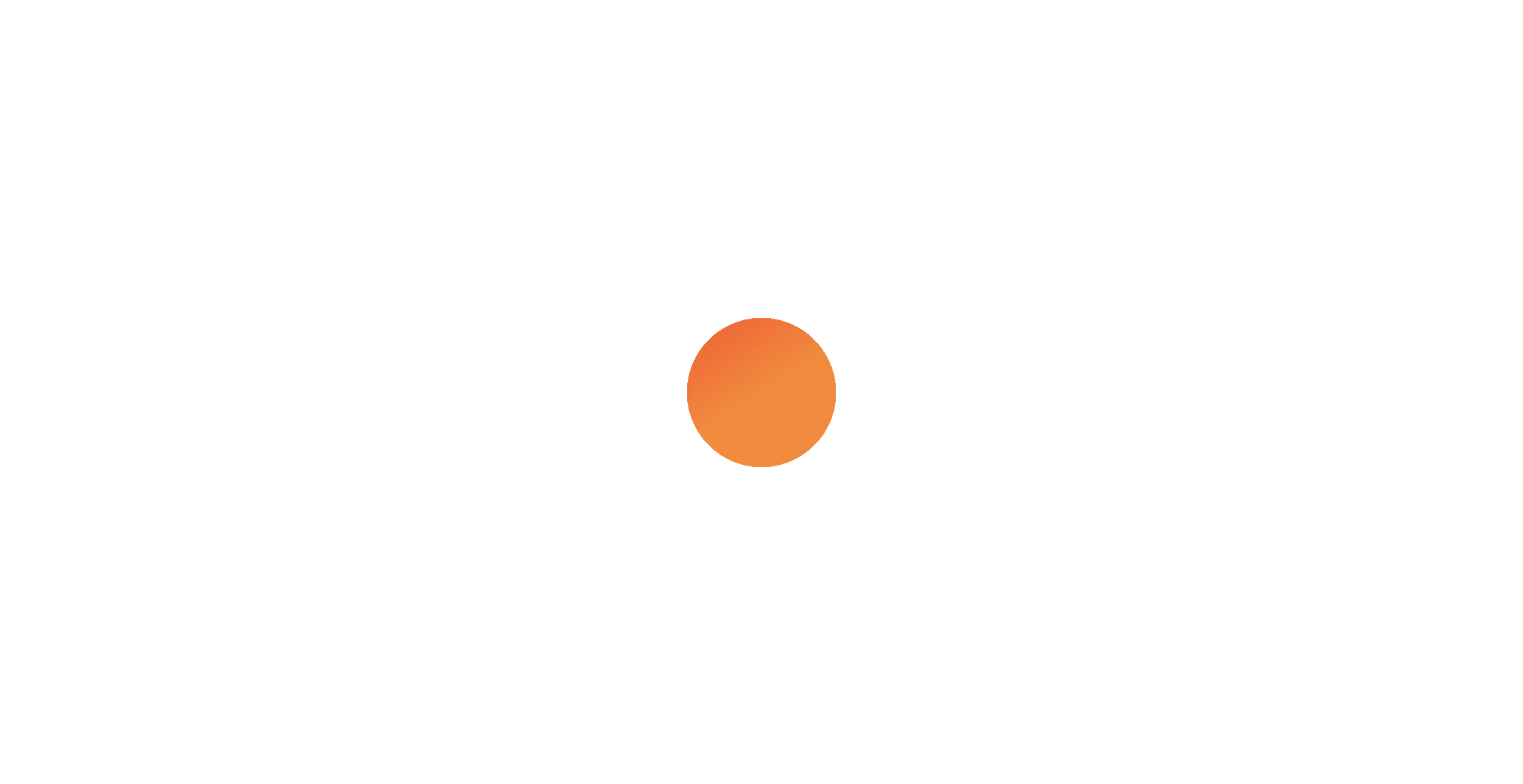 scroll, scrollTop: 0, scrollLeft: 0, axis: both 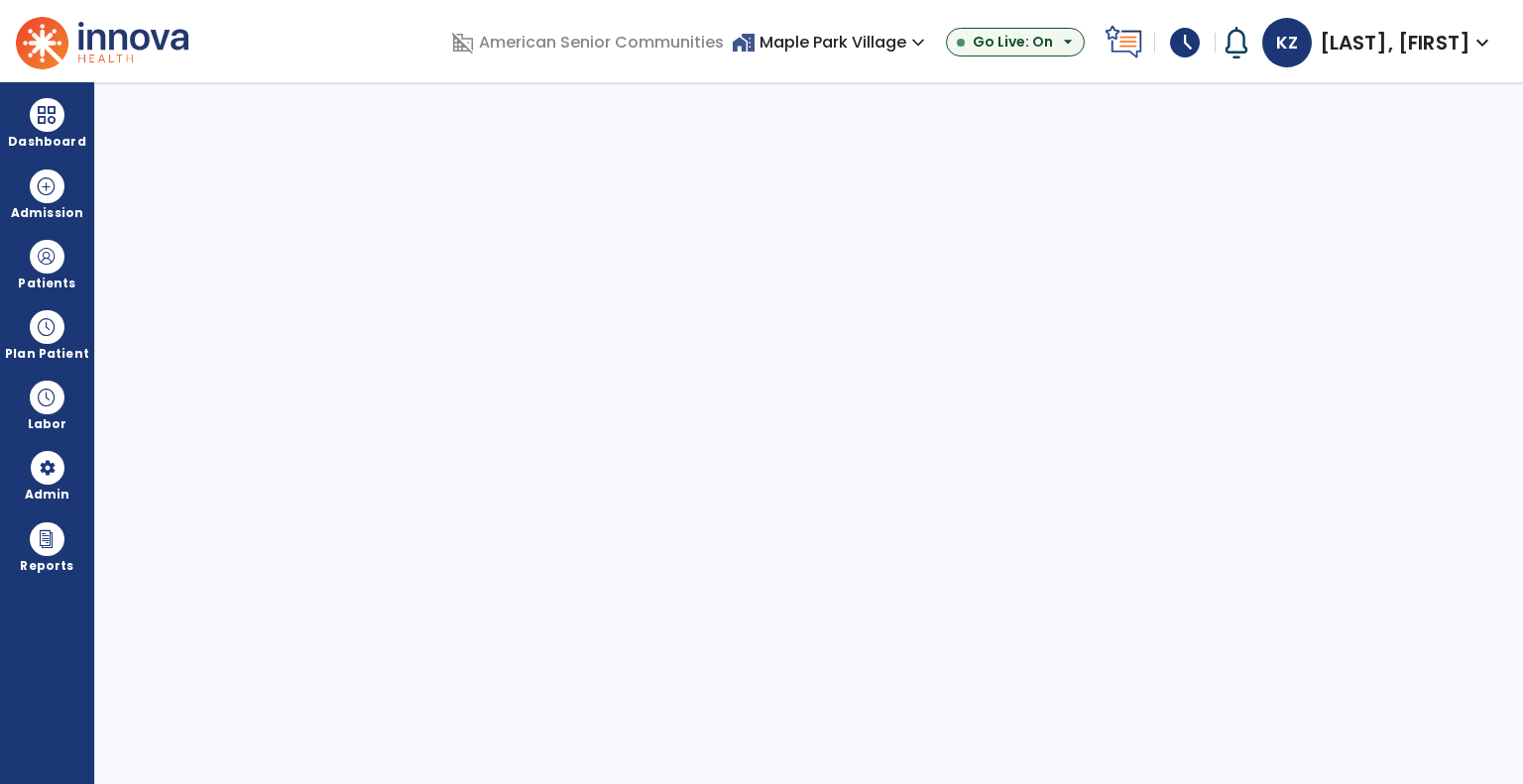 select on "***" 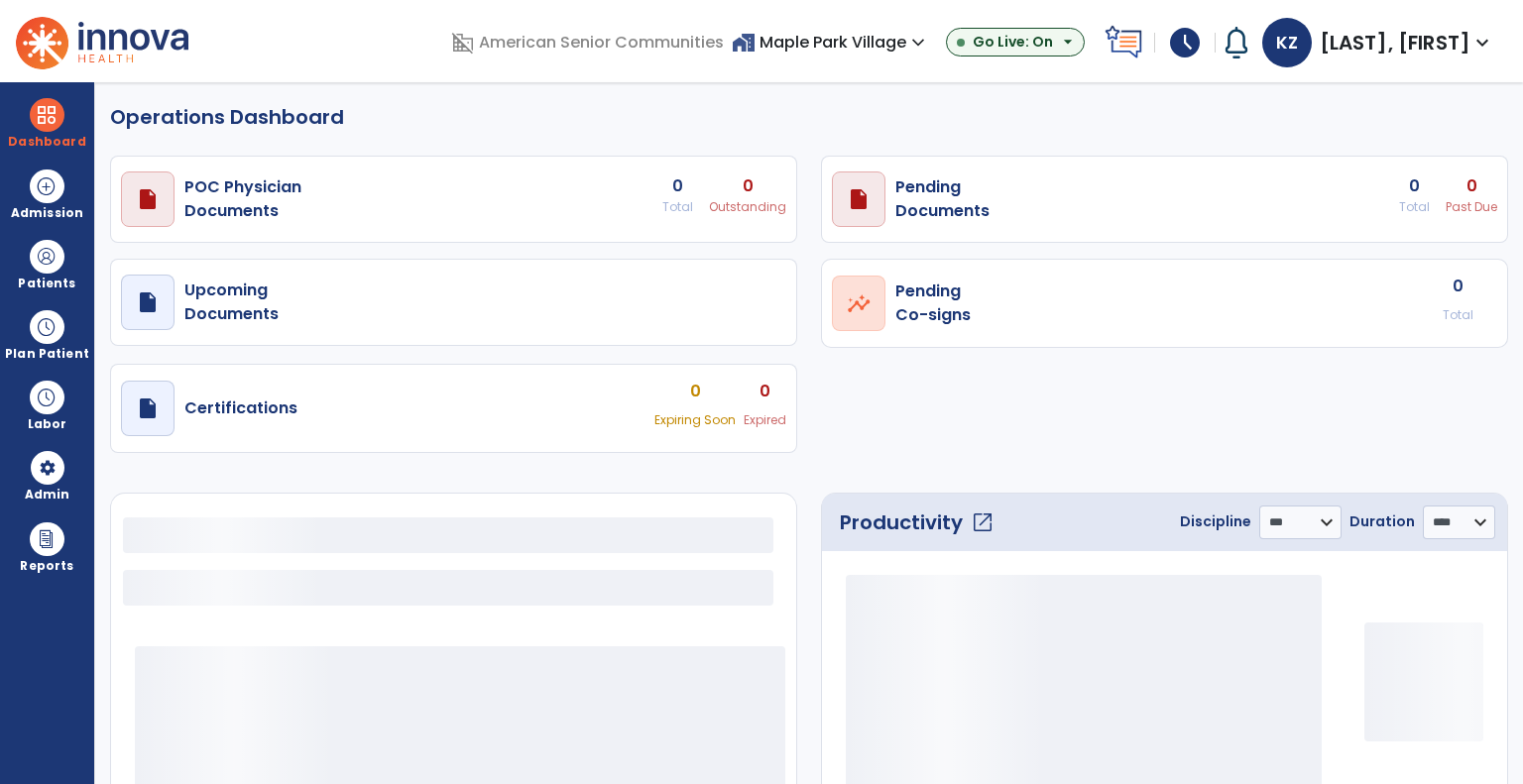 select on "***" 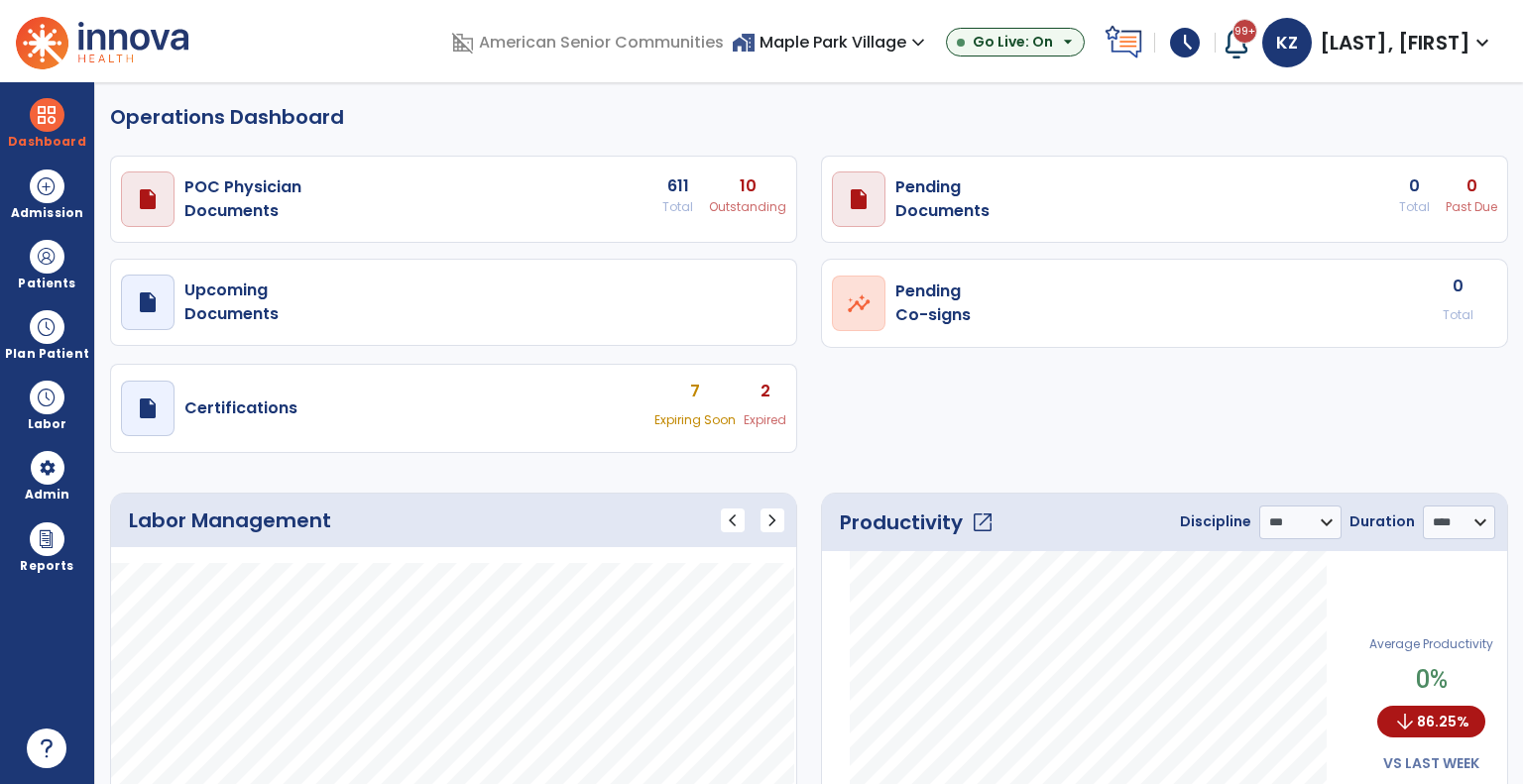 click on "home_work   [ADDRESS]   expand_more" at bounding box center [831, 42] 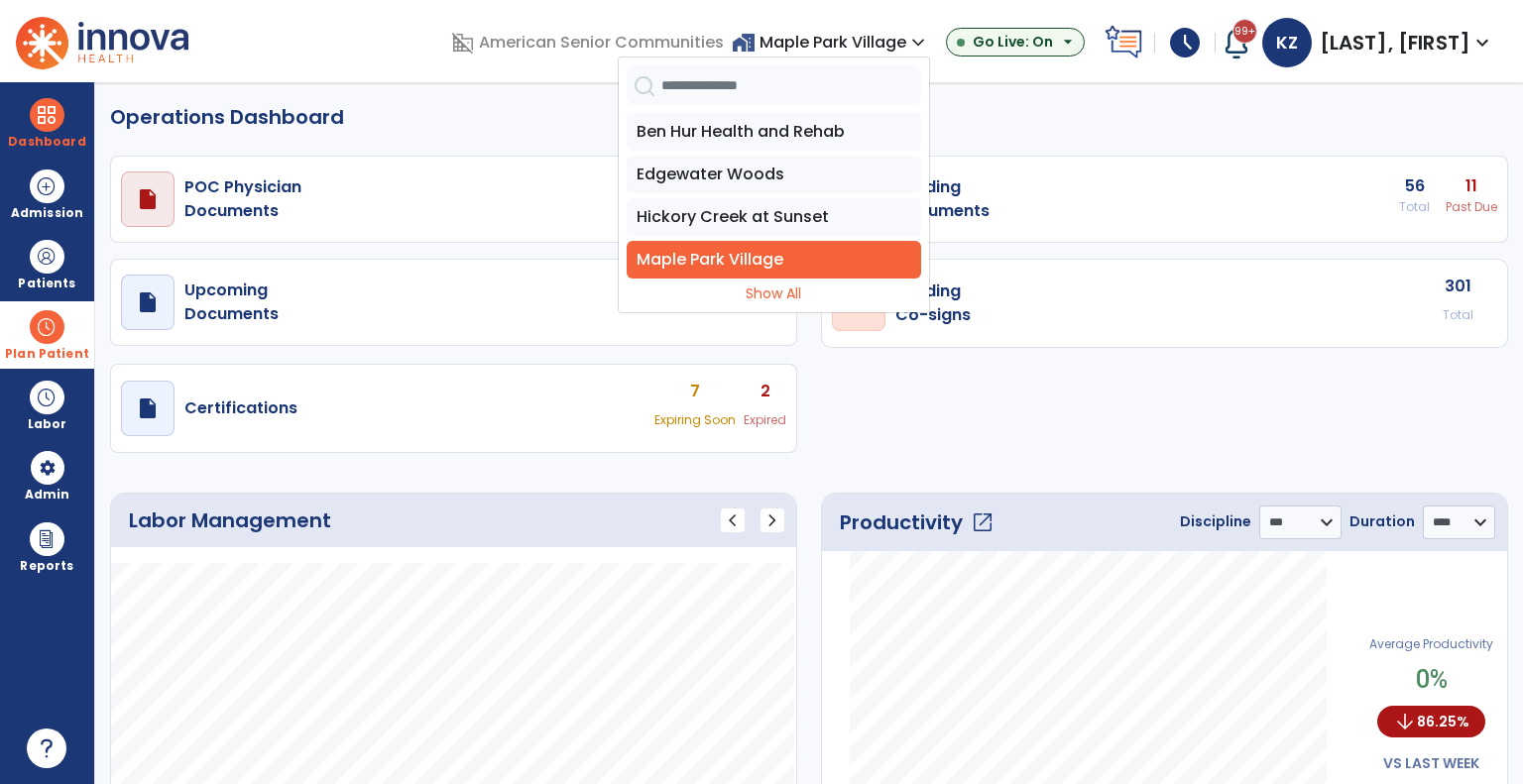 click at bounding box center (47, 327) 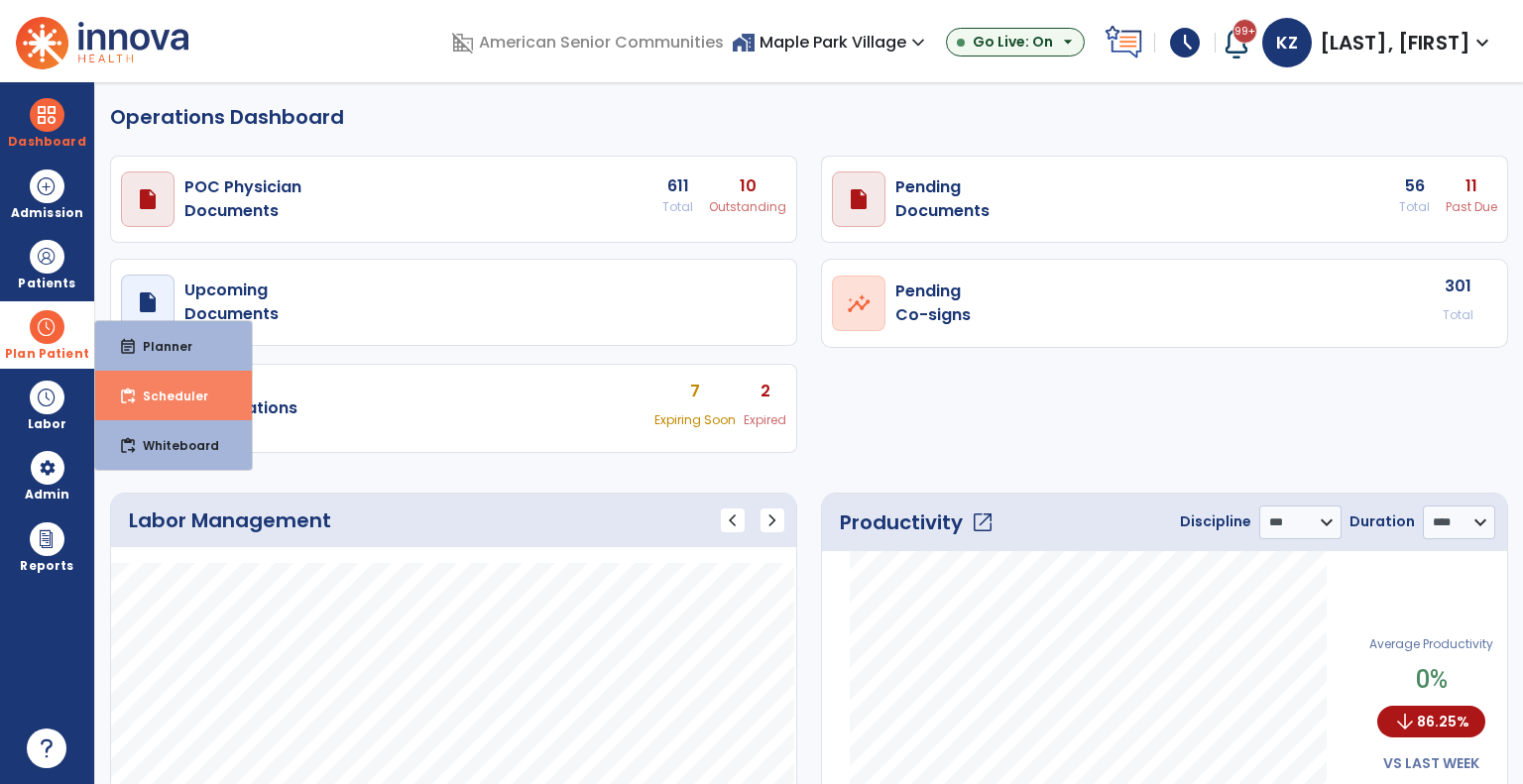 click on "Scheduler" at bounding box center (168, 395) 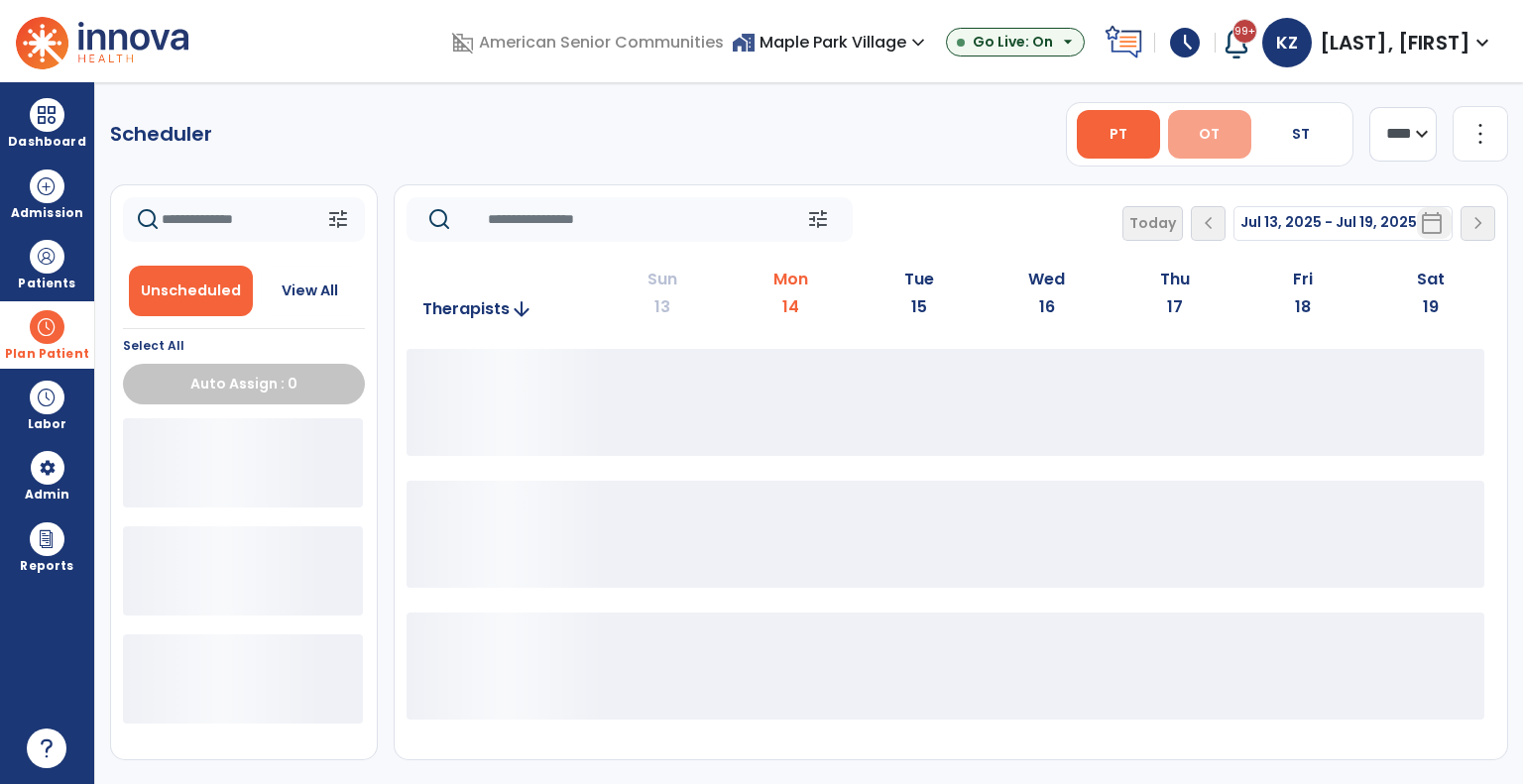 click on "OT" at bounding box center (1210, 134) 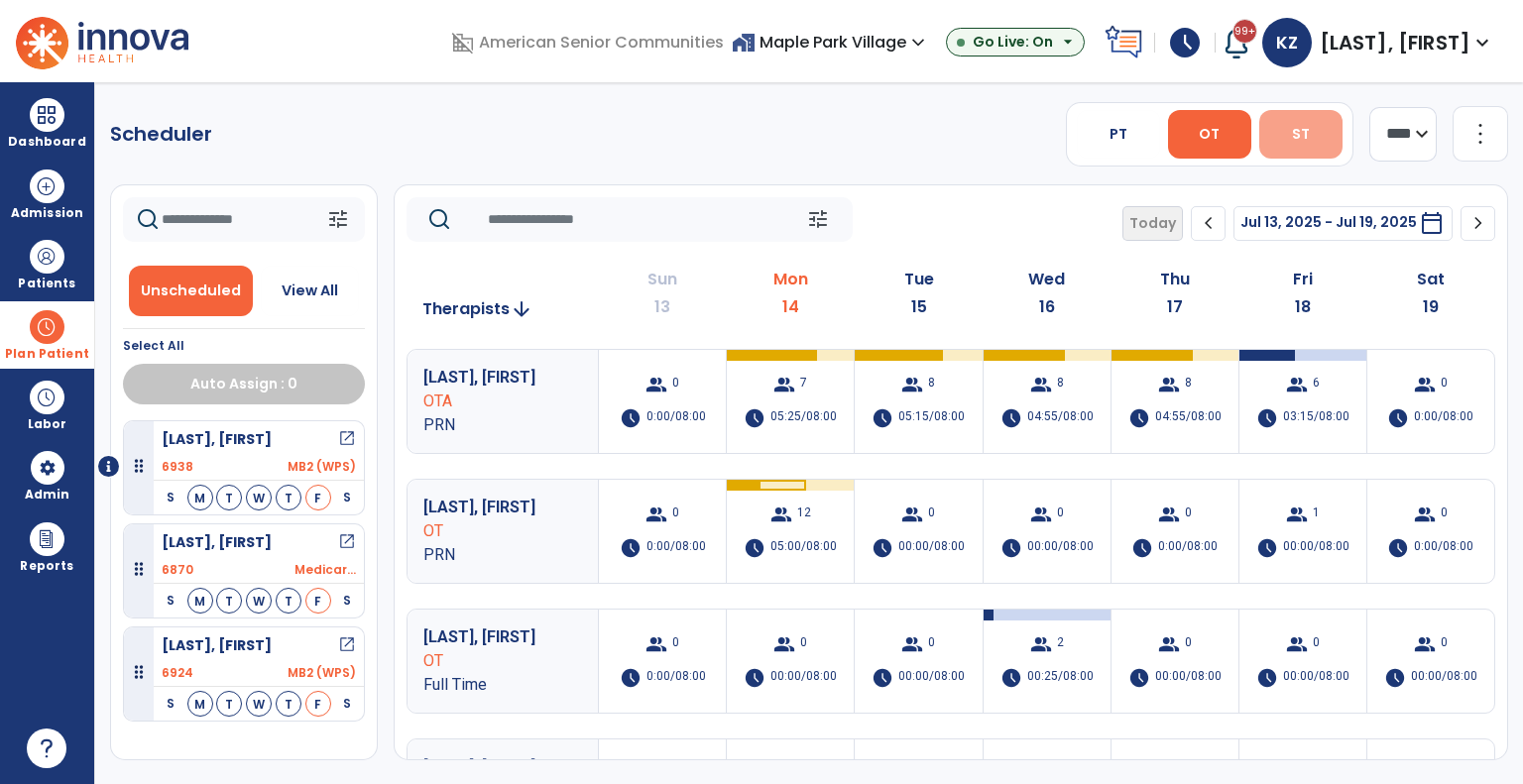 click on "ST" at bounding box center (1301, 134) 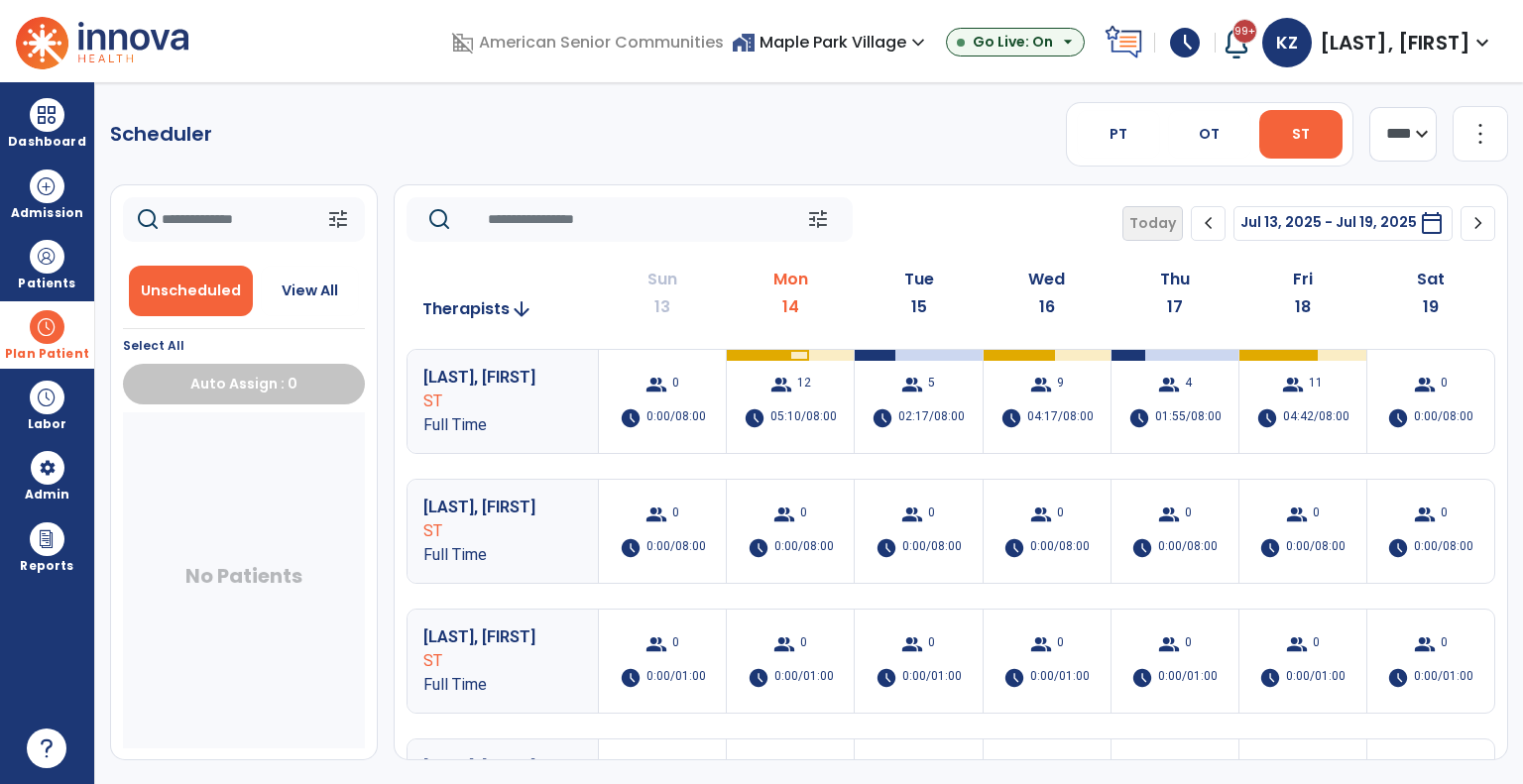 click on "home_work   Maple Park Village   expand_more" at bounding box center [831, 42] 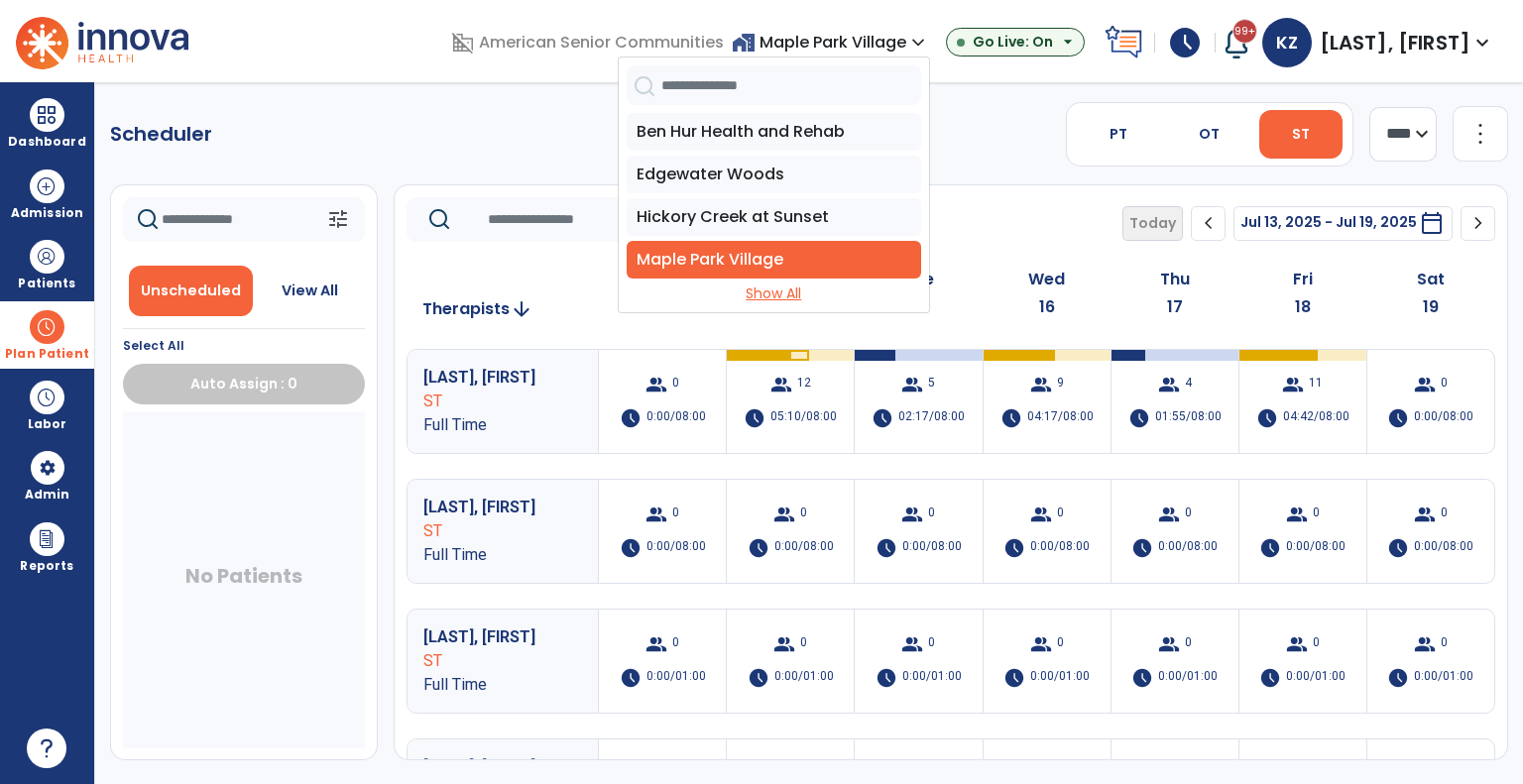 click on "Show All" at bounding box center [773, 293] 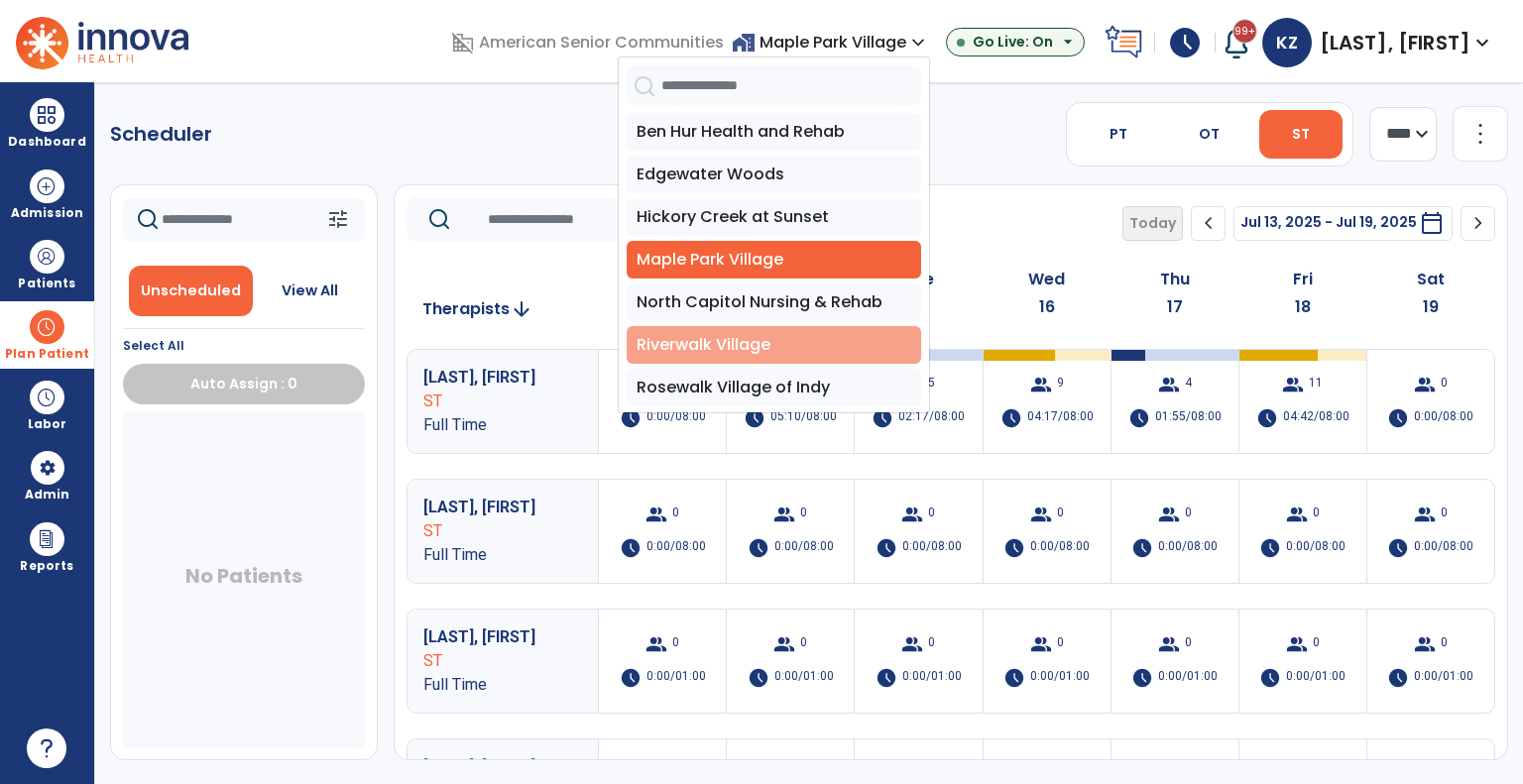 click on "Riverwalk Village" at bounding box center [773, 345] 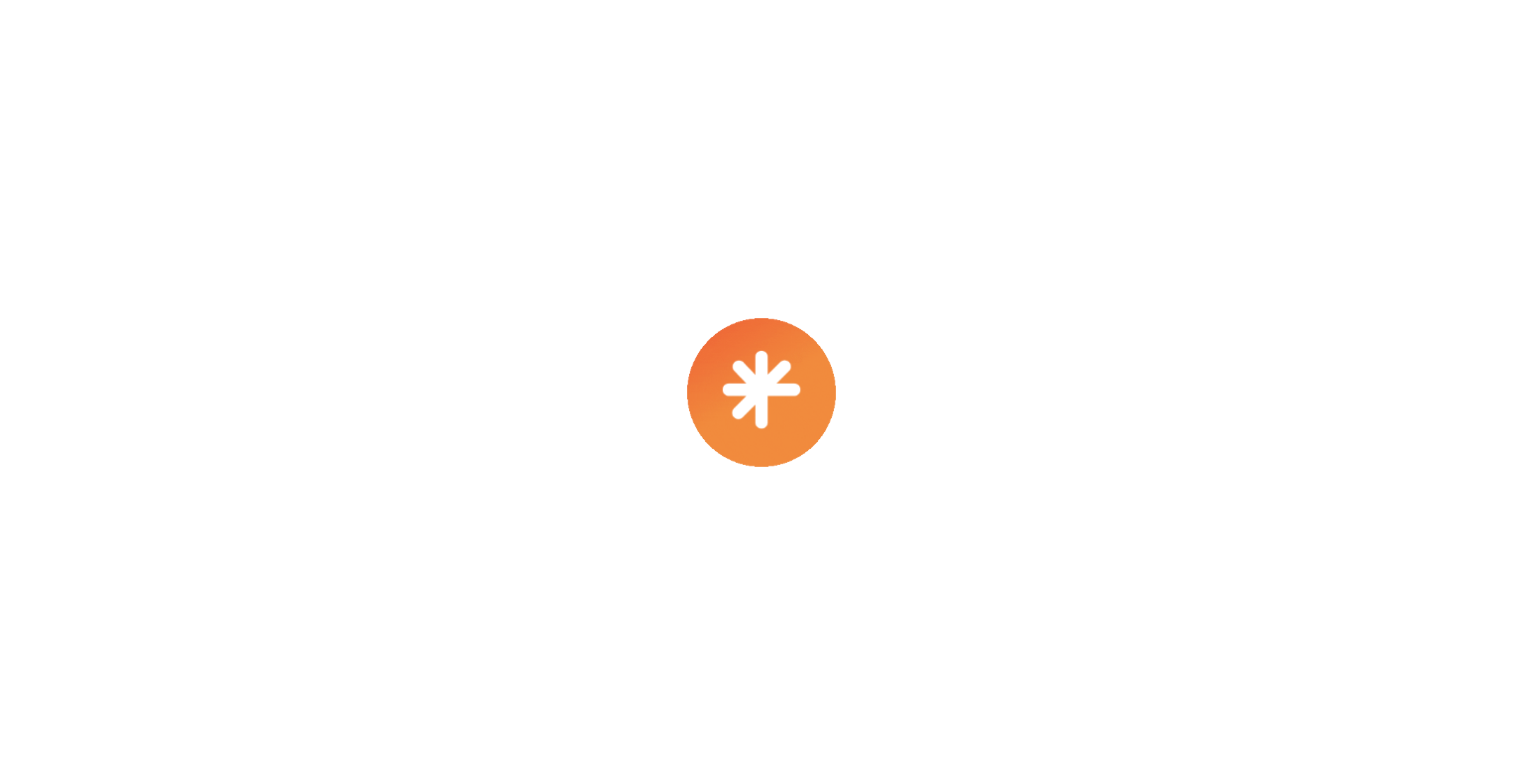 scroll, scrollTop: 0, scrollLeft: 0, axis: both 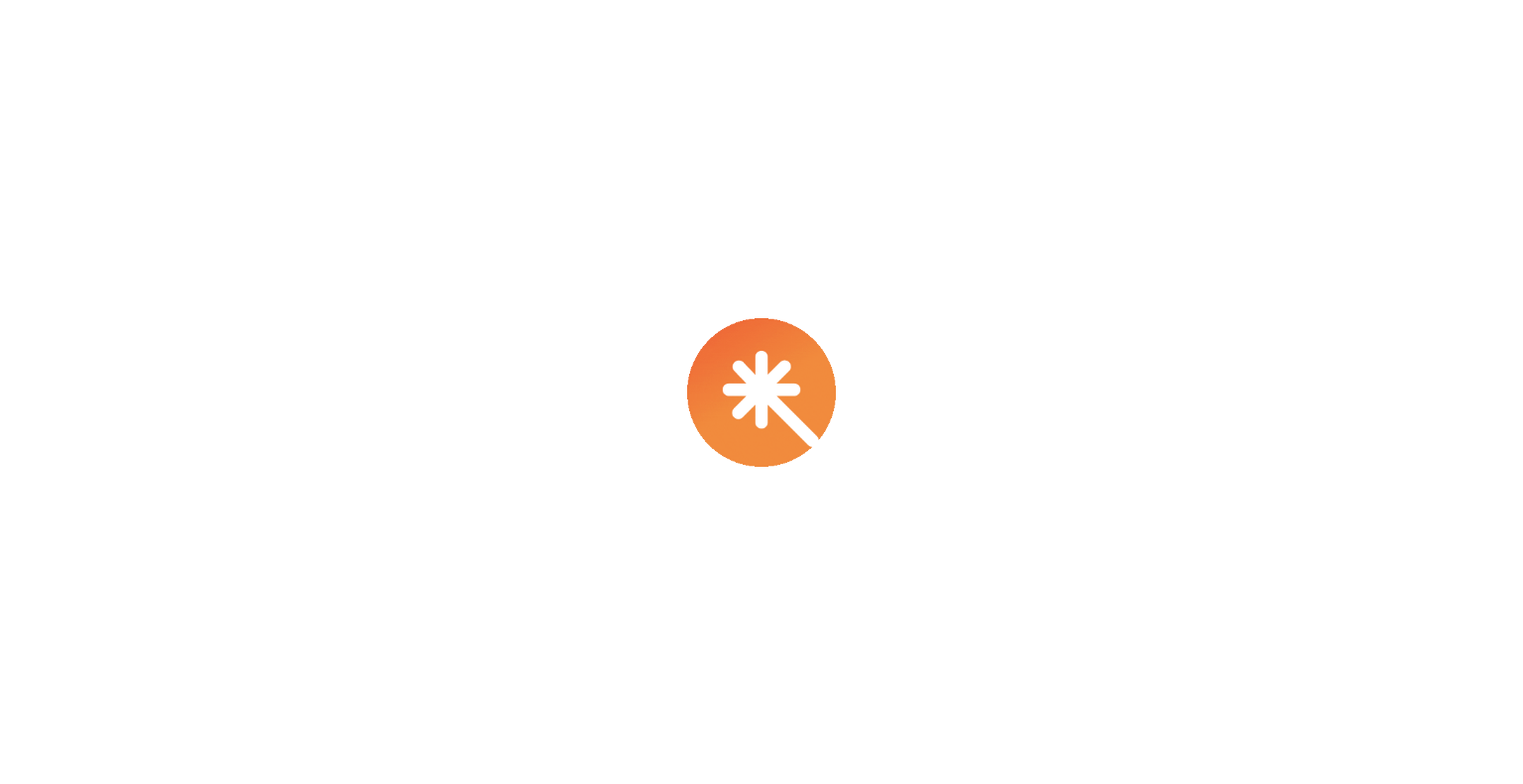 select on "***" 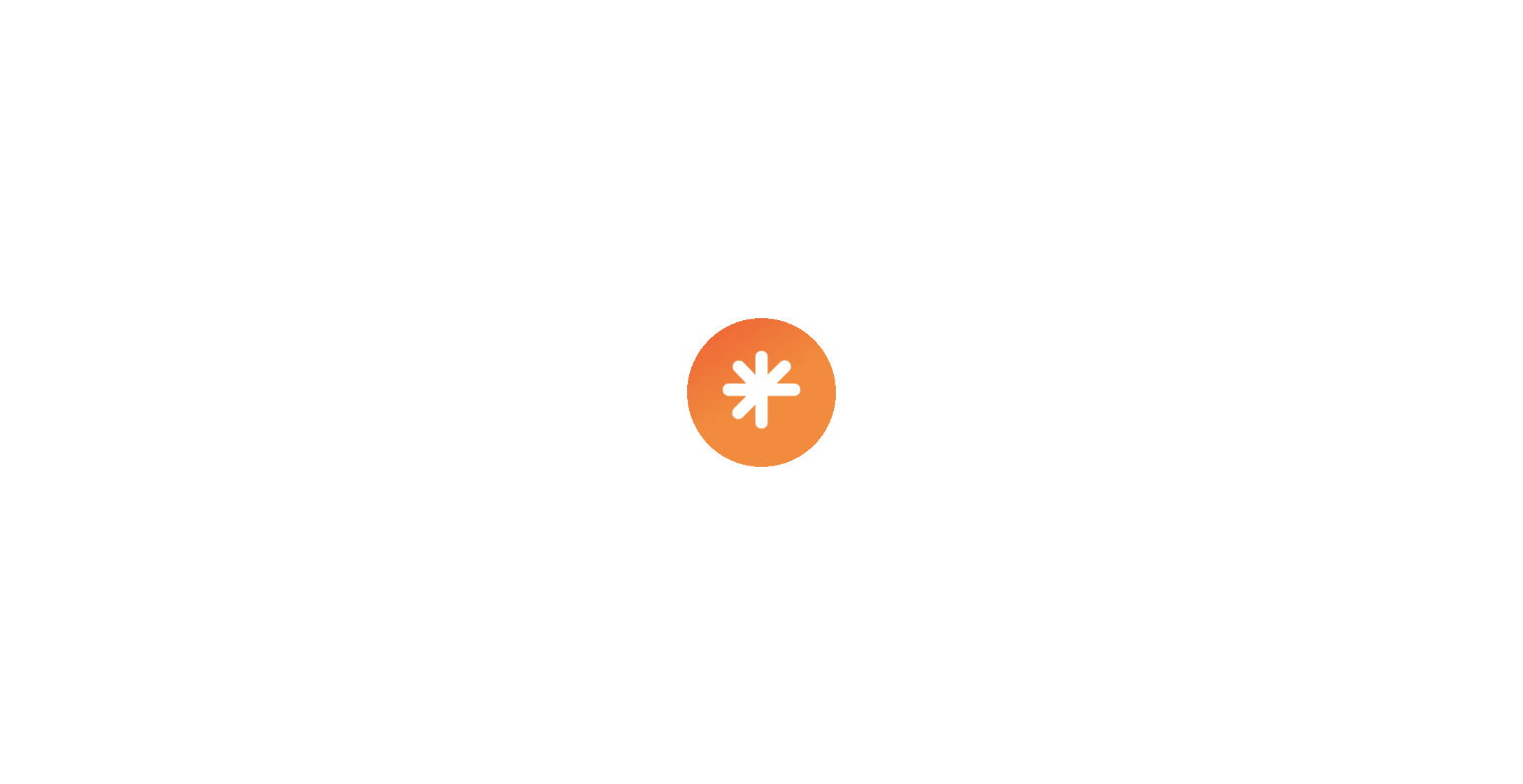 select on "****" 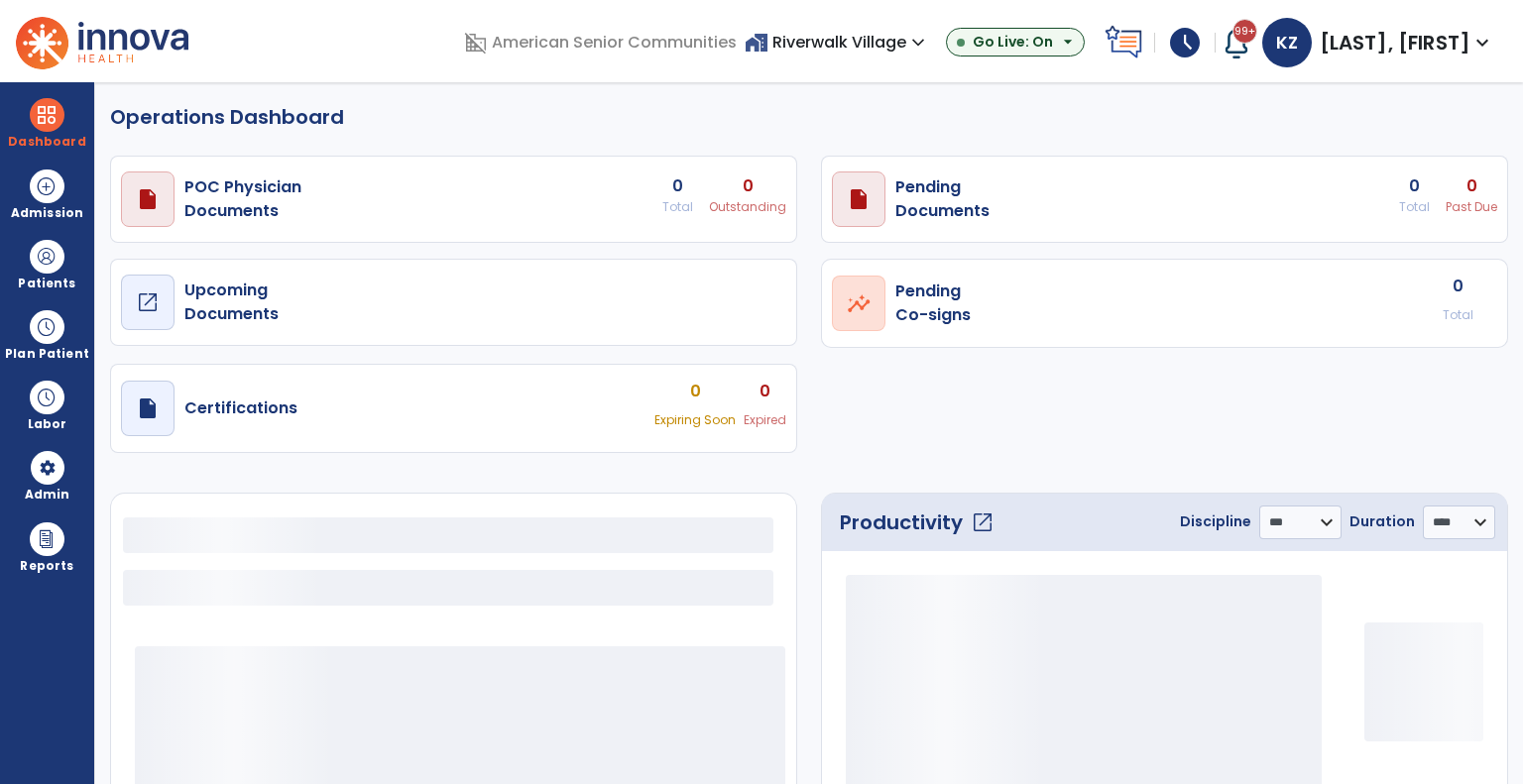 select on "***" 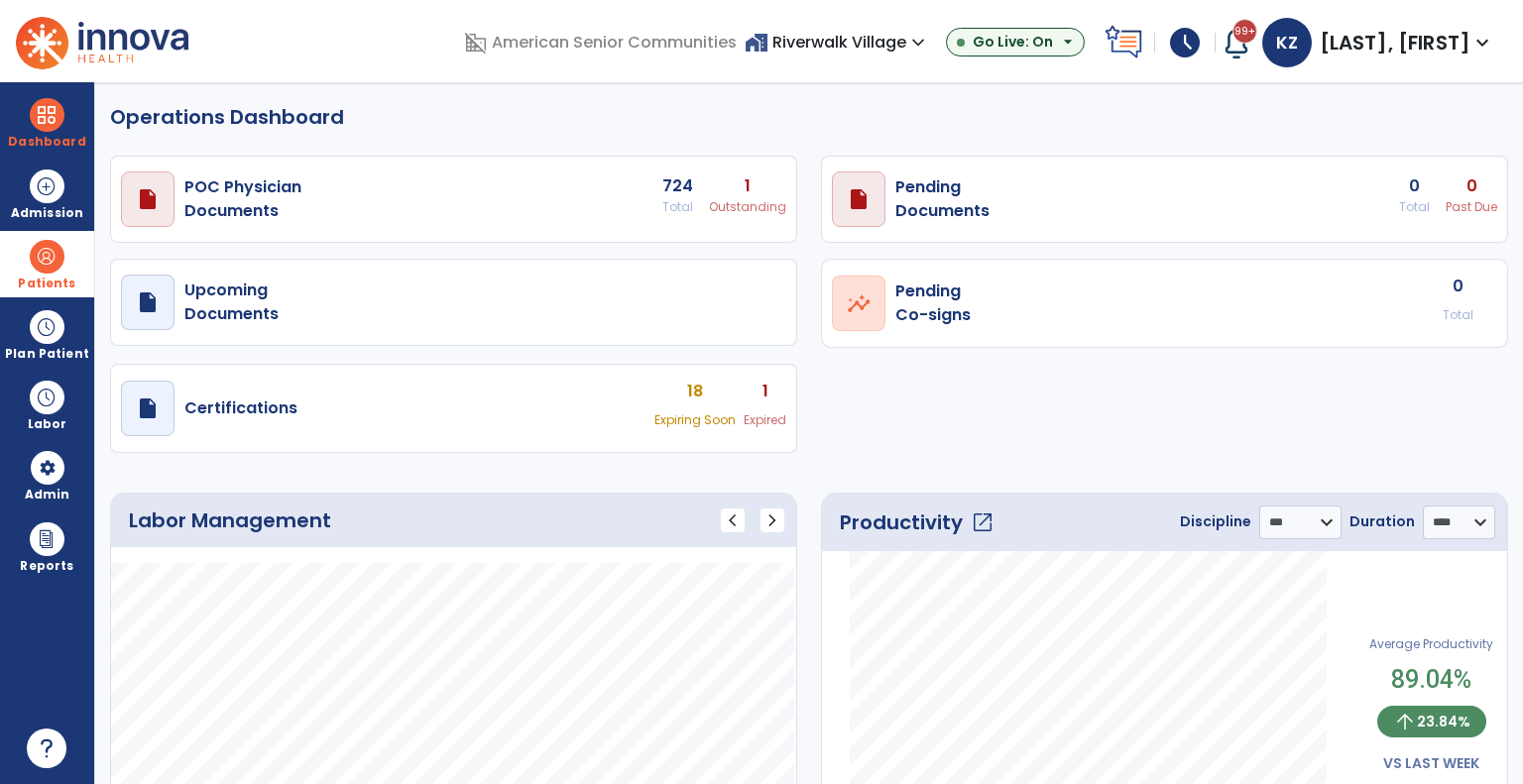 click at bounding box center (47, 257) 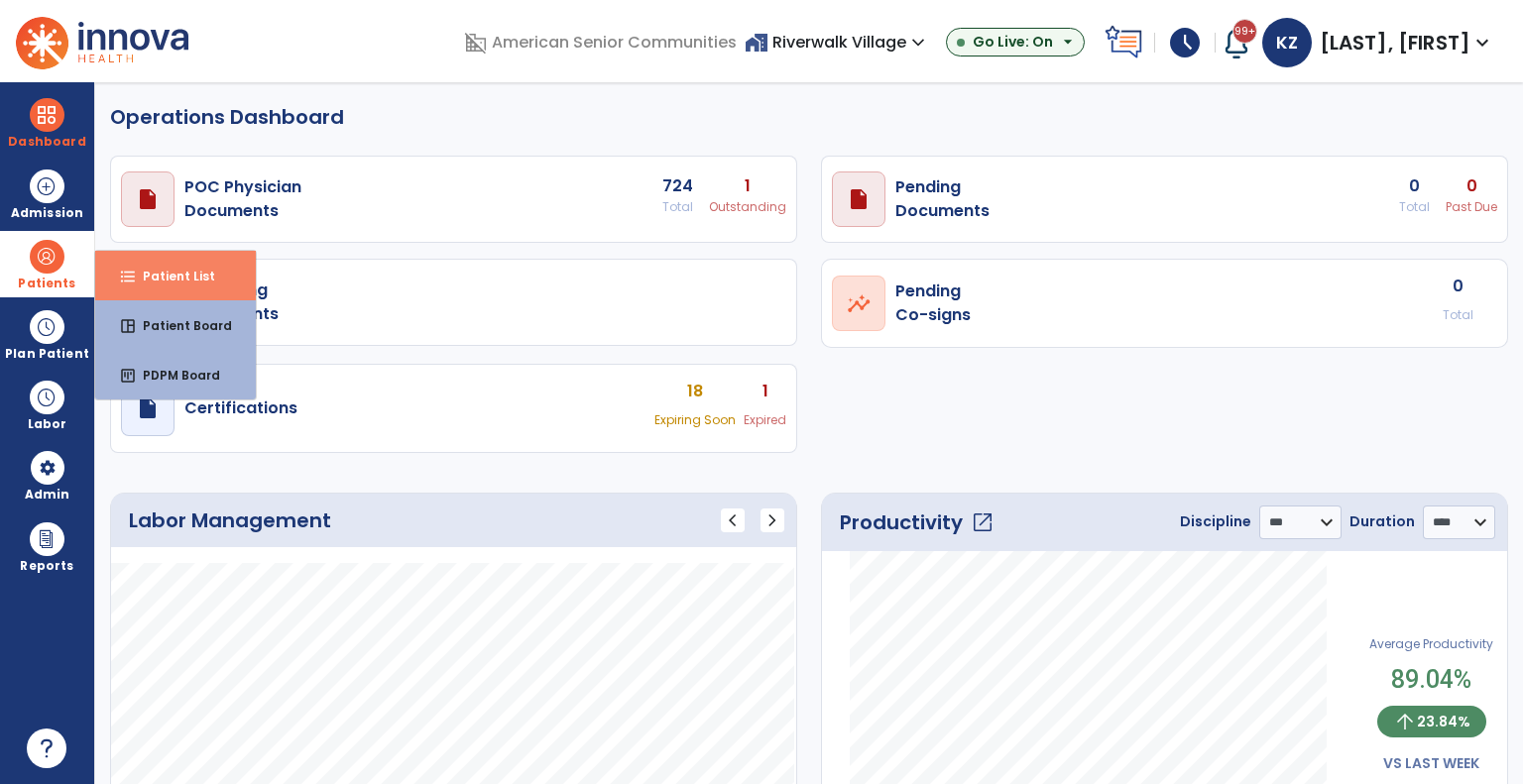 click on "format_list_bulleted" at bounding box center [128, 277] 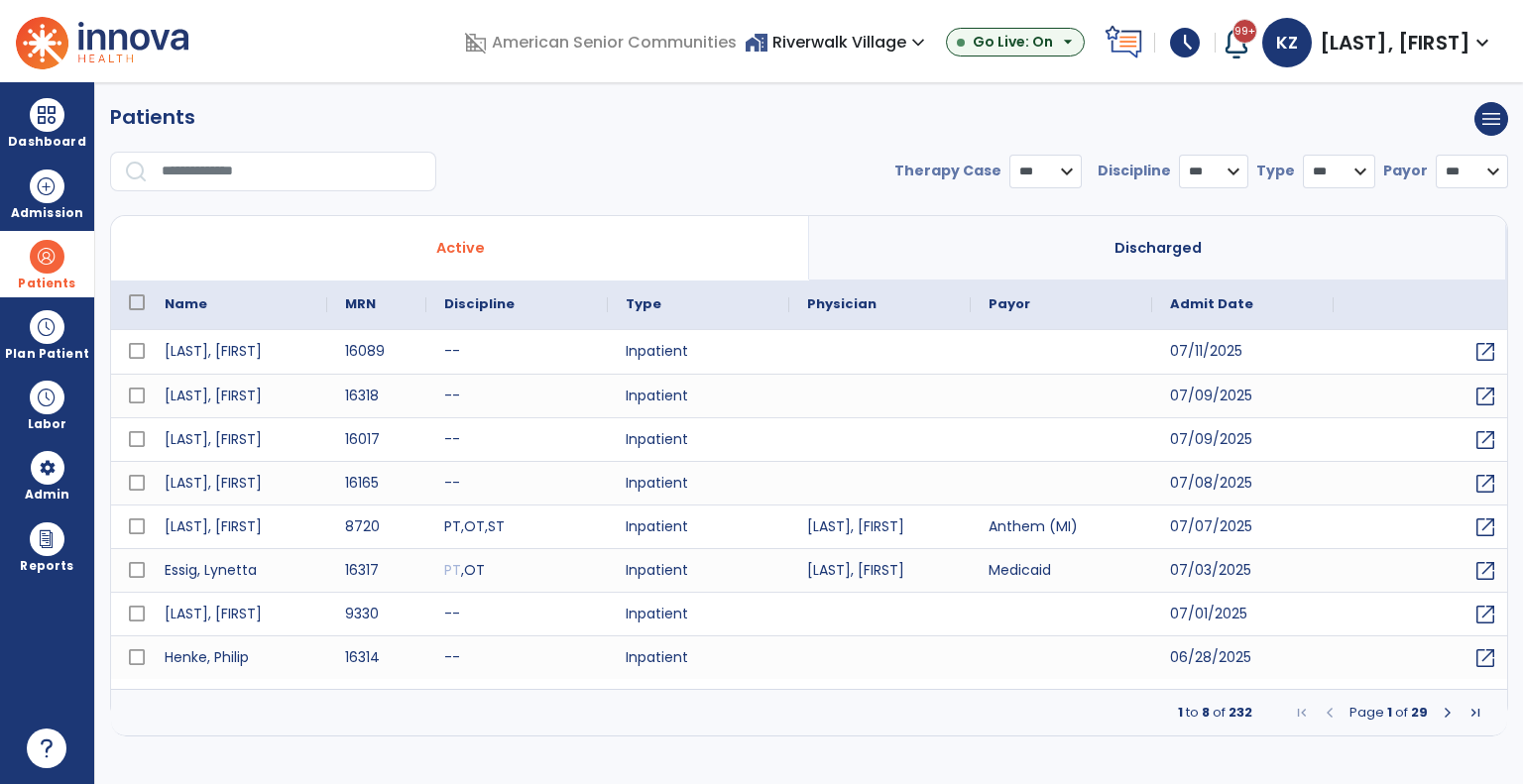 select on "***" 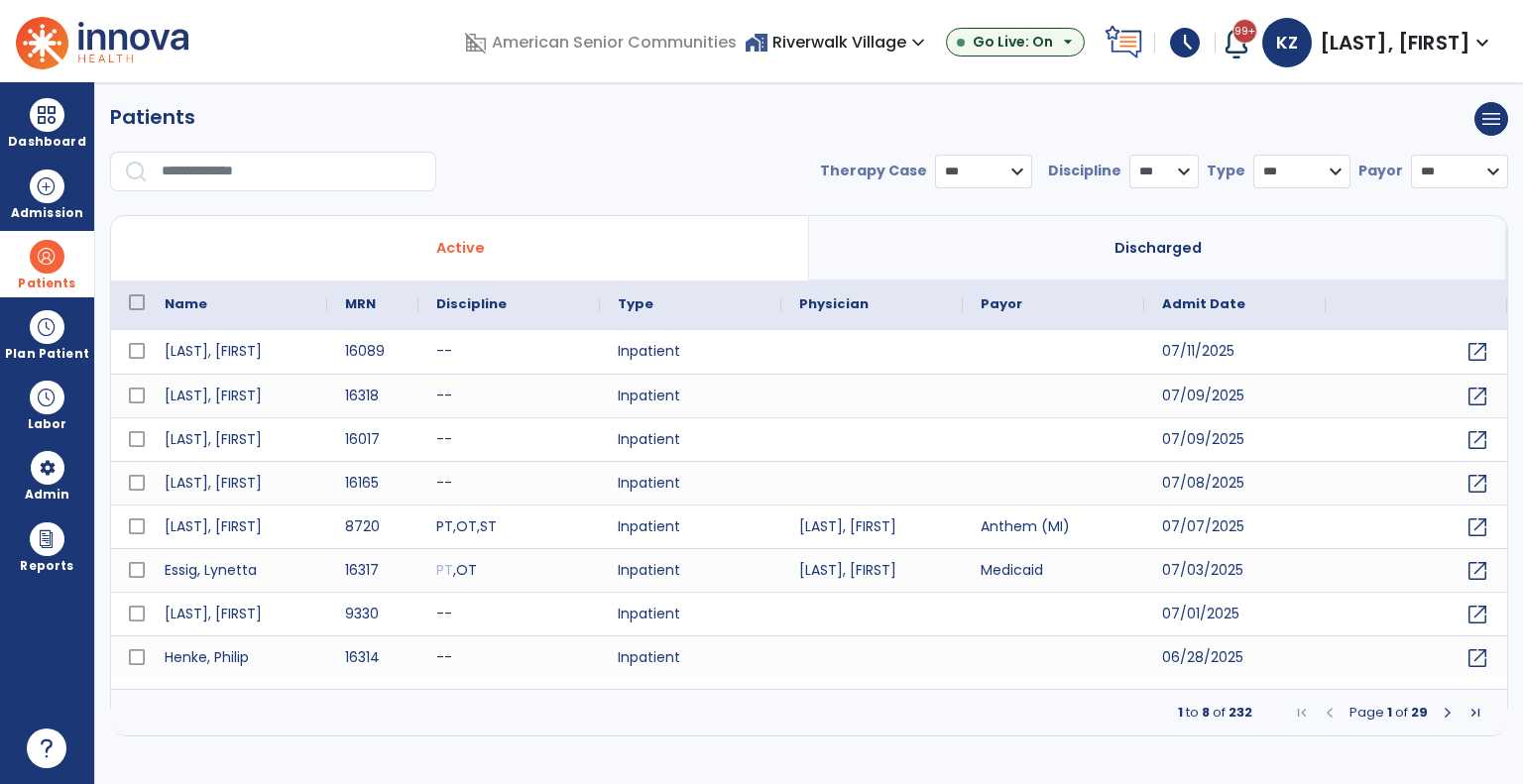 click at bounding box center (292, 171) 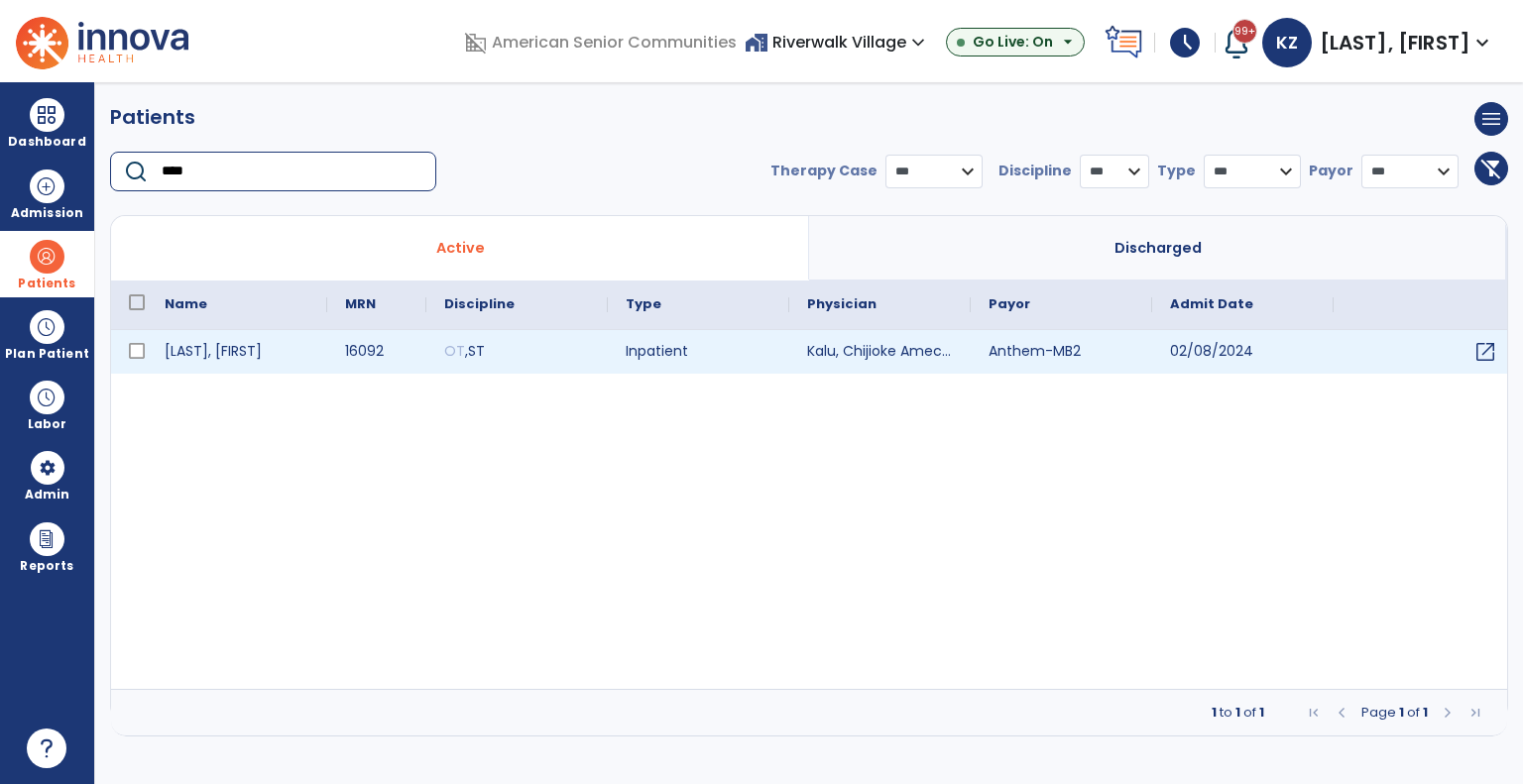 type on "****" 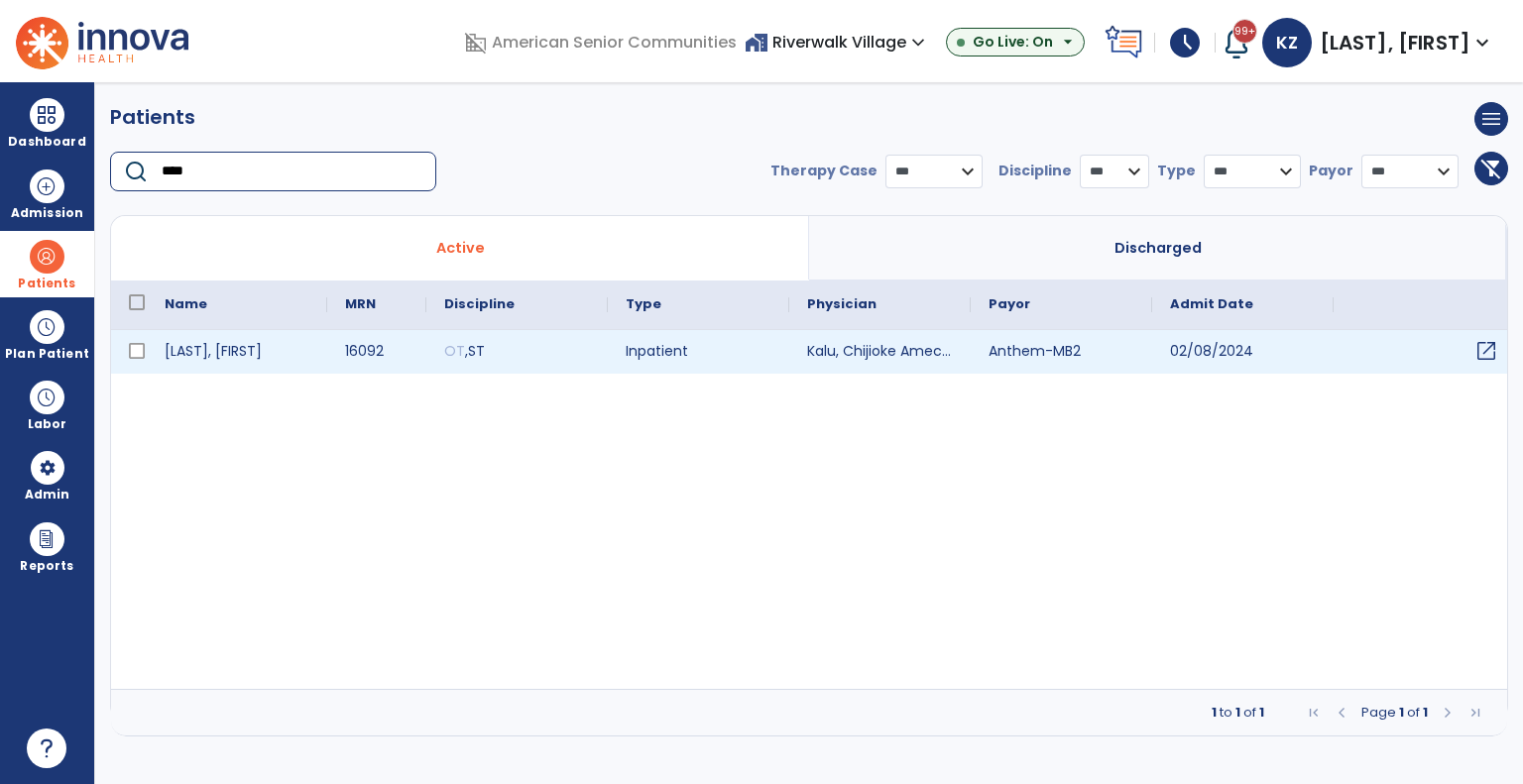 click on "open_in_new" at bounding box center [1486, 351] 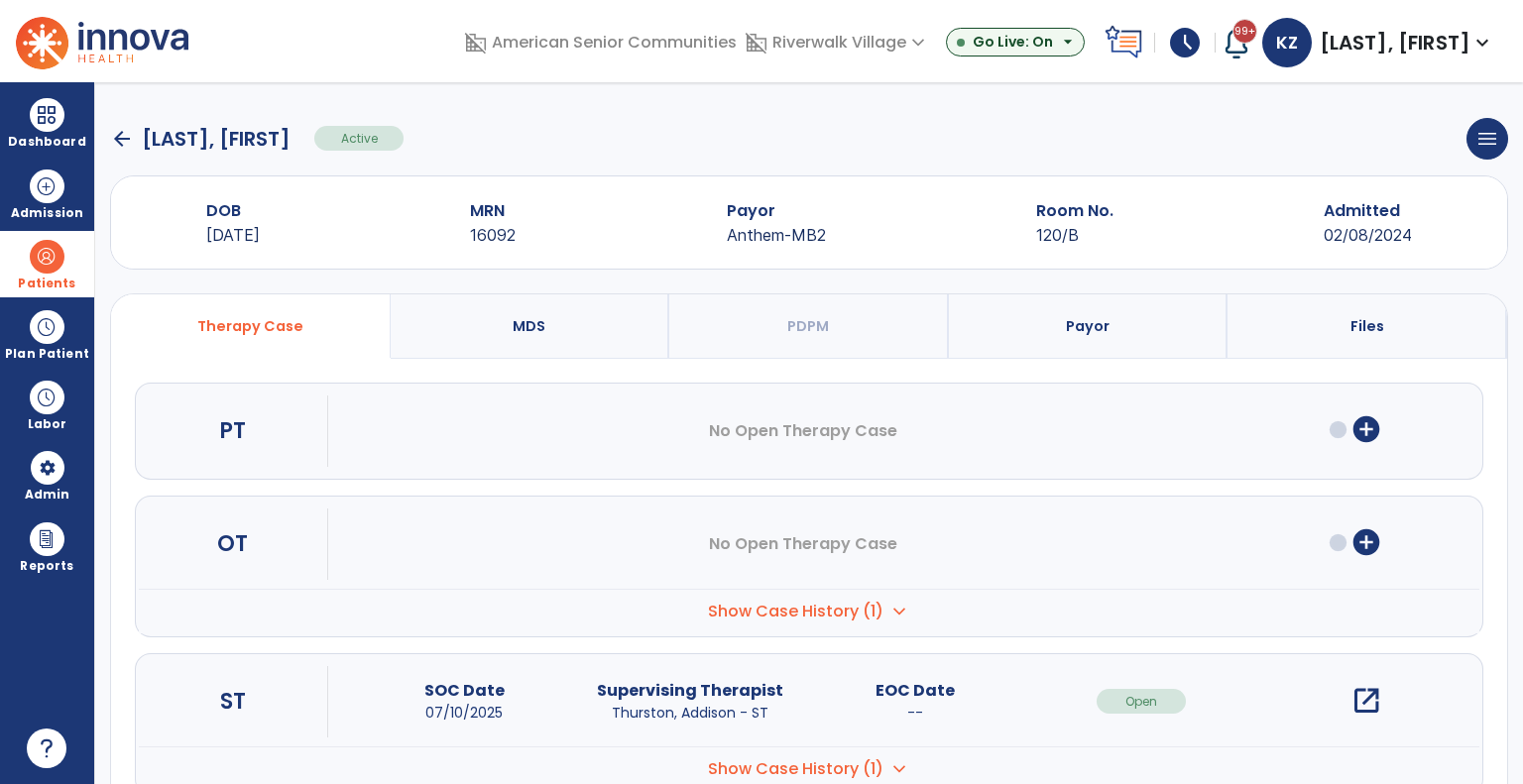 click on "open_in_new" at bounding box center [1366, 701] 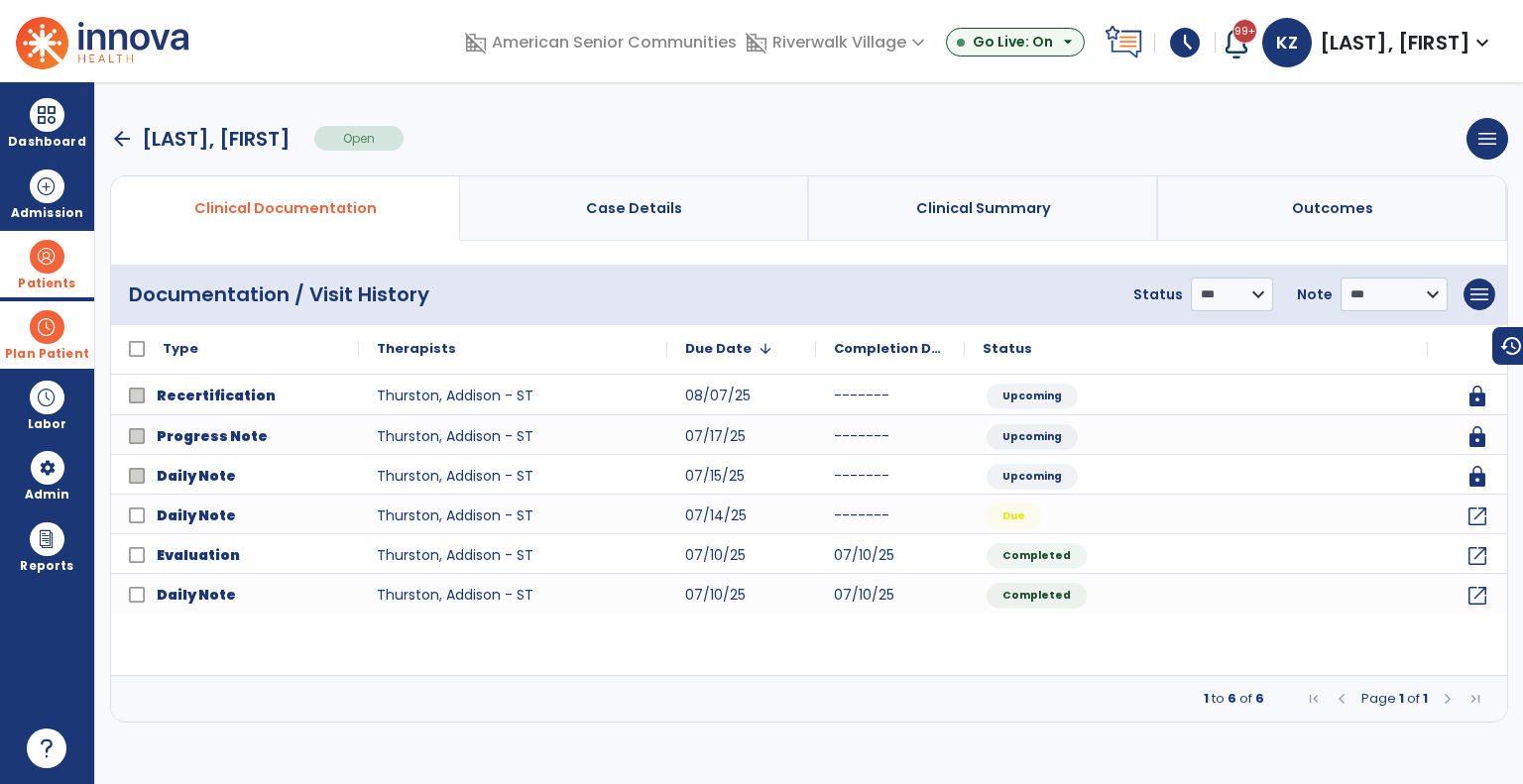 click at bounding box center [47, 327] 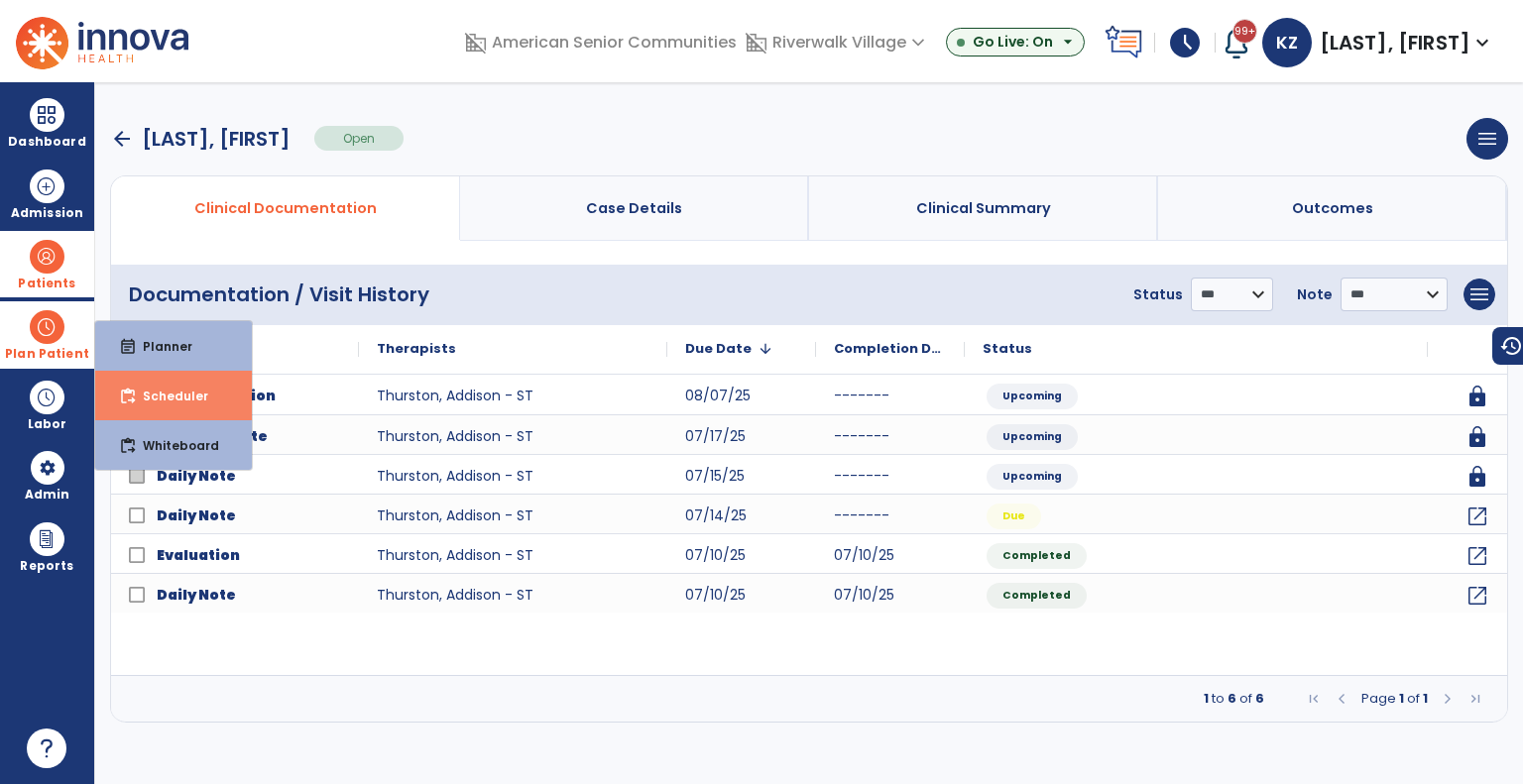 click on "content_paste_go  Scheduler" at bounding box center [174, 395] 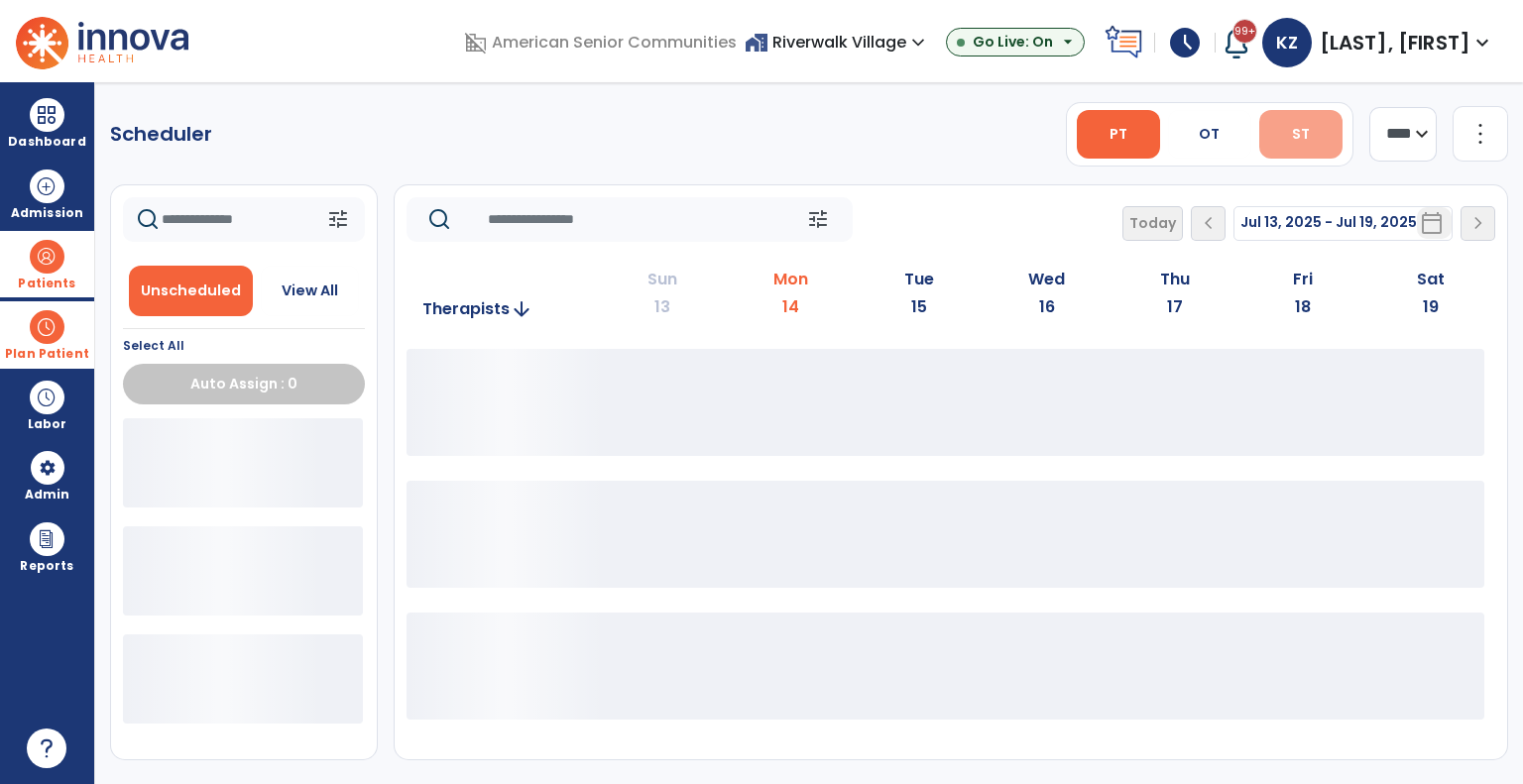 click on "ST" at bounding box center (1301, 134) 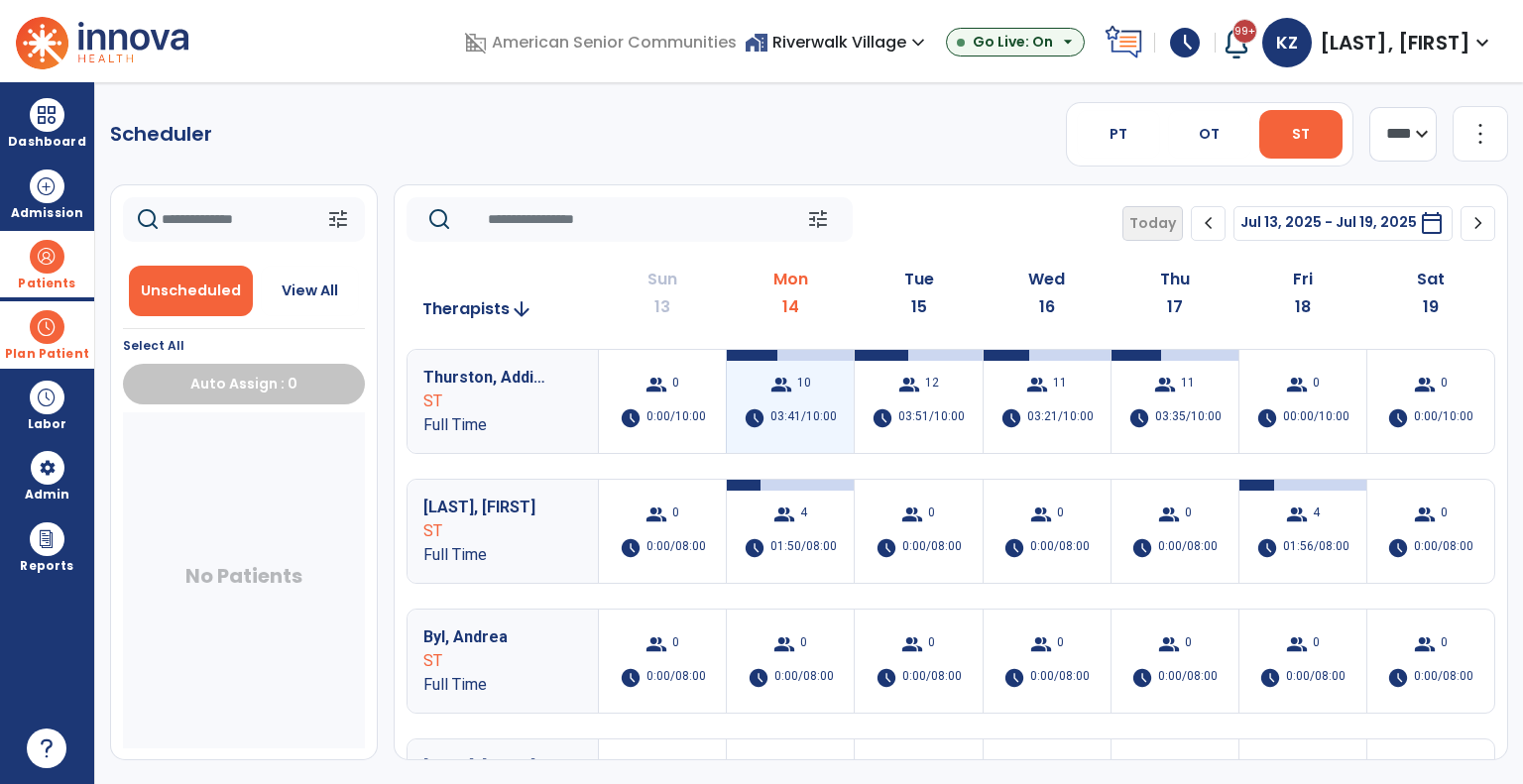 click on "group" at bounding box center (781, 385) 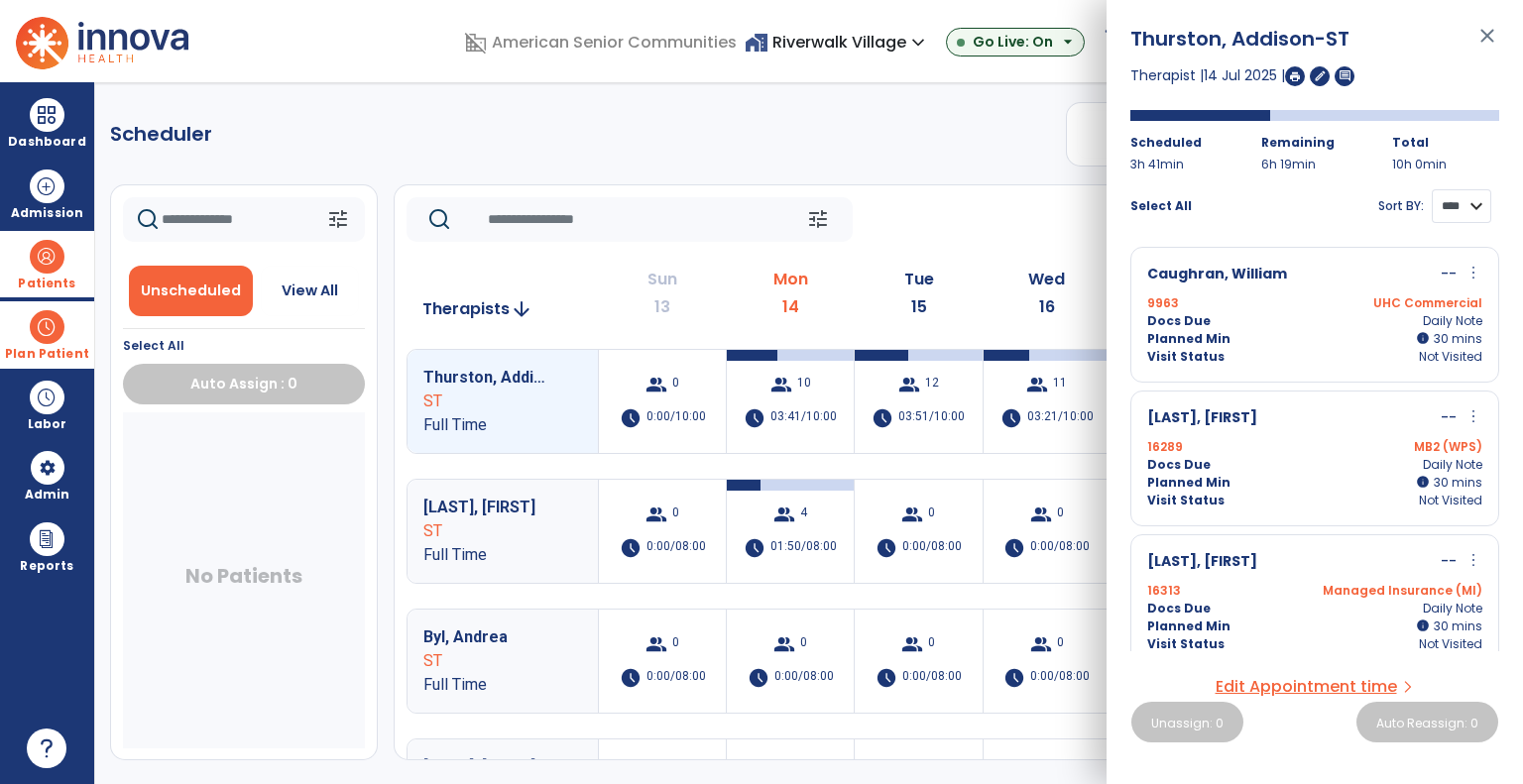click on "**** ****" at bounding box center (1462, 206) 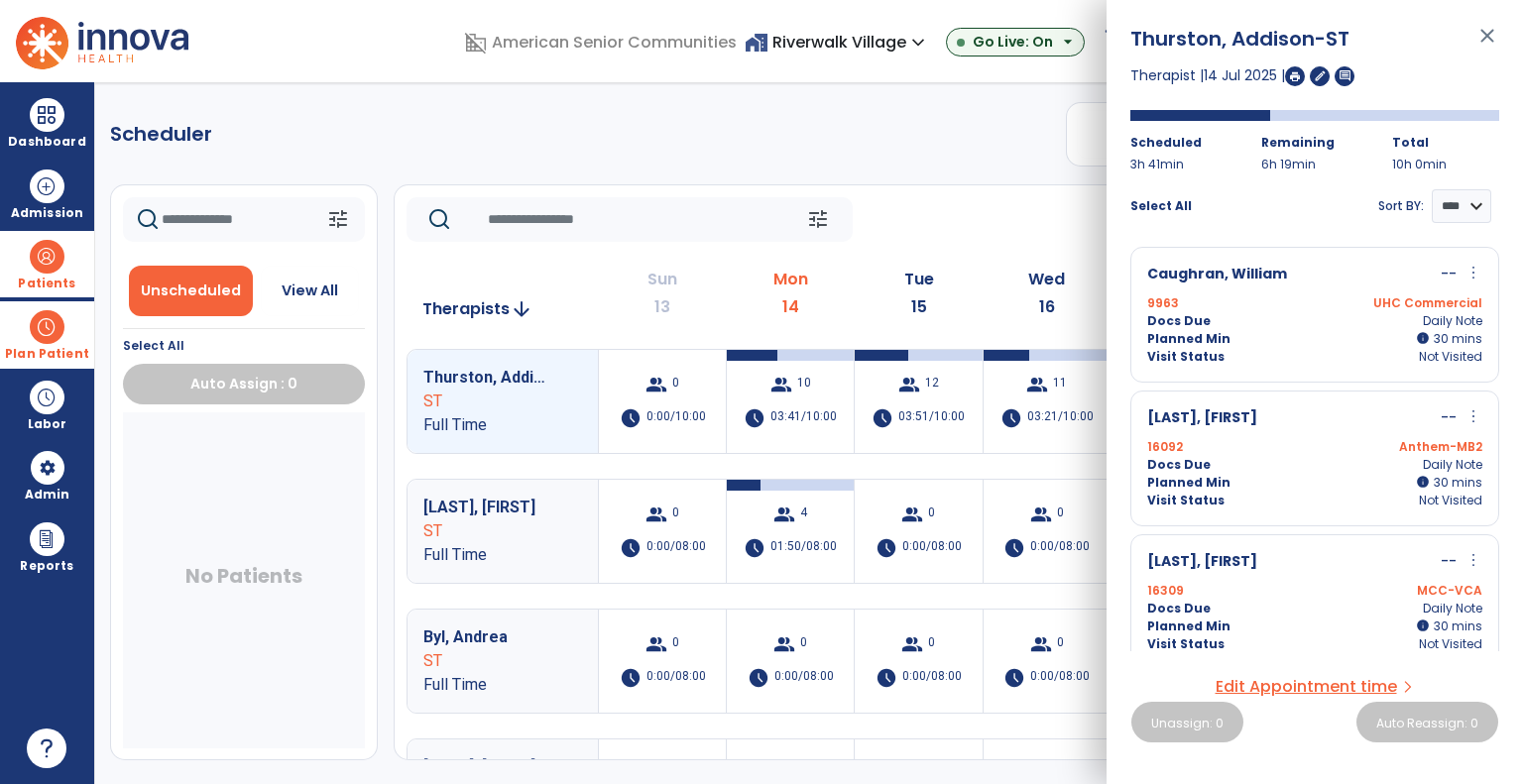 click on "Deck, Cheryle   --  more_vert  edit   Edit Session   alt_route   Split Minutes  16092 Anthem-MB2  Docs Due Daily Note   Planned Min  info   30 I 30 mins  Visit Status  Not Visited" at bounding box center [1315, 458] 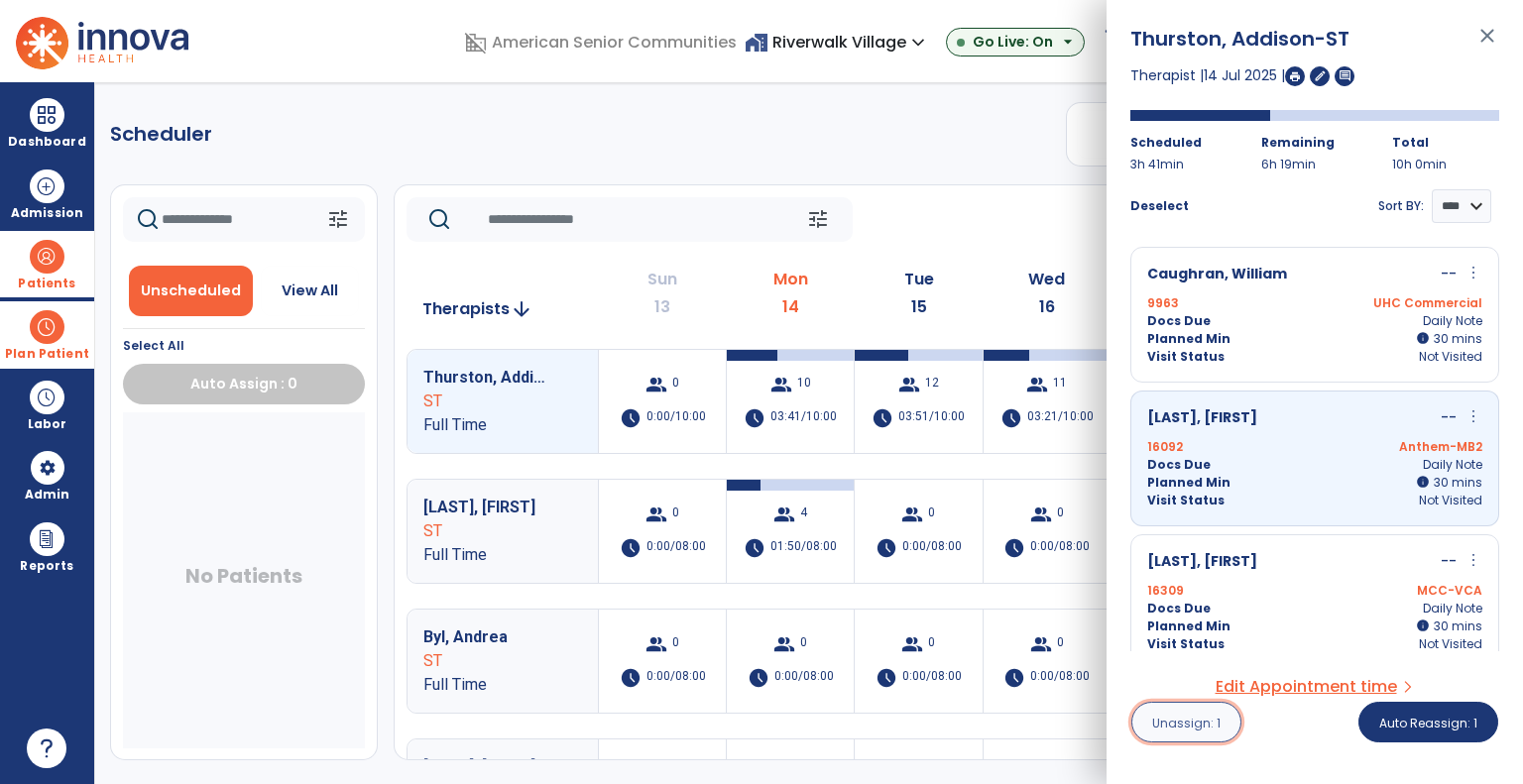 click on "Unassign: 1" at bounding box center (1186, 723) 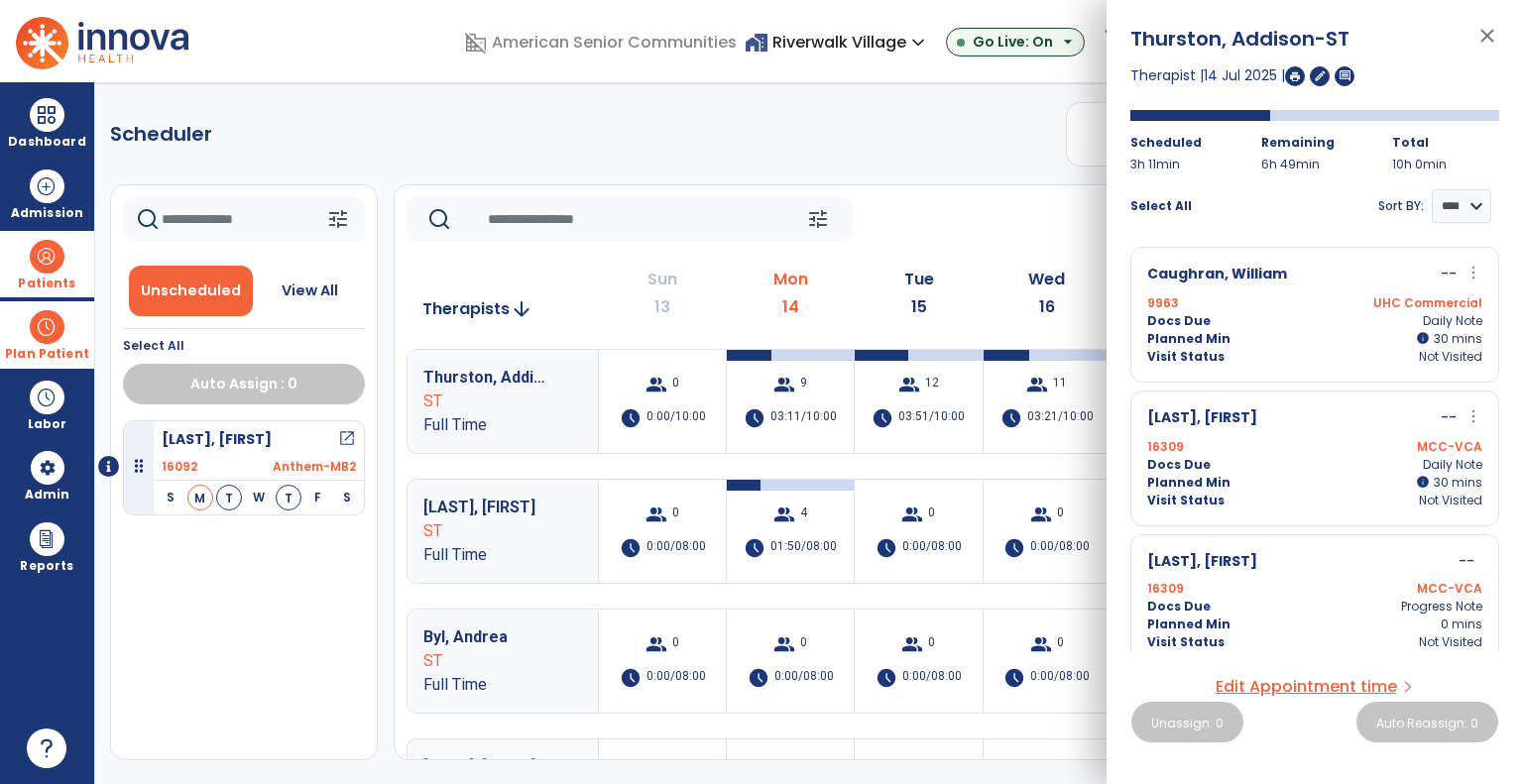 click on "open_in_new" at bounding box center (347, 439) 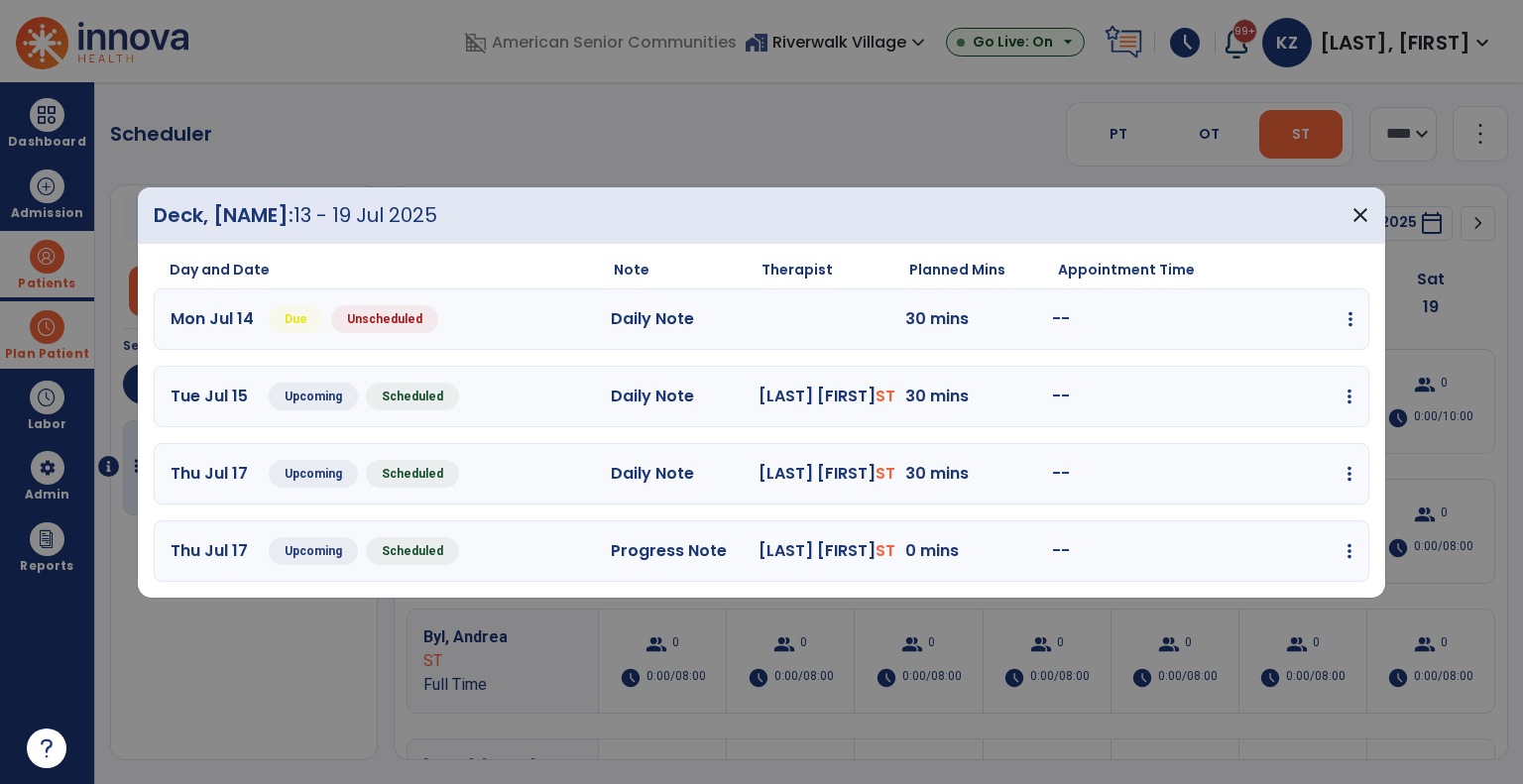 click at bounding box center [1350, 319] 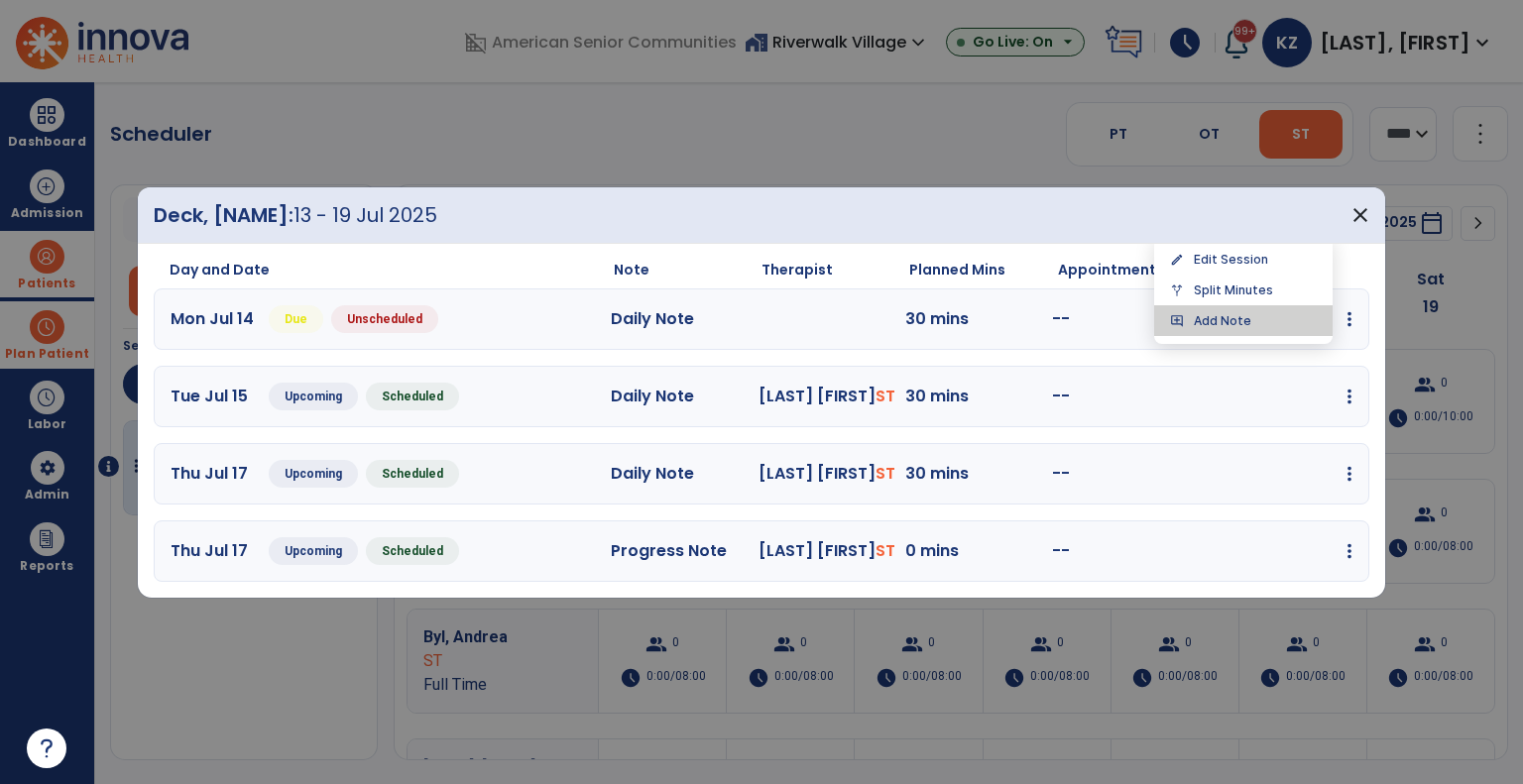 click on "add_comment  Add Note" at bounding box center [1243, 320] 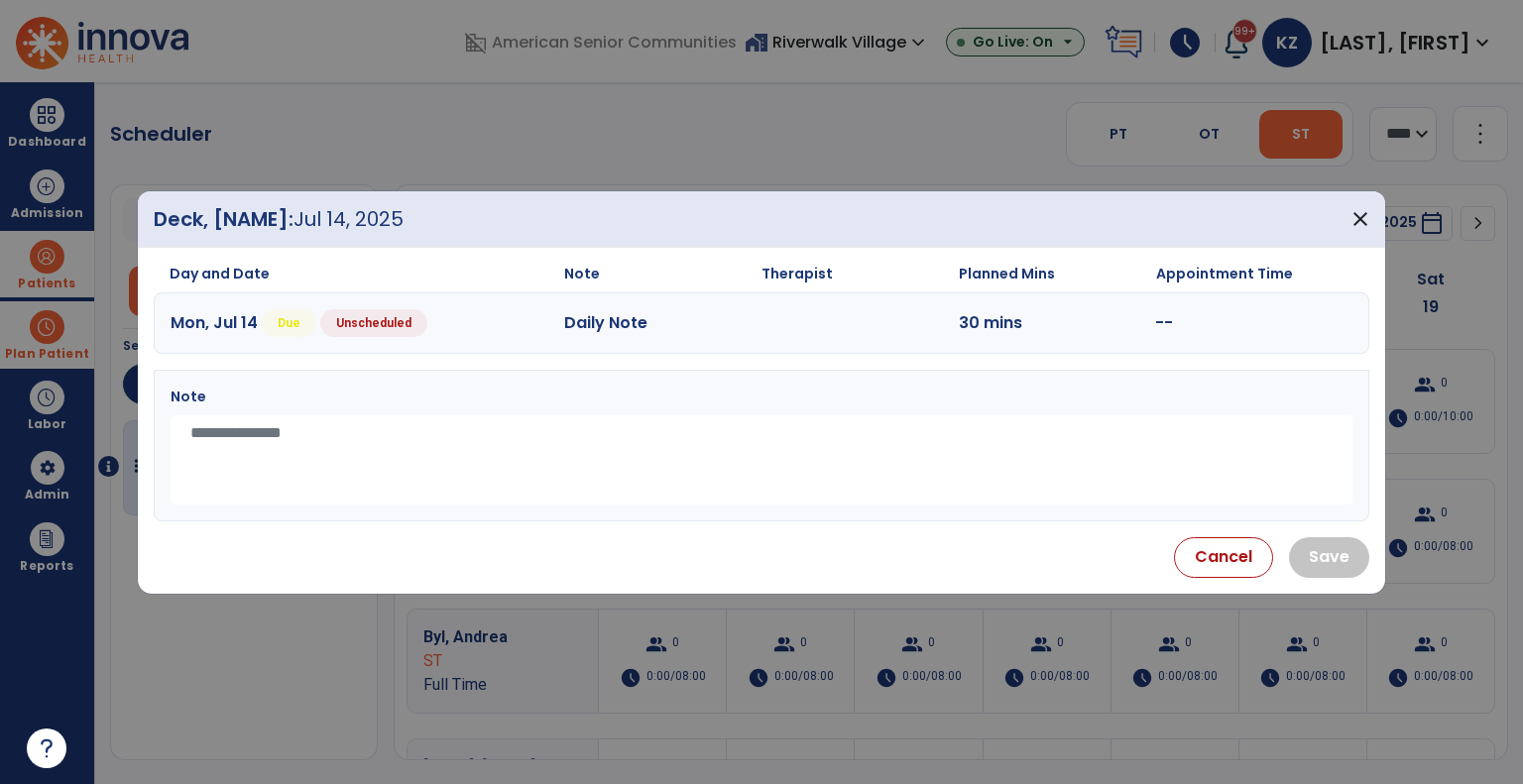 drag, startPoint x: 287, startPoint y: 439, endPoint x: 294, endPoint y: 449, distance: 12.206556 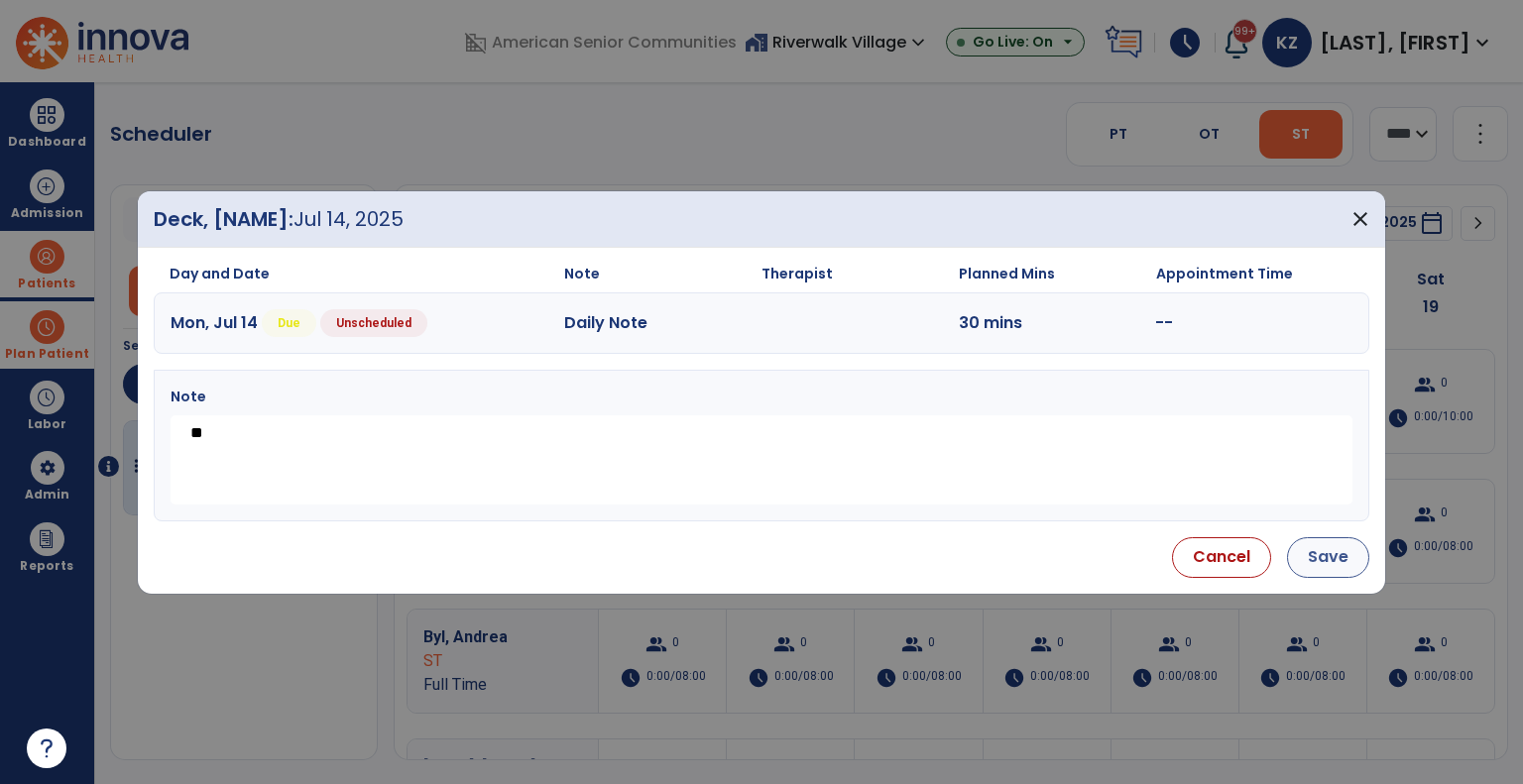 type on "**" 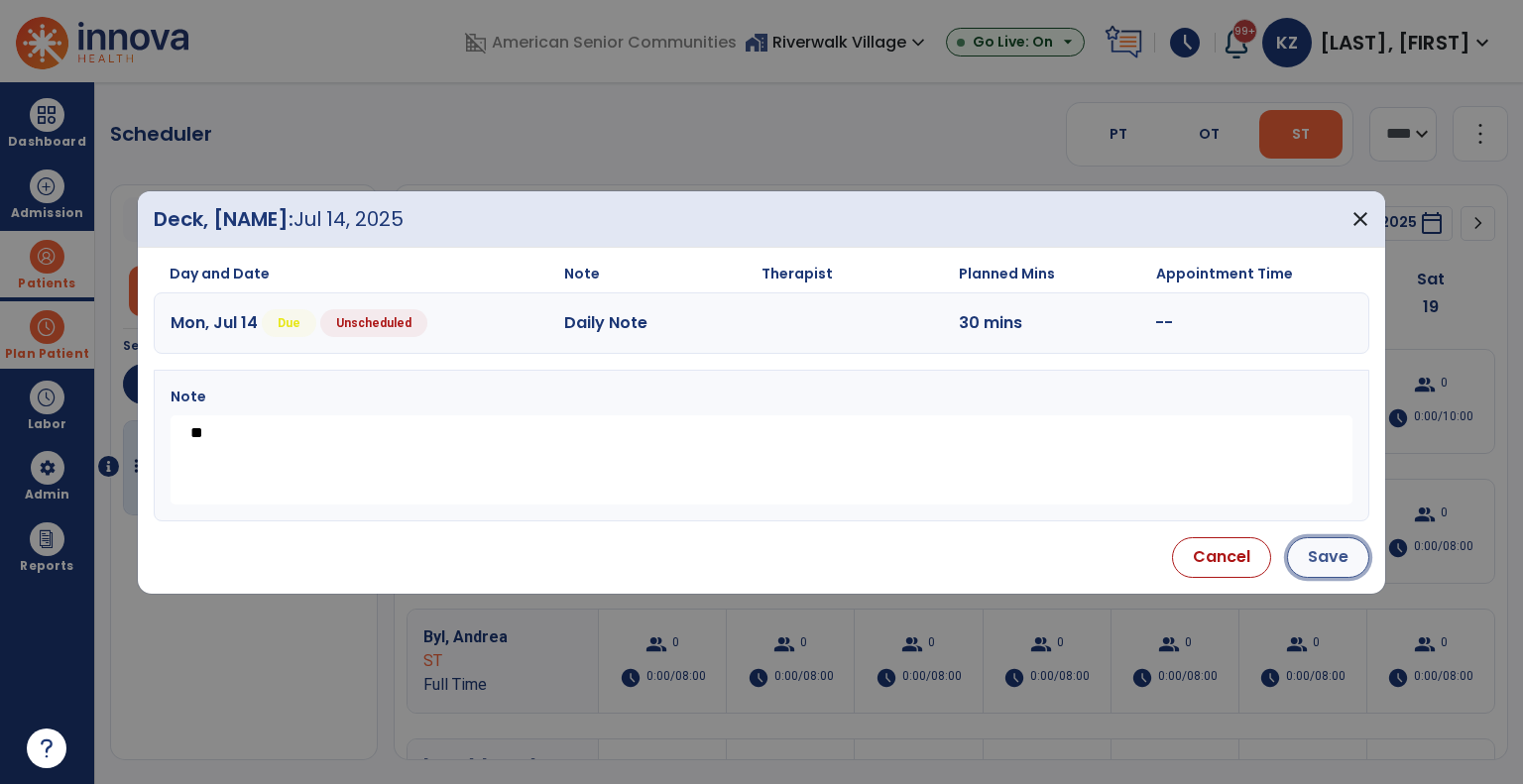 click on "Save" at bounding box center (1328, 557) 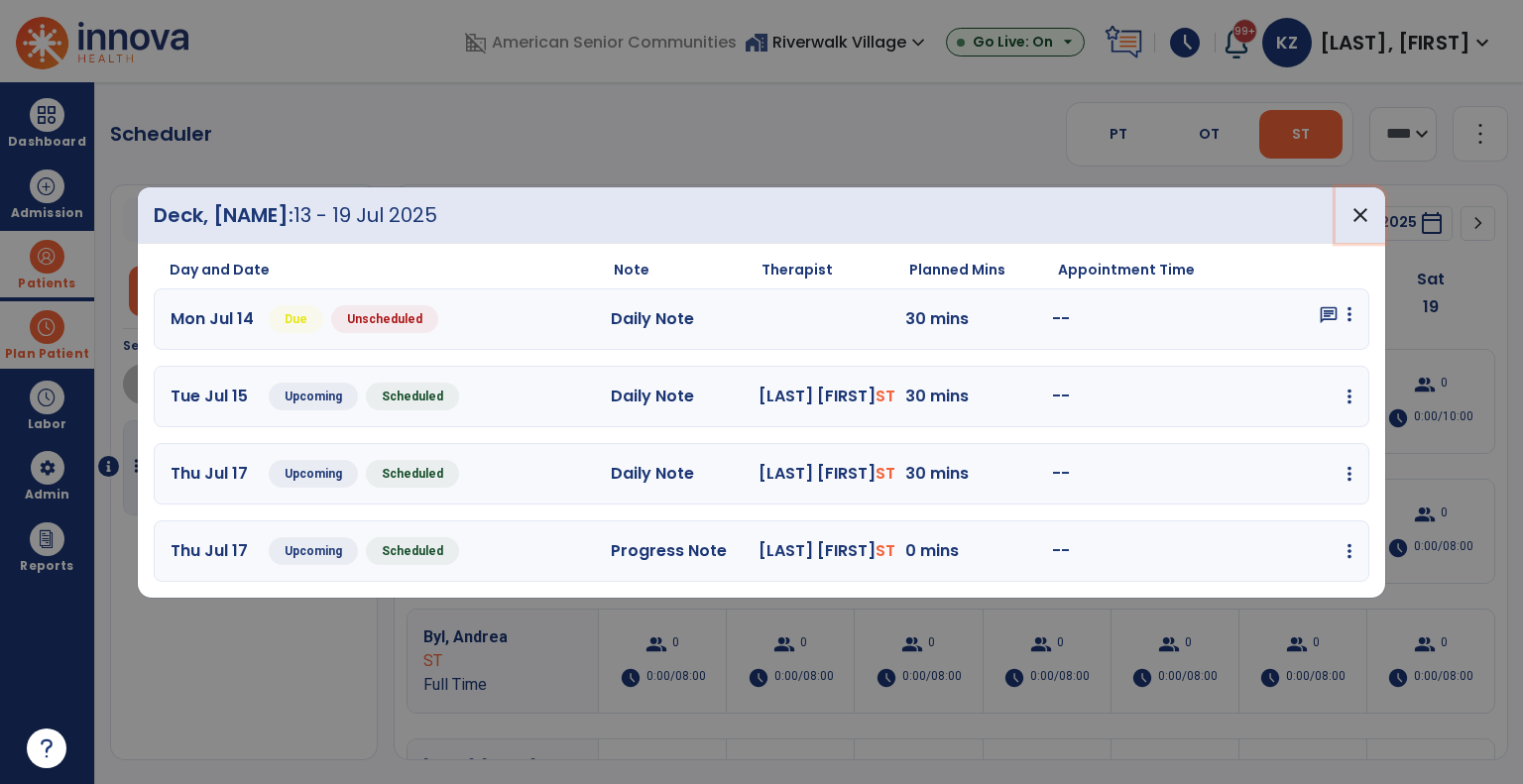 click on "close" at bounding box center (1360, 215) 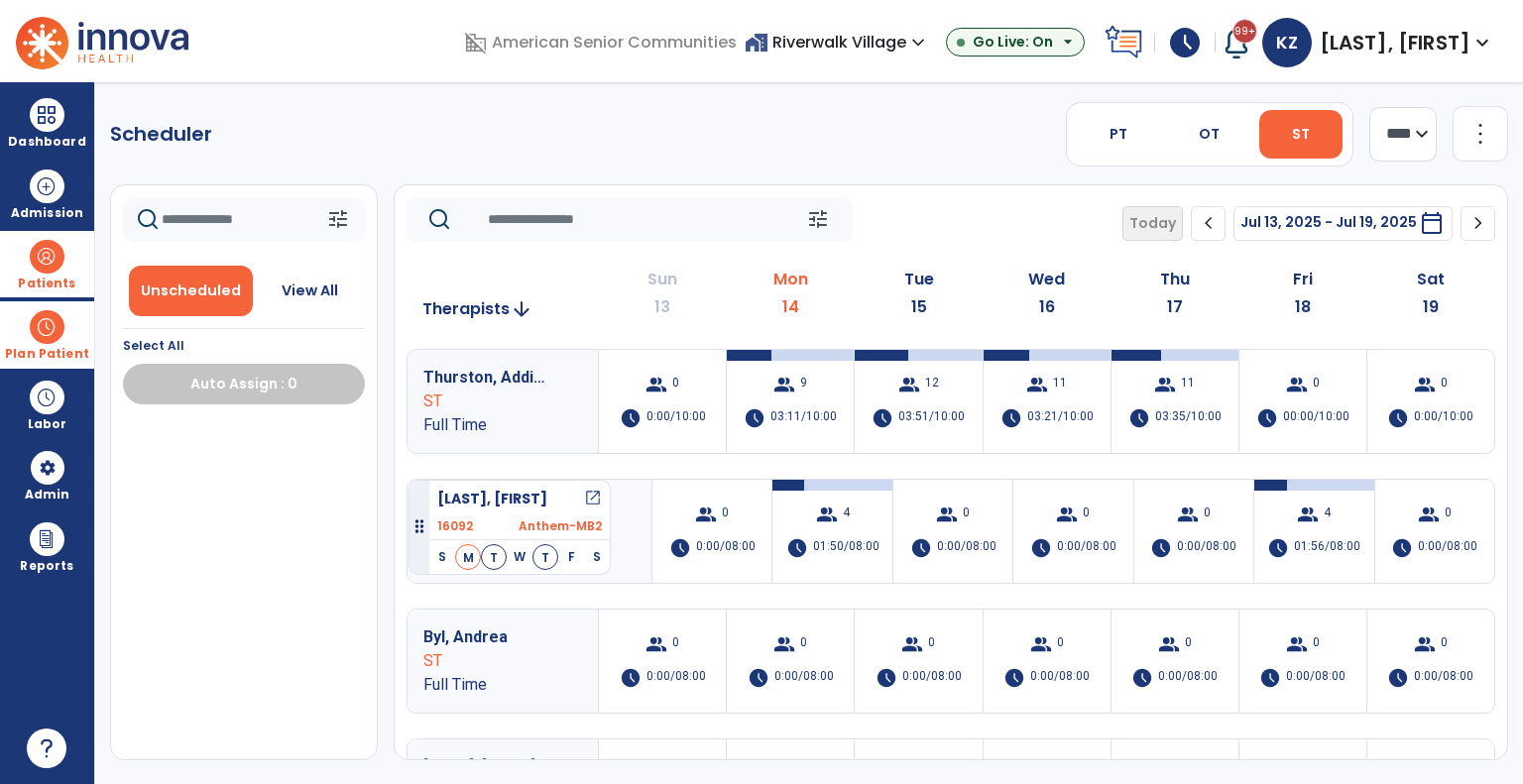drag, startPoint x: 245, startPoint y: 439, endPoint x: 409, endPoint y: 472, distance: 167.28718 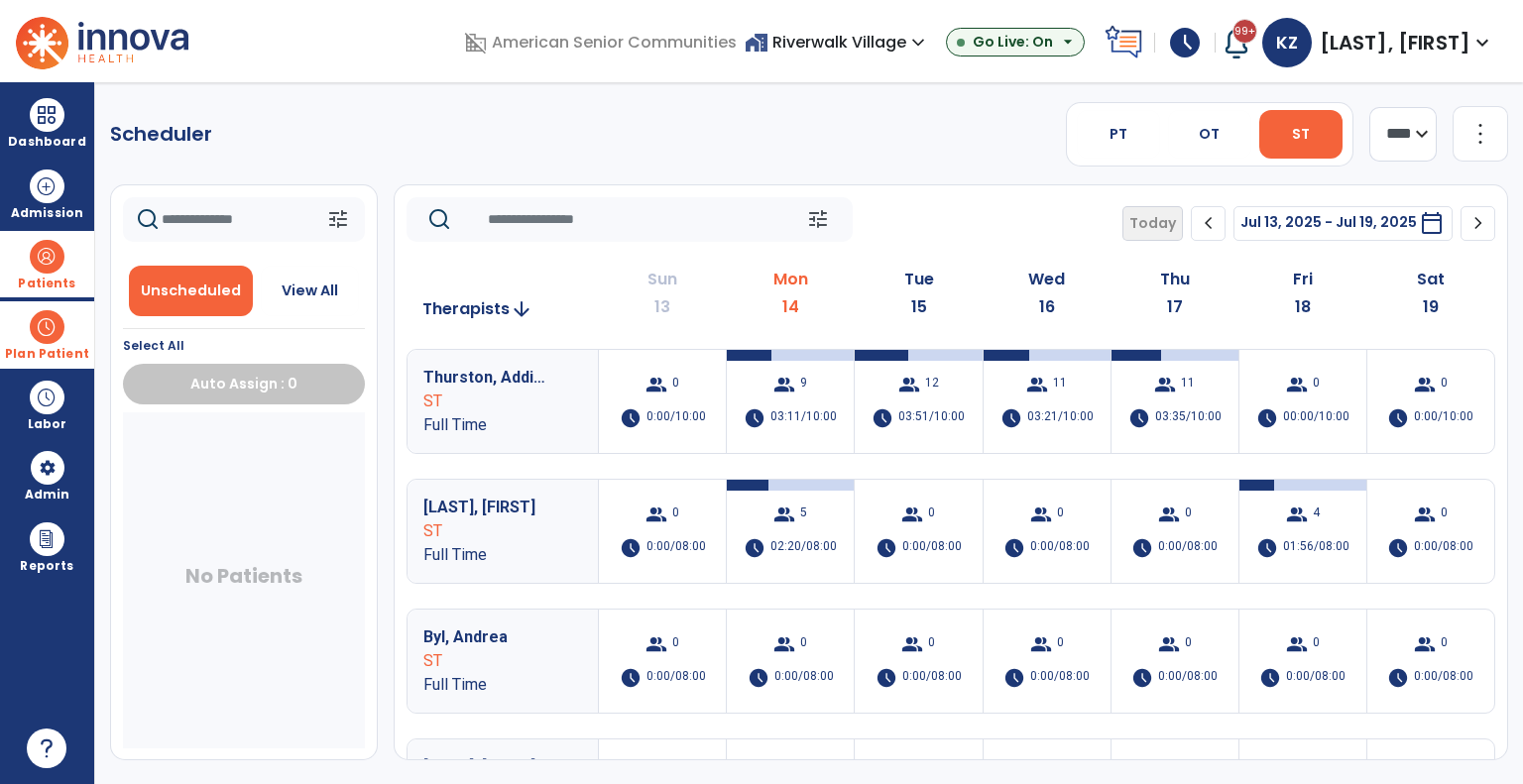 click on "group" at bounding box center (784, 514) 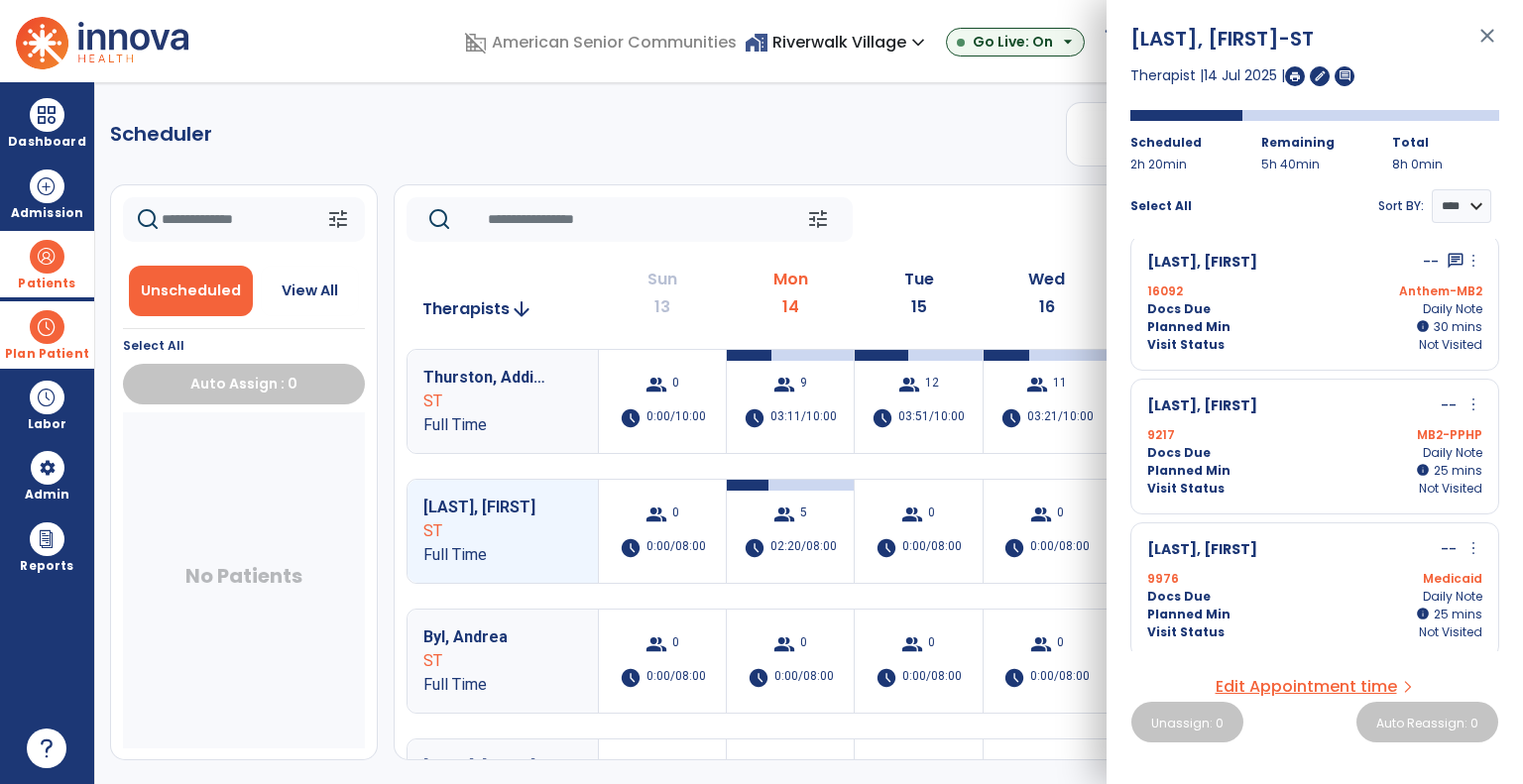 scroll, scrollTop: 302, scrollLeft: 0, axis: vertical 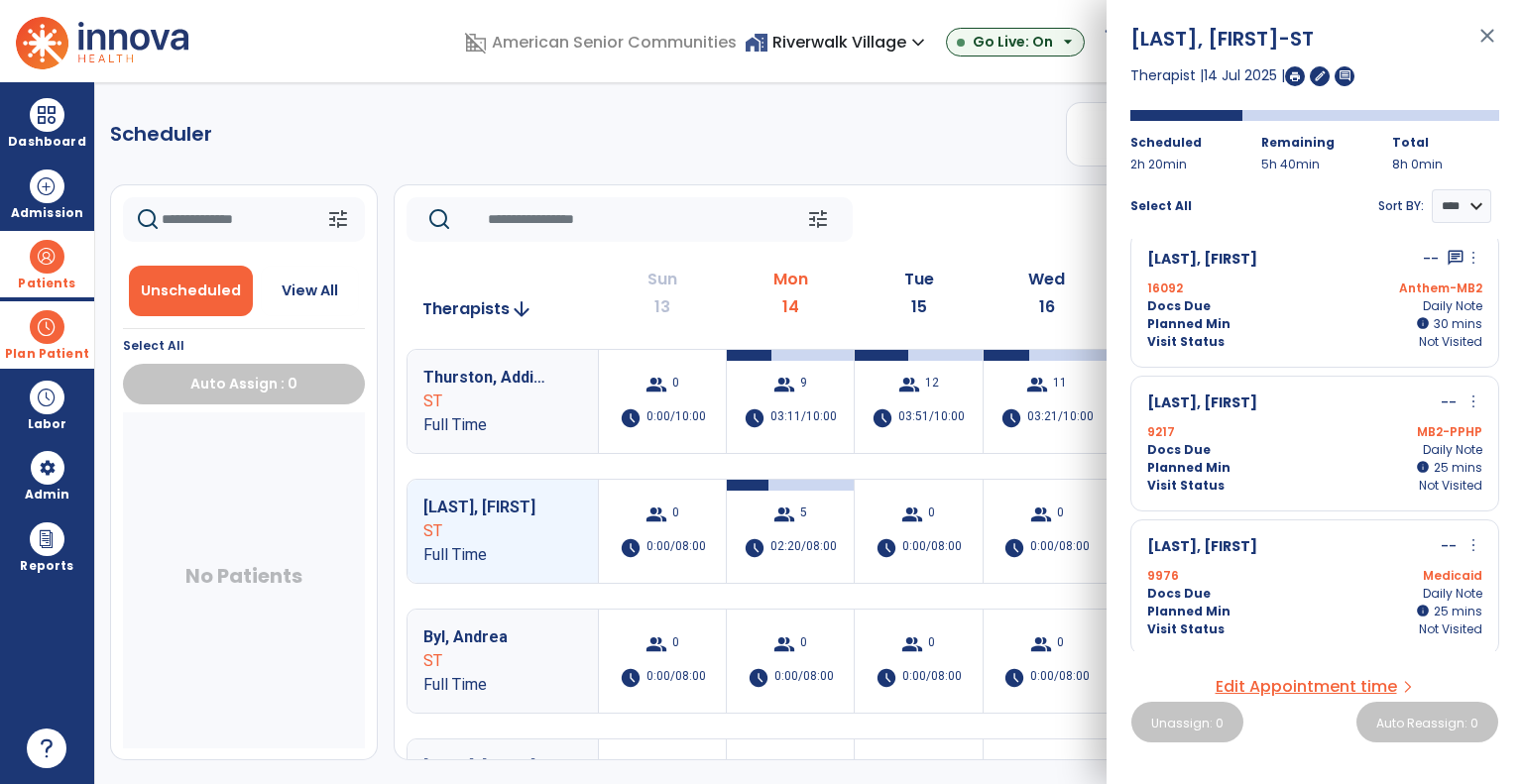 click on "Visit Status  Not Visited" at bounding box center (1315, 486) 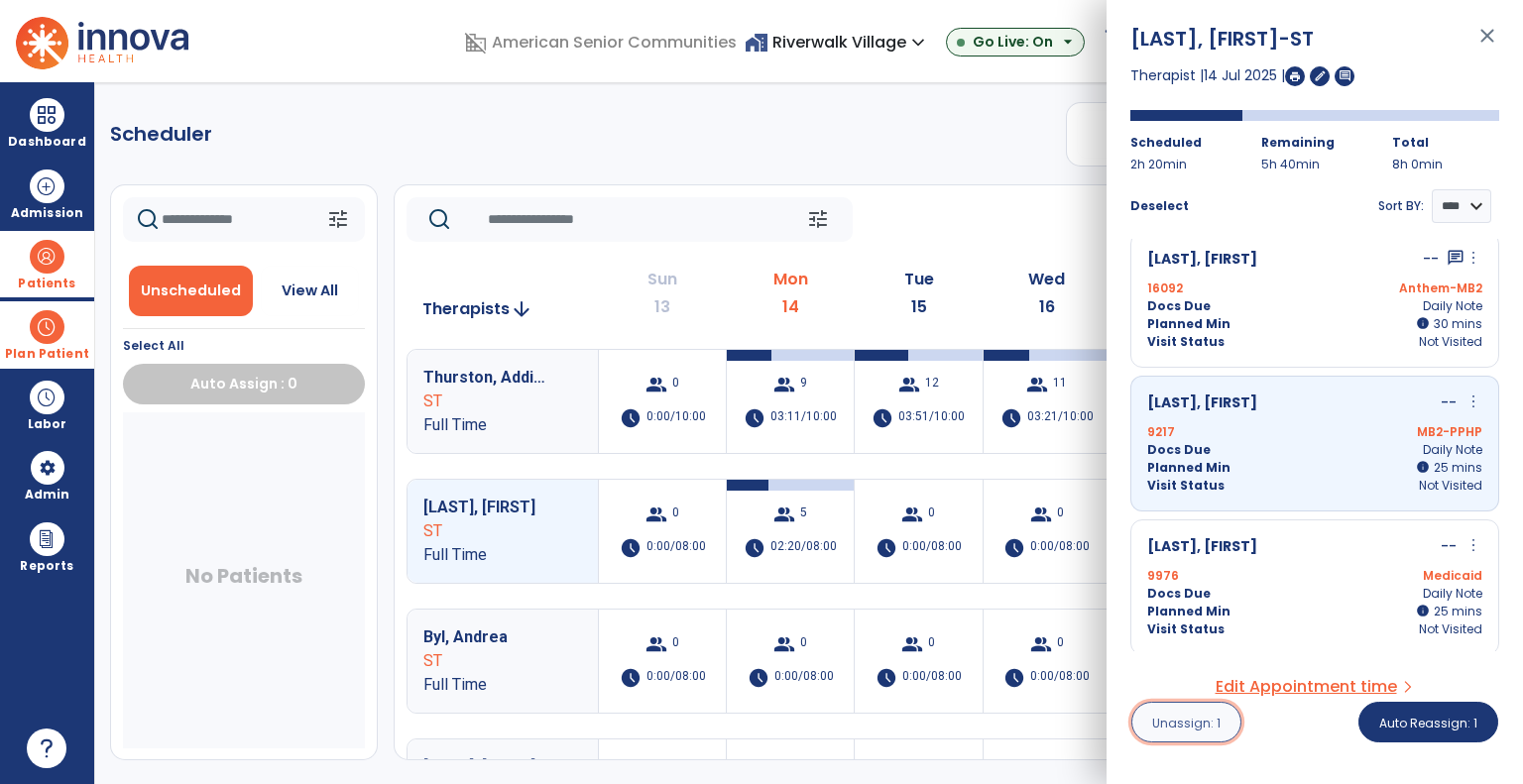 click on "Unassign: 1" at bounding box center [1186, 723] 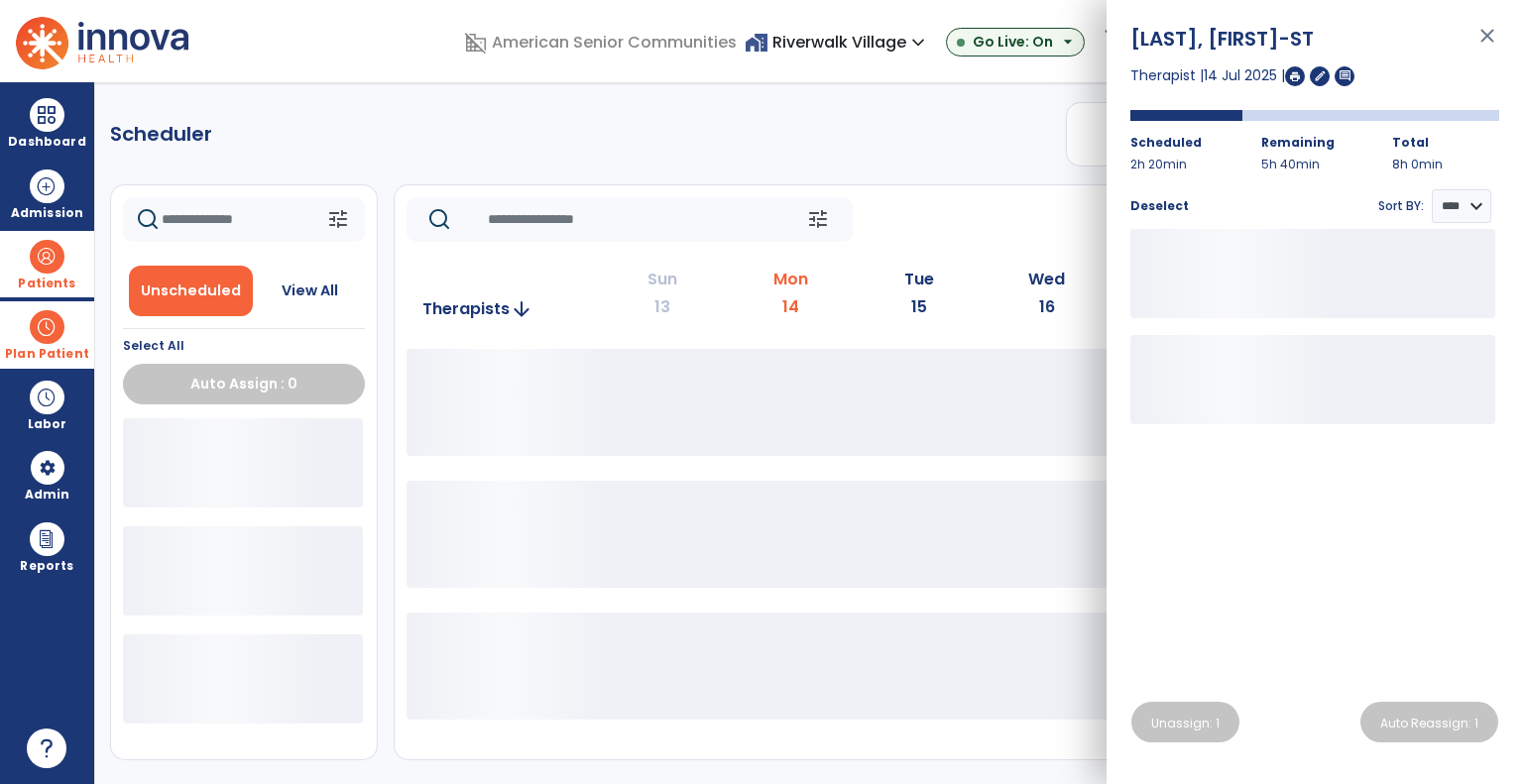 click on "tune   Today  chevron_left Jul 13, 2025 - Jul 19, 2025  *********  calendar_today  chevron_right" 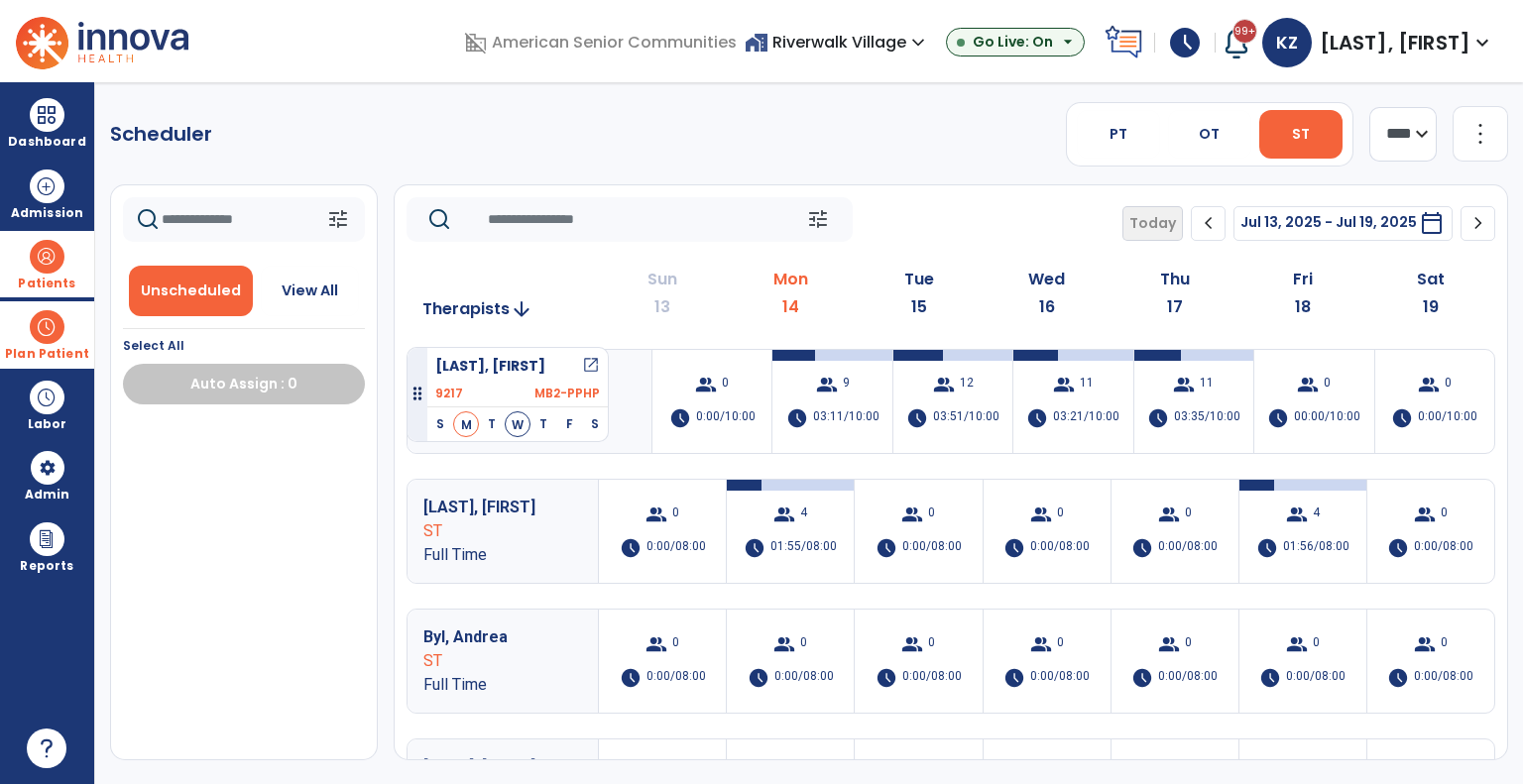 drag, startPoint x: 233, startPoint y: 459, endPoint x: 407, endPoint y: 339, distance: 211.36698 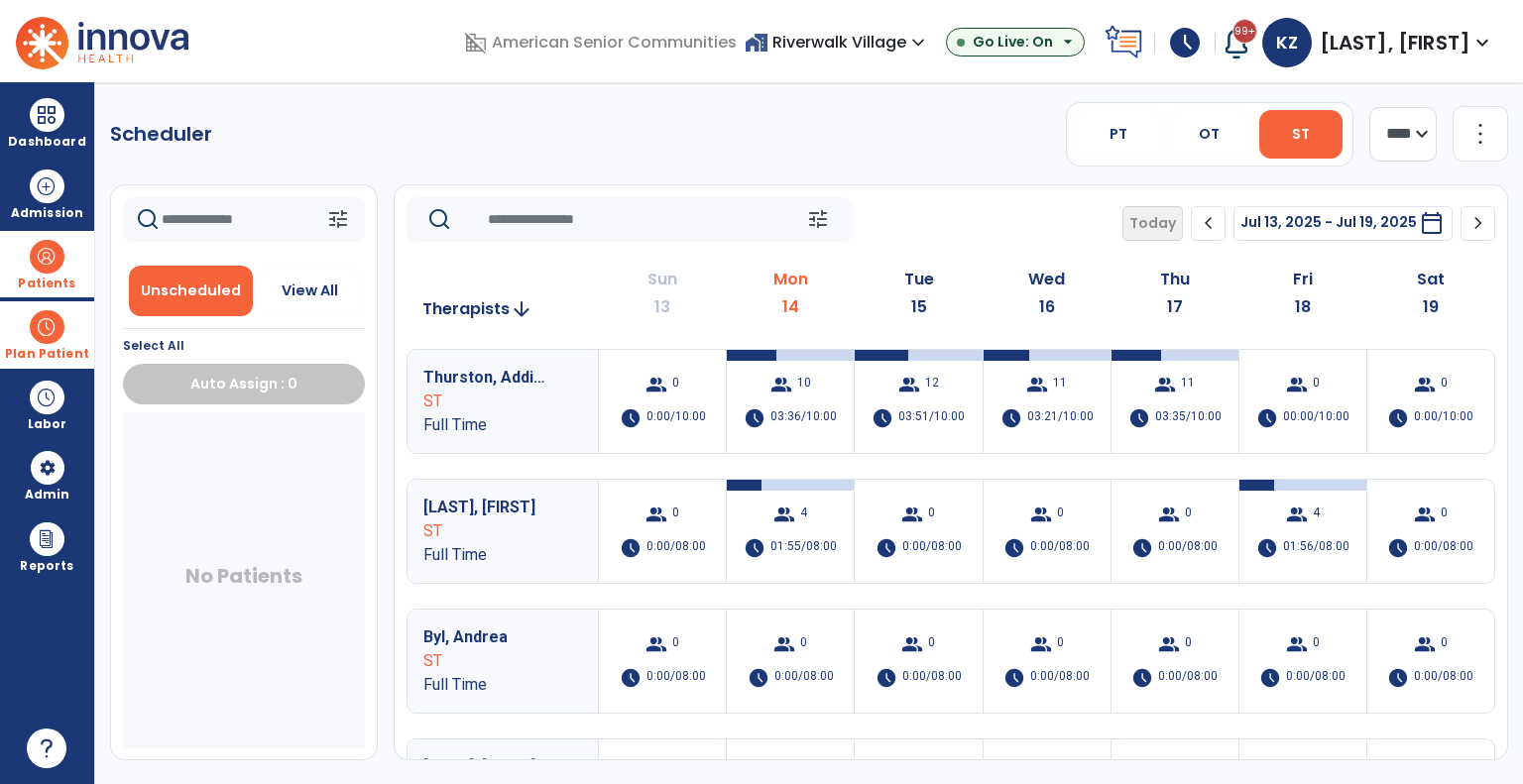 click on "home_work   Riverwalk Village   expand_more" at bounding box center [837, 42] 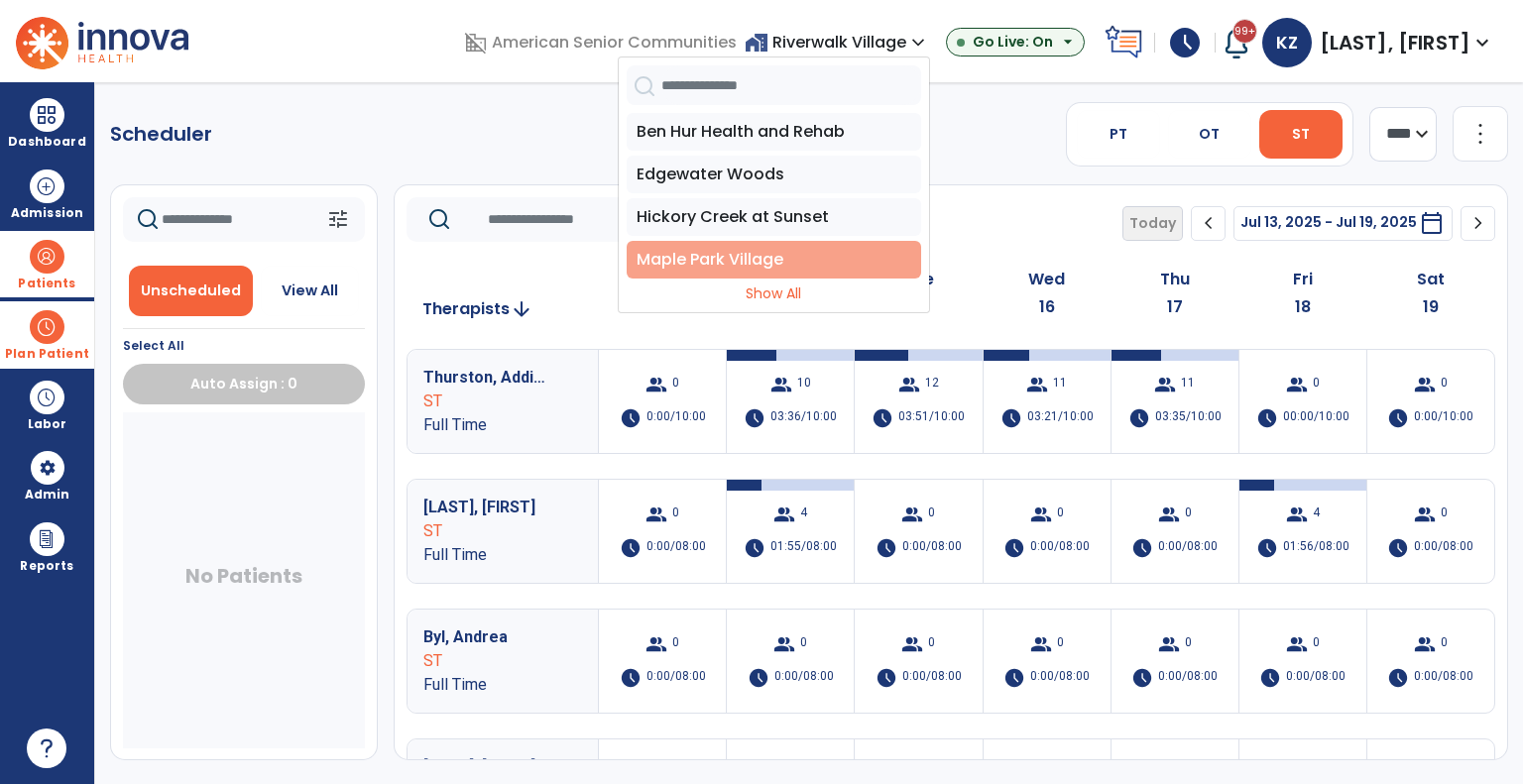 click on "Maple Park Village" at bounding box center [773, 260] 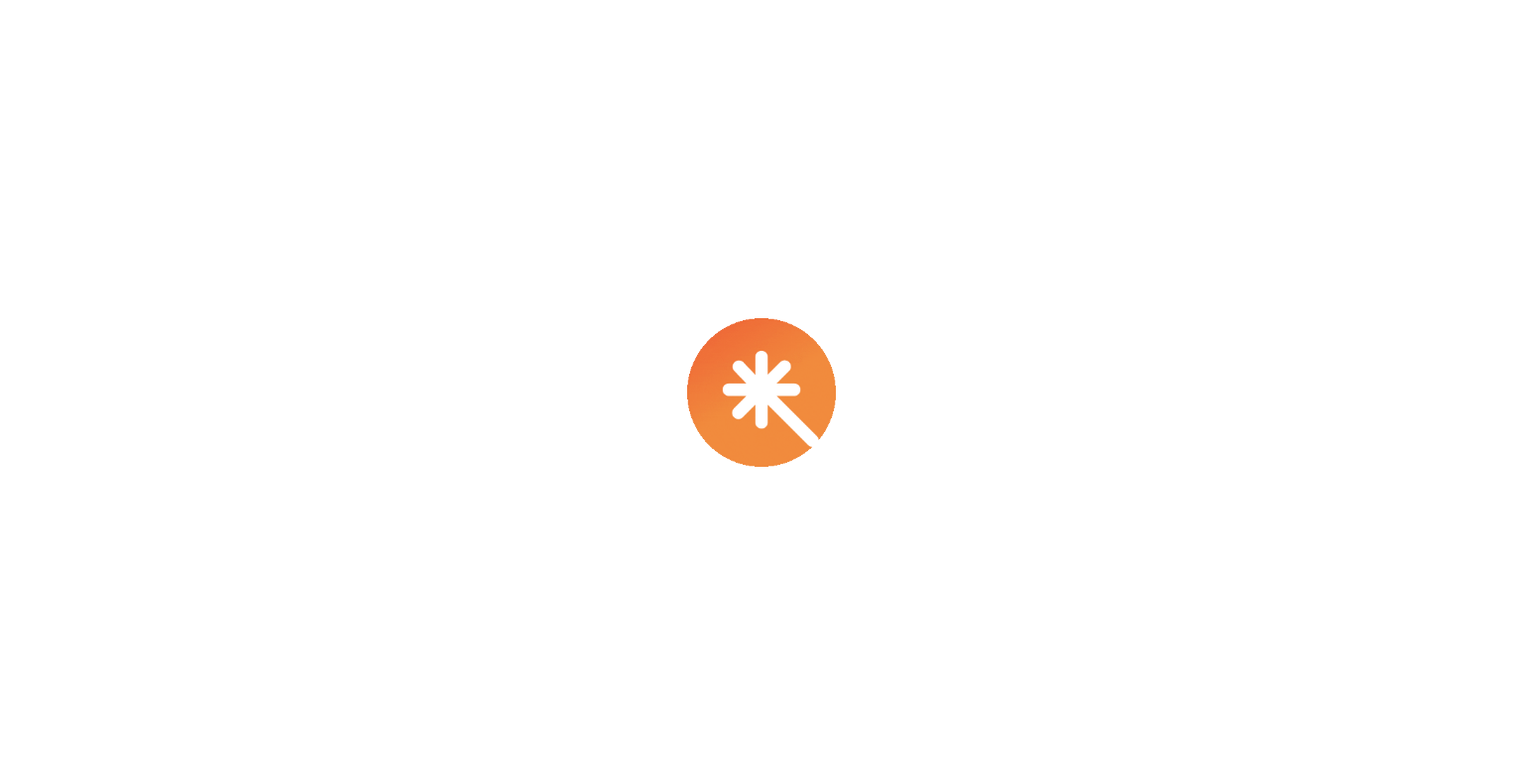 scroll, scrollTop: 0, scrollLeft: 0, axis: both 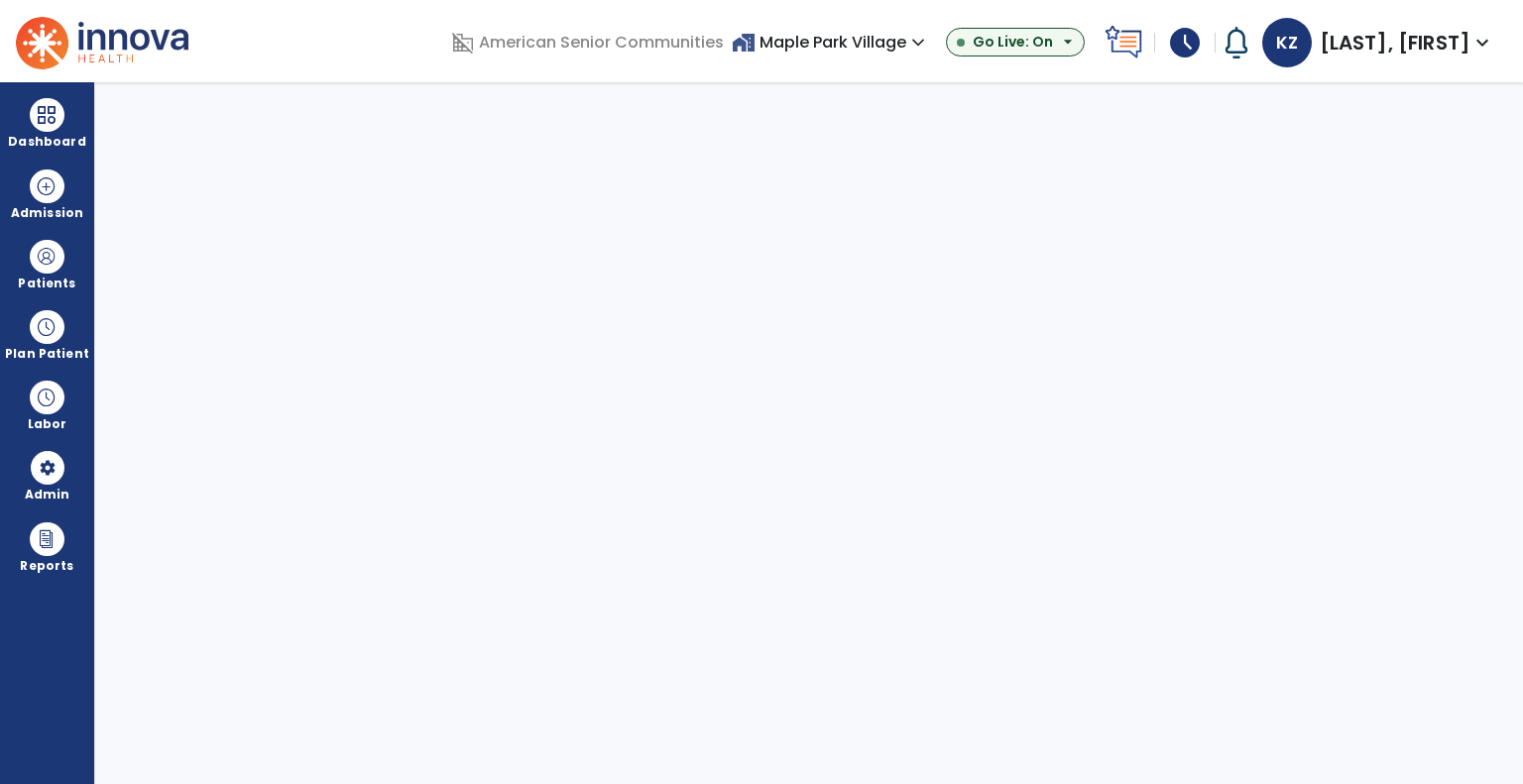 select on "***" 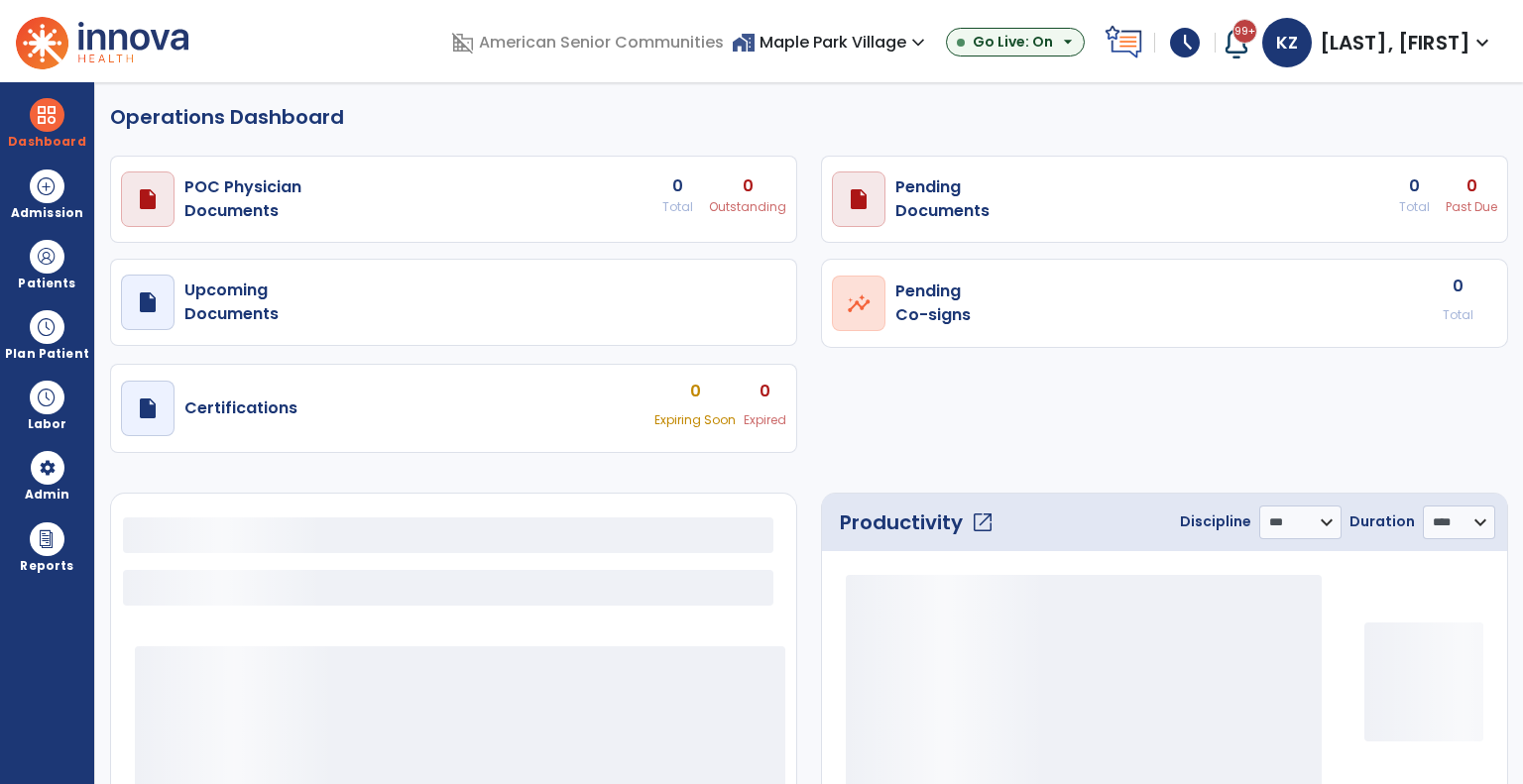 select on "***" 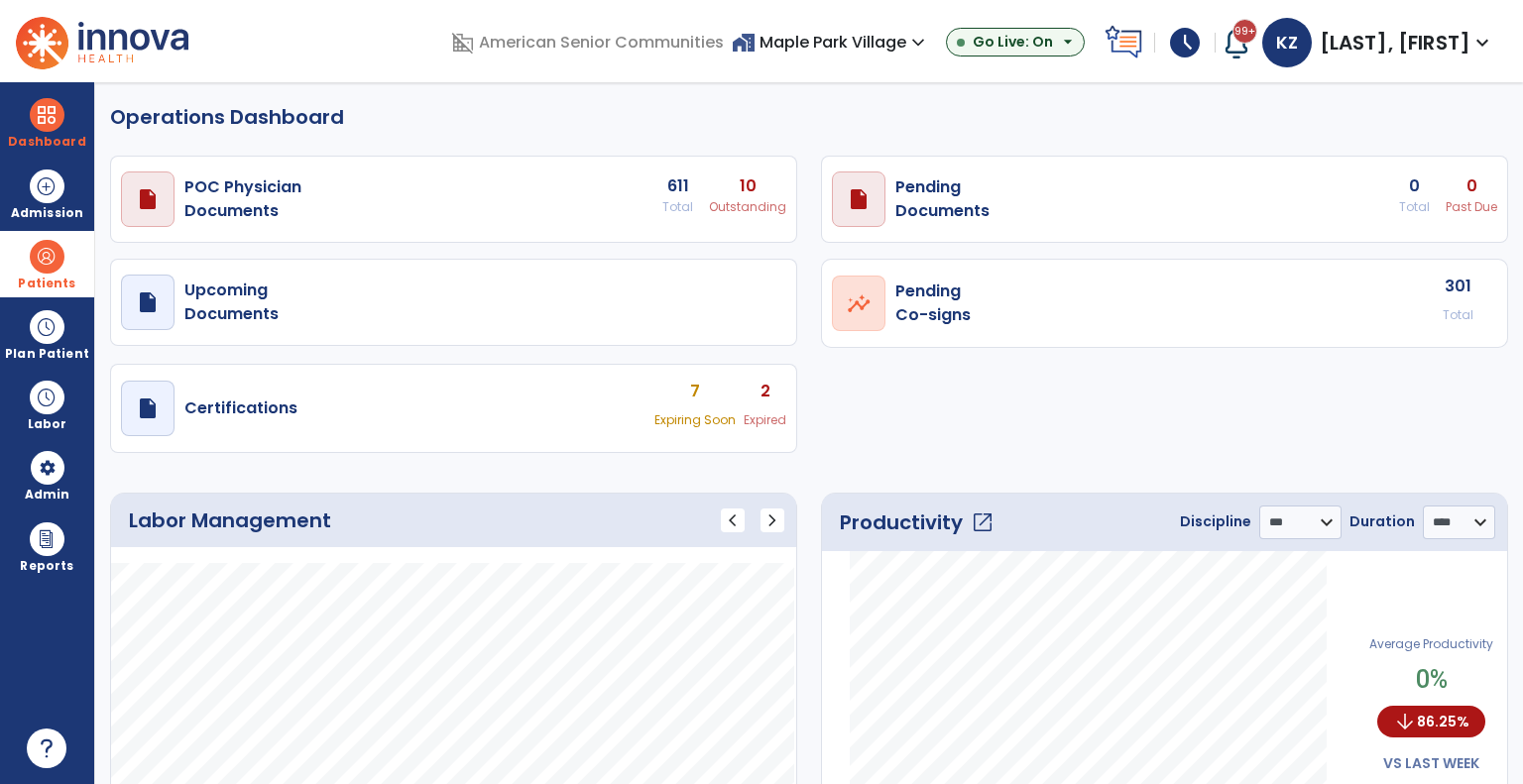click at bounding box center (47, 257) 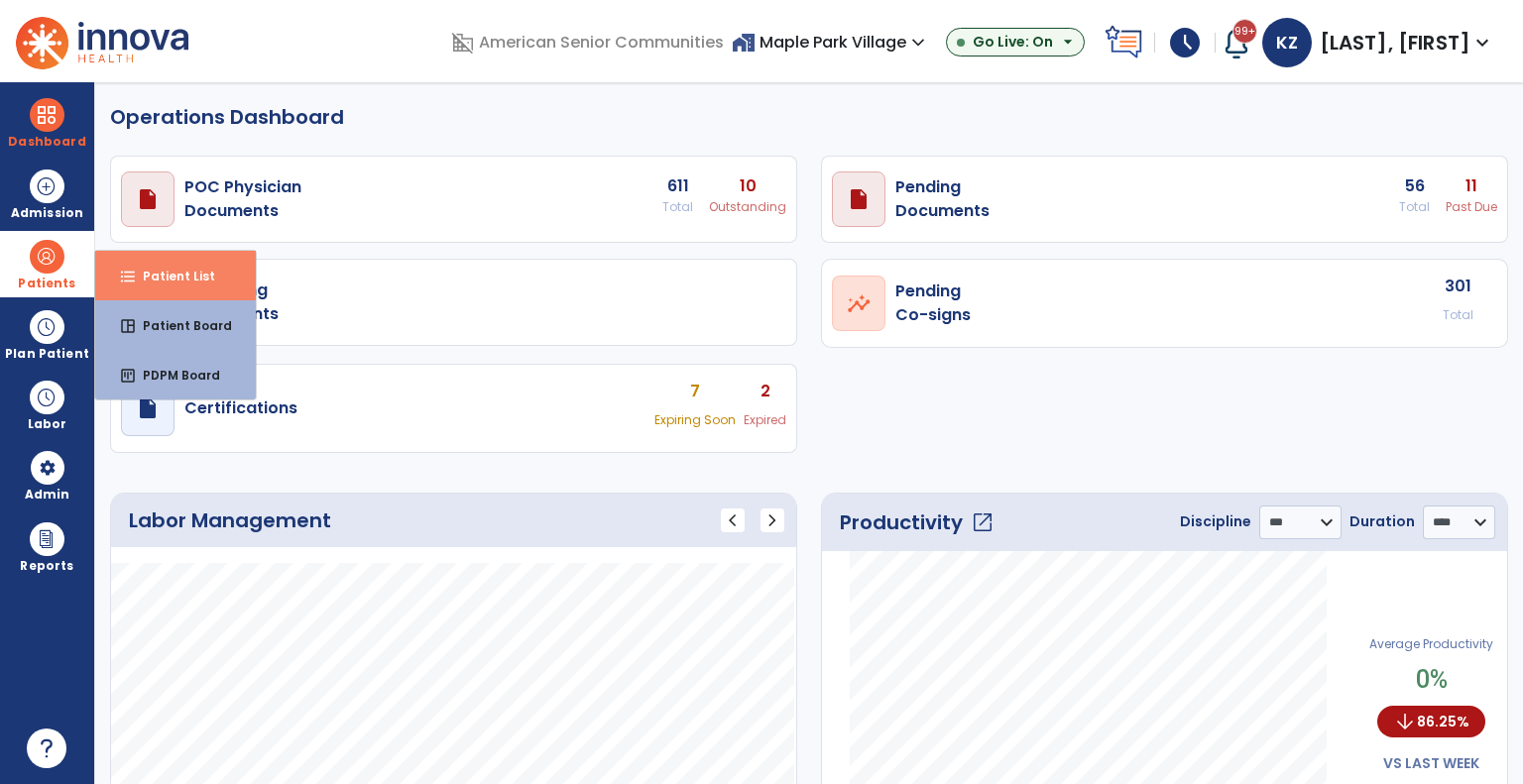 click on "Patient List" at bounding box center [171, 276] 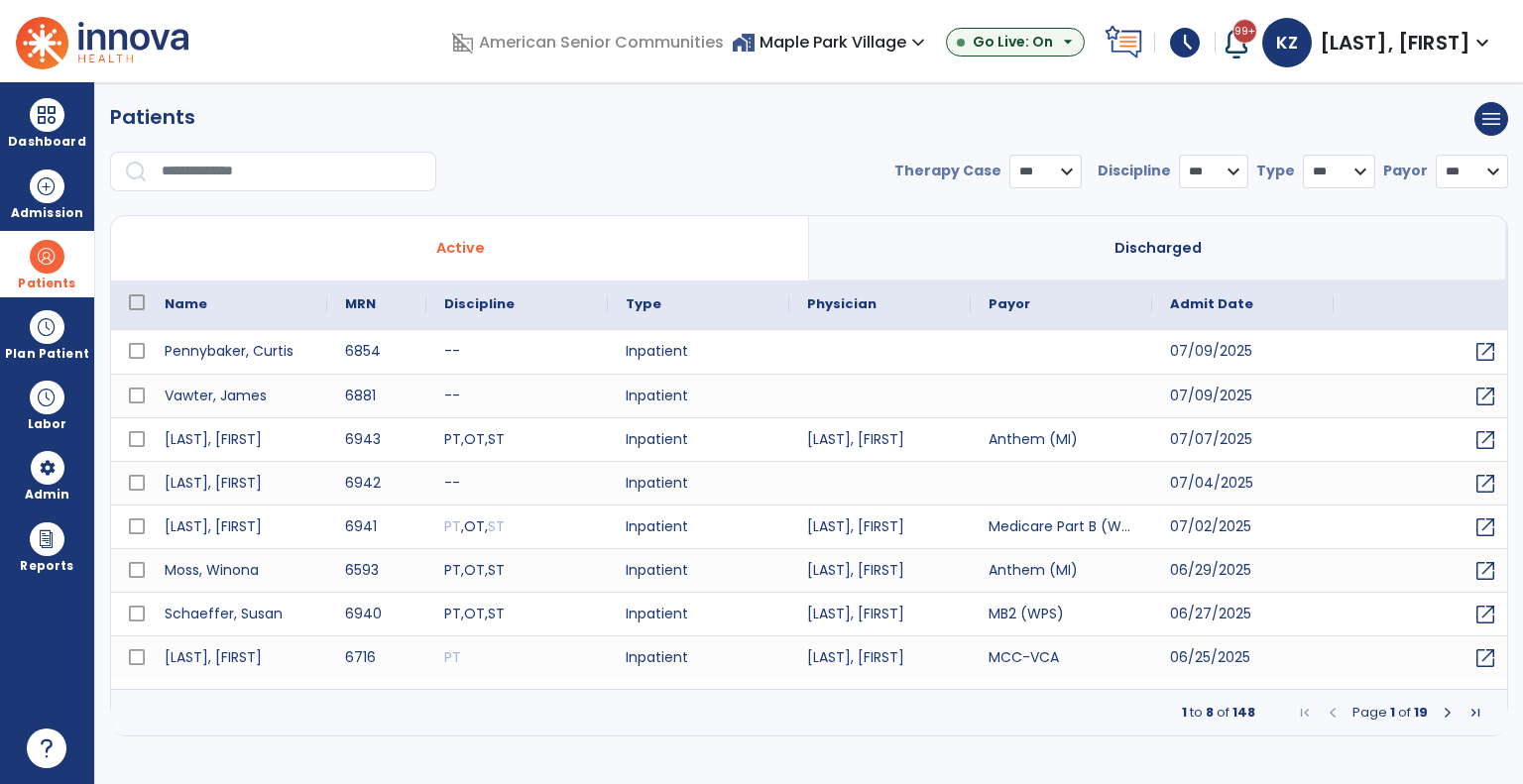select on "***" 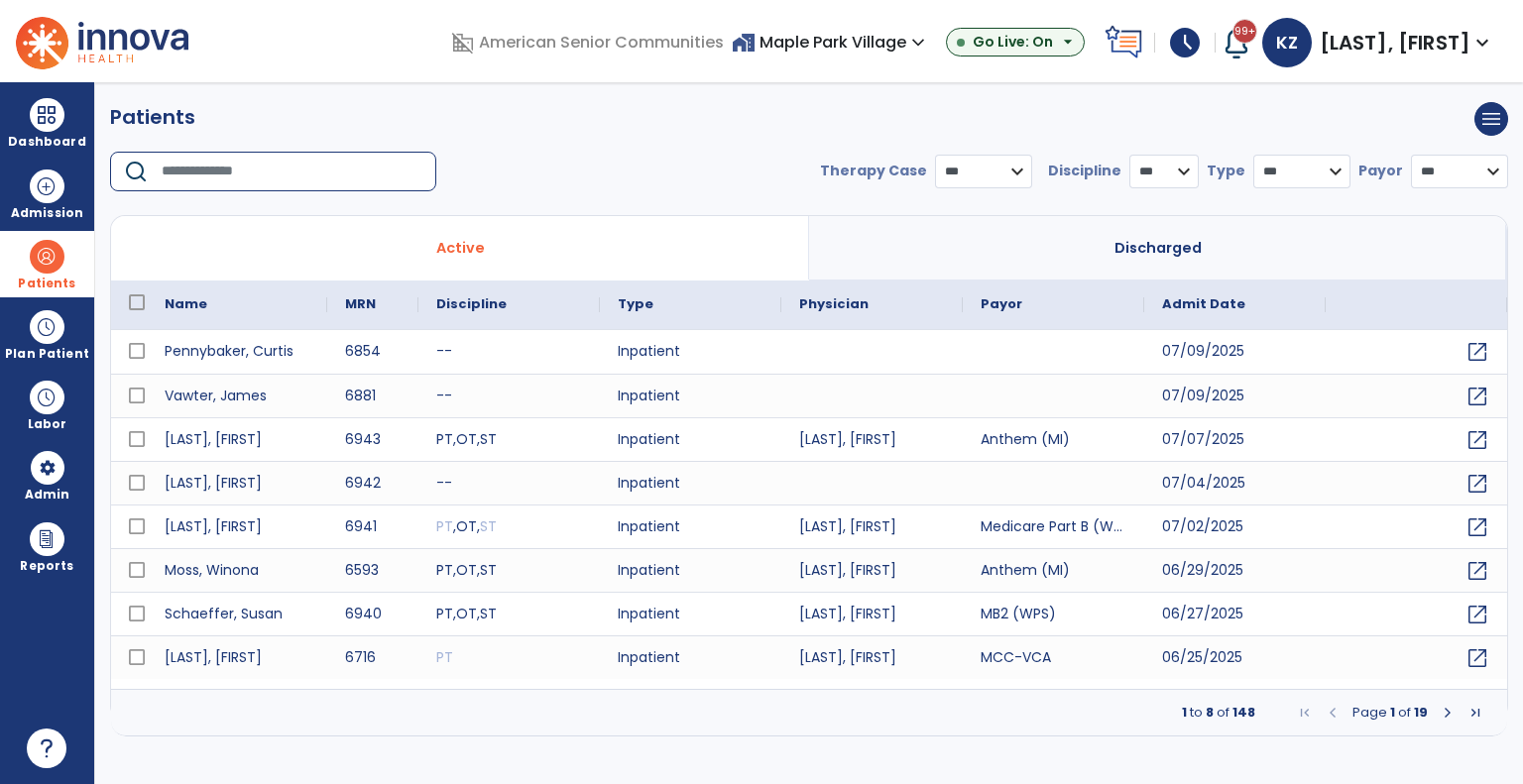 click at bounding box center (292, 171) 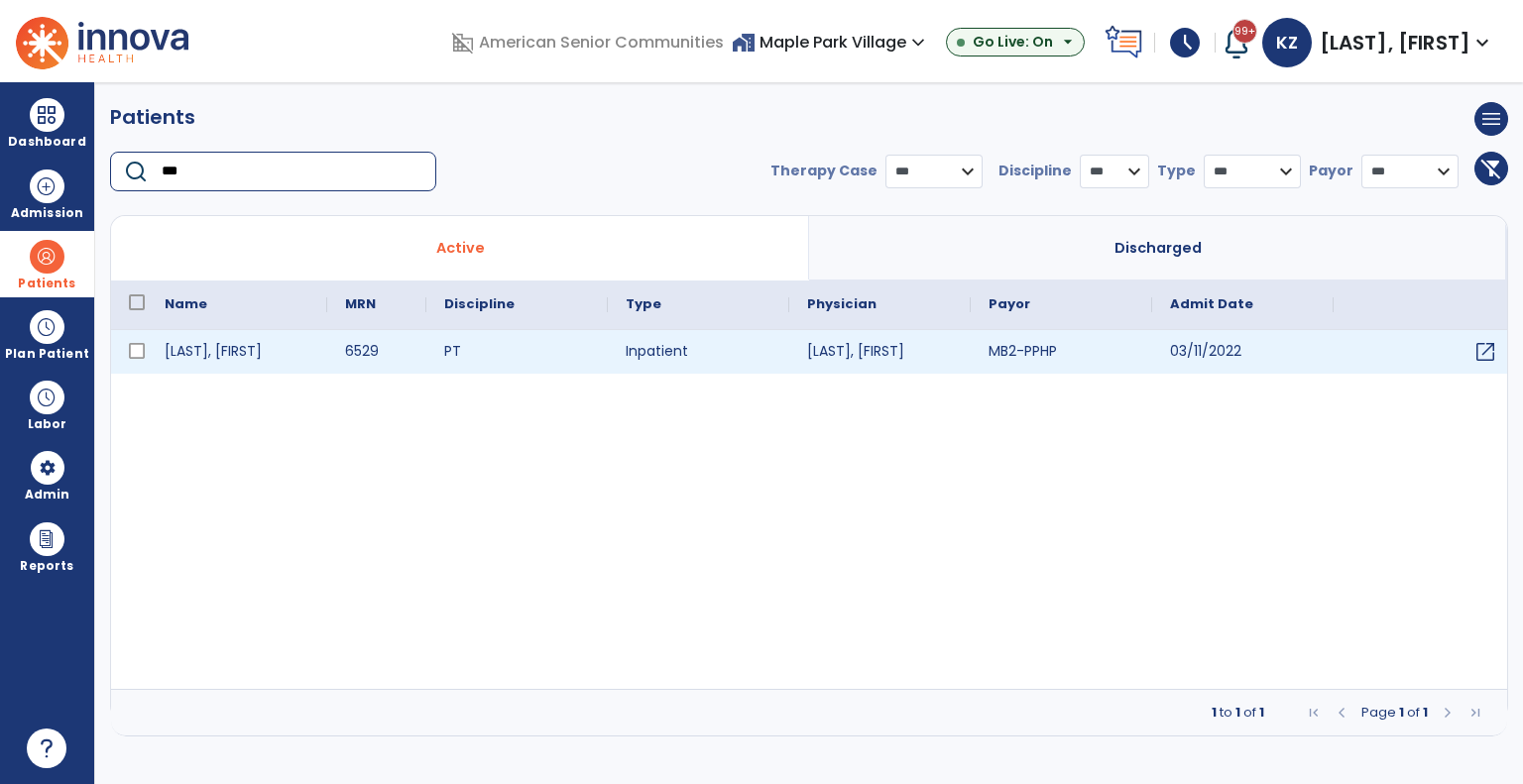 type on "***" 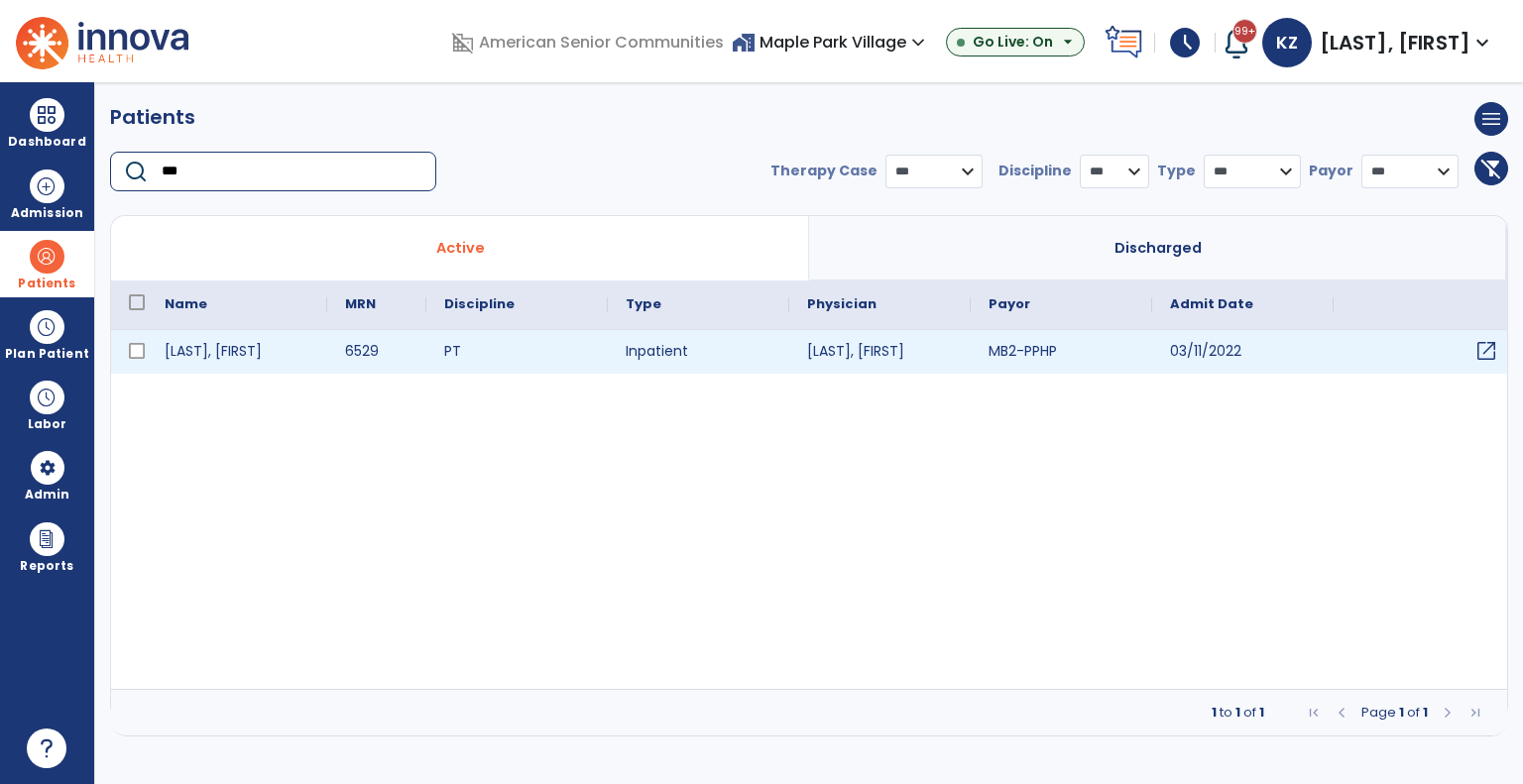click on "open_in_new" at bounding box center (1486, 351) 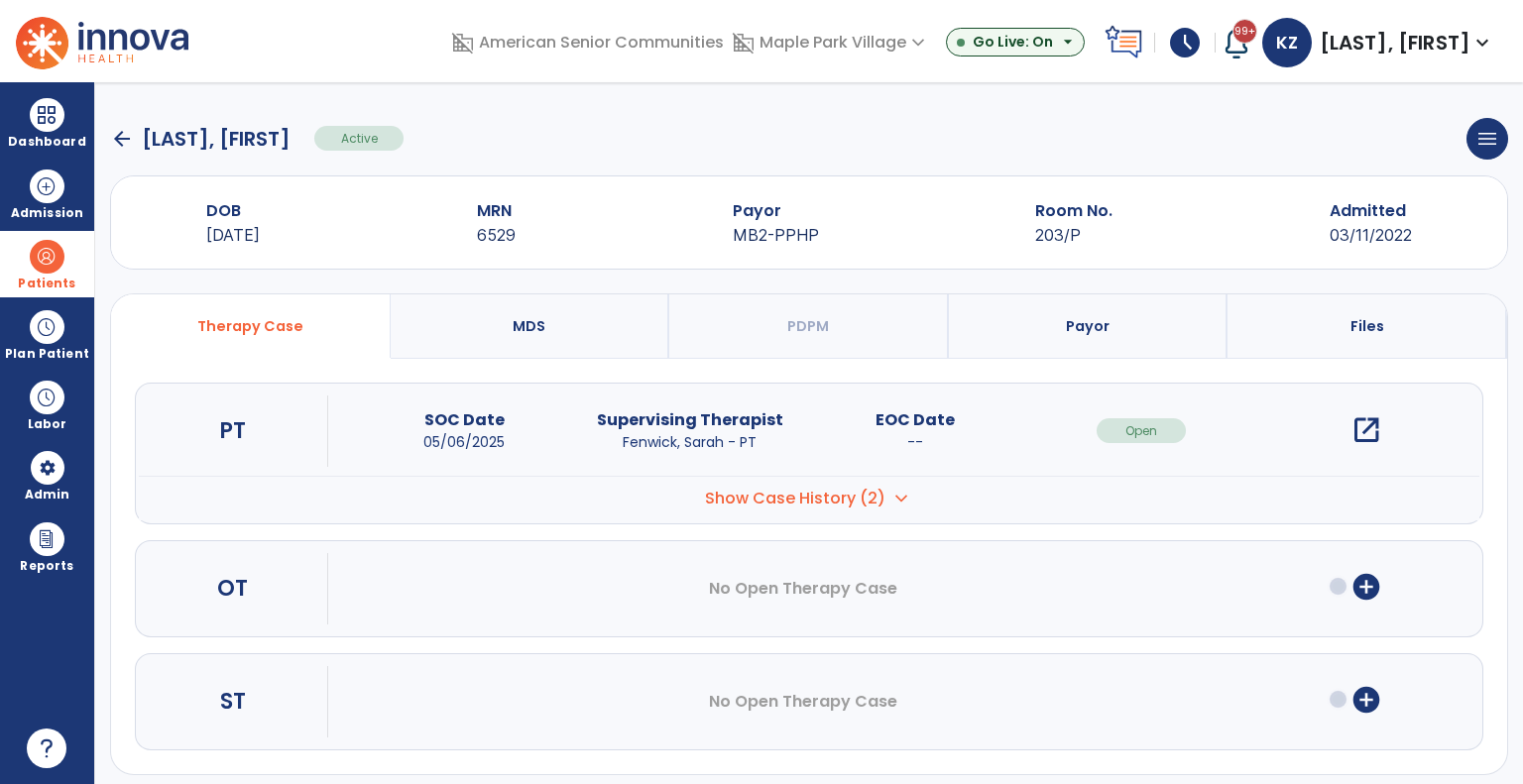 click on "open_in_new" at bounding box center [1366, 430] 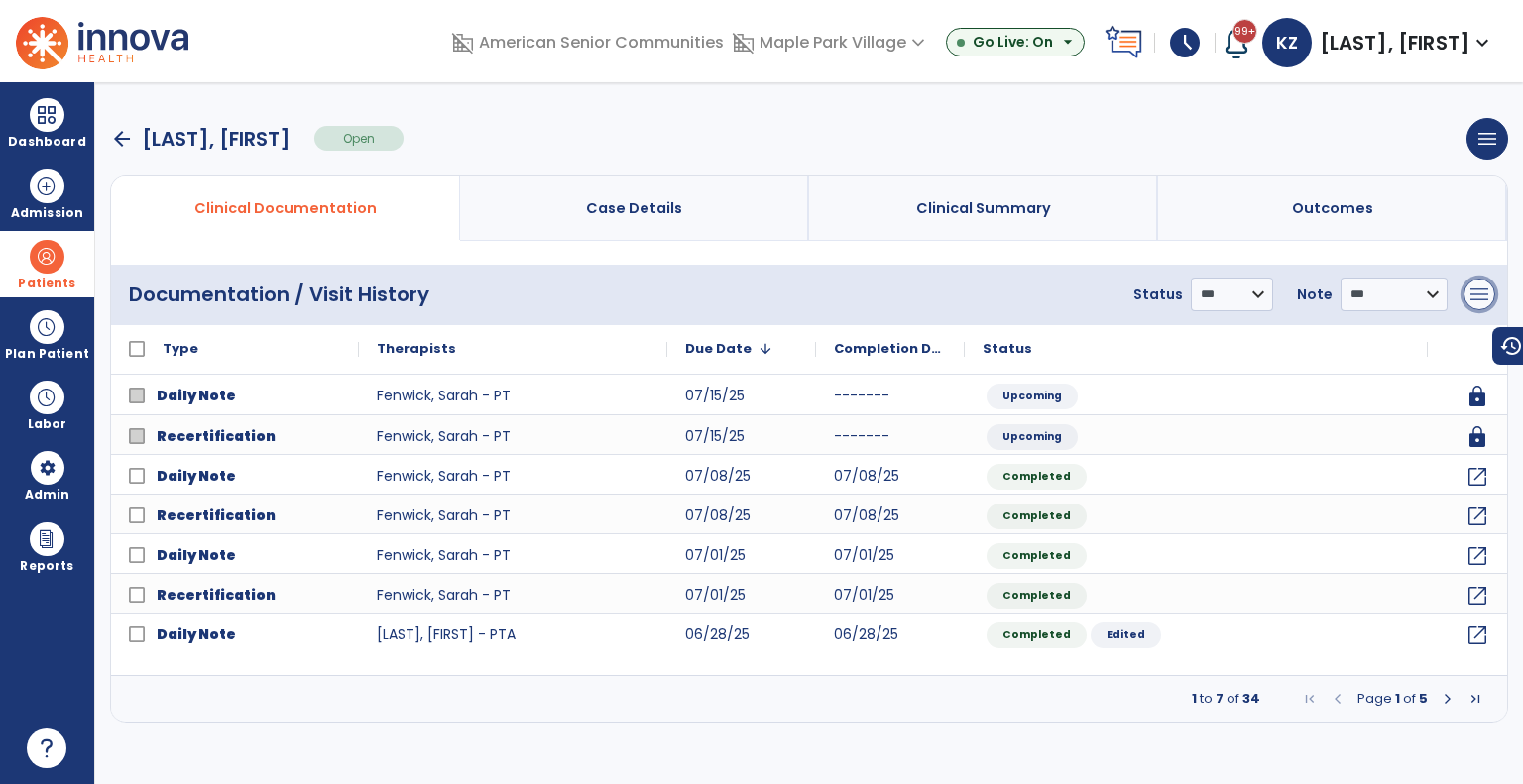 click on "menu" at bounding box center [1479, 294] 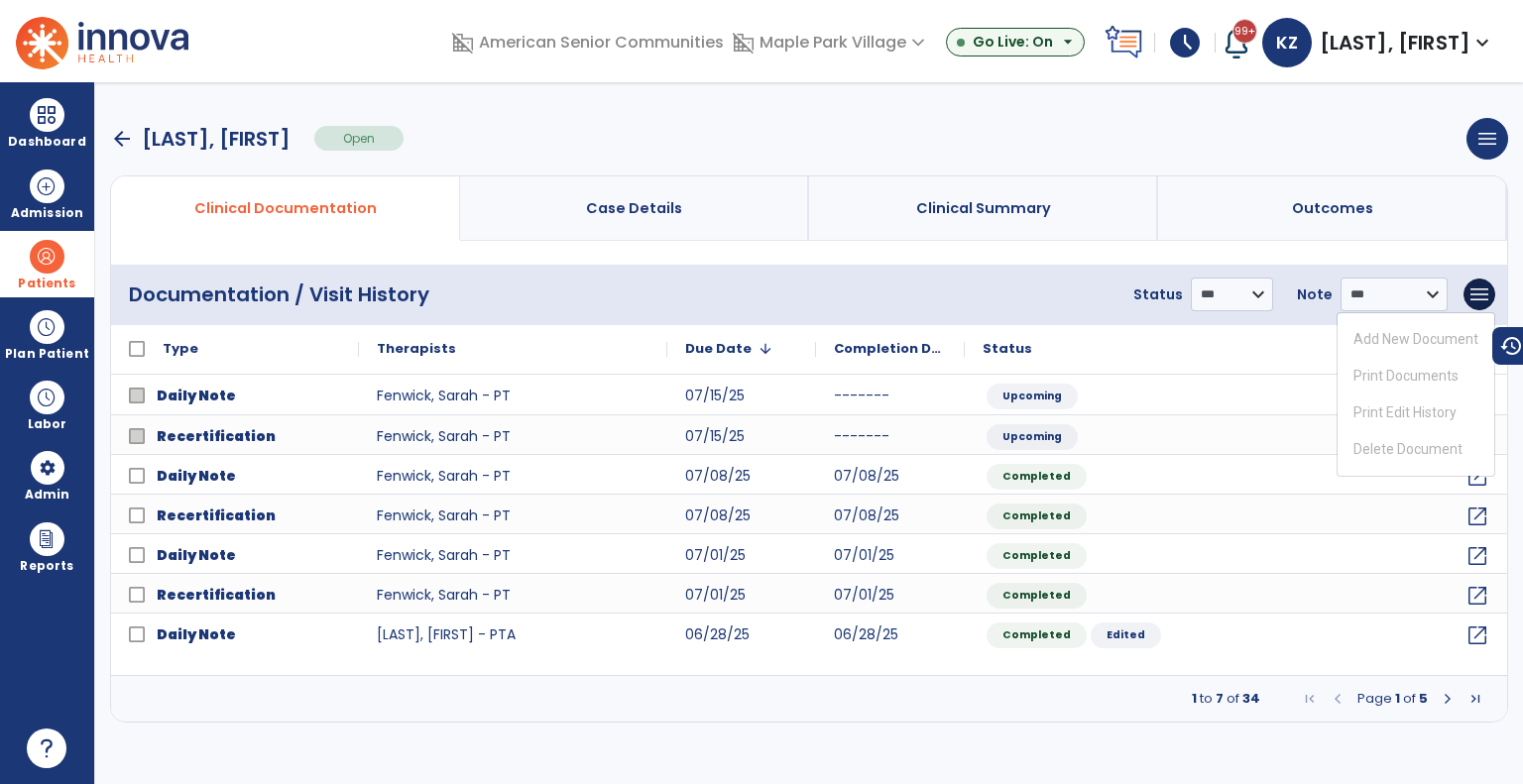 click at bounding box center [47, 257] 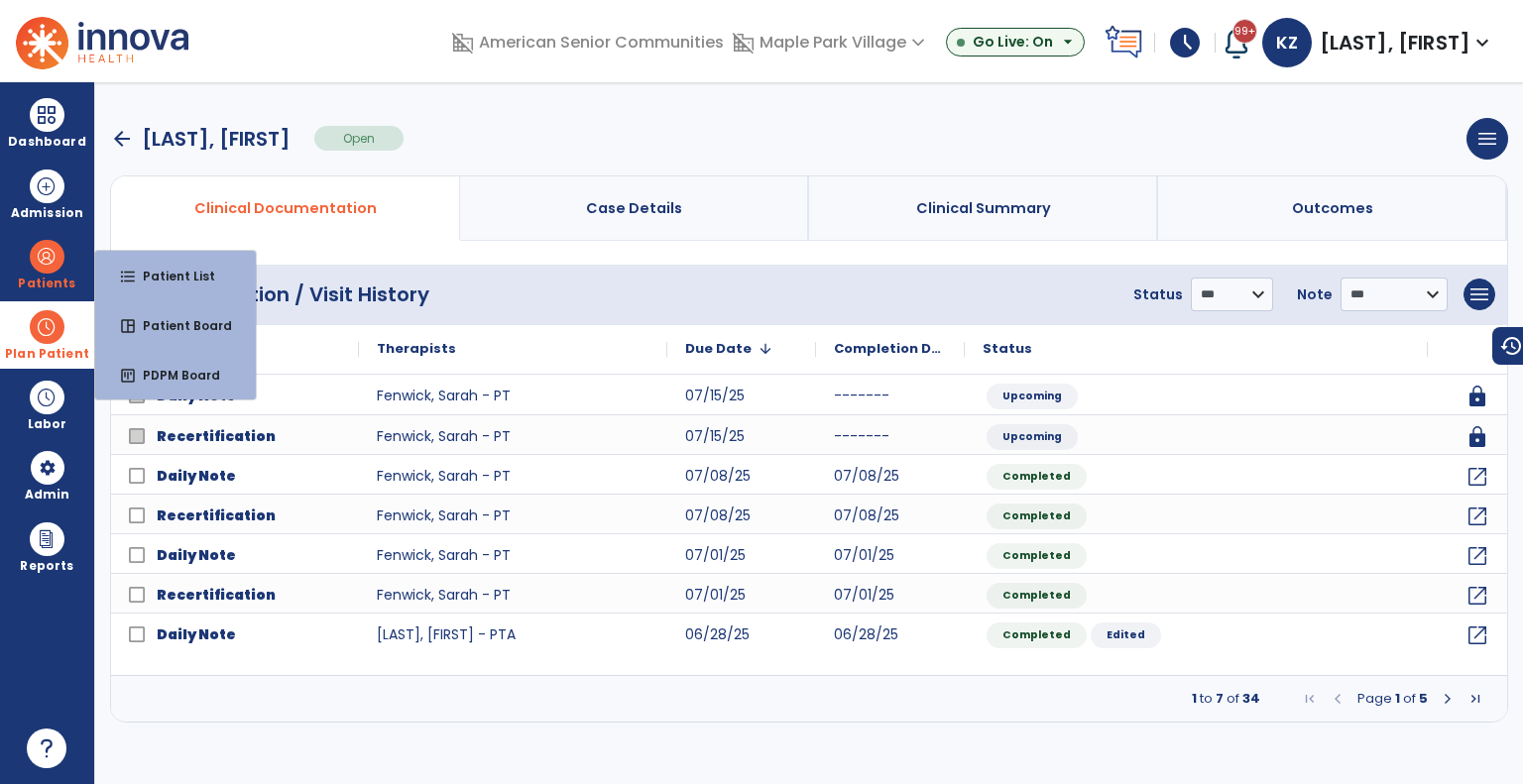 click at bounding box center (47, 327) 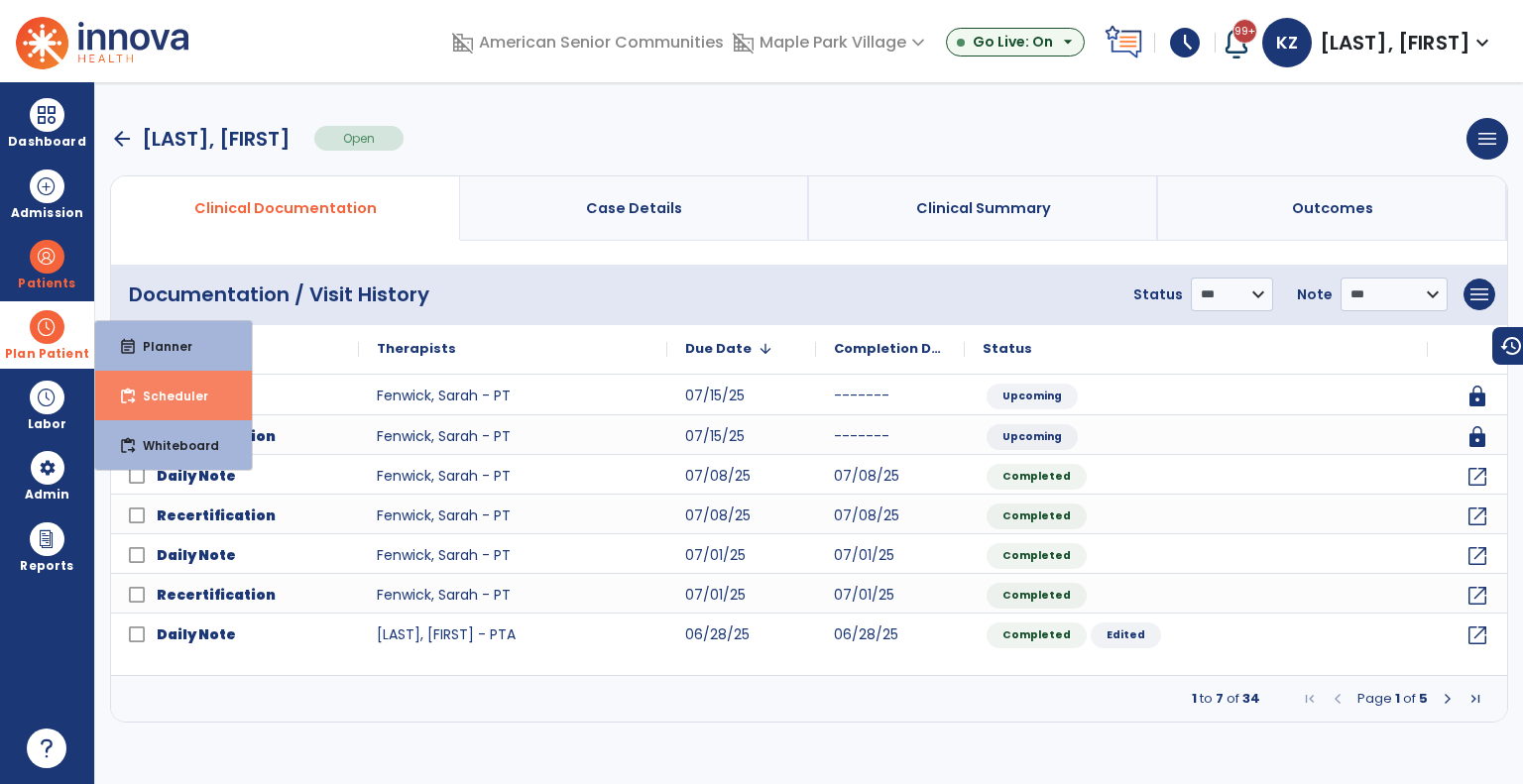 click on "Scheduler" at bounding box center [168, 395] 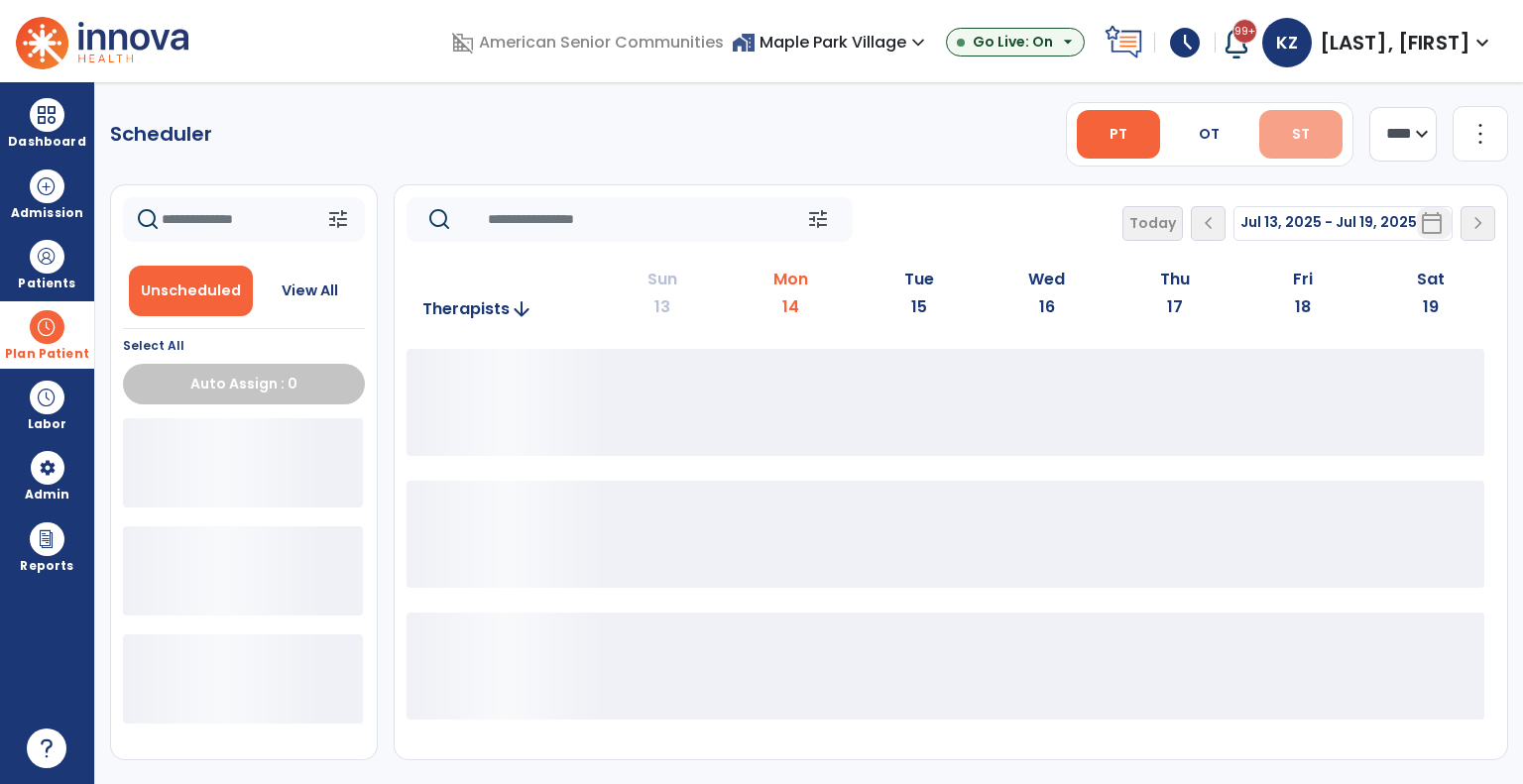 click on "ST" at bounding box center (1301, 134) 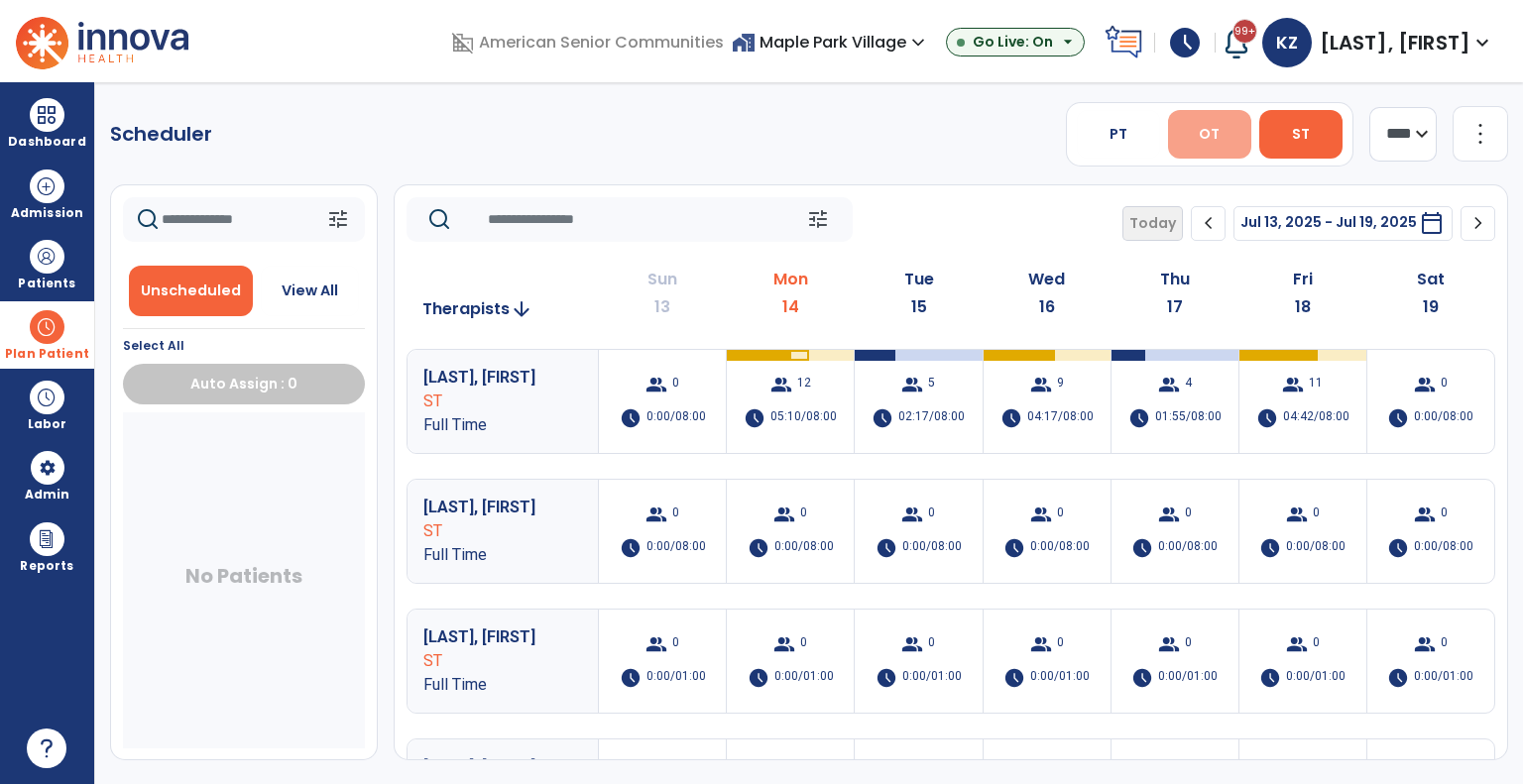 click on "OT" at bounding box center (1210, 134) 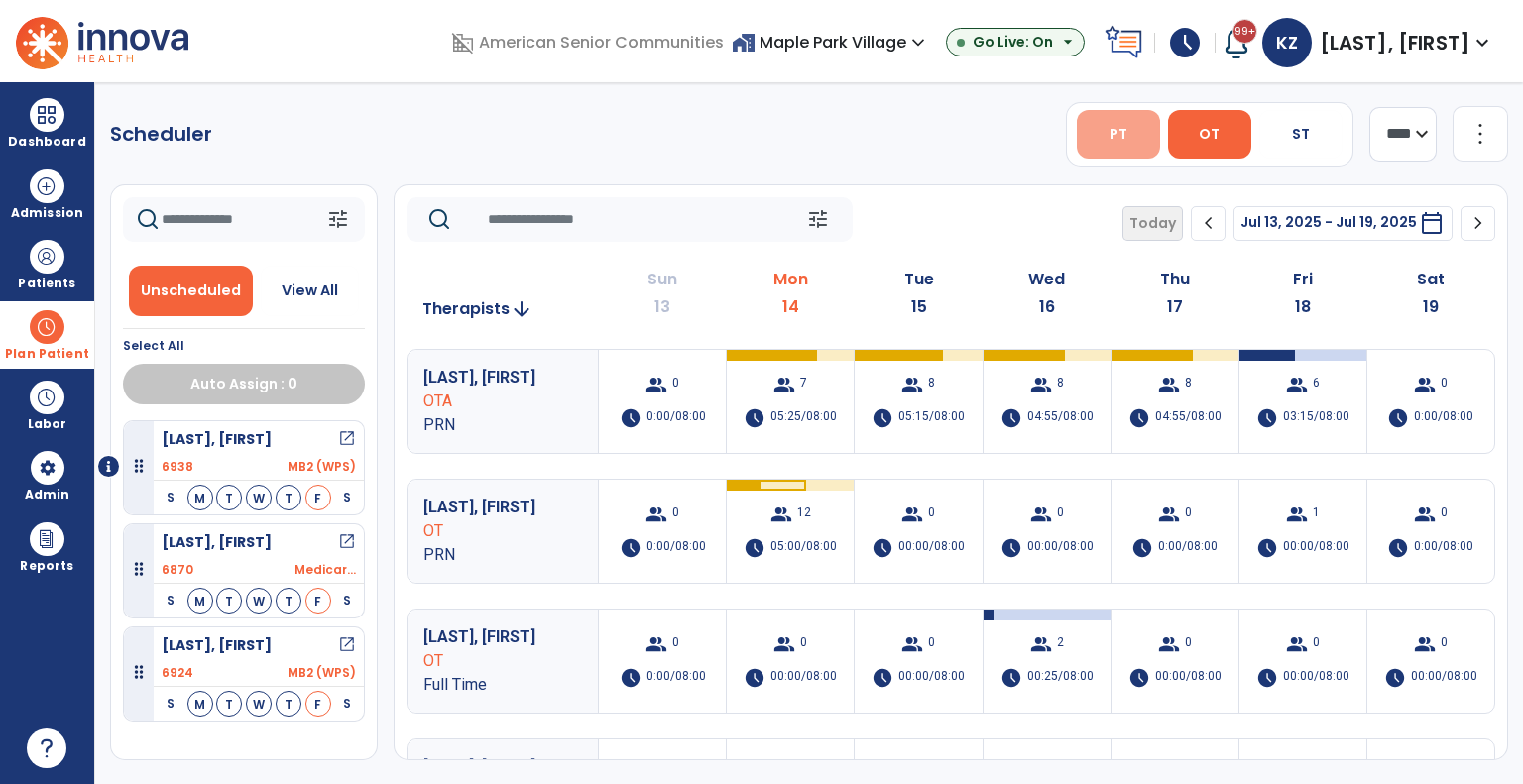 click on "PT" at bounding box center [1118, 134] 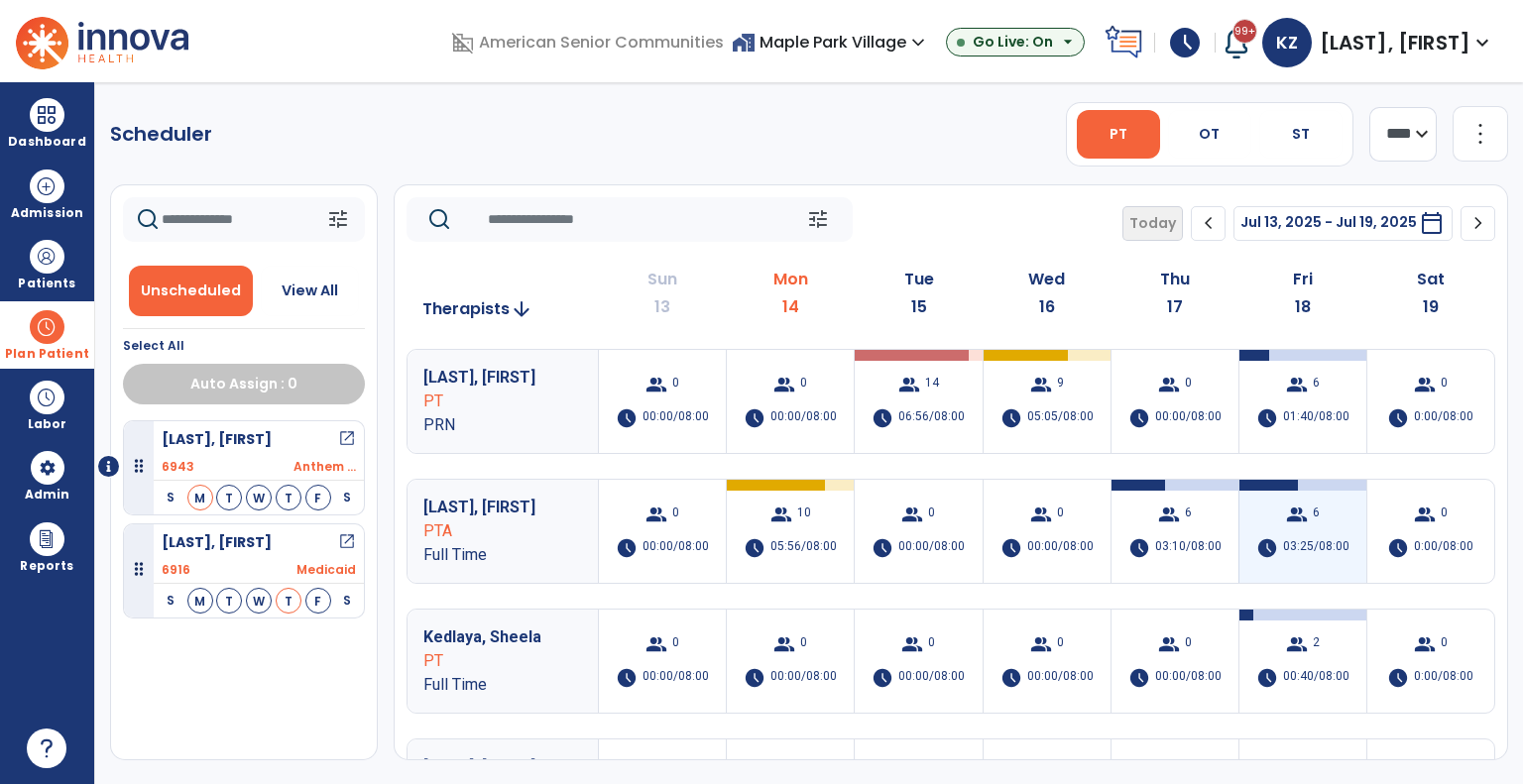 click on "group  6  schedule  03:25/08:00" at bounding box center [1303, 531] 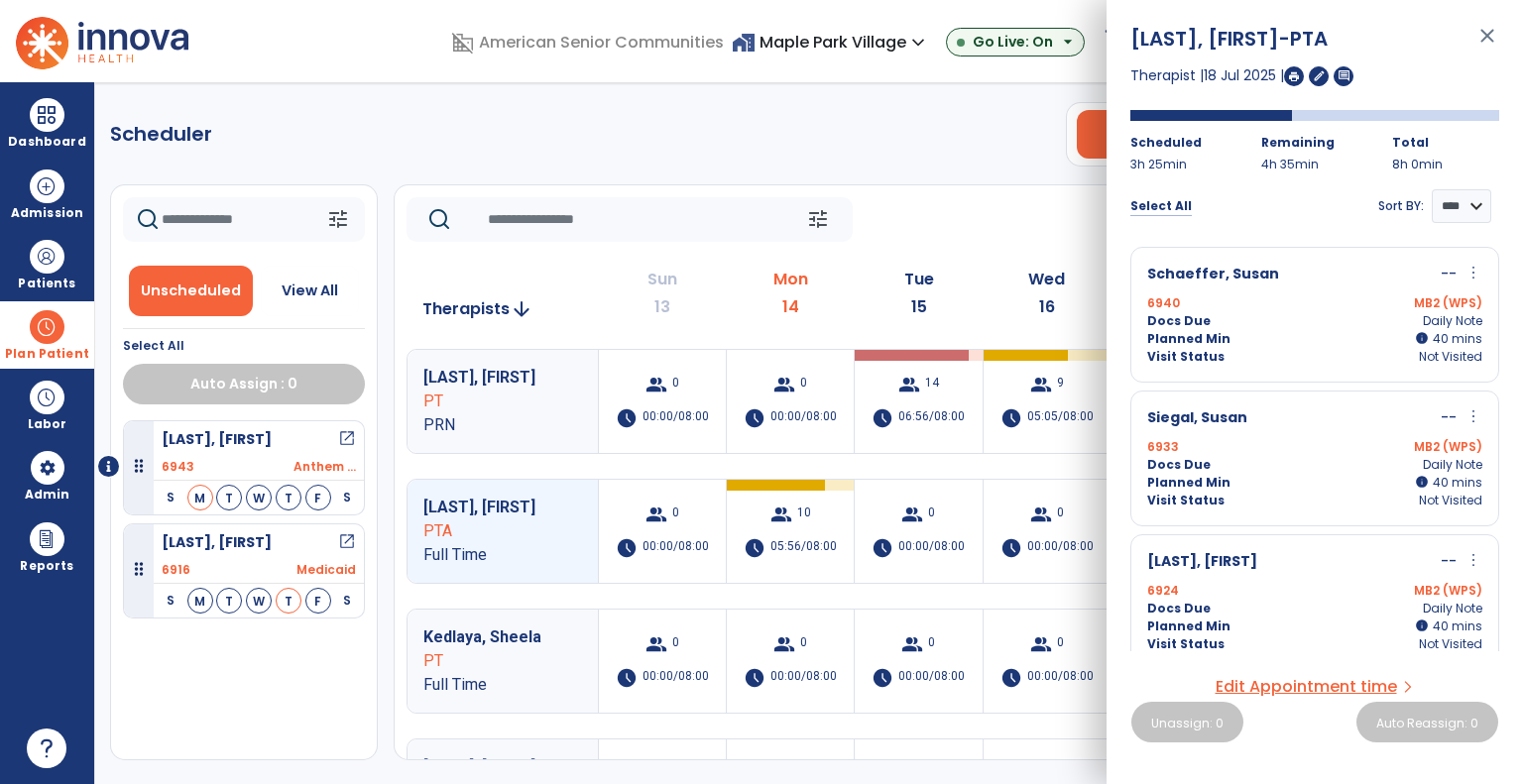 click on "Select All" at bounding box center [1161, 206] 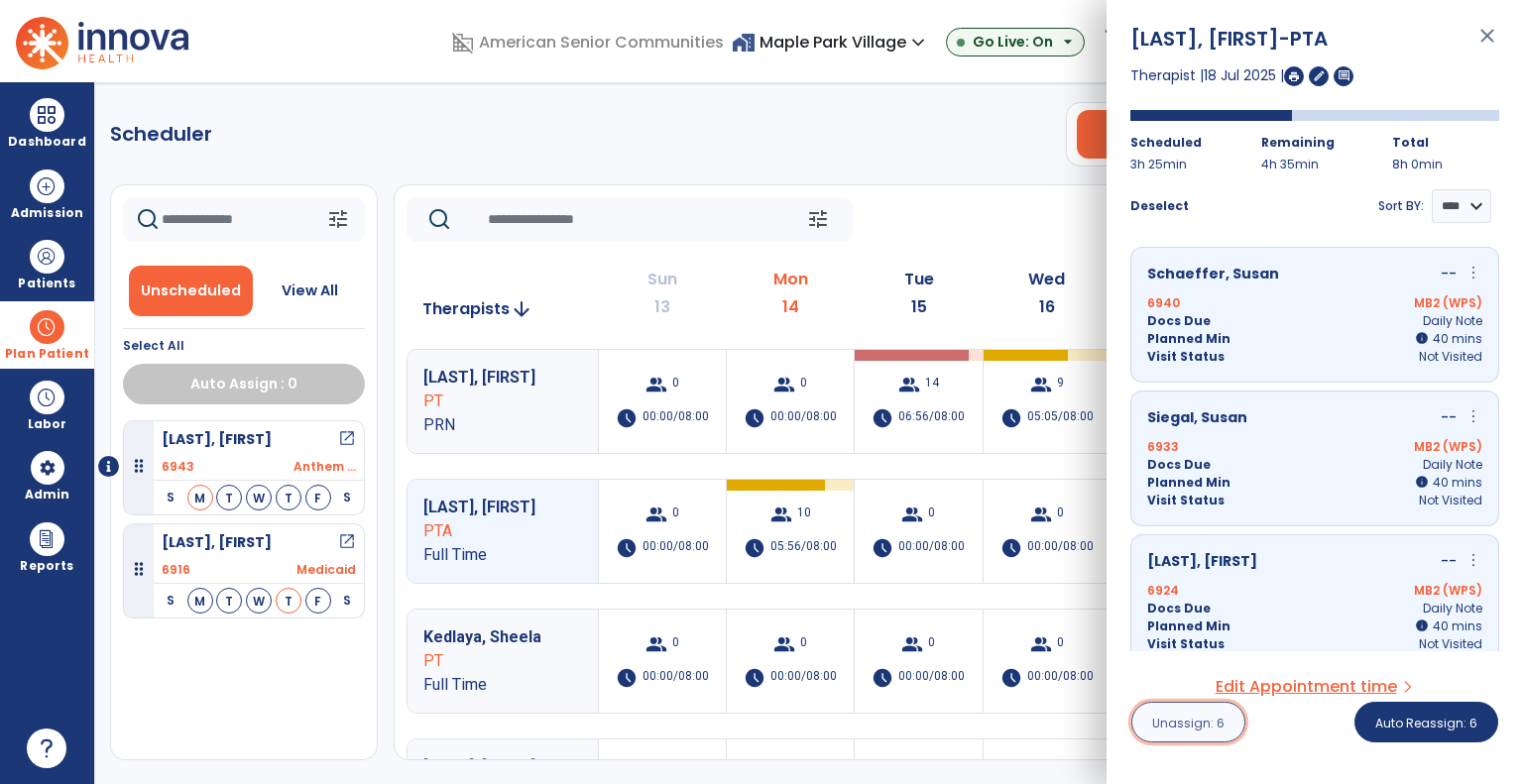 click on "Unassign: 6" at bounding box center (1188, 723) 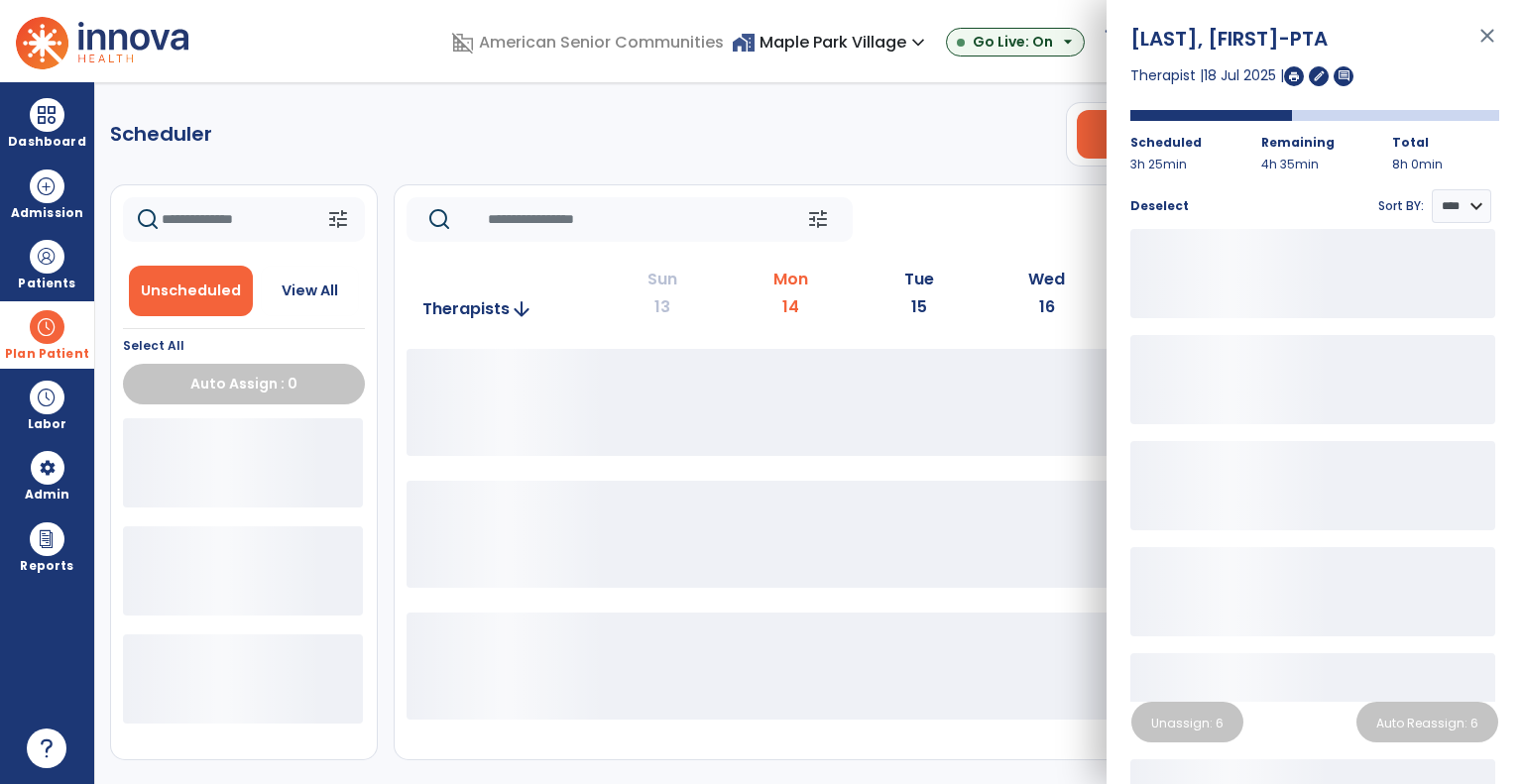 click on "tune   Today  chevron_left Jul 13, 2025 - Jul 19, 2025  *********  calendar_today  chevron_right" 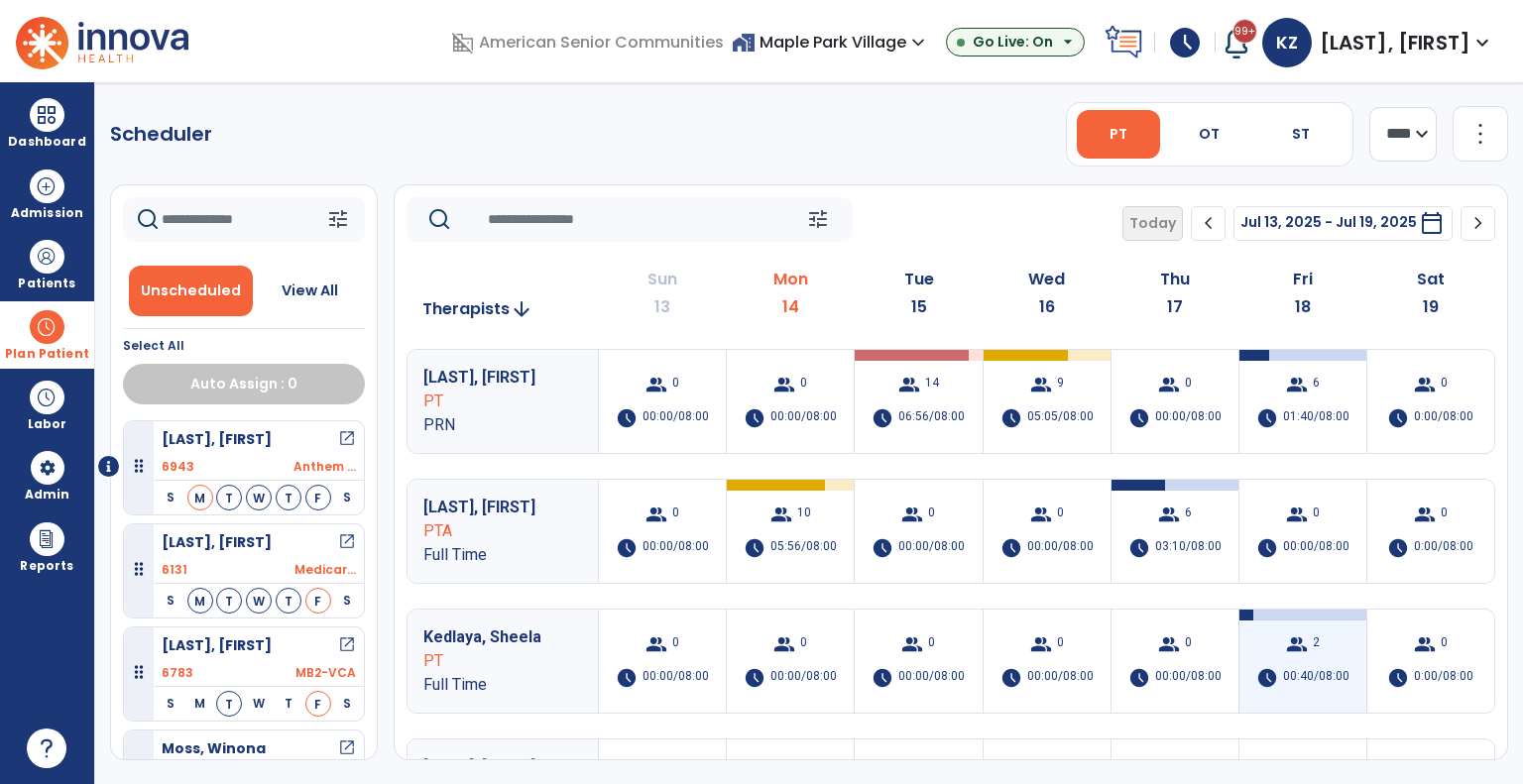 click on "group" at bounding box center [1297, 644] 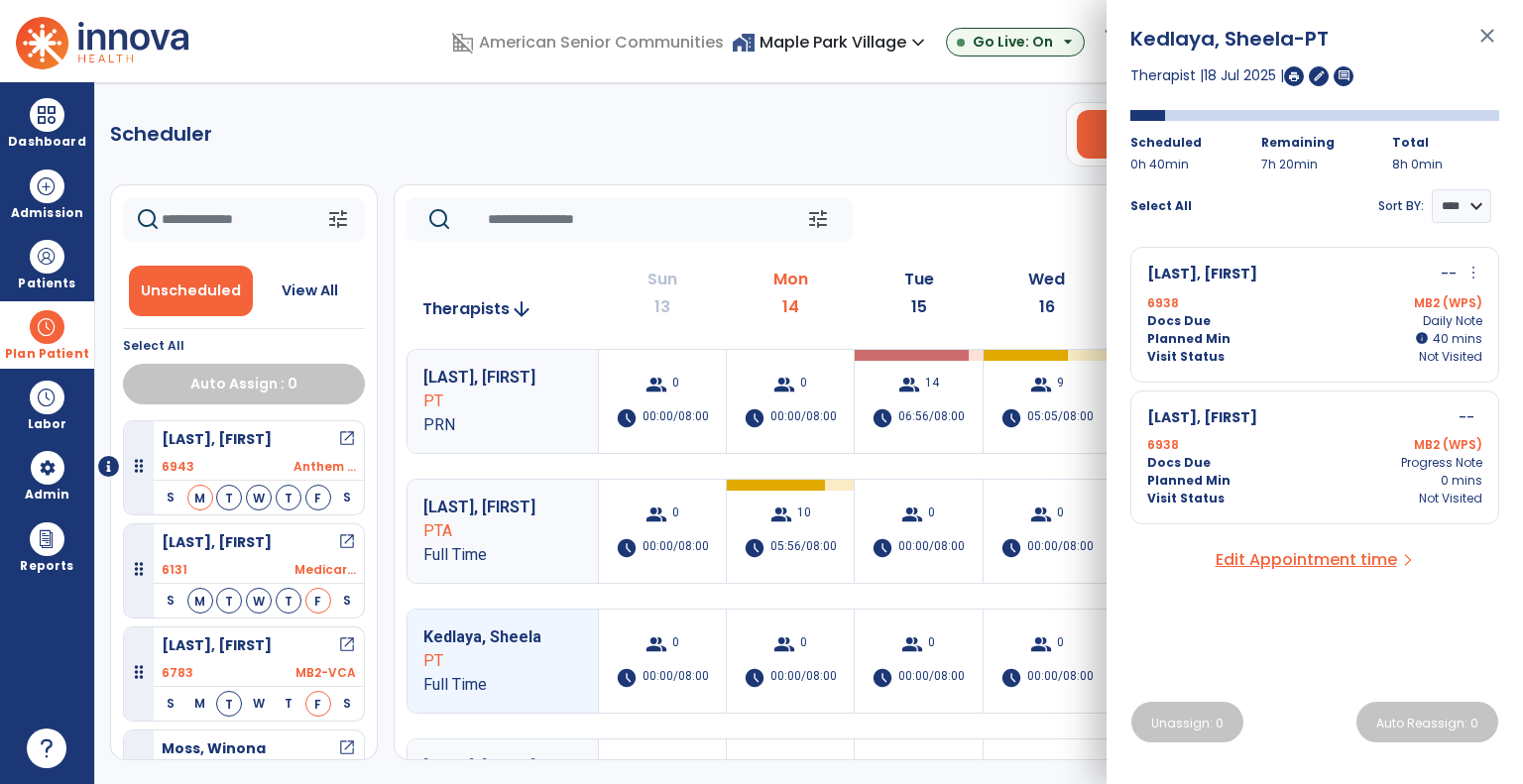 click on "Kedlaya, Sheela  -PT close  Therapist |   18 Jul 2025 |   edit   comment  Scheduled 0h 40min Remaining  7h 20min  Total 8h 0min  Select All   Sort BY:  **** ****  Rairdon, Ruth   --  more_vert  edit   Edit Session   alt_route   Split Minutes  6938 MB2 (WPS)  Docs Due Daily Note   Planned Min  info   40 I 40 mins  Visit Status  Not Visited   Rairdon, Ruth   --  6938 MB2 (WPS)  Docs Due Progress Note   Planned Min 0 mins  Visit Status  Not Visited  Edit Appointment time arrow_forward_ios Unassign: 0 Auto Reassign: 0" at bounding box center (1315, 392) 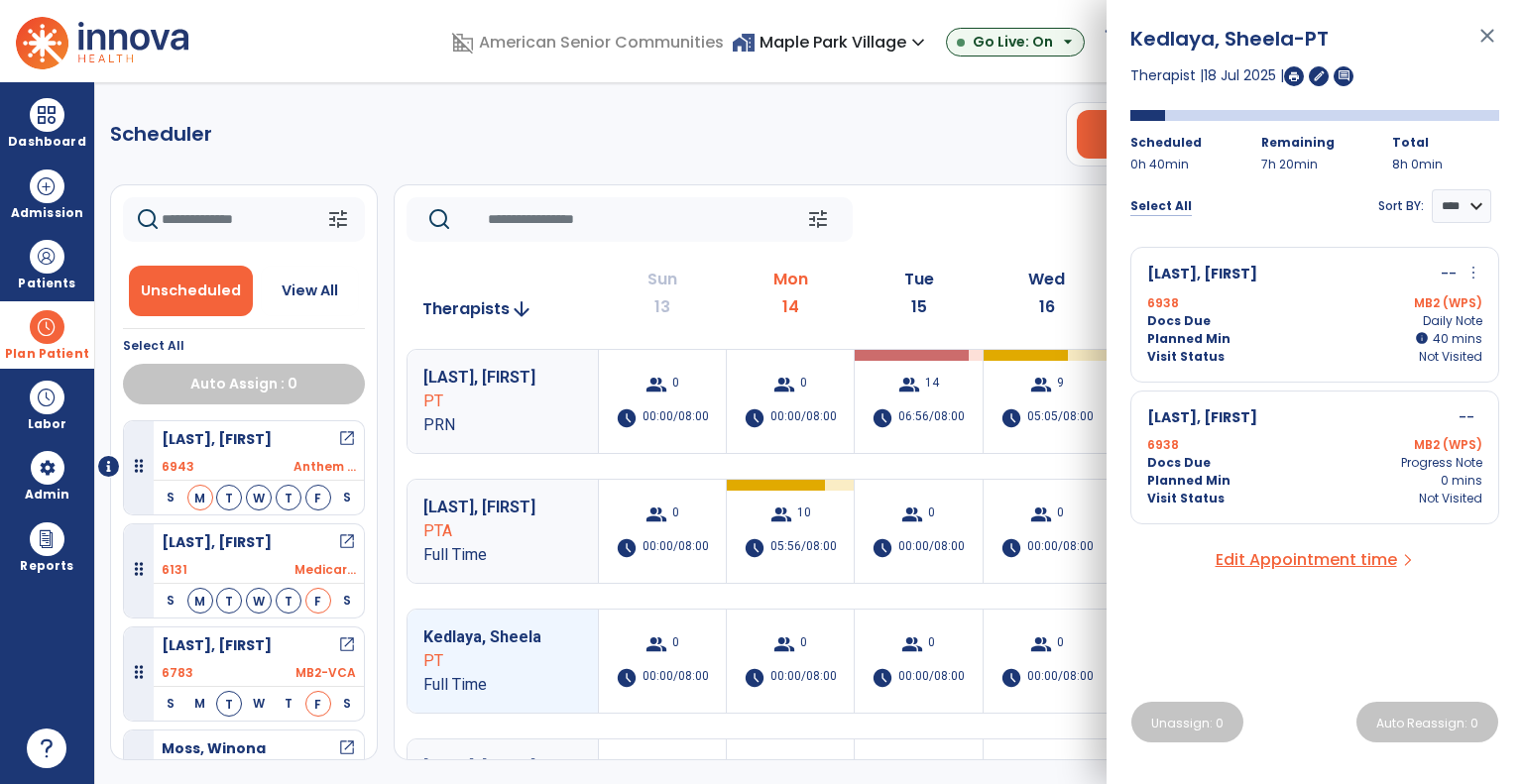 click on "Select All" at bounding box center (1161, 206) 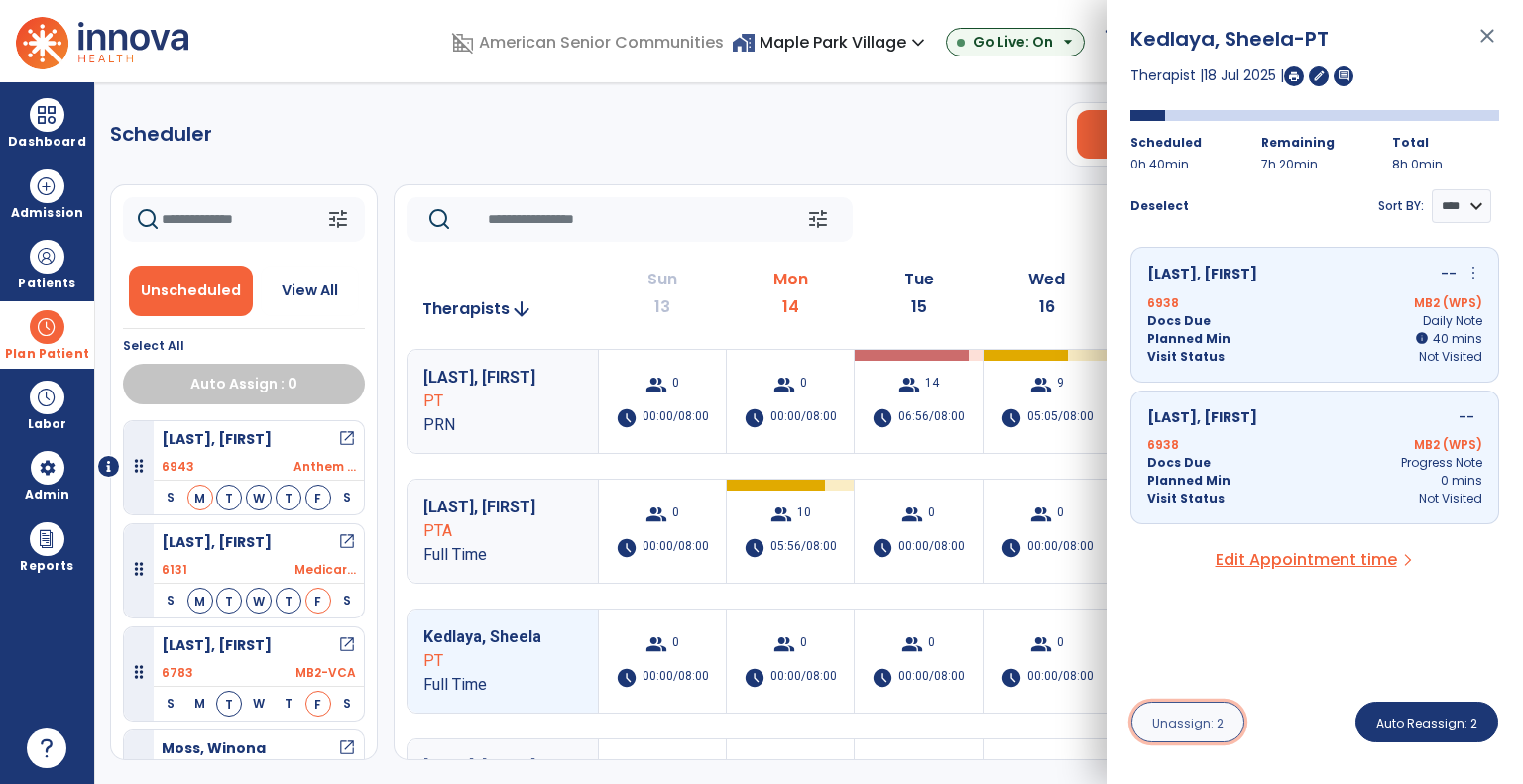click on "Unassign: 2" at bounding box center [1188, 723] 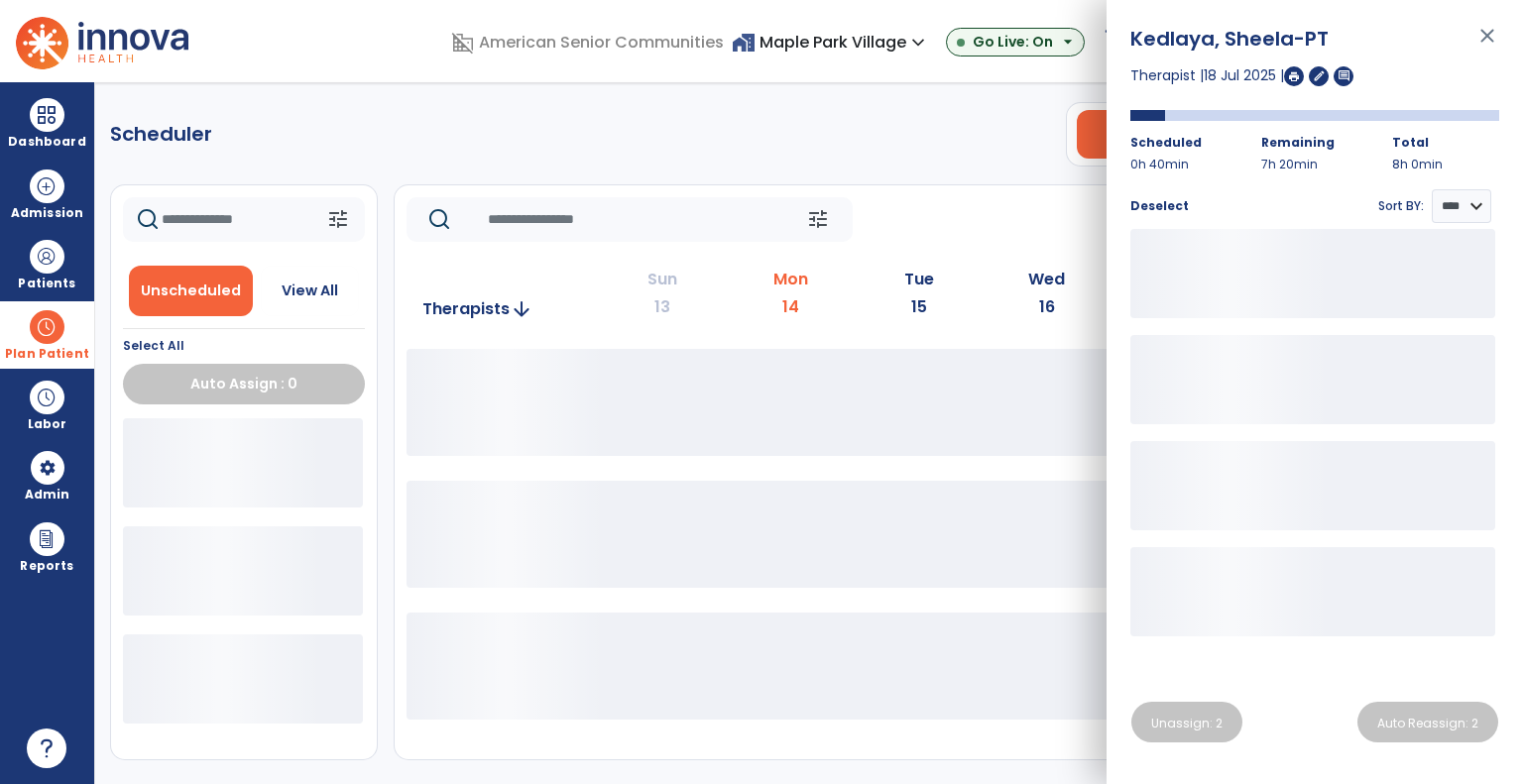 click on "tune   Today  chevron_left Jul 13, 2025 - Jul 19, 2025  *********  calendar_today  chevron_right" 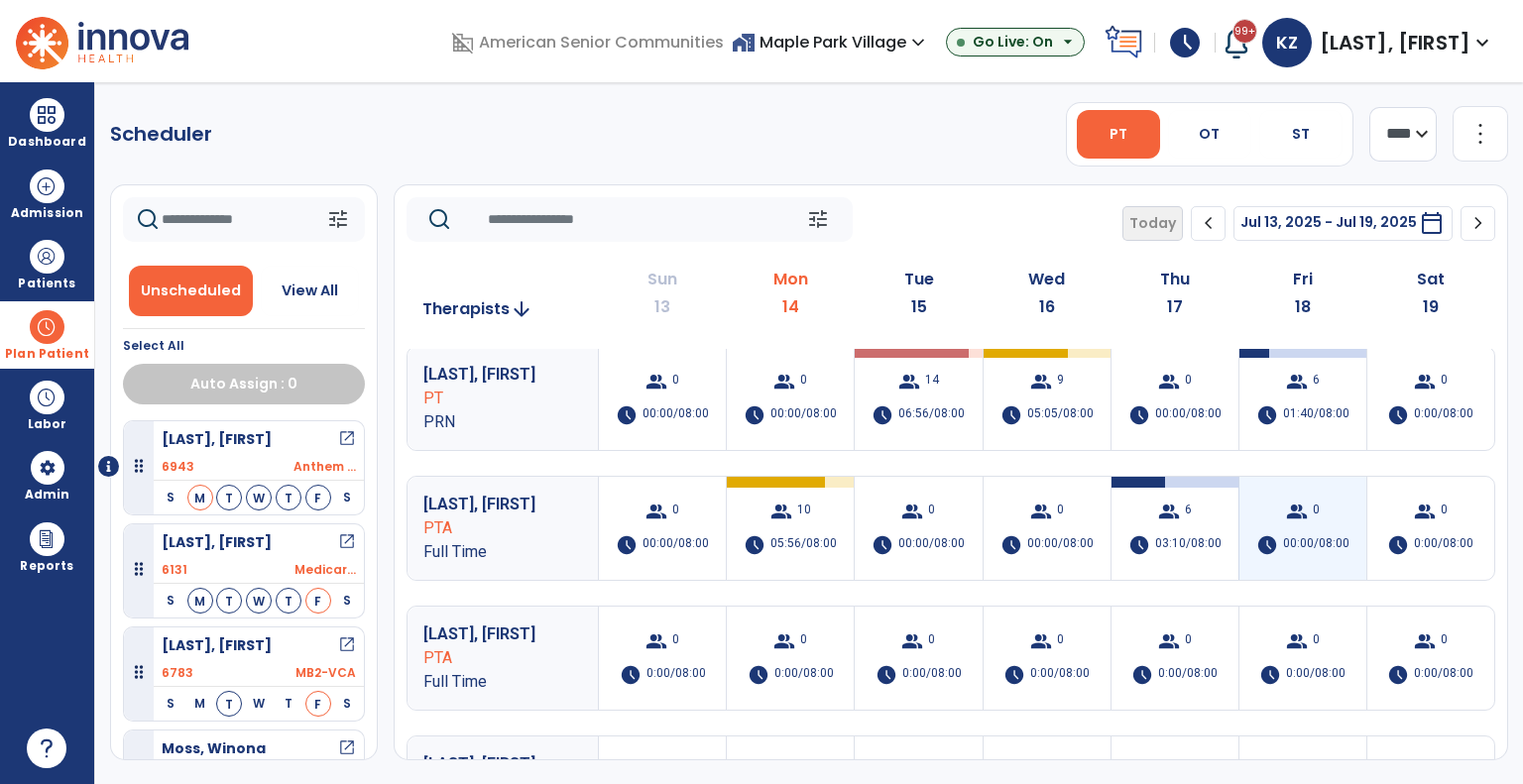 scroll, scrollTop: 0, scrollLeft: 0, axis: both 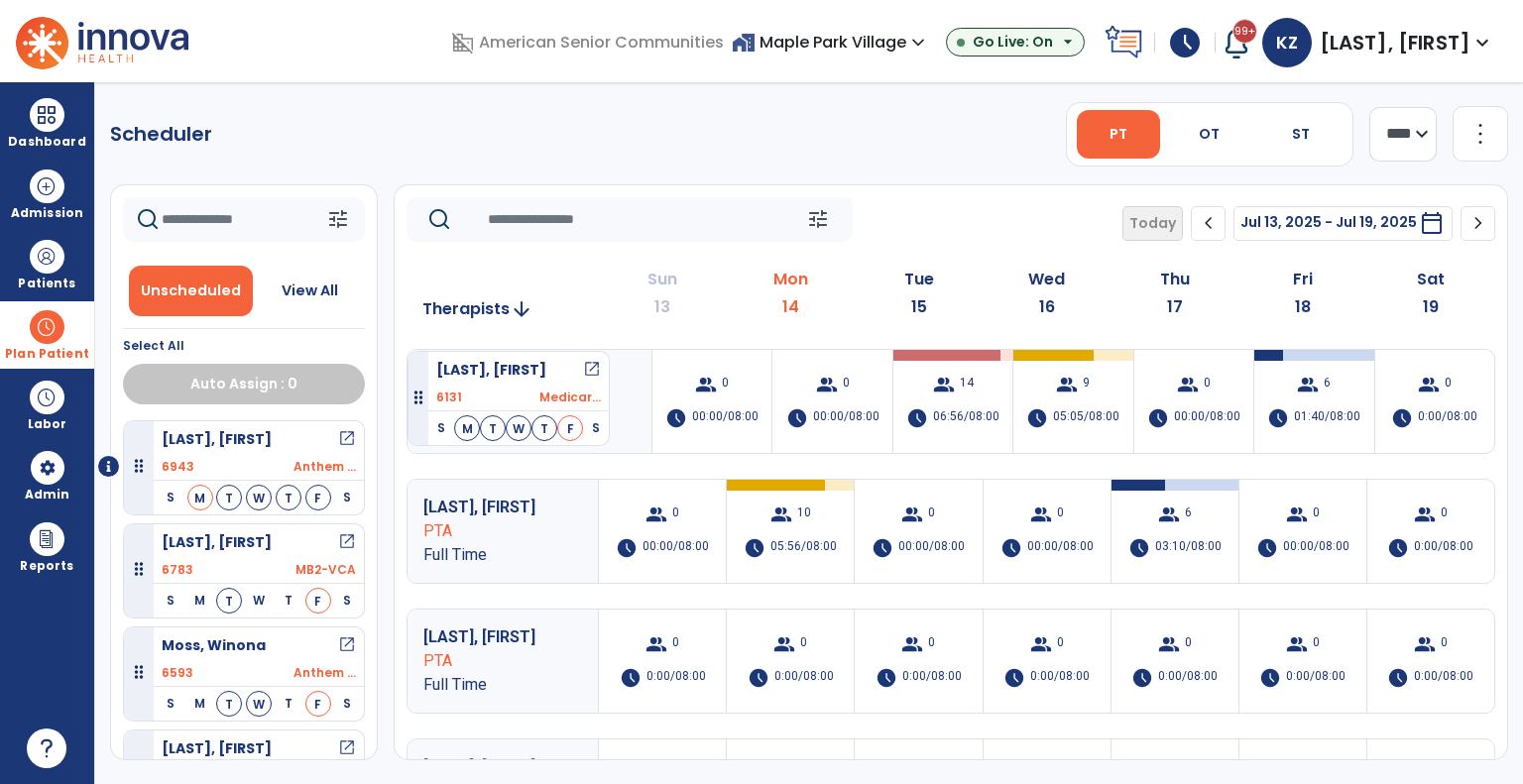 drag, startPoint x: 240, startPoint y: 566, endPoint x: 408, endPoint y: 343, distance: 279.2006 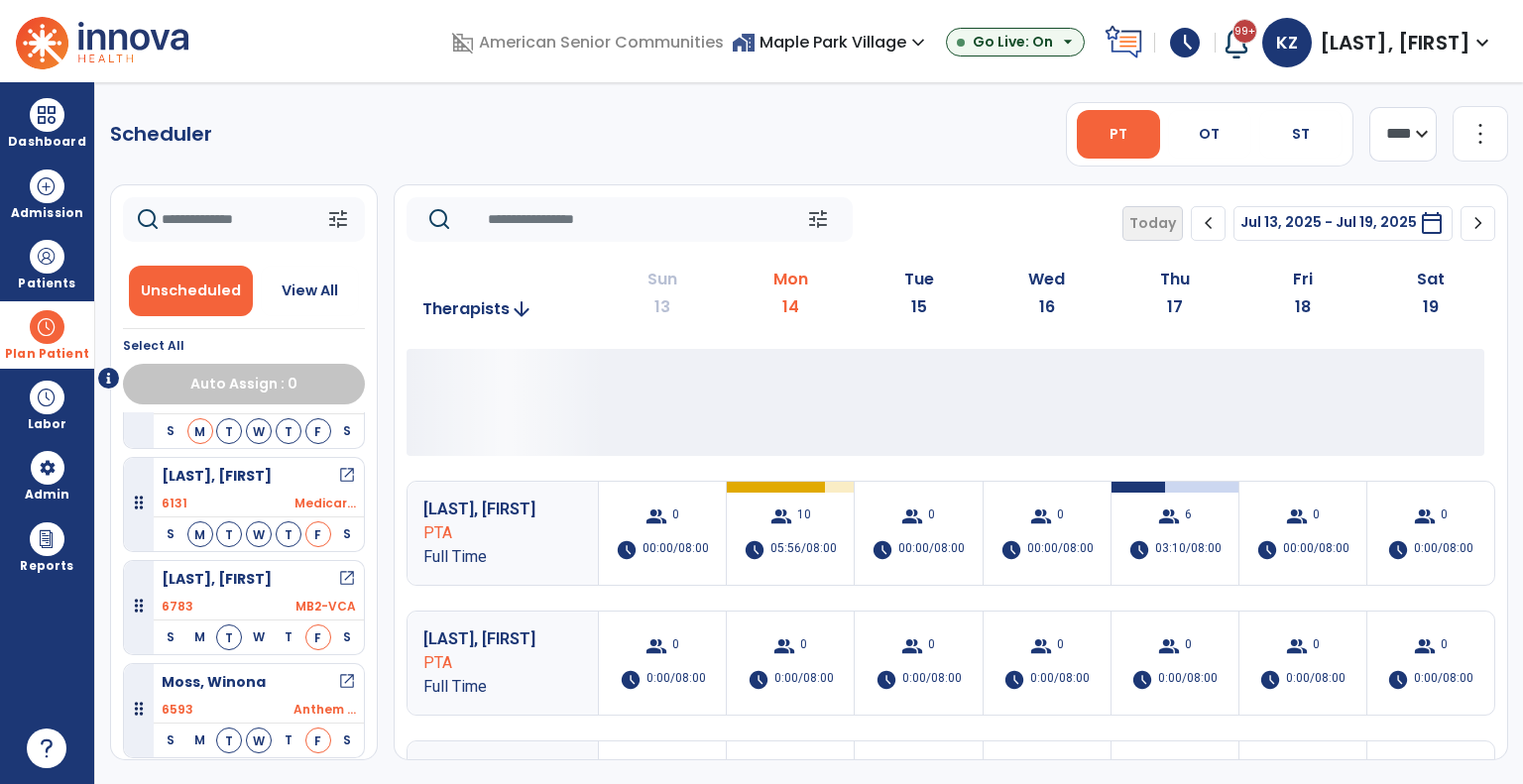 scroll, scrollTop: 99, scrollLeft: 0, axis: vertical 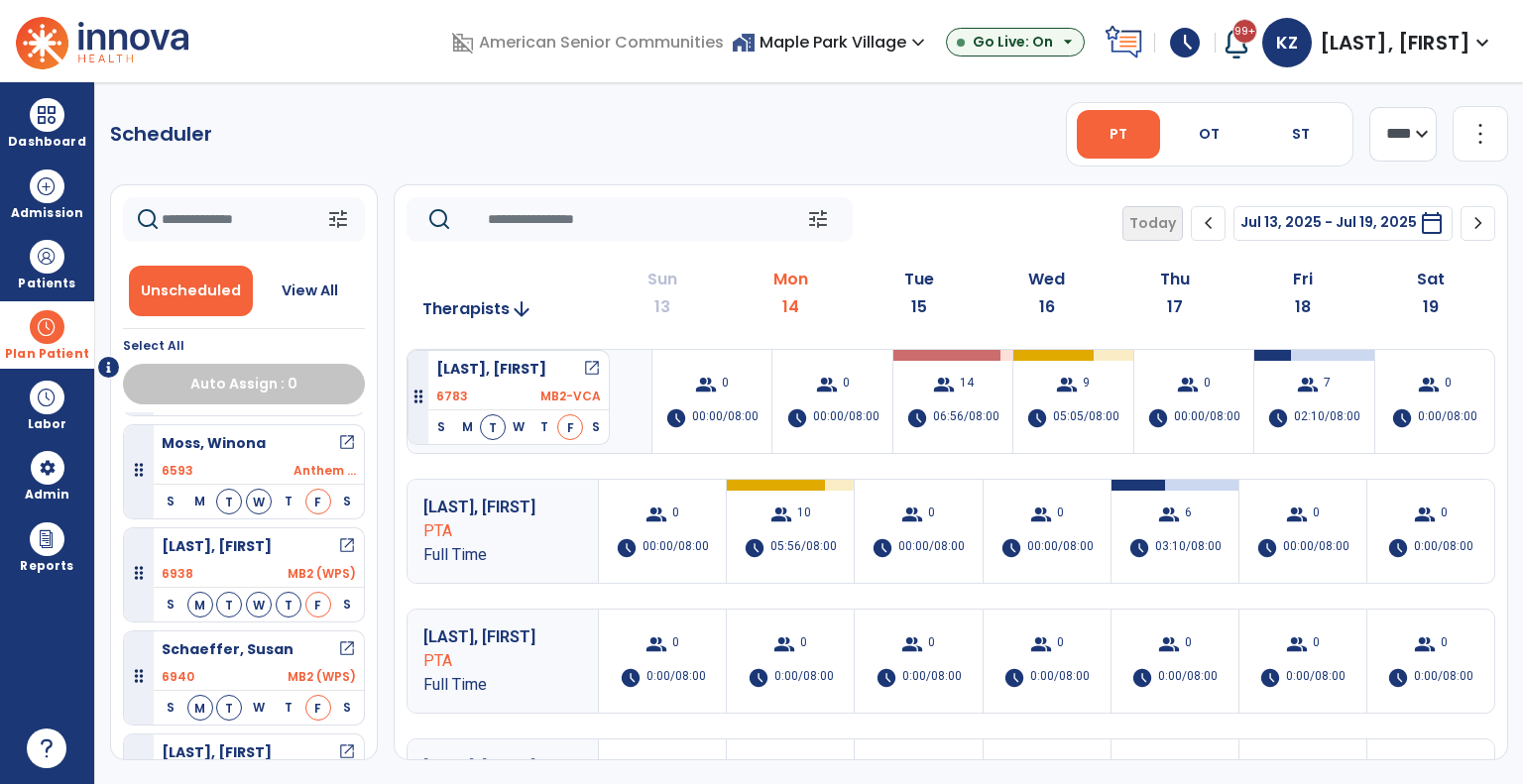 drag, startPoint x: 236, startPoint y: 462, endPoint x: 408, endPoint y: 342, distance: 209.72363 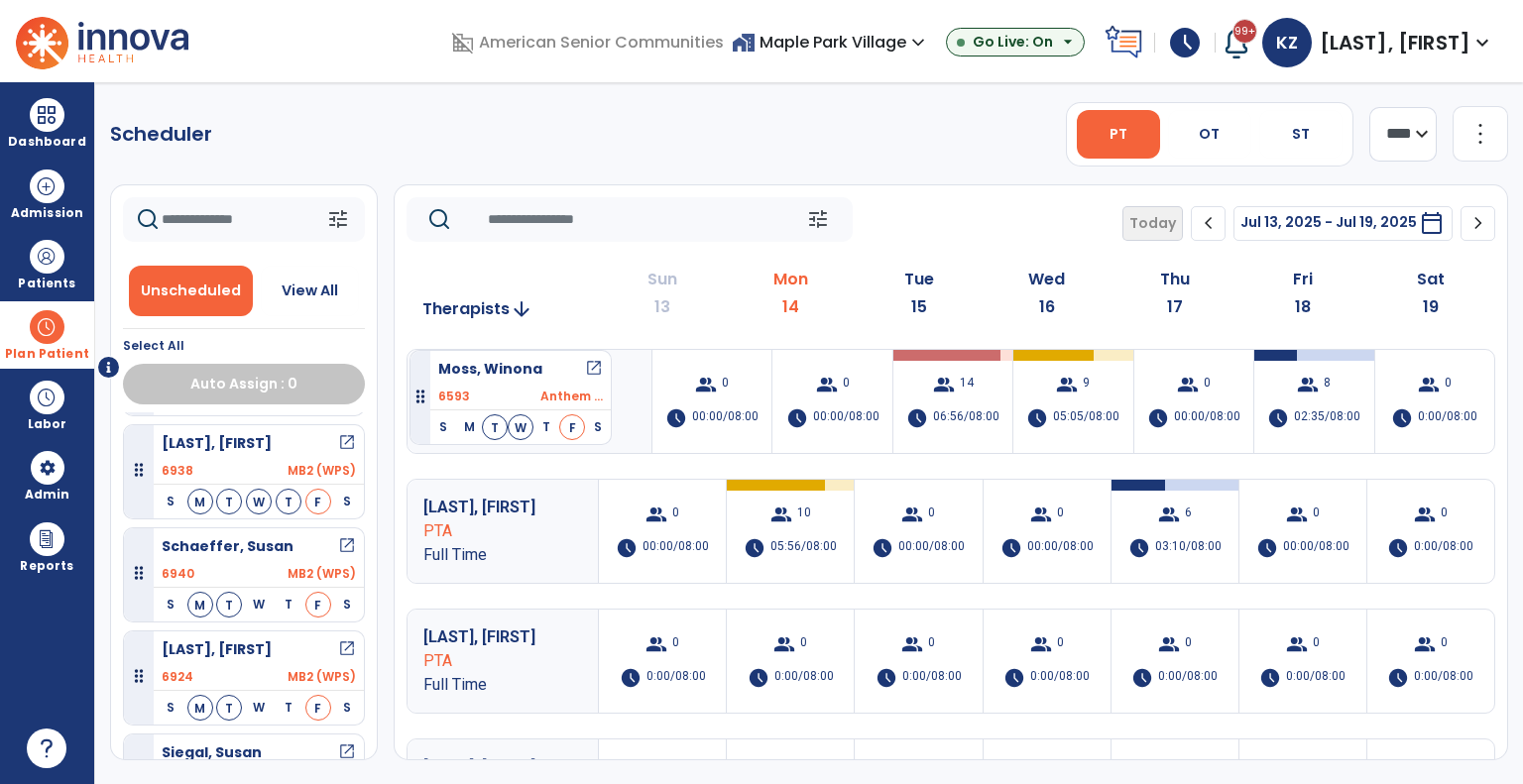 drag, startPoint x: 254, startPoint y: 460, endPoint x: 410, endPoint y: 342, distance: 195.60164 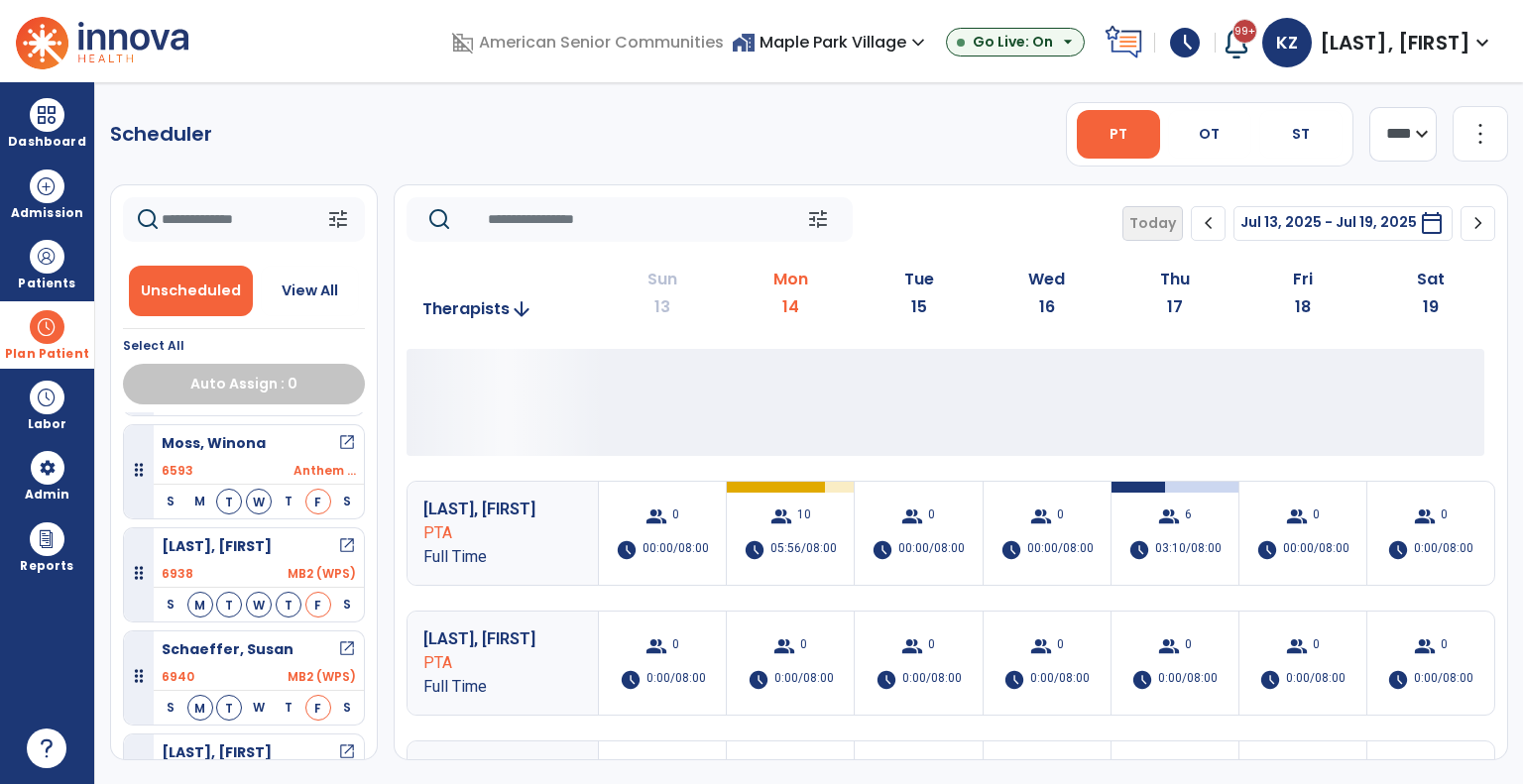 scroll, scrollTop: 198, scrollLeft: 0, axis: vertical 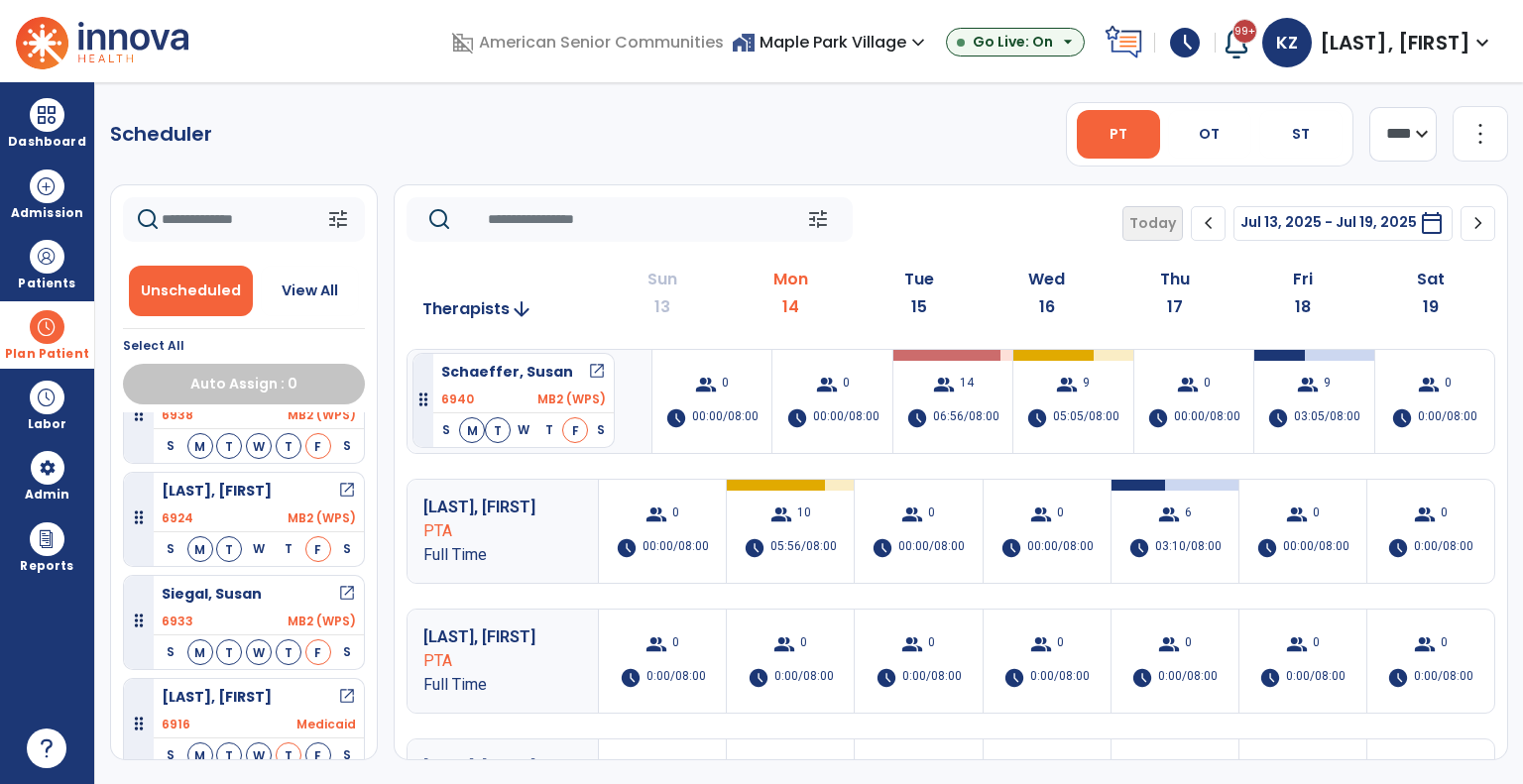 drag, startPoint x: 258, startPoint y: 466, endPoint x: 412, endPoint y: 345, distance: 195.8494 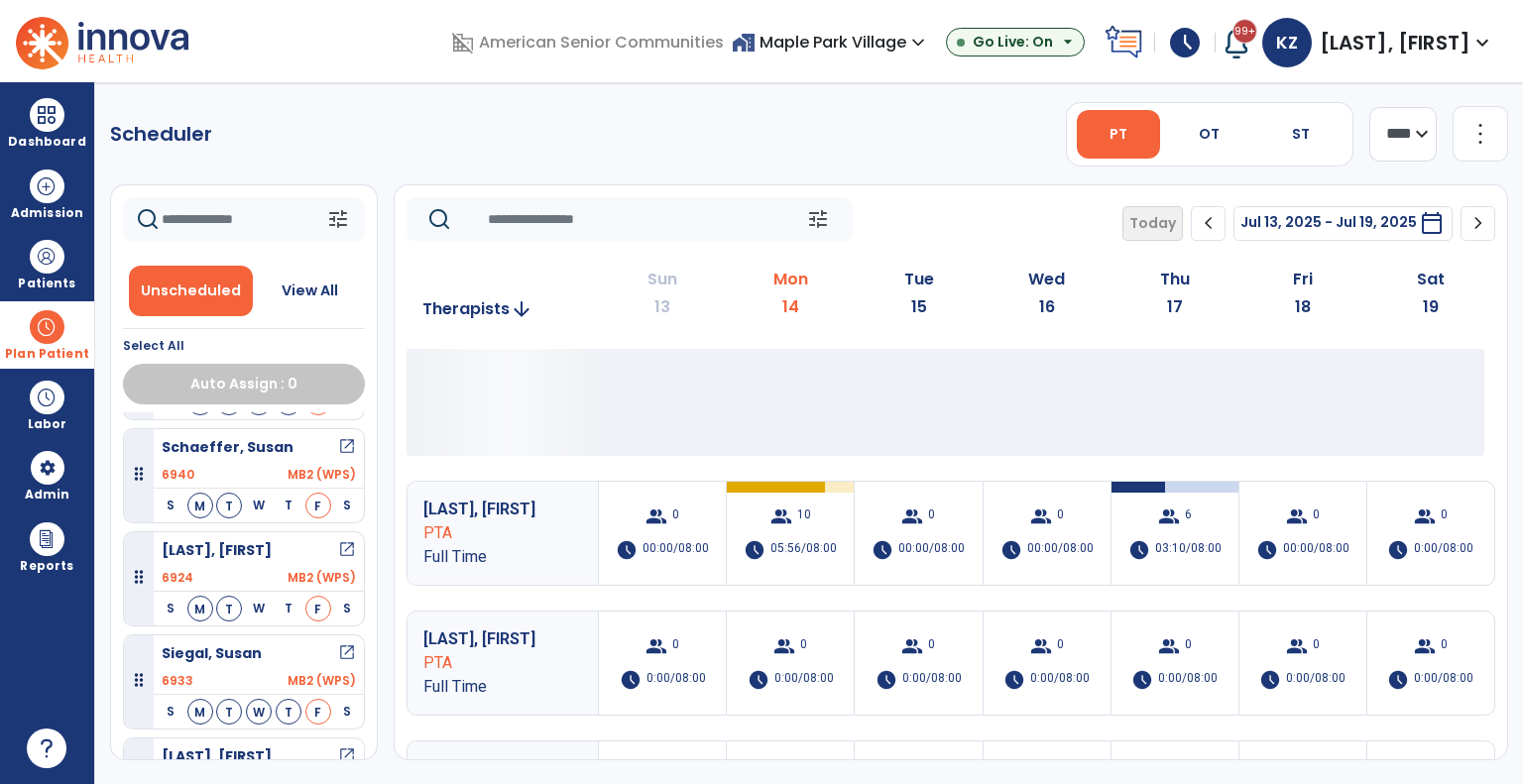 scroll, scrollTop: 99, scrollLeft: 0, axis: vertical 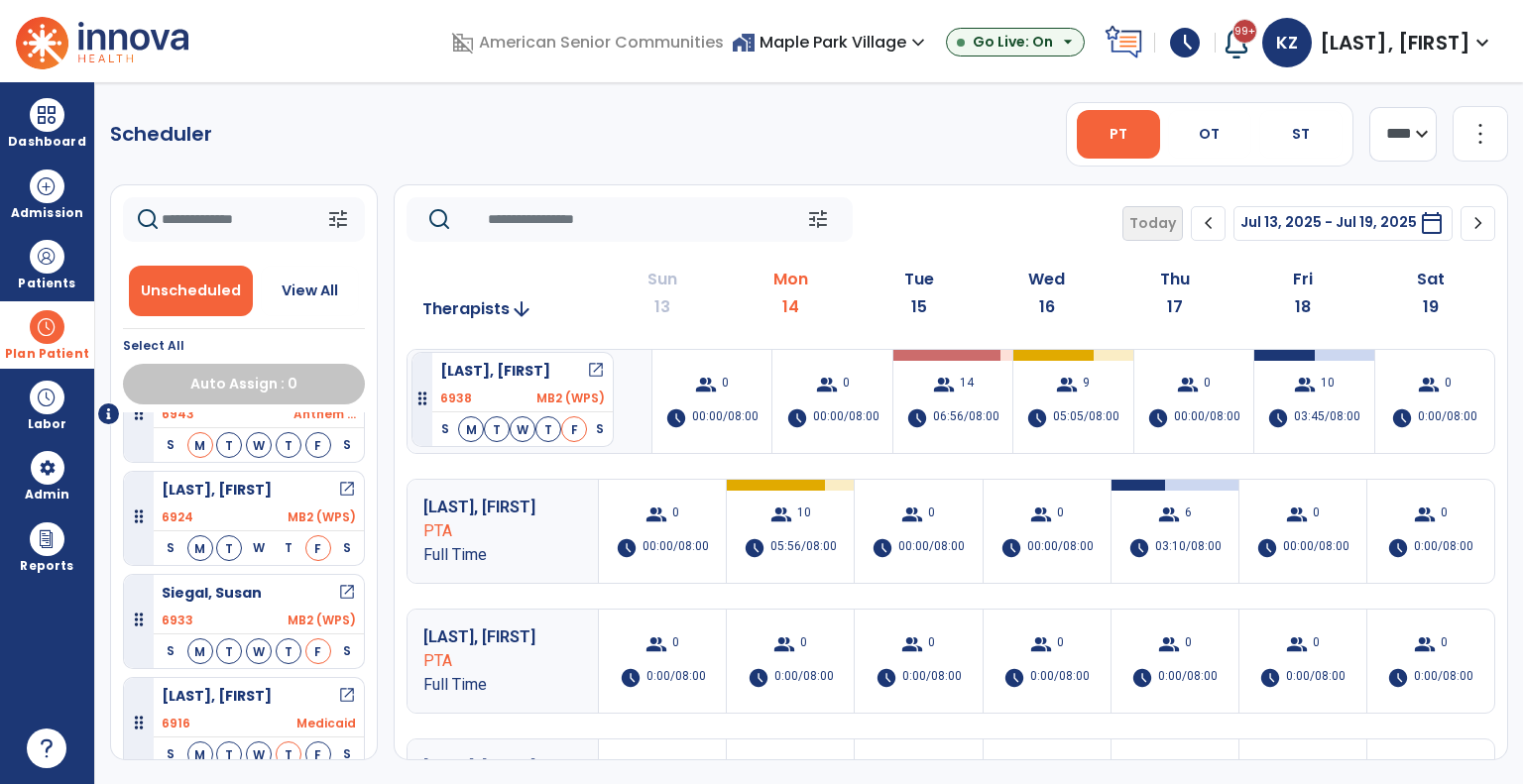 drag, startPoint x: 244, startPoint y: 458, endPoint x: 411, endPoint y: 344, distance: 202.2004 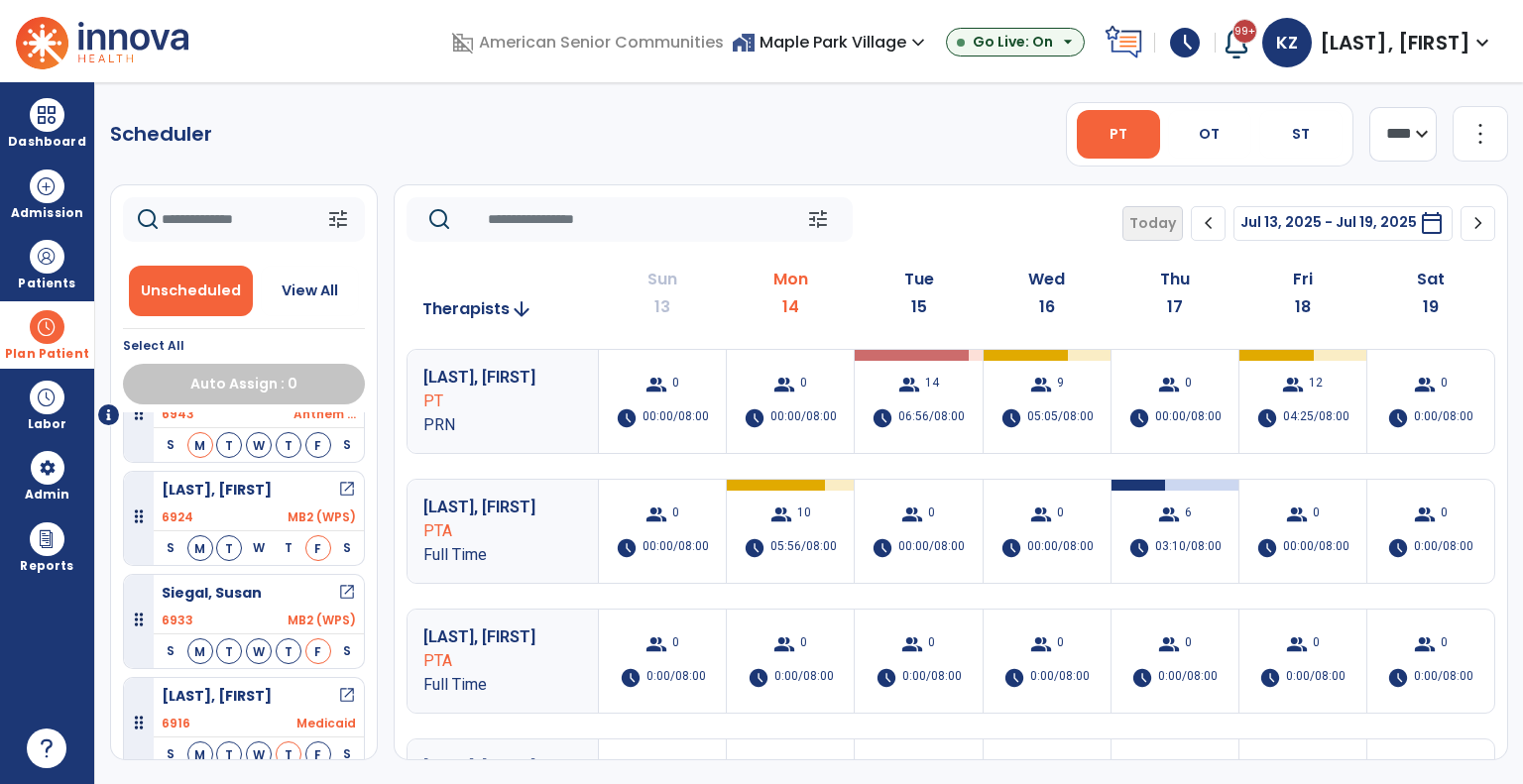scroll, scrollTop: 0, scrollLeft: 0, axis: both 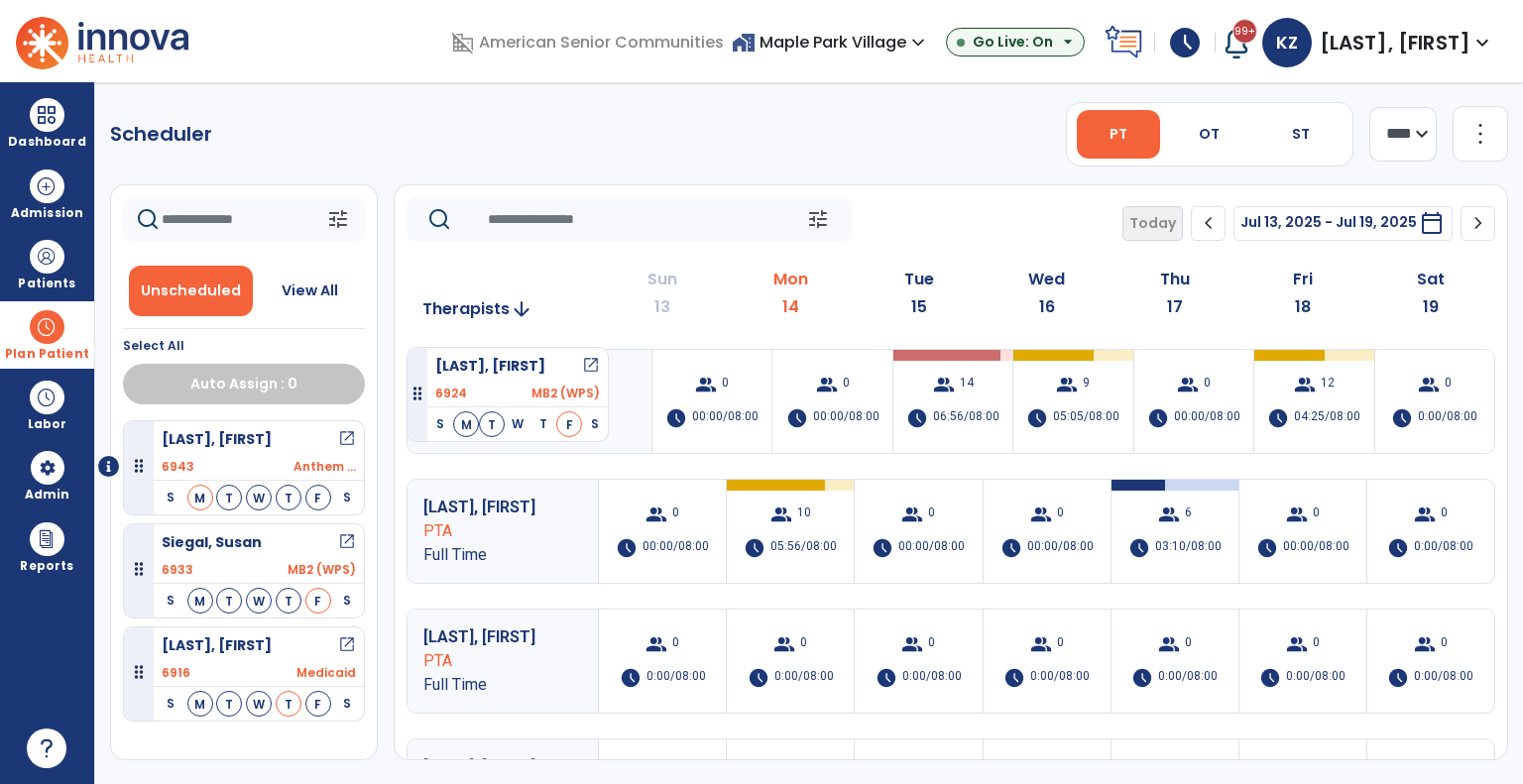 drag, startPoint x: 258, startPoint y: 550, endPoint x: 407, endPoint y: 339, distance: 258.30602 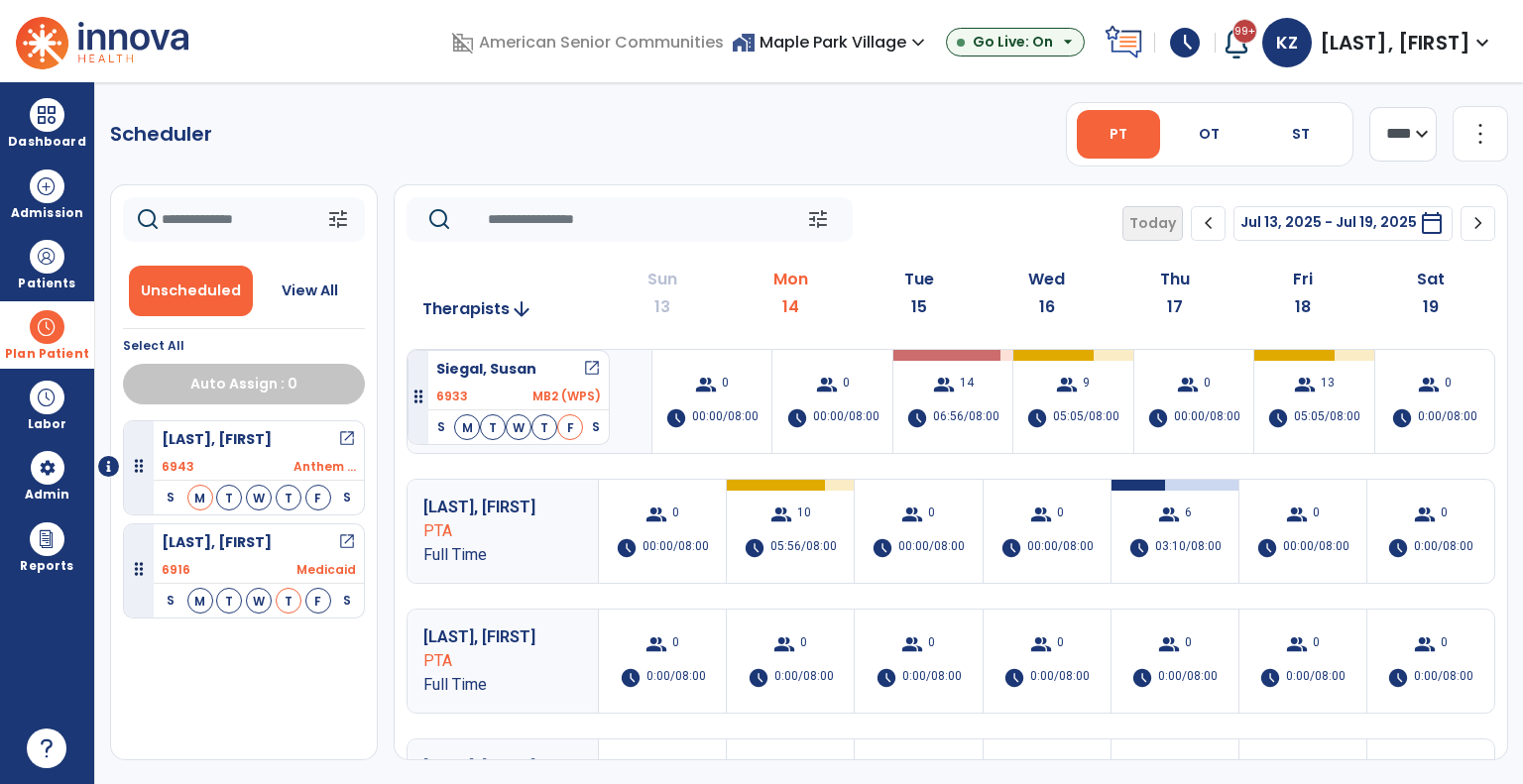 drag, startPoint x: 252, startPoint y: 537, endPoint x: 408, endPoint y: 342, distance: 249.7218 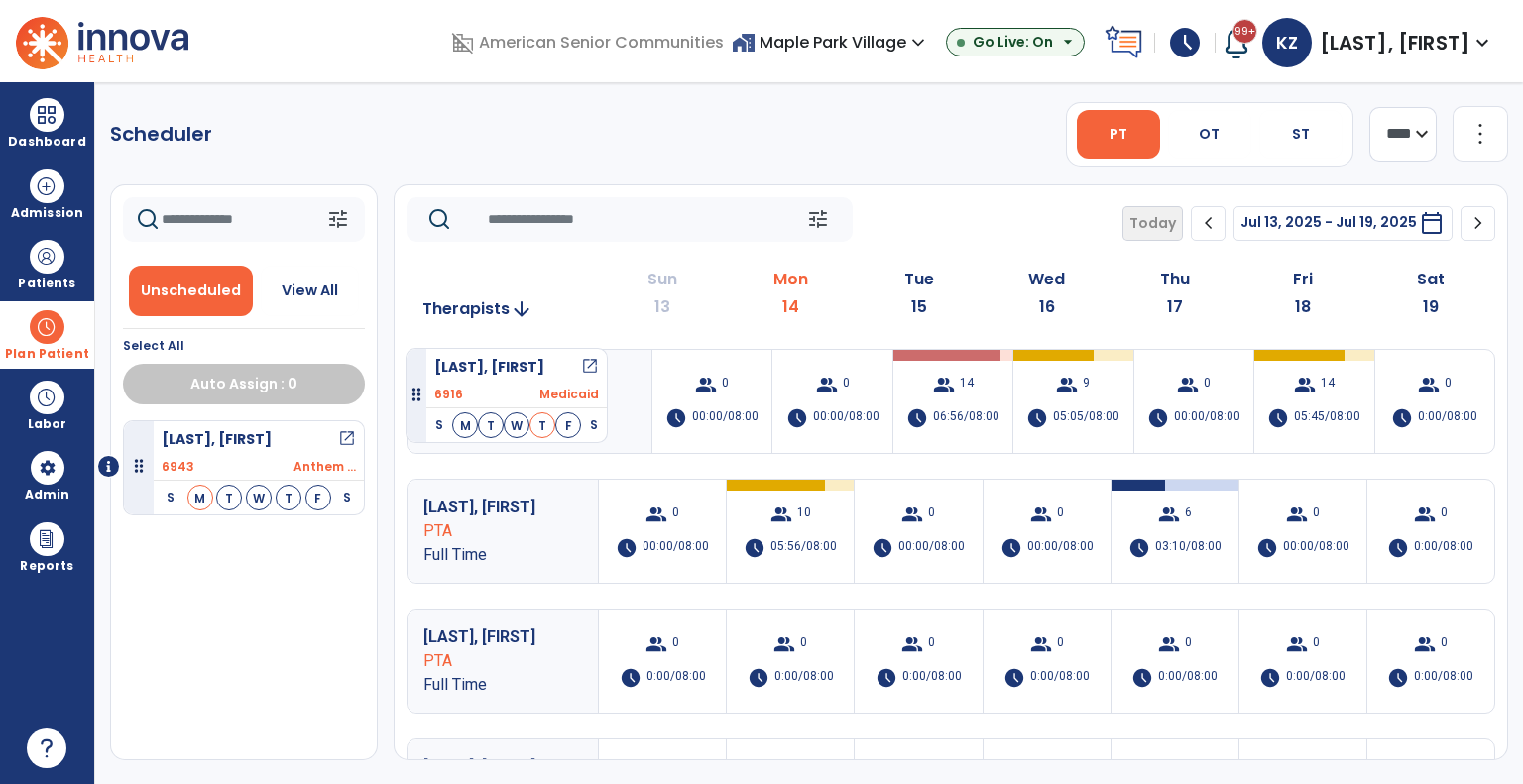 drag, startPoint x: 258, startPoint y: 555, endPoint x: 406, endPoint y: 340, distance: 261.01533 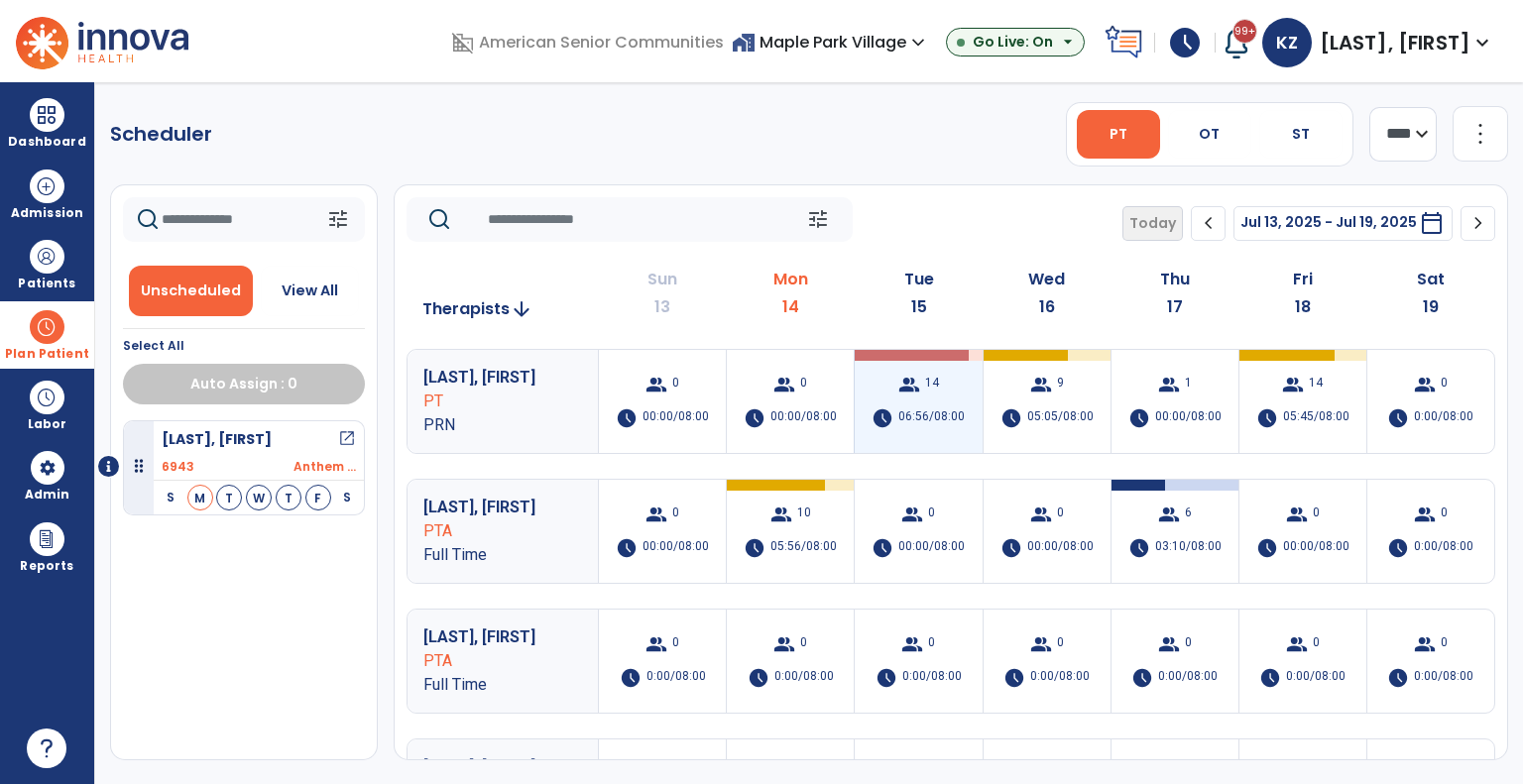 click on "schedule  06:56/08:00" at bounding box center [918, 418] 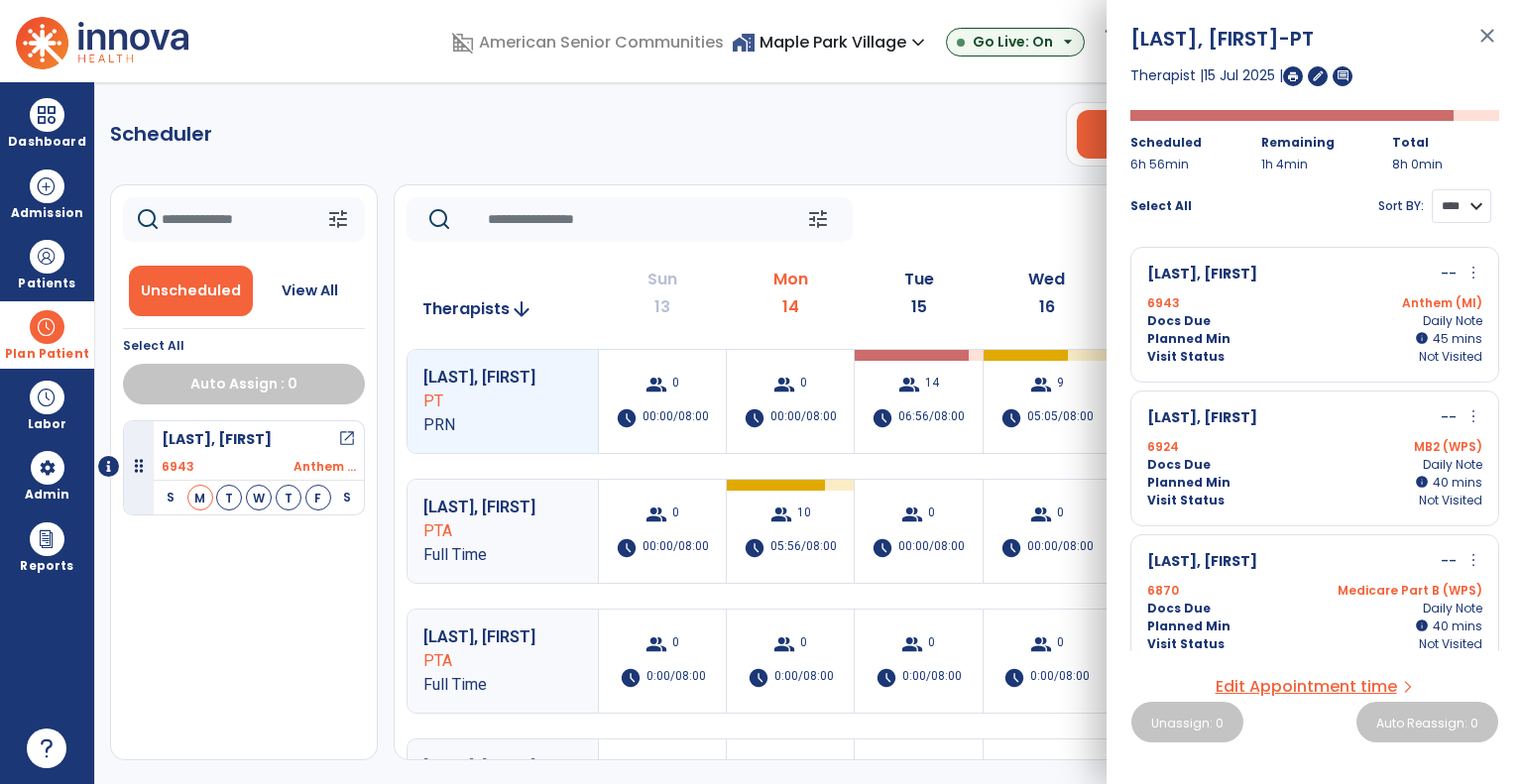 click on "**** ****" at bounding box center (1462, 206) 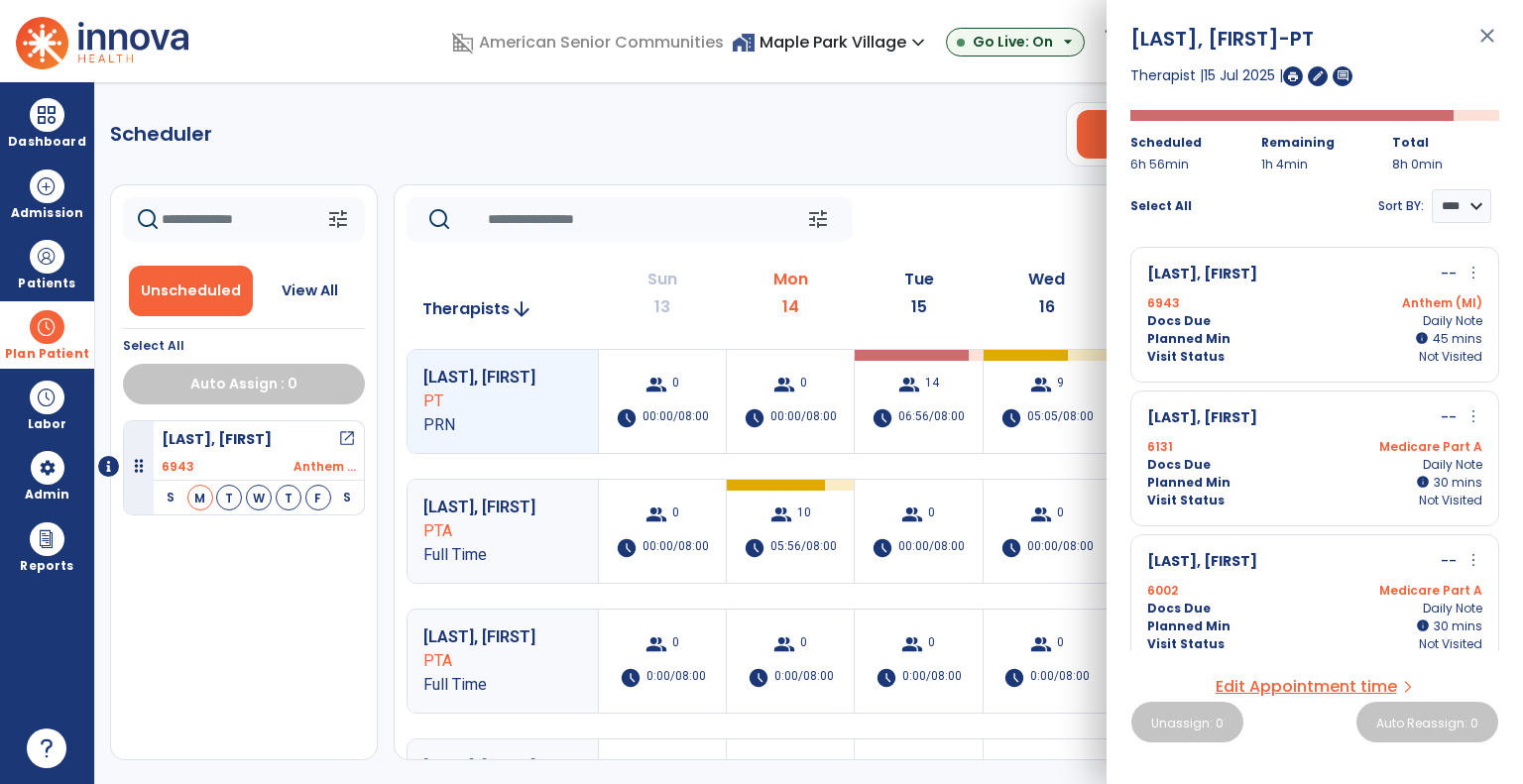 click on "Docs Due Daily Note" at bounding box center [1315, 321] 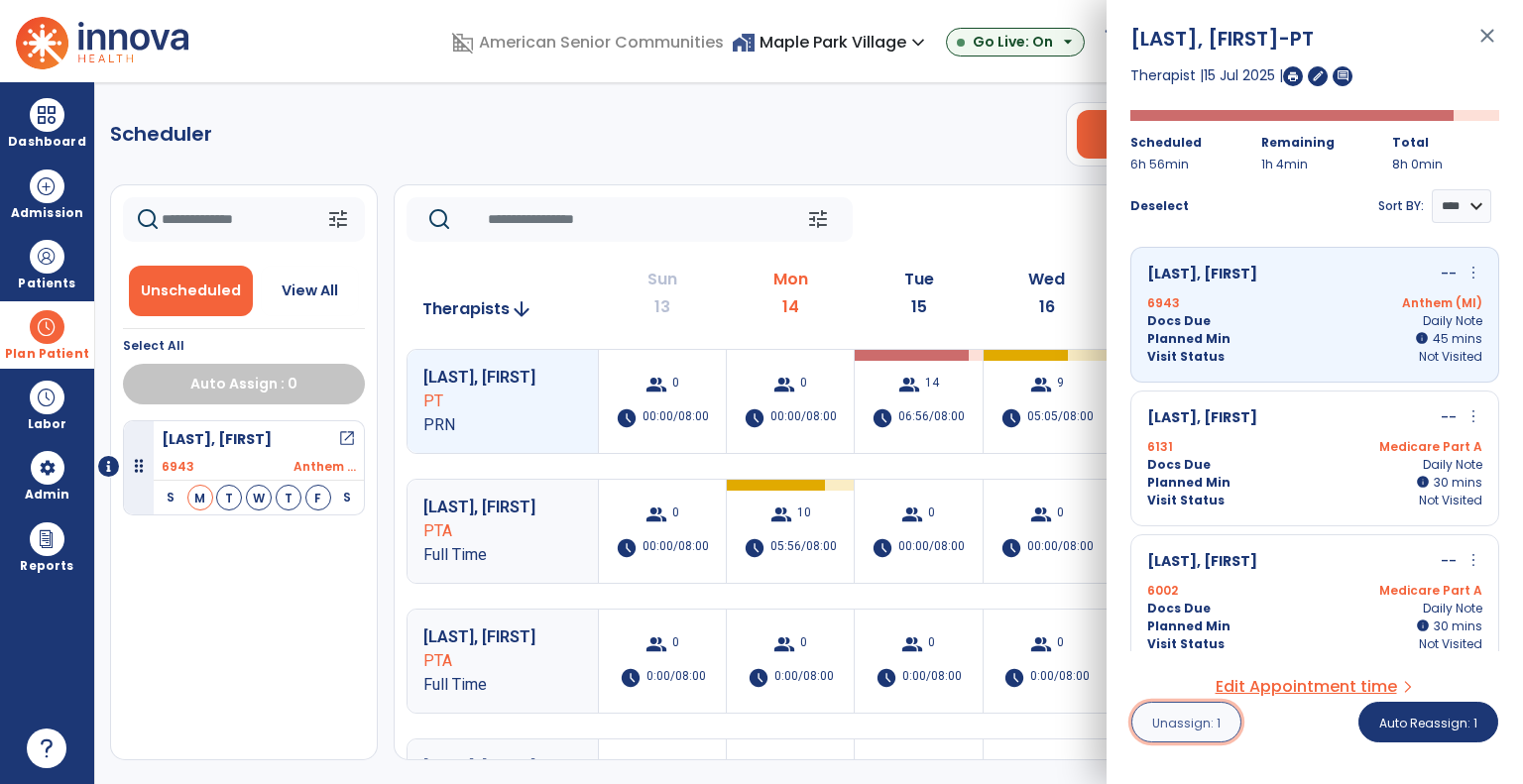 click on "Unassign: 1" at bounding box center (1186, 723) 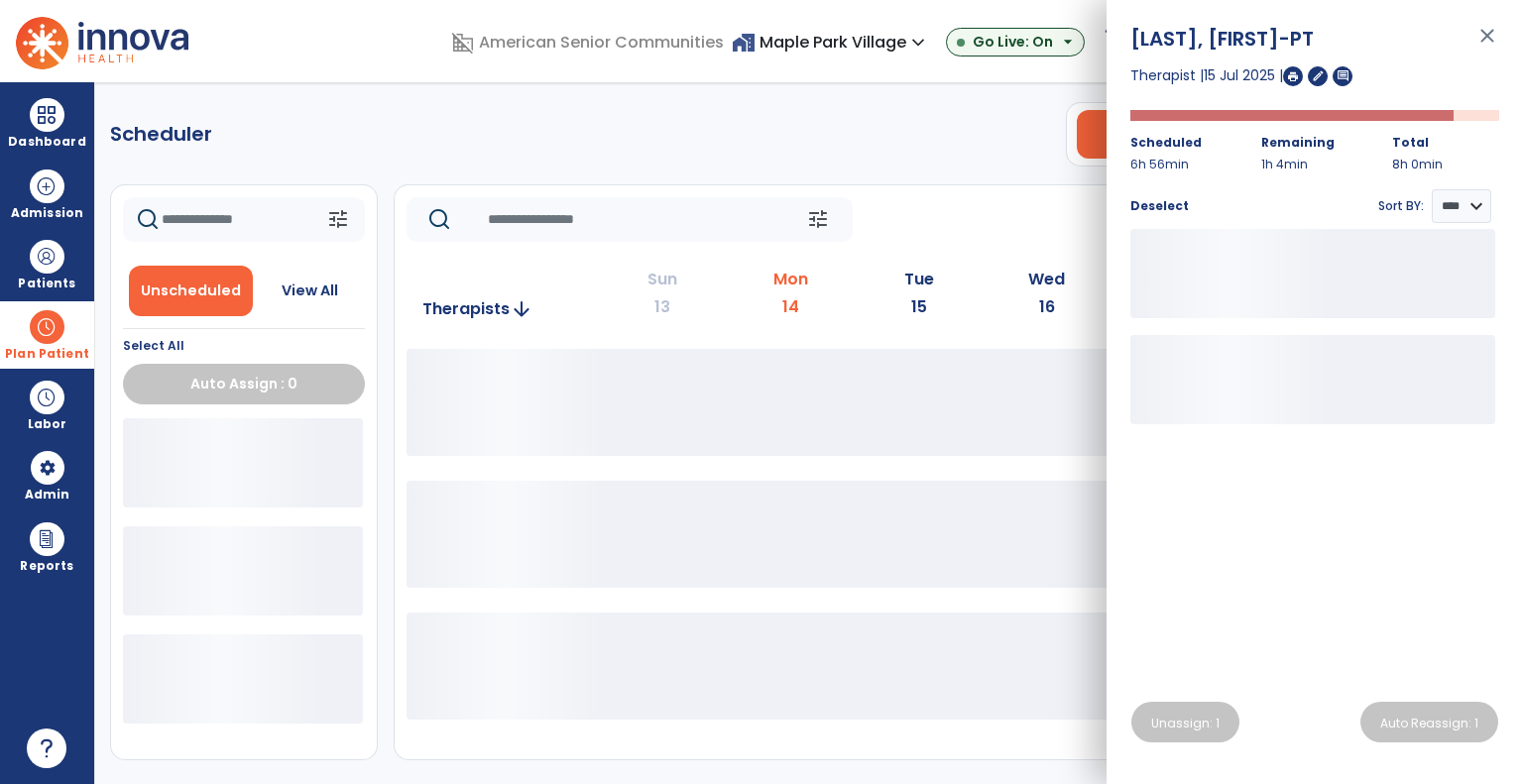 click on "tune   Today  chevron_left Jul 13, 2025 - Jul 19, 2025  *********  calendar_today  chevron_right" 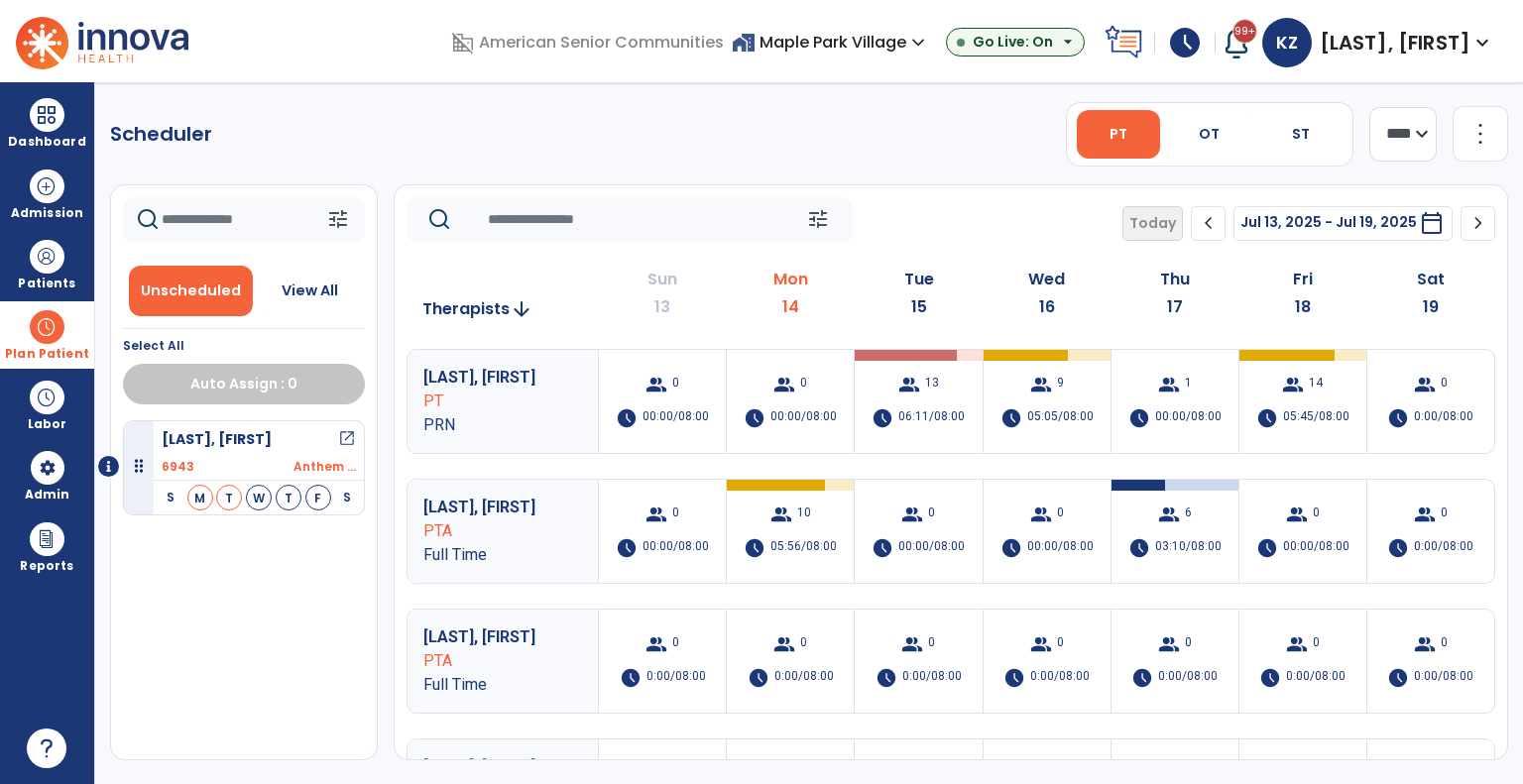 click on "open_in_new" at bounding box center (347, 439) 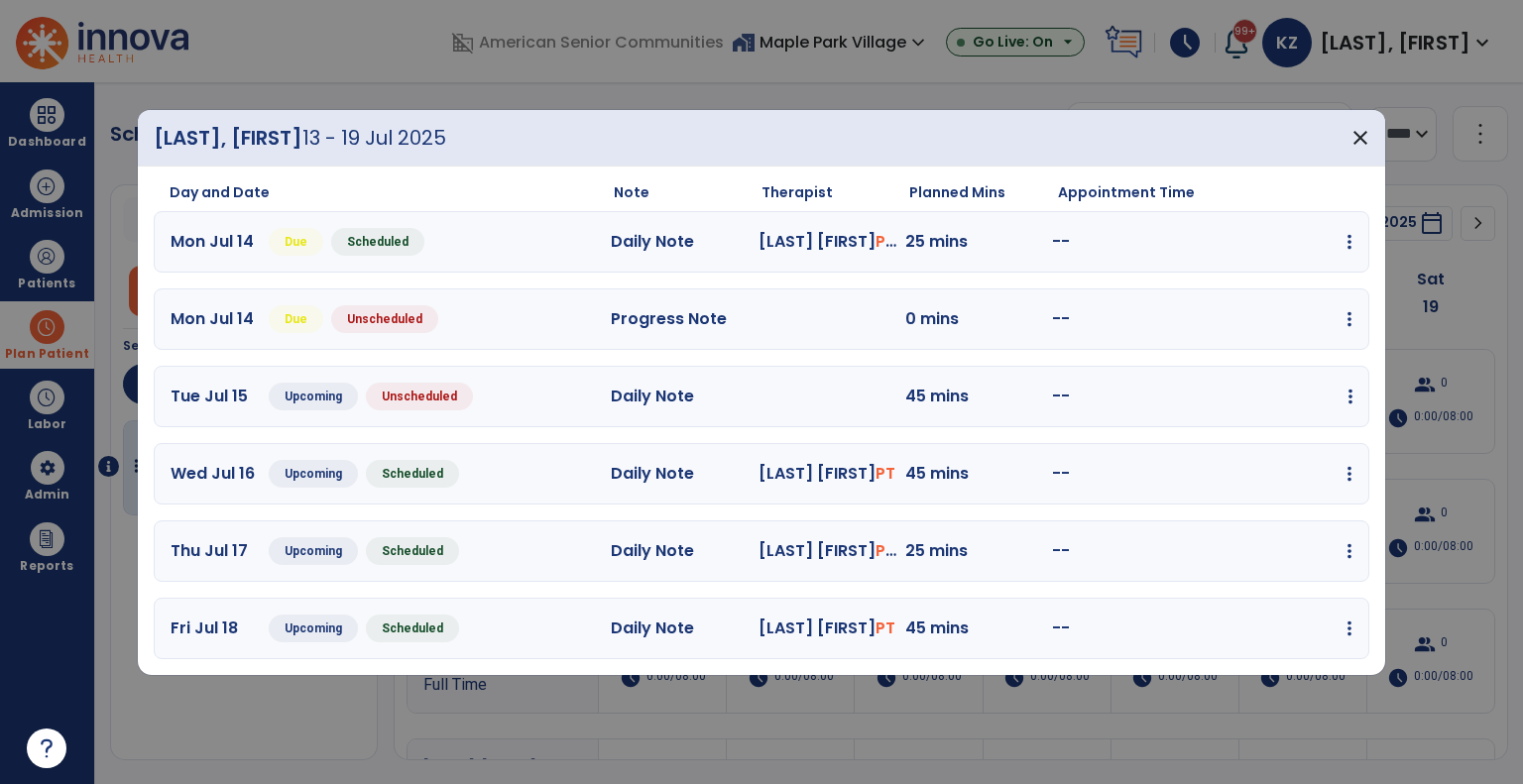 click at bounding box center (1349, 242) 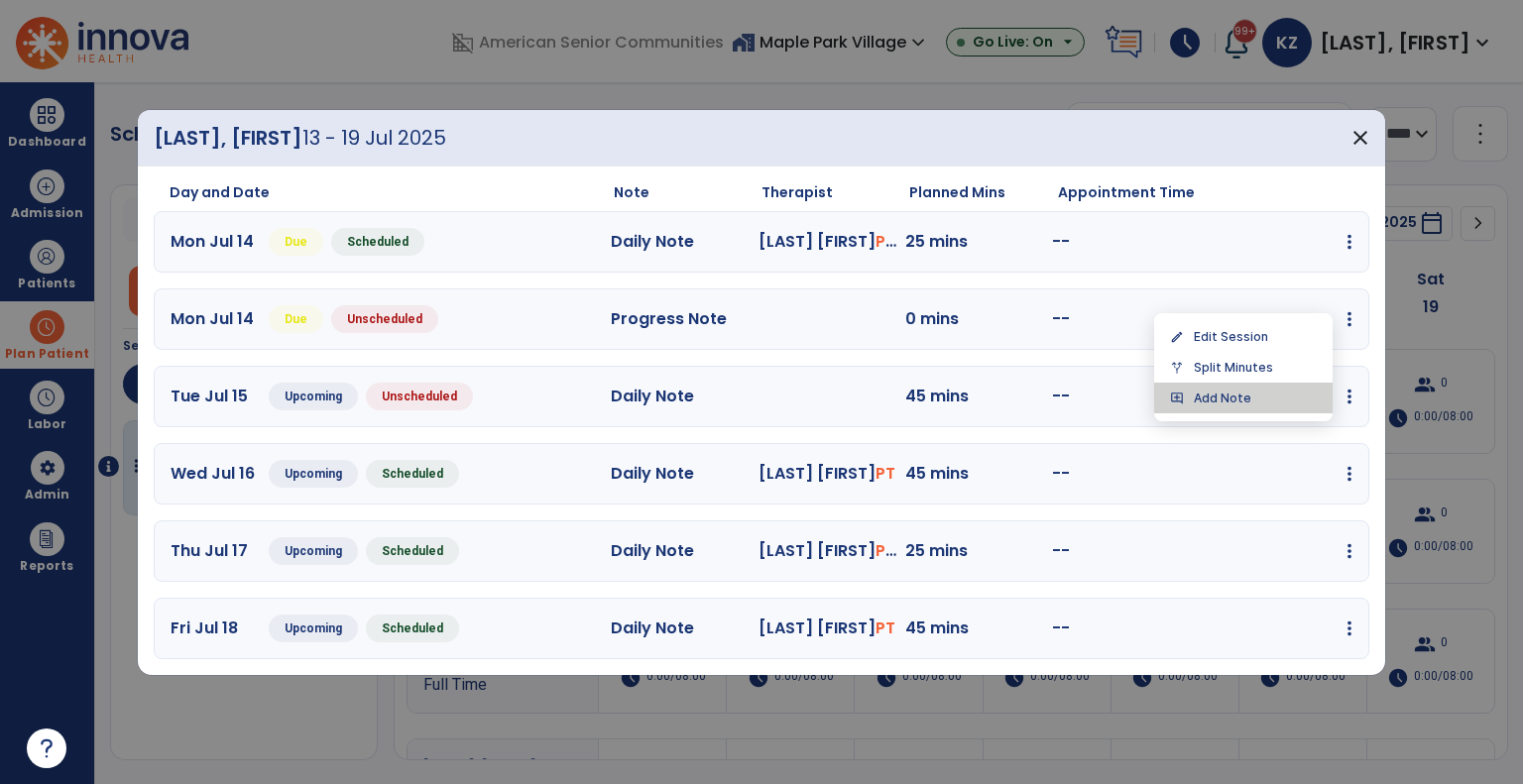 click on "add_comment  Add Note" at bounding box center (1243, 397) 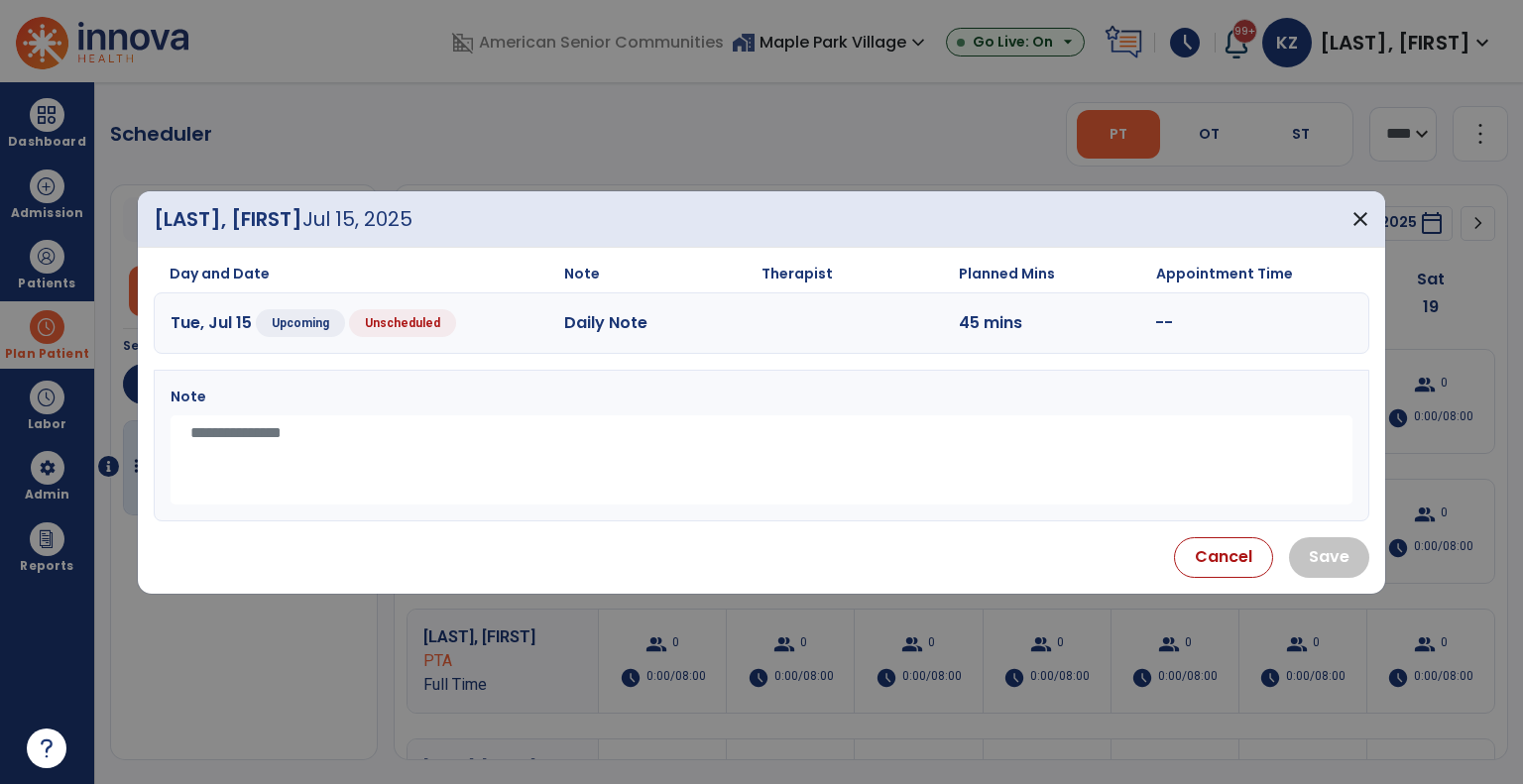 click at bounding box center (762, 460) 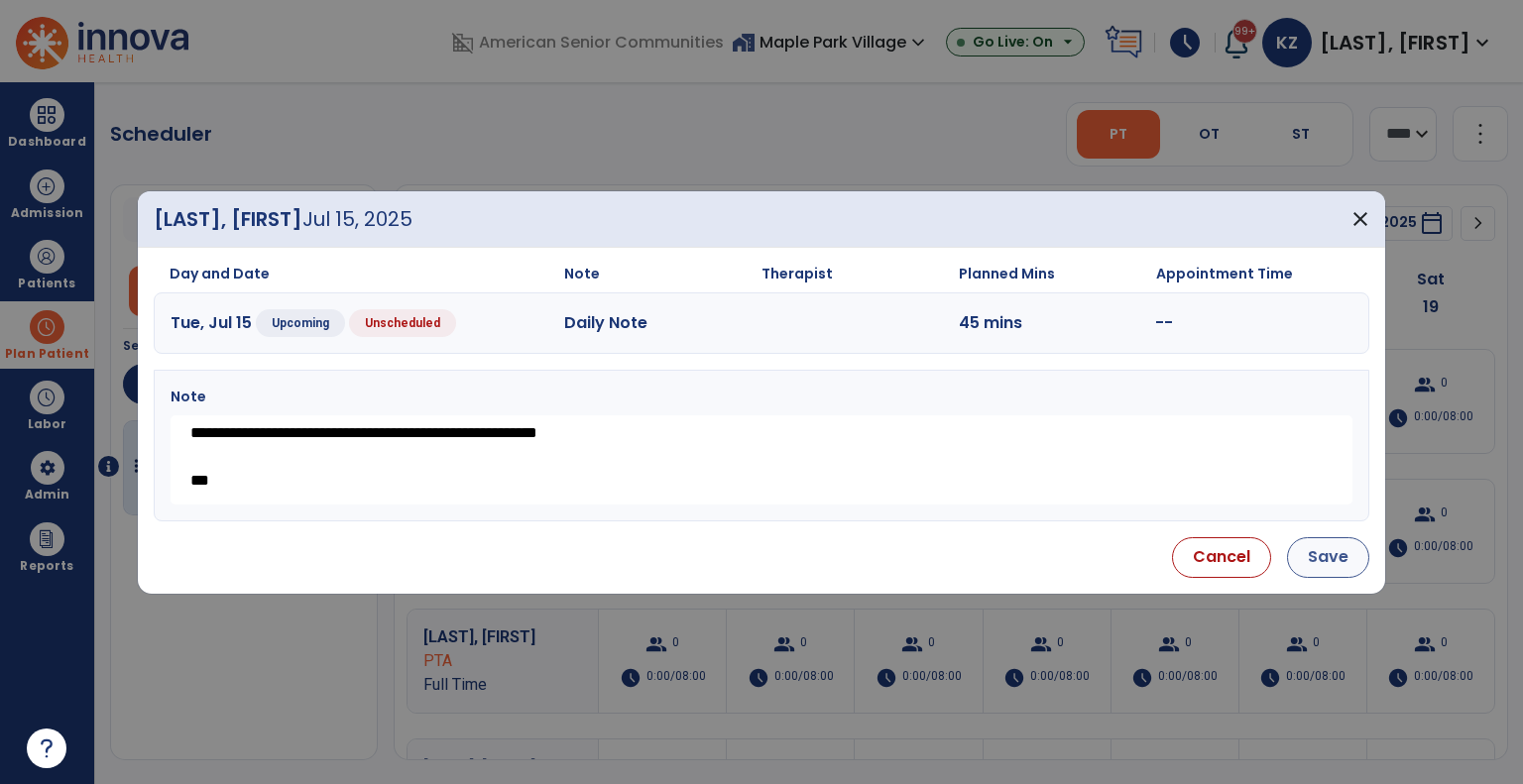 type on "**********" 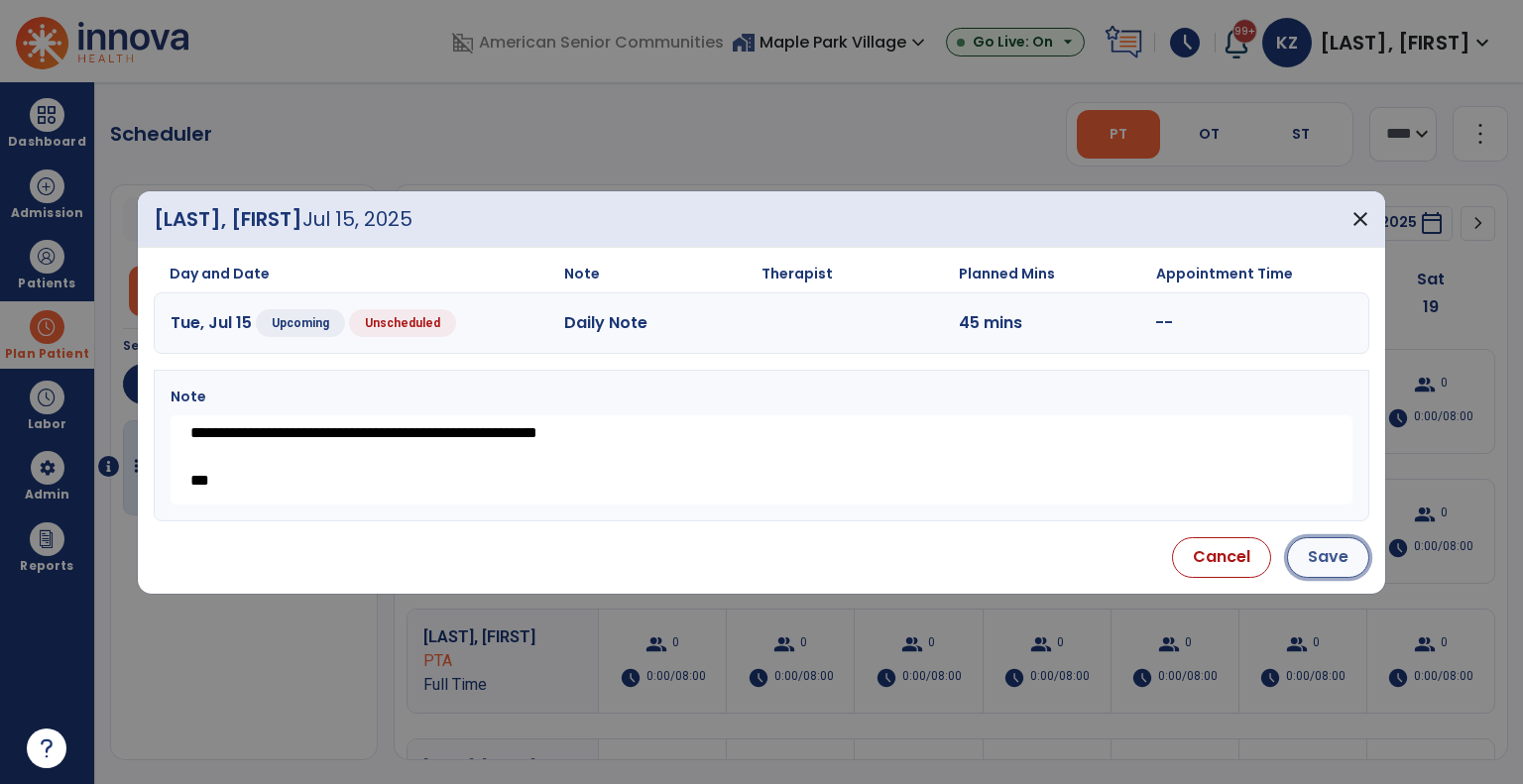 click on "Save" at bounding box center (1328, 557) 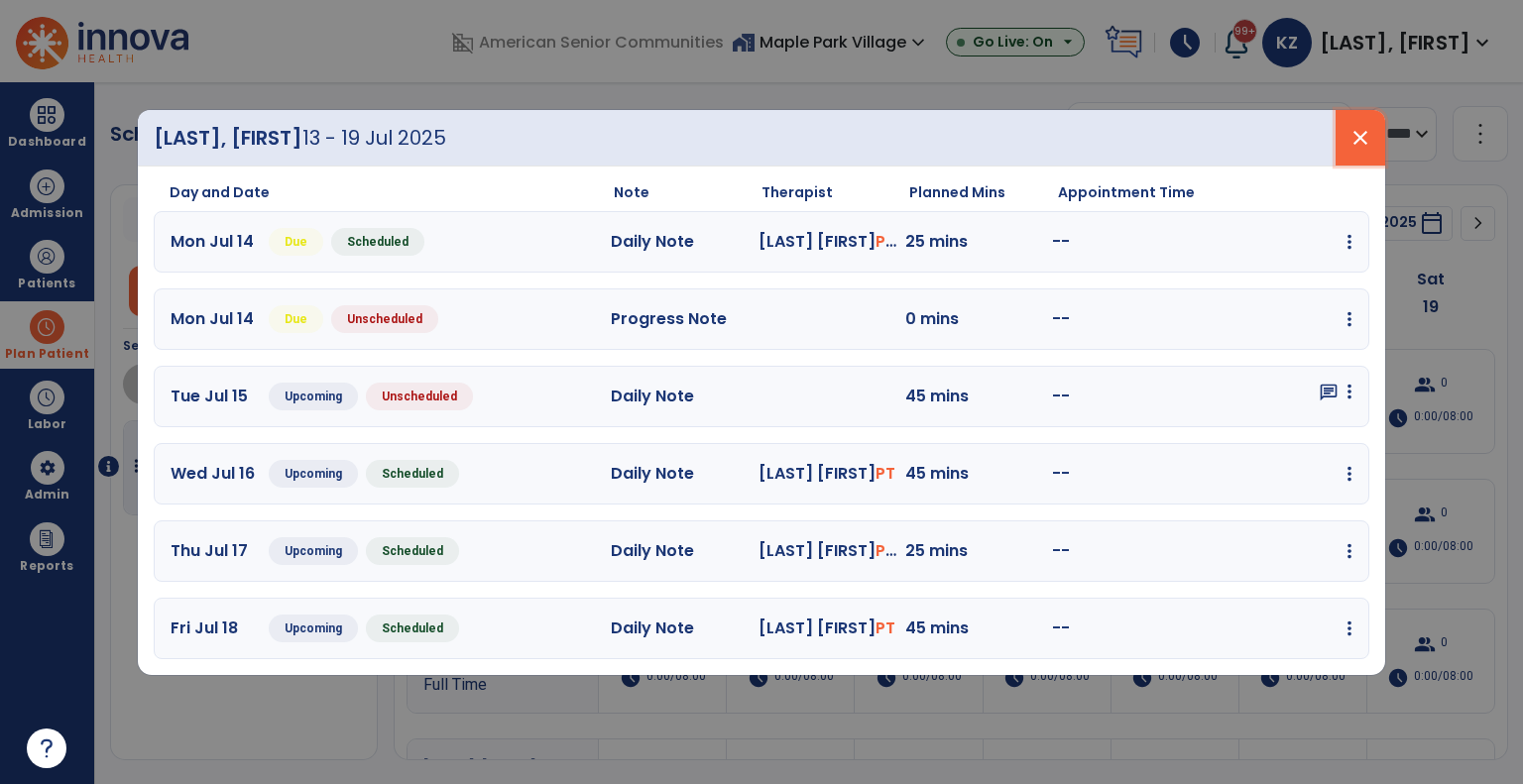 click on "close" at bounding box center (1360, 138) 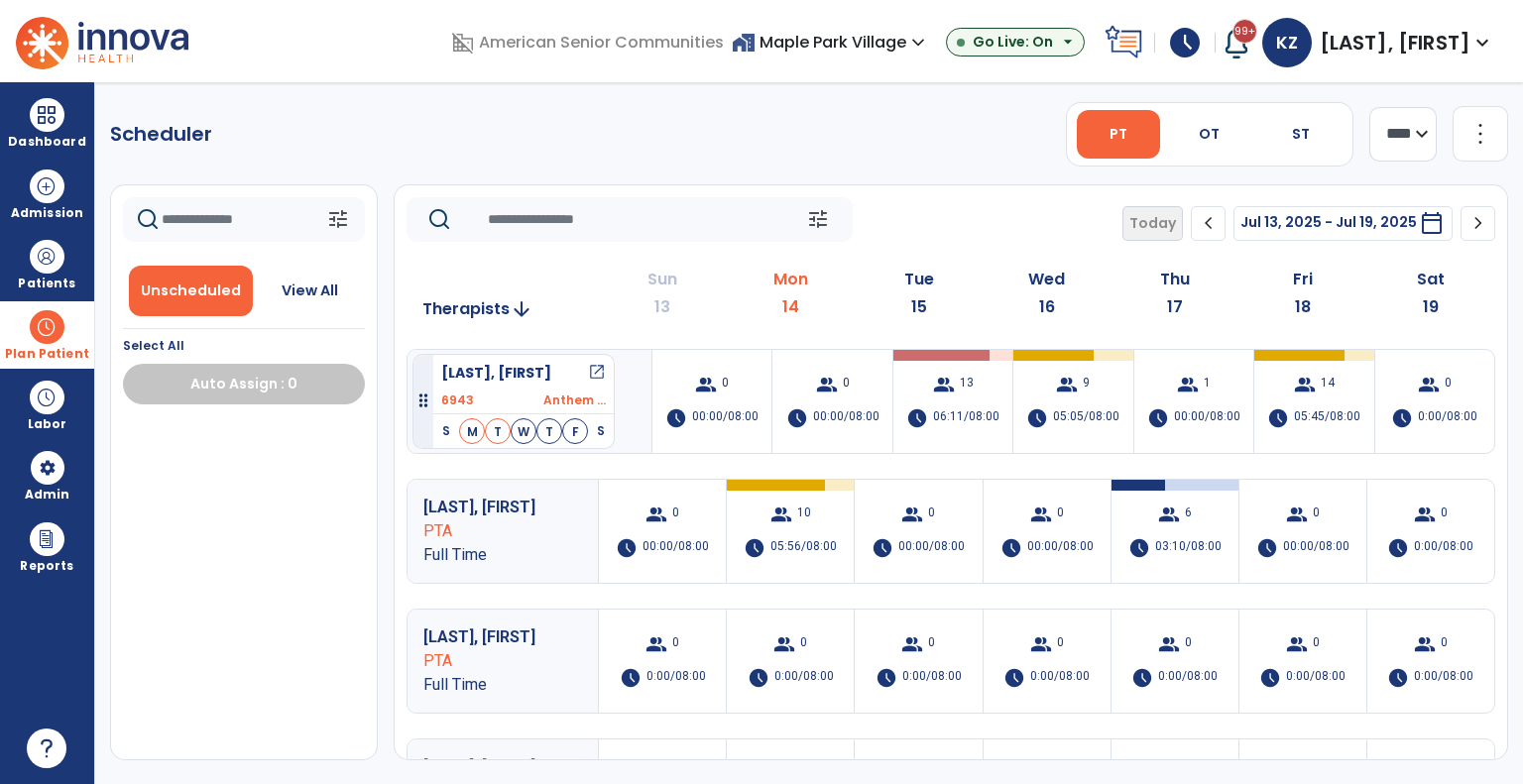 drag, startPoint x: 219, startPoint y: 451, endPoint x: 412, endPoint y: 346, distance: 219.7134 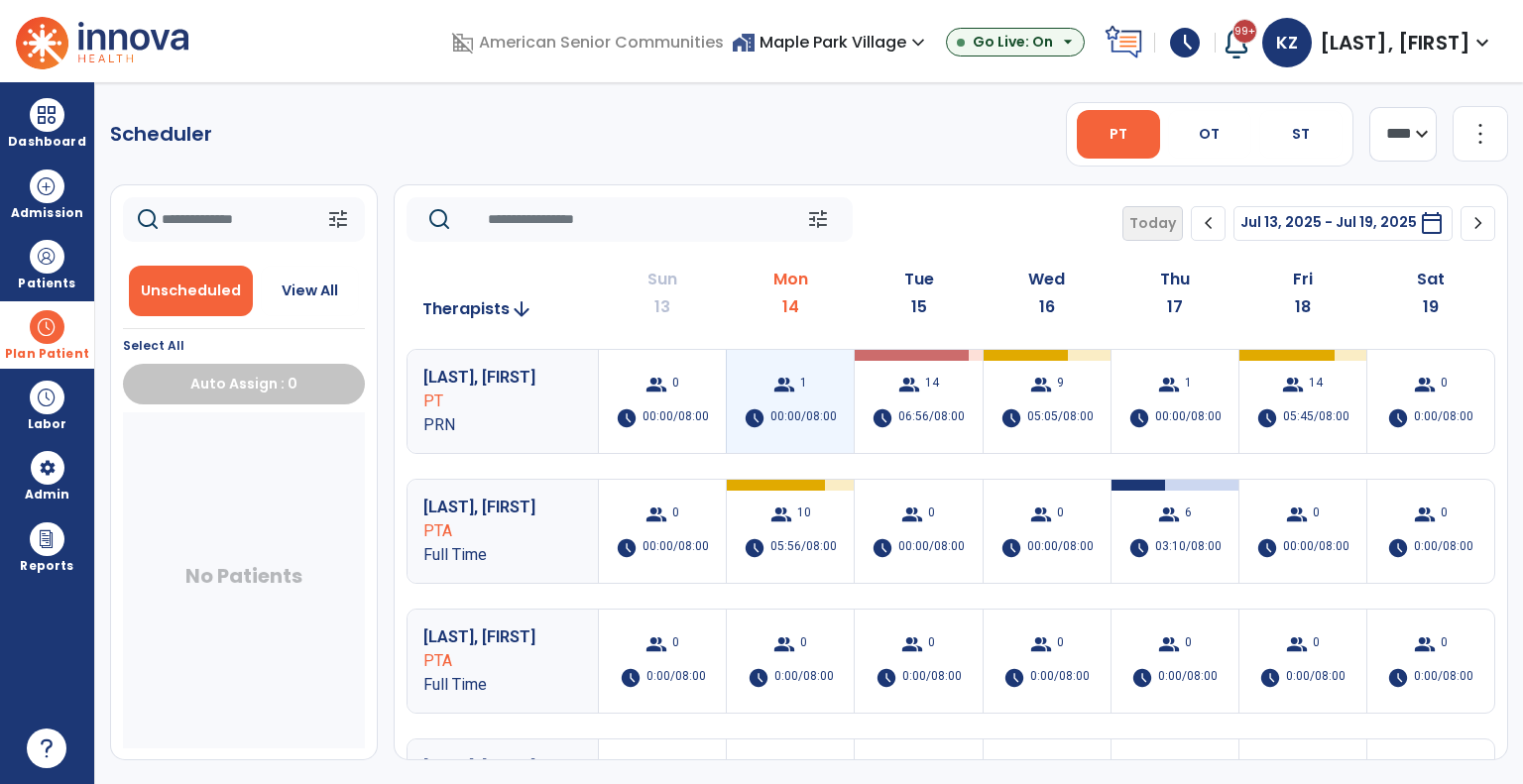 click on "group" at bounding box center [784, 385] 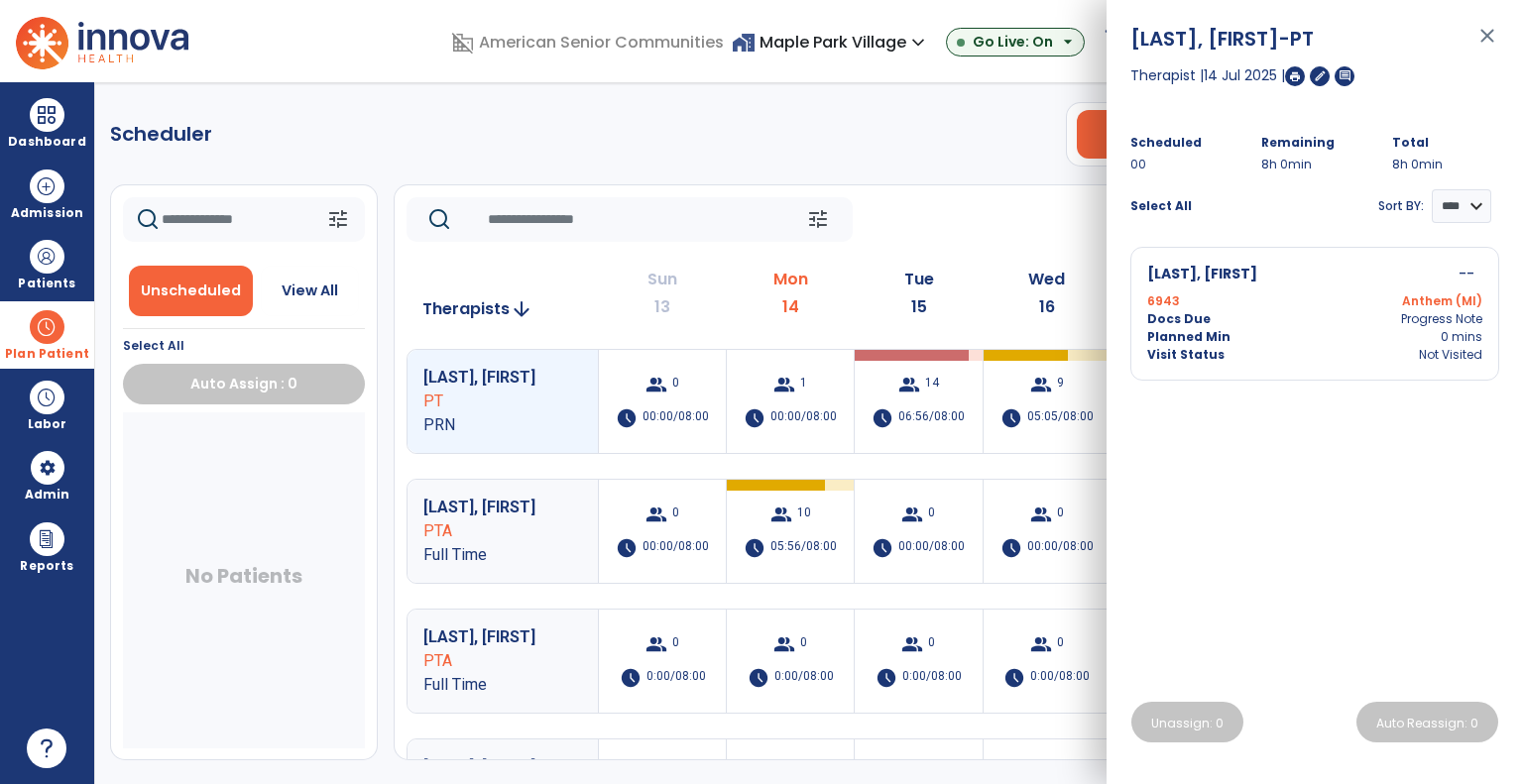 click on "Docs Due Progress Note" at bounding box center (1315, 319) 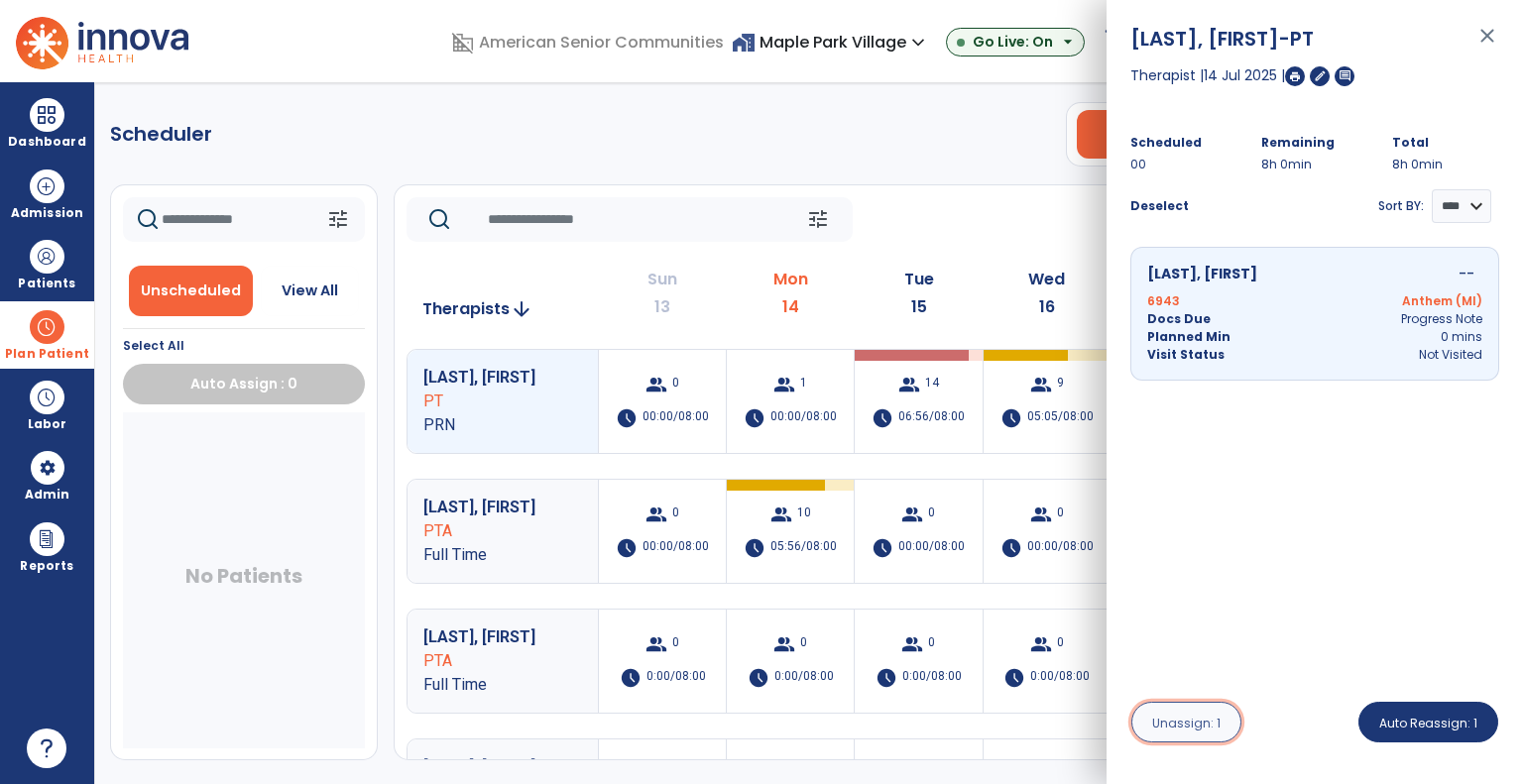 click on "Unassign: 1" at bounding box center [1186, 722] 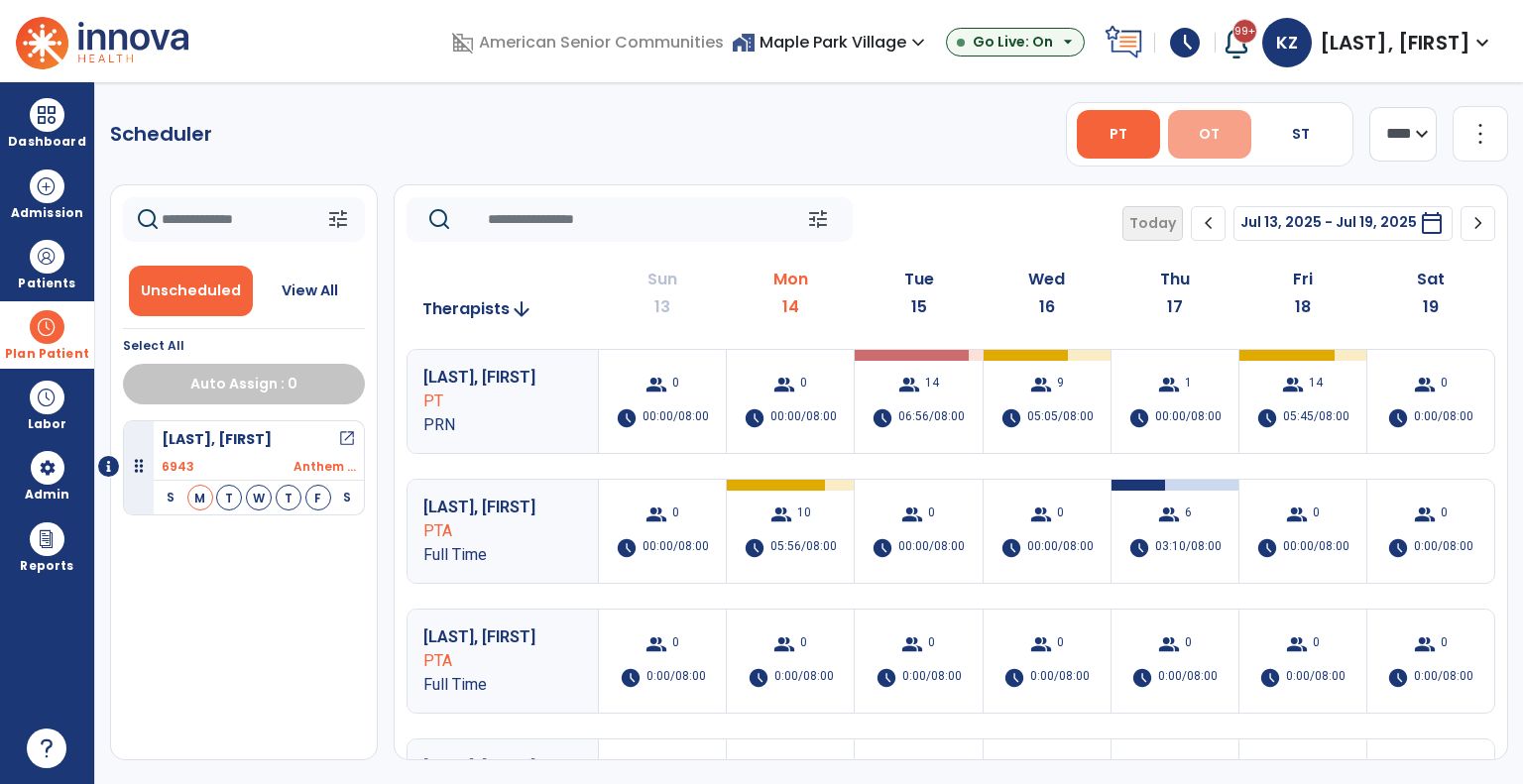 click on "OT" at bounding box center (1210, 134) 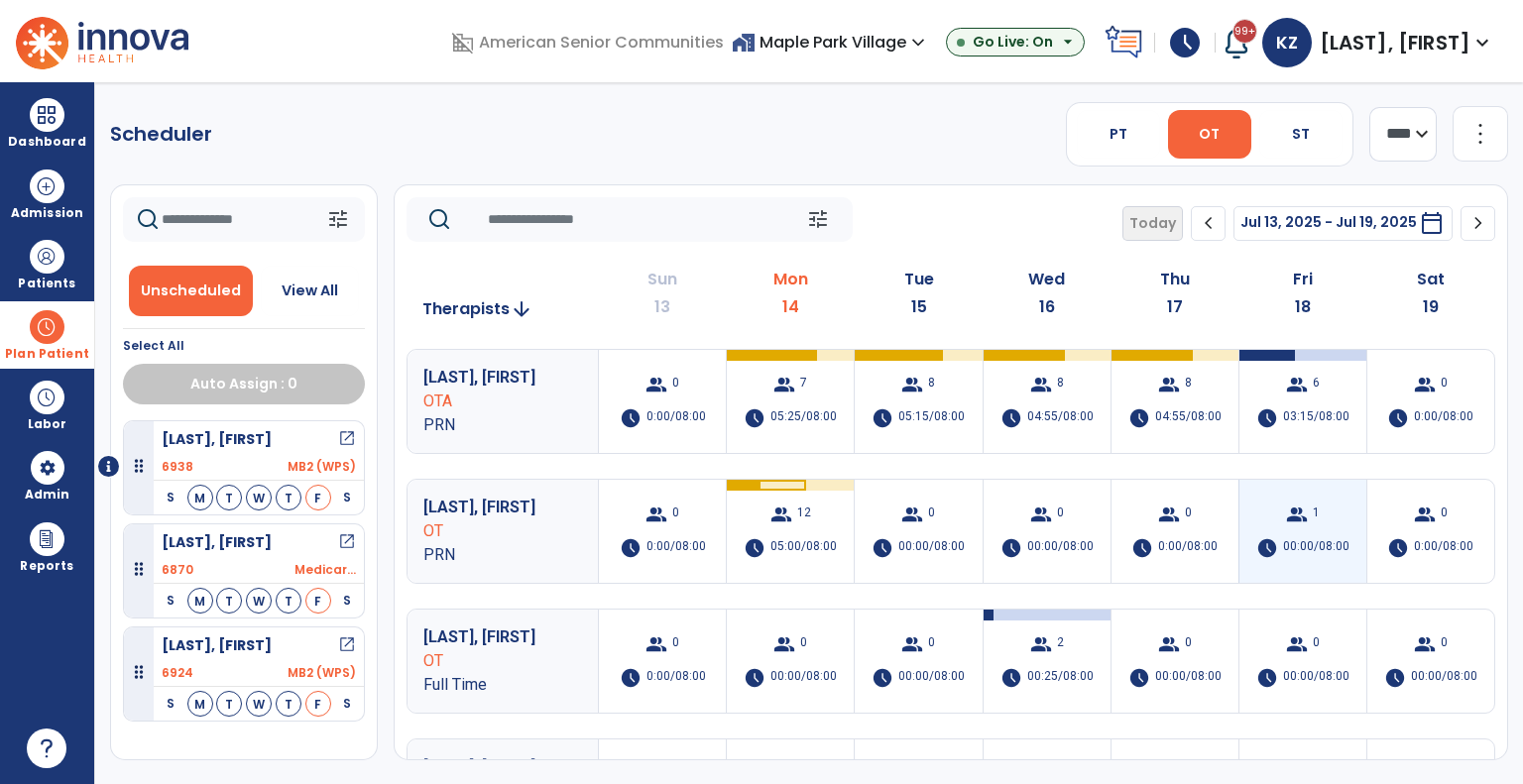 click on "group  1  schedule  00:00/08:00" at bounding box center (1303, 531) 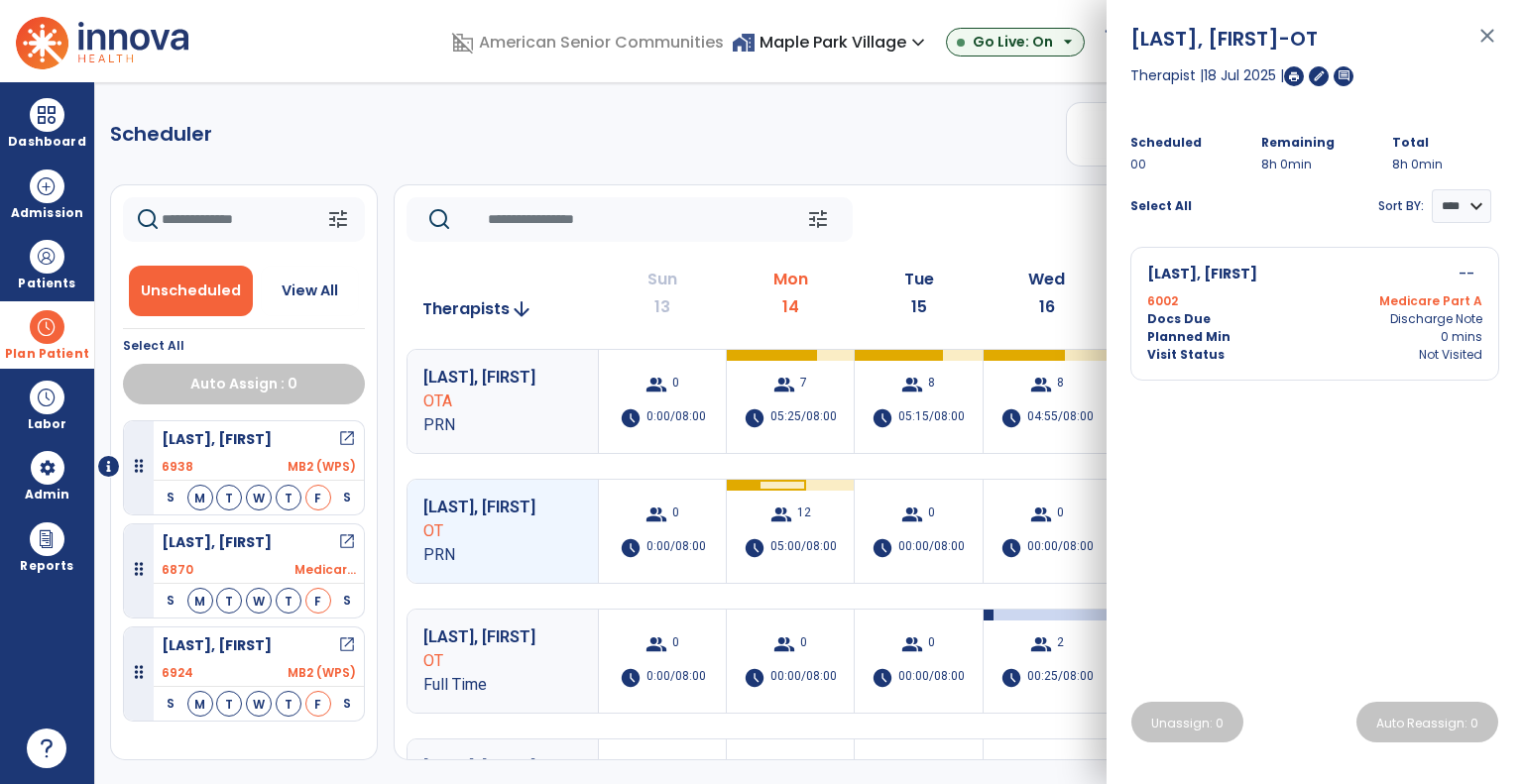 click on "Docs Due Discharge Note" at bounding box center (1315, 319) 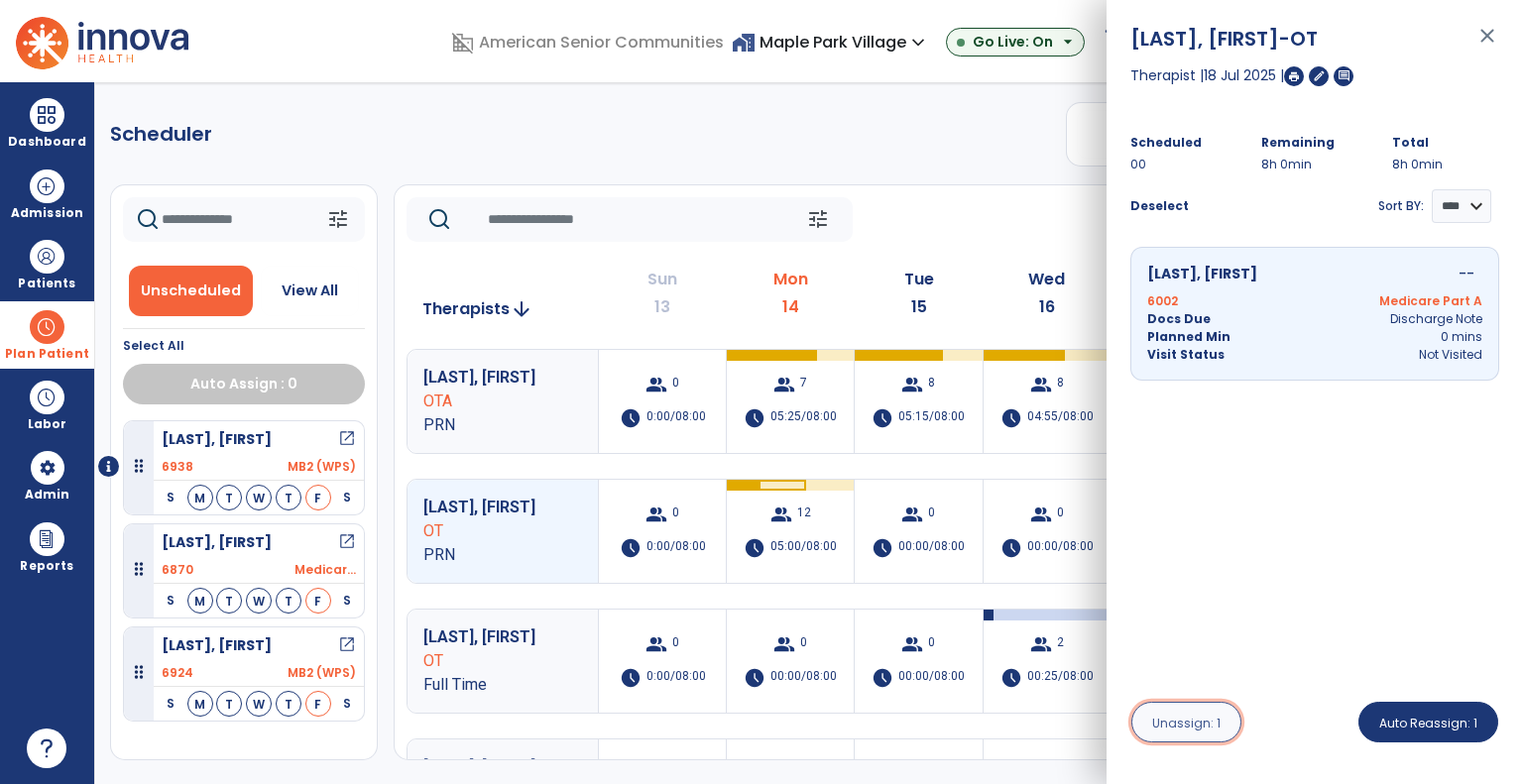 click on "Unassign: 1" at bounding box center [1186, 723] 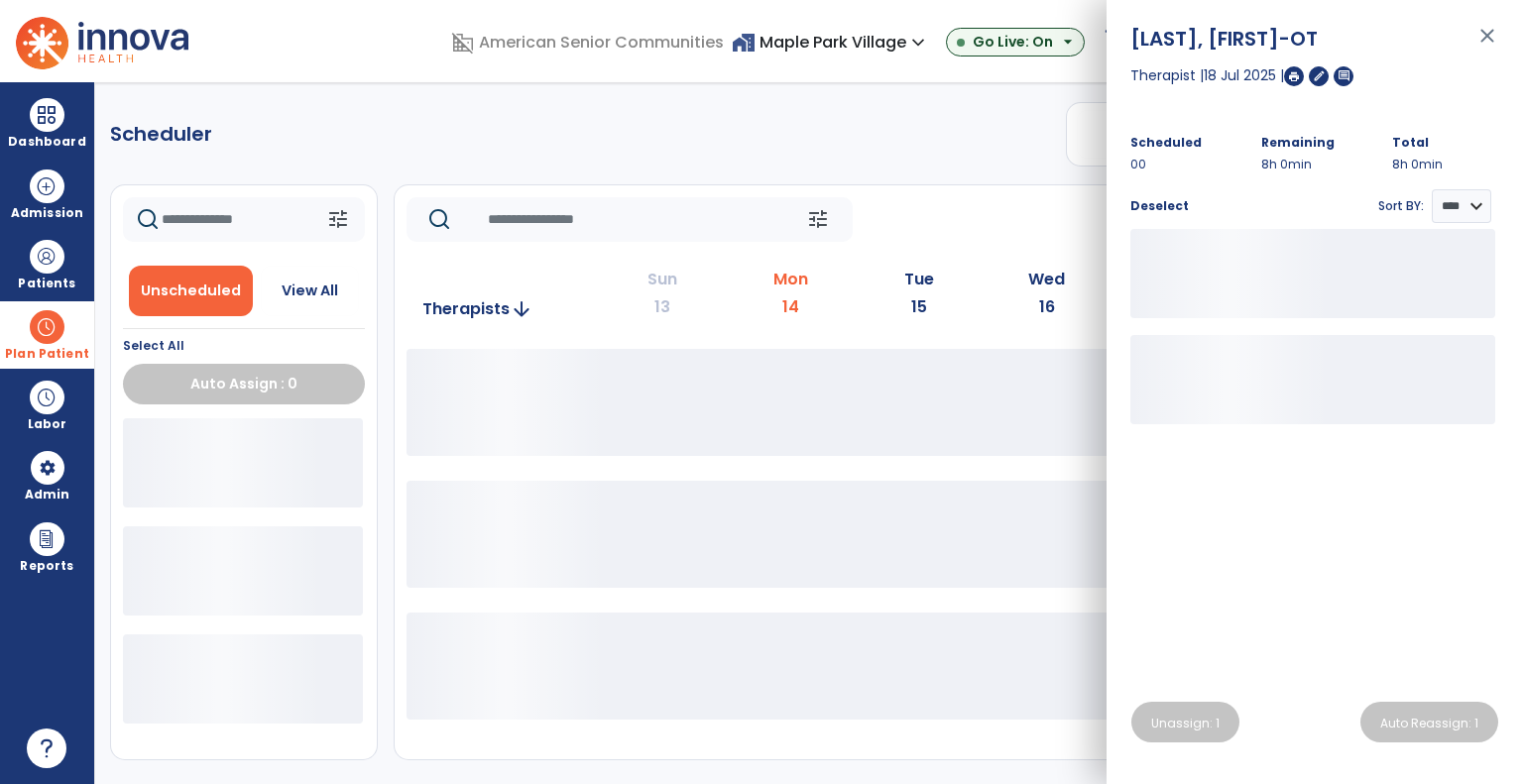 click on "tune   Today  chevron_left Jul 13, 2025 - Jul 19, 2025  *********  calendar_today  chevron_right" 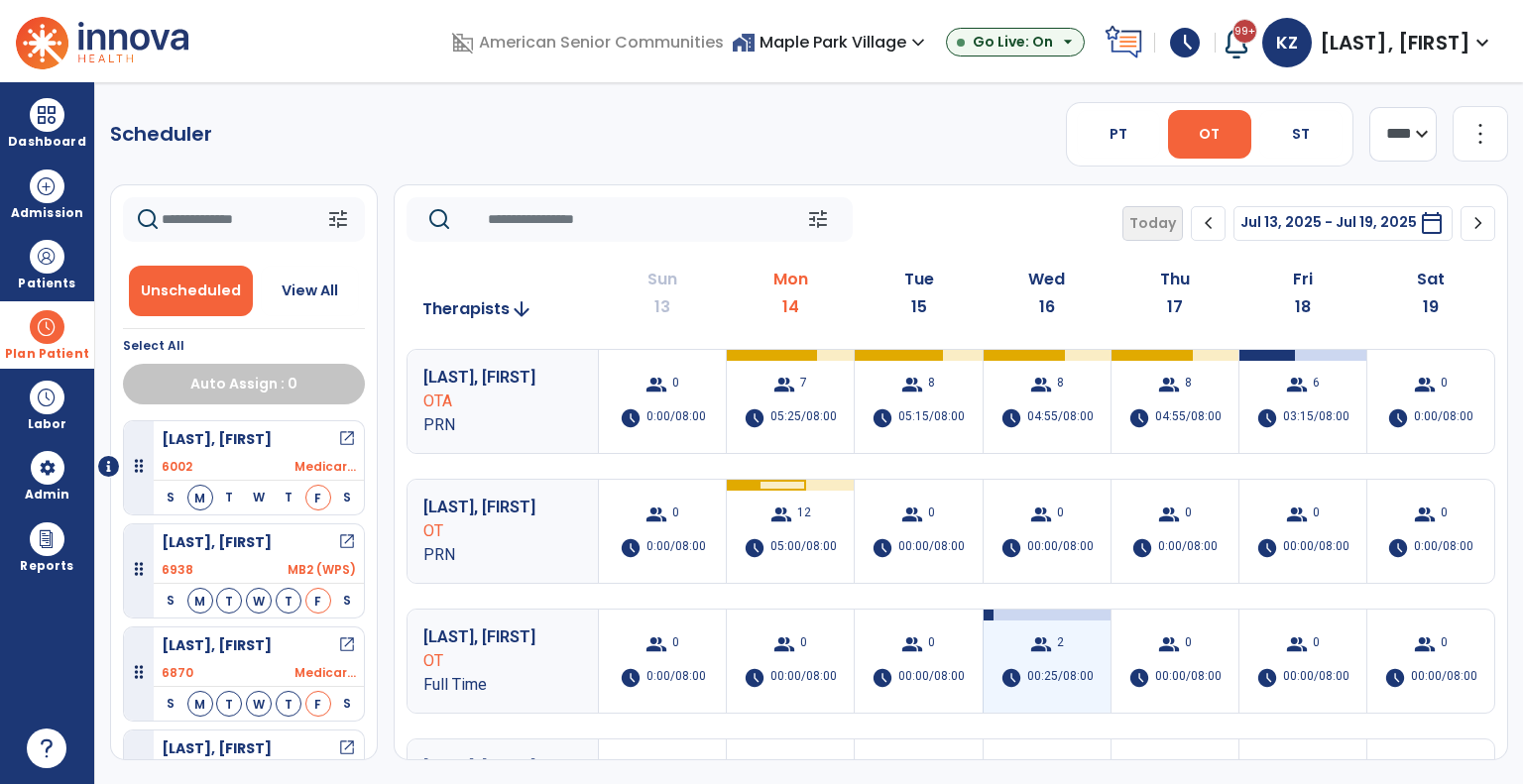 click on "00:25/08:00" at bounding box center [1060, 678] 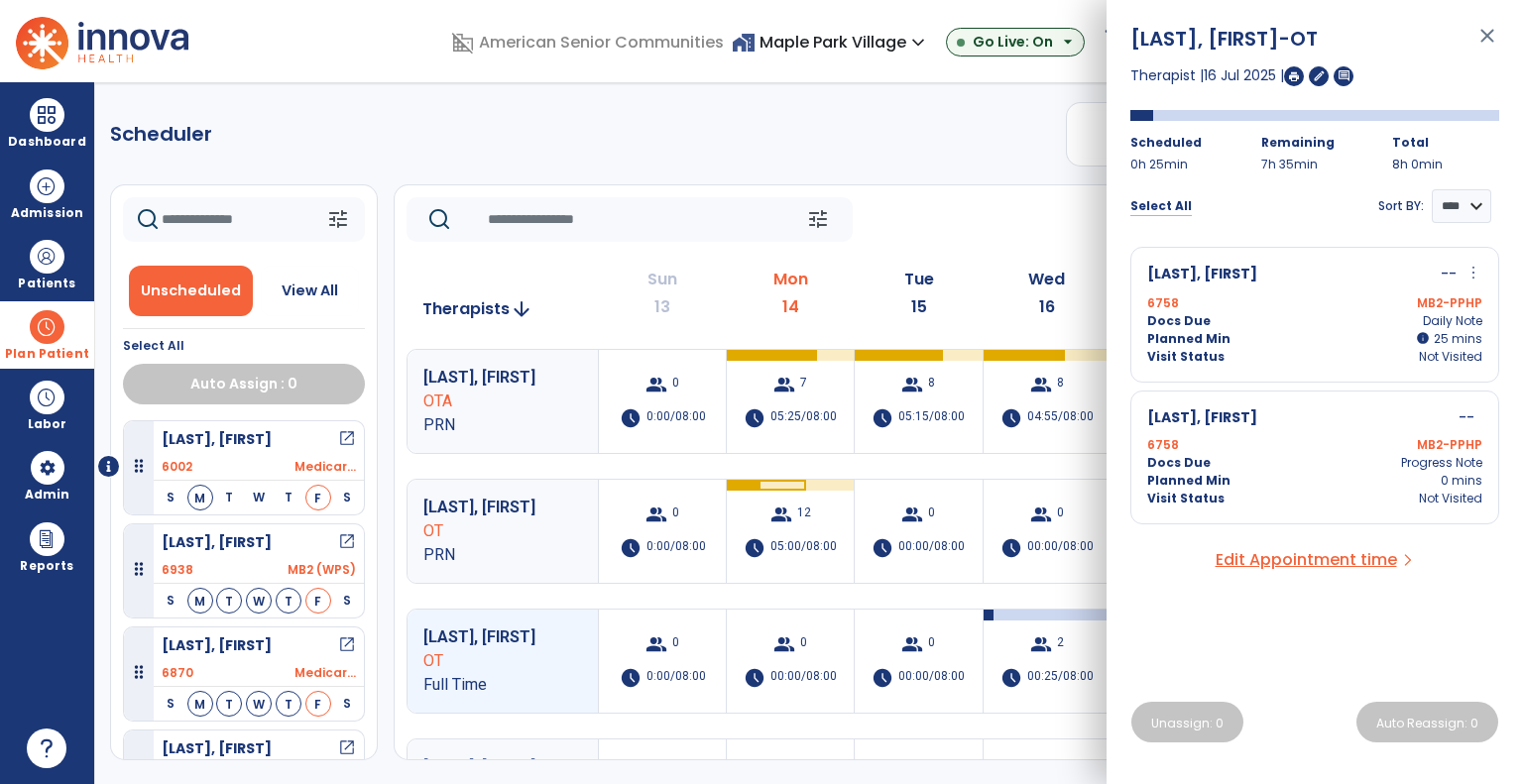 click on "Select All" at bounding box center [1161, 206] 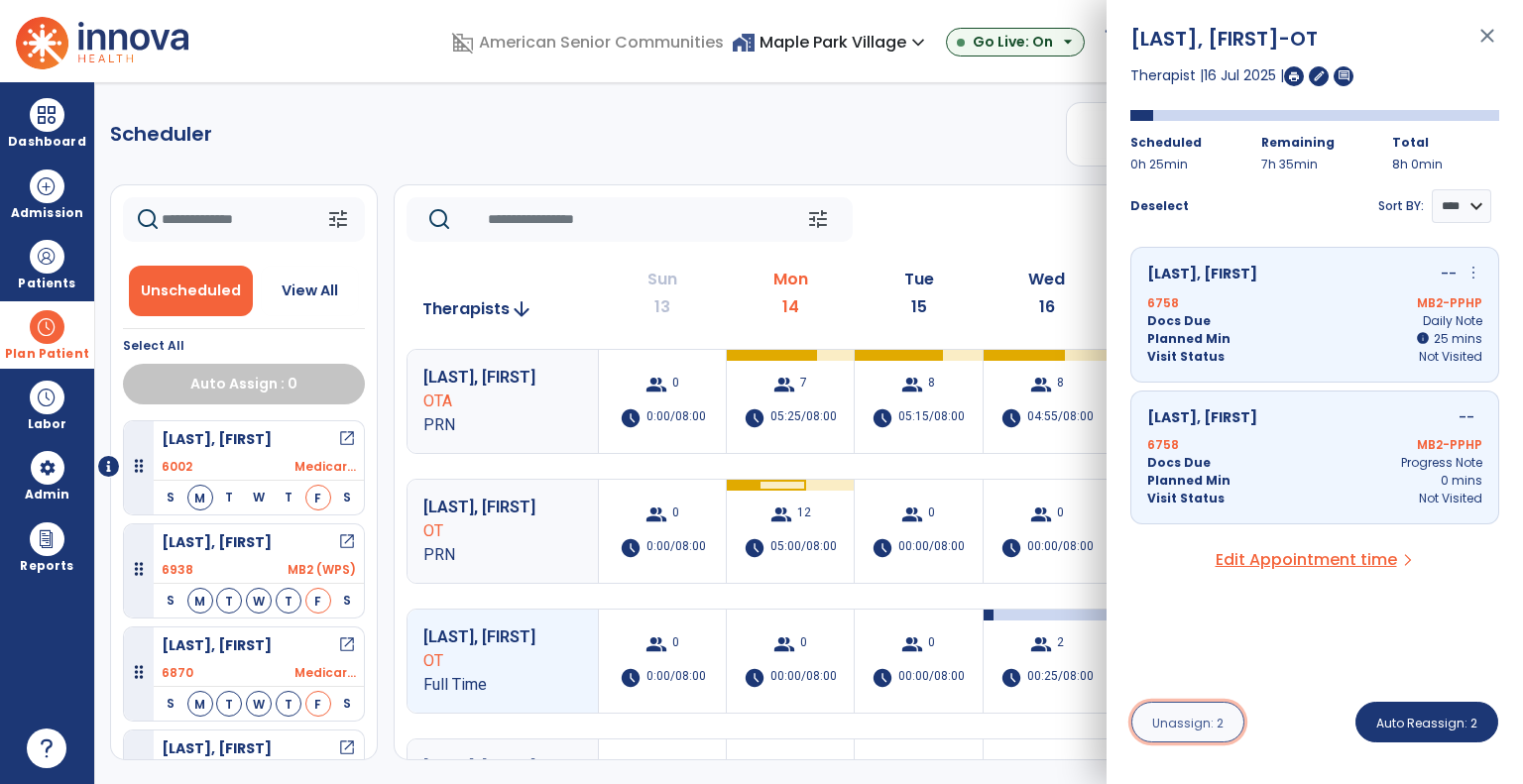click on "Unassign: 2" at bounding box center (1188, 723) 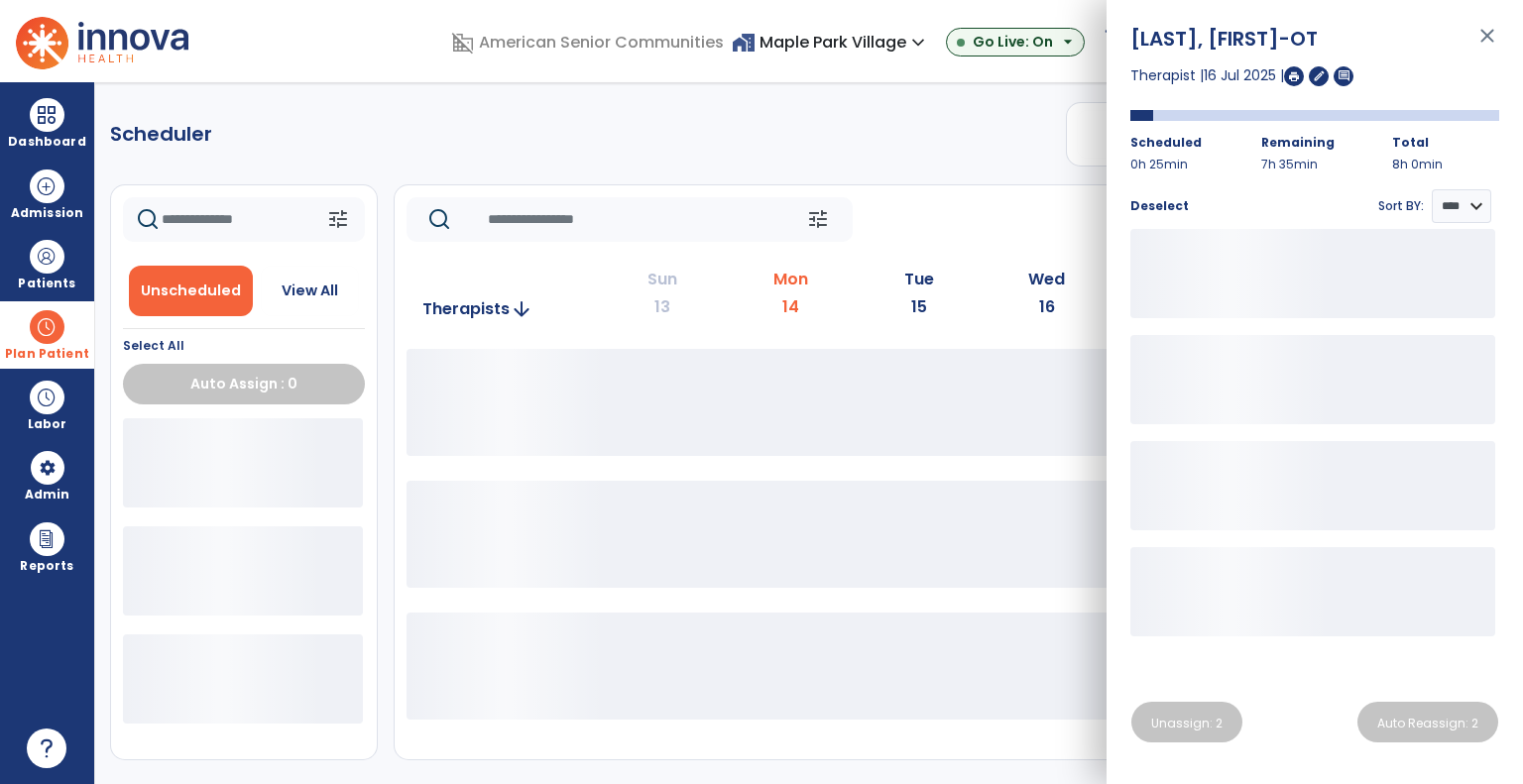 click on "tune   Today  chevron_left Jul 13, 2025 - Jul 19, 2025  *********  calendar_today  chevron_right" 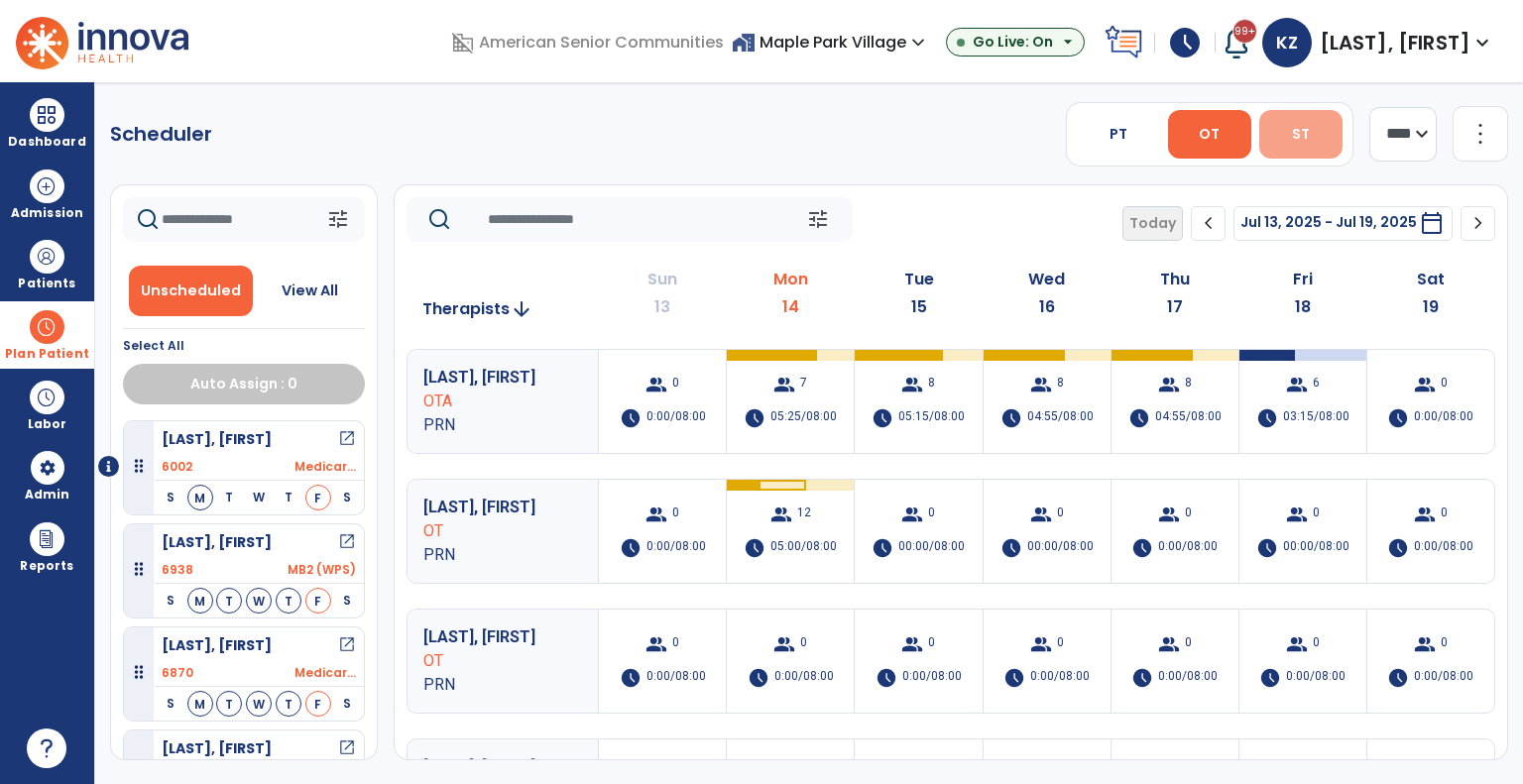 click on "ST" at bounding box center [1301, 134] 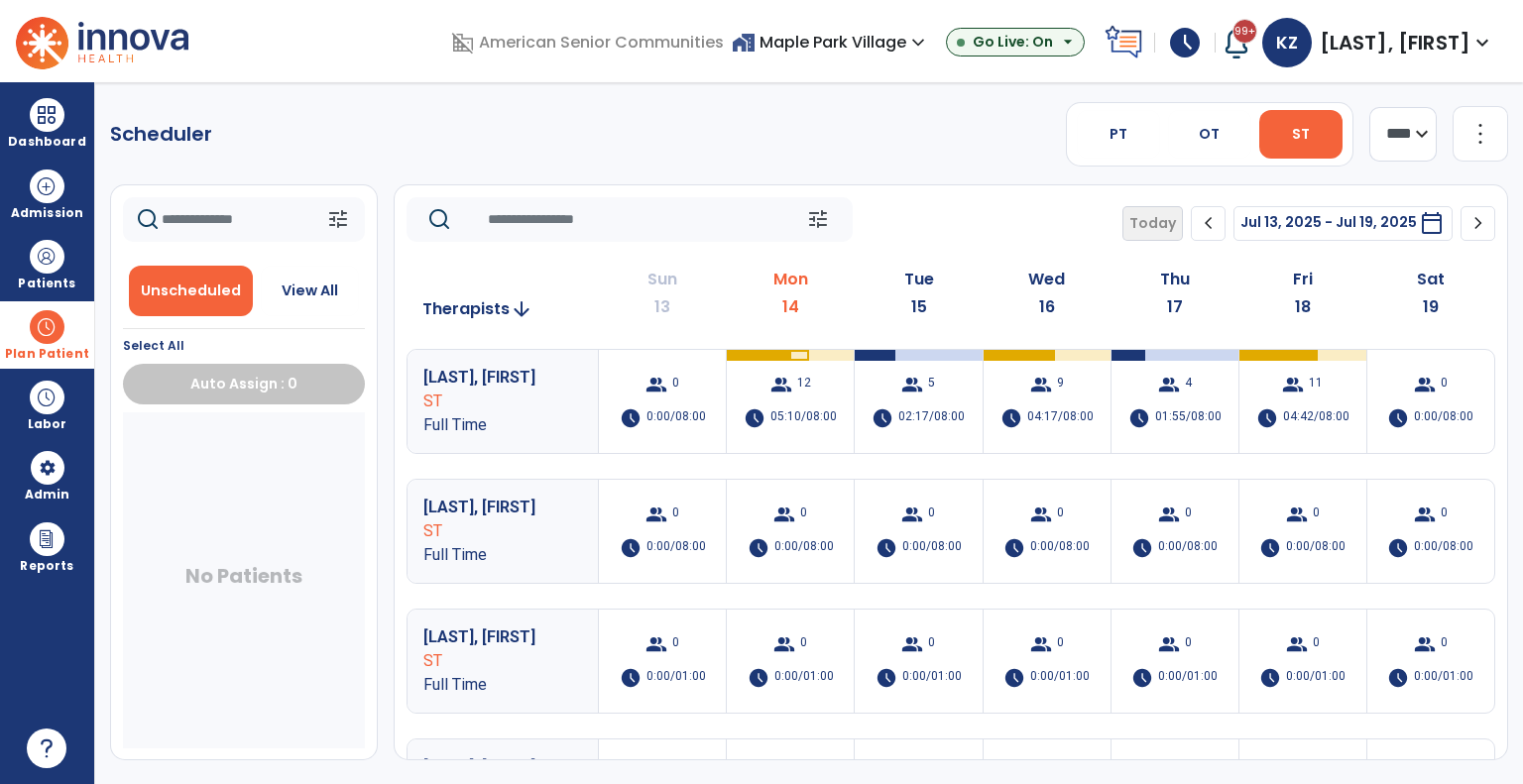 click on "home_work   [LOCATION]   expand_more" at bounding box center [831, 42] 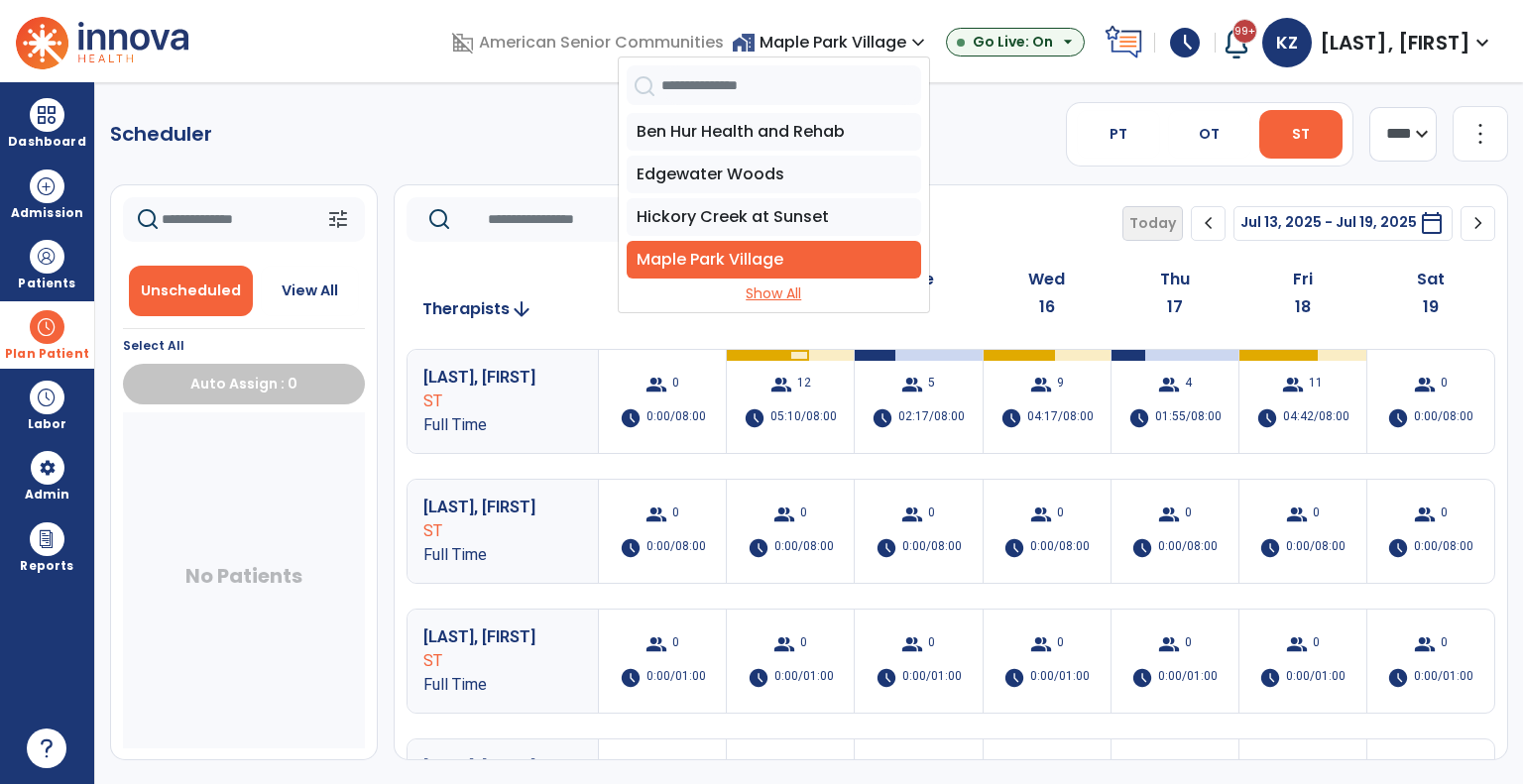 click on "Show All" at bounding box center (773, 293) 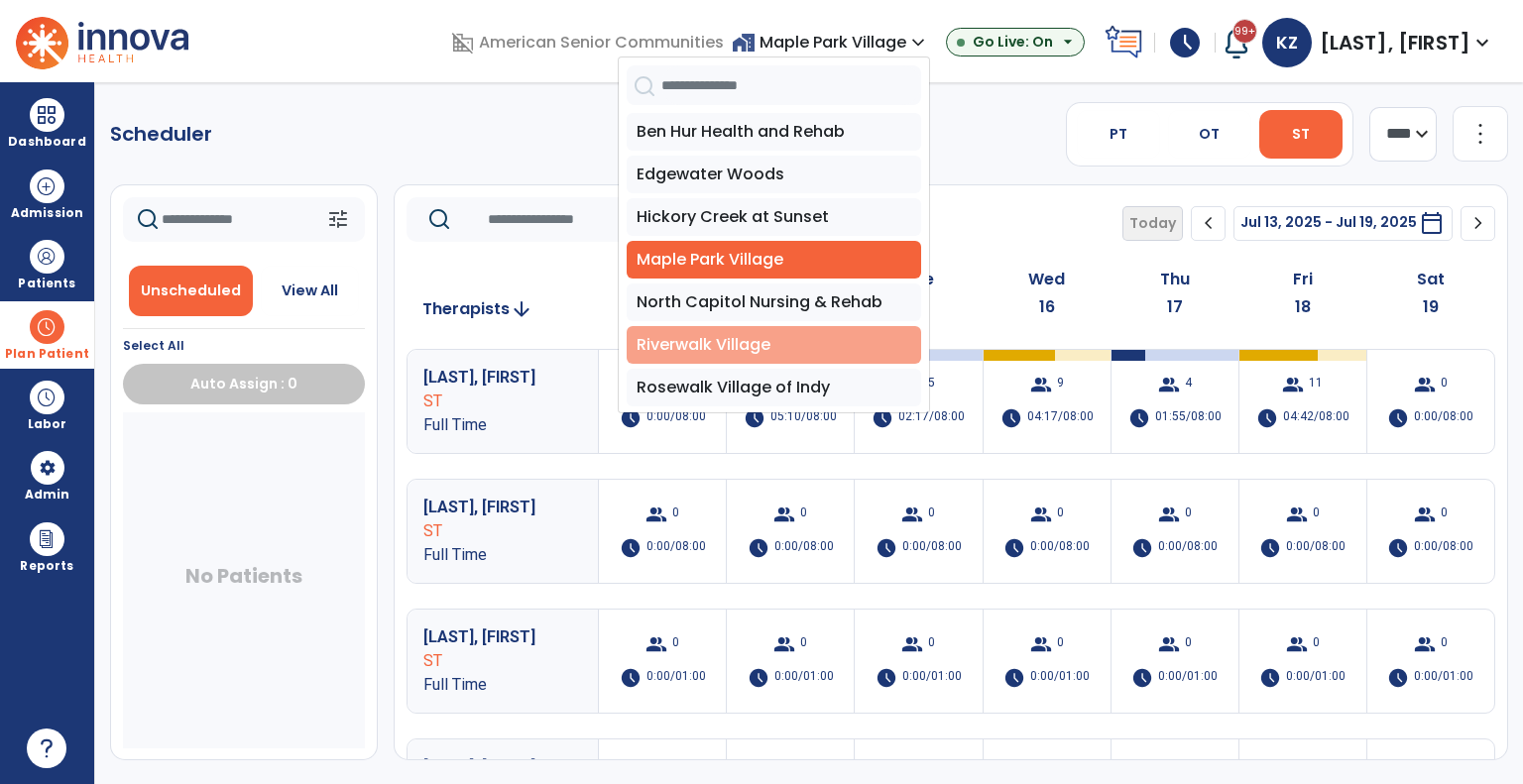 click on "Riverwalk Village" at bounding box center (773, 345) 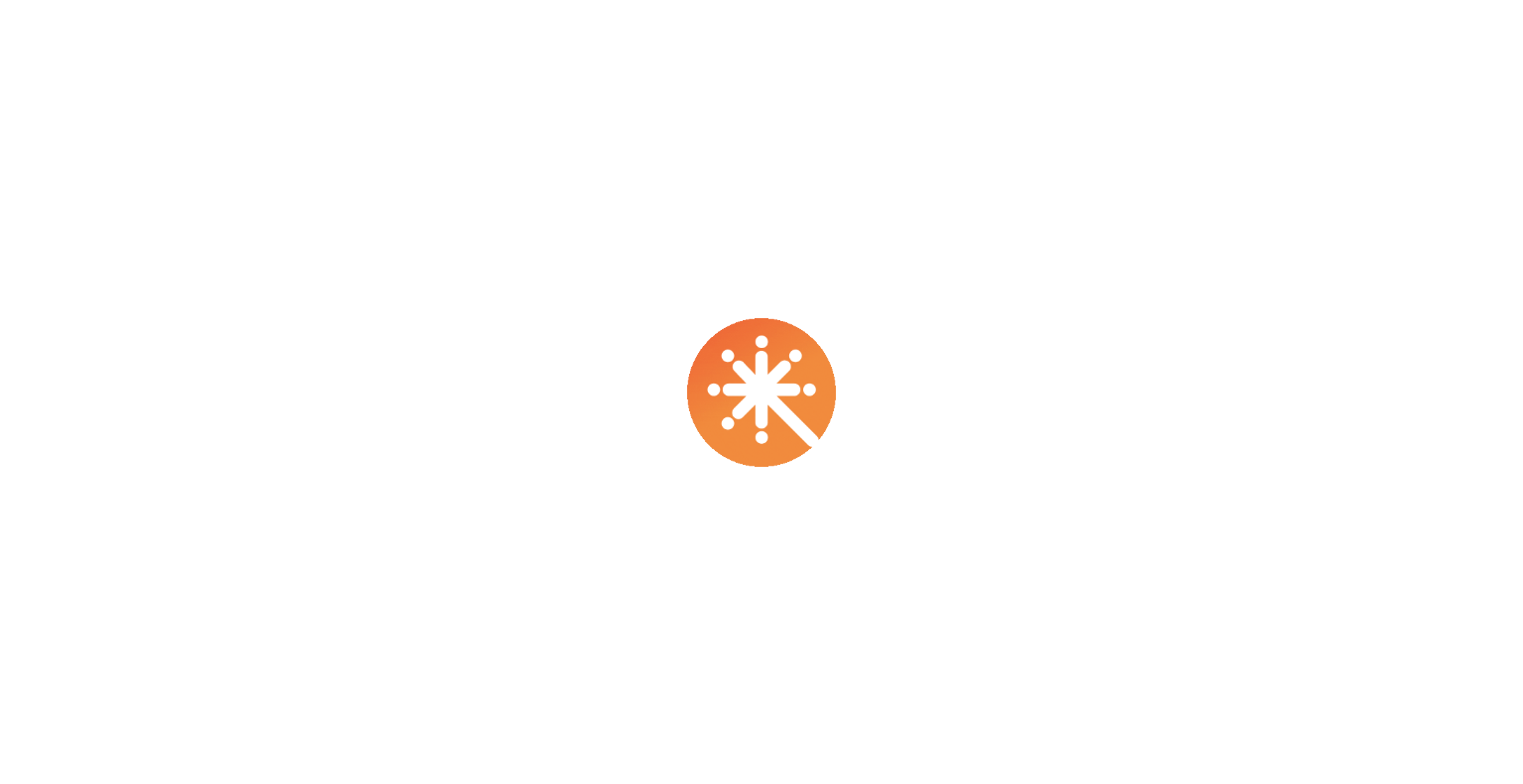 scroll, scrollTop: 0, scrollLeft: 0, axis: both 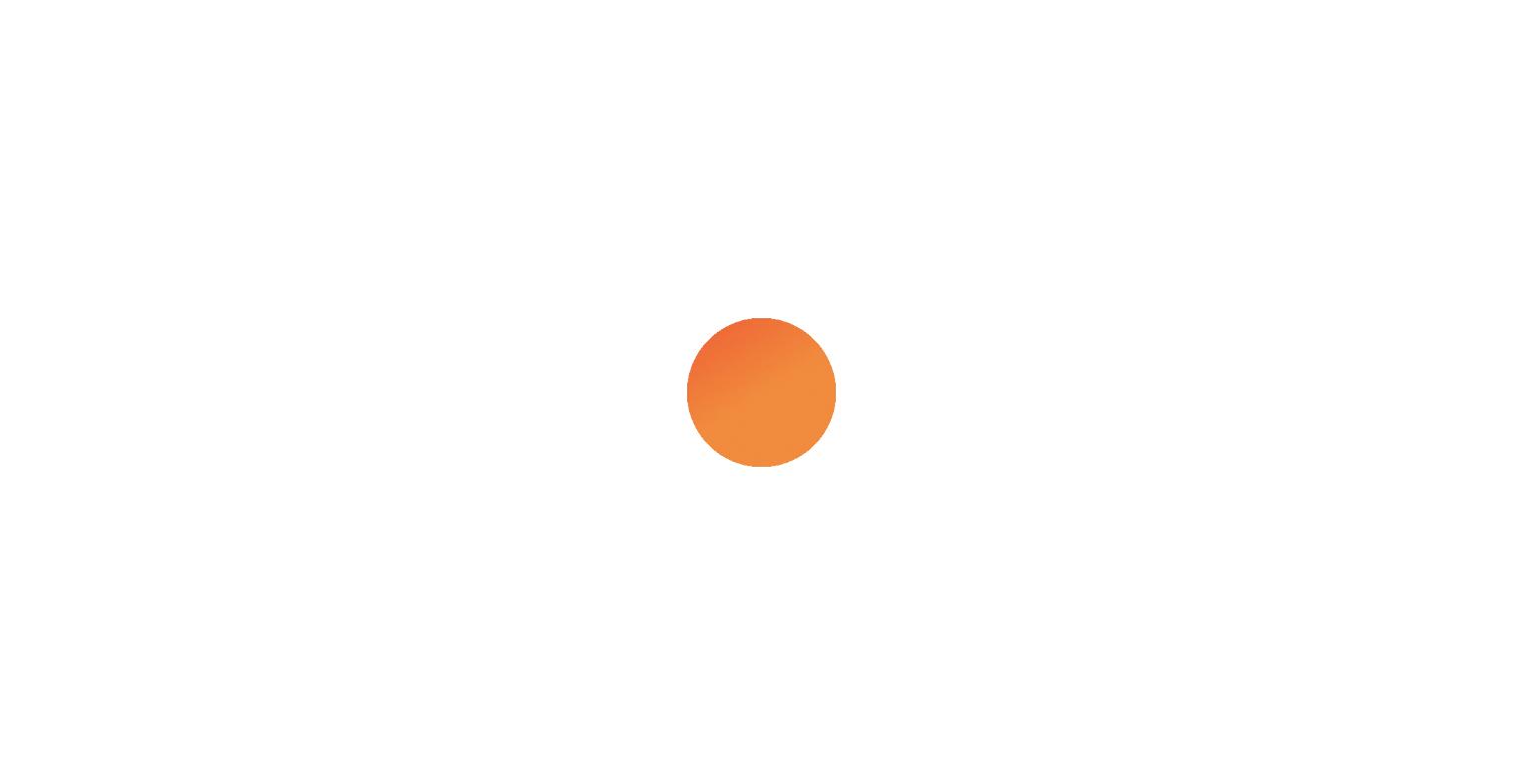 select on "***" 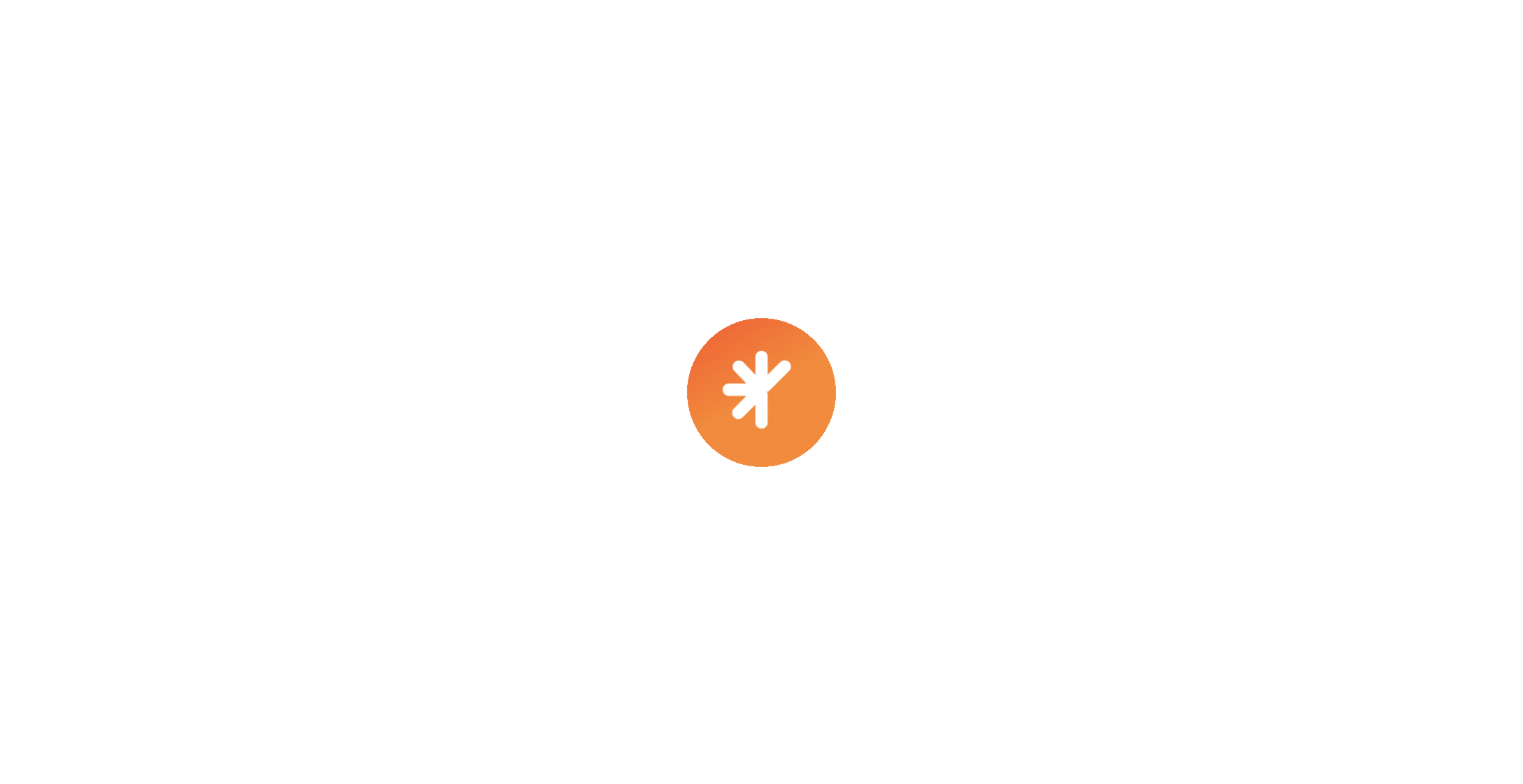 select on "****" 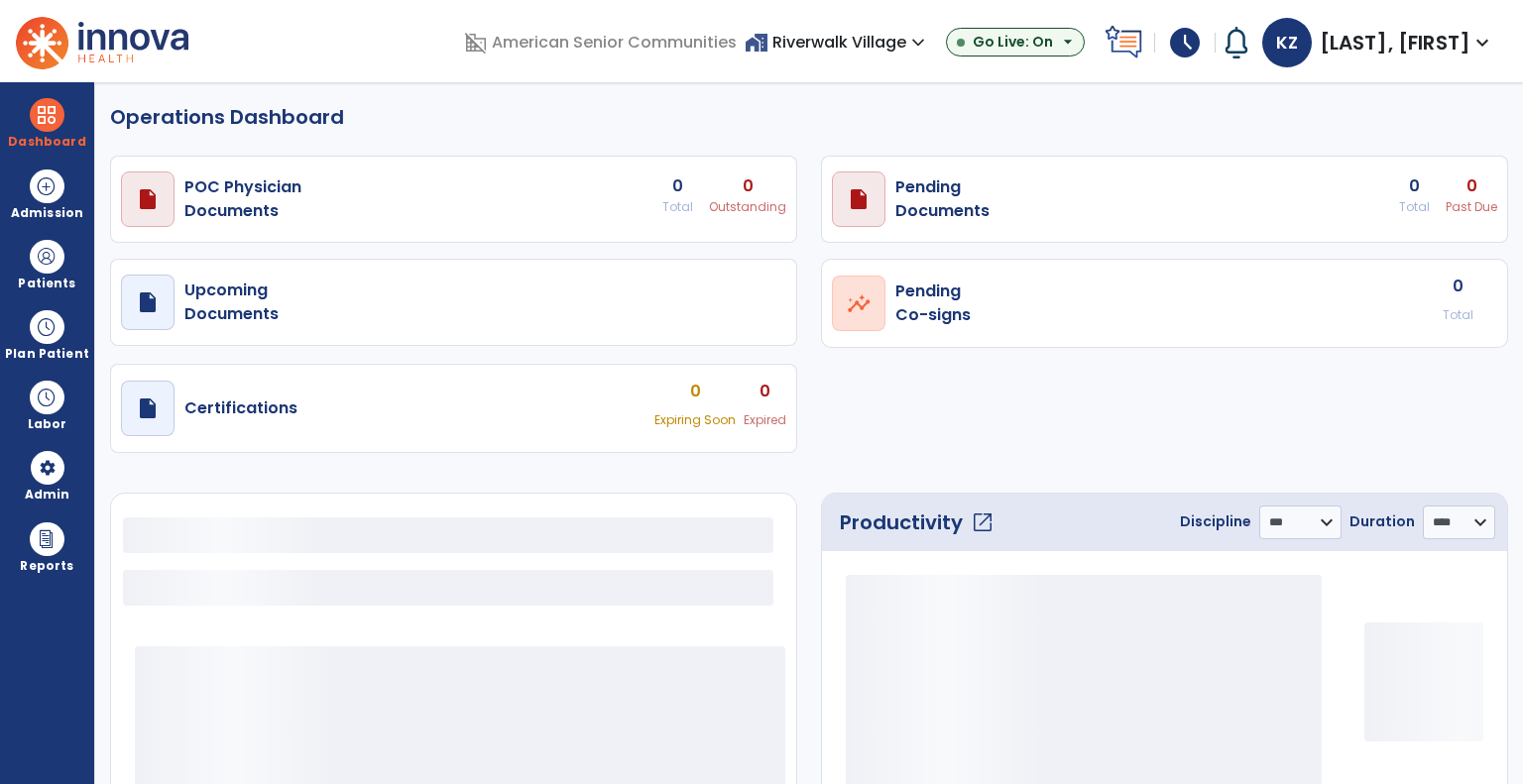select on "***" 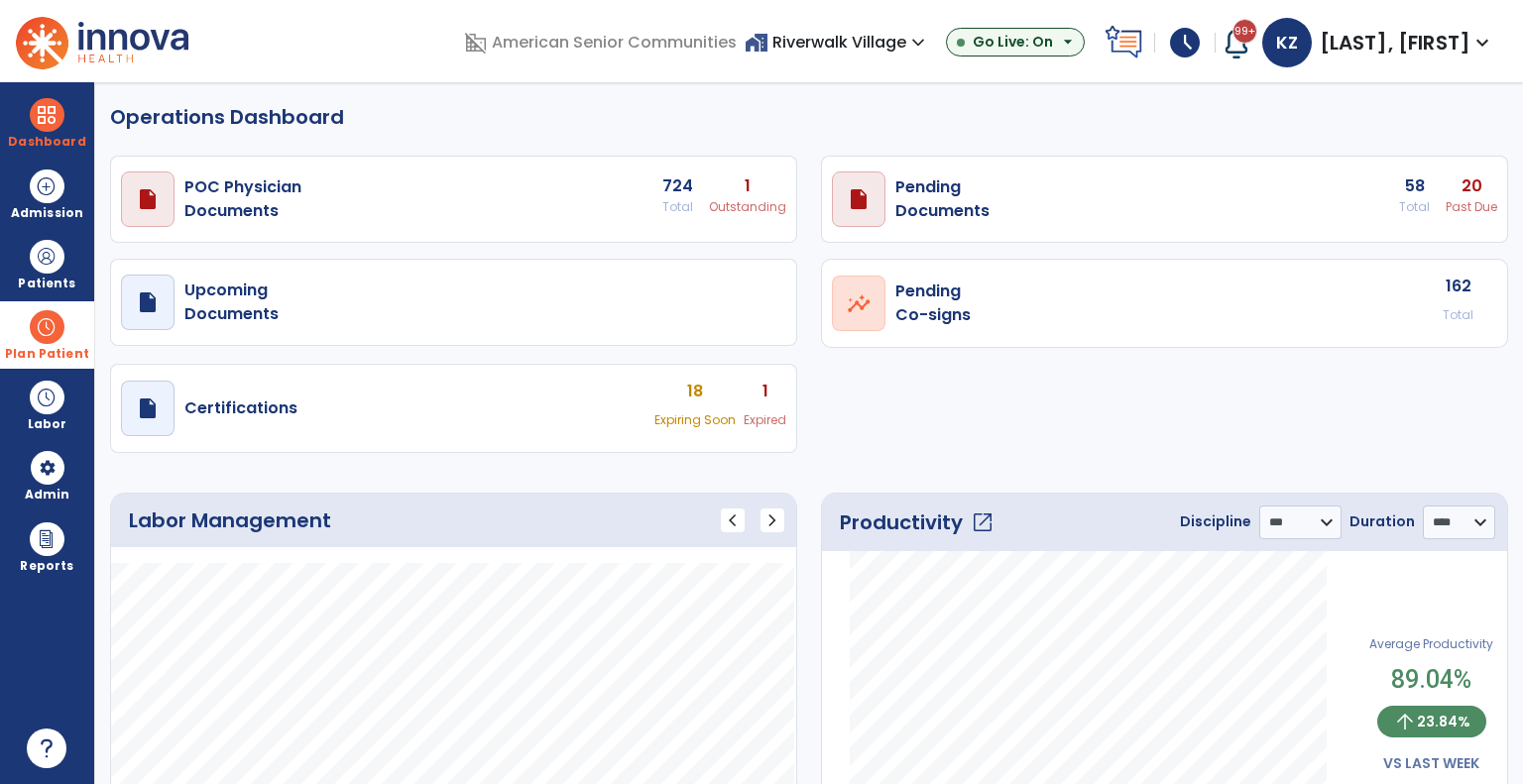 click on "Plan Patient" at bounding box center (47, 264) 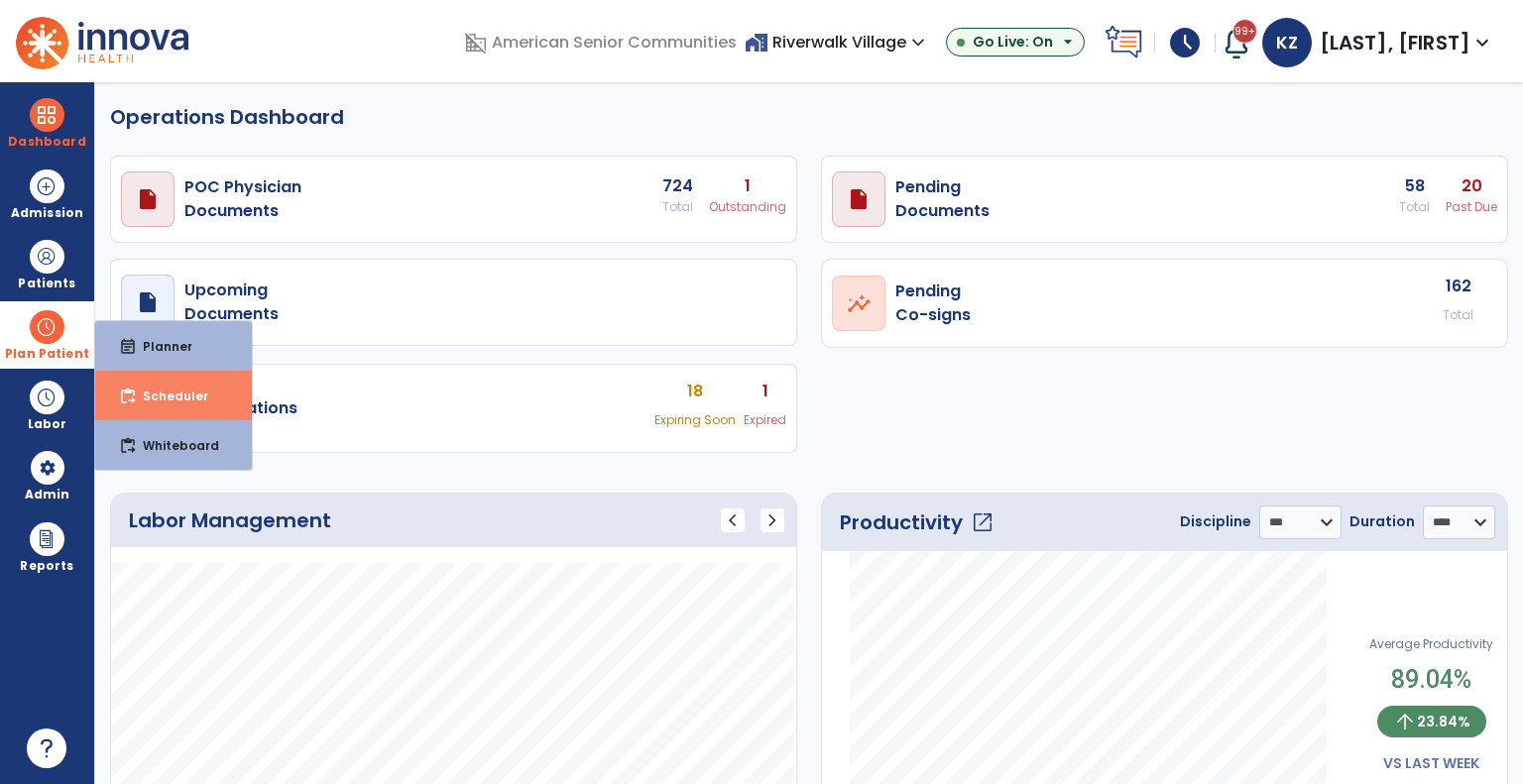 click on "Scheduler" at bounding box center [168, 395] 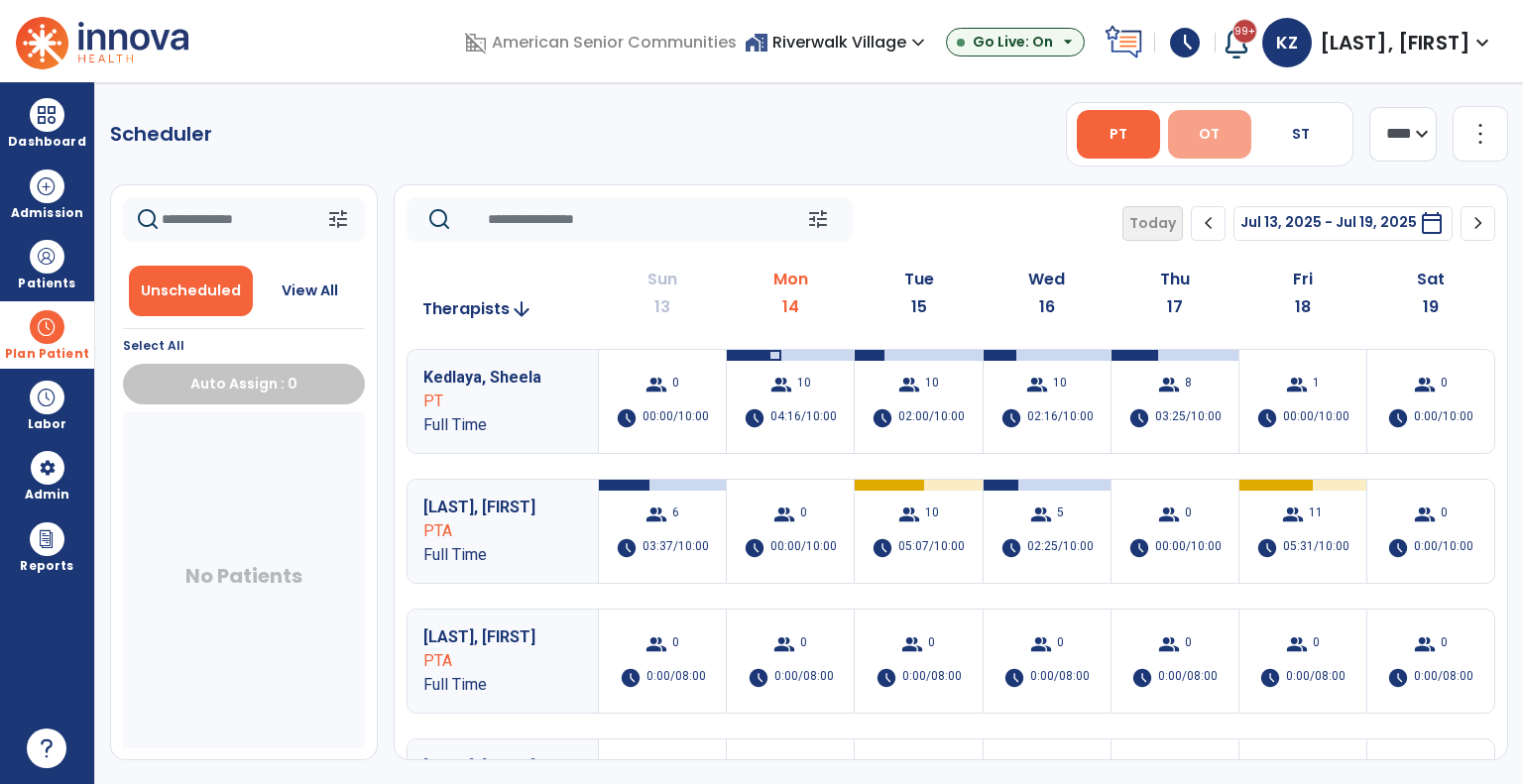 click on "OT" at bounding box center [1209, 134] 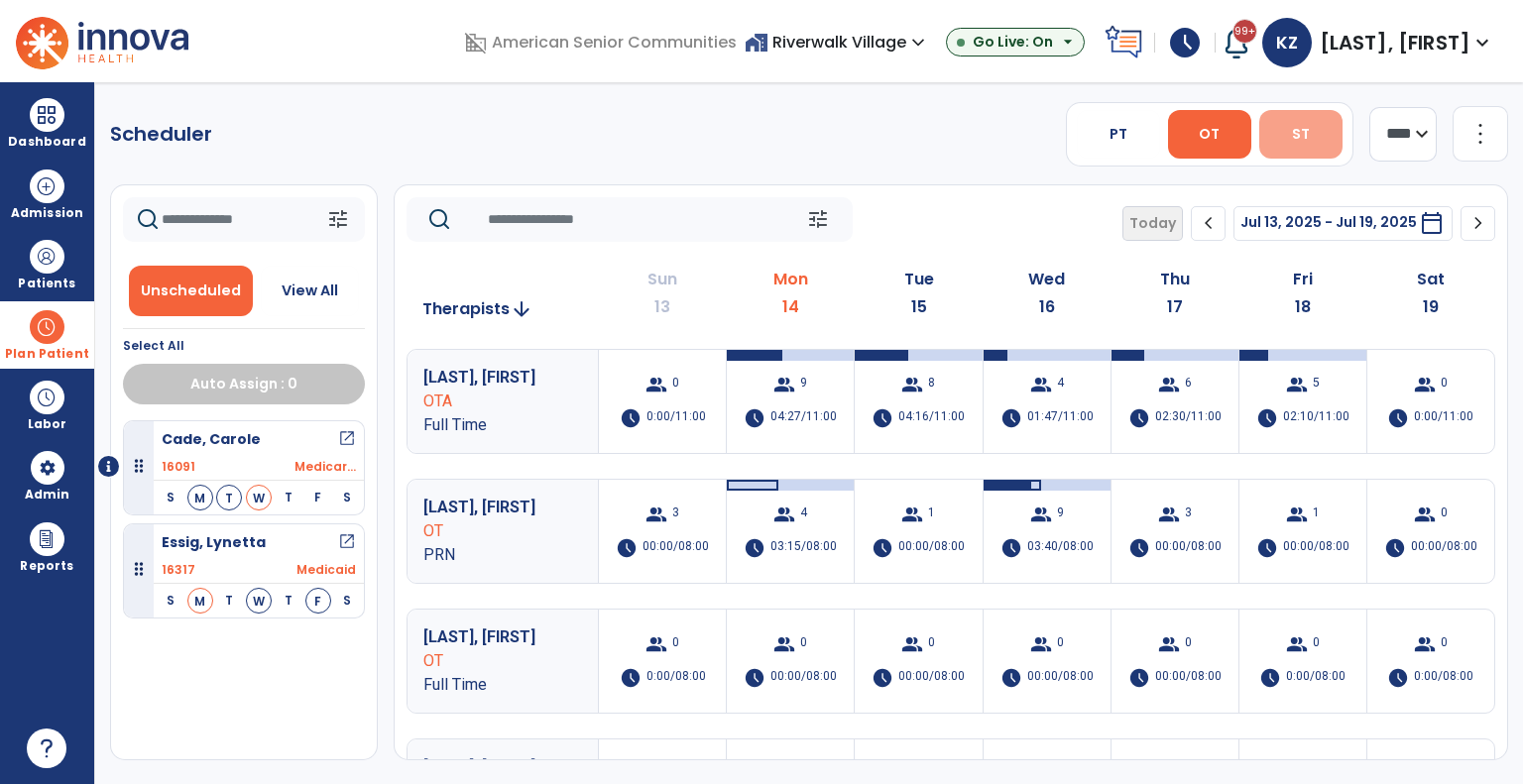 click on "ST" at bounding box center [1301, 134] 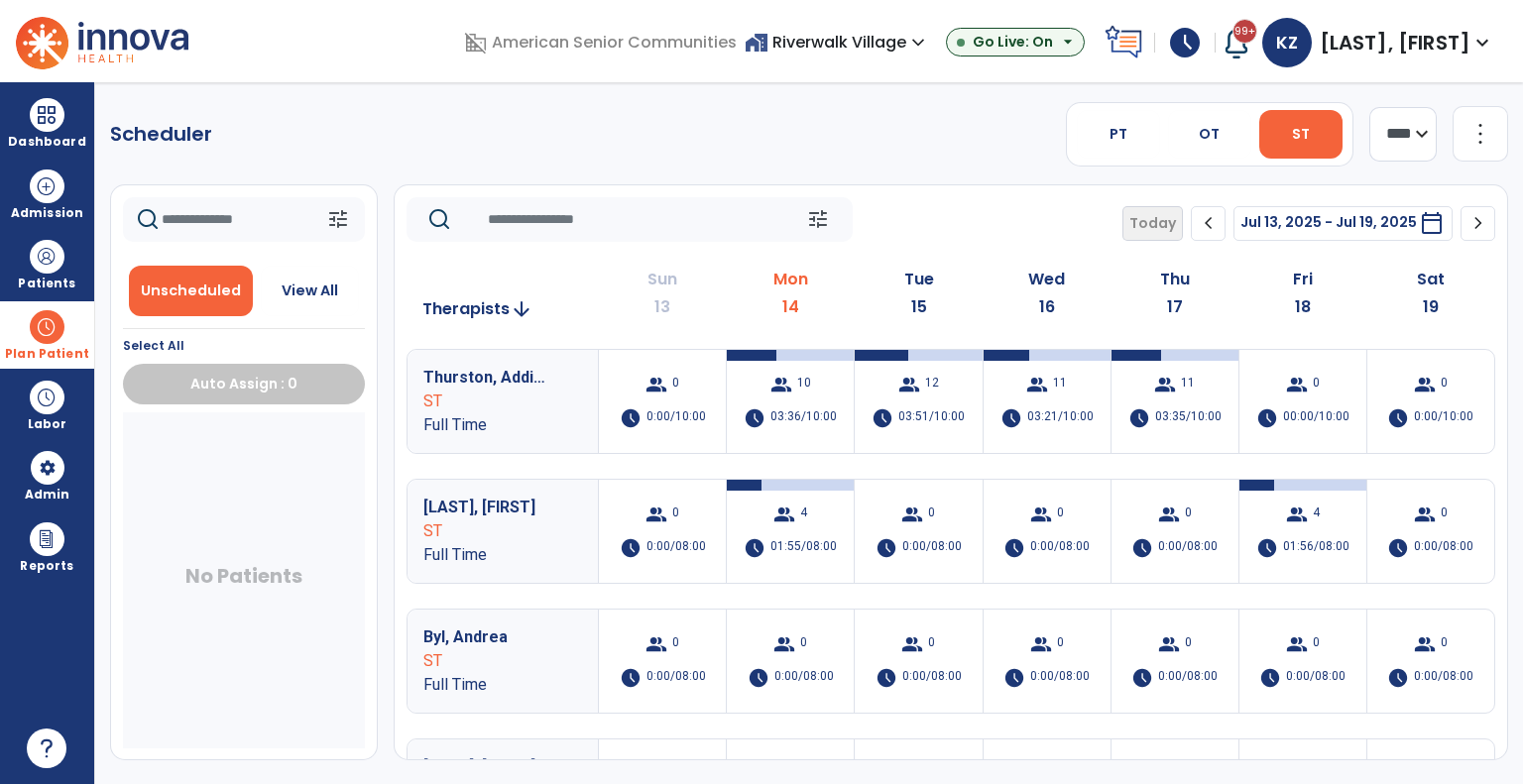 click on "tune   Today  chevron_left Jul 13, 2025 - Jul 19, 2025  *********  calendar_today  chevron_right" 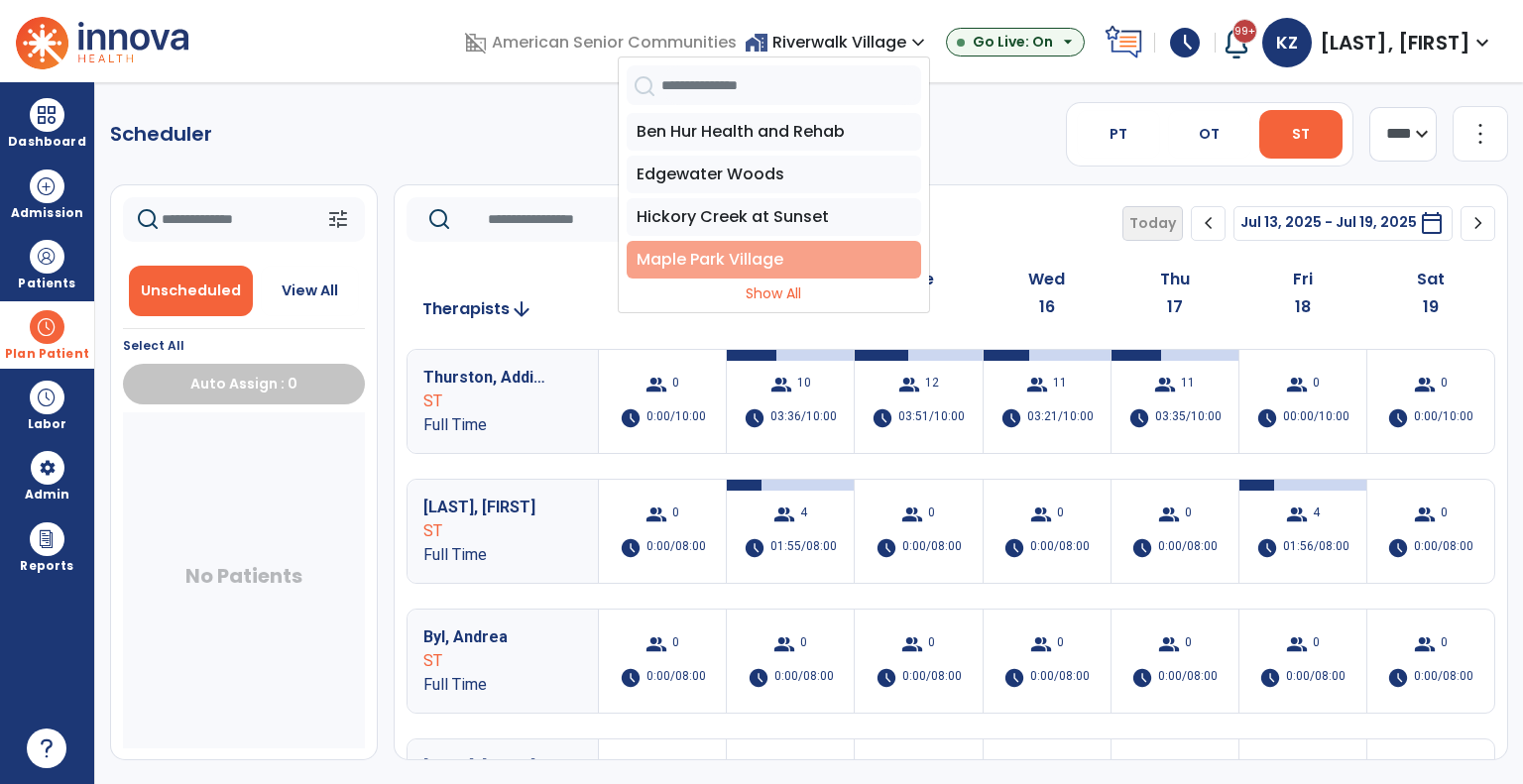 click on "Maple Park Village" at bounding box center (773, 260) 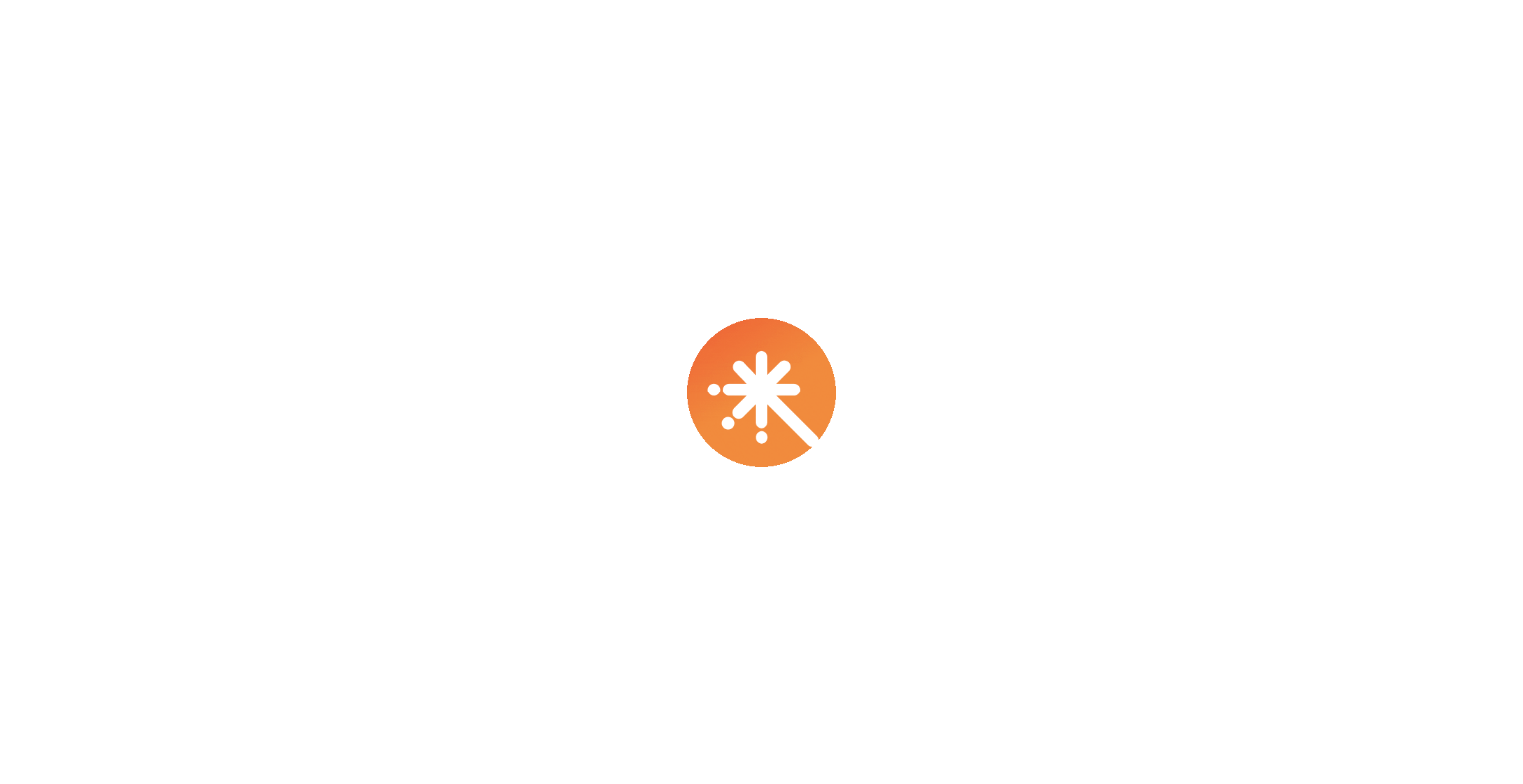 scroll, scrollTop: 0, scrollLeft: 0, axis: both 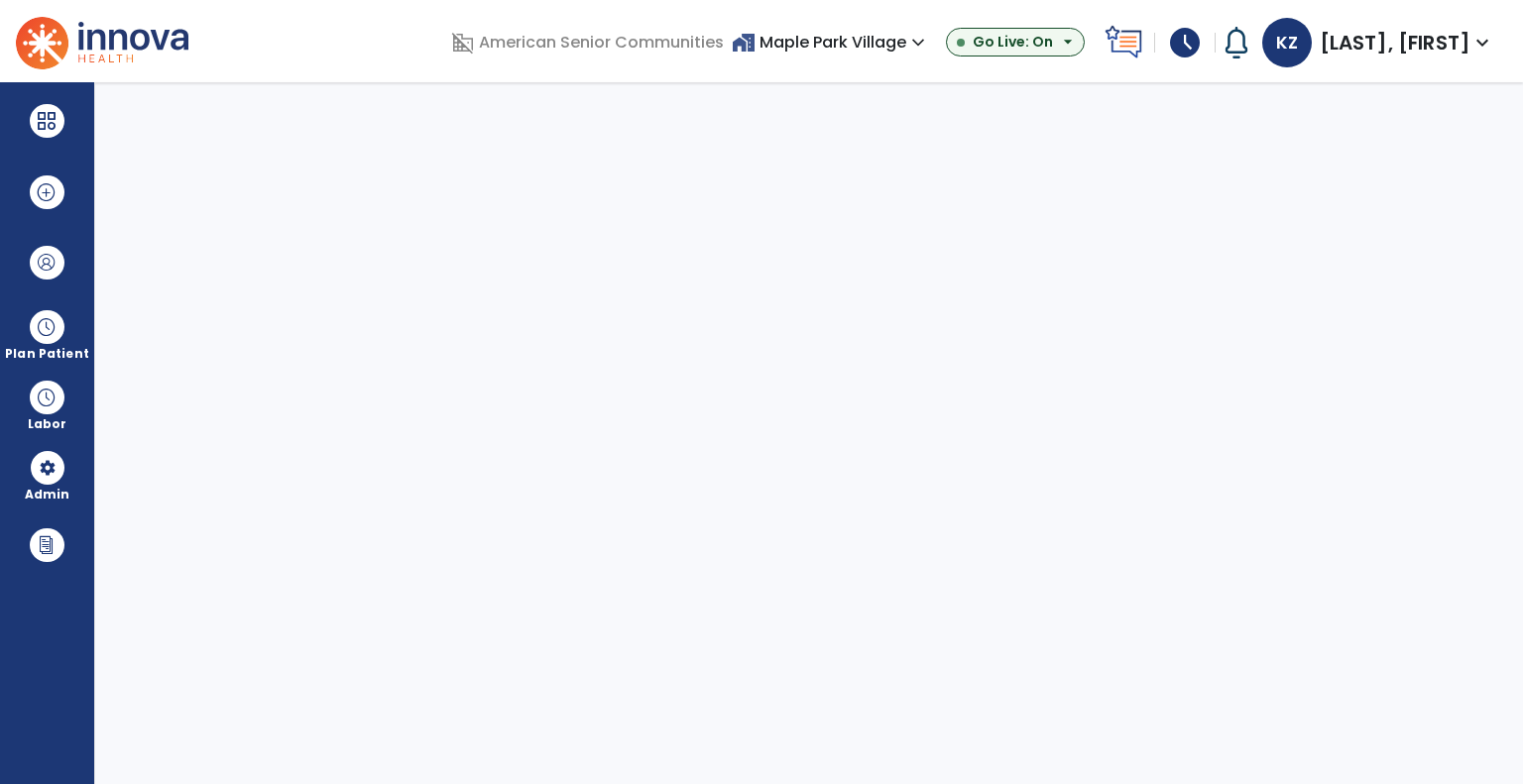 select on "***" 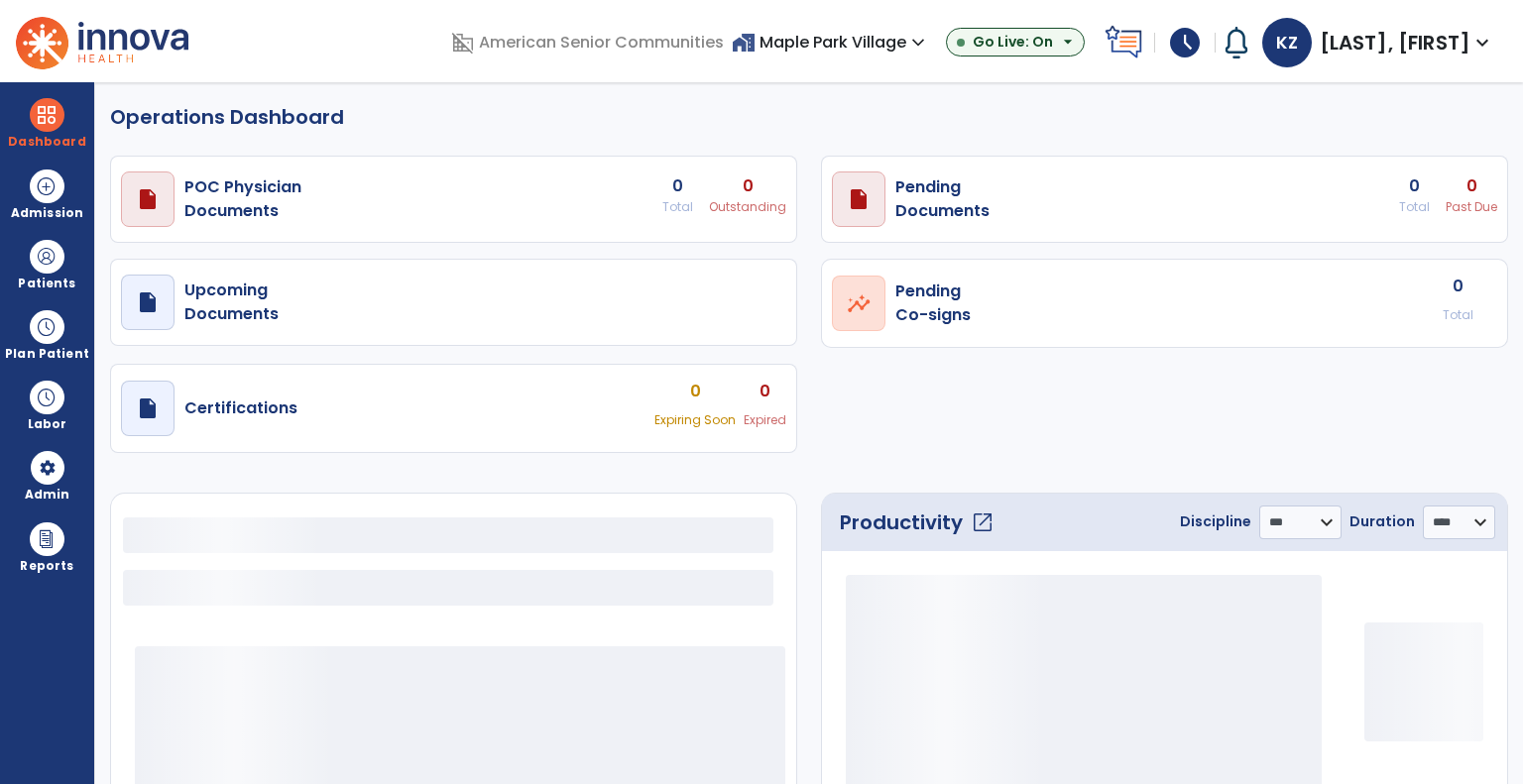 select on "***" 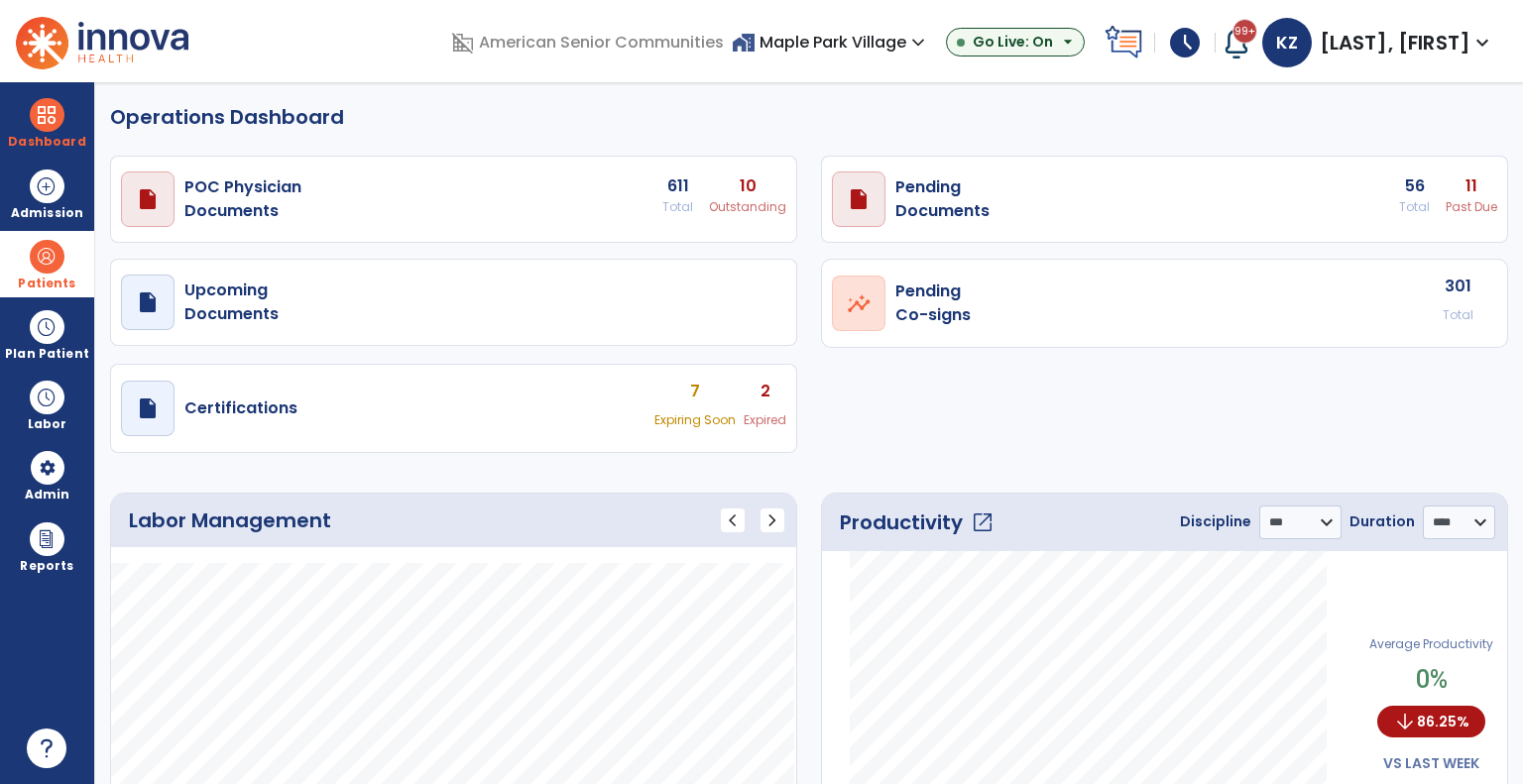 click at bounding box center [47, 257] 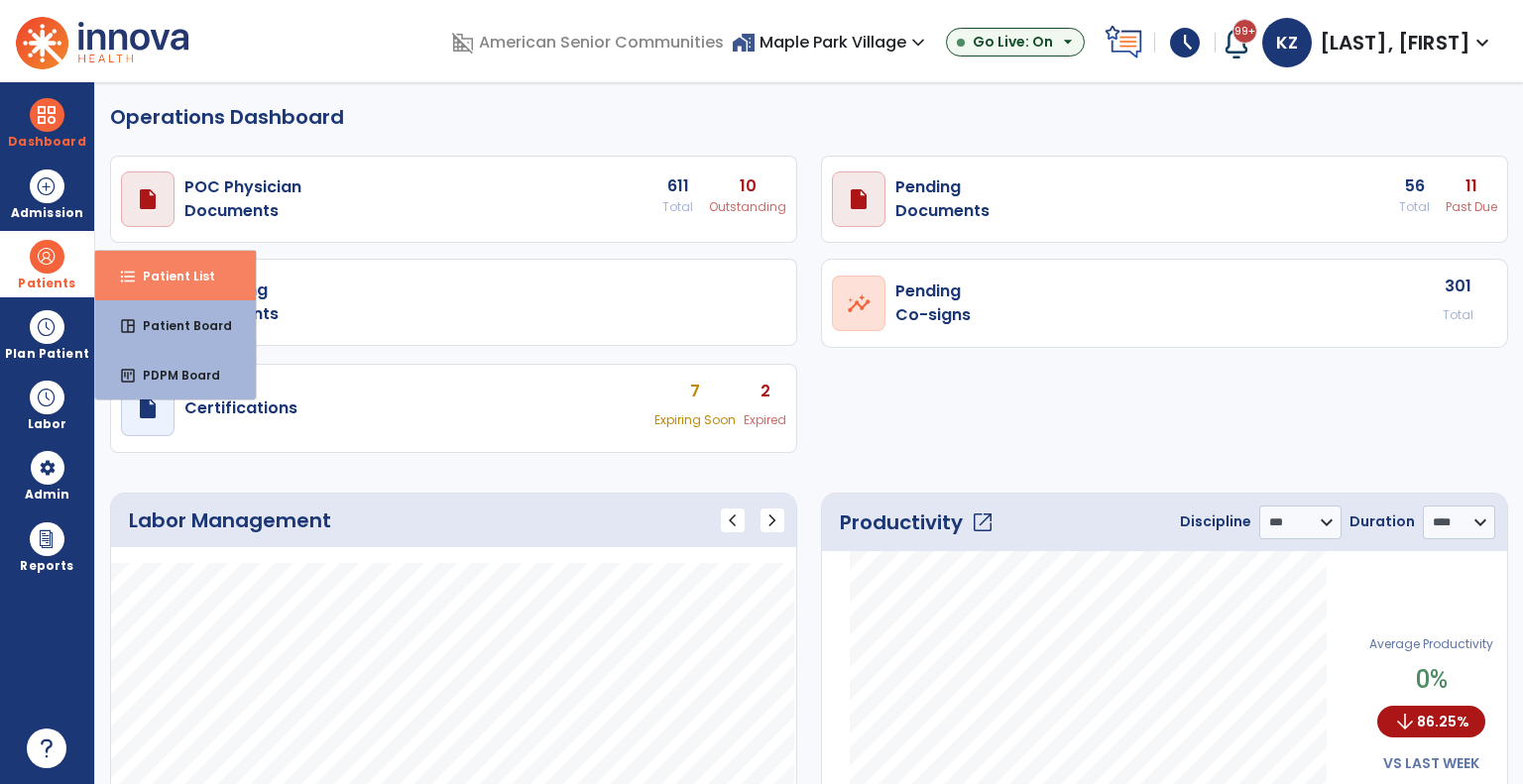 click on "Patient List" at bounding box center [171, 276] 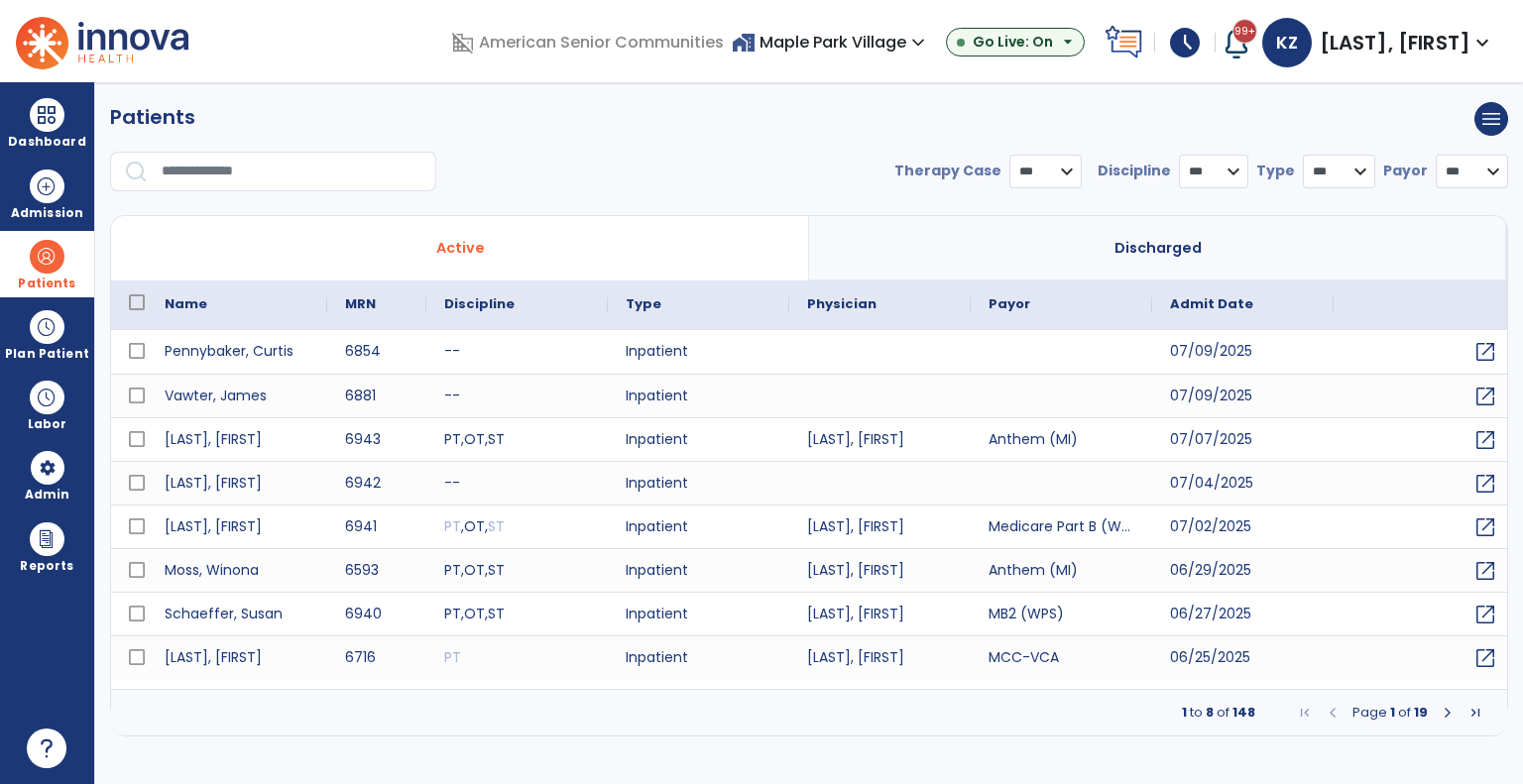 select on "***" 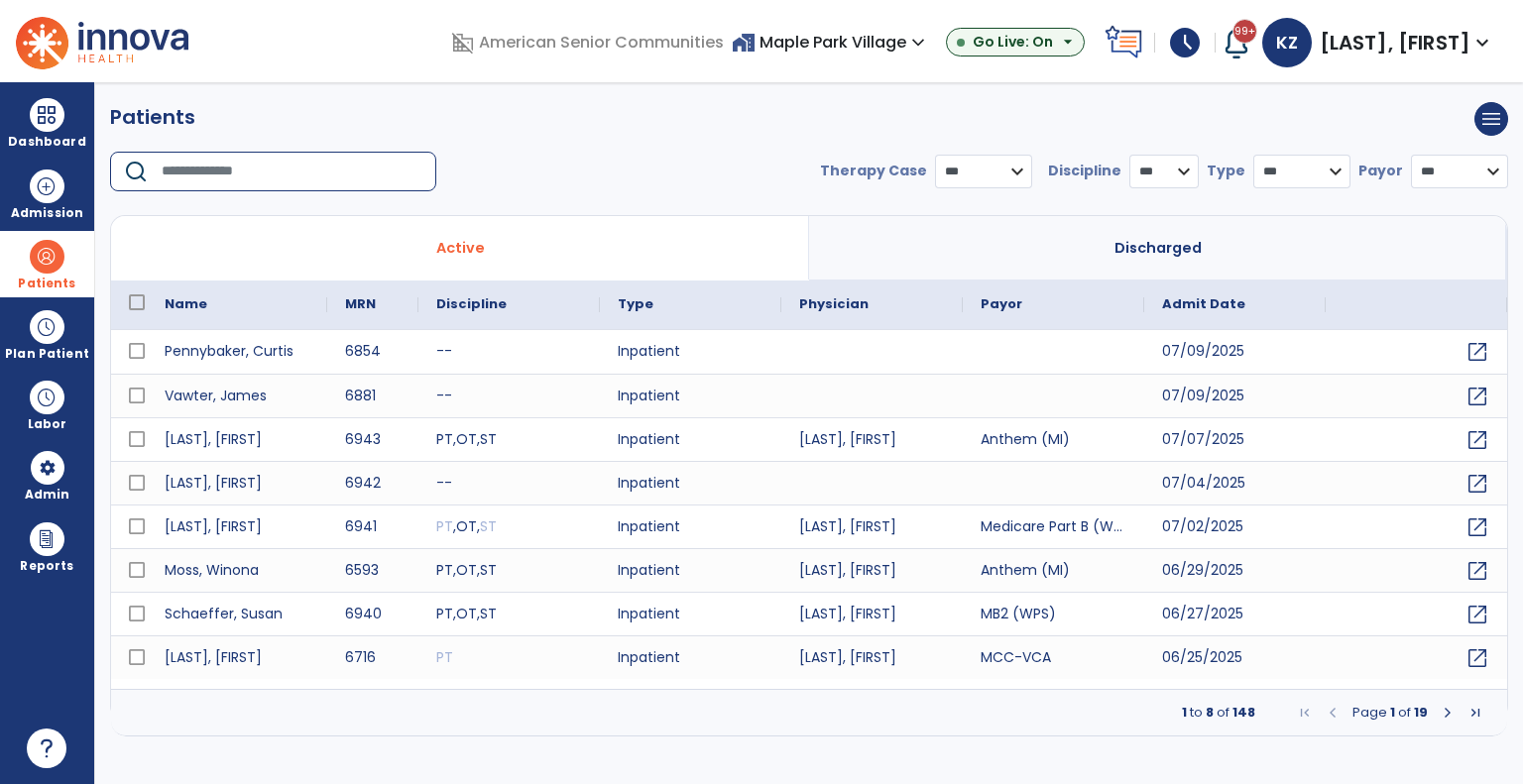 click at bounding box center (292, 171) 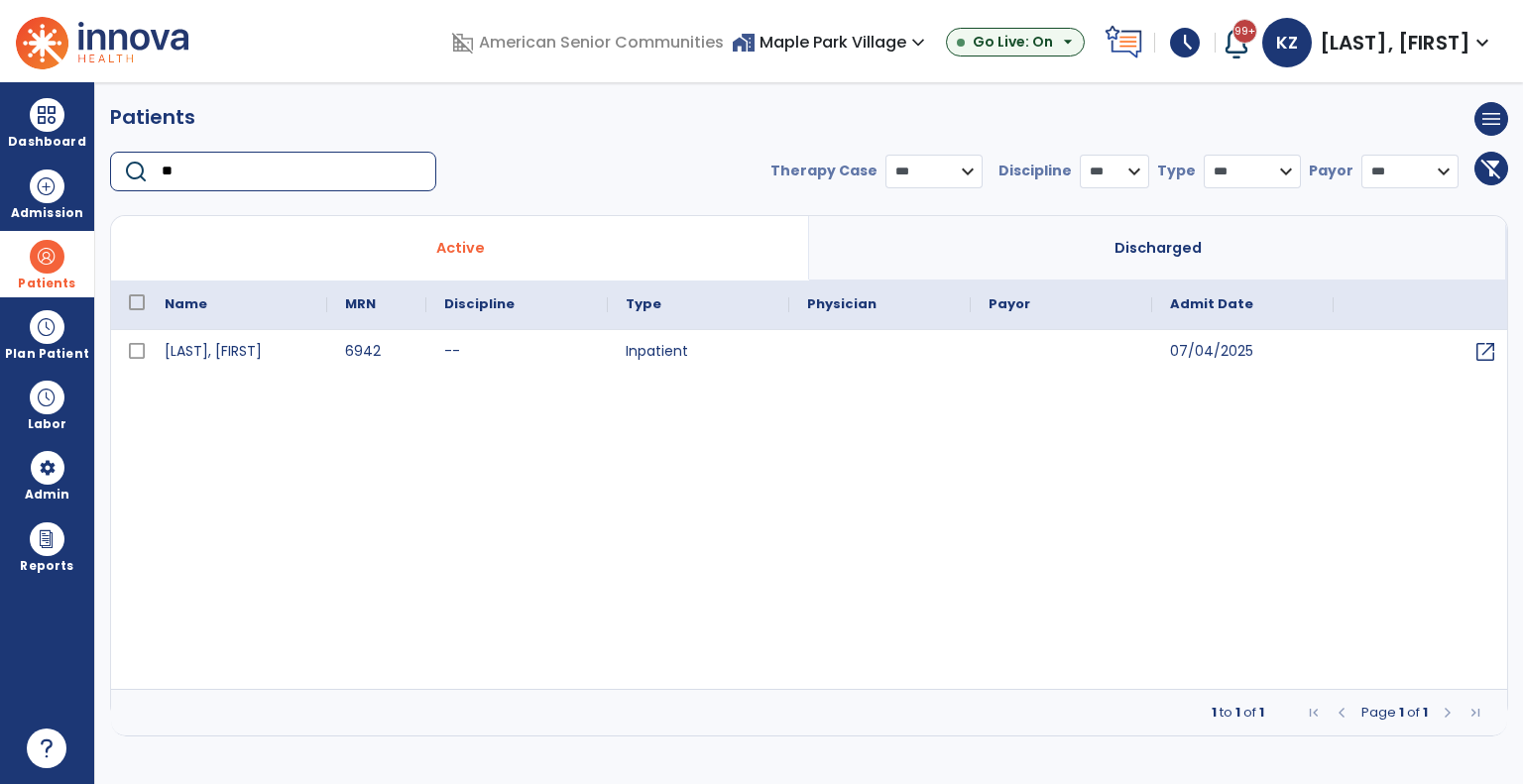 type on "*" 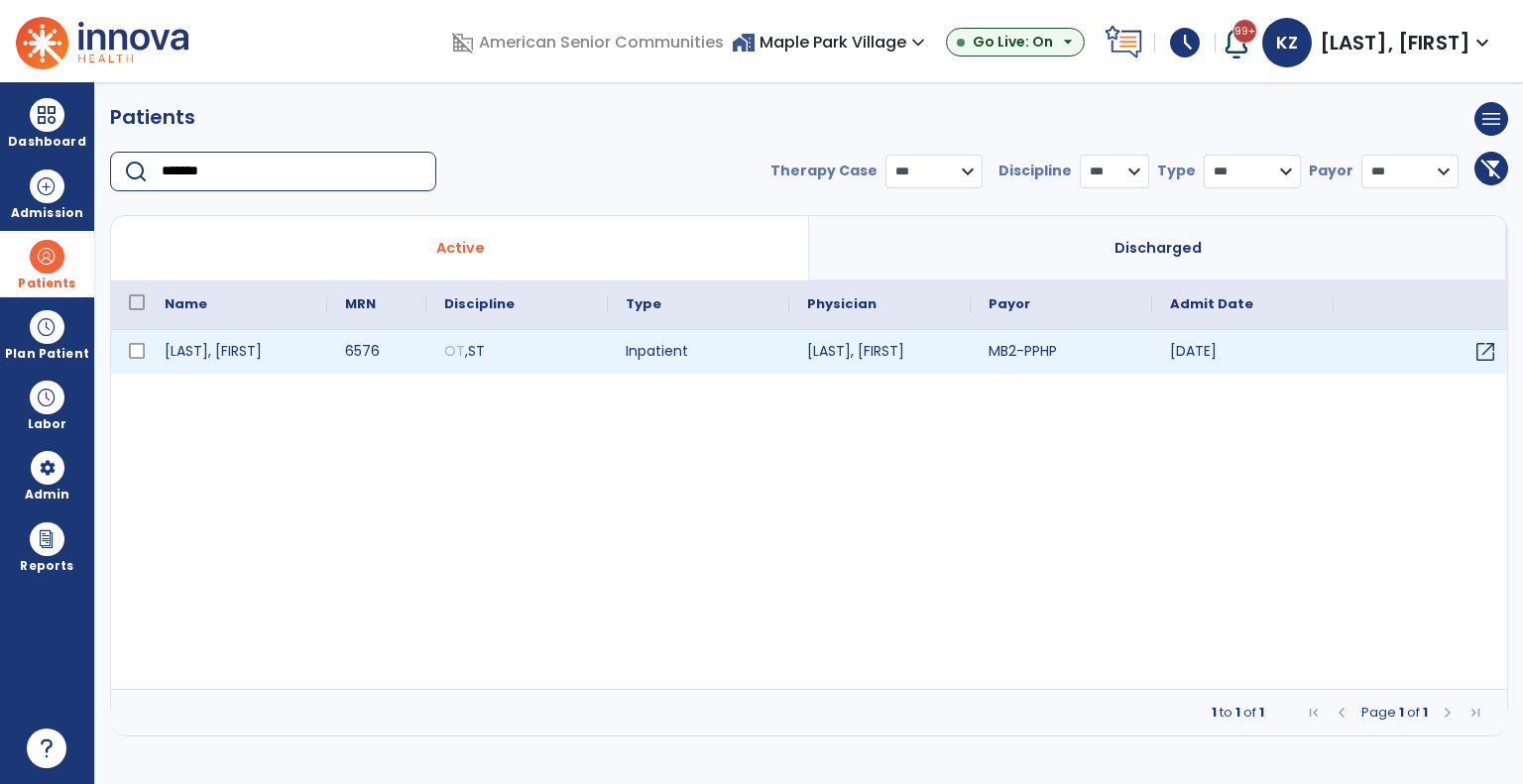 type on "*******" 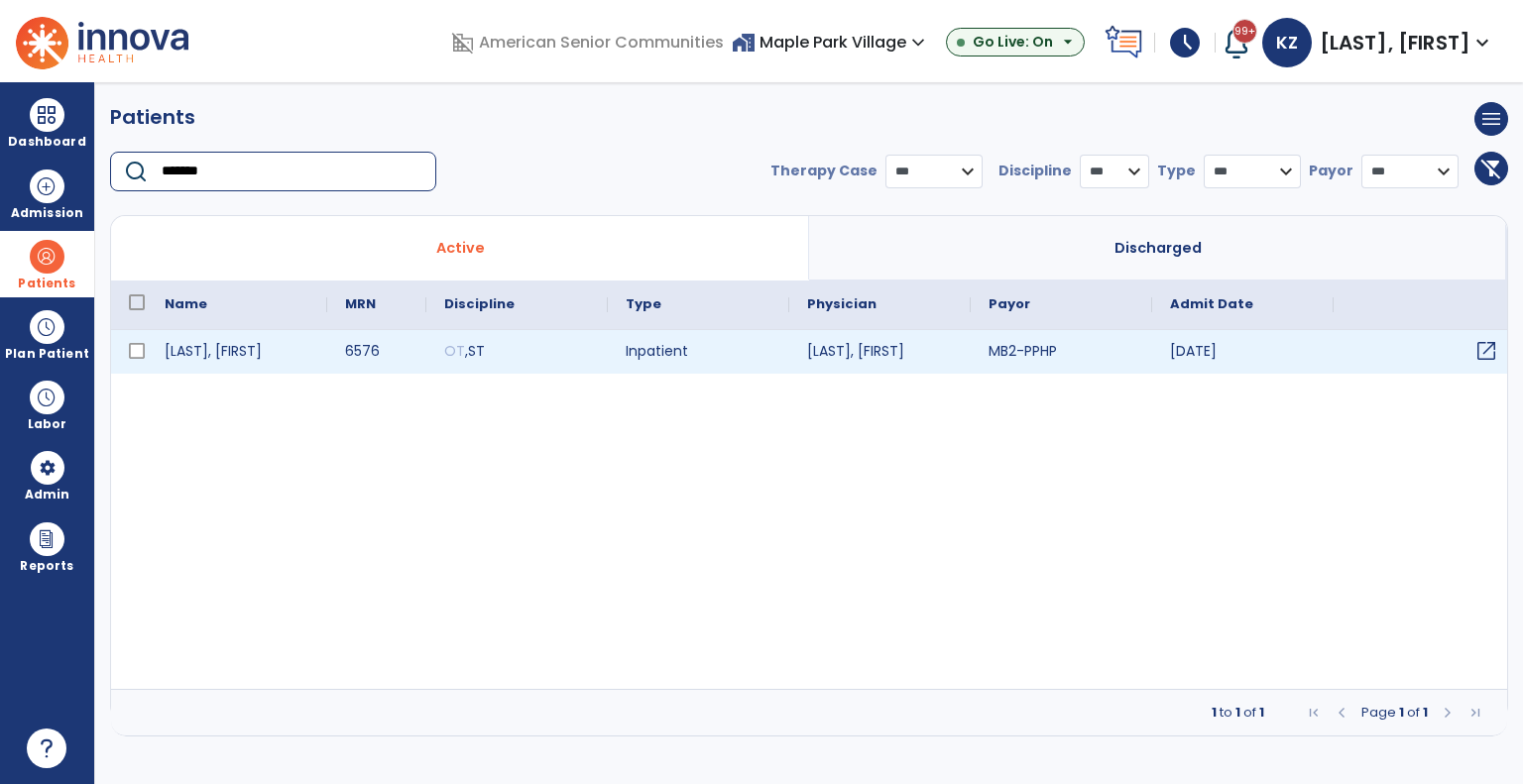 click on "open_in_new" at bounding box center [1486, 351] 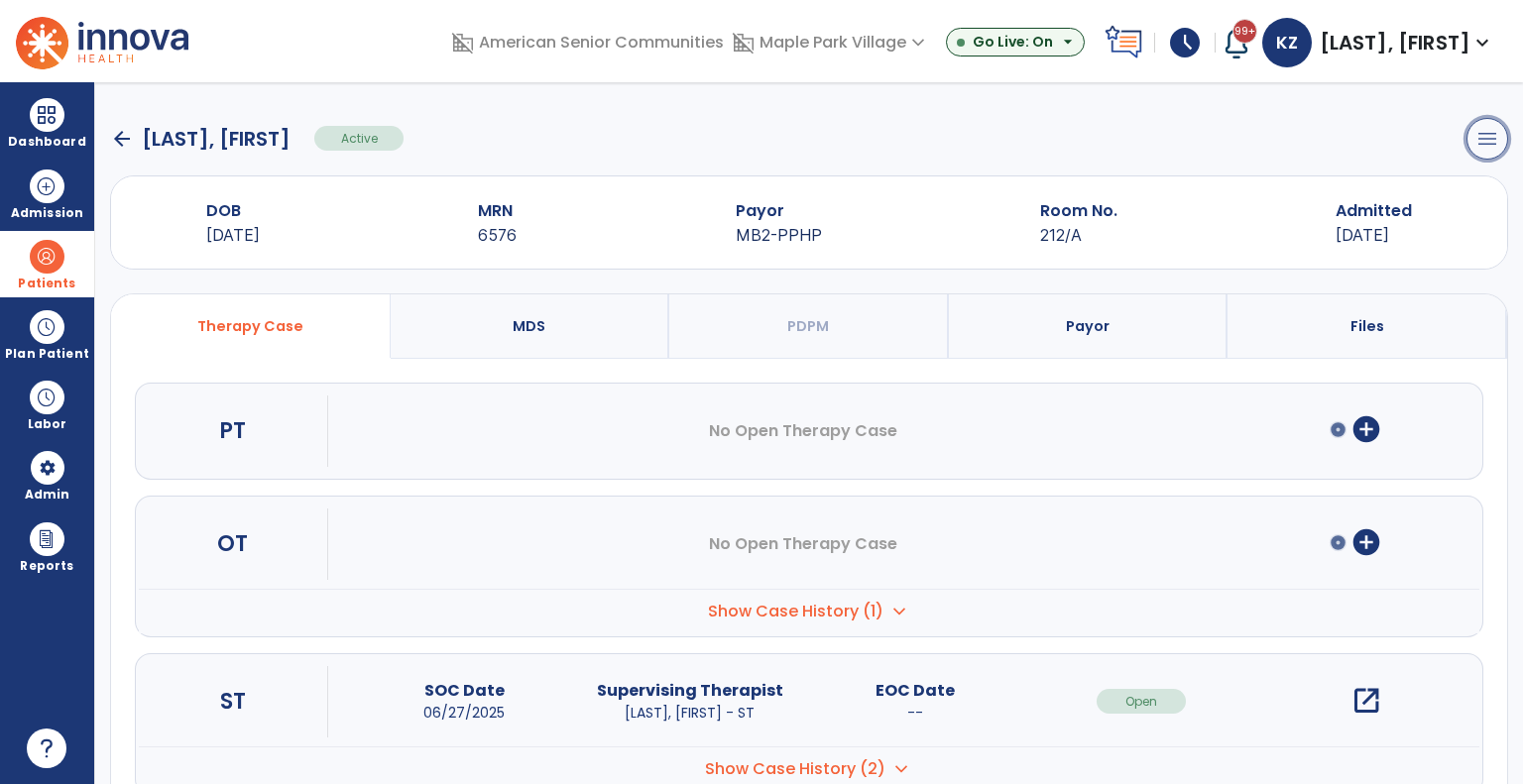 click on "menu" at bounding box center [1487, 139] 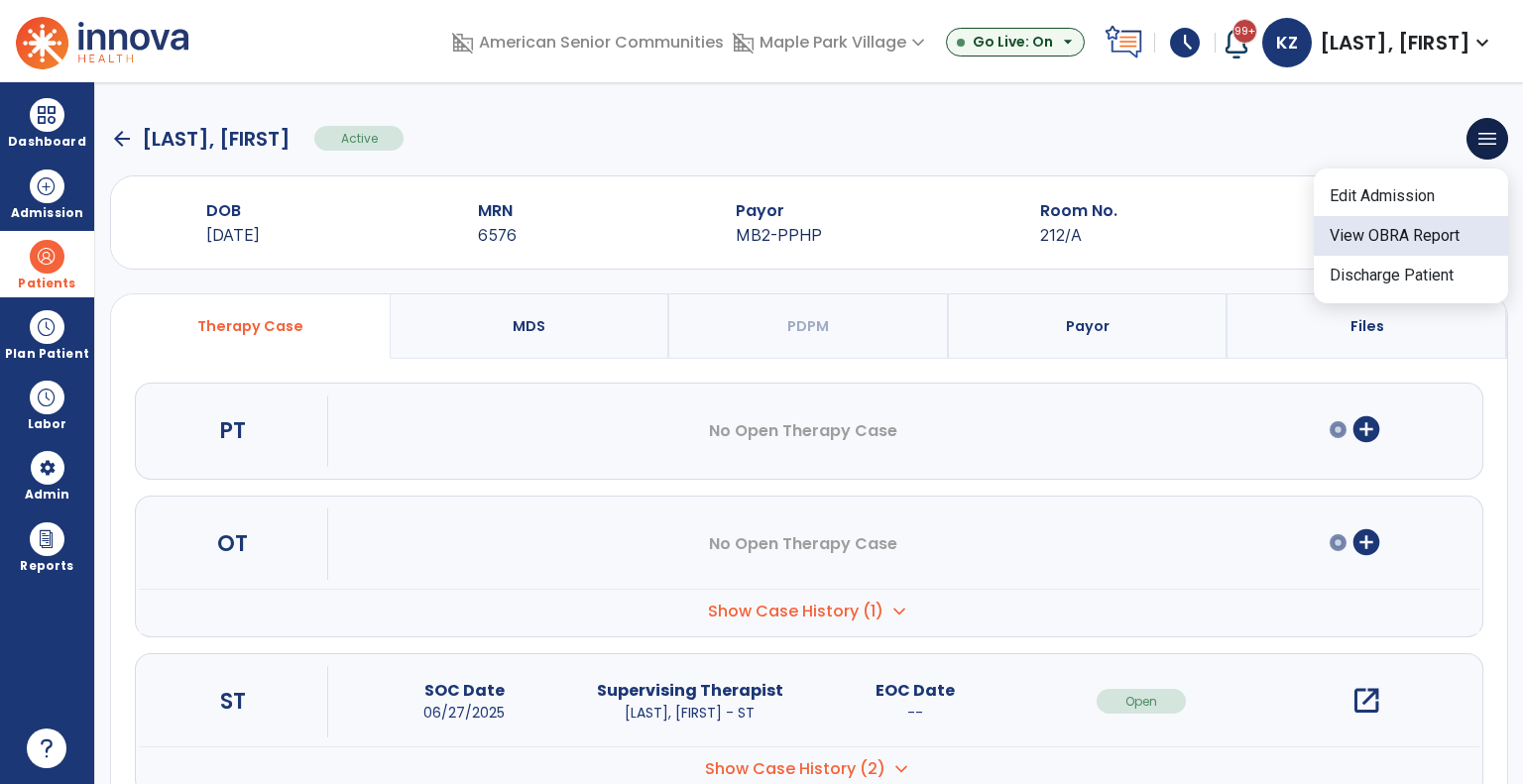 click on "View OBRA Report" 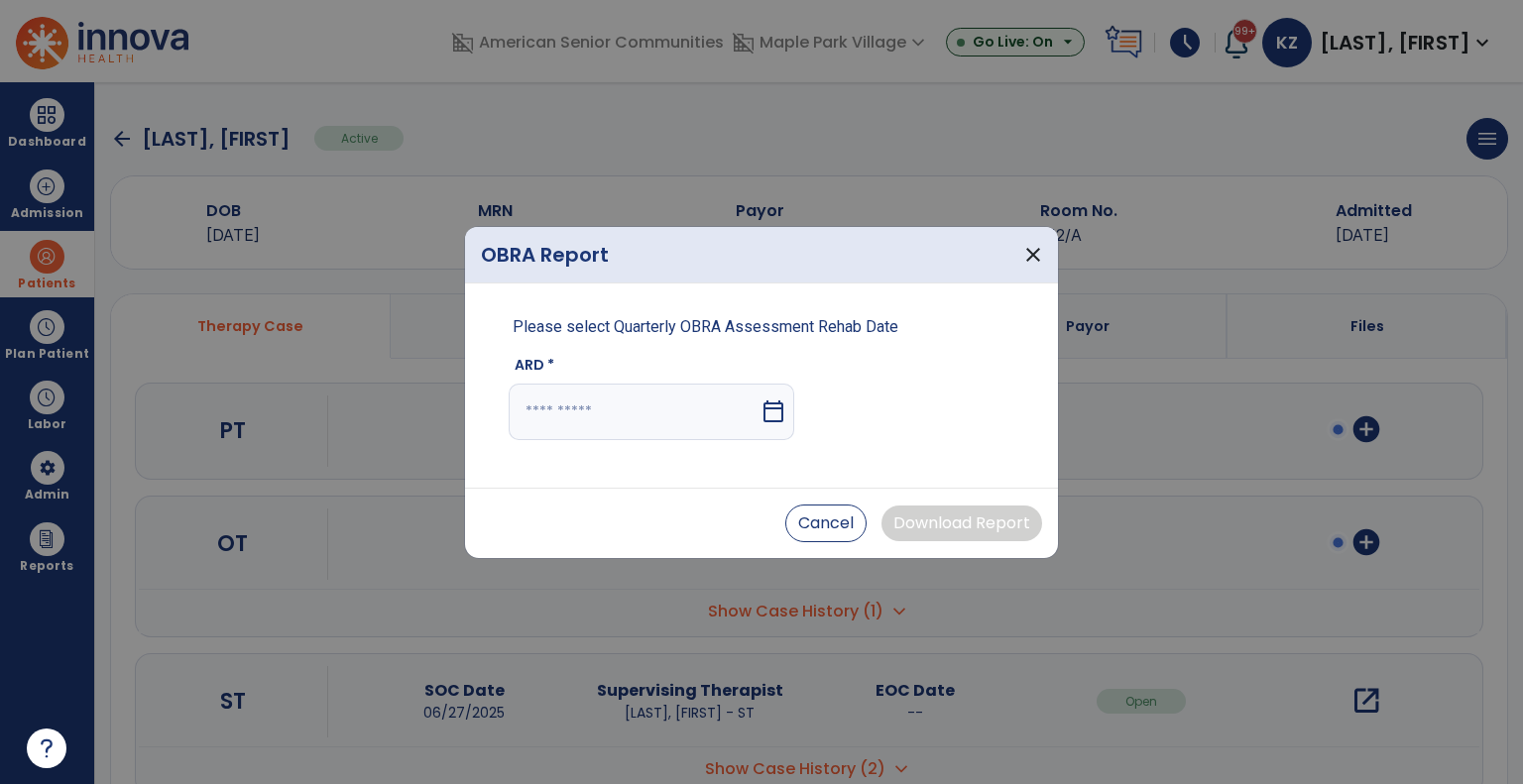 click on "calendar_today" at bounding box center (773, 411) 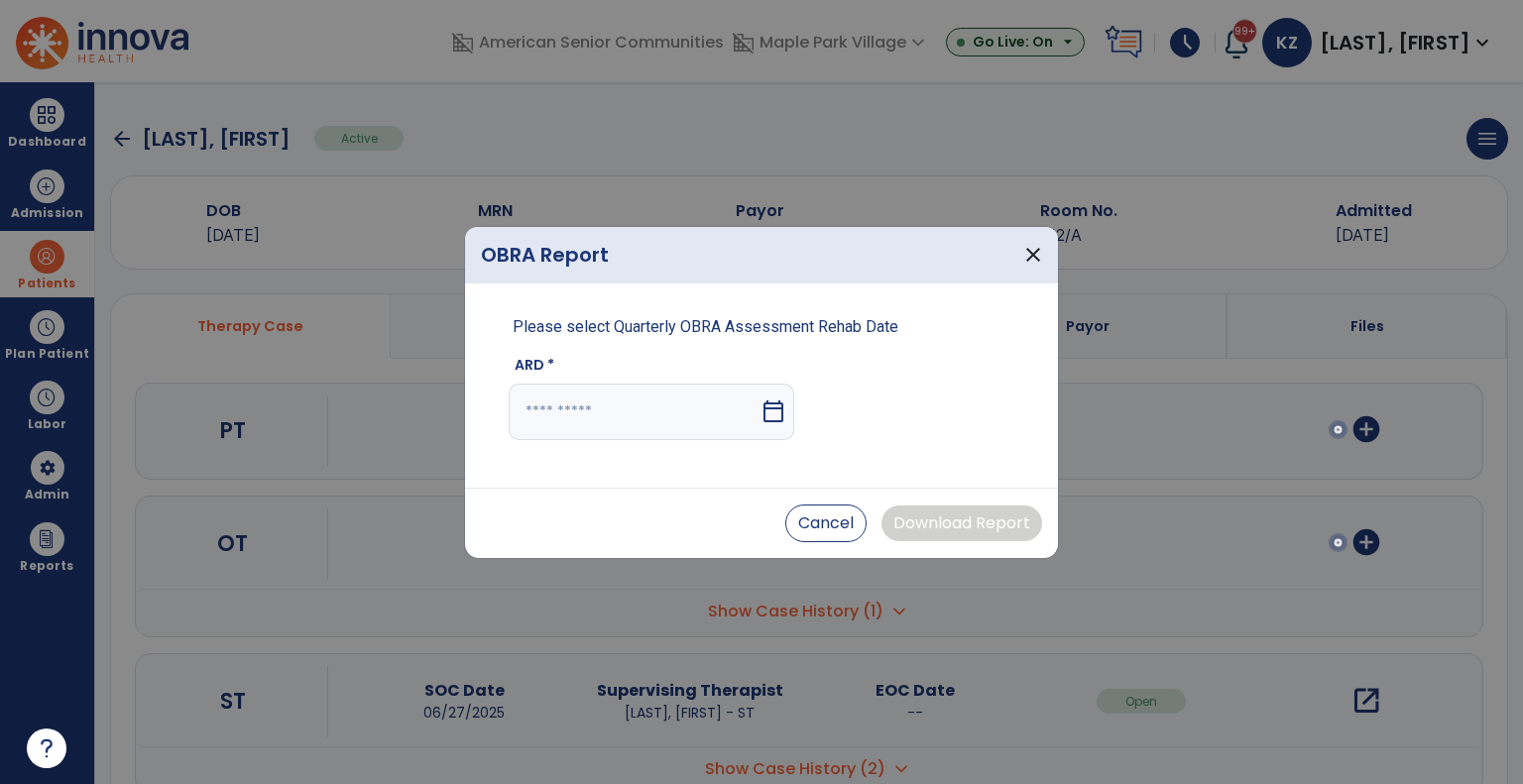 select on "*" 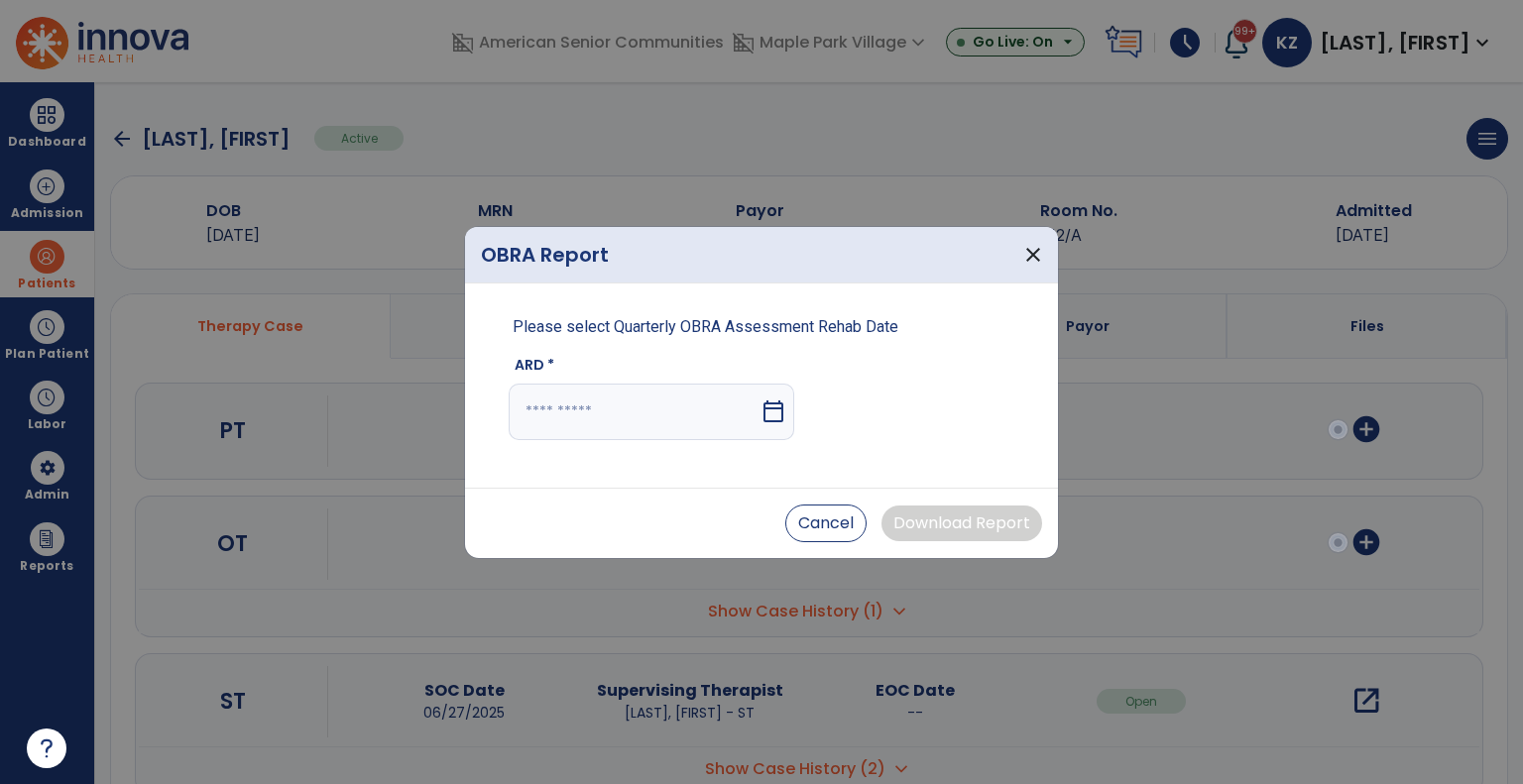 select on "****" 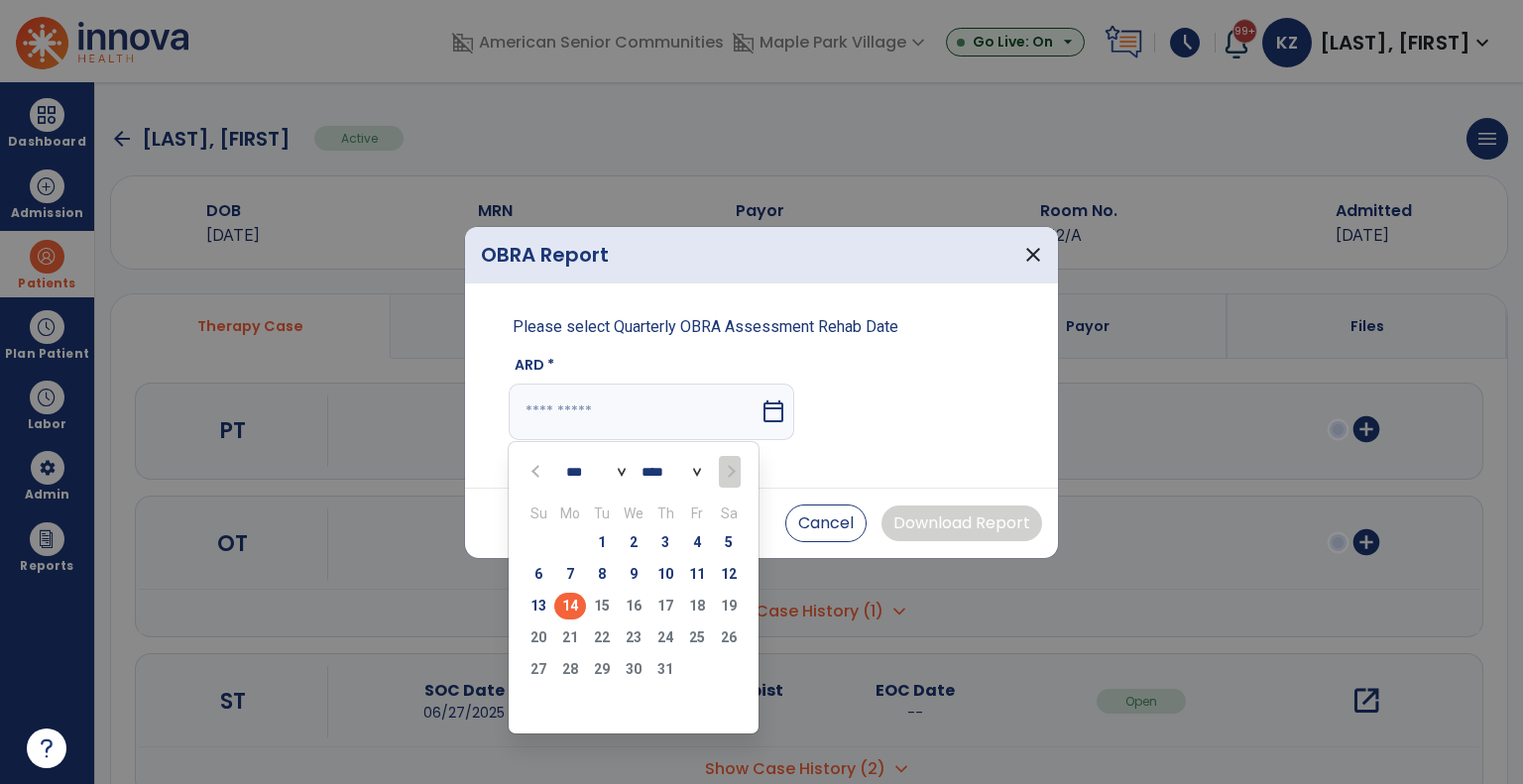 click on "8" at bounding box center (602, 574) 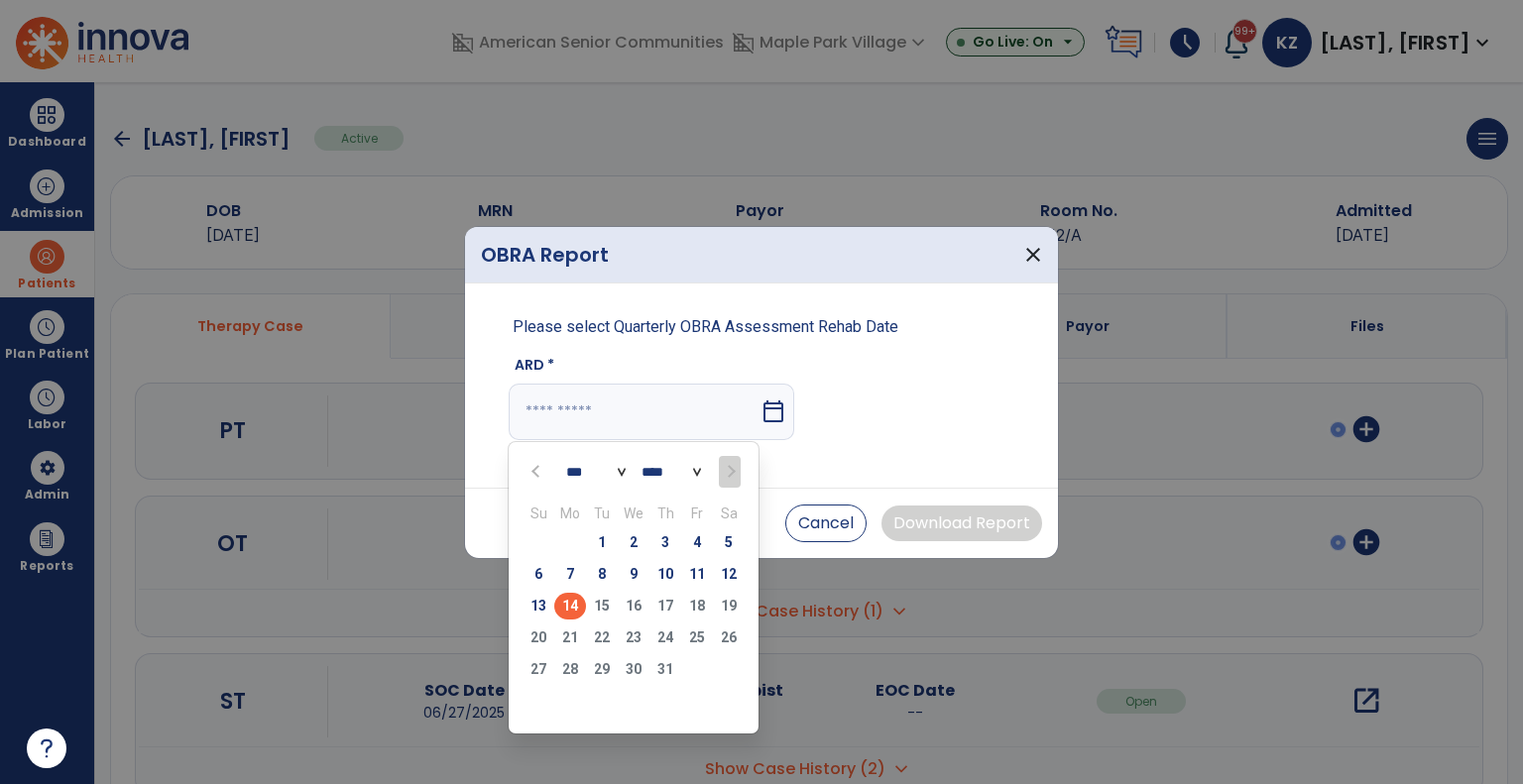 type on "********" 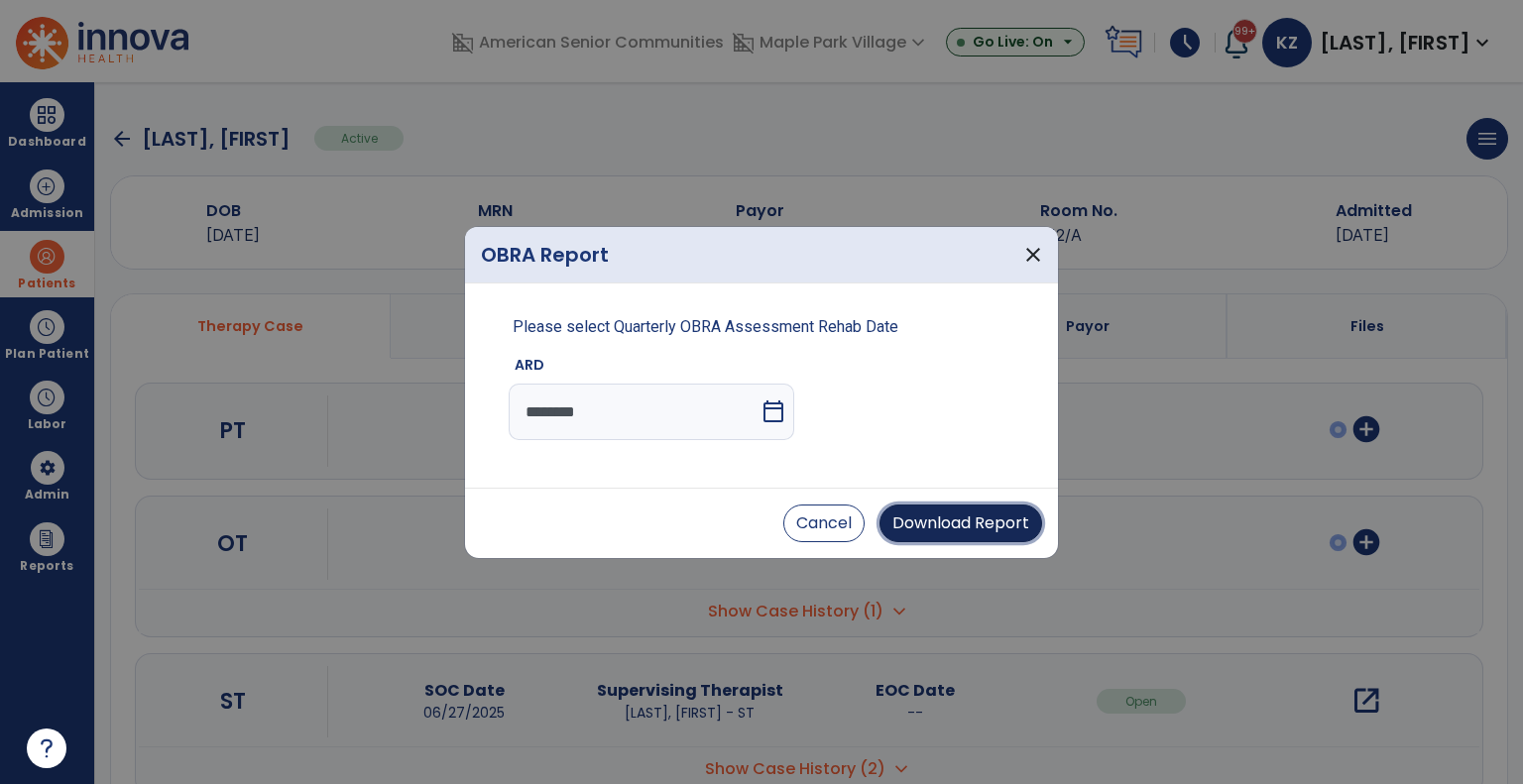 click on "Download Report" at bounding box center (961, 523) 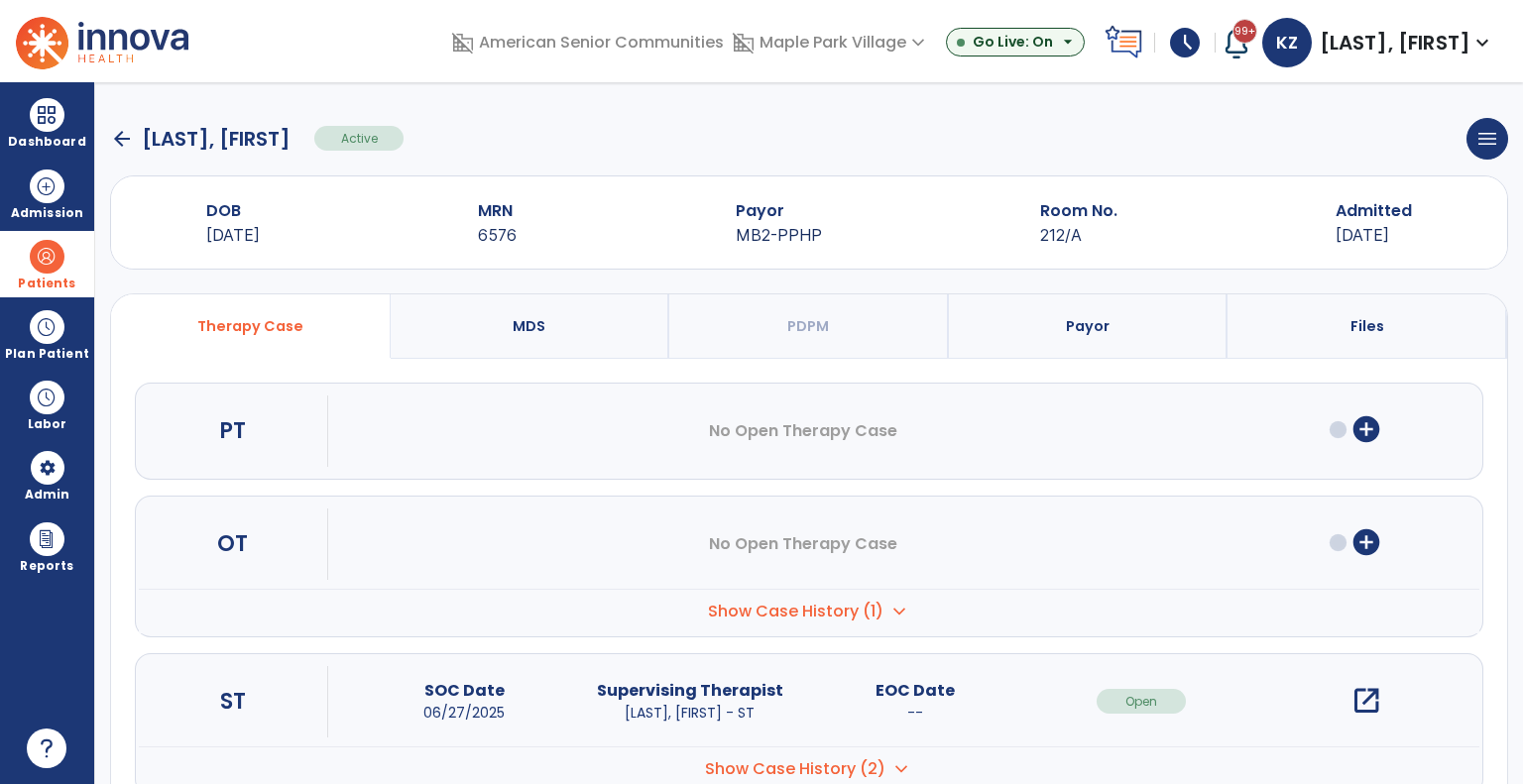 click at bounding box center (47, 257) 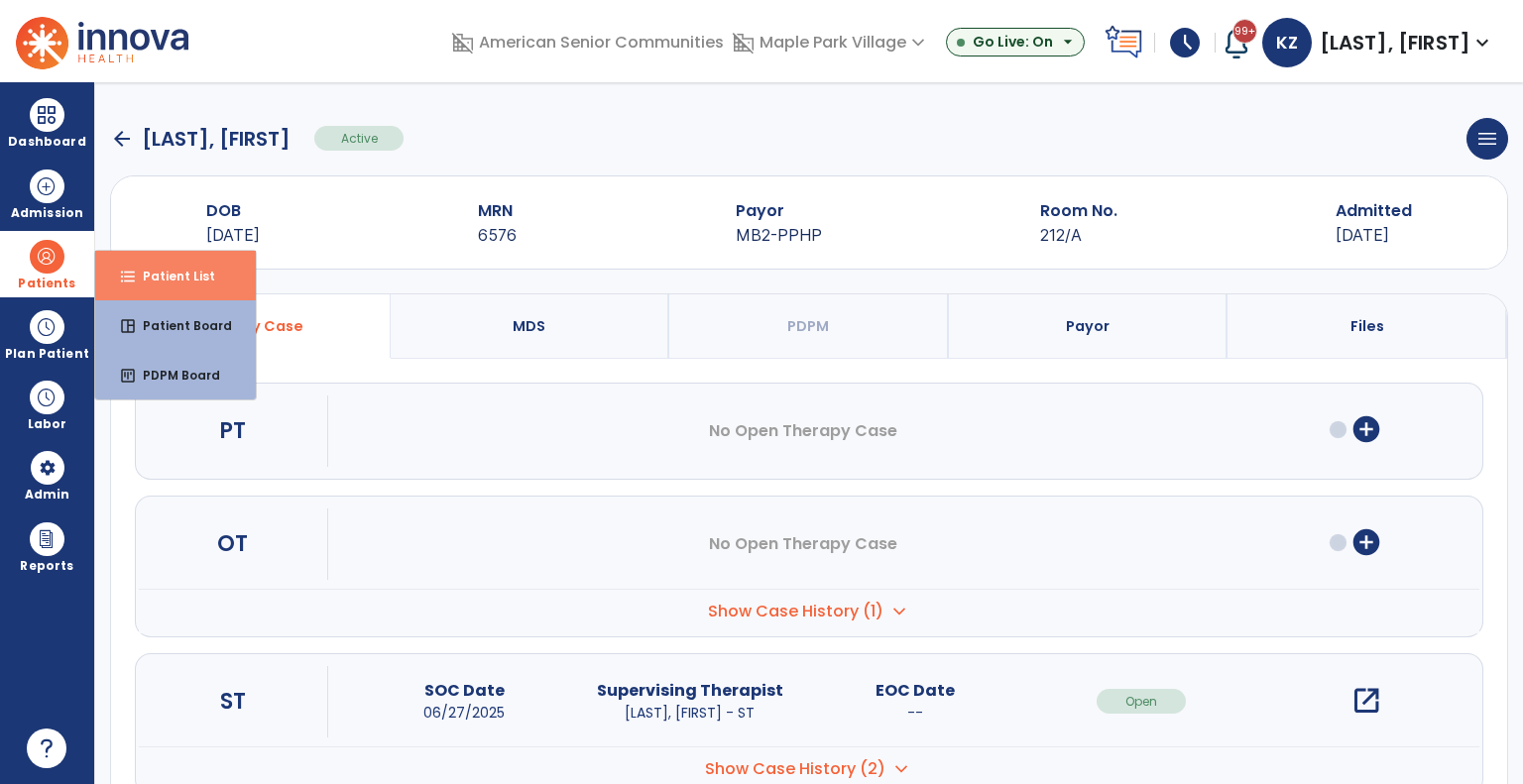 click on "Patient List" at bounding box center (171, 276) 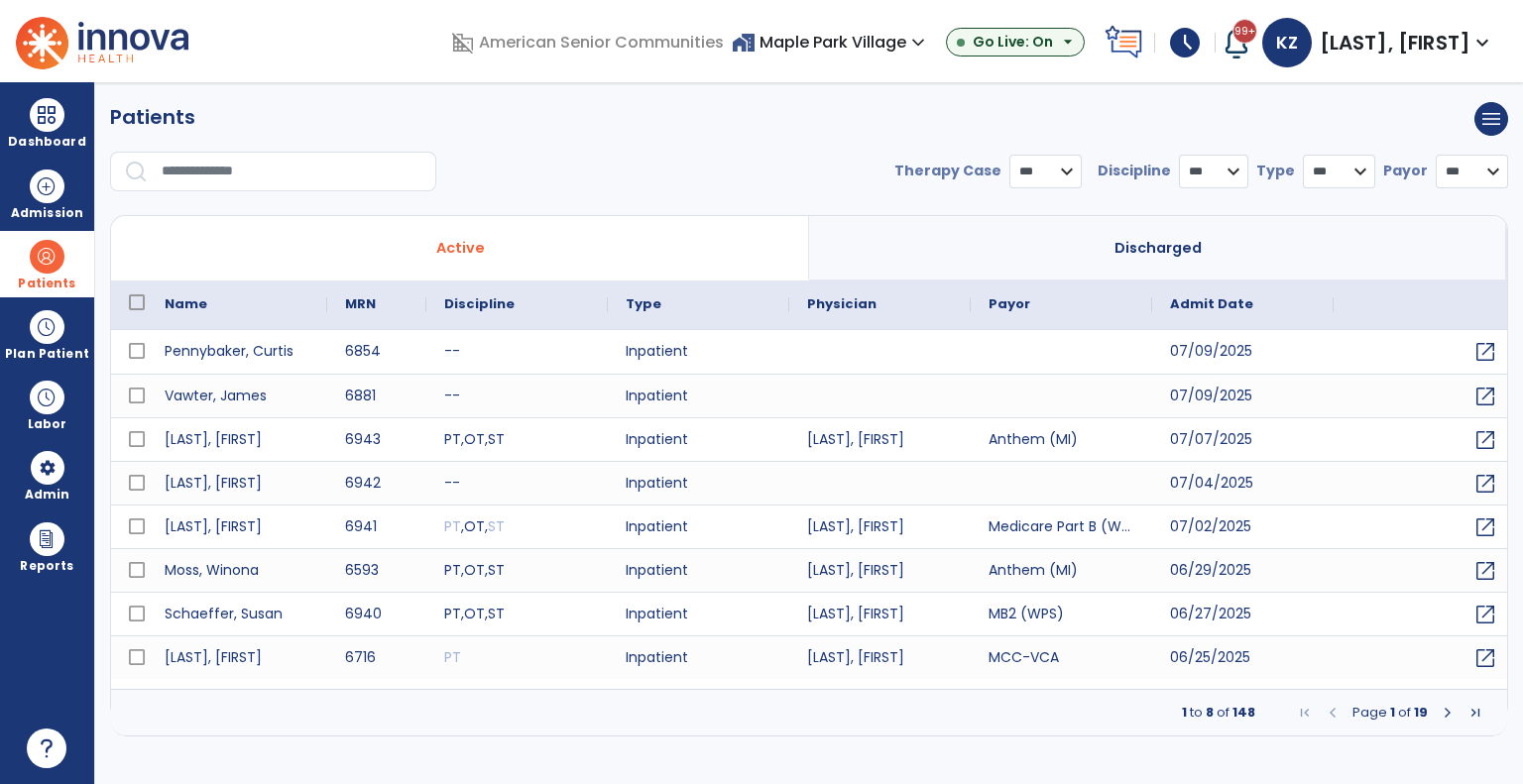 select on "***" 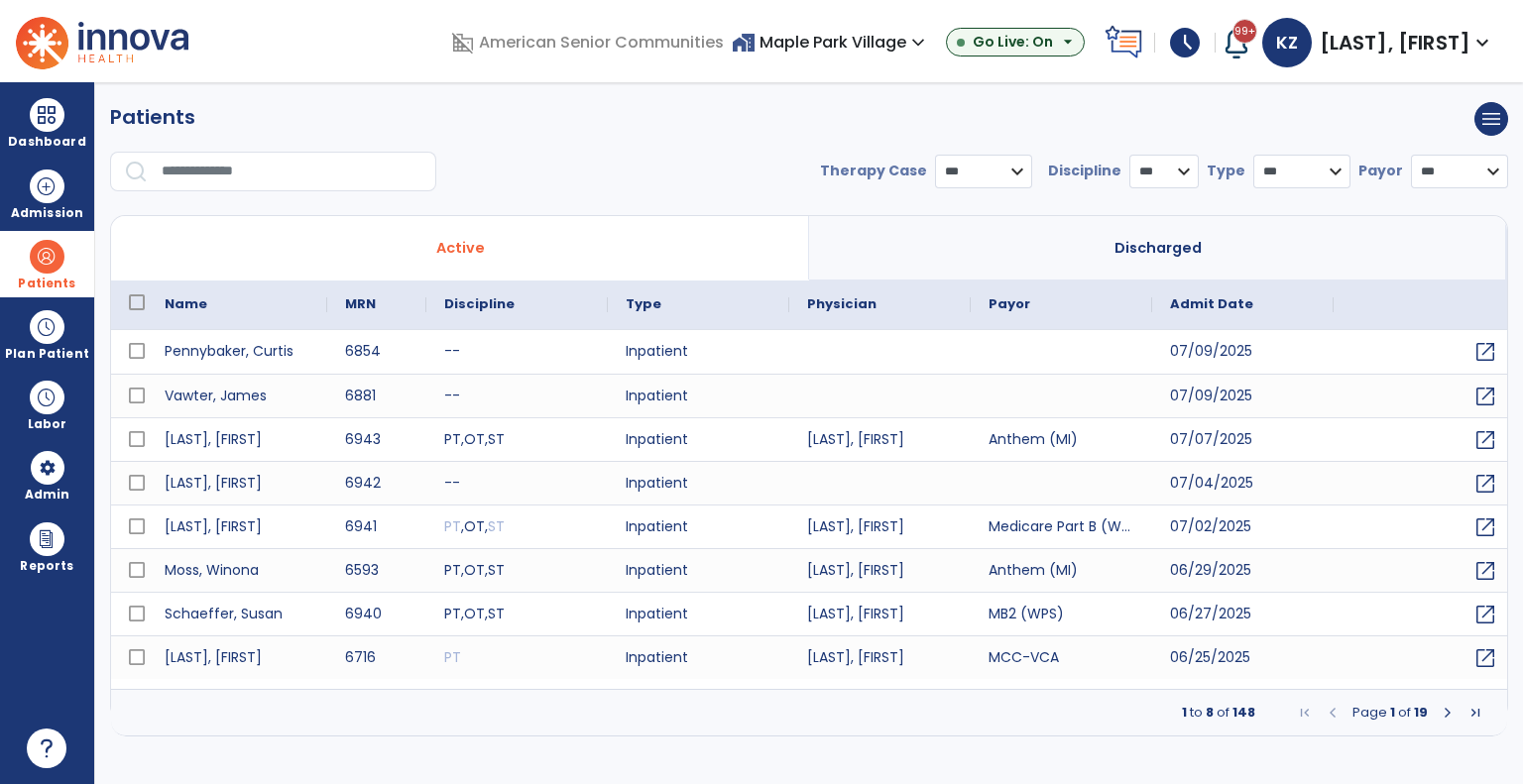 click at bounding box center [292, 171] 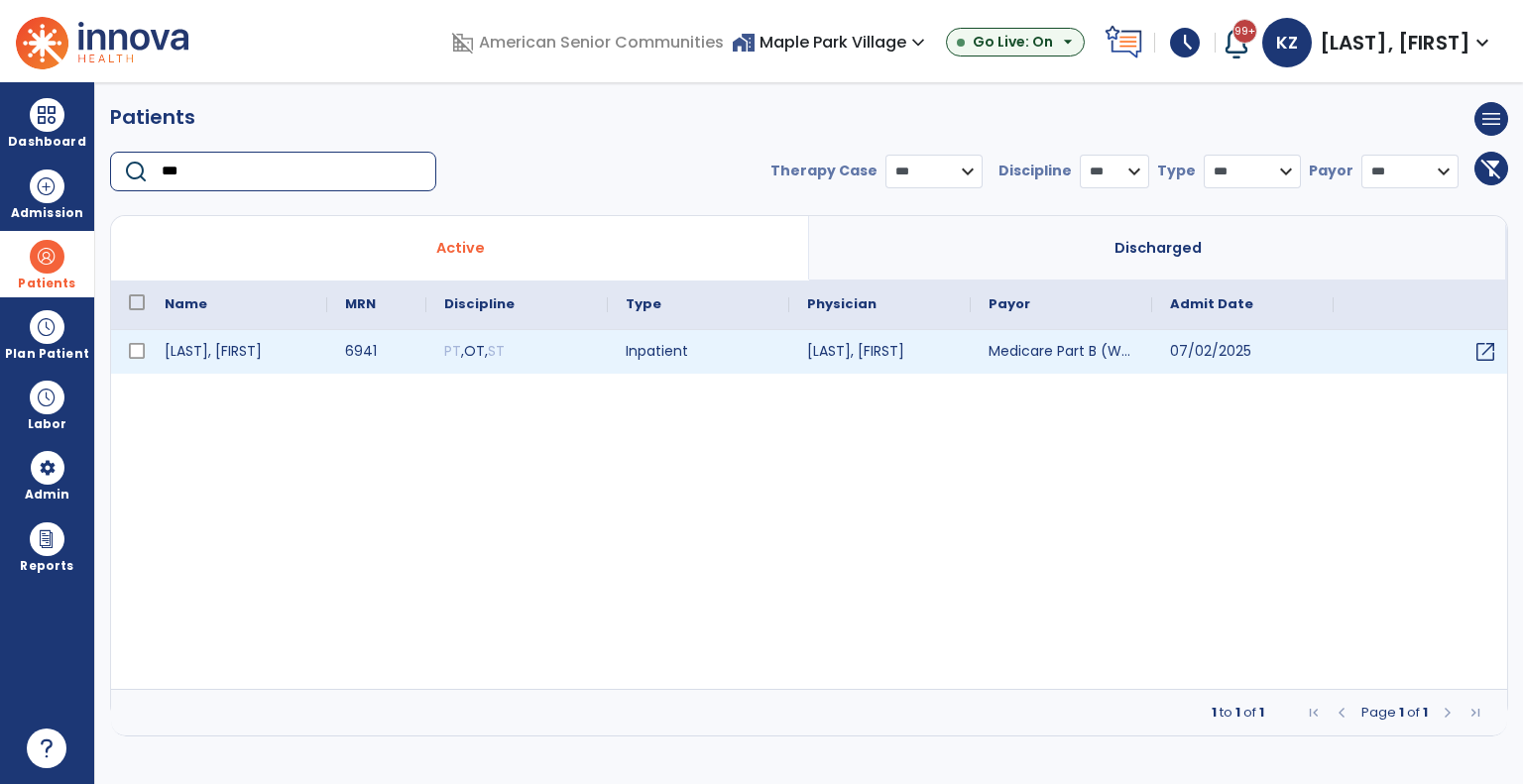 type on "***" 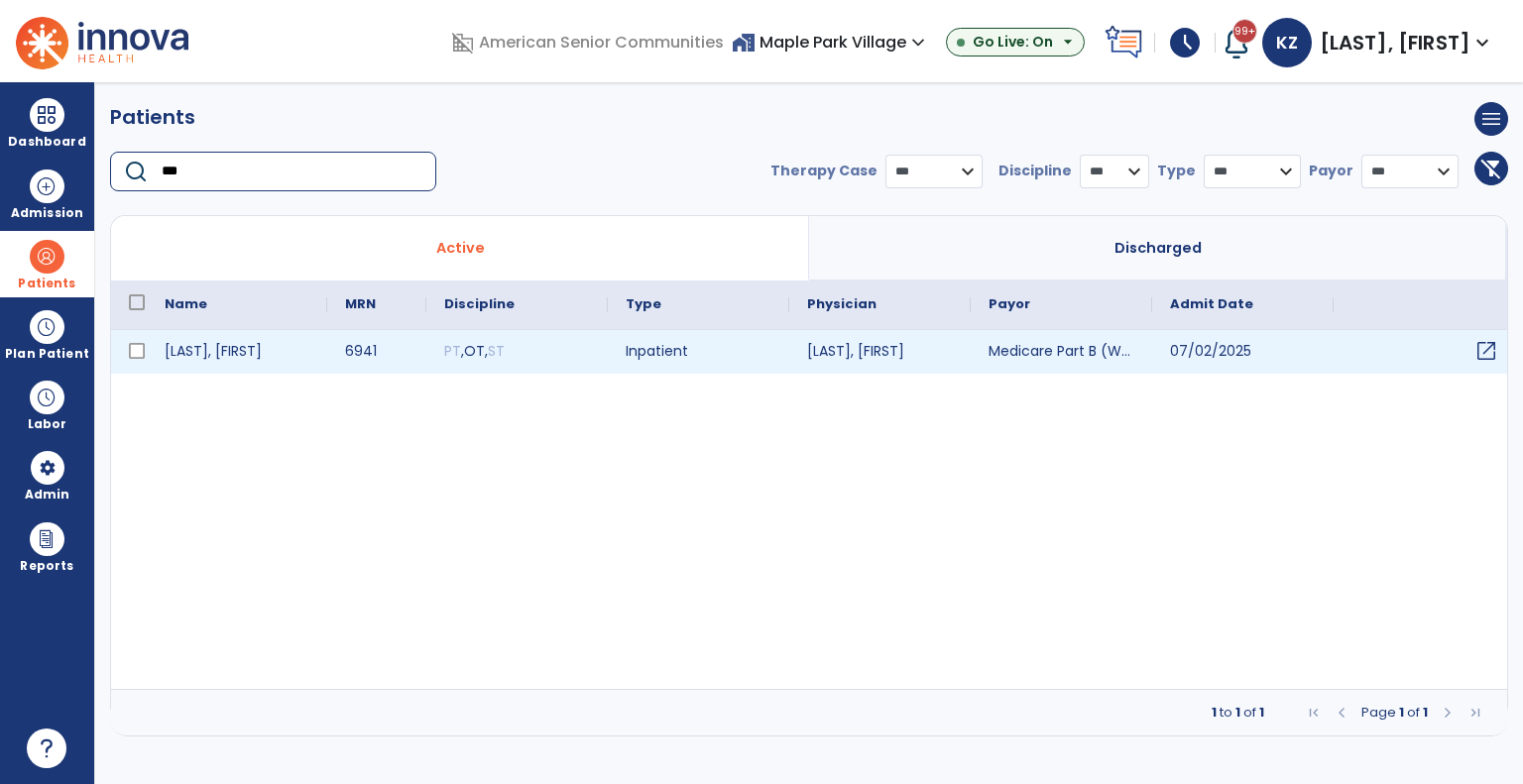 click on "open_in_new" at bounding box center (1486, 351) 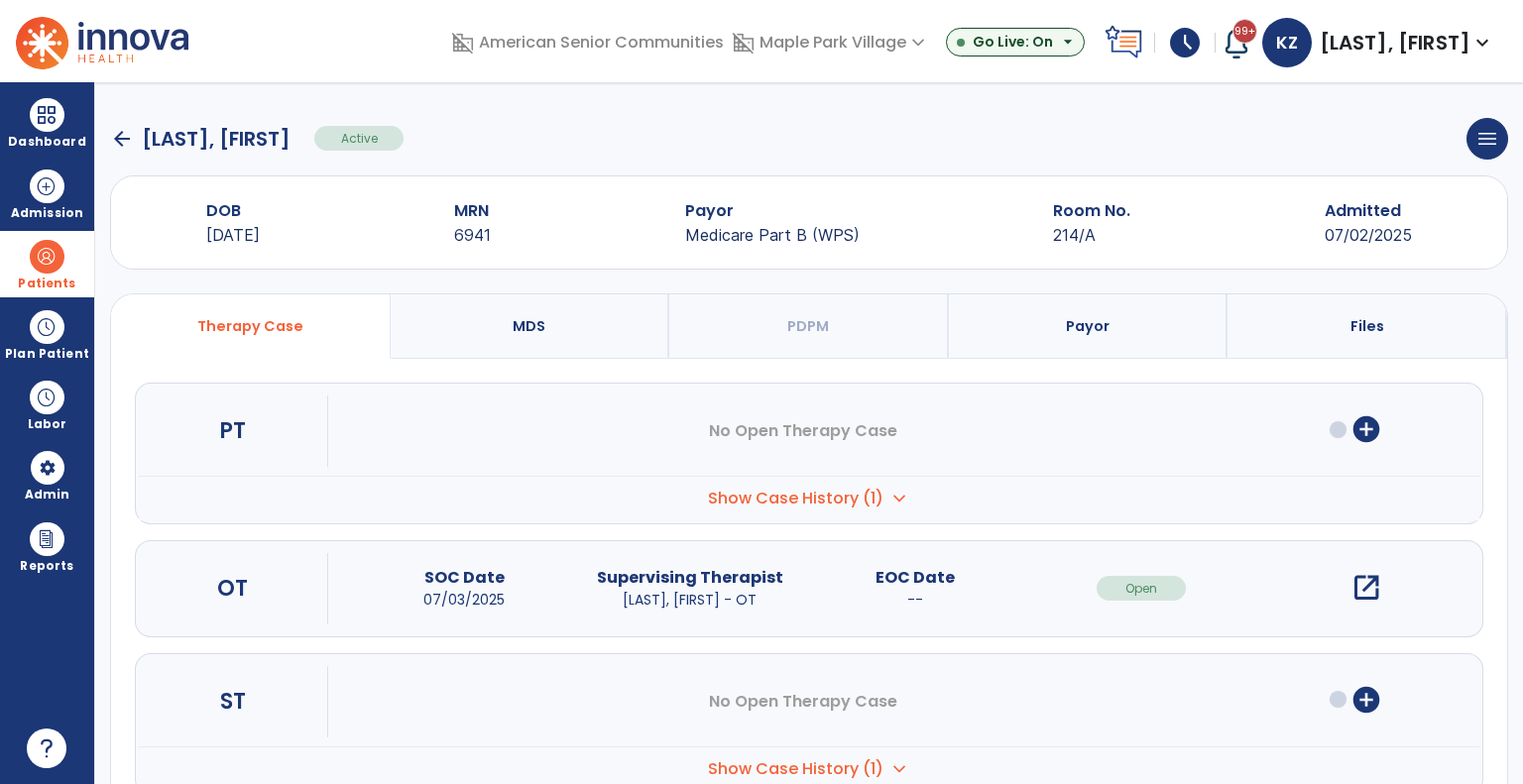 click on "open_in_new" at bounding box center [1366, 588] 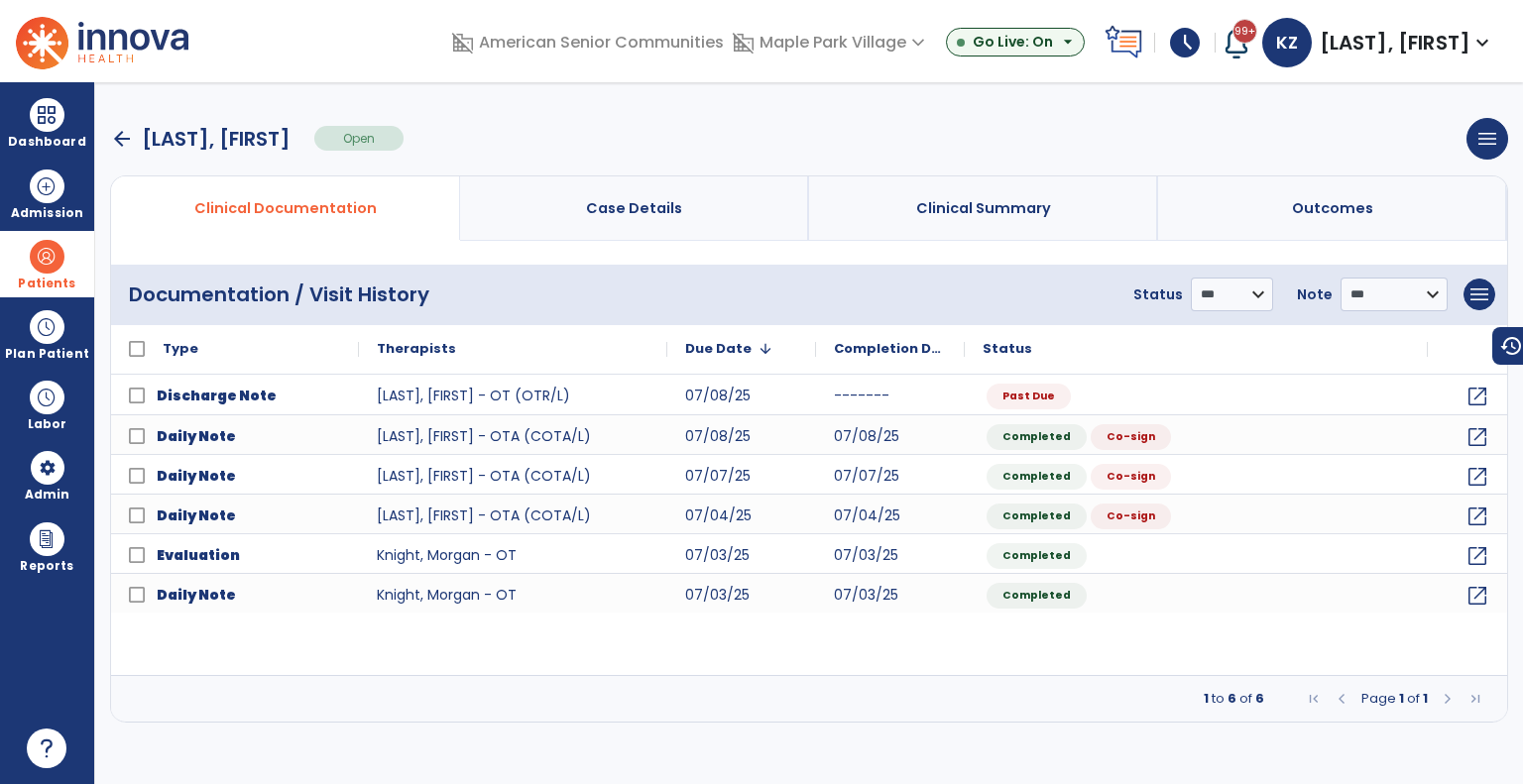click on "arrow_back" at bounding box center [122, 139] 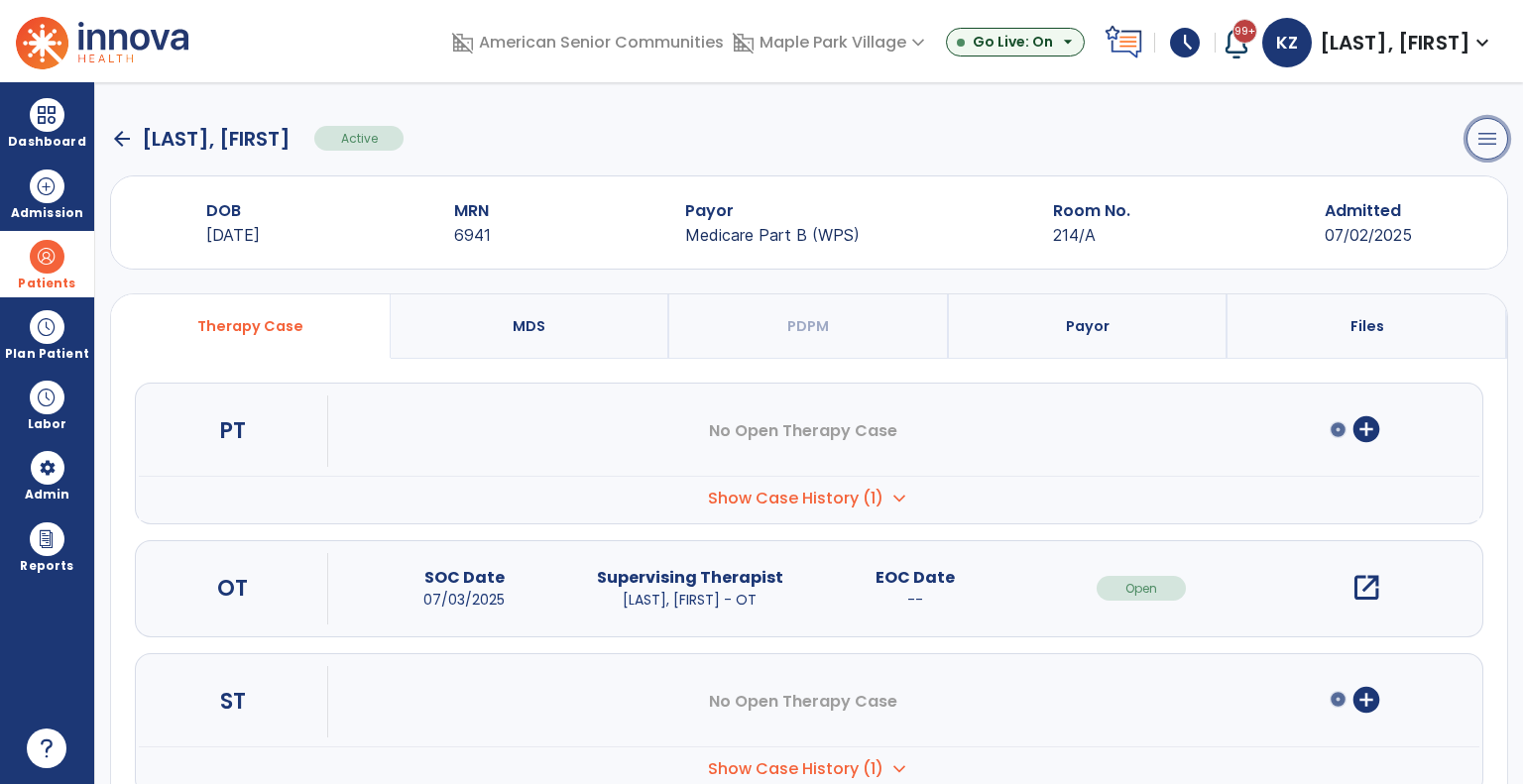 click on "menu" at bounding box center (1487, 139) 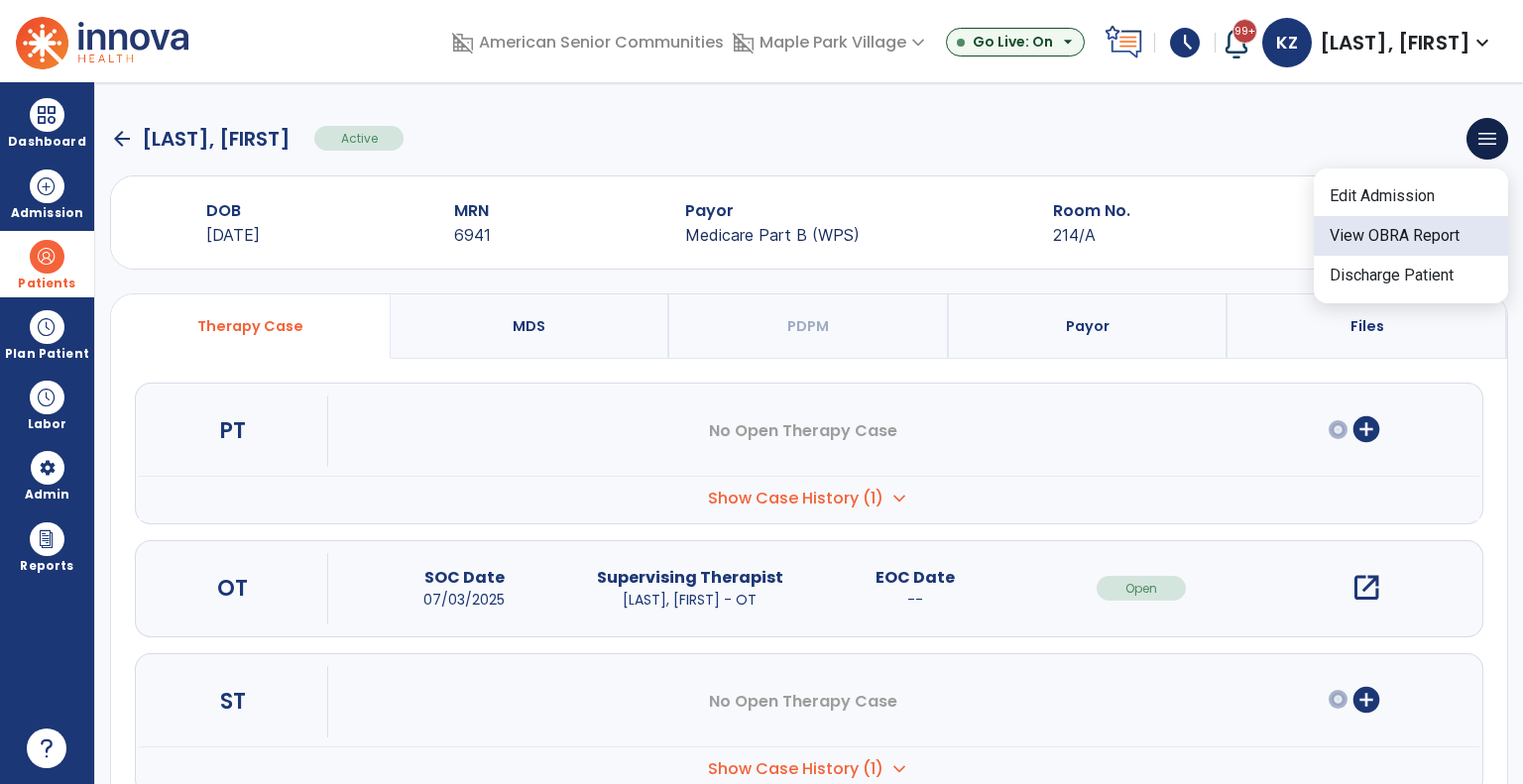click on "View OBRA Report" 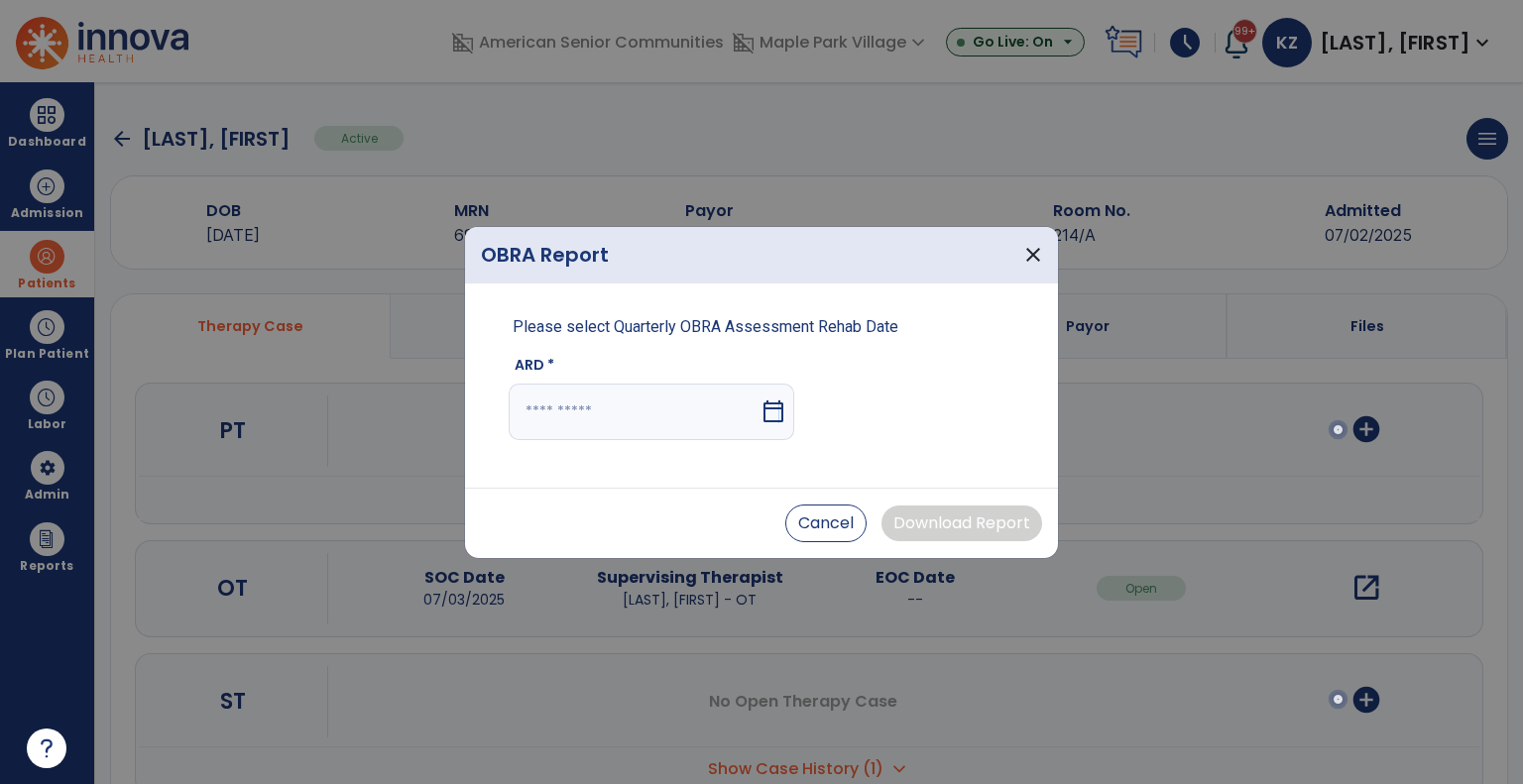 click on "calendar_today" at bounding box center (773, 411) 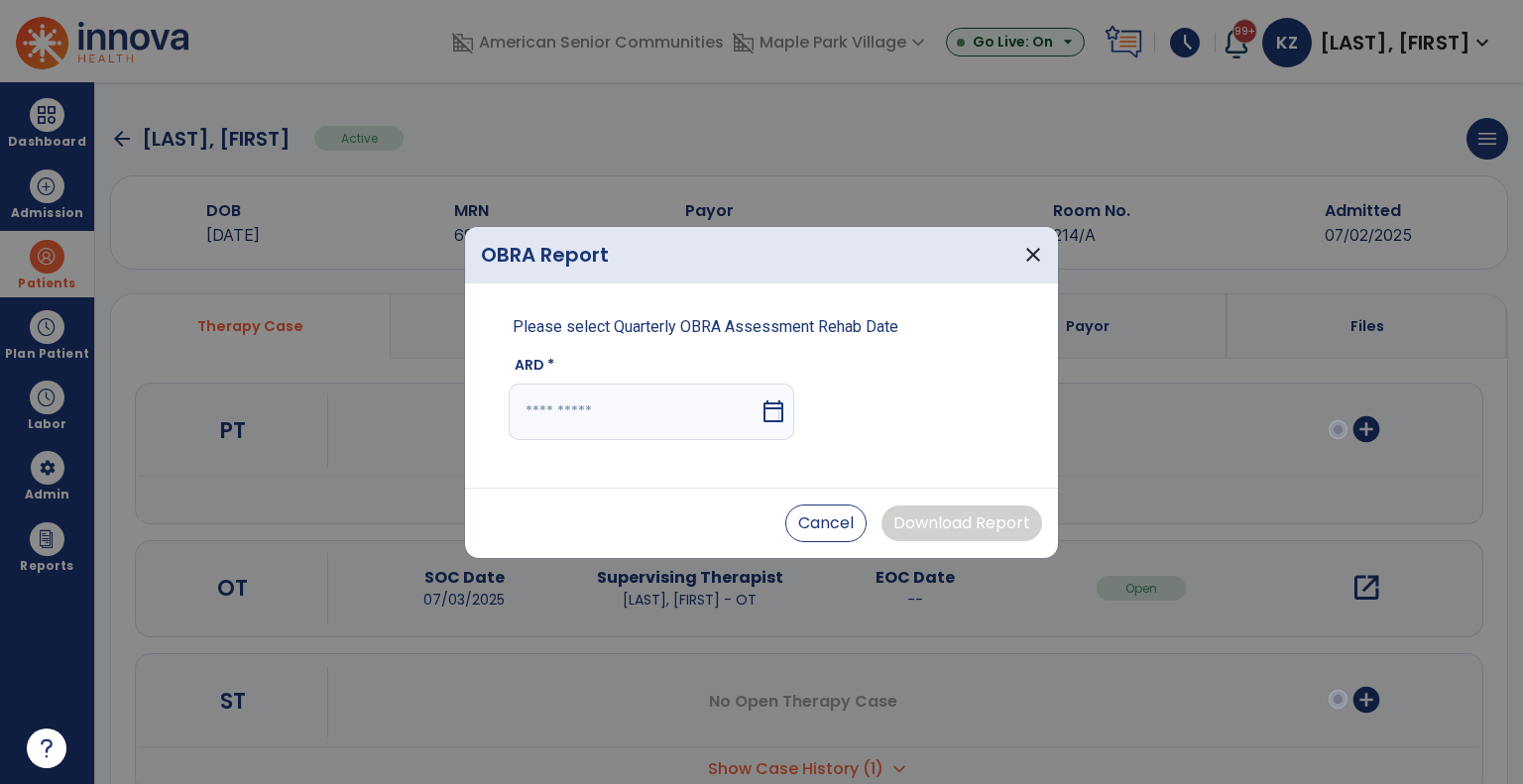 select on "*" 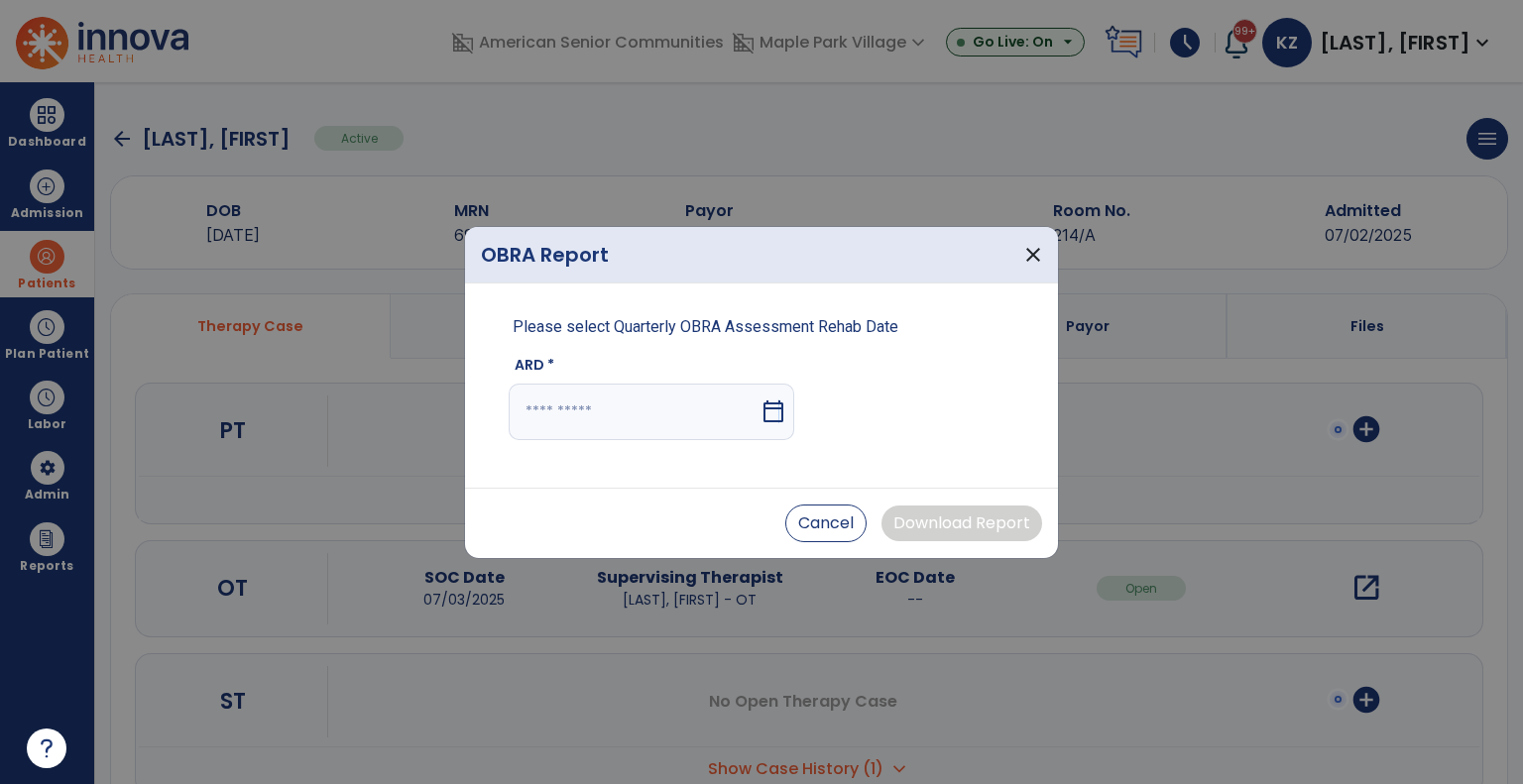 select on "****" 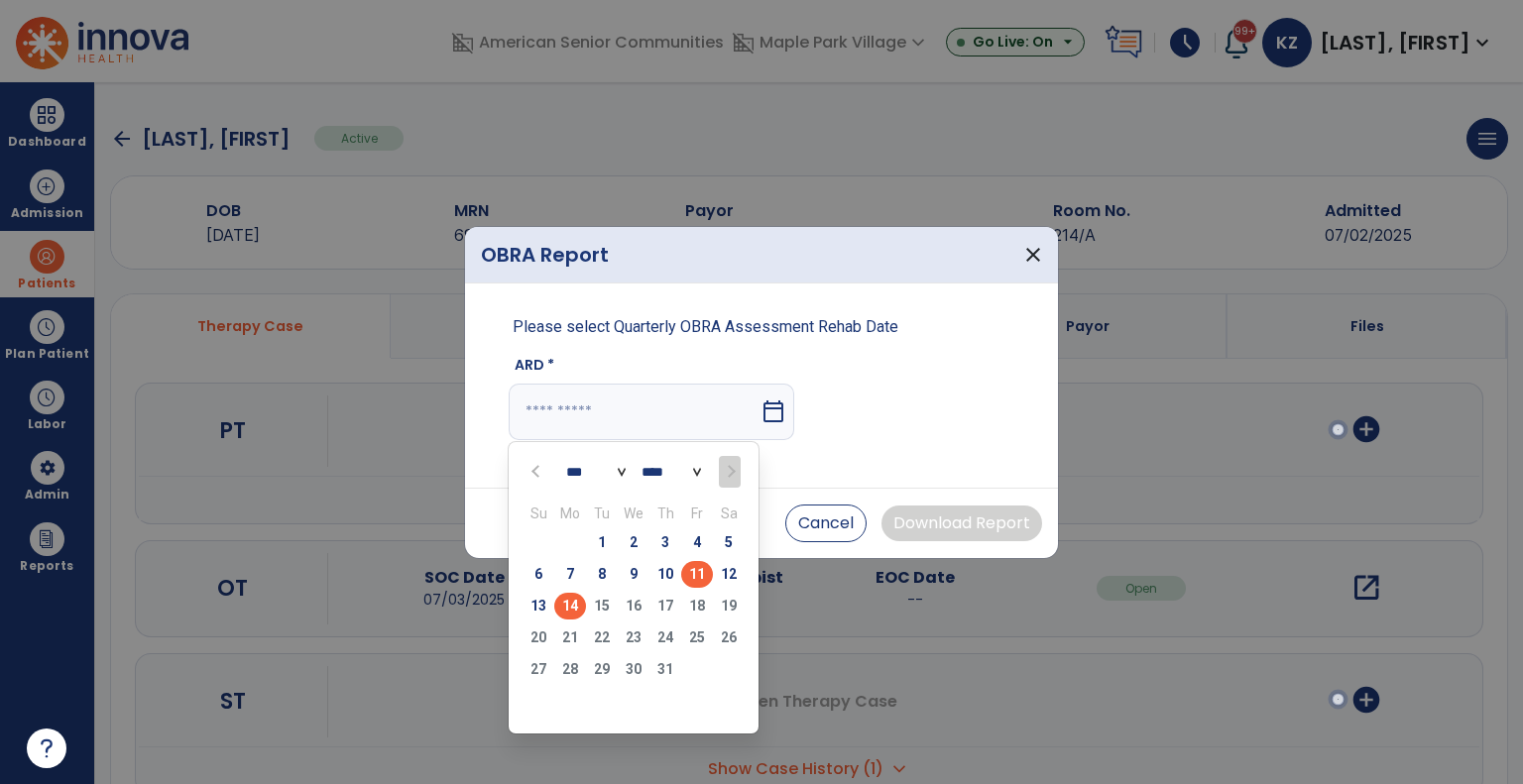 click on "11" at bounding box center (697, 574) 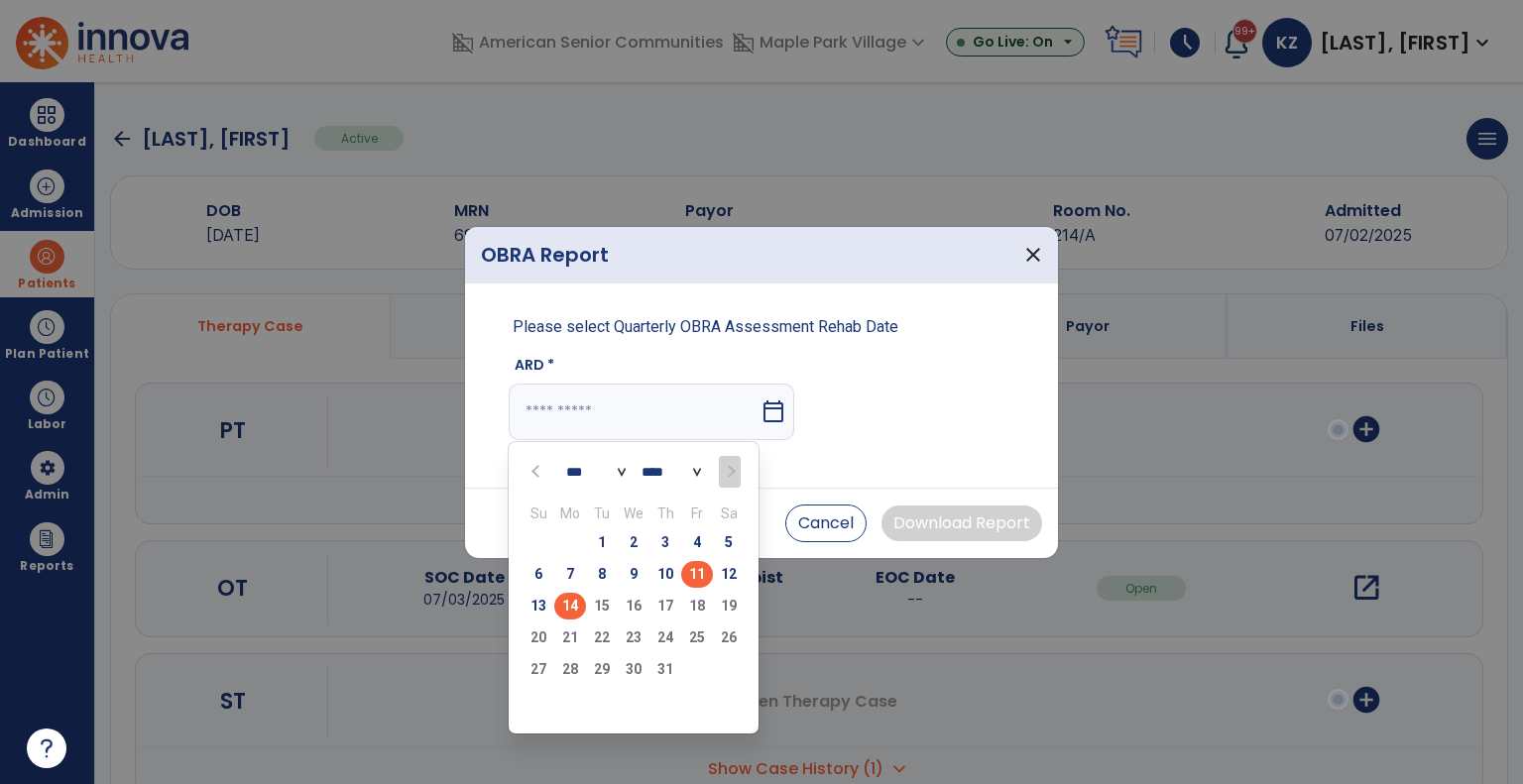 type on "*********" 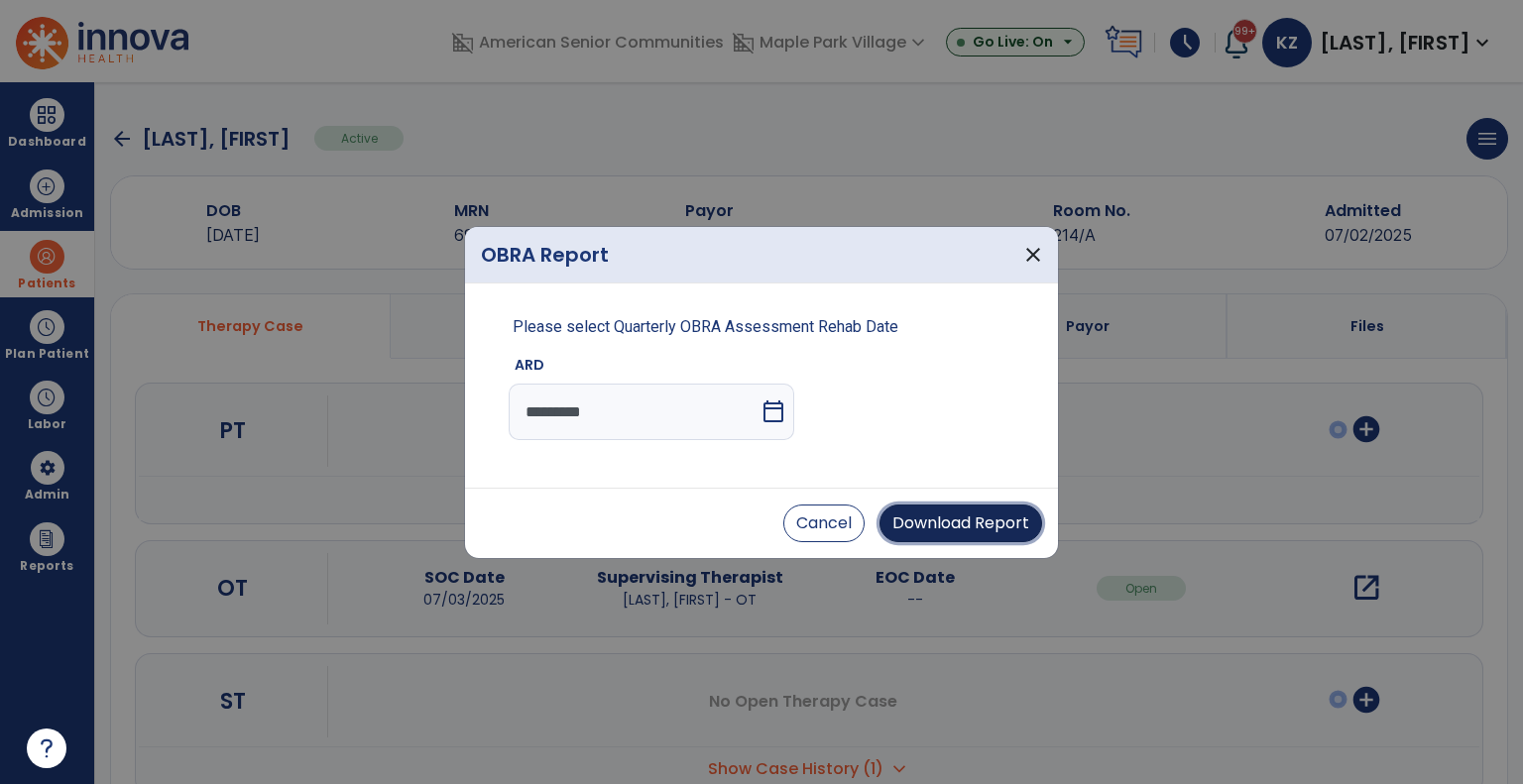click on "Download Report" at bounding box center [961, 523] 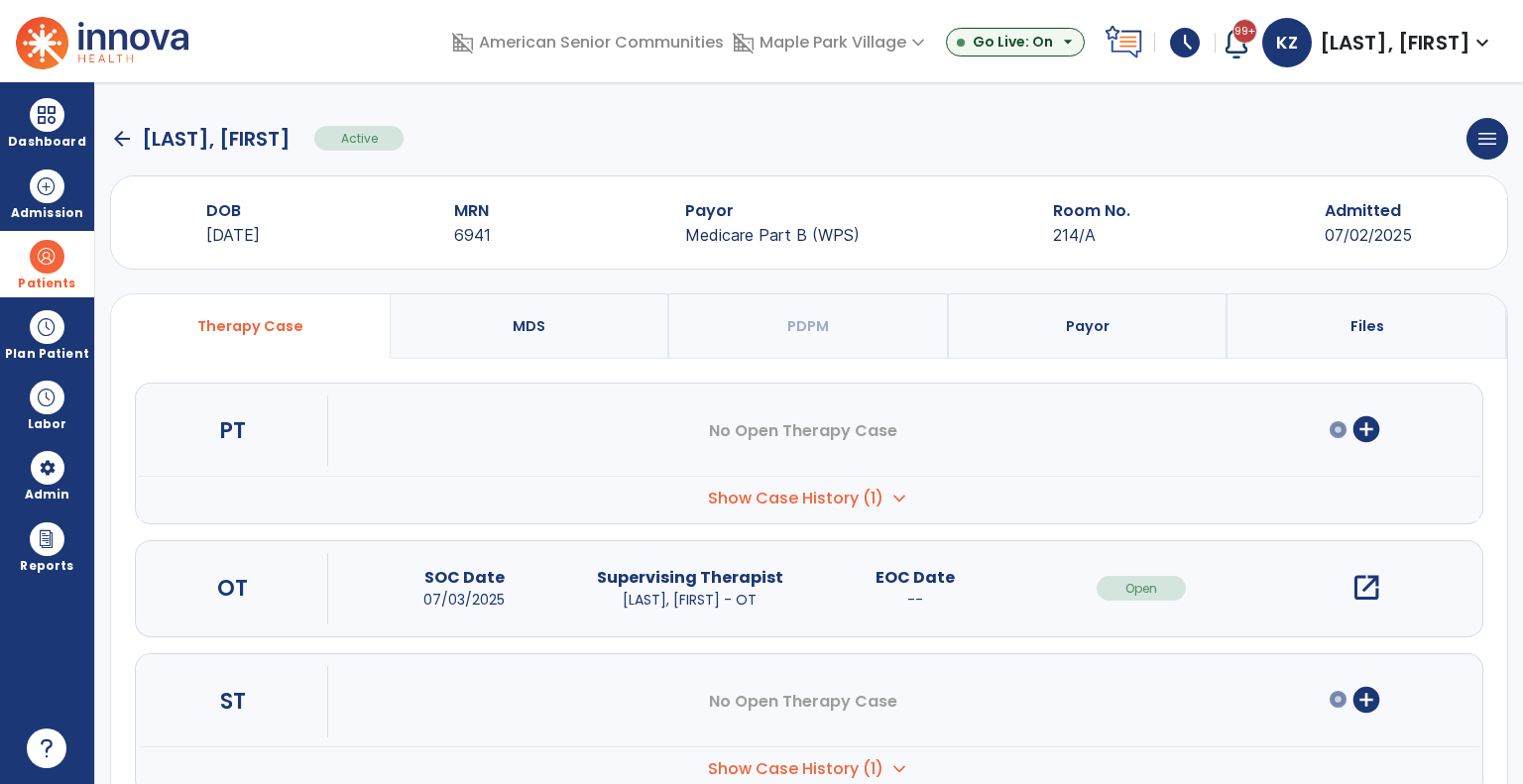 click at bounding box center [47, 257] 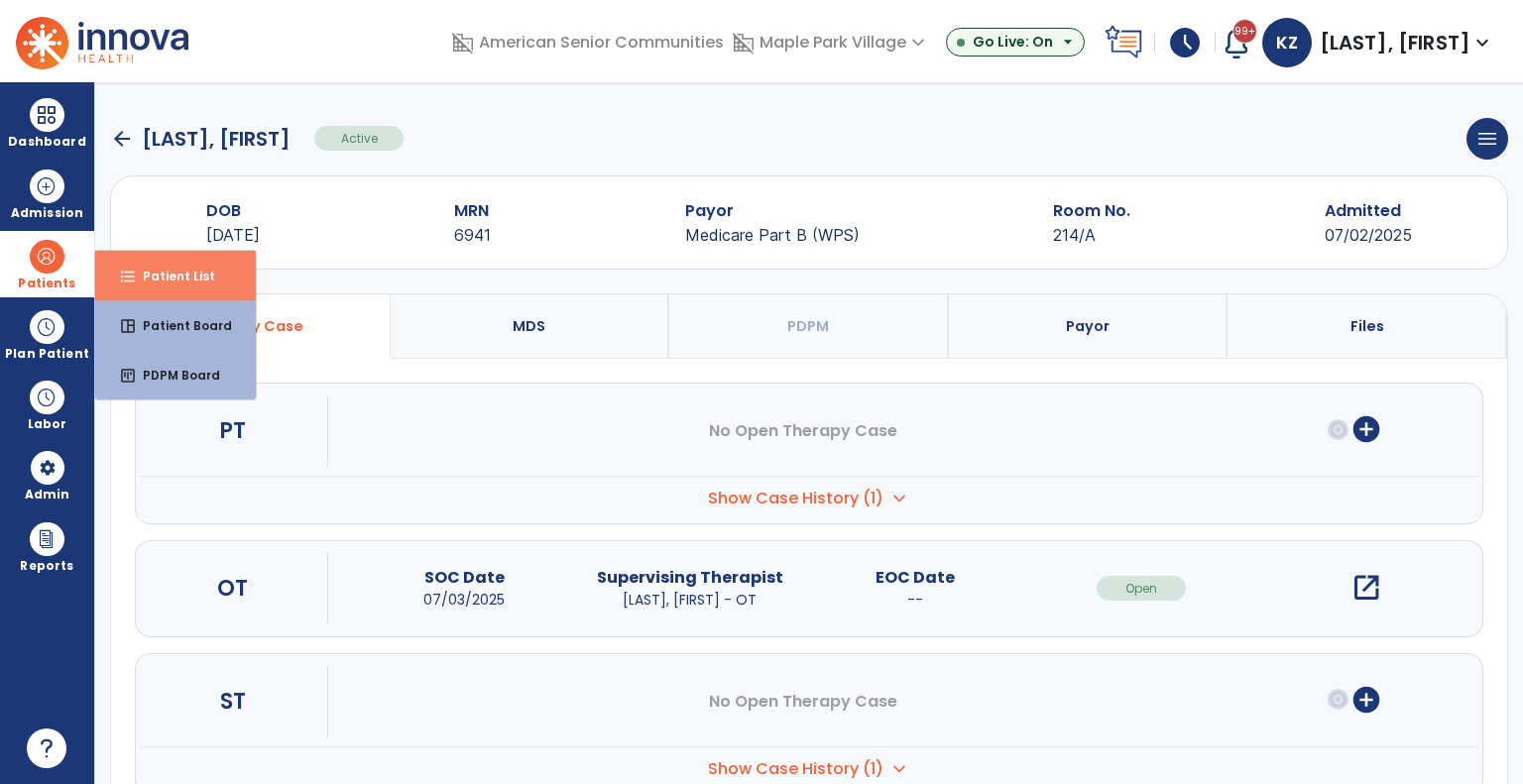 click on "Patient List" at bounding box center [171, 276] 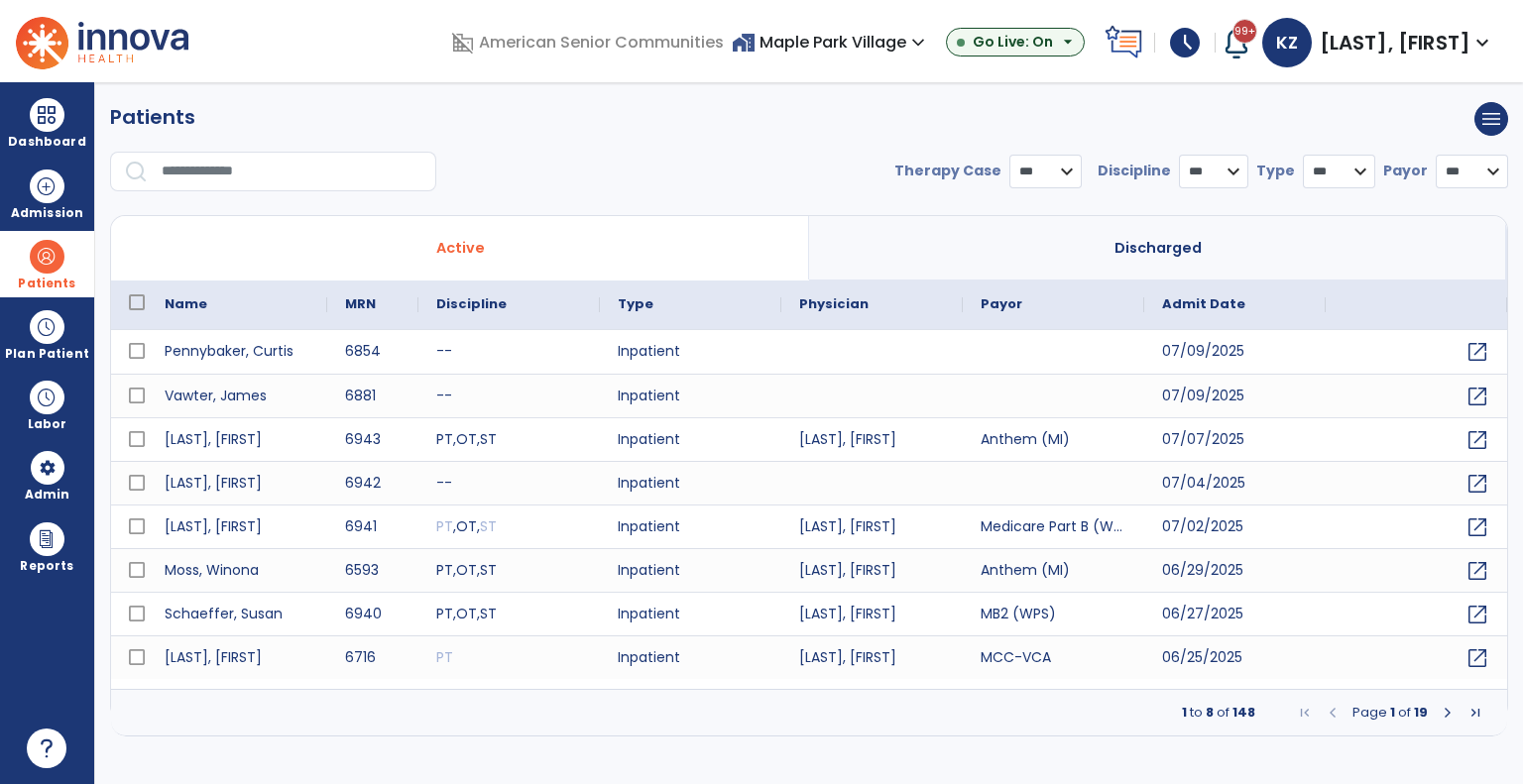 select on "***" 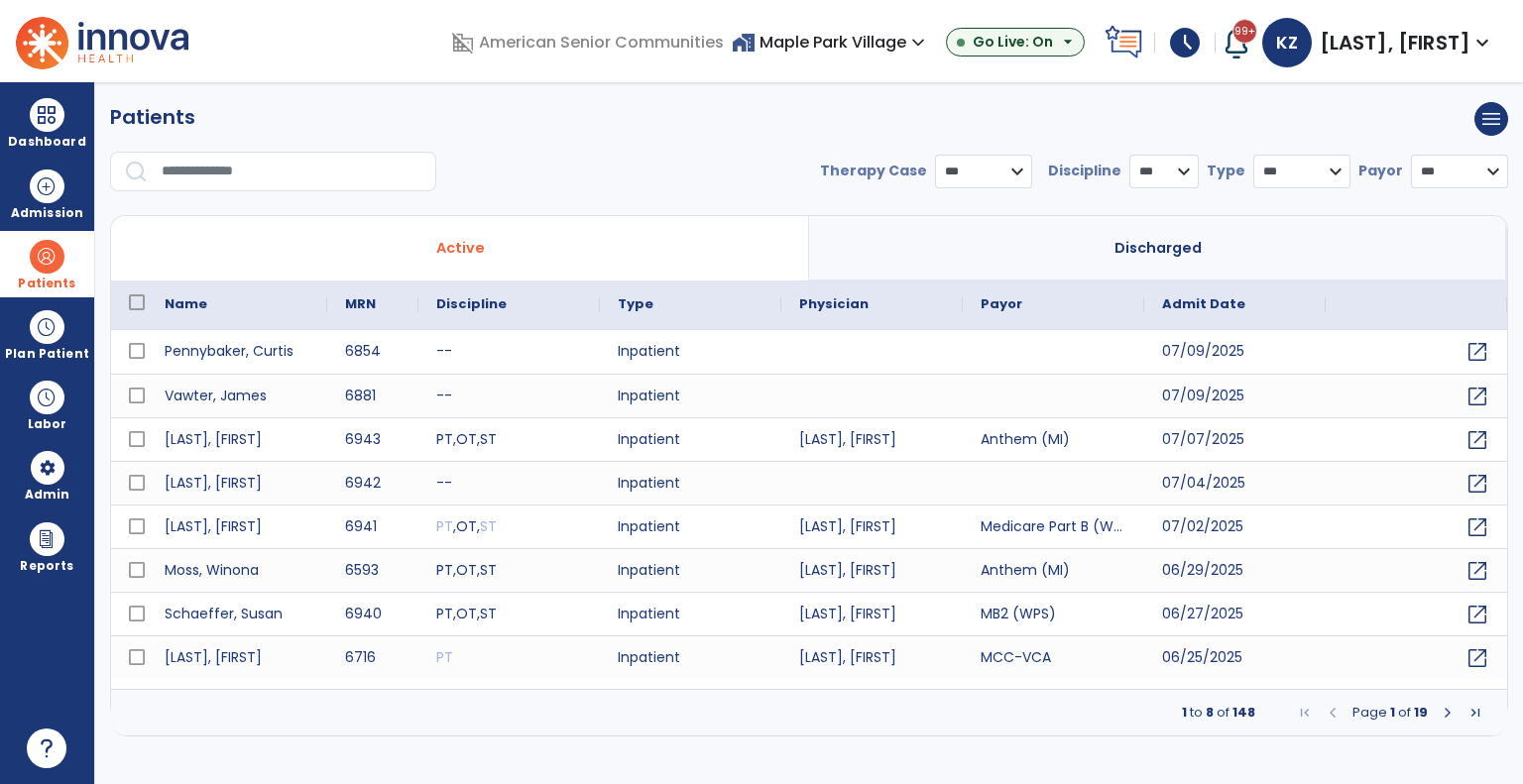 click at bounding box center [292, 171] 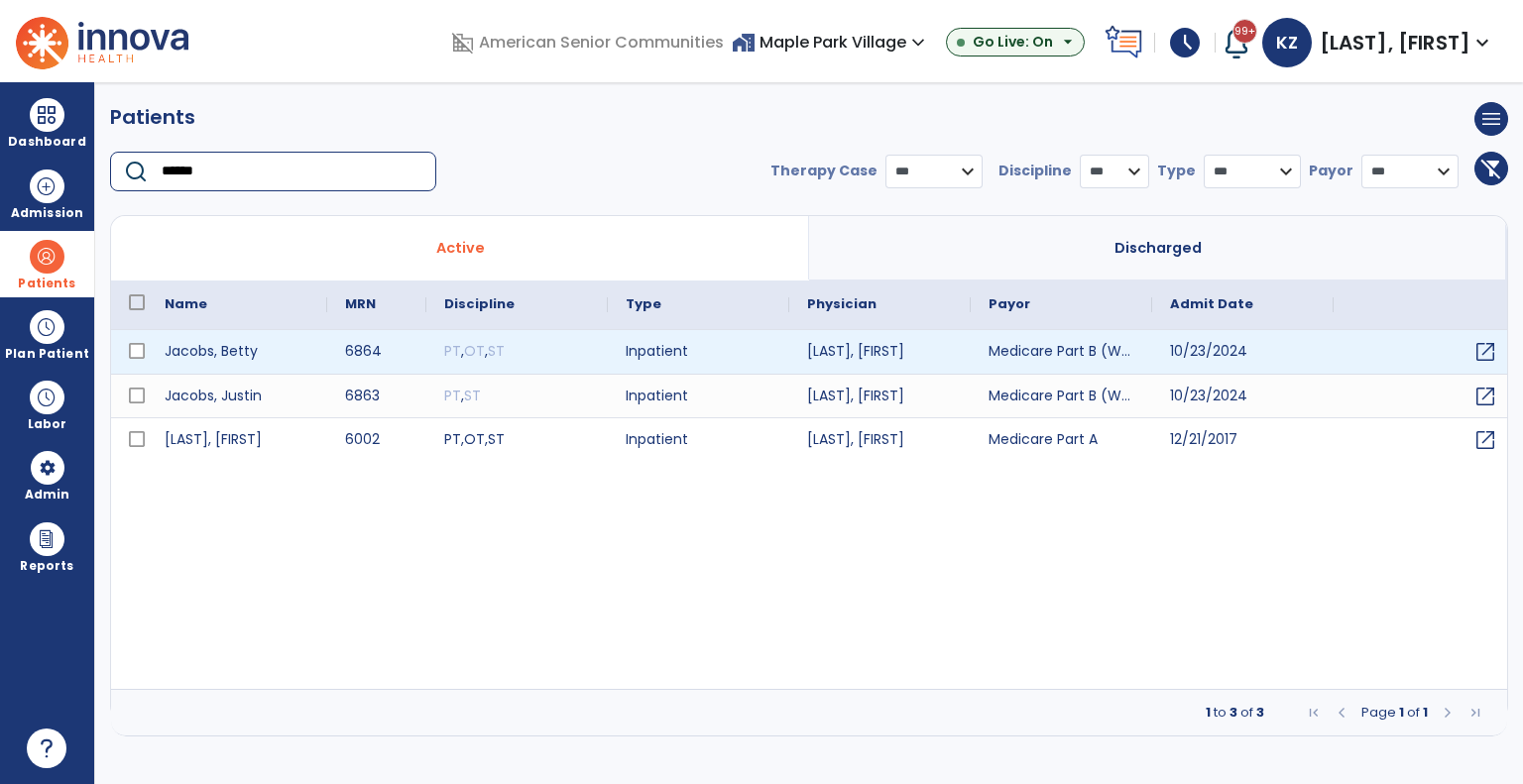 type on "******" 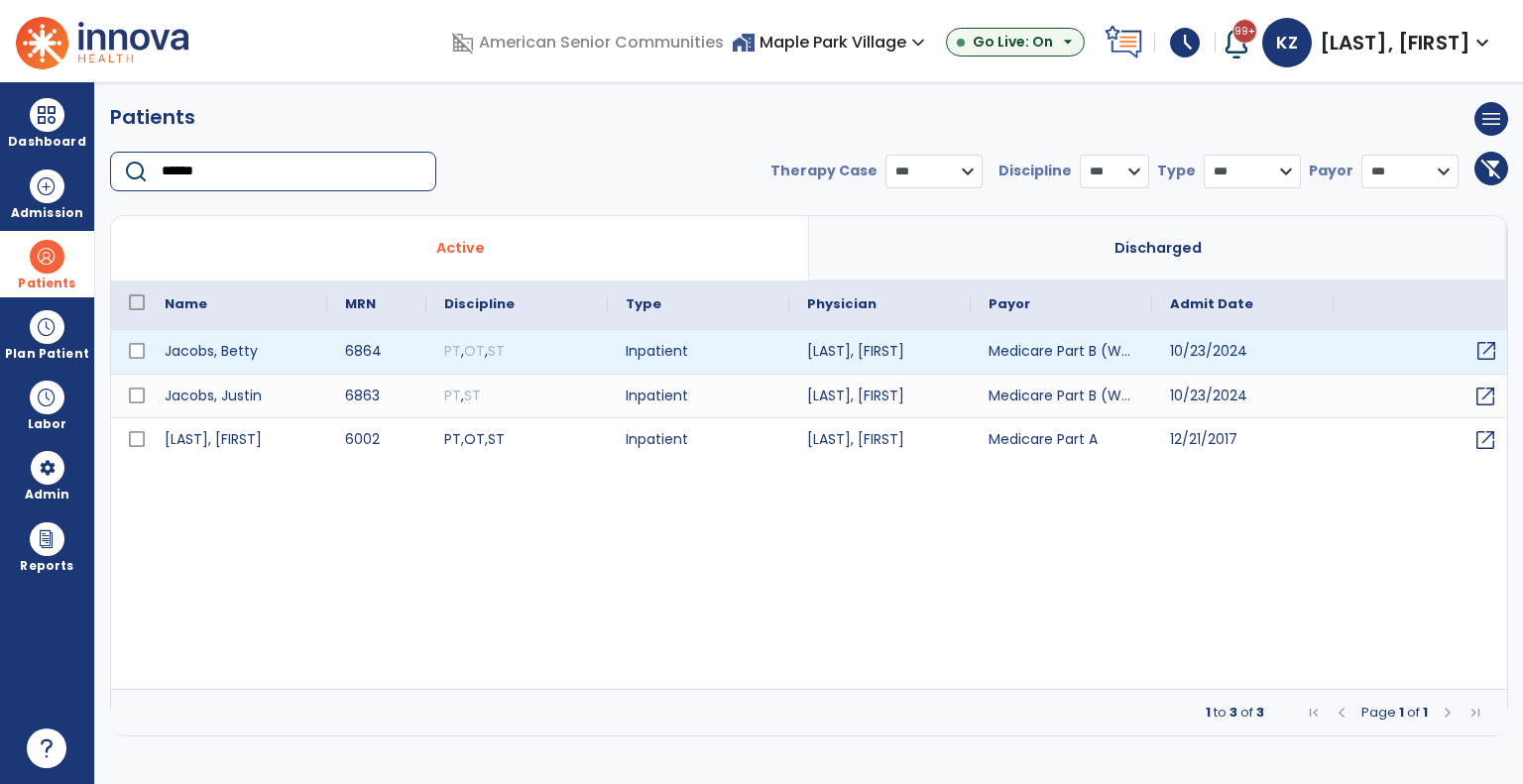 click on "open_in_new" at bounding box center (1486, 351) 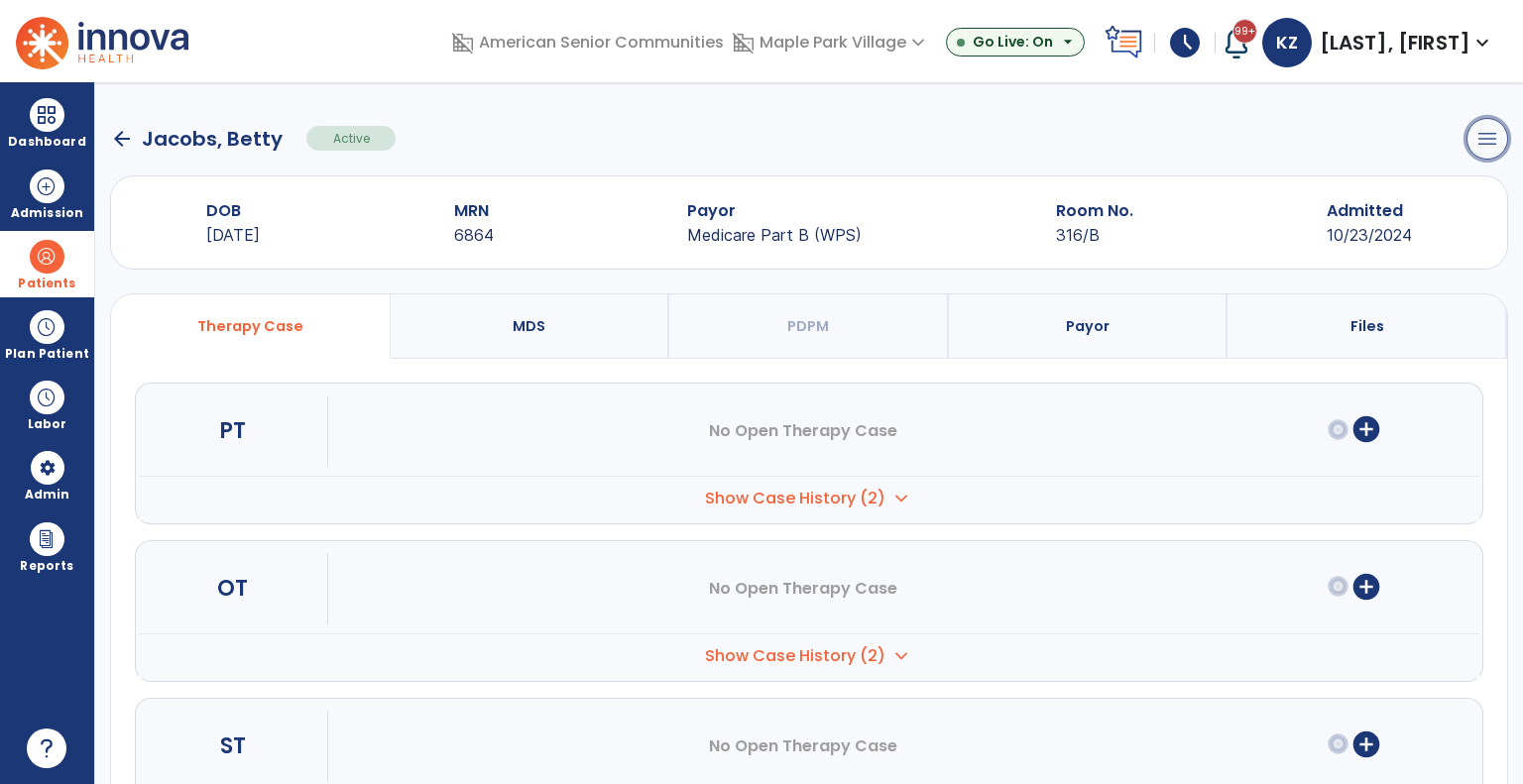 click on "menu" at bounding box center (1487, 139) 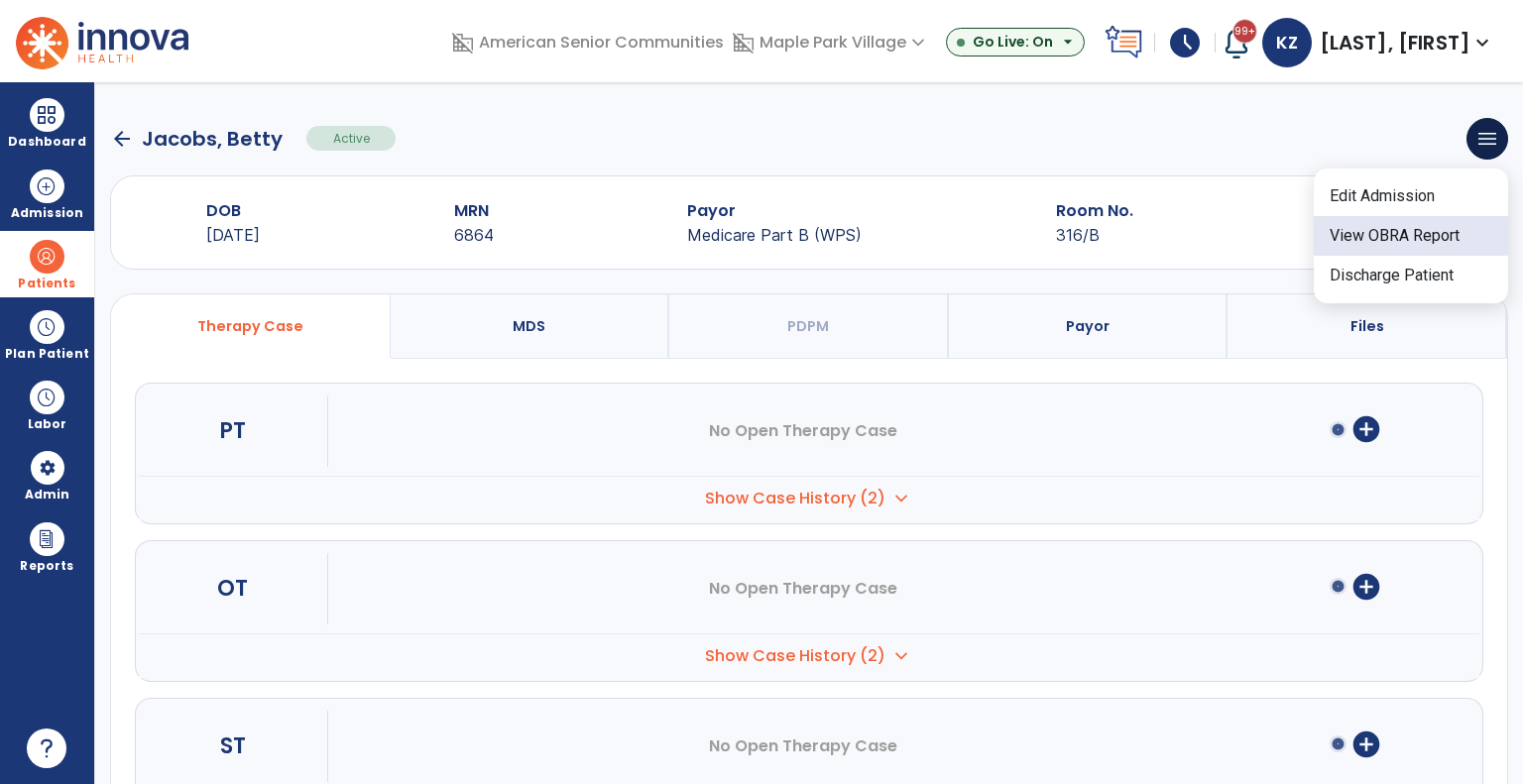 click on "View OBRA Report" 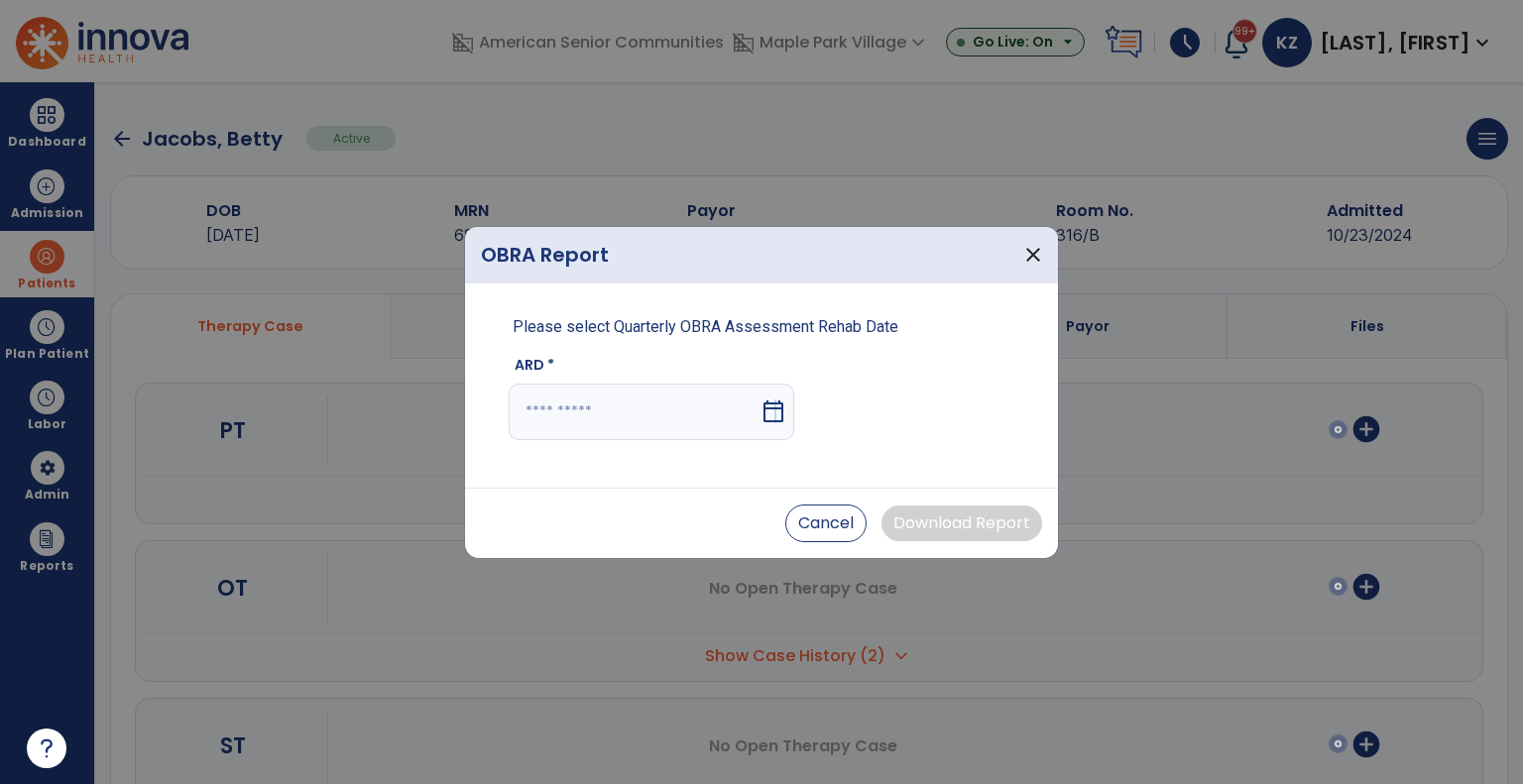 click on "calendar_today" at bounding box center (773, 411) 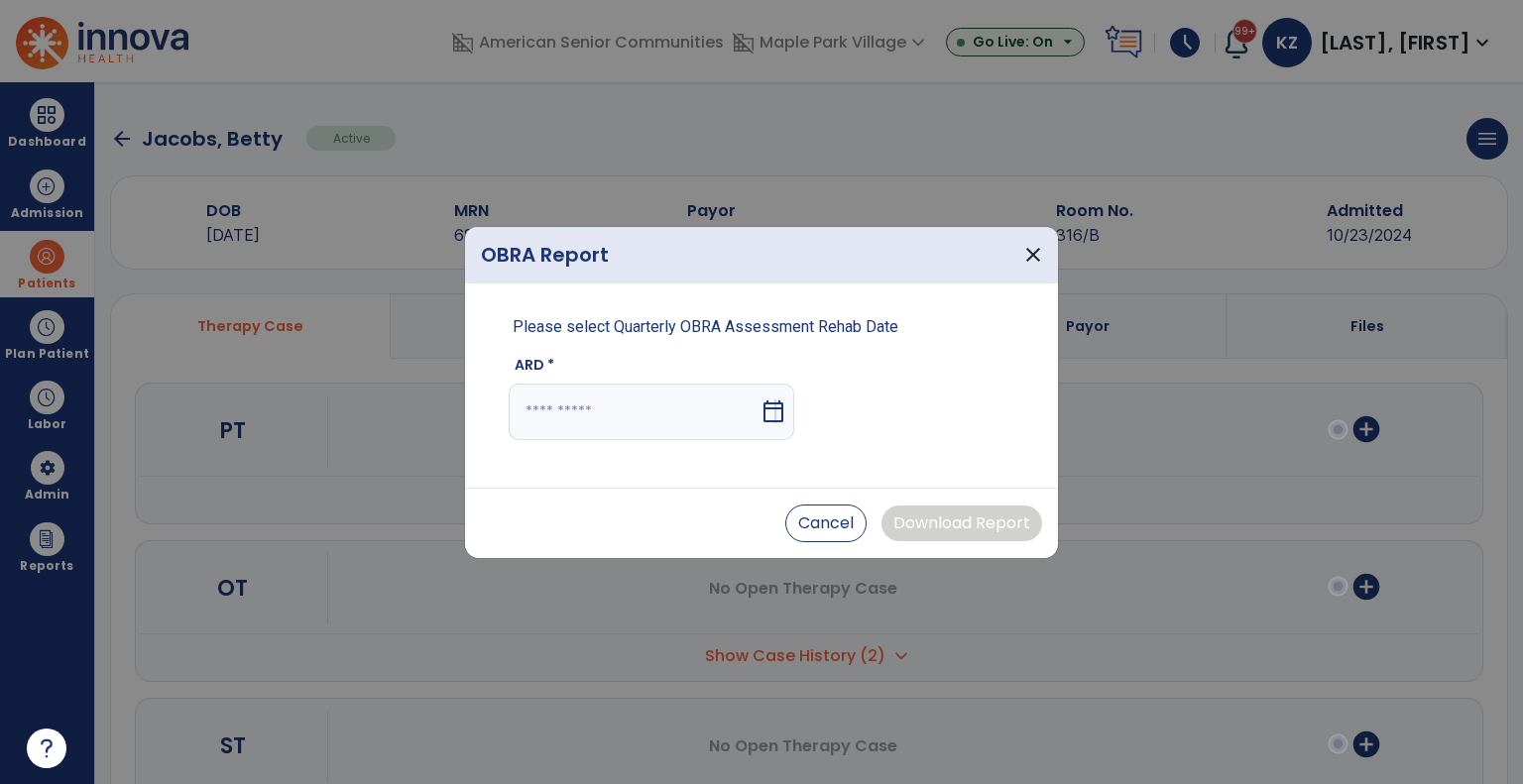 select on "*" 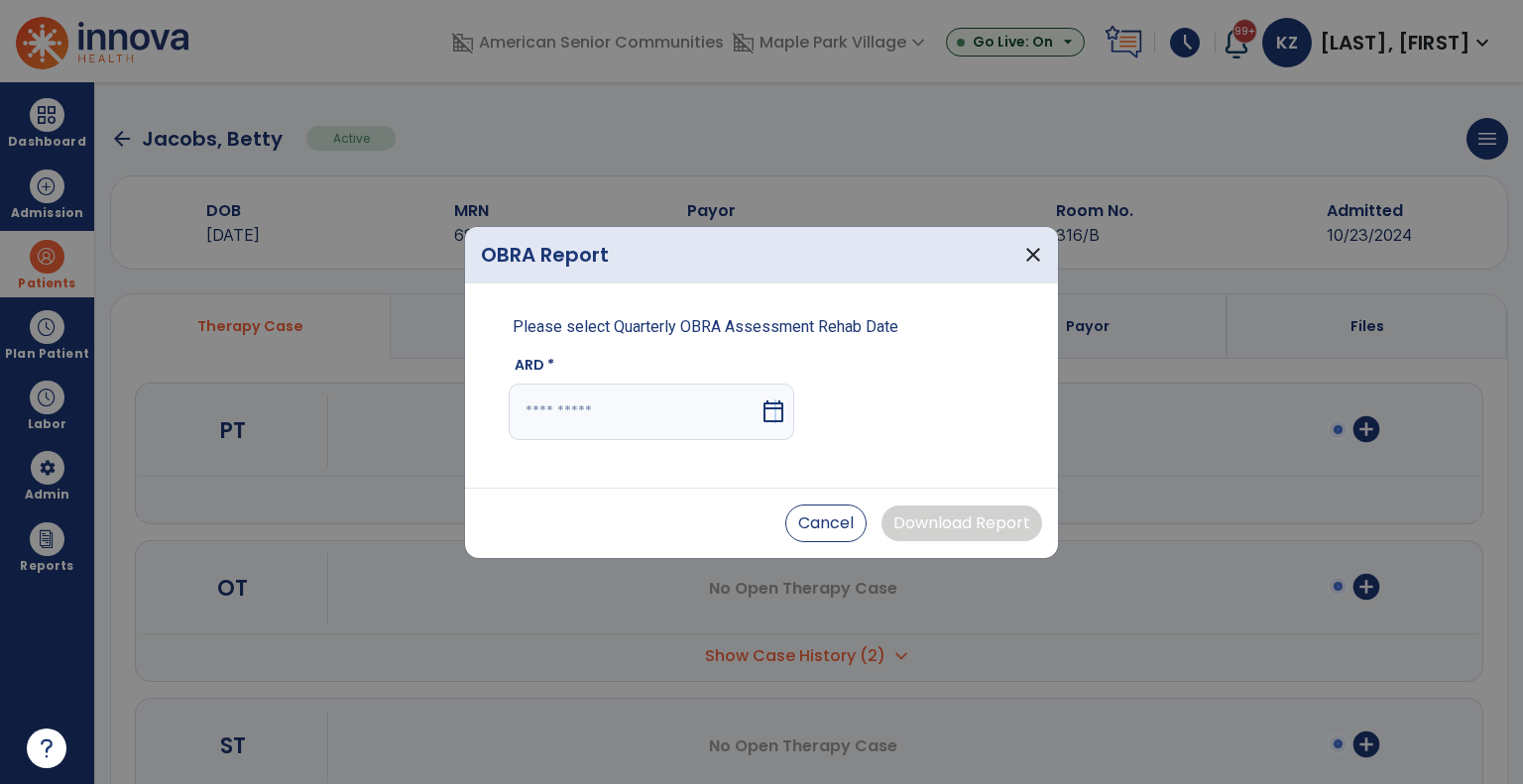 select on "****" 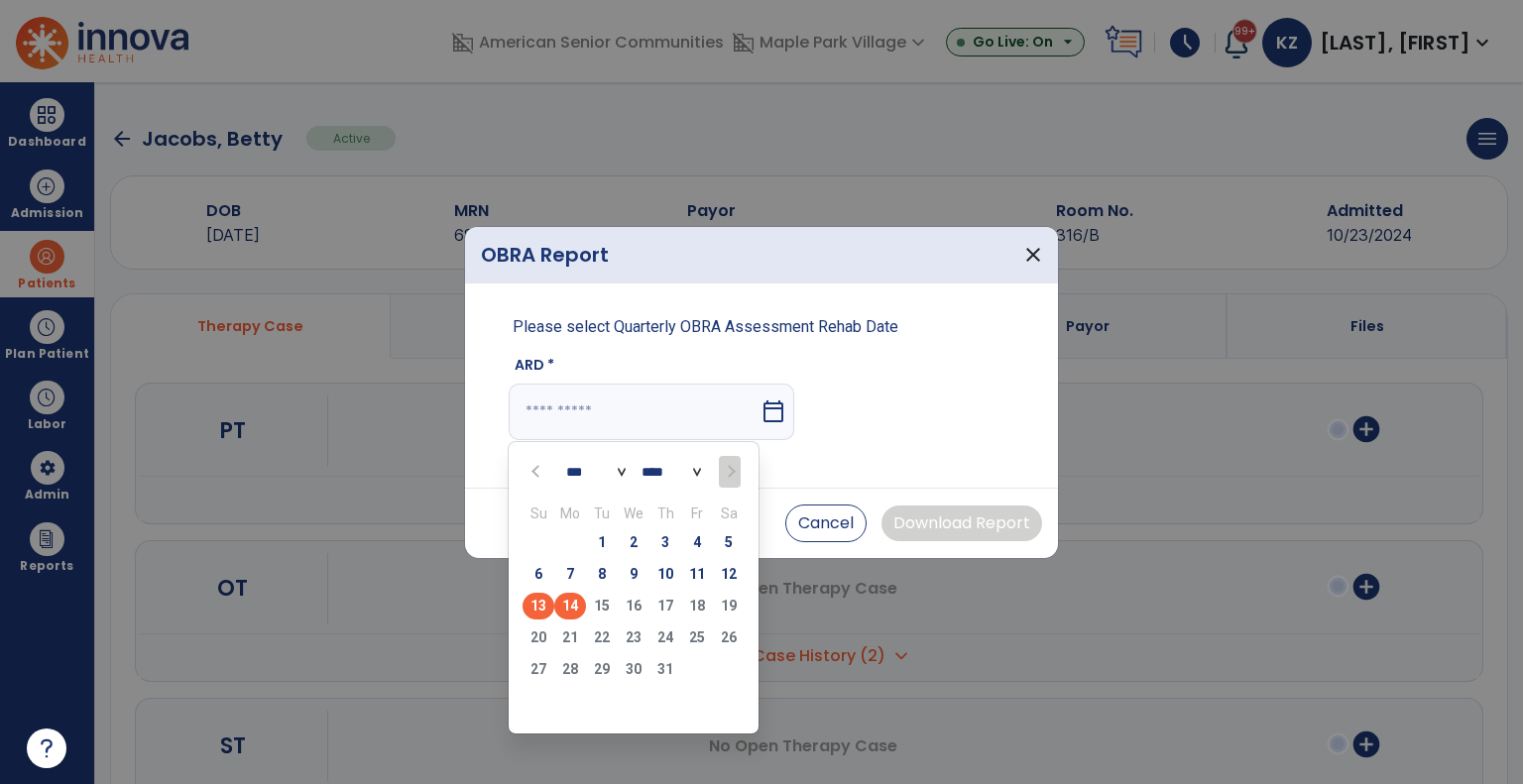 click on "13" at bounding box center [538, 606] 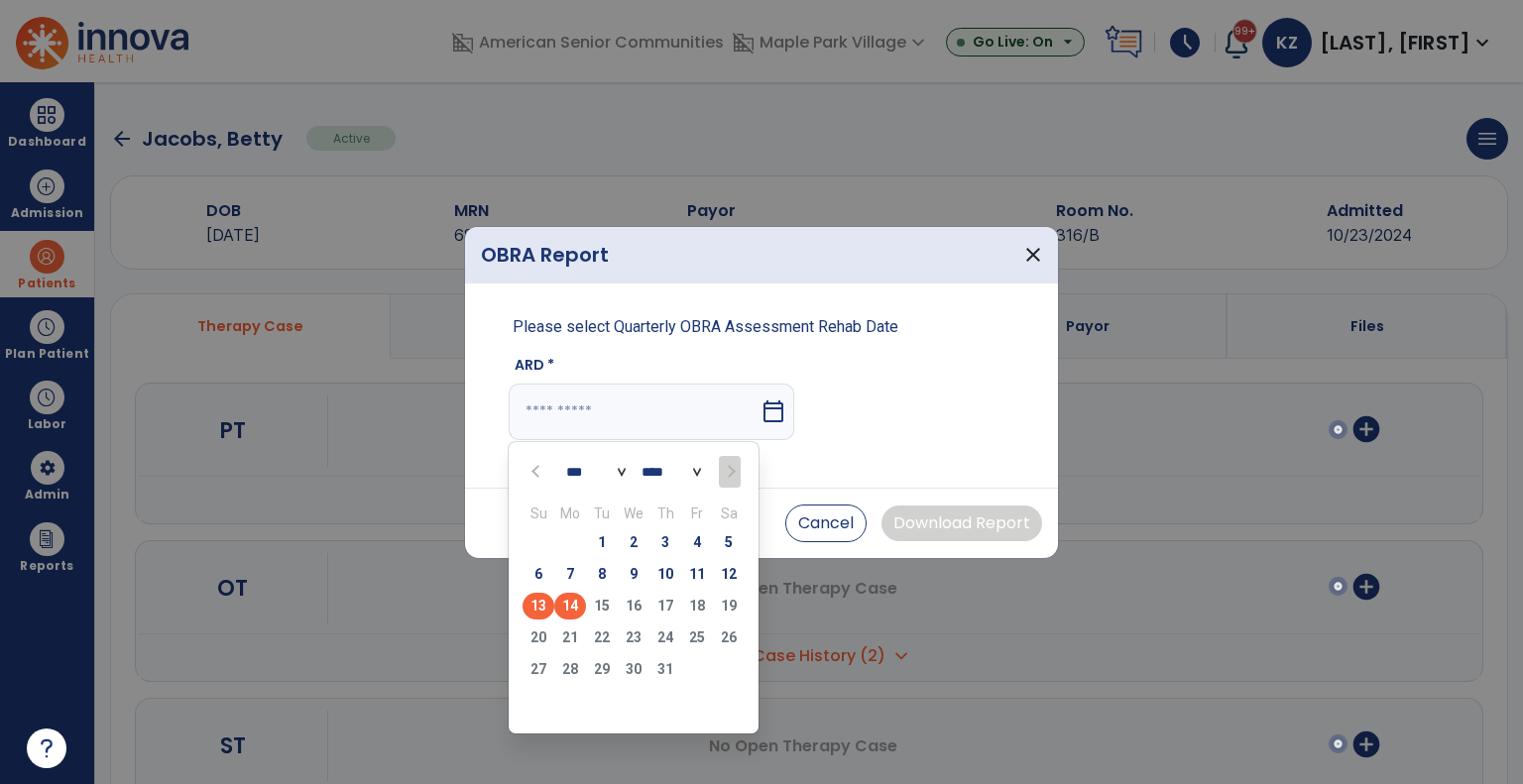 type on "*********" 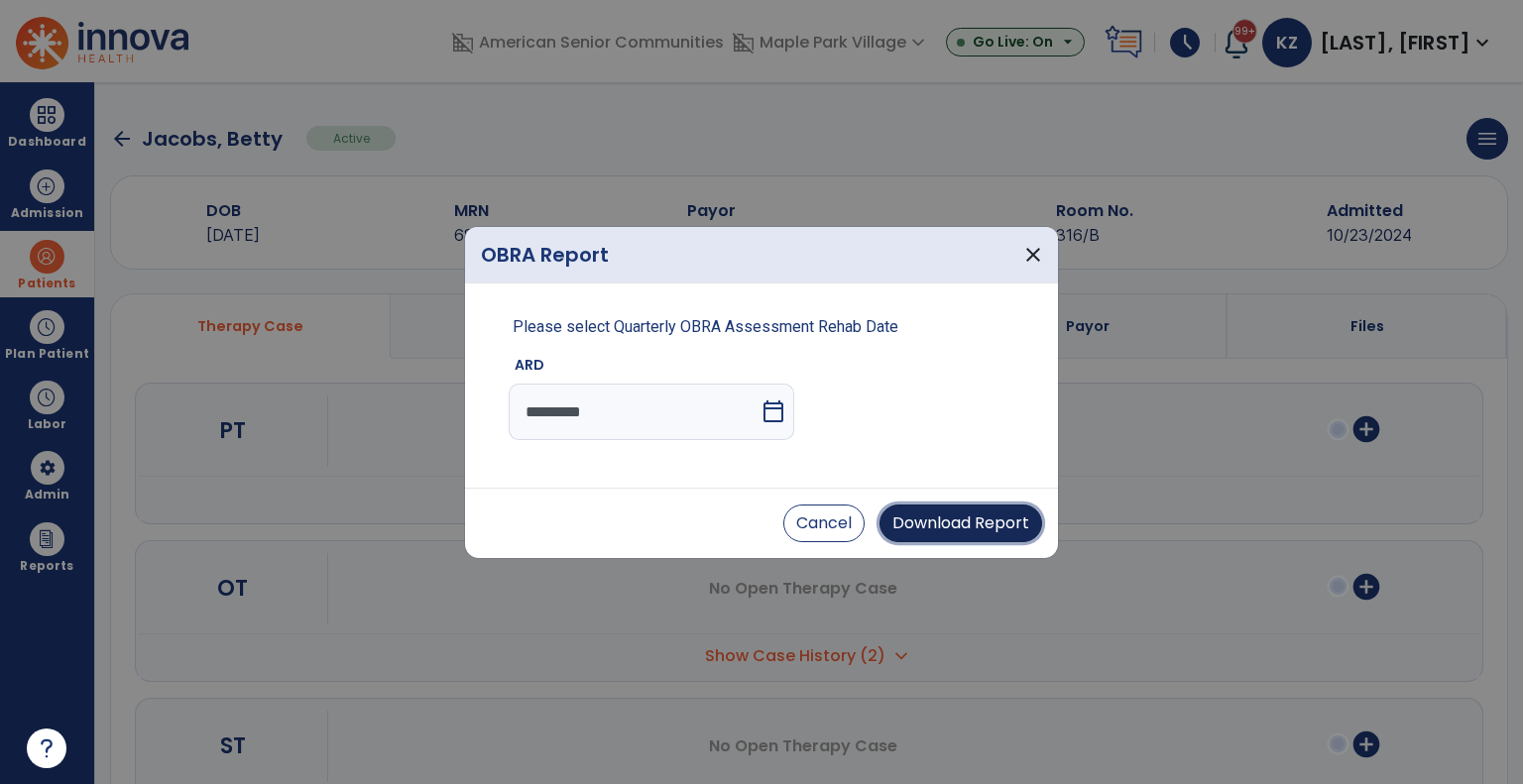 click on "Download Report" at bounding box center [961, 523] 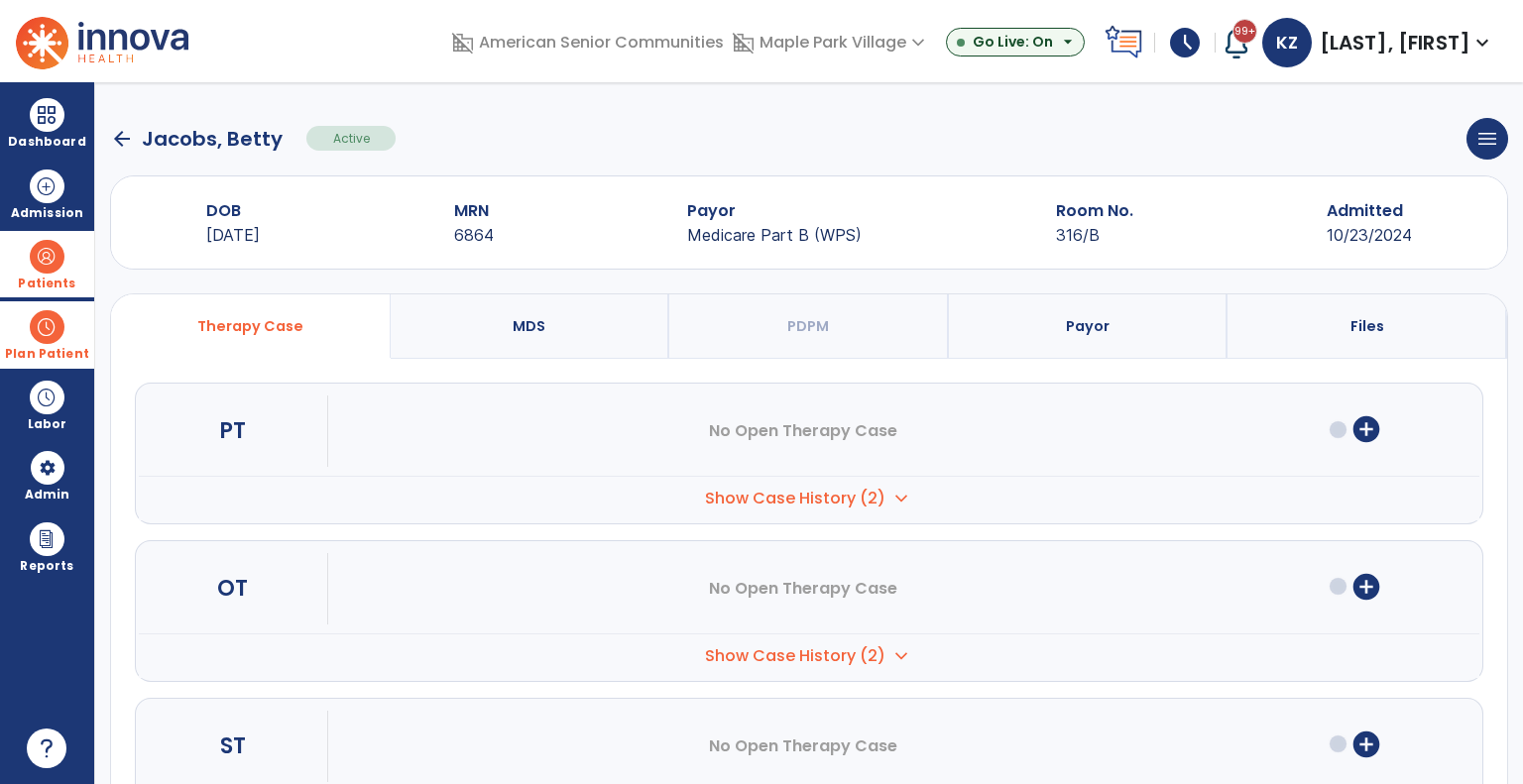 click on "Plan Patient" at bounding box center [47, 264] 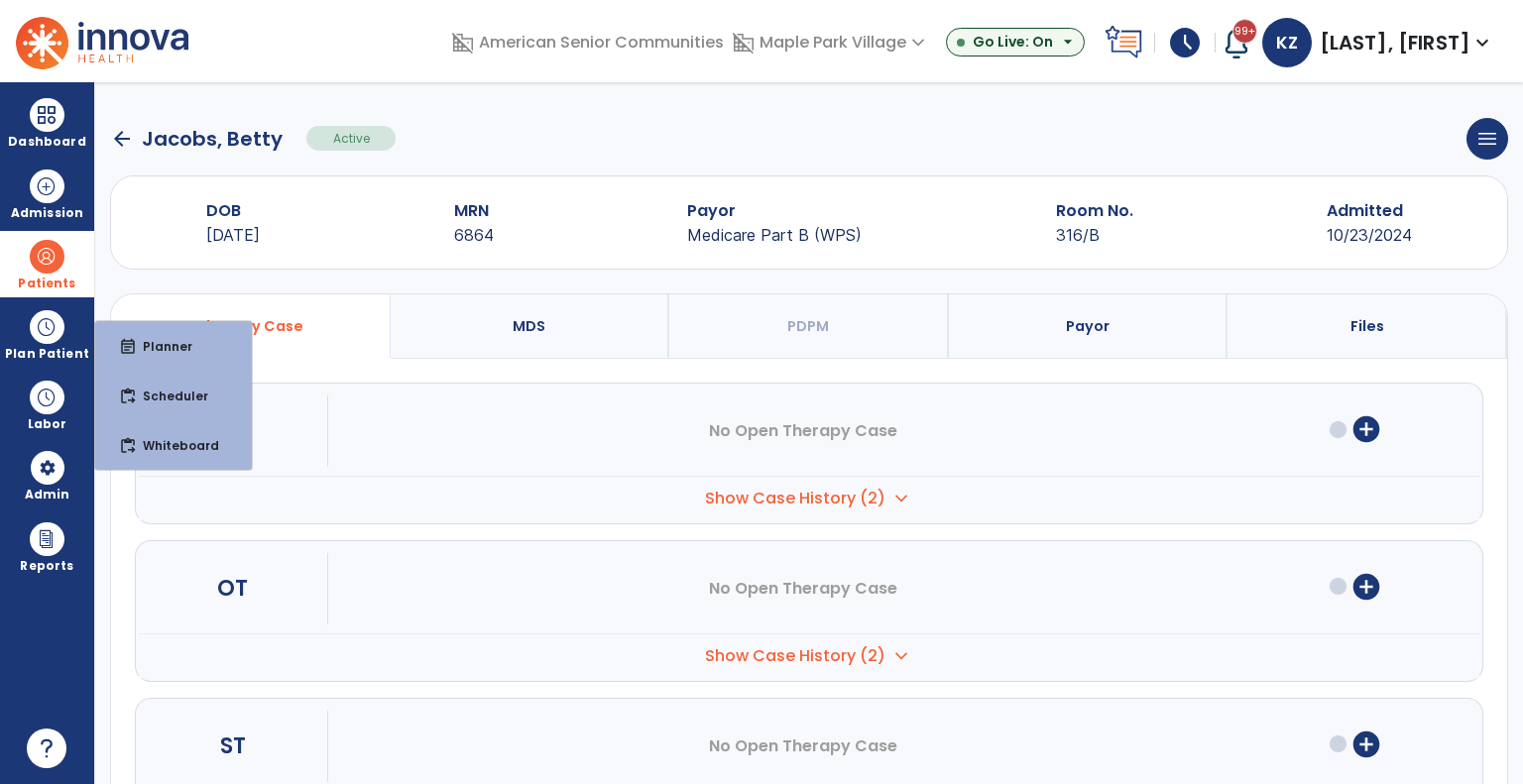 click at bounding box center (47, 257) 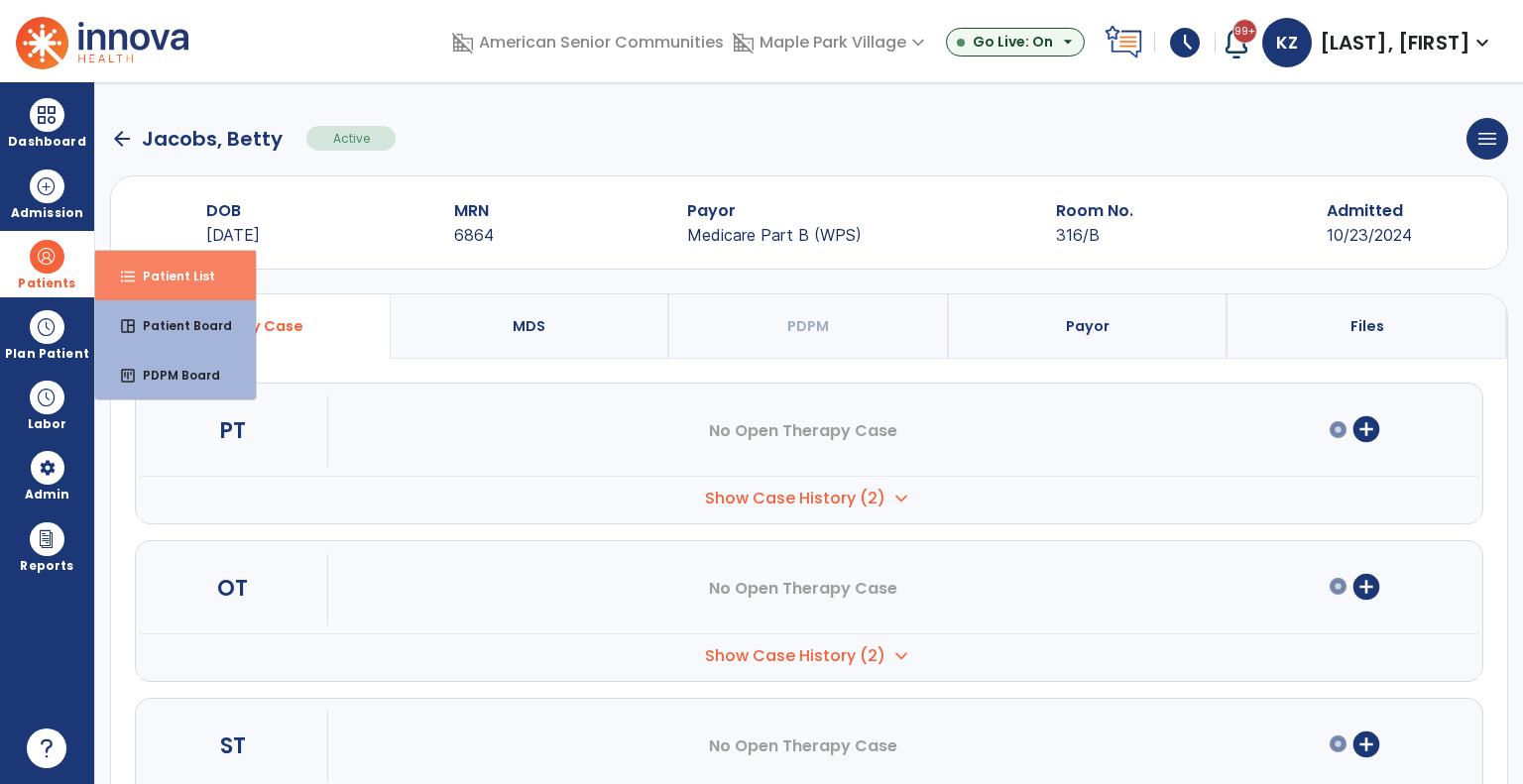 click on "format_list_bulleted  Patient List" at bounding box center [176, 276] 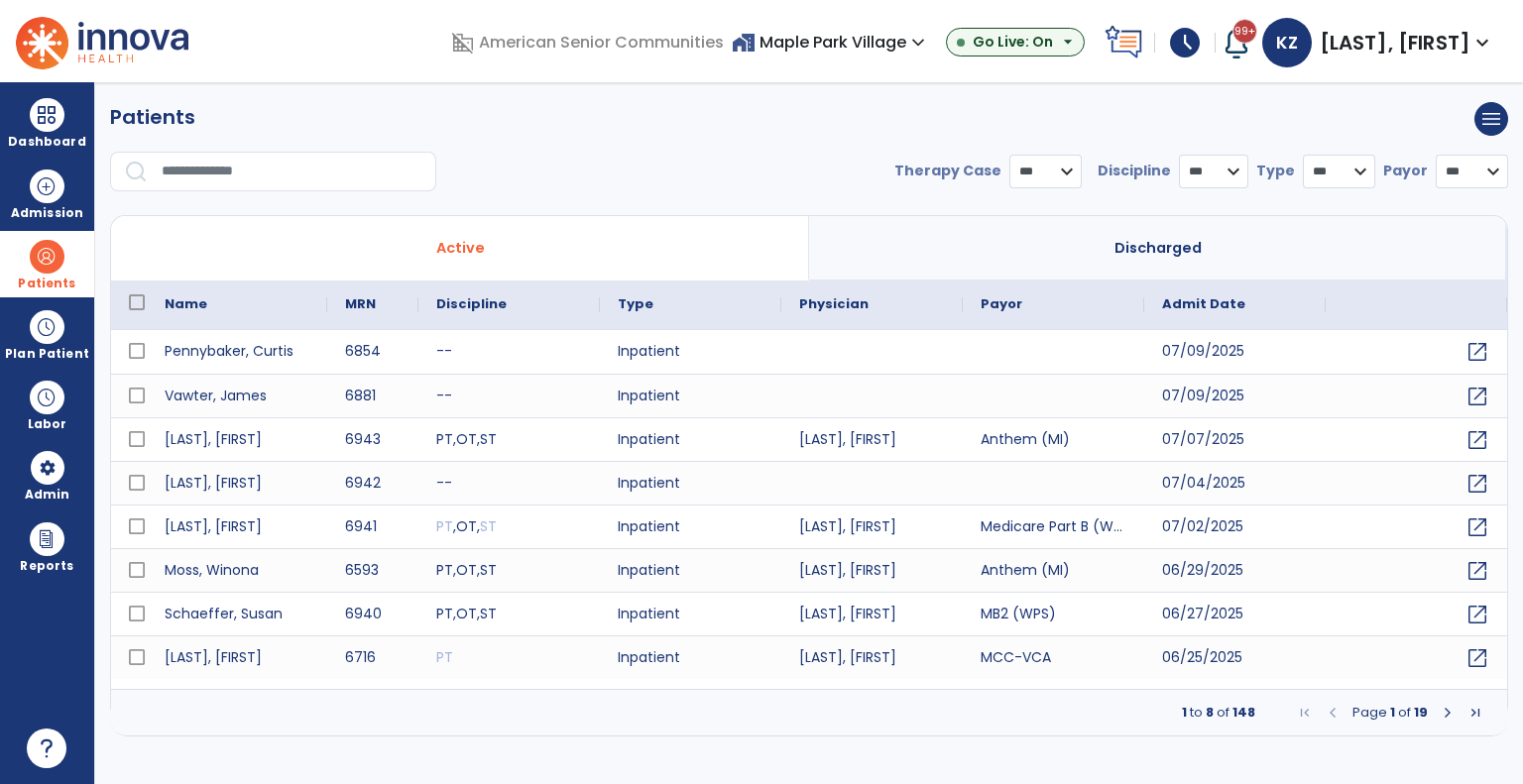 select on "***" 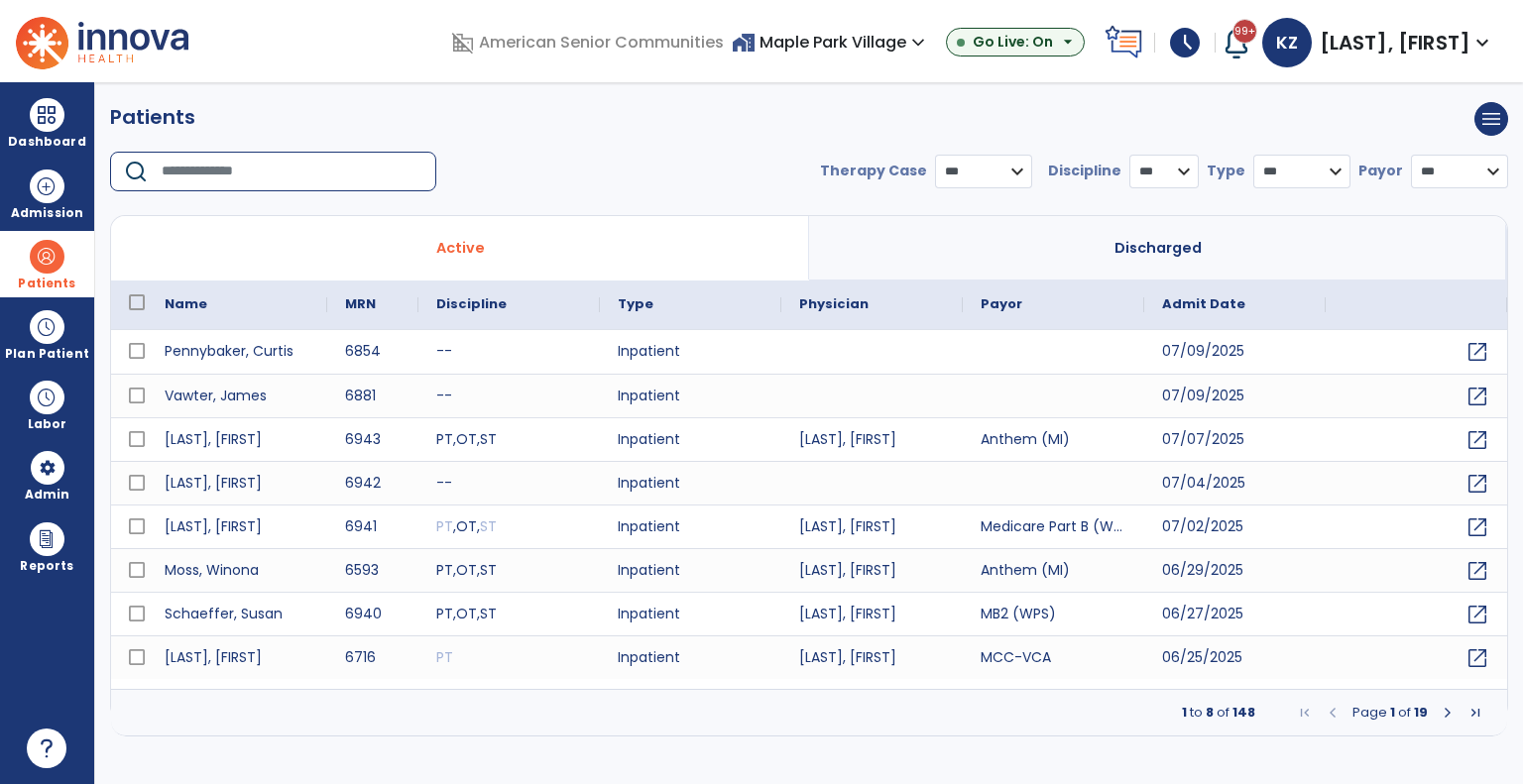 click at bounding box center [292, 171] 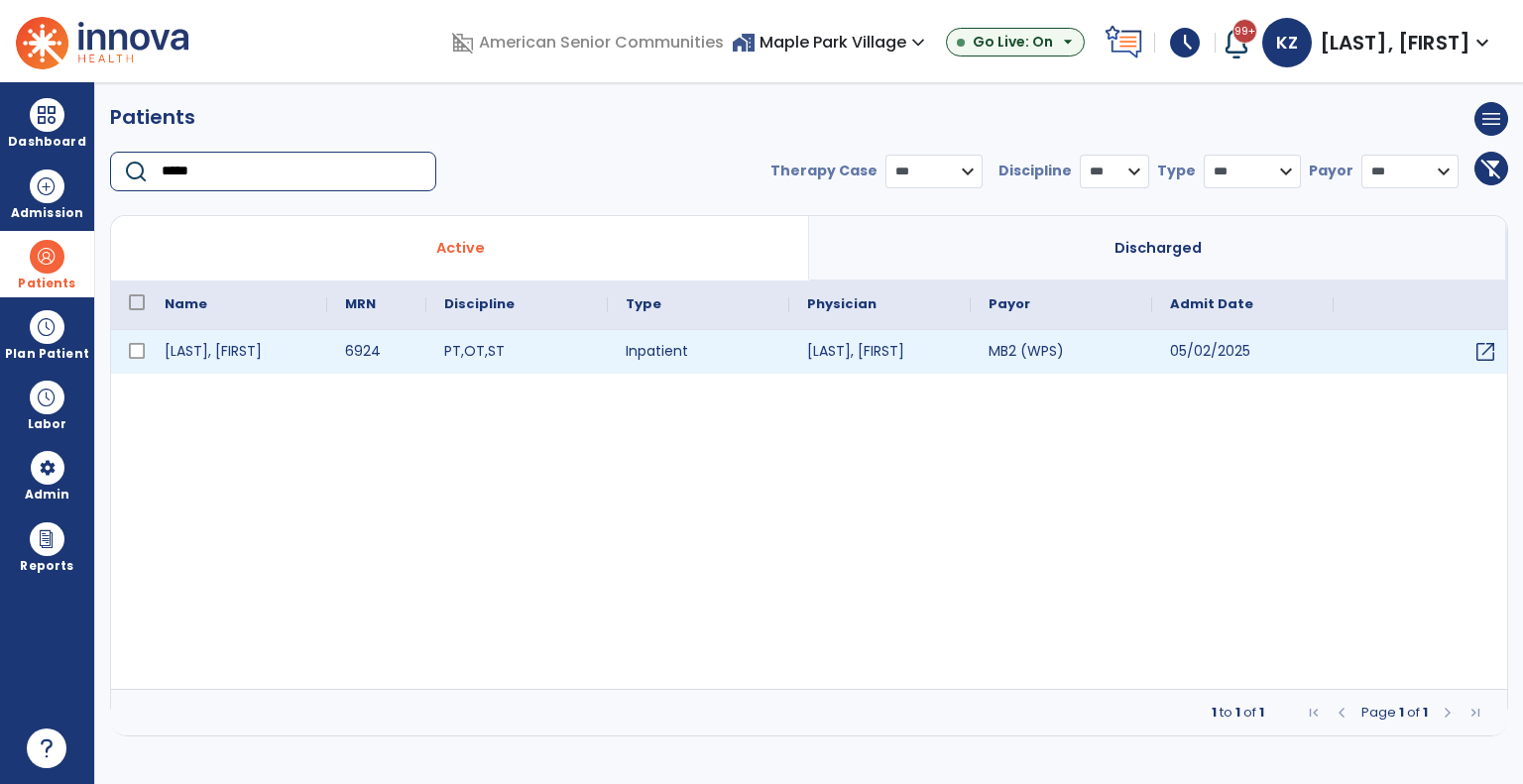 type on "*****" 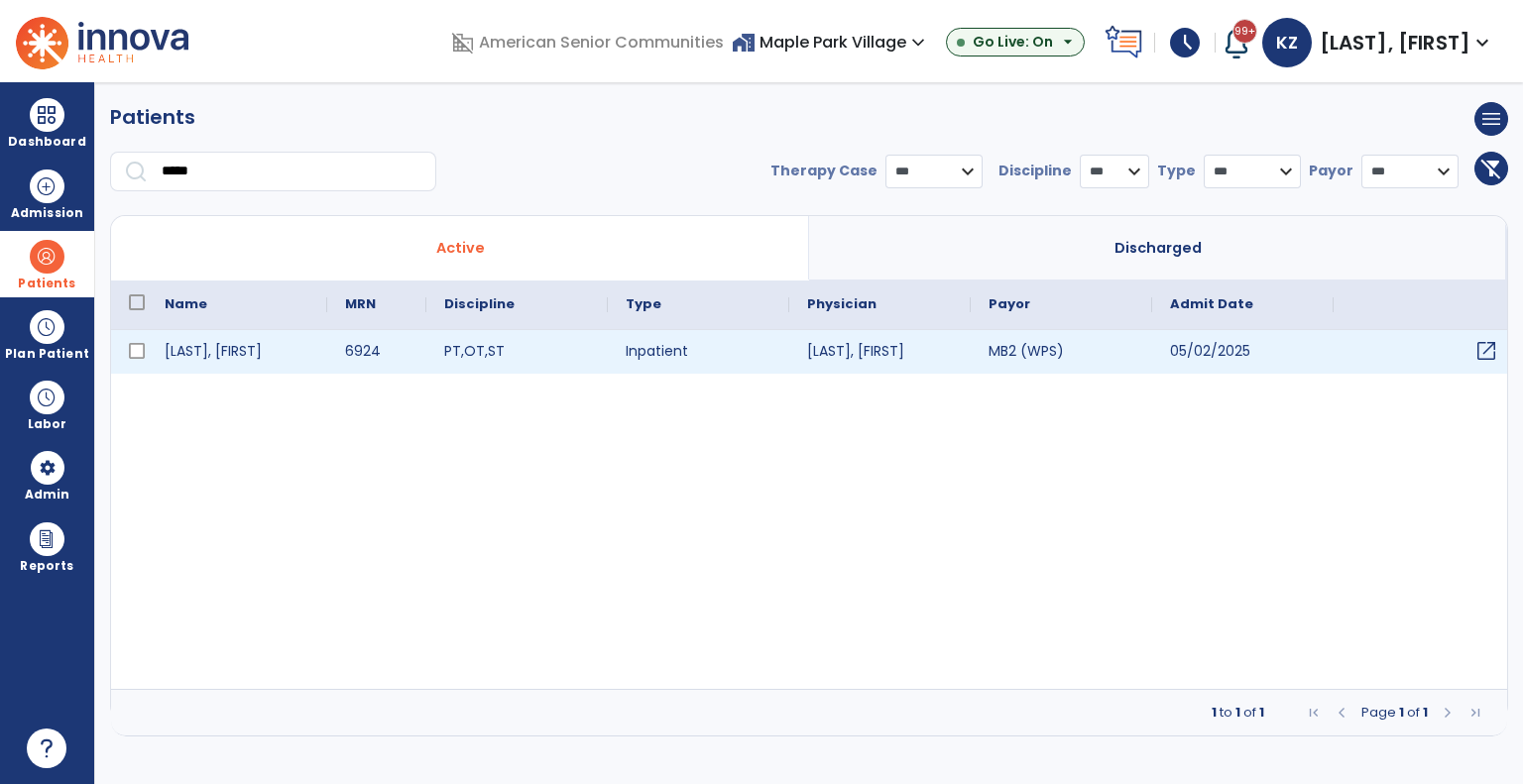 click on "open_in_new" at bounding box center (1486, 351) 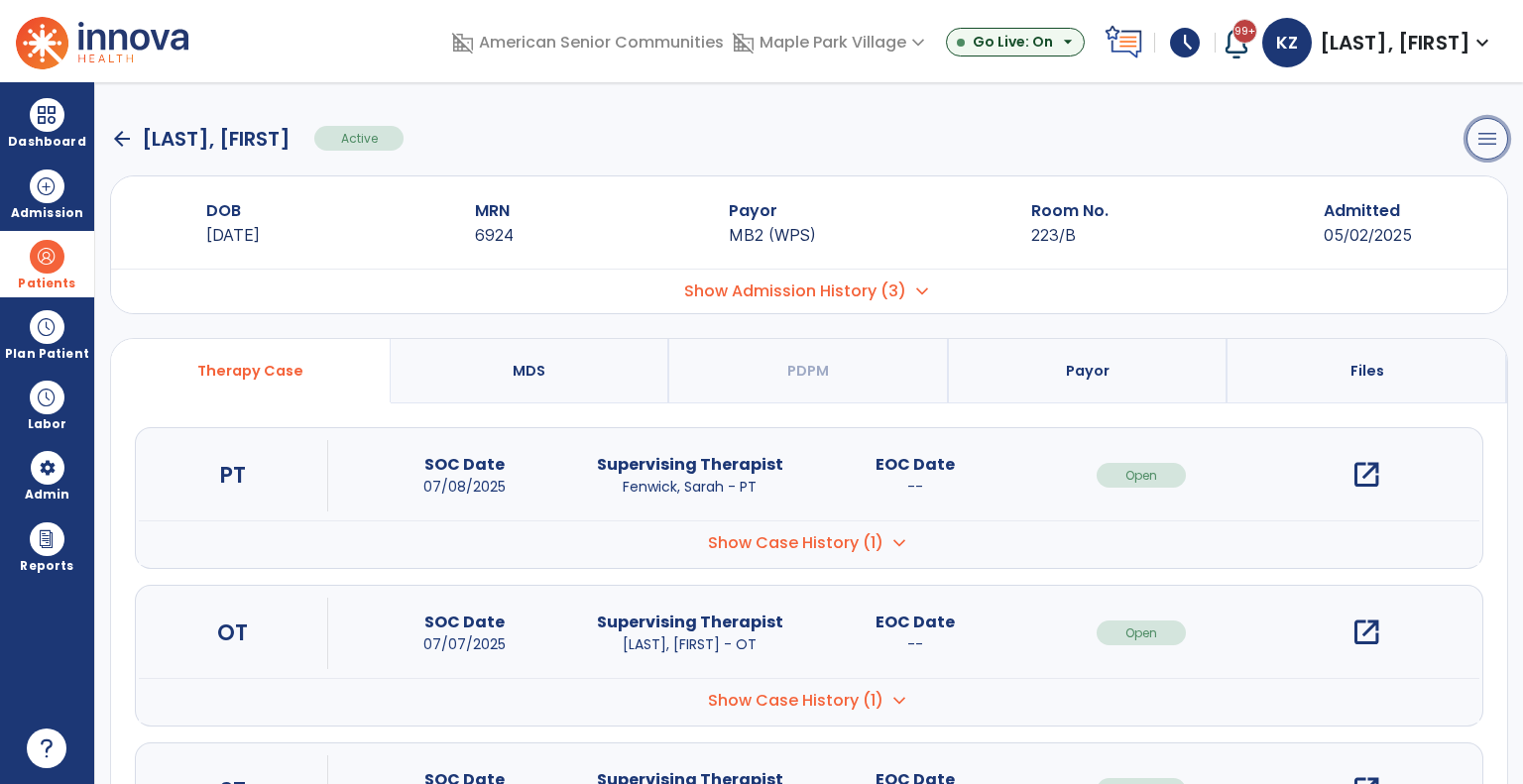 click on "menu" at bounding box center [1487, 139] 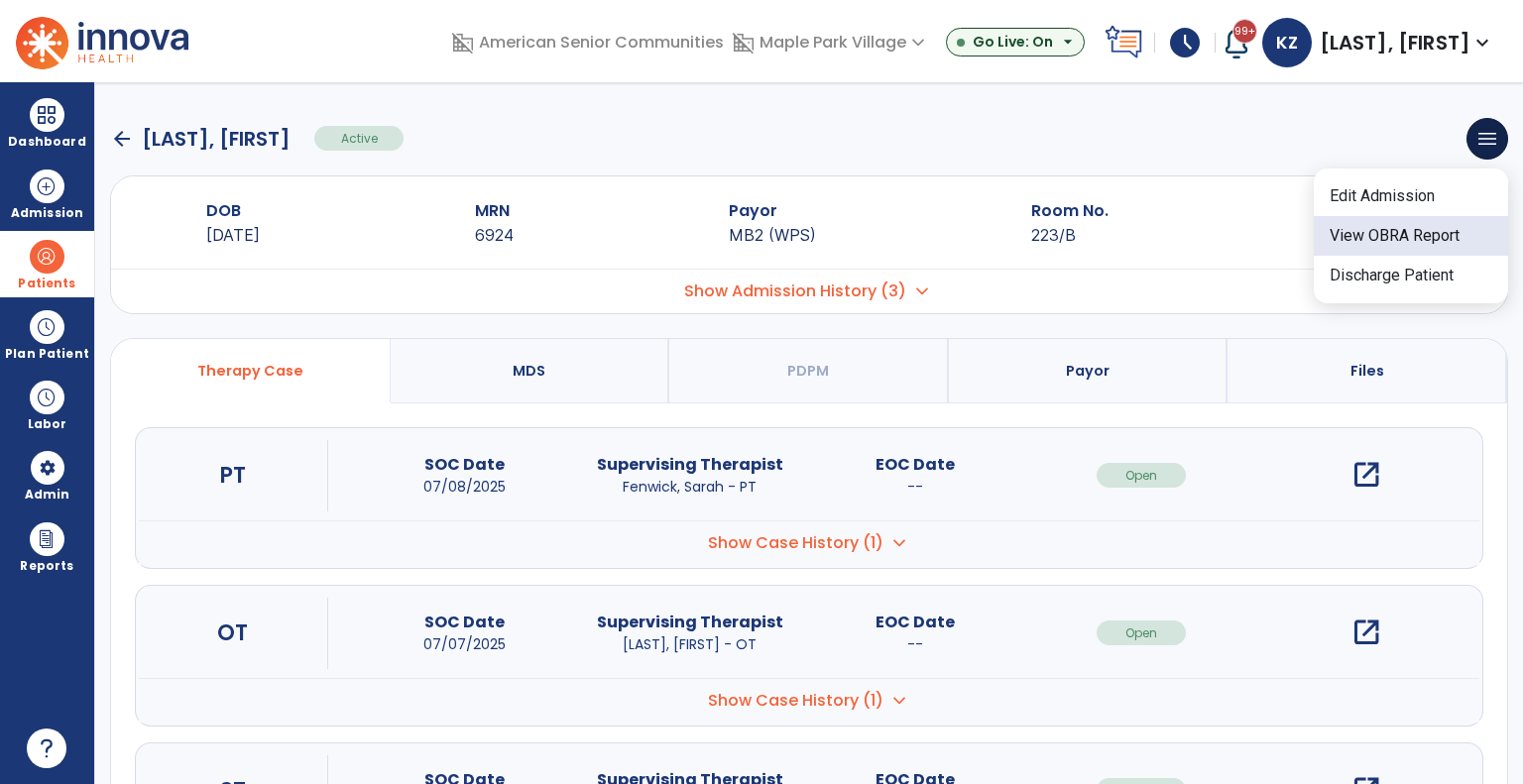 click on "View OBRA Report" 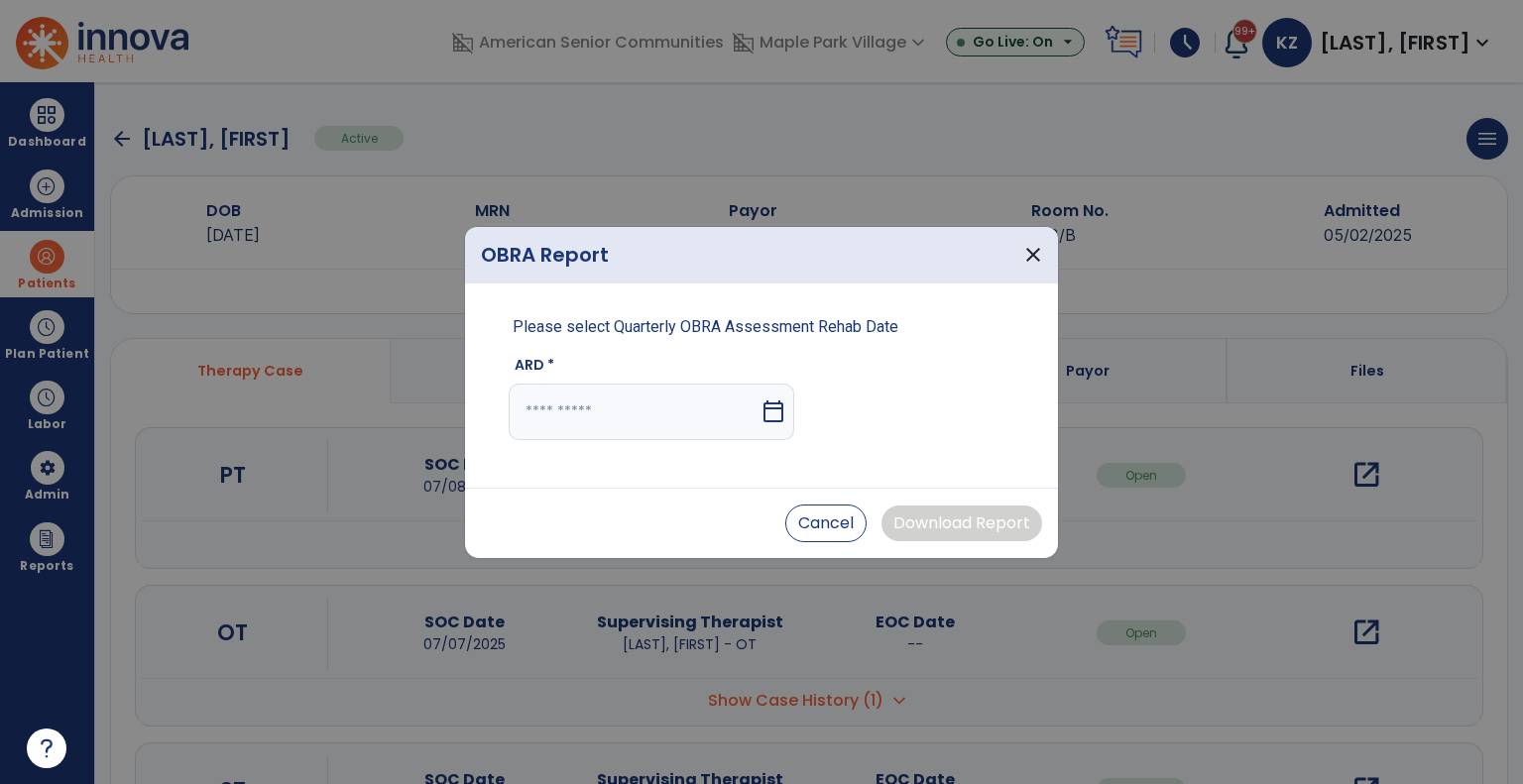 click on "calendar_today" at bounding box center (773, 411) 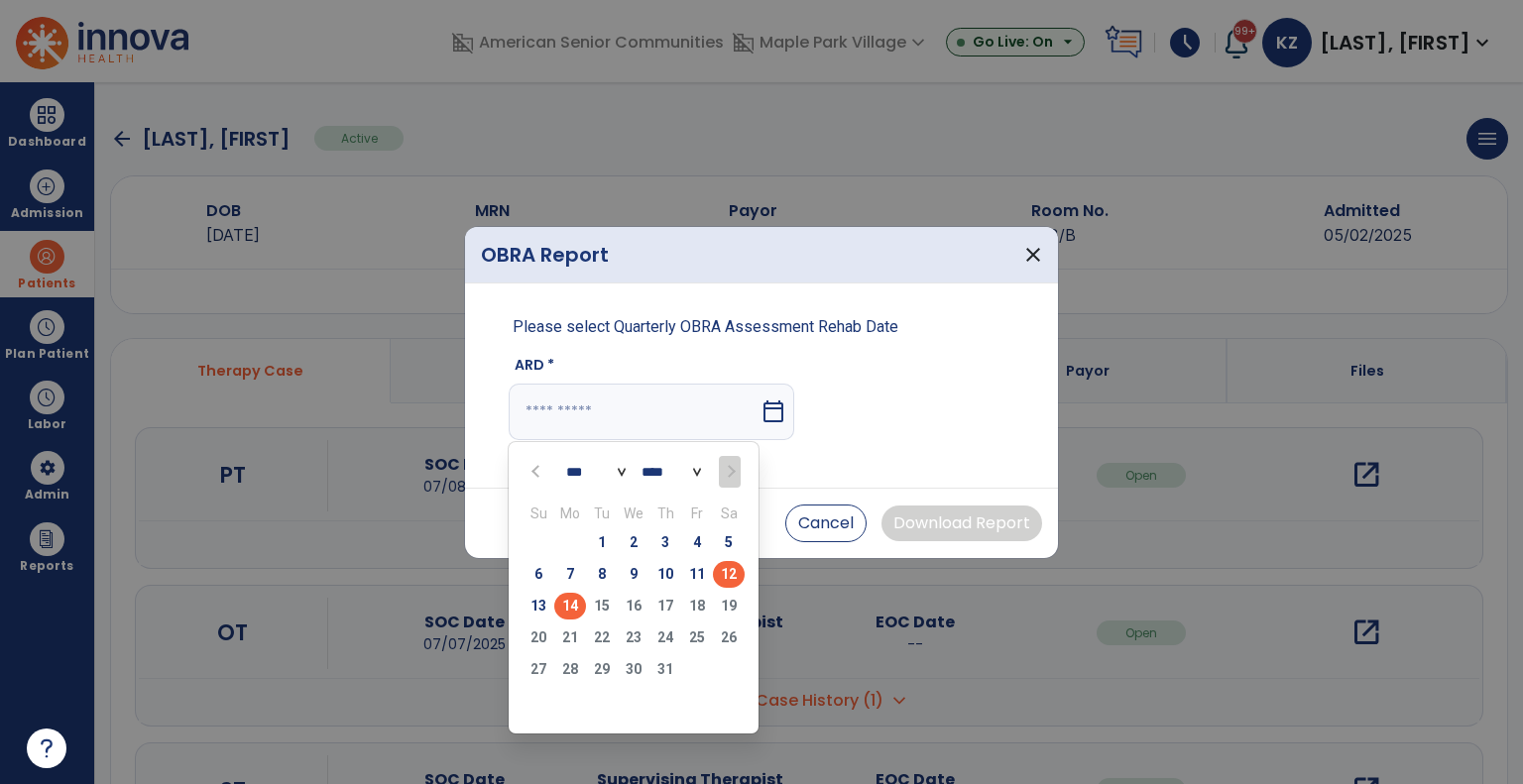click on "12" at bounding box center (729, 574) 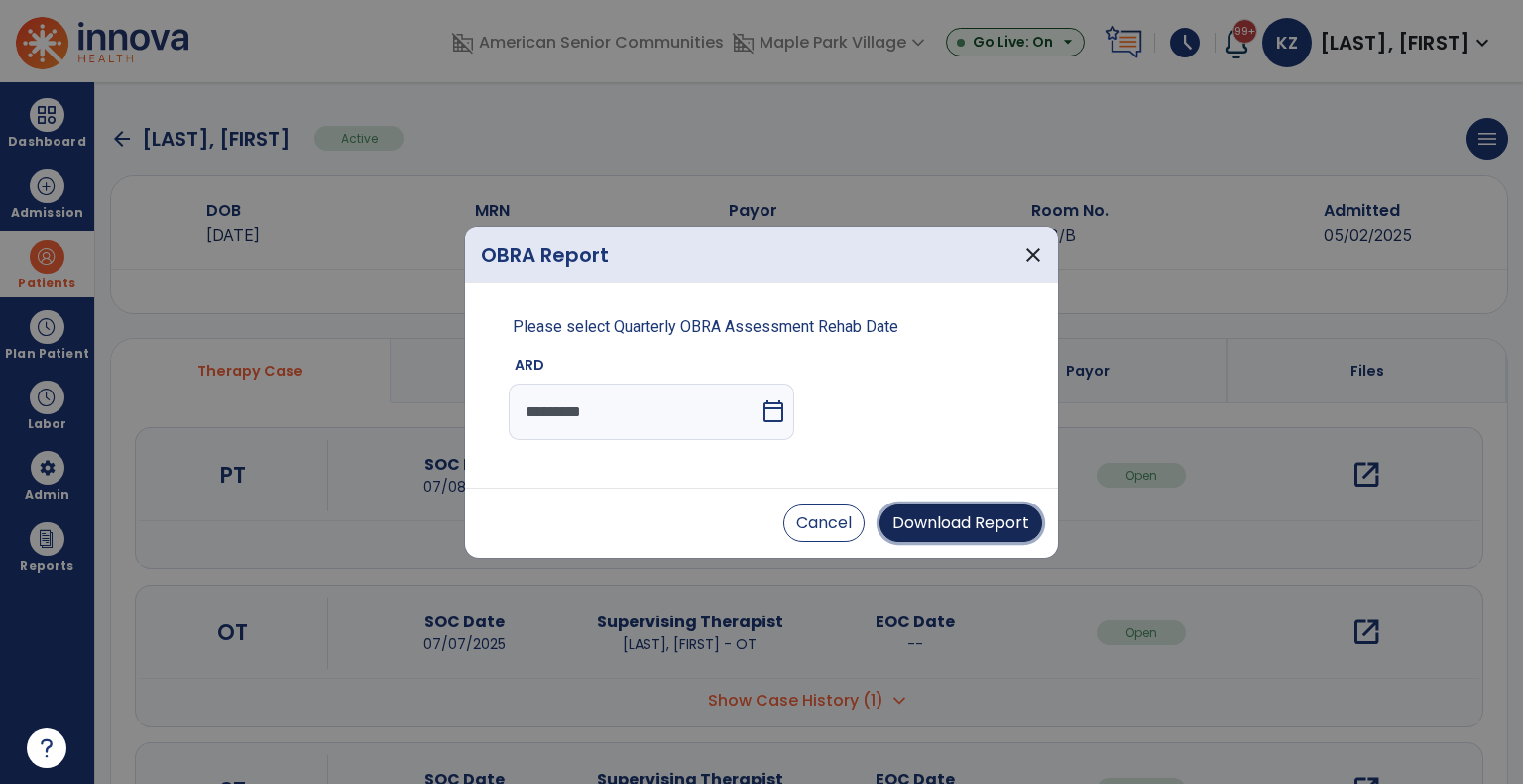 click on "Download Report" at bounding box center (961, 523) 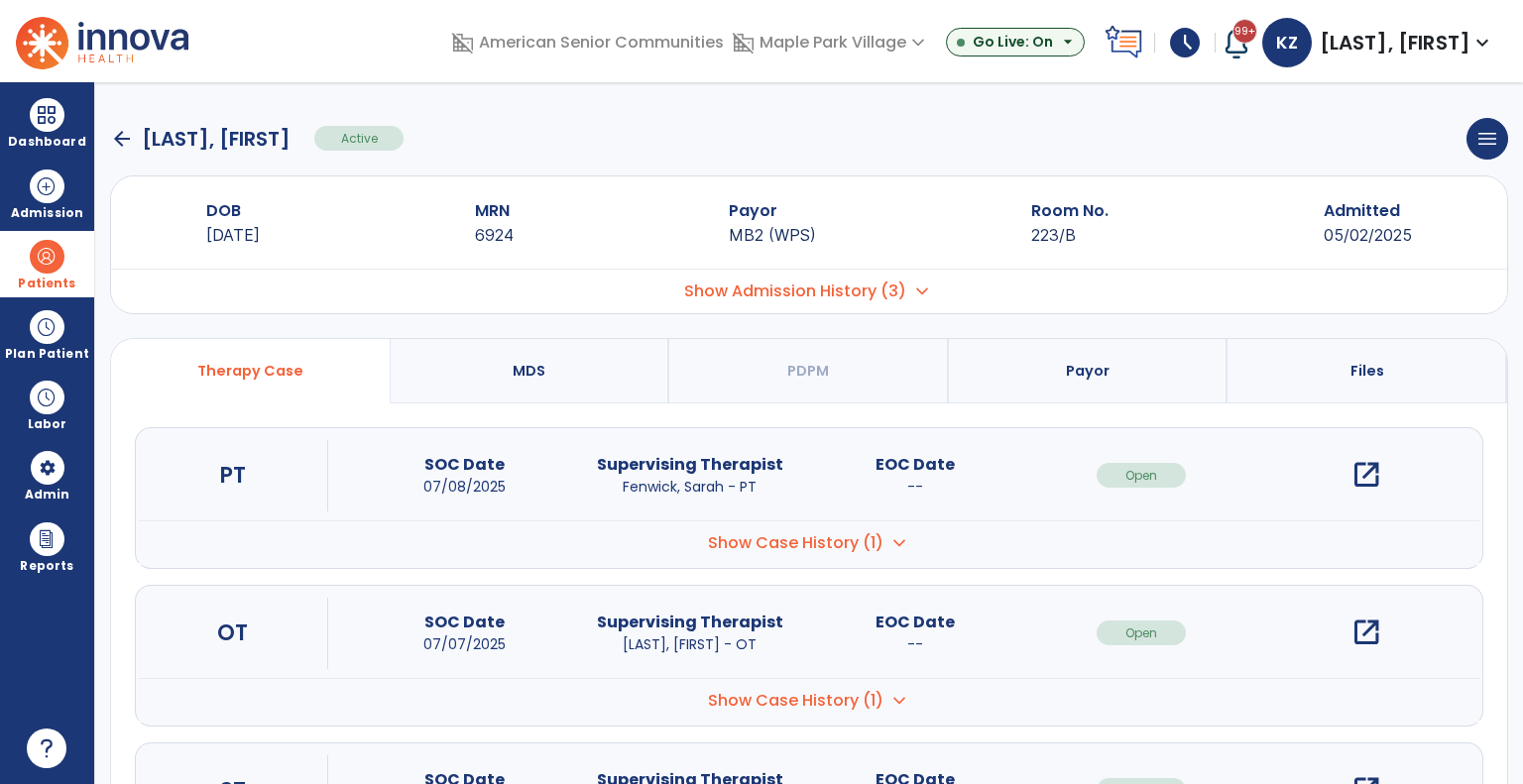 click at bounding box center [47, 257] 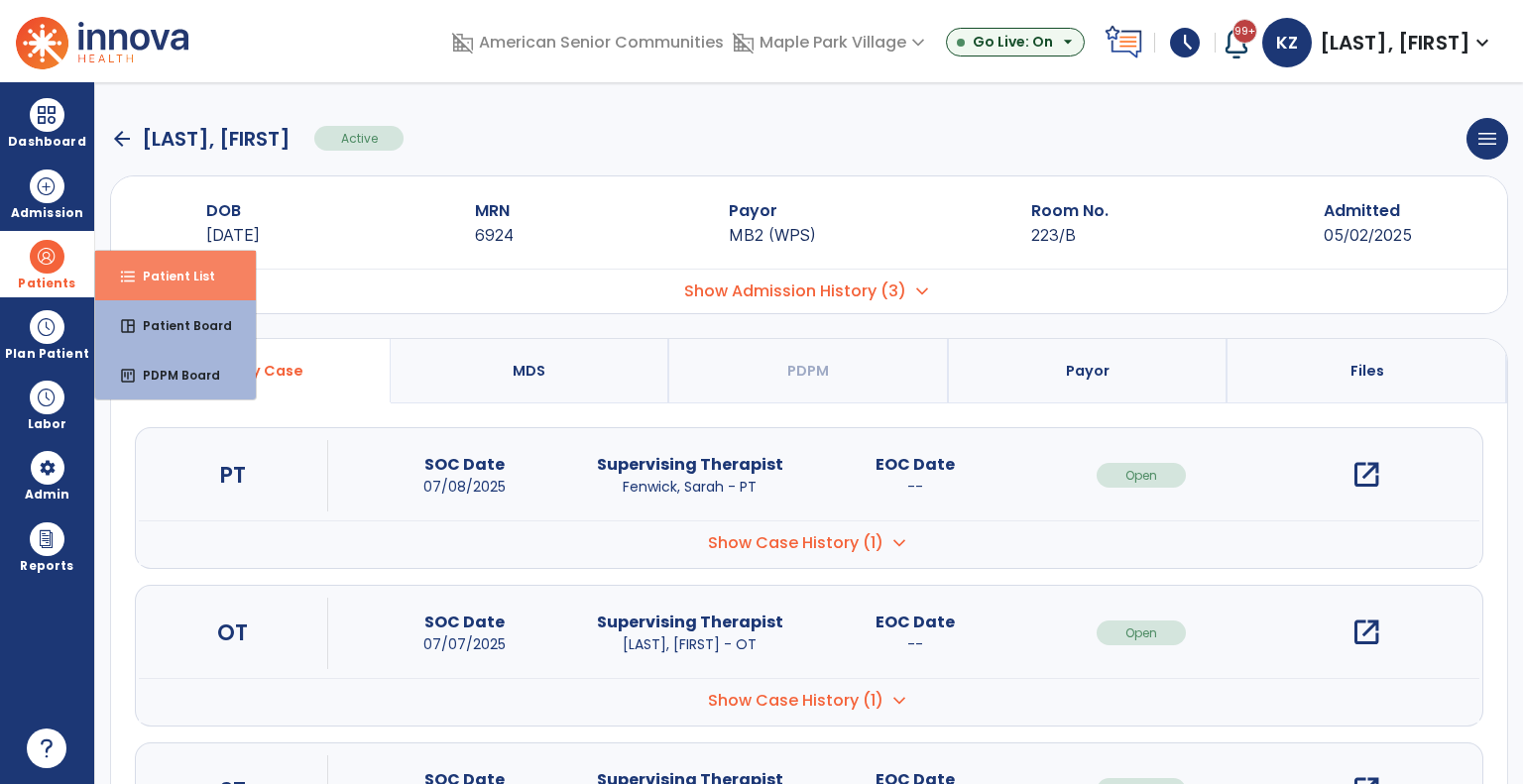 click on "format_list_bulleted  Patient List" at bounding box center (176, 276) 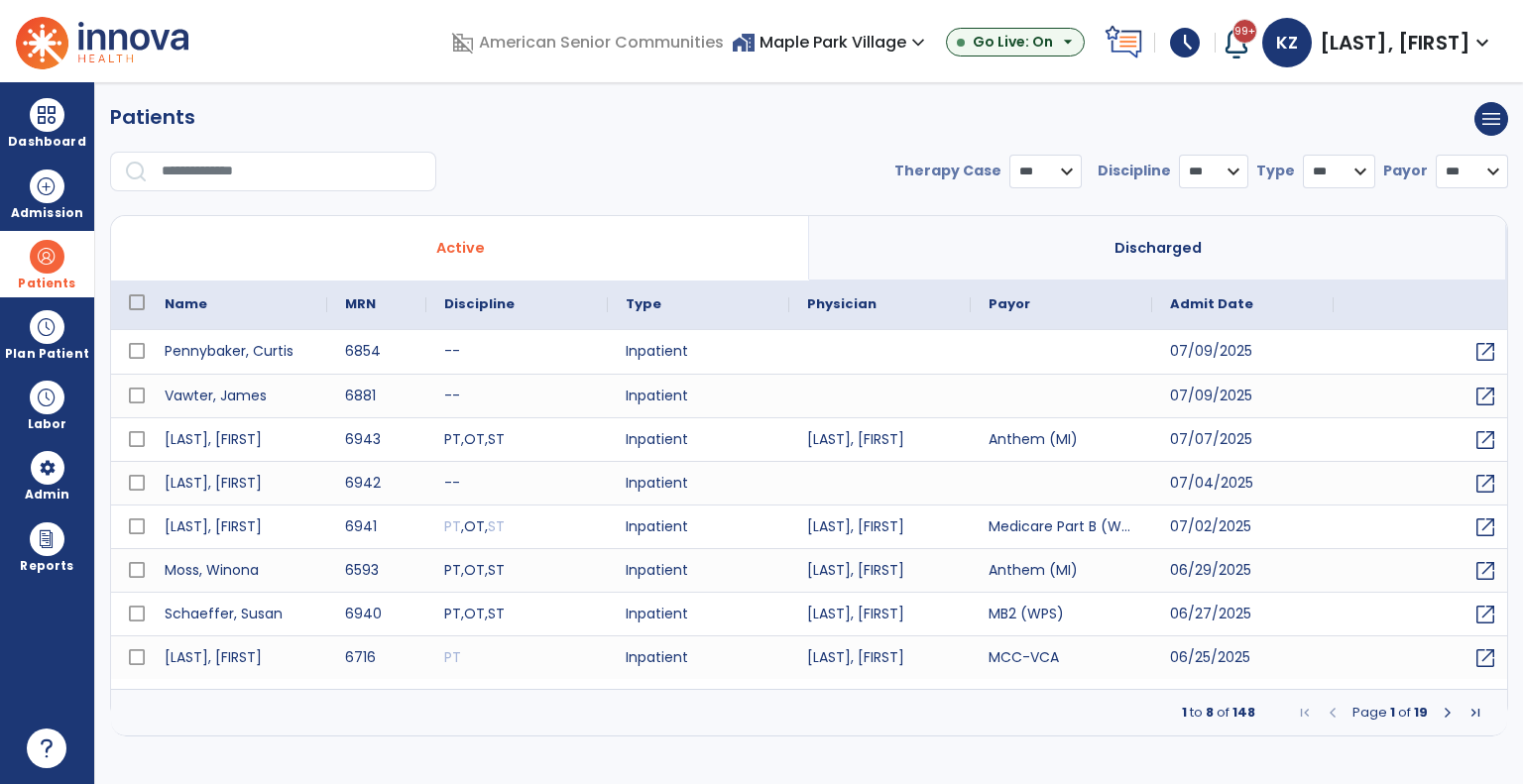 select on "***" 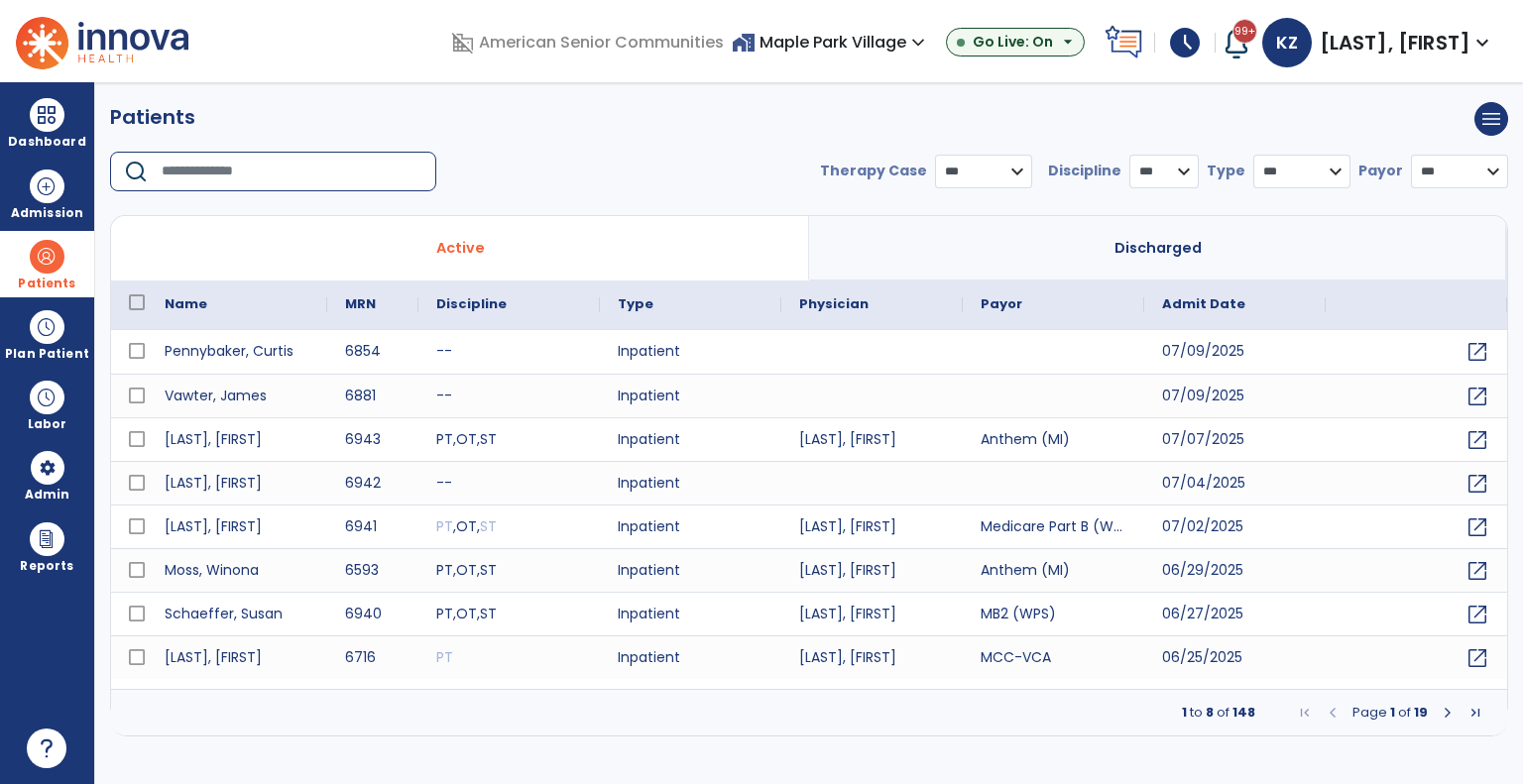 click at bounding box center (292, 171) 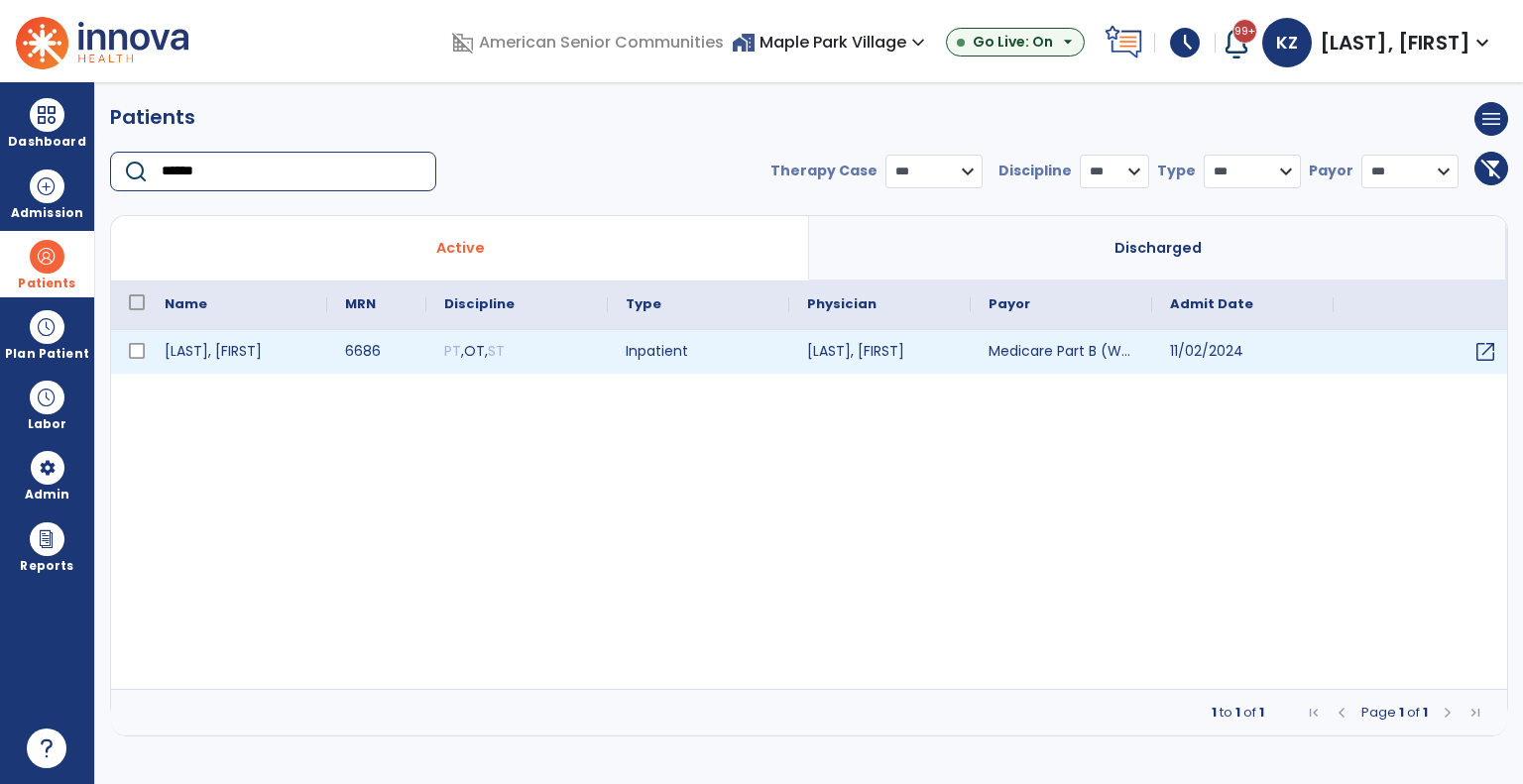 type on "******" 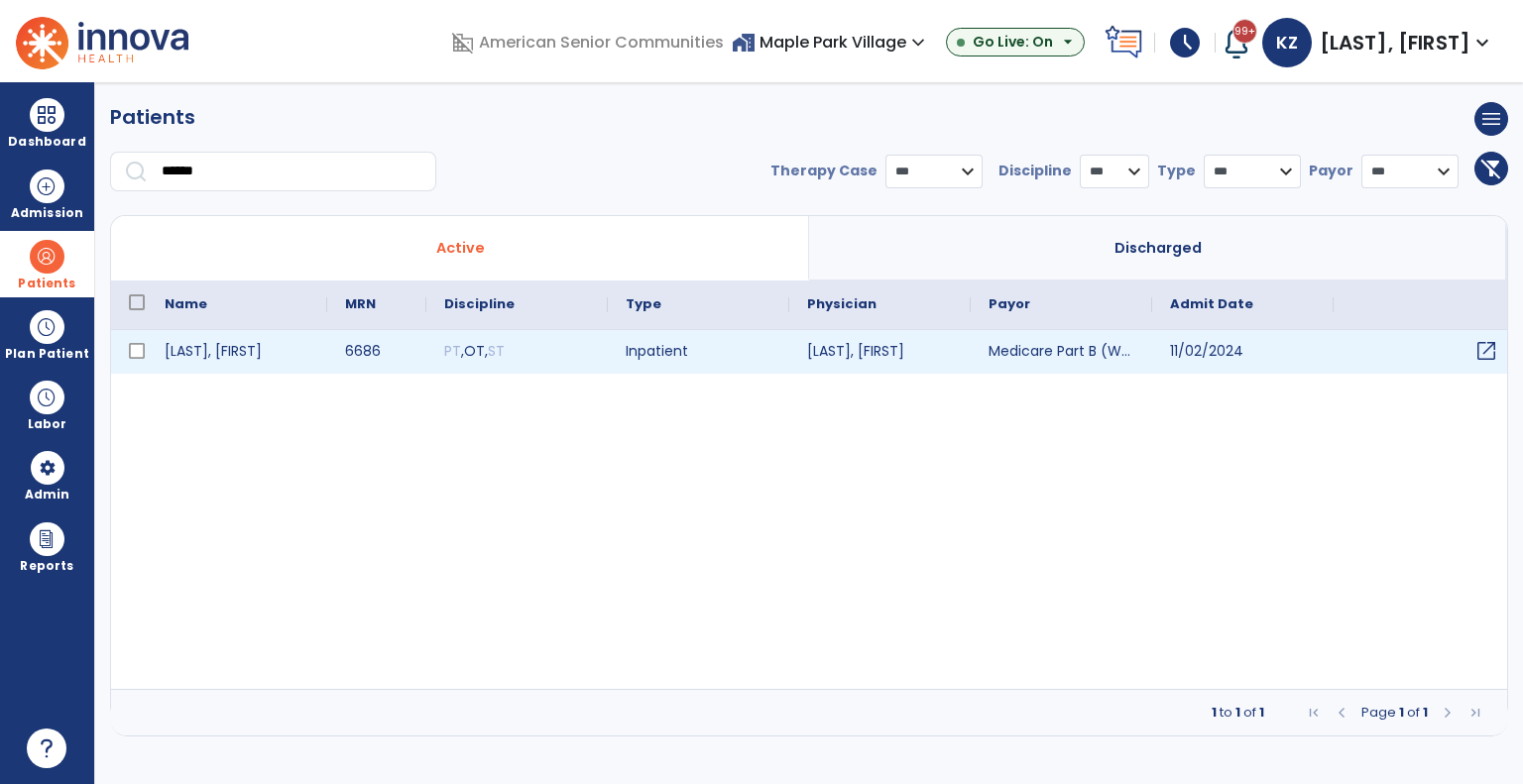 click on "open_in_new" at bounding box center [1486, 351] 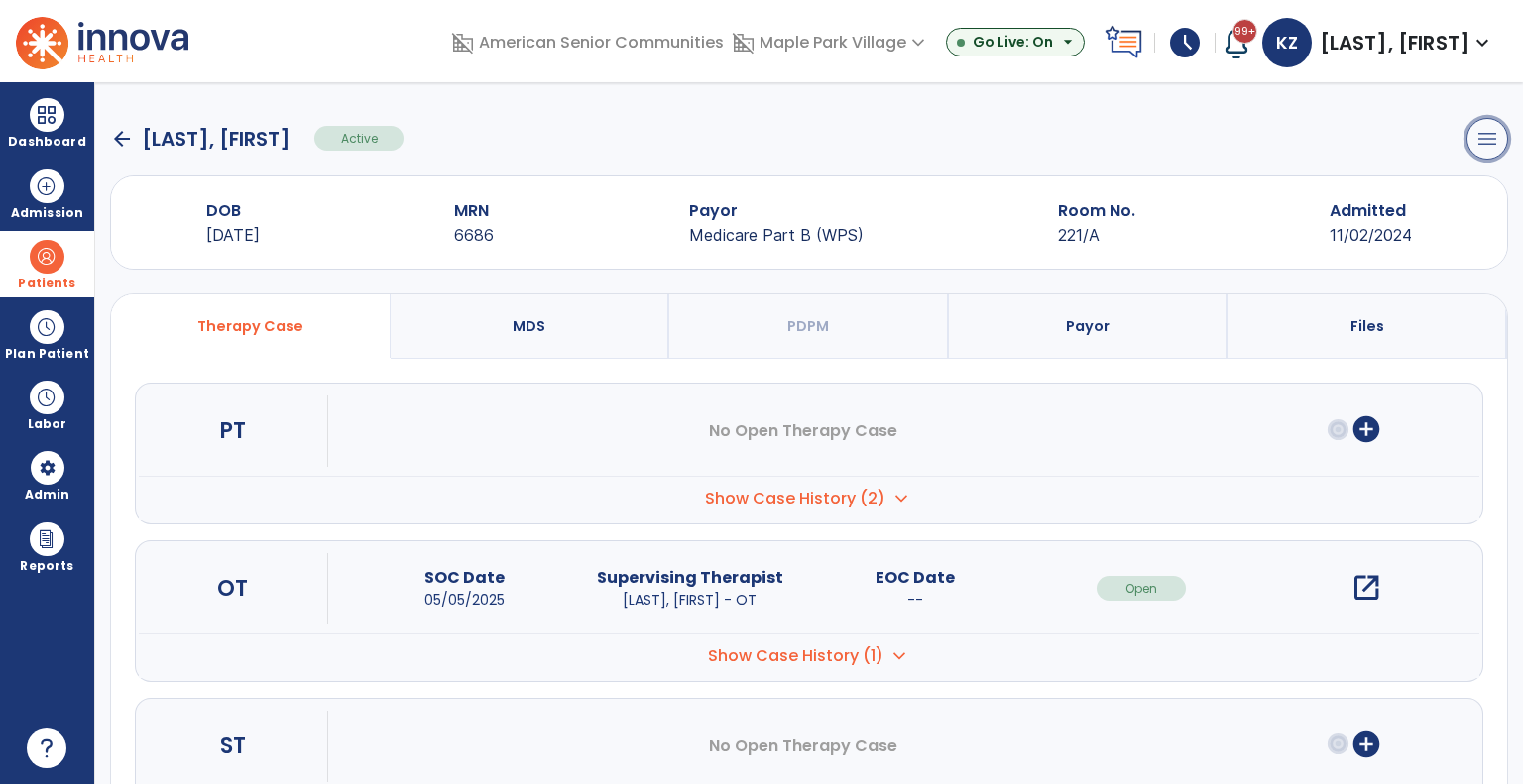 click on "menu" at bounding box center [1487, 139] 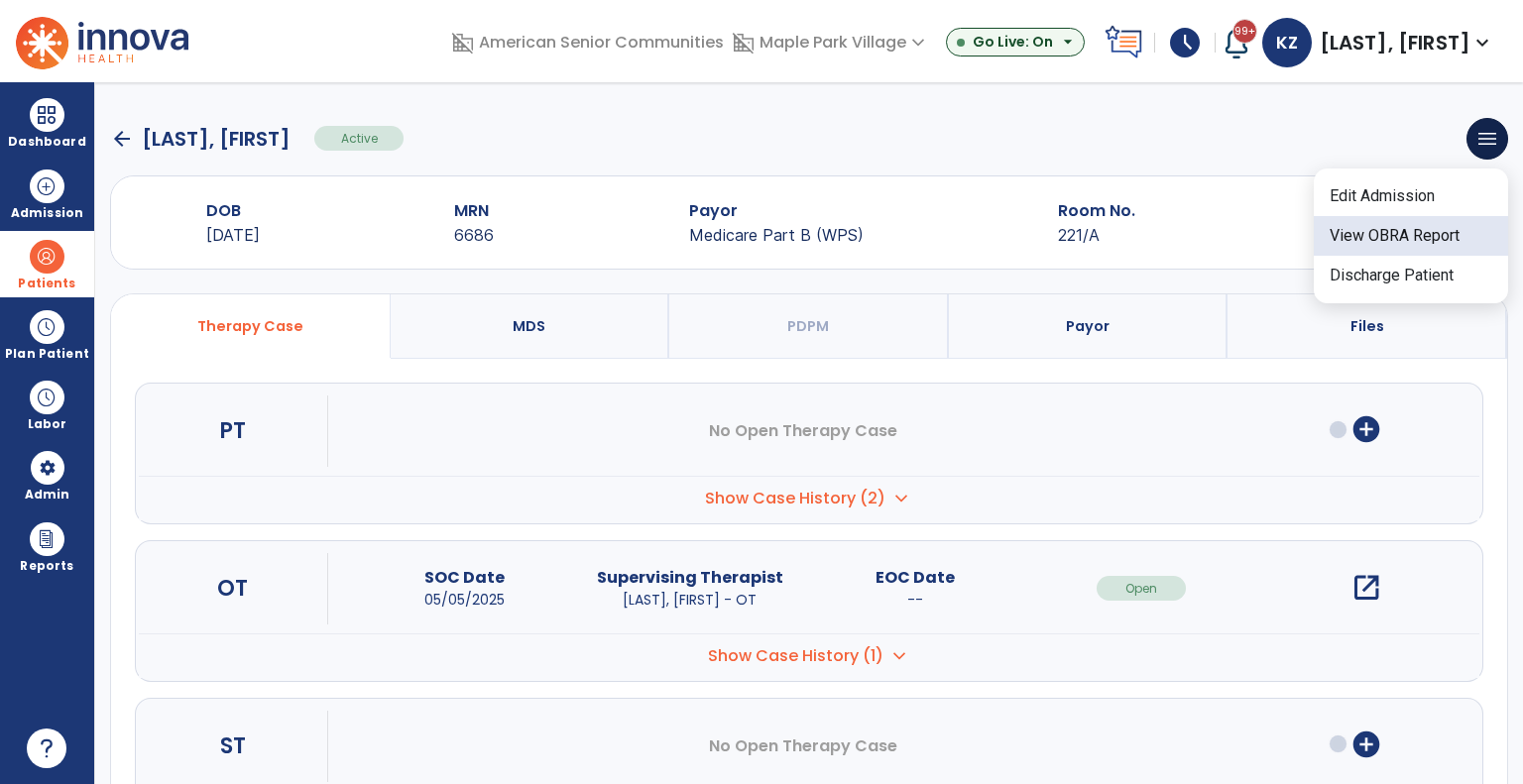 click on "View OBRA Report" 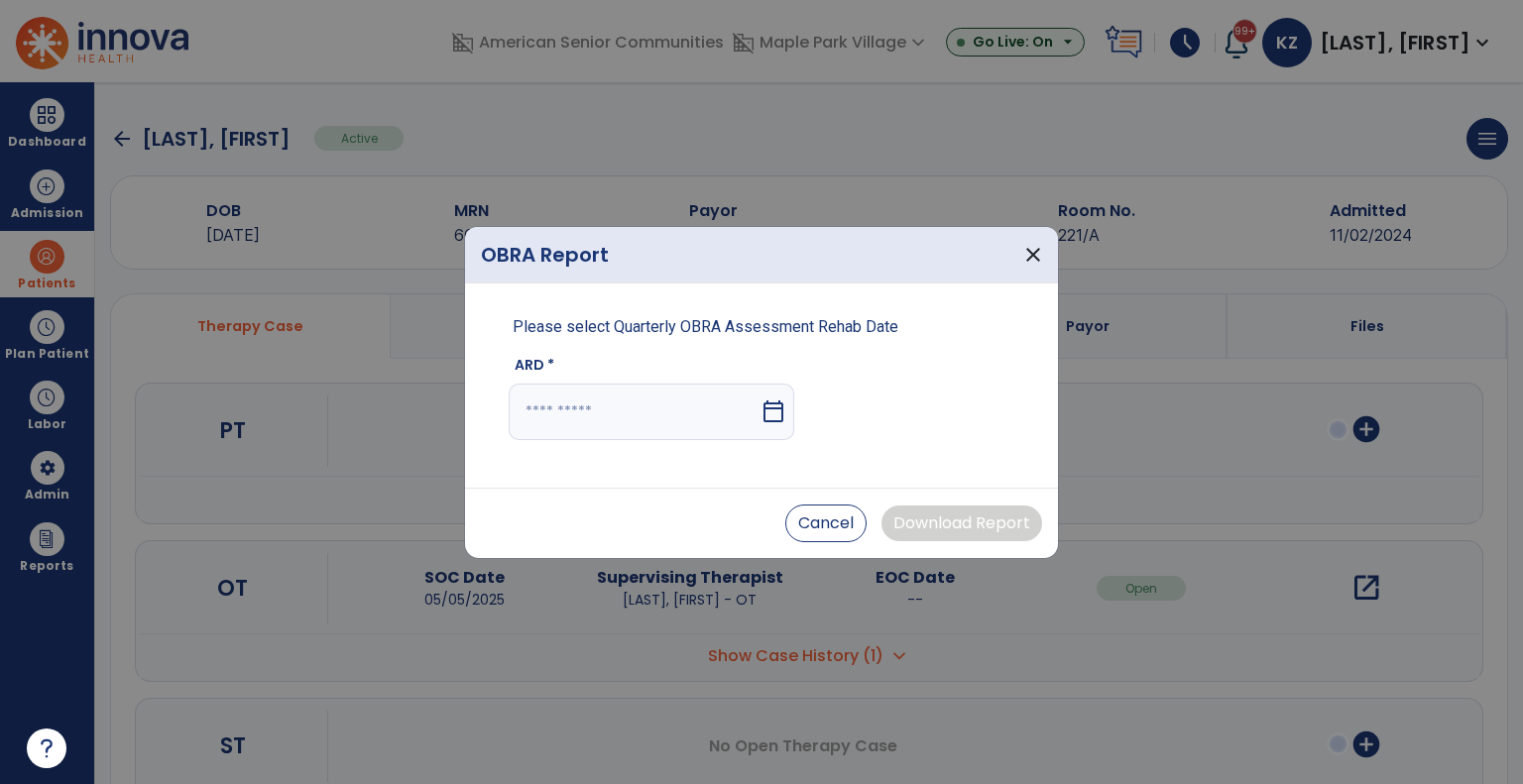 click on "calendar_today" at bounding box center (773, 411) 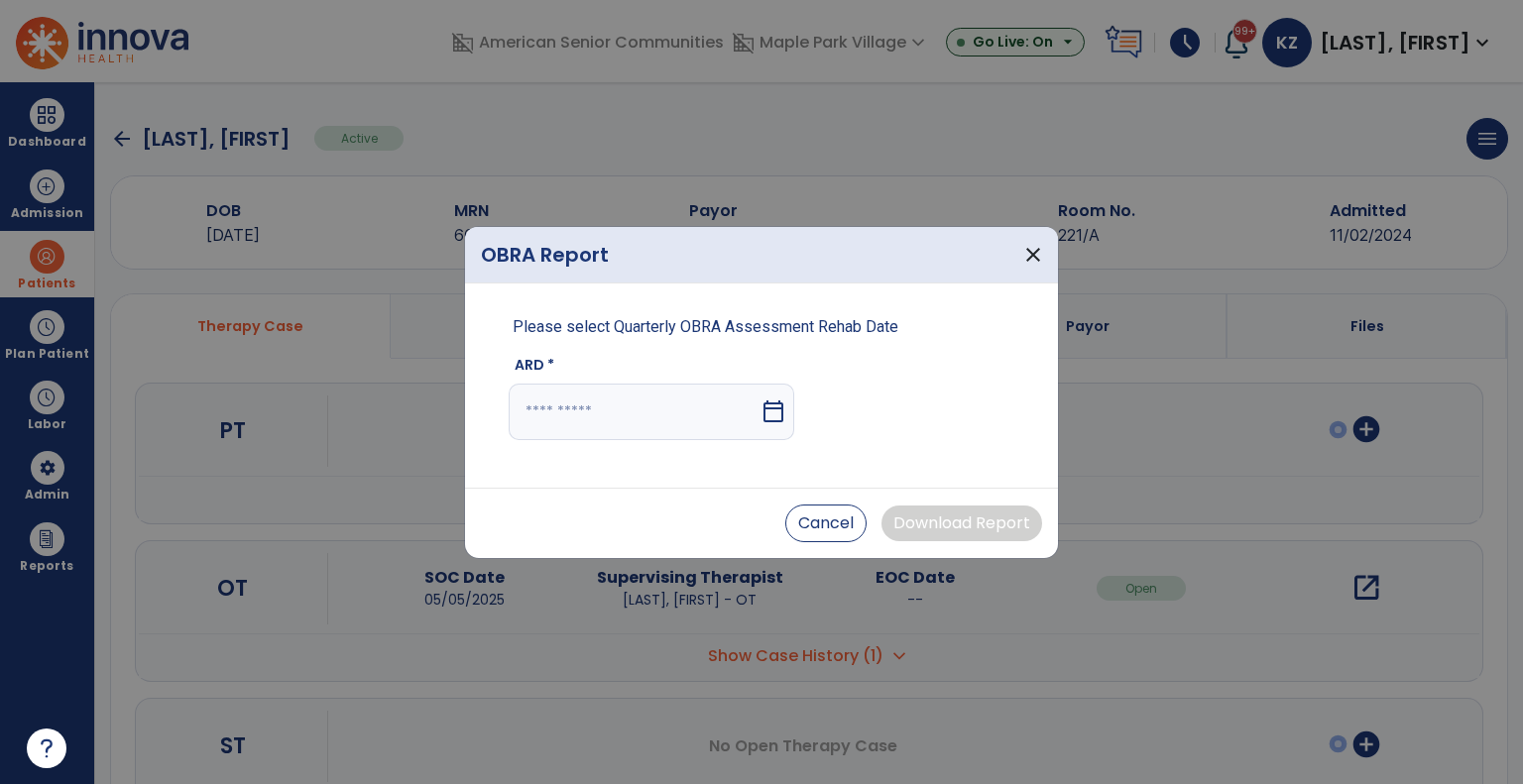 select on "*" 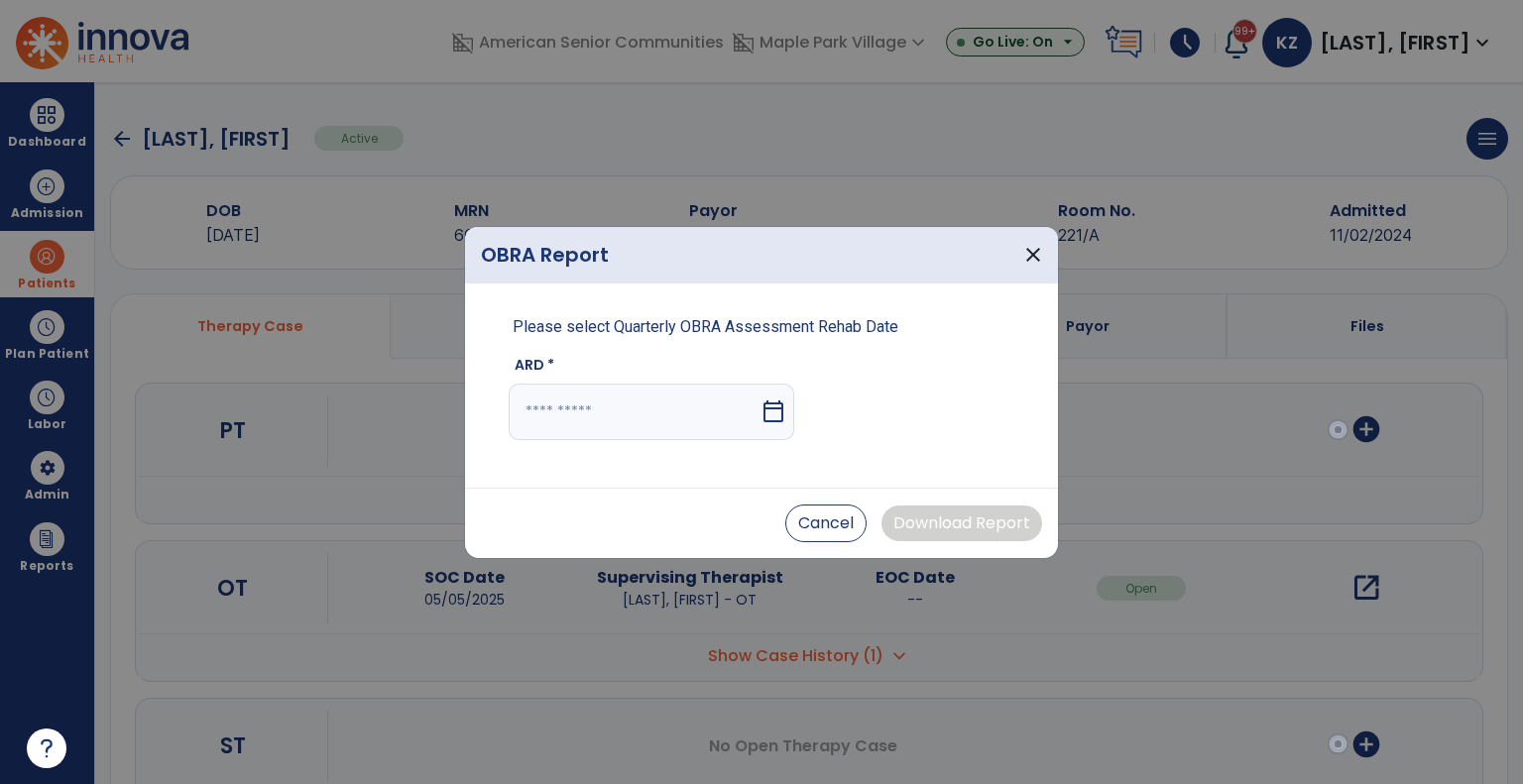 select on "****" 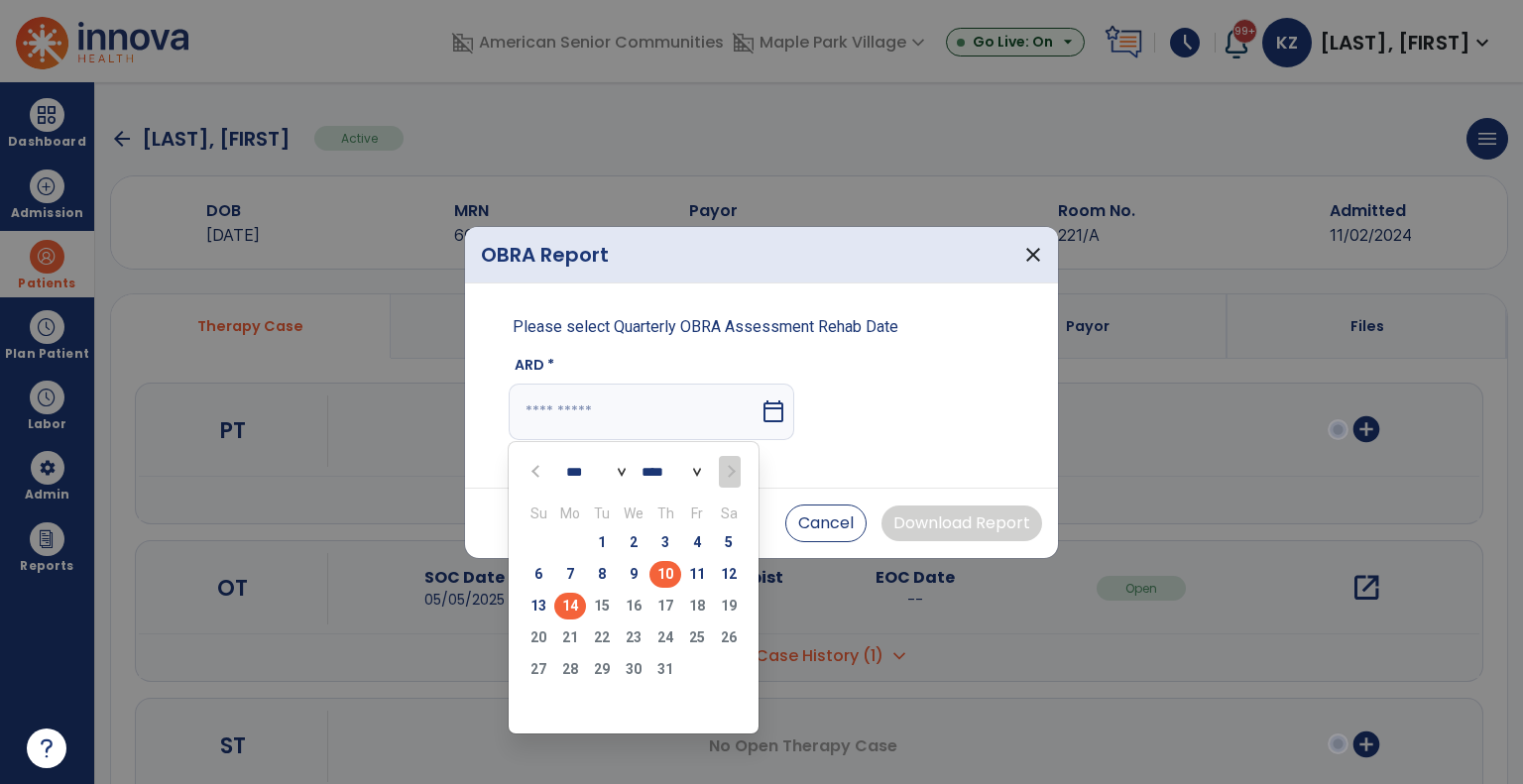 click on "10" at bounding box center [665, 574] 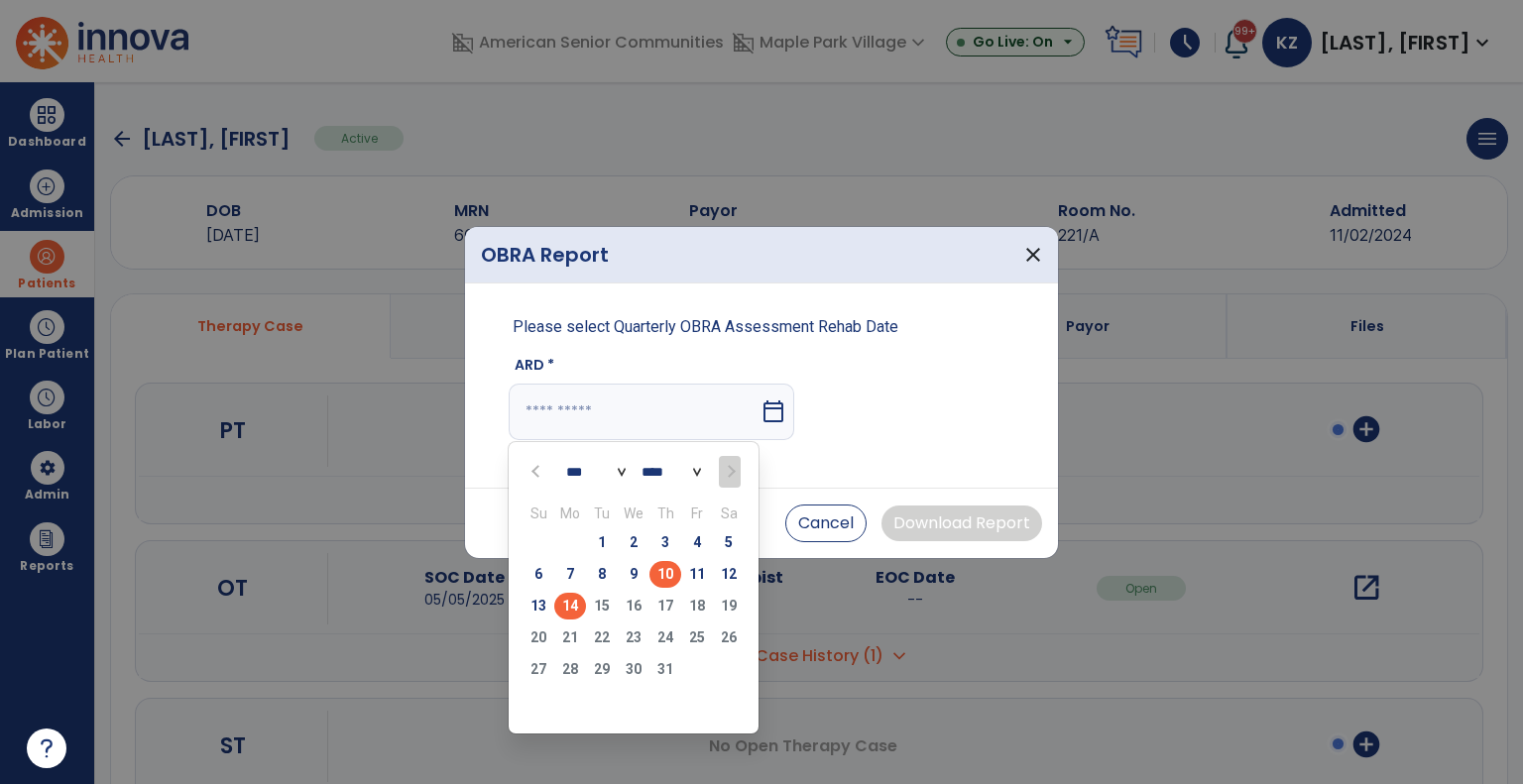 type on "*********" 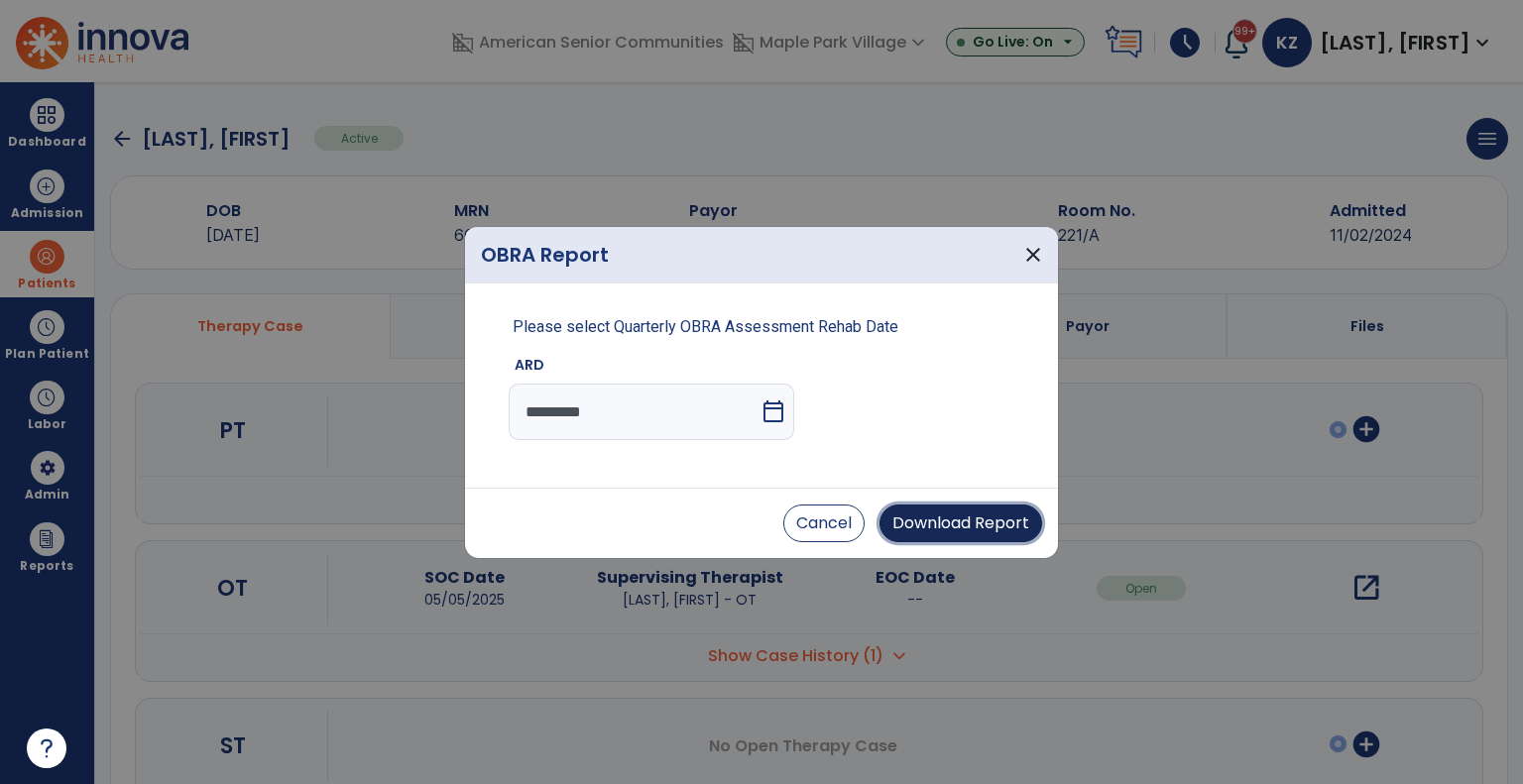 click on "Download Report" at bounding box center (961, 523) 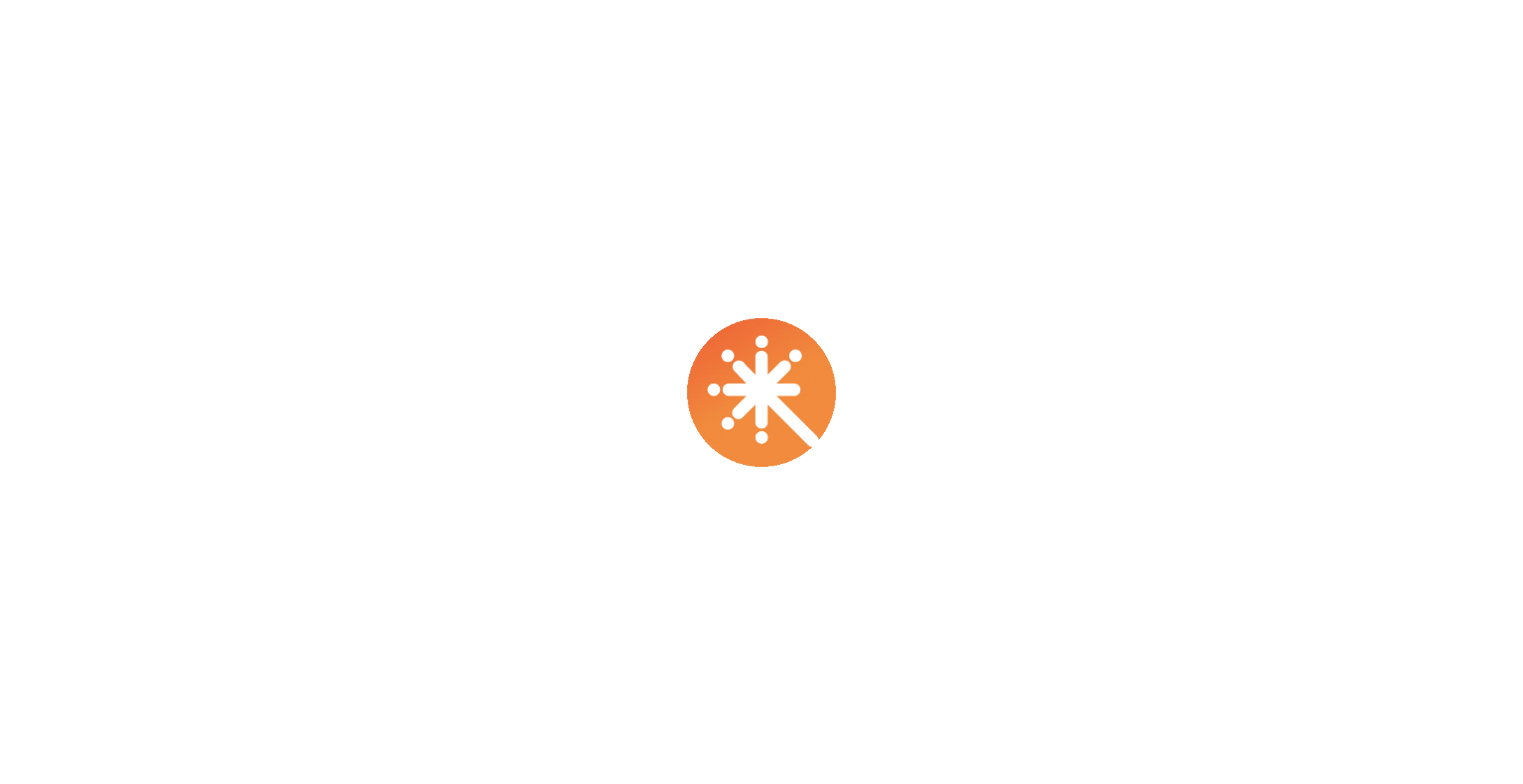 scroll, scrollTop: 0, scrollLeft: 0, axis: both 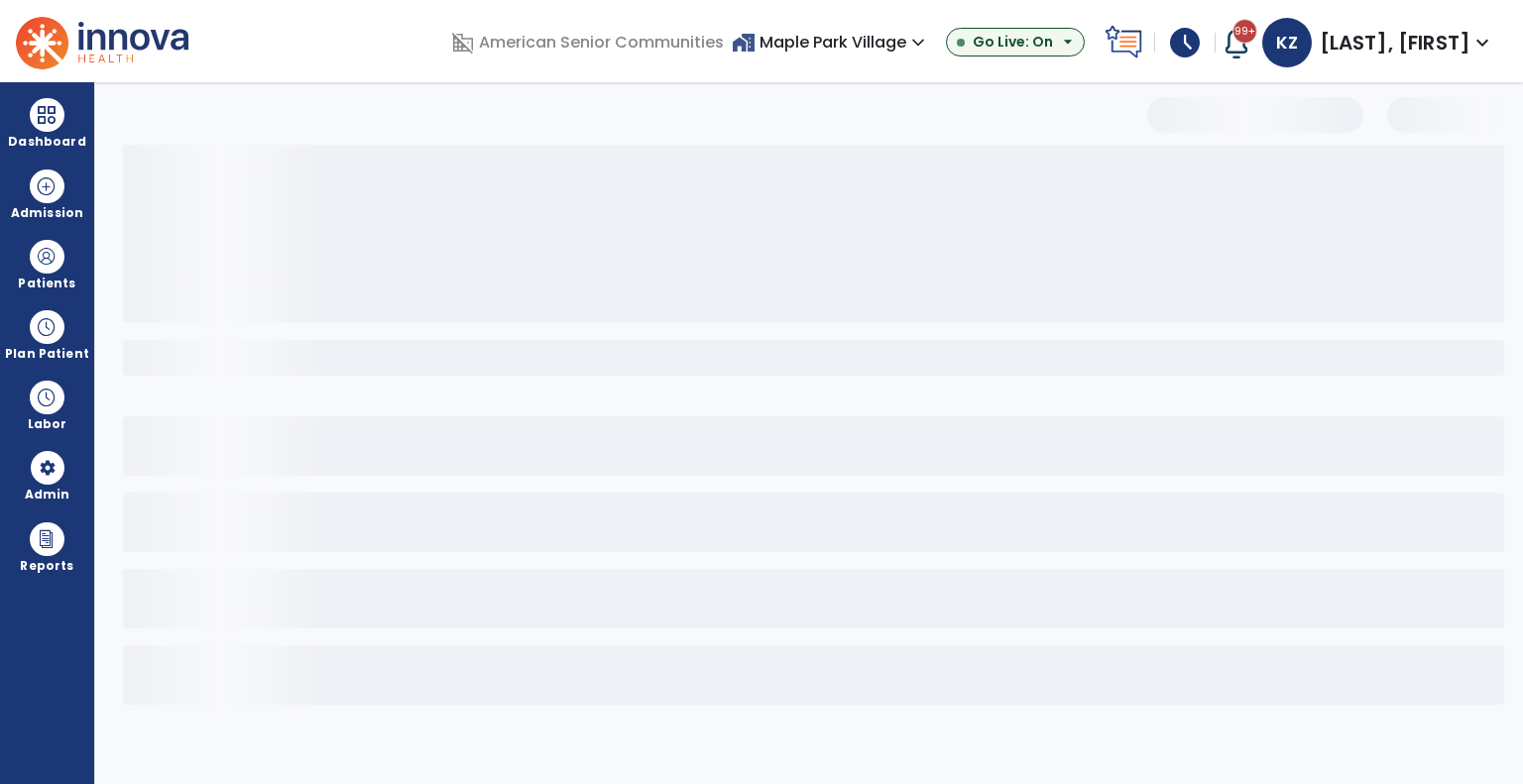 click on "home_work   [LOCATION]   expand_more" at bounding box center (831, 42) 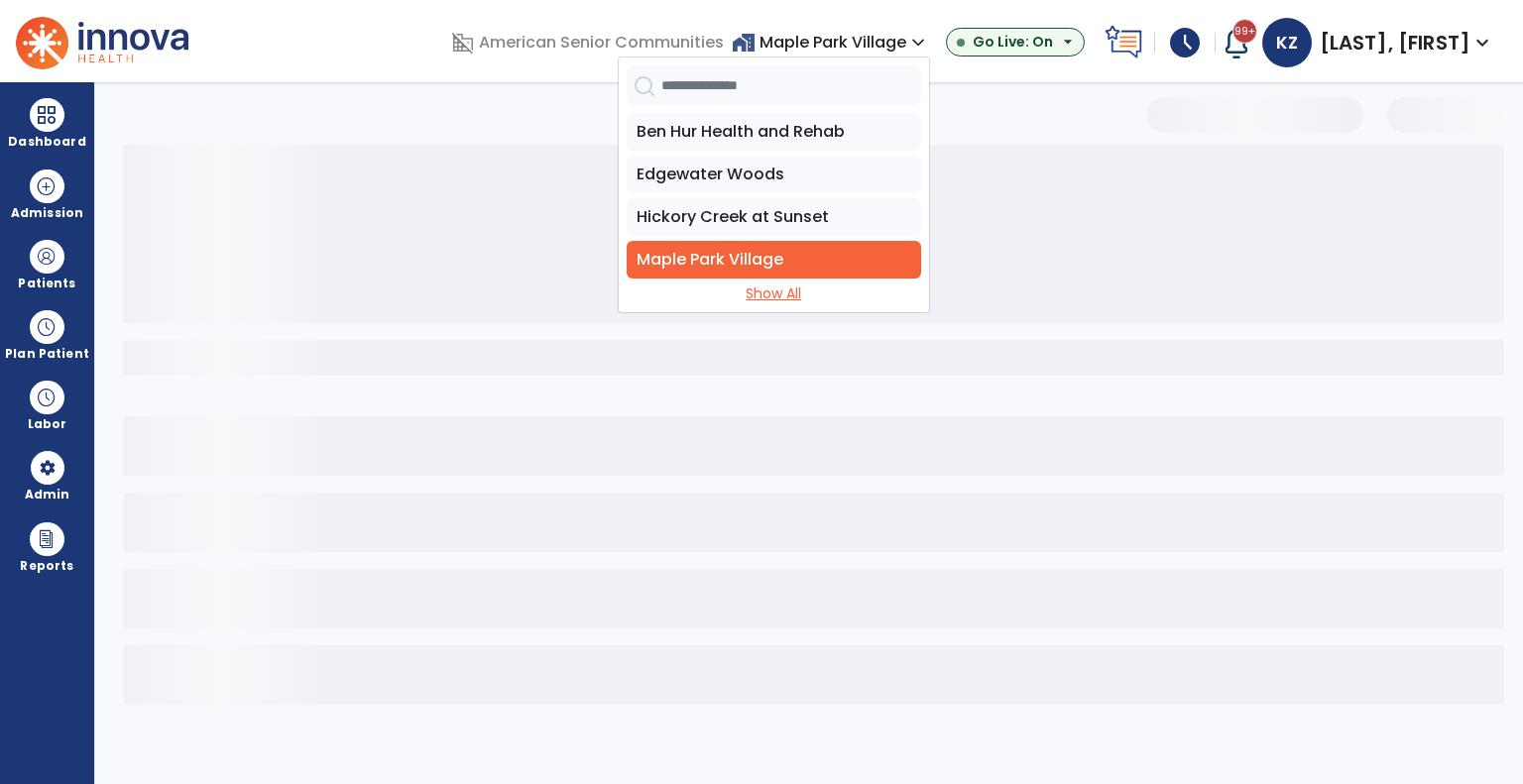 click on "Show All" at bounding box center (773, 293) 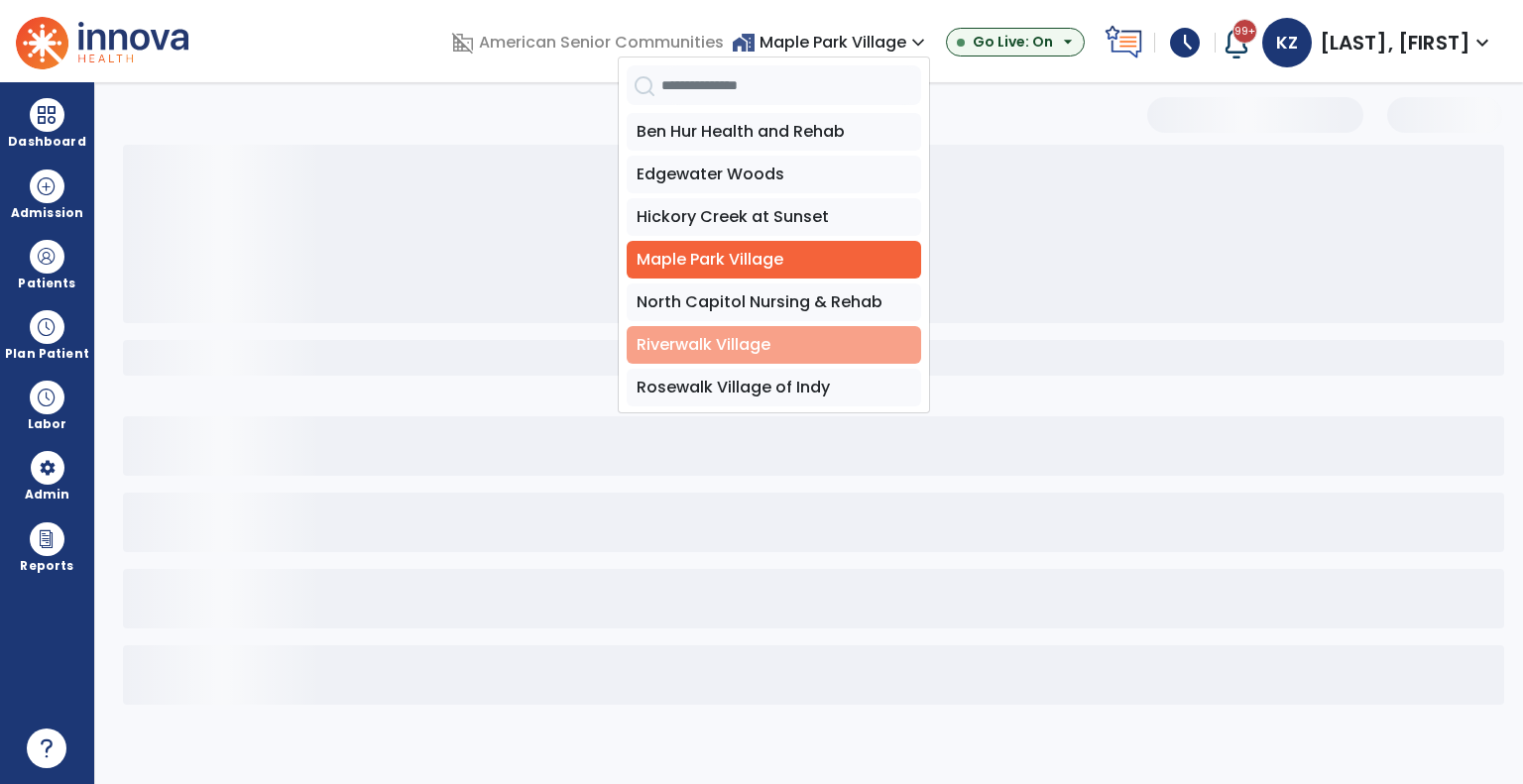click on "Riverwalk Village" at bounding box center (773, 345) 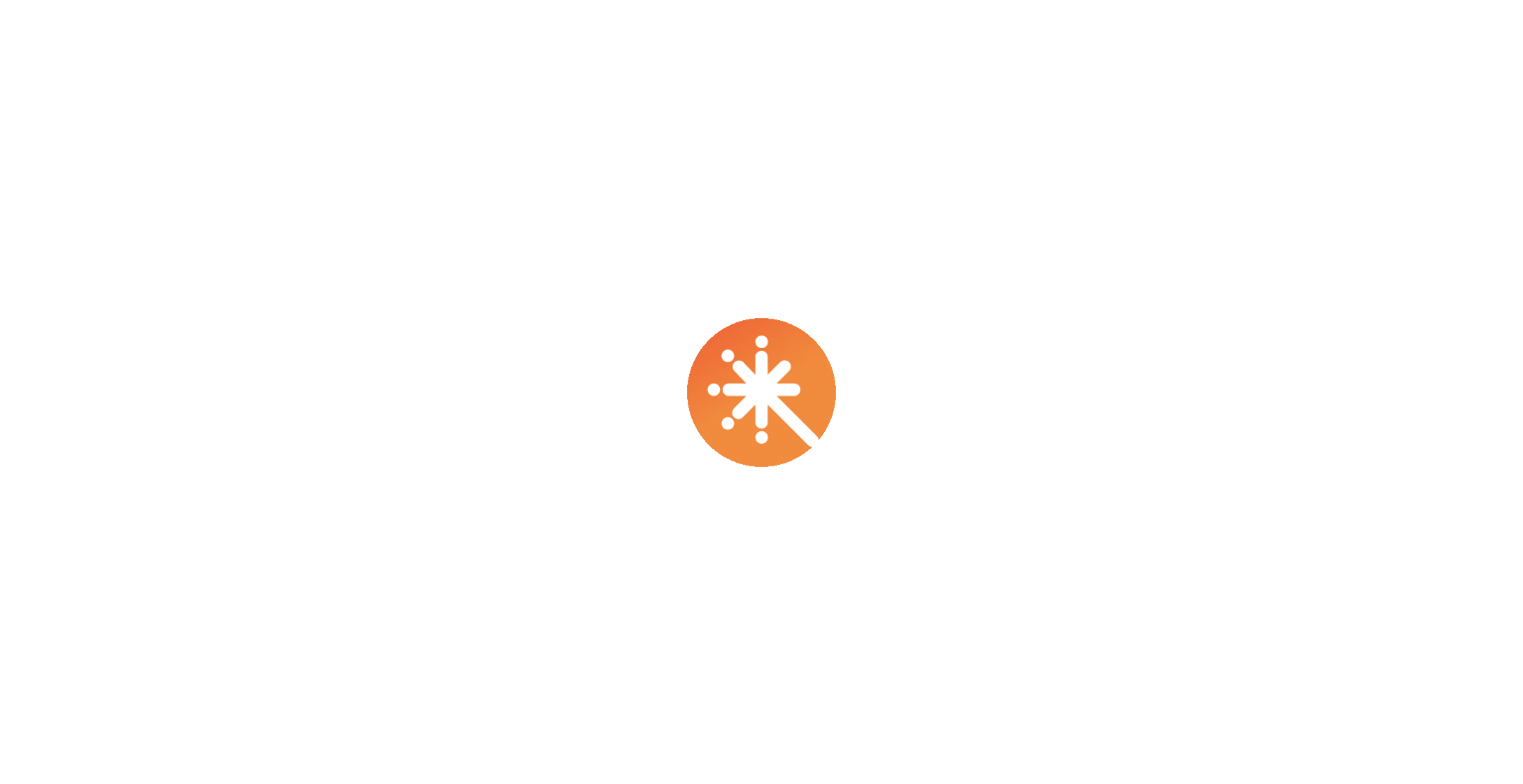 scroll, scrollTop: 0, scrollLeft: 0, axis: both 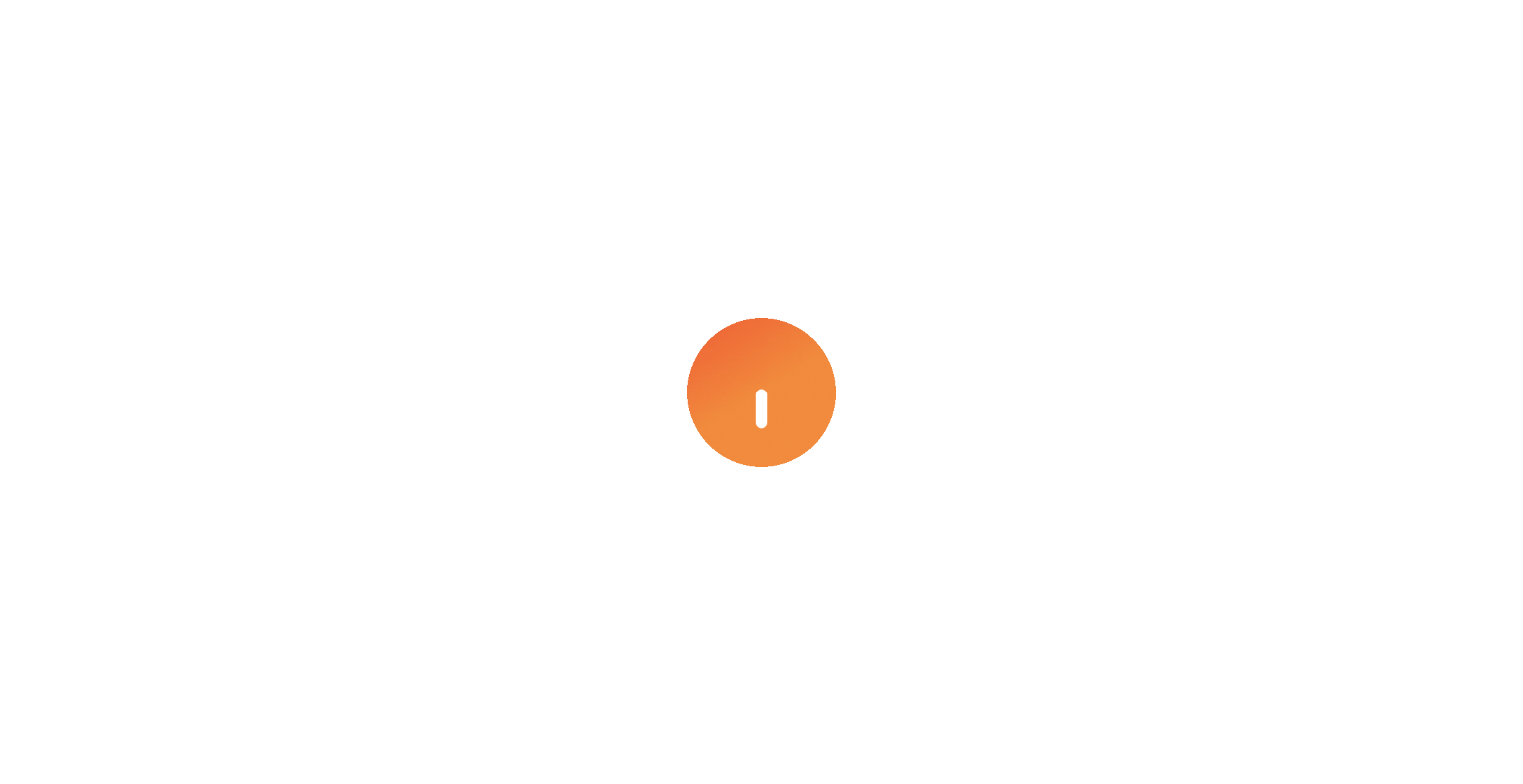 select on "***" 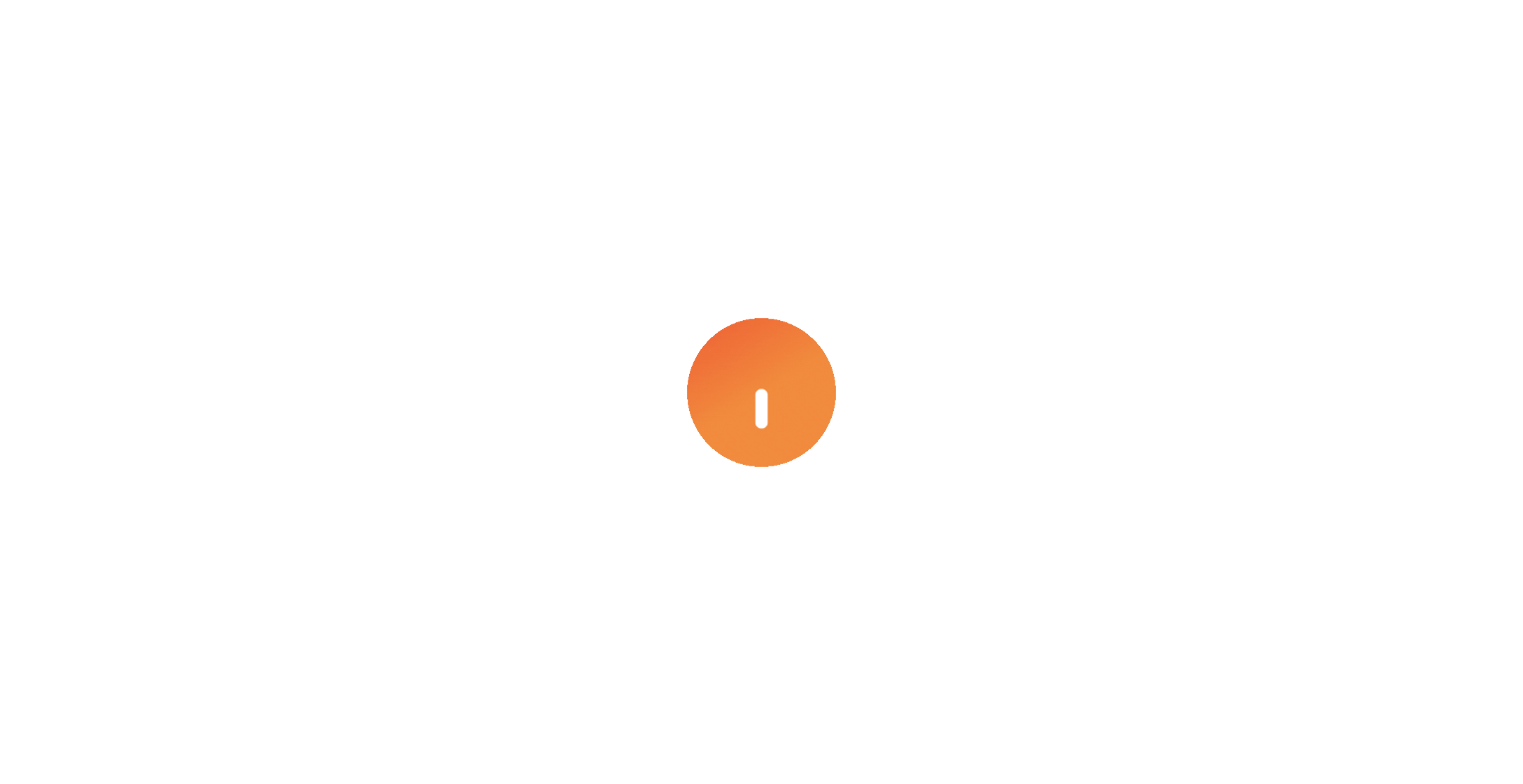select on "****" 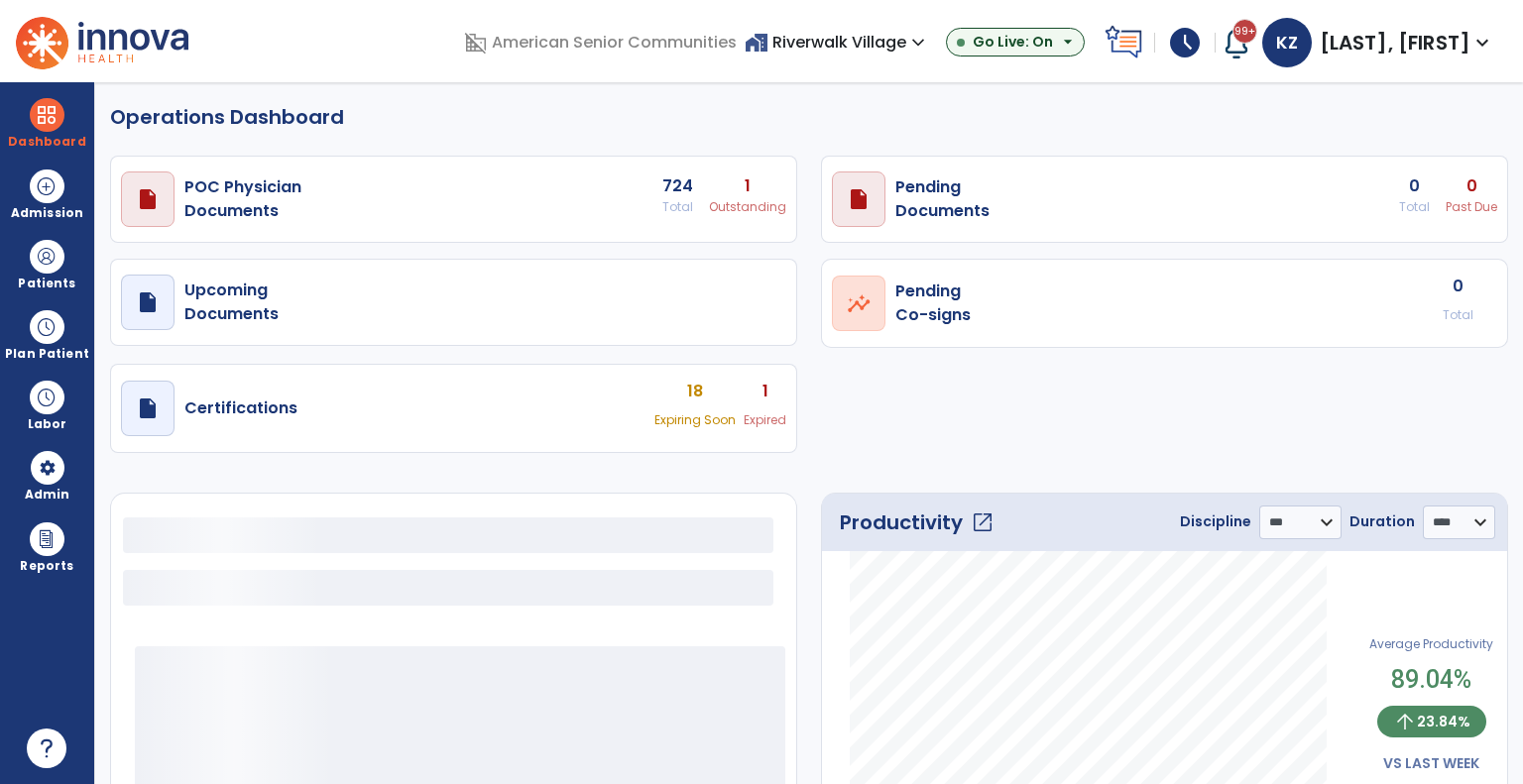 select on "***" 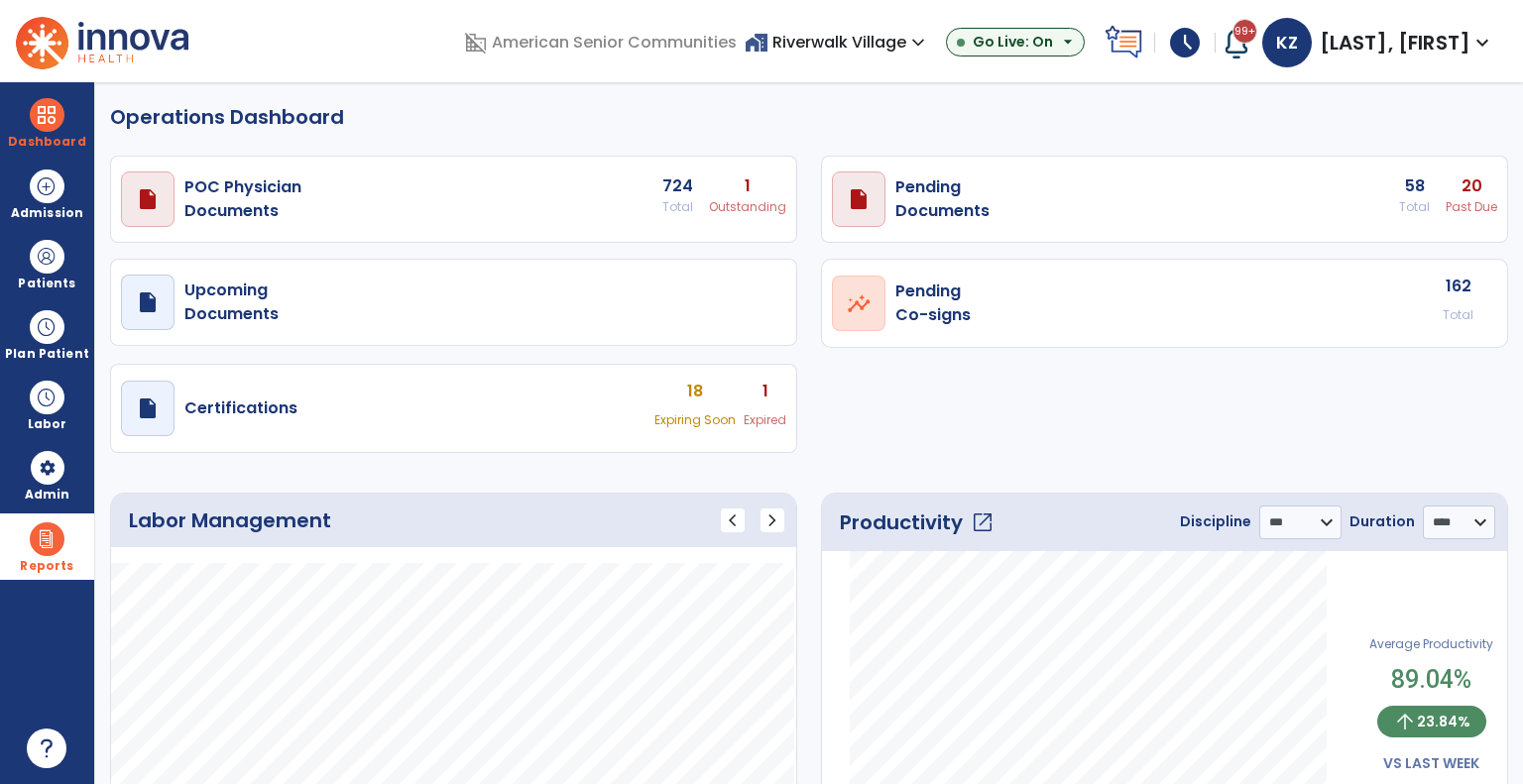 click at bounding box center (47, 539) 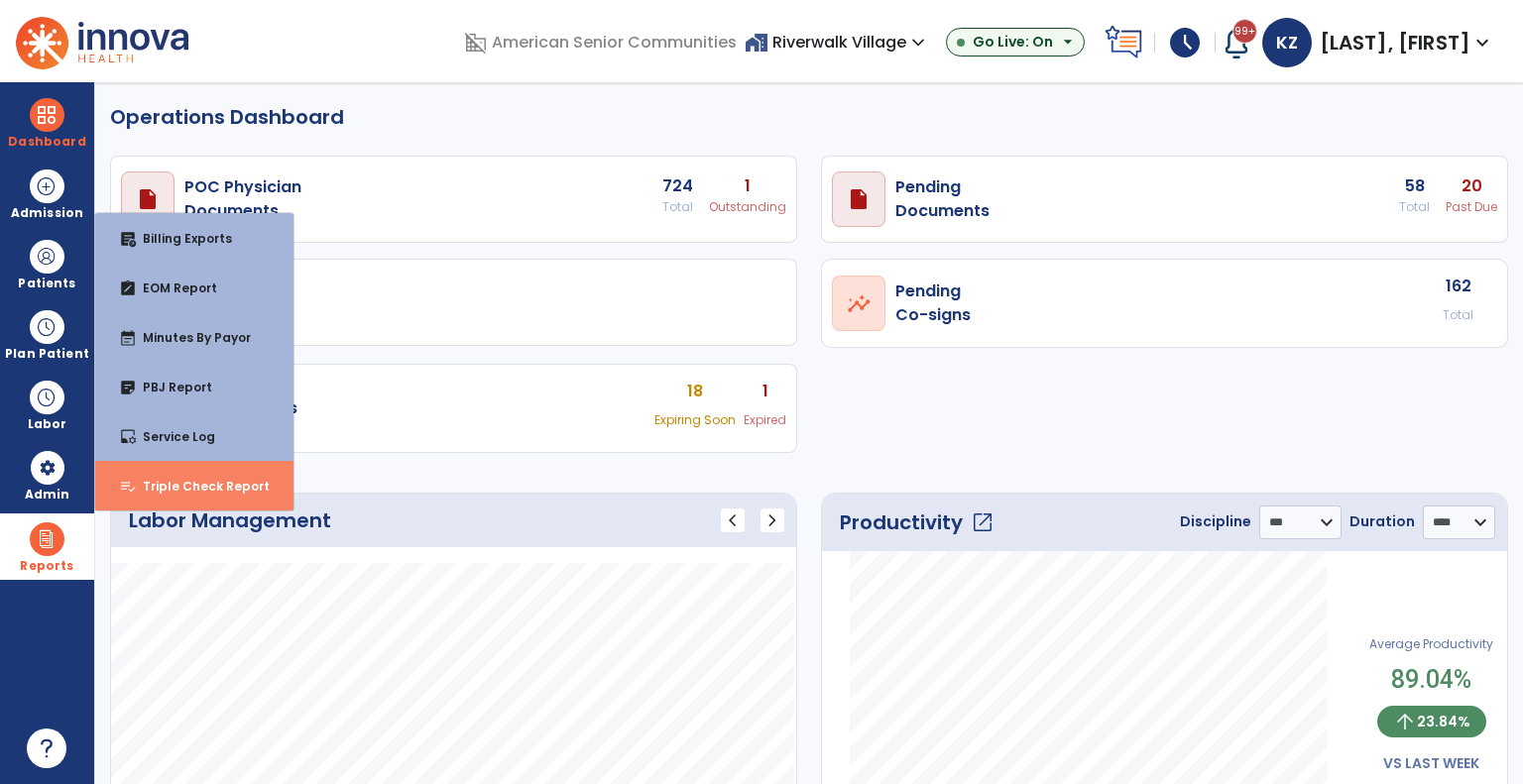 click on "Triple Check Report" at bounding box center [198, 486] 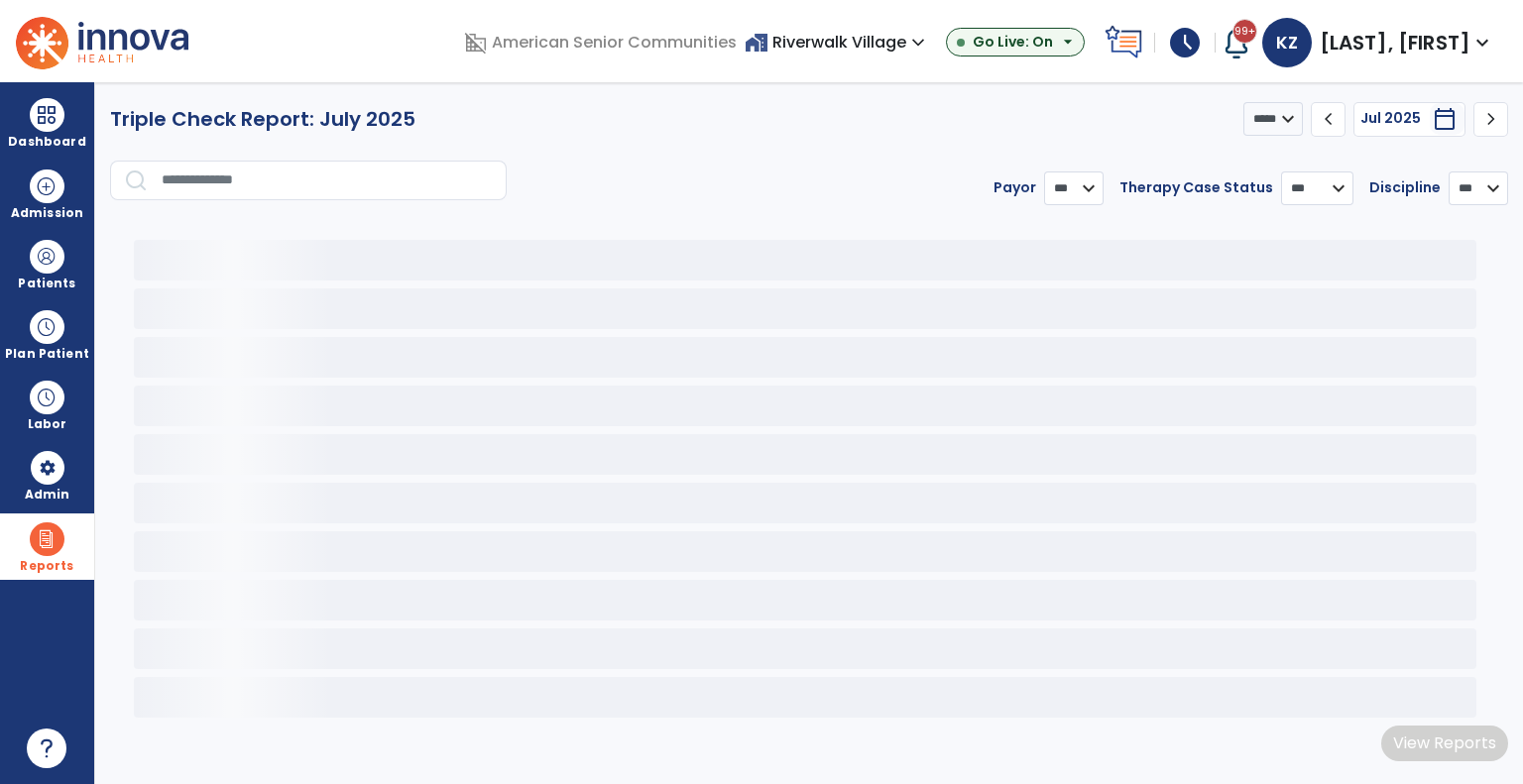 select on "***" 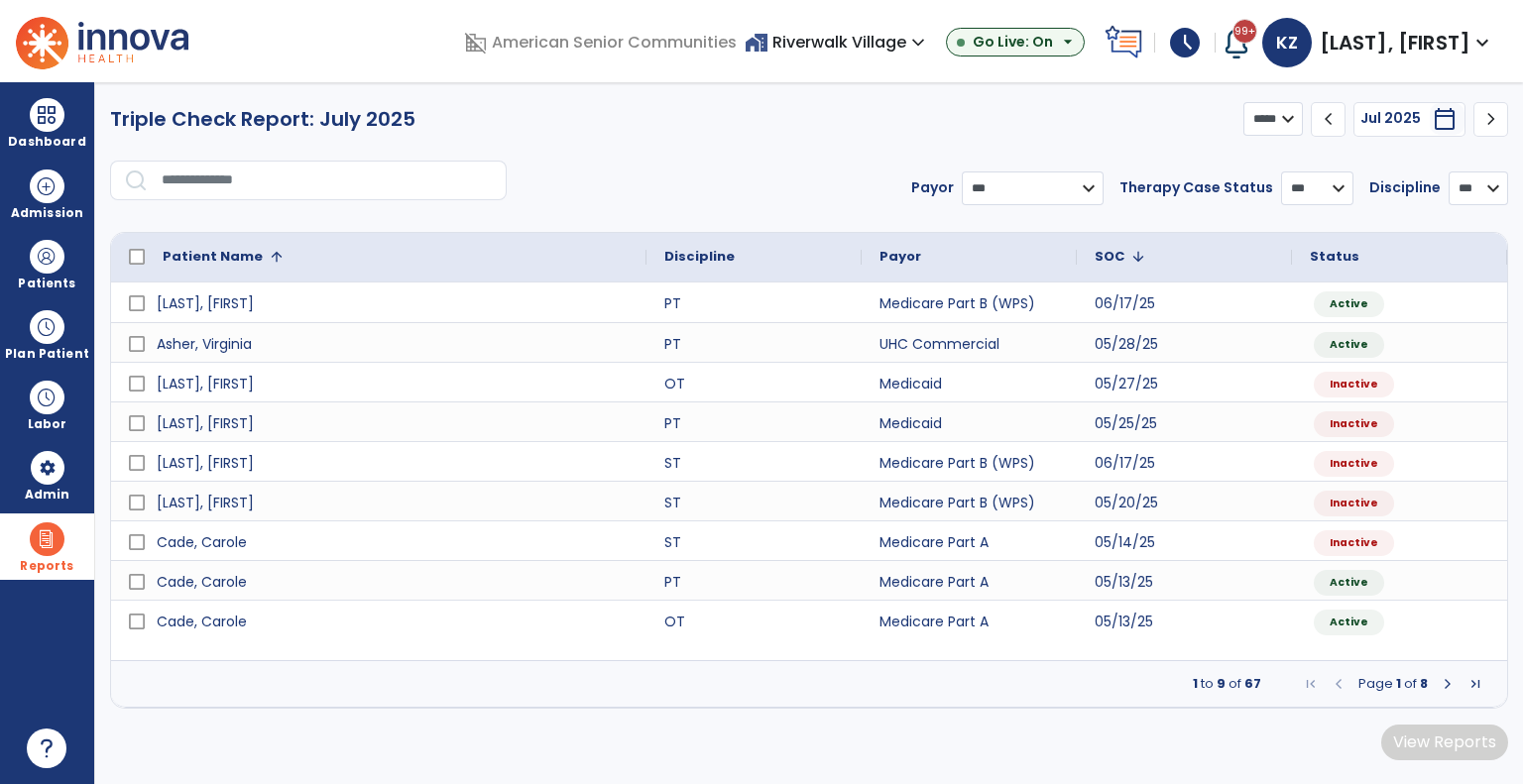 click on "***** **** *****" at bounding box center [1273, 119] 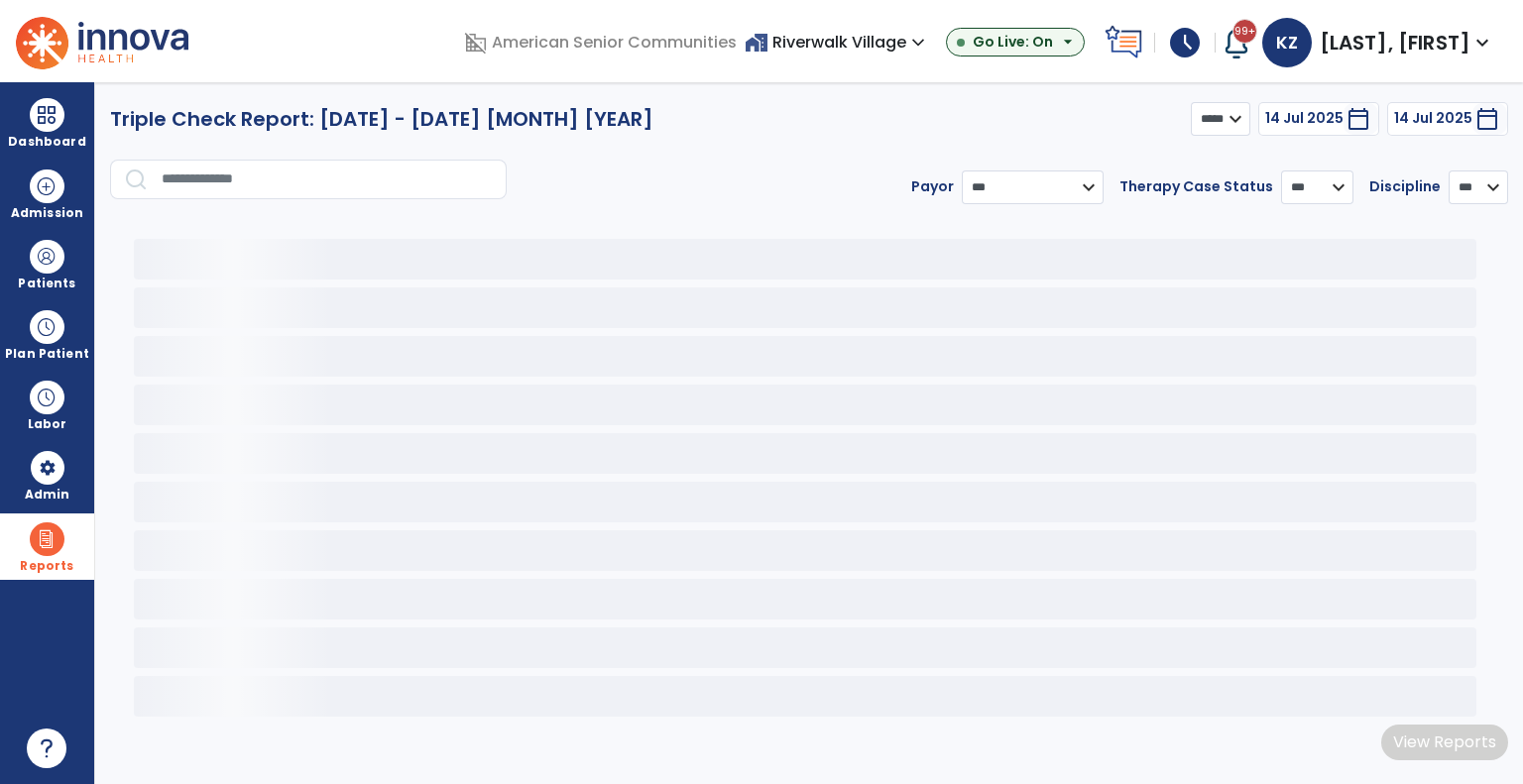 select on "***" 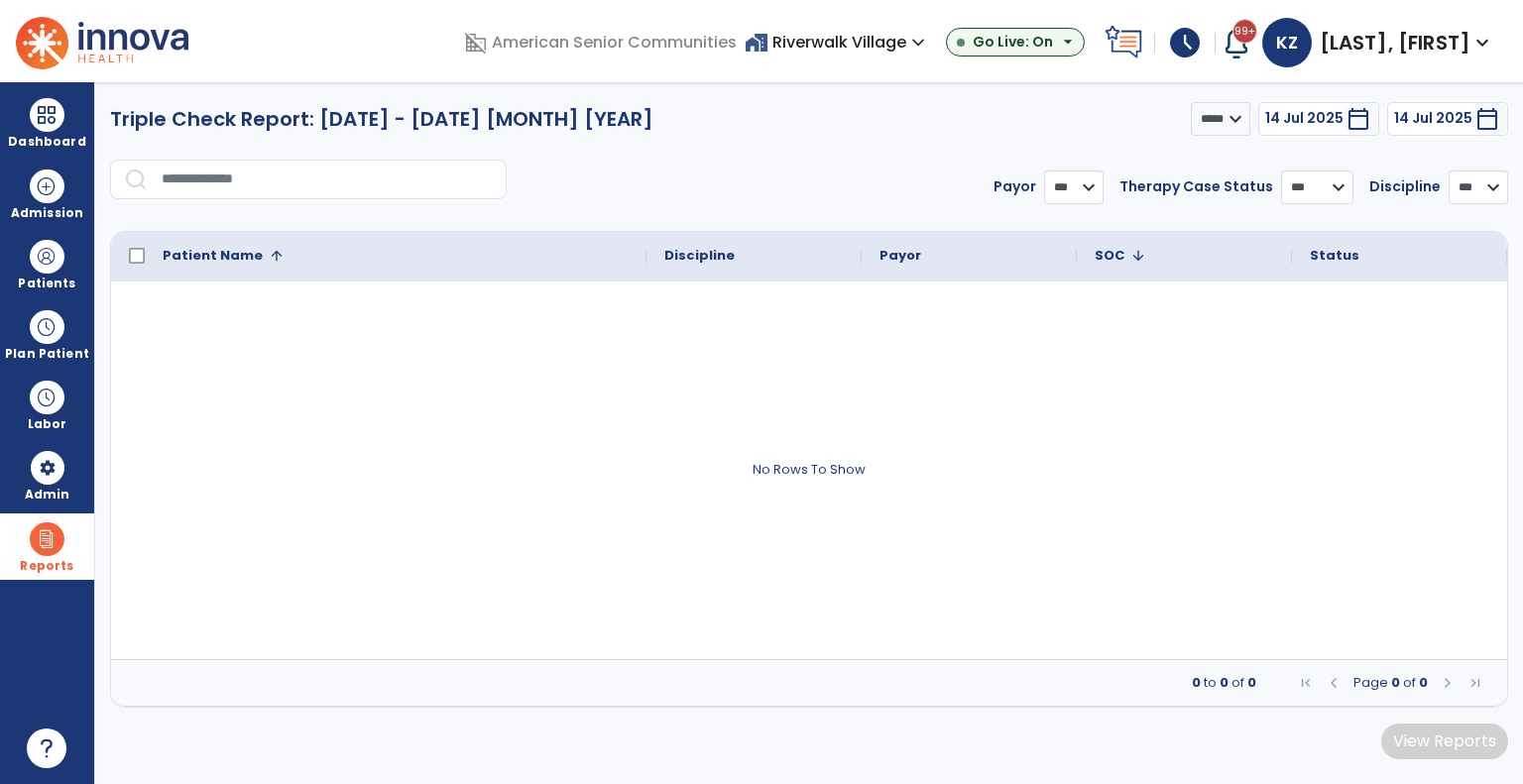 click on "calendar_today" at bounding box center (1358, 119) 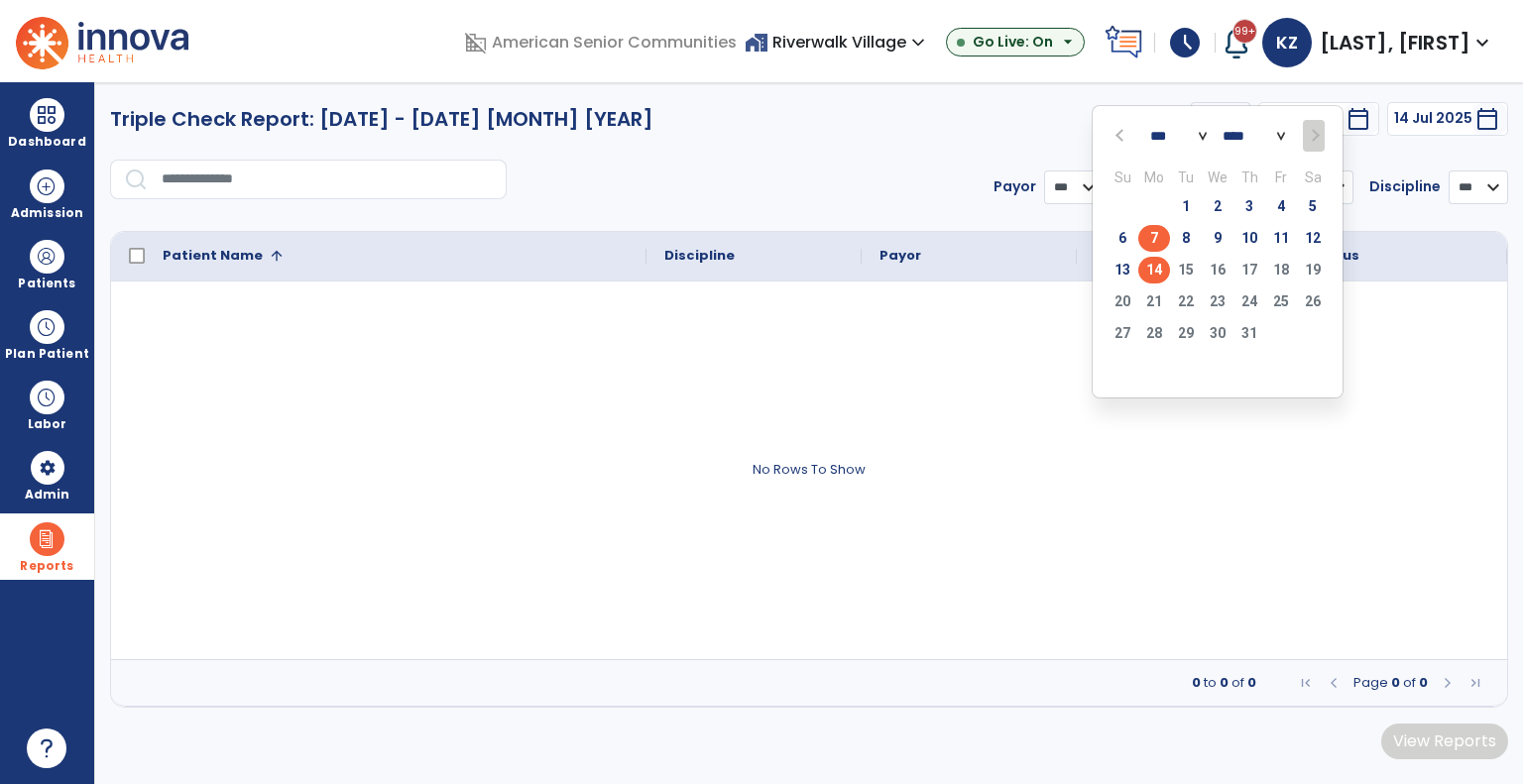 click on "7" at bounding box center (1154, 238) 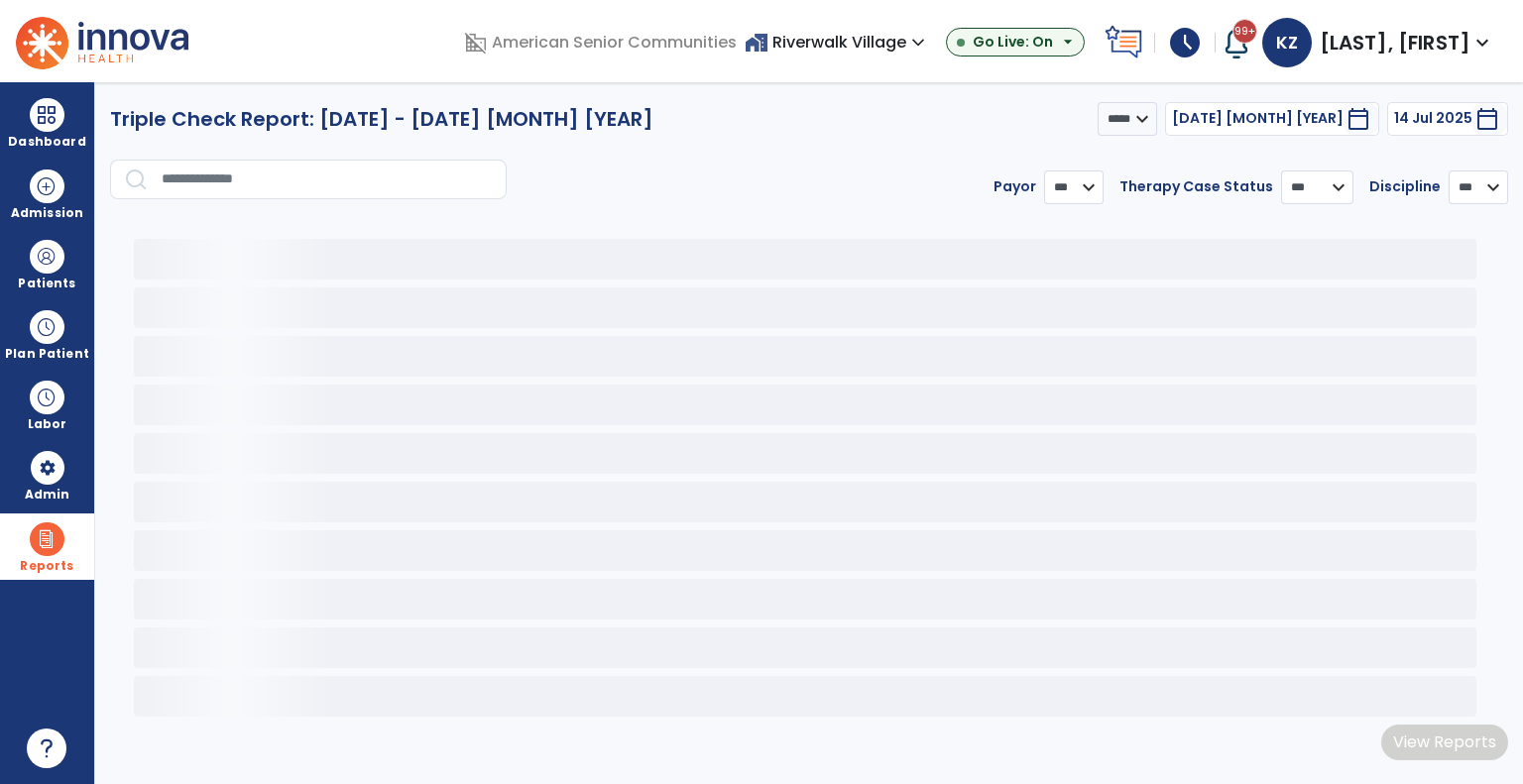 click on "calendar_today" at bounding box center (1487, 119) 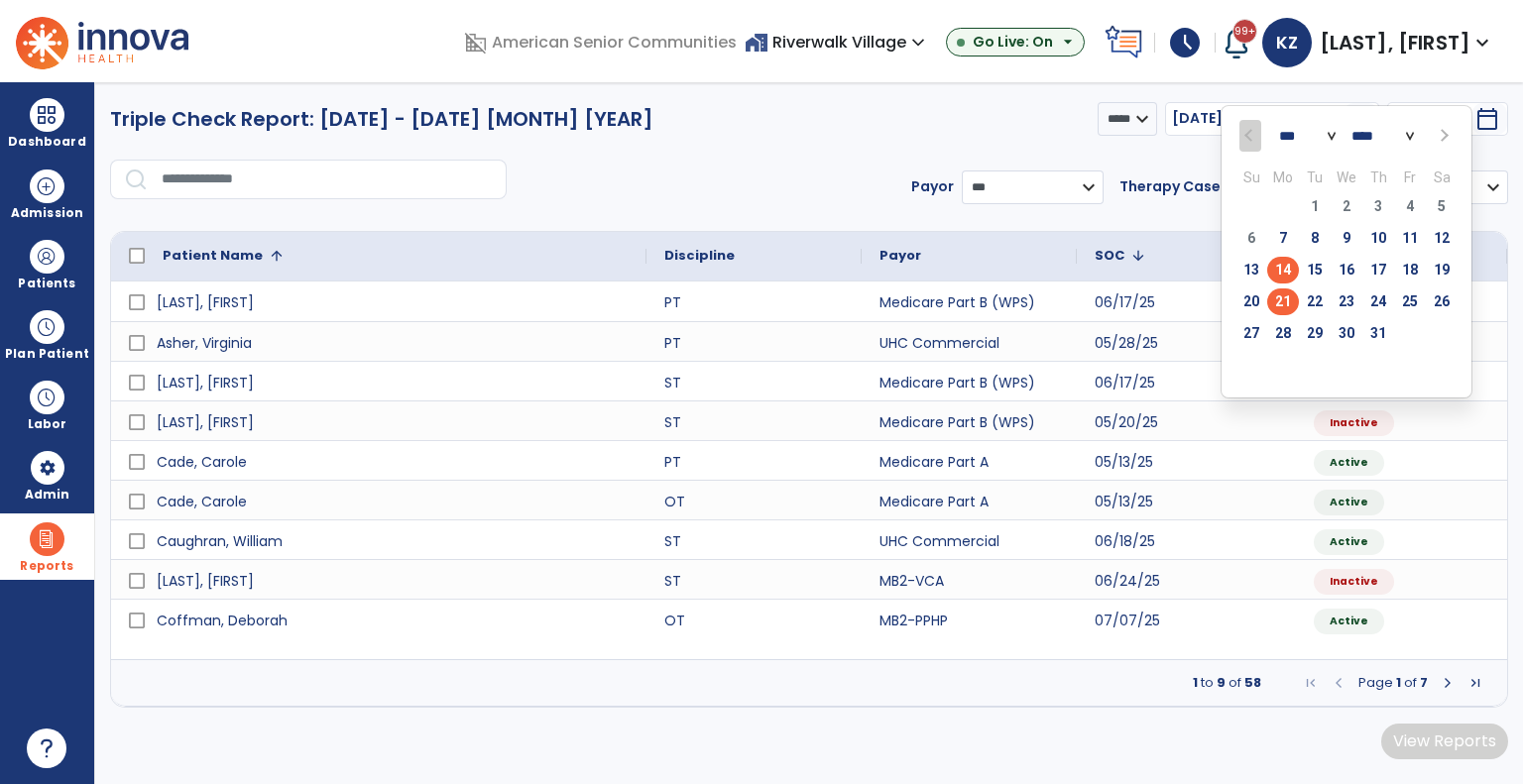 click on "21" at bounding box center (1283, 301) 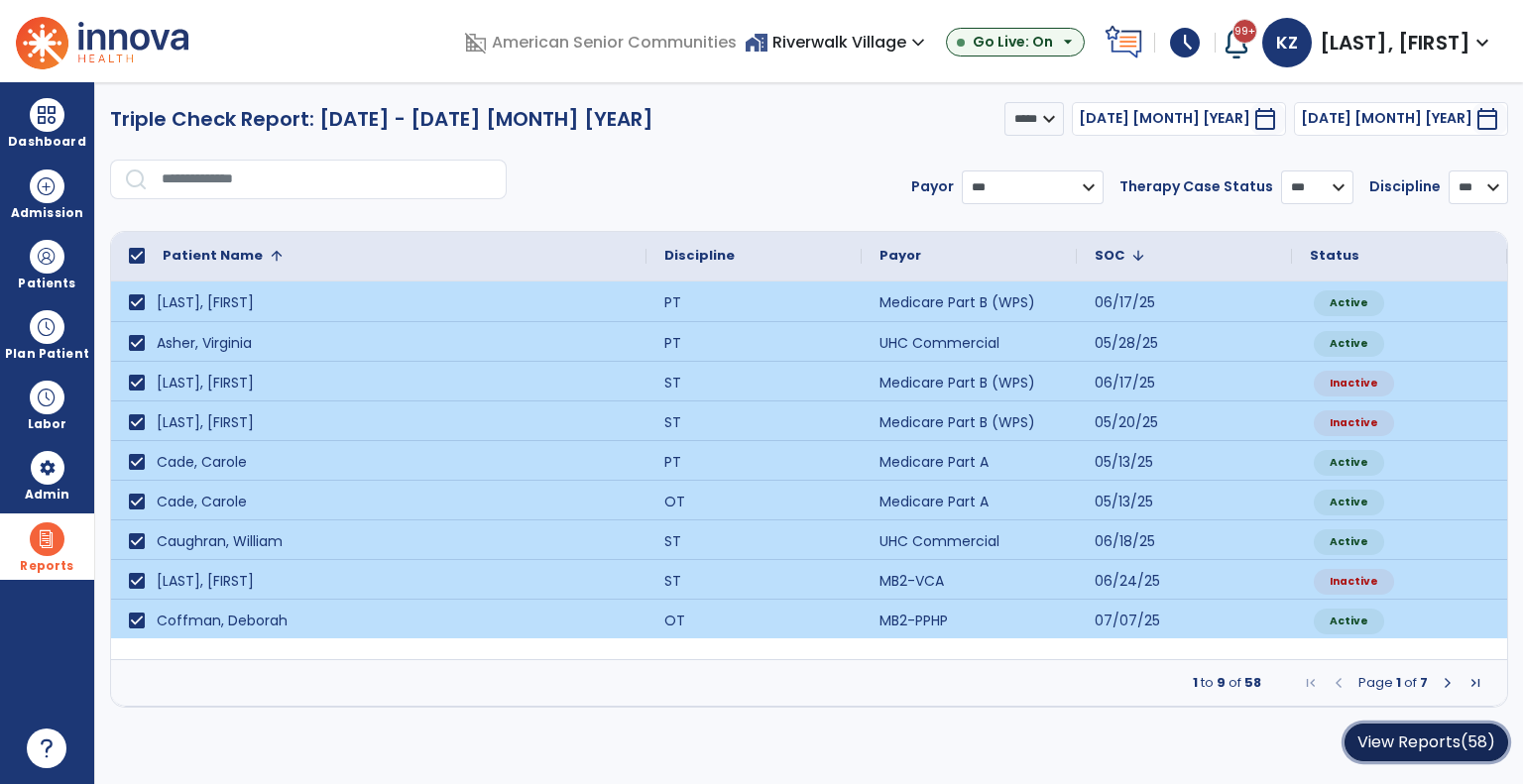 click on "View Reports  (58)" 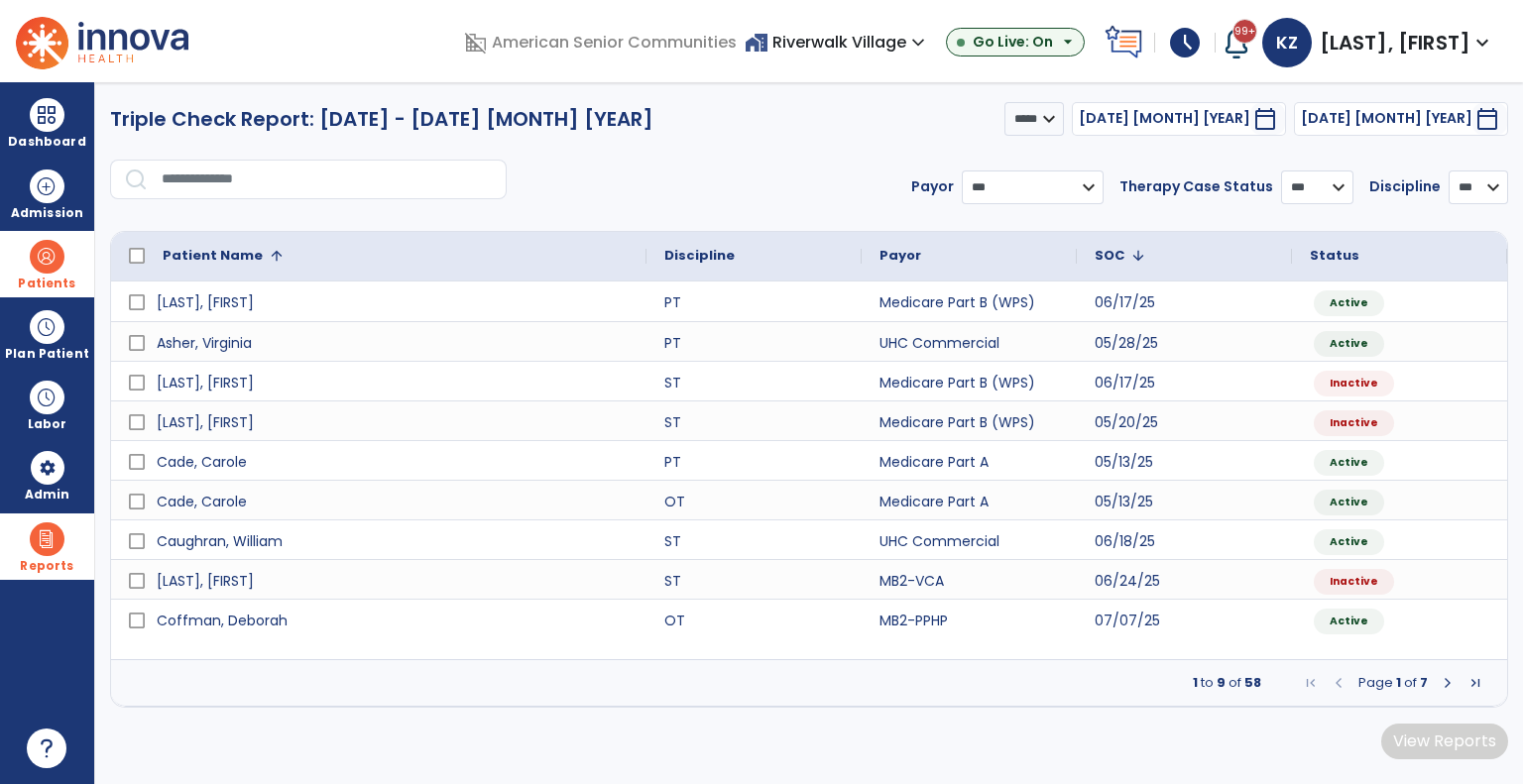 click at bounding box center [47, 257] 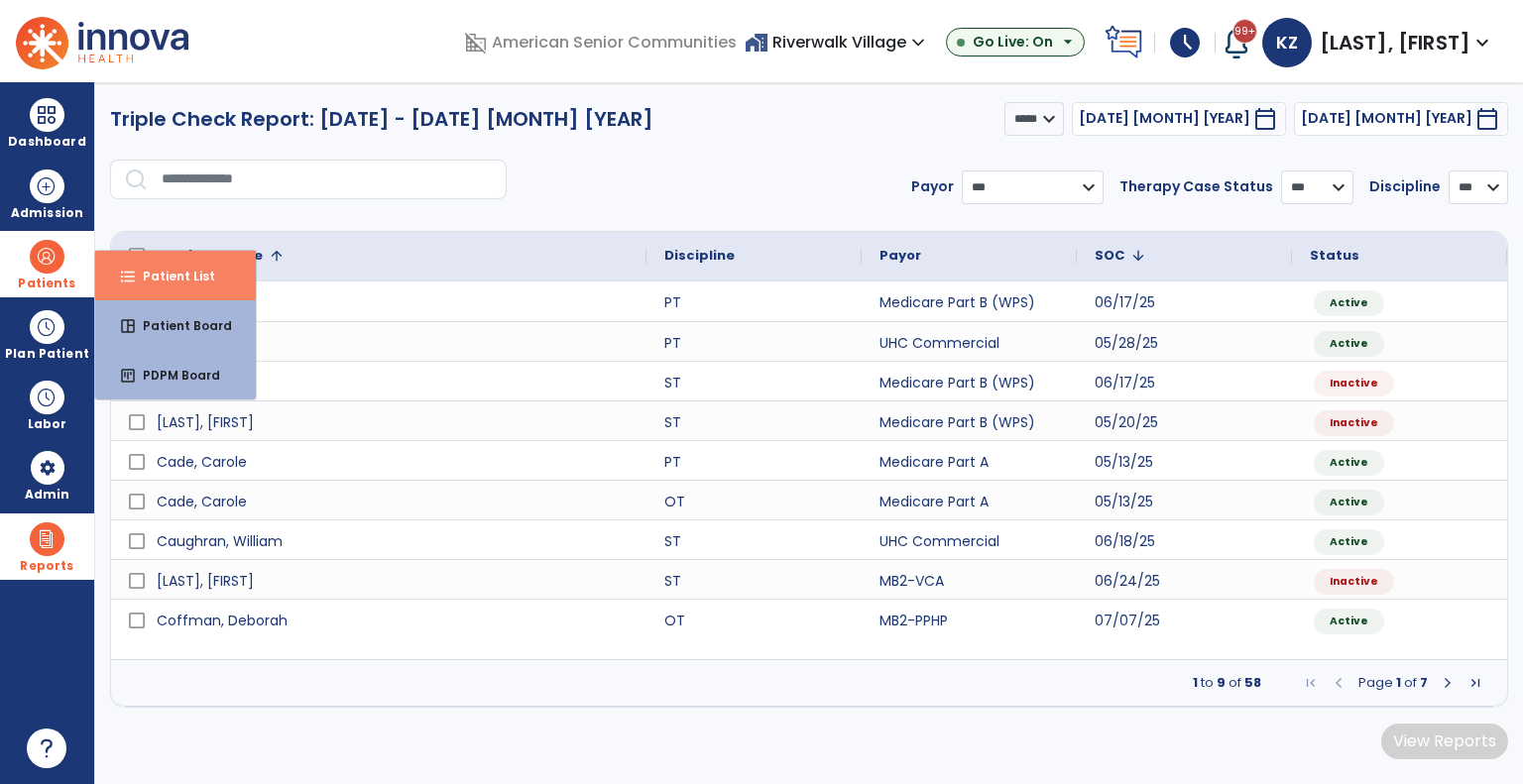 click on "format_list_bulleted" at bounding box center (128, 277) 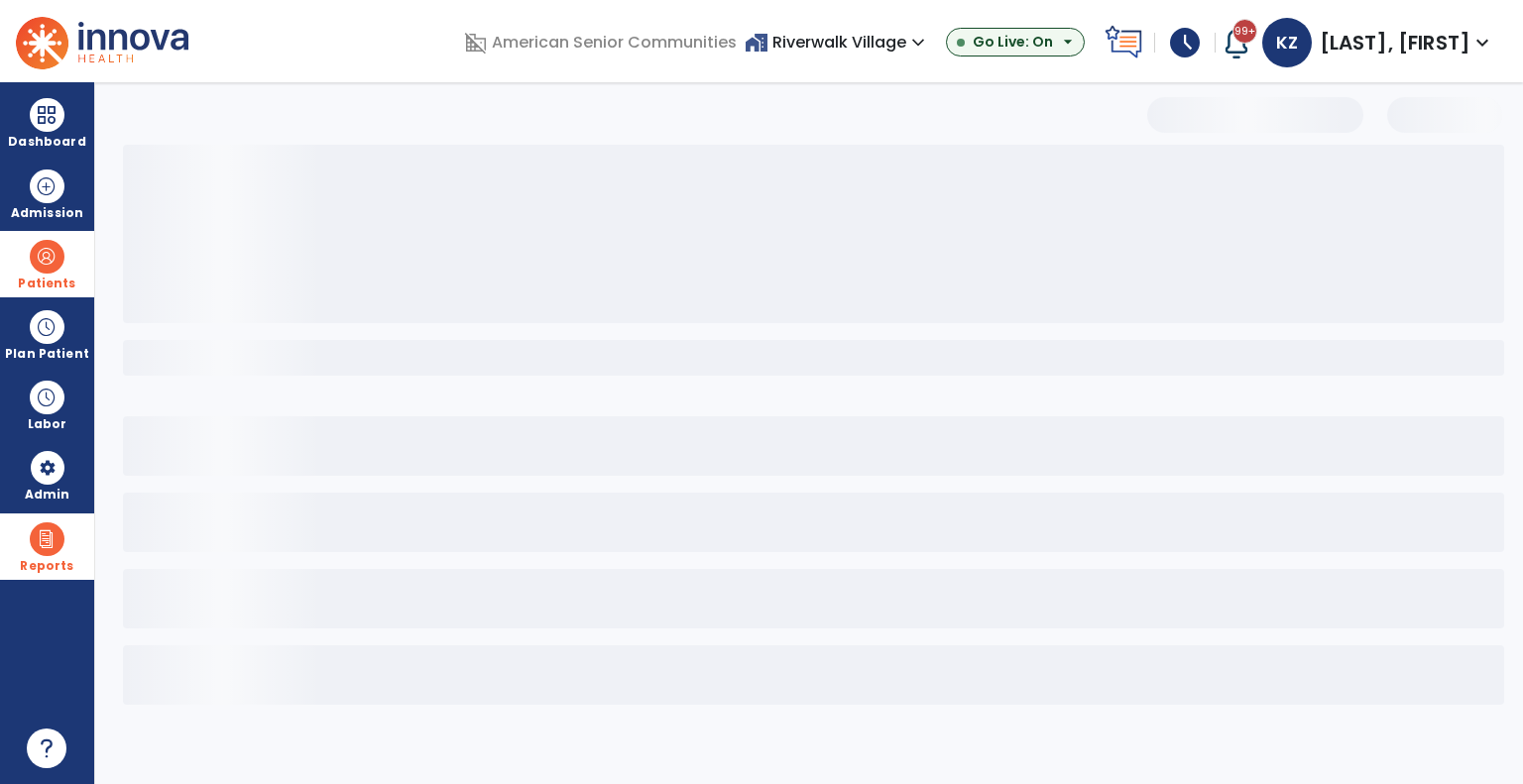 select on "***" 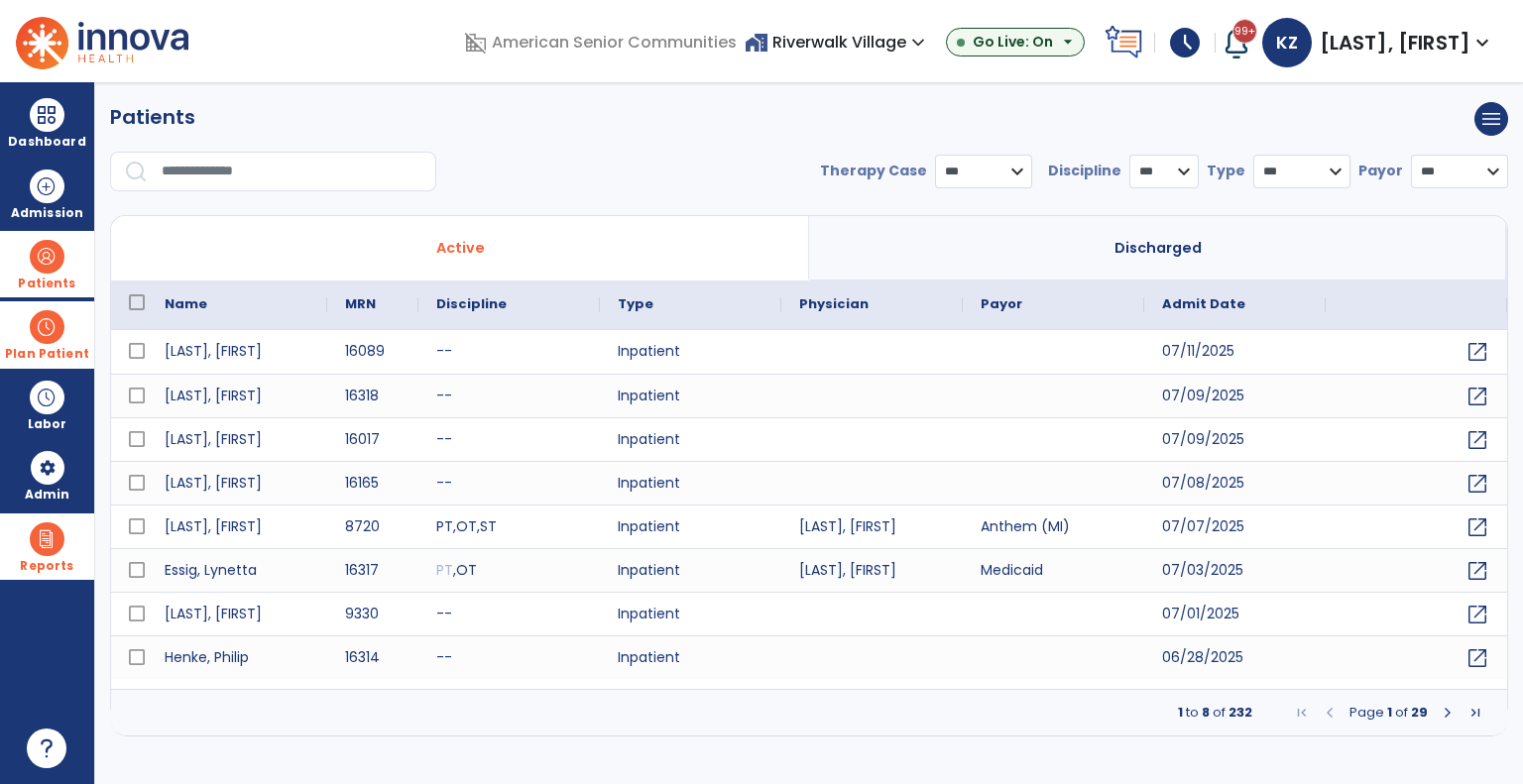 click at bounding box center (47, 327) 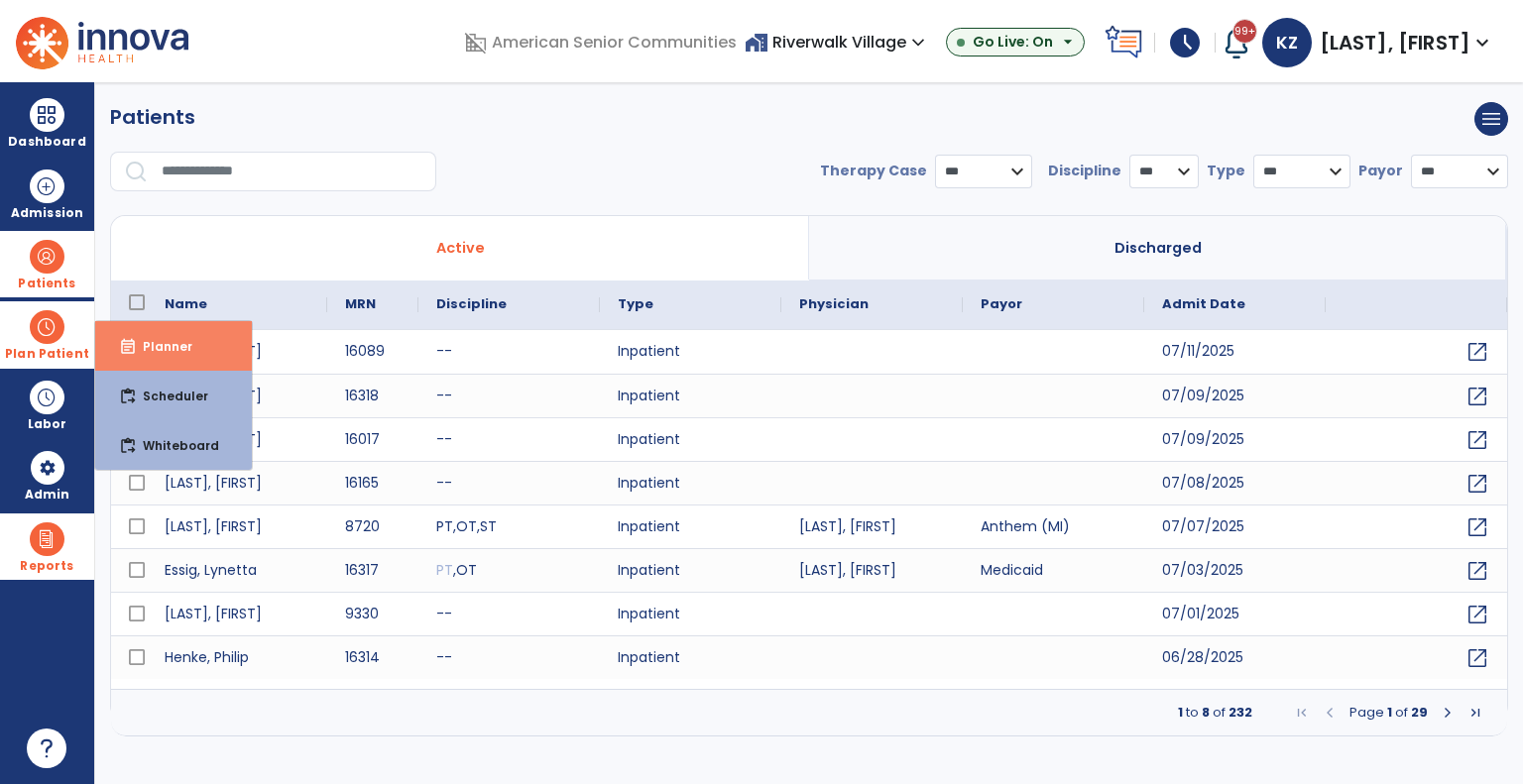 click on "event_note" at bounding box center (128, 347) 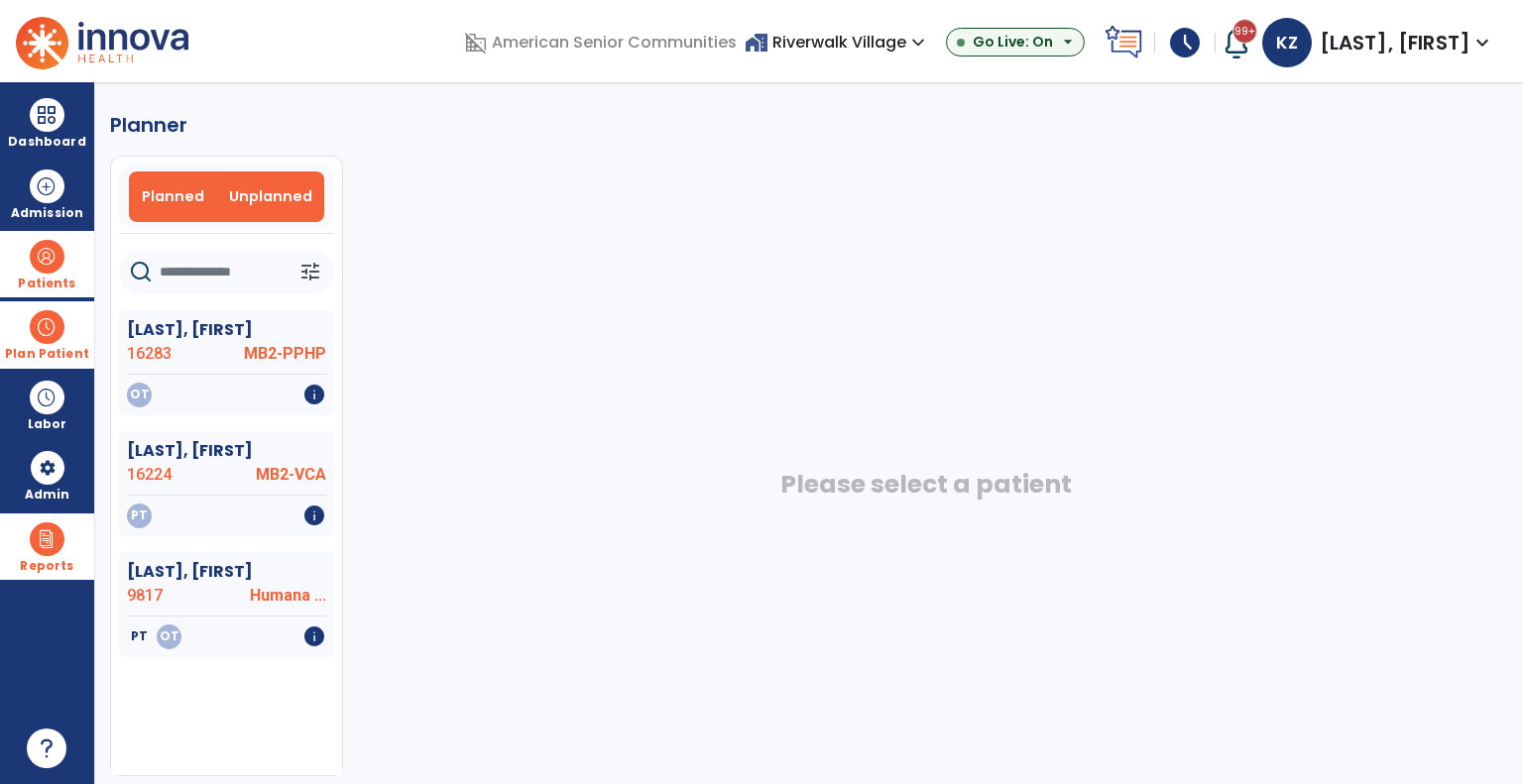click on "Planned" at bounding box center [173, 196] 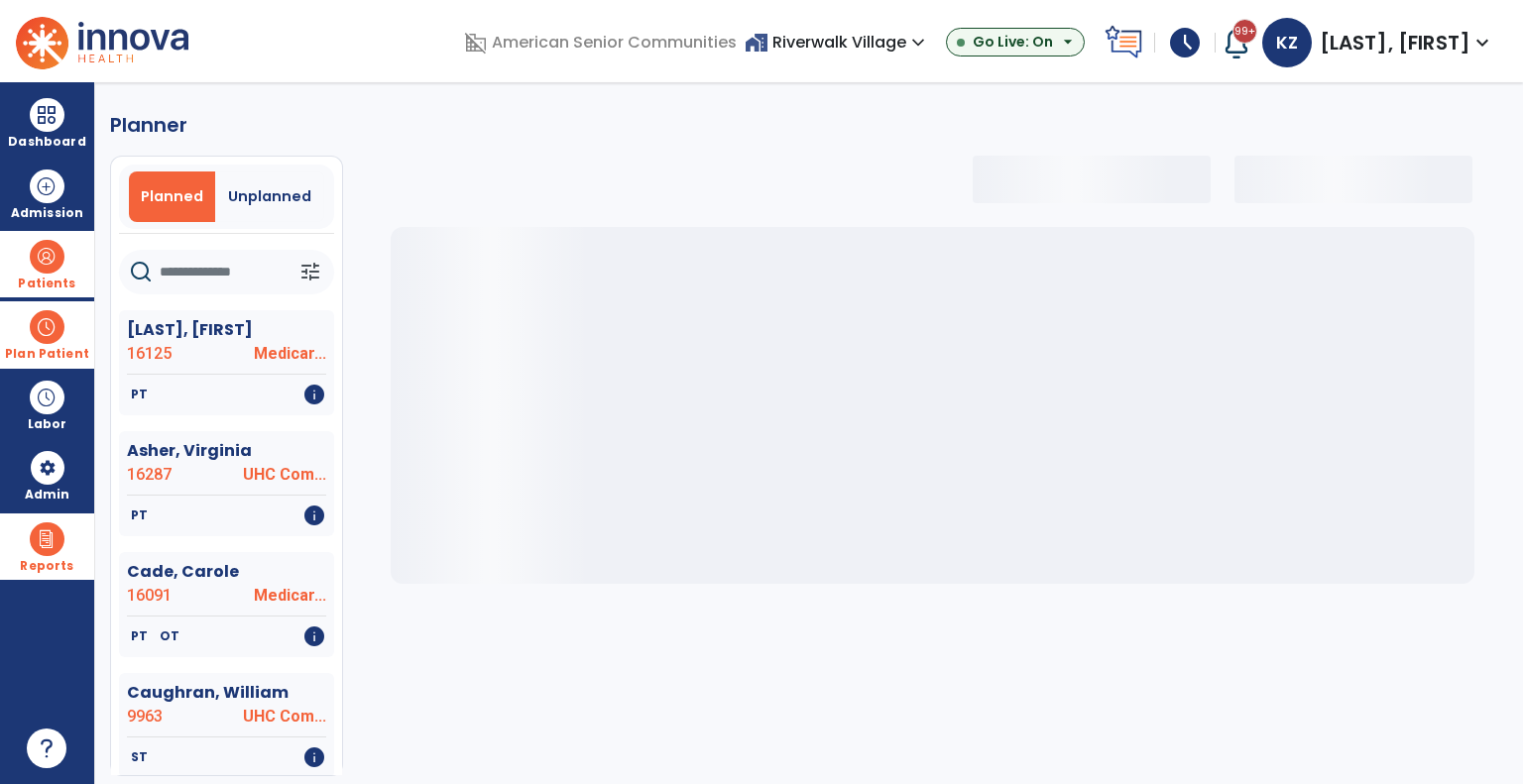 click 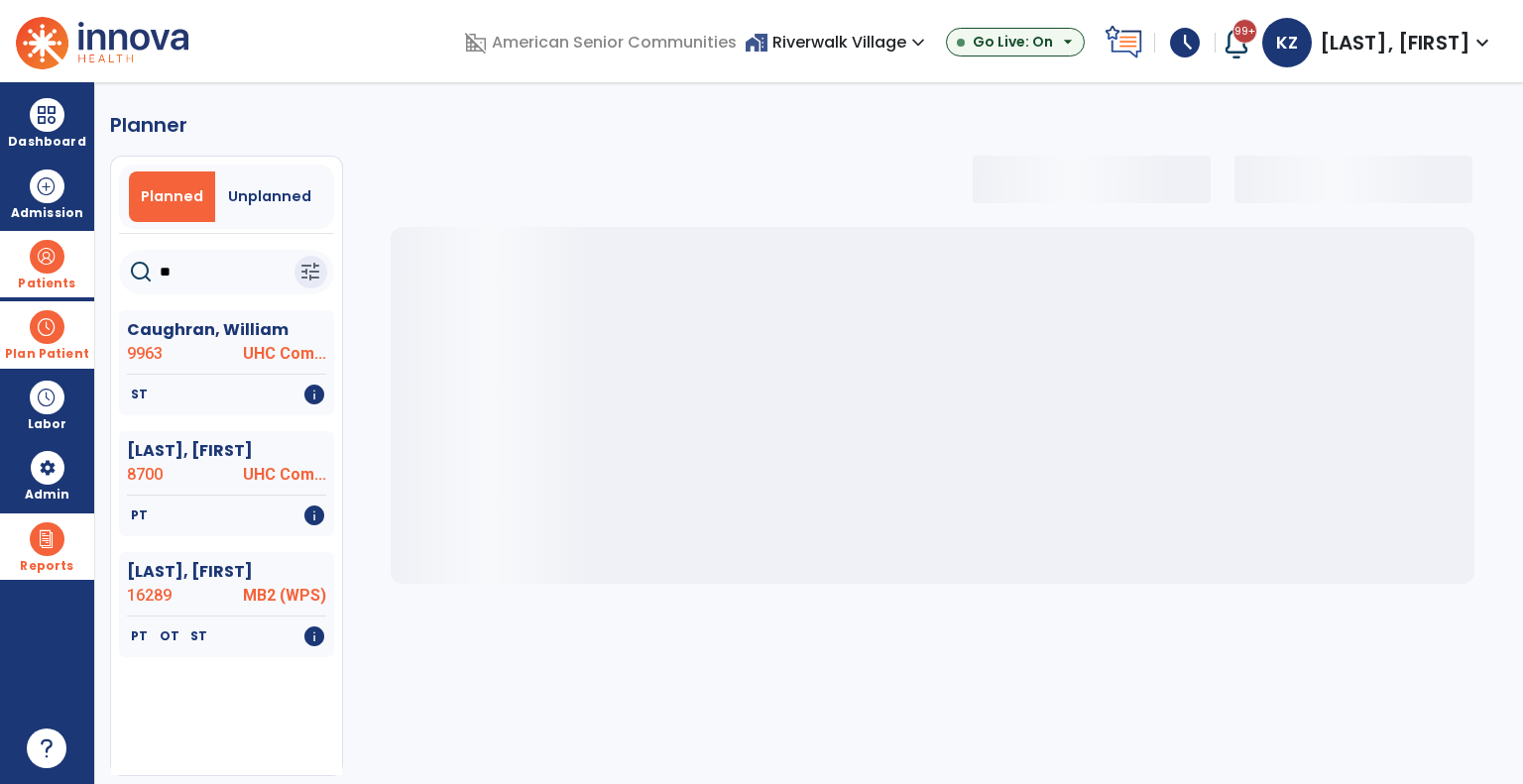 type on "***" 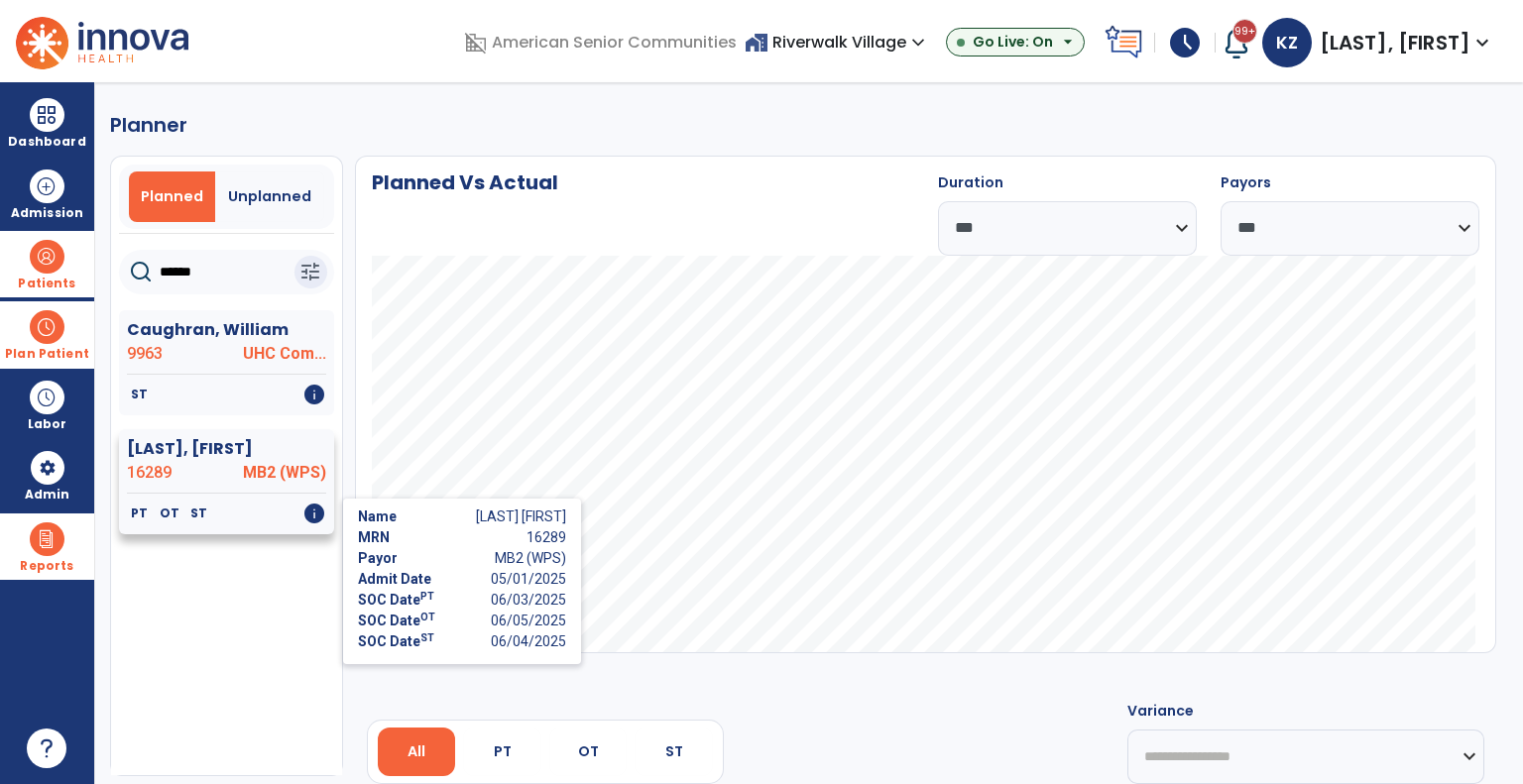 click on "info" 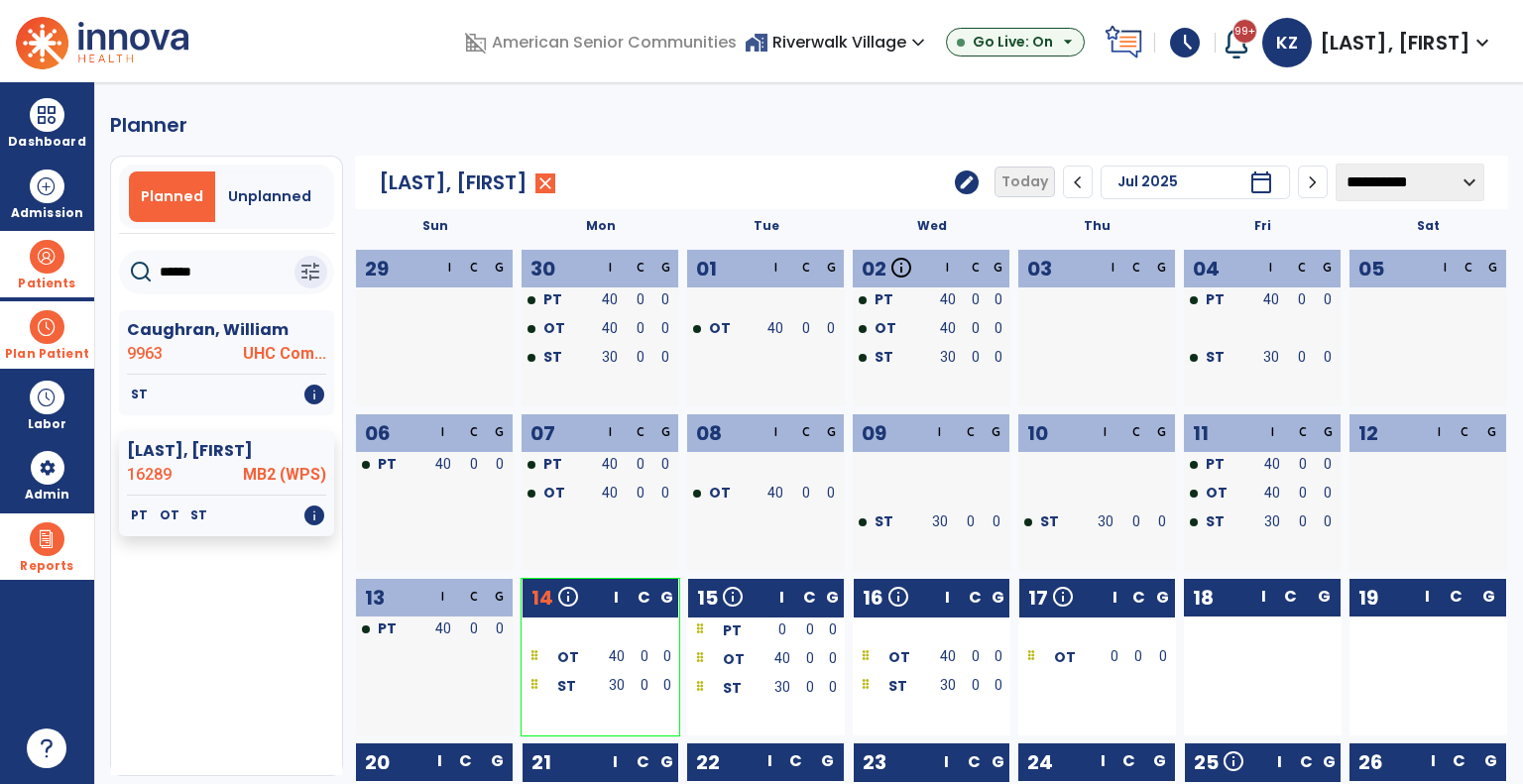 click on "******" 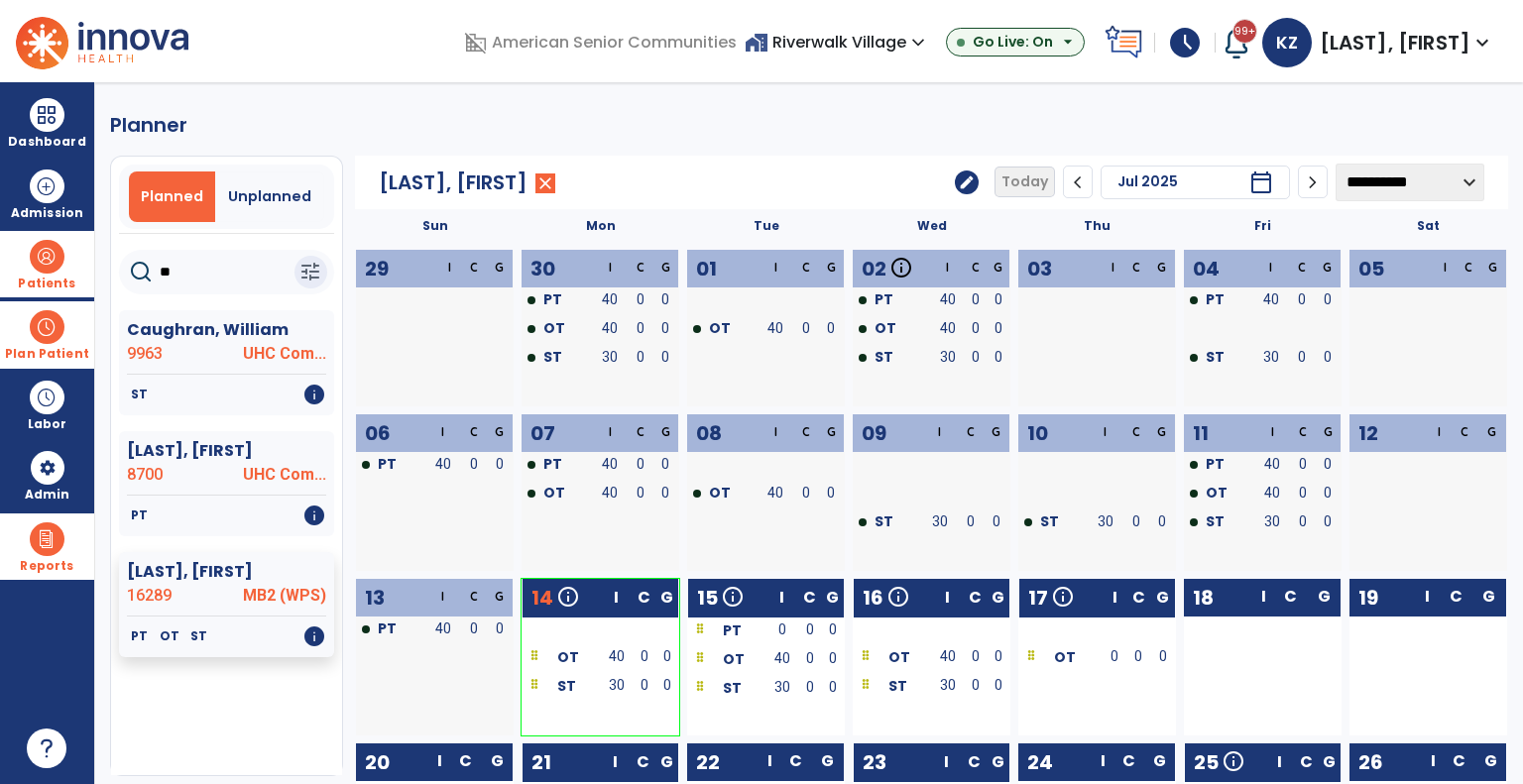 type on "*" 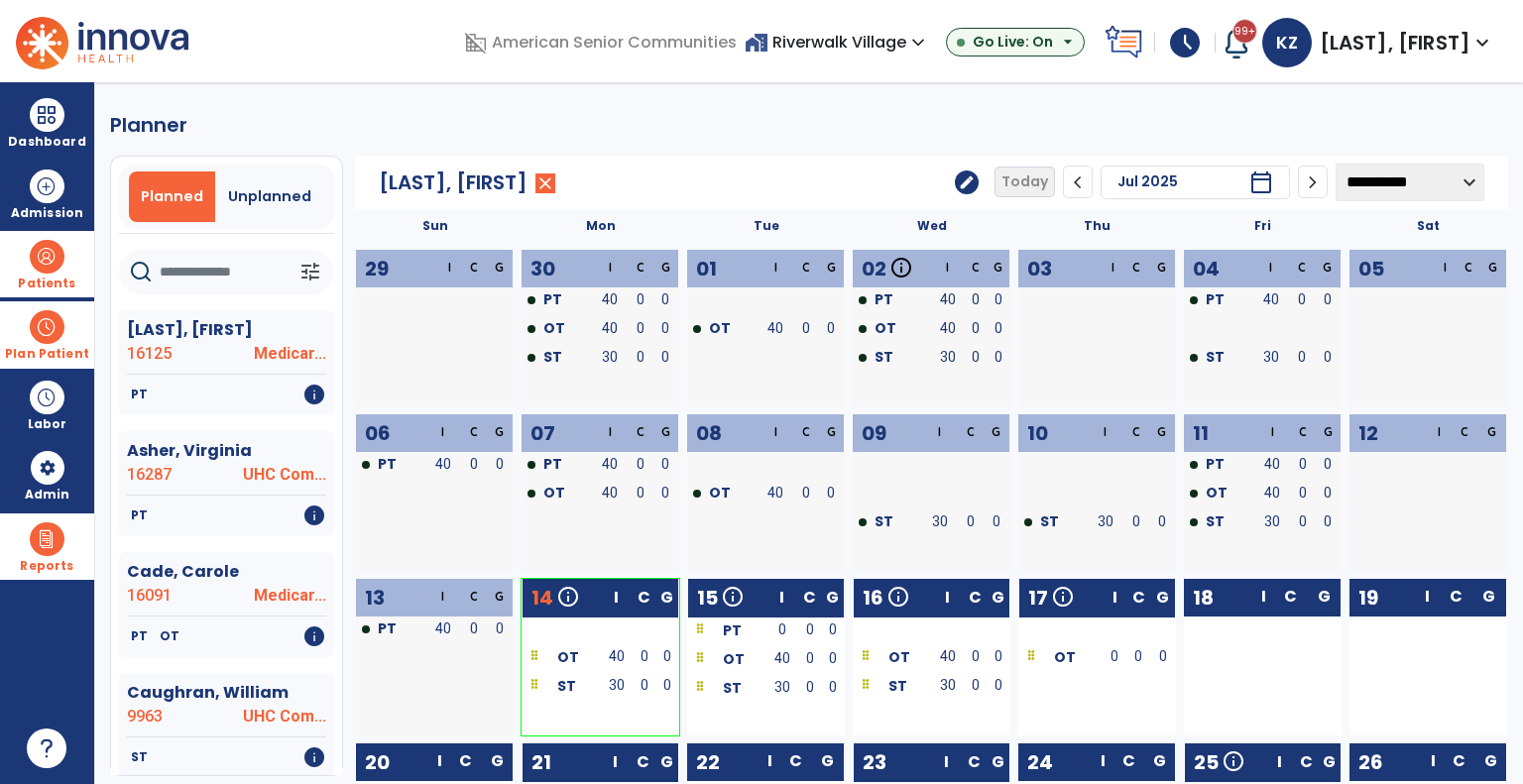 type on "*" 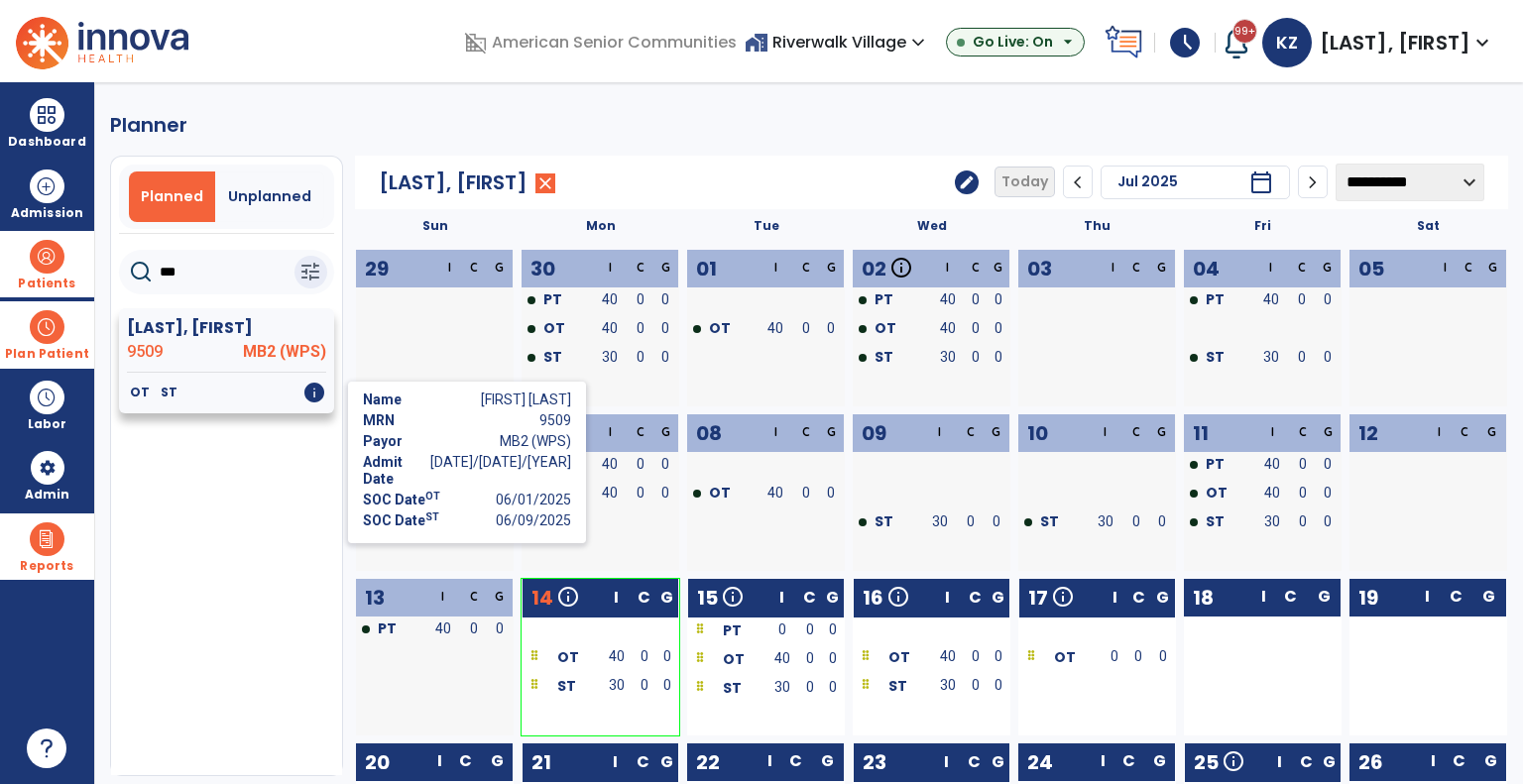 click on "info" 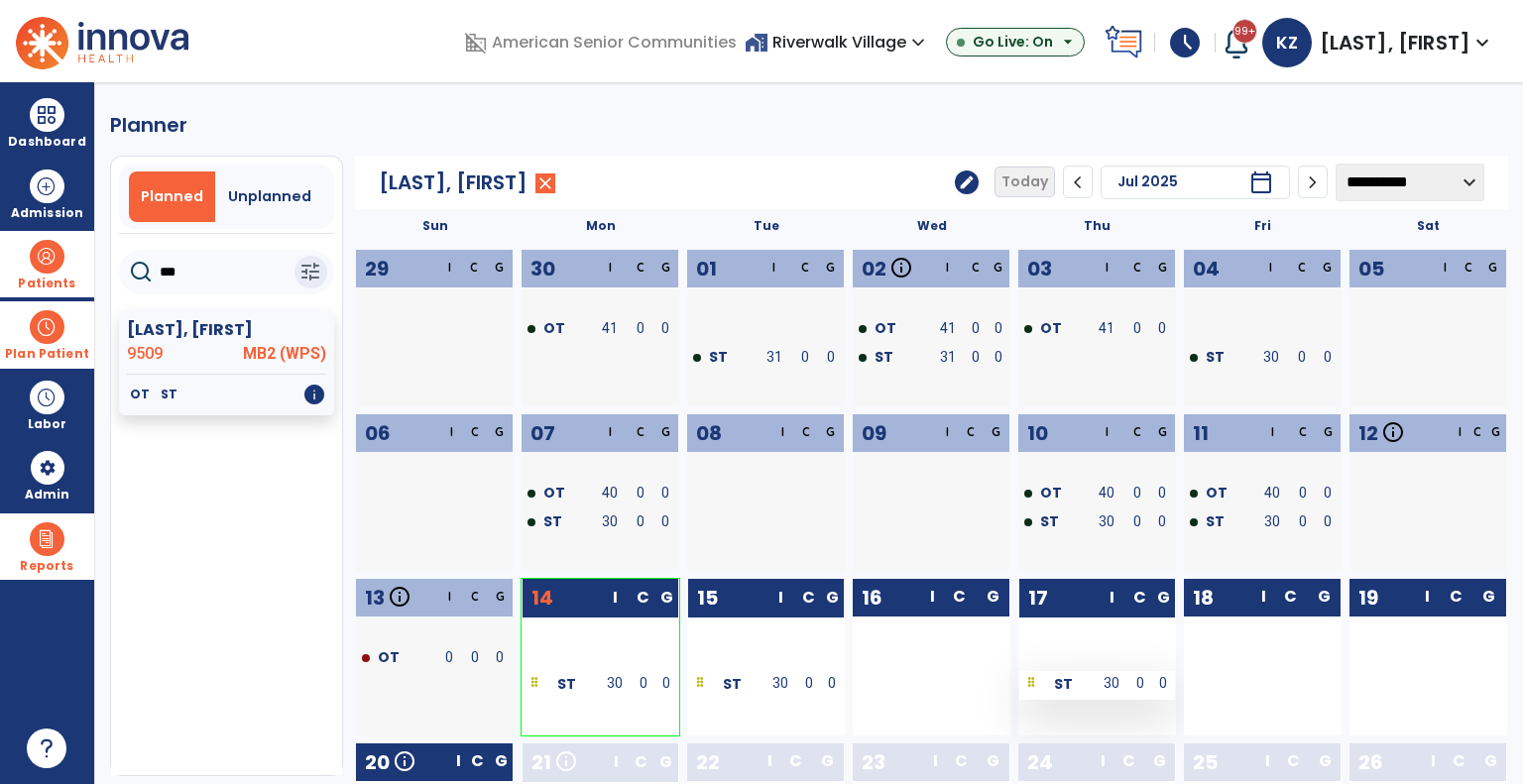 scroll, scrollTop: 198, scrollLeft: 0, axis: vertical 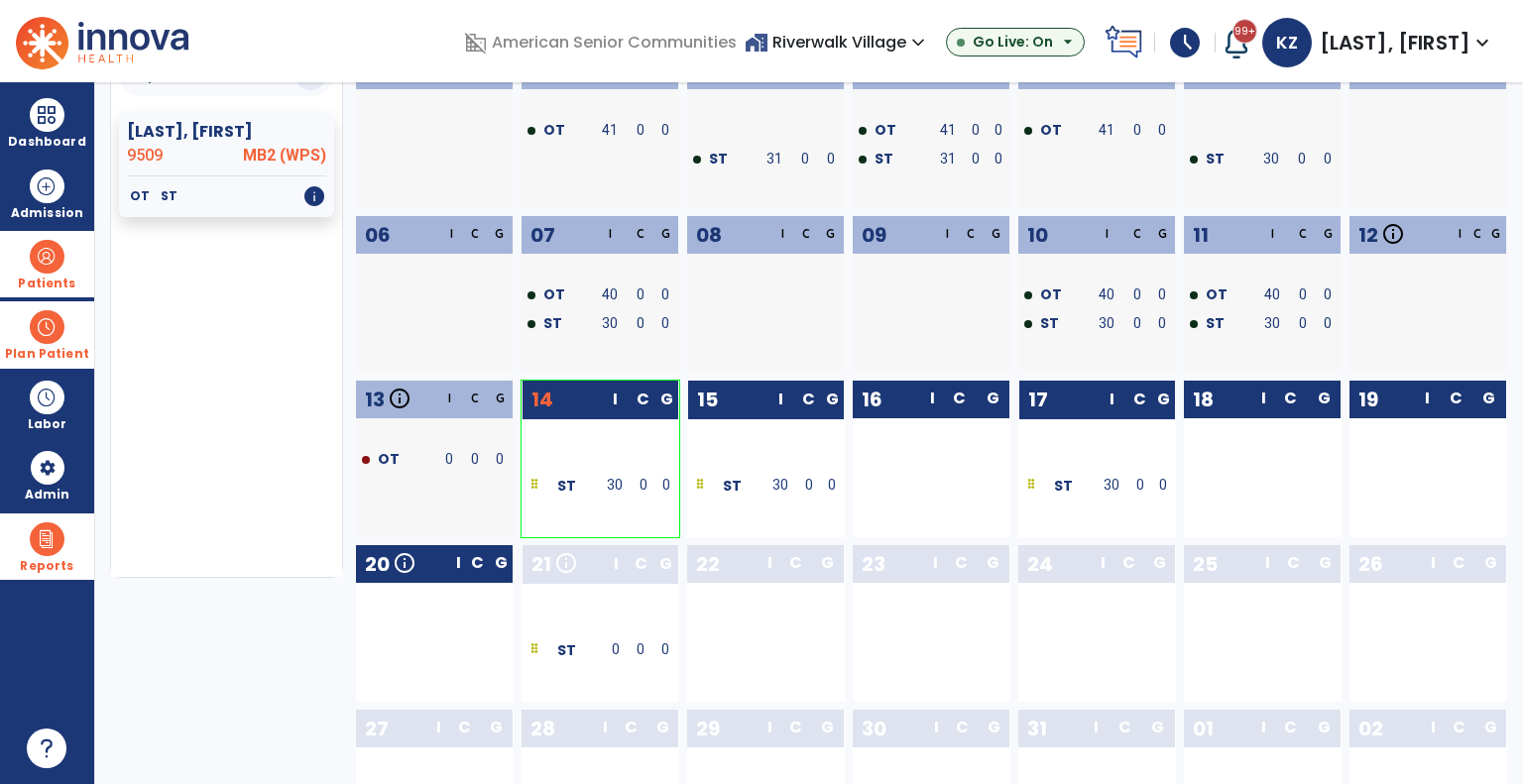 click on "Patients" at bounding box center [47, 283] 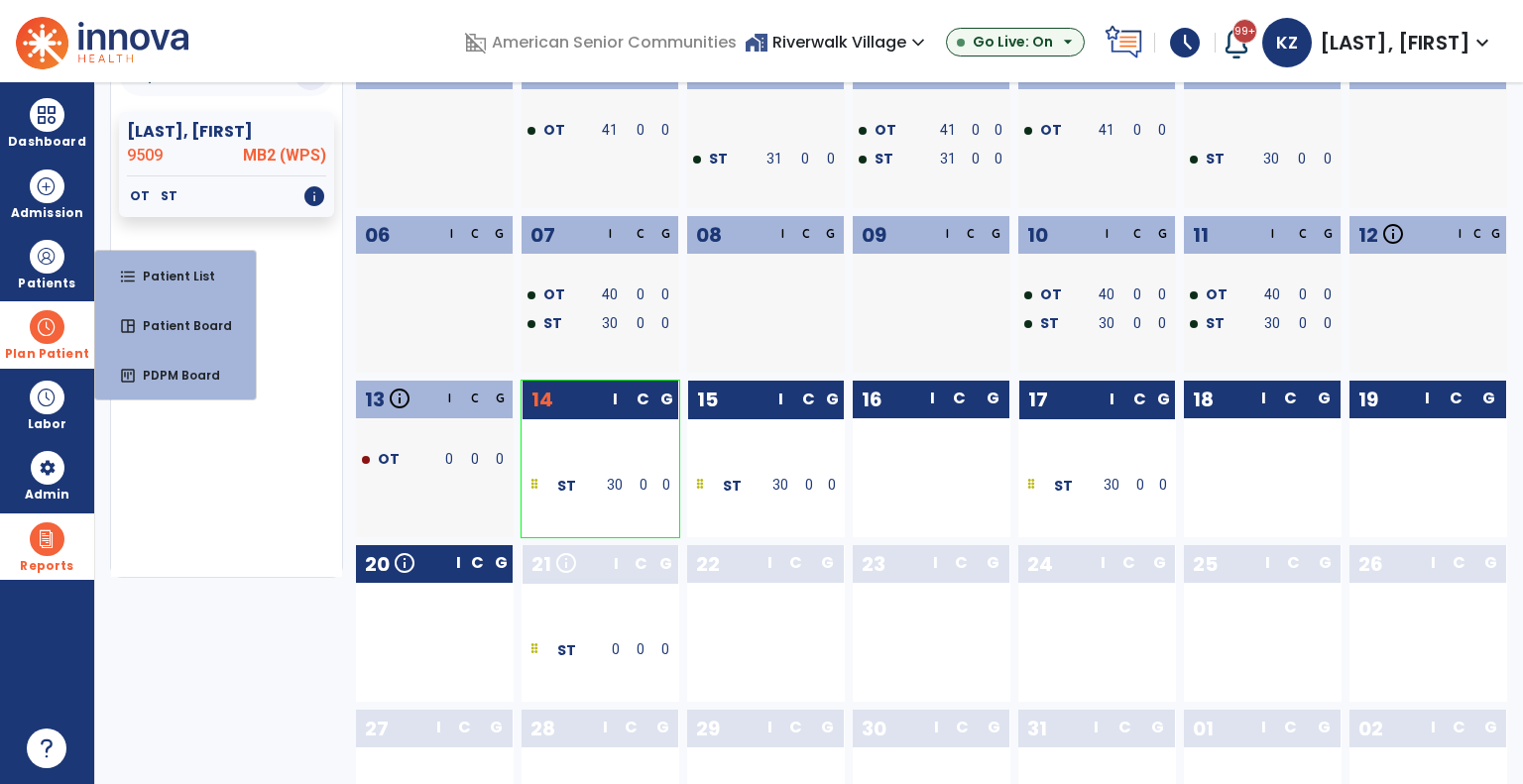 drag, startPoint x: 61, startPoint y: 336, endPoint x: 75, endPoint y: 339, distance: 14.3178211 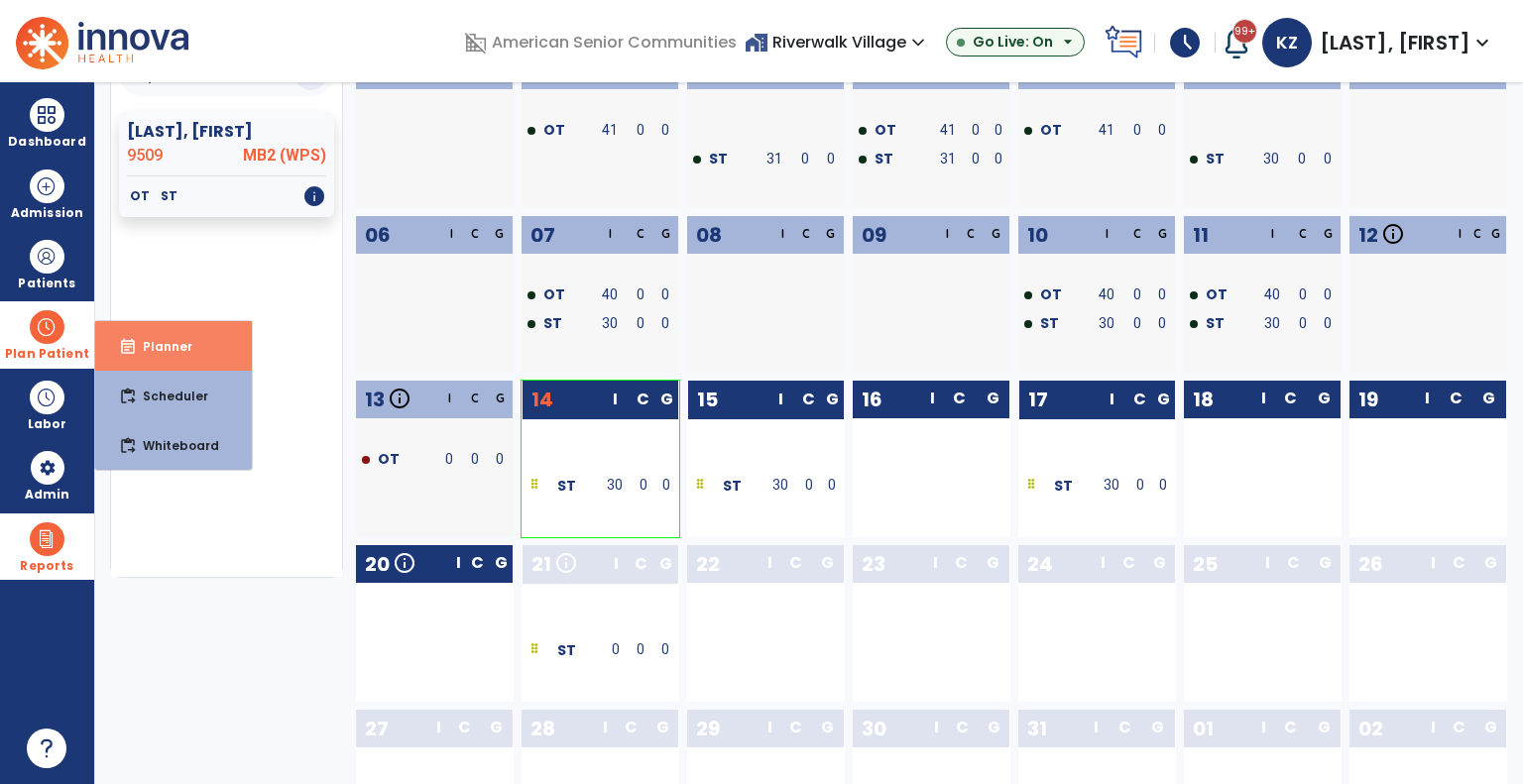 click on "Planner" at bounding box center [160, 346] 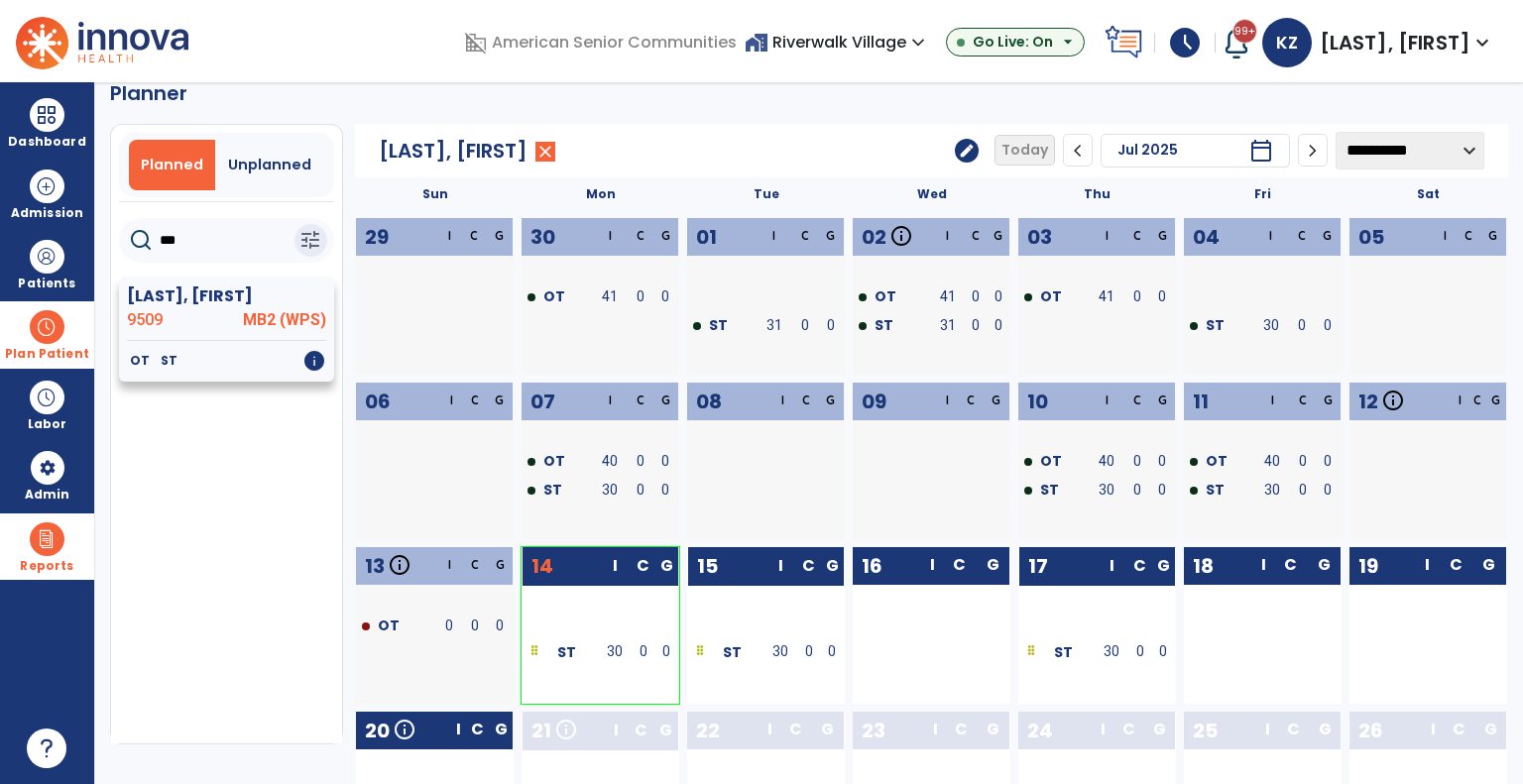 scroll, scrollTop: 0, scrollLeft: 0, axis: both 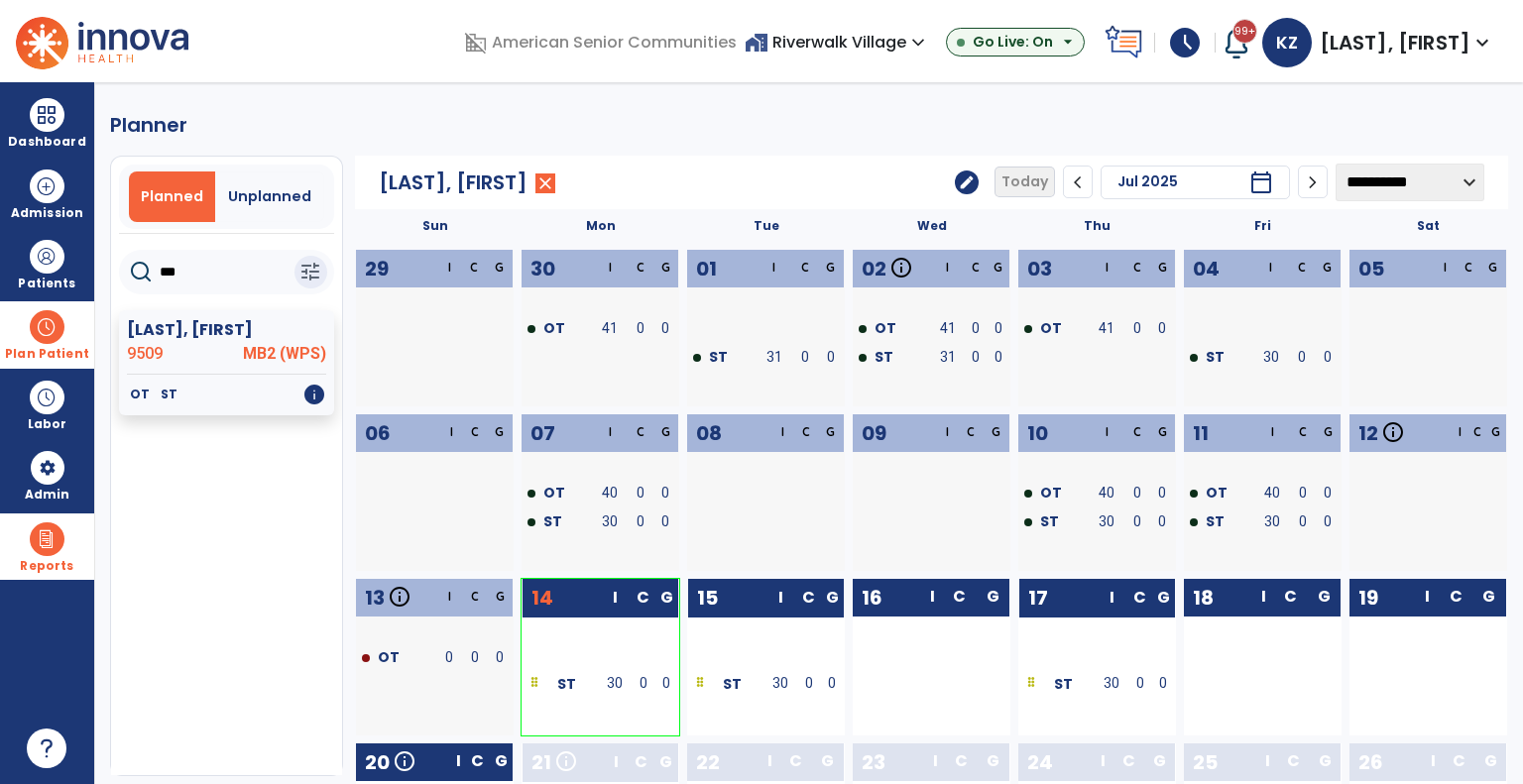 click on "***" 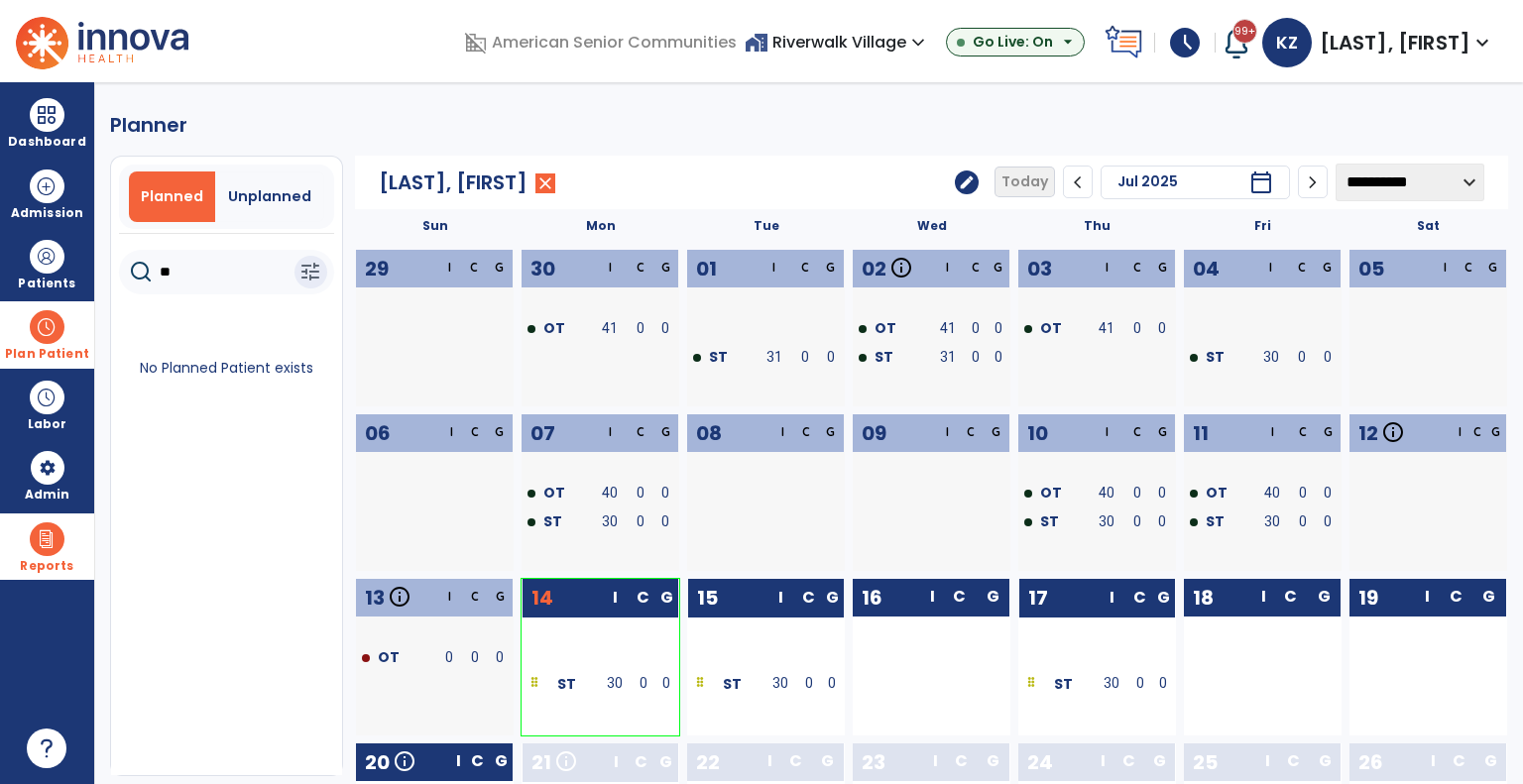 type on "*" 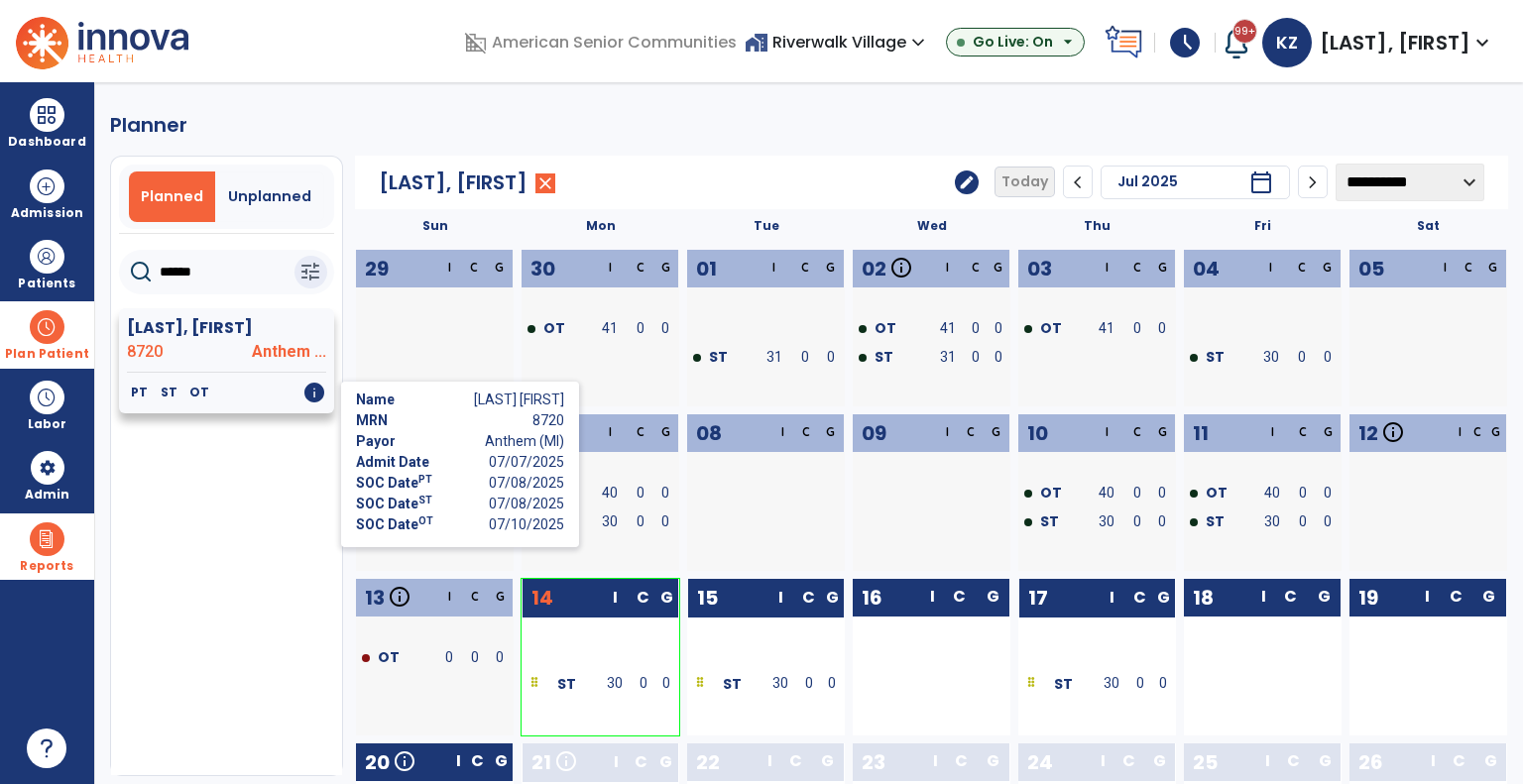 type on "******" 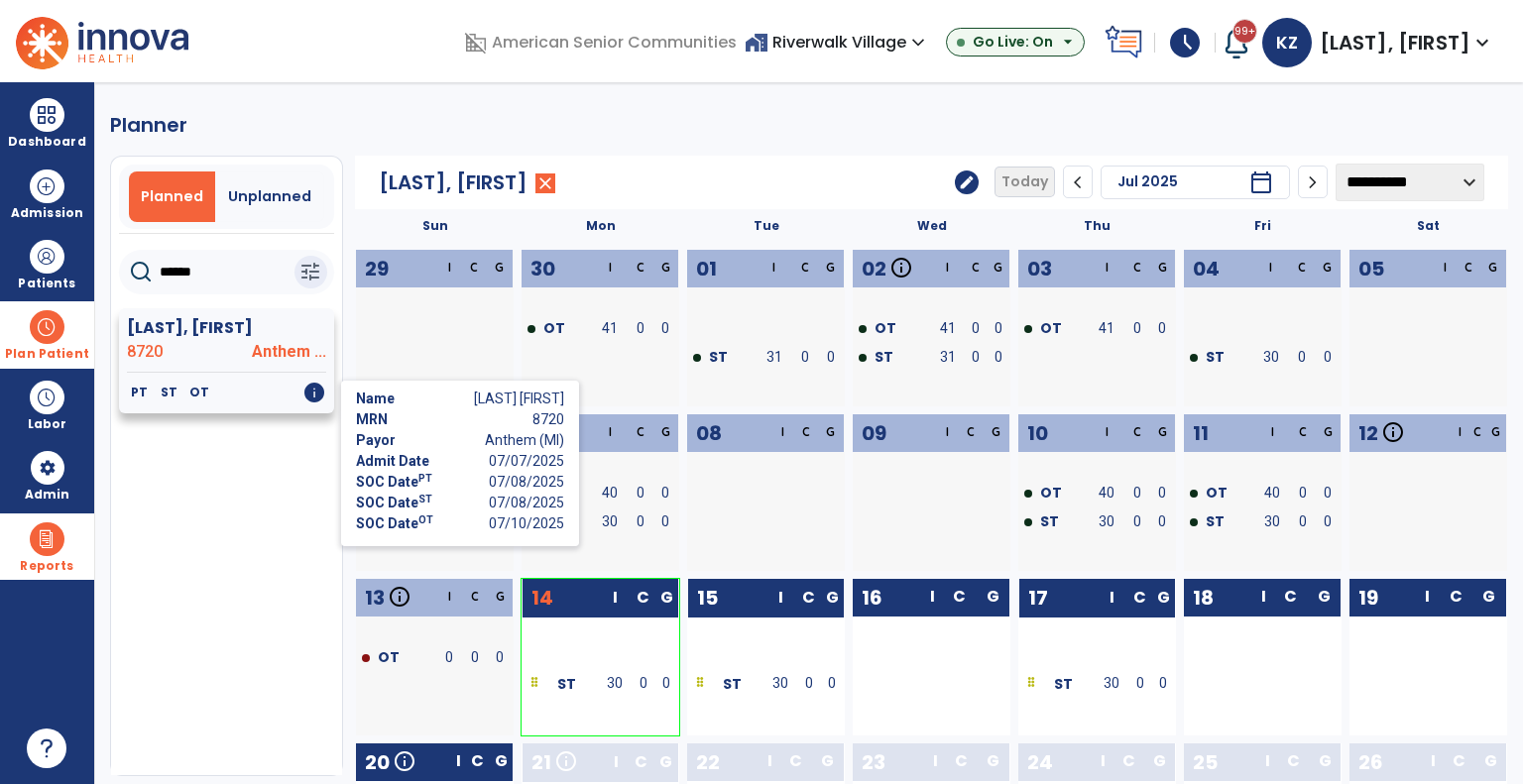 click on "info" 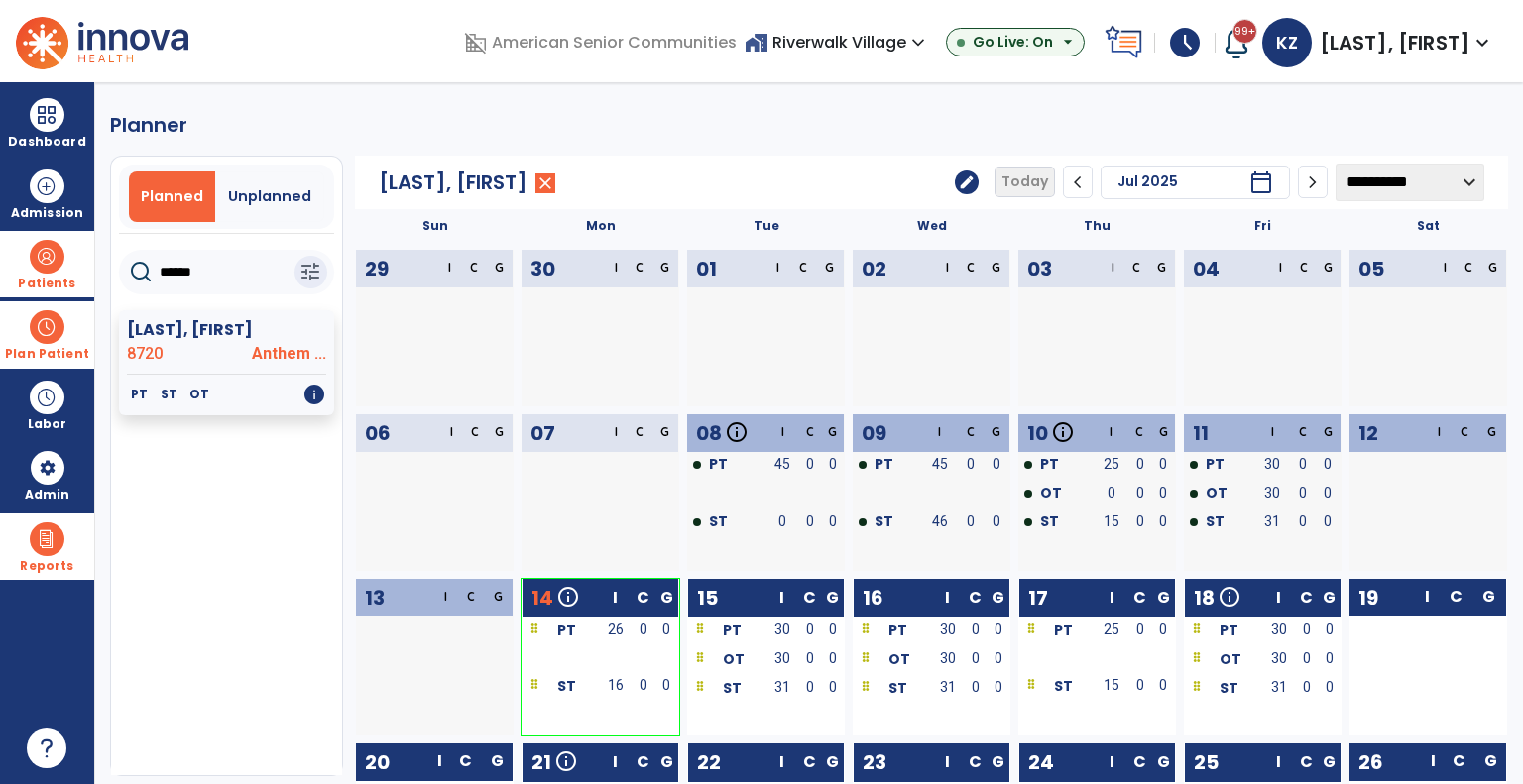 click at bounding box center [47, 257] 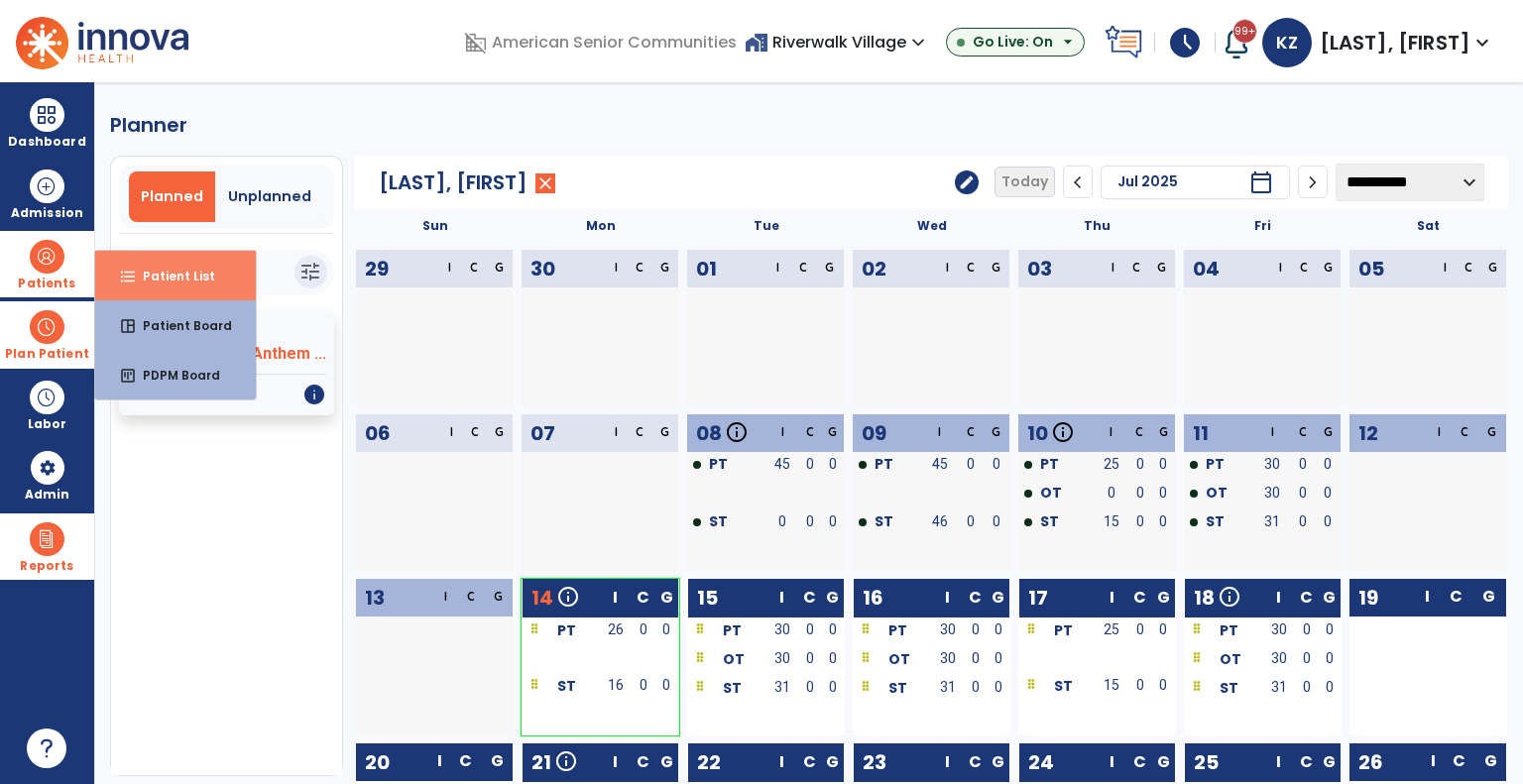 click on "Patient List" at bounding box center (171, 276) 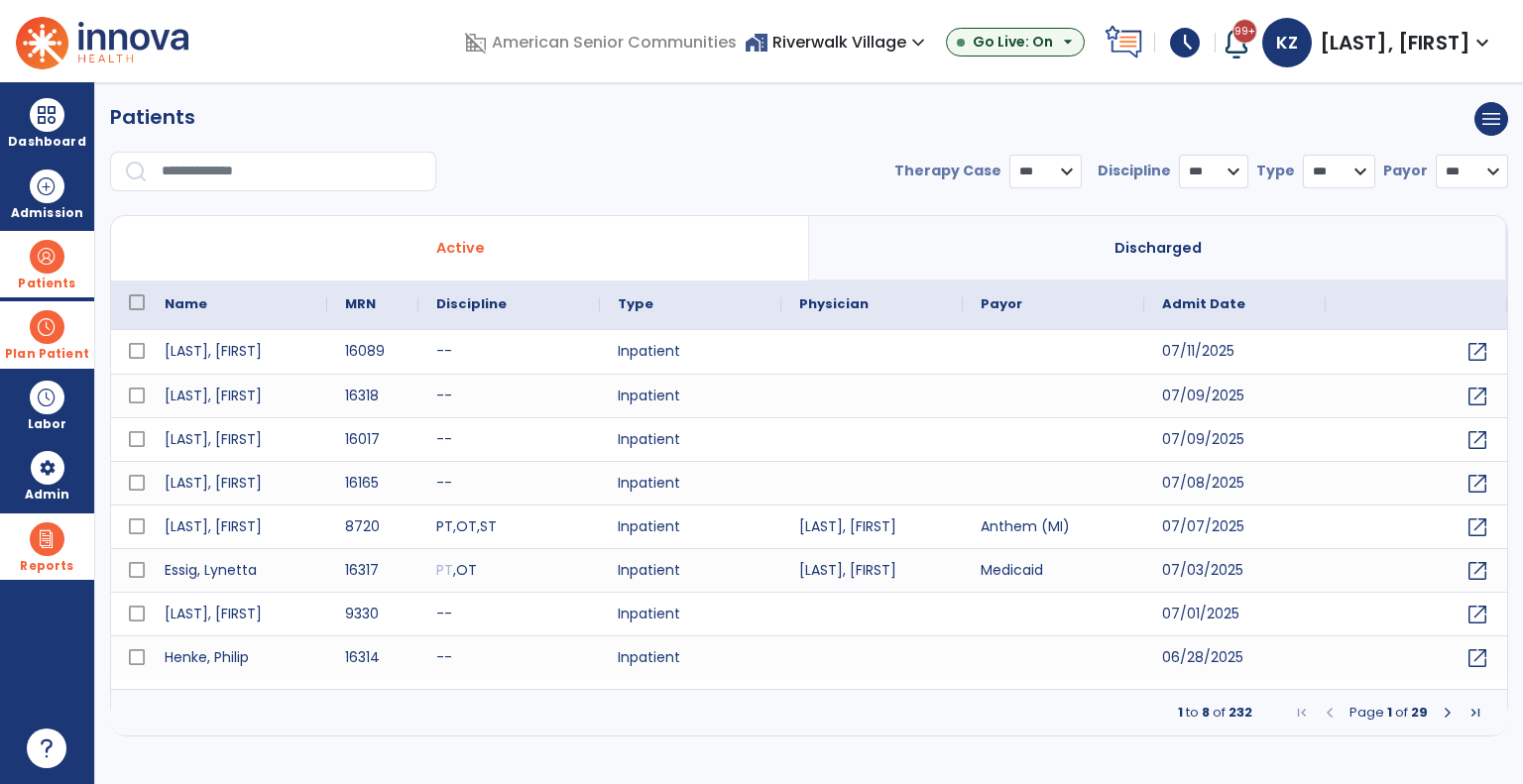 click at bounding box center (292, 171) 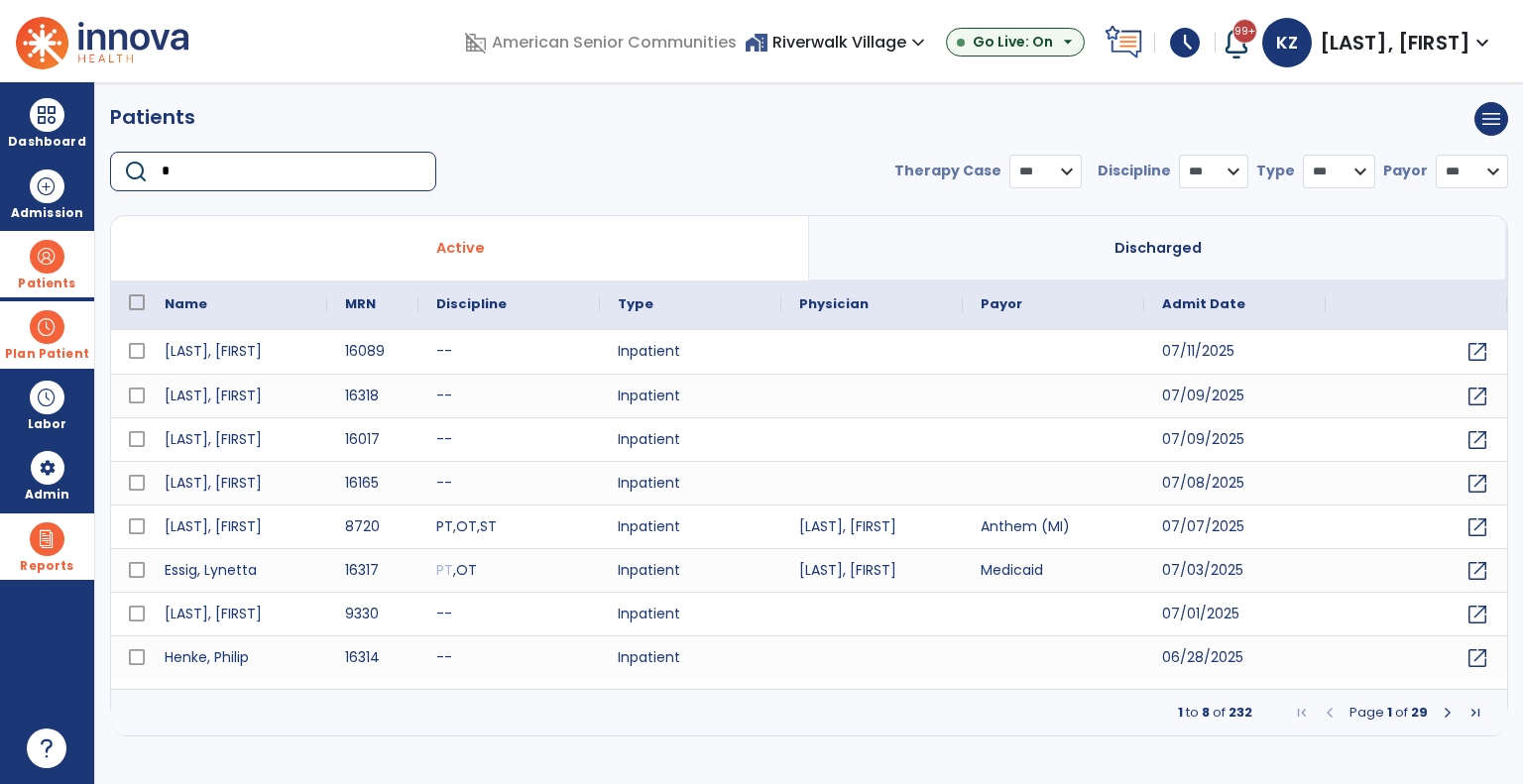 type on "**" 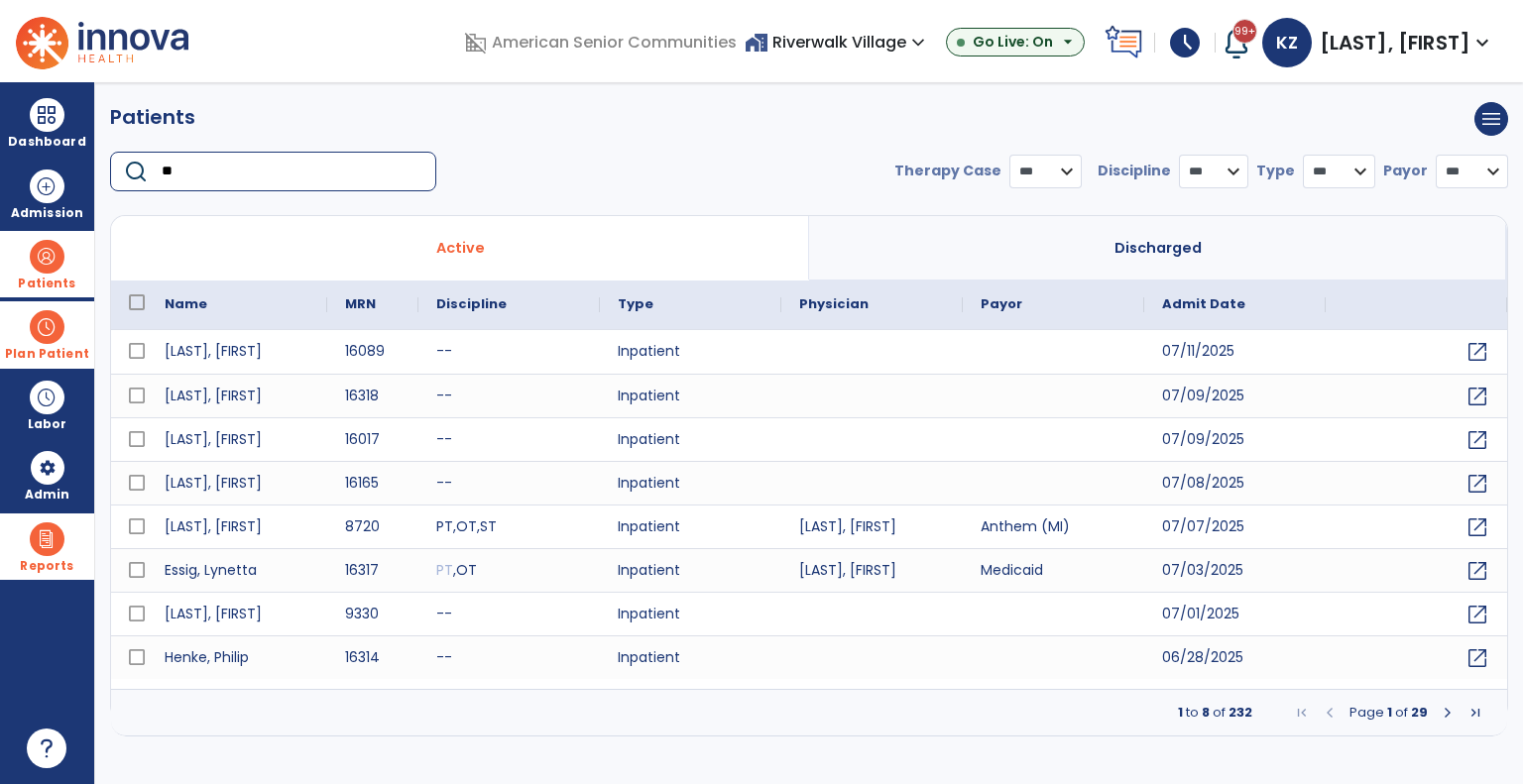 select on "***" 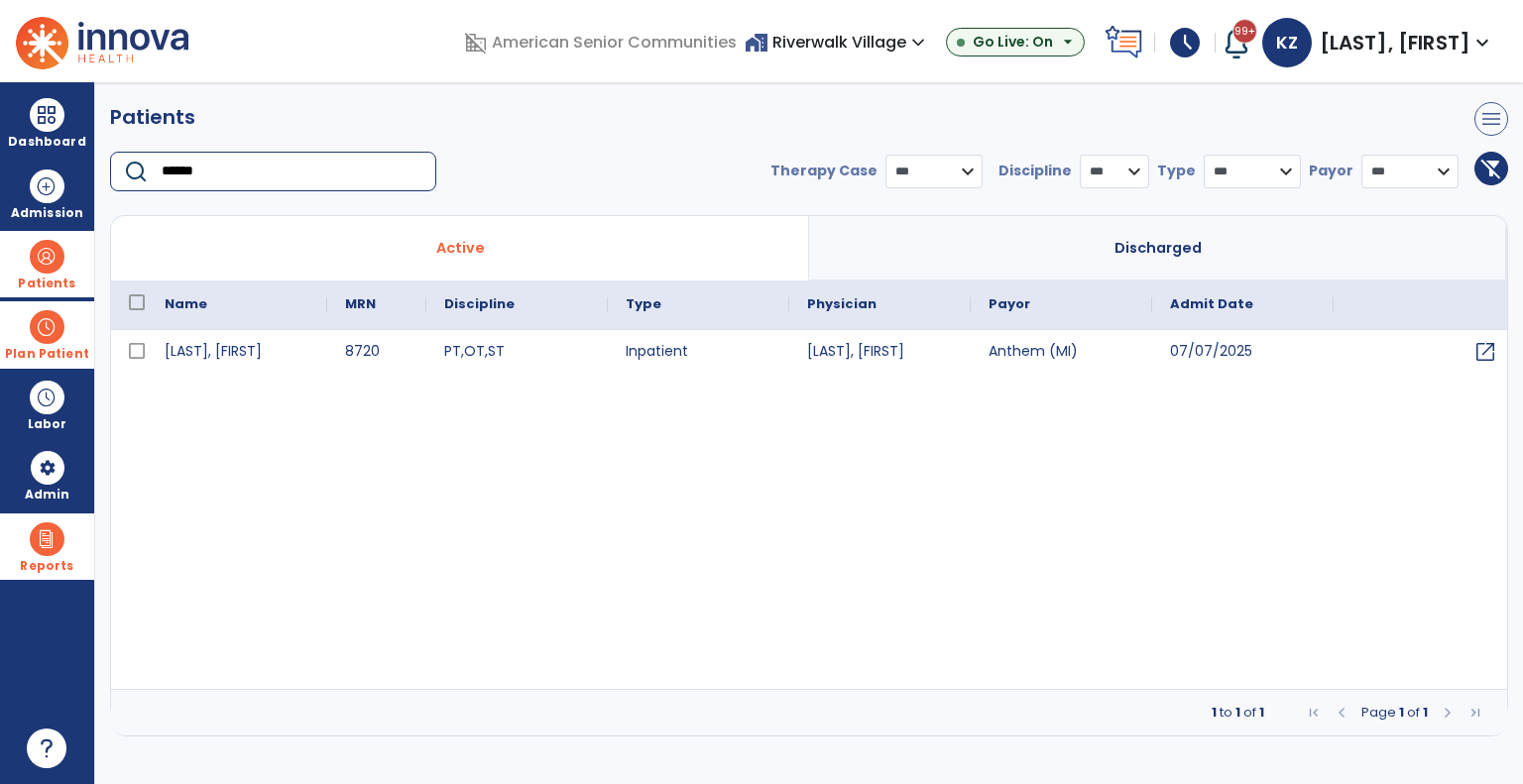 type on "******" 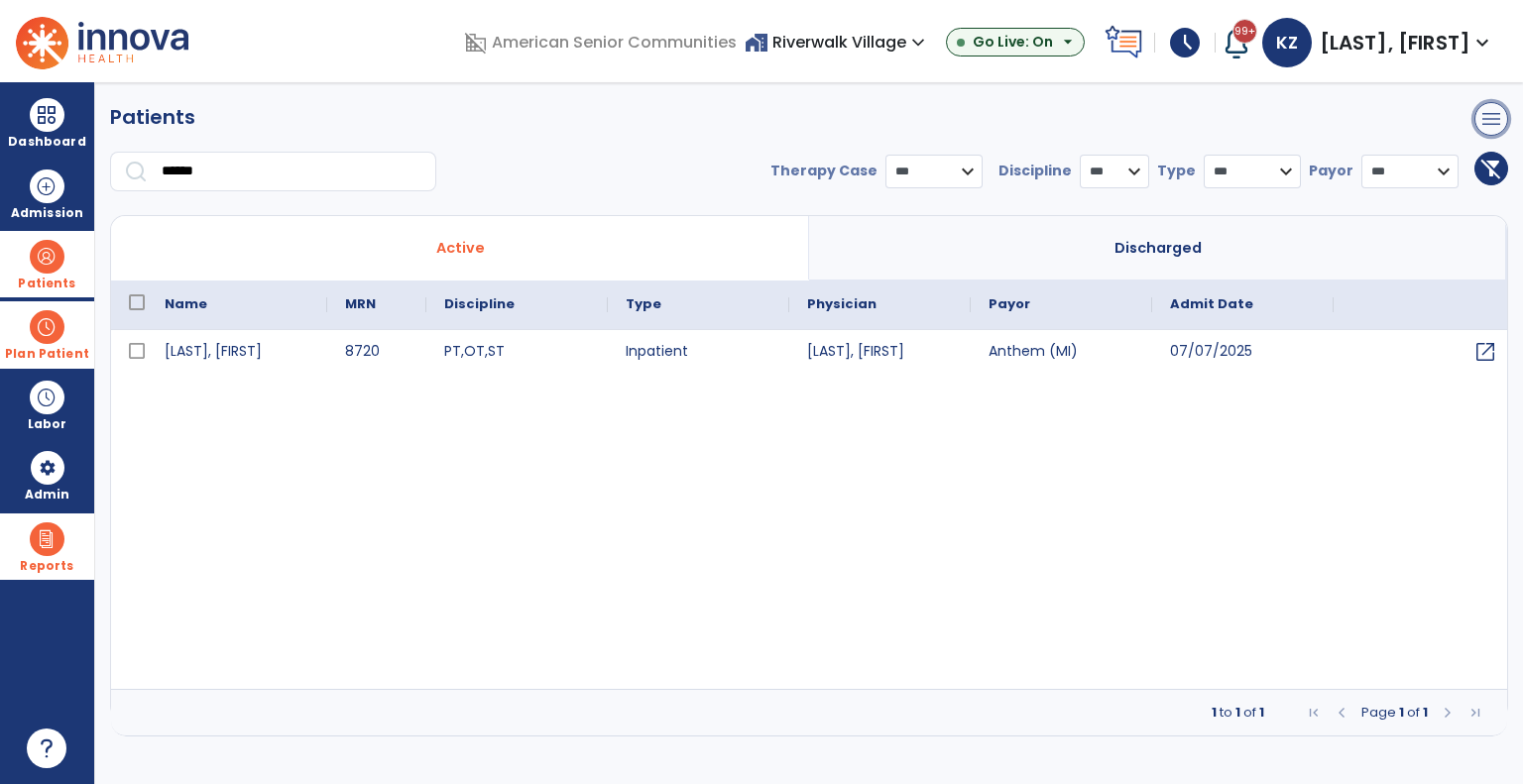 click on "menu" at bounding box center (1491, 119) 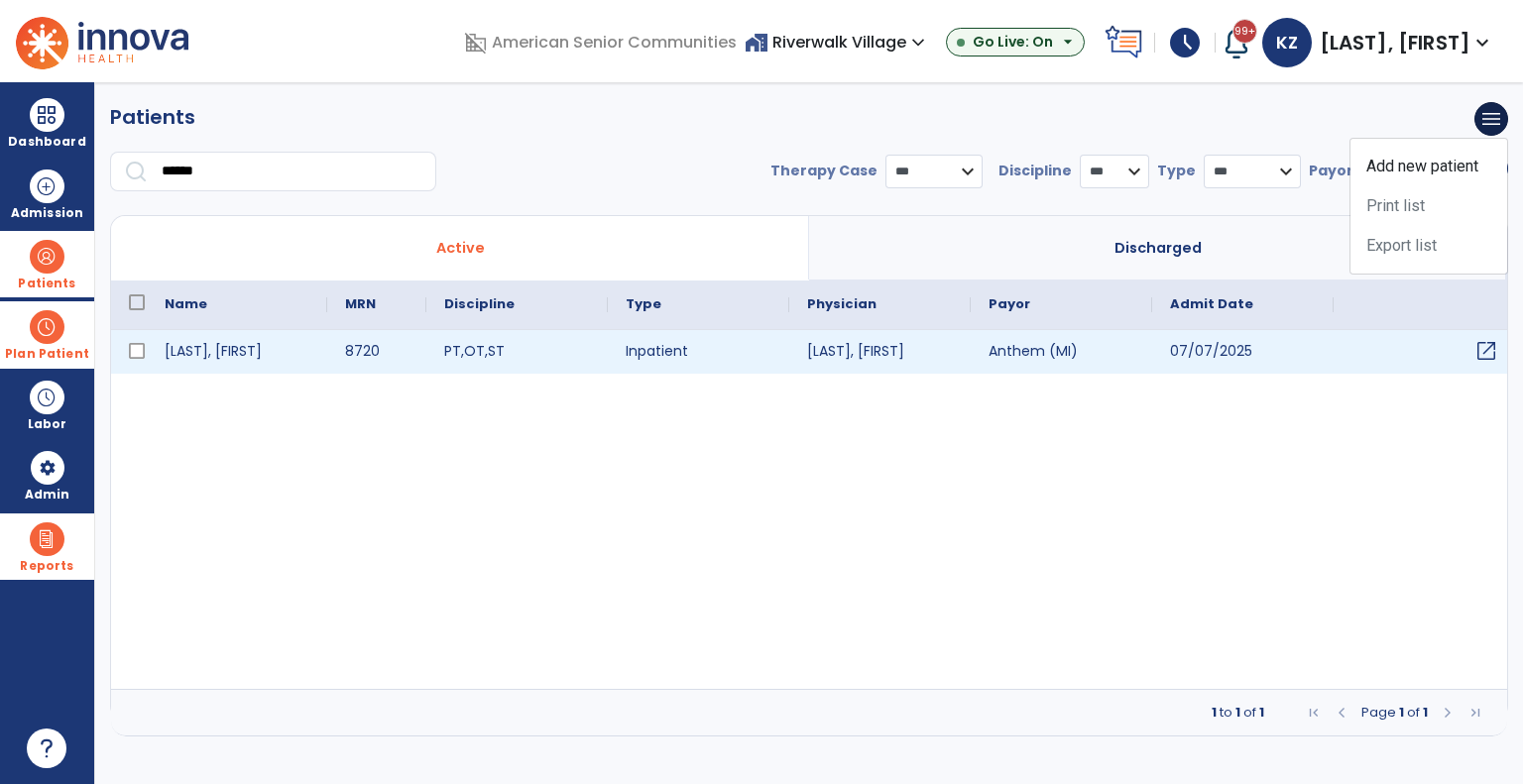 click on "open_in_new" at bounding box center [1486, 351] 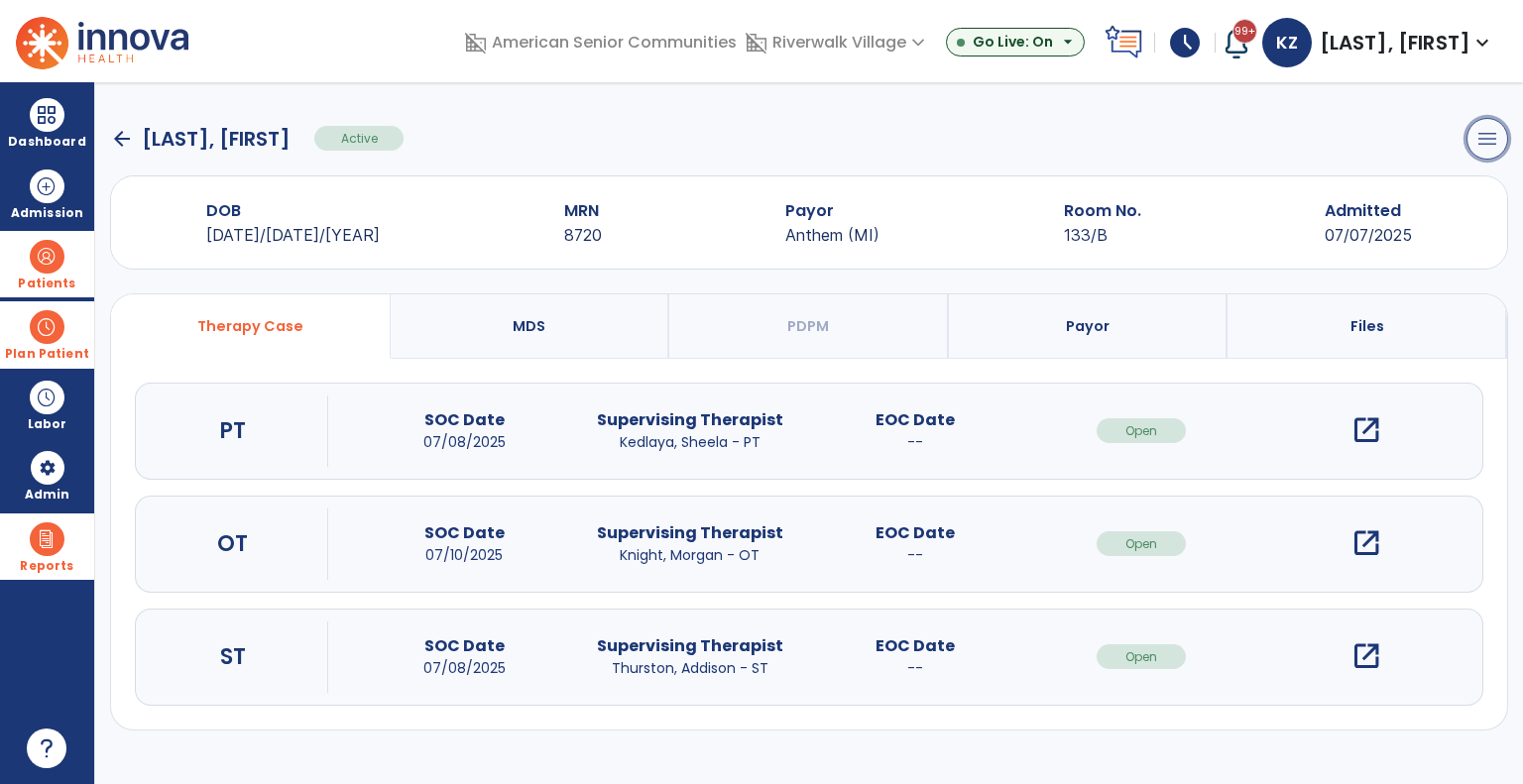 click on "menu" at bounding box center [1487, 139] 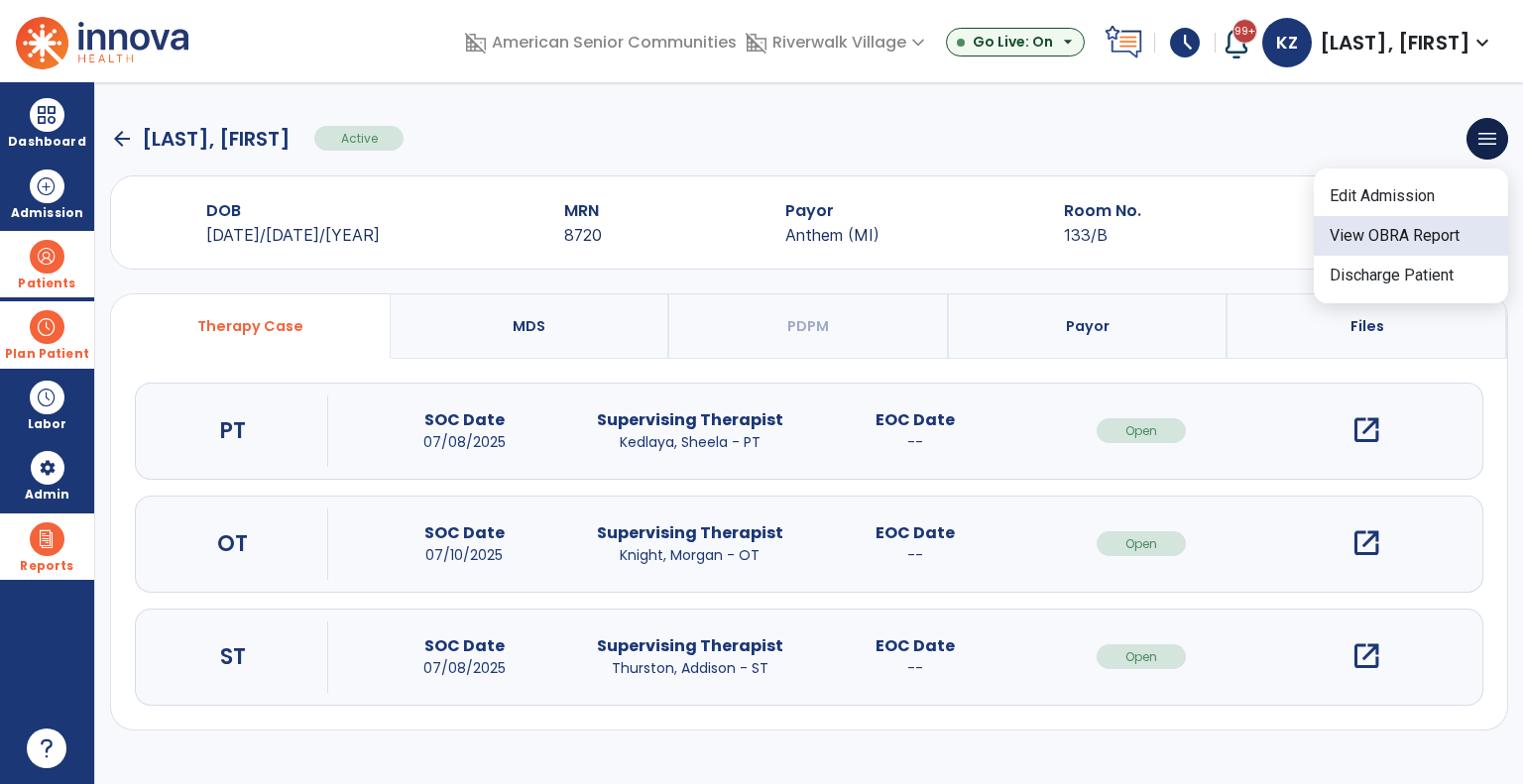click on "View OBRA Report" 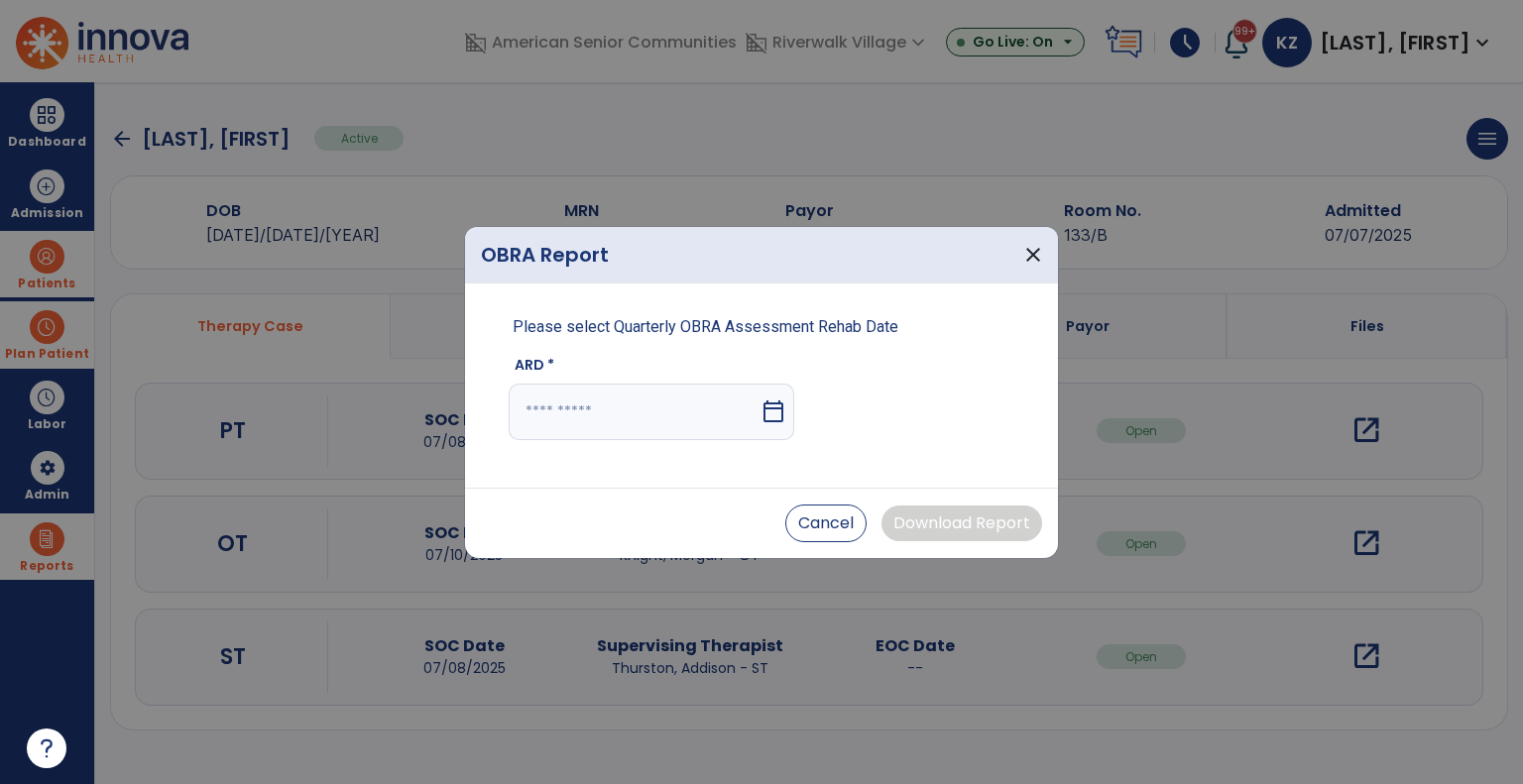 click on "calendar_today" at bounding box center [775, 411] 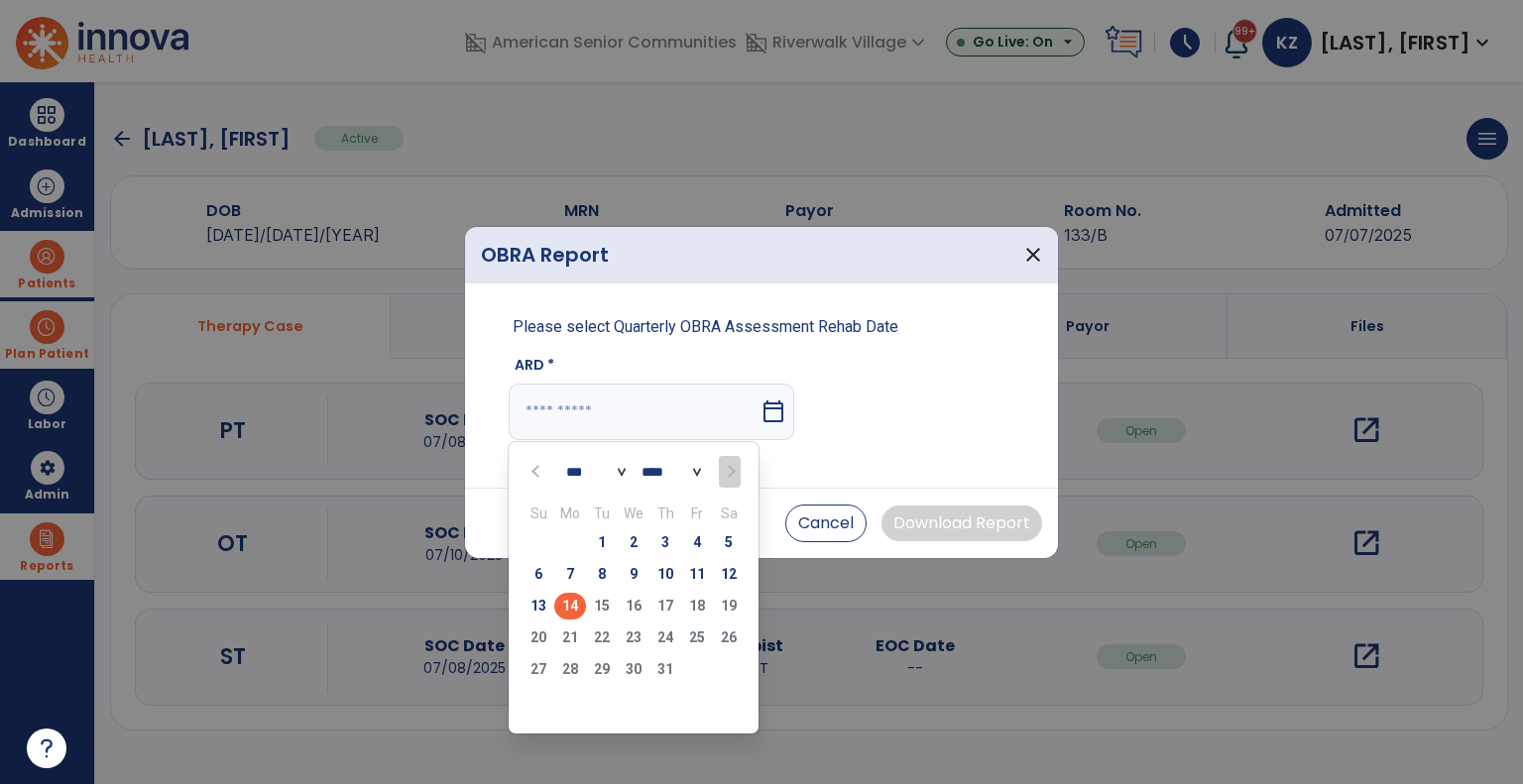 click on "14" at bounding box center (570, 606) 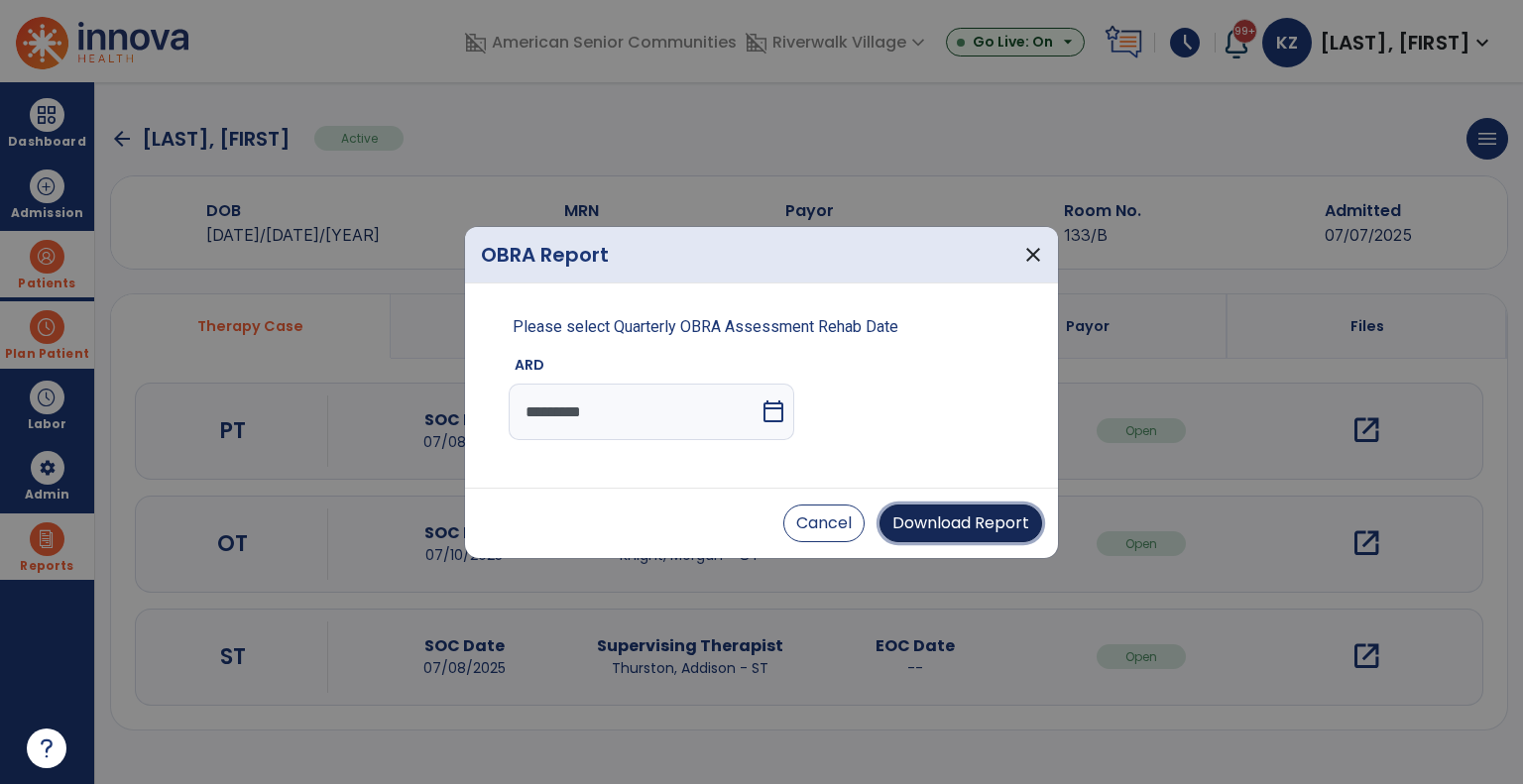 click on "Download Report" at bounding box center [961, 523] 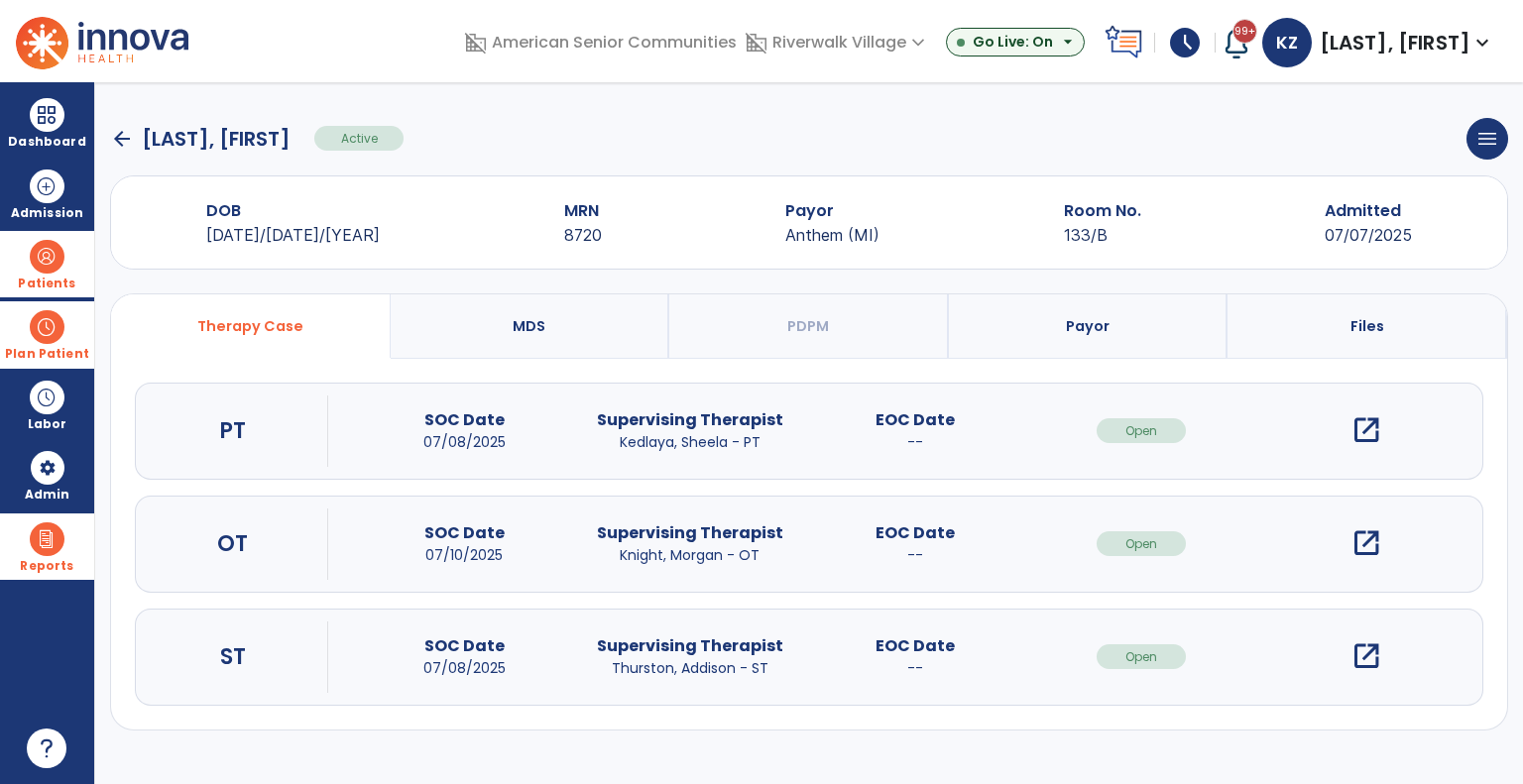 click at bounding box center (47, 327) 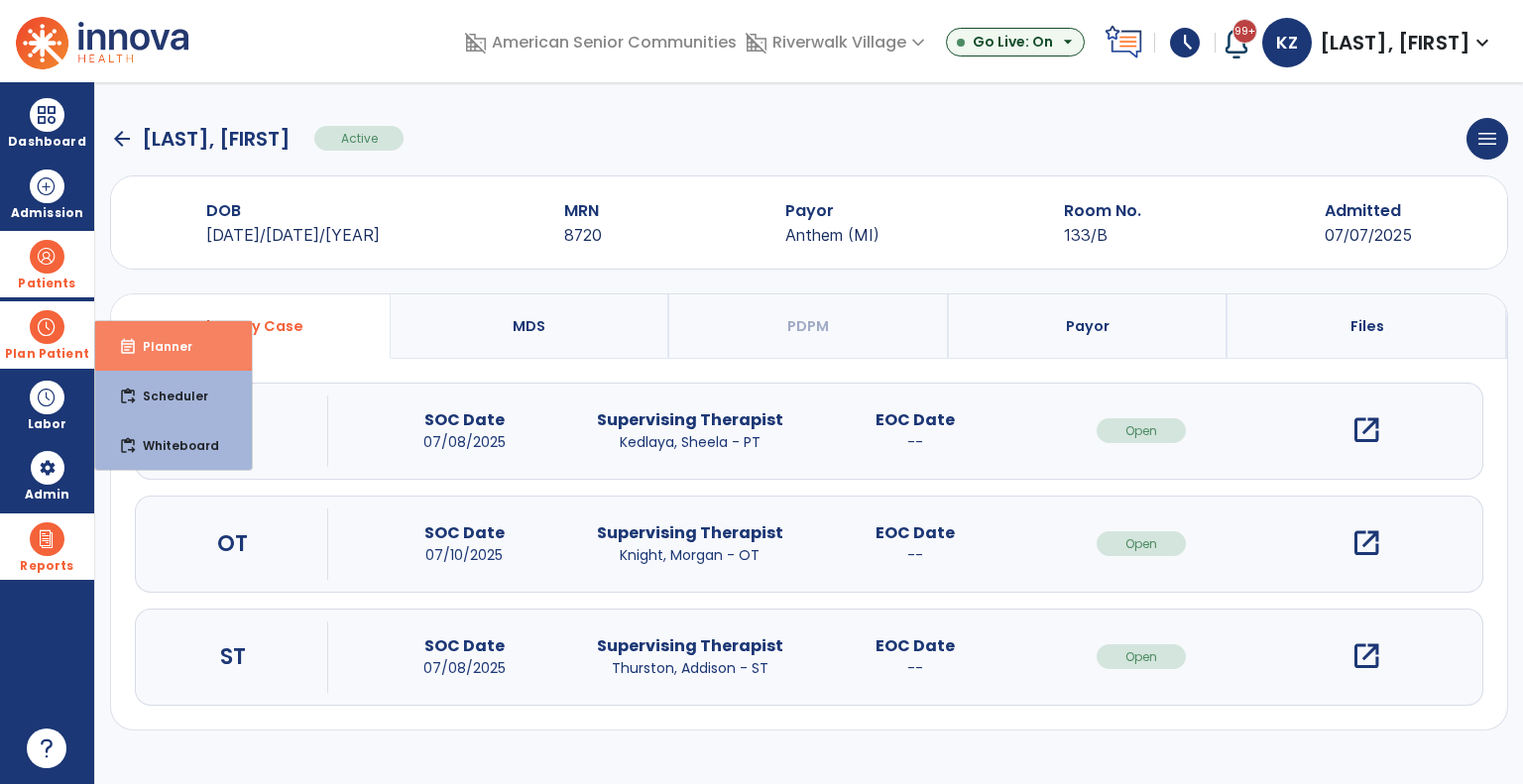 click on "Planner" at bounding box center [160, 346] 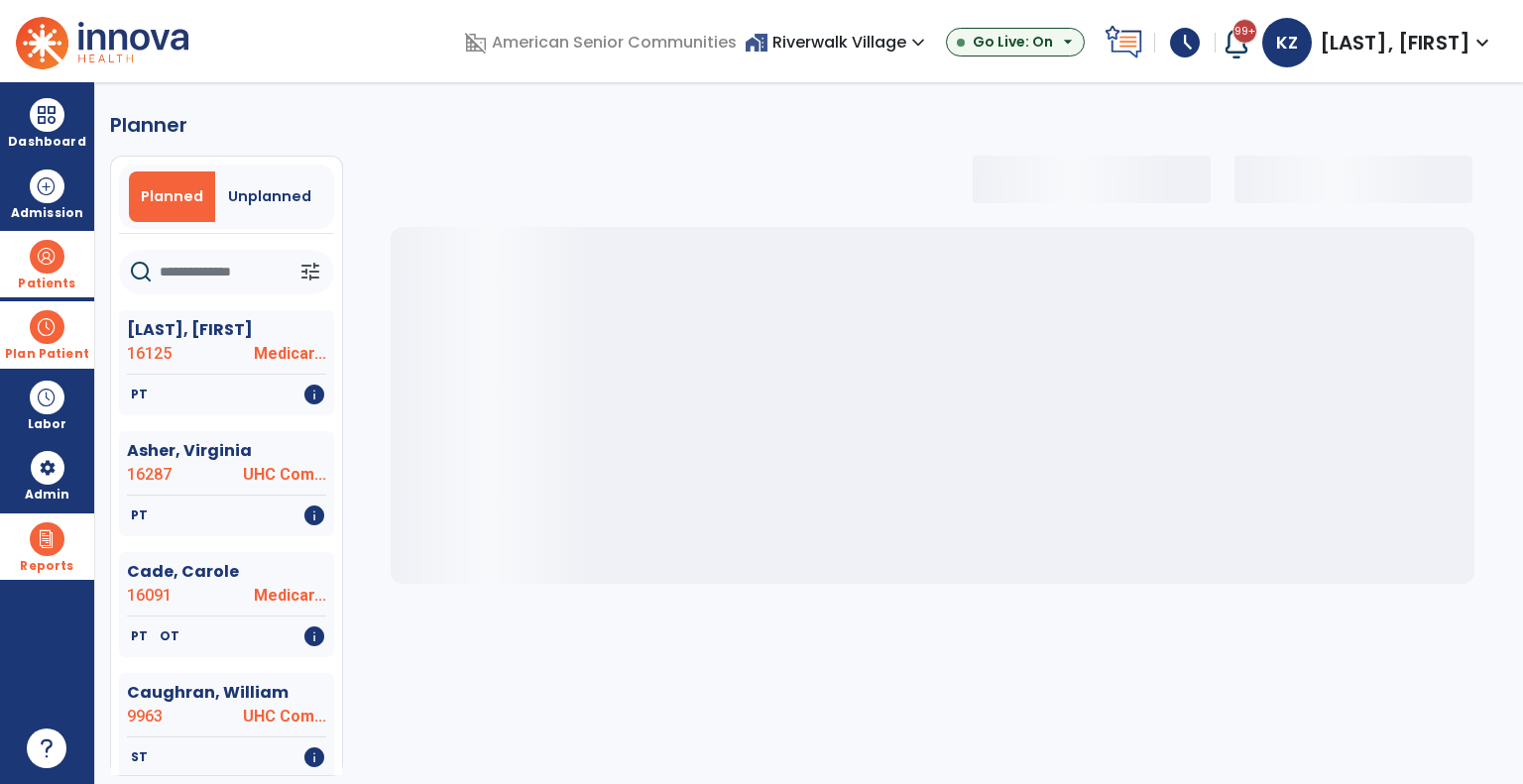 click 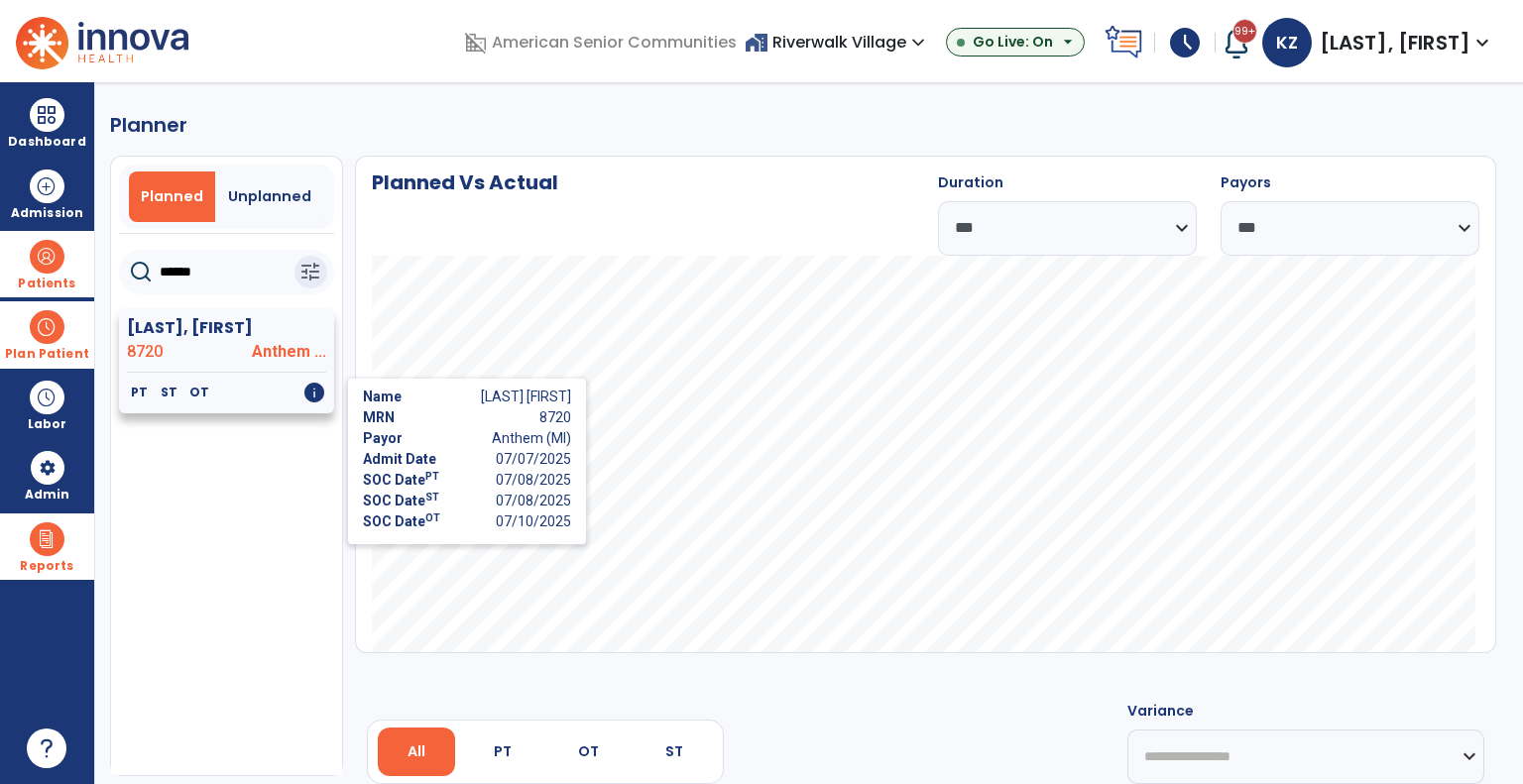 click on "info" 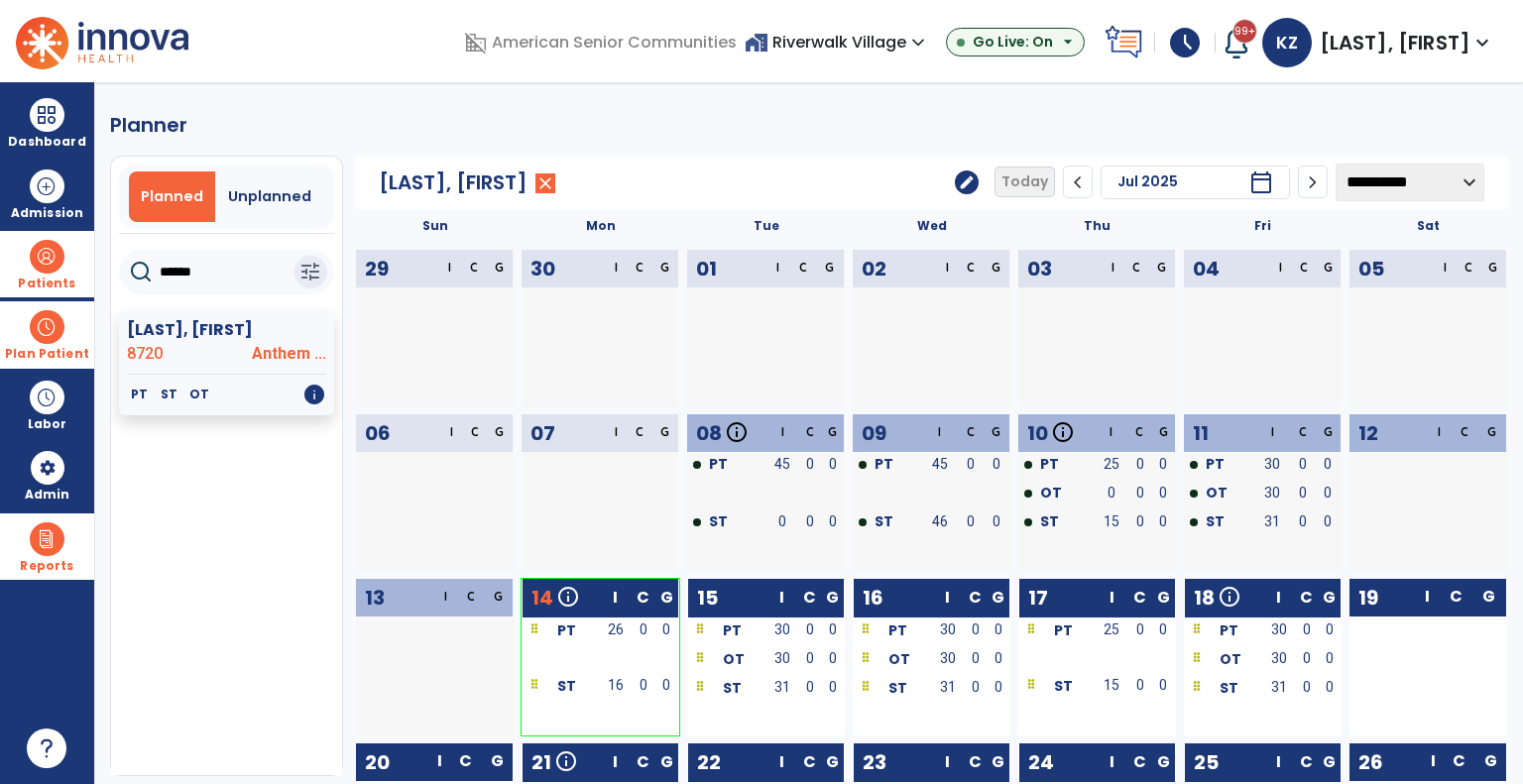 click on "******" 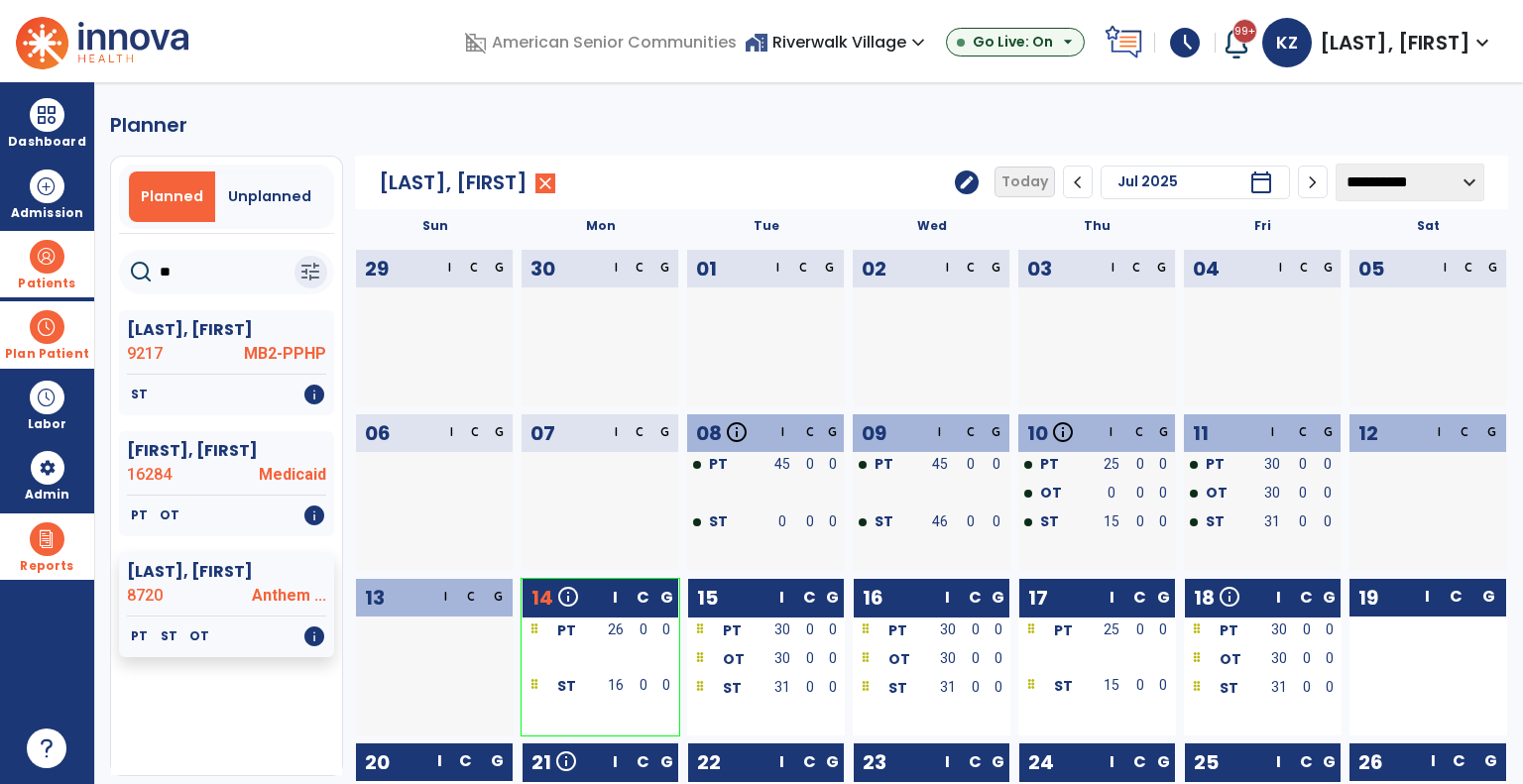 type on "*" 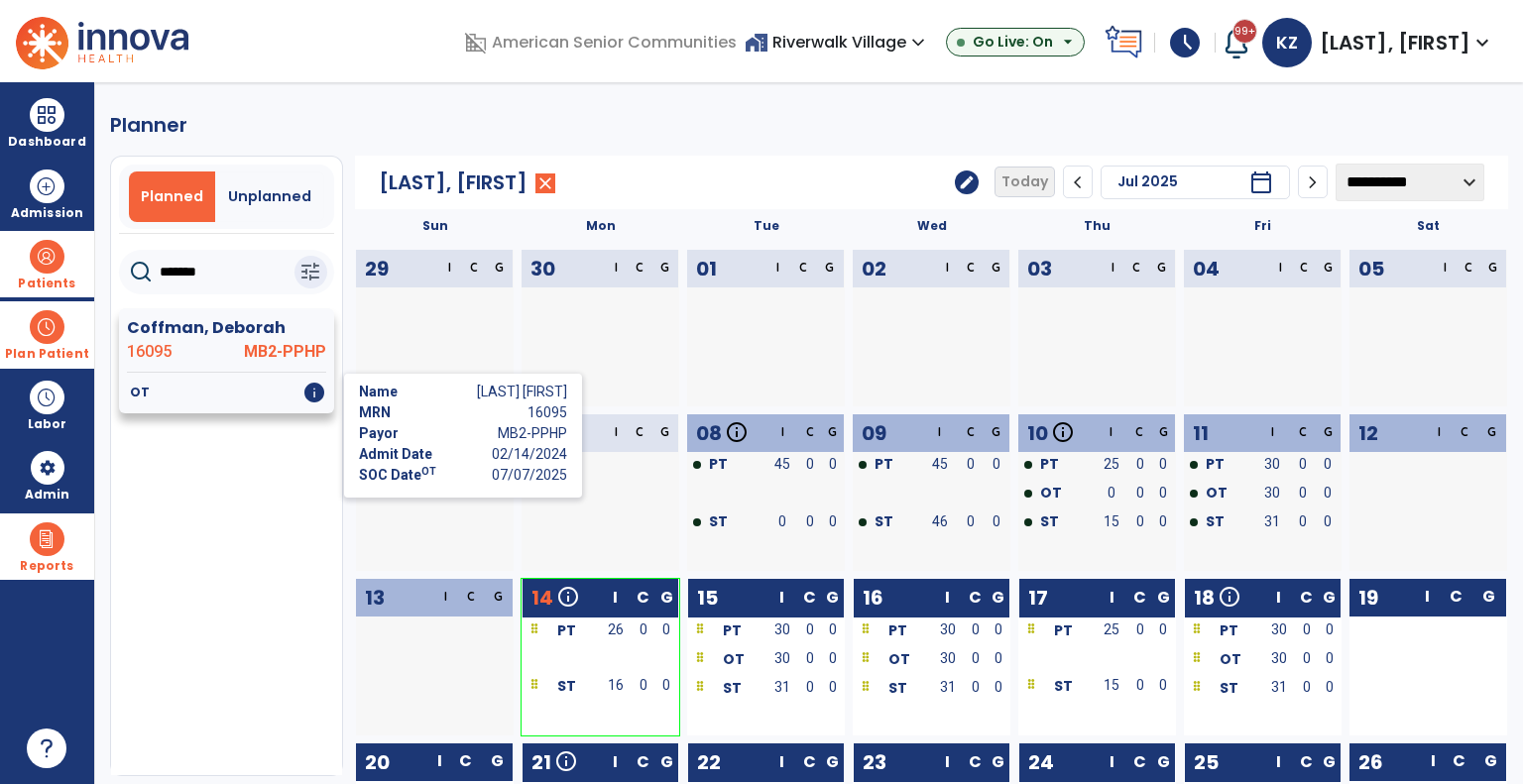 type on "*******" 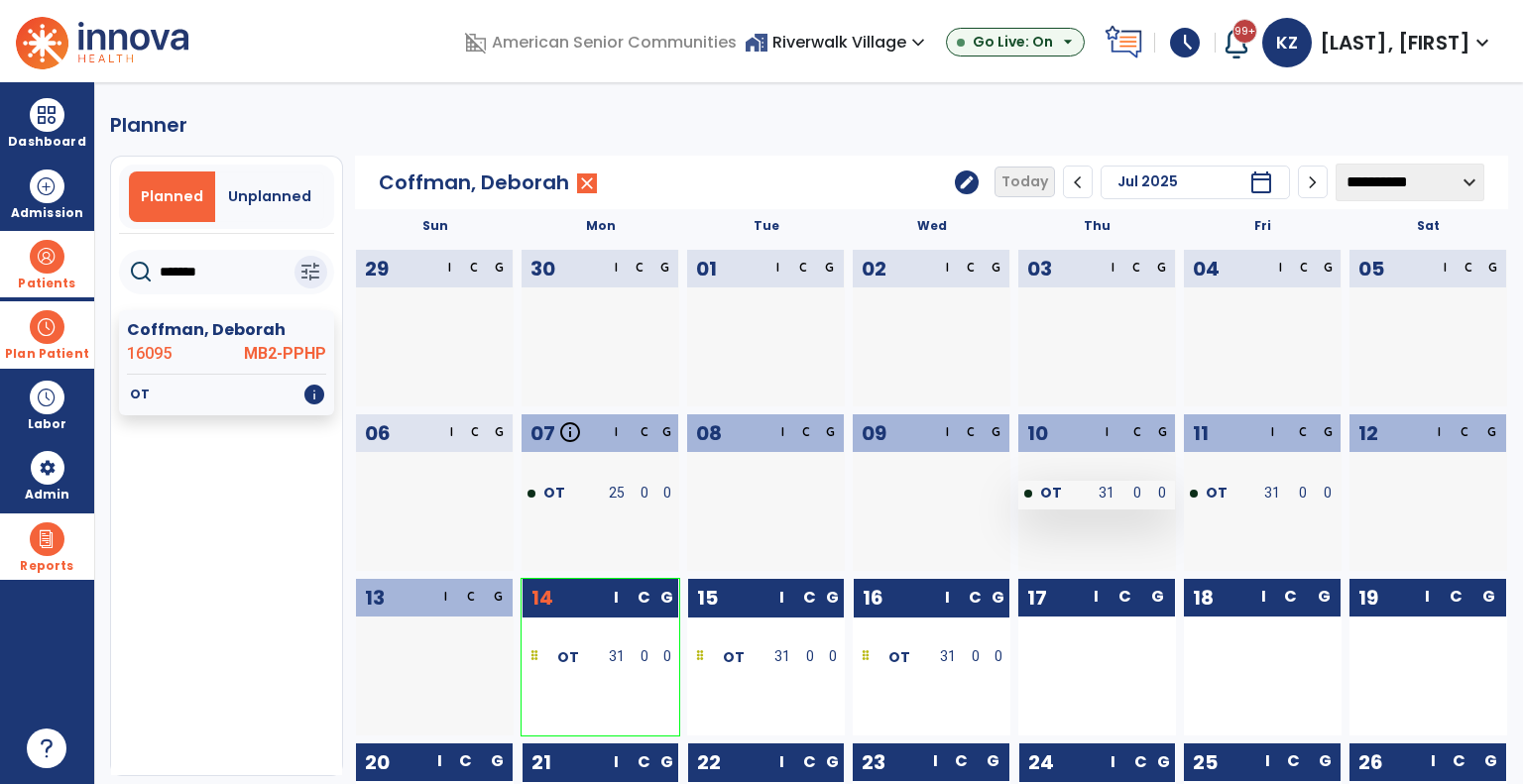 click on "OT" at bounding box center (1053, 495) 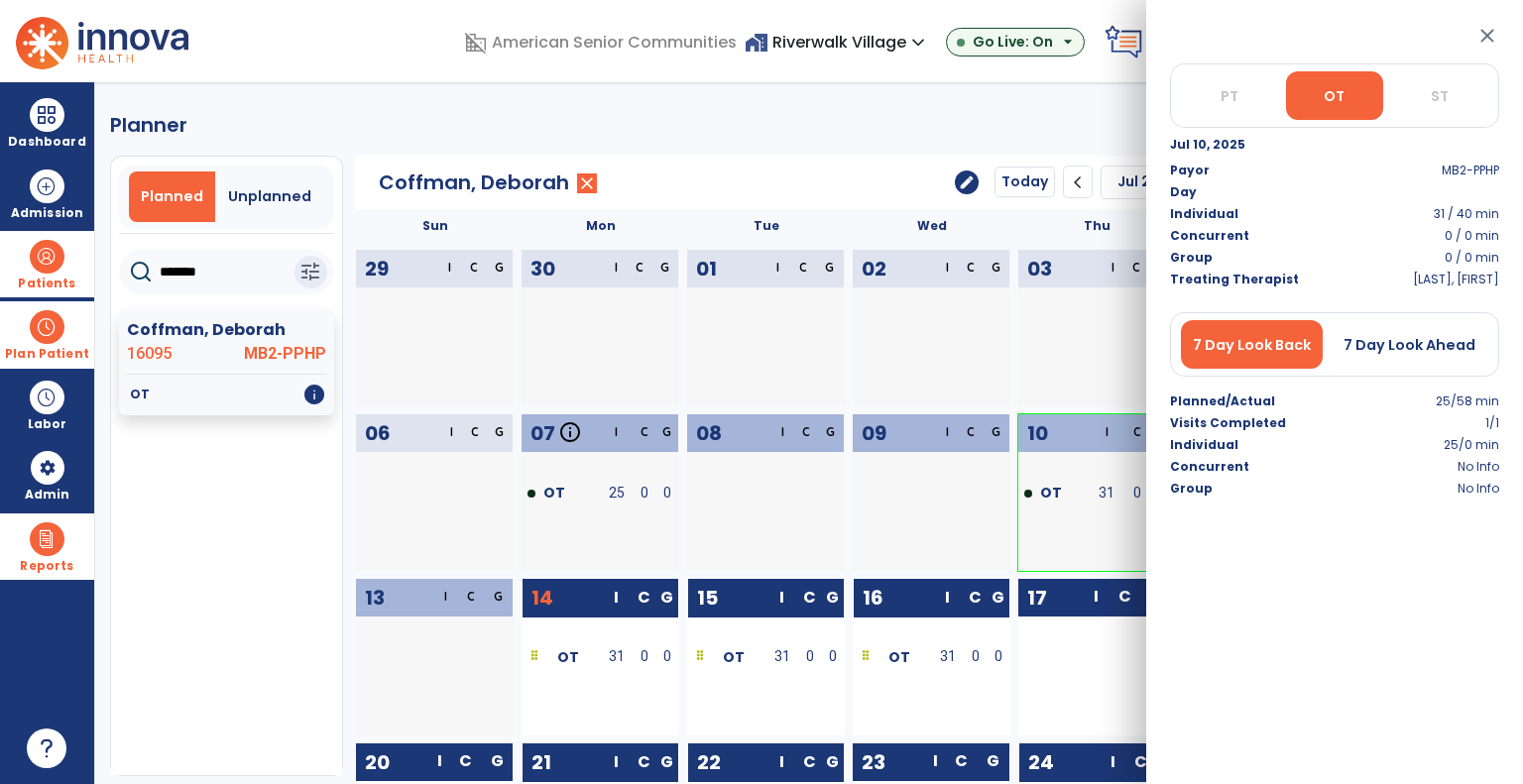 click at bounding box center (893, 495) 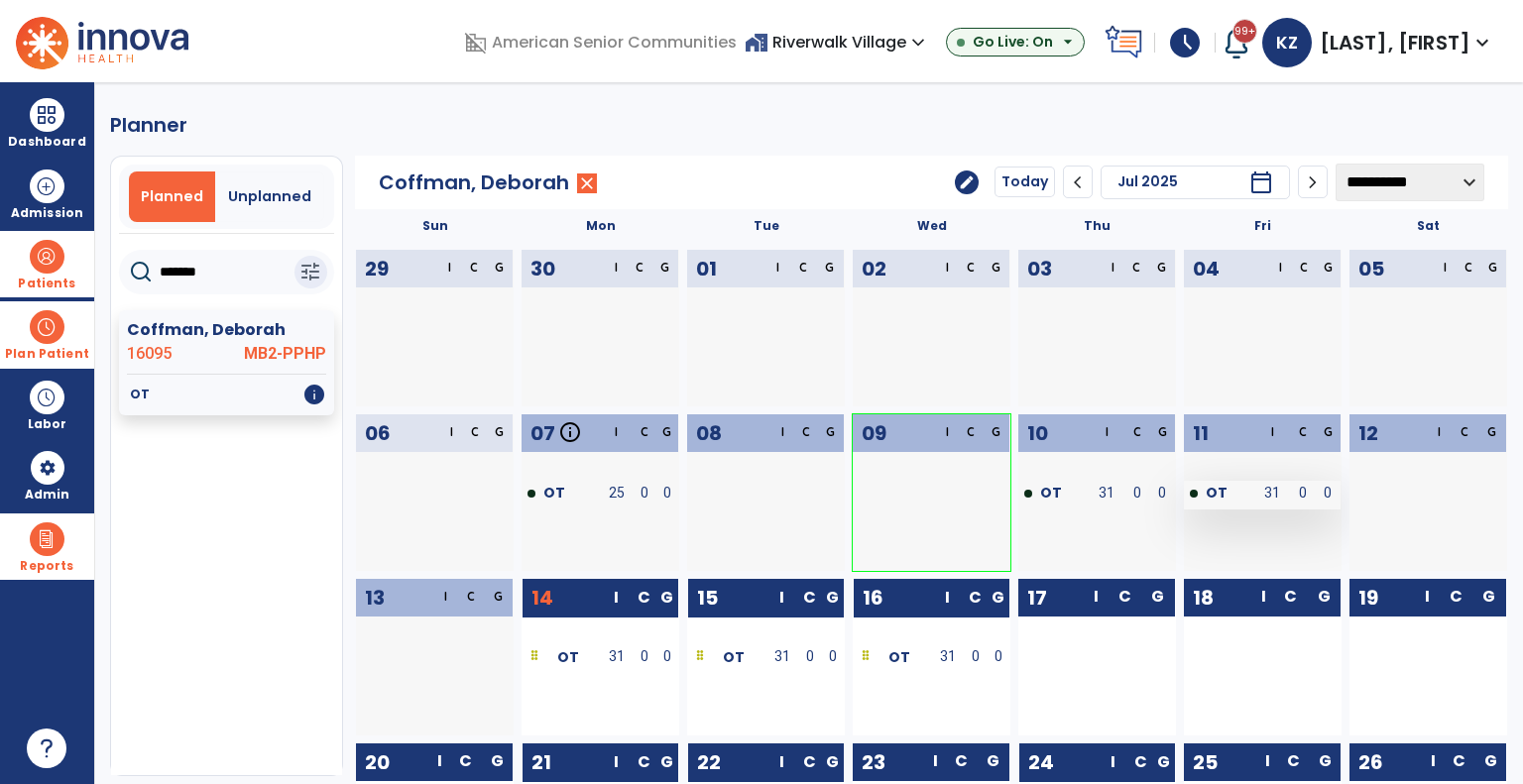click on "OT" at bounding box center (1217, 493) 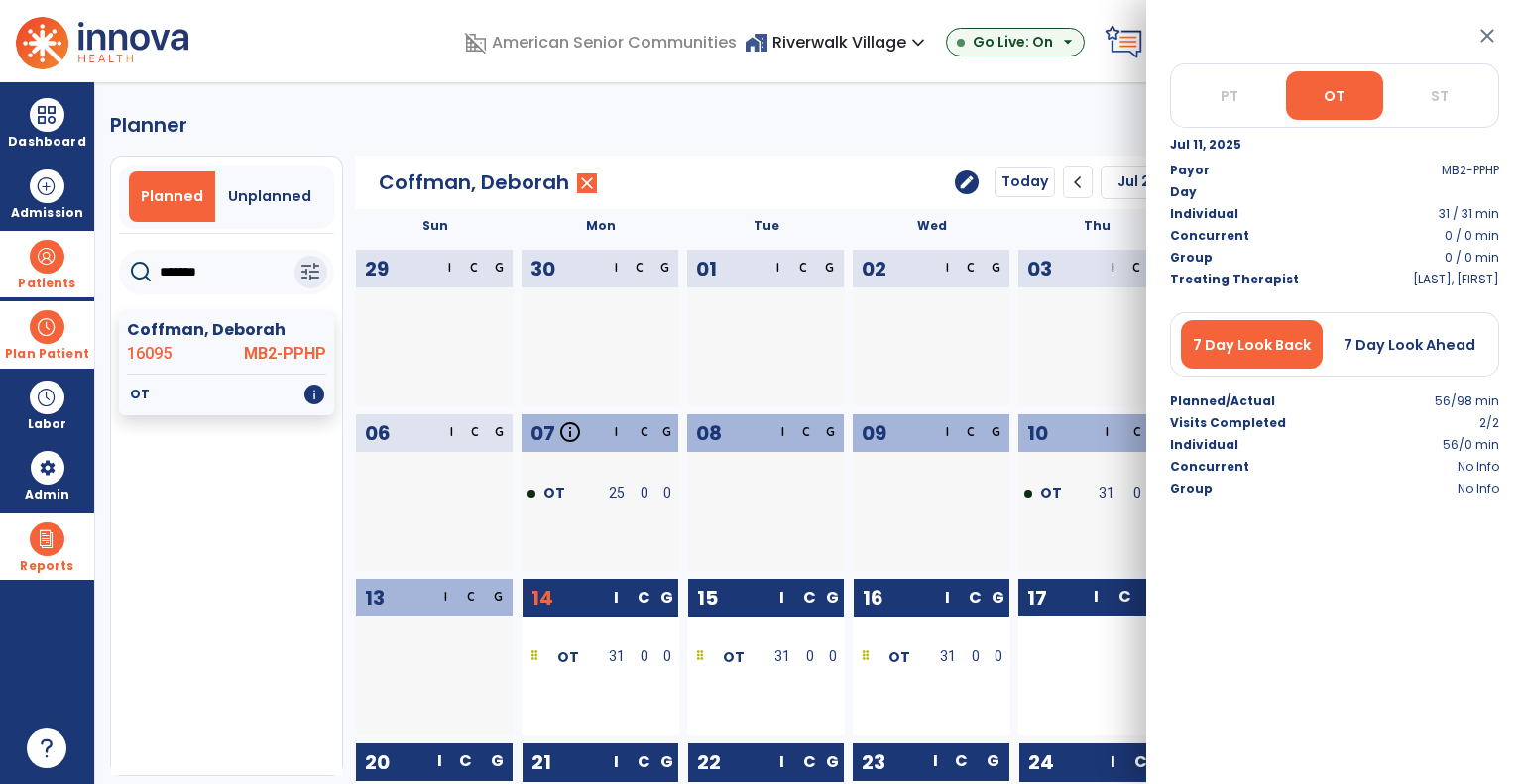 click at bounding box center [893, 495] 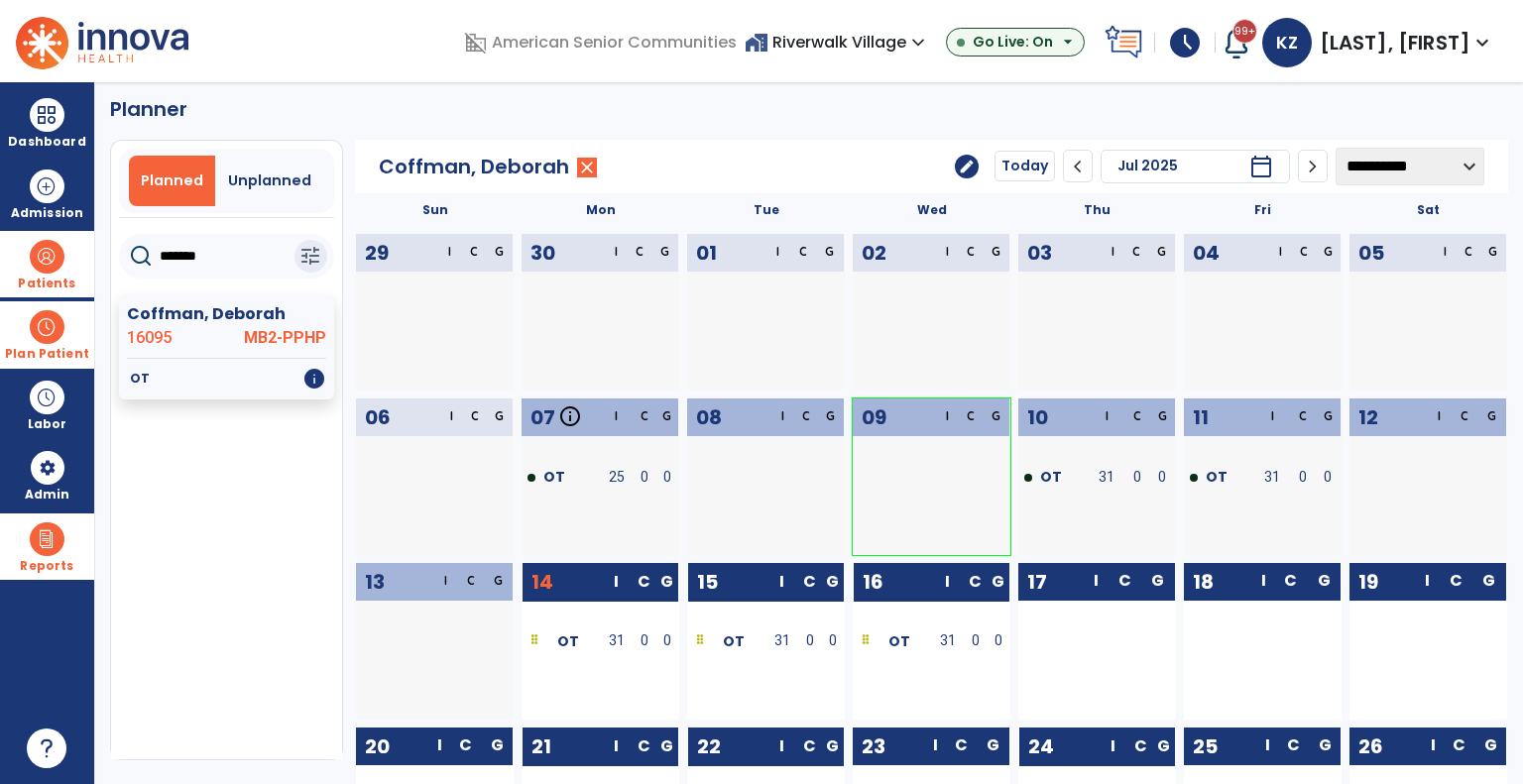 scroll, scrollTop: 0, scrollLeft: 0, axis: both 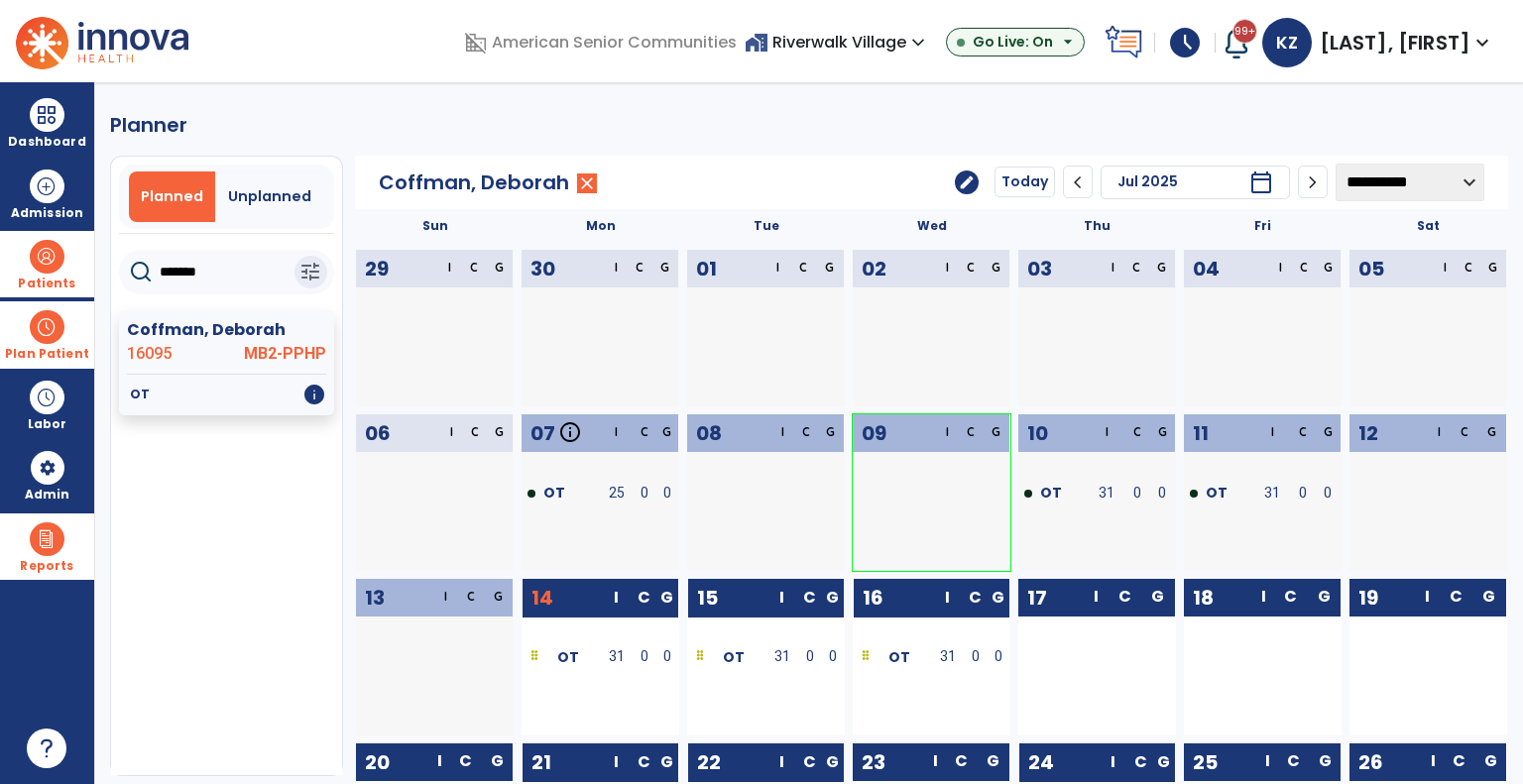 click at bounding box center (47, 257) 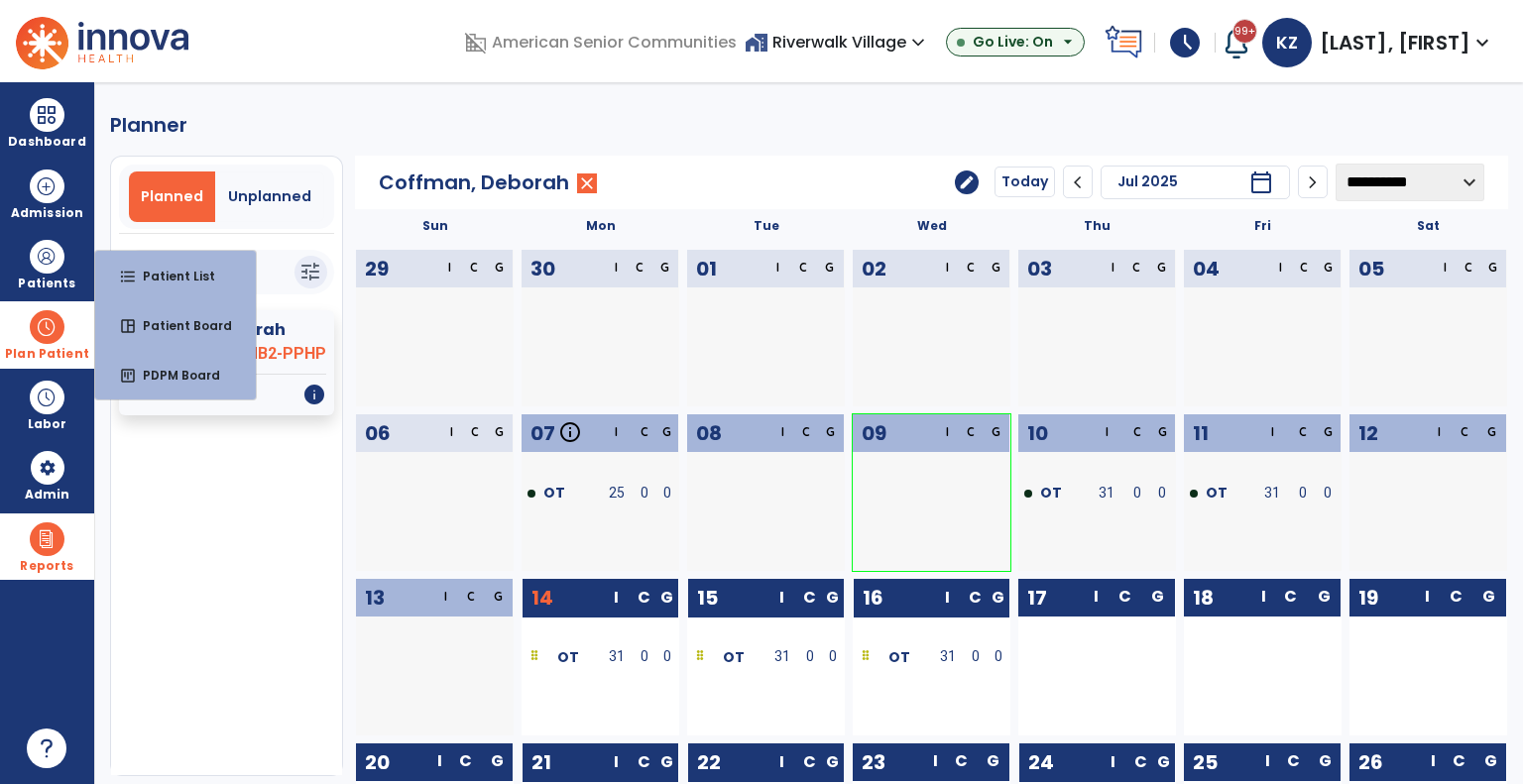 click on "*******" 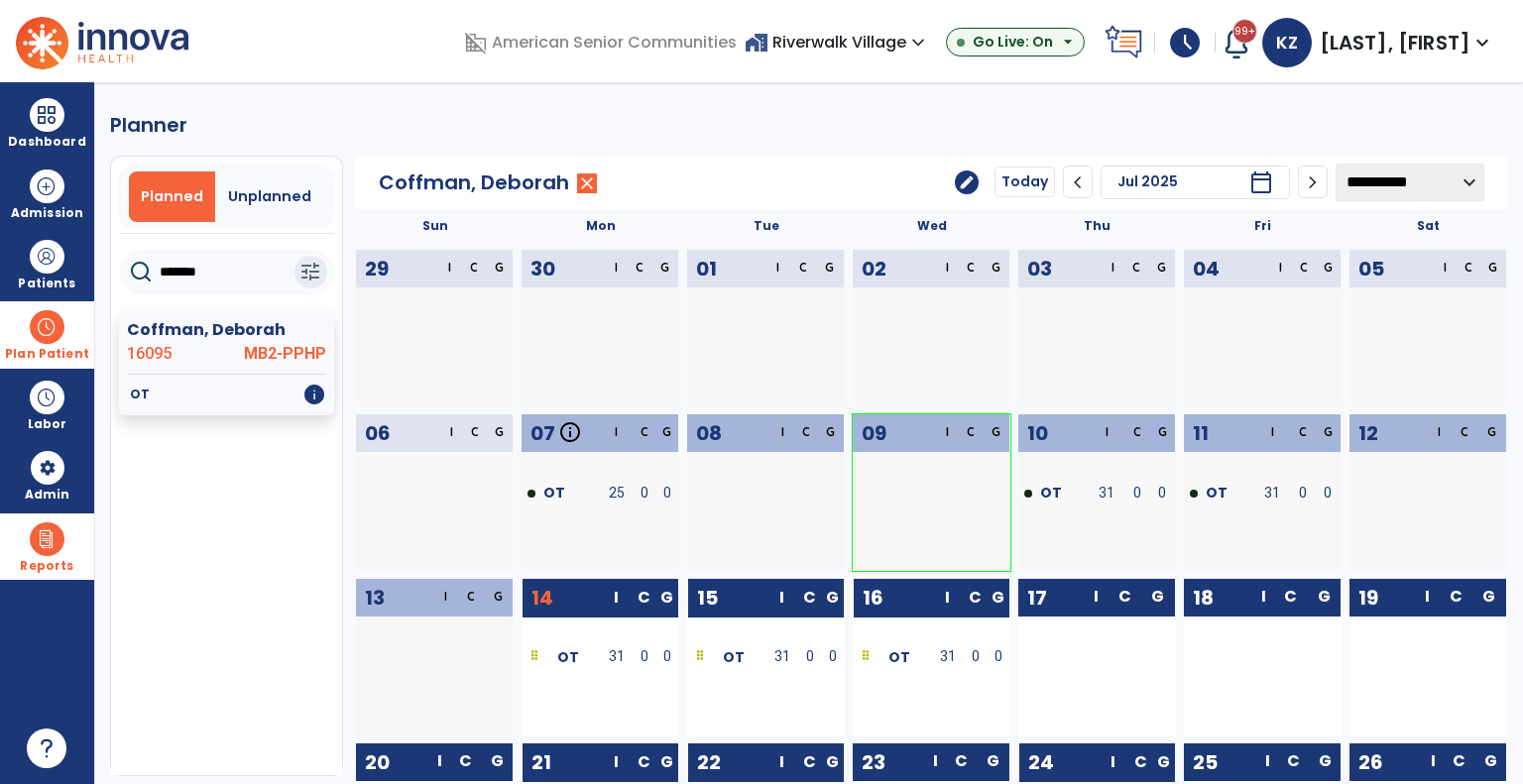 click on "*******" 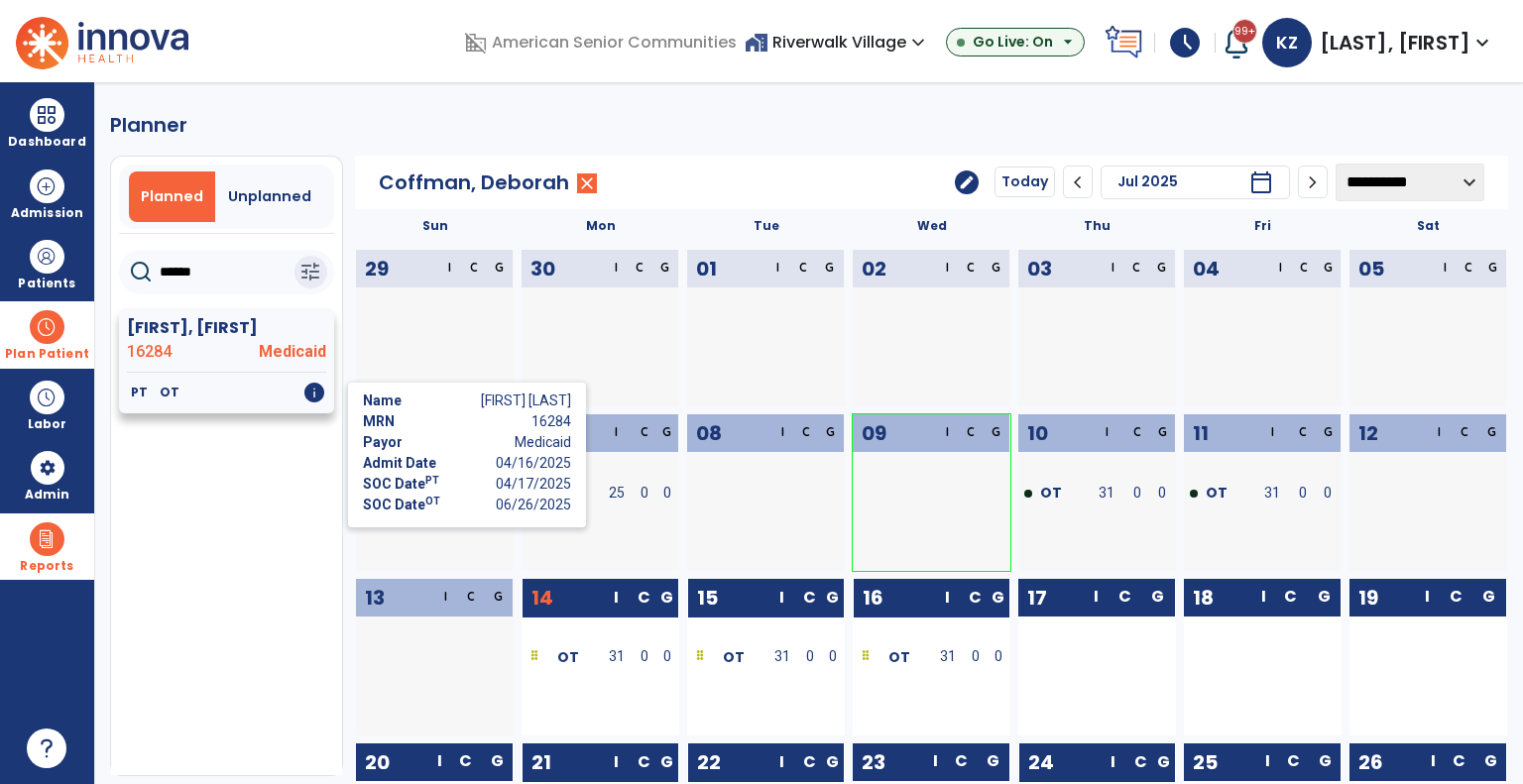 click on "info" 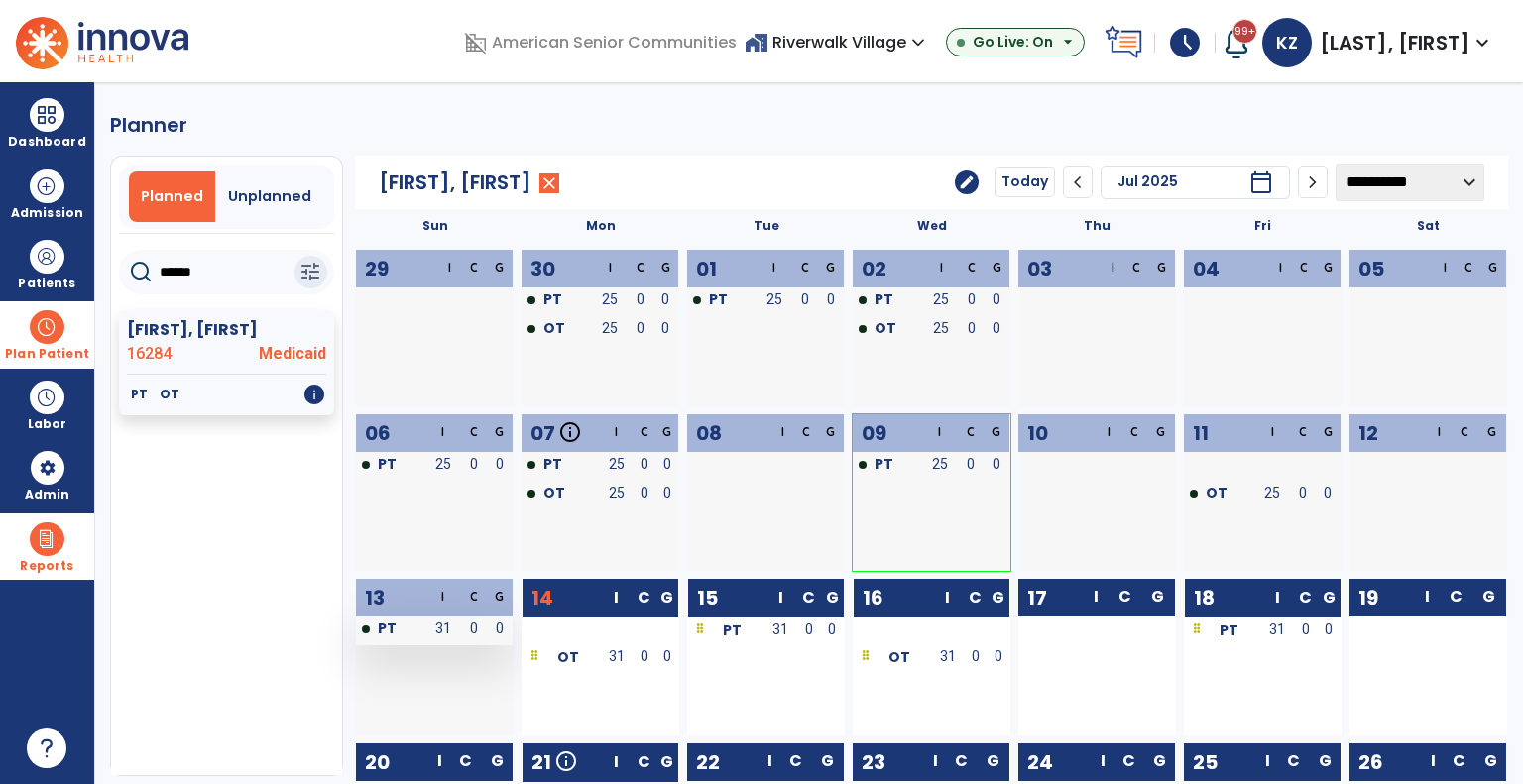 click on "31" at bounding box center (442, 628) 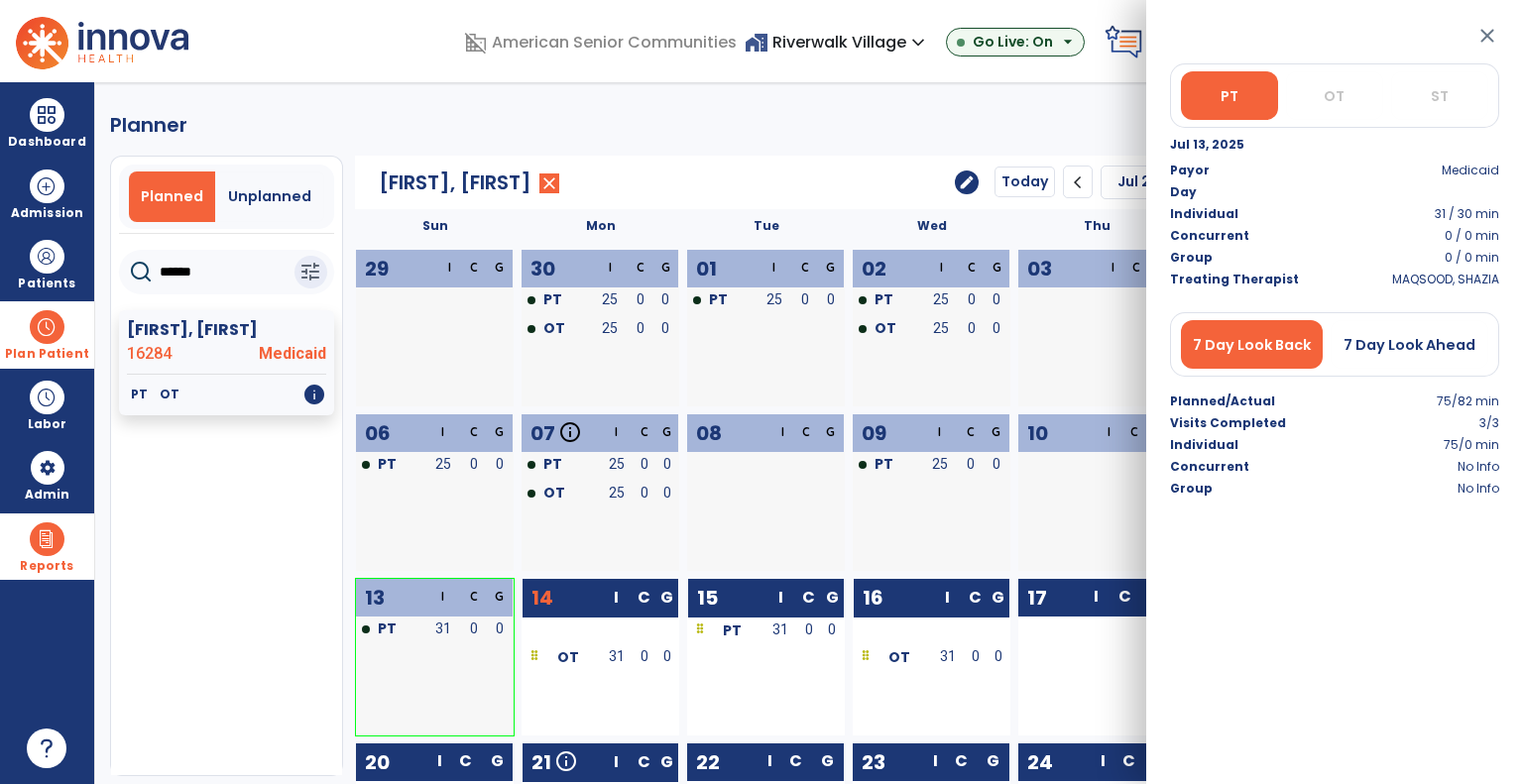 click on "09  I C G PT 25 0 0" 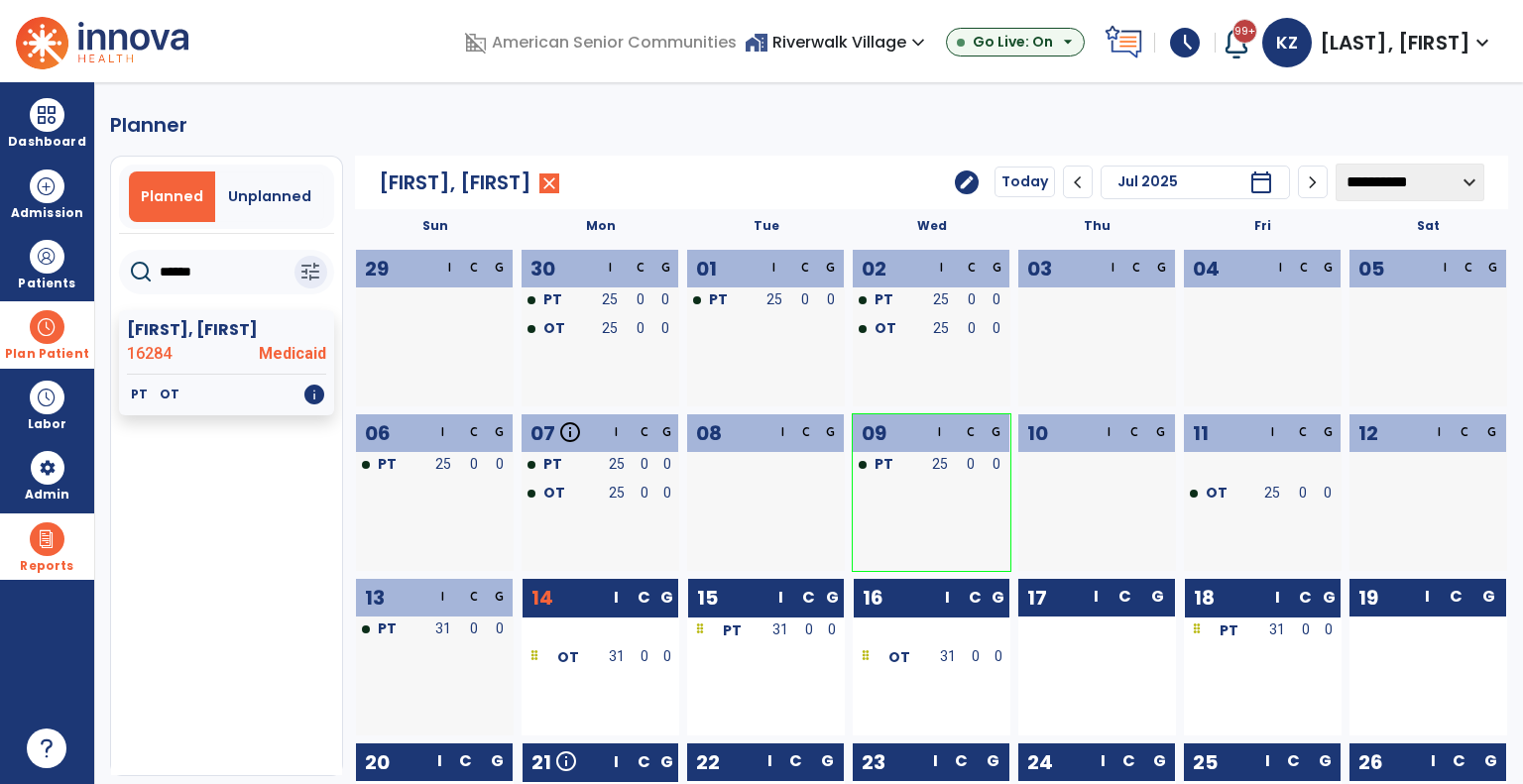click on "******" 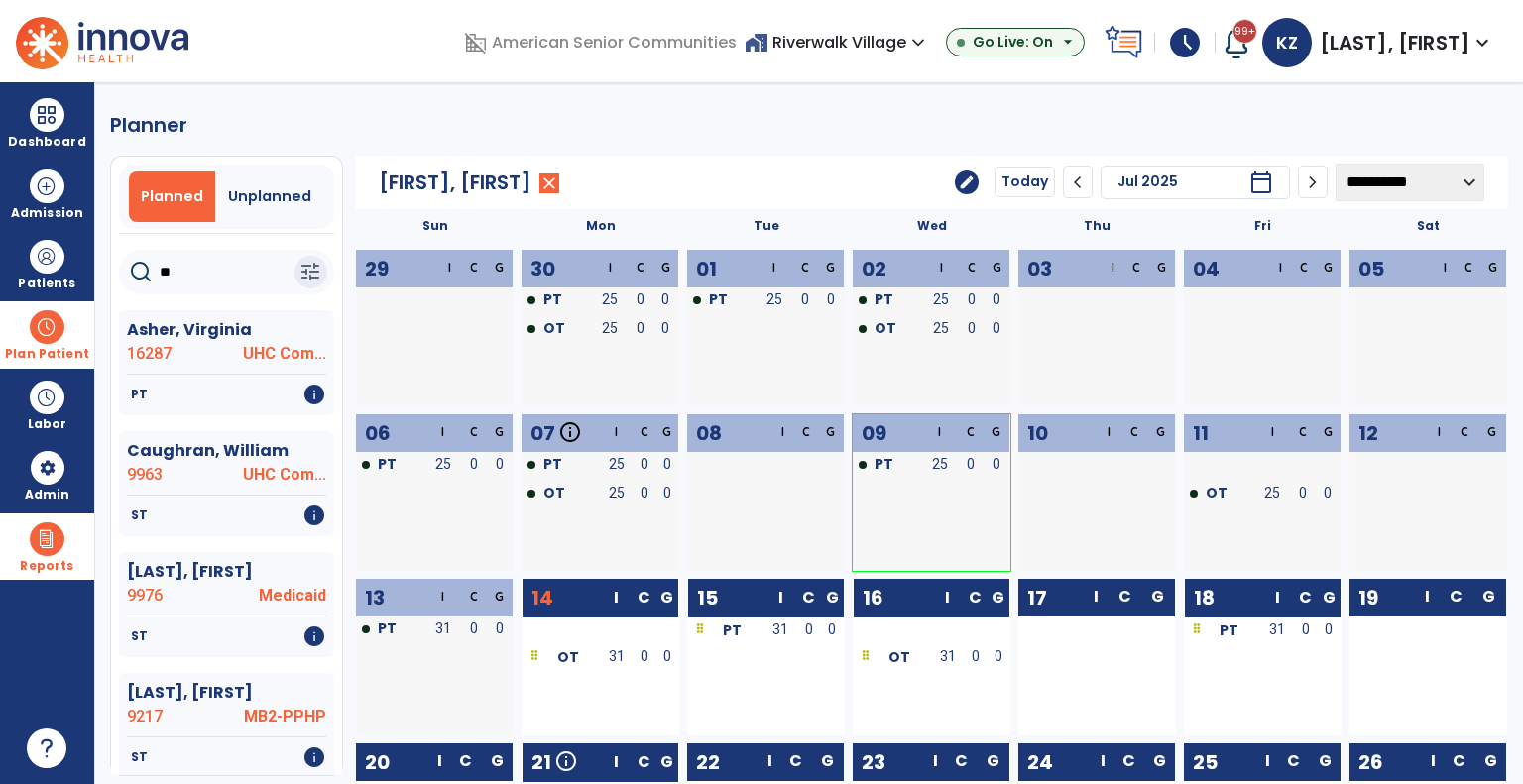 type on "*" 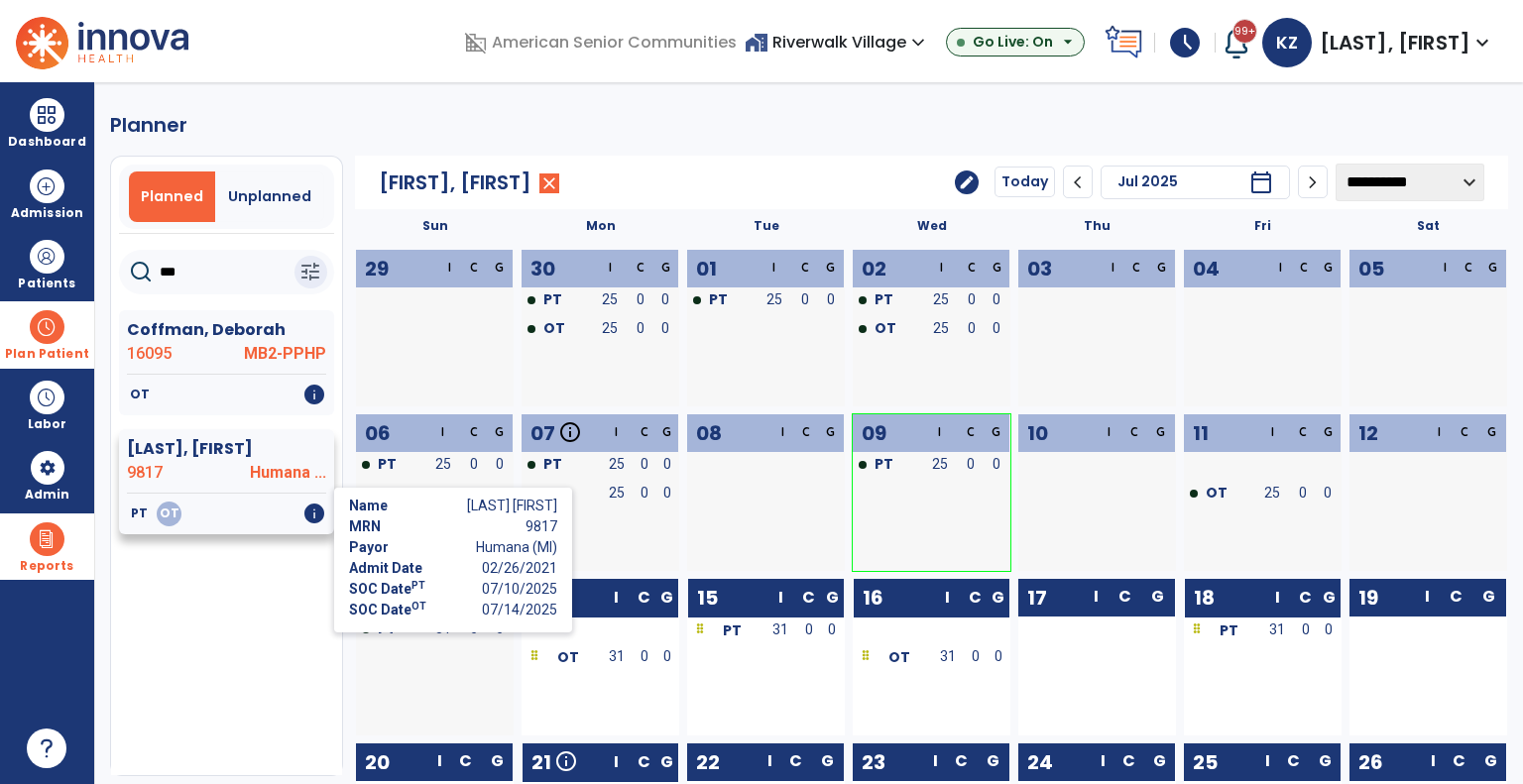 type on "***" 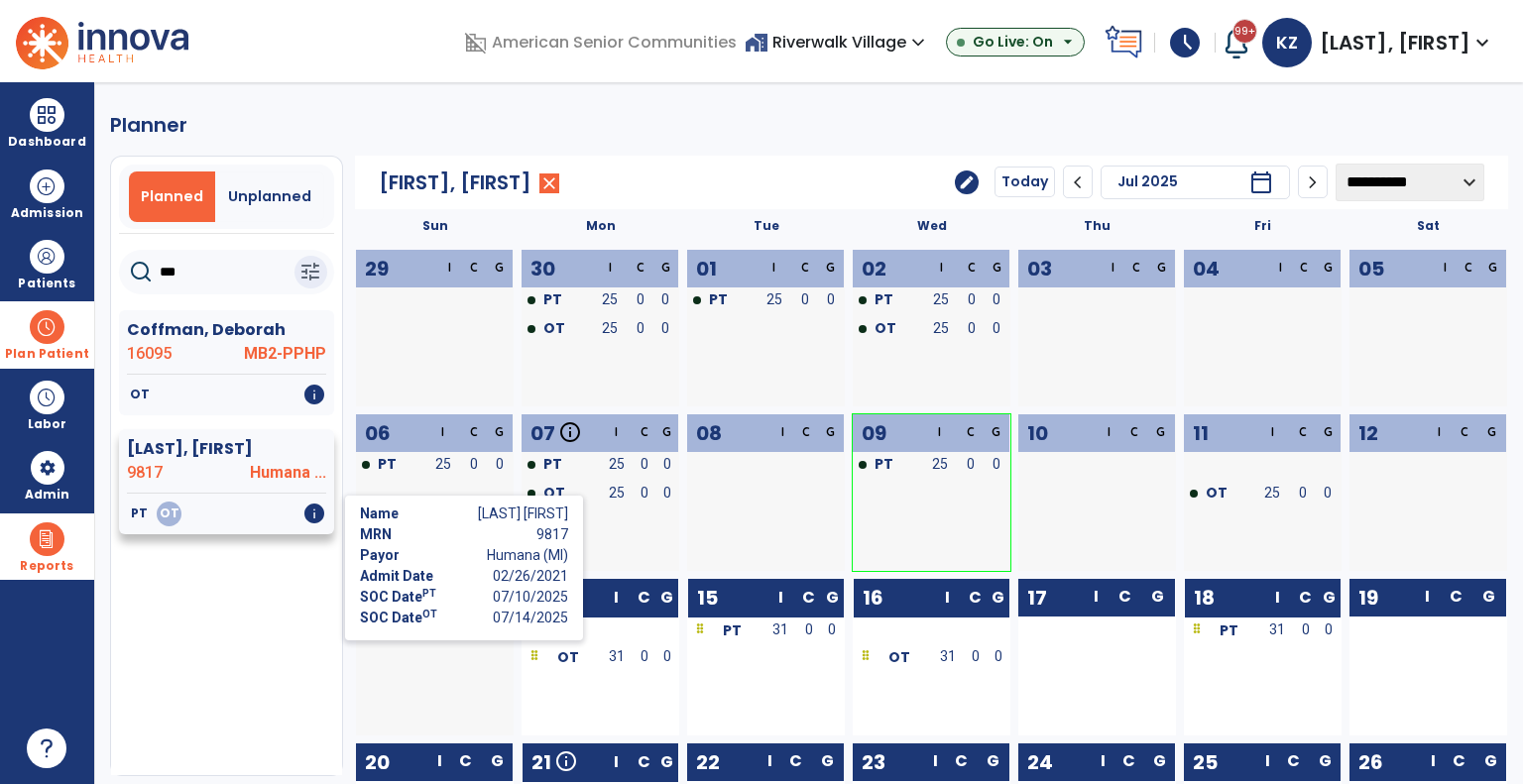 click on "info" 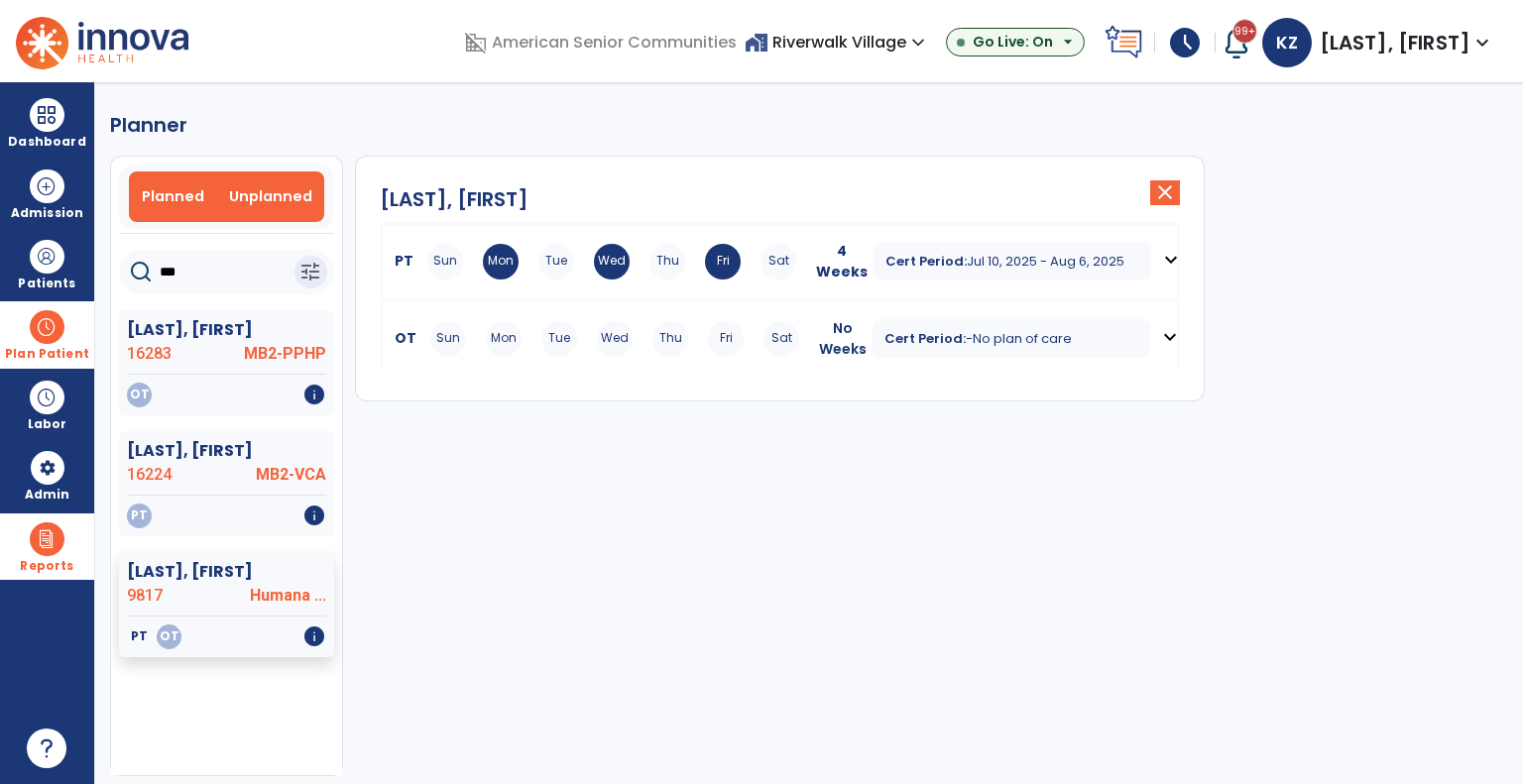 click on "Planned" at bounding box center (174, 196) 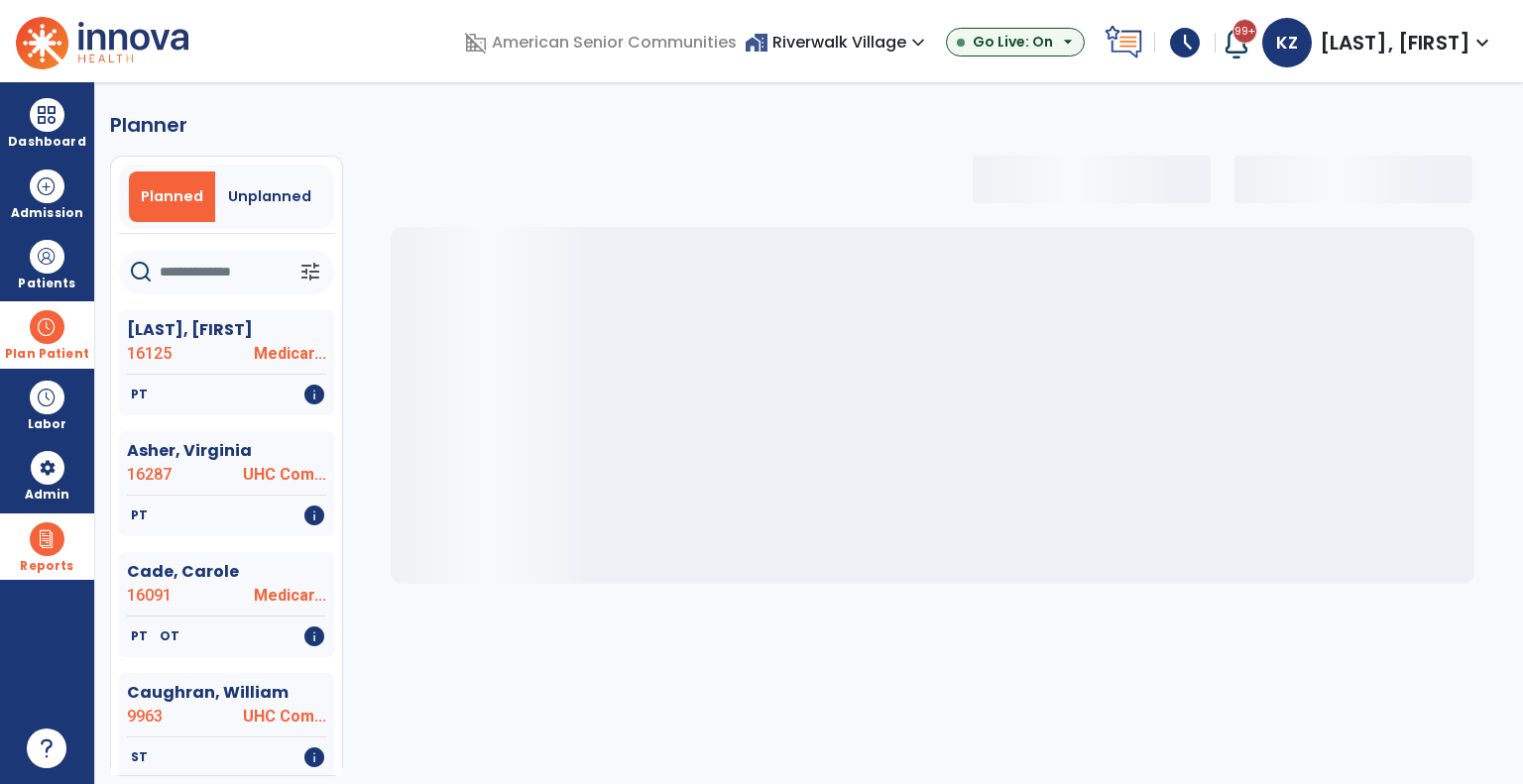 click 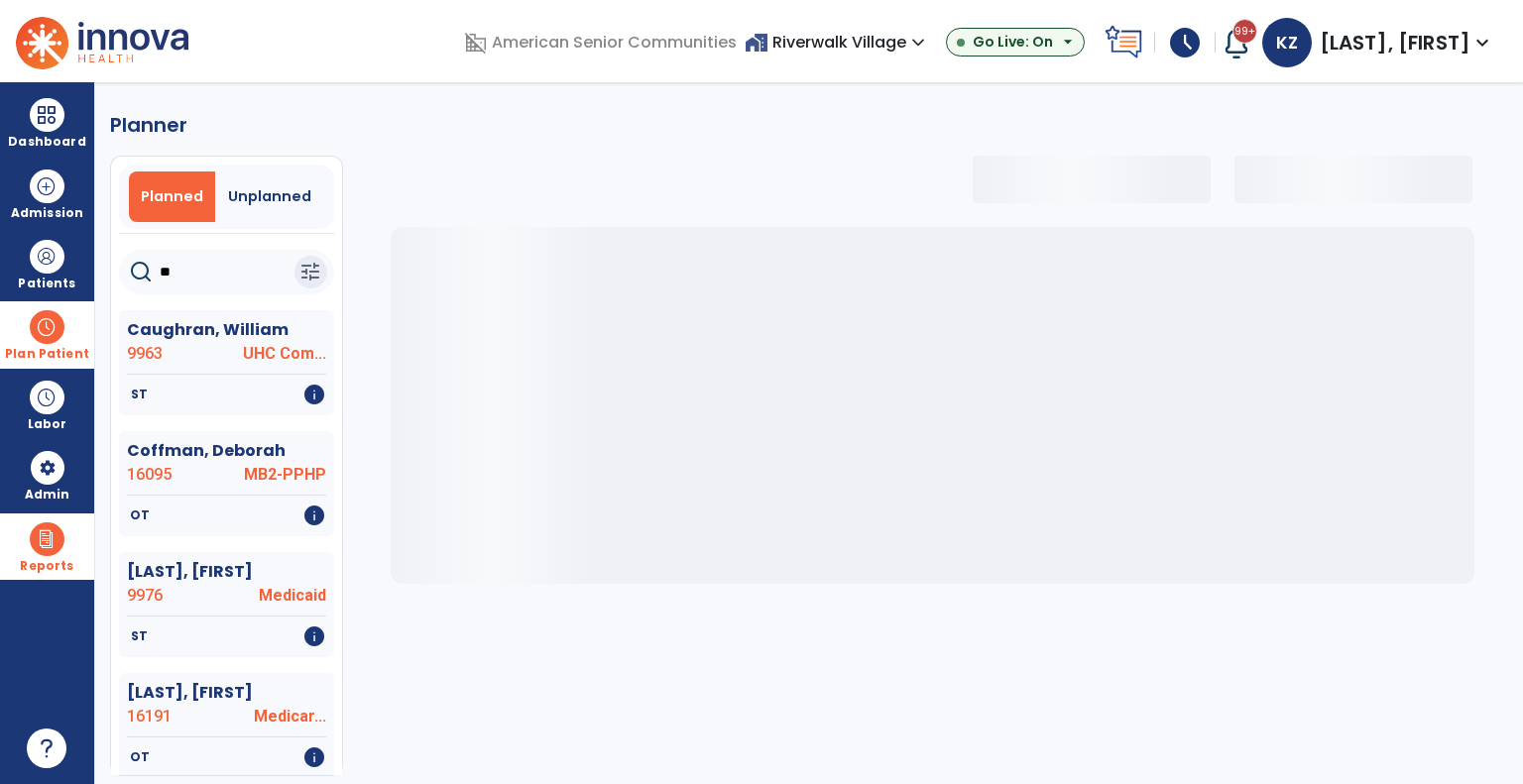 type on "***" 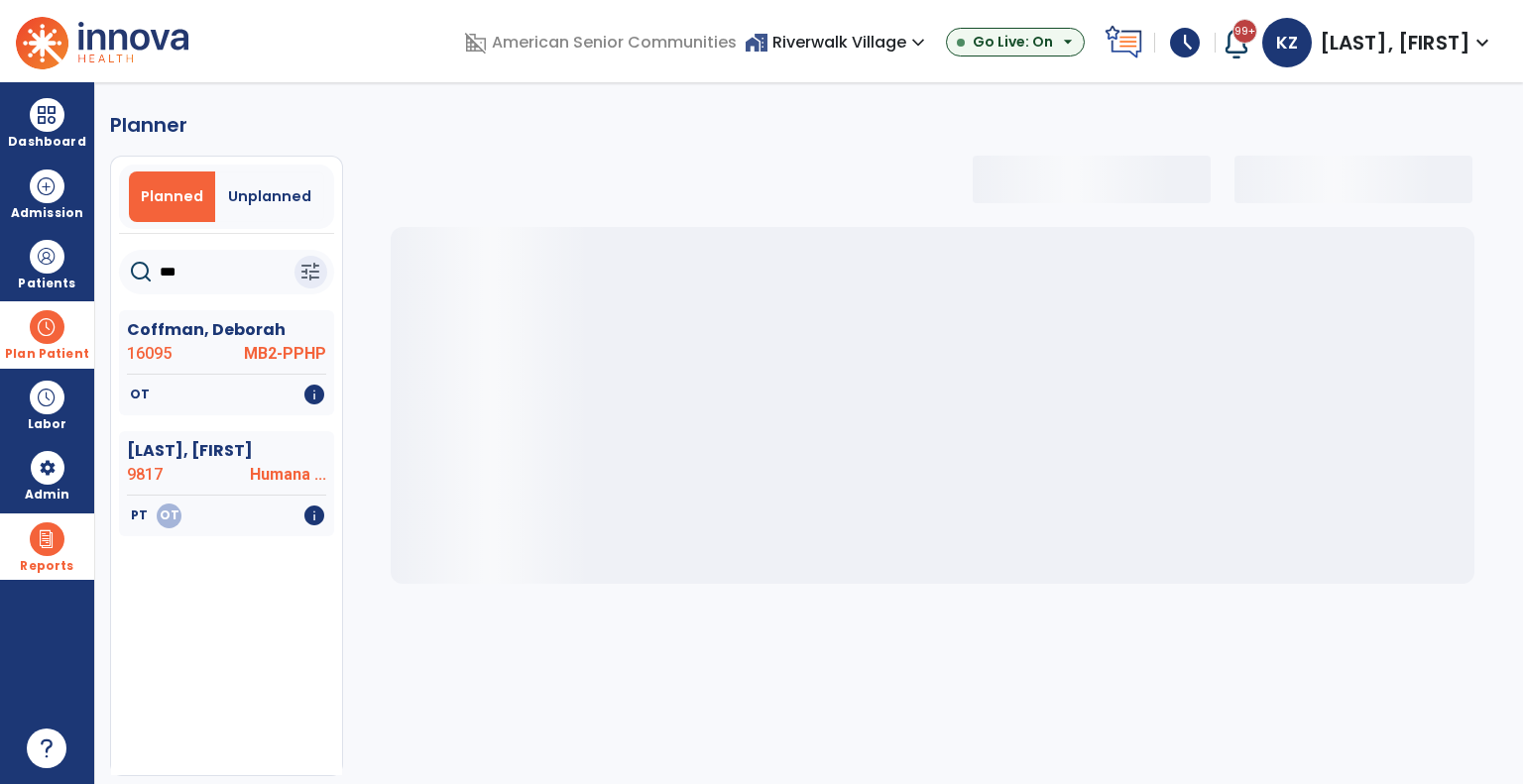 select on "***" 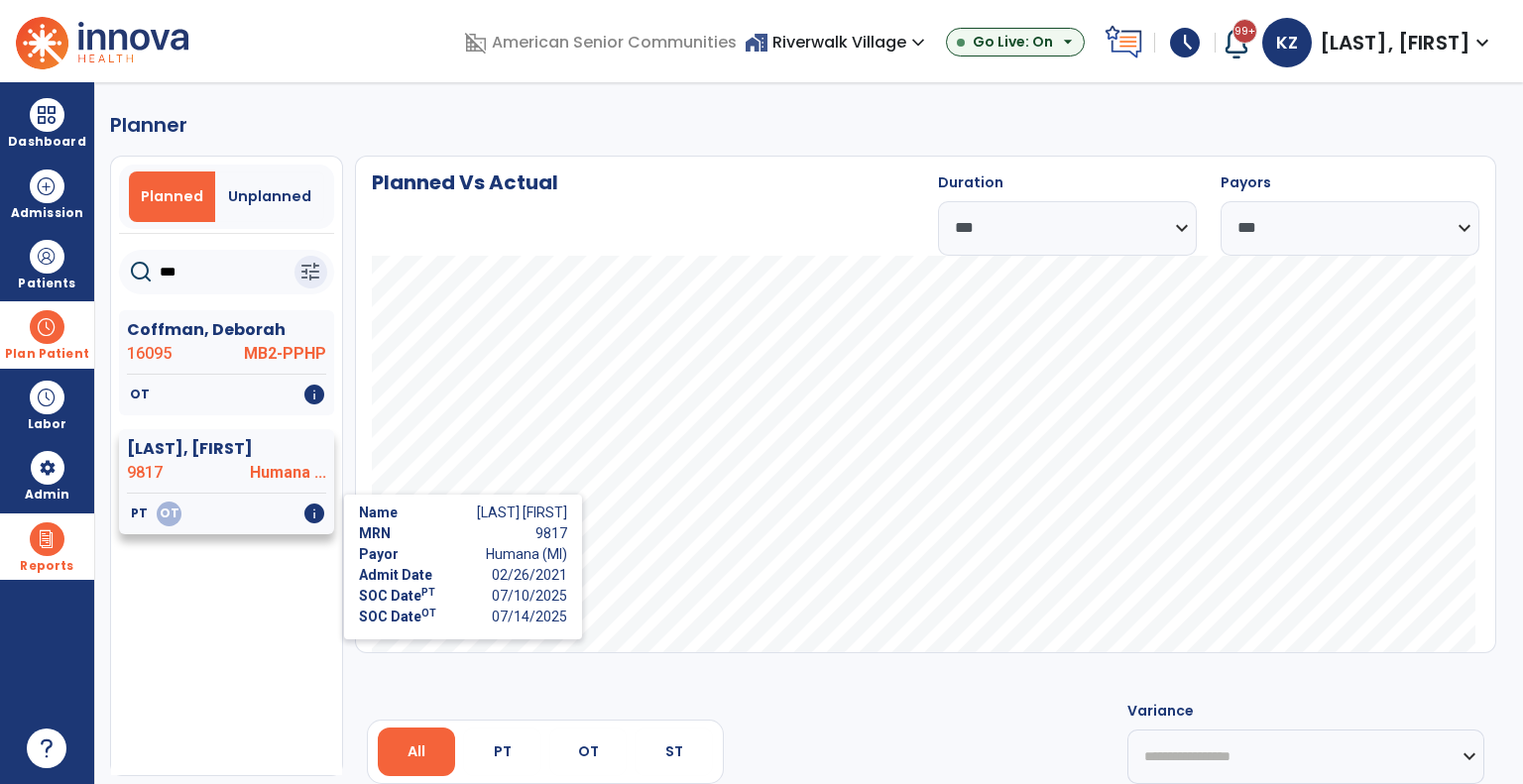type on "***" 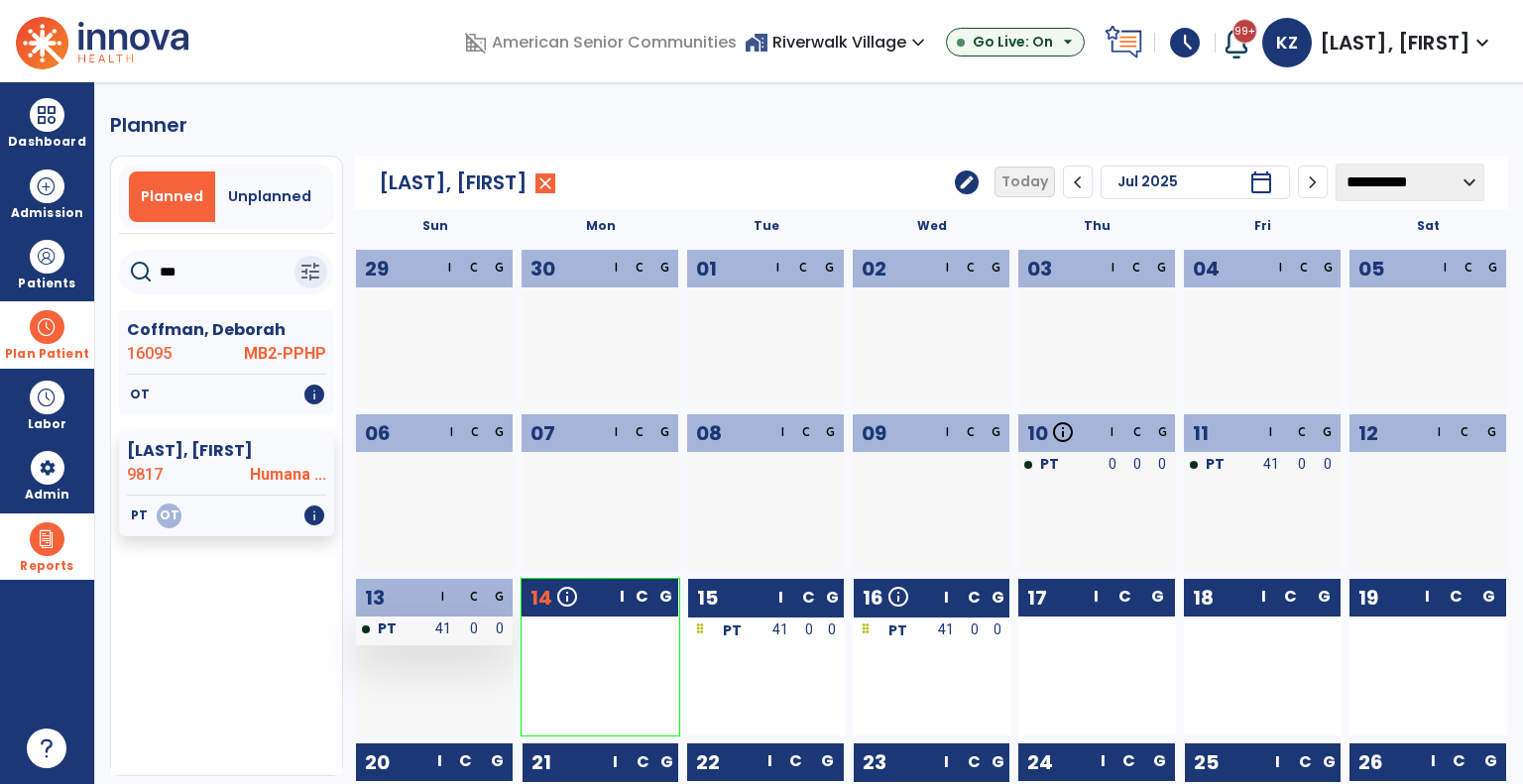 click on "41" at bounding box center (442, 628) 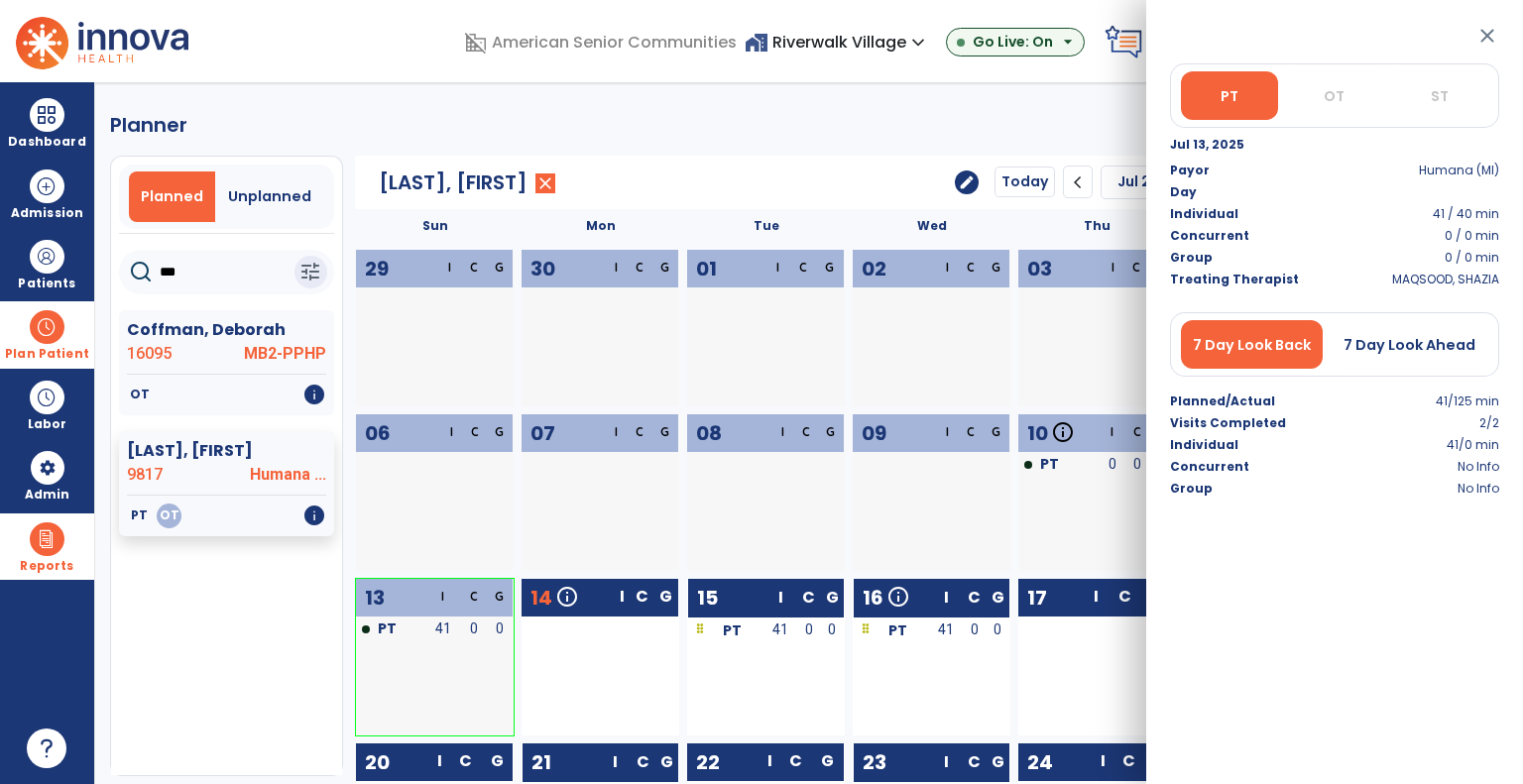 click at bounding box center (475, 523) 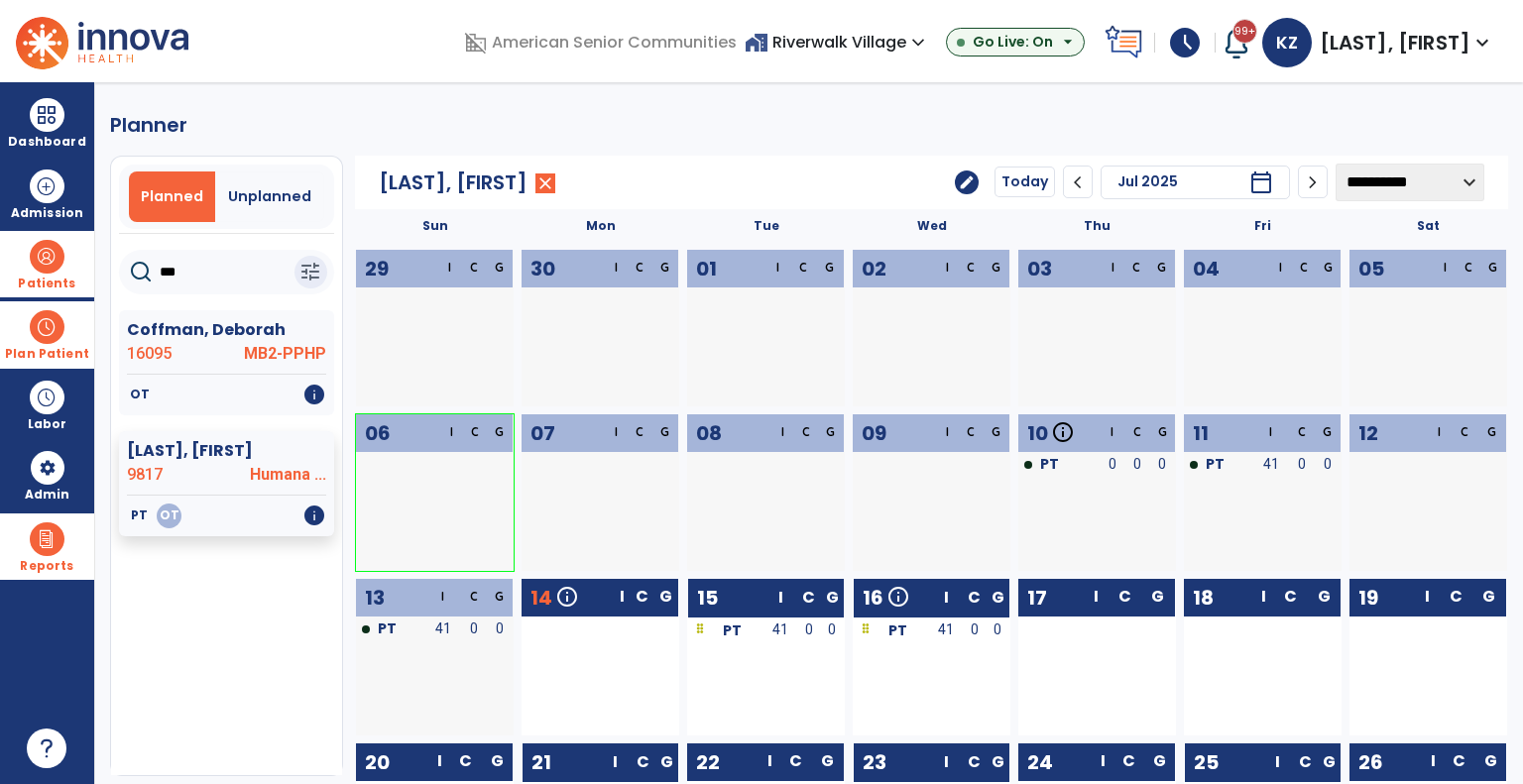 click on "Patients" at bounding box center (47, 264) 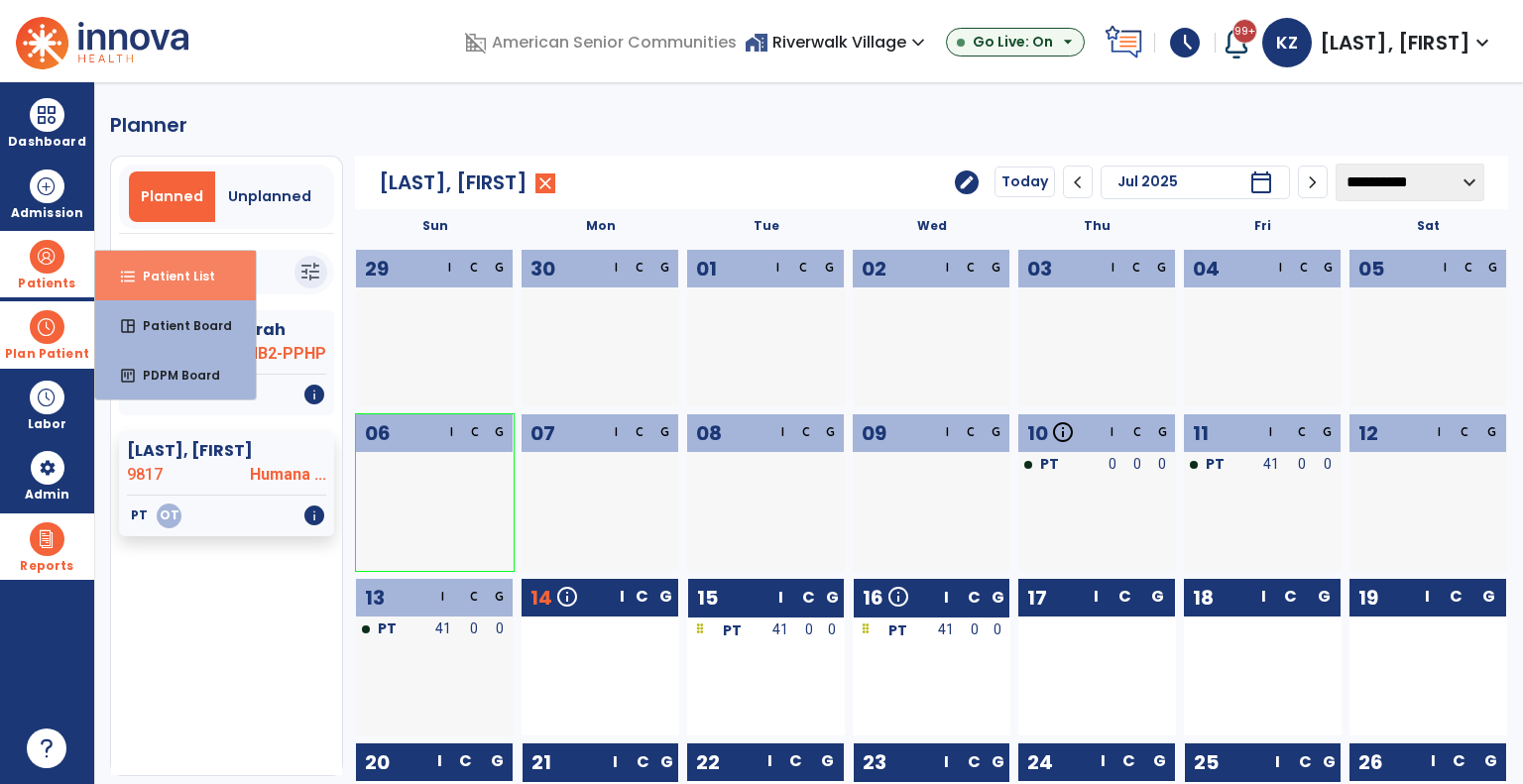 click on "Patient List" at bounding box center (171, 276) 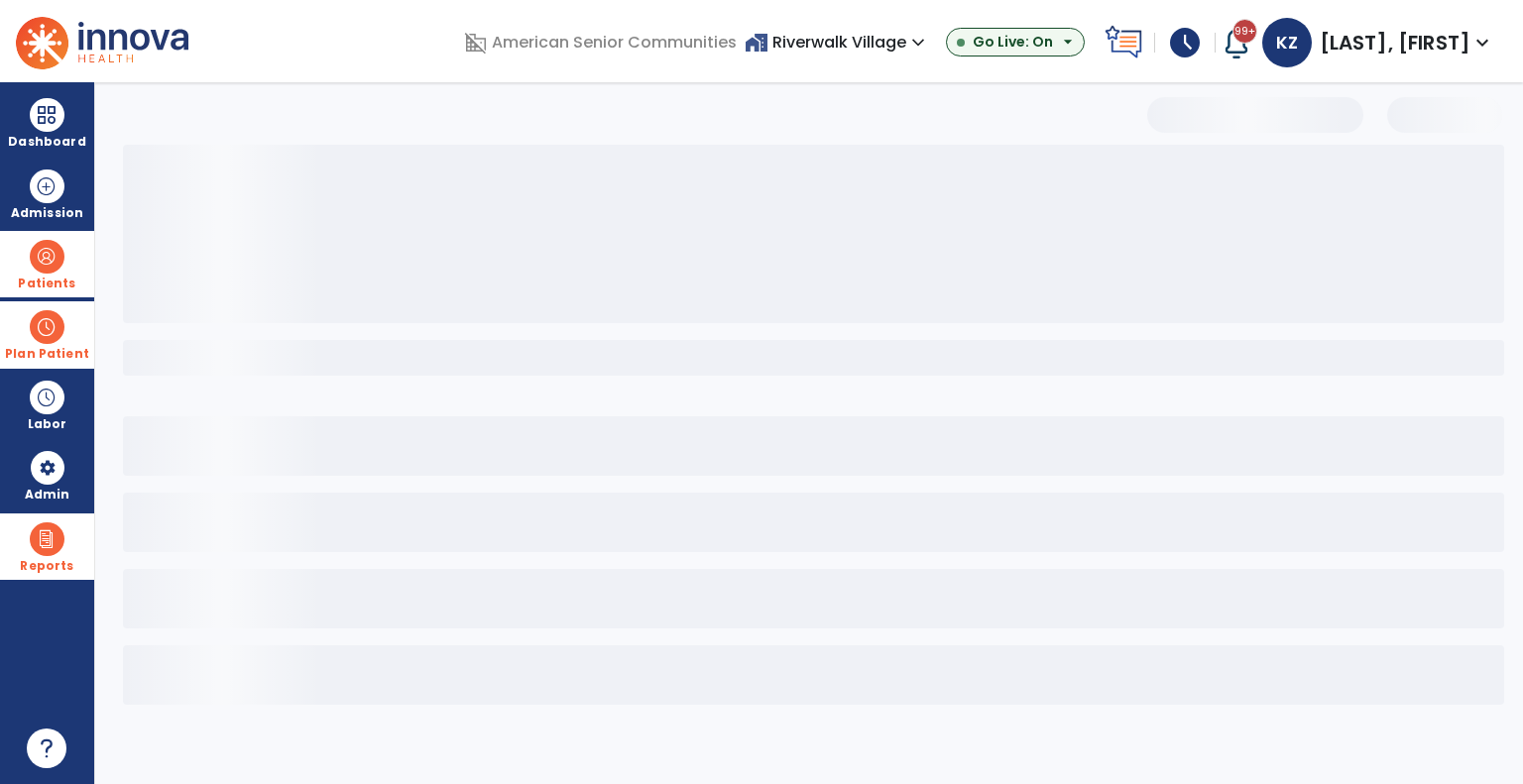 select on "***" 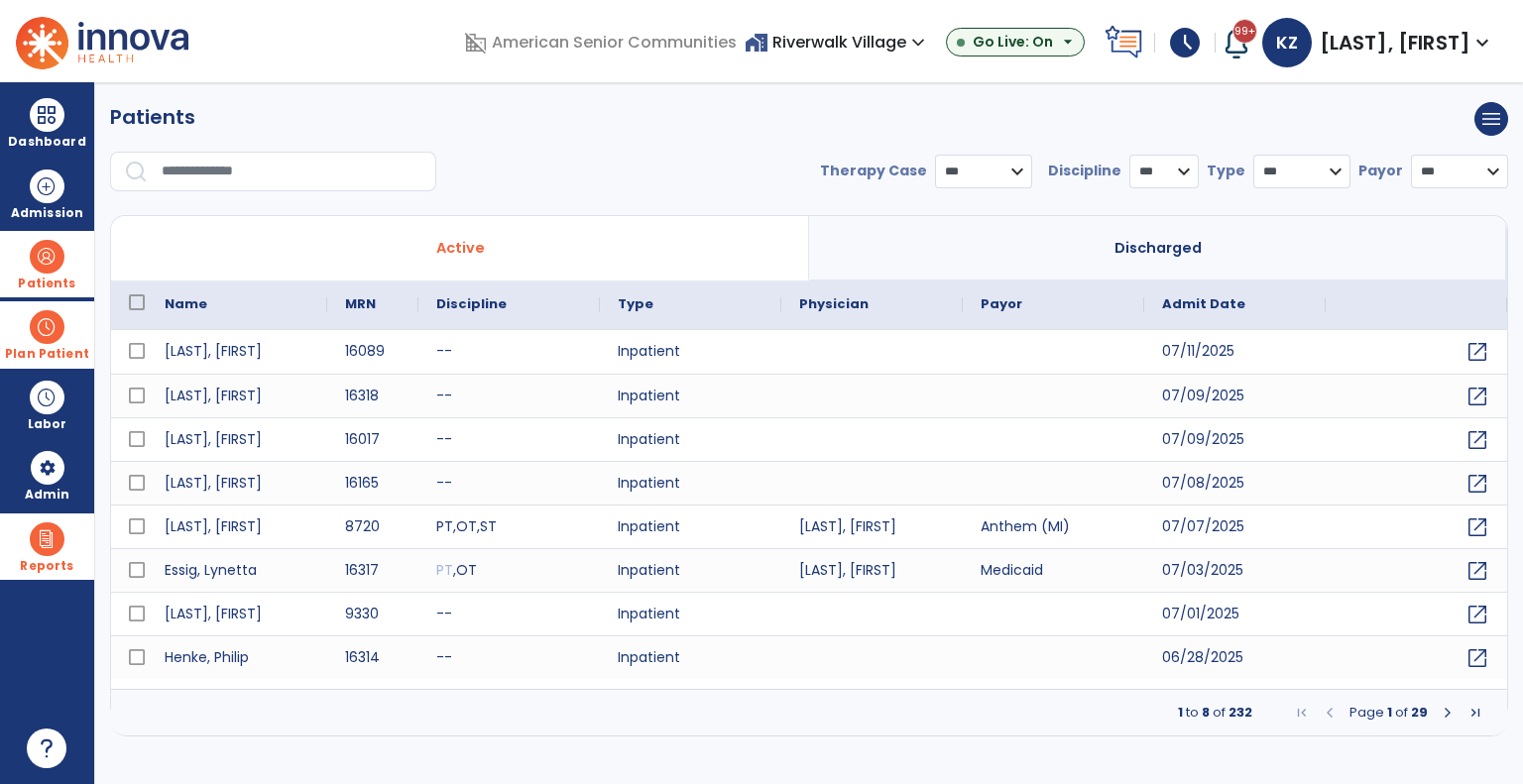 click on "*** **** ******" at bounding box center (984, 171) 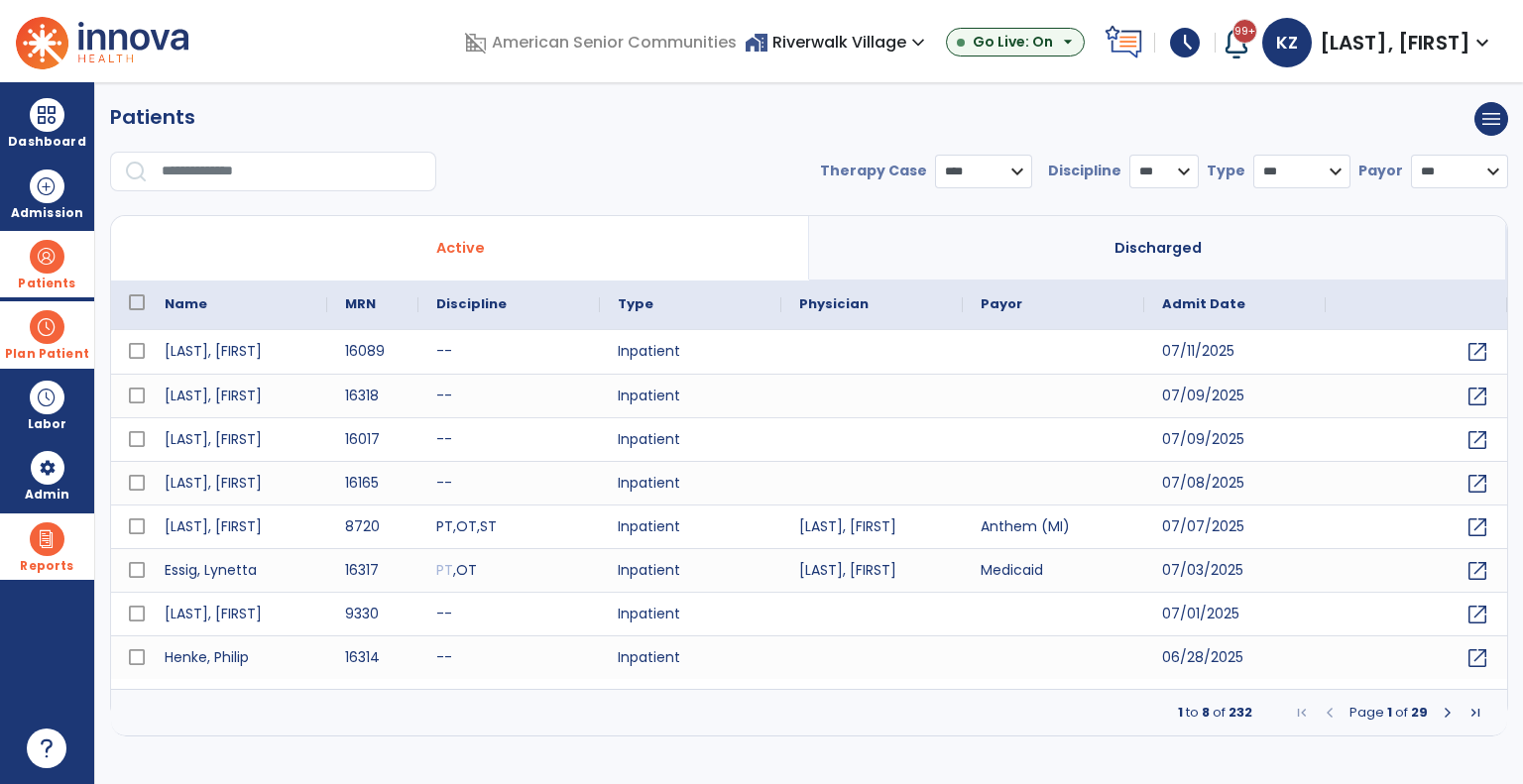 click on "*** **** ******" at bounding box center [984, 171] 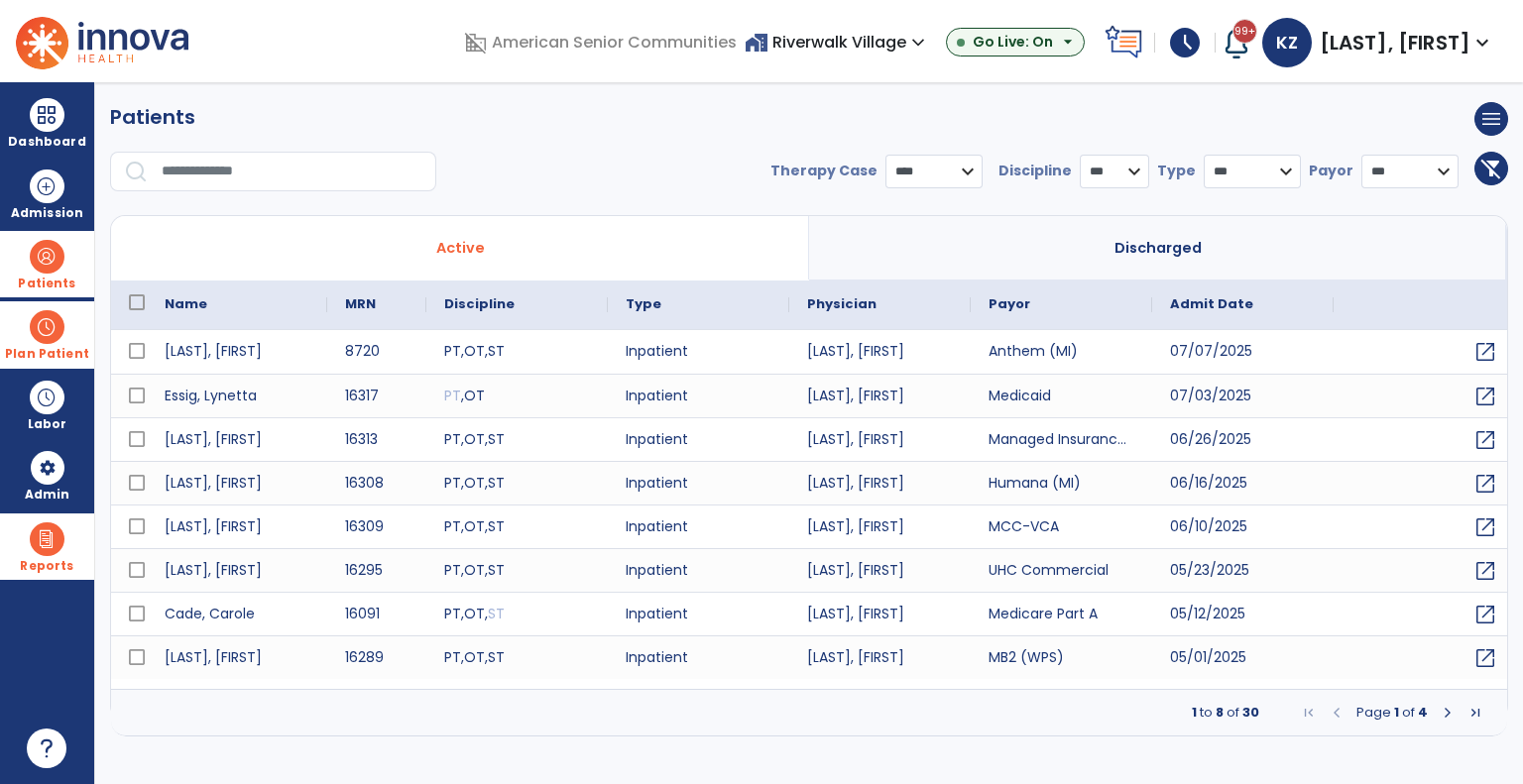 click at bounding box center [292, 171] 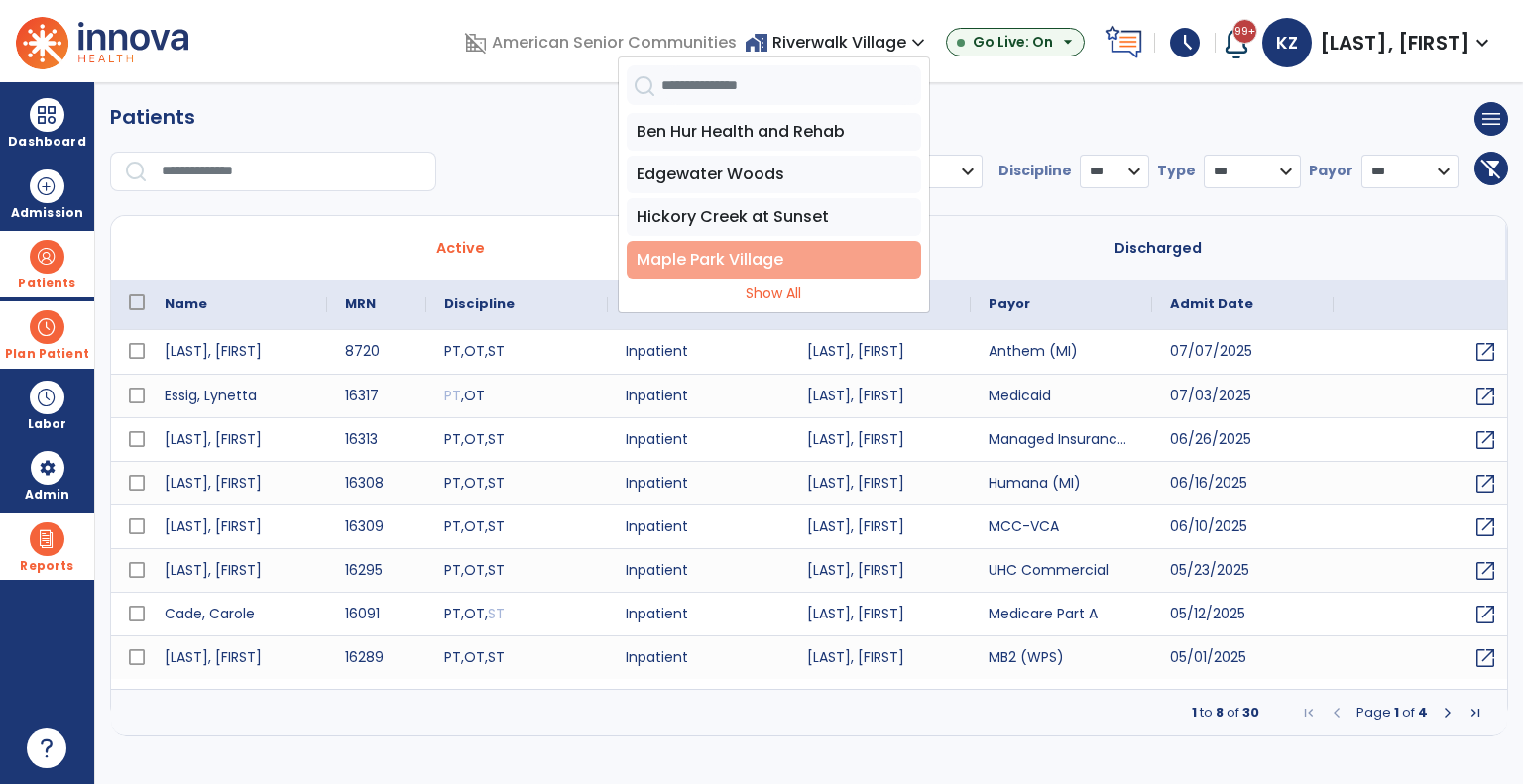 click on "Maple Park Village" at bounding box center [773, 260] 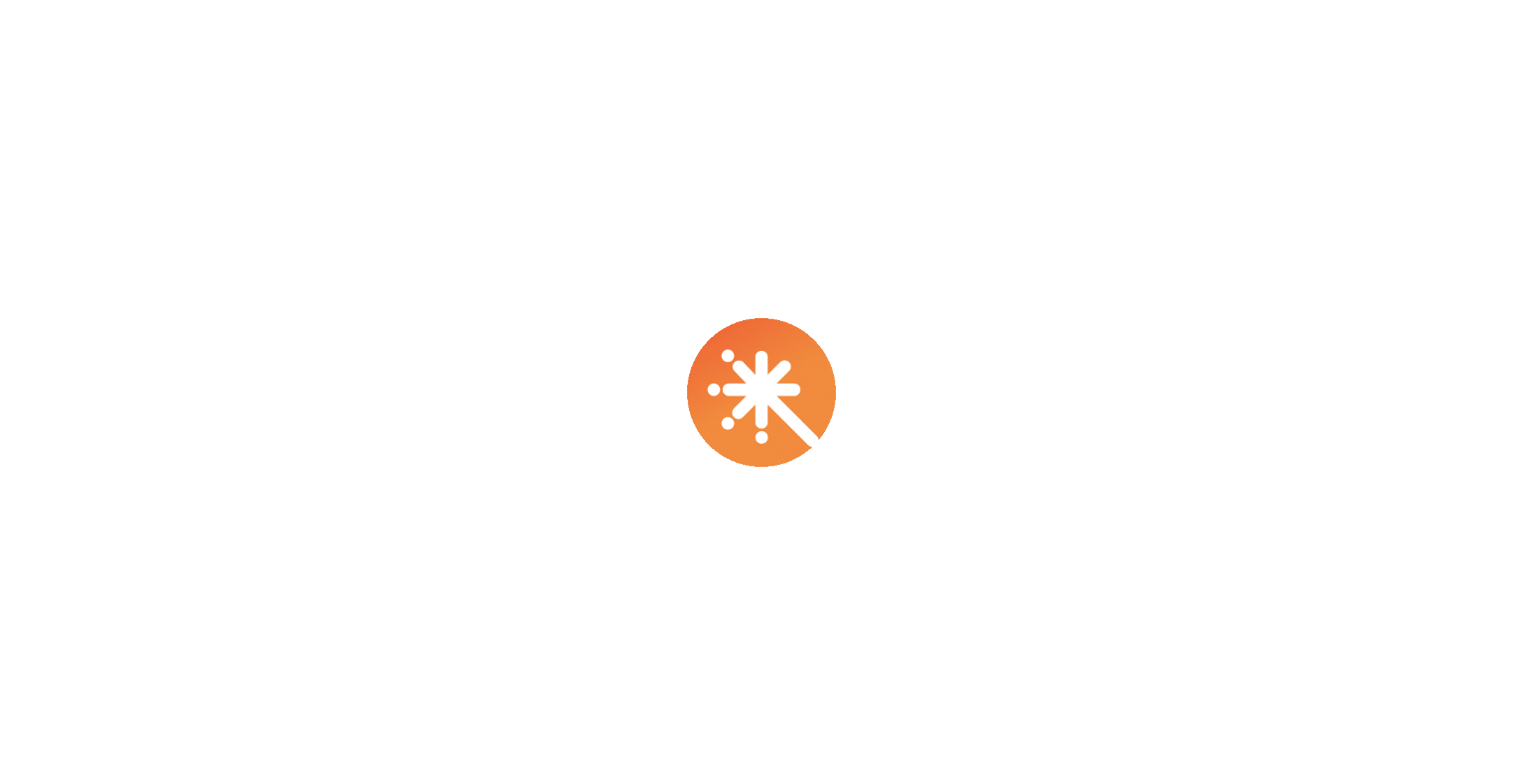 scroll, scrollTop: 0, scrollLeft: 0, axis: both 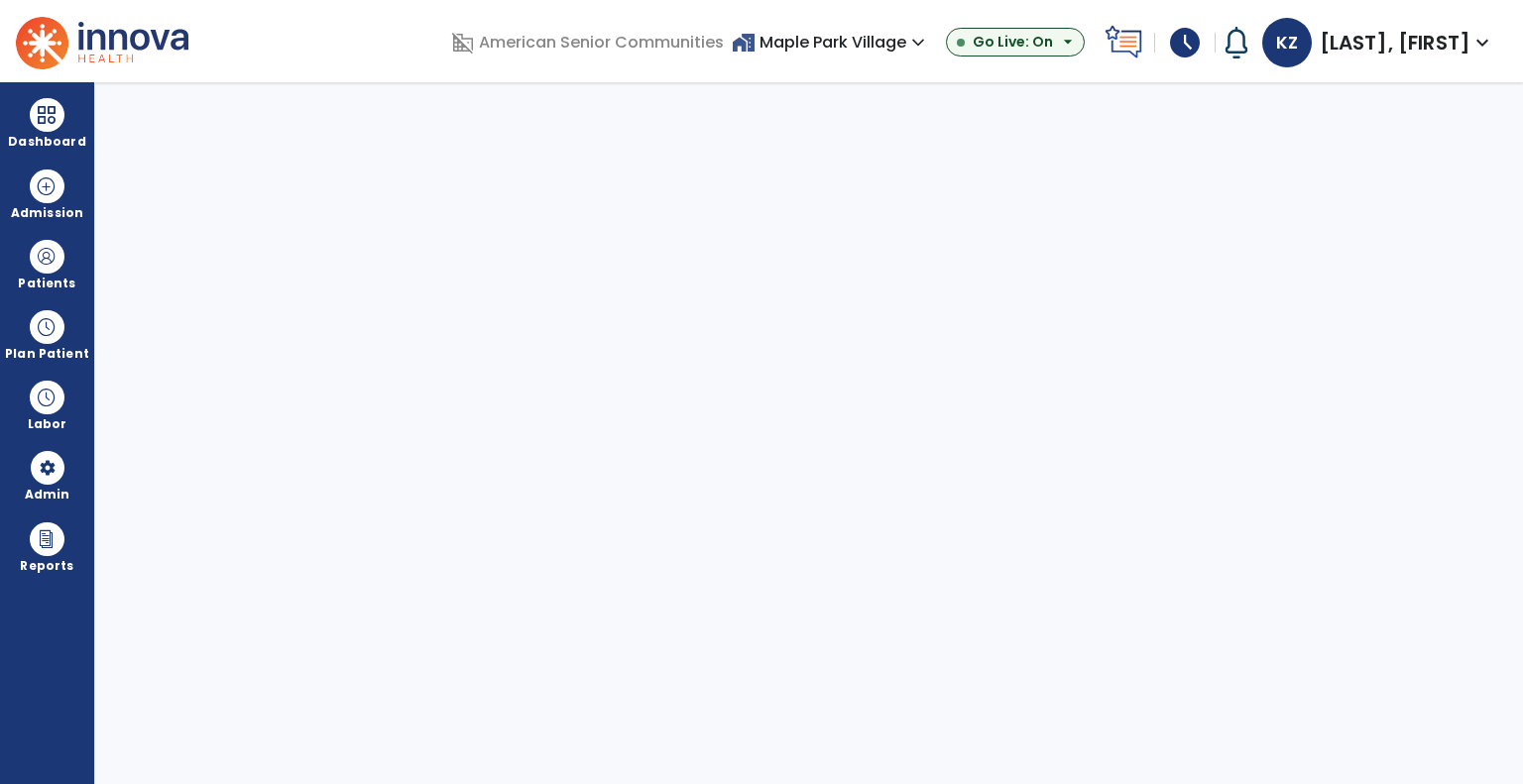 select on "***" 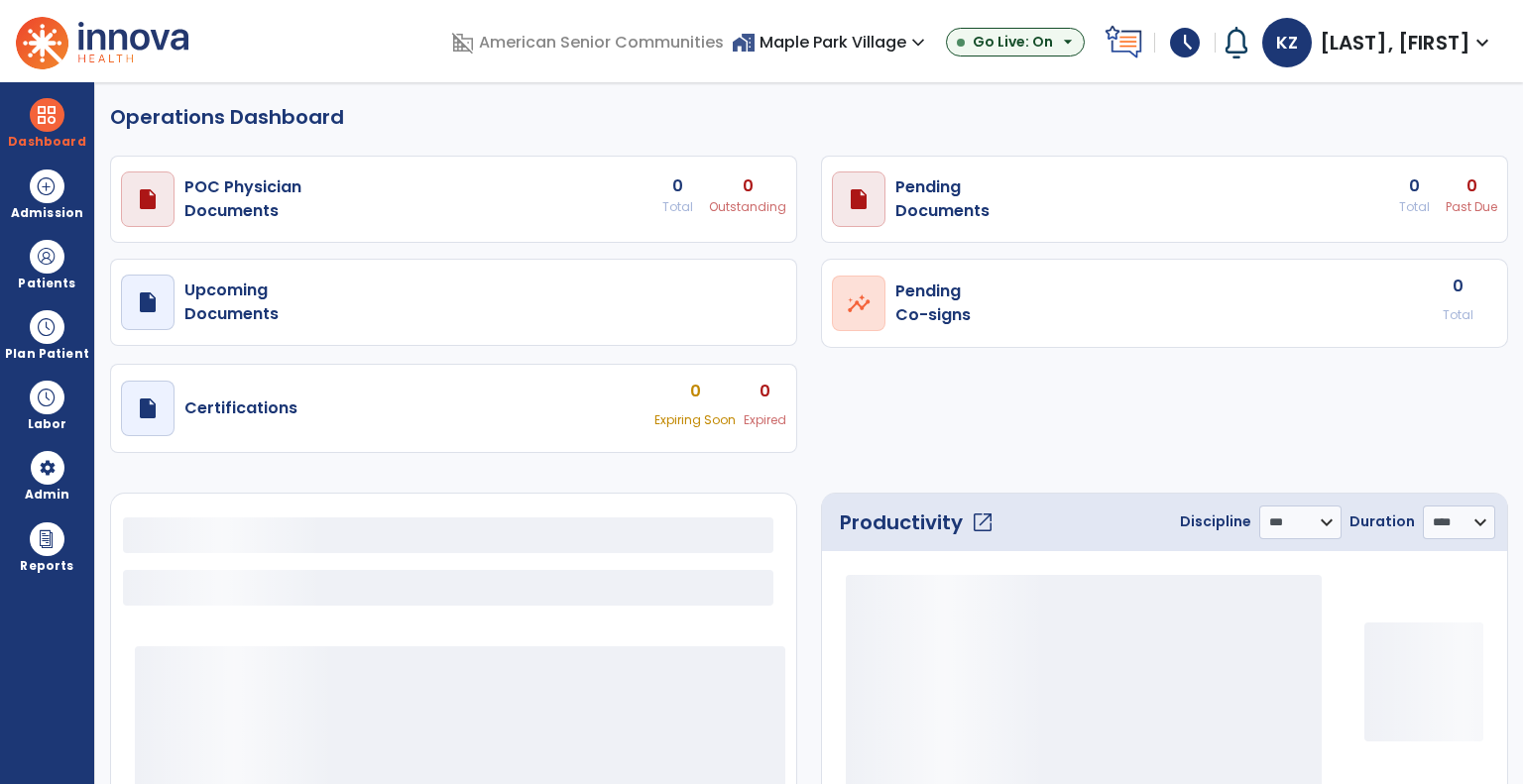 select on "***" 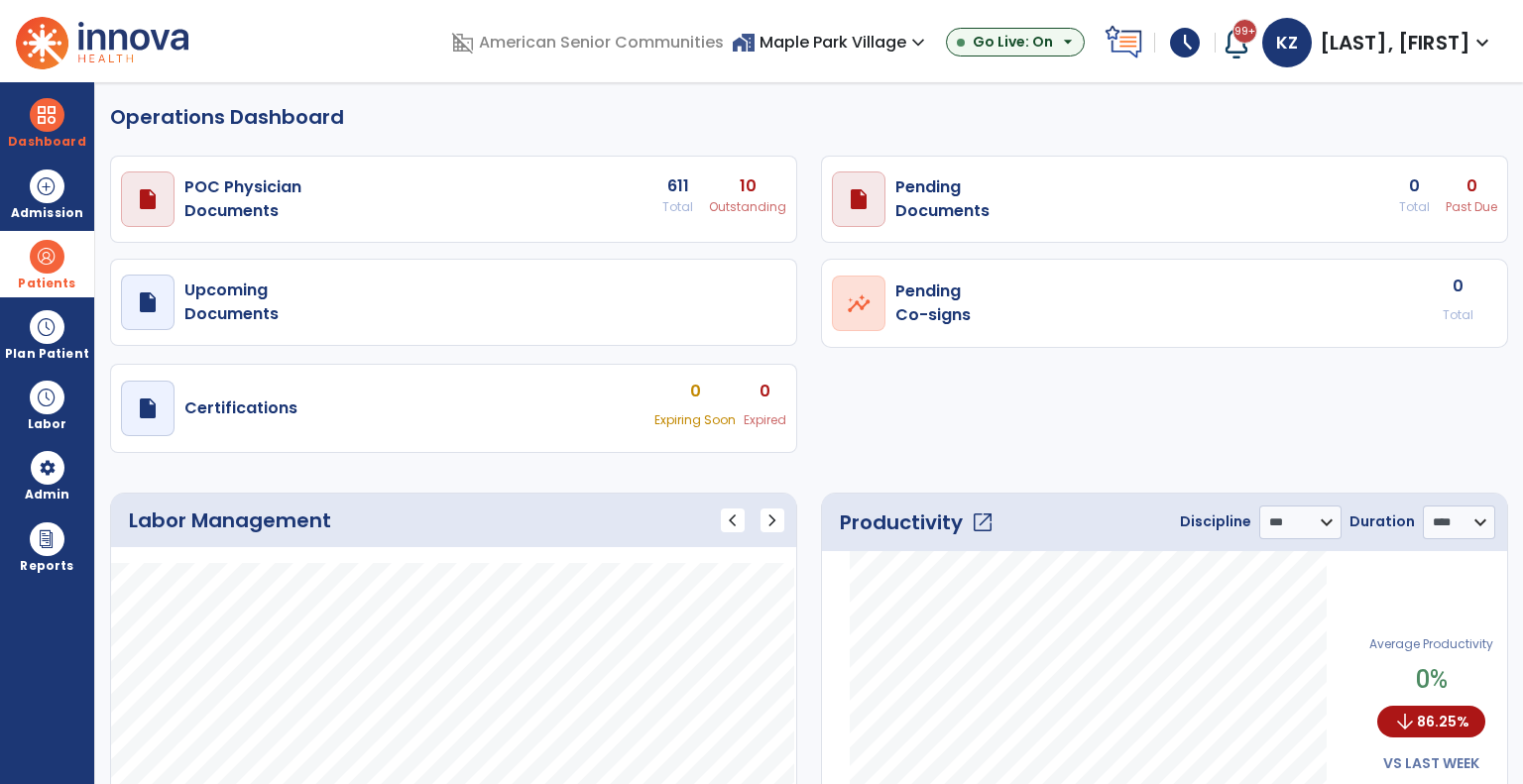 click at bounding box center (47, 257) 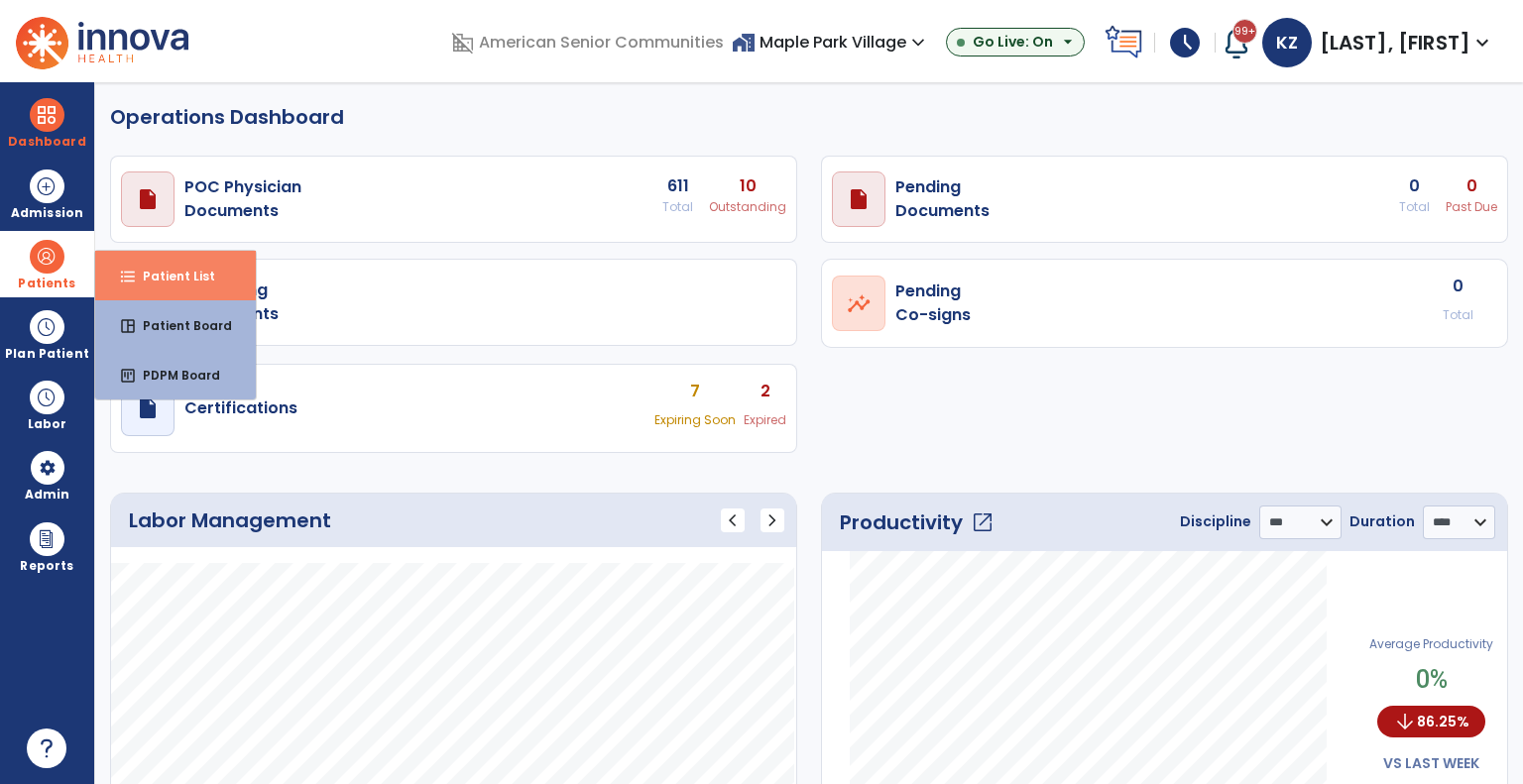 click on "Patient List" at bounding box center (171, 276) 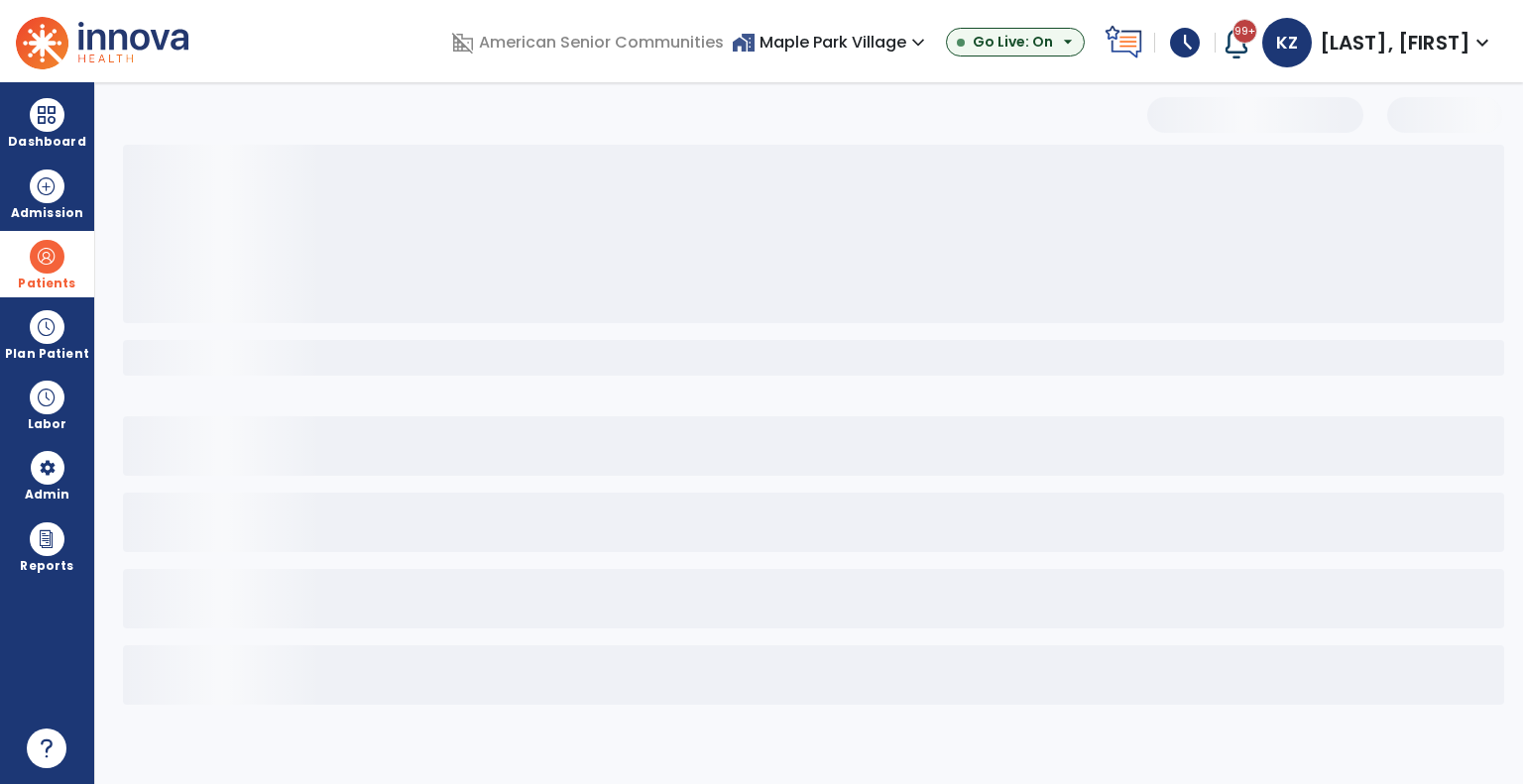 select on "***" 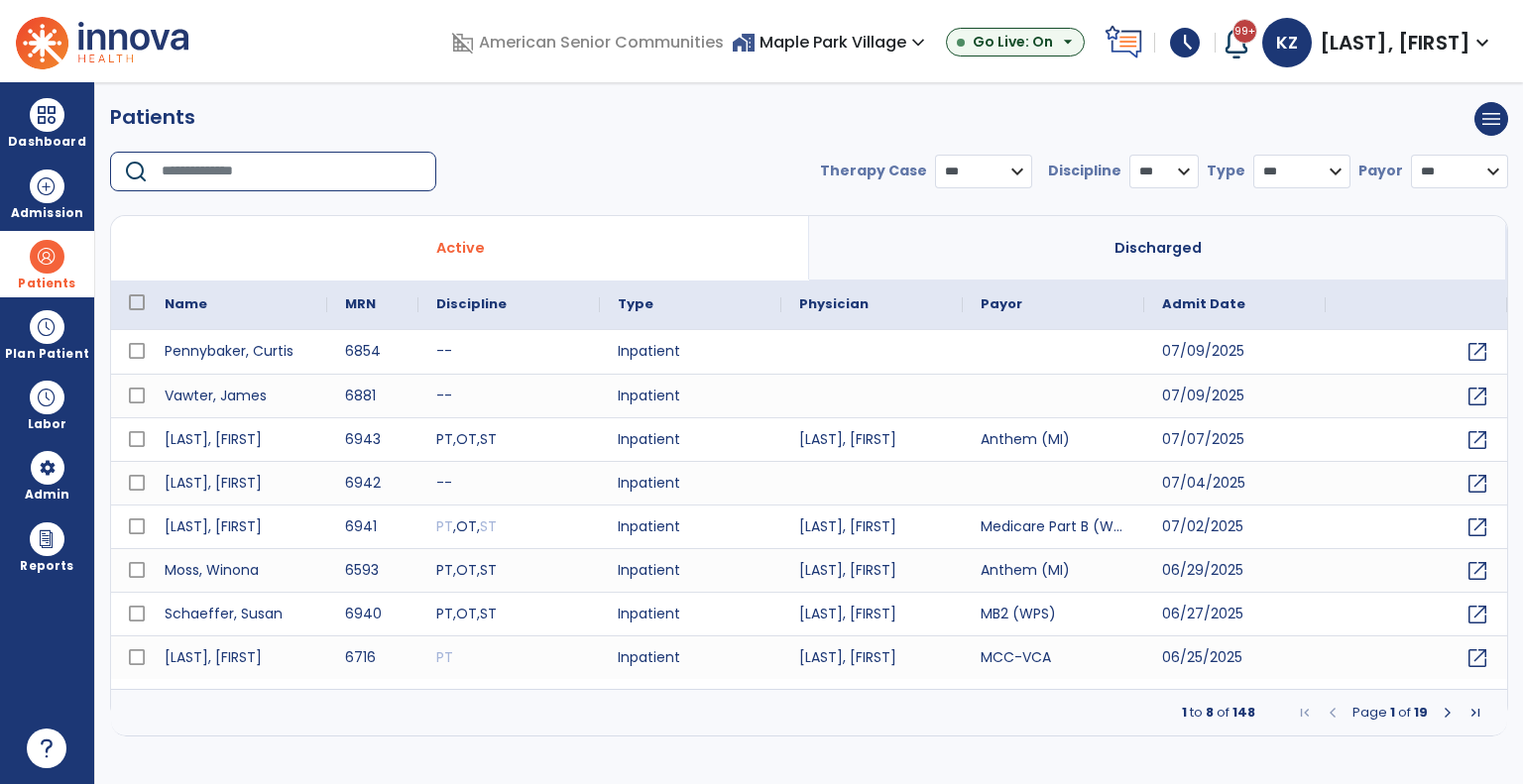 click at bounding box center (292, 171) 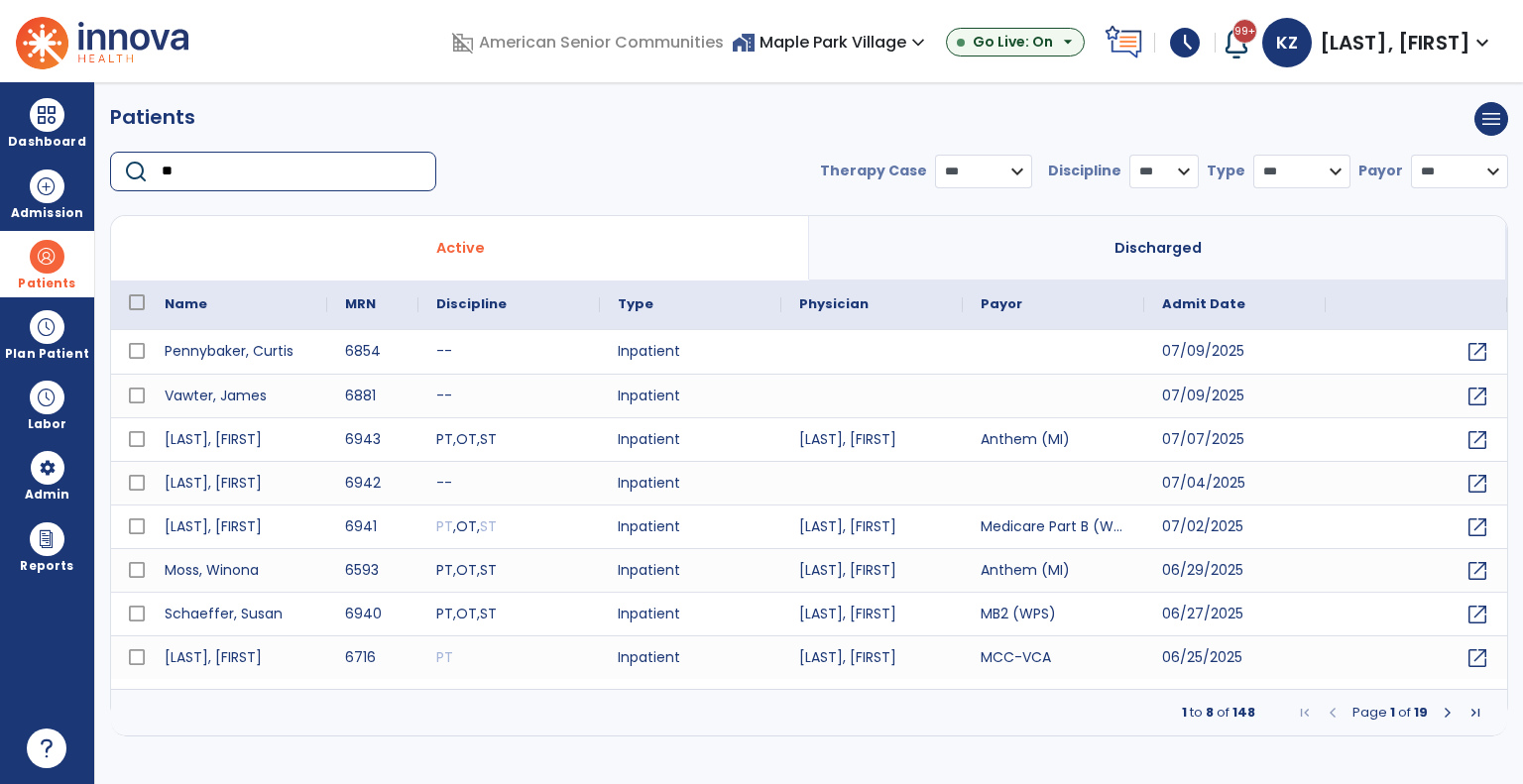 type on "*" 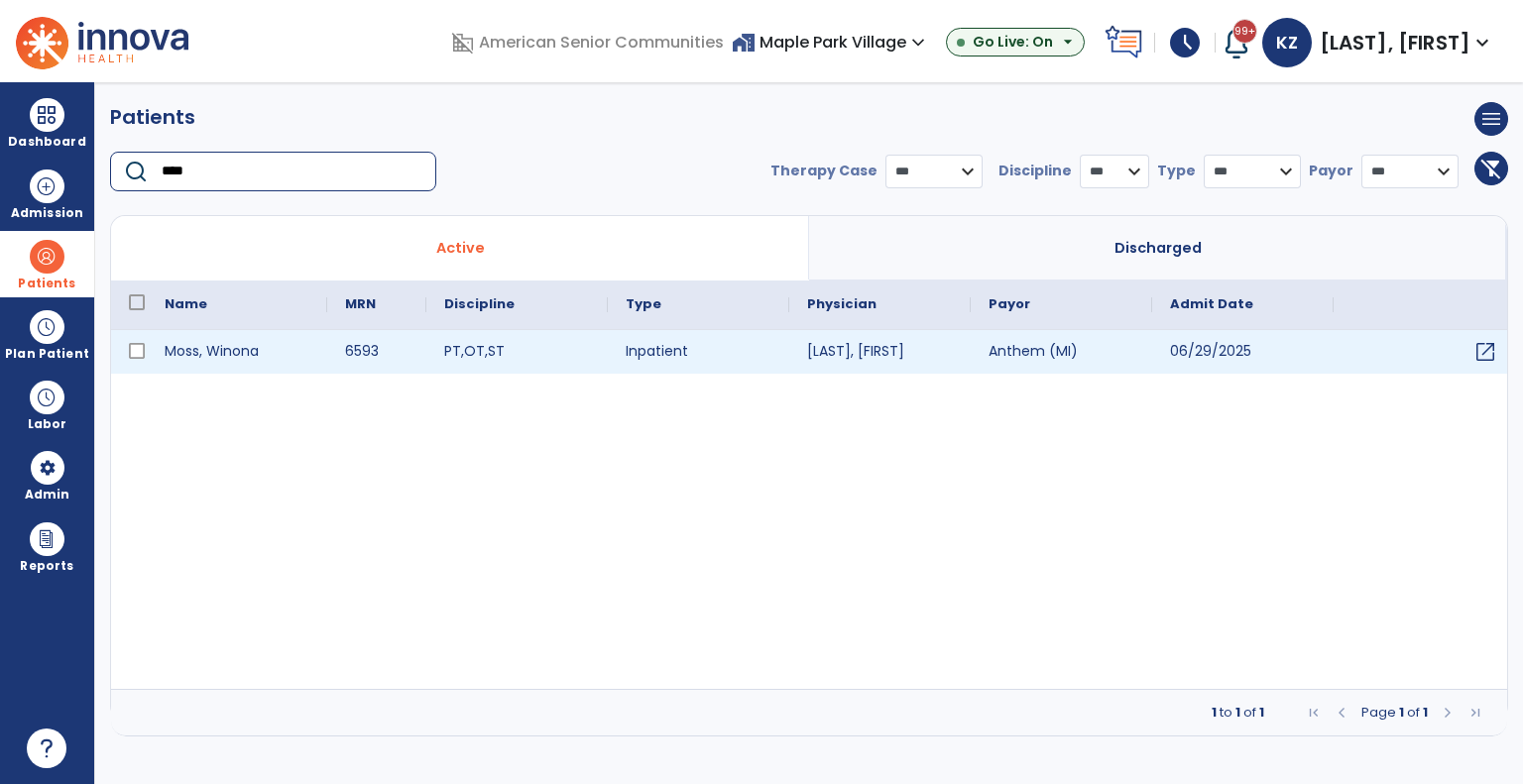 type on "****" 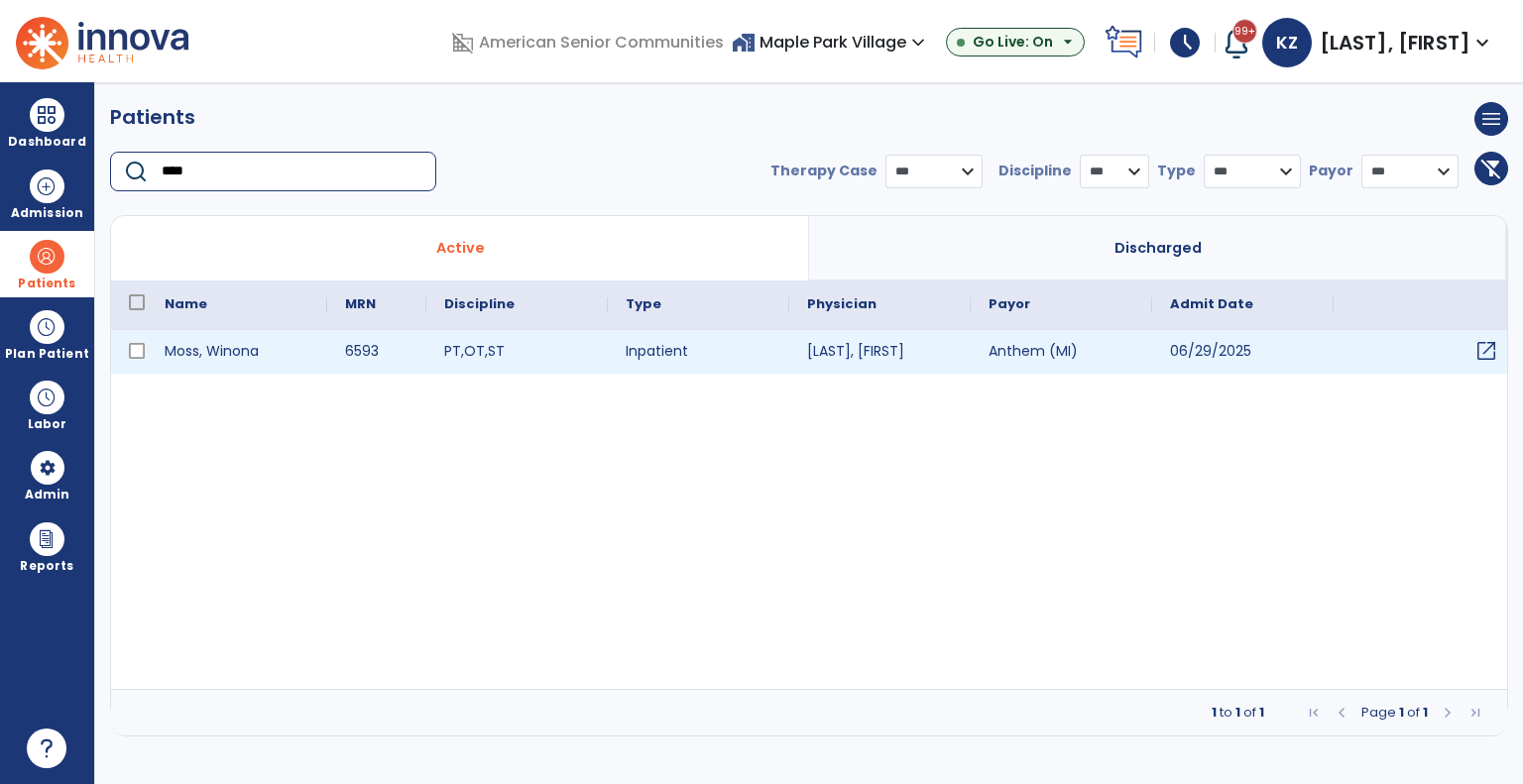 click on "open_in_new" at bounding box center [1486, 351] 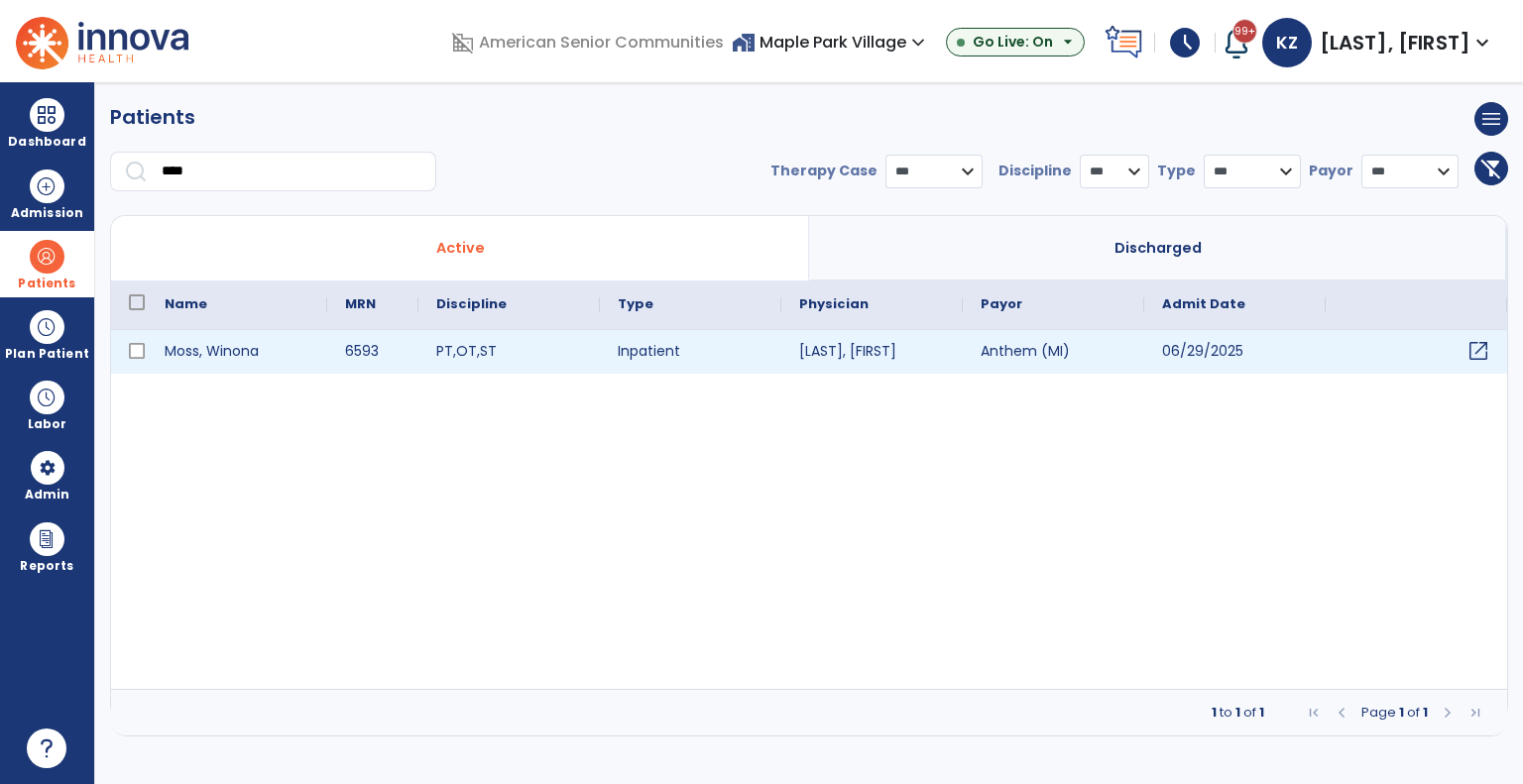 click on "open_in_new" at bounding box center (1478, 351) 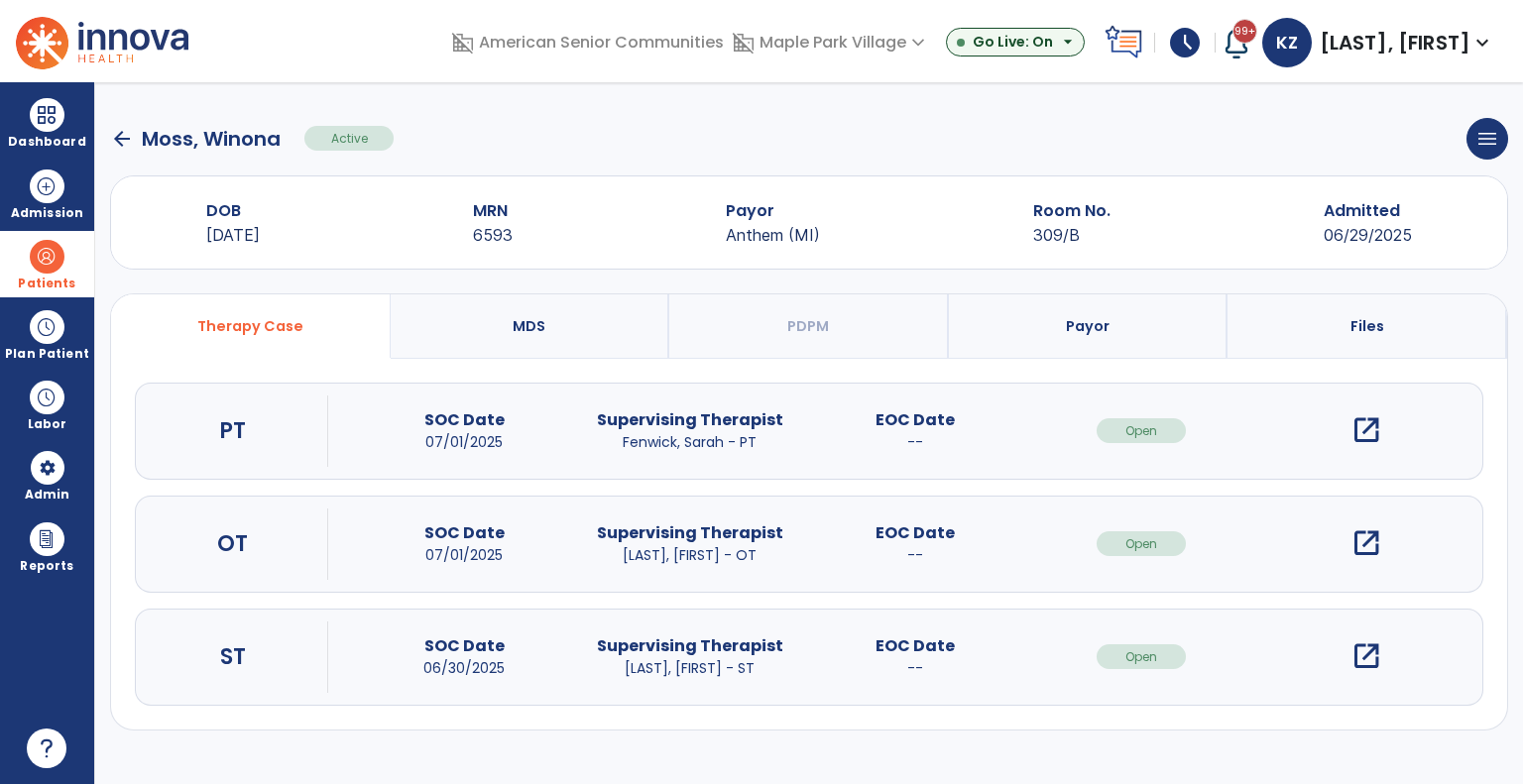 click on "open_in_new" at bounding box center [1366, 430] 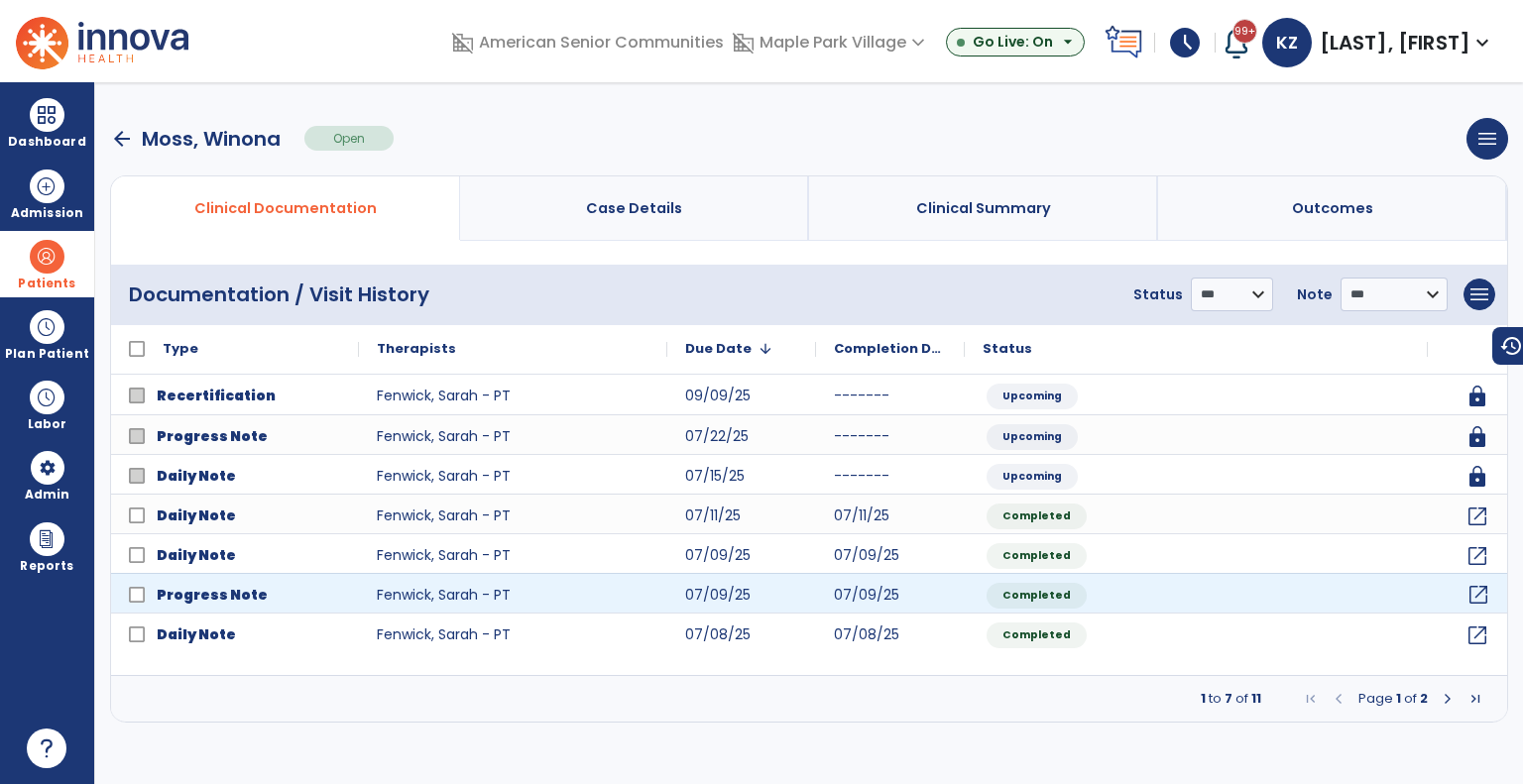click on "open_in_new" 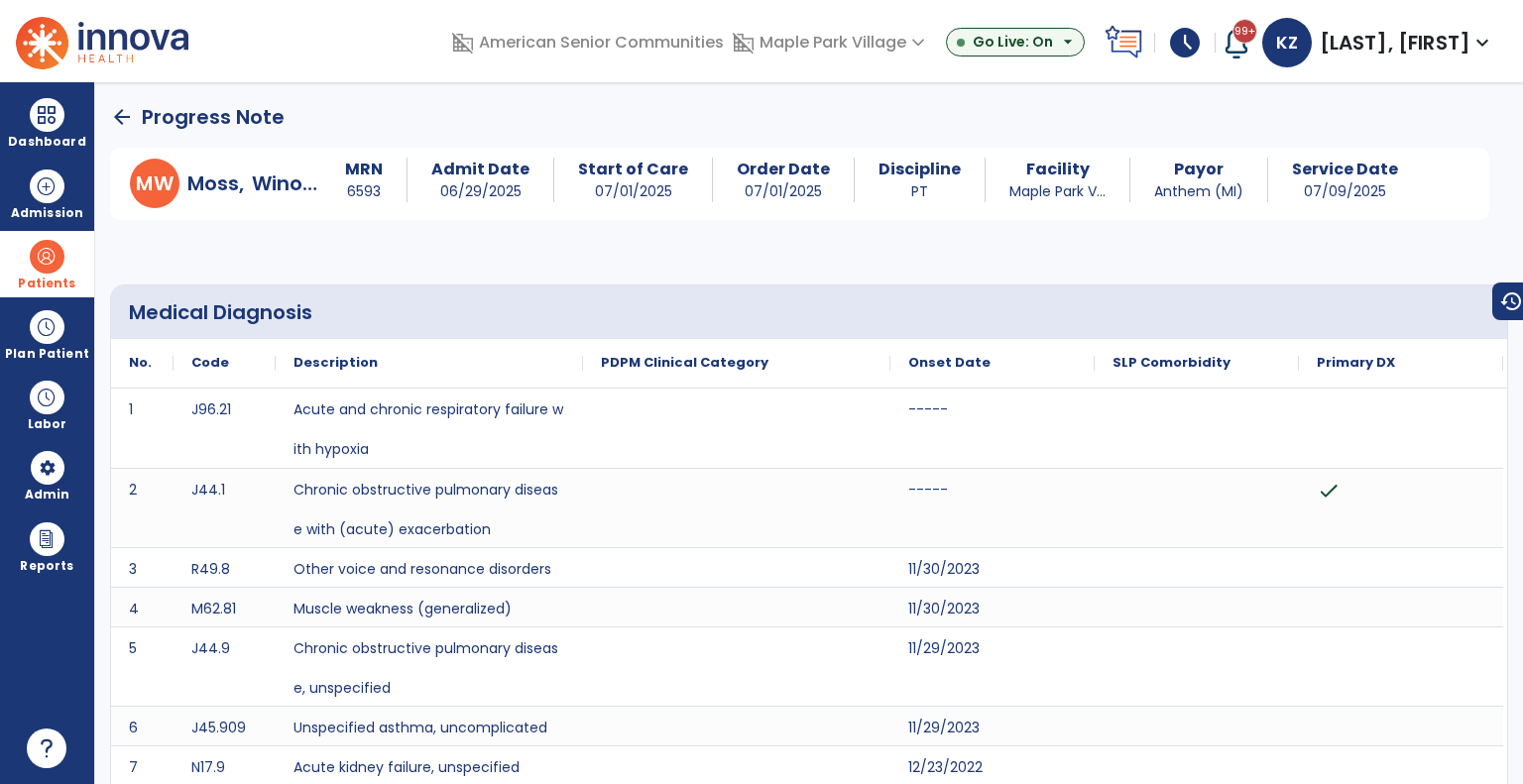 click on "arrow_back" 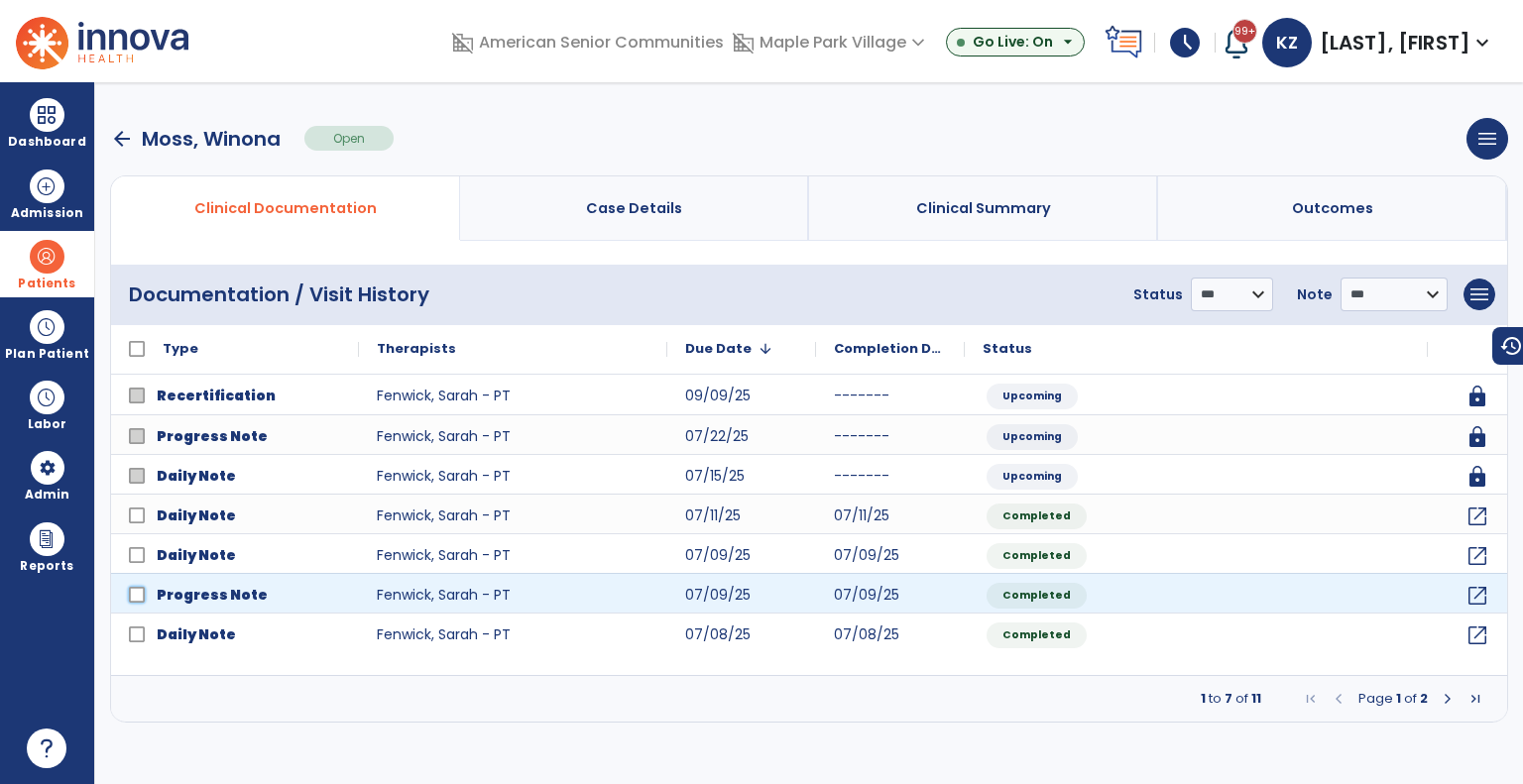 click on "Progress Note" 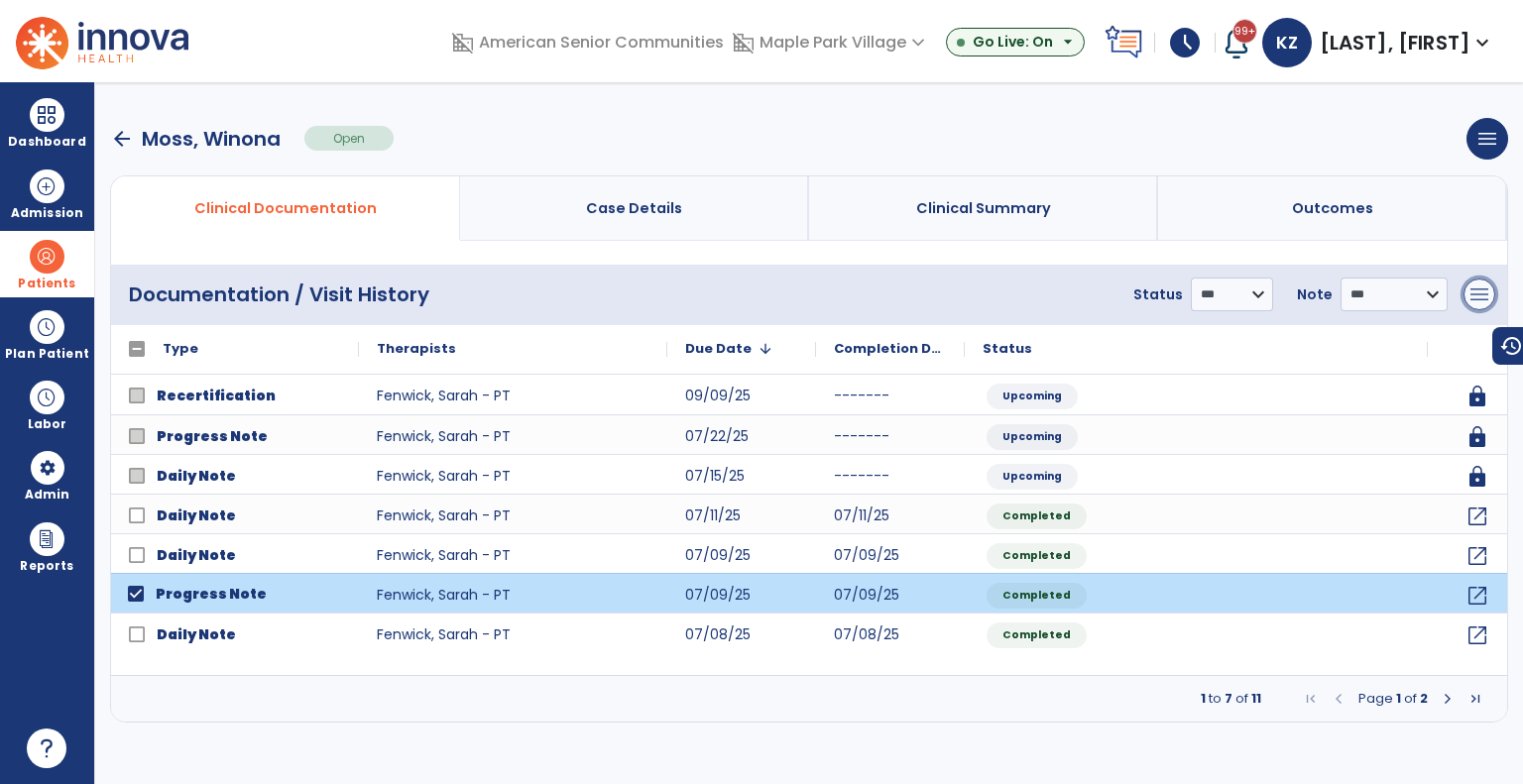 click on "menu" at bounding box center [1479, 294] 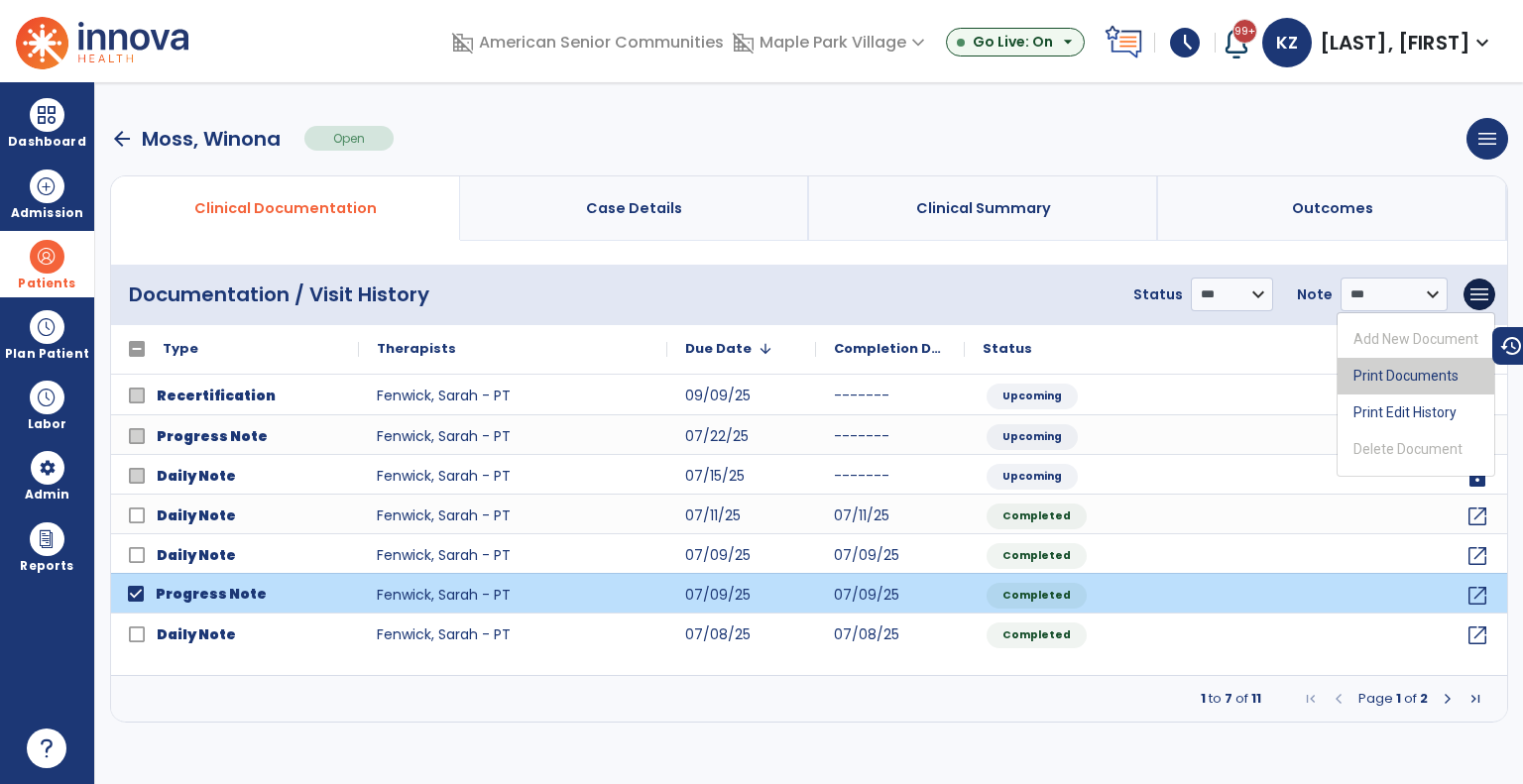 click on "Print Documents" at bounding box center [1416, 376] 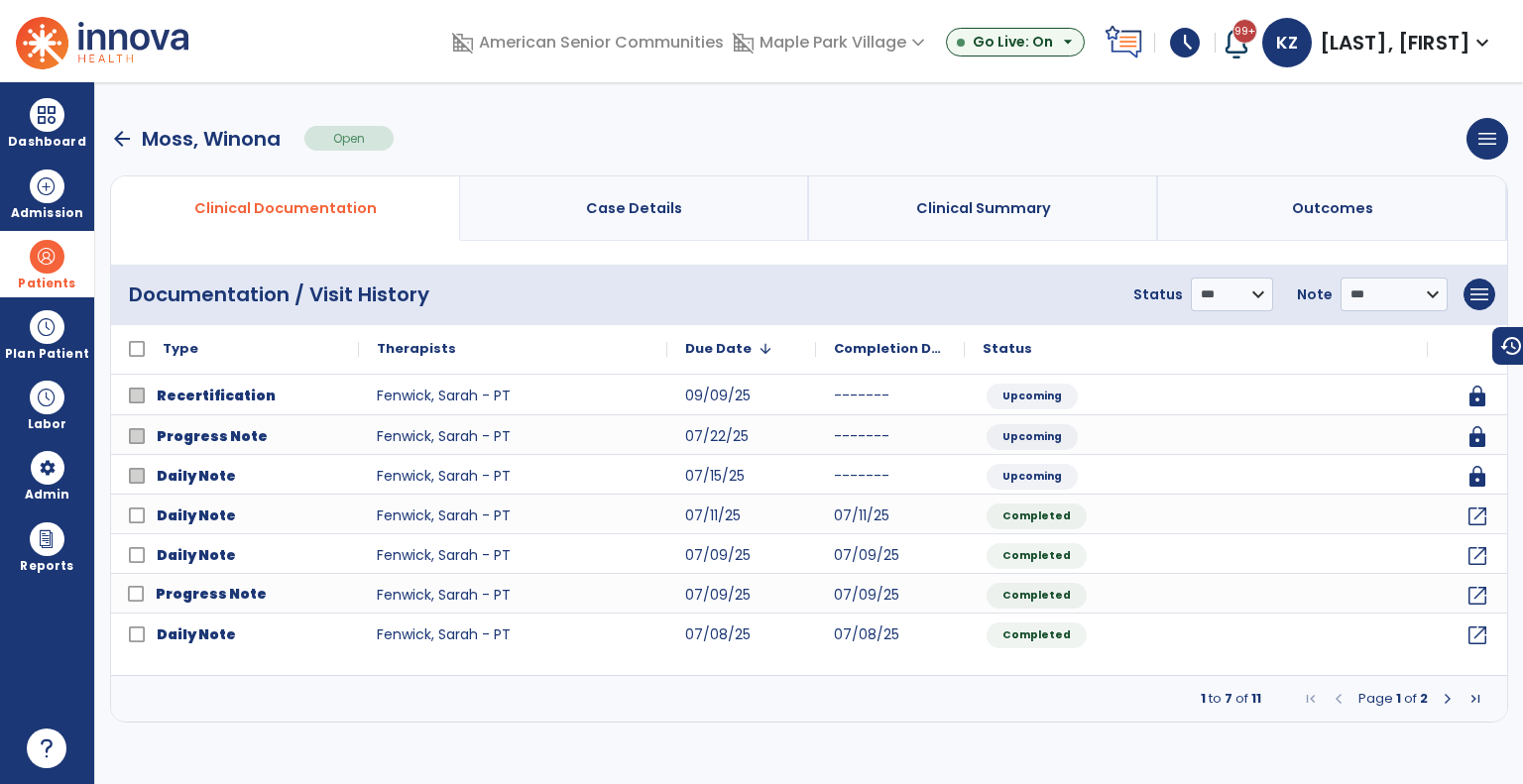 click on "arrow_back" at bounding box center [122, 139] 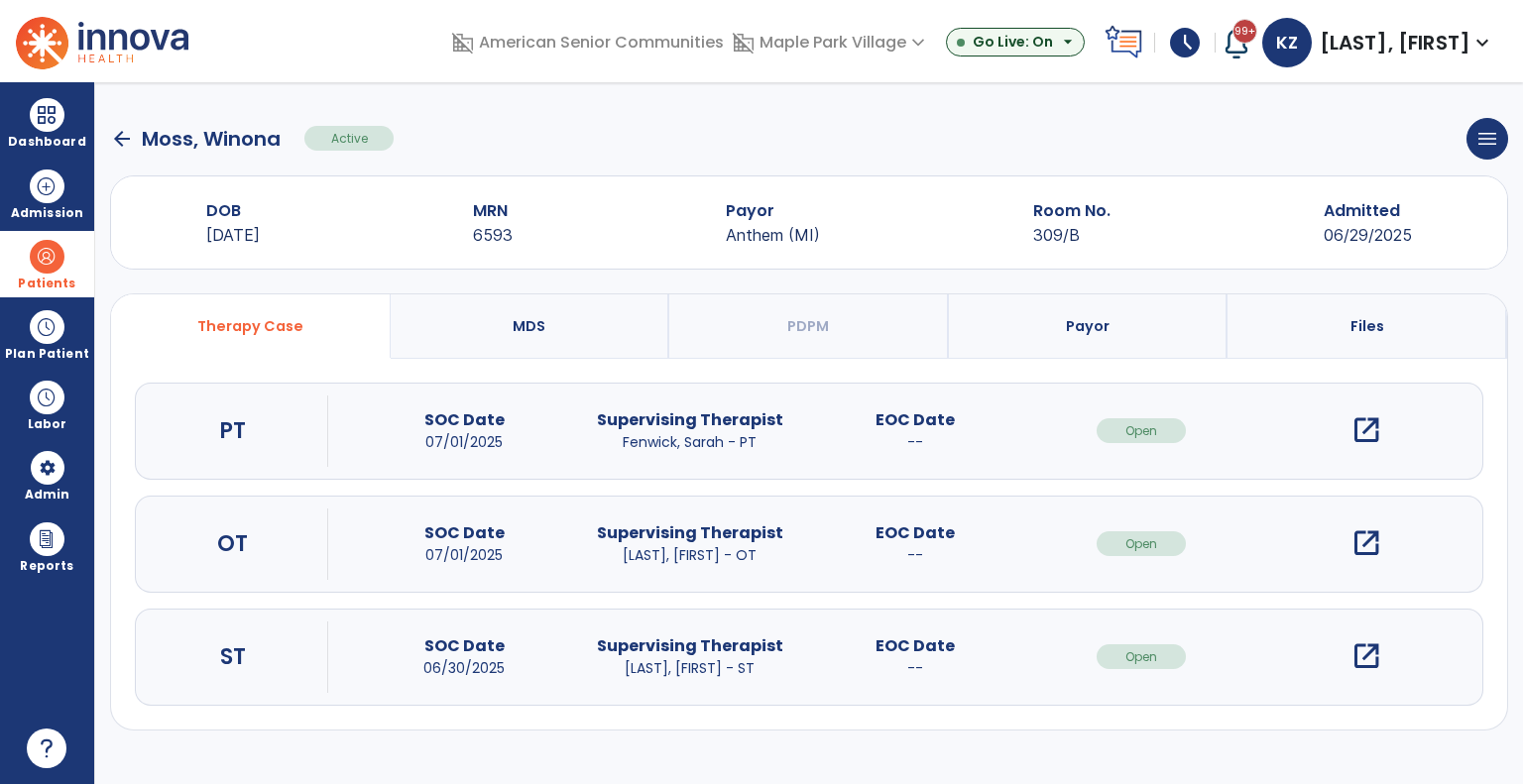 click on "open_in_new" at bounding box center (1366, 543) 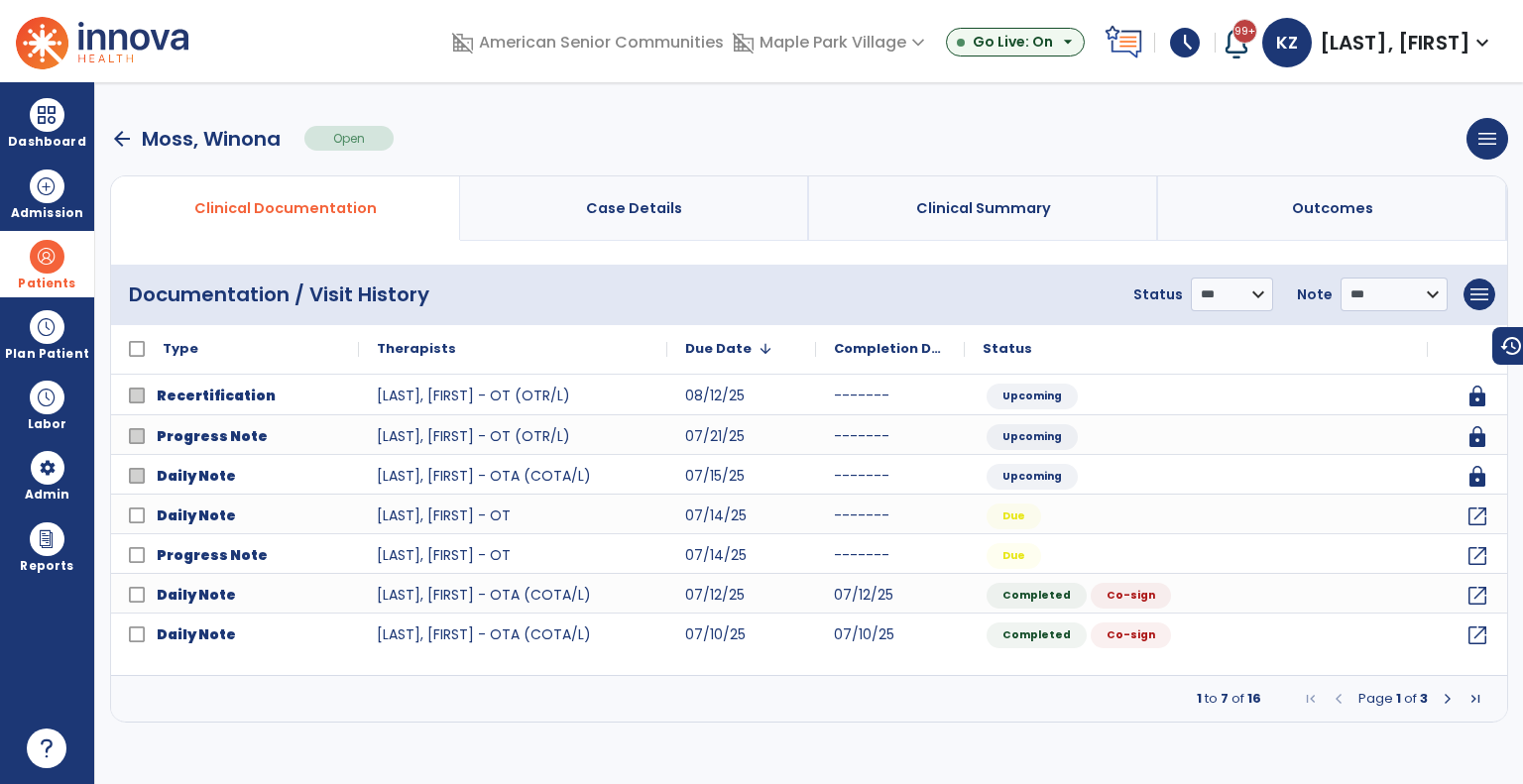 click at bounding box center [1448, 699] 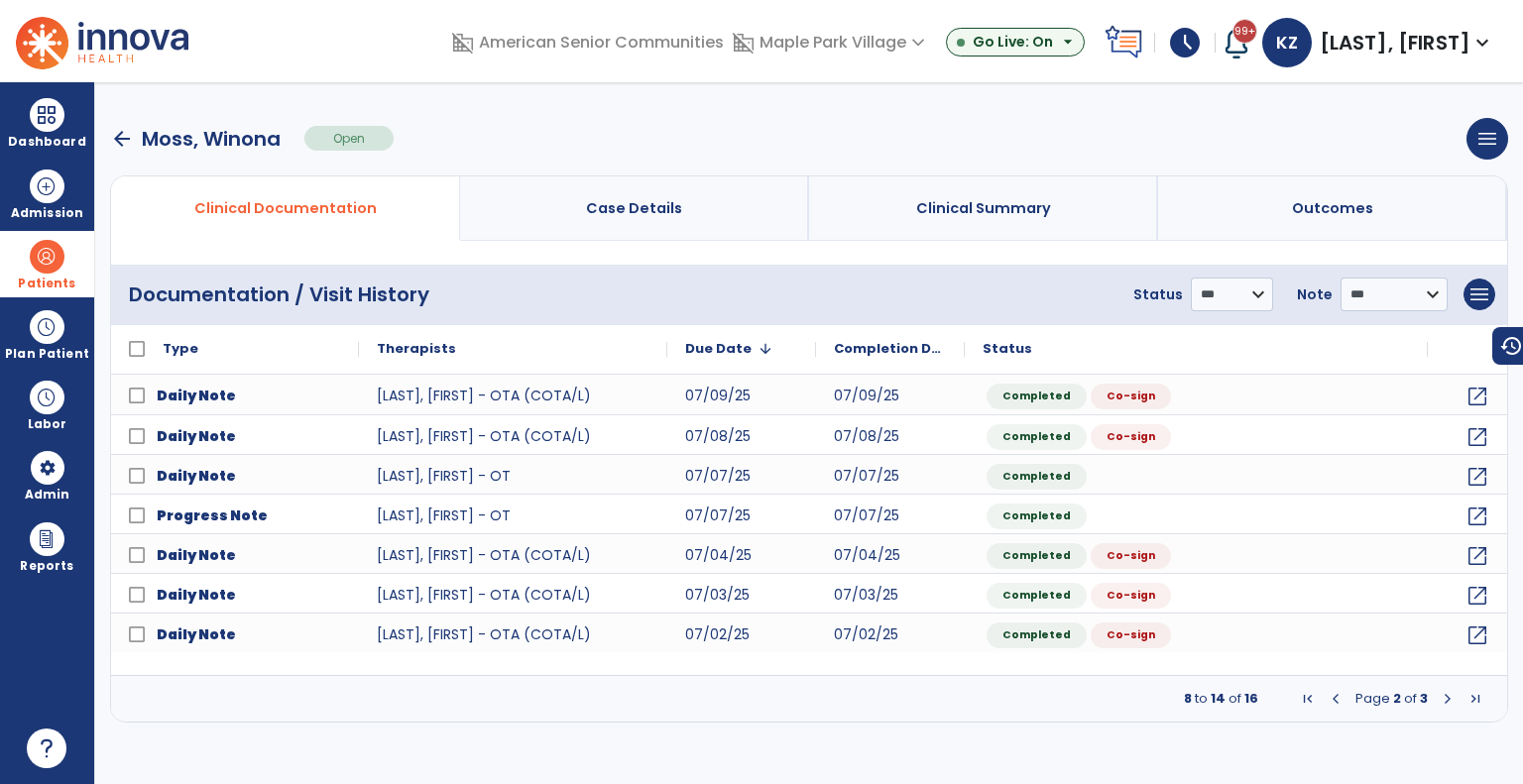 click on "arrow_back" at bounding box center [122, 139] 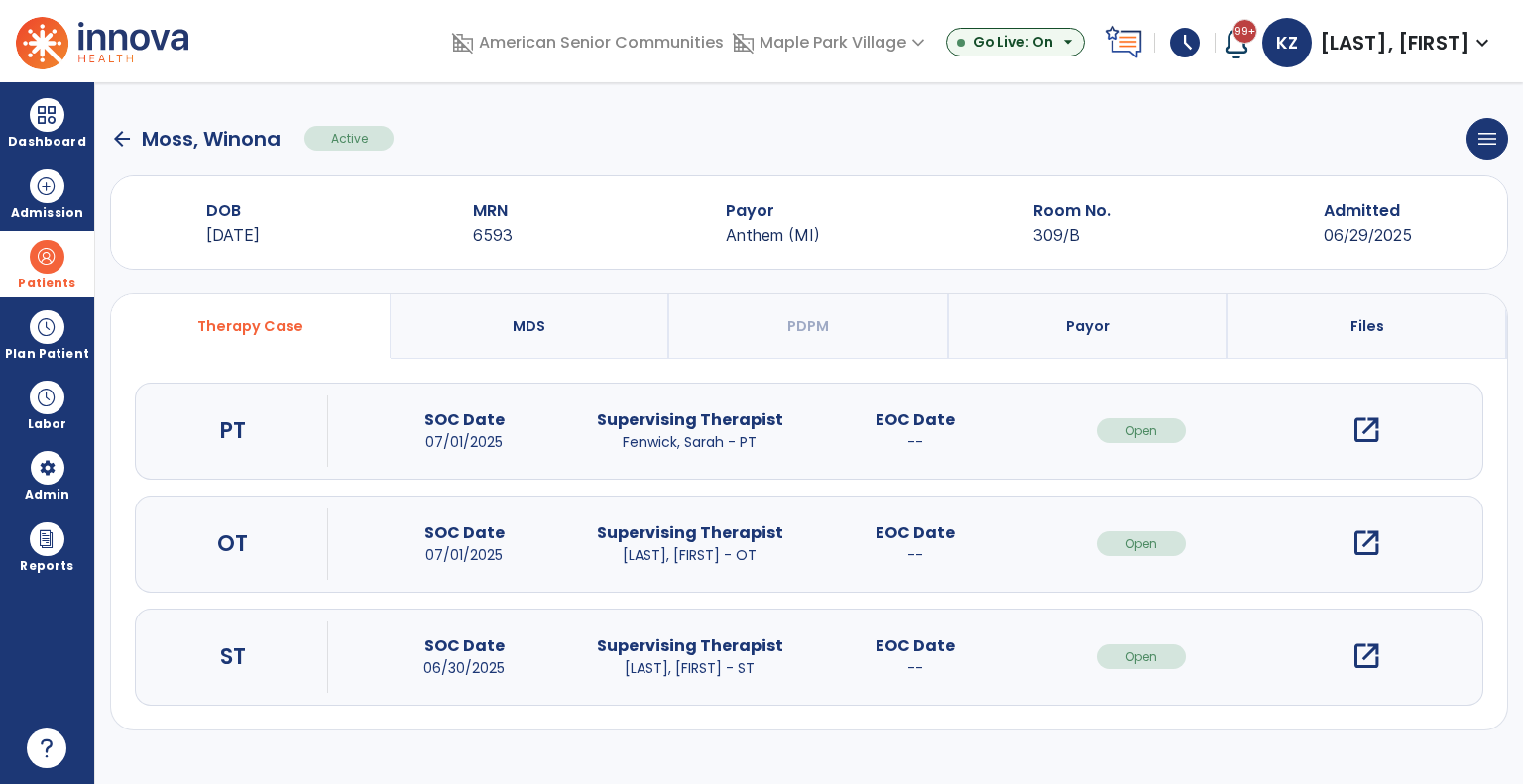 click on "open_in_new" at bounding box center (1366, 656) 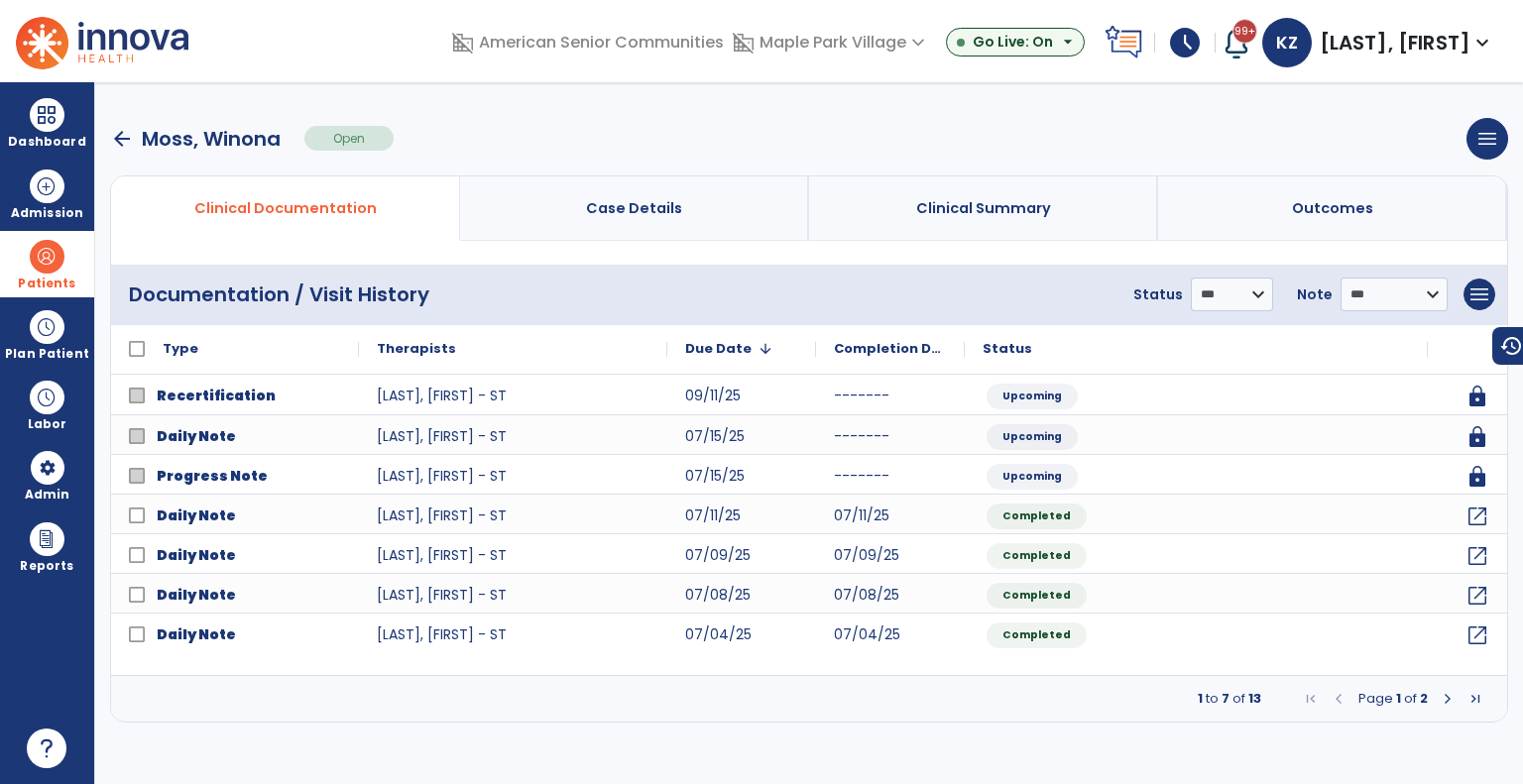 click on "arrow_back" at bounding box center [122, 139] 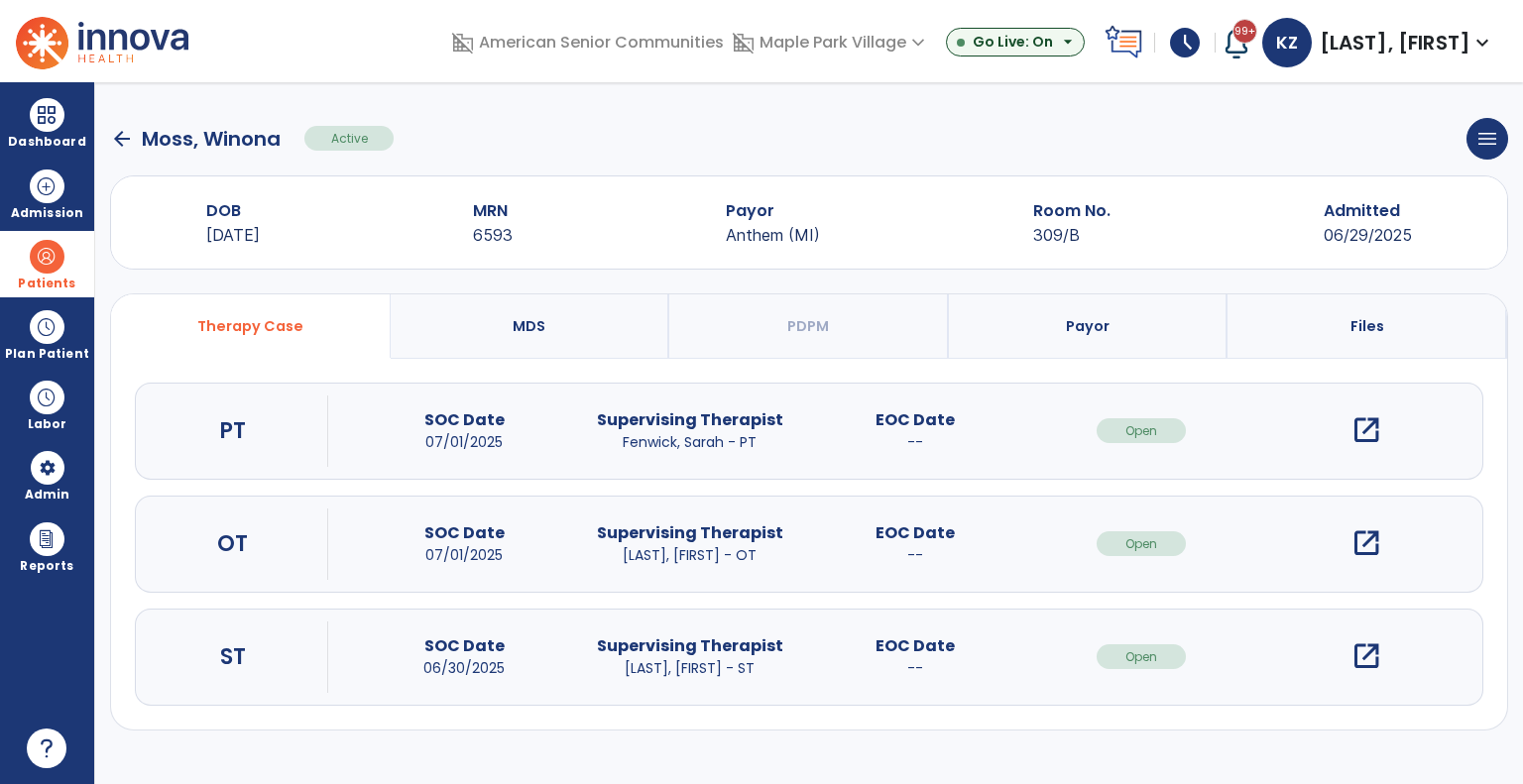 click on "Patients" at bounding box center [47, 264] 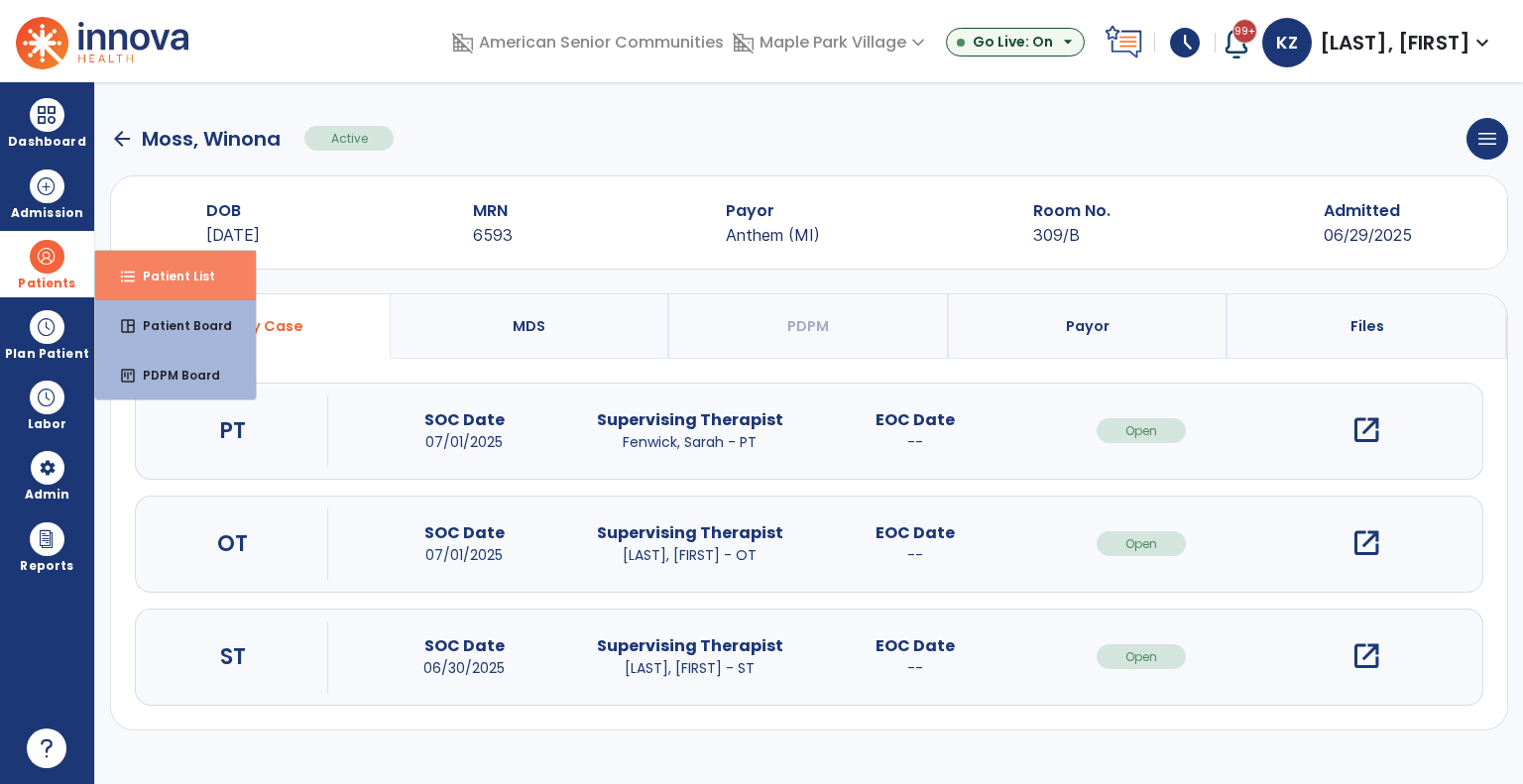 click on "format_list_bulleted" at bounding box center [128, 277] 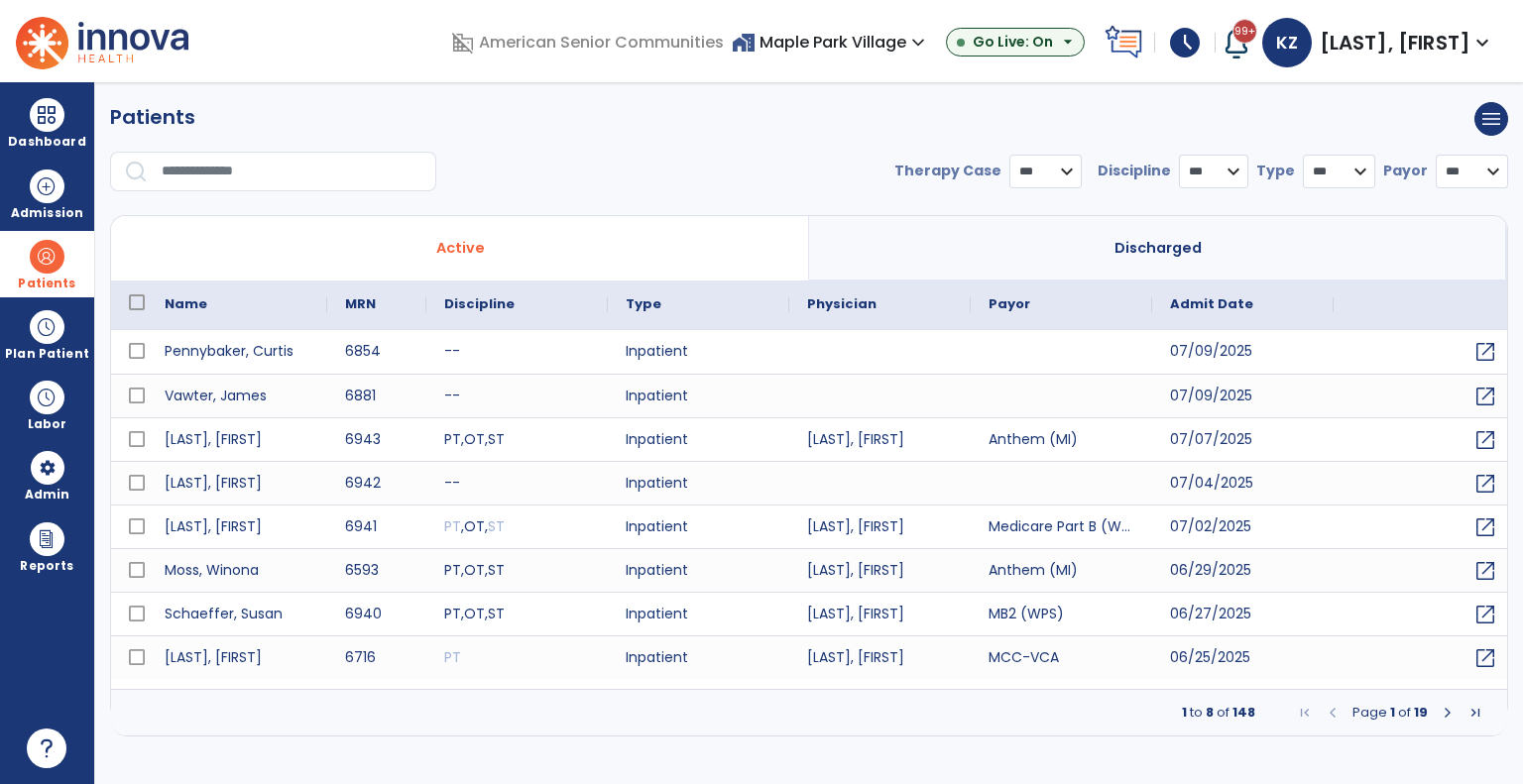 select on "***" 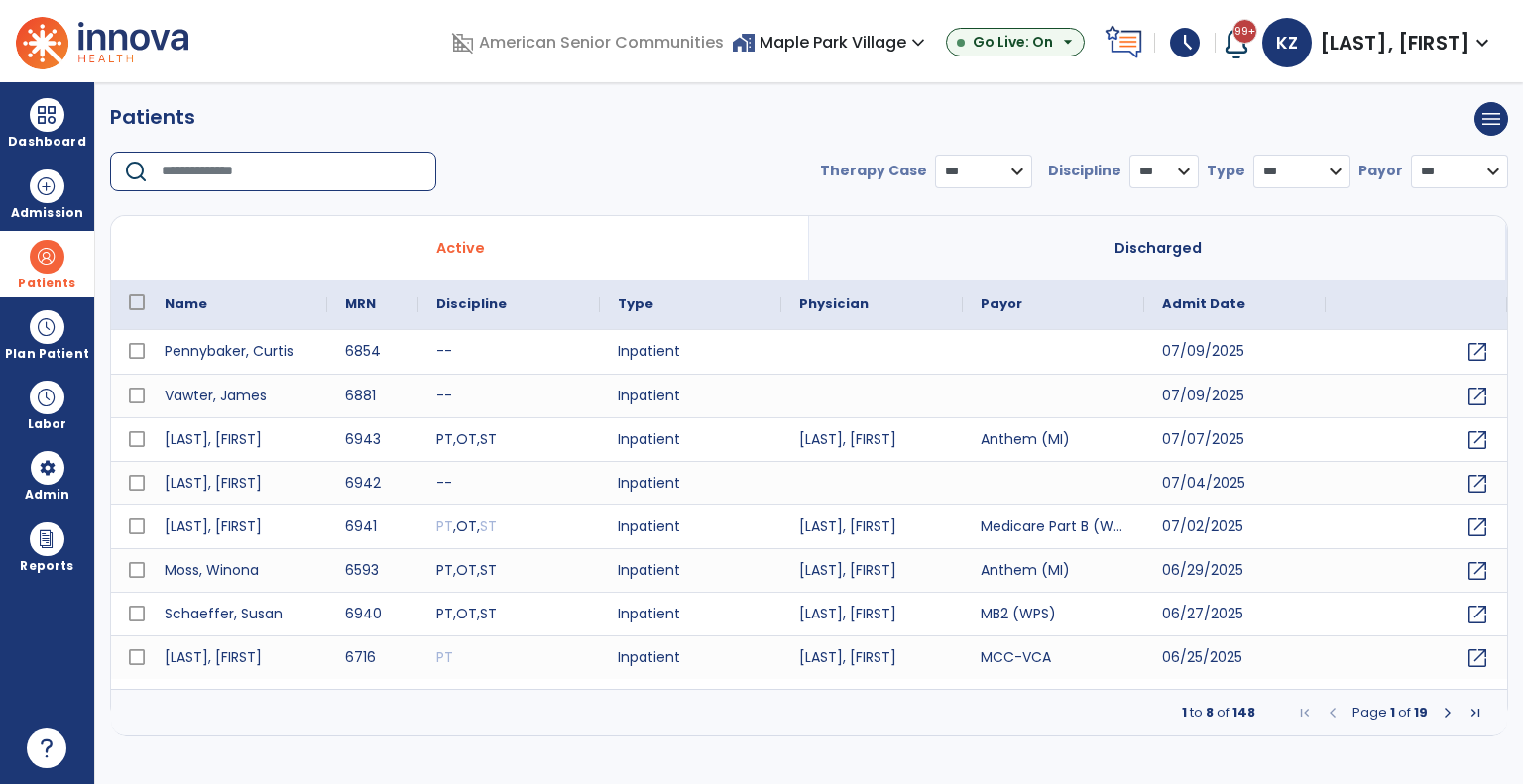 click at bounding box center (292, 171) 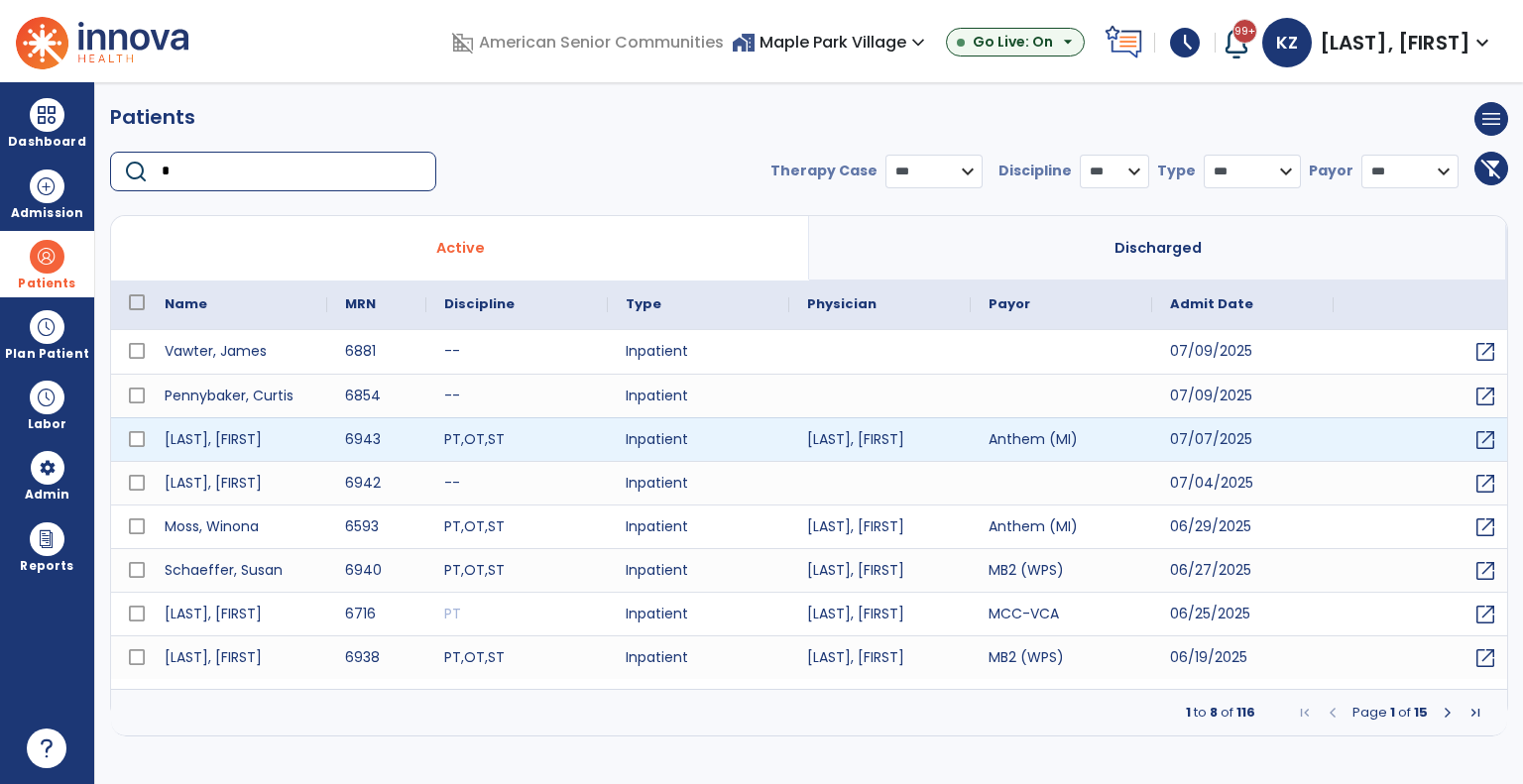 type on "*" 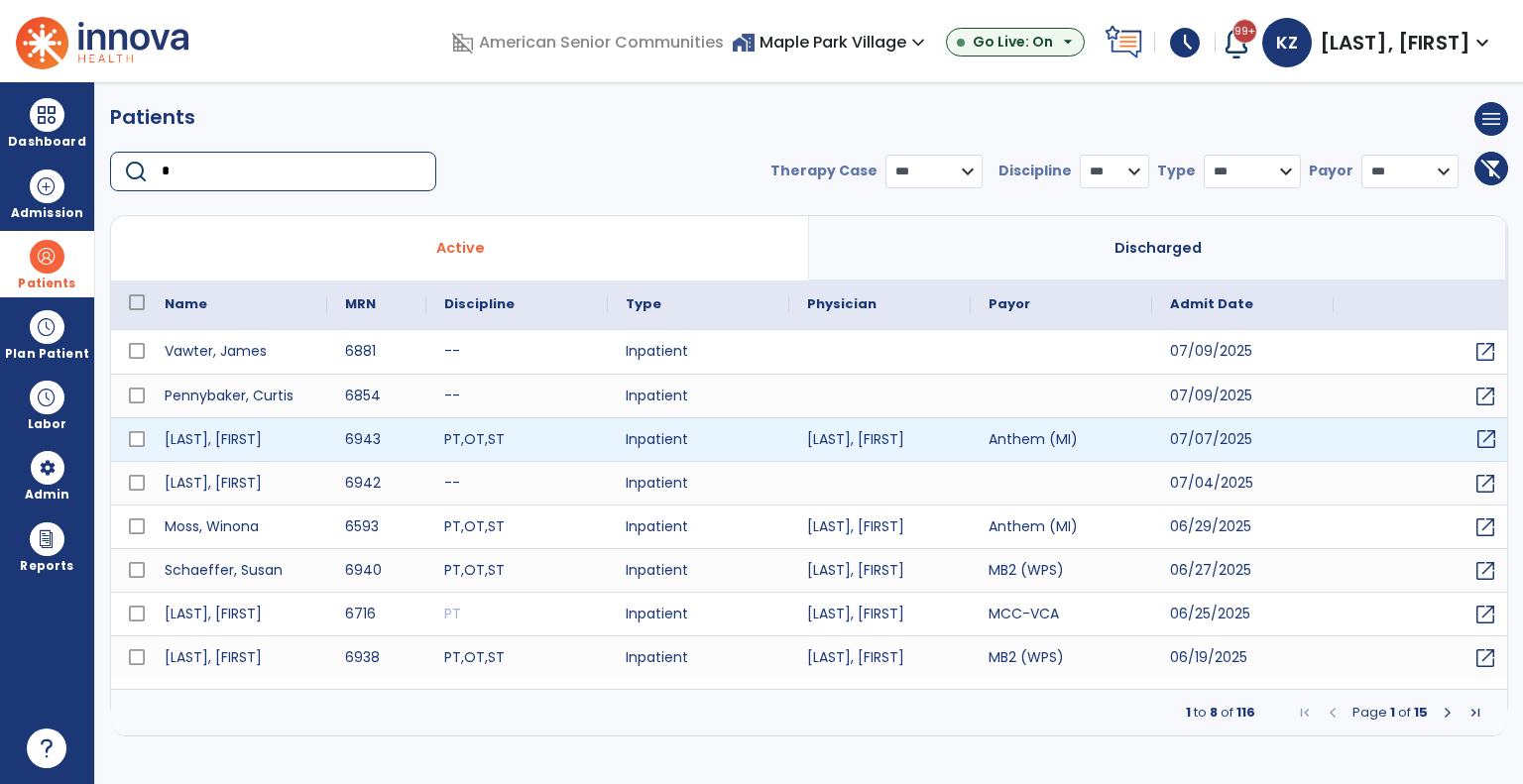 click on "open_in_new" at bounding box center [1486, 439] 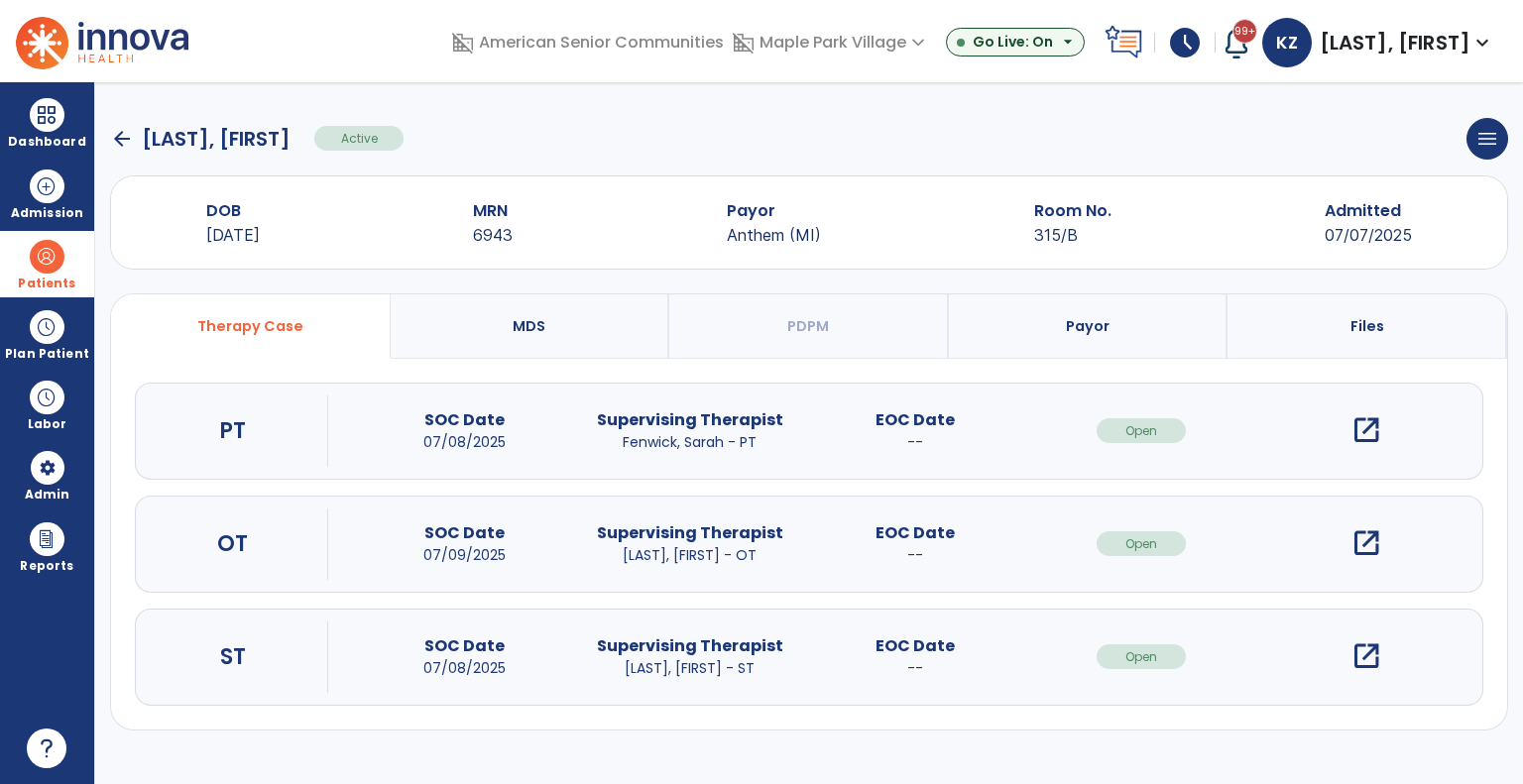 click on "open_in_new" at bounding box center (1366, 430) 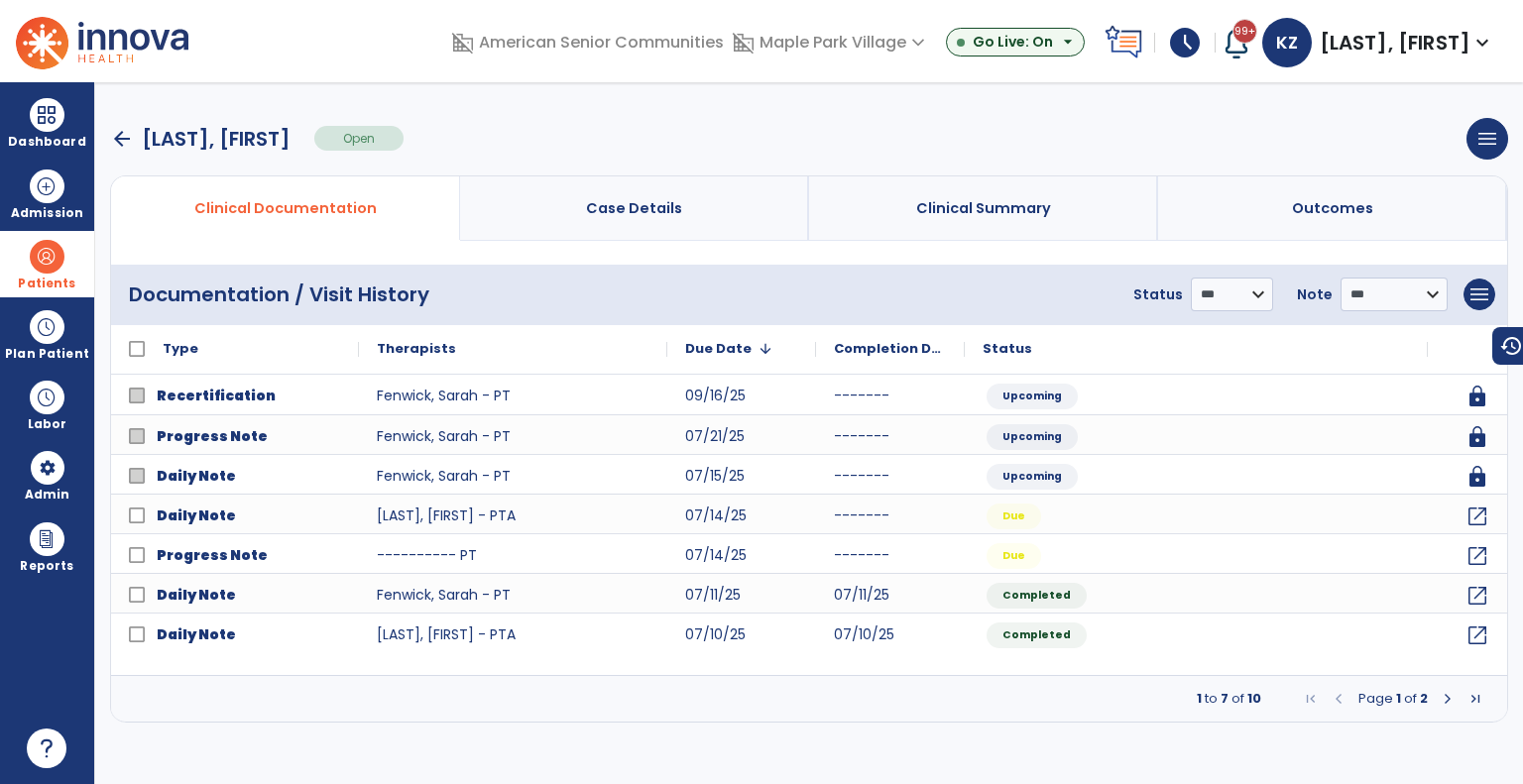 click at bounding box center (1448, 699) 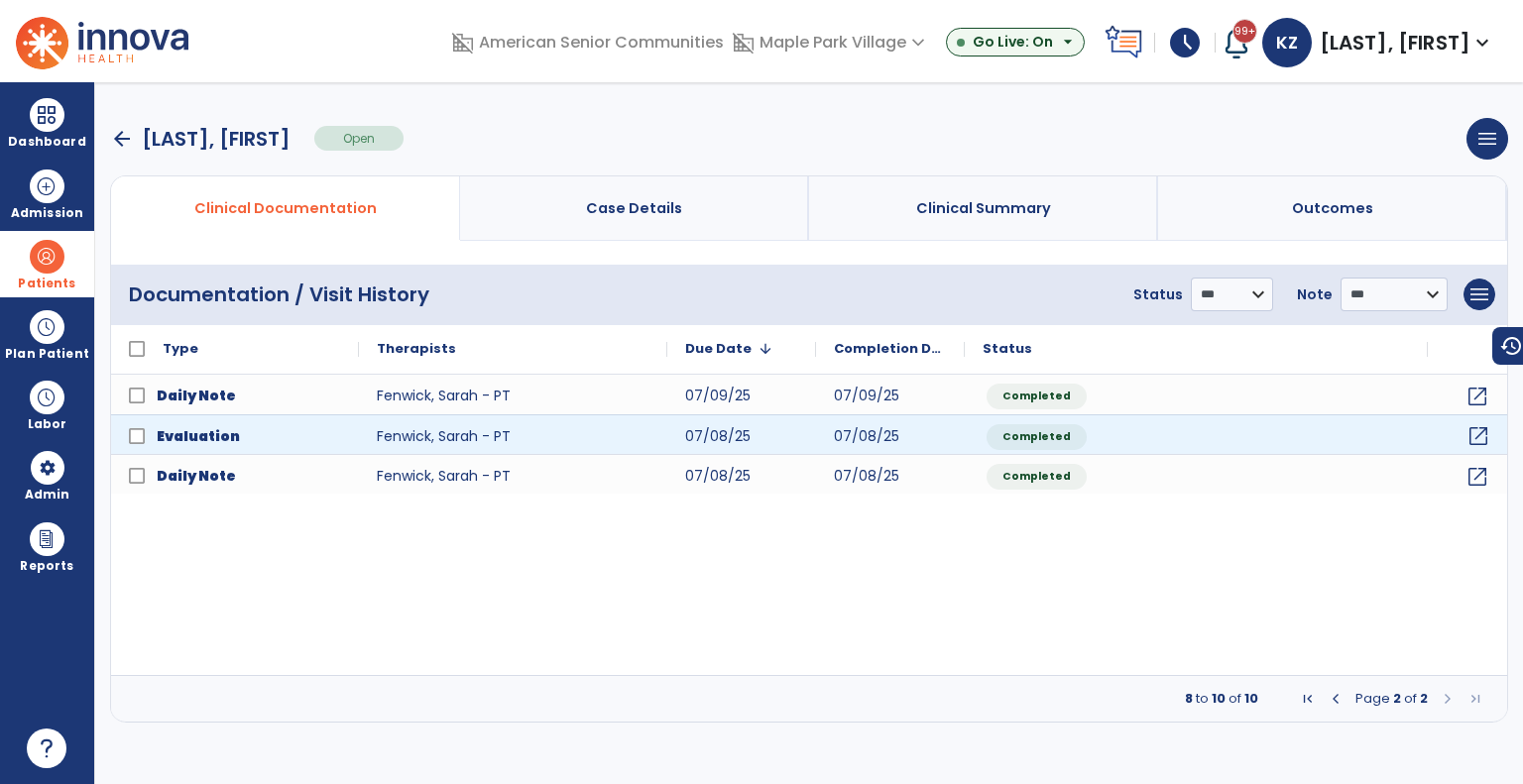 click on "open_in_new" 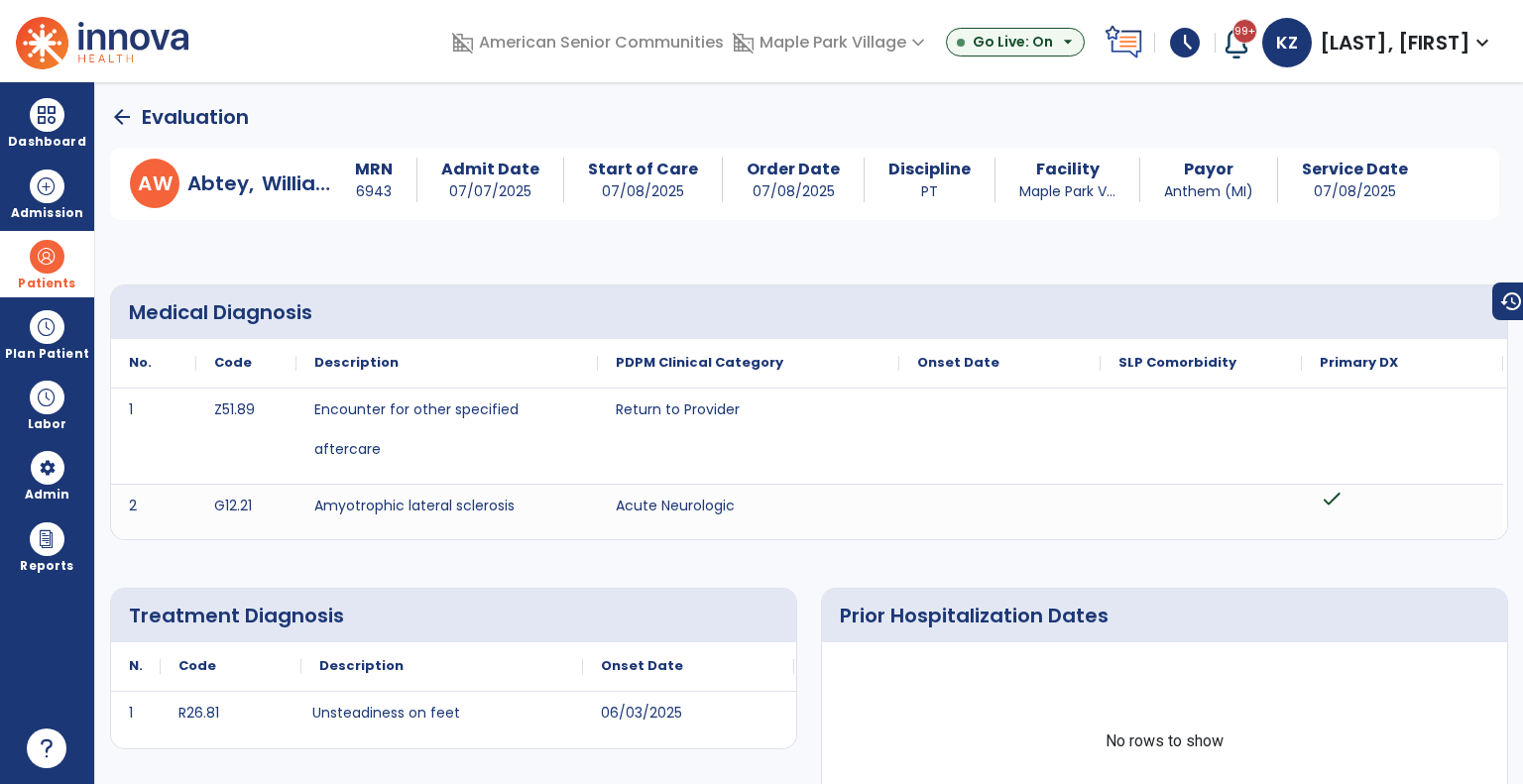 click on "arrow_back" 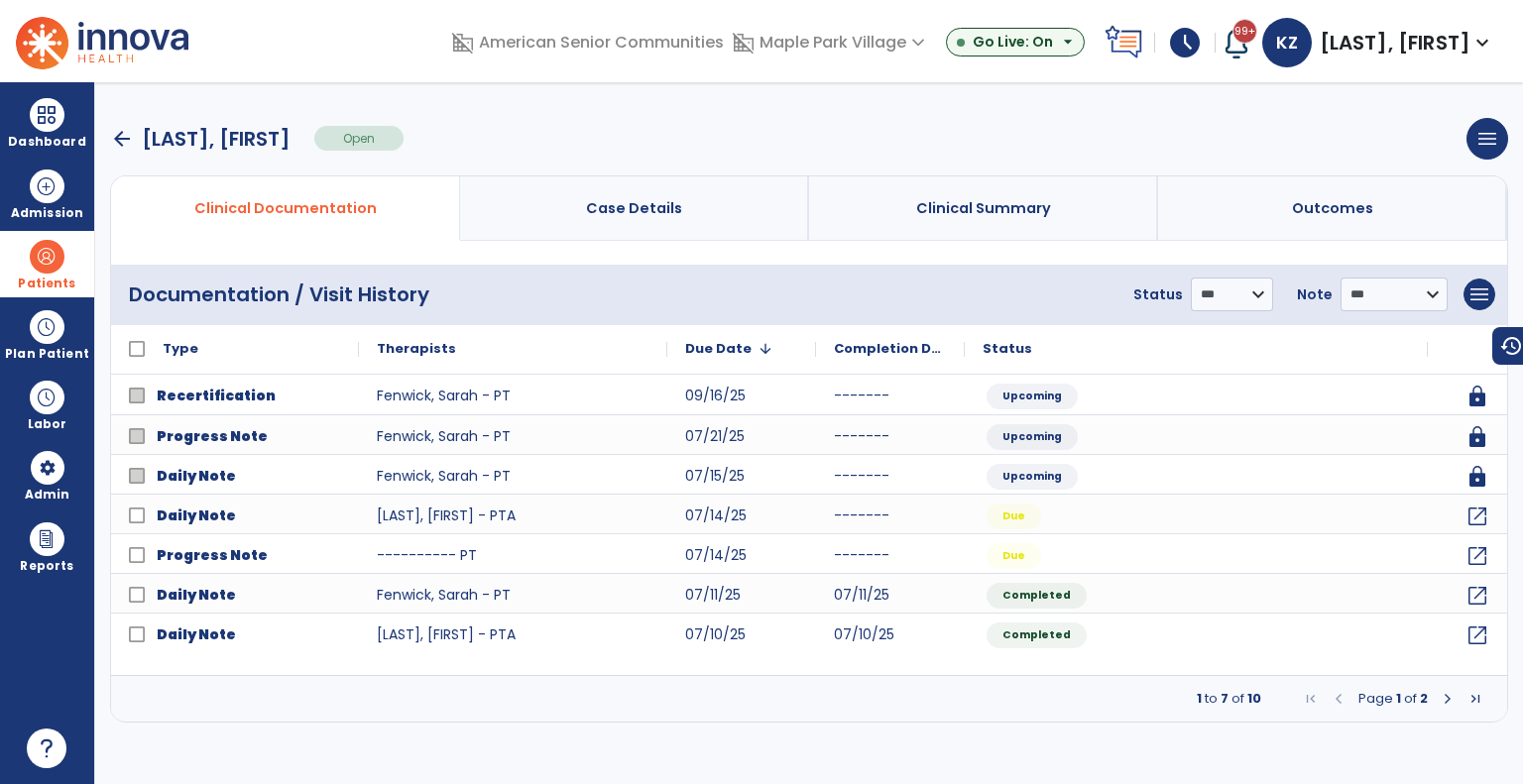 click at bounding box center [1448, 699] 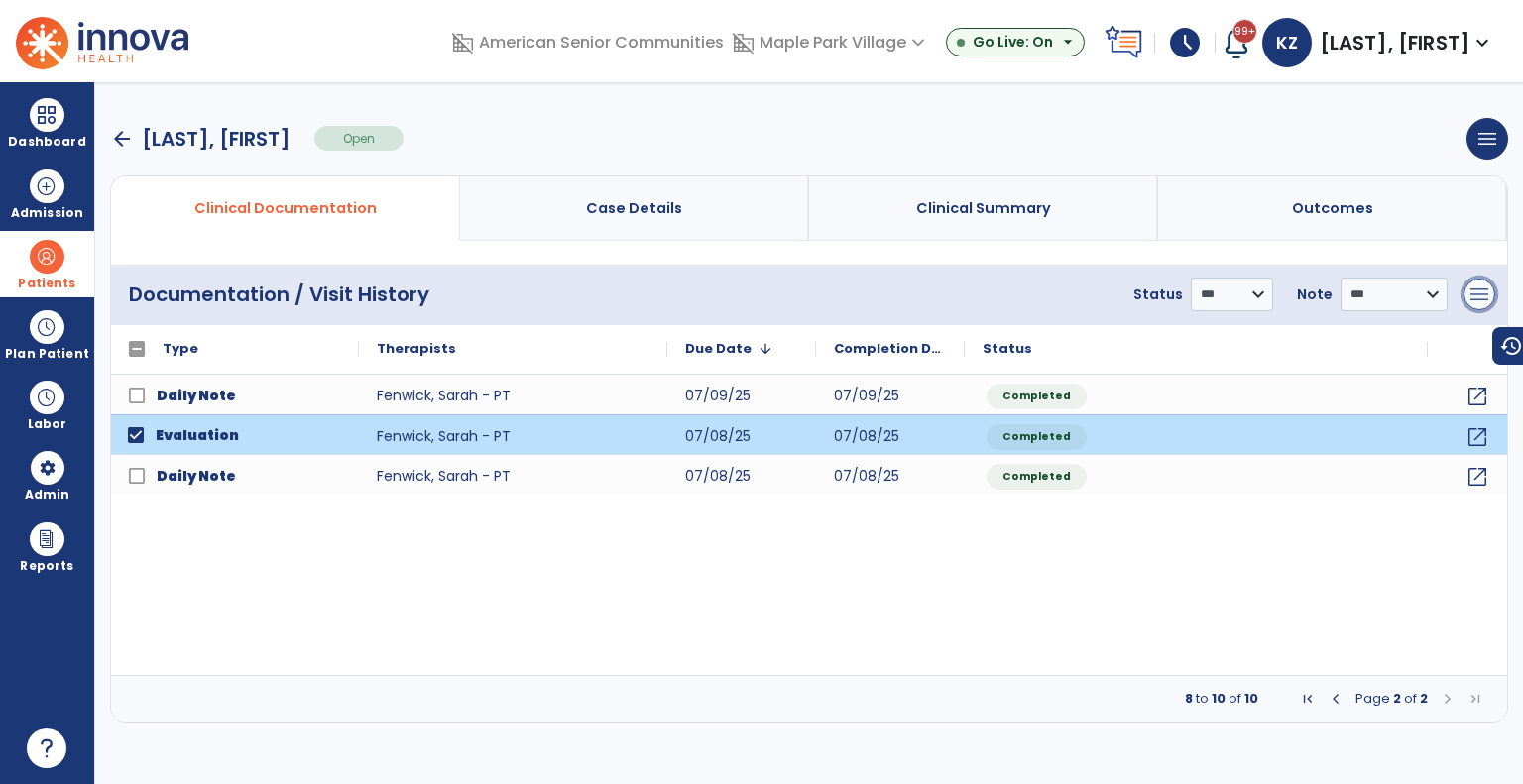 click on "menu" at bounding box center [1479, 294] 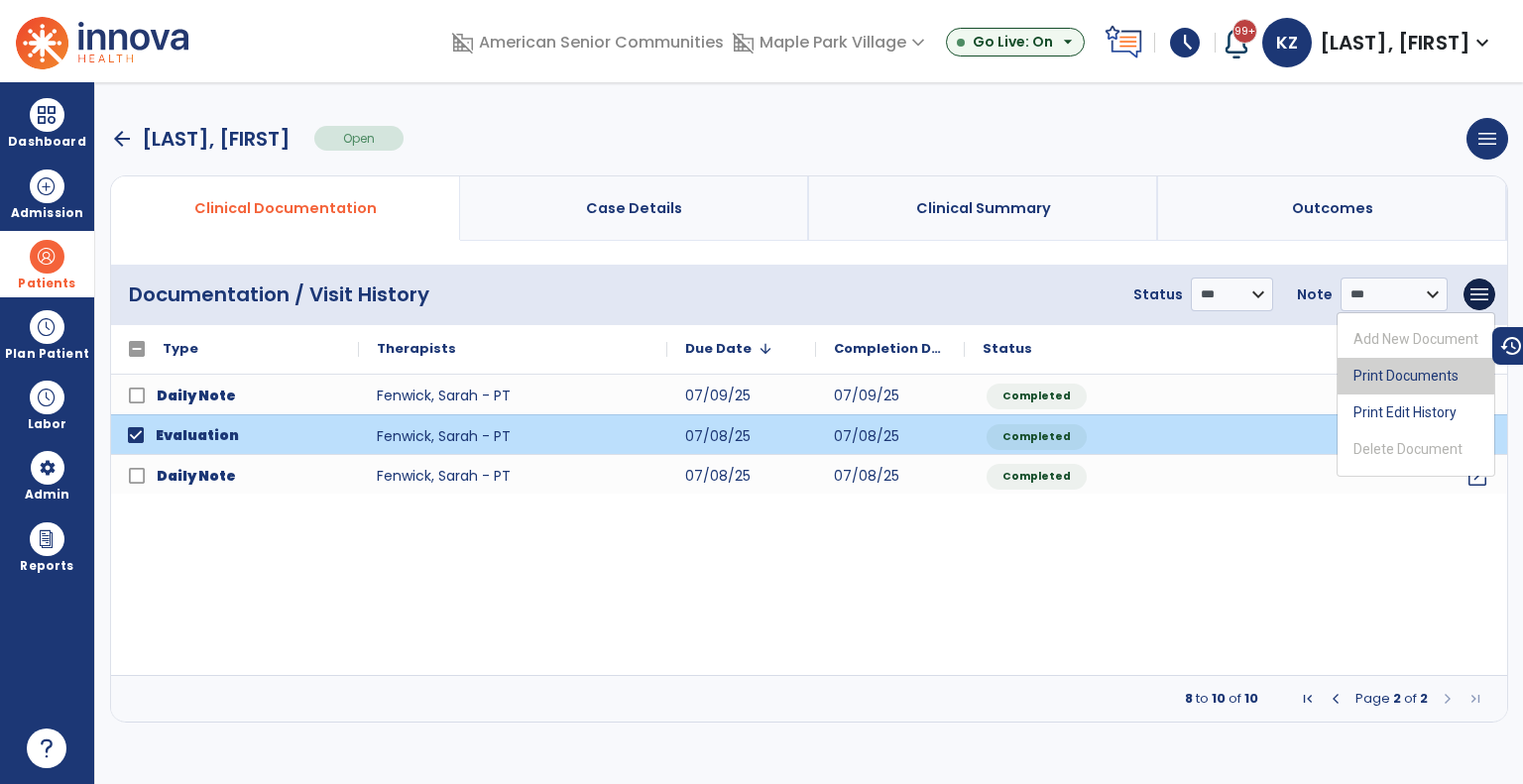 click on "Print Documents" at bounding box center (1416, 376) 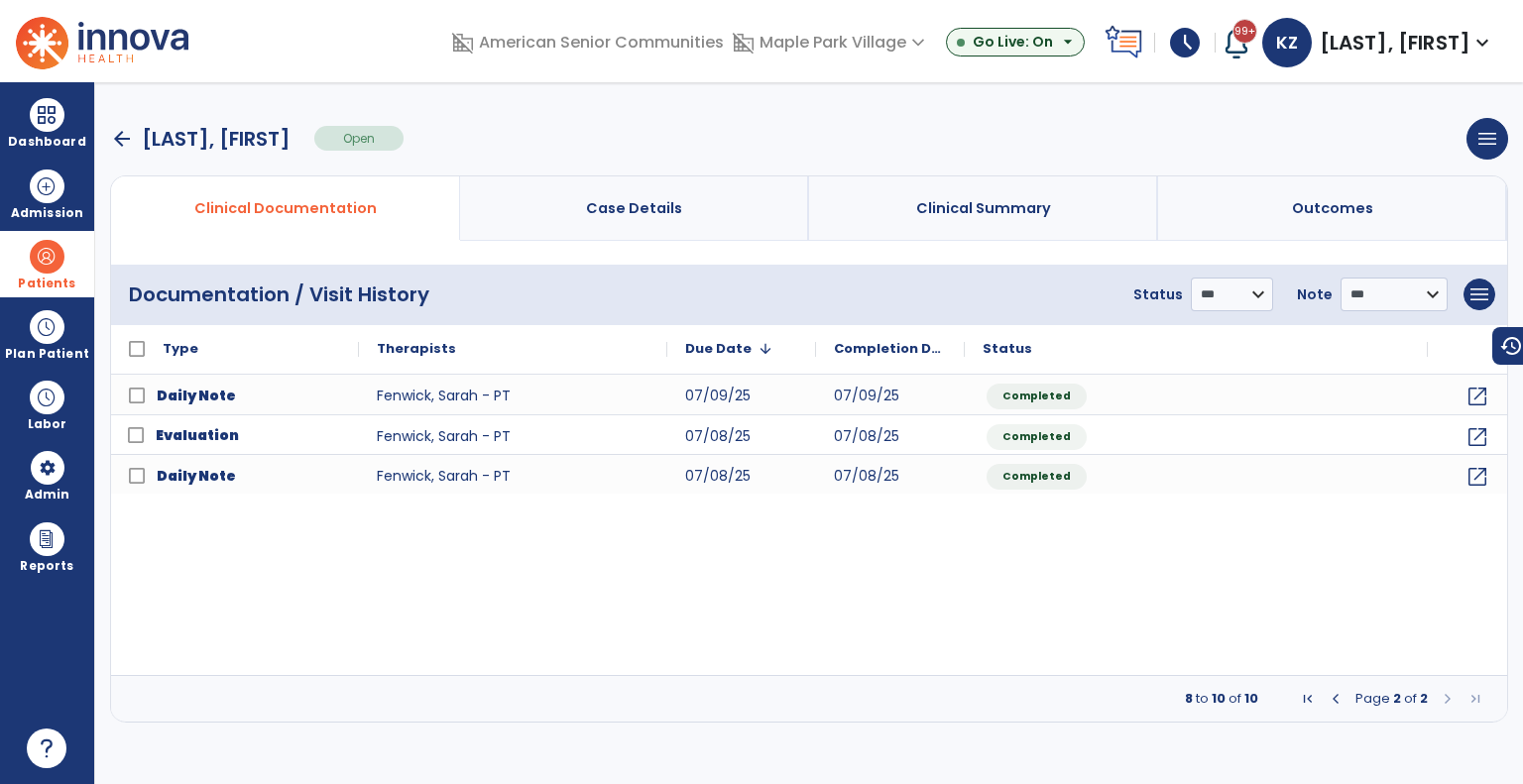 click on "arrow_back" at bounding box center [122, 139] 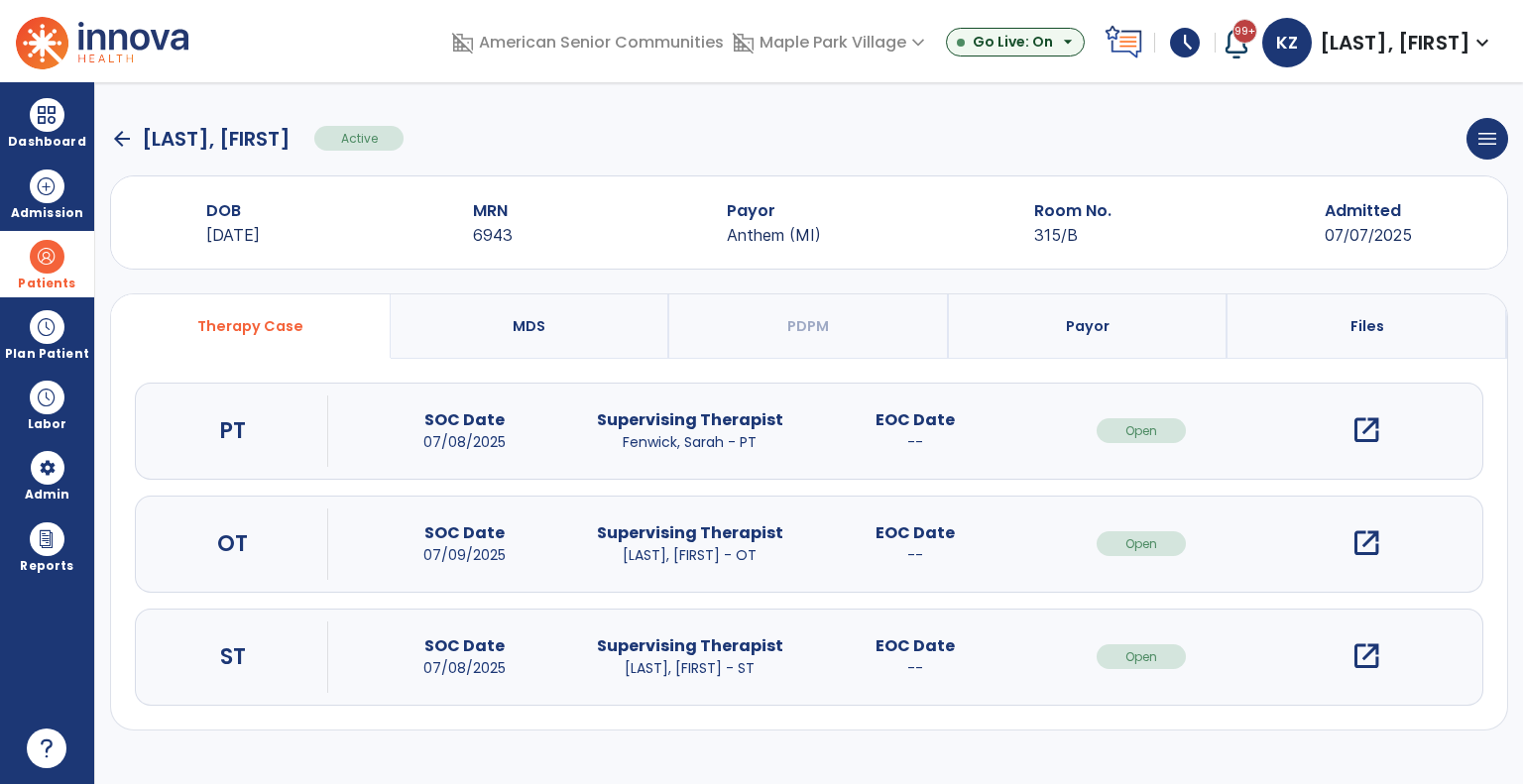 click on "open_in_new" at bounding box center [1366, 543] 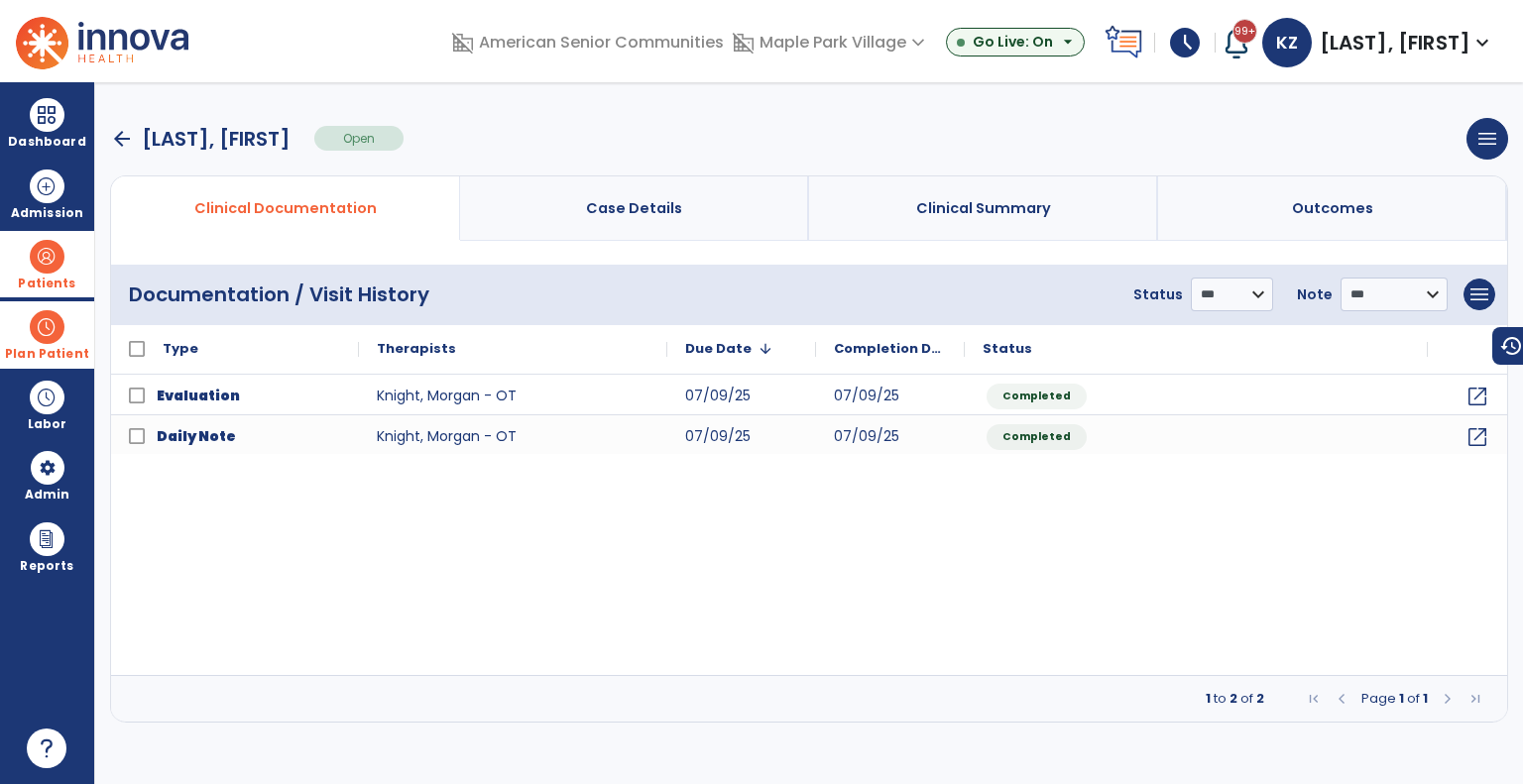 click at bounding box center [47, 327] 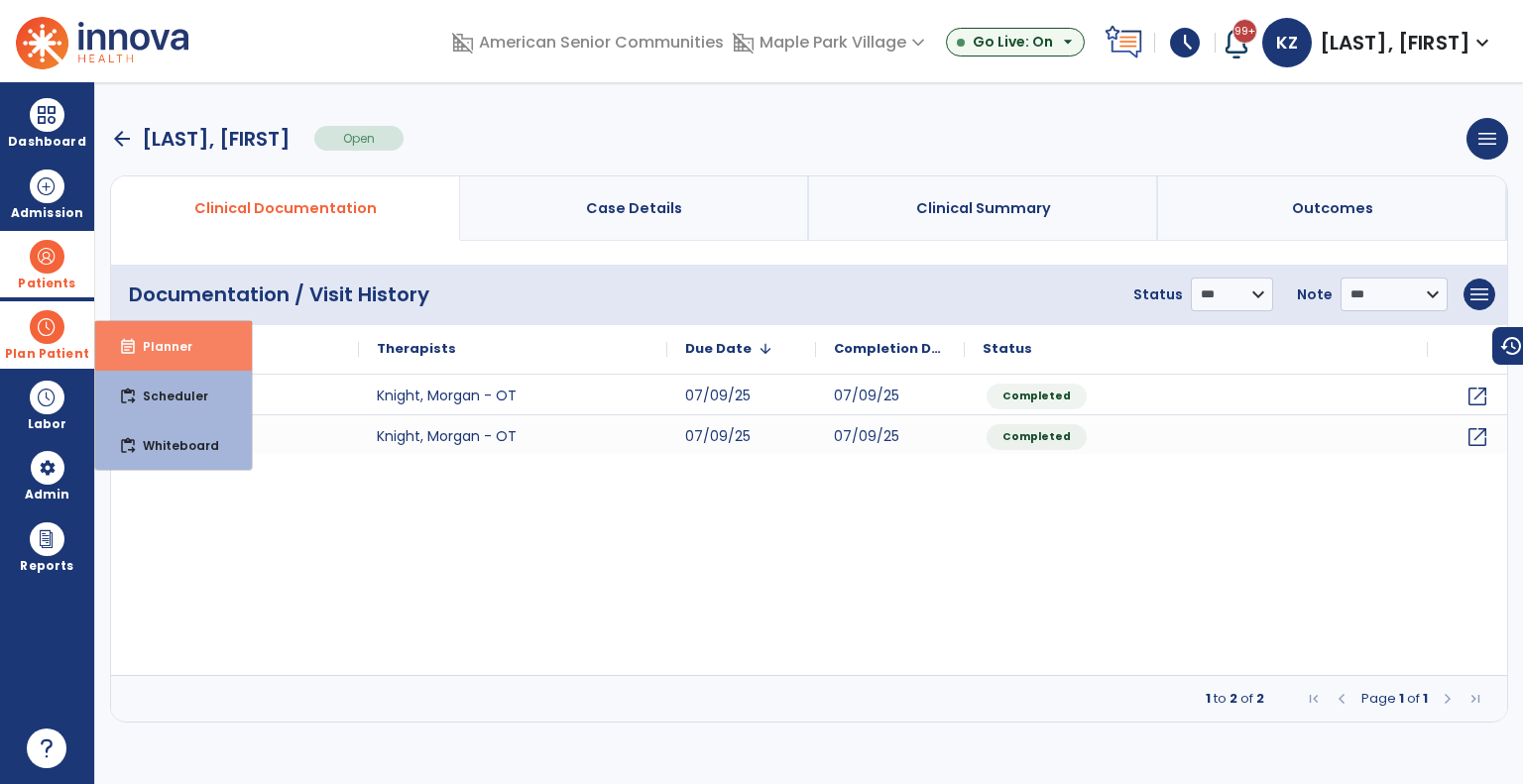 click on "Planner" at bounding box center (160, 346) 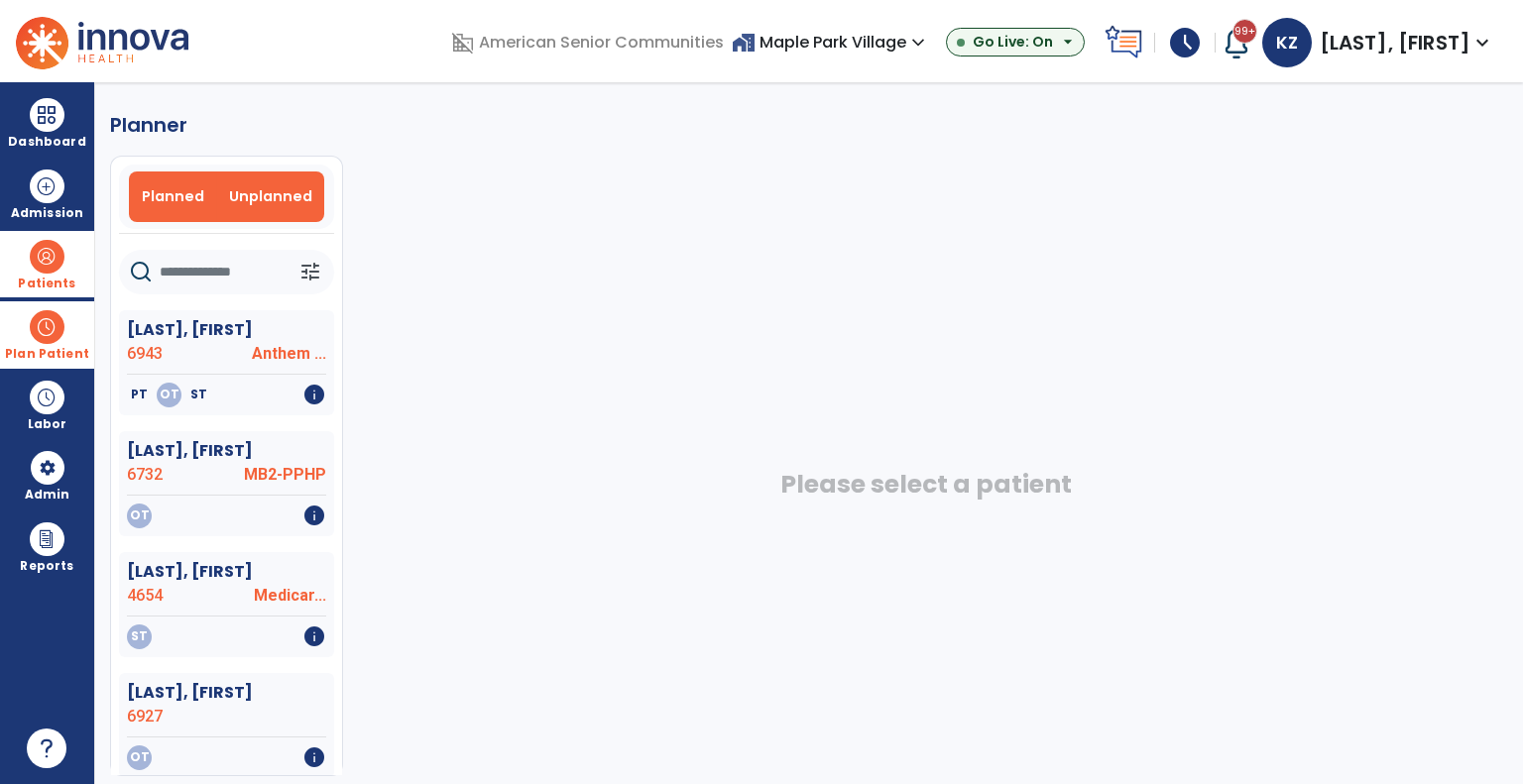 click on "Planned" at bounding box center [173, 196] 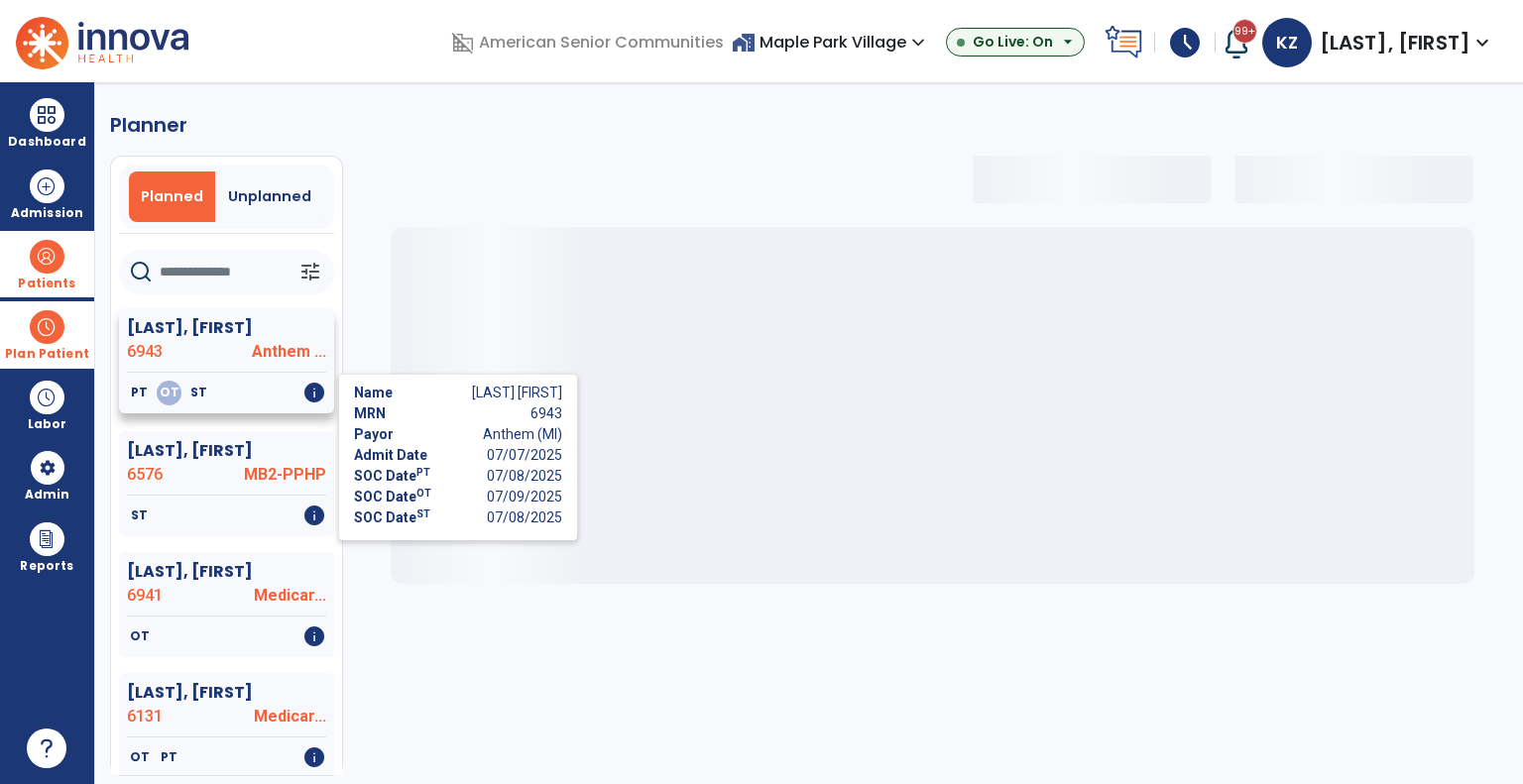 click on "info" 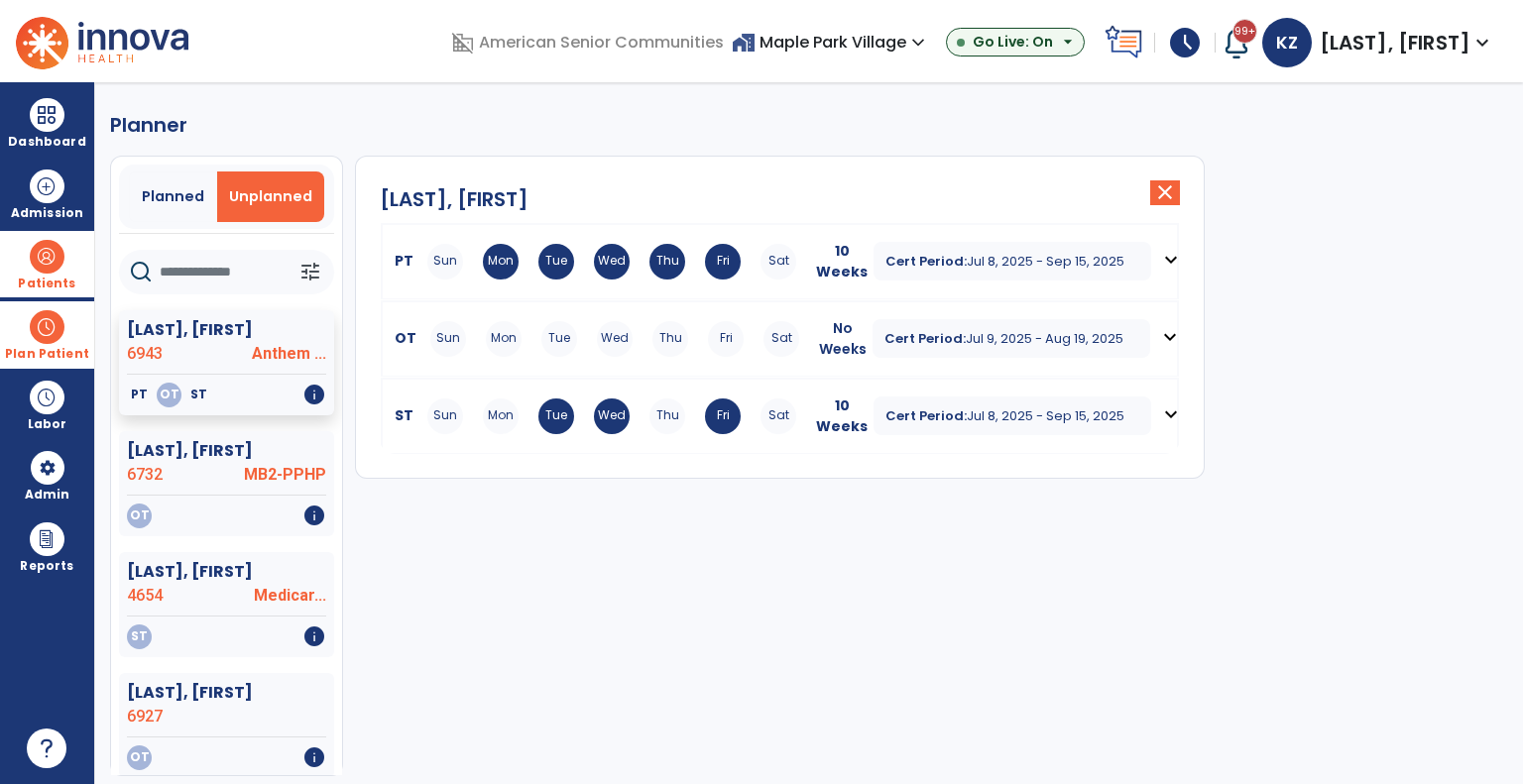 click on "OT" at bounding box center (402, 338) 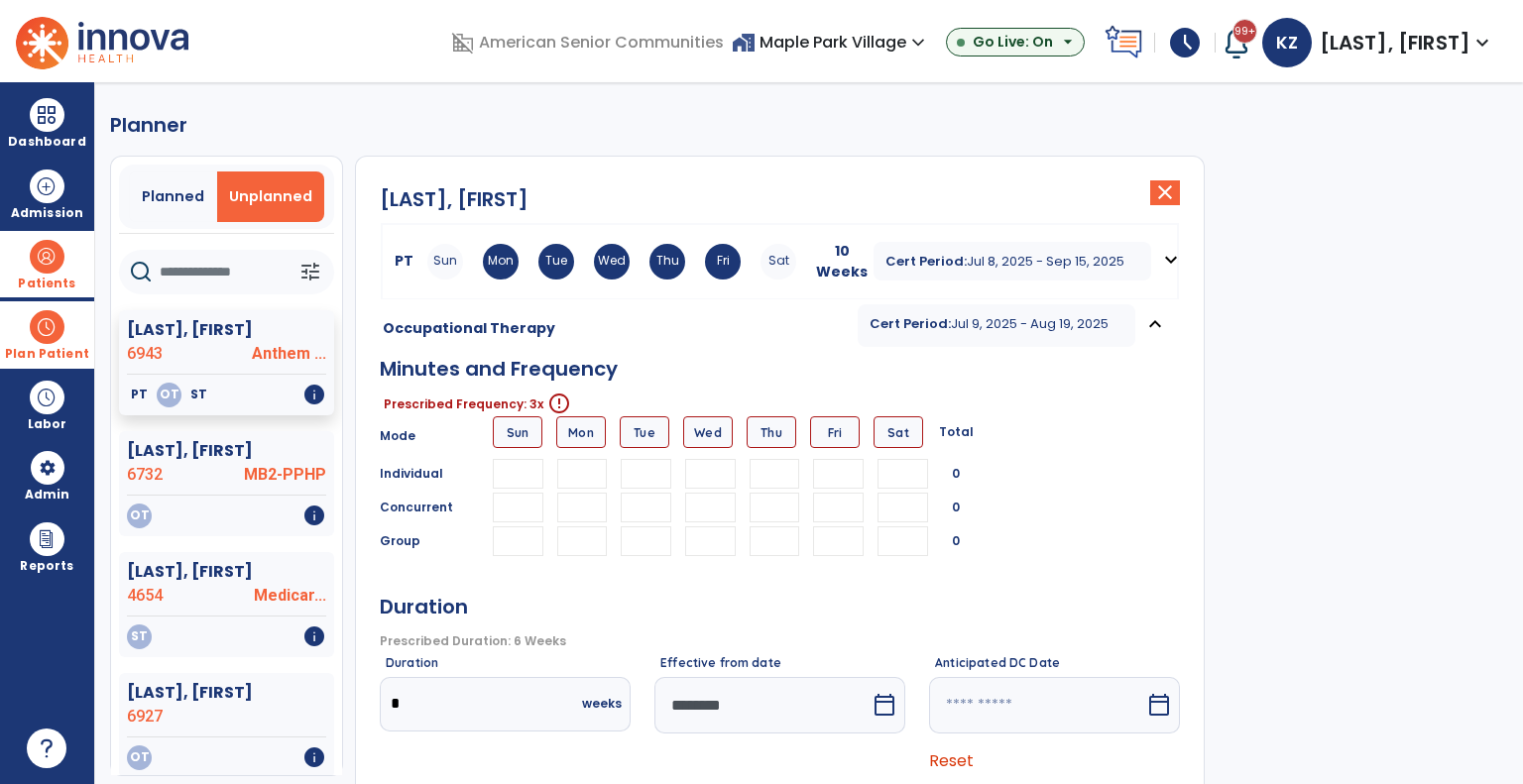 click at bounding box center [645, 474] 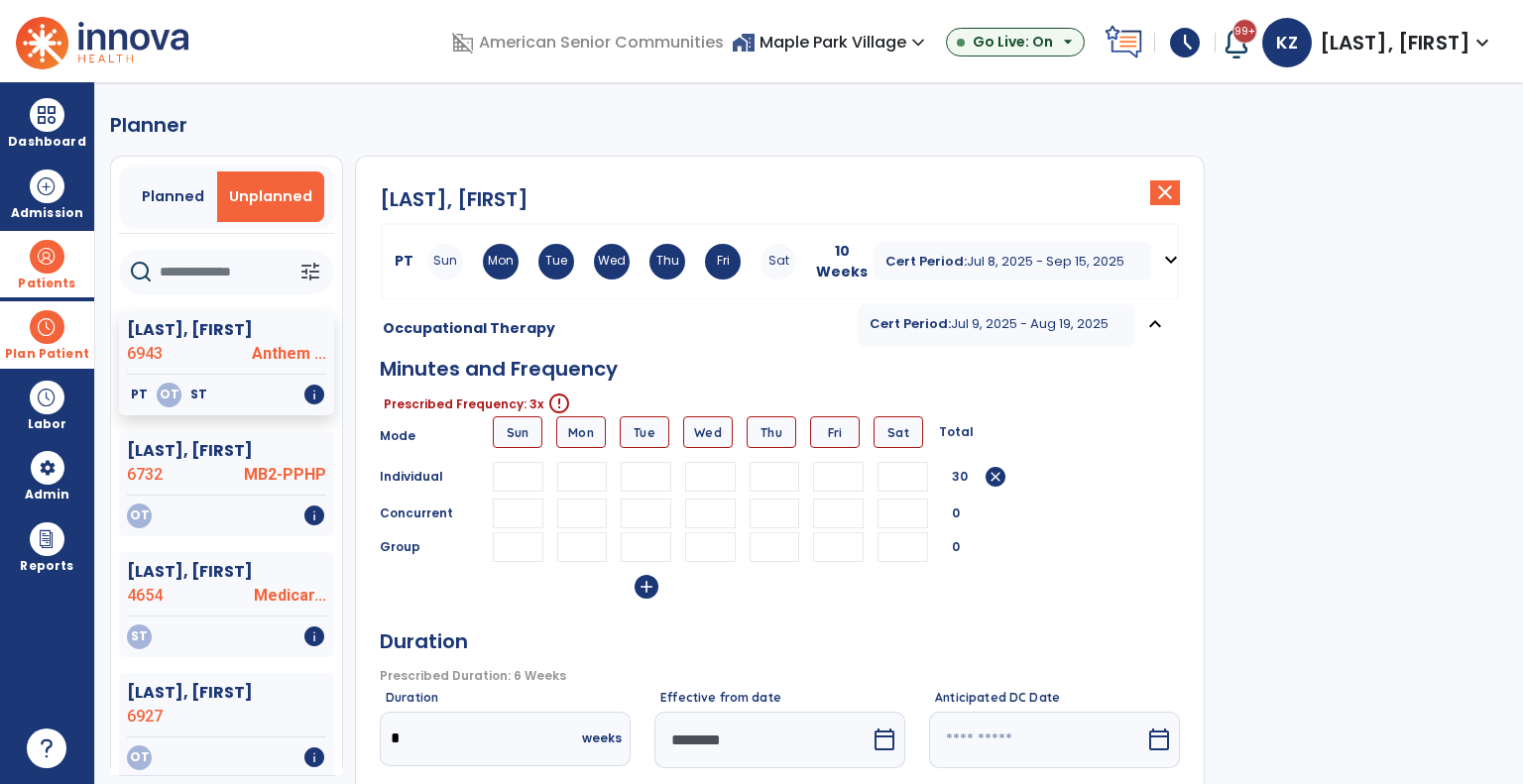 type on "**" 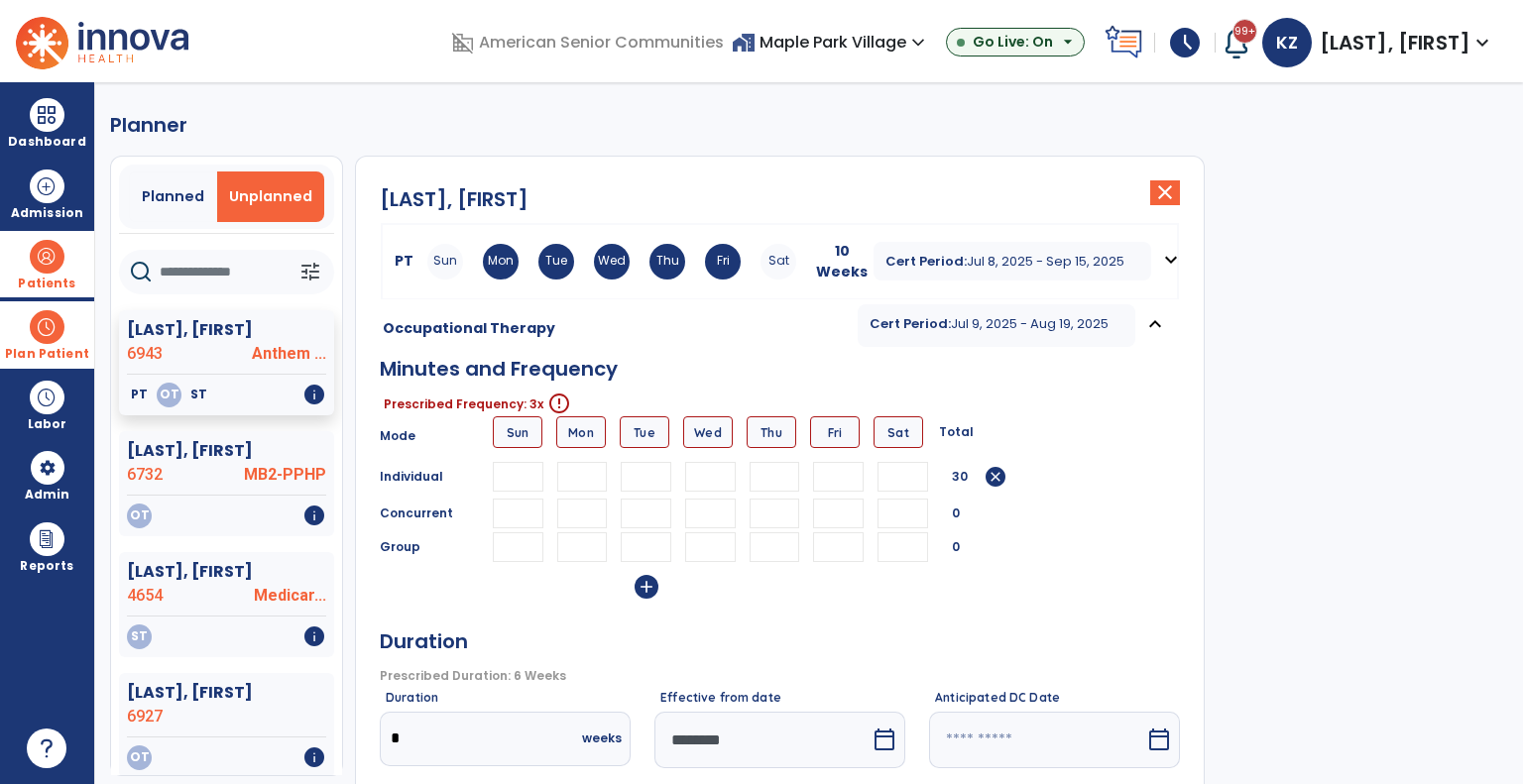 click at bounding box center [710, 477] 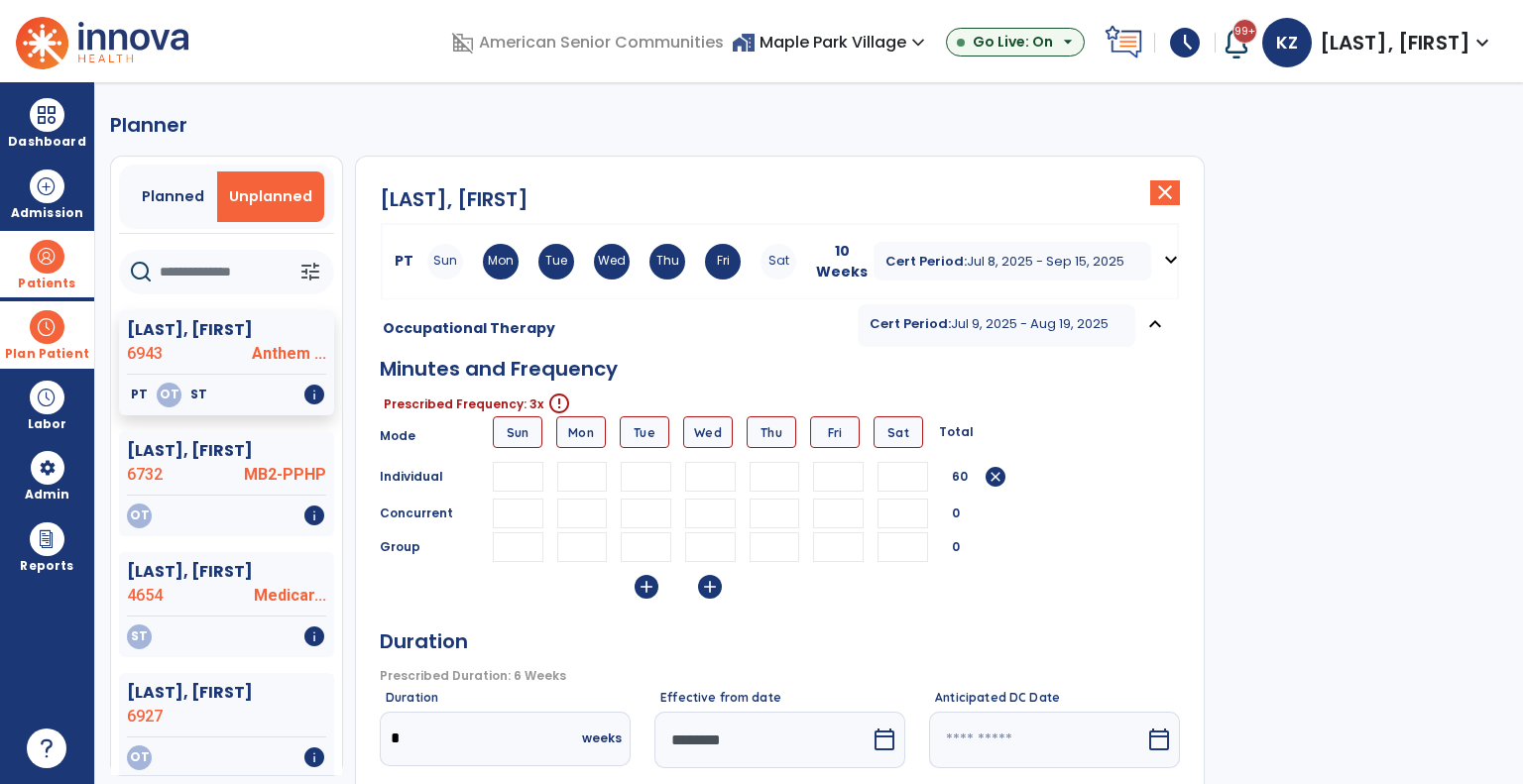 type on "**" 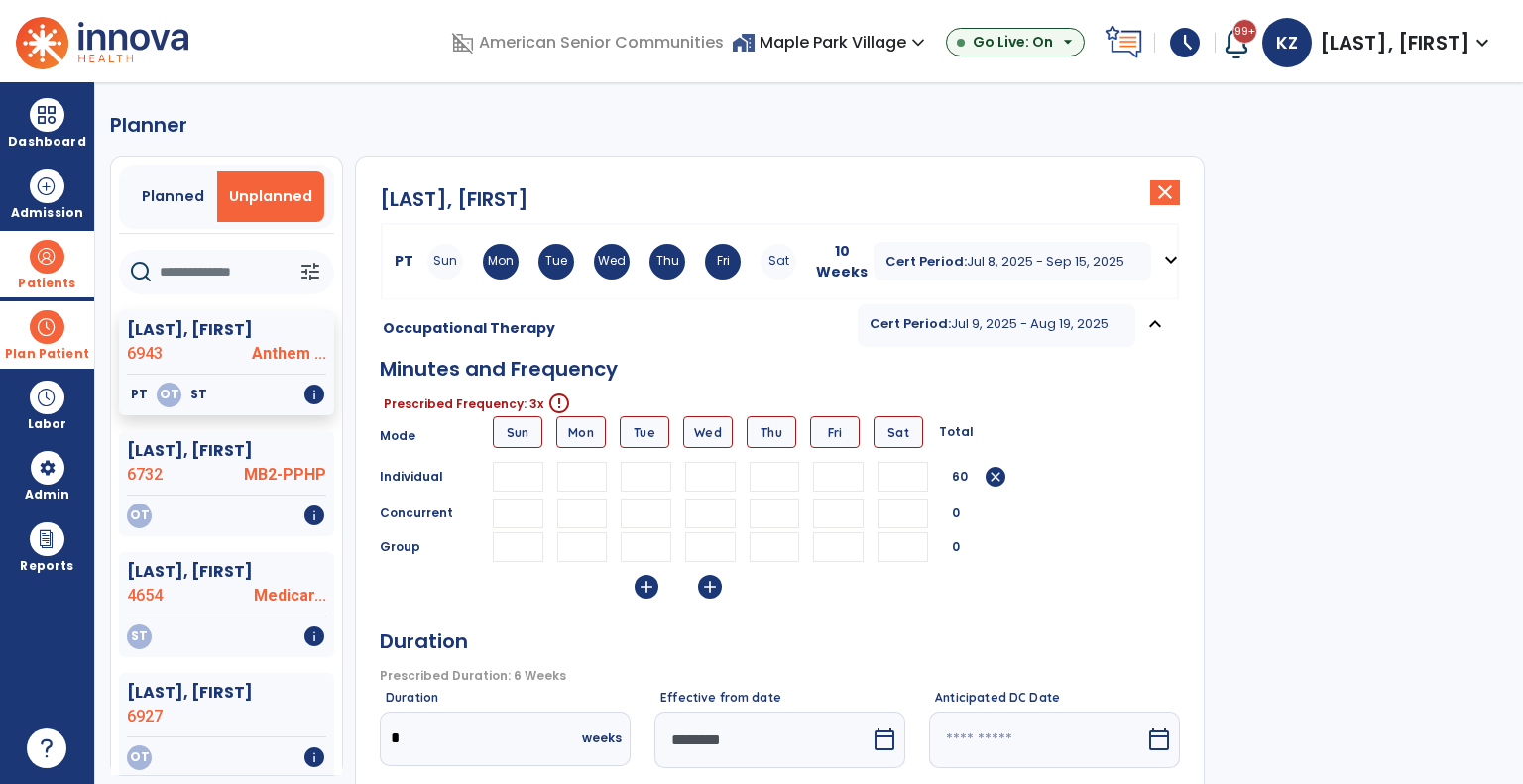 click at bounding box center (838, 477) 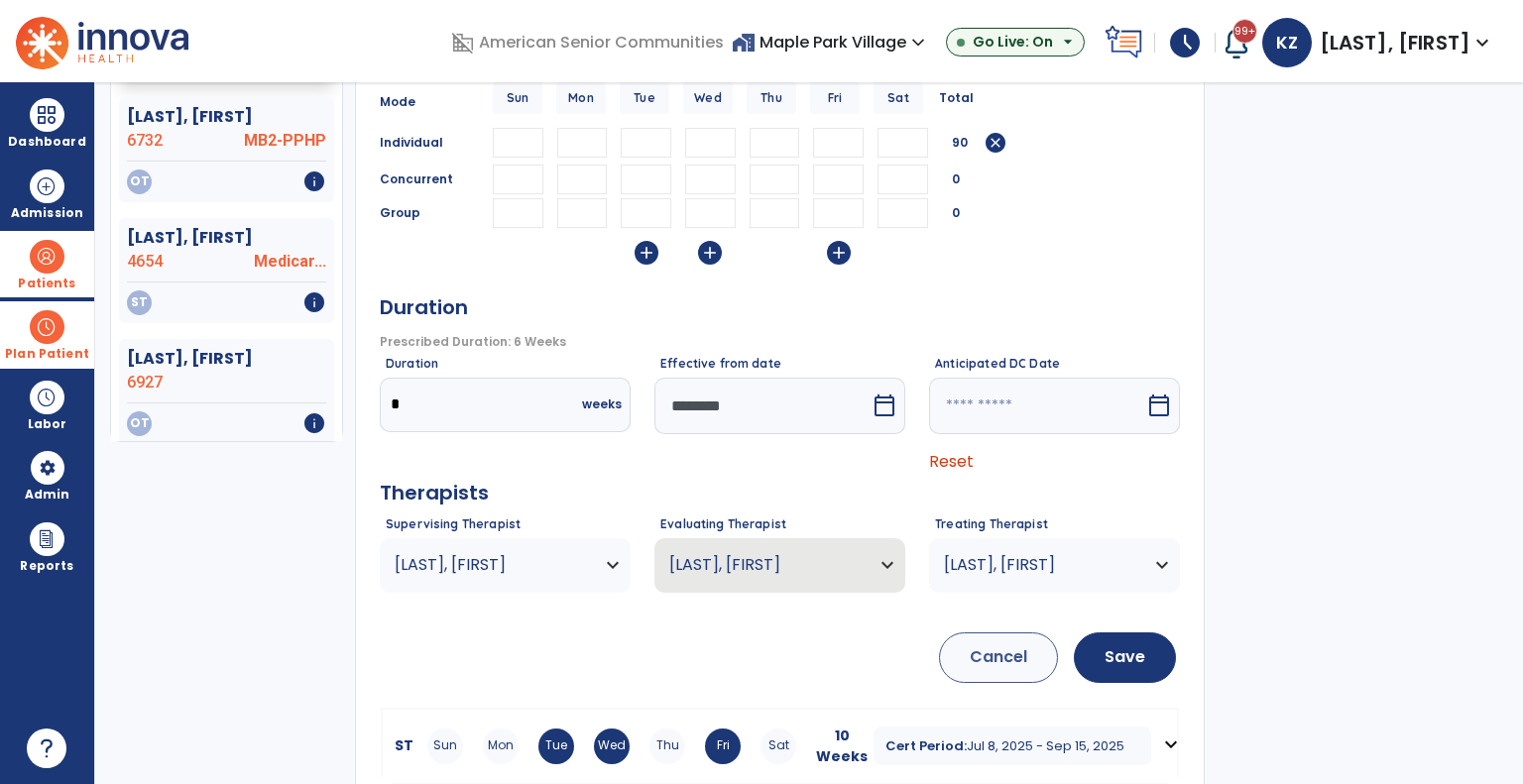 scroll, scrollTop: 354, scrollLeft: 0, axis: vertical 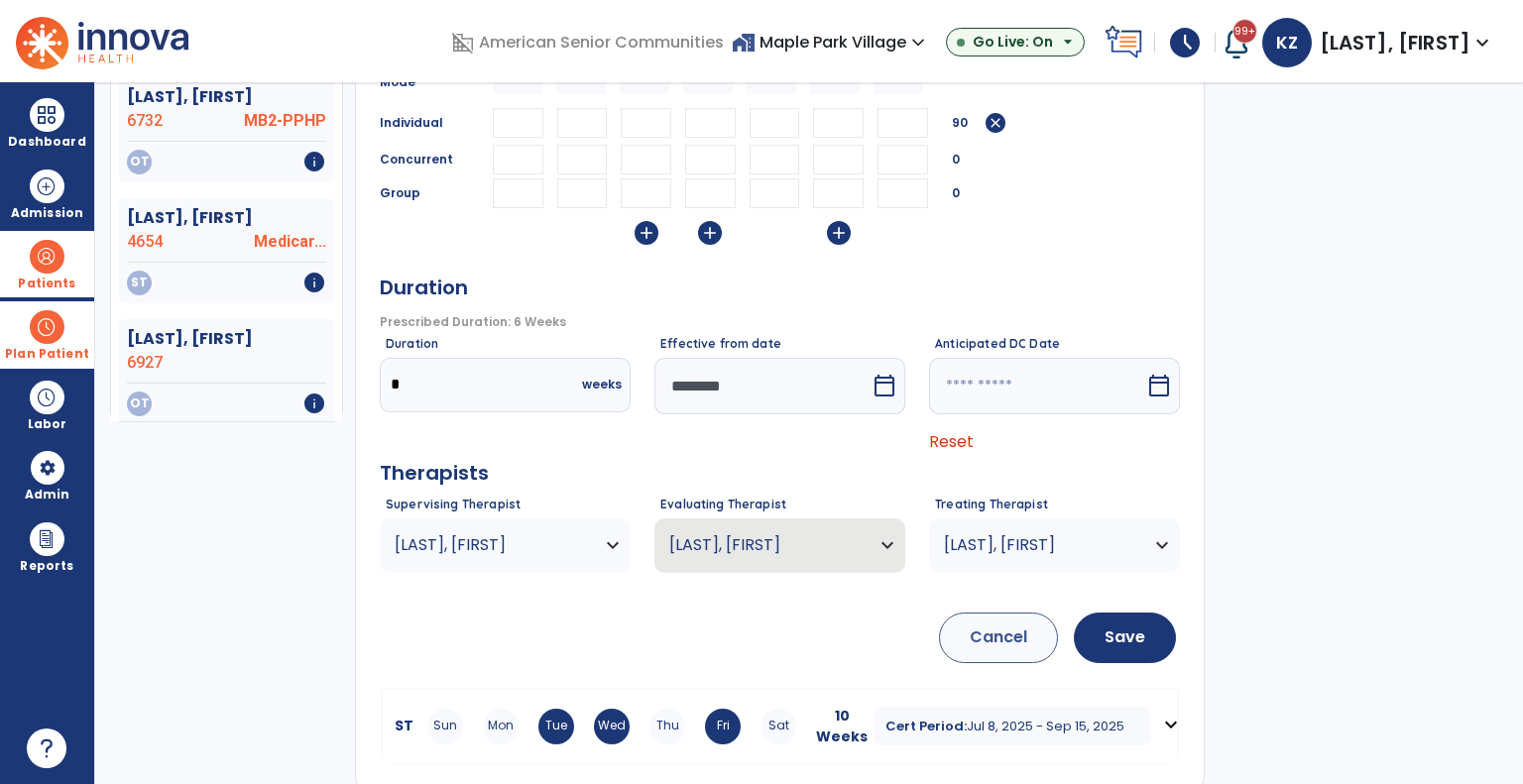 type on "**" 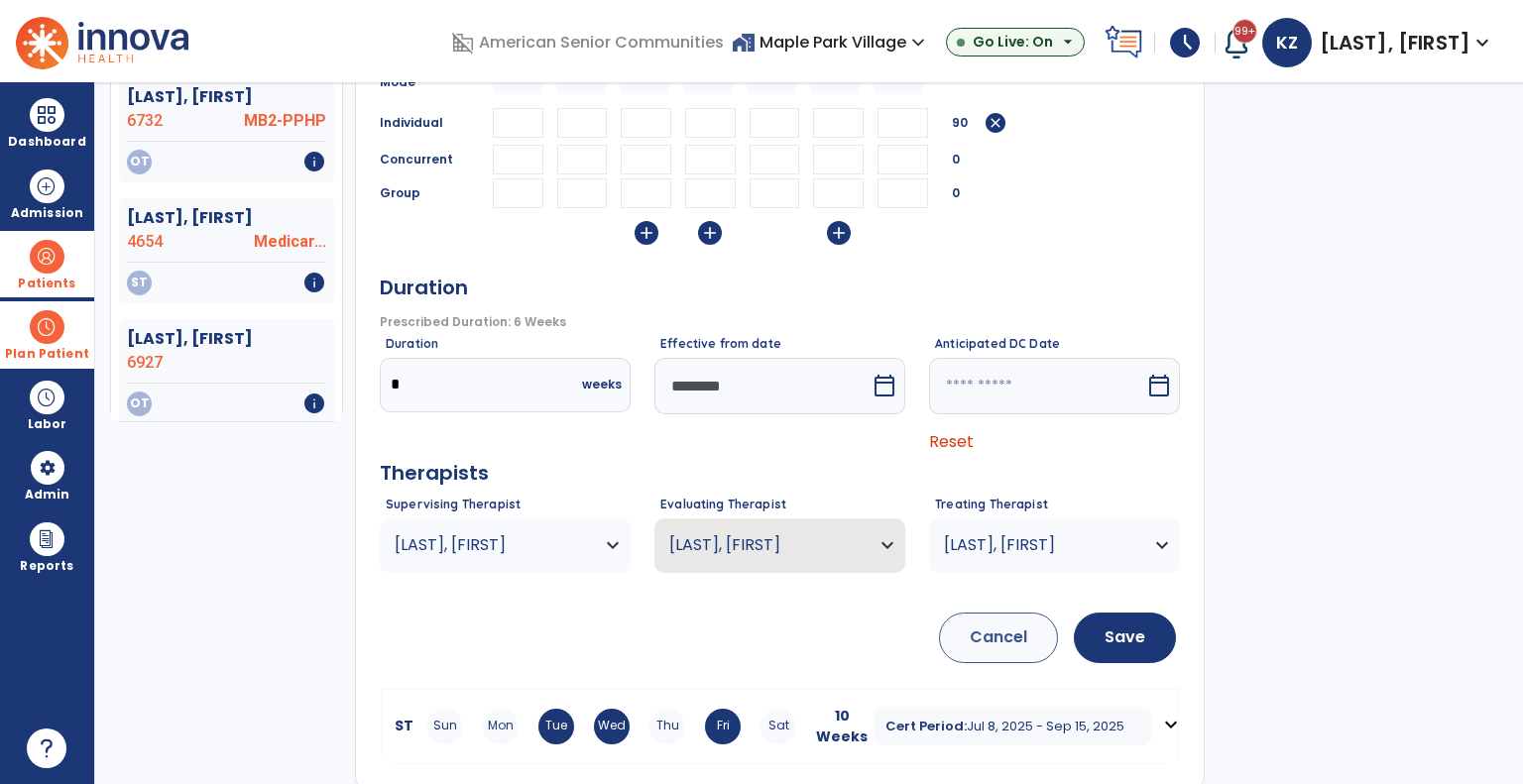 click on "calendar_today" at bounding box center [884, 386] 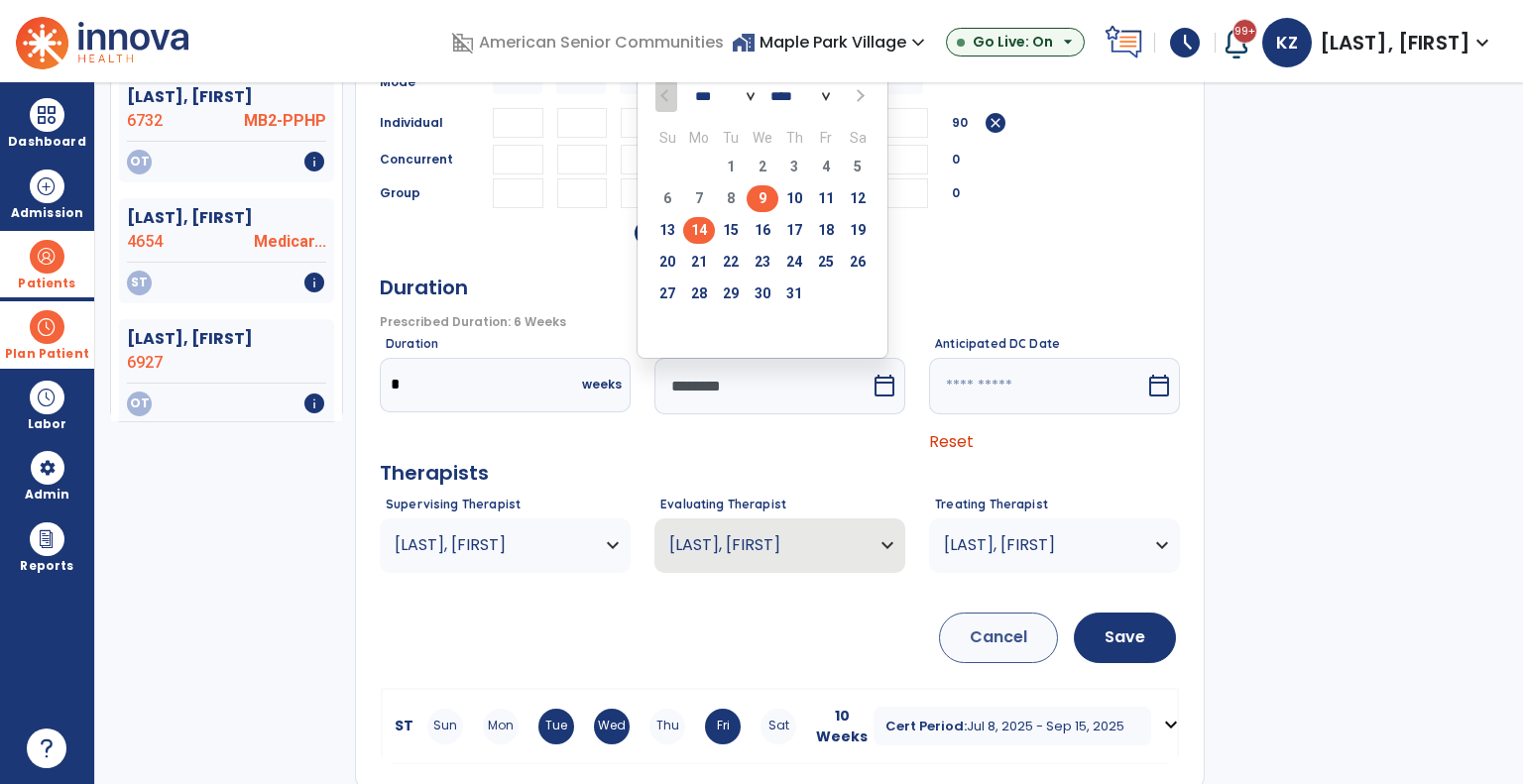 click on "14" at bounding box center (699, 230) 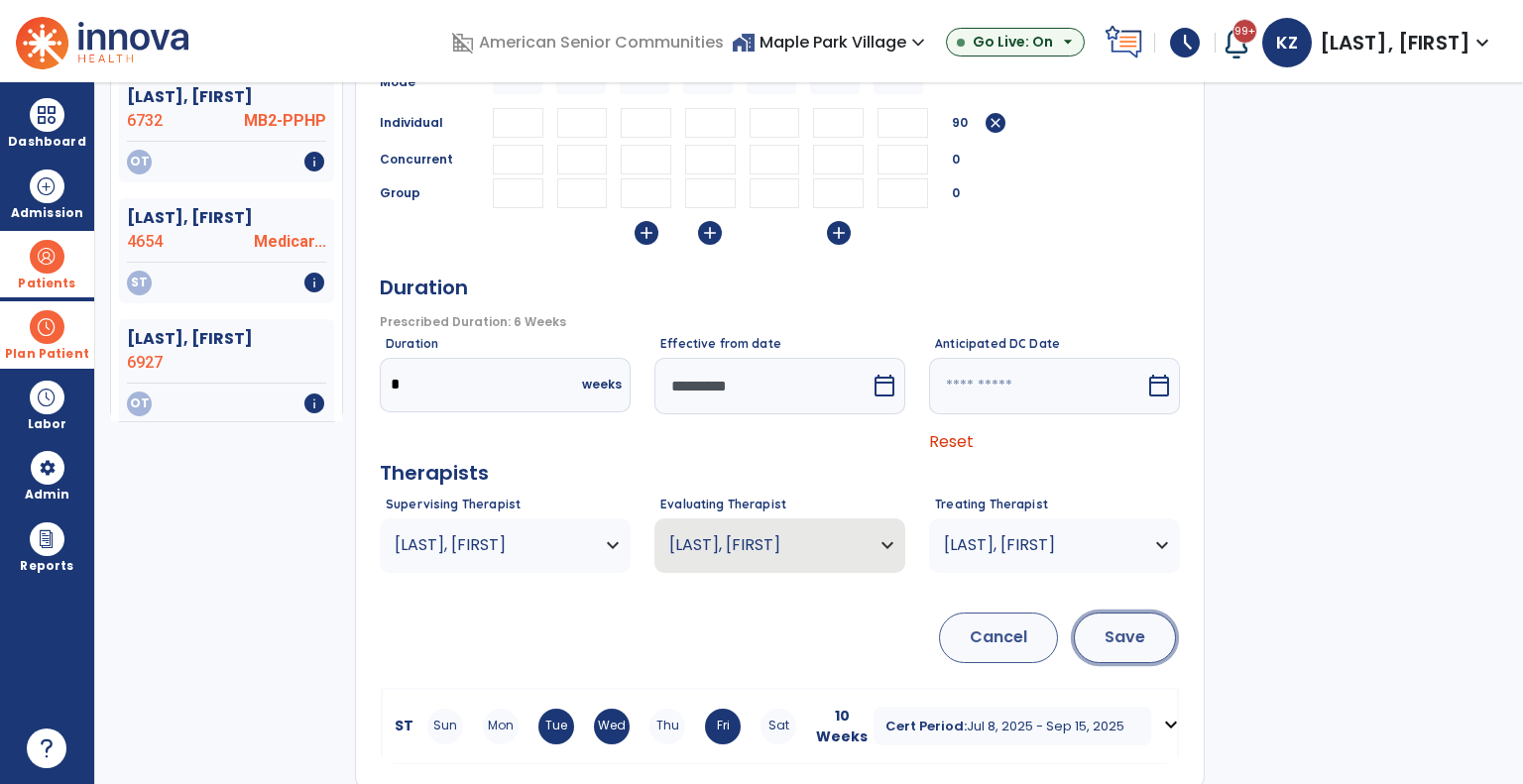 click on "Save" at bounding box center (1124, 637) 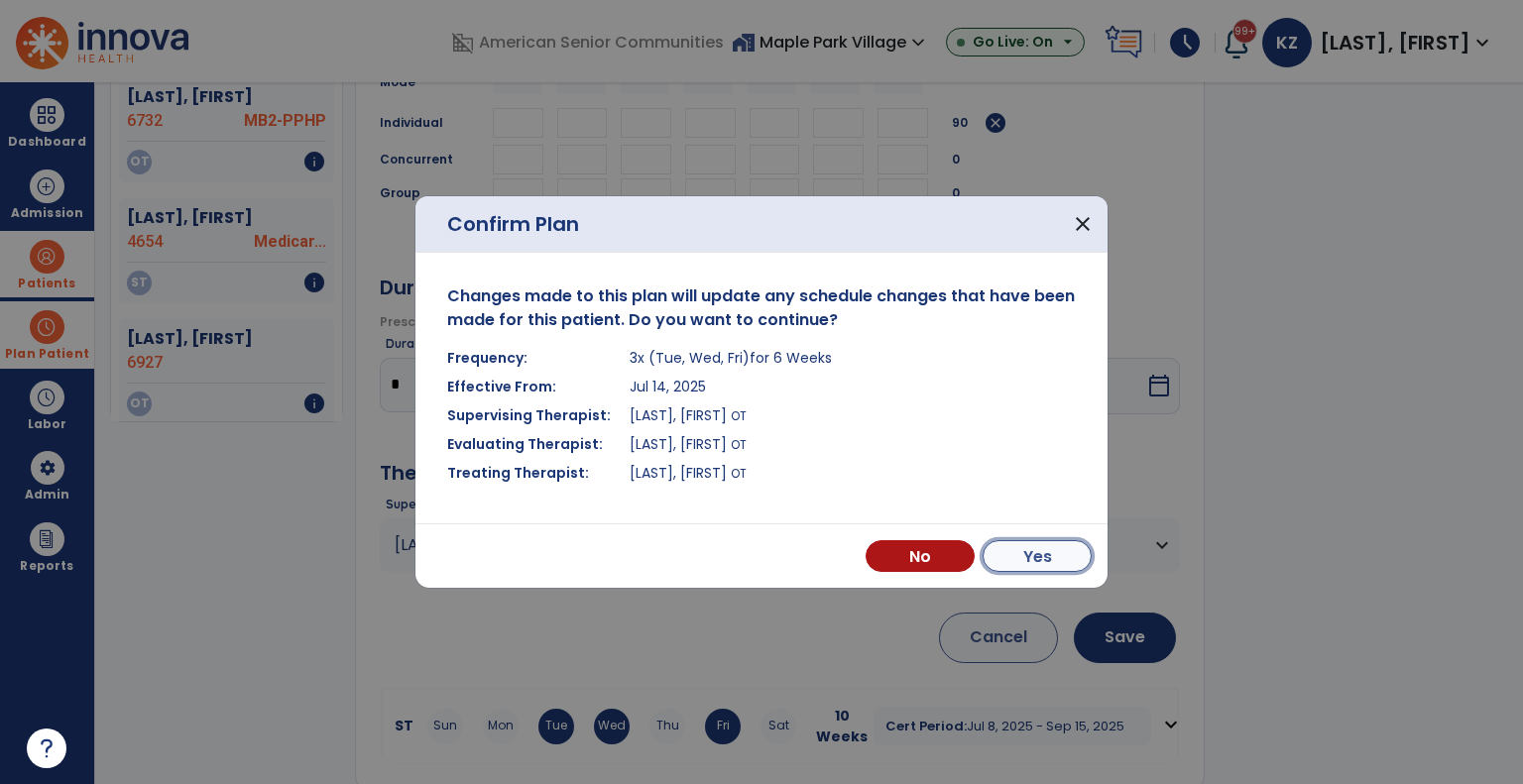 click on "Yes" at bounding box center (1037, 556) 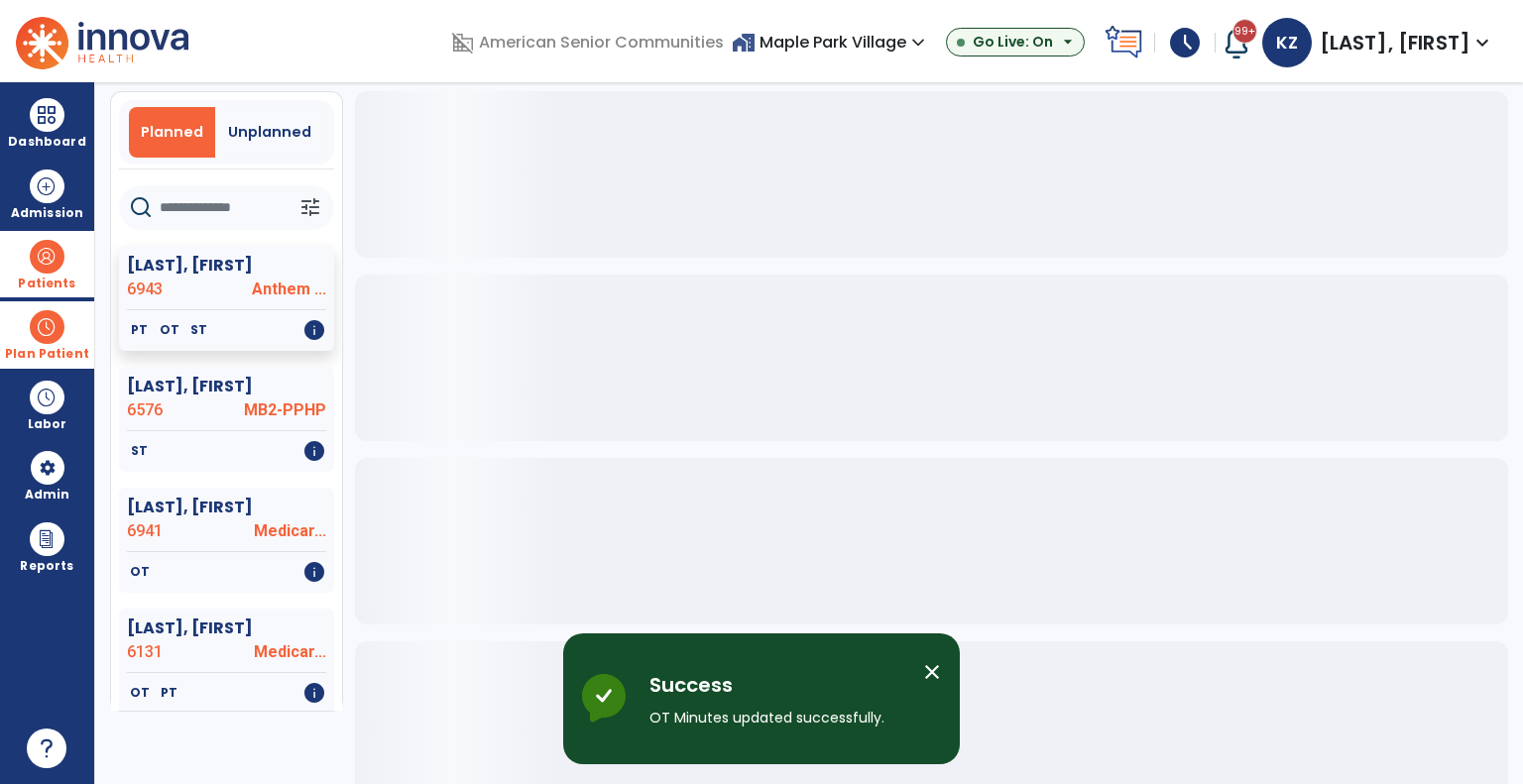scroll, scrollTop: 0, scrollLeft: 0, axis: both 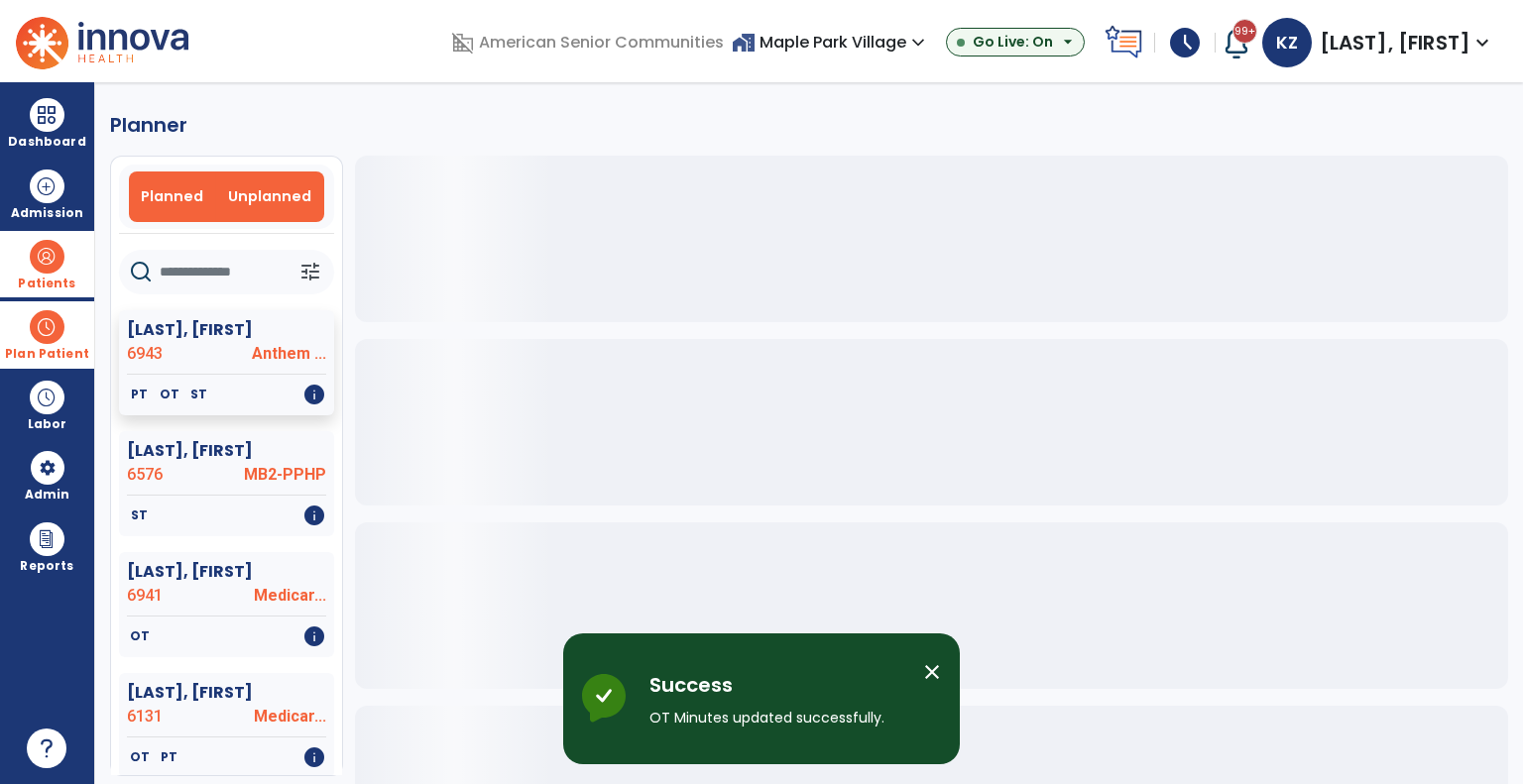 click on "Unplanned" at bounding box center (270, 196) 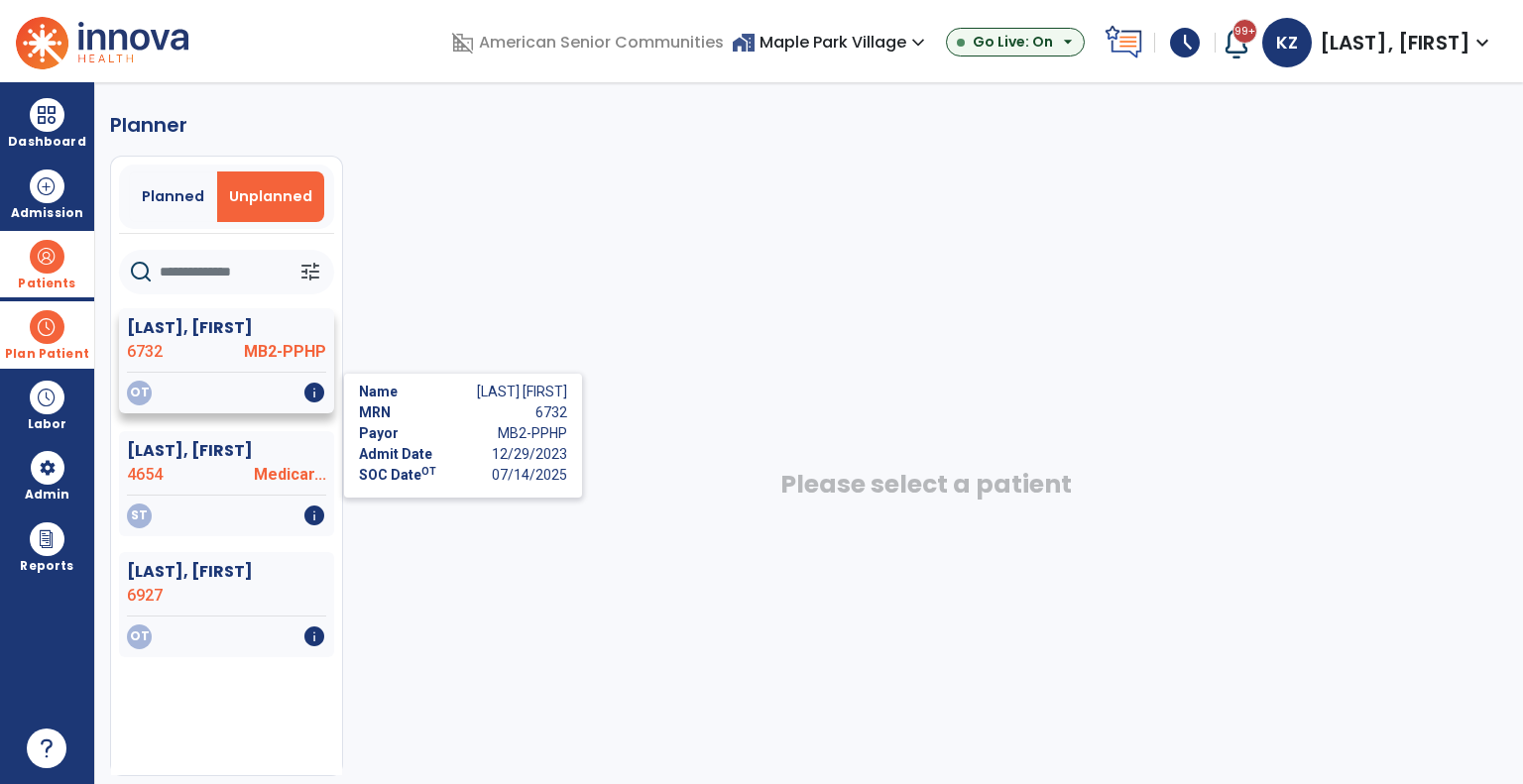 click on "info" 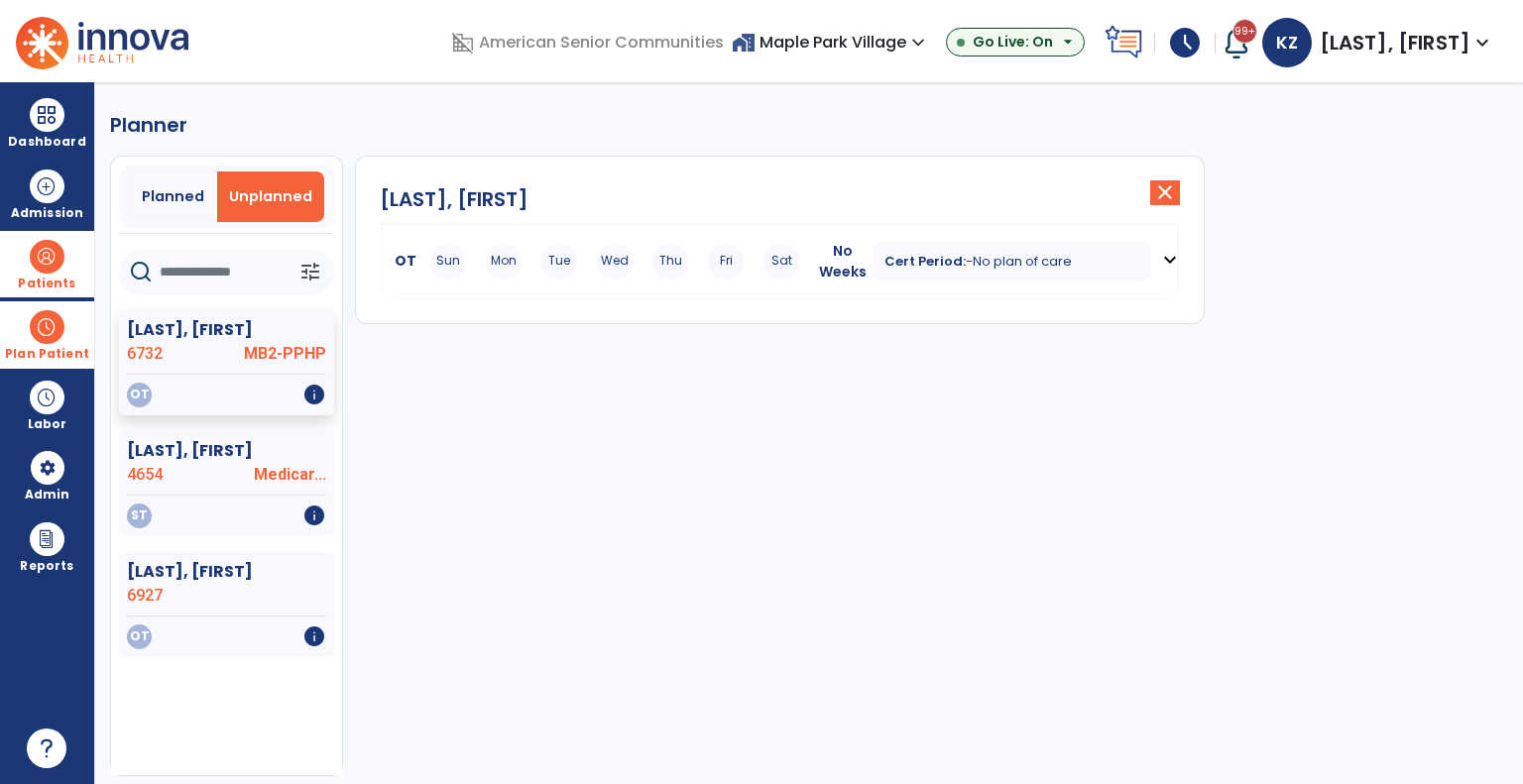 click on "OT" at bounding box center (402, 261) 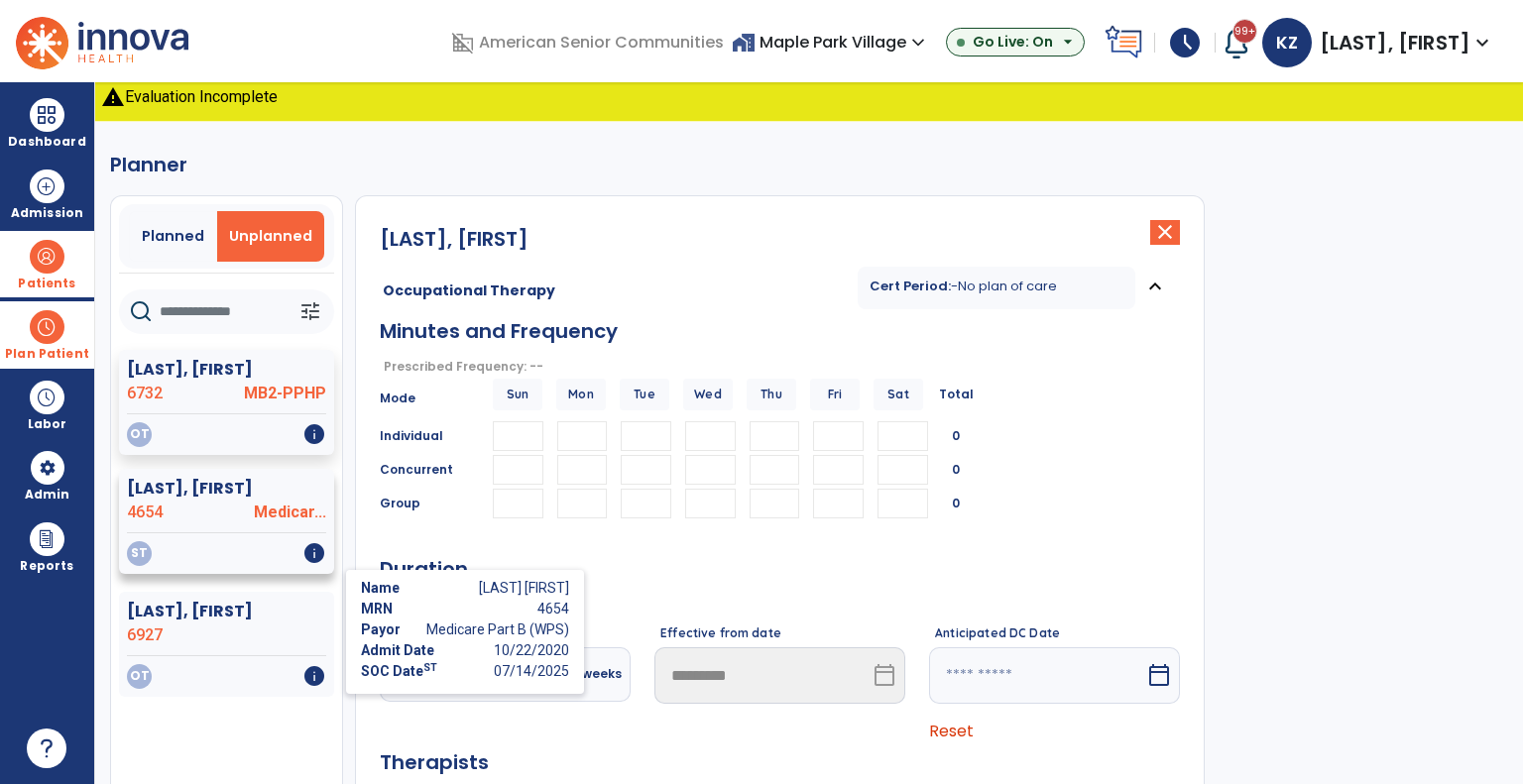 click on "info" 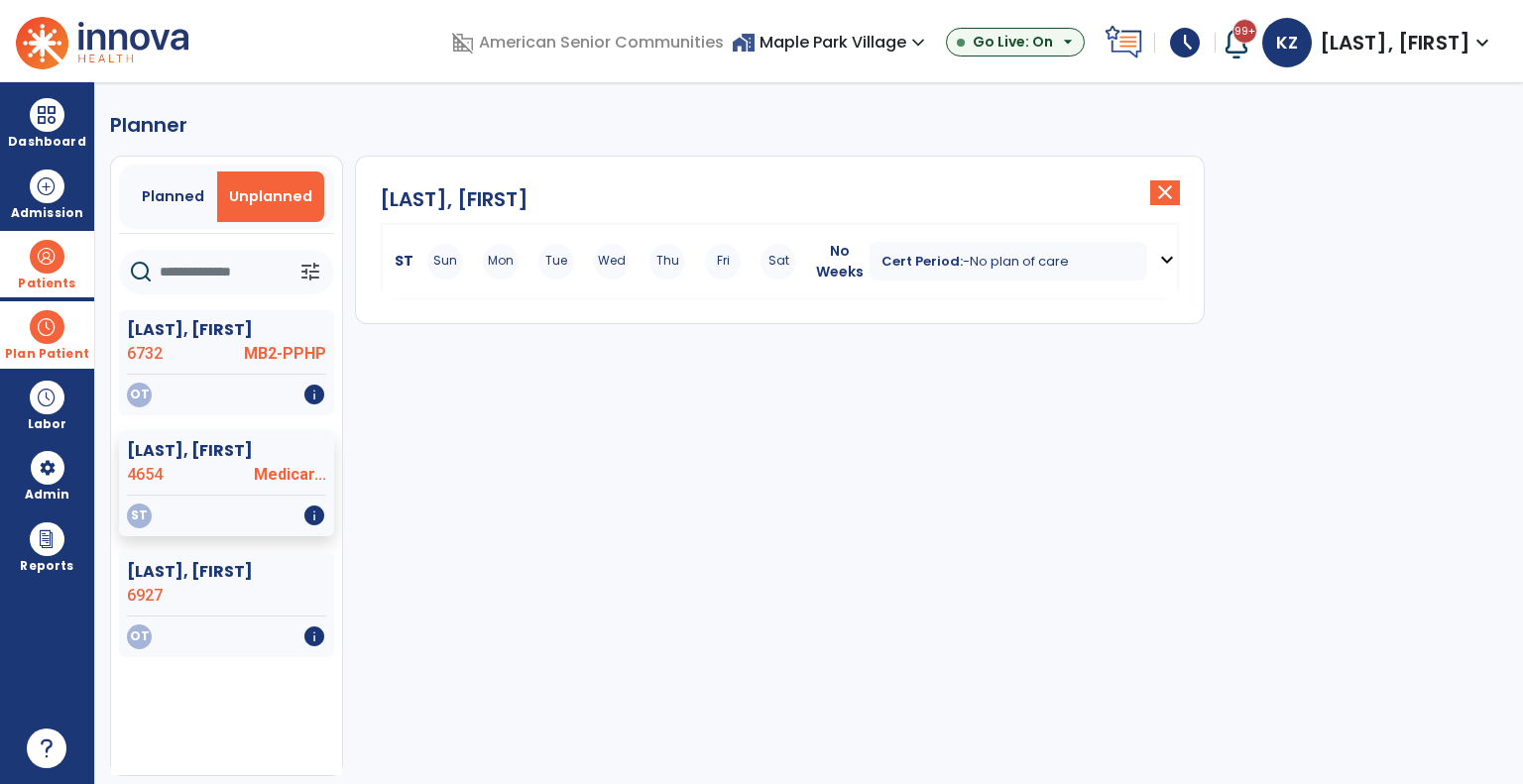 click on "ST" at bounding box center [400, 261] 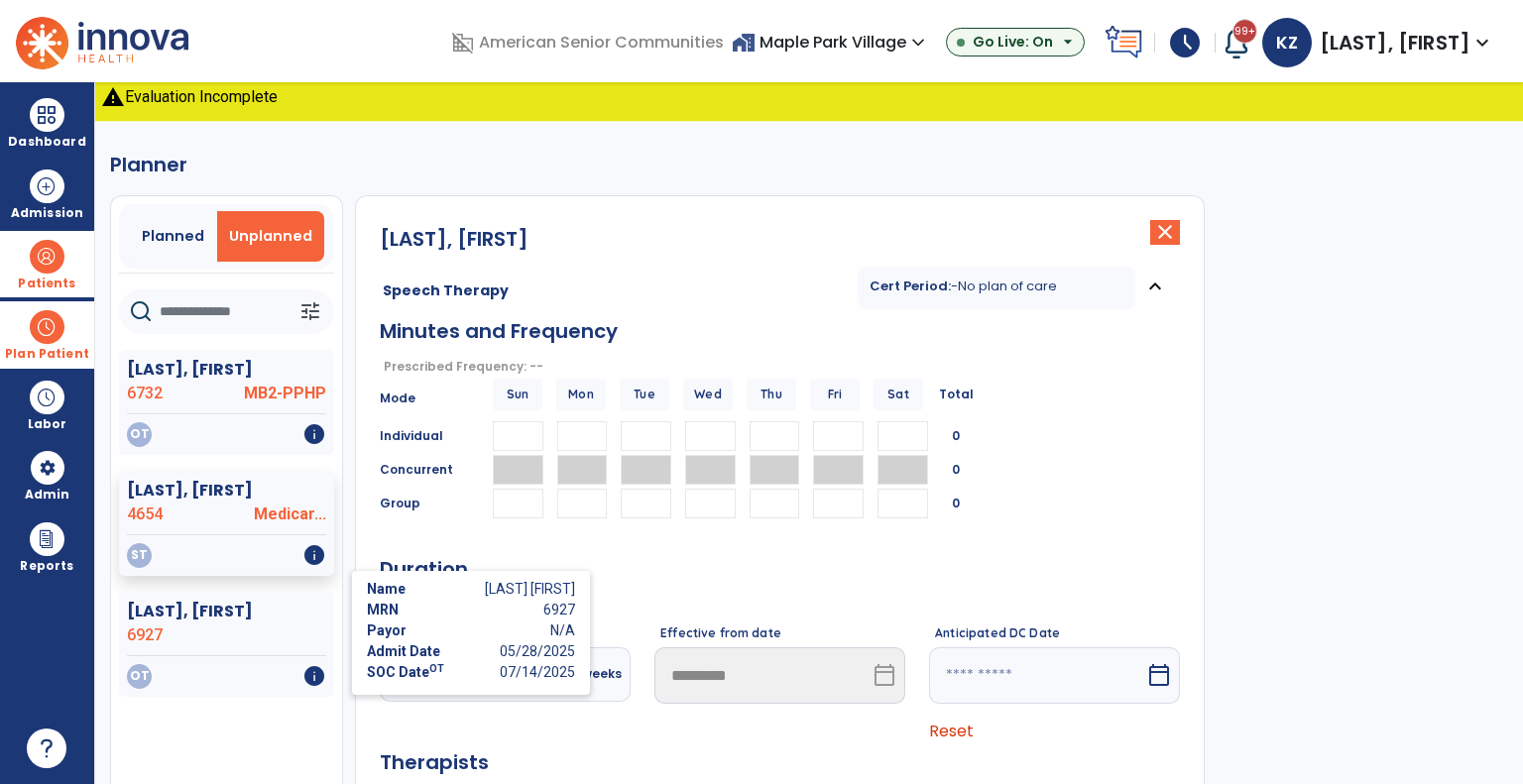 click on "info" 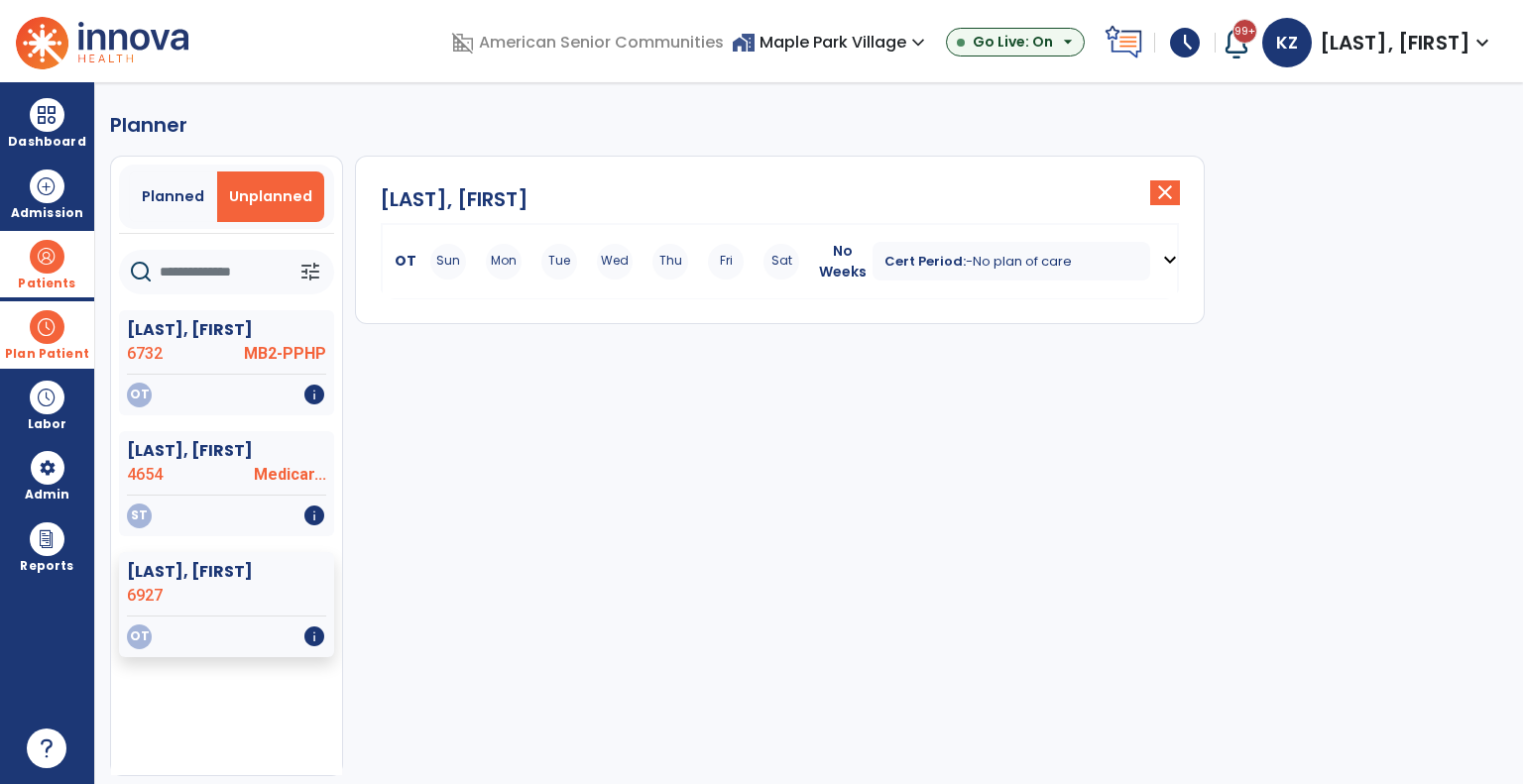 click on "OT" at bounding box center (402, 261) 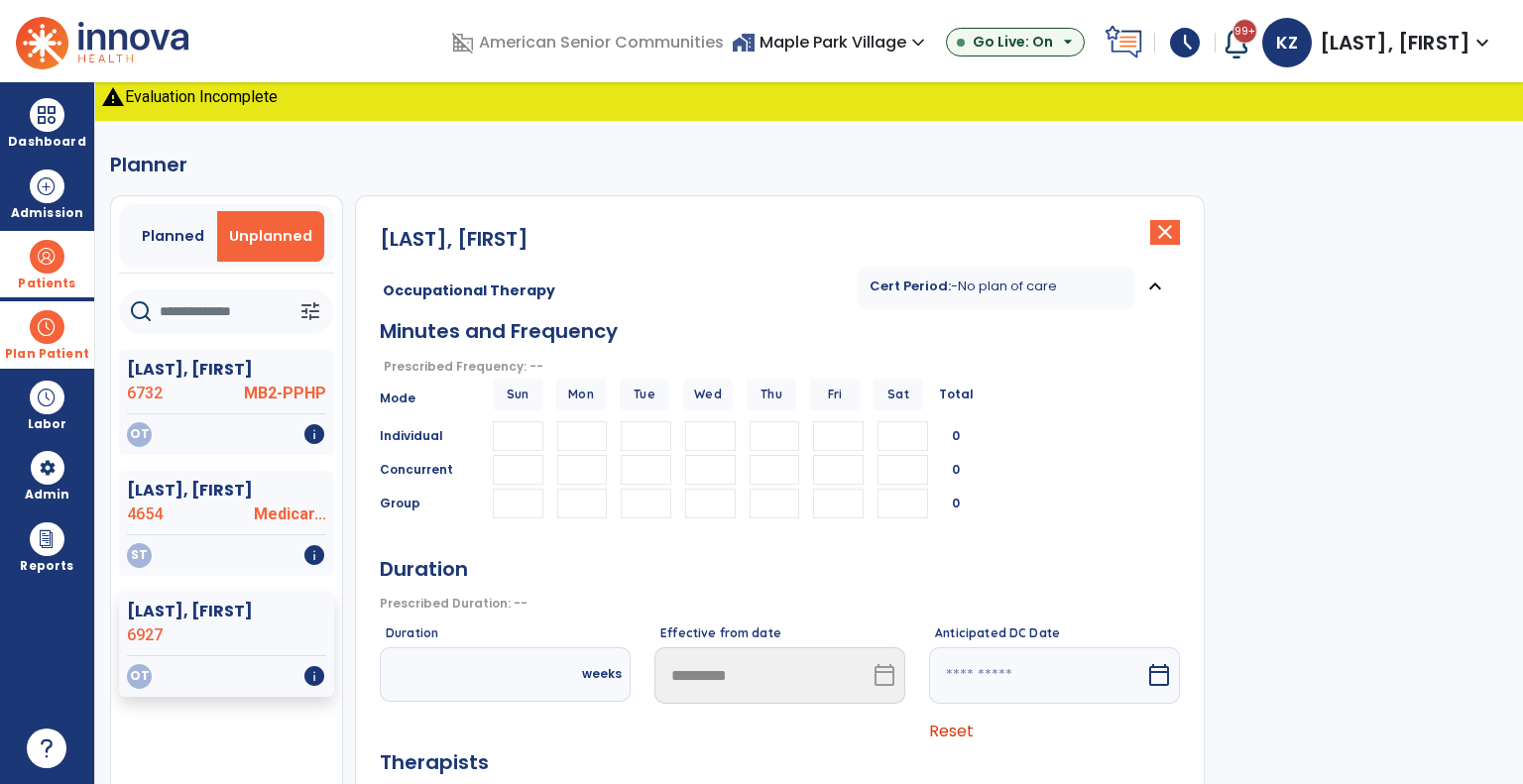 click on "Plan Patient" at bounding box center (47, 334) 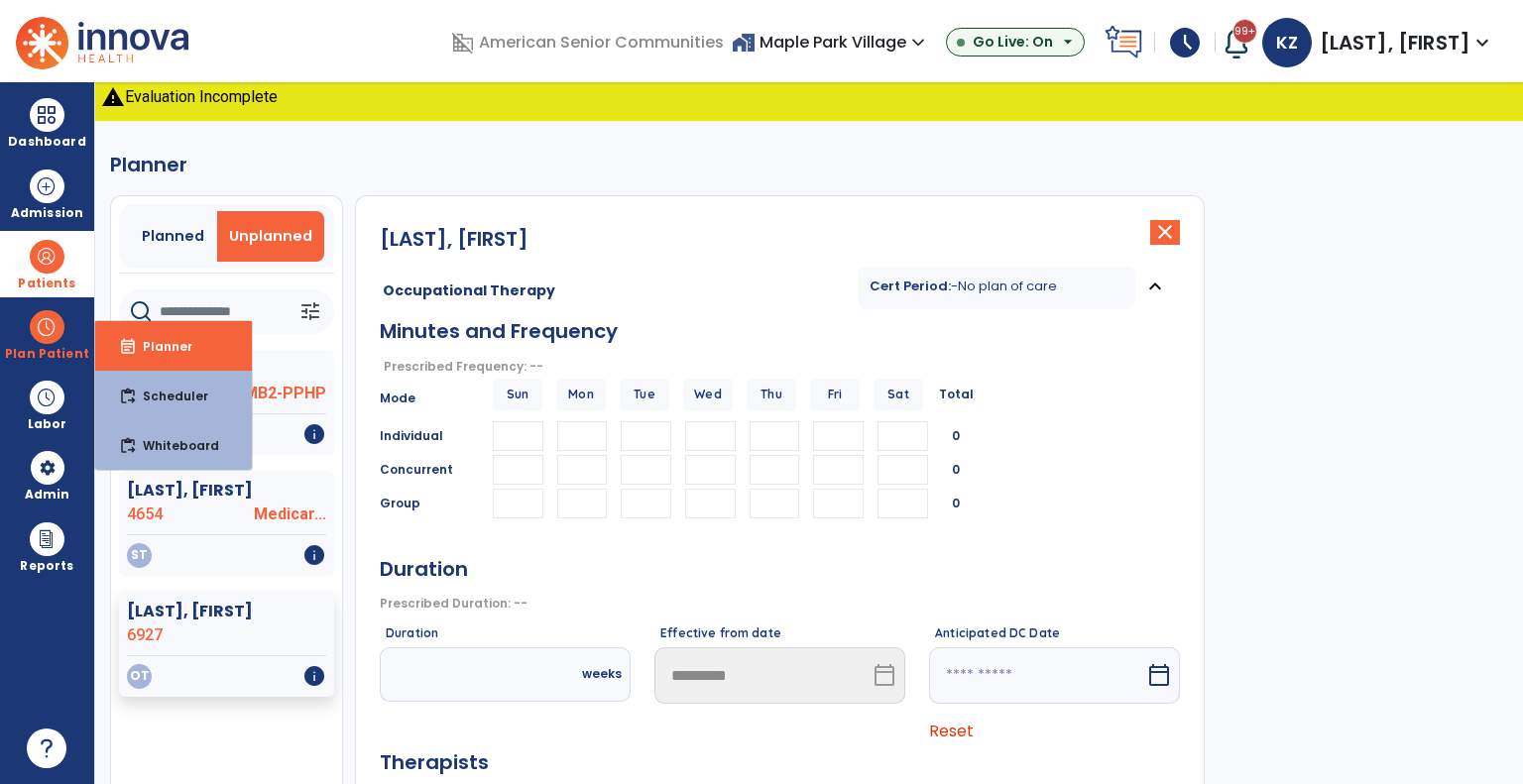 click on "home_work   Maple Park Village   expand_more" at bounding box center [831, 42] 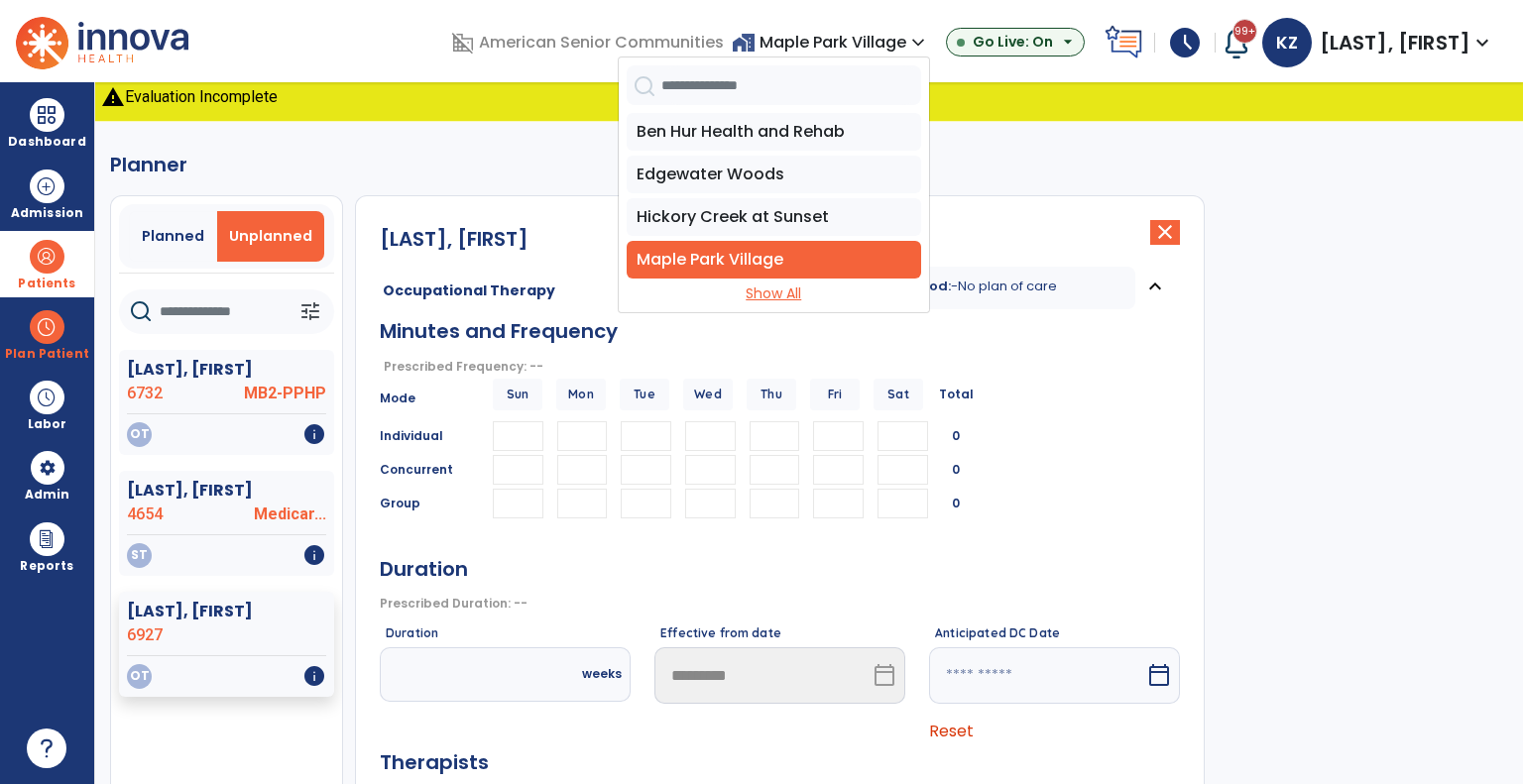 click on "Show All" at bounding box center [773, 293] 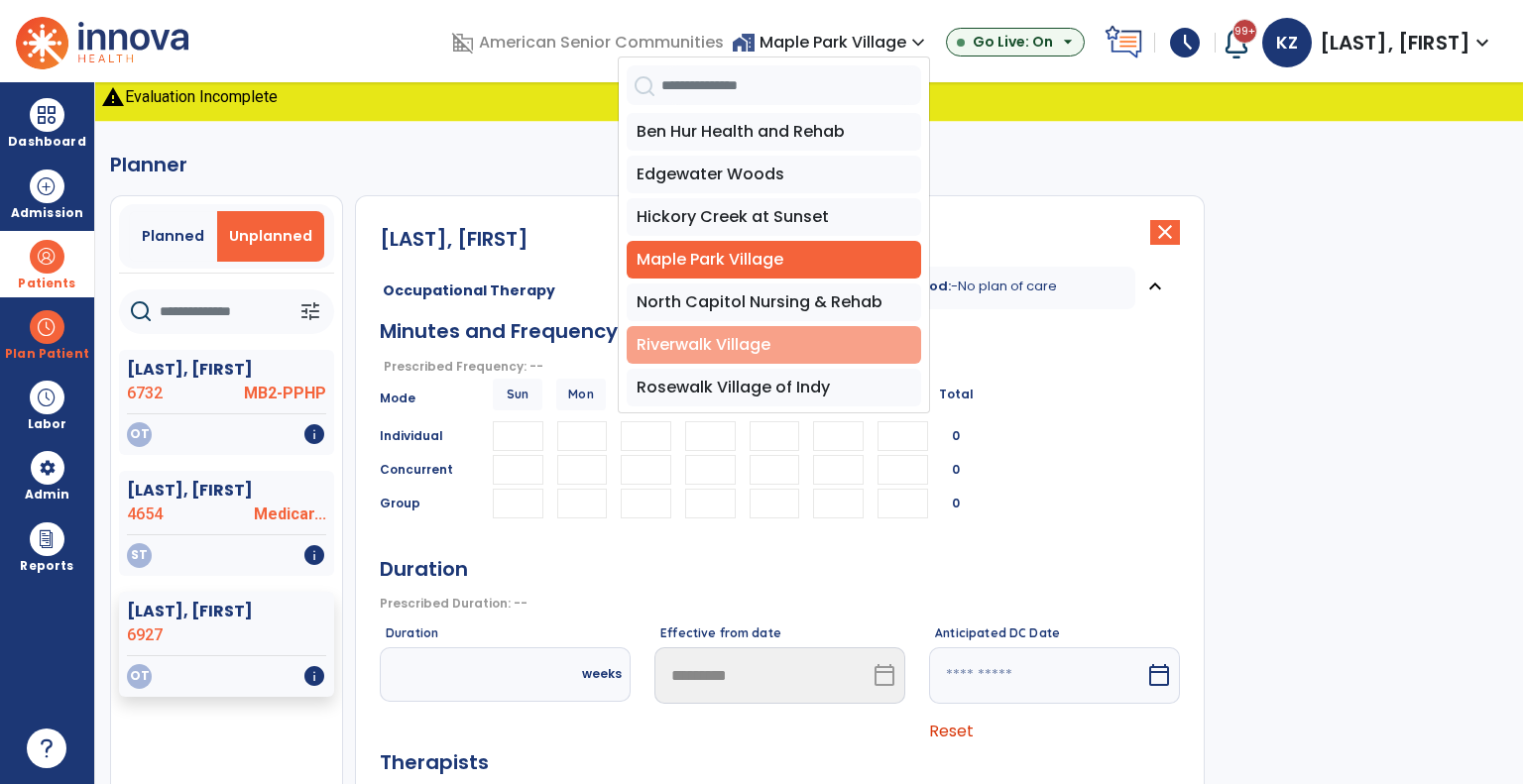 click on "Riverwalk Village" at bounding box center (773, 345) 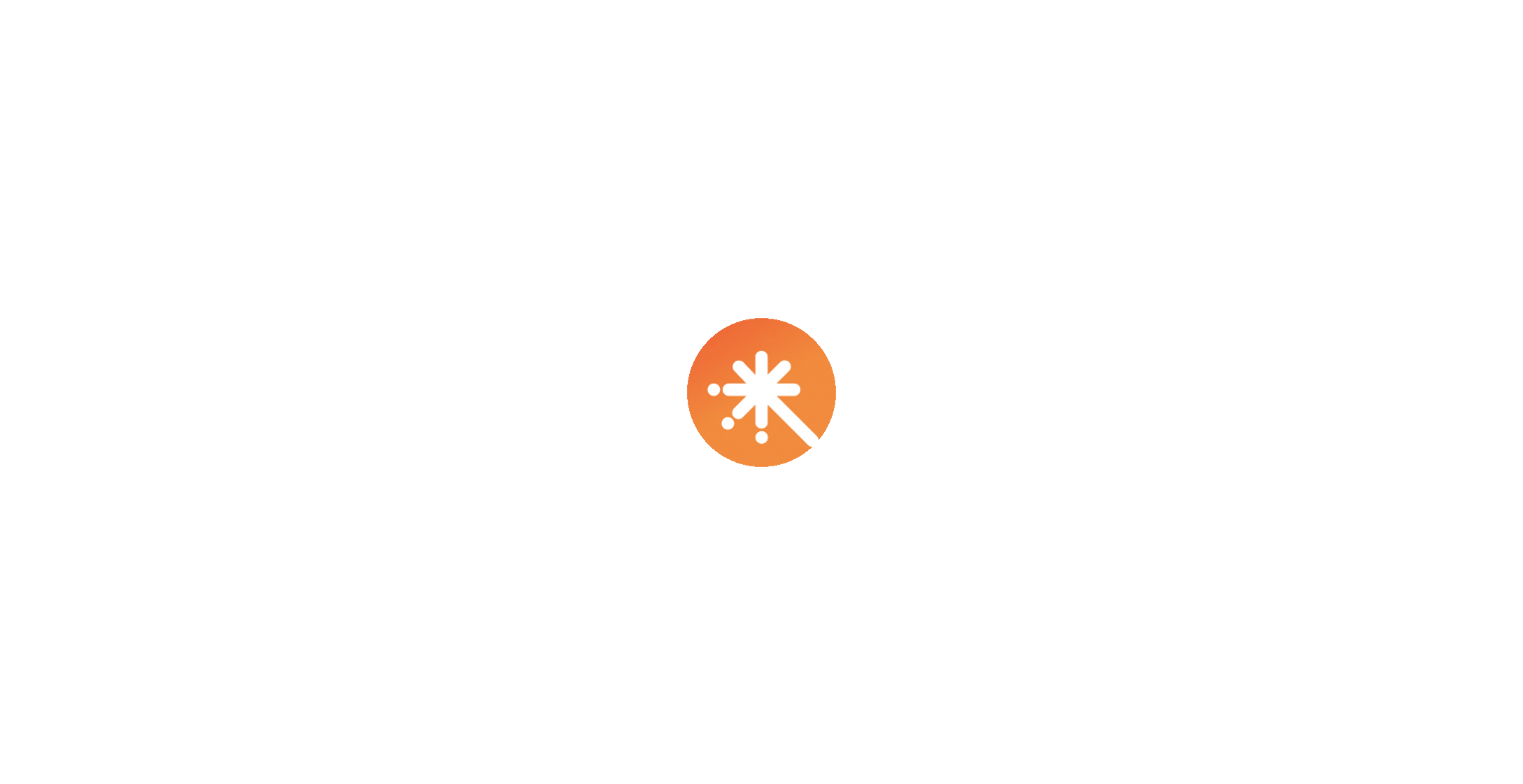 scroll, scrollTop: 0, scrollLeft: 0, axis: both 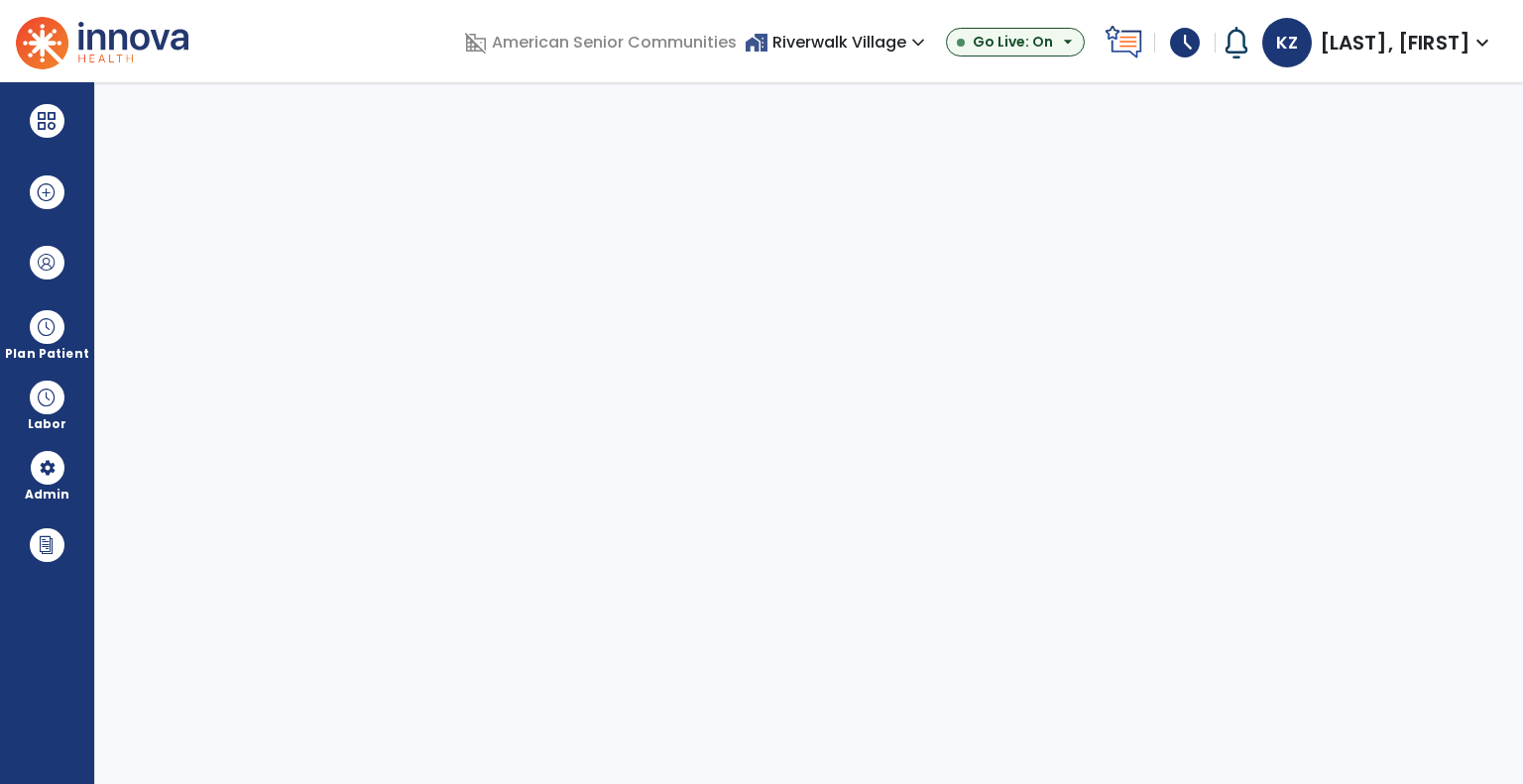 select on "***" 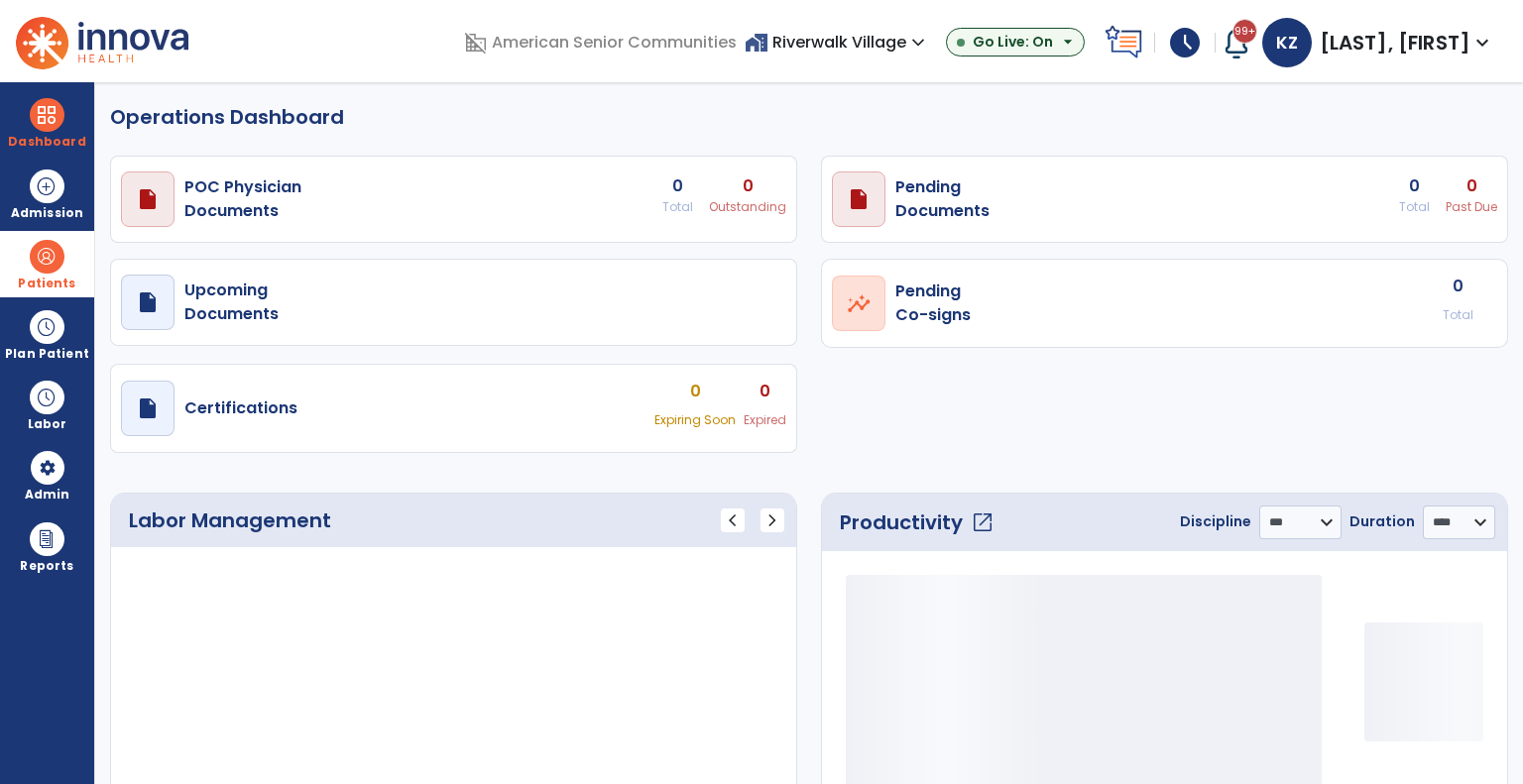 select on "***" 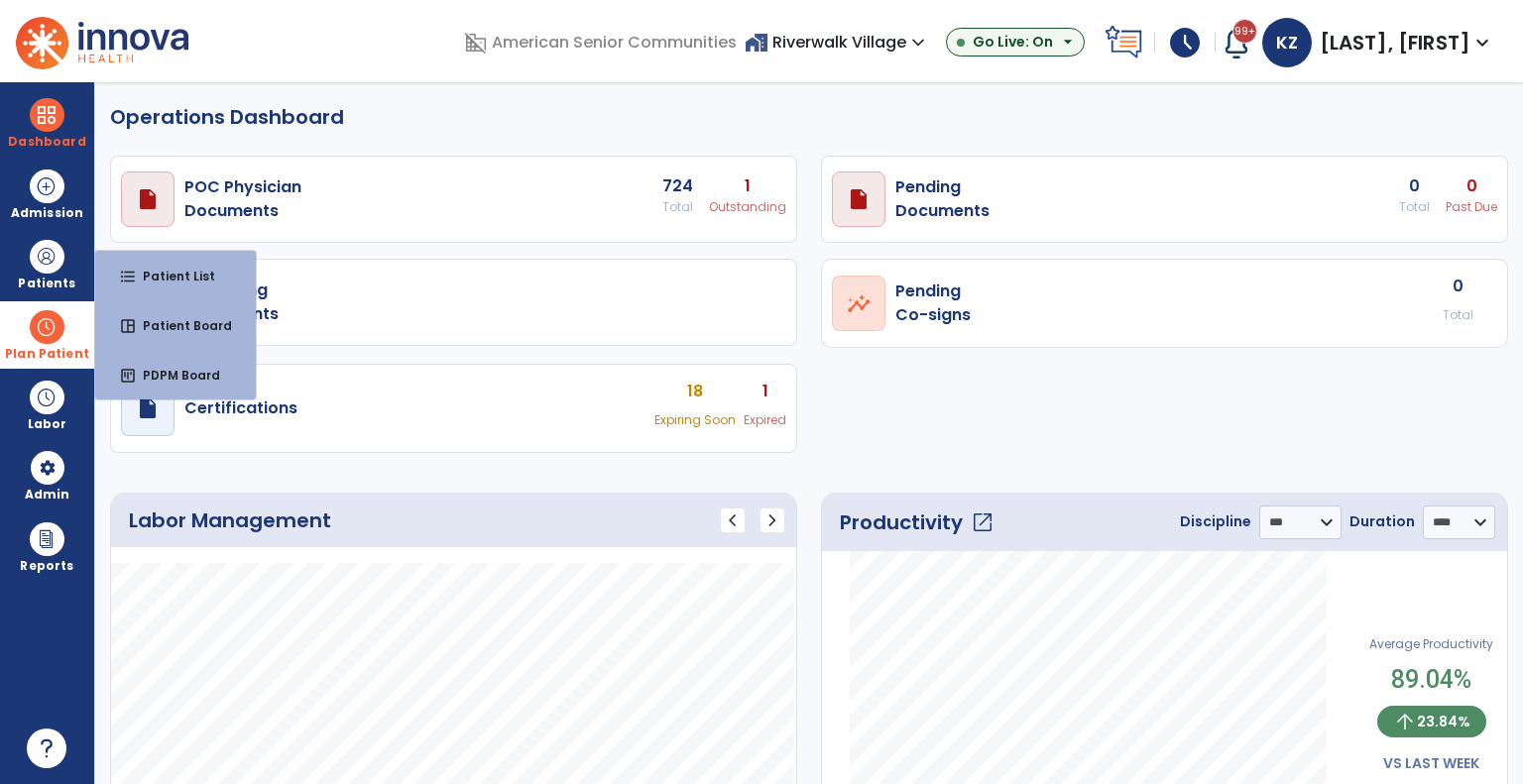 click at bounding box center [47, 327] 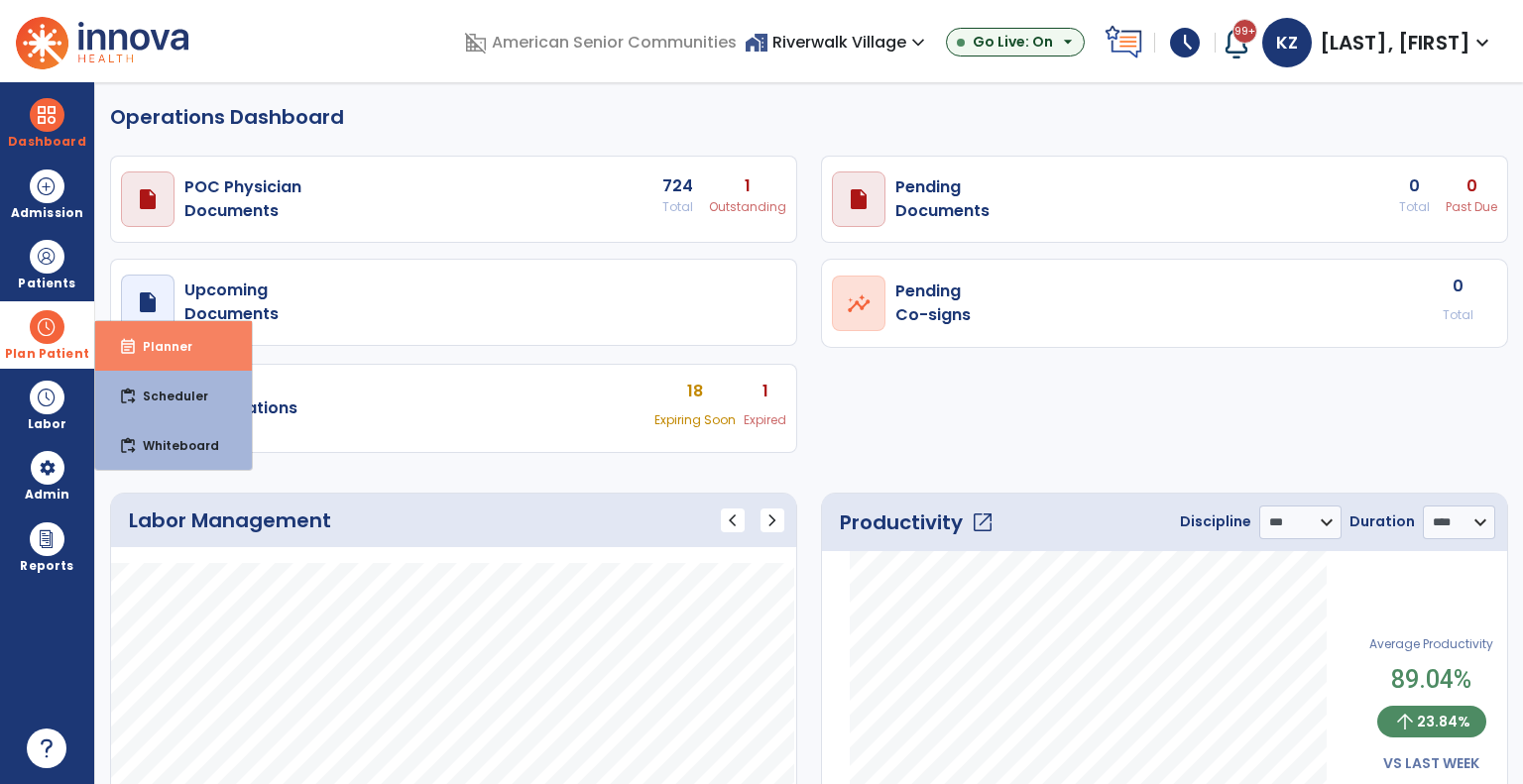 click on "event_note  Planner" at bounding box center [174, 346] 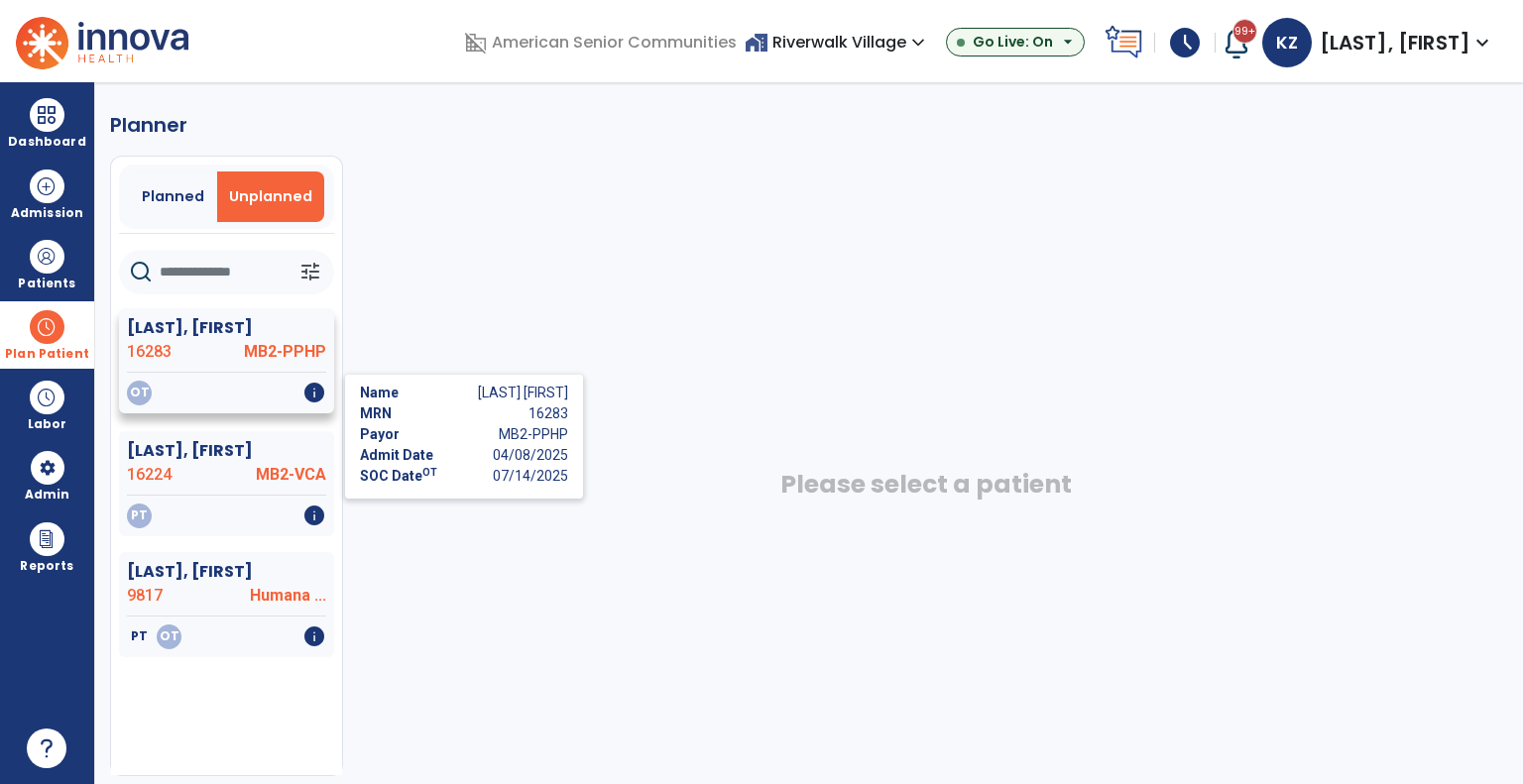 click on "info" 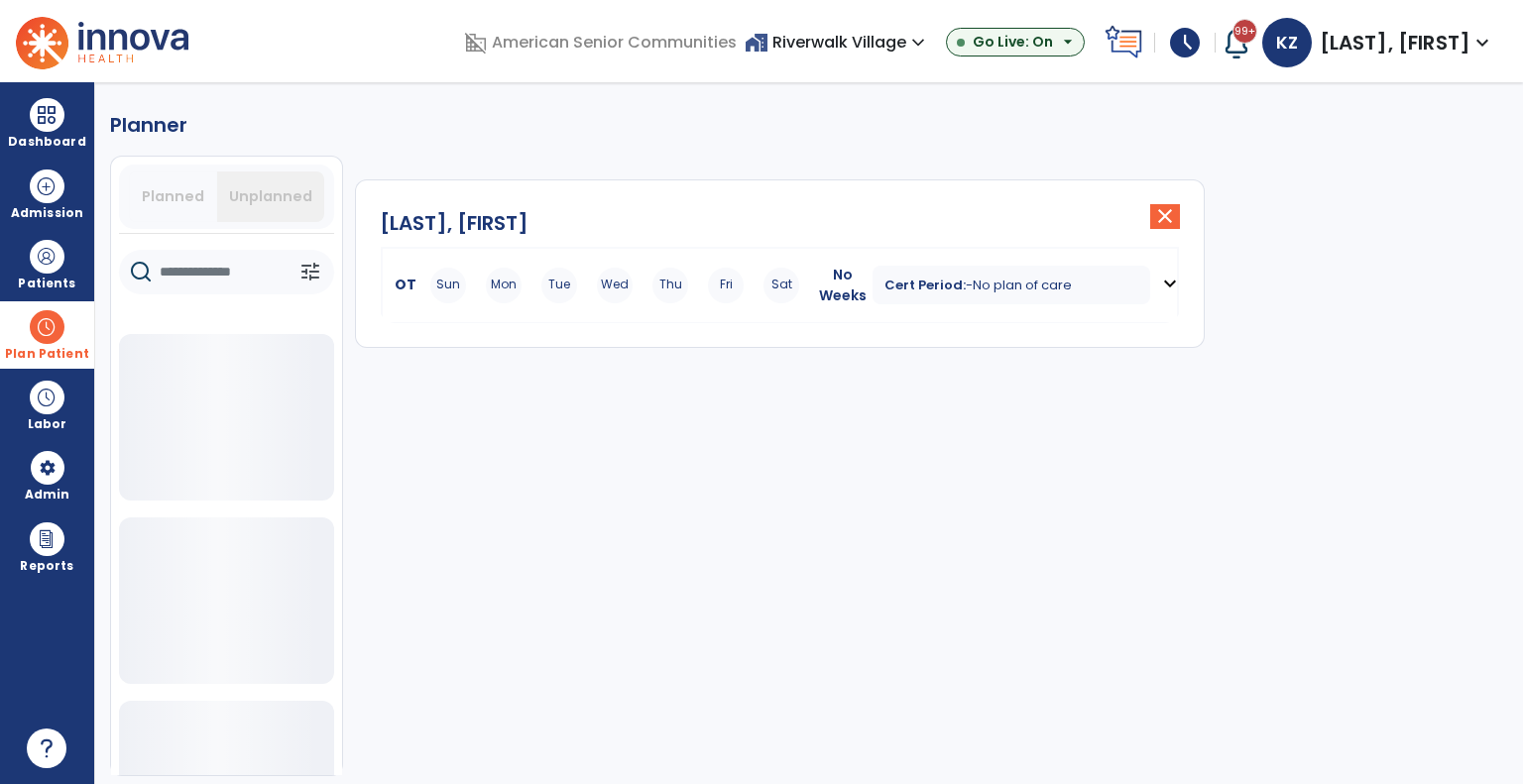 click on "OT Sun Mon Tue Wed Thu Fri Sat" at bounding box center (600, 285) 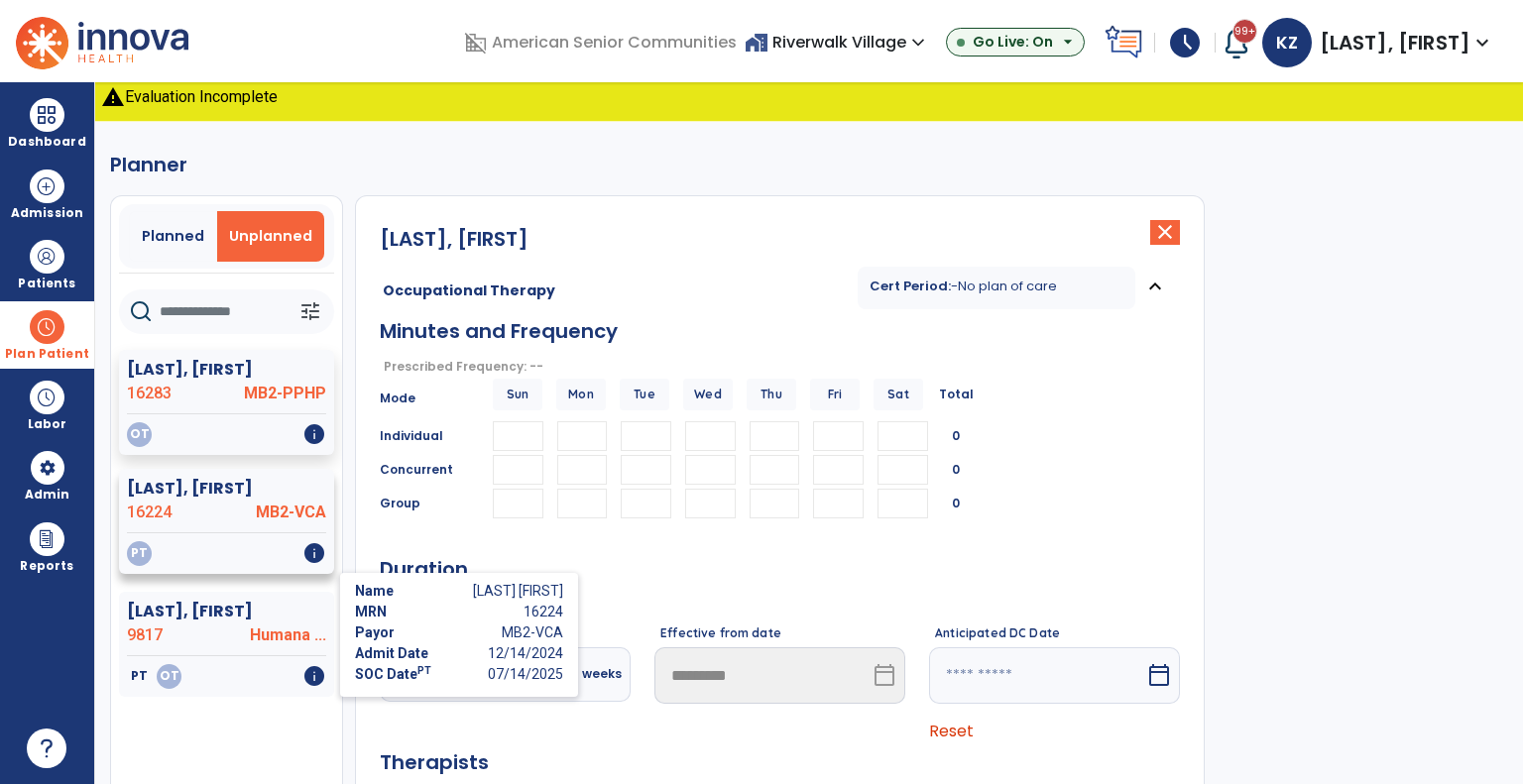 click on "info" 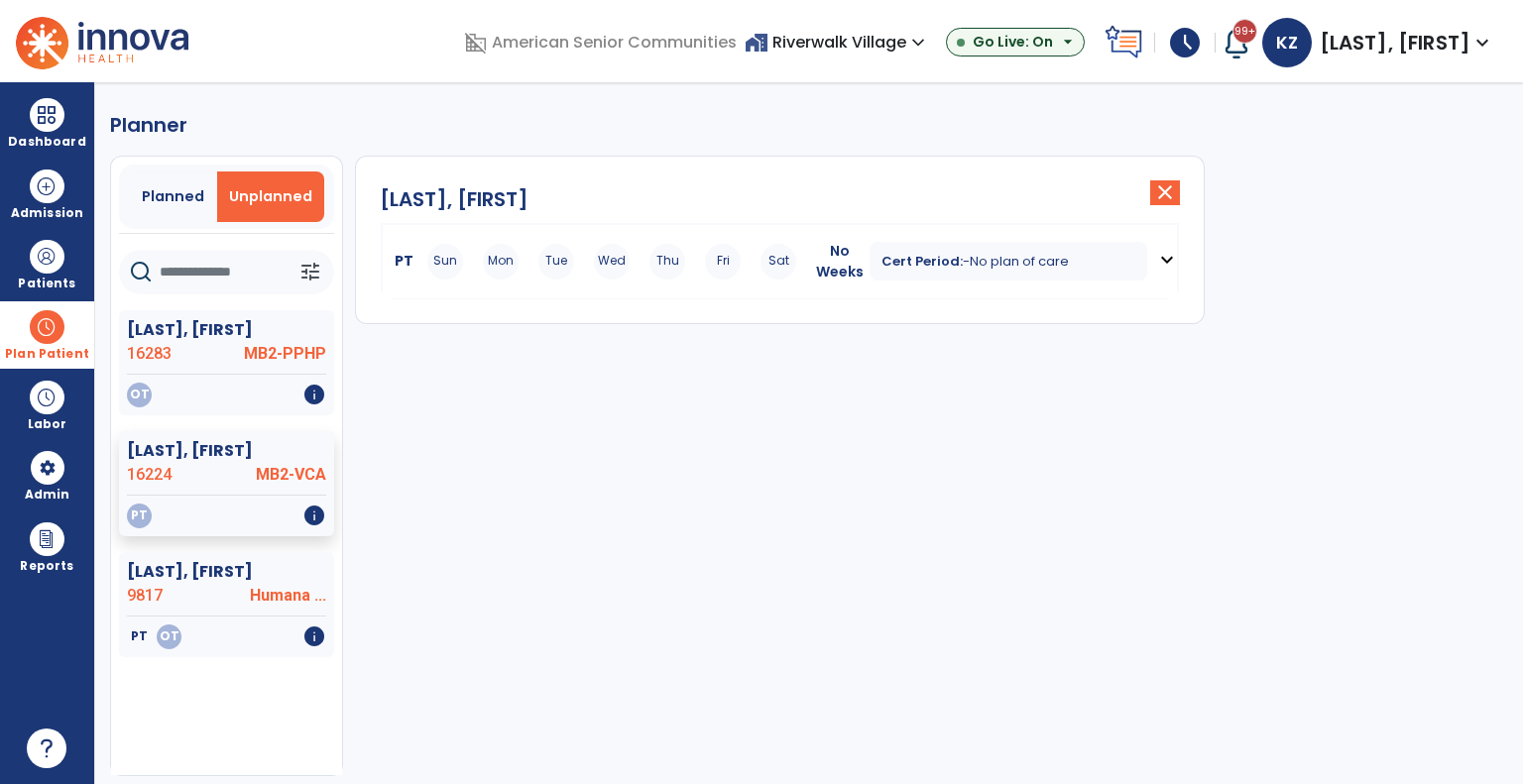 click on "PT" at bounding box center (400, 261) 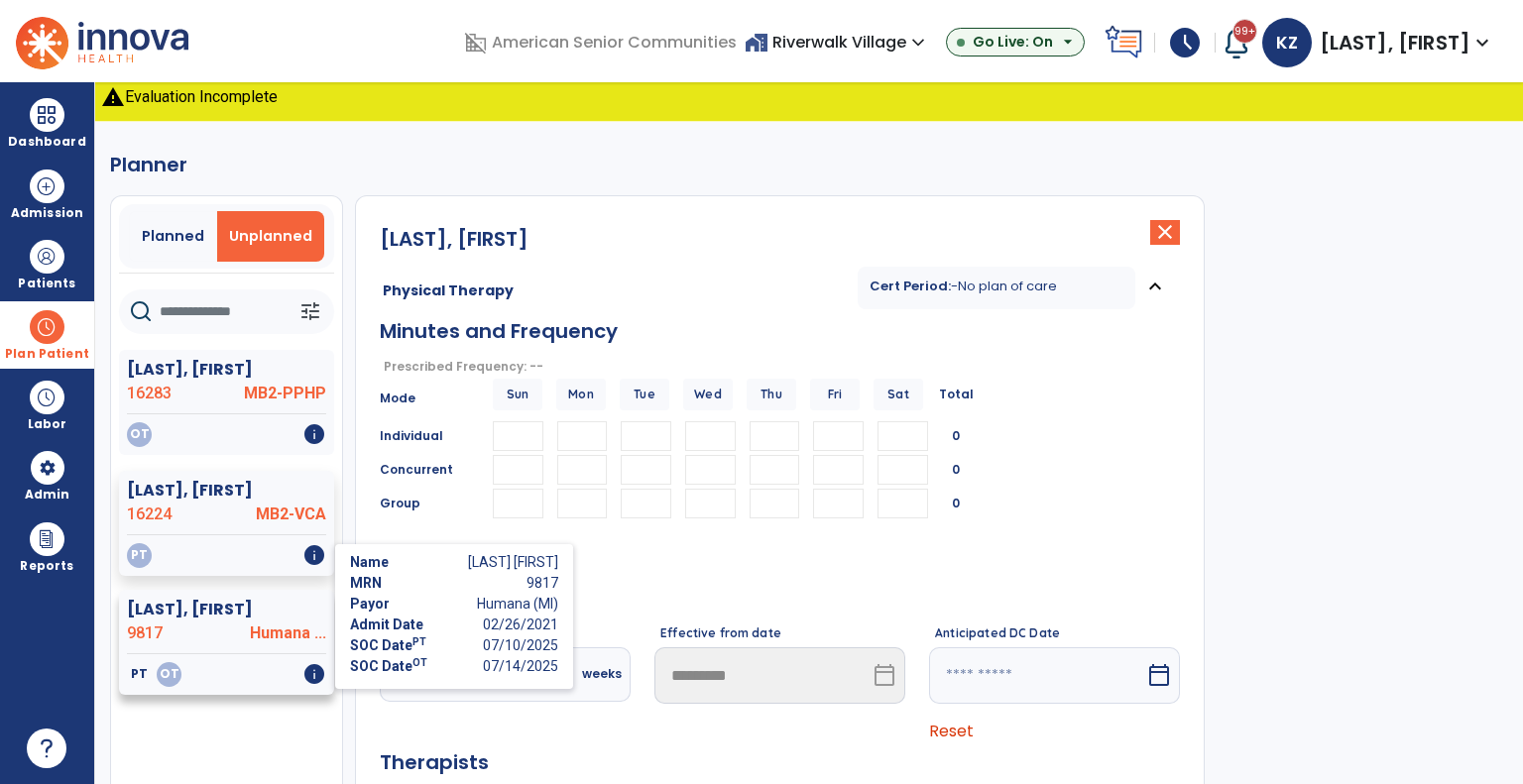 click on "info" 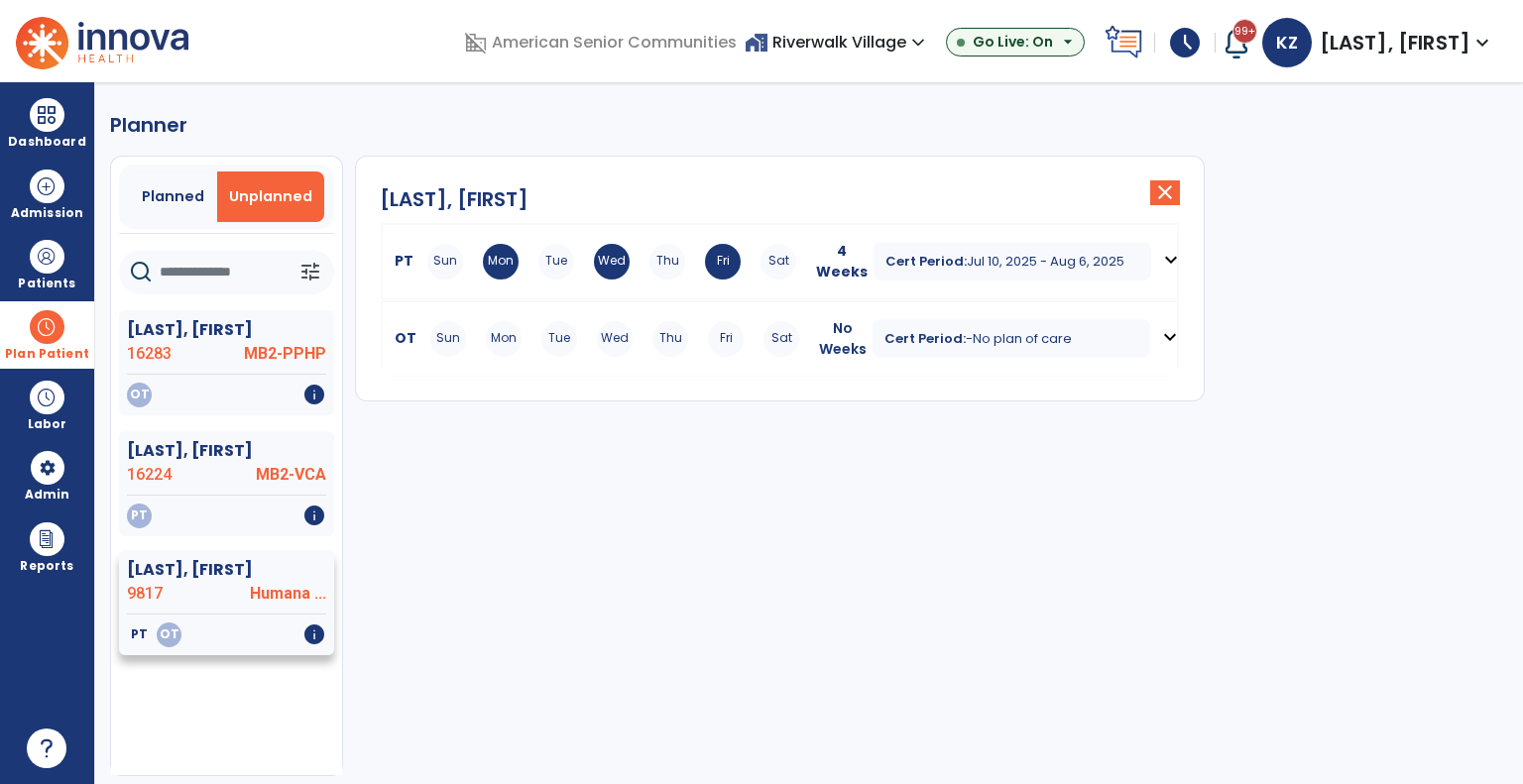 type on "*" 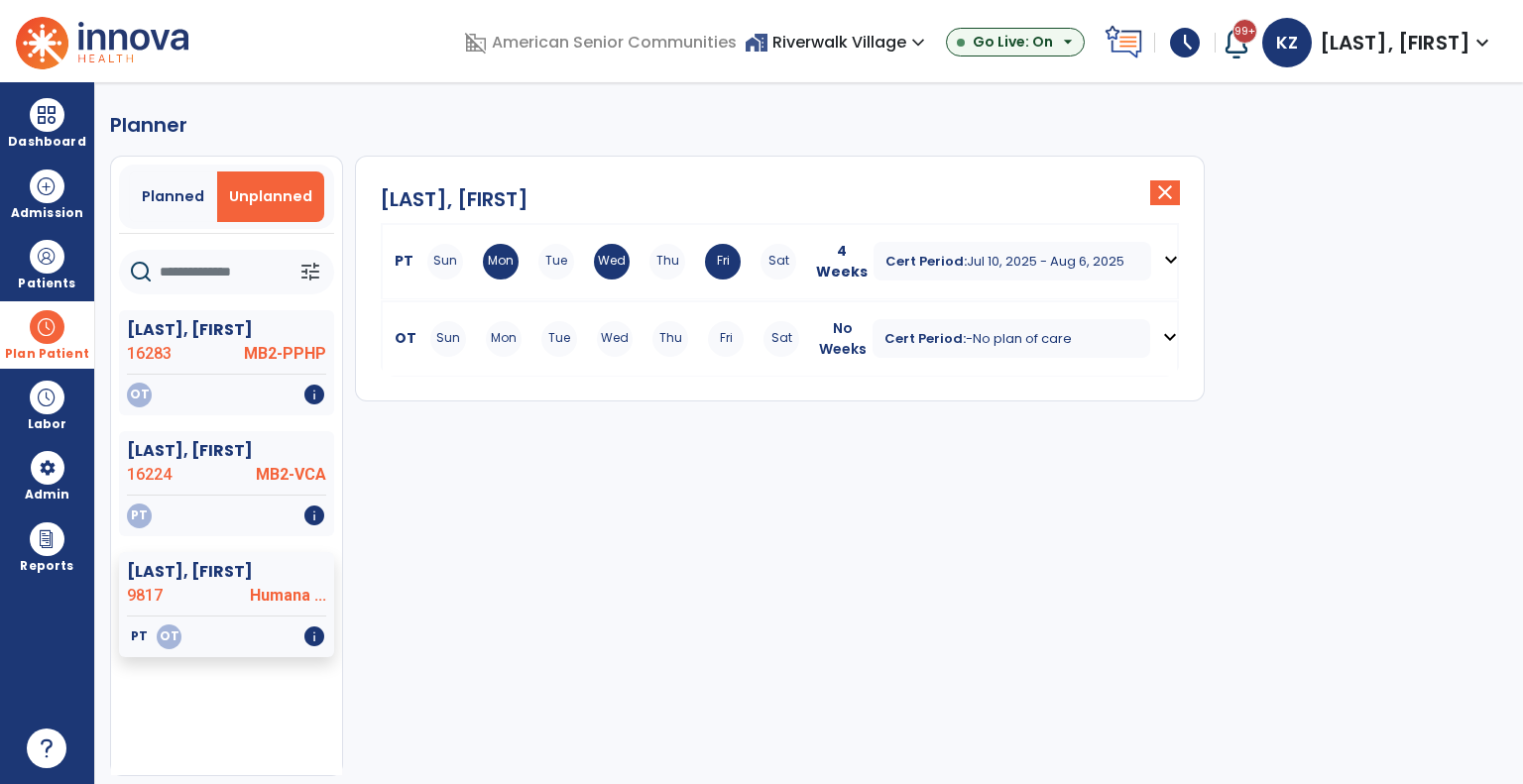 click on "OT" at bounding box center (402, 338) 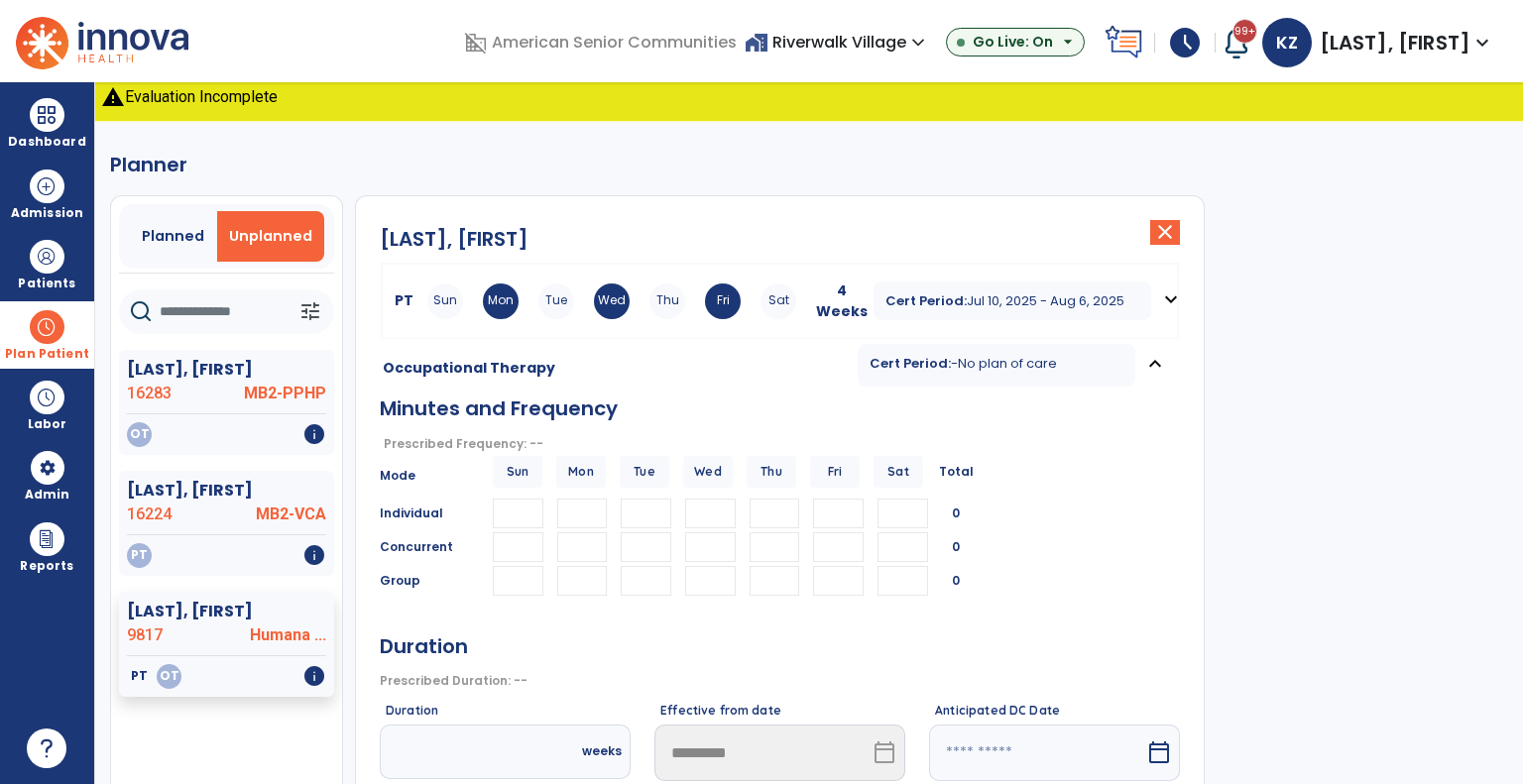 click at bounding box center (47, 327) 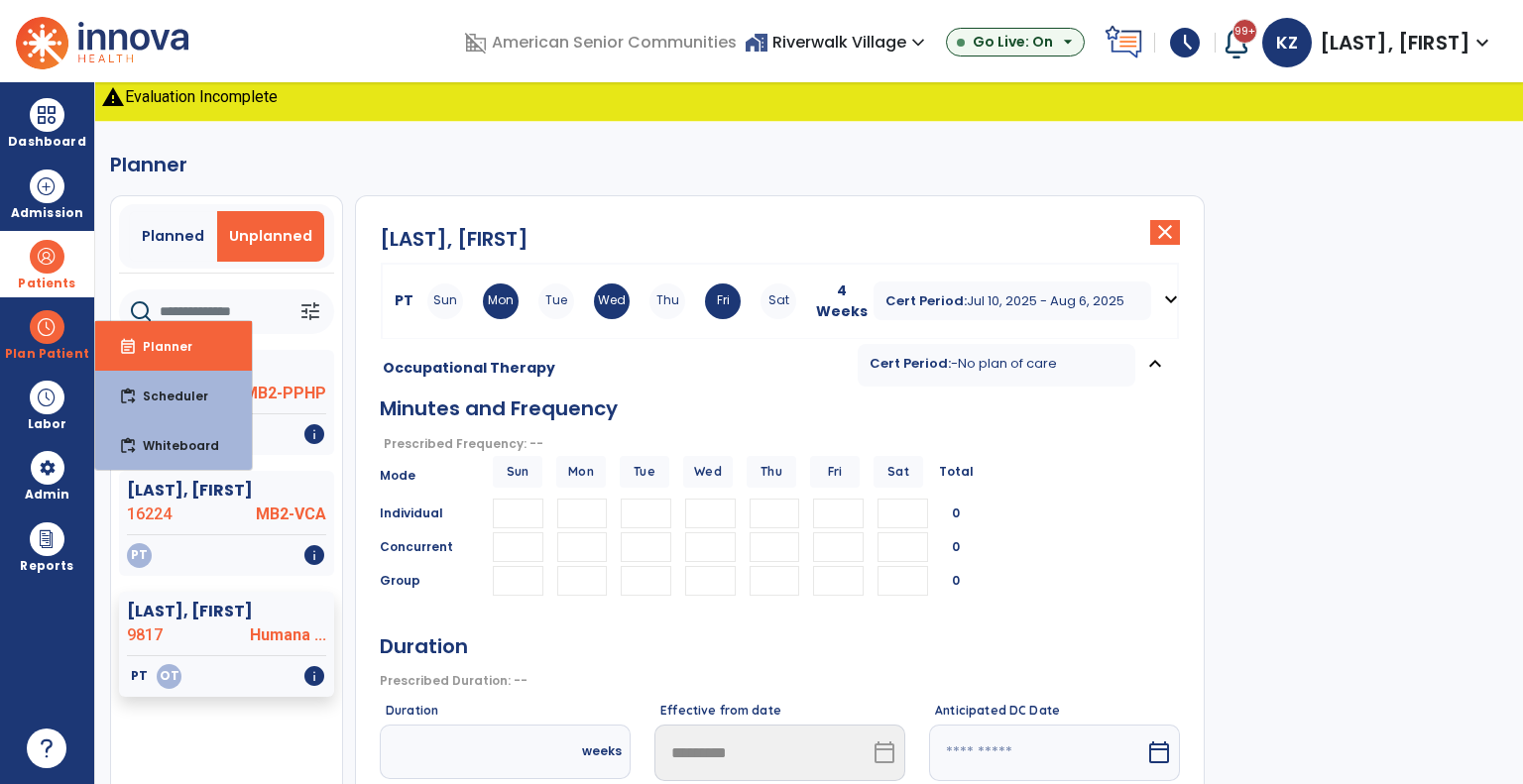 click on "Patients" at bounding box center [47, 264] 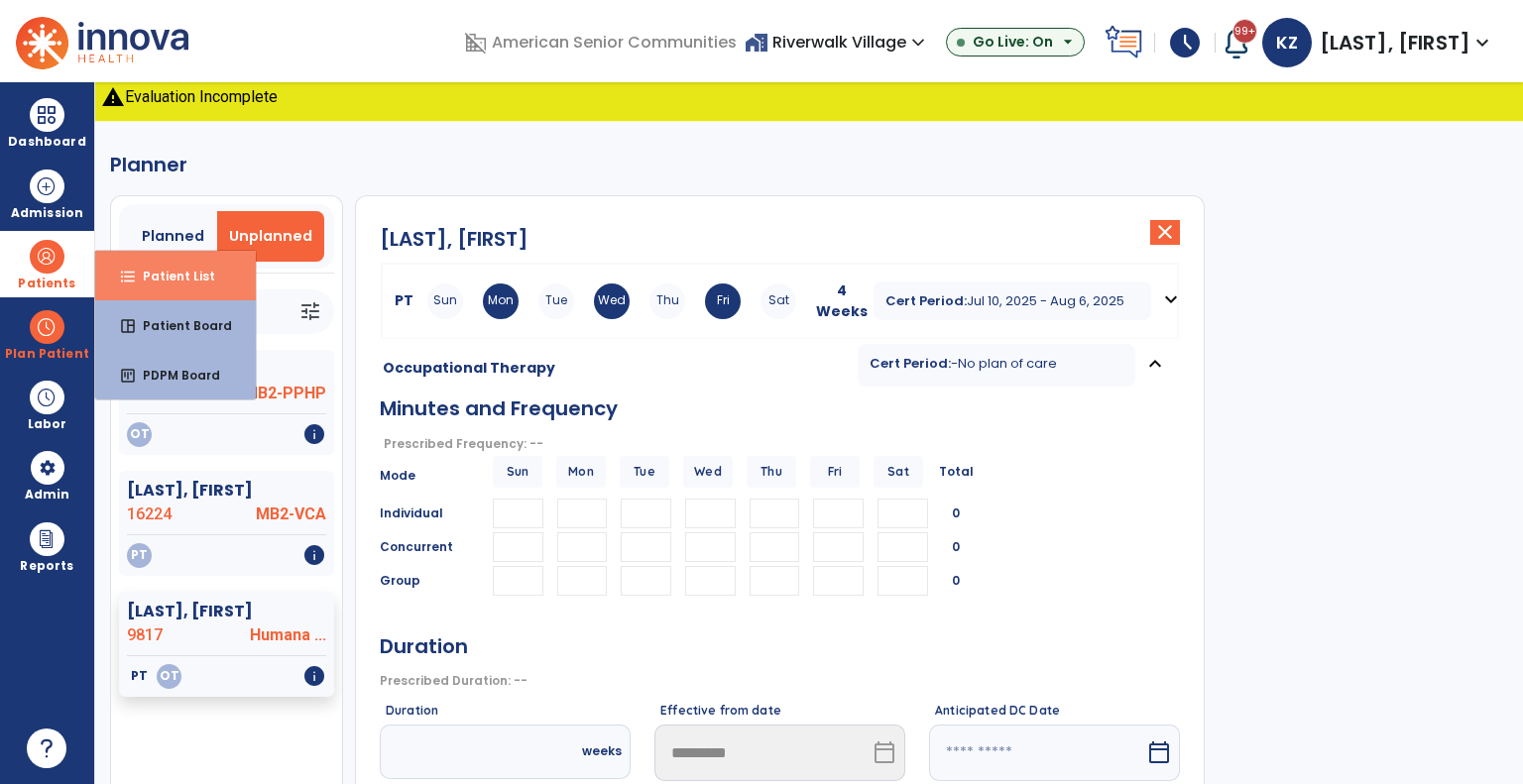 click on "Patient List" at bounding box center (171, 276) 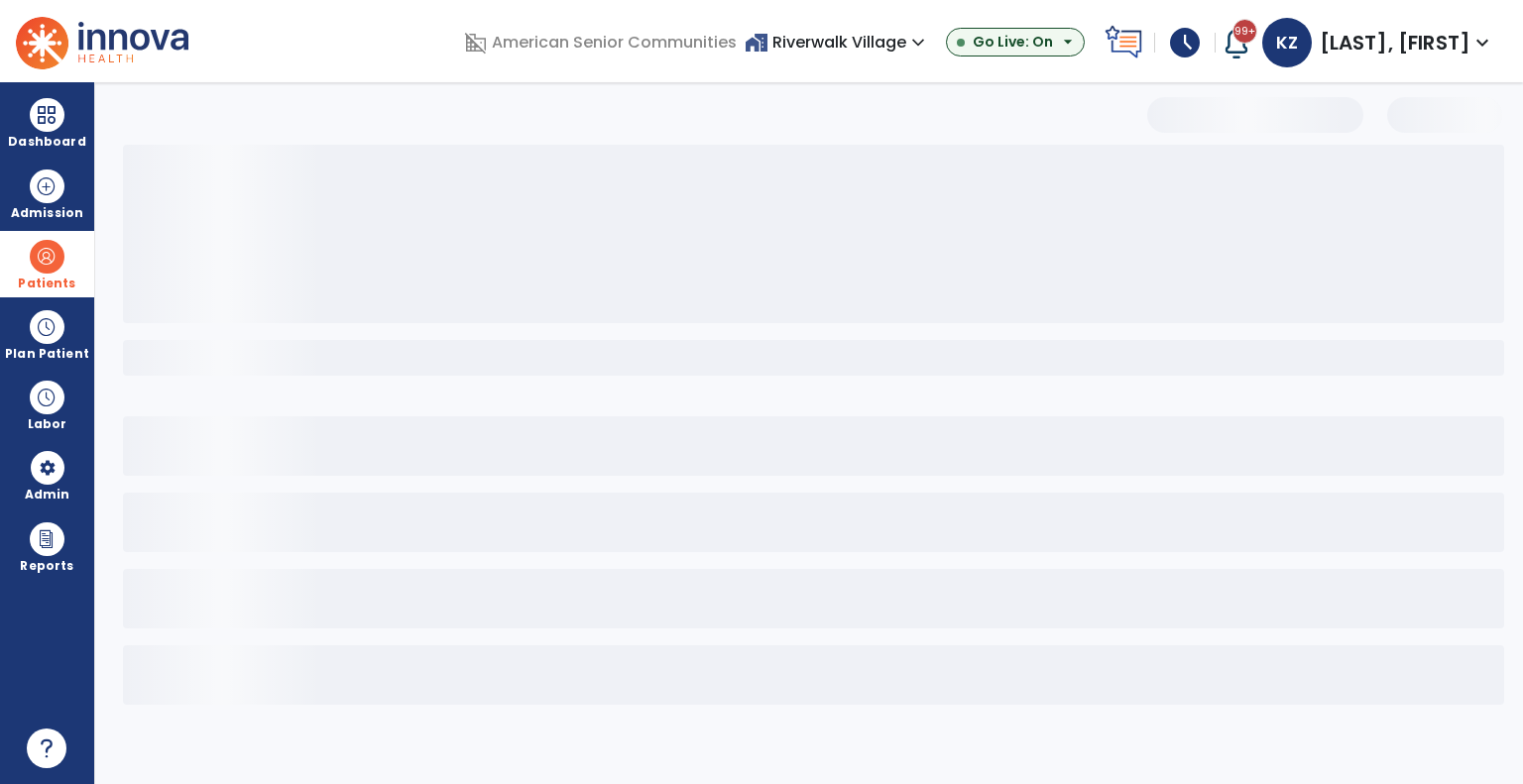 select on "***" 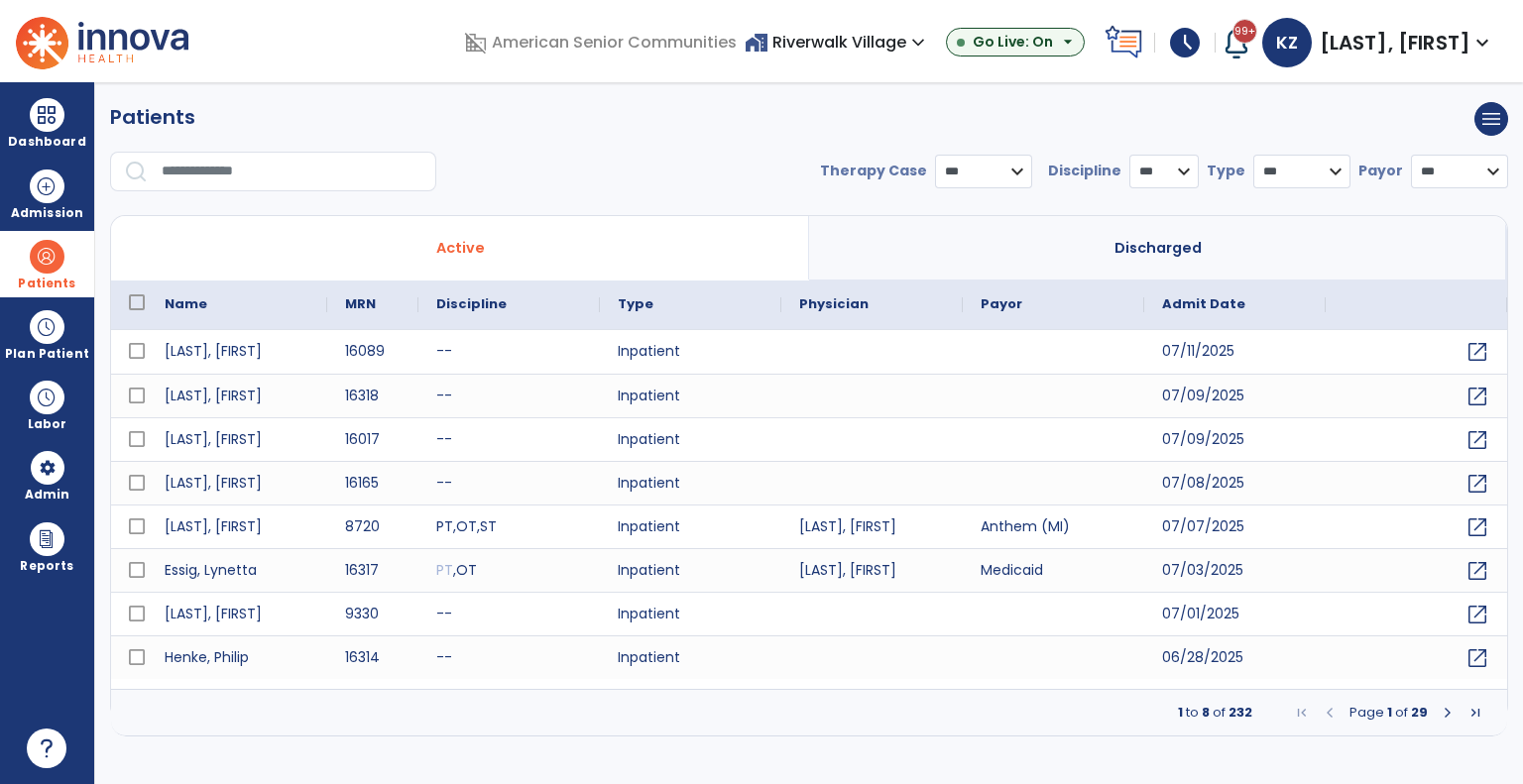 click on "*** **** ******" at bounding box center (984, 171) 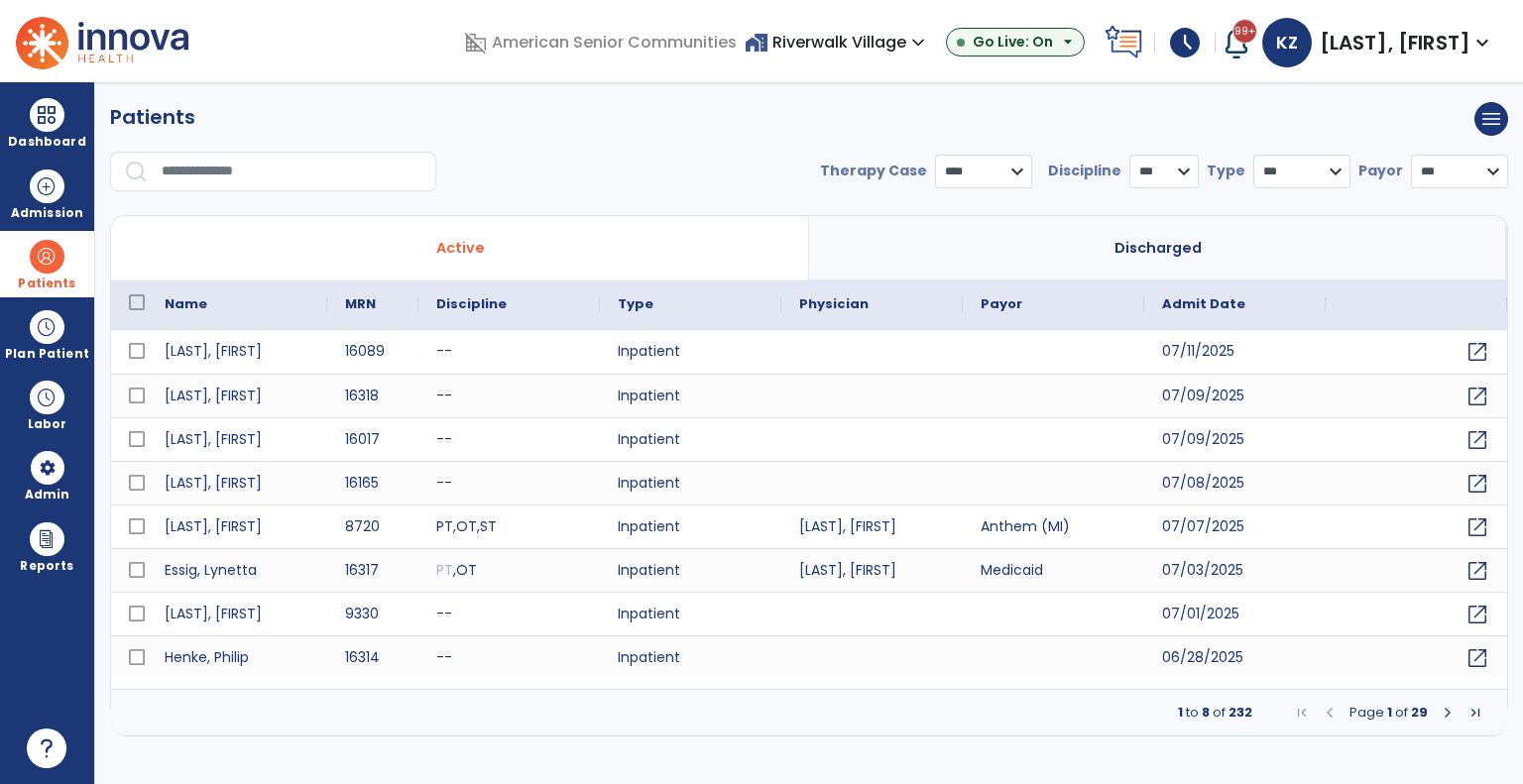 click on "*** **** ******" at bounding box center [984, 171] 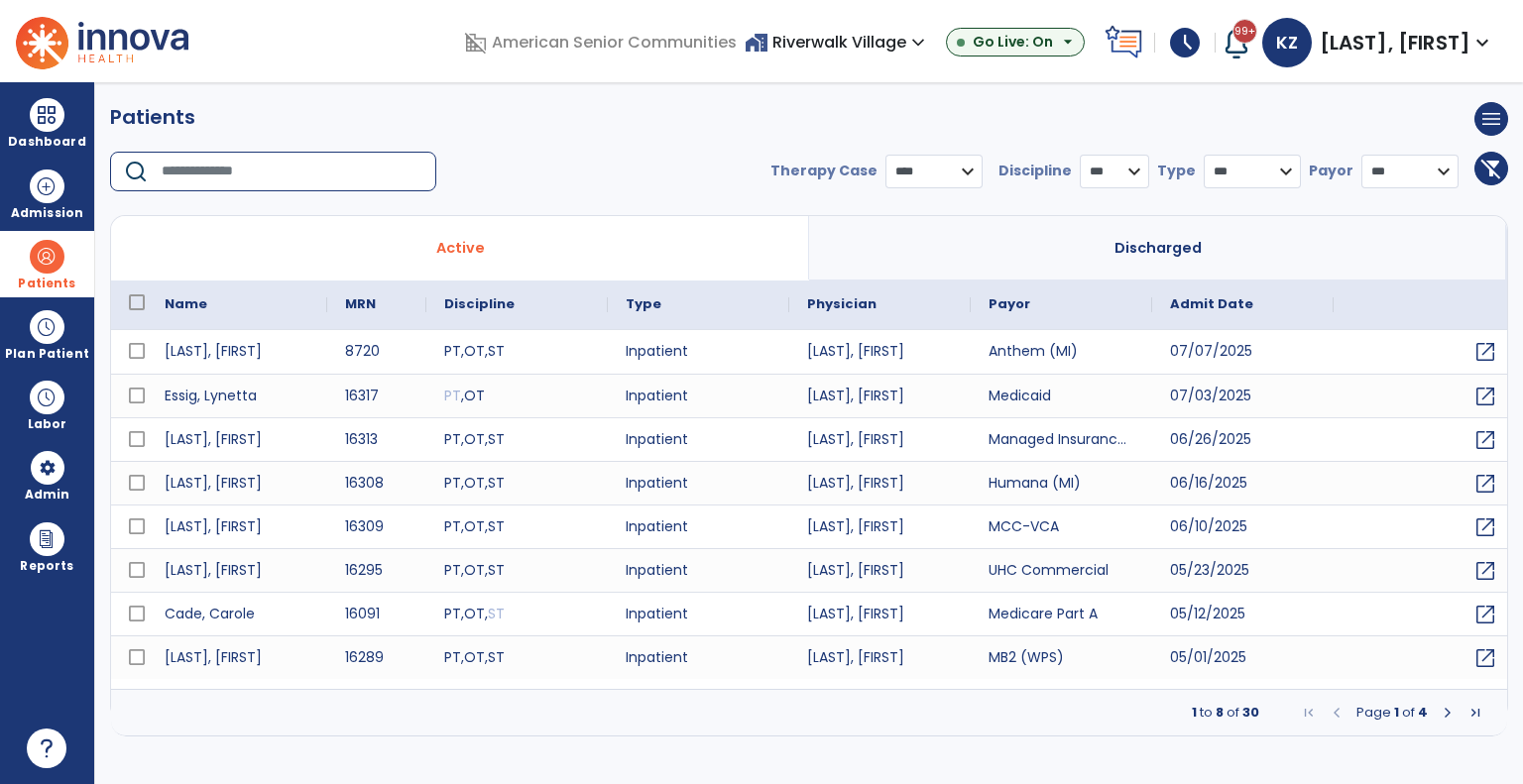 click at bounding box center [292, 171] 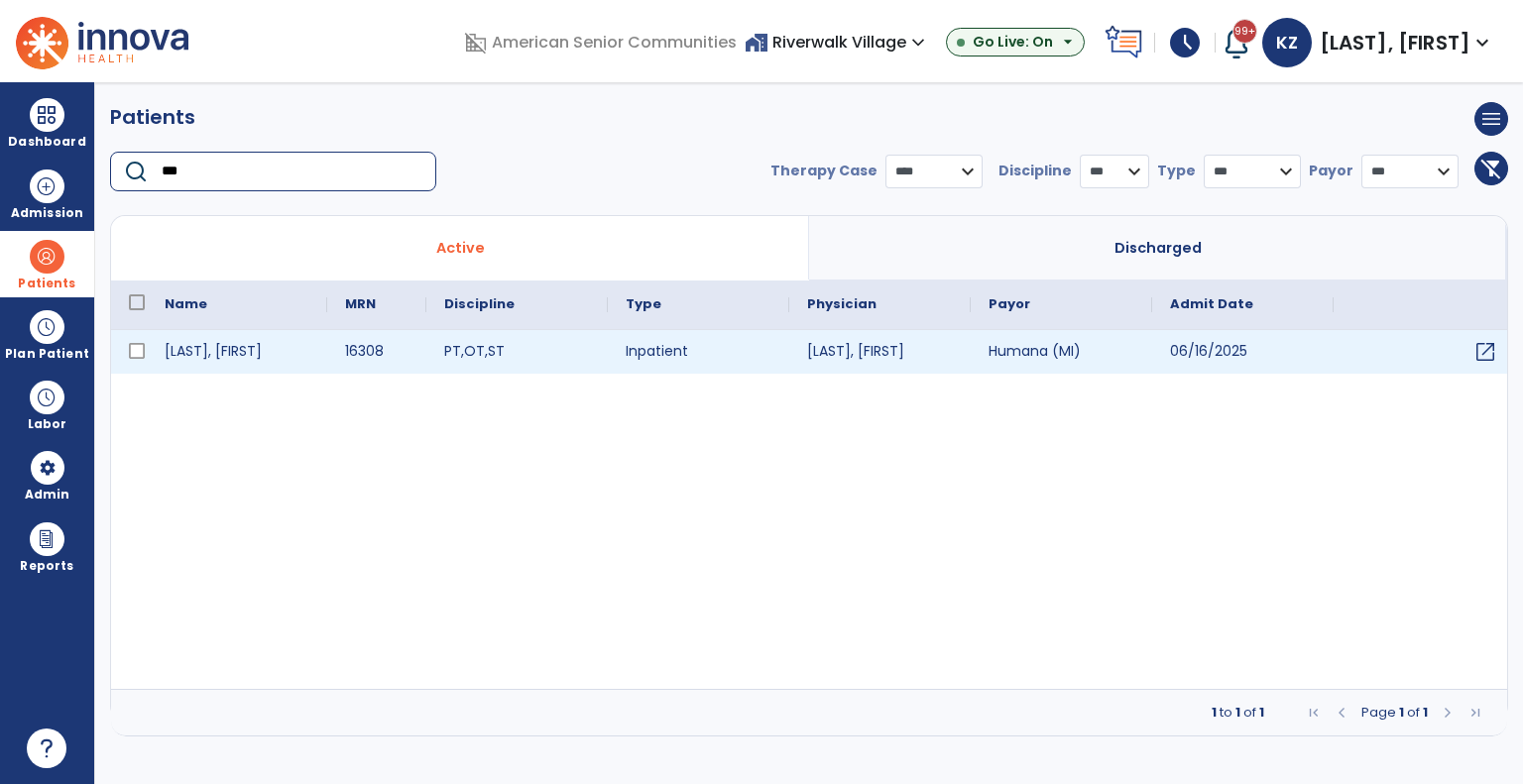 type on "***" 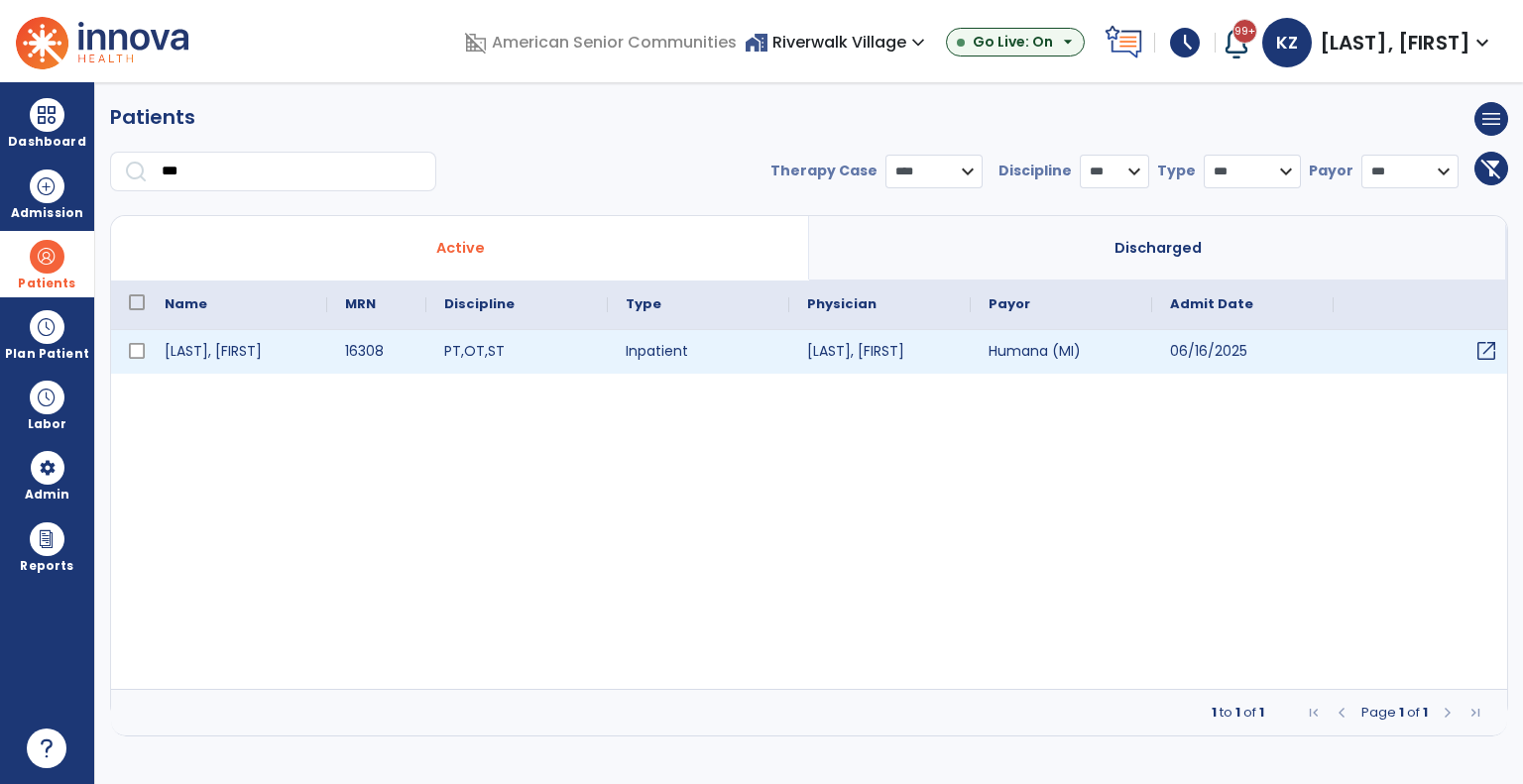 click on "open_in_new" at bounding box center [1486, 351] 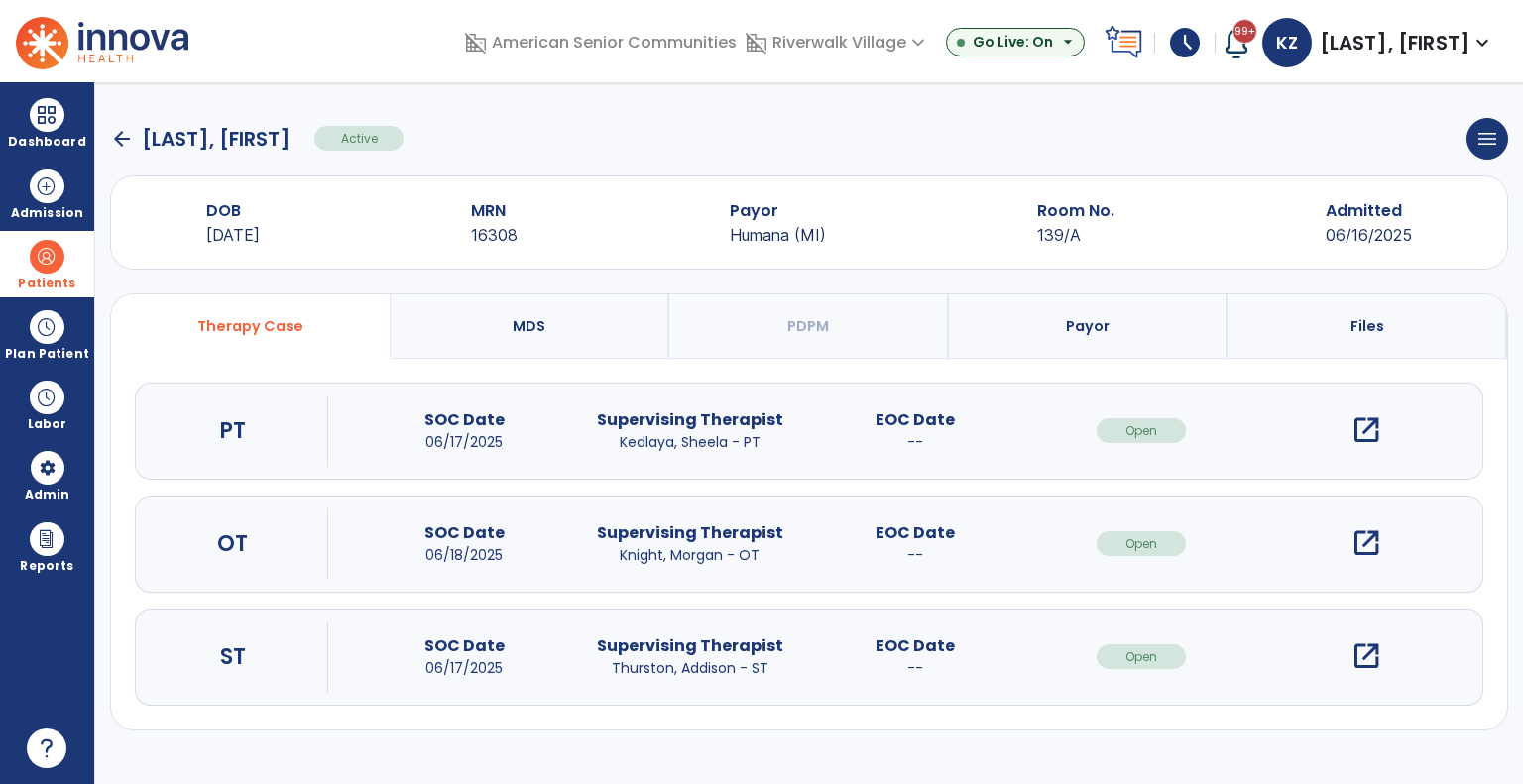 click on "open_in_new" at bounding box center [1366, 543] 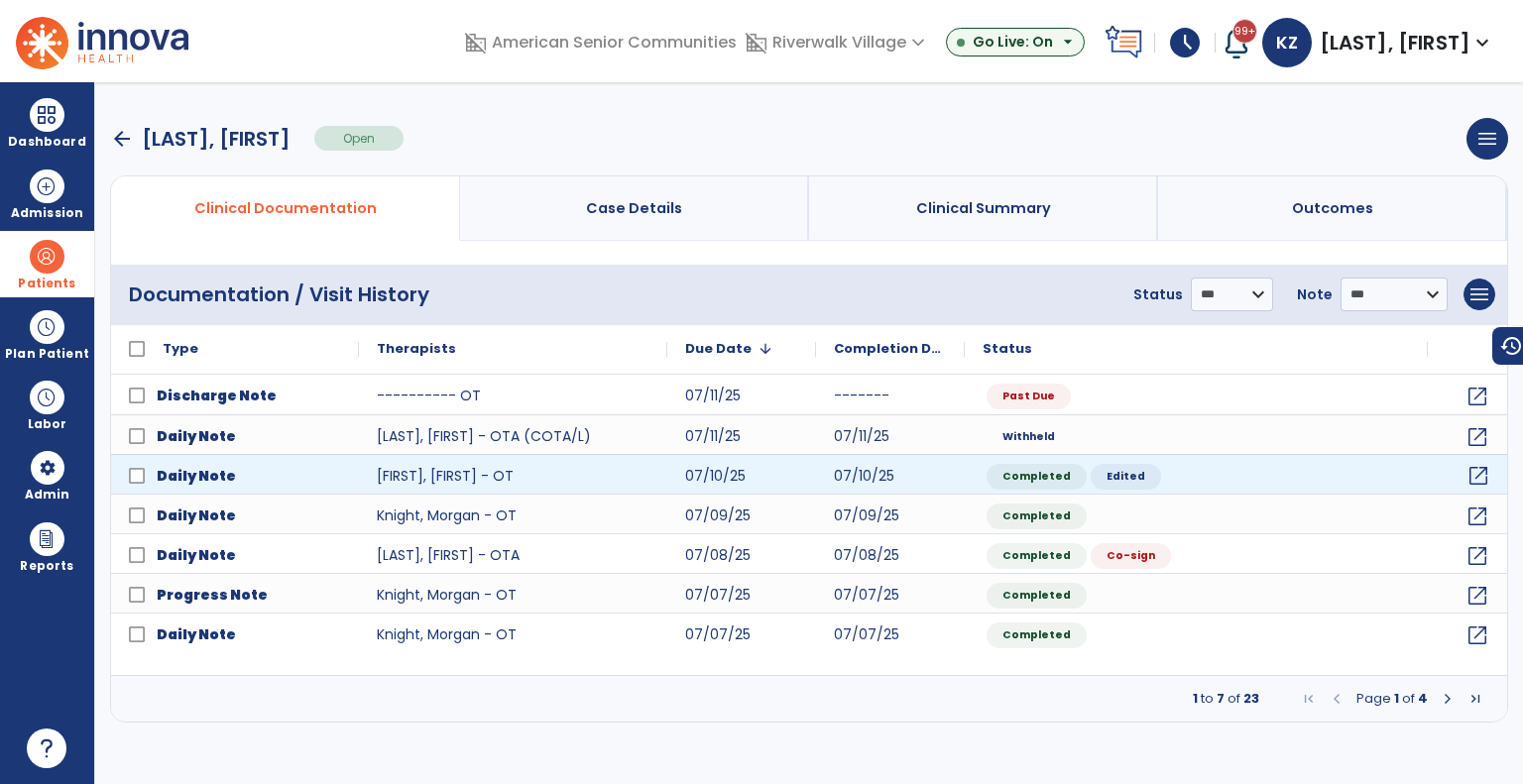 click on "open_in_new" 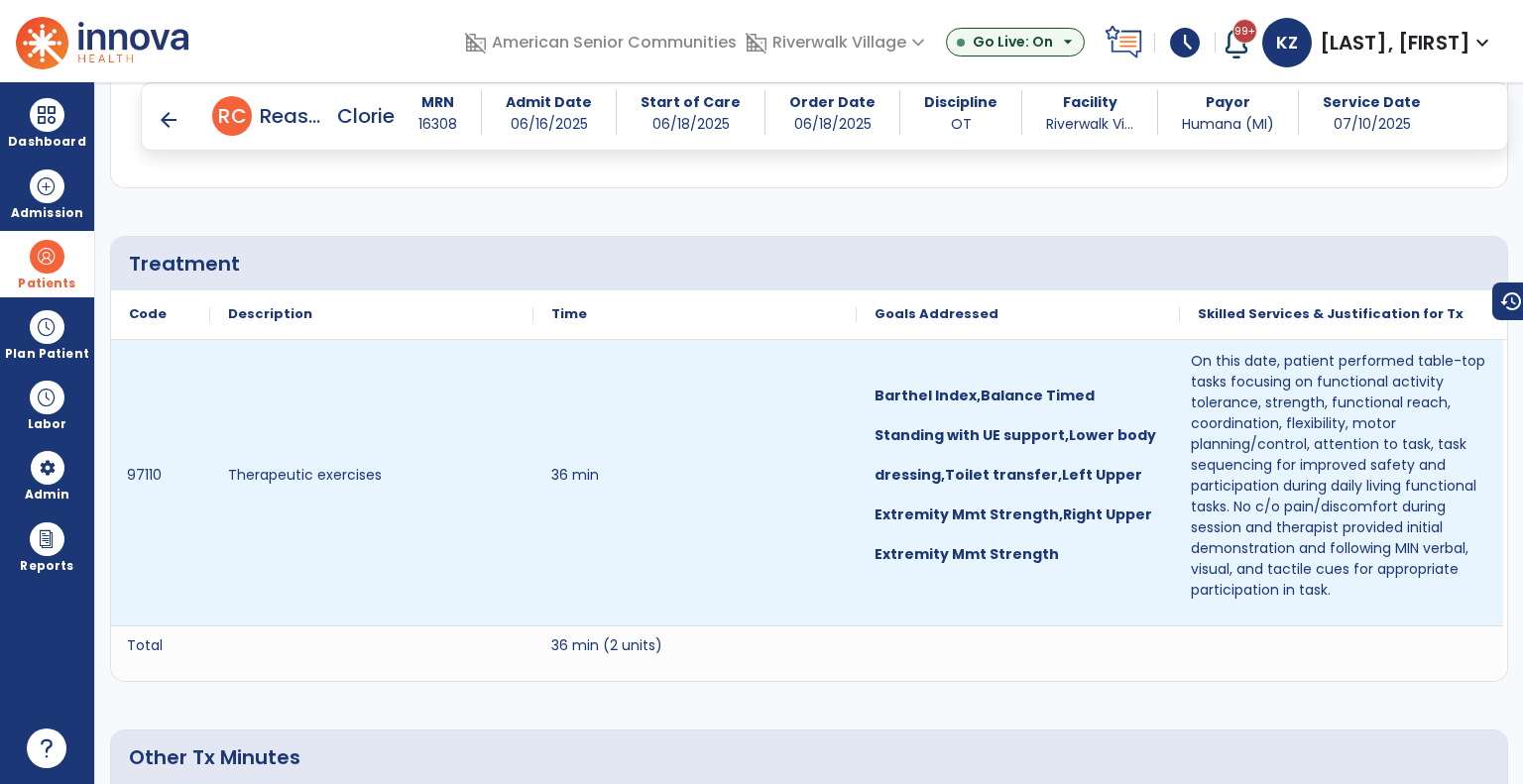 scroll, scrollTop: 1189, scrollLeft: 0, axis: vertical 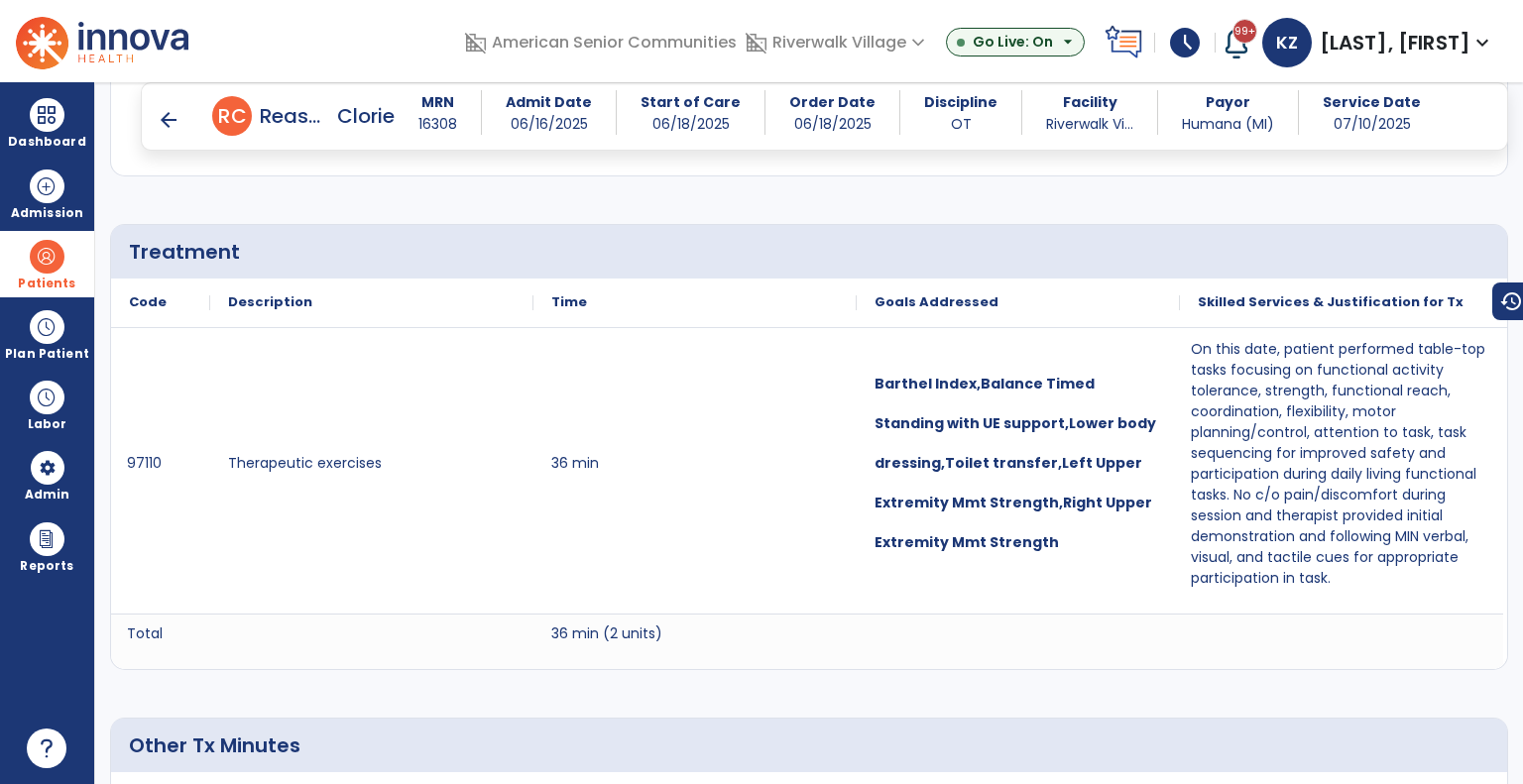 click on "arrow_back" at bounding box center (169, 120) 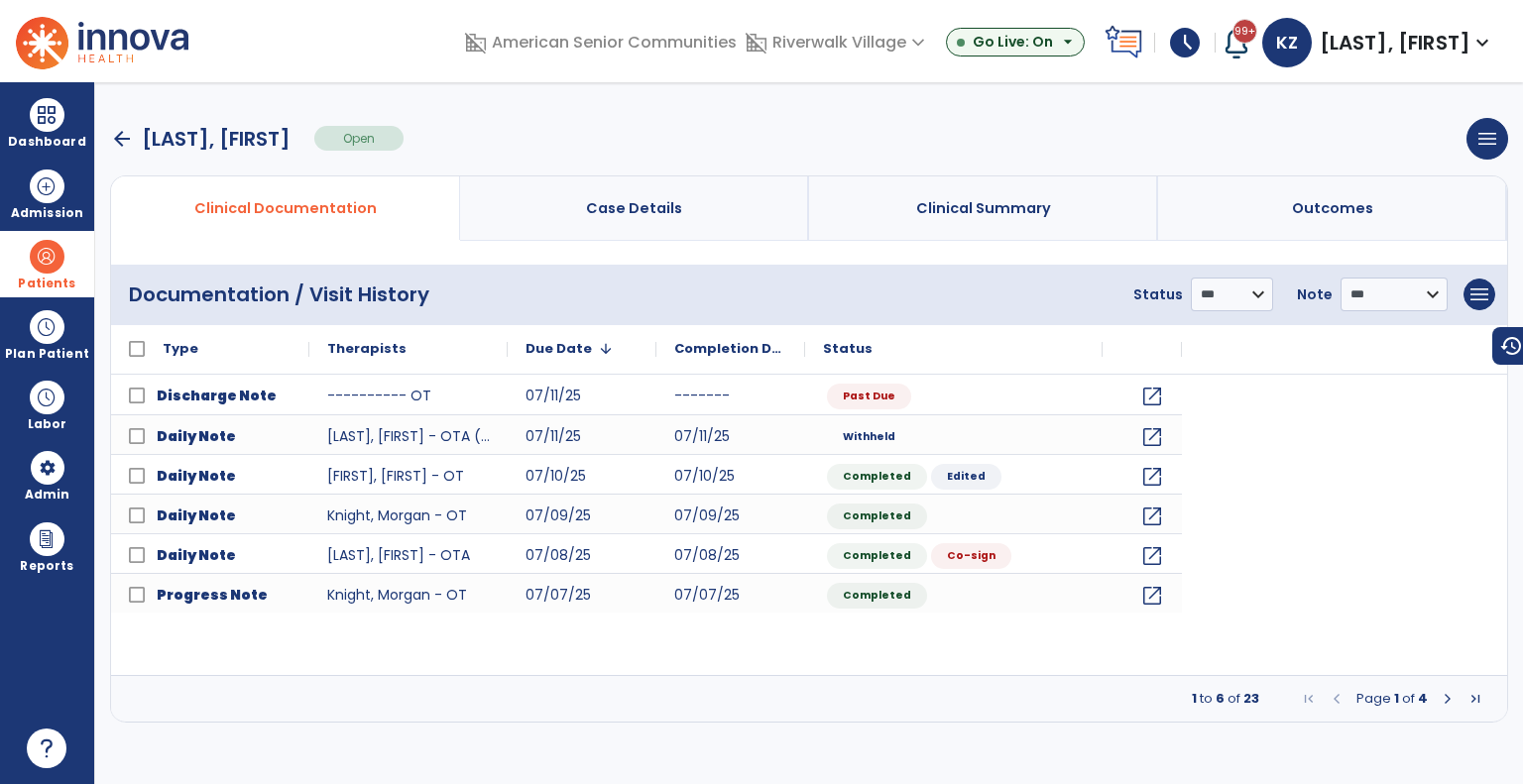 scroll, scrollTop: 0, scrollLeft: 0, axis: both 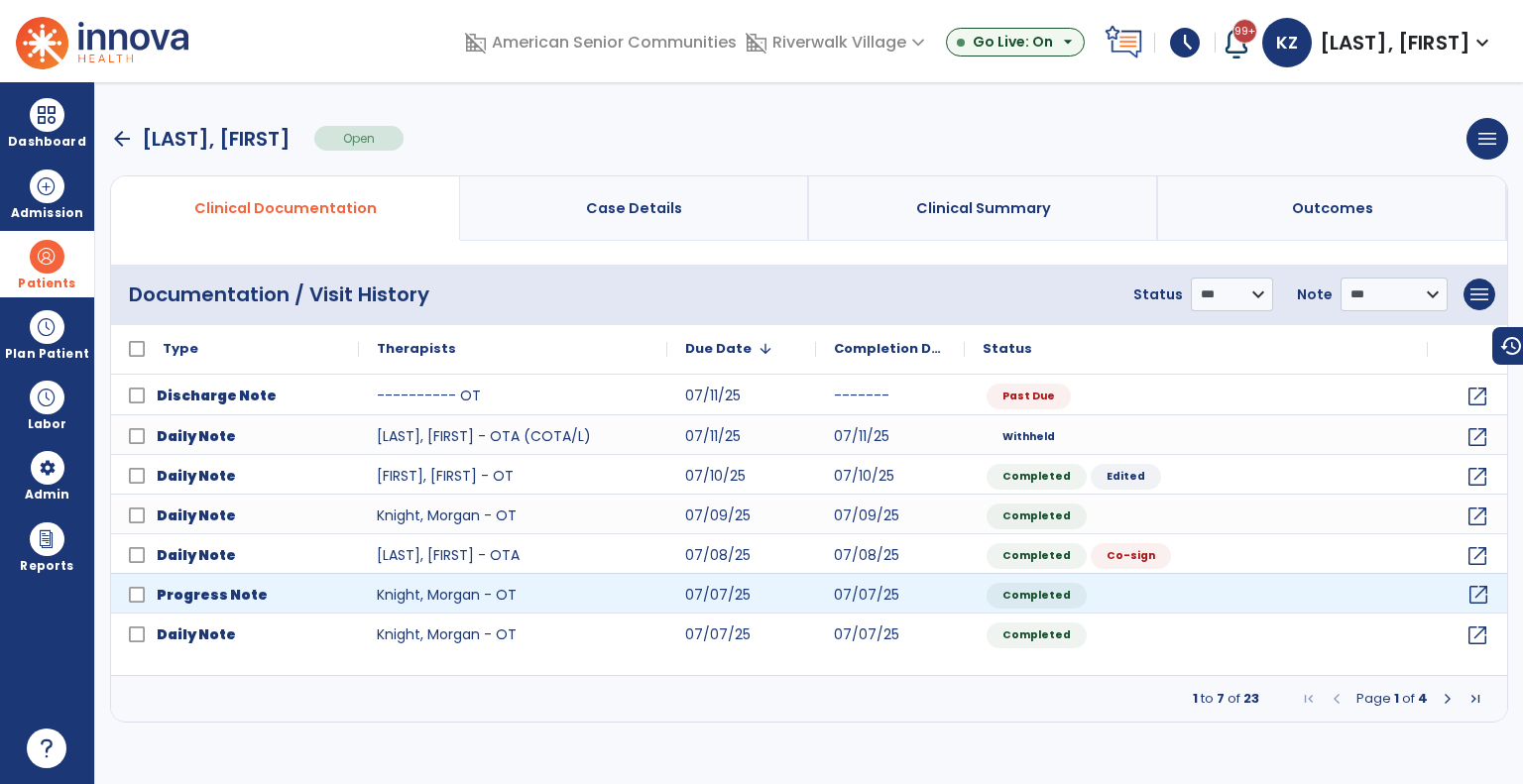 click on "open_in_new" 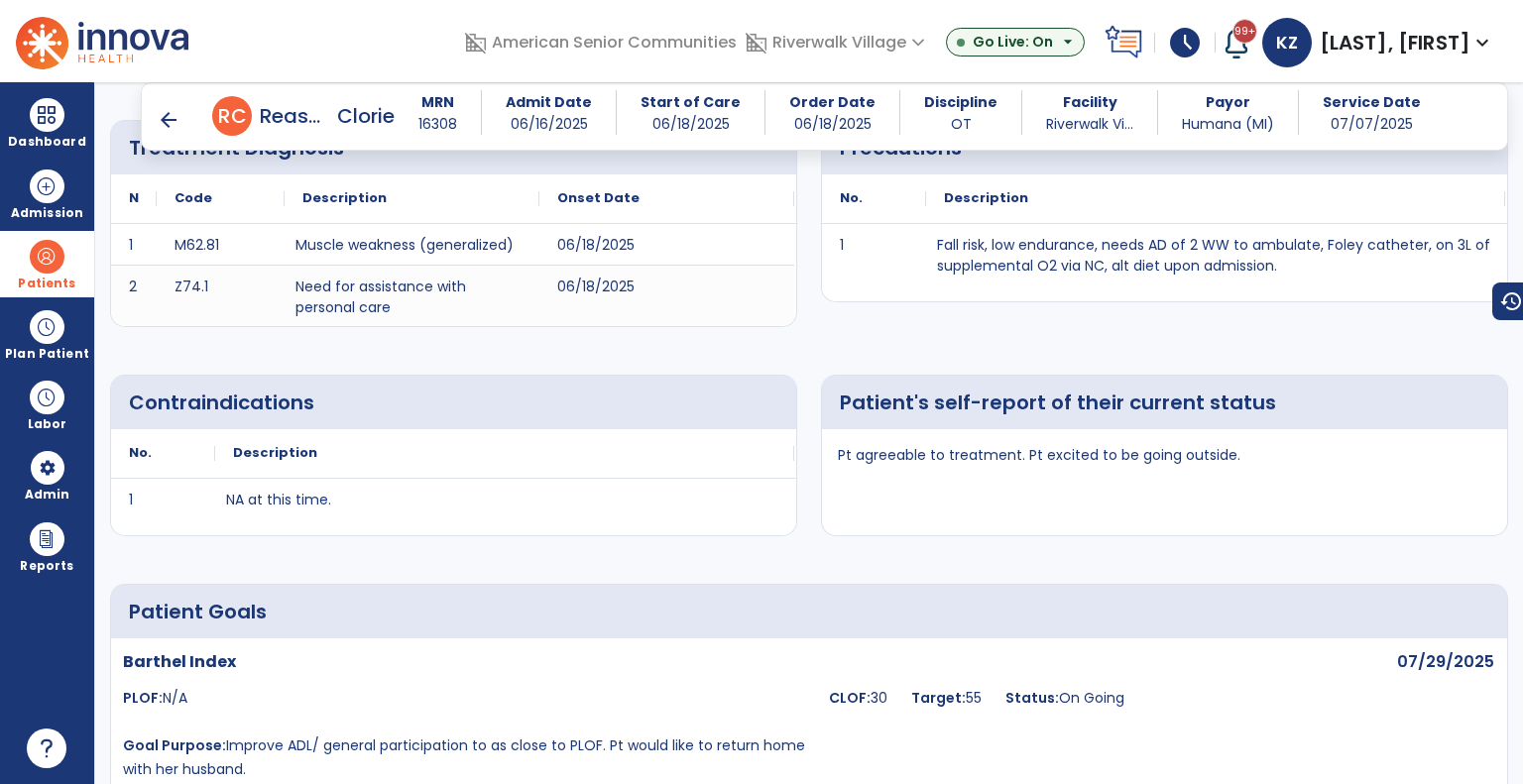scroll, scrollTop: 496, scrollLeft: 0, axis: vertical 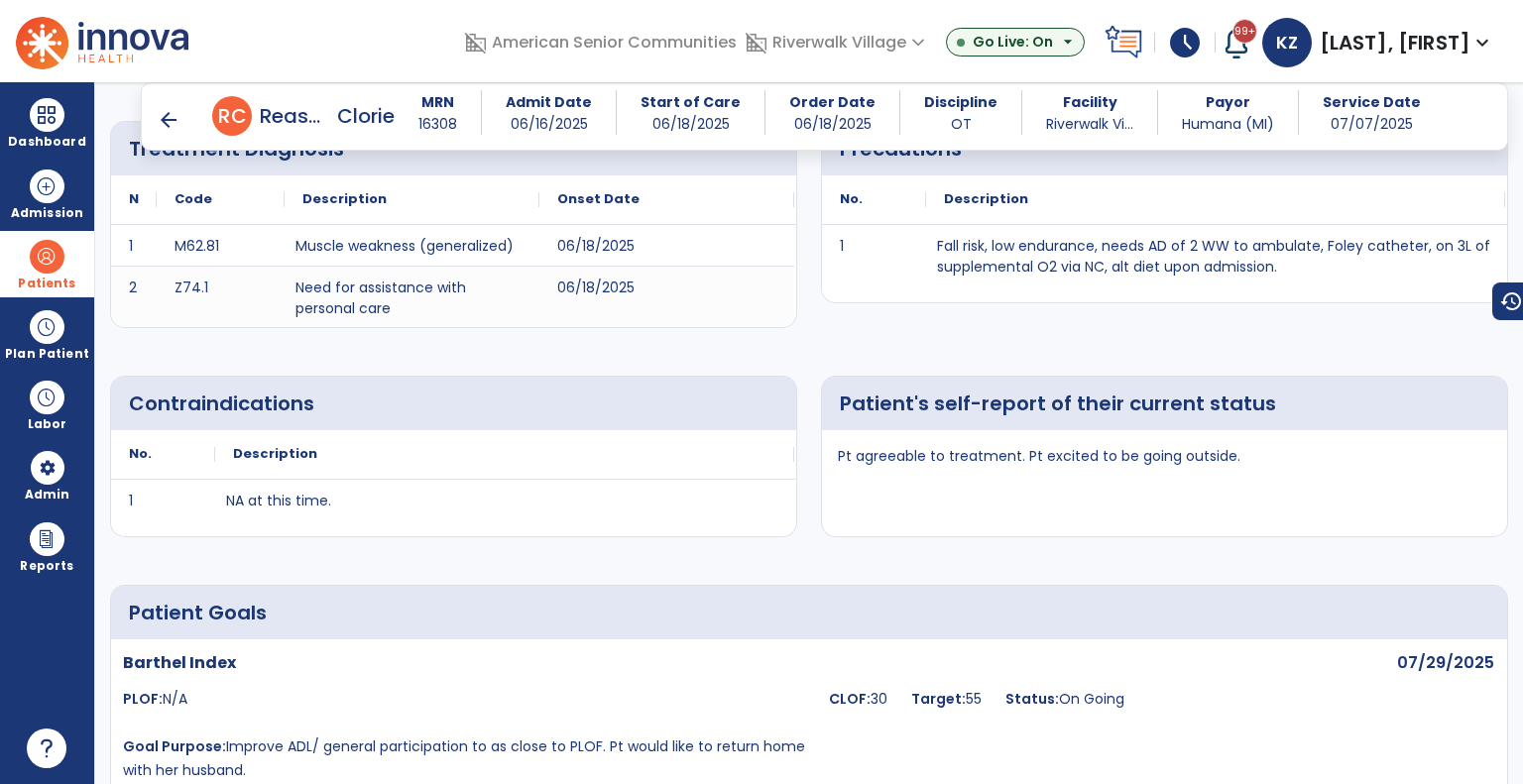 click on "arrow_back" at bounding box center [169, 120] 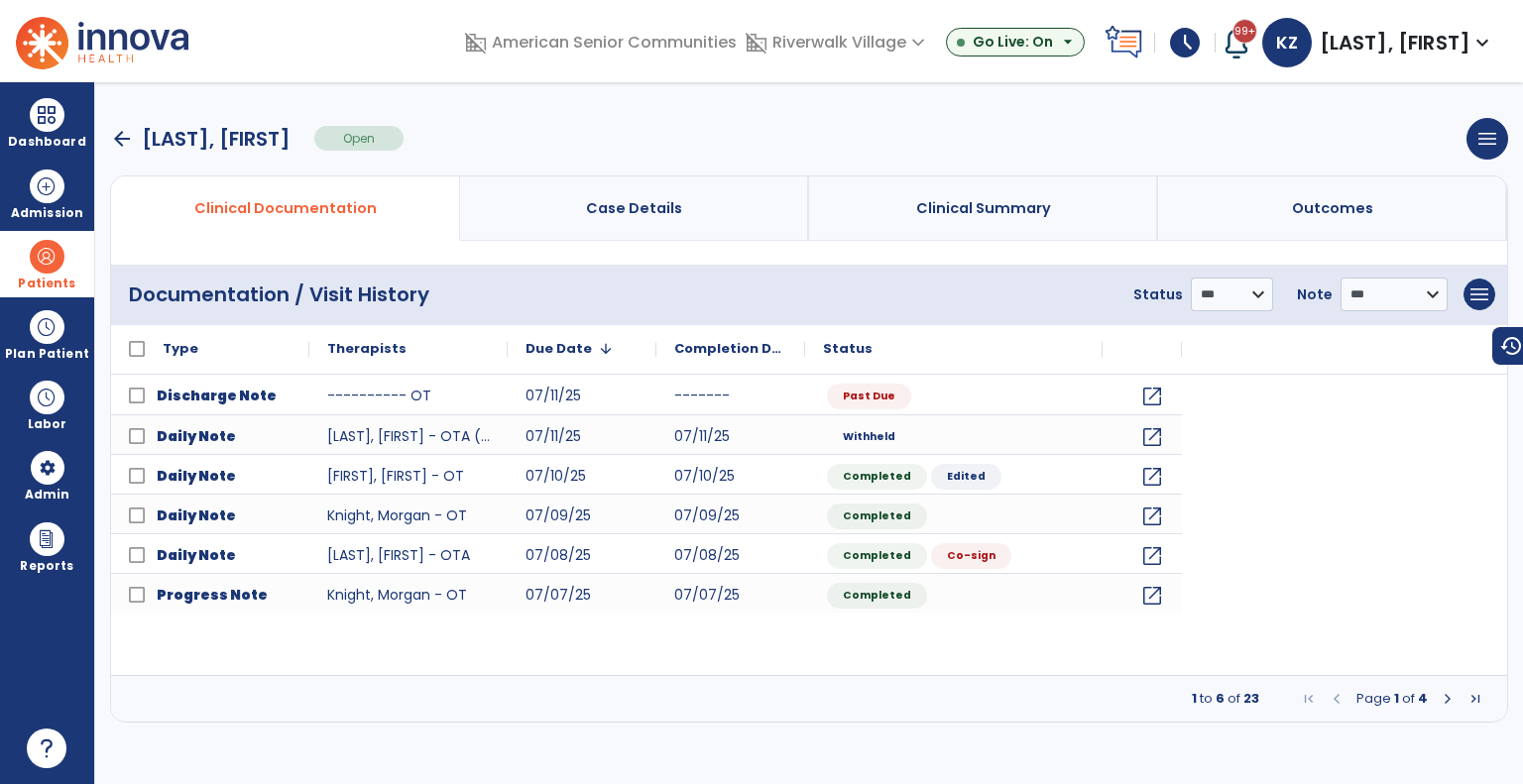 scroll, scrollTop: 0, scrollLeft: 0, axis: both 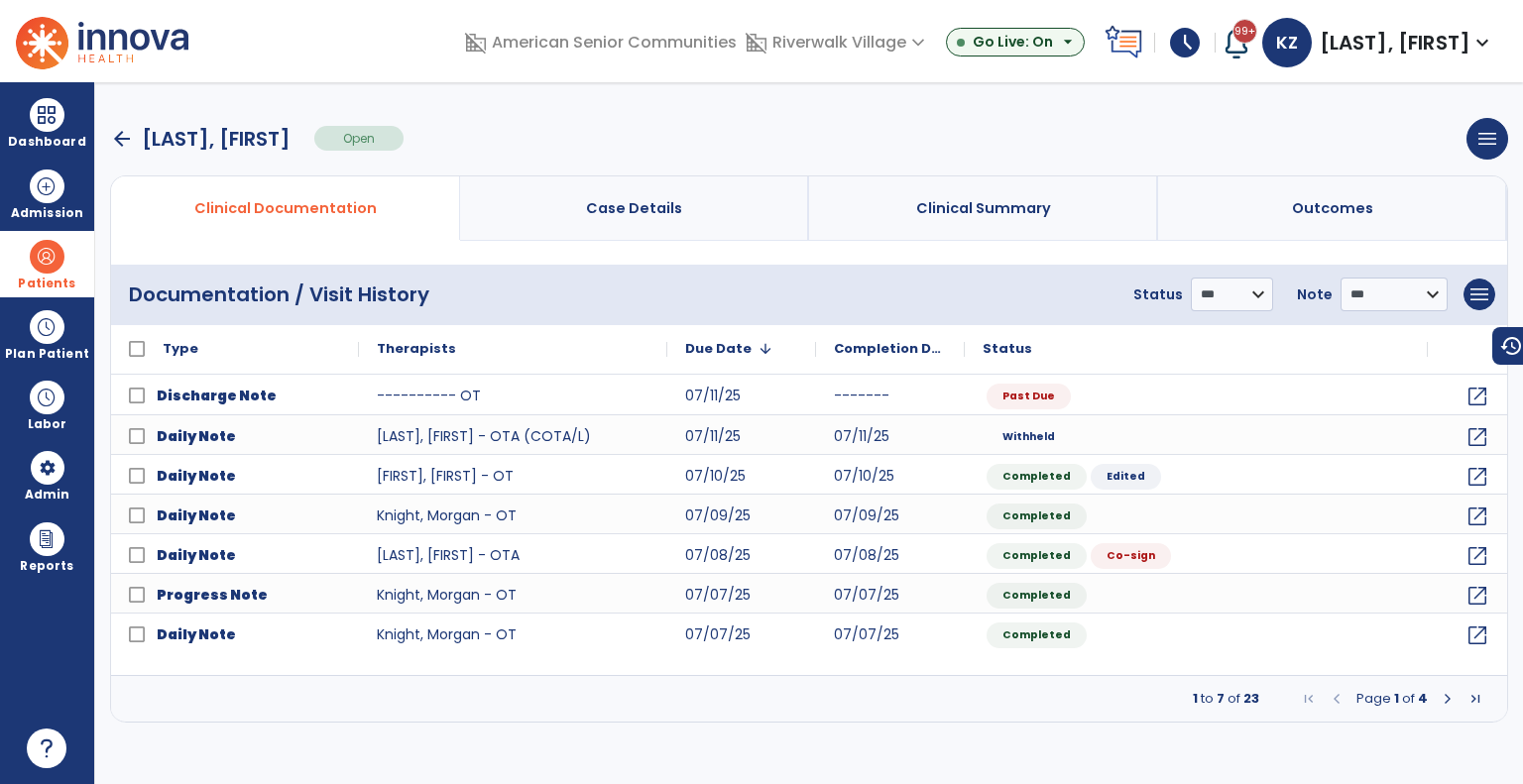 click on "arrow_back" at bounding box center (122, 139) 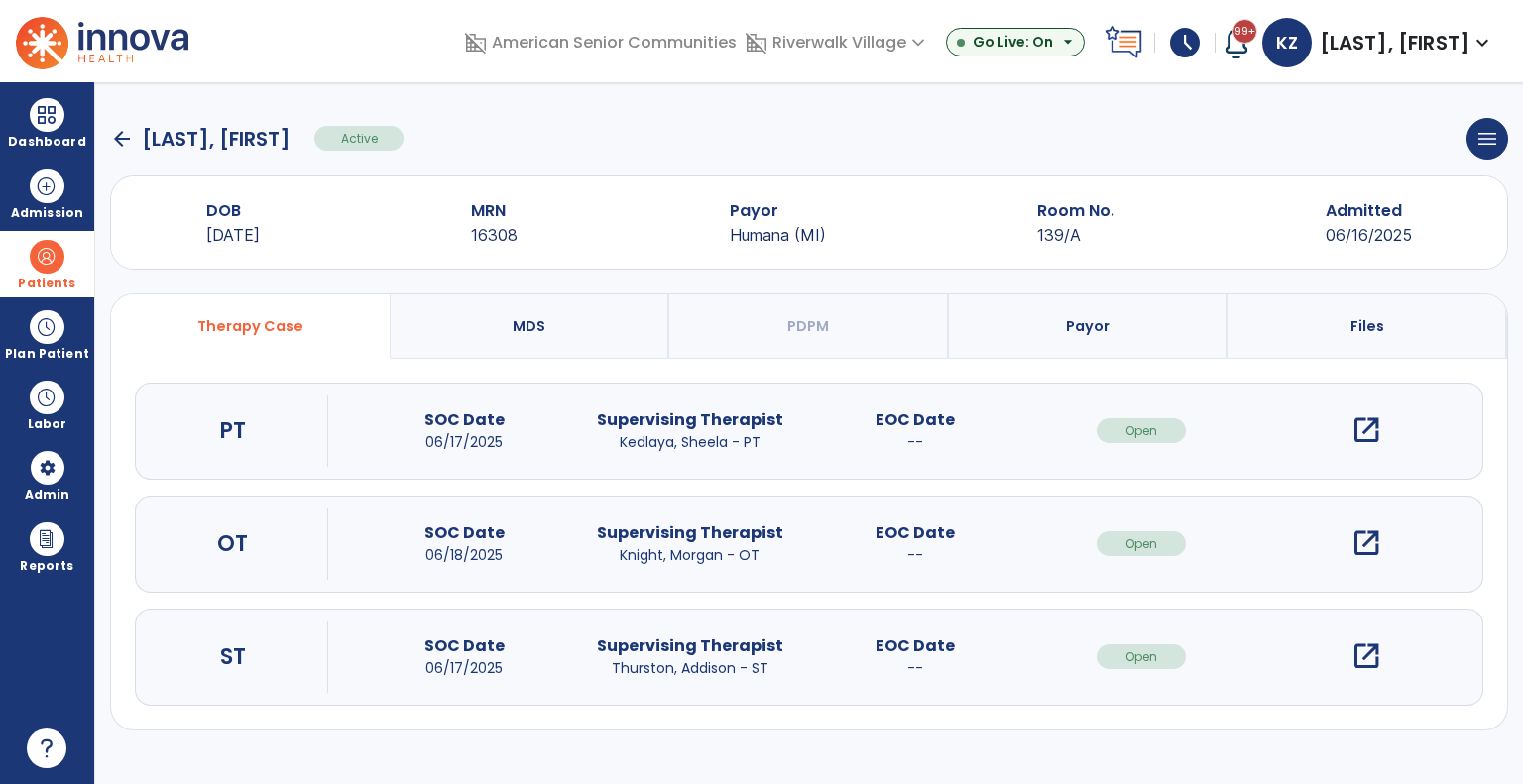 click on "open_in_new" at bounding box center (1366, 430) 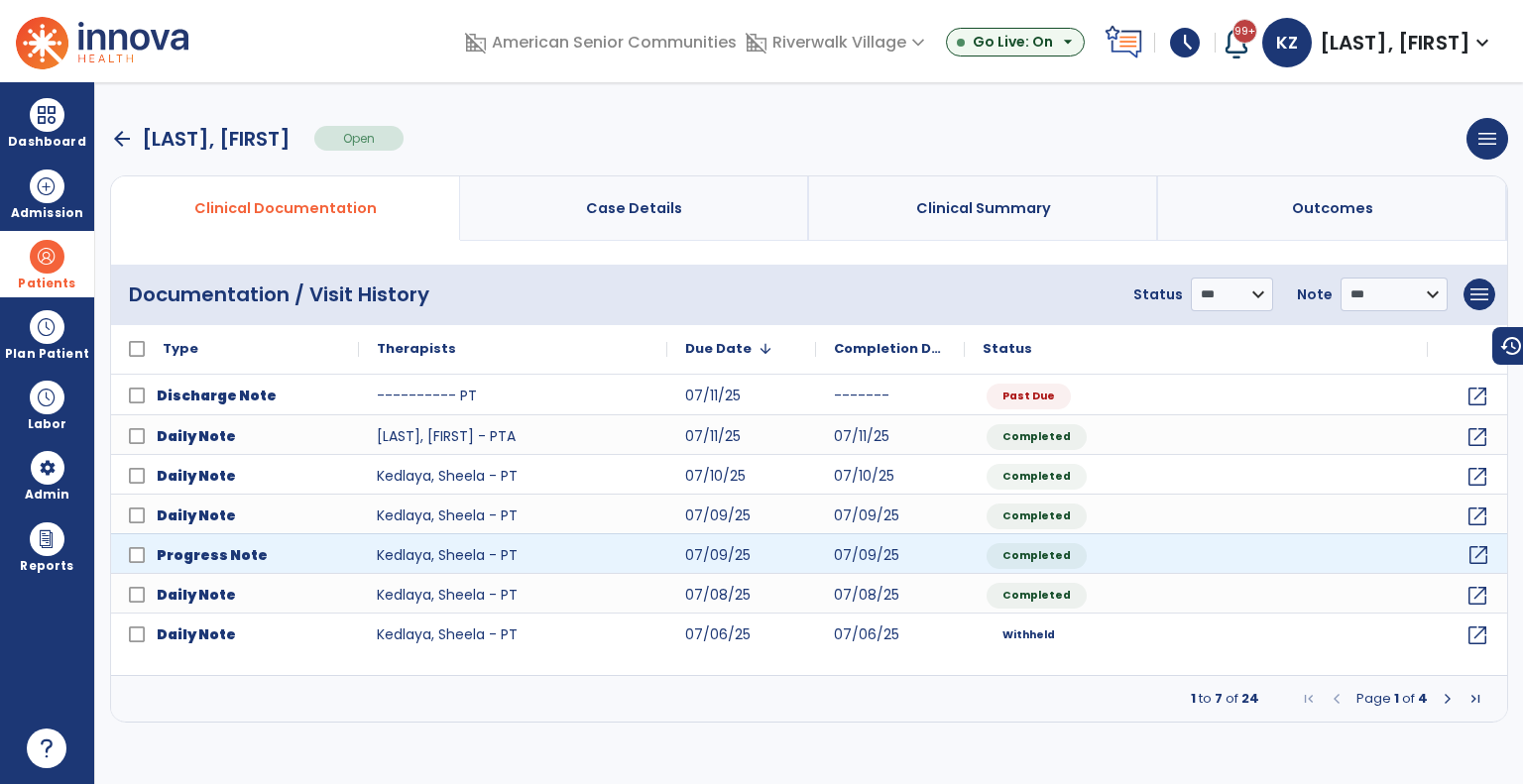 click on "open_in_new" 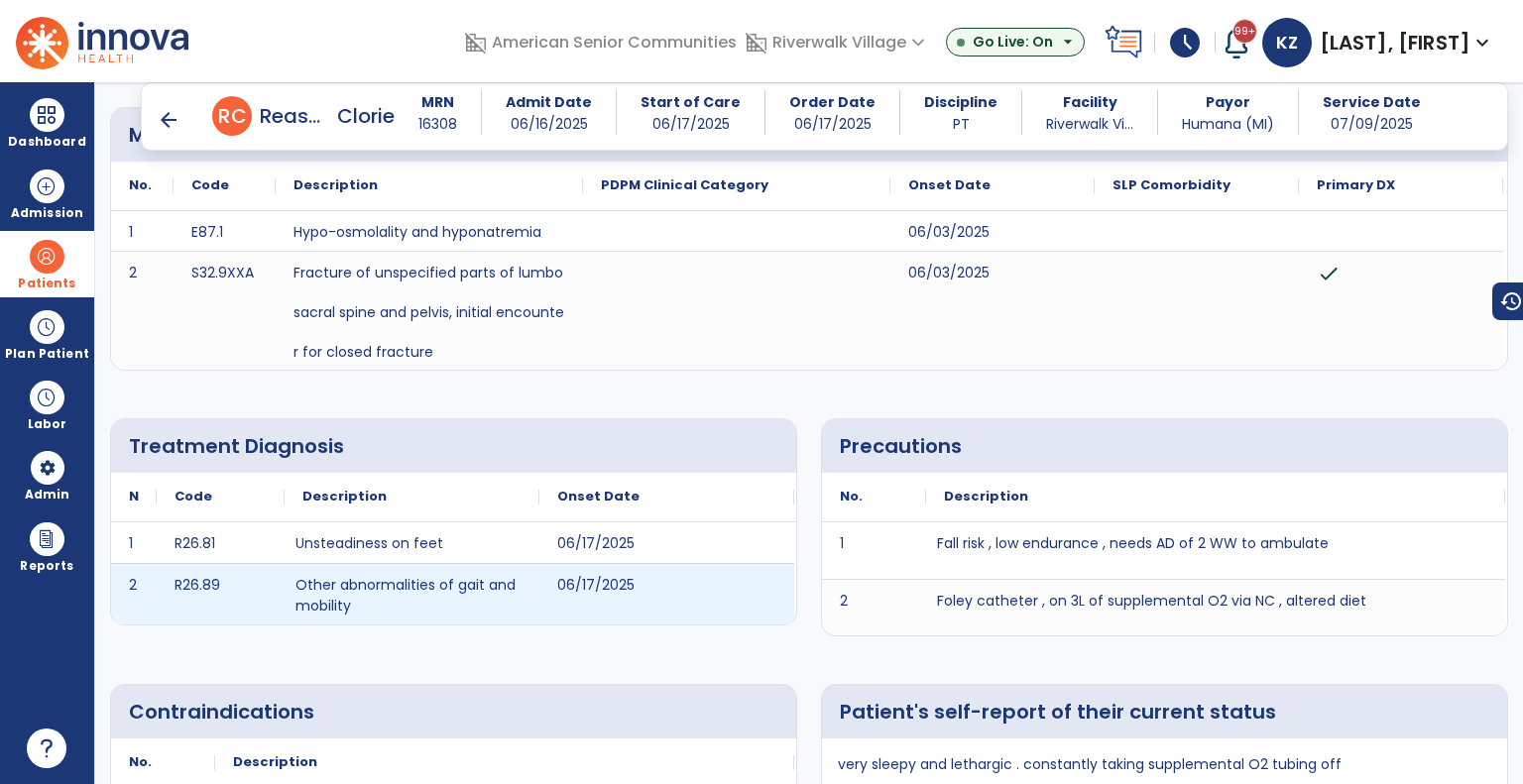 scroll, scrollTop: 0, scrollLeft: 0, axis: both 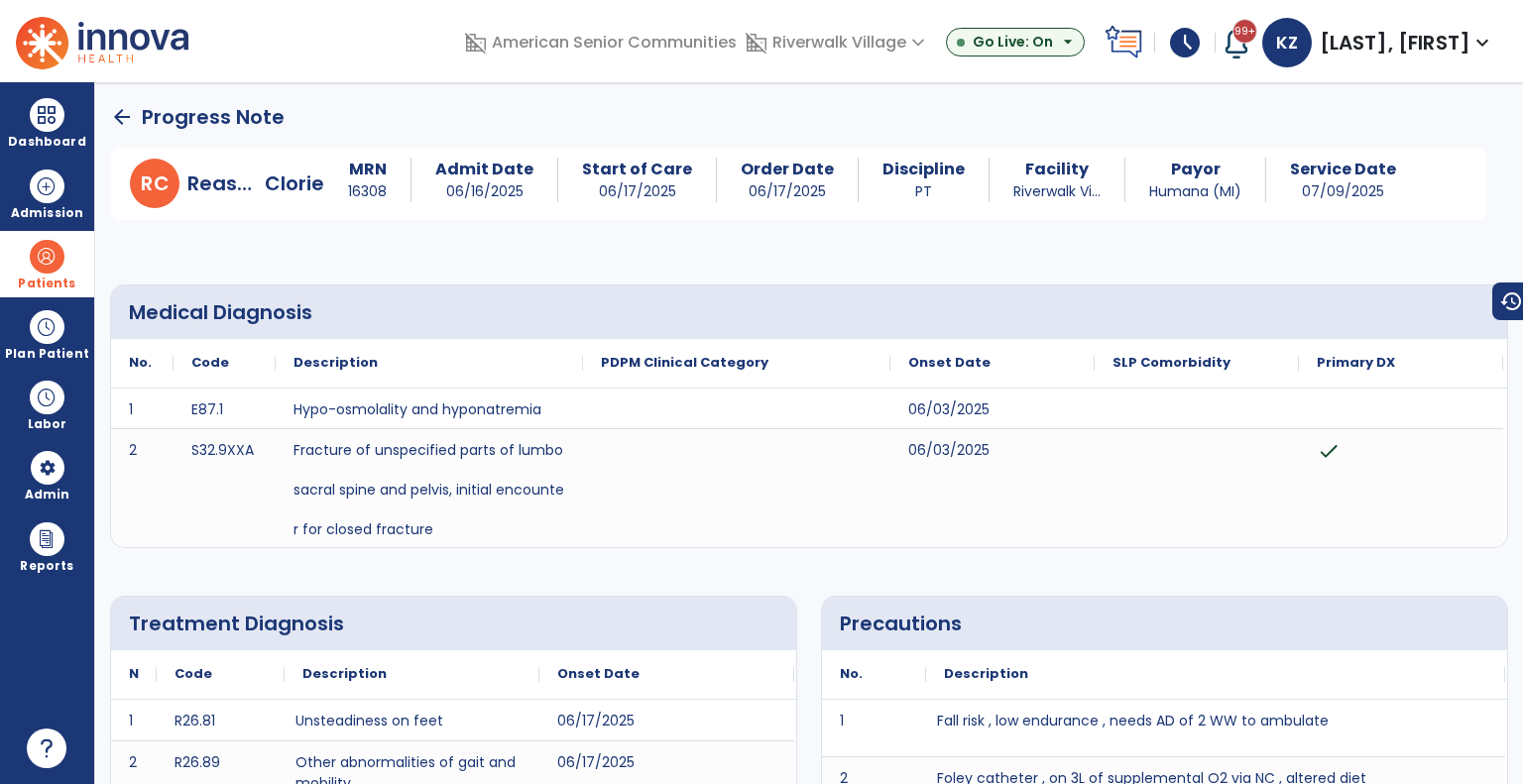 click on "arrow_back" 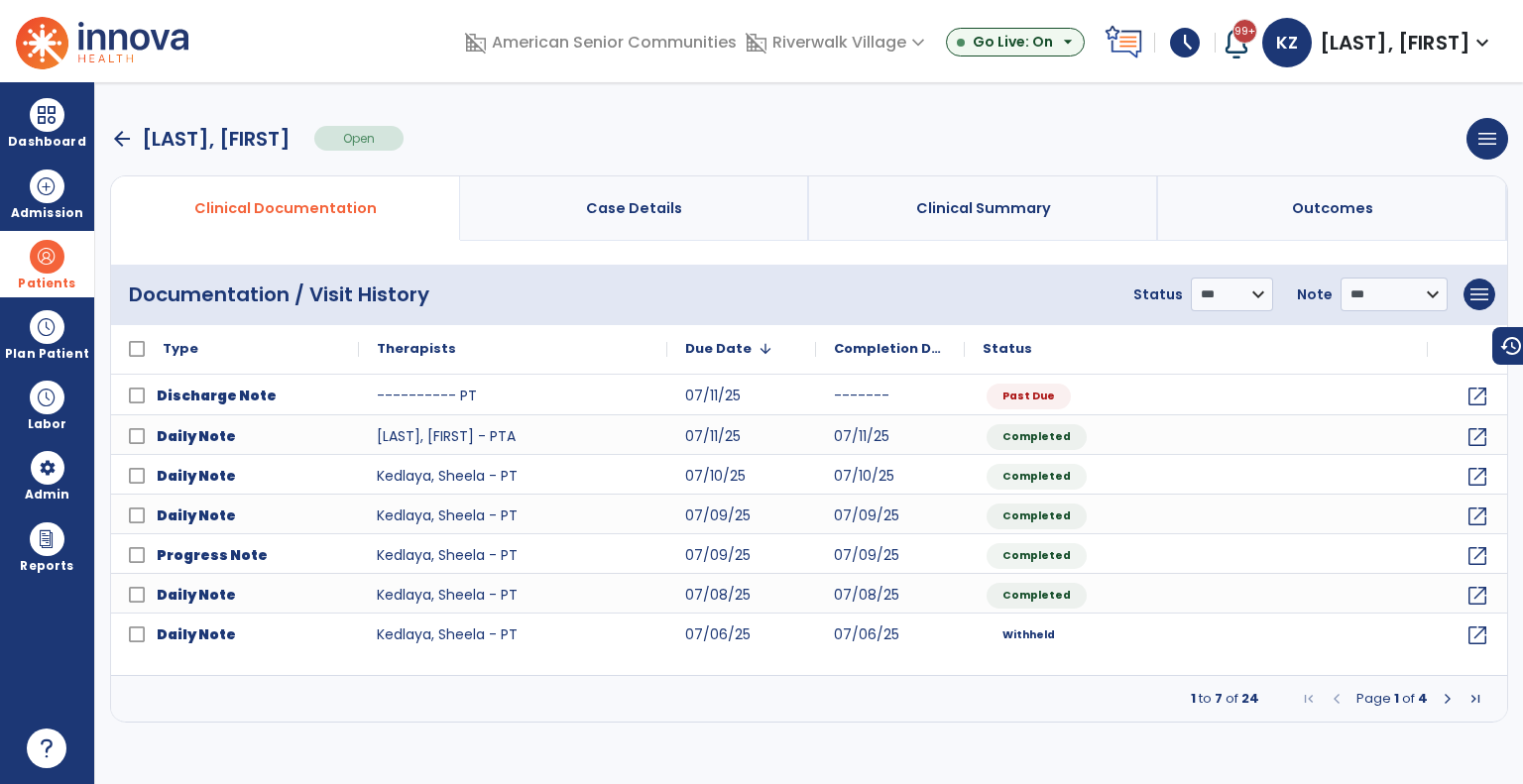 click on "arrow_back" at bounding box center [122, 139] 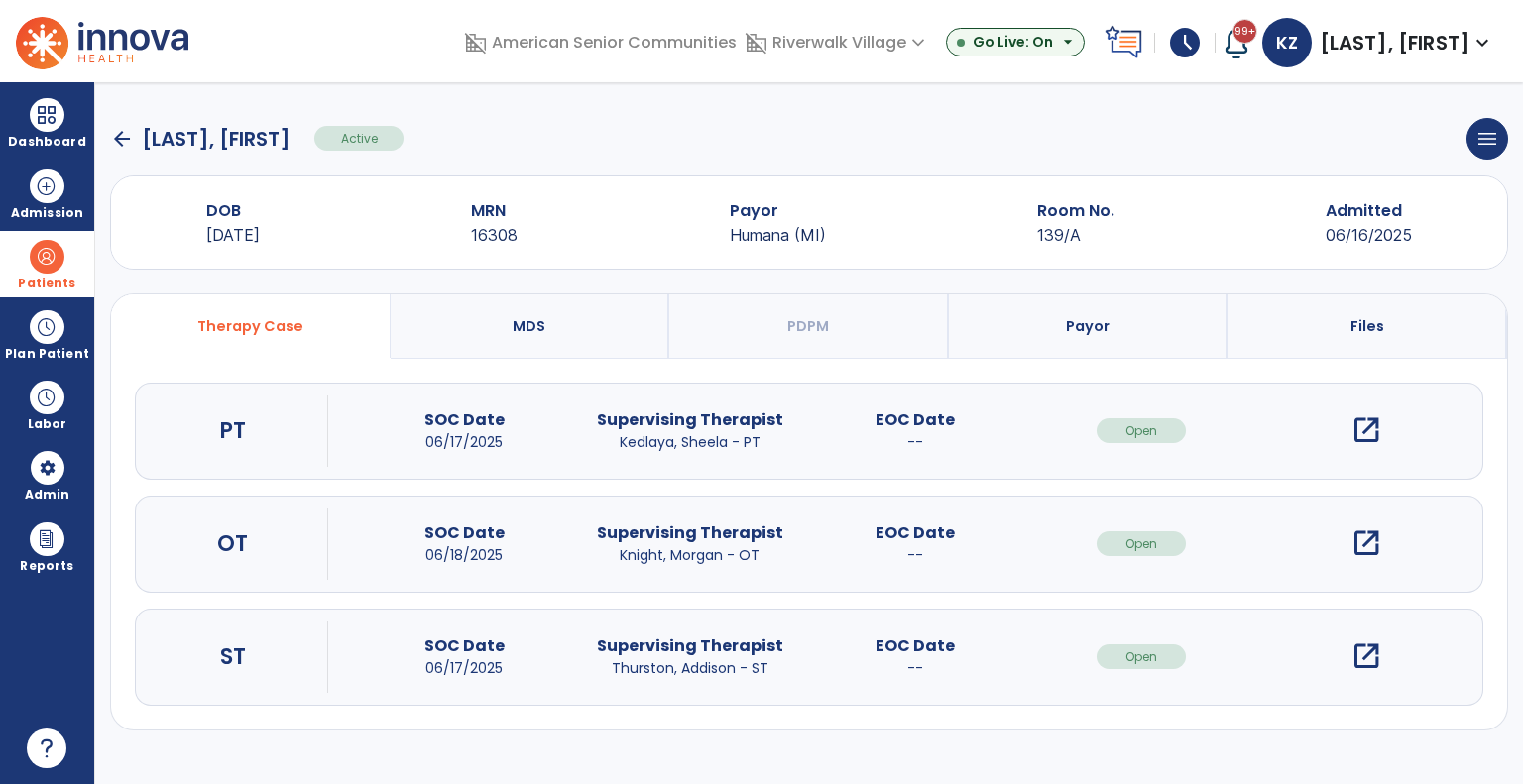 click on "arrow_back" 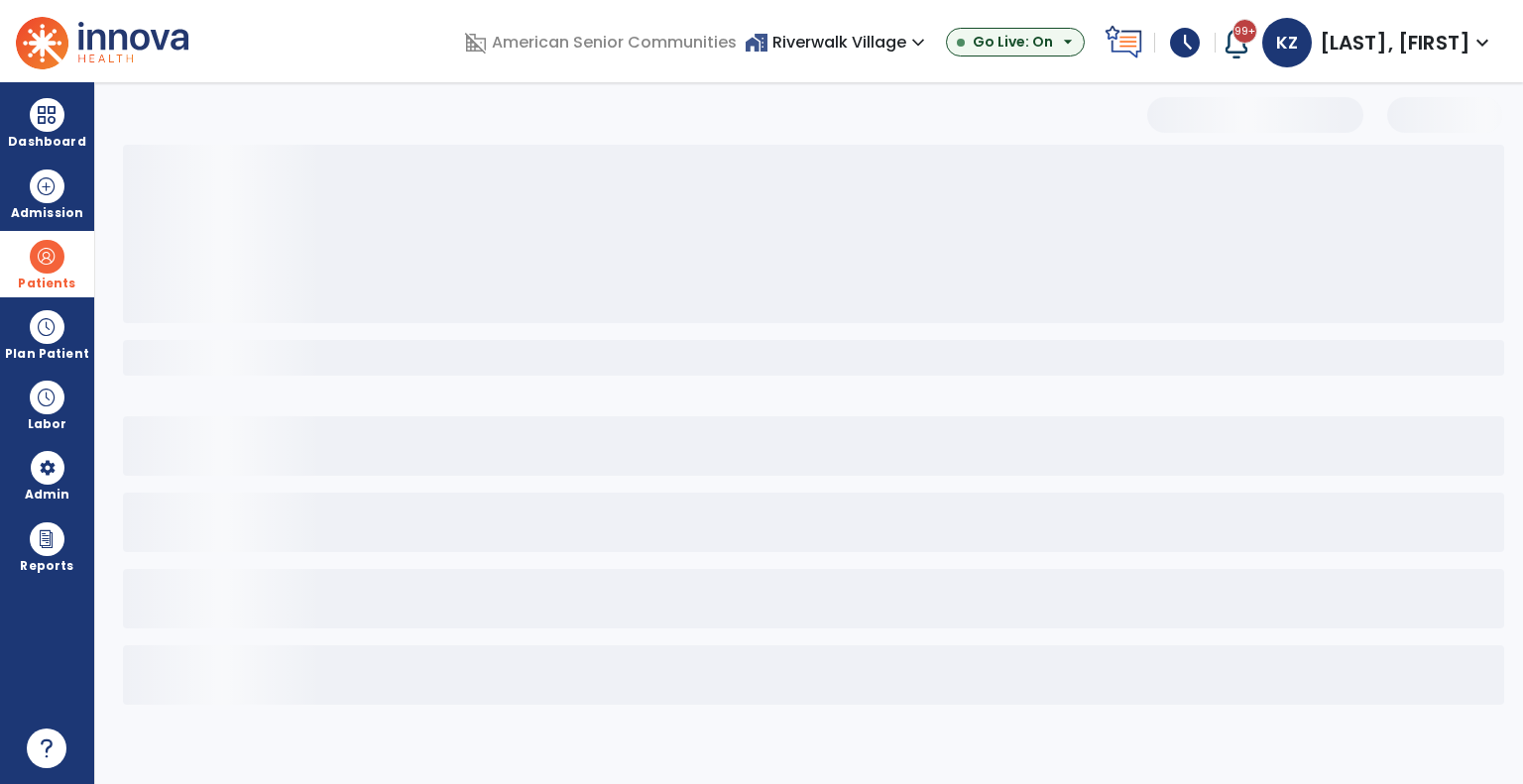 select on "***" 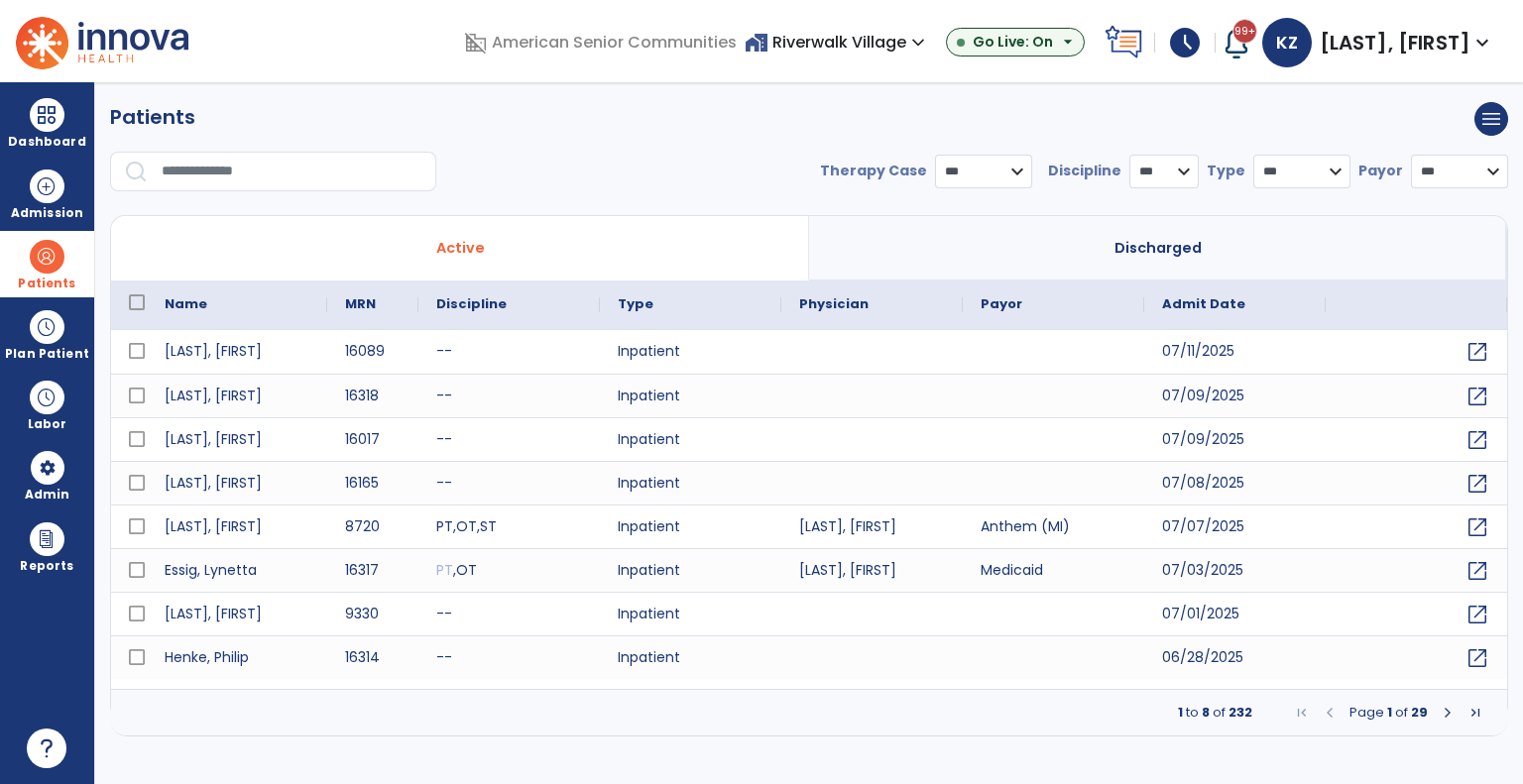 click at bounding box center [47, 257] 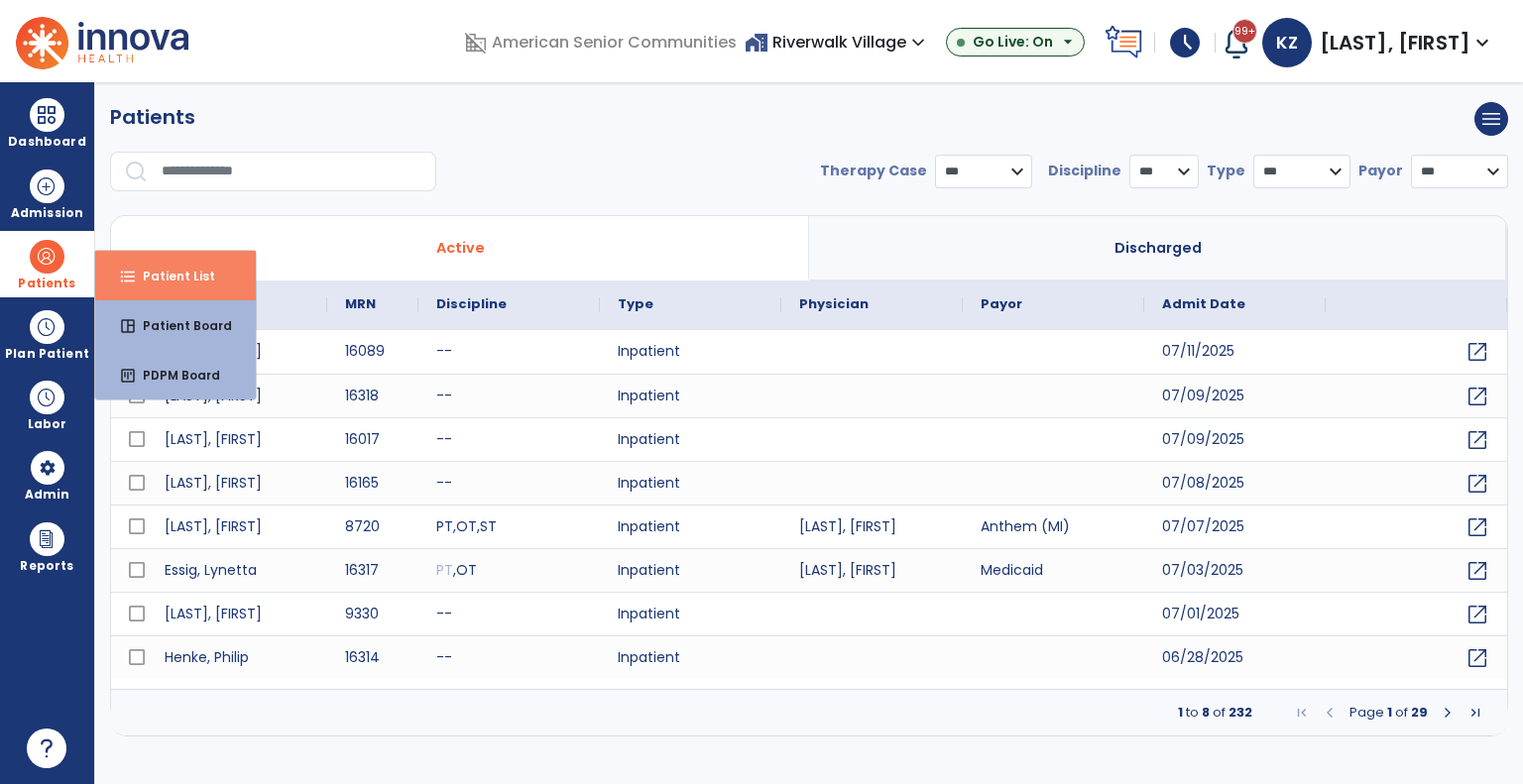click on "Patient List" at bounding box center [171, 276] 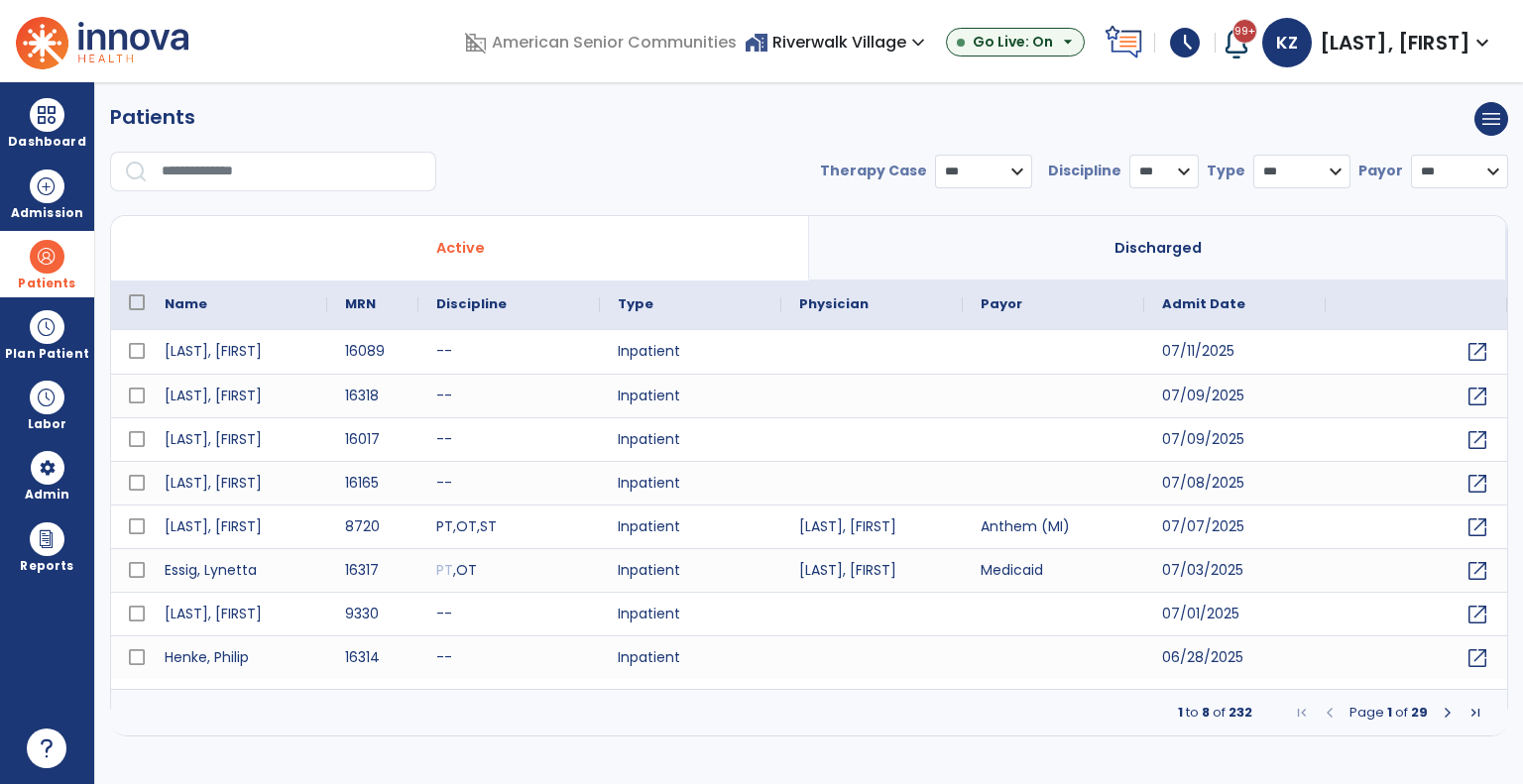 click at bounding box center (292, 171) 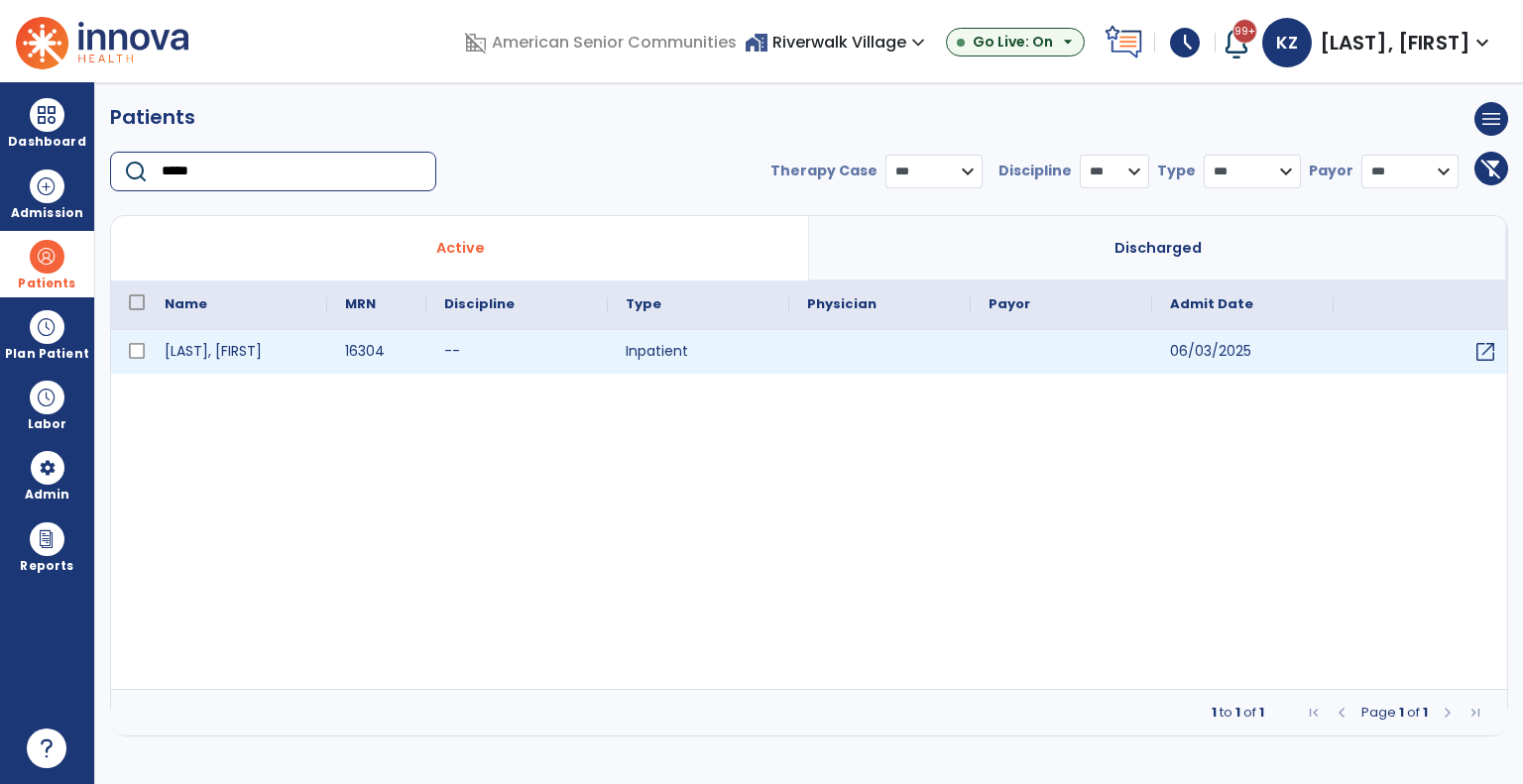 type on "*****" 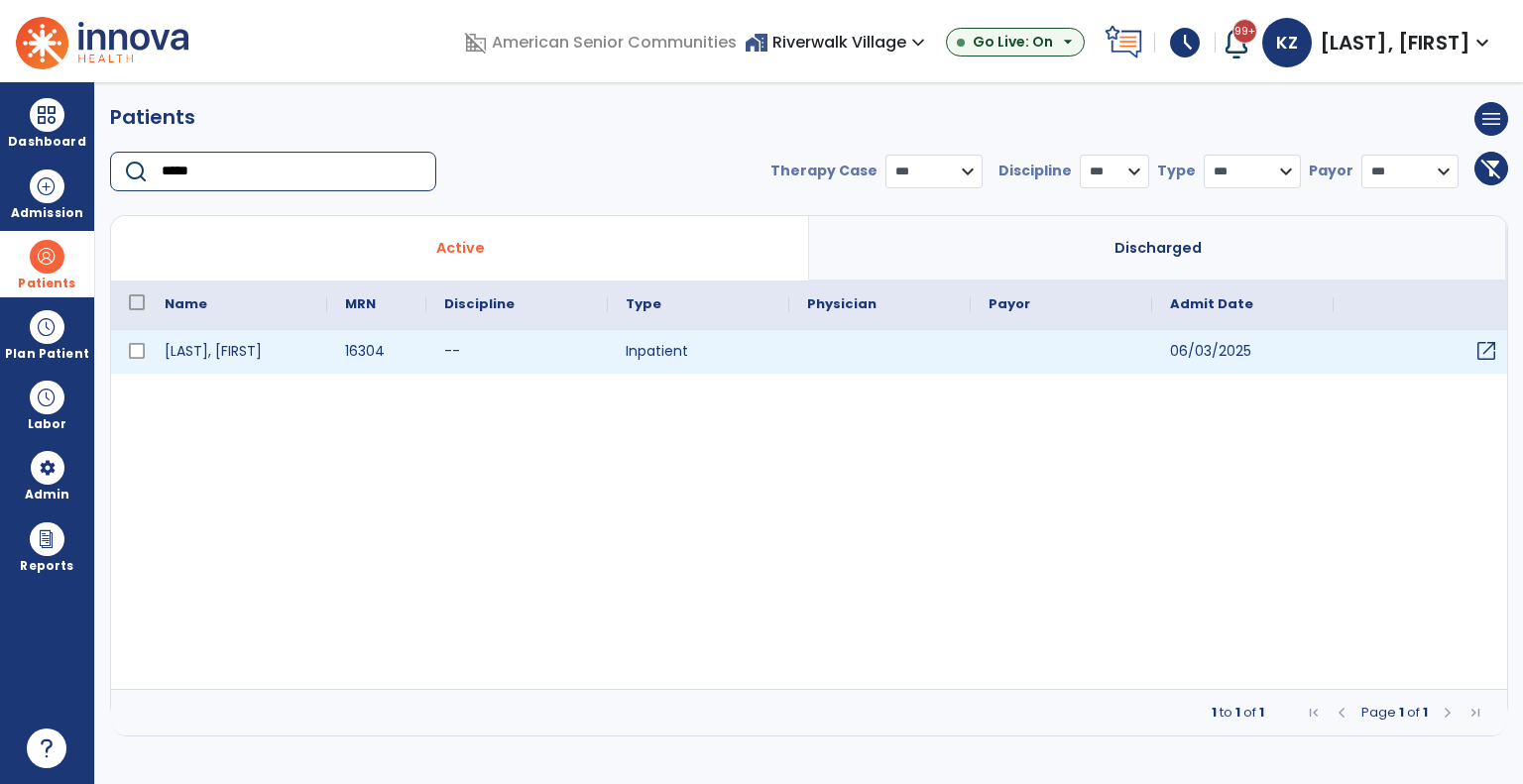 click on "open_in_new" at bounding box center [1486, 351] 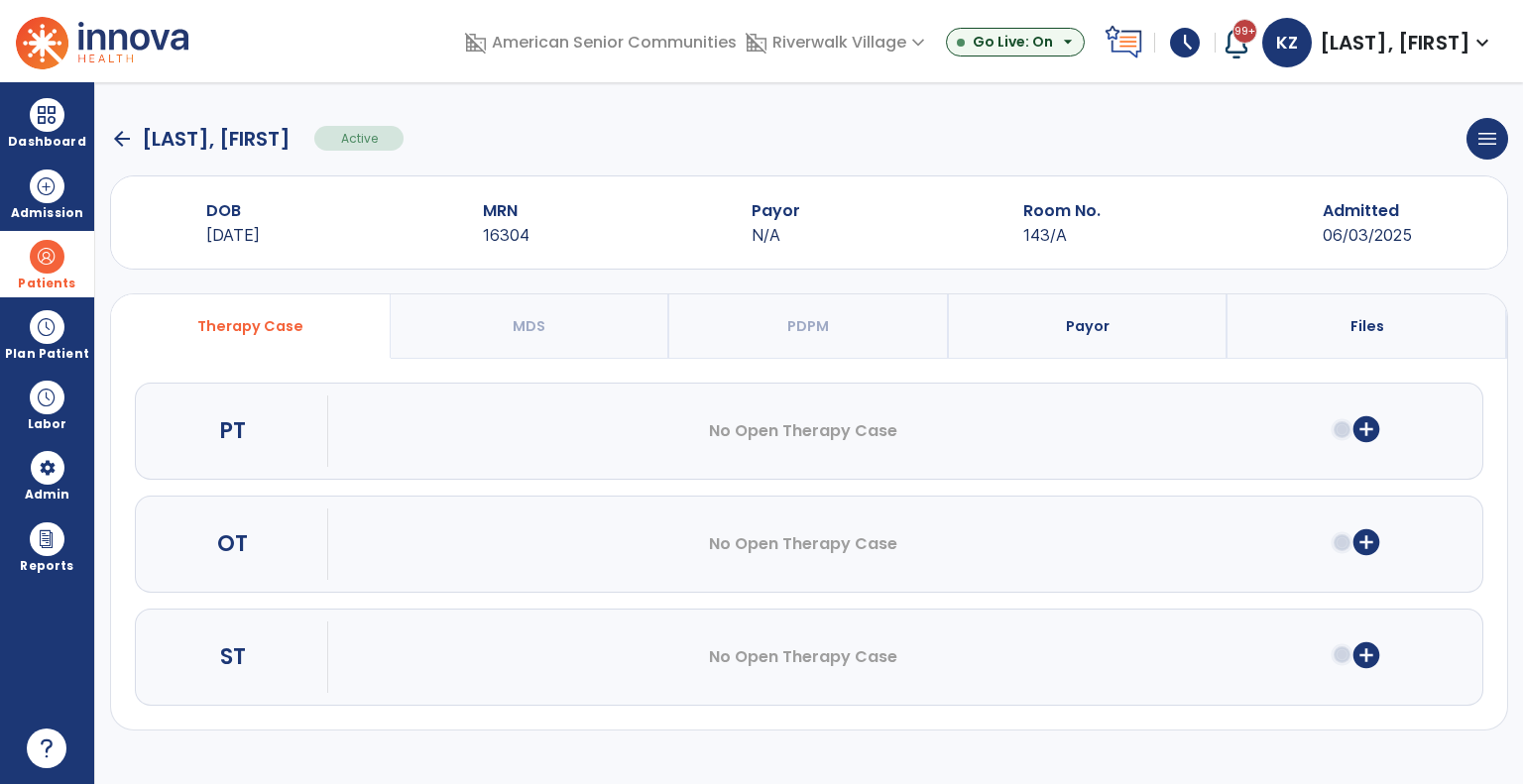 click at bounding box center (47, 257) 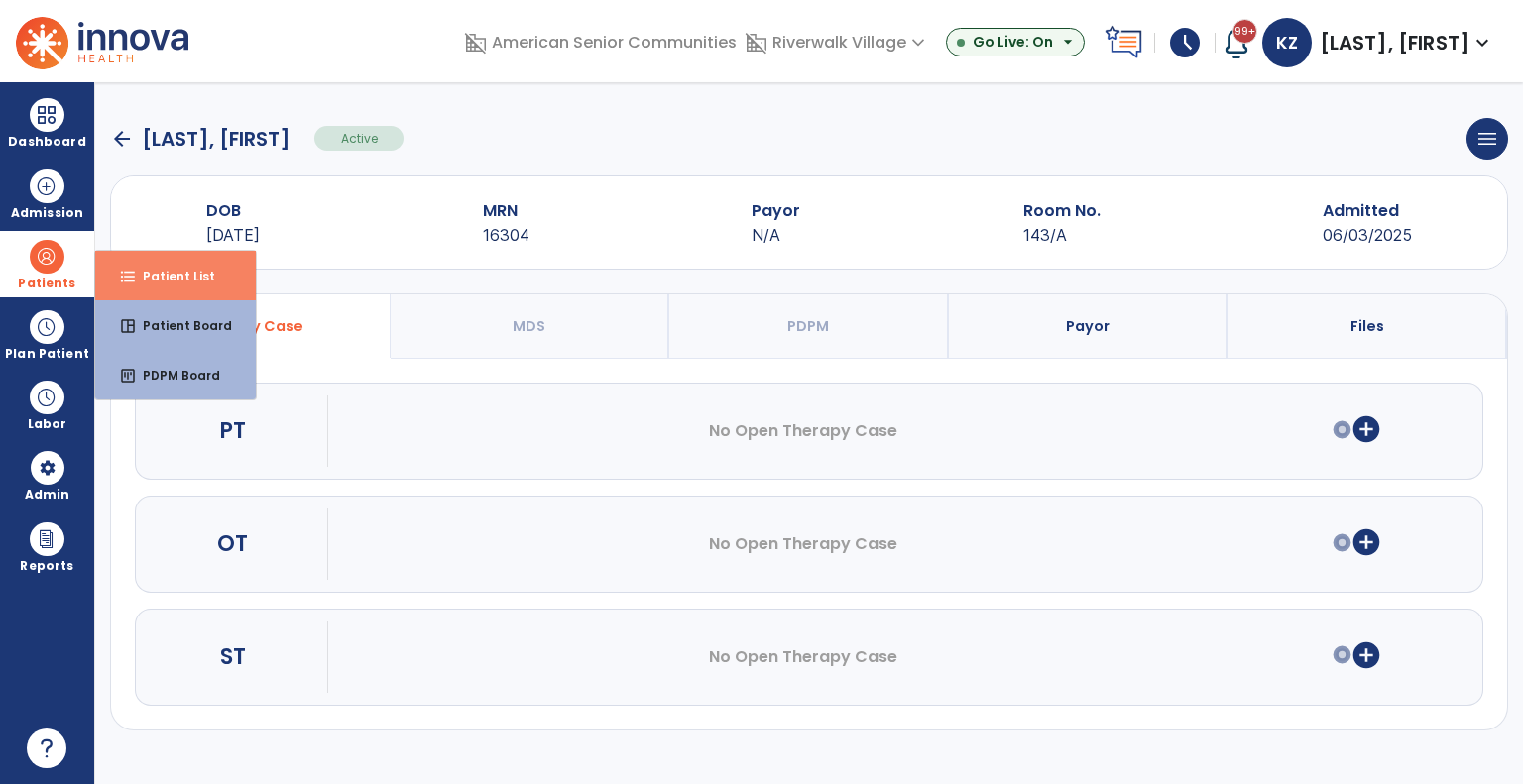 click on "format_list_bulleted  Patient List" at bounding box center (176, 276) 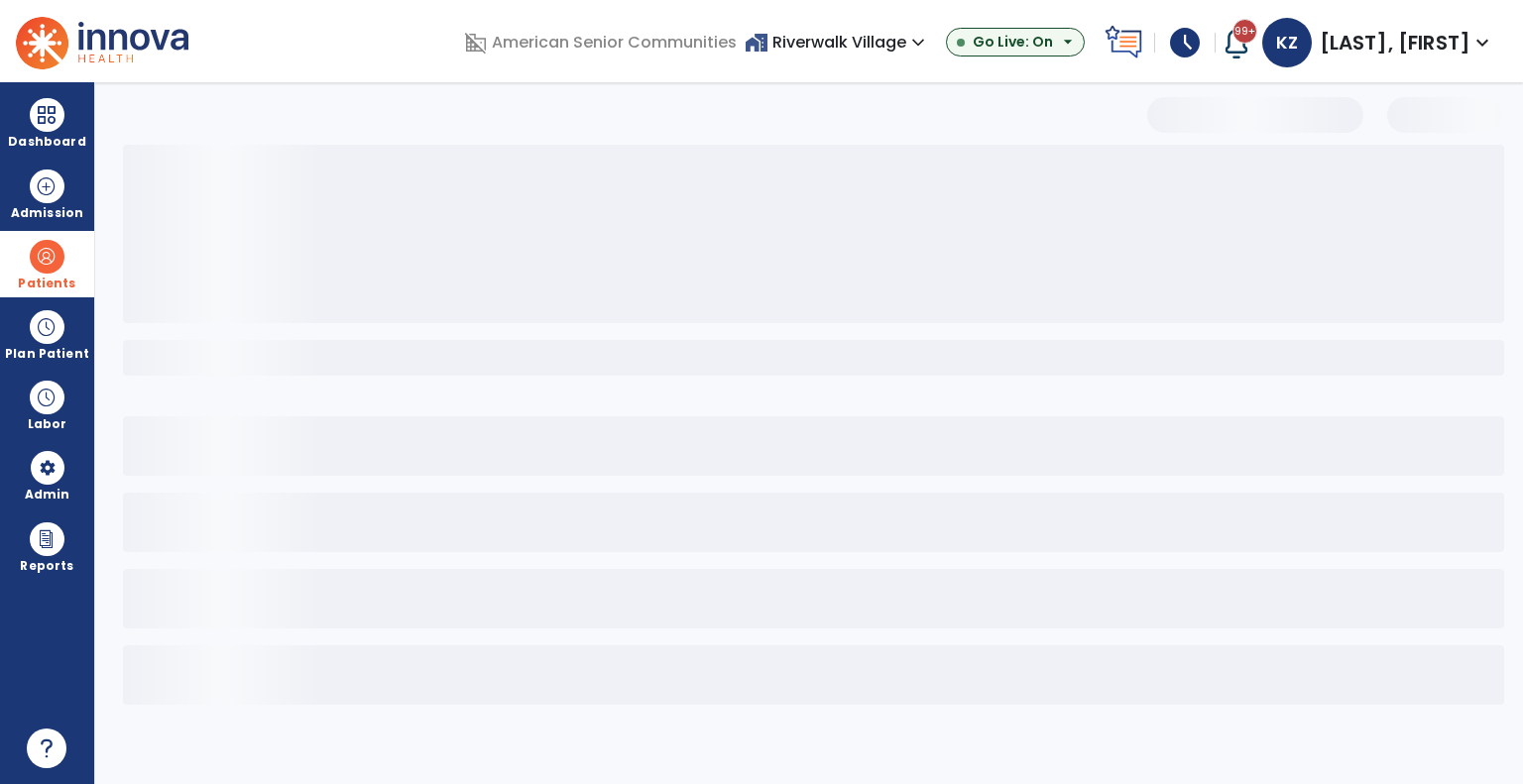 select on "***" 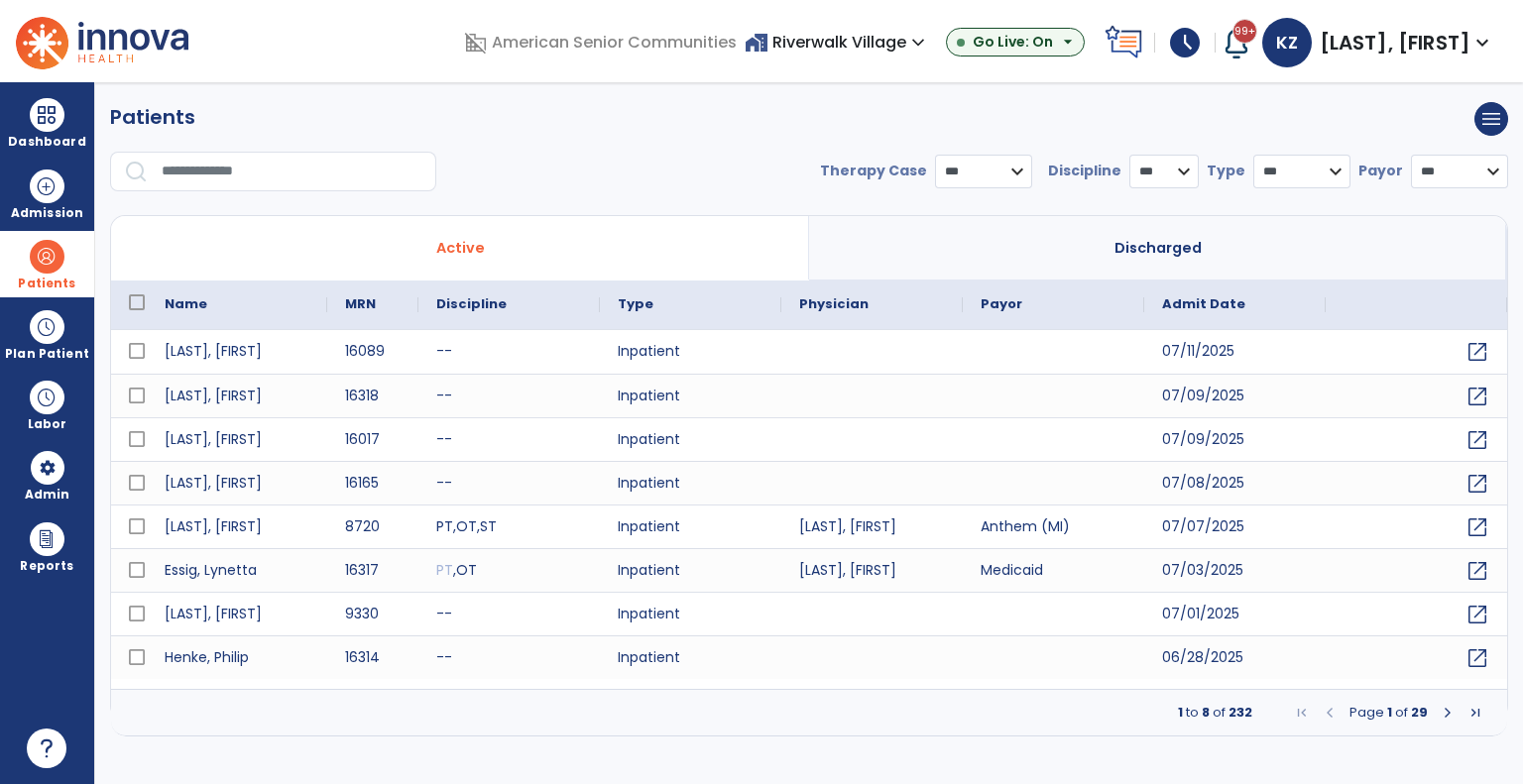 click on "*** **** ******" at bounding box center (984, 171) 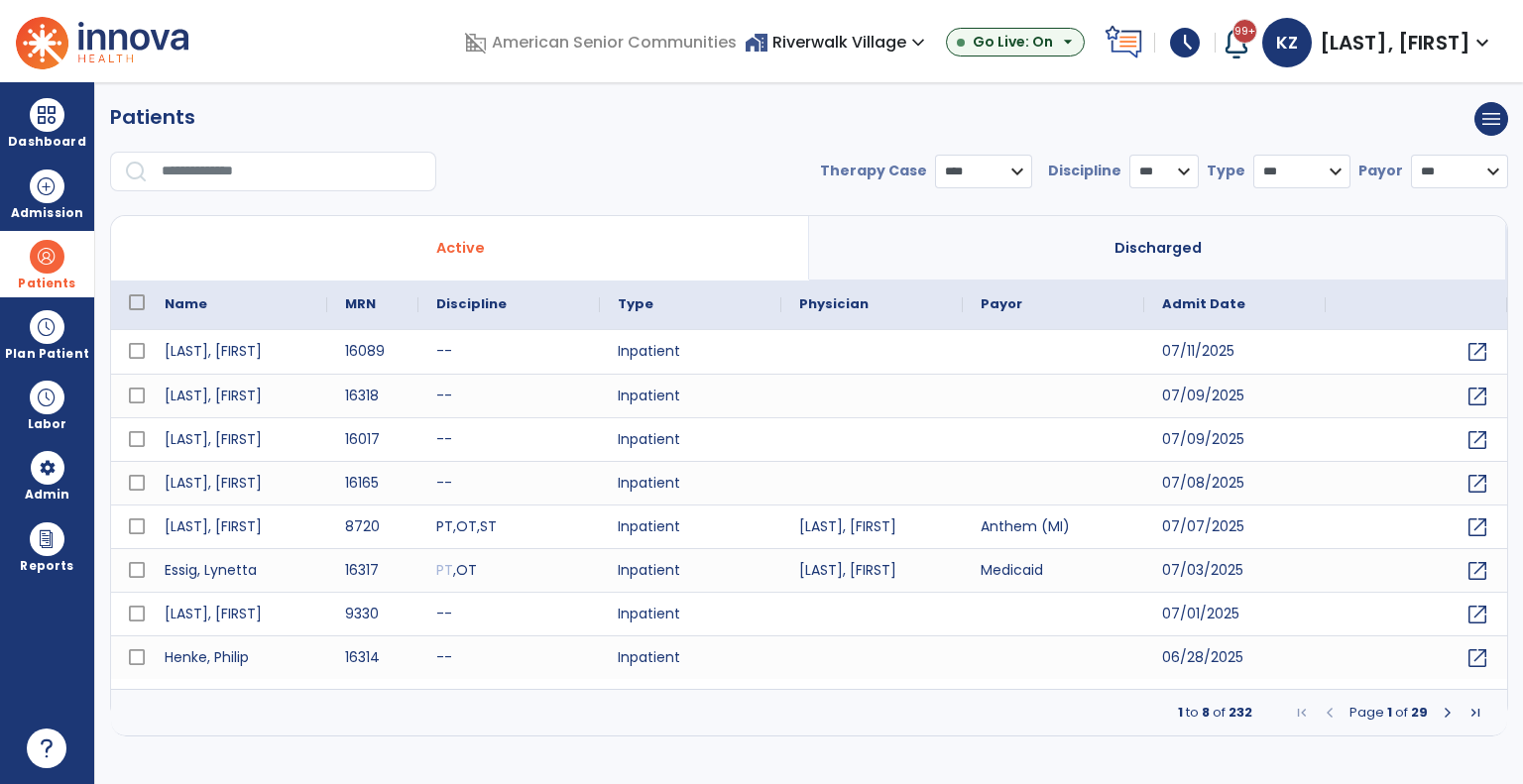 click on "*** **** ******" at bounding box center [984, 171] 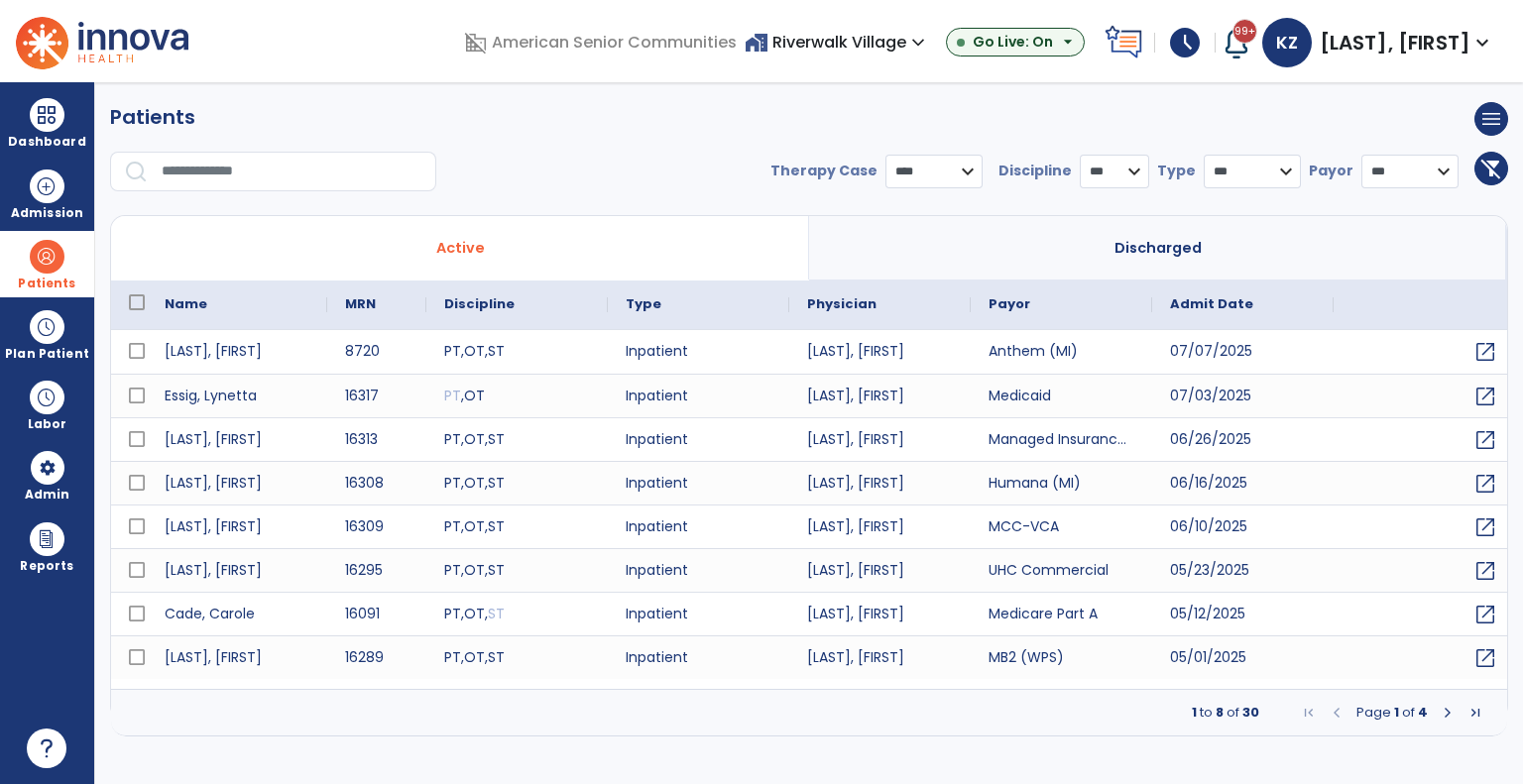 click on "Patients" at bounding box center [47, 264] 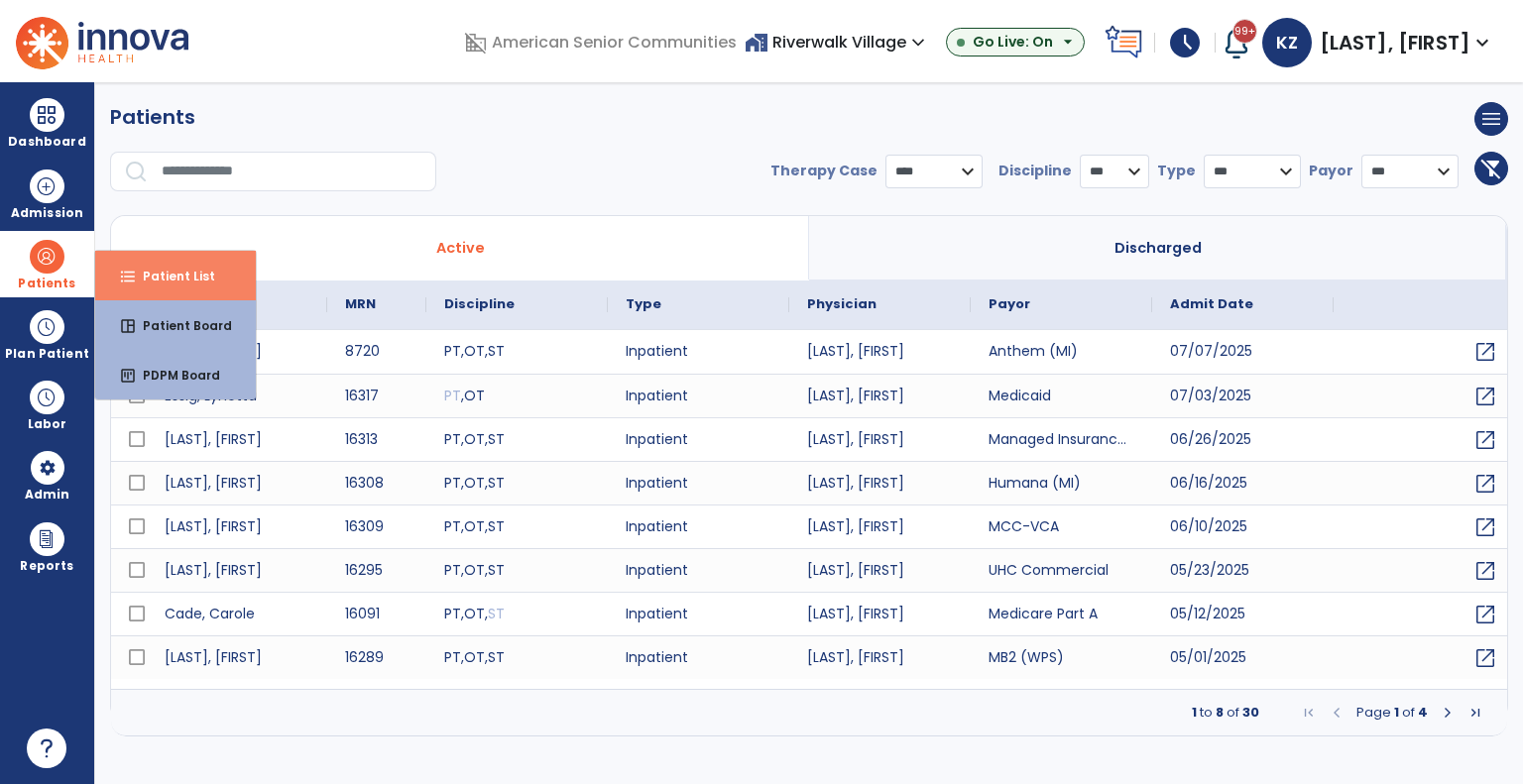 click on "format_list_bulleted  Patient List" at bounding box center [176, 276] 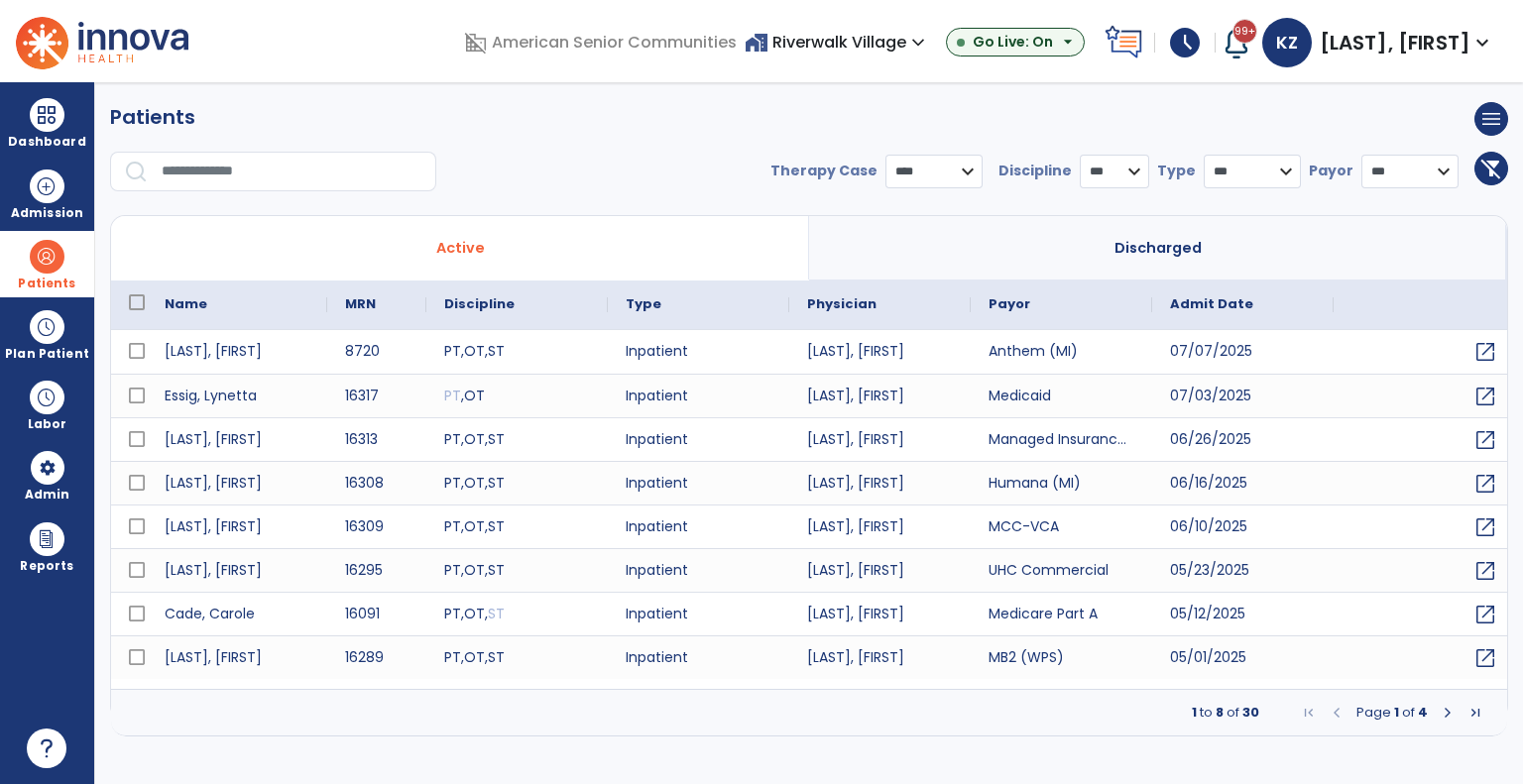 click at bounding box center [292, 171] 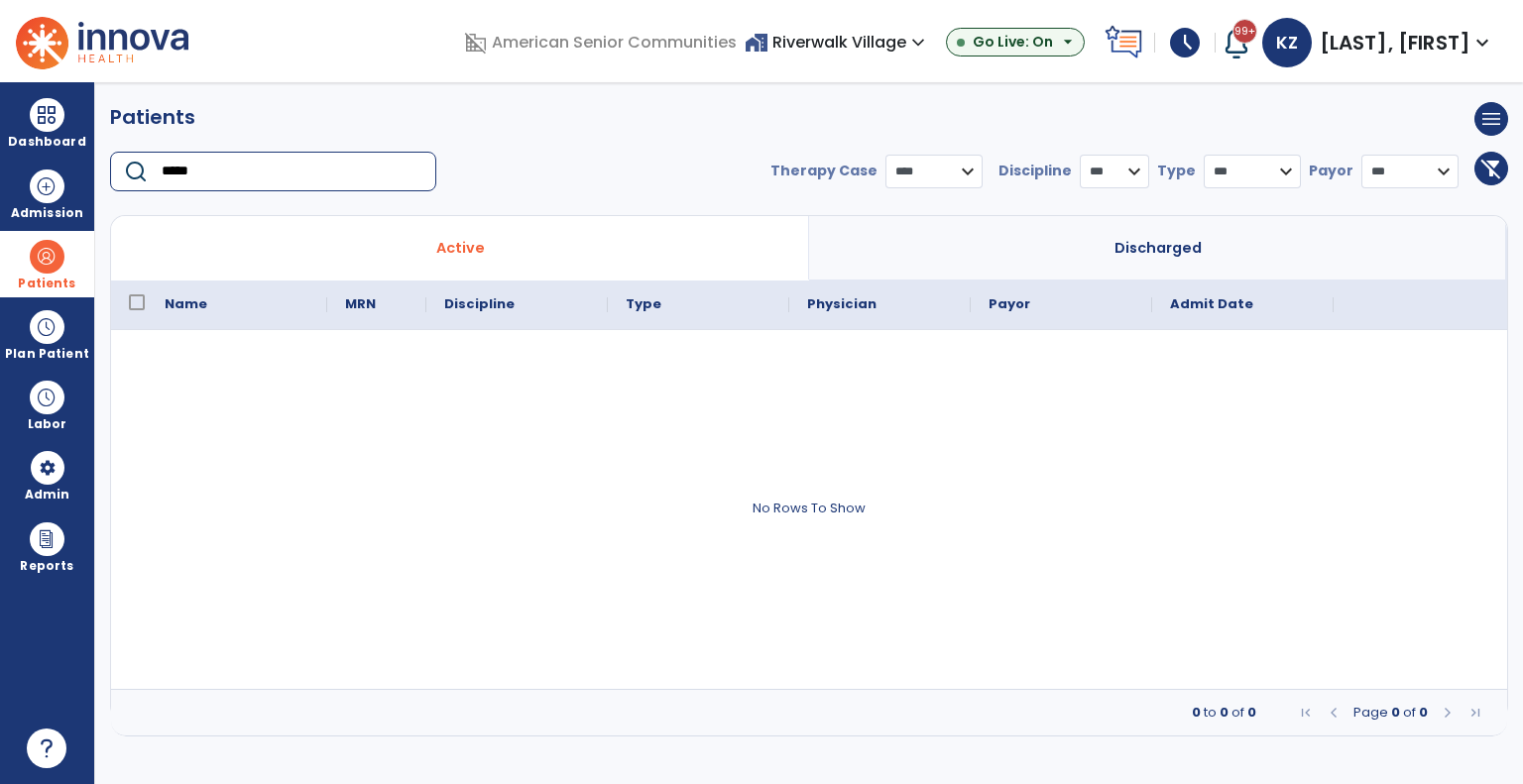 type on "*****" 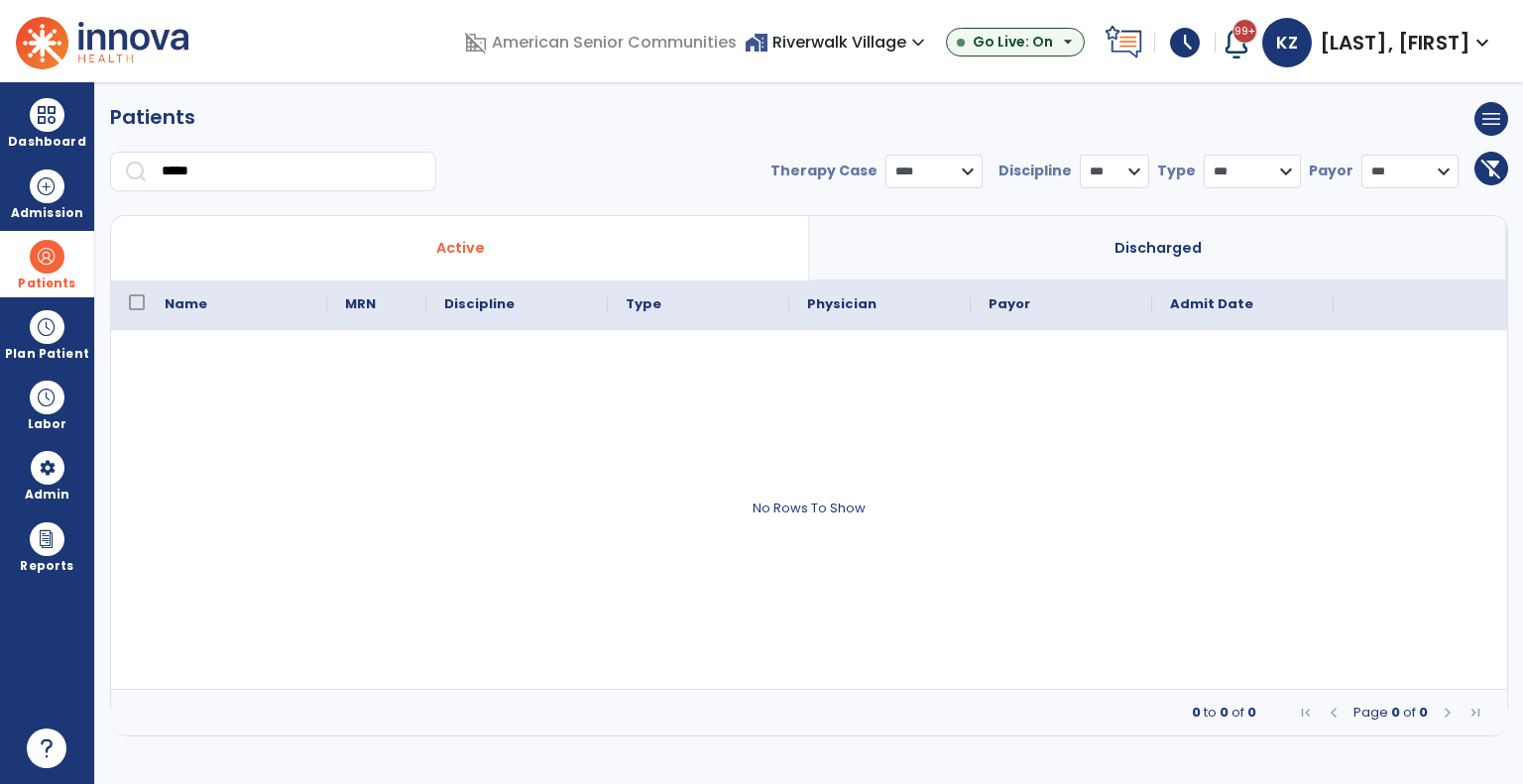 click on "*** **** ******" at bounding box center (934, 171) 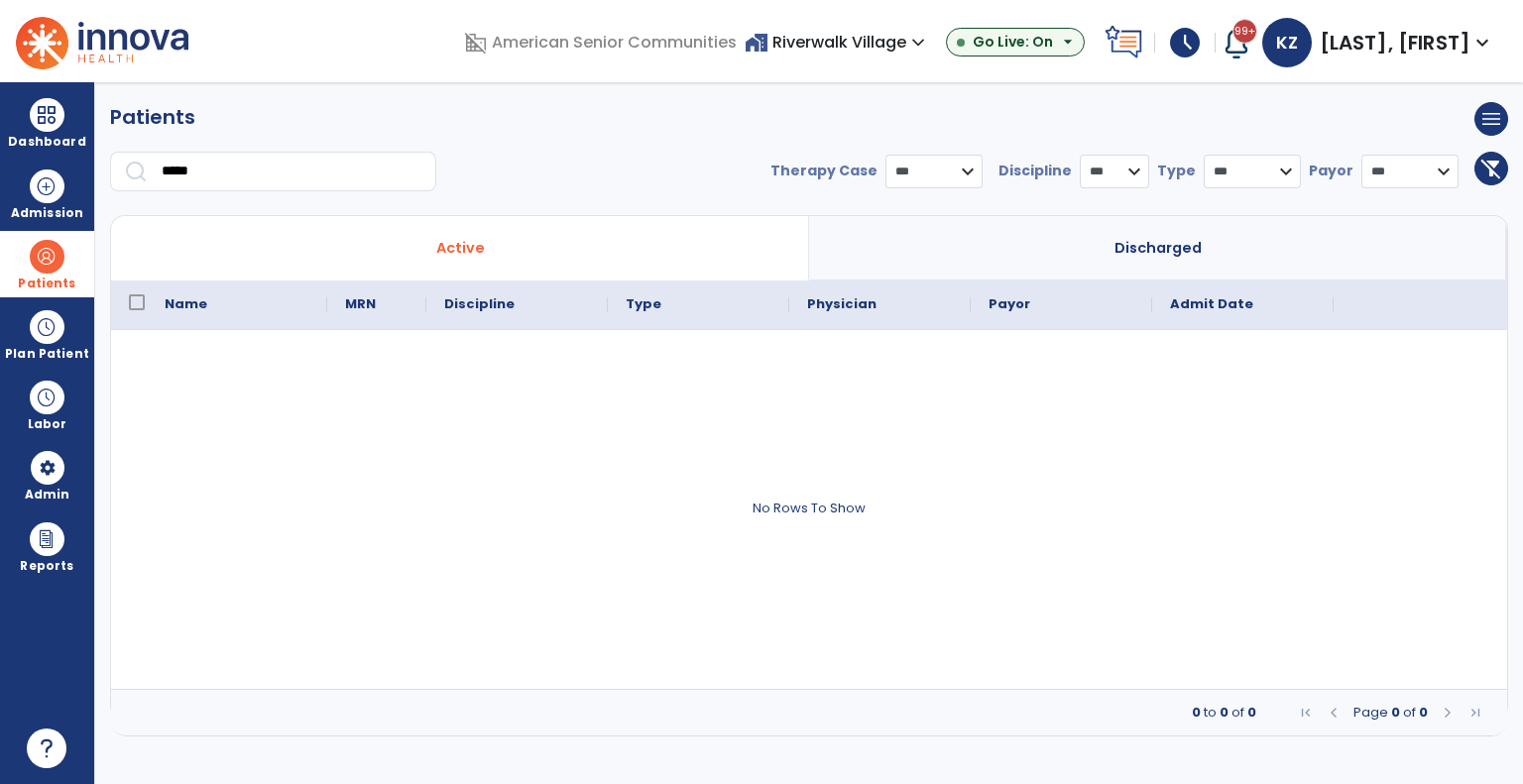 click on "*** **** ******" at bounding box center [934, 171] 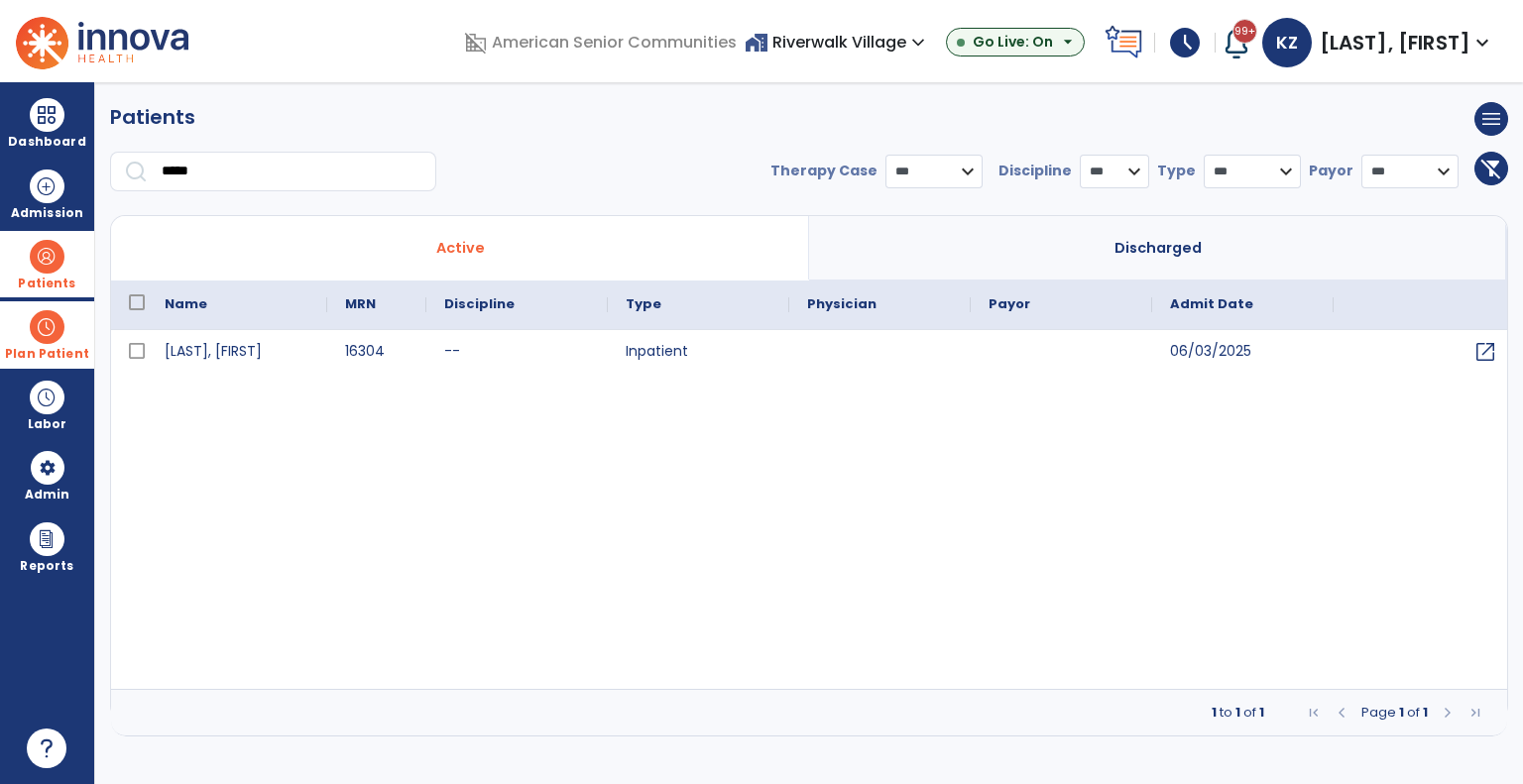click on "Plan Patient" at bounding box center [47, 264] 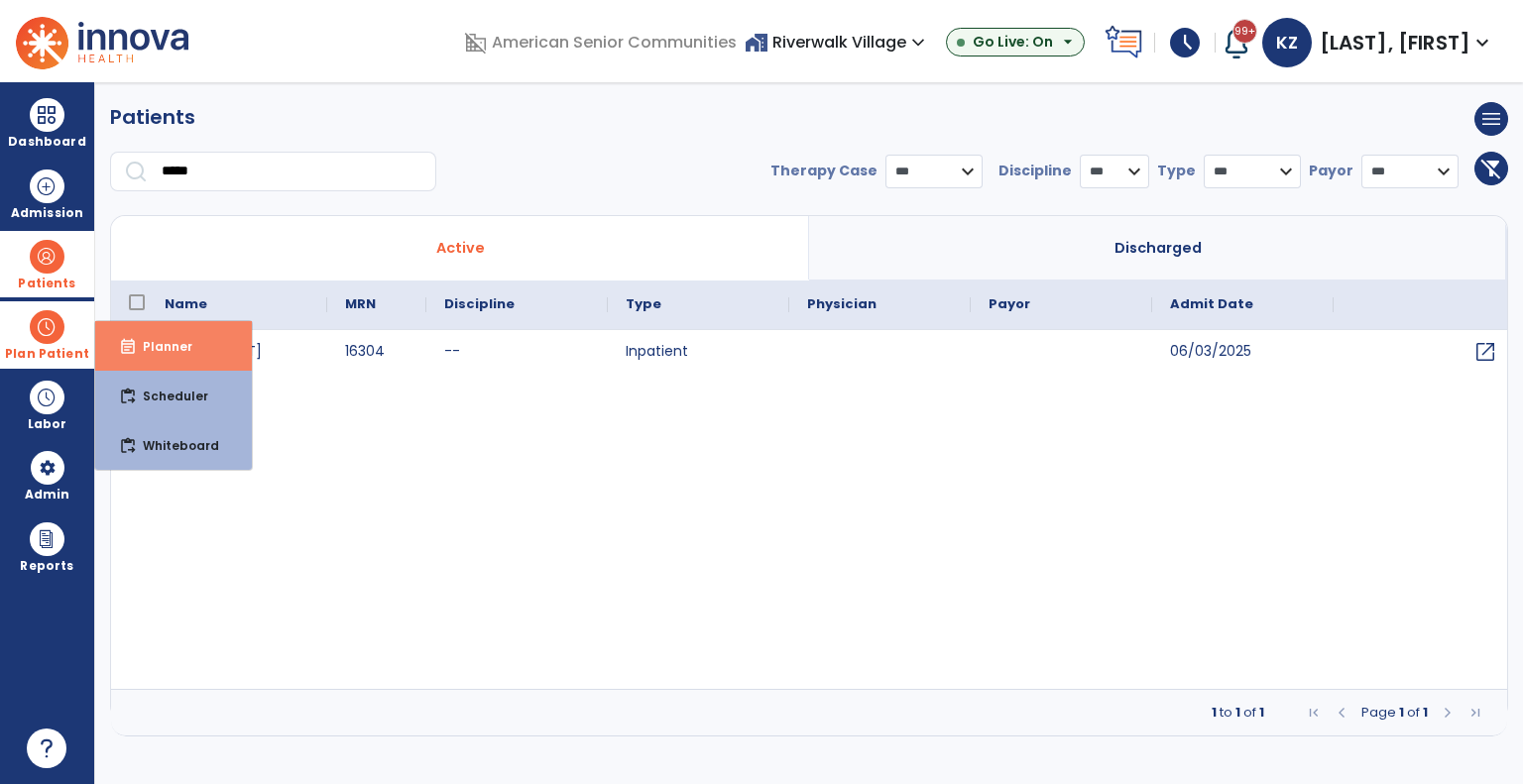 click on "Planner" at bounding box center [160, 346] 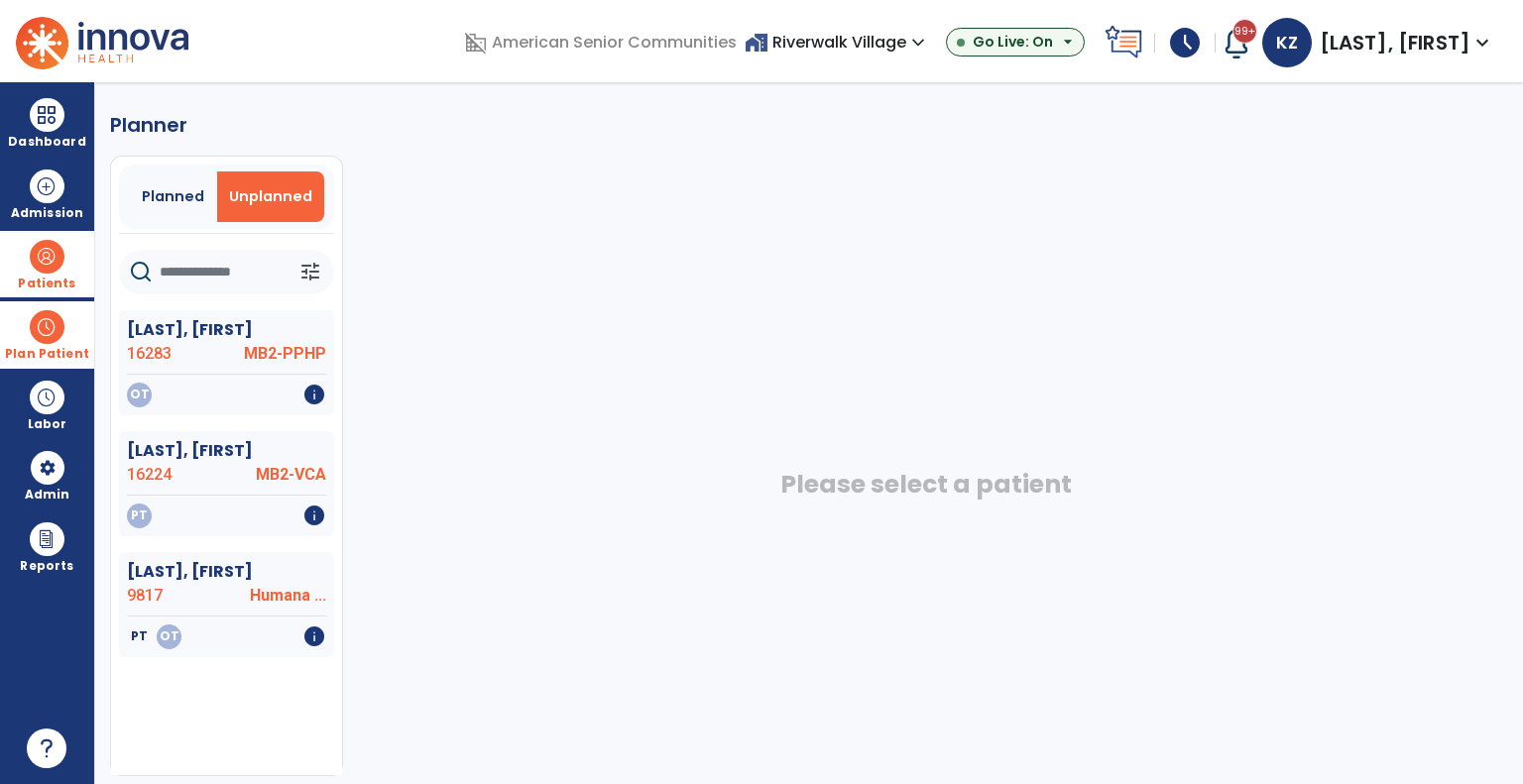 click at bounding box center [47, 257] 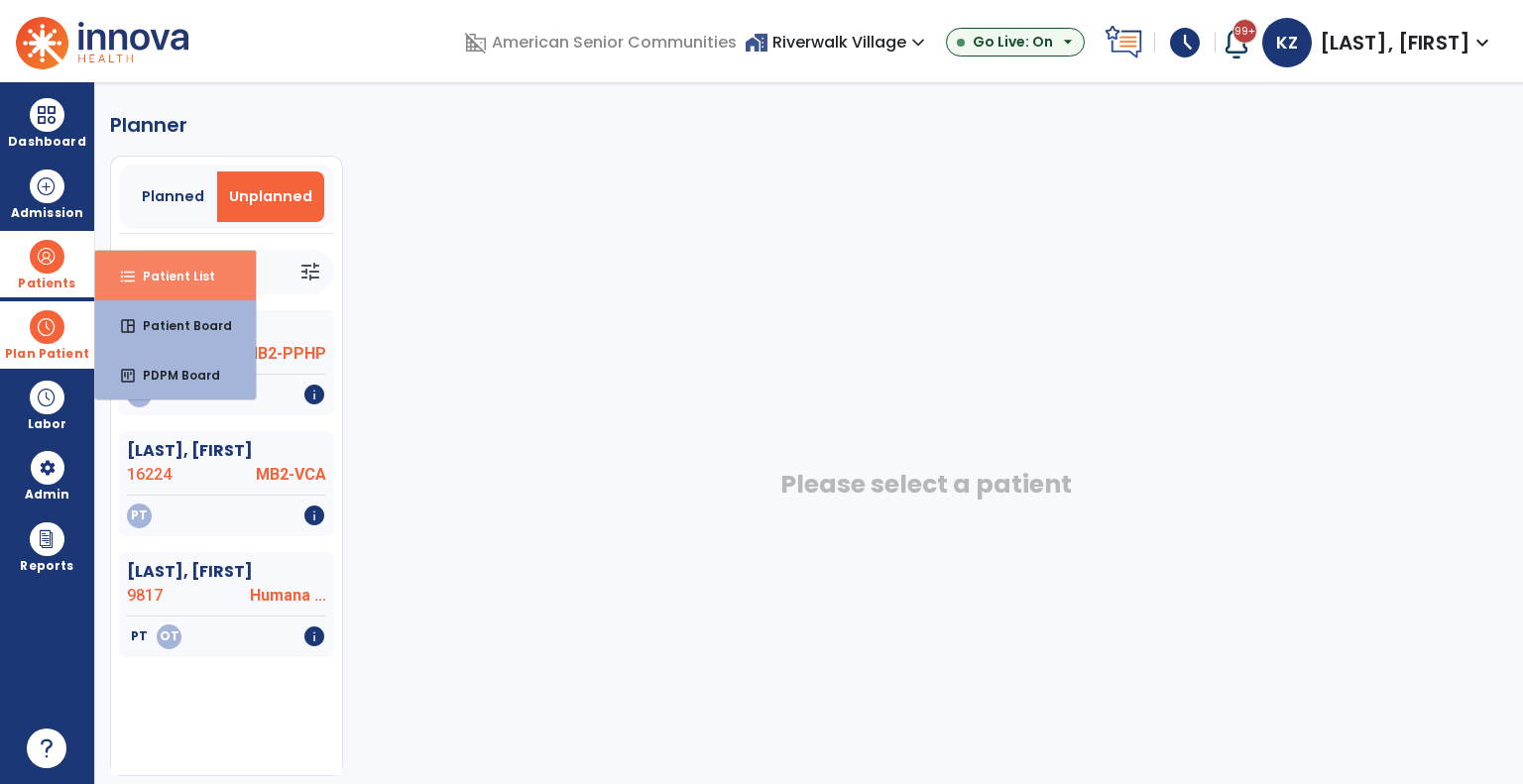 click on "Patient List" at bounding box center [171, 276] 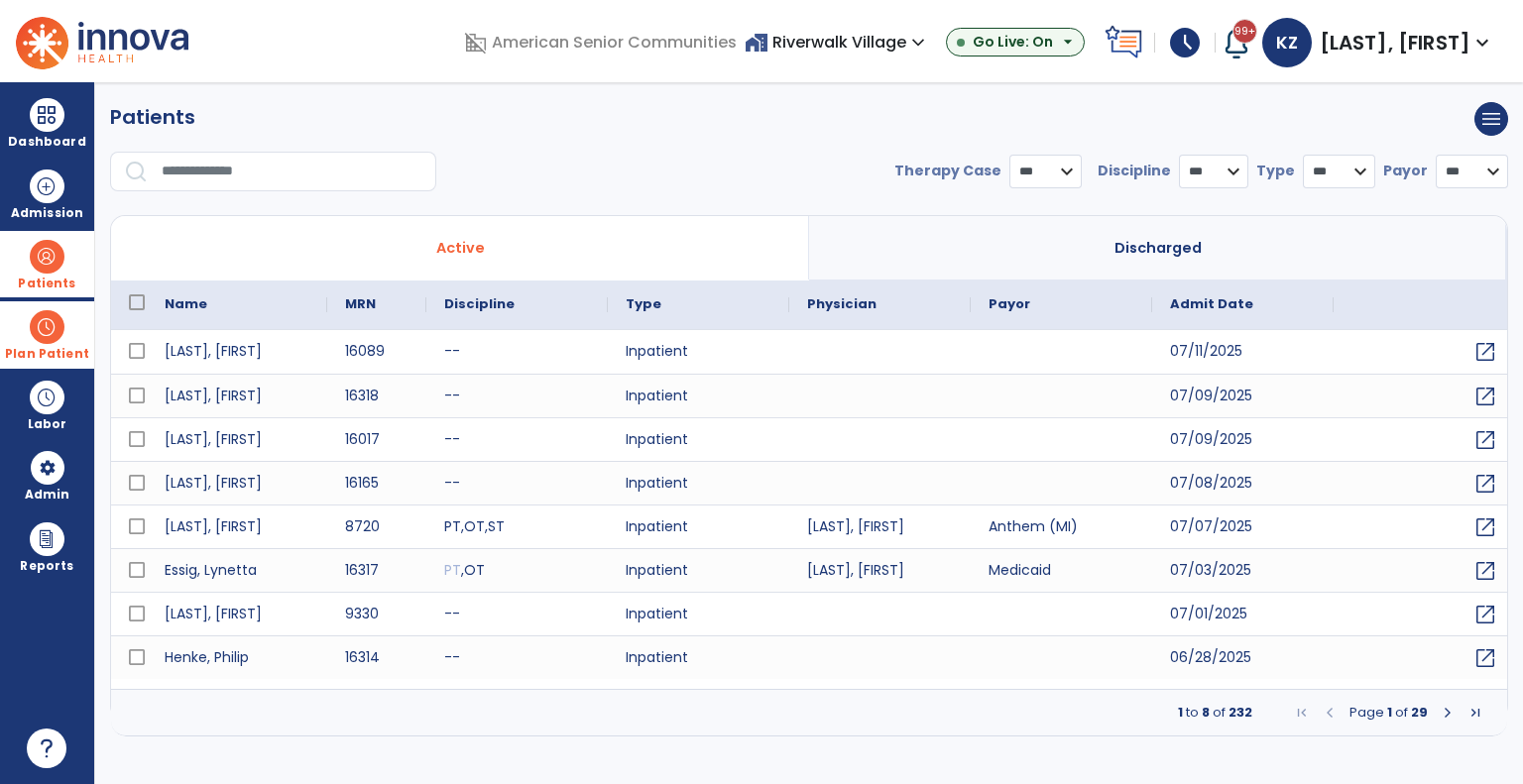 select on "***" 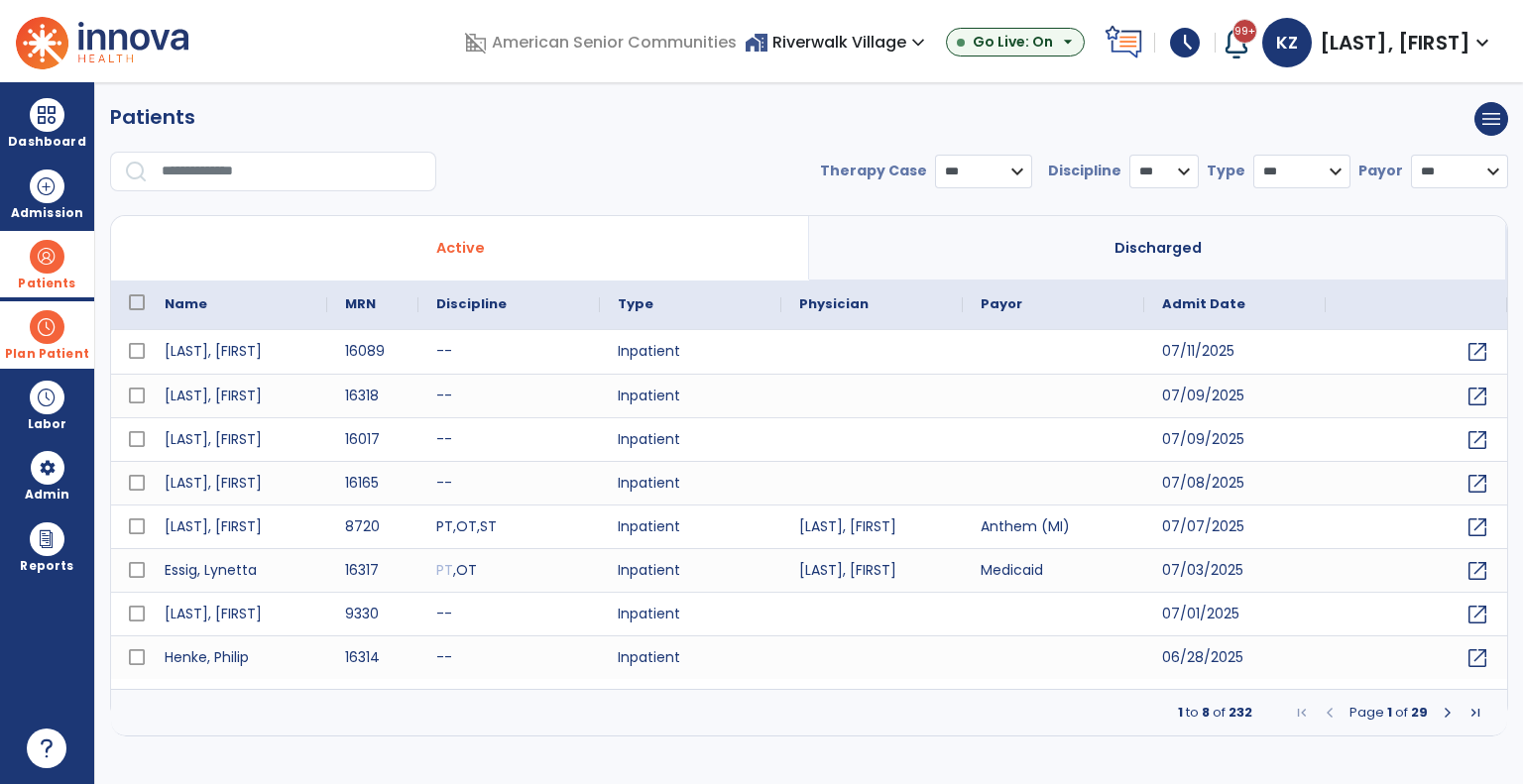click at bounding box center [292, 171] 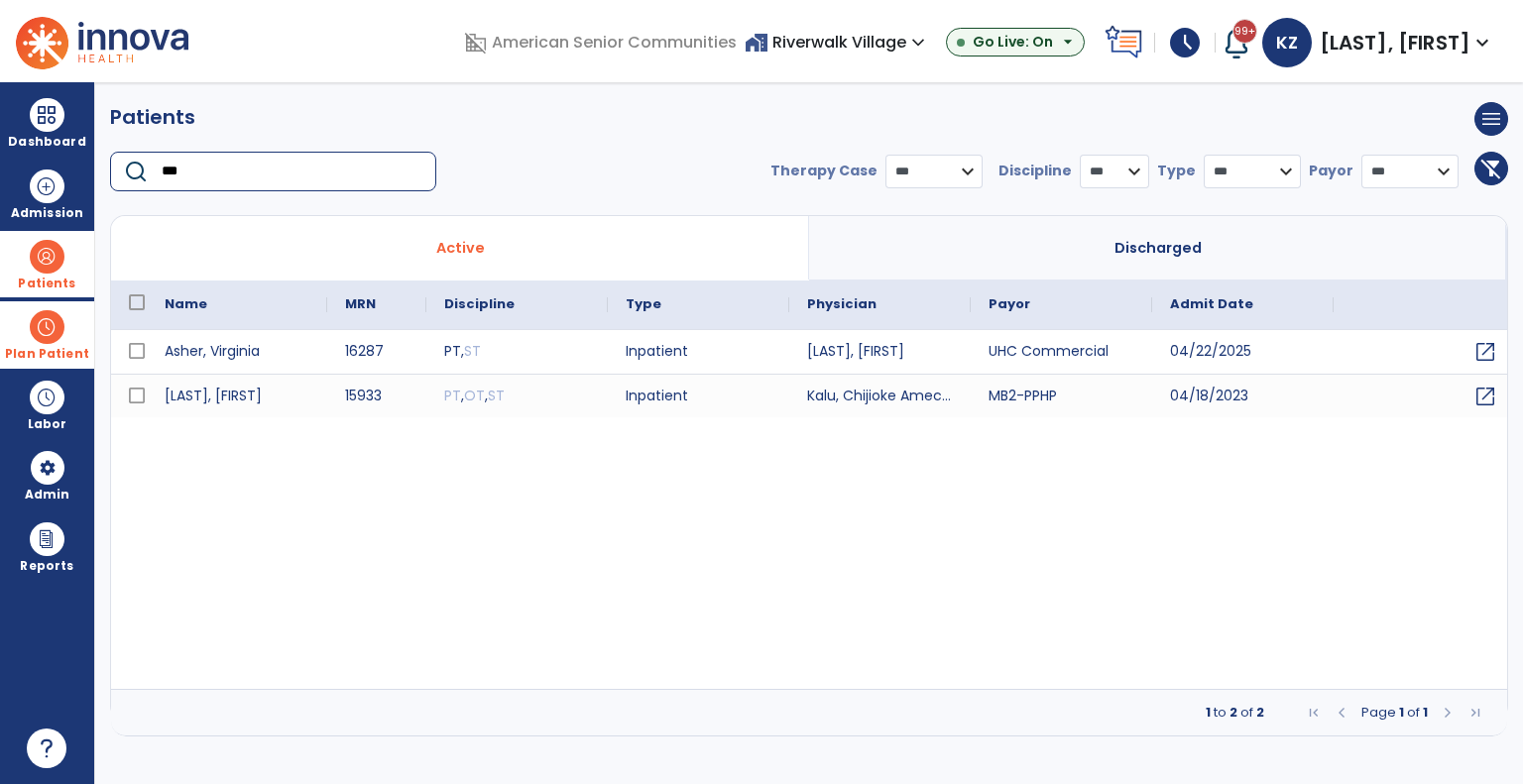 type on "***" 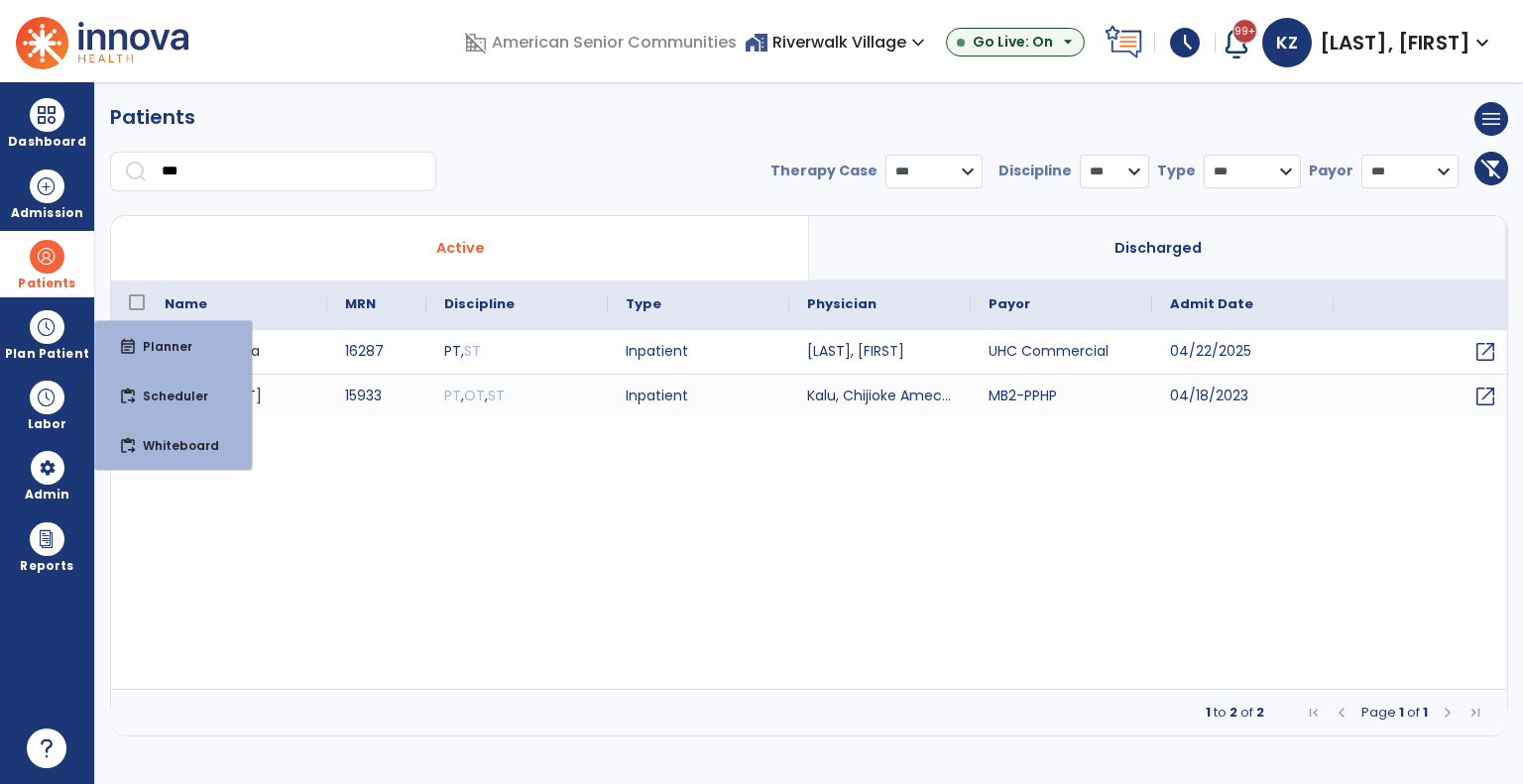 click on "Patients" at bounding box center (47, 264) 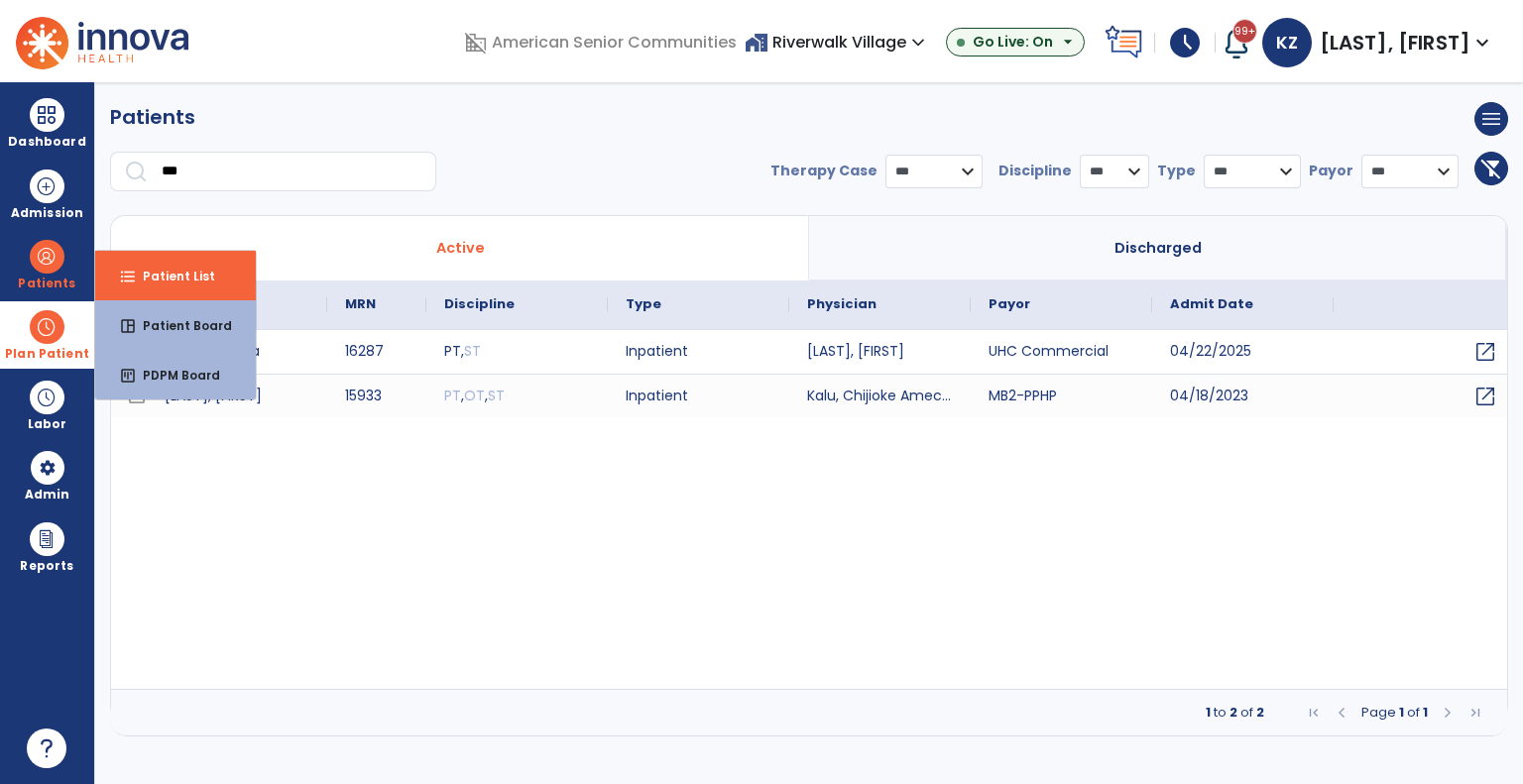 click at bounding box center [47, 327] 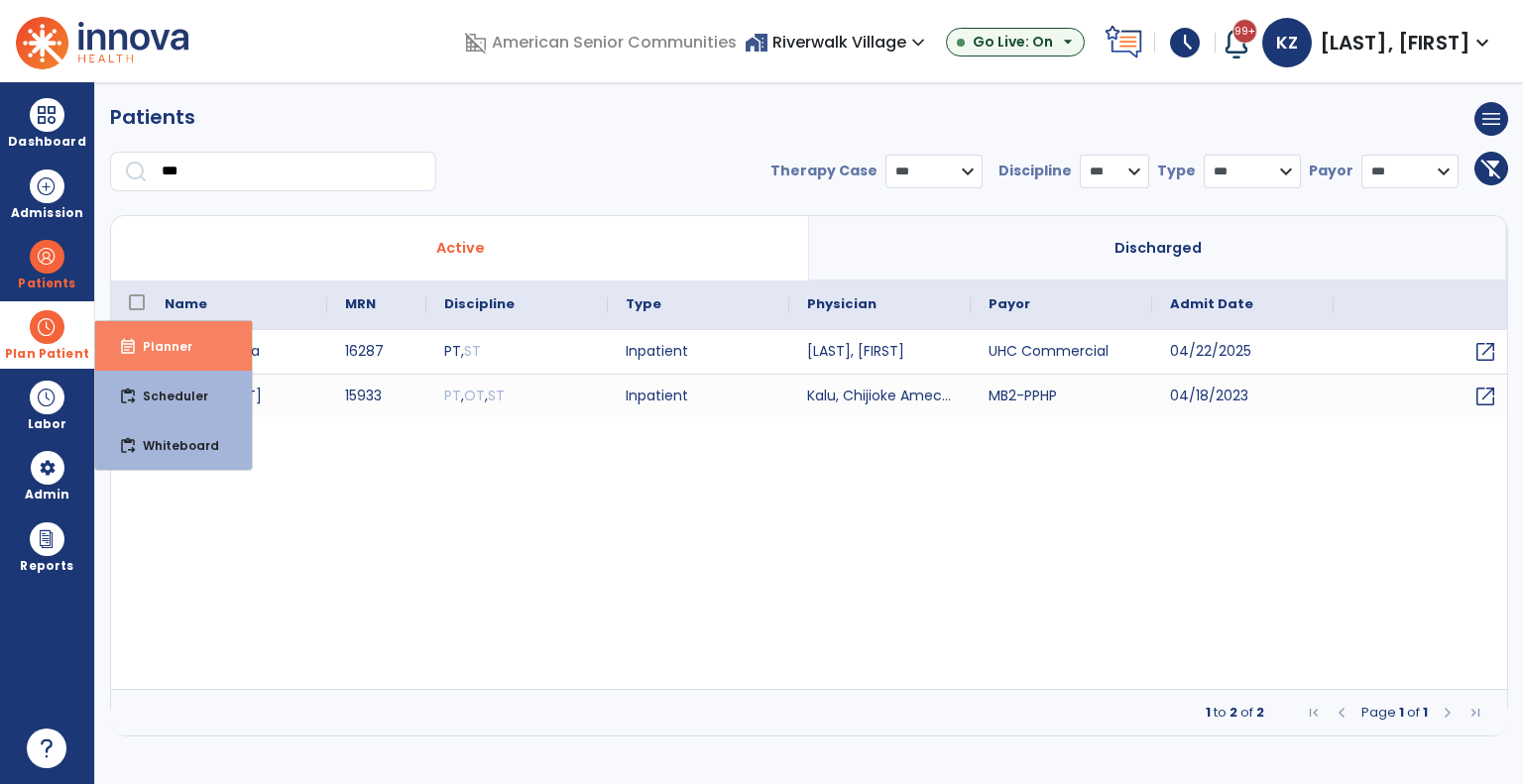 click on "Planner" at bounding box center (160, 346) 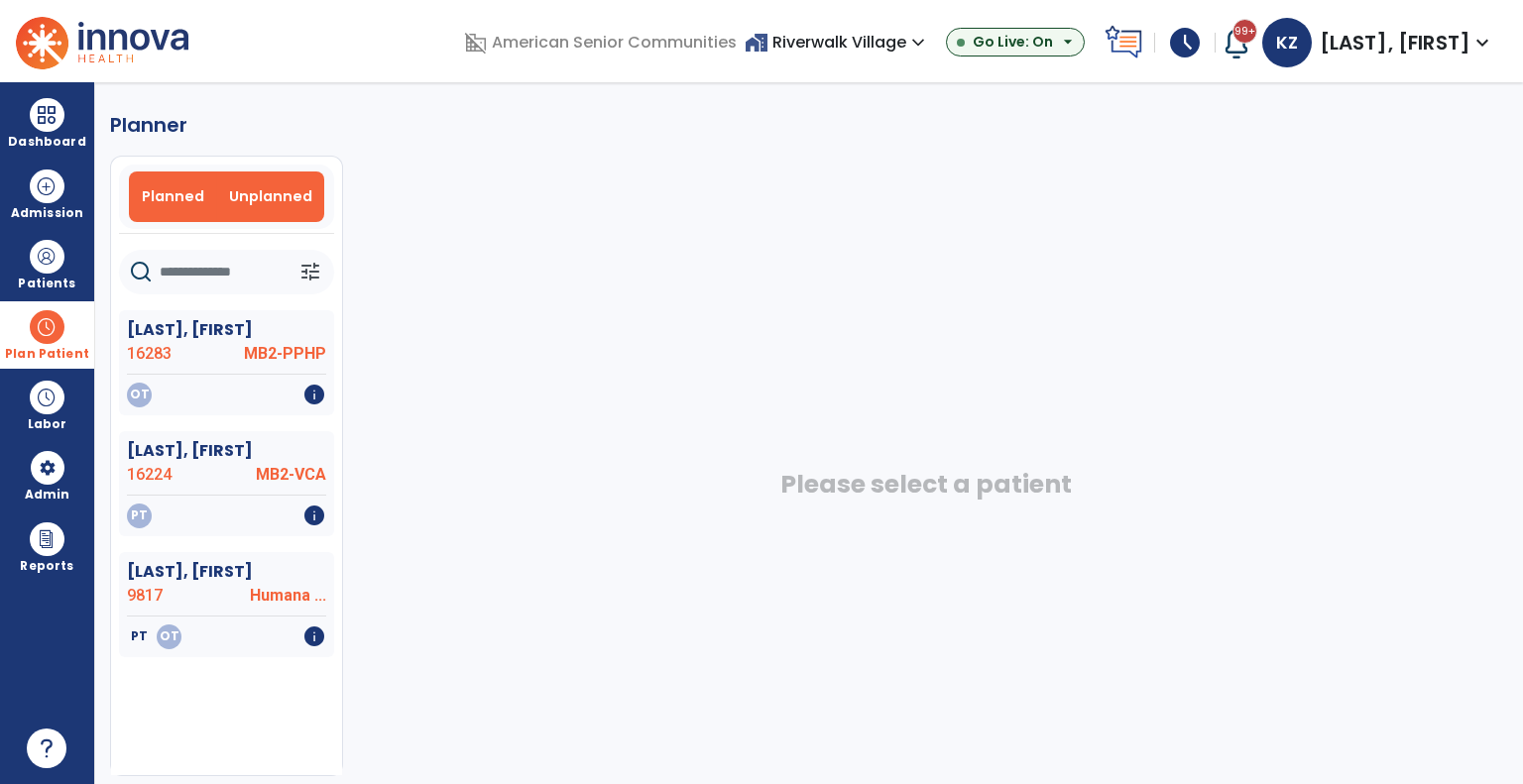 click on "Planned" at bounding box center [173, 196] 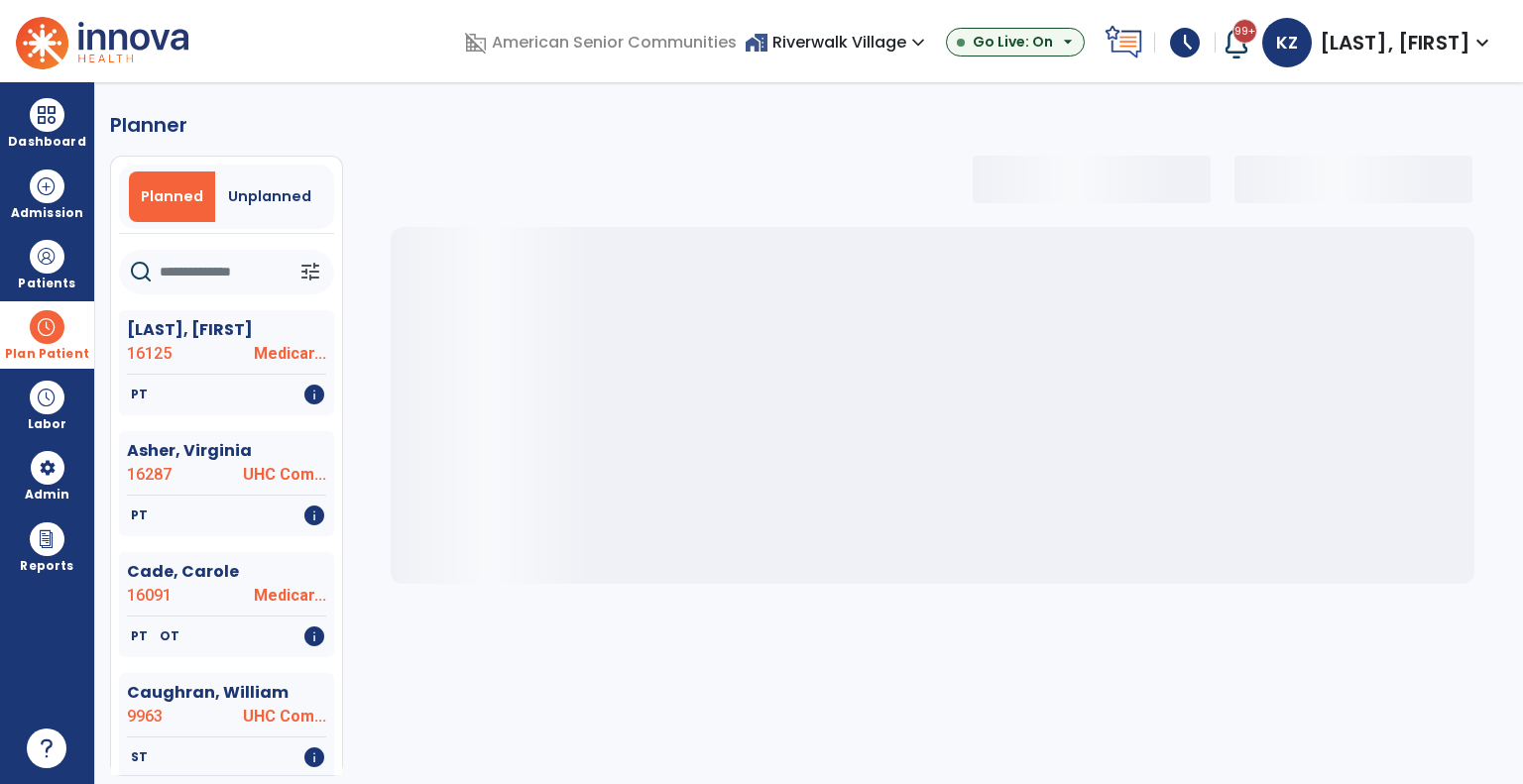 click 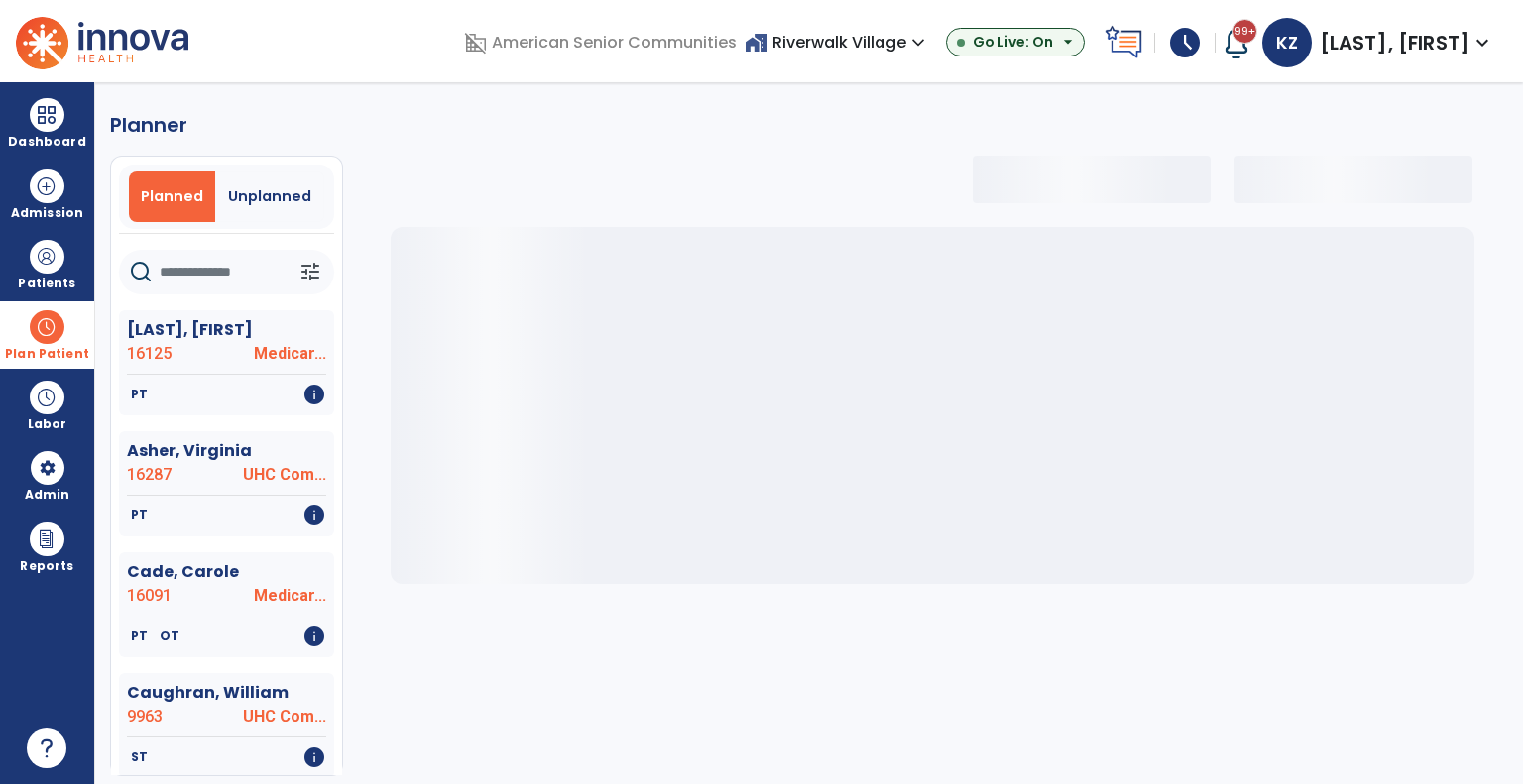 select on "***" 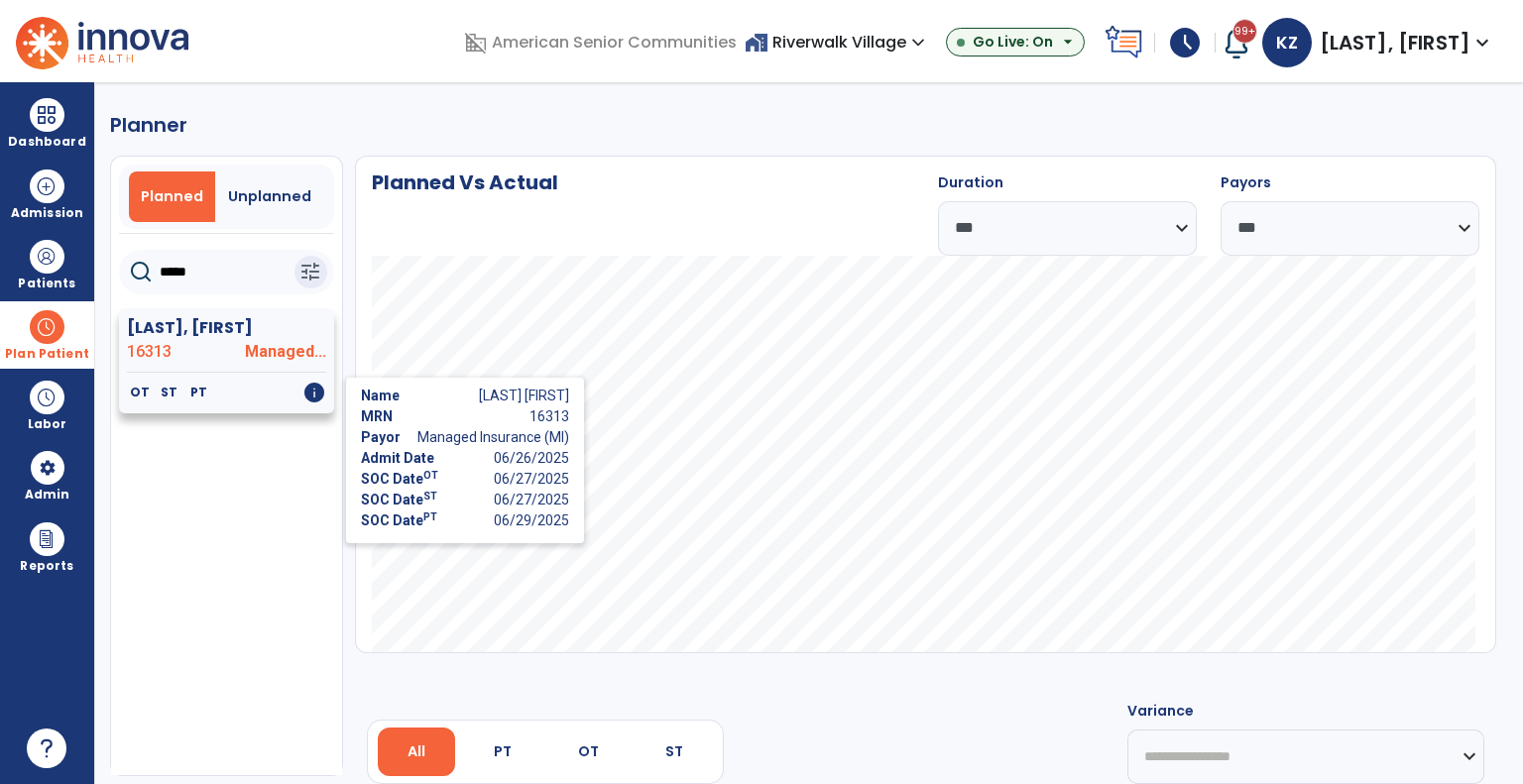 type on "*****" 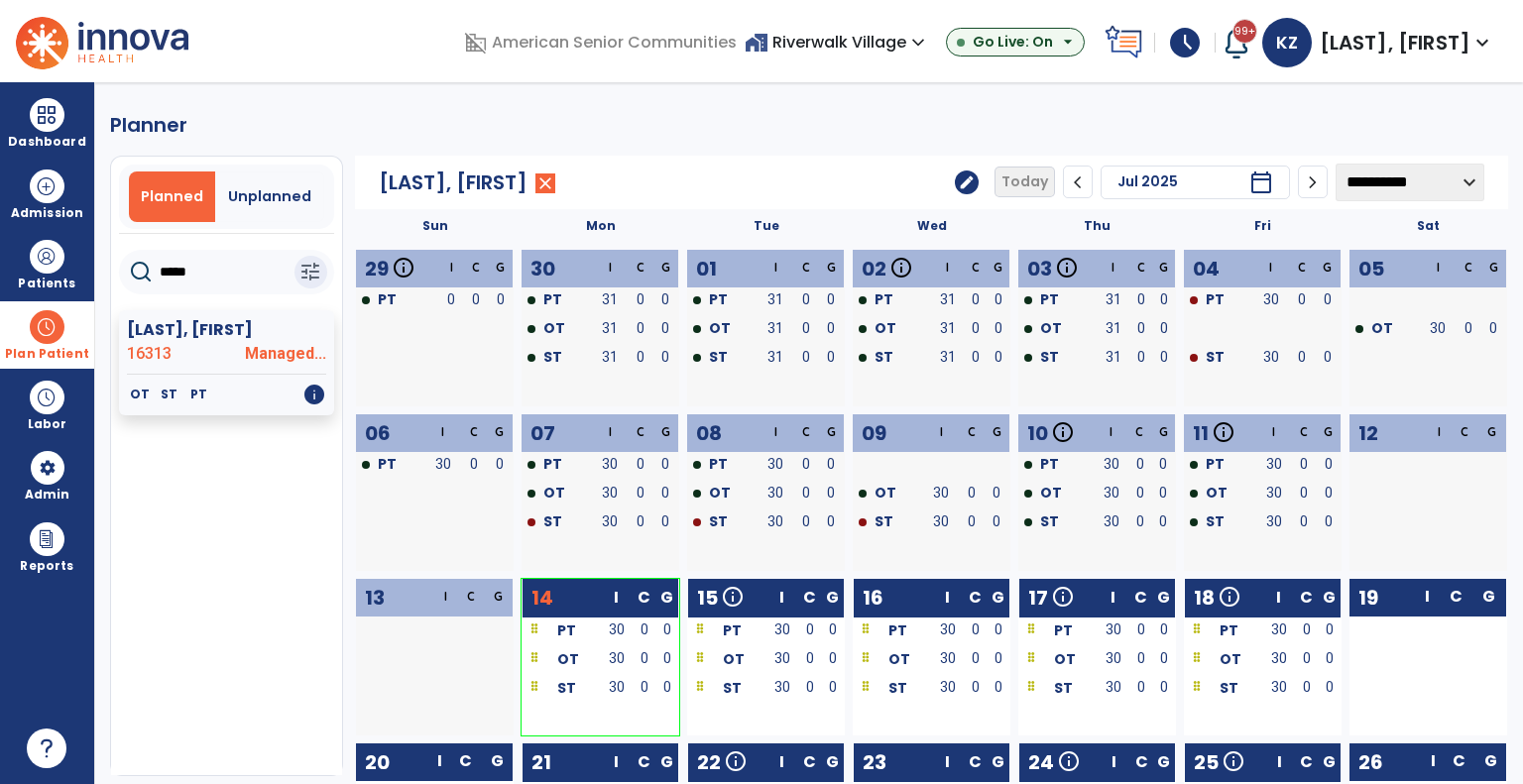 click on "*****" 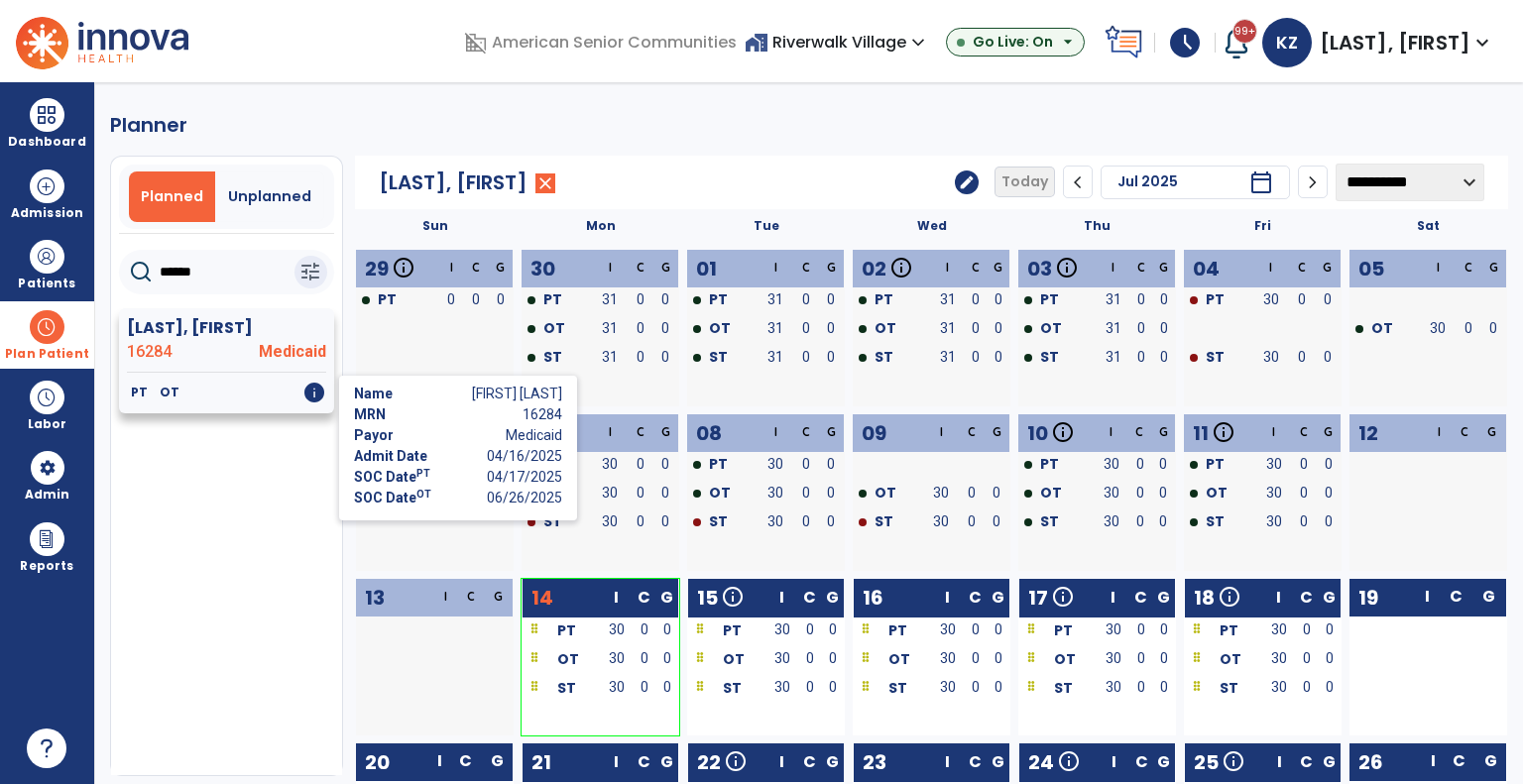 type on "******" 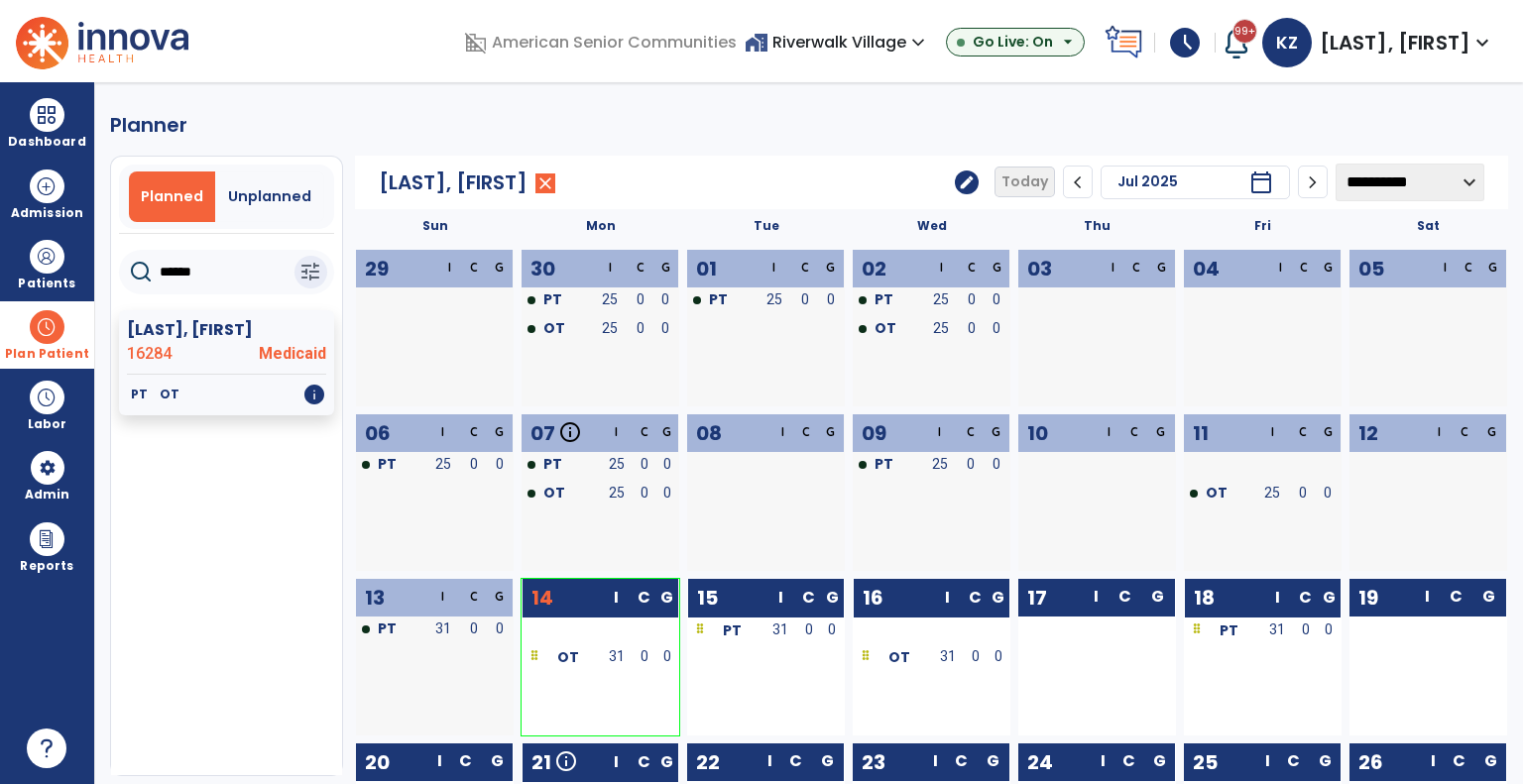 drag, startPoint x: 1230, startPoint y: 636, endPoint x: 574, endPoint y: 636, distance: 656 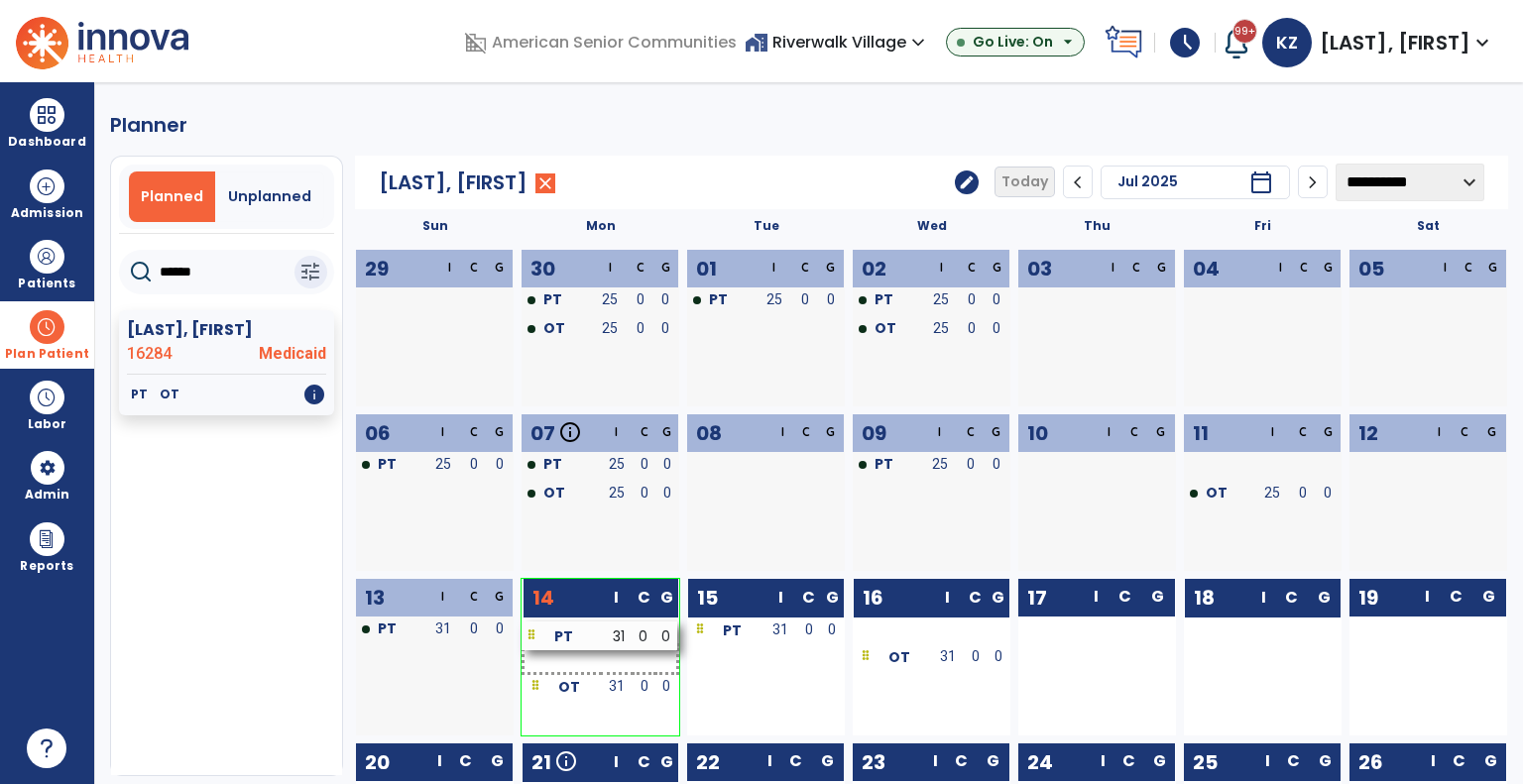 drag, startPoint x: 1210, startPoint y: 629, endPoint x: 547, endPoint y: 634, distance: 663.01885 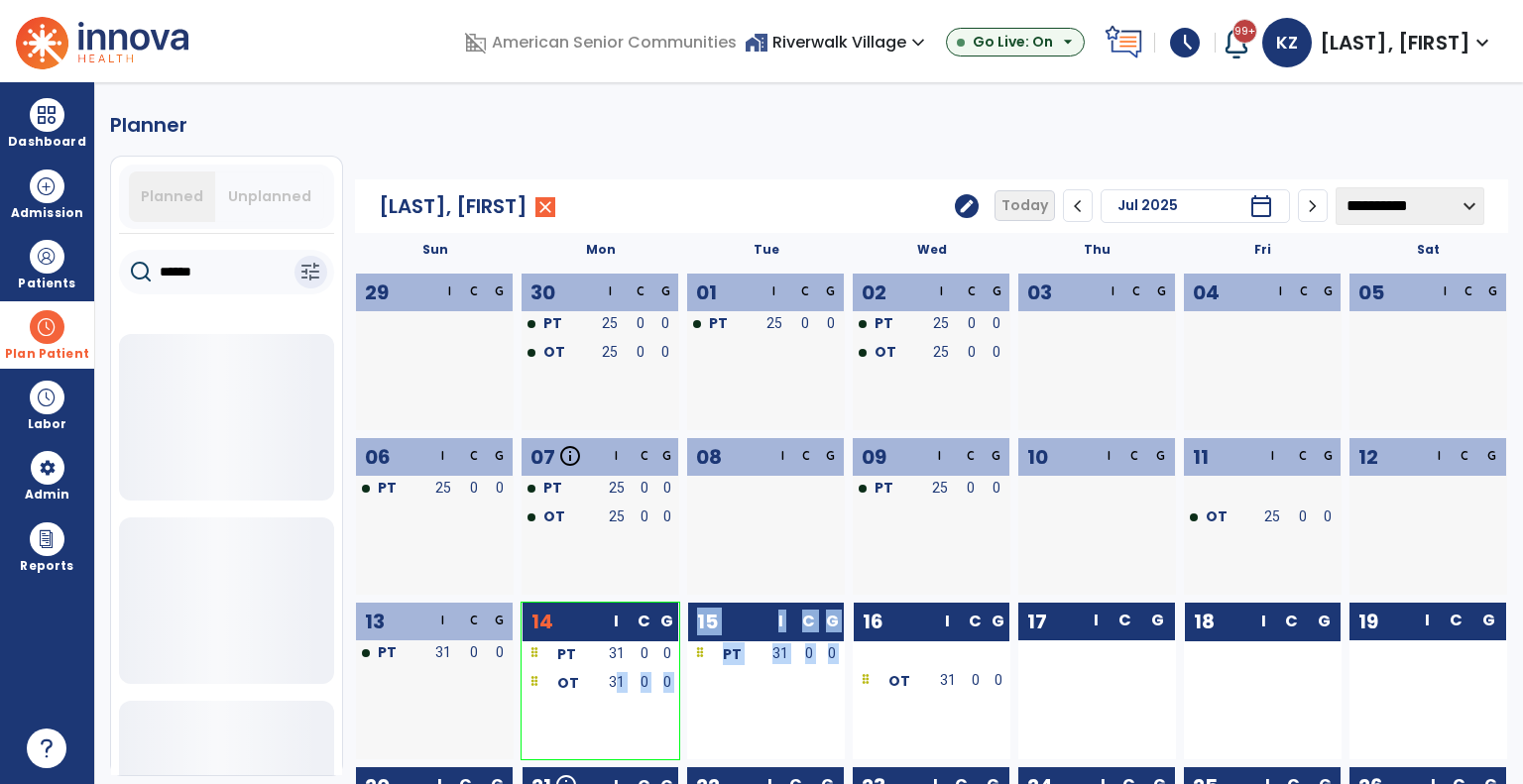 drag, startPoint x: 612, startPoint y: 686, endPoint x: 750, endPoint y: 701, distance: 138.813 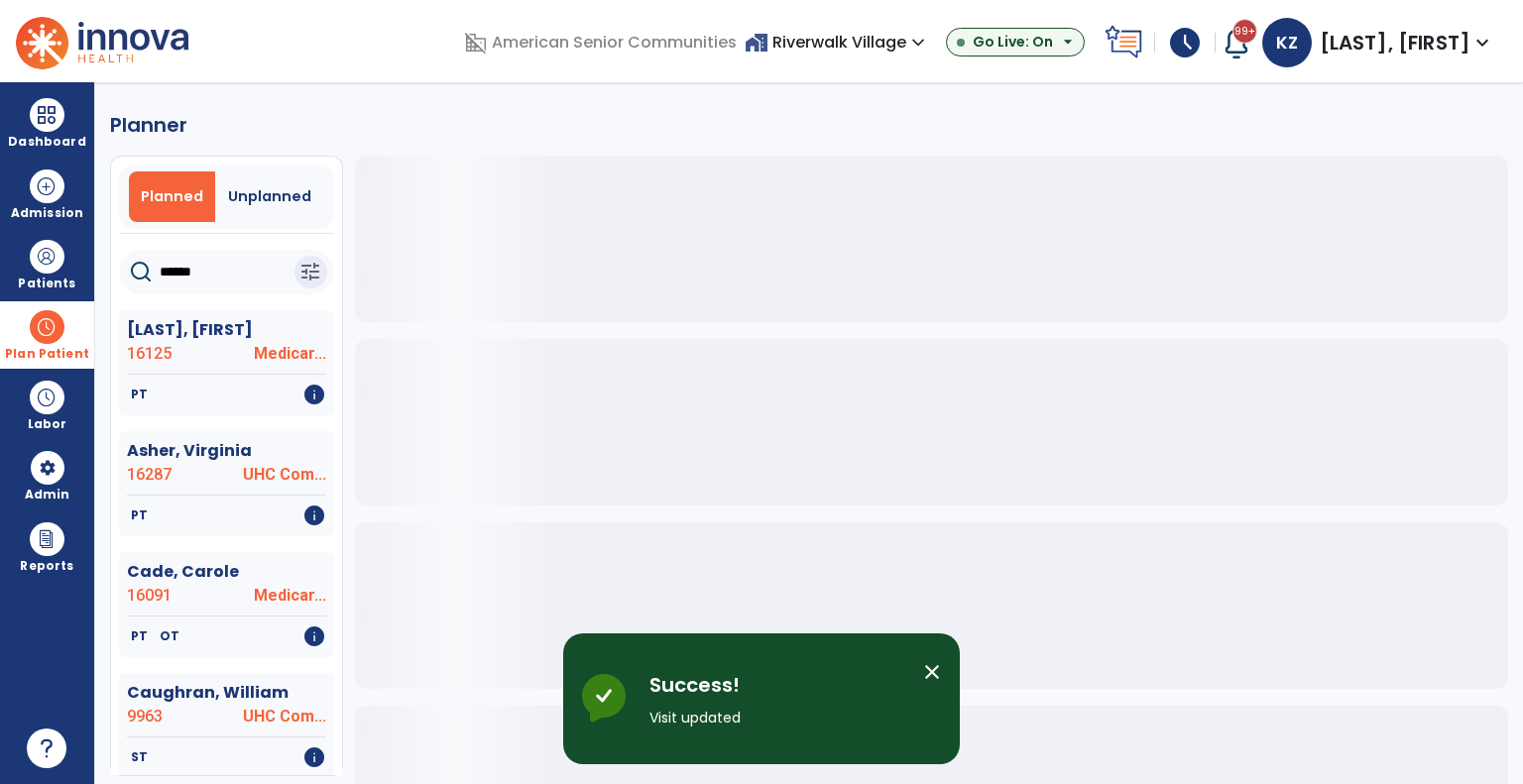 click on "close" at bounding box center [932, 672] 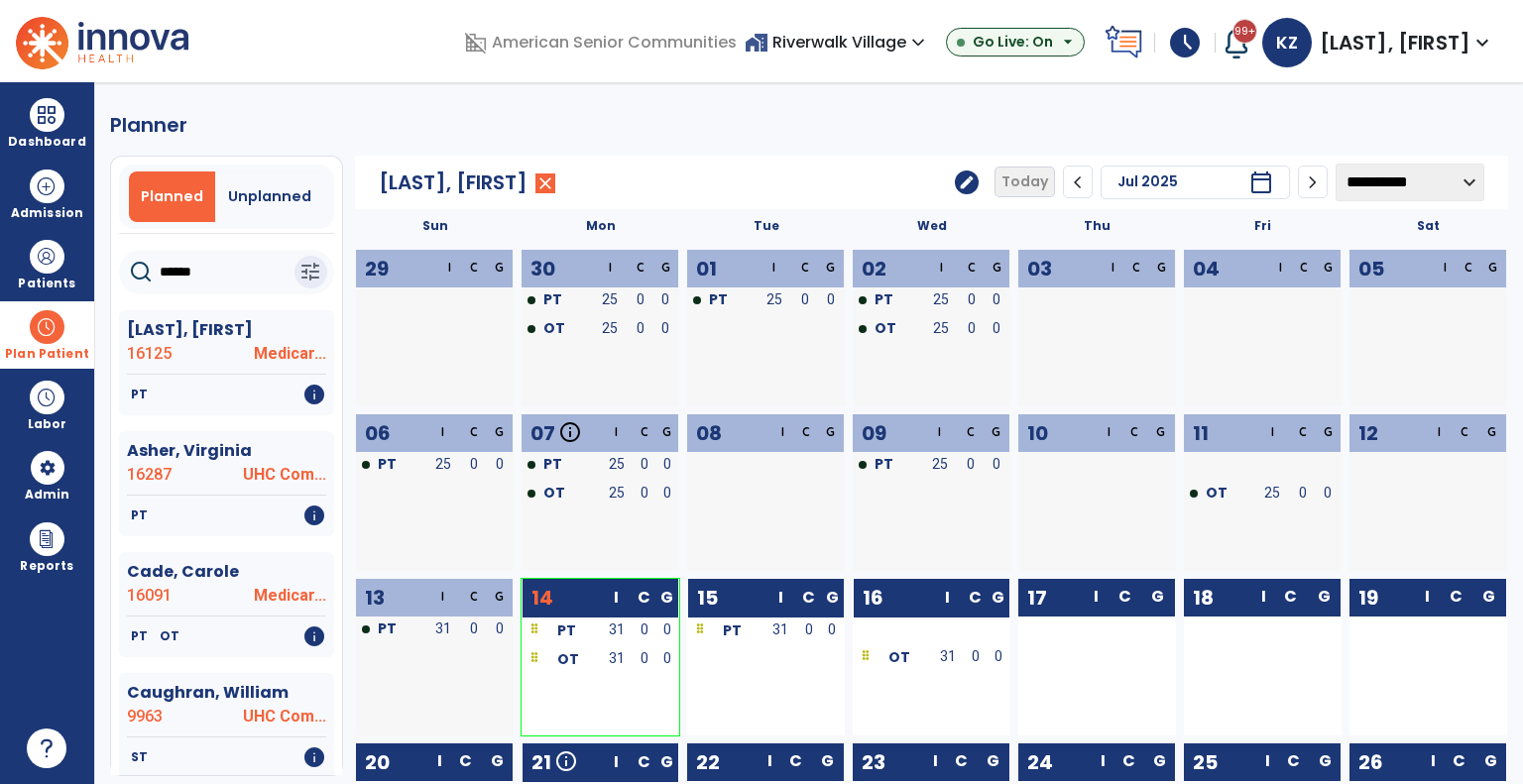 drag, startPoint x: 627, startPoint y: 664, endPoint x: 787, endPoint y: 661, distance: 160.02812 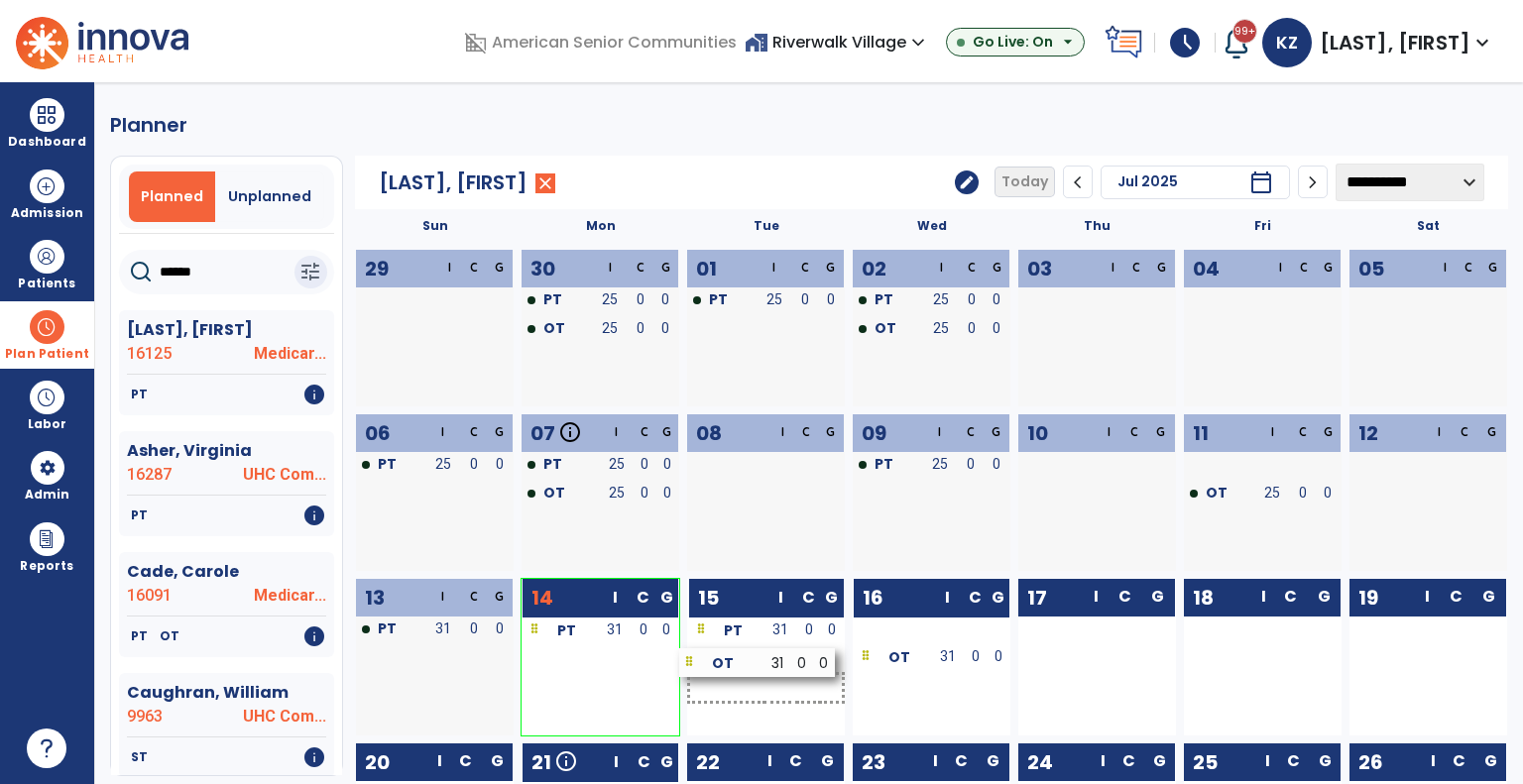 drag, startPoint x: 617, startPoint y: 661, endPoint x: 774, endPoint y: 664, distance: 157.0287 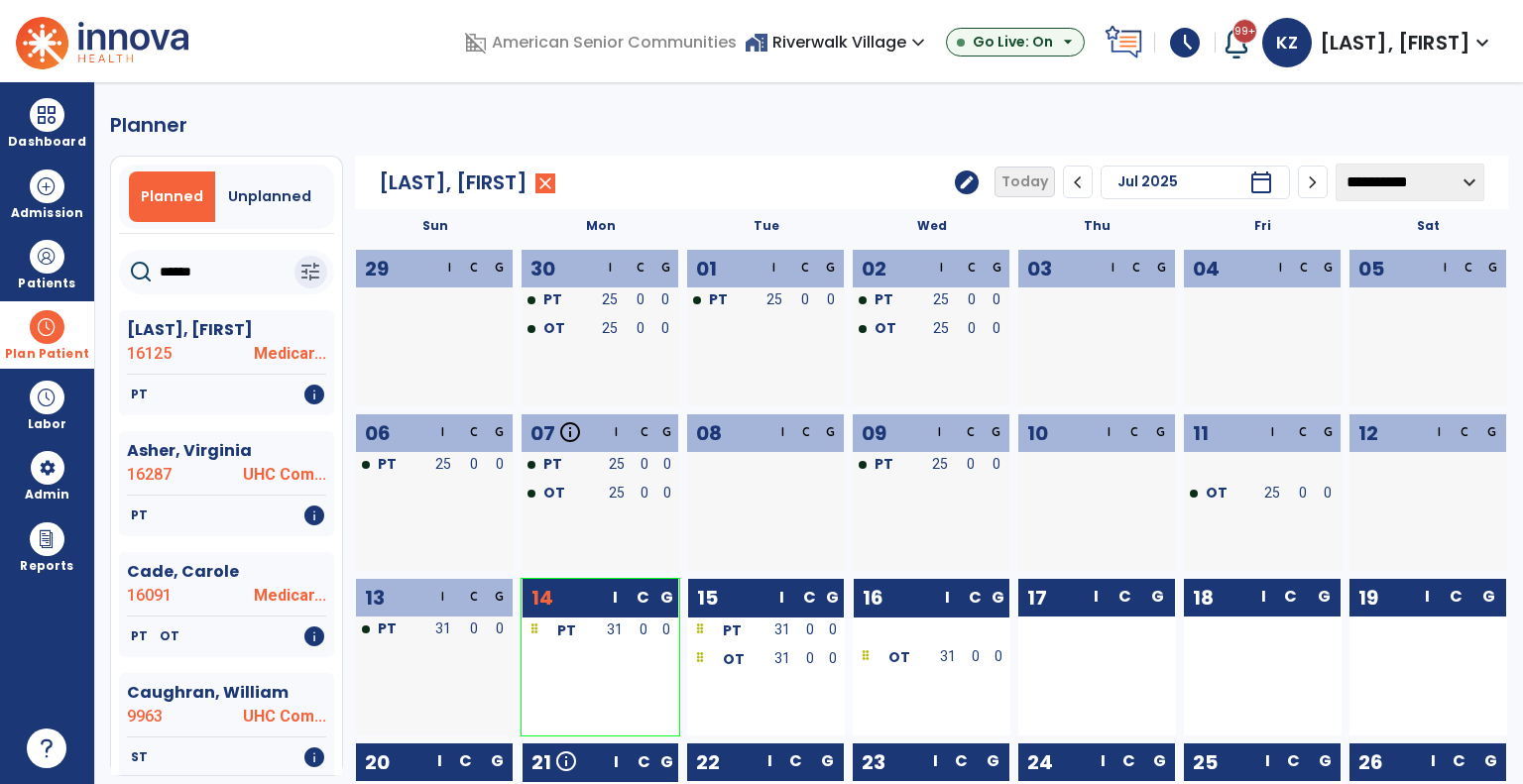 scroll, scrollTop: 99, scrollLeft: 0, axis: vertical 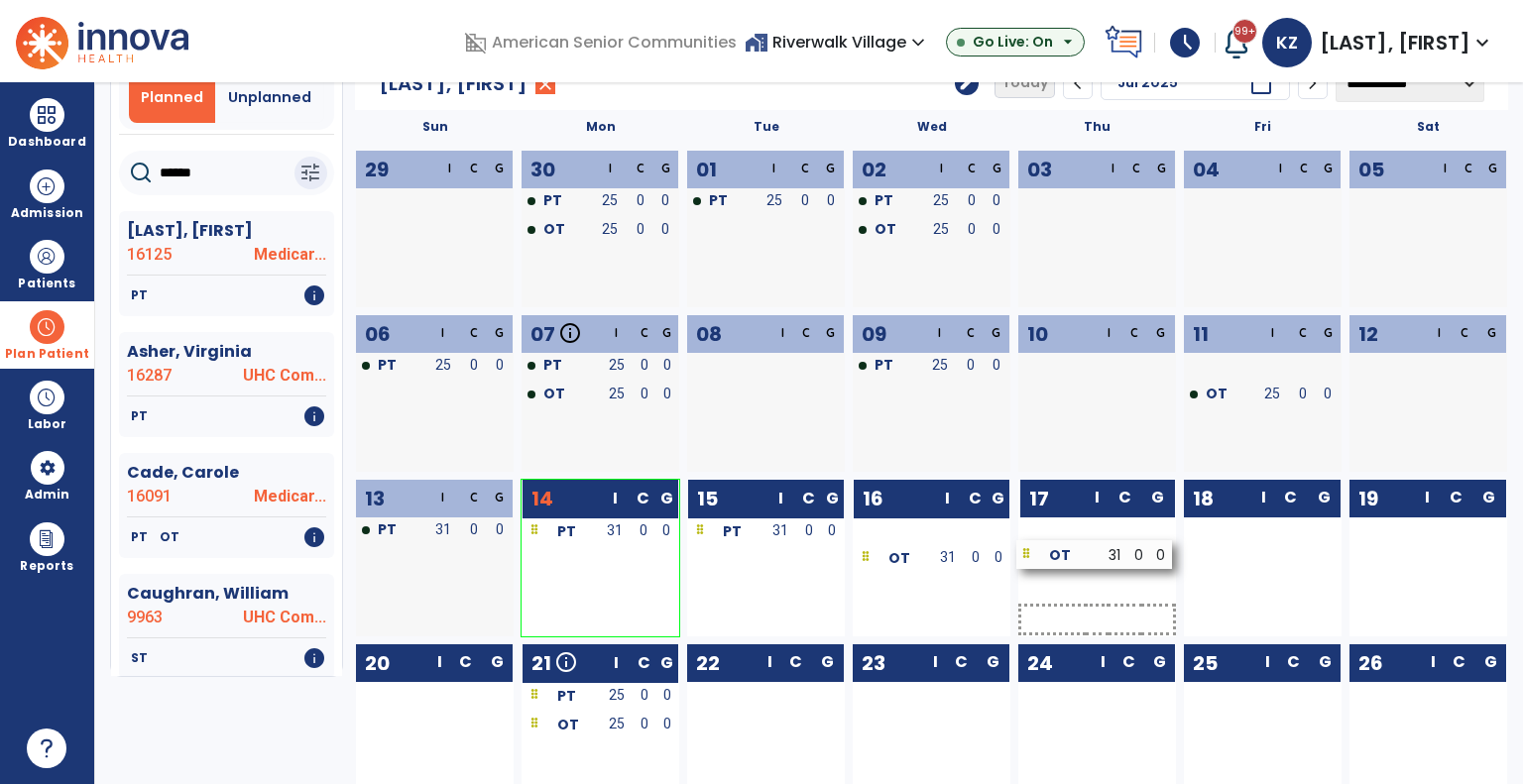 drag, startPoint x: 750, startPoint y: 558, endPoint x: 1079, endPoint y: 552, distance: 329.0547 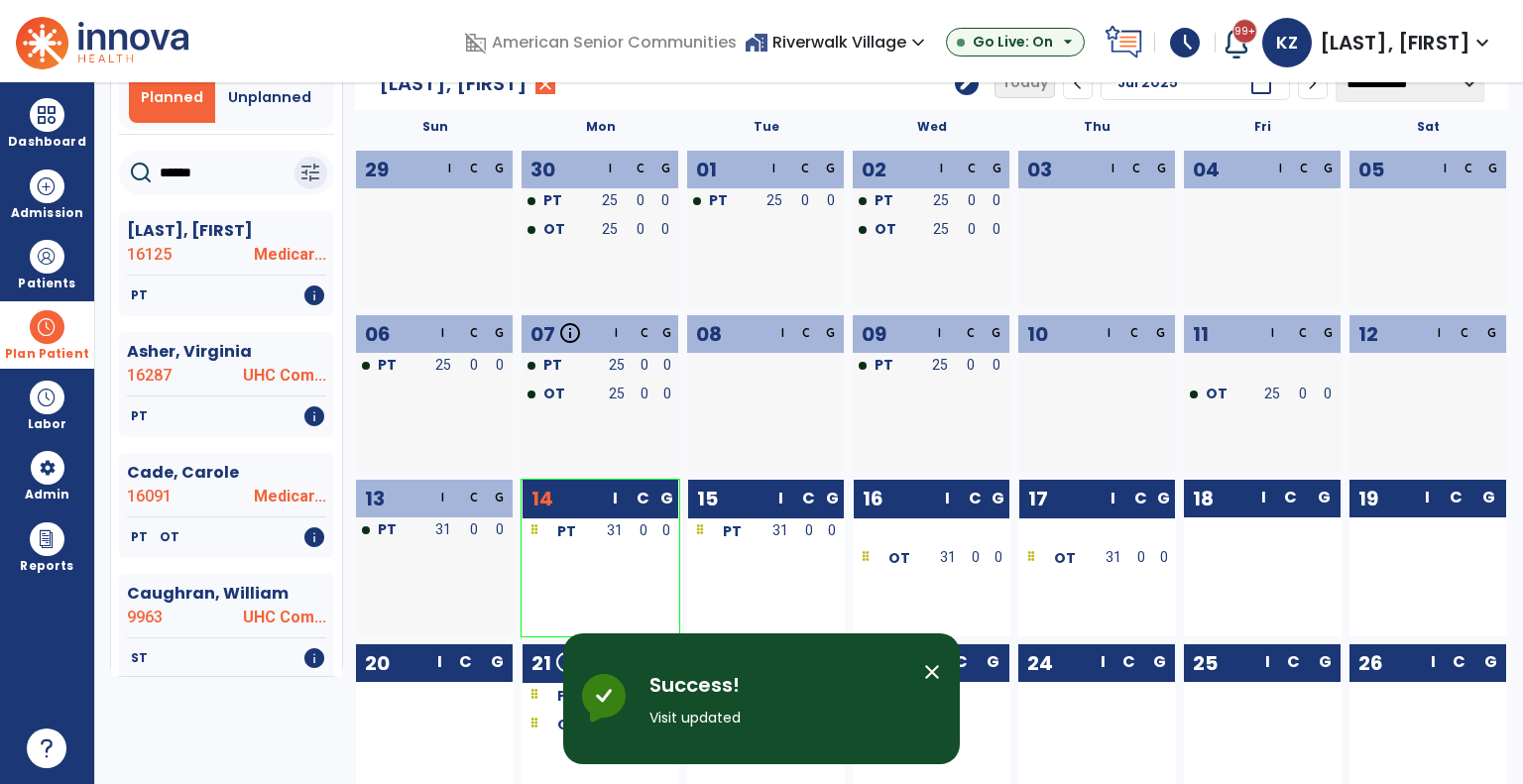 click on "close" at bounding box center (932, 672) 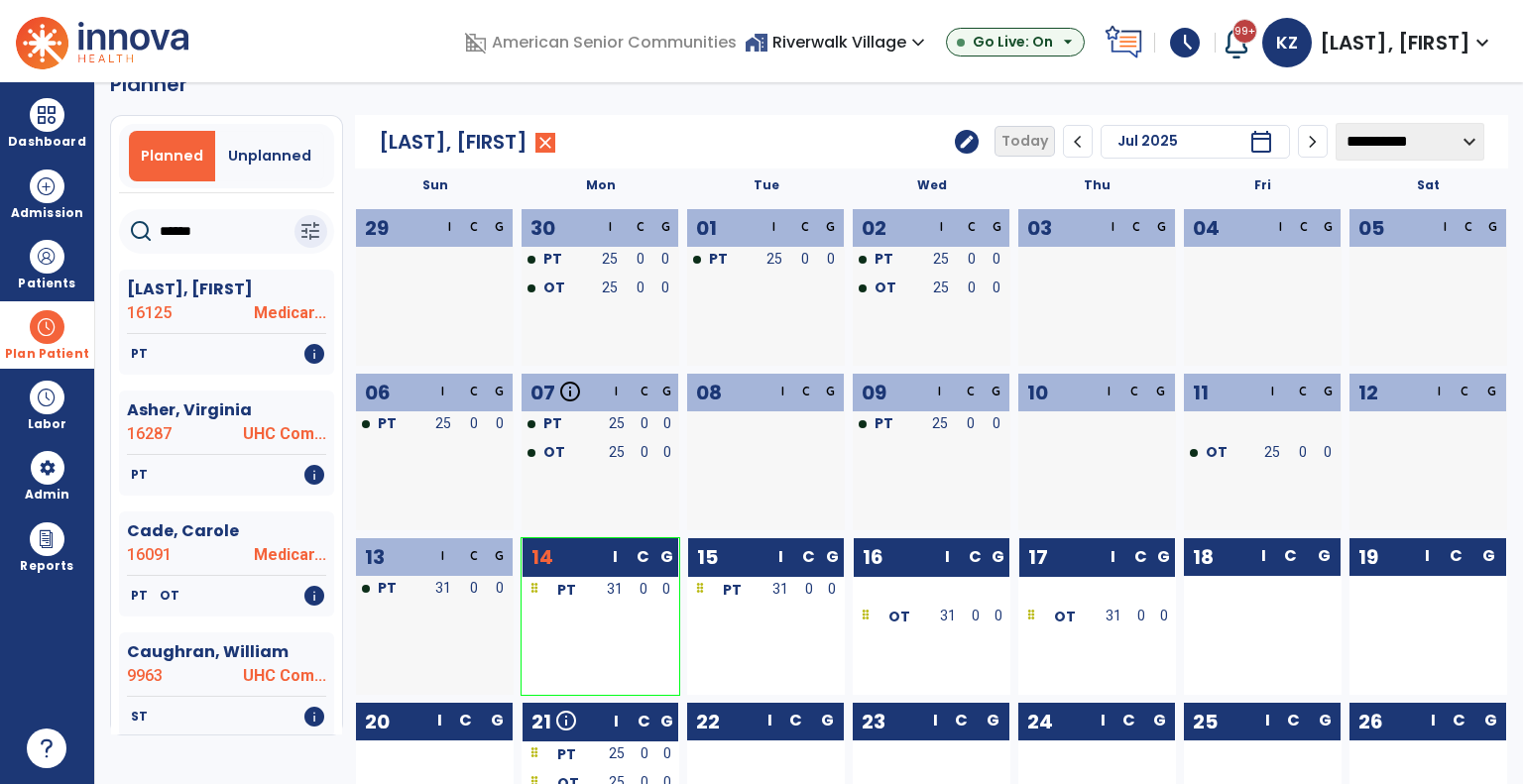 scroll, scrollTop: 0, scrollLeft: 0, axis: both 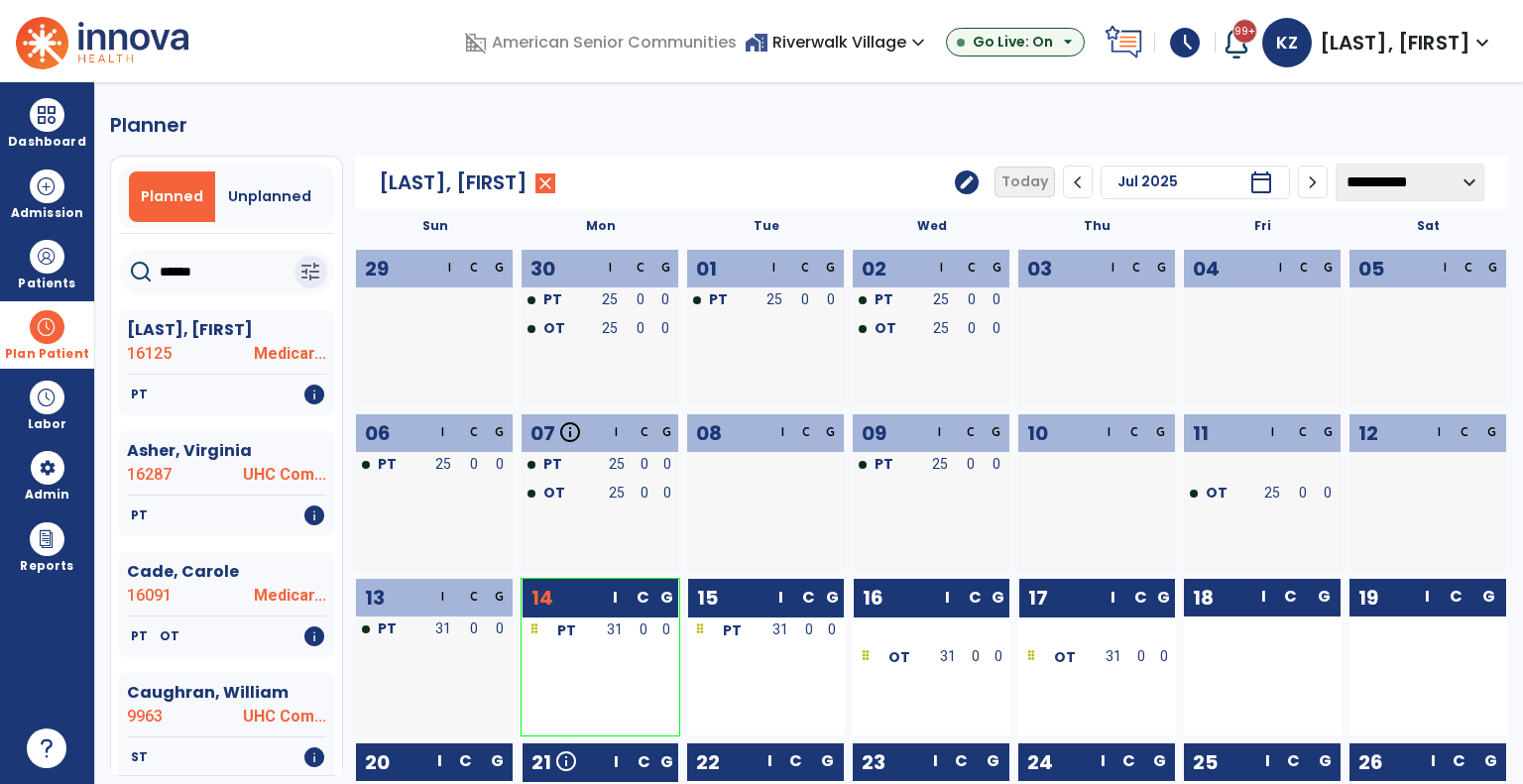 click on "home_work   Riverwalk Village   expand_more" at bounding box center (837, 42) 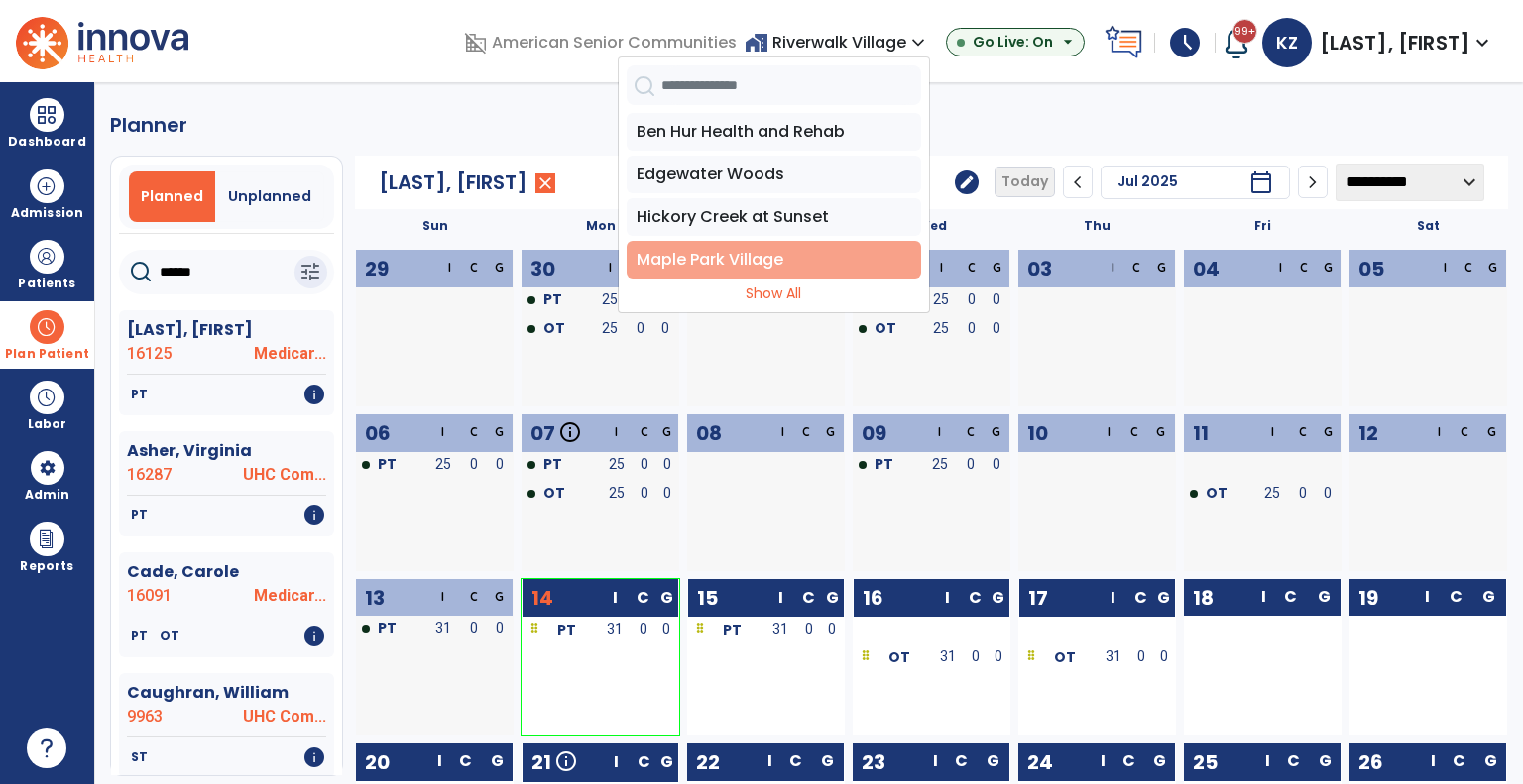 click on "Maple Park Village" at bounding box center (773, 260) 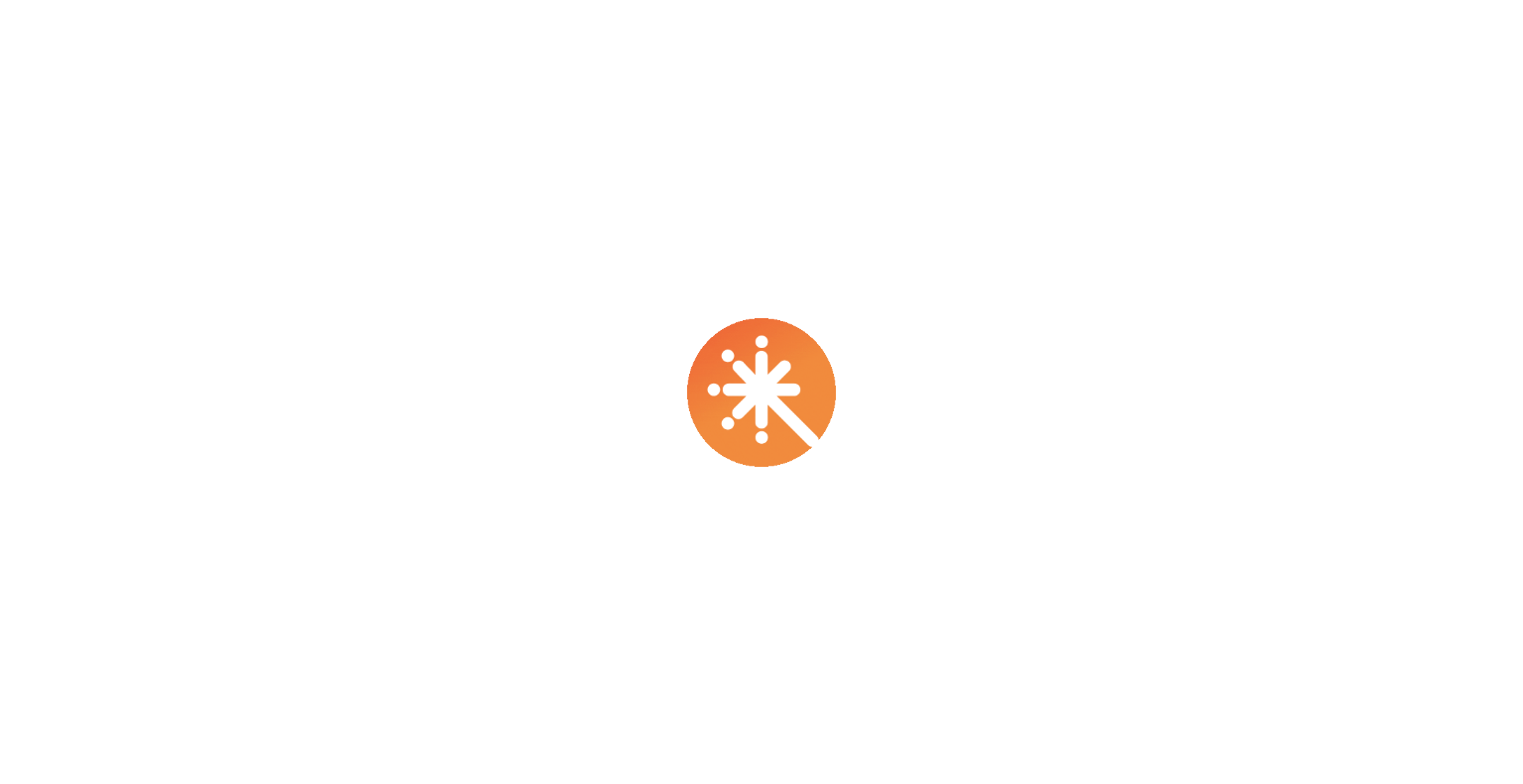 scroll, scrollTop: 0, scrollLeft: 0, axis: both 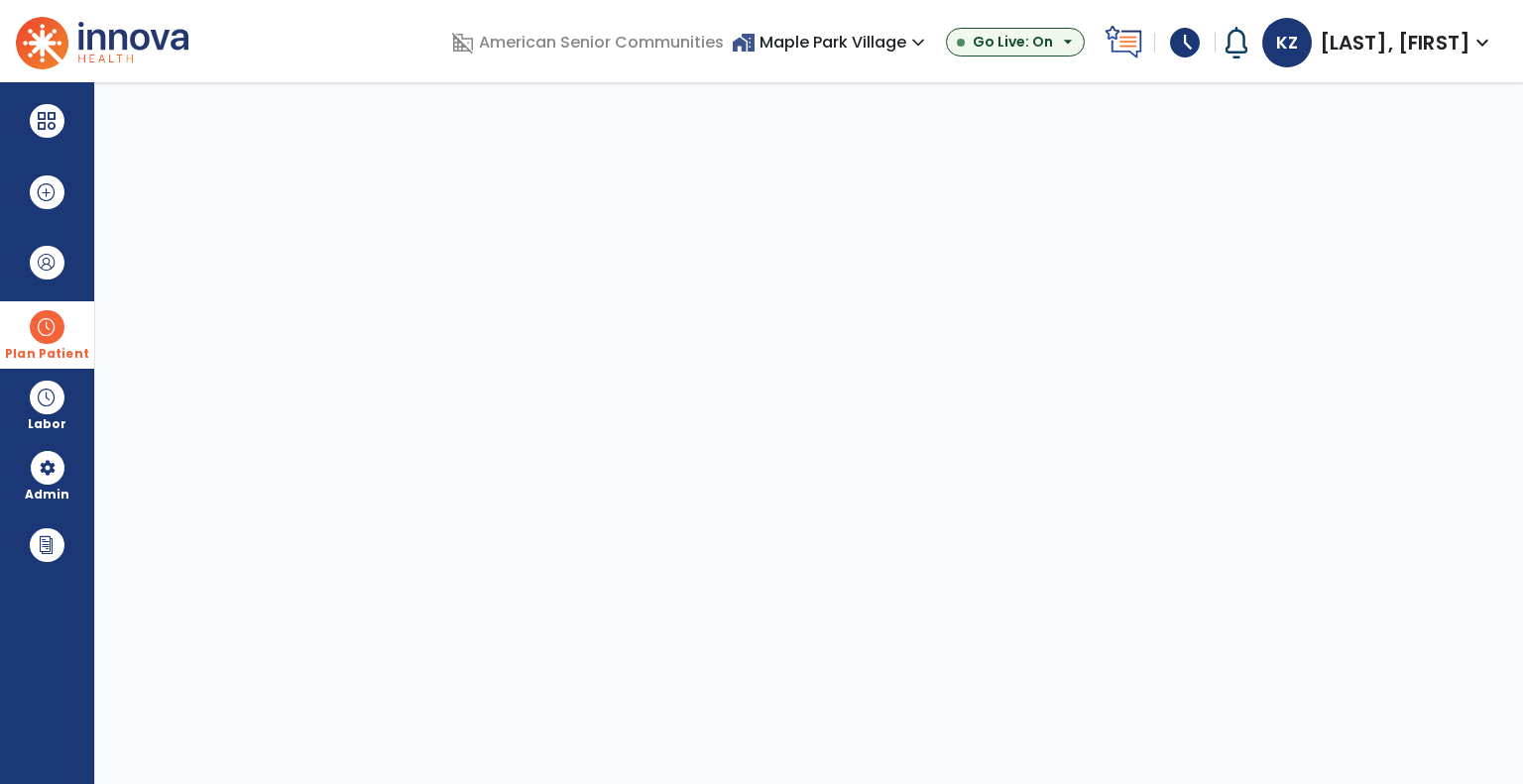 select on "***" 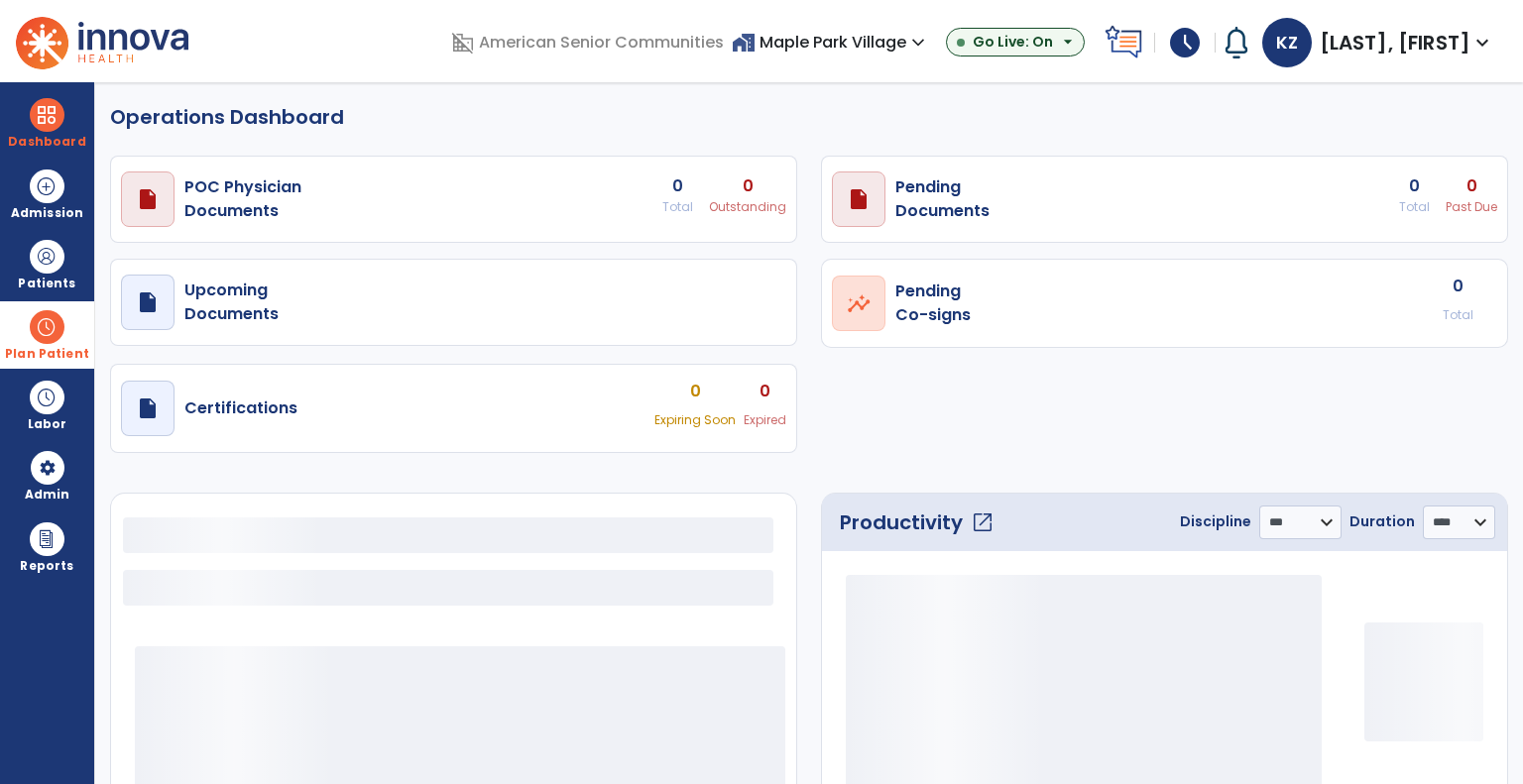 select on "***" 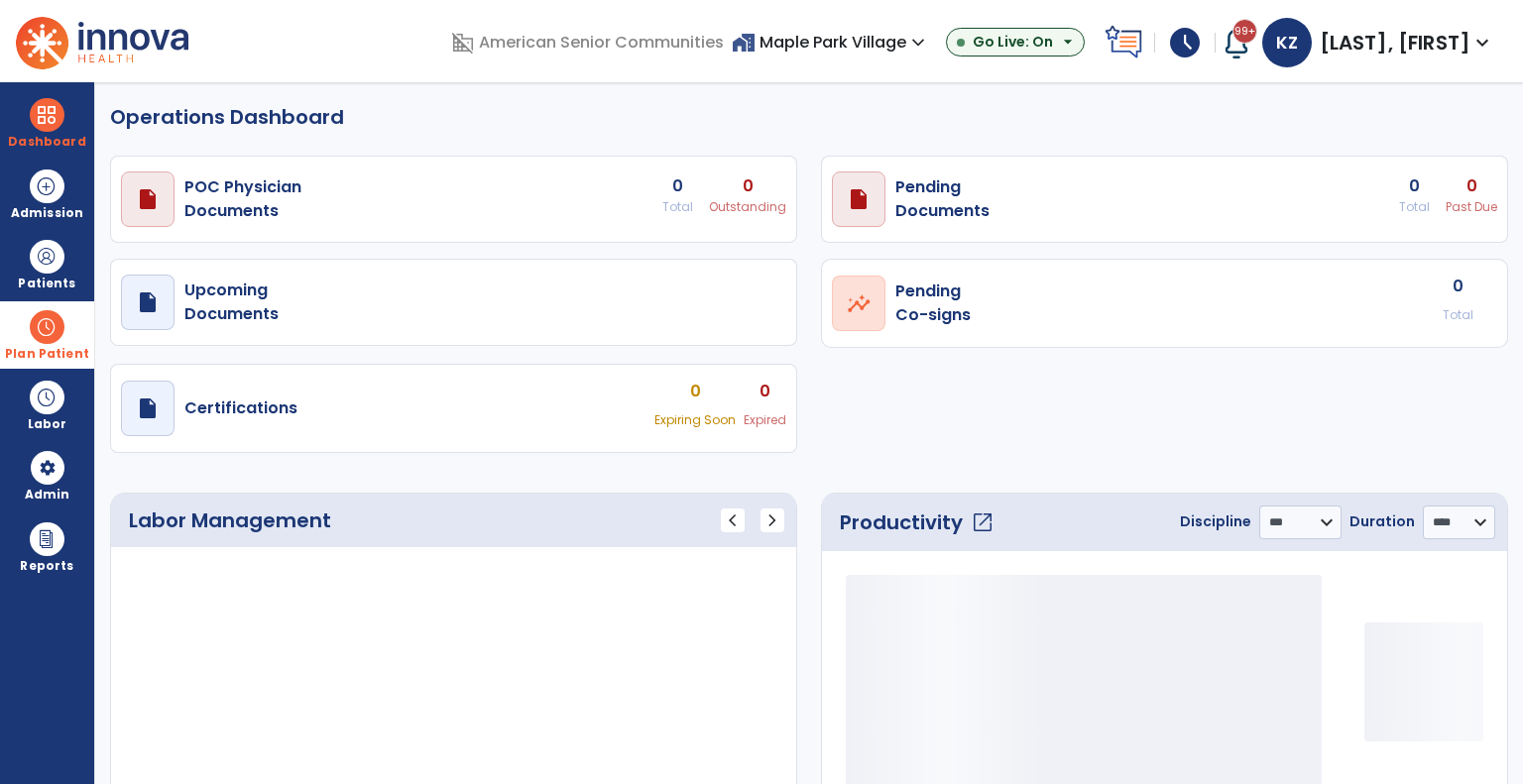 click at bounding box center [47, 327] 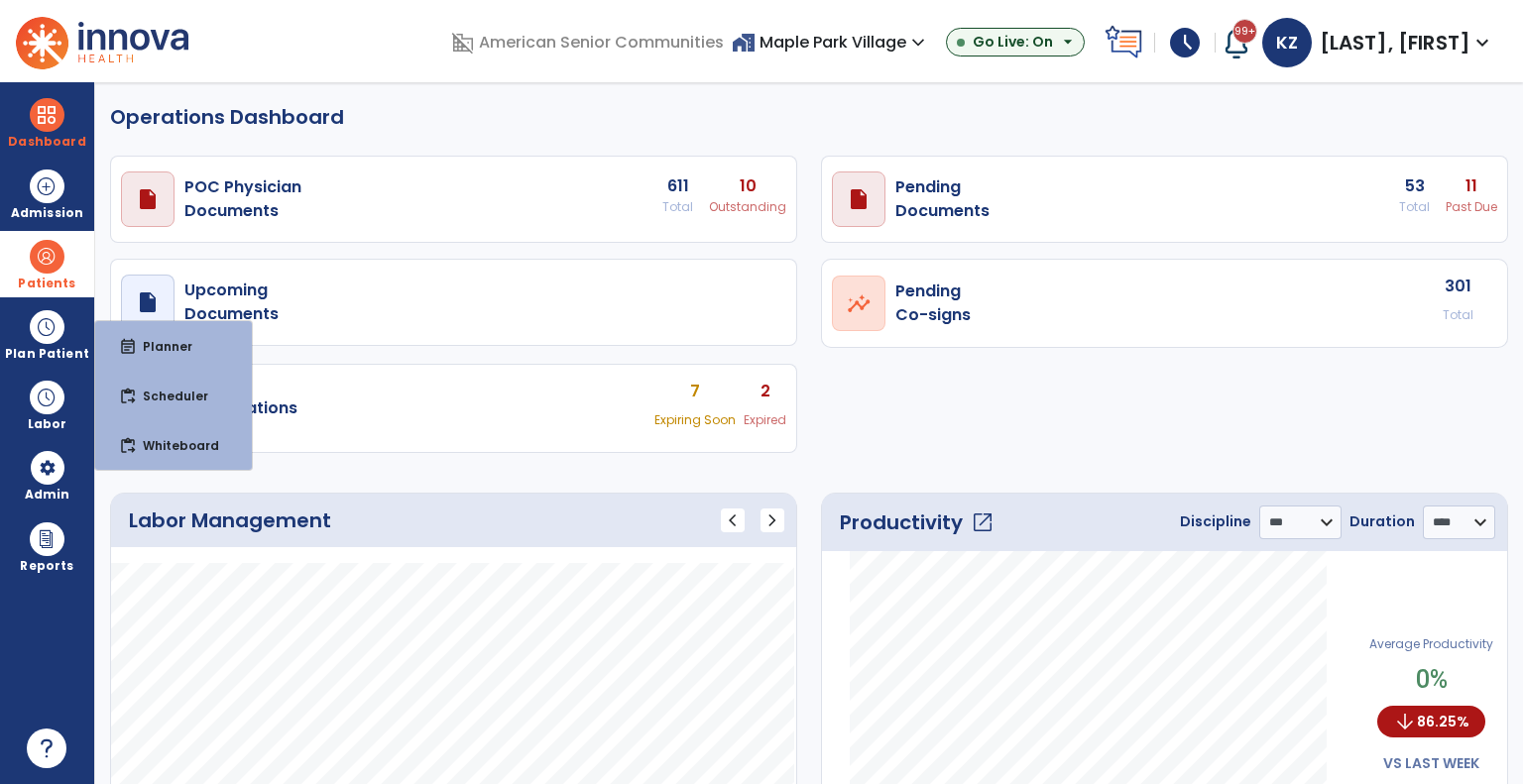 click at bounding box center [47, 257] 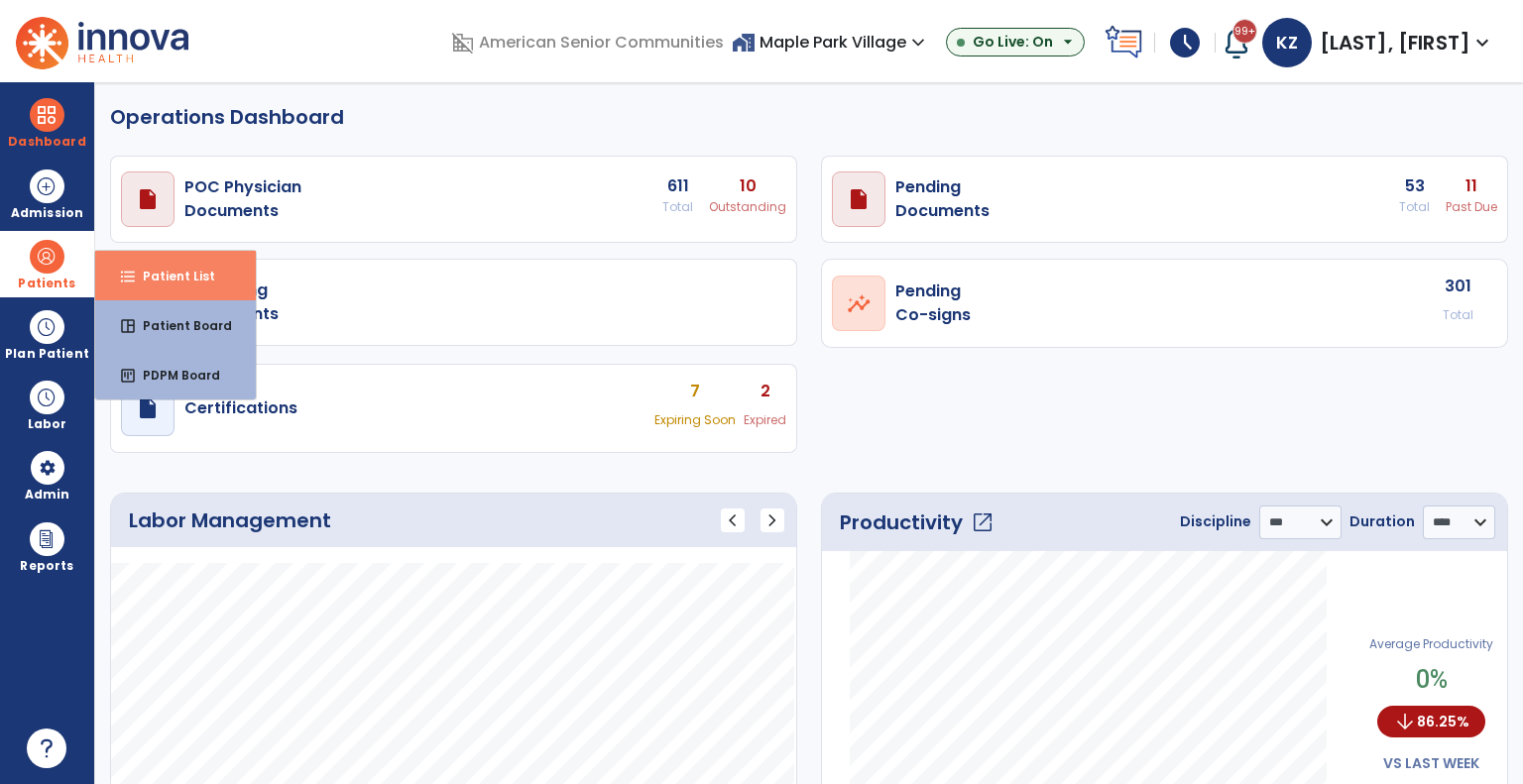click on "format_list_bulleted" at bounding box center [128, 277] 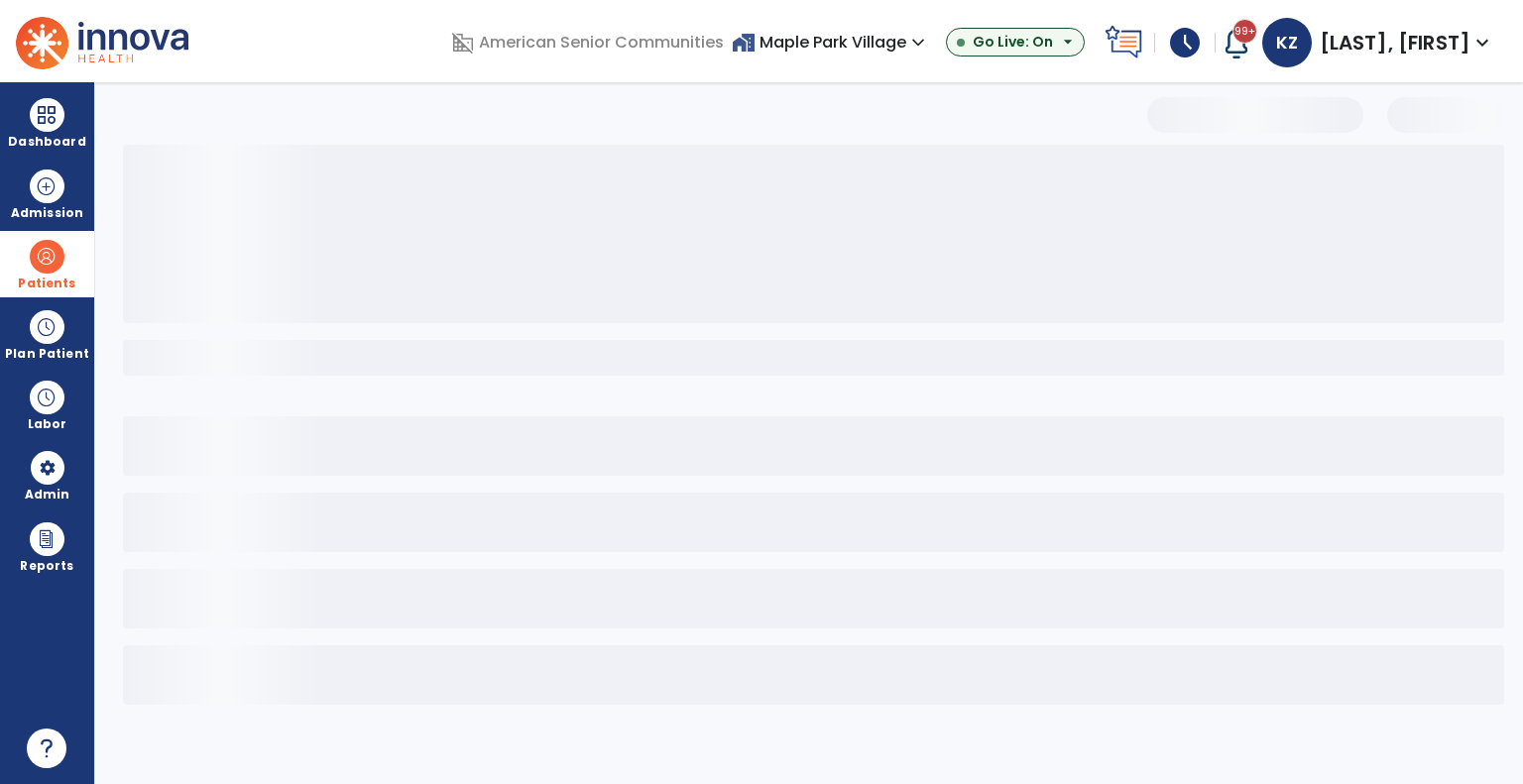 select on "***" 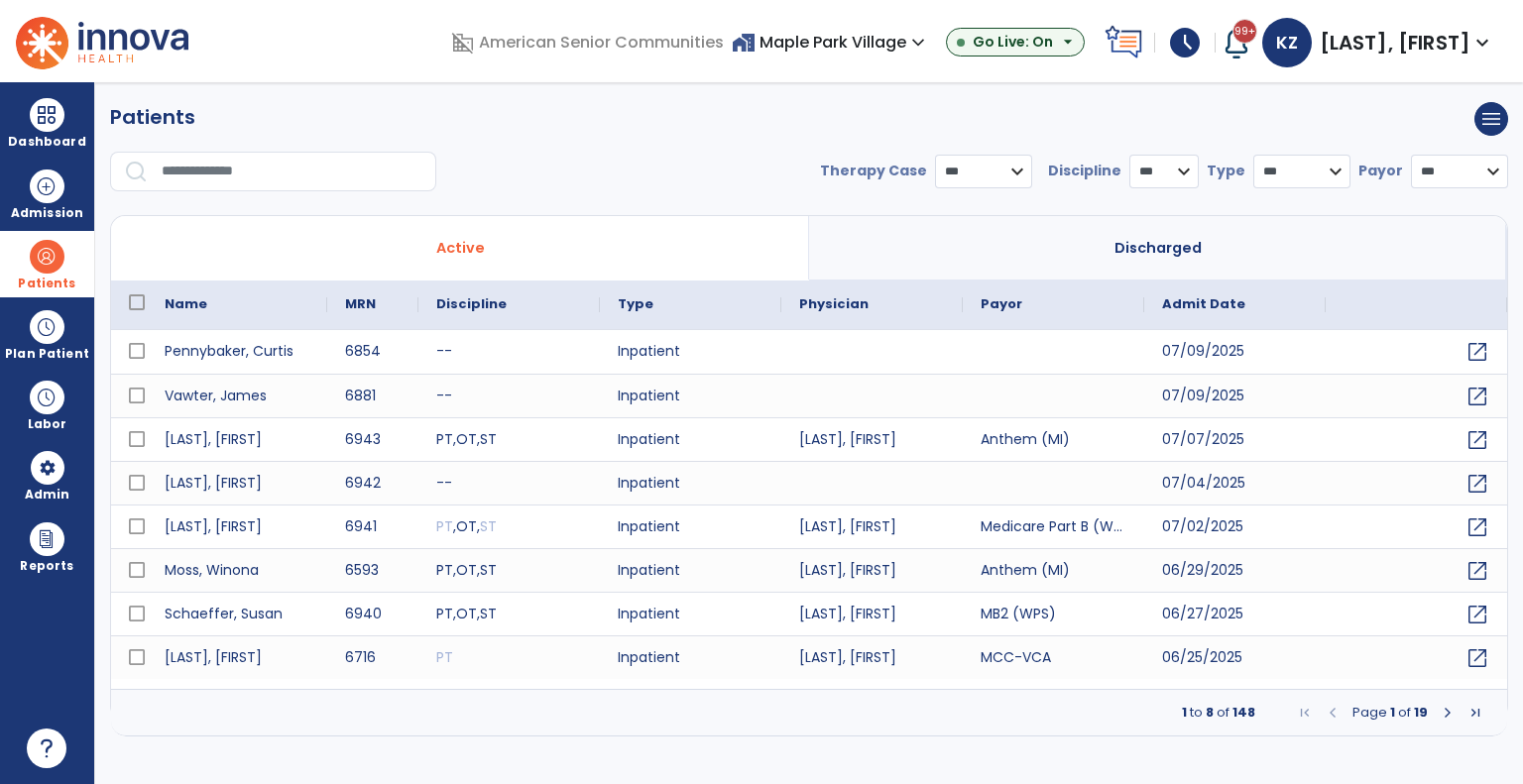 drag, startPoint x: 202, startPoint y: 173, endPoint x: 208, endPoint y: 157, distance: 17.088007 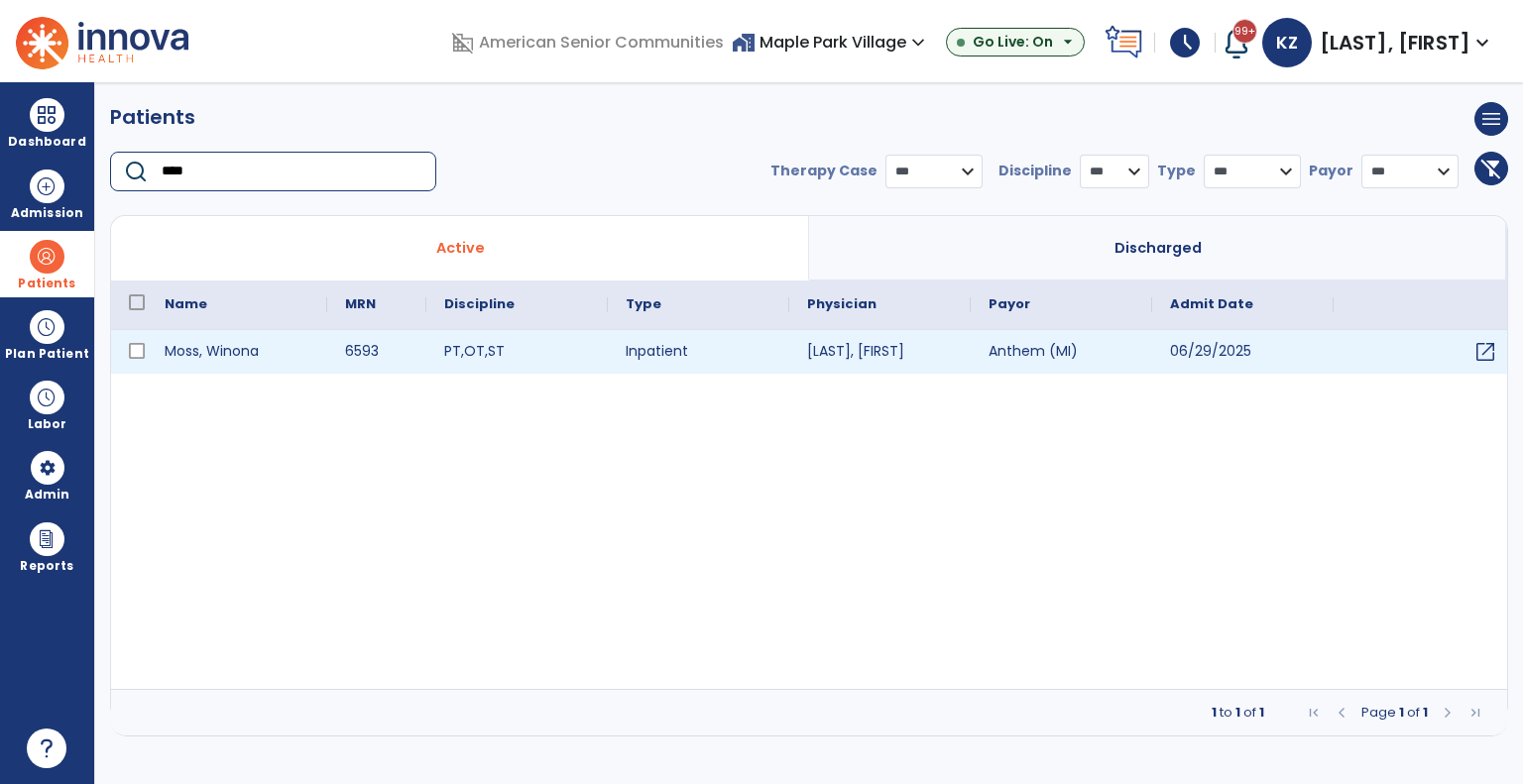 type on "****" 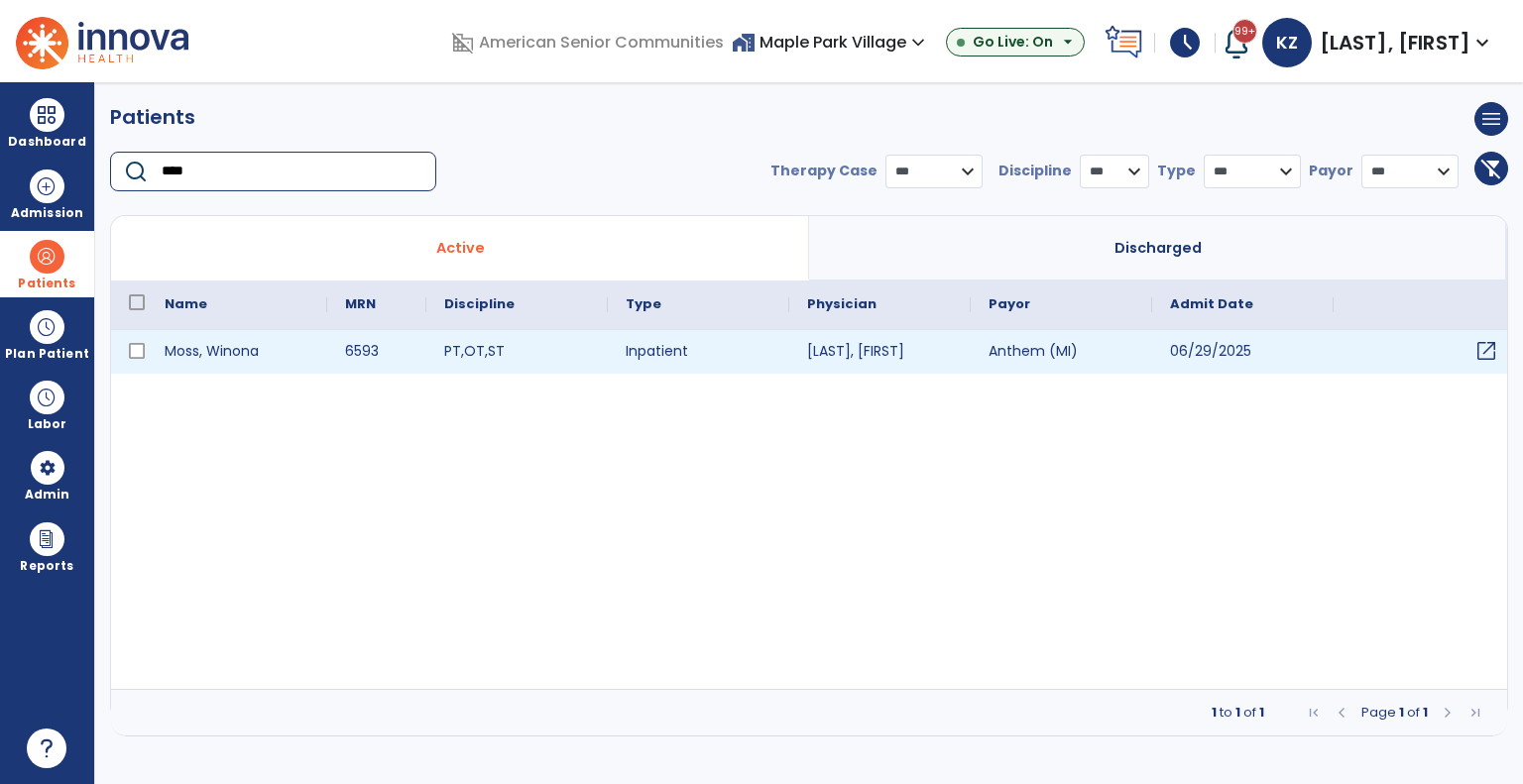 click on "open_in_new" at bounding box center (1486, 351) 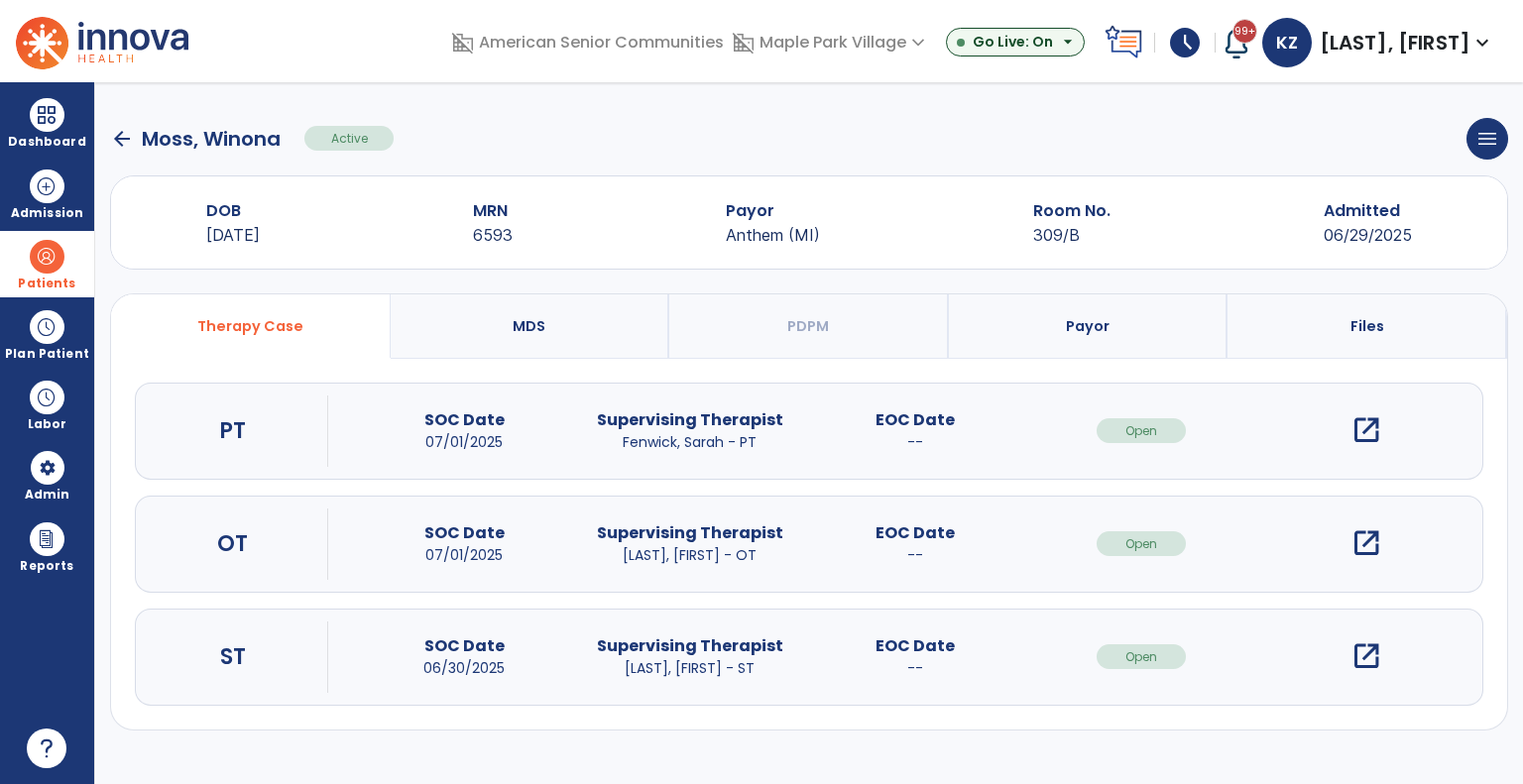 click on "open_in_new" at bounding box center (1366, 430) 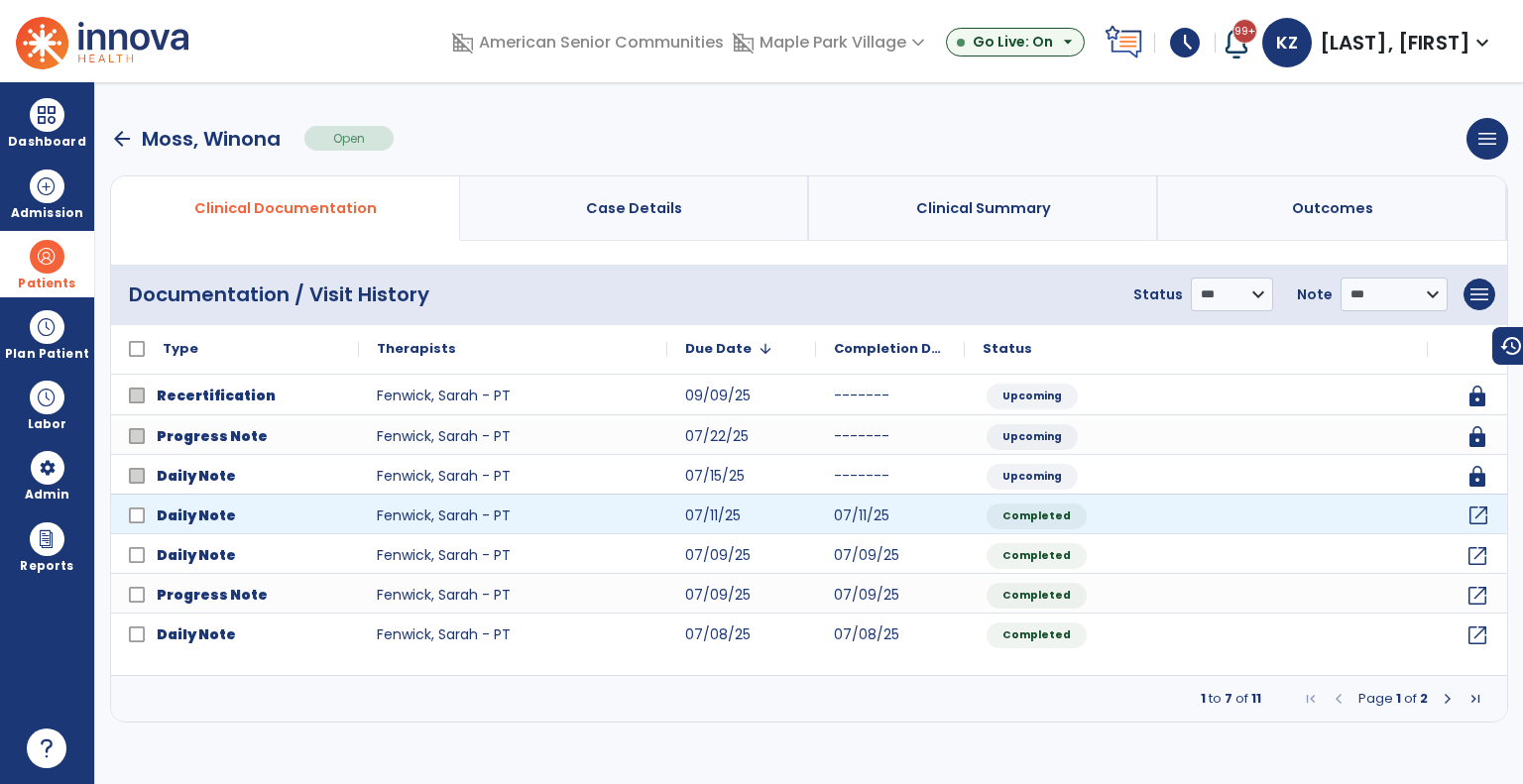 click on "open_in_new" 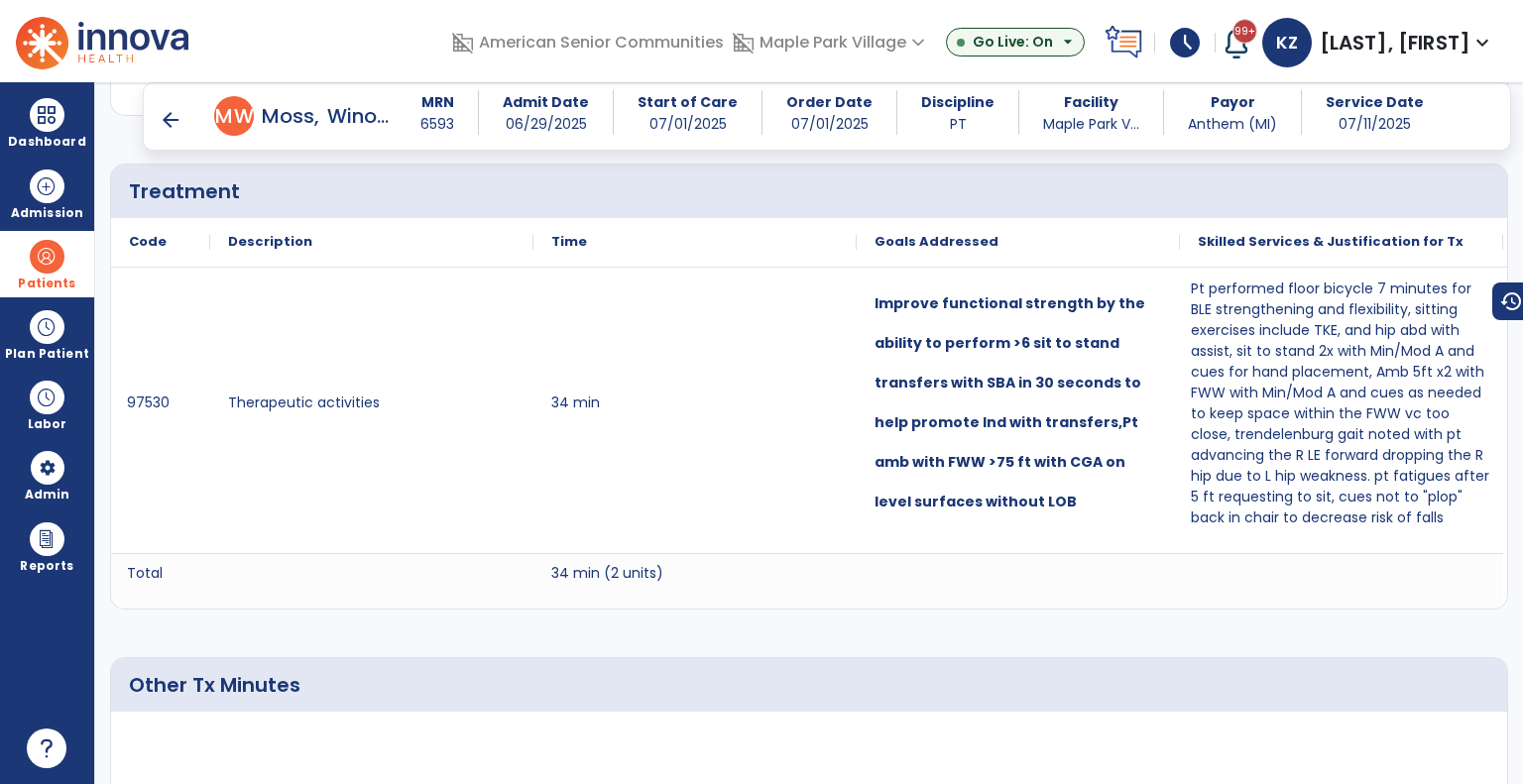scroll, scrollTop: 2181, scrollLeft: 0, axis: vertical 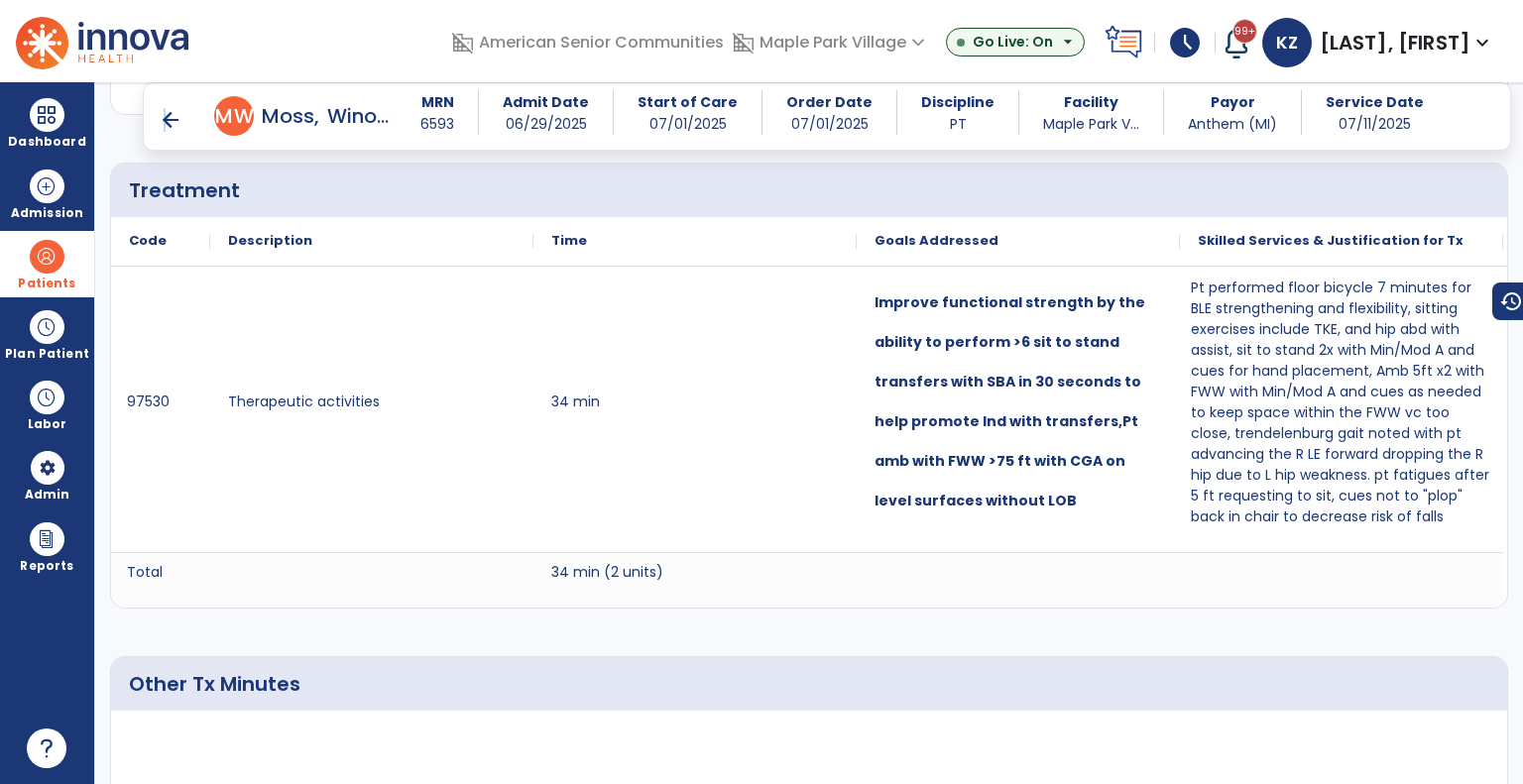 click on "arrow_back" at bounding box center (171, 120) 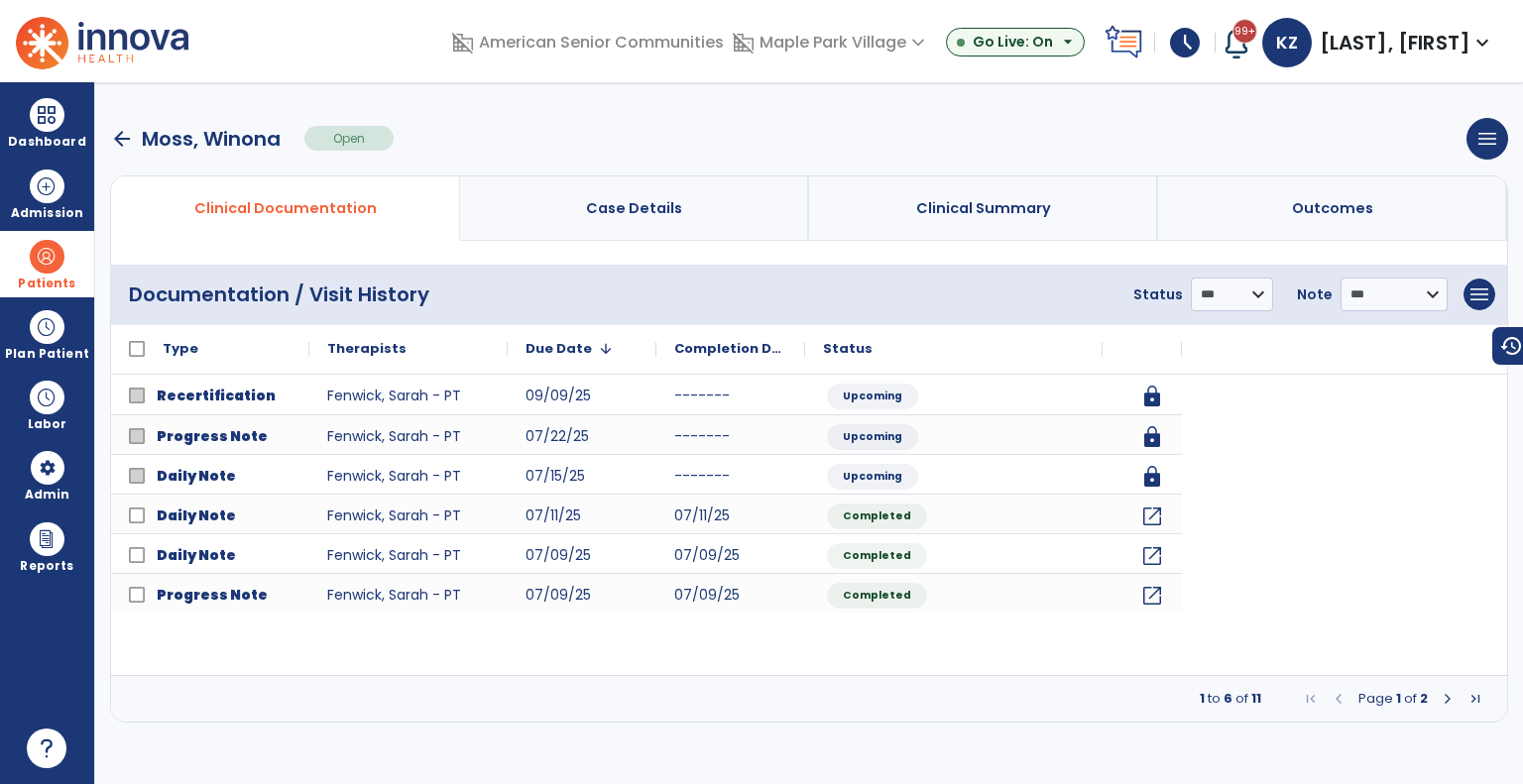 scroll, scrollTop: 0, scrollLeft: 0, axis: both 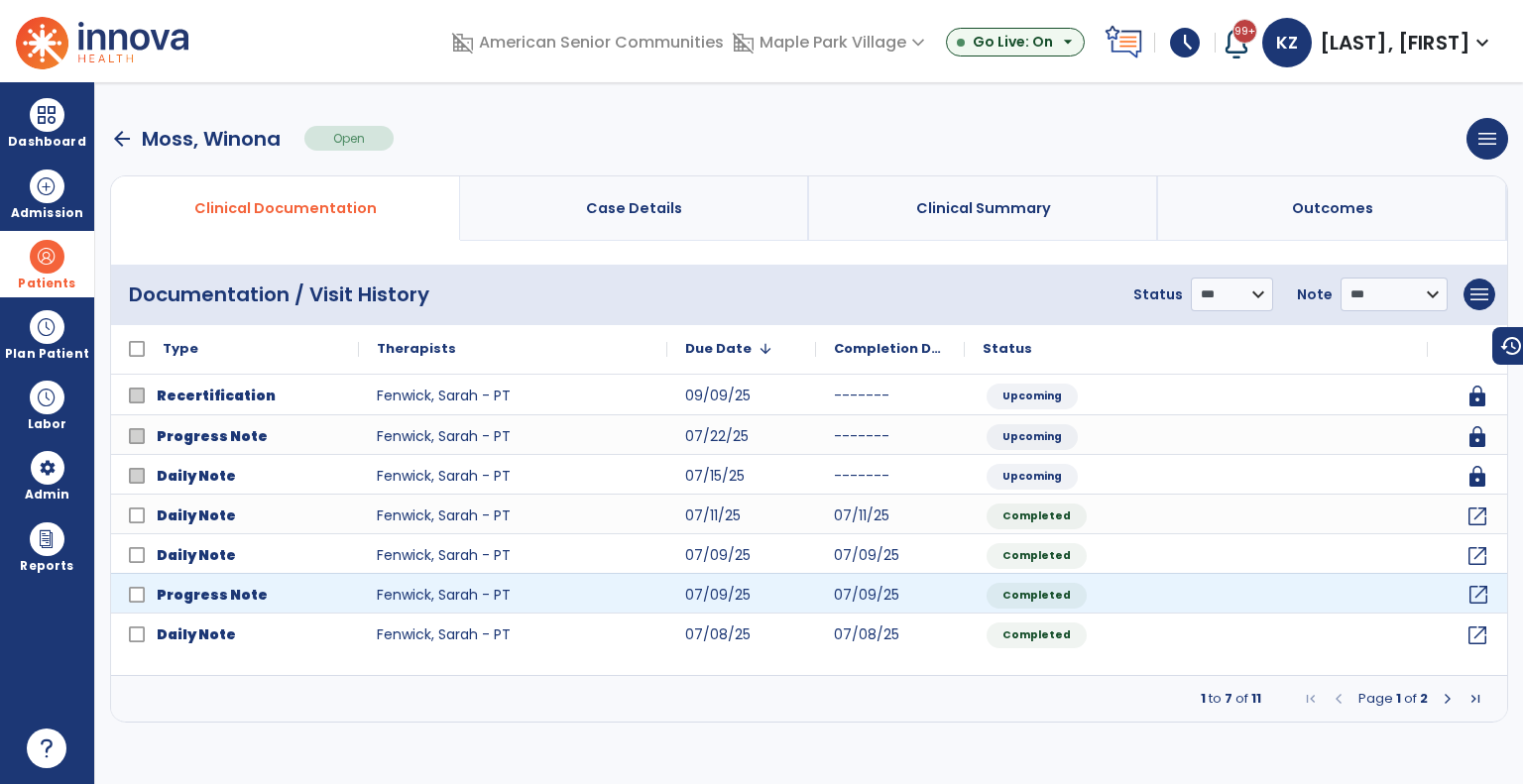 click on "open_in_new" 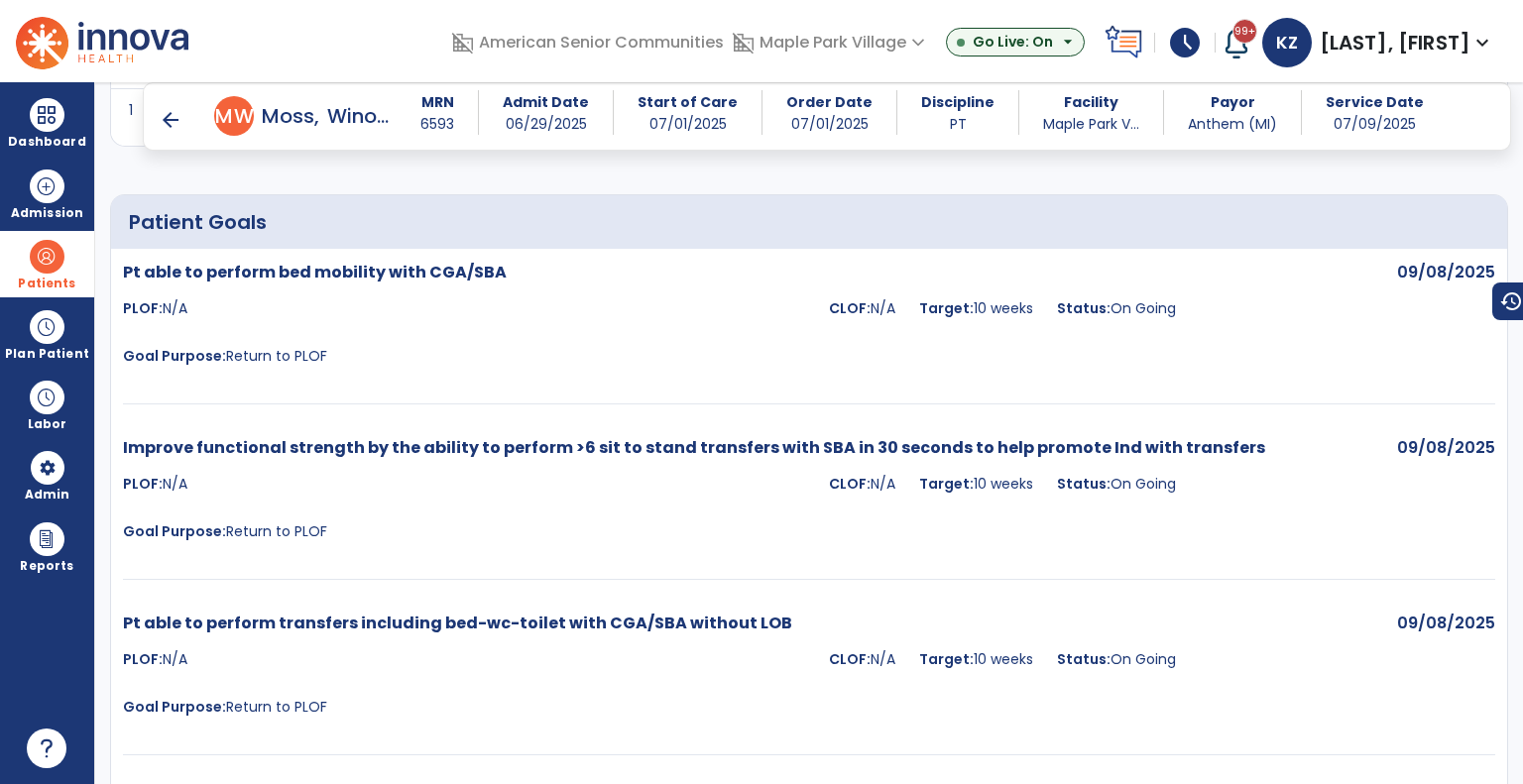 scroll, scrollTop: 1784, scrollLeft: 0, axis: vertical 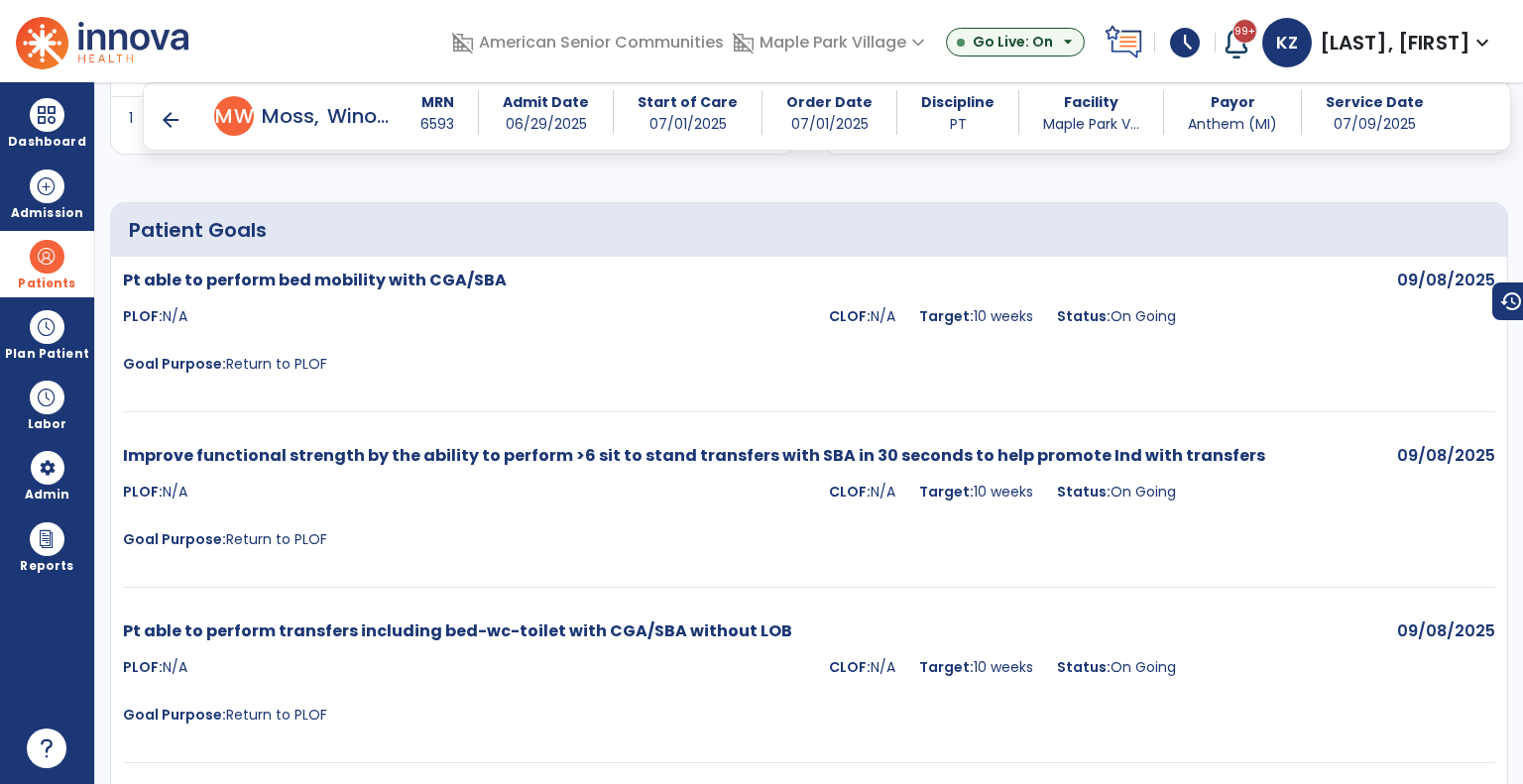 click on "arrow_back" at bounding box center [171, 120] 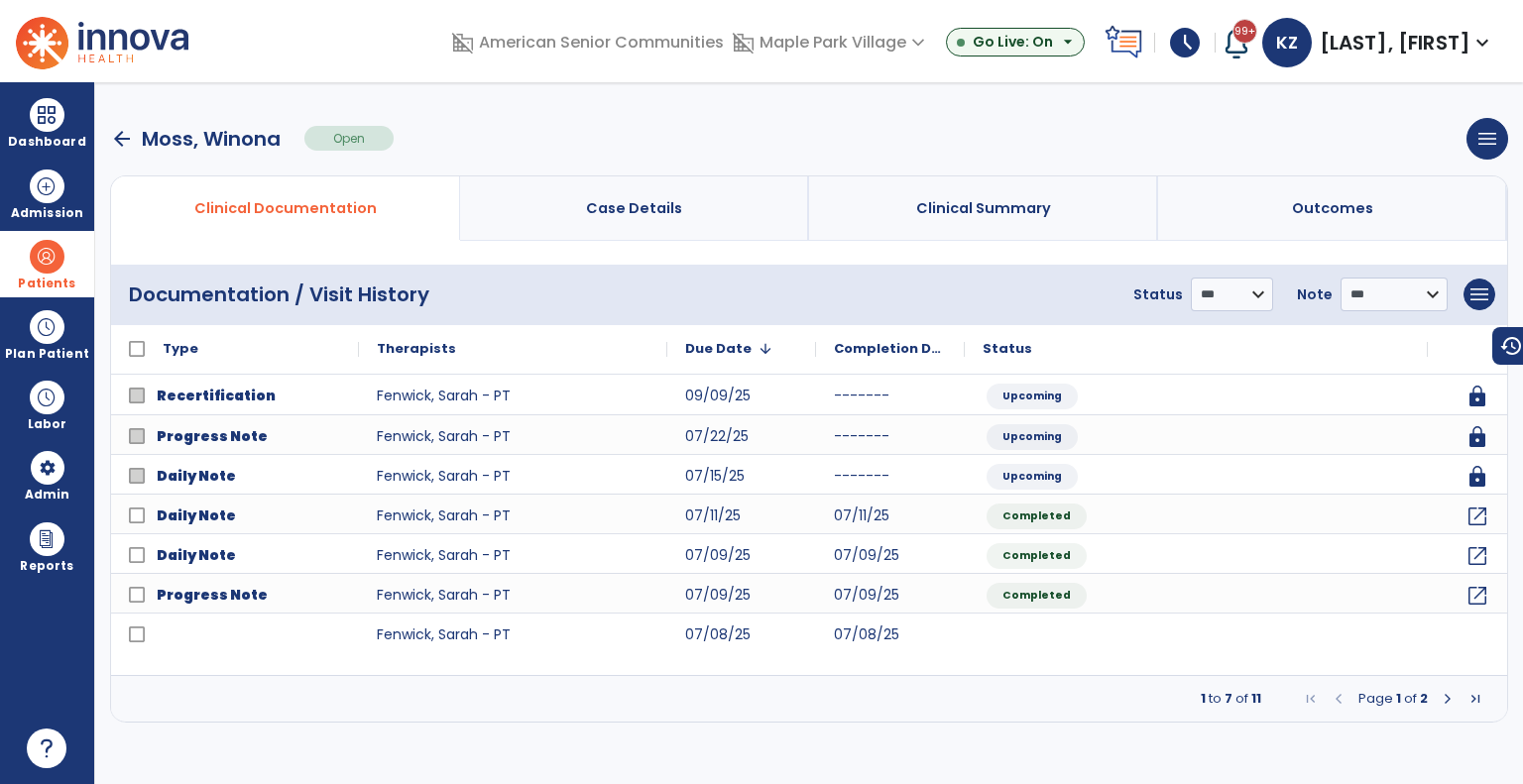 scroll, scrollTop: 0, scrollLeft: 0, axis: both 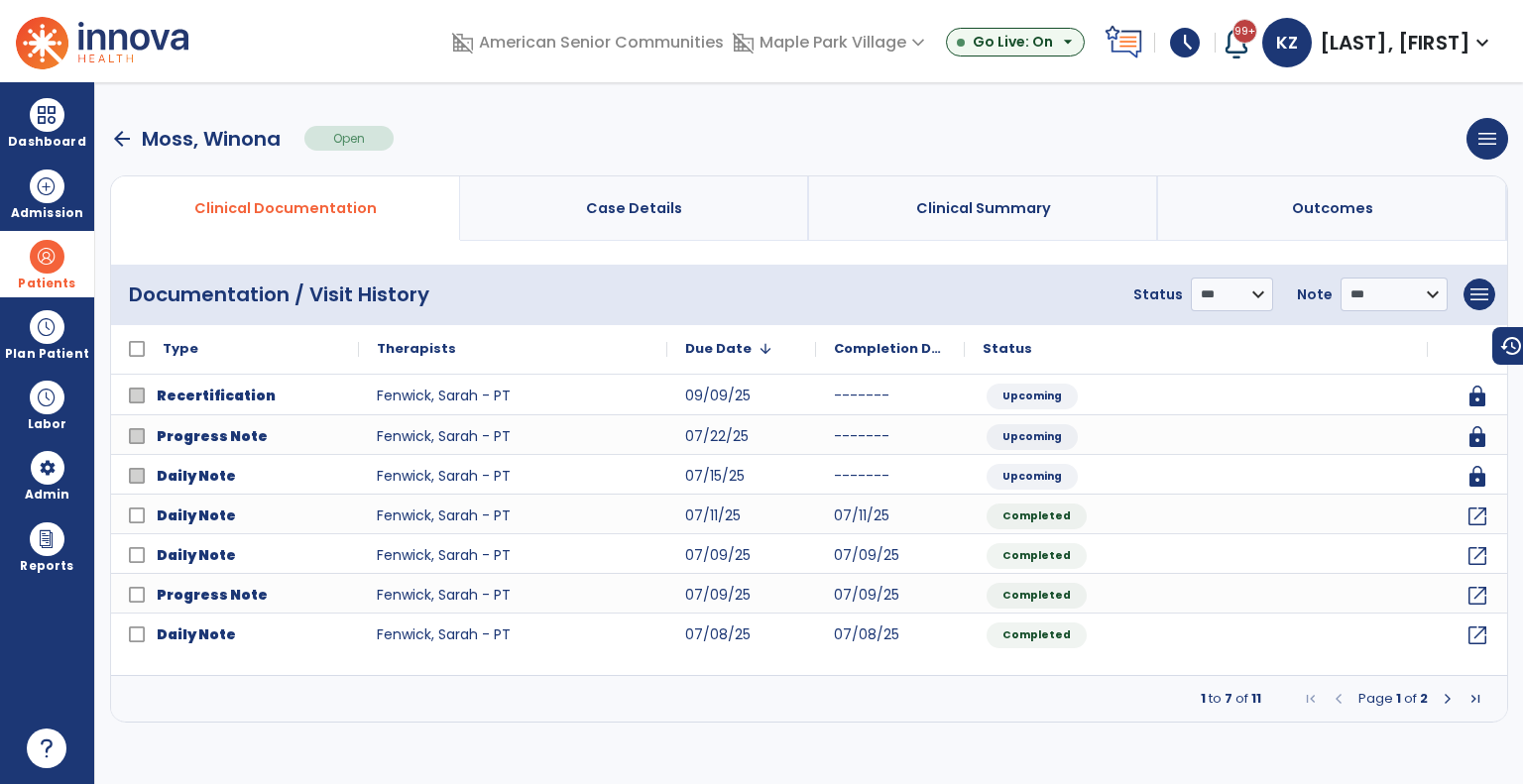 click on "arrow_back" at bounding box center (122, 139) 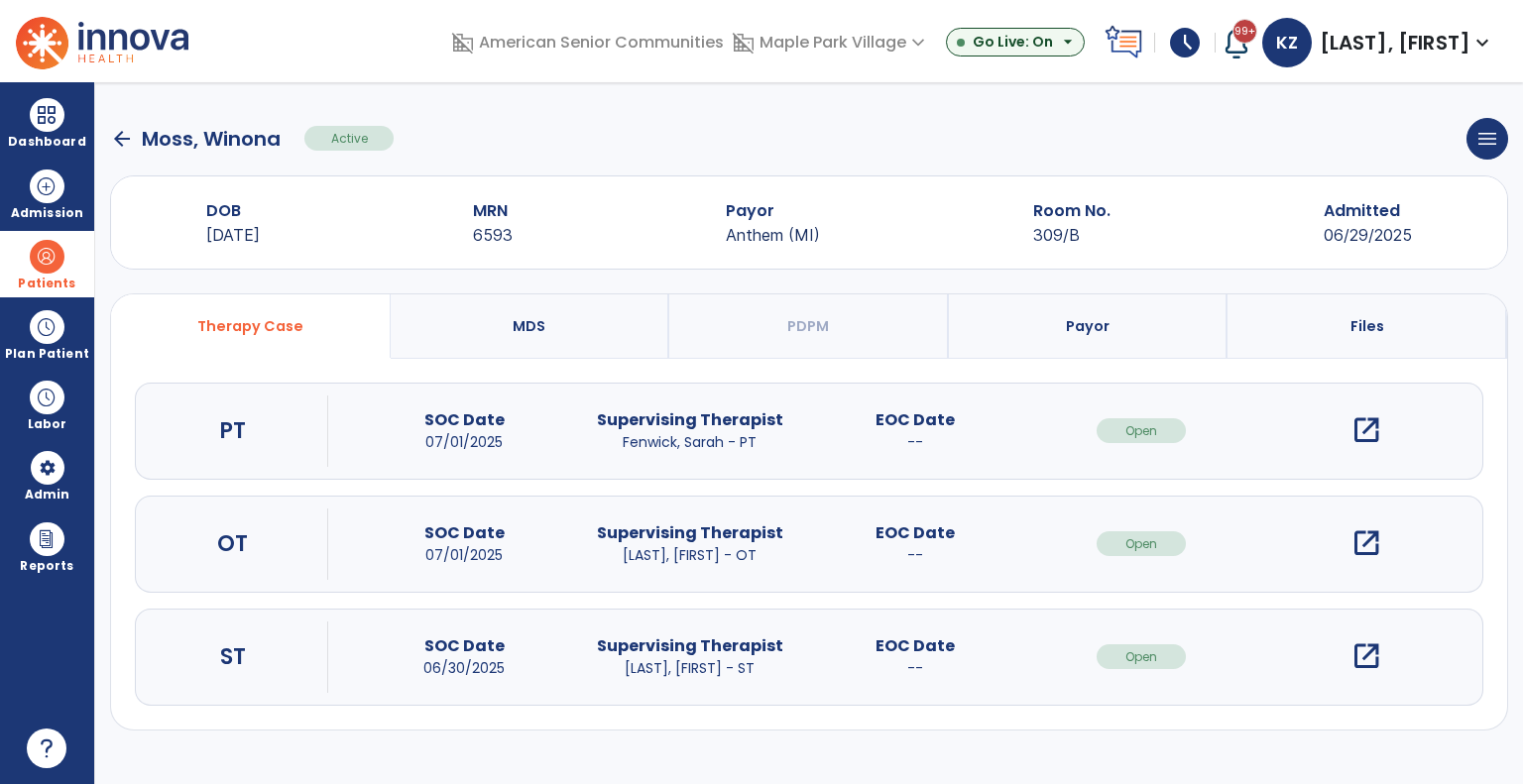 click on "open_in_new" at bounding box center [1366, 543] 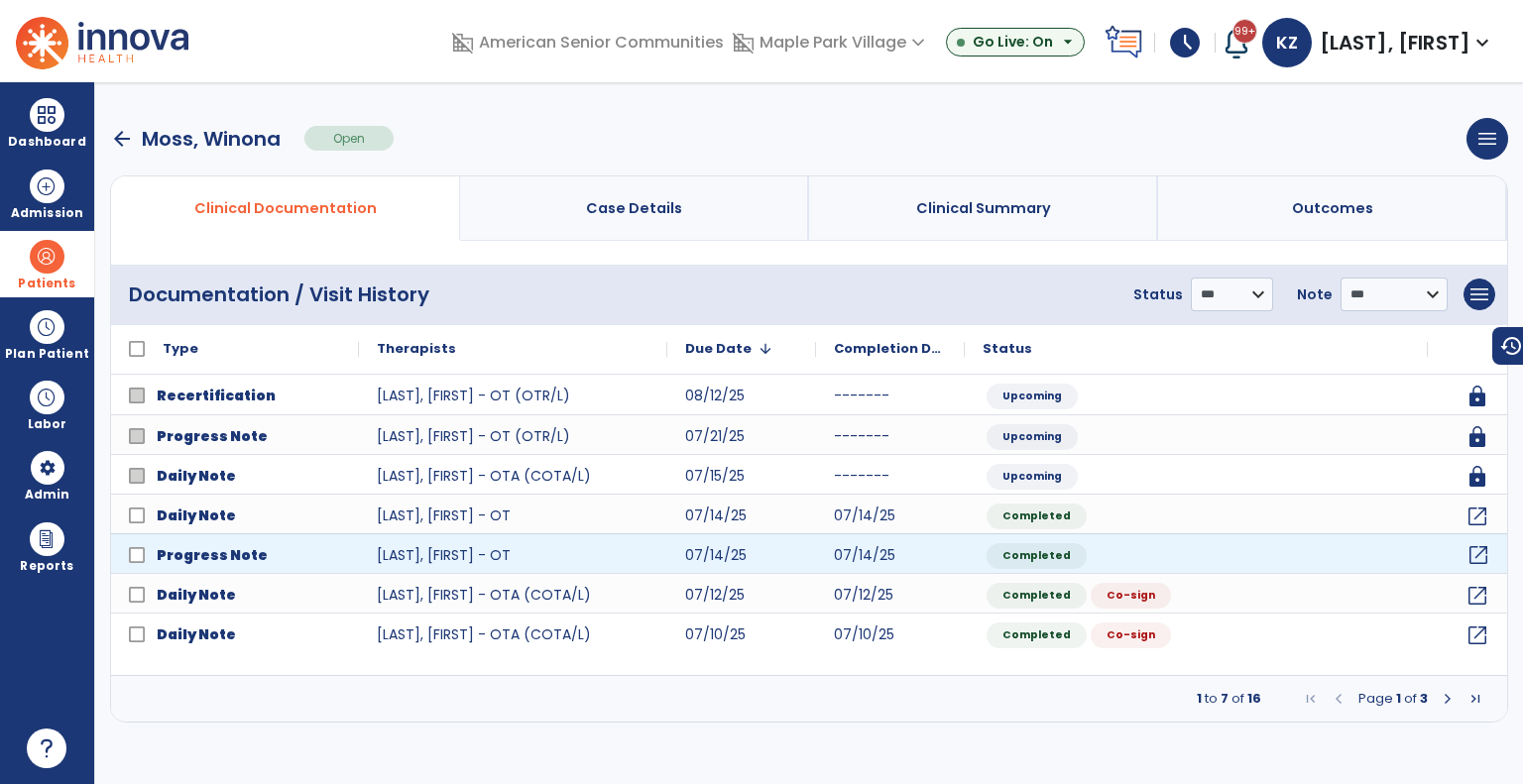 click on "open_in_new" 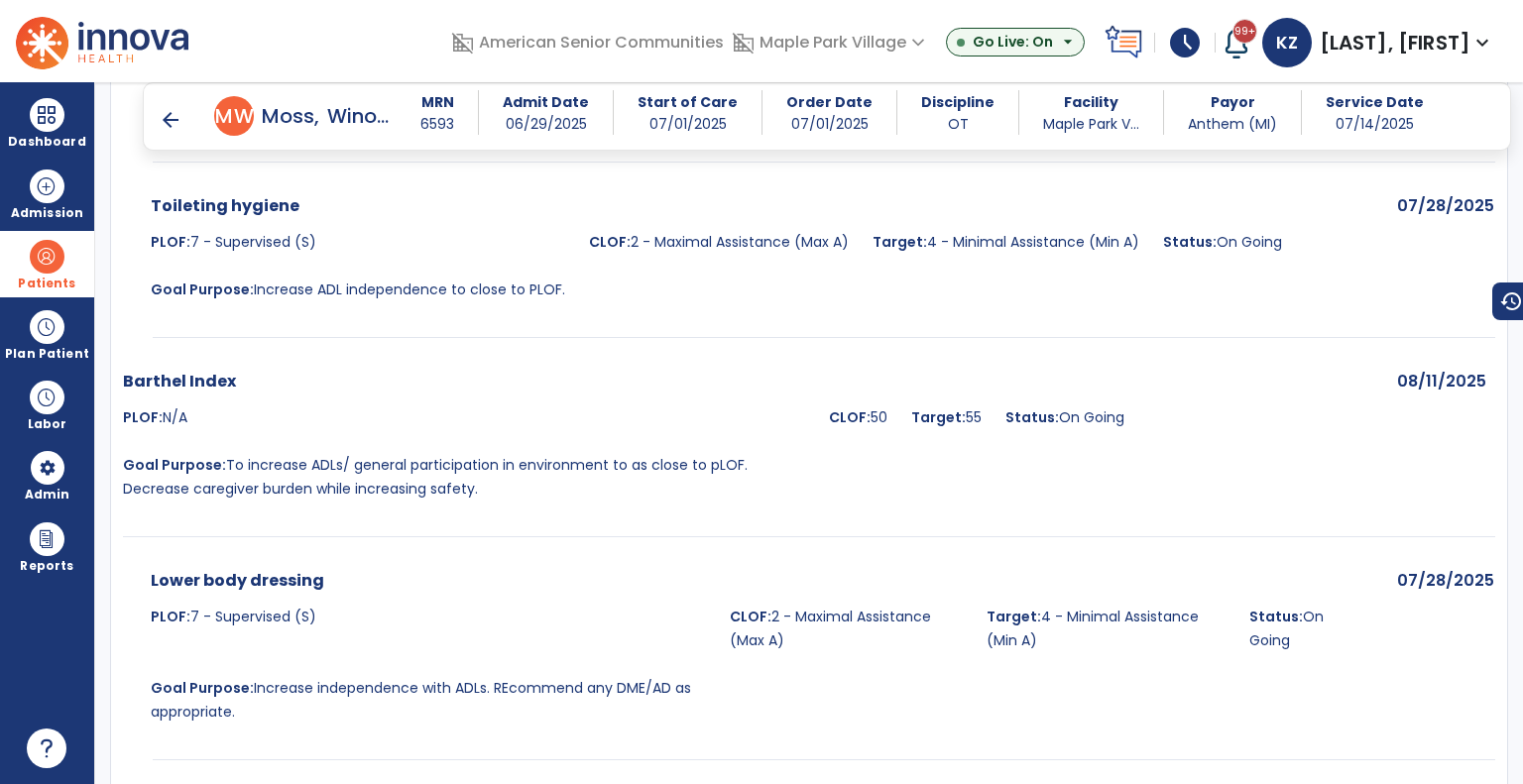 scroll, scrollTop: 2280, scrollLeft: 0, axis: vertical 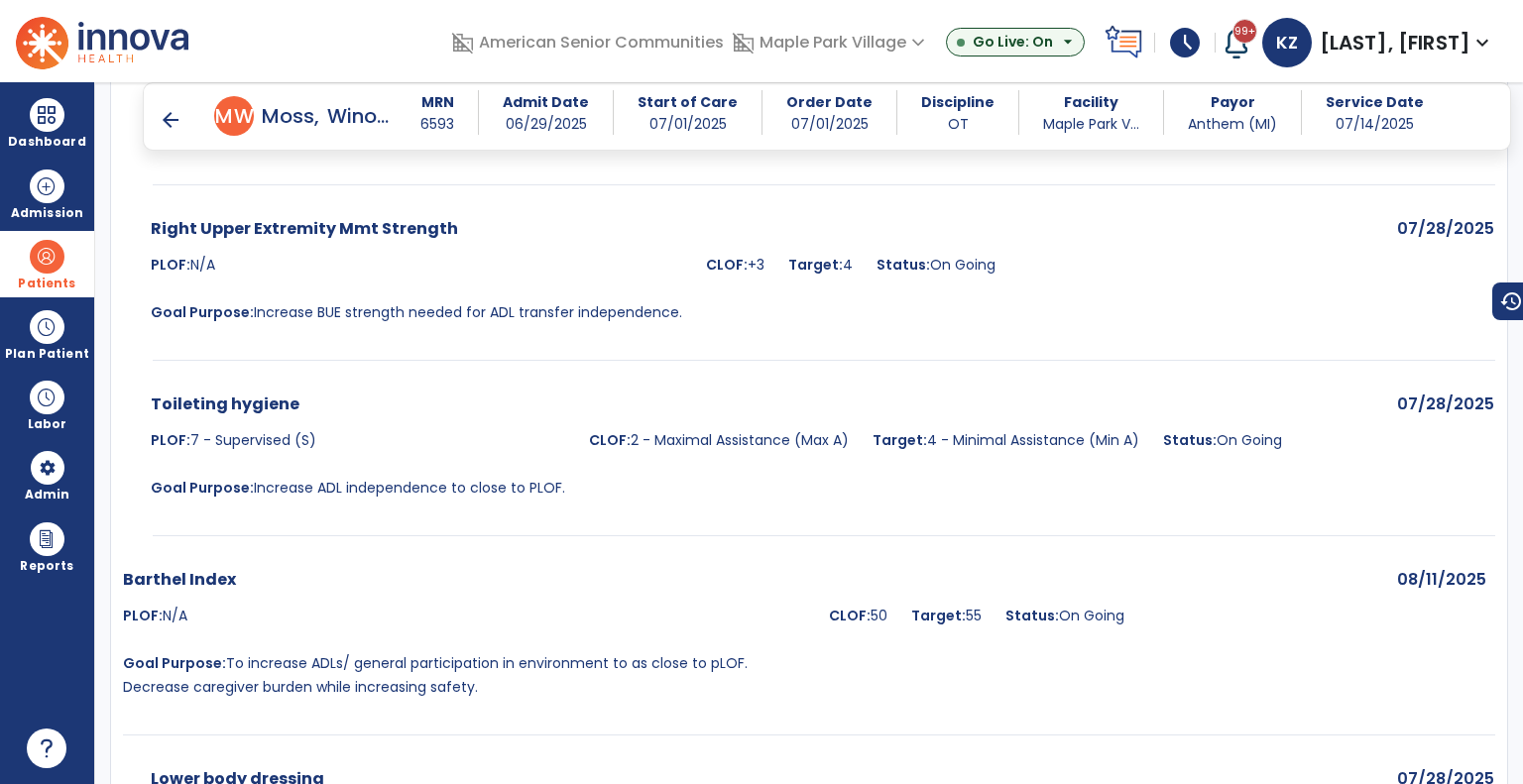 click on "arrow_back" at bounding box center (171, 120) 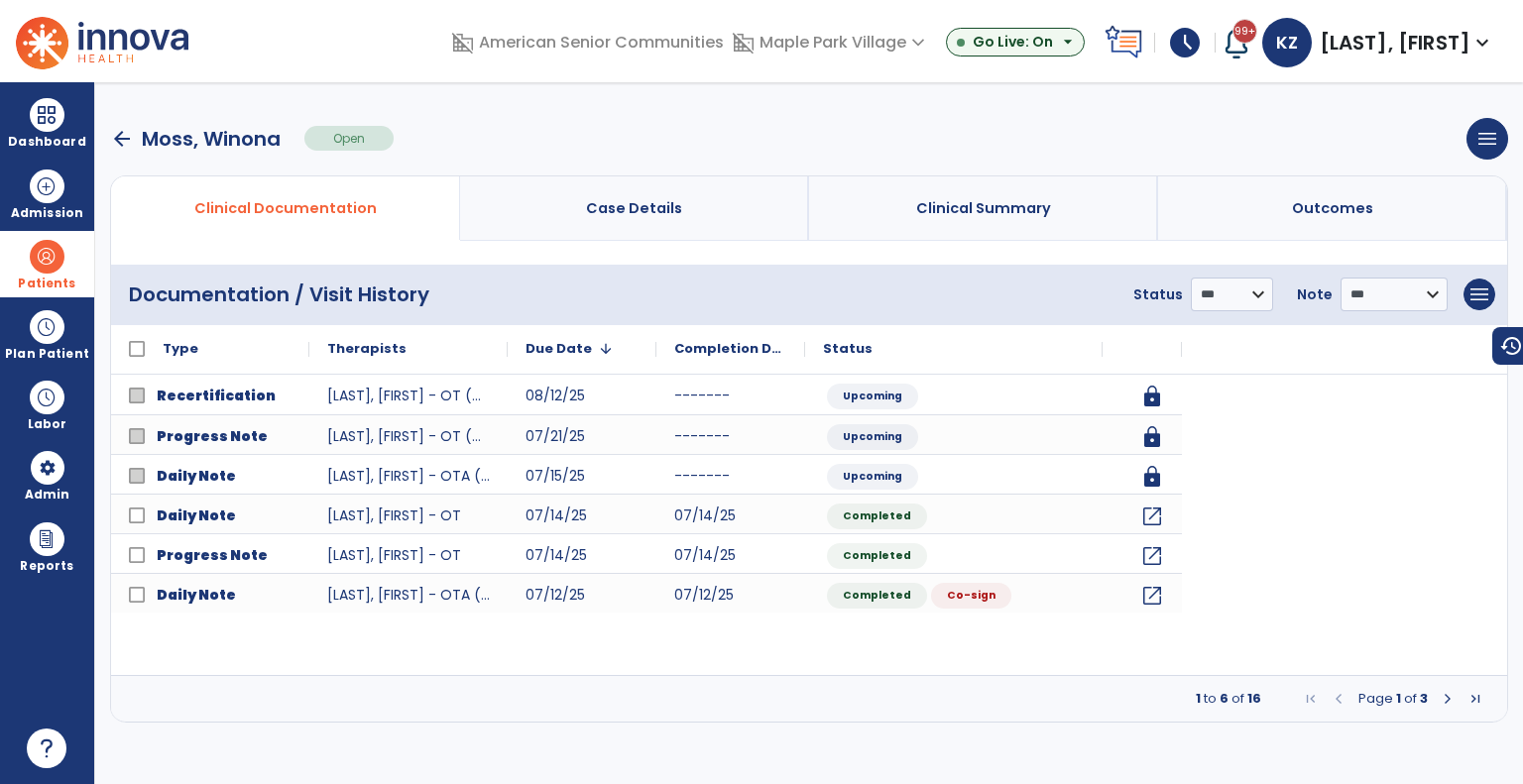 scroll, scrollTop: 0, scrollLeft: 0, axis: both 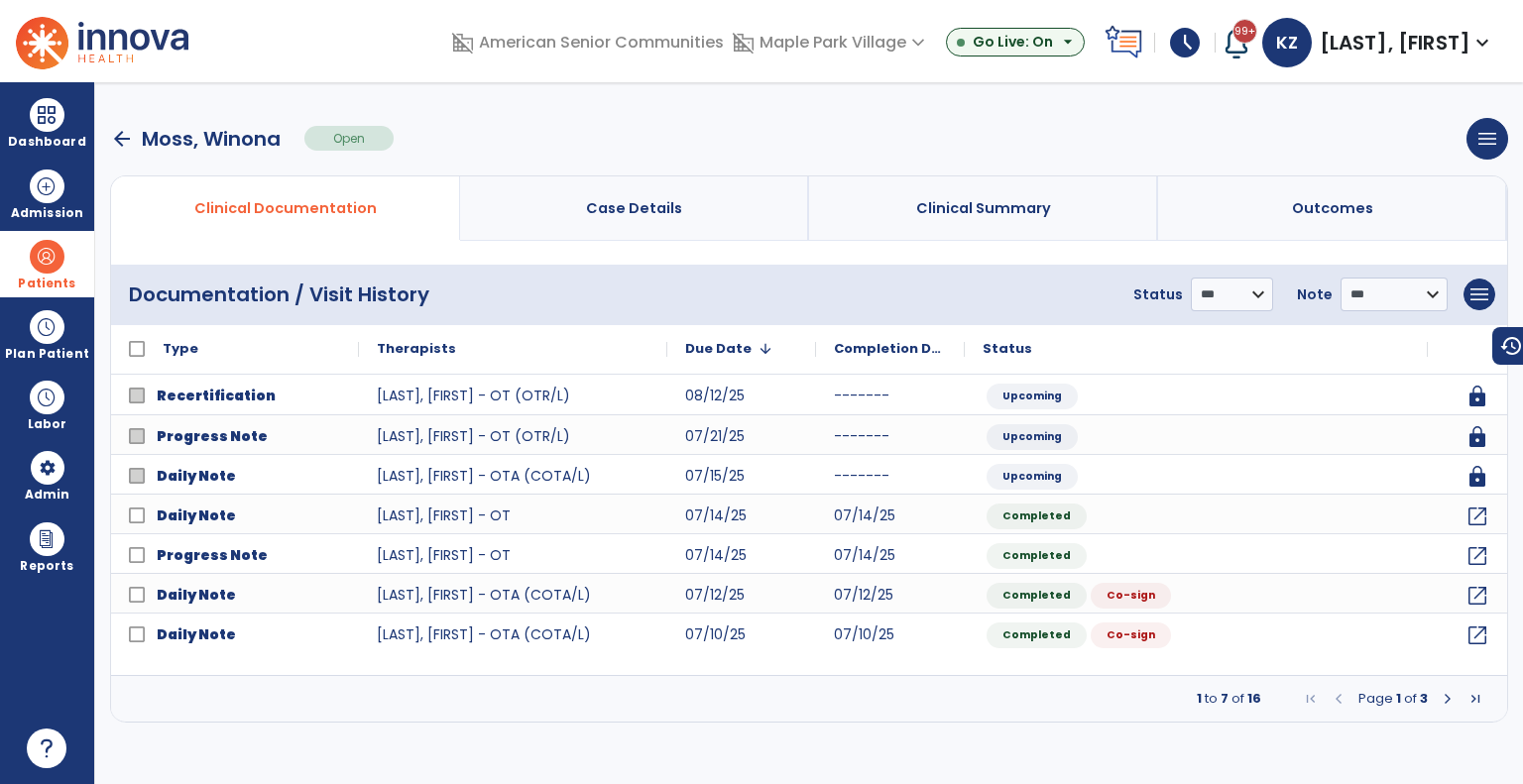 click on "arrow_back" at bounding box center [122, 139] 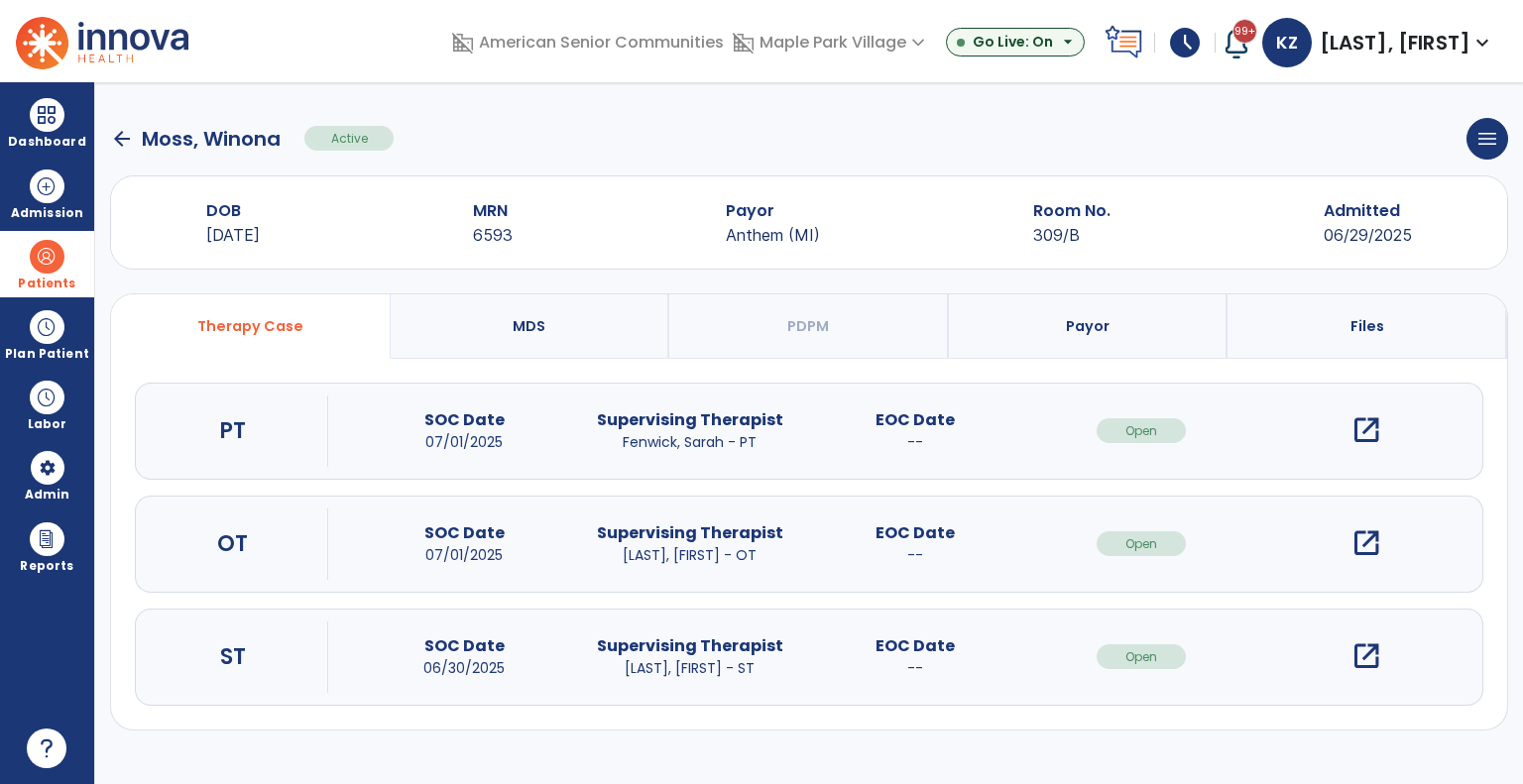 click on "open_in_new" at bounding box center (1366, 656) 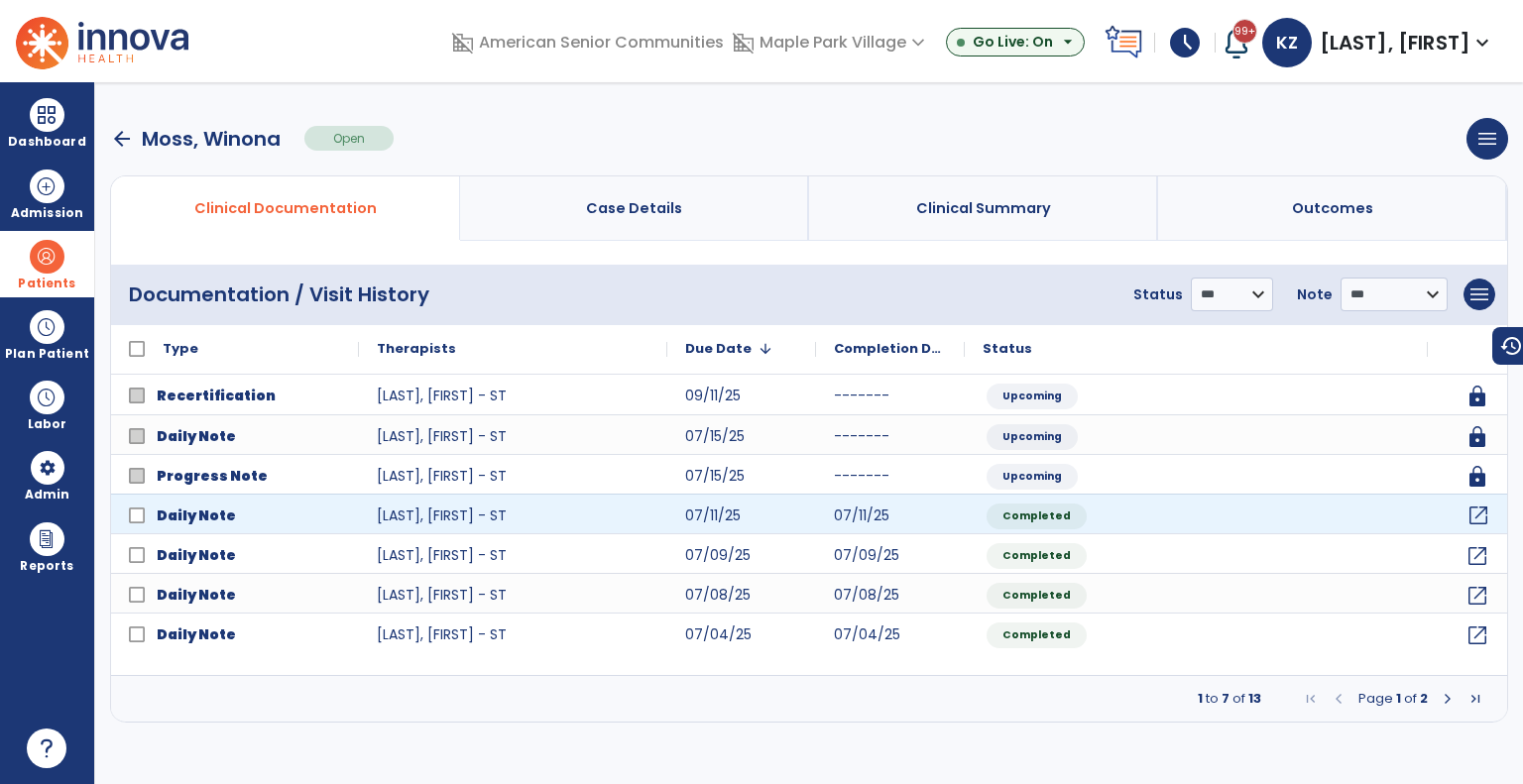 click on "open_in_new" 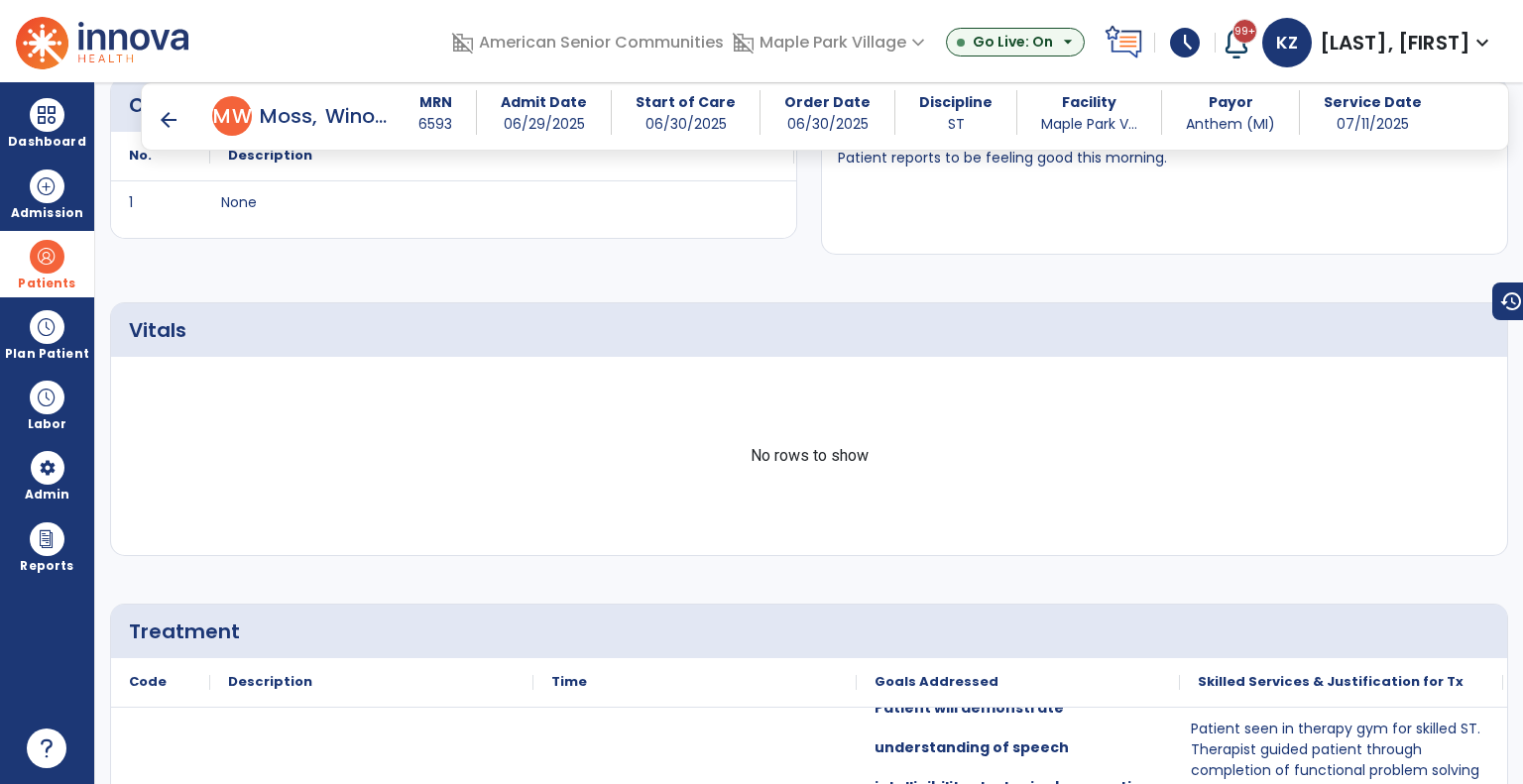 scroll, scrollTop: 2280, scrollLeft: 0, axis: vertical 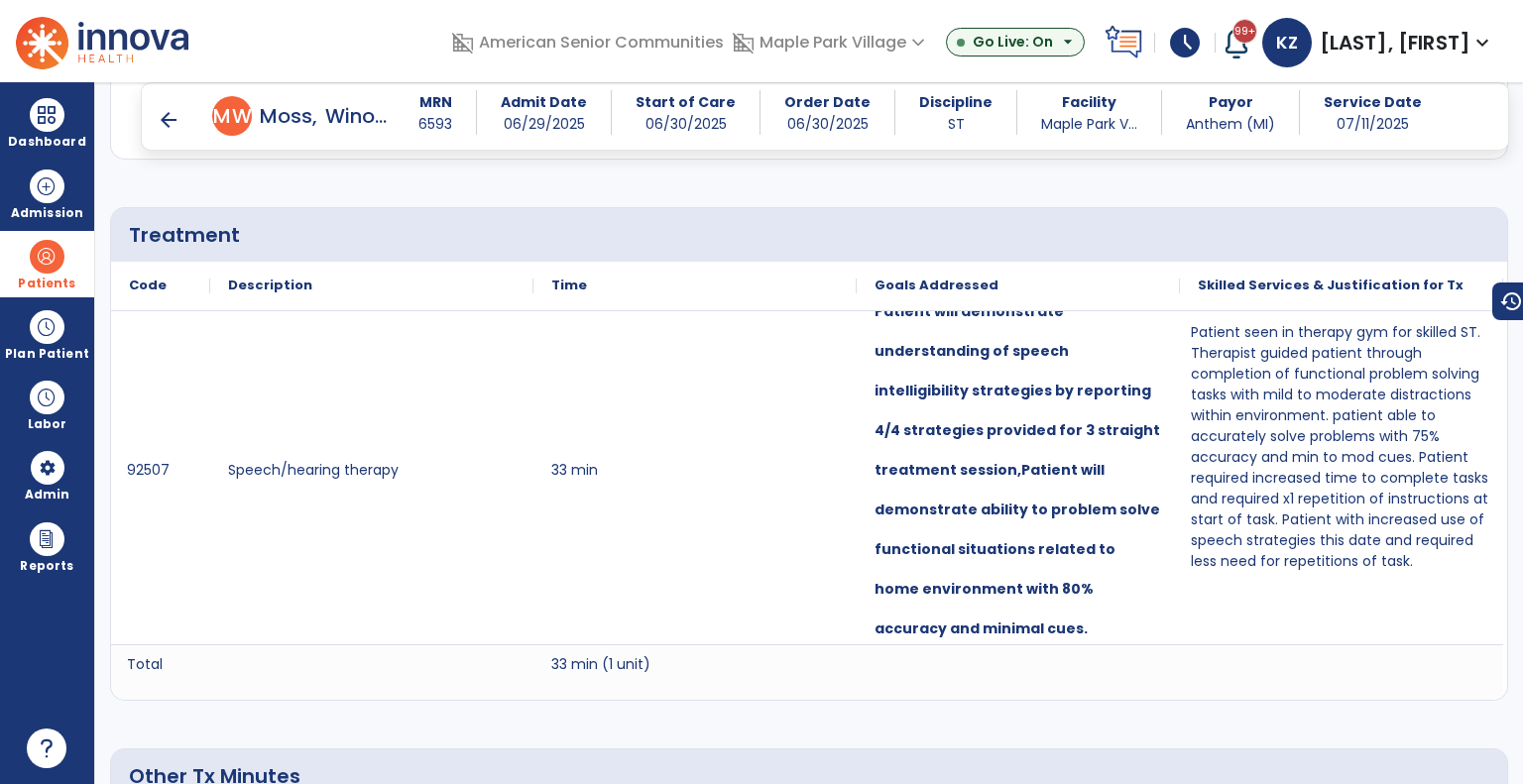 click at bounding box center [47, 257] 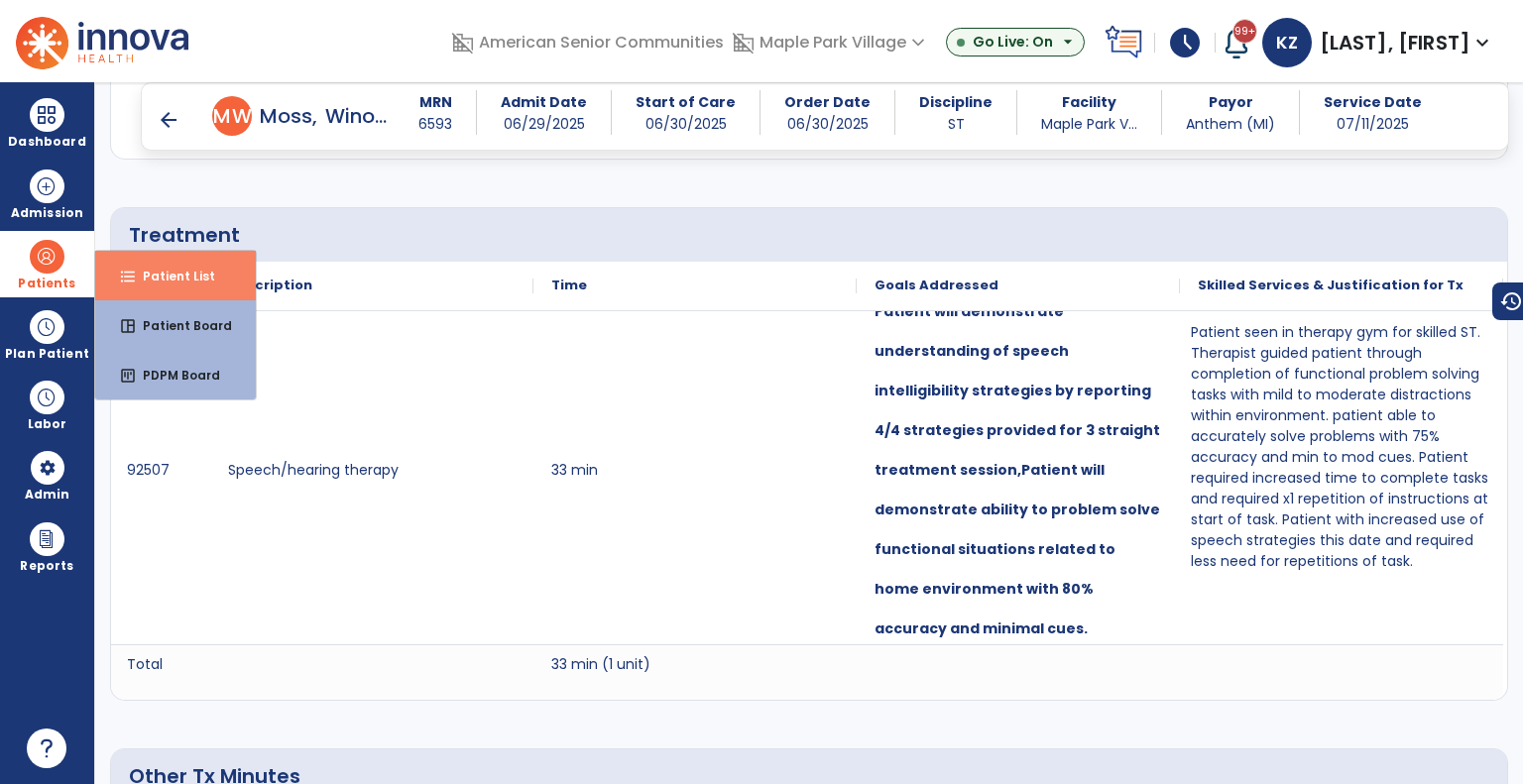 click on "format_list_bulleted" at bounding box center (128, 277) 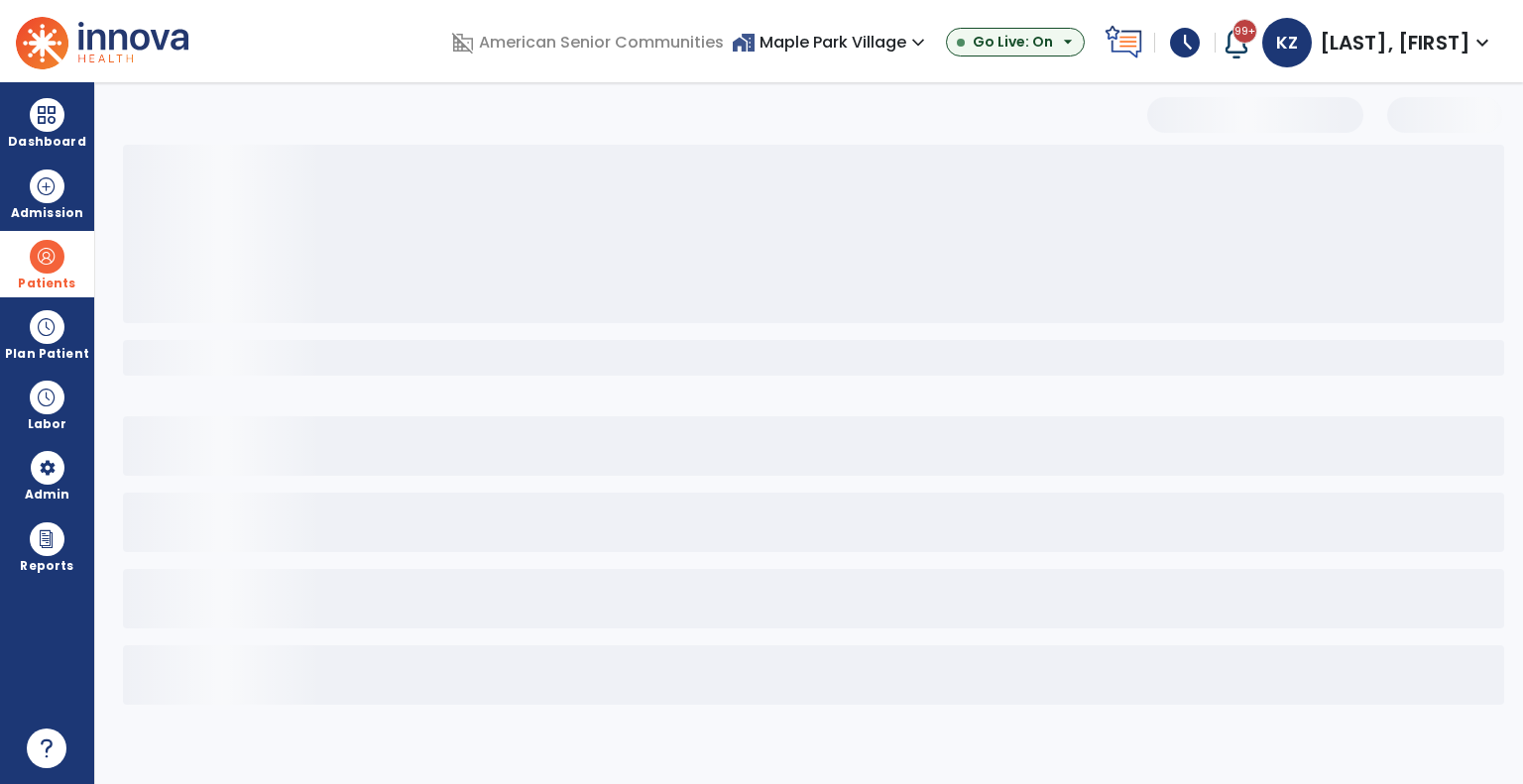 scroll, scrollTop: 0, scrollLeft: 0, axis: both 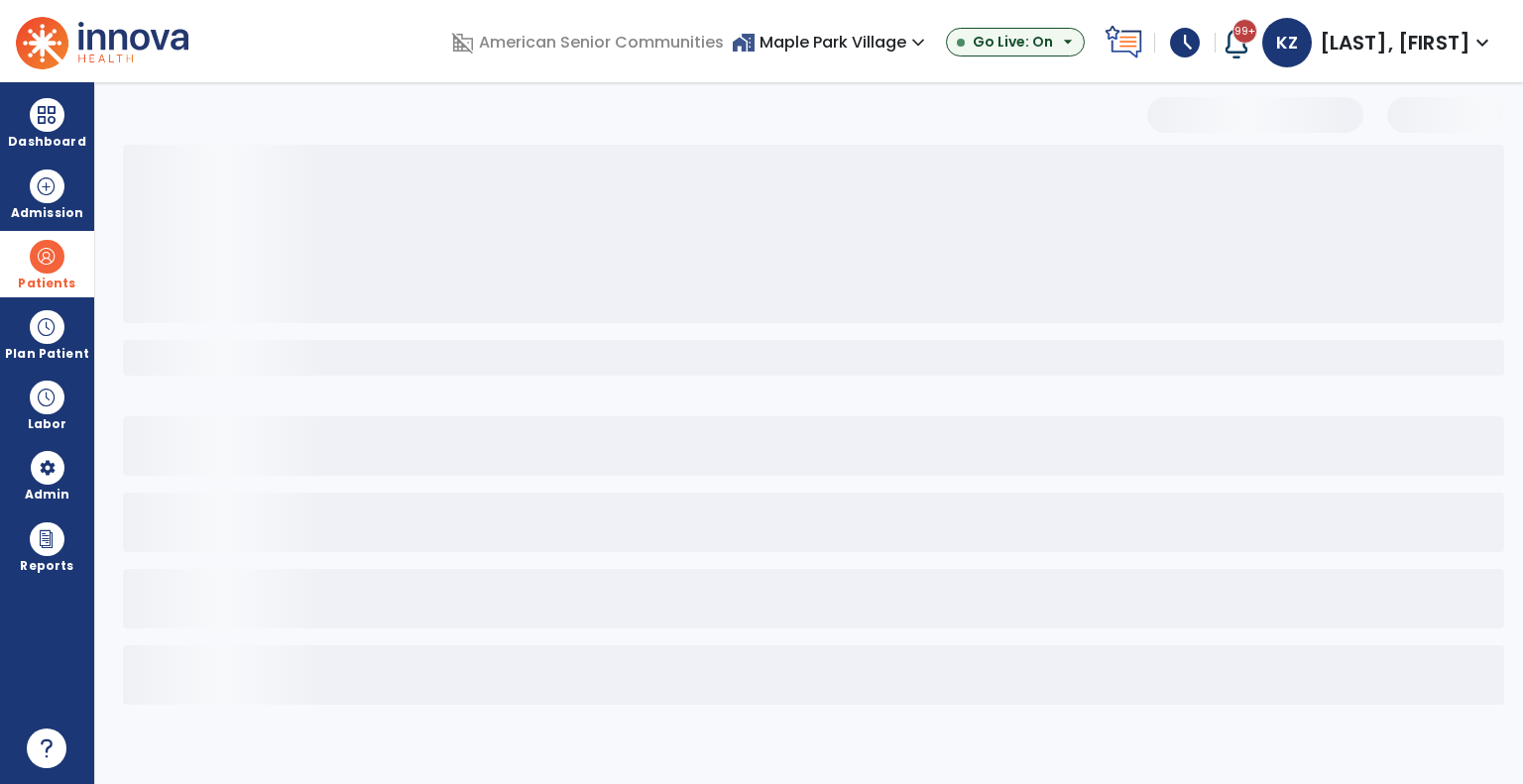 select on "***" 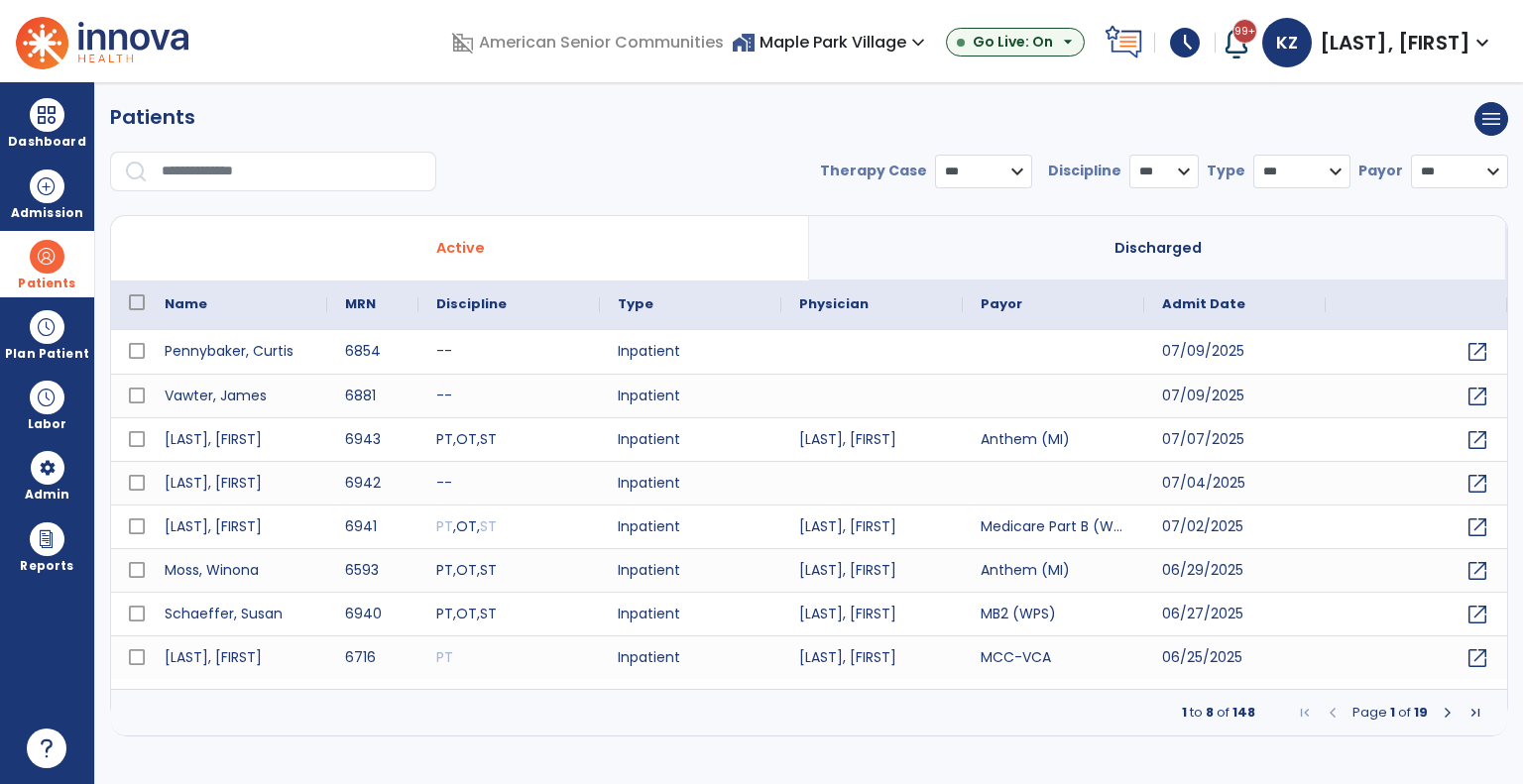 click at bounding box center (292, 171) 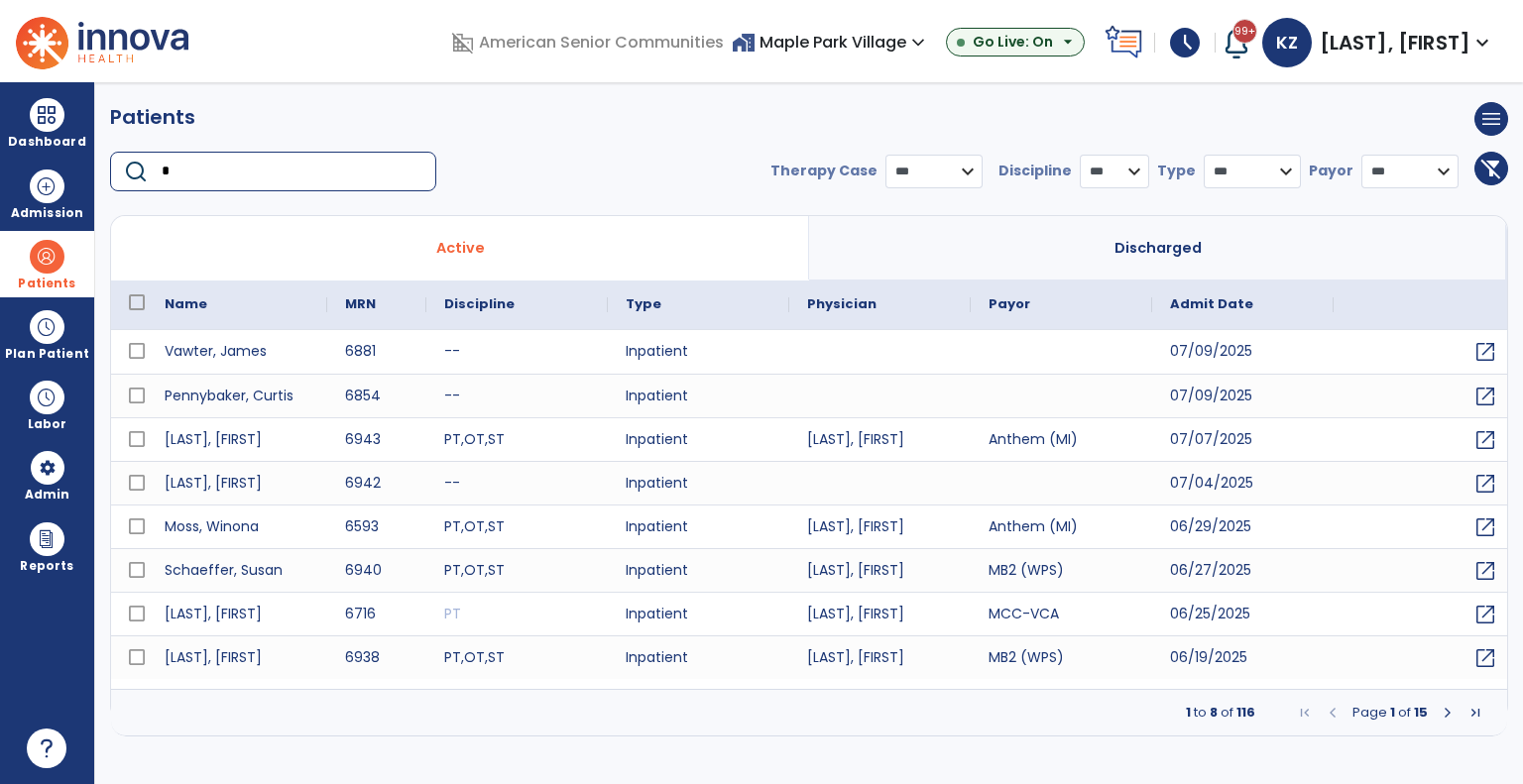 type on "*" 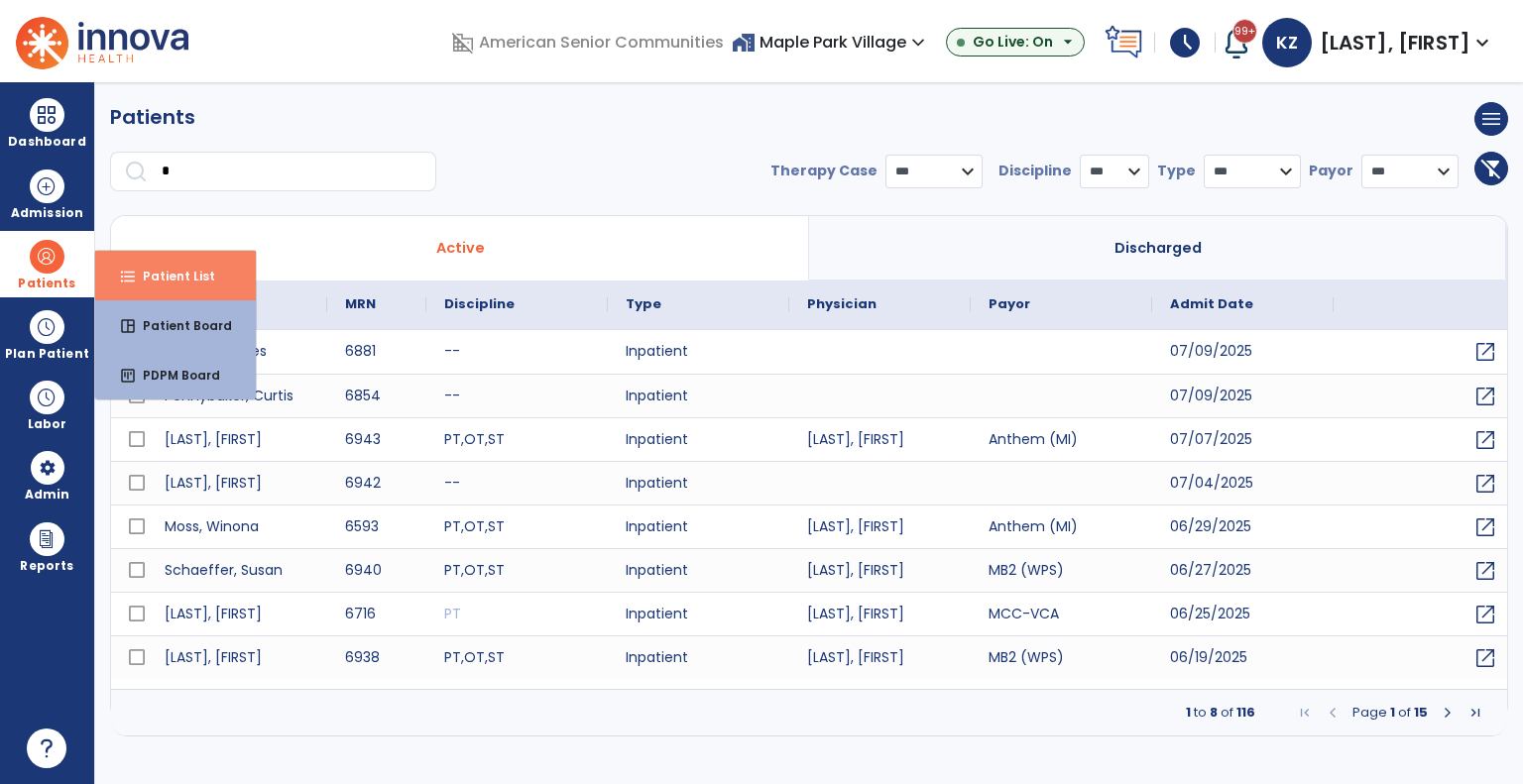 click on "Patient List" at bounding box center [171, 276] 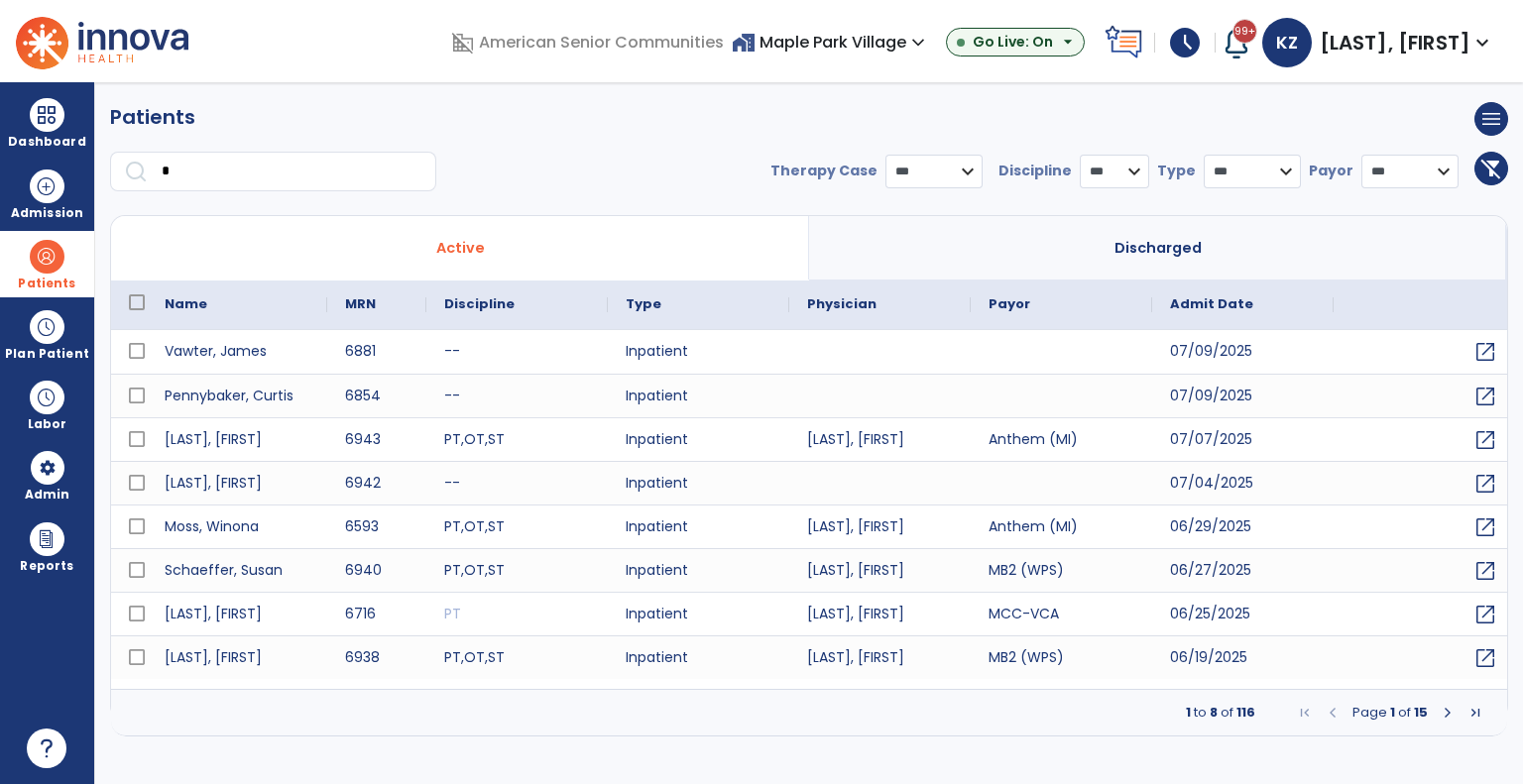 click on "*" at bounding box center [292, 171] 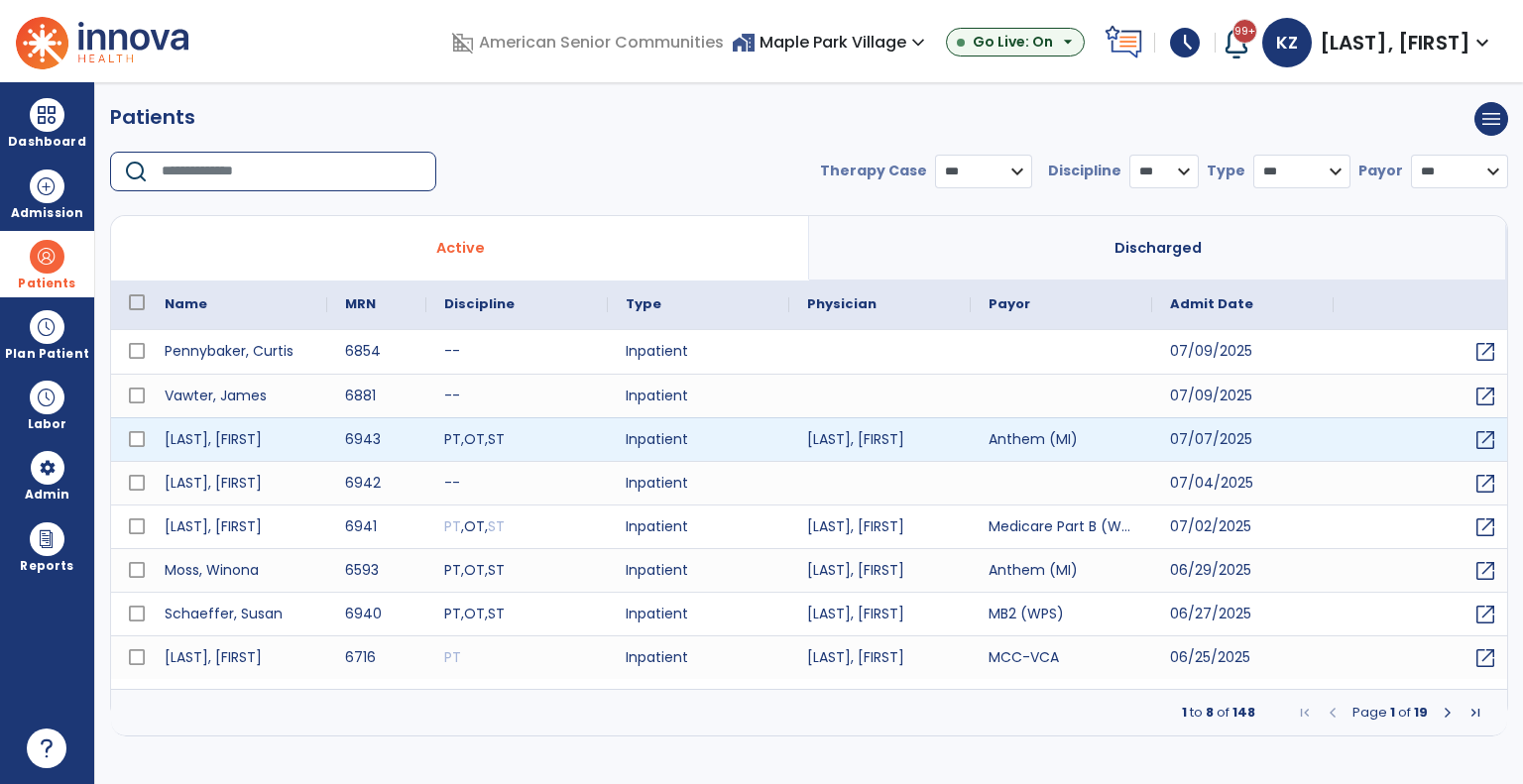 type 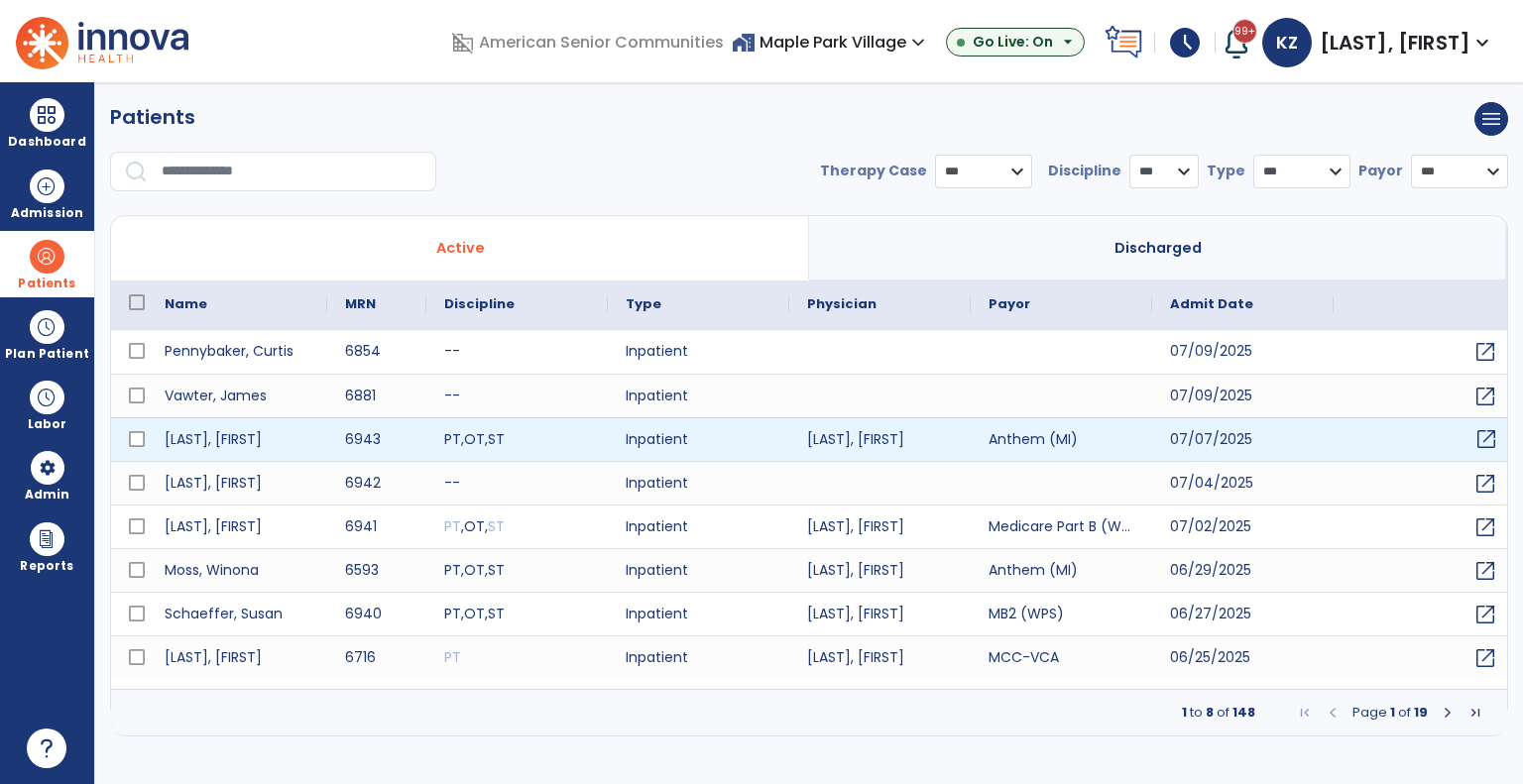 click on "open_in_new" at bounding box center [1486, 439] 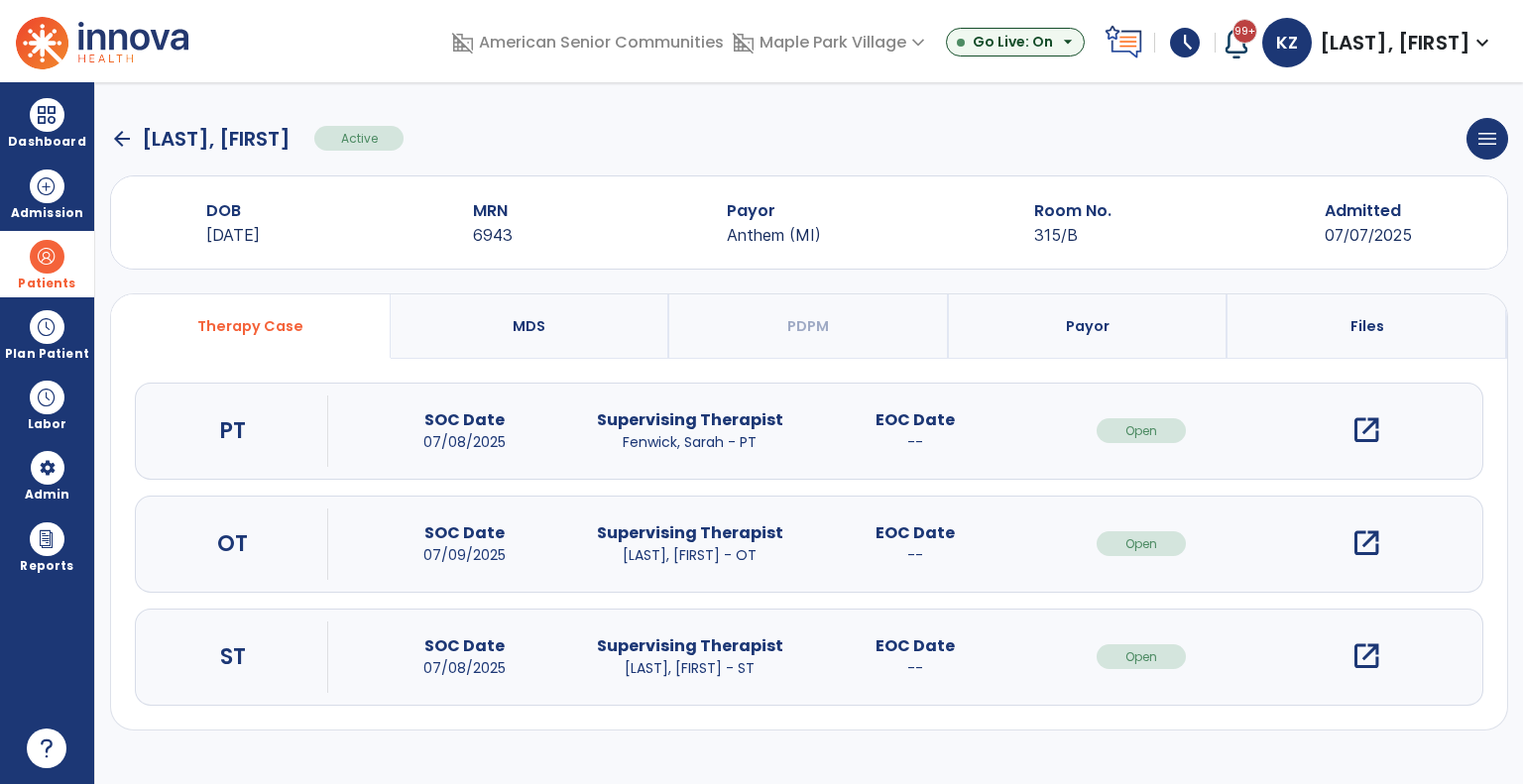 click on "open_in_new" at bounding box center (1366, 430) 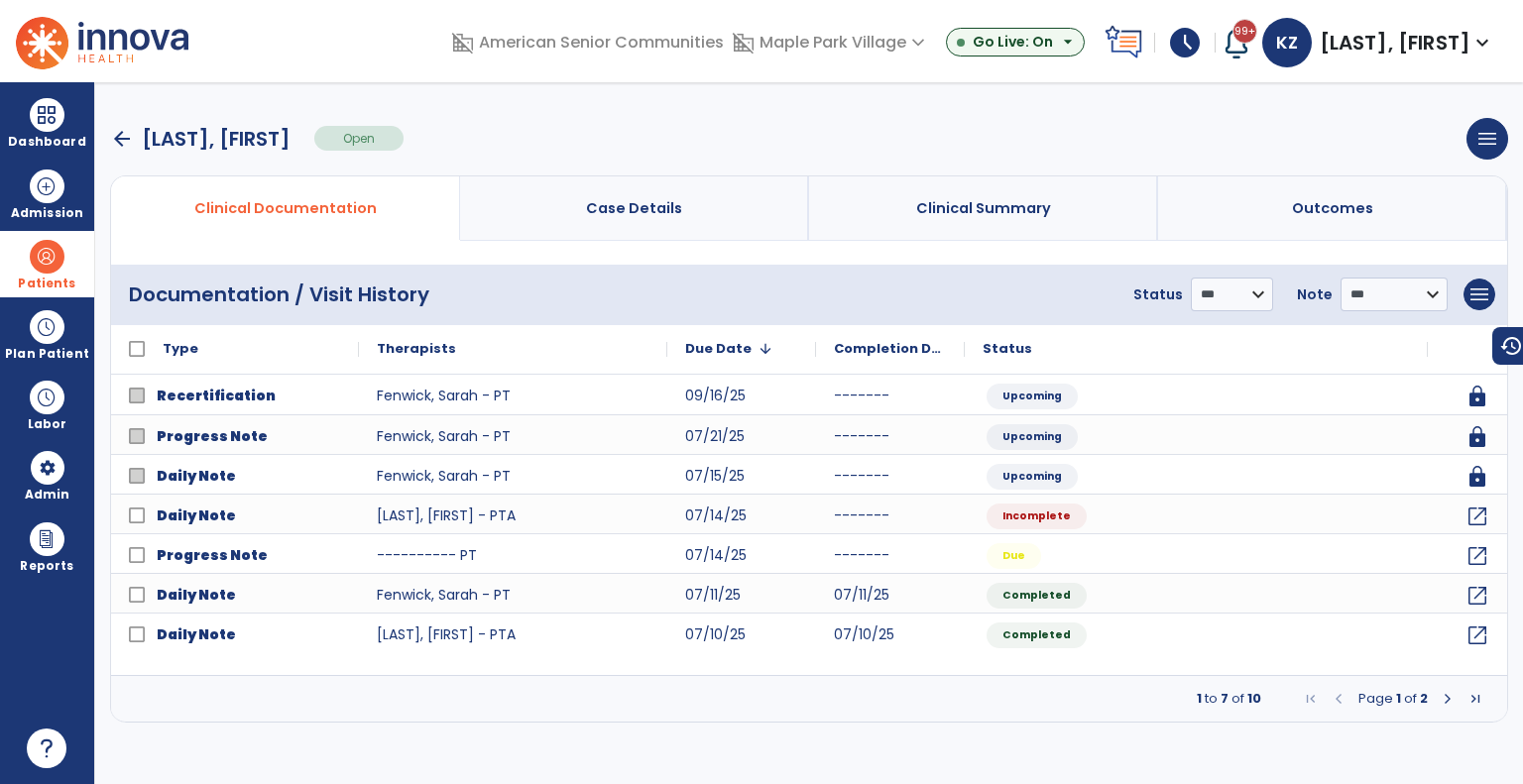 click at bounding box center (1448, 699) 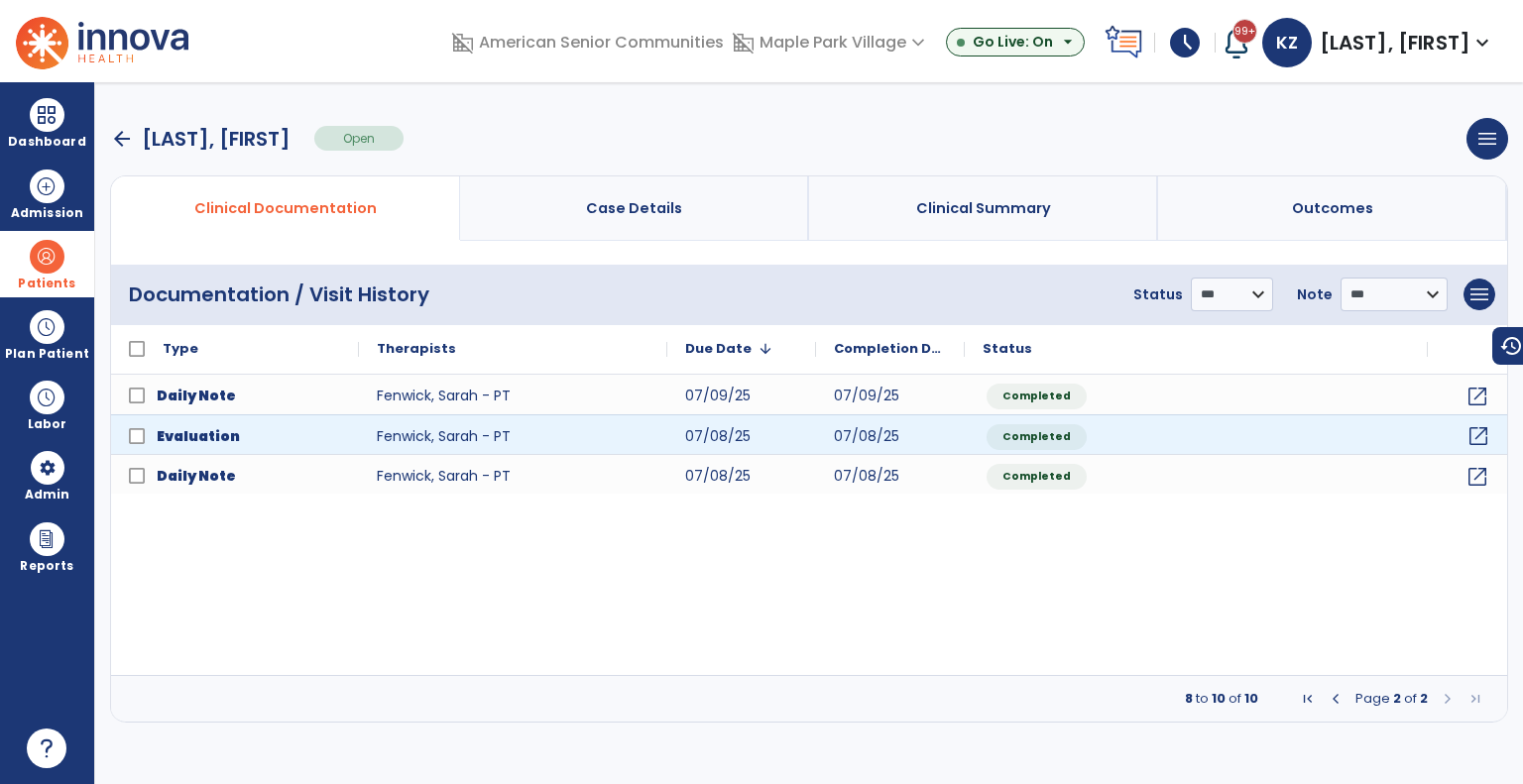 click on "open_in_new" 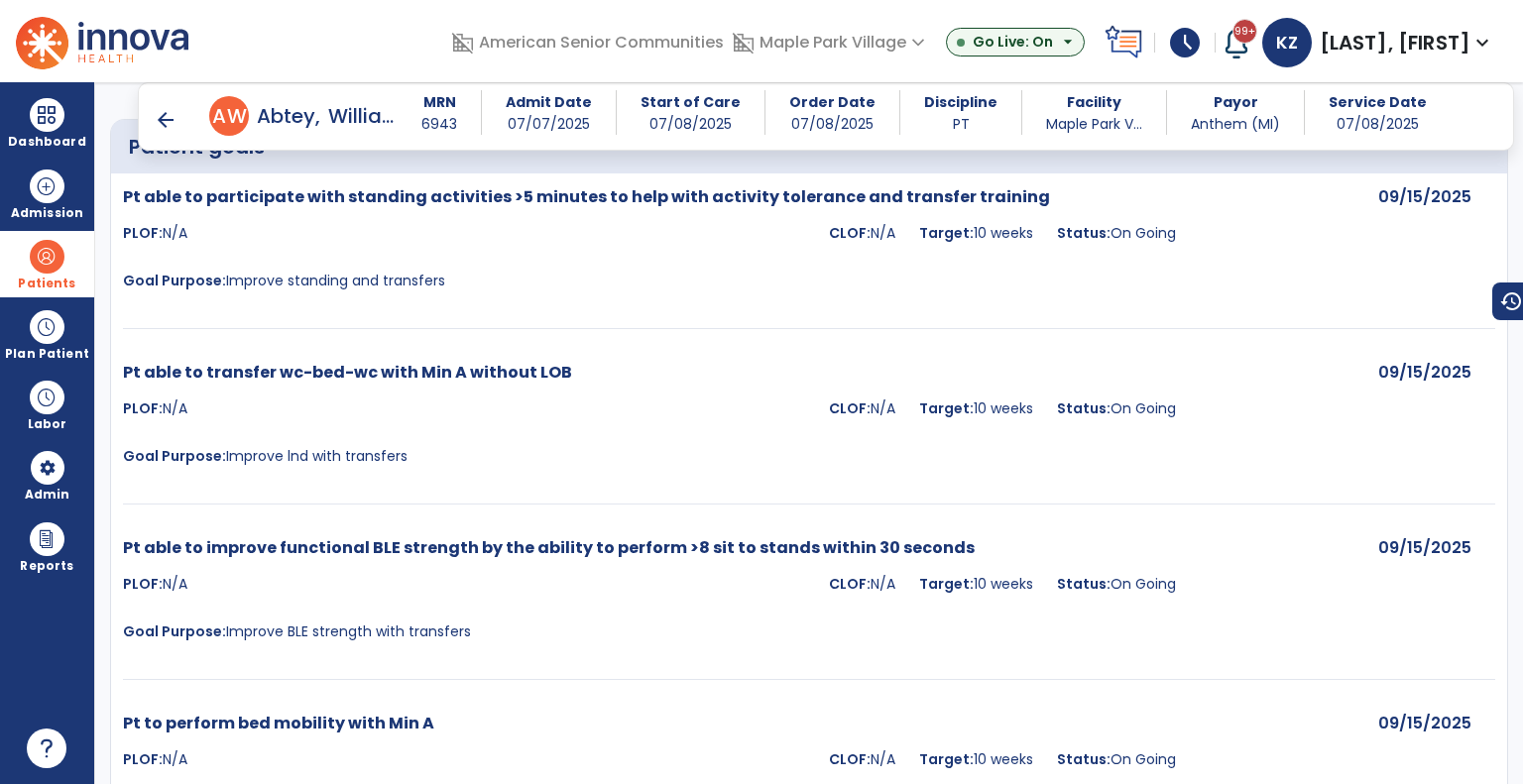 scroll, scrollTop: 3965, scrollLeft: 0, axis: vertical 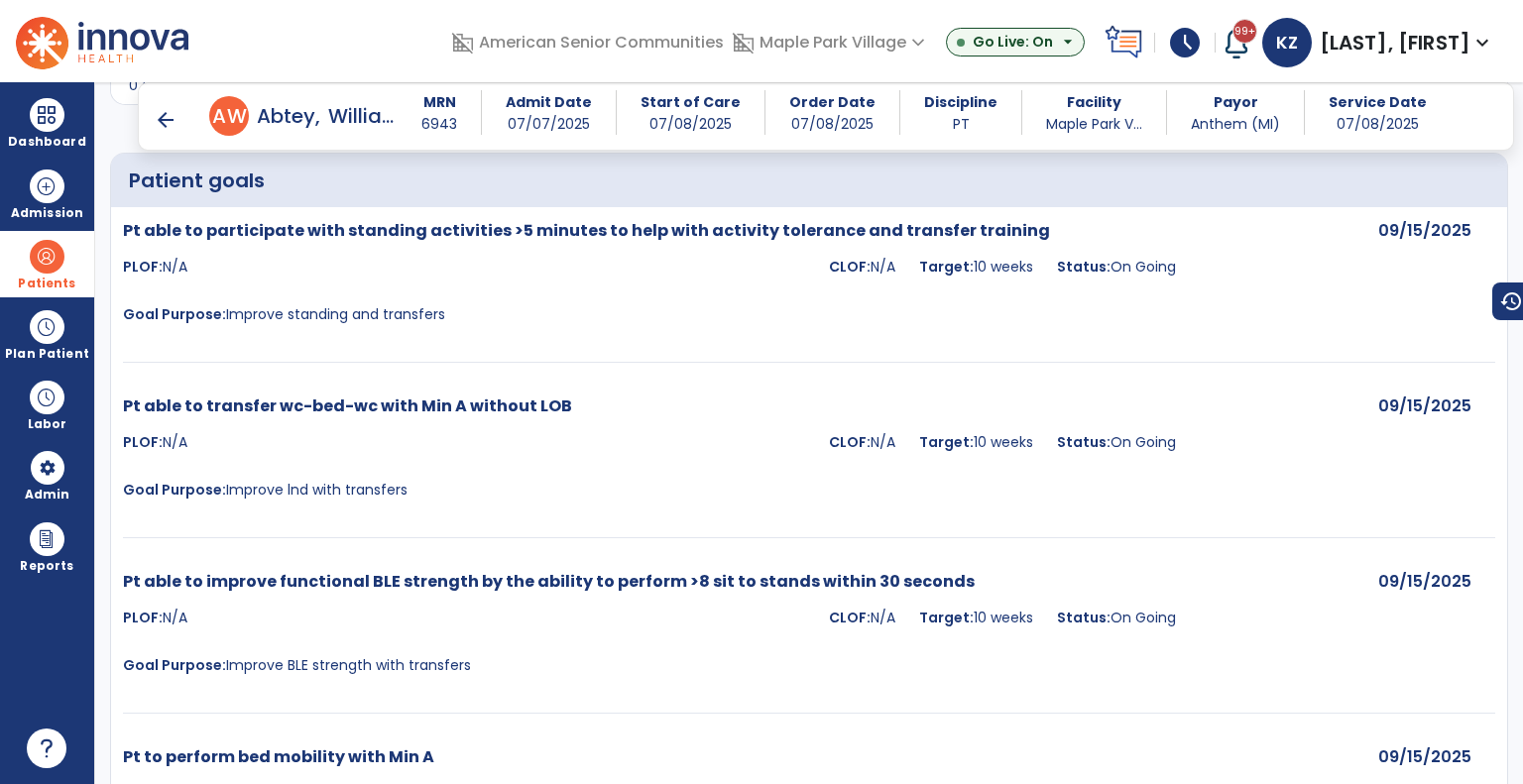 click on "arrow_back" at bounding box center (166, 120) 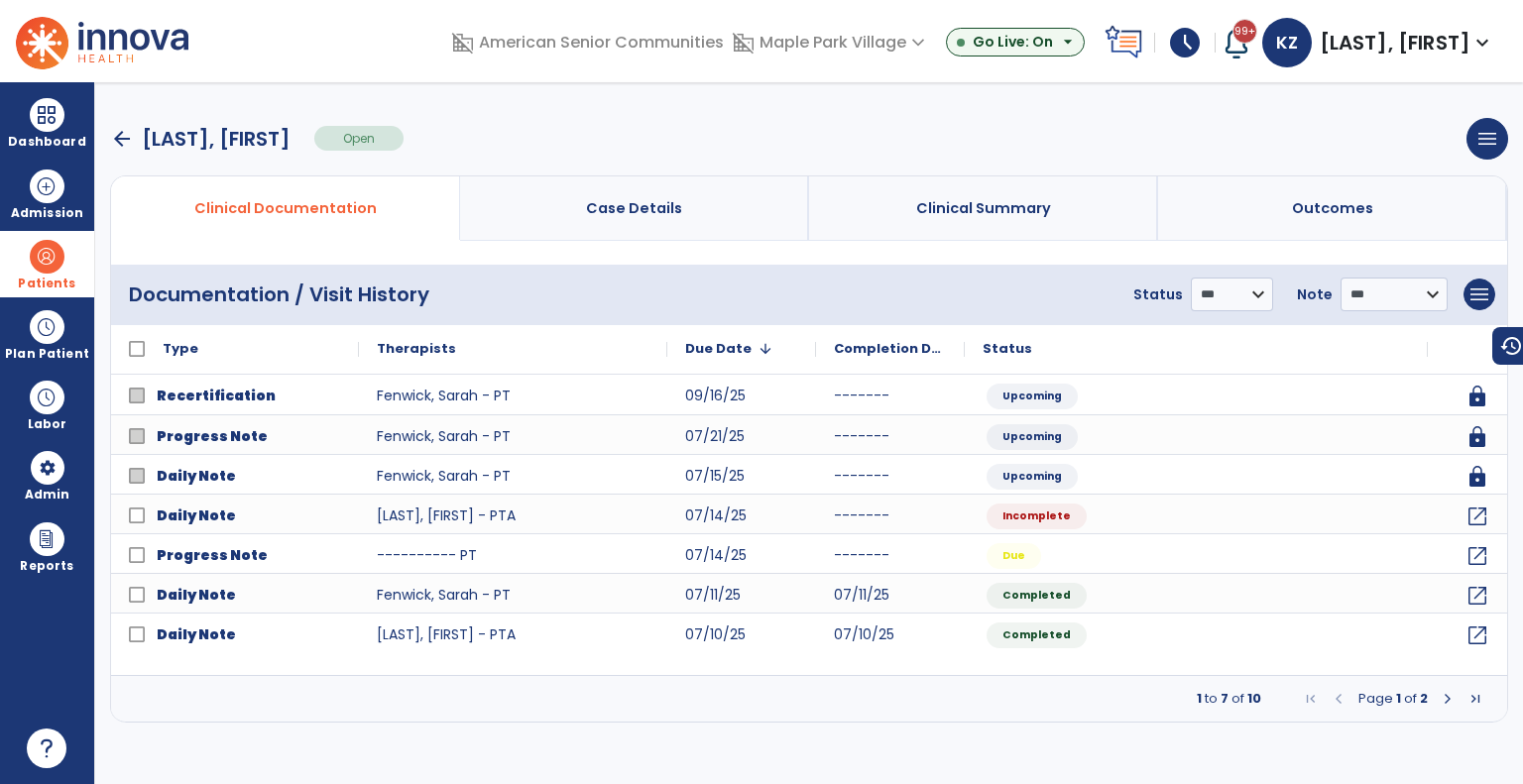 scroll, scrollTop: 0, scrollLeft: 0, axis: both 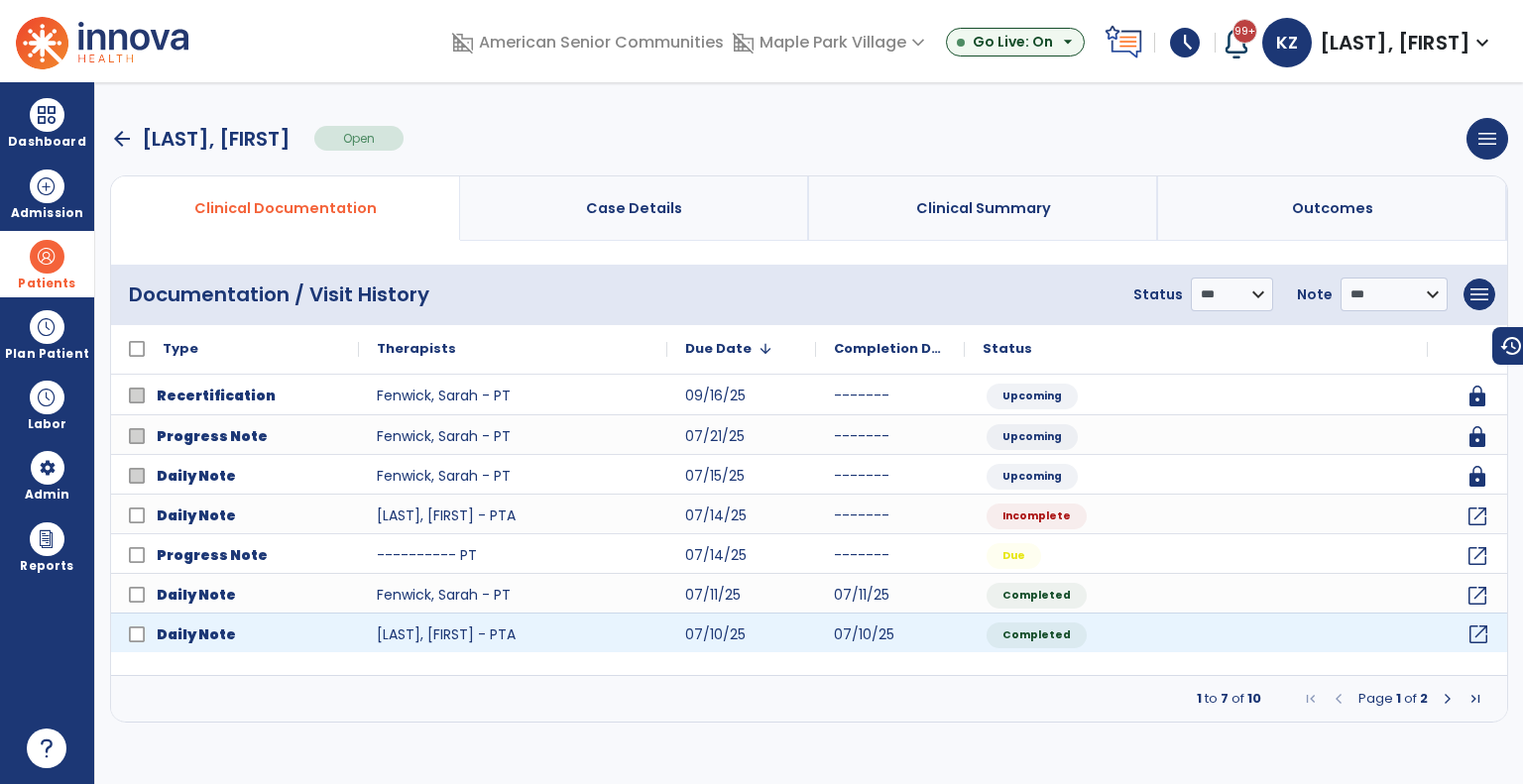 click on "open_in_new" 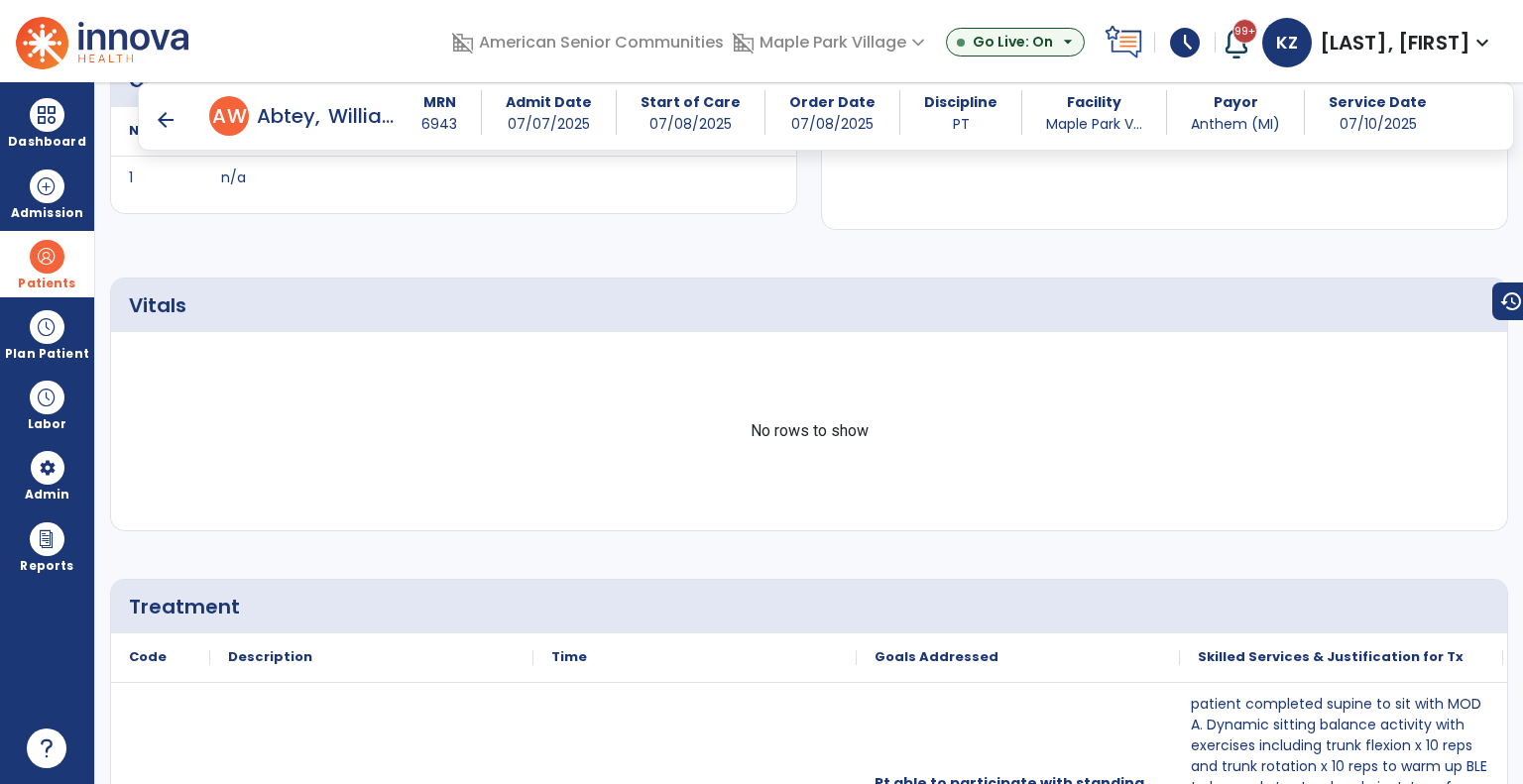 scroll, scrollTop: 1090, scrollLeft: 0, axis: vertical 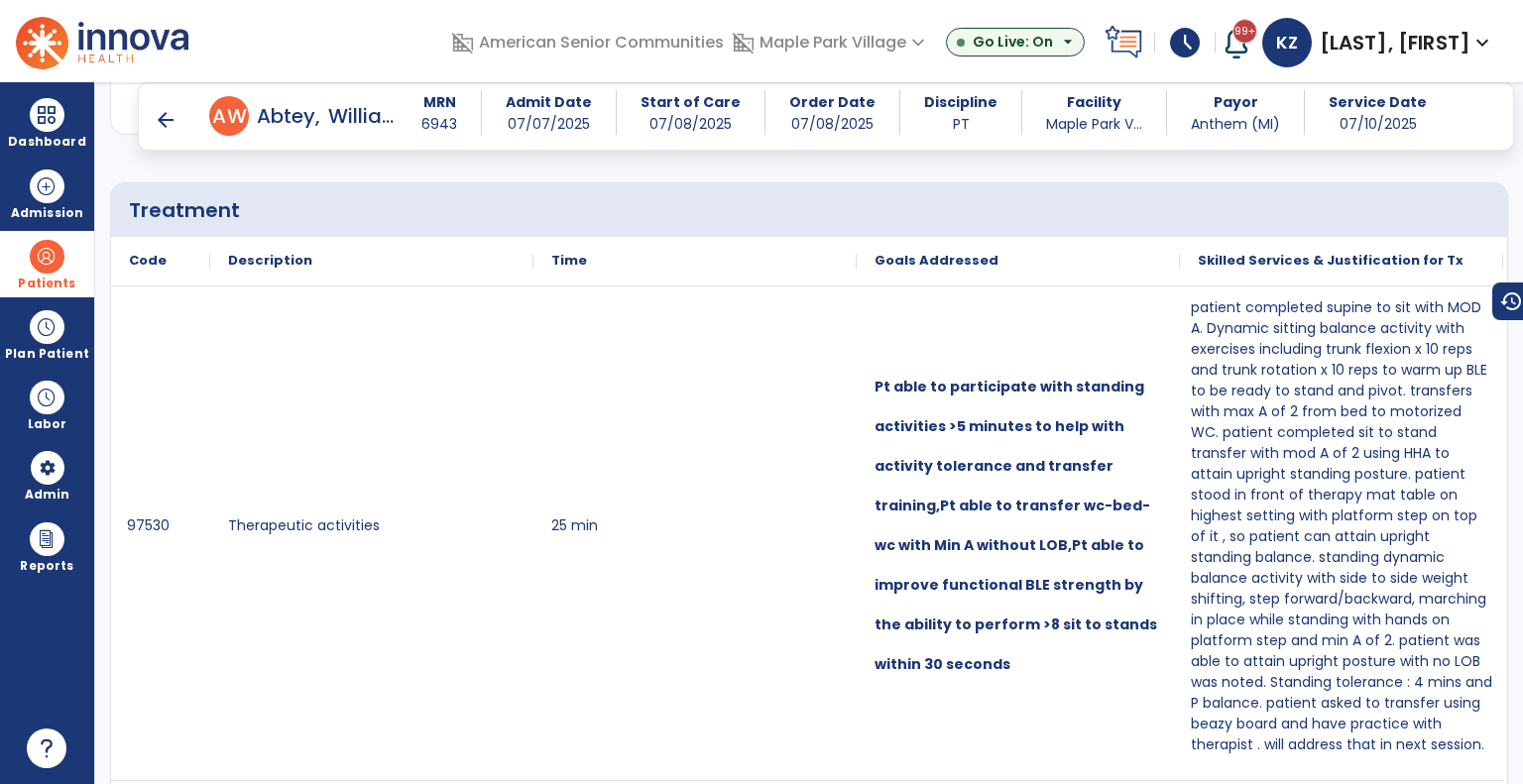 click on "arrow_back" at bounding box center [166, 120] 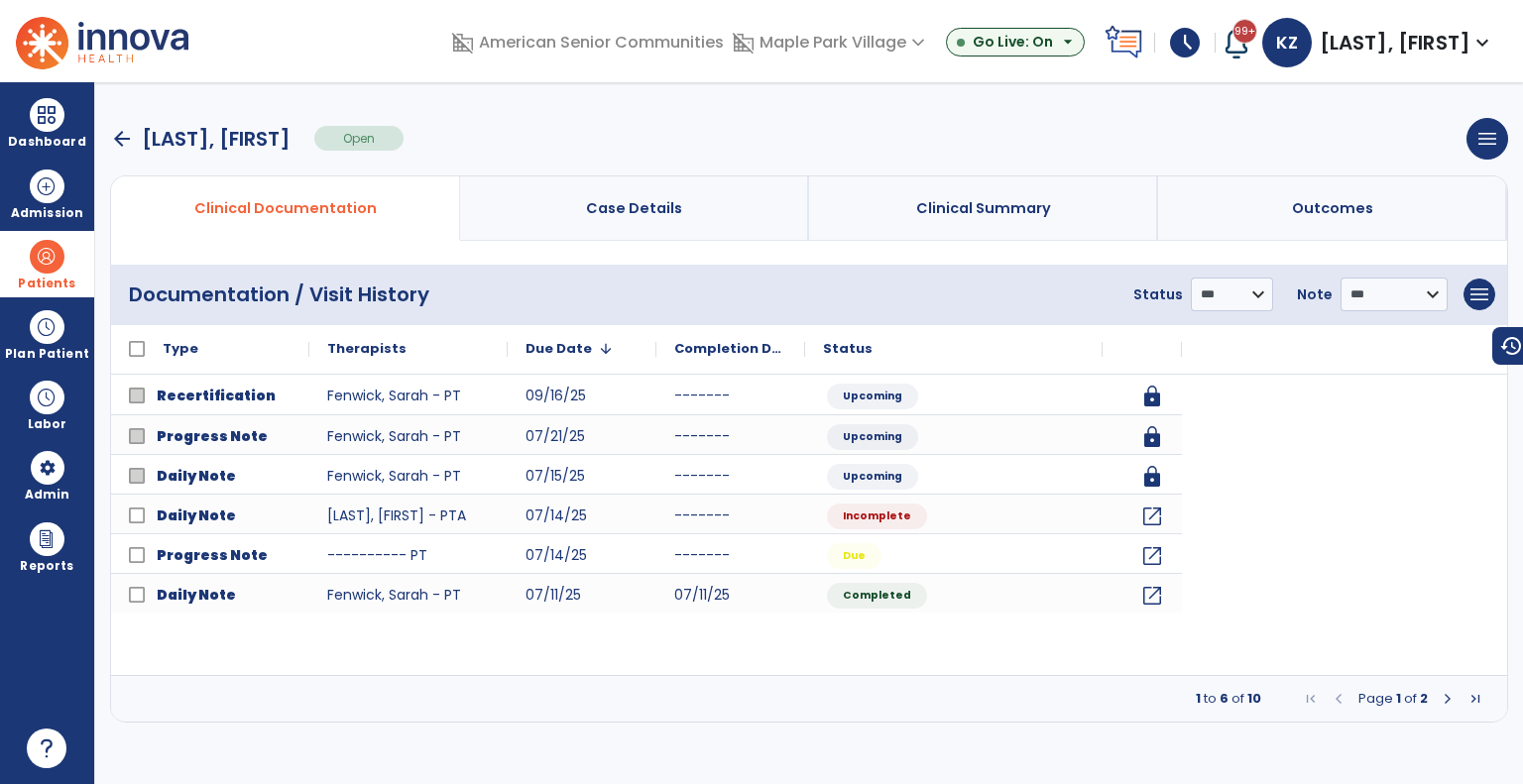 scroll, scrollTop: 0, scrollLeft: 0, axis: both 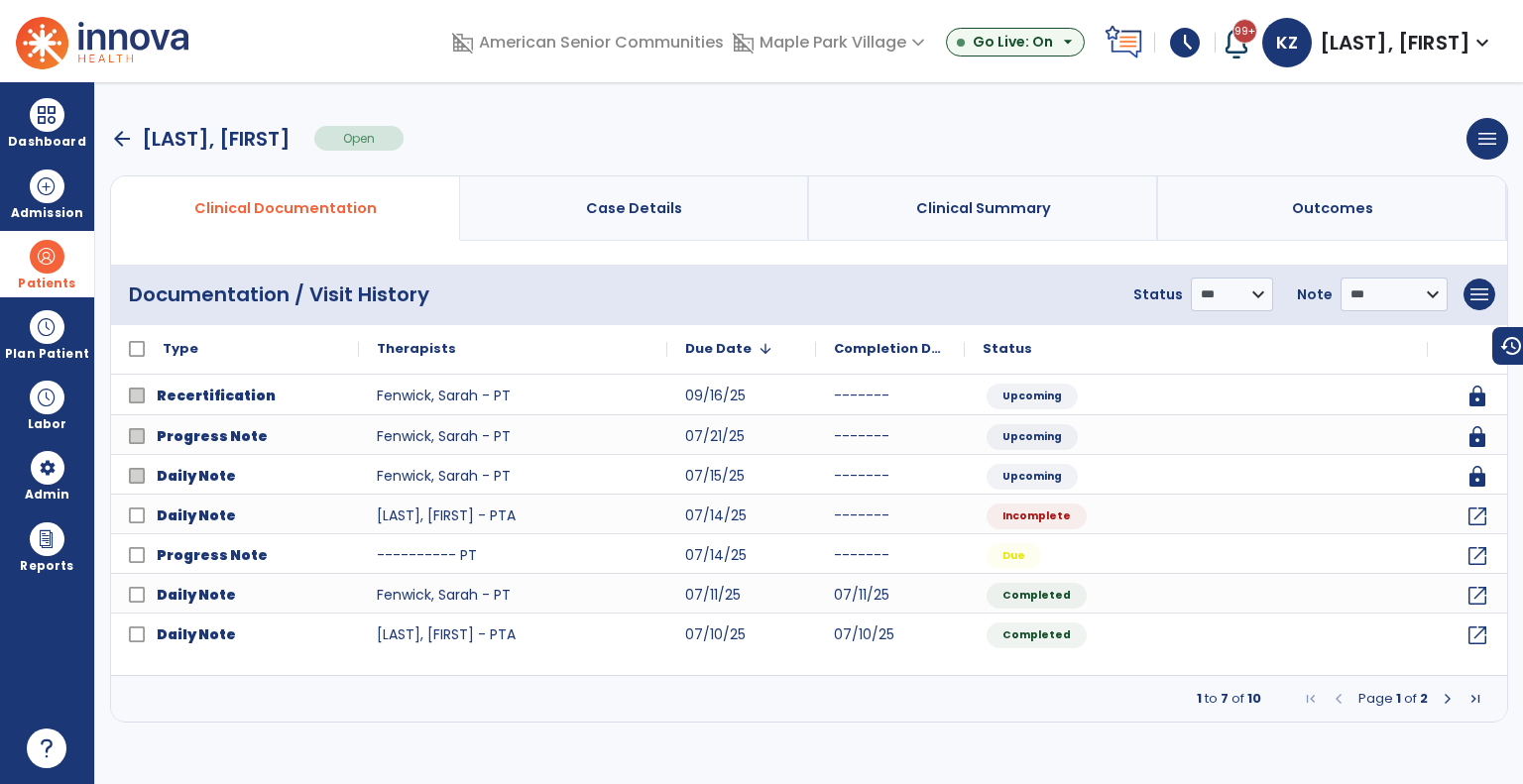 click on "arrow_back" at bounding box center [122, 139] 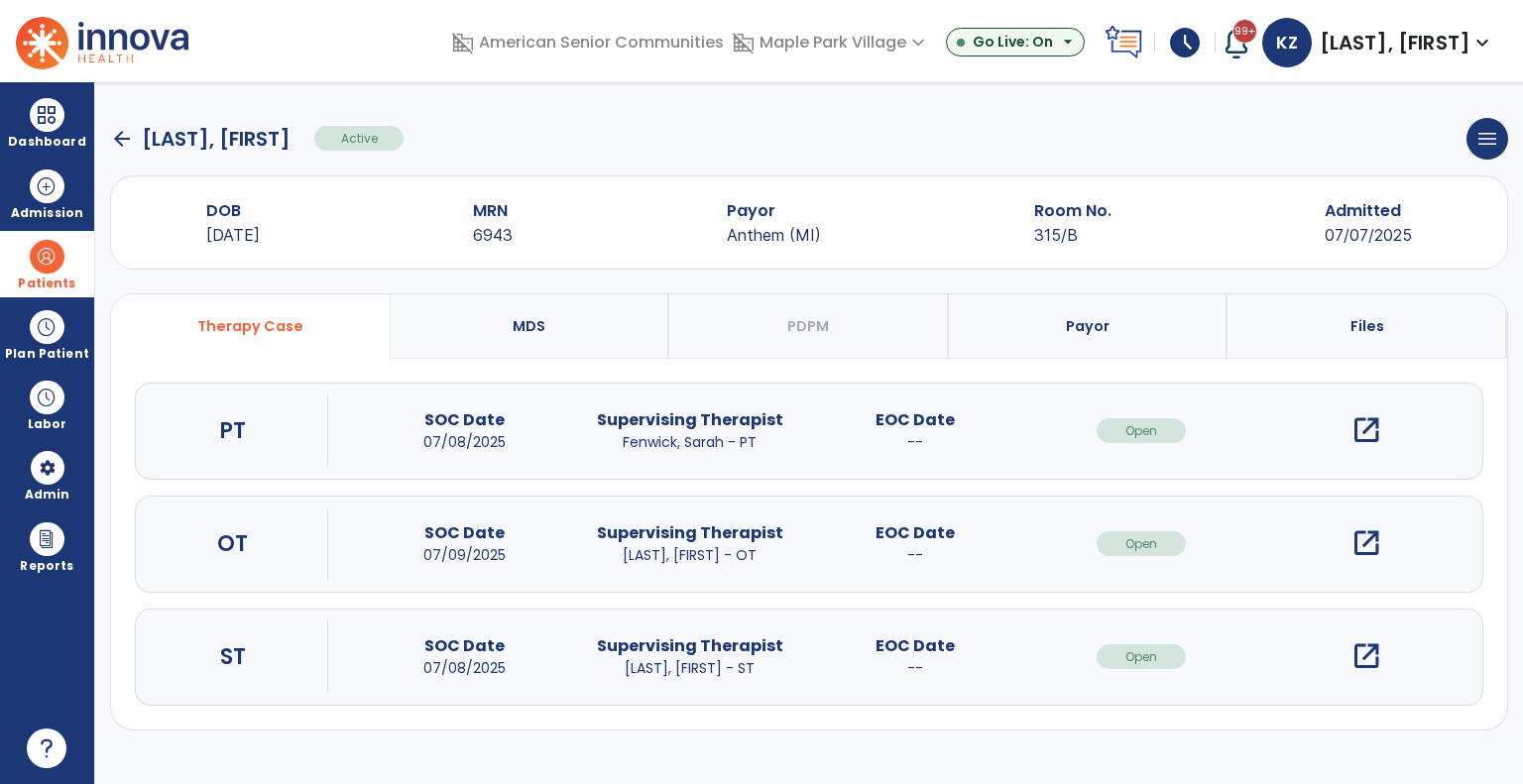 click on "open_in_new" at bounding box center (1366, 543) 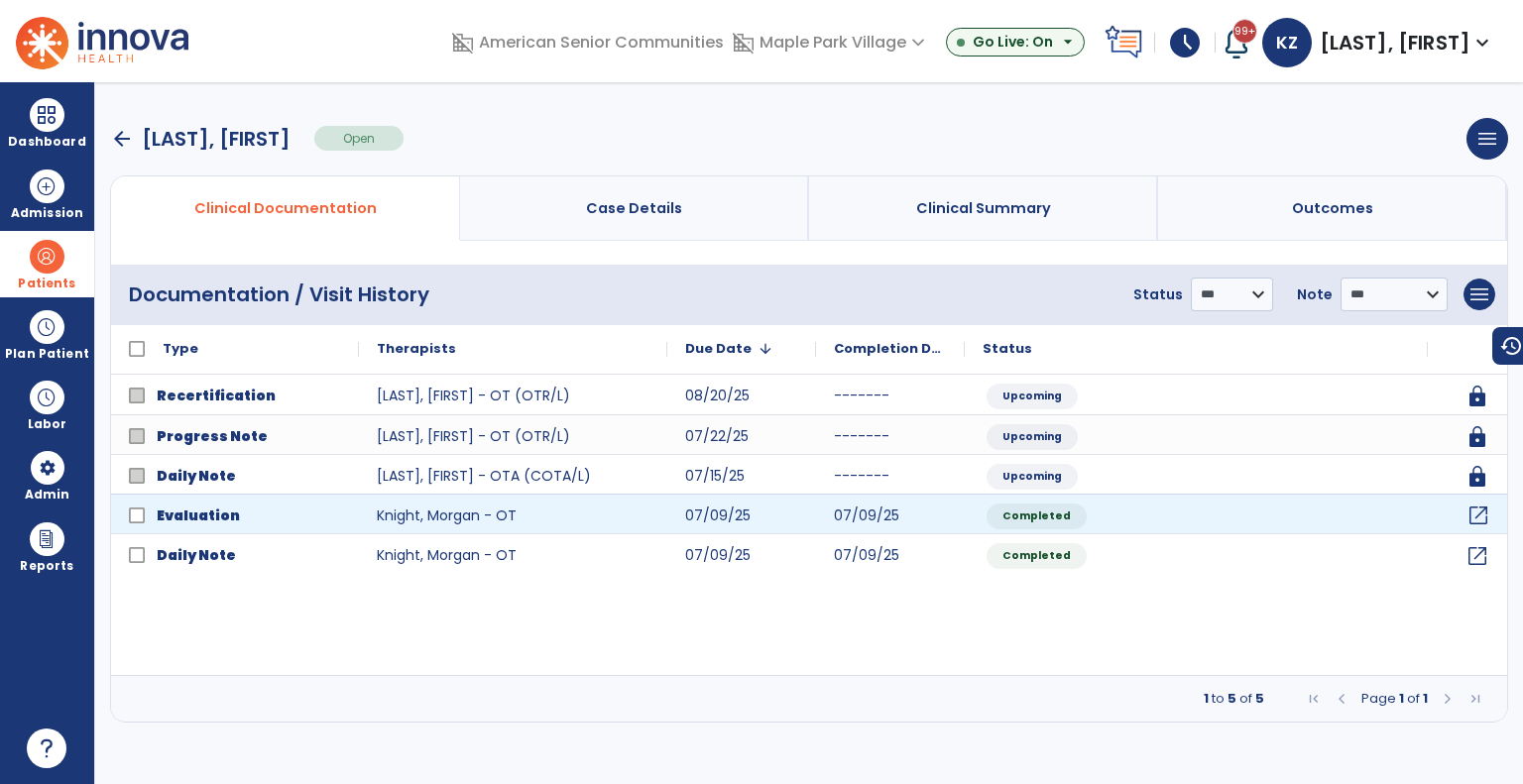 click on "open_in_new" 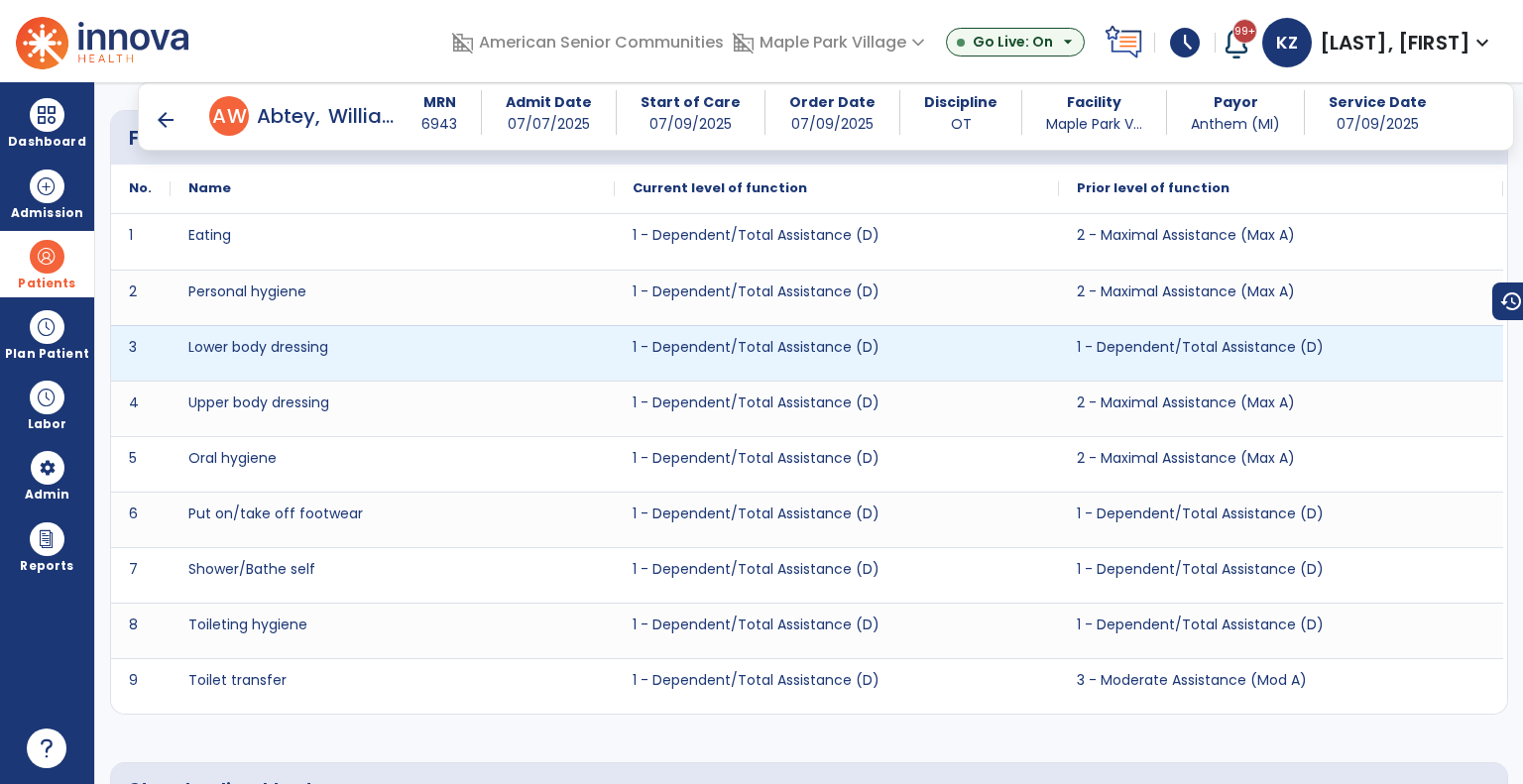 scroll, scrollTop: 2477, scrollLeft: 0, axis: vertical 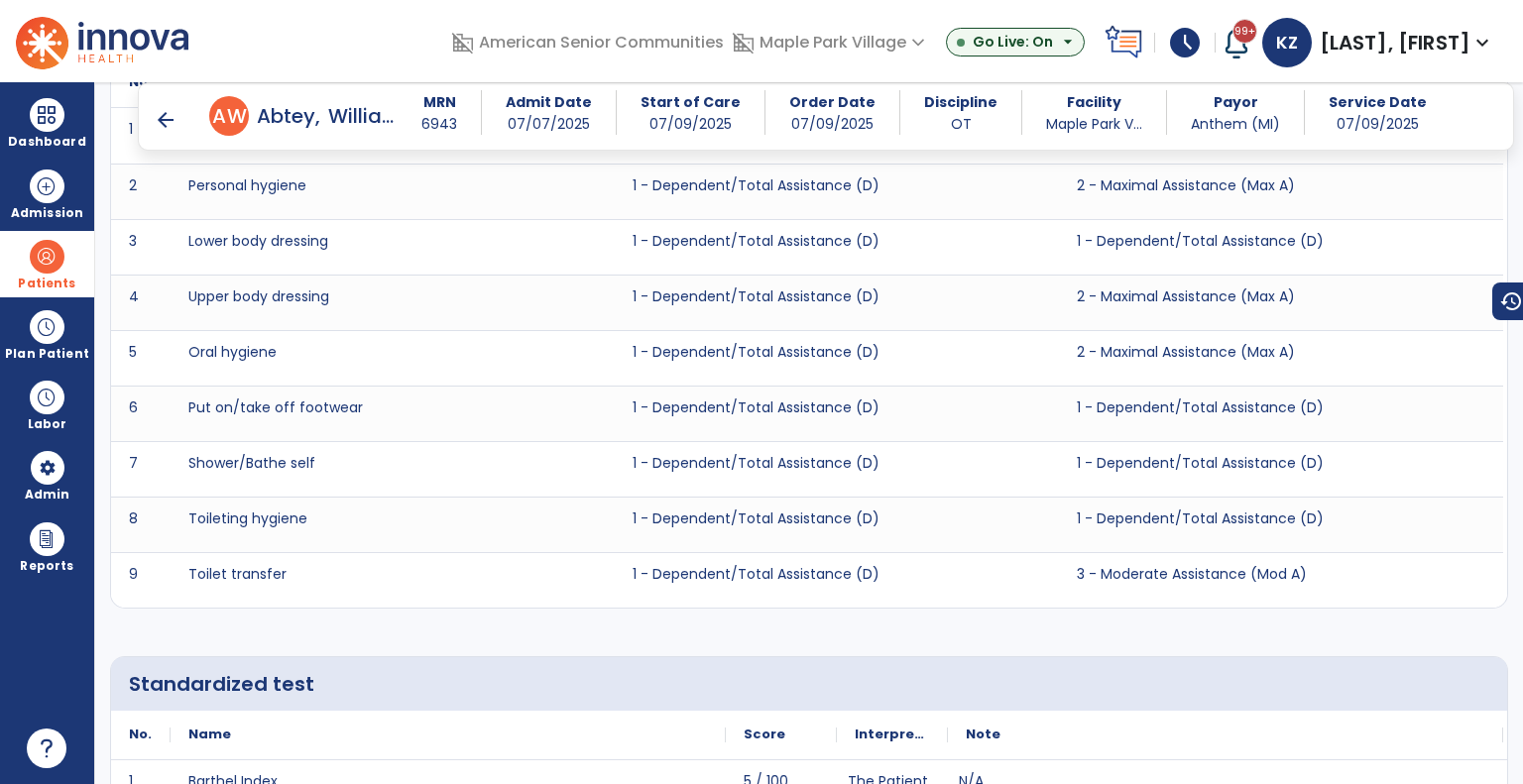 click on "arrow_back" at bounding box center [166, 120] 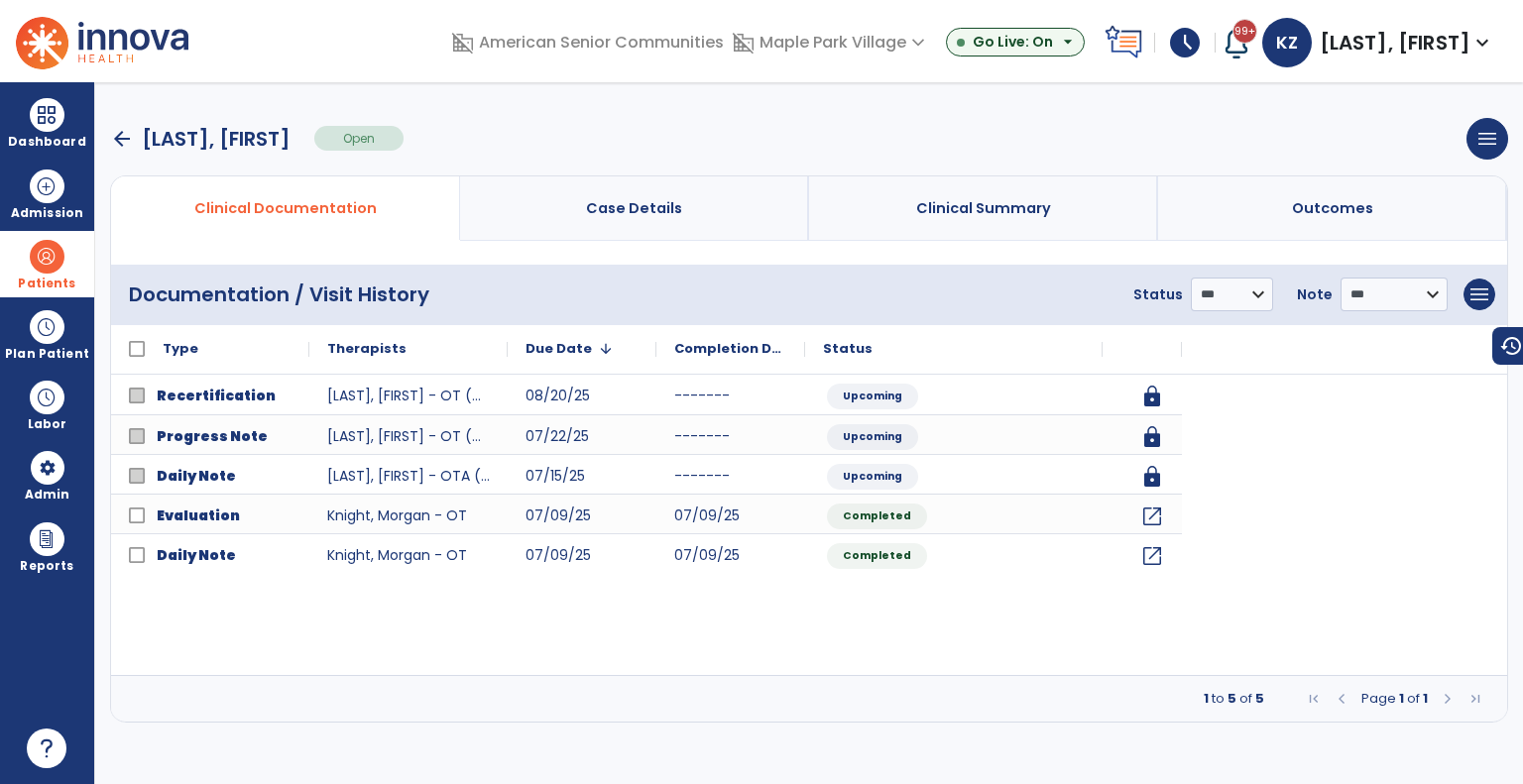 scroll, scrollTop: 0, scrollLeft: 0, axis: both 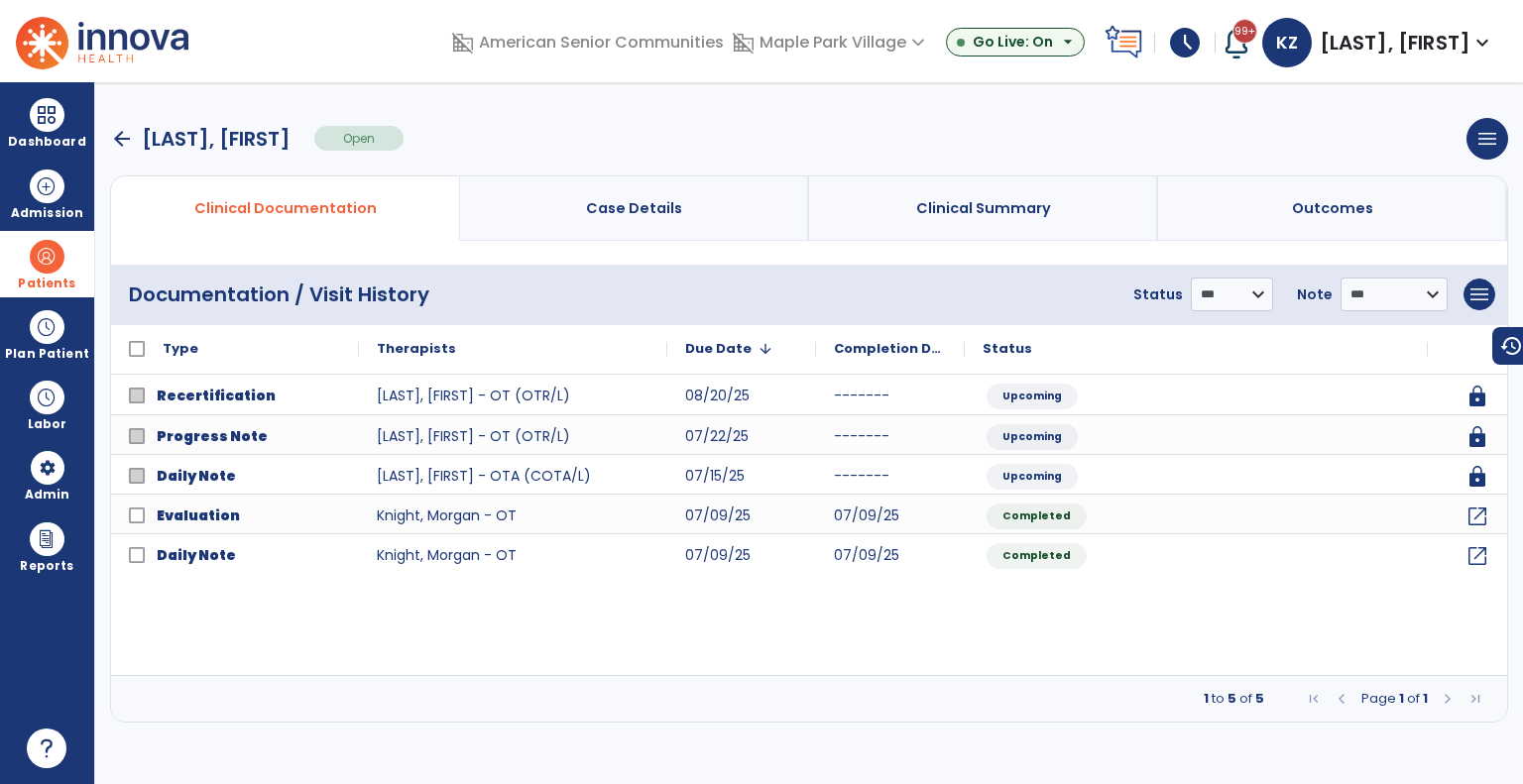 click on "arrow_back" at bounding box center (122, 139) 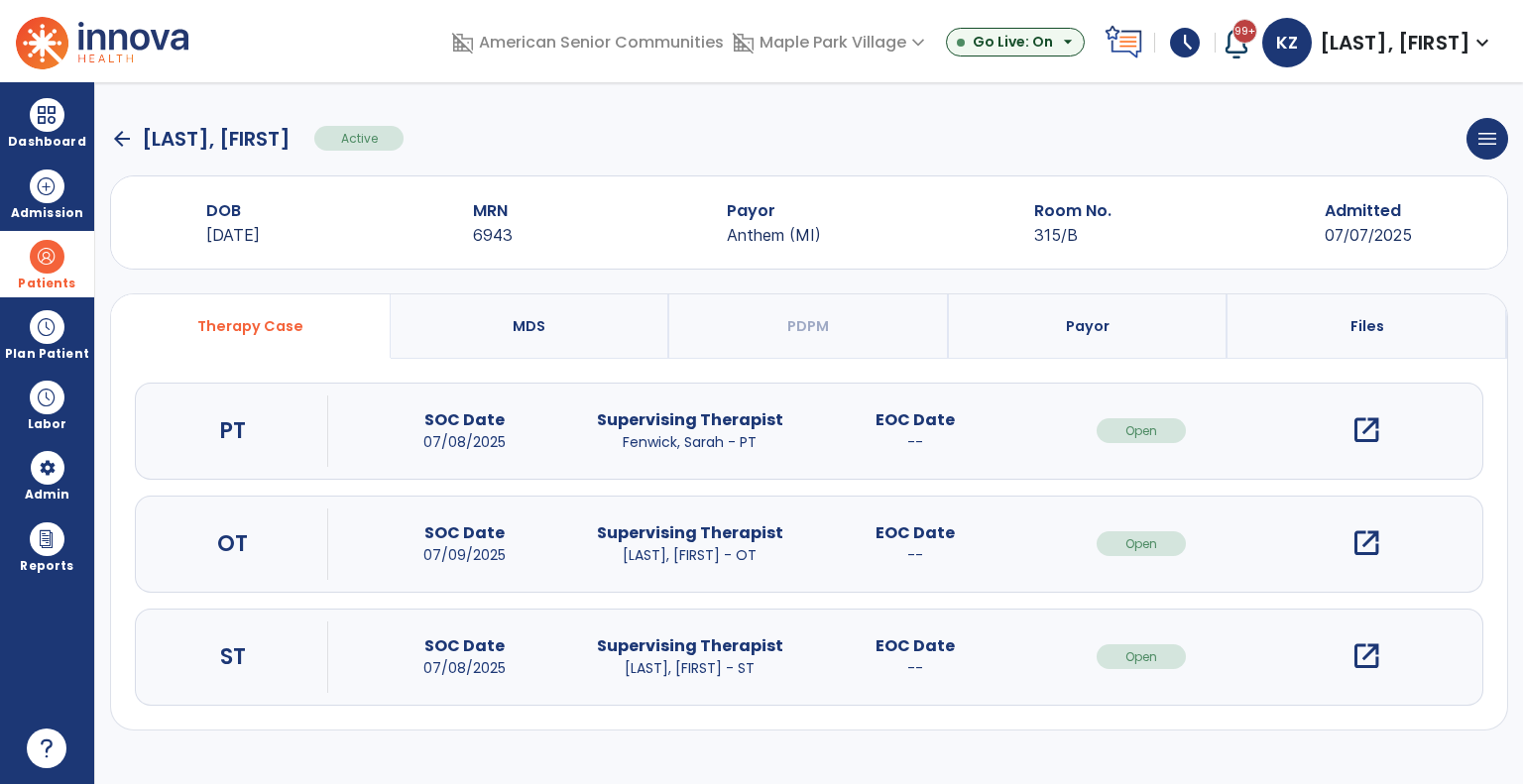 click on "open_in_new" at bounding box center (1366, 656) 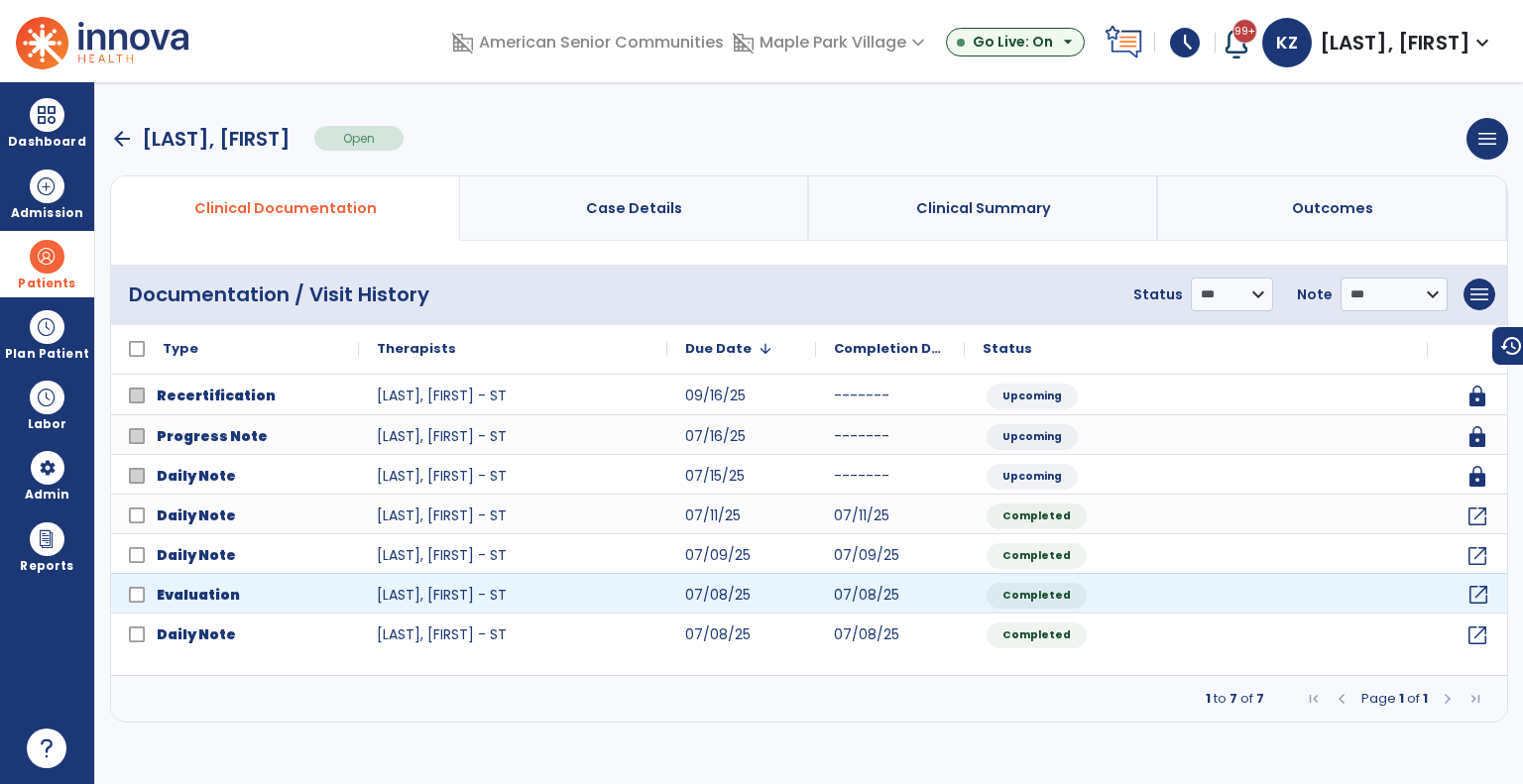 click on "open_in_new" 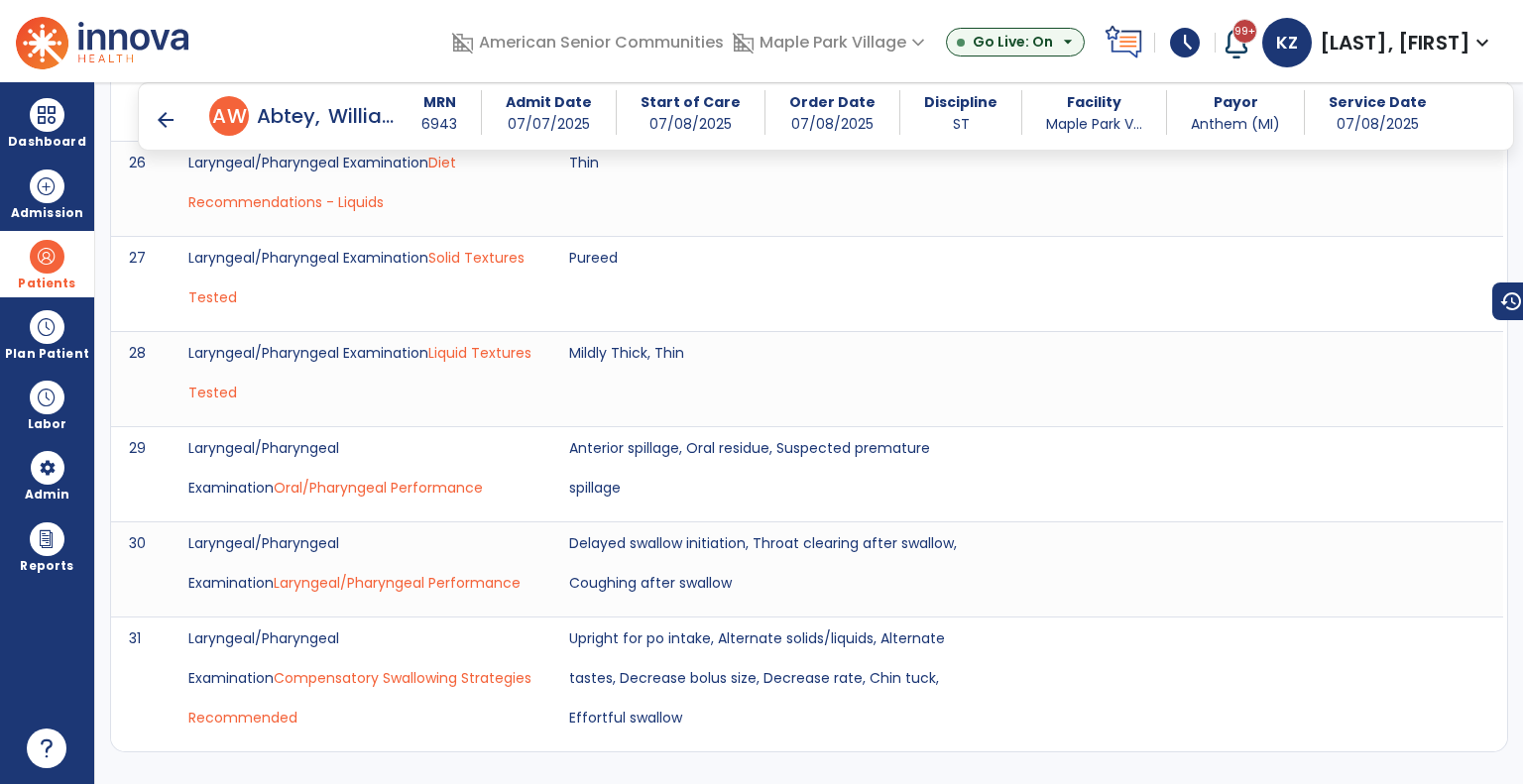 scroll, scrollTop: 3667, scrollLeft: 0, axis: vertical 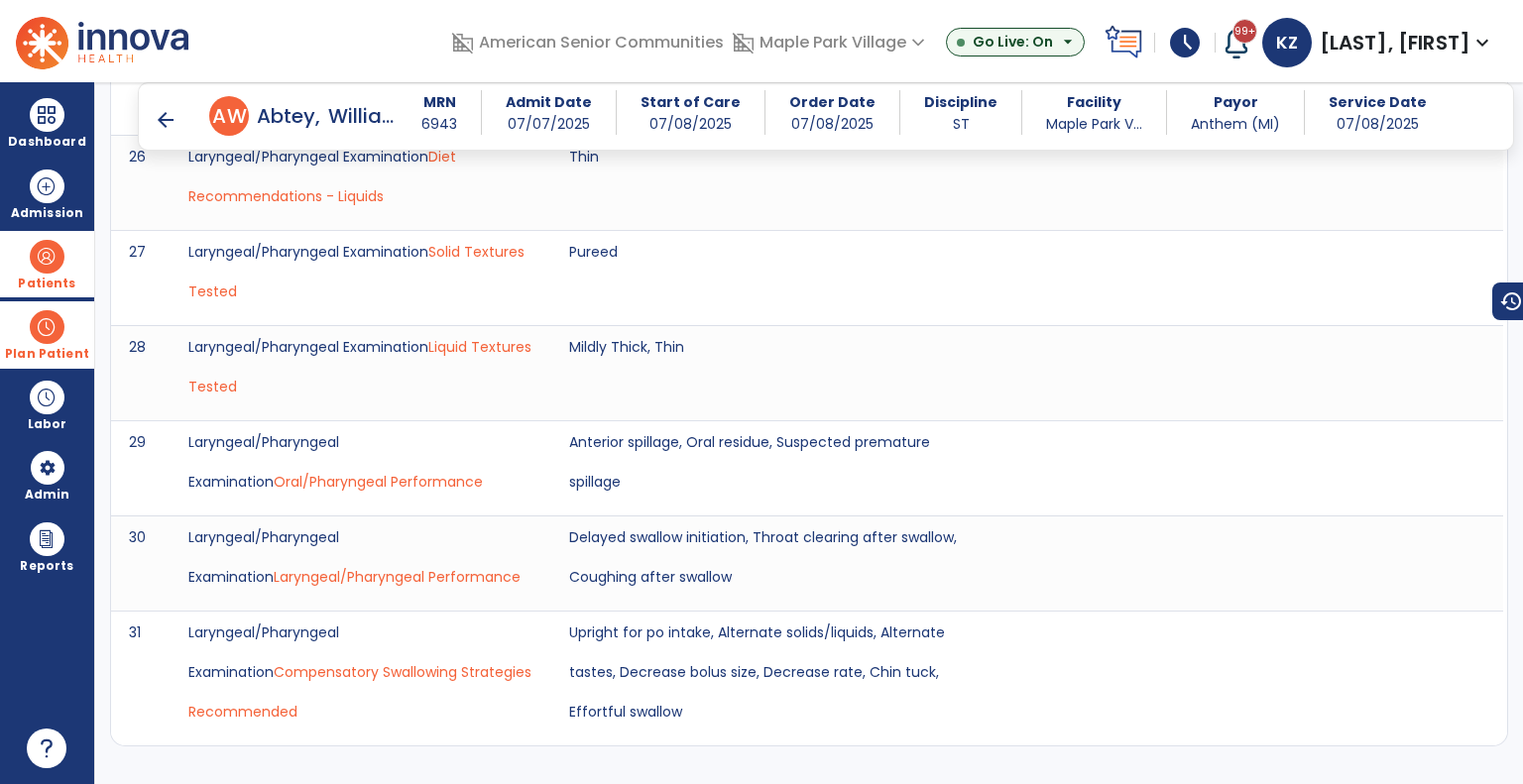 click at bounding box center (47, 327) 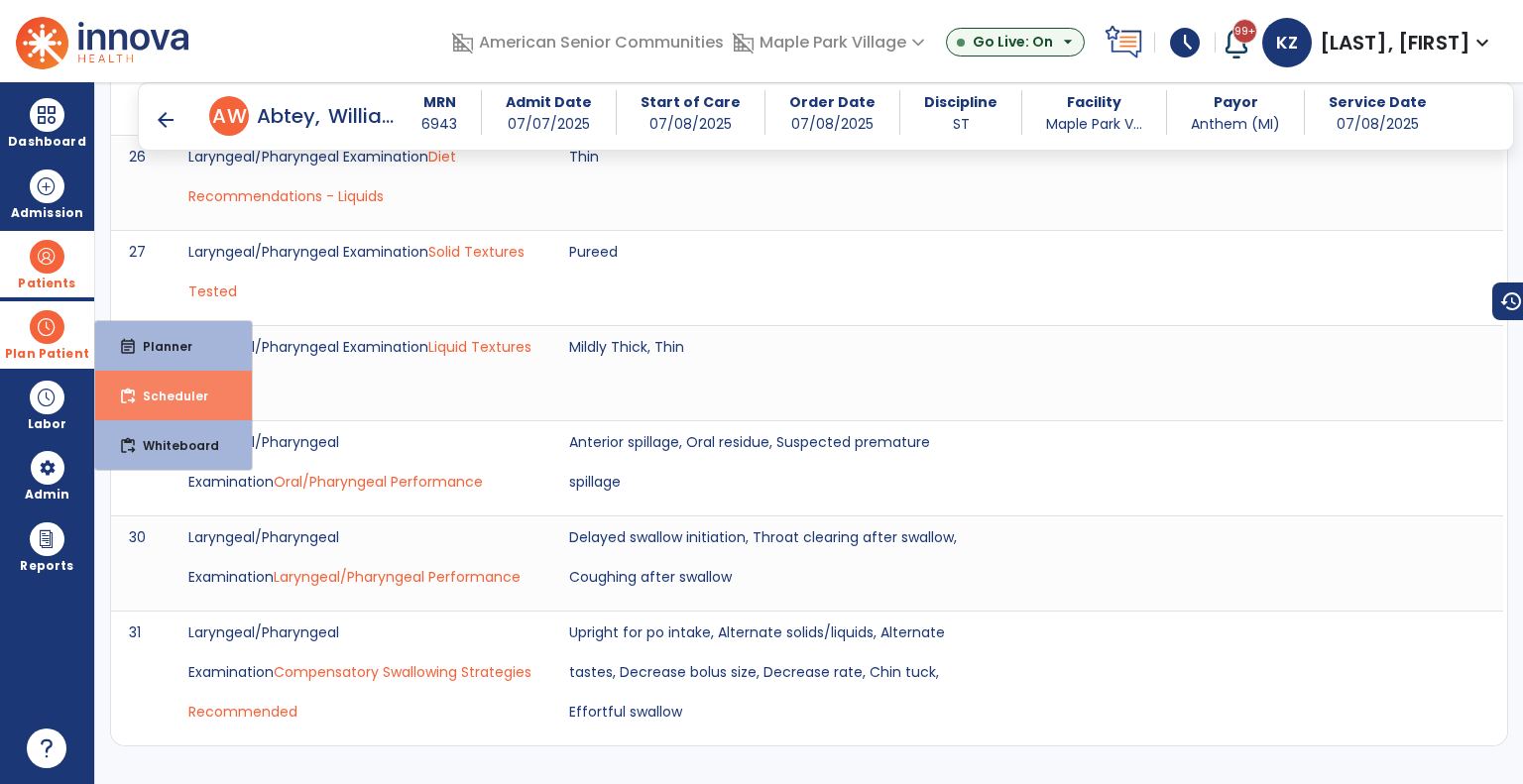 click on "Scheduler" at bounding box center [168, 395] 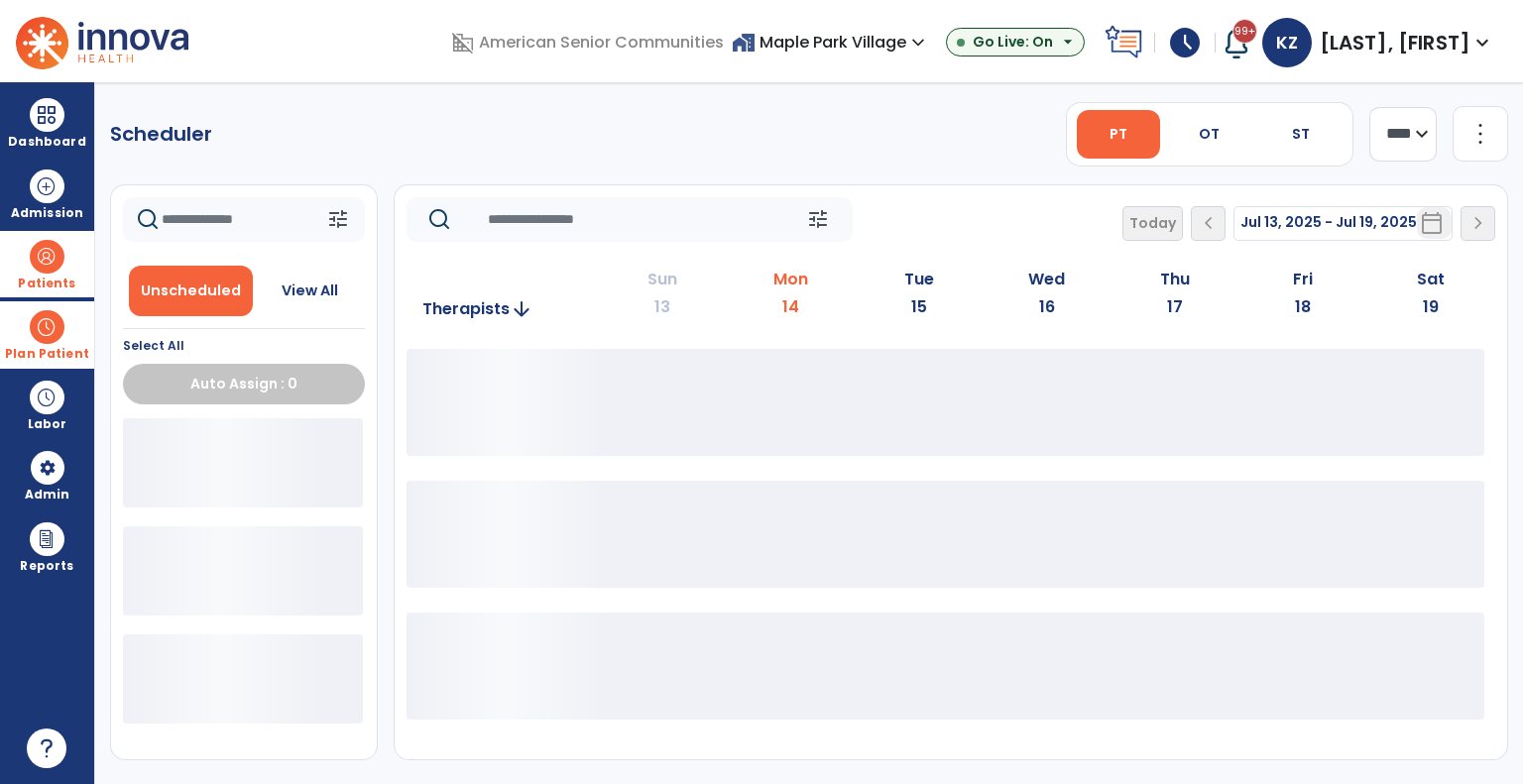 scroll, scrollTop: 0, scrollLeft: 0, axis: both 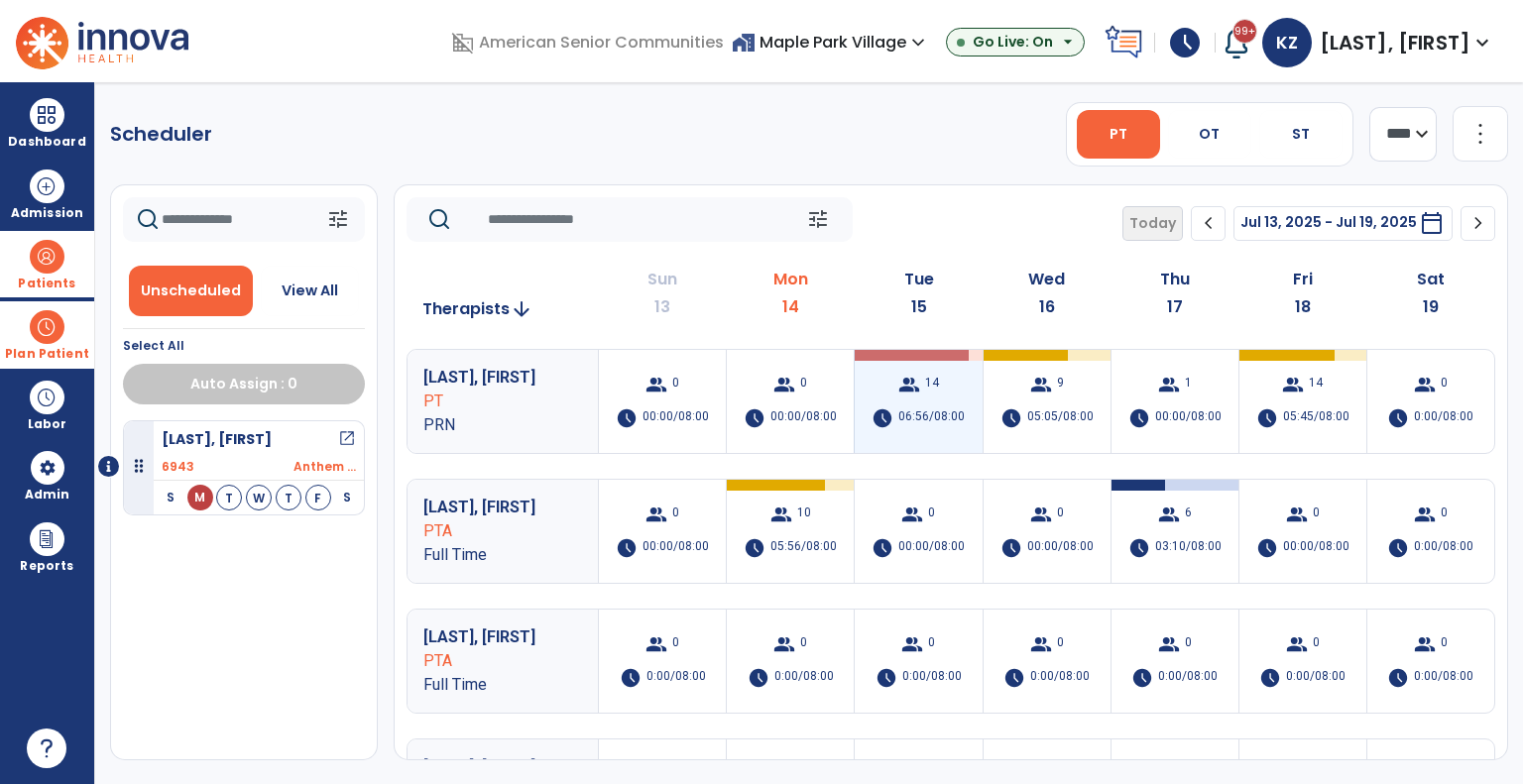 click on "group  14  schedule  06:56/08:00" at bounding box center [918, 401] 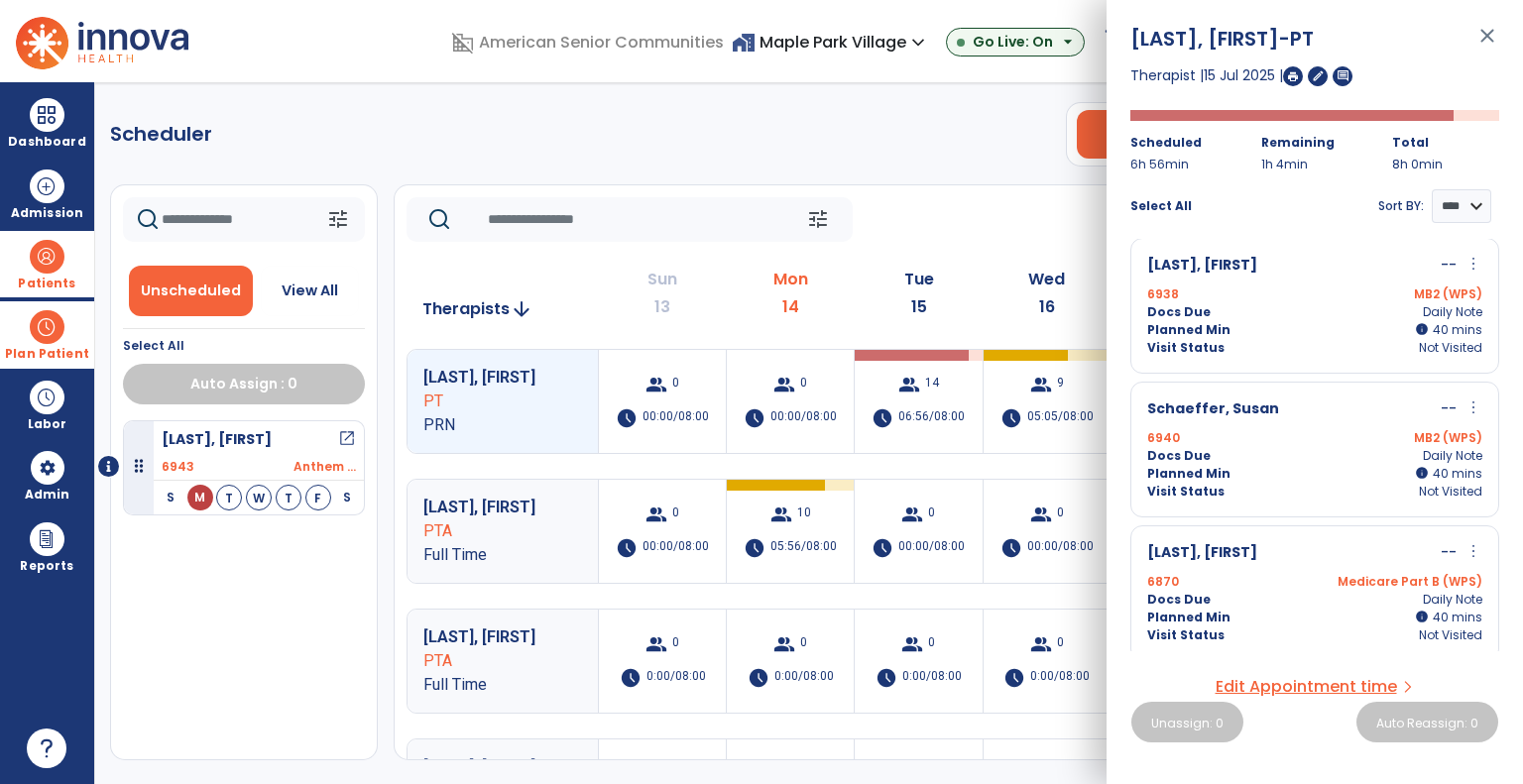 scroll, scrollTop: 198, scrollLeft: 0, axis: vertical 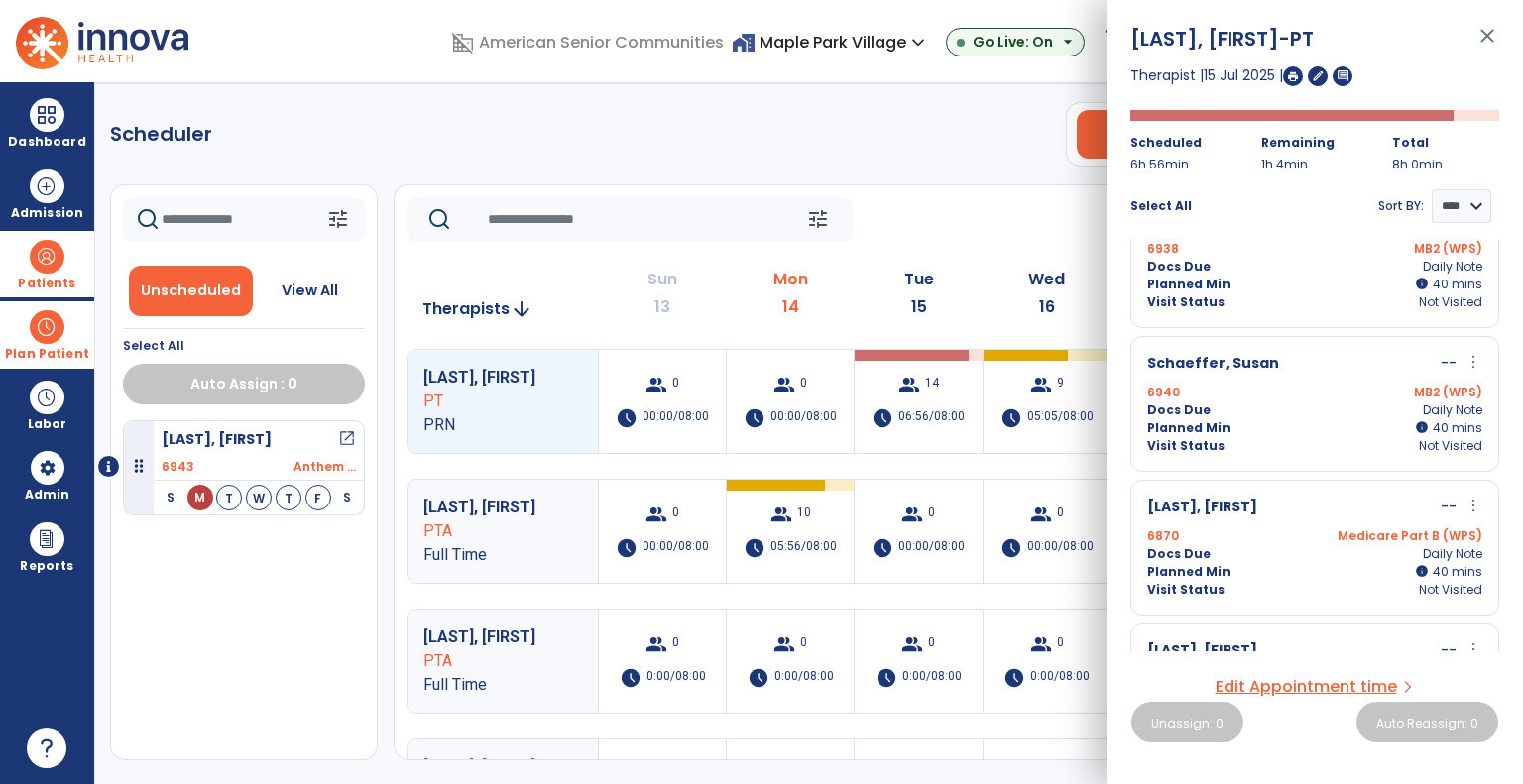 click on "more_vert" at bounding box center [1473, 505] 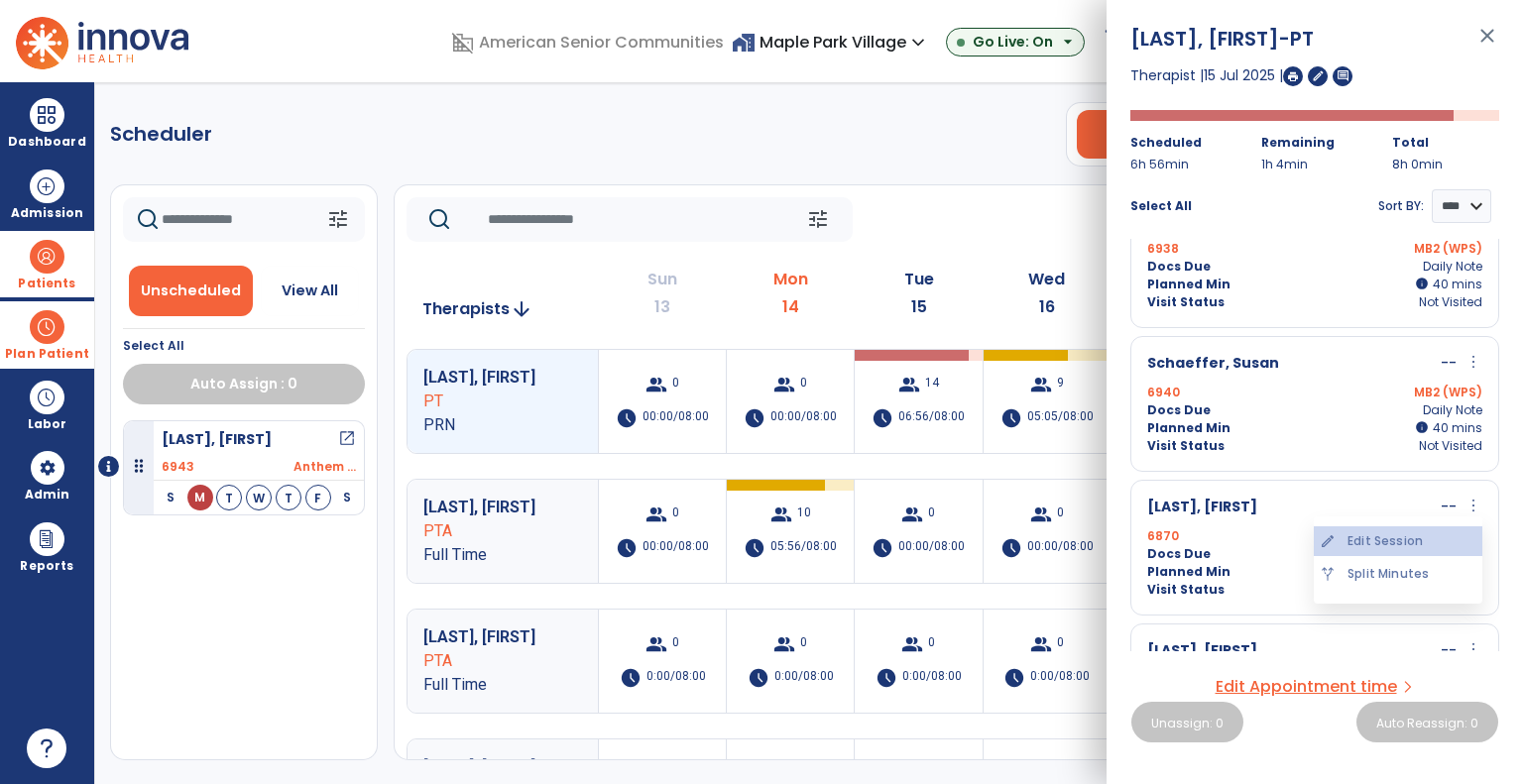 click on "edit   Edit Session" at bounding box center (1398, 541) 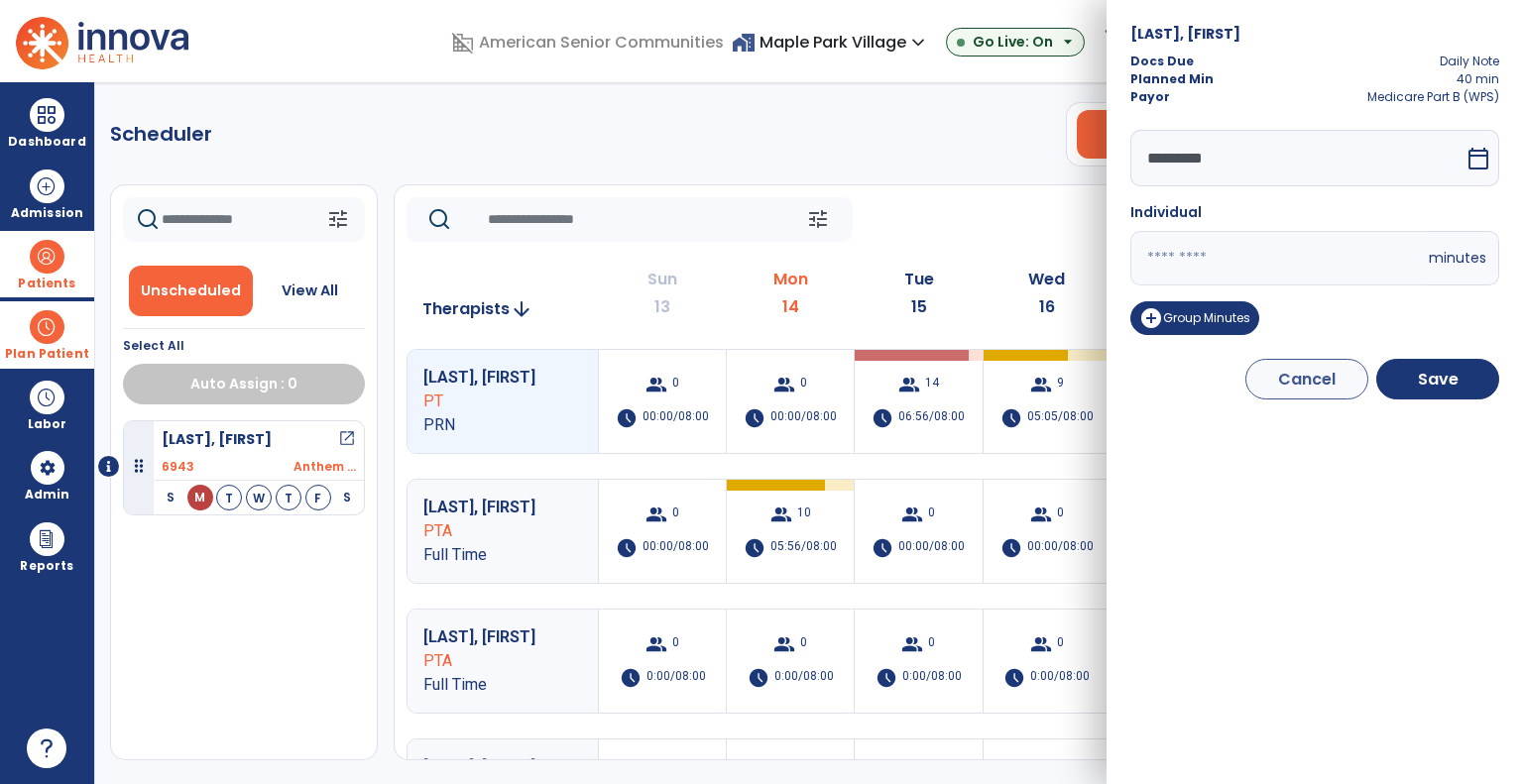 click on "**" at bounding box center [1277, 258] 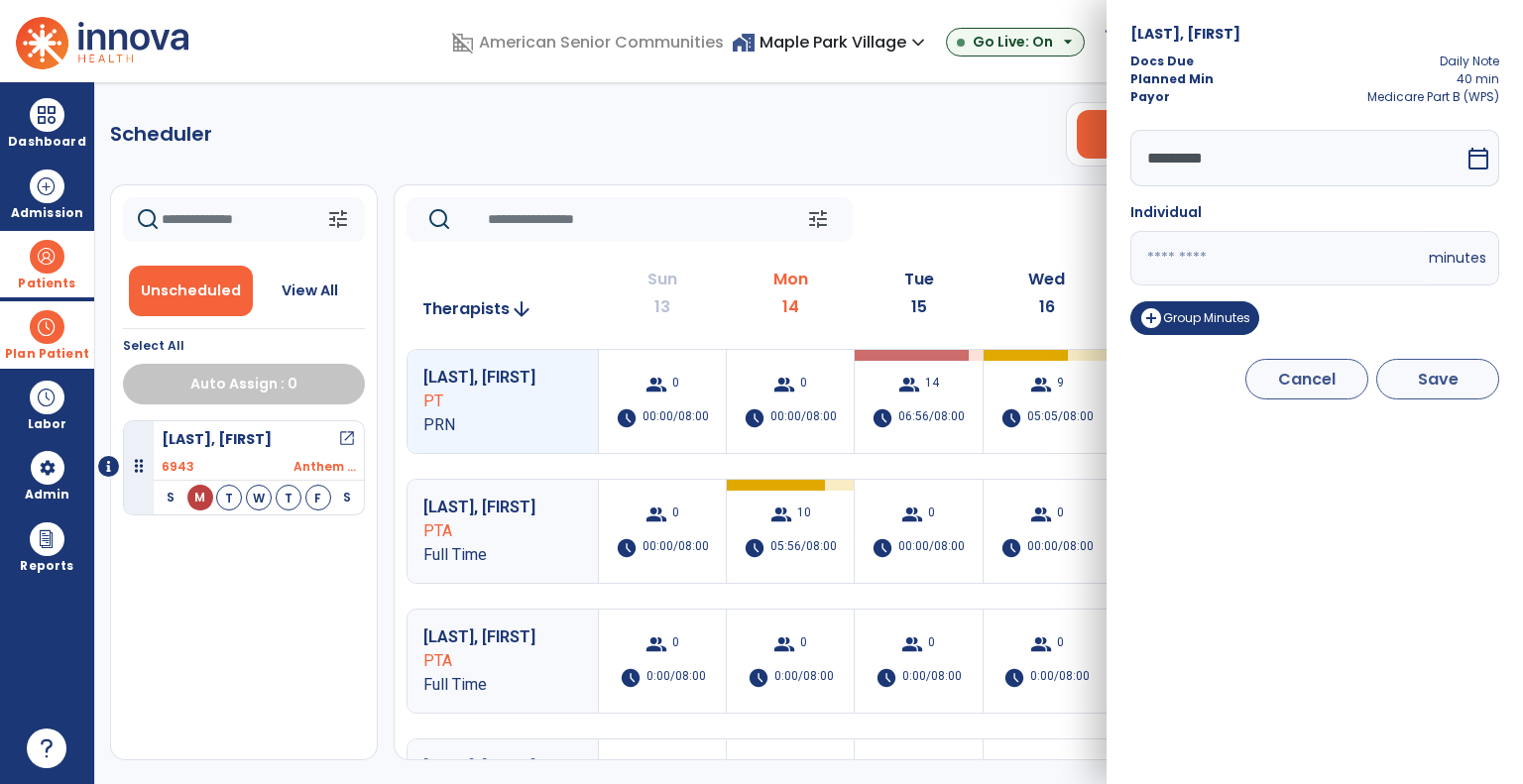 type on "**" 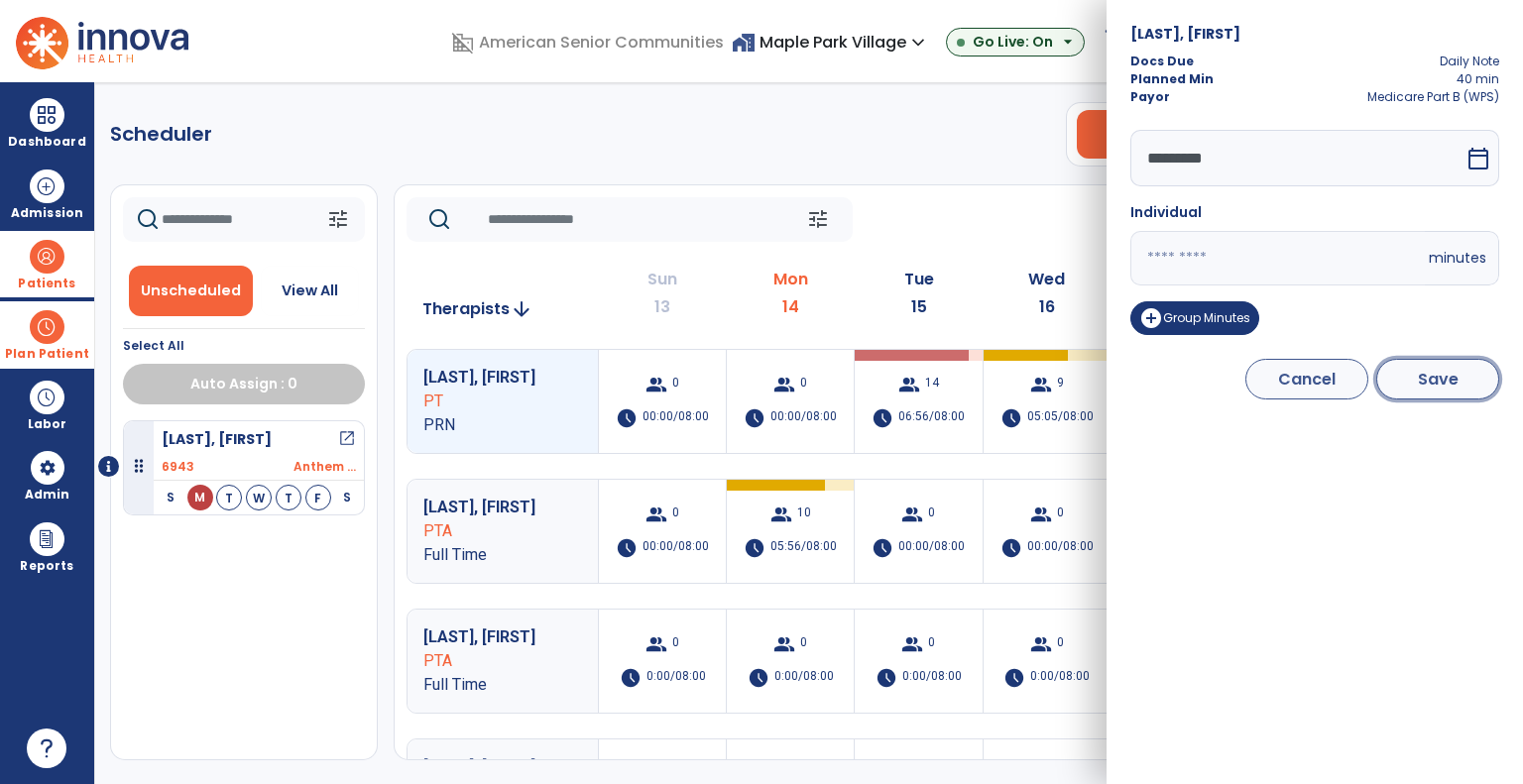 click on "Save" at bounding box center [1438, 379] 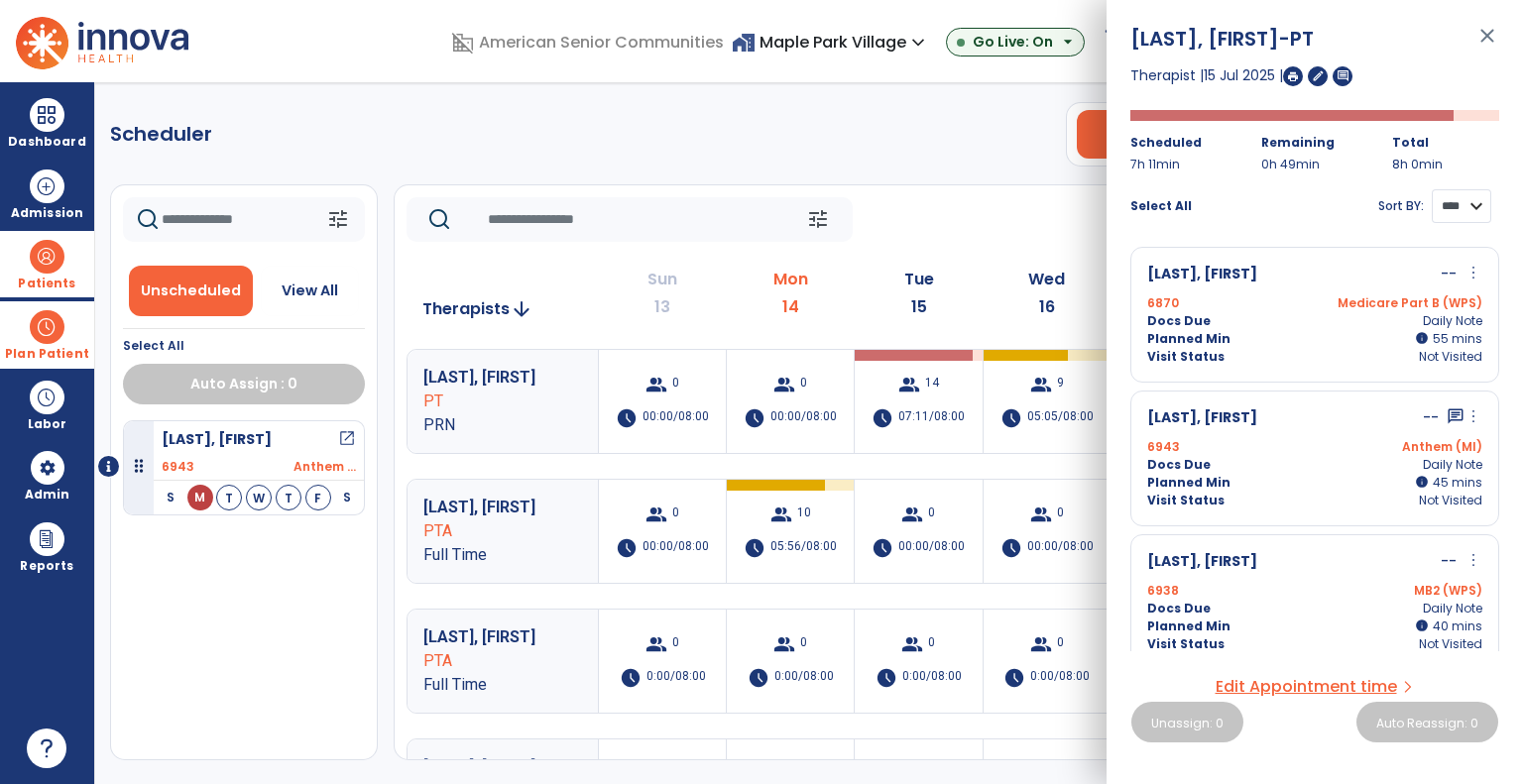 click on "**** ****" at bounding box center (1462, 206) 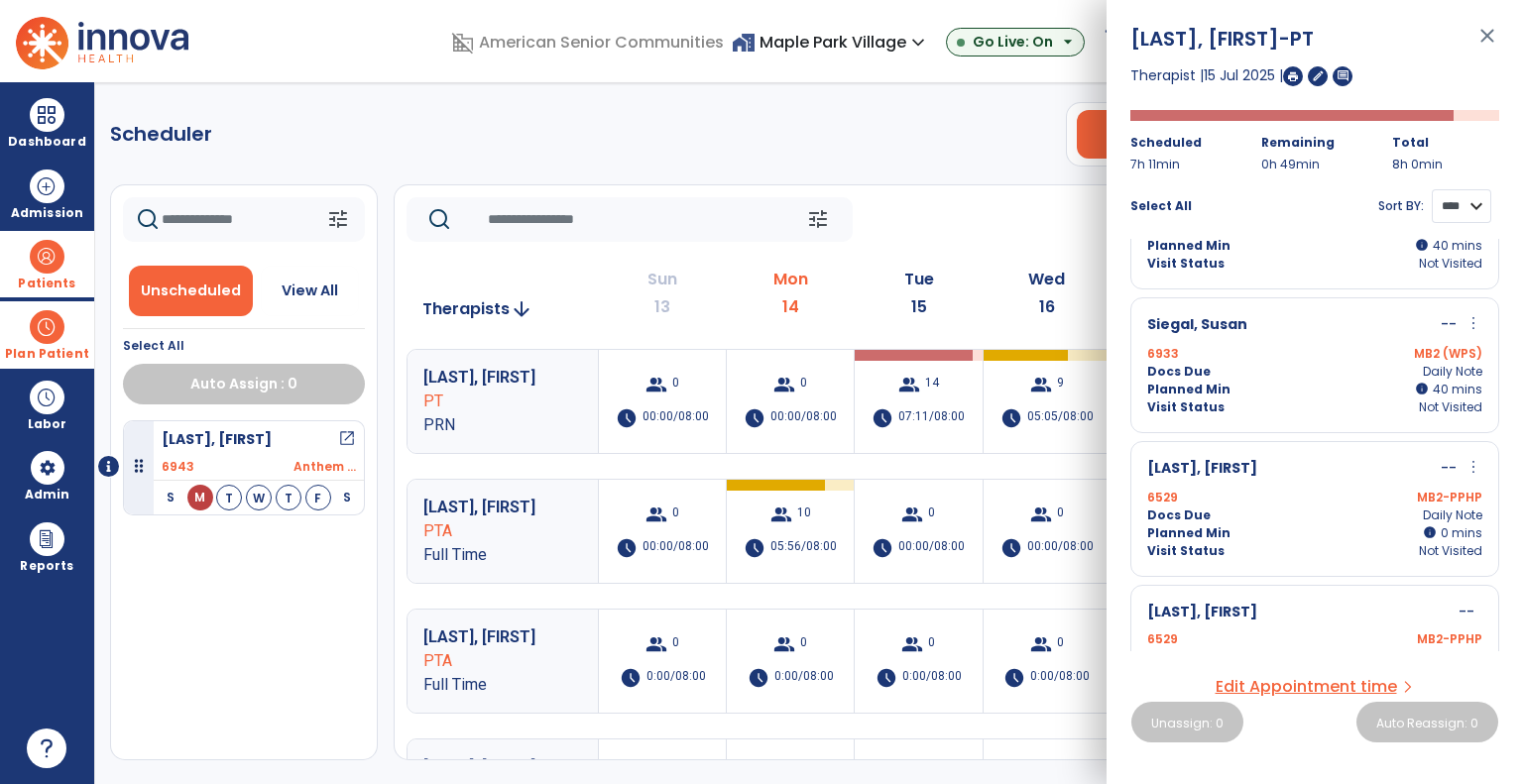 scroll, scrollTop: 1388, scrollLeft: 0, axis: vertical 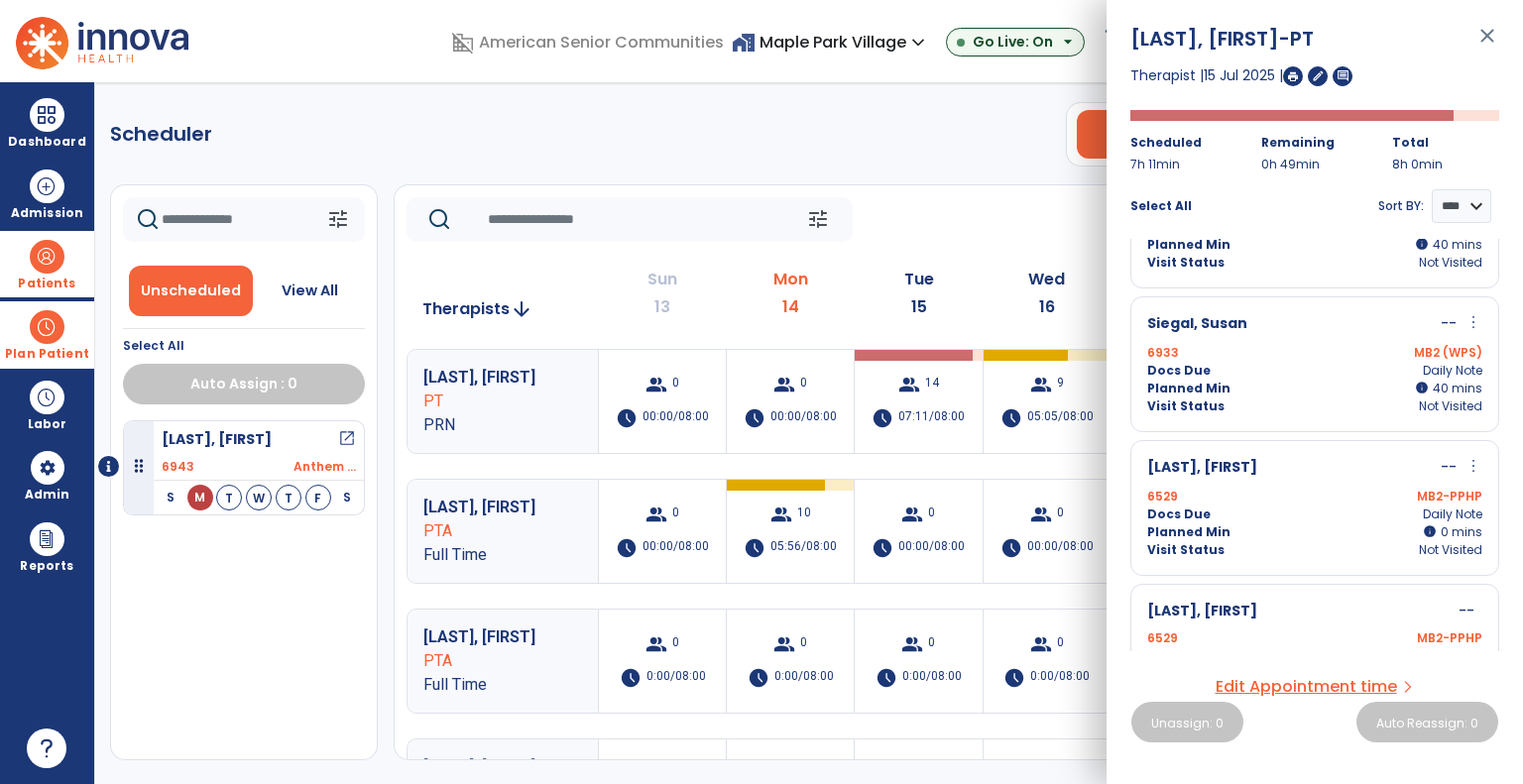 click on "6529 MB2-PPHP" at bounding box center [1315, 497] 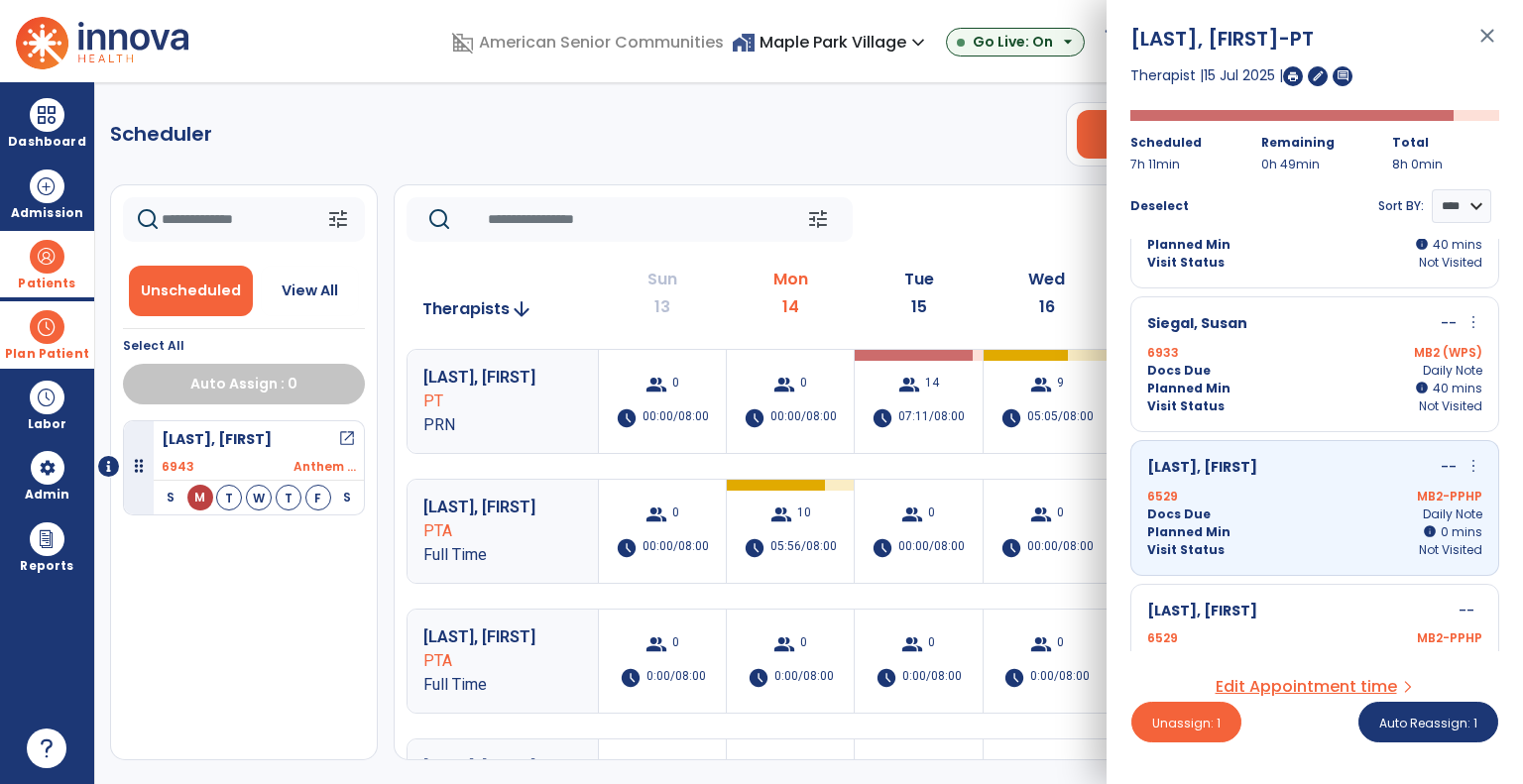 click on "Wefler, John   --" at bounding box center (1315, 611) 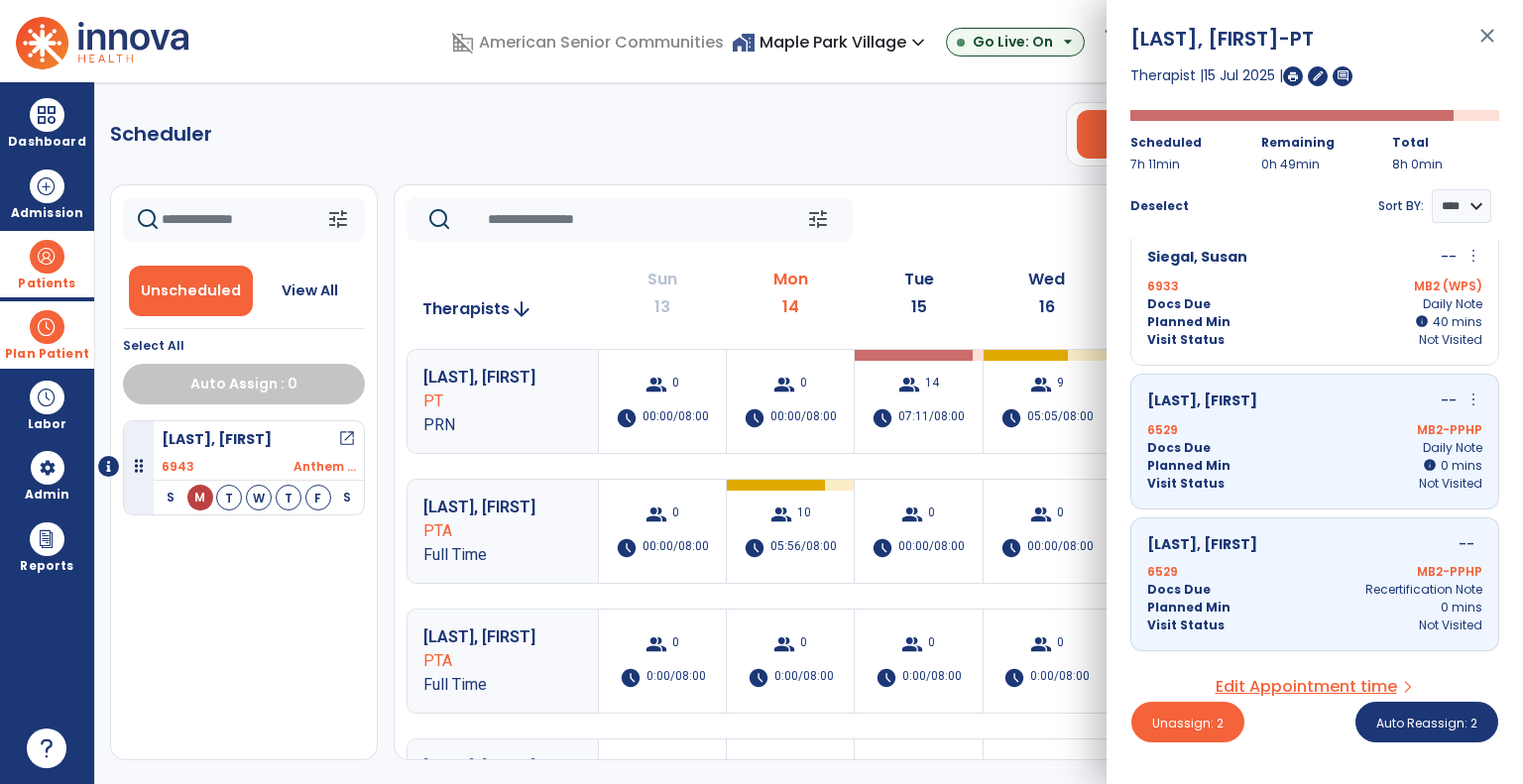 scroll, scrollTop: 1487, scrollLeft: 0, axis: vertical 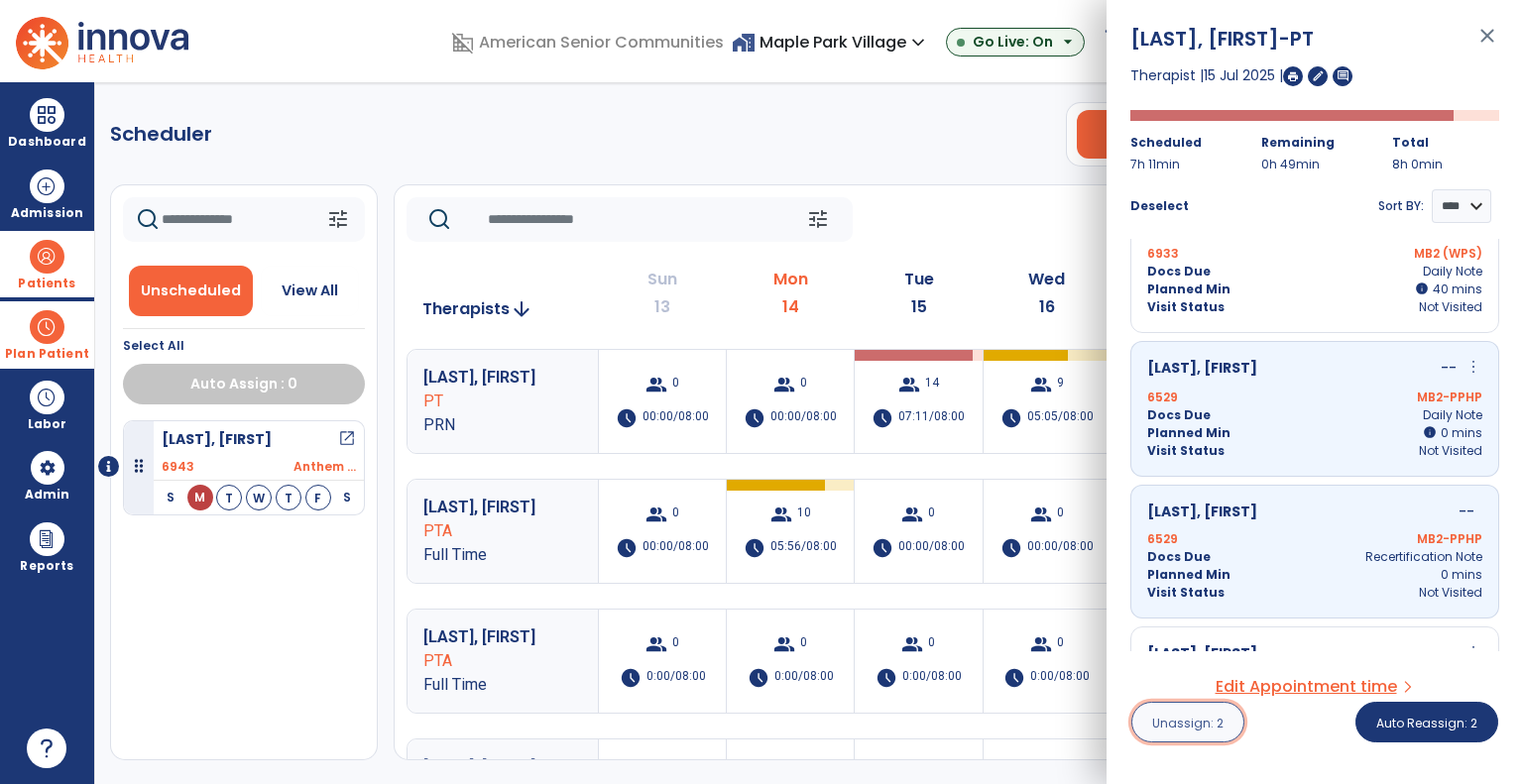 click on "Unassign: 2" at bounding box center (1188, 723) 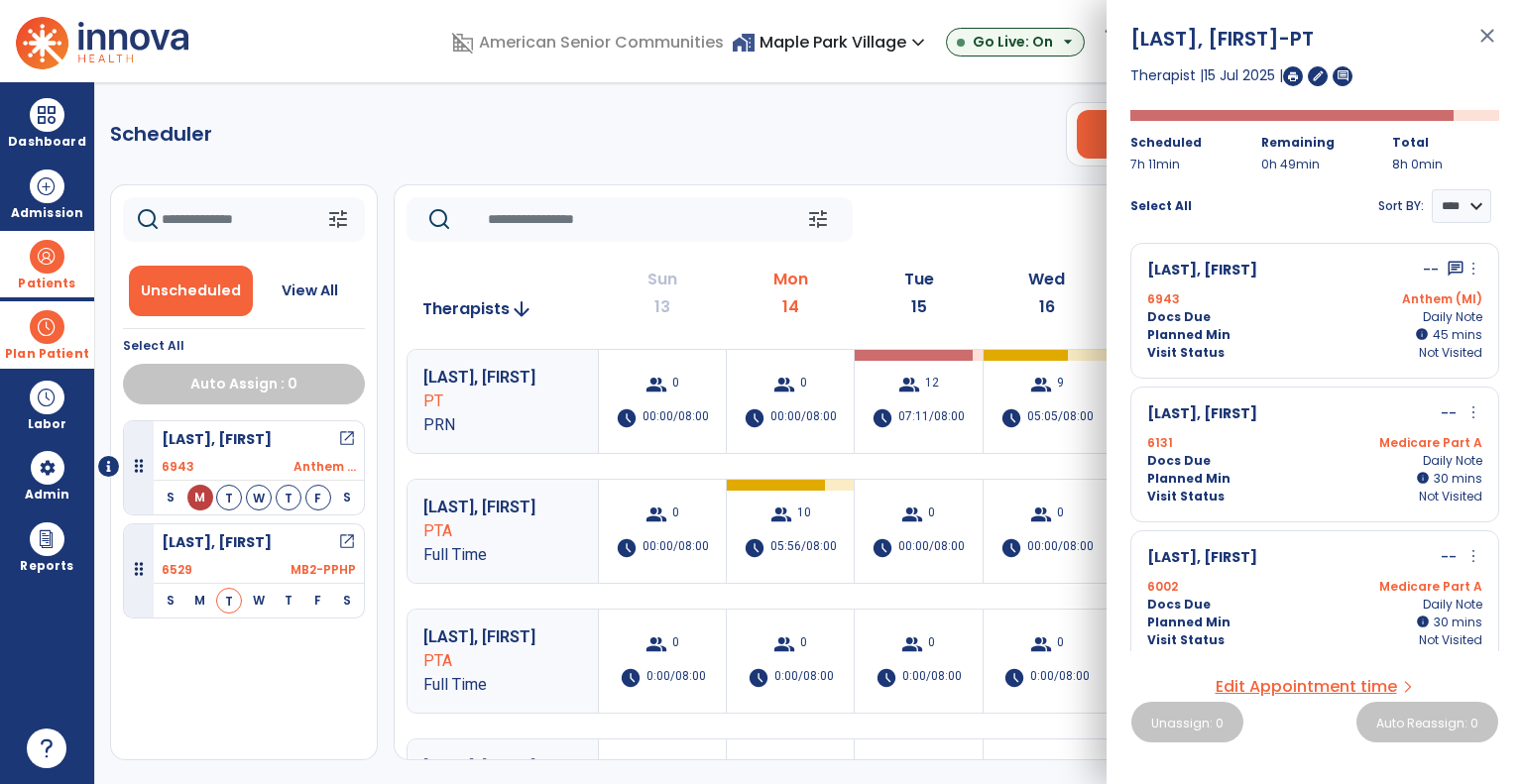 scroll, scrollTop: 0, scrollLeft: 0, axis: both 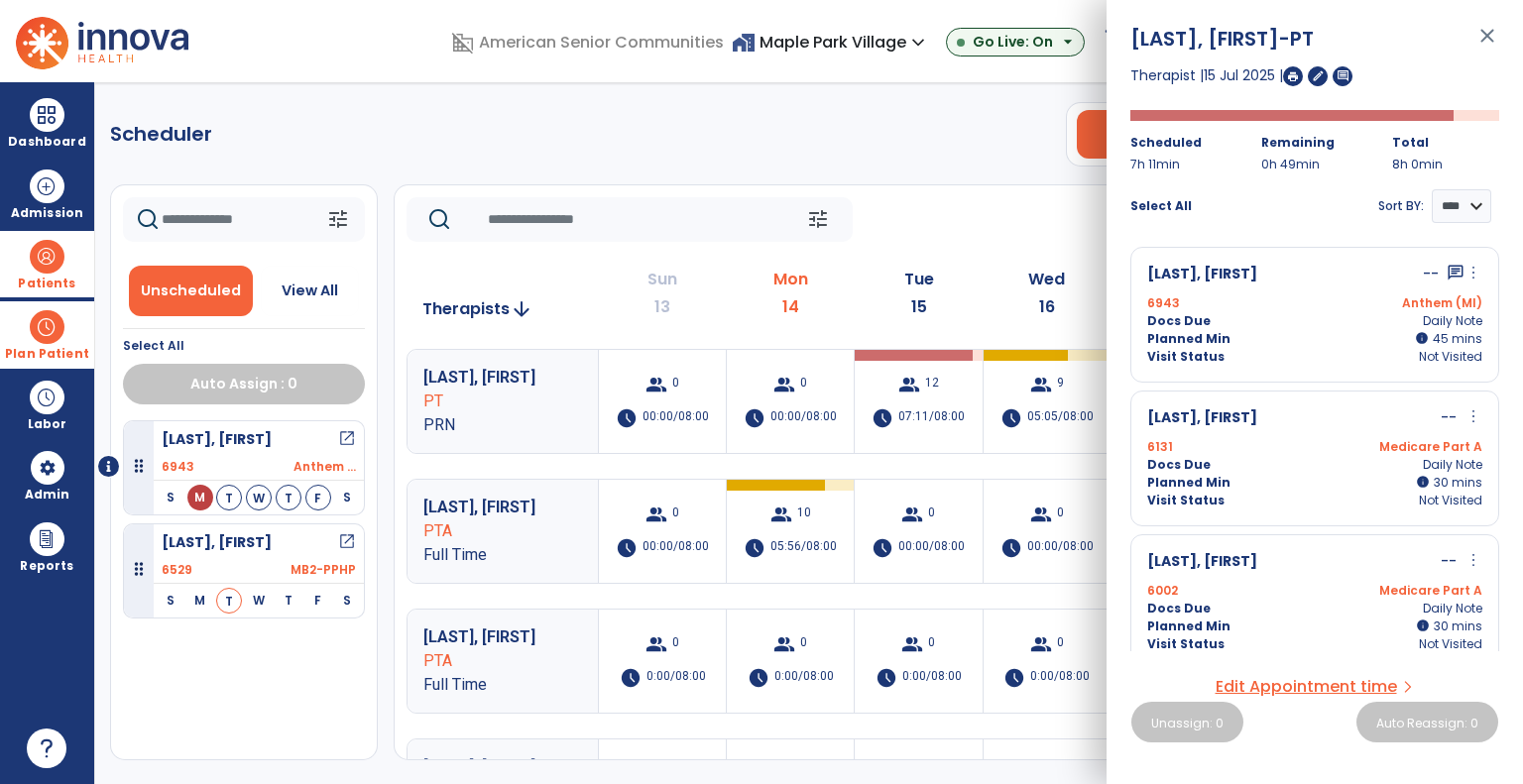 click on "Fenwick, Sarah  -PT close  Therapist |   15 Jul 2025 |   edit   comment  Scheduled 7h 11min Remaining  0h 49min  Total 8h 0min  Select All   Sort BY:  **** ****  Abtey, William   --  chat more_vert  edit   Edit Session   alt_route   Split Minutes  6943 Anthem (MI)  Docs Due Daily Note   Planned Min  info   45 I 45 mins  Visit Status  Not Visited   Hultquist, Susan   --  more_vert  edit   Edit Session   alt_route   Split Minutes  6131 Medicare Part A  Docs Due Daily Note   Planned Min  info   30 I 30 mins  Visit Status  Not Visited   Jacobs, Joseph   --  more_vert  edit   Edit Session   alt_route   Split Minutes  6002 Medicare Part A  Docs Due Daily Note   Planned Min  info   30 I 30 mins  Visit Status  Not Visited   Lockerbie, Frederick   --  more_vert  edit   Edit Session   alt_route   Split Minutes  6783 MB2-VCA  Docs Due Daily Note   Planned Min  info   25 I 25 mins  Visit Status  Not Visited   Moss, Winona   --  more_vert  edit   Edit Session   alt_route   Split Minutes  6593 Anthem (MI)  Docs Due  30" at bounding box center [1315, 392] 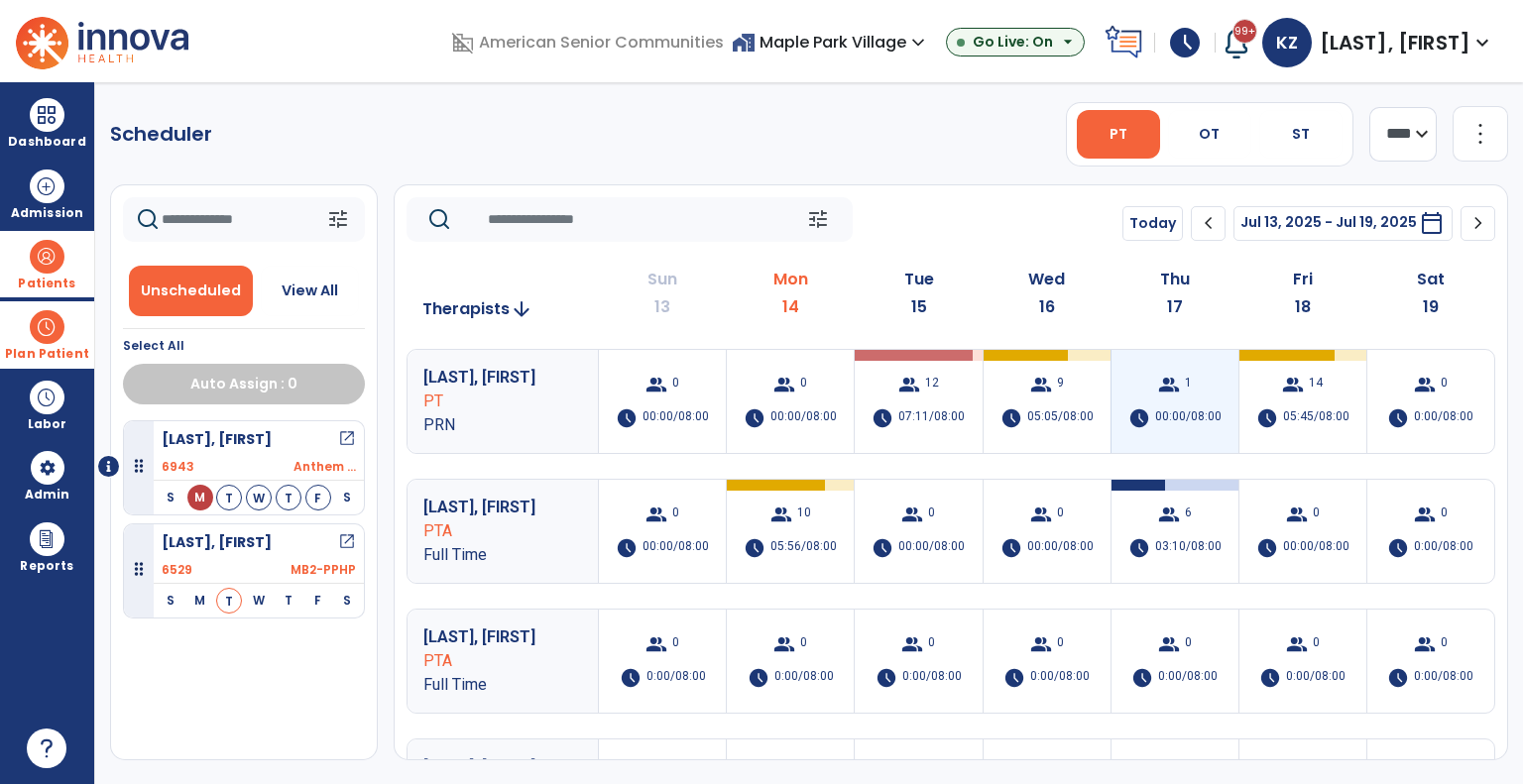 click on "00:00/08:00" at bounding box center (1188, 418) 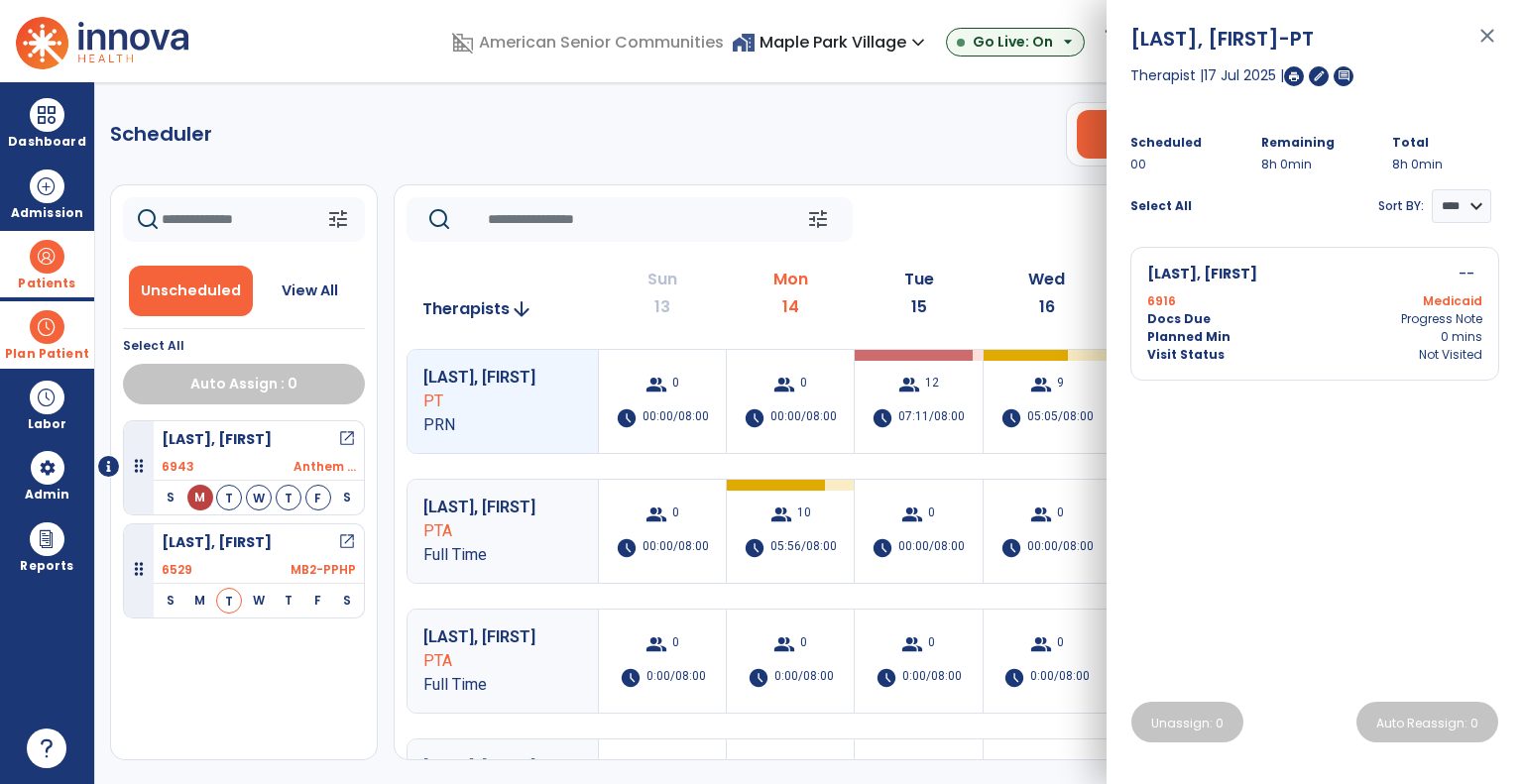 click on "Docs Due Progress Note" at bounding box center [1315, 319] 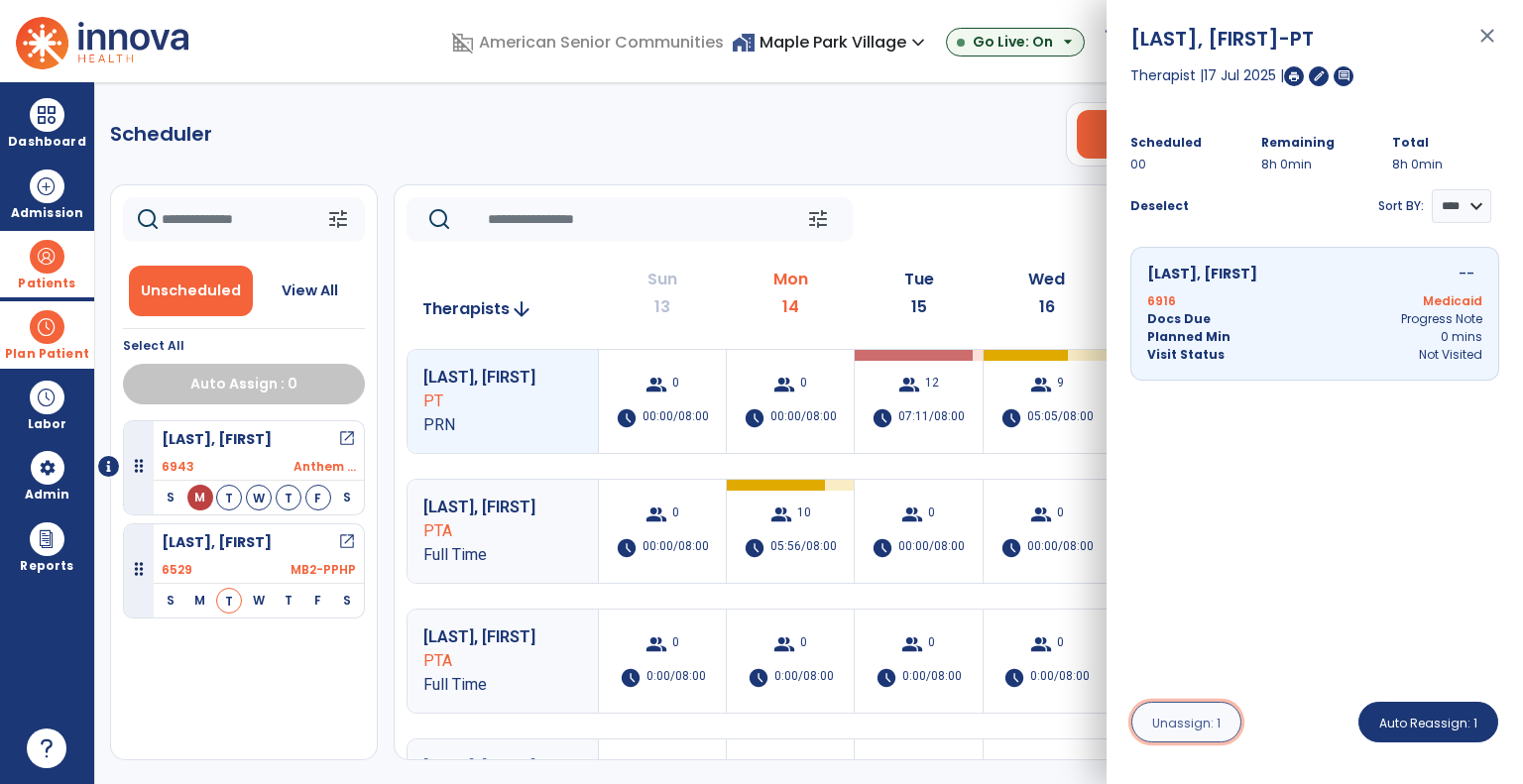 click on "Unassign: 1" at bounding box center (1186, 723) 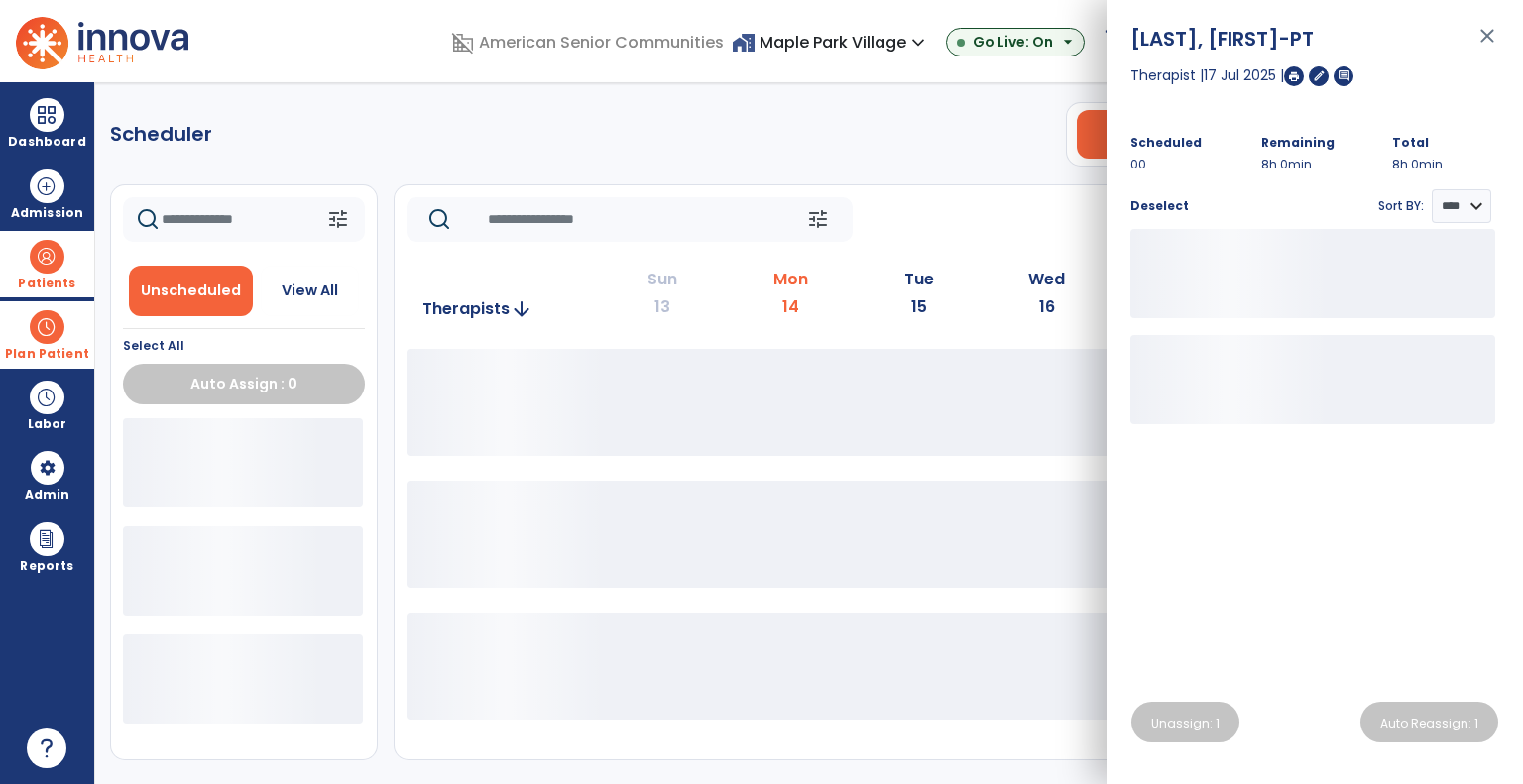 click on "tune   Today  chevron_left Jul 13, 2025 - Jul 19, 2025  *********  calendar_today  chevron_right" 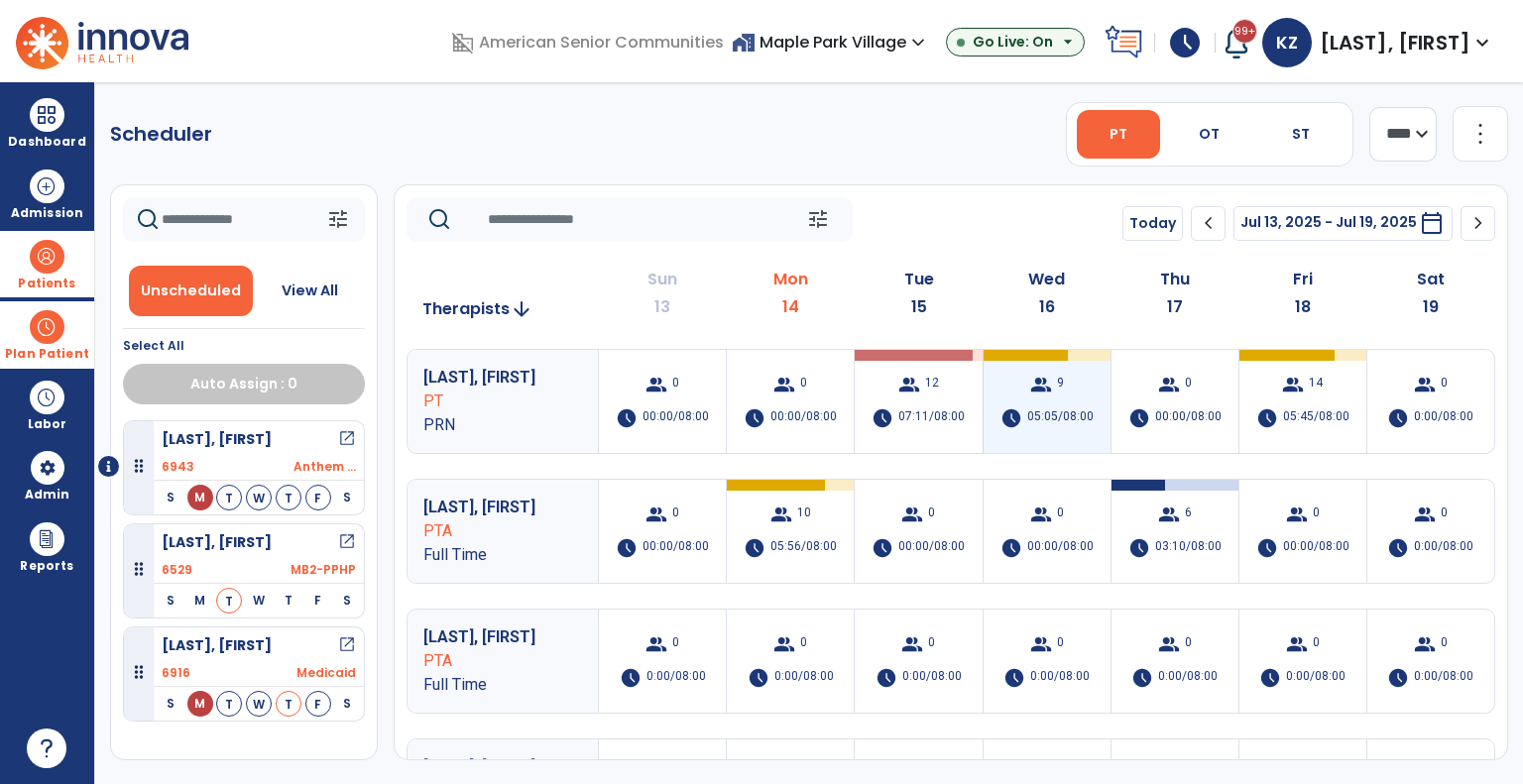 click on "group  9  schedule  05:05/08:00" at bounding box center (1047, 401) 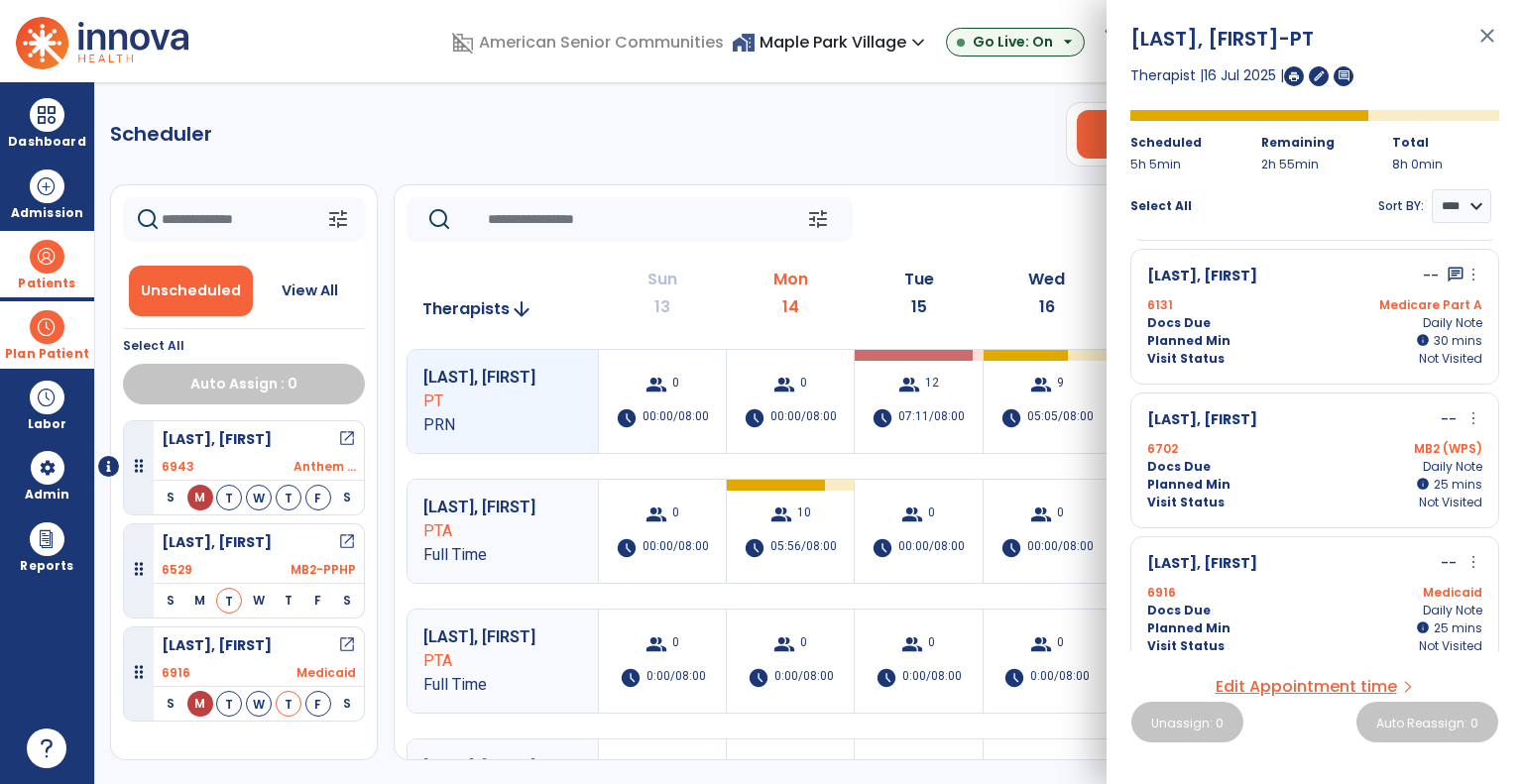 scroll, scrollTop: 875, scrollLeft: 0, axis: vertical 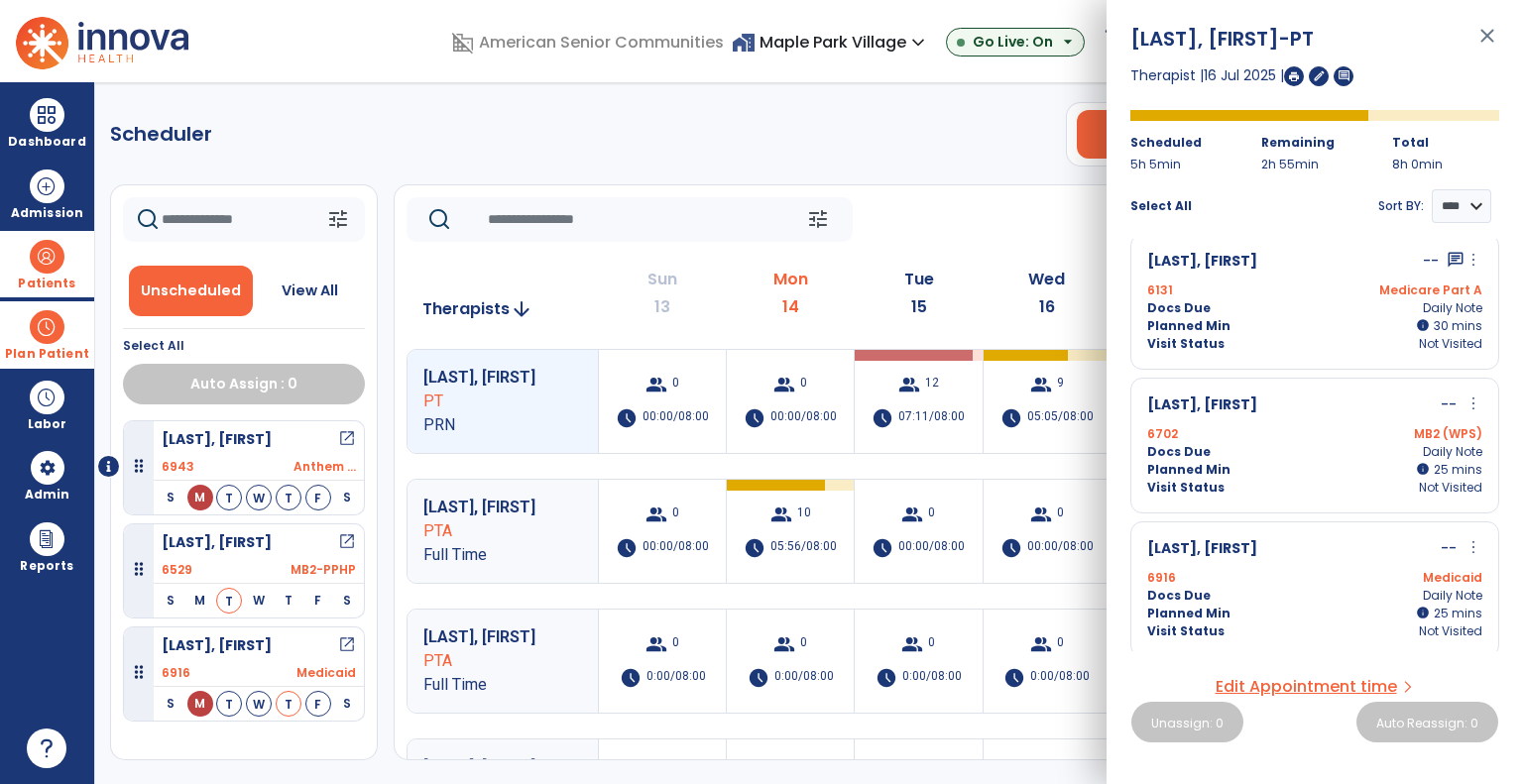 click on "6916 Medicaid" at bounding box center [1315, 578] 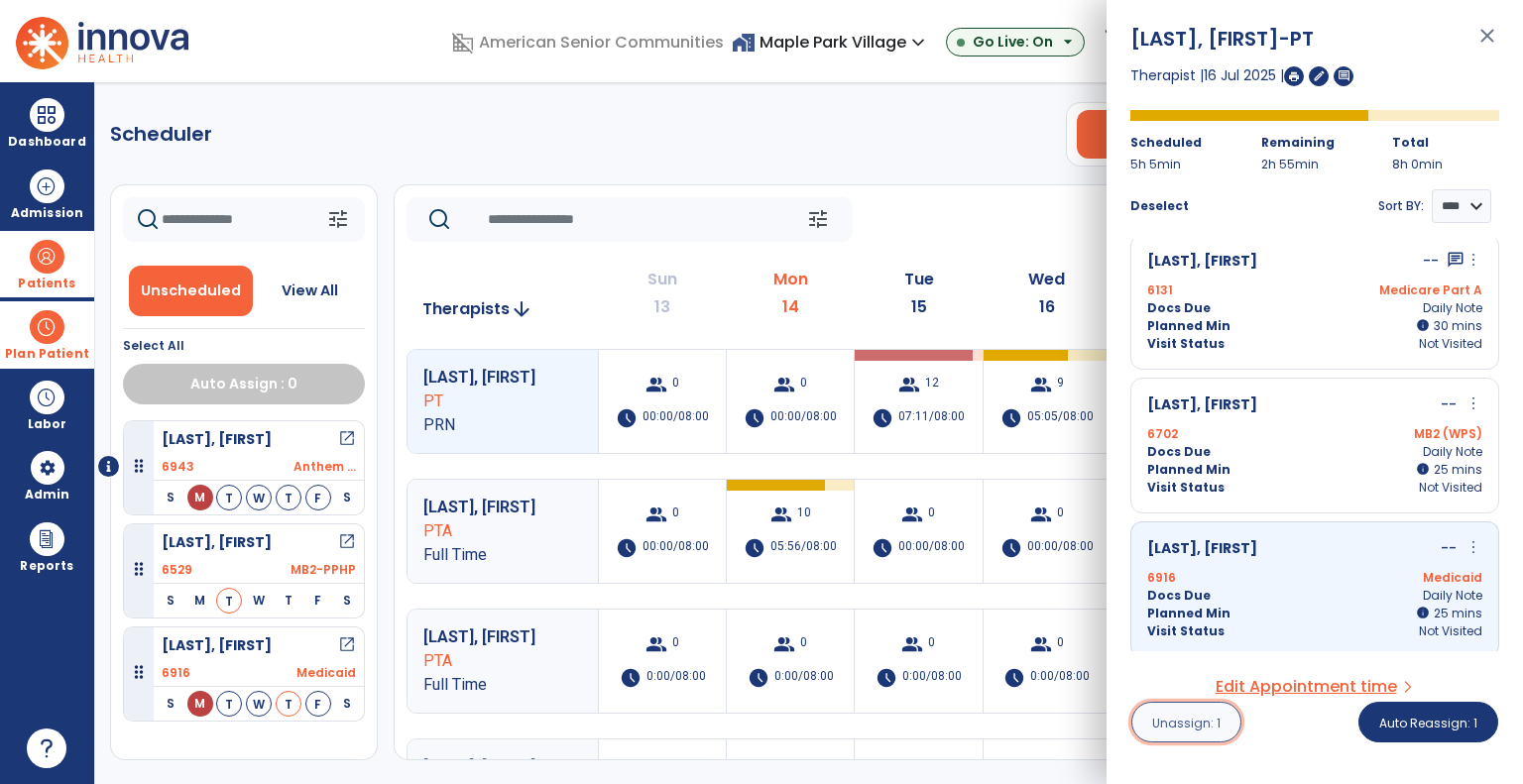 click on "Unassign: 1" at bounding box center [1186, 722] 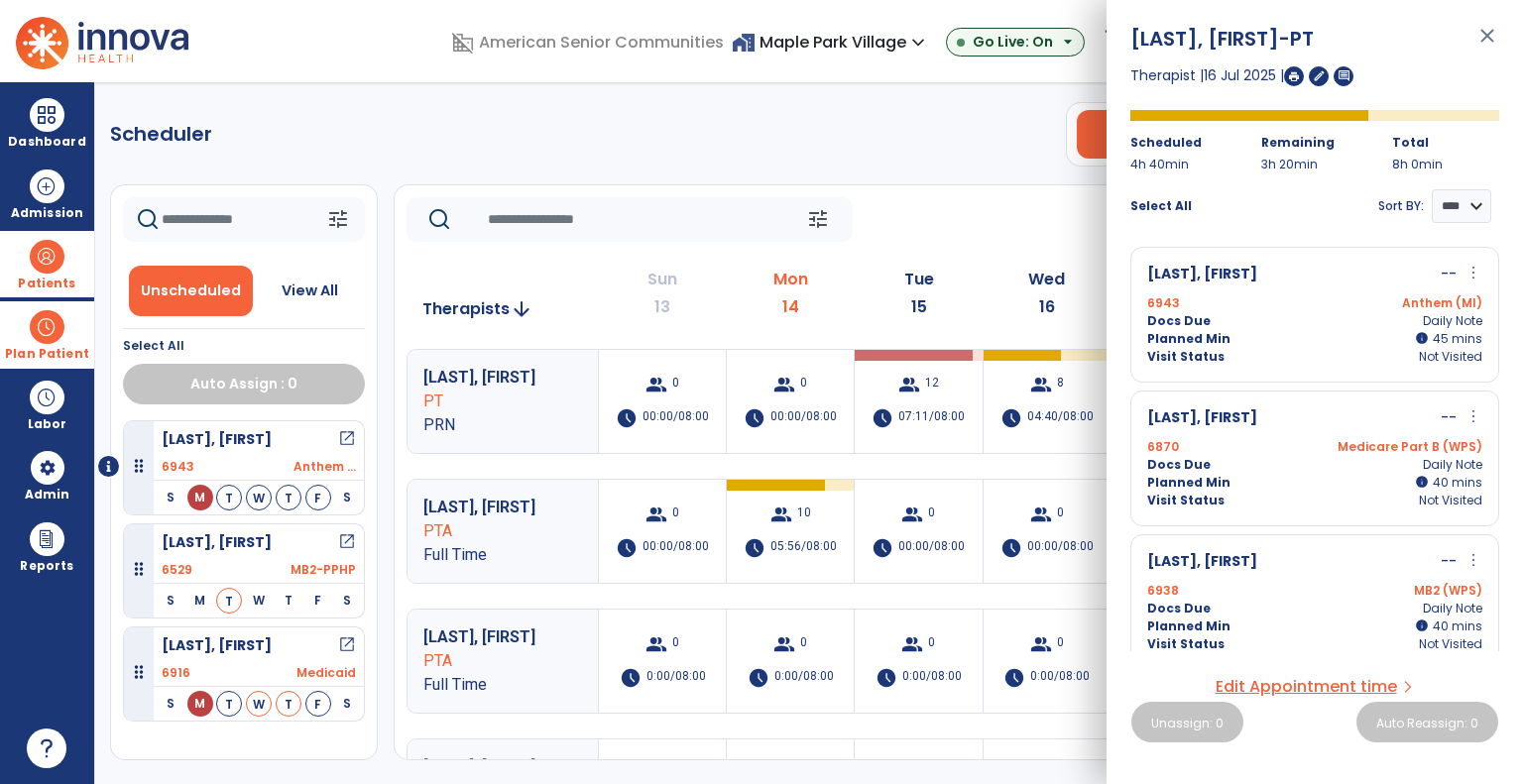 scroll, scrollTop: 8, scrollLeft: 0, axis: vertical 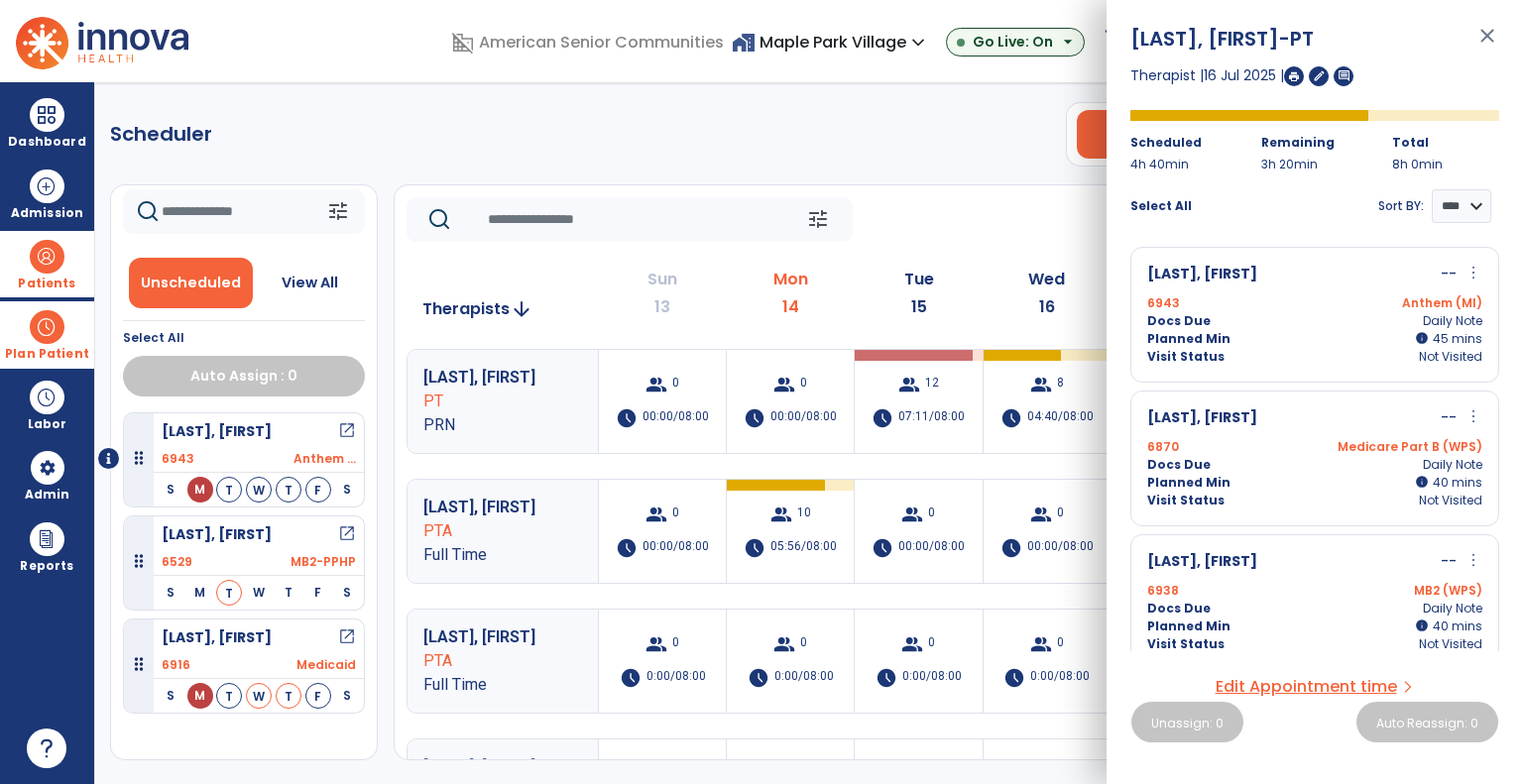 click on "open_in_new" at bounding box center (347, 637) 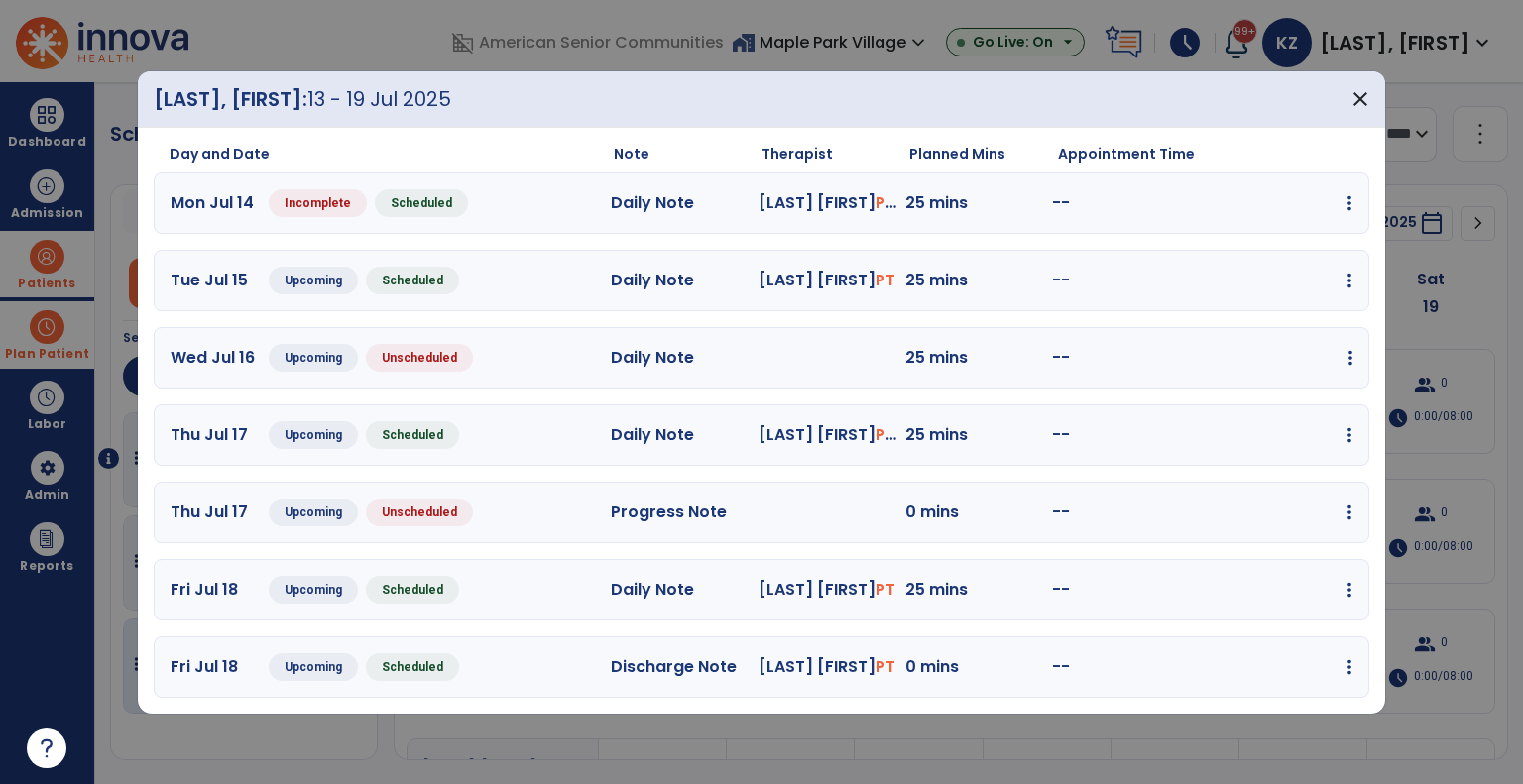 click on "edit   Edit Session   alt_route   Split Minutes  add_comment  Add Note" at bounding box center [1279, 358] 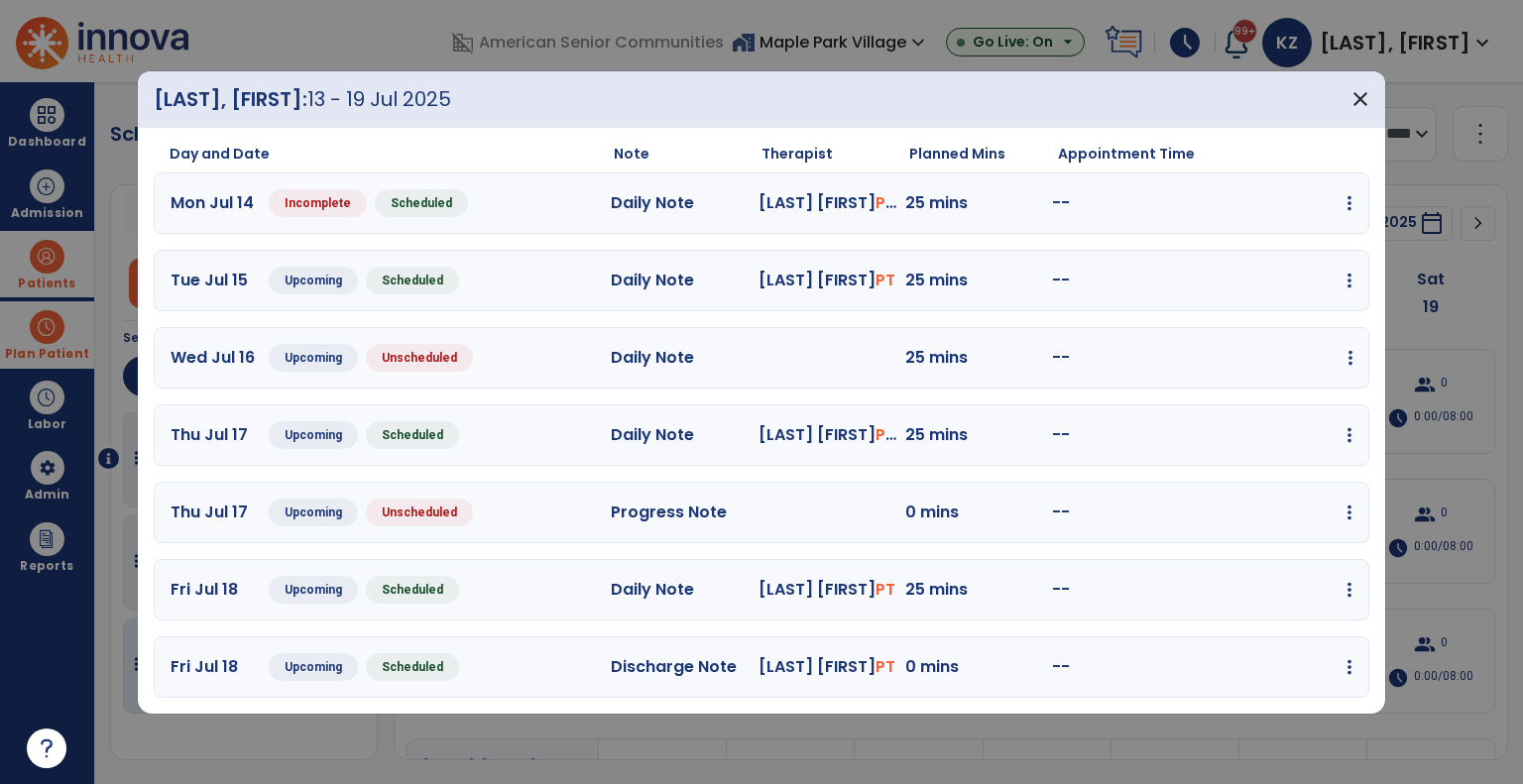 click at bounding box center (1349, 203) 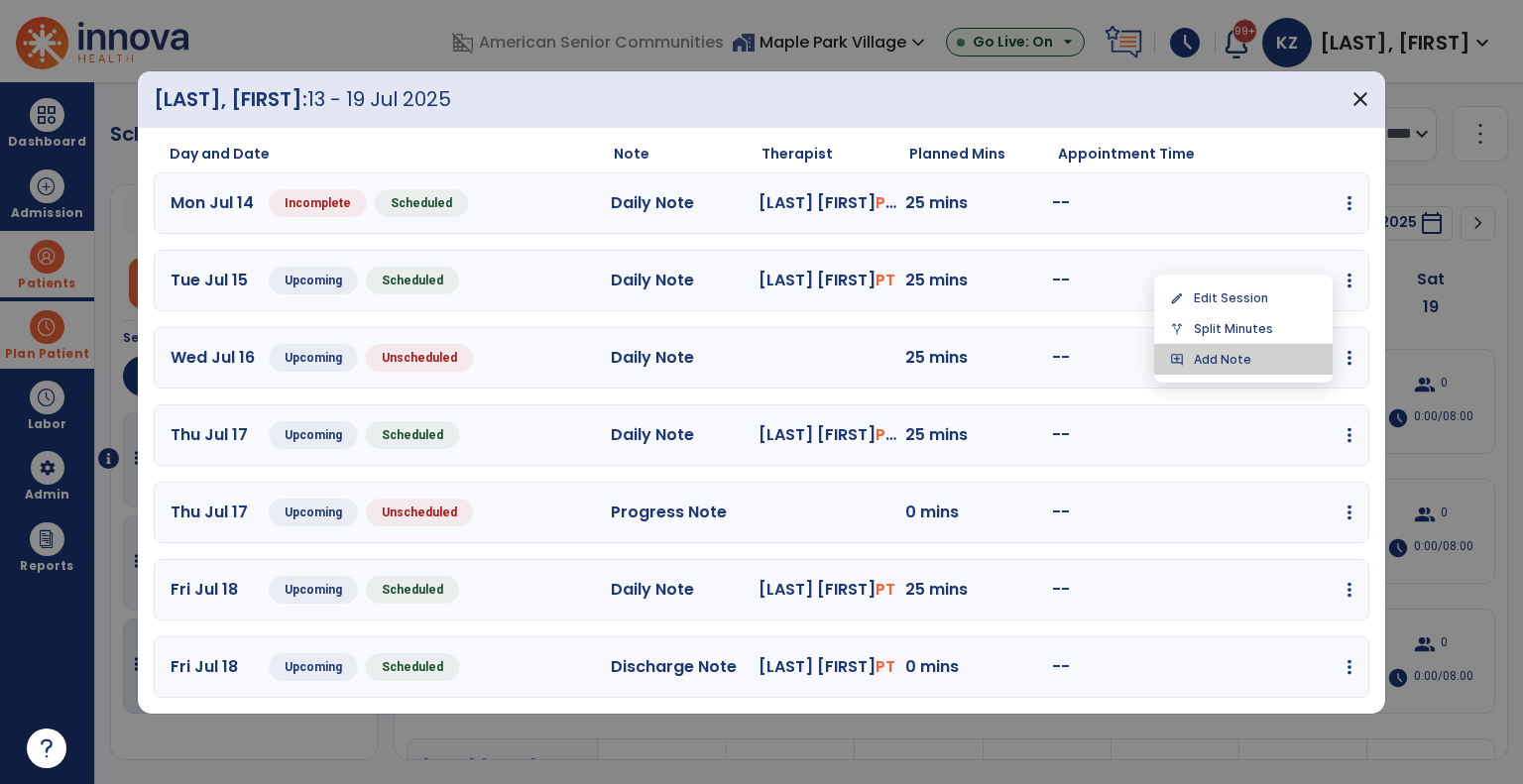 click on "add_comment  Add Note" at bounding box center (1243, 359) 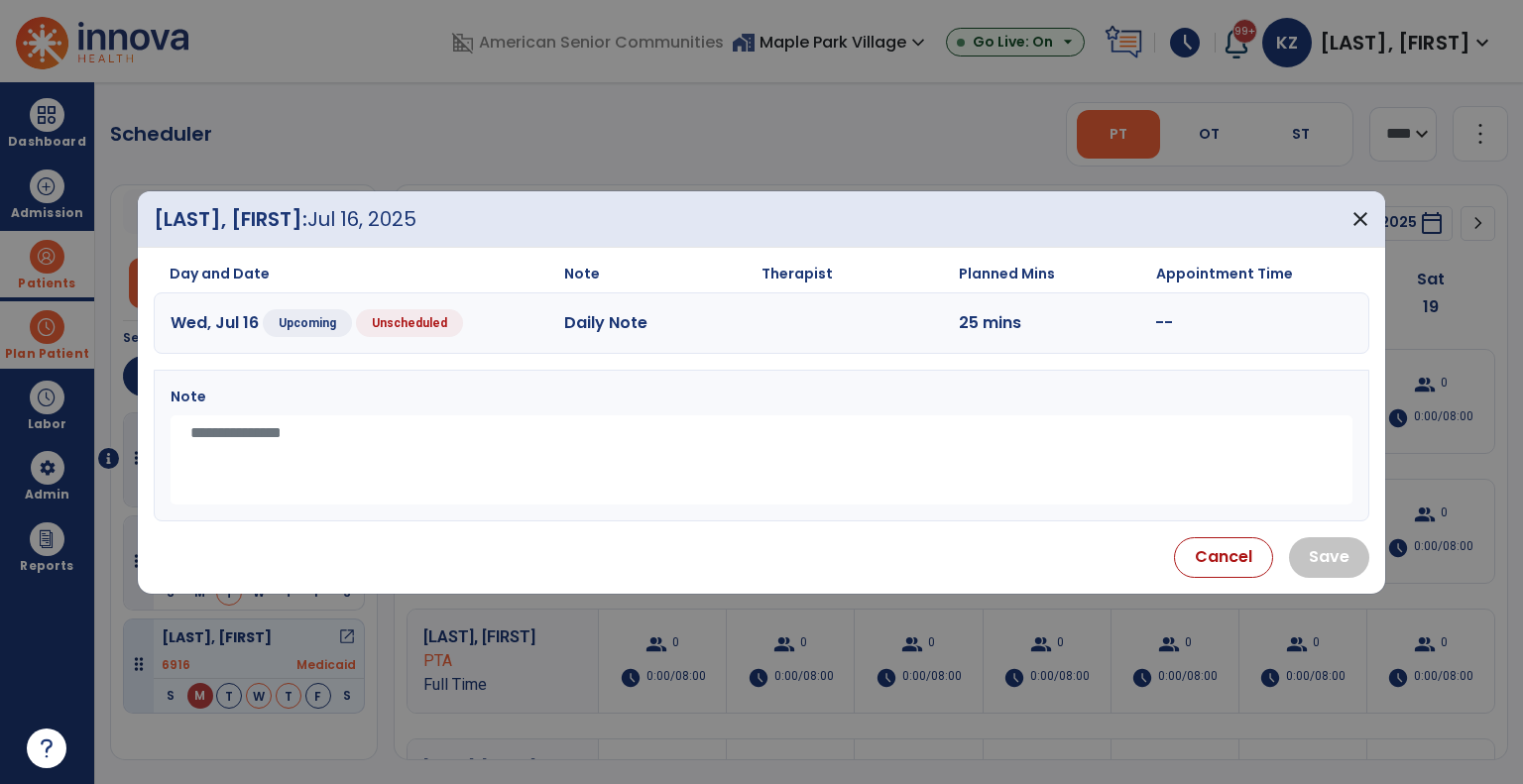 click at bounding box center (762, 460) 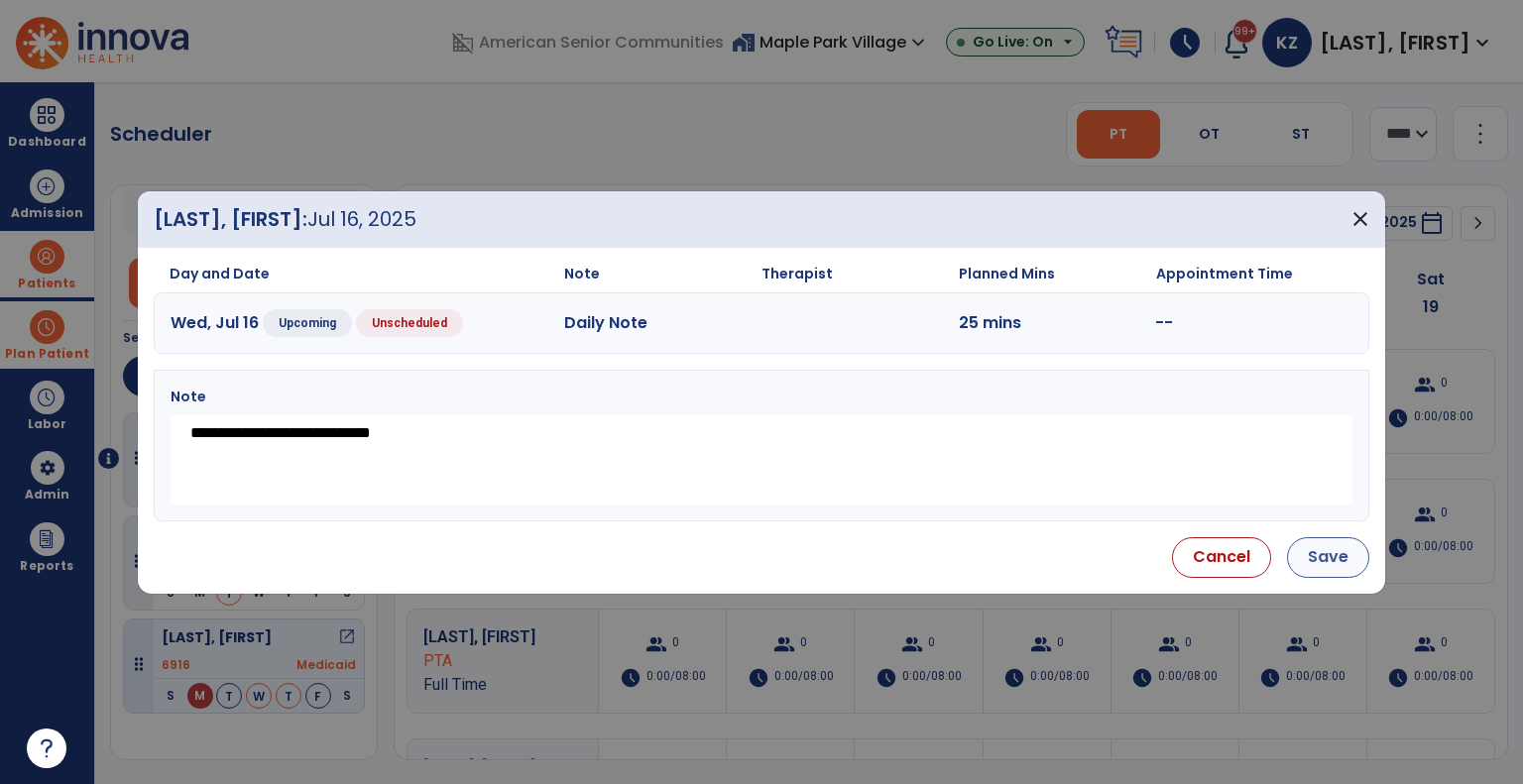 type on "**********" 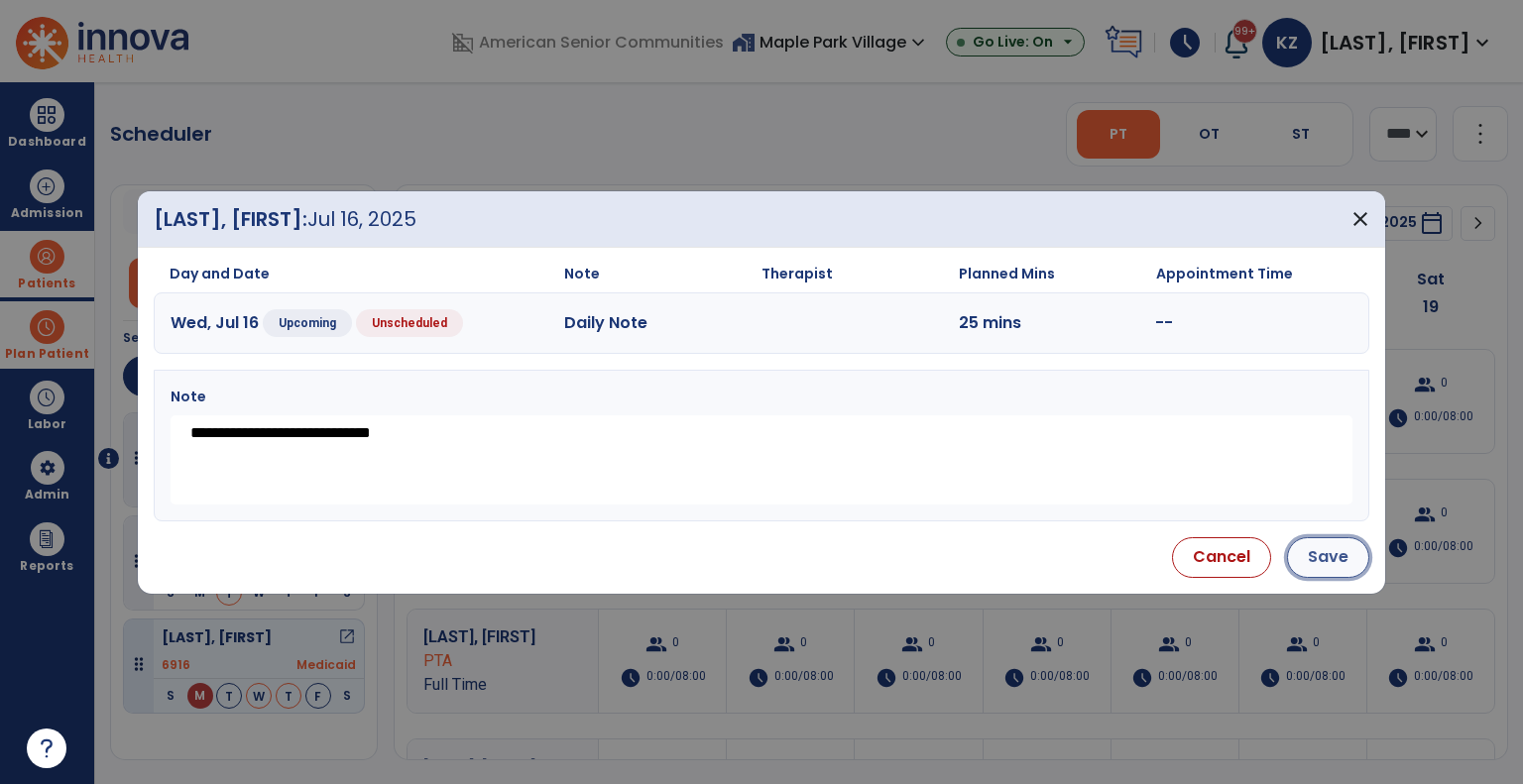 click on "Save" at bounding box center [1328, 557] 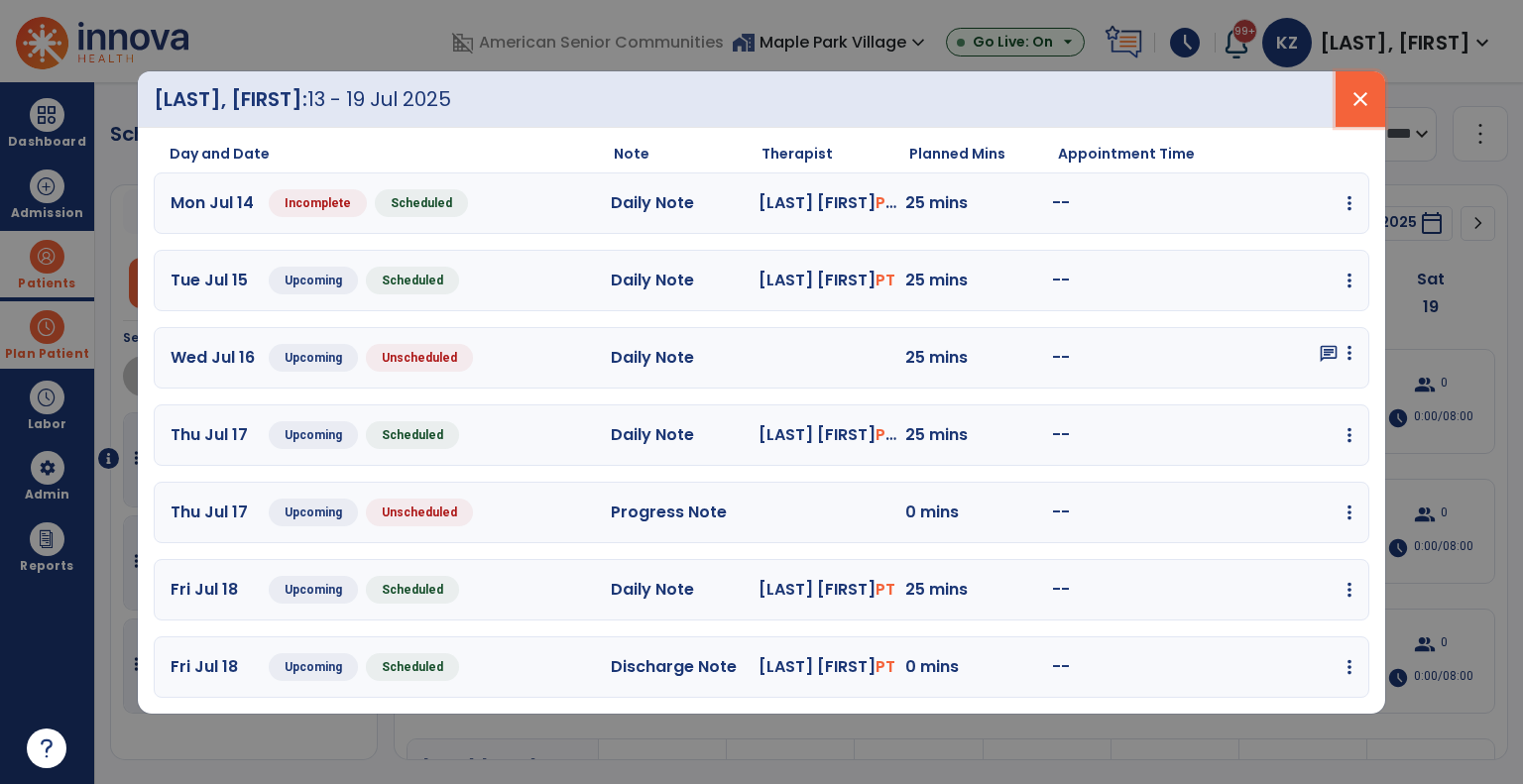 click on "close" at bounding box center [1360, 99] 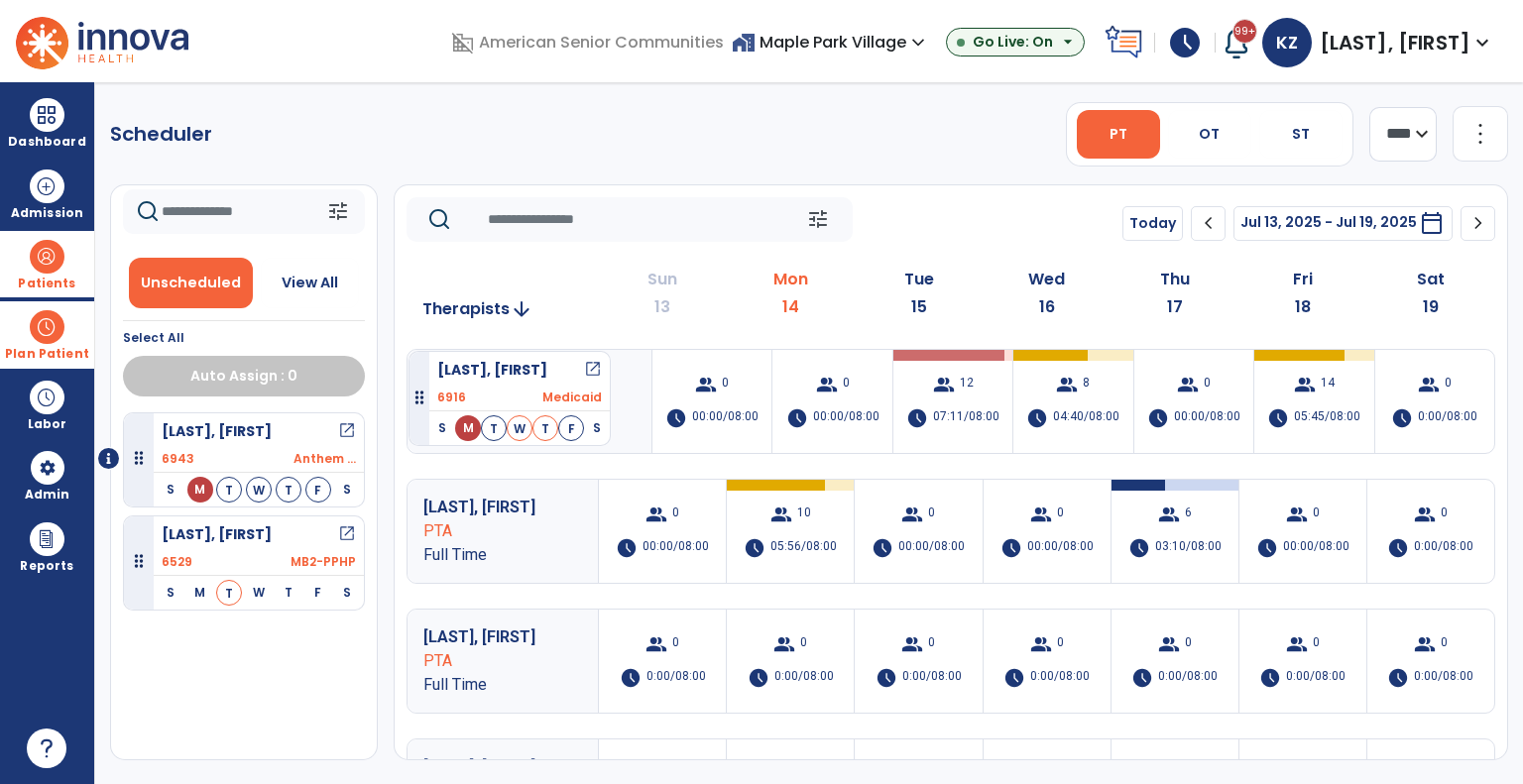drag, startPoint x: 234, startPoint y: 655, endPoint x: 409, endPoint y: 343, distance: 357.72755 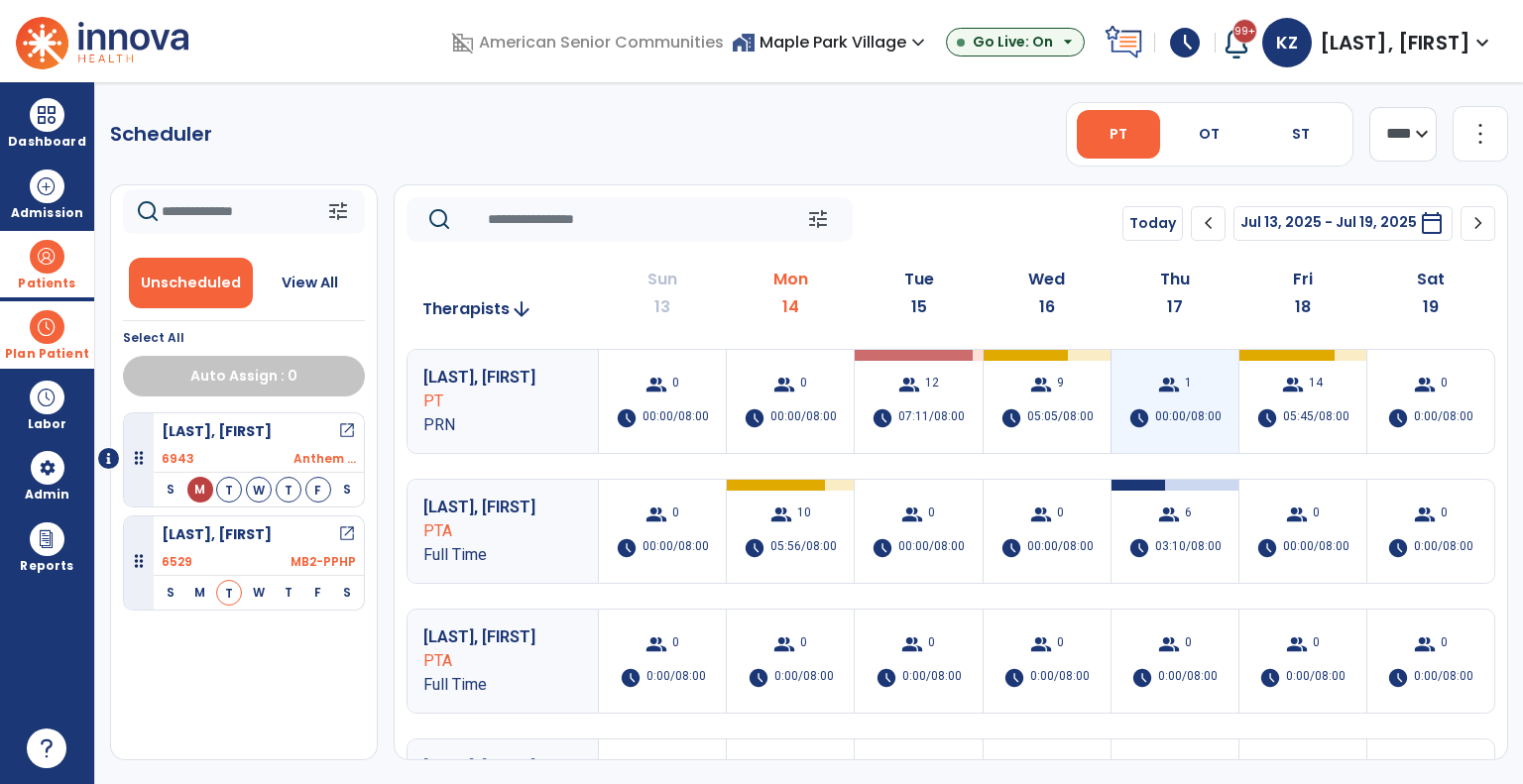 click on "group  1  schedule  00:00/08:00" at bounding box center [1175, 401] 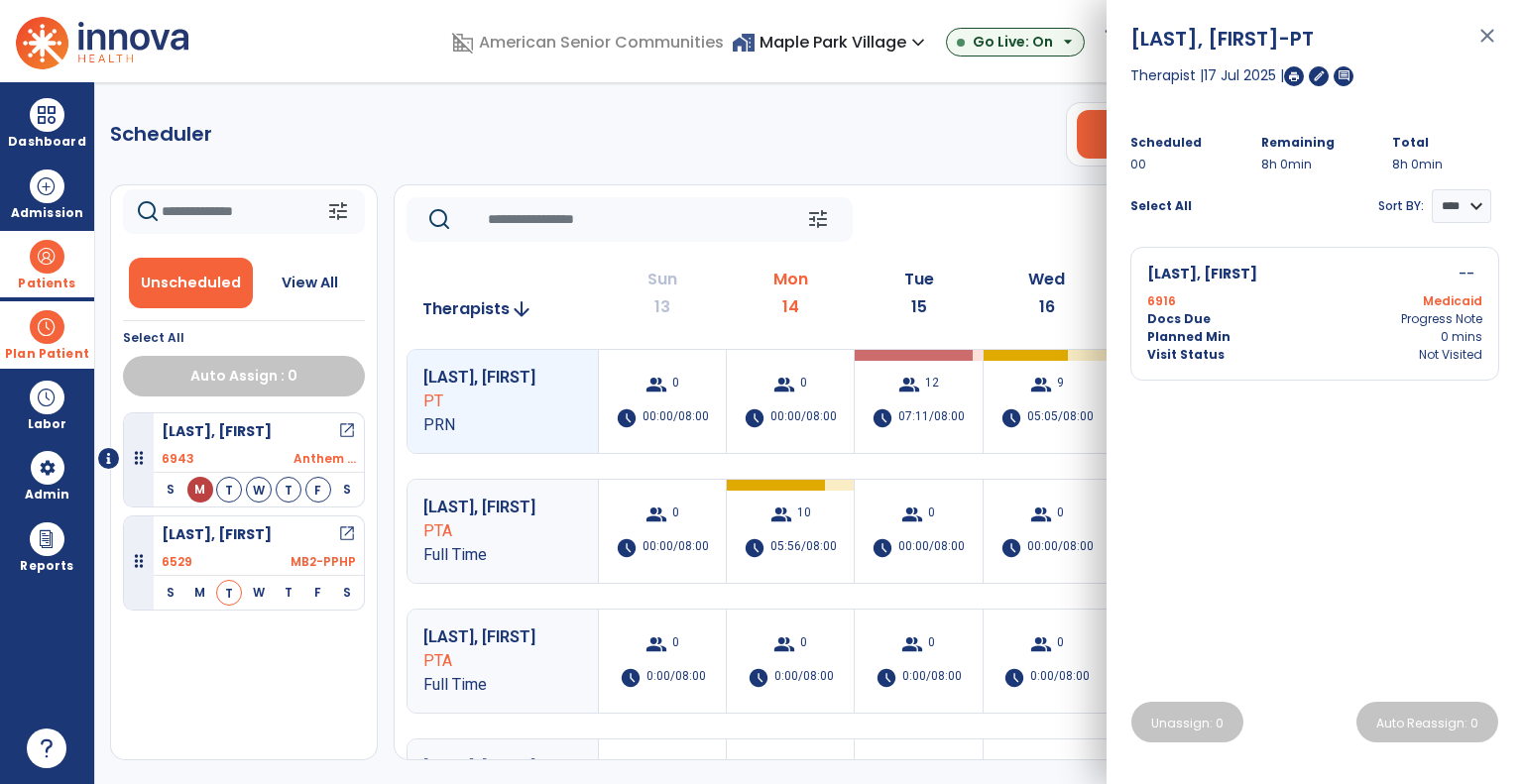 click on "Planned Min" at bounding box center (1189, 337) 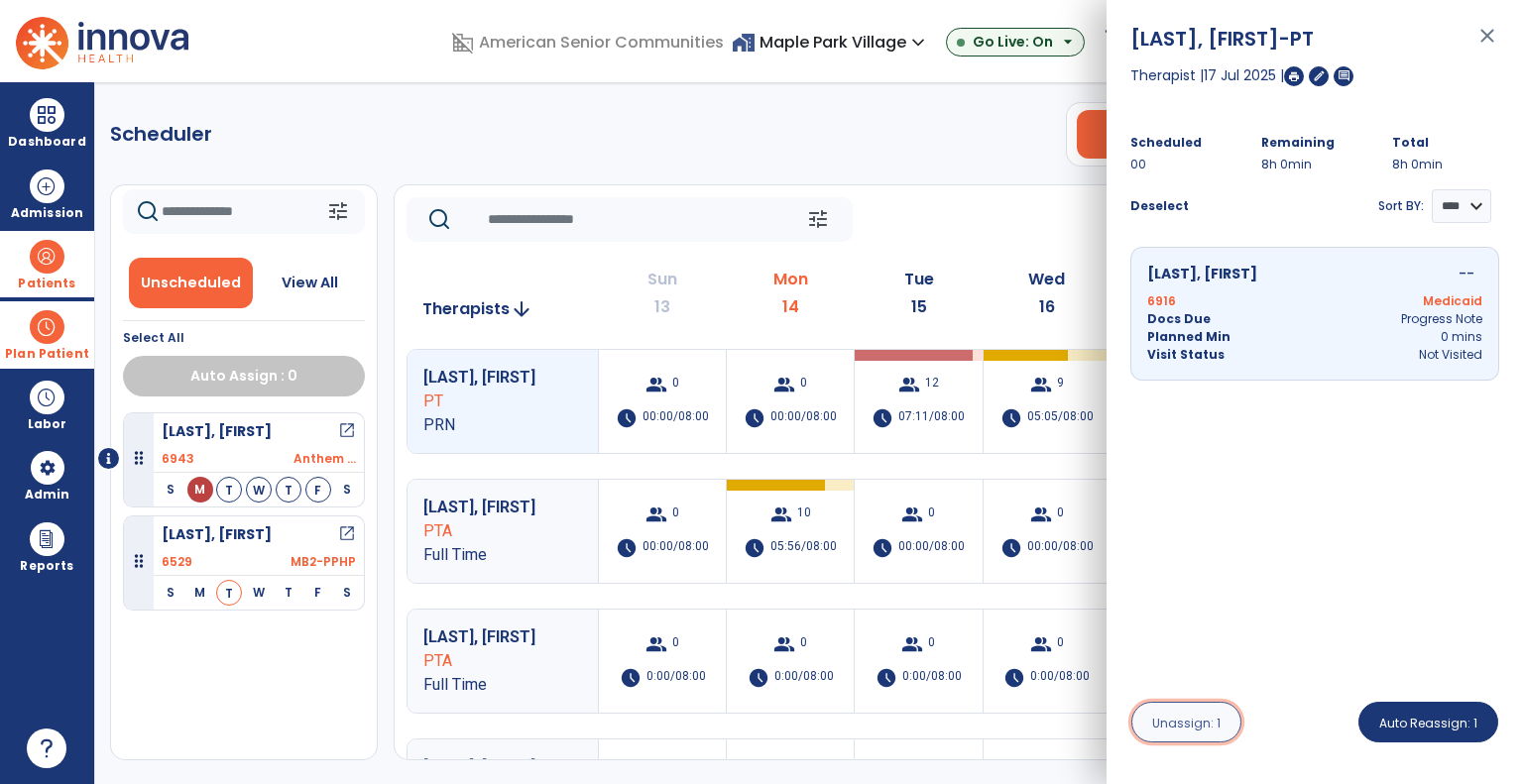 click on "Unassign: 1" at bounding box center [1186, 723] 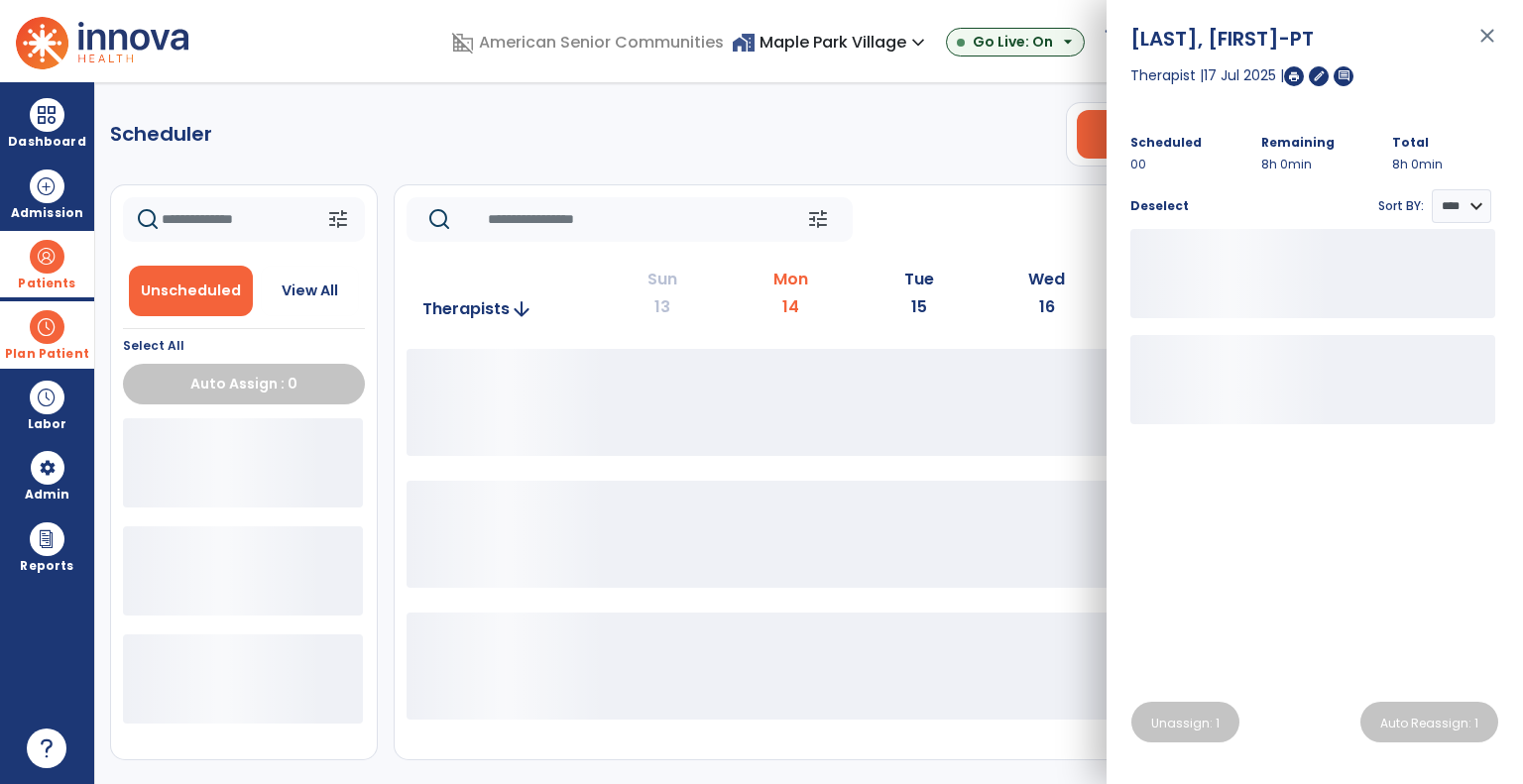 scroll, scrollTop: 0, scrollLeft: 0, axis: both 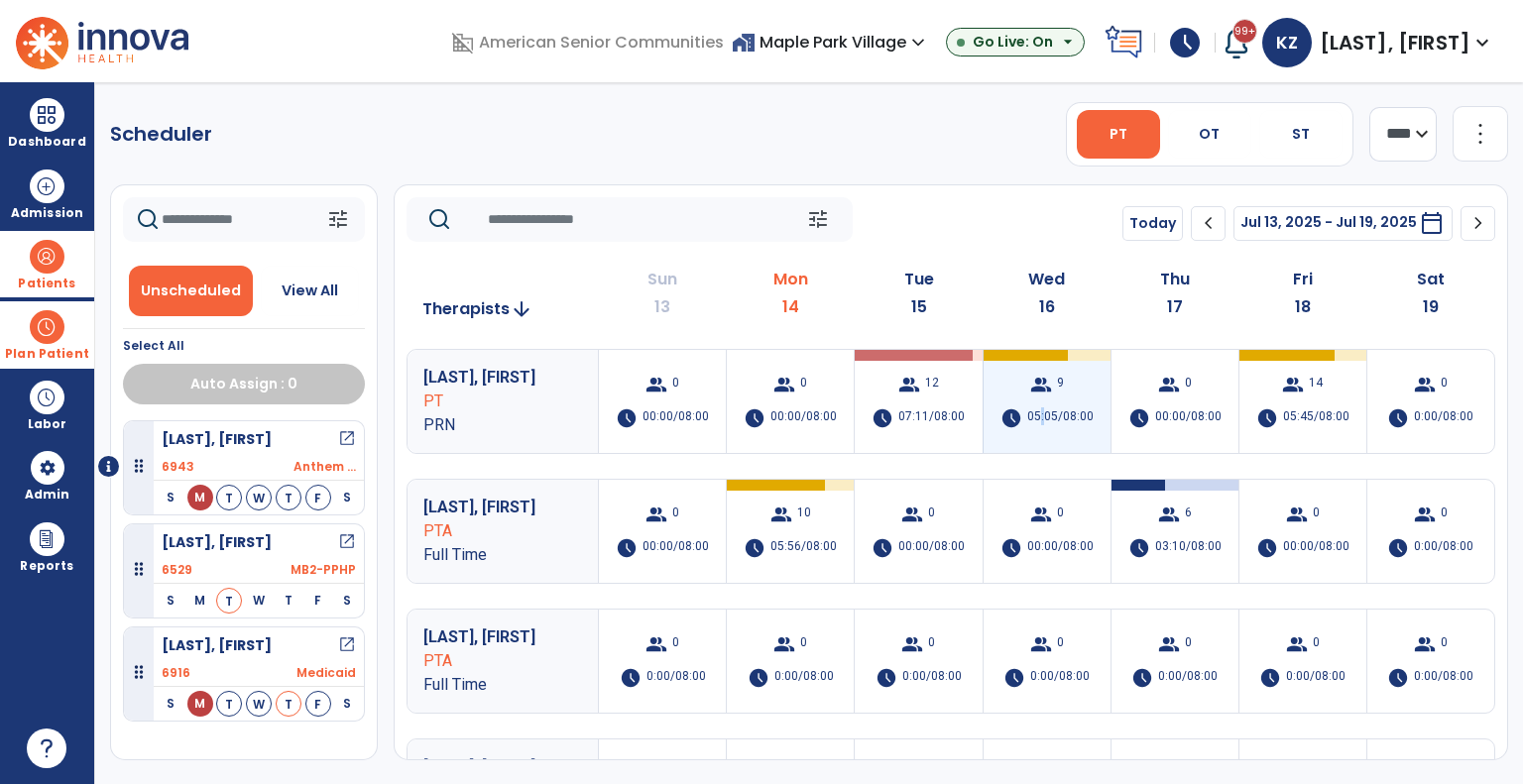 click on "05:05/08:00" at bounding box center [1060, 418] 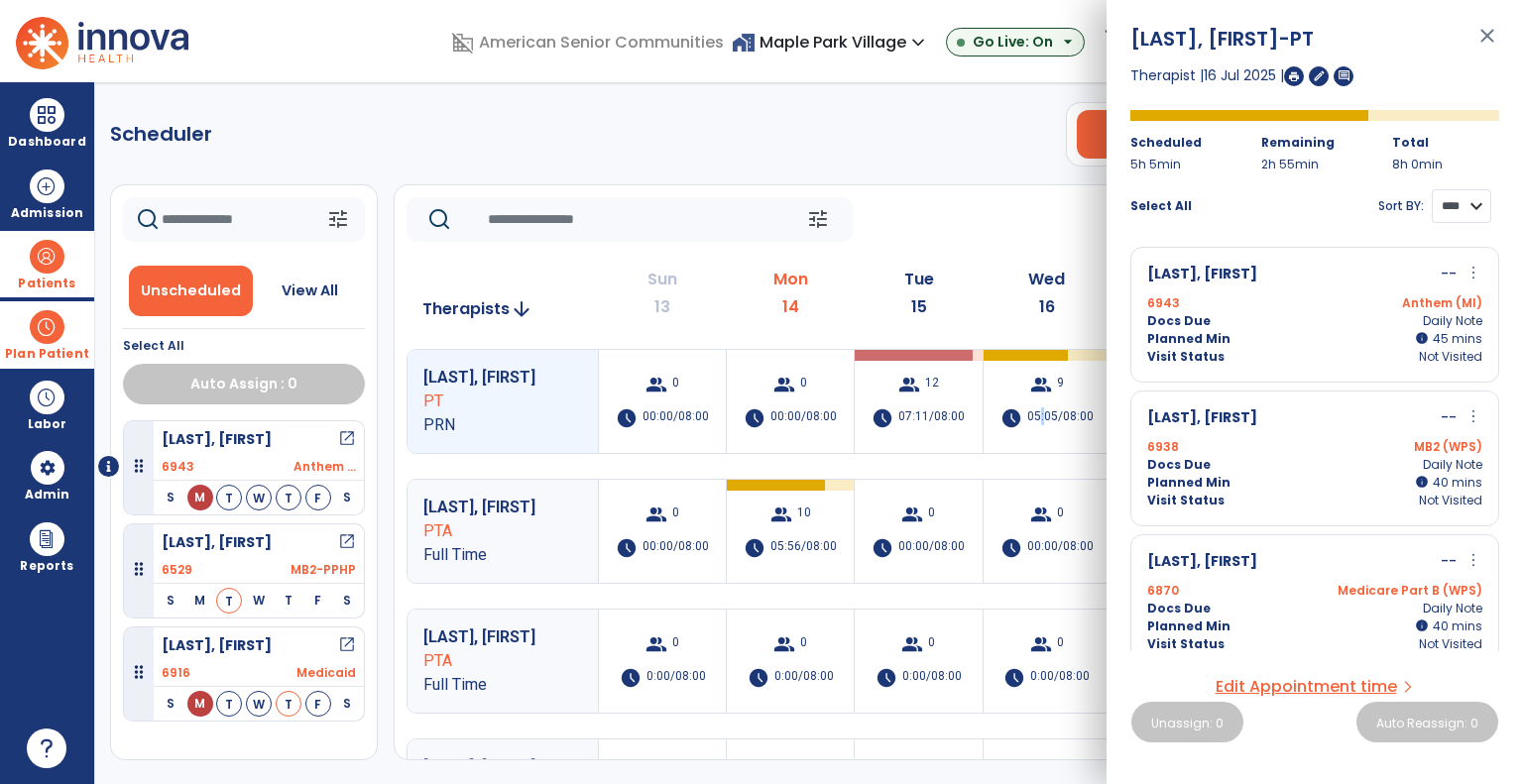 click on "**** ****" at bounding box center (1462, 206) 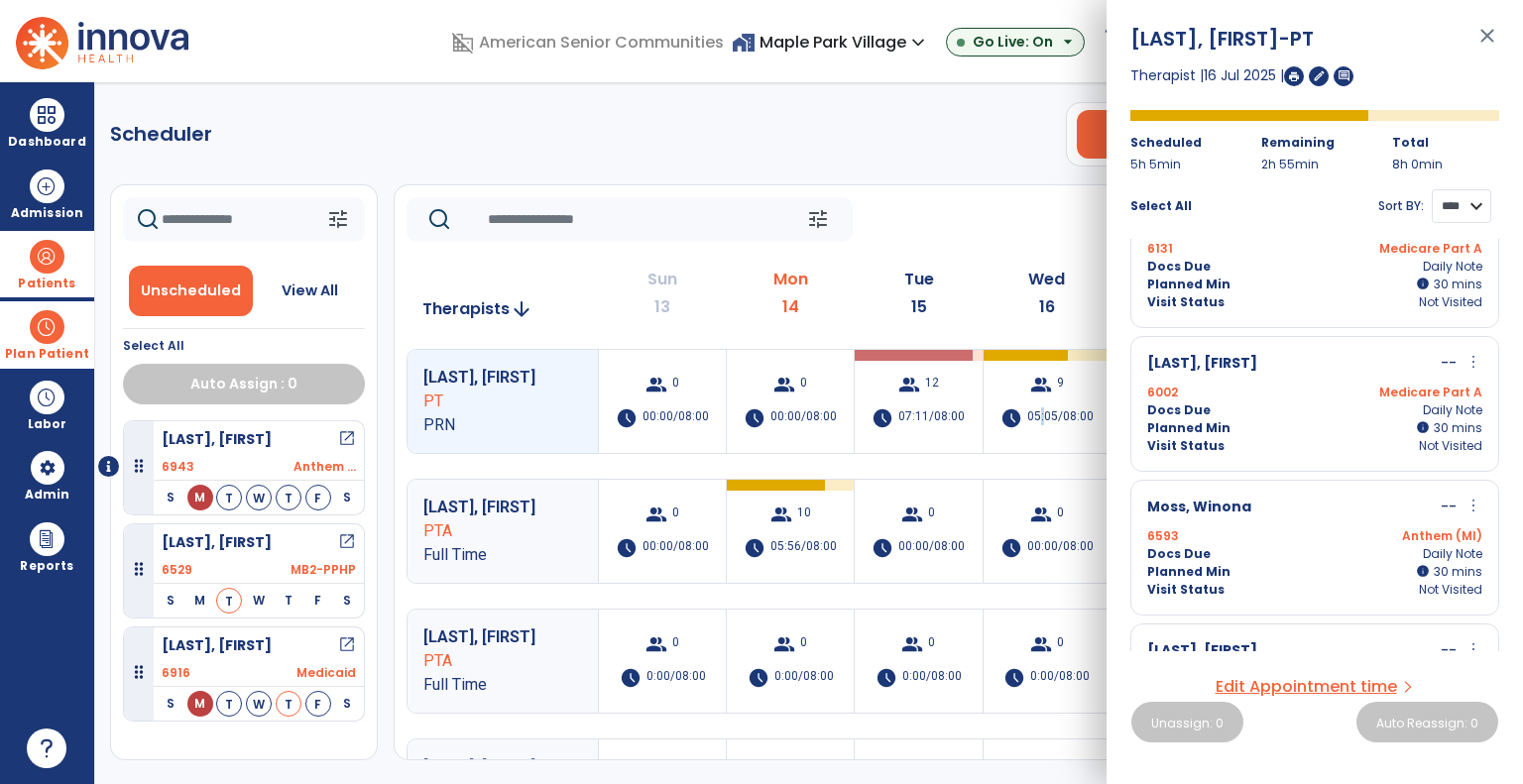 scroll, scrollTop: 297, scrollLeft: 0, axis: vertical 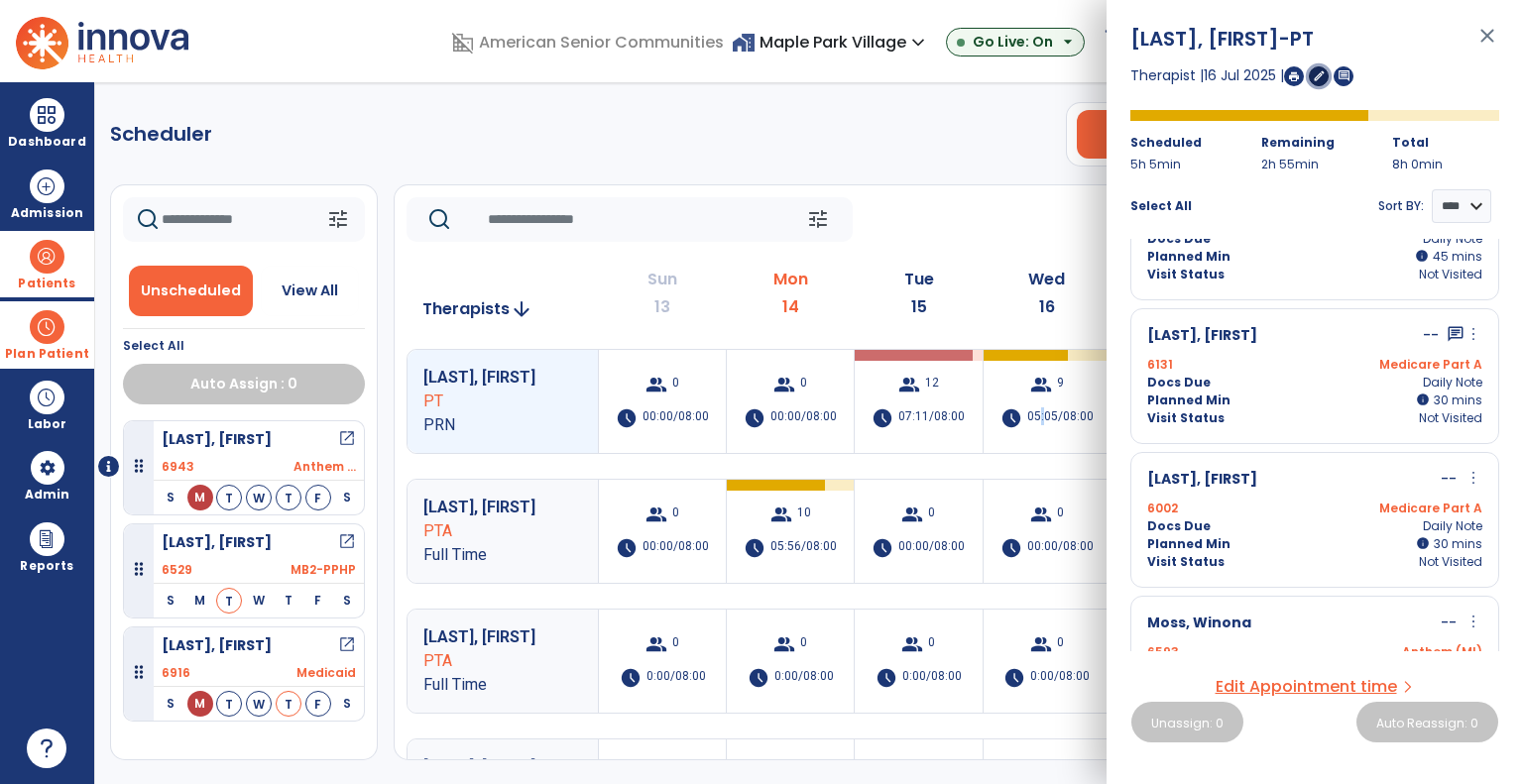 click on "edit" at bounding box center (1319, 75) 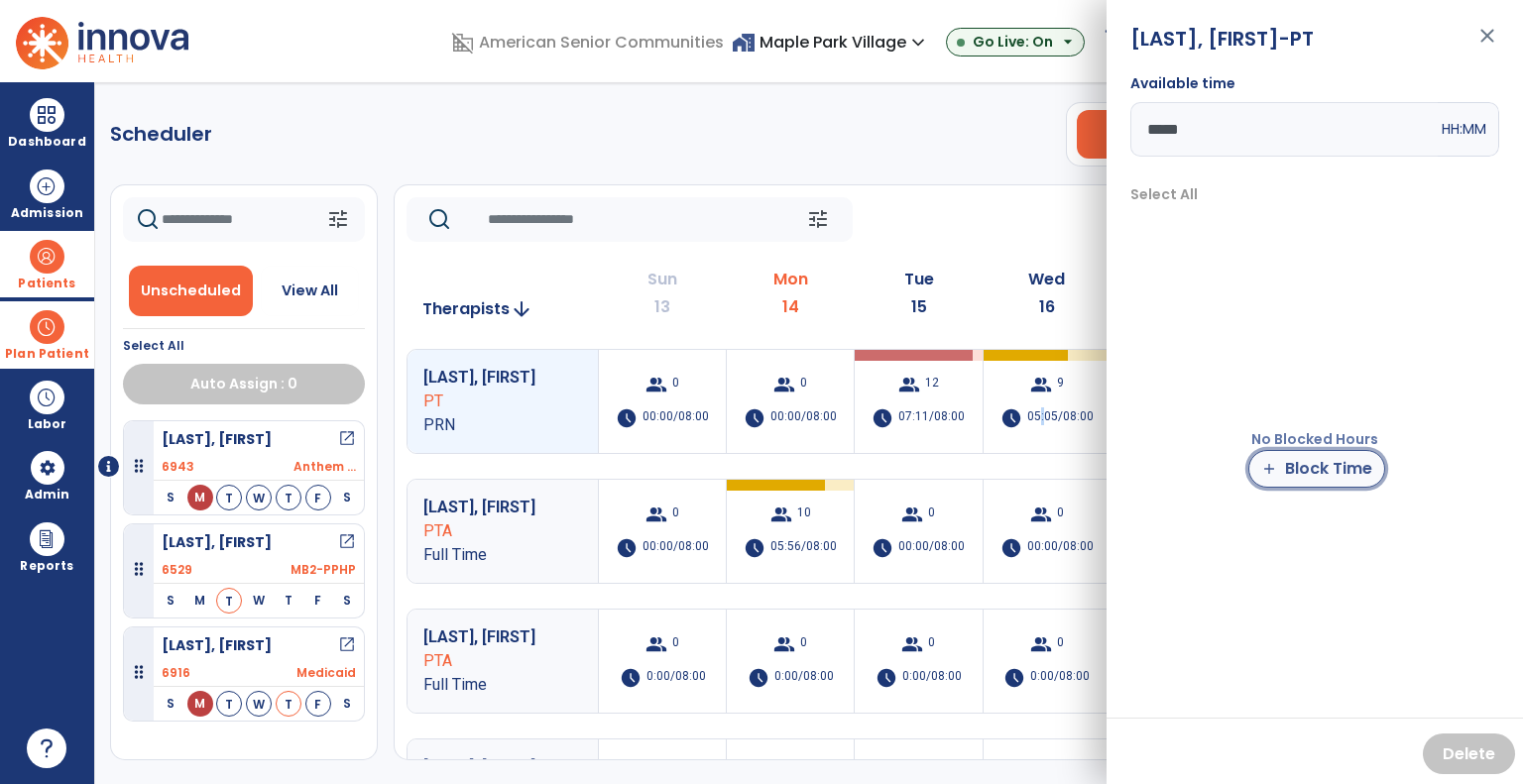 click on "add   Block Time" at bounding box center [1317, 469] 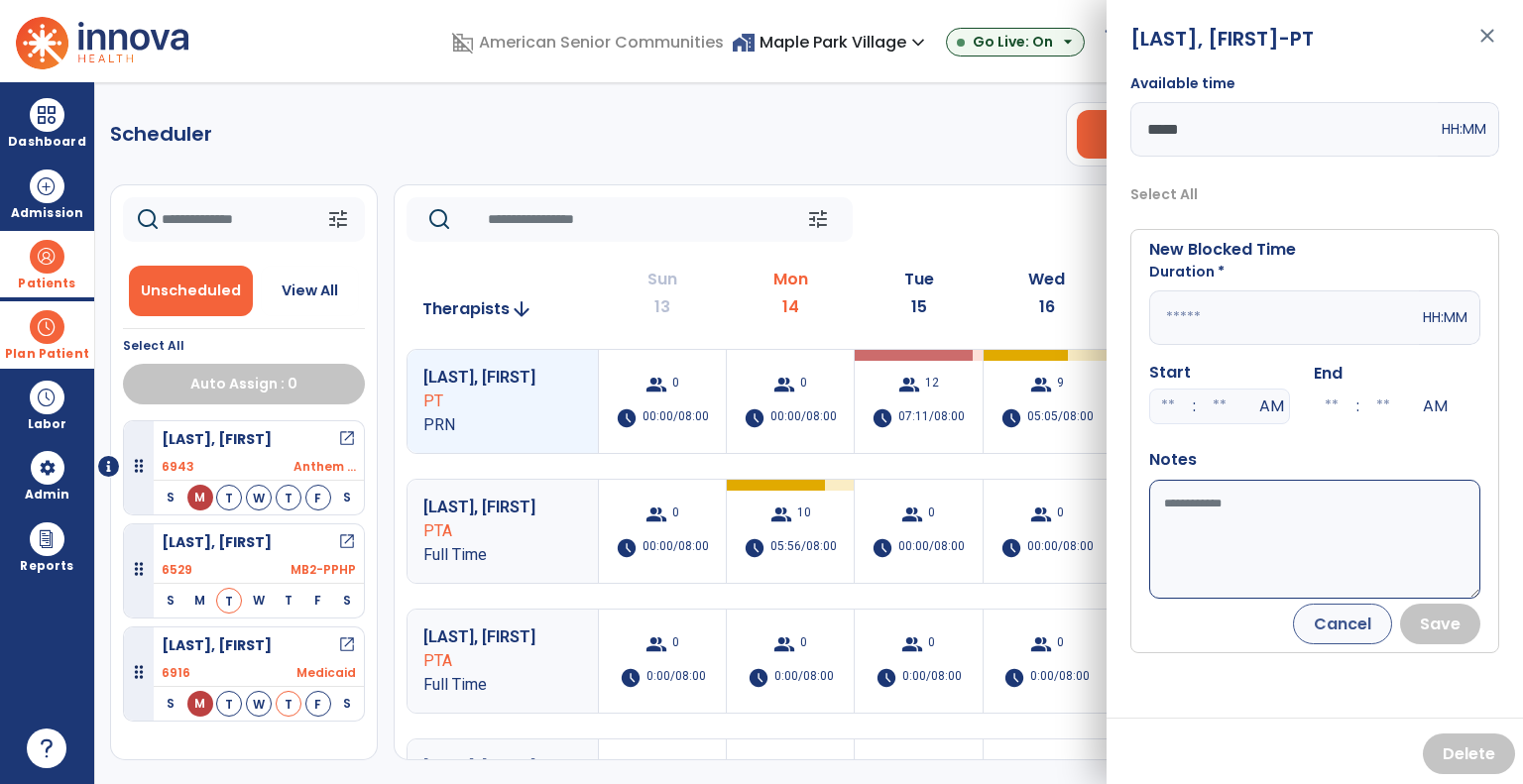 click at bounding box center [1284, 317] 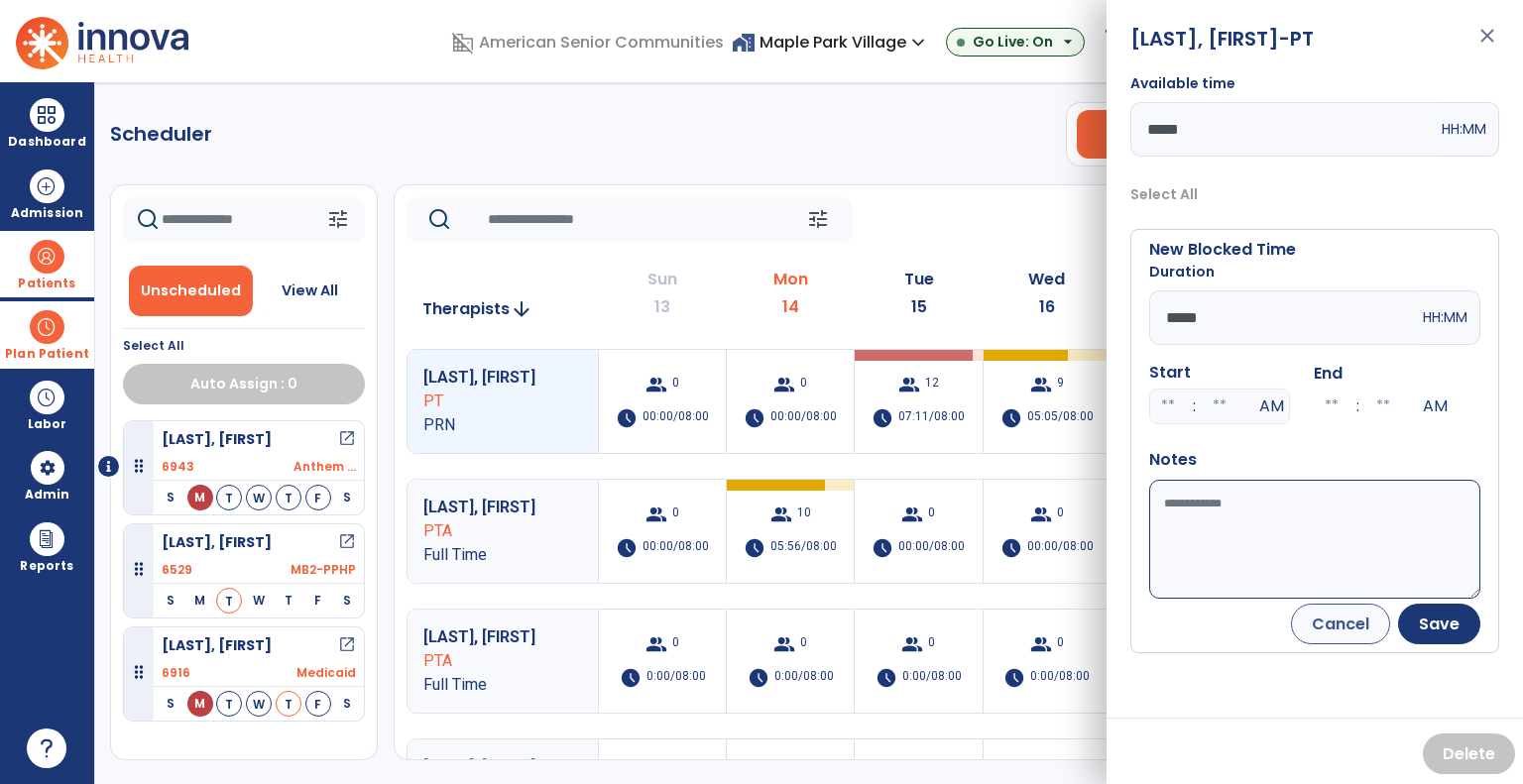 type on "*****" 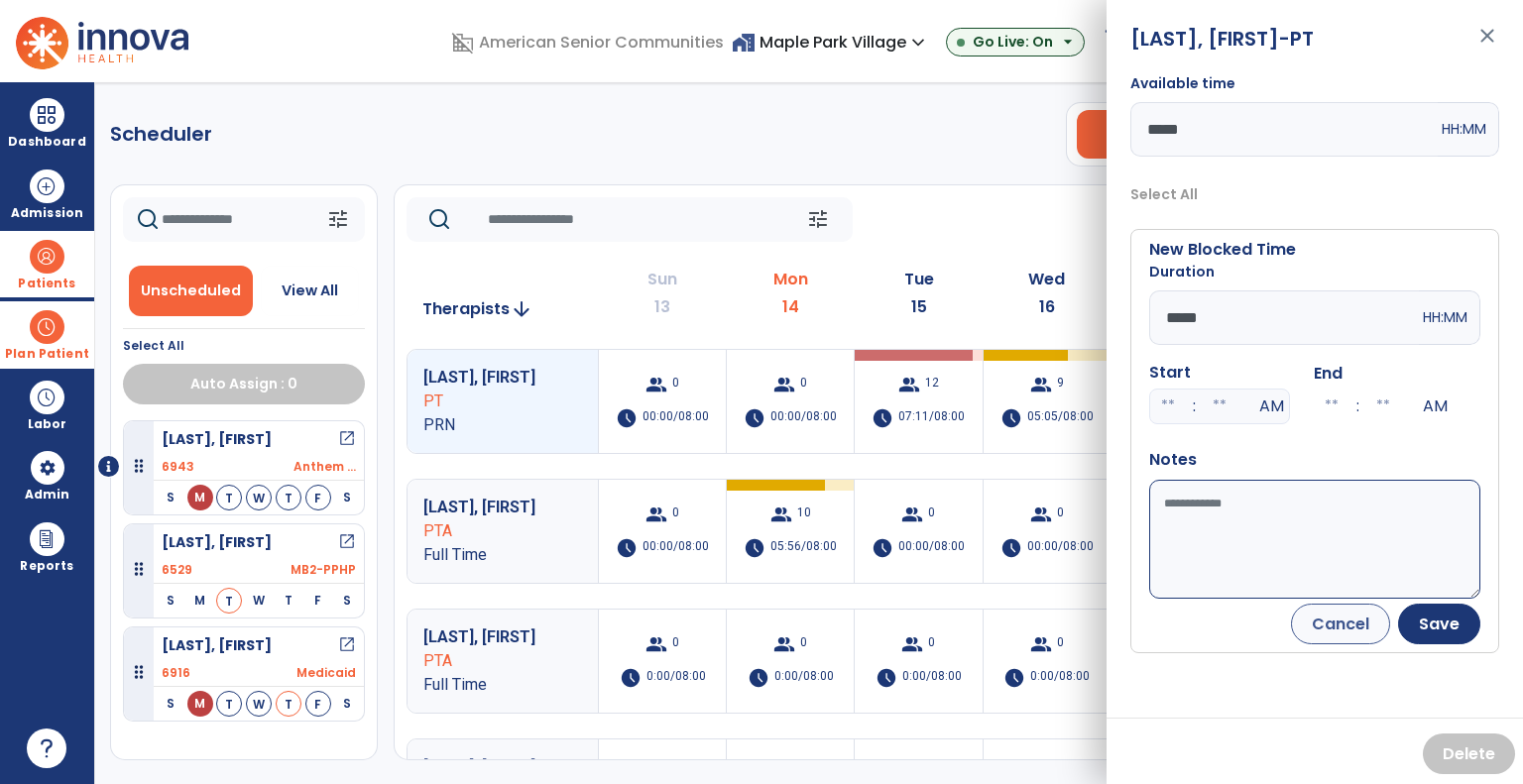 click on "Available time" at bounding box center (1315, 539) 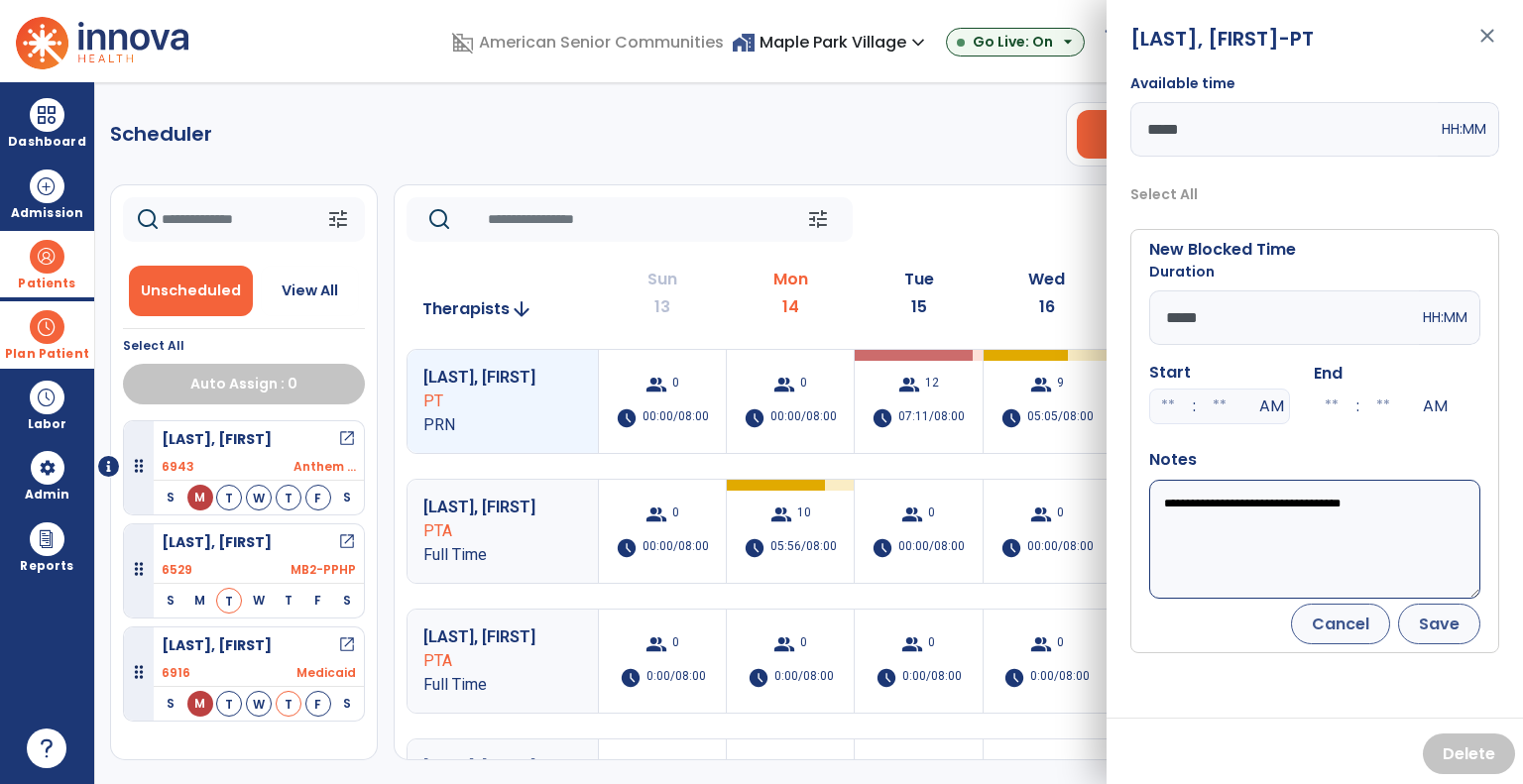type on "**********" 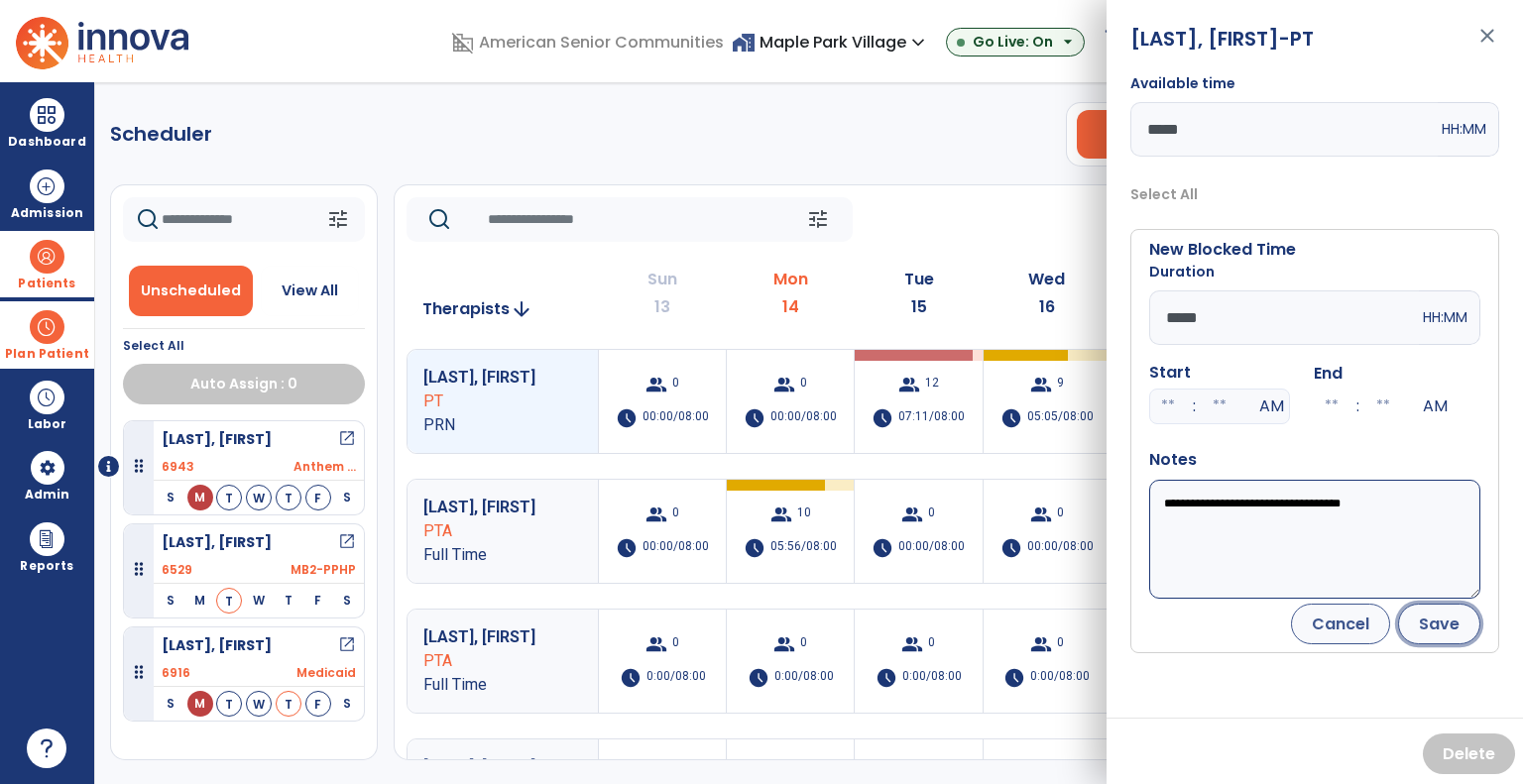 click on "Save" at bounding box center (1439, 623) 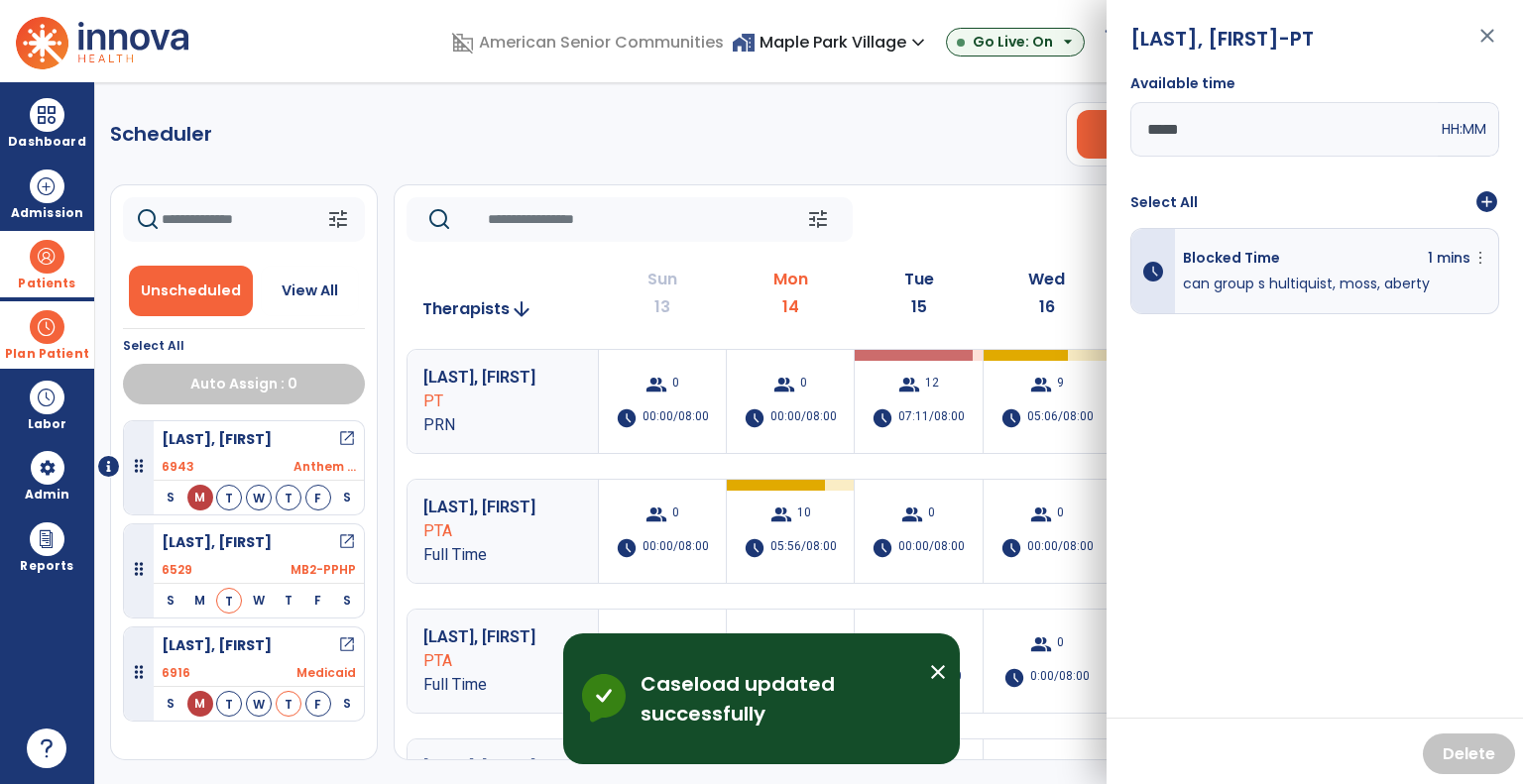 click on "tune   Today  chevron_left Jul 13, 2025 - Jul 19, 2025  *********  calendar_today  chevron_right" 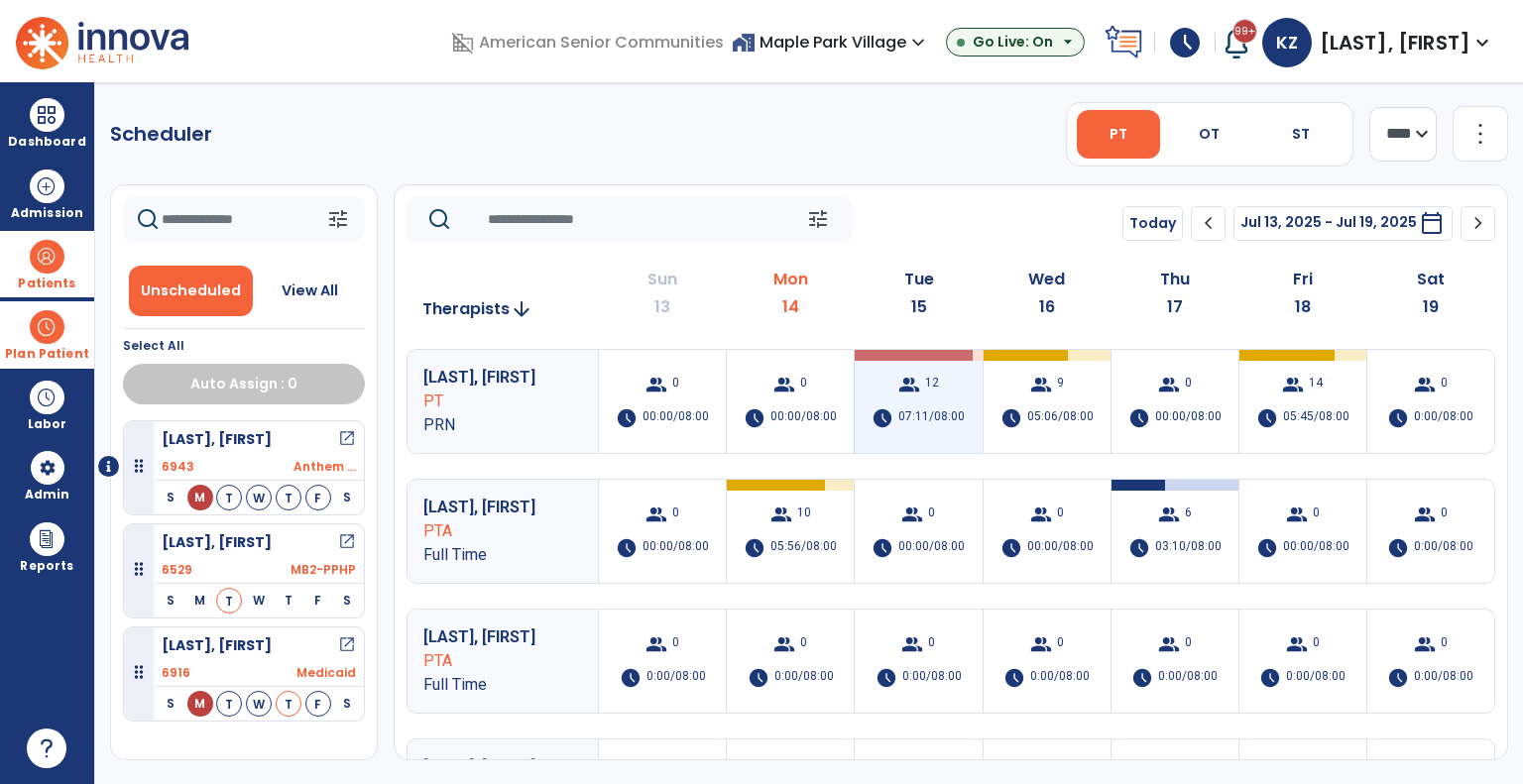click on "12" at bounding box center [932, 385] 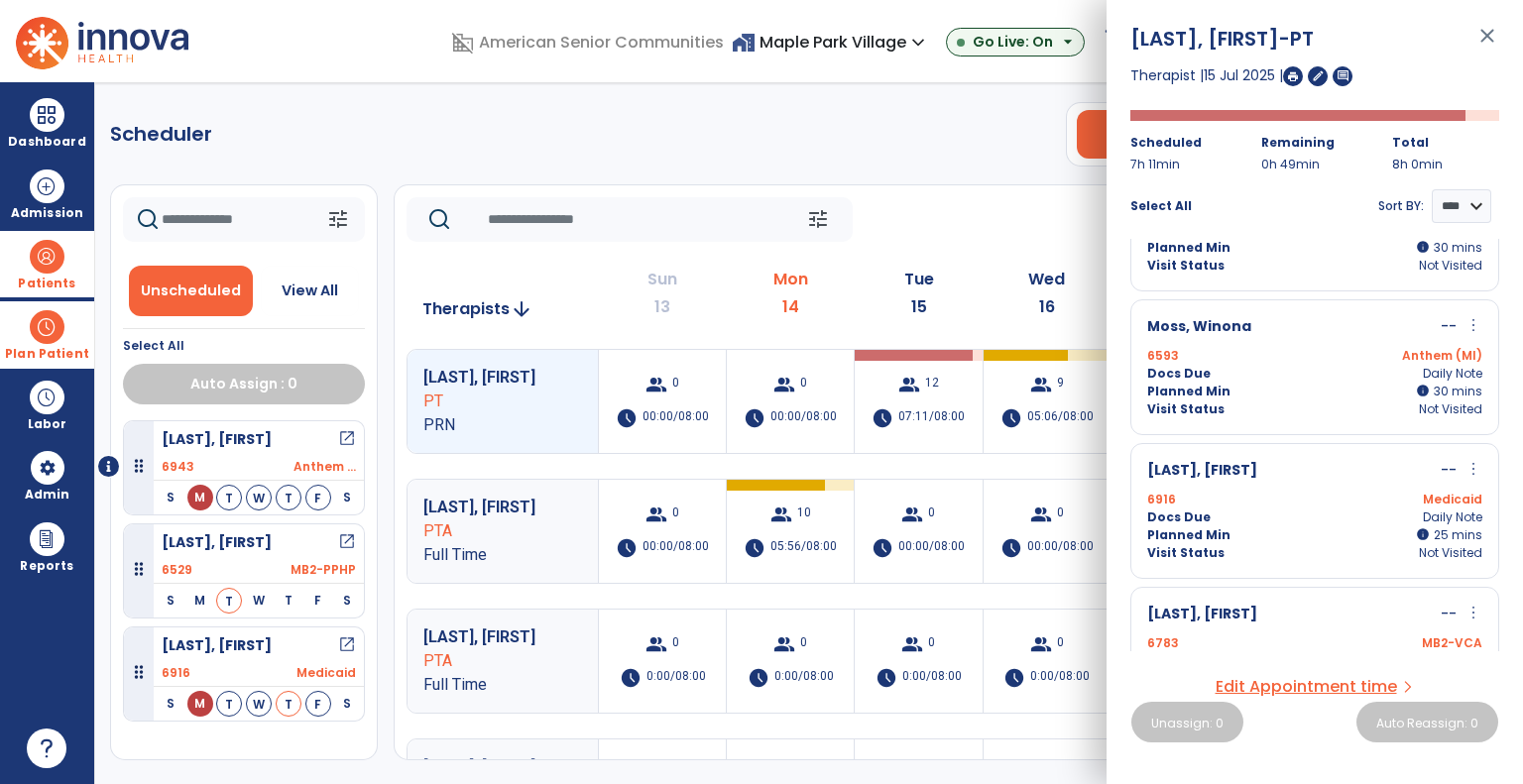 scroll, scrollTop: 1205, scrollLeft: 0, axis: vertical 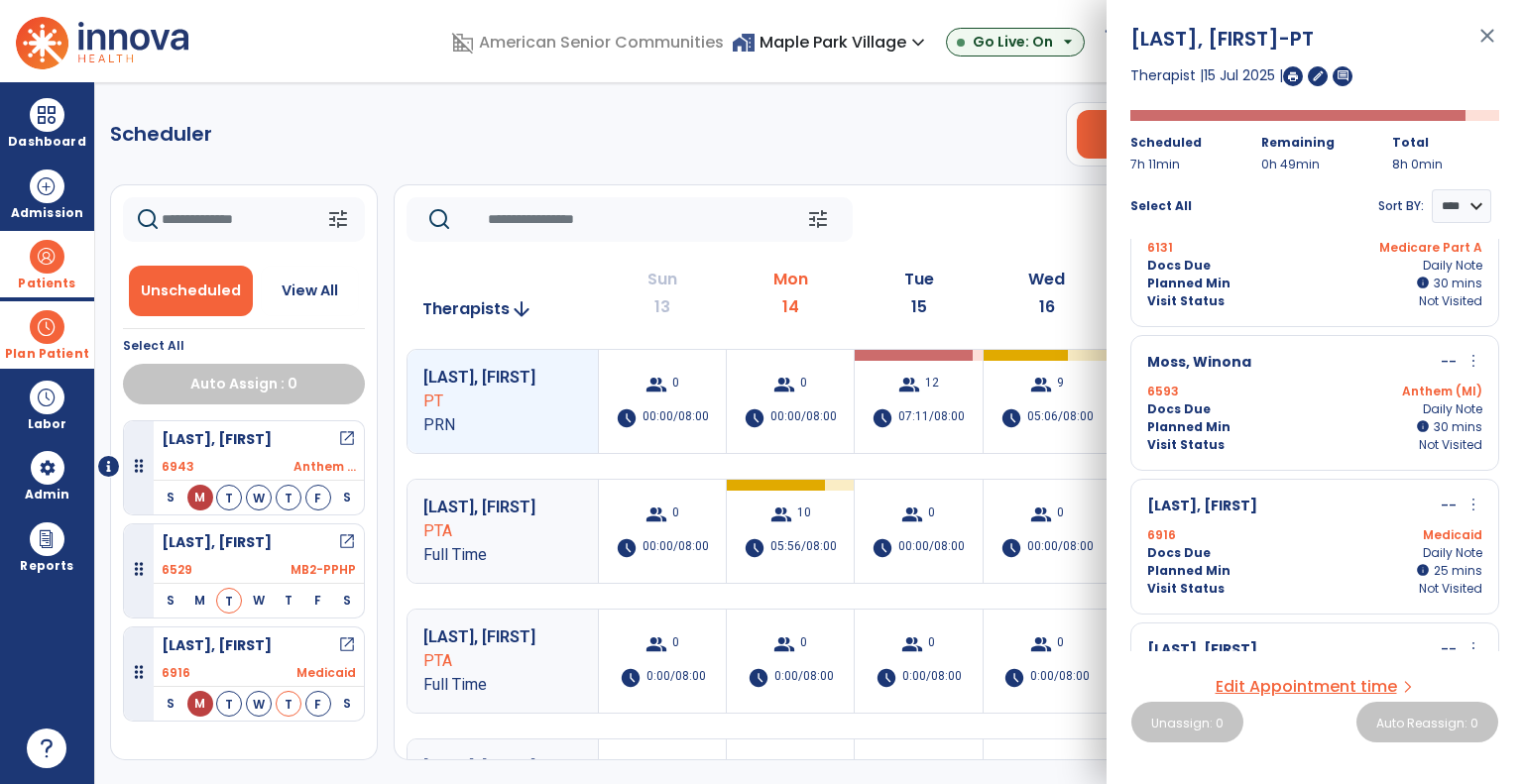 click on "tune   Today  chevron_left Jul 13, 2025 - Jul 19, 2025  *********  calendar_today  chevron_right" 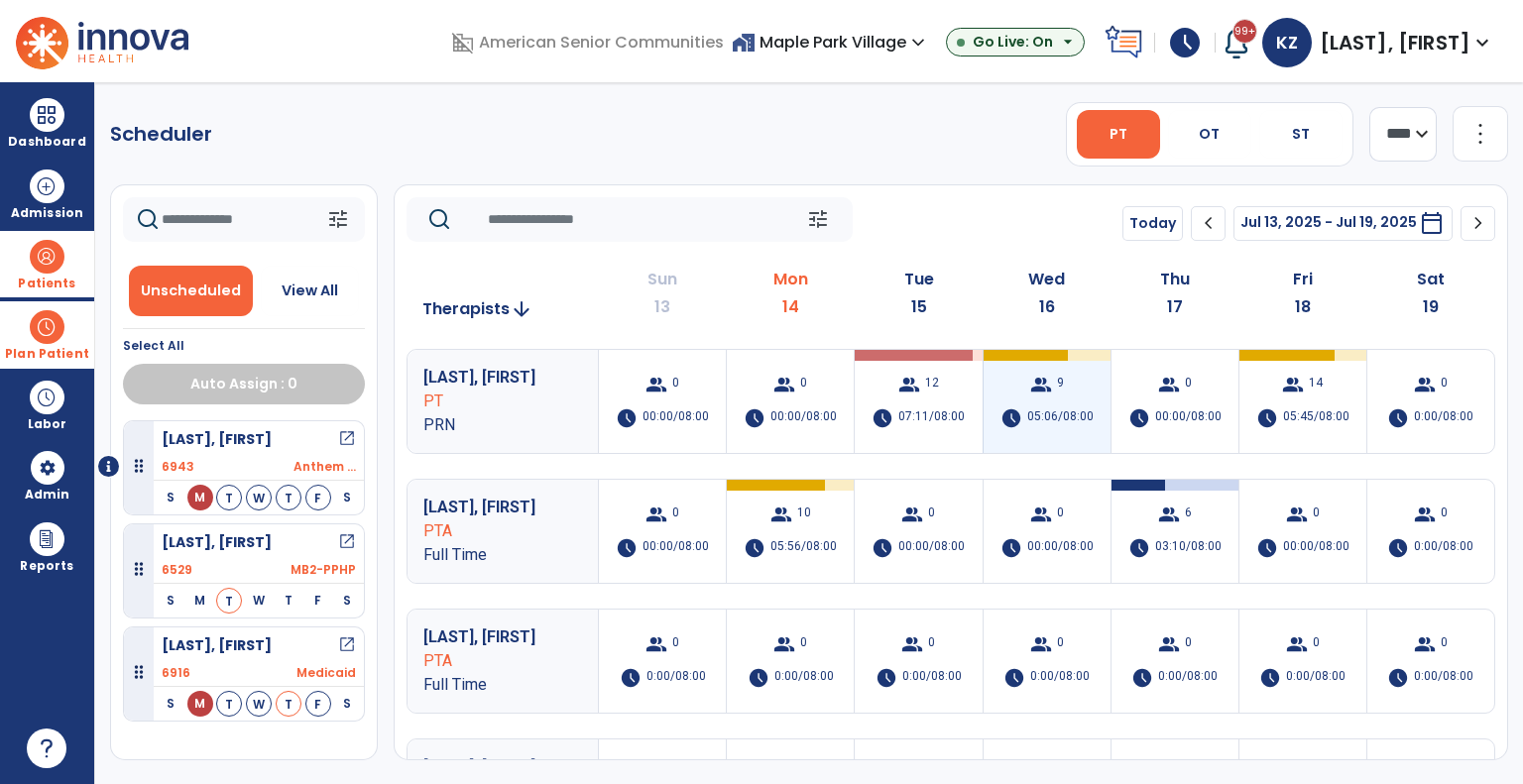 click on "group" at bounding box center [1041, 385] 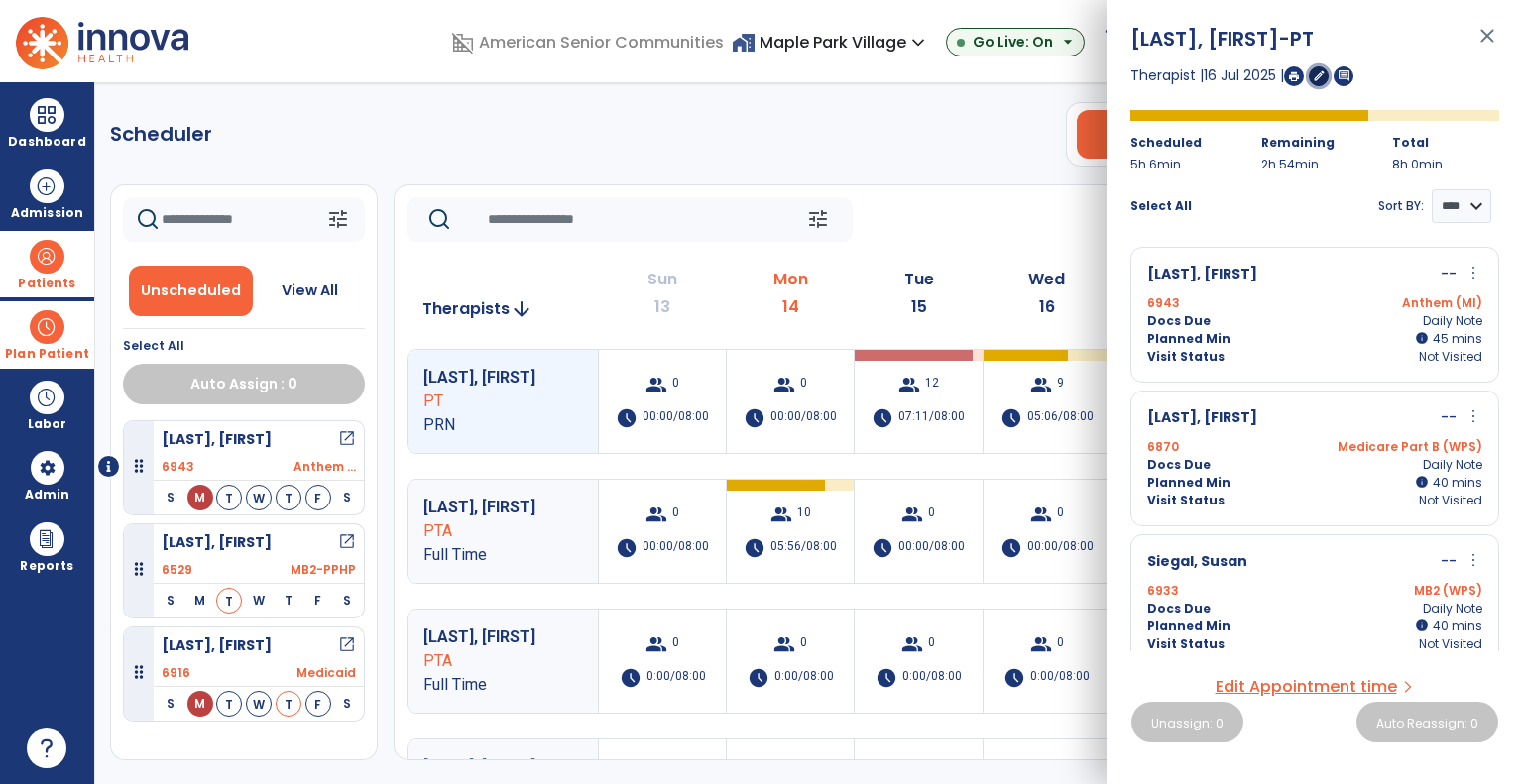 click on "edit" at bounding box center [1319, 76] 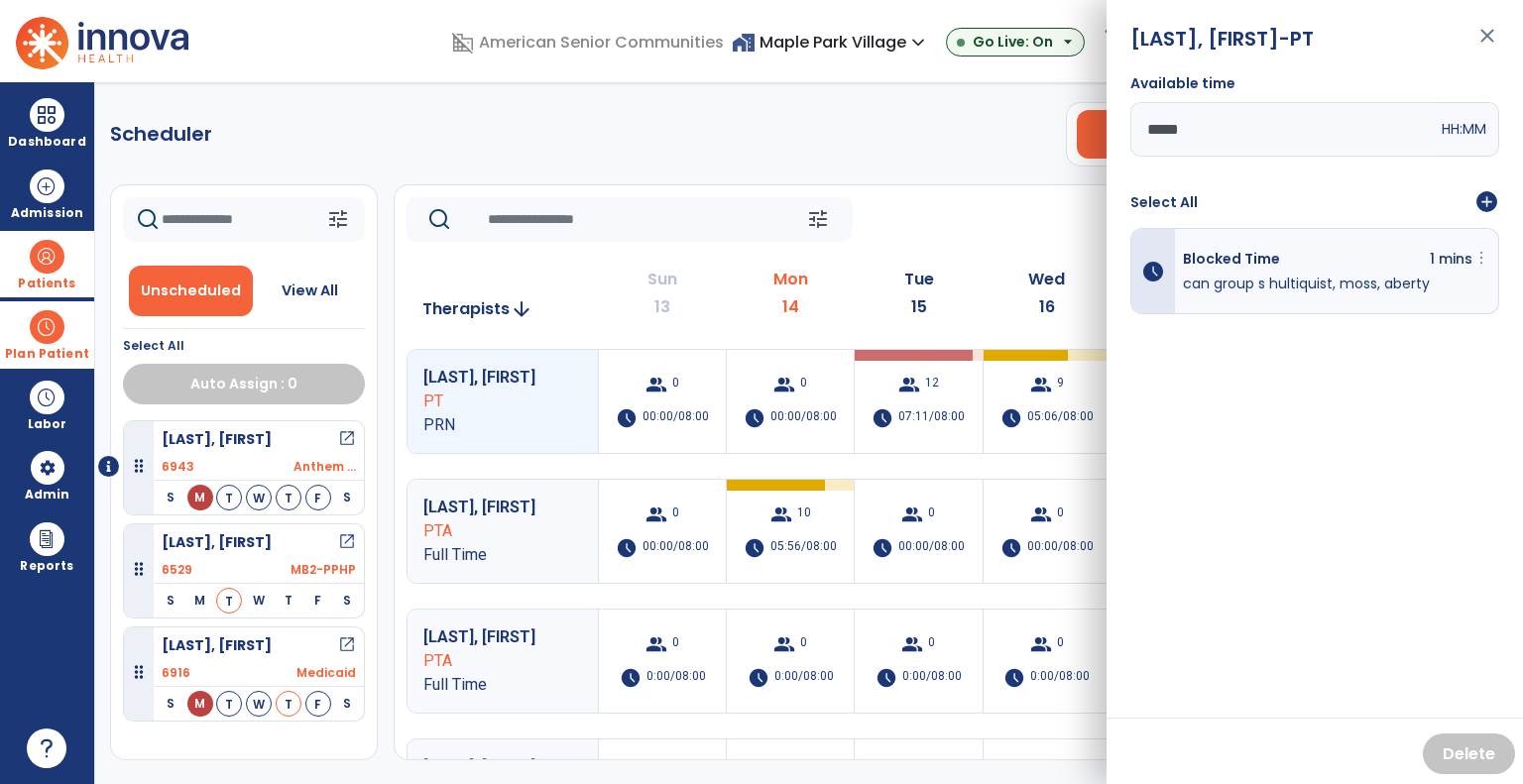 click on "more_vert" at bounding box center (1481, 258) 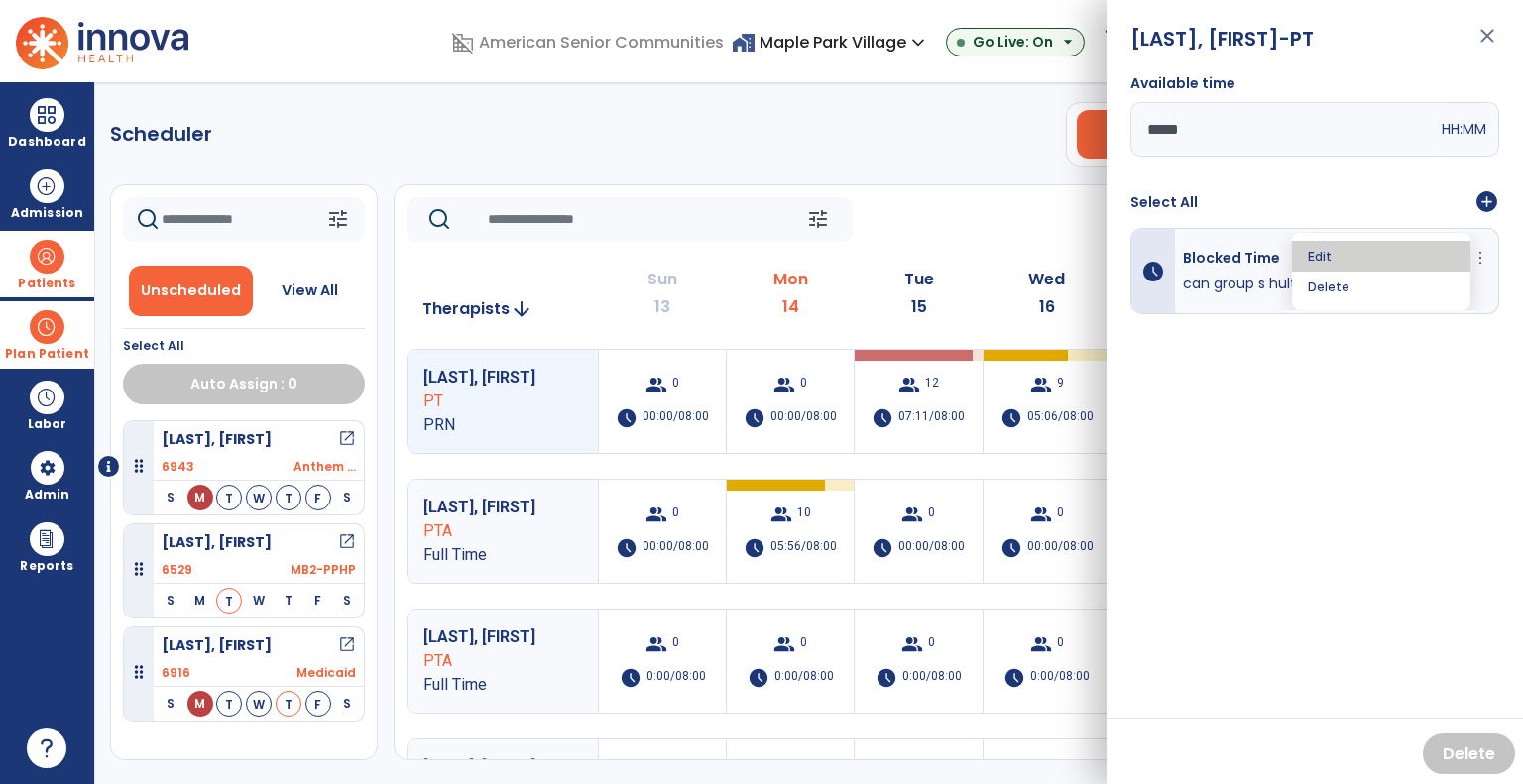 click on "Edit" at bounding box center [1381, 256] 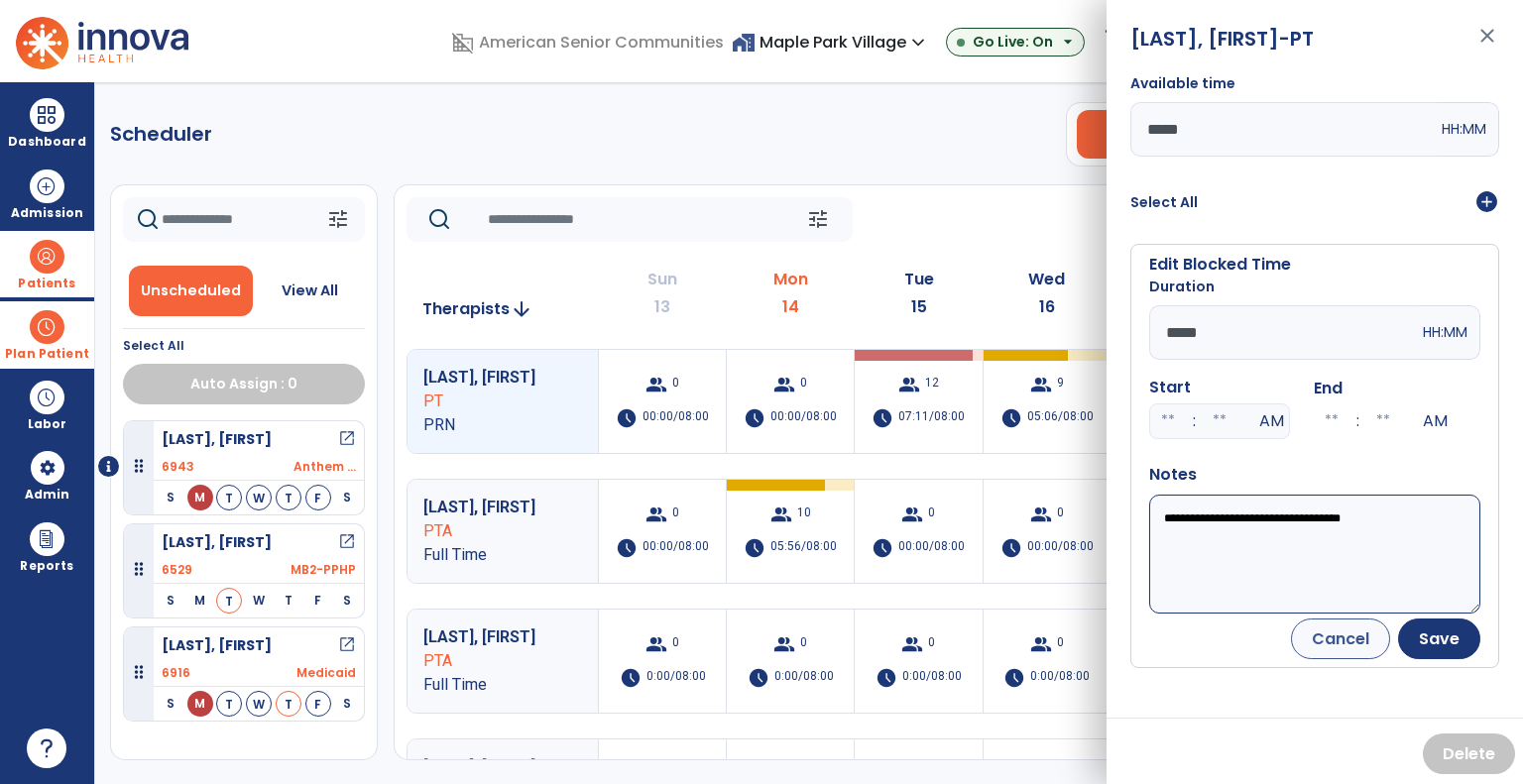click on "**********" at bounding box center [1315, 554] 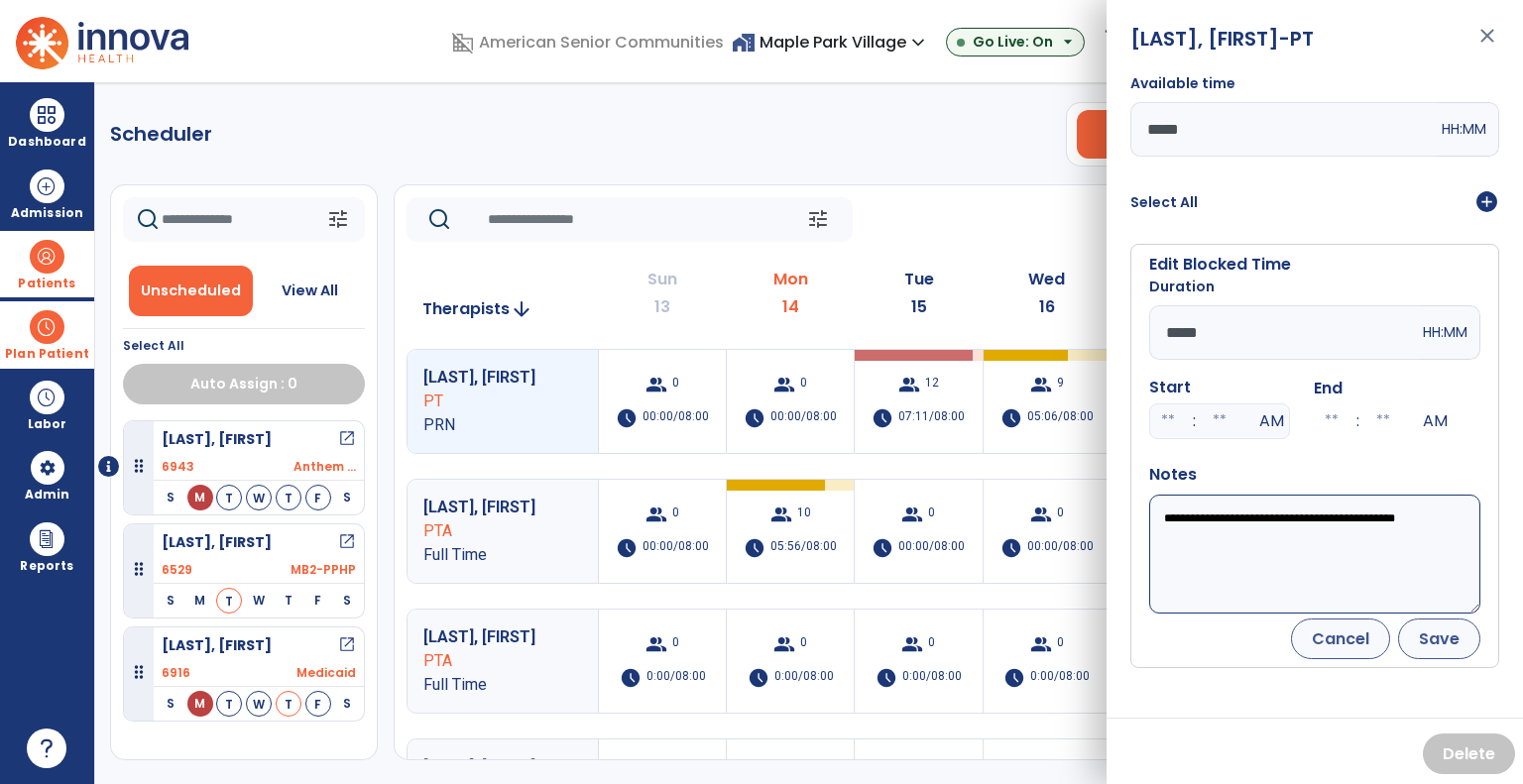 type on "**********" 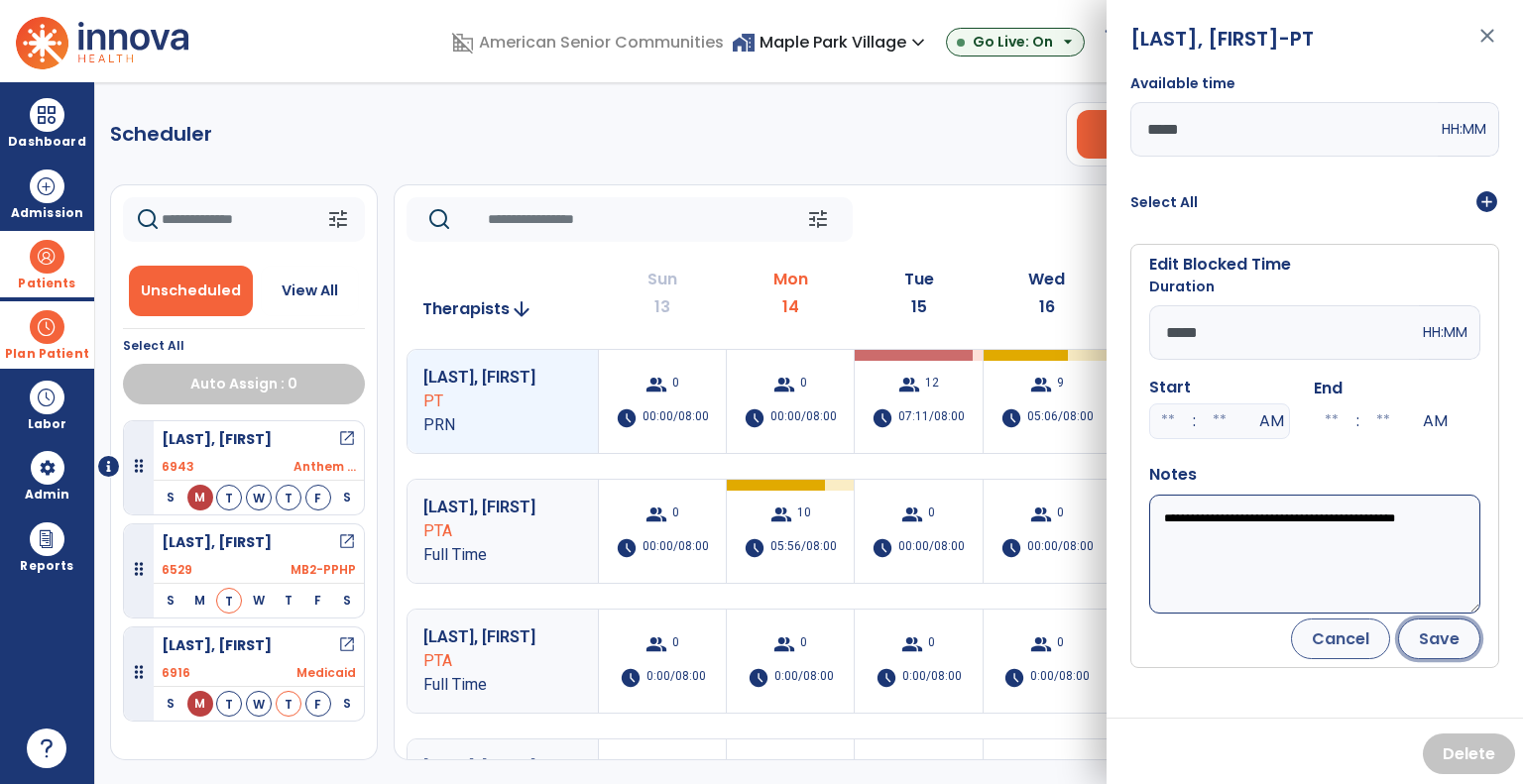 click on "Save" at bounding box center [1439, 638] 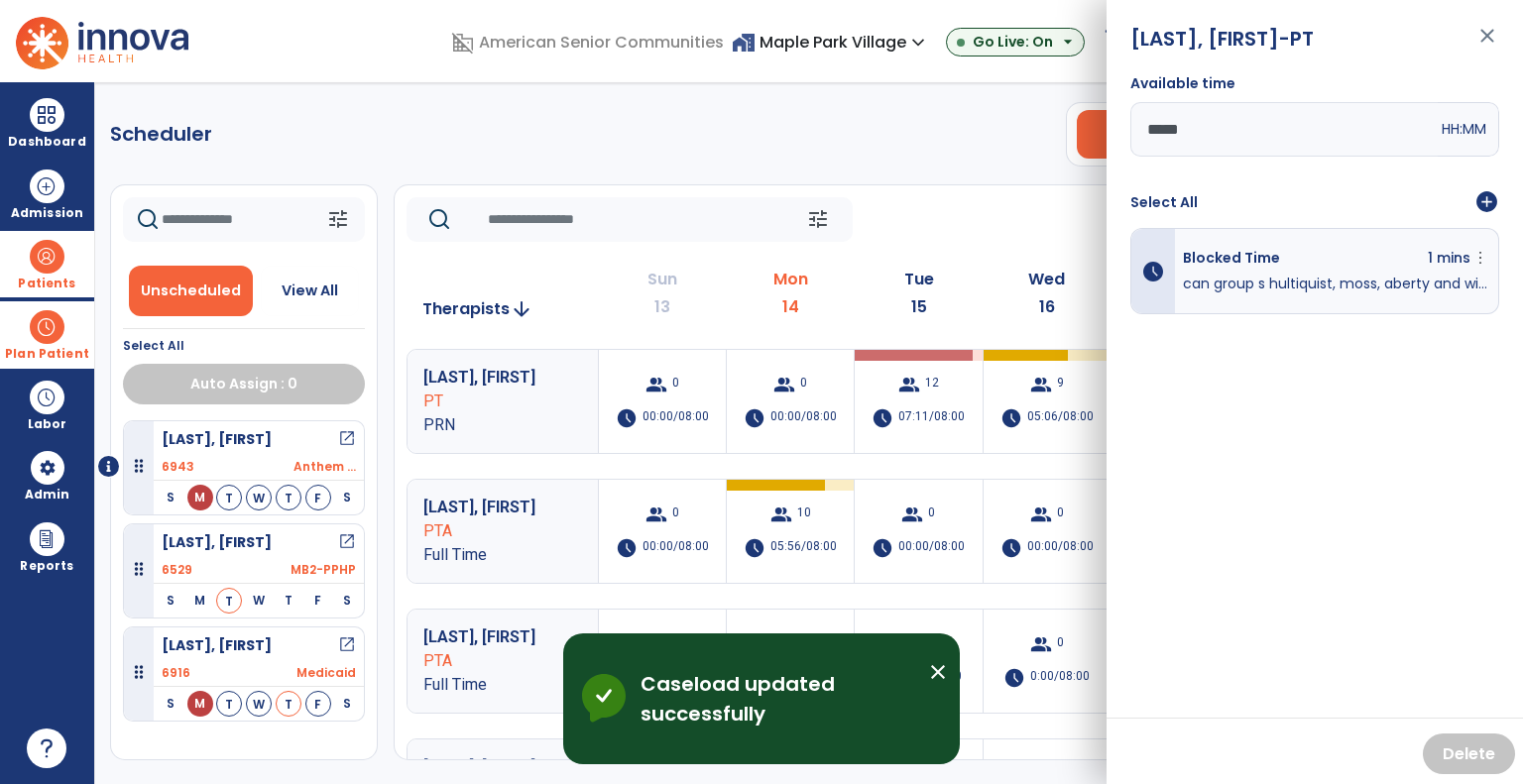 click on "tune   Today  chevron_left Jul 13, 2025 - Jul 19, 2025  *********  calendar_today  chevron_right" 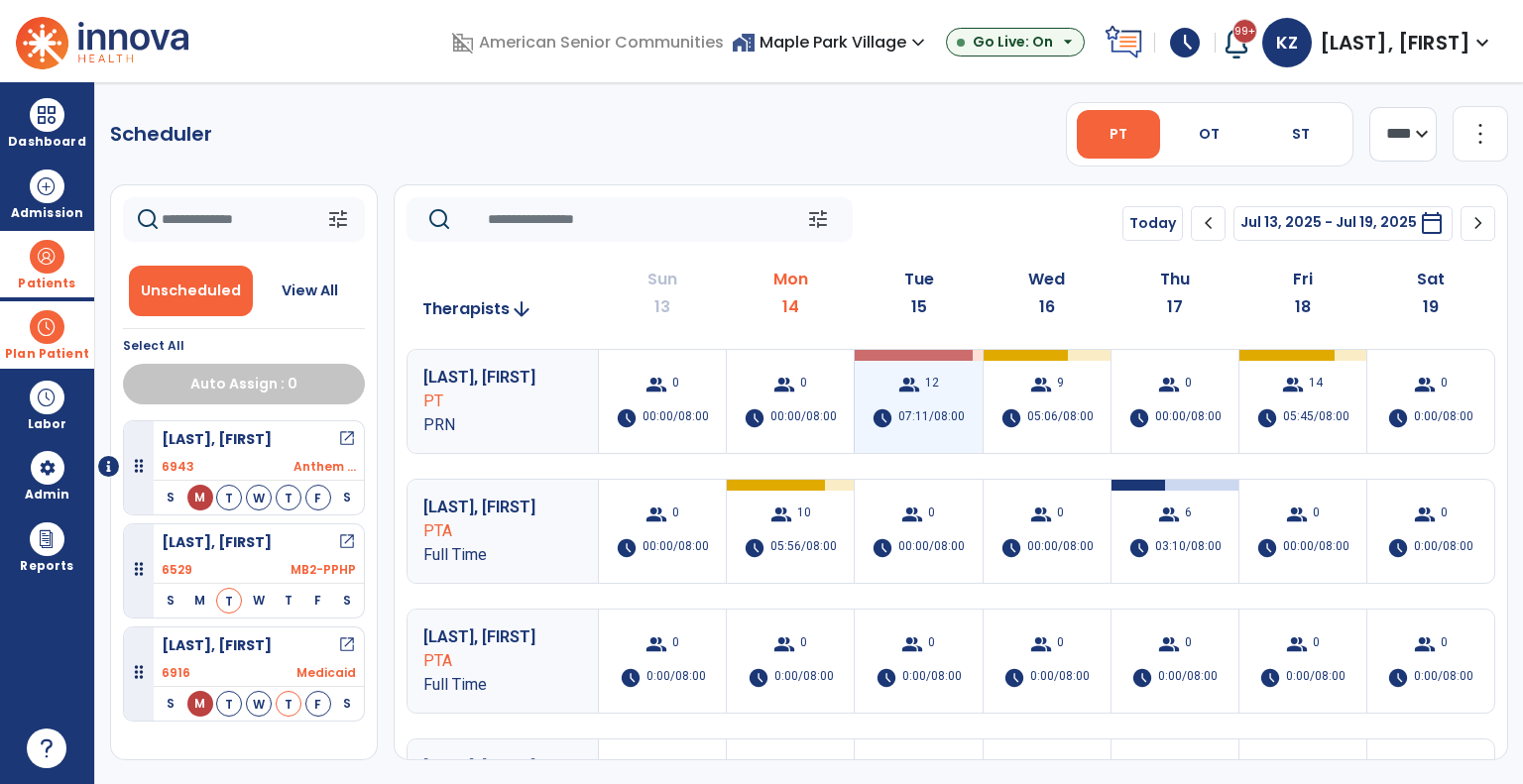 click on "group  12  schedule  07:11/08:00" at bounding box center [918, 401] 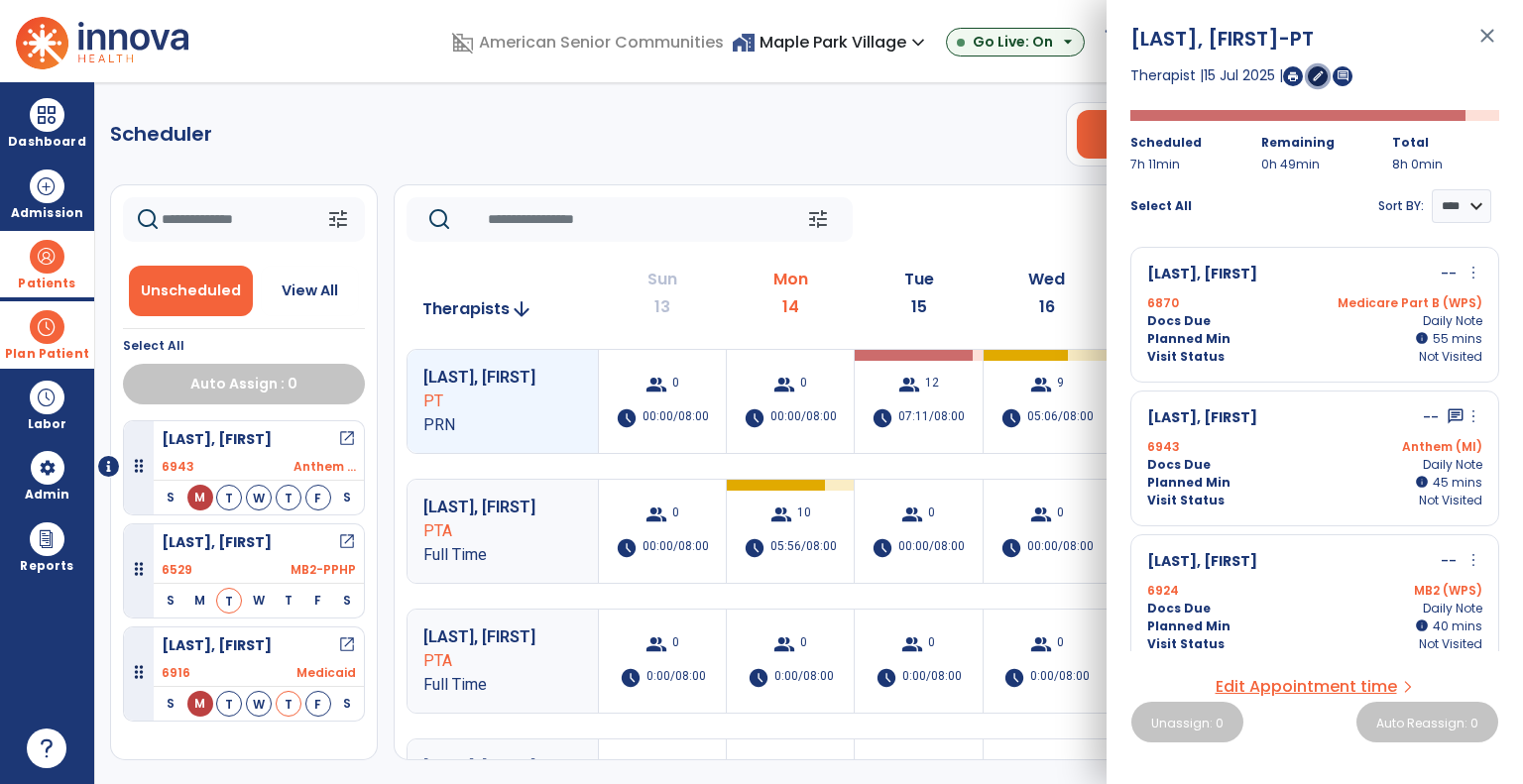 click on "edit" at bounding box center [1318, 75] 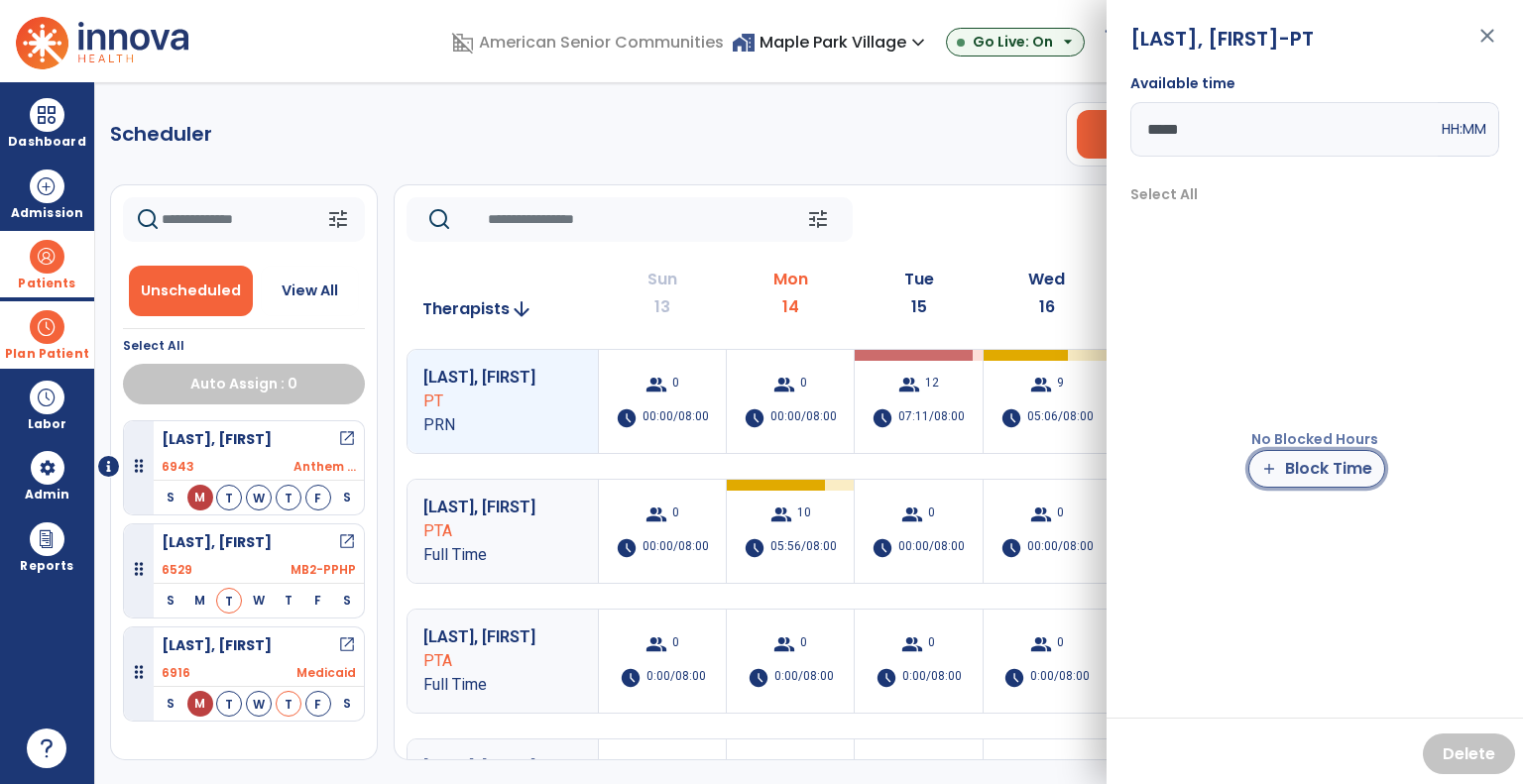 click on "add" at bounding box center [1269, 469] 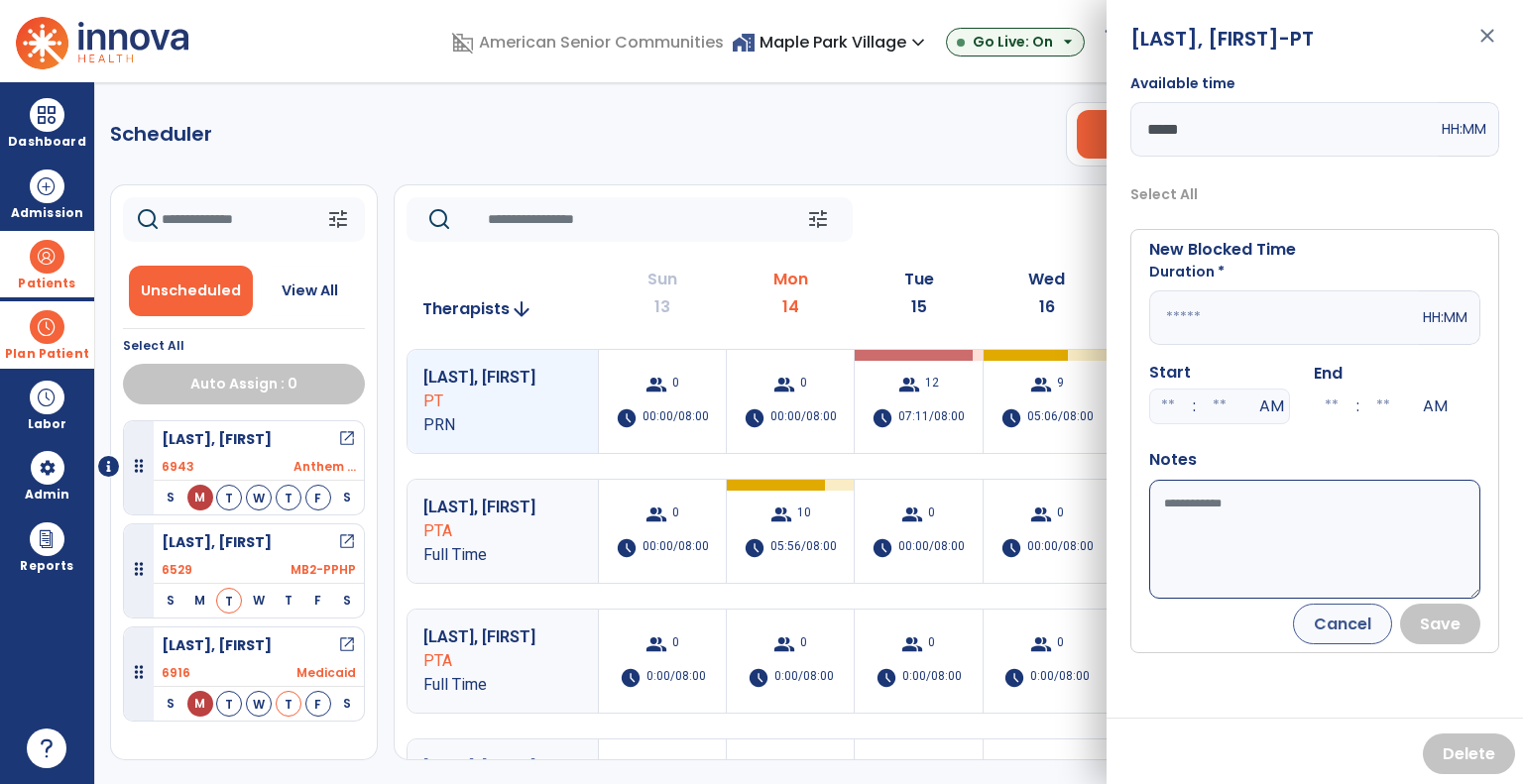click at bounding box center [1284, 317] 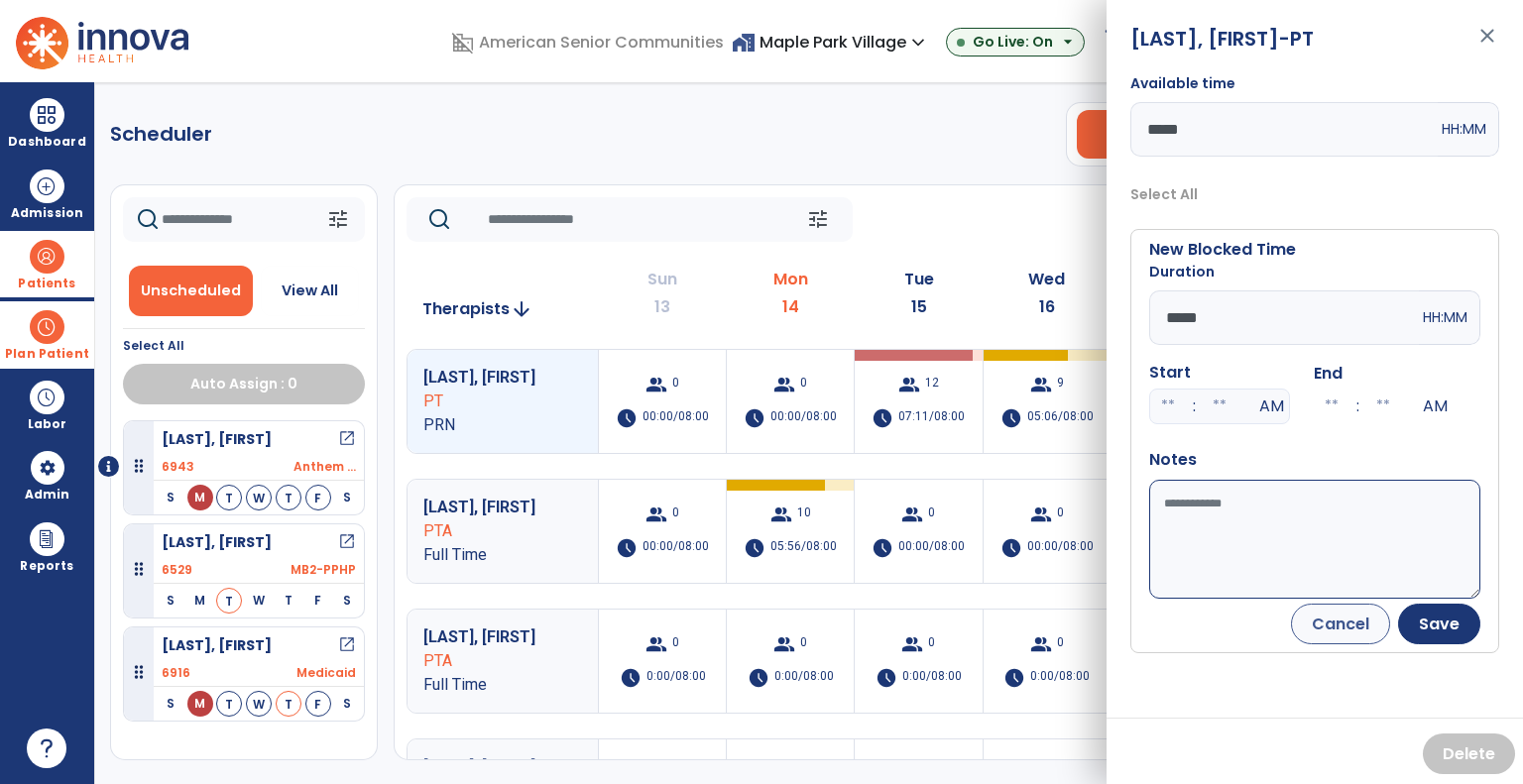 type on "*****" 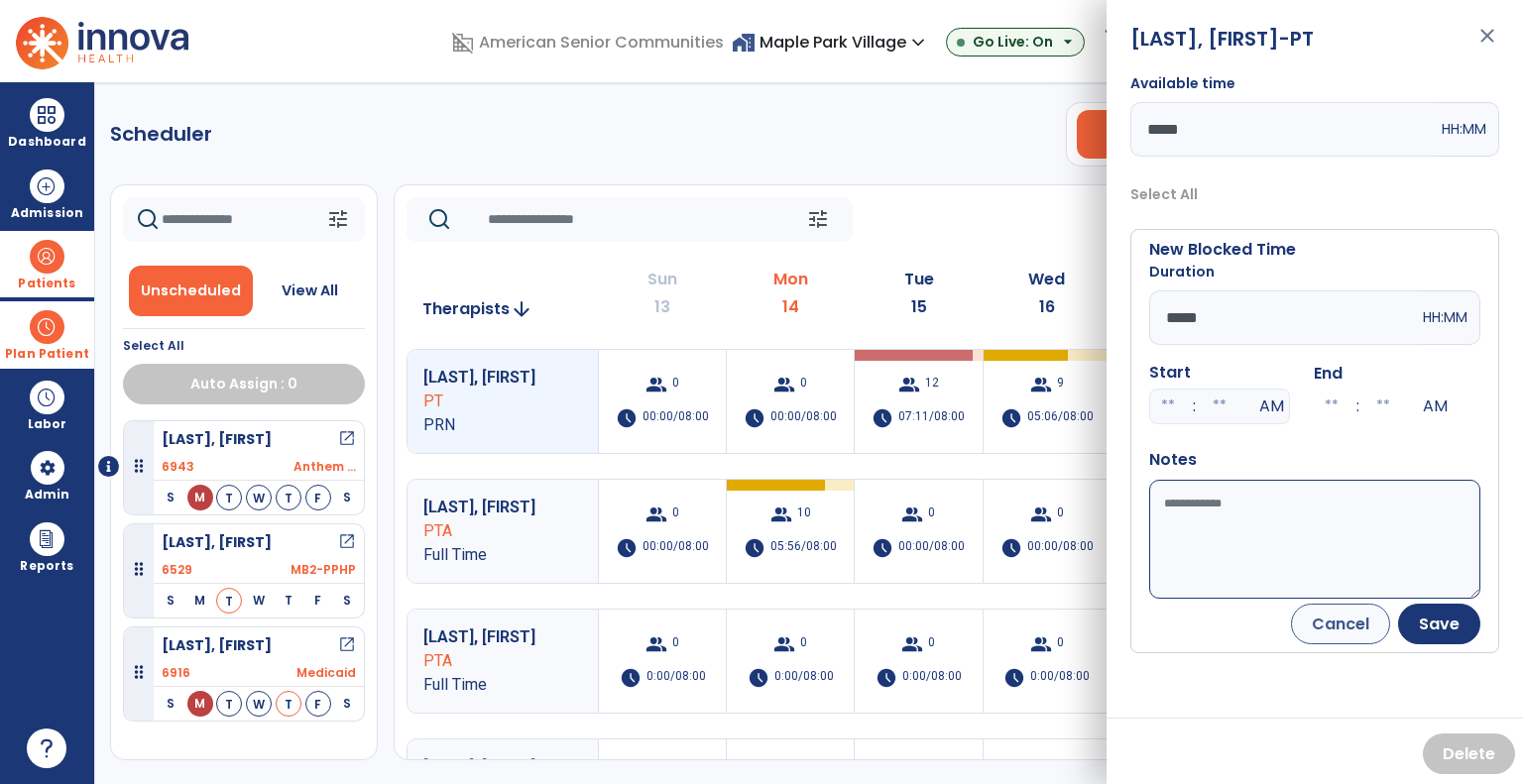 click on "Available time" at bounding box center [1315, 539] 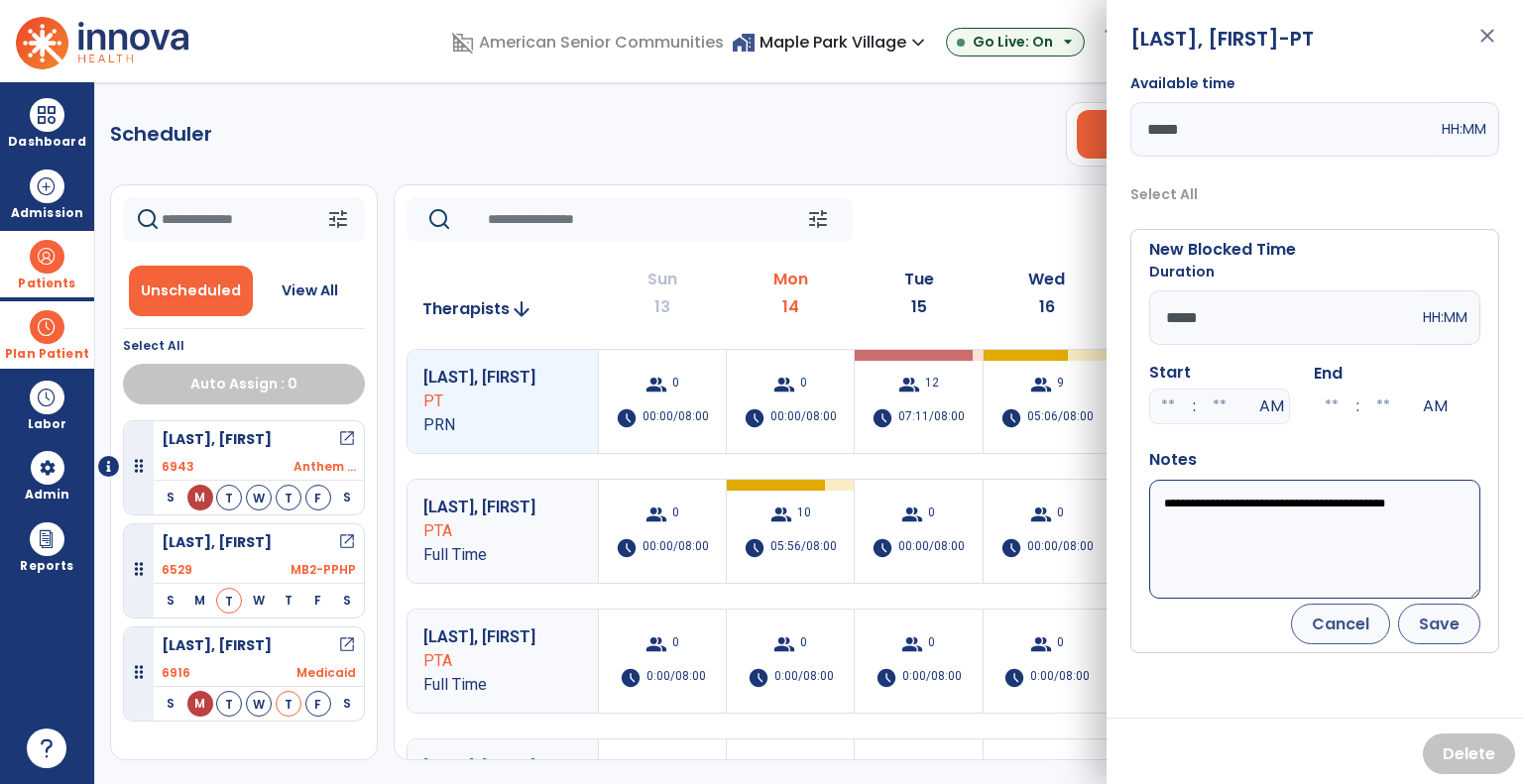type on "**********" 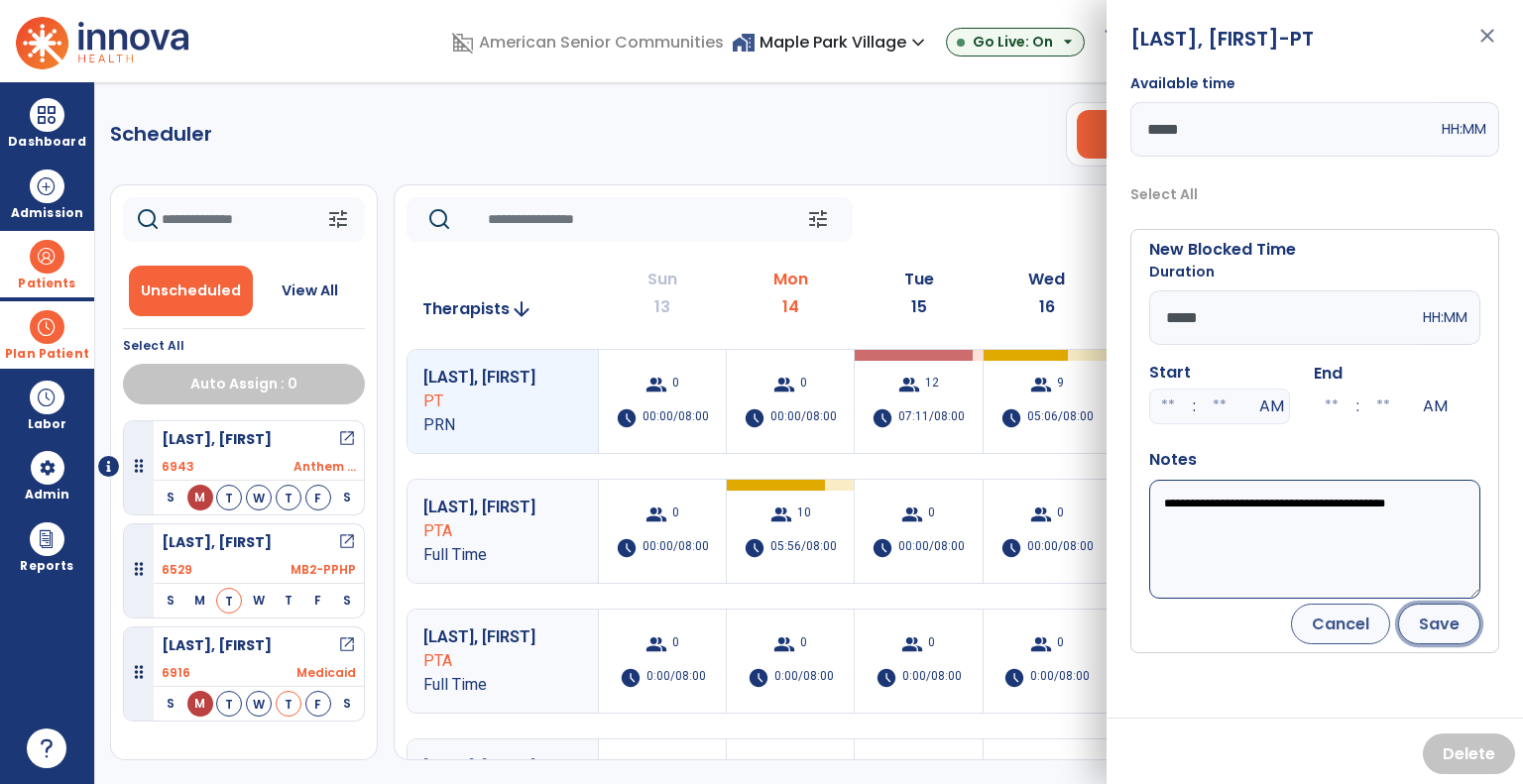 click on "Save" at bounding box center (1439, 623) 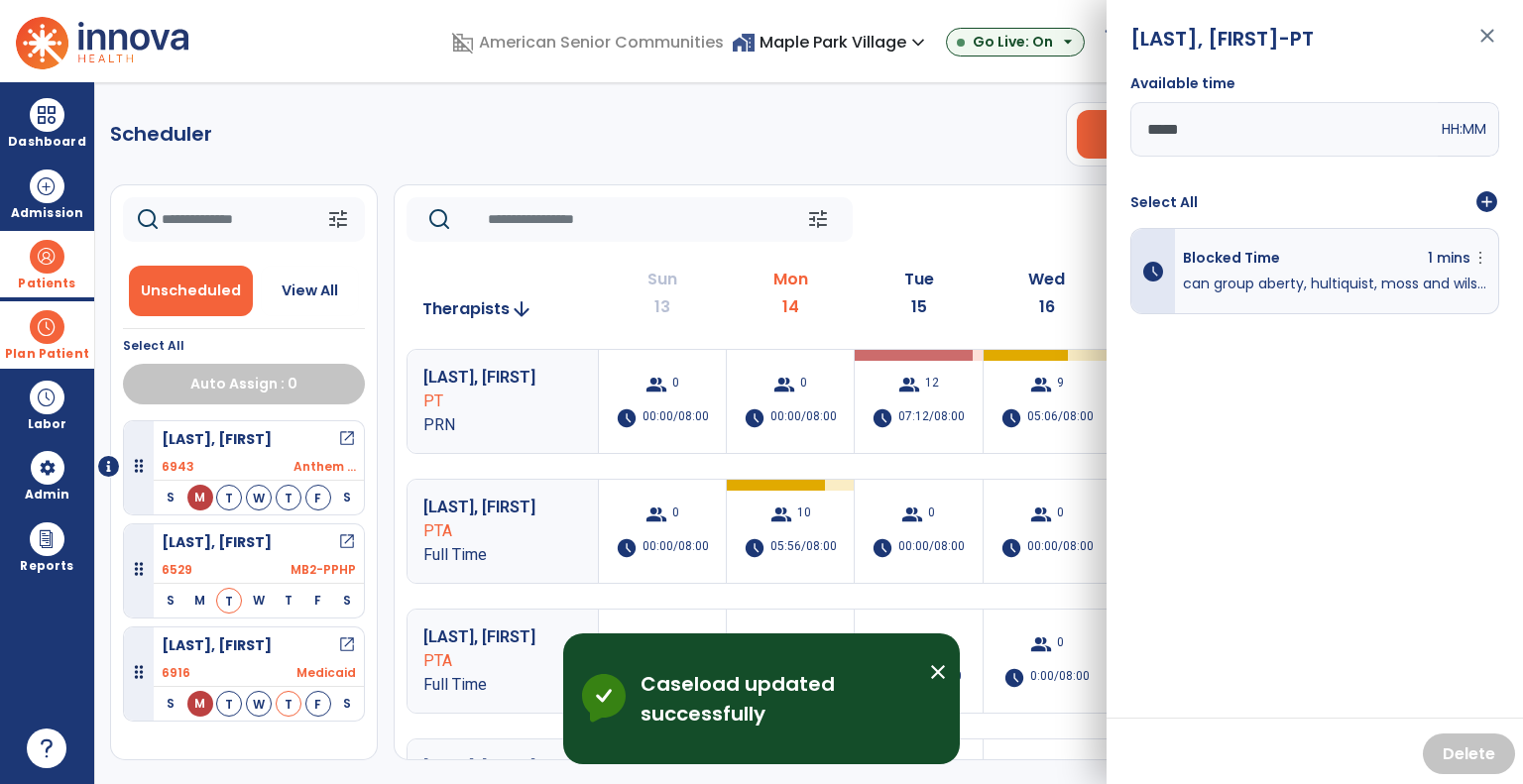 click on "tune   Today  chevron_left Jul 13, 2025 - Jul 19, 2025  *********  calendar_today  chevron_right" 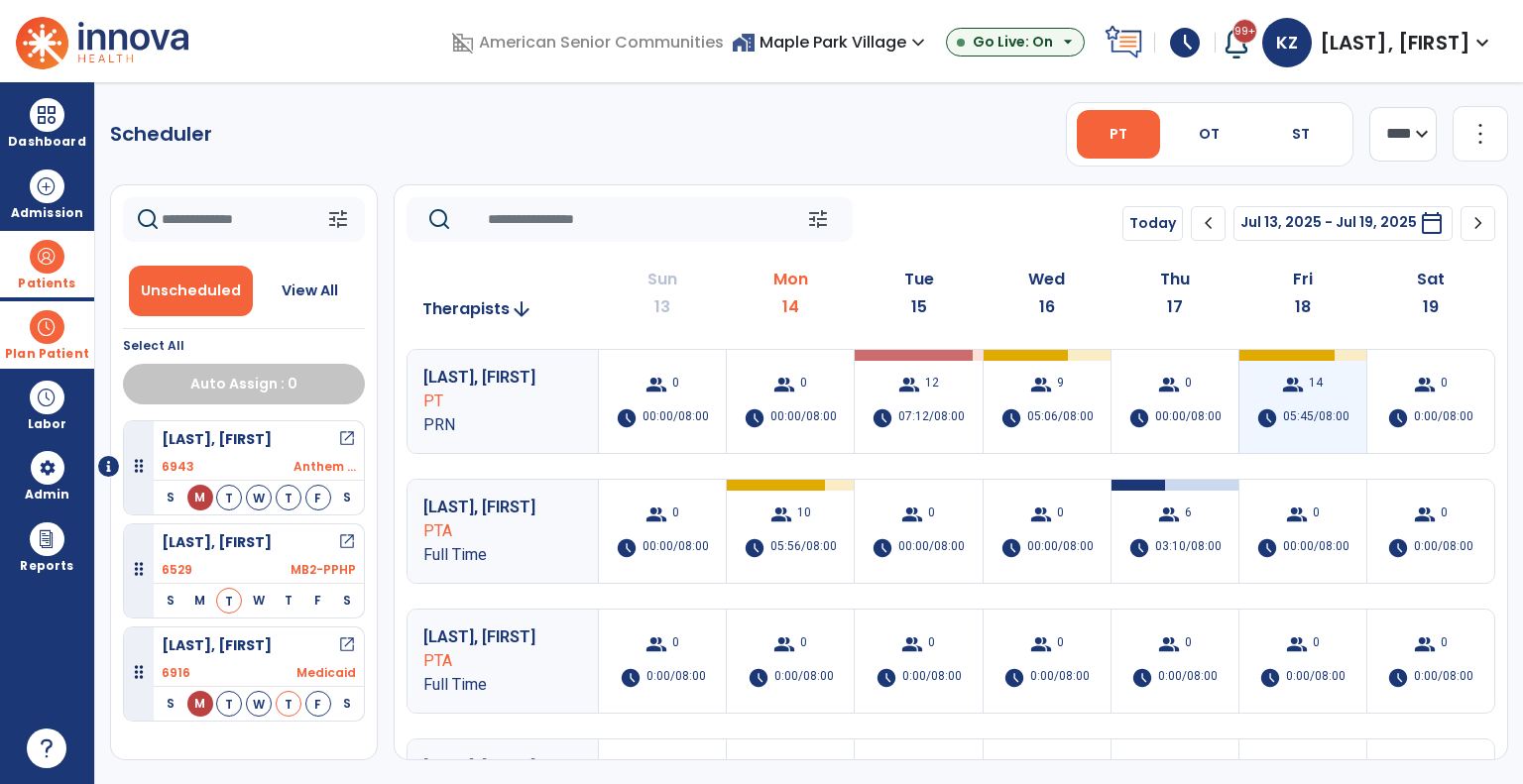 click on "group  14" at bounding box center [1302, 385] 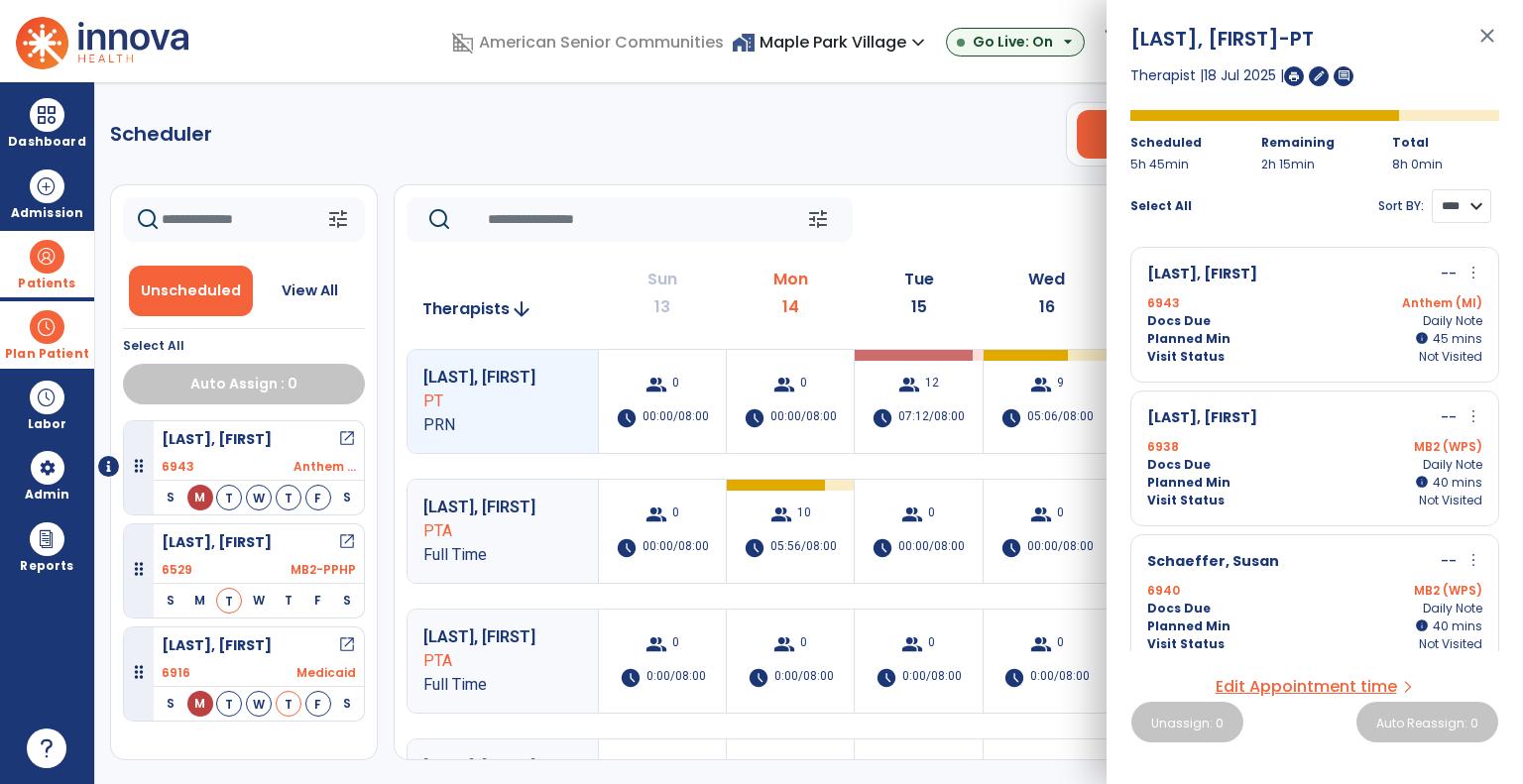click on "**** ****" at bounding box center [1462, 206] 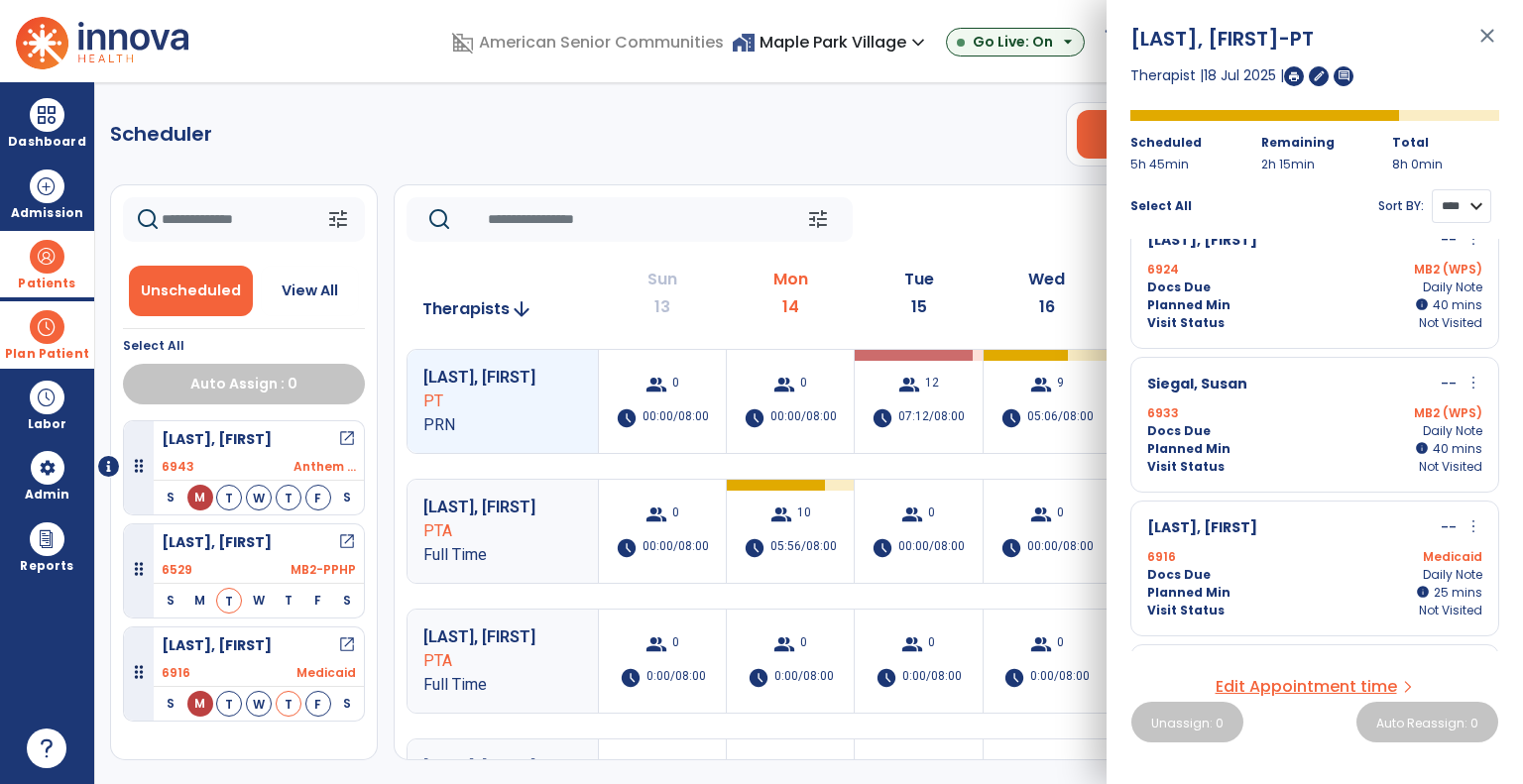 scroll, scrollTop: 1584, scrollLeft: 0, axis: vertical 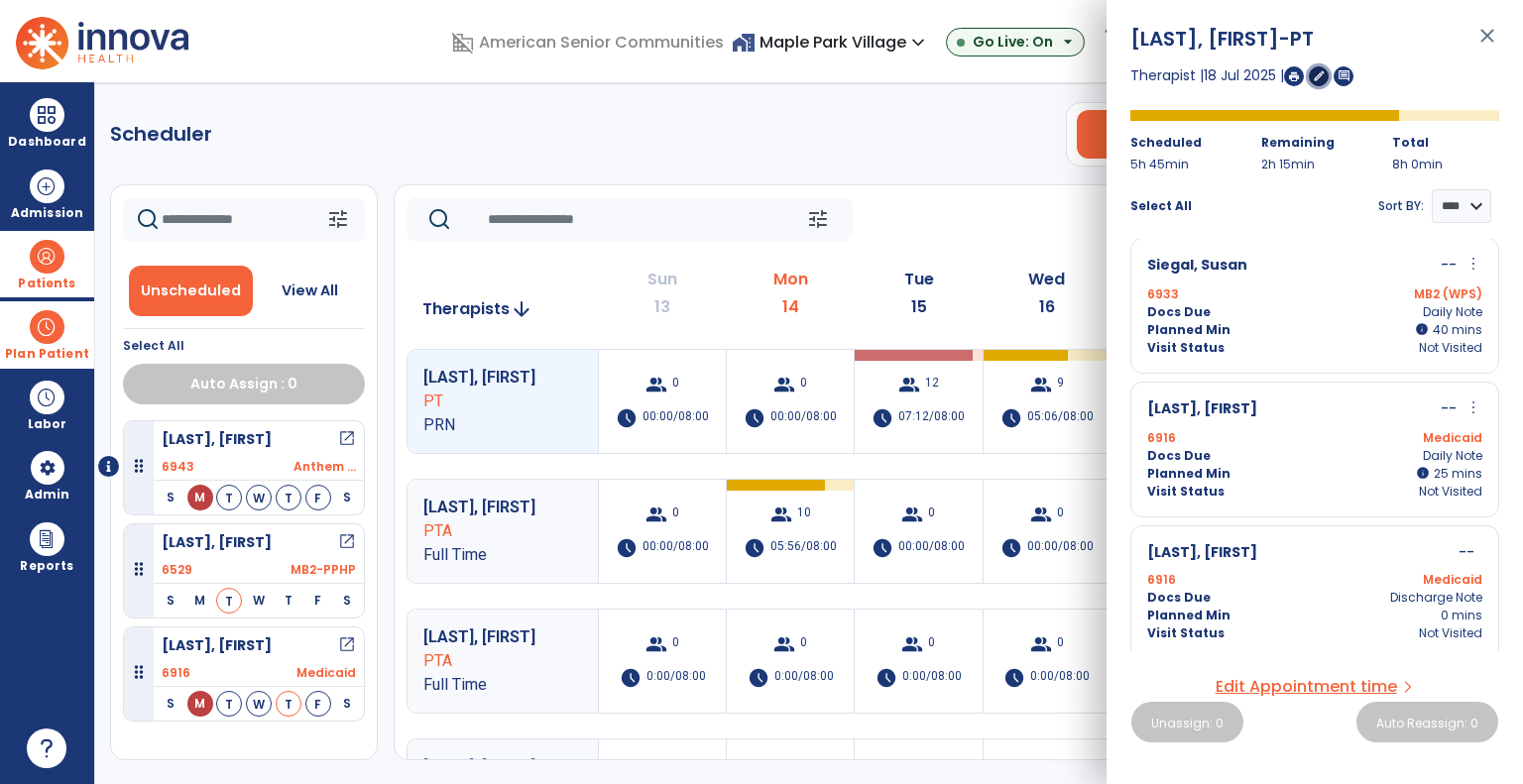 click on "edit" at bounding box center (1319, 76) 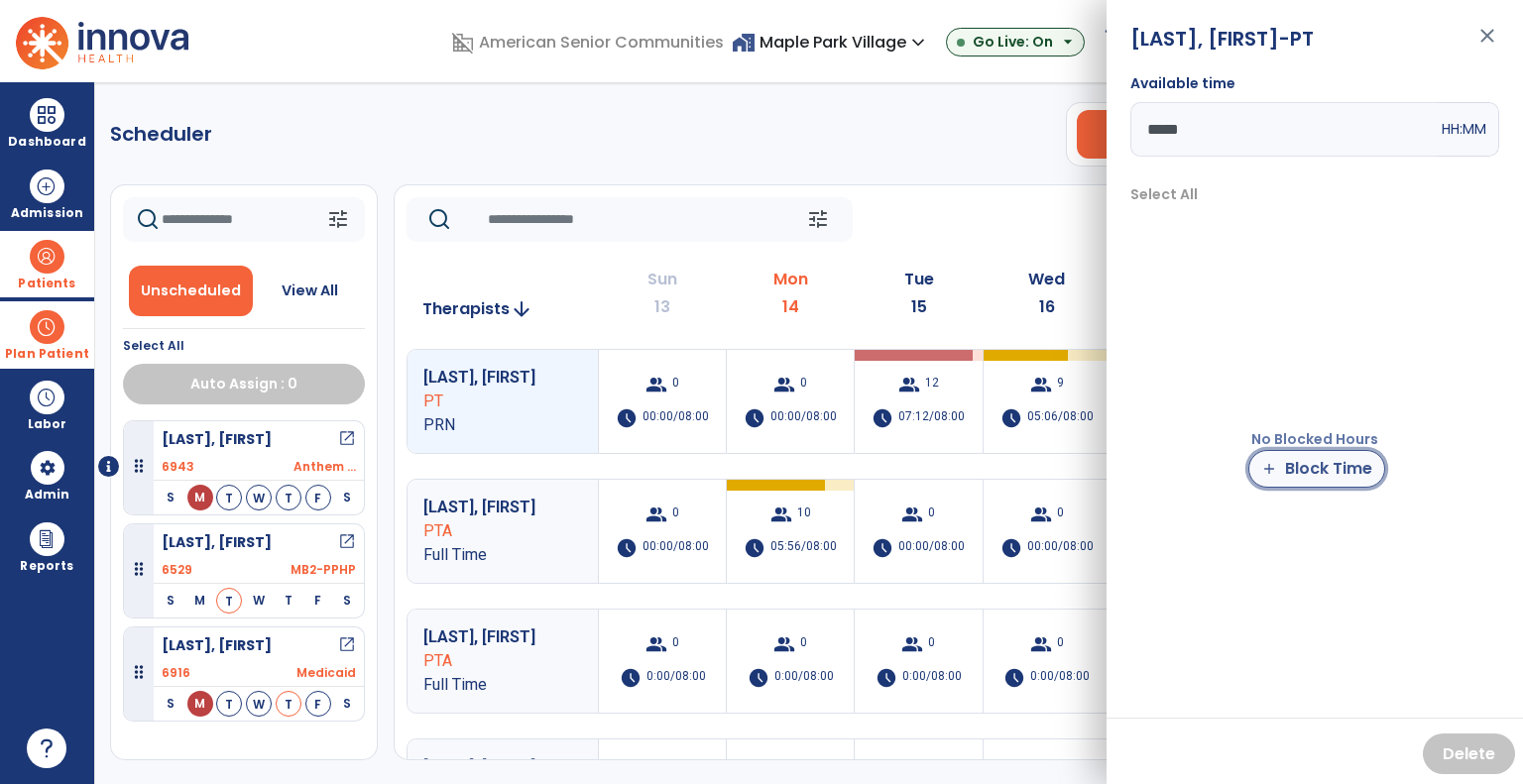 click on "add" at bounding box center (1269, 469) 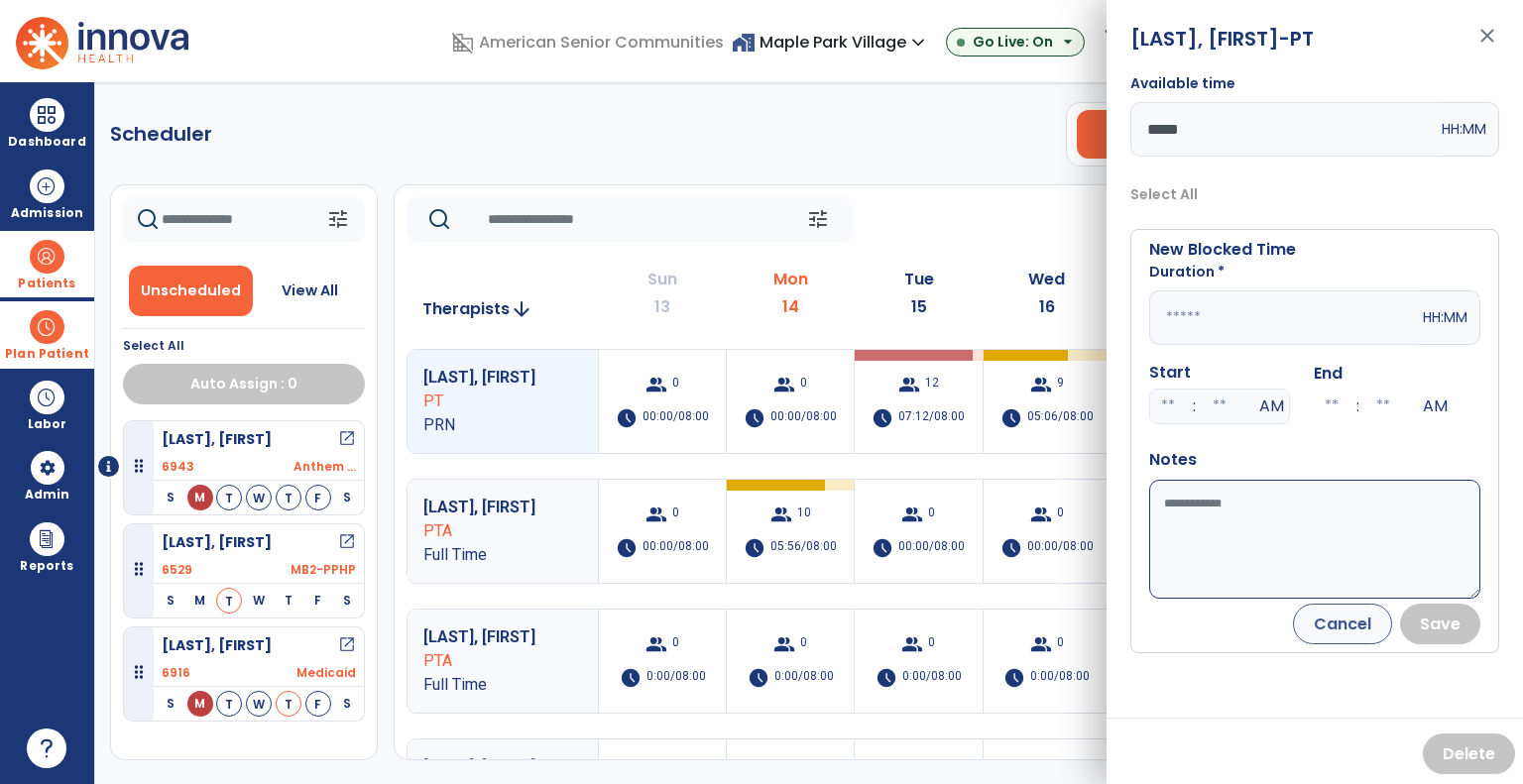 click at bounding box center [1284, 317] 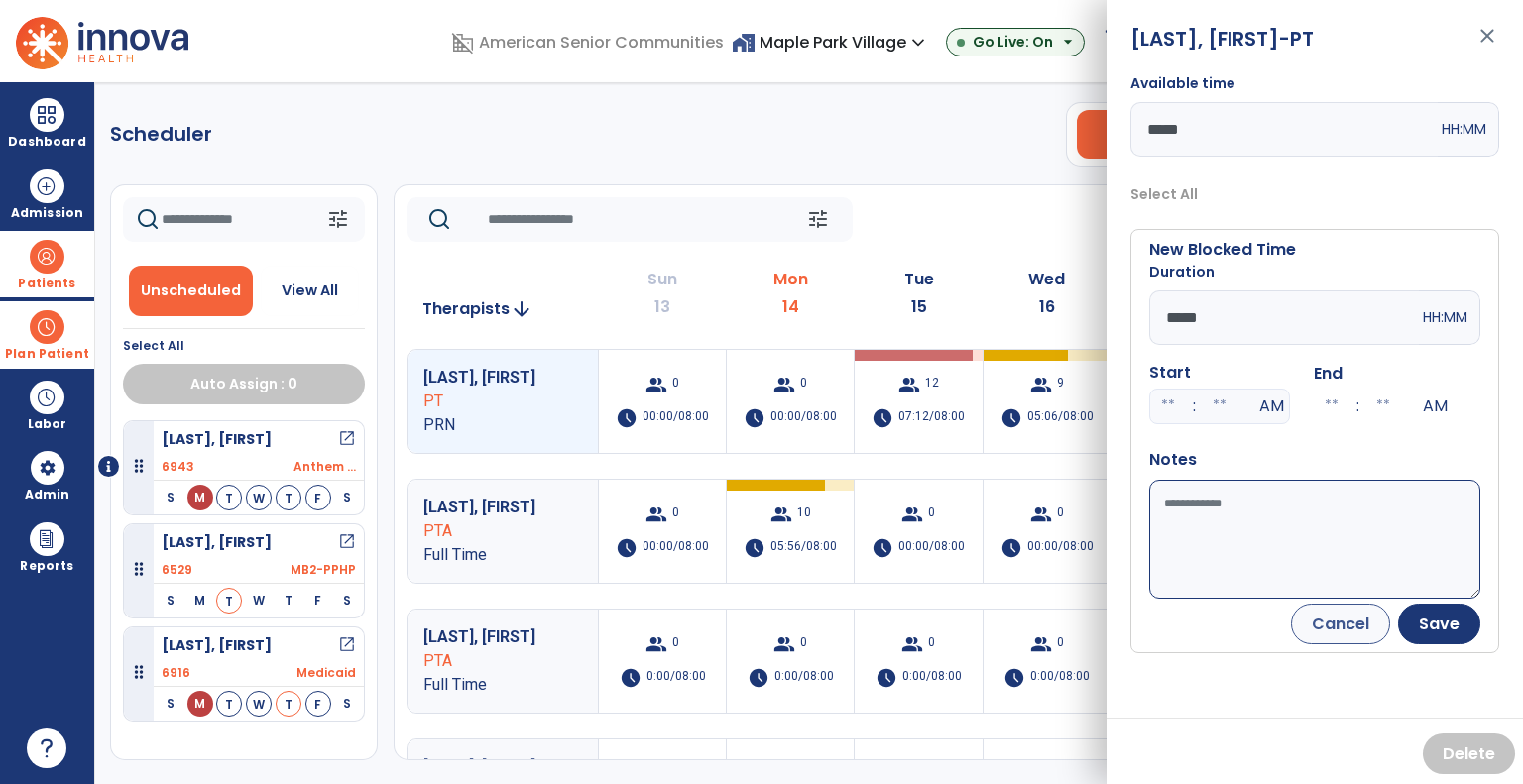 type on "*****" 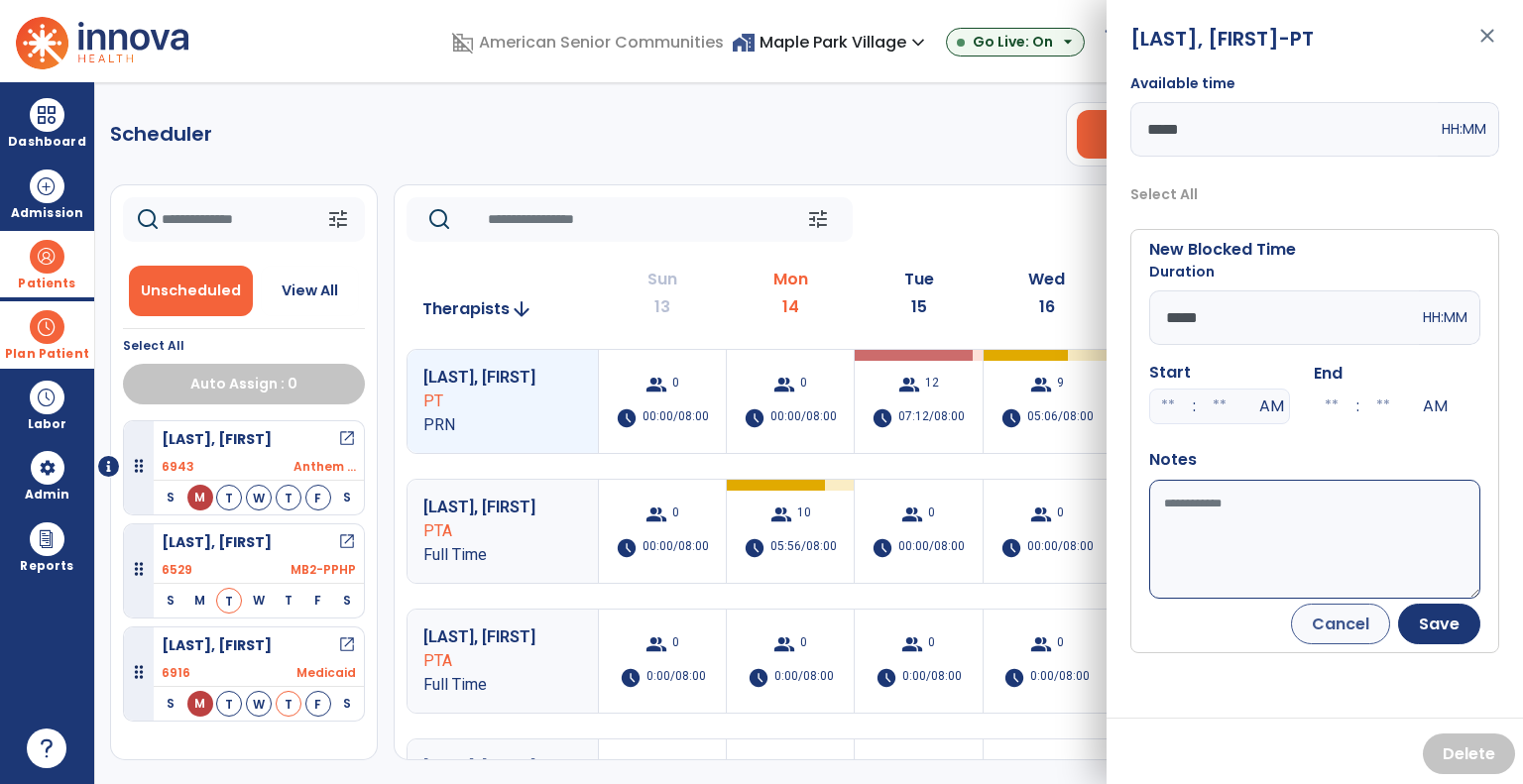 click on "Available time" at bounding box center [1315, 539] 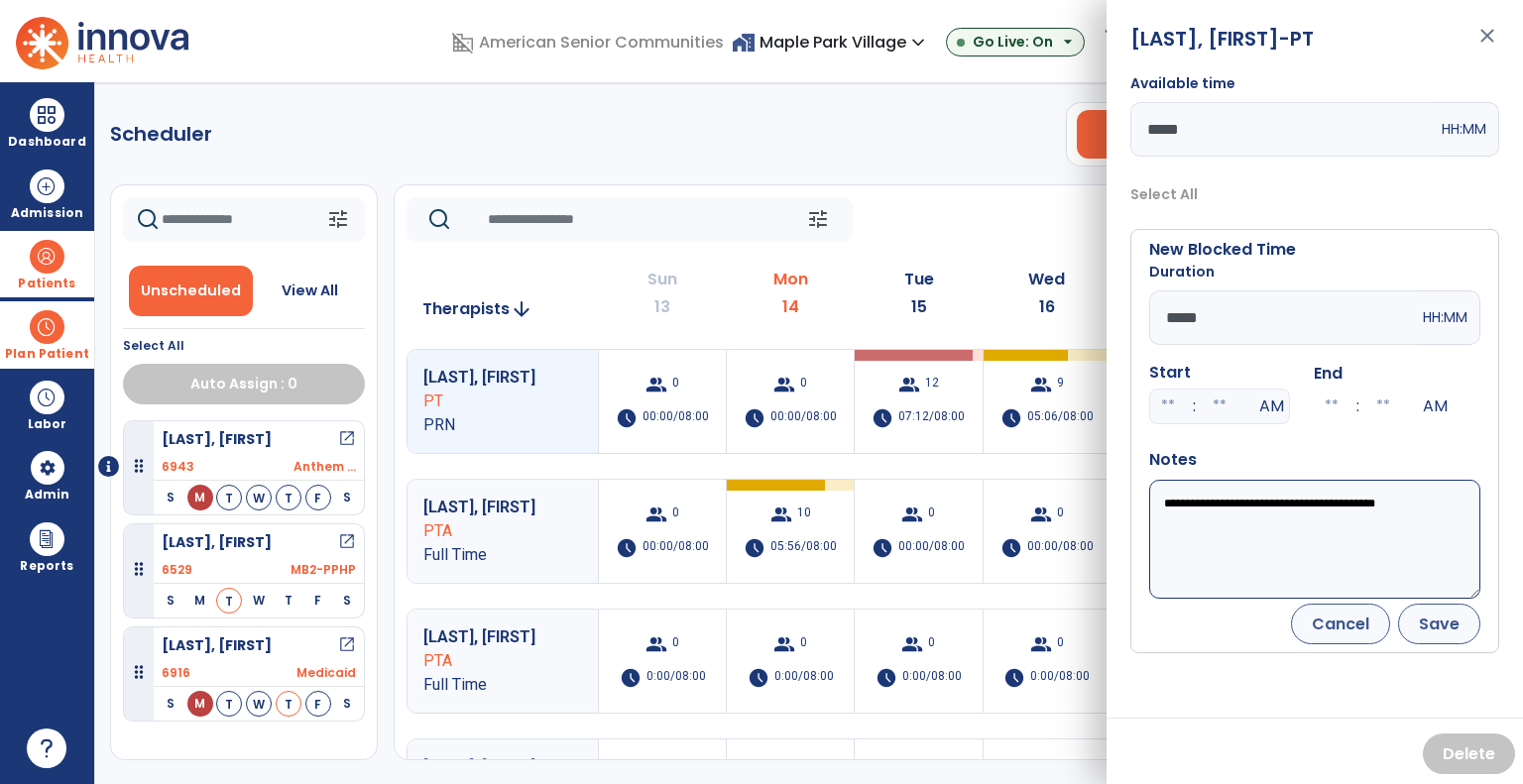 type on "**********" 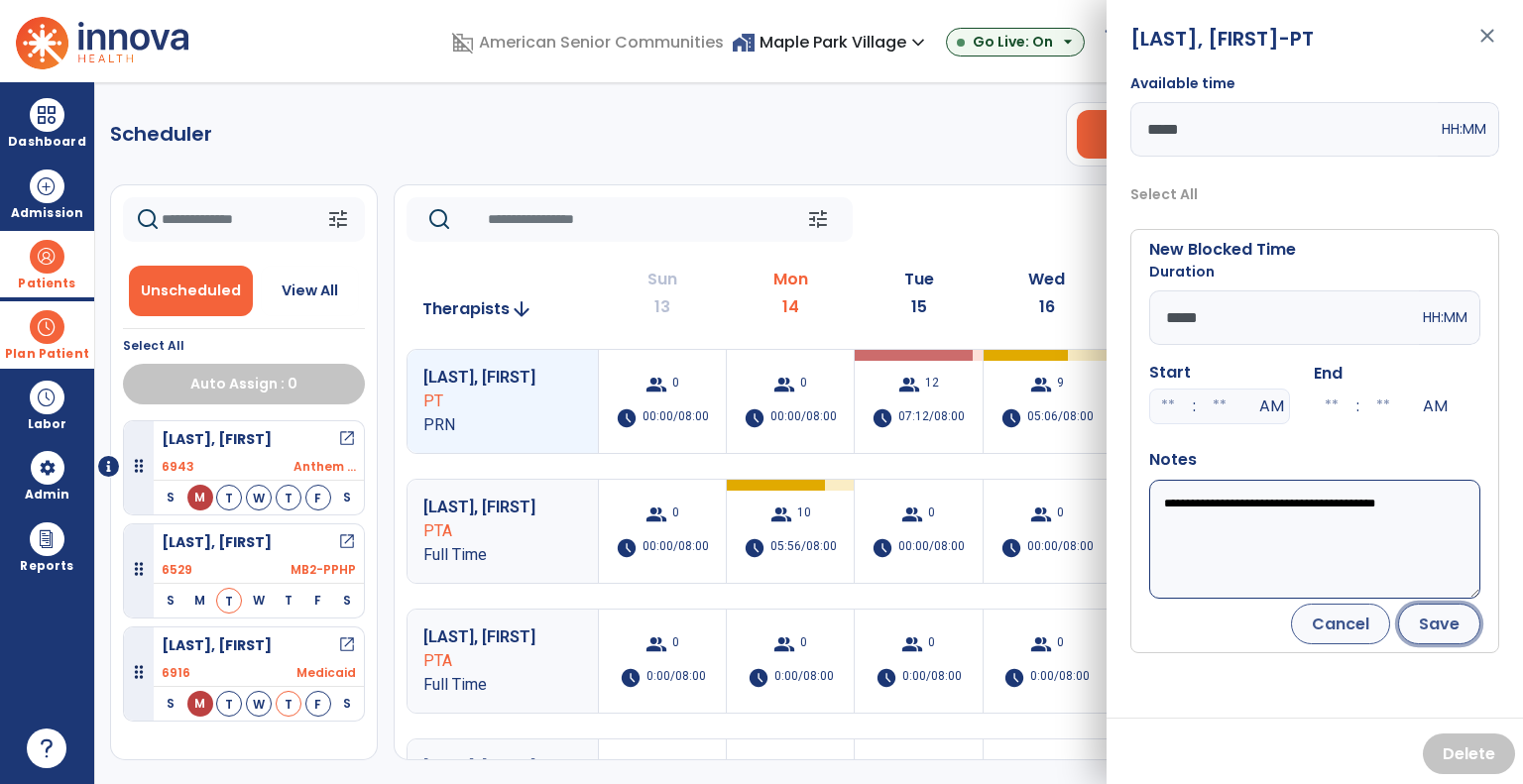 click on "Save" at bounding box center [1439, 623] 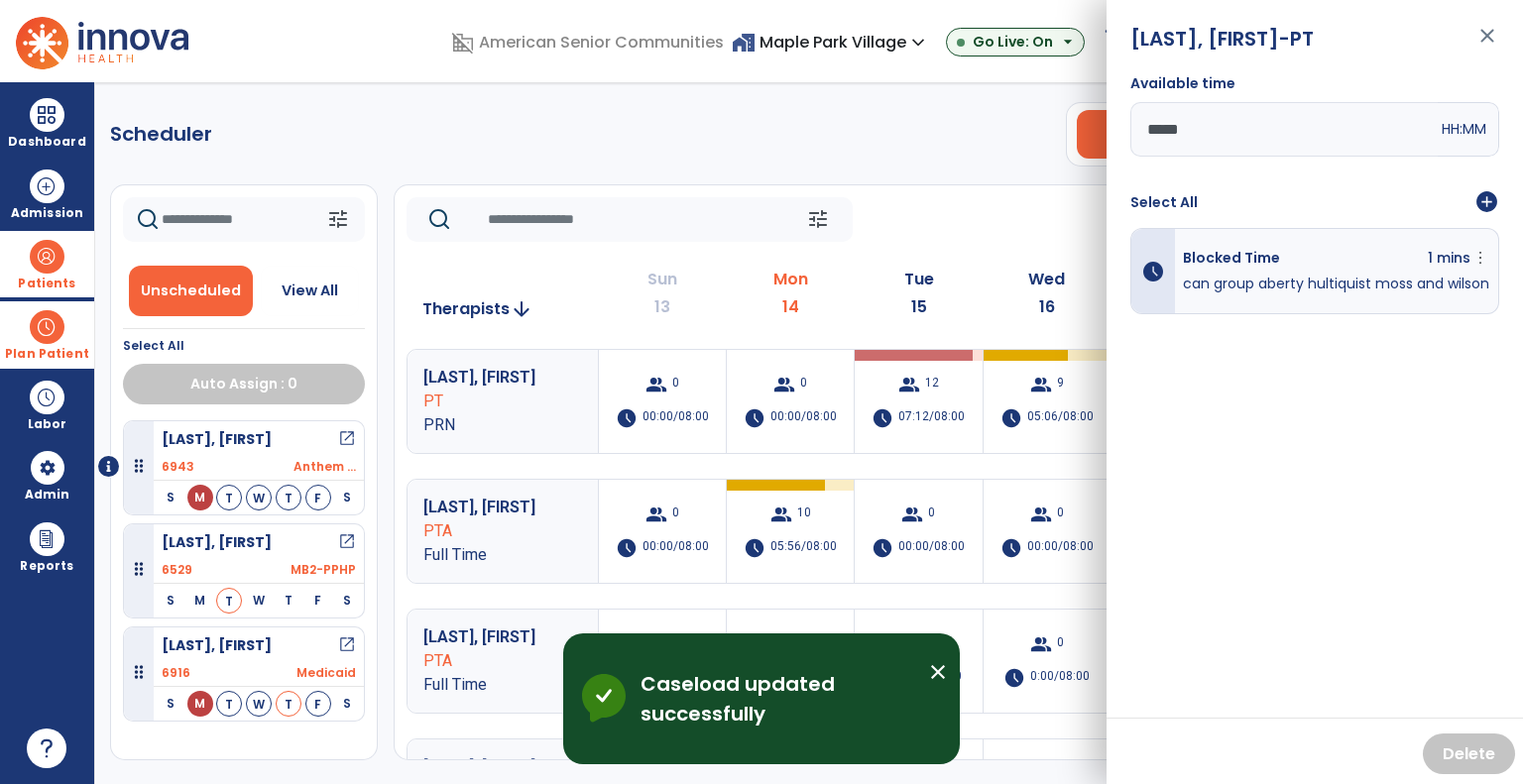 click on "tune   Today  chevron_left Jul 13, 2025 - Jul 19, 2025  *********  calendar_today  chevron_right" 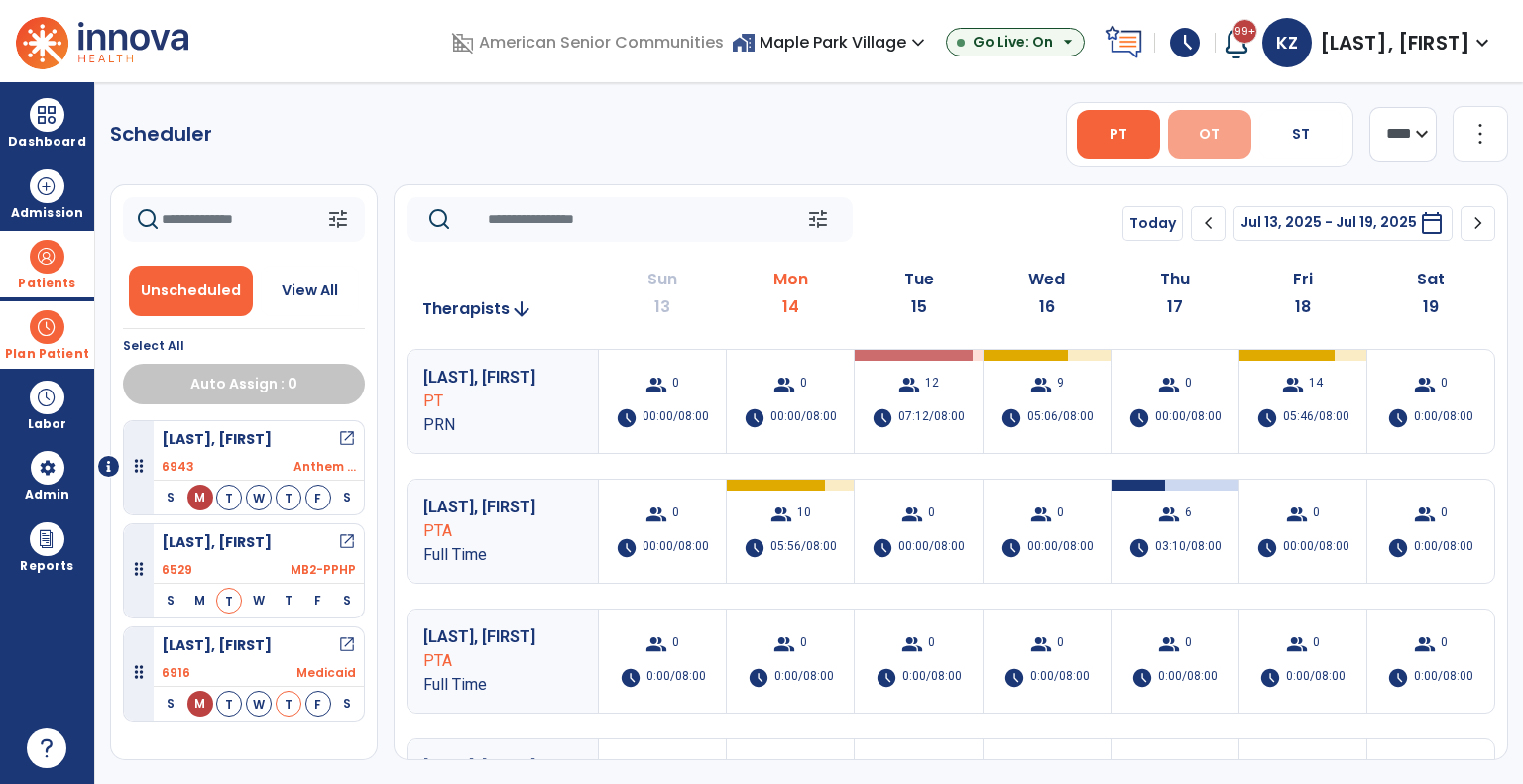 click on "OT" at bounding box center [1210, 134] 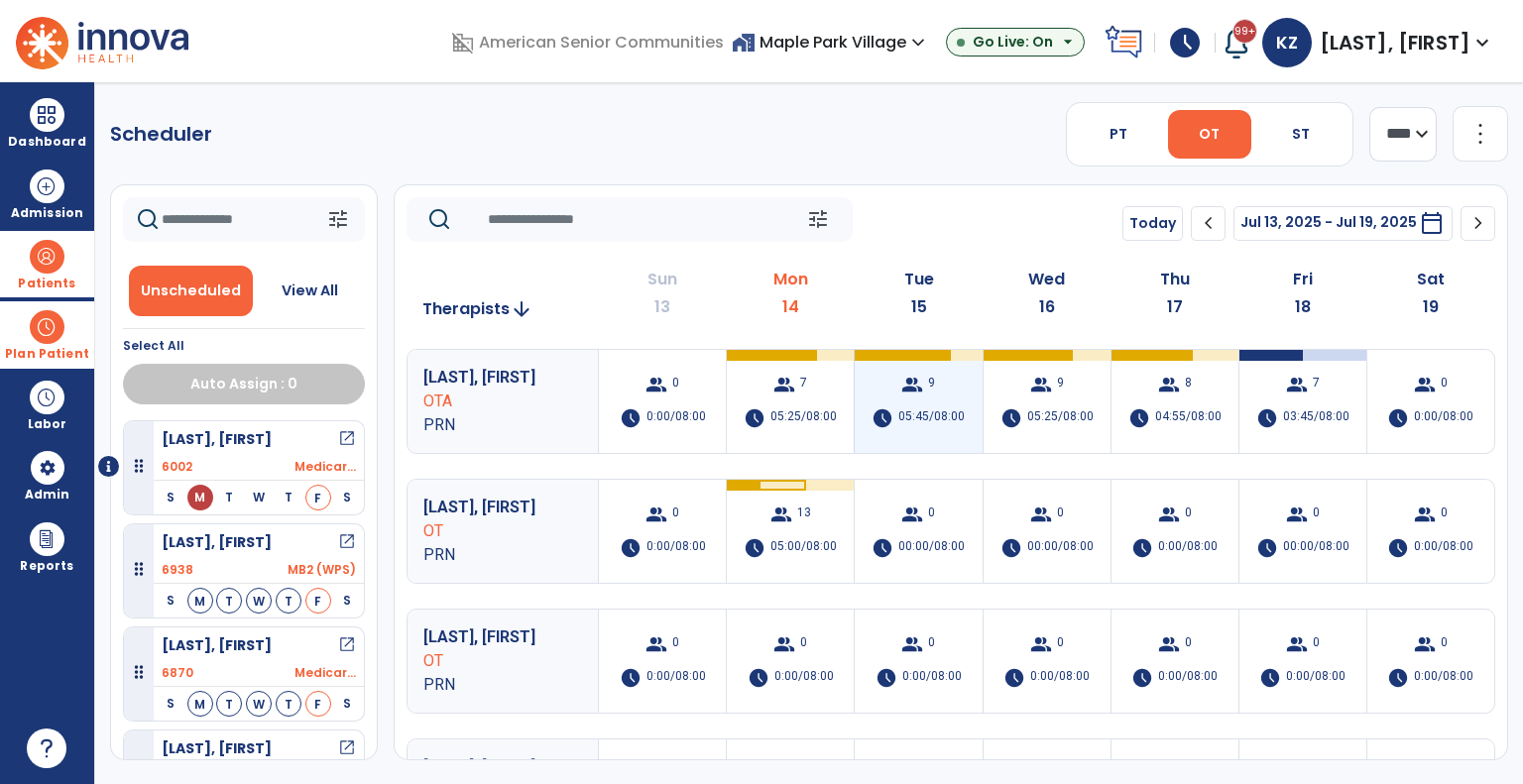 click on "9" at bounding box center [931, 385] 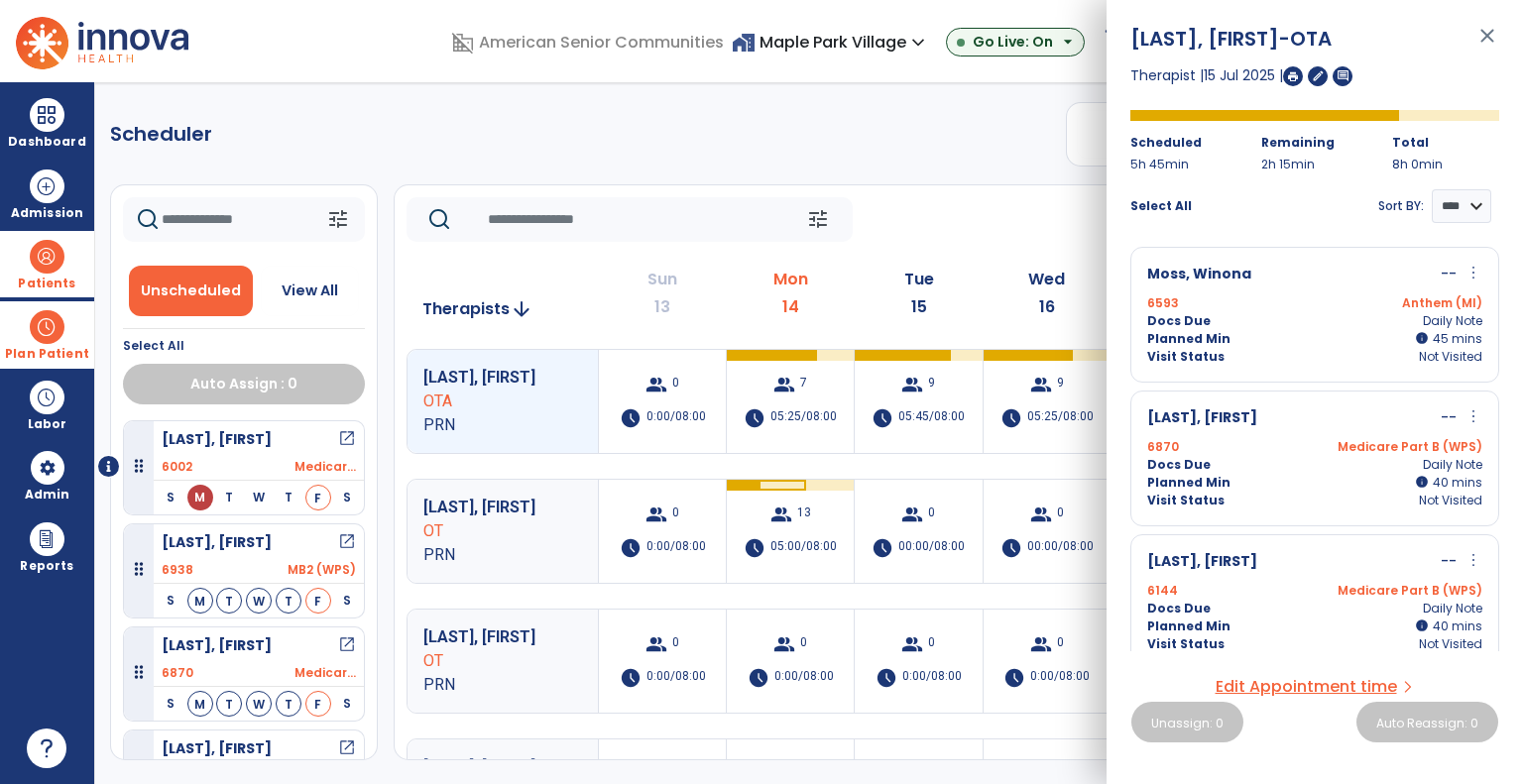 click on "Docs Due Daily Note" at bounding box center (1315, 321) 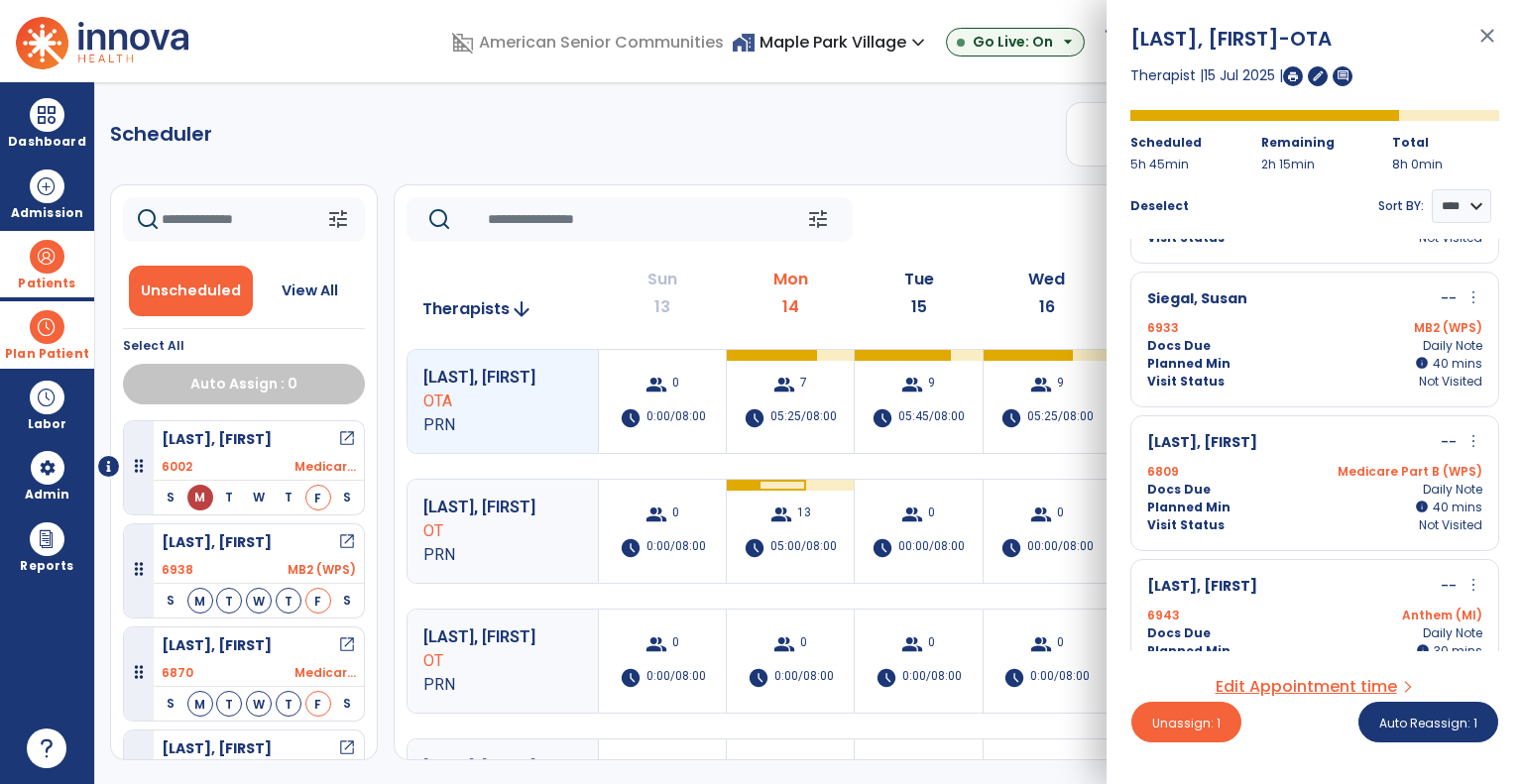 scroll, scrollTop: 793, scrollLeft: 0, axis: vertical 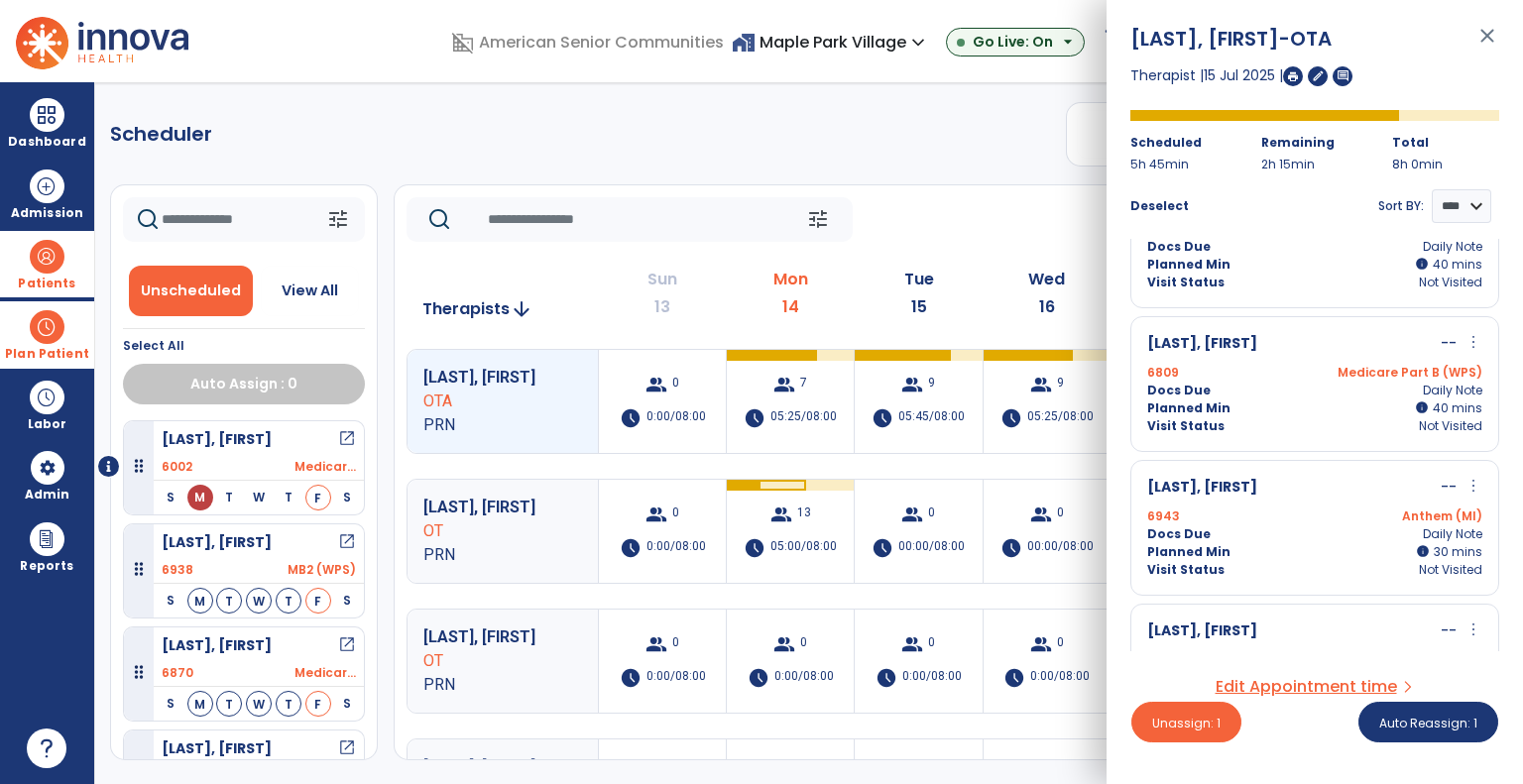 click on "Anthem (MI)" at bounding box center [1398, 516] 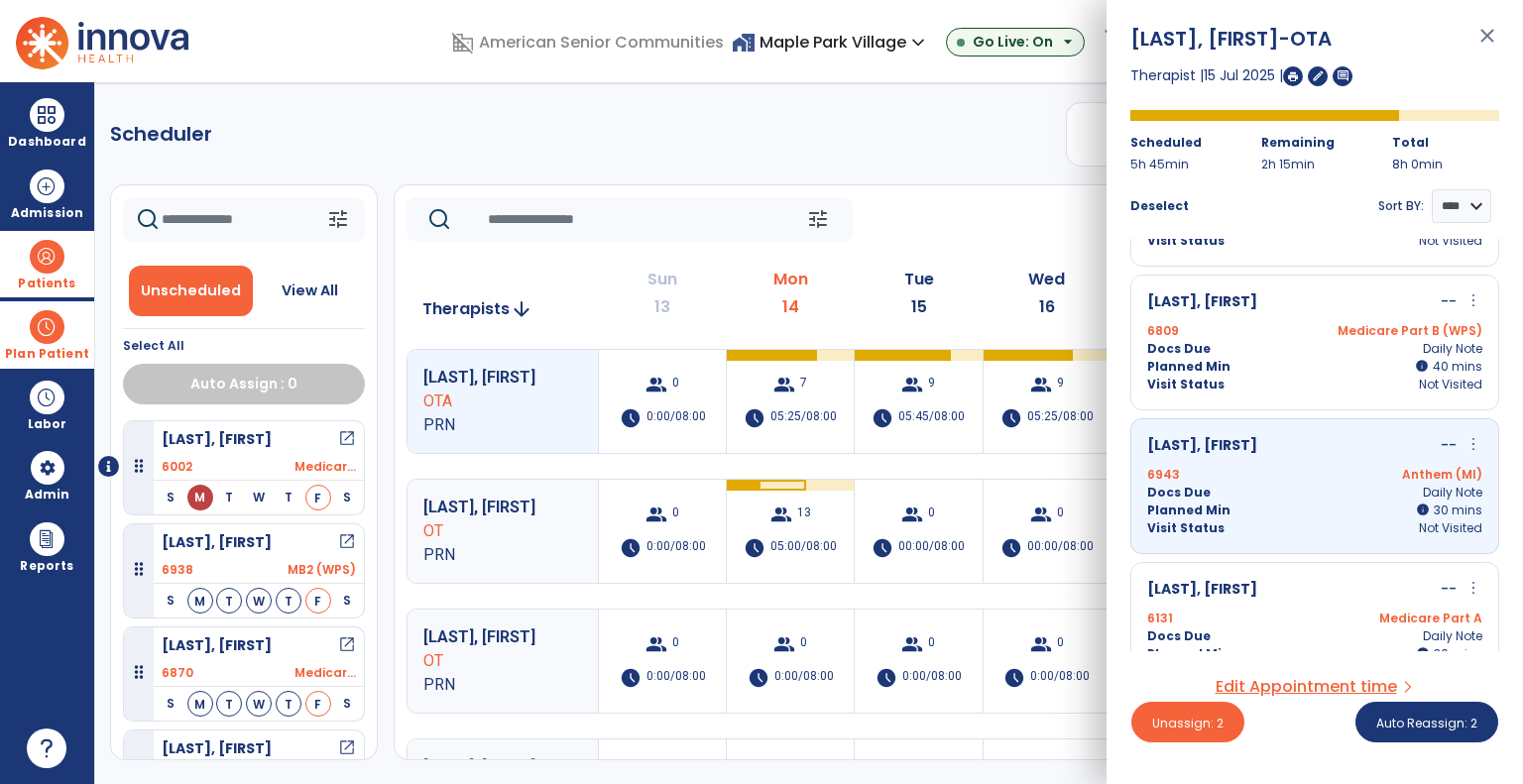 scroll, scrollTop: 875, scrollLeft: 0, axis: vertical 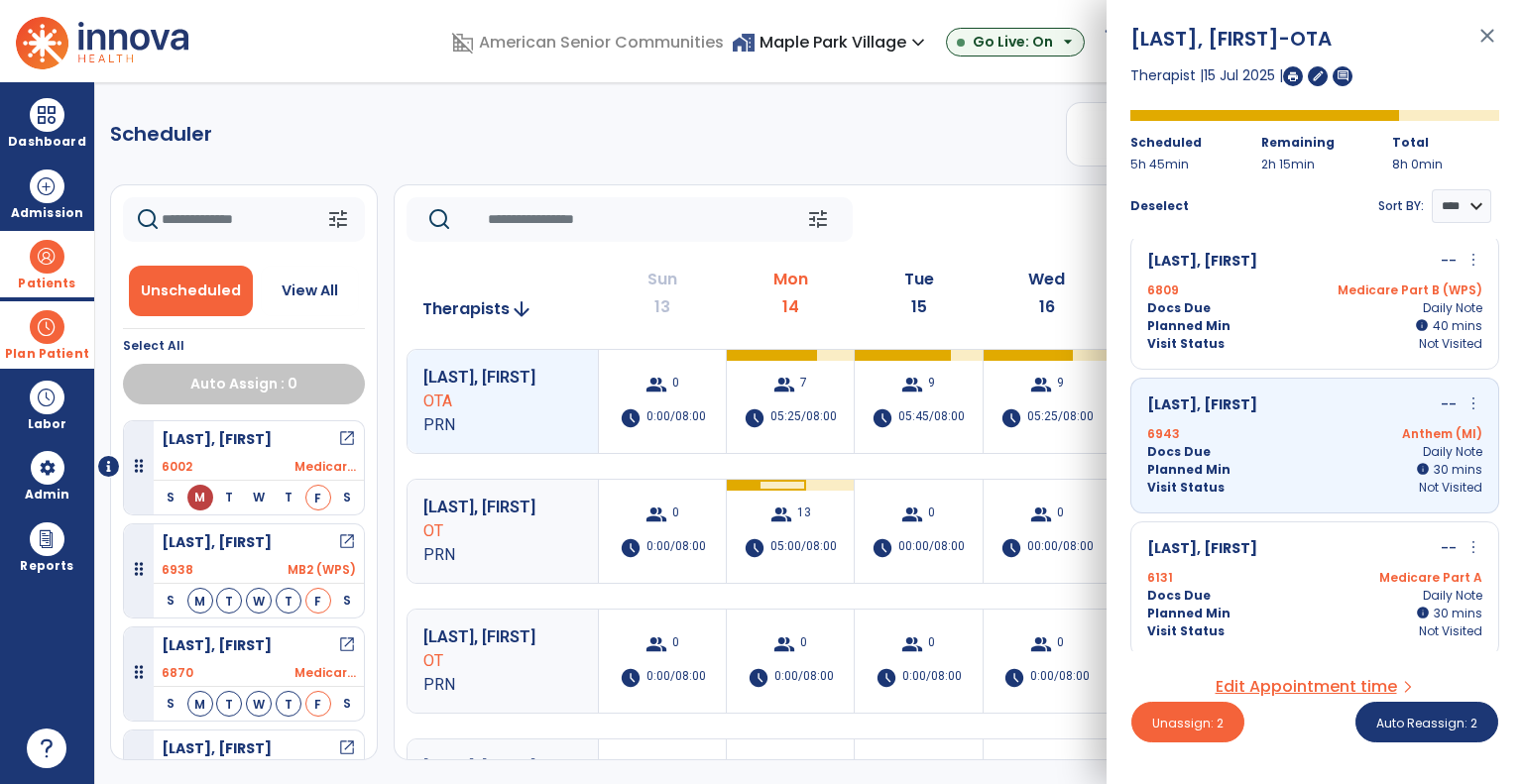 click on "Hultquist, Susan   --  more_vert  edit   Edit Session   alt_route   Split Minutes" at bounding box center (1315, 549) 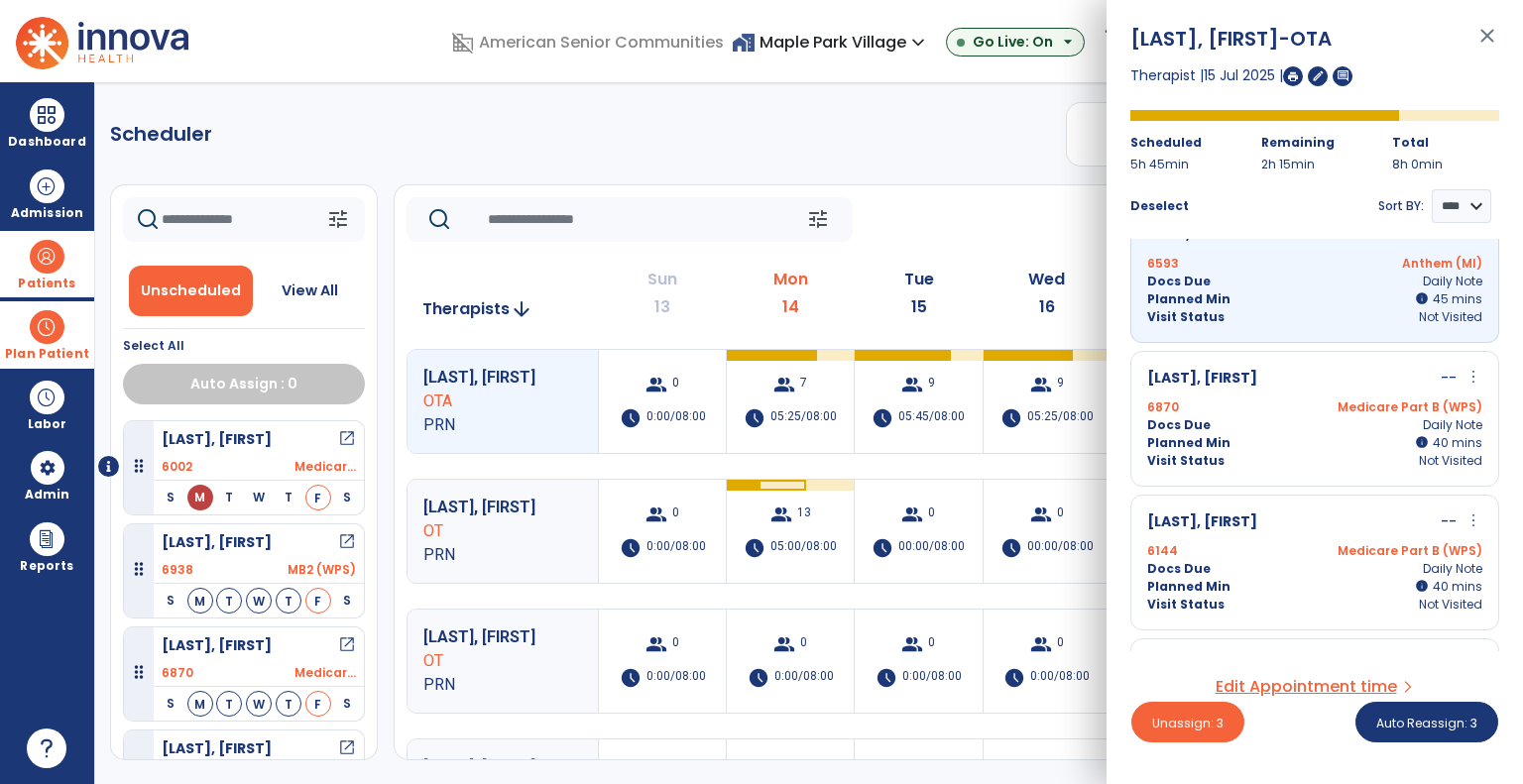 scroll, scrollTop: 0, scrollLeft: 0, axis: both 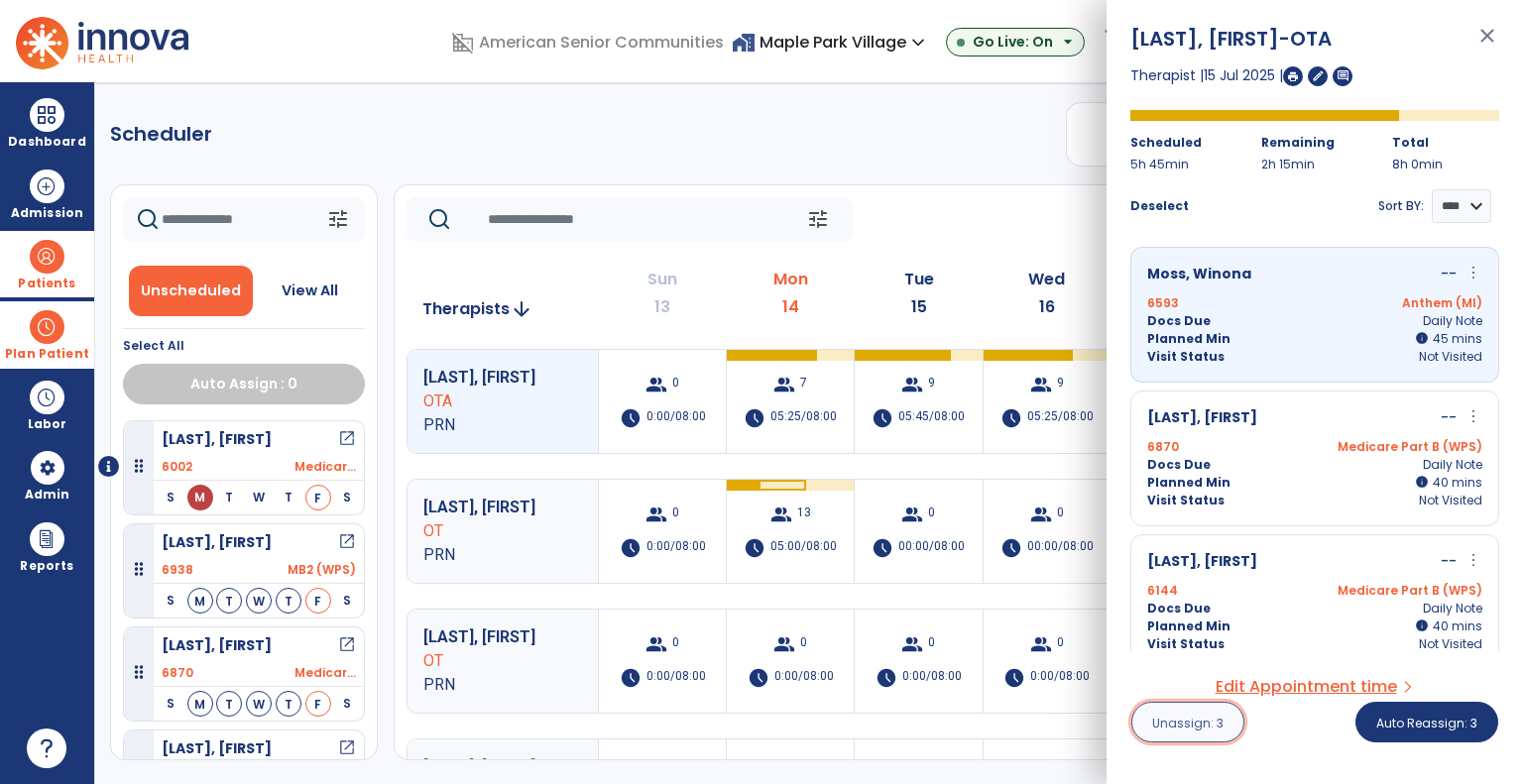 click on "Unassign: 3" at bounding box center [1188, 723] 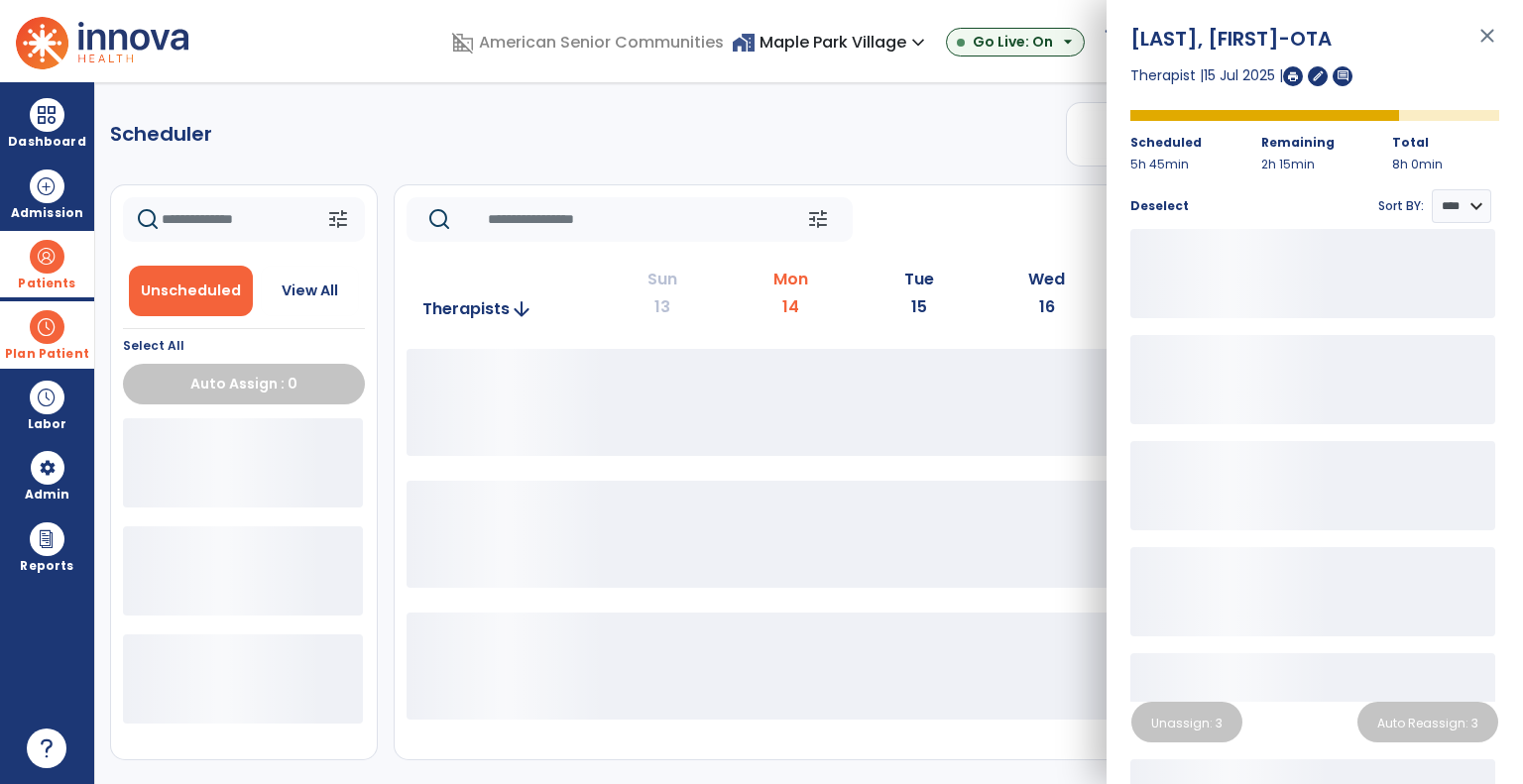click on "Scheduler   PT   OT   ST  **** *** more_vert  Manage Labor   View All Therapists   Print" 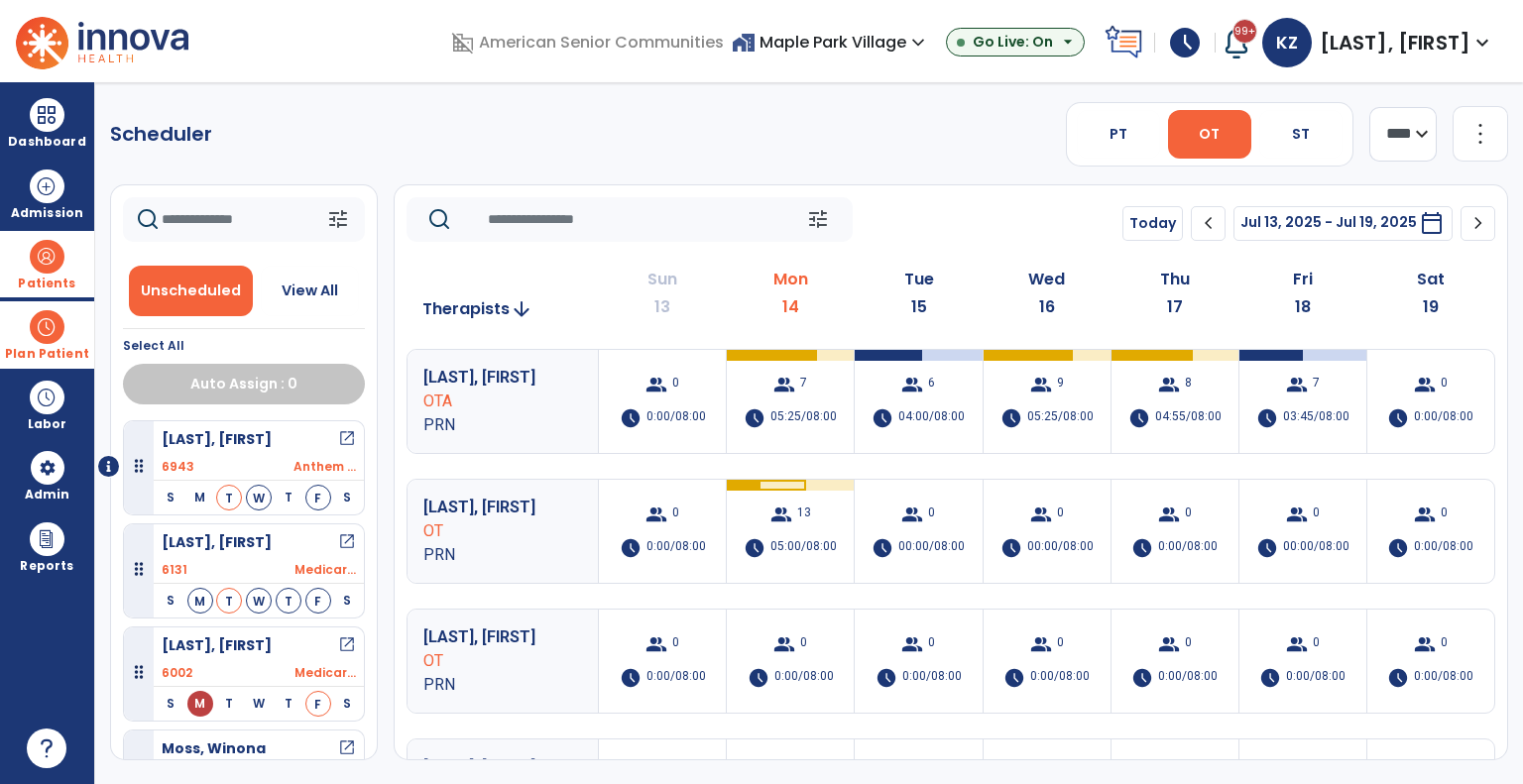 click on "open_in_new" at bounding box center (347, 439) 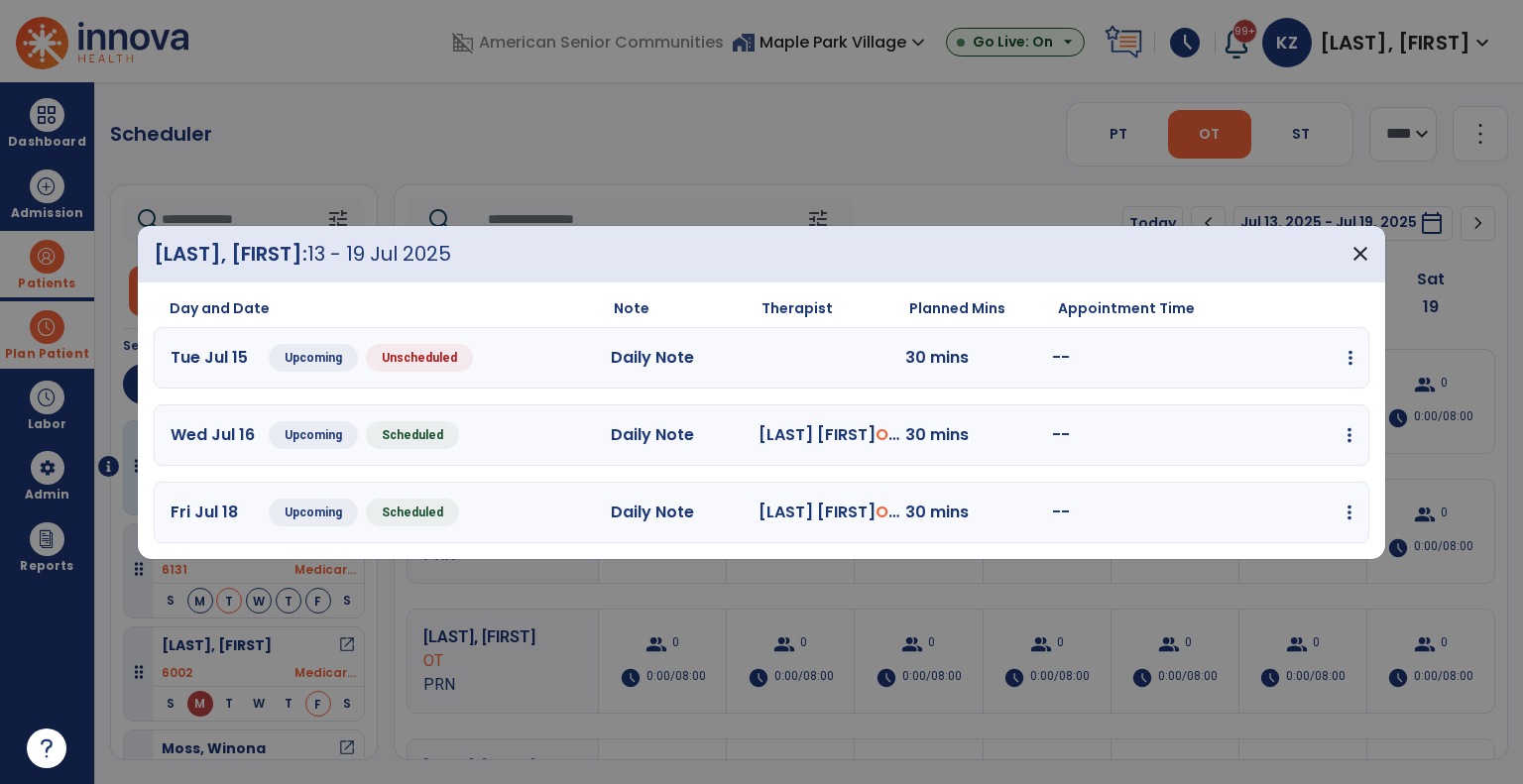 click at bounding box center [1350, 358] 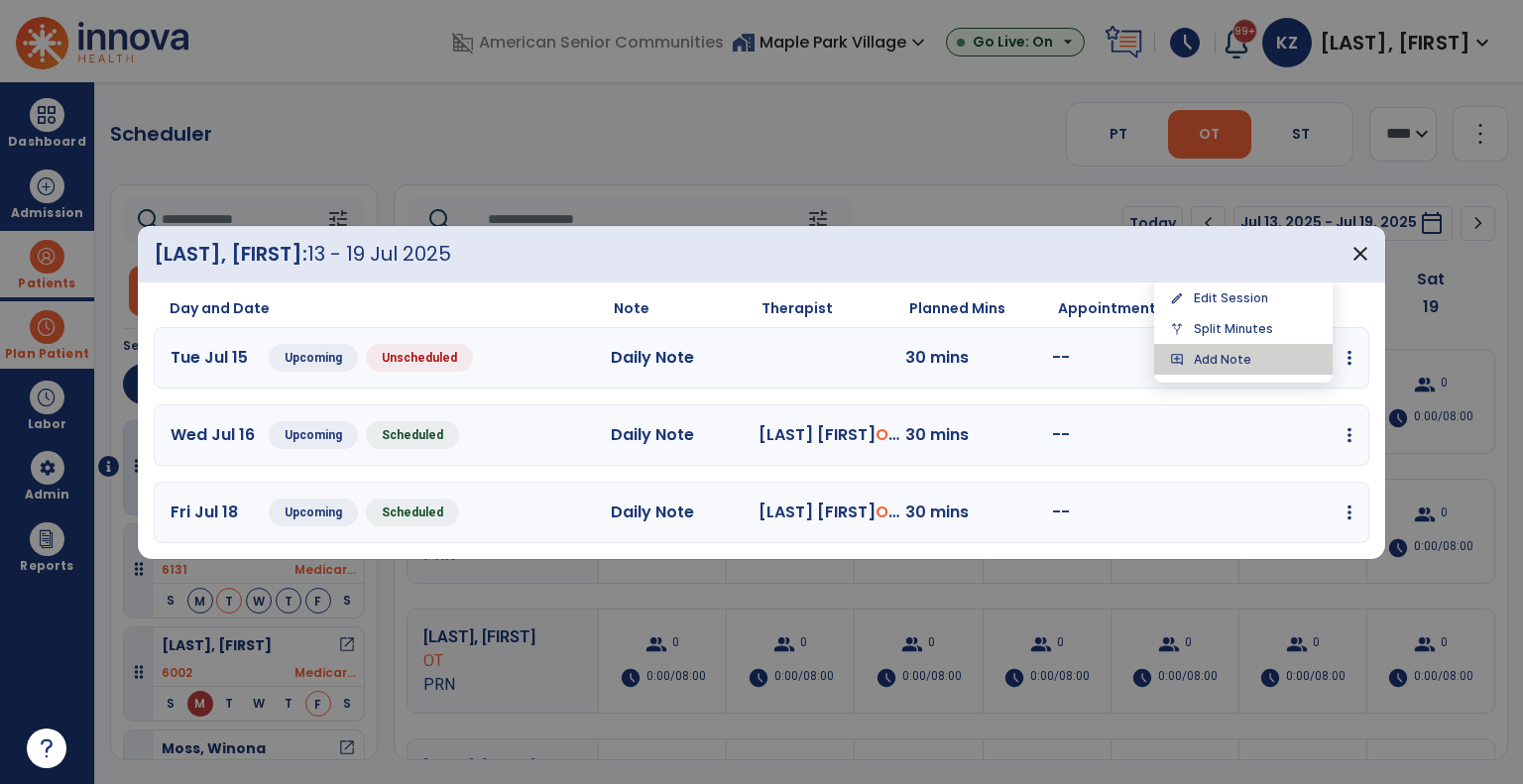 click on "add_comment  Add Note" at bounding box center (1243, 359) 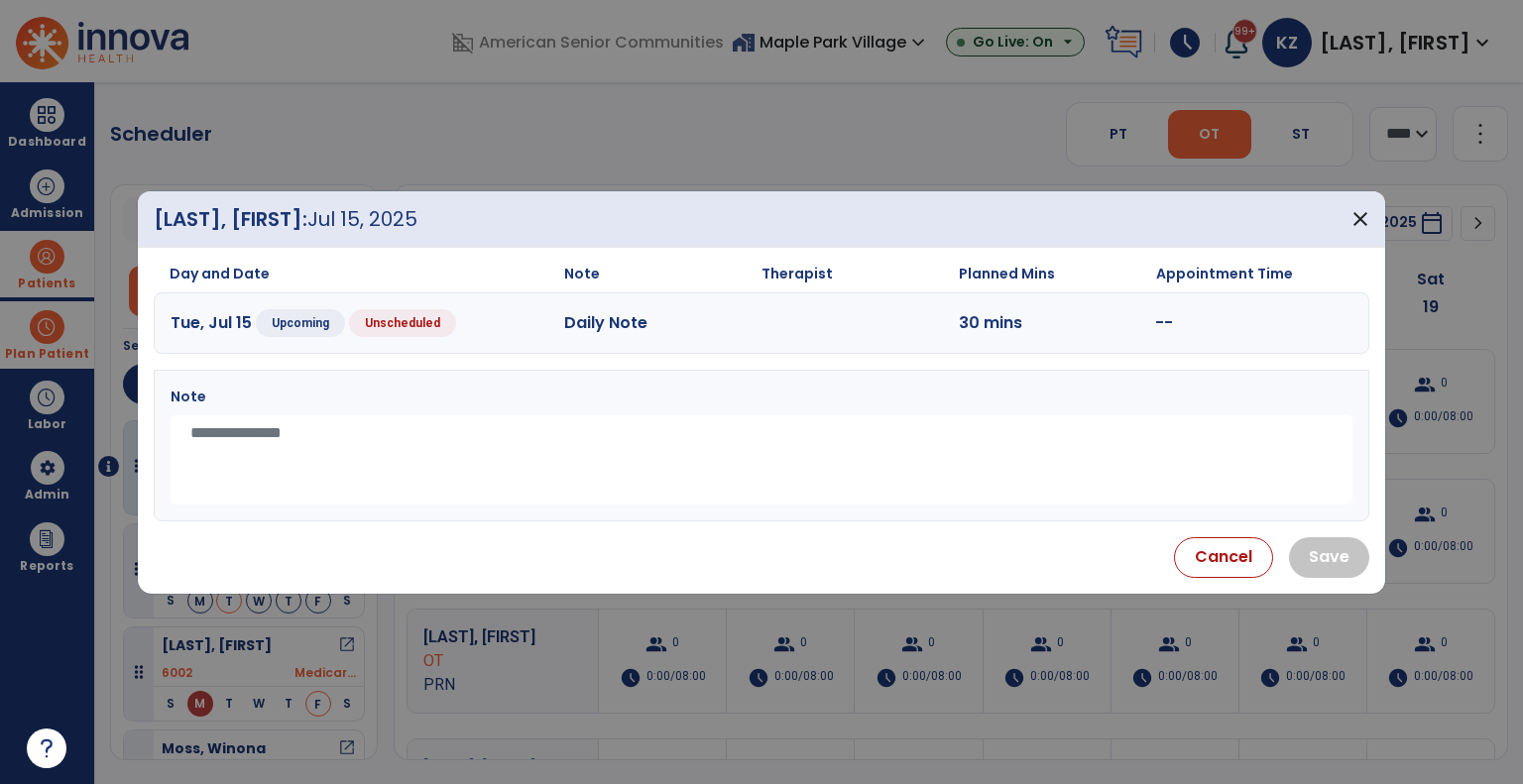 click at bounding box center (762, 460) 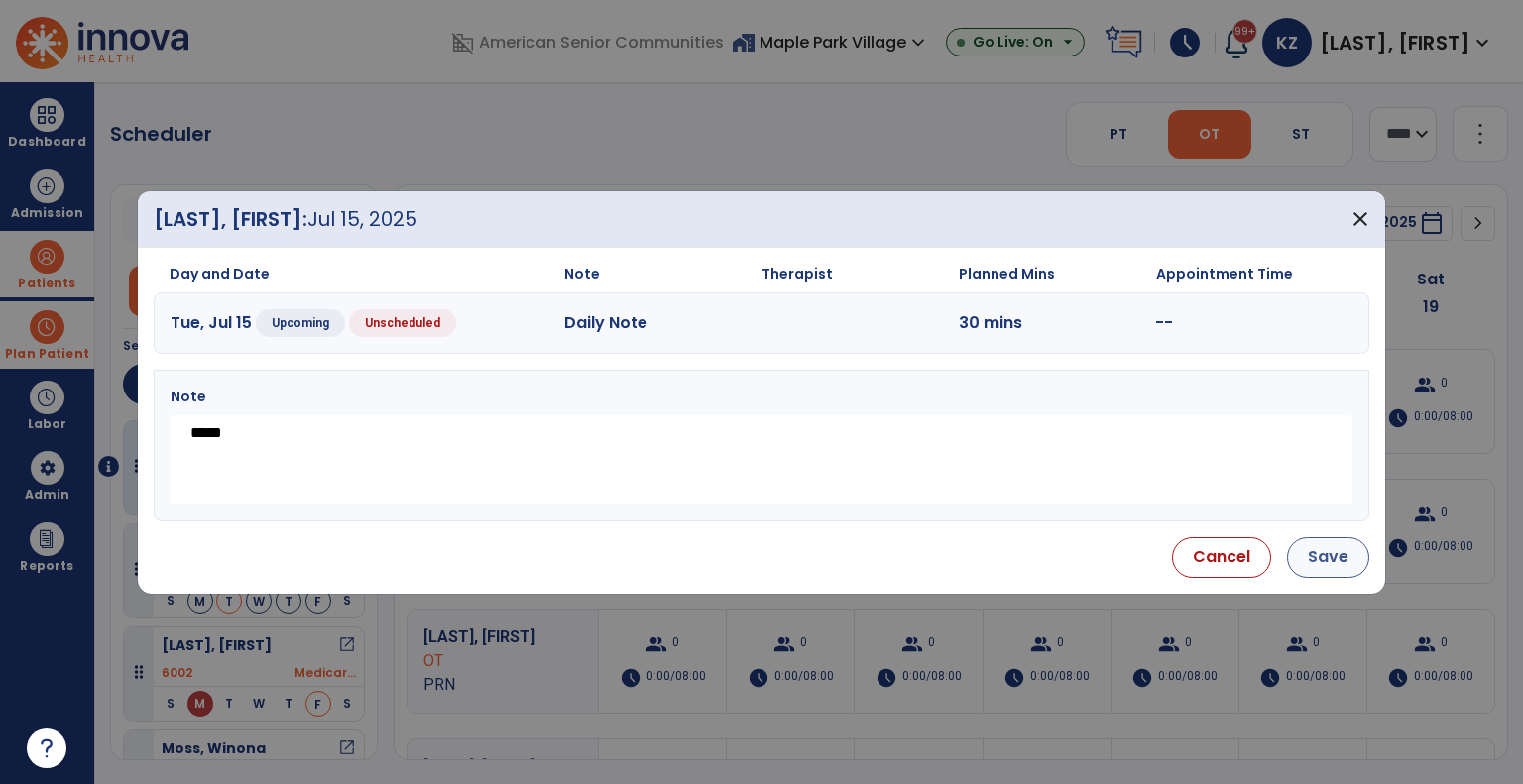 type on "*****" 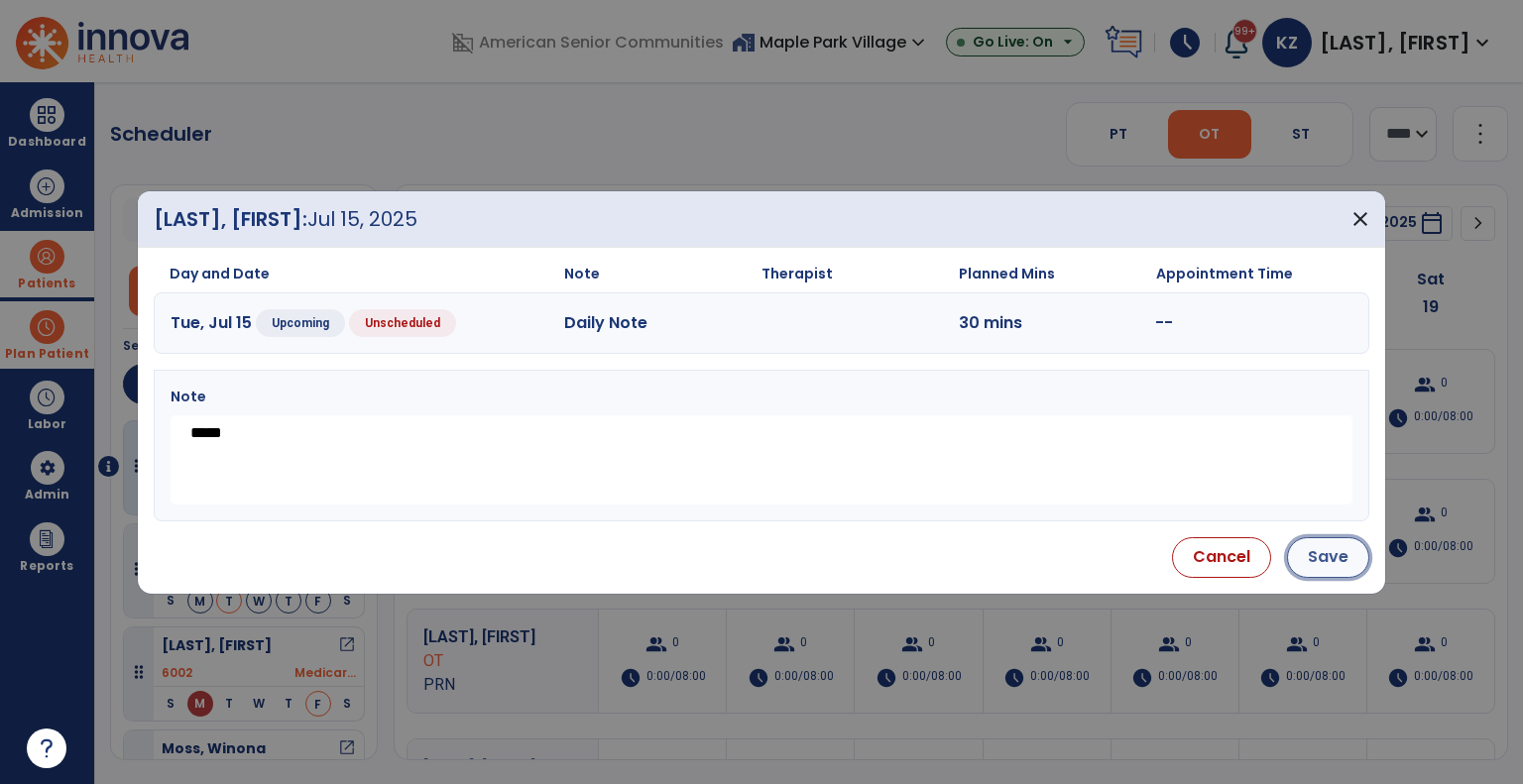 click on "Save" at bounding box center [1328, 557] 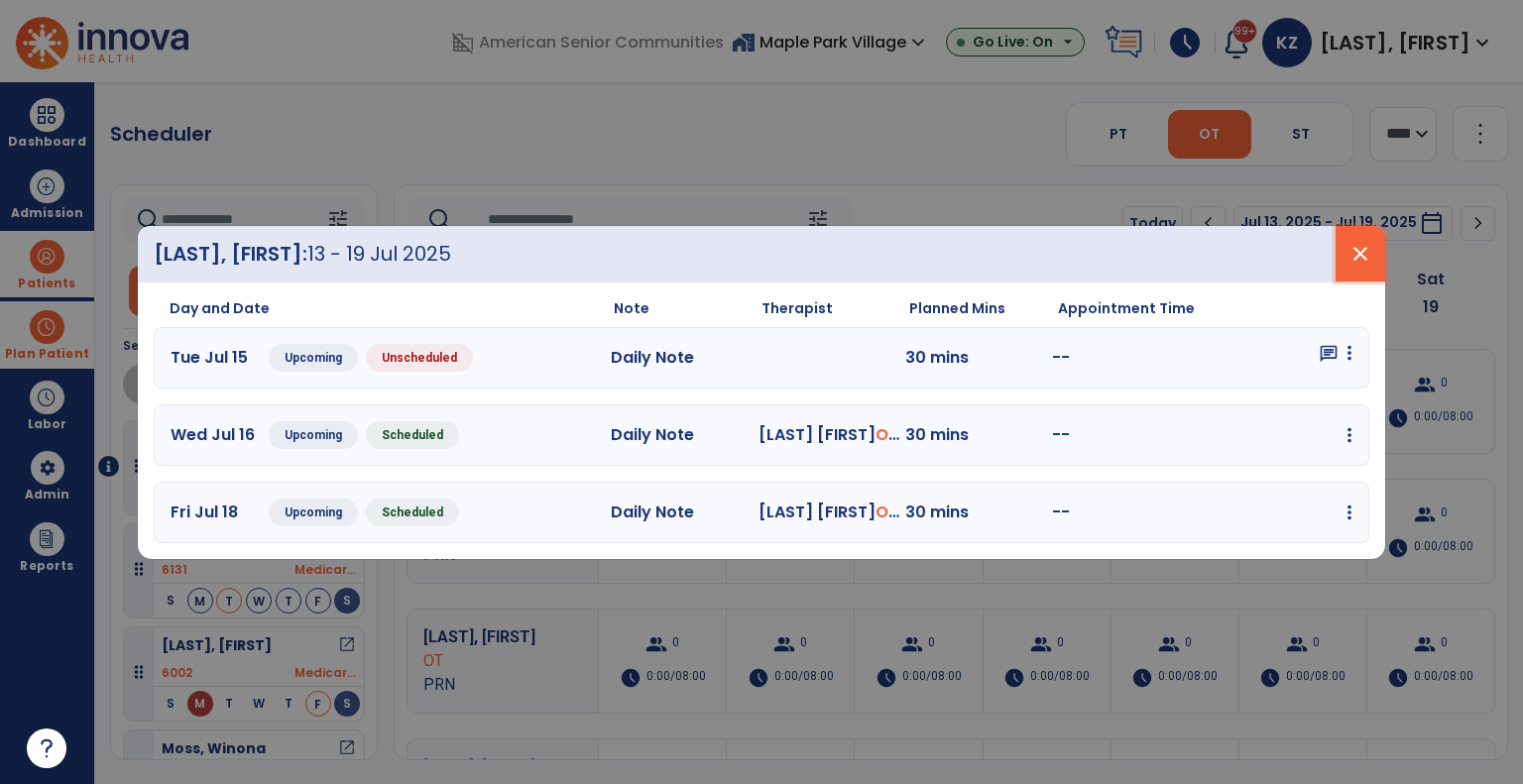 click on "close" at bounding box center [1360, 254] 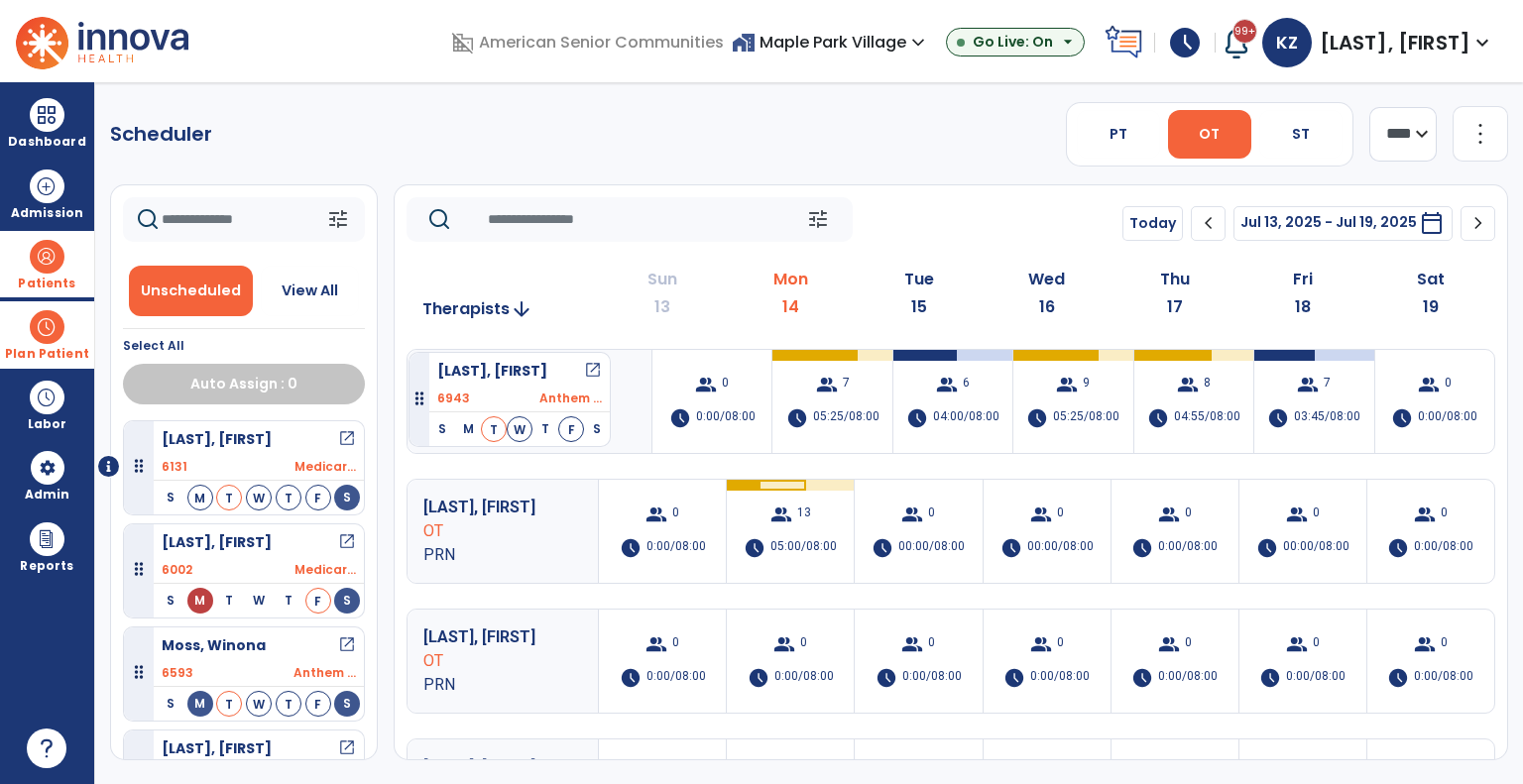 drag, startPoint x: 250, startPoint y: 455, endPoint x: 409, endPoint y: 344, distance: 193.91235 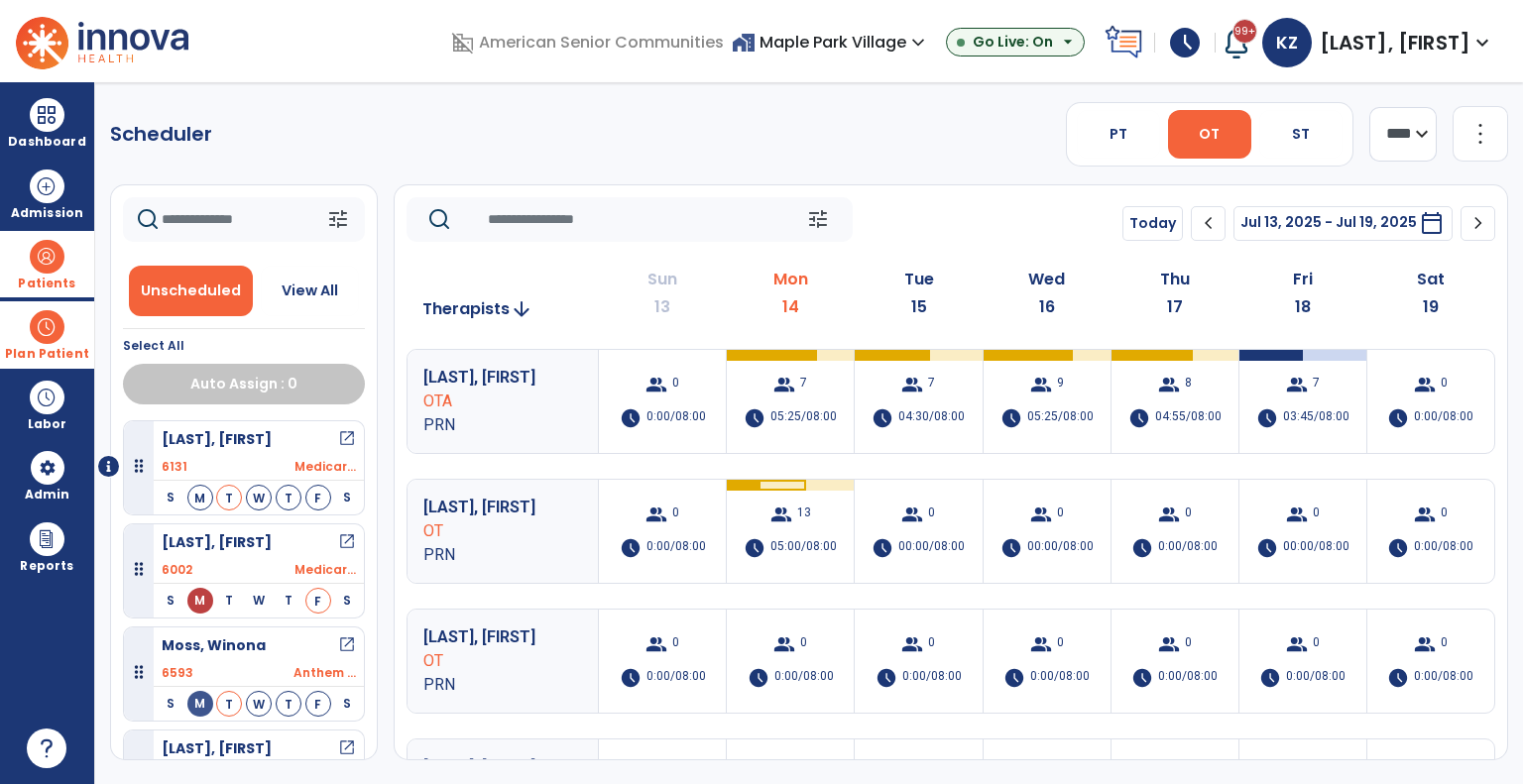 click on "open_in_new" at bounding box center [347, 439] 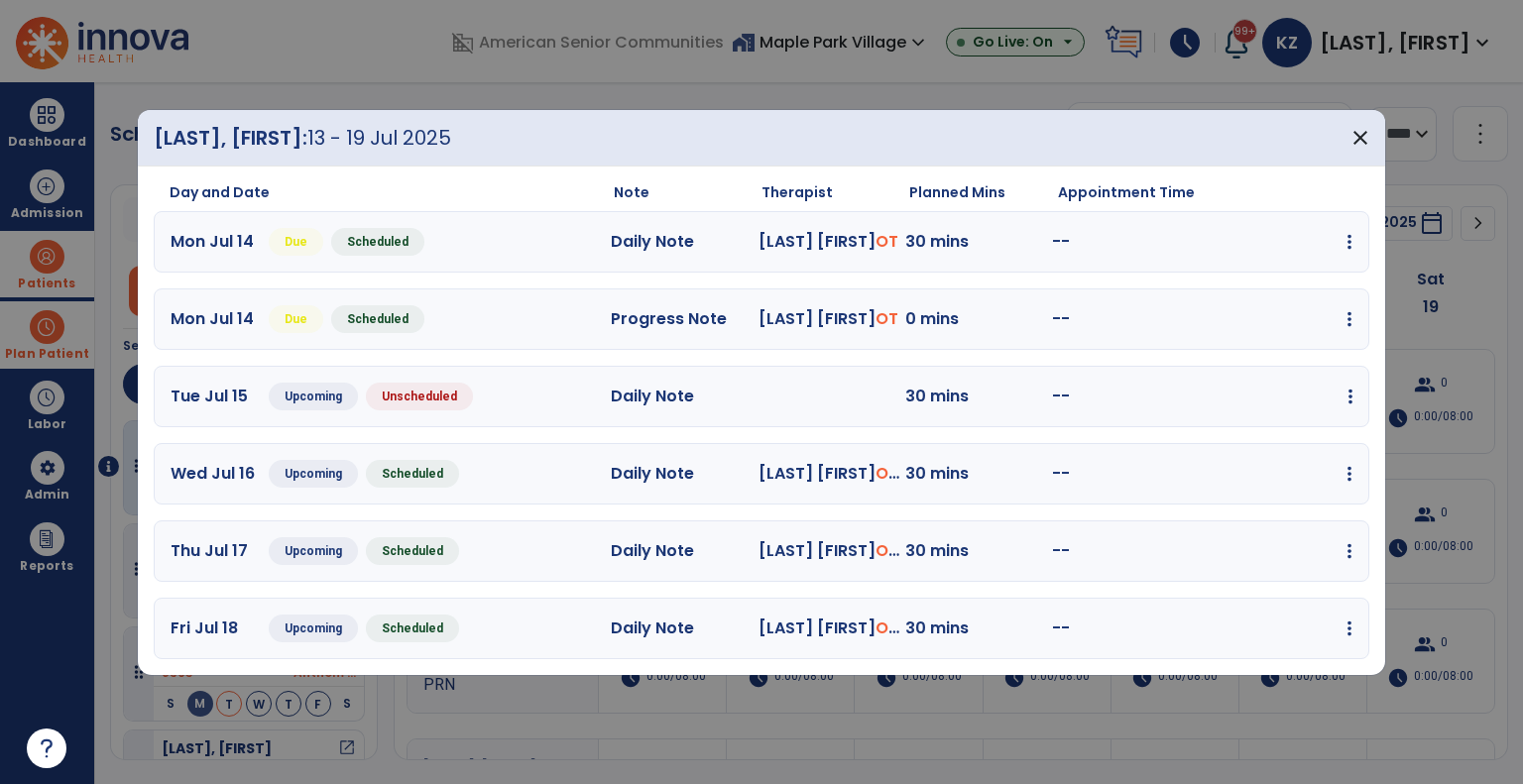 click at bounding box center [1349, 242] 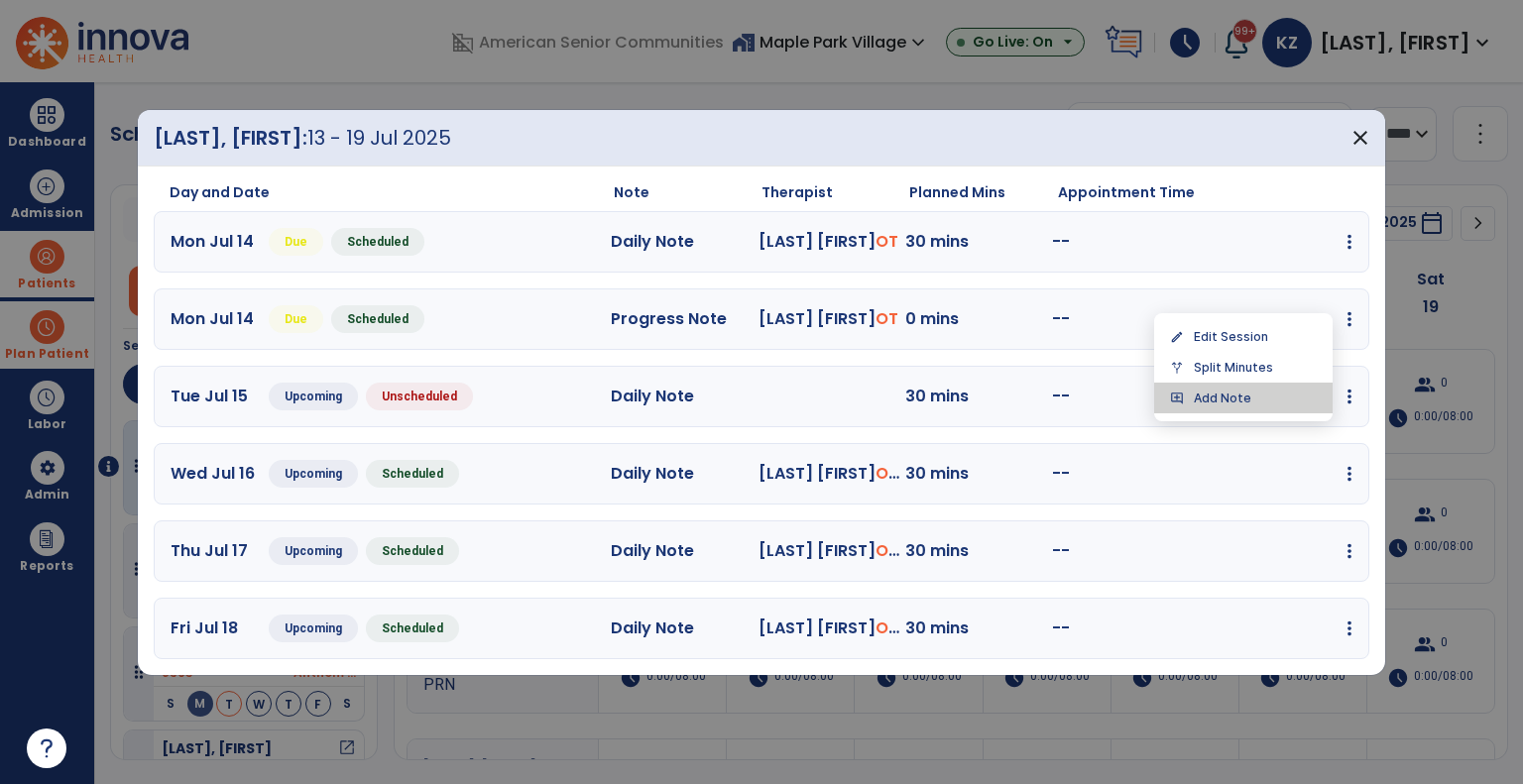 click on "add_comment  Add Note" at bounding box center [1243, 397] 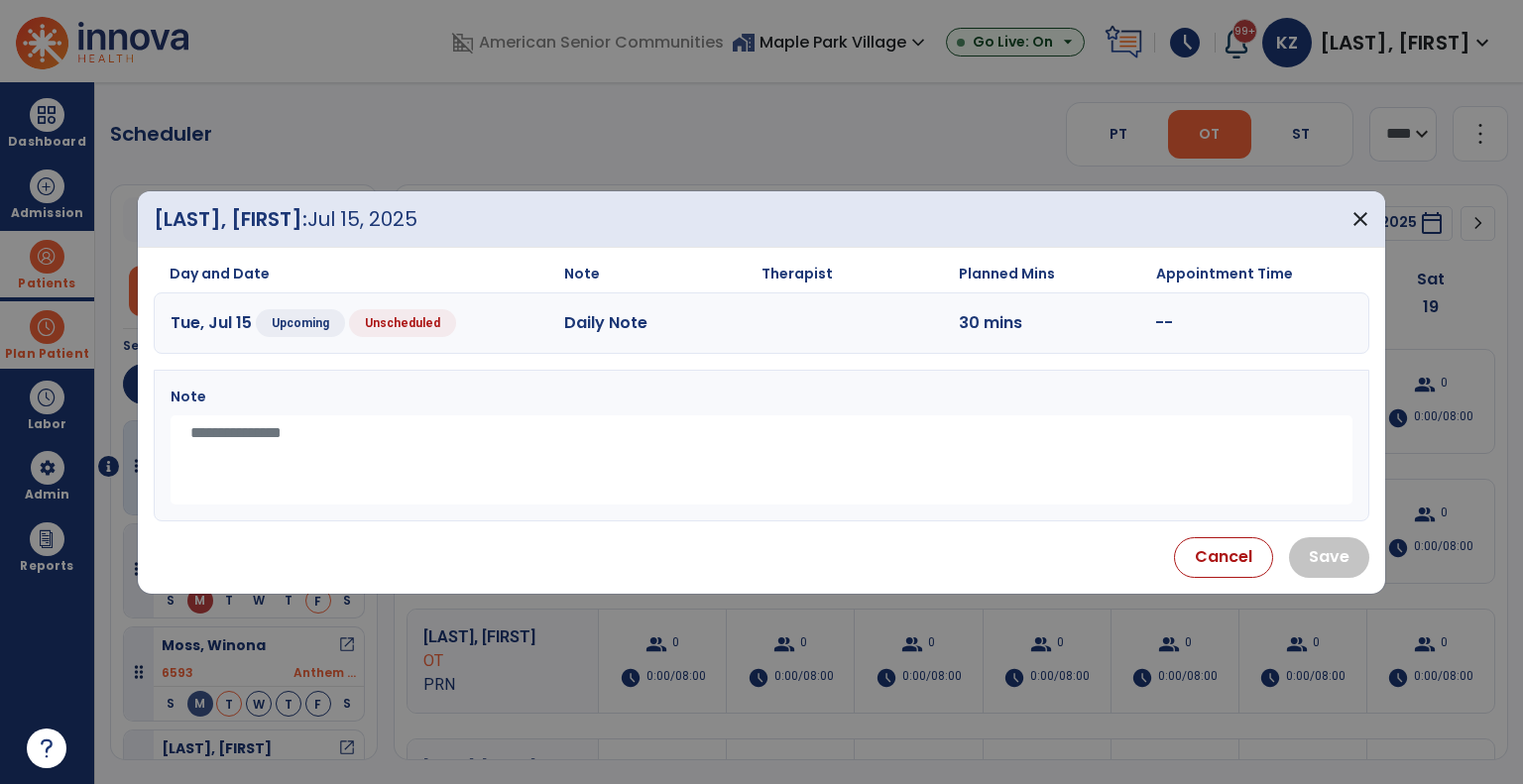 click at bounding box center (762, 460) 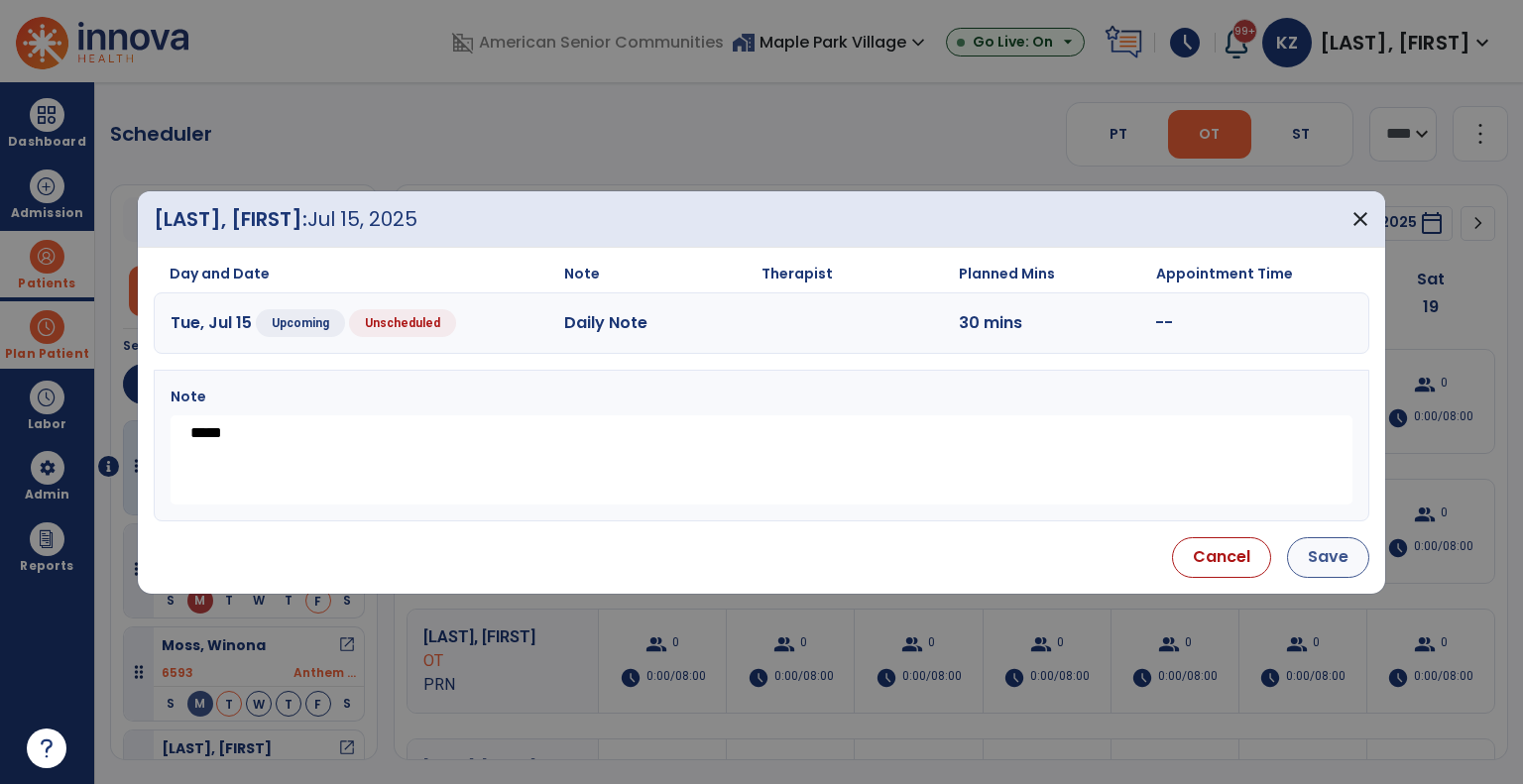 type on "*****" 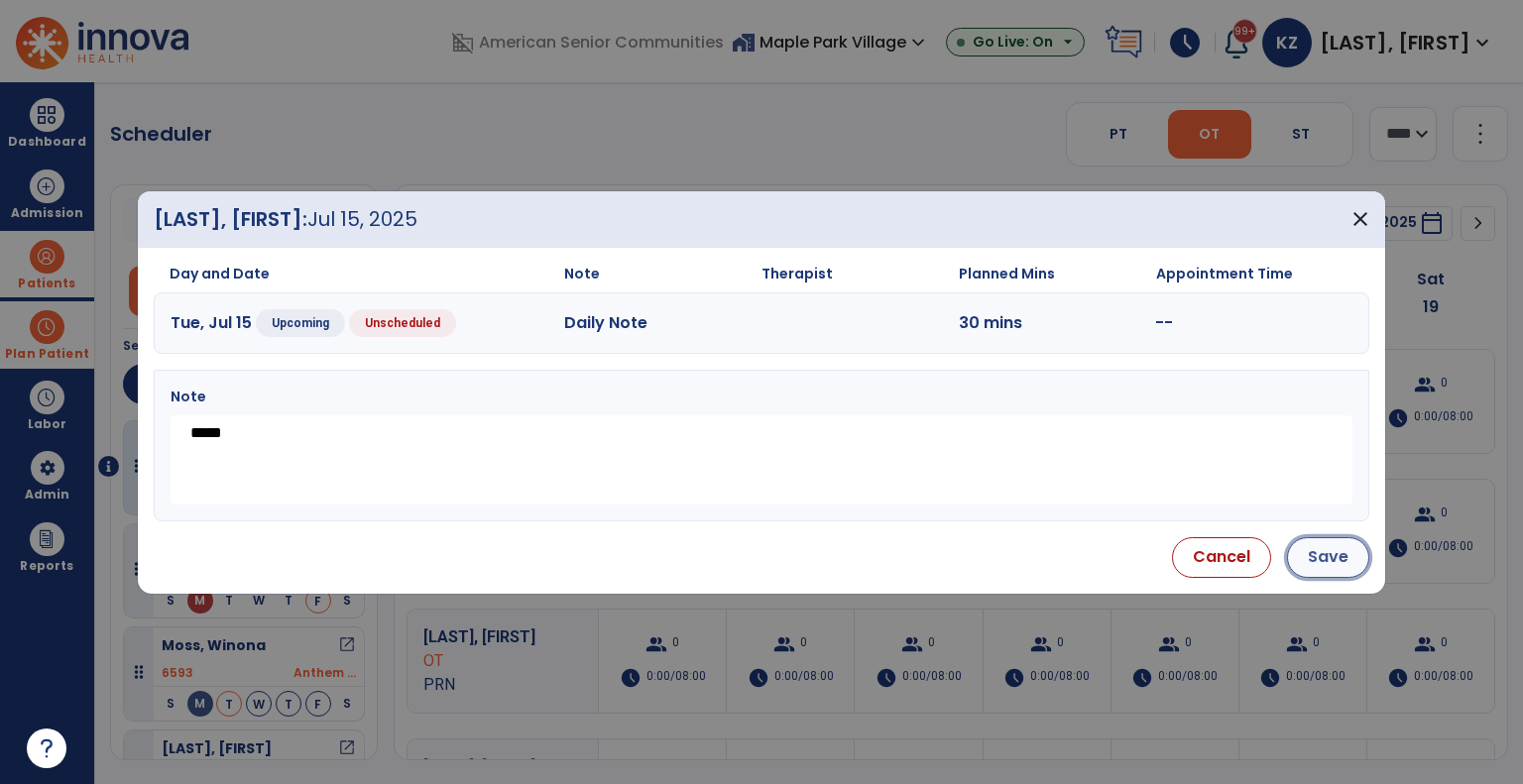 click on "Save" at bounding box center [1328, 557] 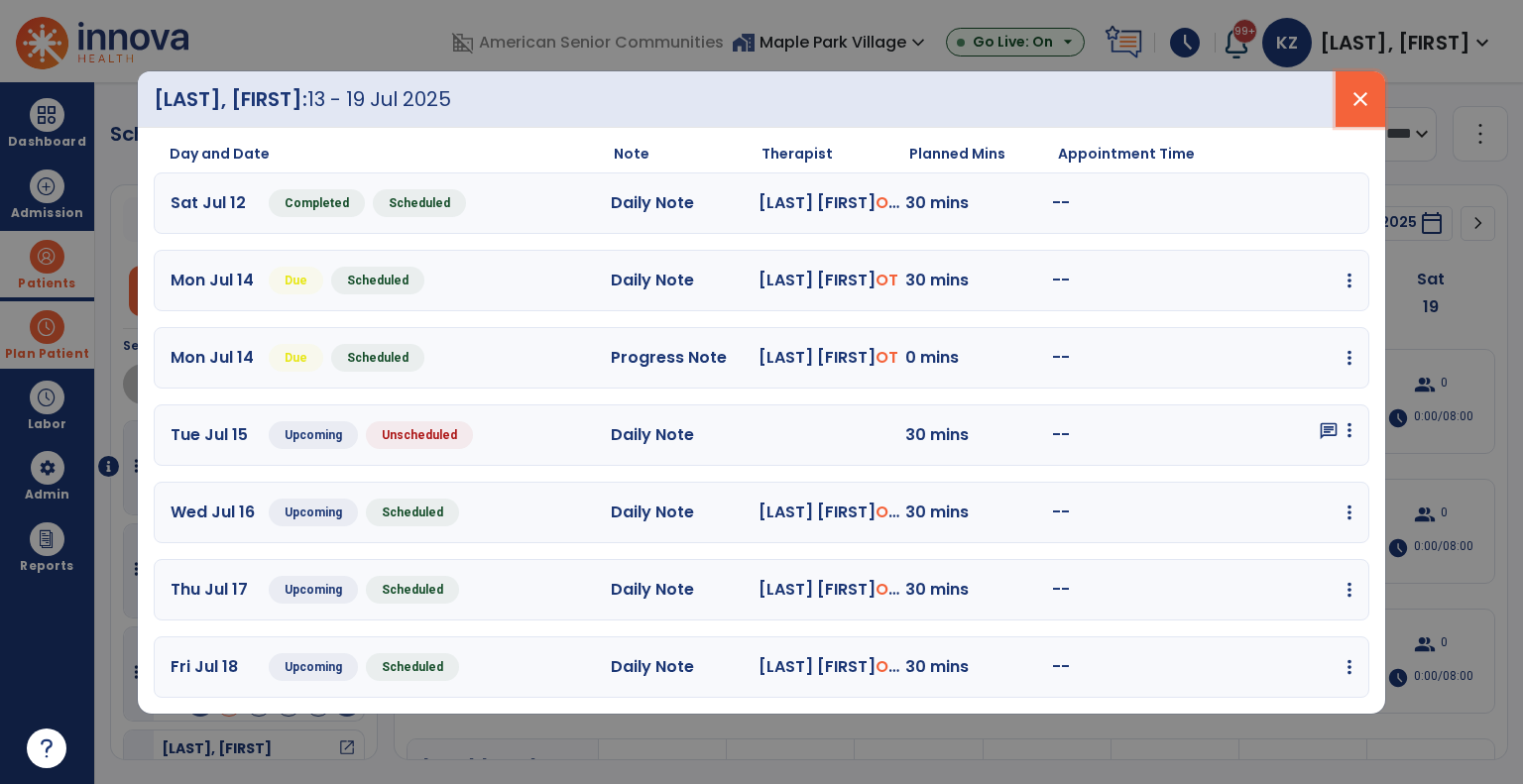 click on "close" at bounding box center (1360, 99) 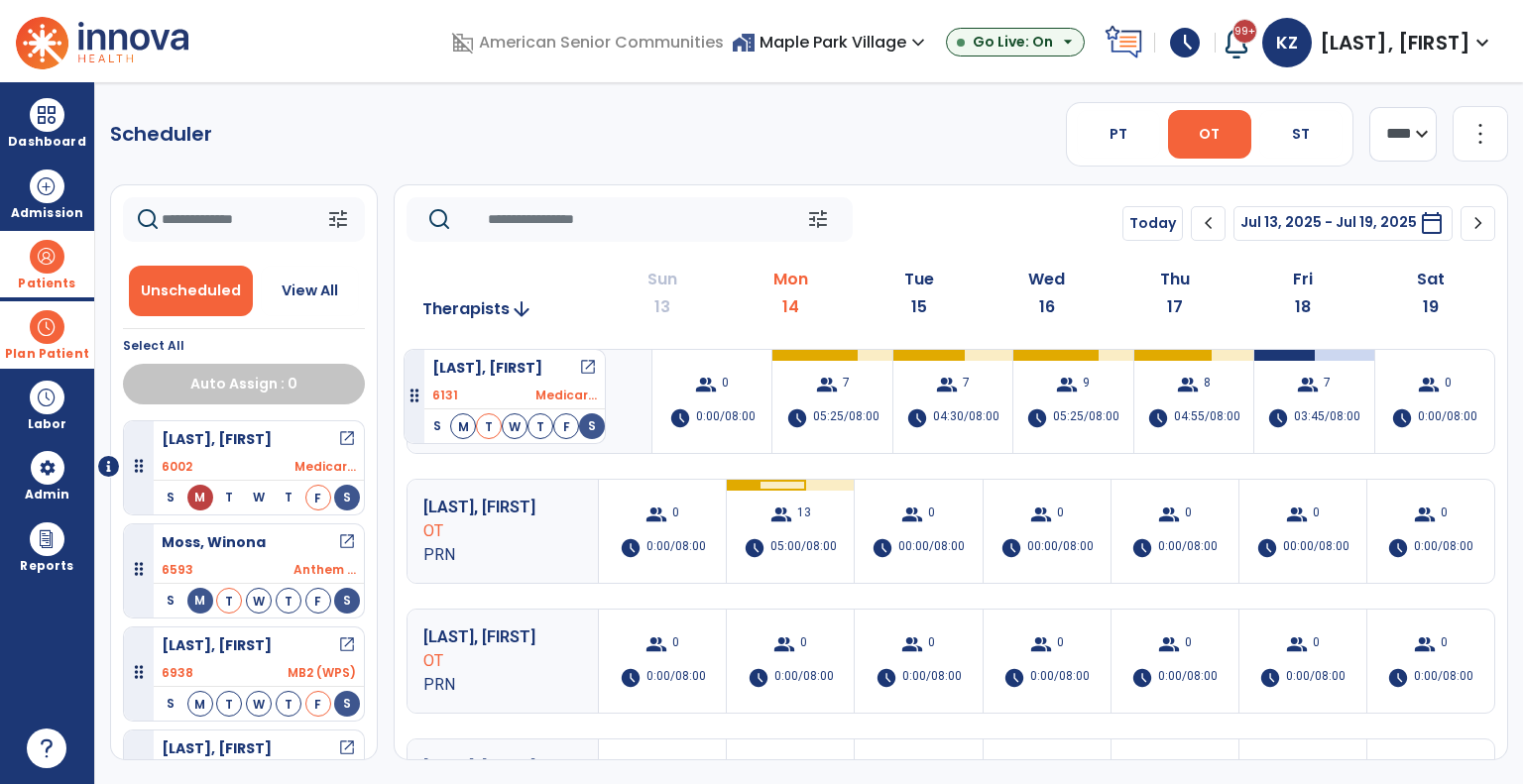 drag, startPoint x: 234, startPoint y: 450, endPoint x: 404, endPoint y: 341, distance: 201.94306 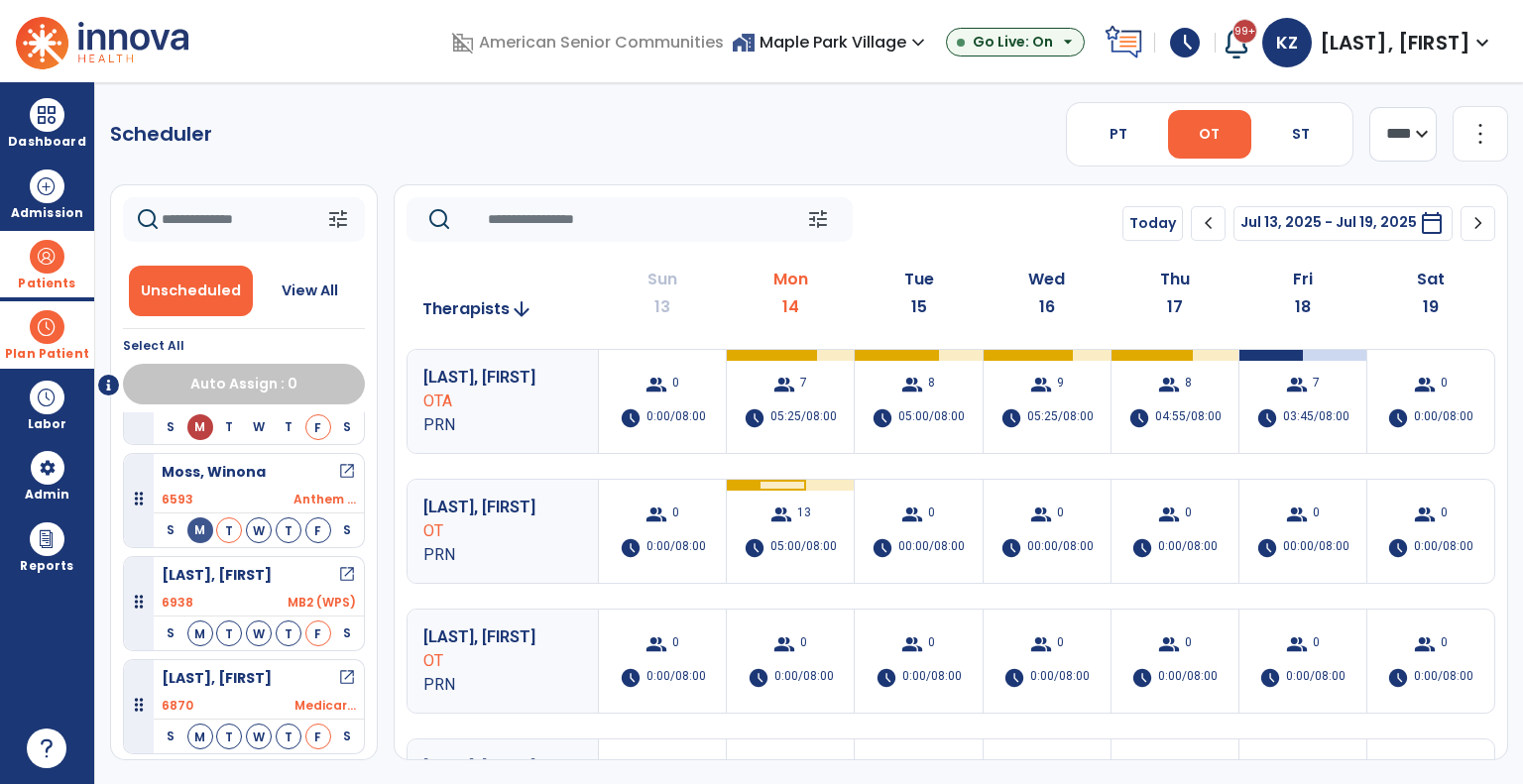 scroll, scrollTop: 0, scrollLeft: 0, axis: both 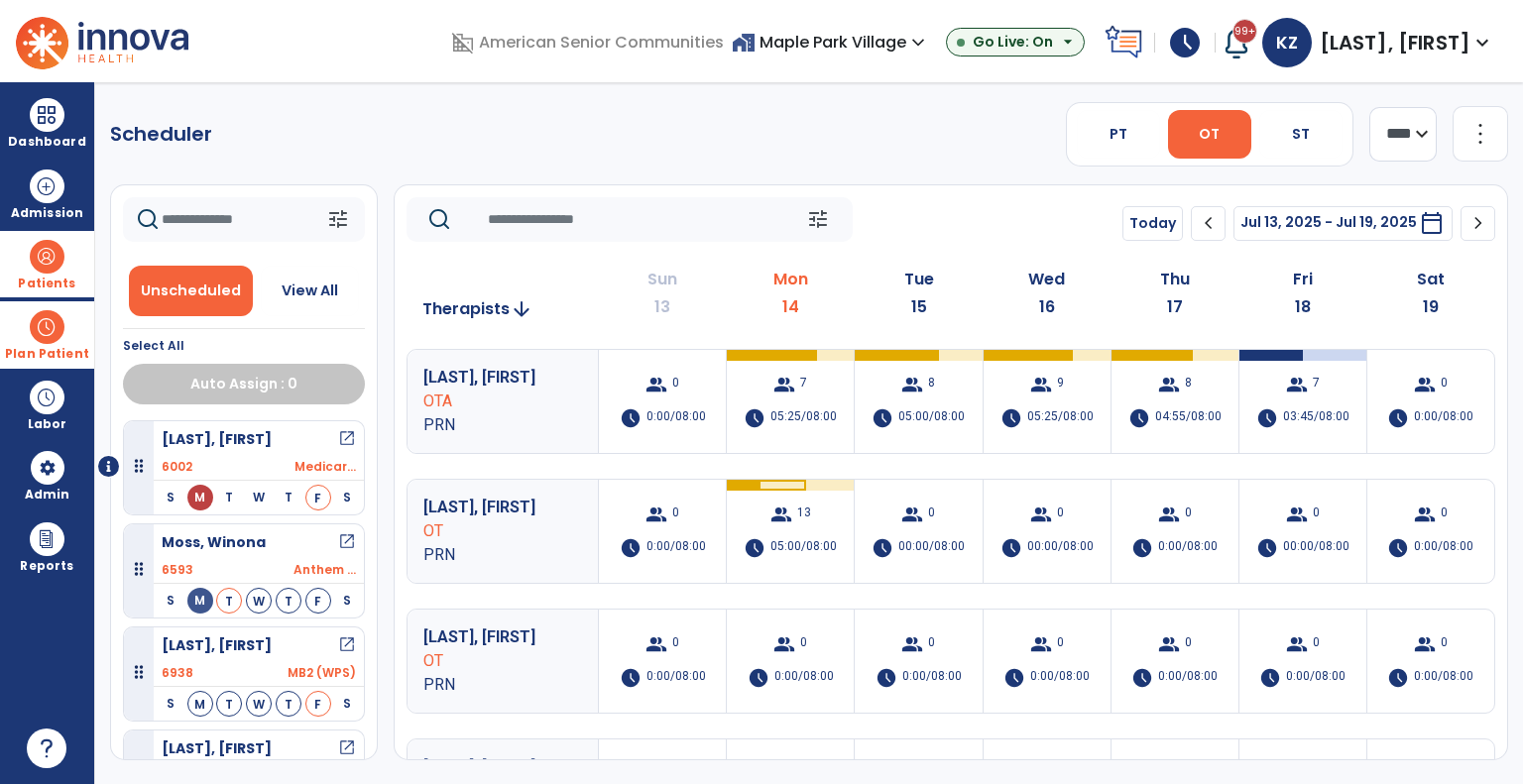 click on "Moss, Winona   open_in_new" at bounding box center (259, 542) 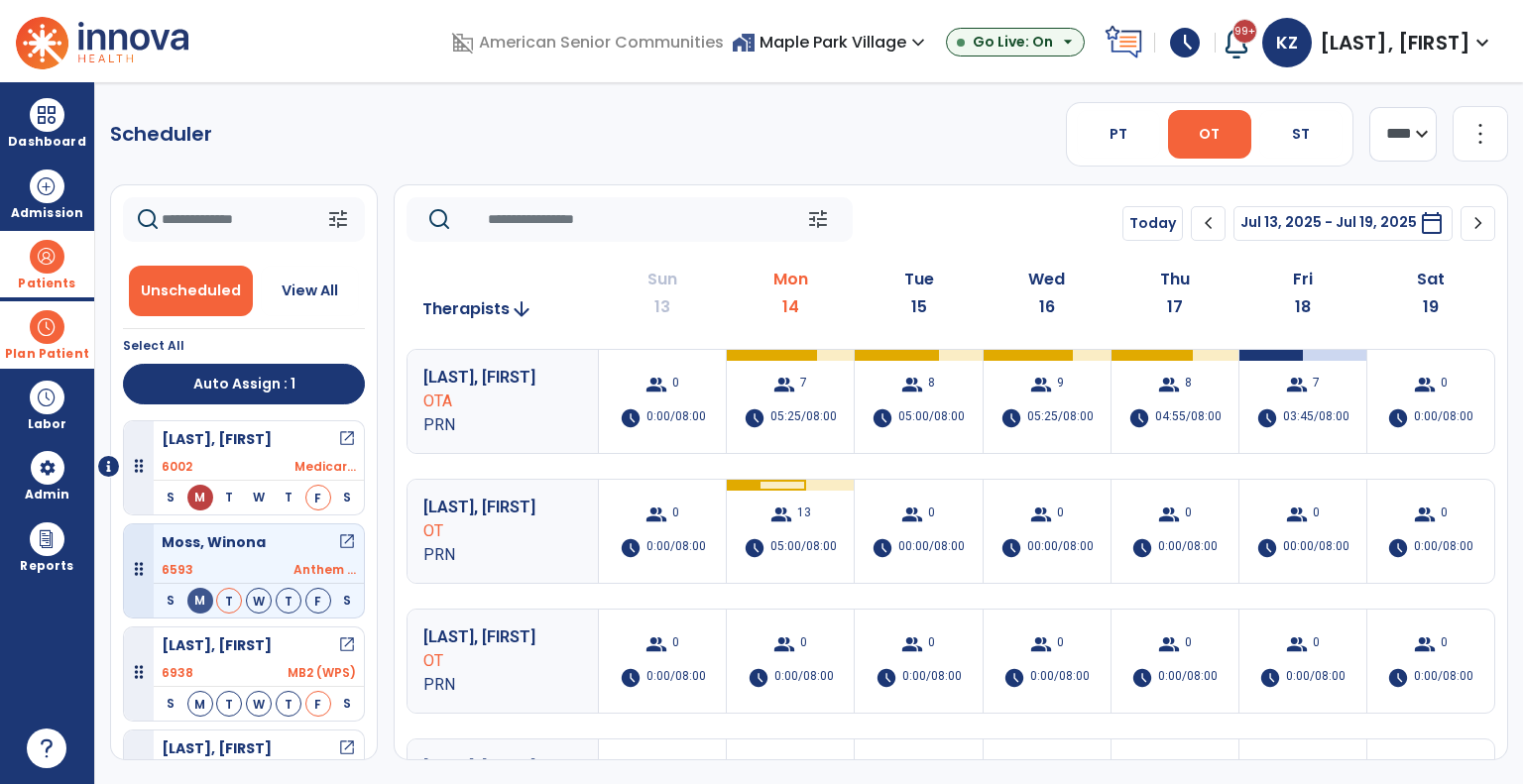 click on "open_in_new" at bounding box center [347, 542] 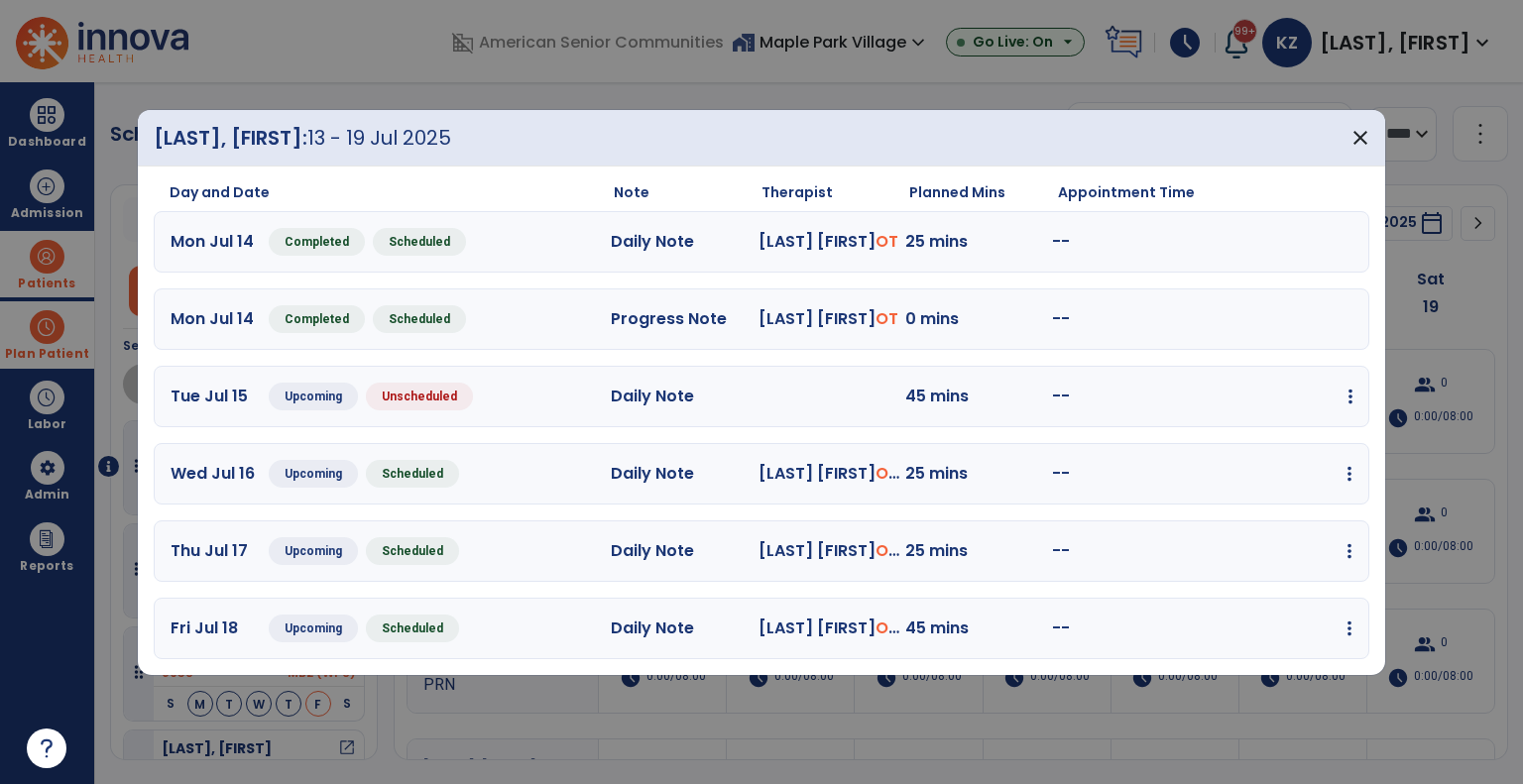 click at bounding box center [1350, 396] 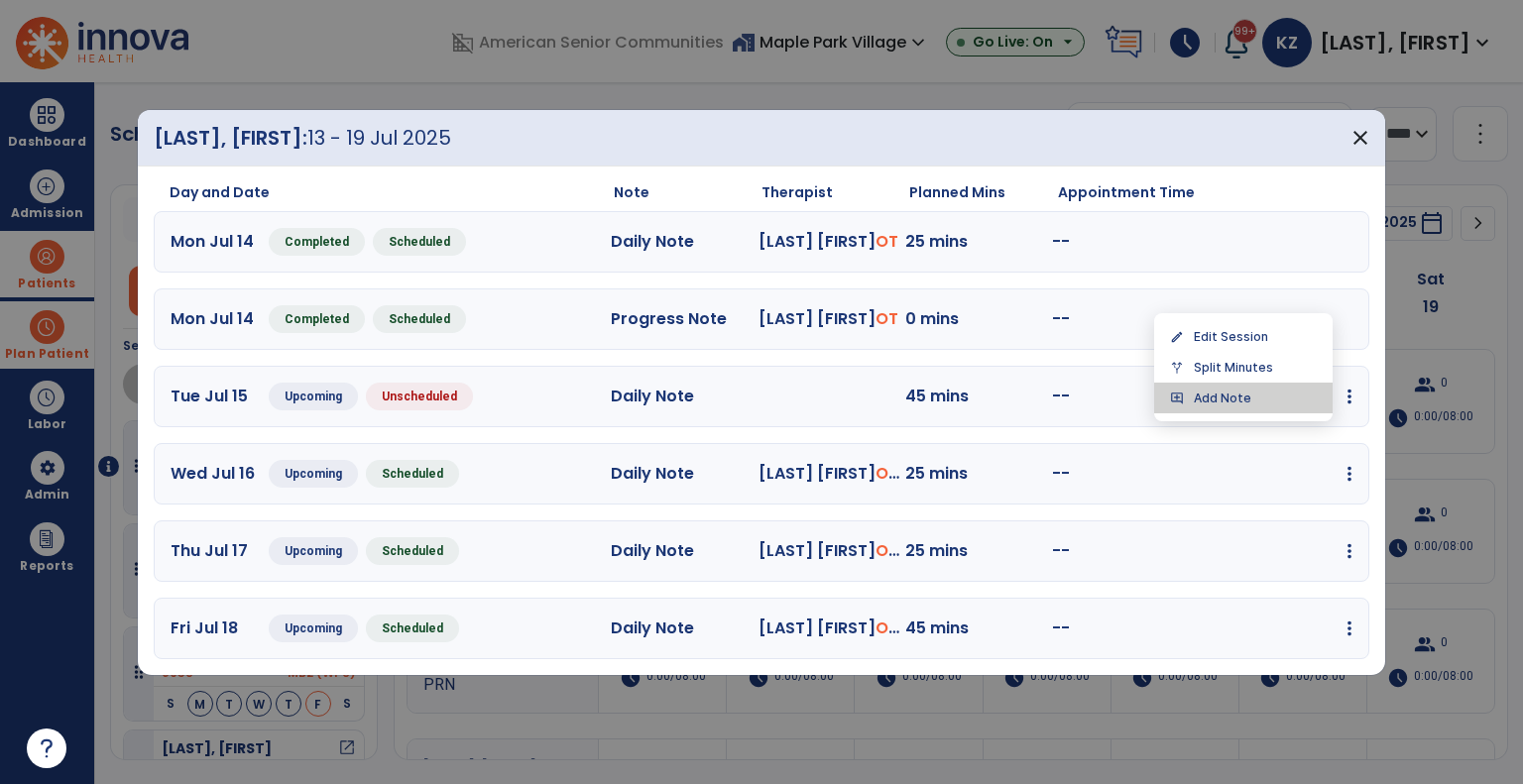 click on "add_comment  Add Note" at bounding box center [1243, 397] 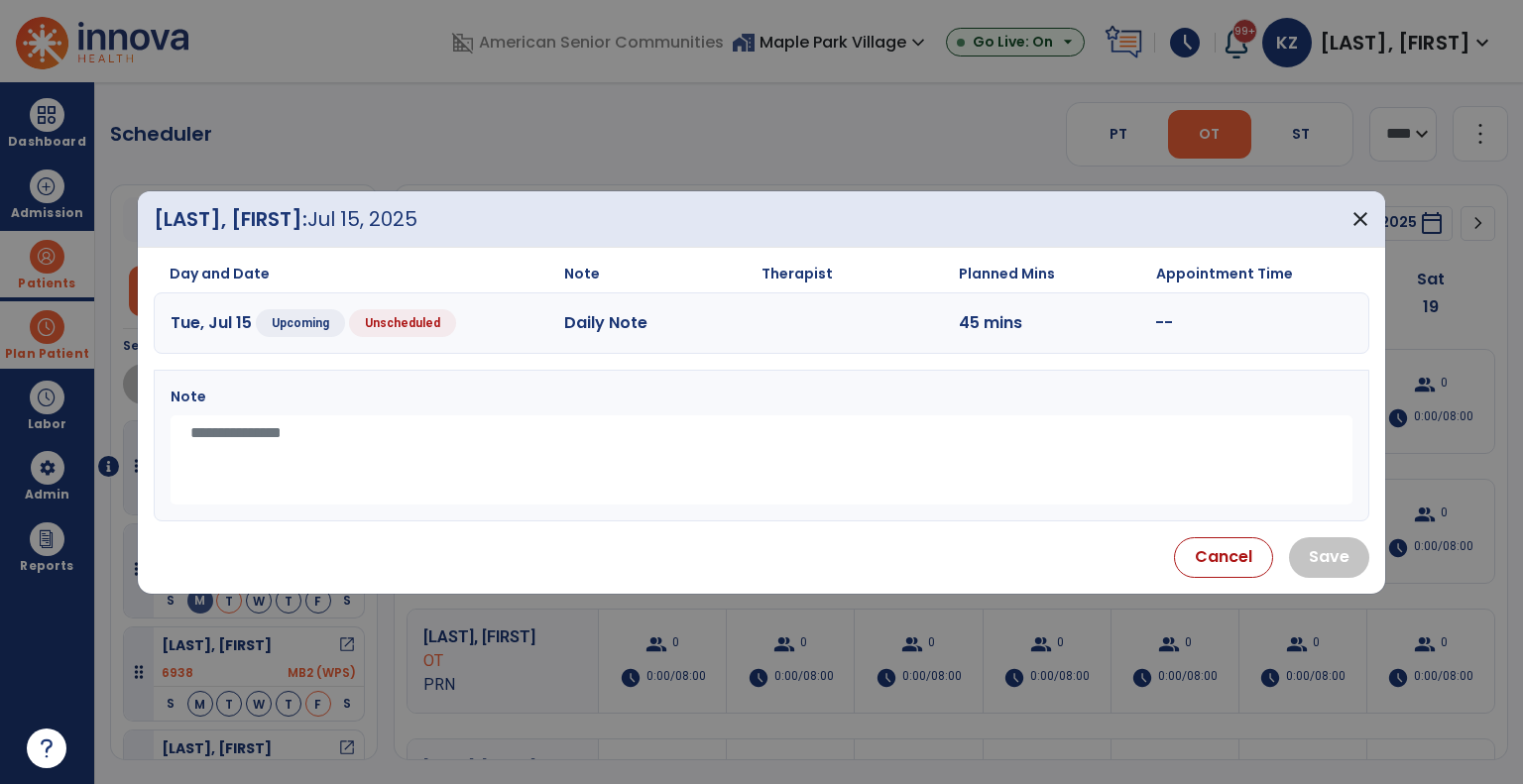 click at bounding box center (762, 460) 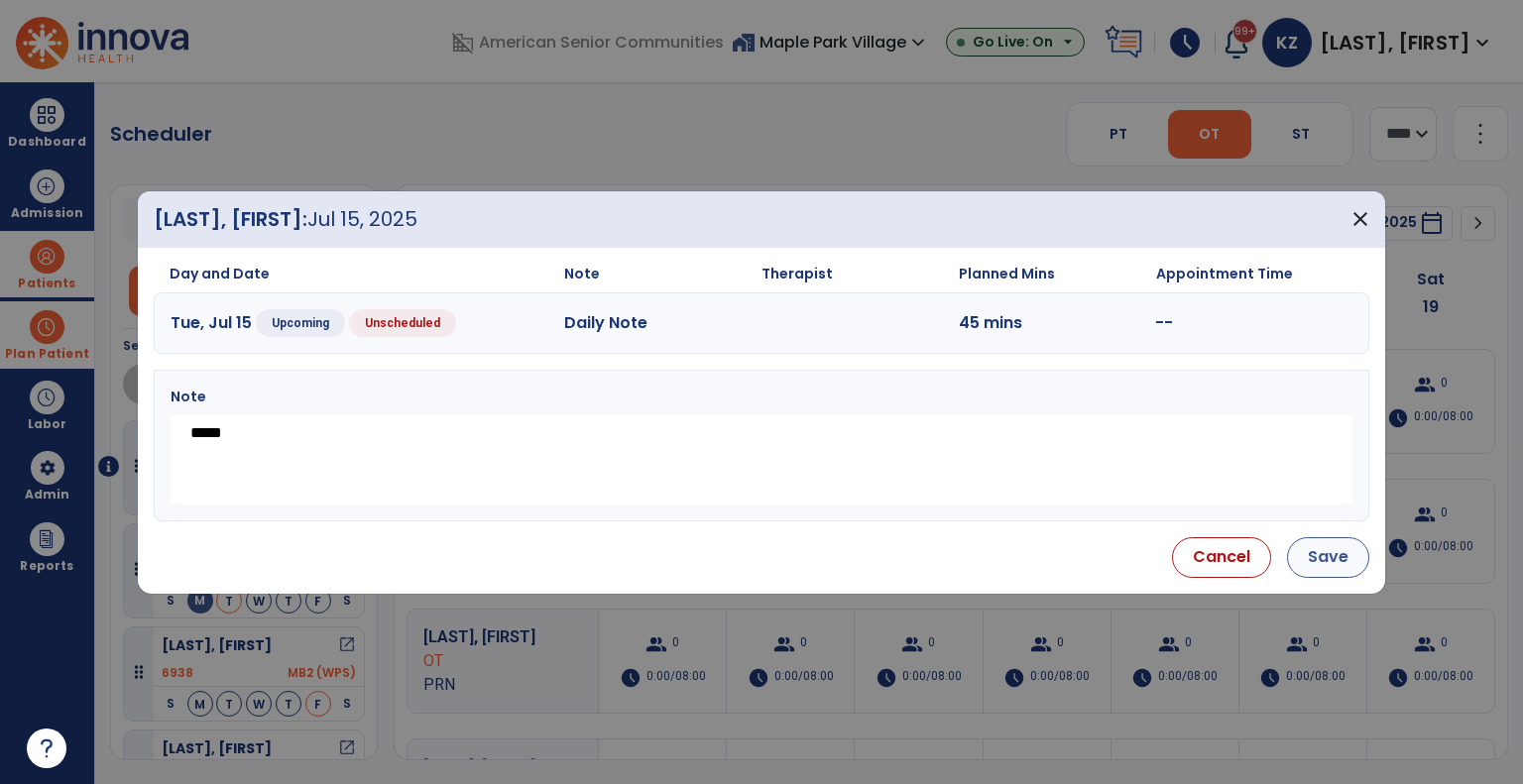 type on "*****" 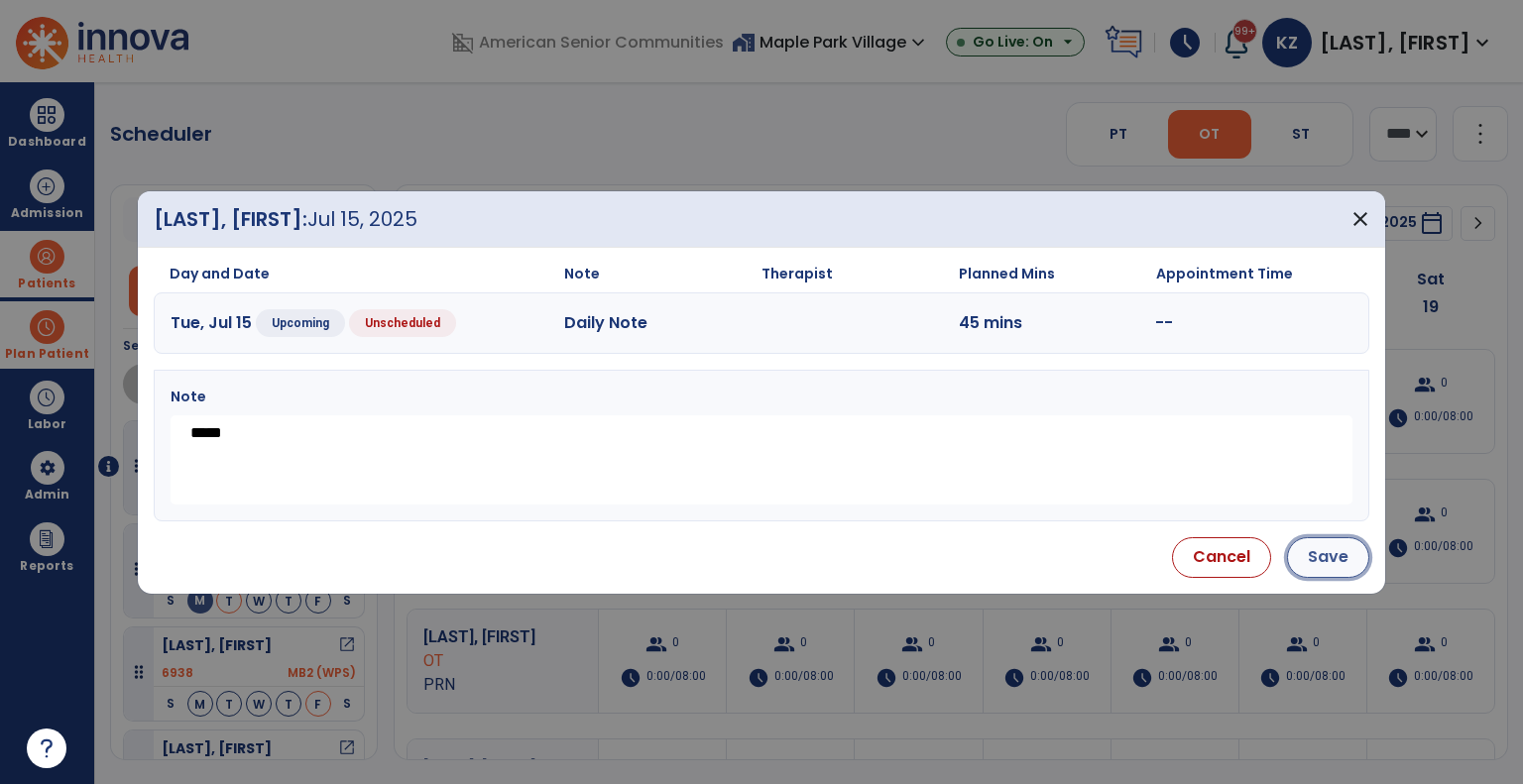 click on "Save" at bounding box center (1328, 557) 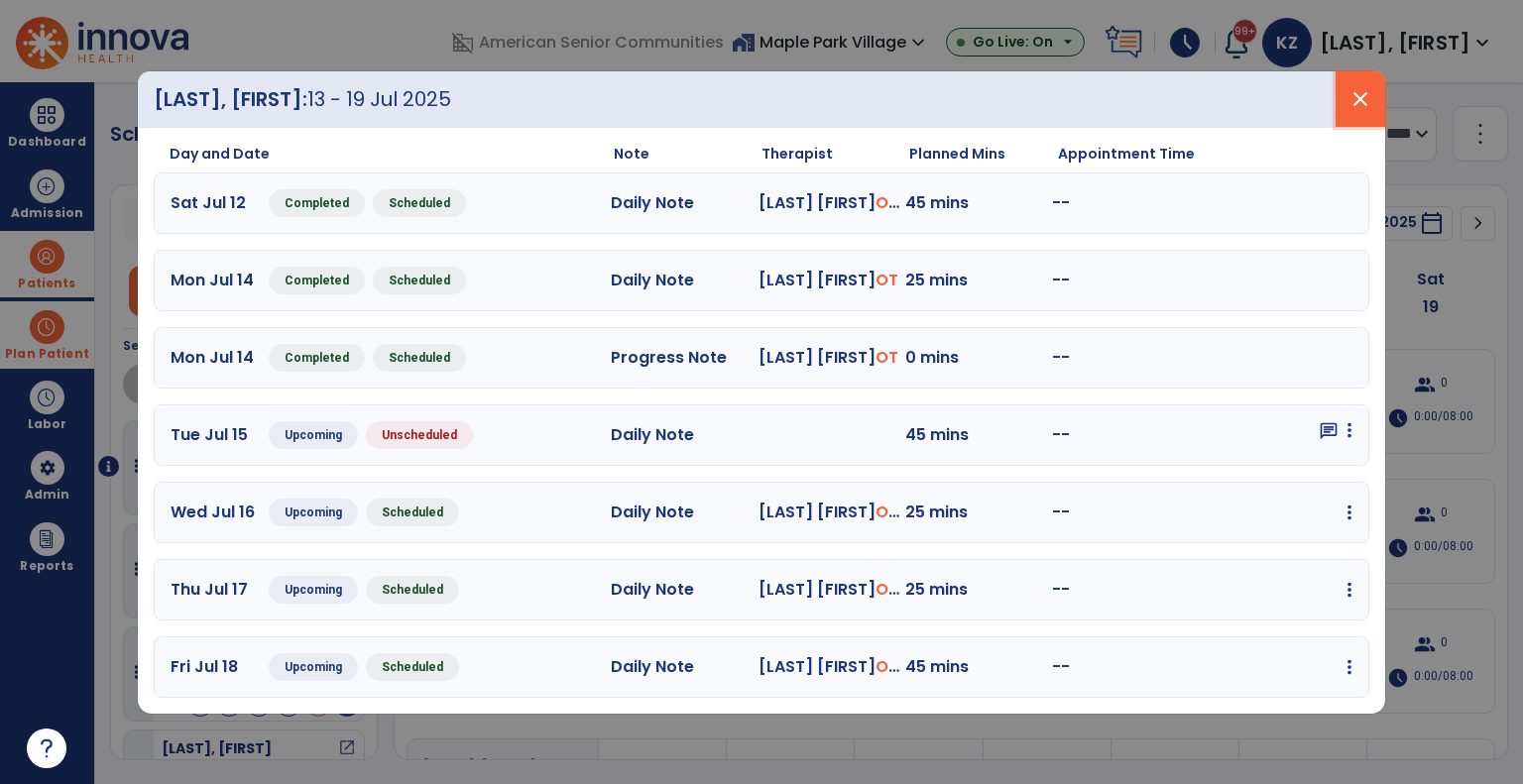 click on "close" at bounding box center (1360, 99) 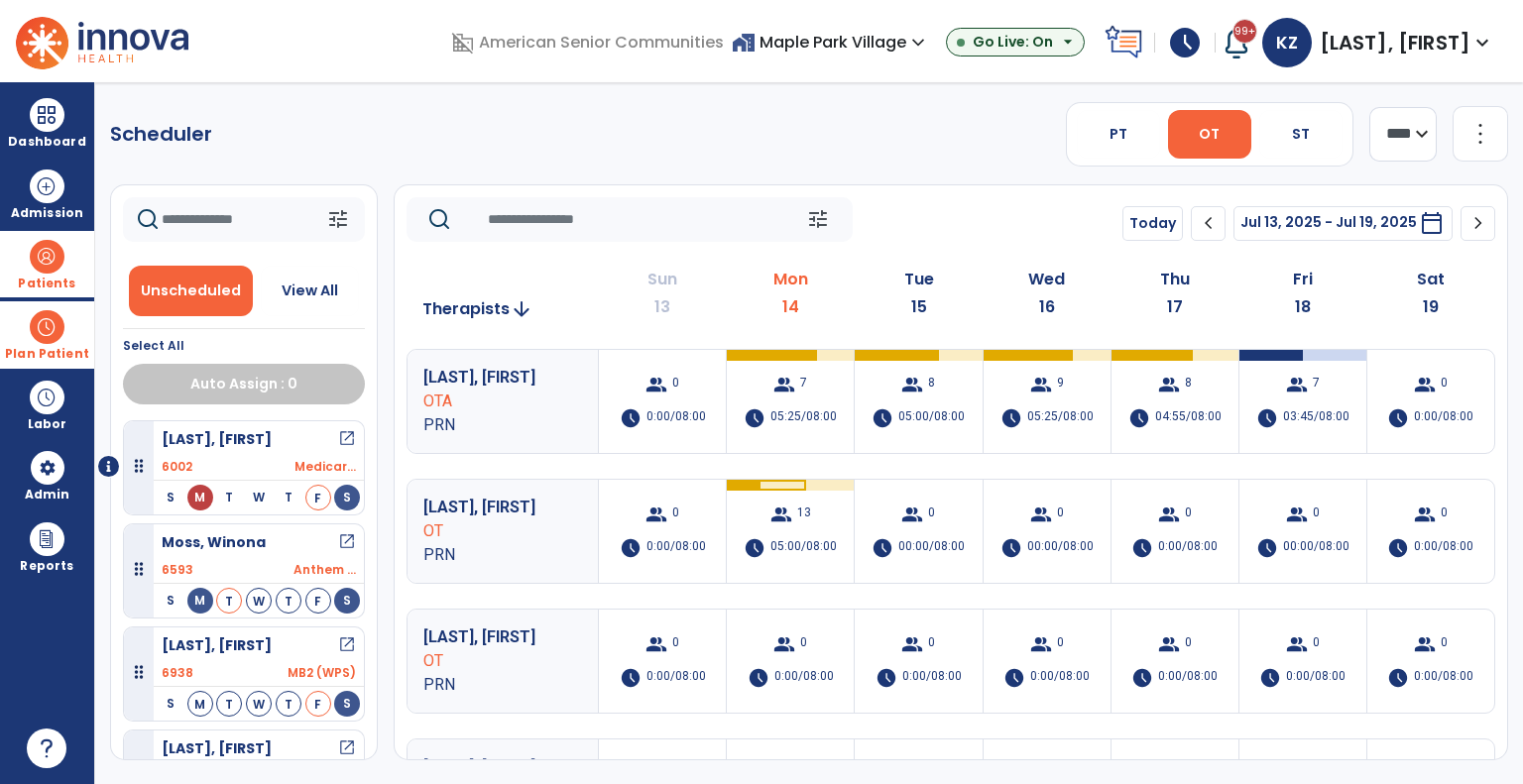 click on "open_in_new" at bounding box center (347, 542) 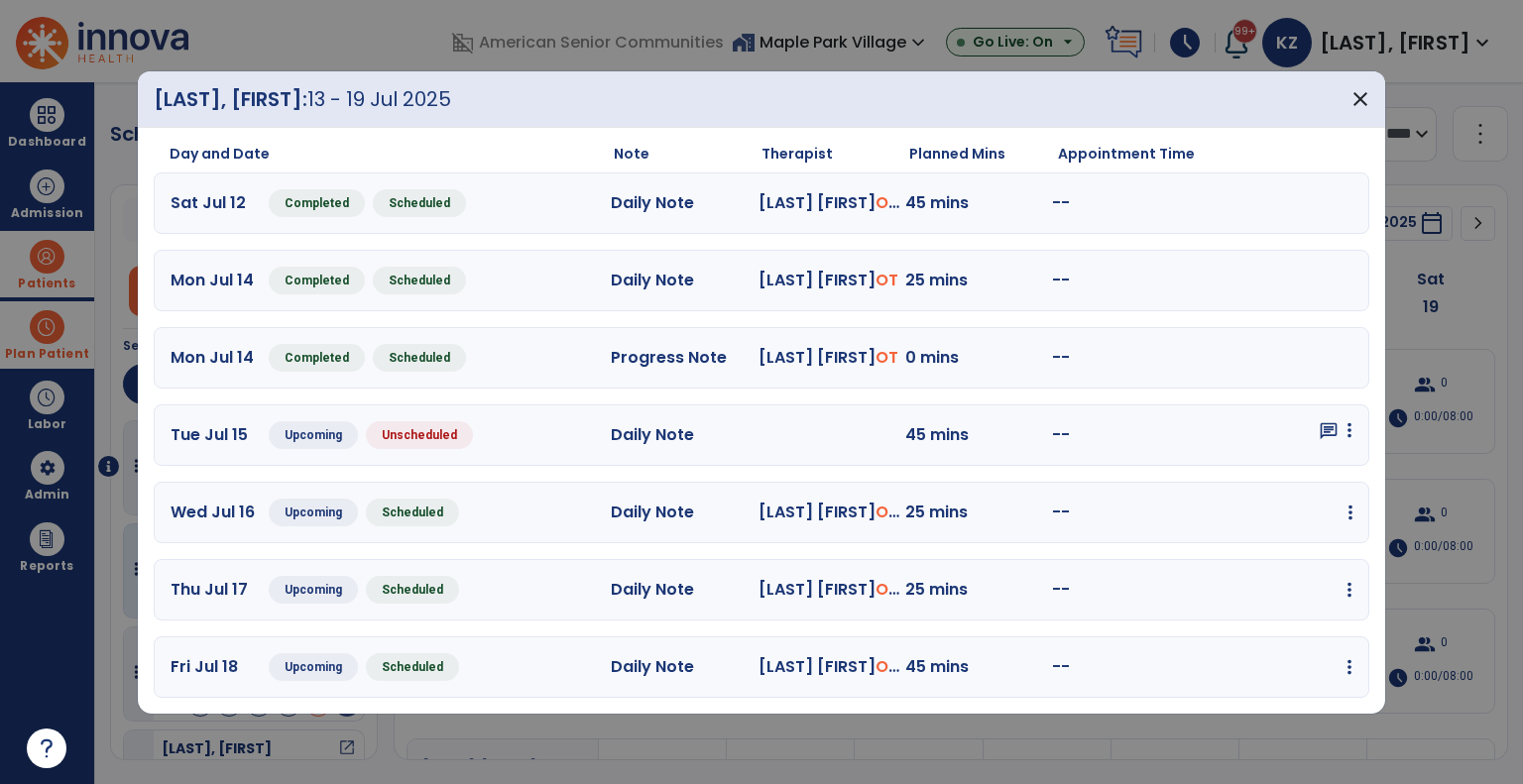 click at bounding box center [1349, 430] 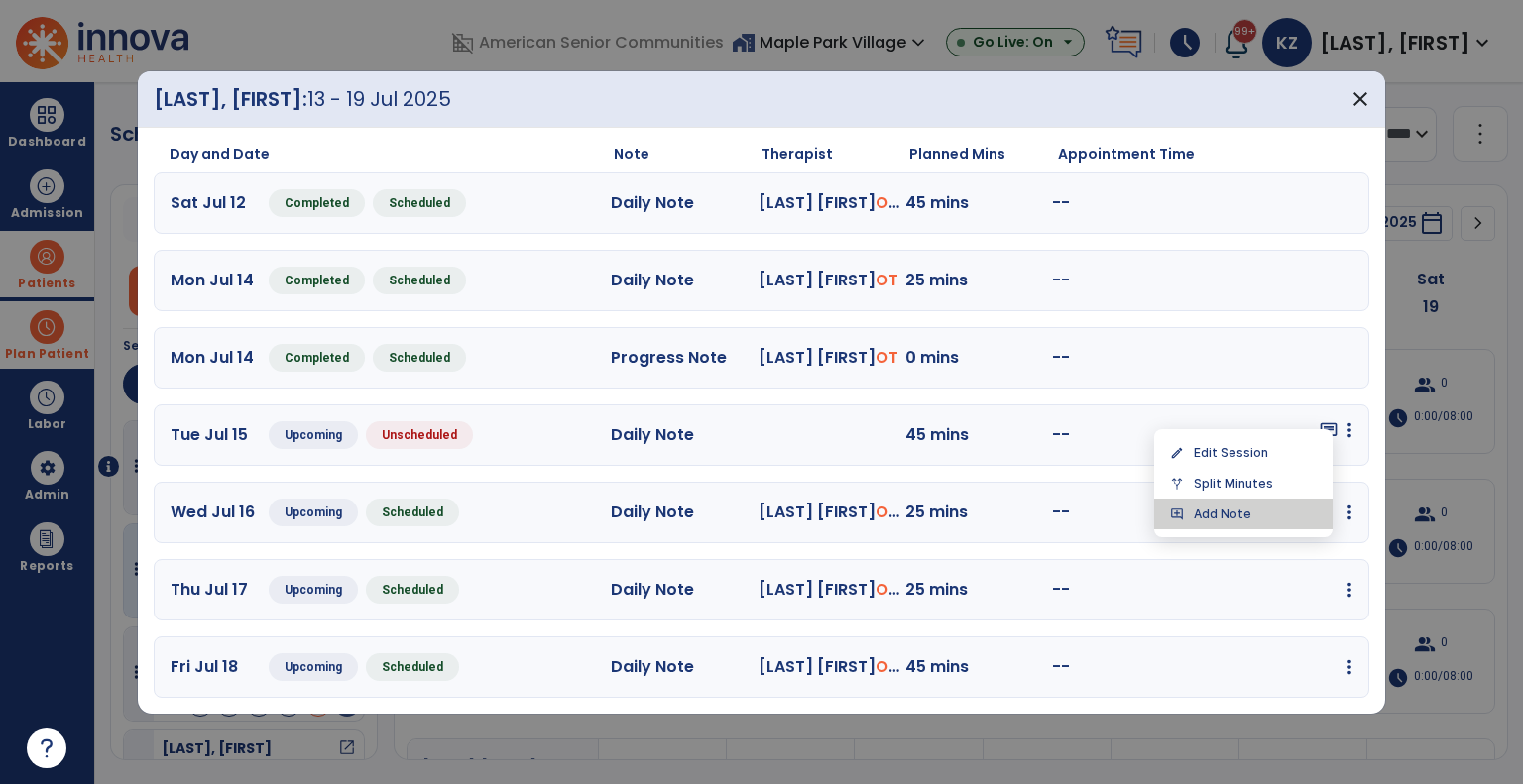 click on "add_comment  Add Note" at bounding box center (1243, 513) 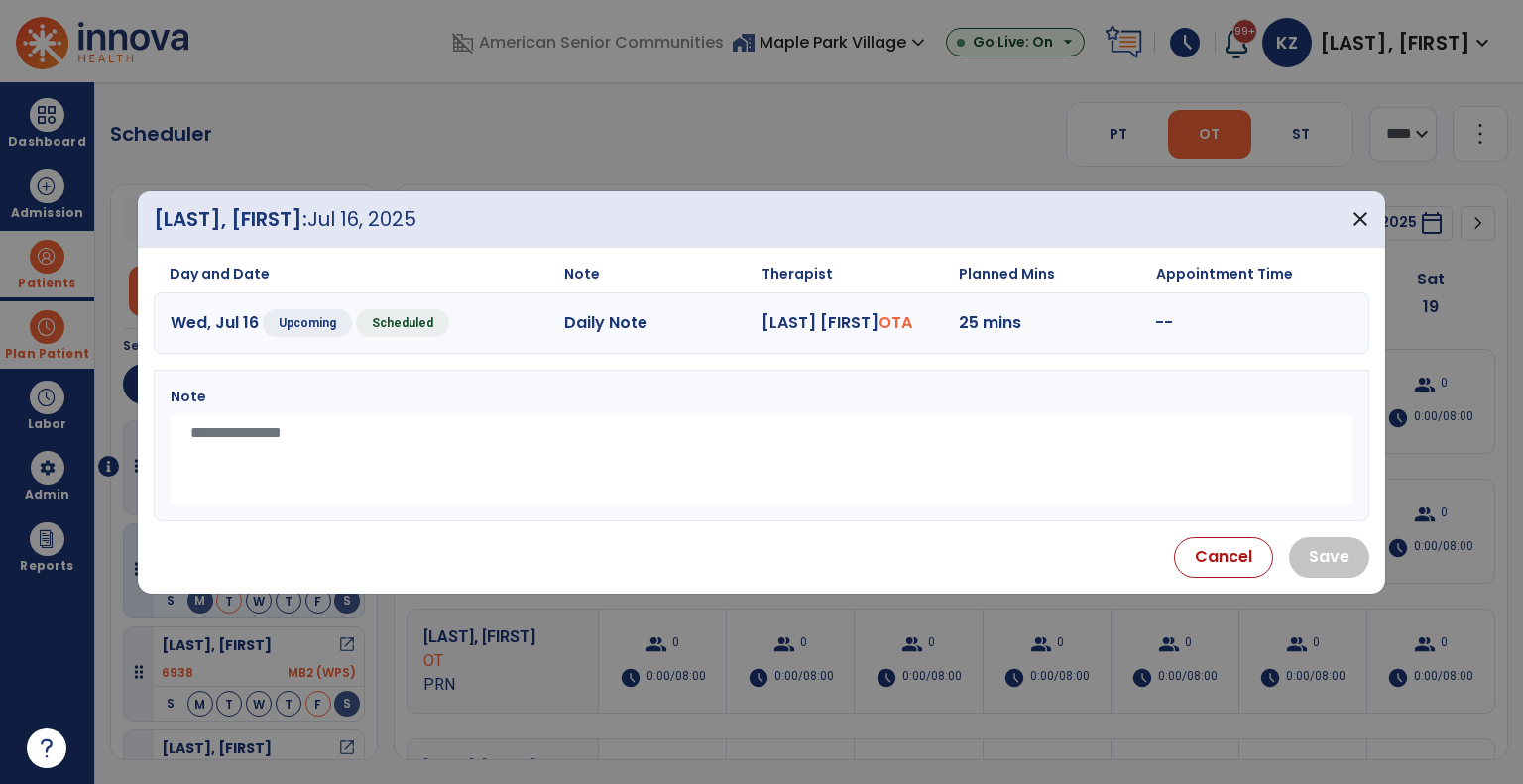 click at bounding box center (762, 460) 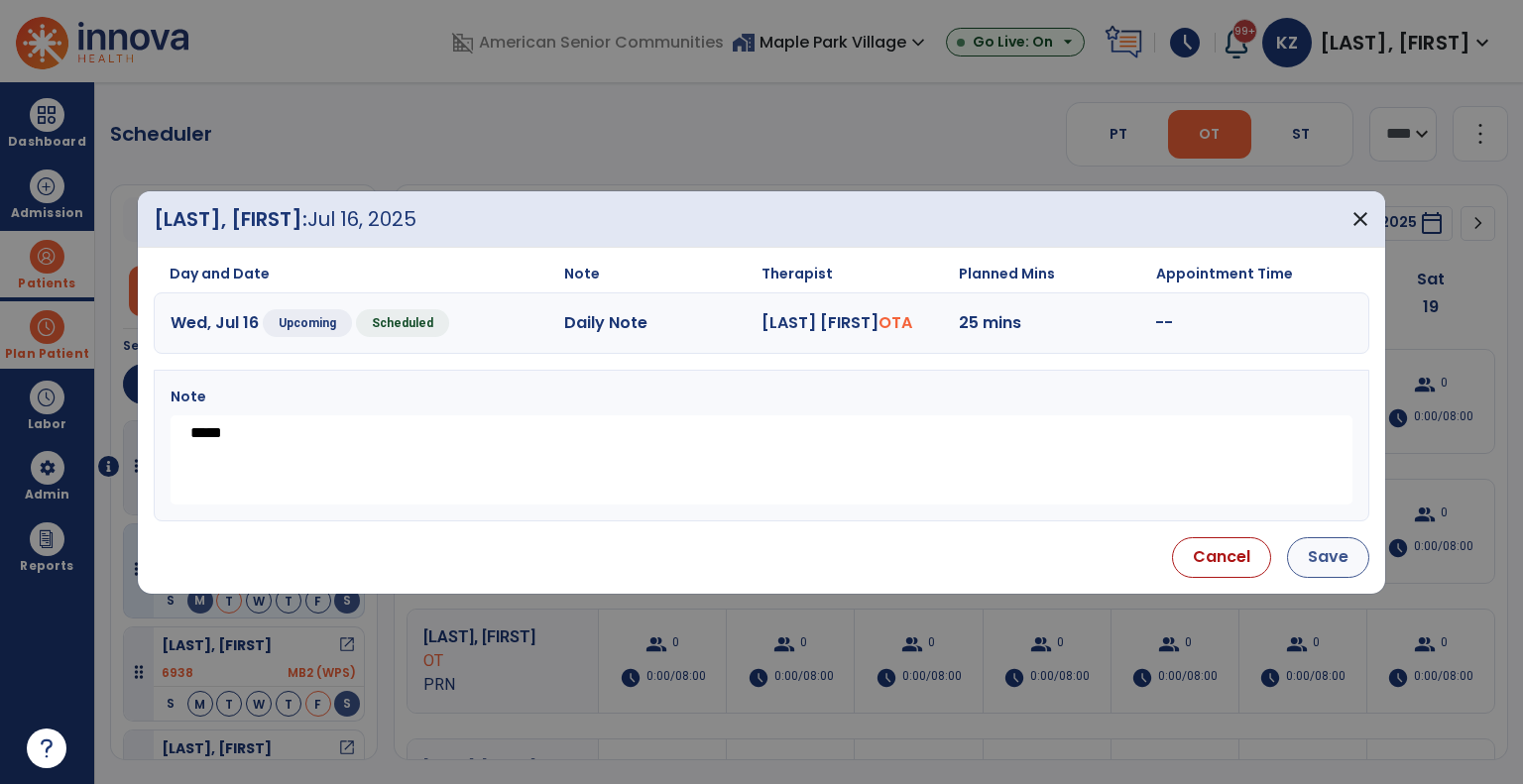 type on "*****" 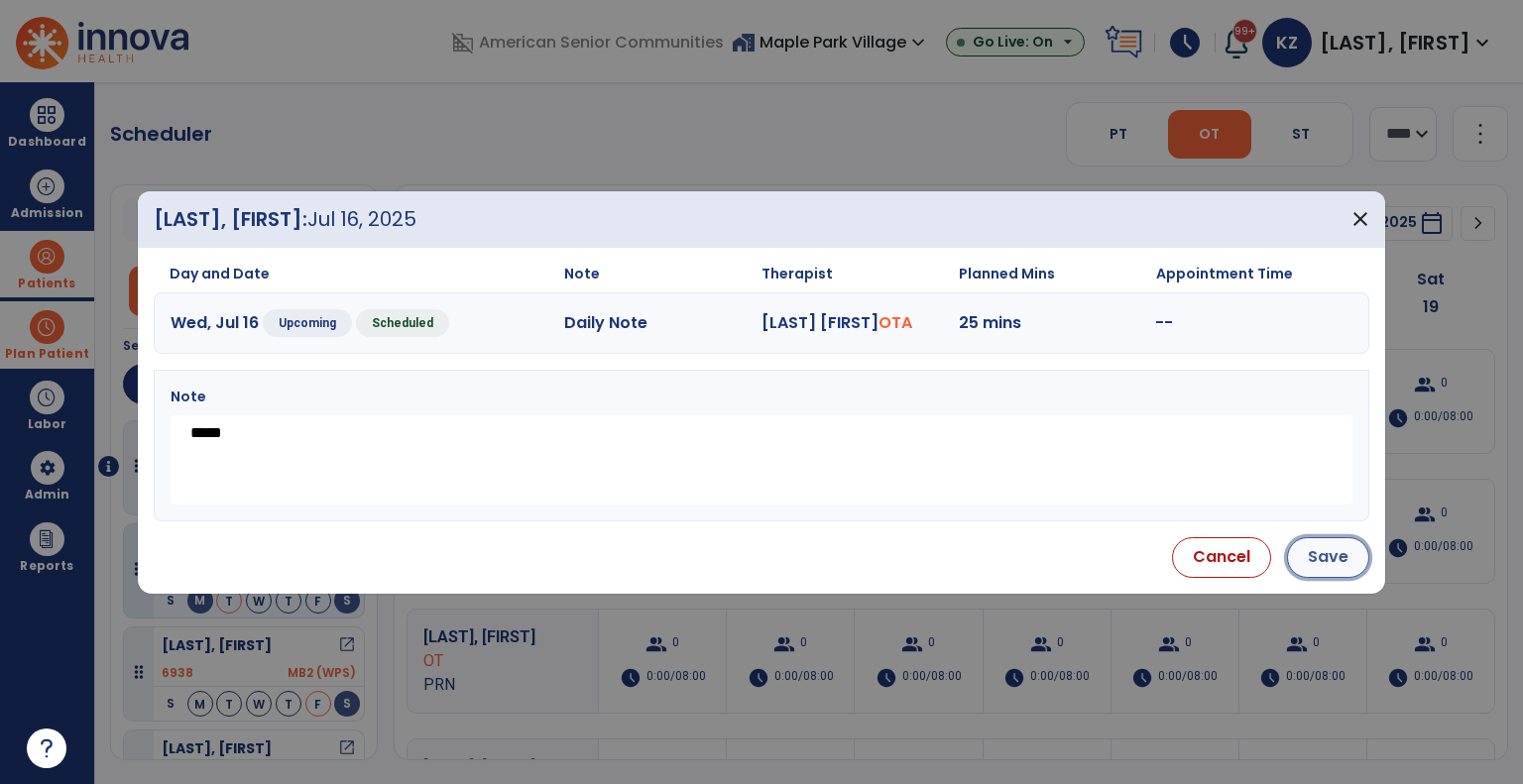 click on "Save" at bounding box center [1328, 557] 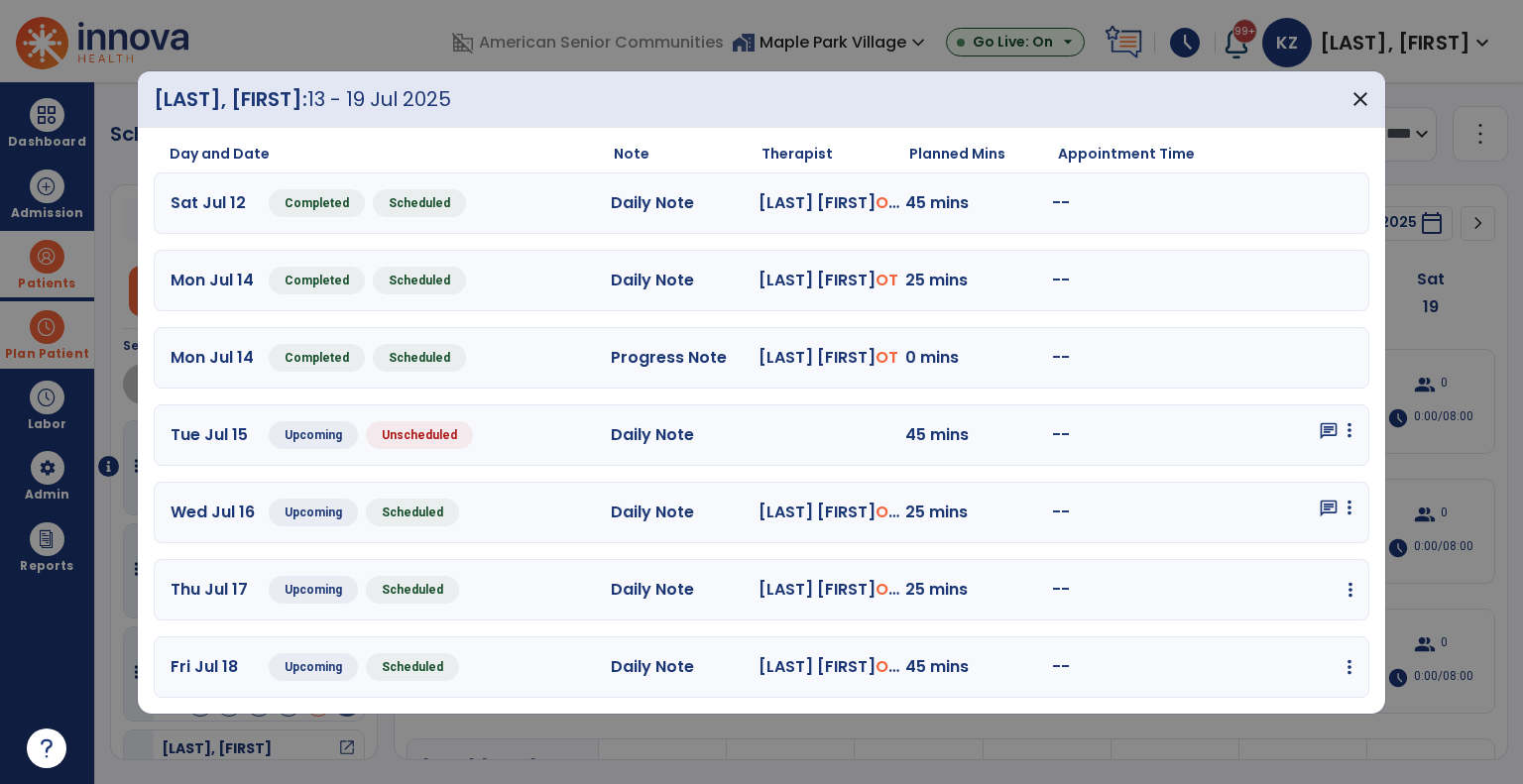 click at bounding box center [1349, 430] 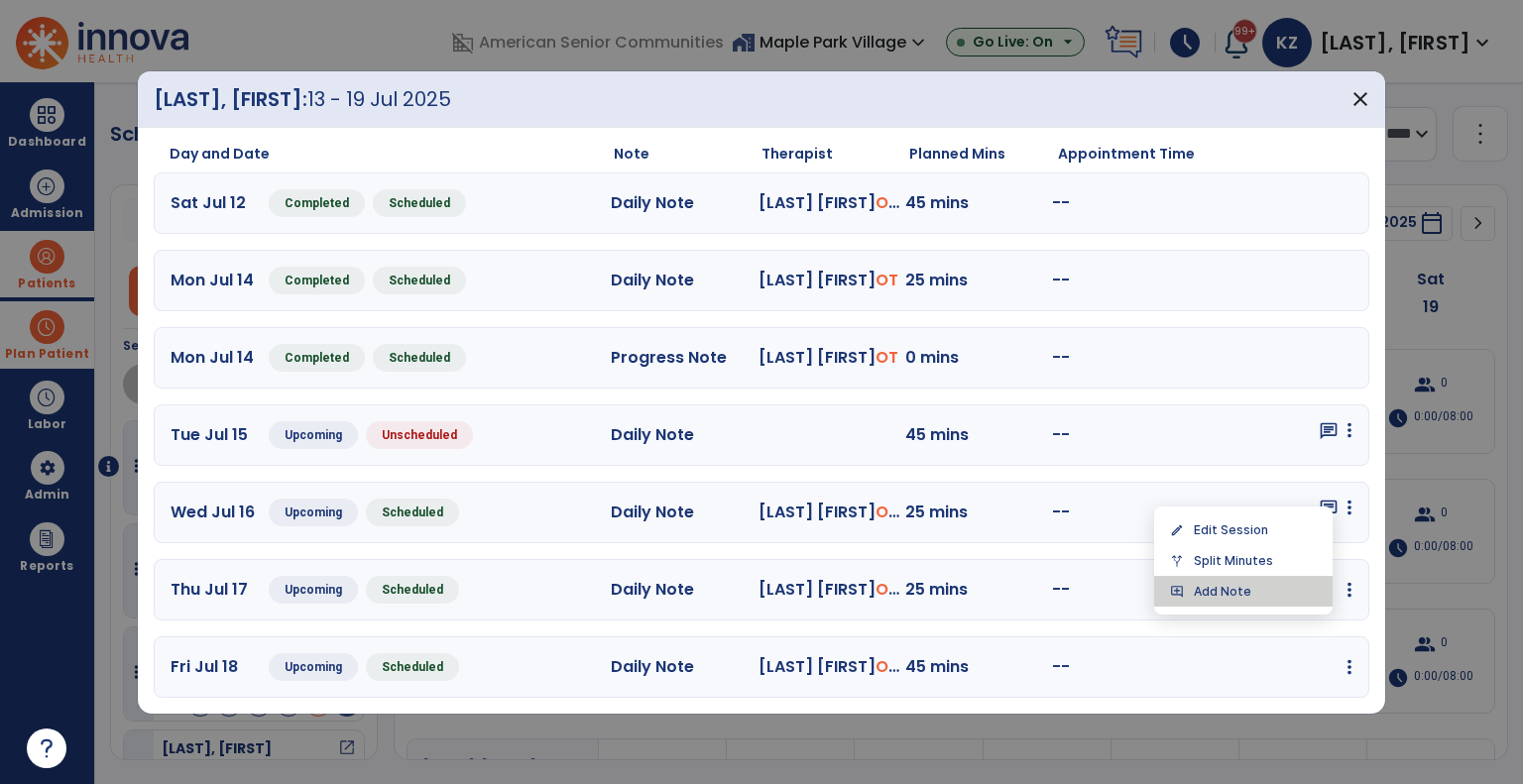 click on "add_comment  Add Note" at bounding box center (1243, 591) 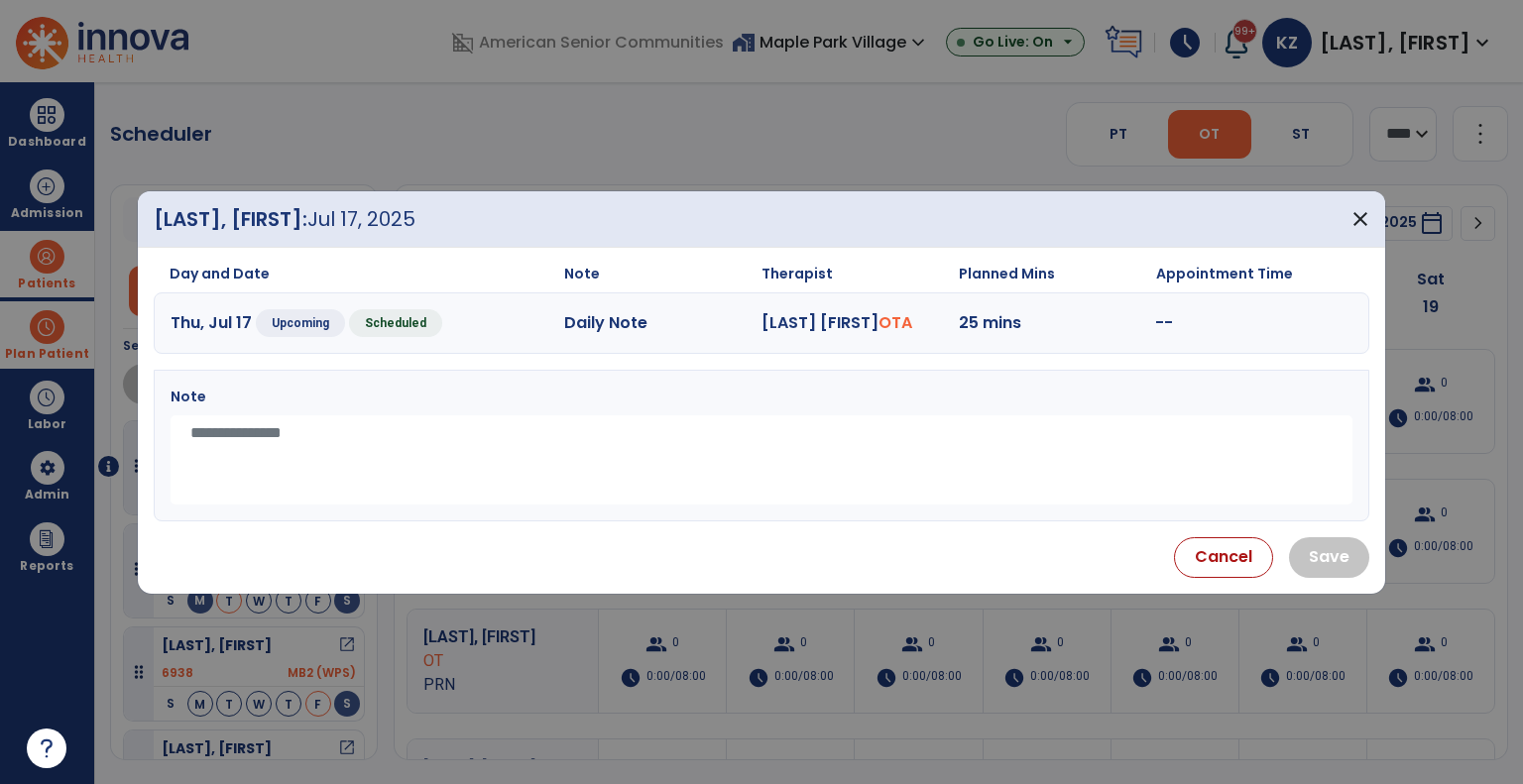 click at bounding box center [762, 460] 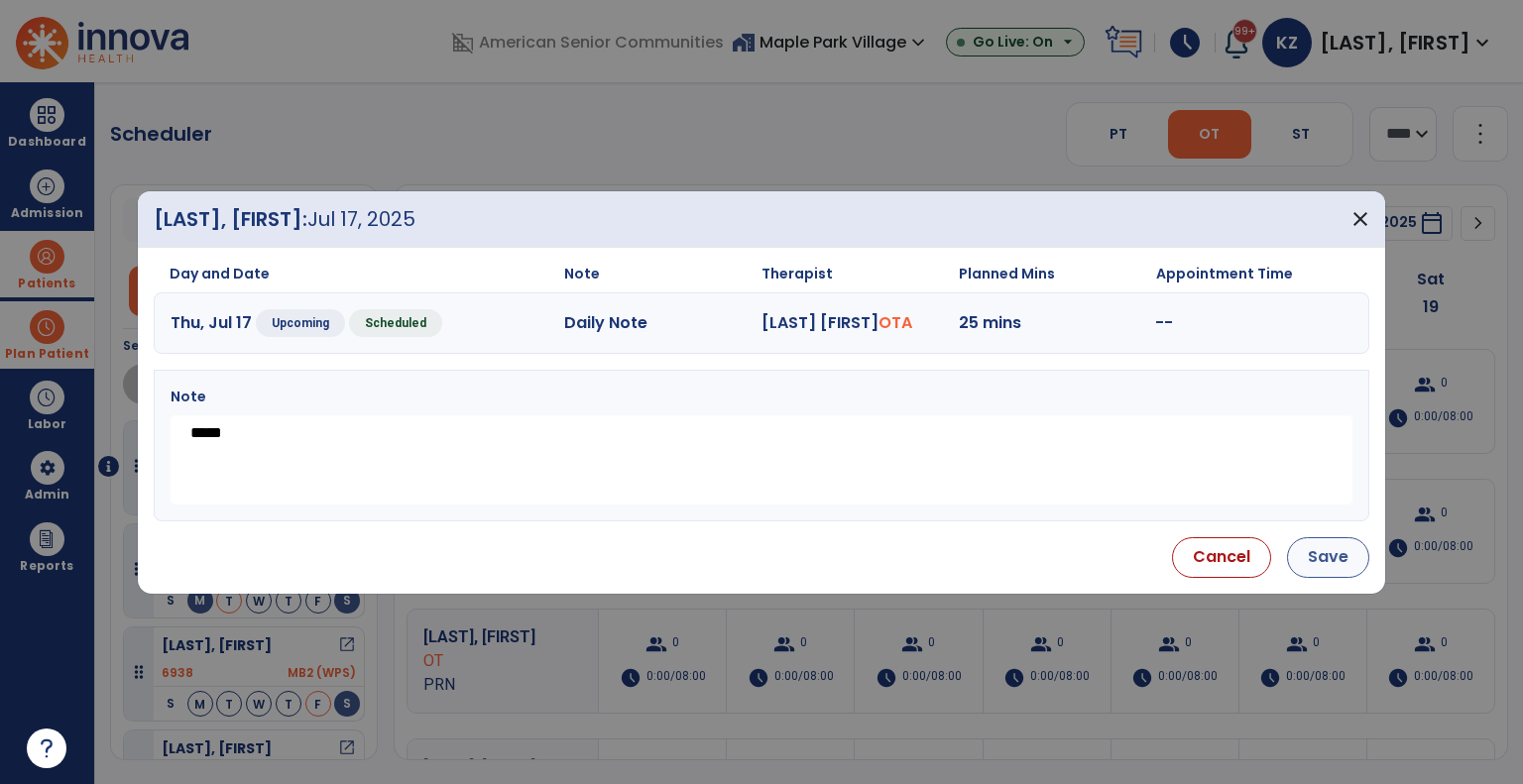 type on "*****" 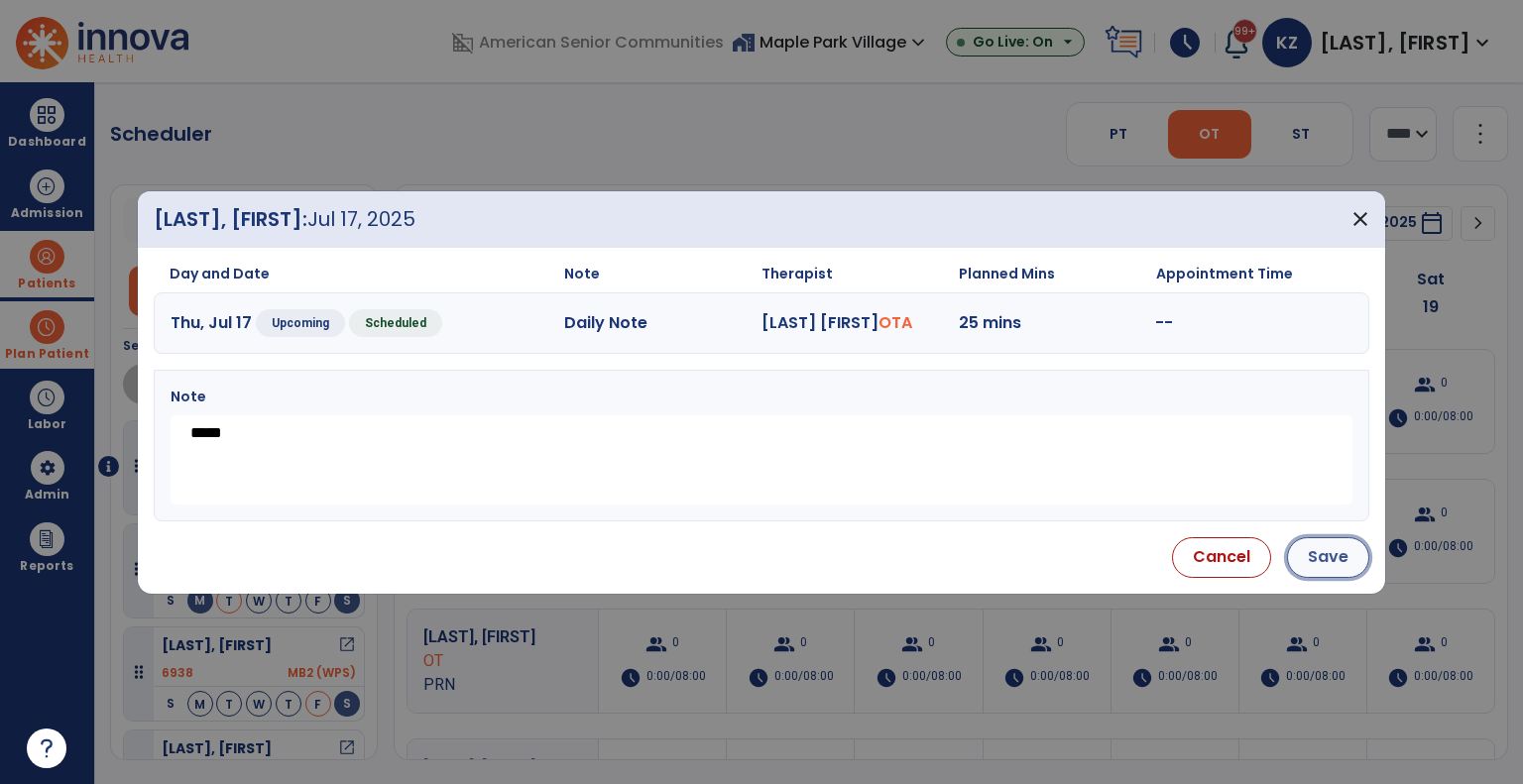 click on "Save" at bounding box center [1328, 557] 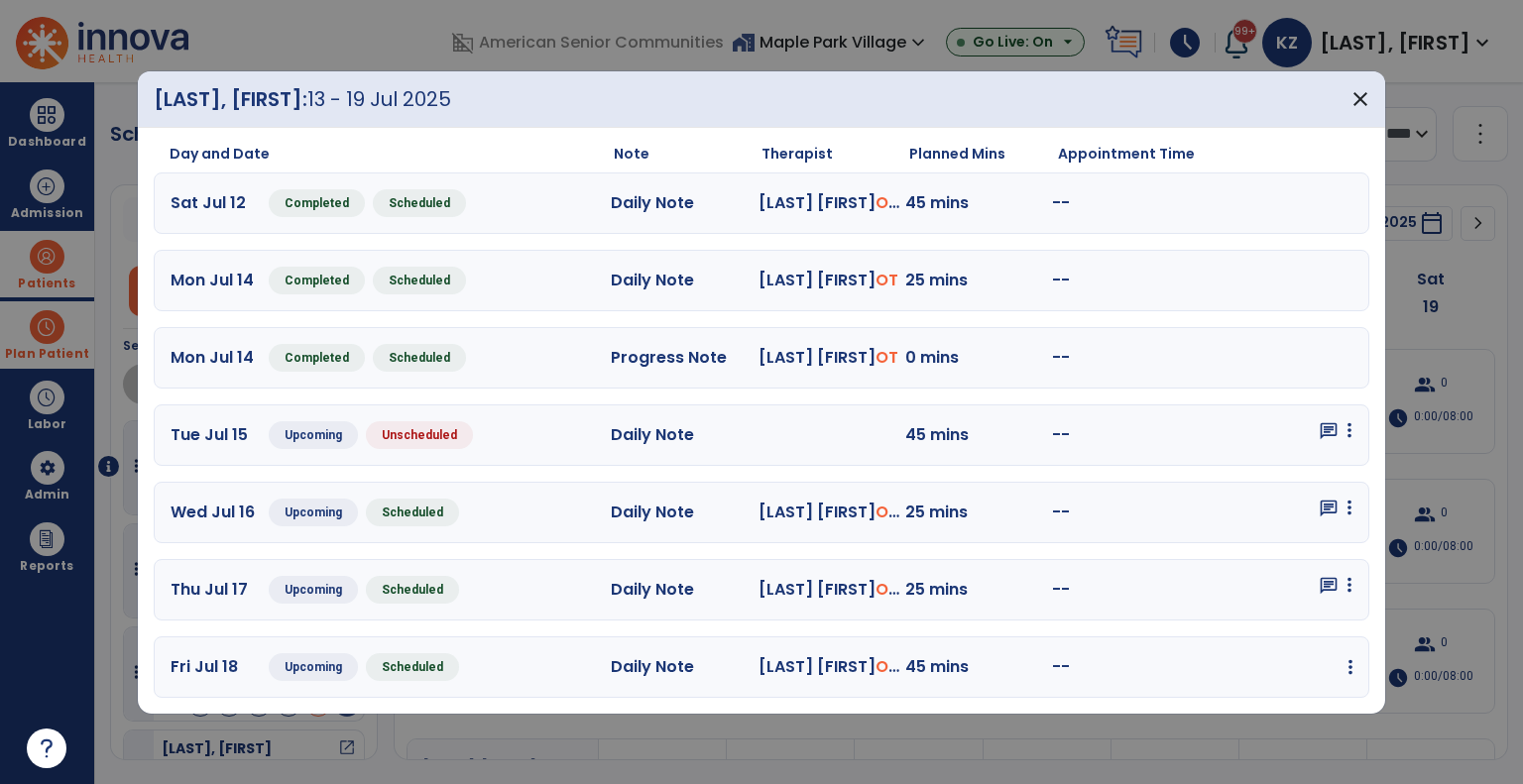 click at bounding box center [1349, 430] 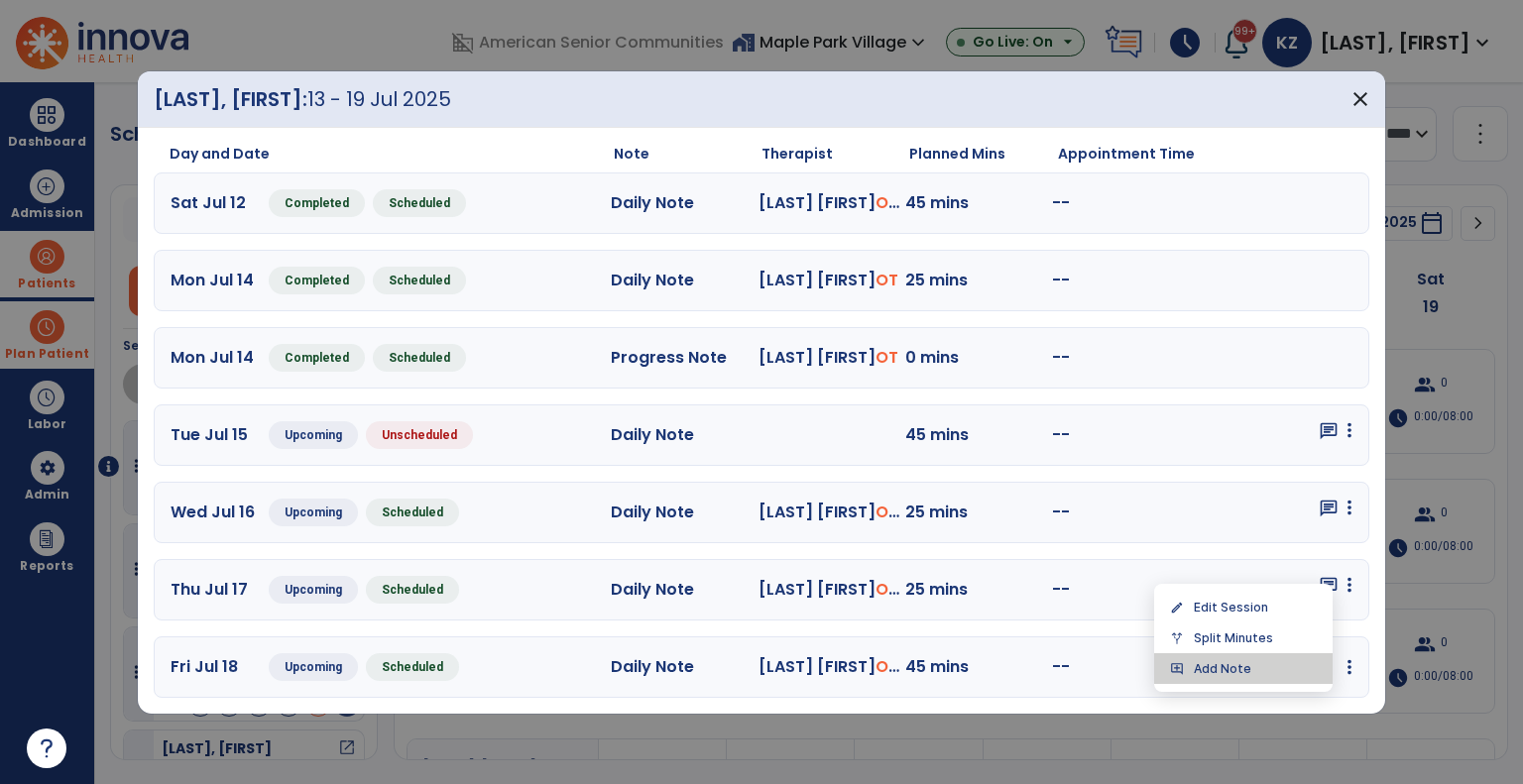 click on "add_comment  Add Note" at bounding box center [1243, 668] 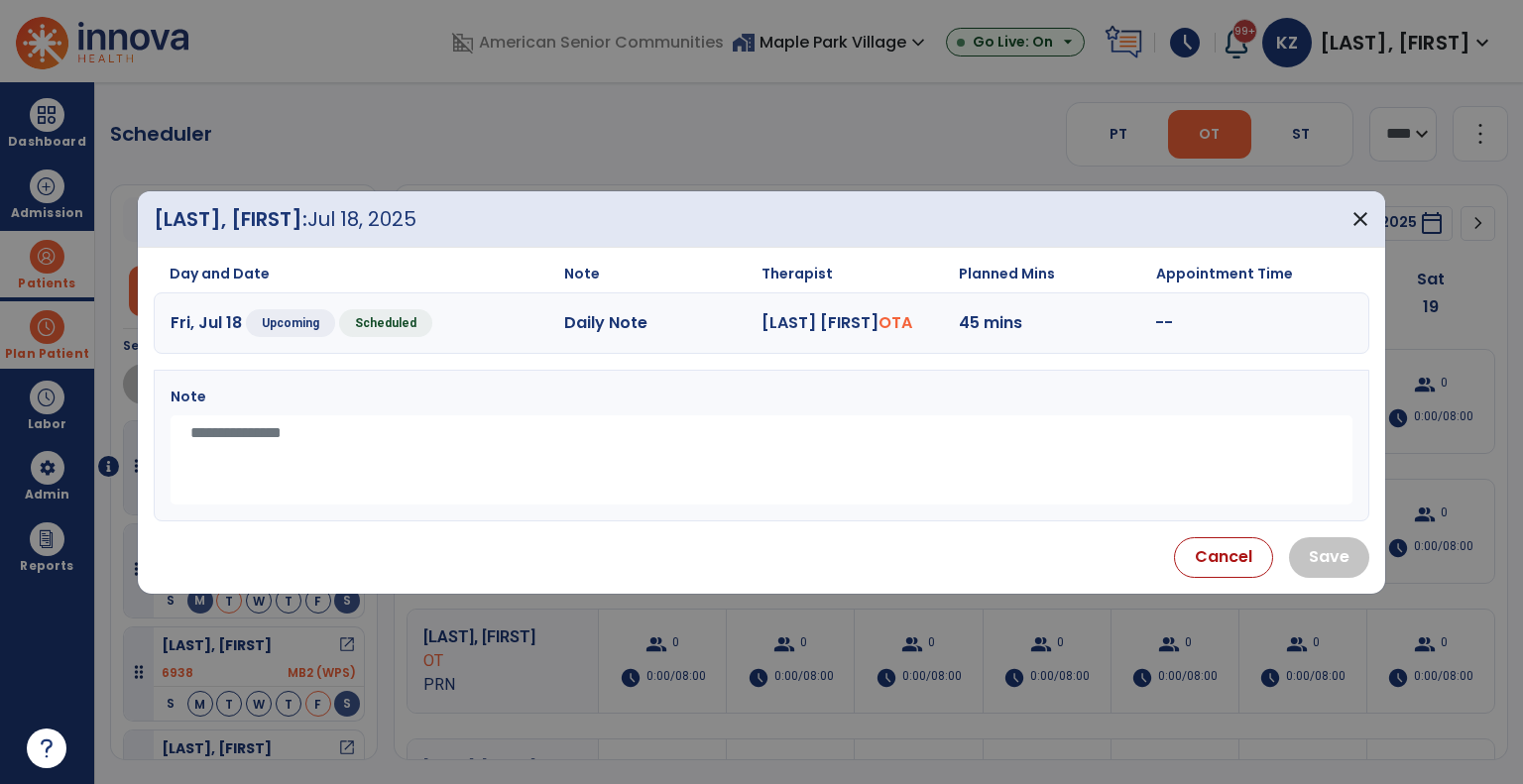 click at bounding box center [762, 460] 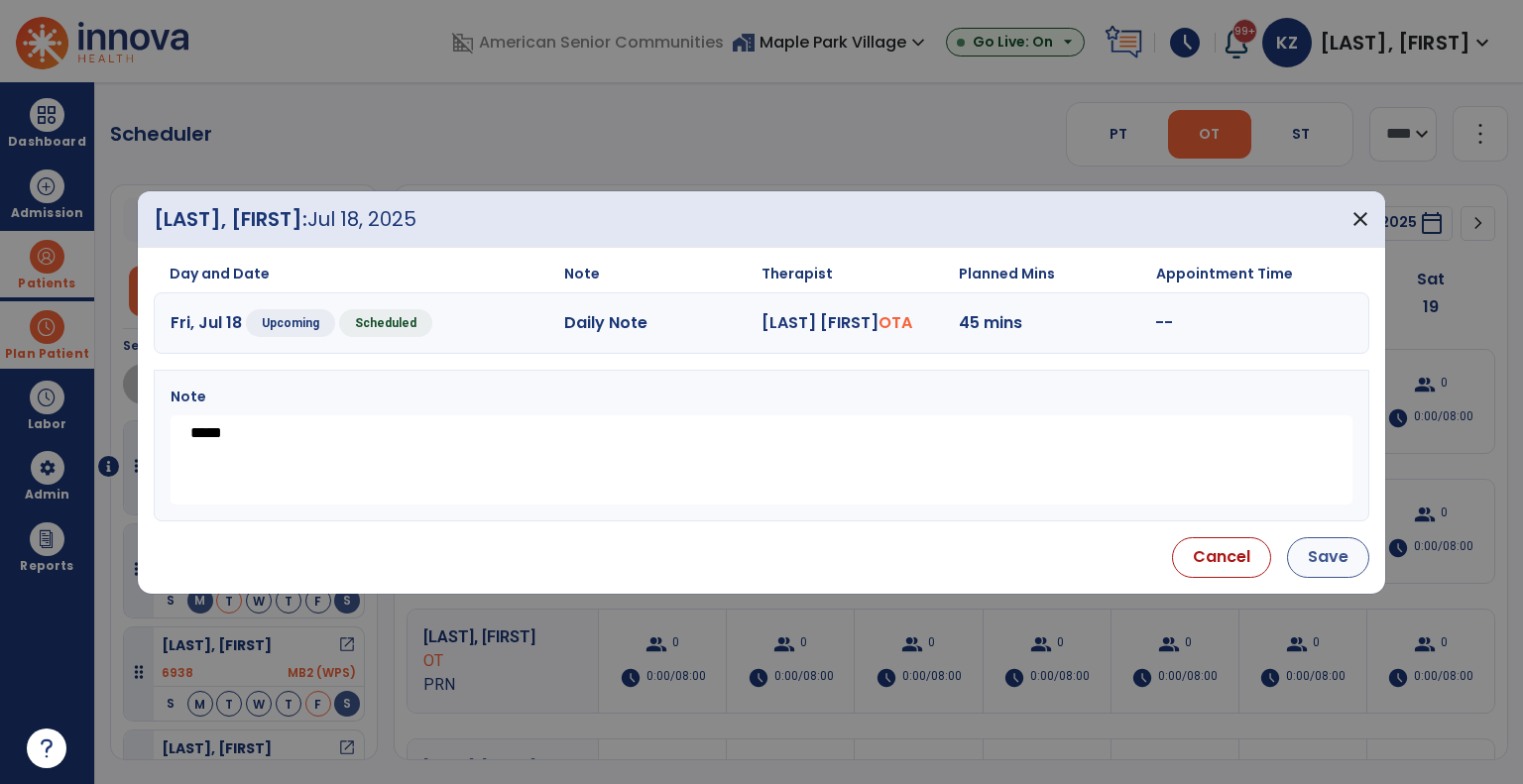 type on "*****" 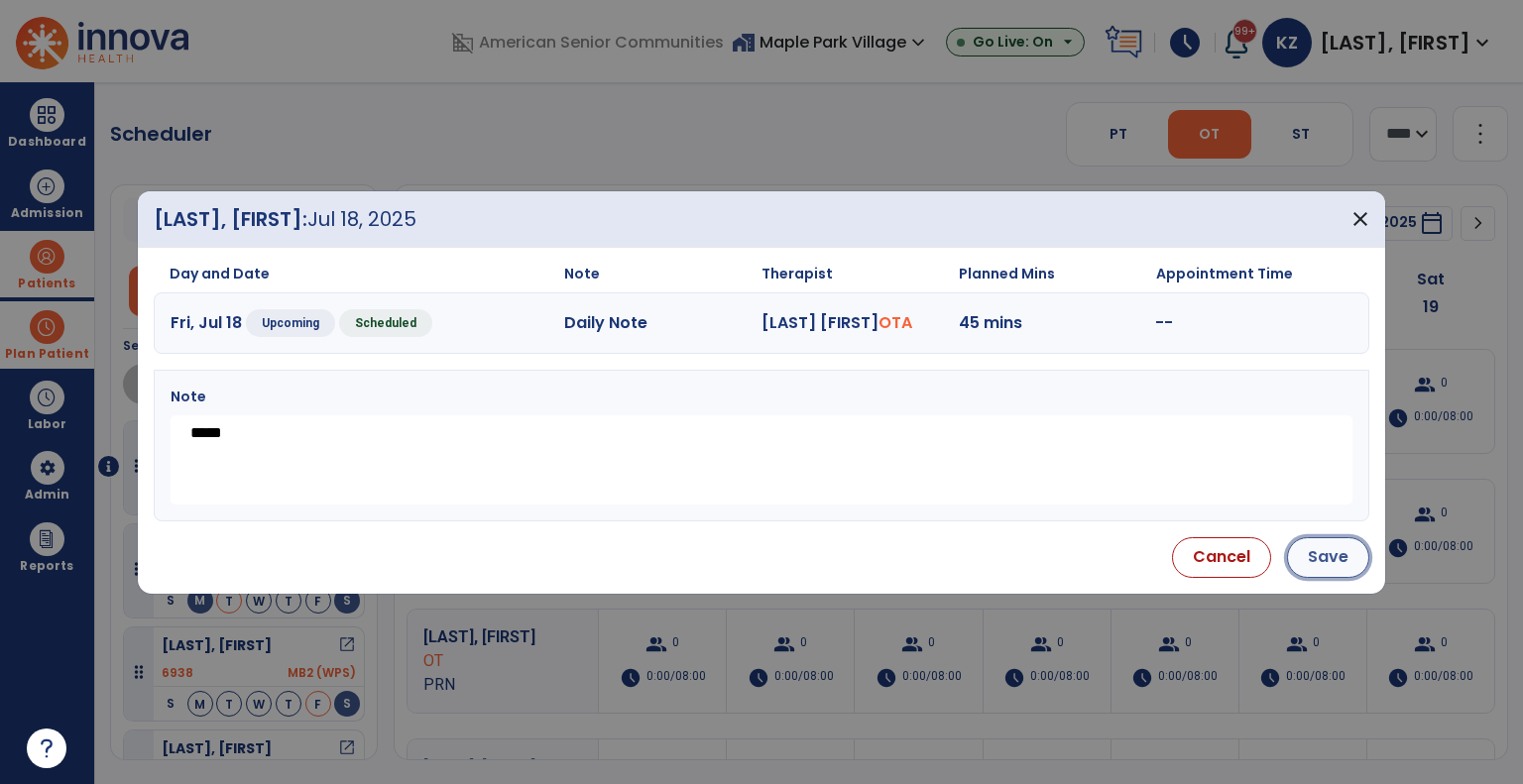 click on "Save" at bounding box center [1328, 557] 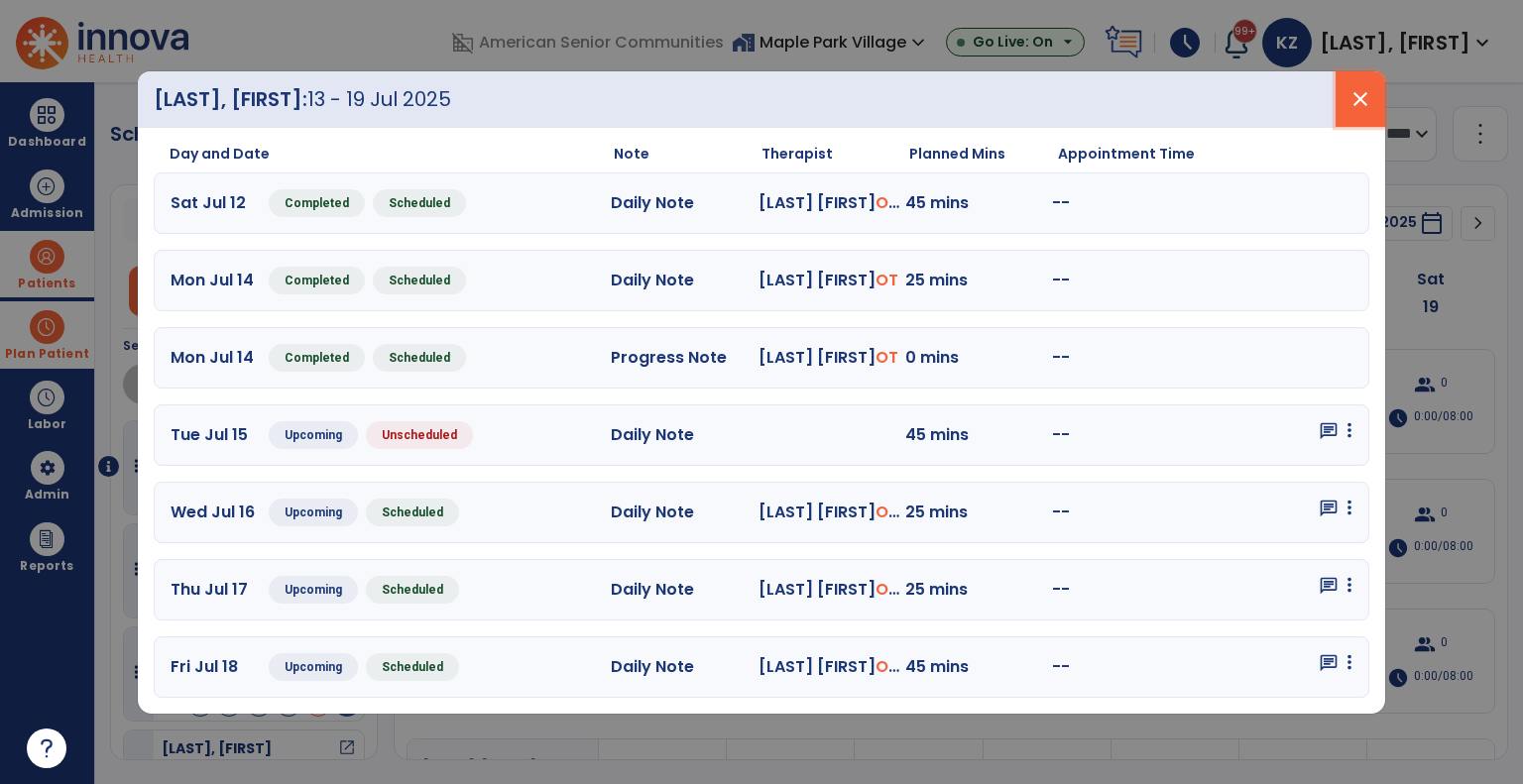 click on "close" at bounding box center [1360, 99] 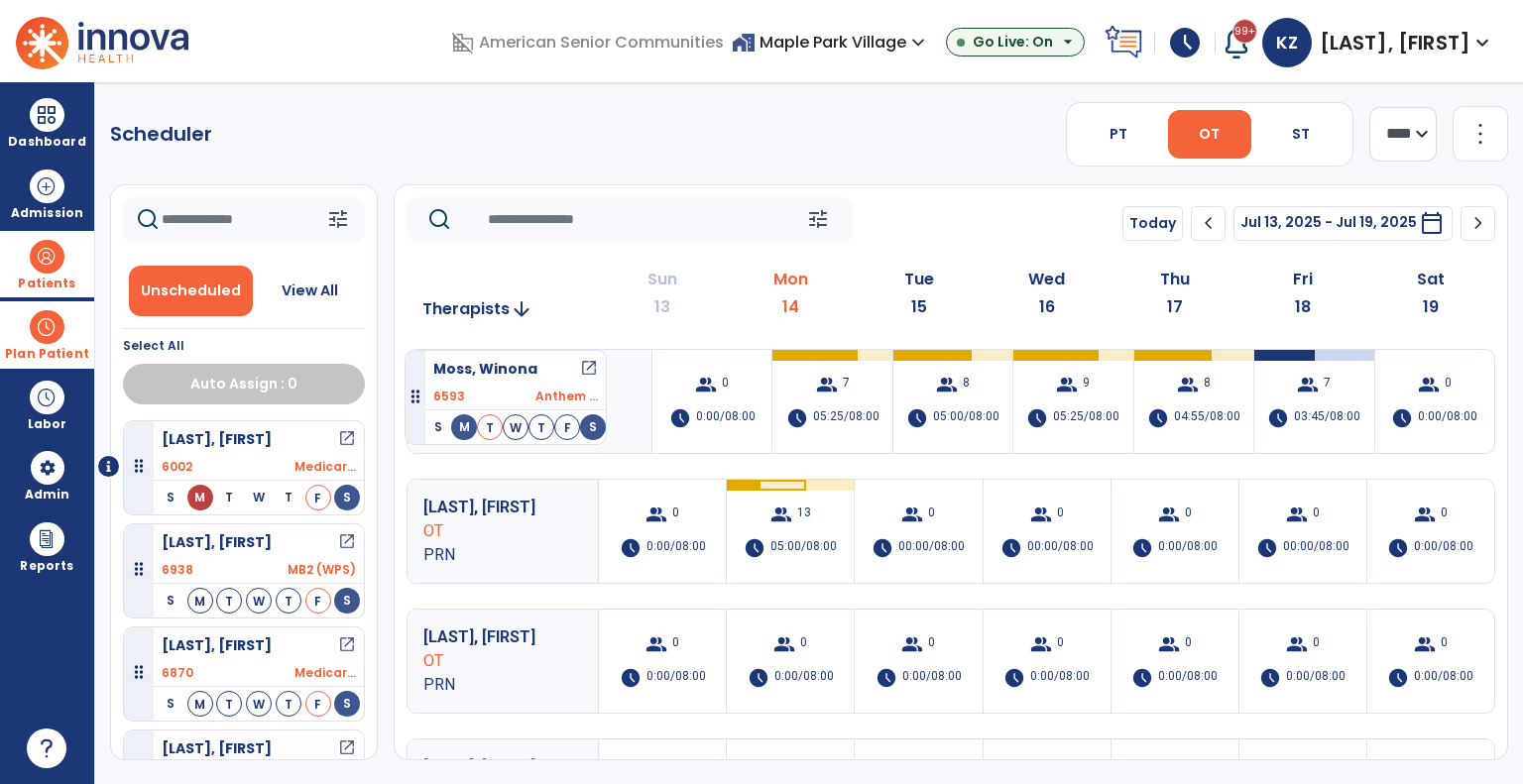 drag, startPoint x: 244, startPoint y: 543, endPoint x: 405, endPoint y: 342, distance: 257.53058 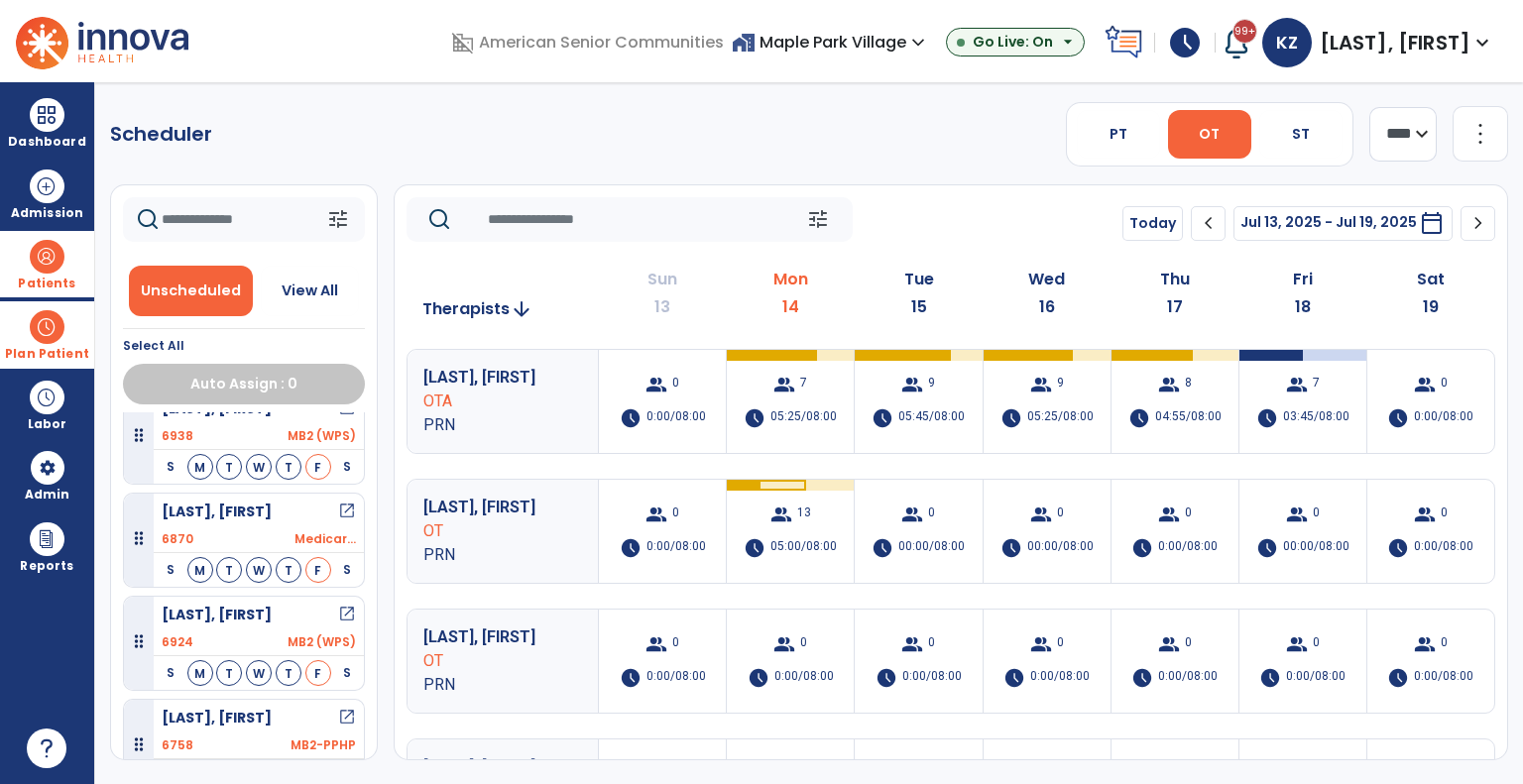scroll, scrollTop: 155, scrollLeft: 0, axis: vertical 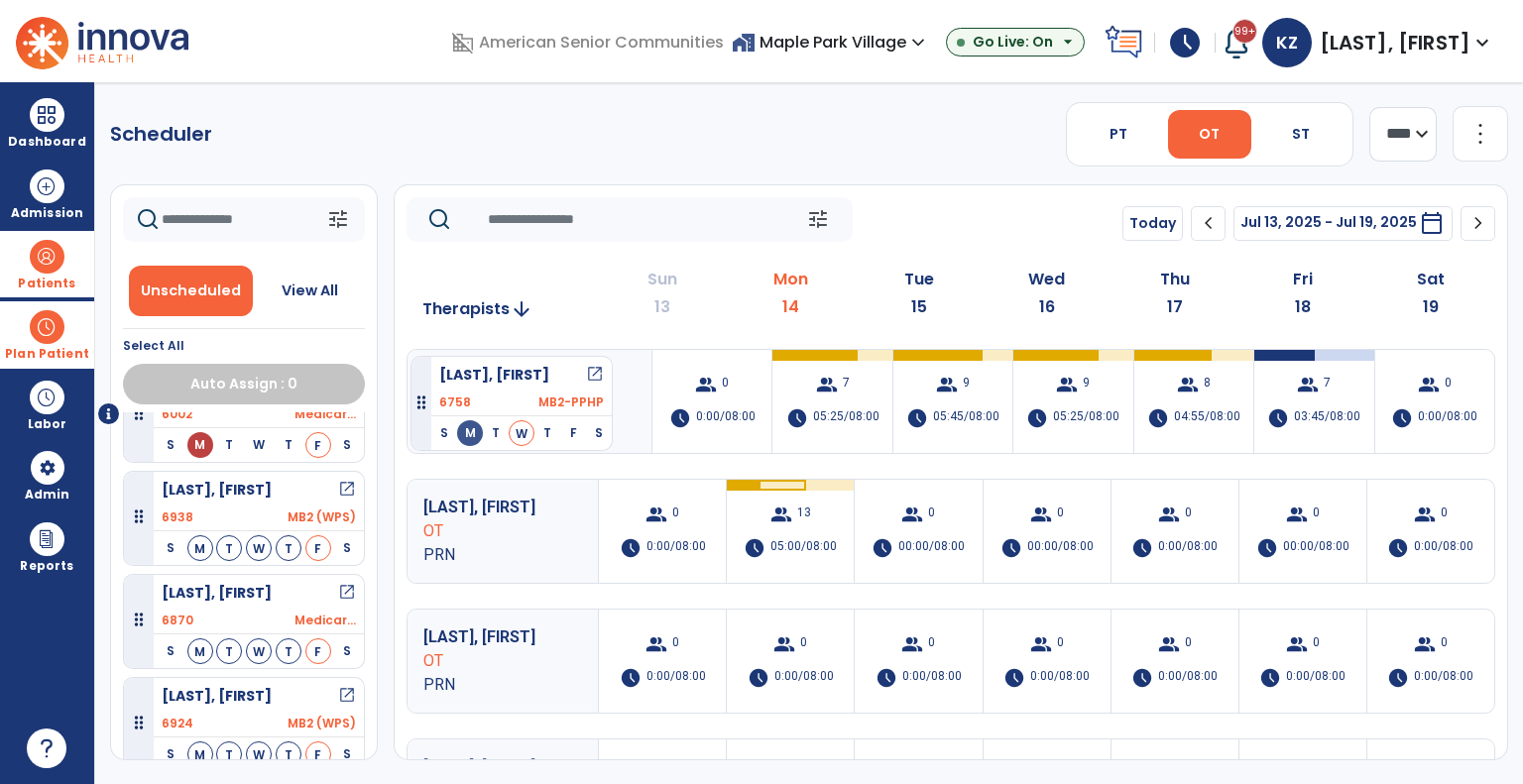drag, startPoint x: 258, startPoint y: 698, endPoint x: 410, endPoint y: 348, distance: 381.58092 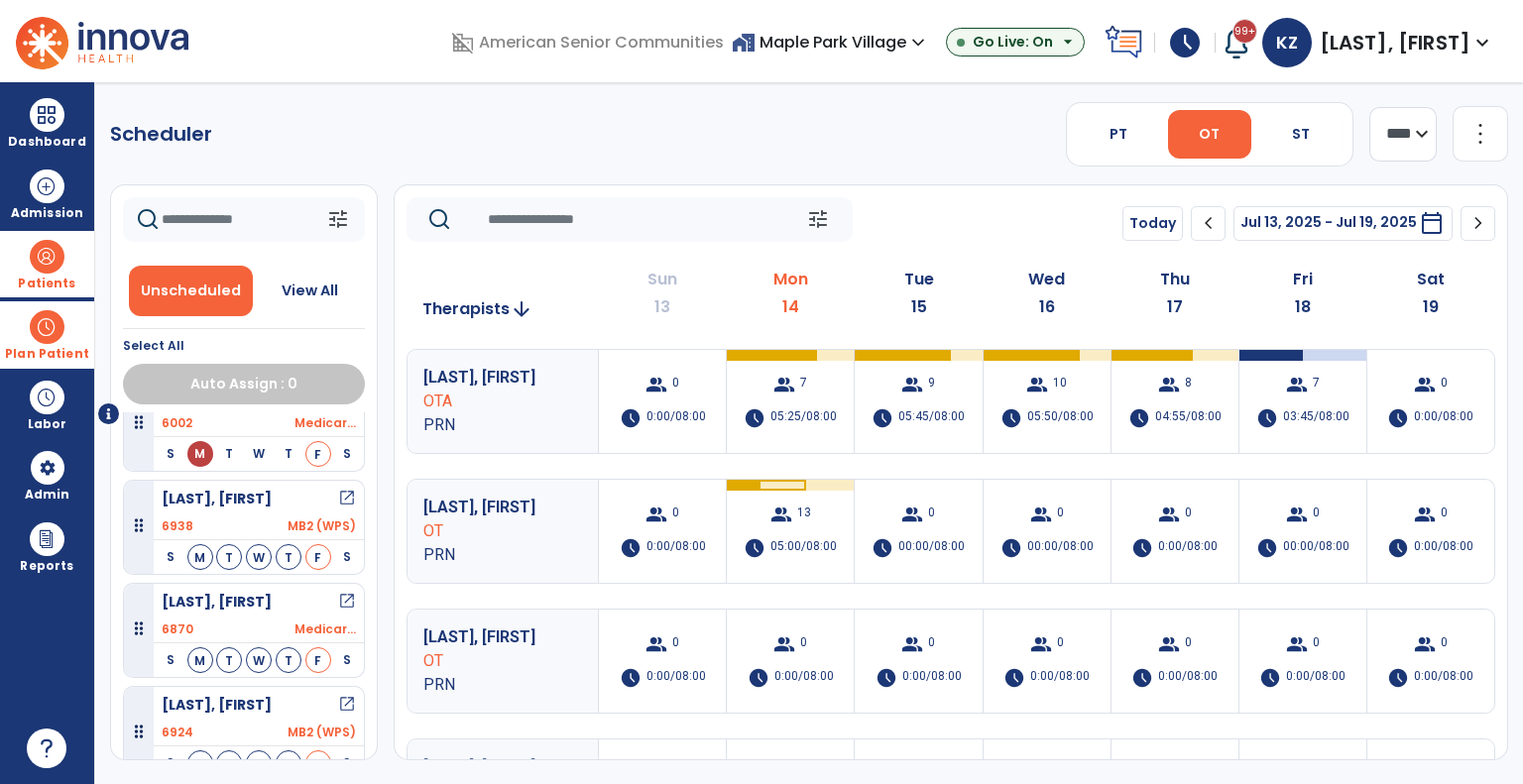scroll, scrollTop: 53, scrollLeft: 0, axis: vertical 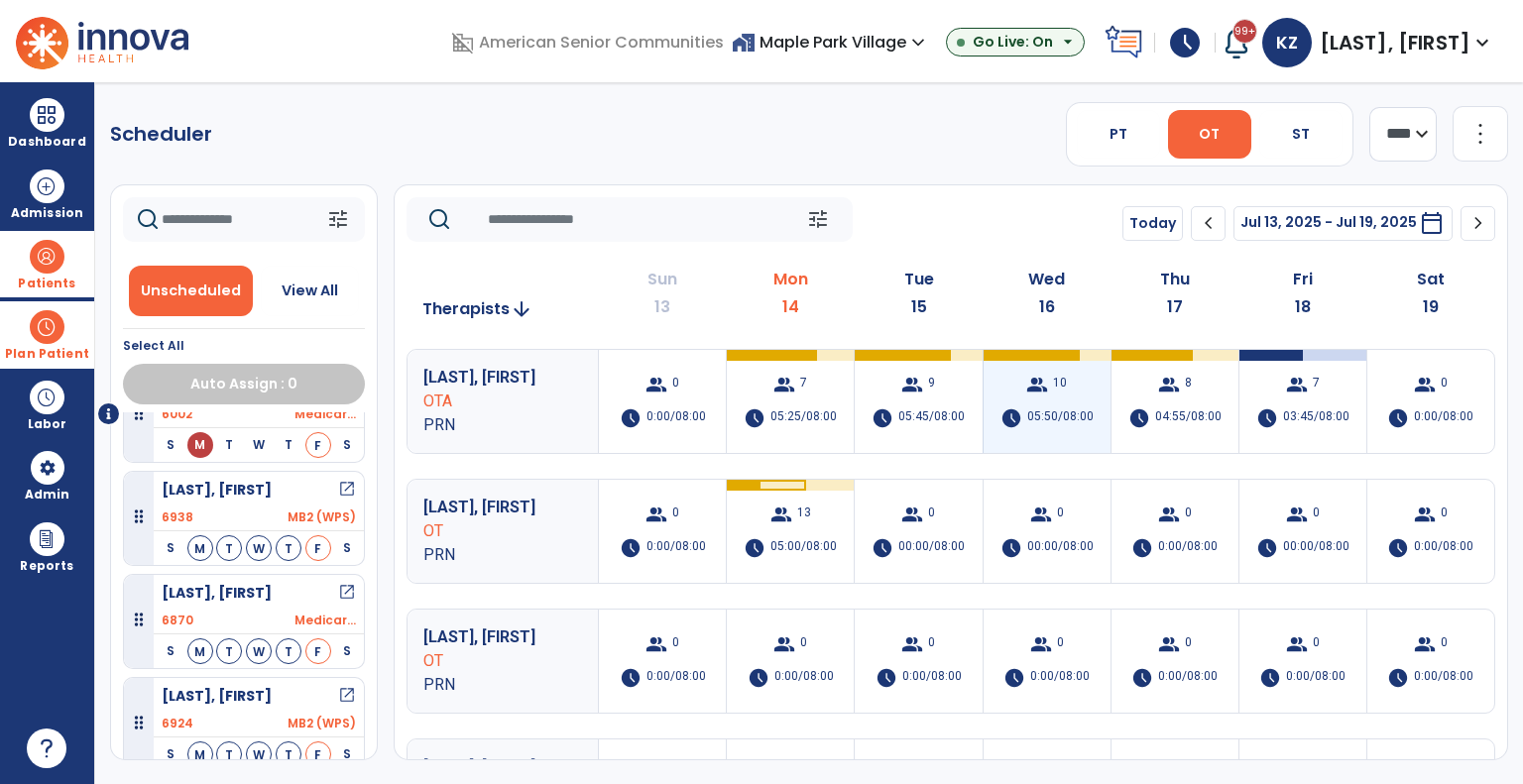 click on "05:50/08:00" at bounding box center [1060, 418] 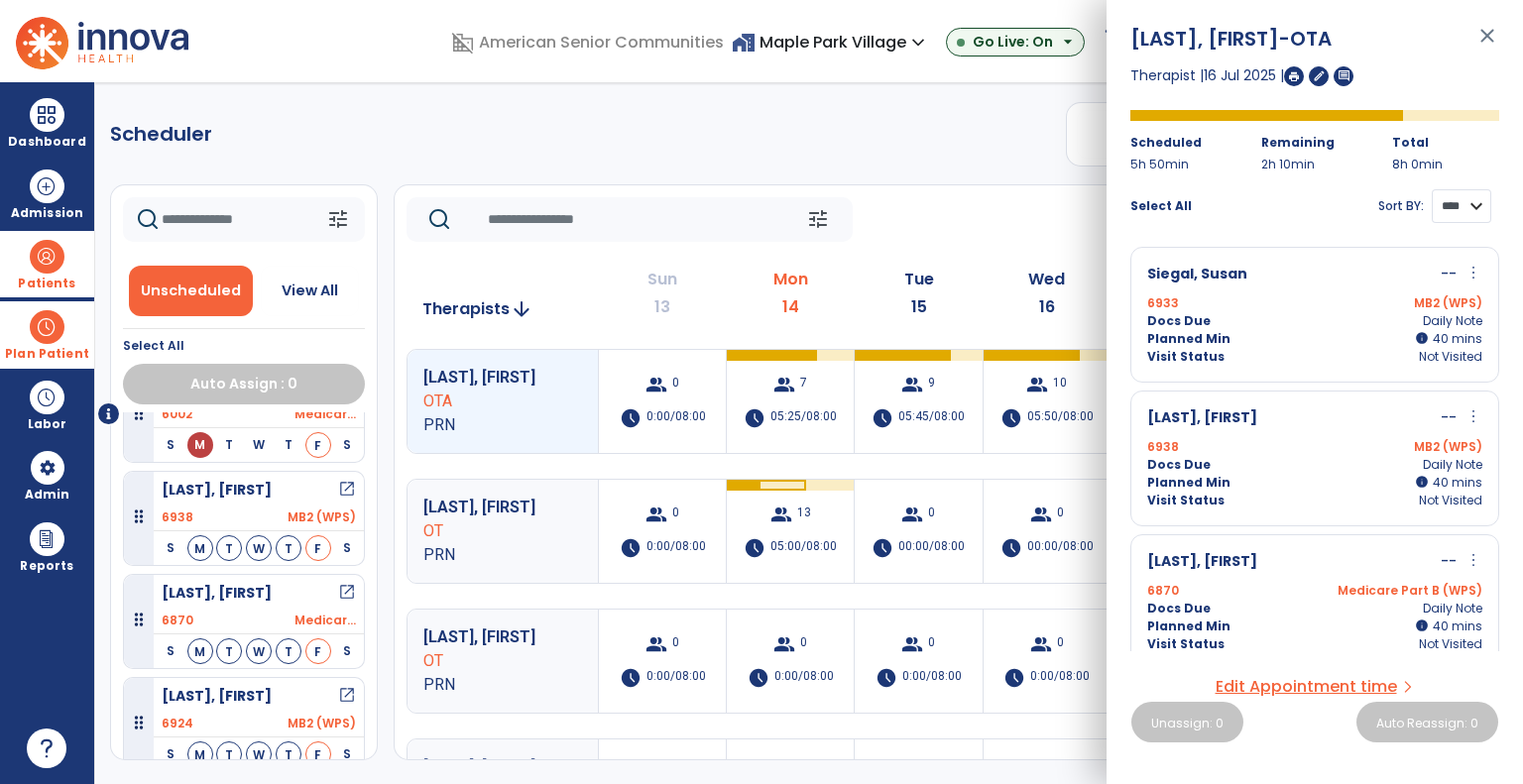 click on "**** ****" at bounding box center (1462, 206) 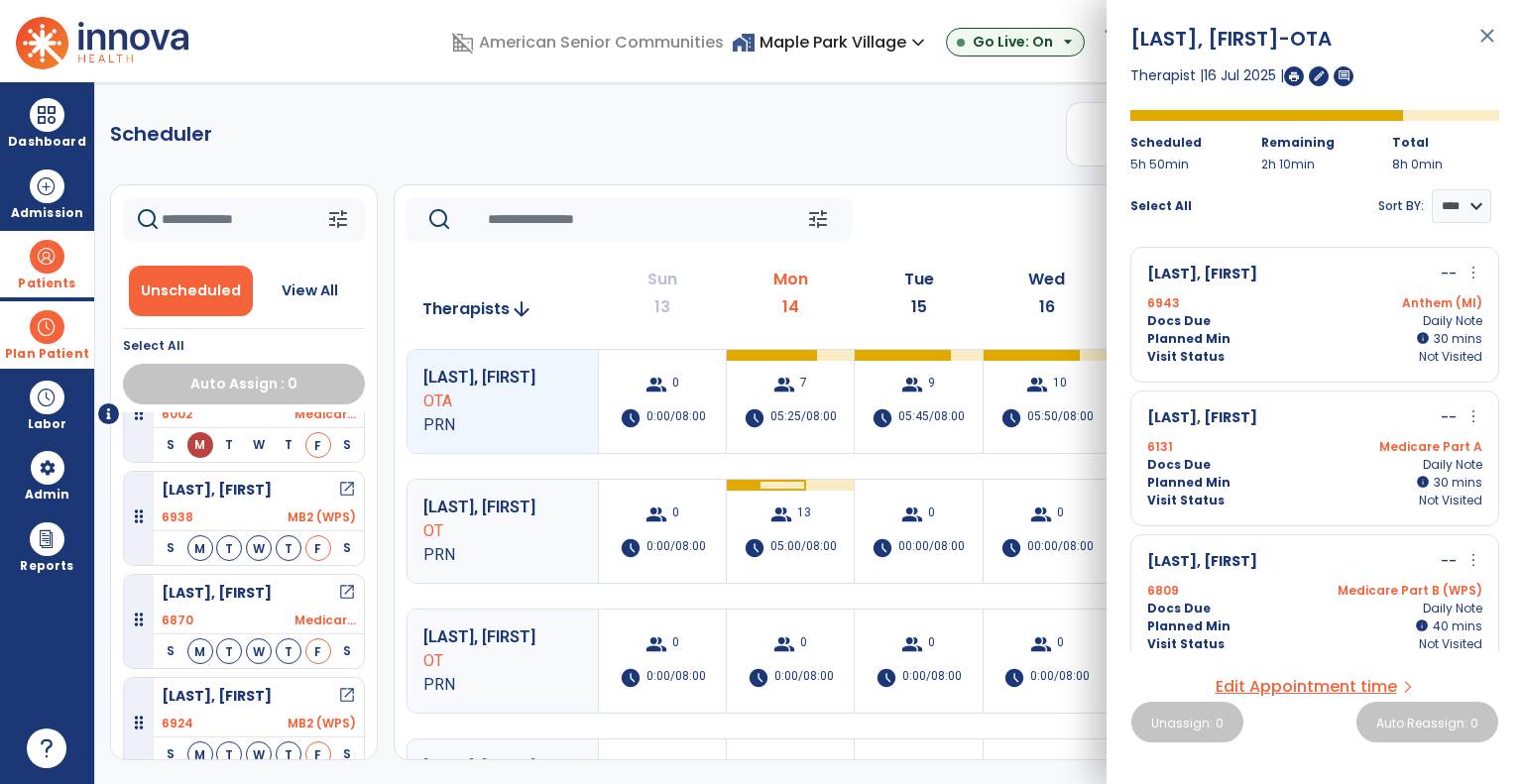 click on "Docs Due Daily Note" at bounding box center [1315, 321] 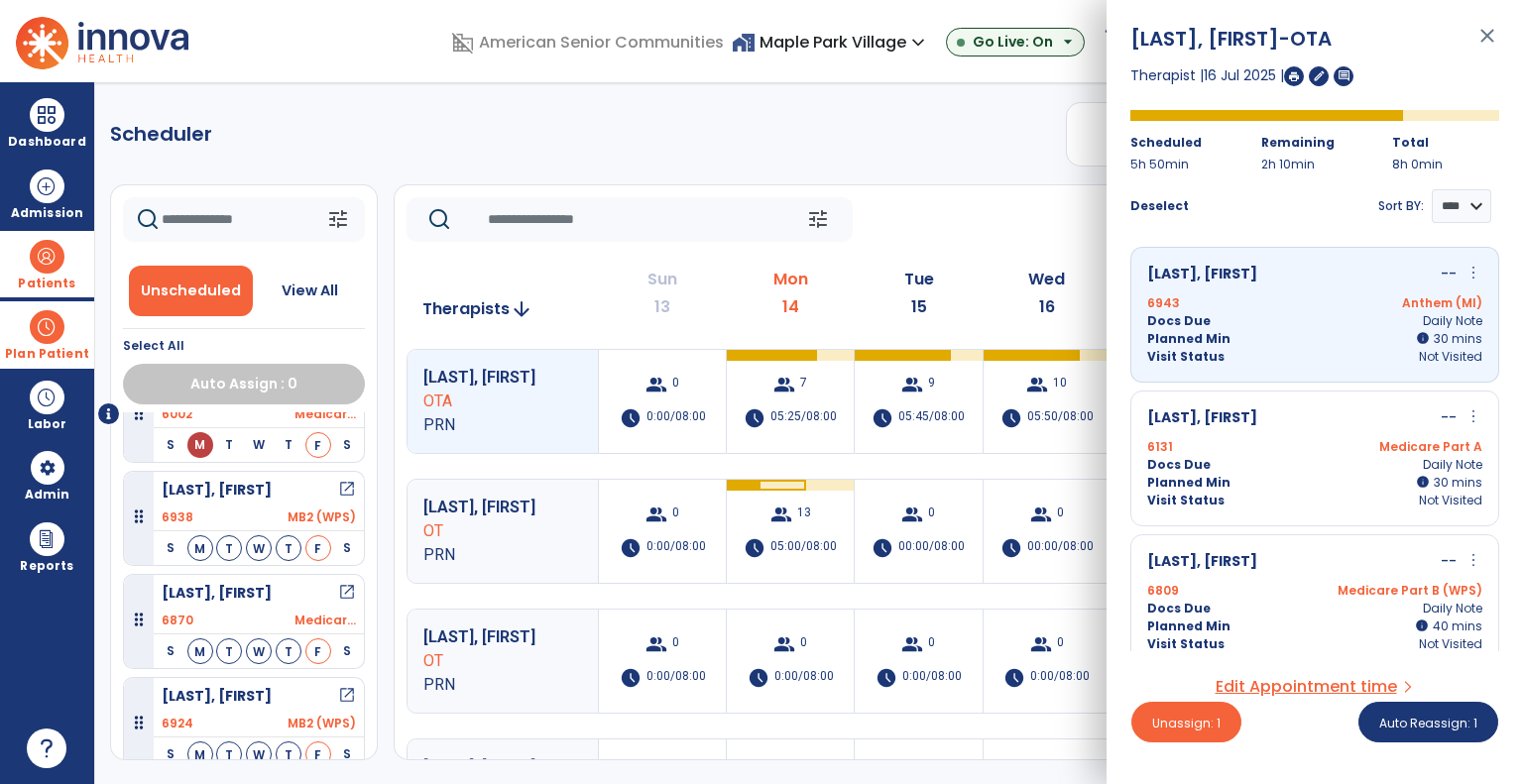 click on "6131 Medicare Part A" at bounding box center [1315, 447] 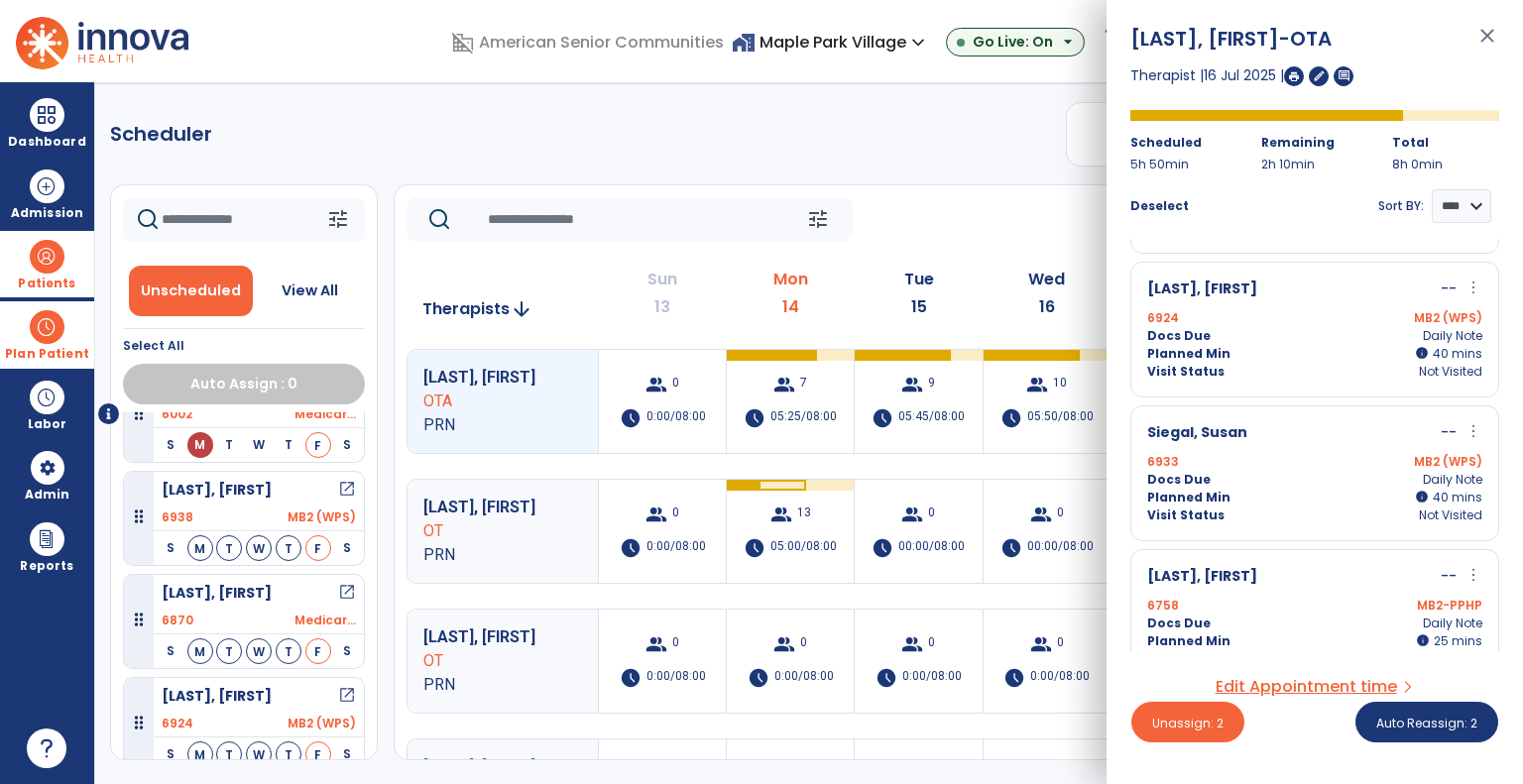 scroll, scrollTop: 1019, scrollLeft: 0, axis: vertical 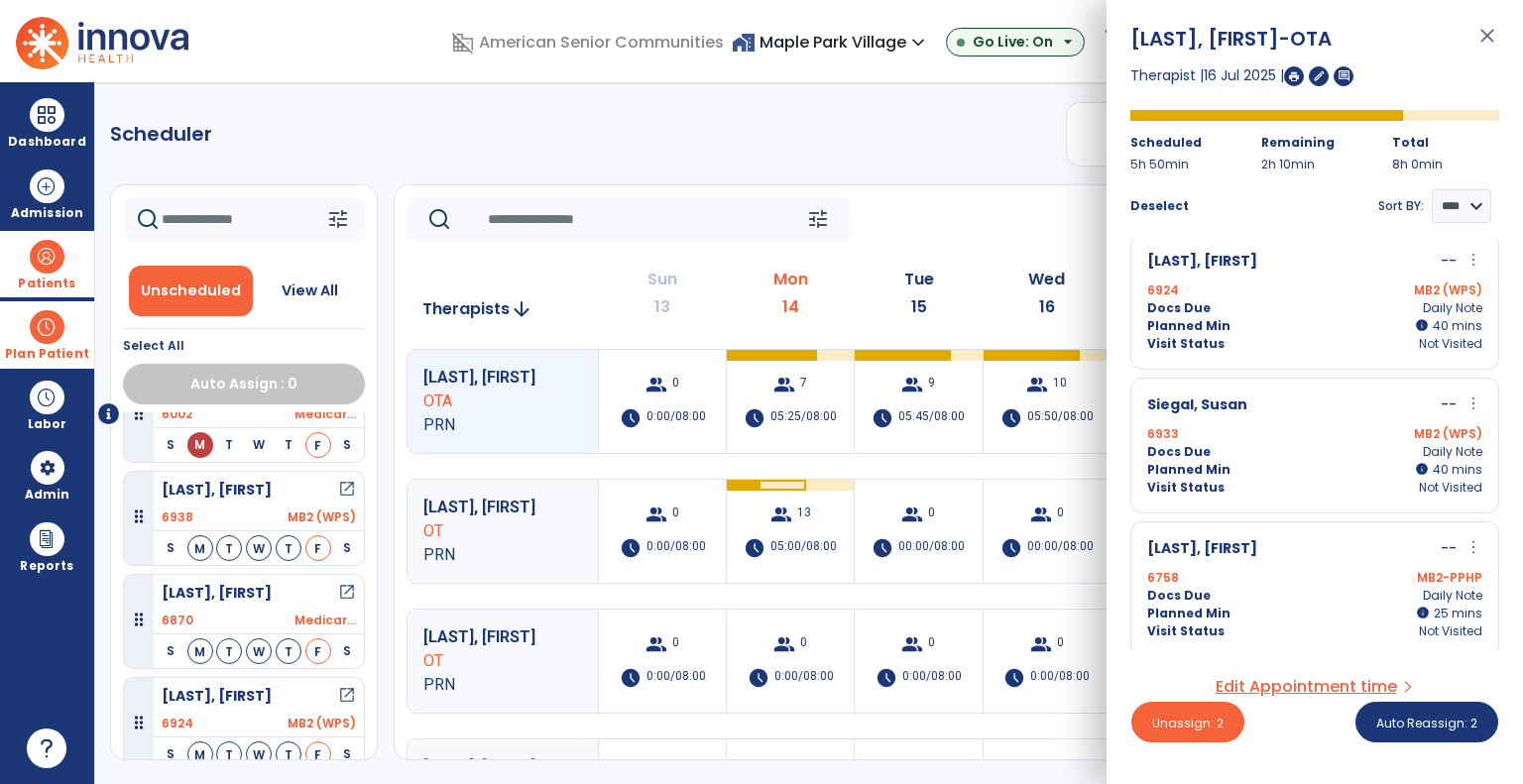 click on "6758 MB2-PPHP" at bounding box center (1315, 578) 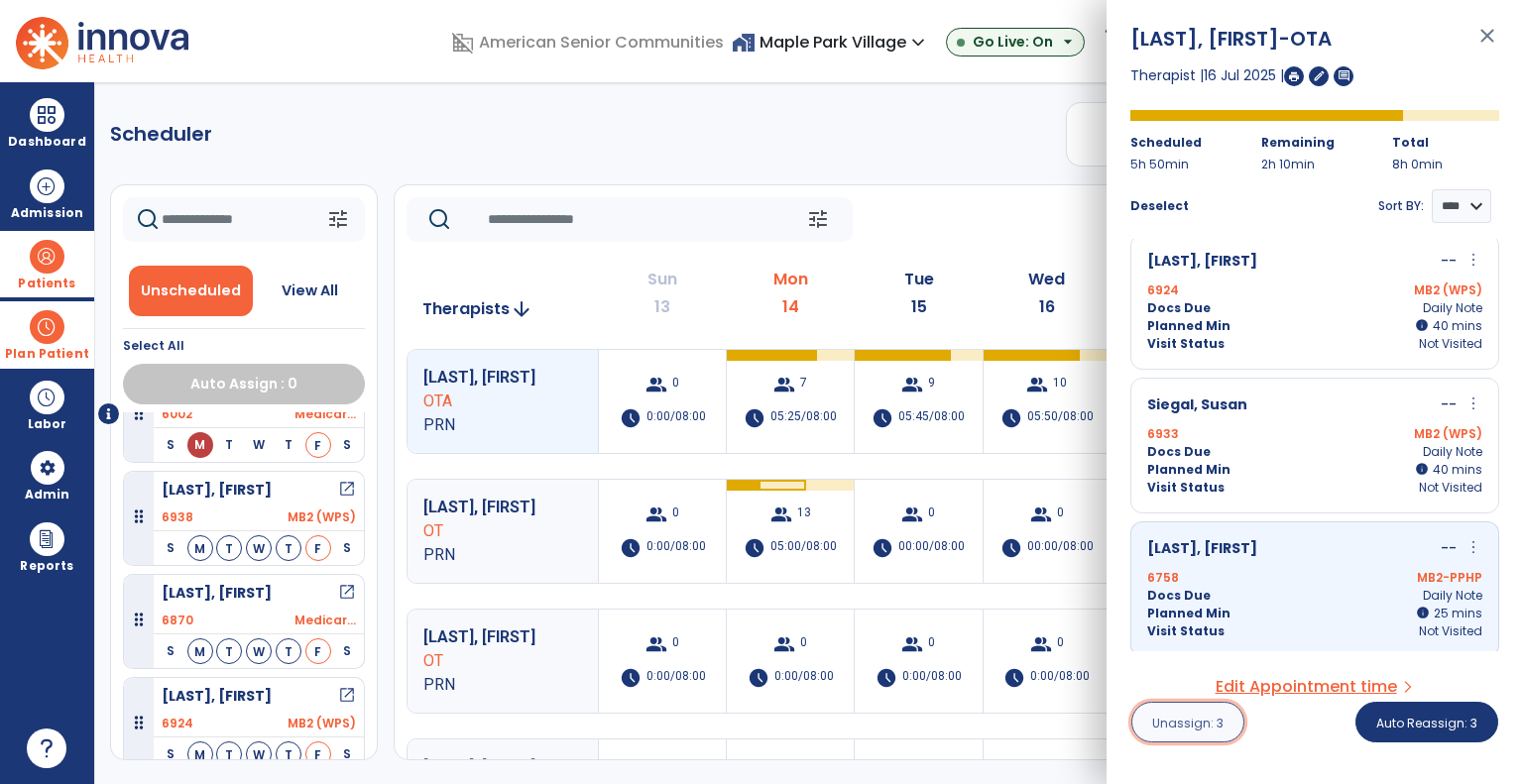 click on "Unassign: 3" at bounding box center [1188, 722] 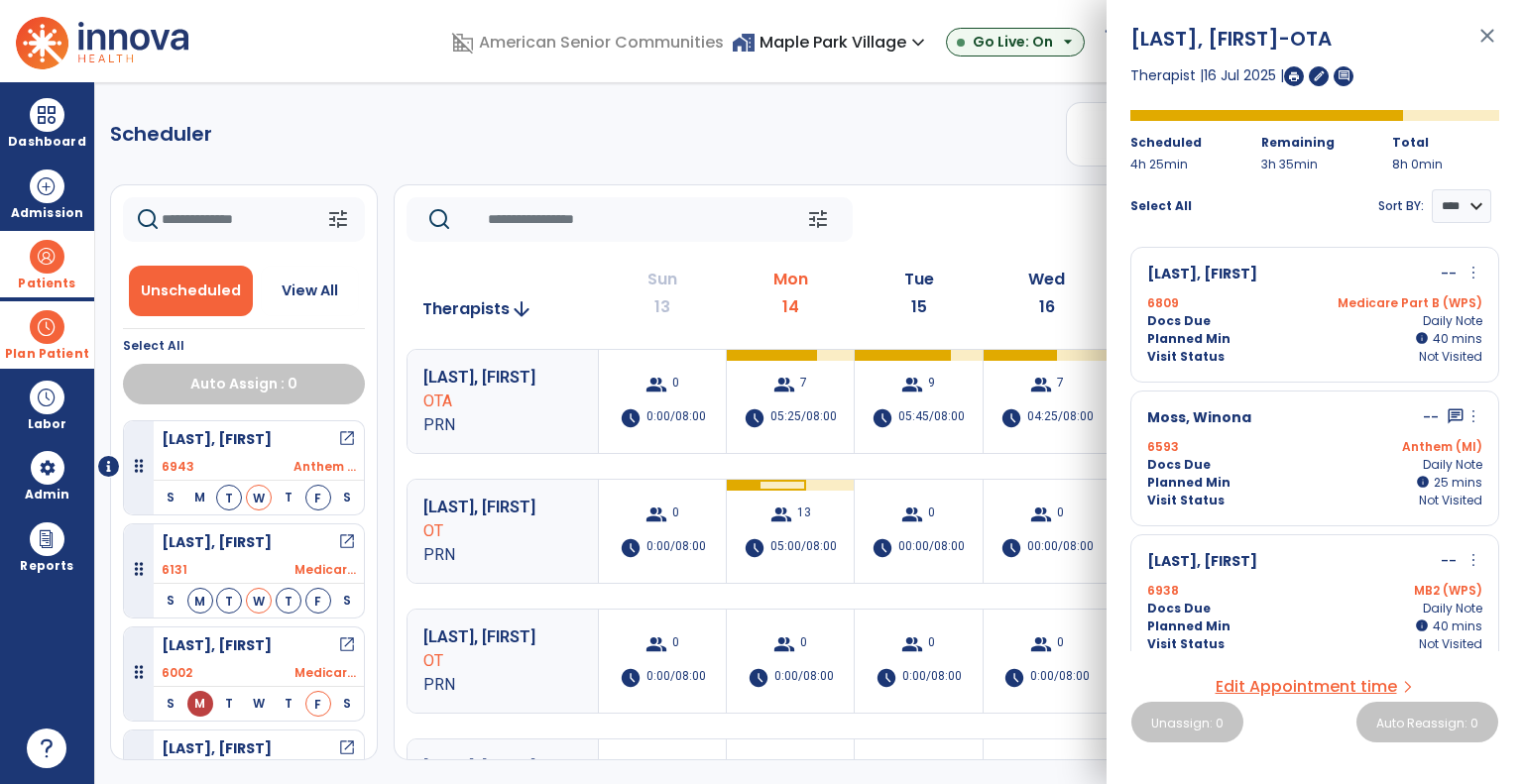 click on "open_in_new" at bounding box center (347, 439) 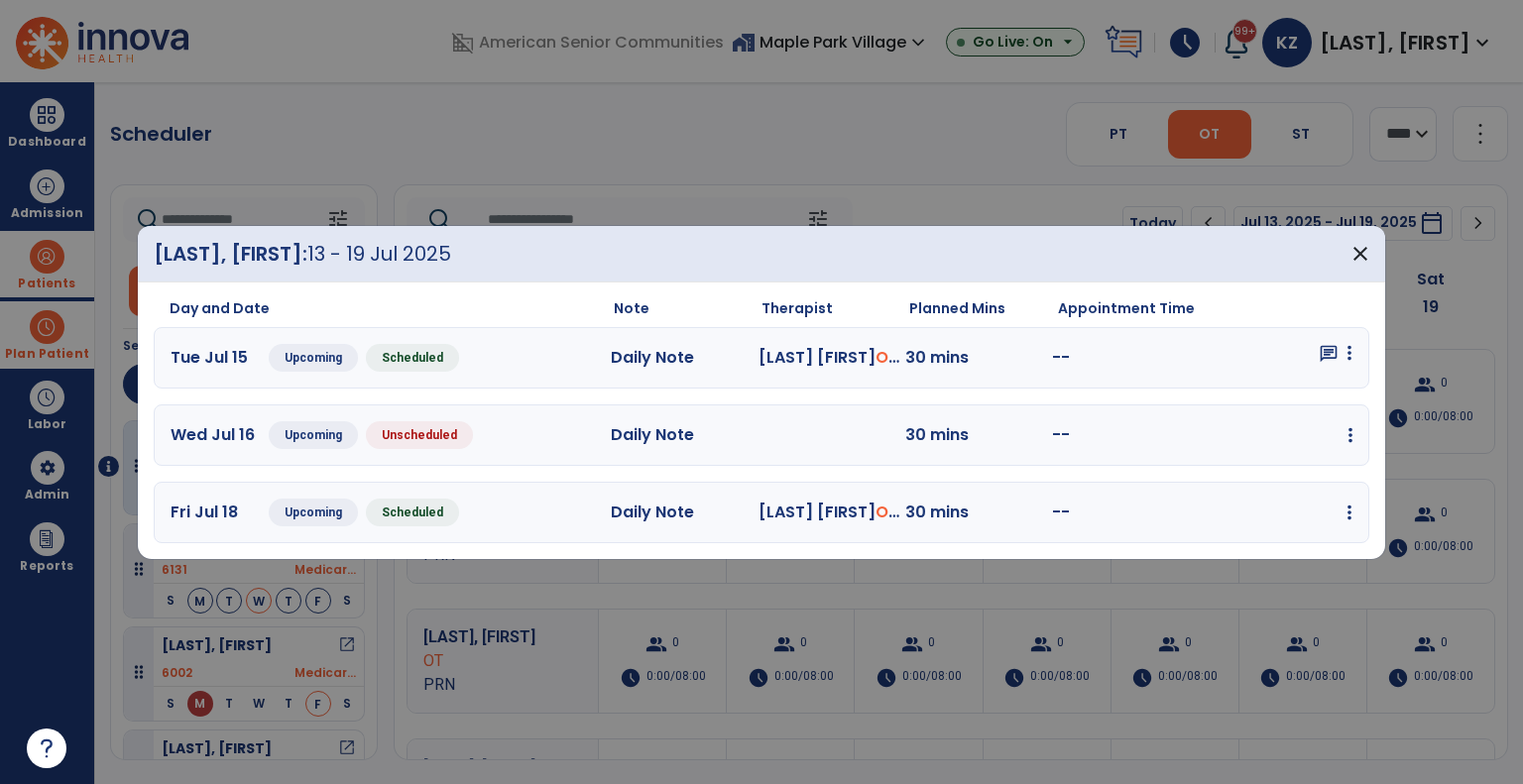 click at bounding box center (1349, 353) 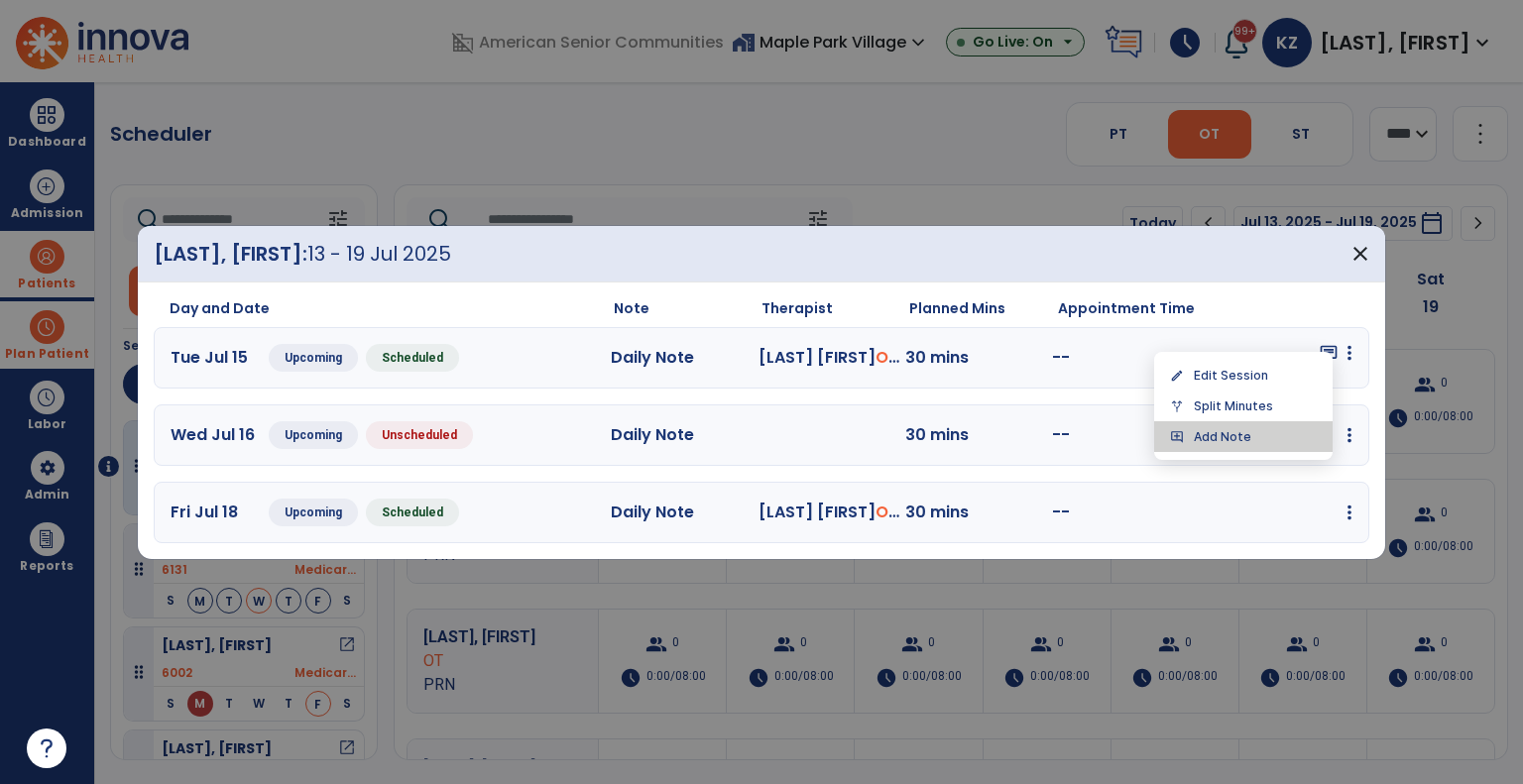 click on "add_comment  Add Note" at bounding box center (1243, 436) 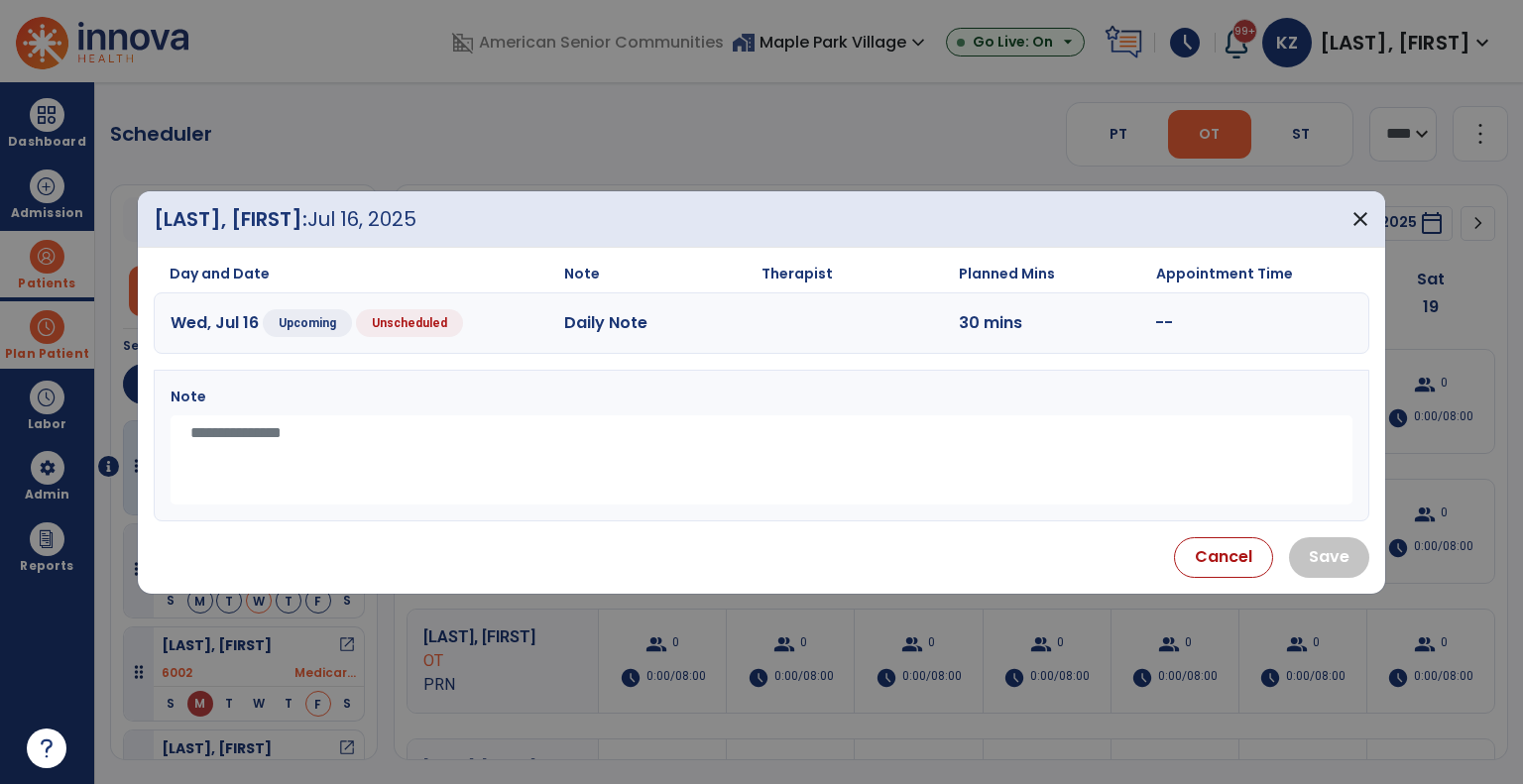 click at bounding box center (762, 460) 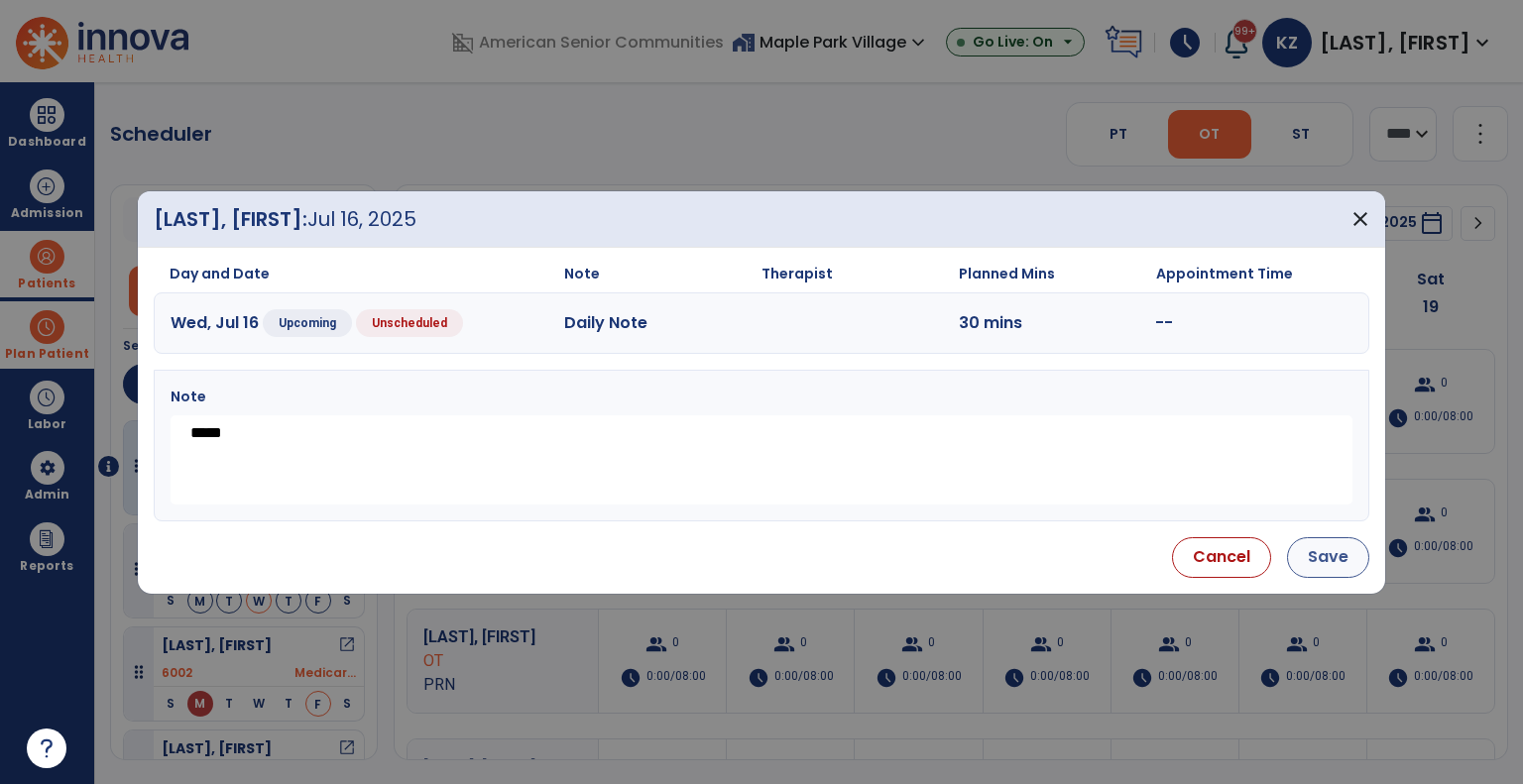 type on "*****" 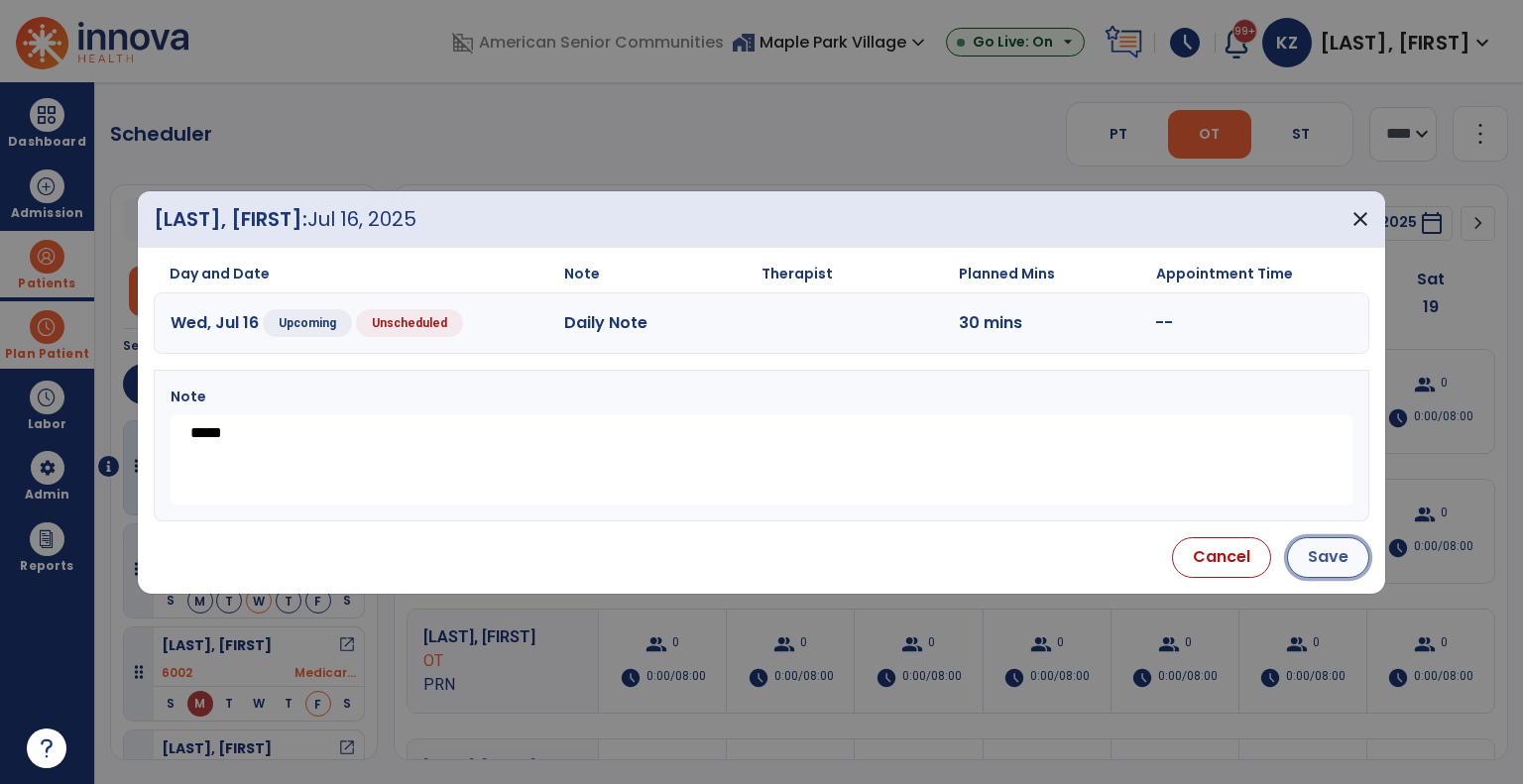 click on "Save" at bounding box center [1328, 557] 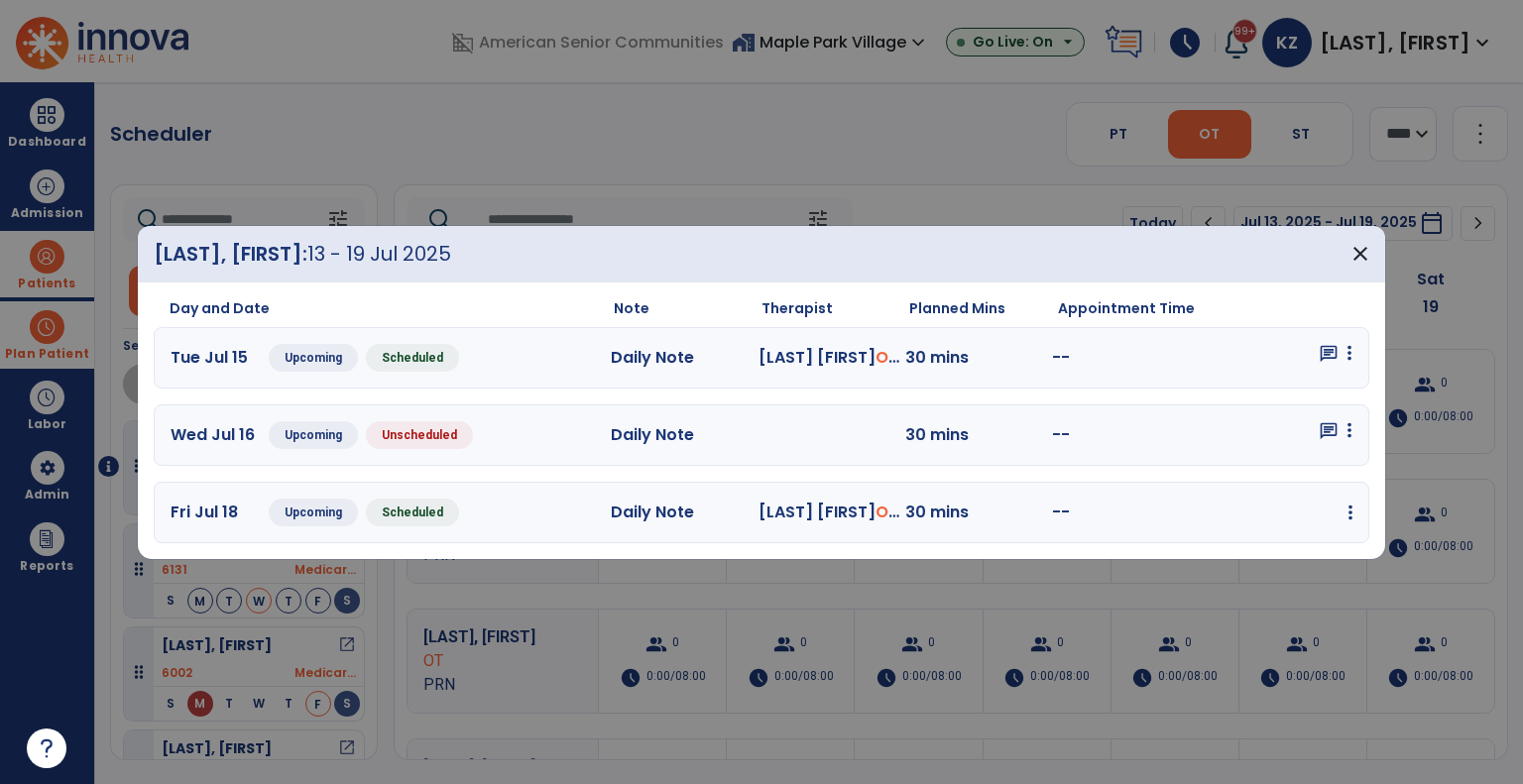 click at bounding box center (1349, 353) 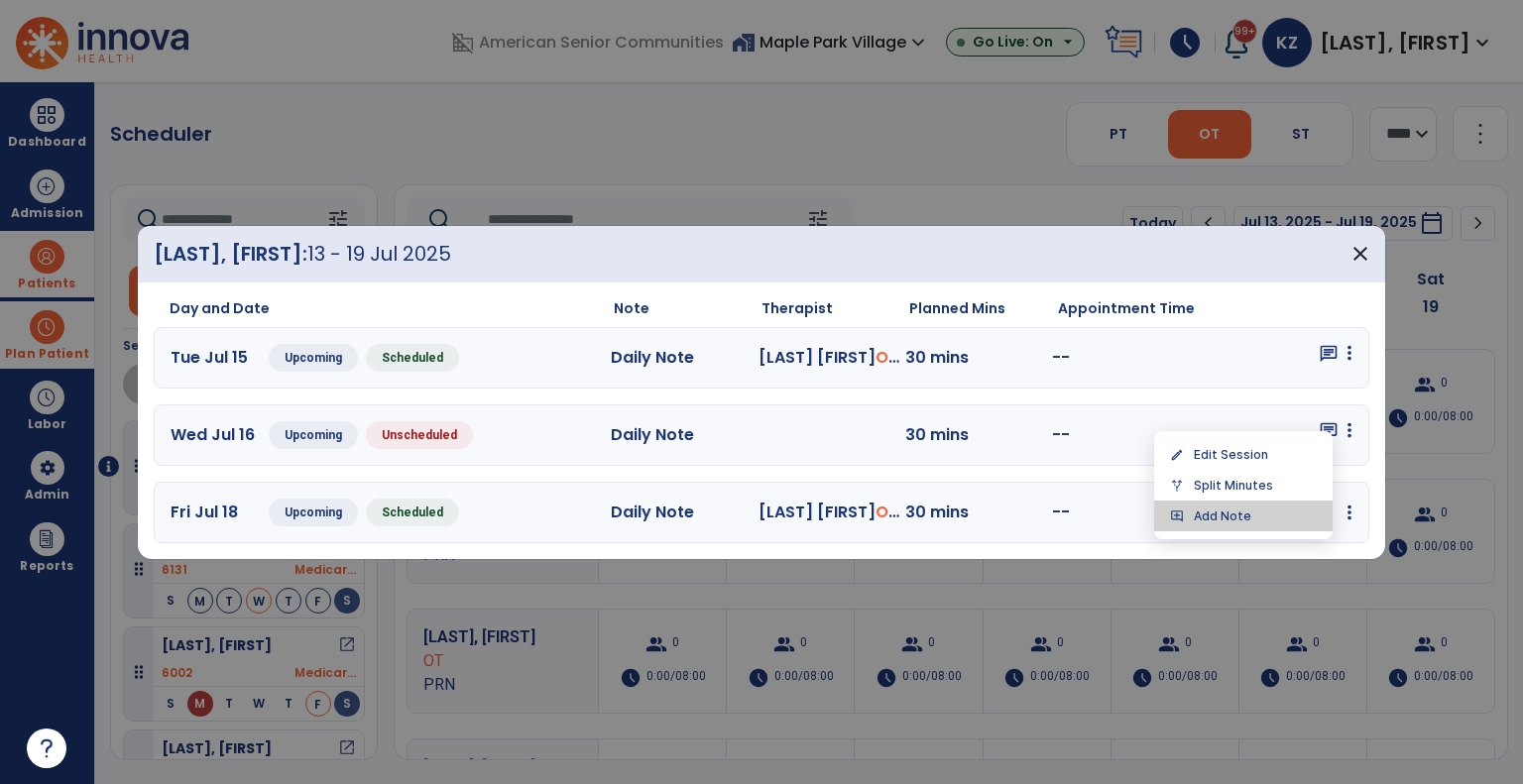 click on "add_comment  Add Note" at bounding box center [1243, 515] 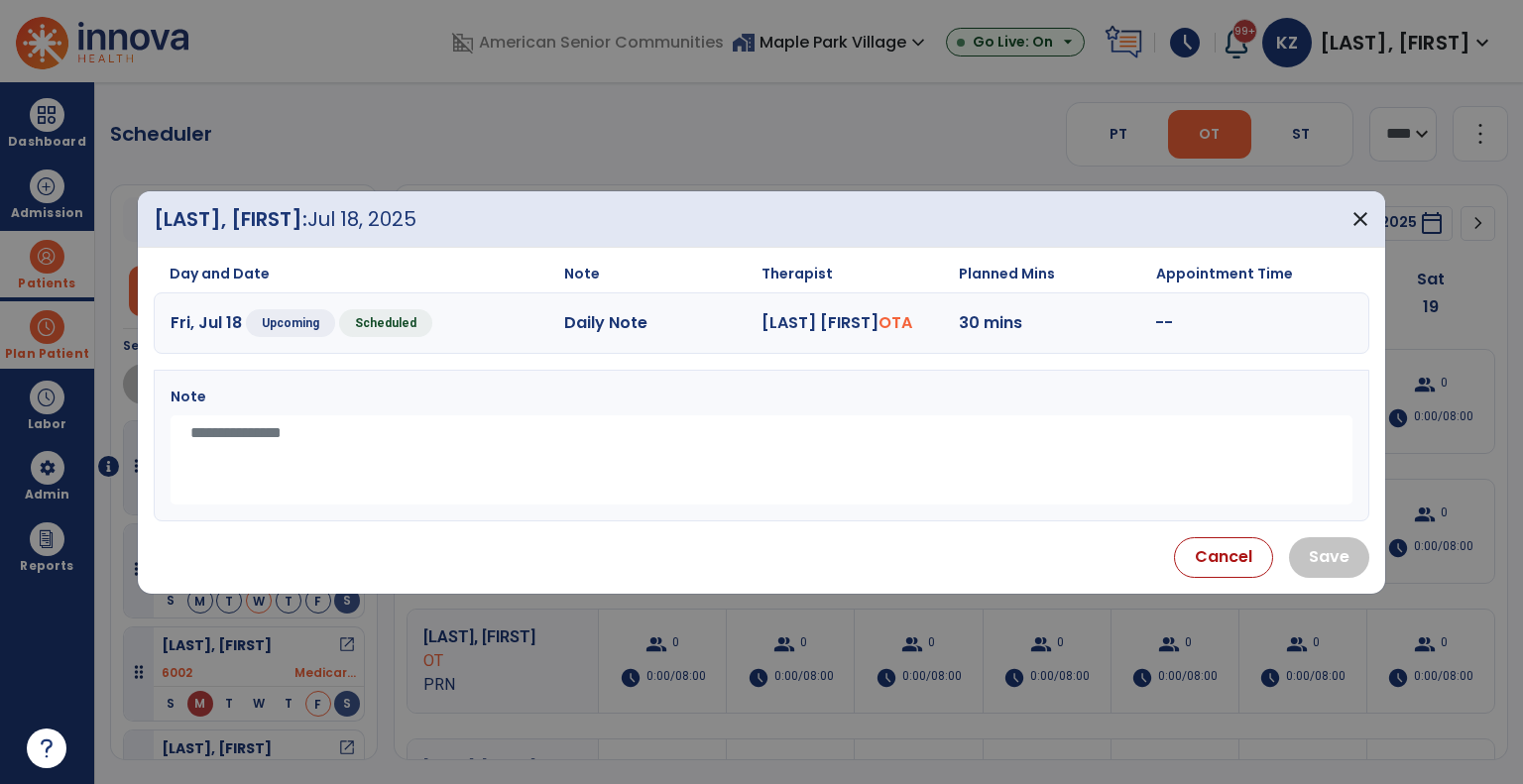 click at bounding box center [762, 460] 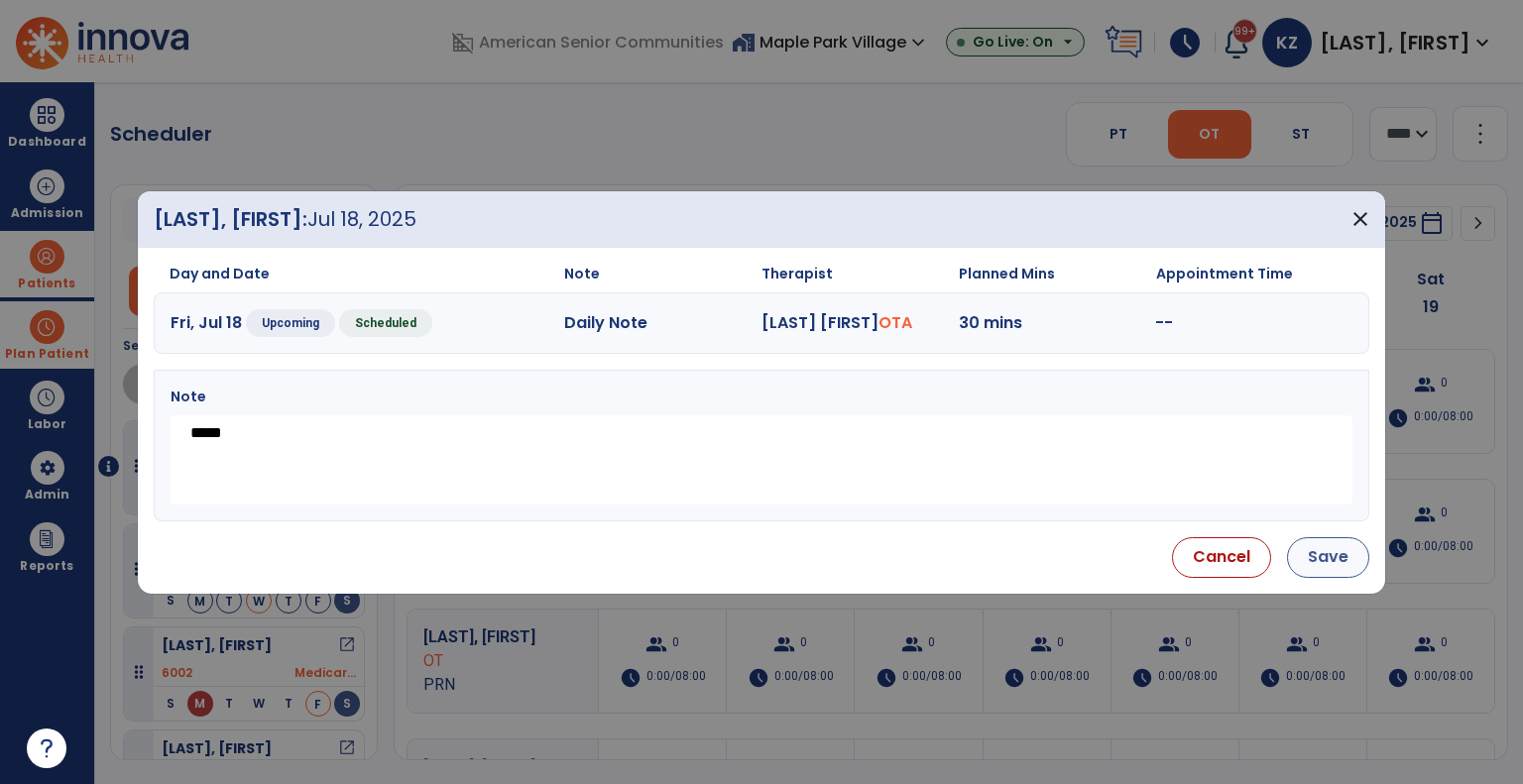 type on "*****" 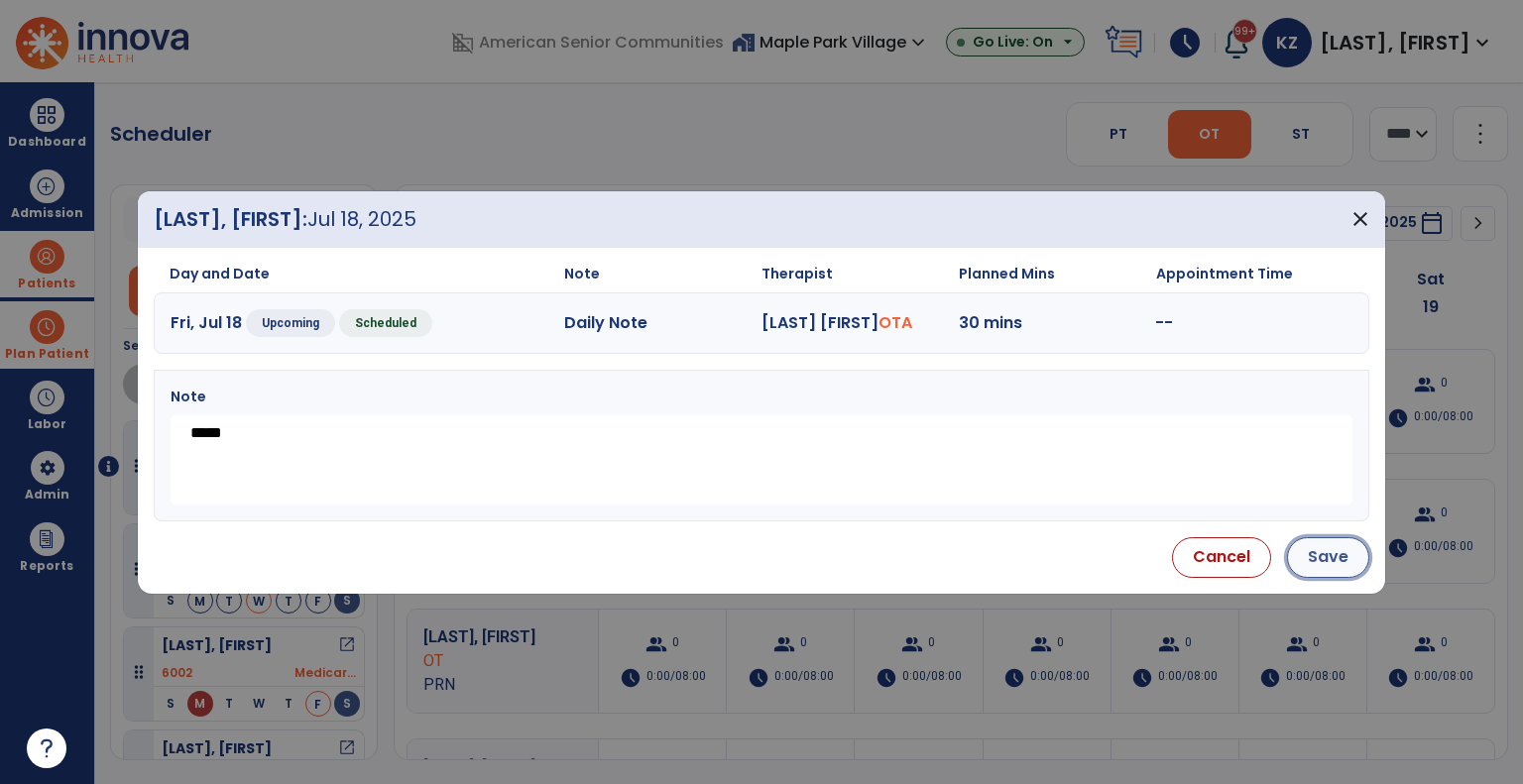 click on "Save" at bounding box center (1328, 557) 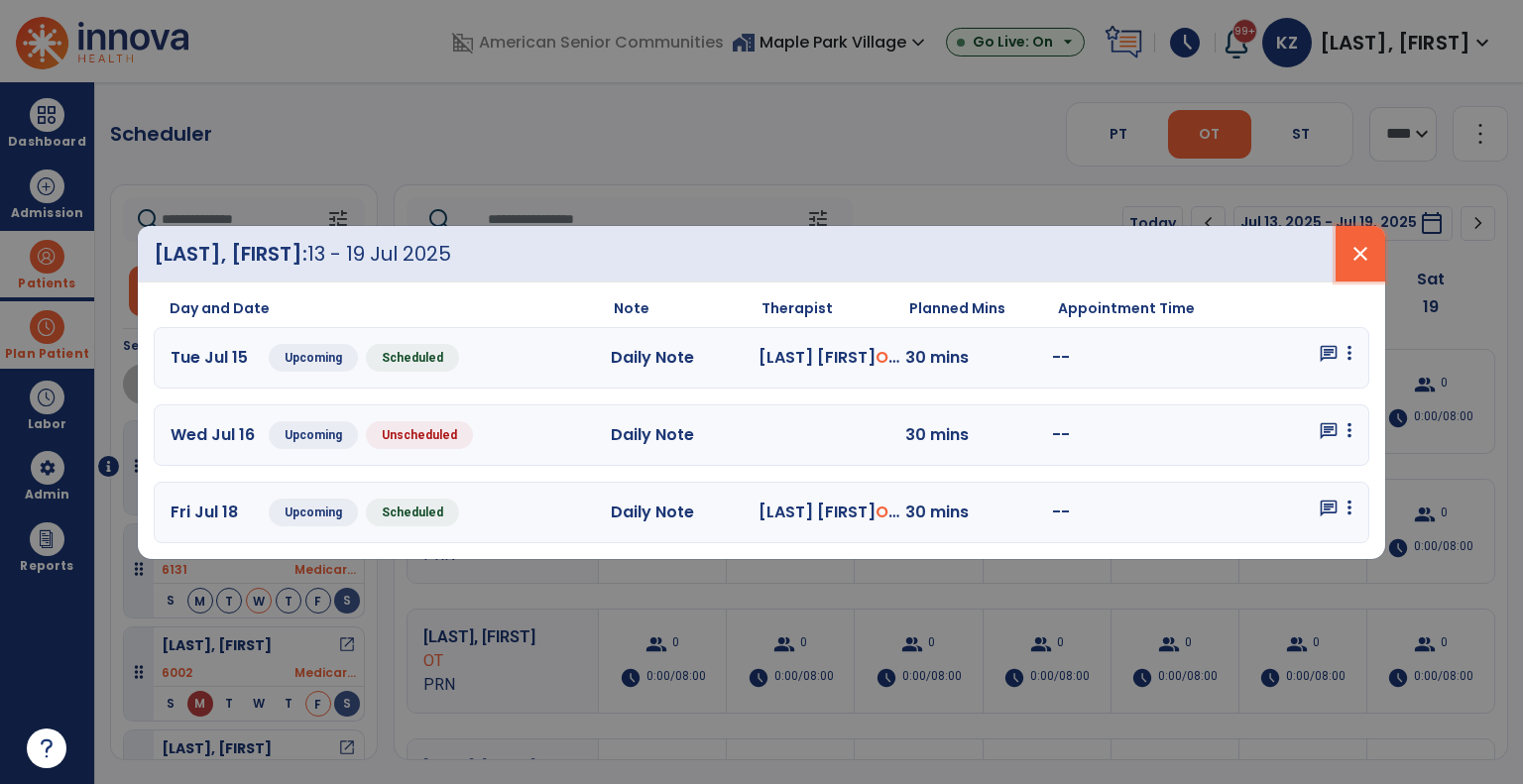 click on "close" at bounding box center [1360, 254] 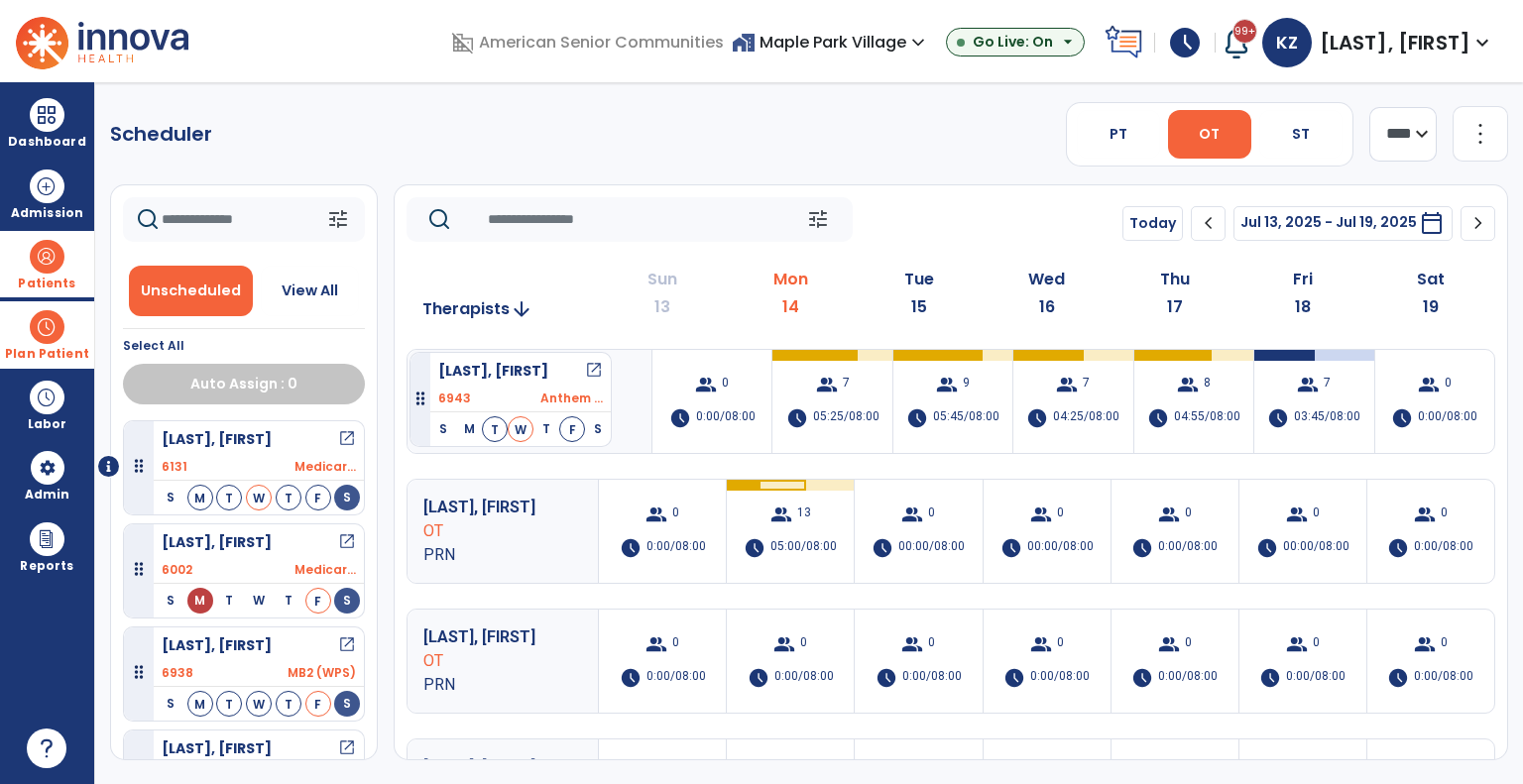 drag, startPoint x: 239, startPoint y: 441, endPoint x: 410, endPoint y: 344, distance: 196.596 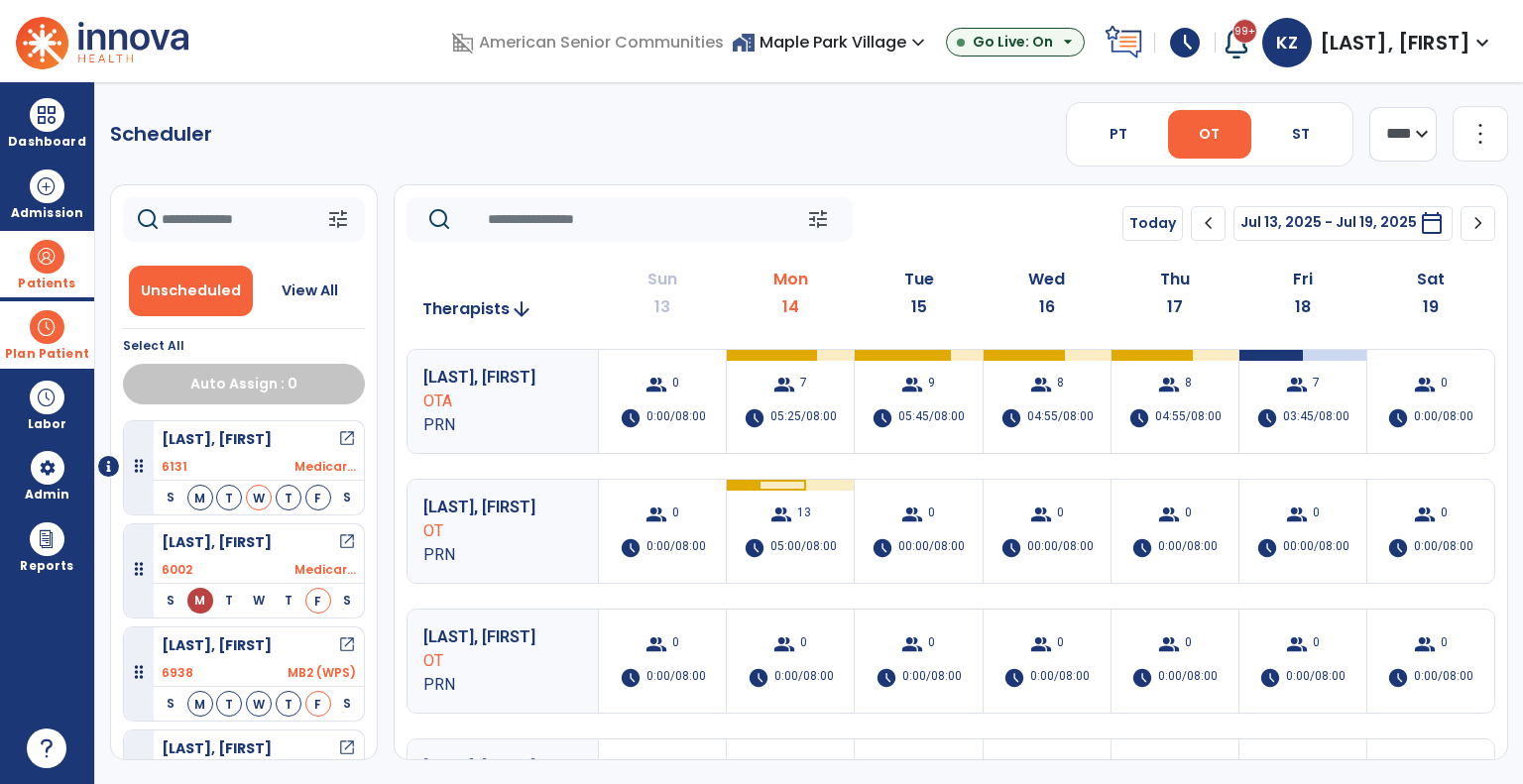 click on "open_in_new" at bounding box center (347, 439) 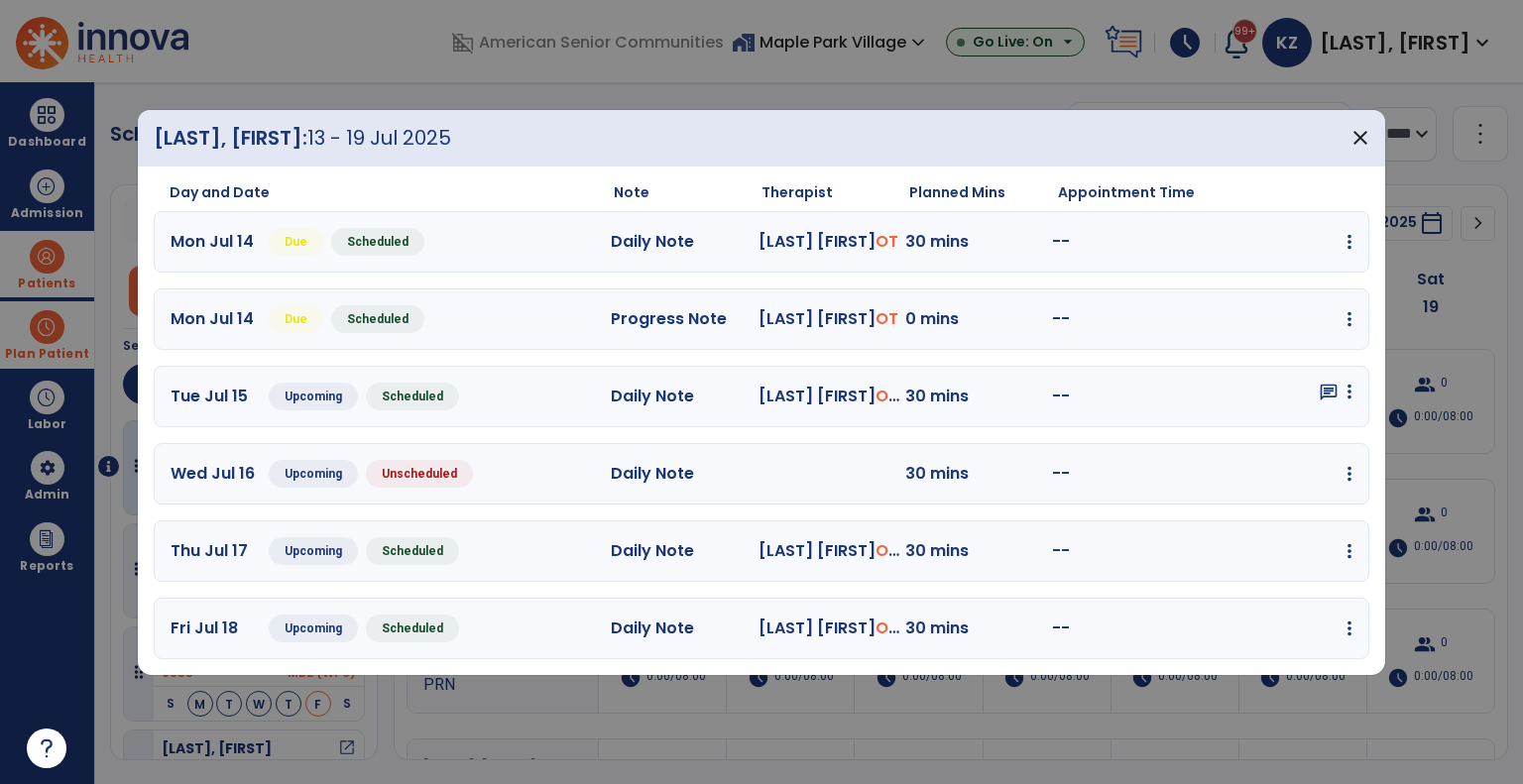 click on "edit   Edit Session   alt_route   Split Minutes  add_comment  Add Note" at bounding box center [1279, 474] 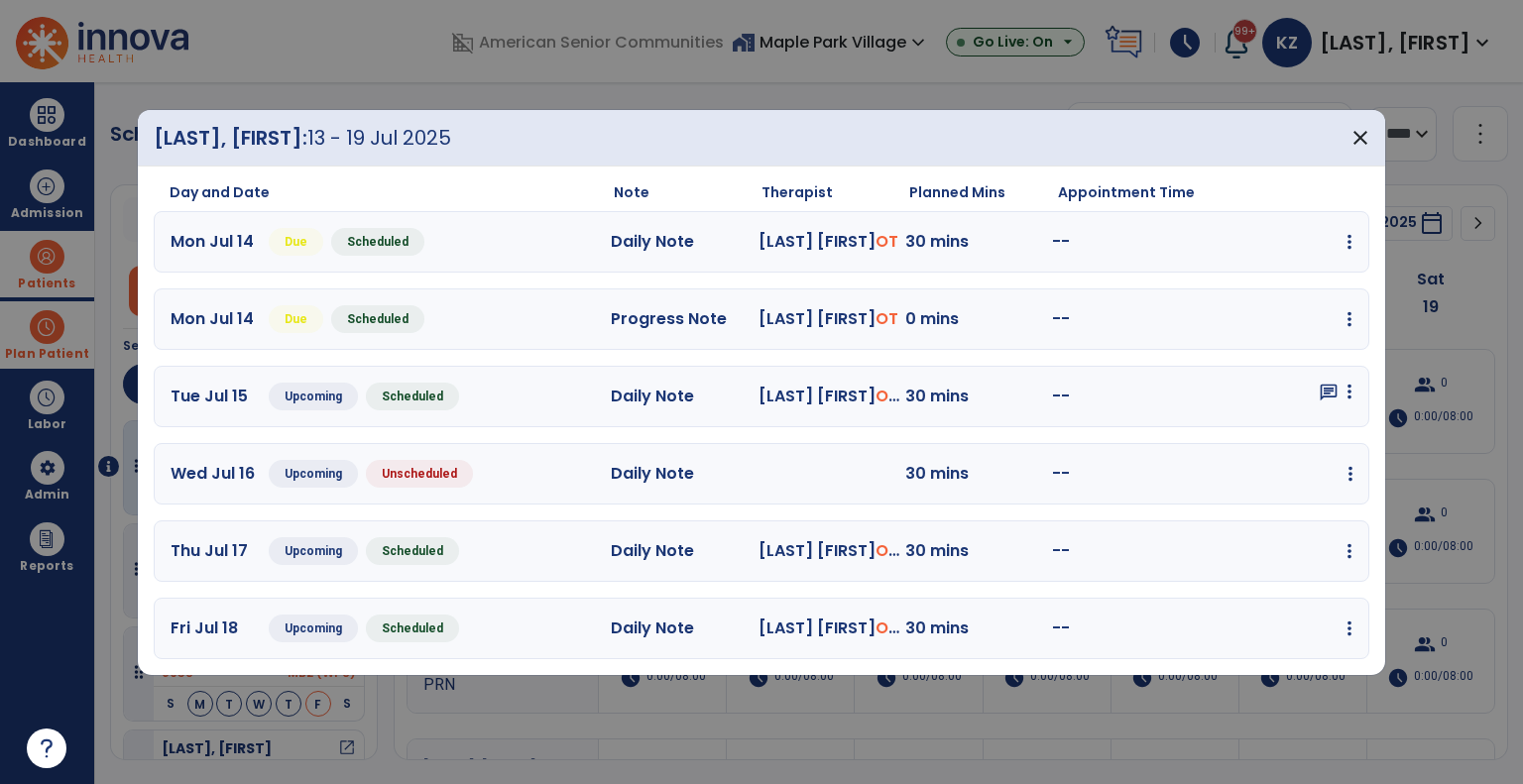 click at bounding box center [1349, 242] 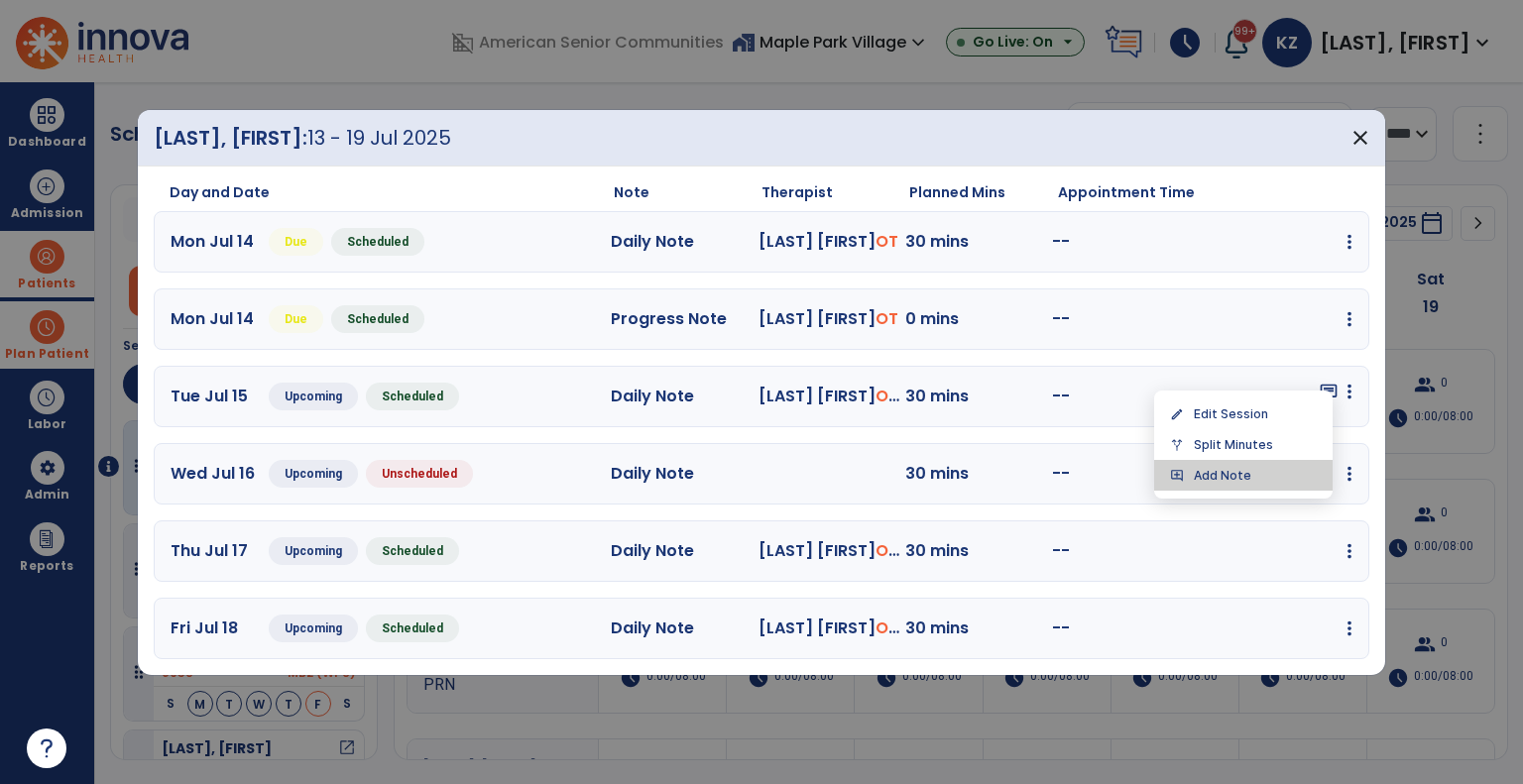 click on "add_comment  Add Note" at bounding box center [1243, 475] 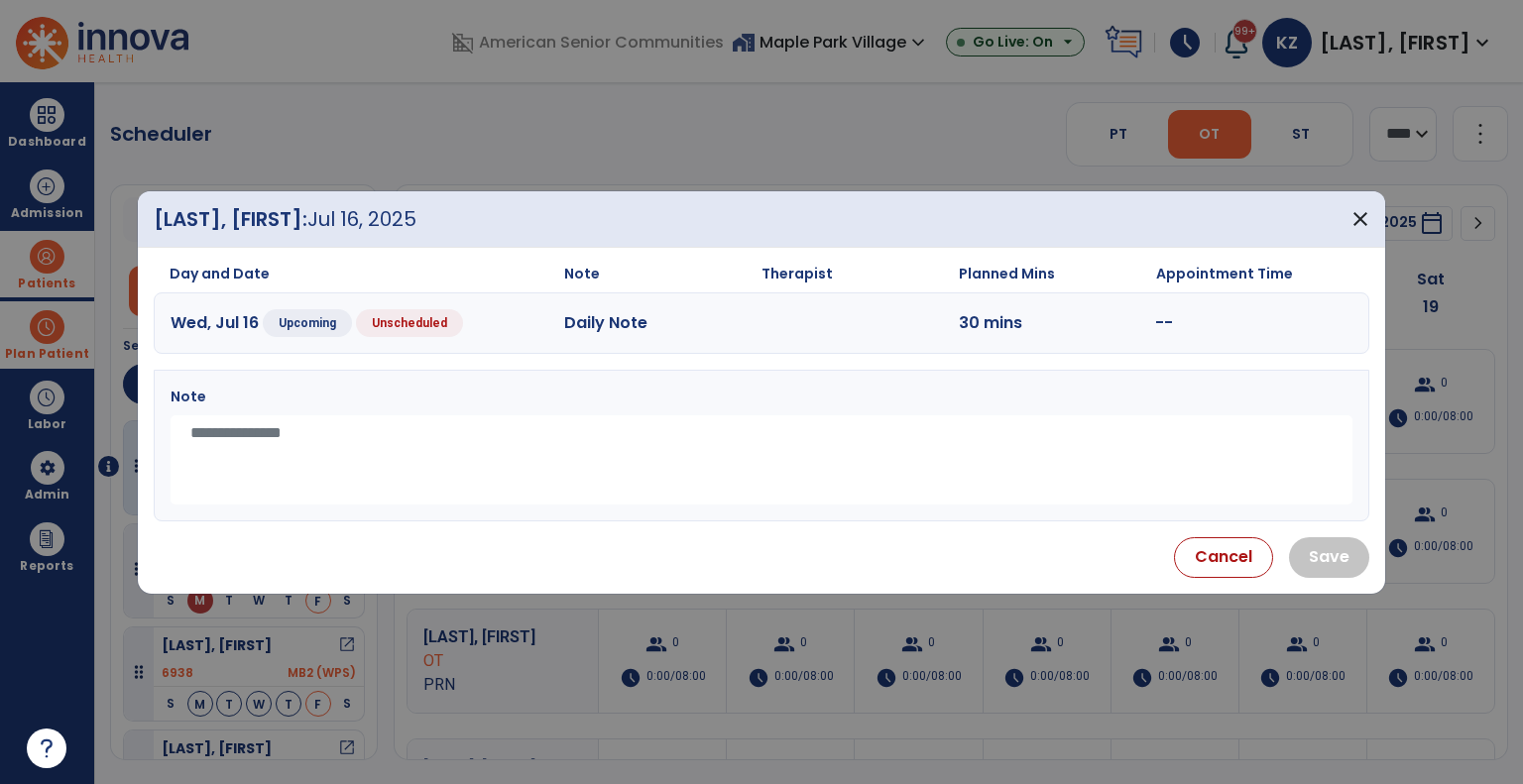 drag, startPoint x: 266, startPoint y: 444, endPoint x: 155, endPoint y: 436, distance: 111.28791 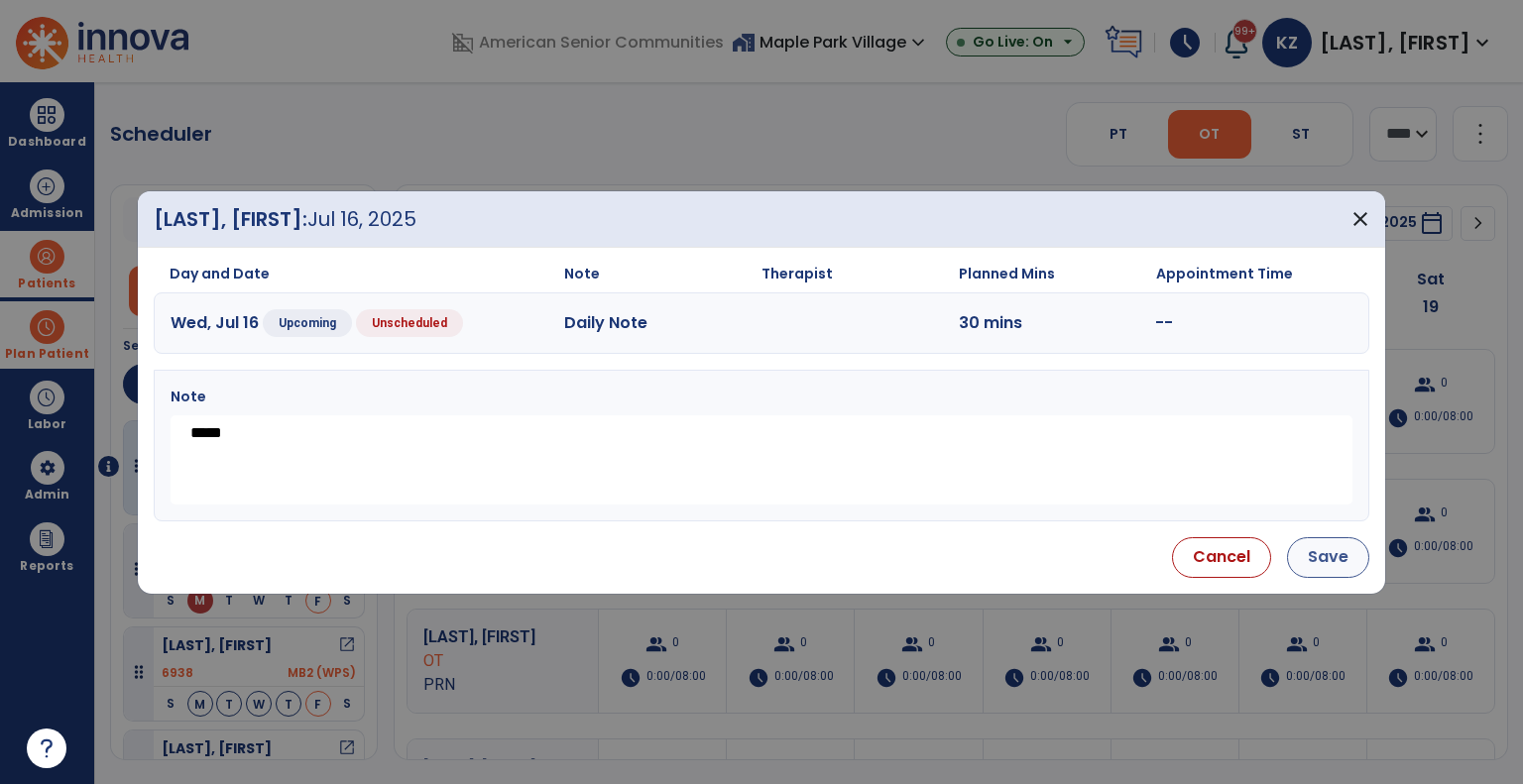 type on "*****" 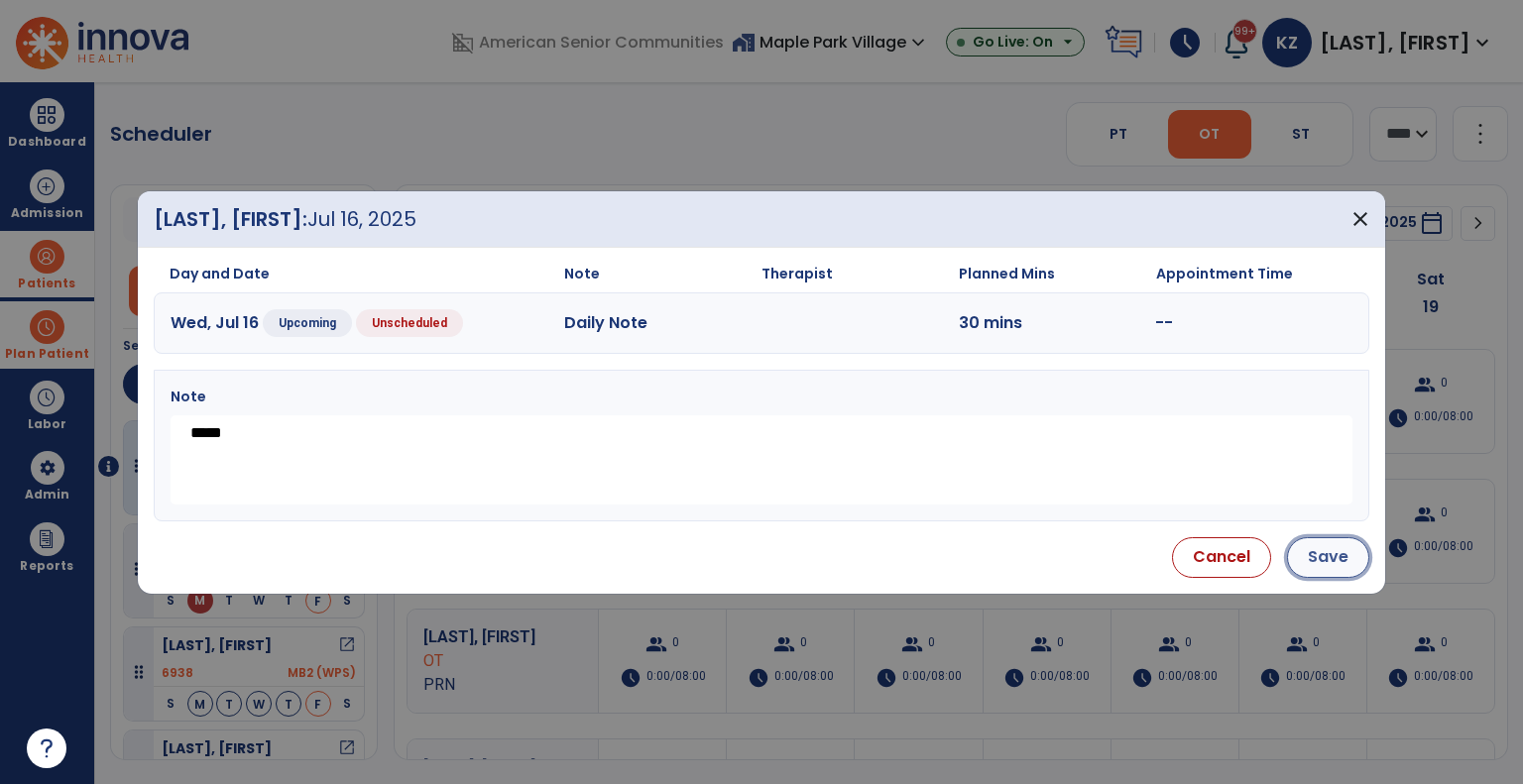 click on "Save" at bounding box center (1328, 557) 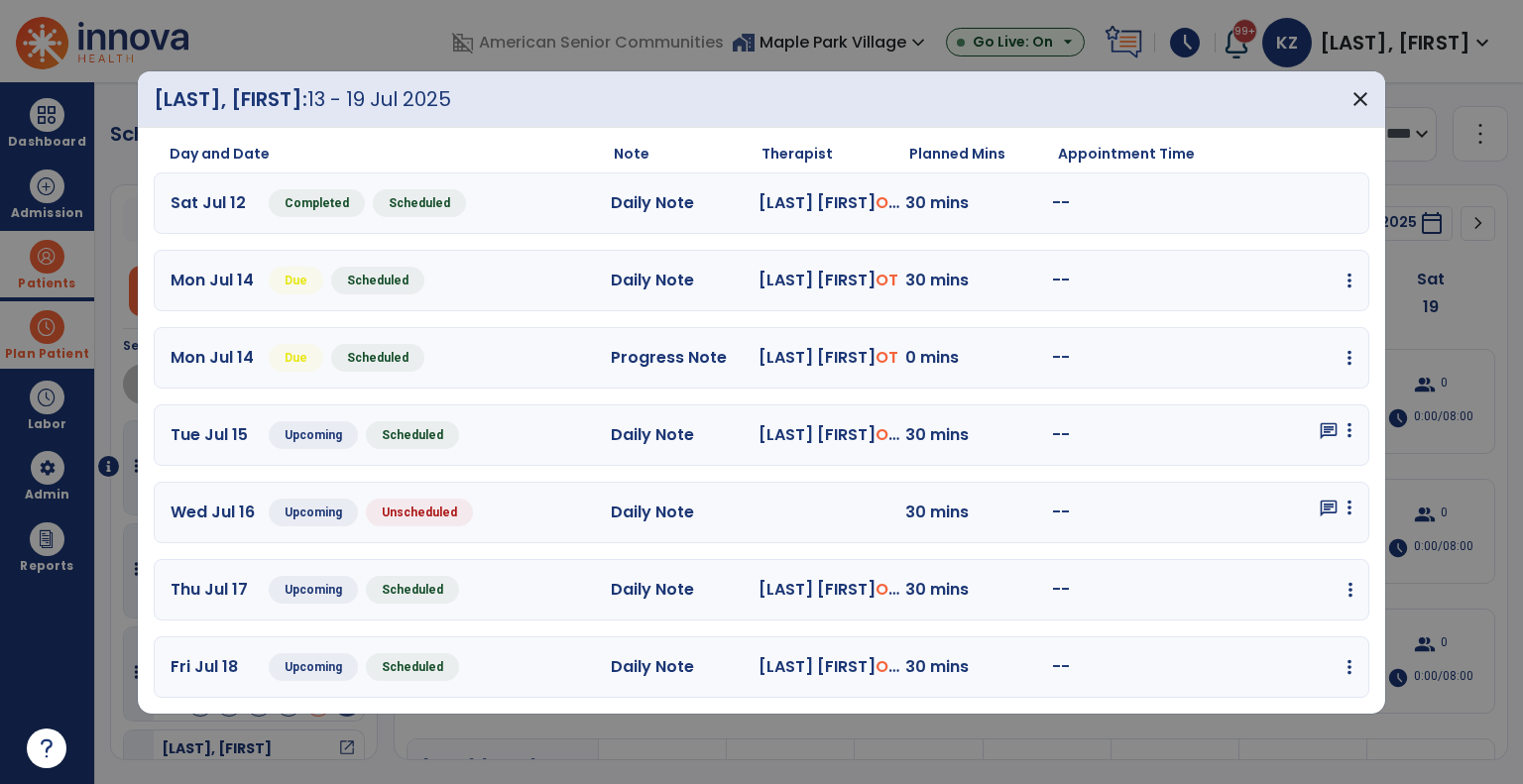 click at bounding box center [1349, 280] 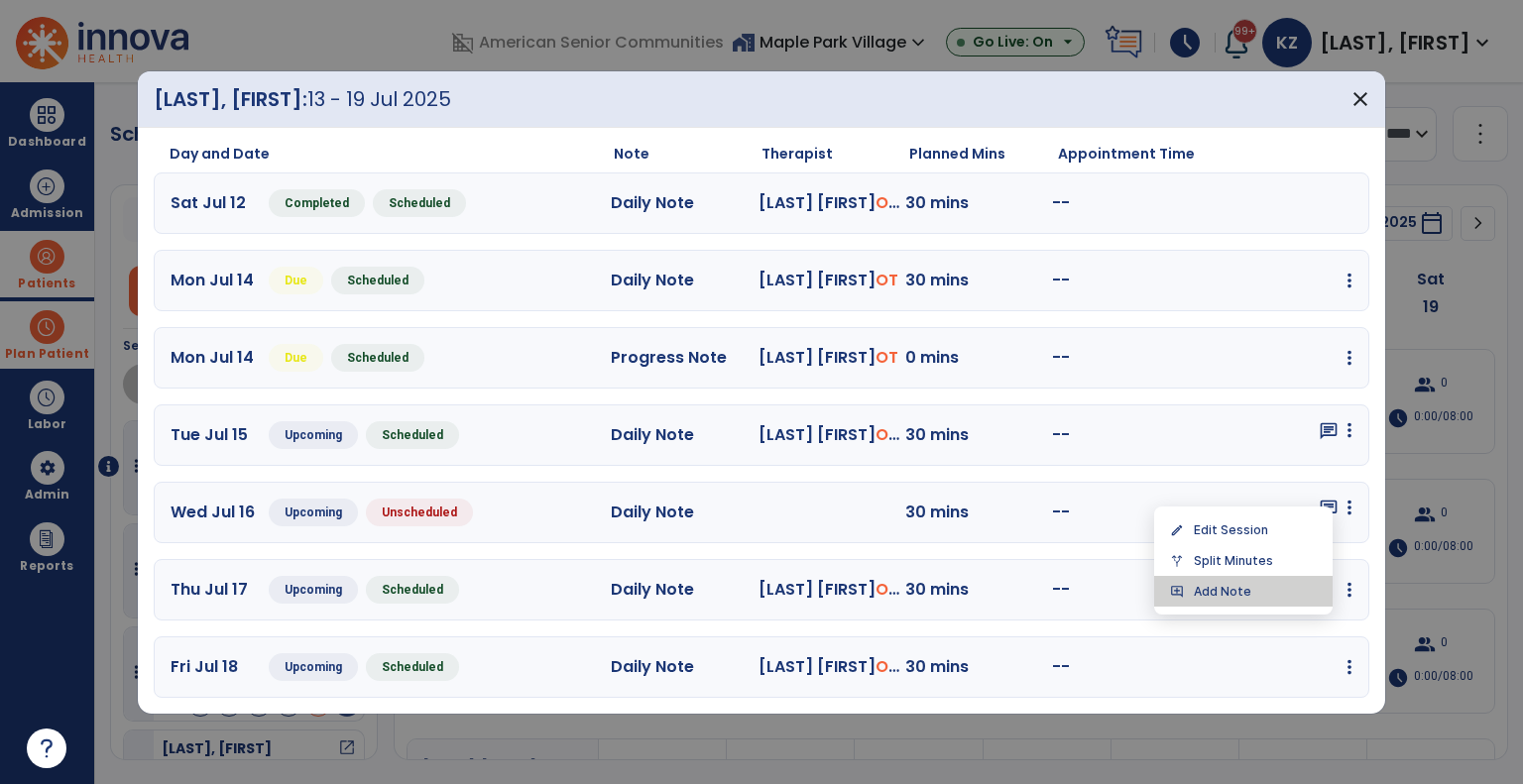 click on "add_comment  Add Note" at bounding box center [1243, 591] 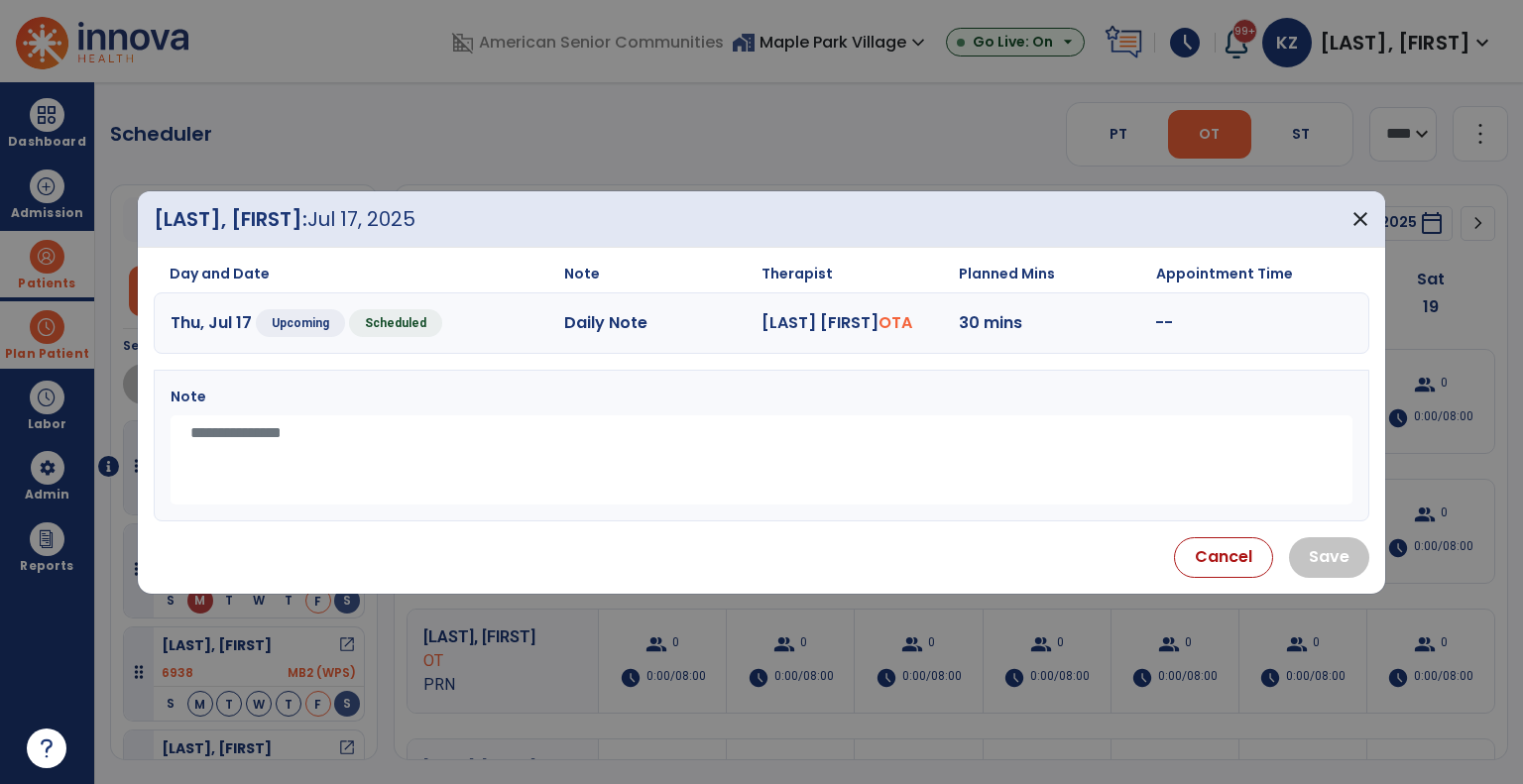 click at bounding box center [762, 460] 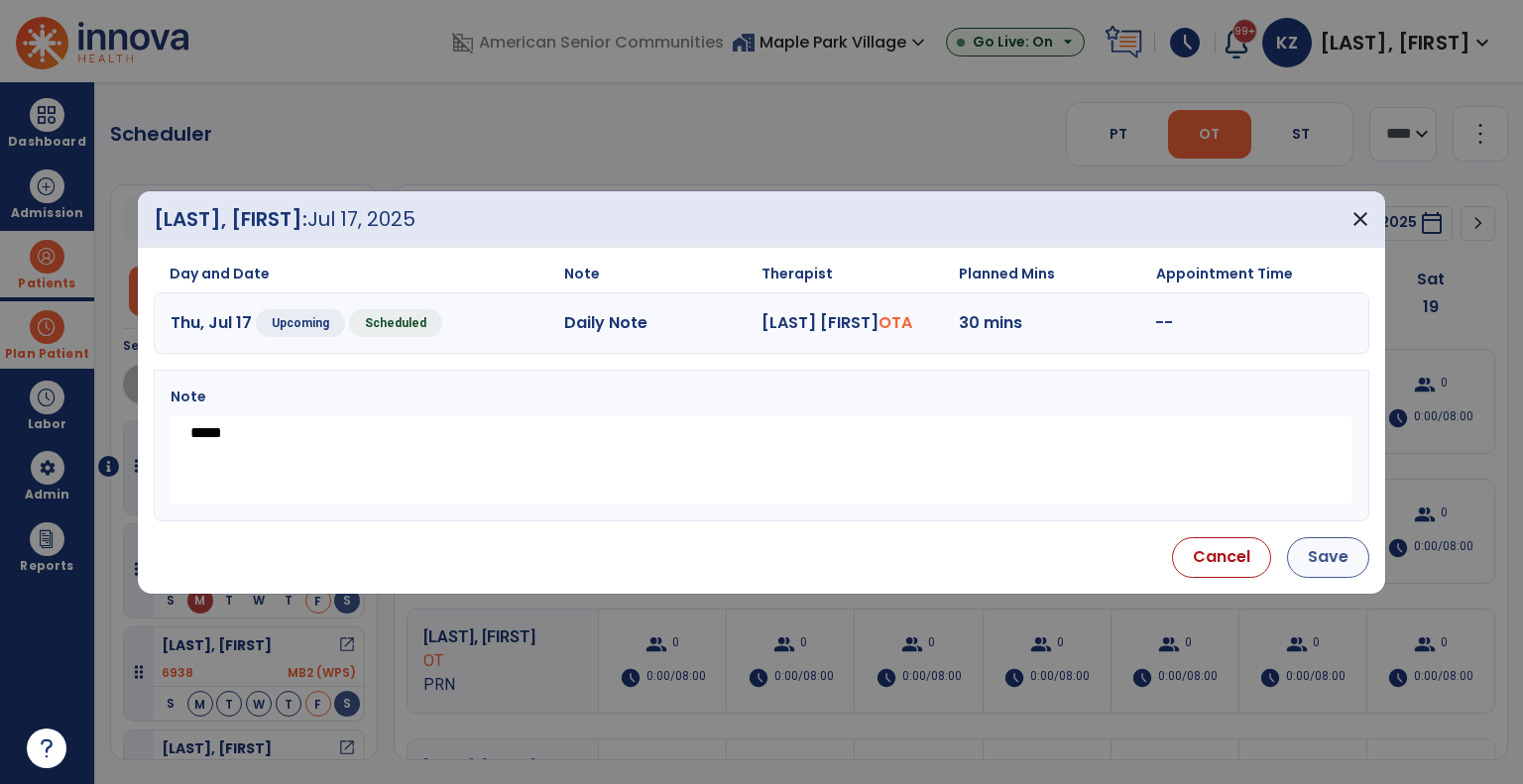 type on "*****" 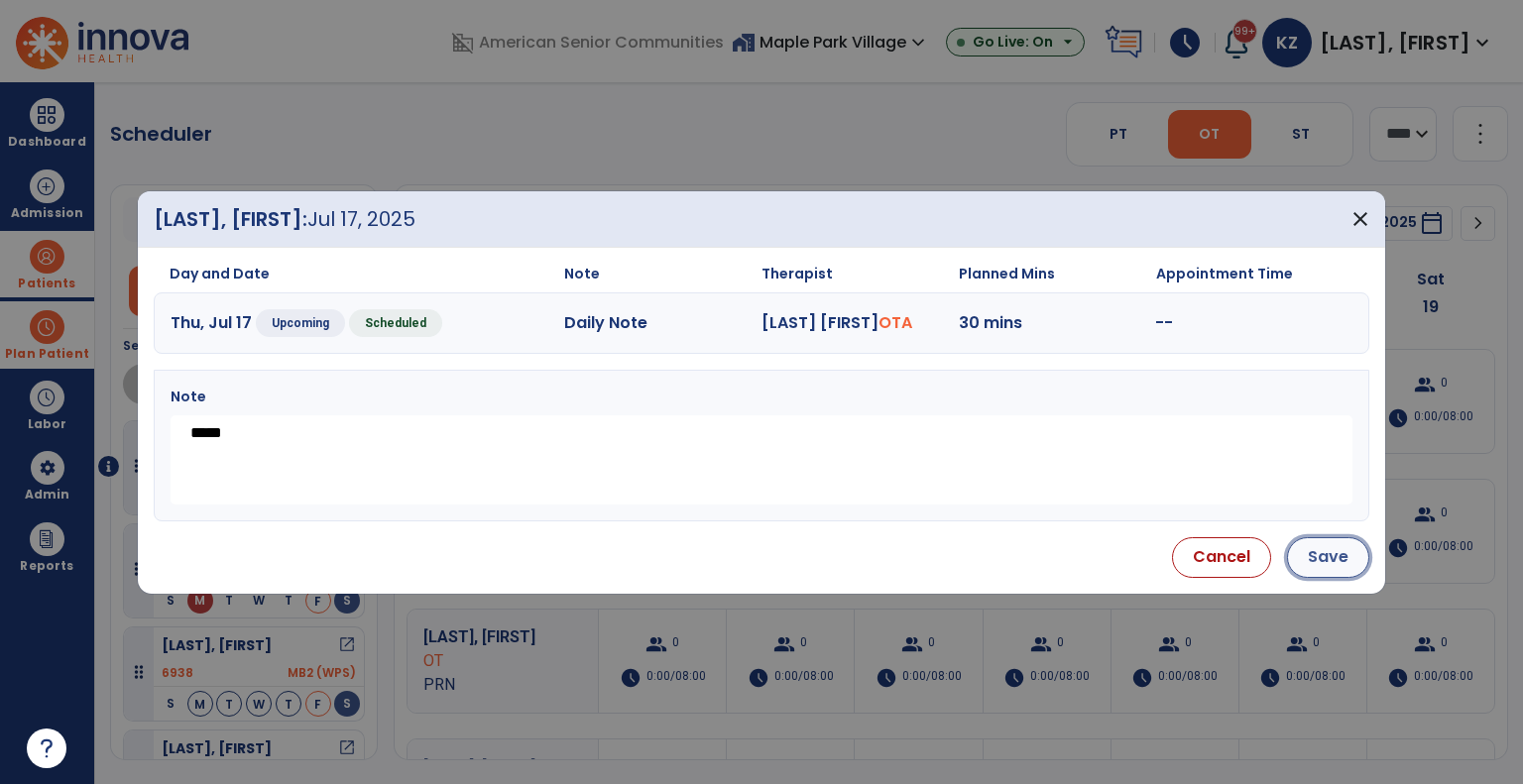 click on "Save" at bounding box center [1328, 557] 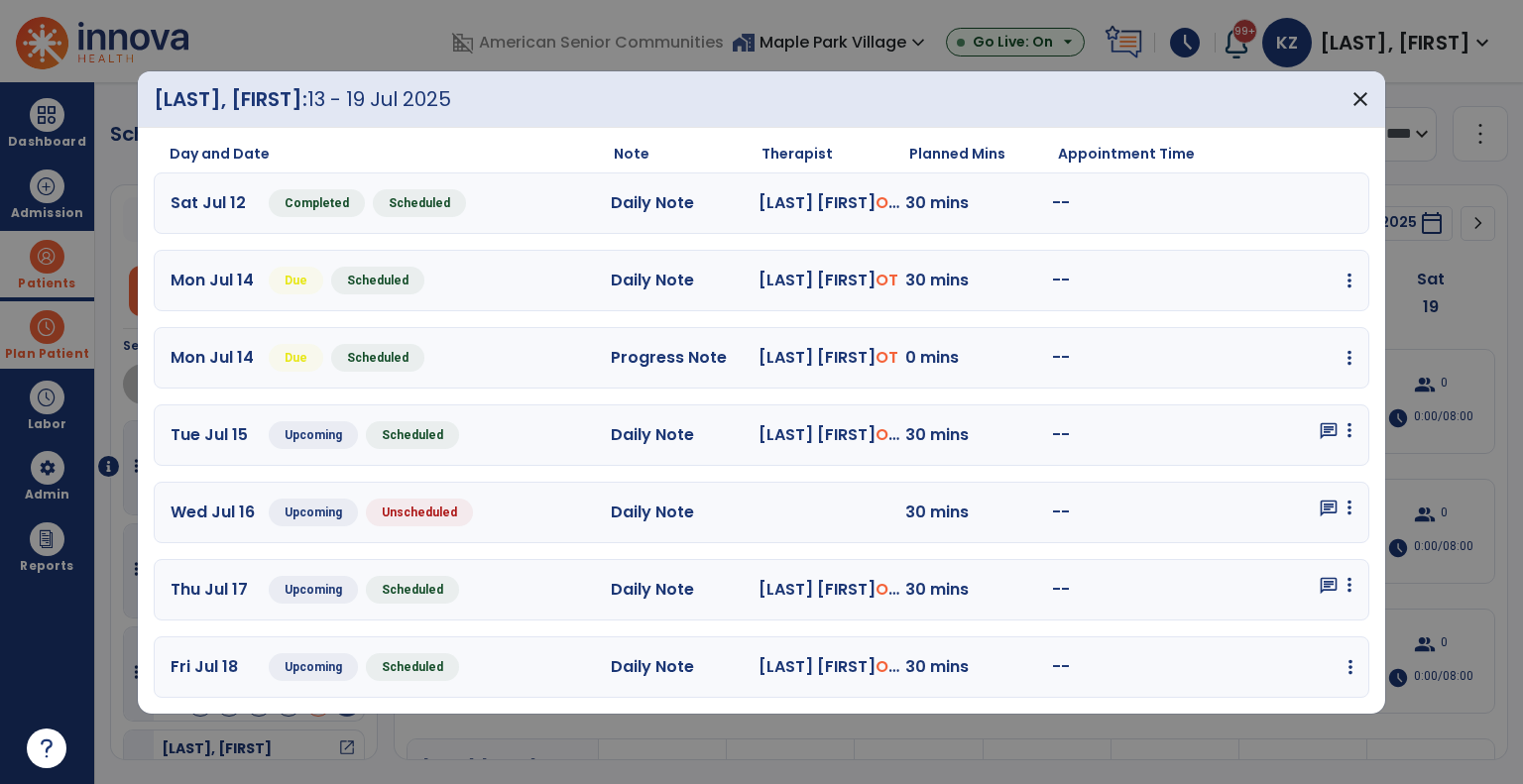 click at bounding box center (1349, 280) 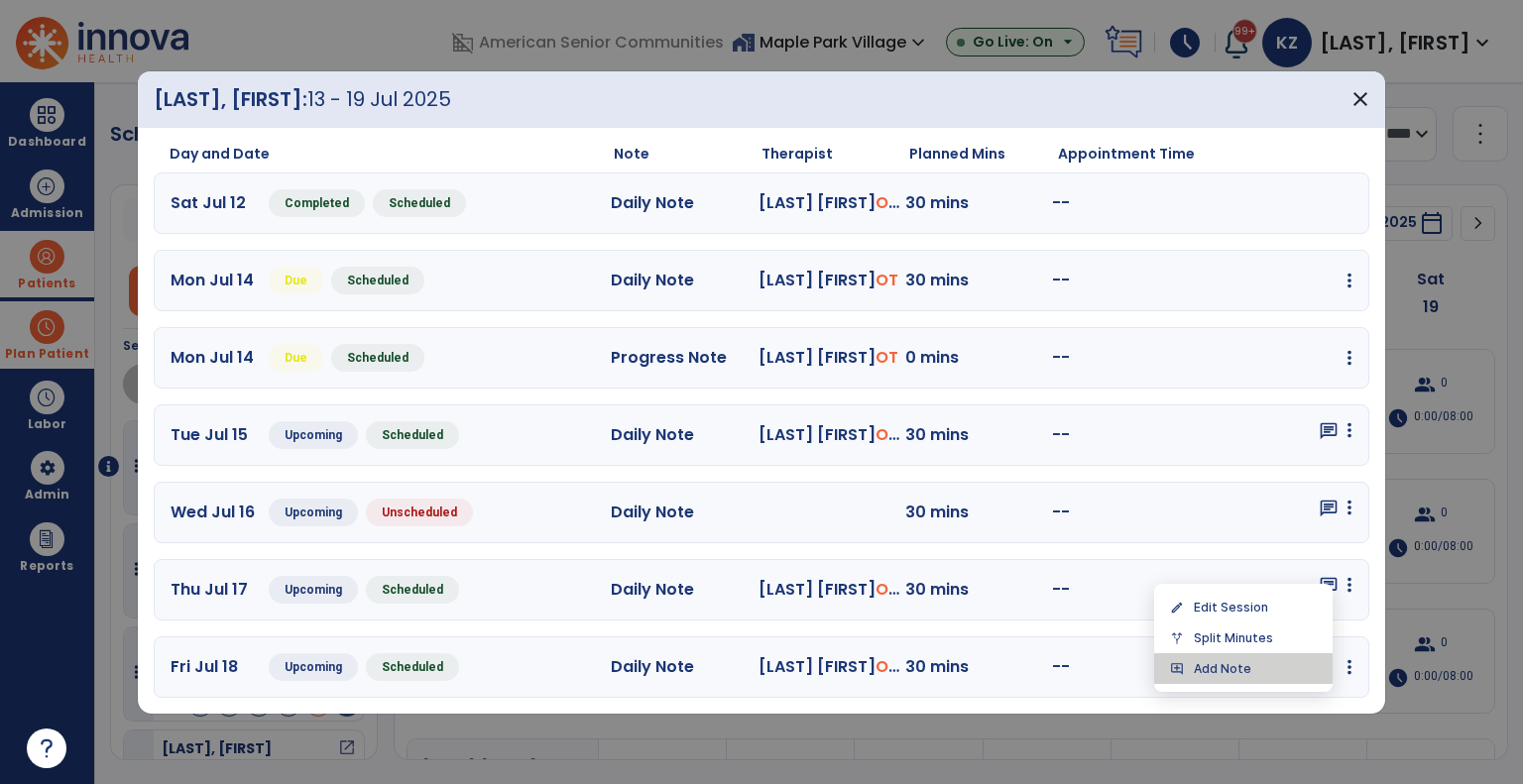 click on "add_comment  Add Note" at bounding box center [1243, 668] 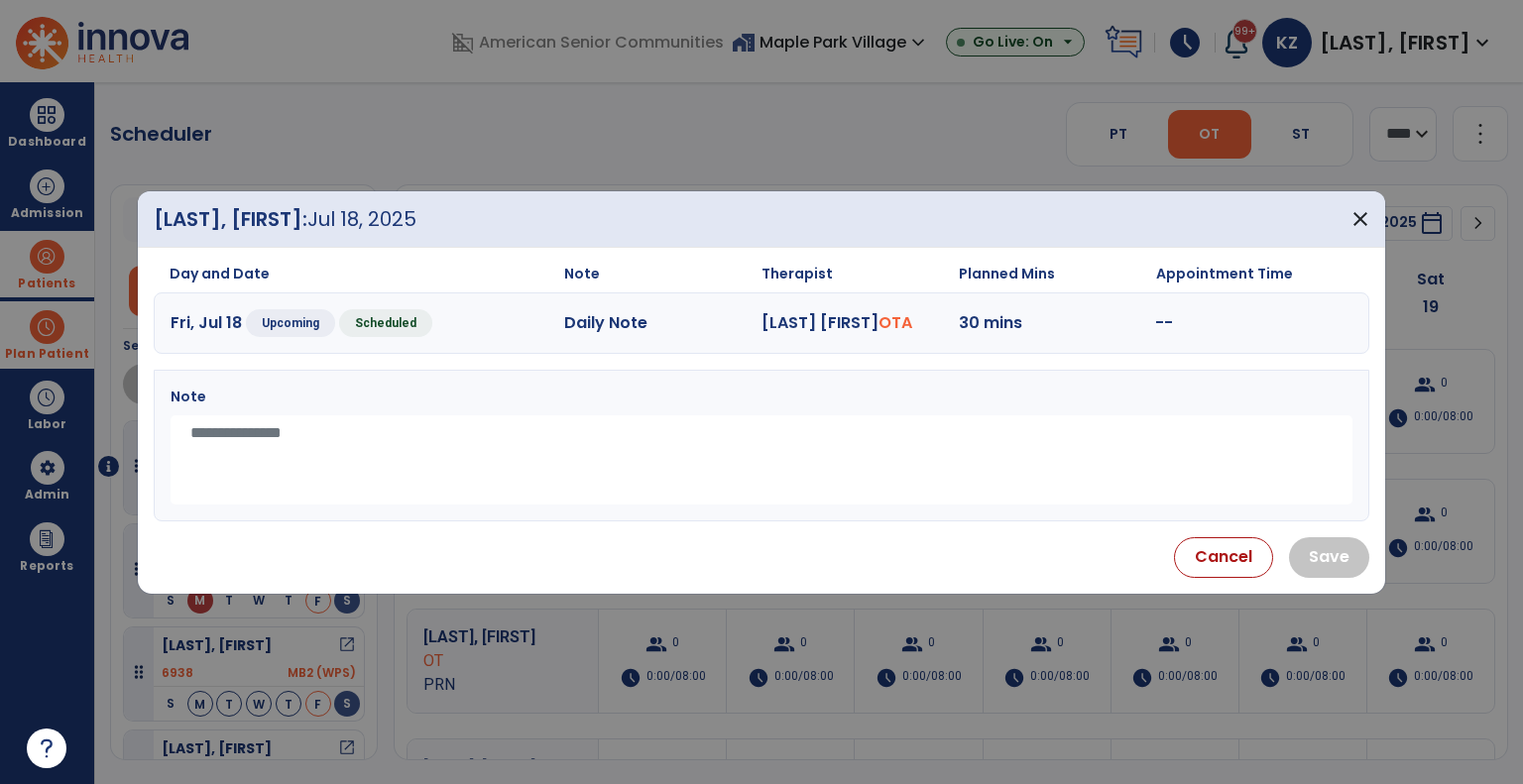 click at bounding box center (762, 460) 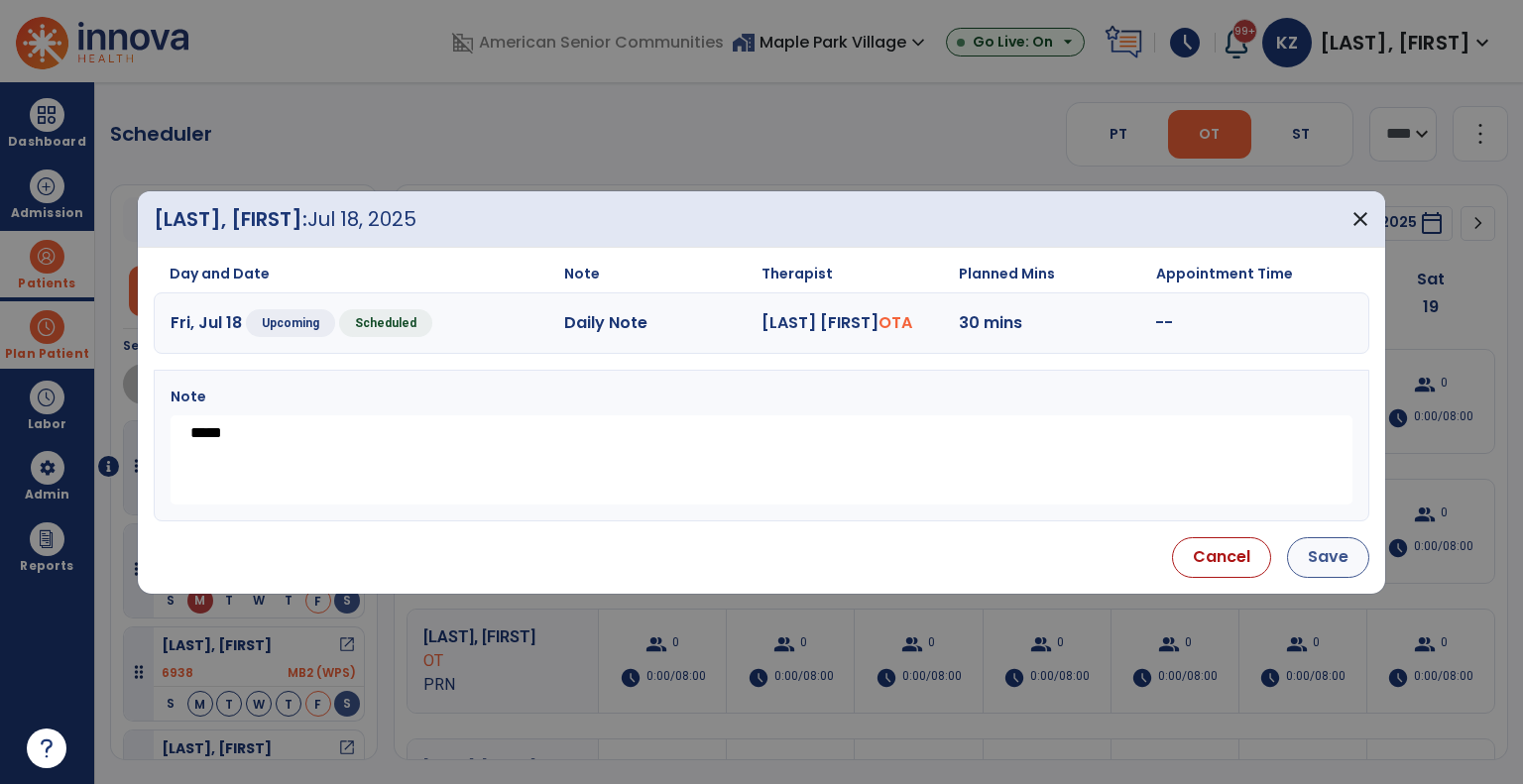 type on "*****" 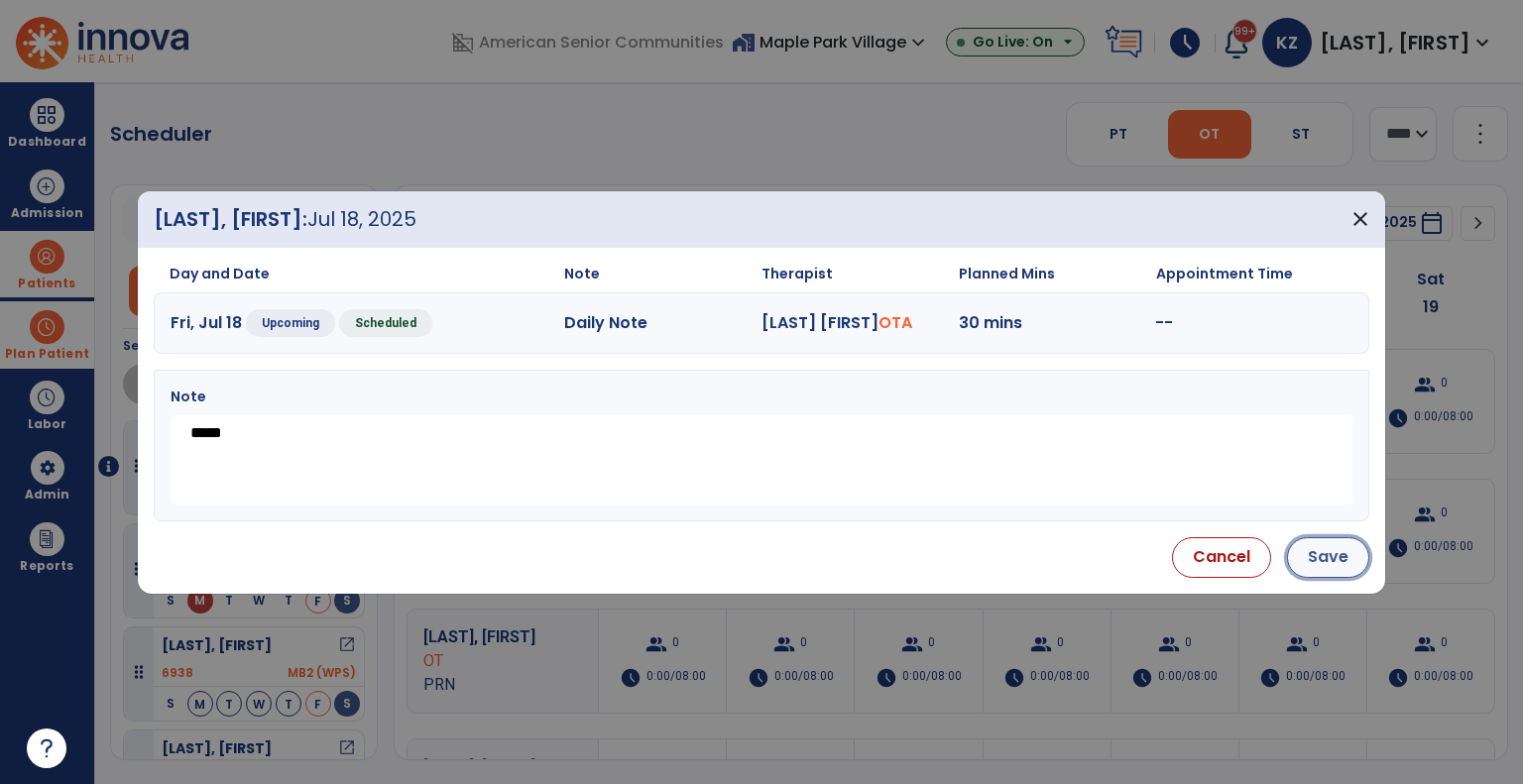 click on "Save" at bounding box center (1328, 557) 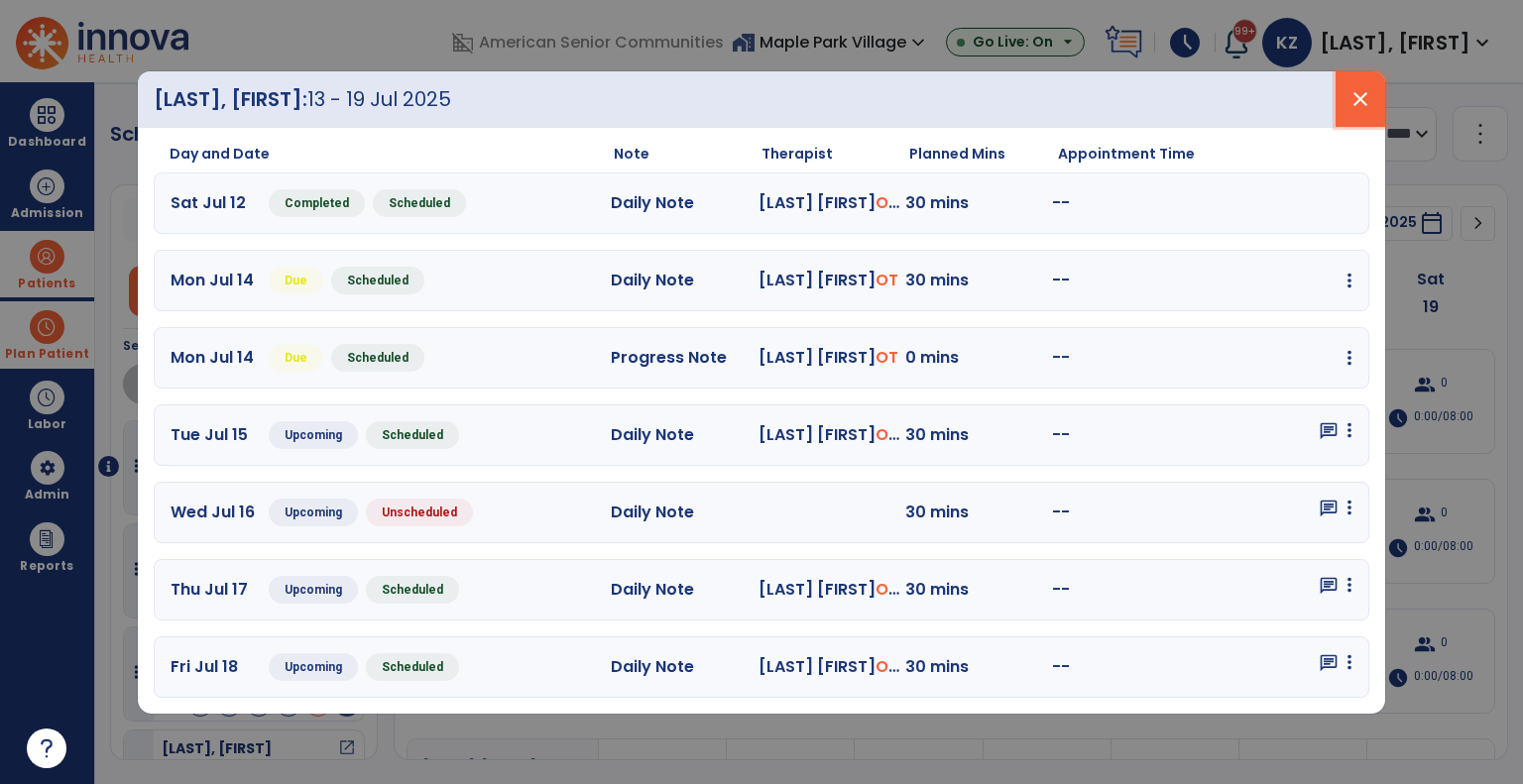 click on "close" at bounding box center [1360, 99] 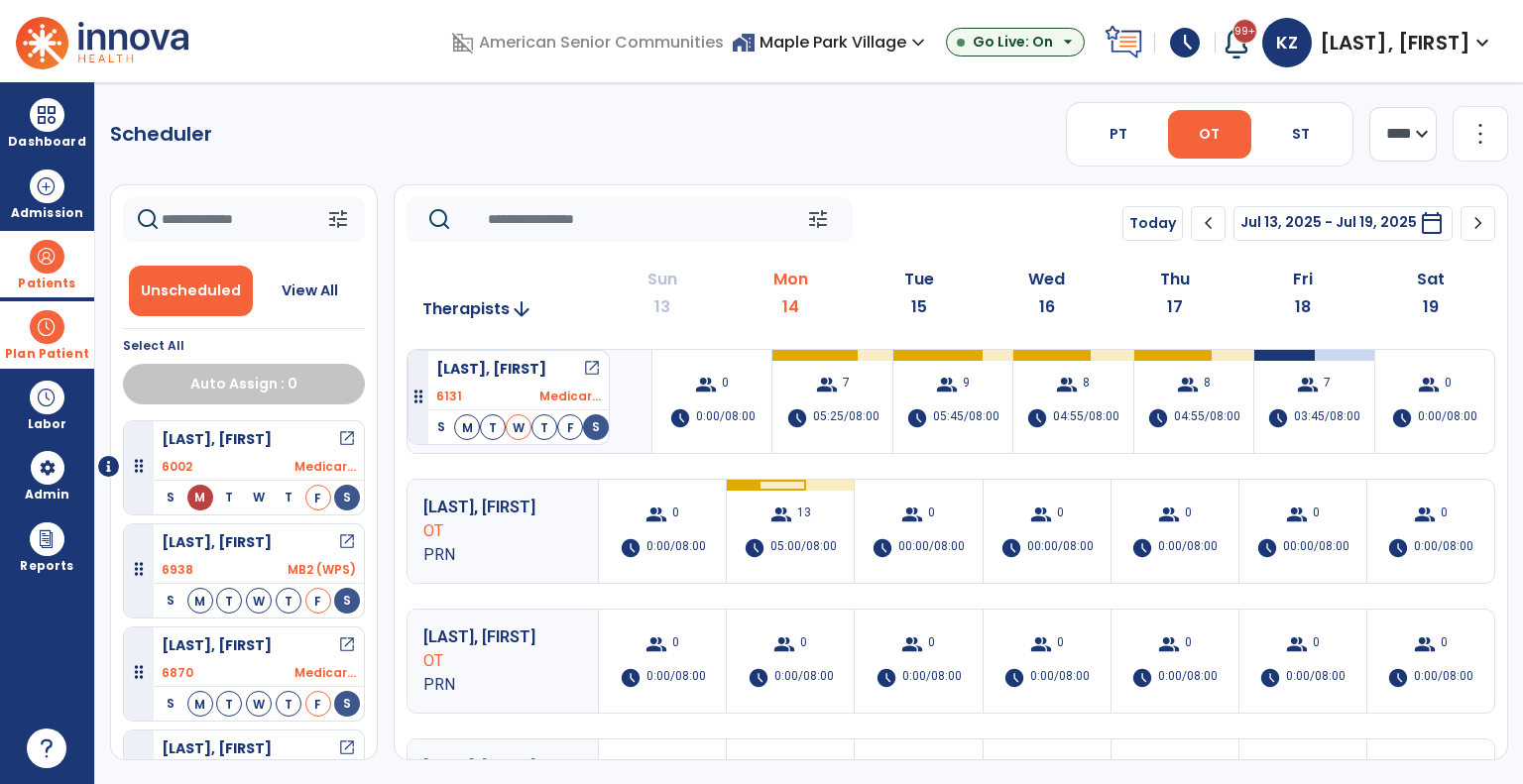 drag, startPoint x: 229, startPoint y: 459, endPoint x: 408, endPoint y: 342, distance: 213.8457 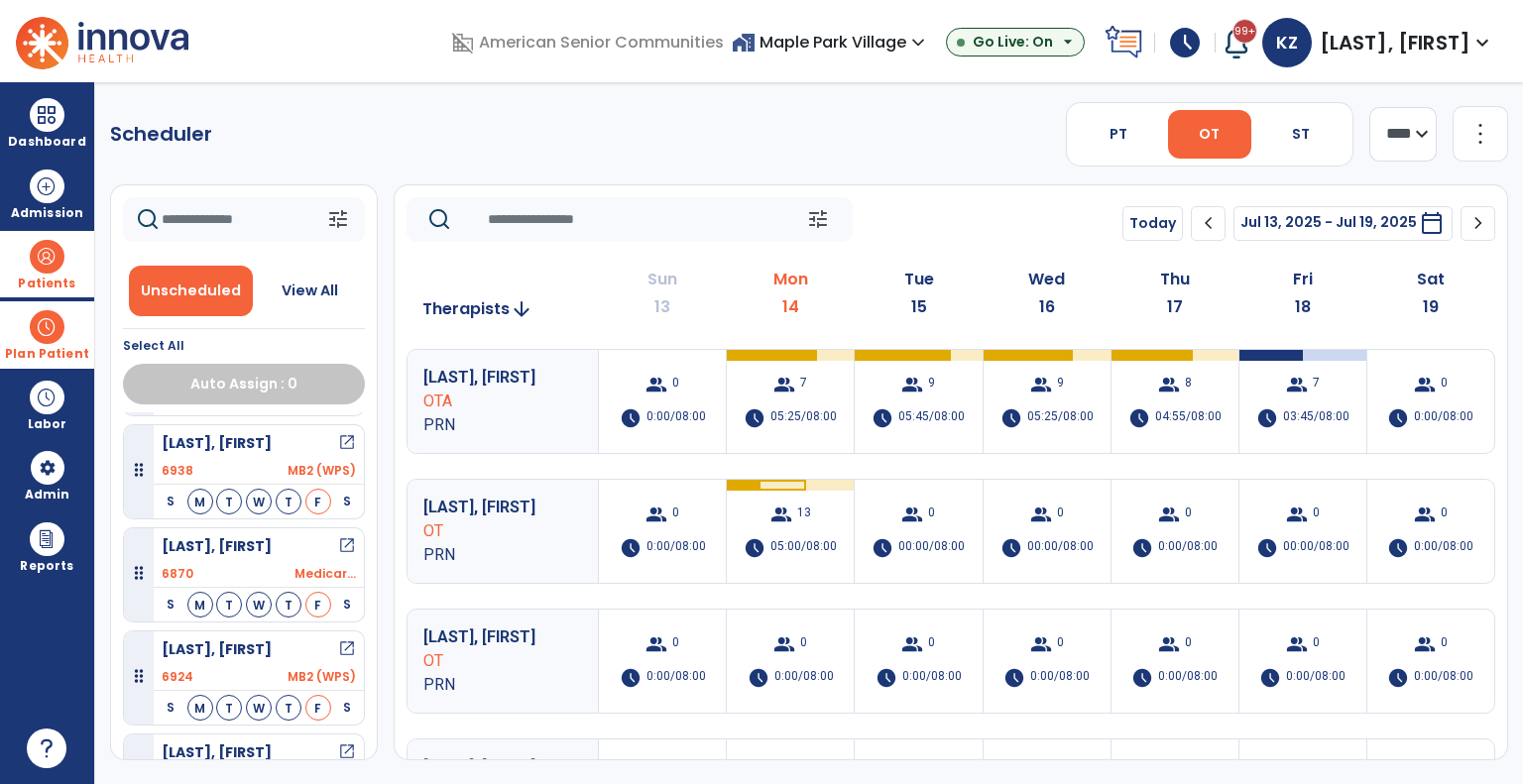 scroll, scrollTop: 155, scrollLeft: 0, axis: vertical 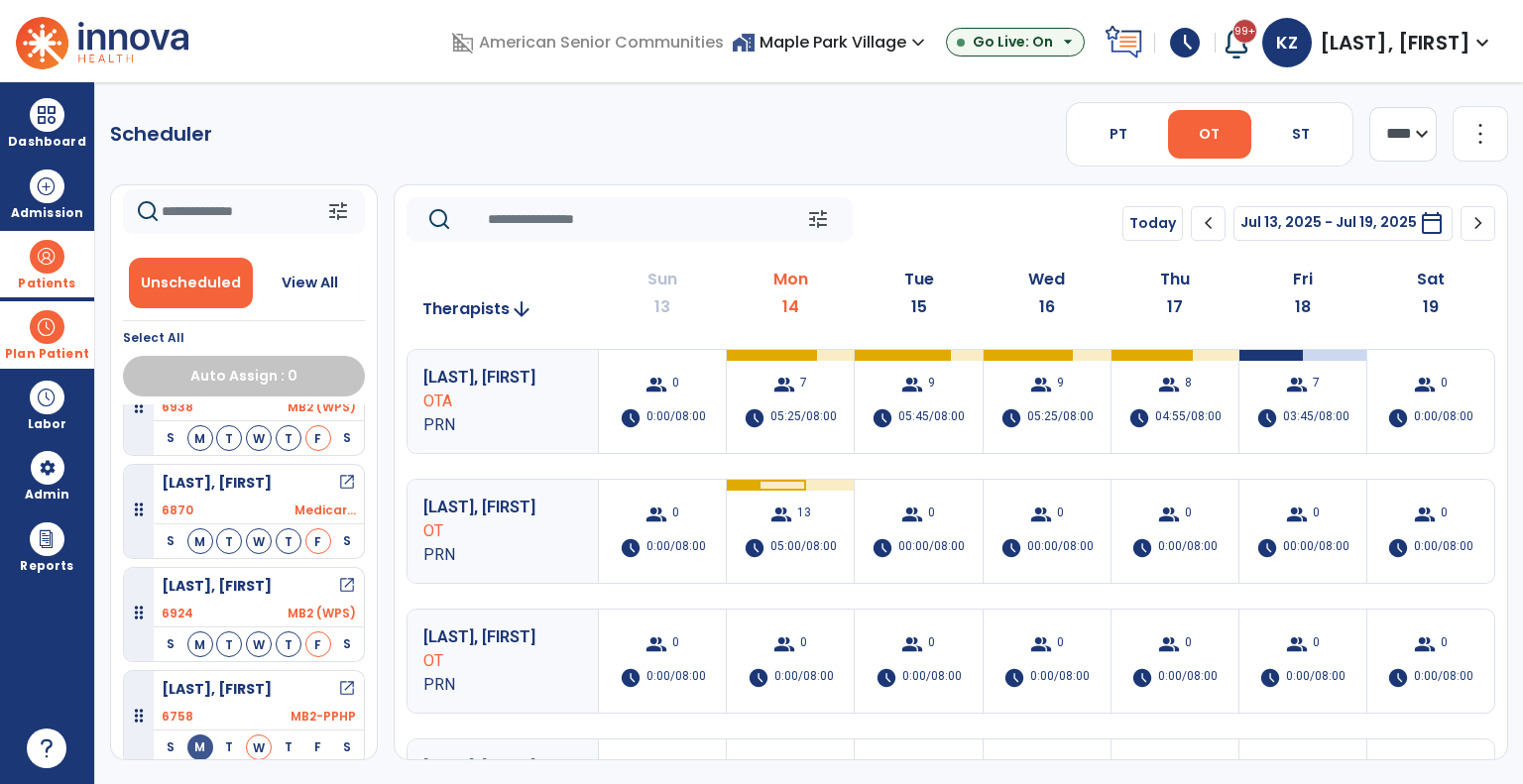 click on "open_in_new" at bounding box center (347, 689) 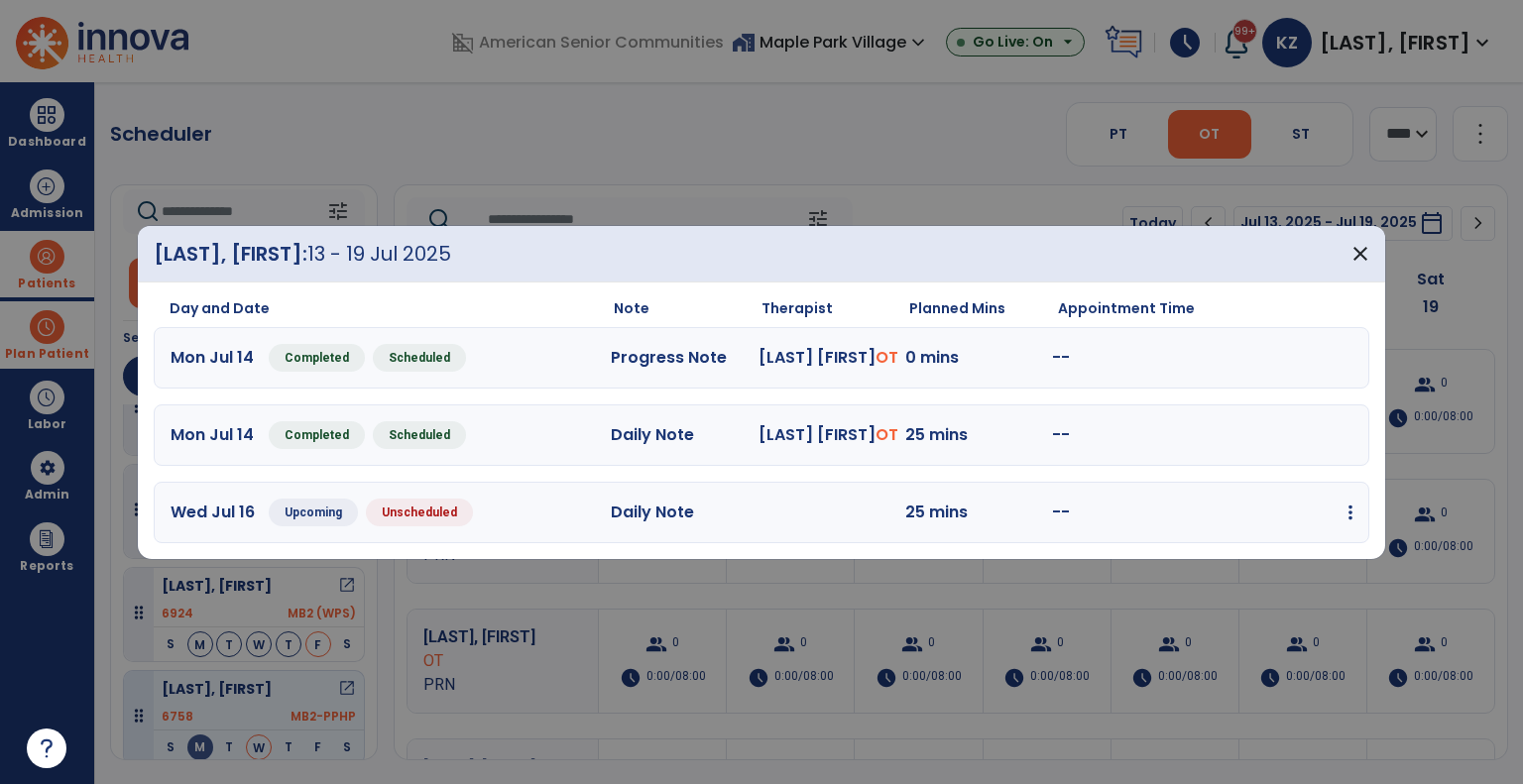 click at bounding box center (1350, 512) 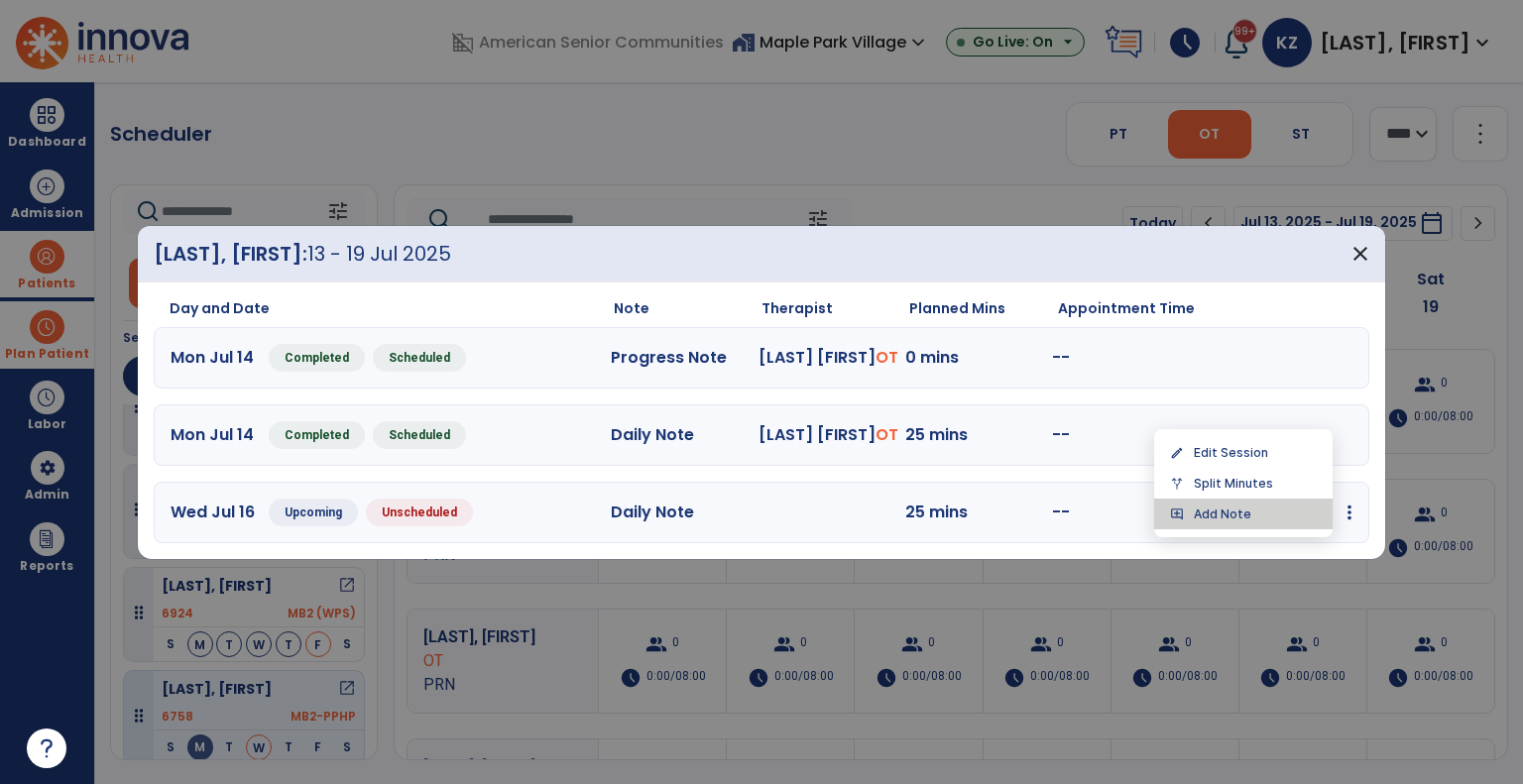 click on "add_comment  Add Note" at bounding box center (1243, 513) 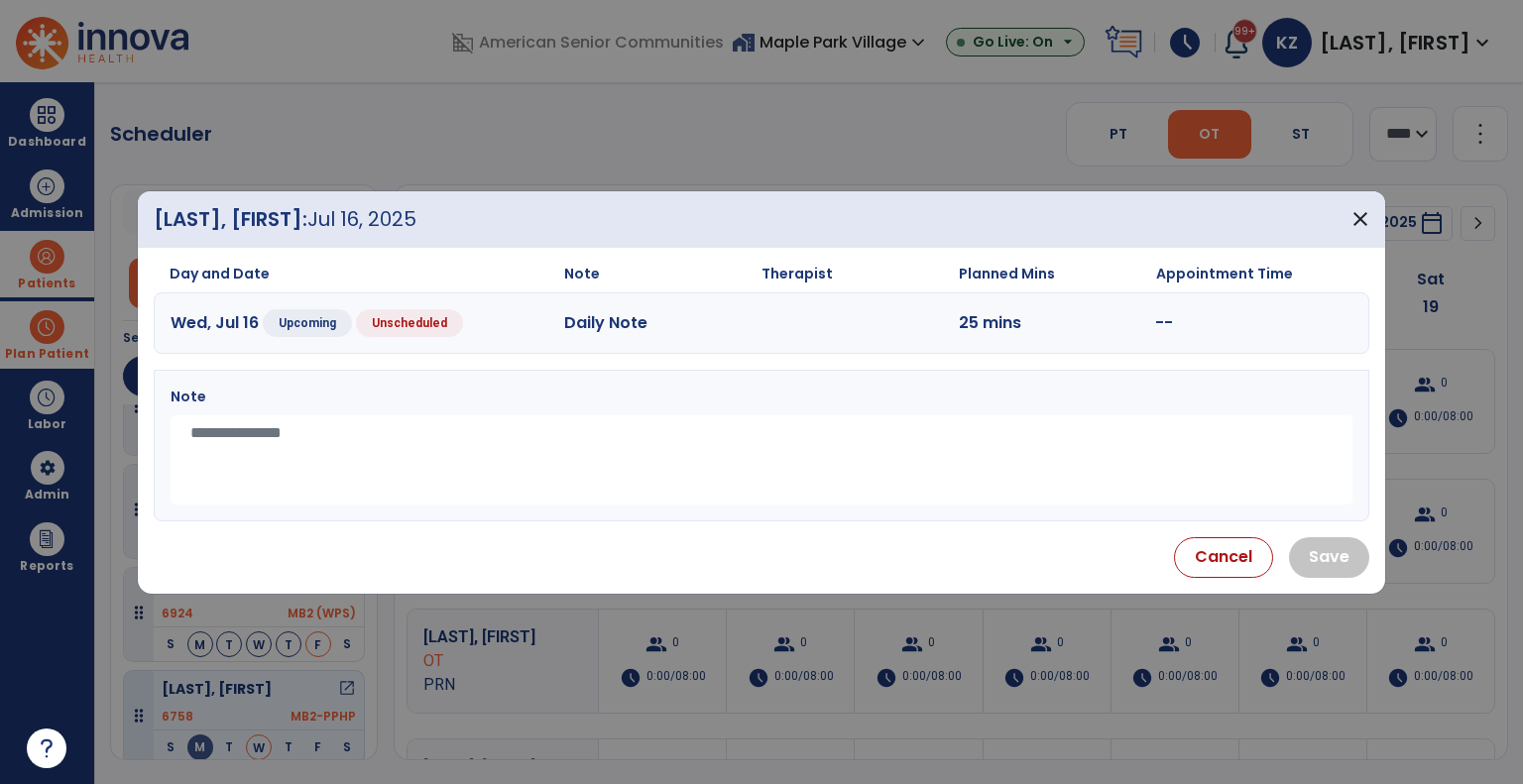 click at bounding box center [762, 460] 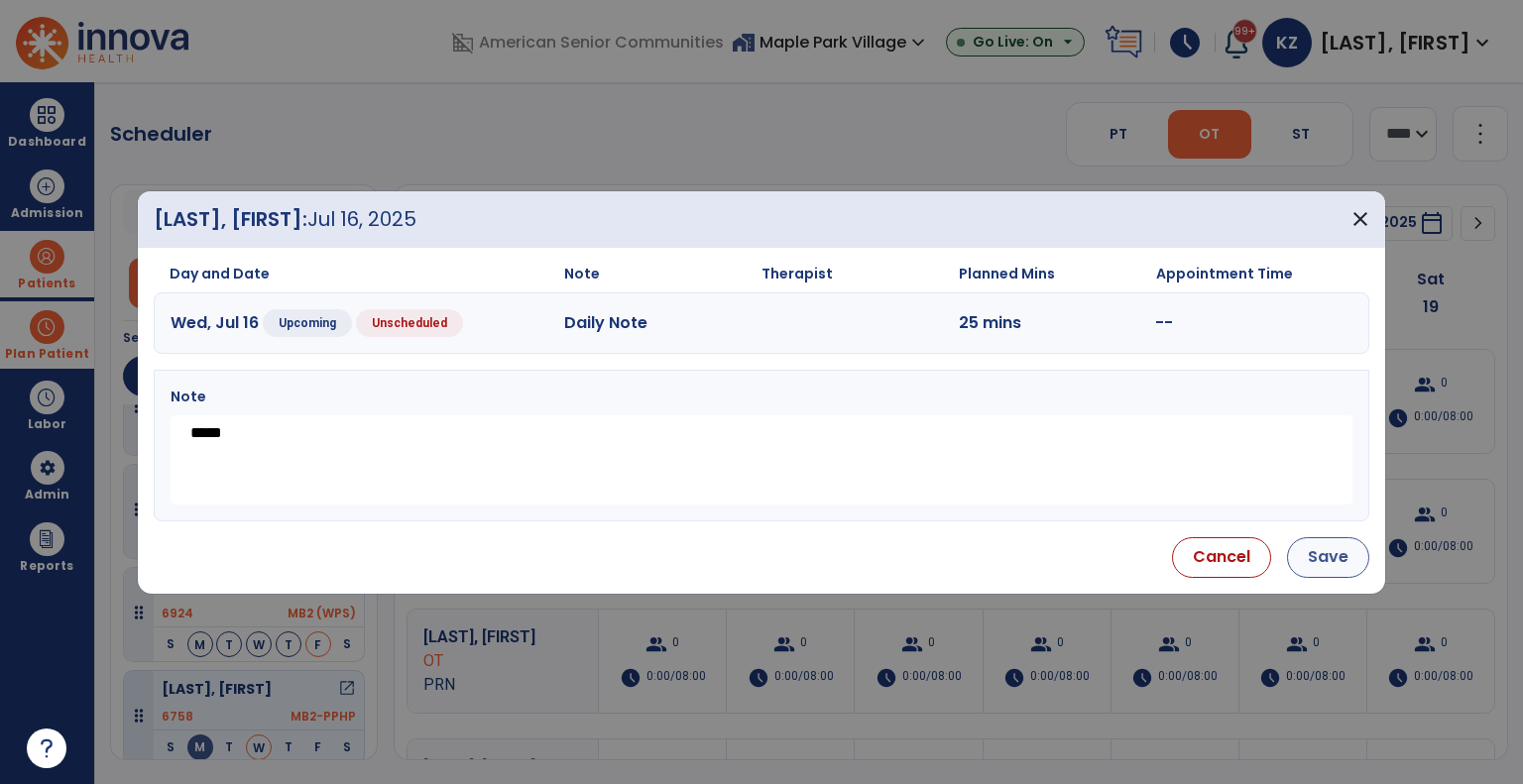 type on "*****" 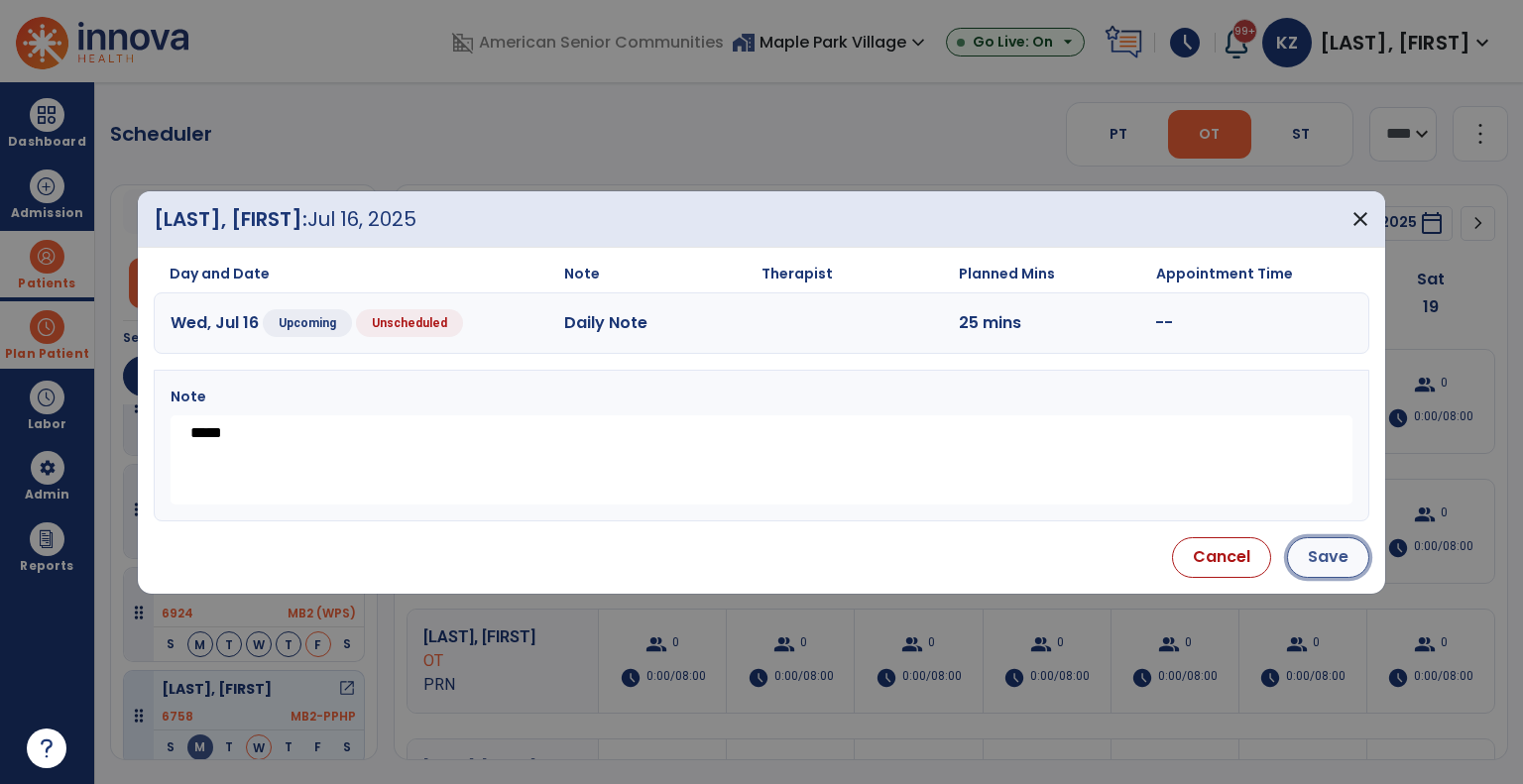 click on "Save" at bounding box center [1328, 557] 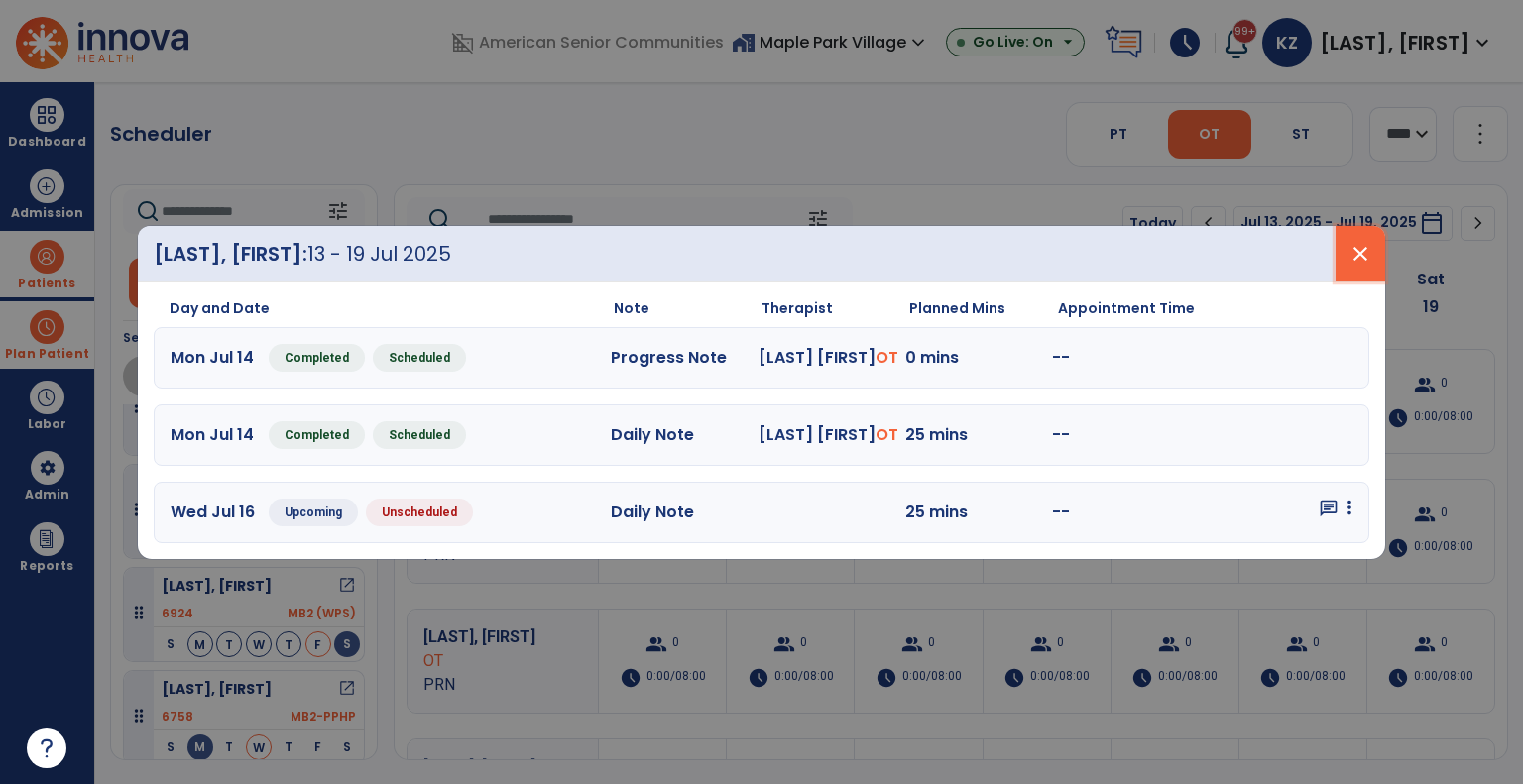 click on "close" at bounding box center (1360, 254) 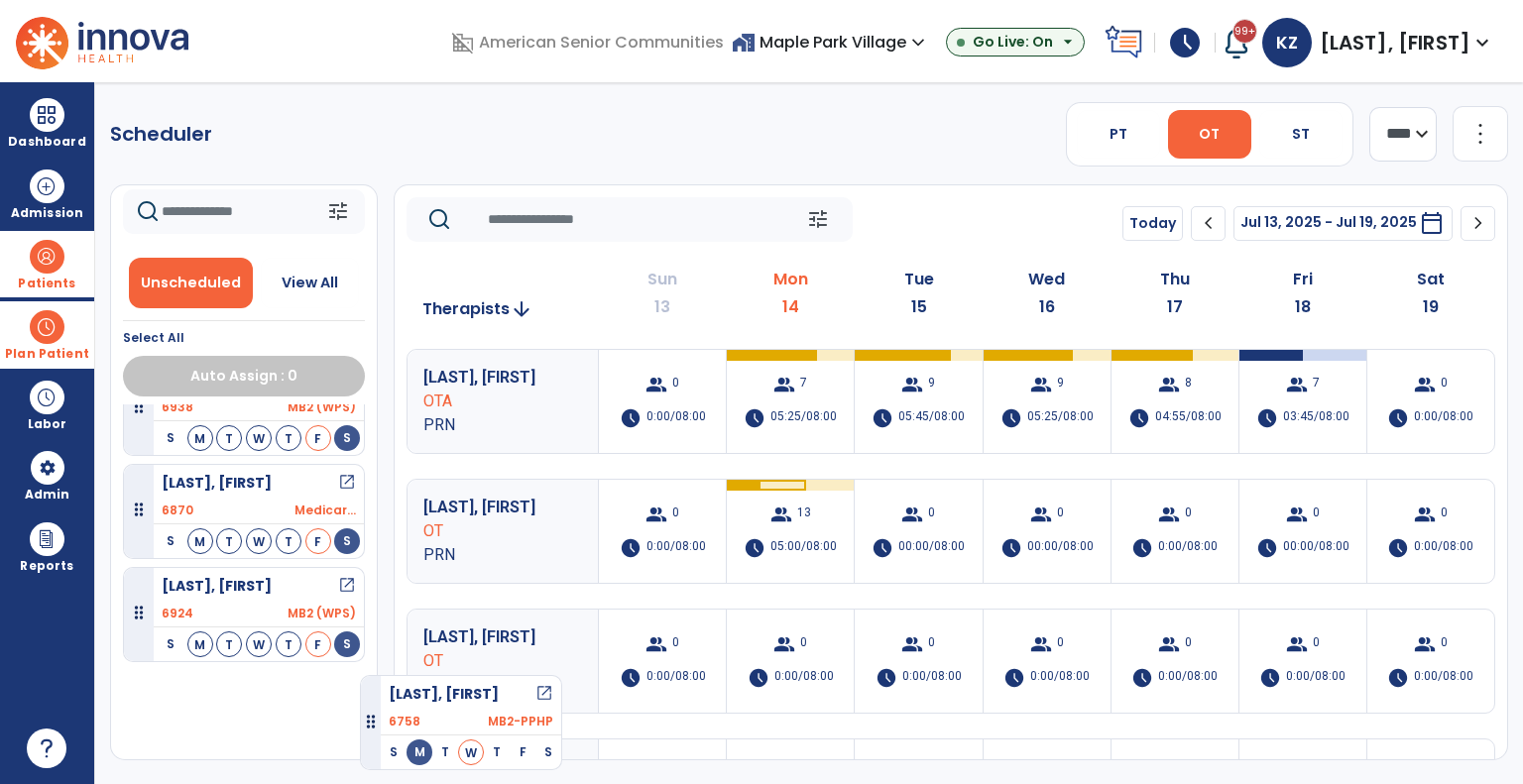 scroll, scrollTop: 53, scrollLeft: 0, axis: vertical 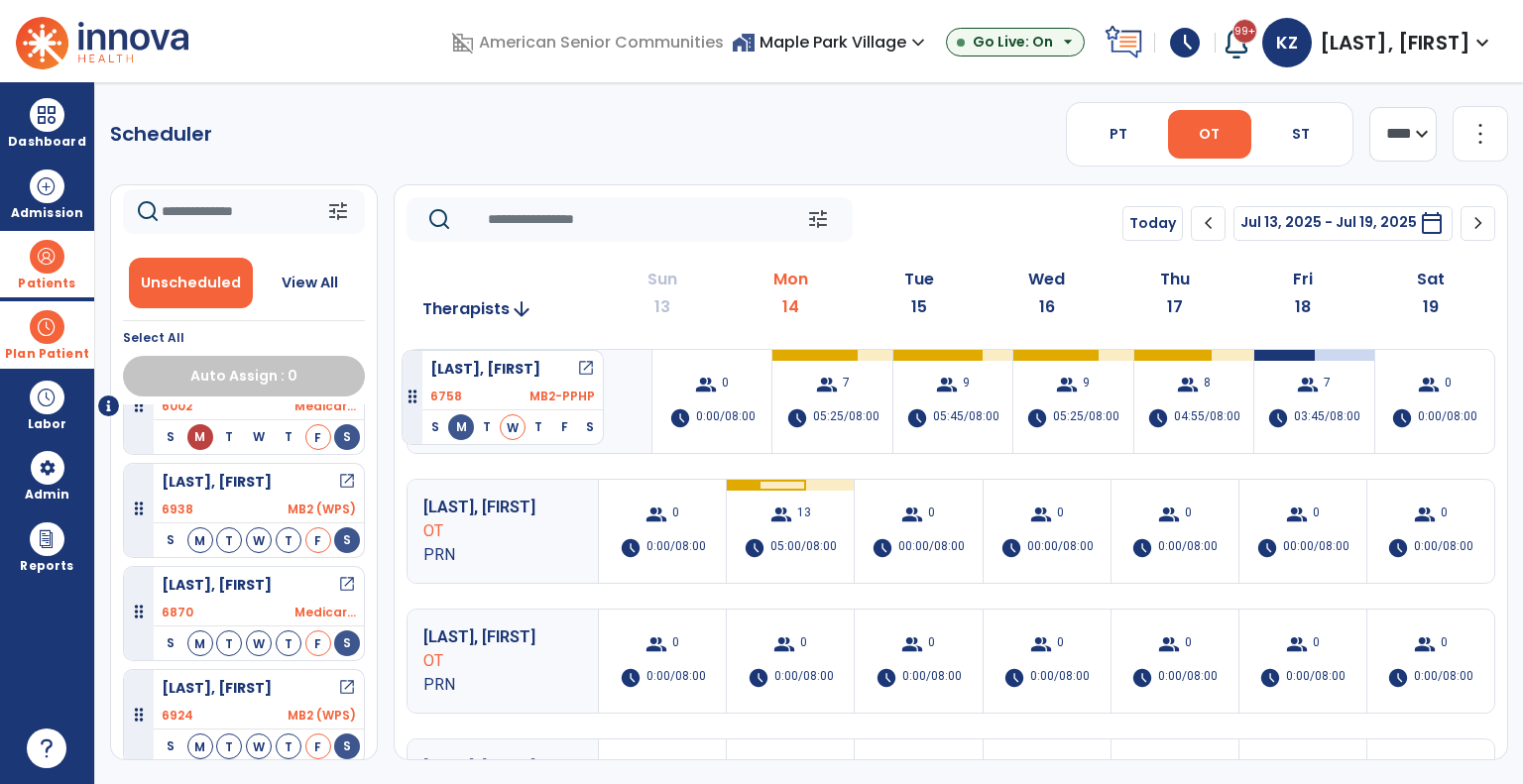 drag, startPoint x: 259, startPoint y: 728, endPoint x: 402, endPoint y: 342, distance: 411.637 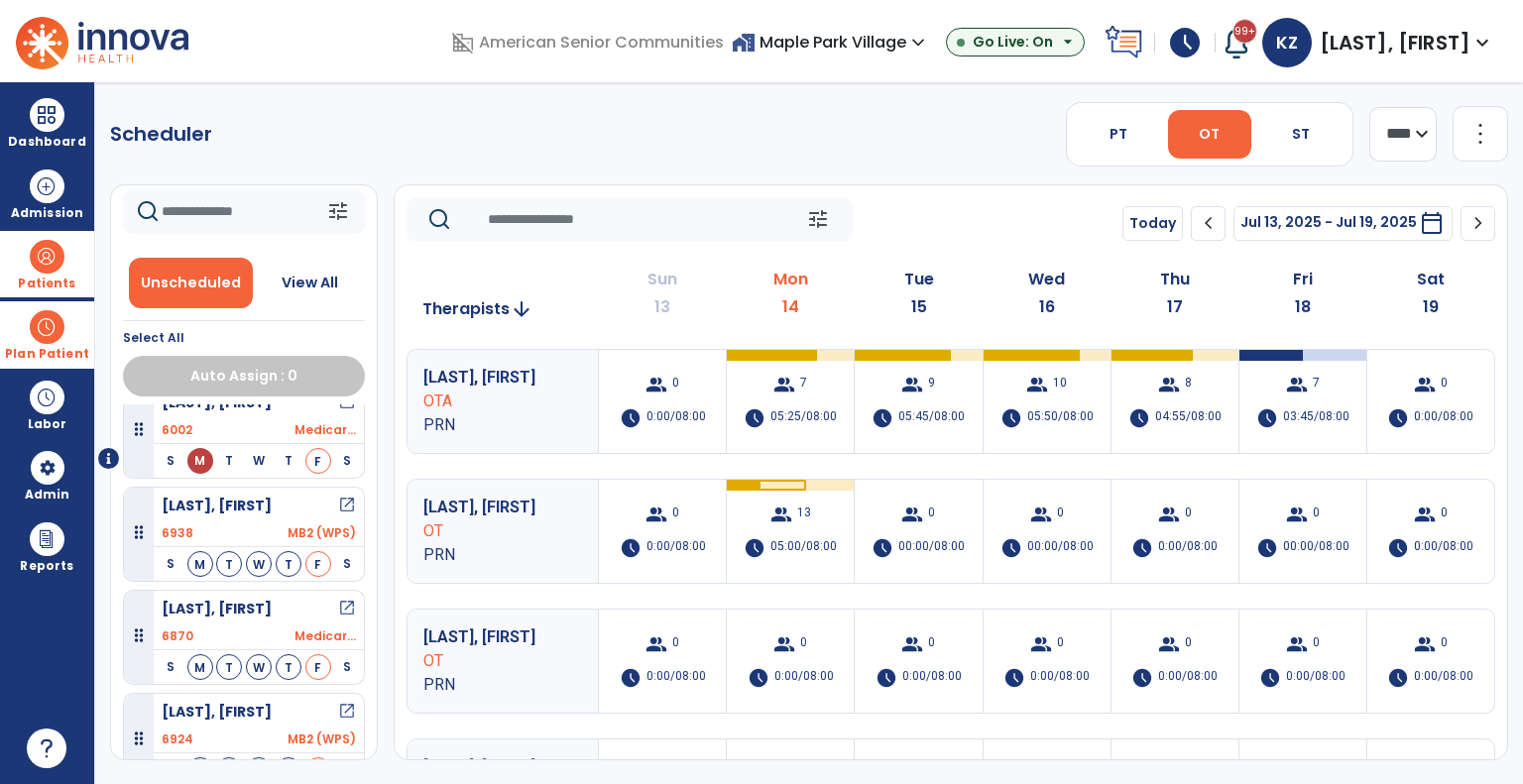 scroll, scrollTop: 53, scrollLeft: 0, axis: vertical 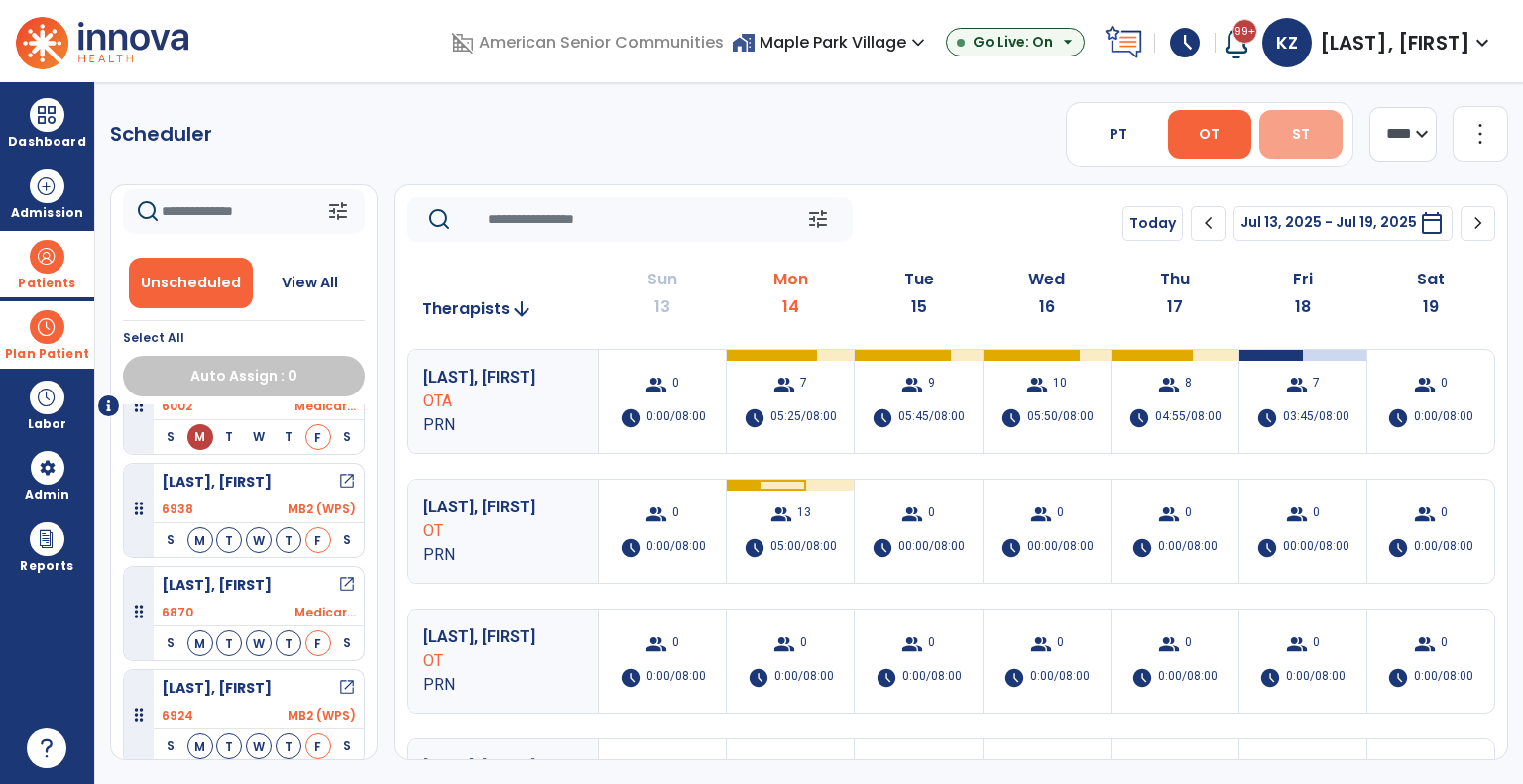 click on "ST" at bounding box center (1301, 134) 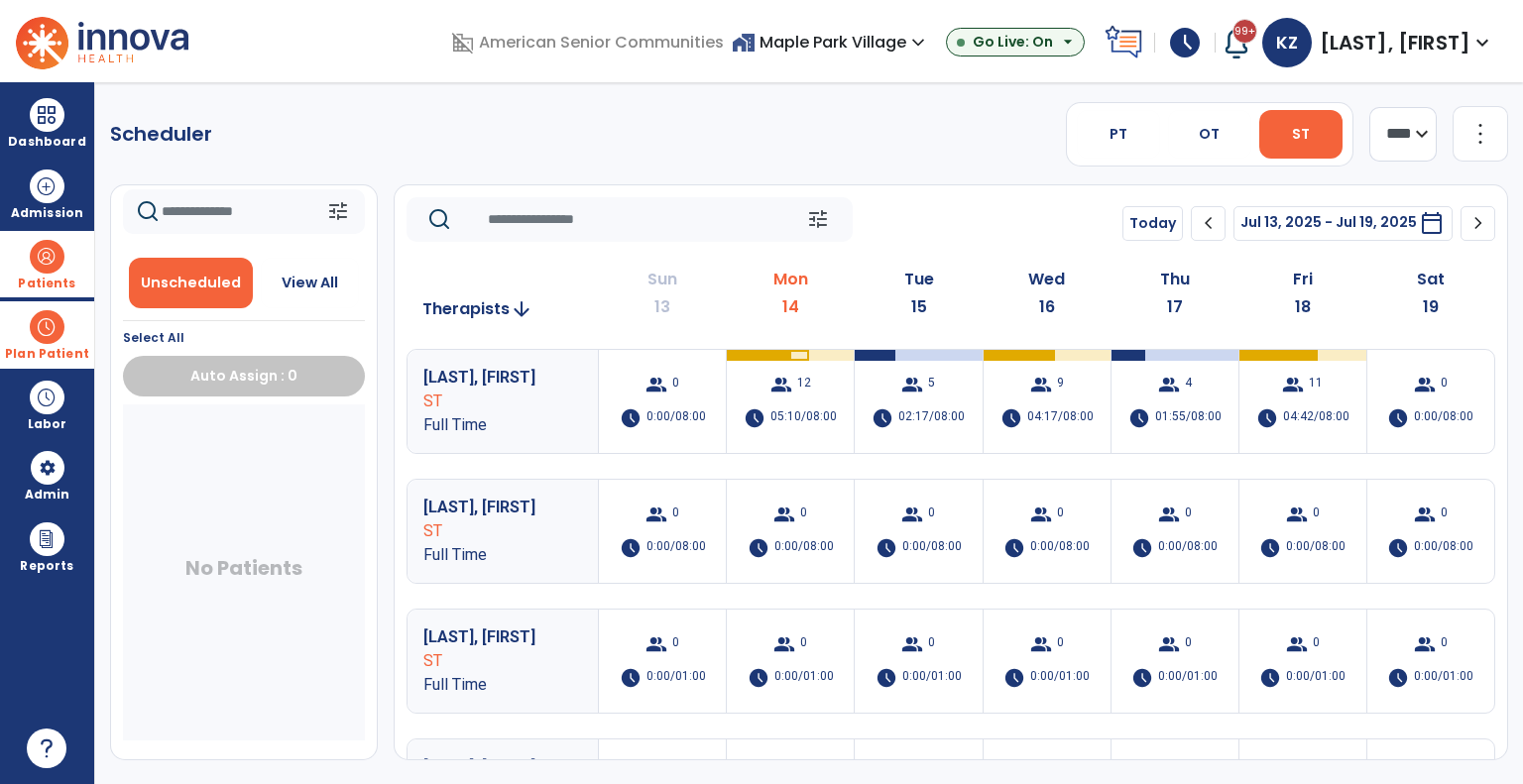 scroll, scrollTop: 0, scrollLeft: 0, axis: both 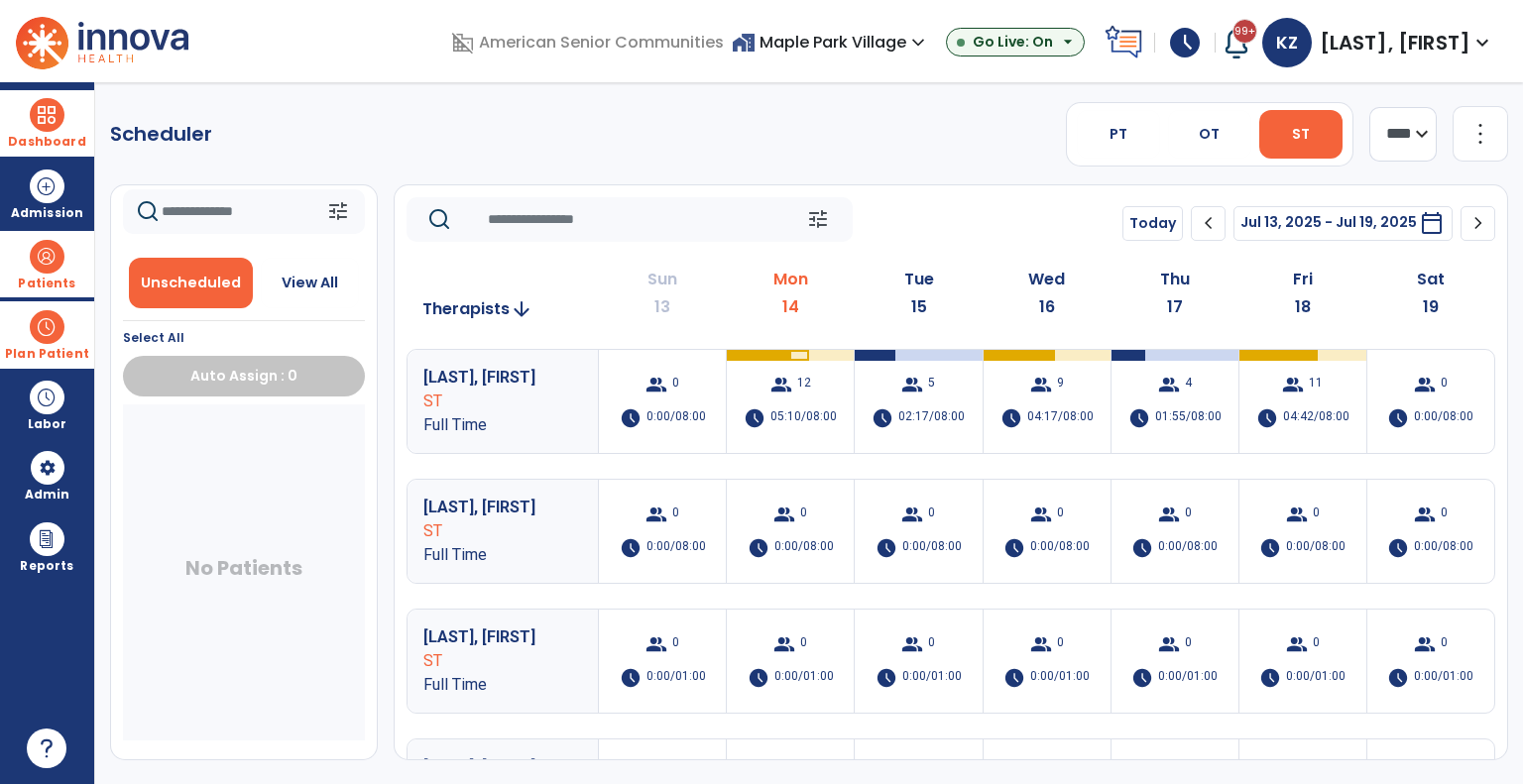 click at bounding box center [47, 115] 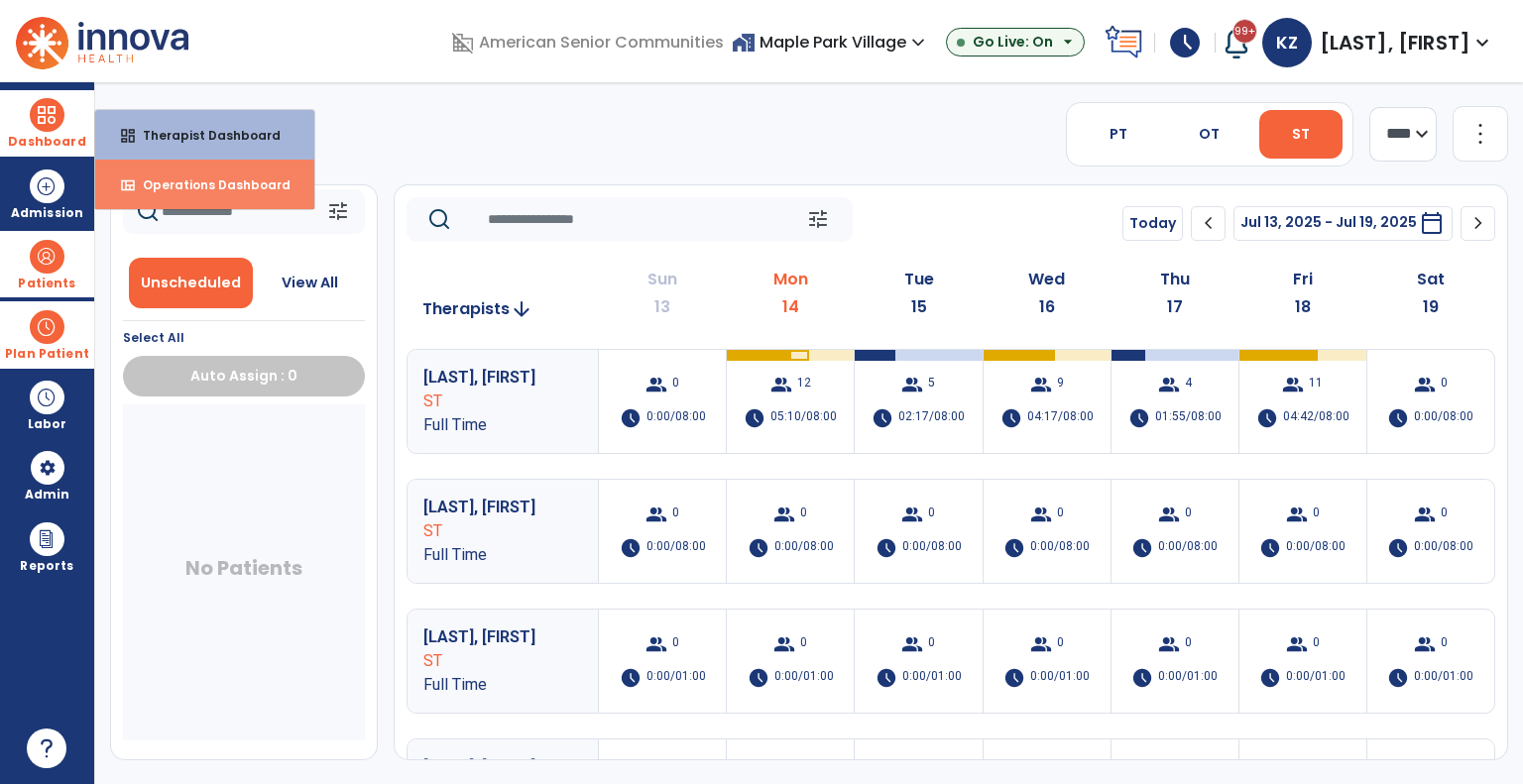 click on "Operations Dashboard" at bounding box center (208, 184) 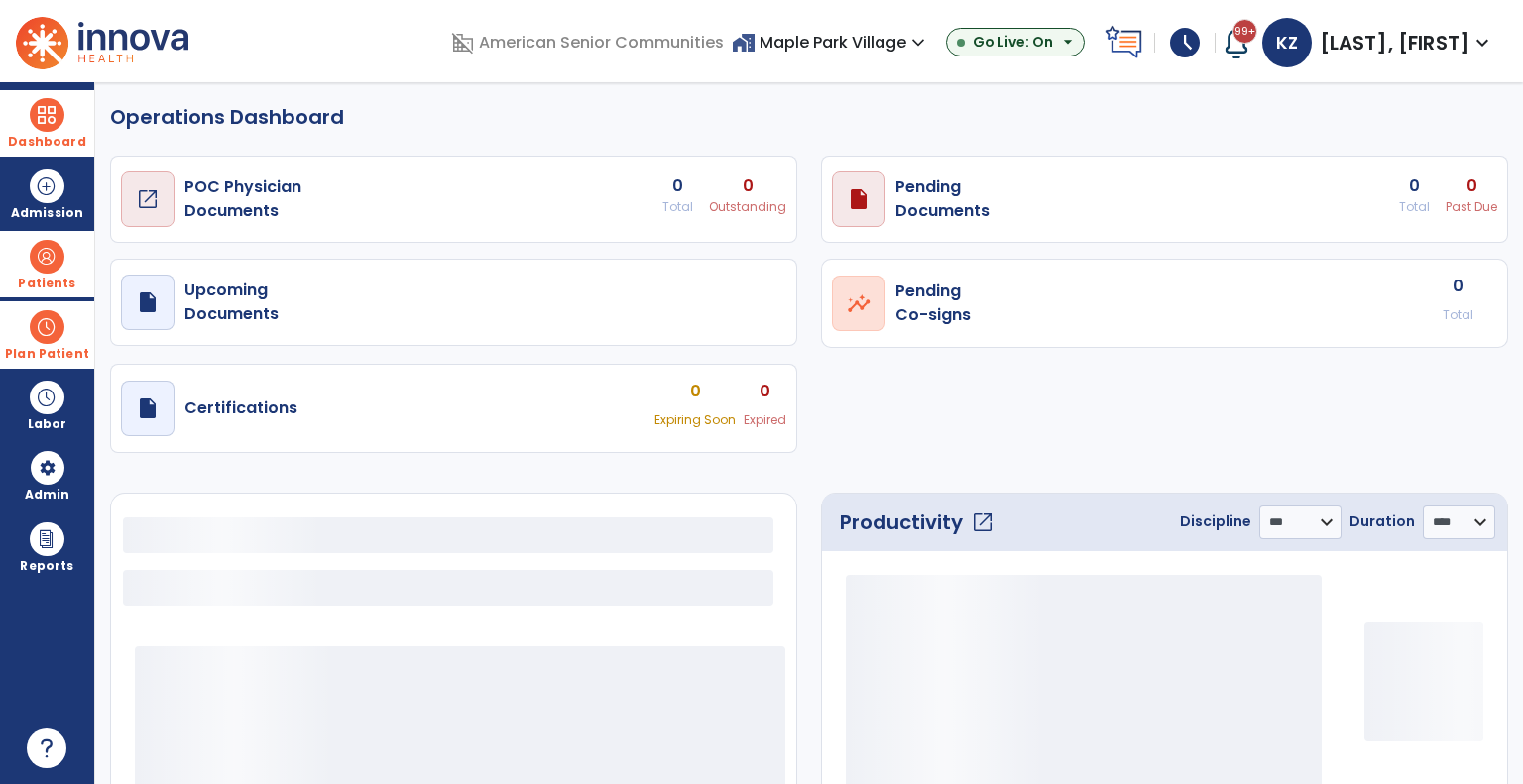 select on "***" 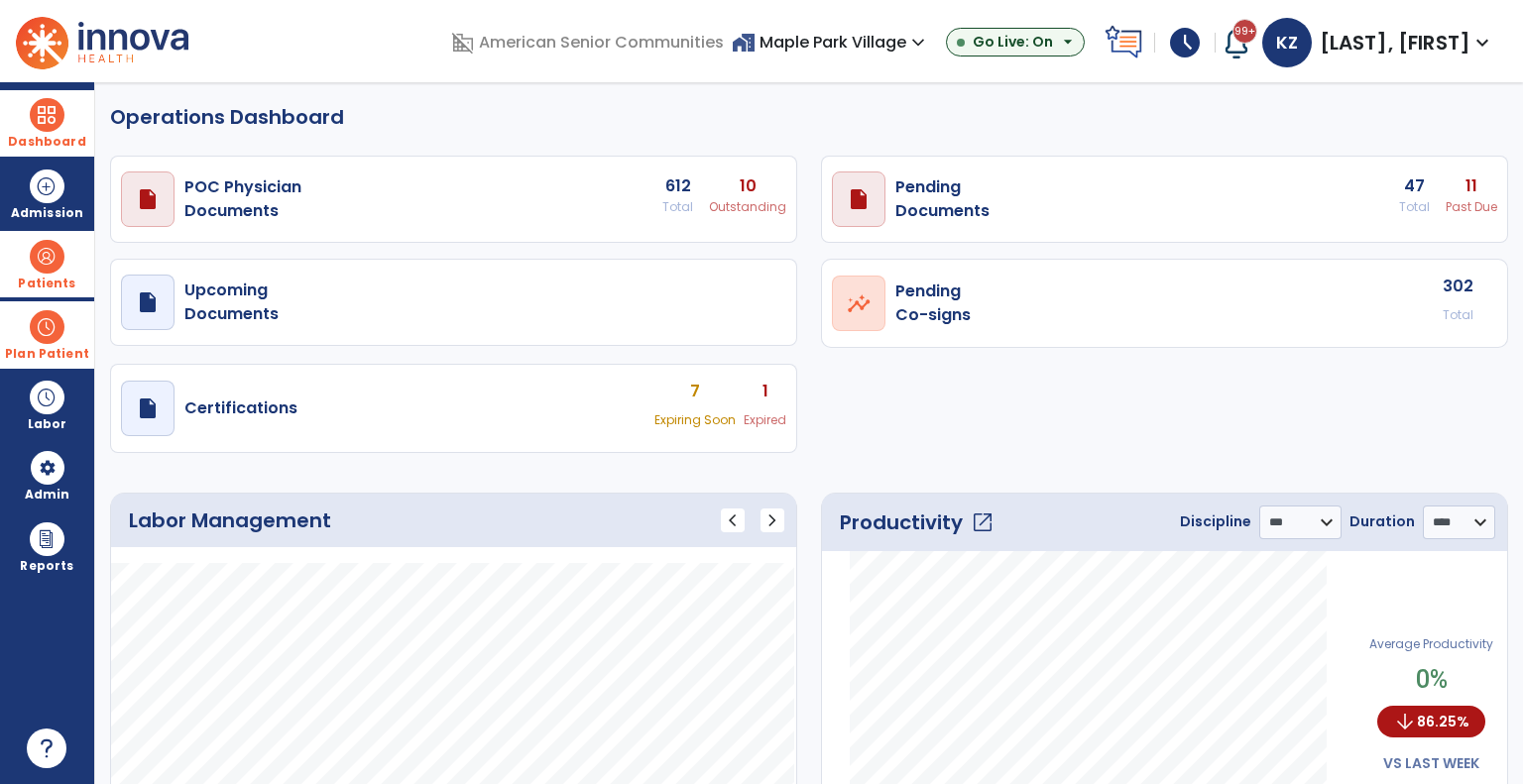 click on "home_work   Maple Park Village   expand_more" at bounding box center [831, 42] 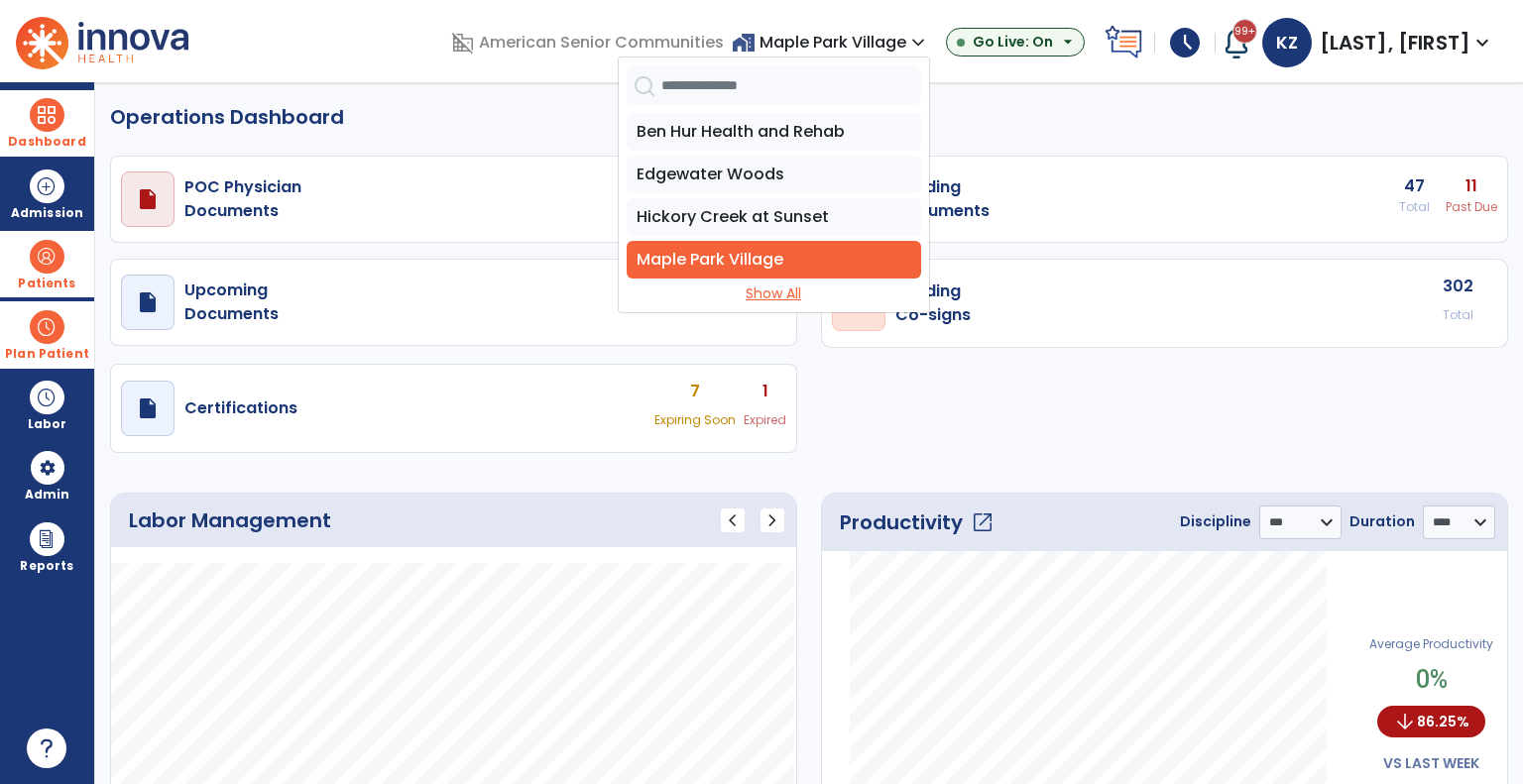 click on "Show All" at bounding box center [773, 293] 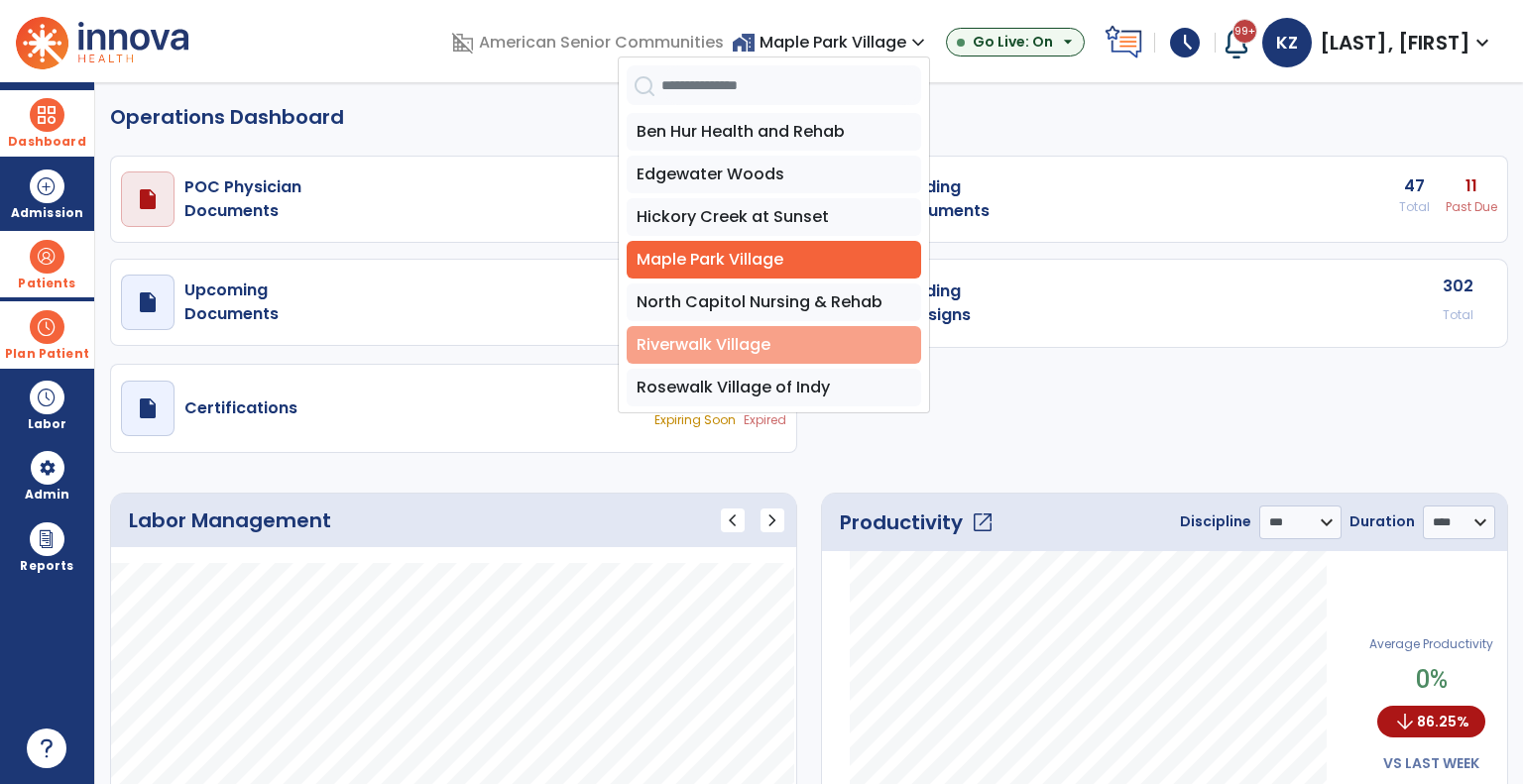 click on "Riverwalk Village" at bounding box center [773, 345] 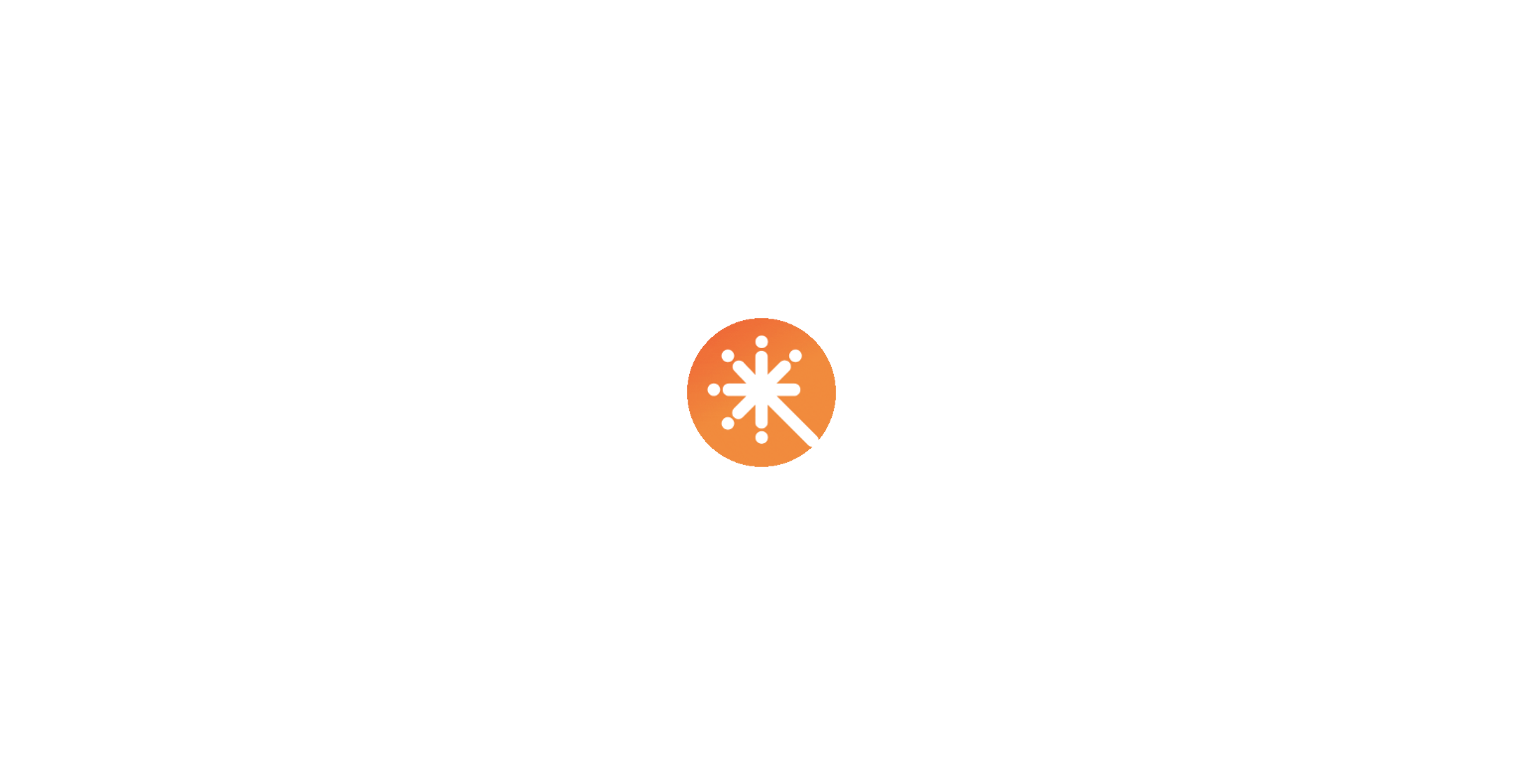 scroll, scrollTop: 0, scrollLeft: 0, axis: both 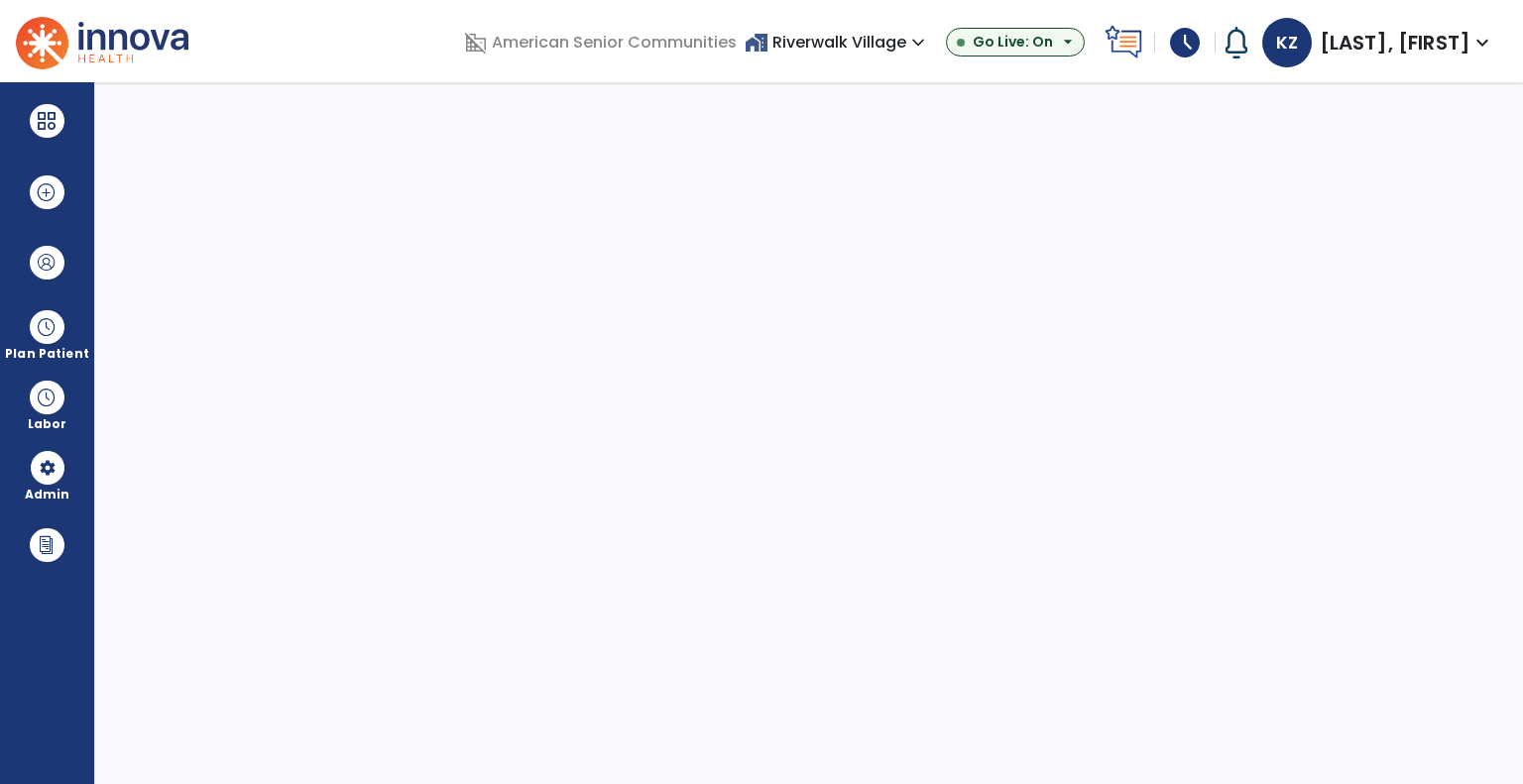 select on "***" 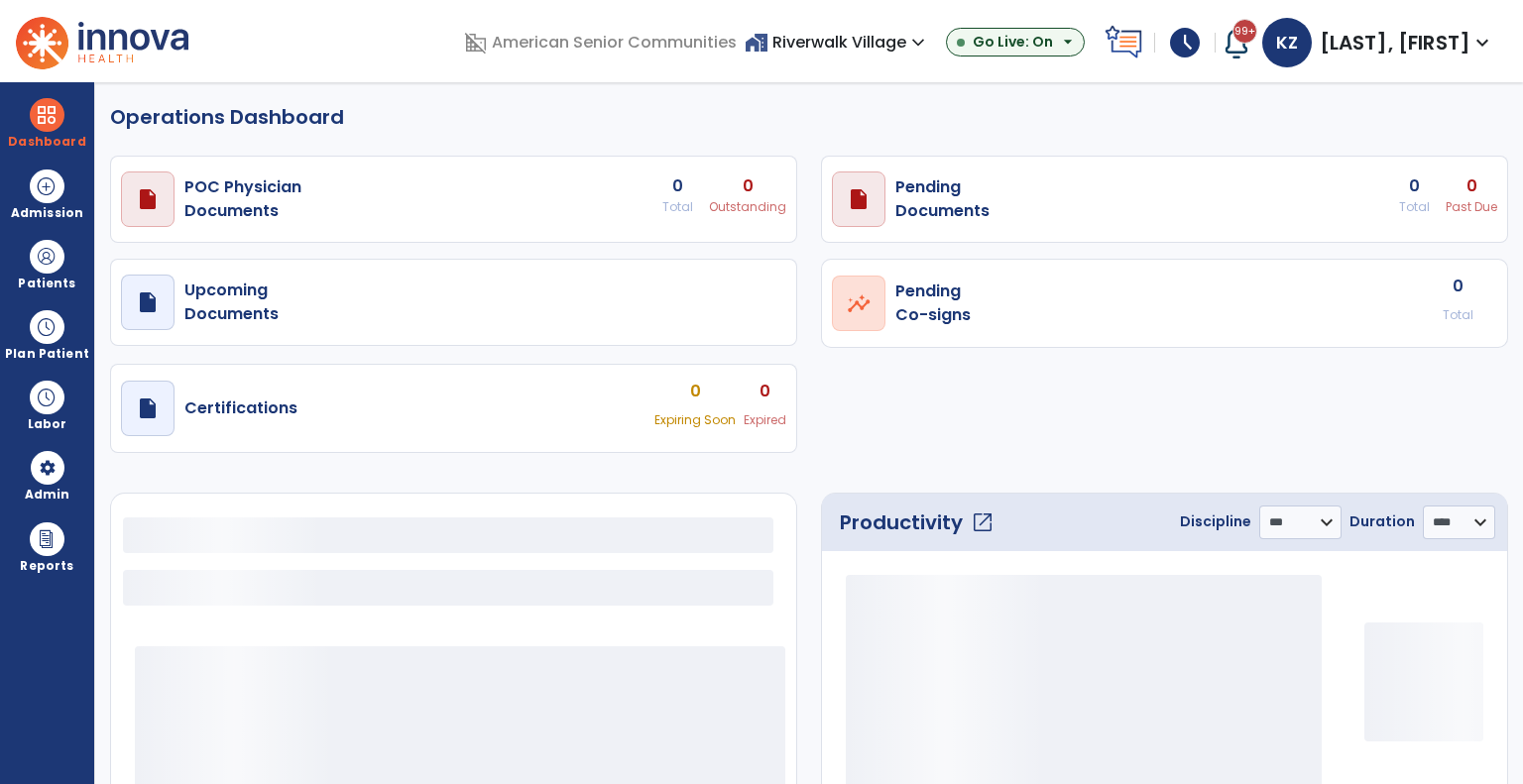 select on "***" 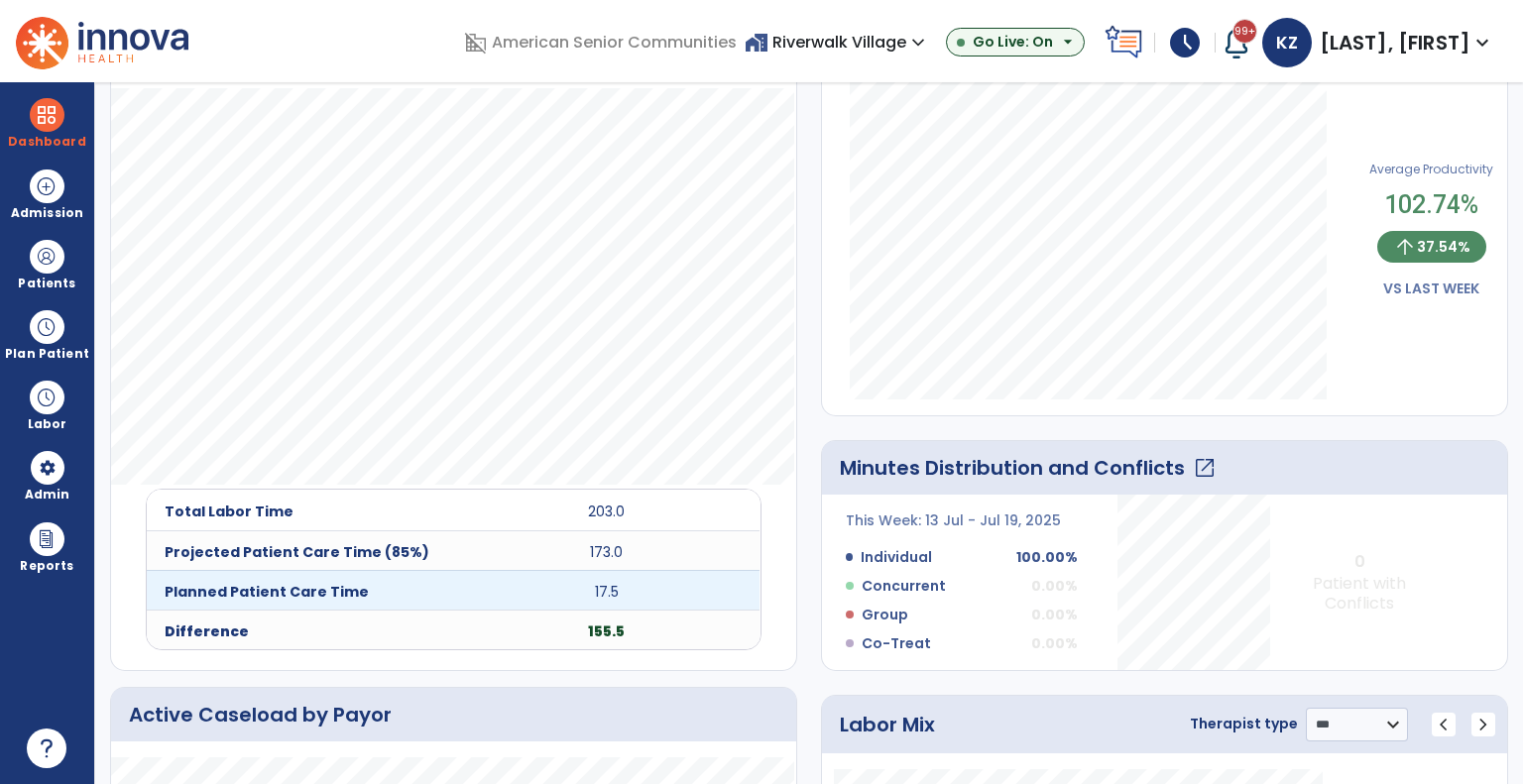 scroll, scrollTop: 356, scrollLeft: 0, axis: vertical 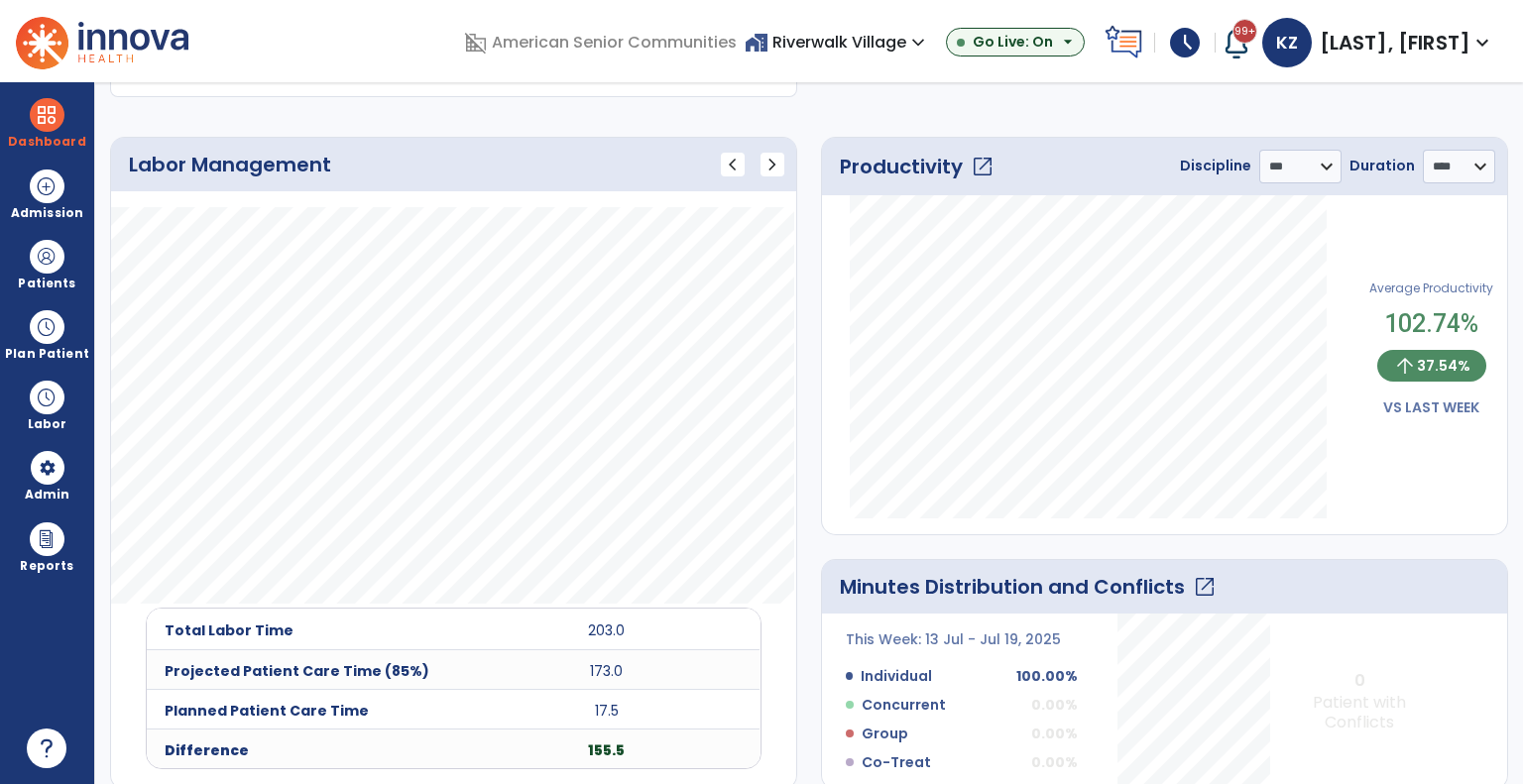 click on "open_in_new" 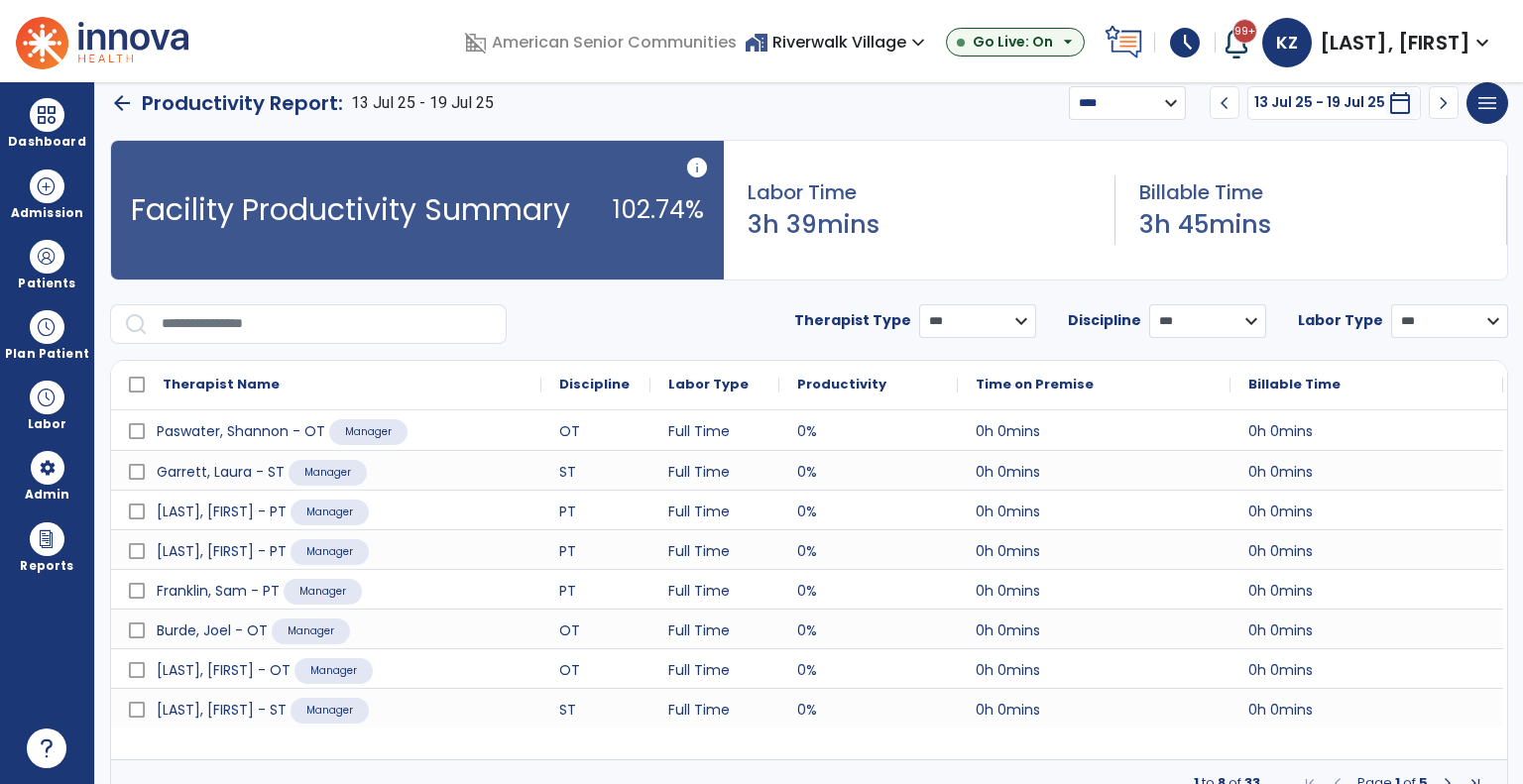 scroll, scrollTop: 0, scrollLeft: 0, axis: both 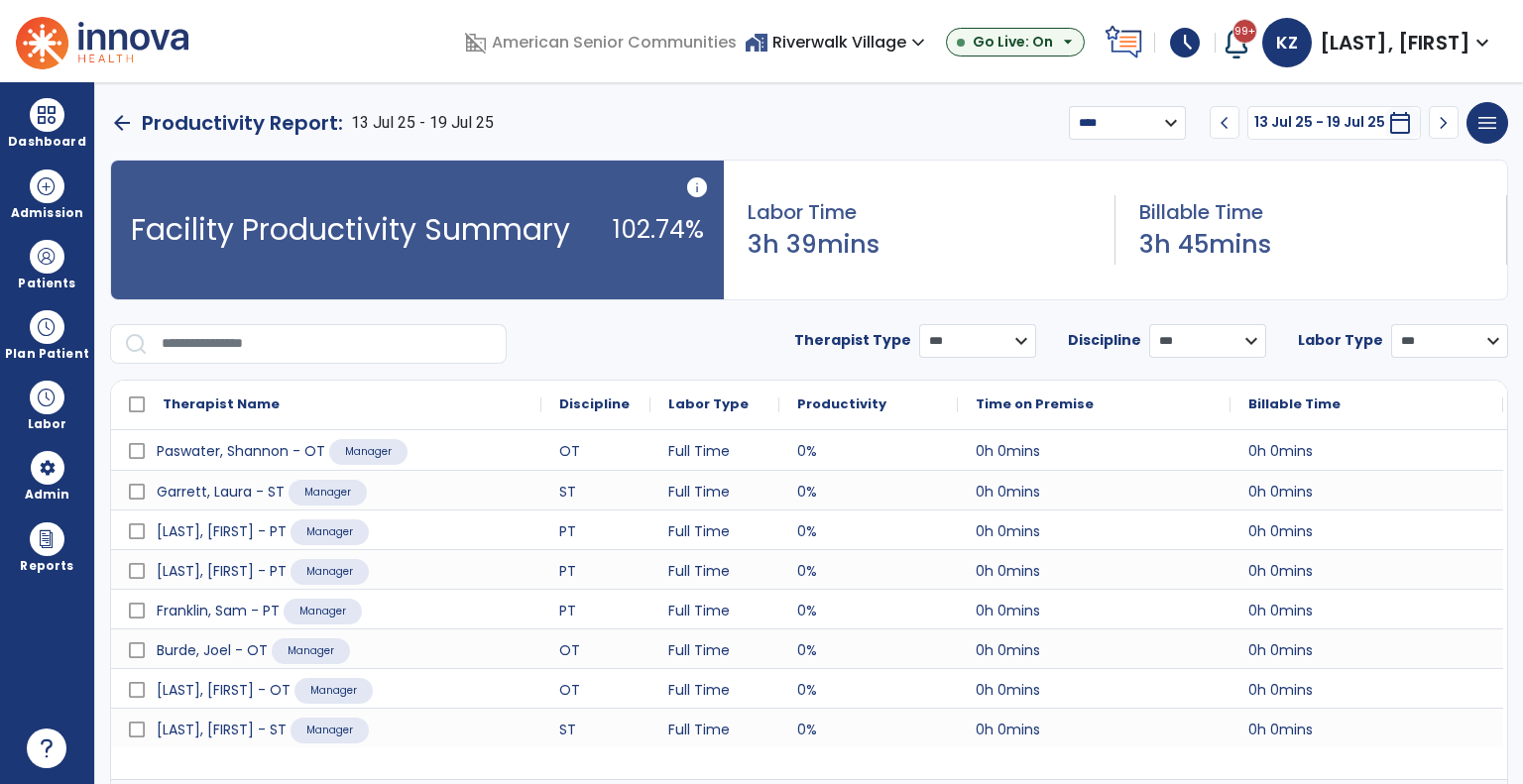 click on "chevron_left" at bounding box center [1225, 123] 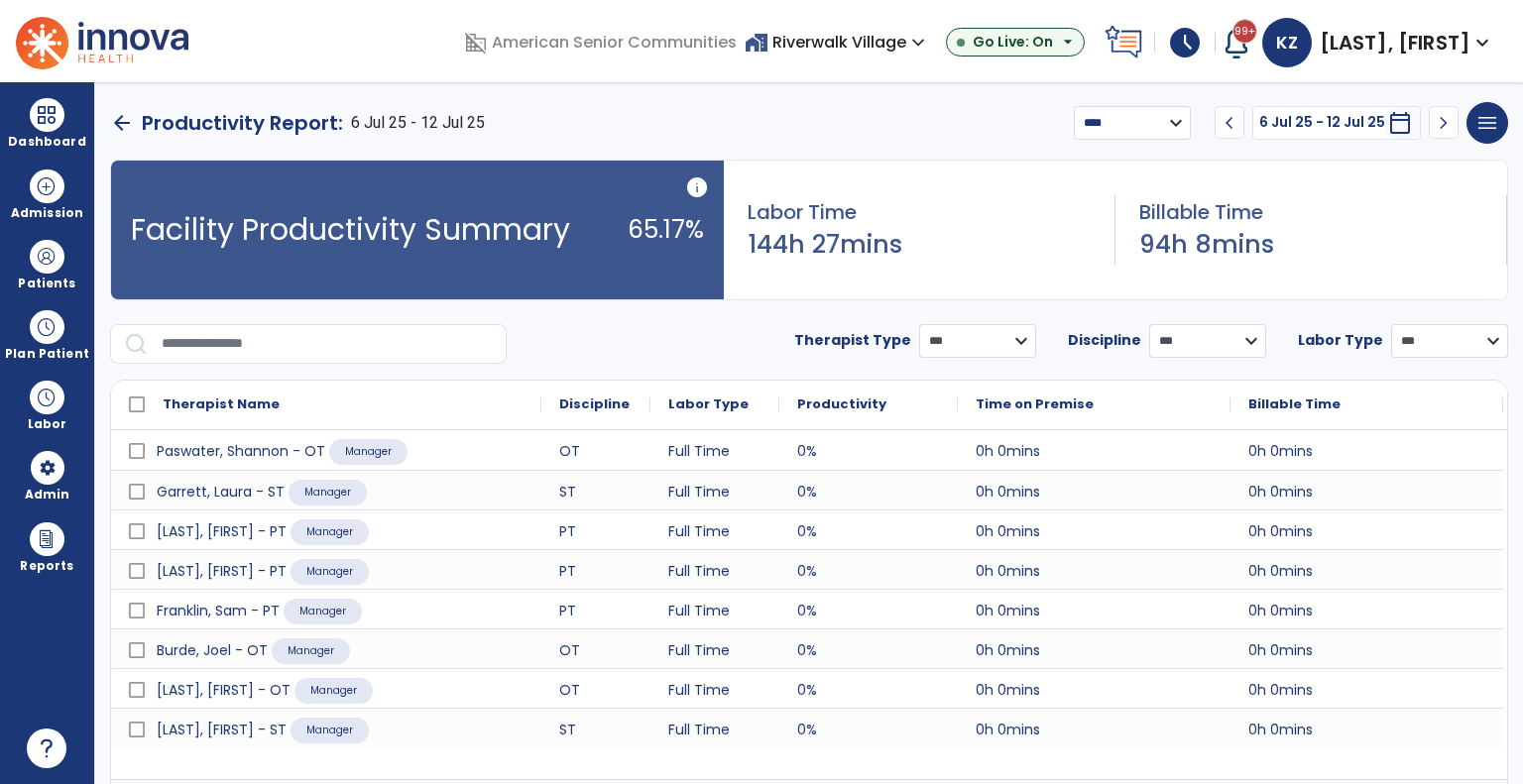click at bounding box center [327, 344] 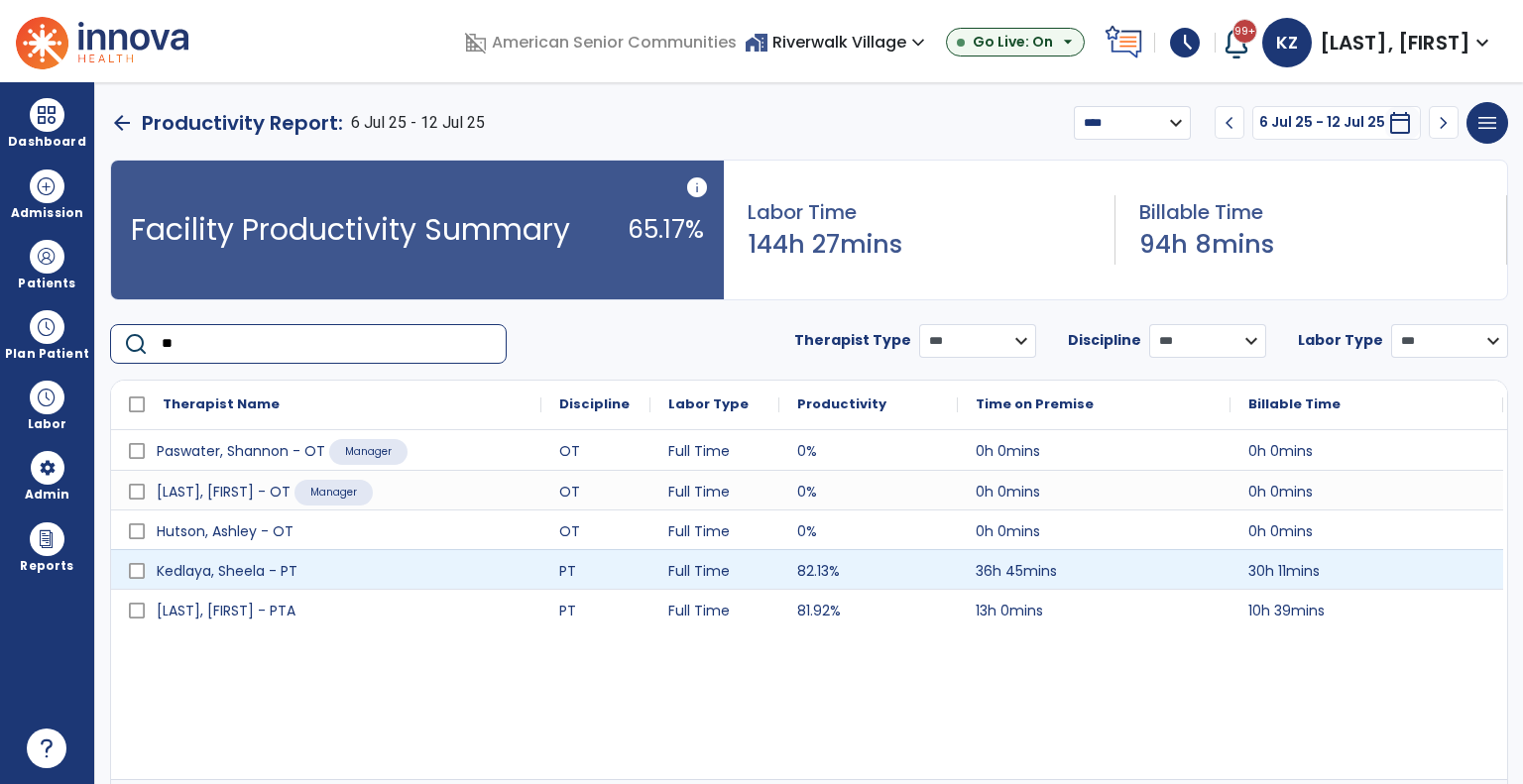 type on "**" 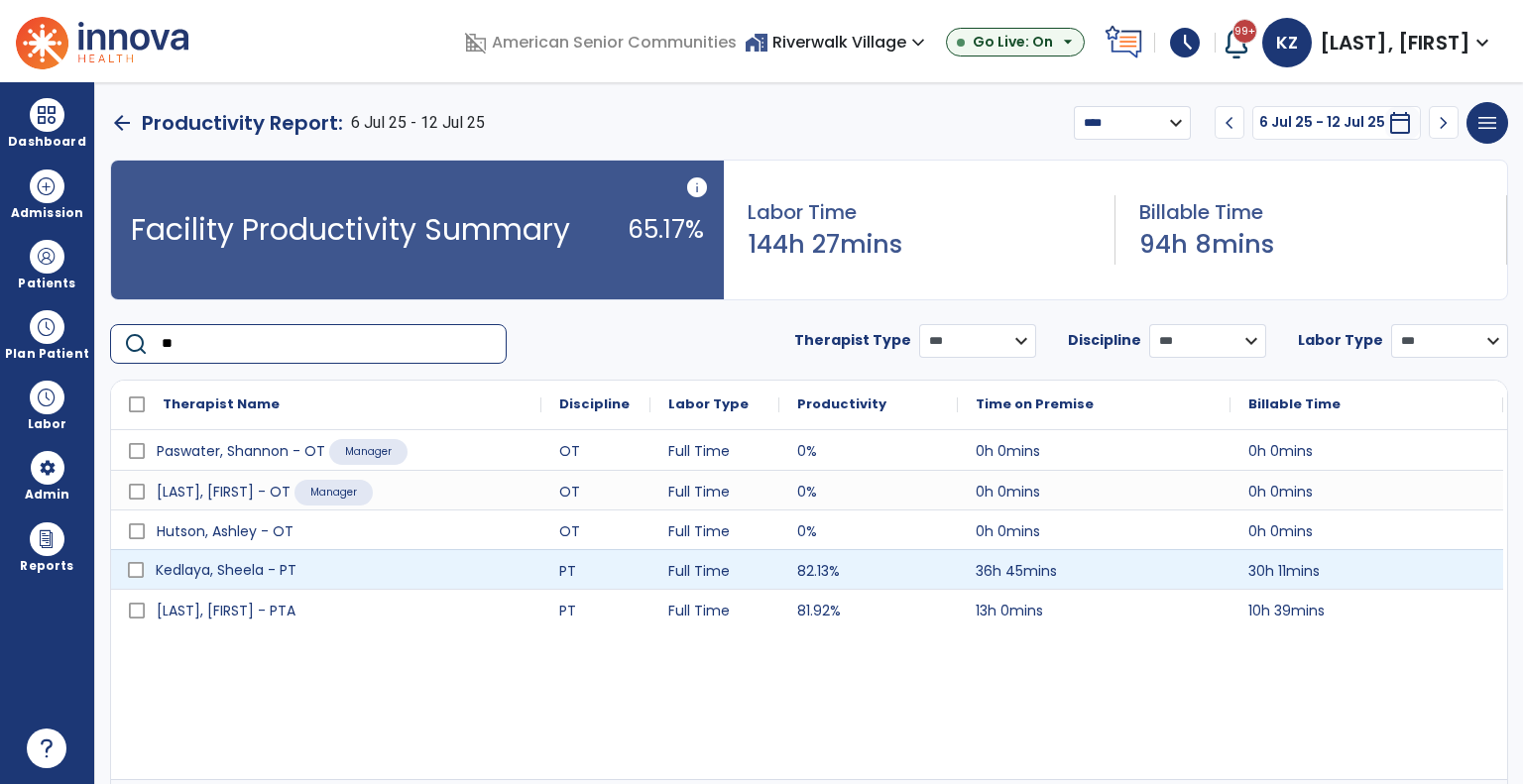 click on "Kedlaya, Sheela - PT" at bounding box center (226, 570) 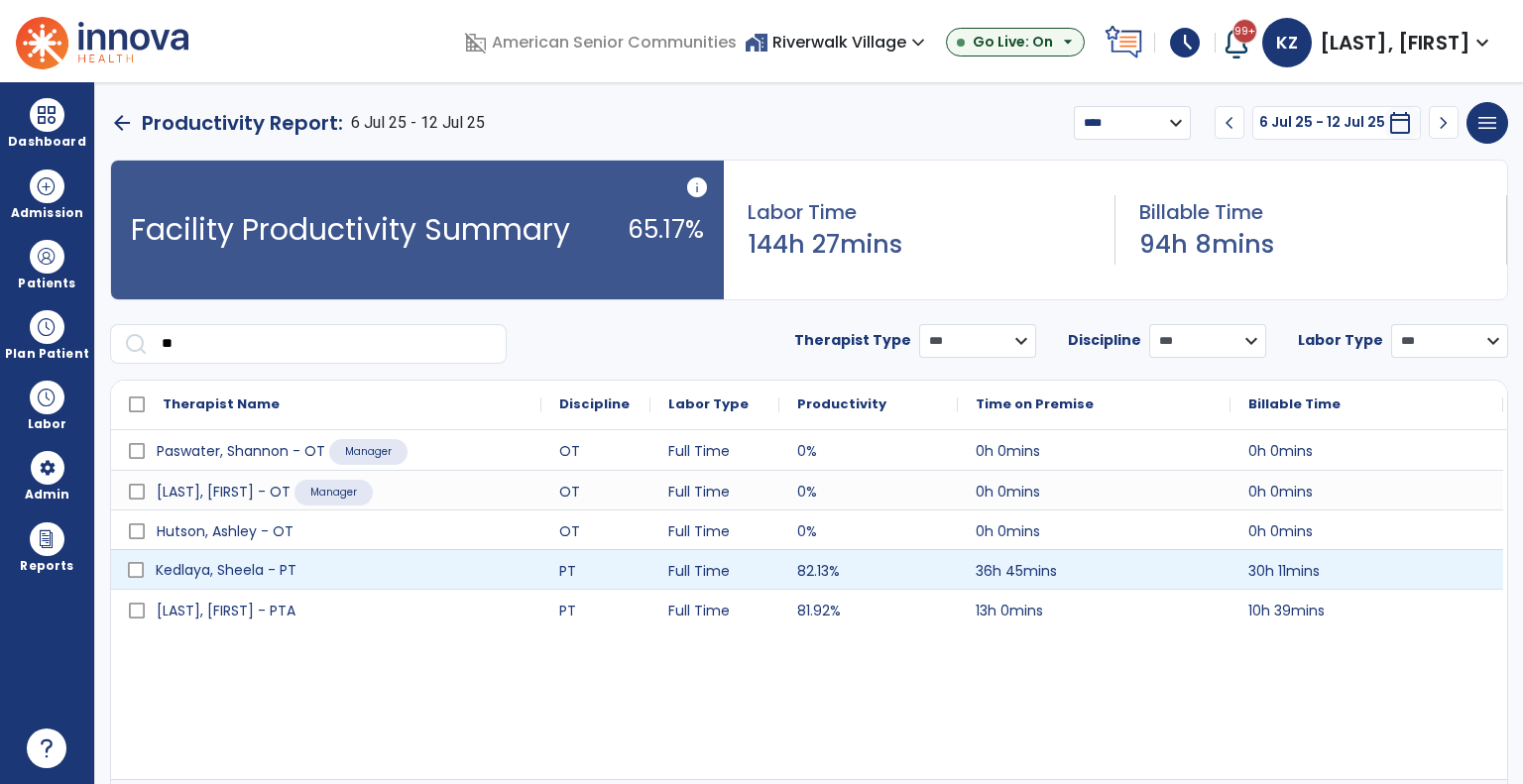 click on "Kedlaya, Sheela - PT" at bounding box center (226, 570) 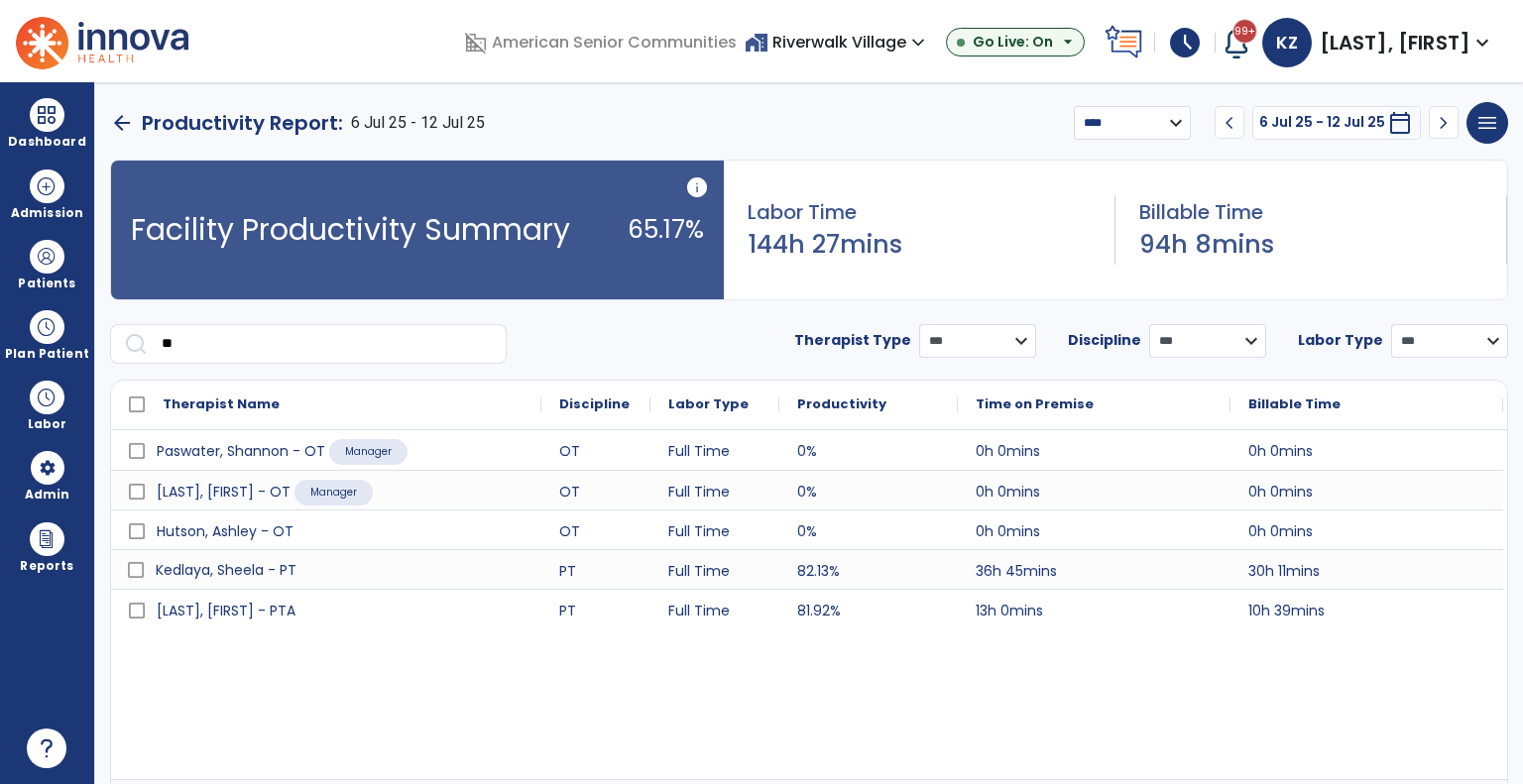 click on "**" at bounding box center [327, 344] 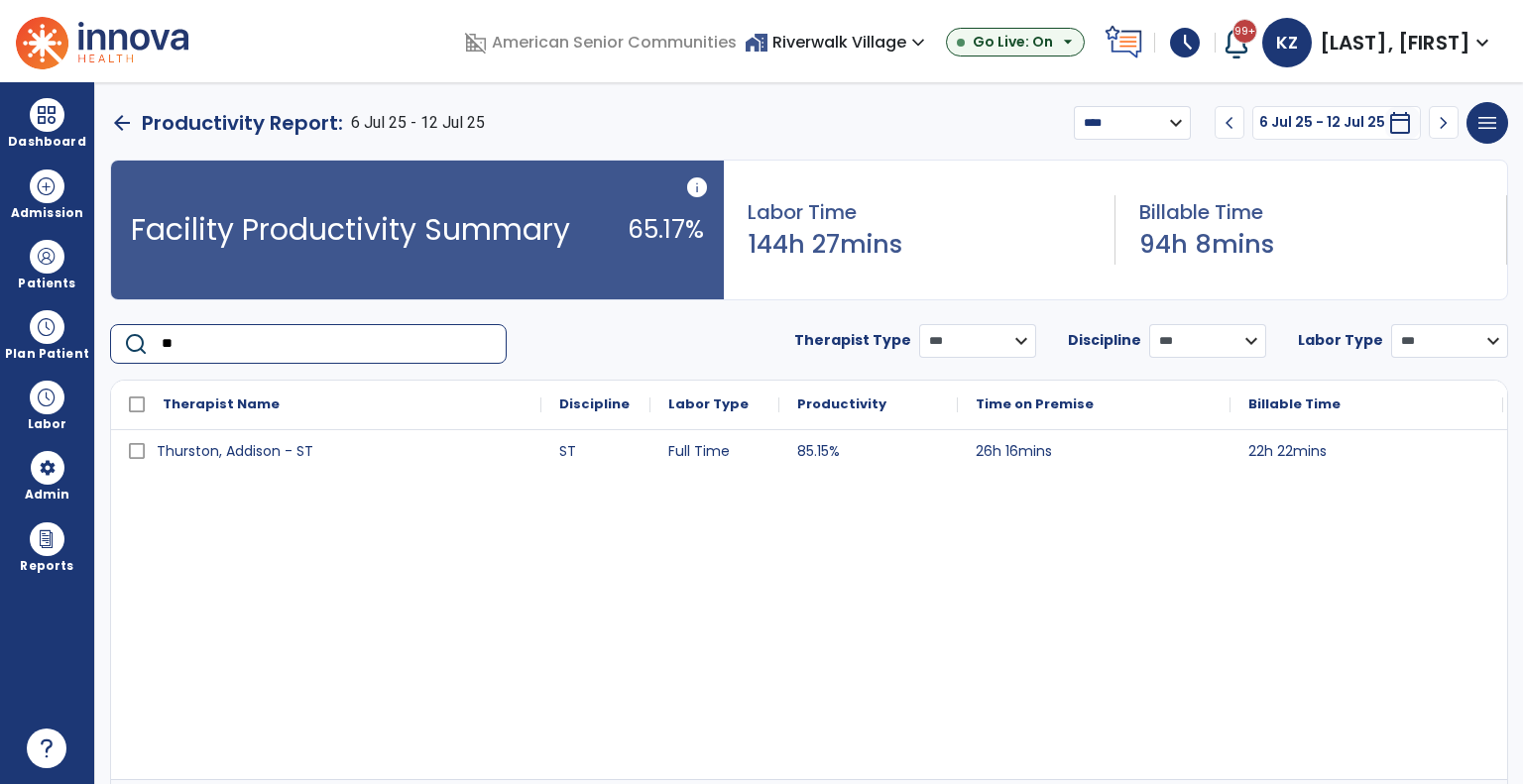 type on "*" 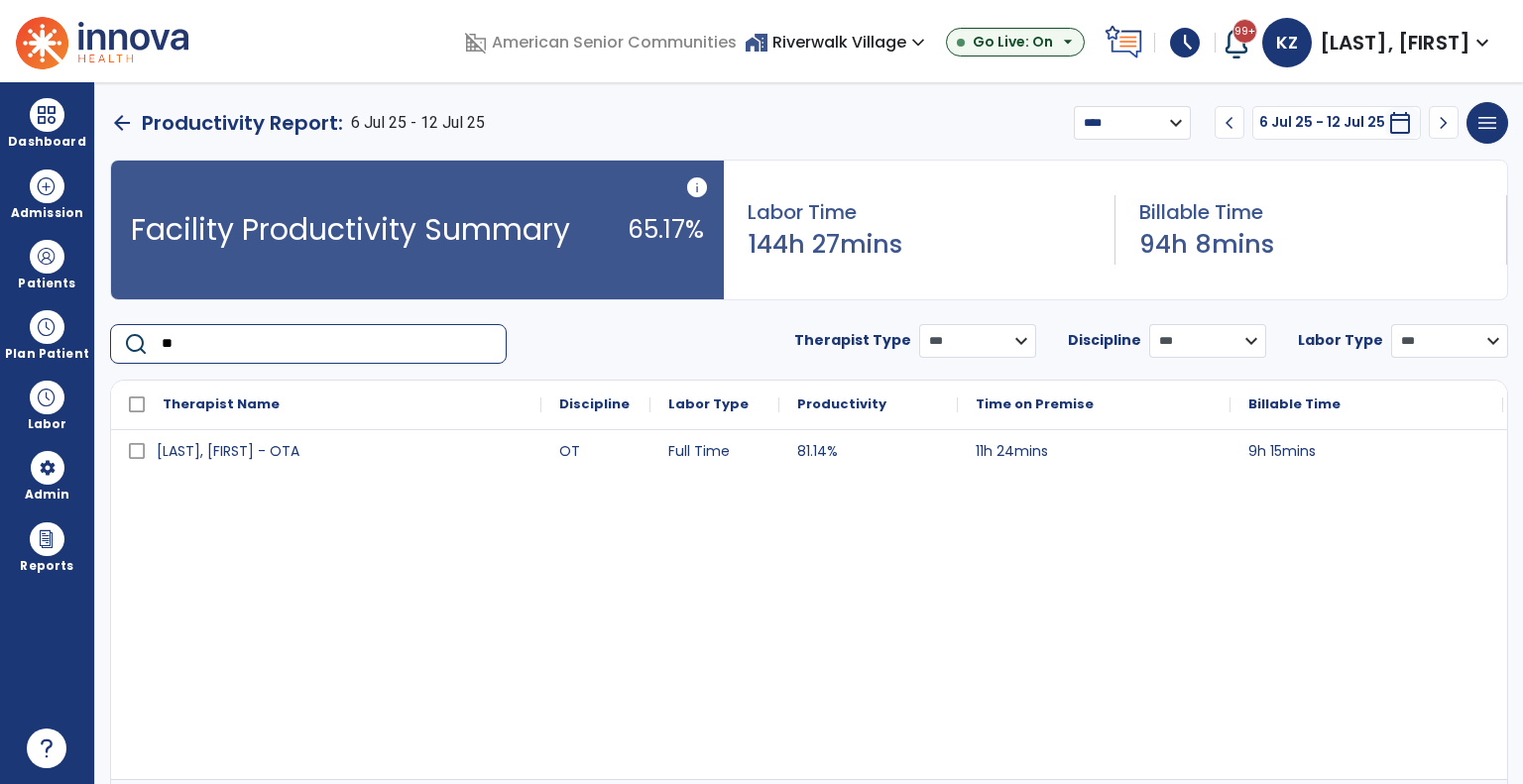 type on "*" 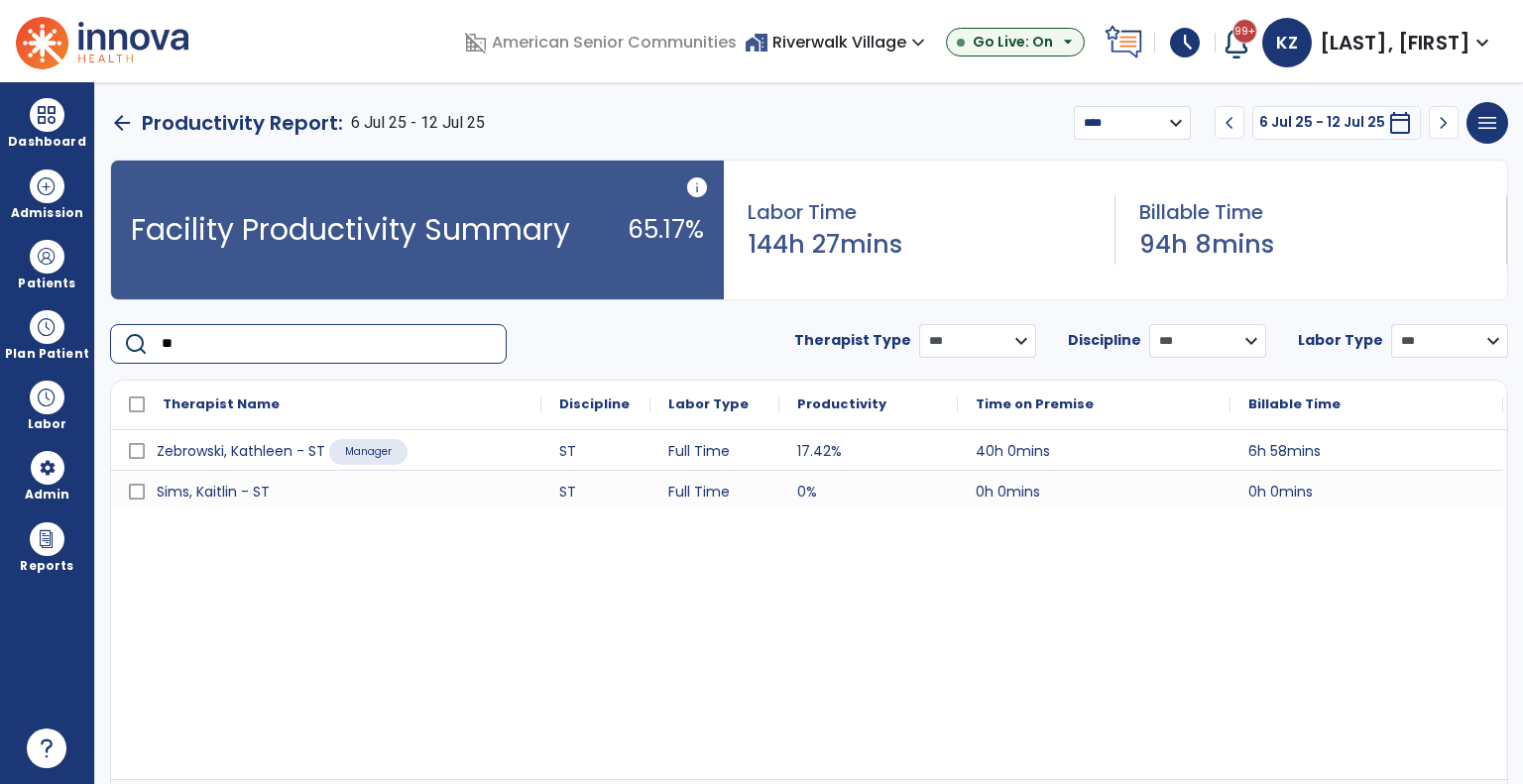 click on "chevron_left" at bounding box center (1230, 123) 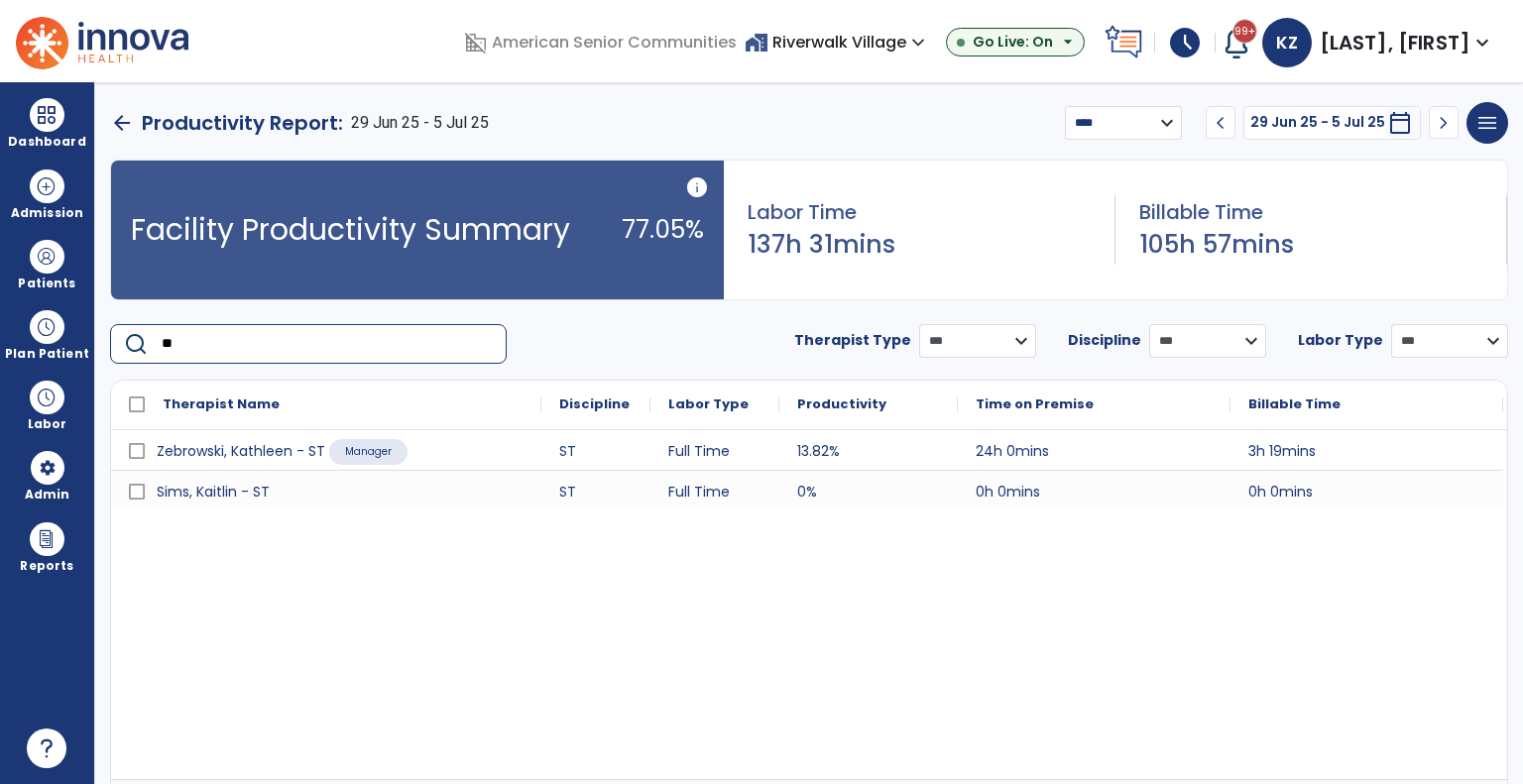 click on "**" at bounding box center [327, 344] 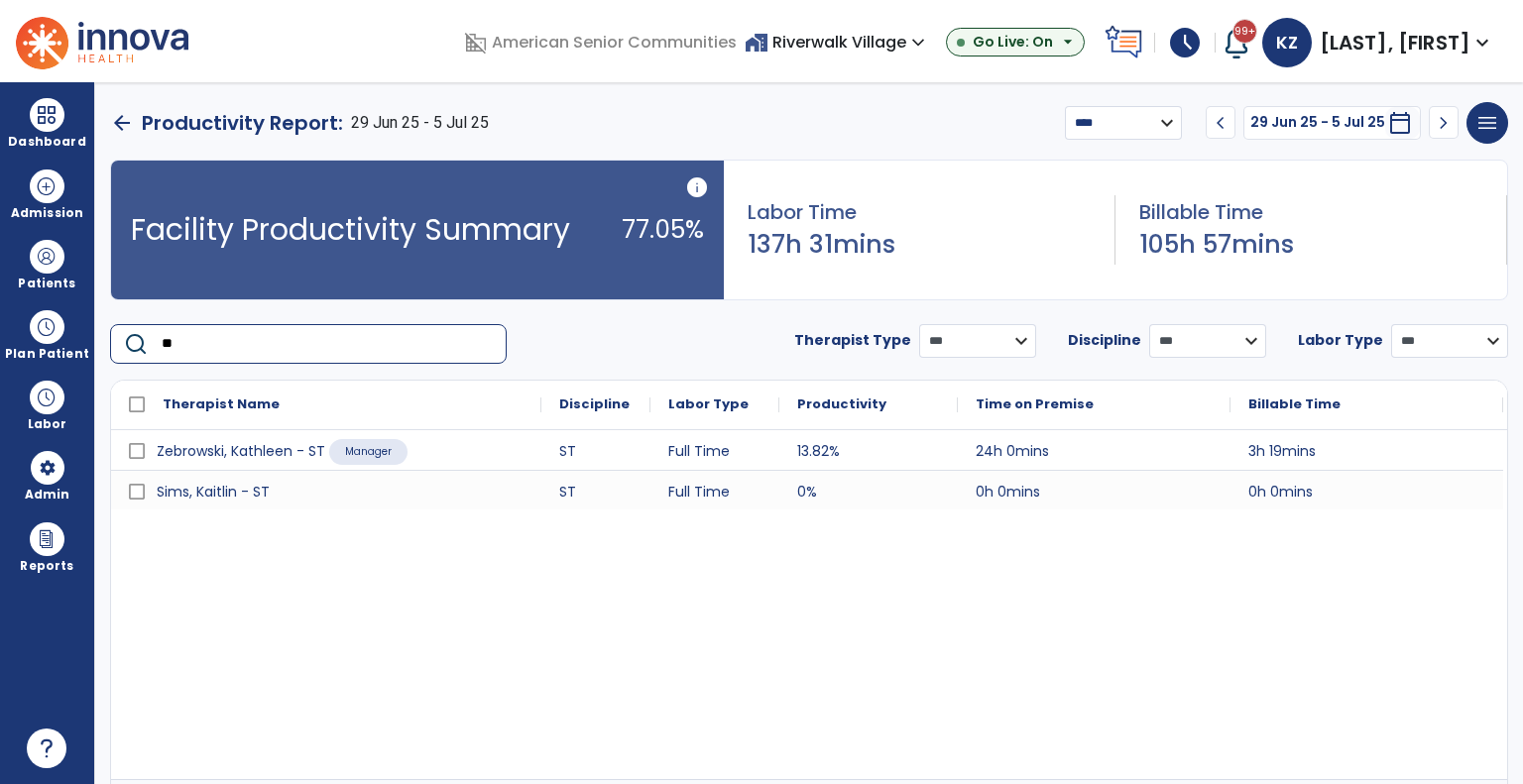 type on "*" 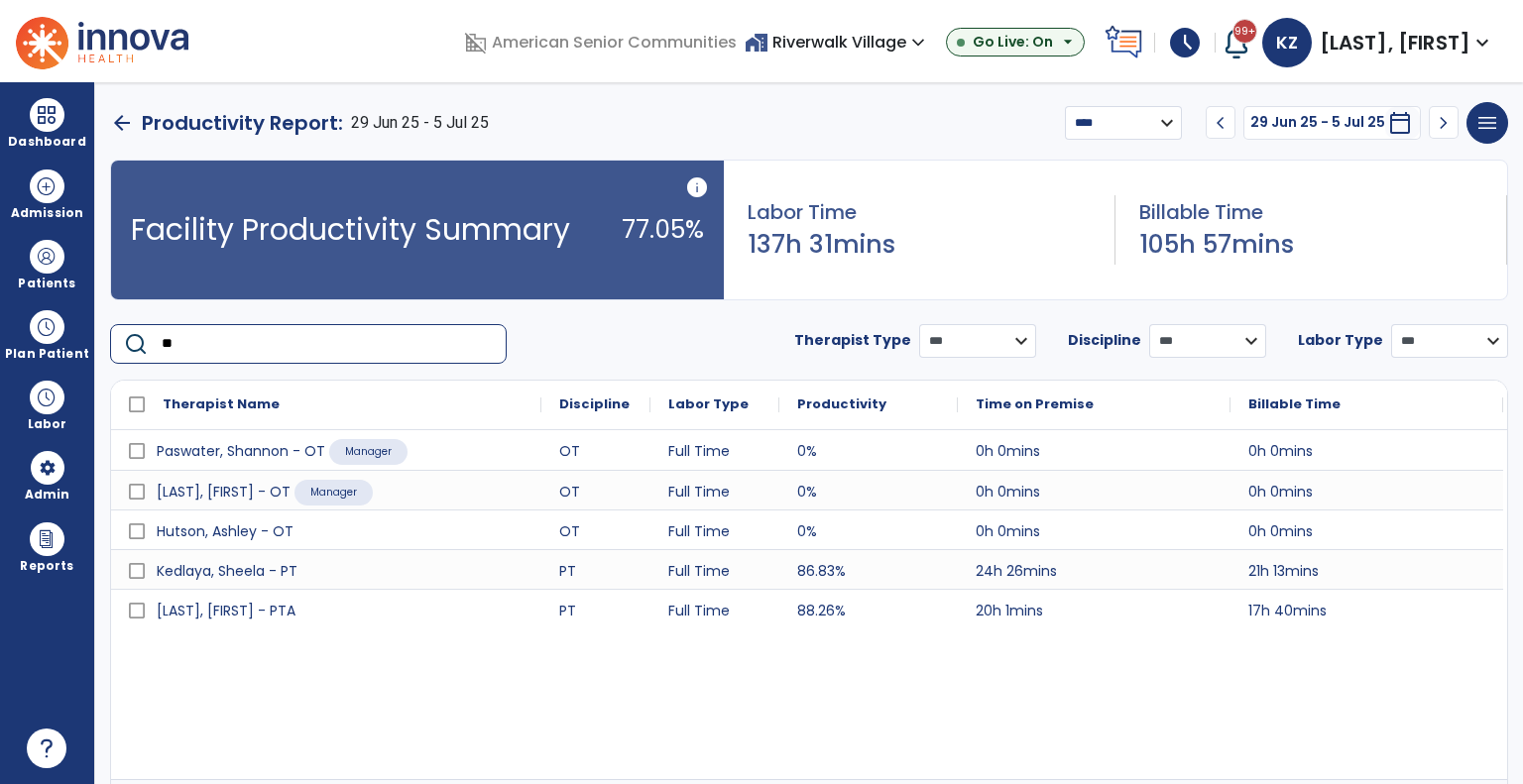 type on "**" 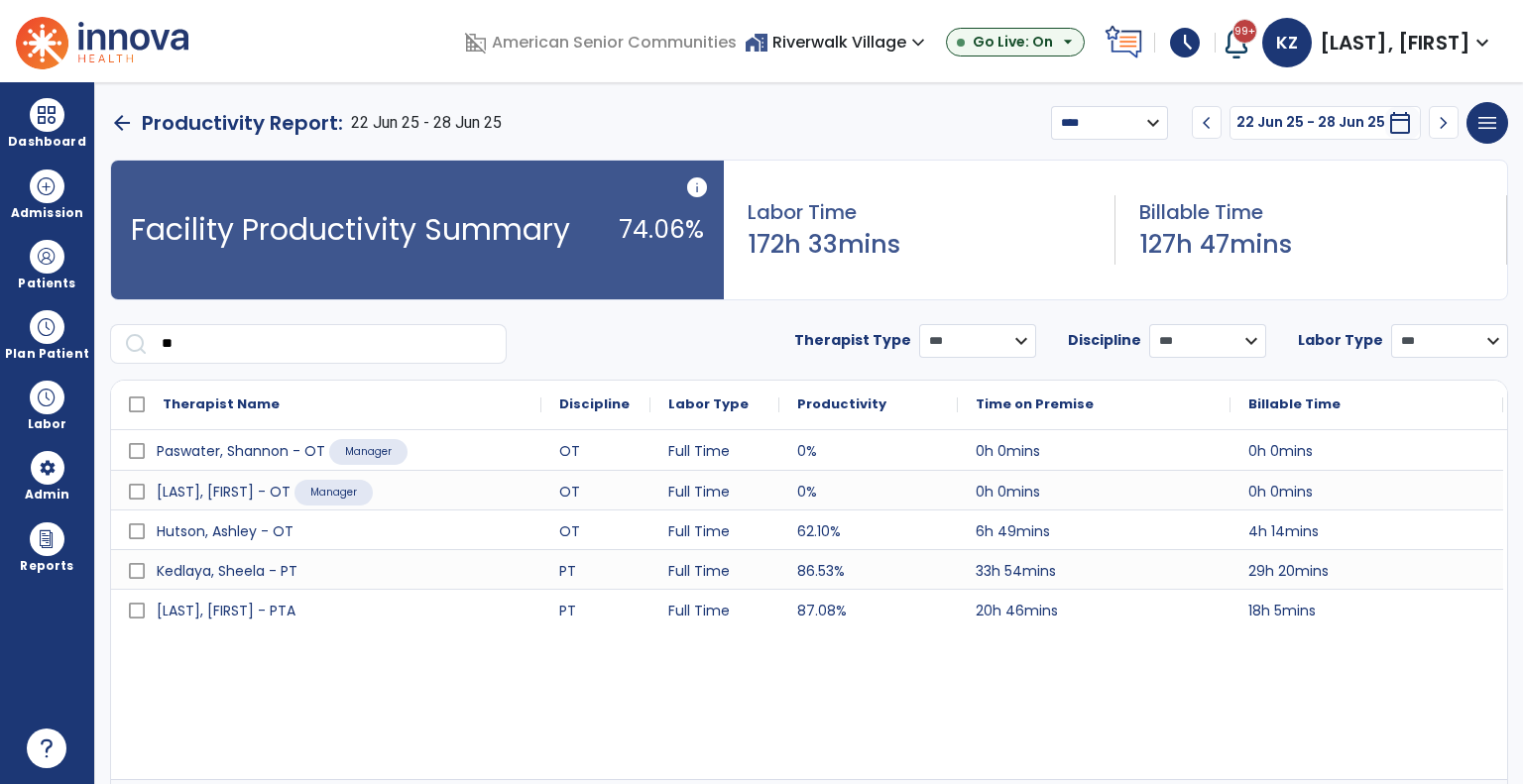 click on "chevron_right" at bounding box center [1444, 123] 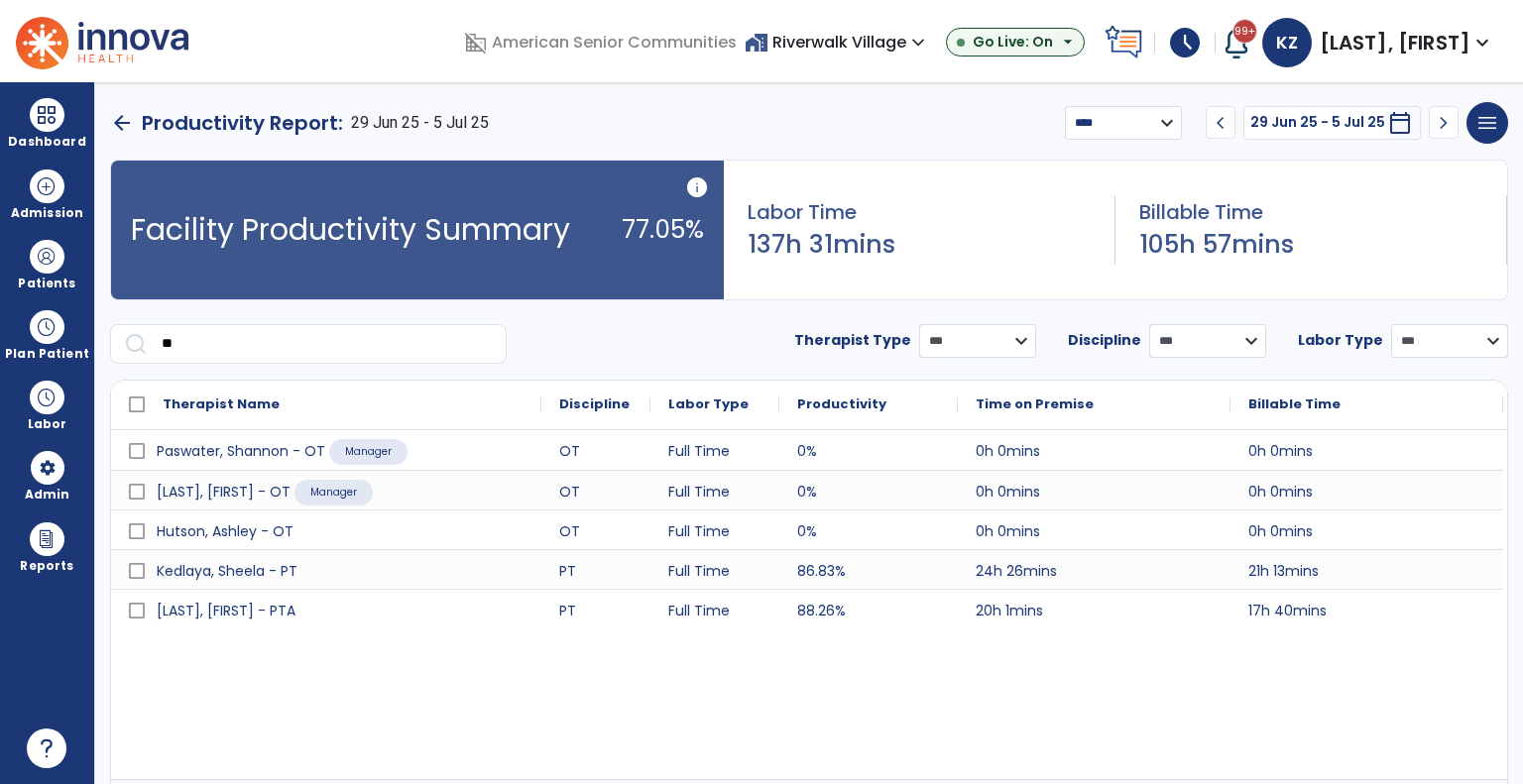 click on "chevron_right" at bounding box center [1444, 123] 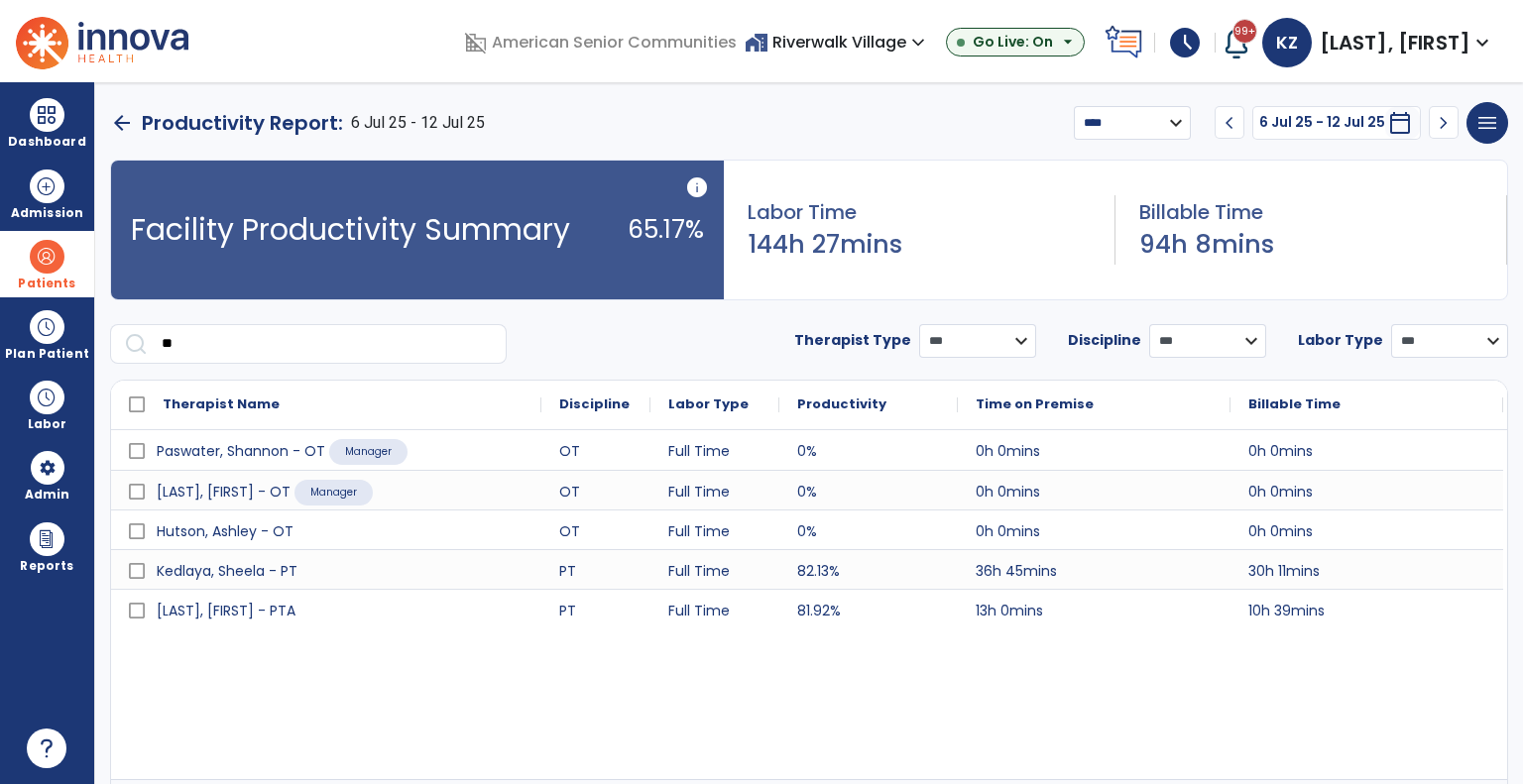 click at bounding box center (47, 257) 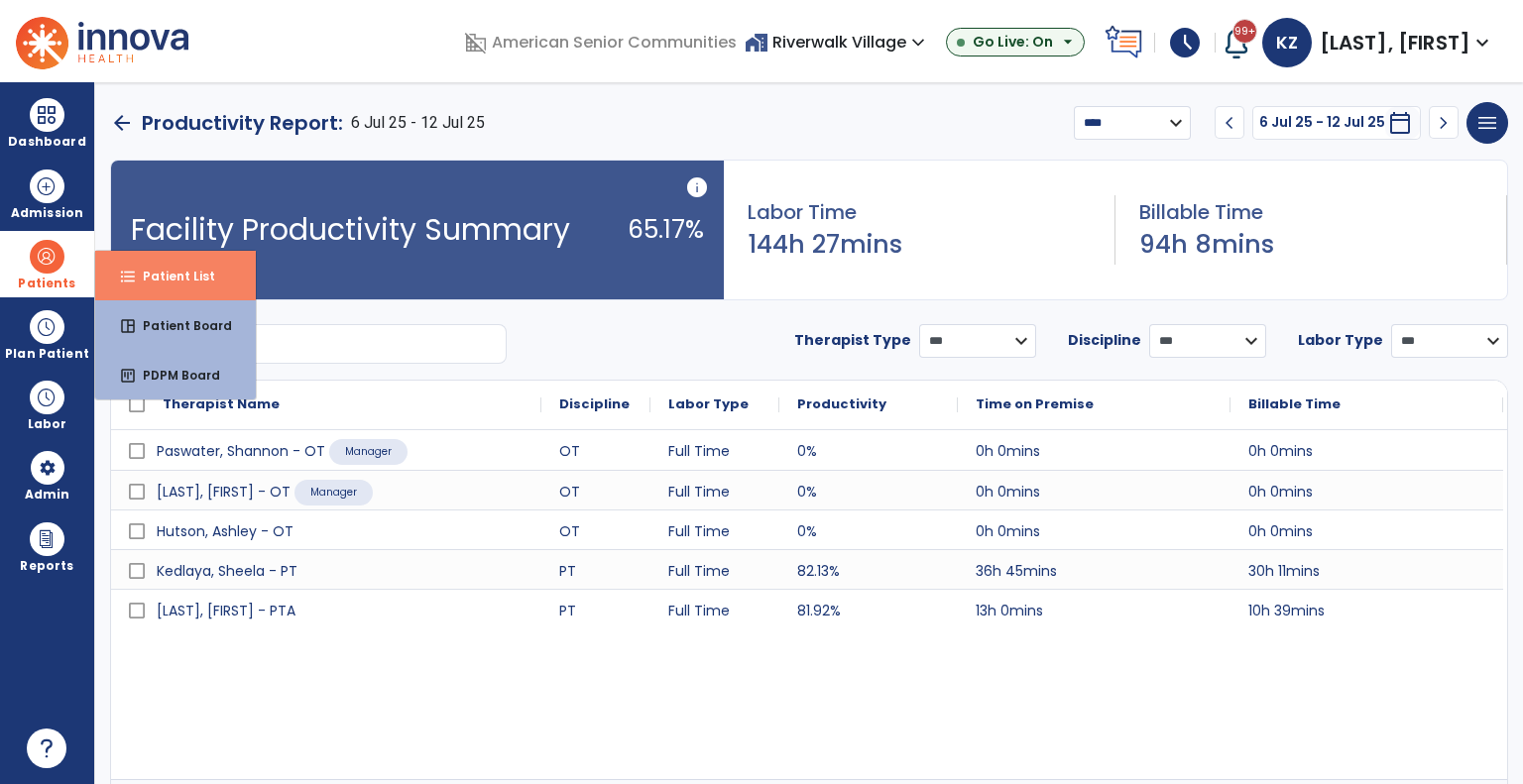 click on "format_list_bulleted  Patient List" at bounding box center (176, 276) 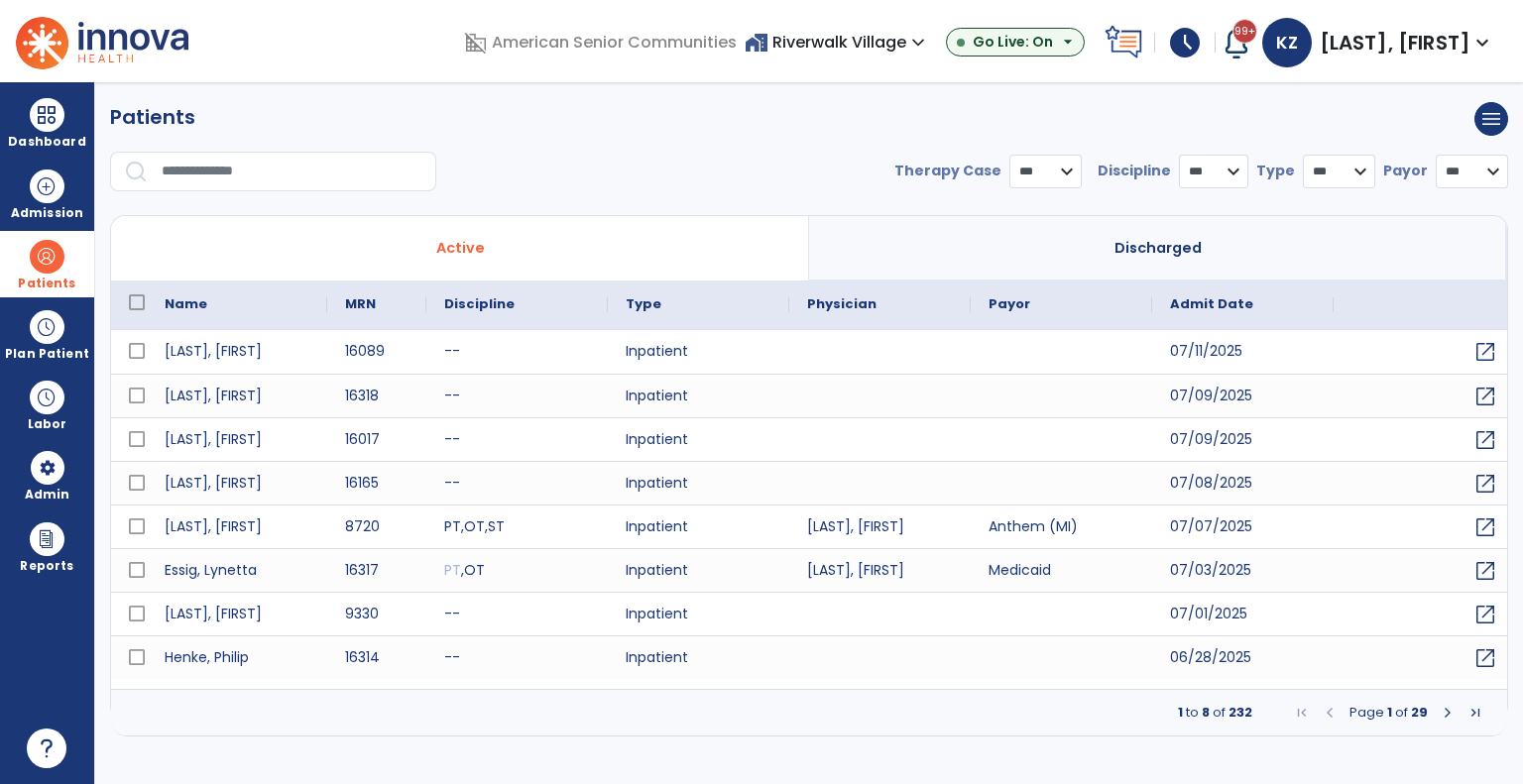 select on "***" 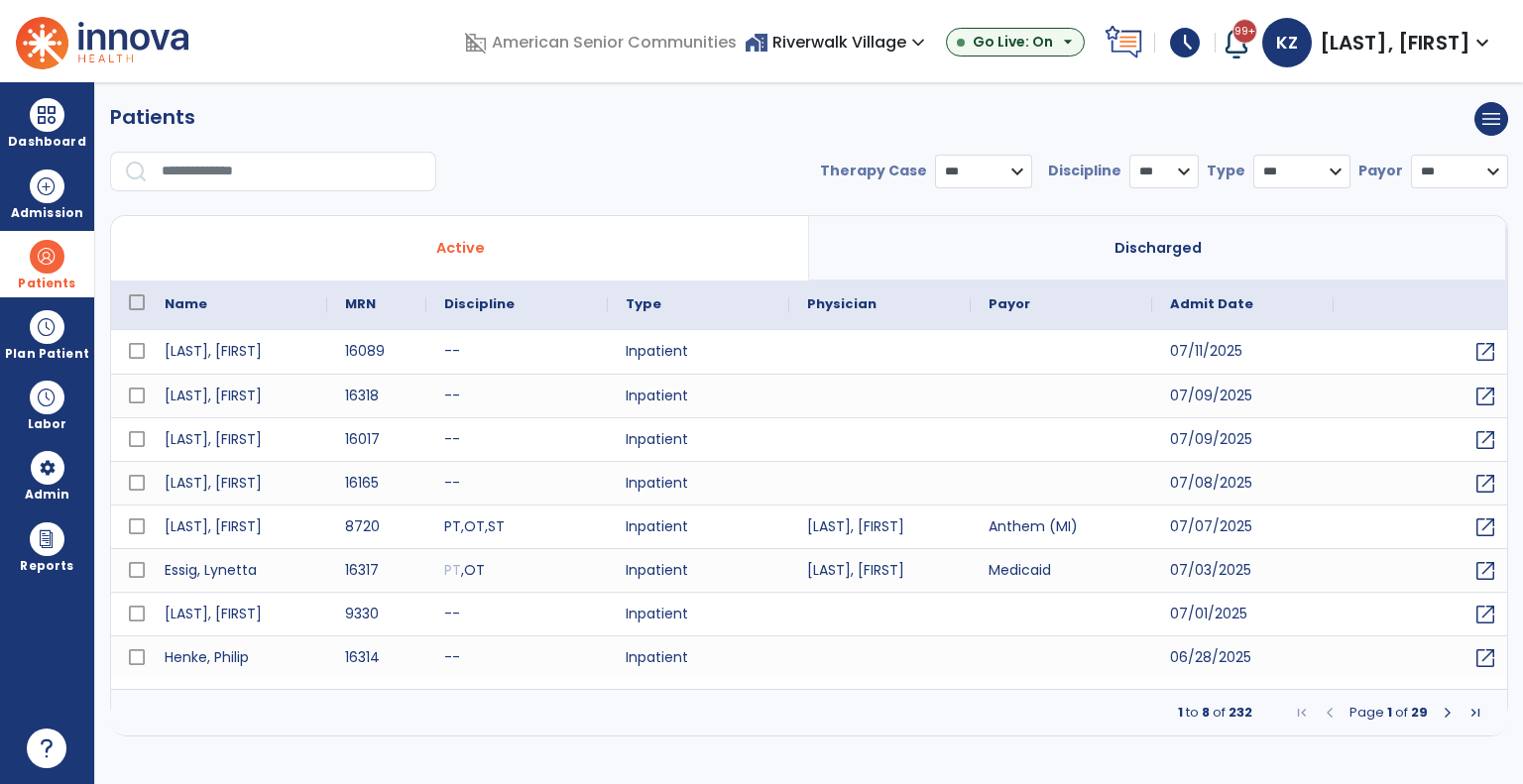 click at bounding box center [292, 171] 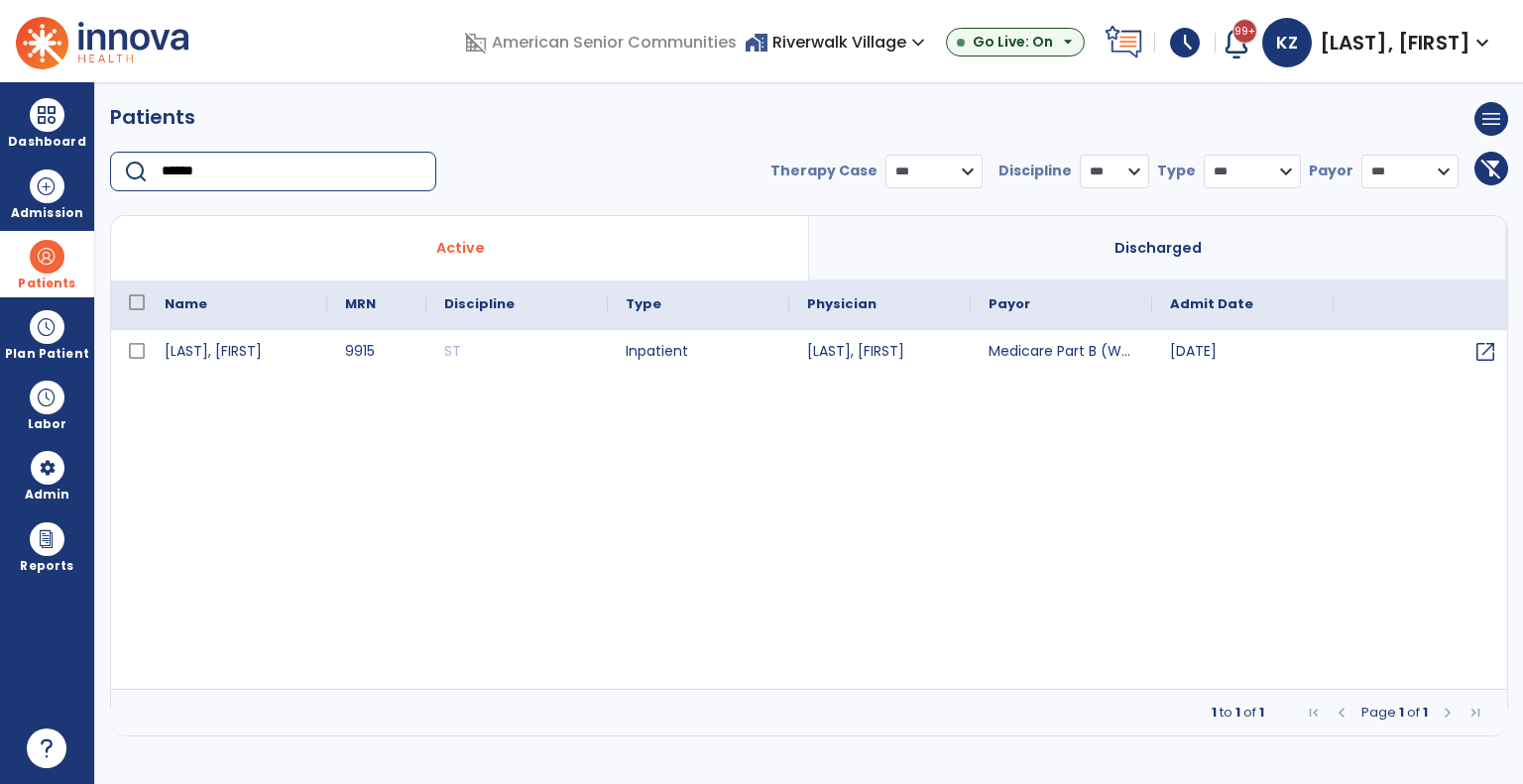 type on "******" 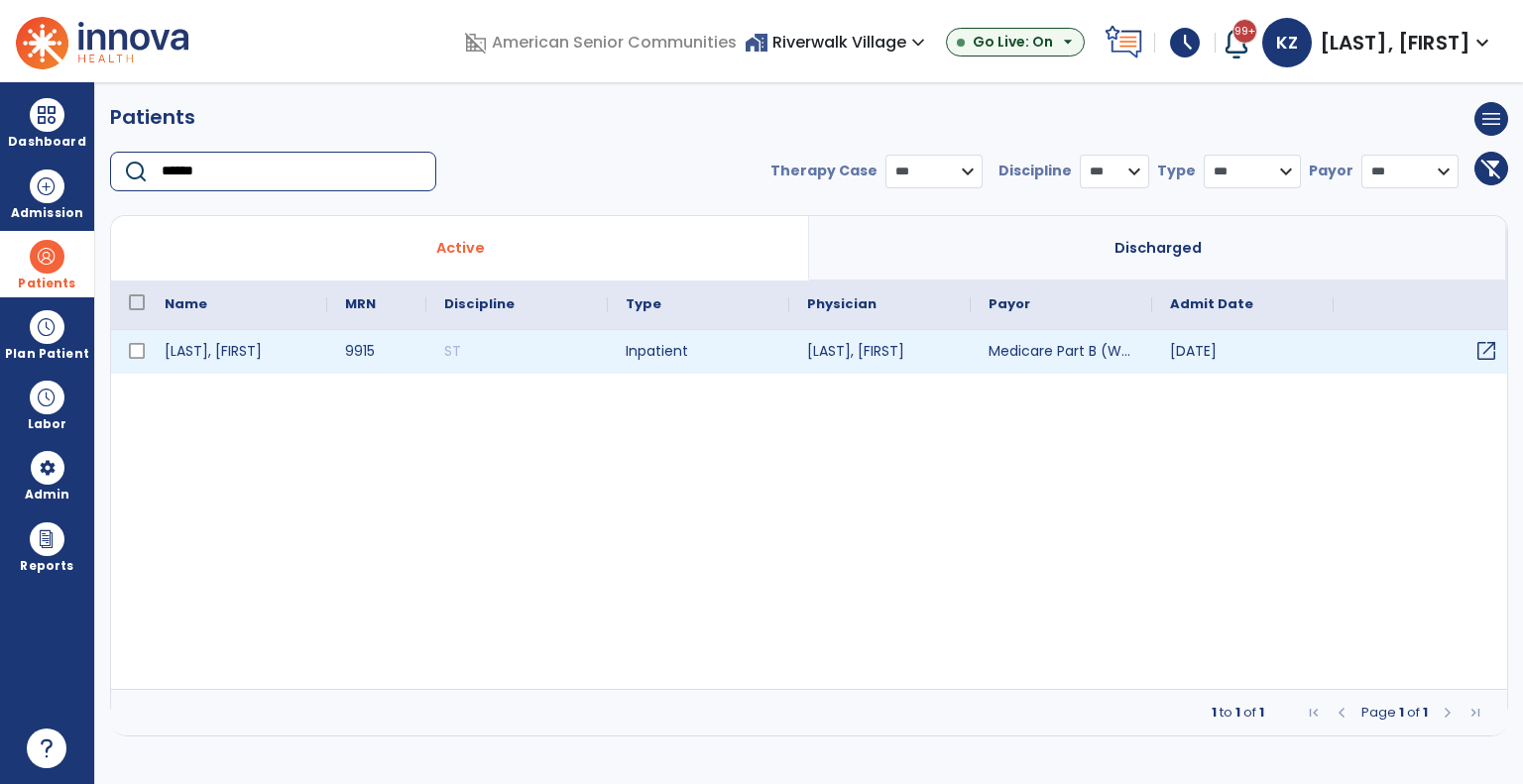 click on "open_in_new" at bounding box center [1486, 351] 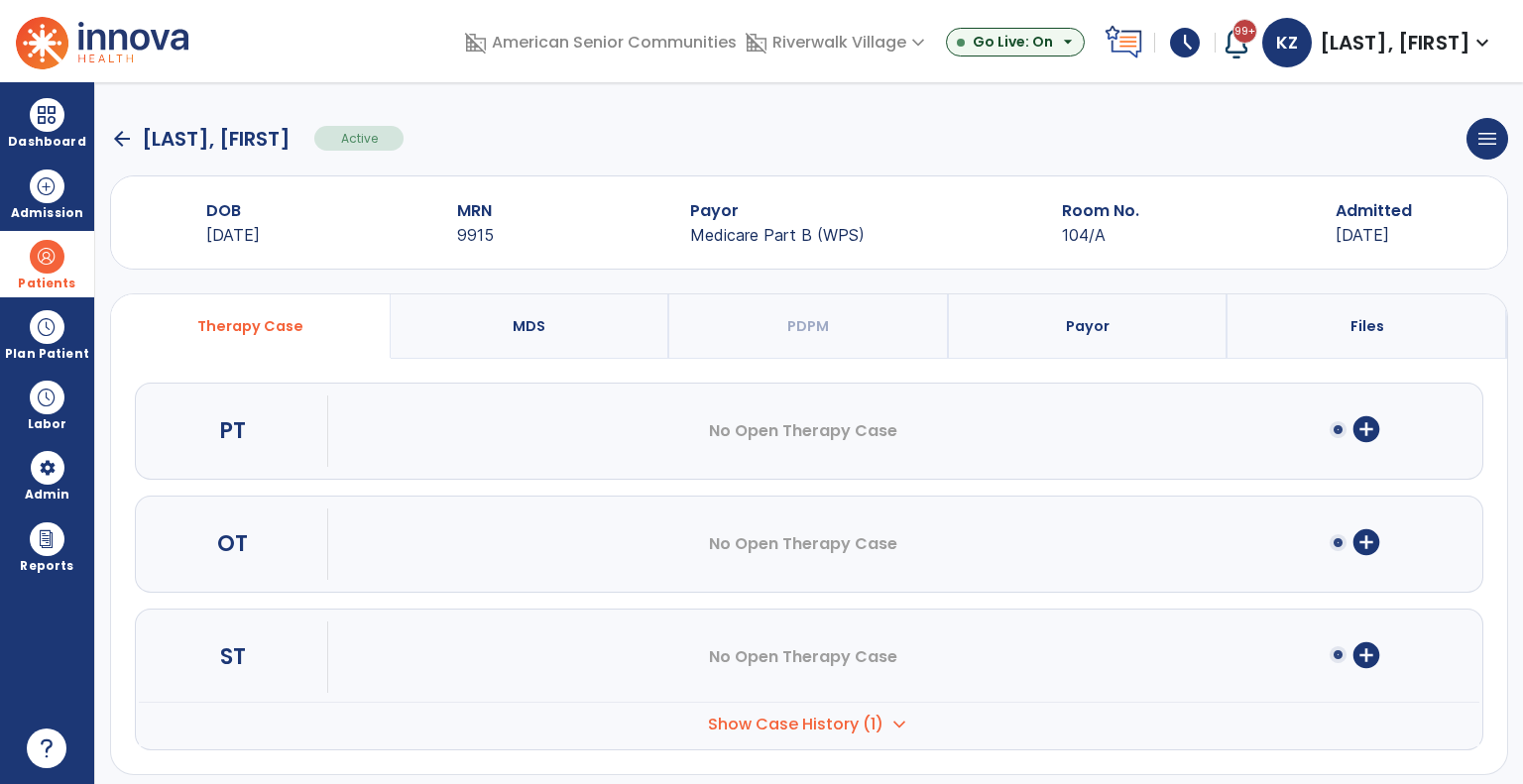 click on "add_circle" at bounding box center (1366, 542) 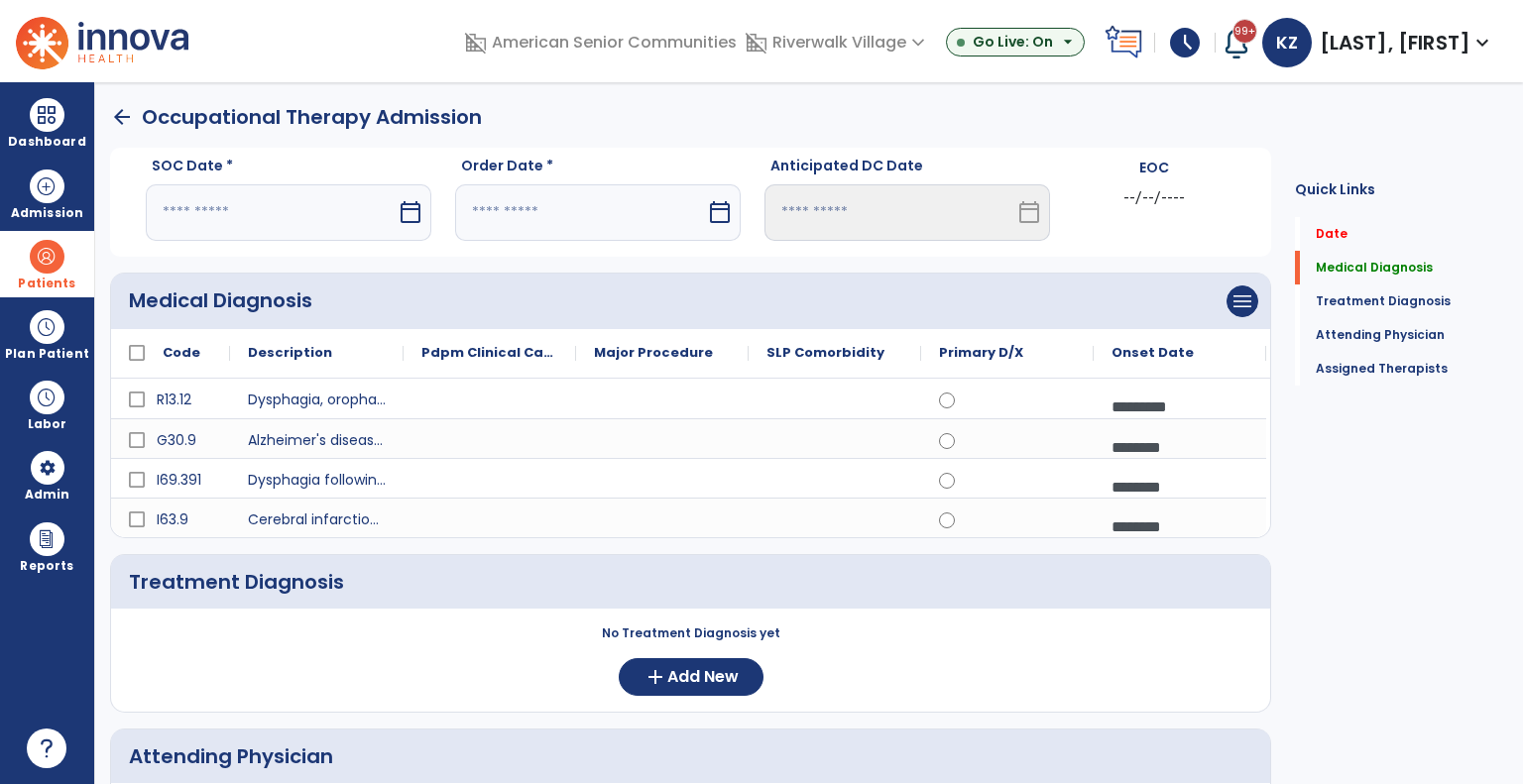 click on "calendar_today" at bounding box center (410, 212) 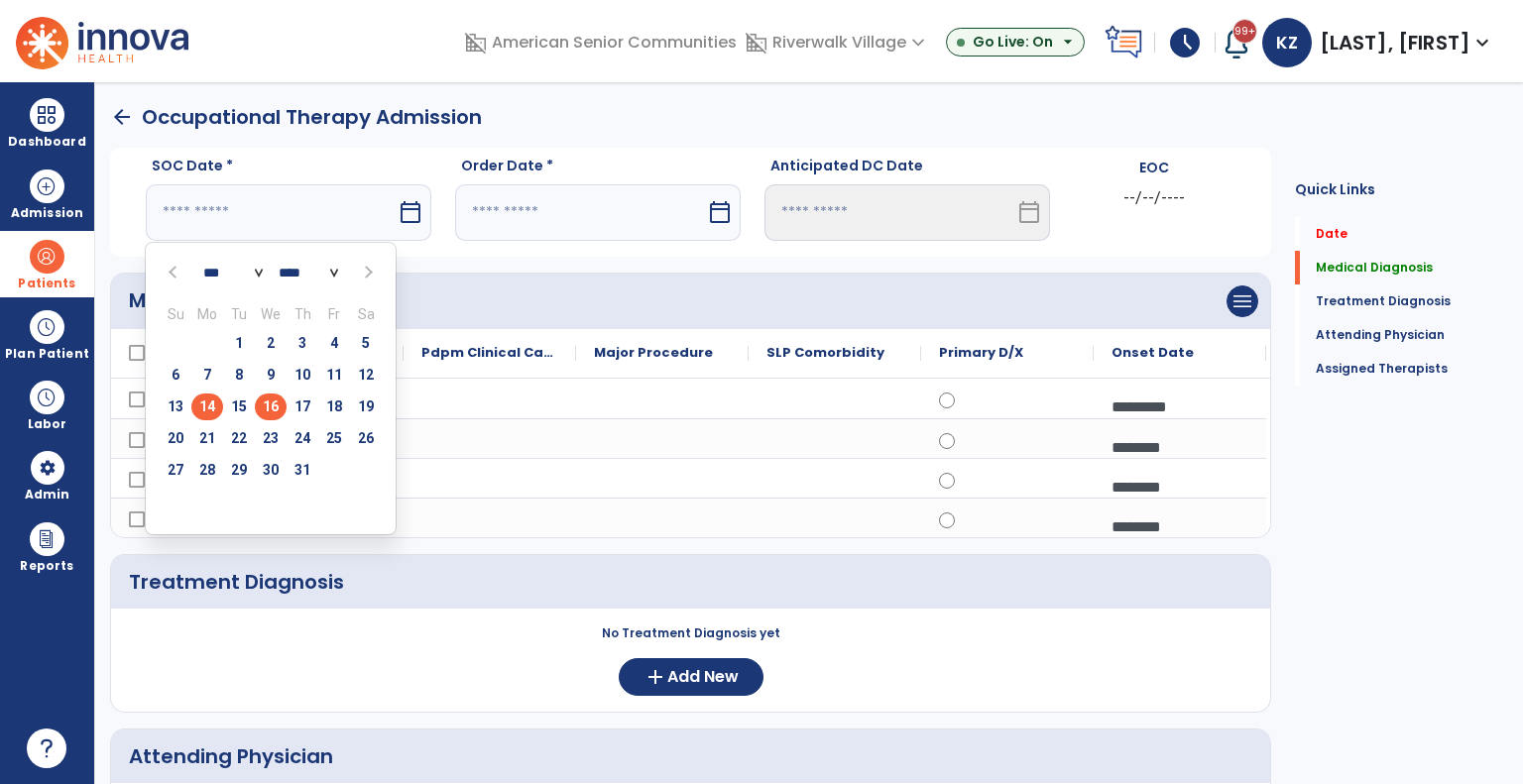 click on "16" at bounding box center (271, 406) 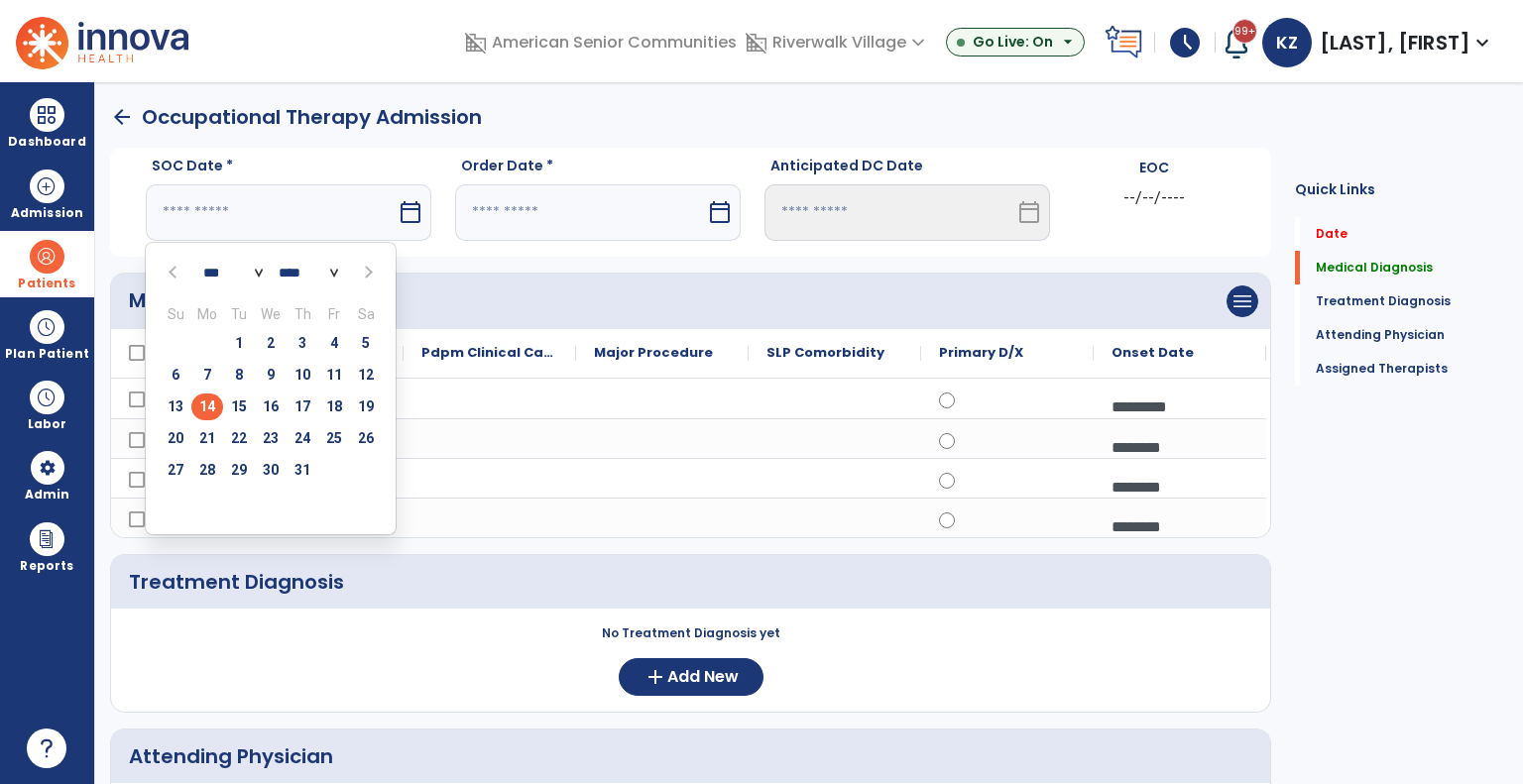 type on "*********" 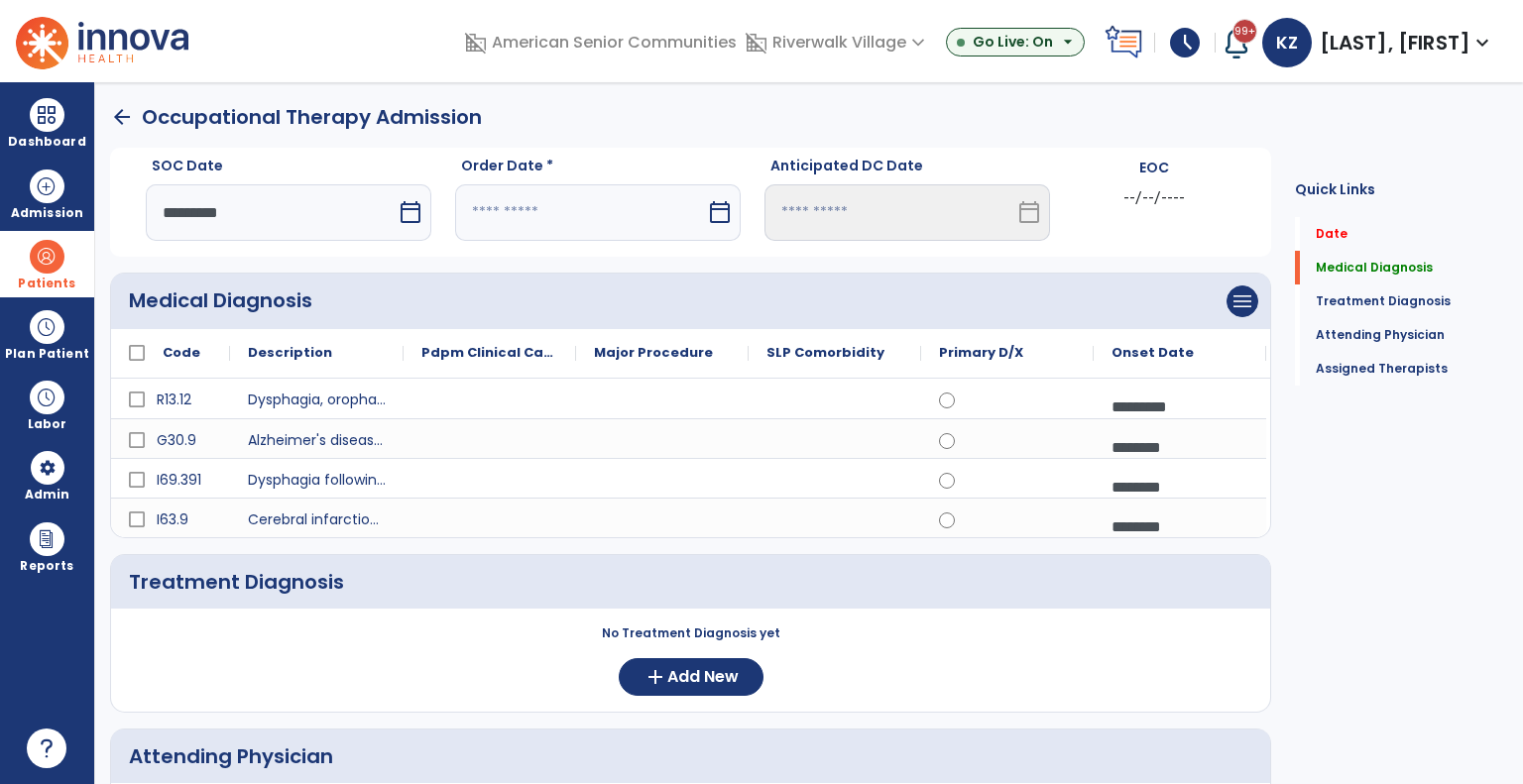 click on "calendar_today" at bounding box center [720, 212] 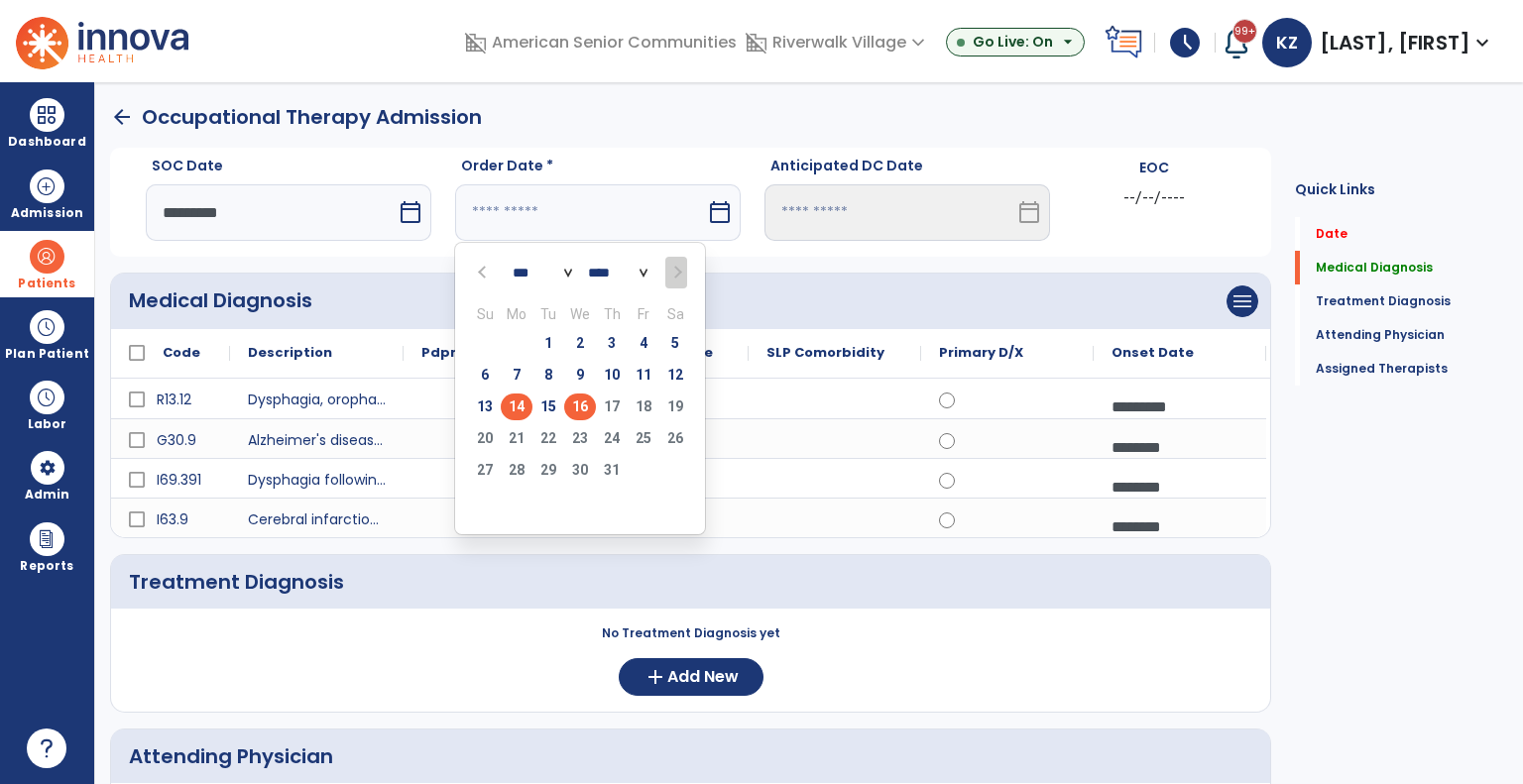 click on "16" at bounding box center (580, 406) 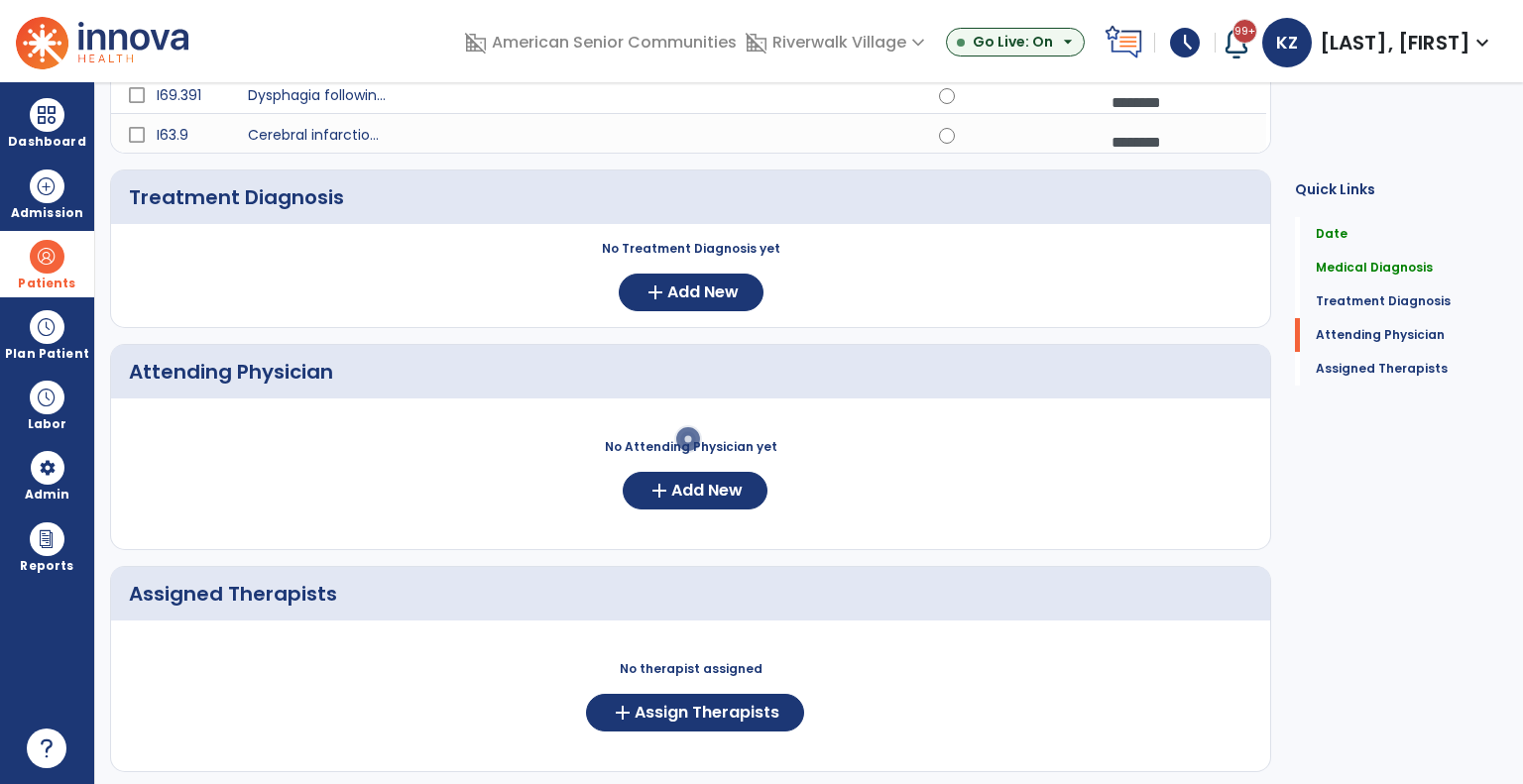 scroll, scrollTop: 396, scrollLeft: 0, axis: vertical 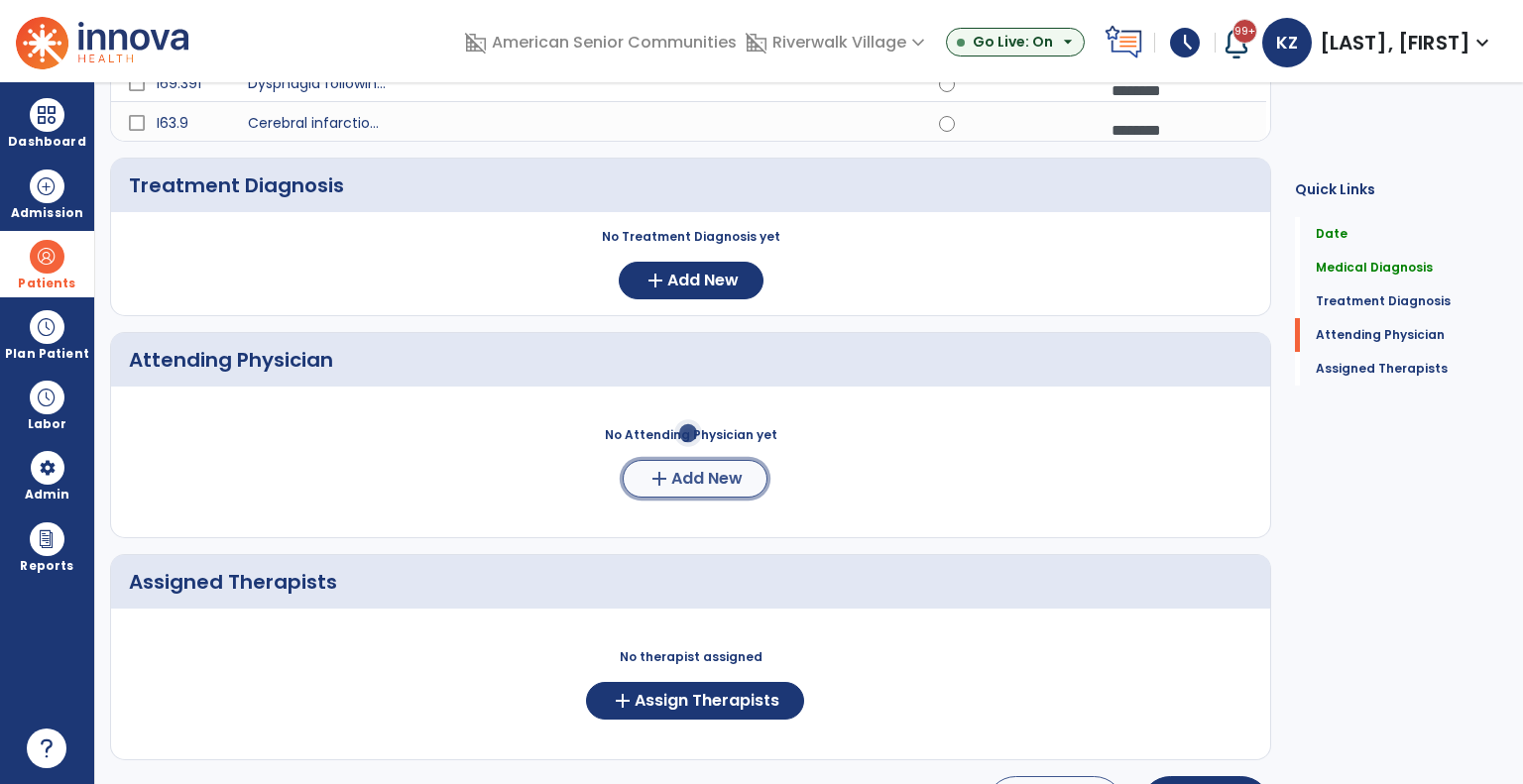 click on "add  Add New" 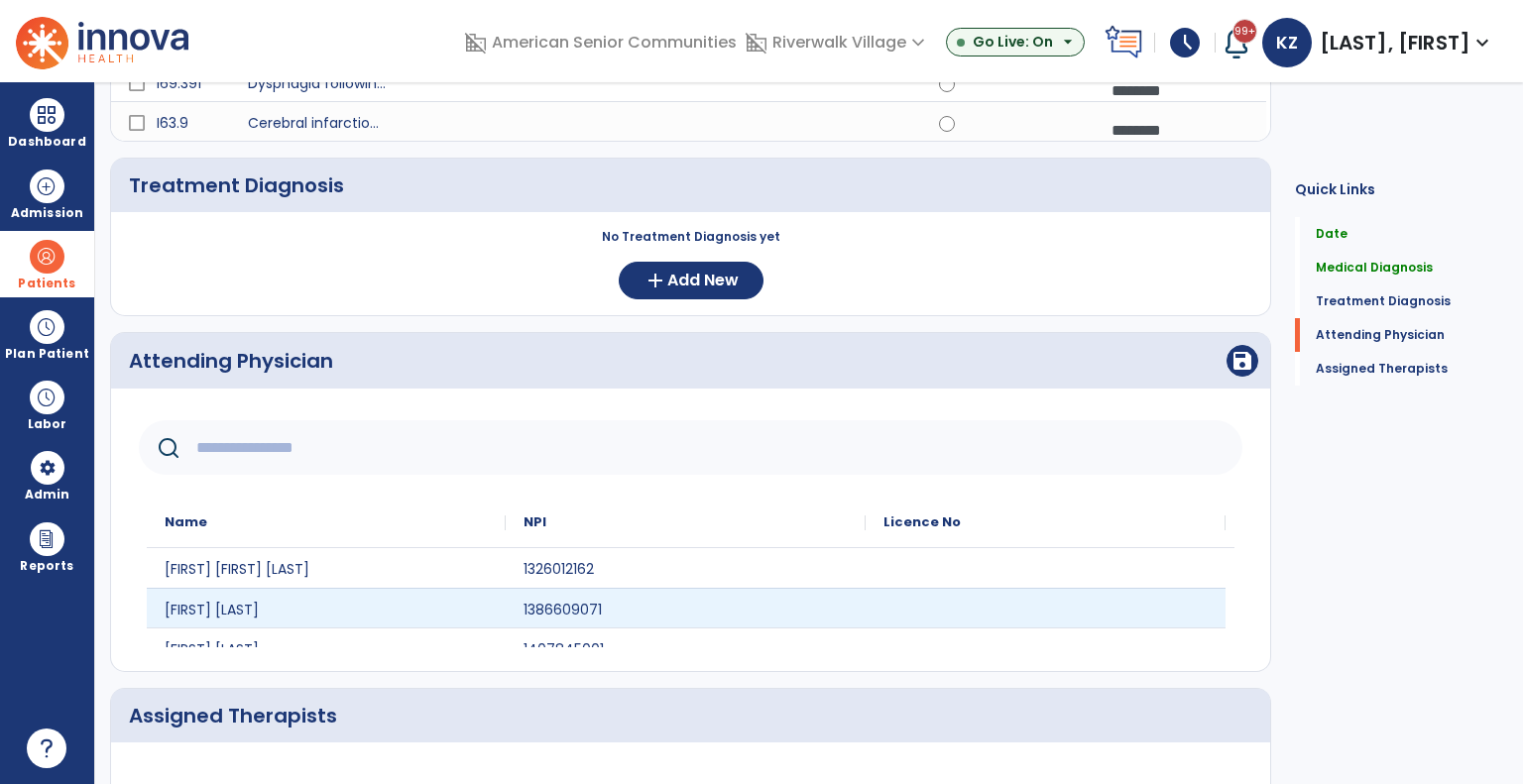 scroll, scrollTop: 99, scrollLeft: 0, axis: vertical 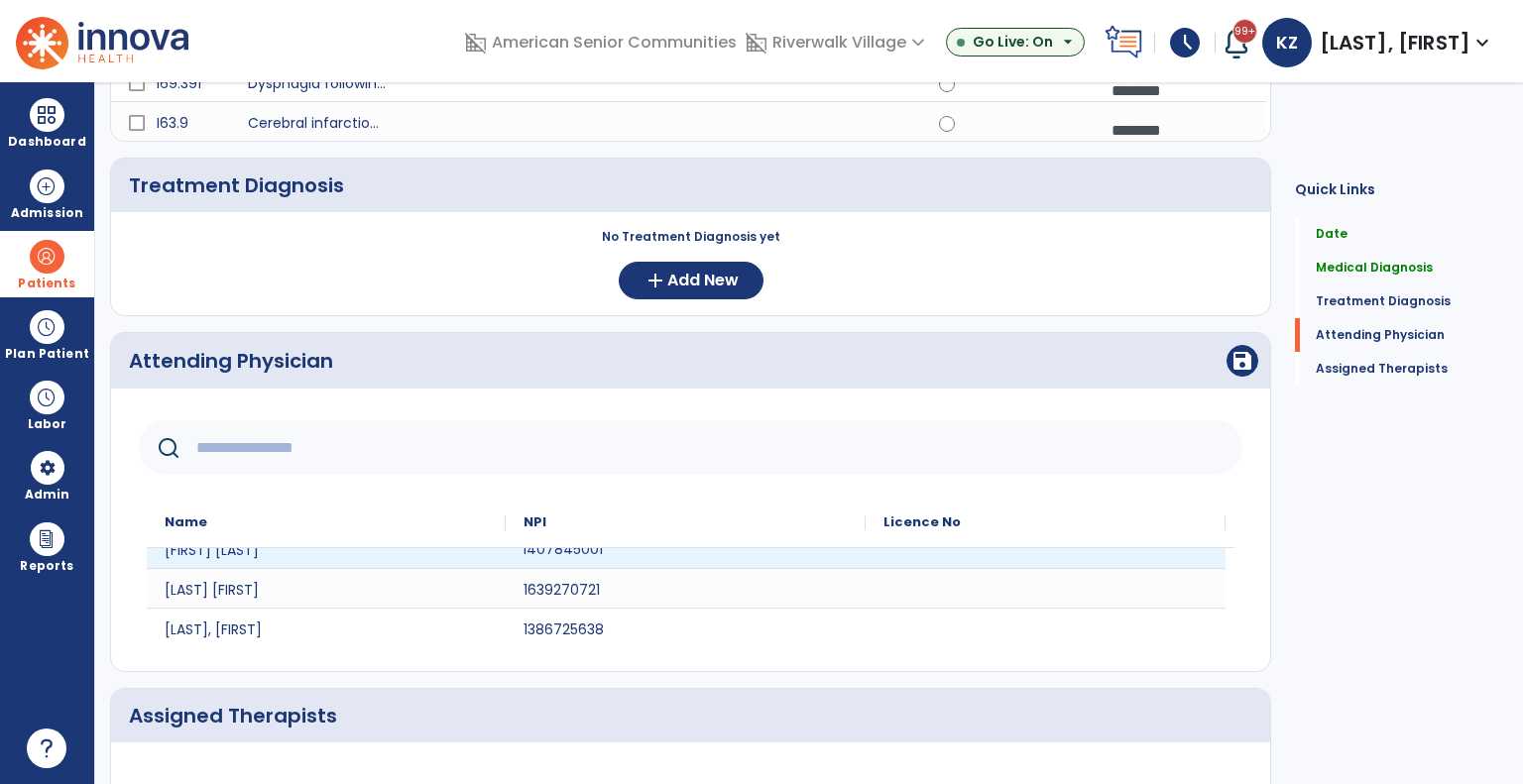 click on "1407845001" 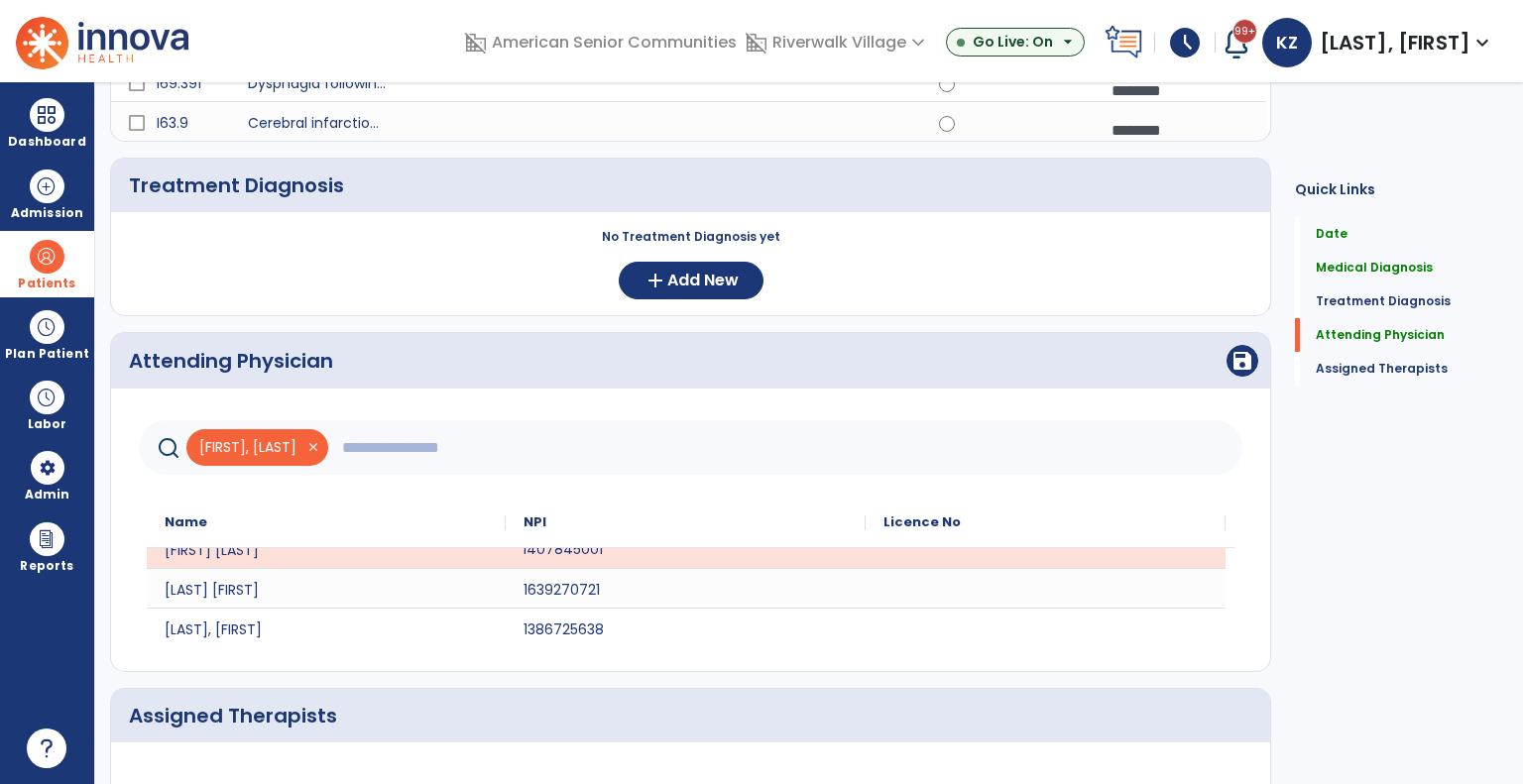 scroll, scrollTop: 79, scrollLeft: 0, axis: vertical 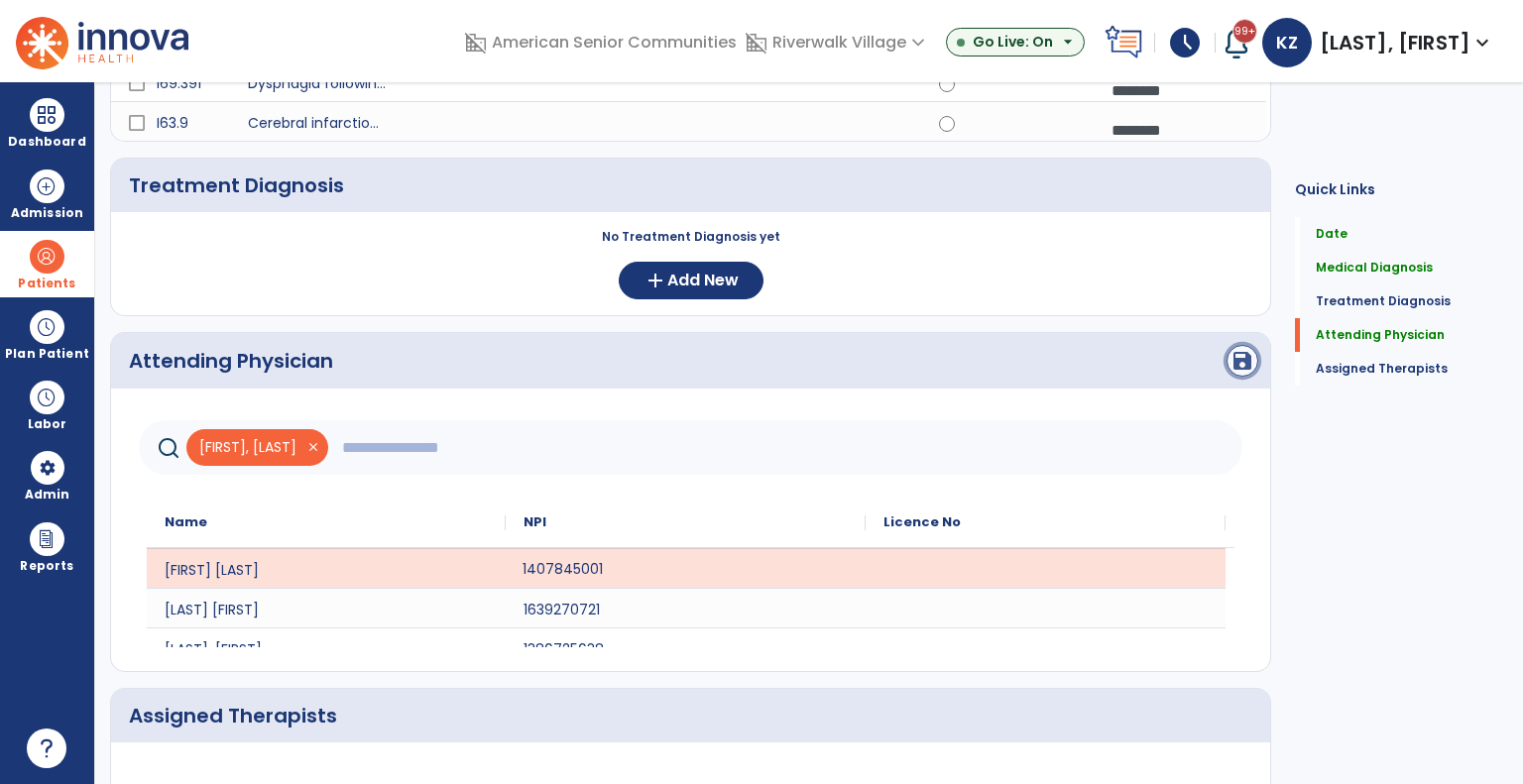 click on "save" 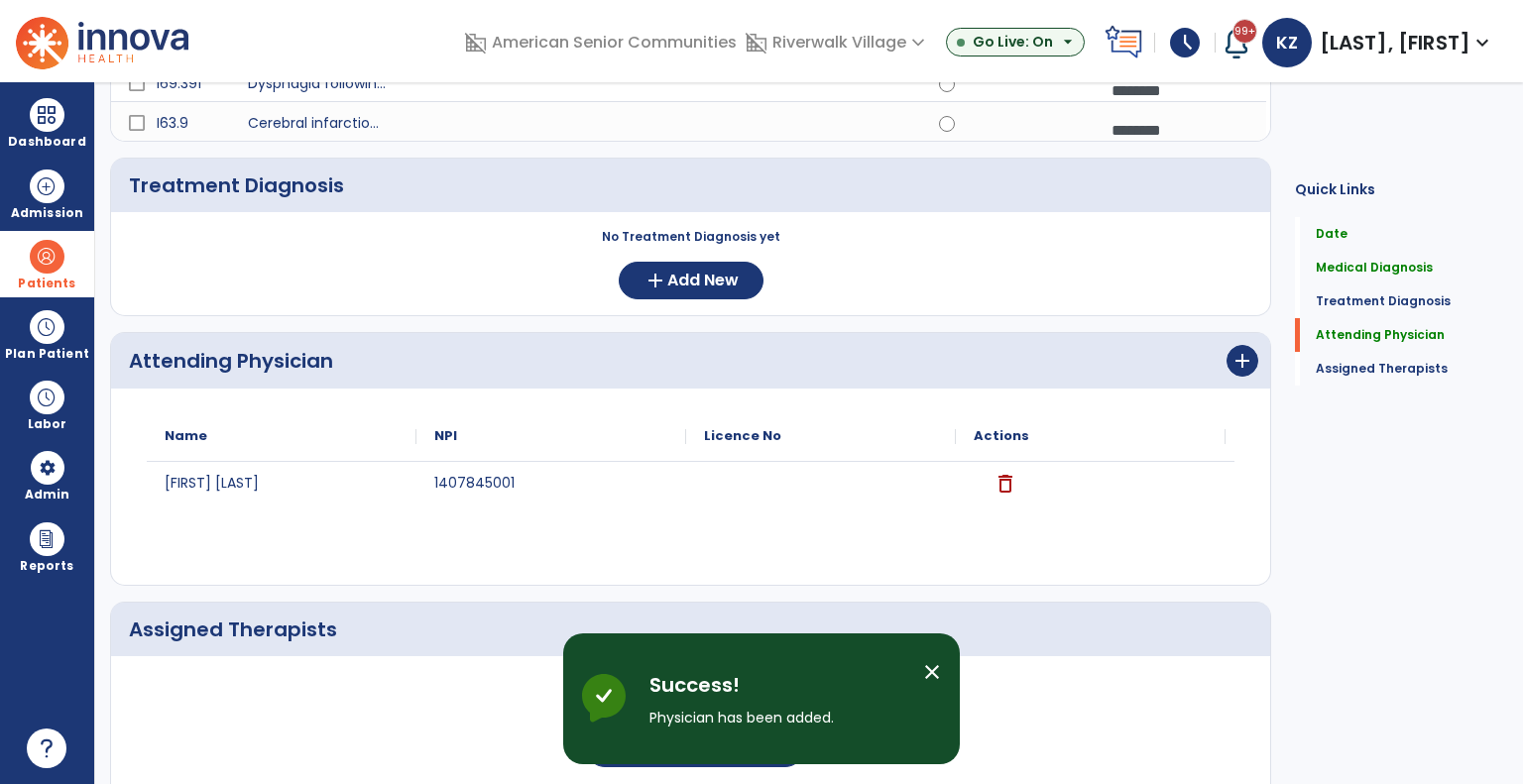scroll, scrollTop: 0, scrollLeft: 0, axis: both 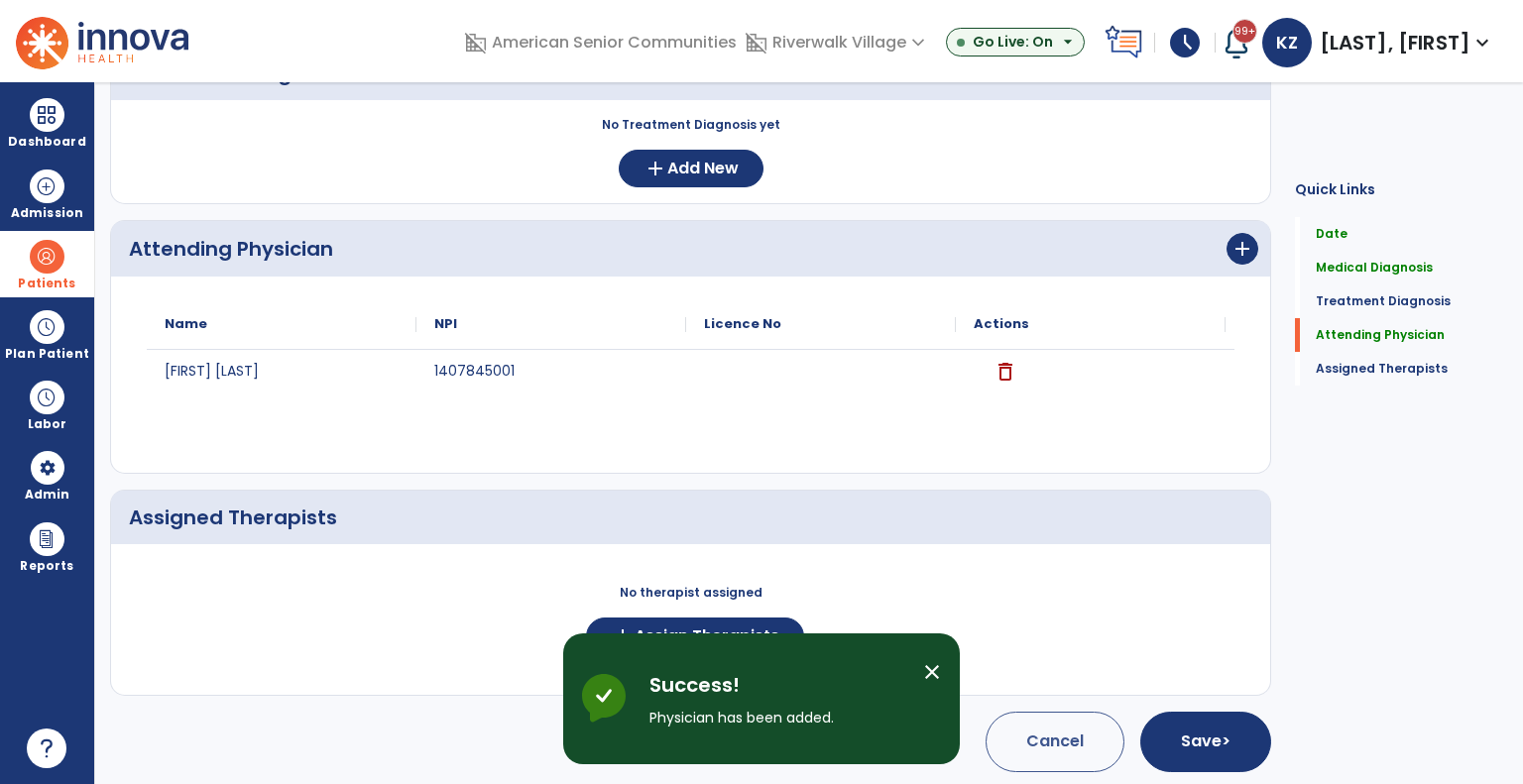 click on "close" at bounding box center (932, 672) 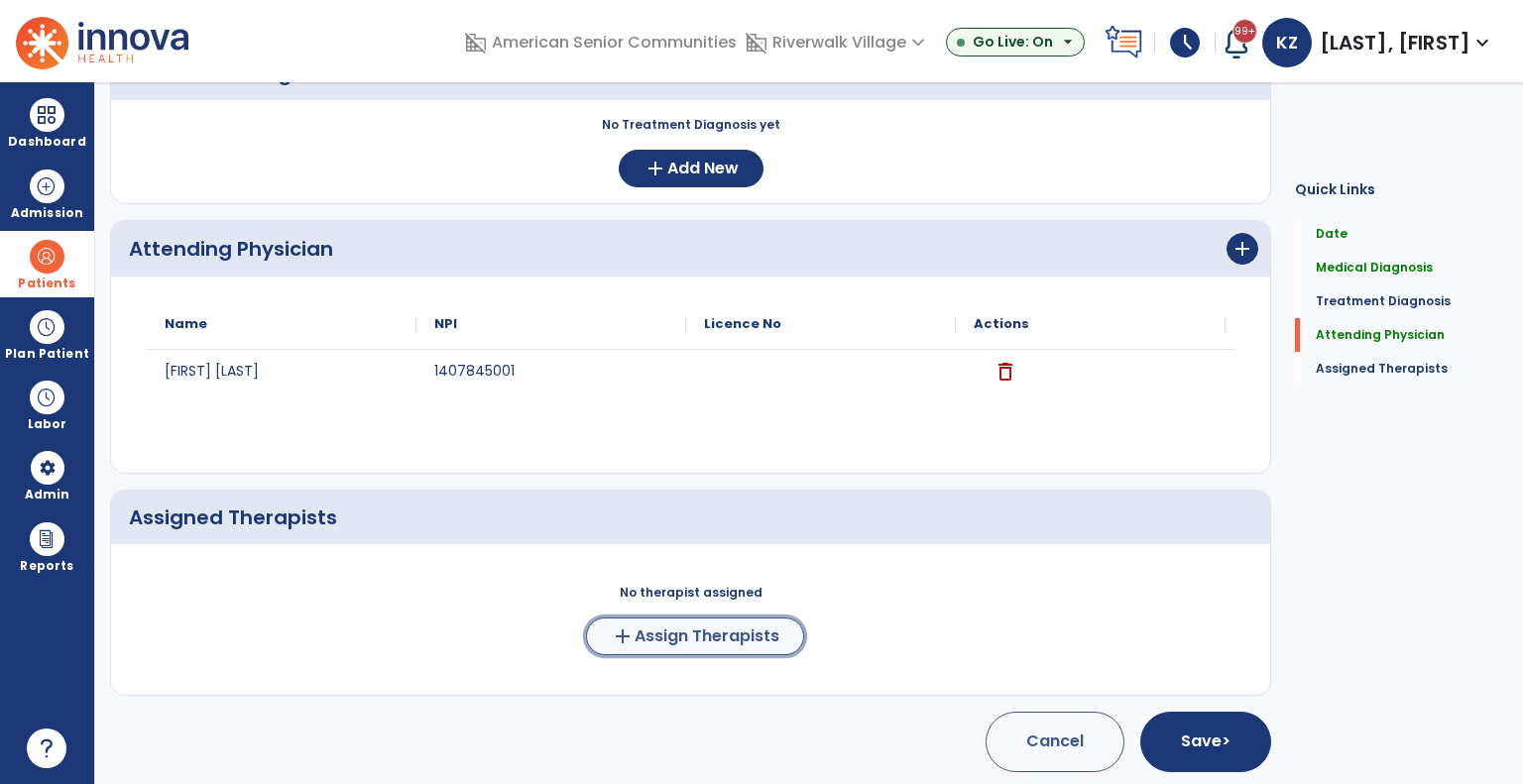 click on "Assign Therapists" 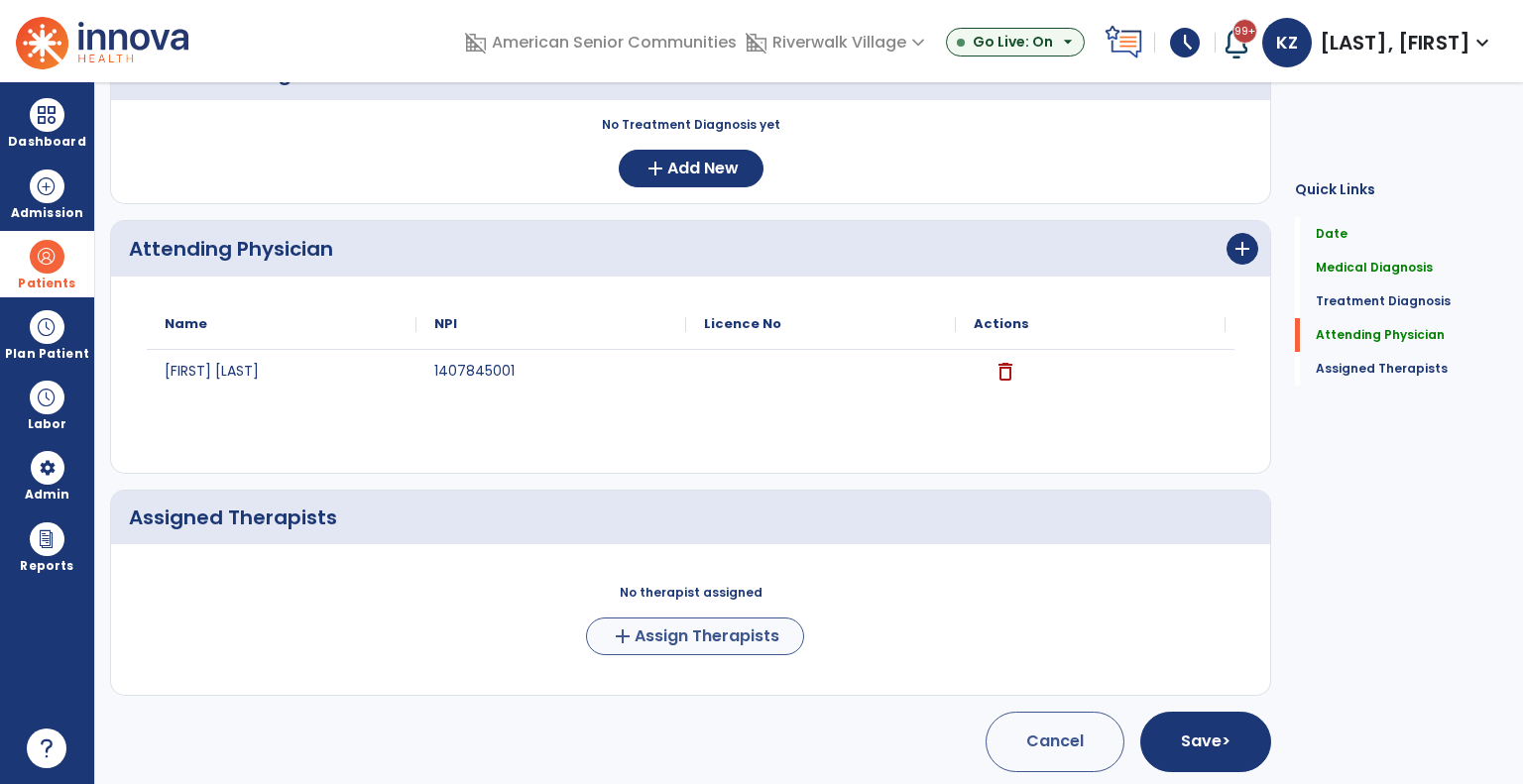 scroll, scrollTop: 504, scrollLeft: 0, axis: vertical 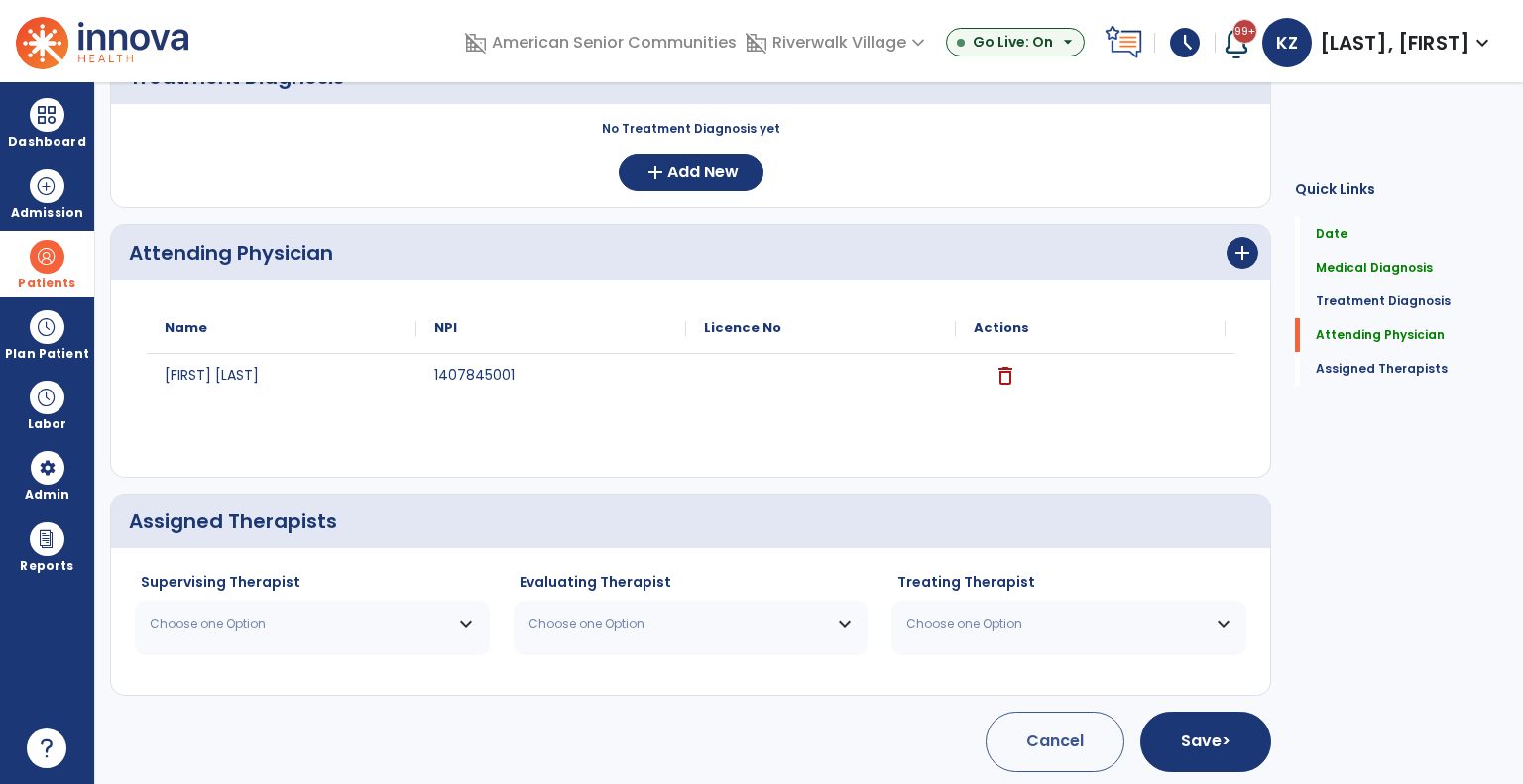 click on "Choose one Option" at bounding box center [299, 624] 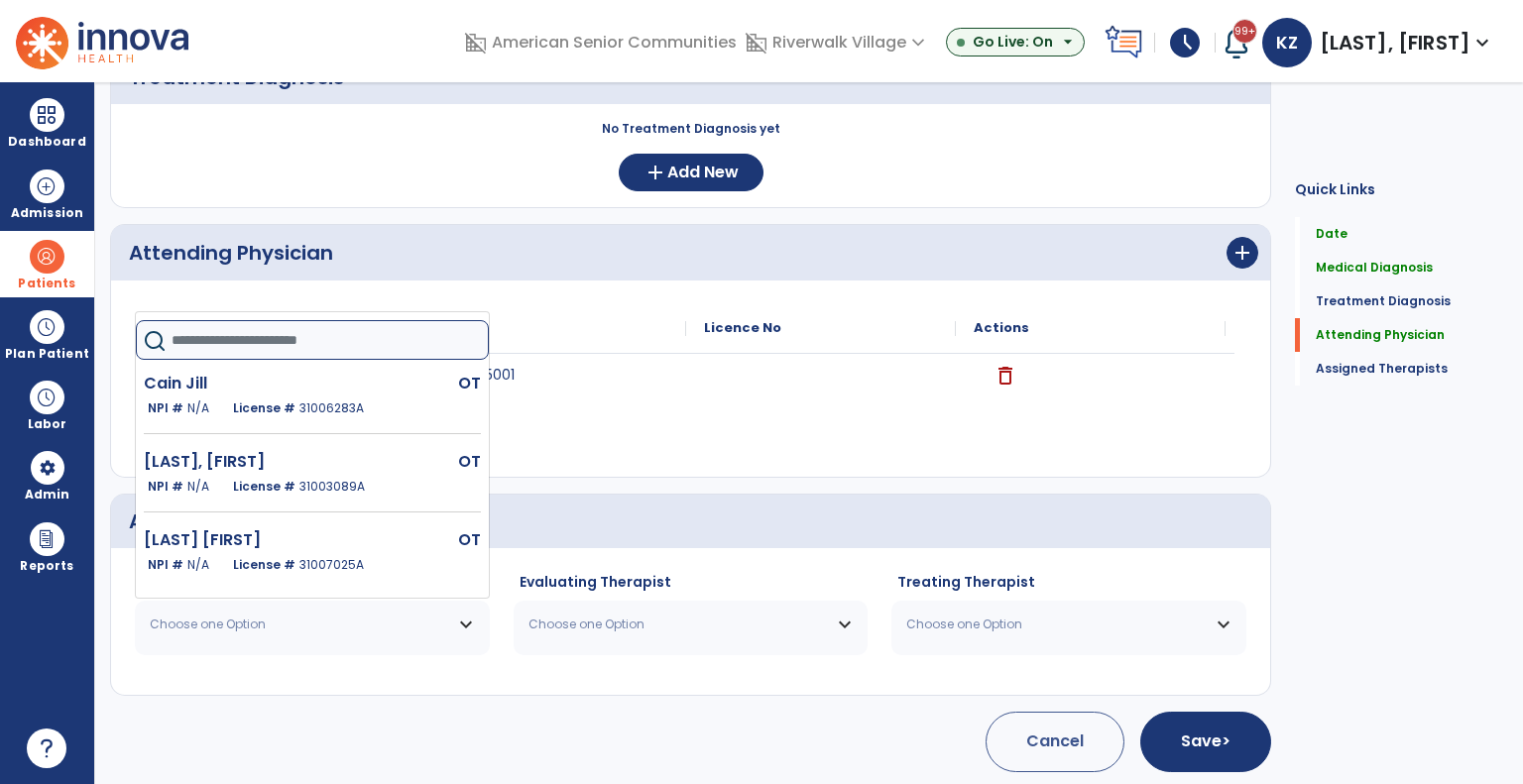 click 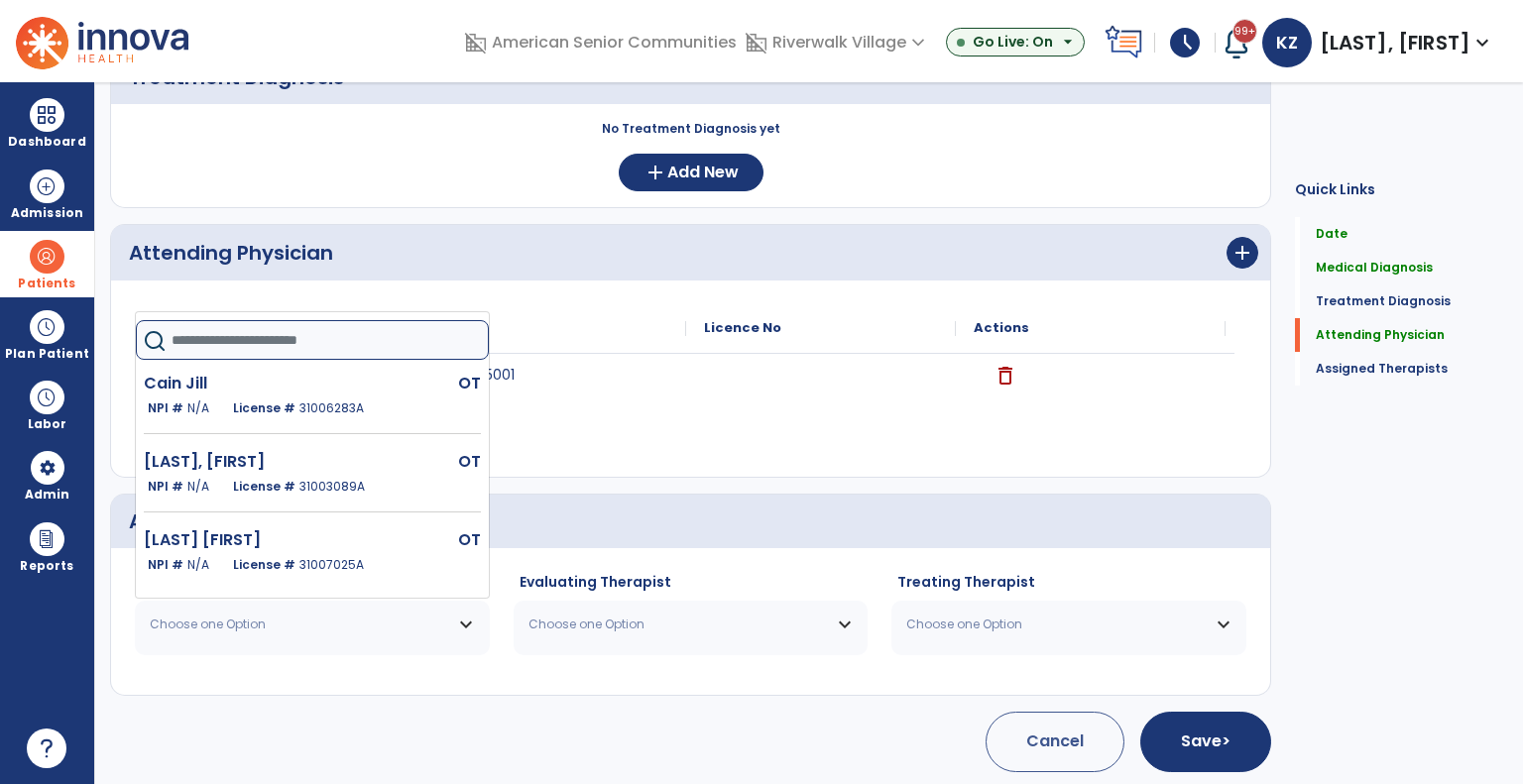 click 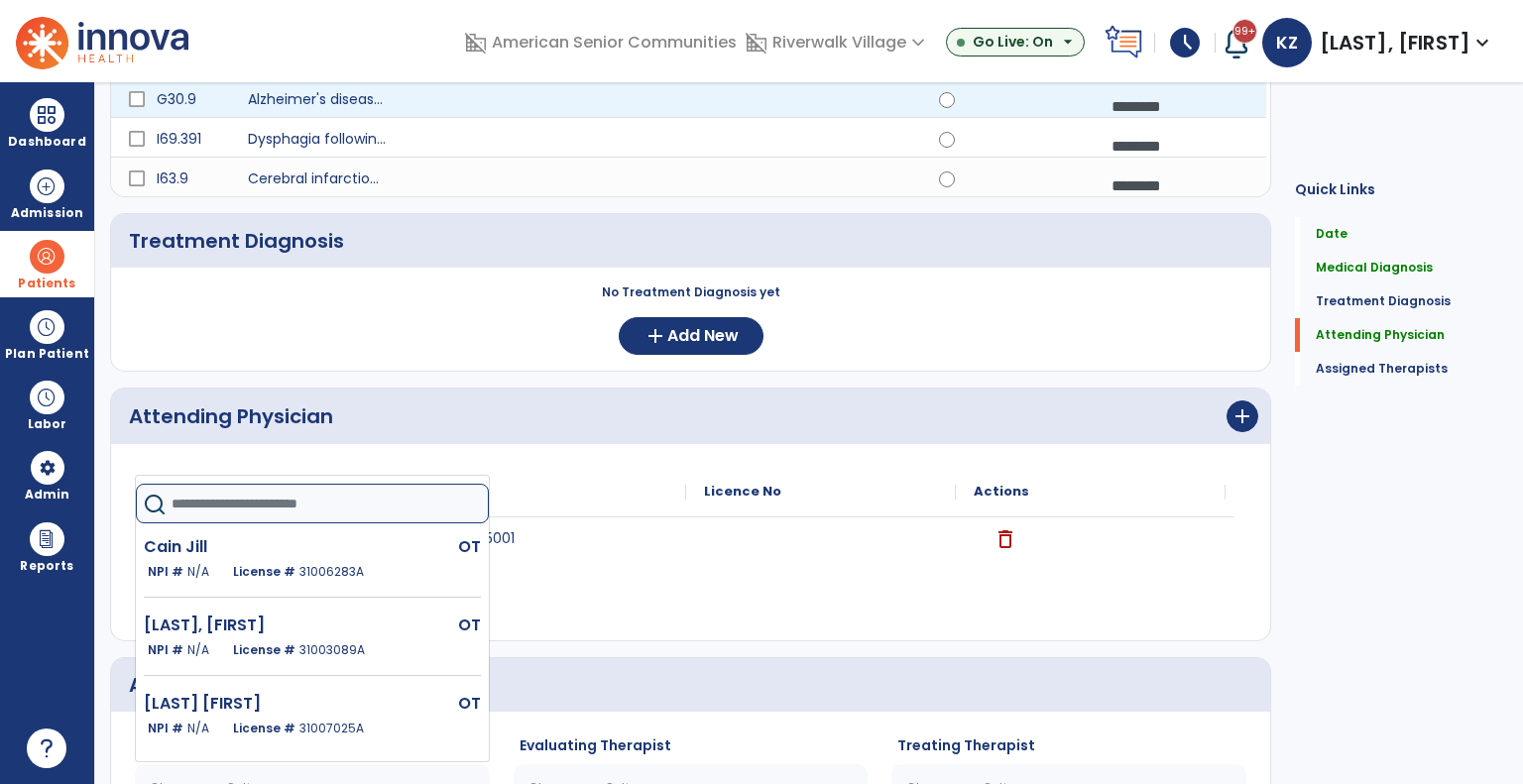 scroll, scrollTop: 396, scrollLeft: 0, axis: vertical 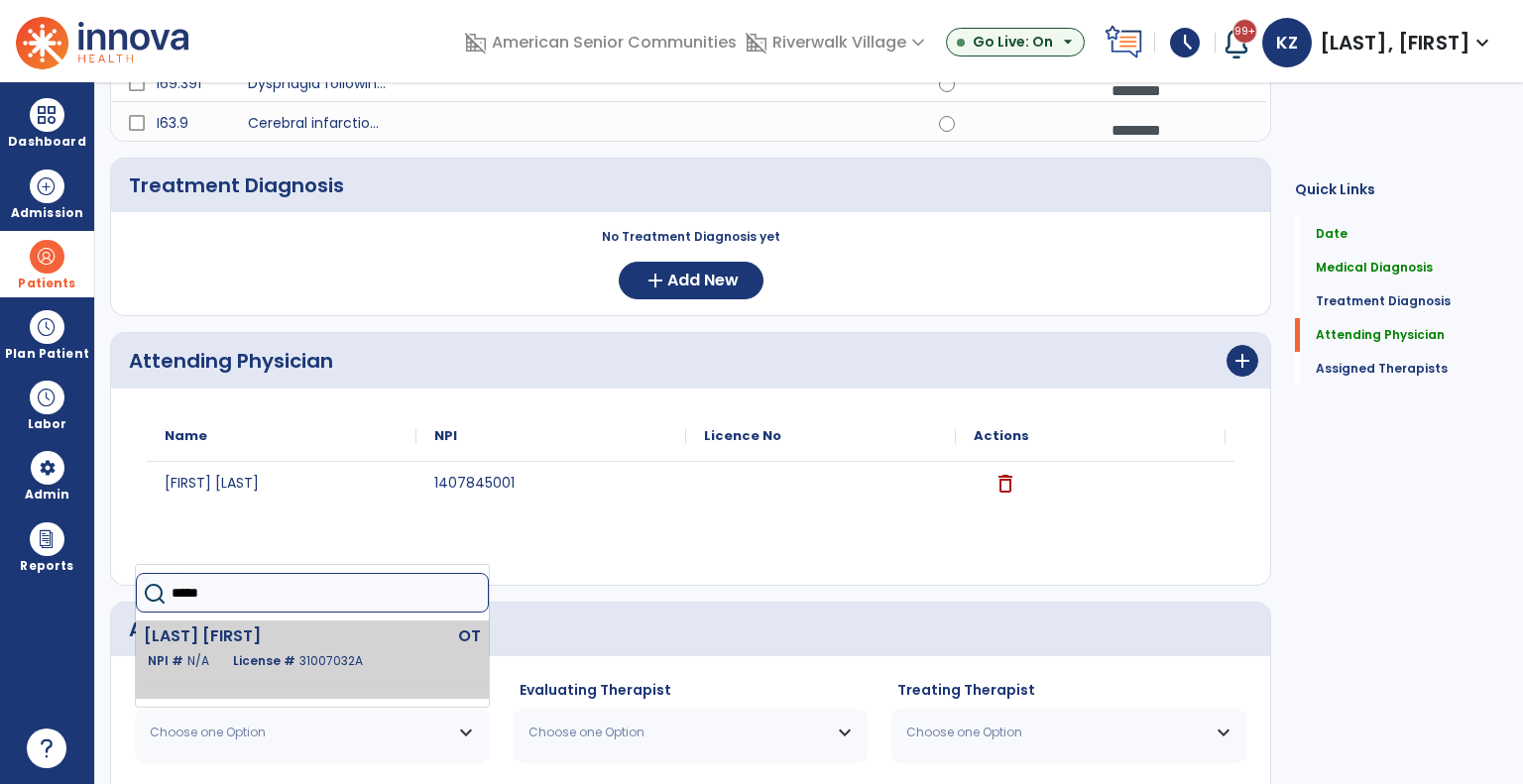 type on "*****" 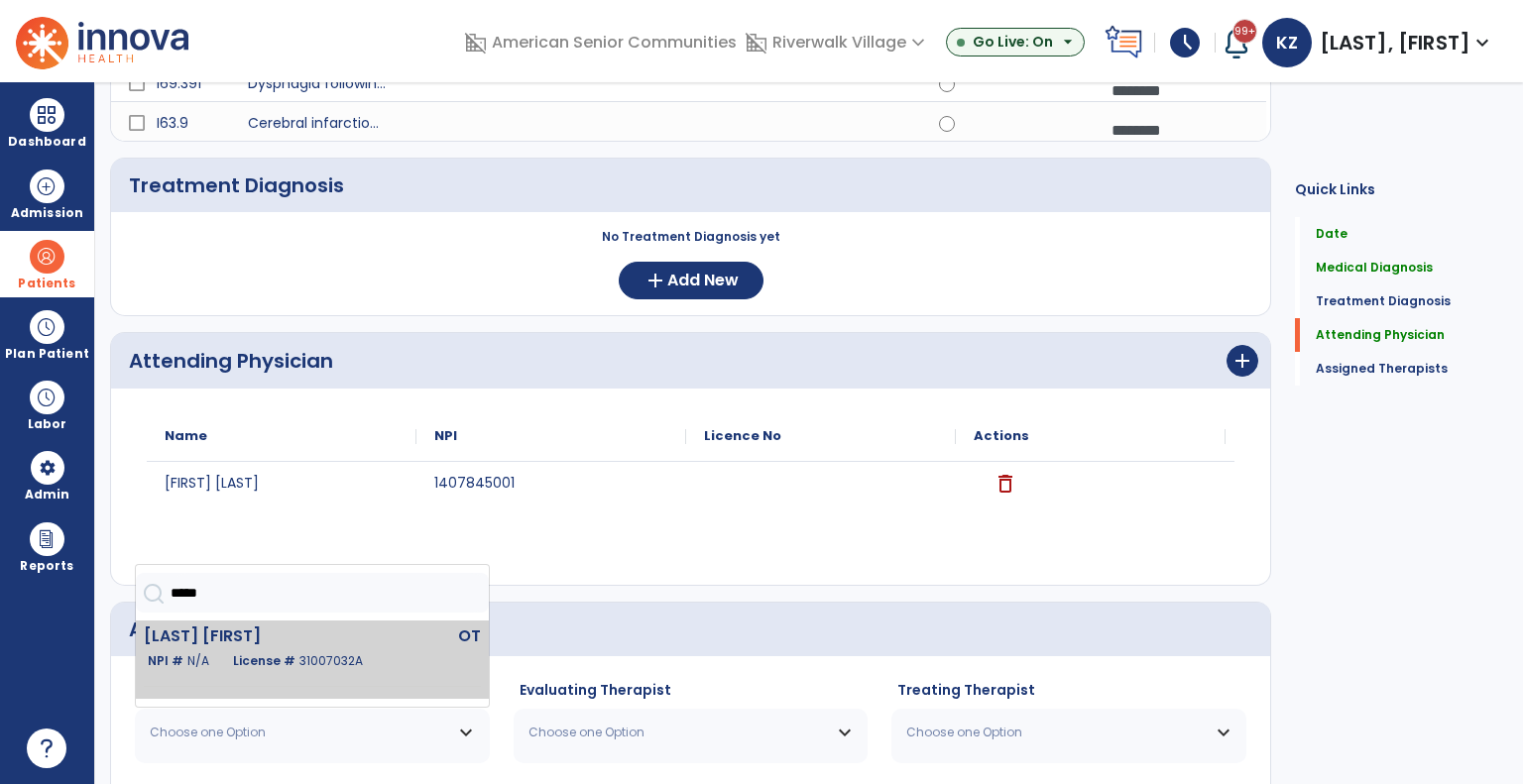 click on "Knight Morgan" 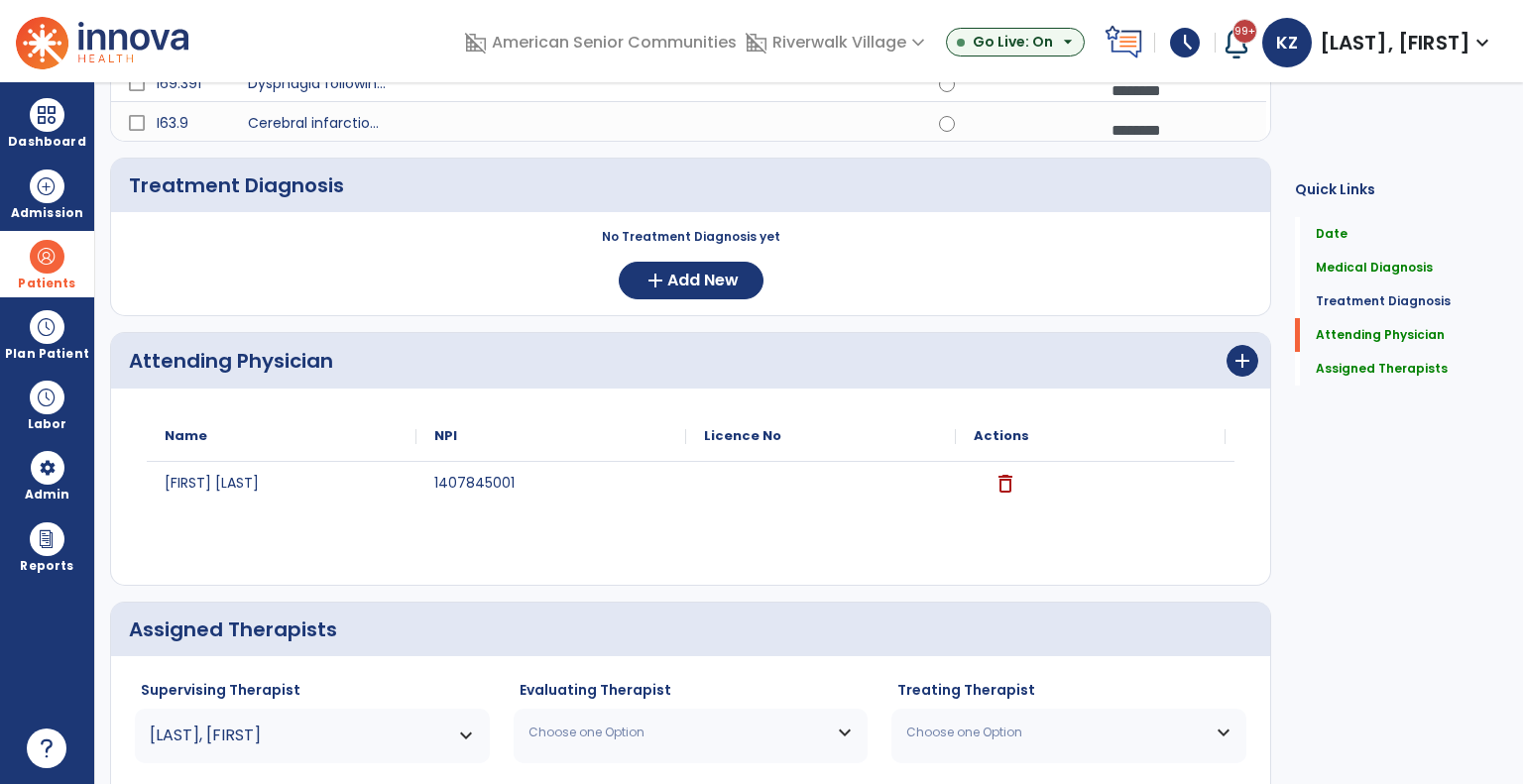 click on "Choose one Option" at bounding box center [678, 732] 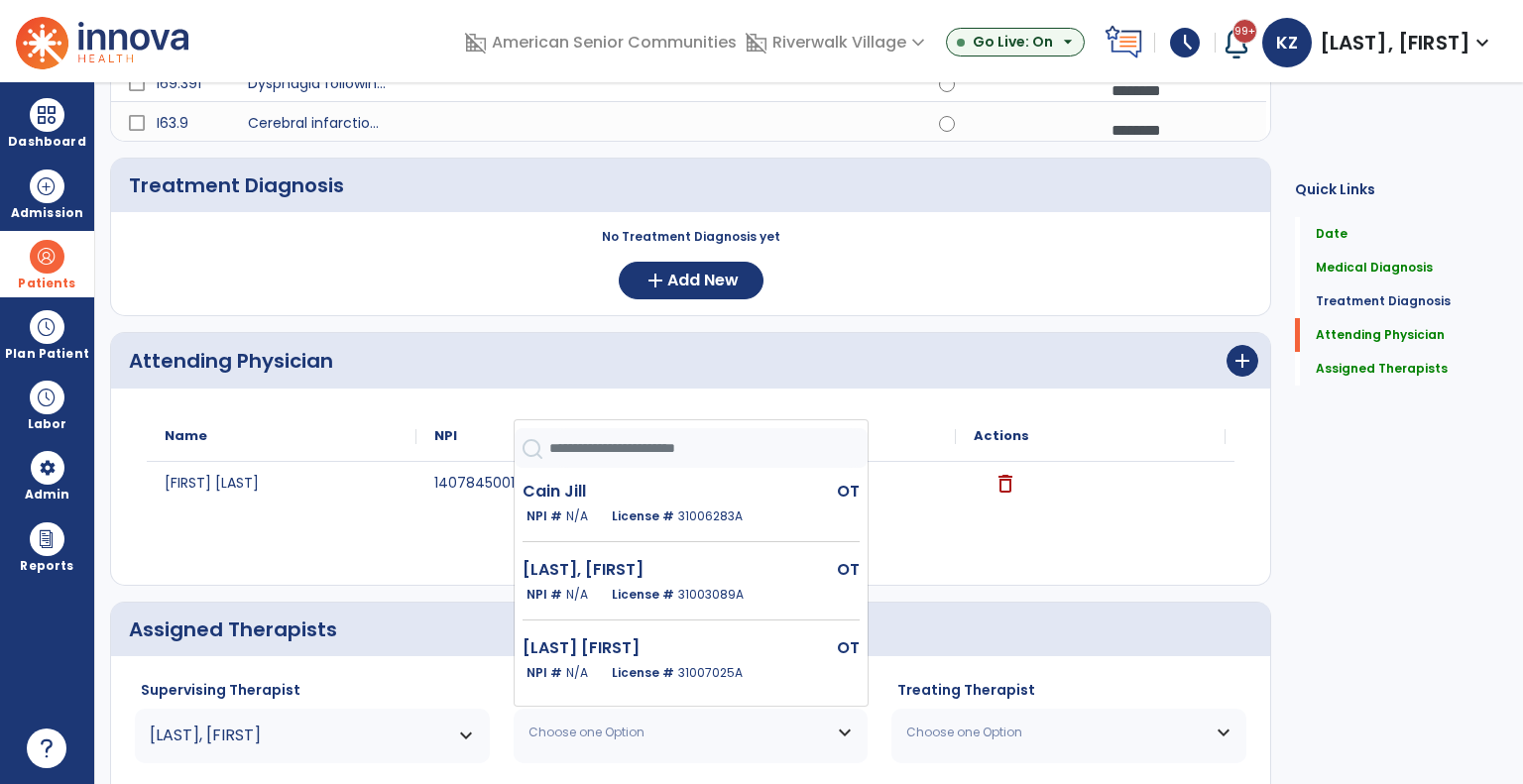 click 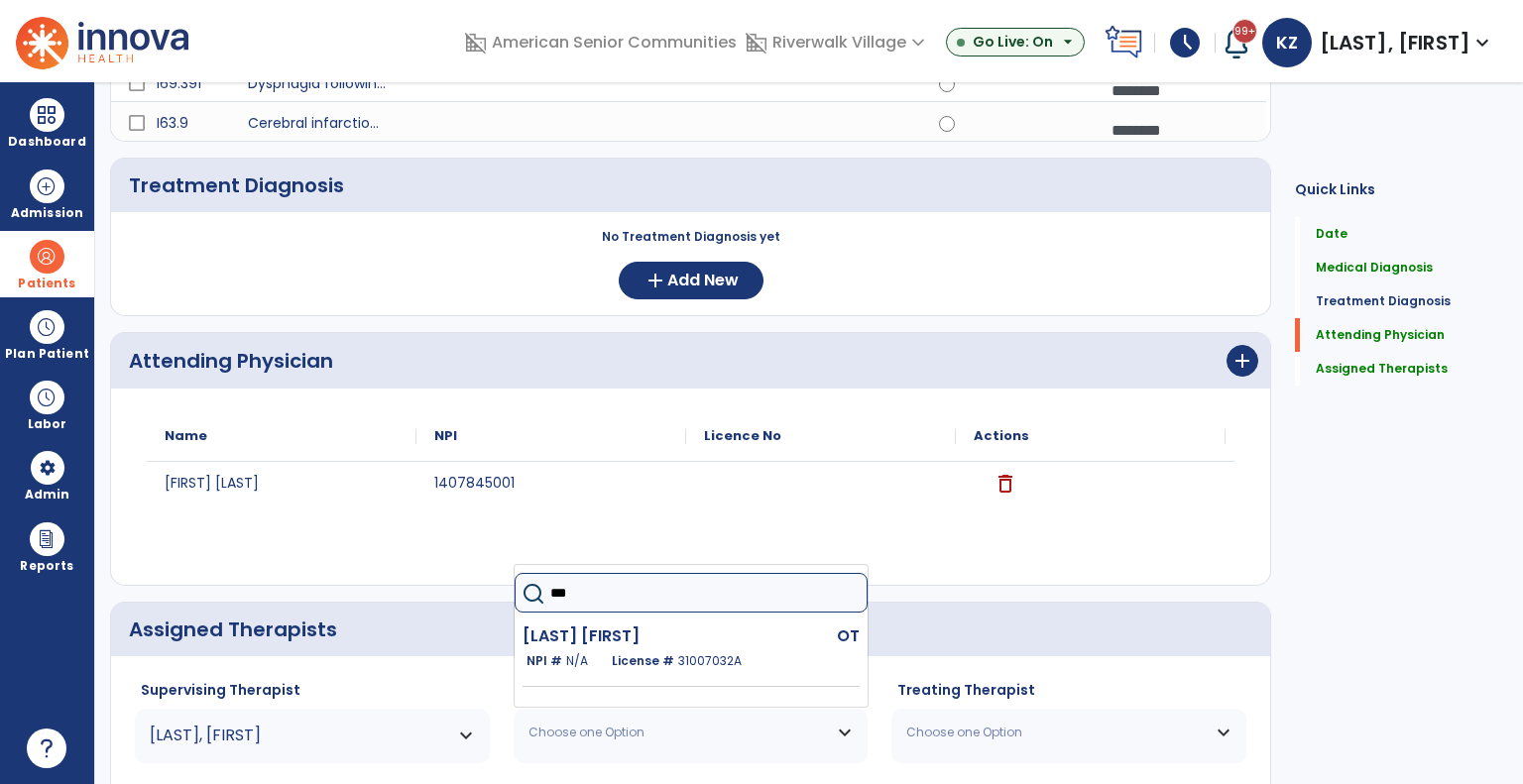 type on "***" 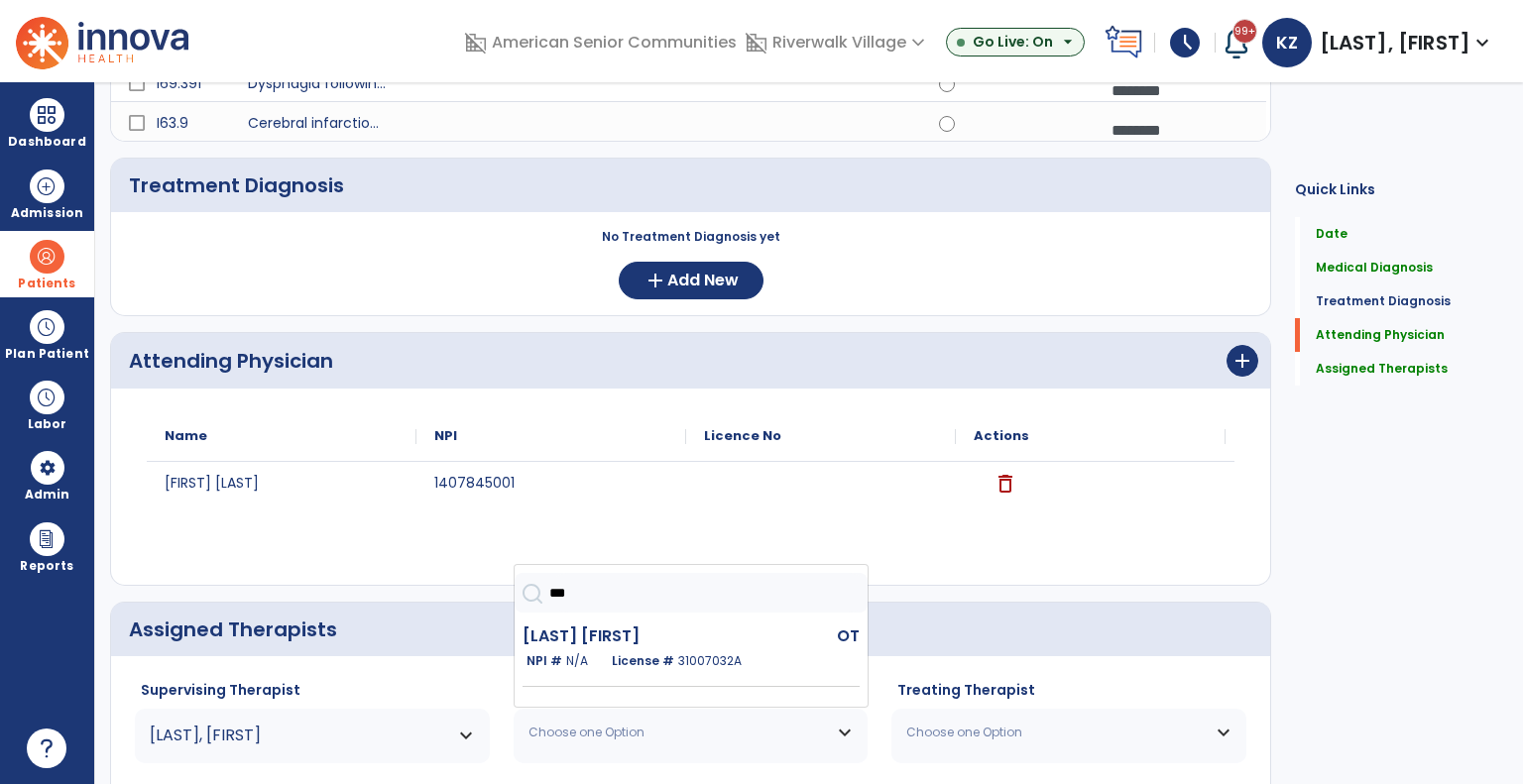 click on "*** Knight Morgan  OT   NPI #  N/A   License #  31007032A" 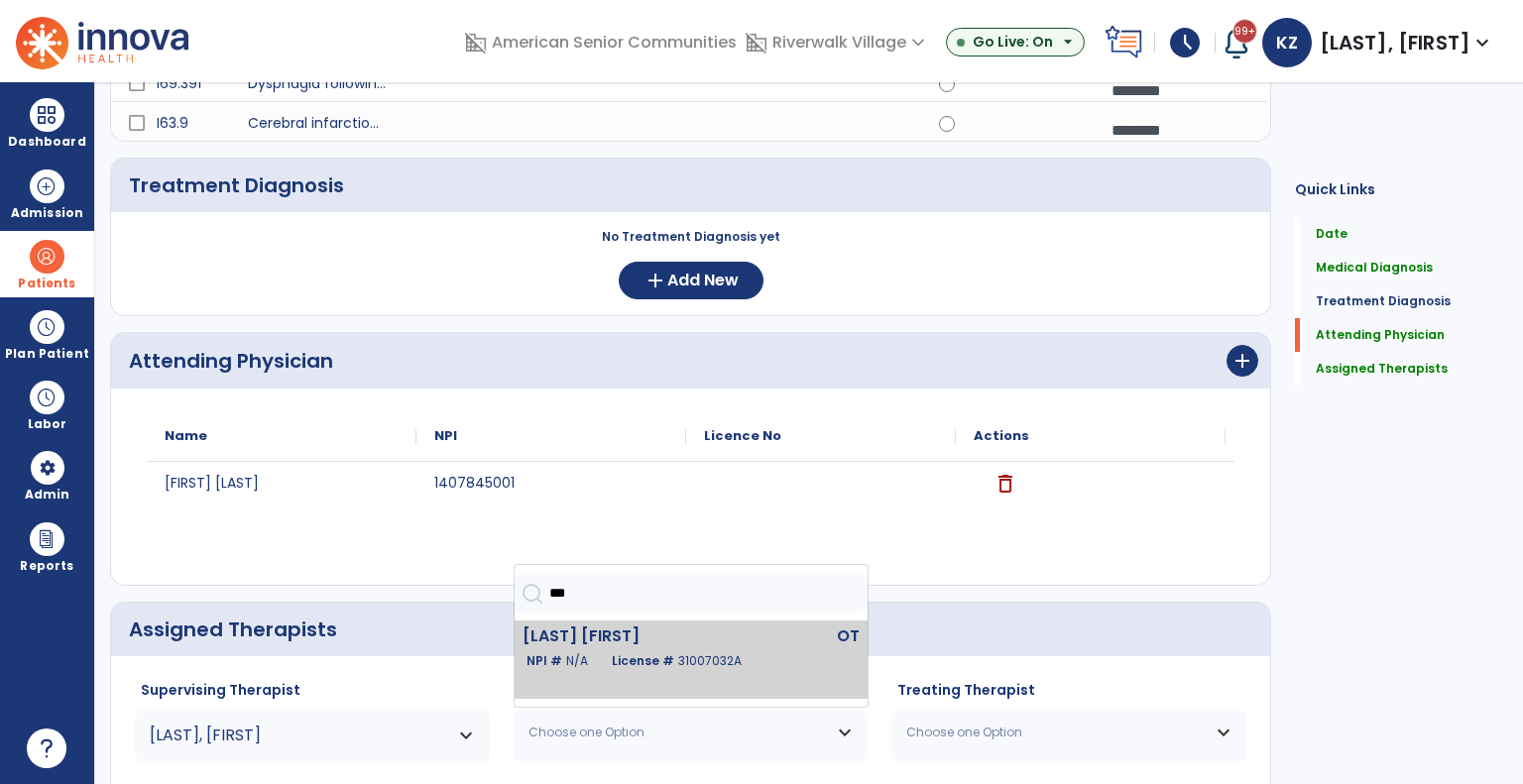 click on "31007032A" 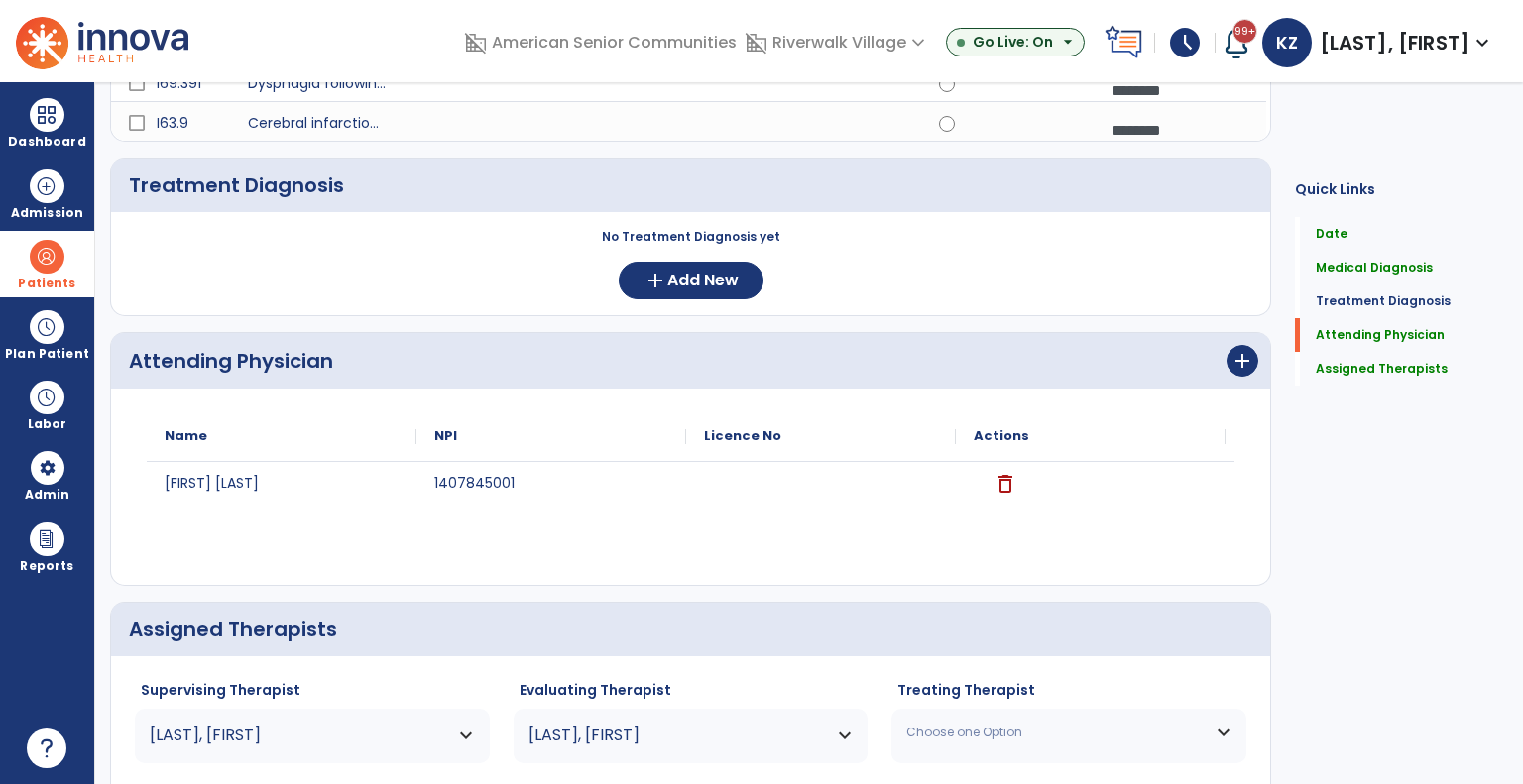 click on "Choose one Option" at bounding box center (1056, 732) 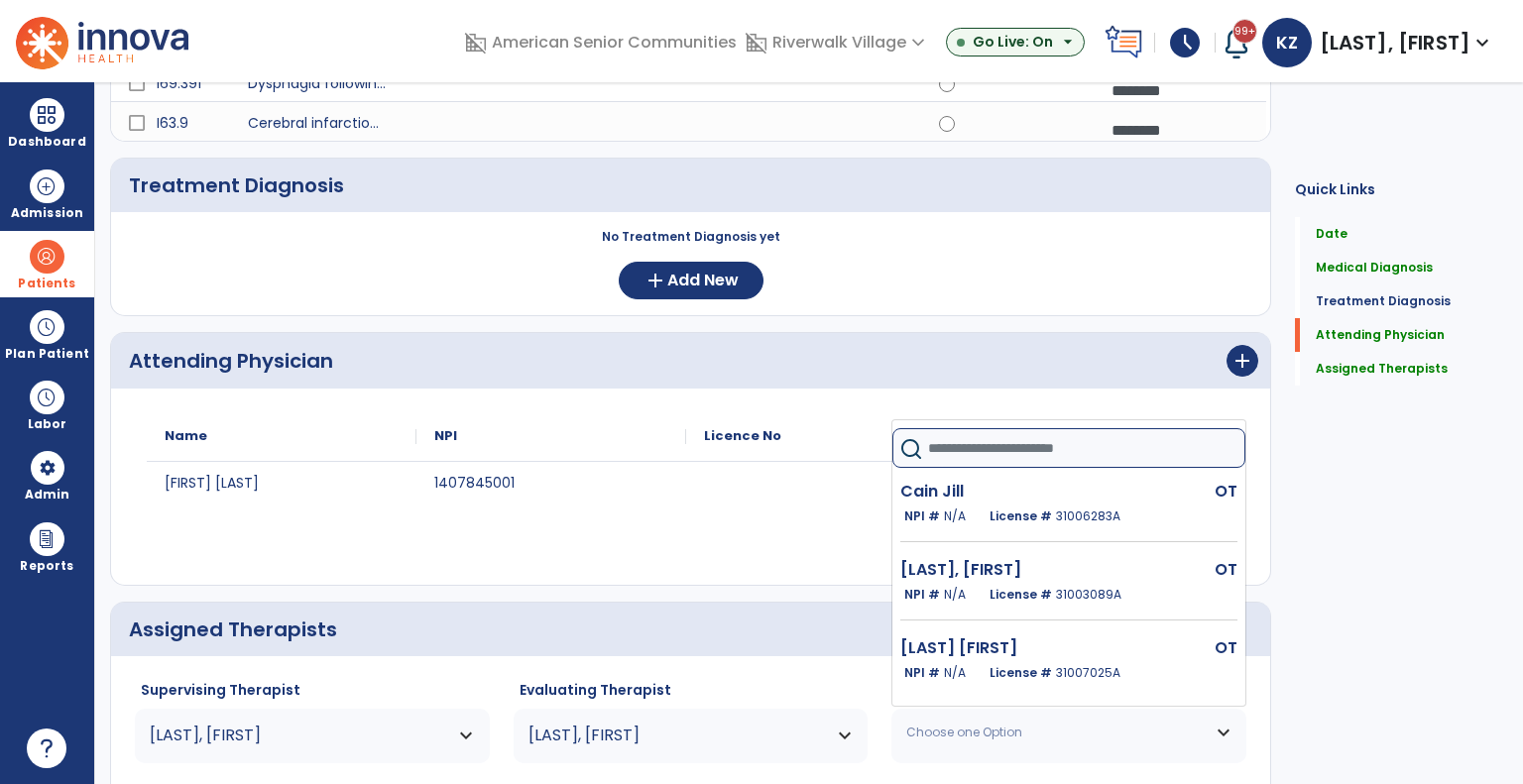 click 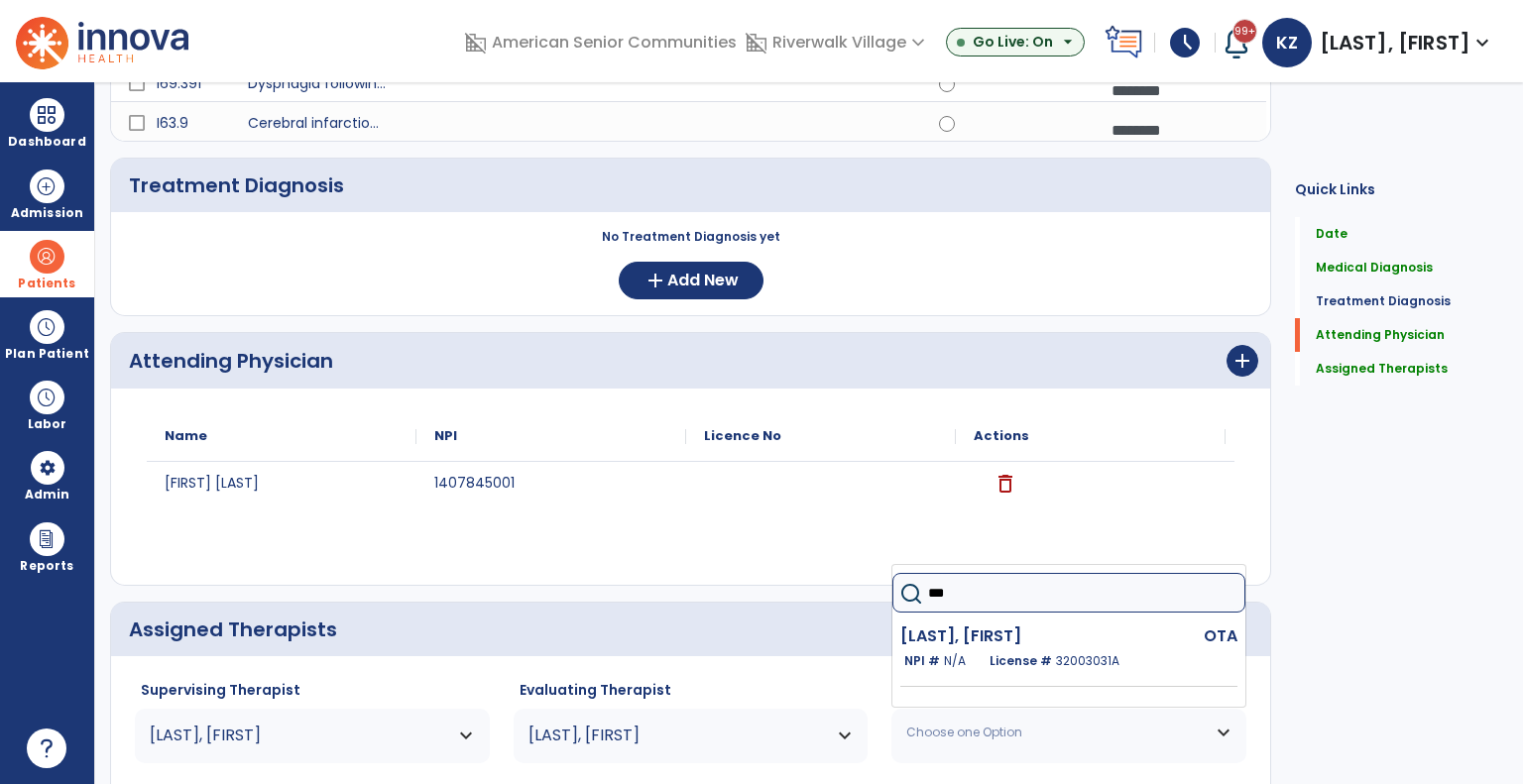 type on "***" 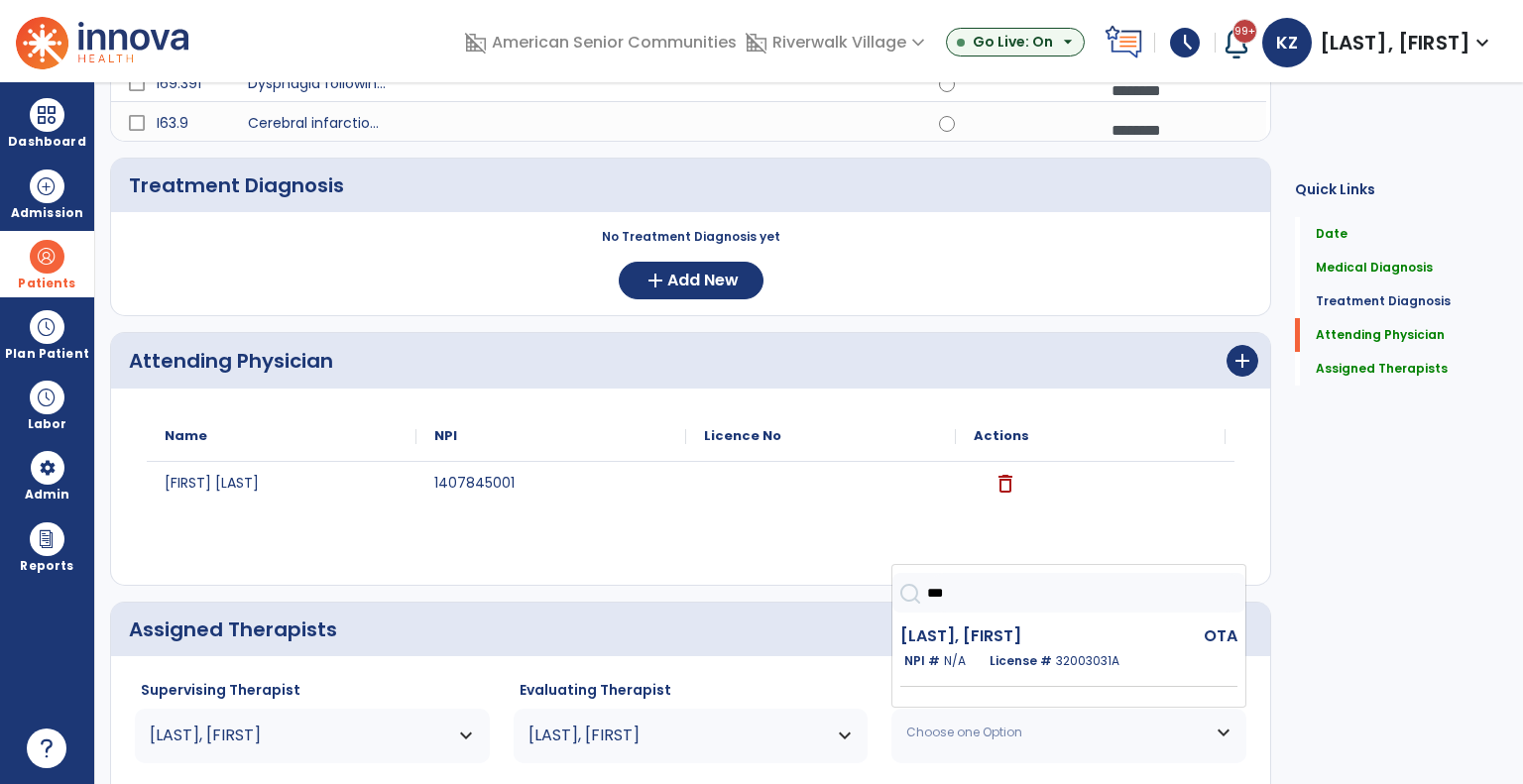click on "*** Isidoro Josue  OTA   NPI #  N/A   License #  32003031A" 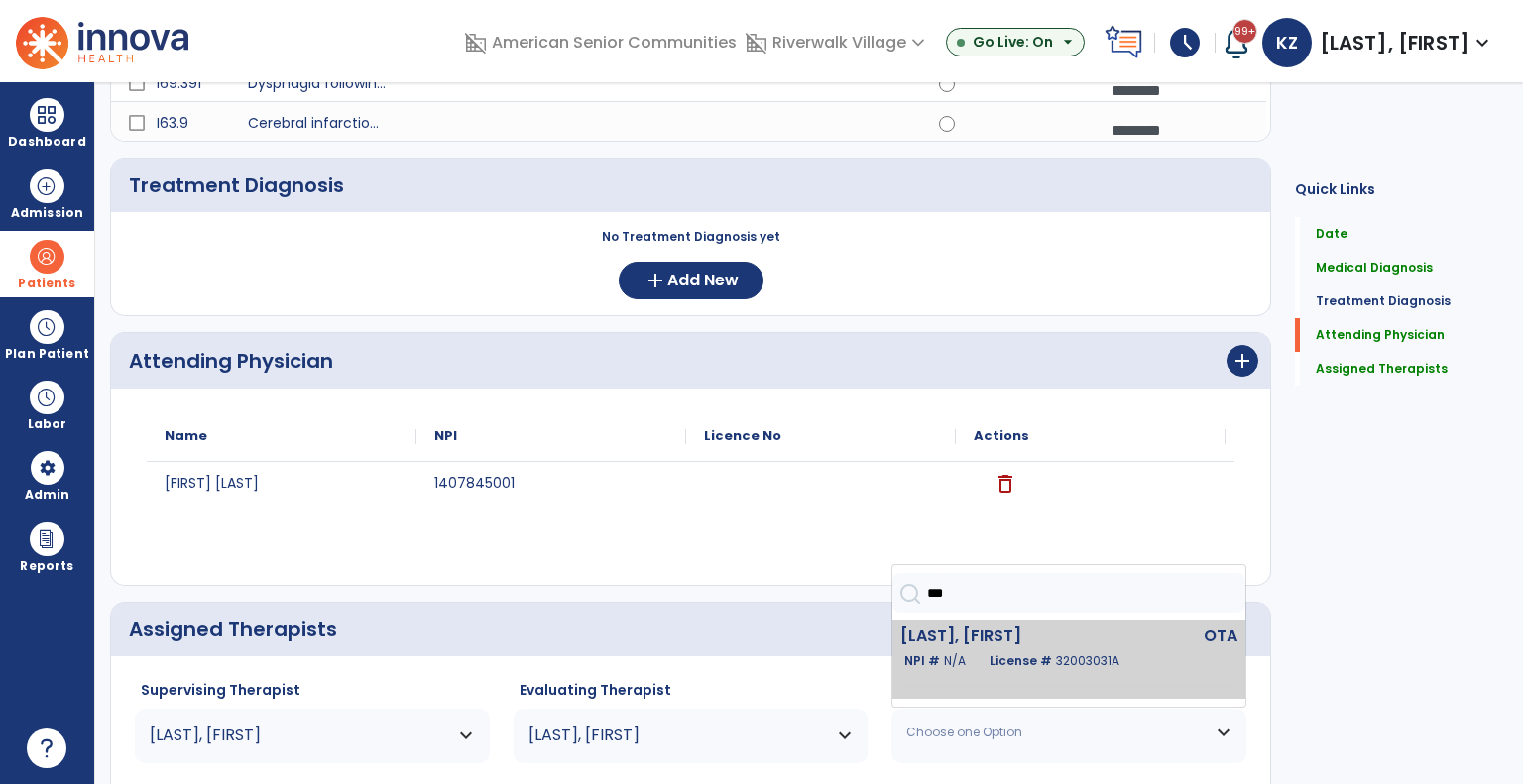 click on "Isidoro Josue  OTA   NPI #  N/A   License #  32003031A" 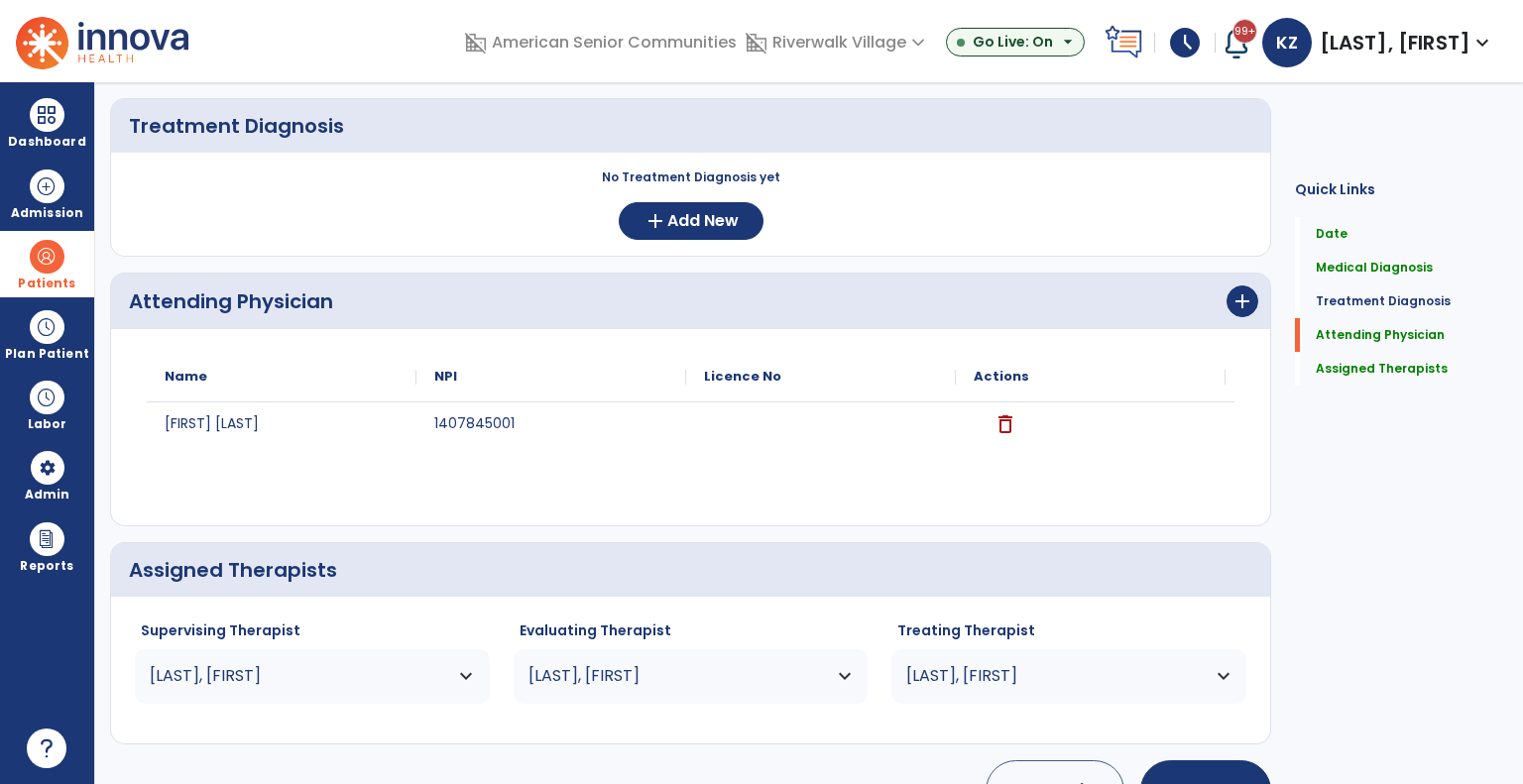 scroll, scrollTop: 504, scrollLeft: 0, axis: vertical 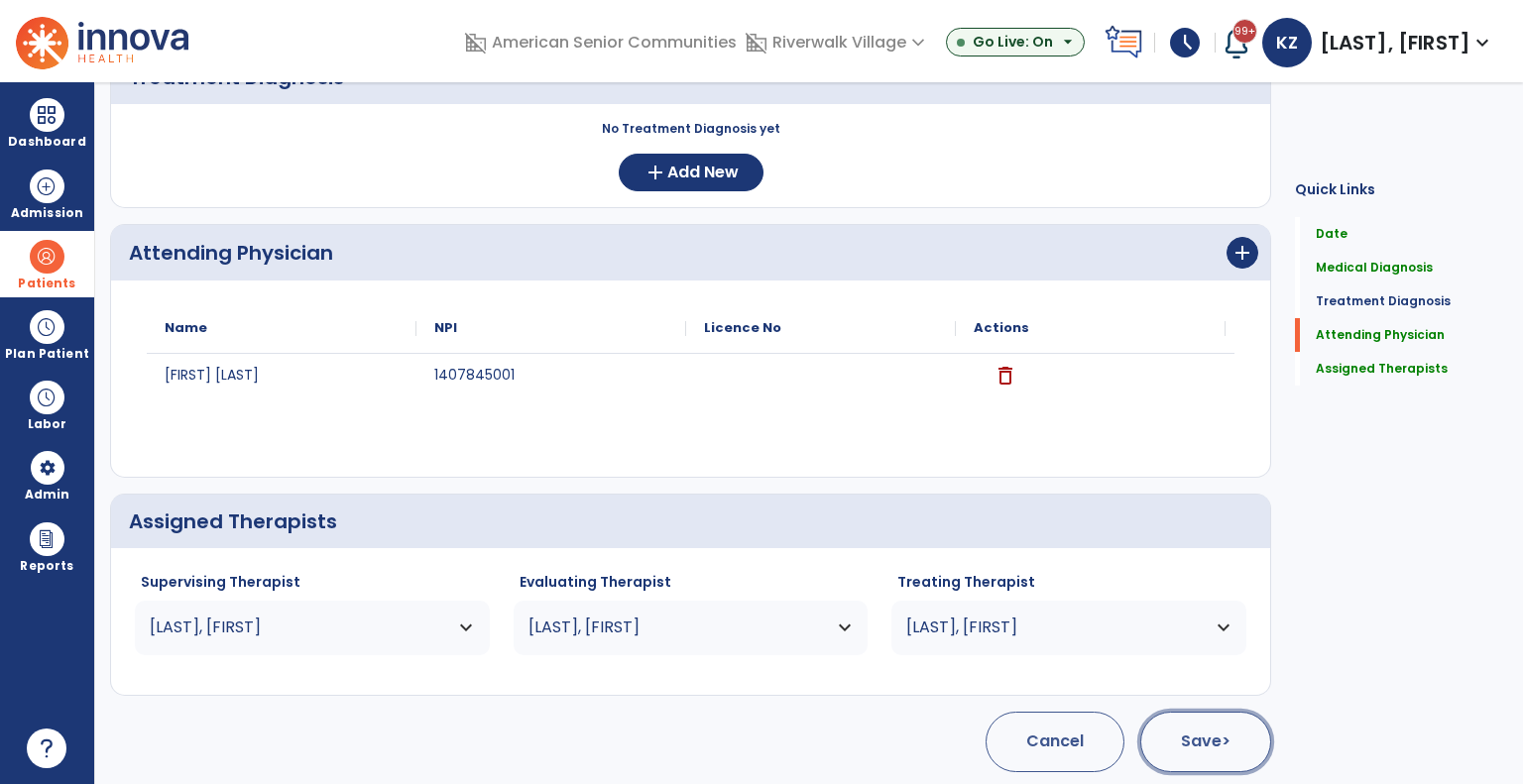 click on "Save  >" 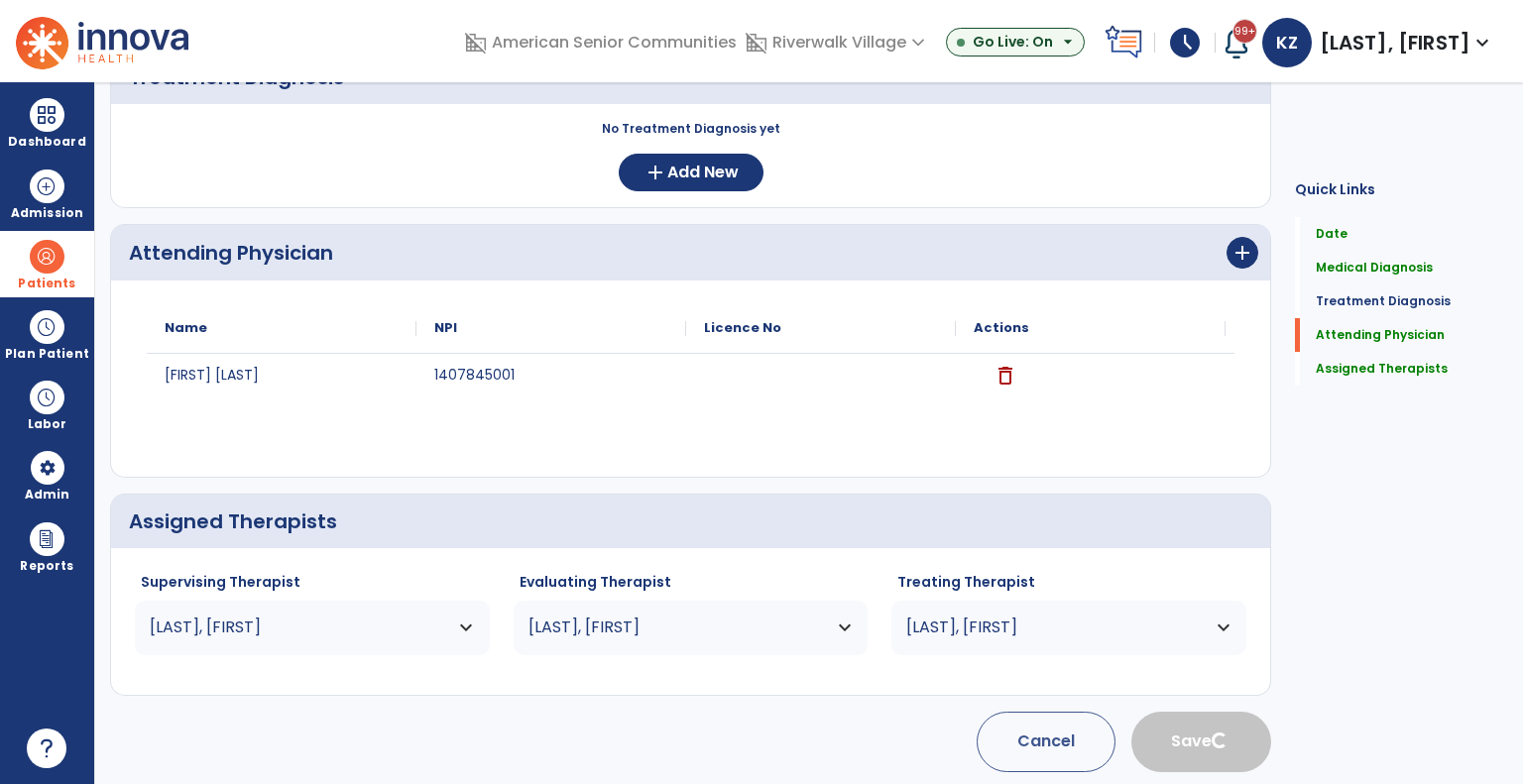 type 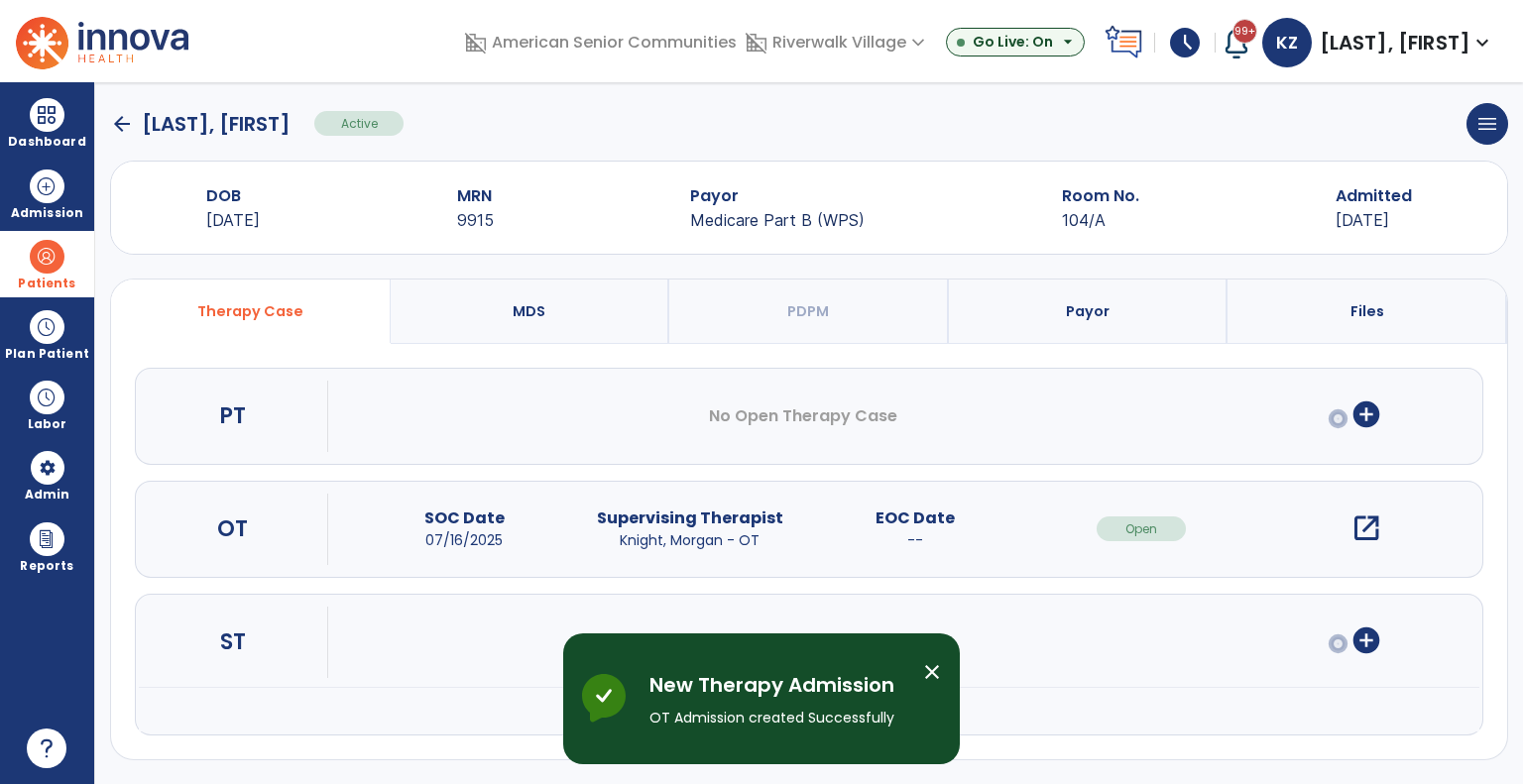 scroll, scrollTop: 11, scrollLeft: 0, axis: vertical 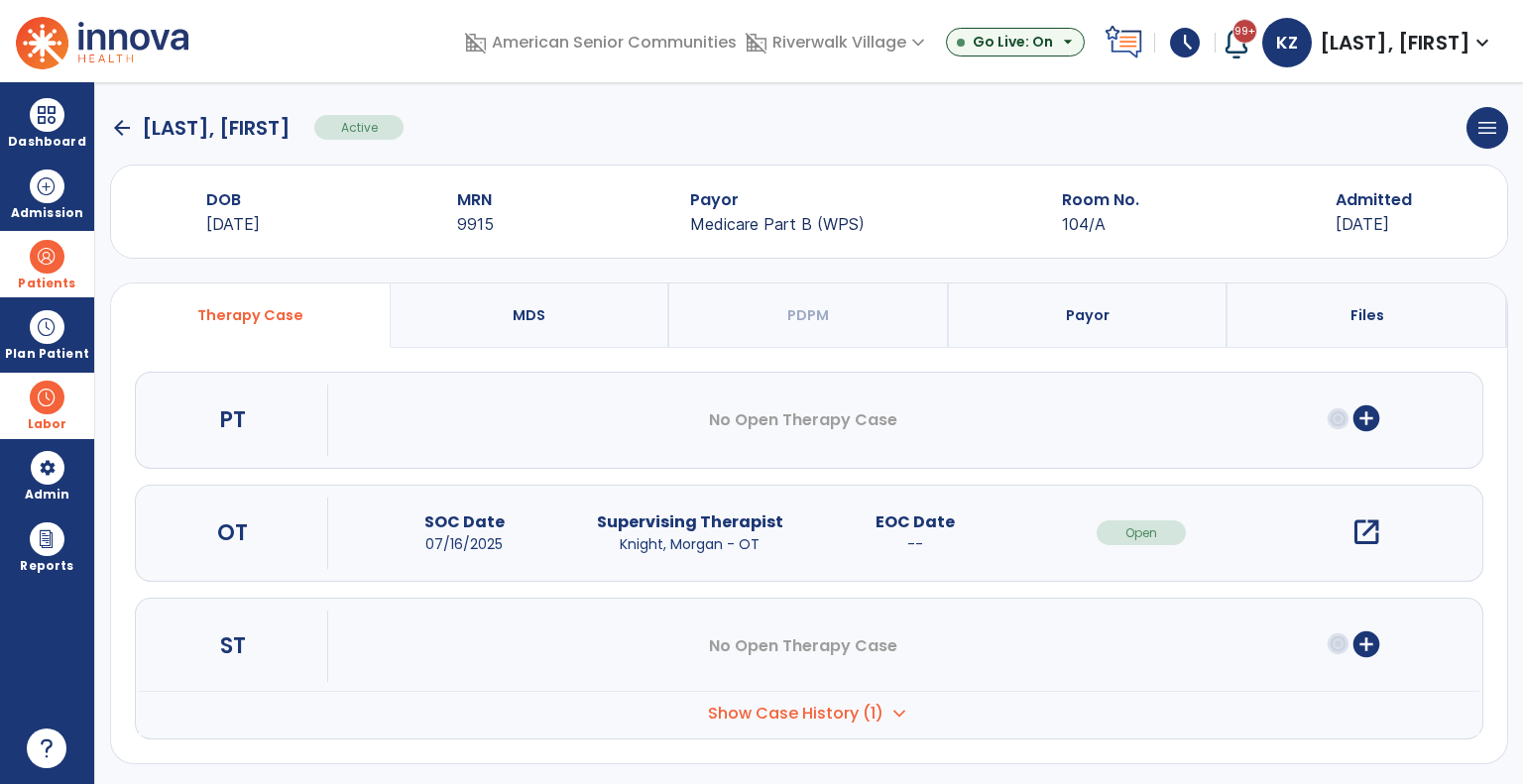 click at bounding box center (47, 397) 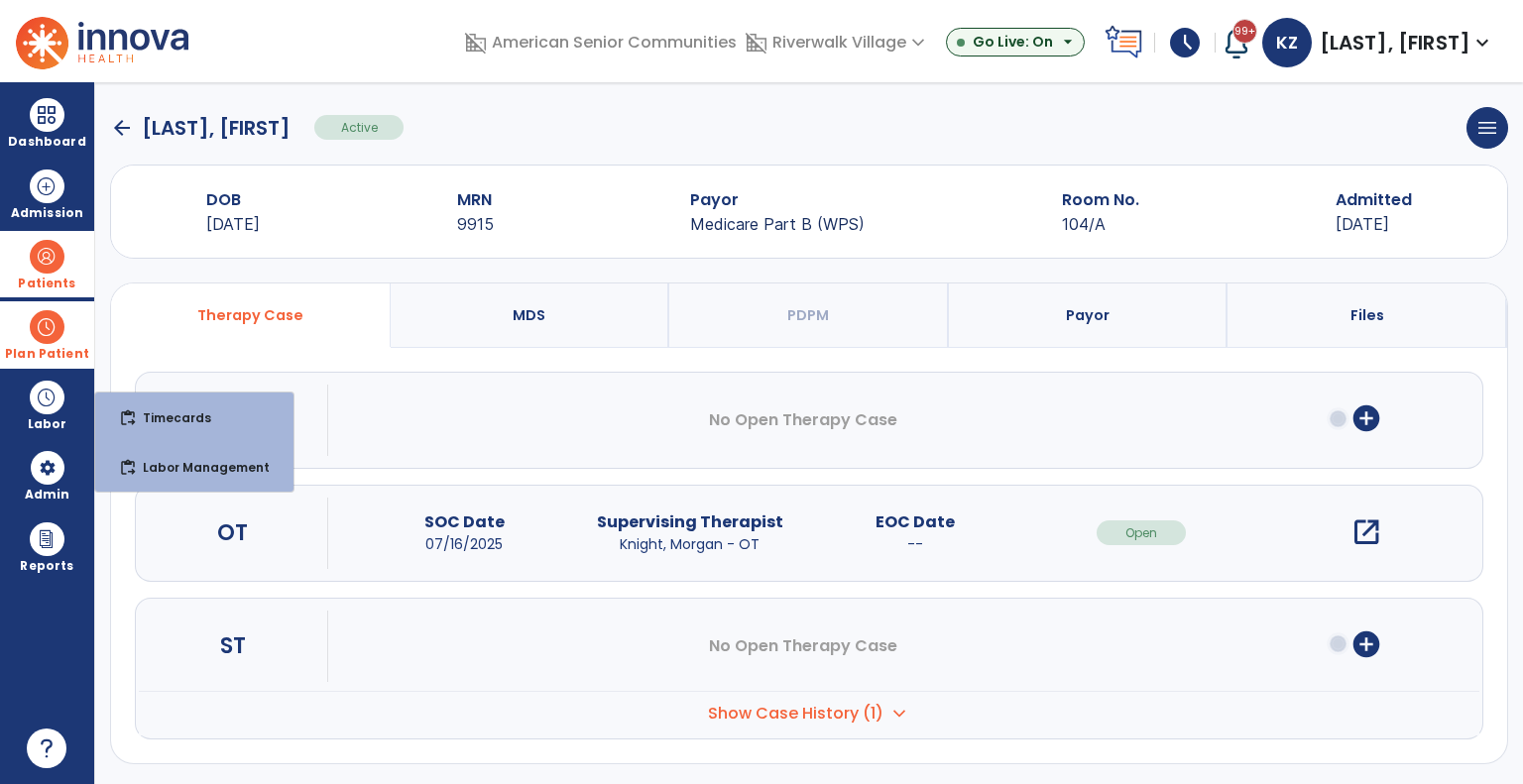 click at bounding box center (47, 327) 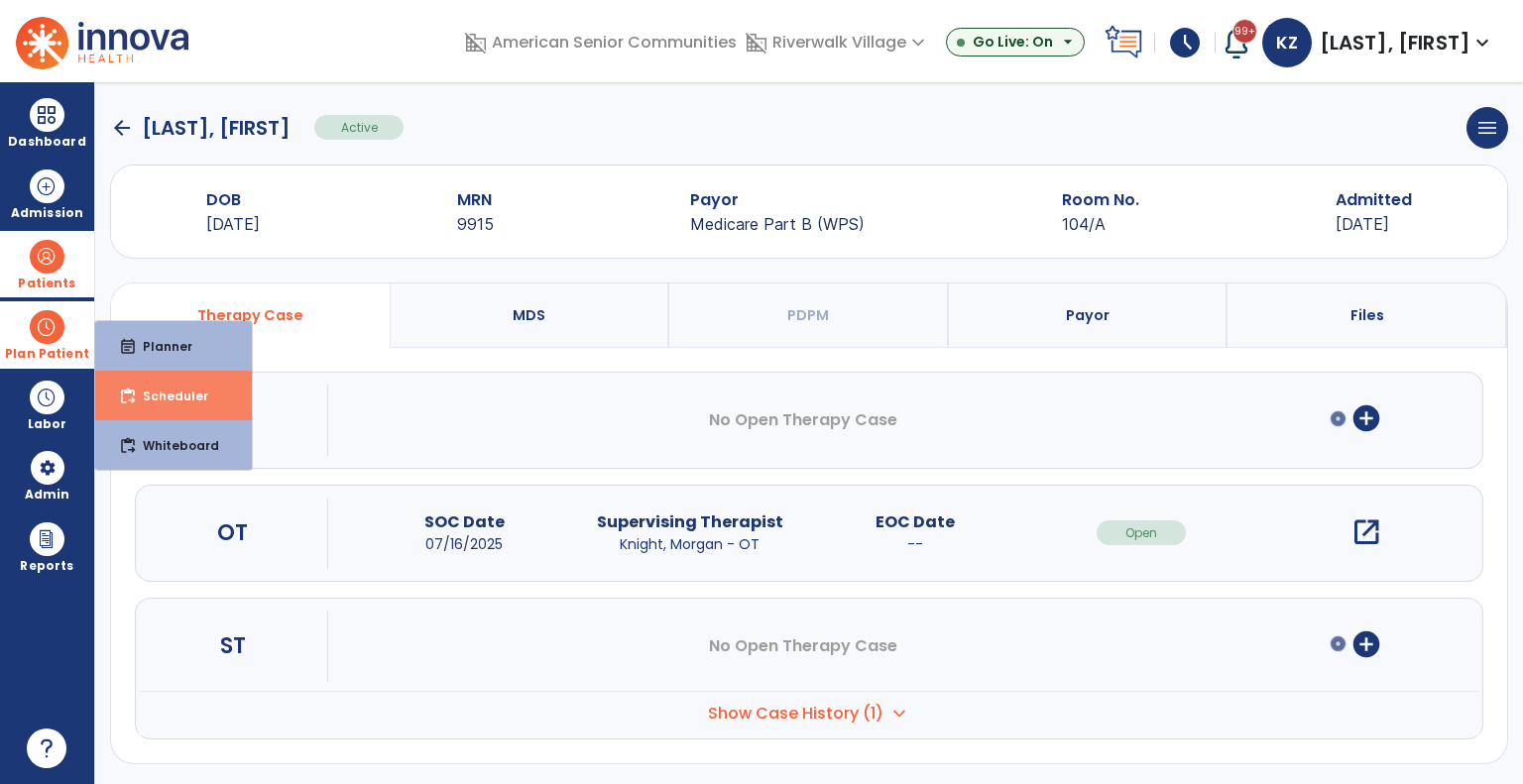 click on "Scheduler" at bounding box center (168, 395) 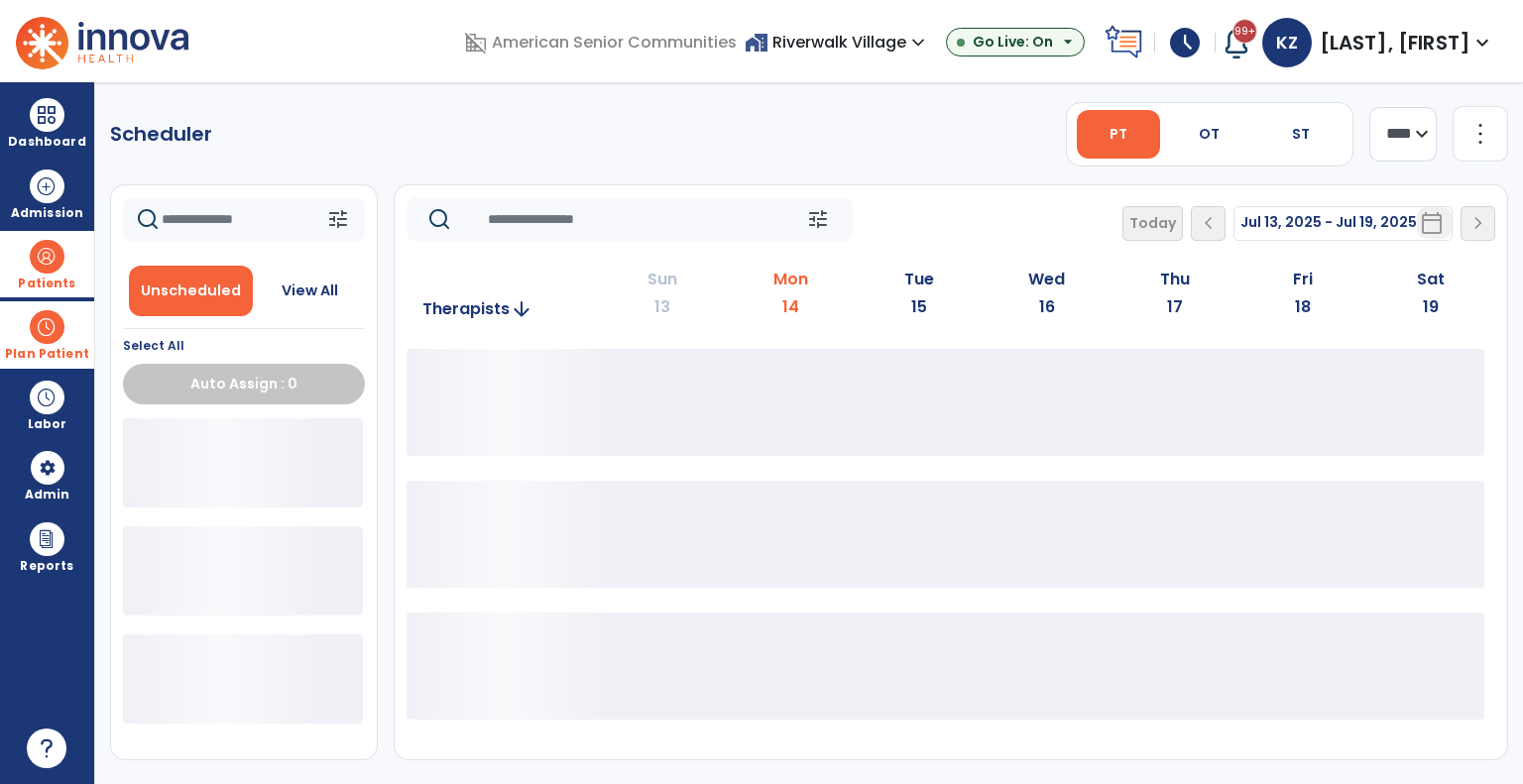 scroll, scrollTop: 0, scrollLeft: 0, axis: both 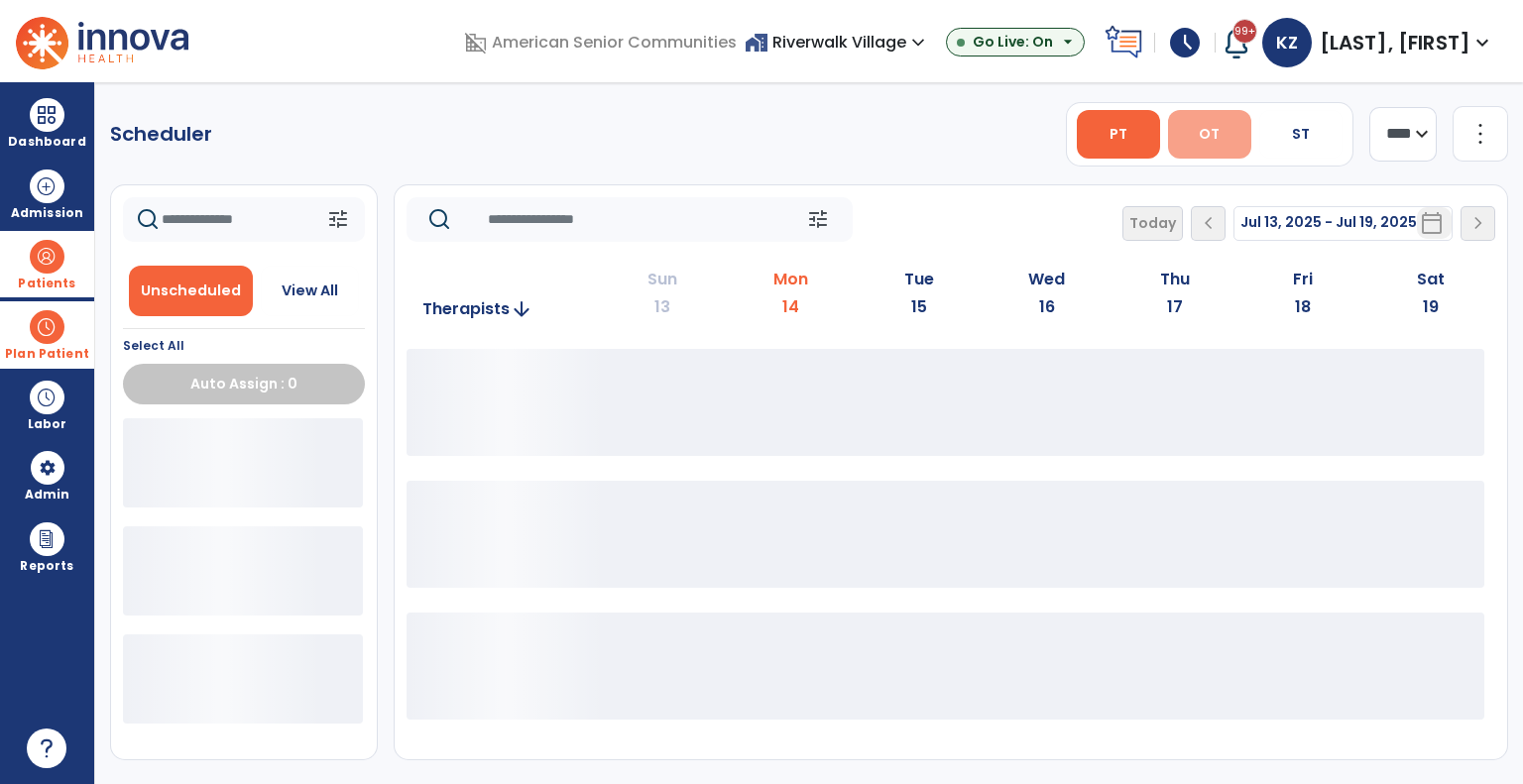 click on "OT" at bounding box center [1209, 134] 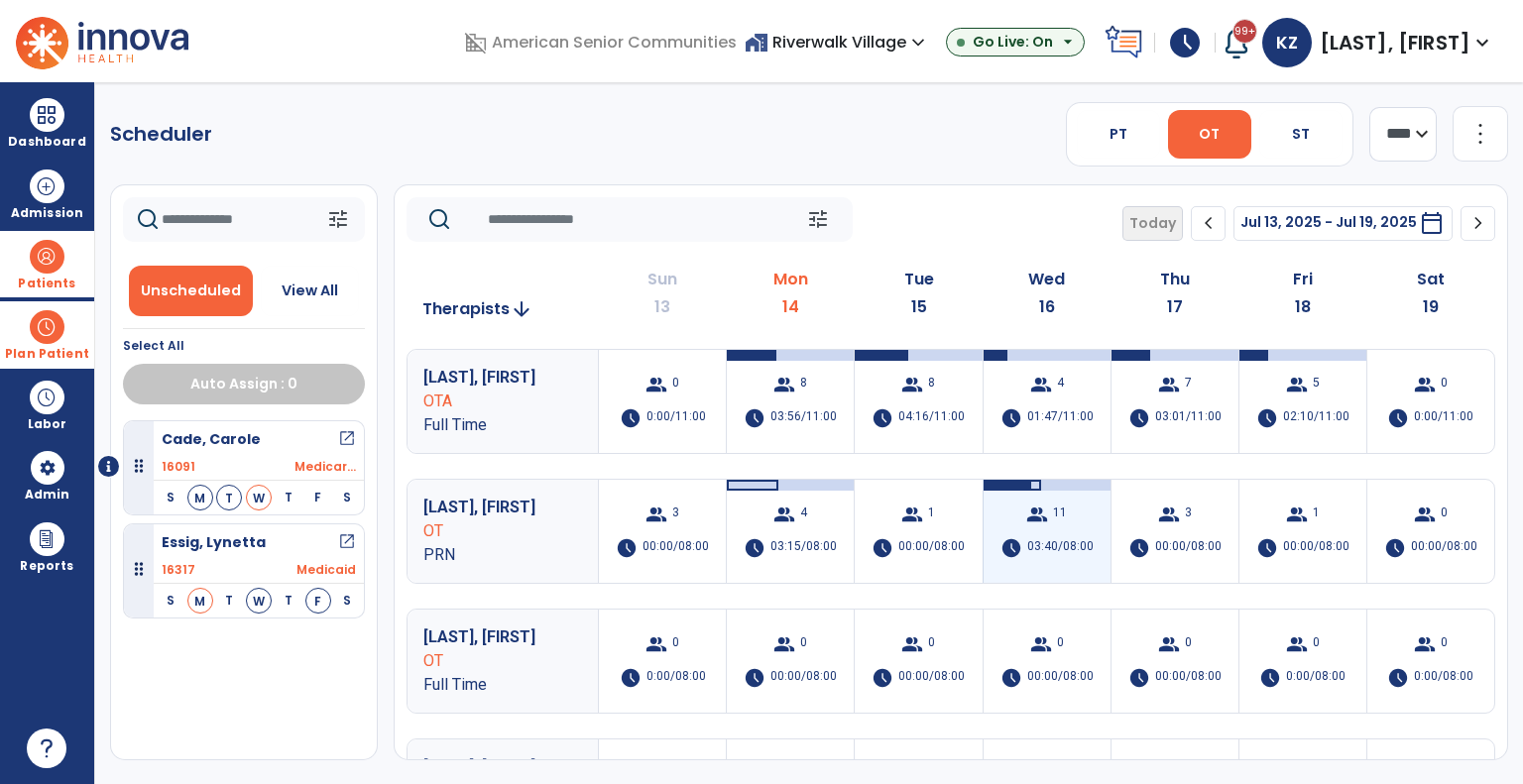 click on "group  11  schedule  03:40/08:00" at bounding box center [1047, 531] 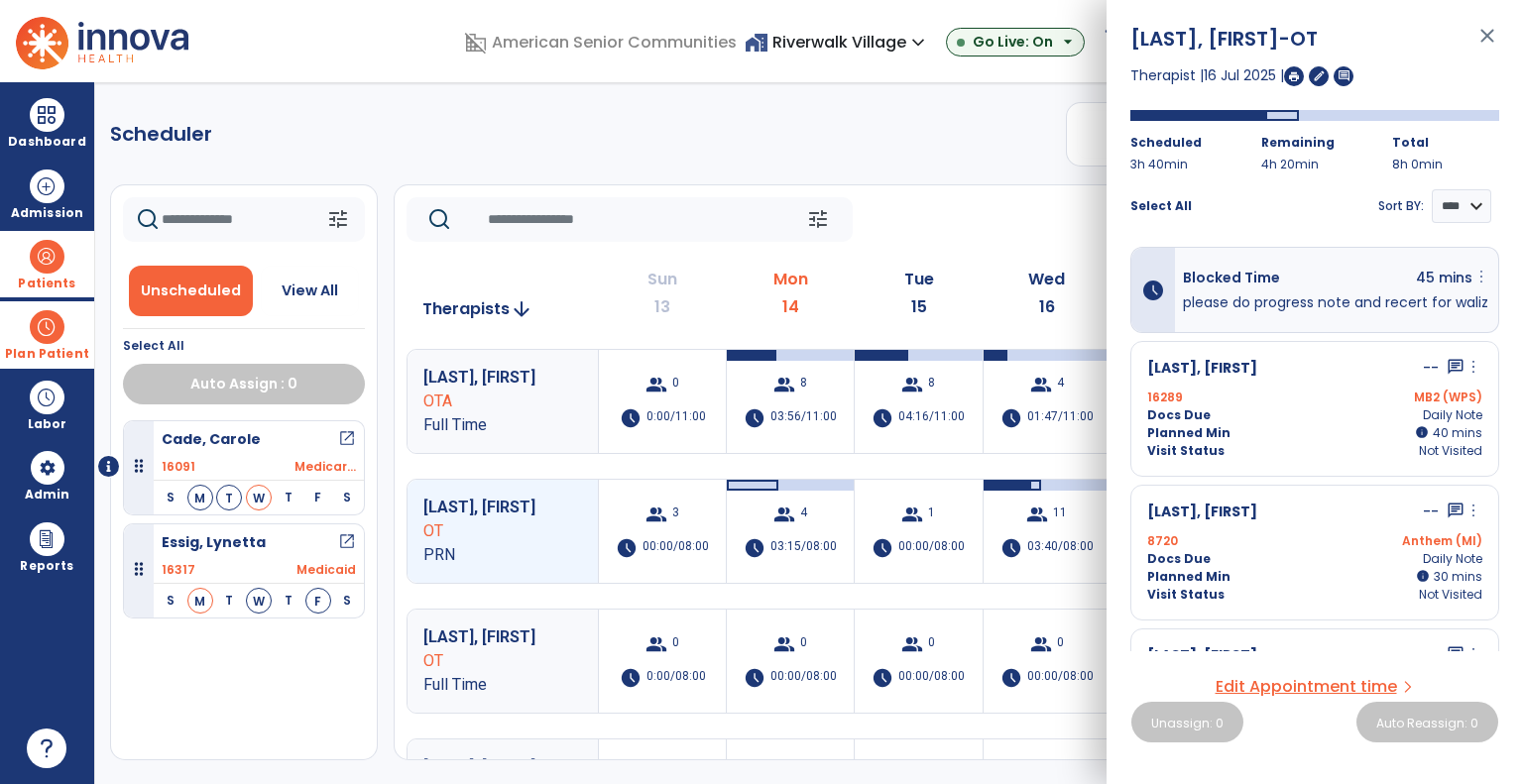 click on "more_vert" at bounding box center [1481, 277] 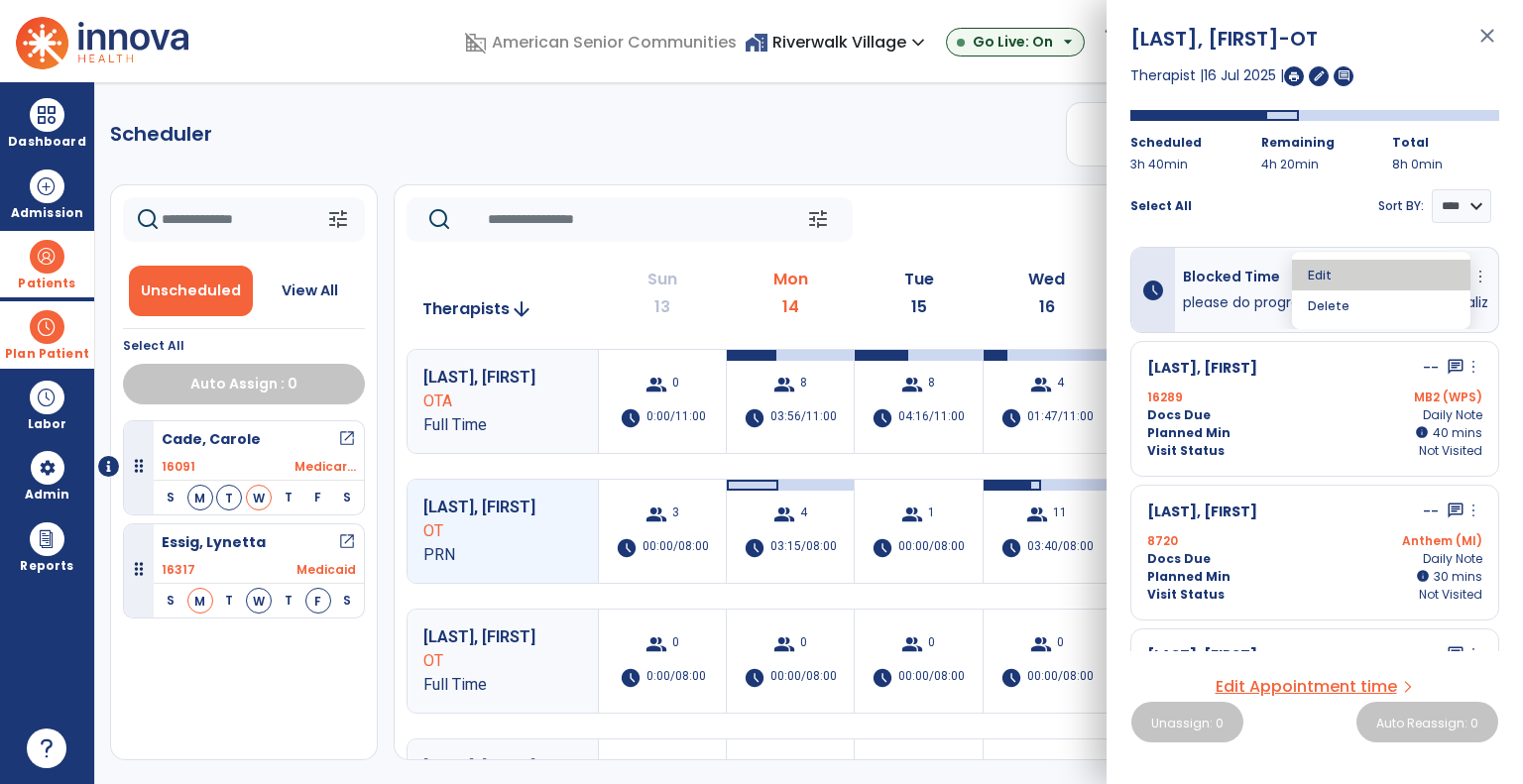 click on "Edit" at bounding box center (1381, 275) 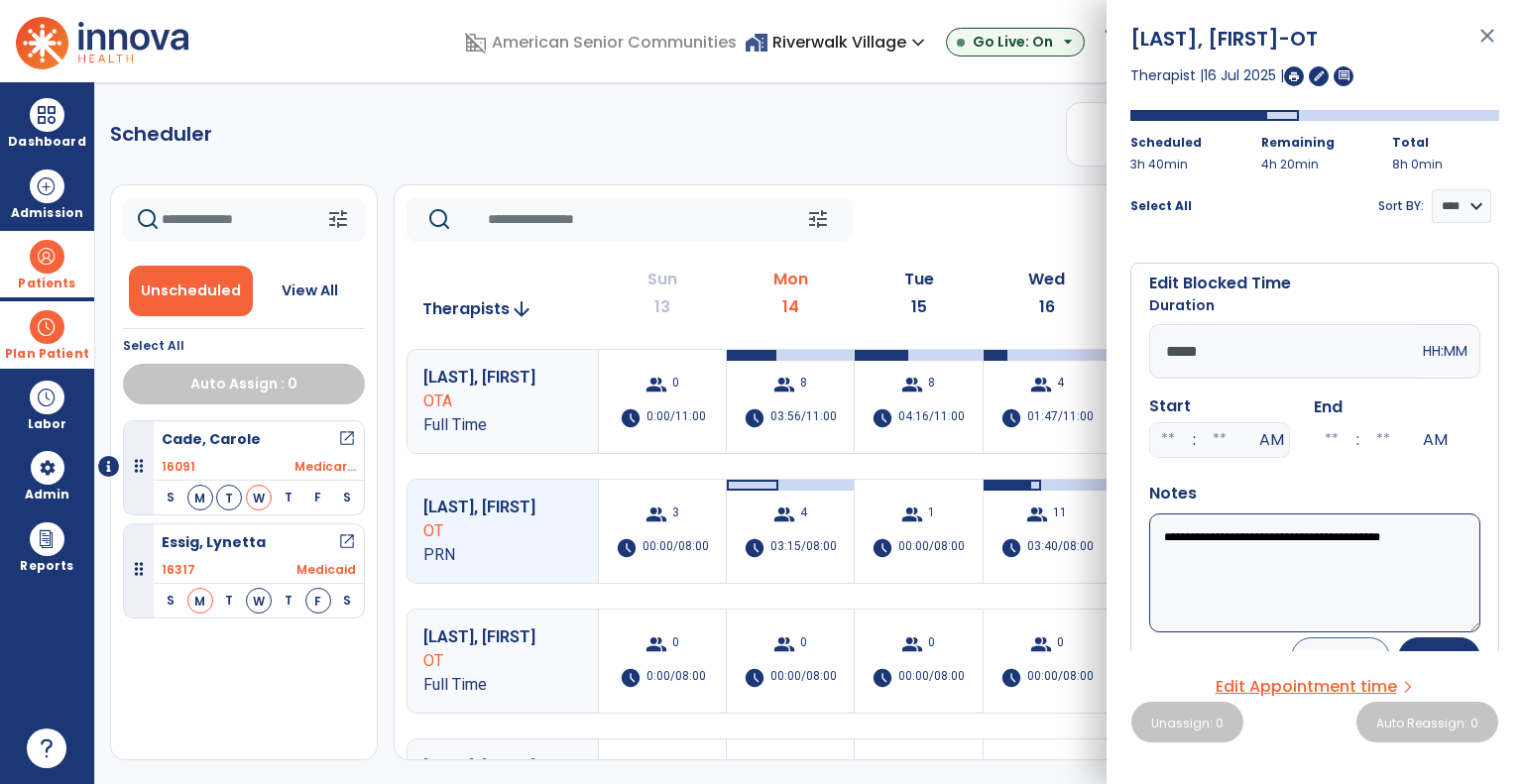 click on "**********" at bounding box center [1315, 573] 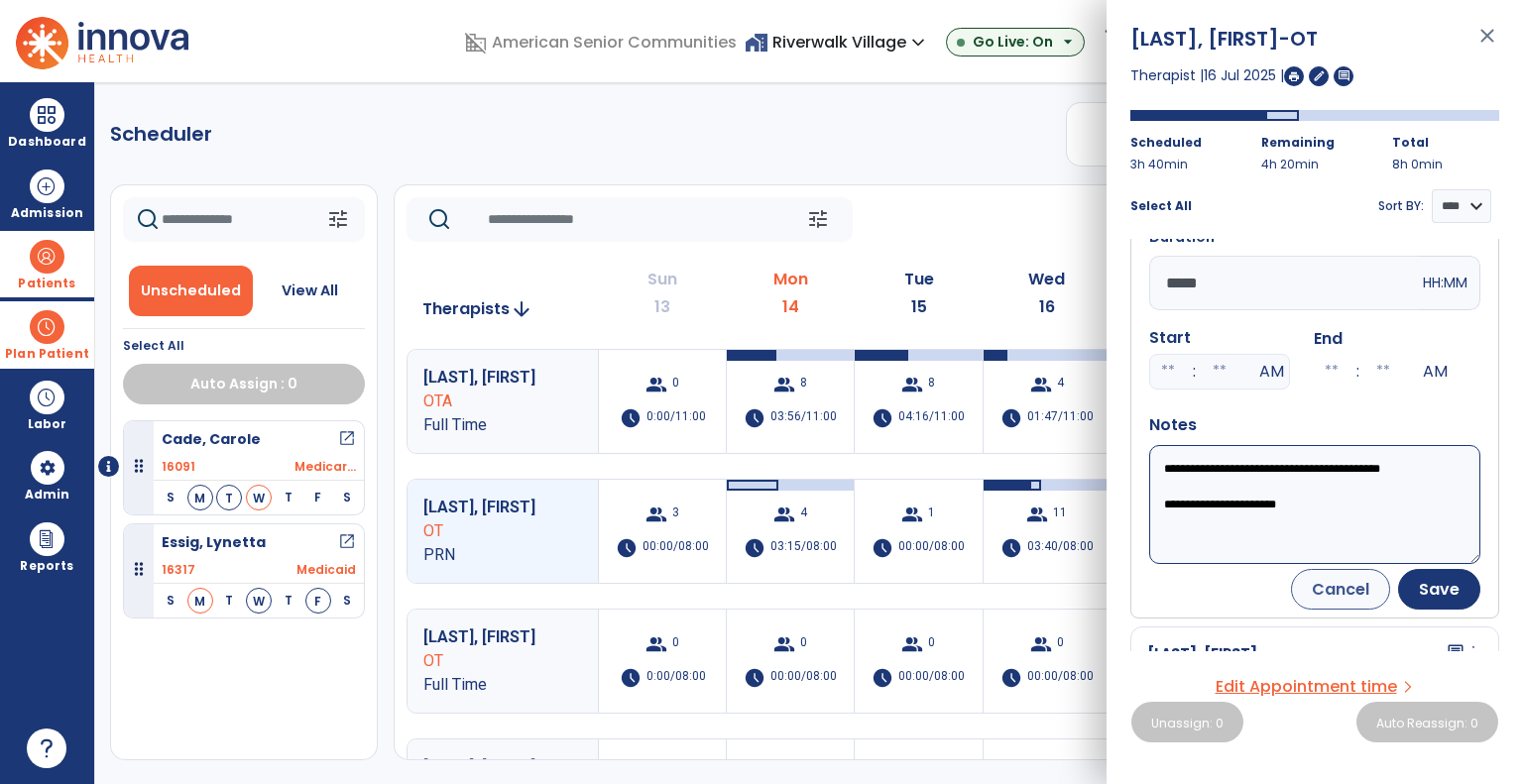 scroll, scrollTop: 99, scrollLeft: 0, axis: vertical 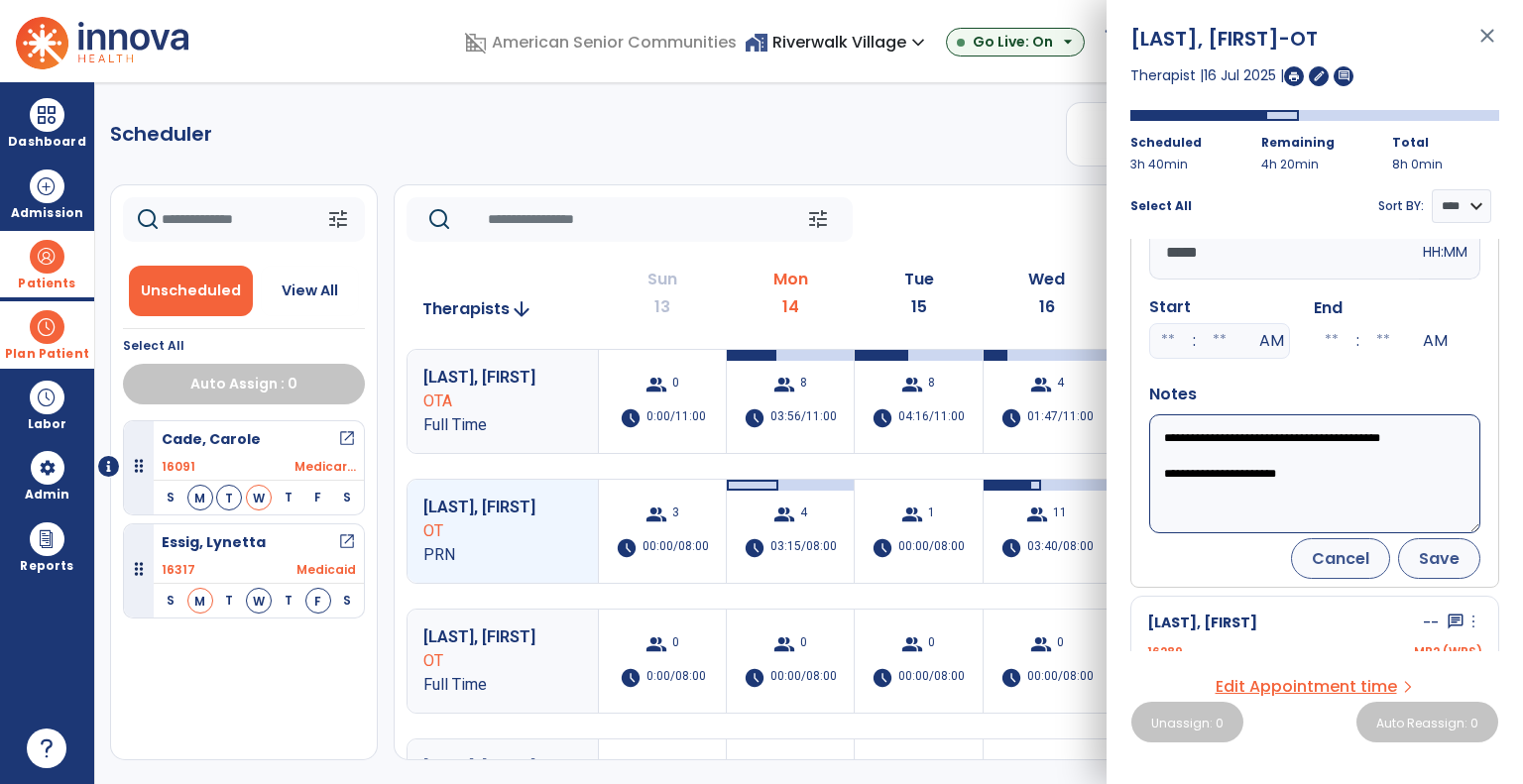 type on "**********" 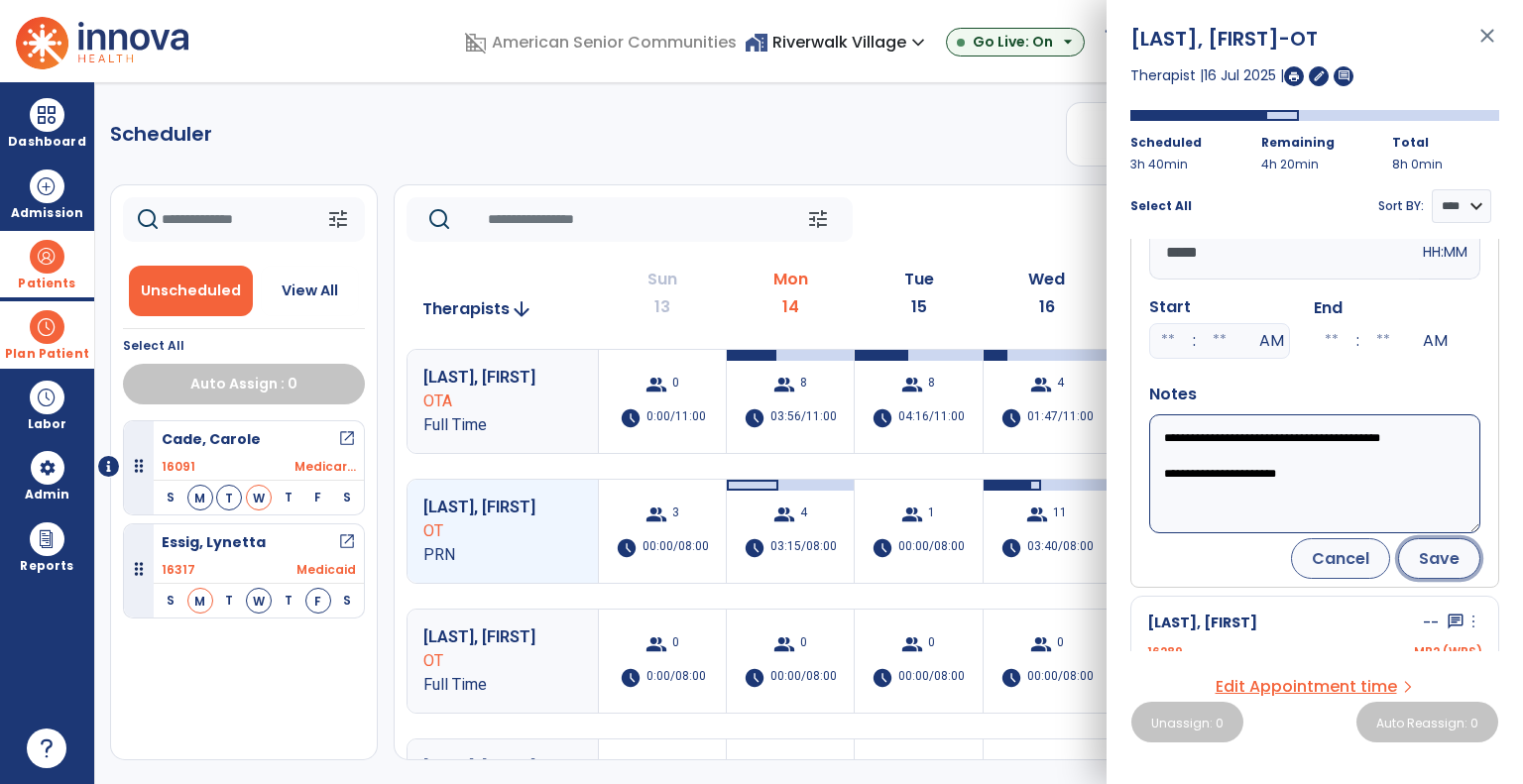 click on "Save" at bounding box center [1439, 558] 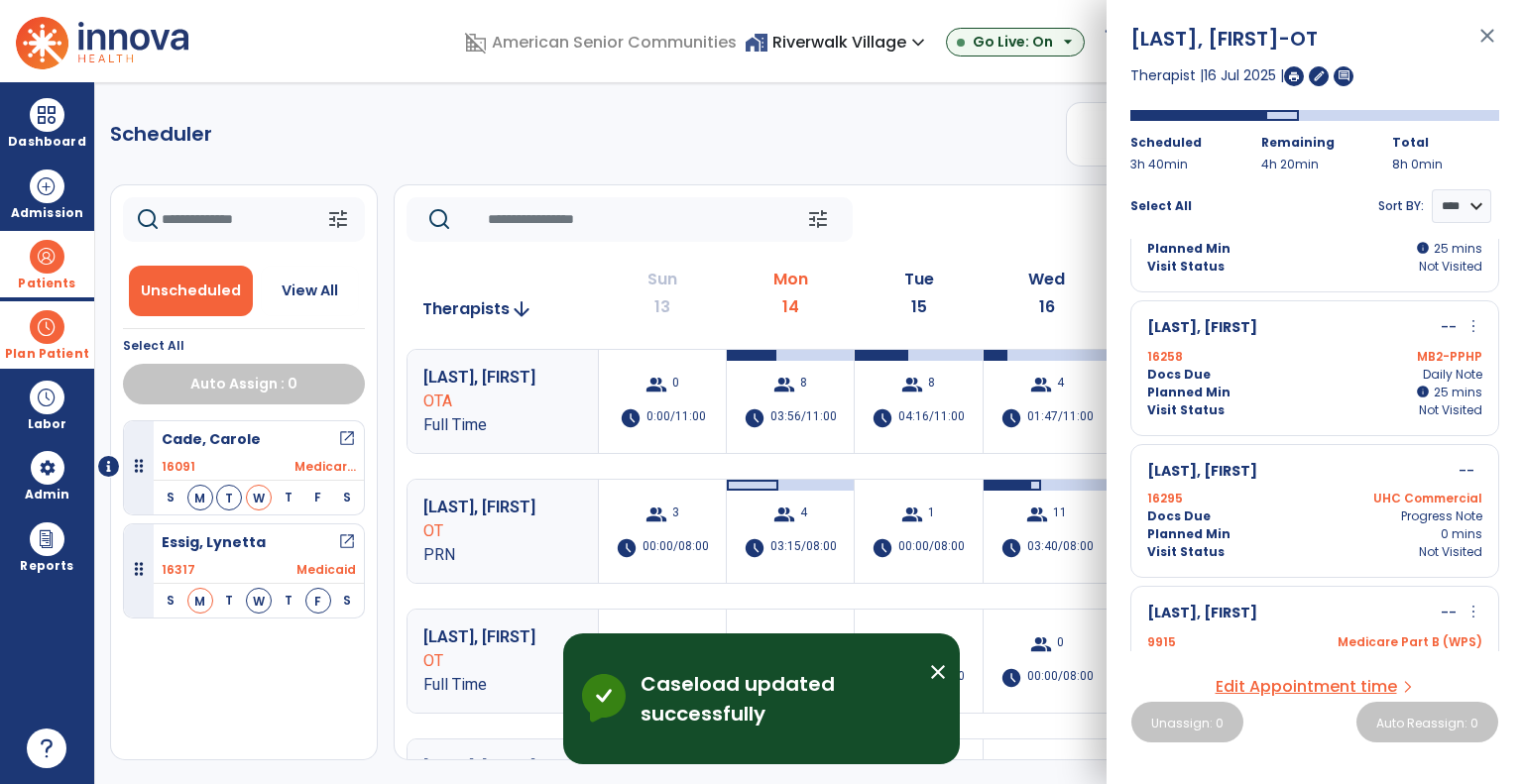 scroll, scrollTop: 777, scrollLeft: 0, axis: vertical 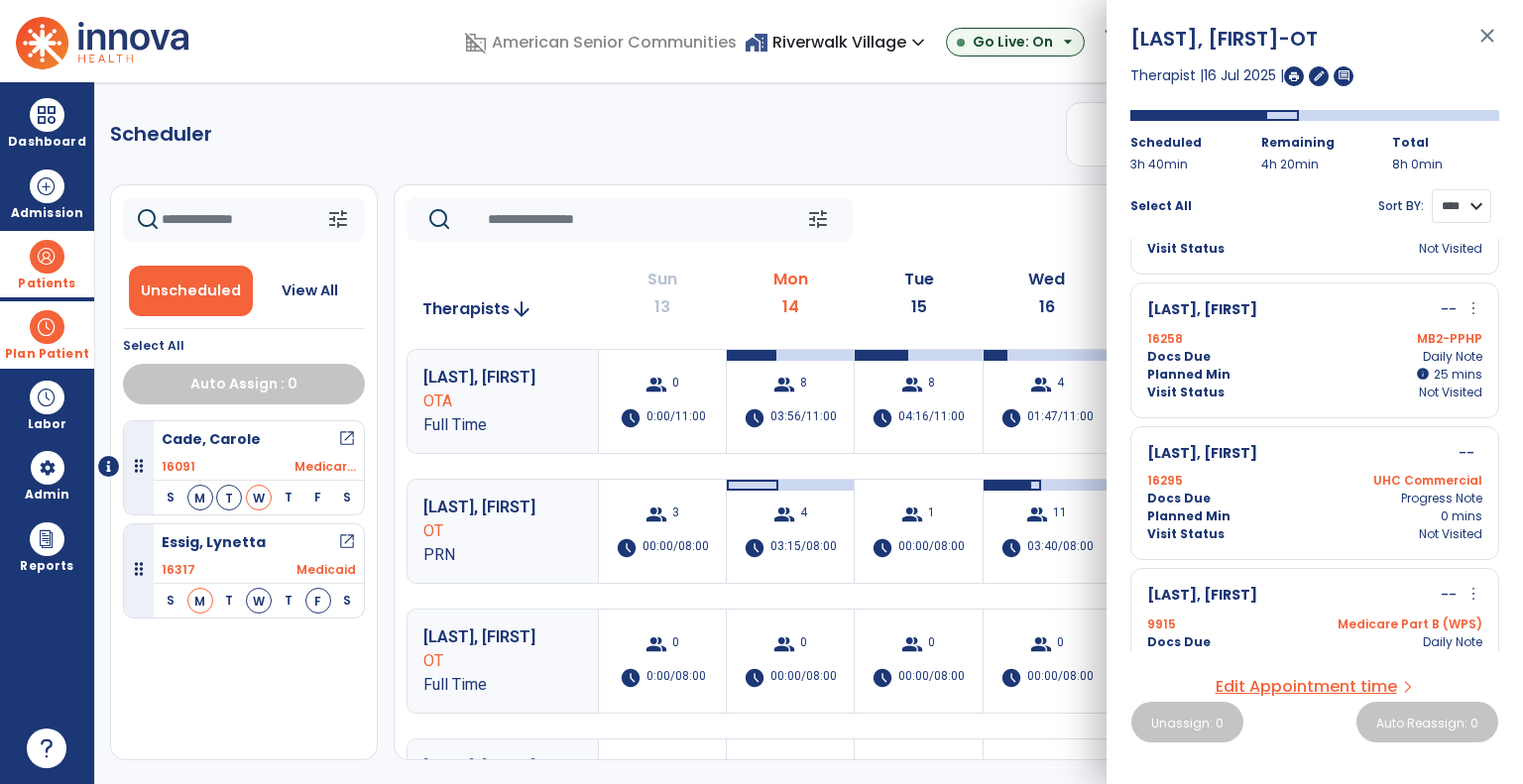 click on "**** ****" at bounding box center [1462, 206] 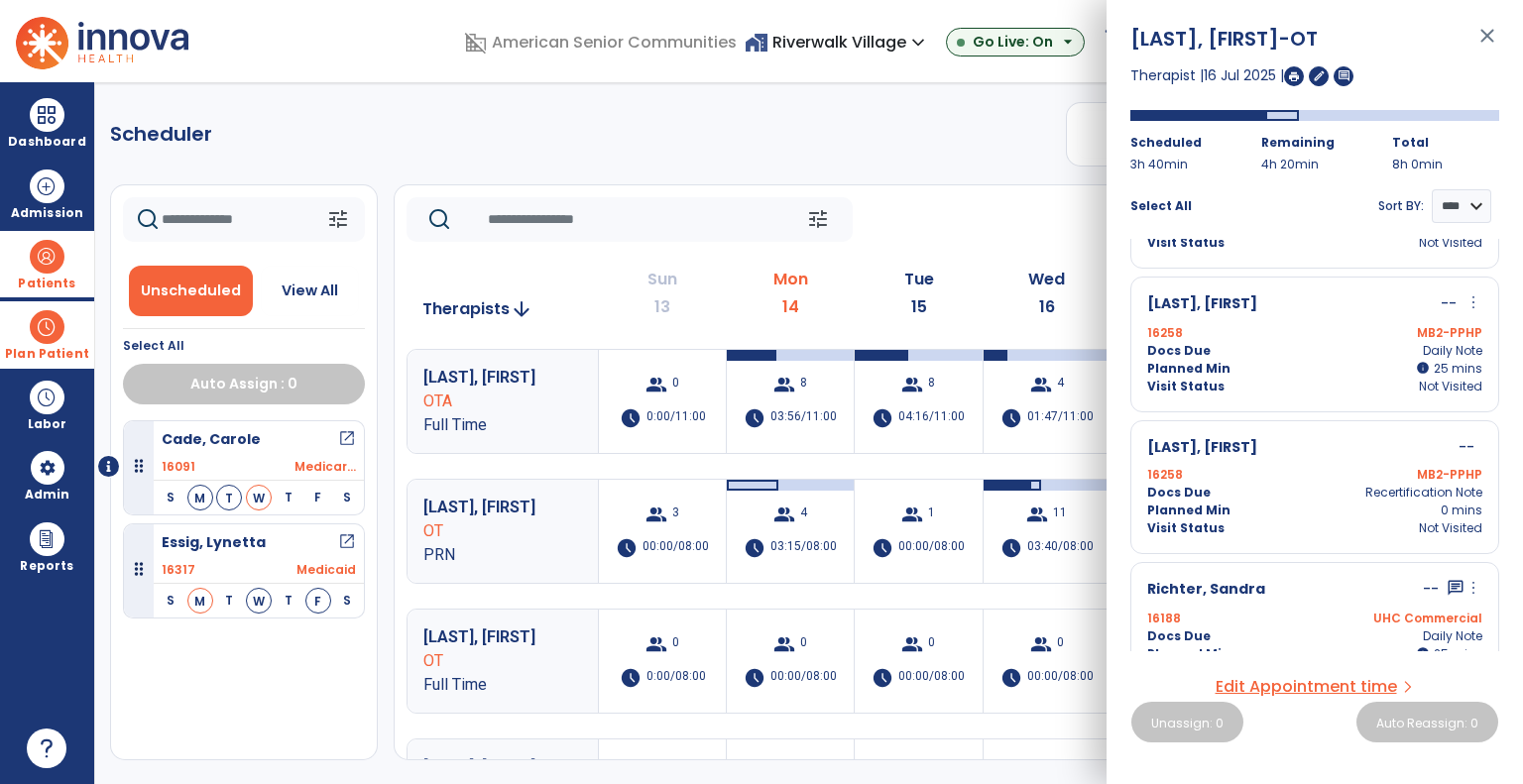 click on "tune   Today  chevron_left Jul 13, 2025 - Jul 19, 2025  *********  calendar_today  chevron_right" 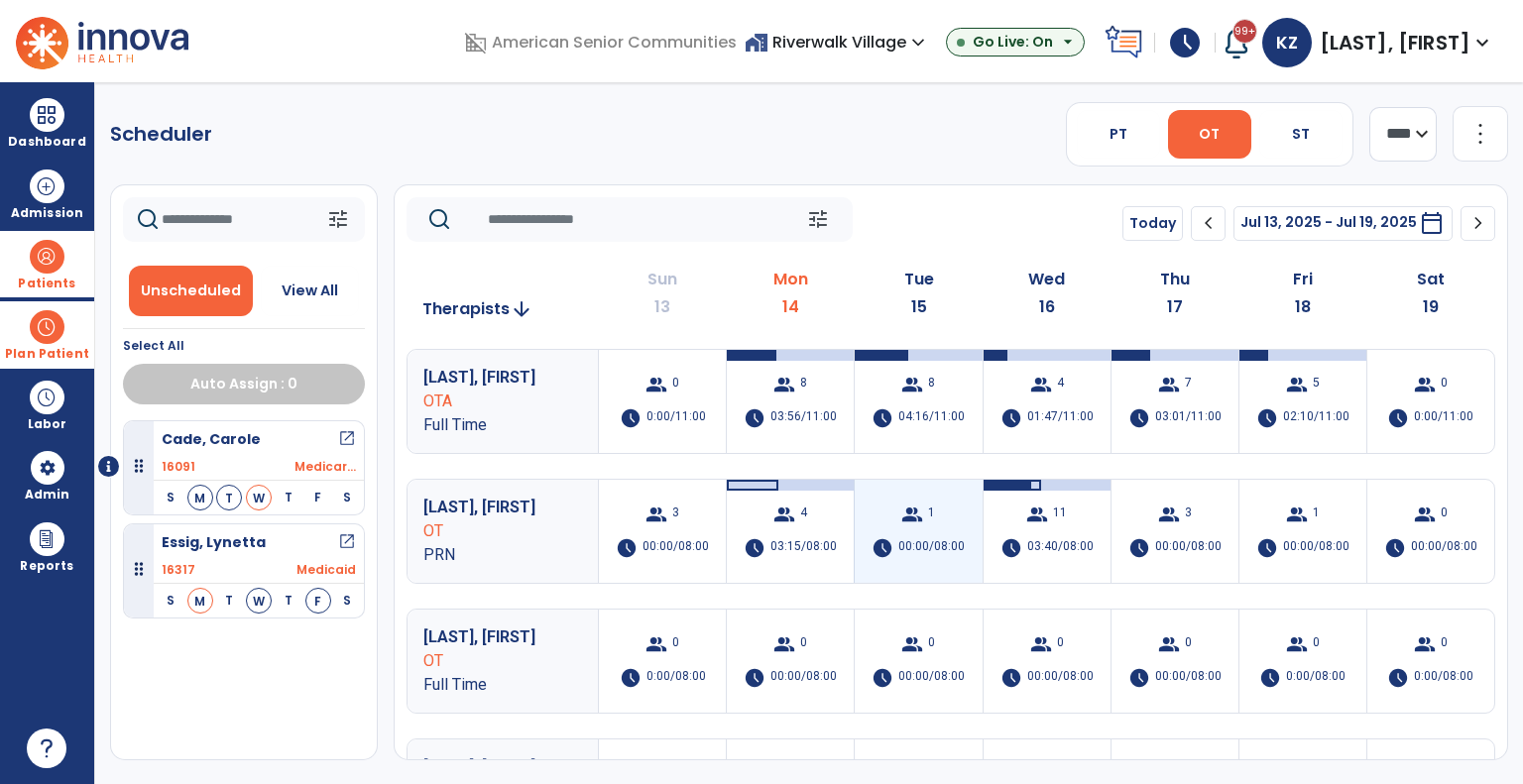 click on "1" at bounding box center (931, 514) 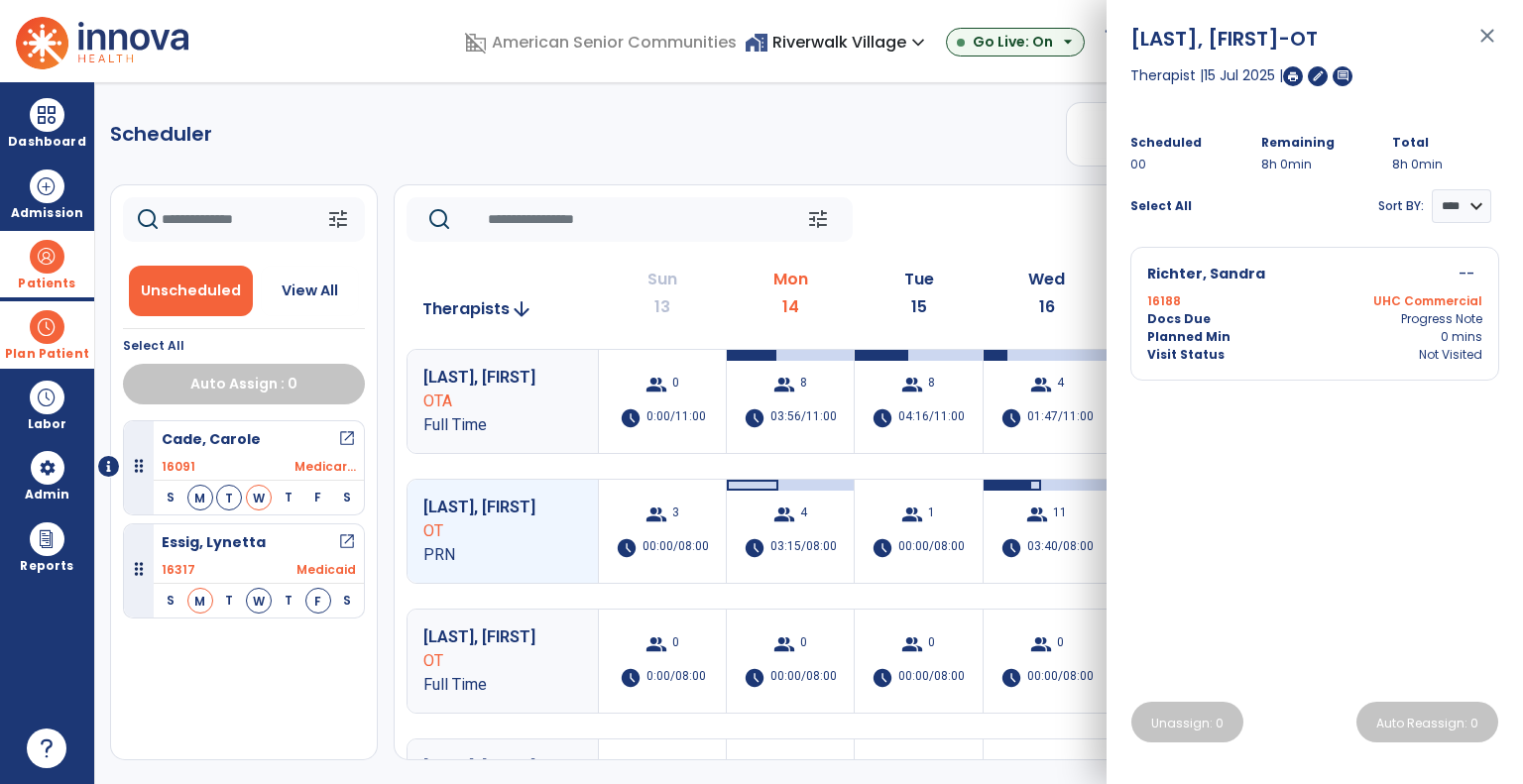 click on "Planned Min 0 mins" at bounding box center [1315, 337] 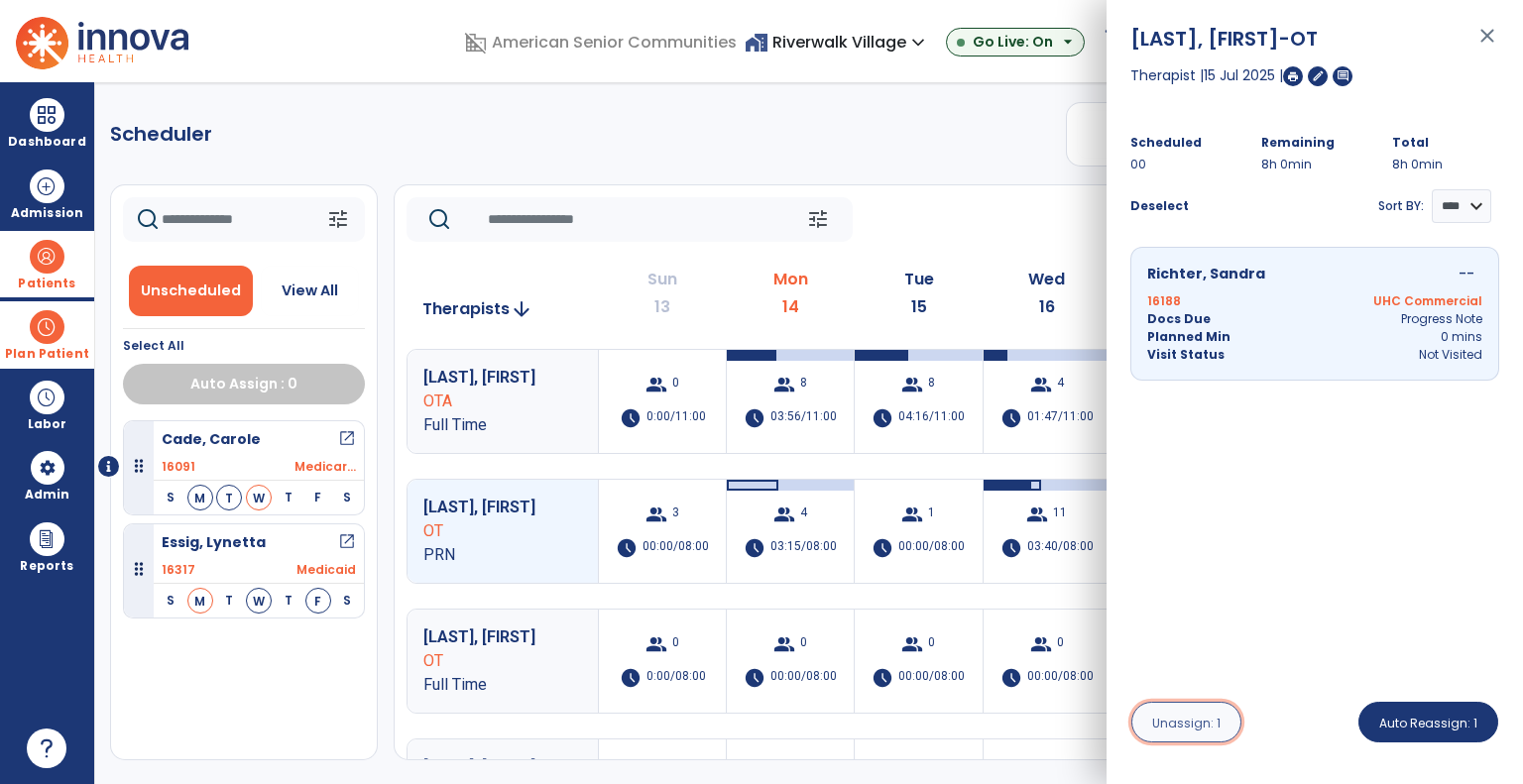 click on "Unassign: 1" at bounding box center [1186, 723] 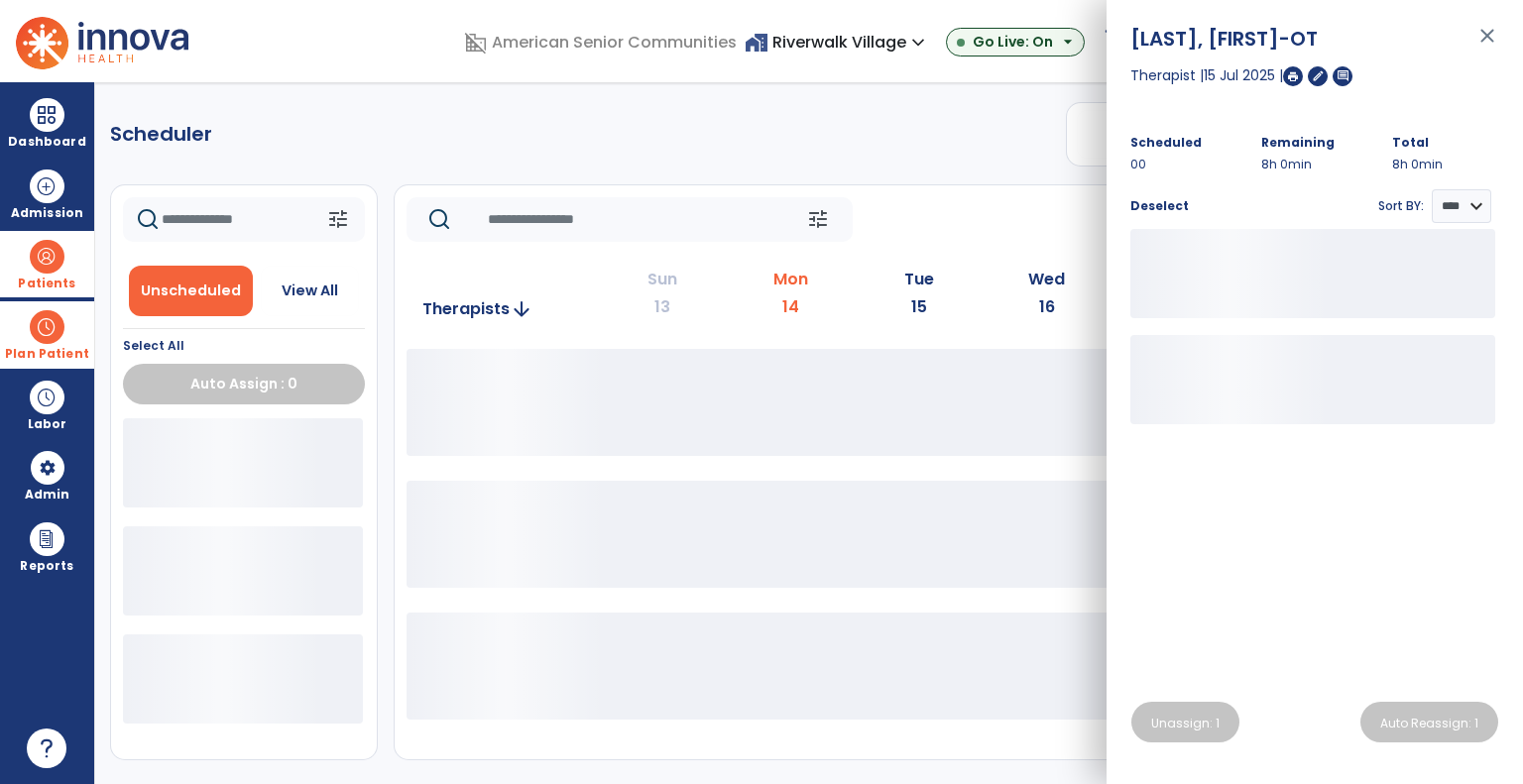 click on "tune   Today  chevron_left Jul 13, 2025 - Jul 19, 2025  *********  calendar_today  chevron_right" 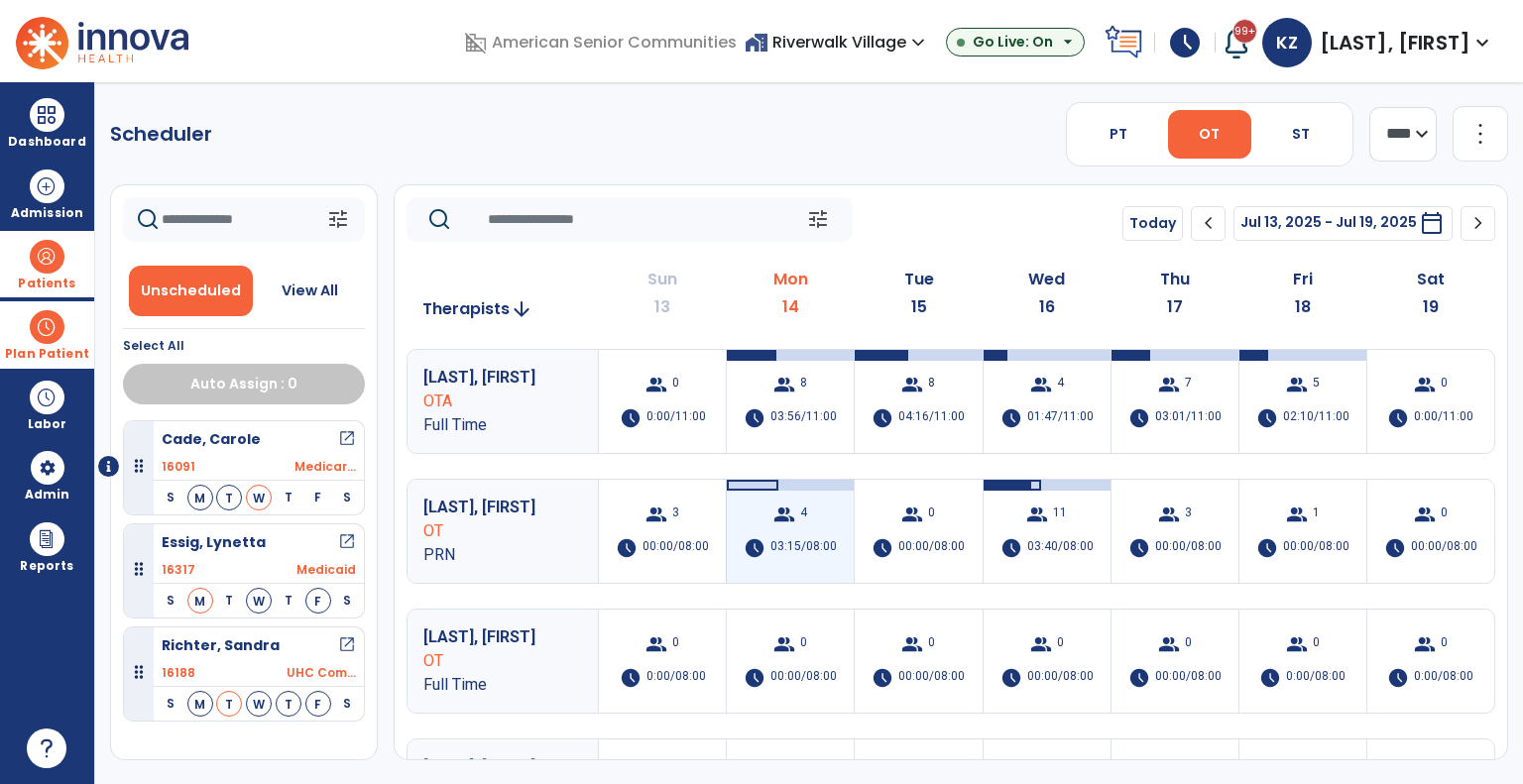 click on "group  4" at bounding box center (790, 514) 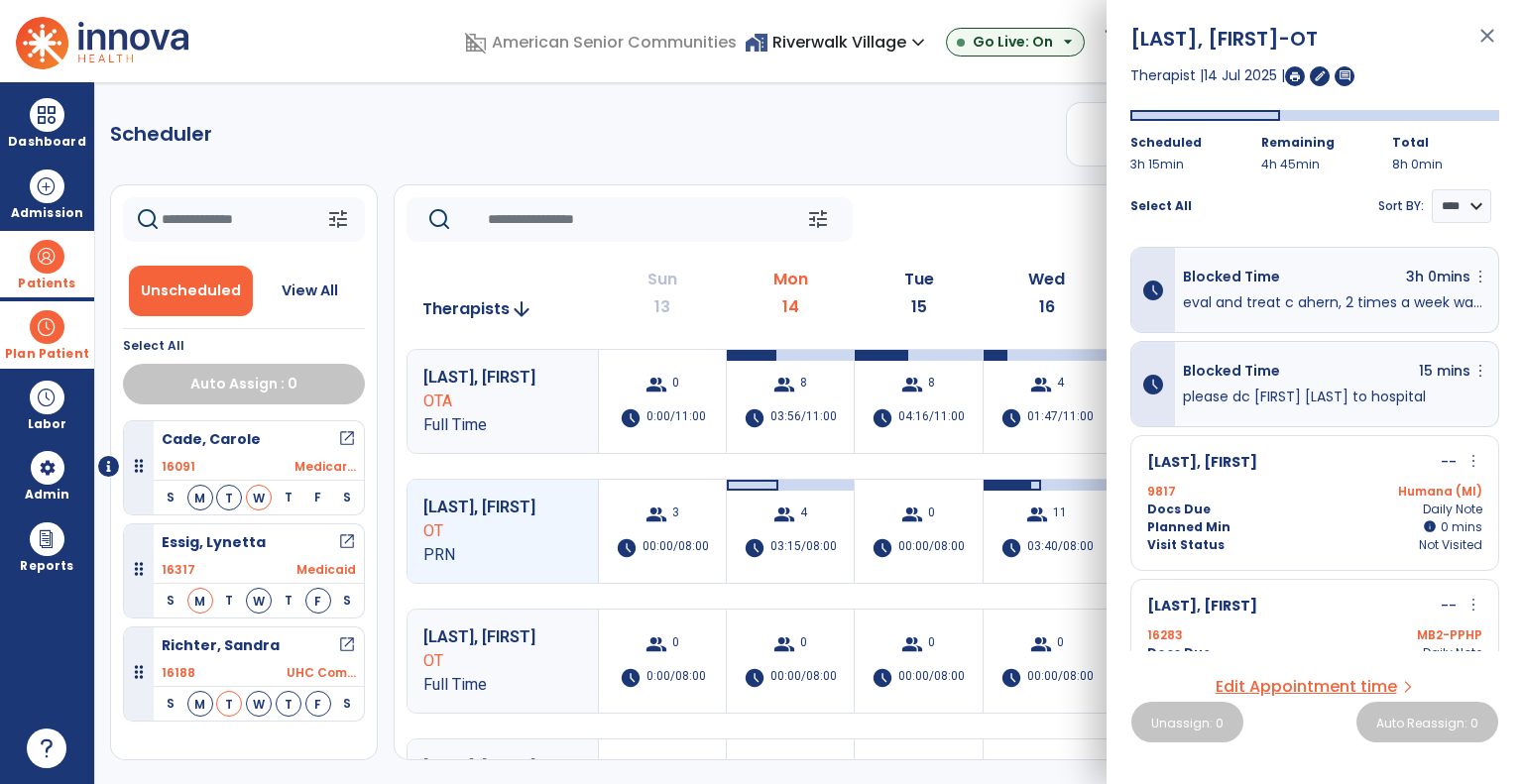 click on "close" at bounding box center (1487, 45) 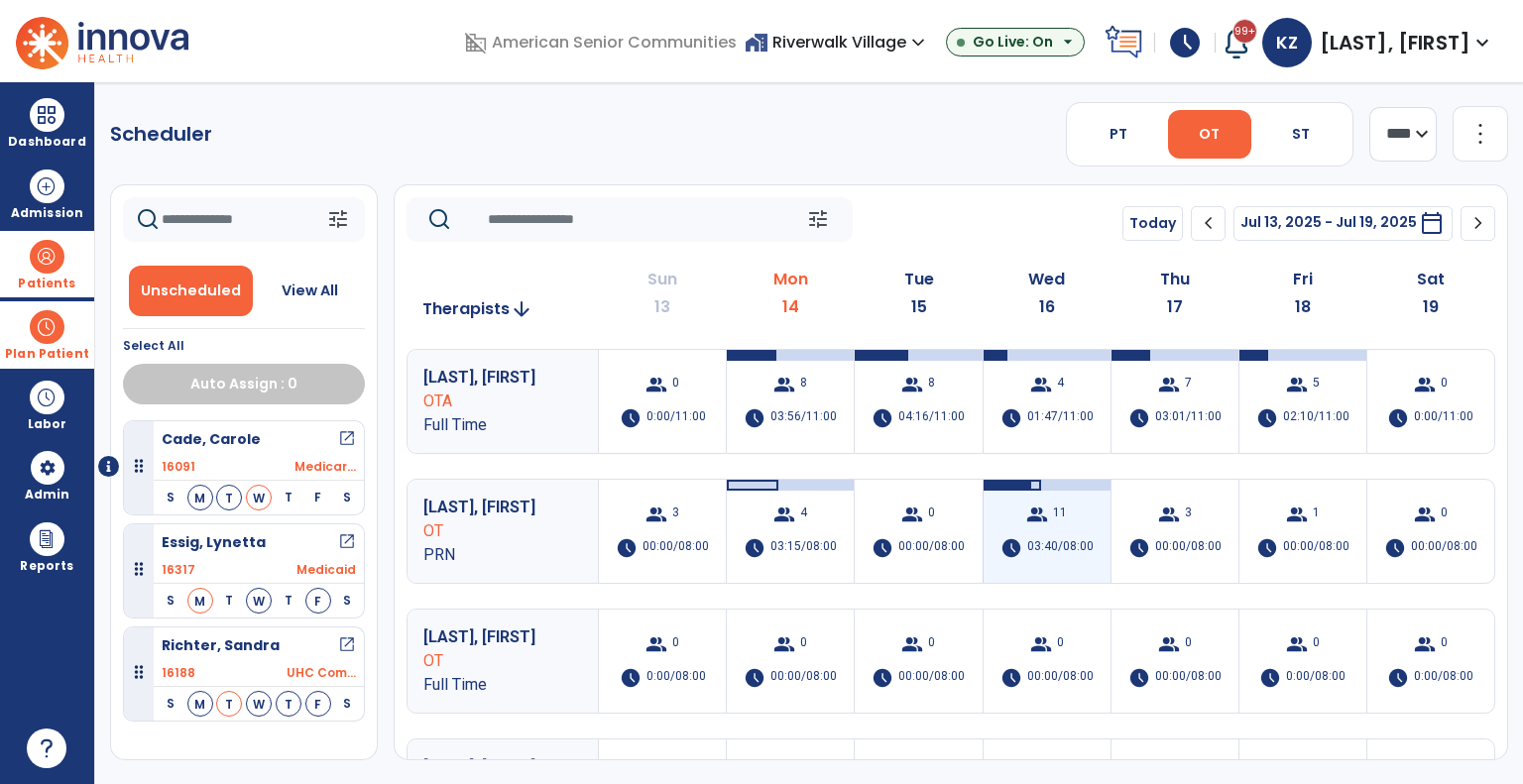 click on "11" at bounding box center (1060, 514) 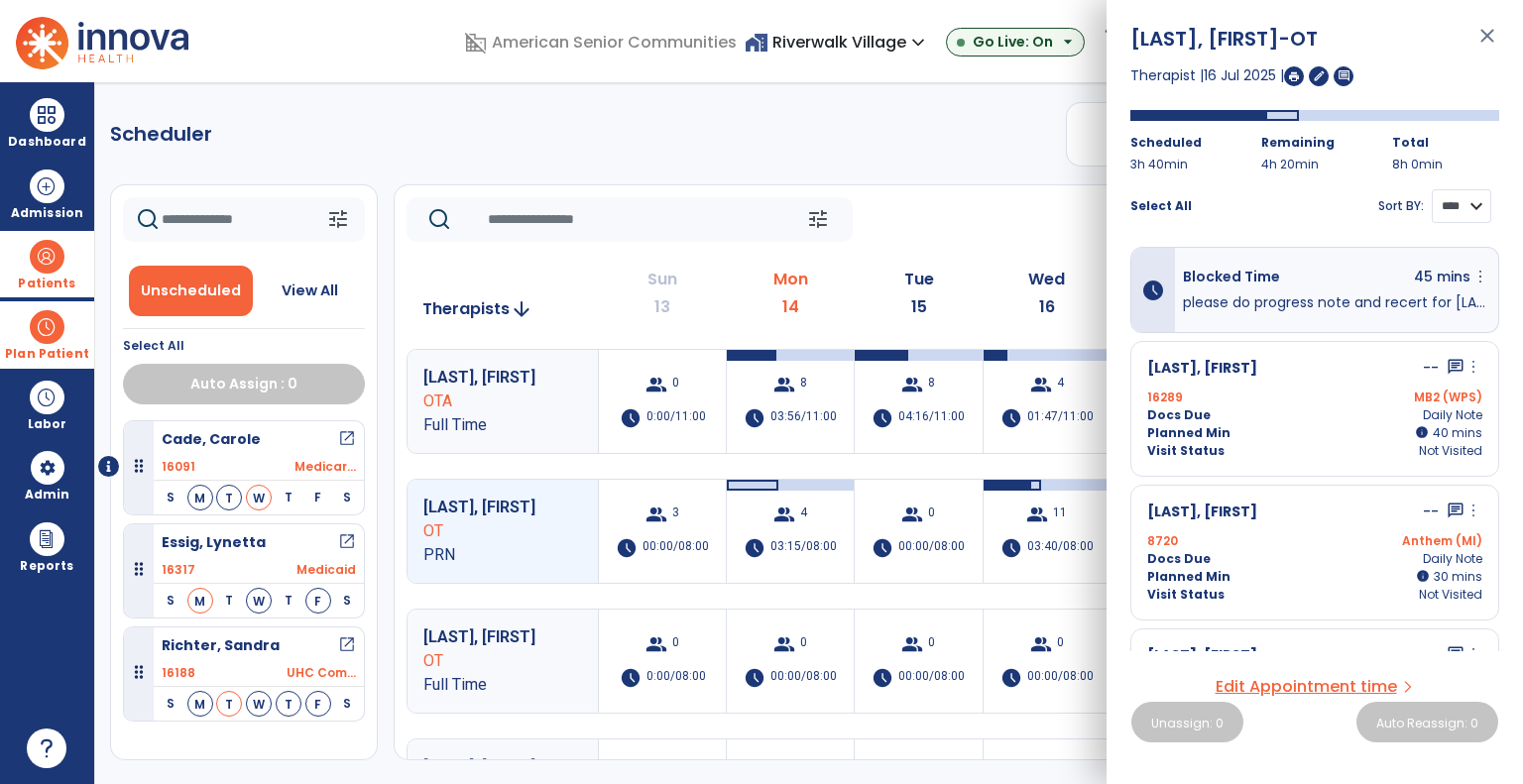 click on "**** ****" at bounding box center [1462, 206] 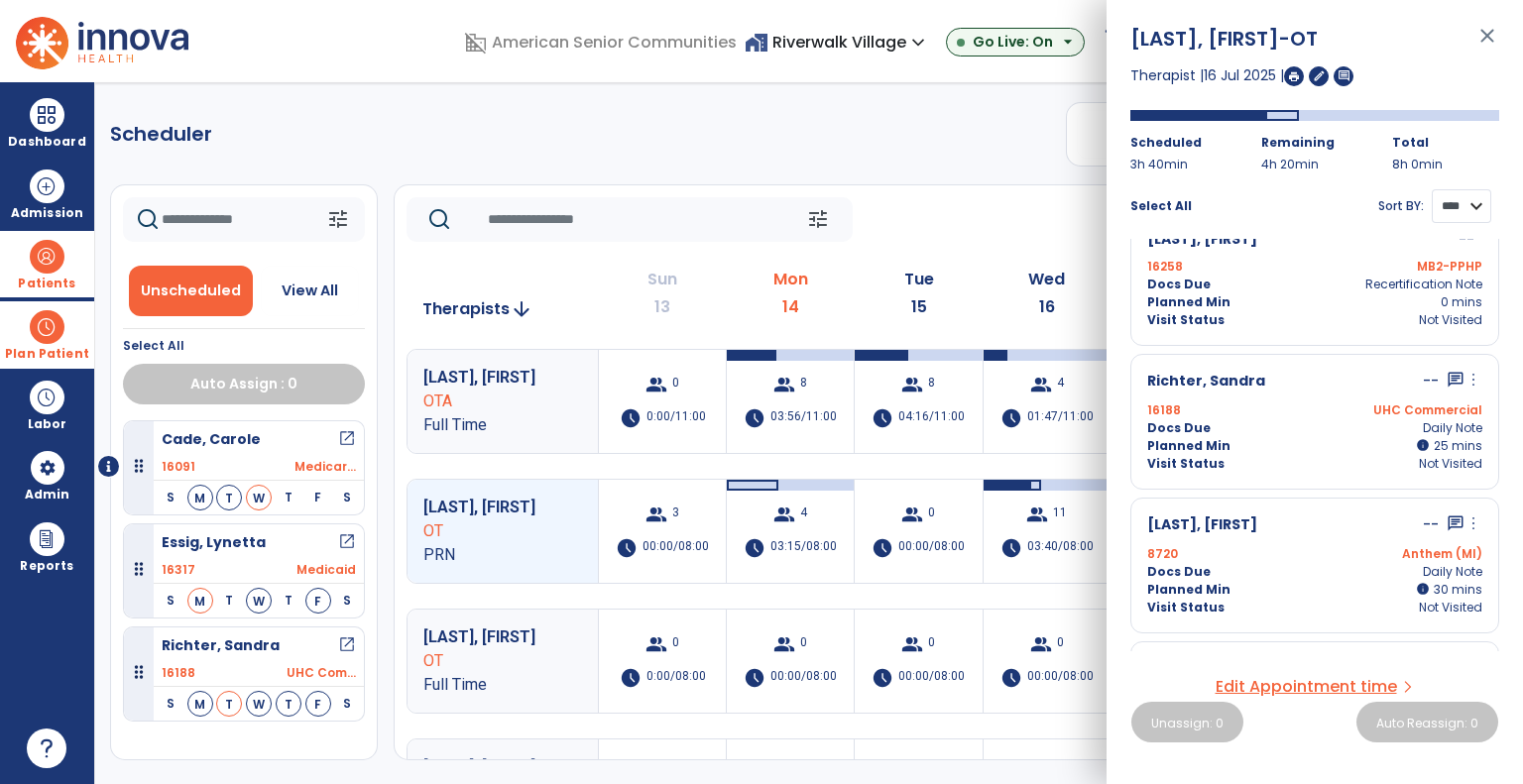 scroll, scrollTop: 991, scrollLeft: 0, axis: vertical 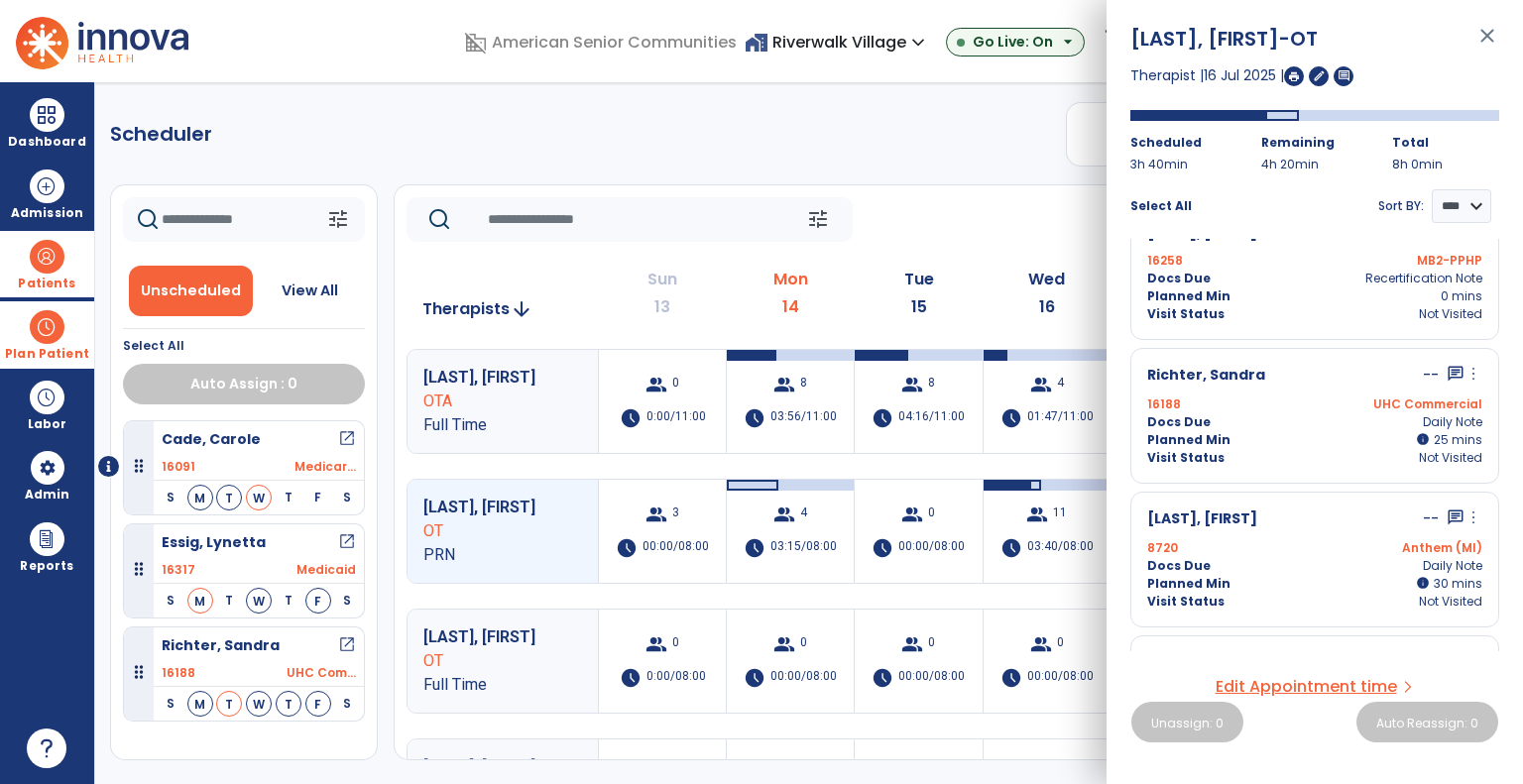click on "tune   Today  chevron_left Jul 13, 2025 - Jul 19, 2025  *********  calendar_today  chevron_right" 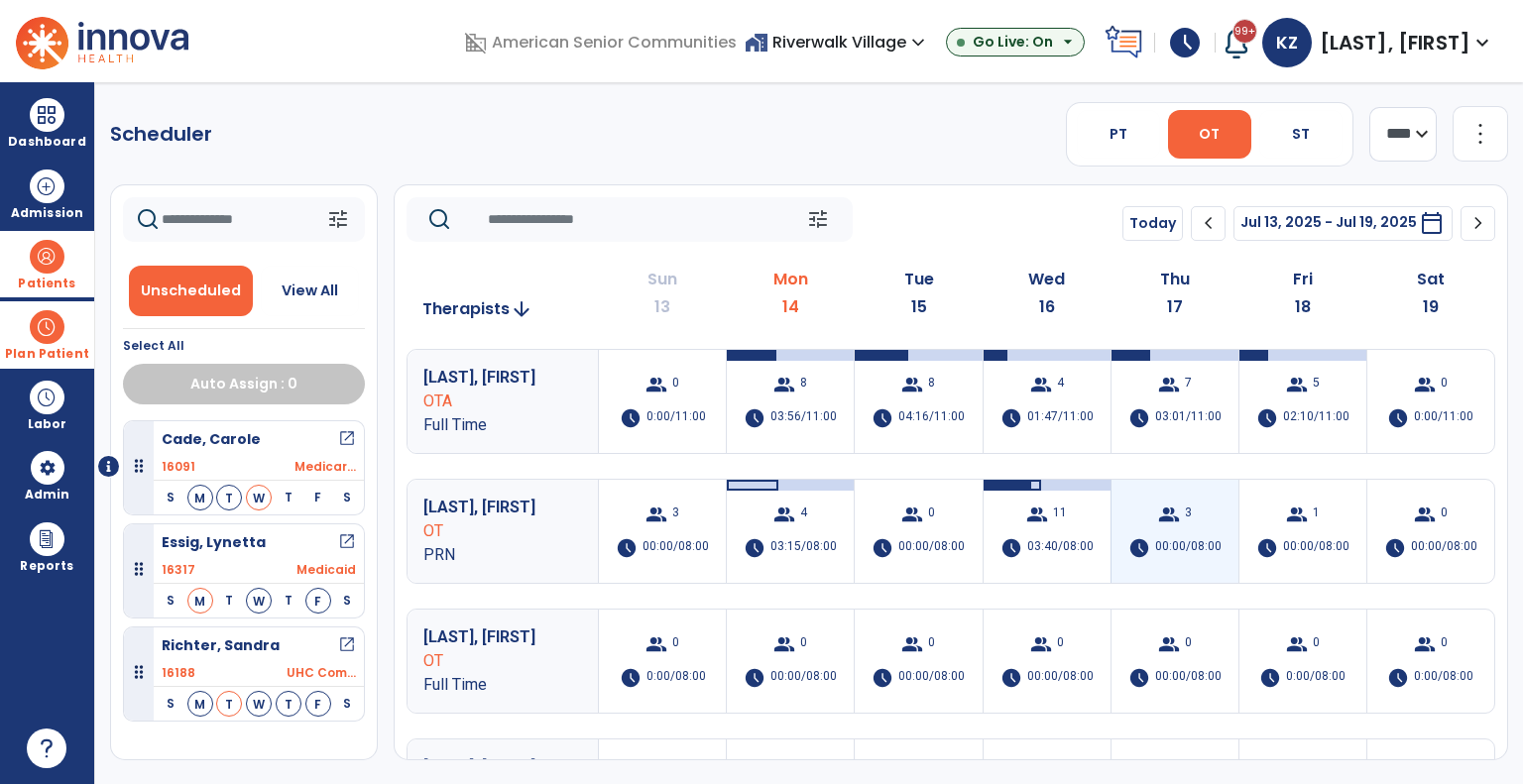 click on "00:00/08:00" at bounding box center (1188, 548) 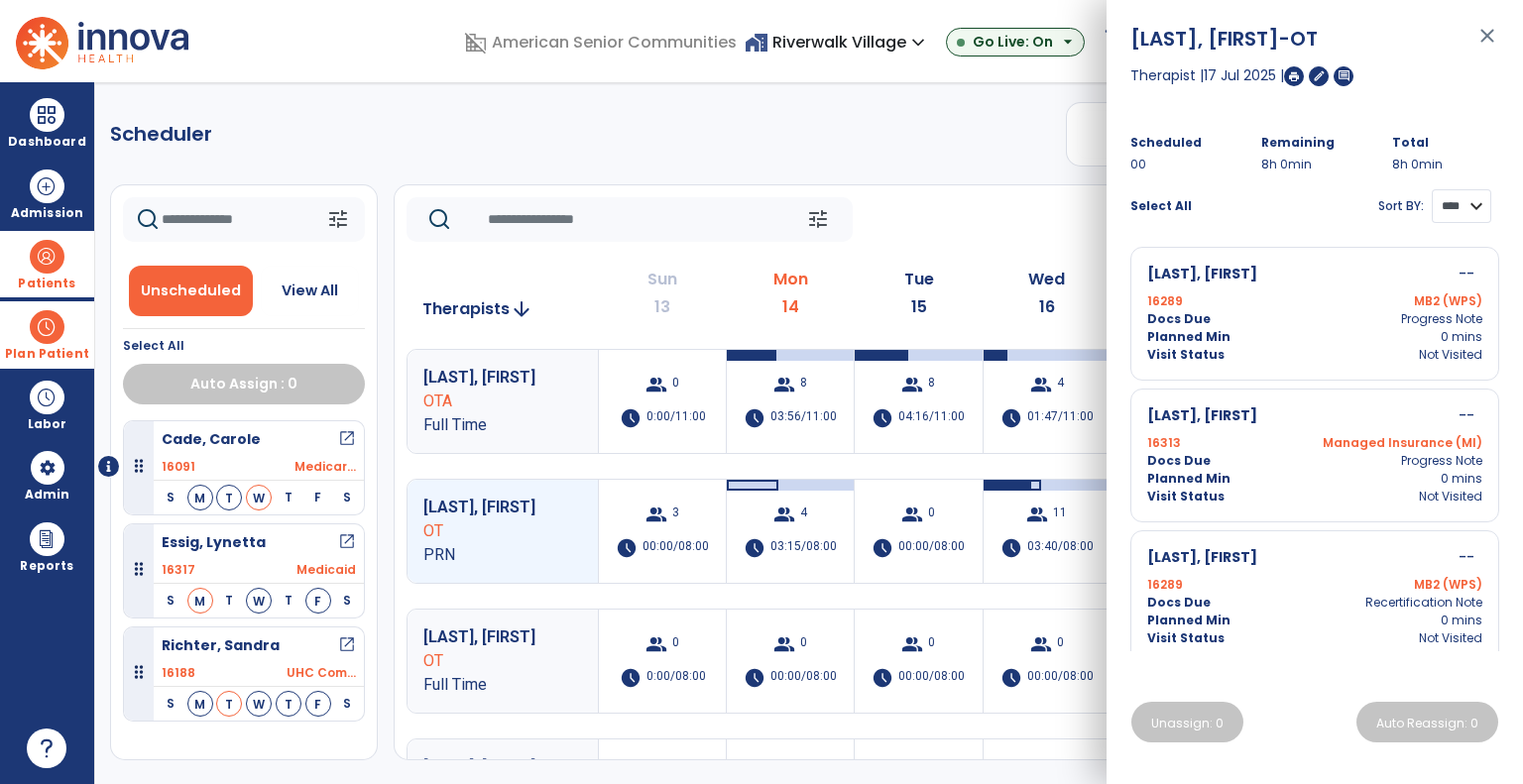 click on "**** ****" at bounding box center [1462, 206] 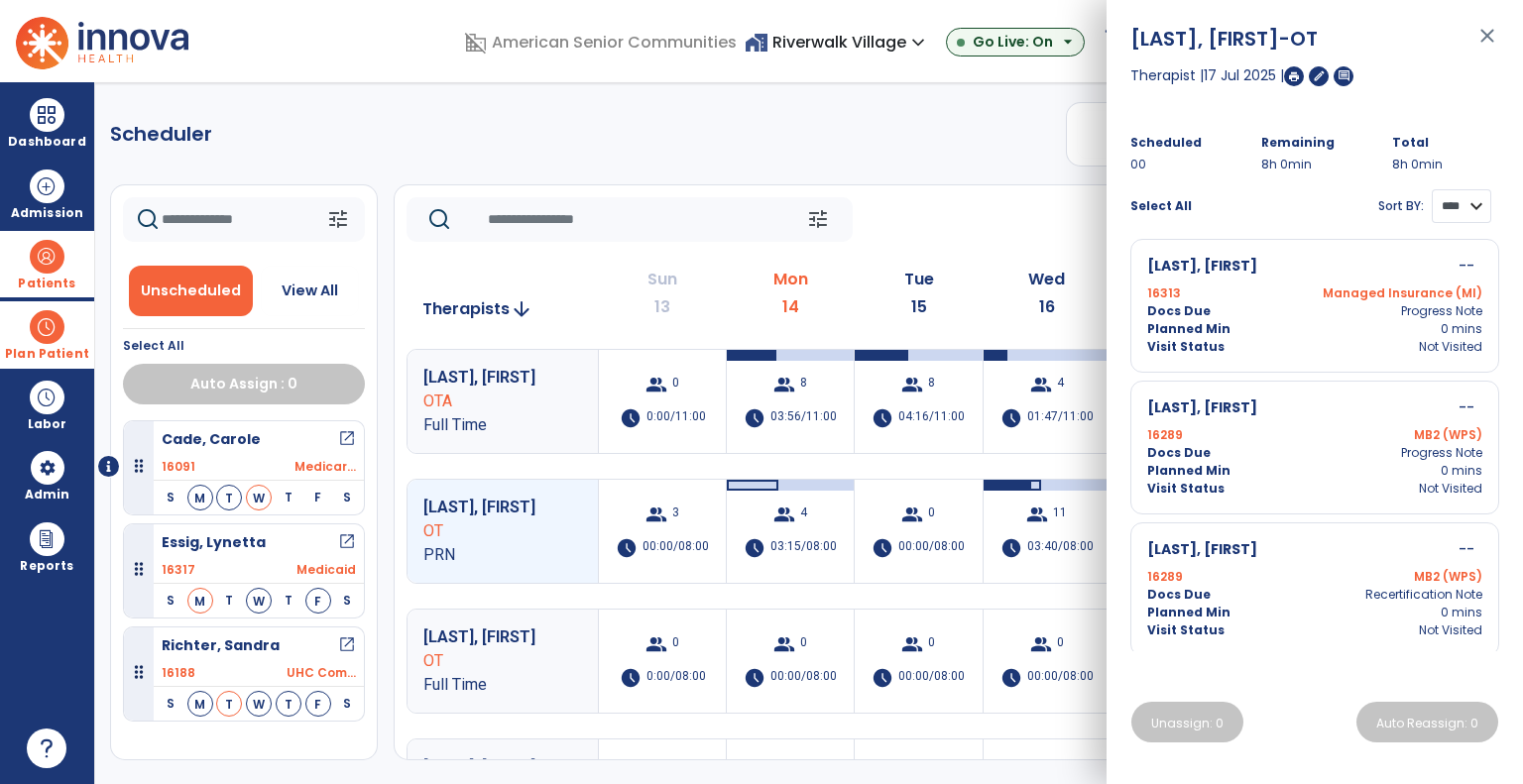 scroll, scrollTop: 11, scrollLeft: 0, axis: vertical 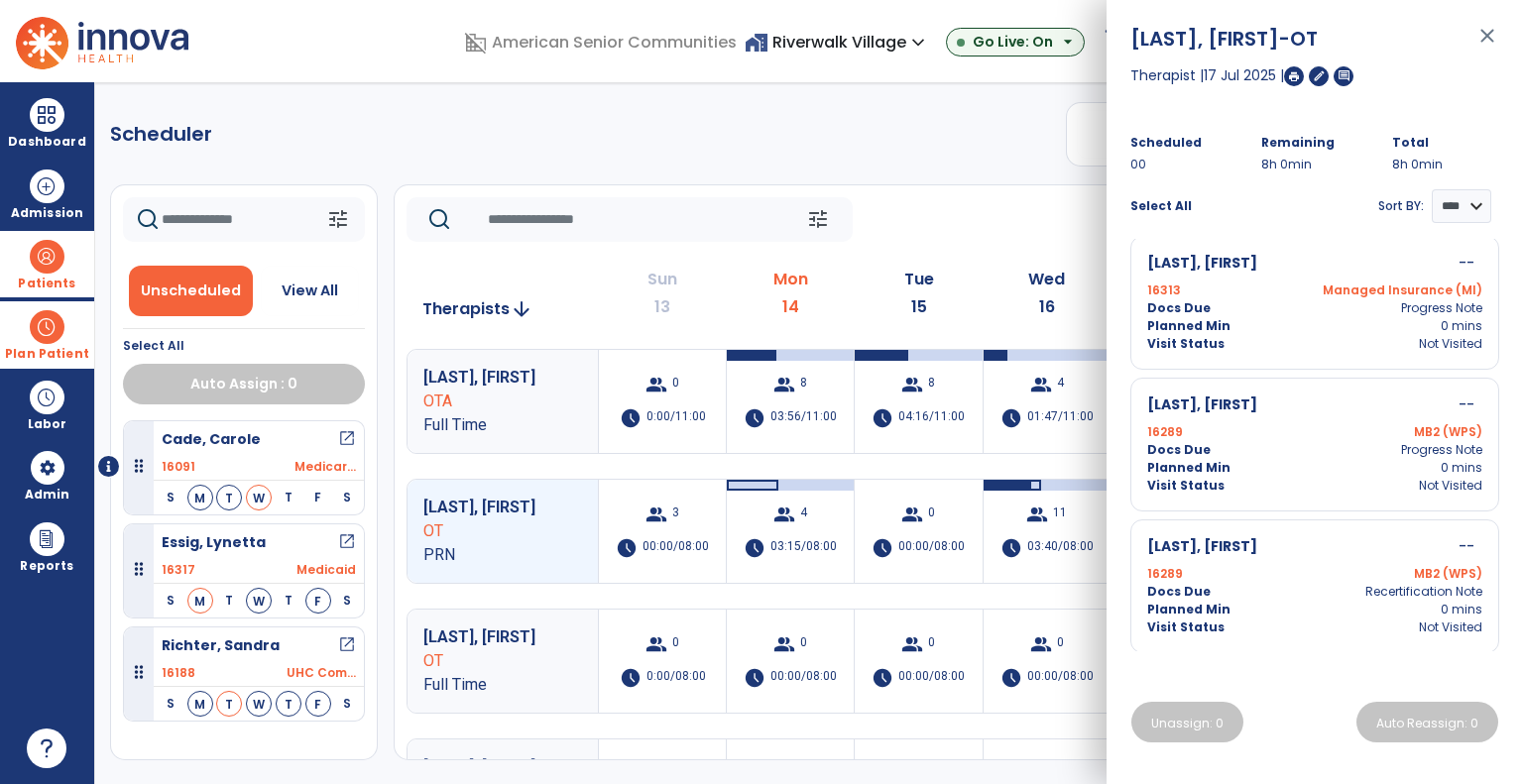 click on "Docs Due Progress Note" at bounding box center (1315, 308) 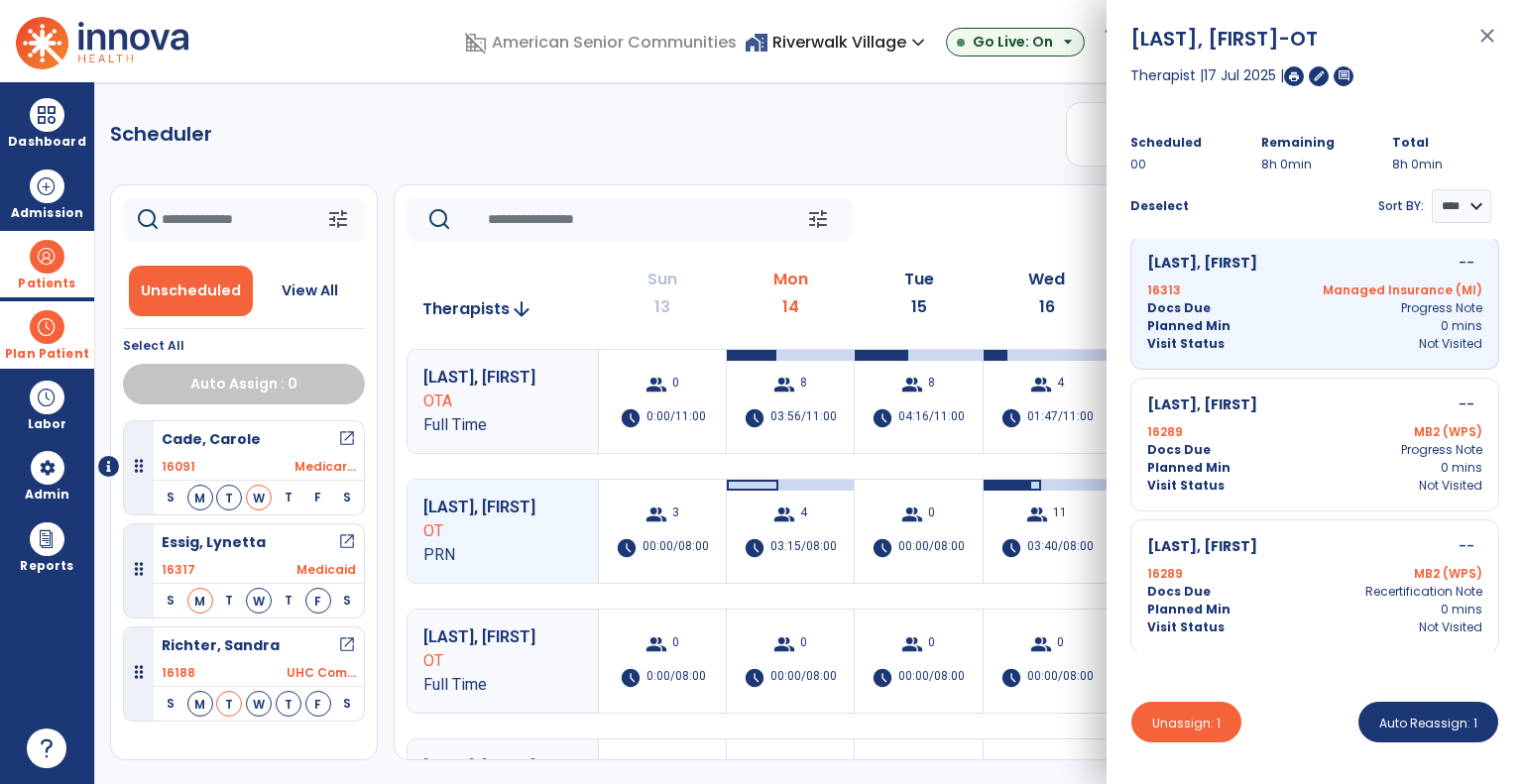 click on "Planned Min 0 mins" at bounding box center [1315, 468] 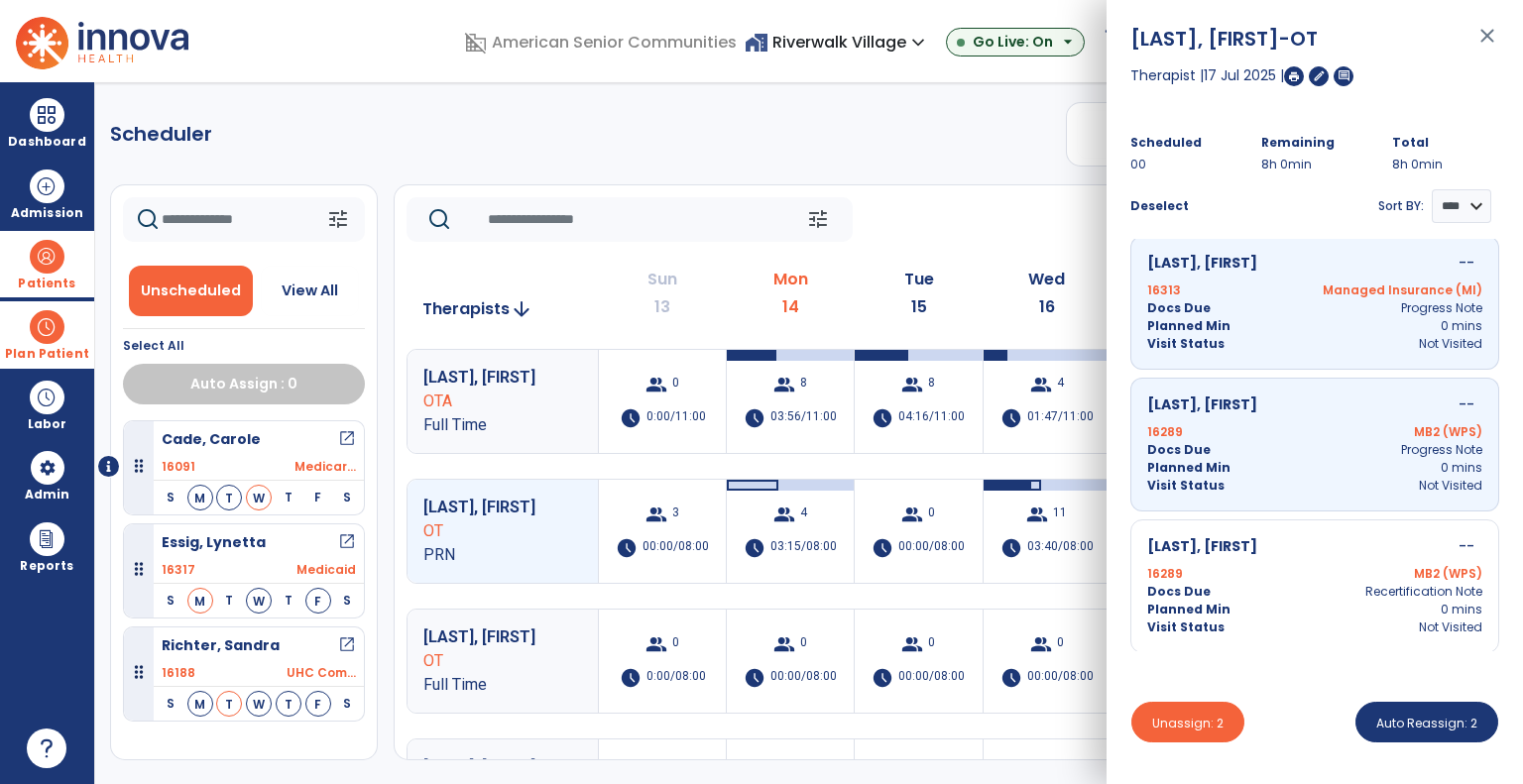 click on "Docs Due Recertification Note" at bounding box center [1315, 592] 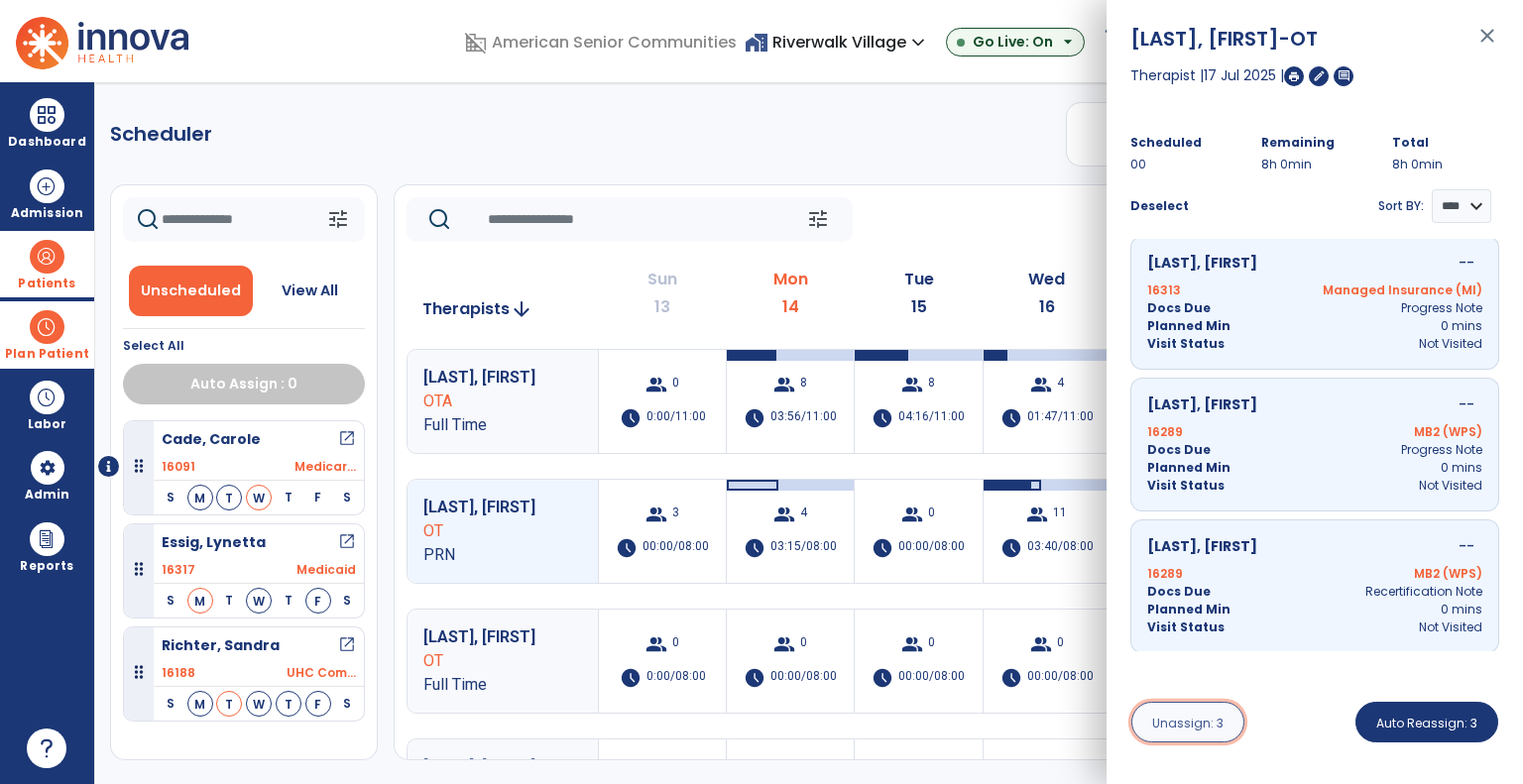 click on "Unassign: 3" at bounding box center (1188, 723) 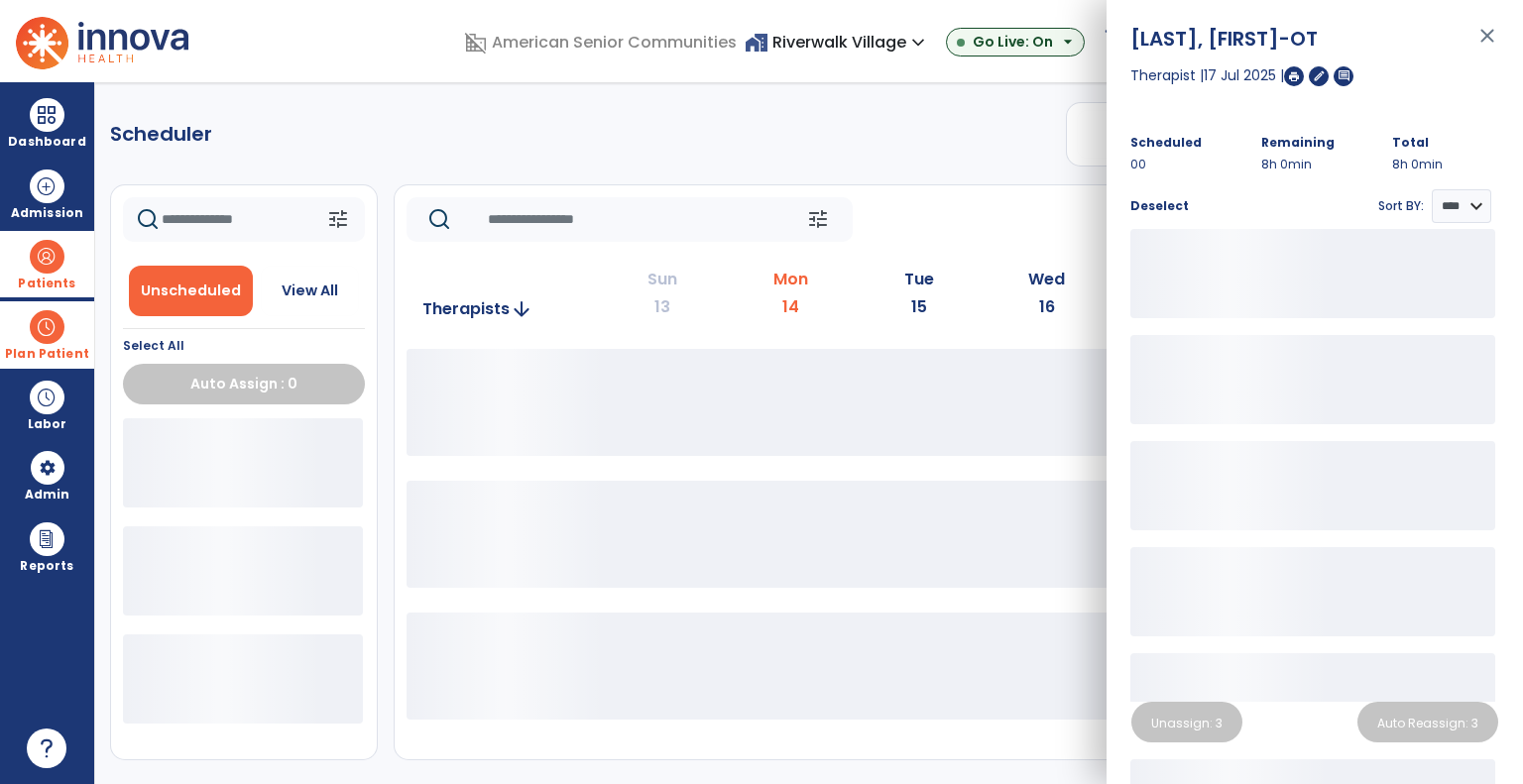 click on "tune   Today  chevron_left Jul 13, 2025 - Jul 19, 2025  *********  calendar_today  chevron_right" 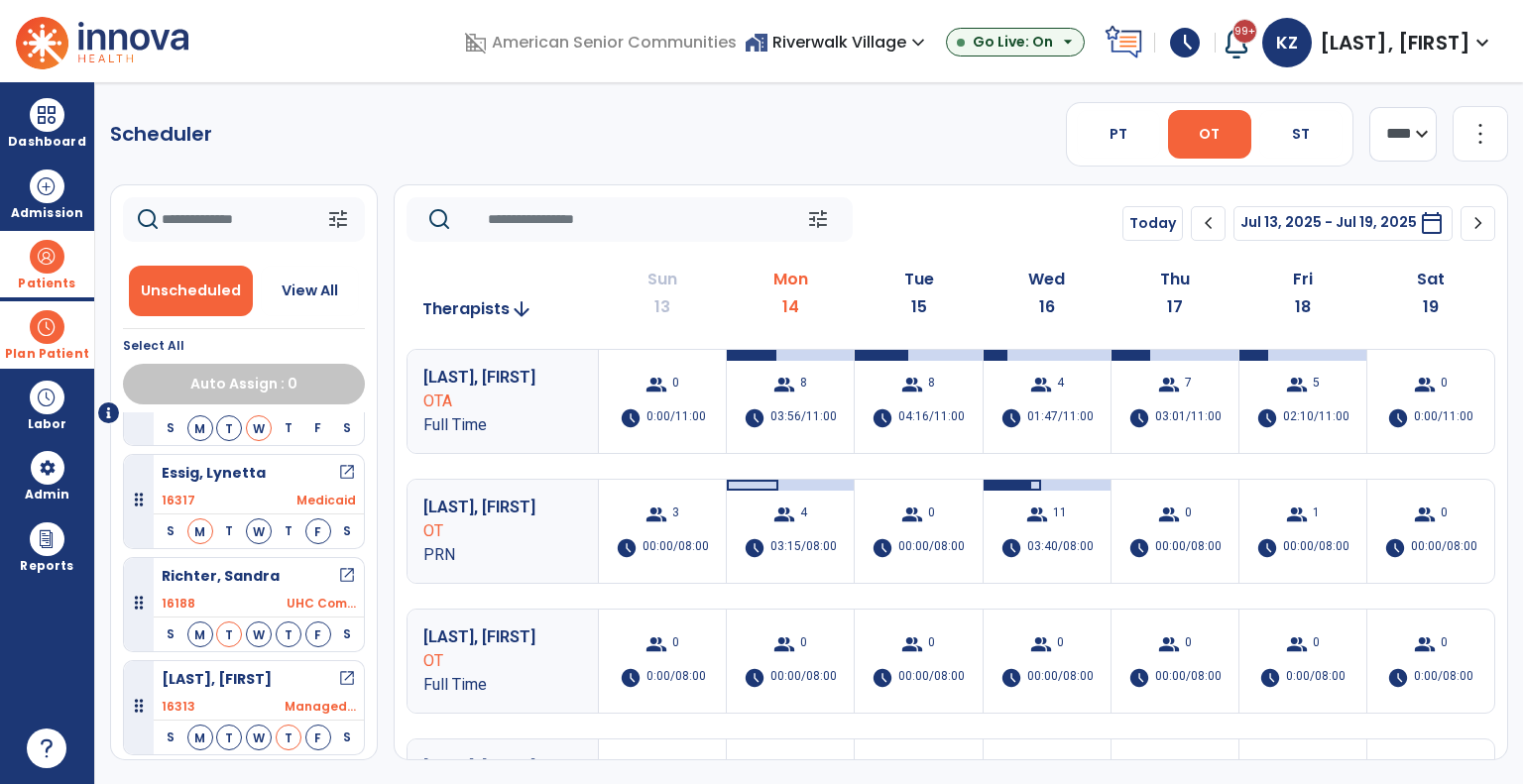 scroll, scrollTop: 155, scrollLeft: 0, axis: vertical 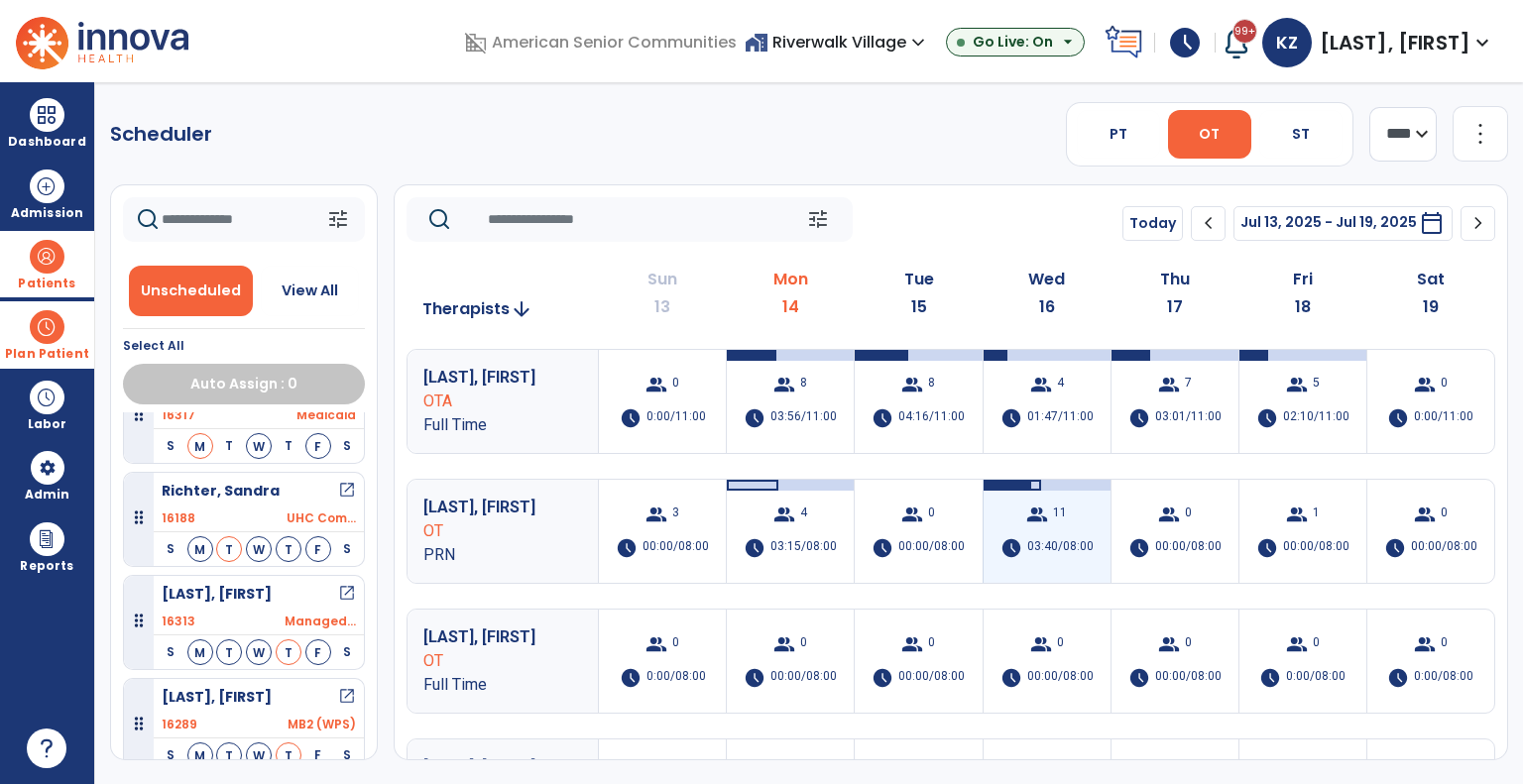 click on "group  11  schedule  03:40/08:00" at bounding box center [1047, 531] 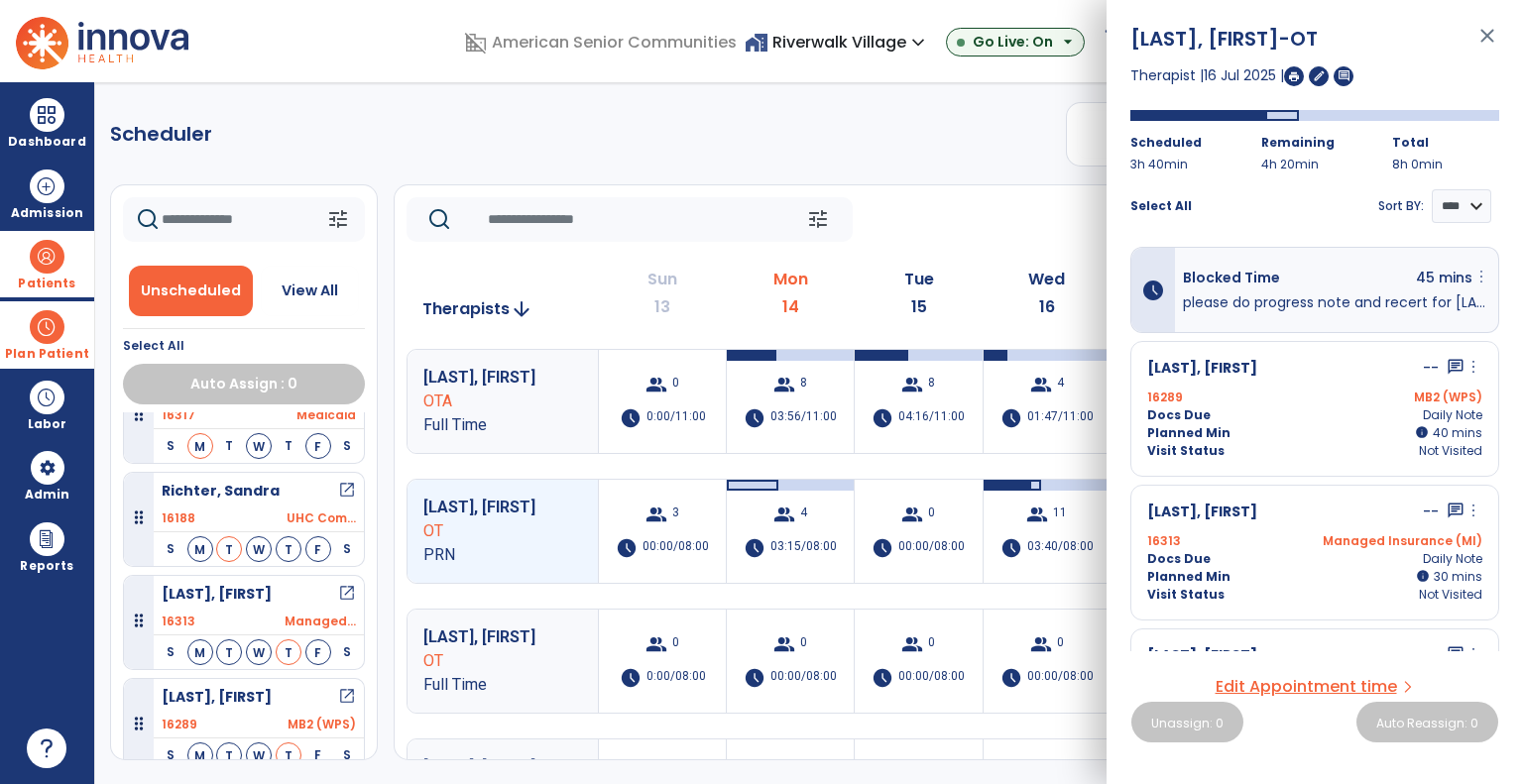 click on "more_vert" at bounding box center (1481, 277) 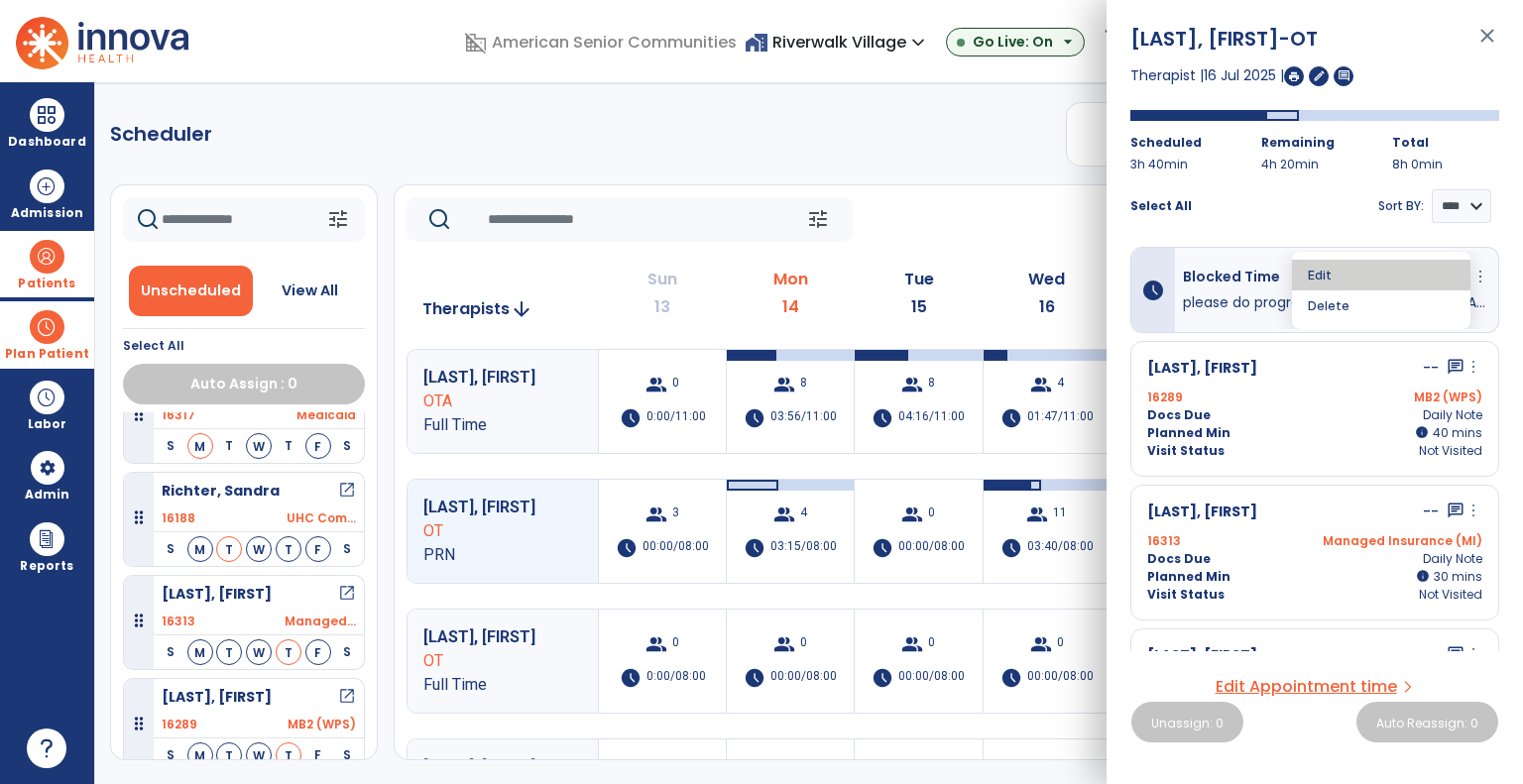 click on "Edit" at bounding box center (1381, 275) 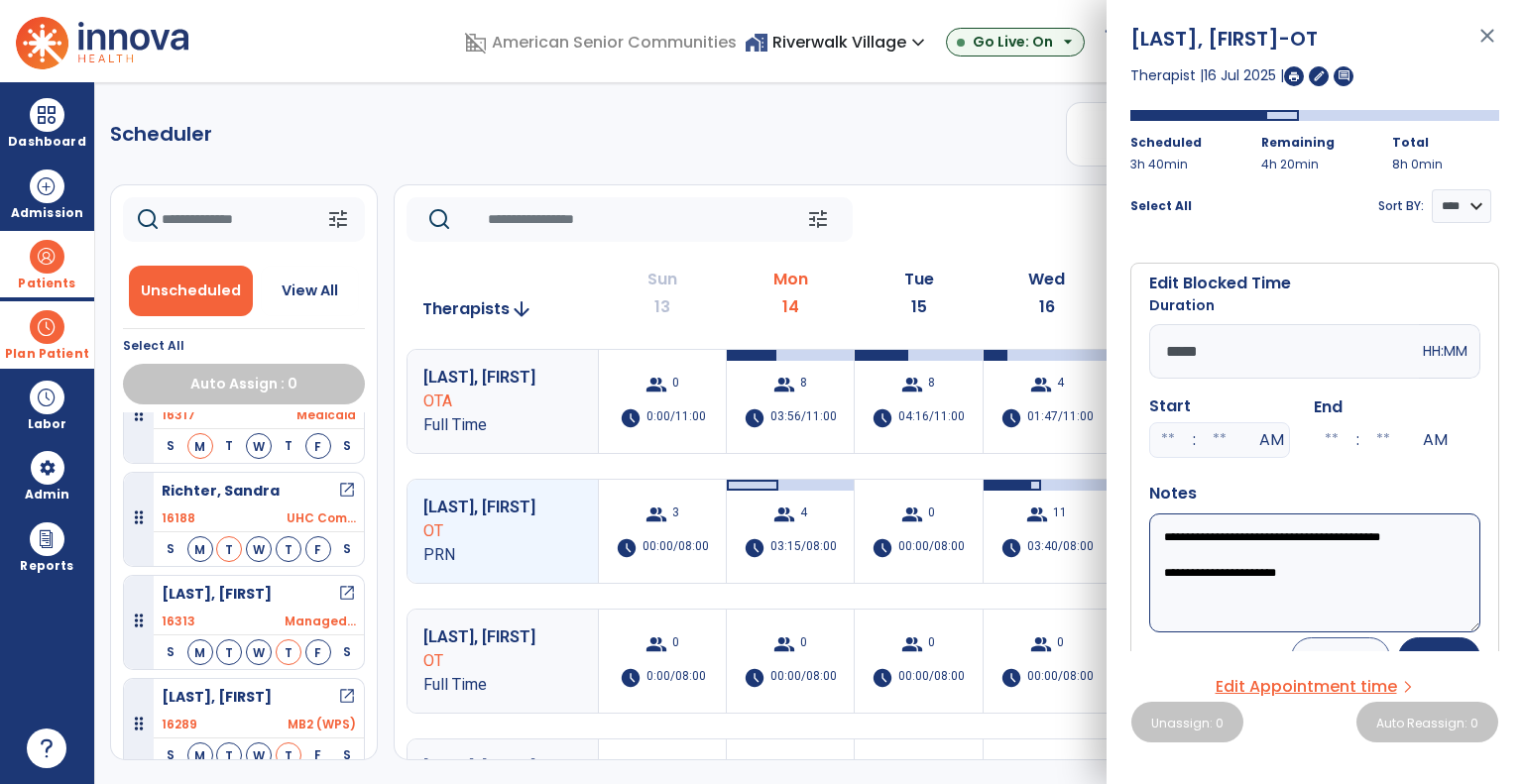 click on "**********" at bounding box center [1315, 573] 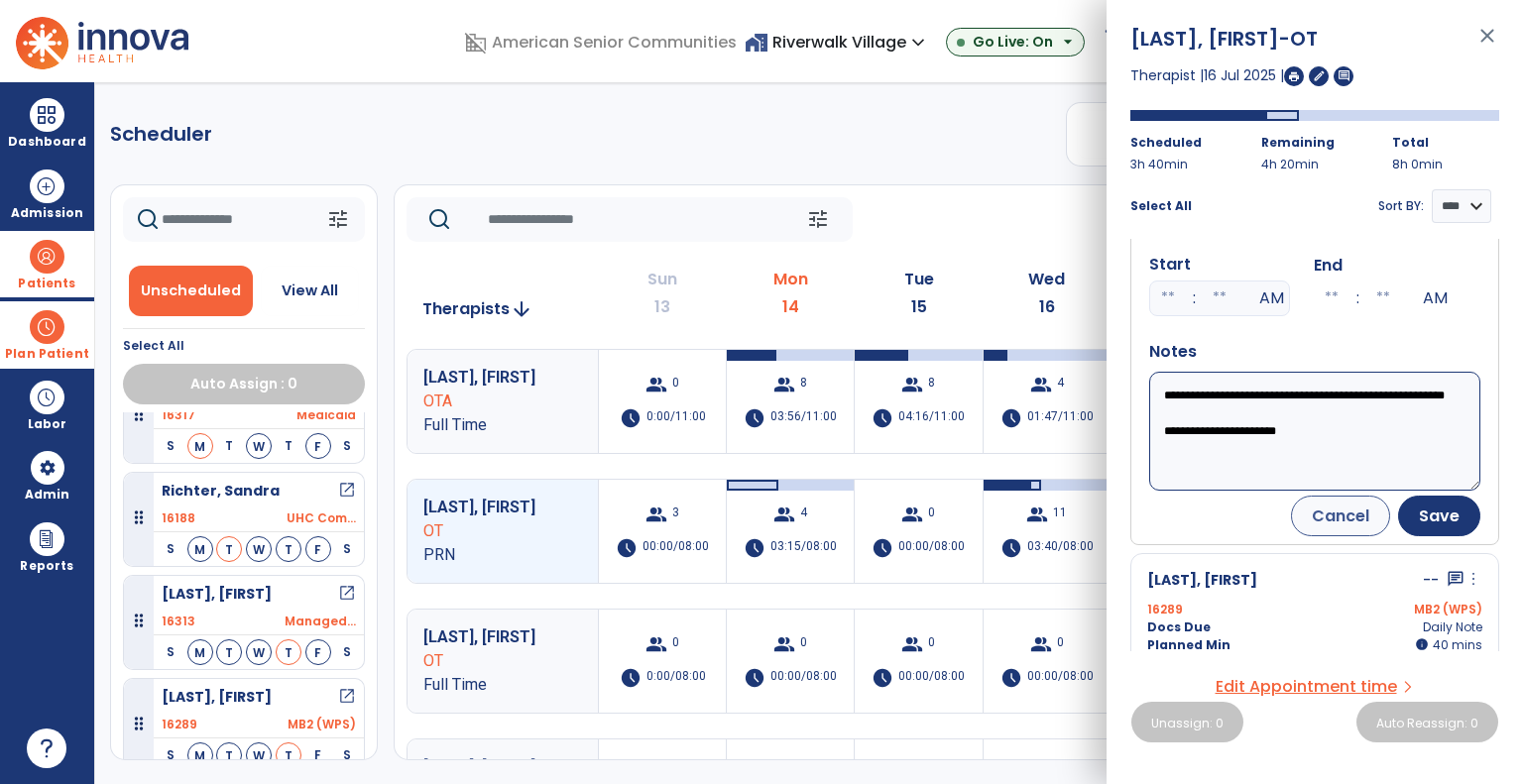 scroll, scrollTop: 198, scrollLeft: 0, axis: vertical 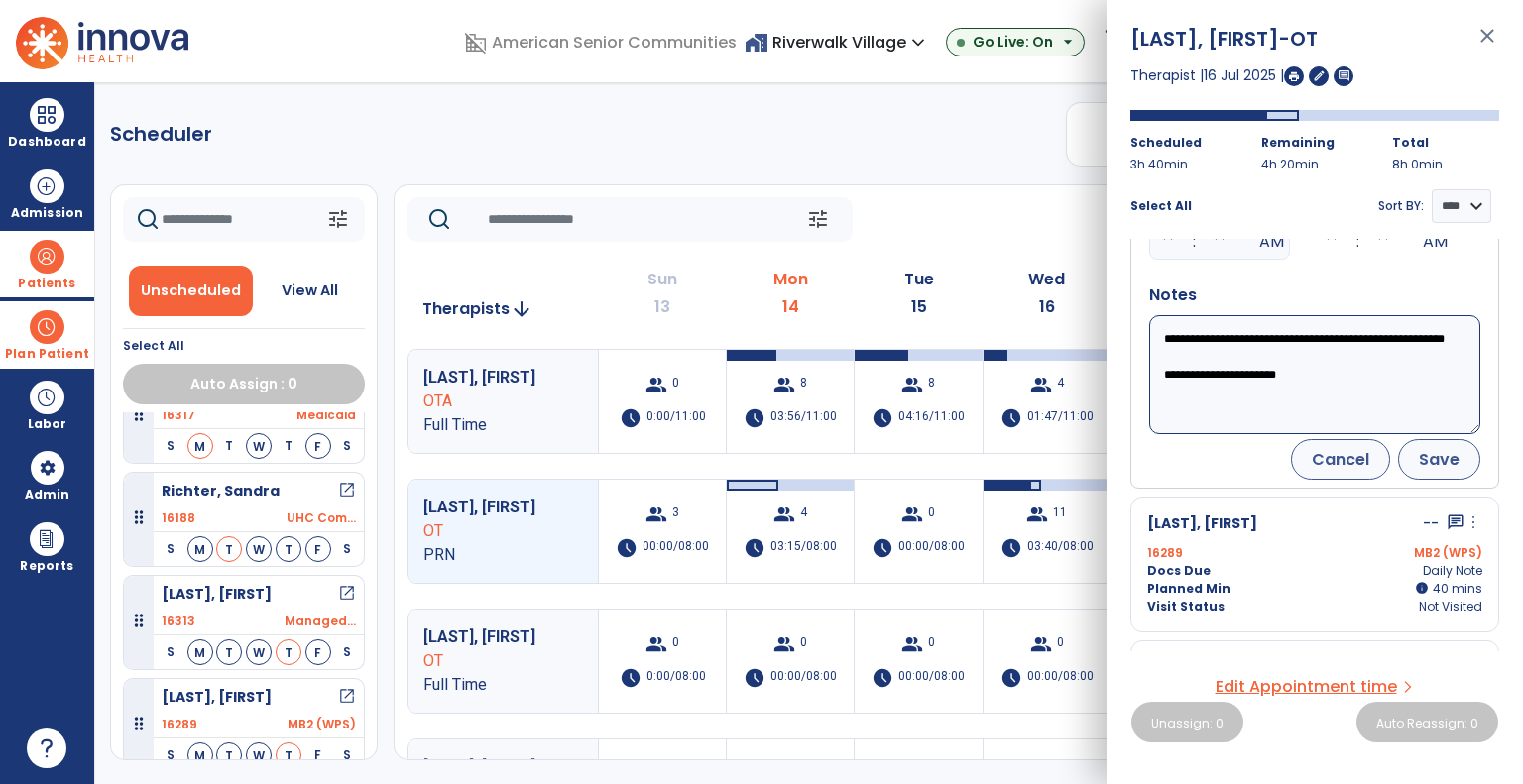 type on "**********" 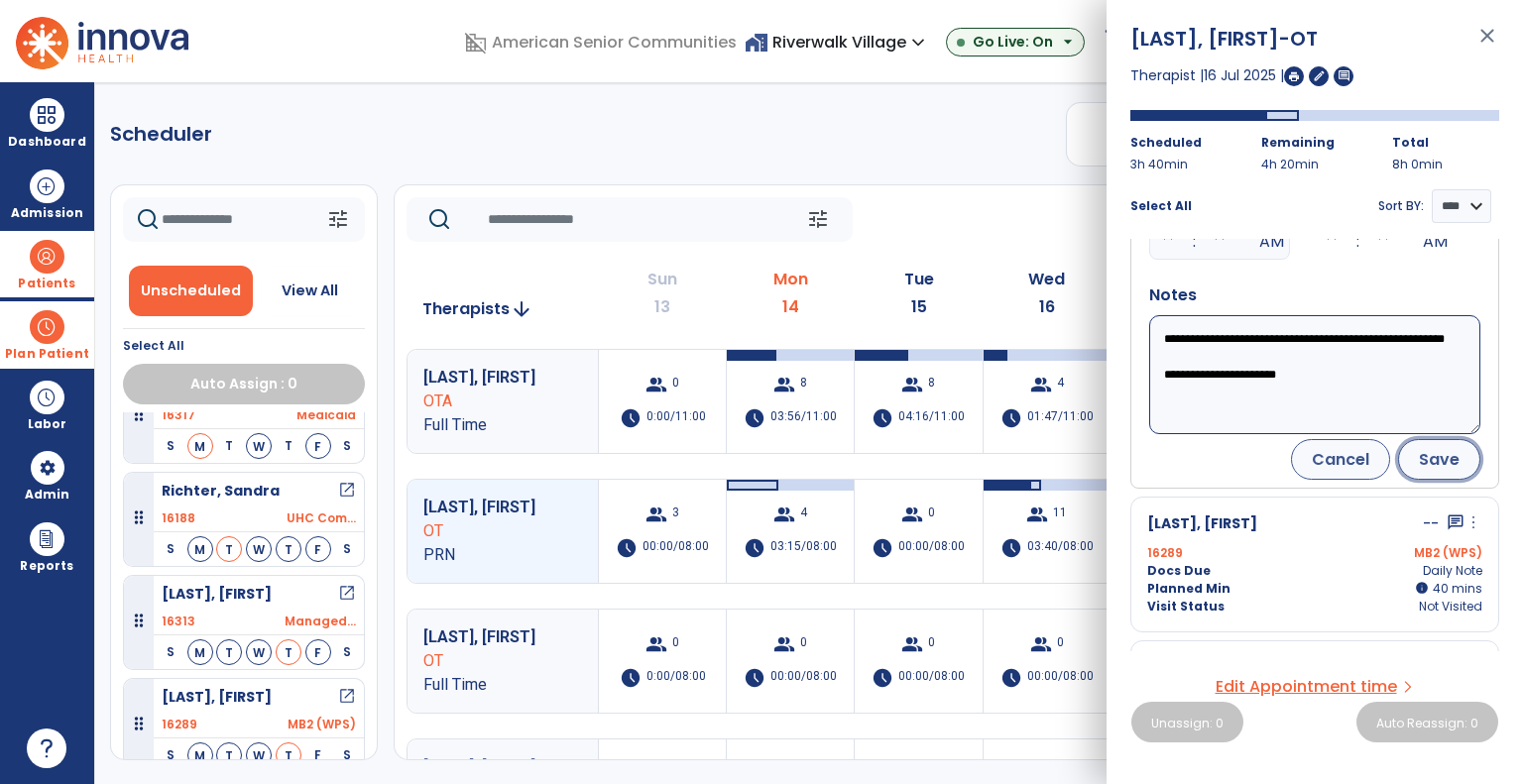 click on "Save" at bounding box center [1439, 459] 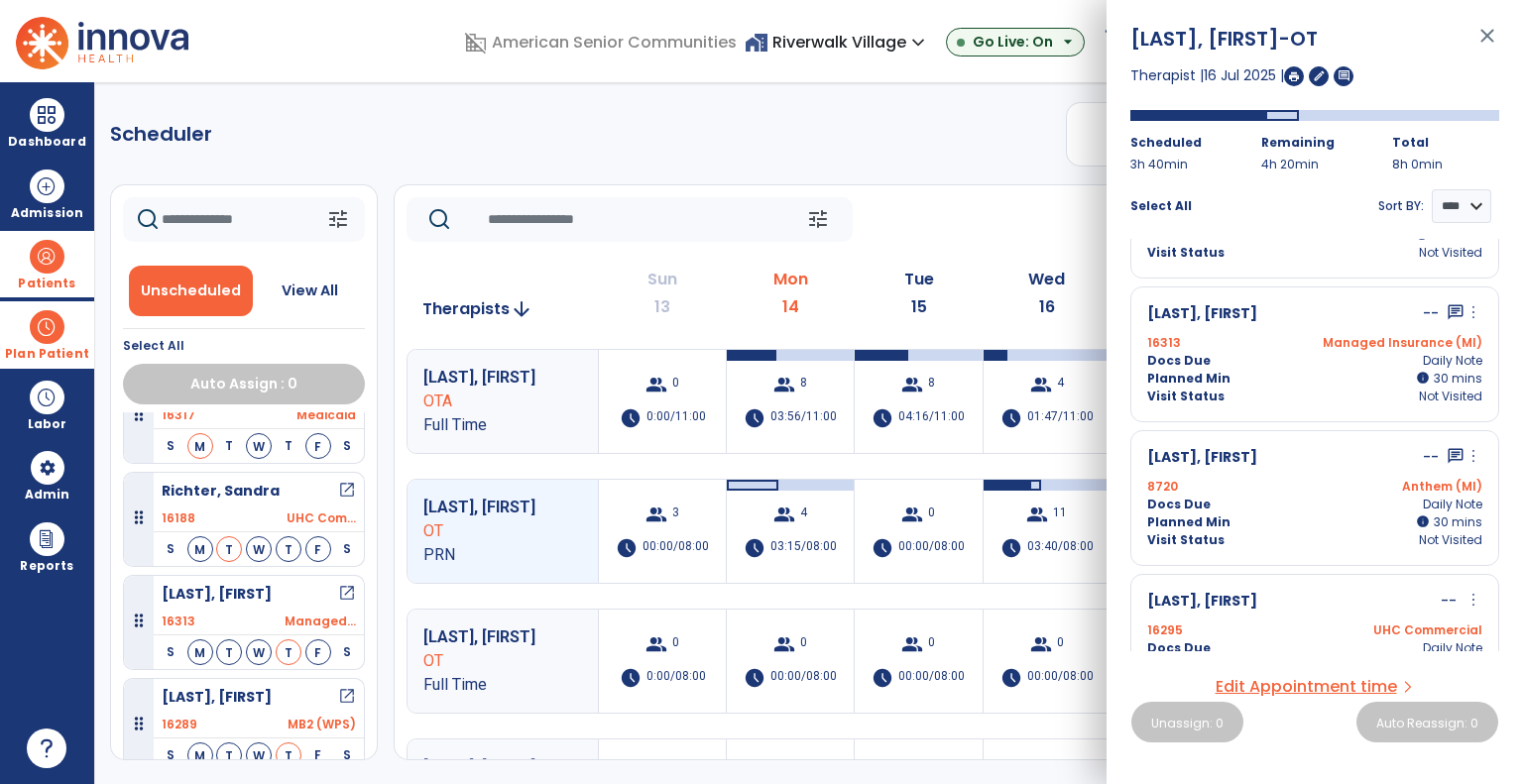 scroll, scrollTop: 182, scrollLeft: 0, axis: vertical 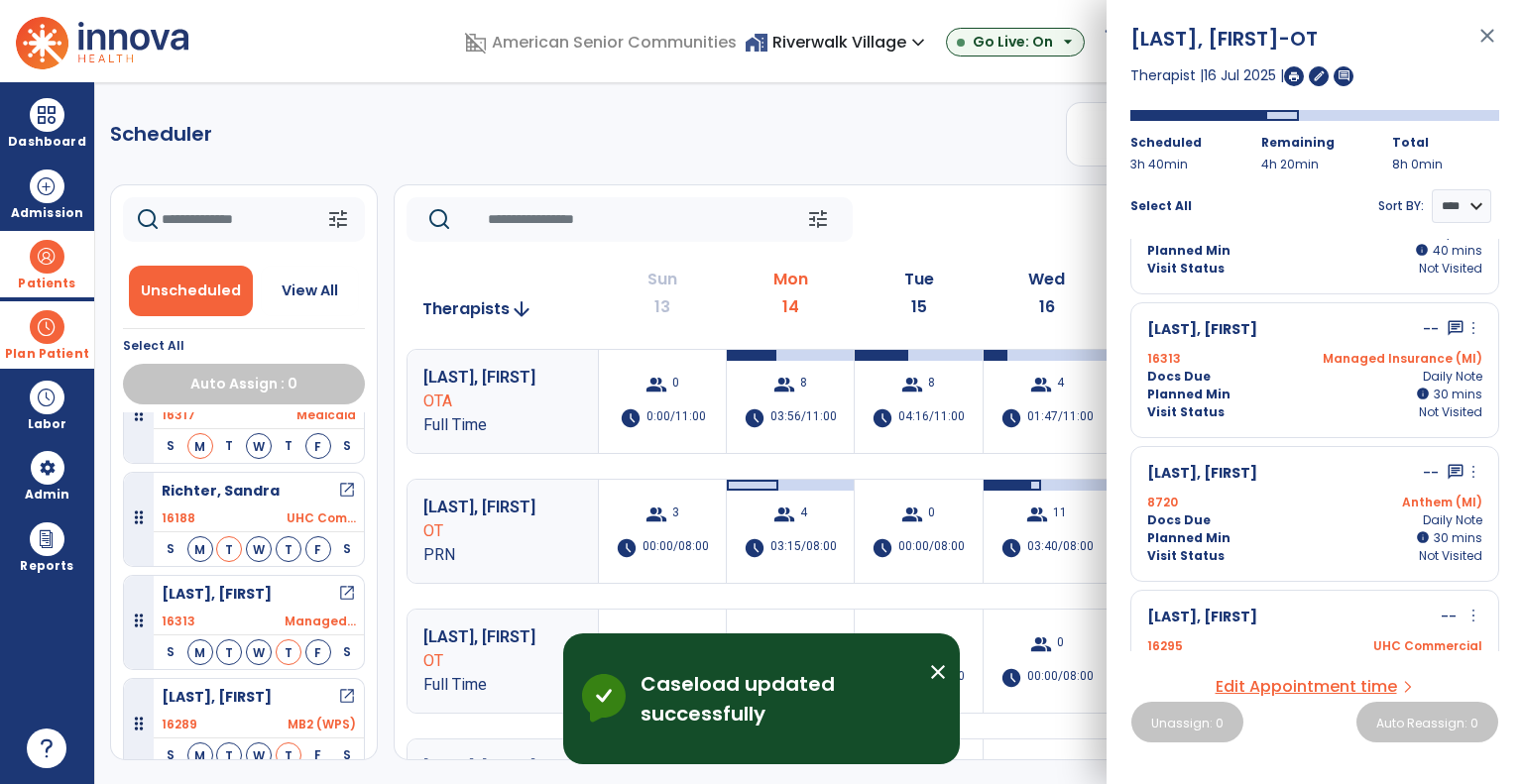 click on "tune   Today  chevron_left Jul 13, 2025 - Jul 19, 2025  *********  calendar_today  chevron_right" 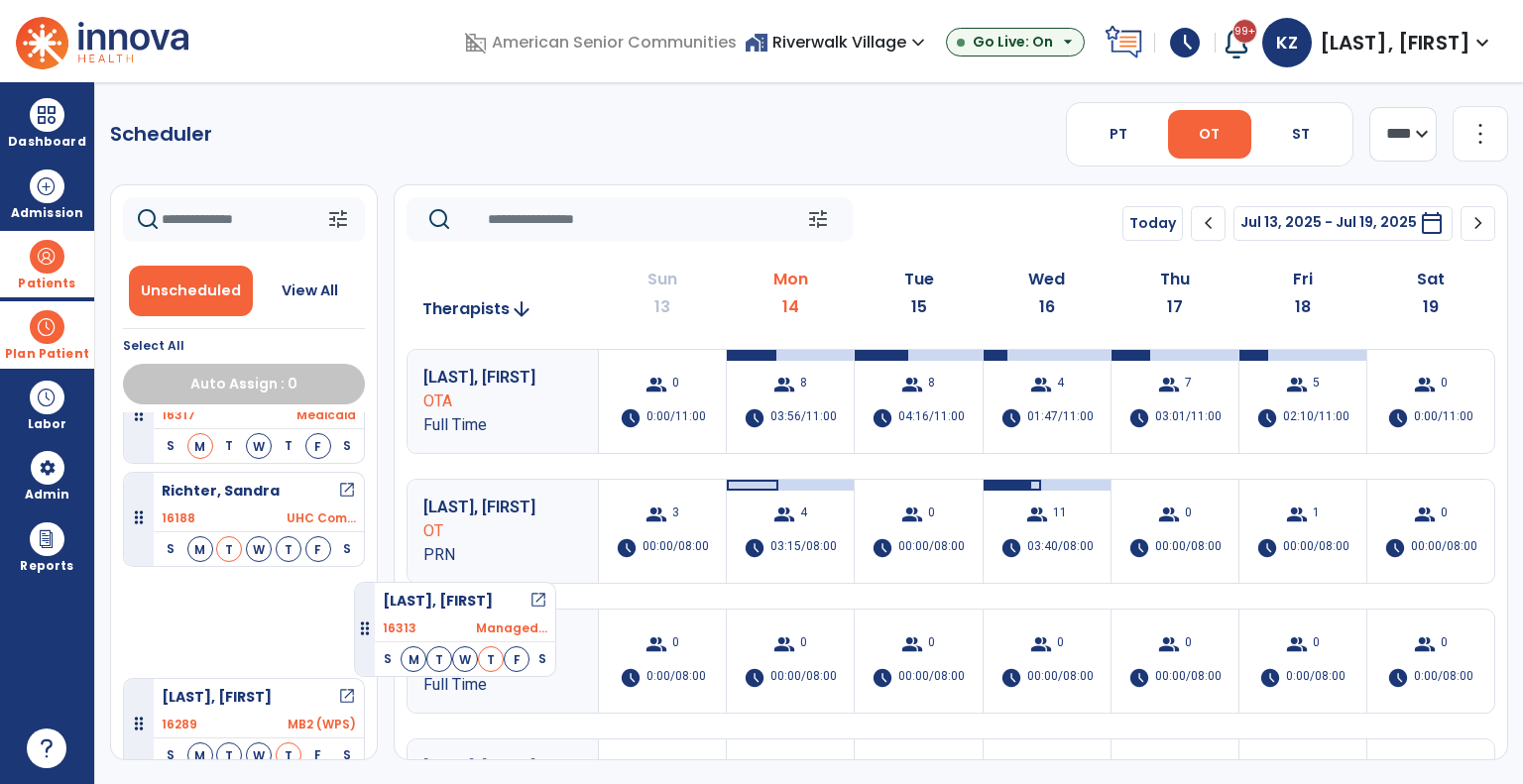 scroll, scrollTop: 53, scrollLeft: 0, axis: vertical 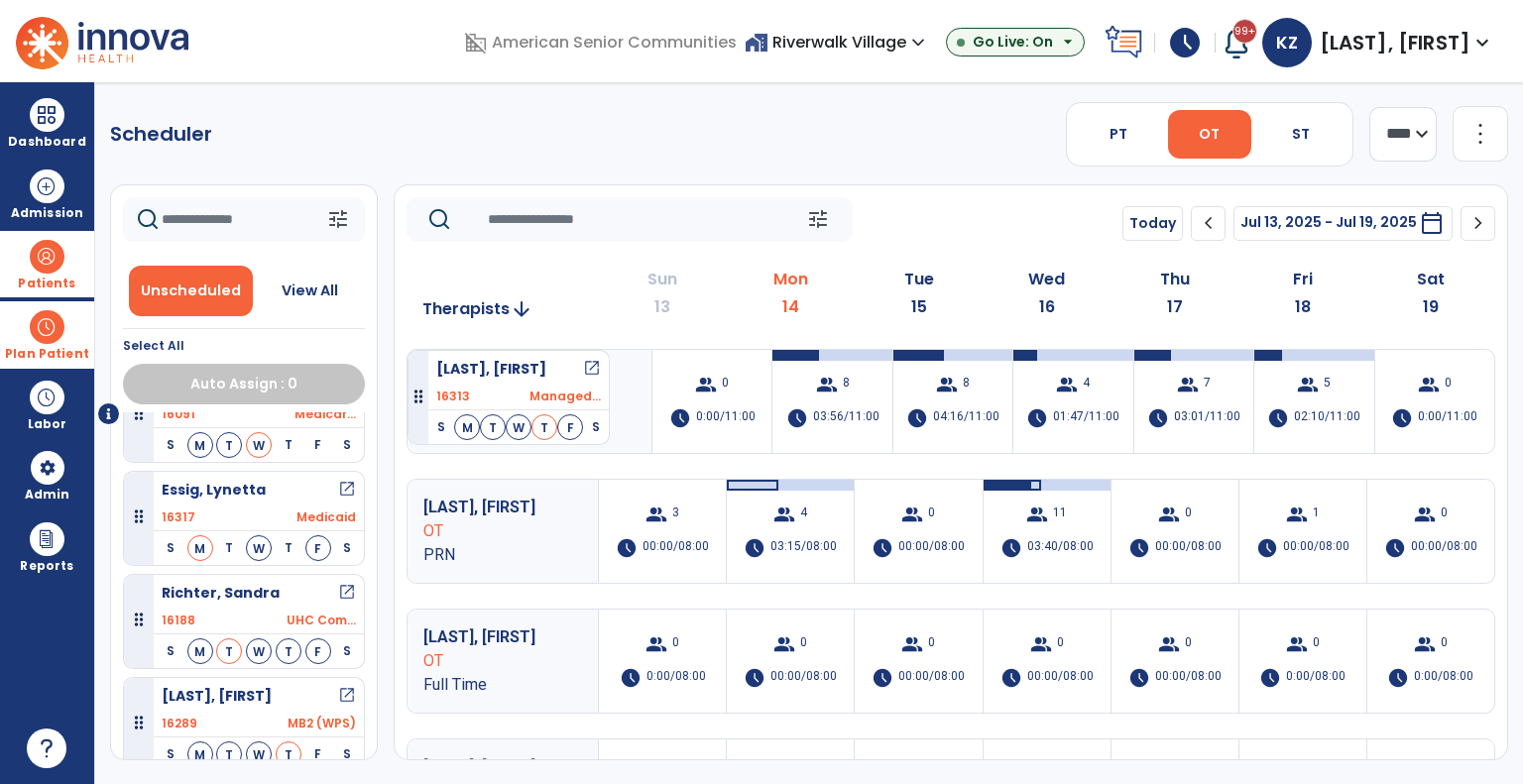 drag, startPoint x: 259, startPoint y: 617, endPoint x: 407, endPoint y: 341, distance: 313.17727 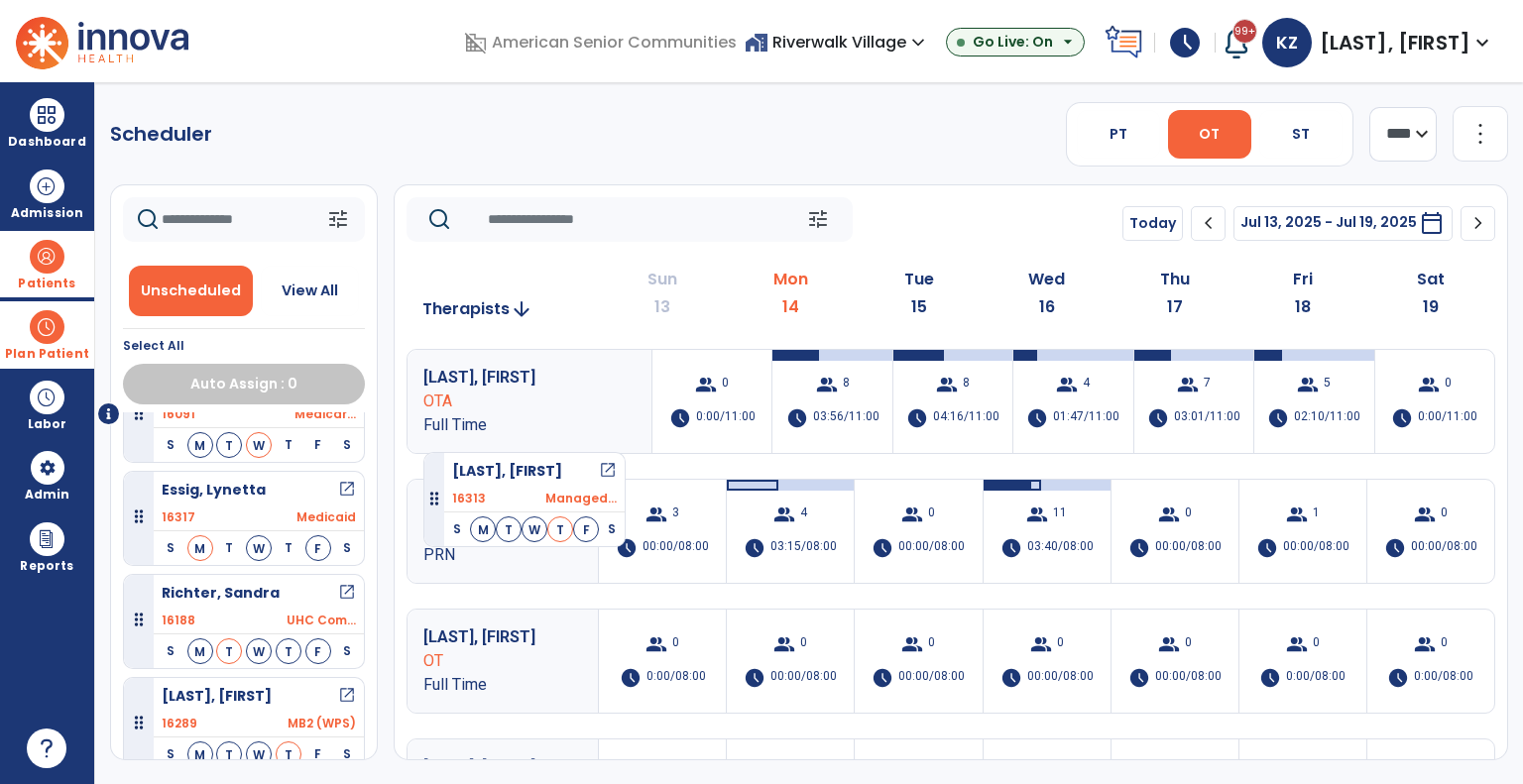 scroll, scrollTop: 155, scrollLeft: 0, axis: vertical 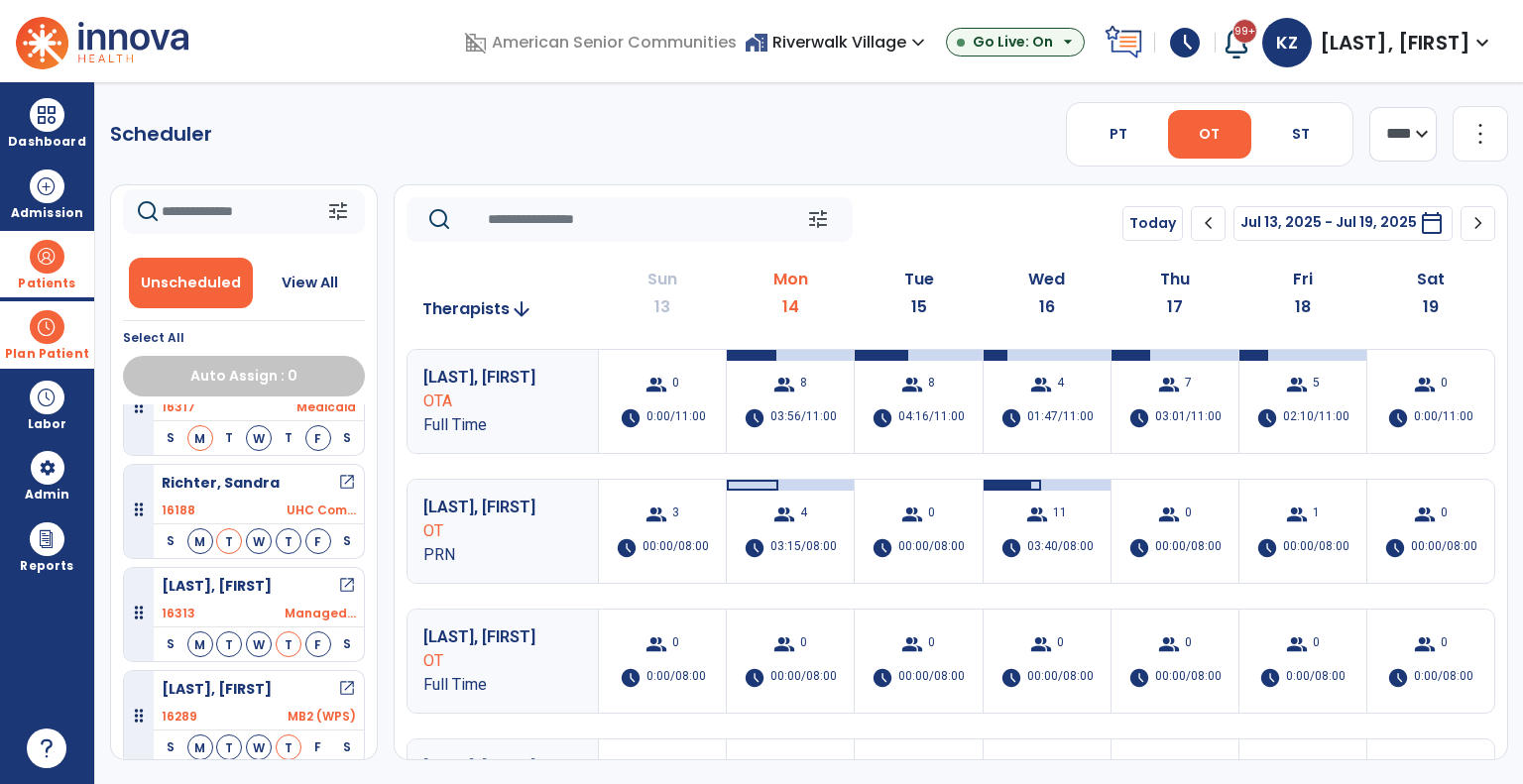 drag, startPoint x: 265, startPoint y: 701, endPoint x: 413, endPoint y: 349, distance: 381.8481 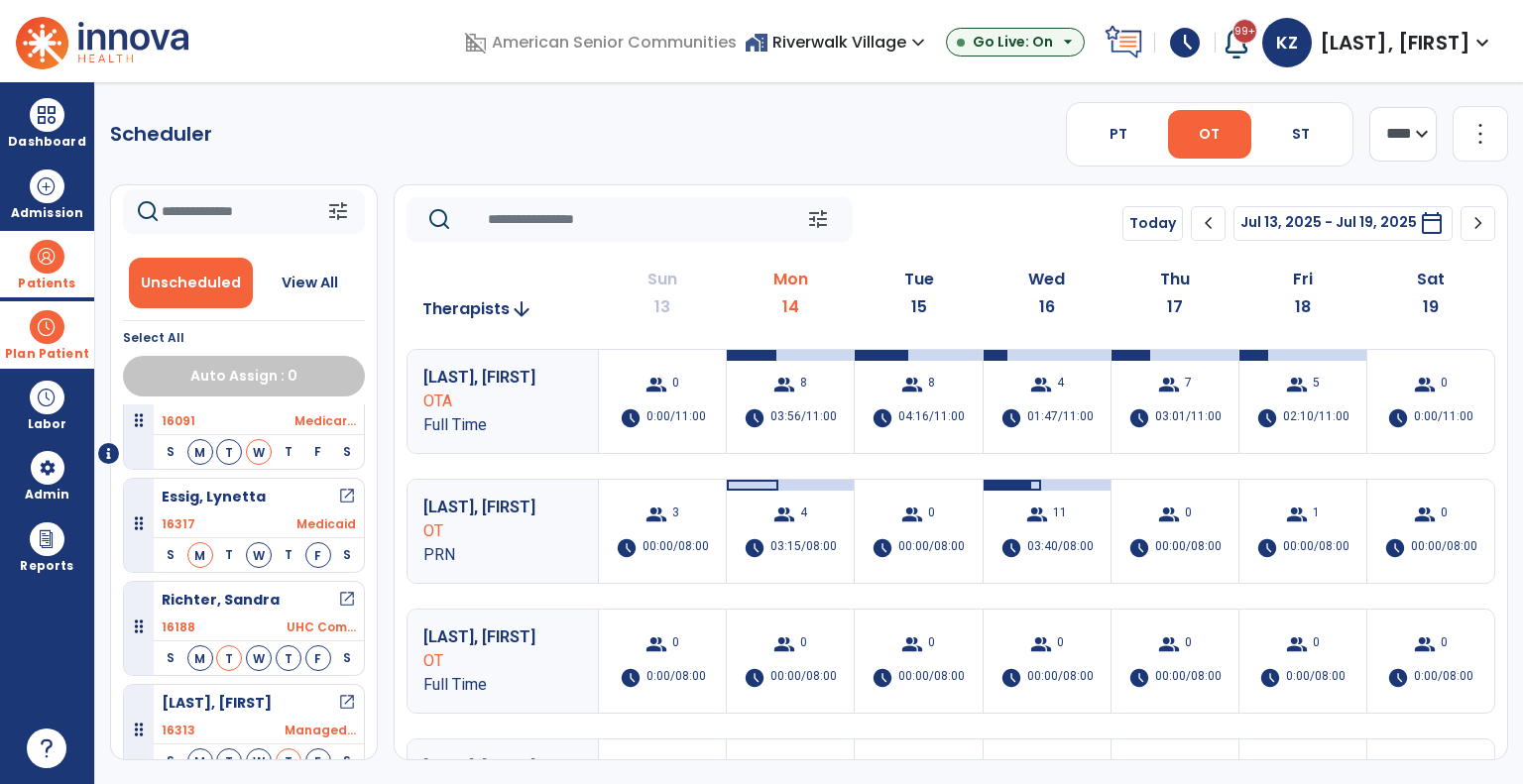 scroll, scrollTop: 0, scrollLeft: 0, axis: both 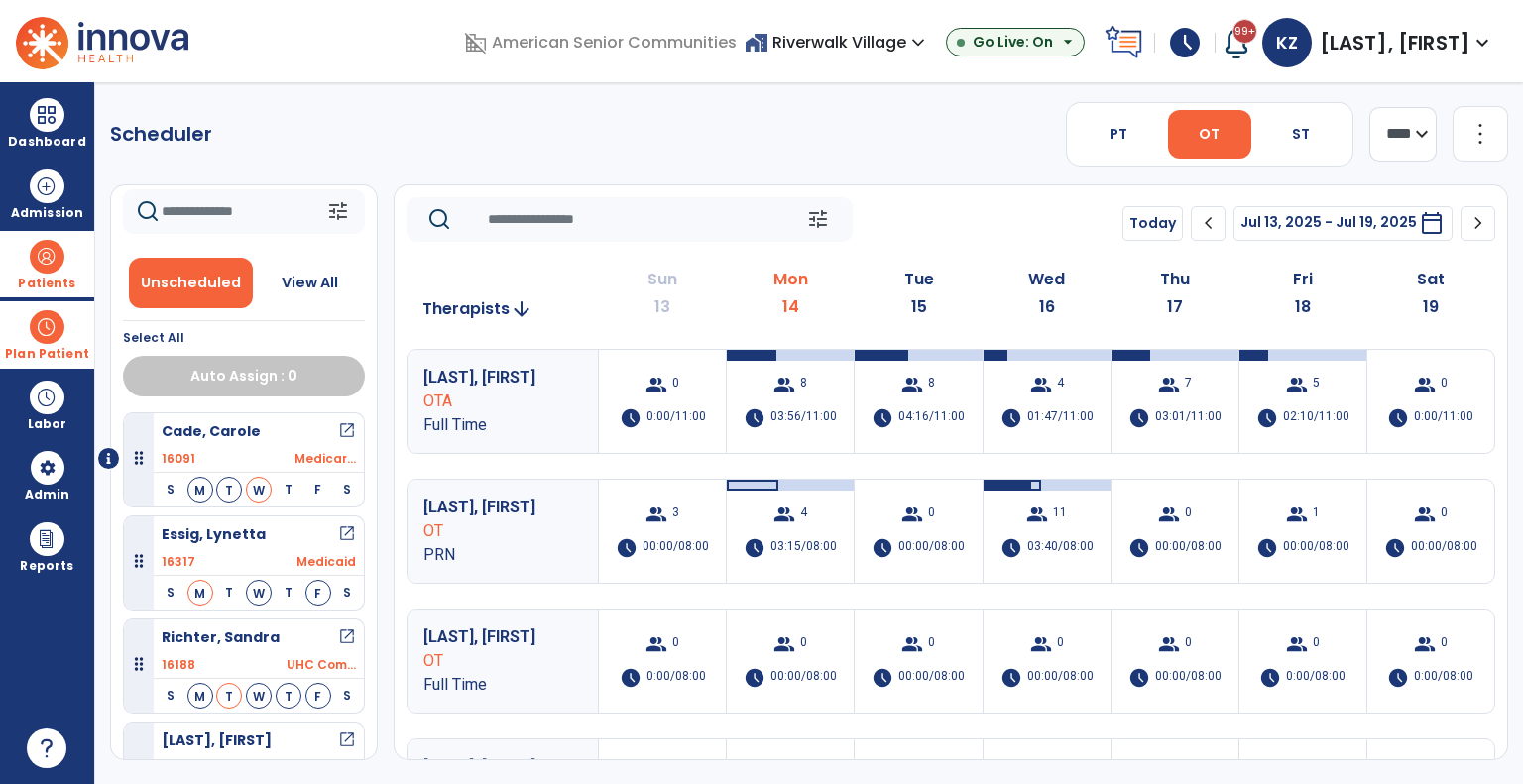 drag, startPoint x: 271, startPoint y: 422, endPoint x: 373, endPoint y: 483, distance: 118.84864 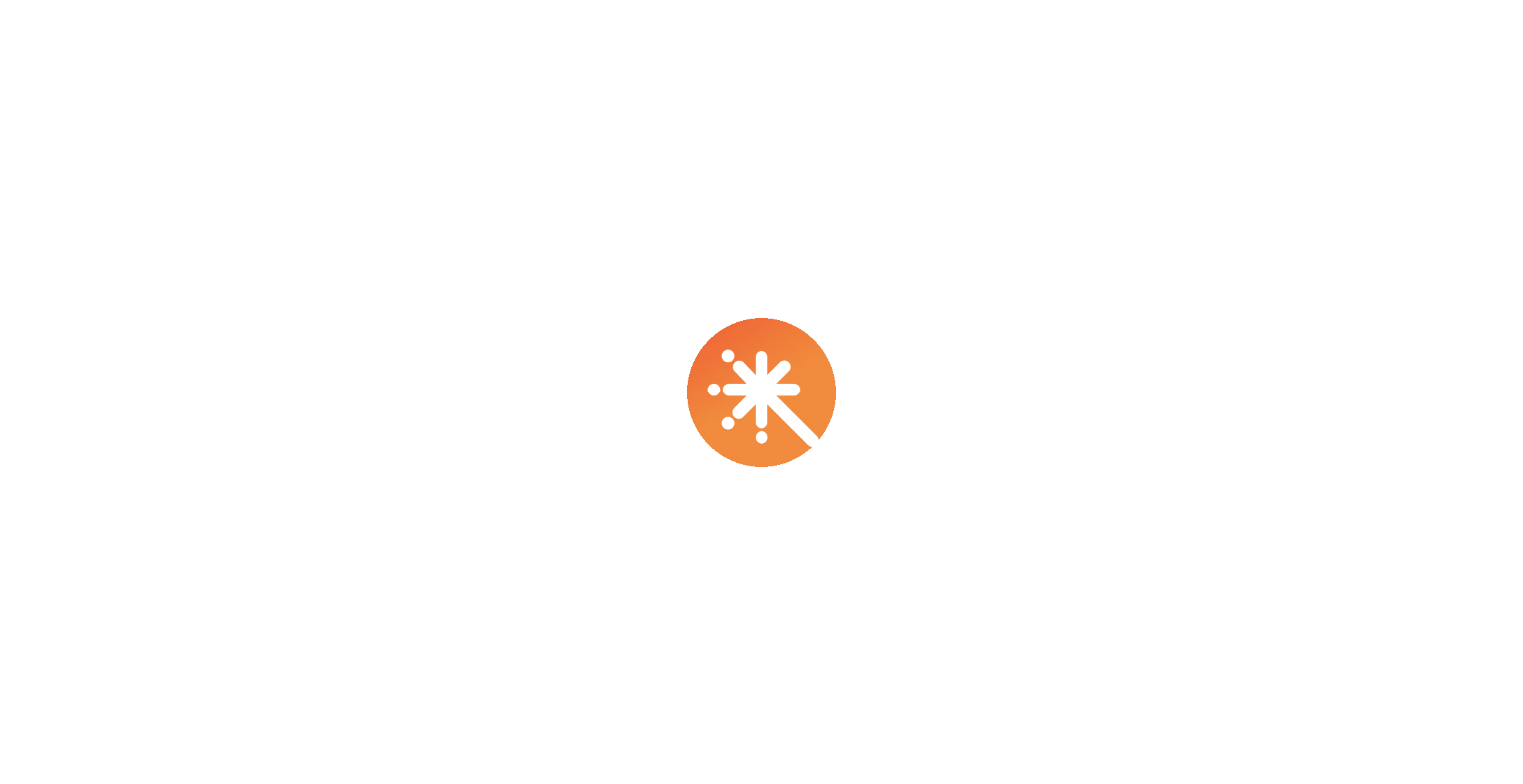 scroll, scrollTop: 0, scrollLeft: 0, axis: both 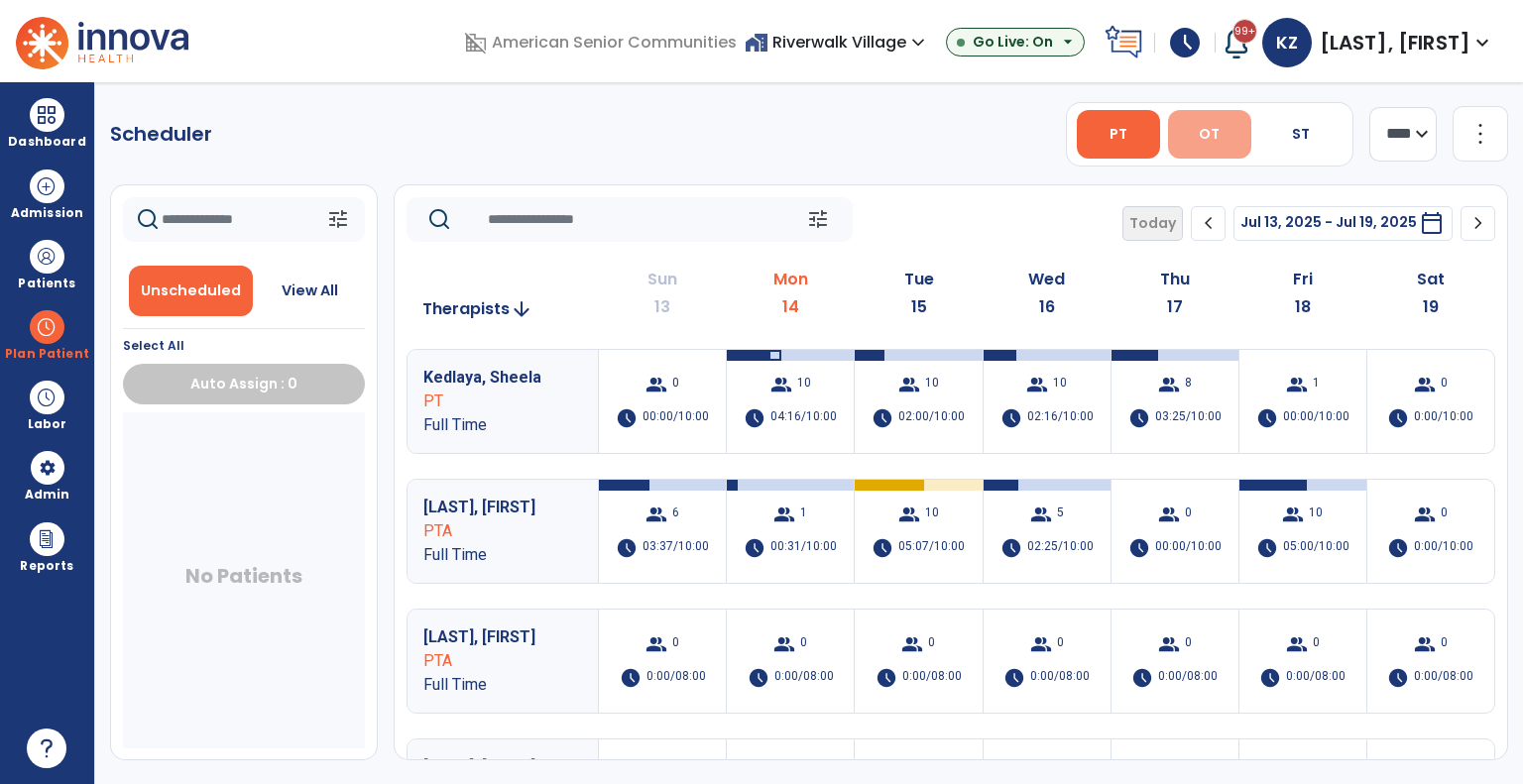 click on "OT" at bounding box center (1209, 134) 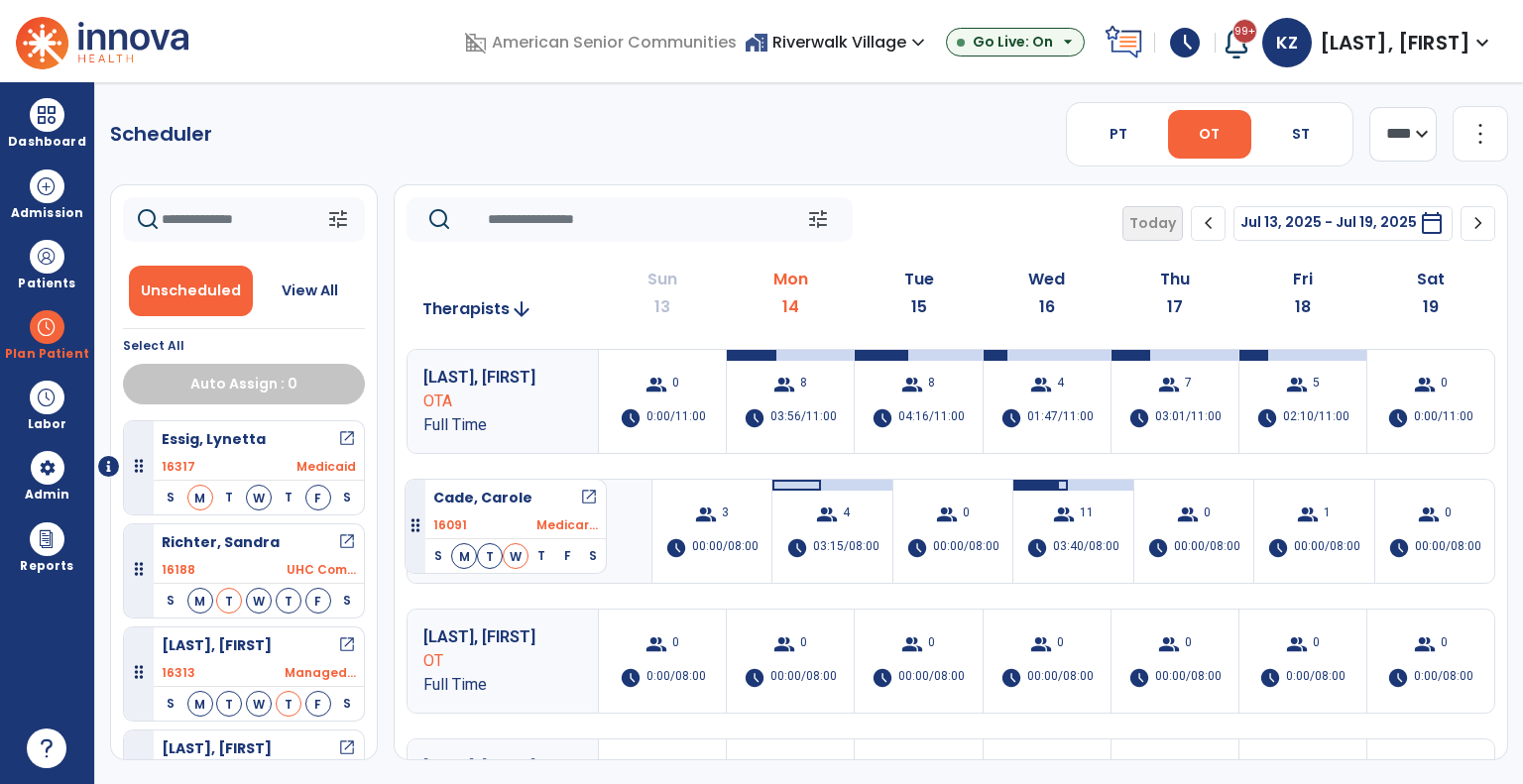 drag, startPoint x: 257, startPoint y: 453, endPoint x: 405, endPoint y: 471, distance: 149.09058 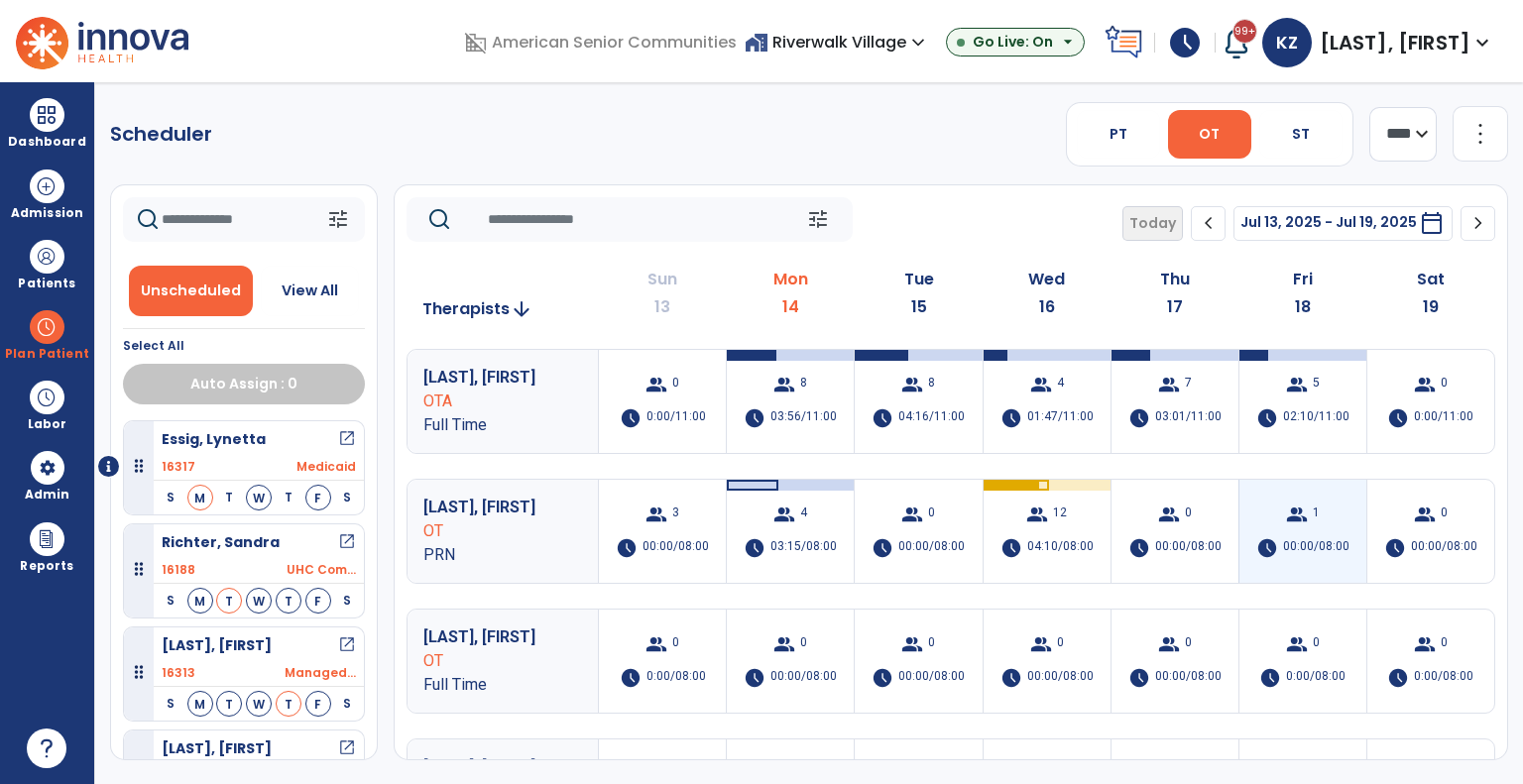click on "group  1  schedule  00:00/08:00" at bounding box center [1303, 531] 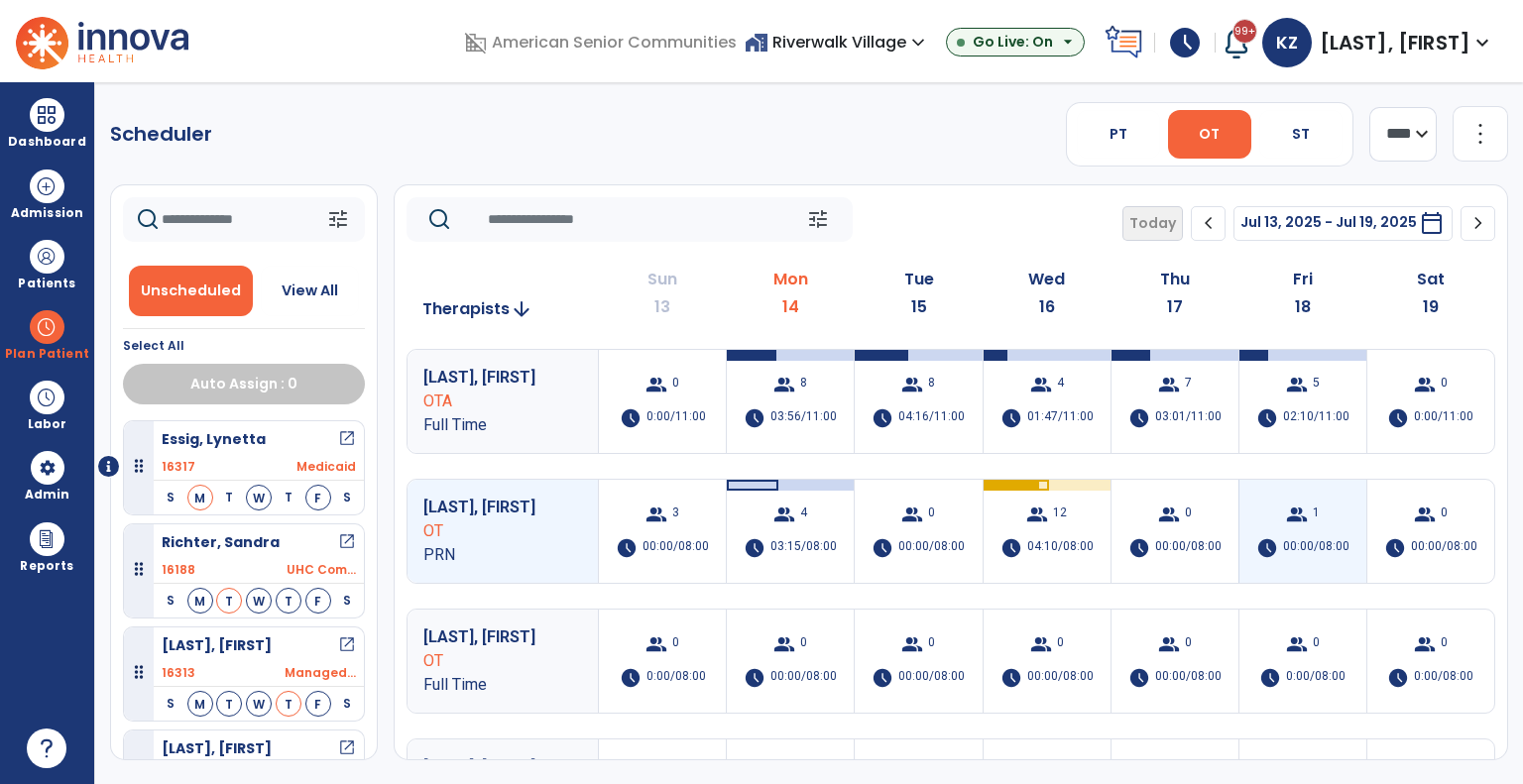 click on "group  1  schedule  00:00/08:00" at bounding box center [1303, 531] 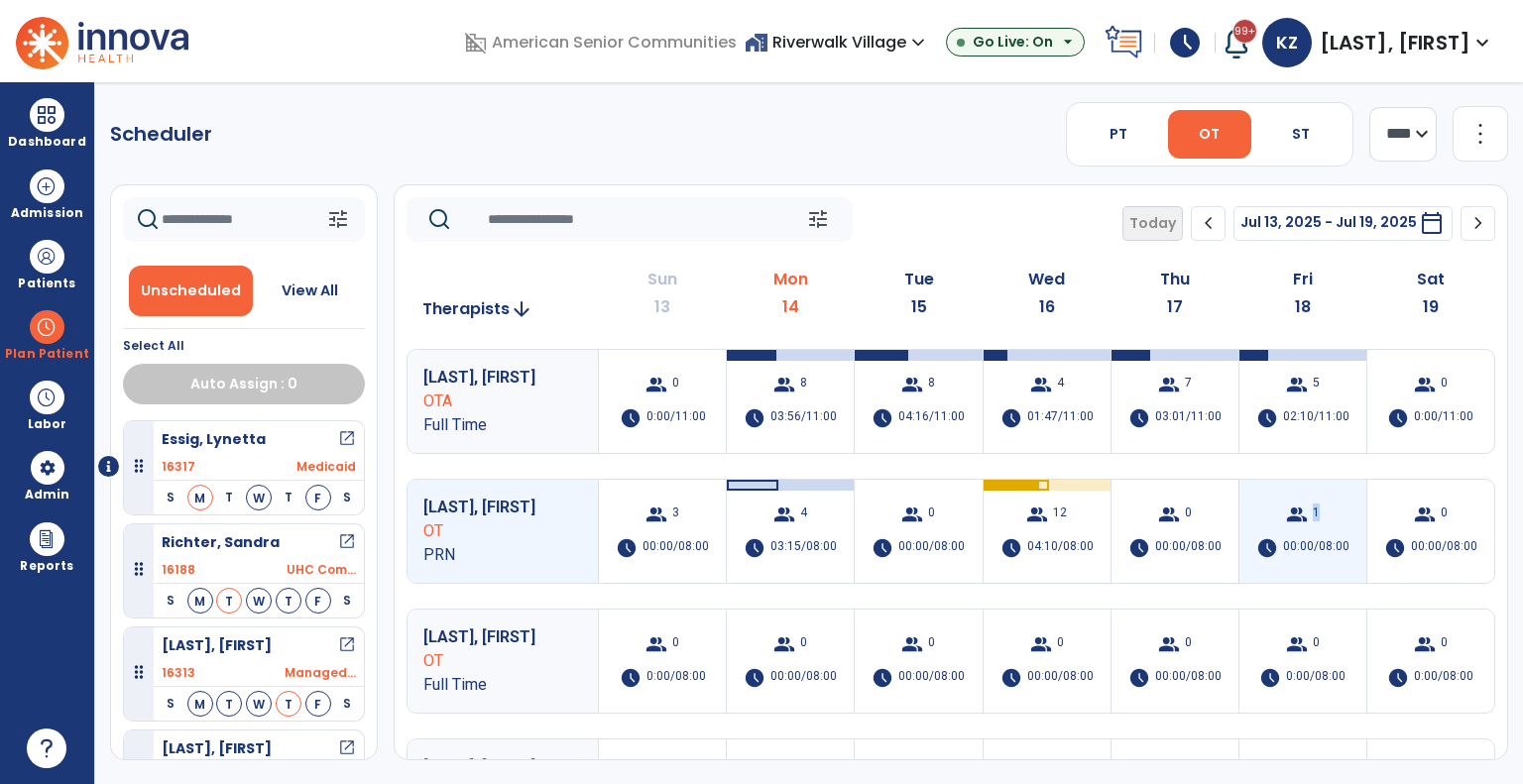 click on "1" at bounding box center [1316, 514] 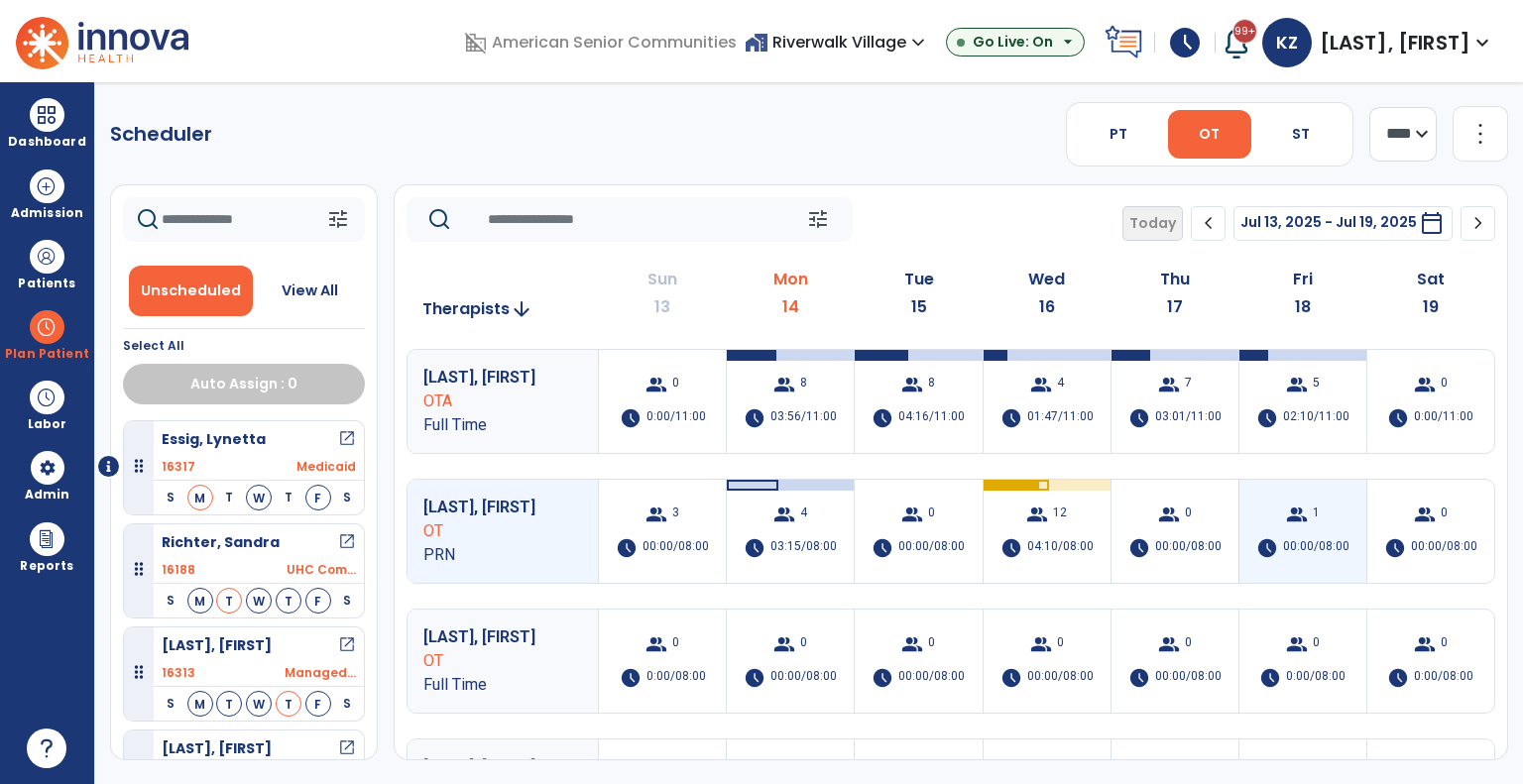 click on "group  1  schedule  00:00/08:00" at bounding box center (1303, 531) 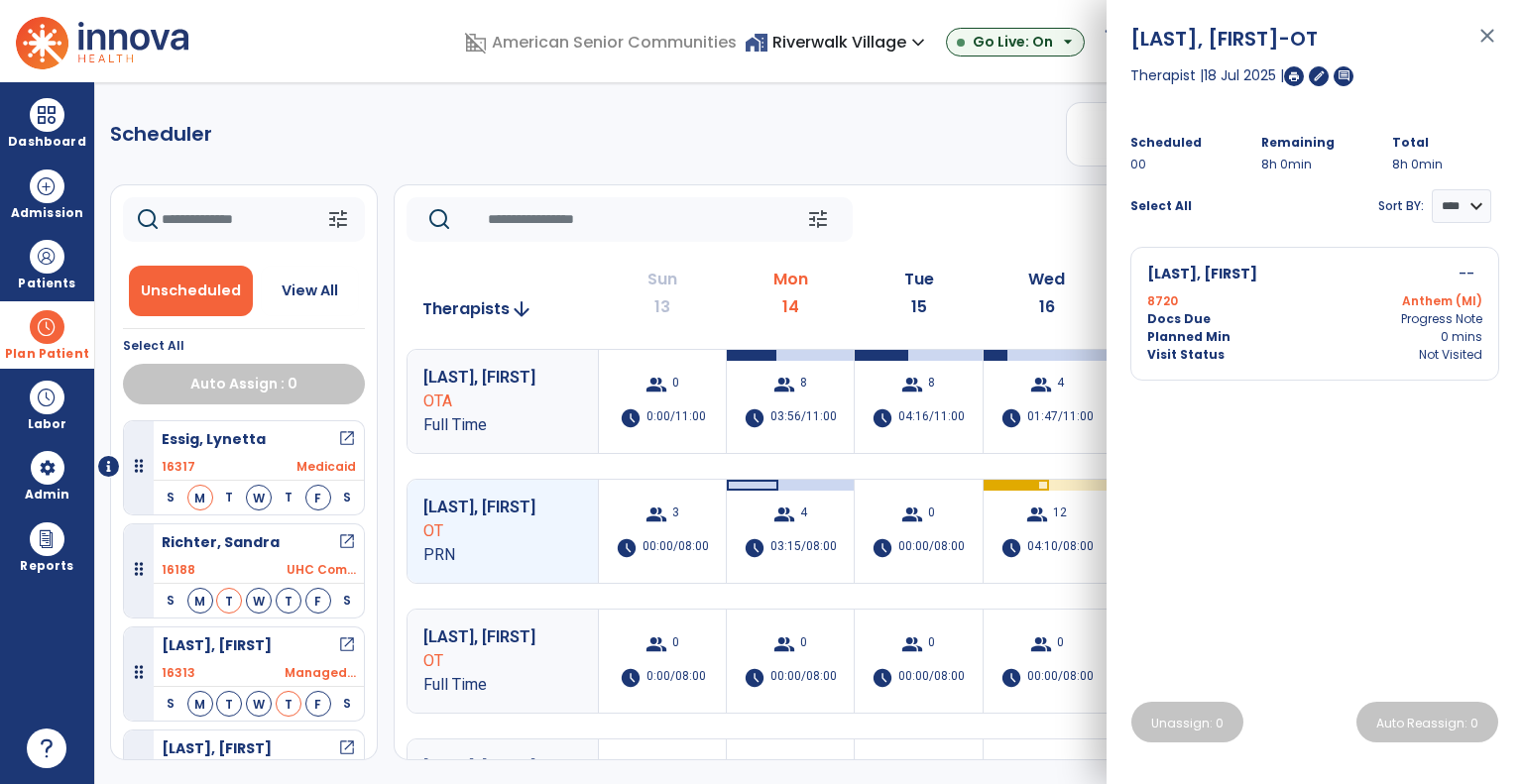 click at bounding box center [47, 327] 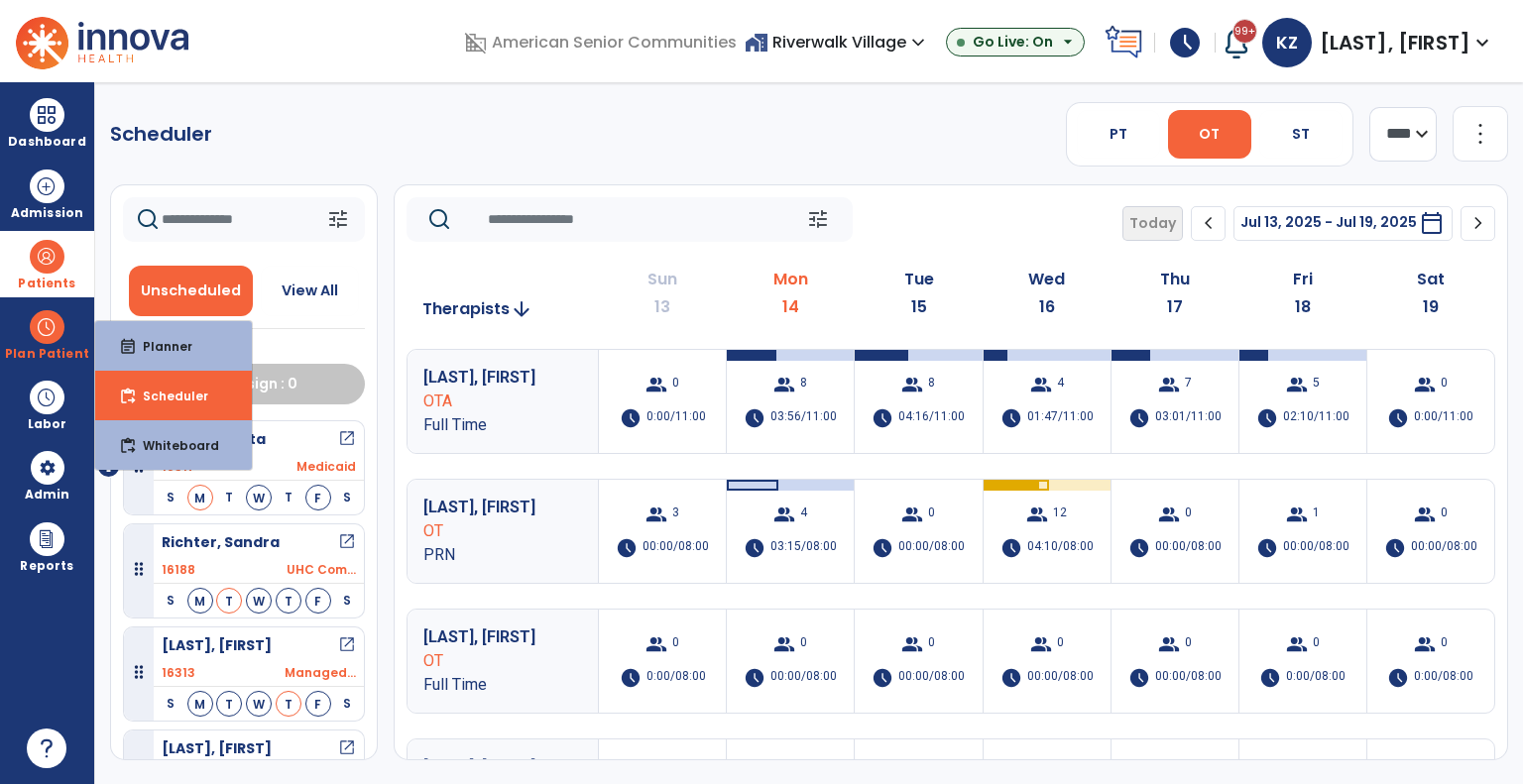 click at bounding box center (47, 257) 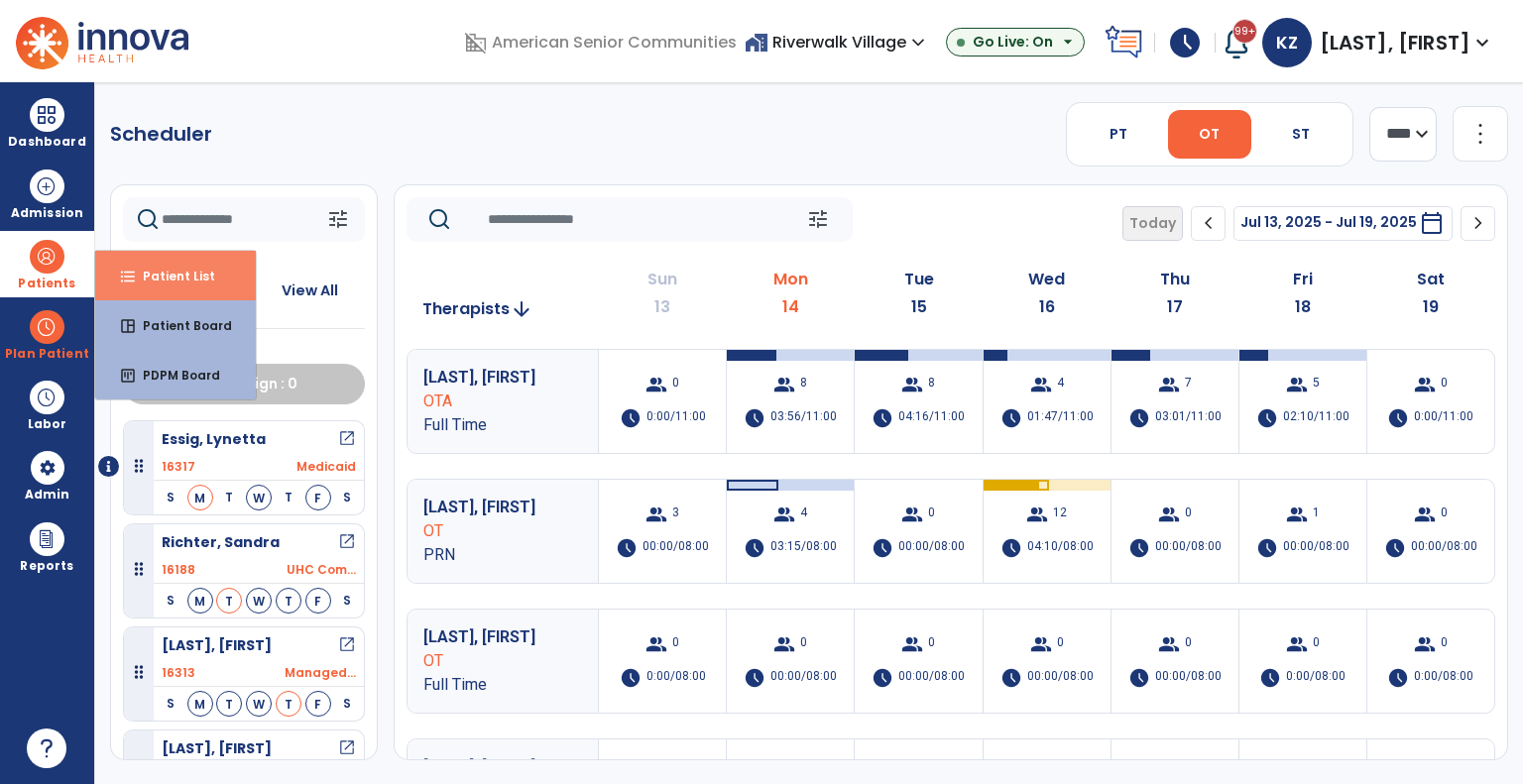 click on "Patient List" at bounding box center [171, 276] 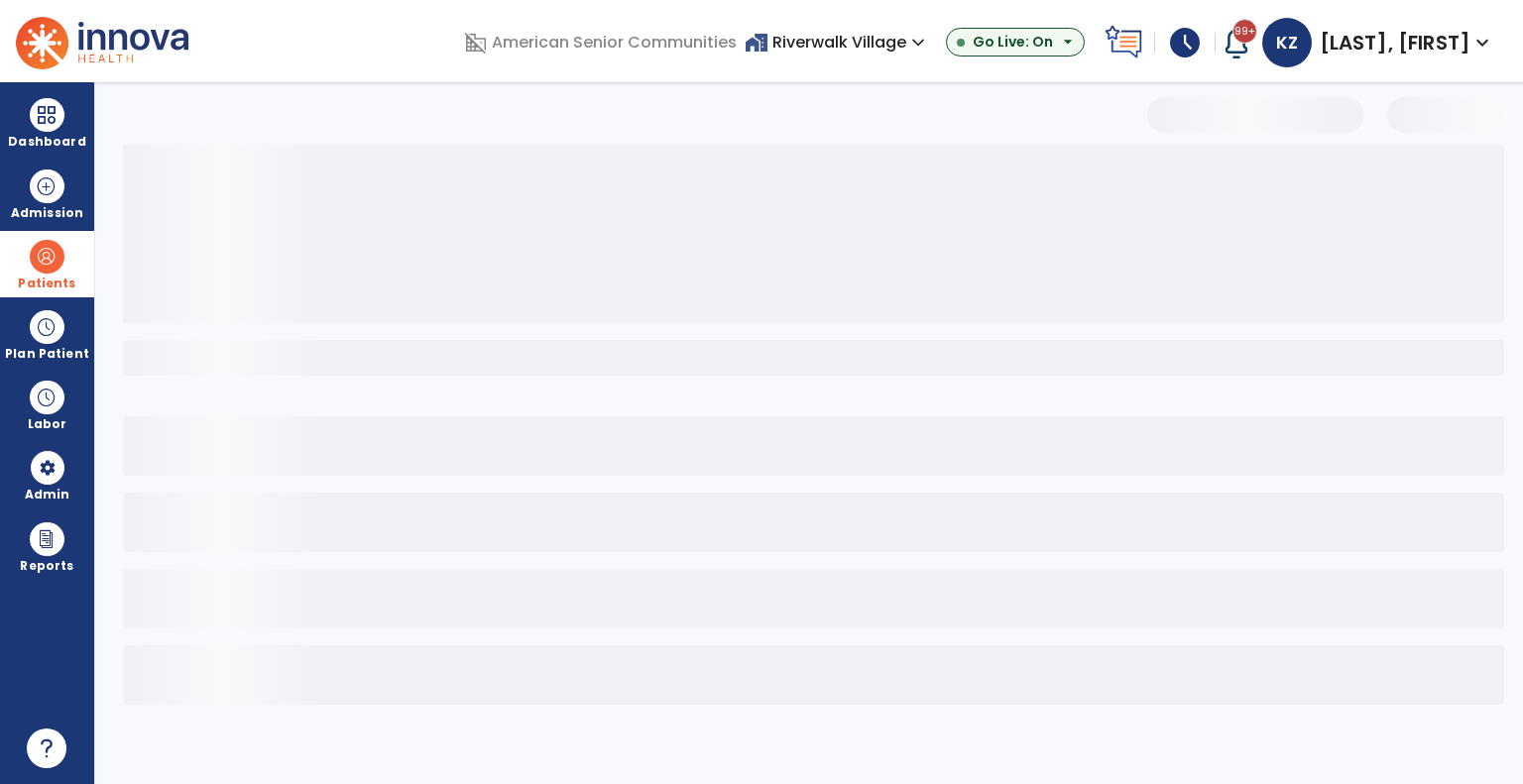select on "***" 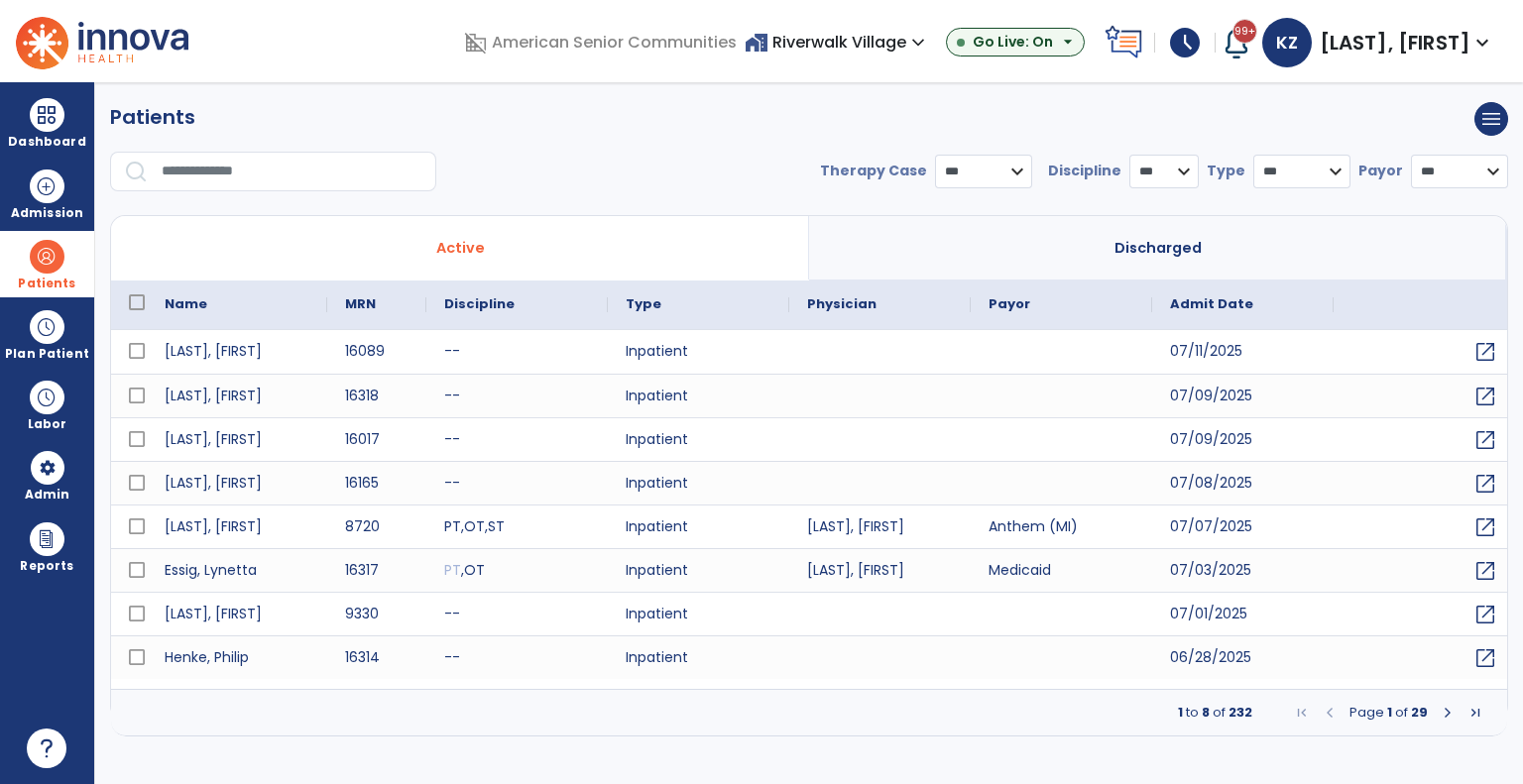 click at bounding box center [292, 171] 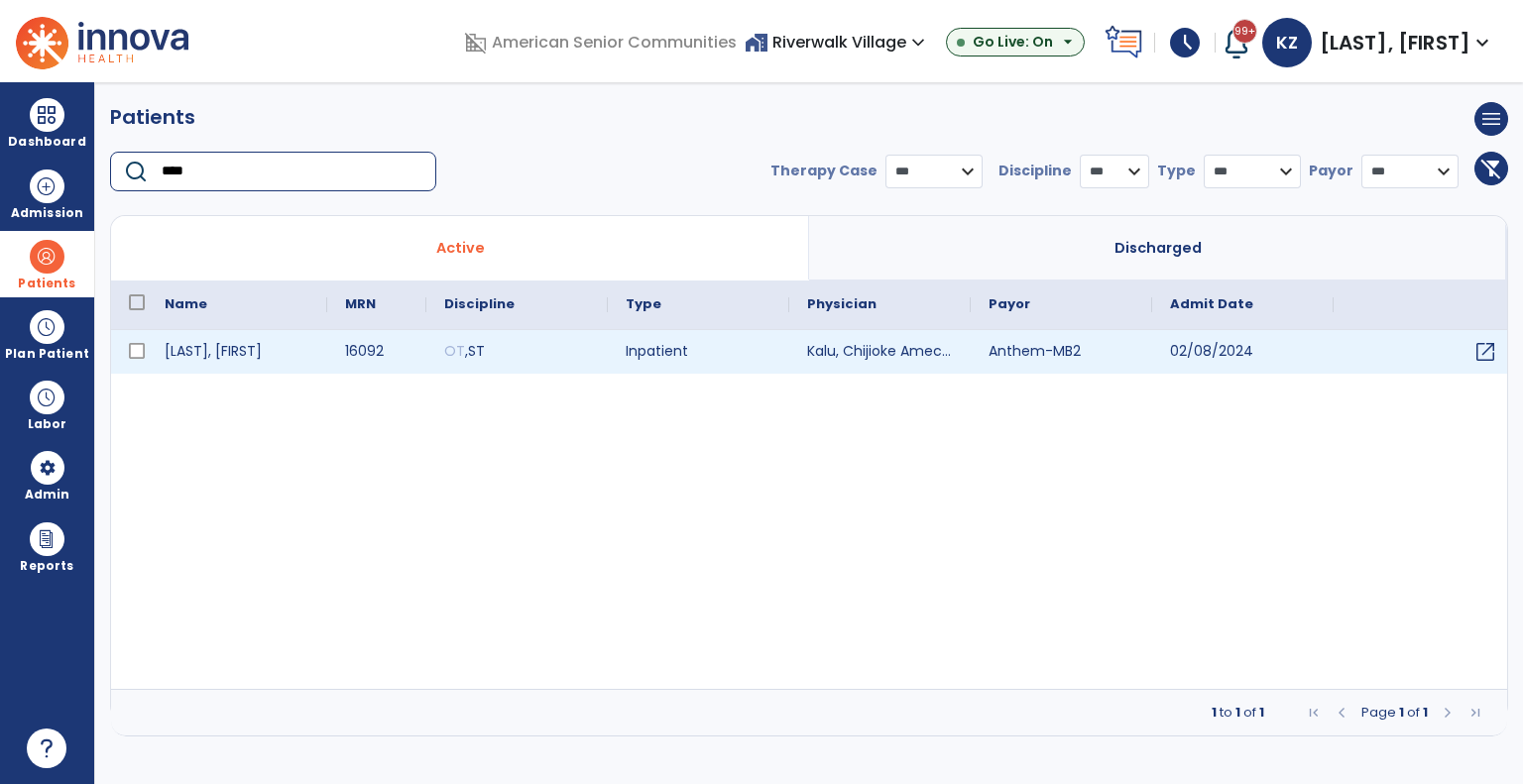 type on "****" 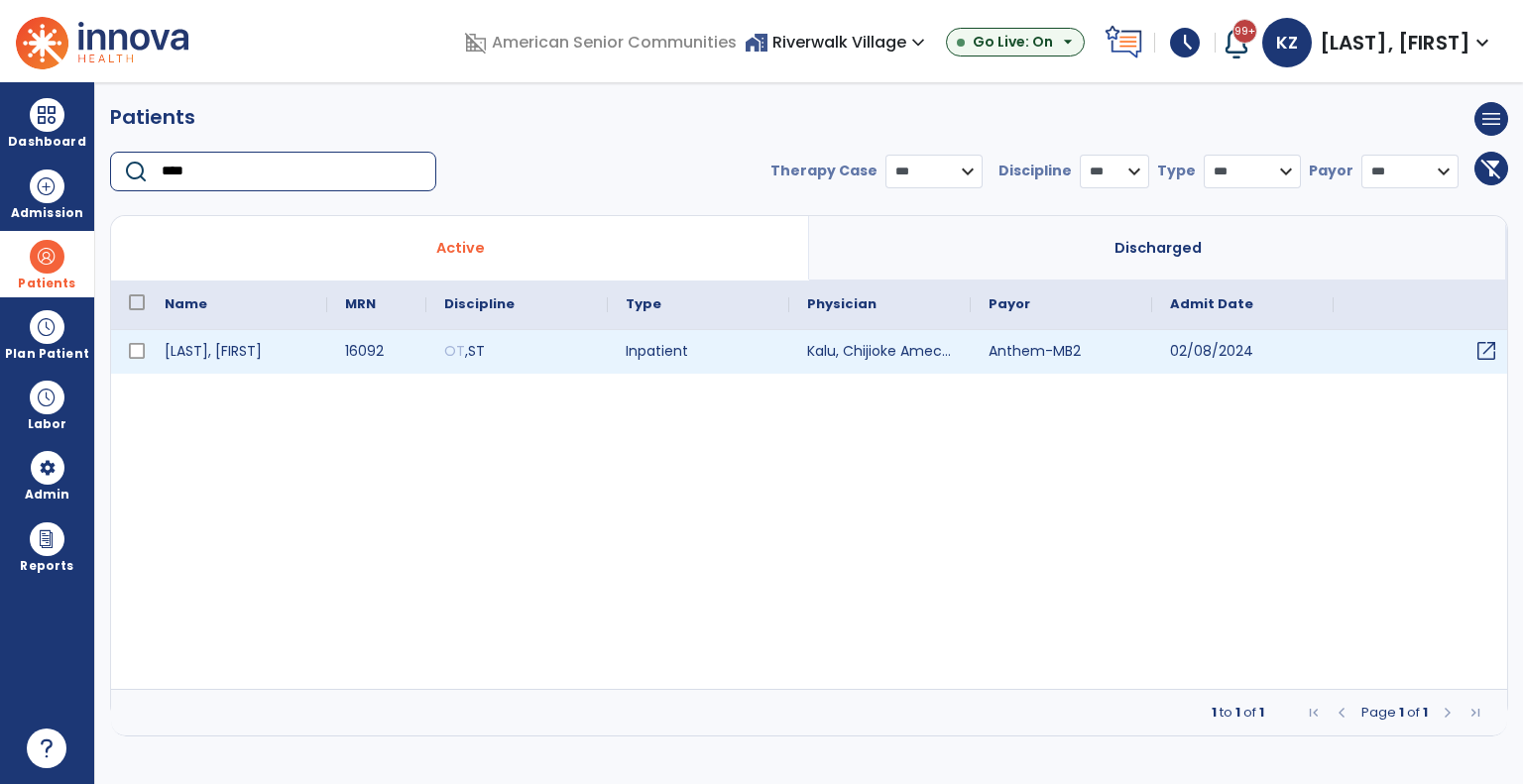 click on "open_in_new" at bounding box center (1486, 351) 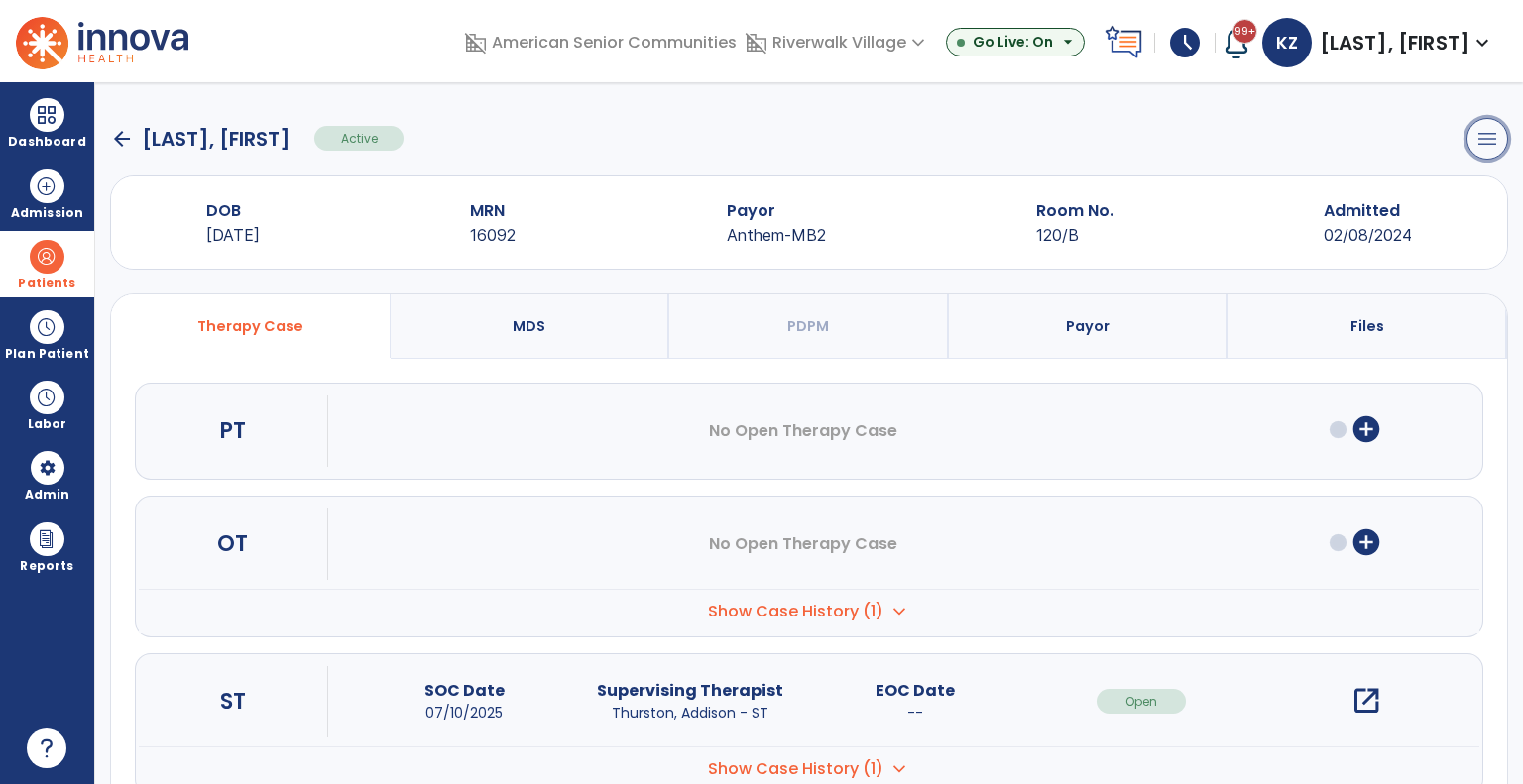 click on "menu" at bounding box center [1487, 139] 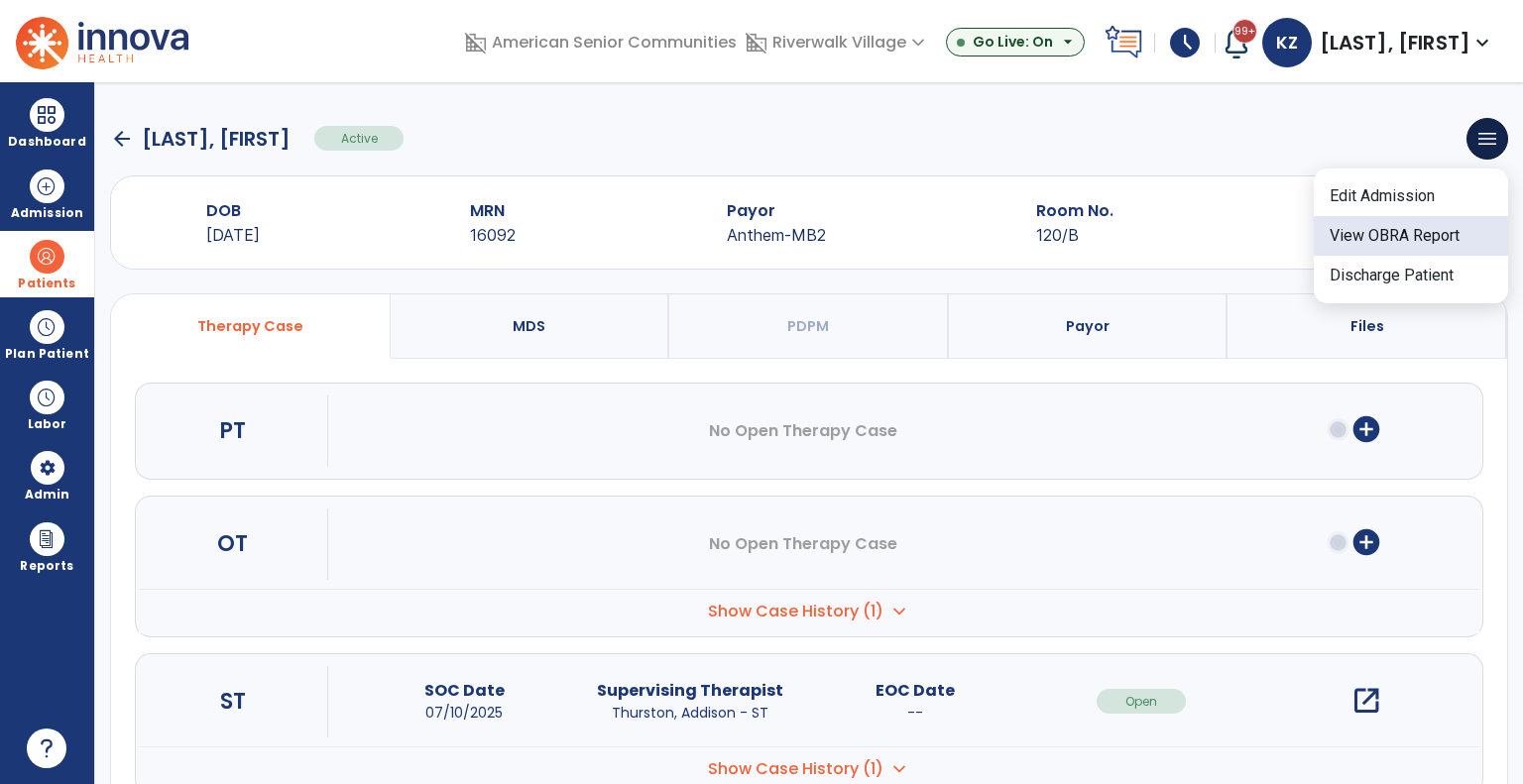 click on "View OBRA Report" 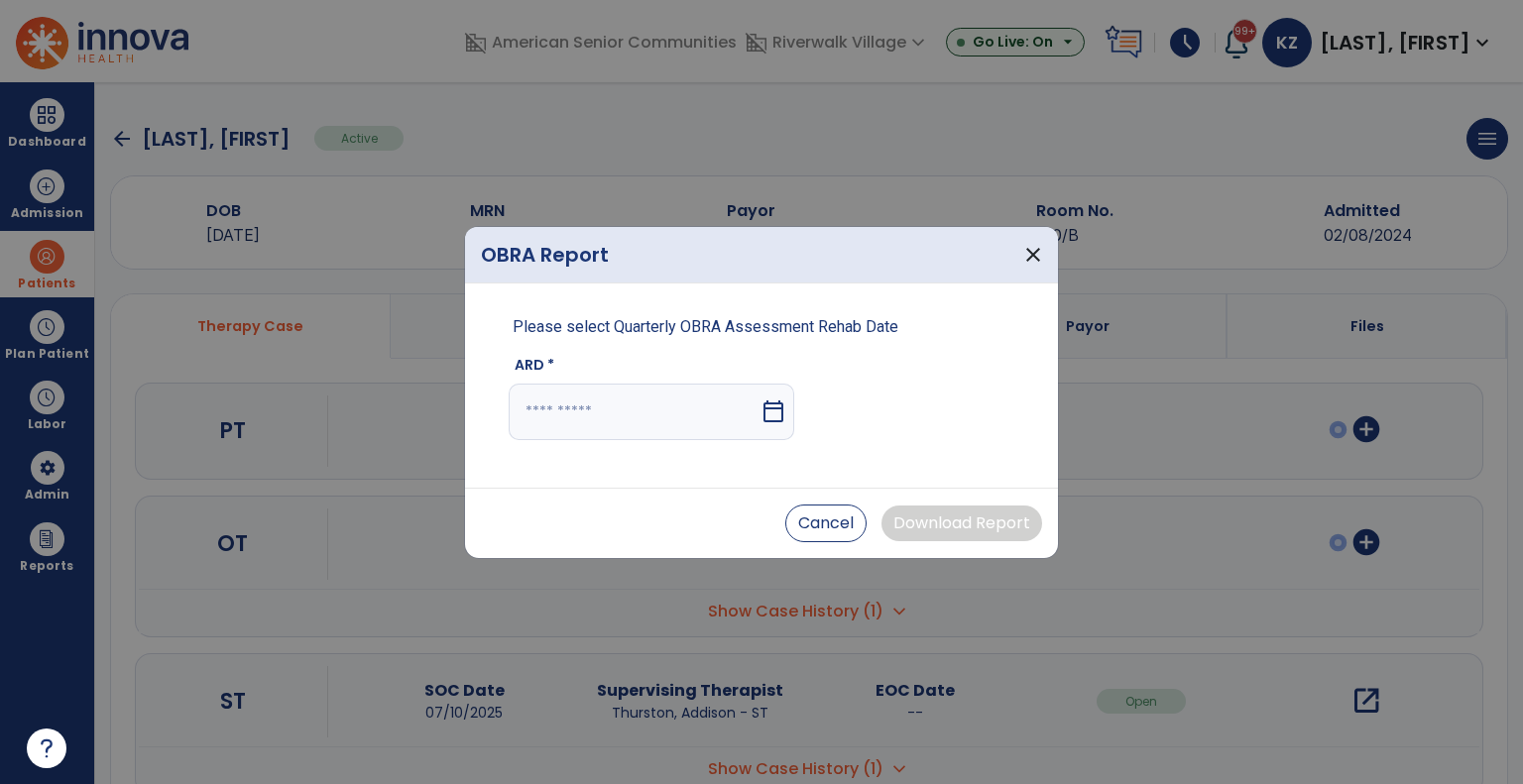click on "calendar_today" at bounding box center [773, 411] 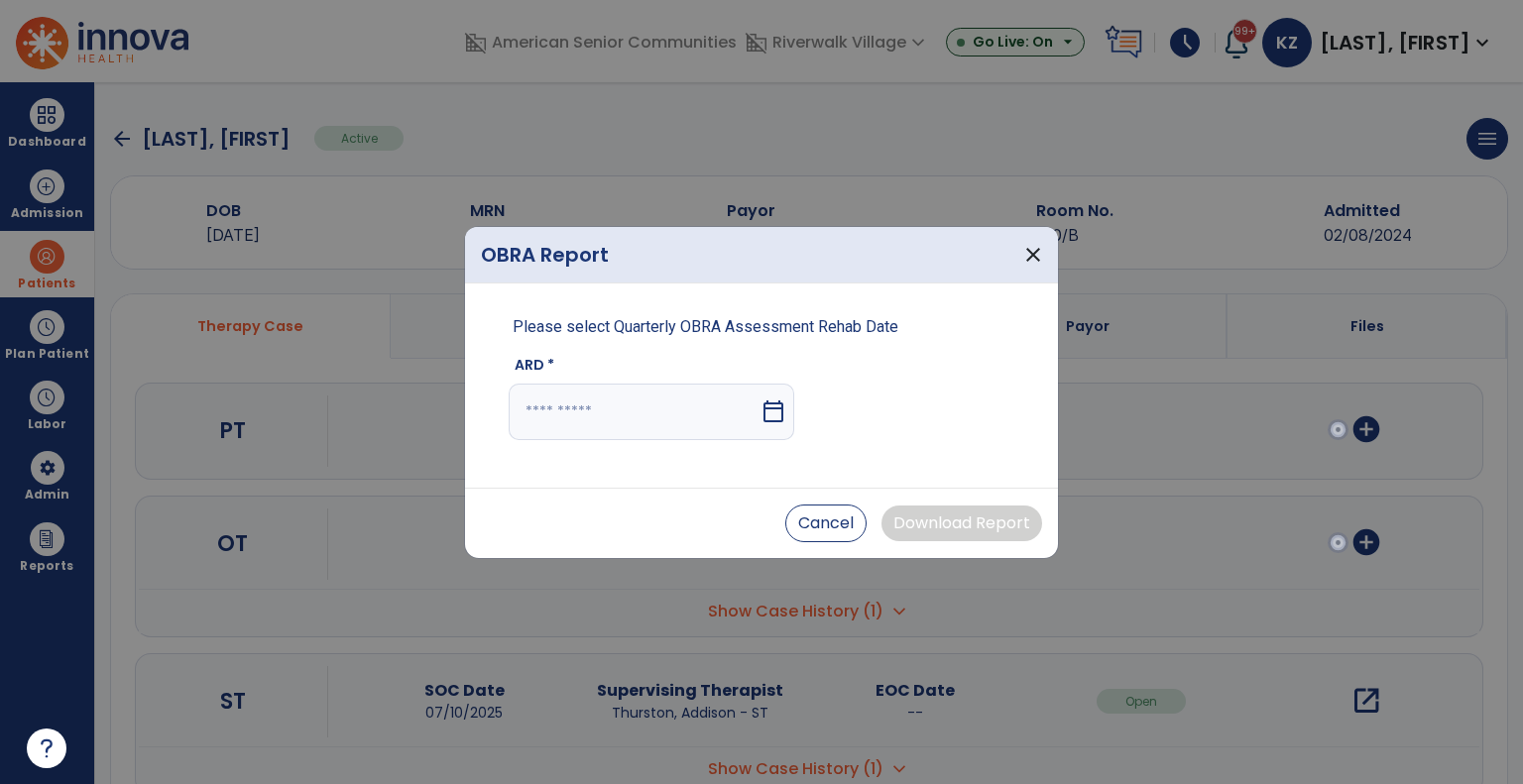 select on "*" 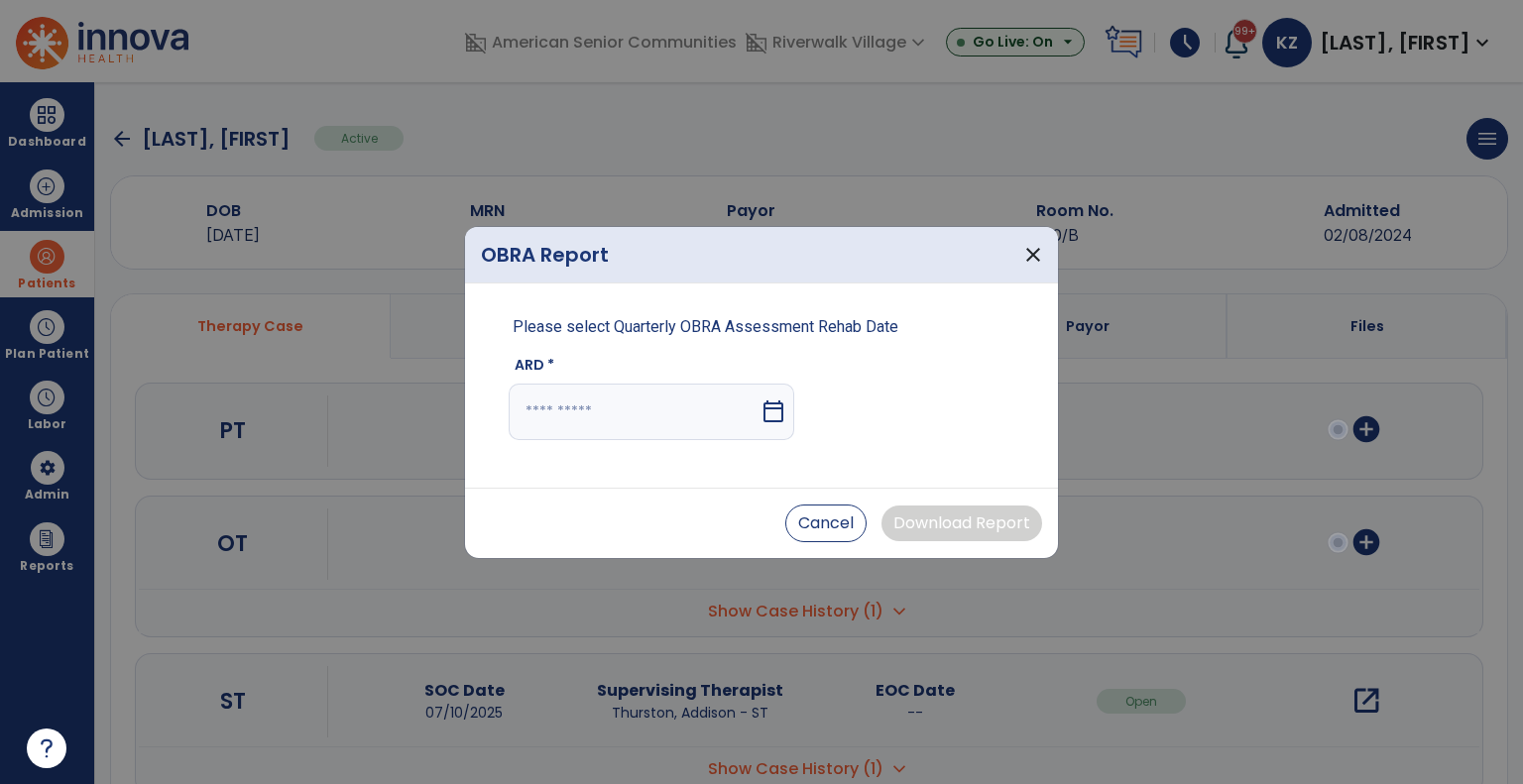 select on "****" 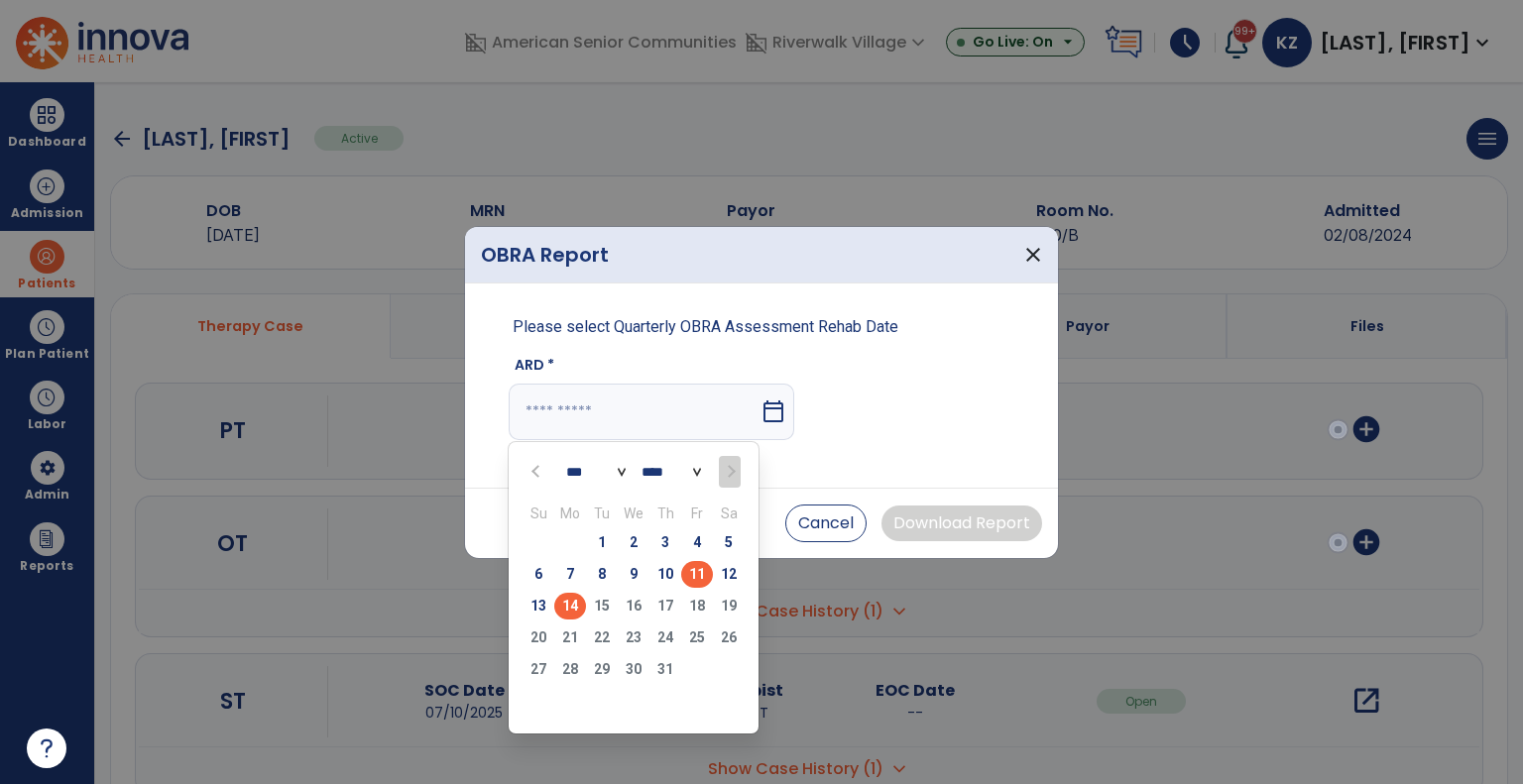 click on "11" at bounding box center [697, 574] 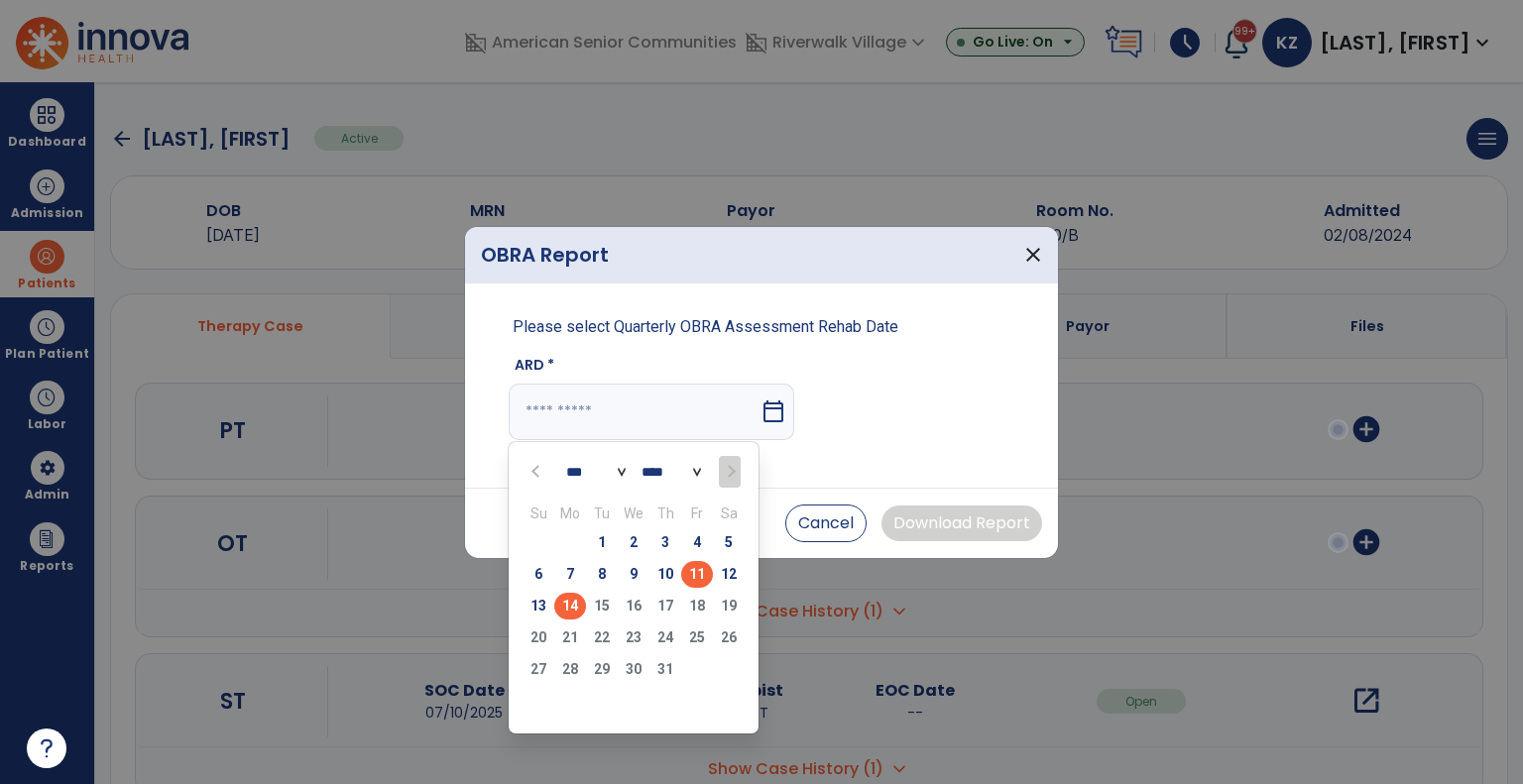 type on "*********" 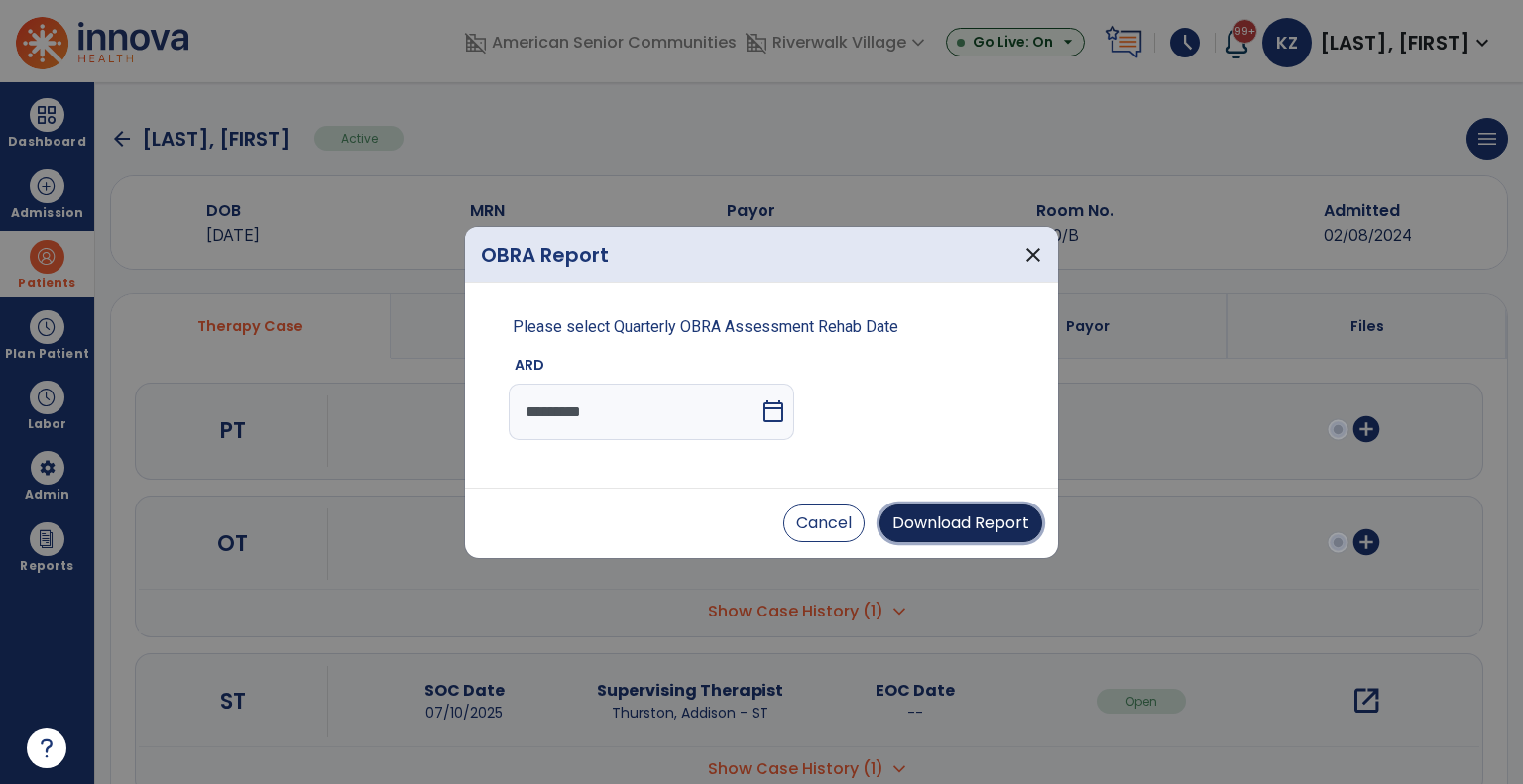 click on "Download Report" at bounding box center [961, 523] 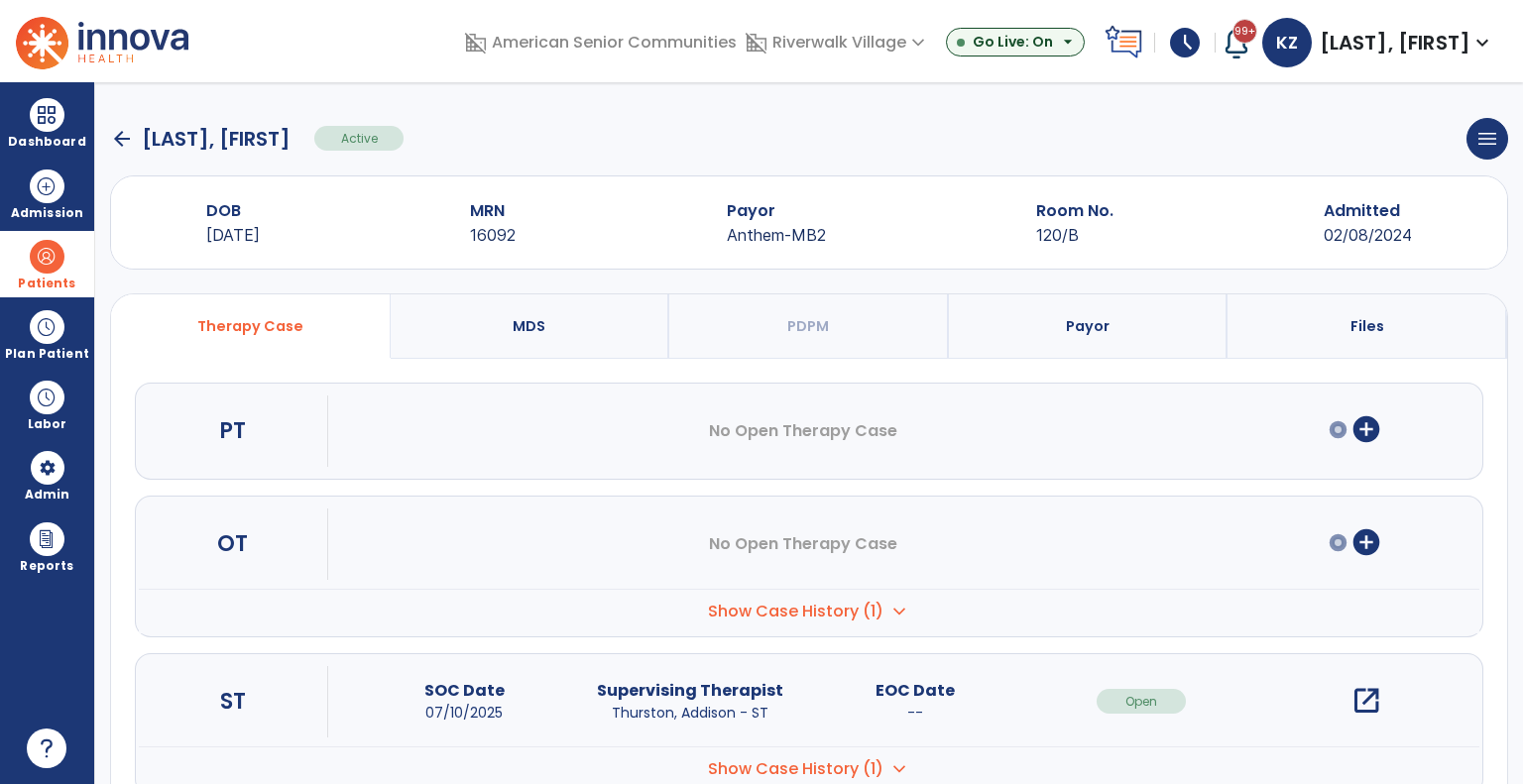 click on "open_in_new" at bounding box center [1366, 701] 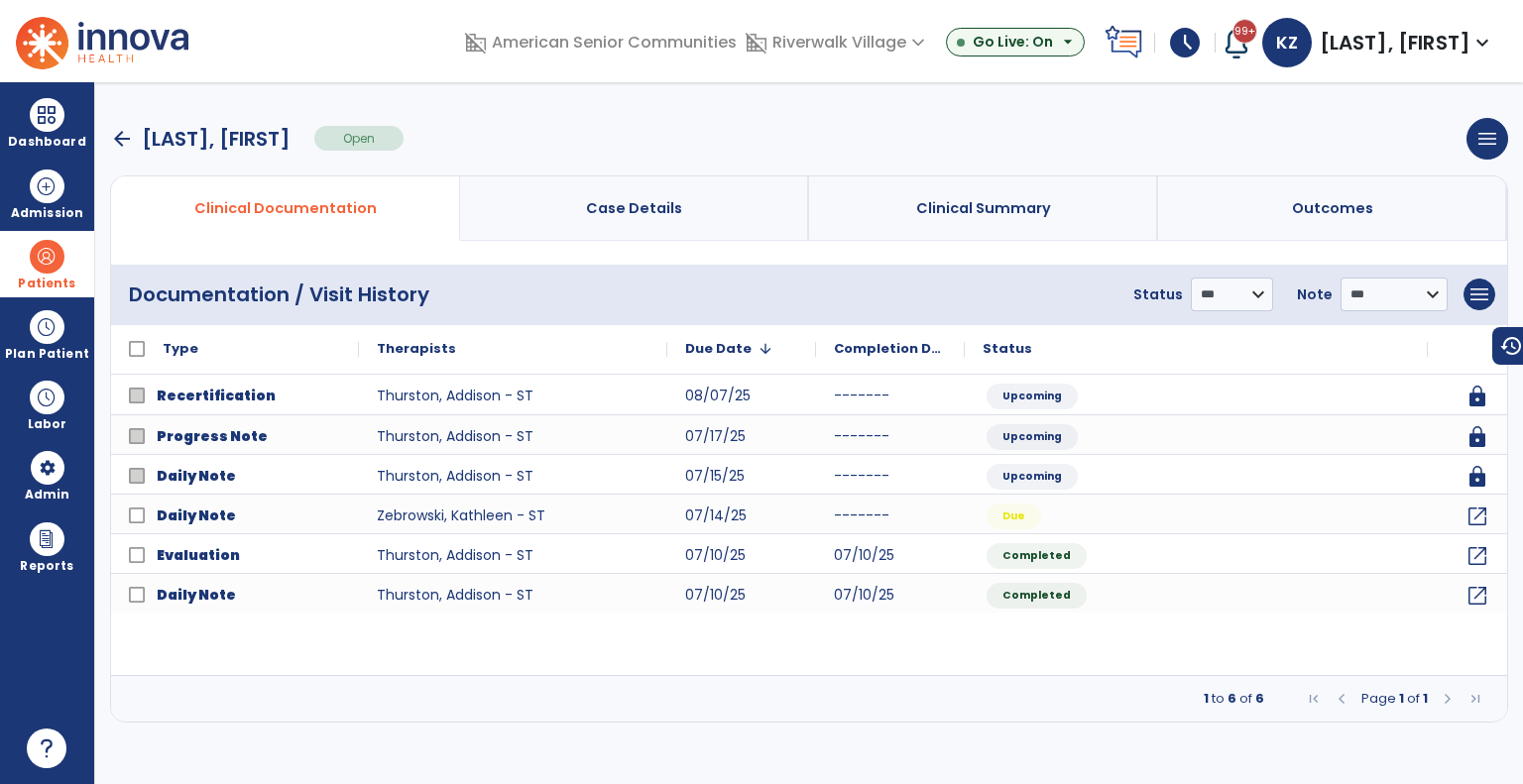 click on "arrow_back" at bounding box center [122, 139] 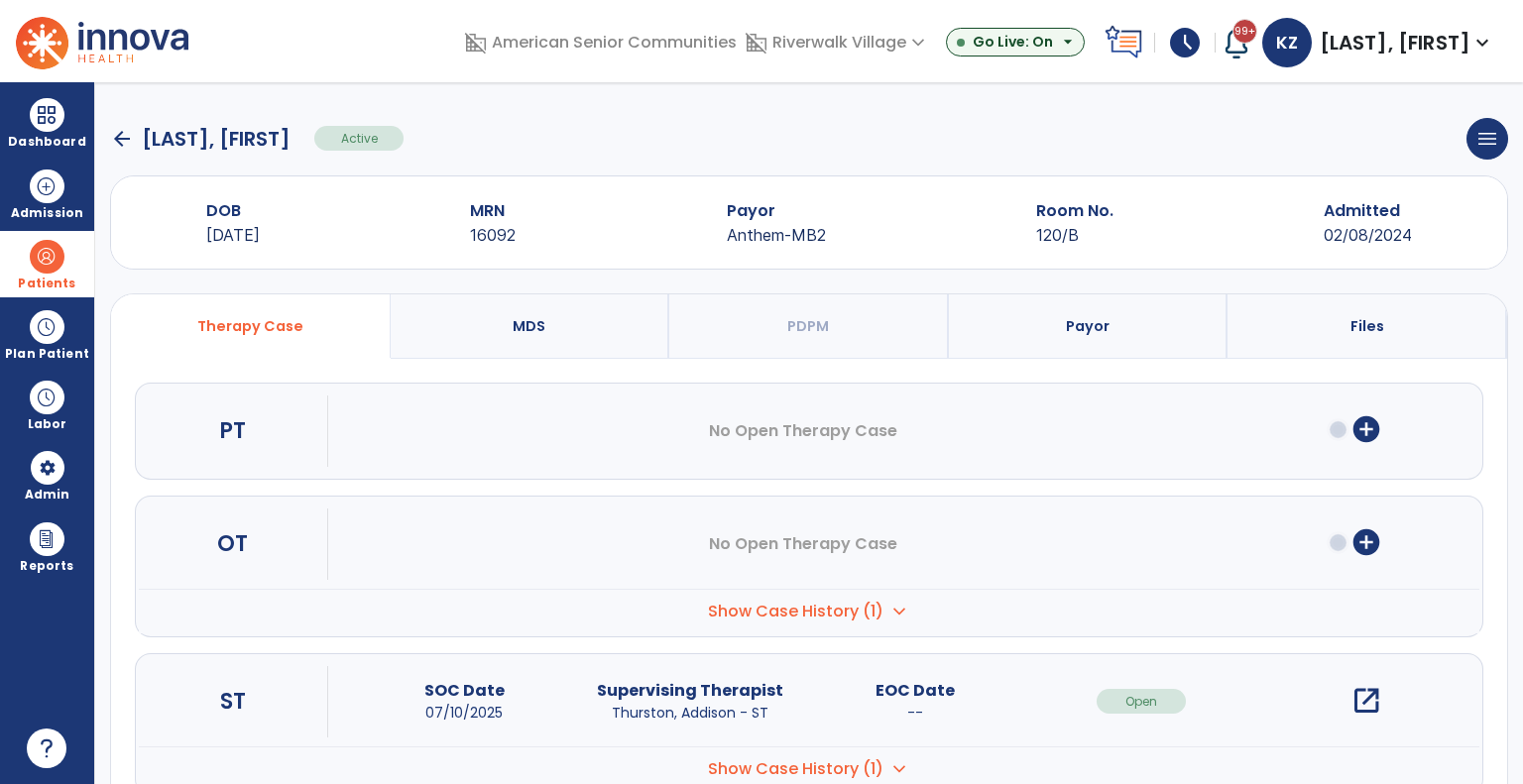 click at bounding box center (47, 257) 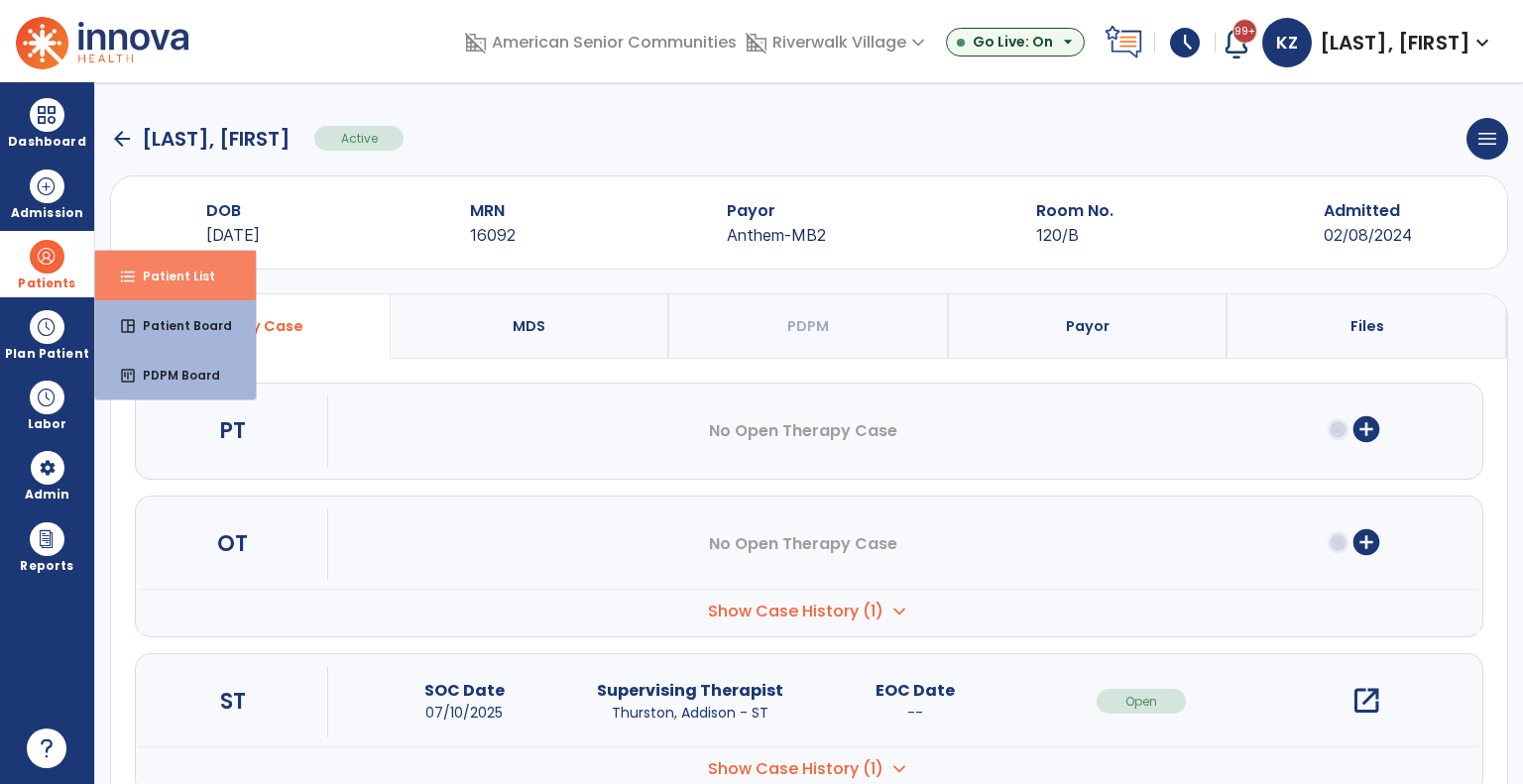 click on "format_list_bulleted  Patient List" at bounding box center [176, 276] 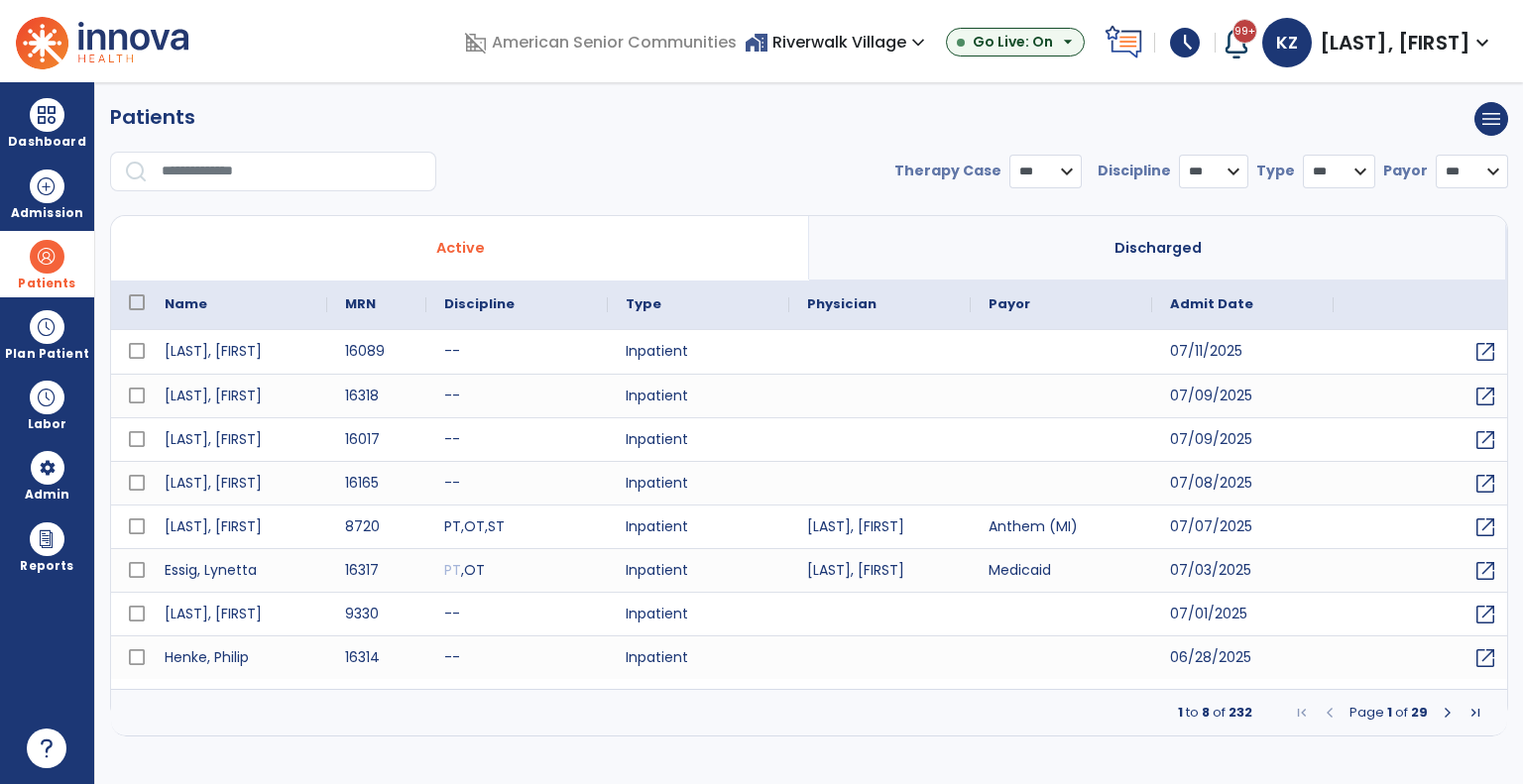 select on "***" 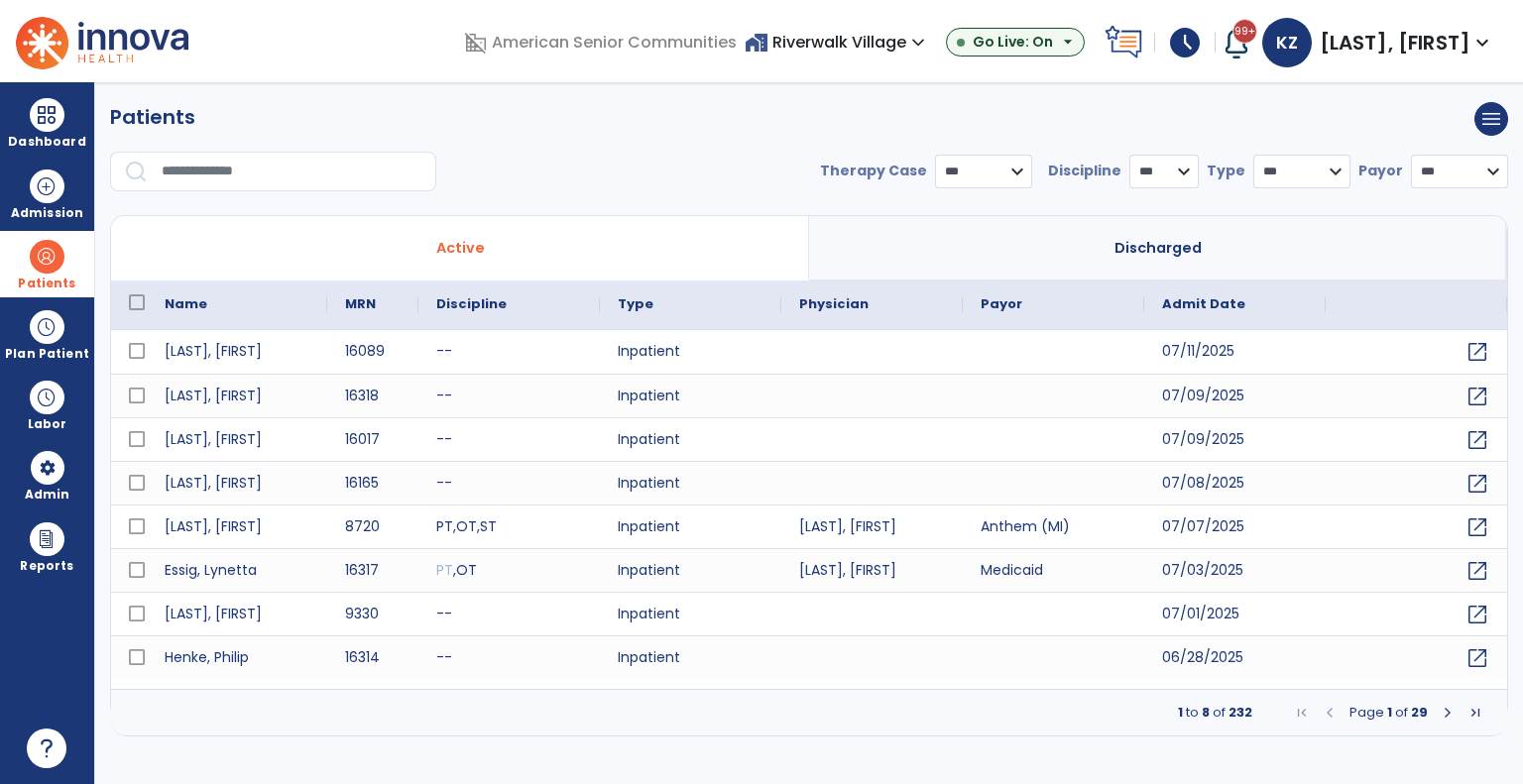 click at bounding box center [292, 171] 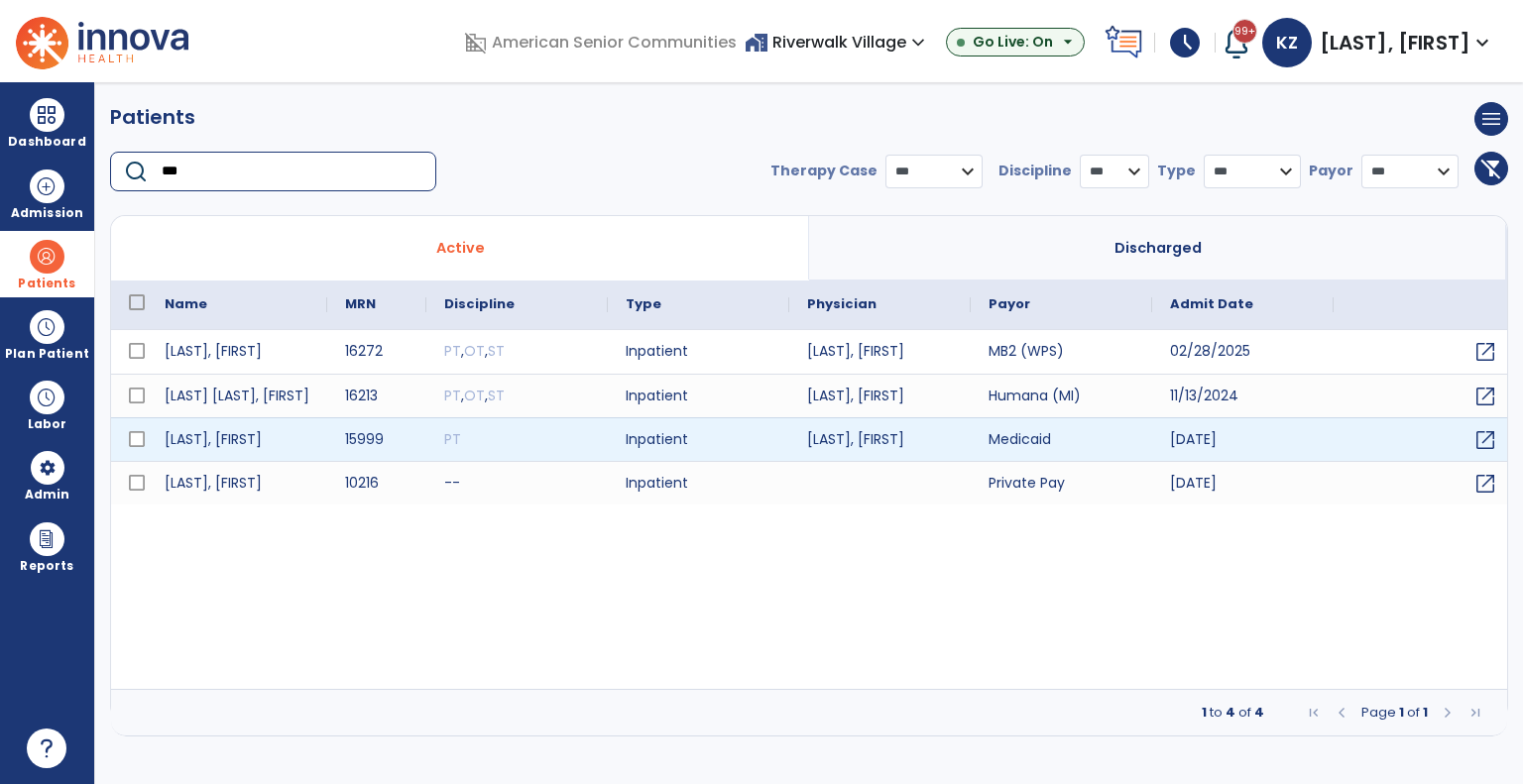 type on "***" 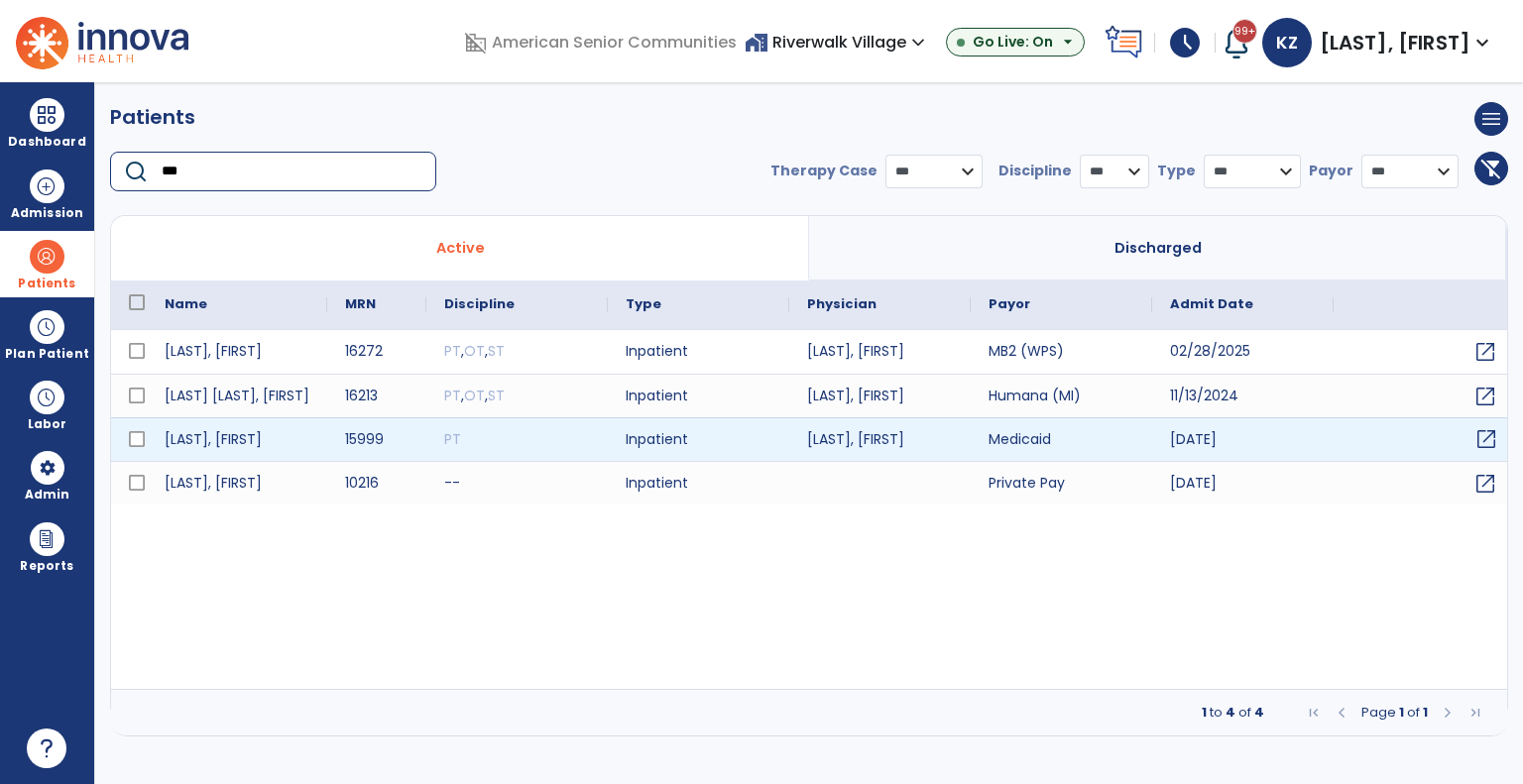 click on "open_in_new" at bounding box center (1486, 439) 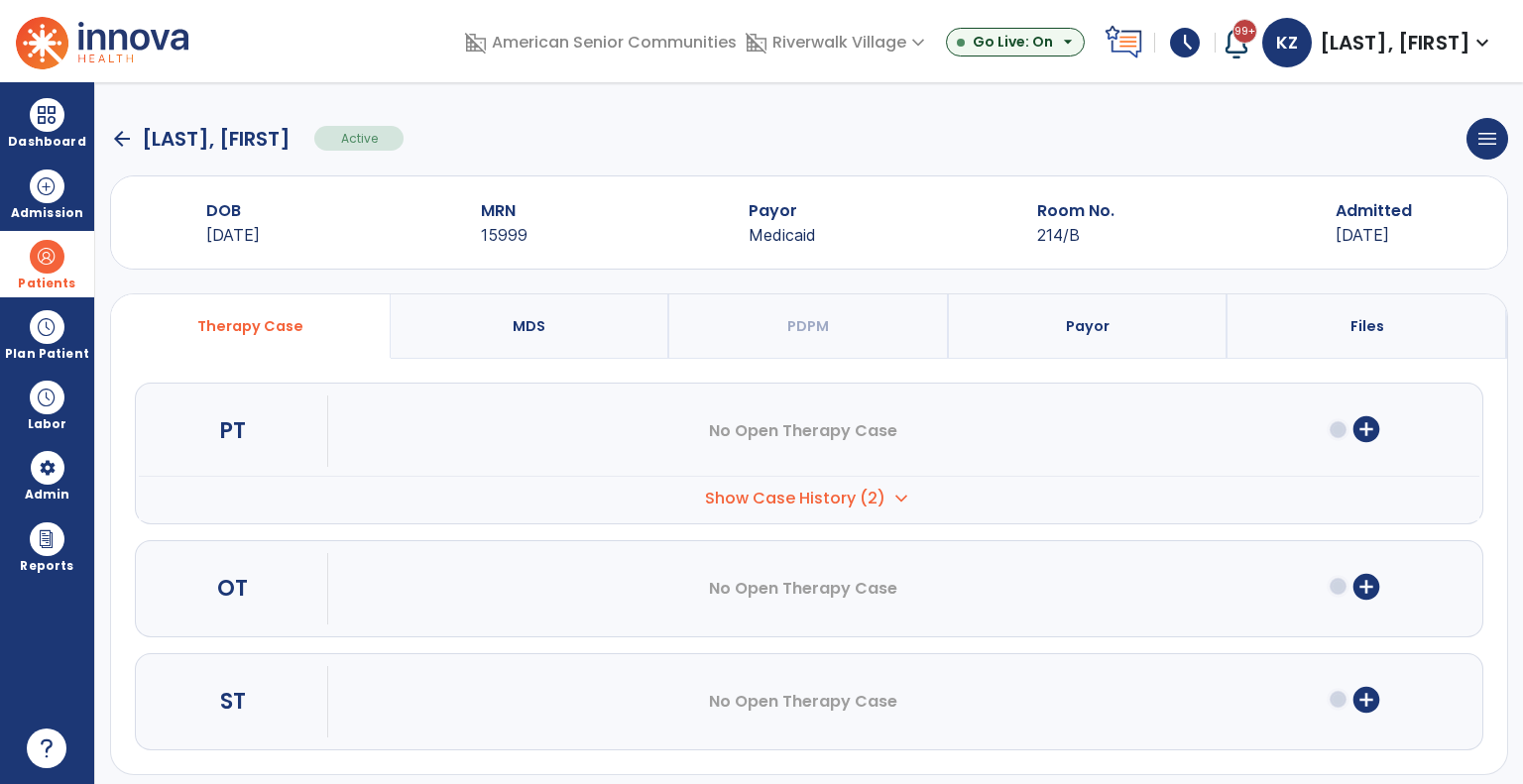 click on "Show Case History (2)     expand_more" at bounding box center [809, 498] 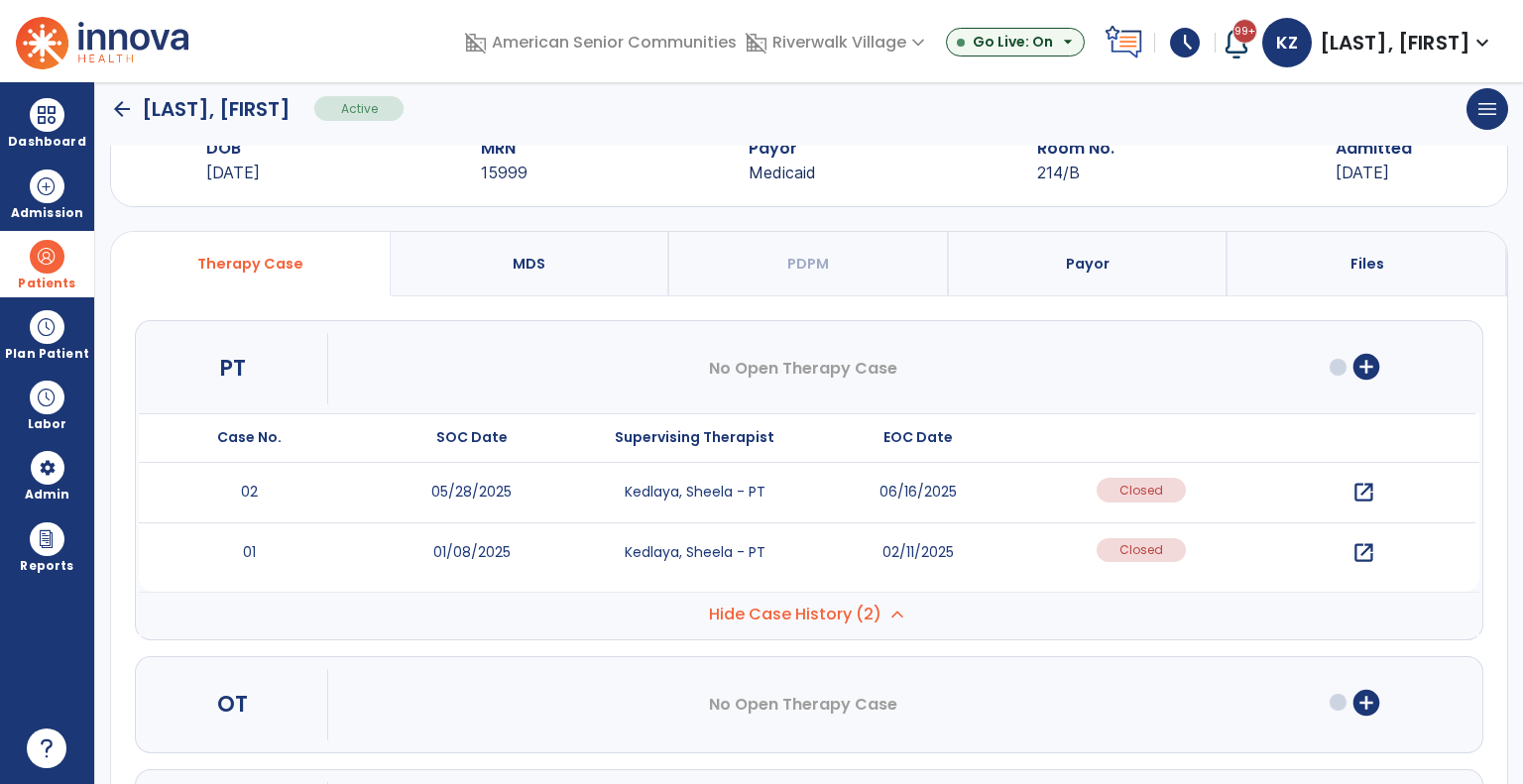 scroll, scrollTop: 189, scrollLeft: 0, axis: vertical 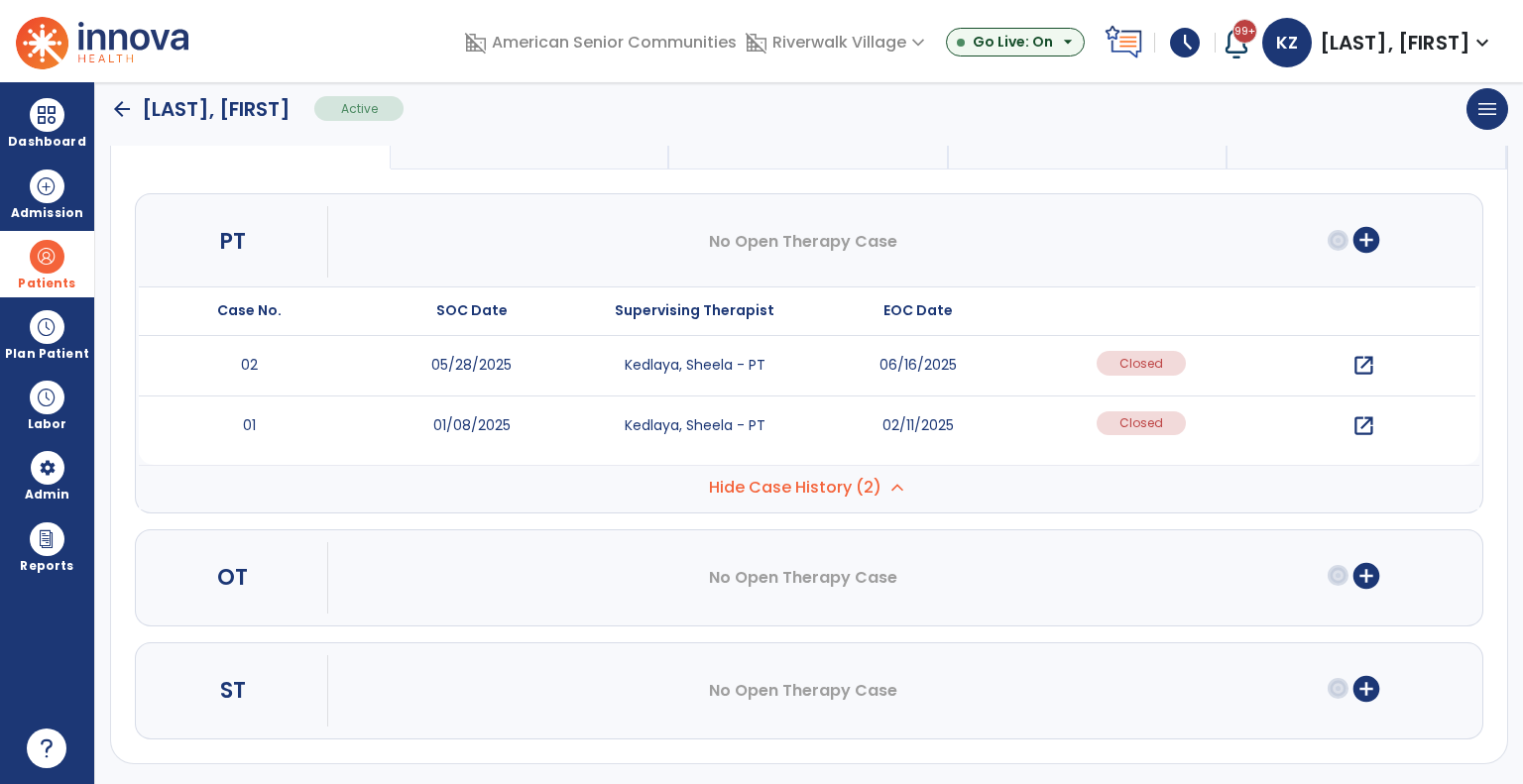click 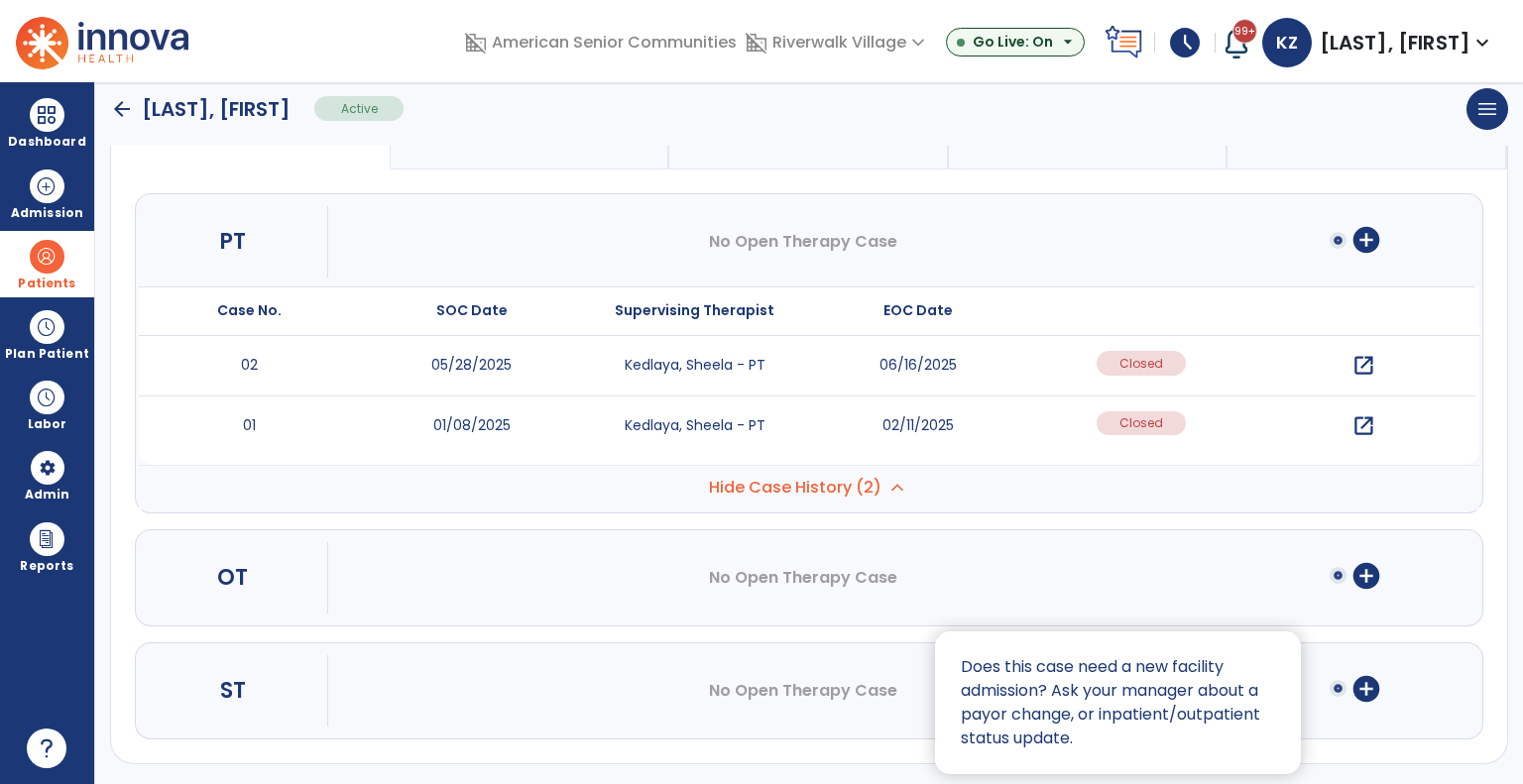 click at bounding box center (762, 392) 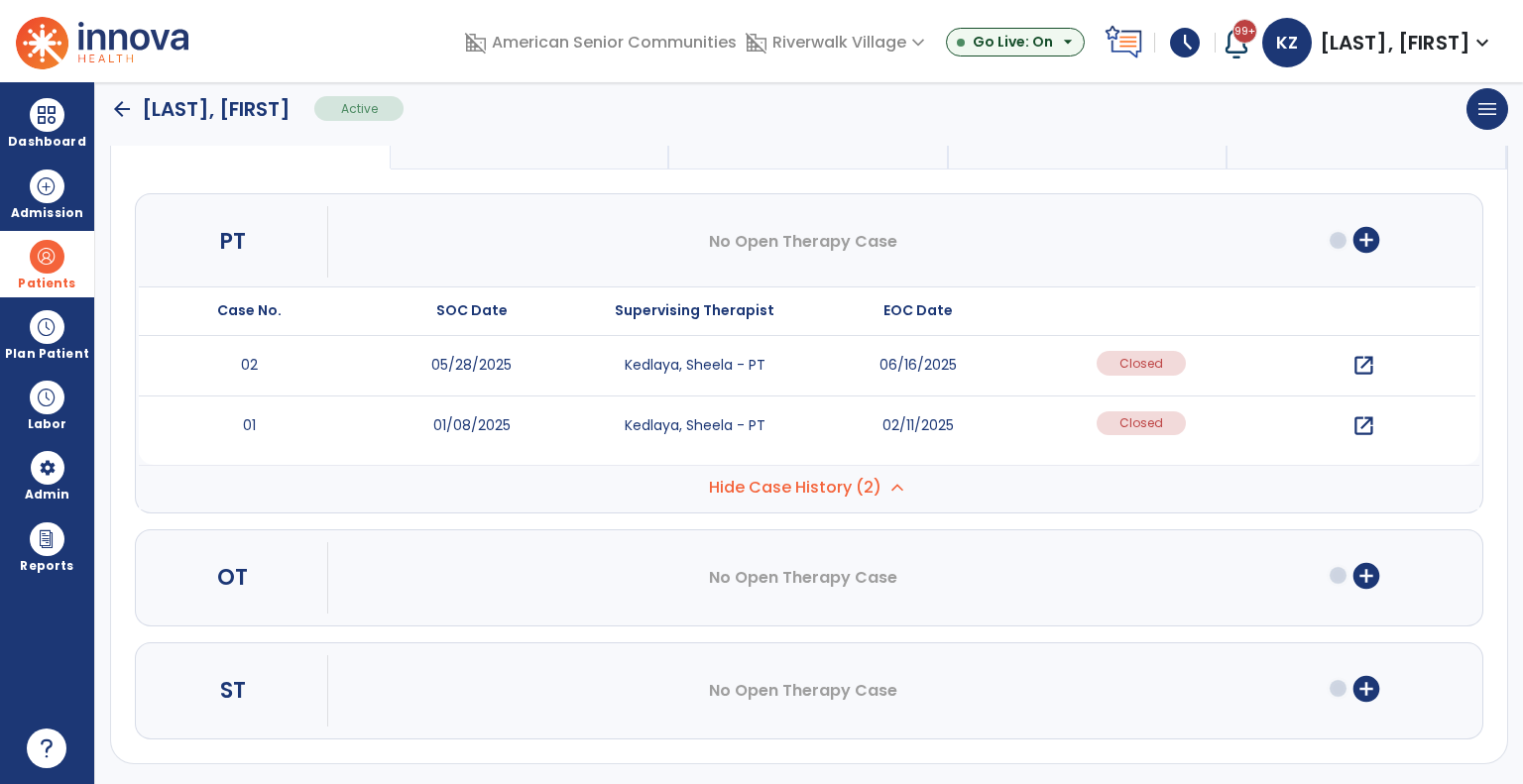 click on "add_circle" at bounding box center (1366, 689) 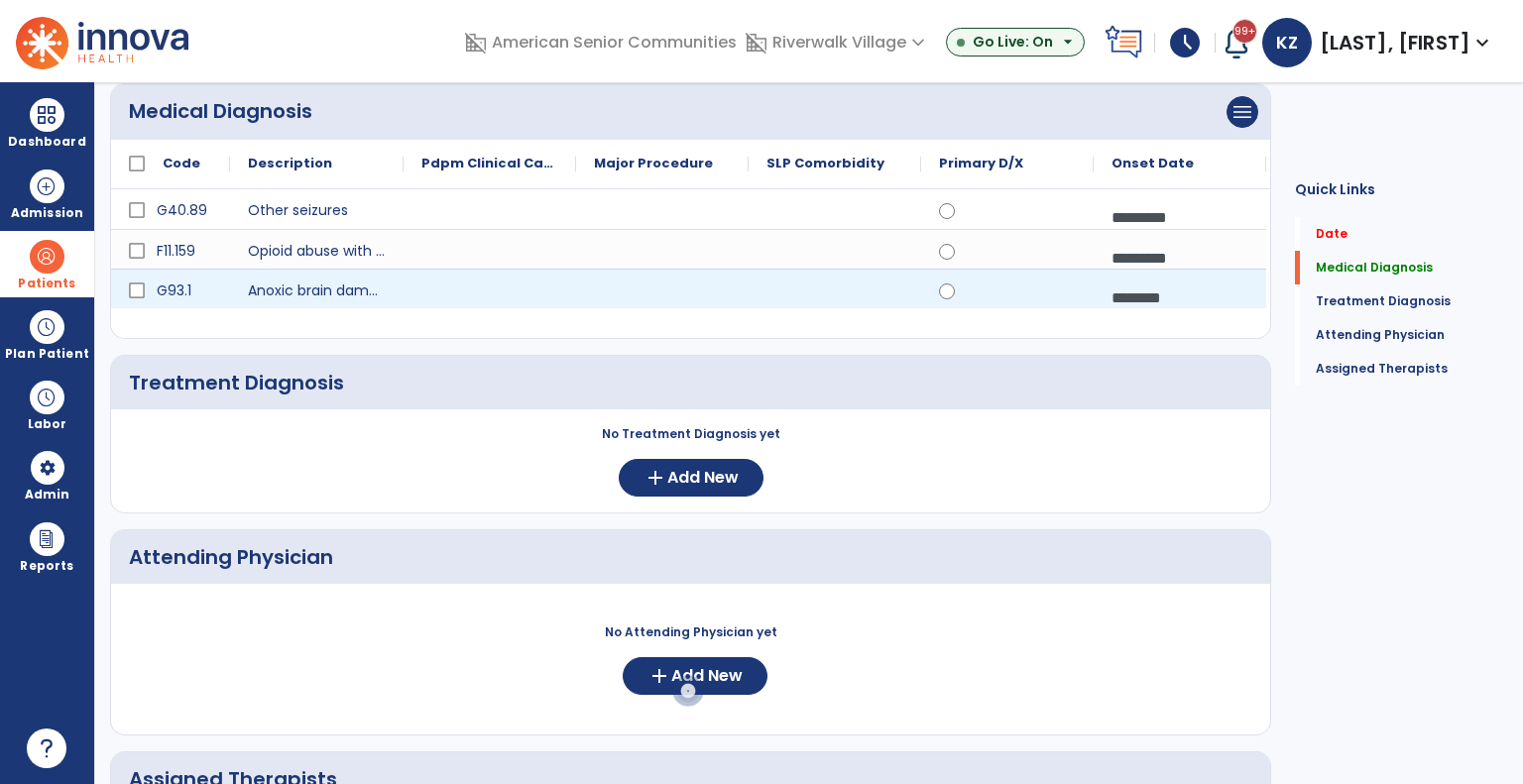 scroll, scrollTop: 0, scrollLeft: 0, axis: both 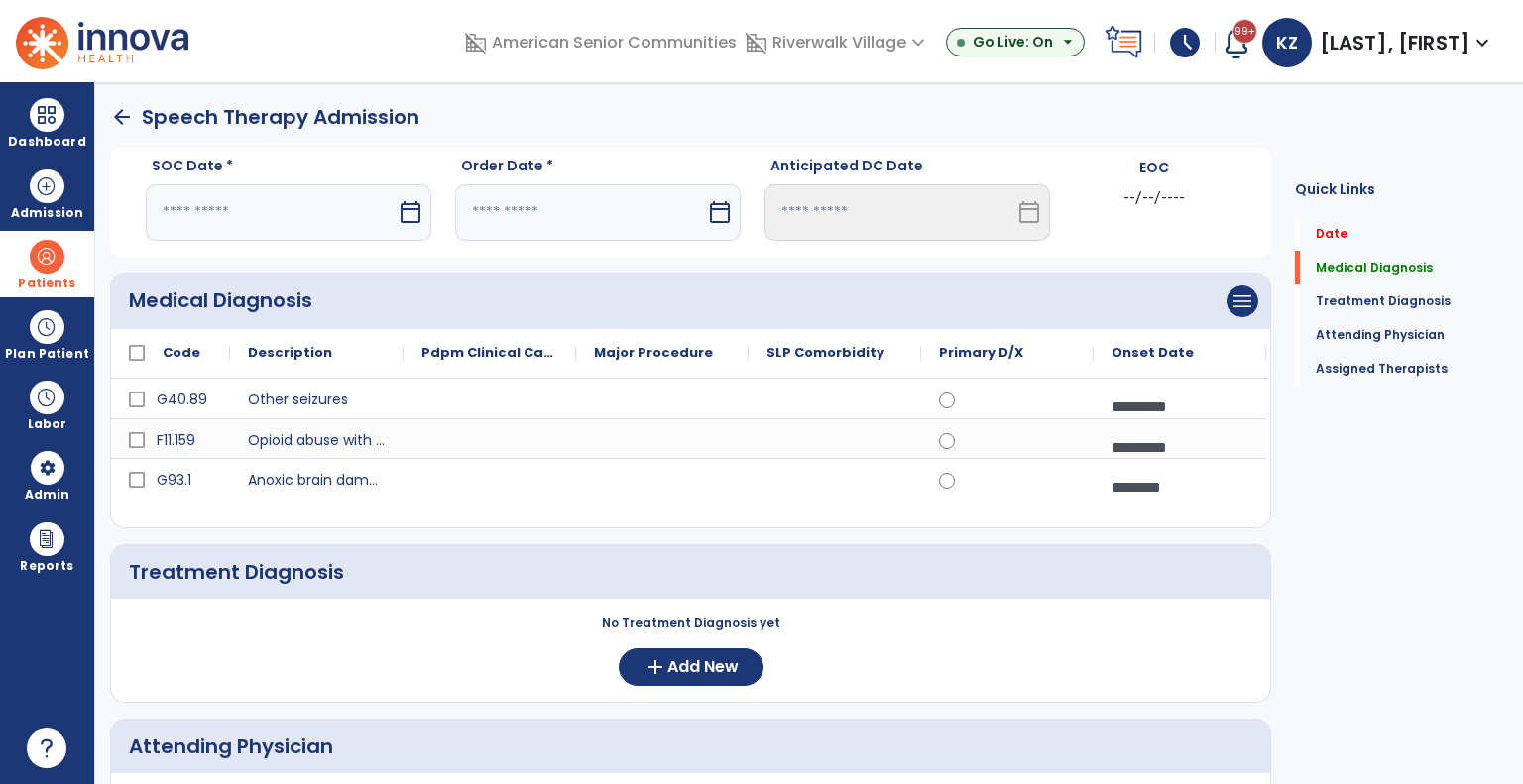 click on "calendar_today" at bounding box center (410, 212) 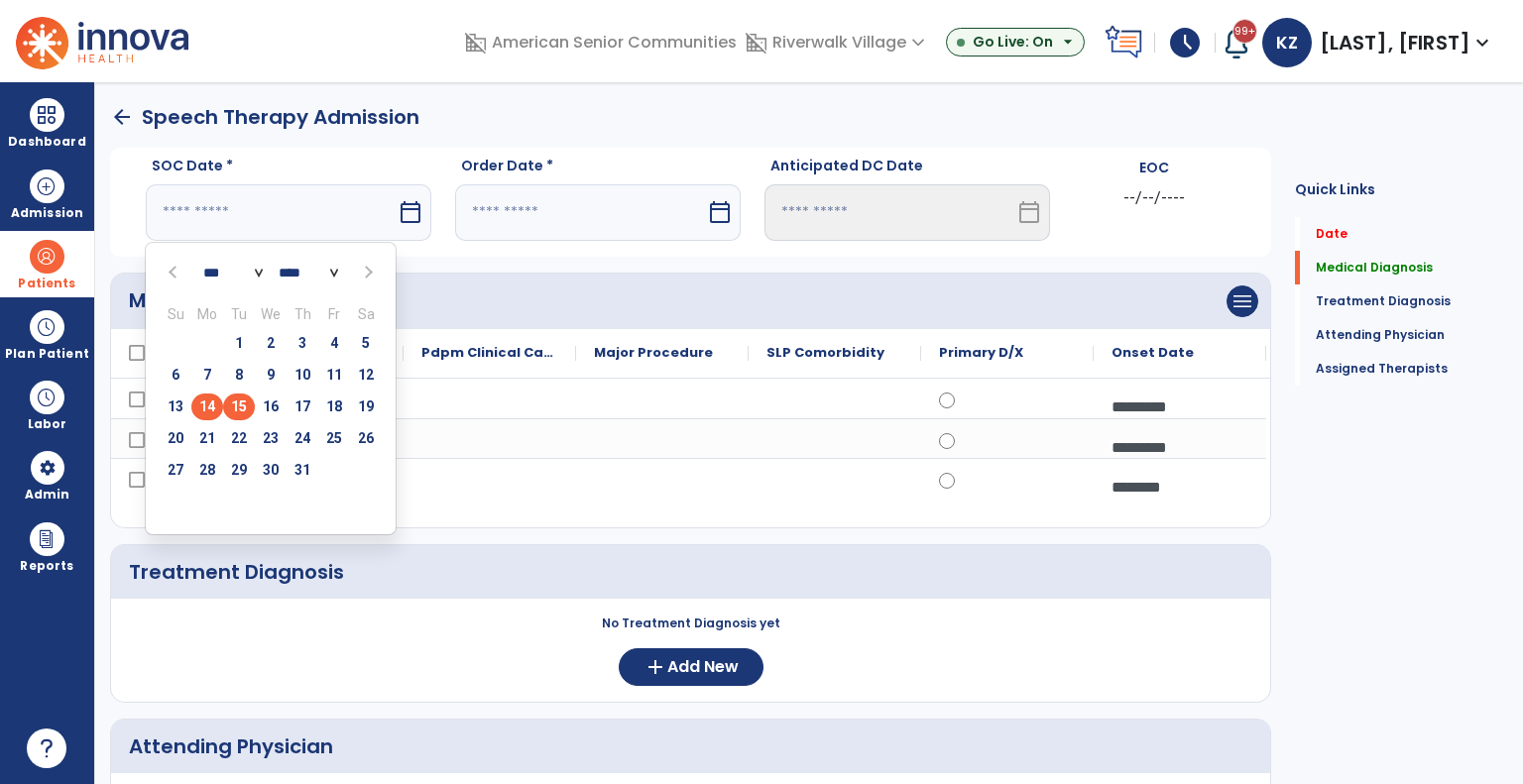 click on "15" at bounding box center [239, 406] 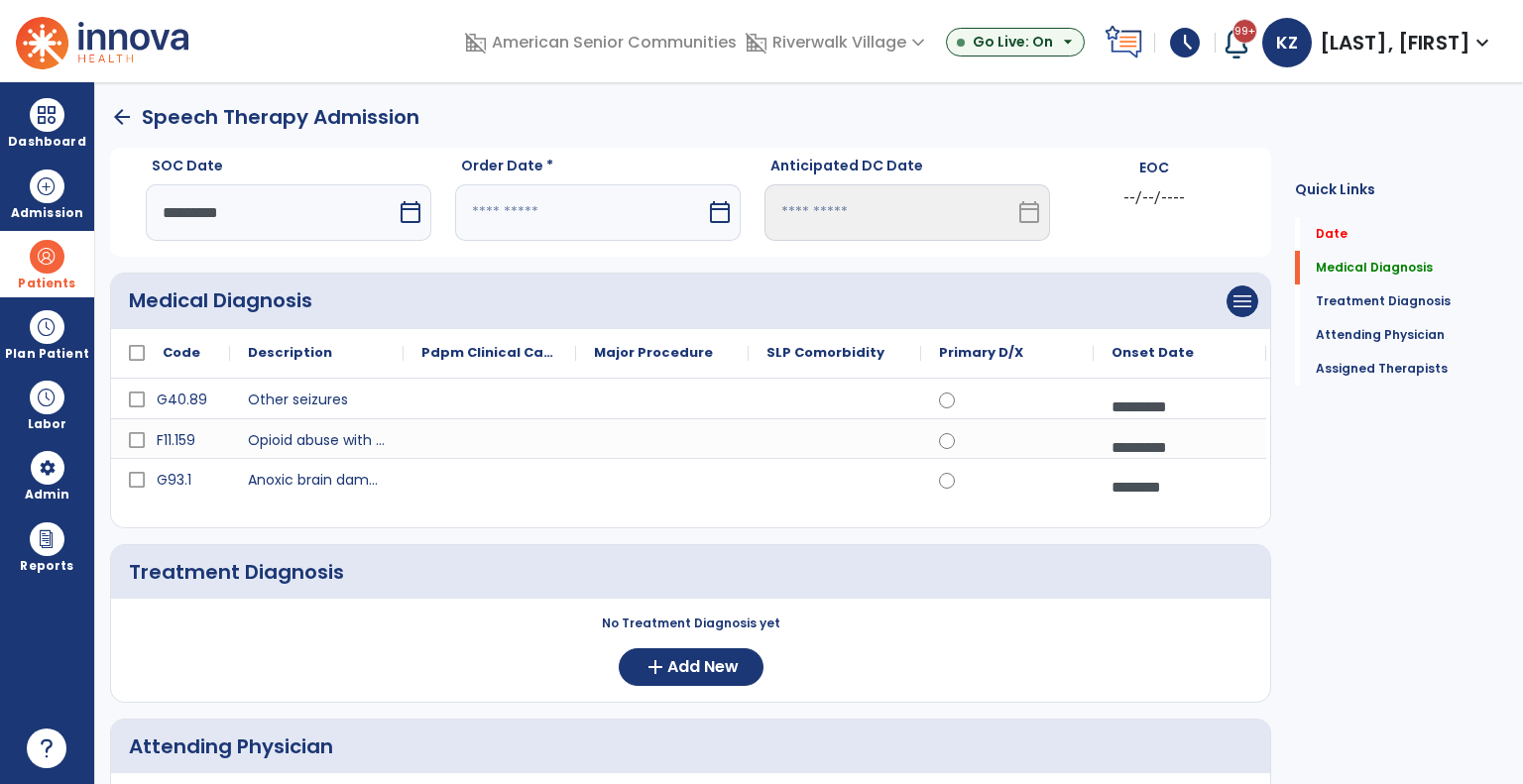 click on "calendar_today" at bounding box center [720, 212] 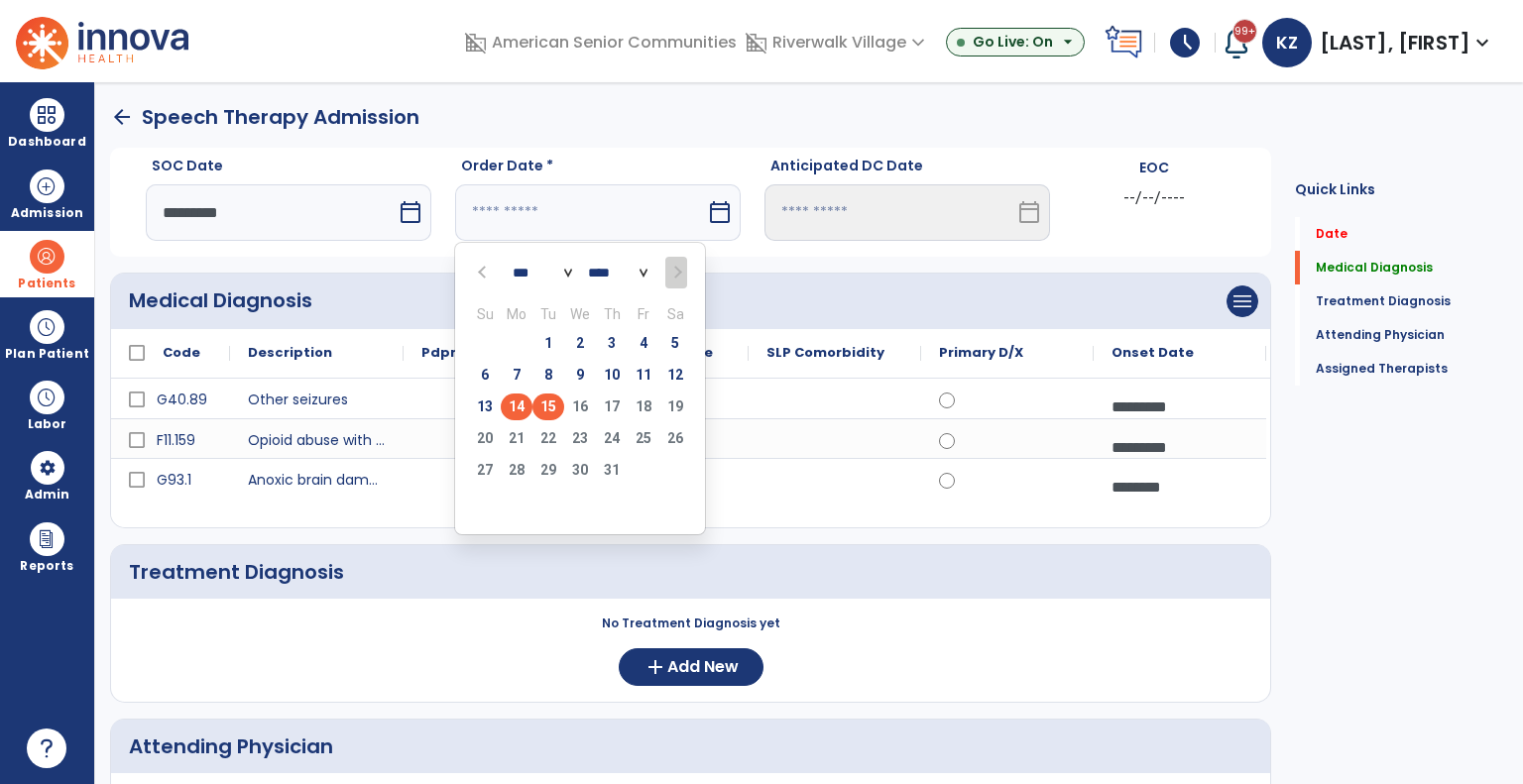 click on "15" at bounding box center [548, 406] 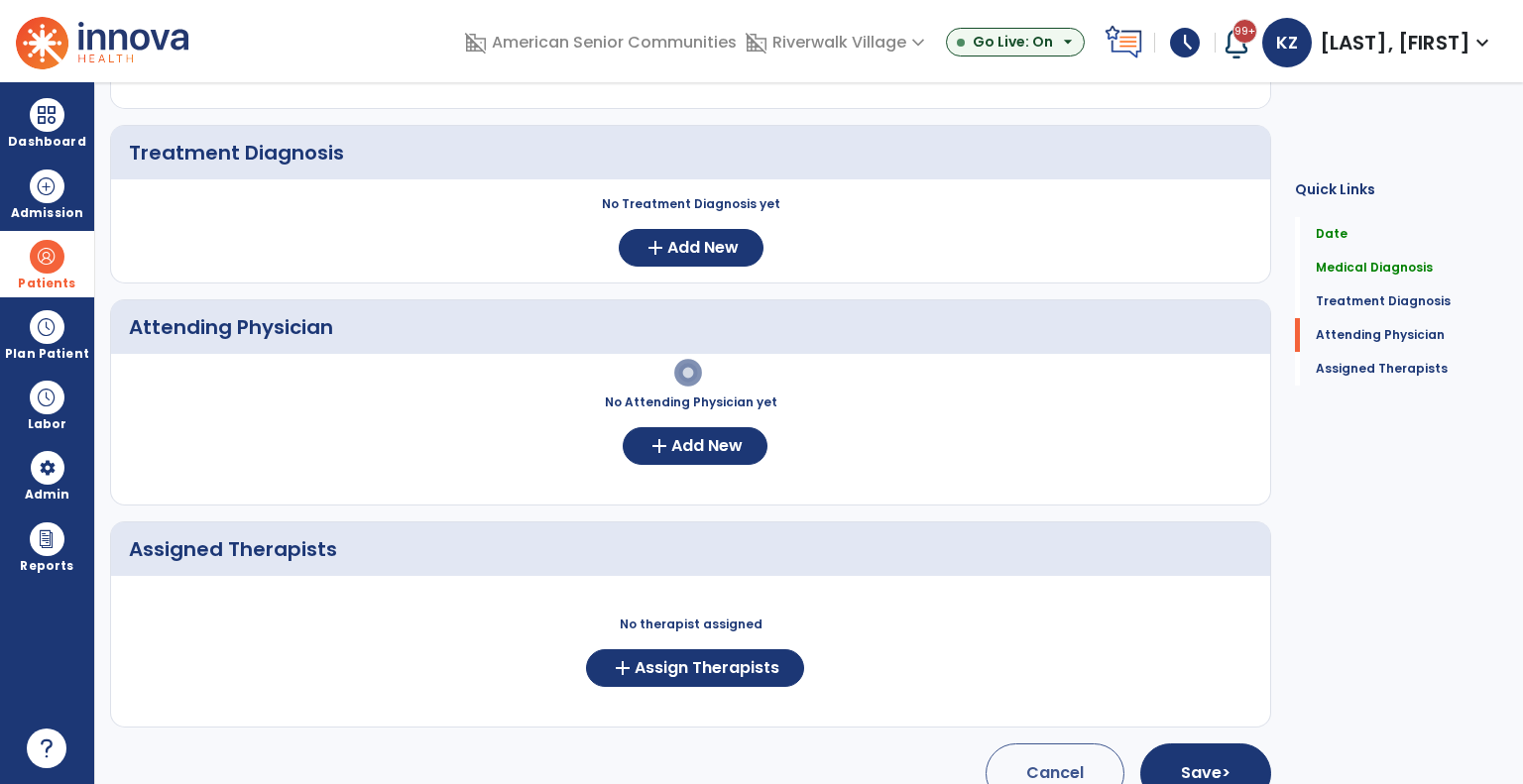 scroll, scrollTop: 451, scrollLeft: 0, axis: vertical 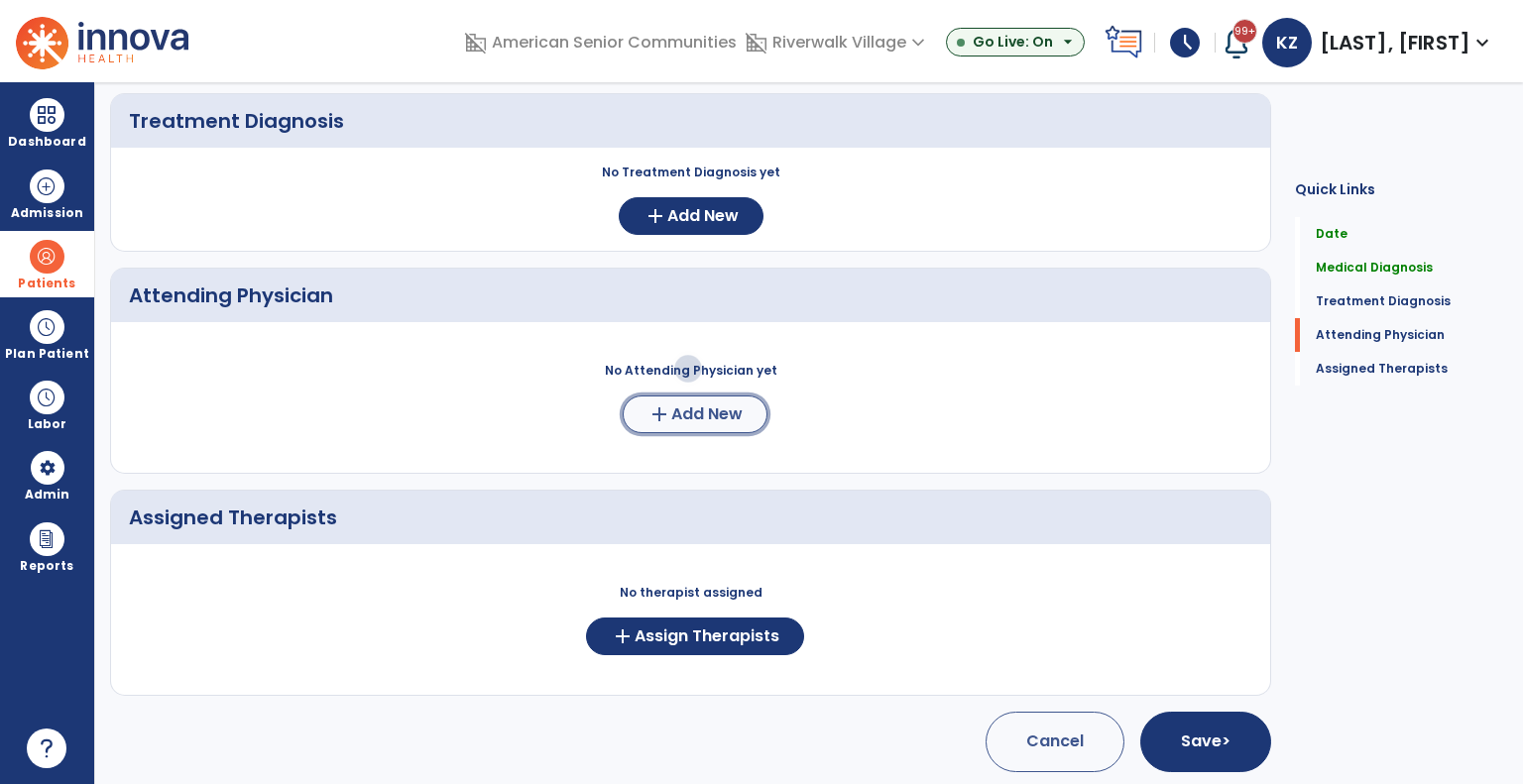 click on "Add New" 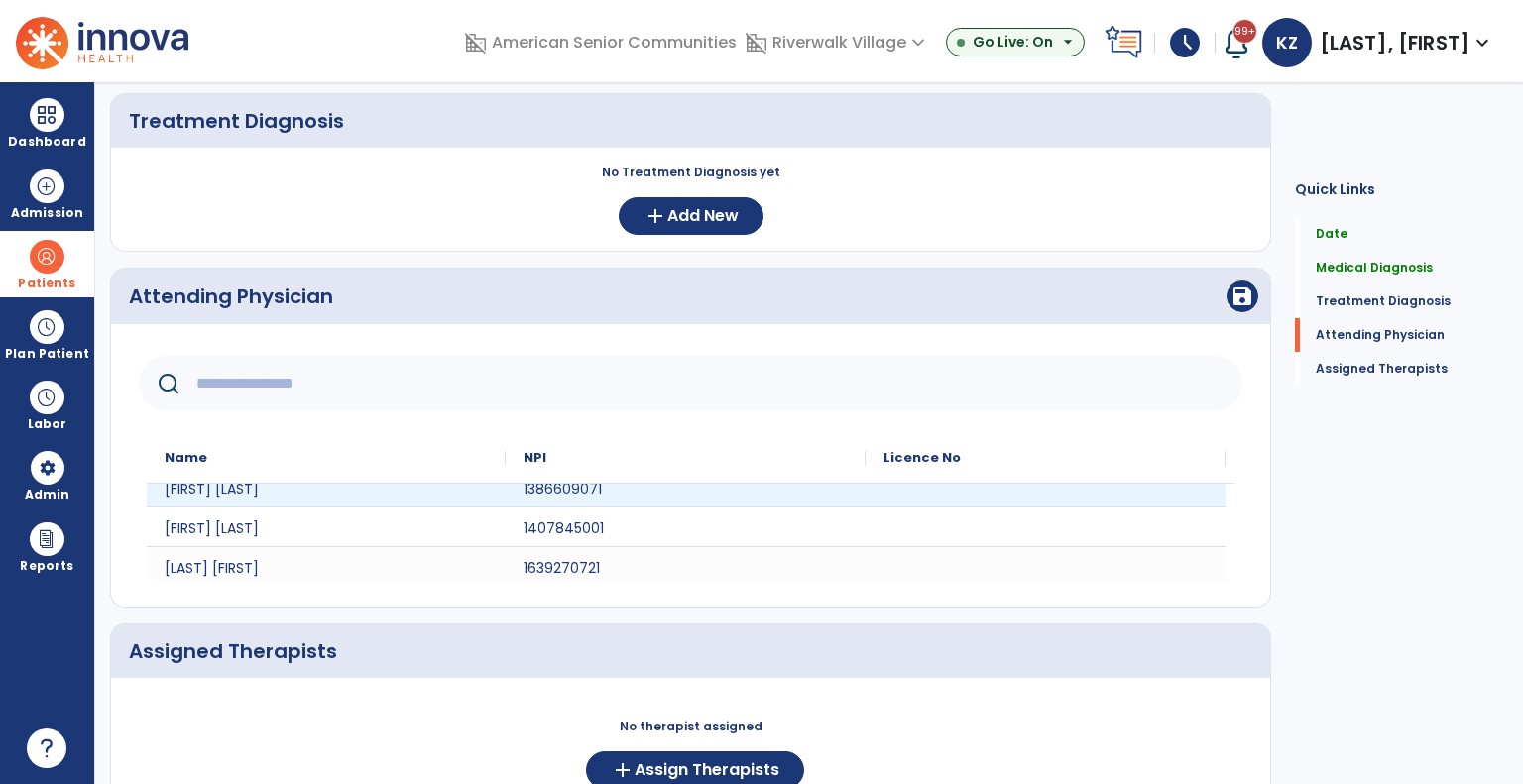 scroll, scrollTop: 99, scrollLeft: 0, axis: vertical 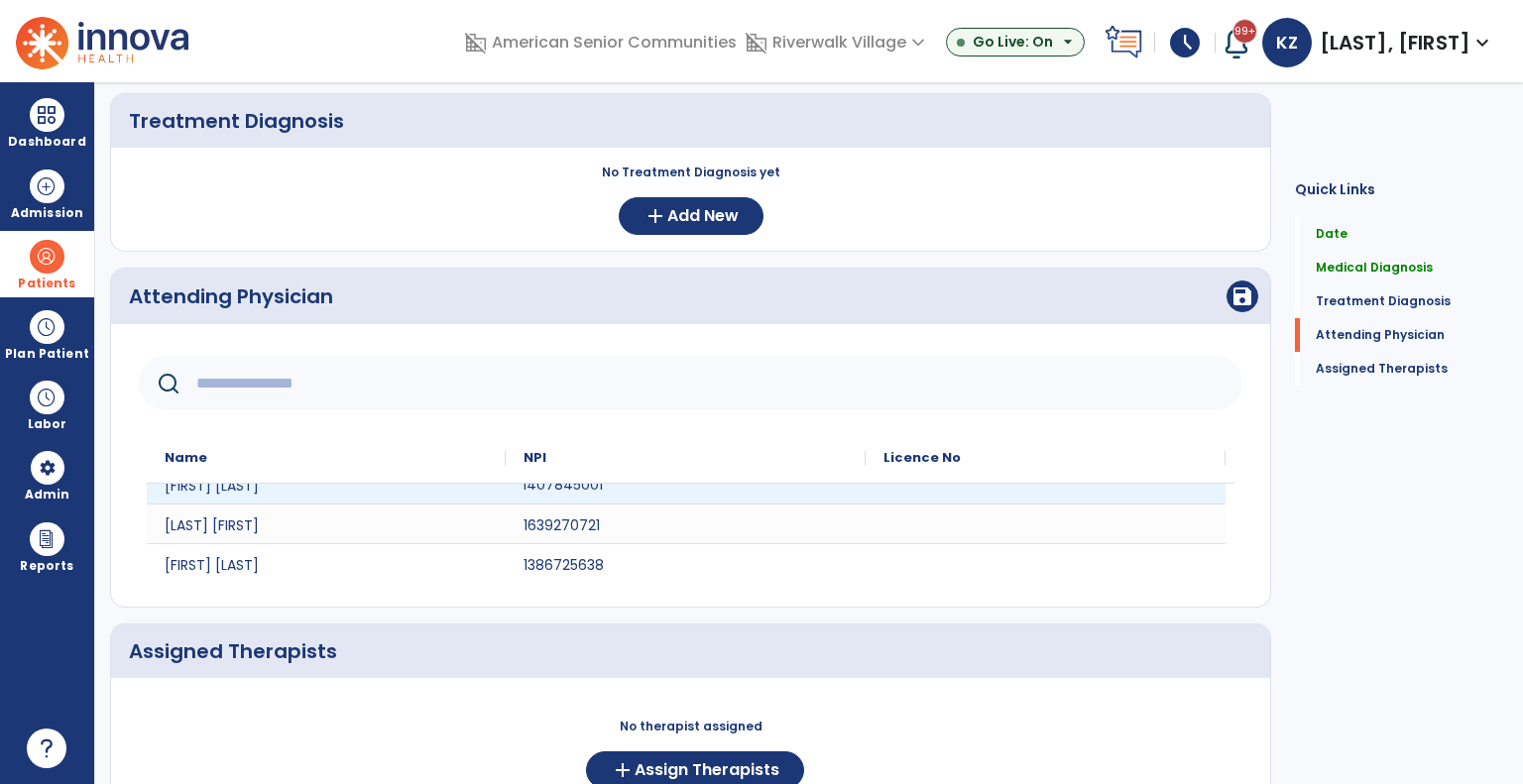 click on "1407845001" 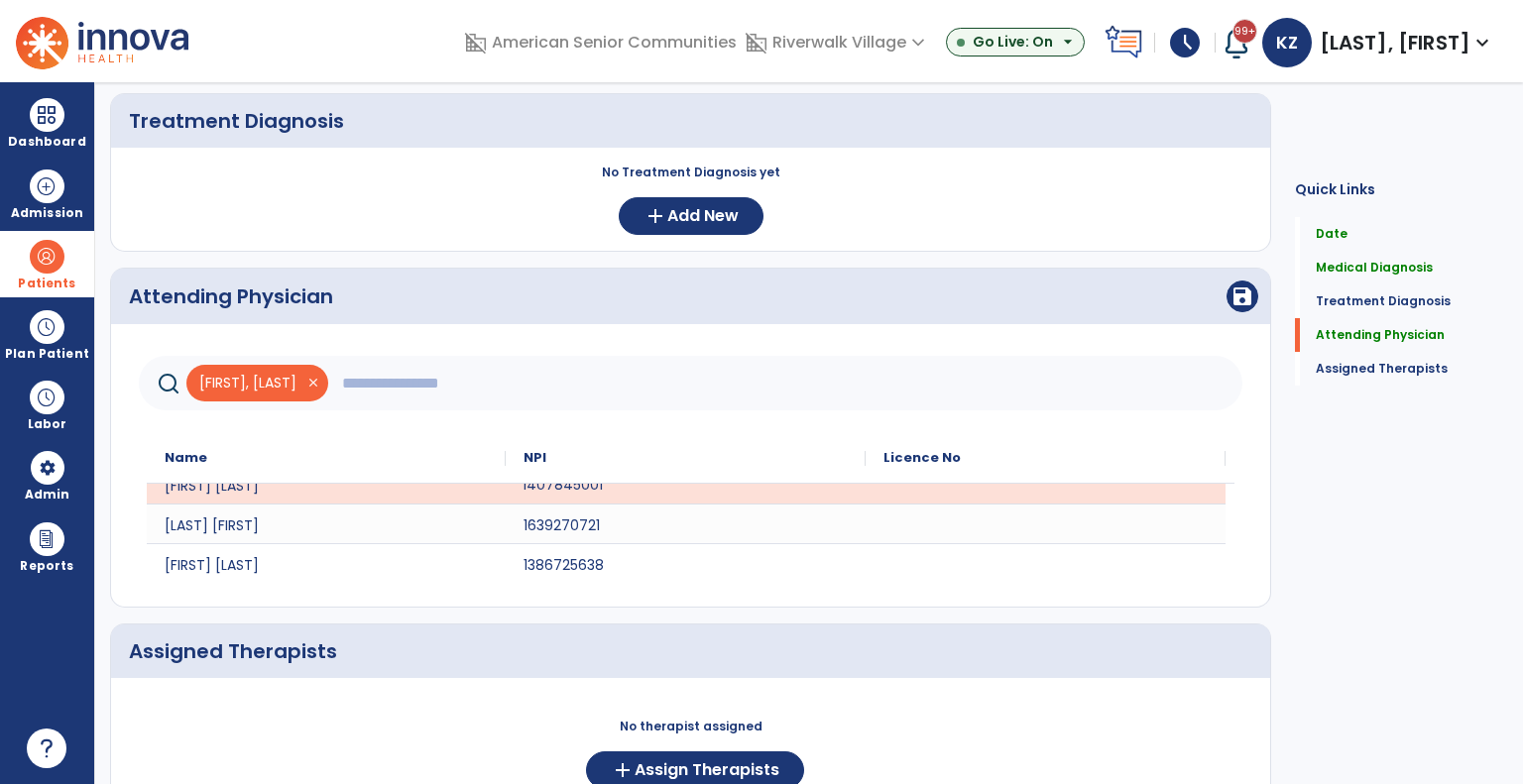 scroll, scrollTop: 79, scrollLeft: 0, axis: vertical 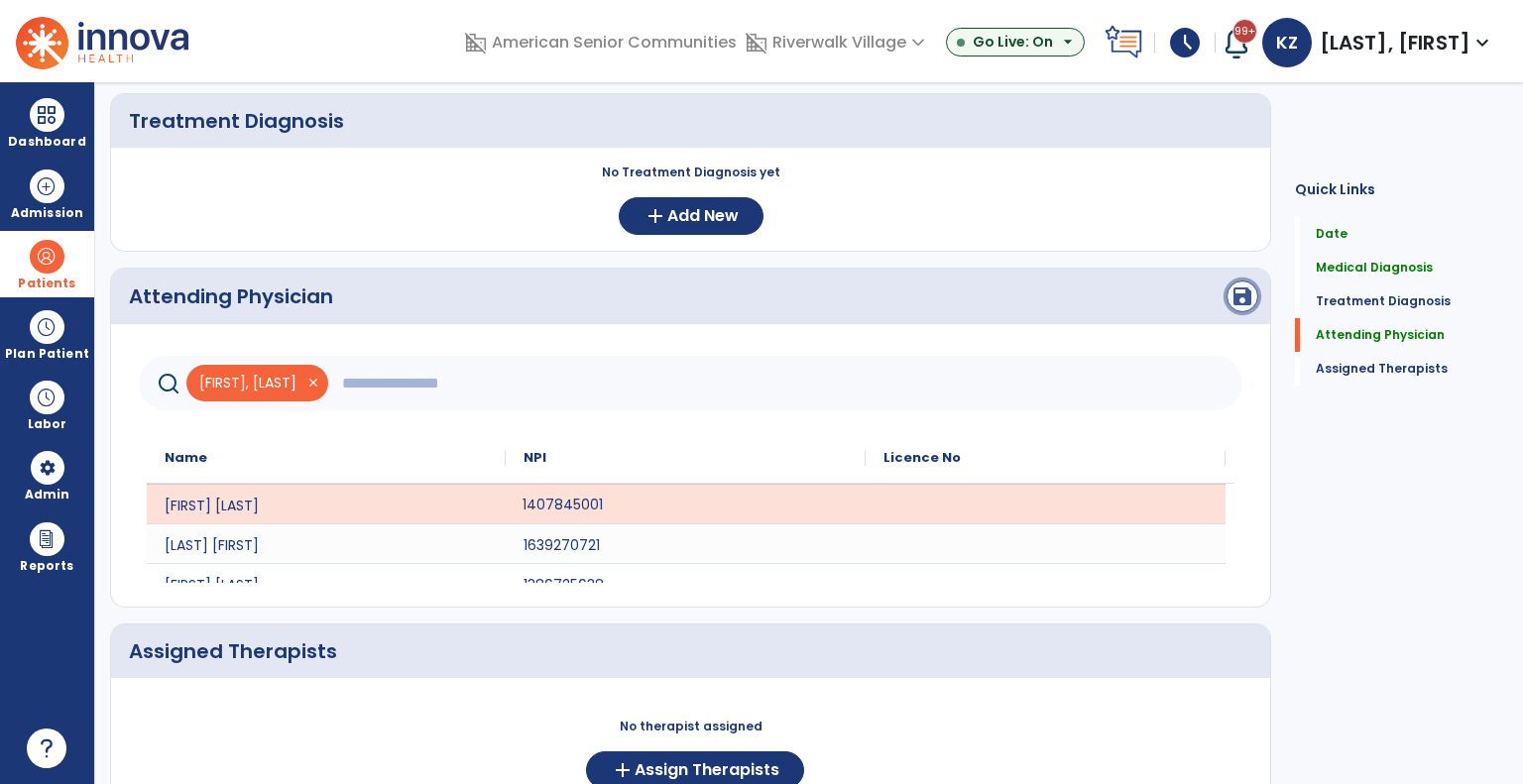click on "save" 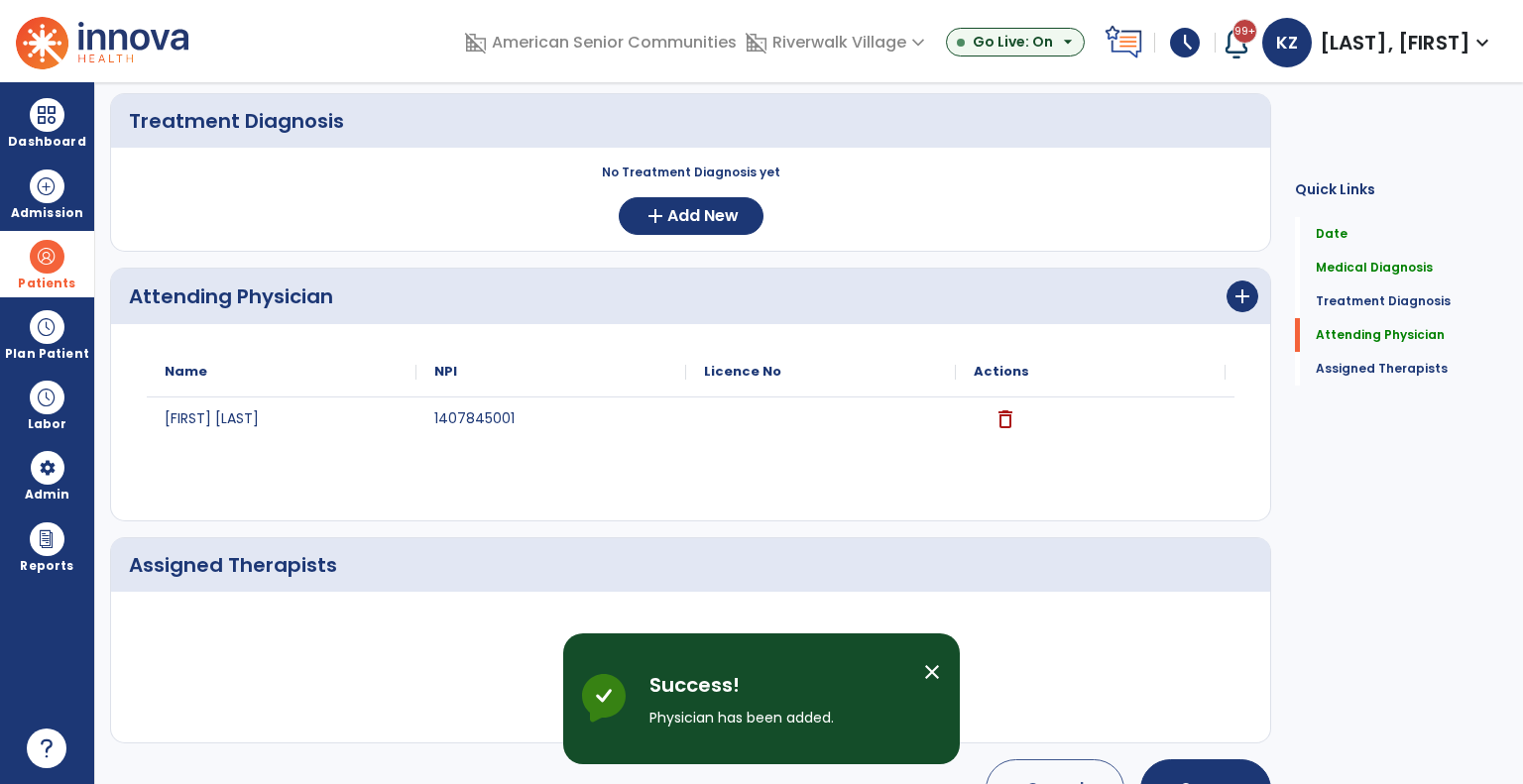 scroll, scrollTop: 0, scrollLeft: 0, axis: both 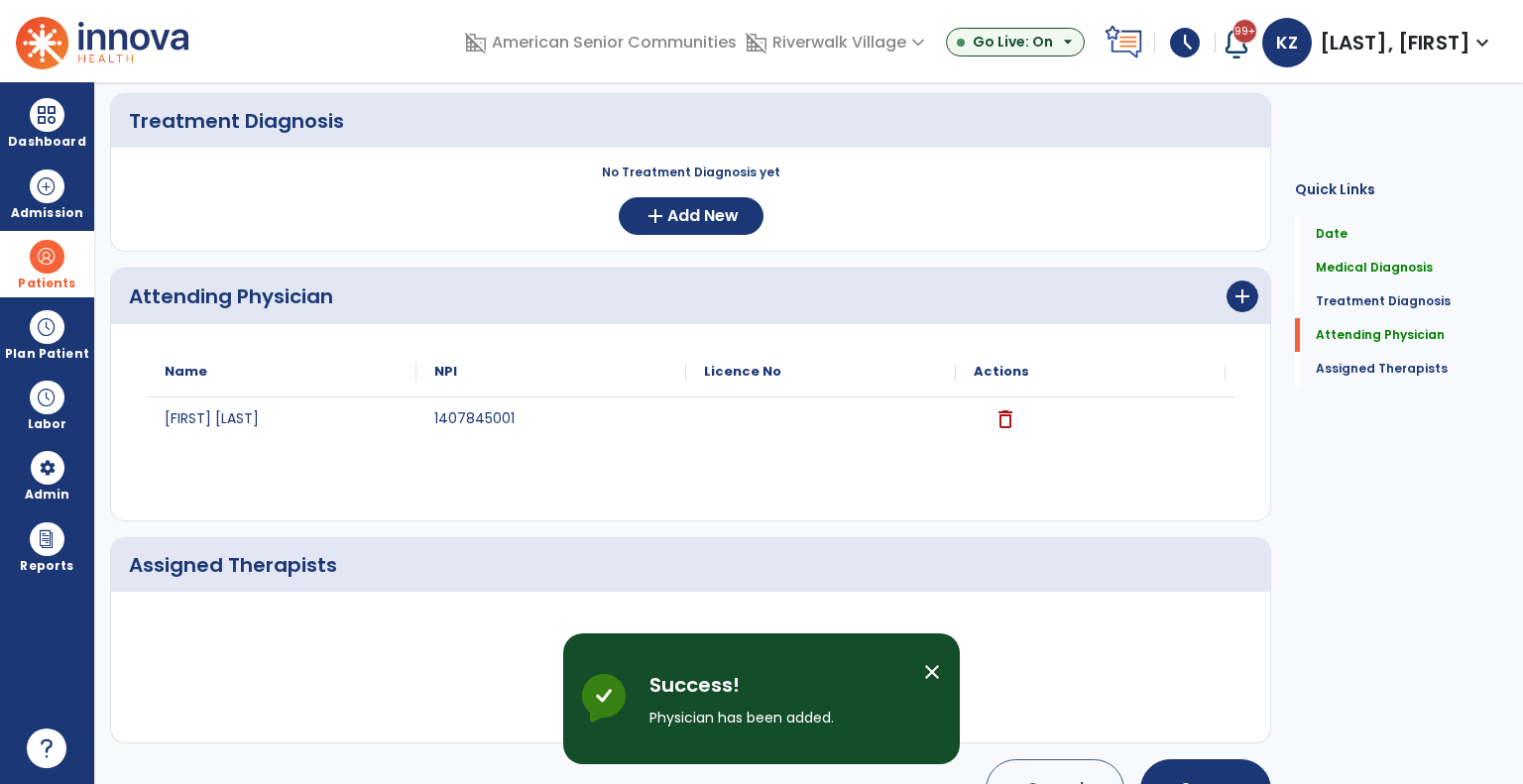 click on "close" at bounding box center (932, 672) 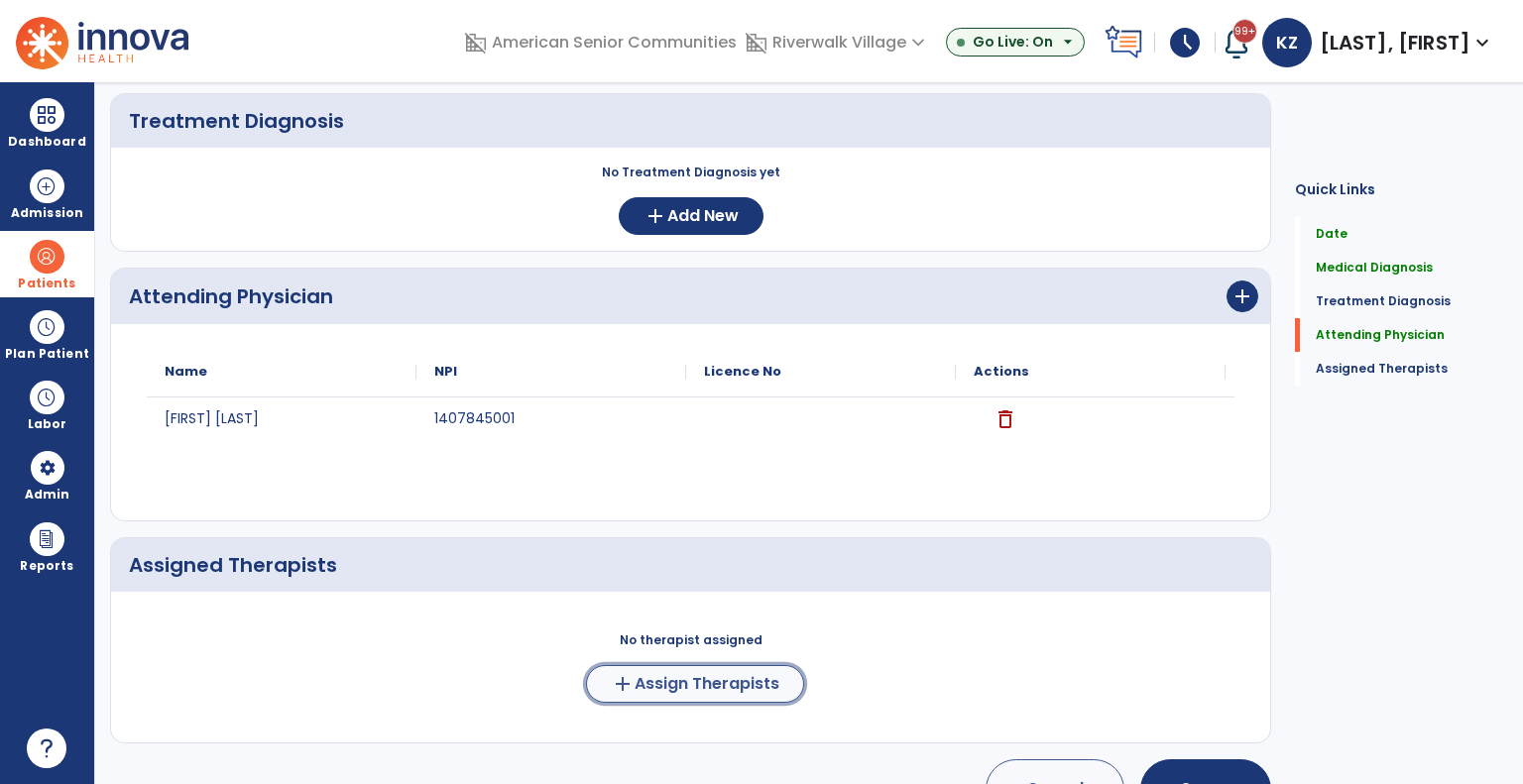 click on "Assign Therapists" 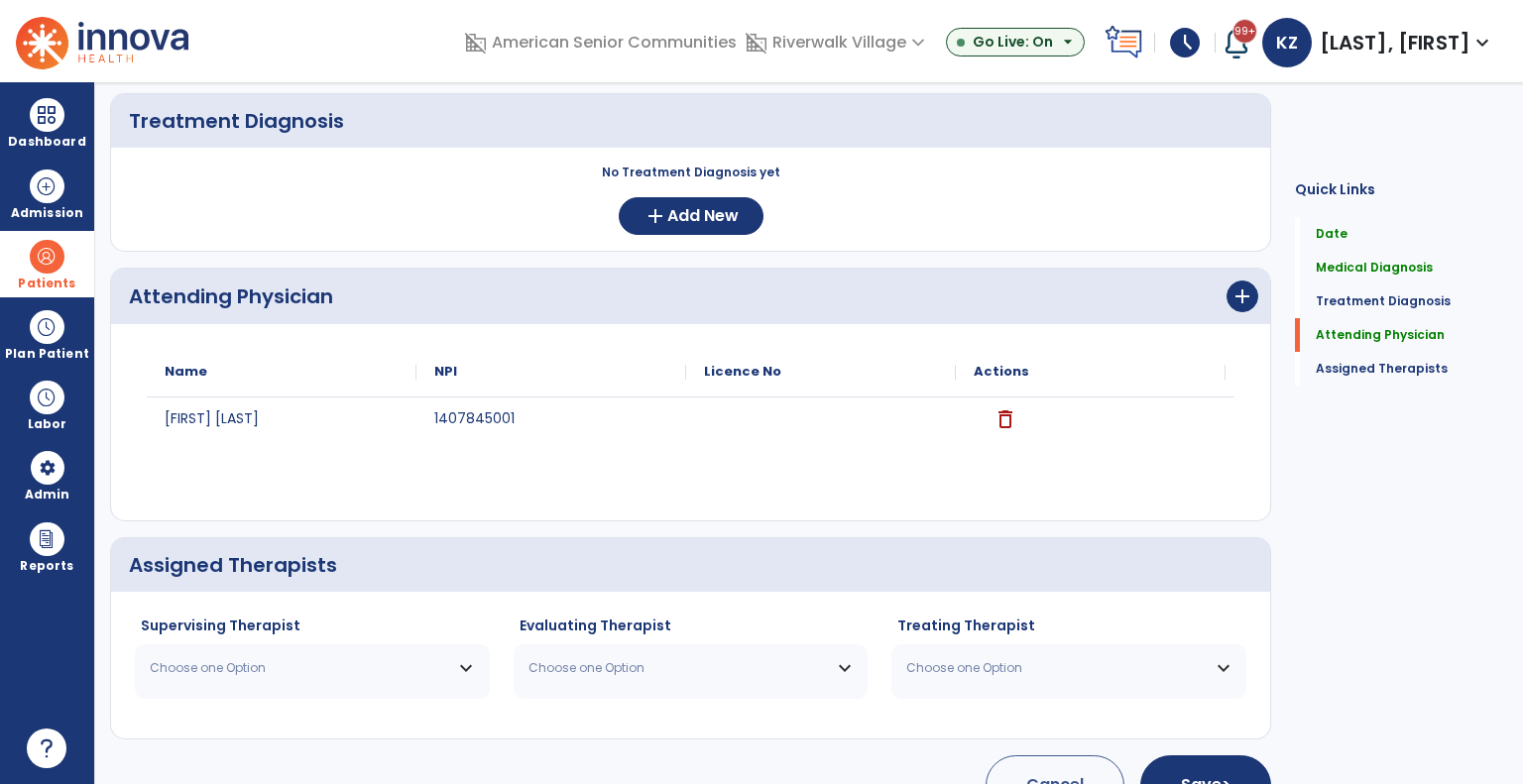 click on "Choose one Option" at bounding box center [299, 668] 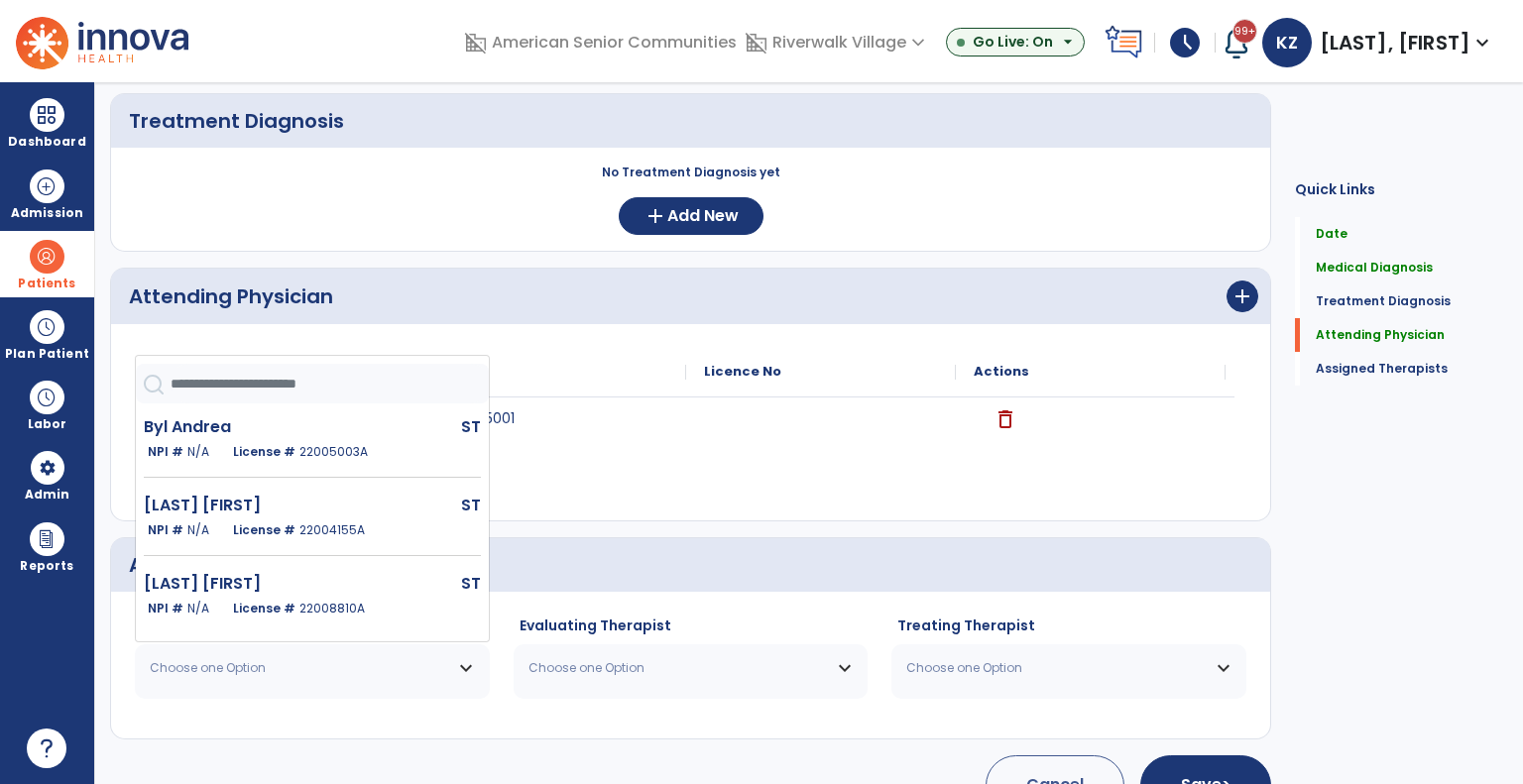 click 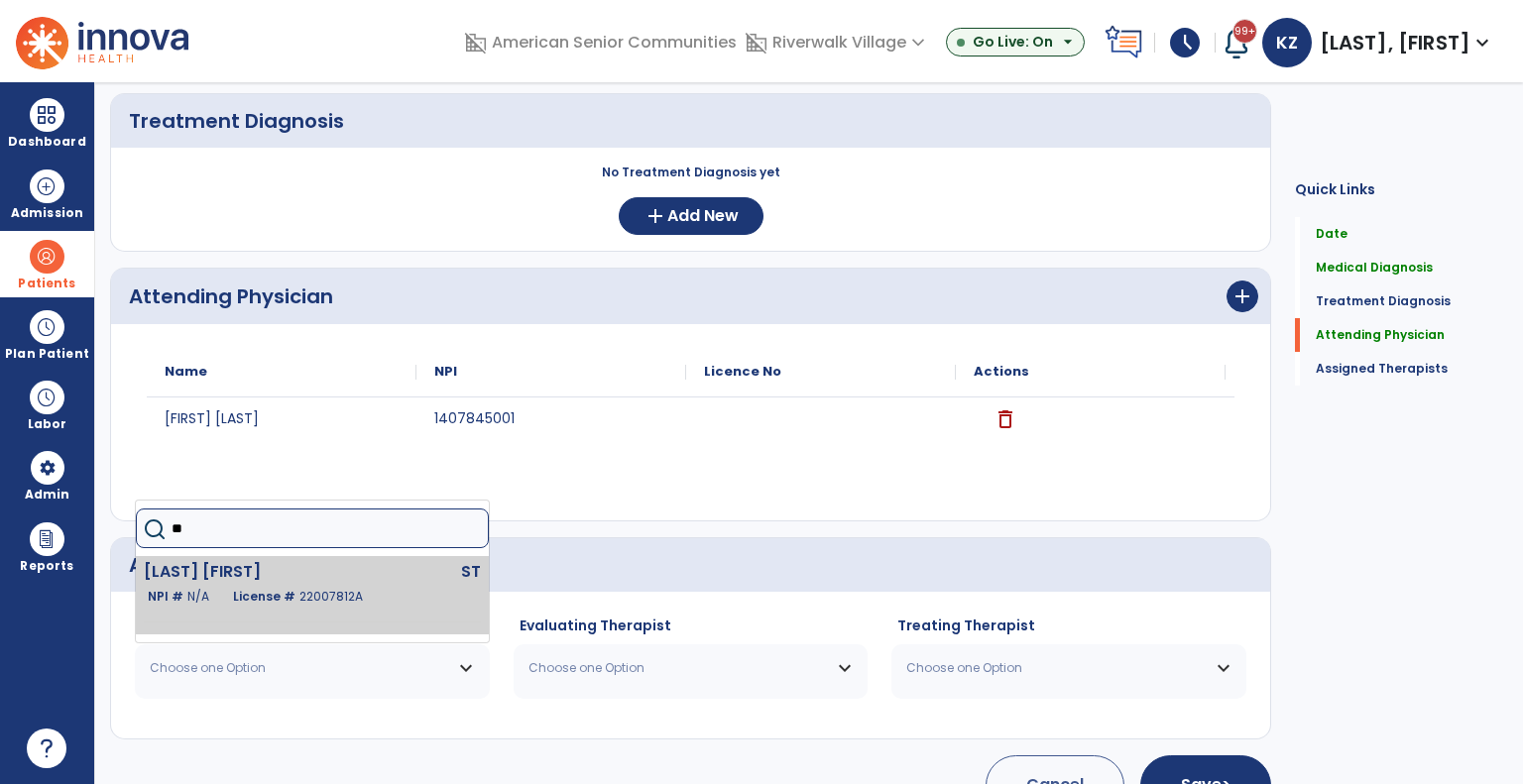 type on "**" 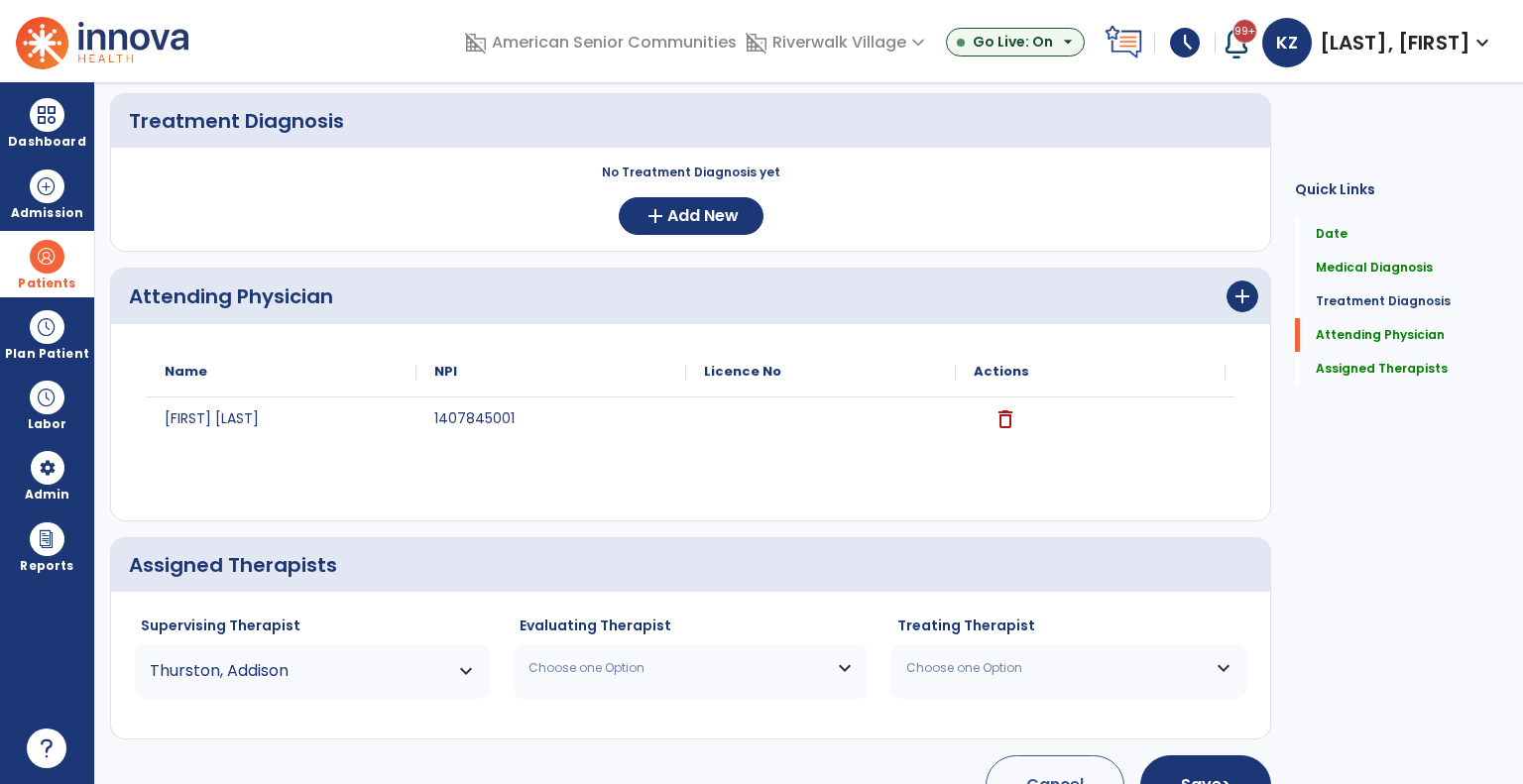 click on "Choose one Option" at bounding box center (691, 668) 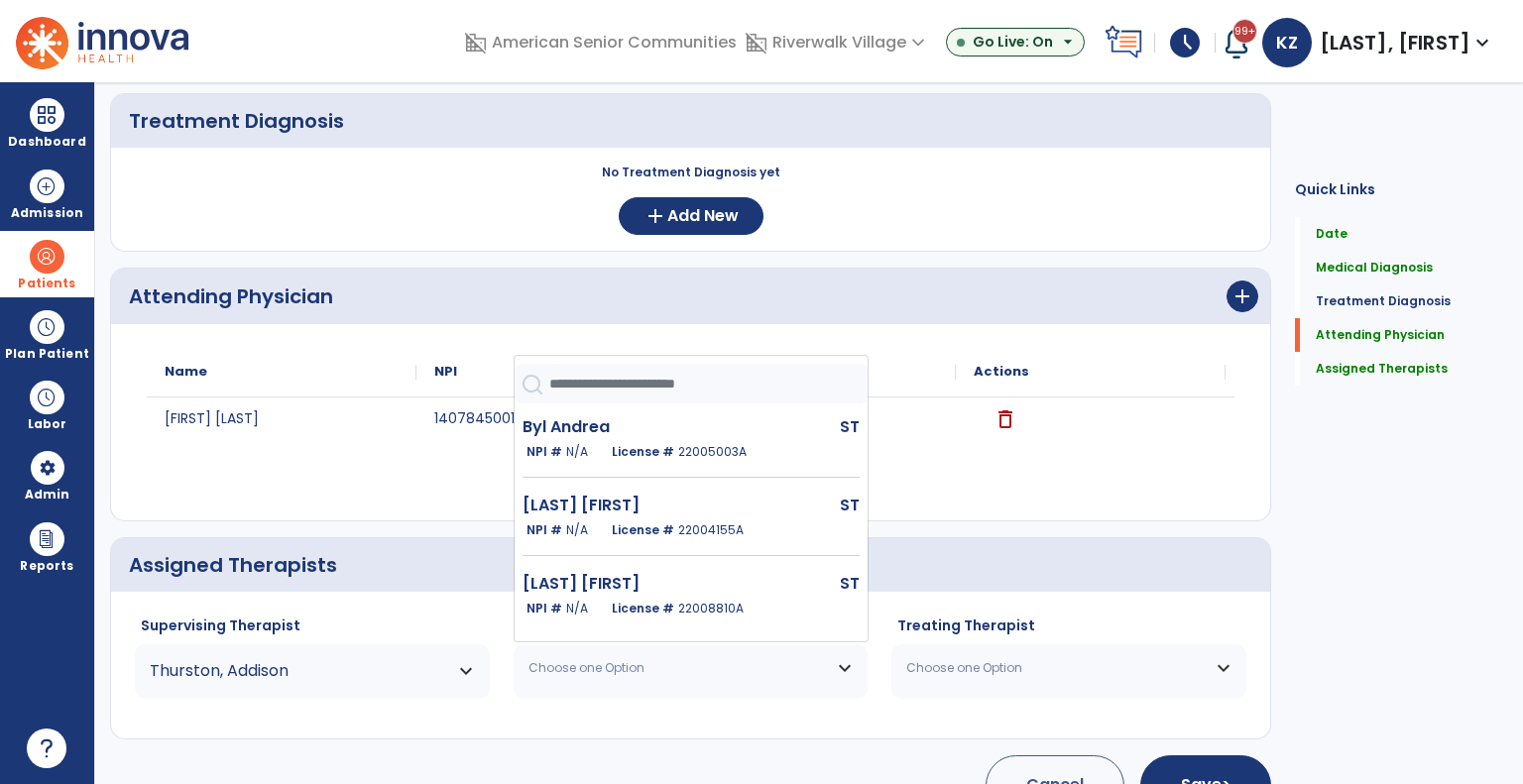 click 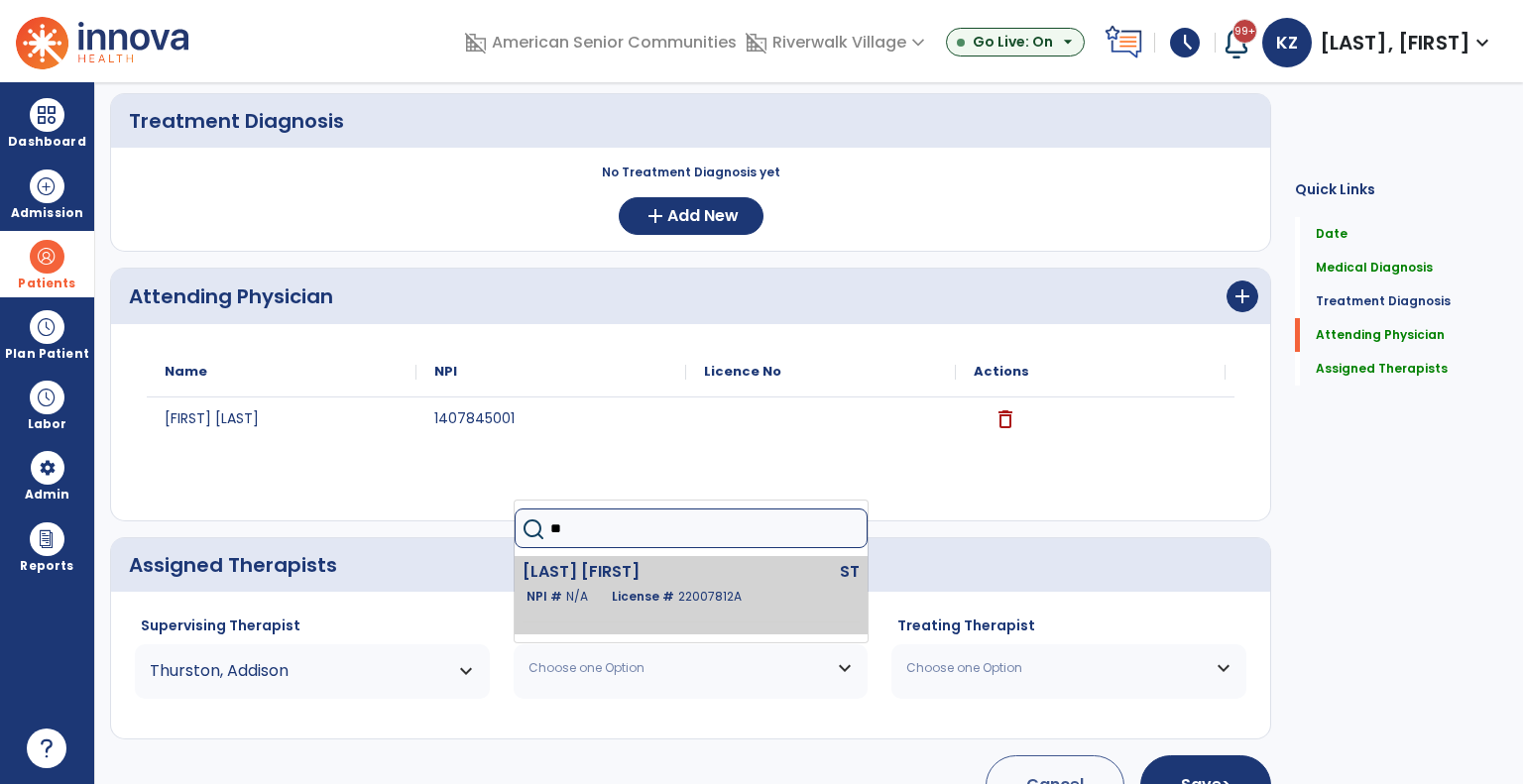 type on "**" 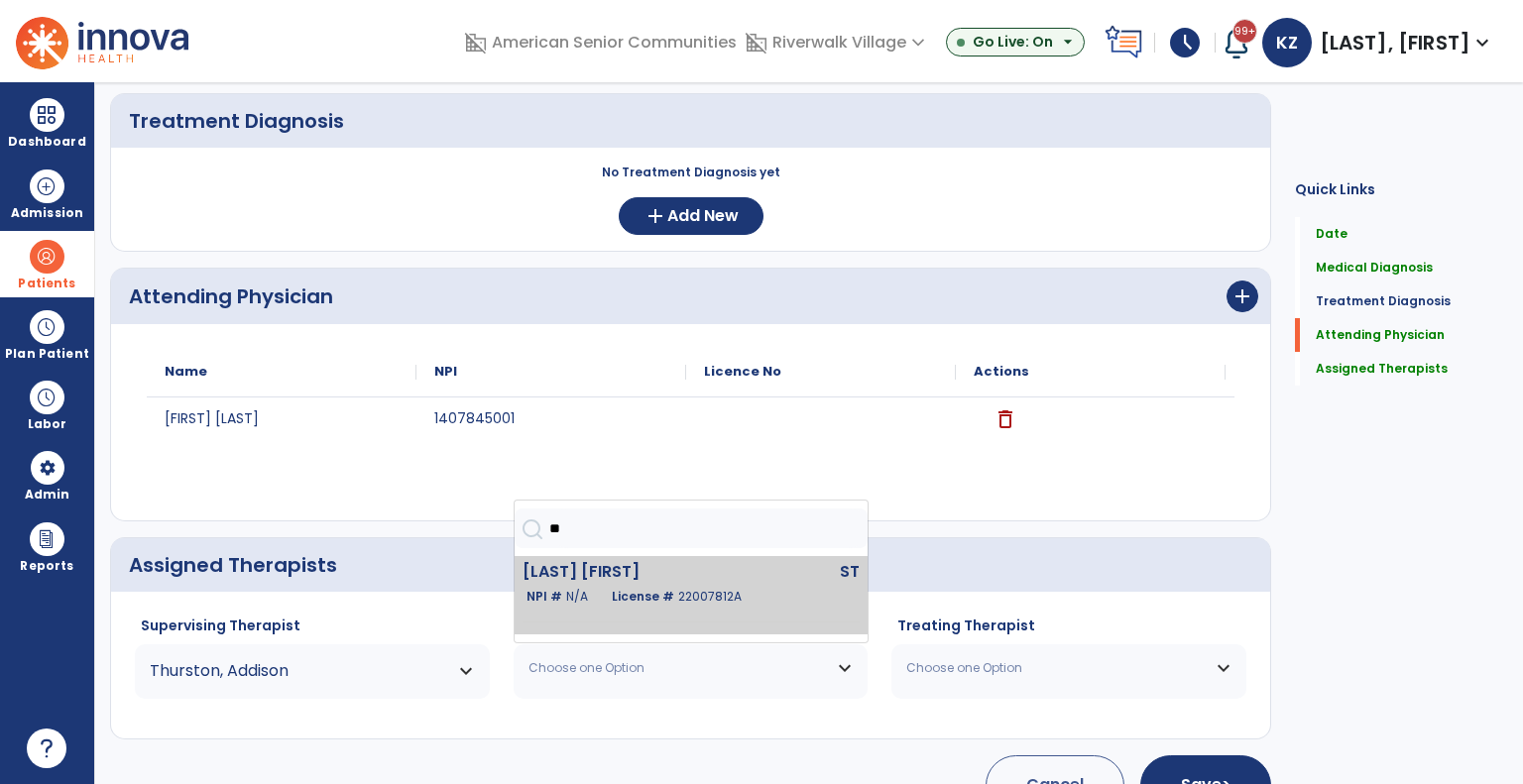 click on "License #  [LICENSE]" 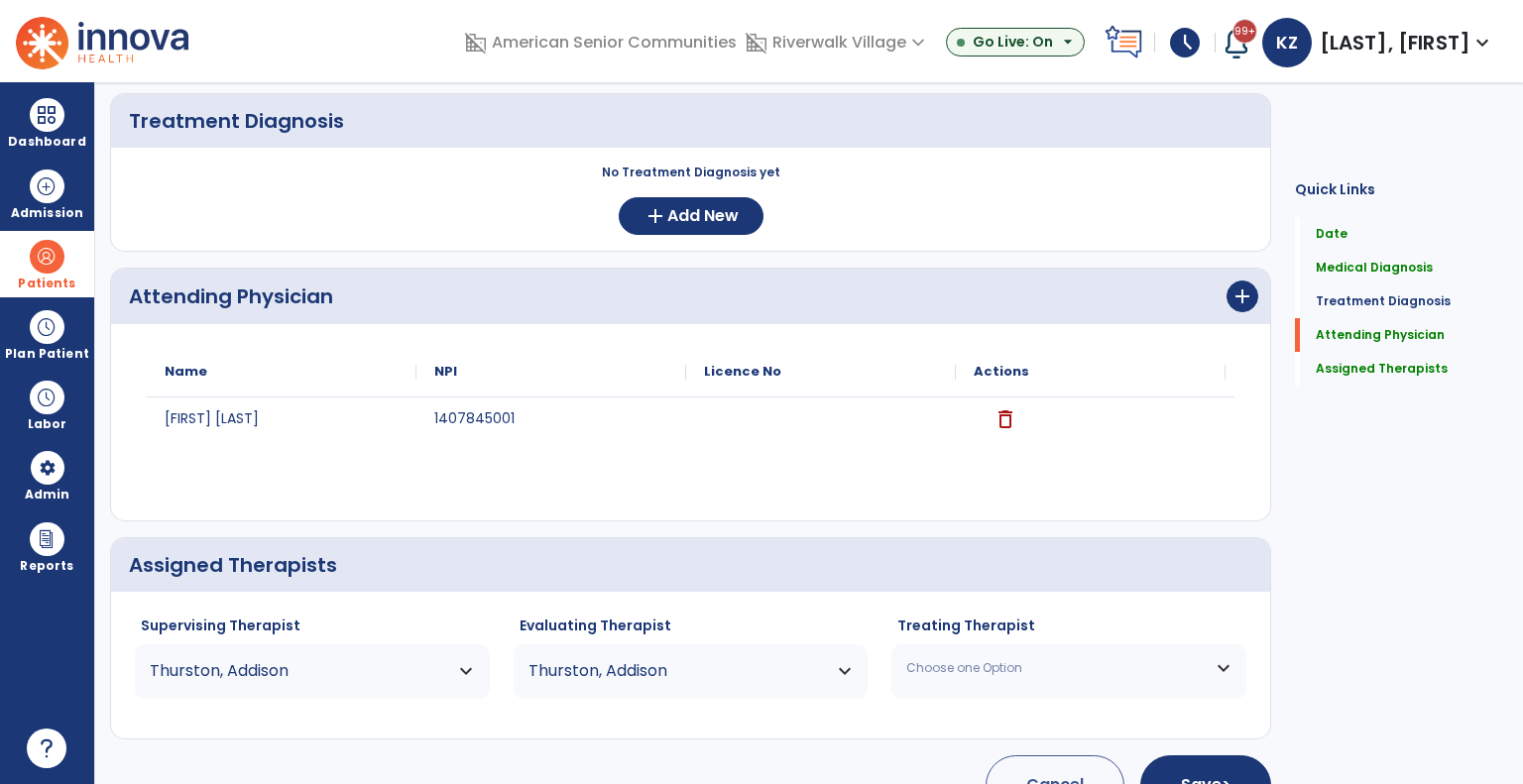 click on "Choose one Option" at bounding box center [1069, 668] 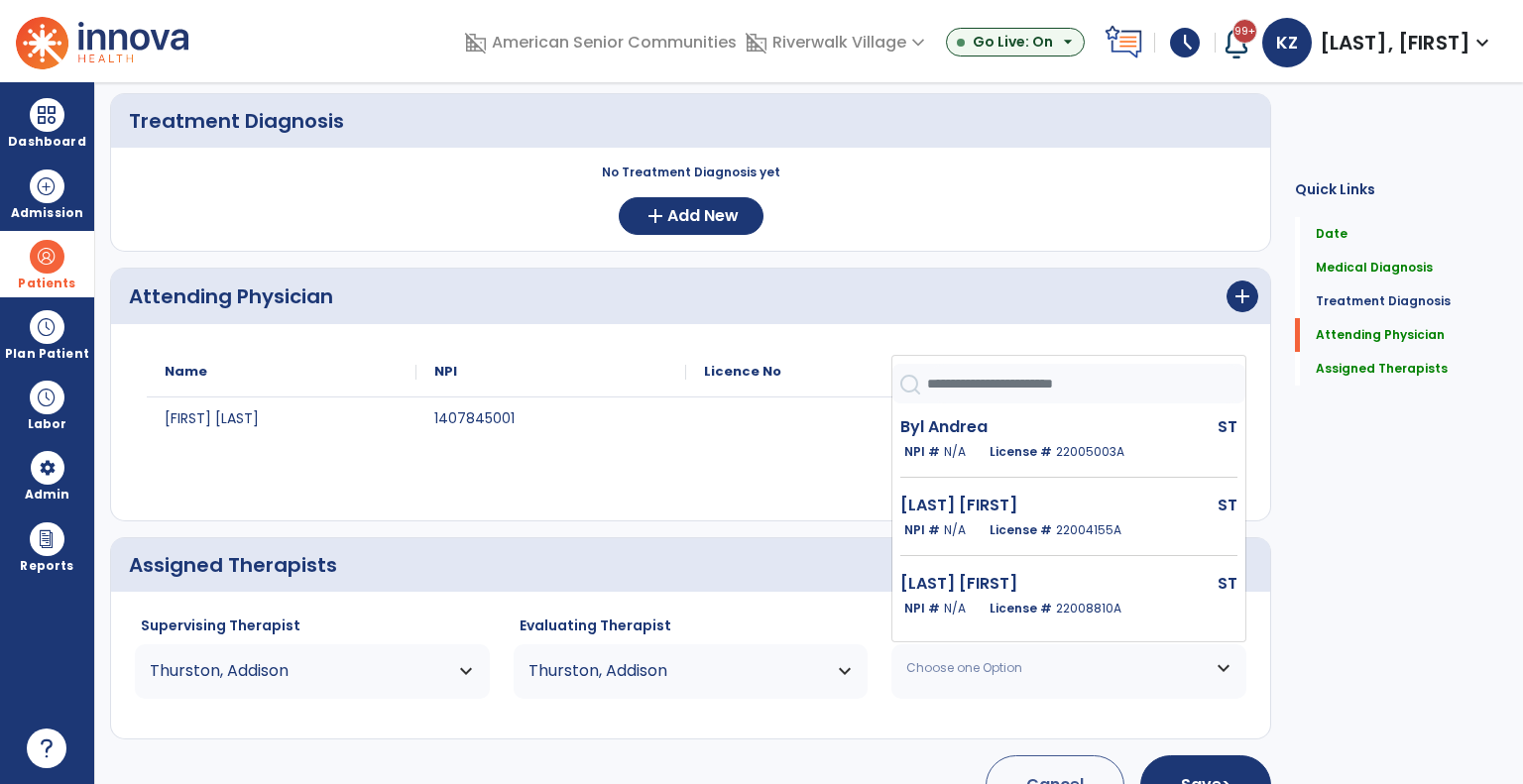 click 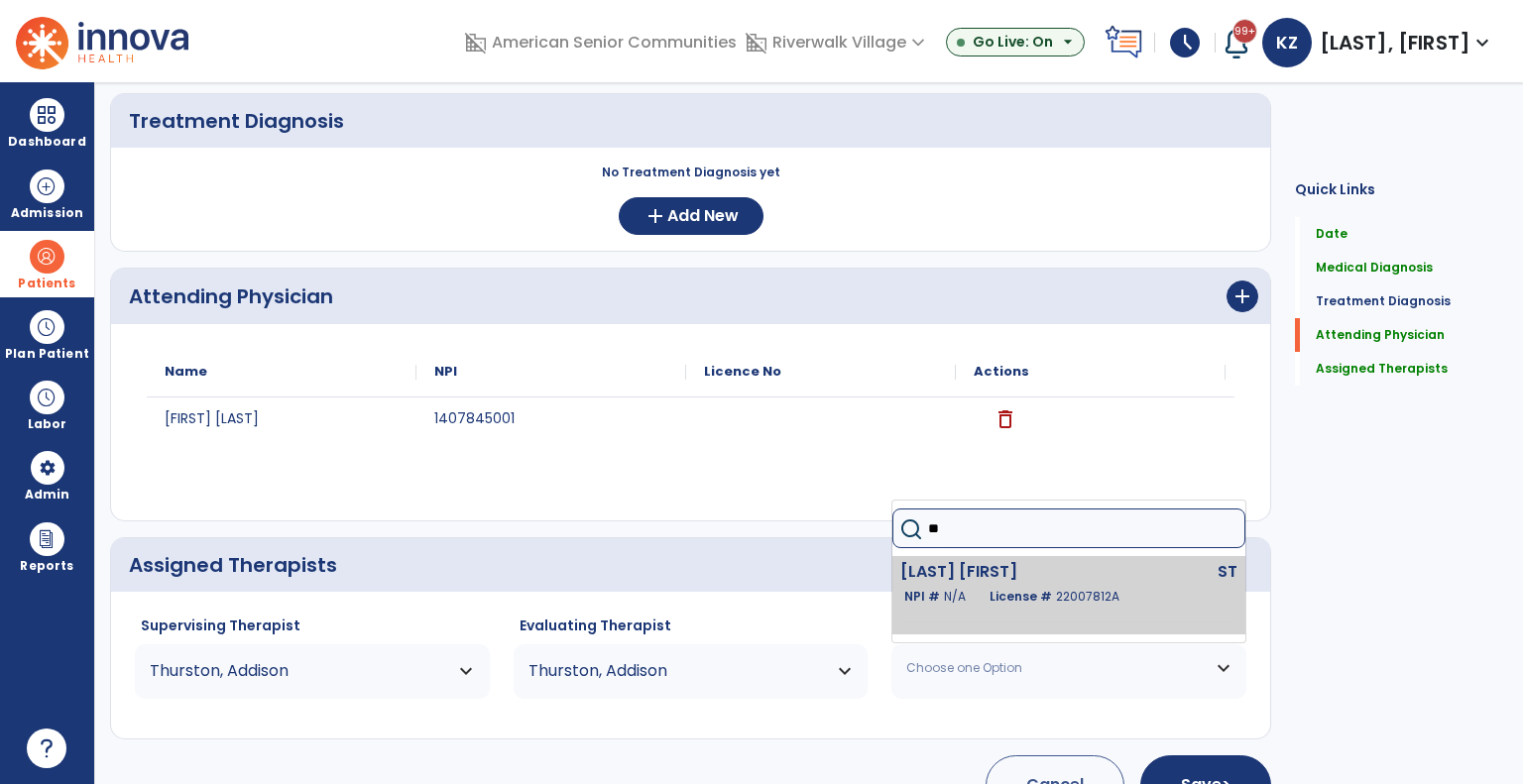 type on "**" 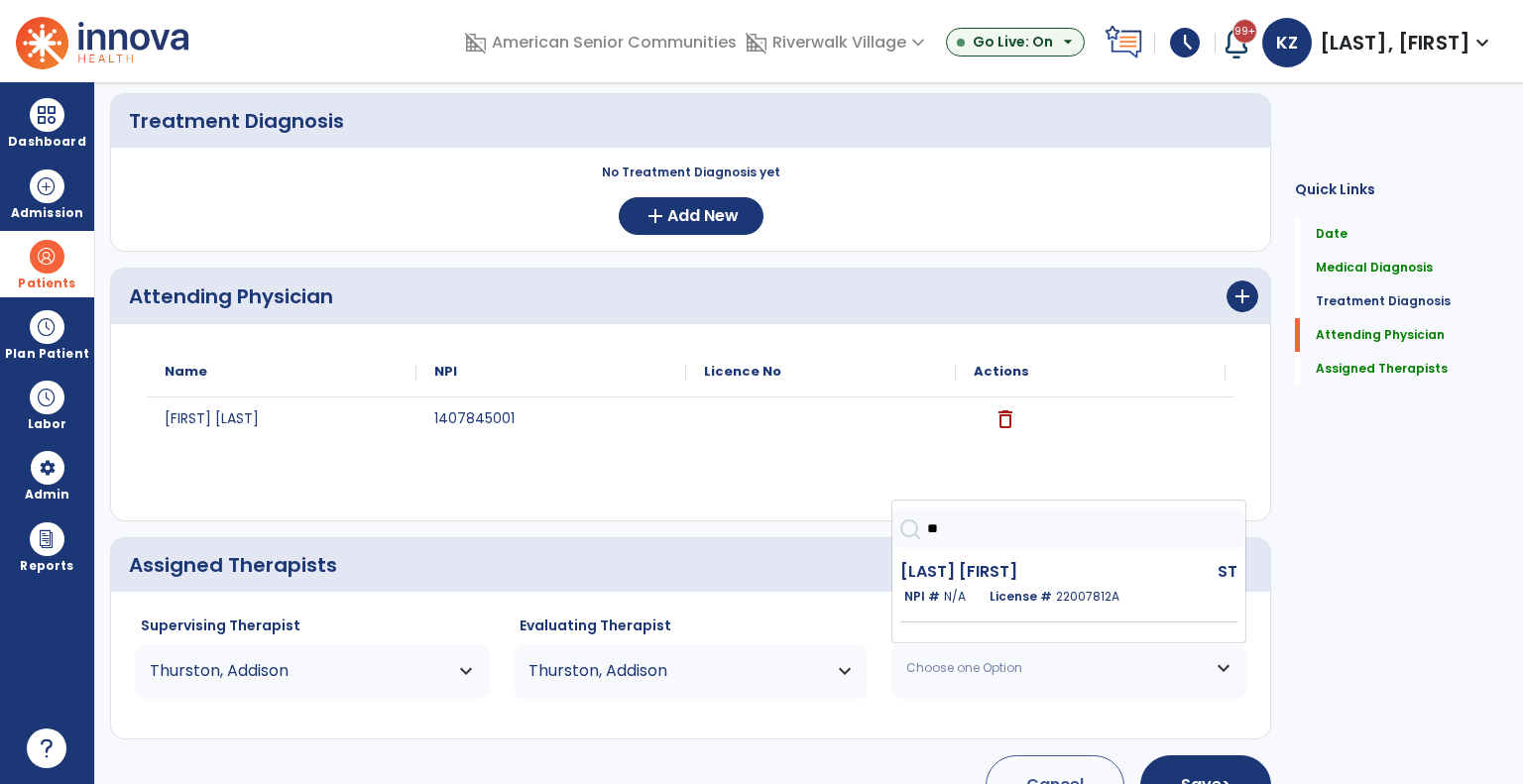 drag, startPoint x: 1047, startPoint y: 604, endPoint x: 1140, endPoint y: 668, distance: 112.89376 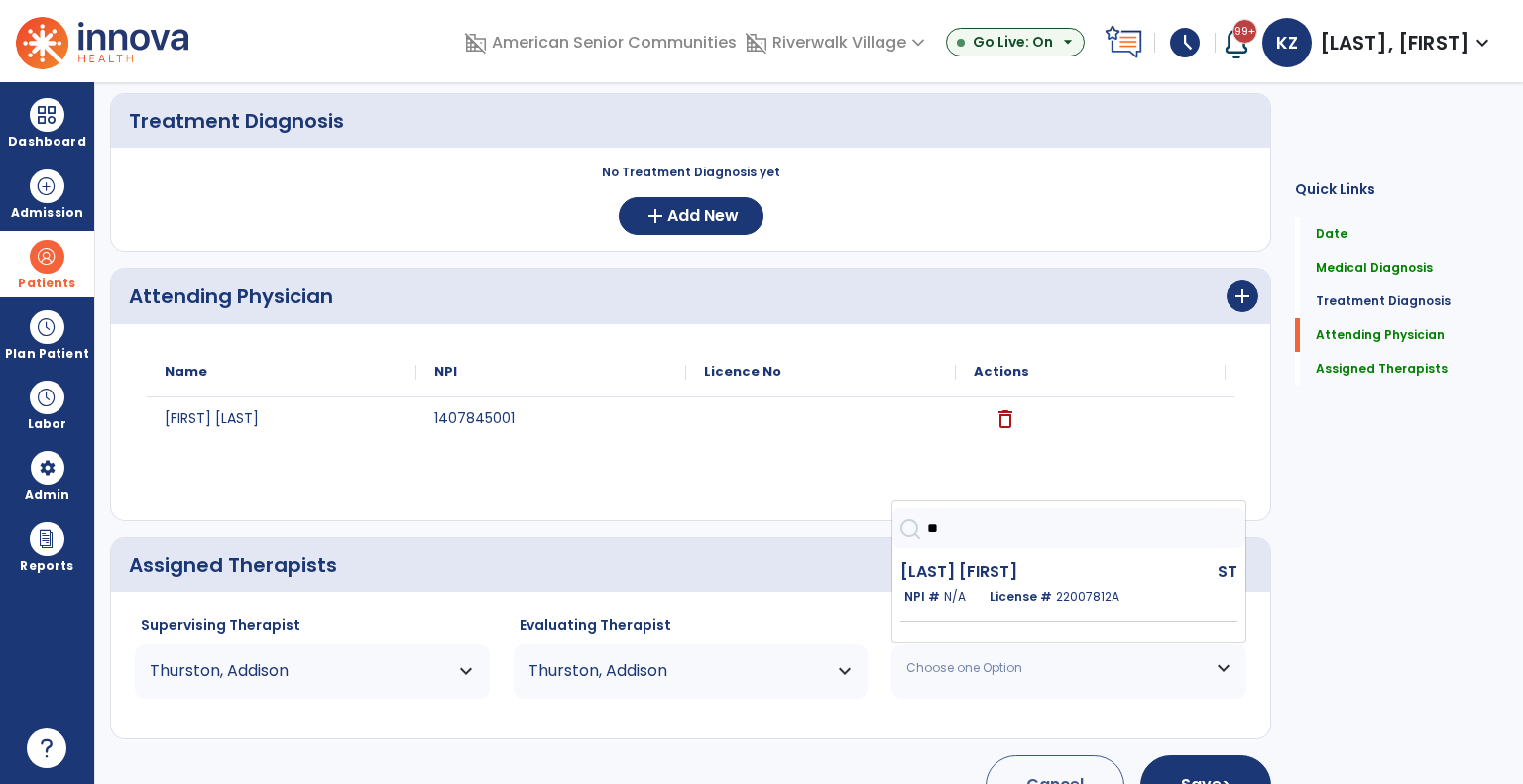 click on "[LAST] [FIRST]  ST   NPI #  N/A   License #  [LICENSE]" 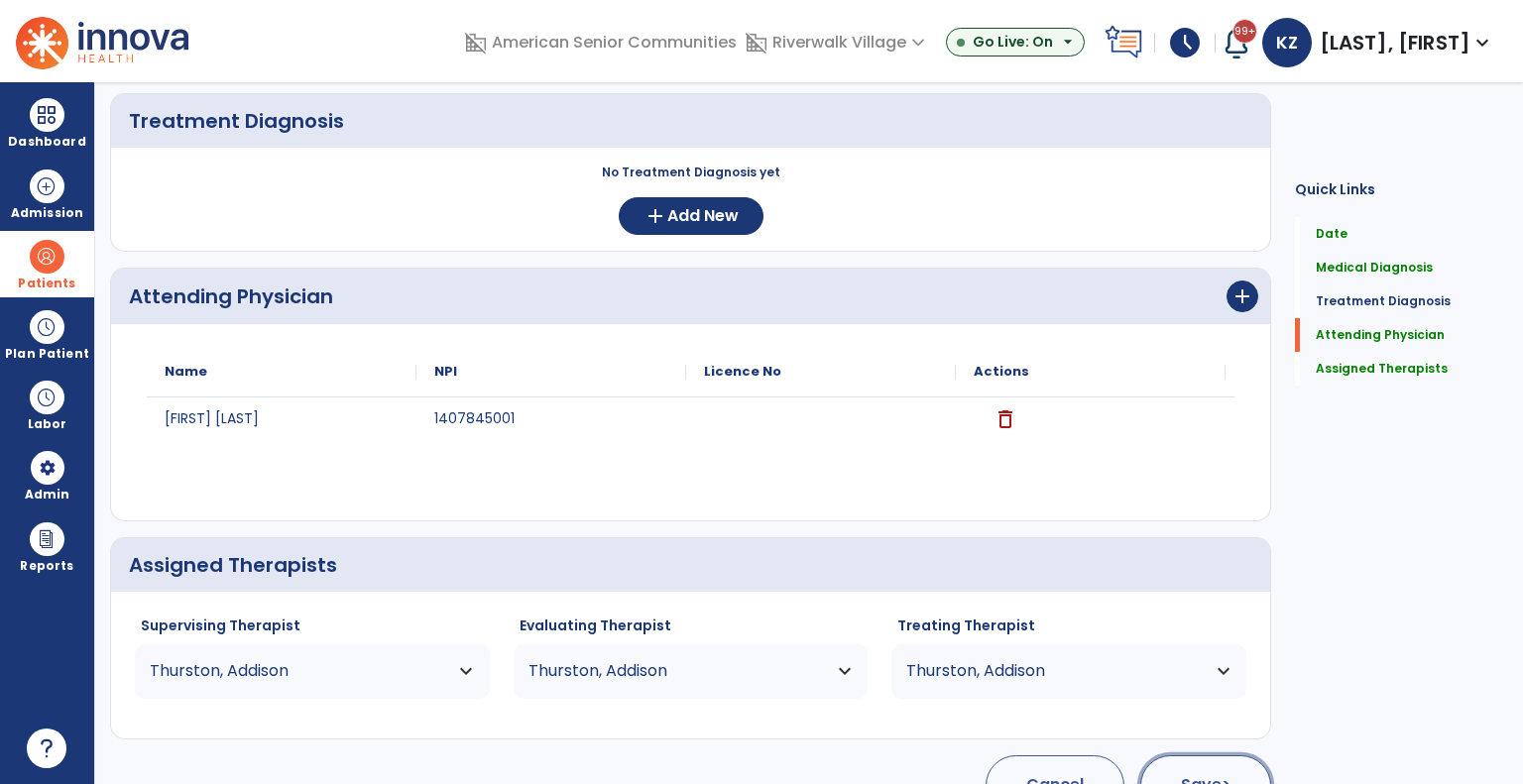 click on "Save  >" 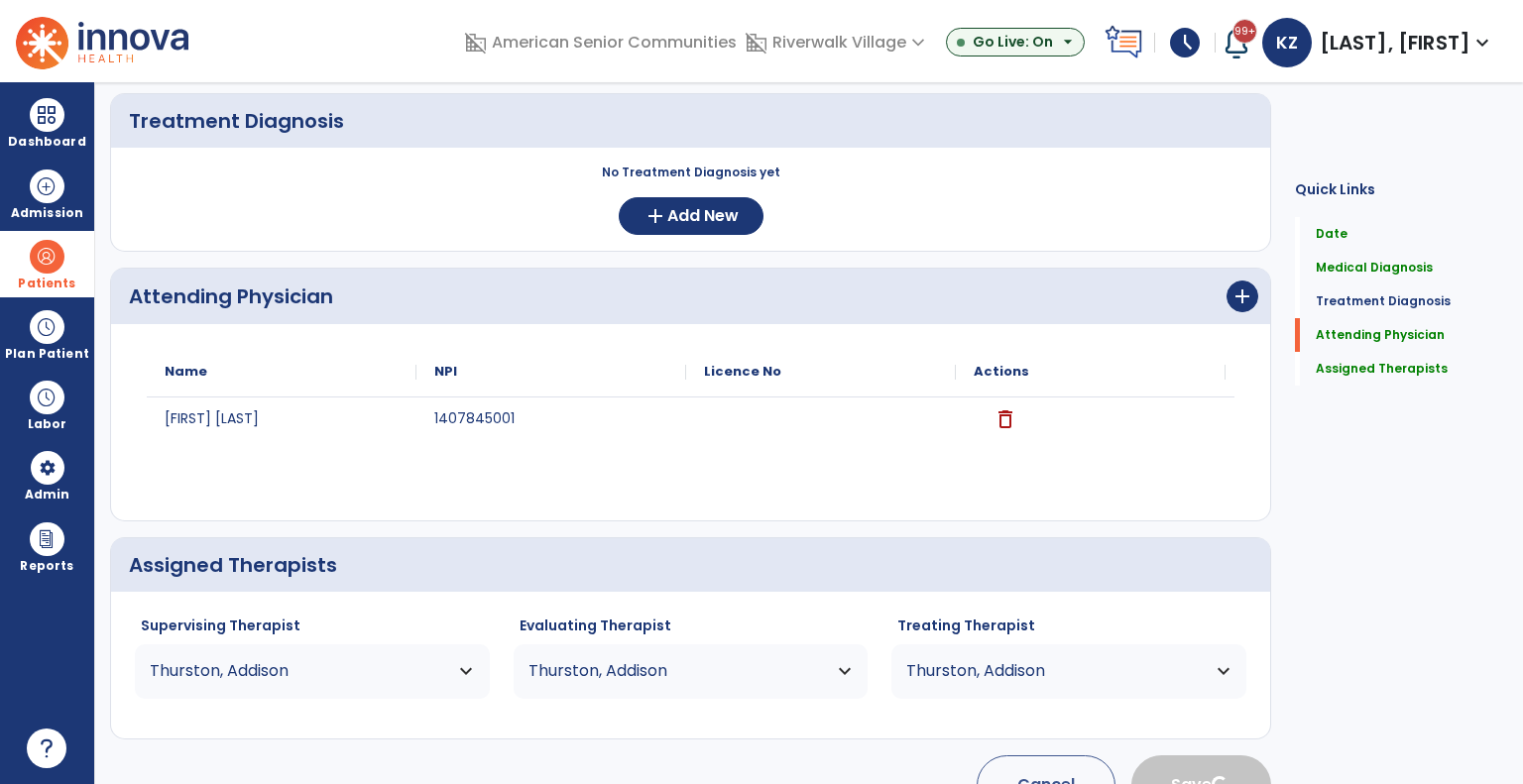 type 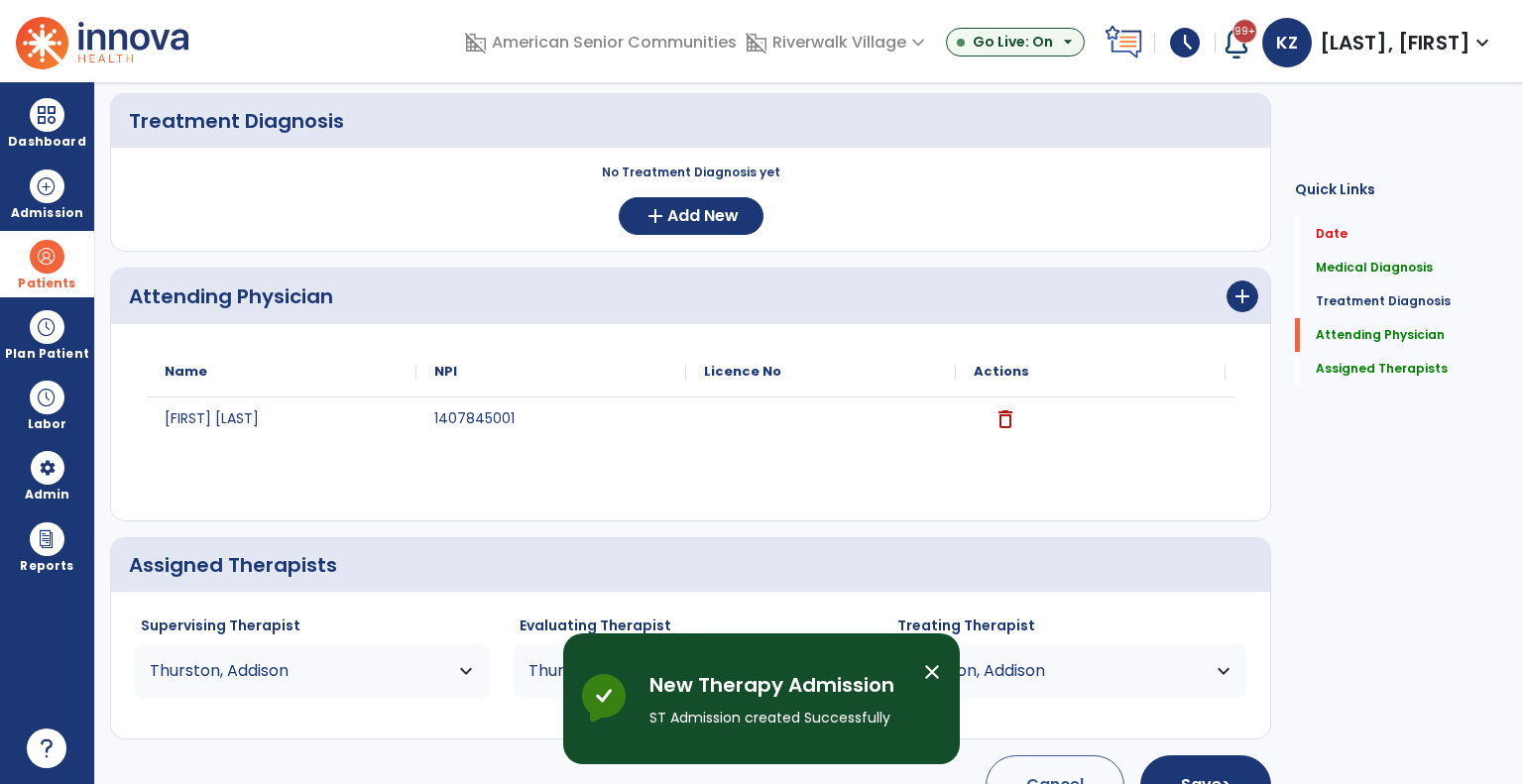 scroll, scrollTop: 11, scrollLeft: 0, axis: vertical 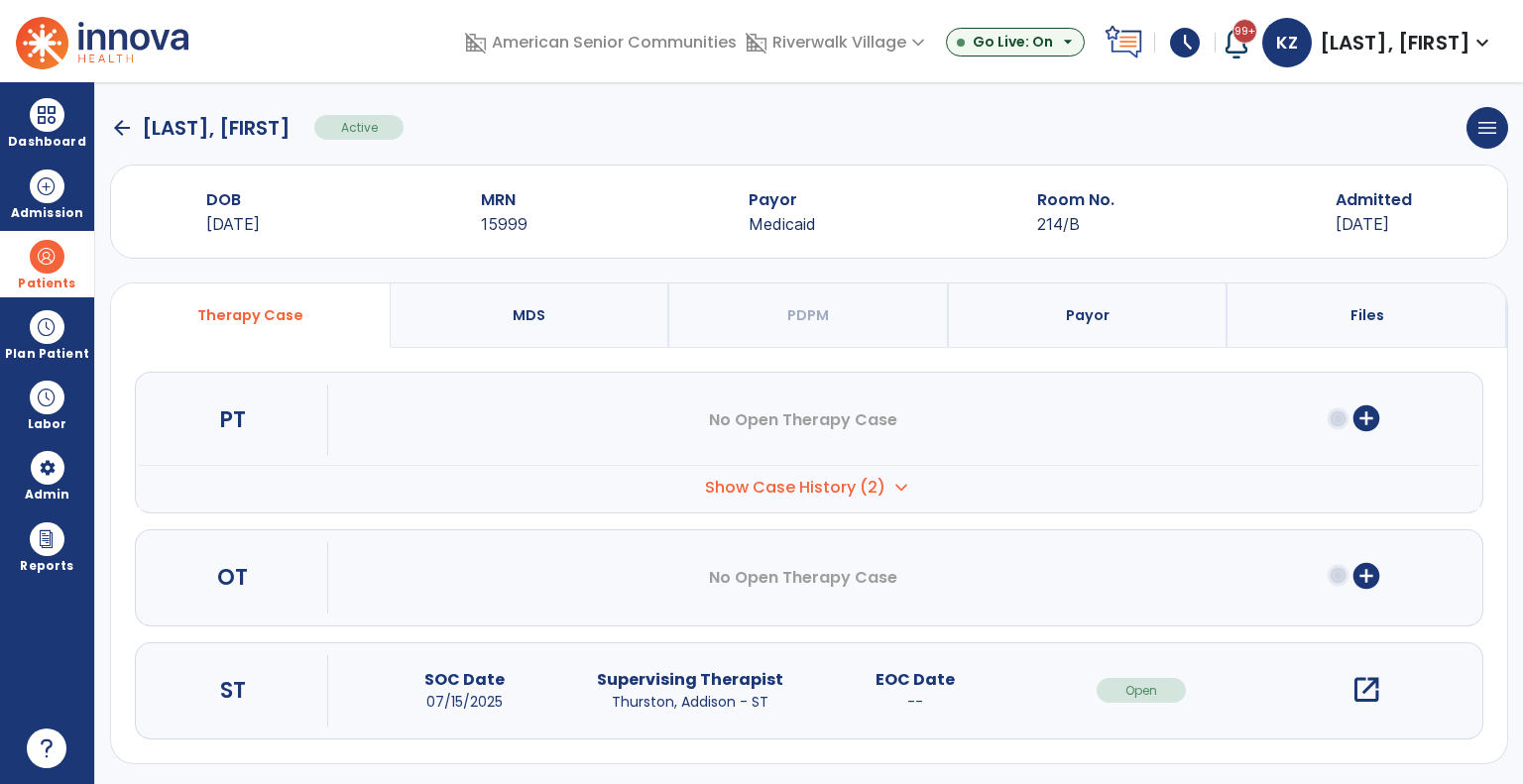 click at bounding box center (47, 257) 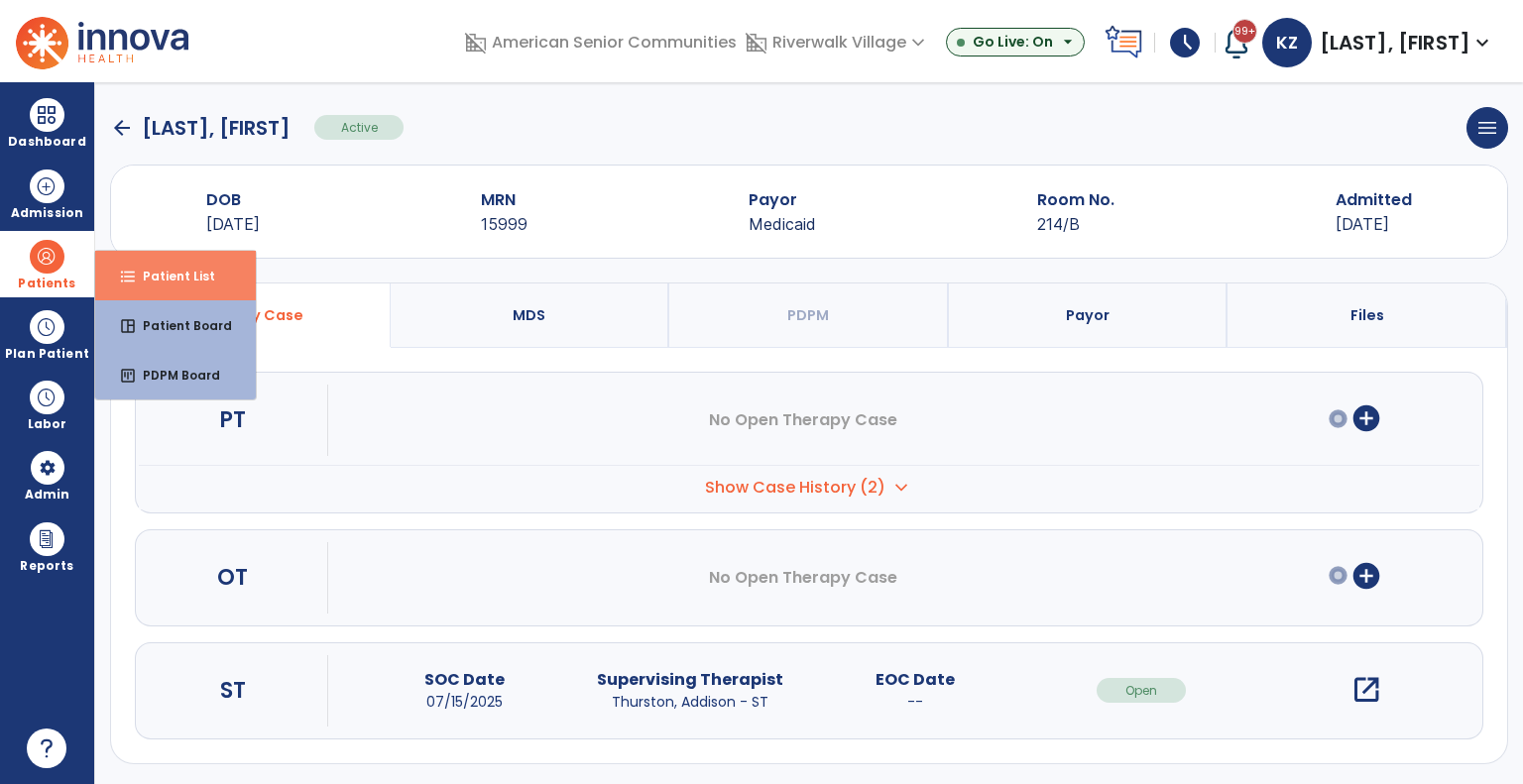 click on "Patient List" at bounding box center (171, 276) 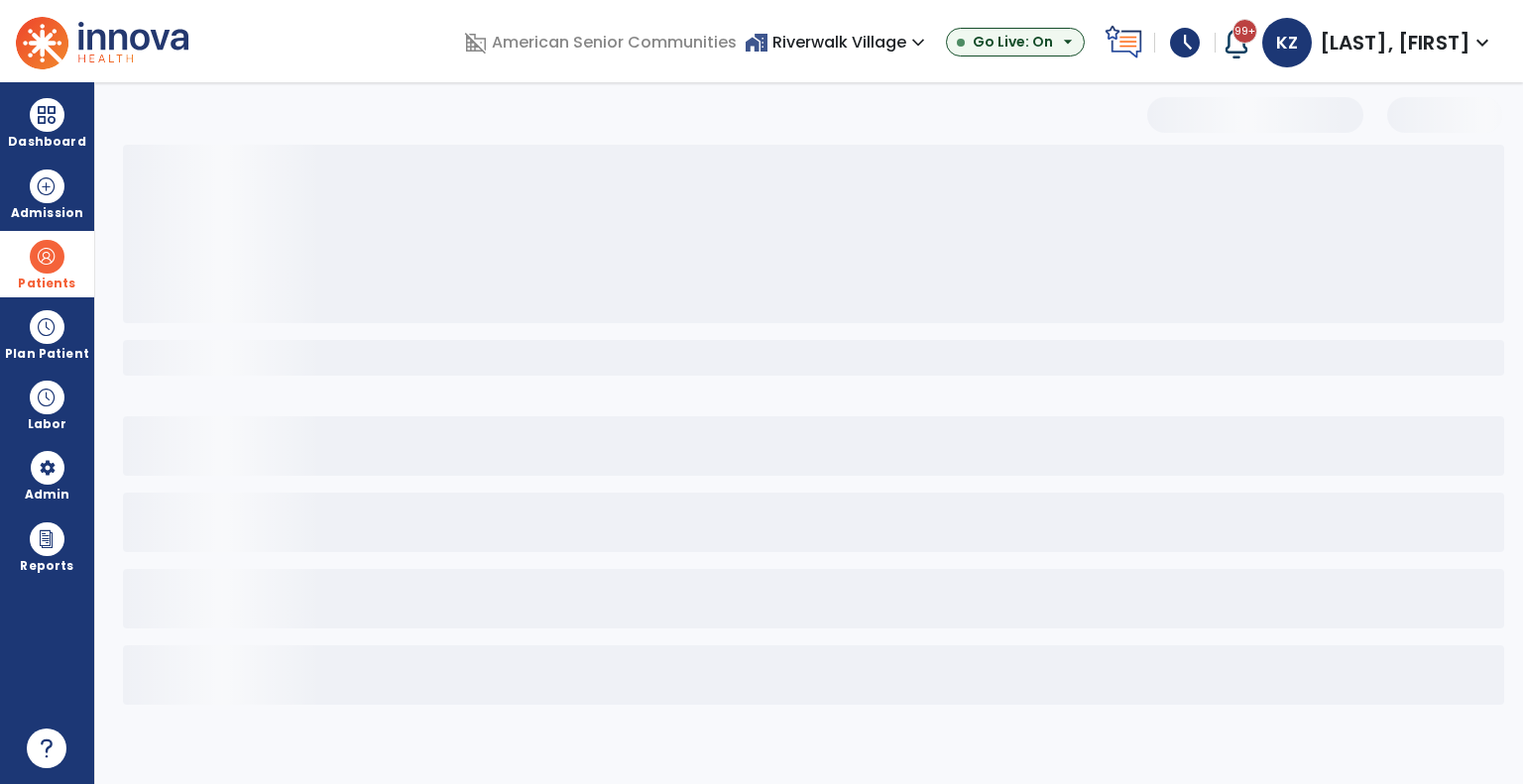 scroll, scrollTop: 0, scrollLeft: 0, axis: both 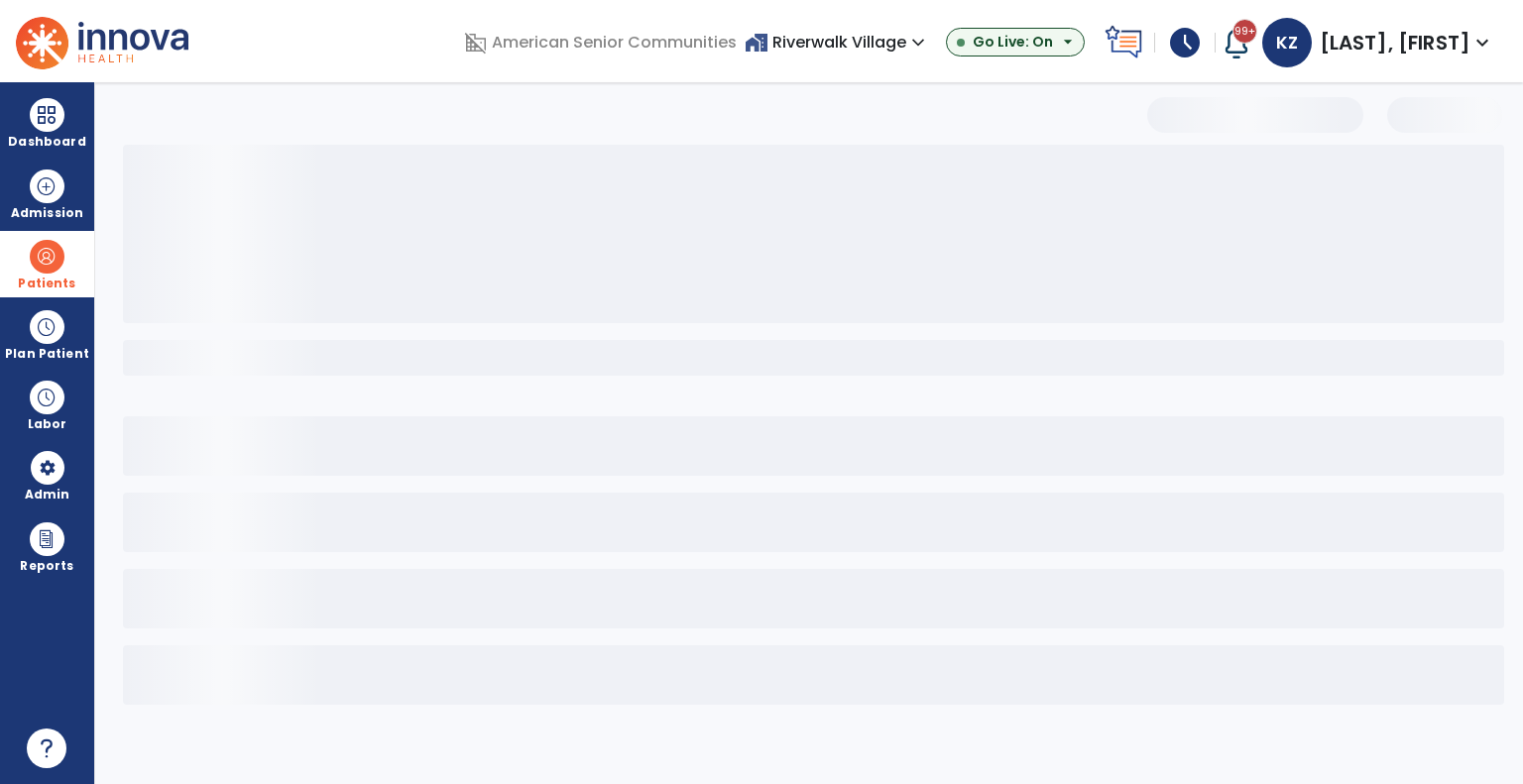 select on "***" 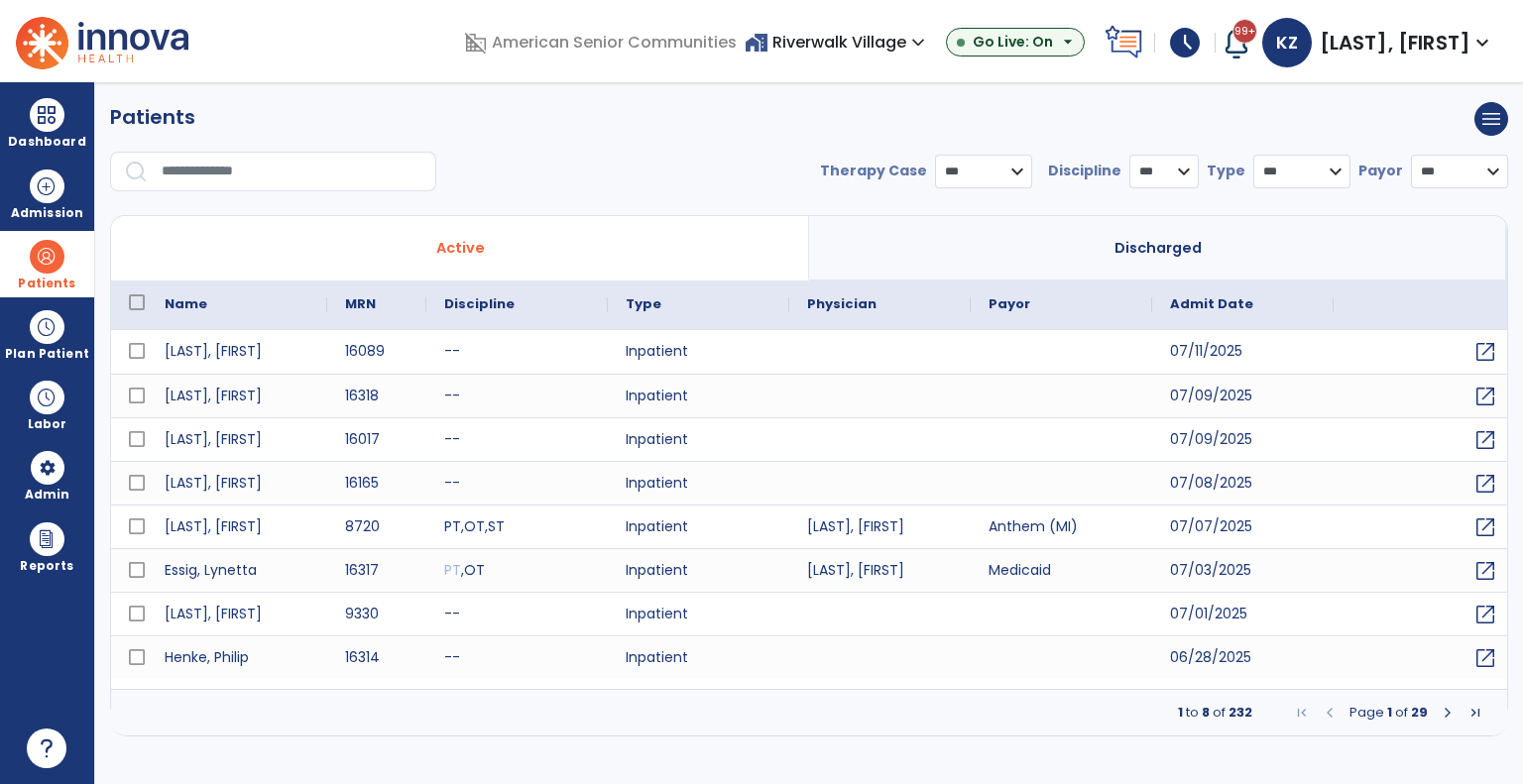 click at bounding box center [292, 171] 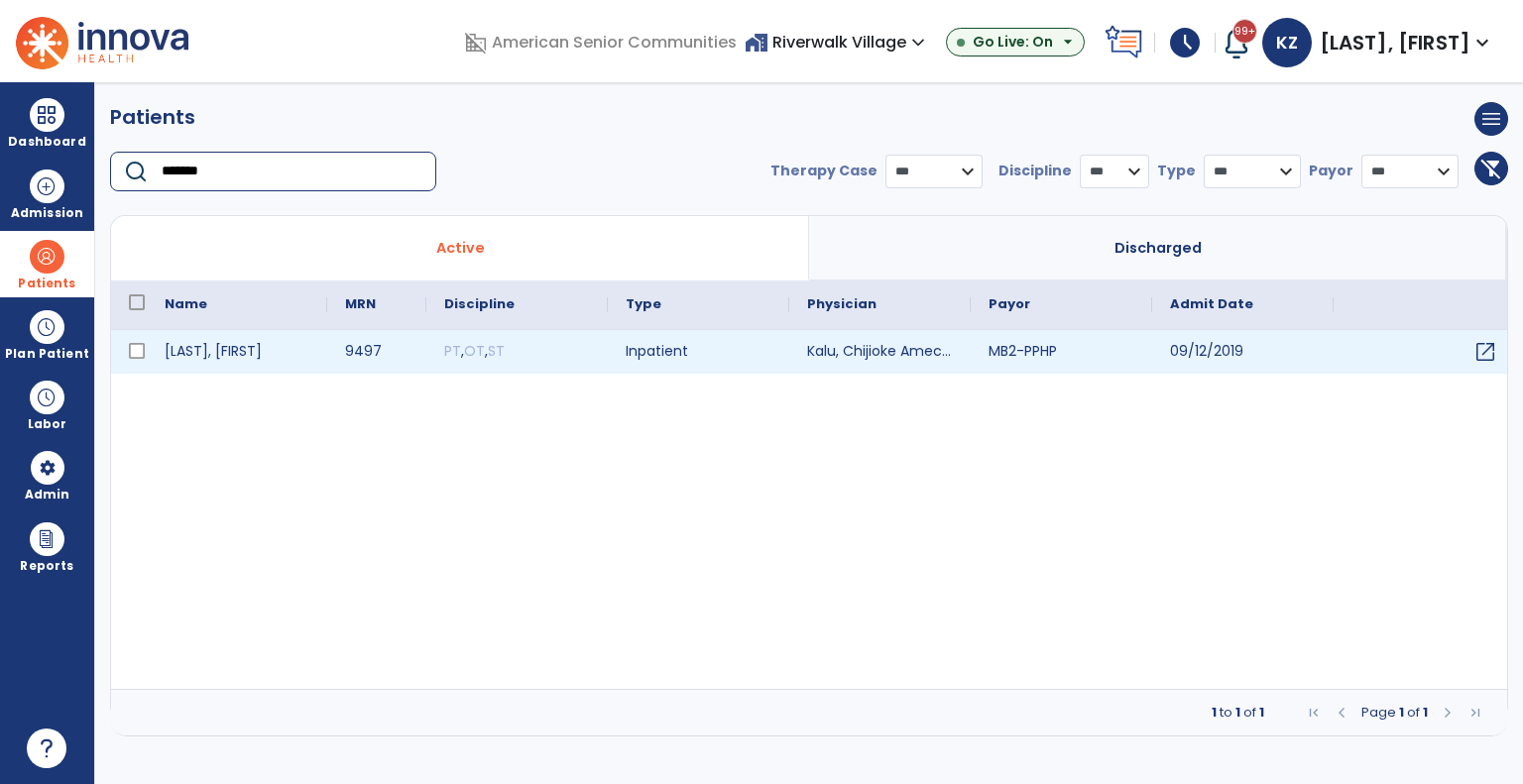 type on "*******" 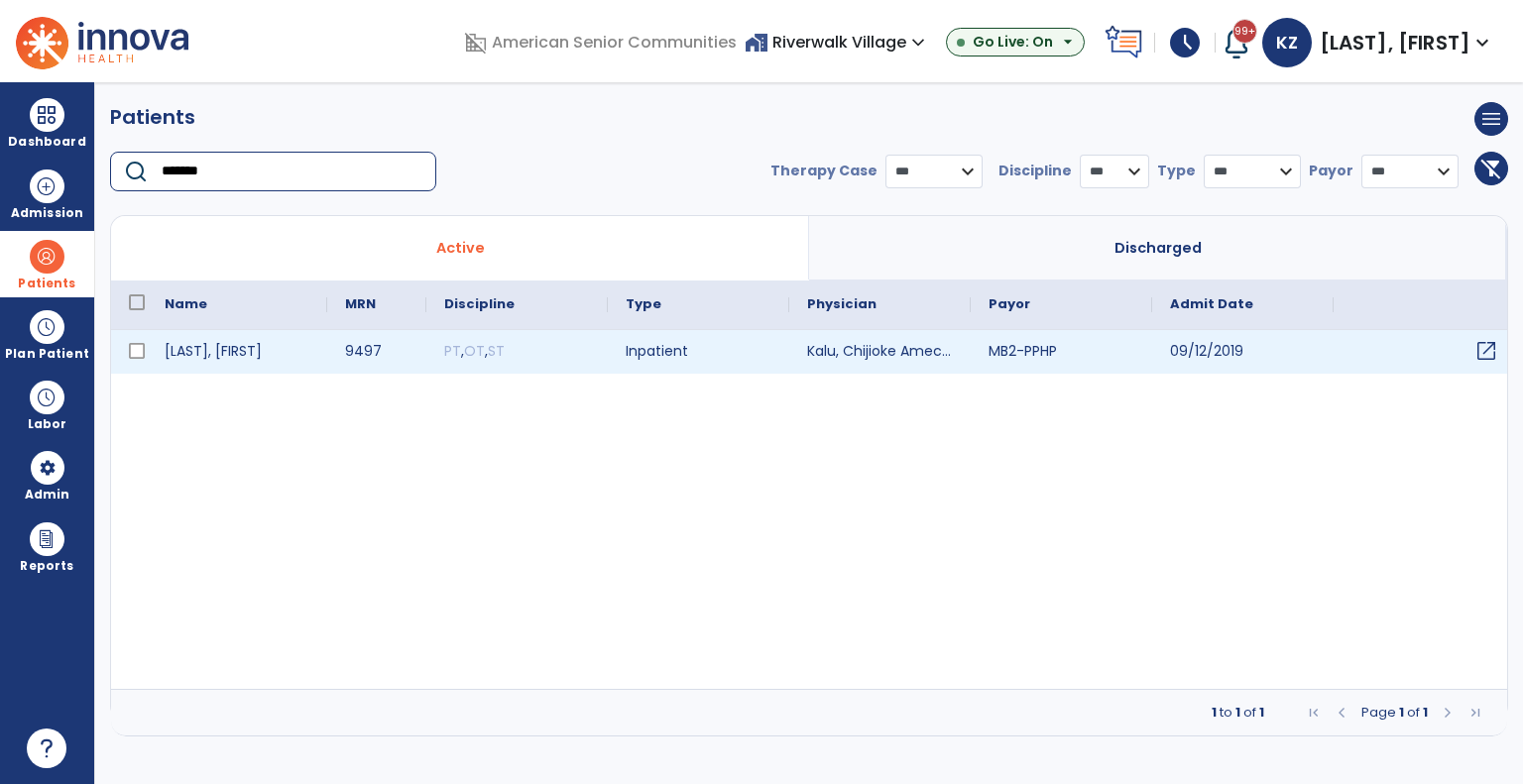 click on "open_in_new" at bounding box center (1486, 351) 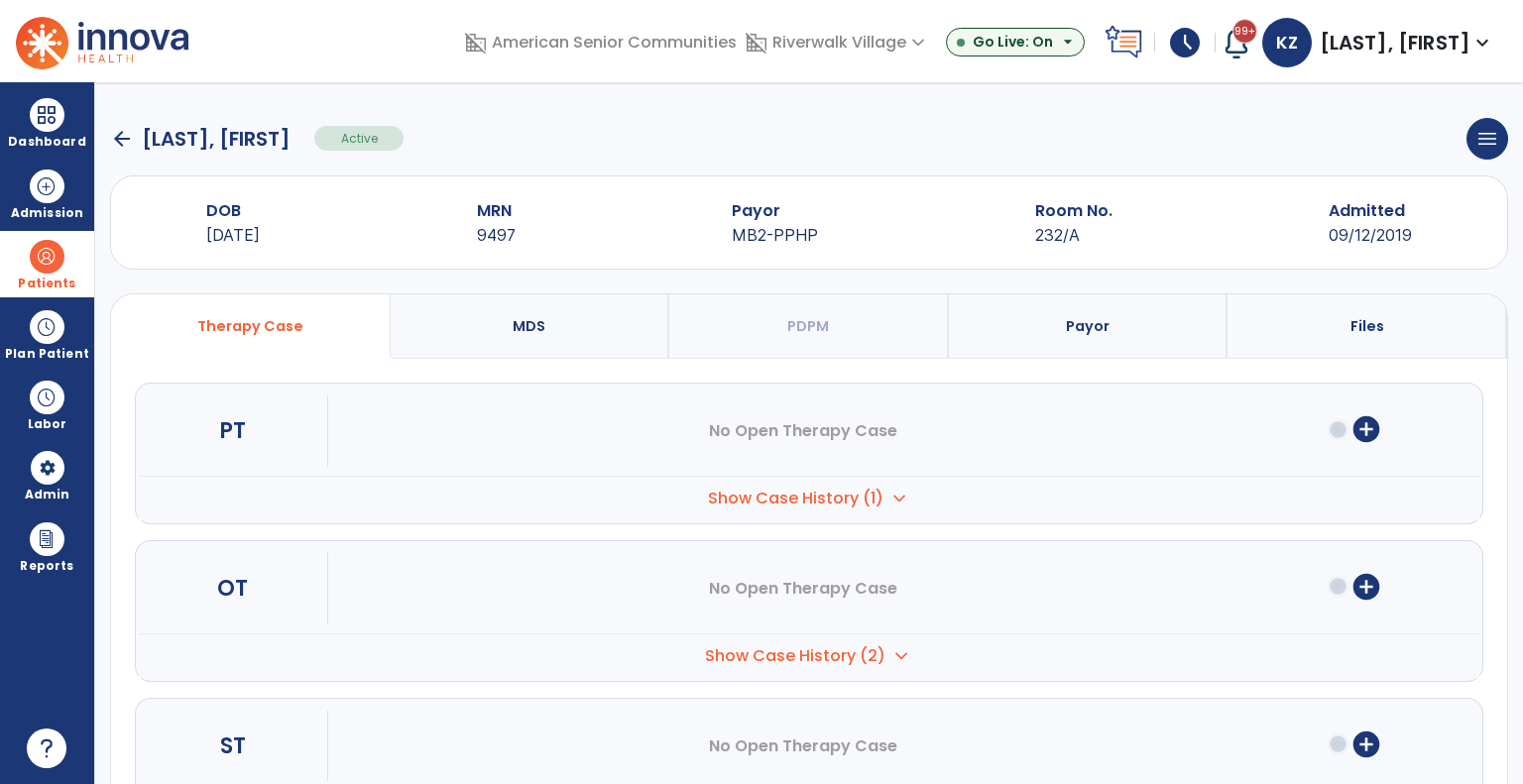 click on "Show Case History (1)" at bounding box center [795, 499] 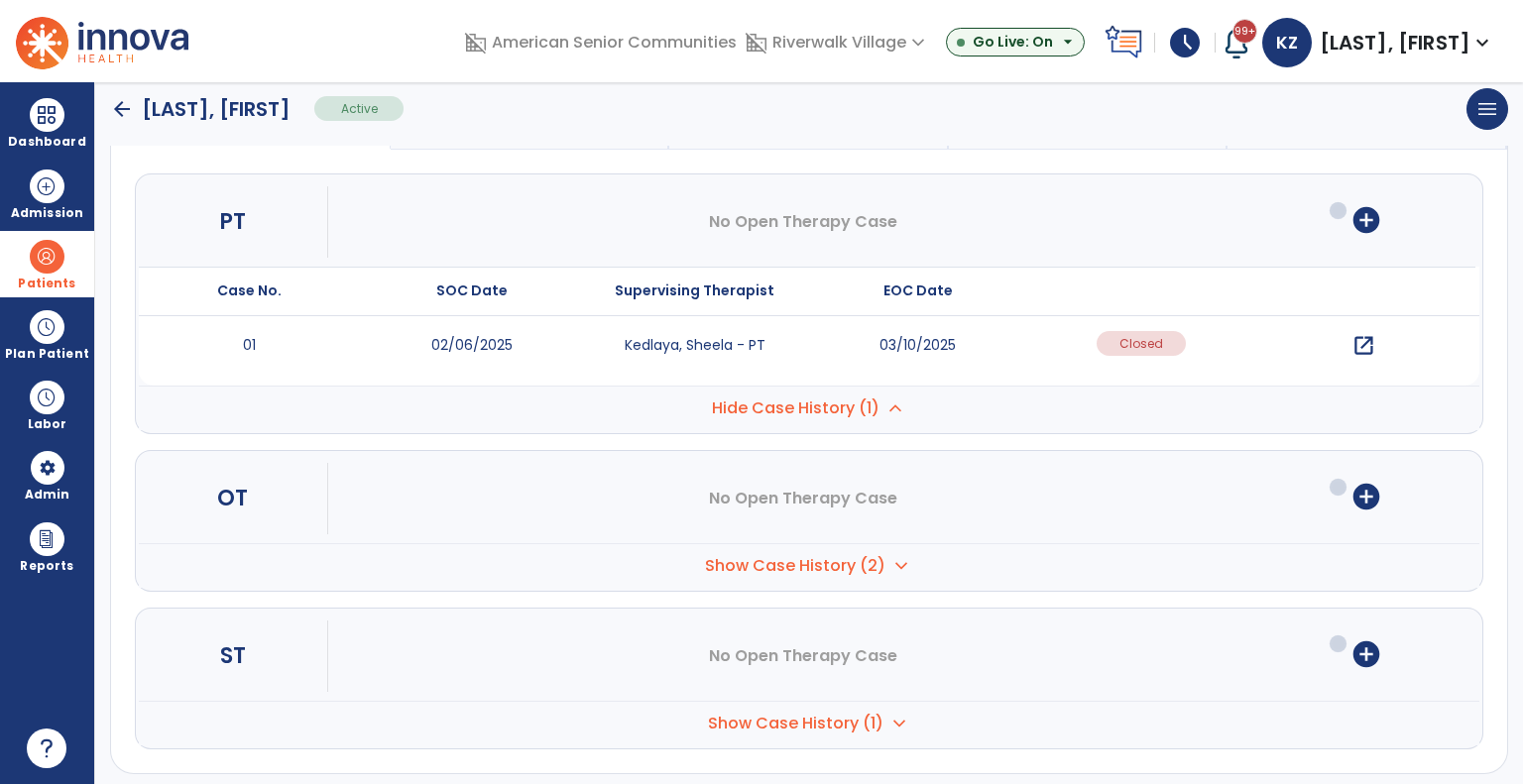 scroll, scrollTop: 218, scrollLeft: 0, axis: vertical 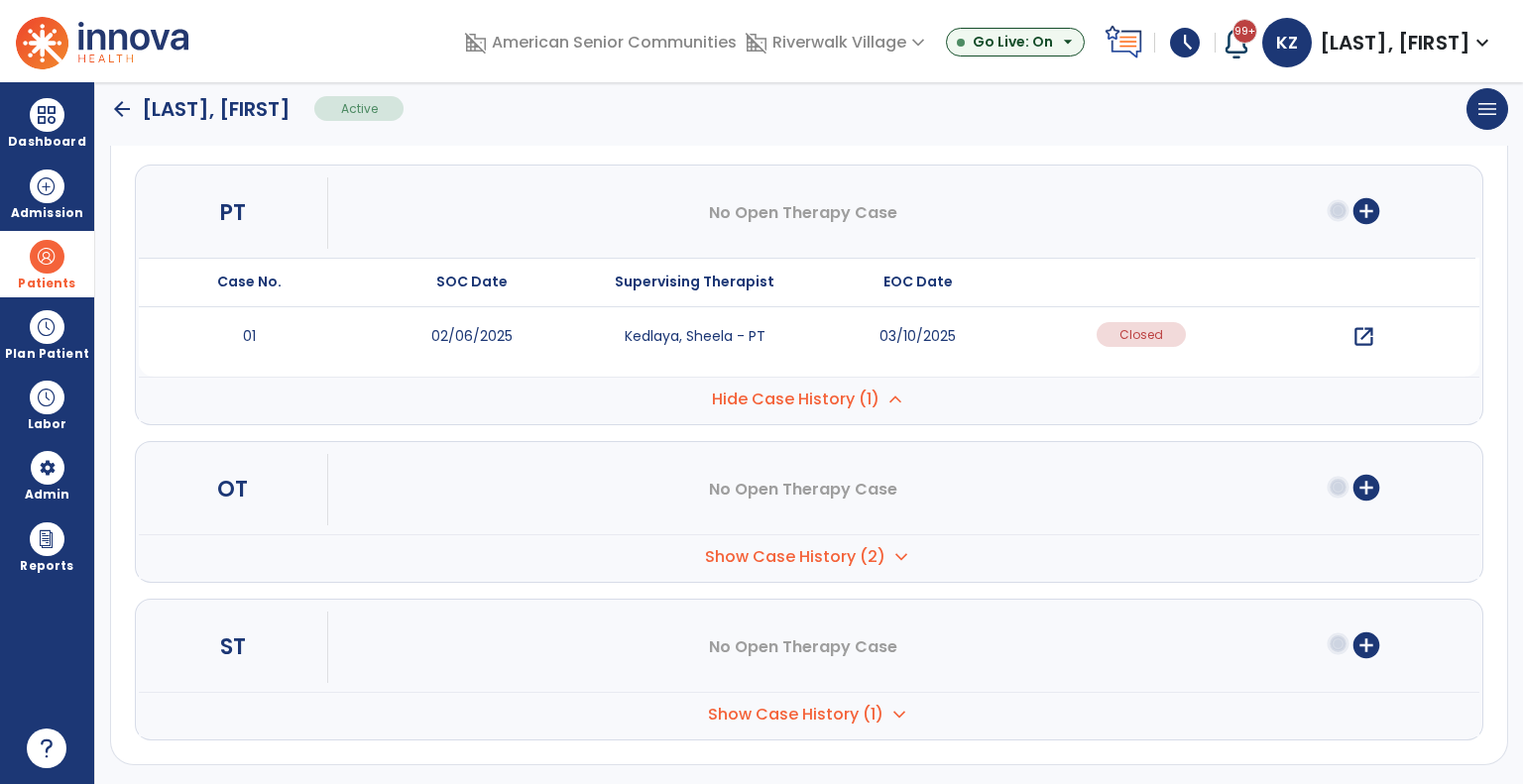 click on "Show Case History (2)" at bounding box center (795, 399) 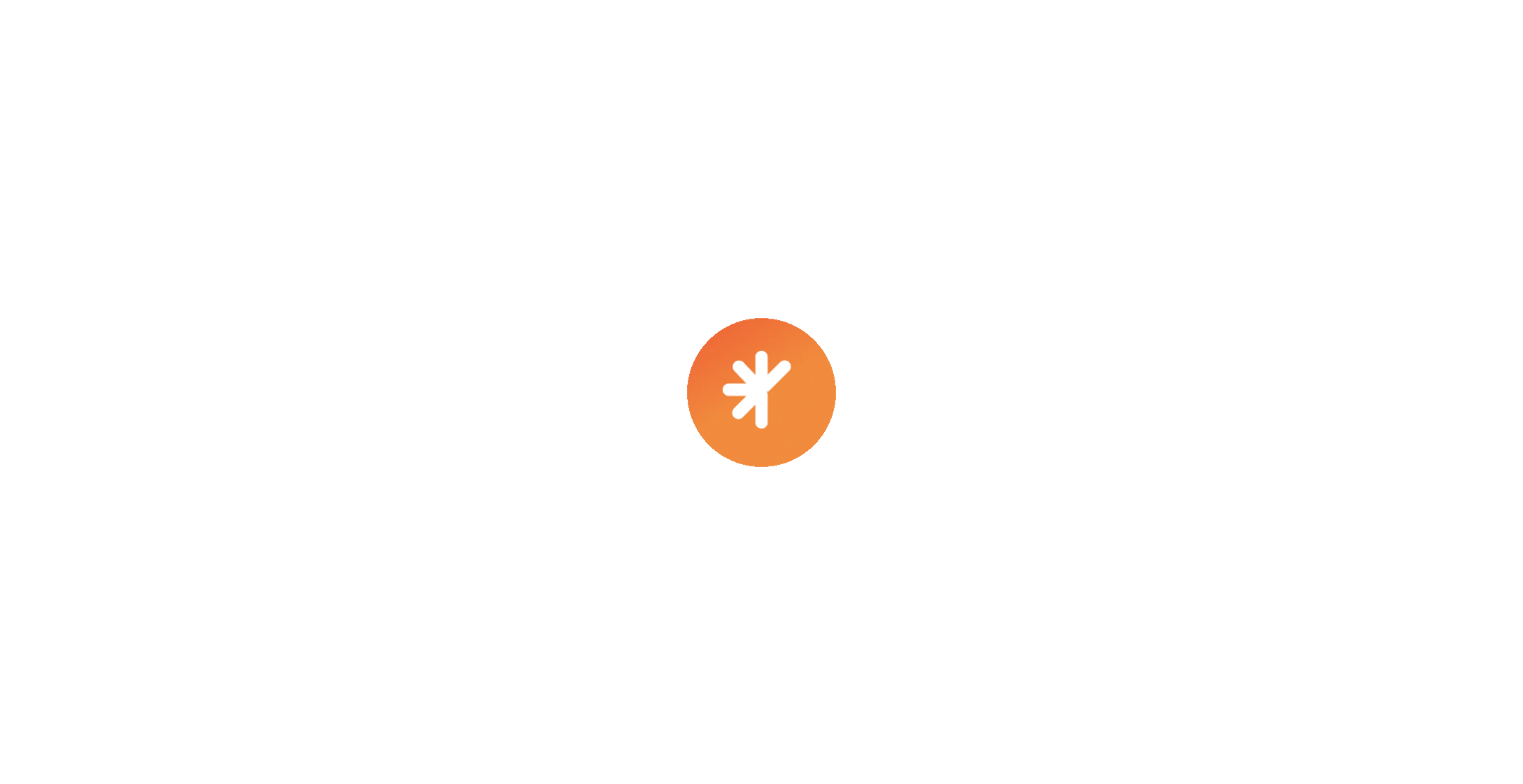 scroll, scrollTop: 0, scrollLeft: 0, axis: both 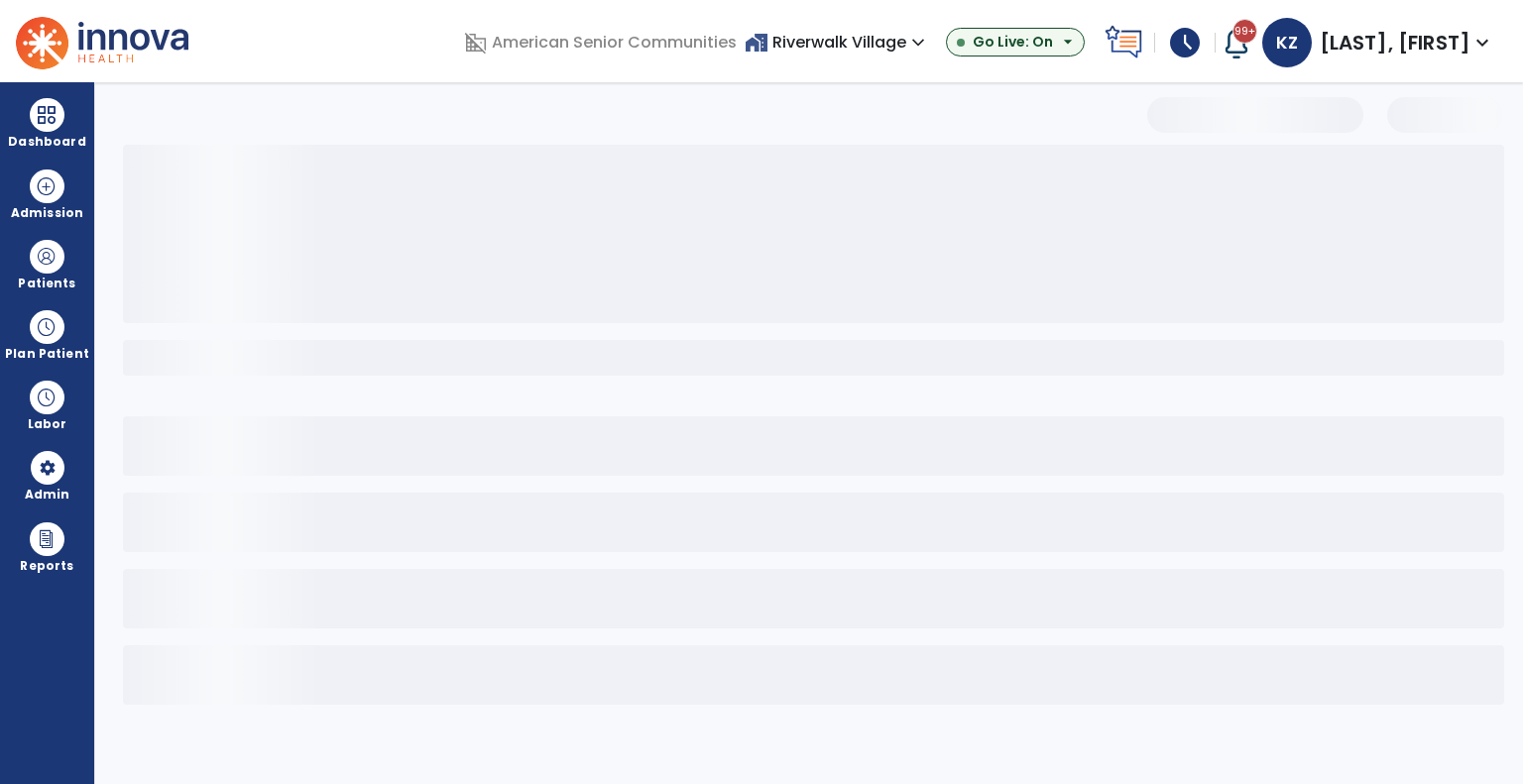 click on "home_work  Facilities  [LOCATION]   expand_more" at bounding box center [837, 42] 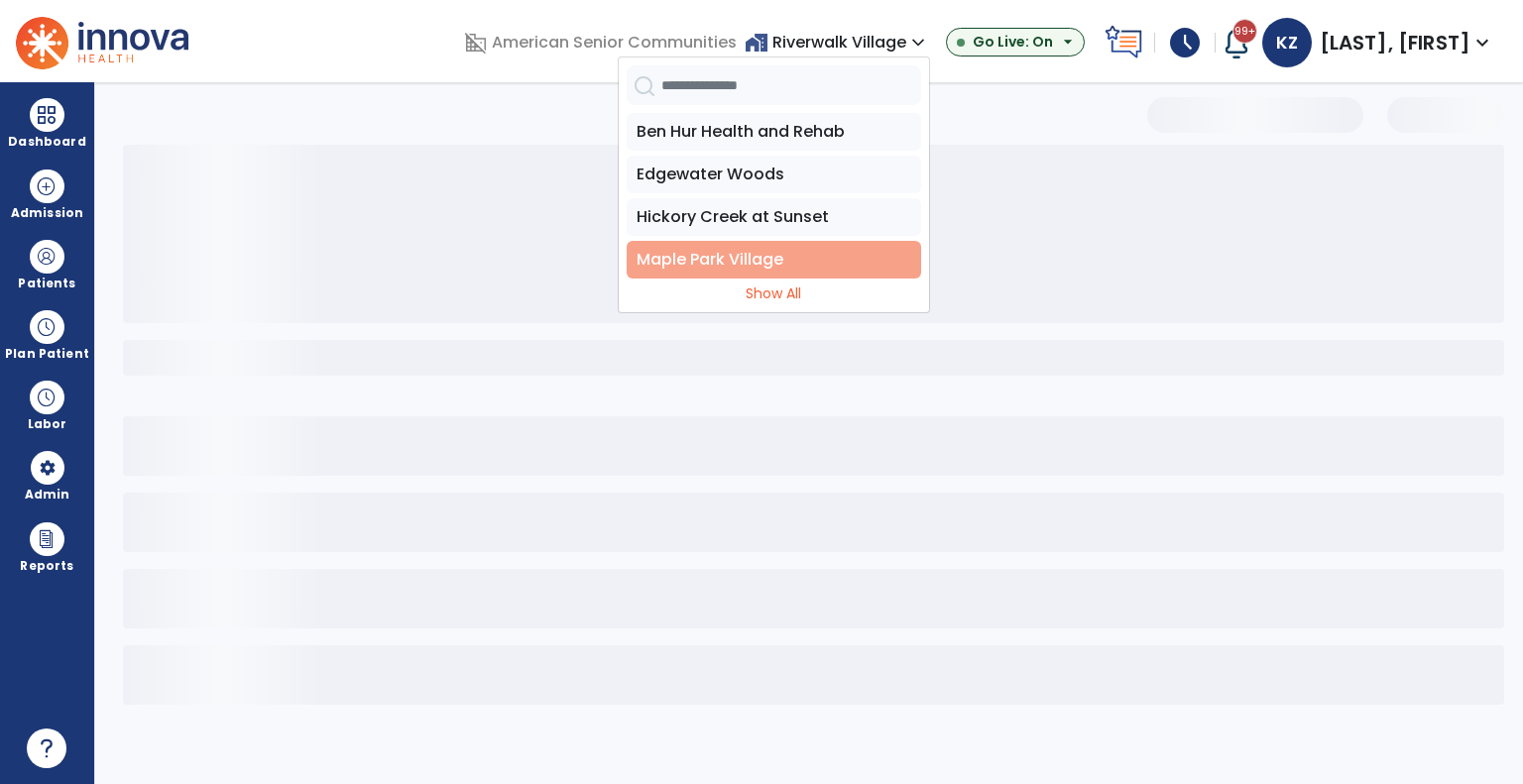 click on "Maple Park Village" at bounding box center (773, 260) 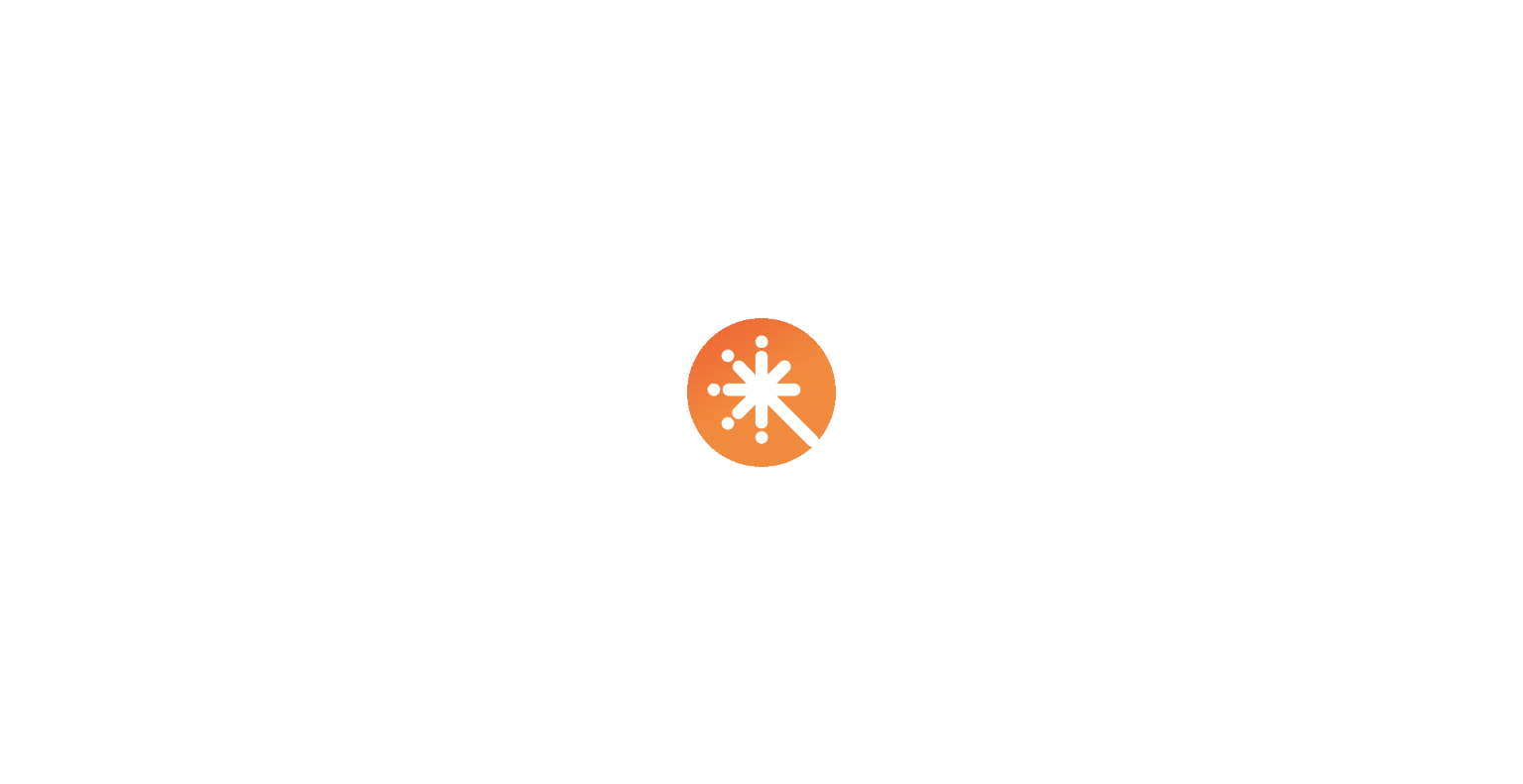scroll, scrollTop: 0, scrollLeft: 0, axis: both 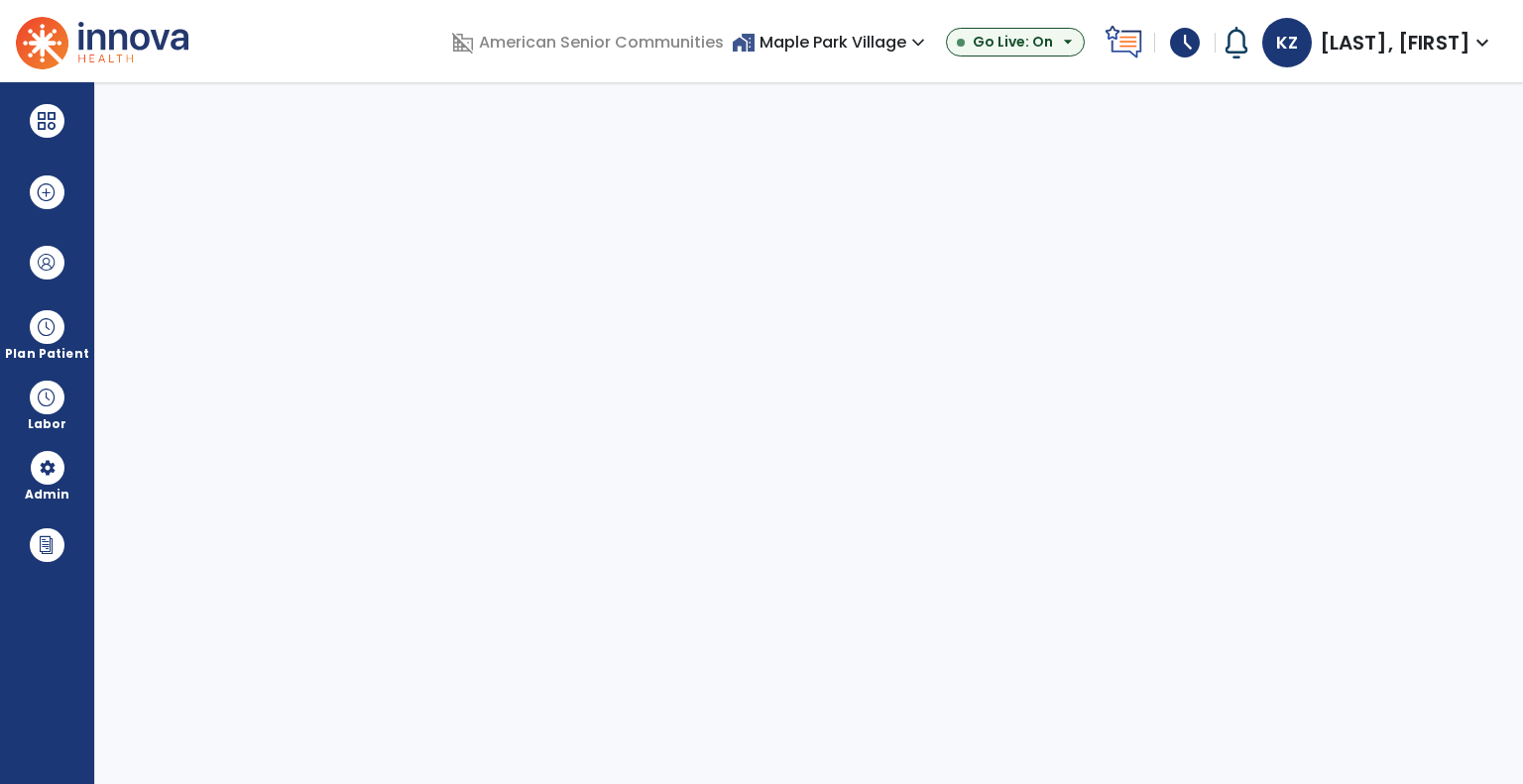 select on "***" 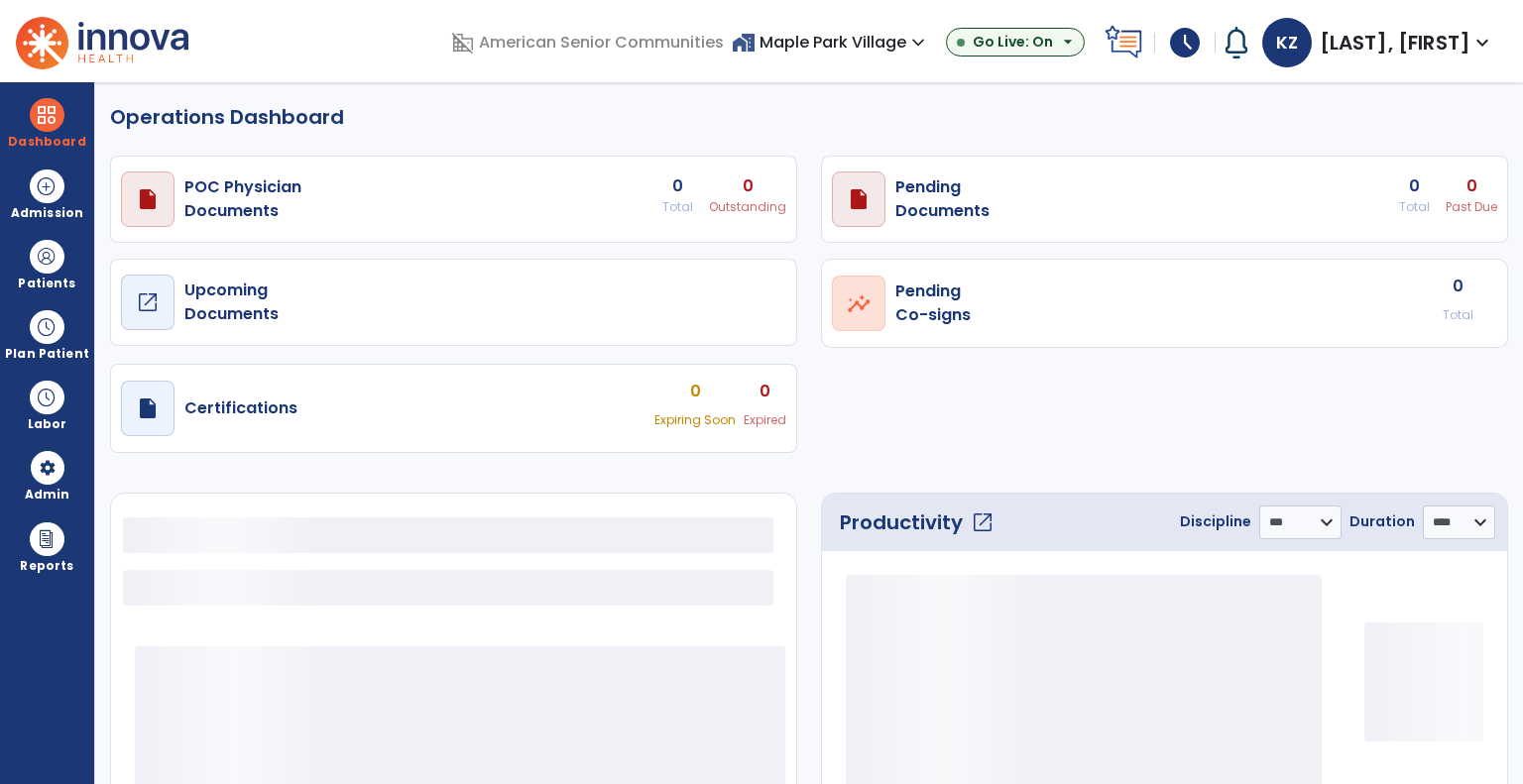 select on "***" 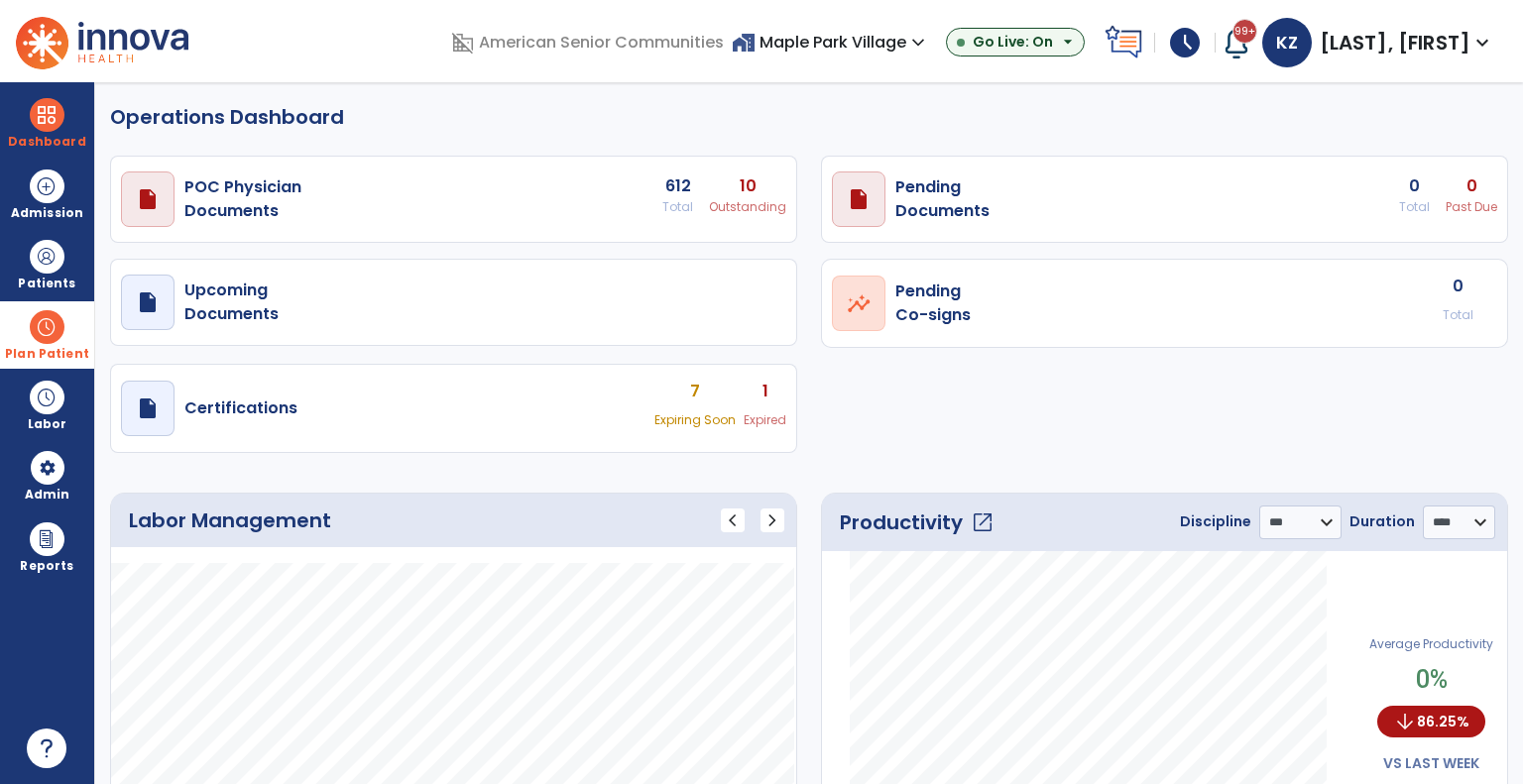 click at bounding box center [47, 327] 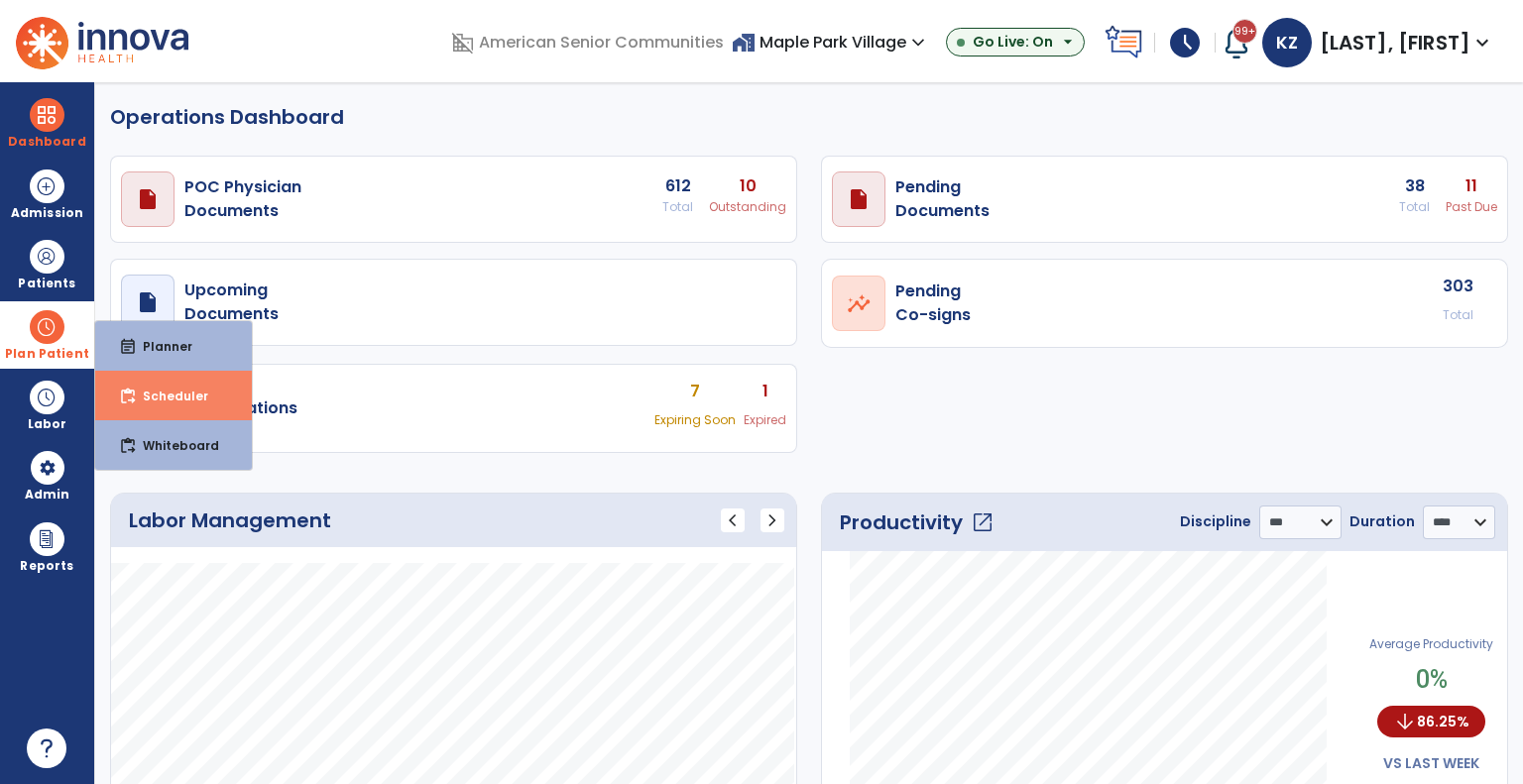 click on "content_paste_go  Scheduler" at bounding box center (174, 395) 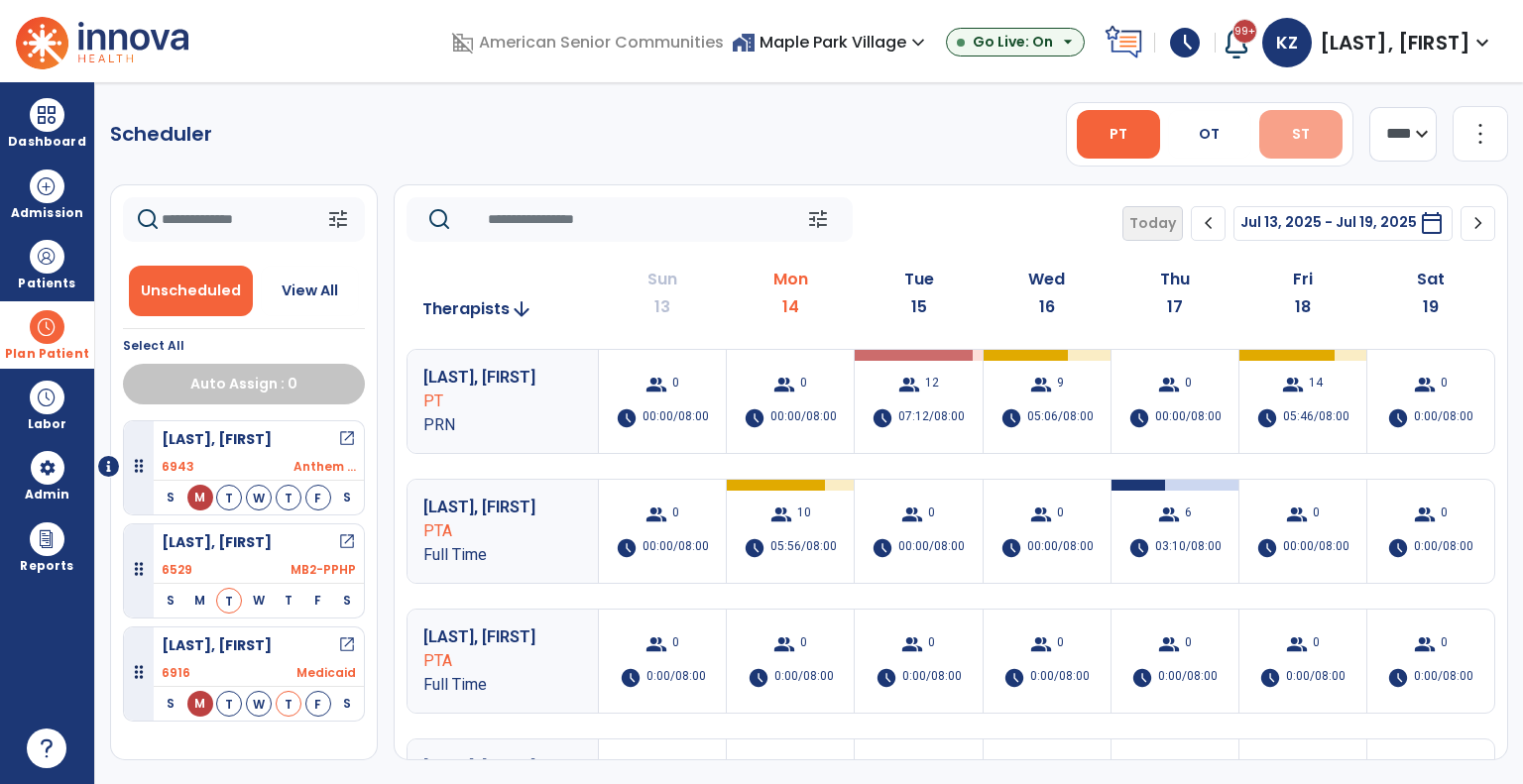 click on "ST" at bounding box center (1301, 134) 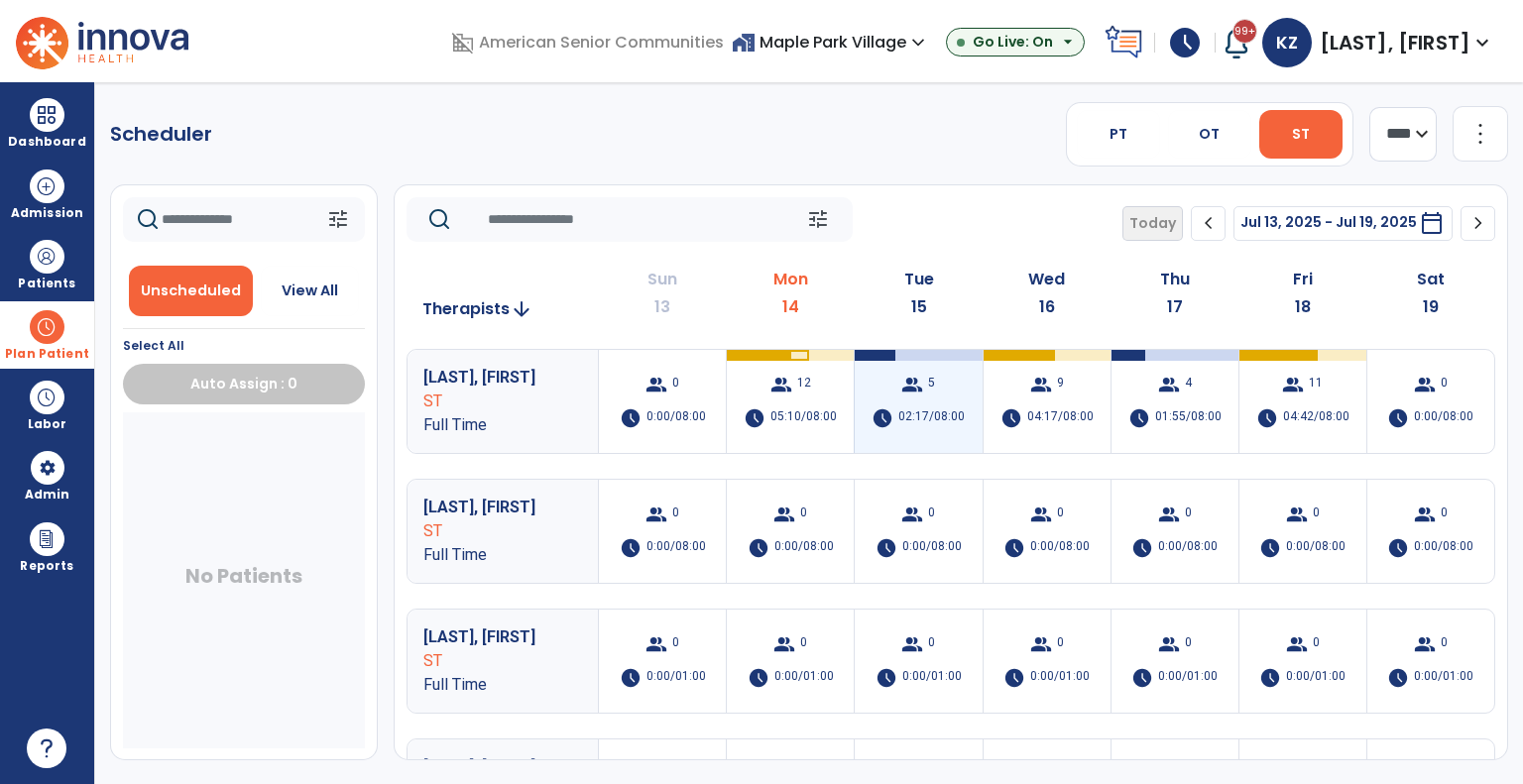 click on "group  5  schedule  02:17/08:00" at bounding box center (918, 401) 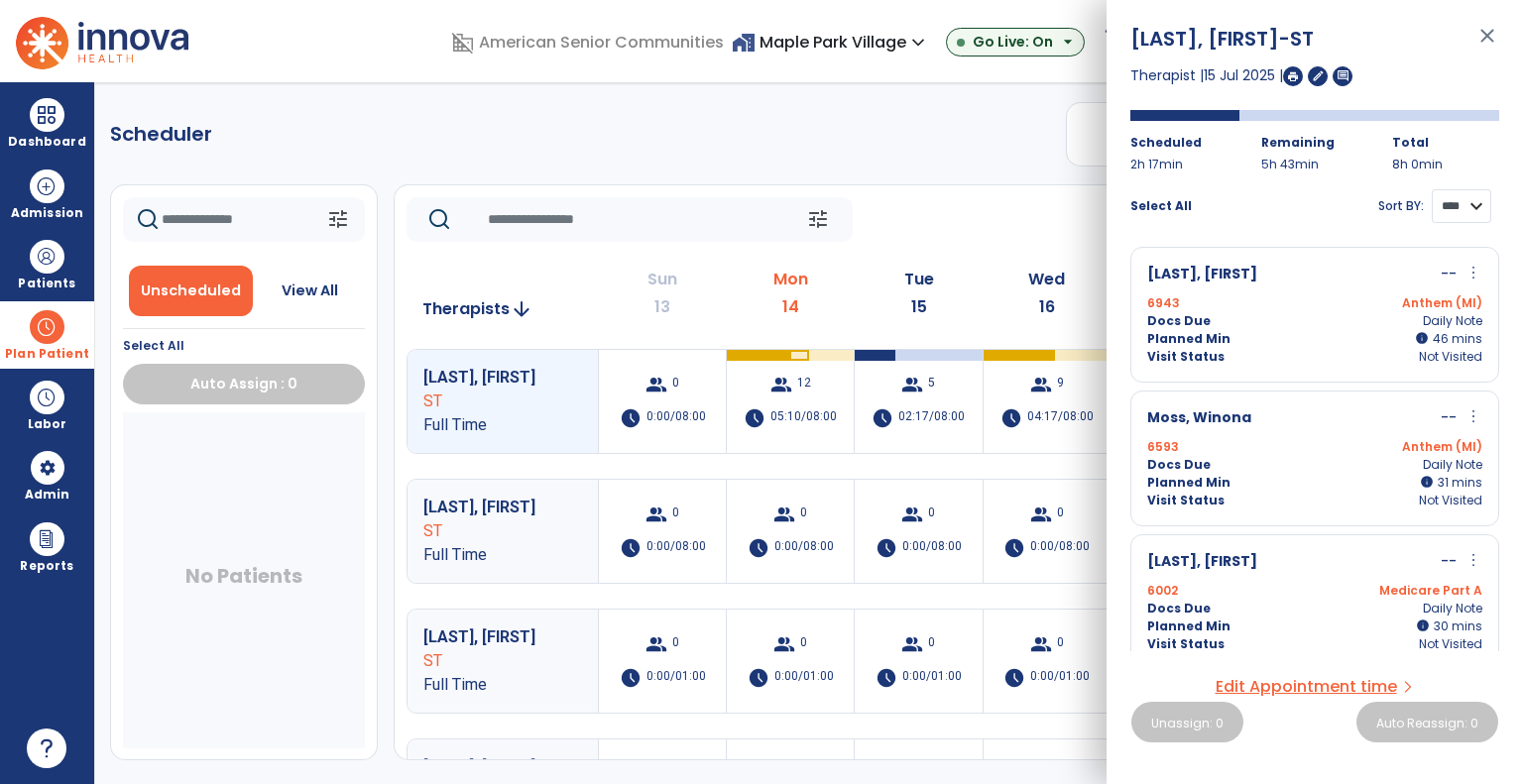 click on "**** ****" at bounding box center [1462, 206] 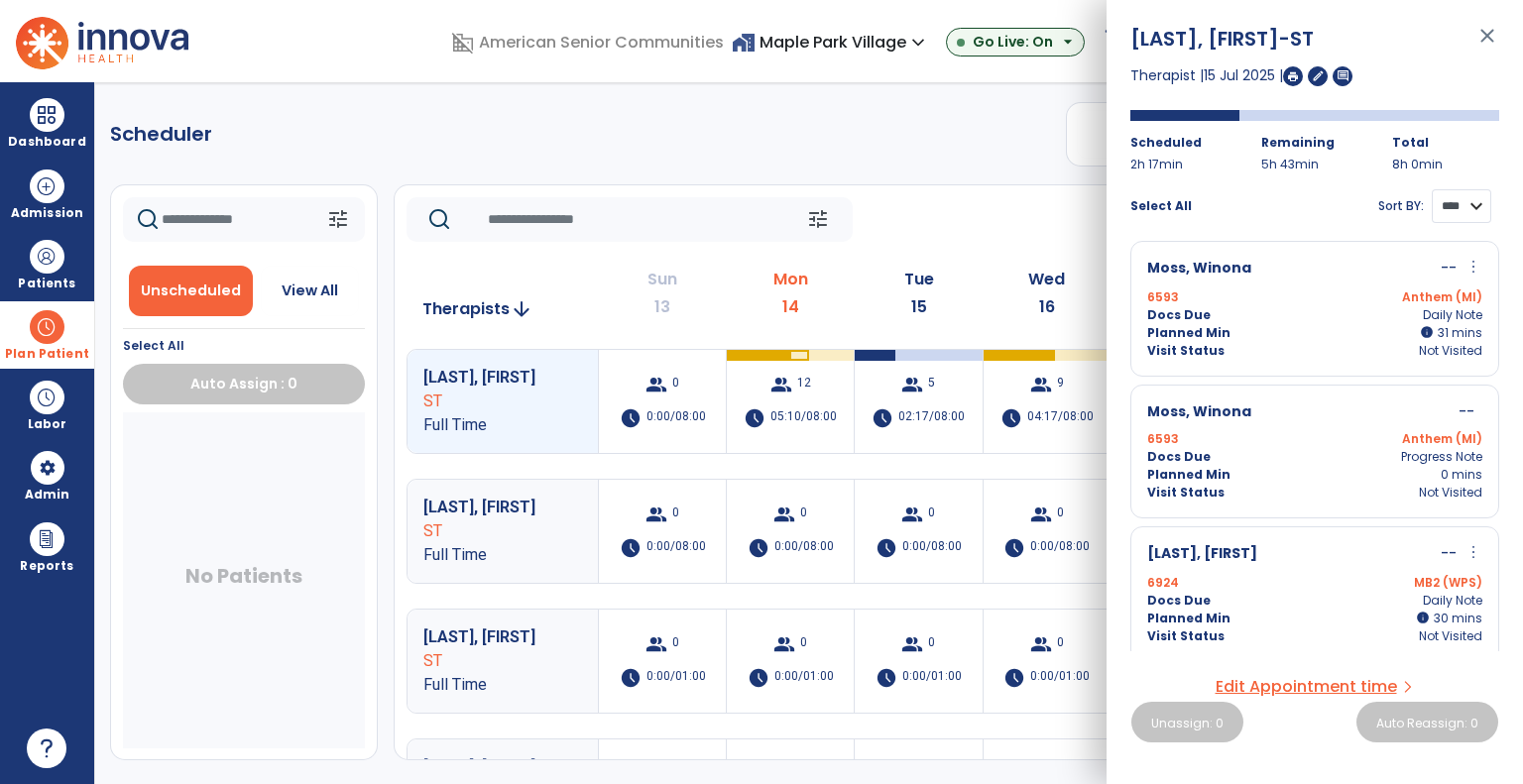scroll, scrollTop: 301, scrollLeft: 0, axis: vertical 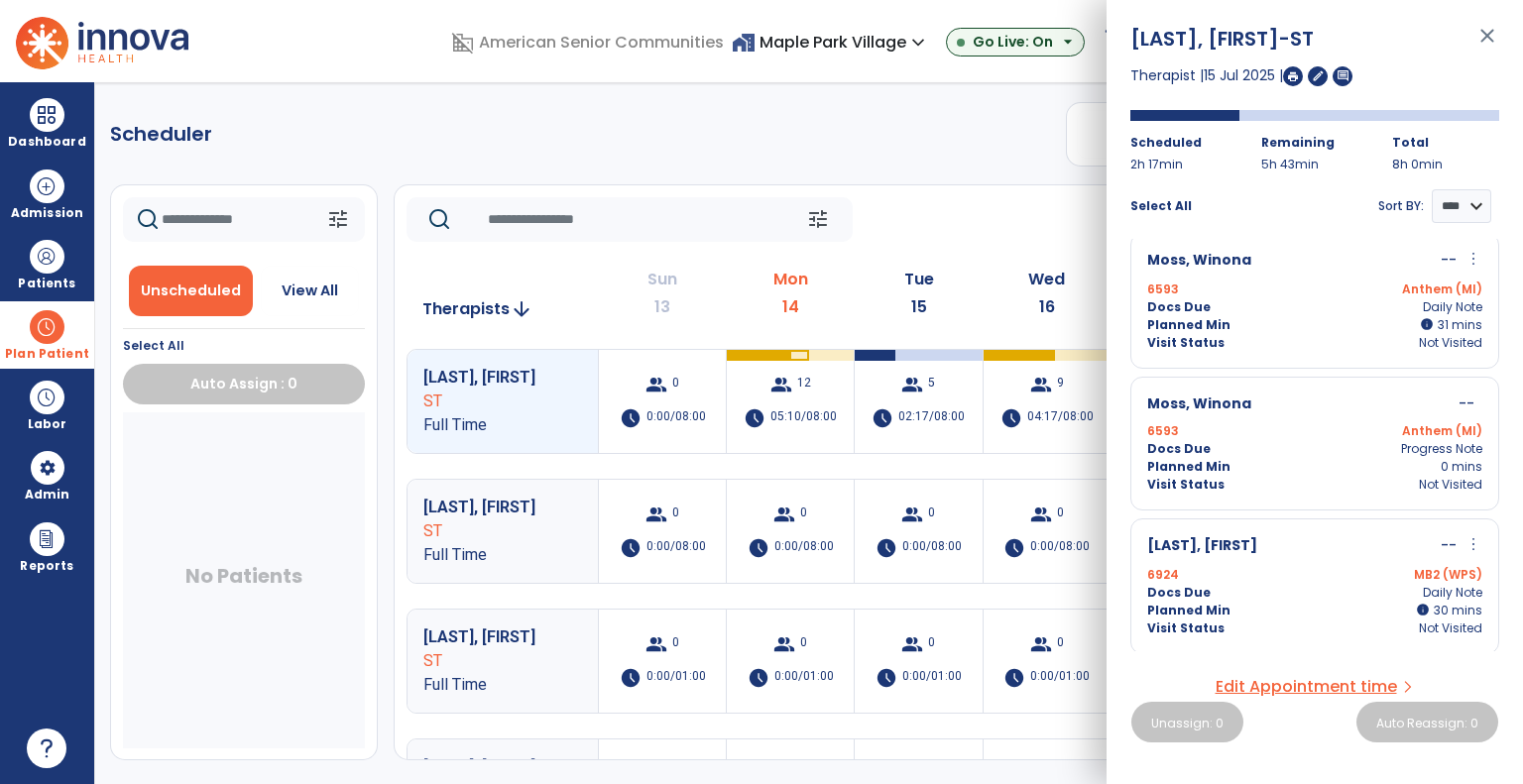 click at bounding box center (47, 327) 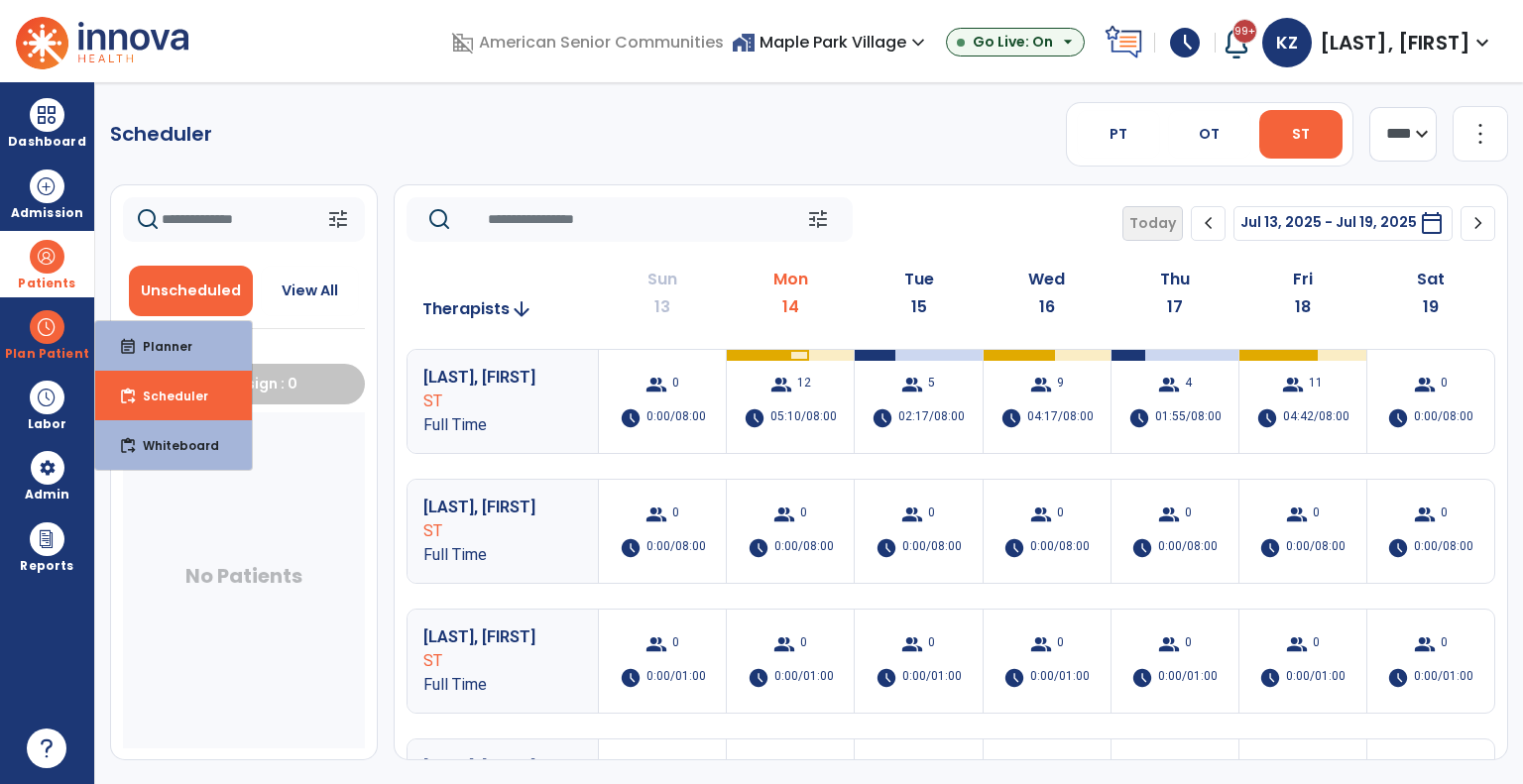drag, startPoint x: 48, startPoint y: 248, endPoint x: 105, endPoint y: 258, distance: 57.870545 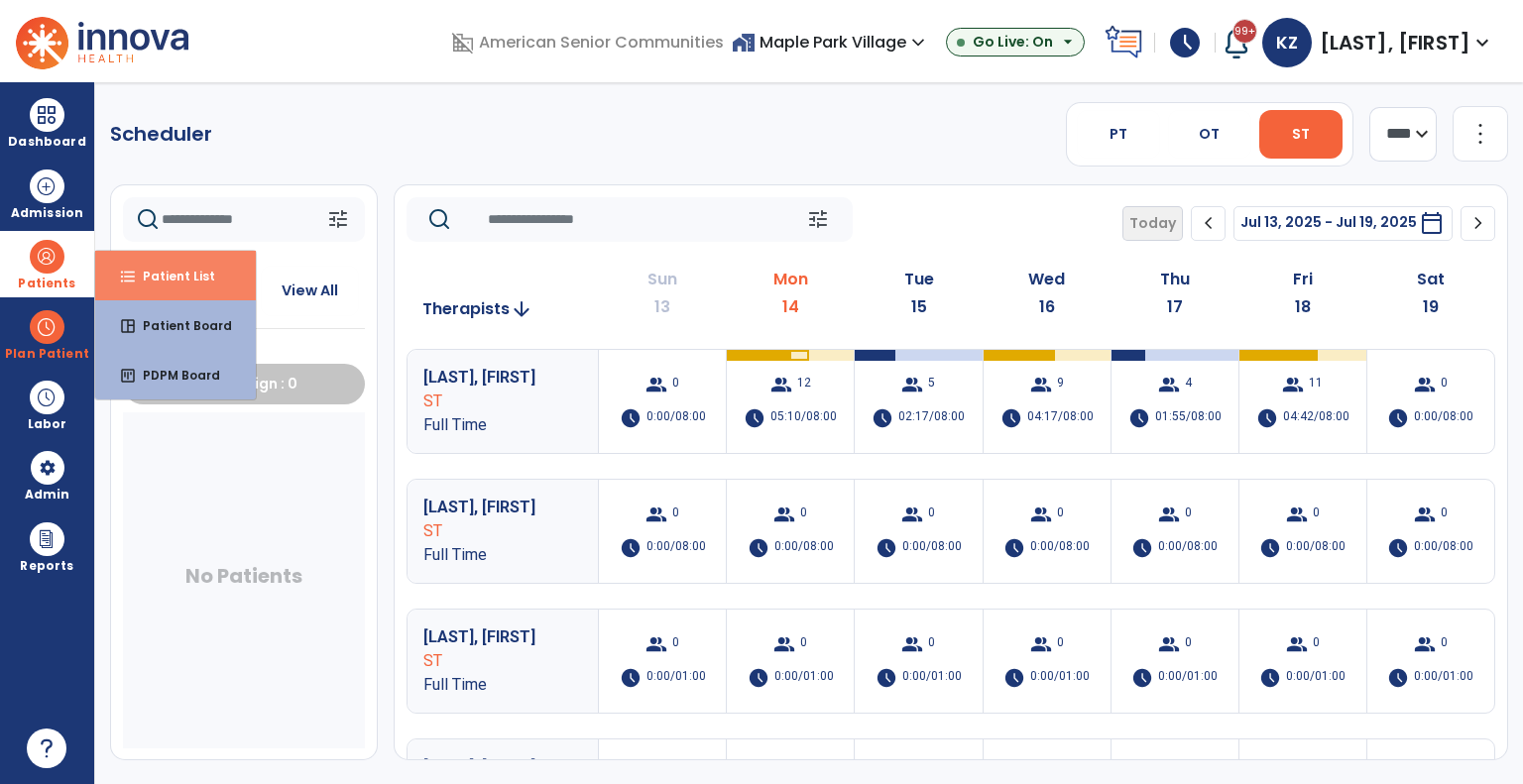click on "format_list_bulleted  Patient List" at bounding box center (176, 276) 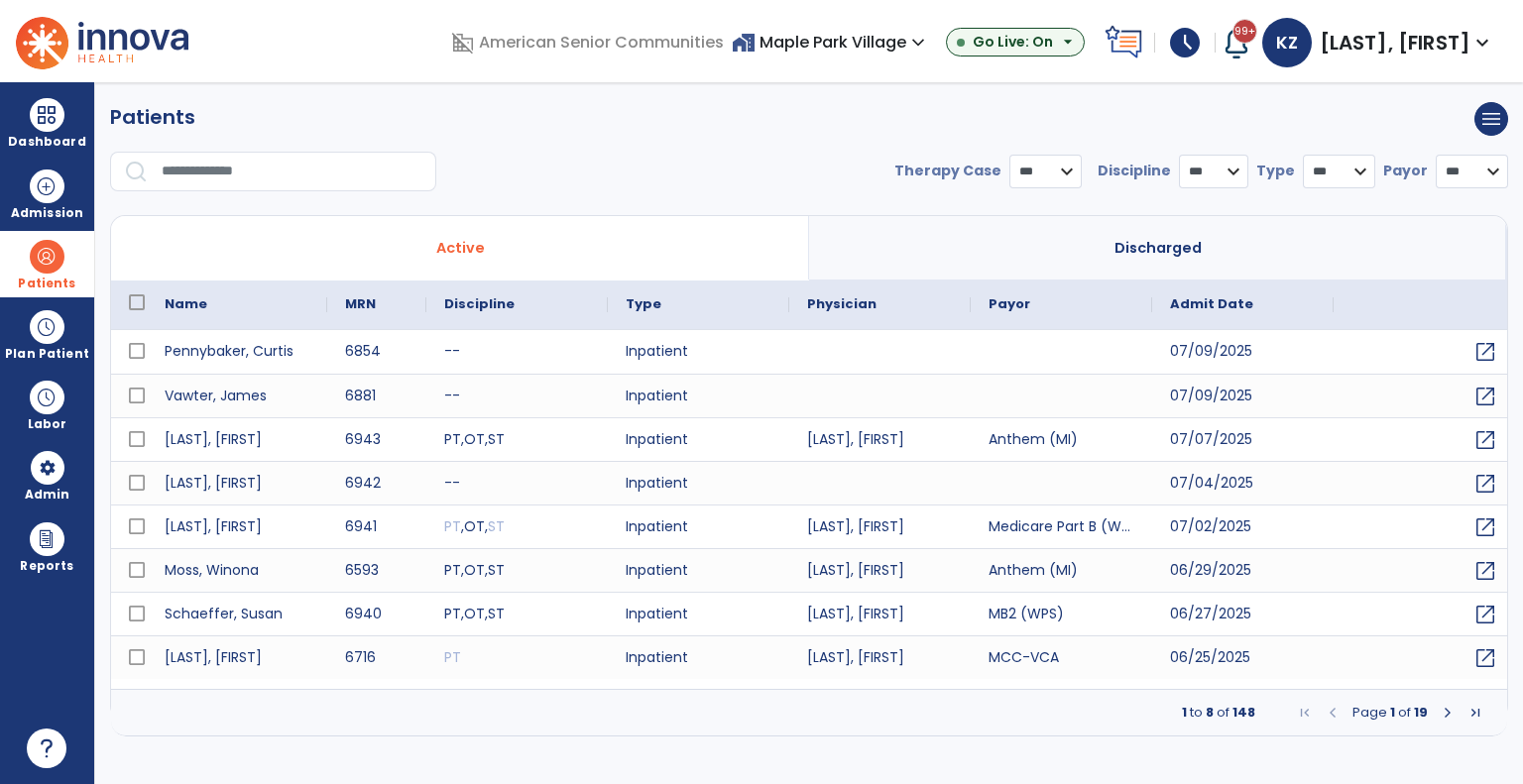 select on "***" 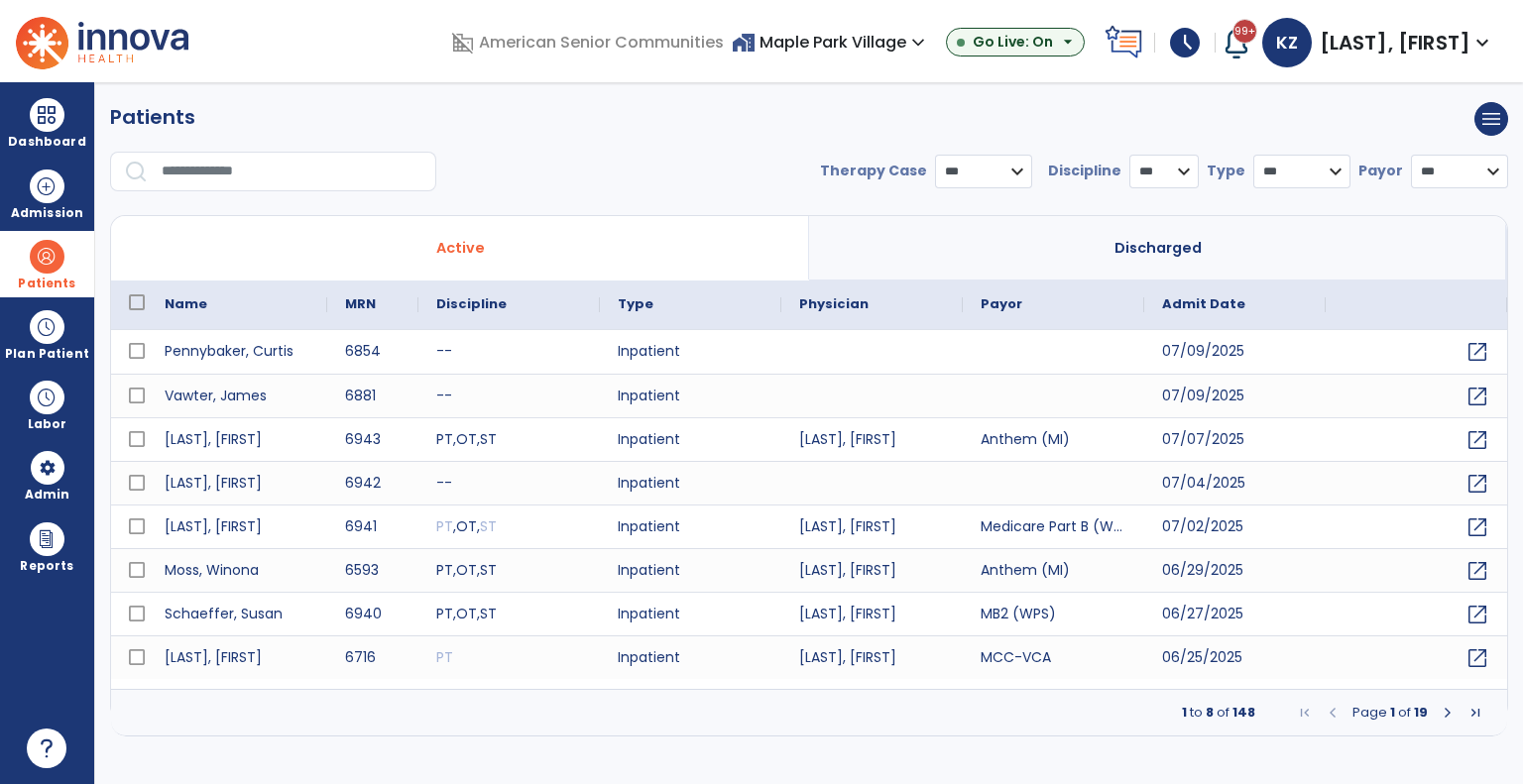 click at bounding box center [292, 171] 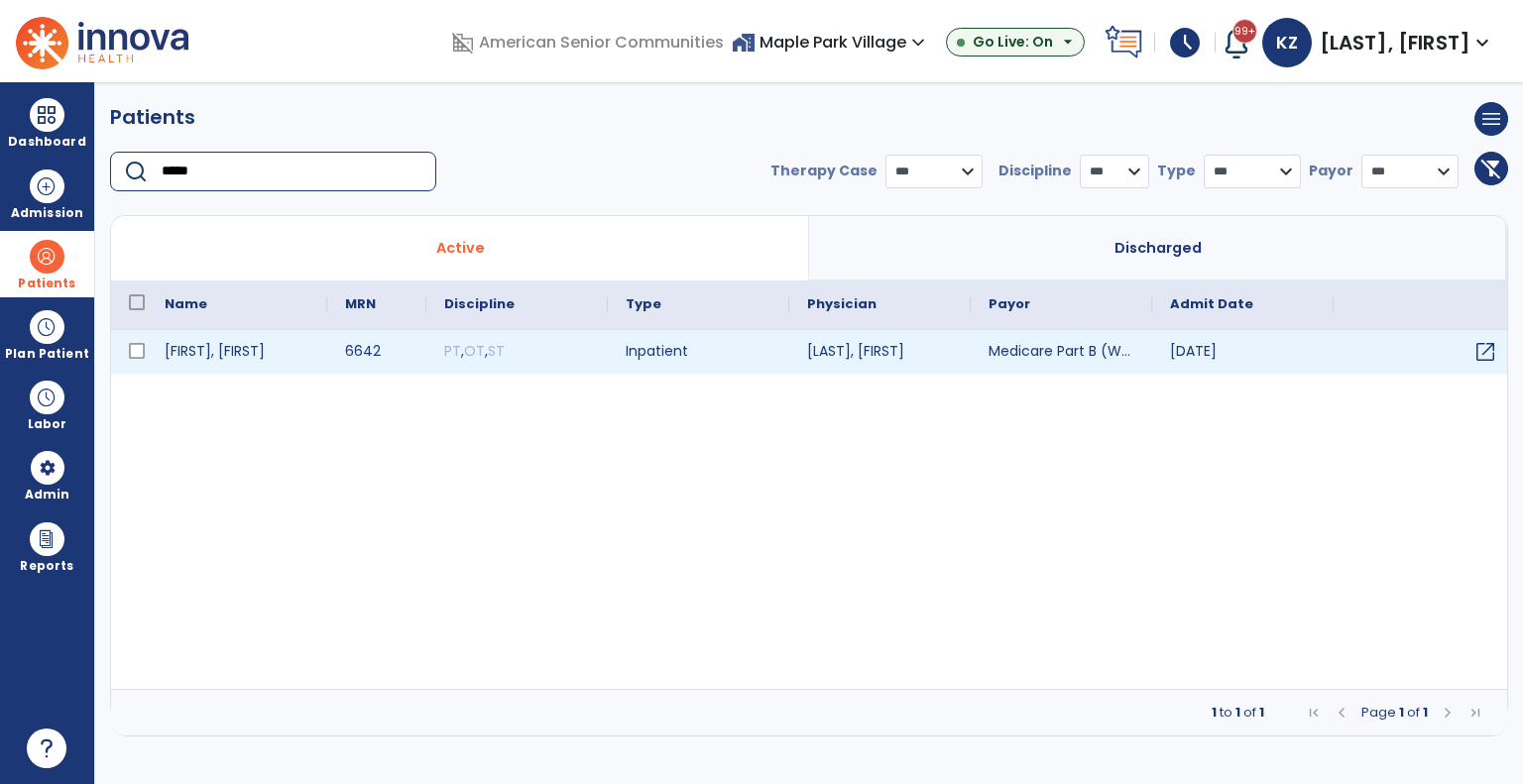 type on "*****" 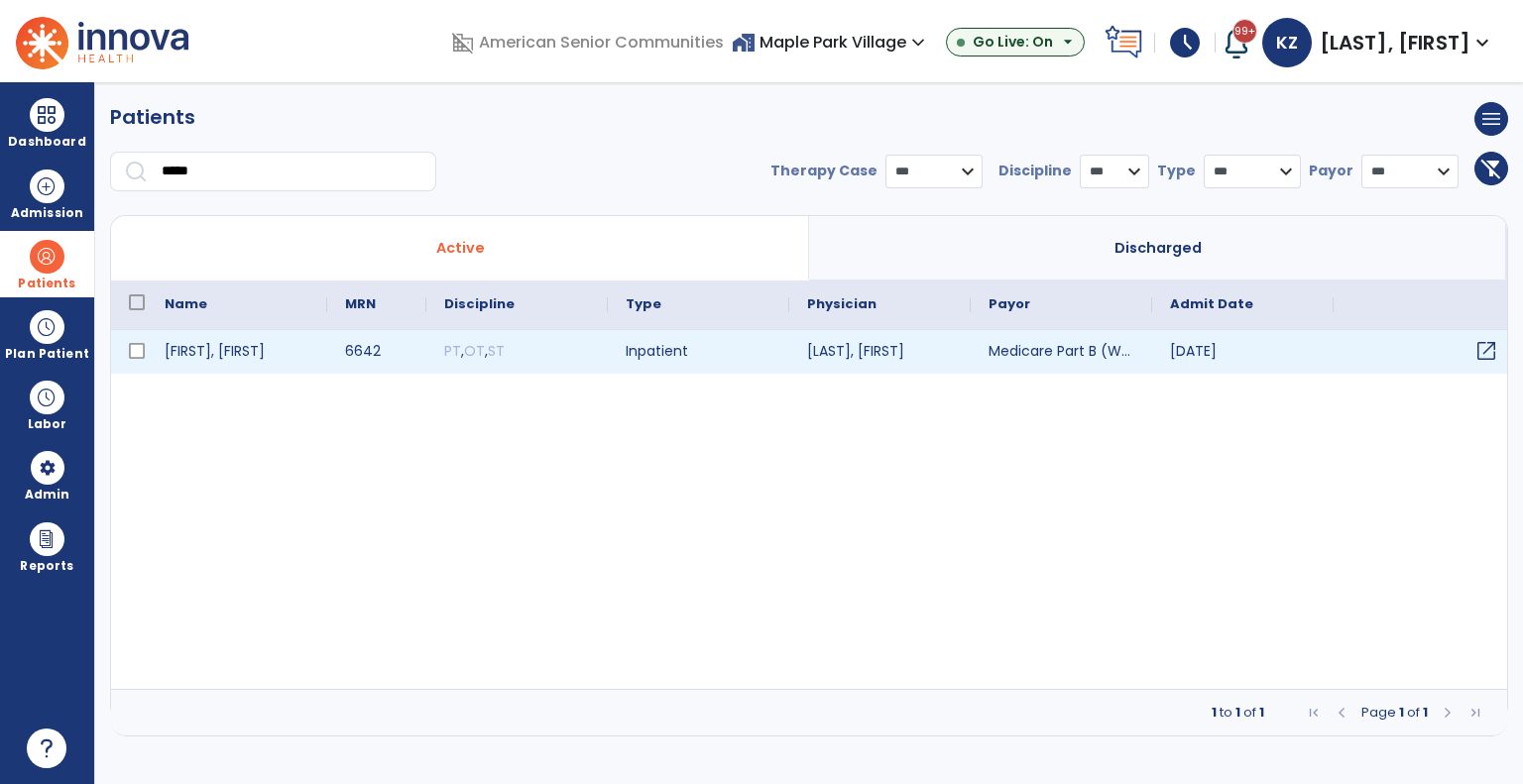click on "open_in_new" at bounding box center [1486, 351] 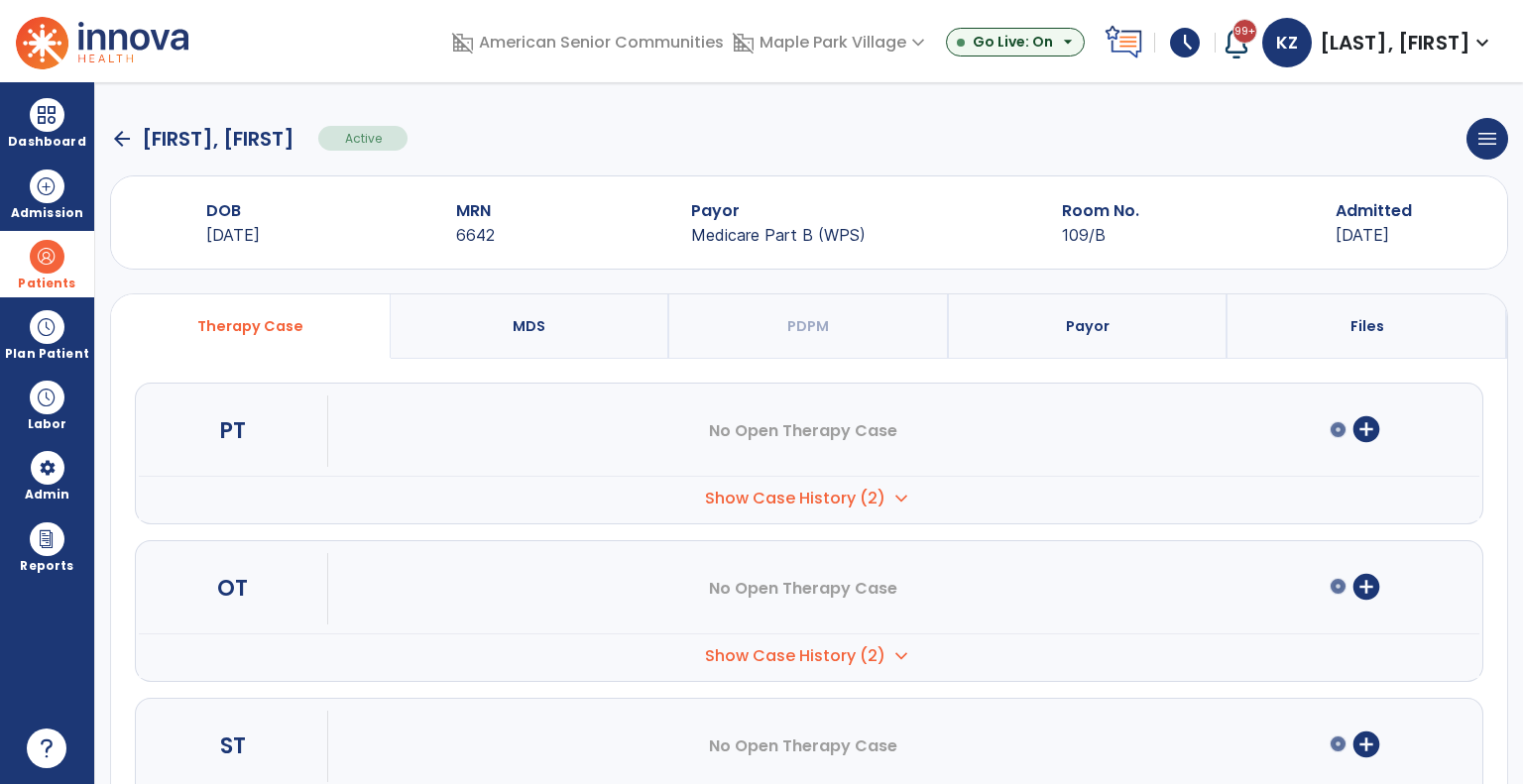 click on "add_circle" at bounding box center [1366, 744] 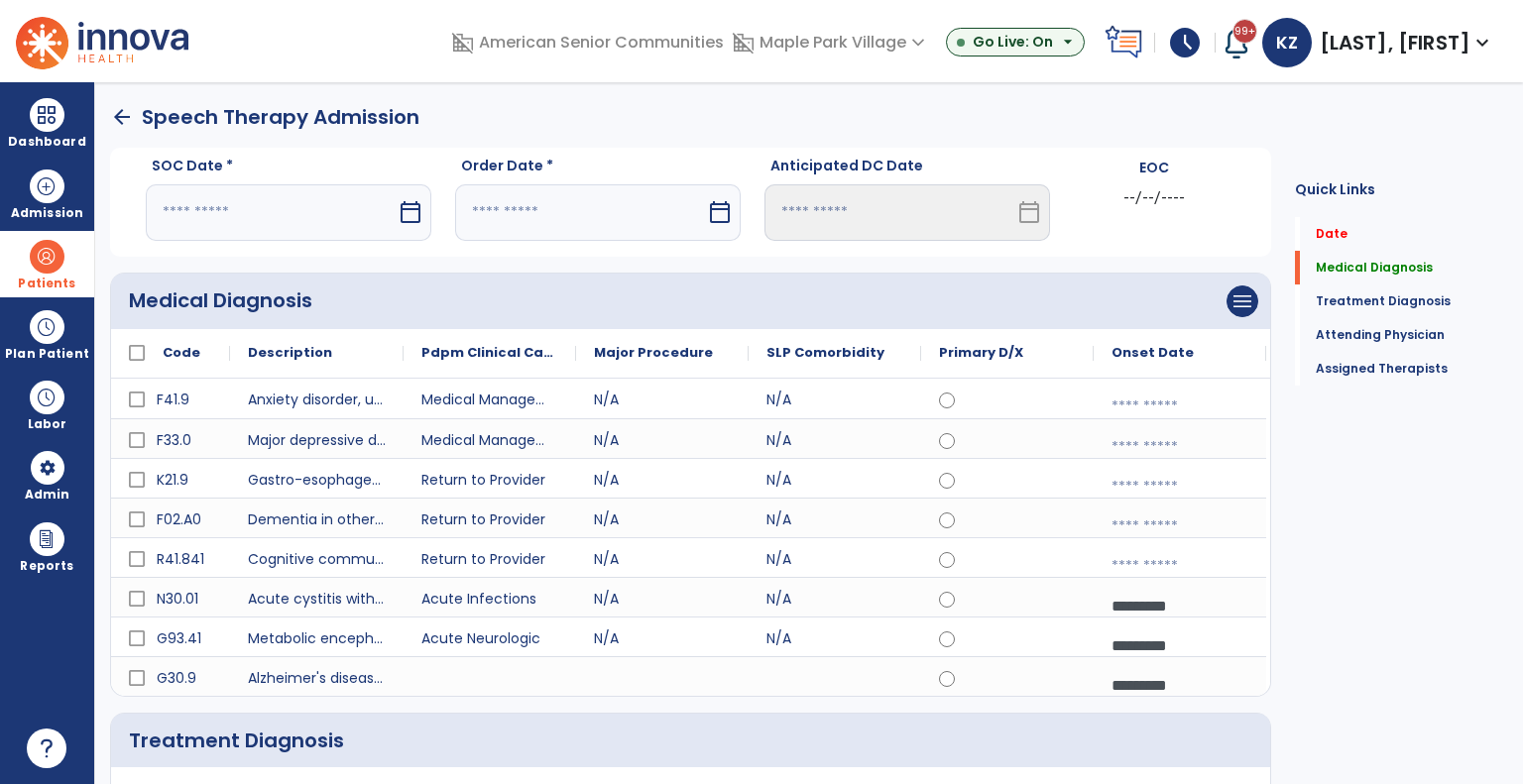 click on "calendar_today" at bounding box center (410, 212) 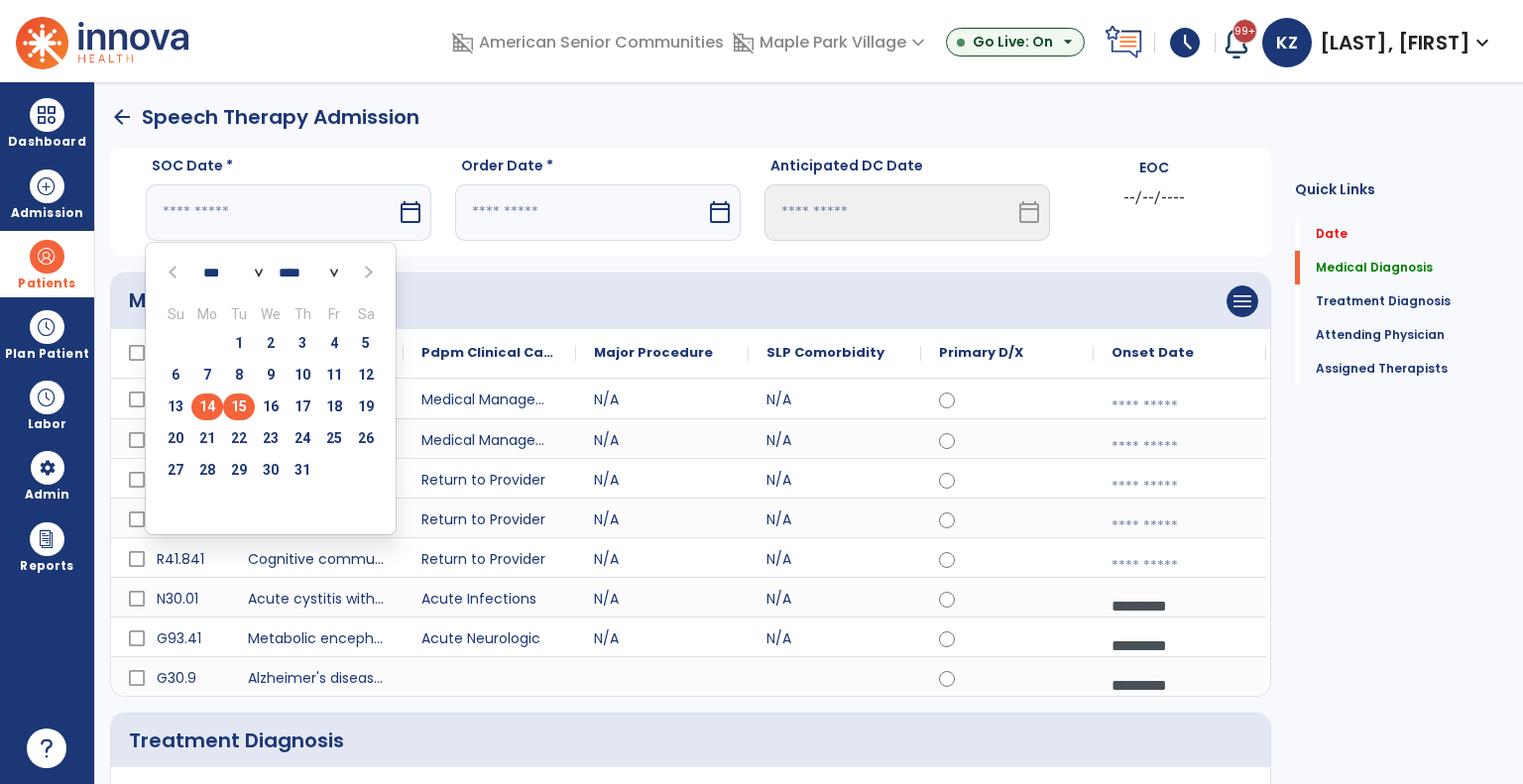 click on "15" at bounding box center [239, 406] 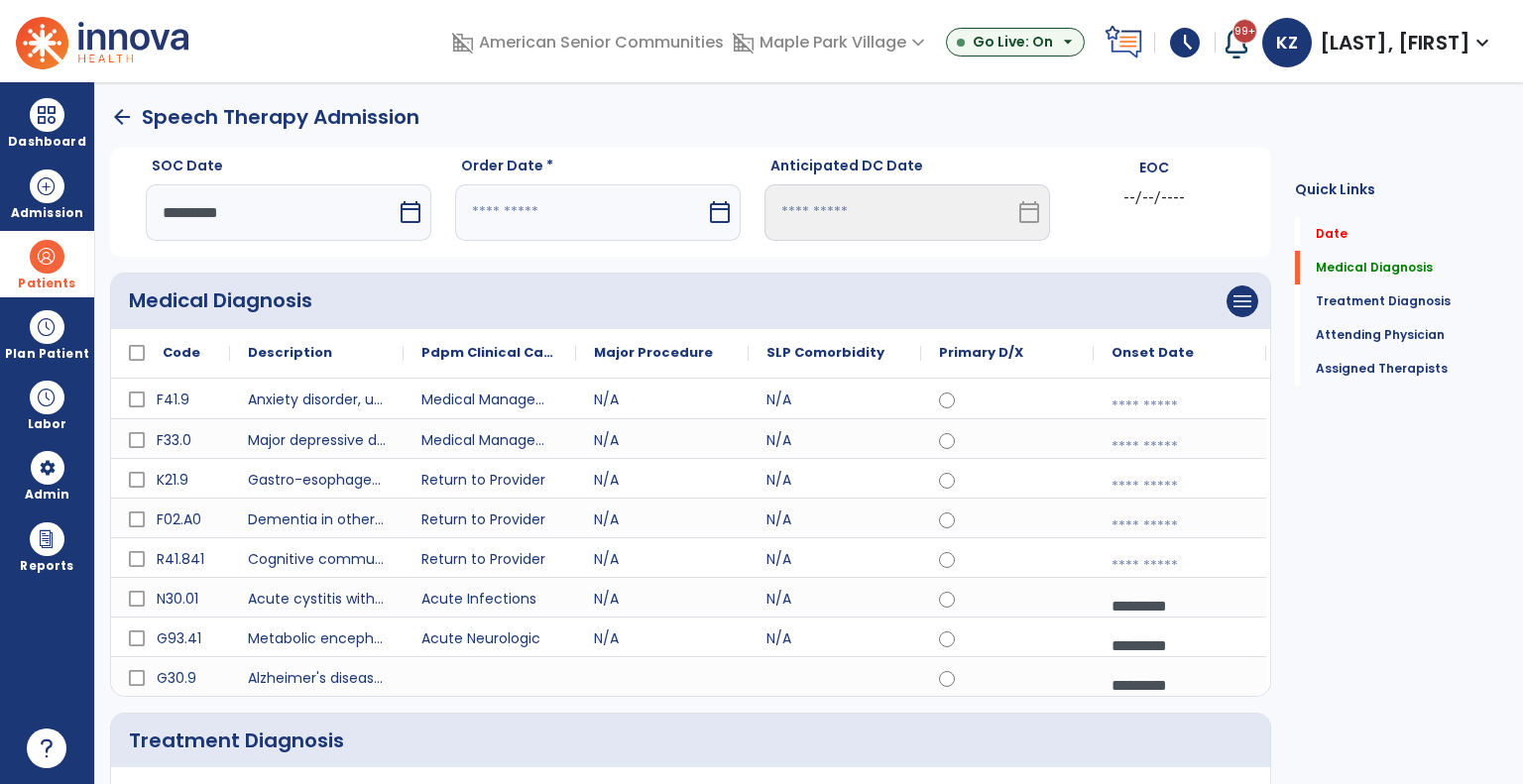 click on "calendar_today" at bounding box center (720, 212) 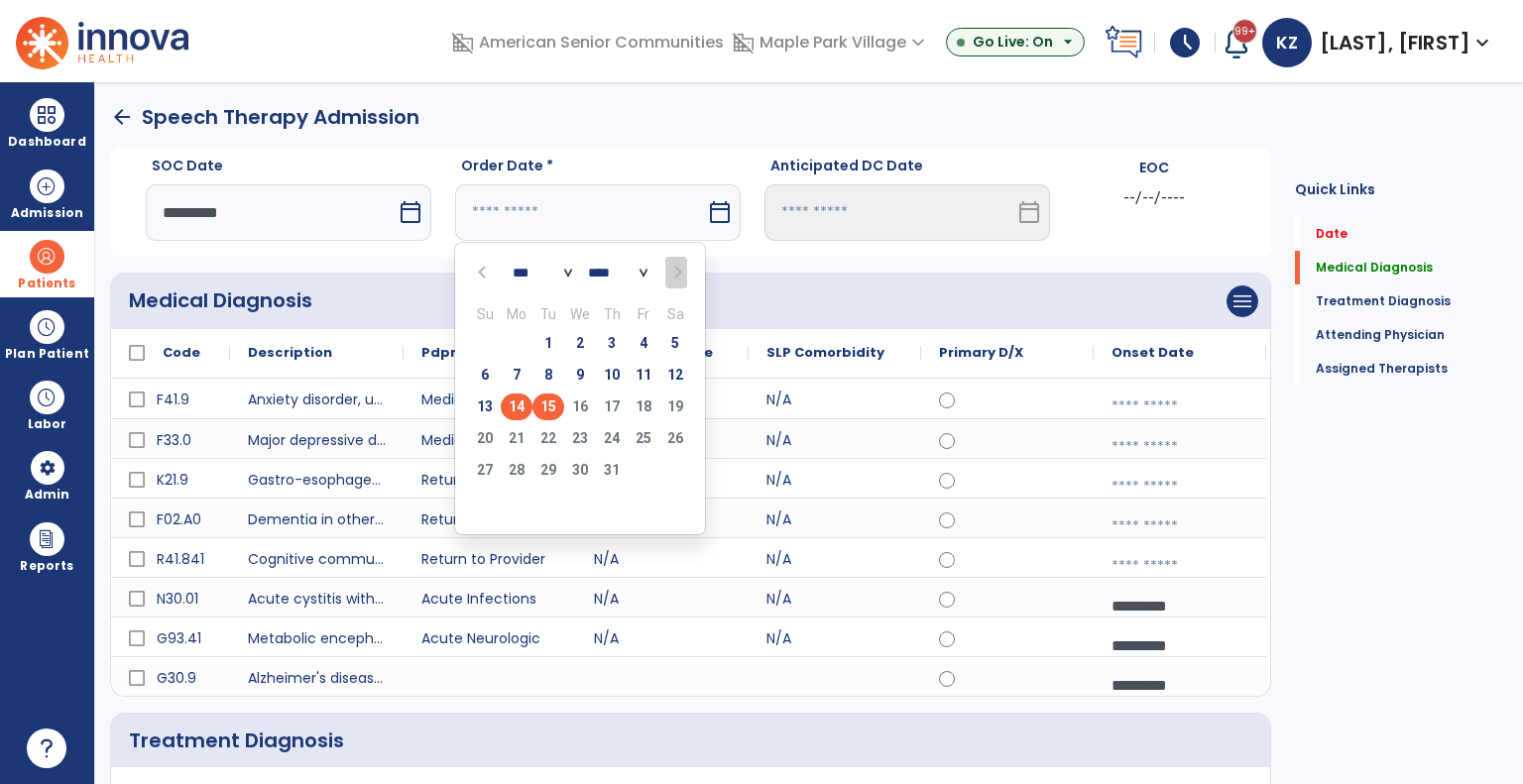 click on "15" at bounding box center (548, 406) 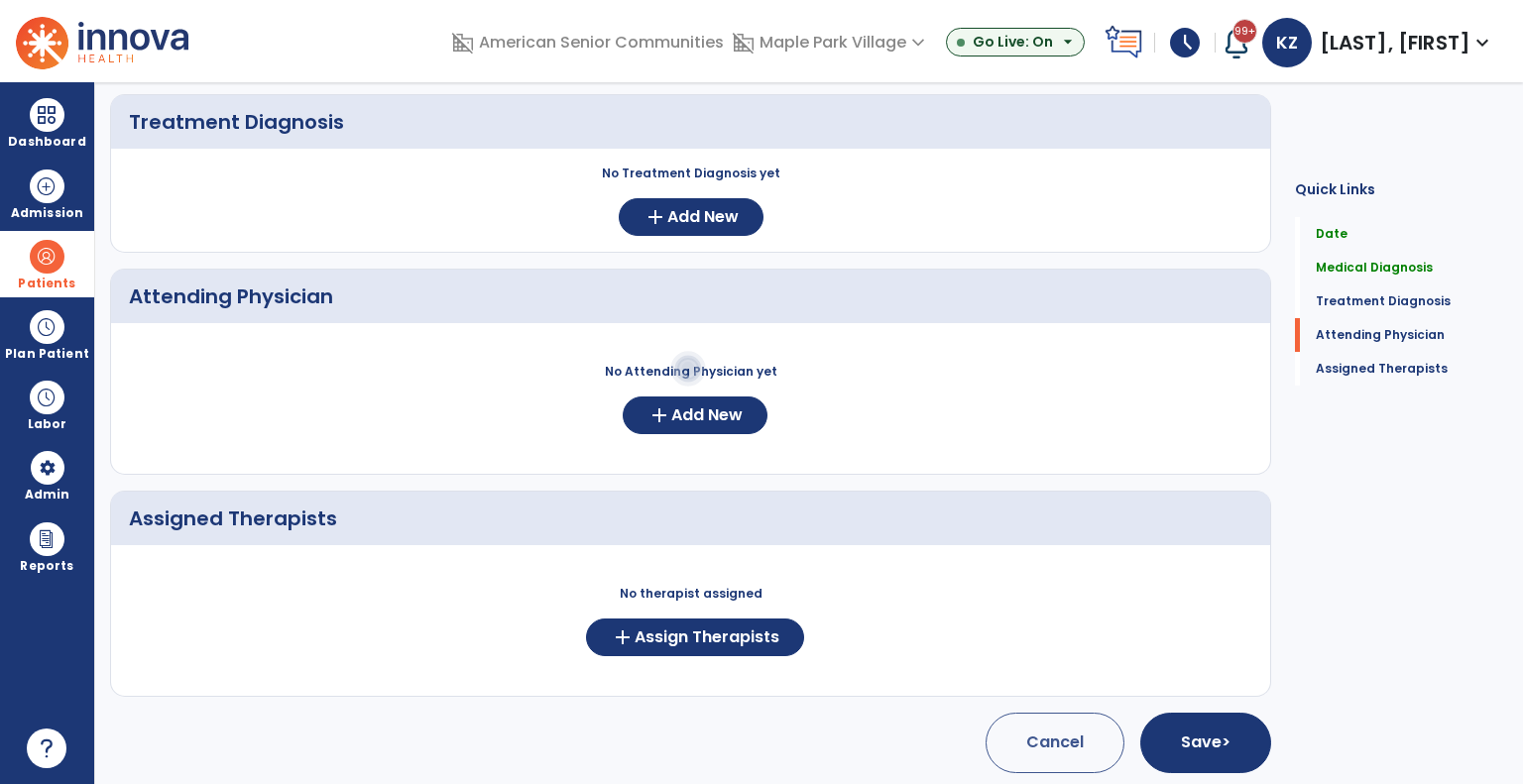 scroll, scrollTop: 618, scrollLeft: 0, axis: vertical 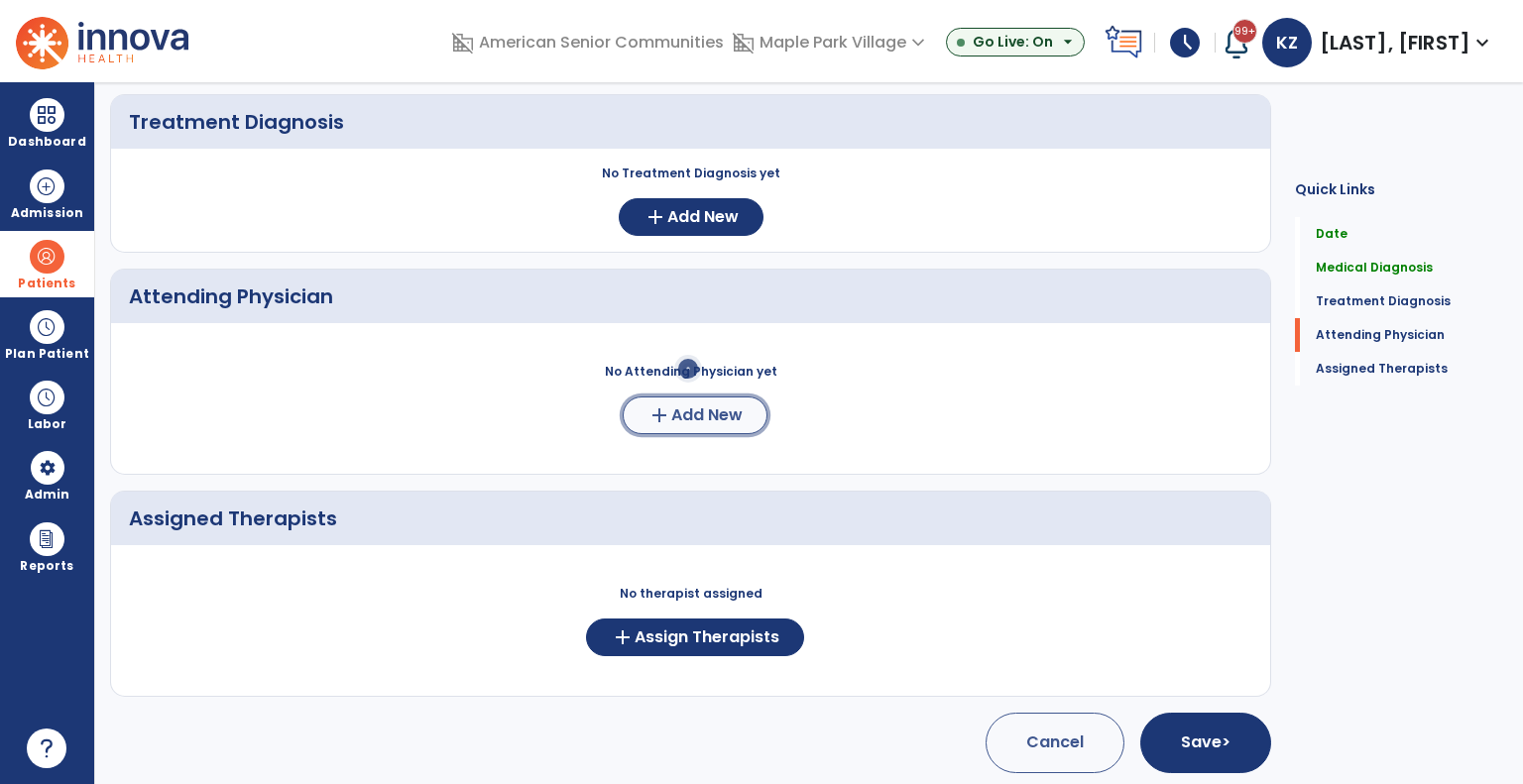 click on "add  Add New" 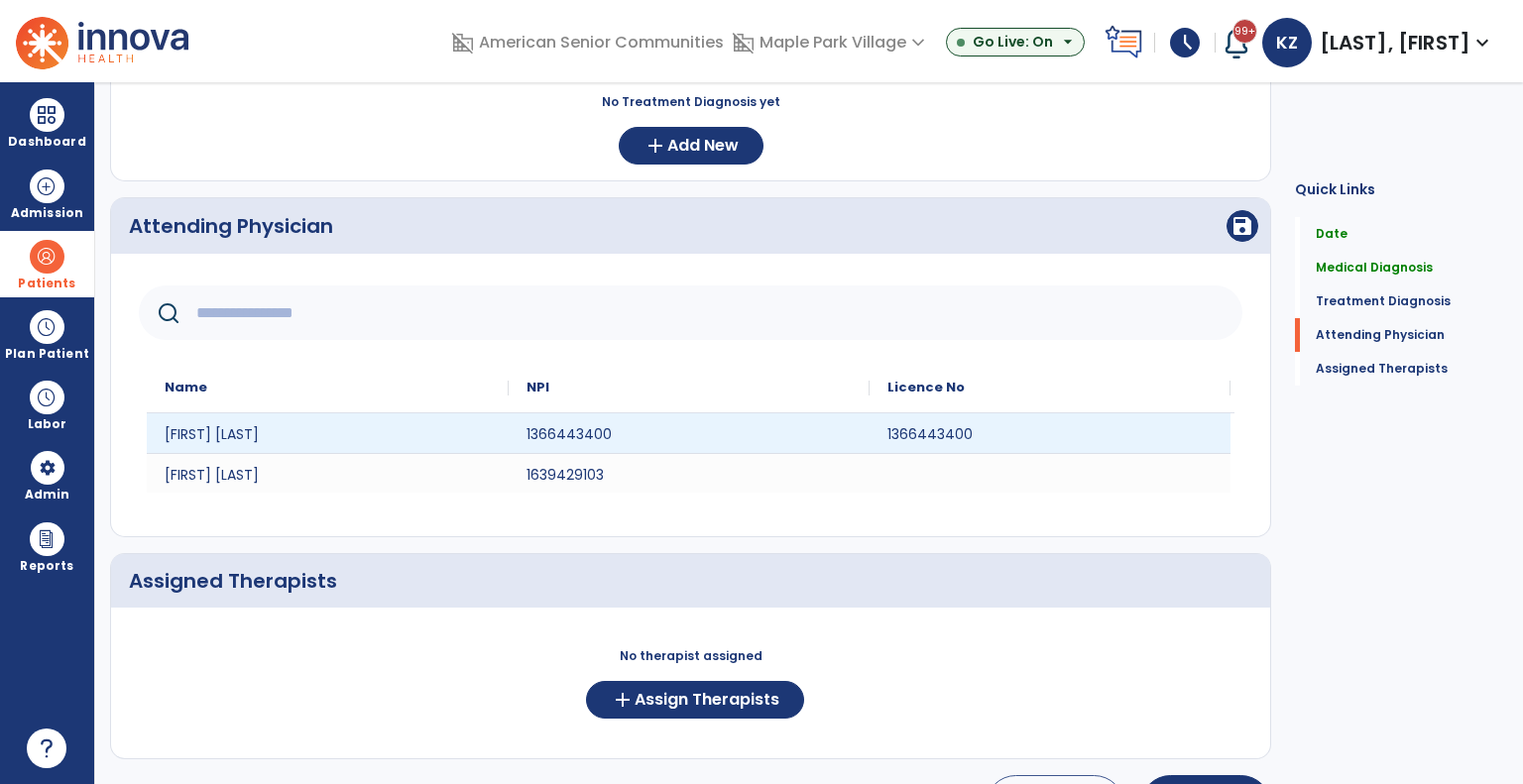 scroll, scrollTop: 718, scrollLeft: 0, axis: vertical 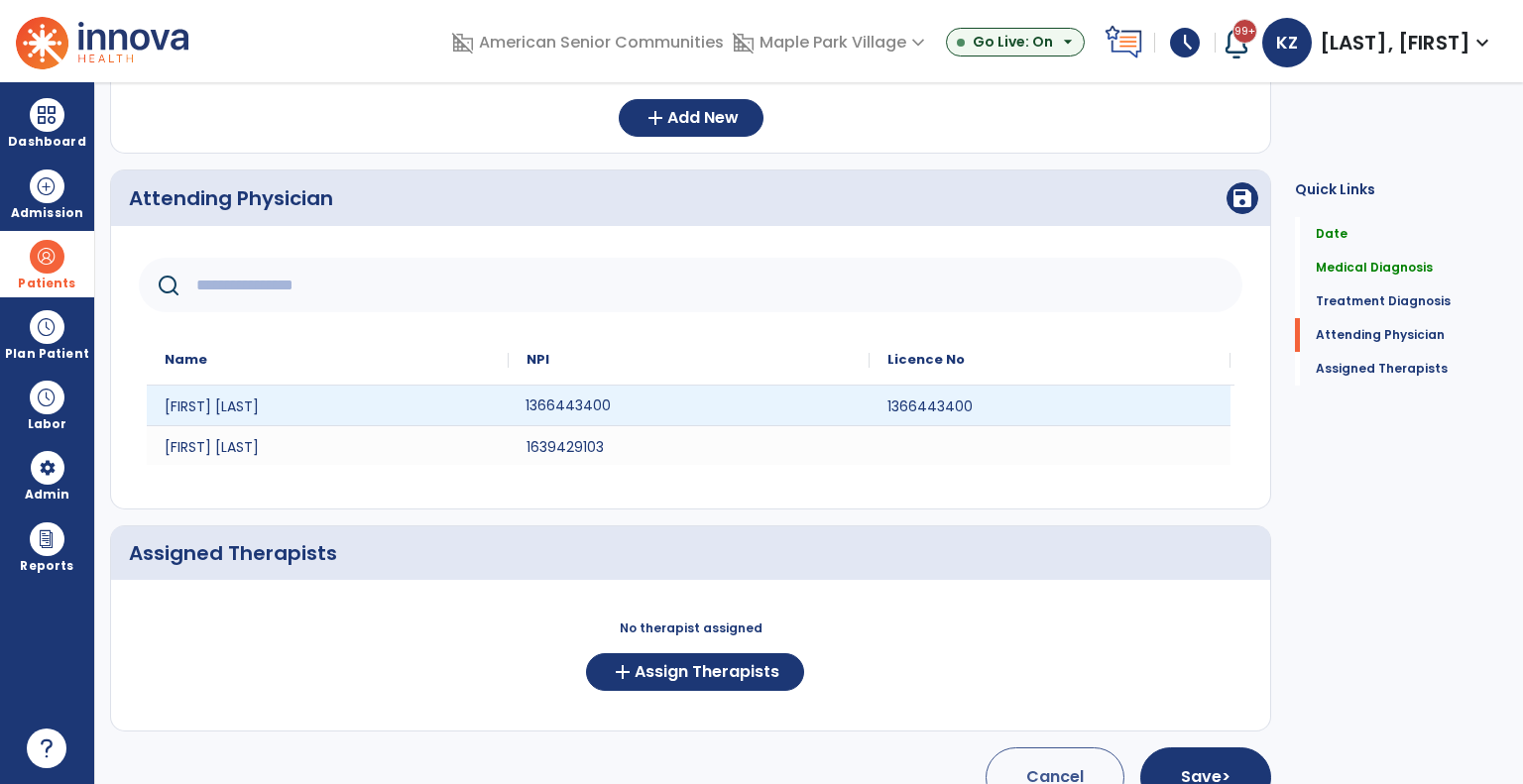 click on "1366443400" 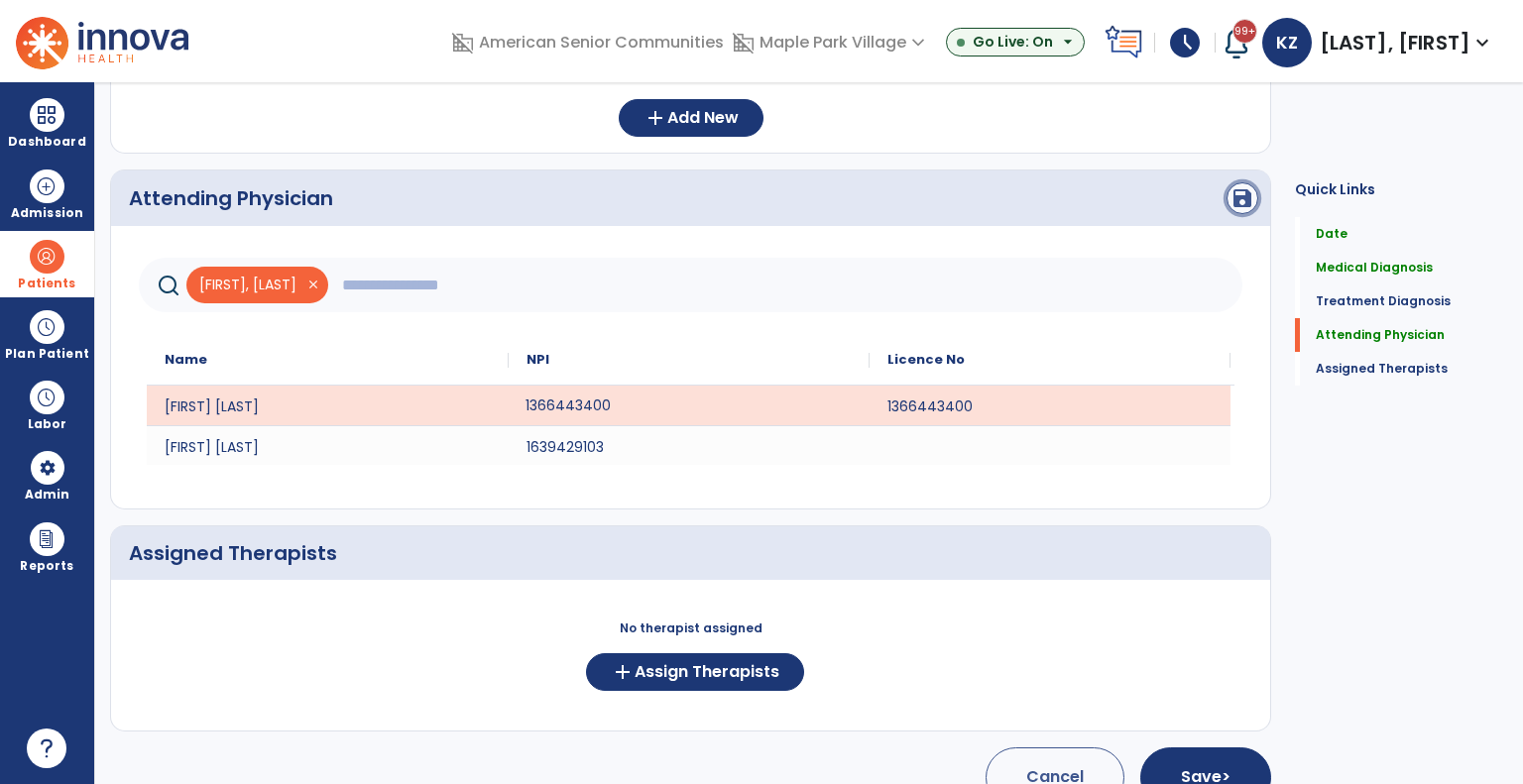 click on "save" 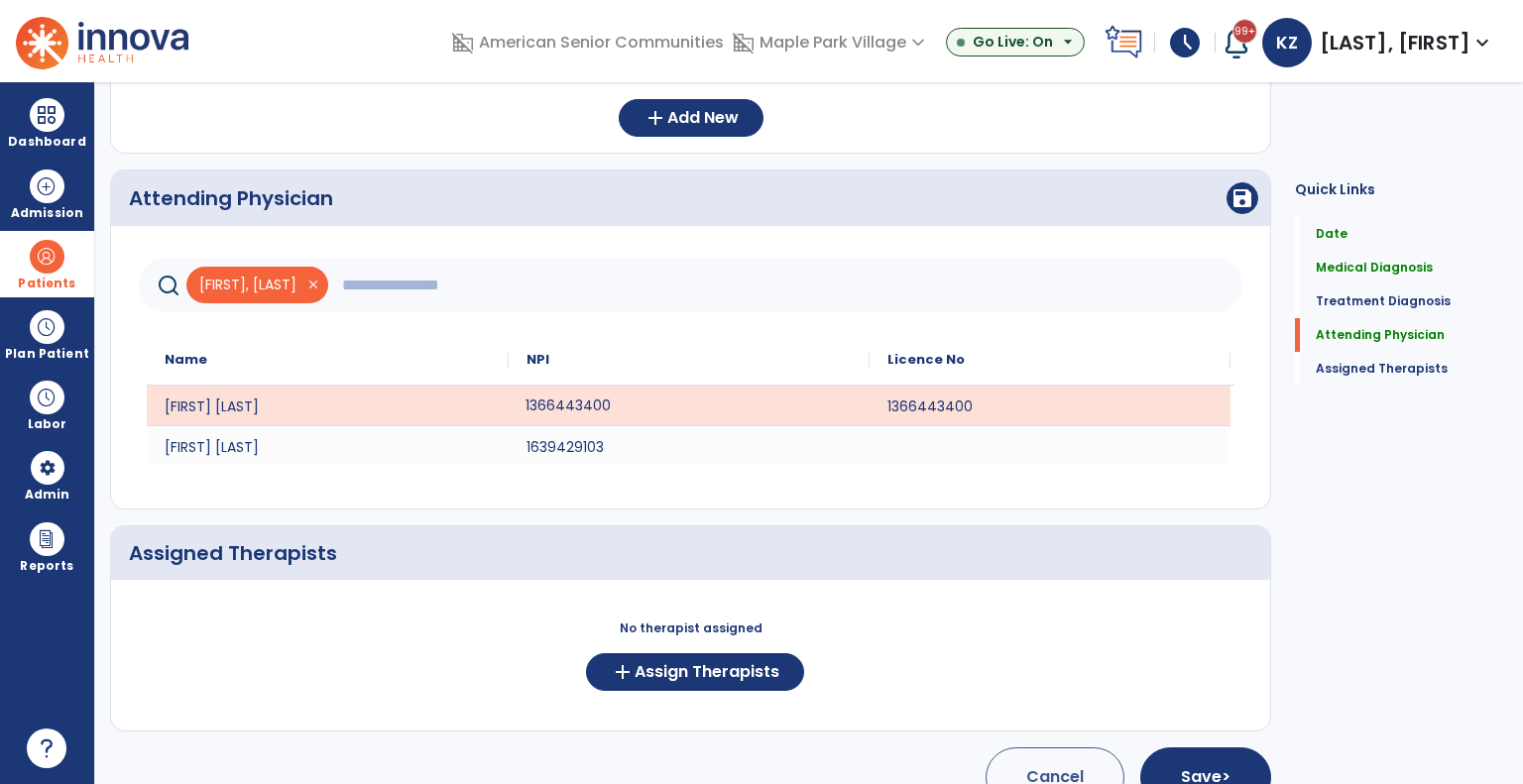 scroll, scrollTop: 667, scrollLeft: 0, axis: vertical 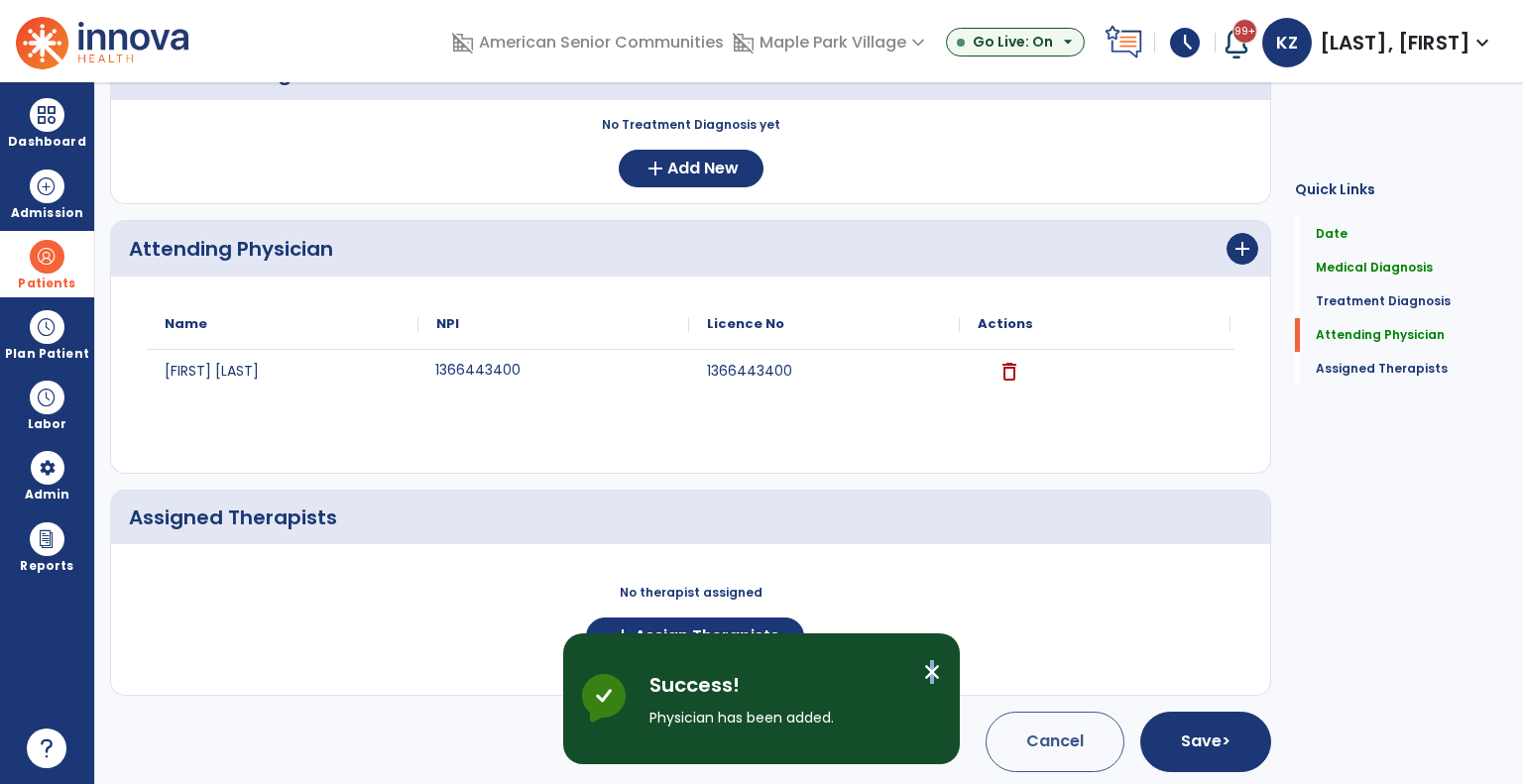 click on "close" at bounding box center (932, 672) 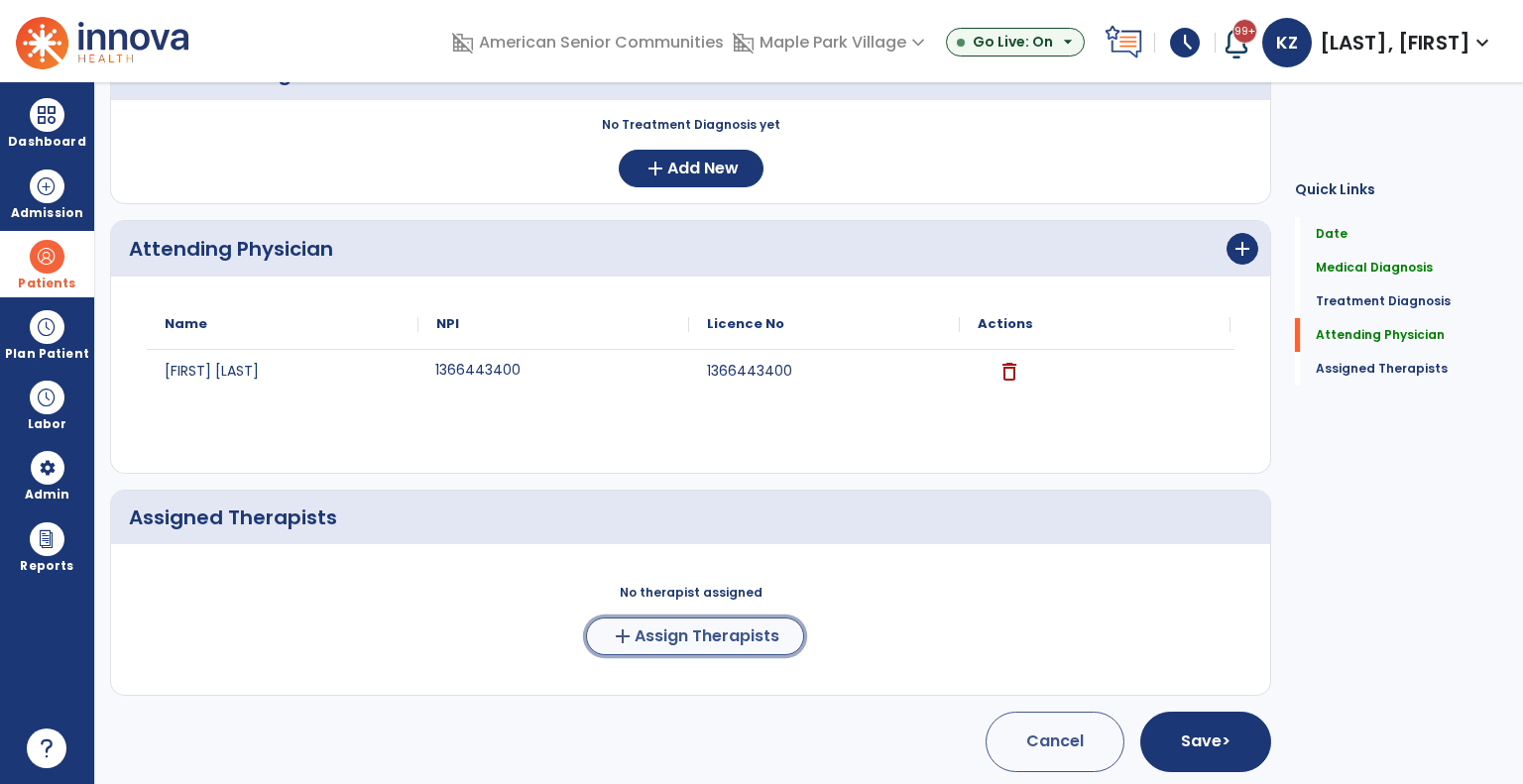 click on "Assign Therapists" 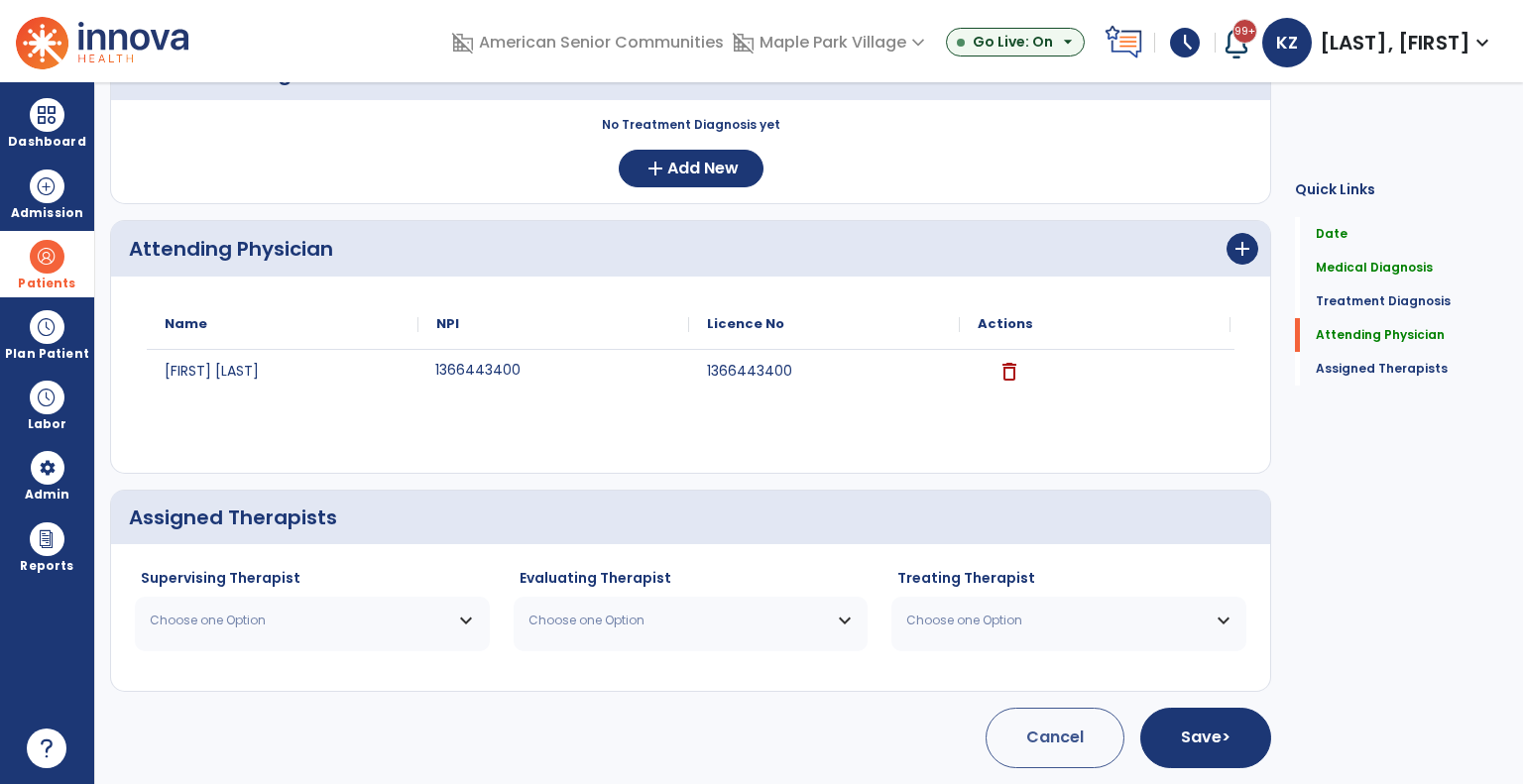 scroll, scrollTop: 663, scrollLeft: 0, axis: vertical 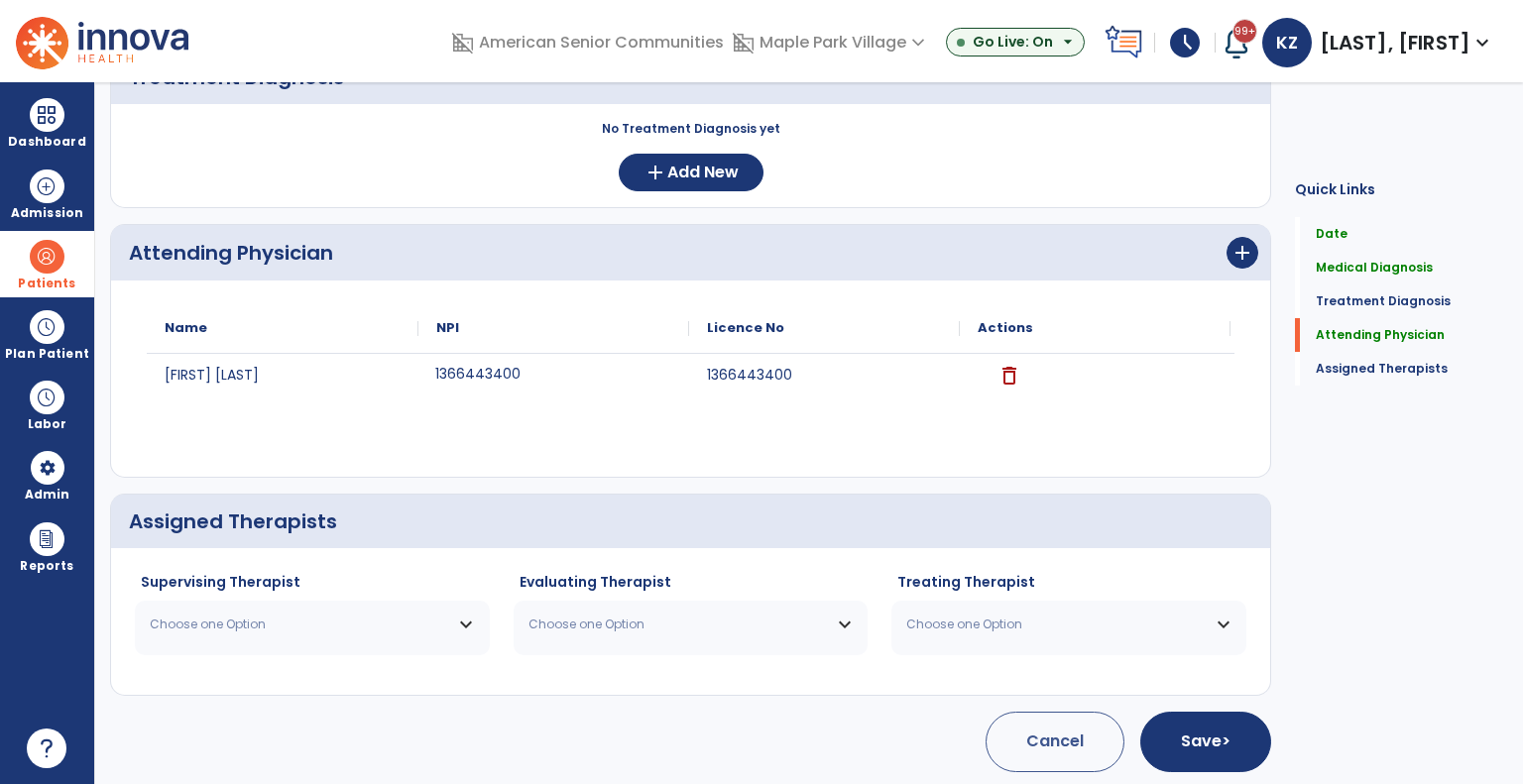 click on "Choose one Option" at bounding box center (299, 624) 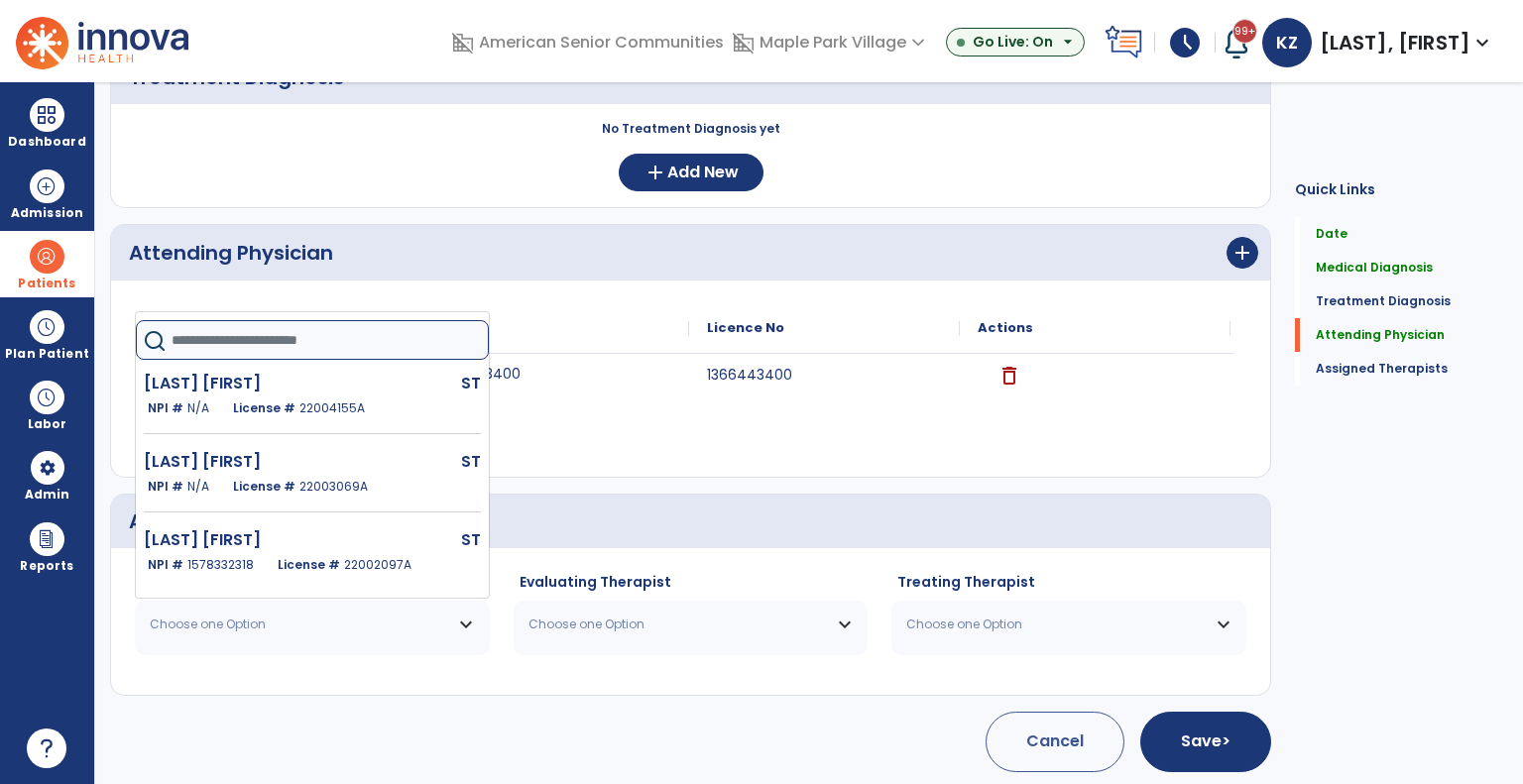 click 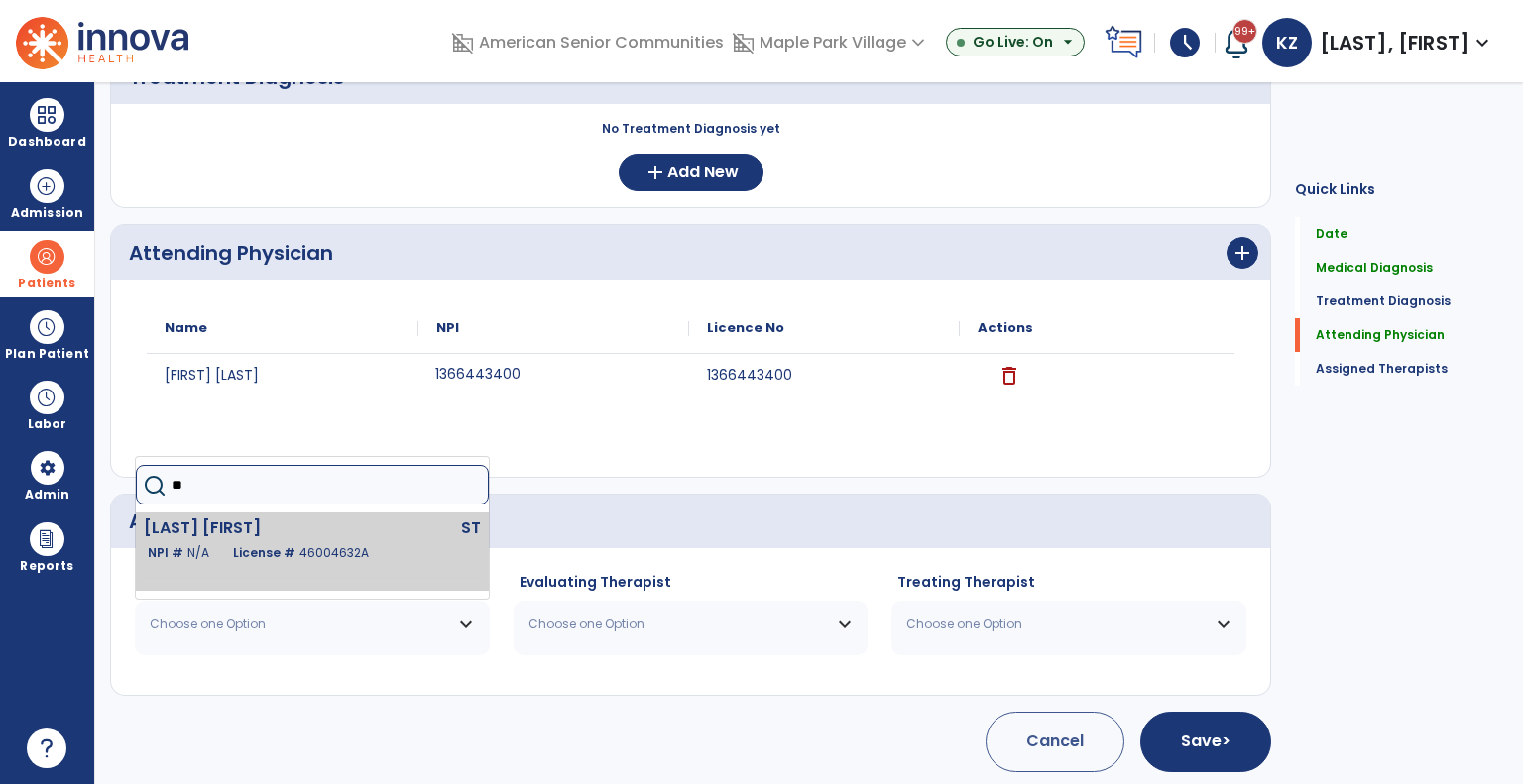 type on "**" 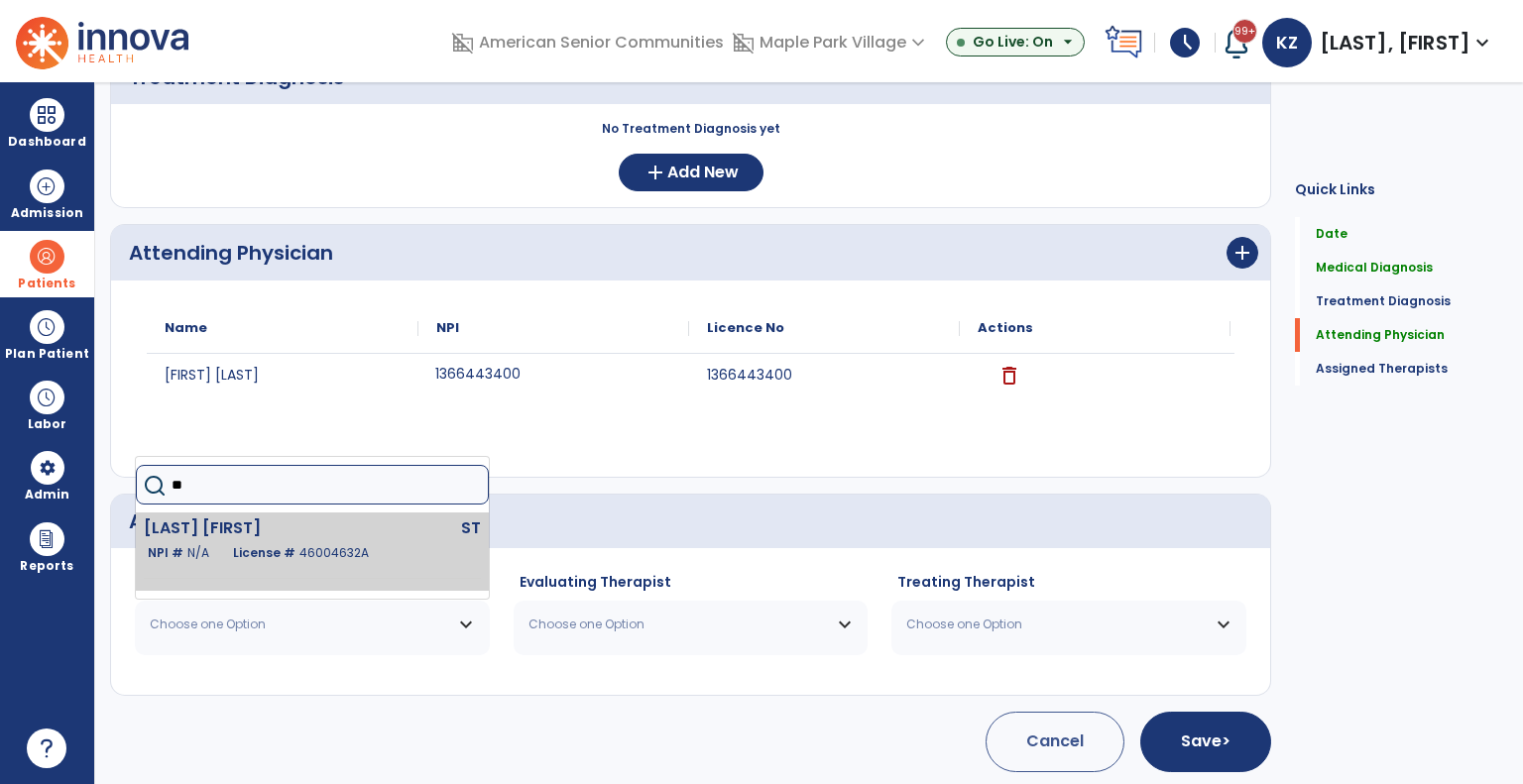click on "46004632A" 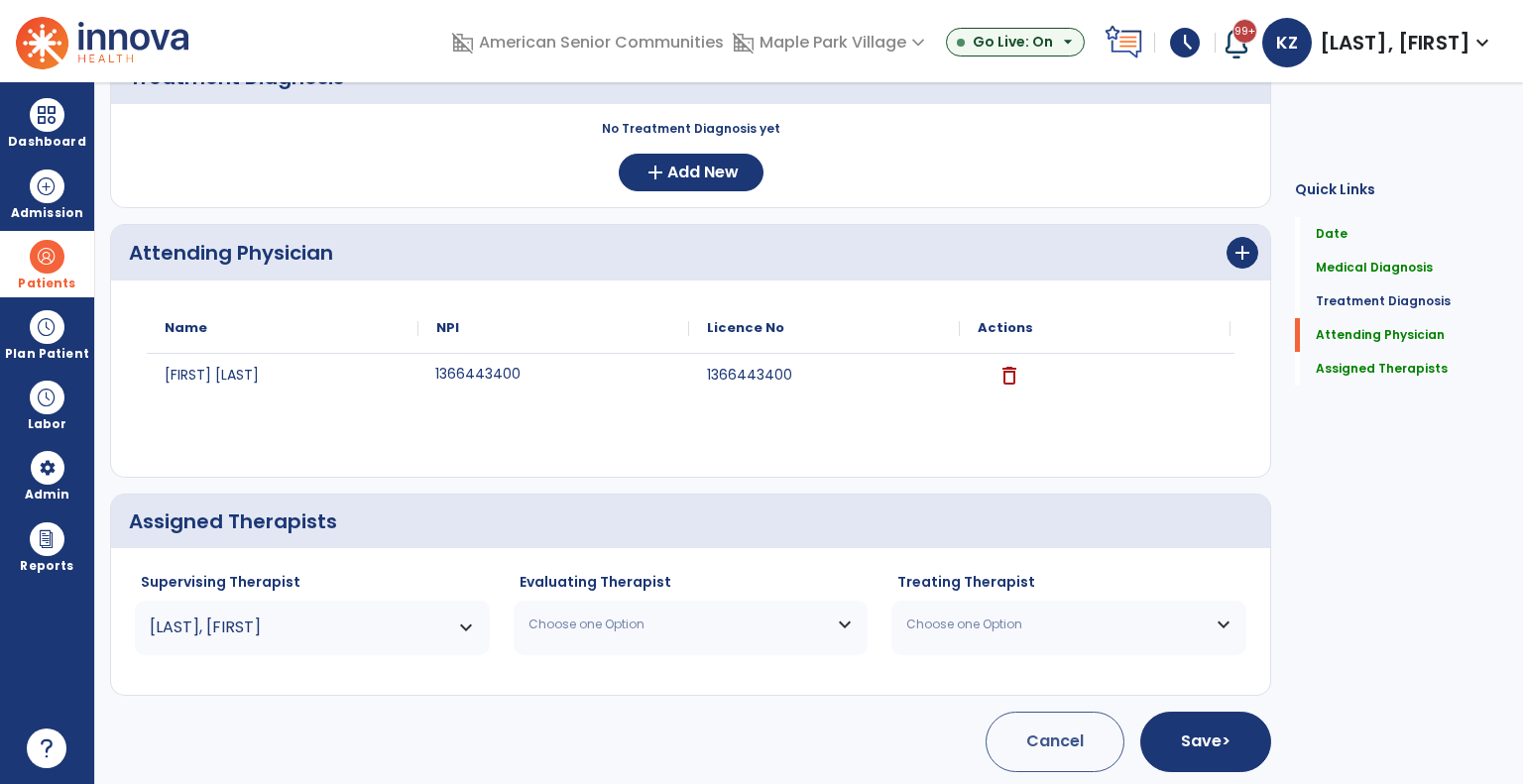 click on "Choose one Option" at bounding box center [678, 624] 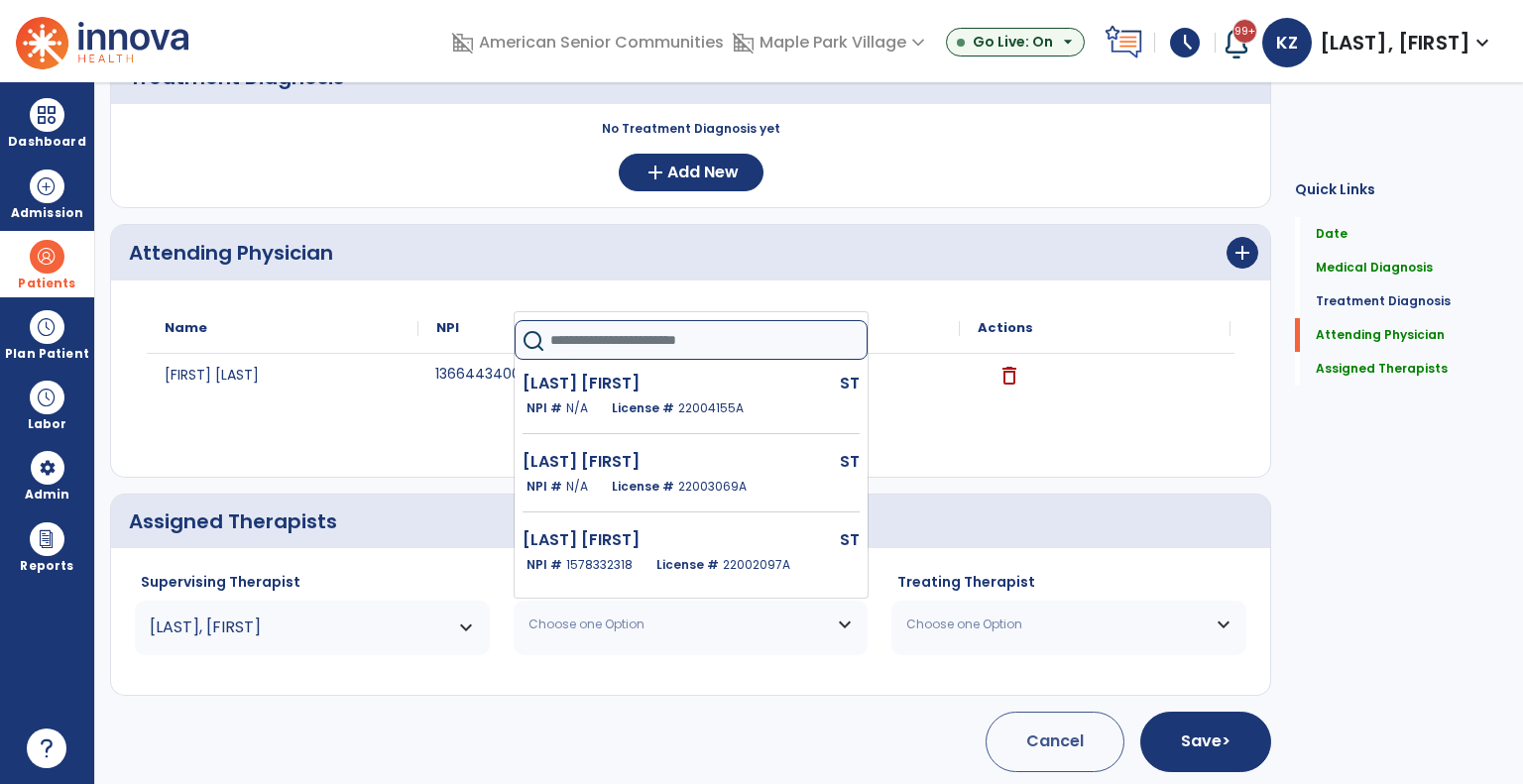 click 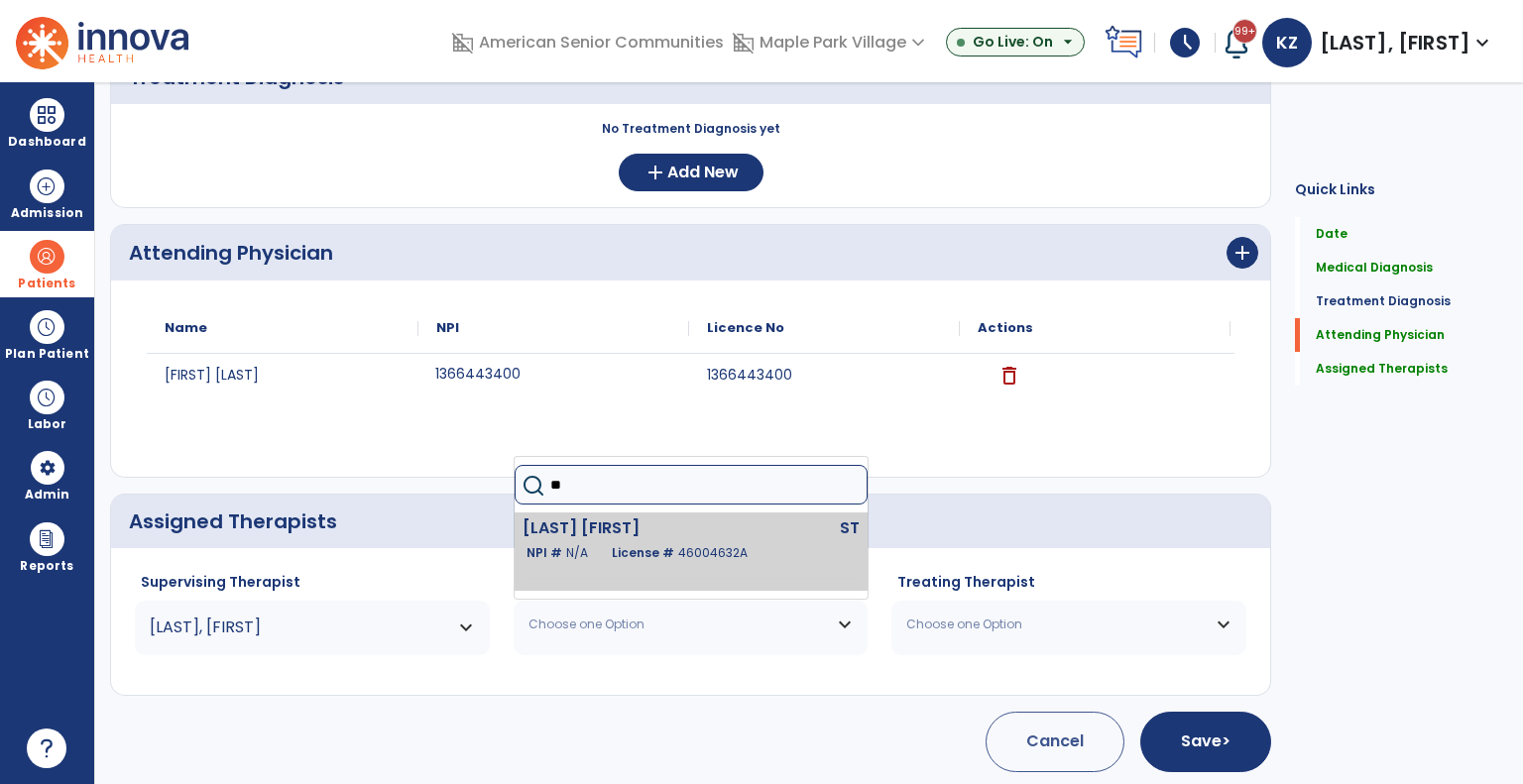 type on "**" 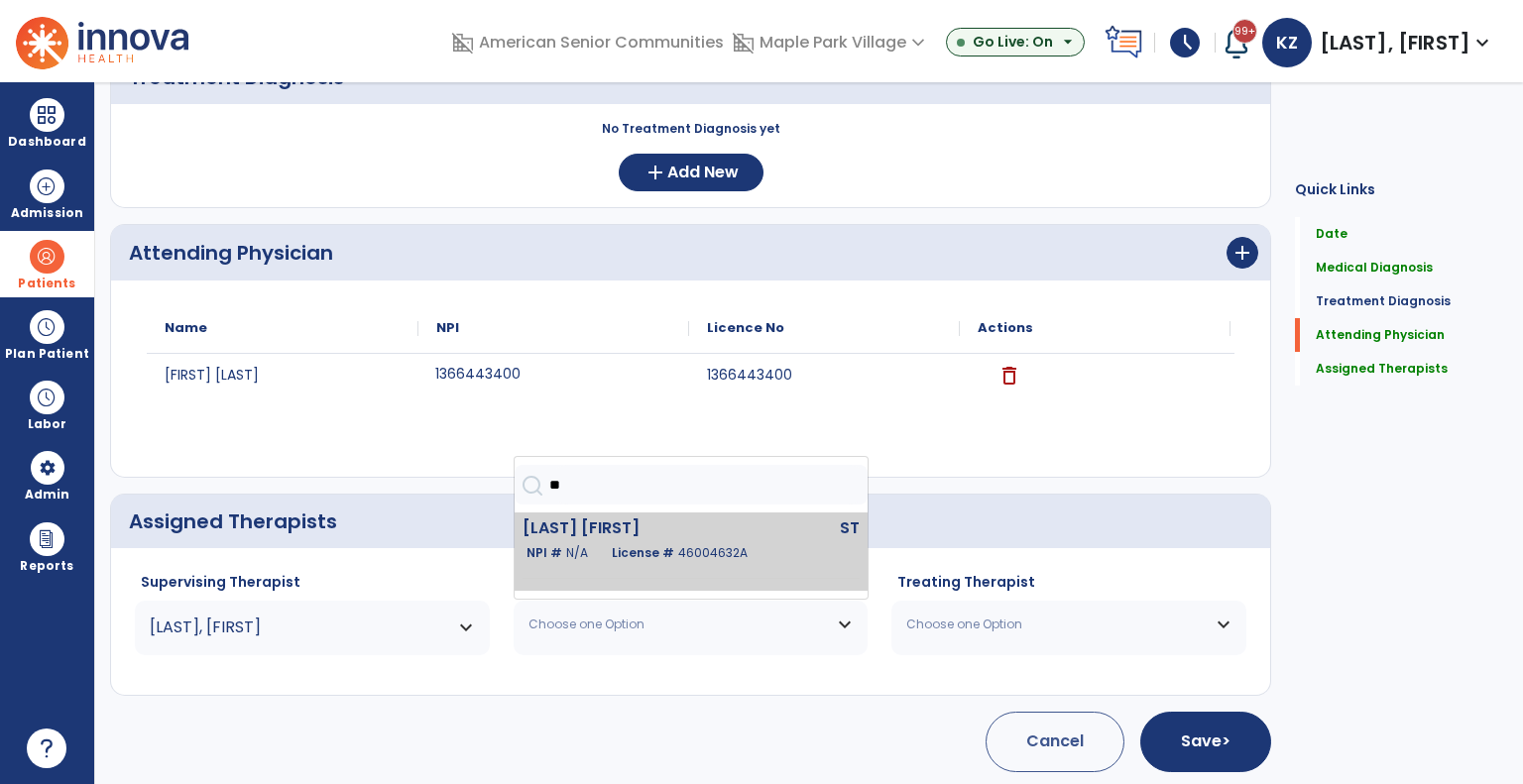 click on "Swaim Rachel" 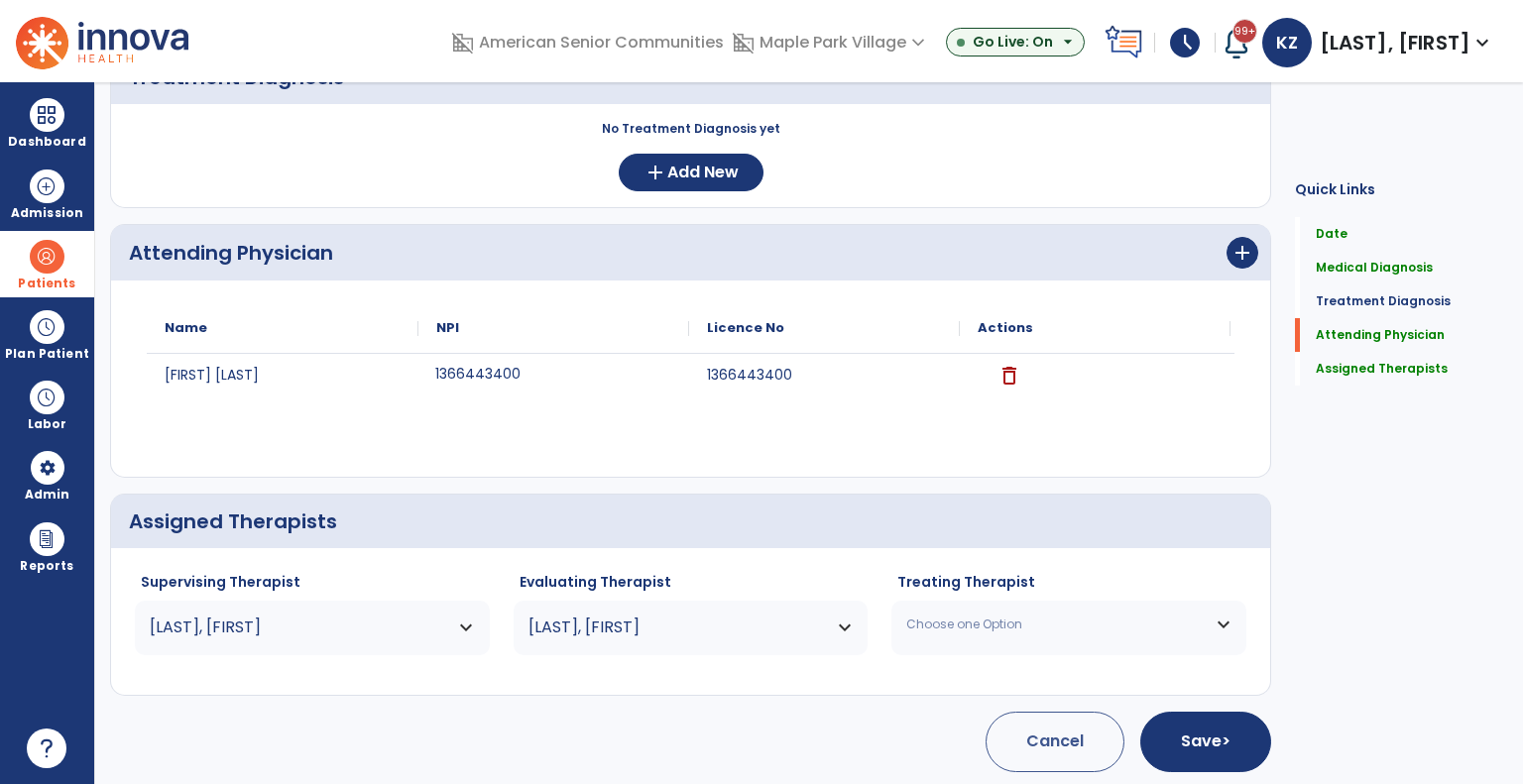 click on "Choose one Option" at bounding box center [1069, 624] 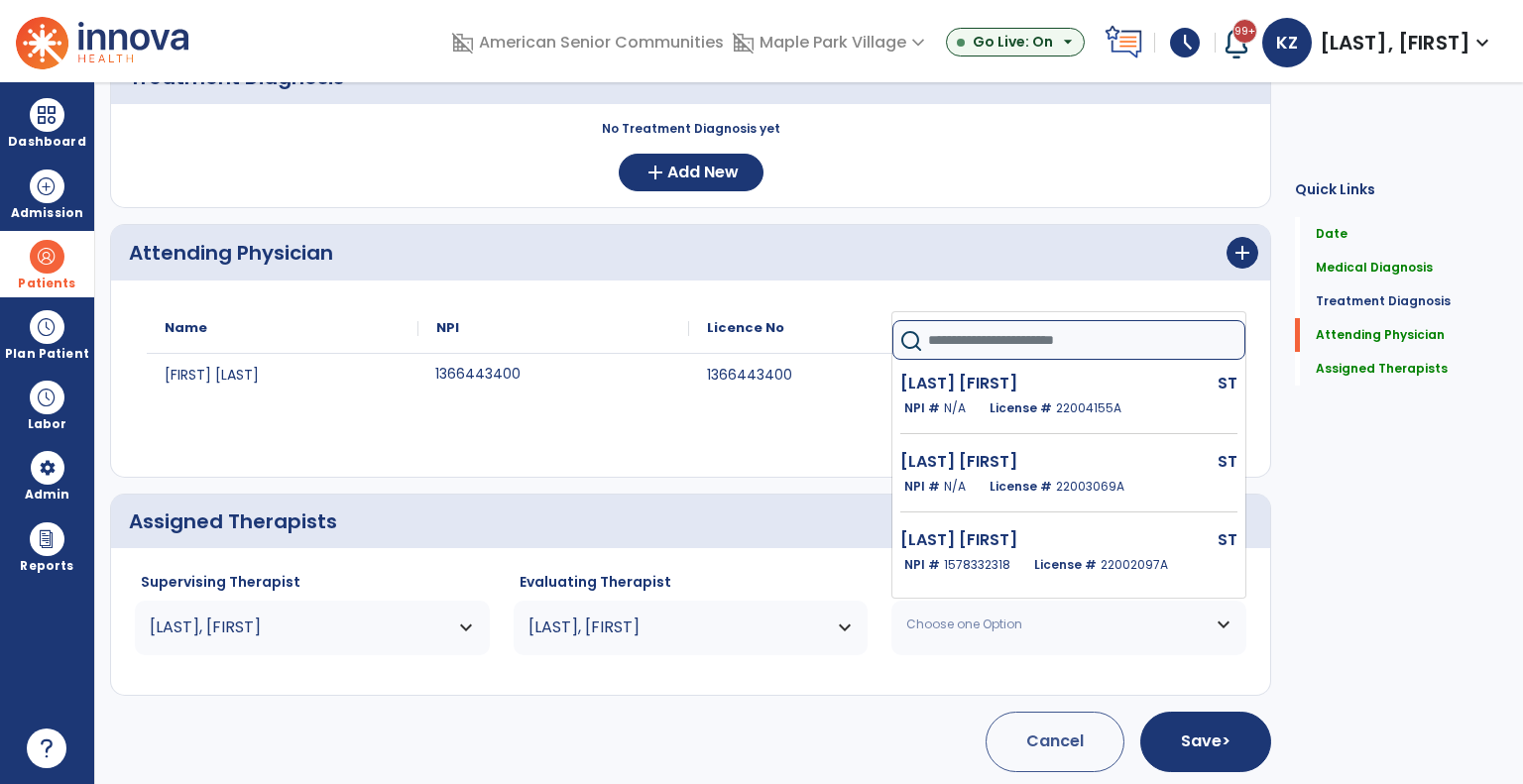 click 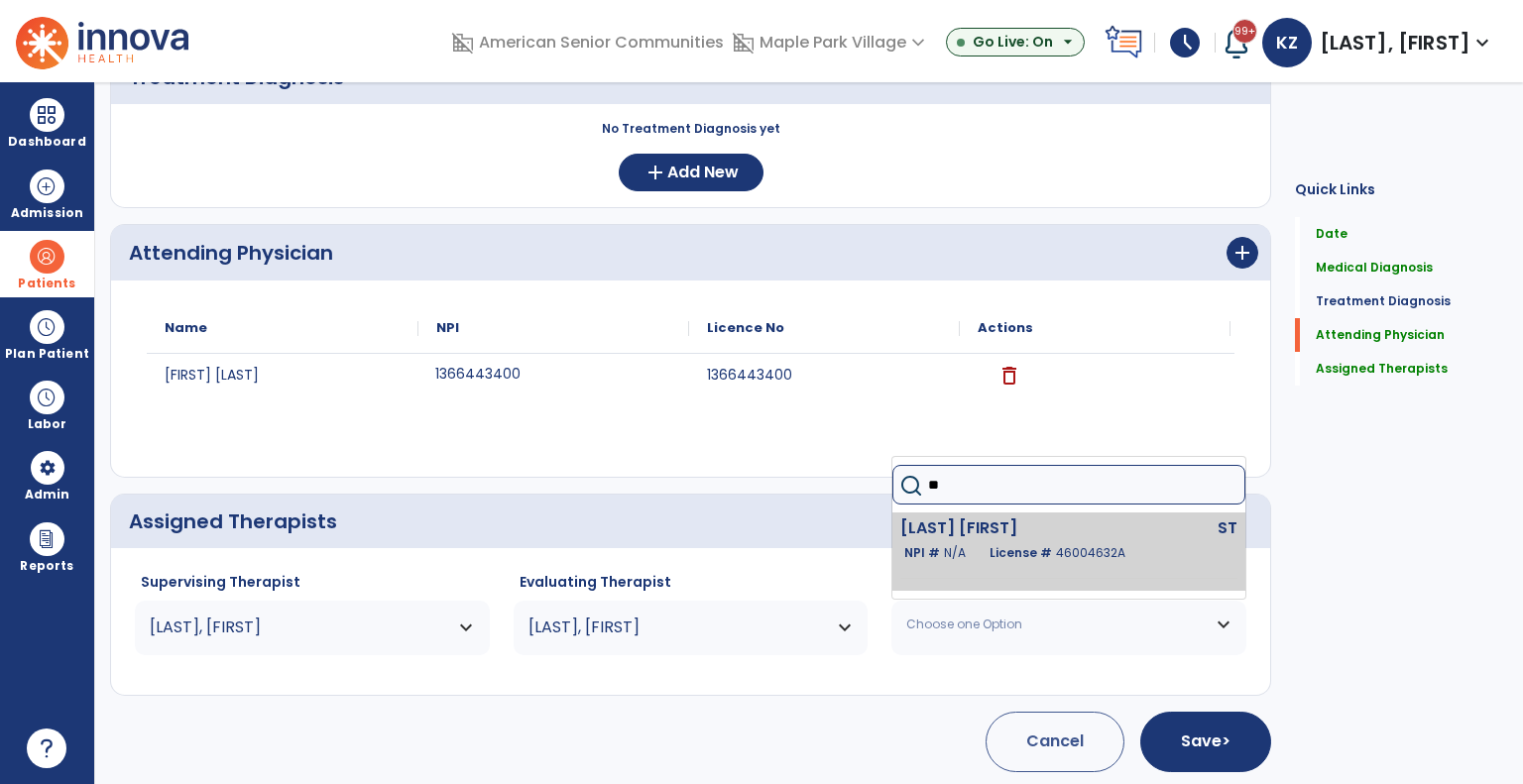 type on "**" 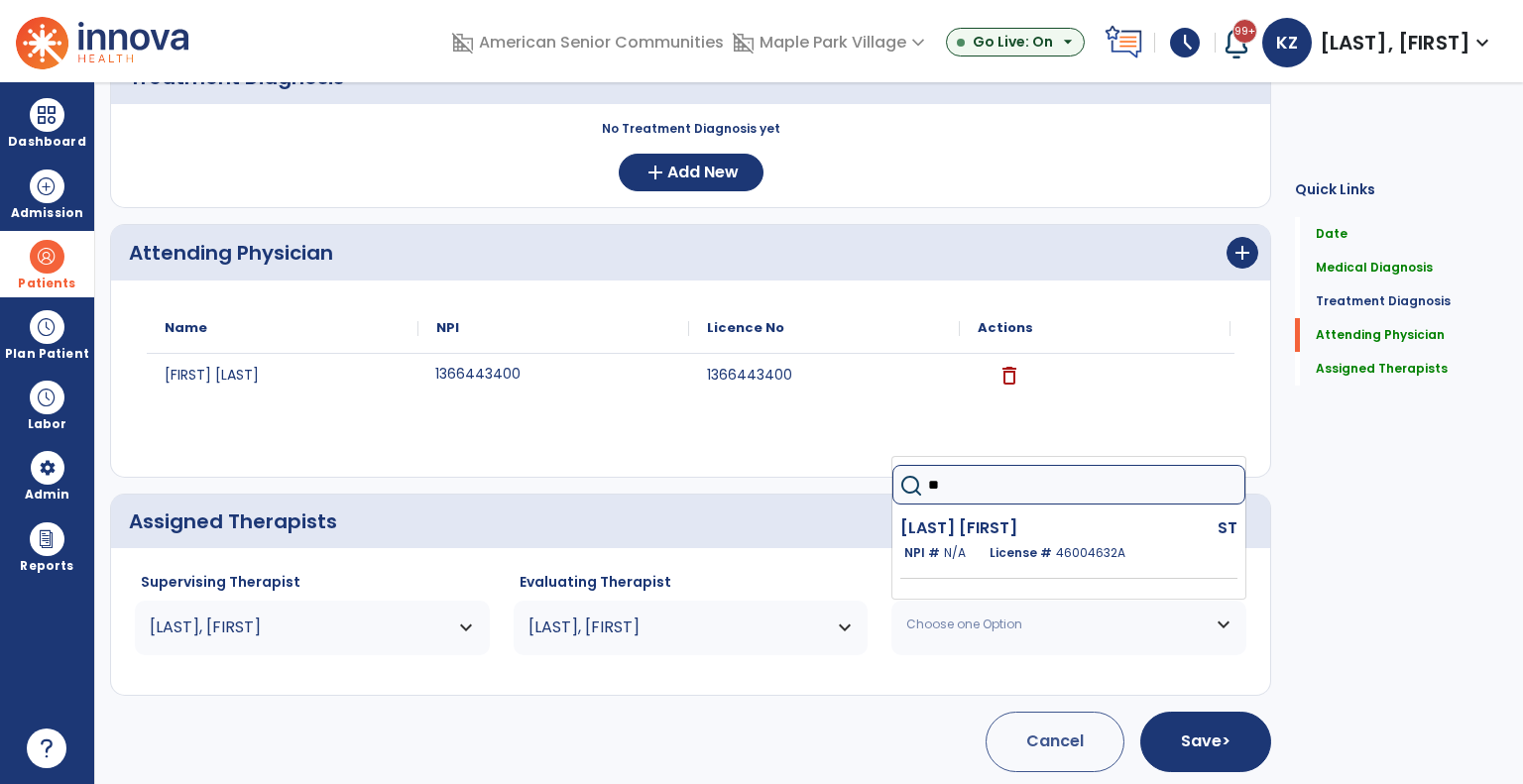 drag, startPoint x: 980, startPoint y: 526, endPoint x: 1003, endPoint y: 550, distance: 33.24154 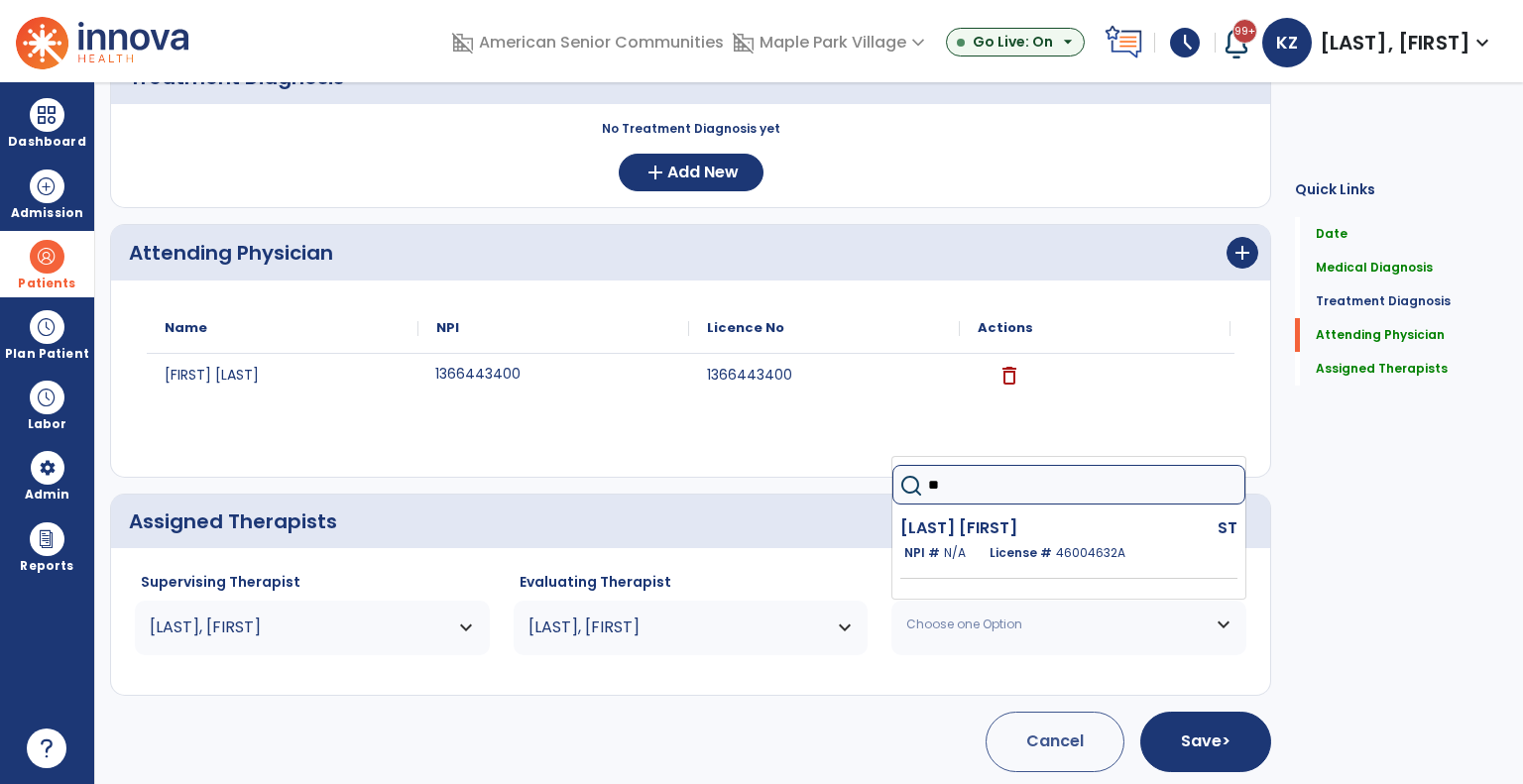 click on "Swaim Rachel" 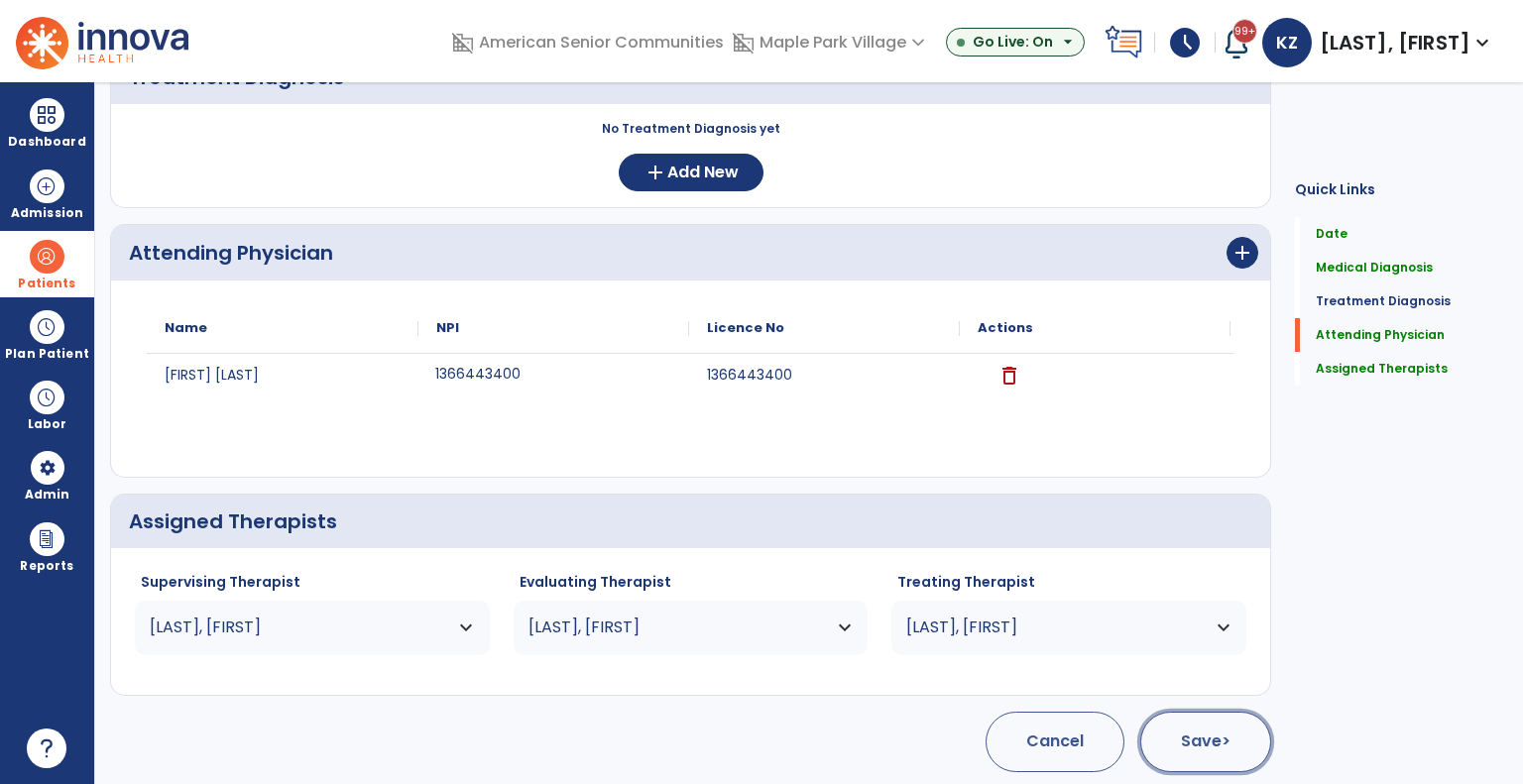 click on "Save  >" 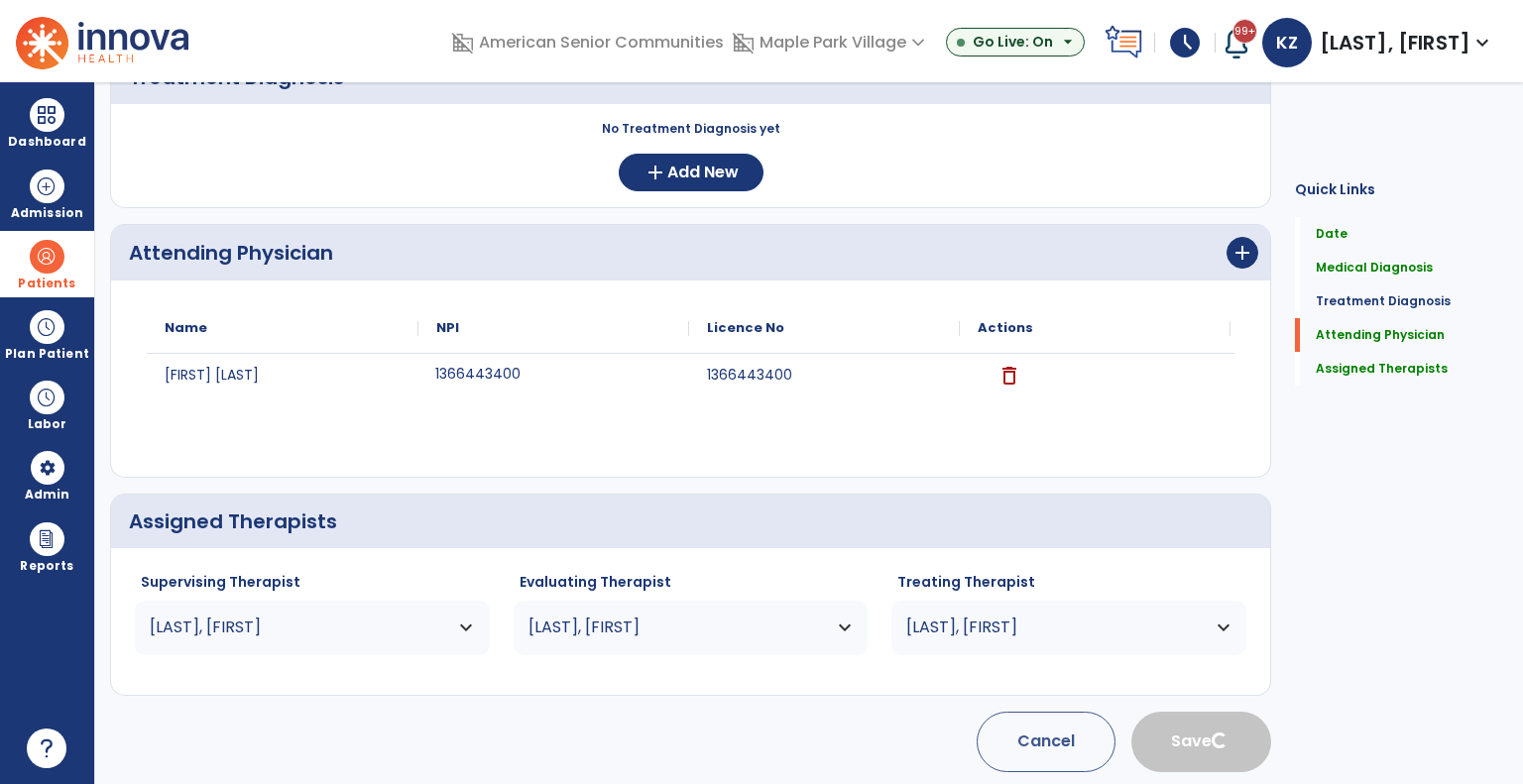 type 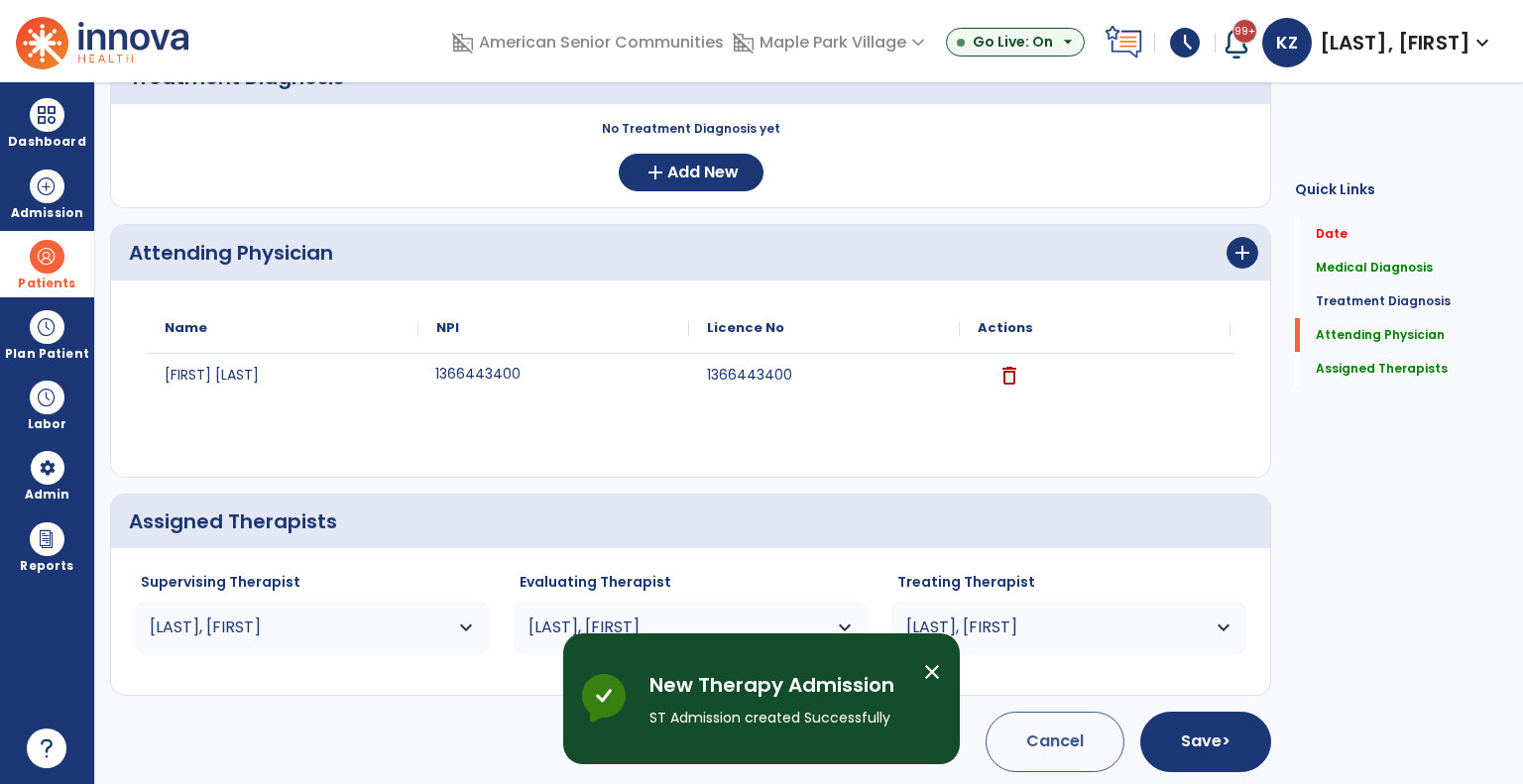 scroll, scrollTop: 99, scrollLeft: 0, axis: vertical 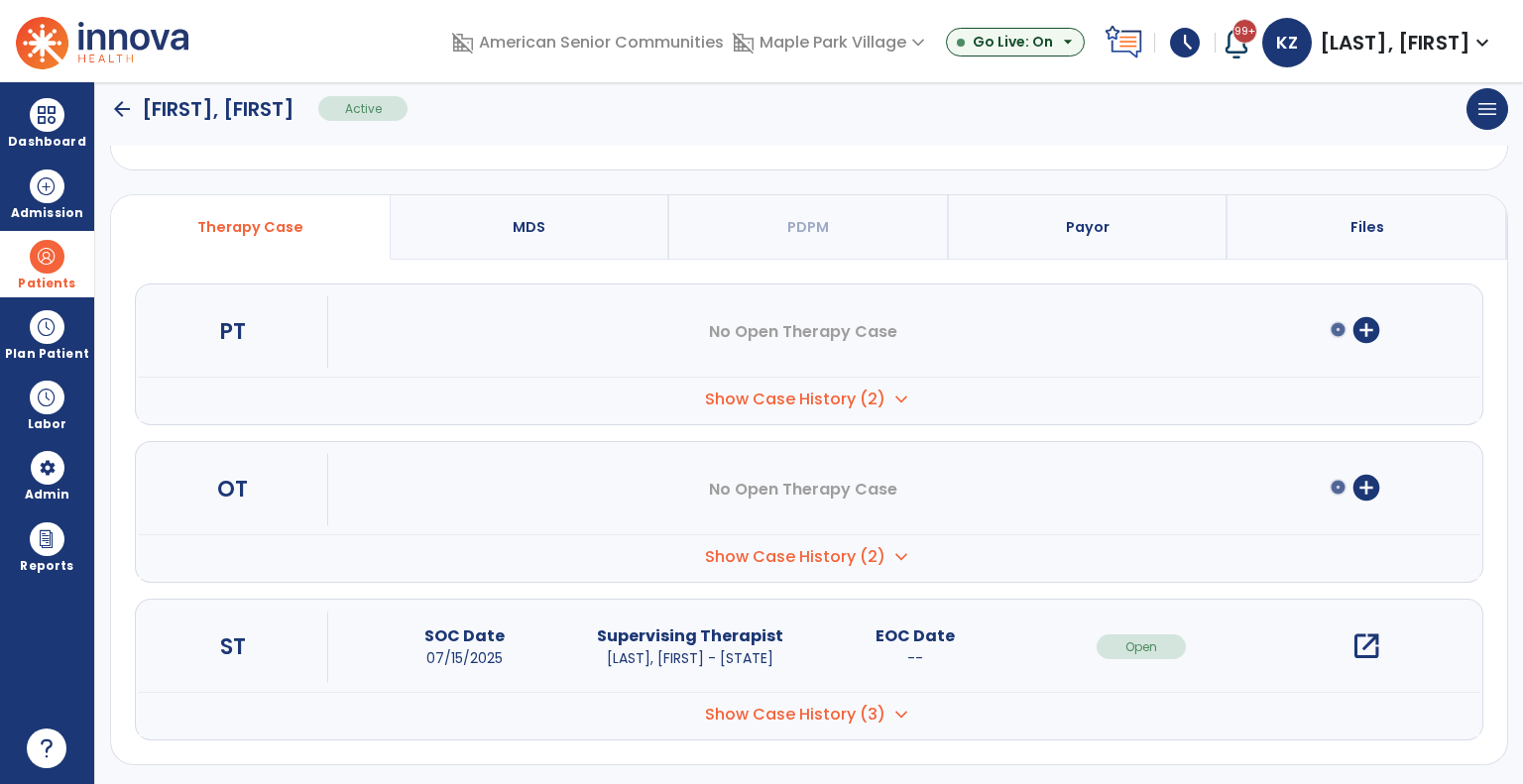 click on "Patients" at bounding box center (47, 283) 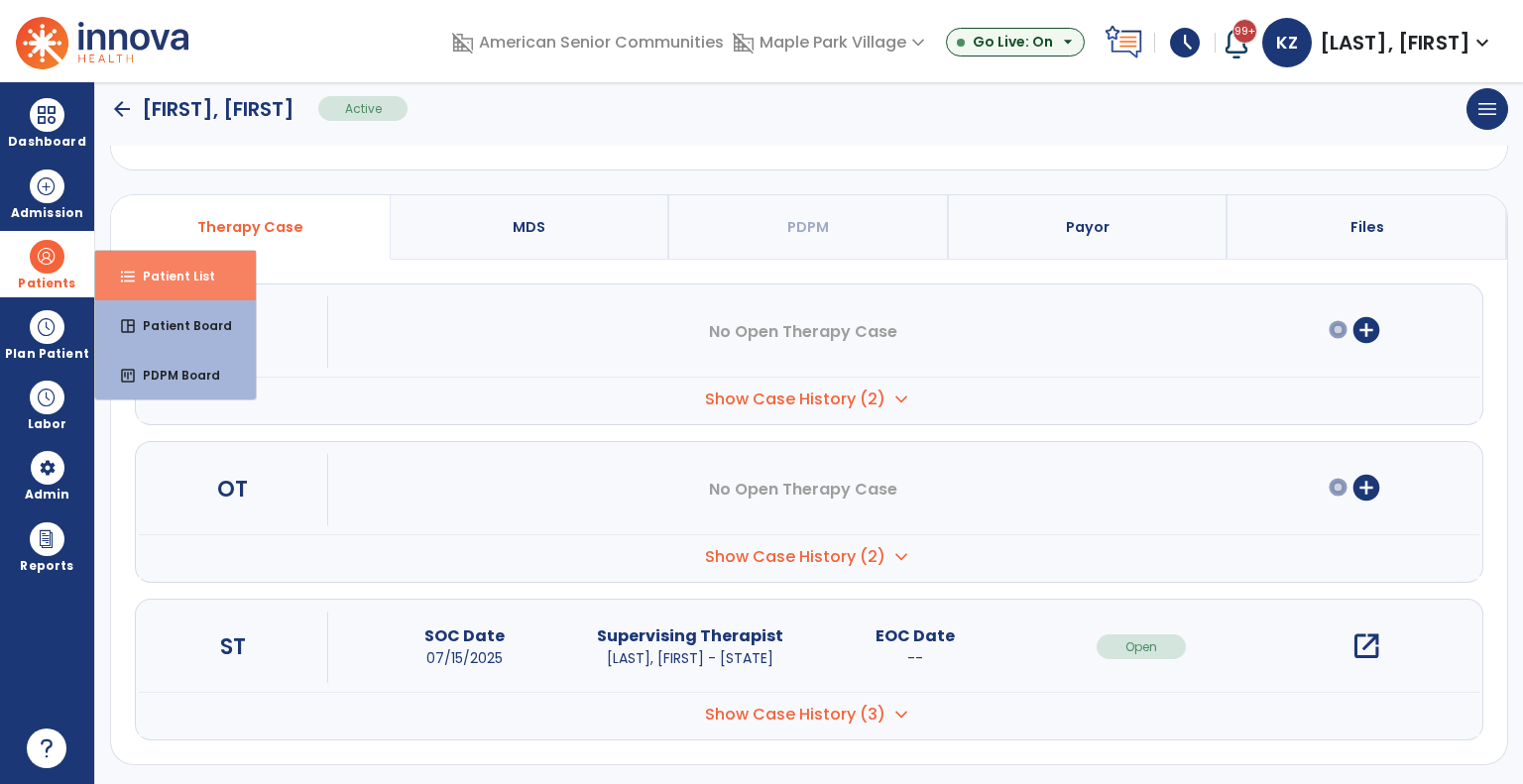 click on "Patient List" at bounding box center [171, 276] 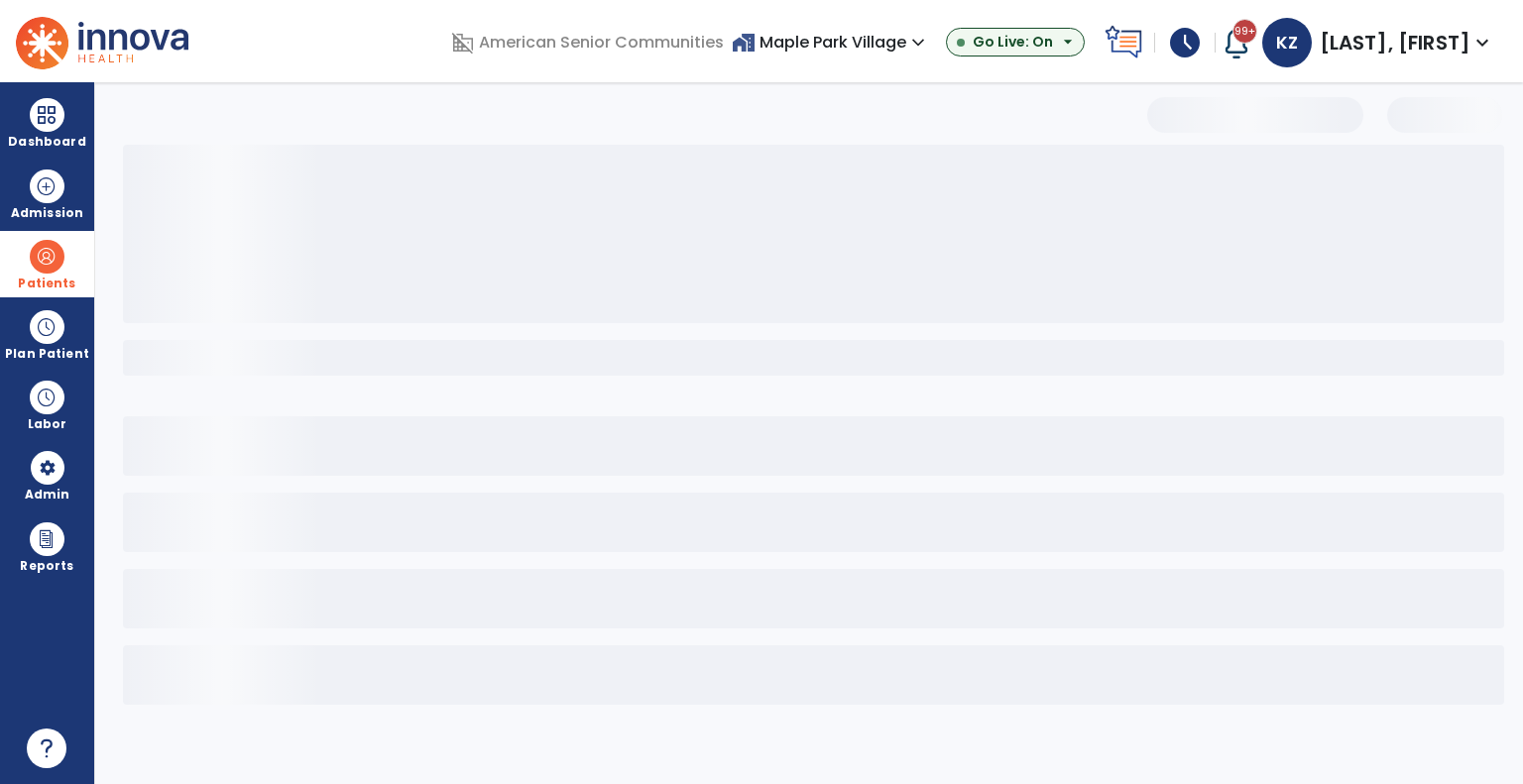 scroll, scrollTop: 0, scrollLeft: 0, axis: both 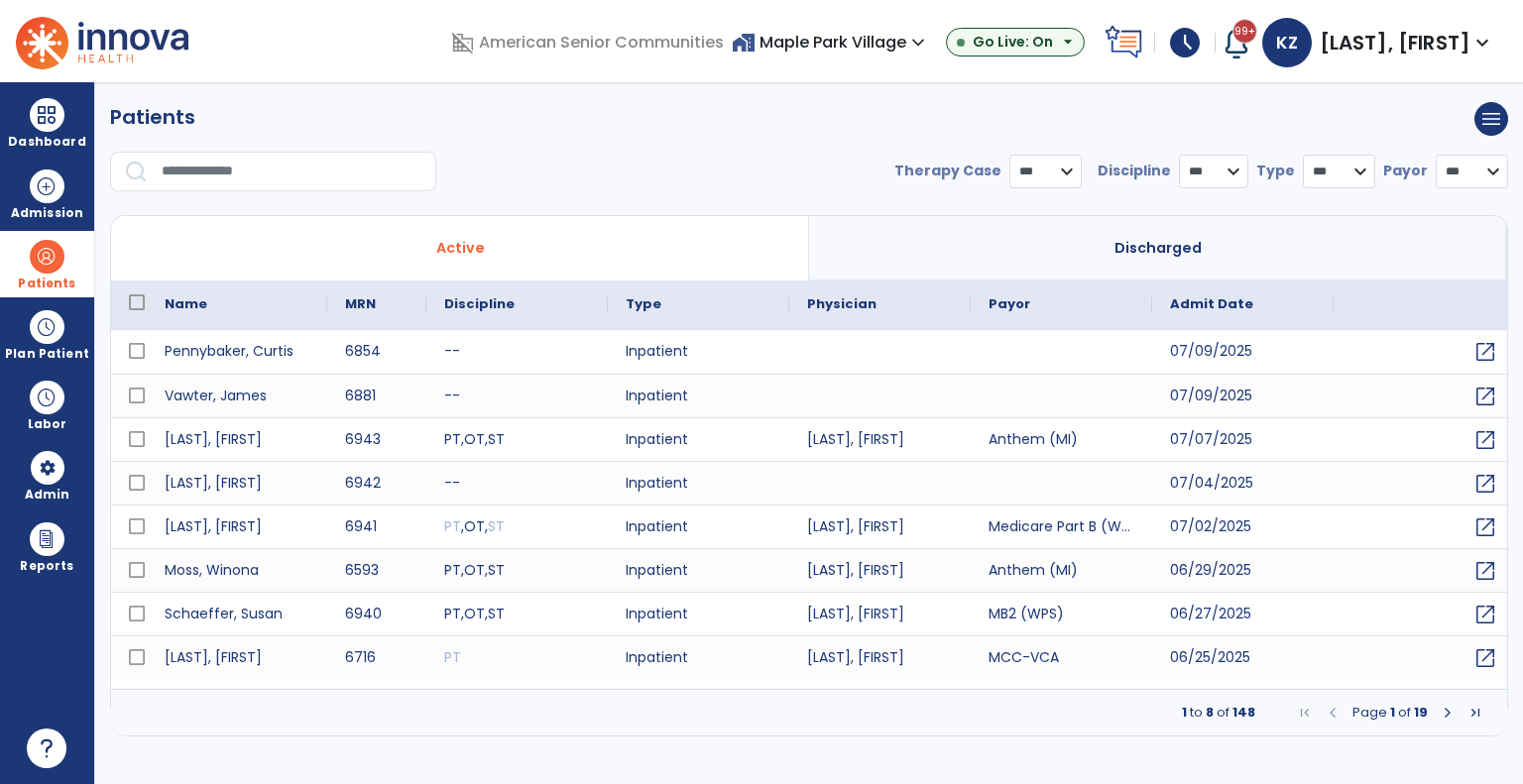 select on "***" 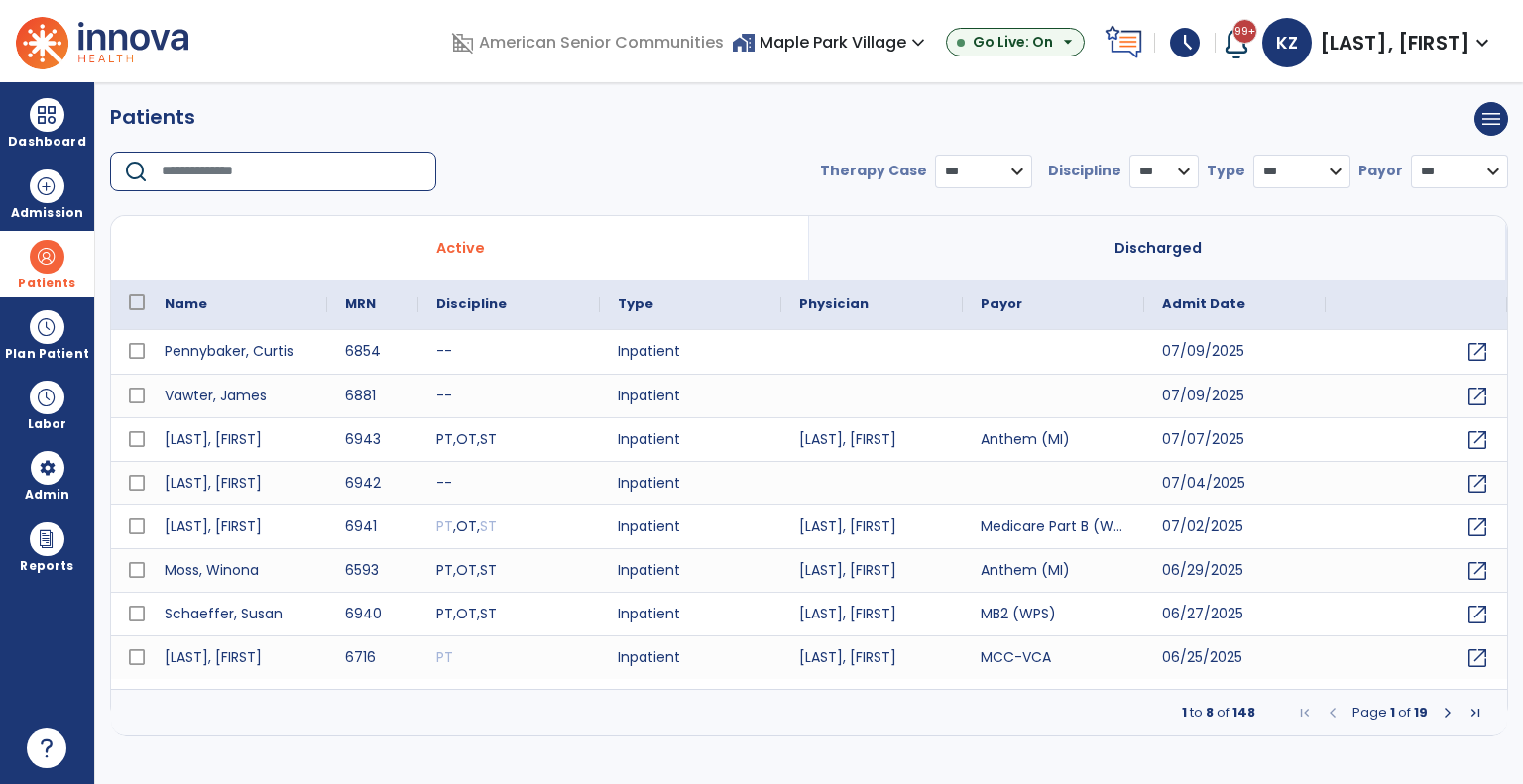click at bounding box center (292, 171) 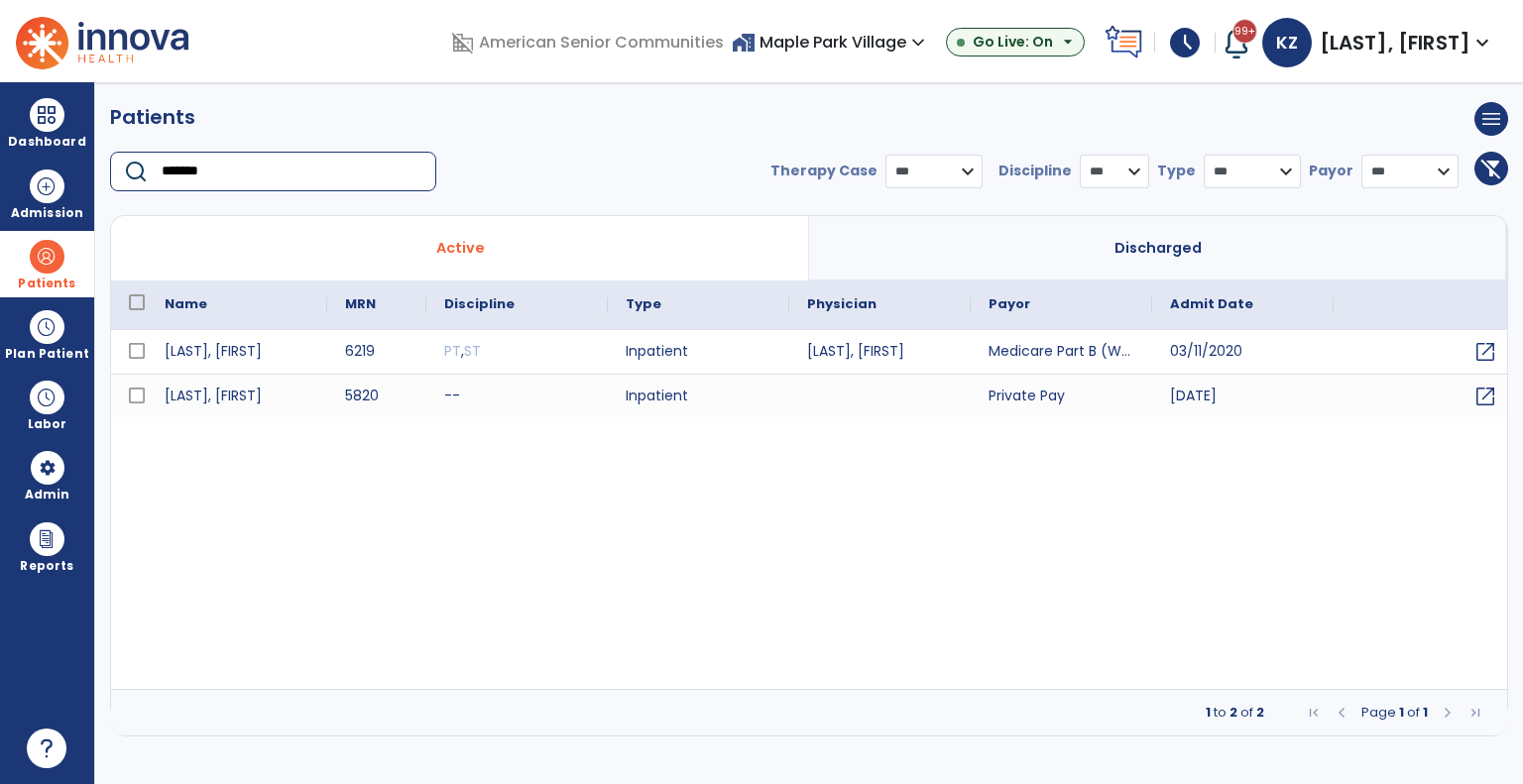 type on "*******" 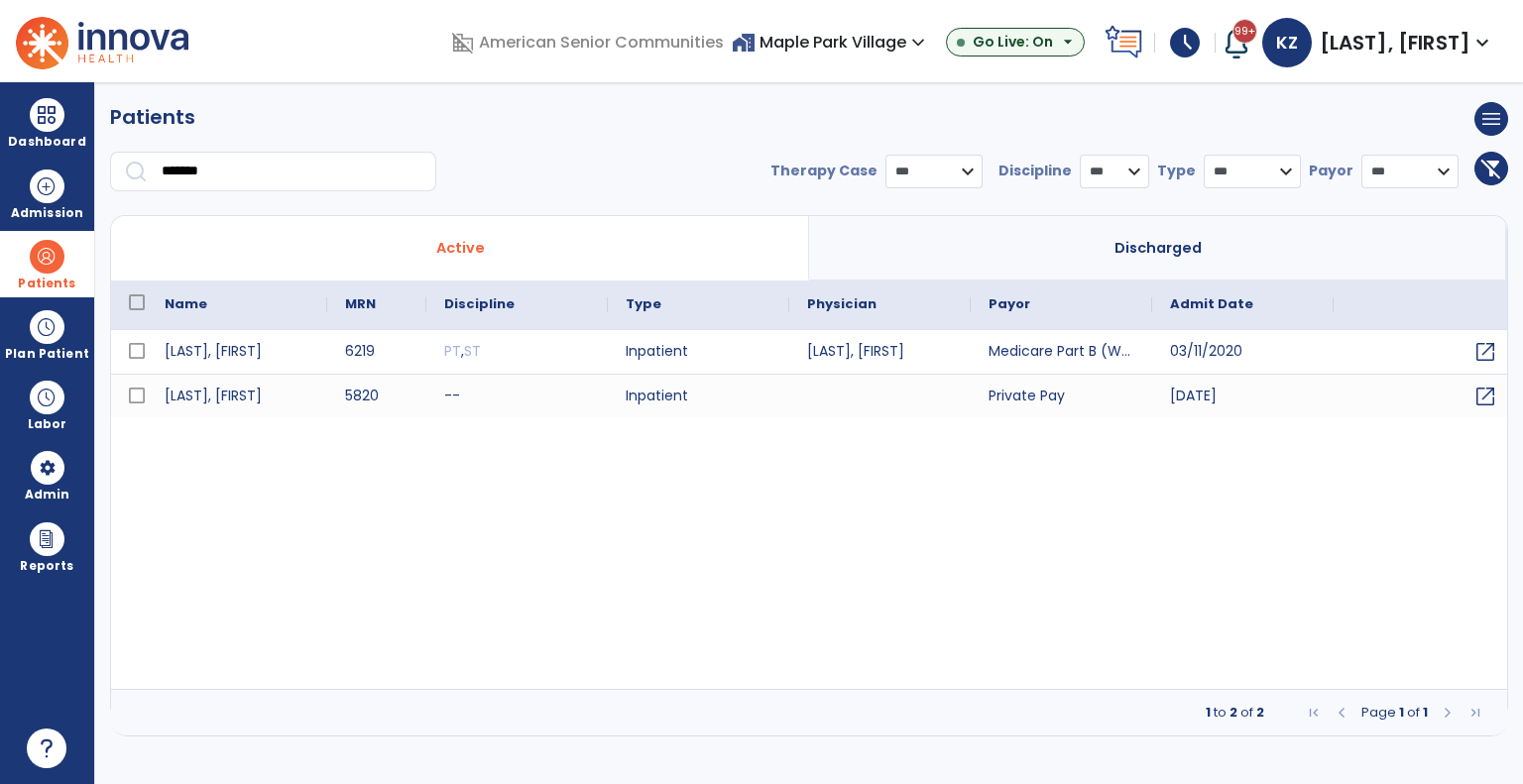 click on "Jenkins, Kitty 6219 PT , ST Inpatient Pike, James Medicare Part B (WPS) 03/11/2020 open_in_new
Jenkins, Gordon 5820 -- Inpatient Private Pay 01/21/2016 open_in_new" at bounding box center [809, 509] 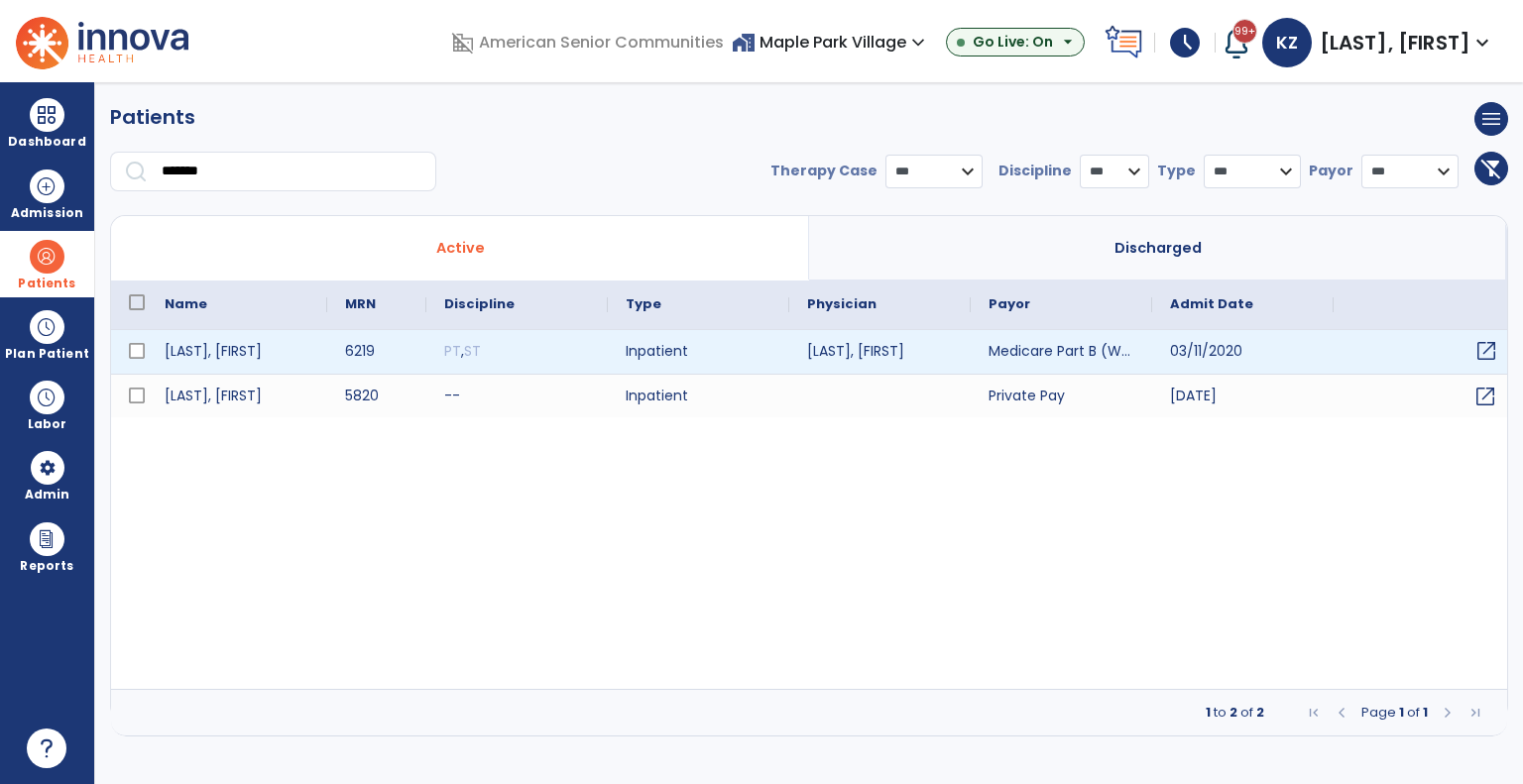 click on "open_in_new" at bounding box center (1486, 351) 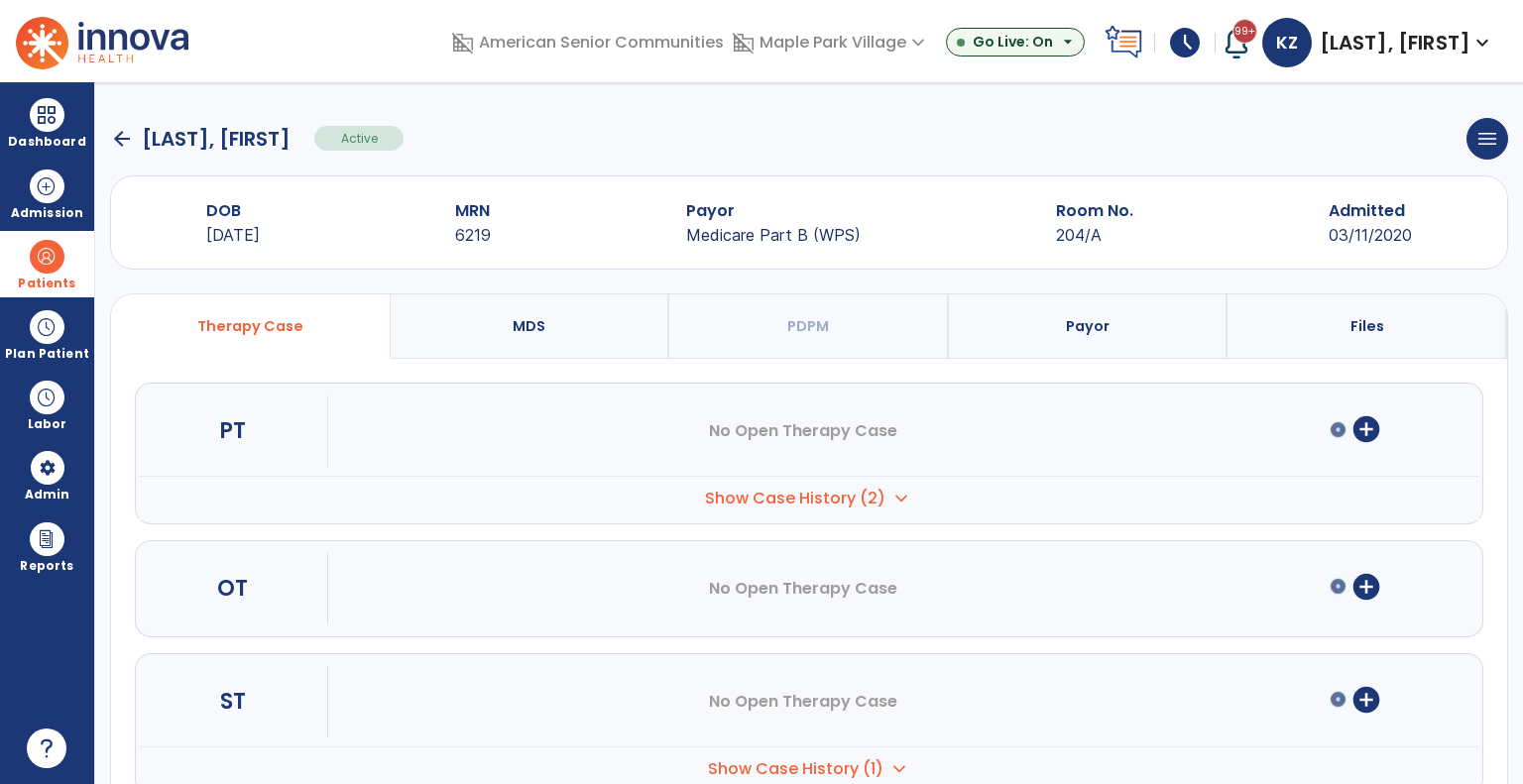 click on "add_circle" at bounding box center [1366, 429] 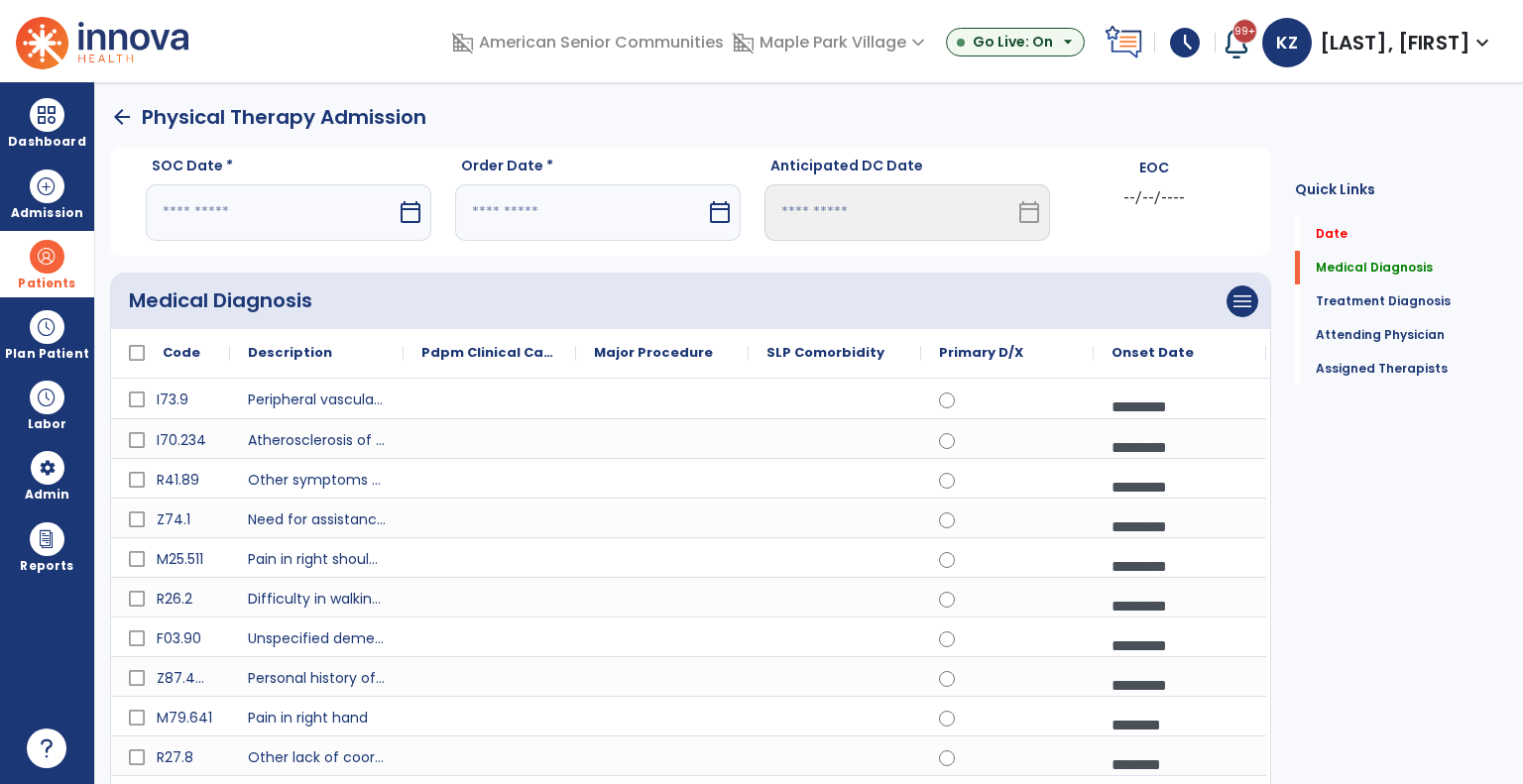 click on "calendar_today" at bounding box center (410, 212) 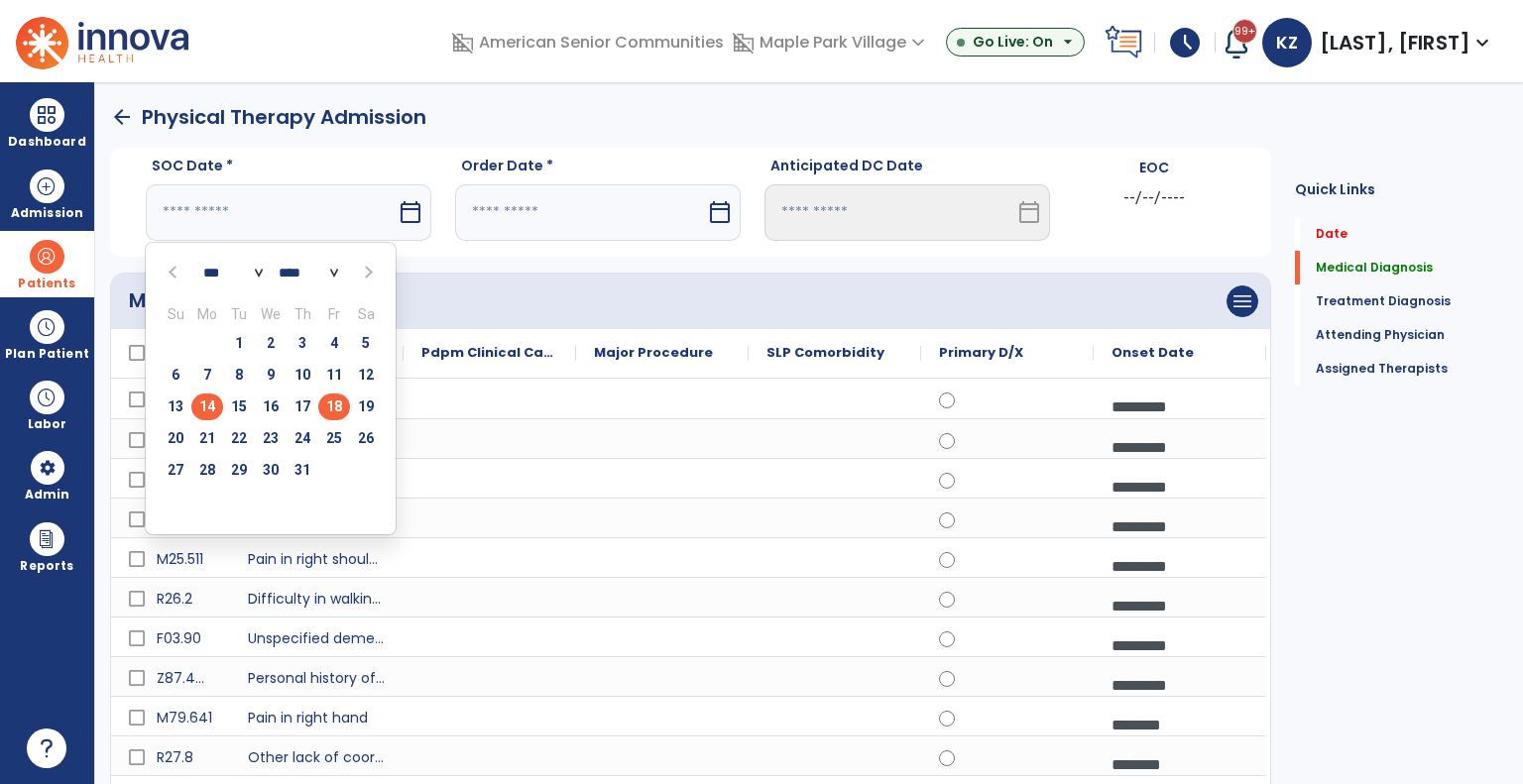 click on "18" at bounding box center (334, 406) 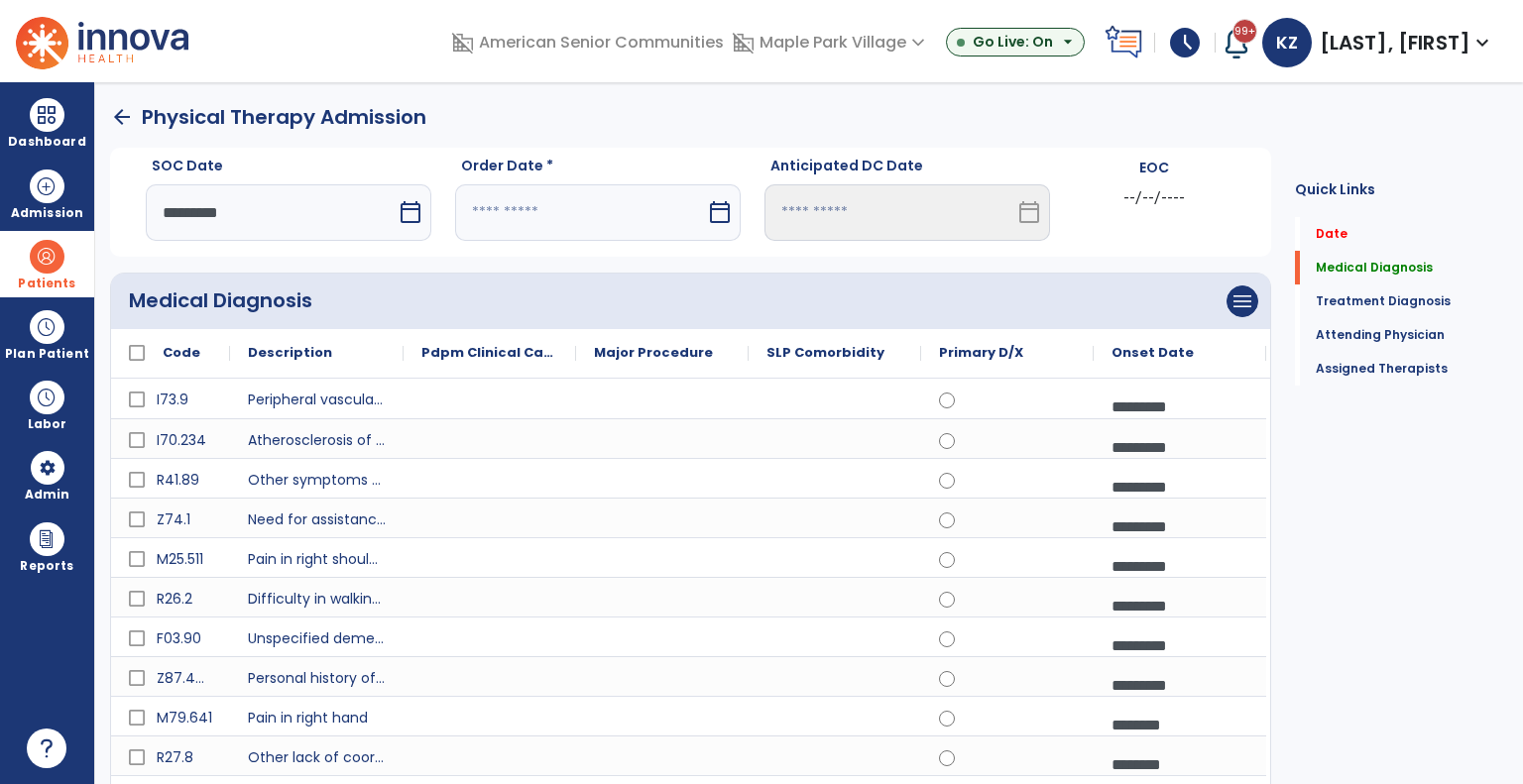 click on "calendar_today" at bounding box center (720, 212) 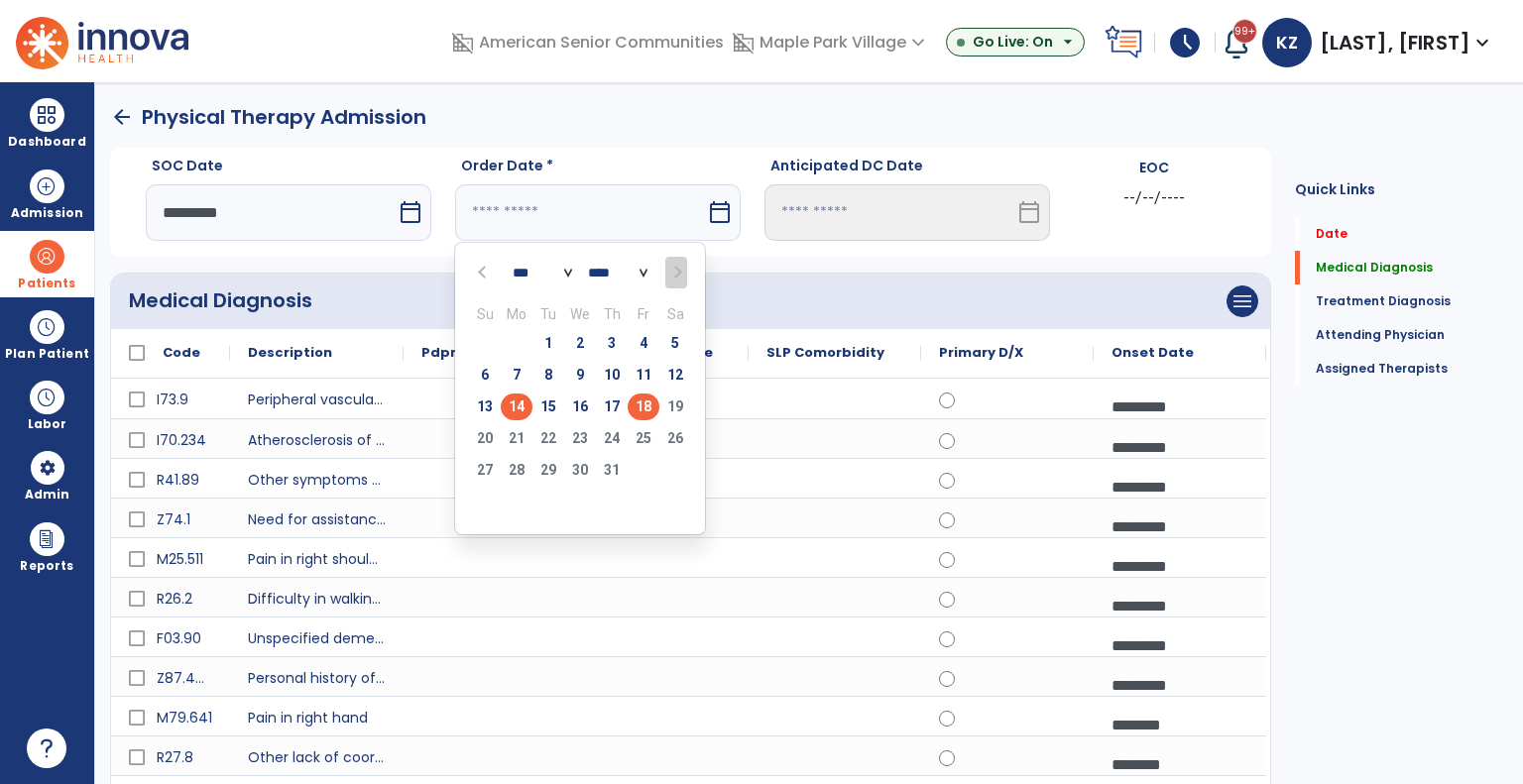 click on "18" at bounding box center (644, 406) 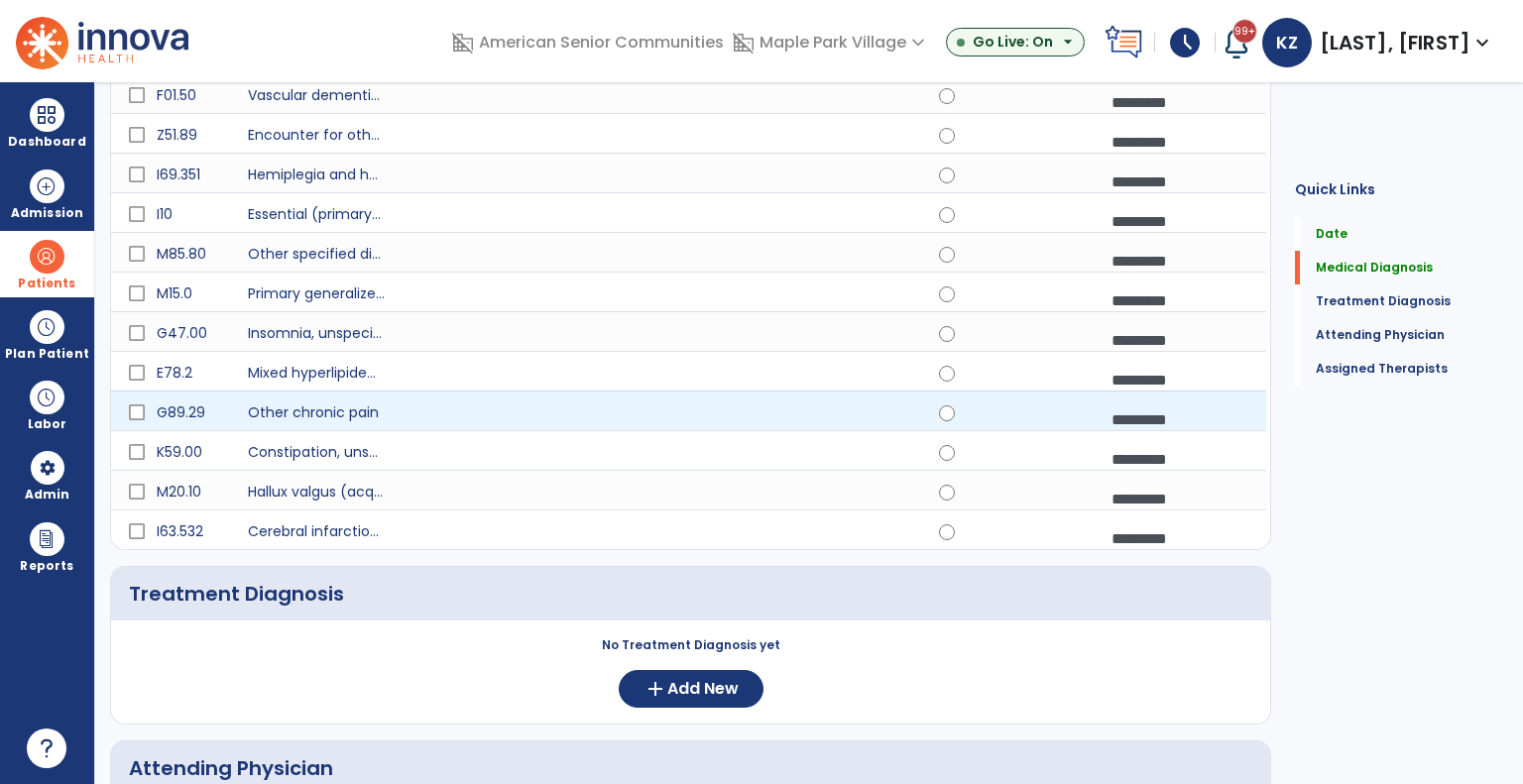 scroll, scrollTop: 1090, scrollLeft: 0, axis: vertical 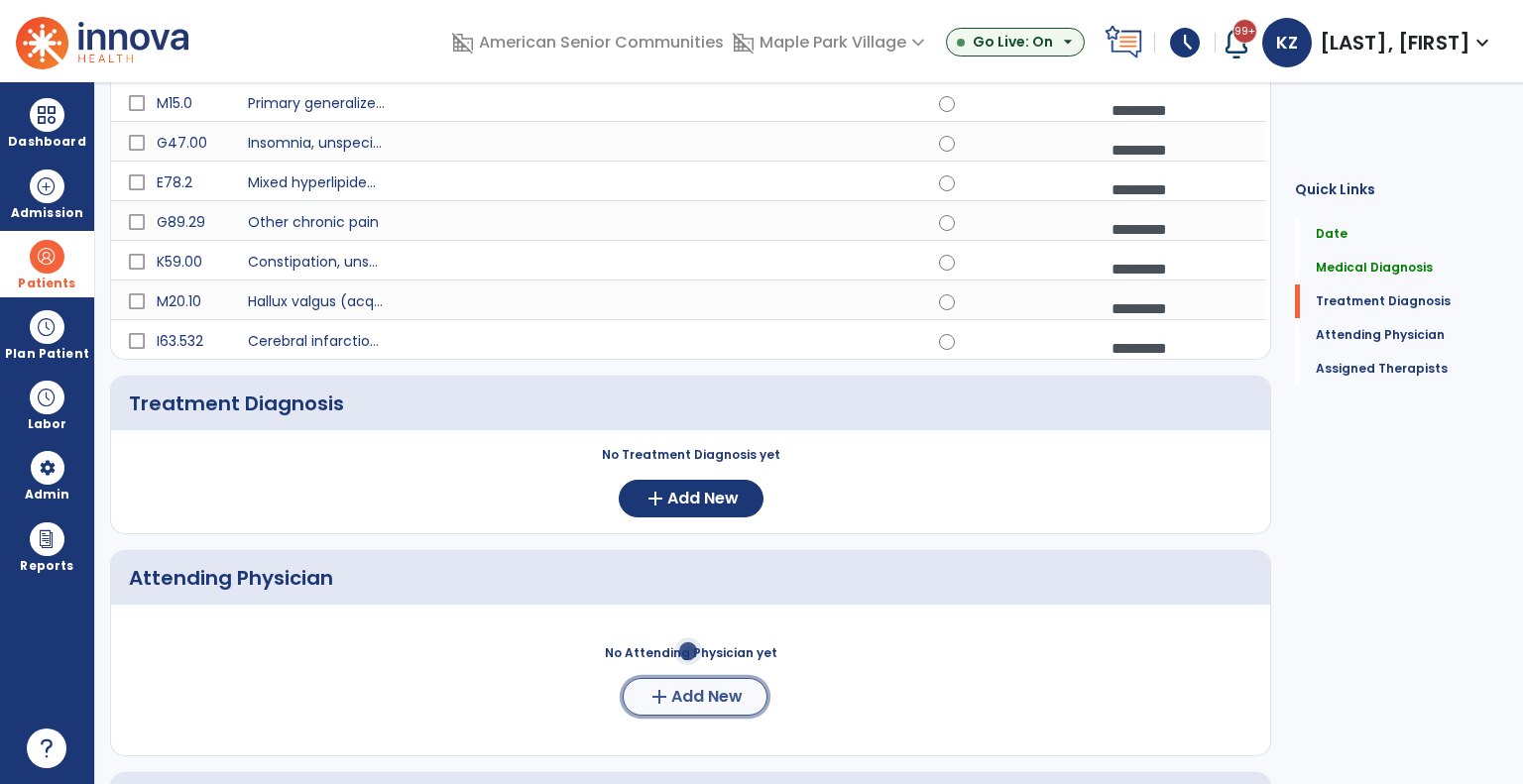click on "add" 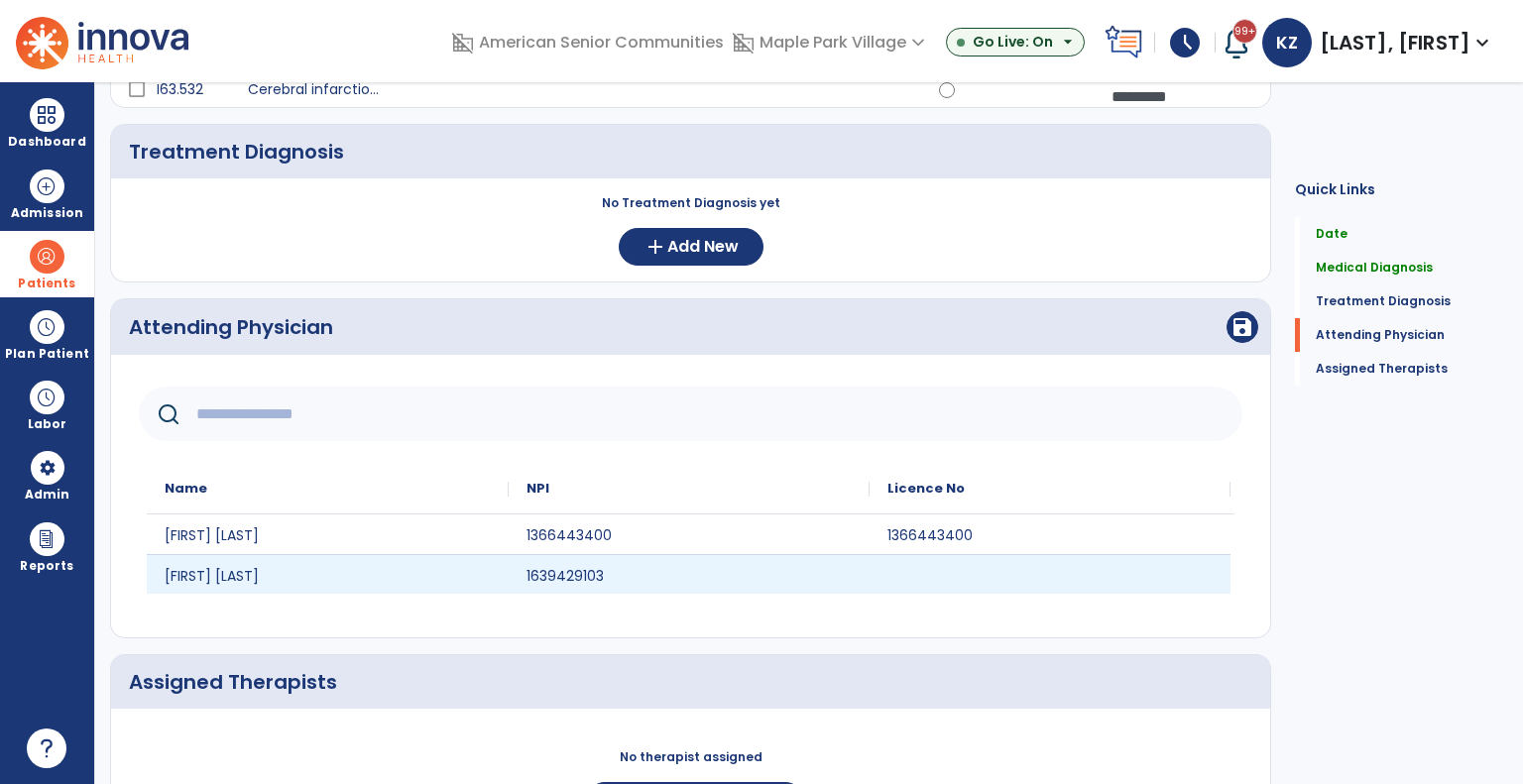 scroll, scrollTop: 1288, scrollLeft: 0, axis: vertical 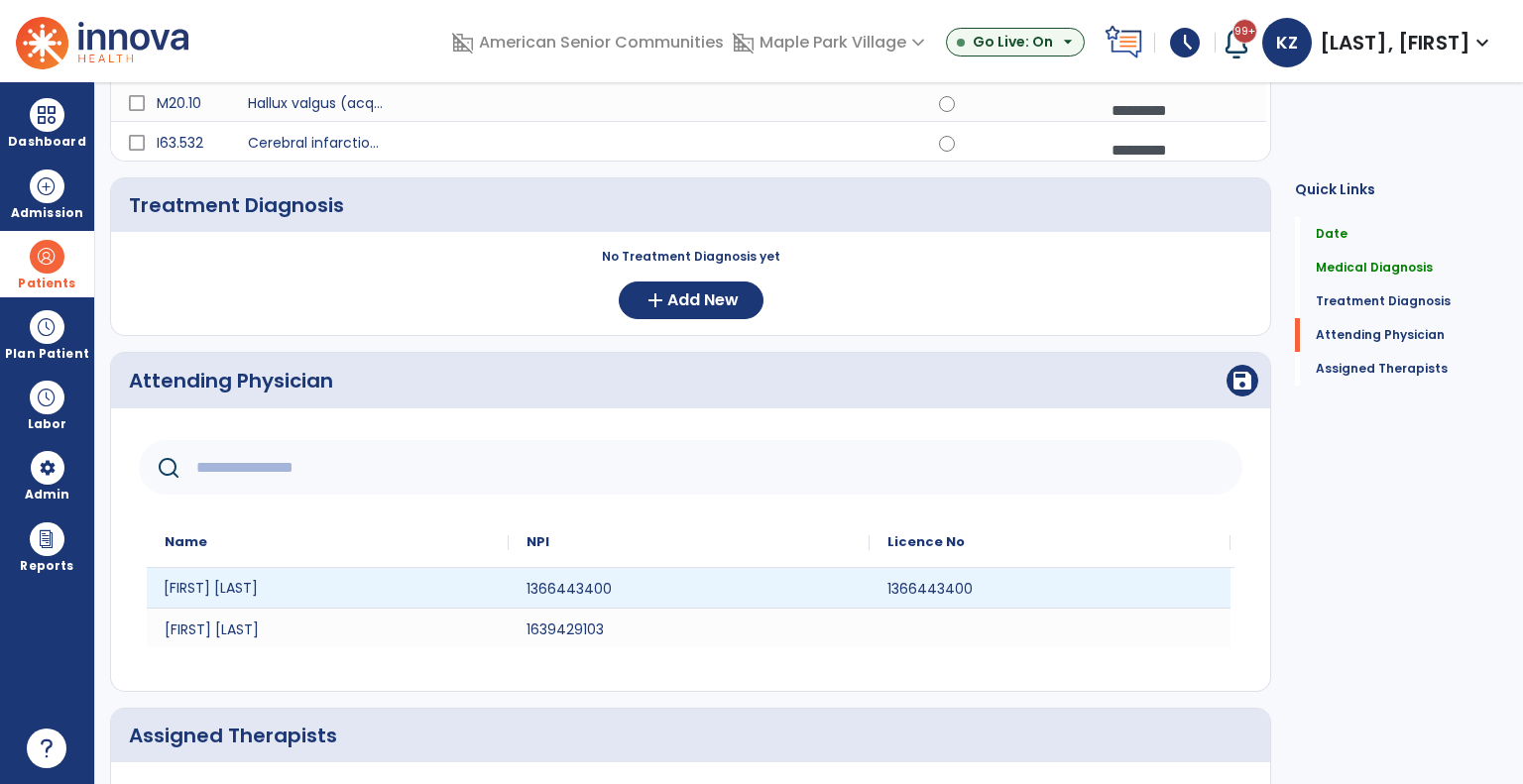 click on "James Pike" 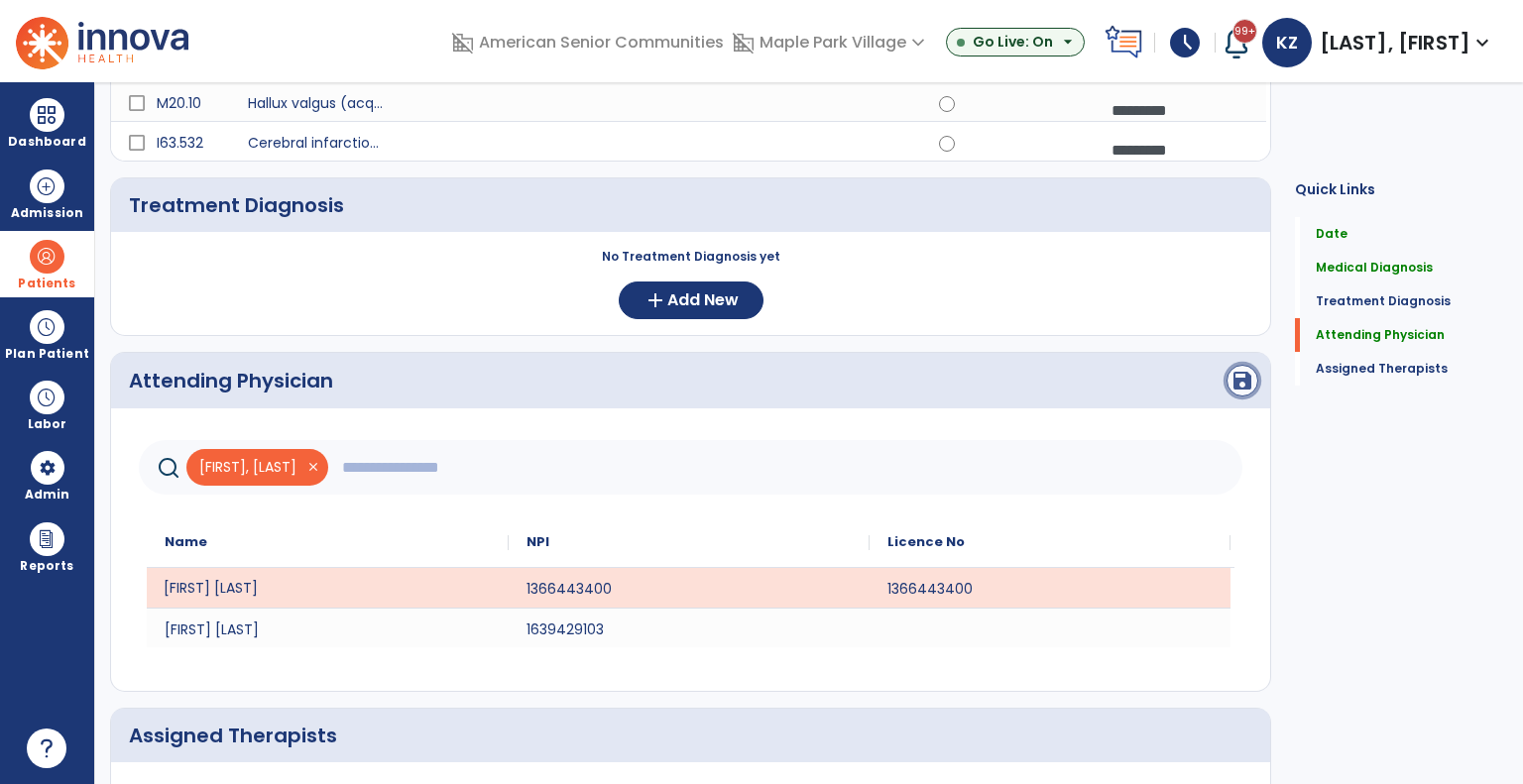 click on "save" 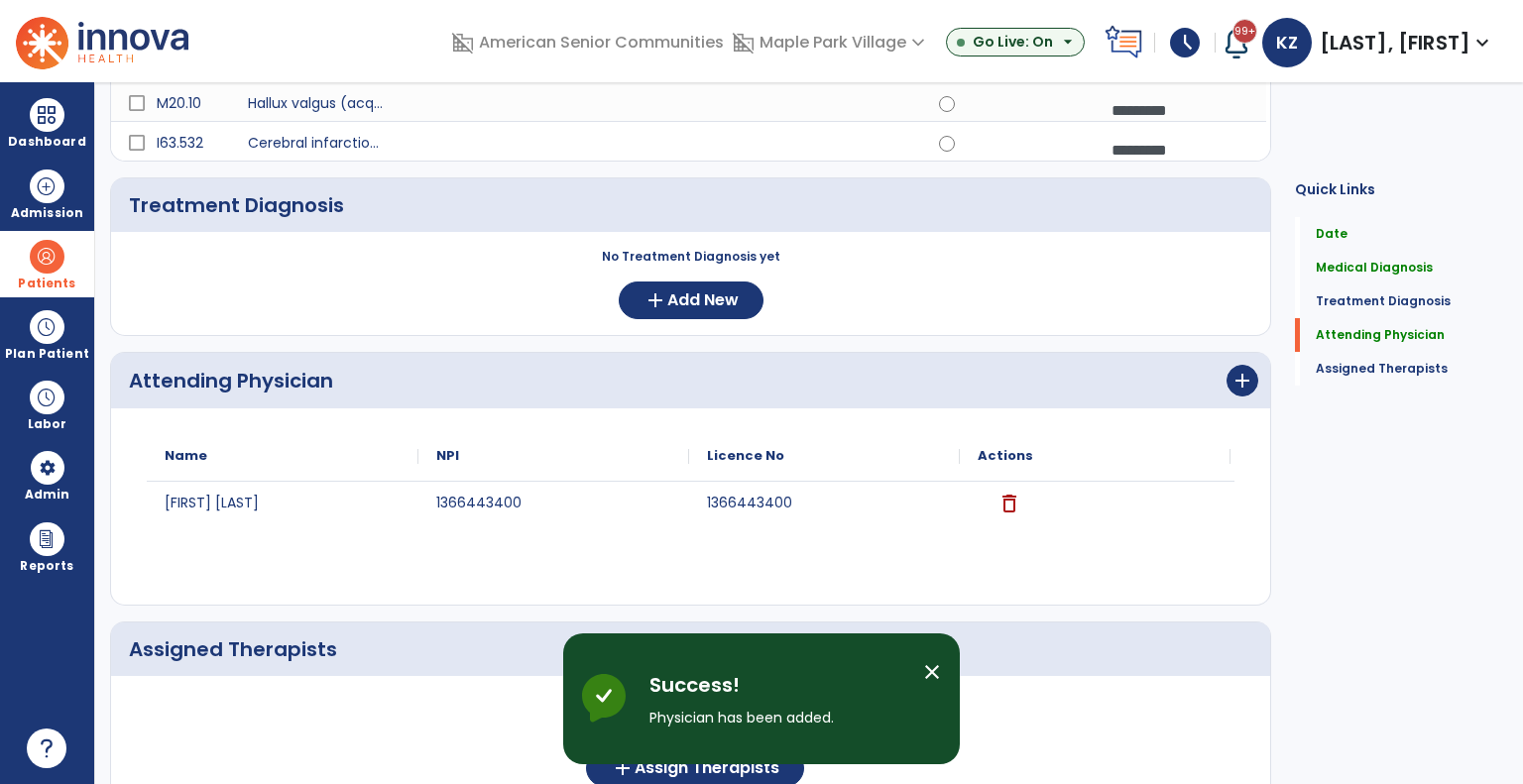 click on "close" at bounding box center [932, 672] 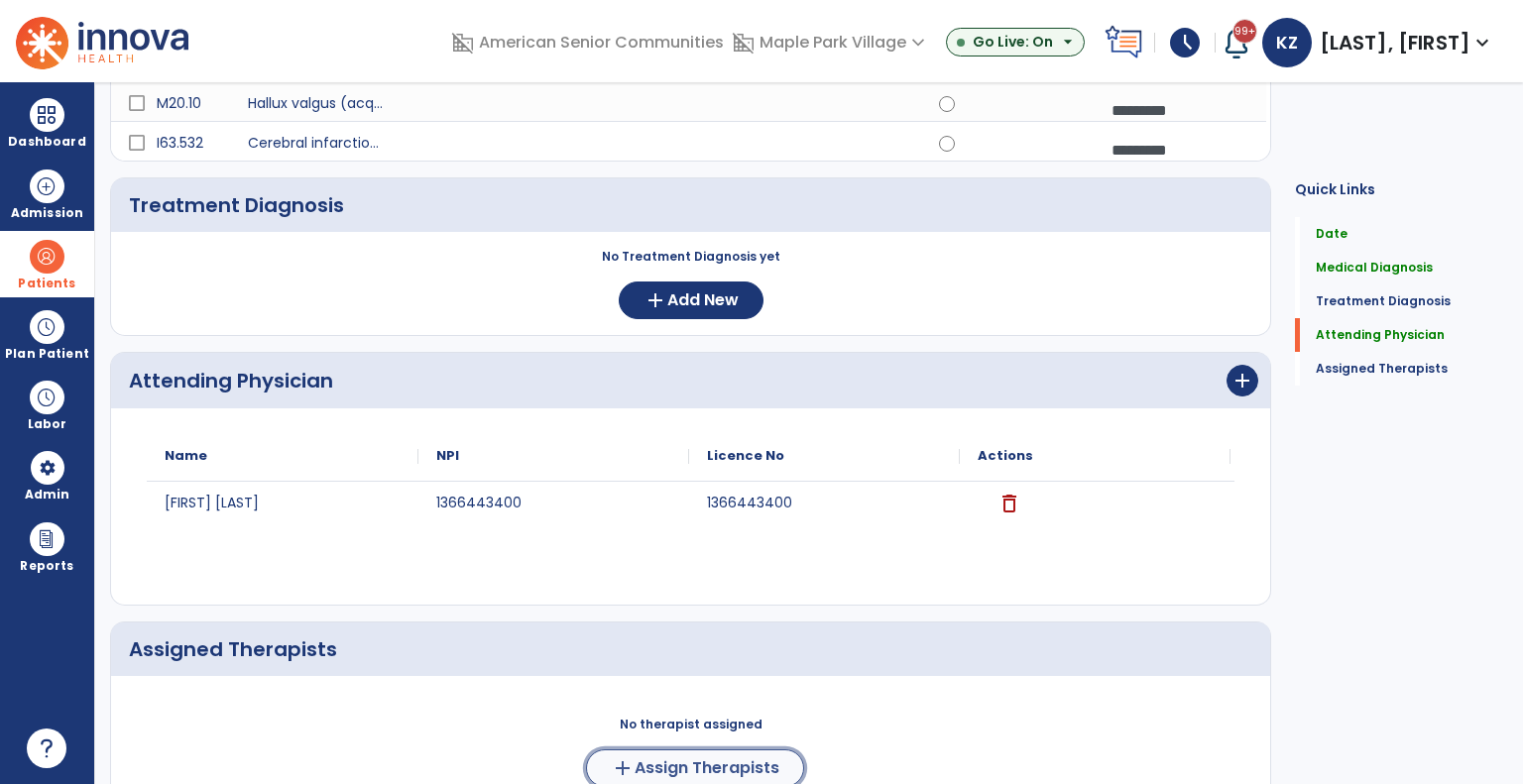 click on "Assign Therapists" 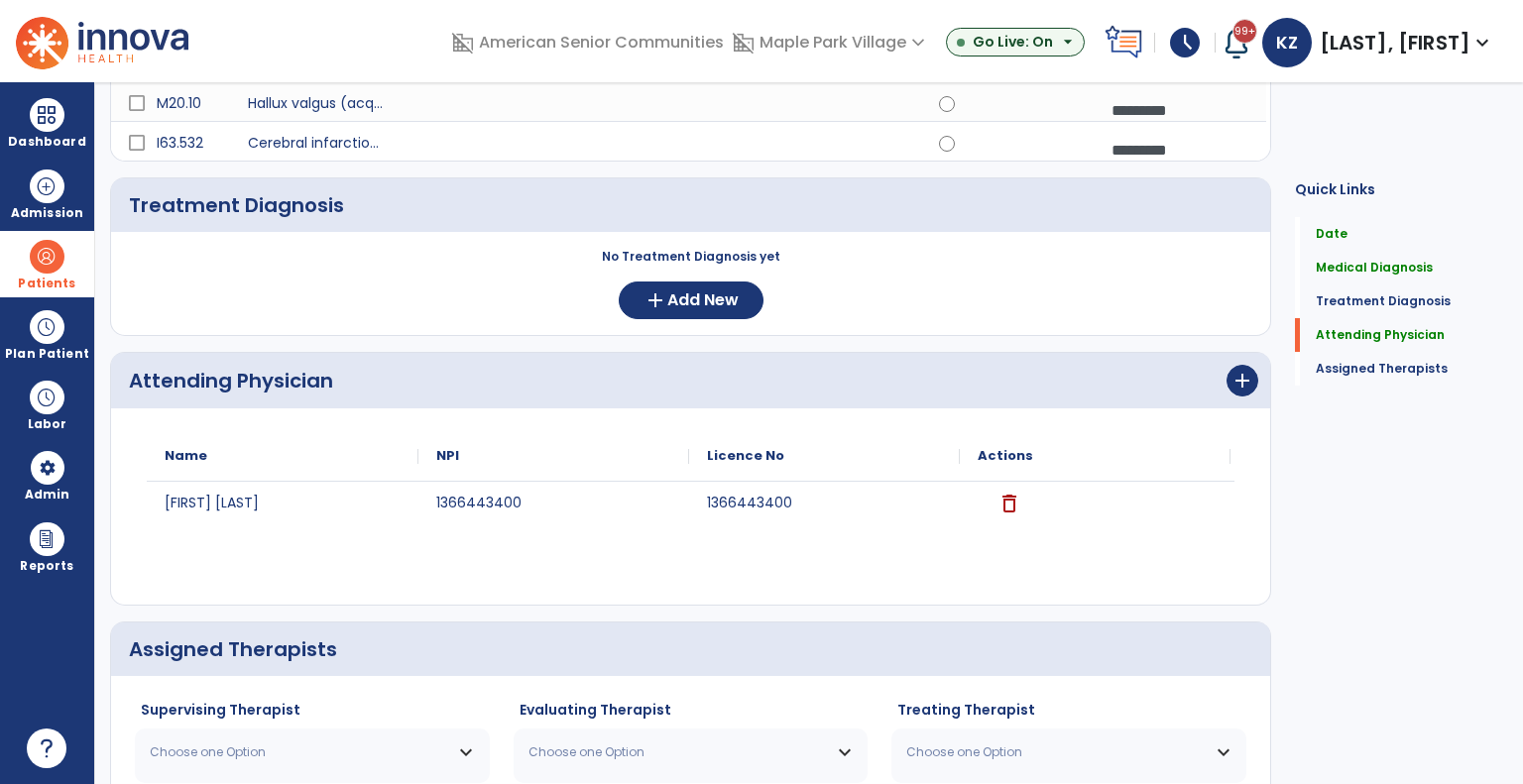 click on "Choose one Option" at bounding box center (312, 752) 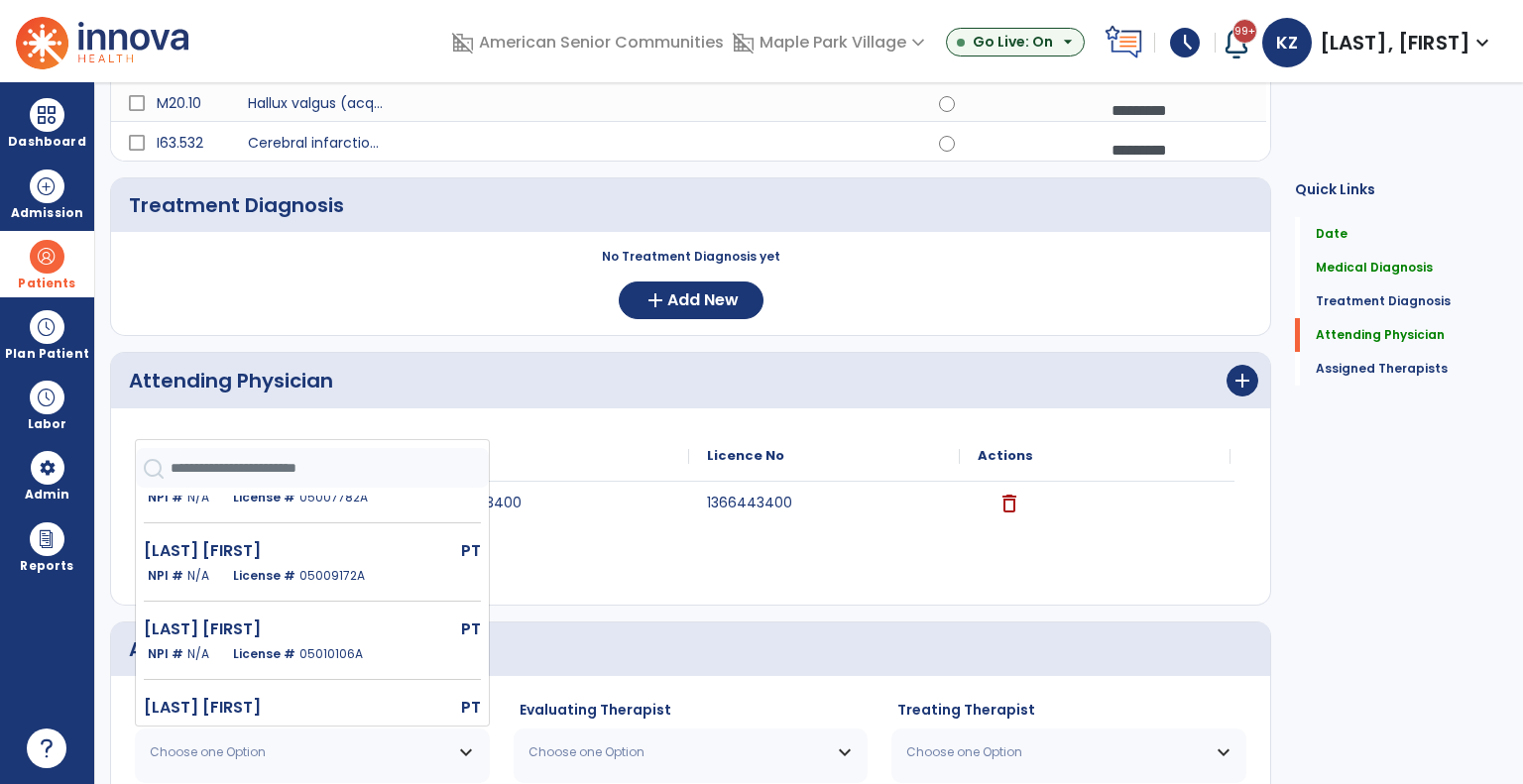 scroll, scrollTop: 198, scrollLeft: 0, axis: vertical 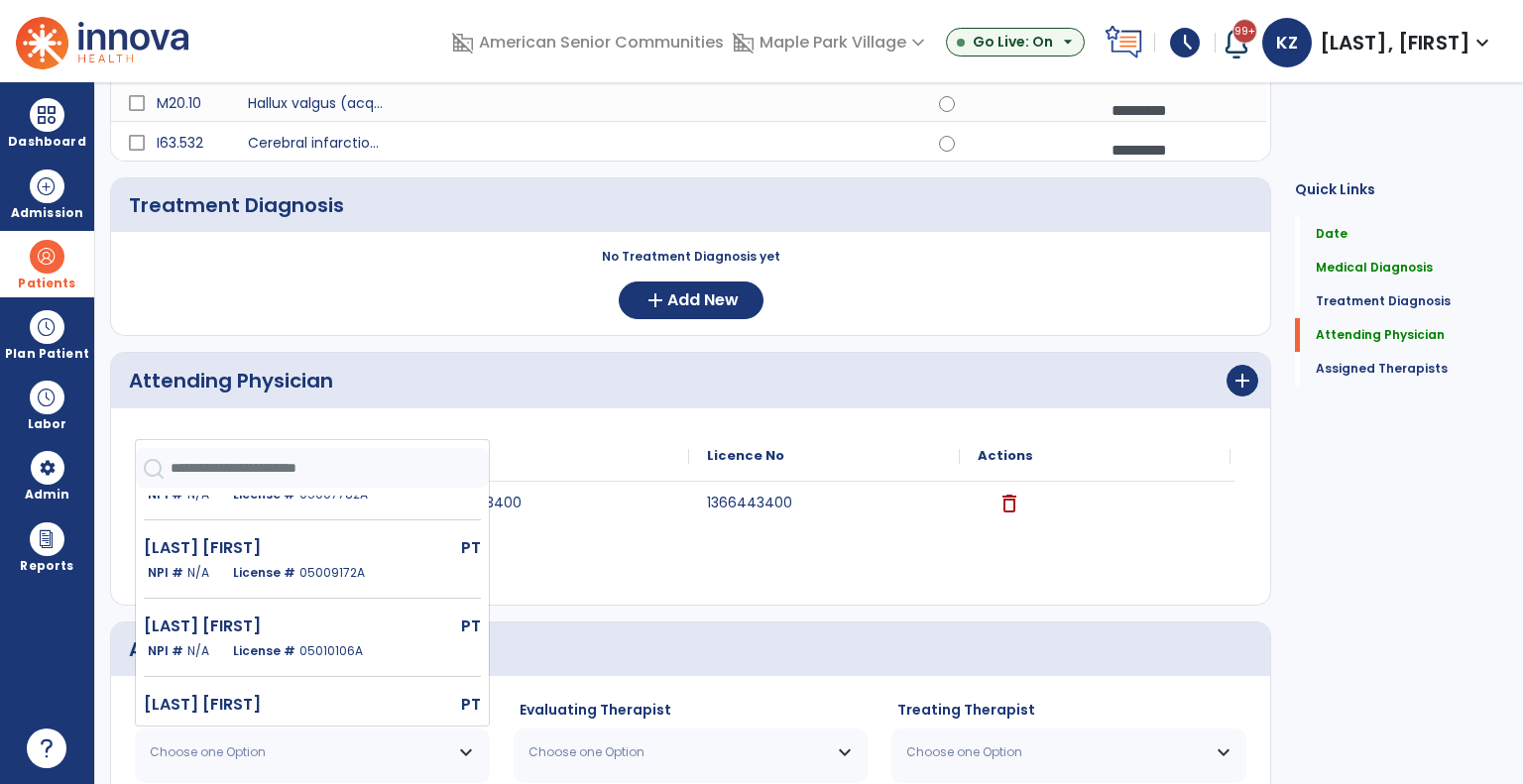 click on "Choose one Option" at bounding box center (299, 752) 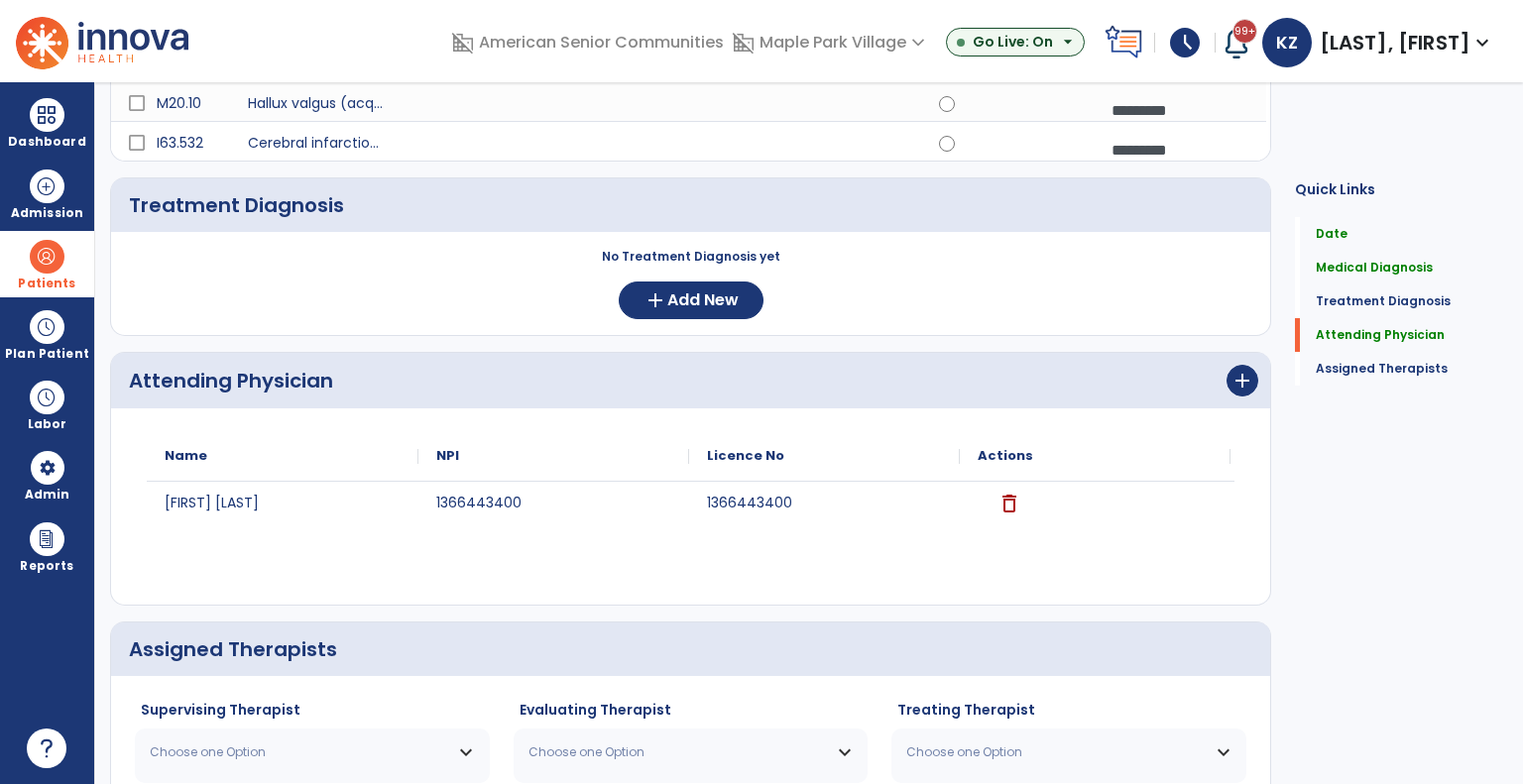 type 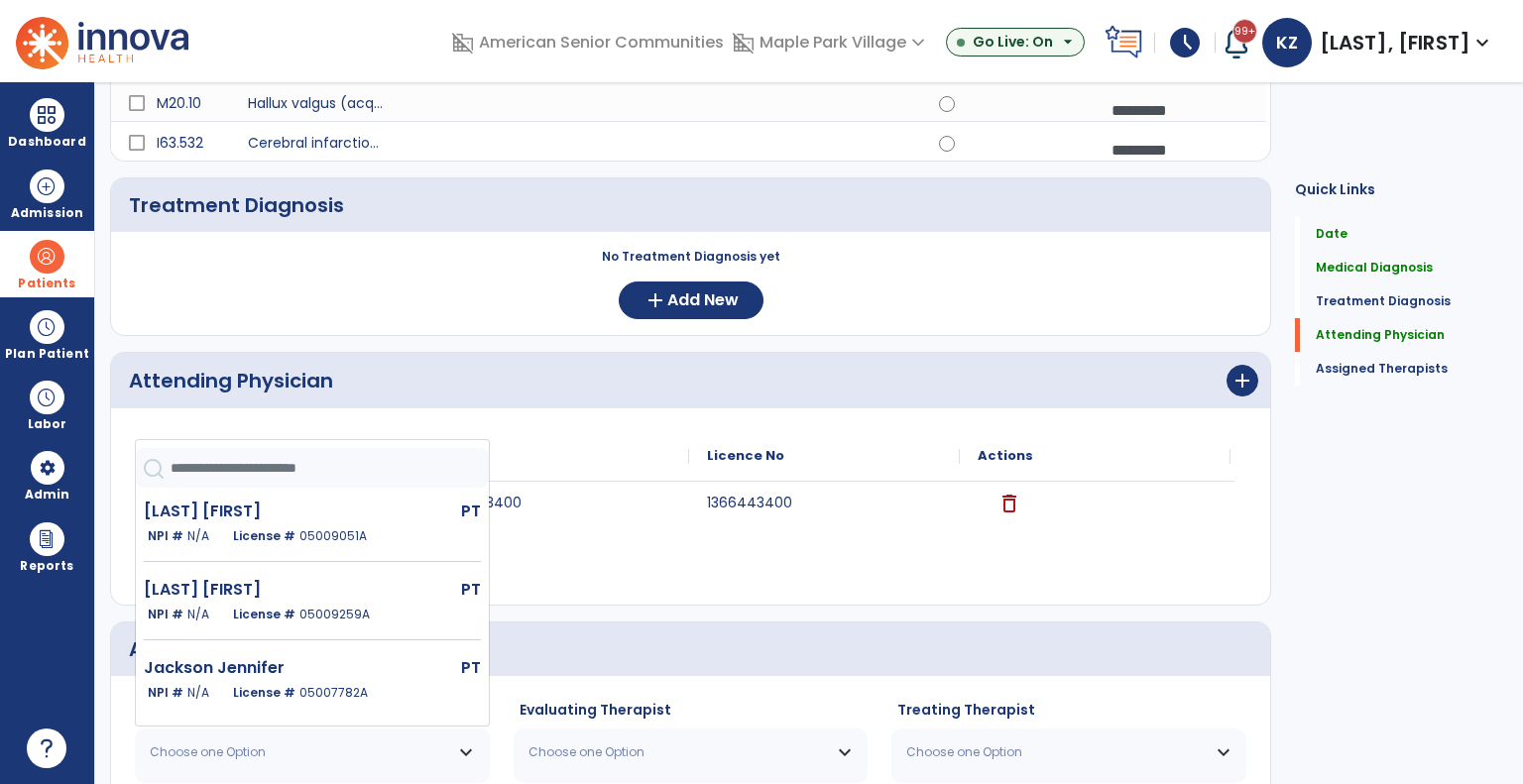 click 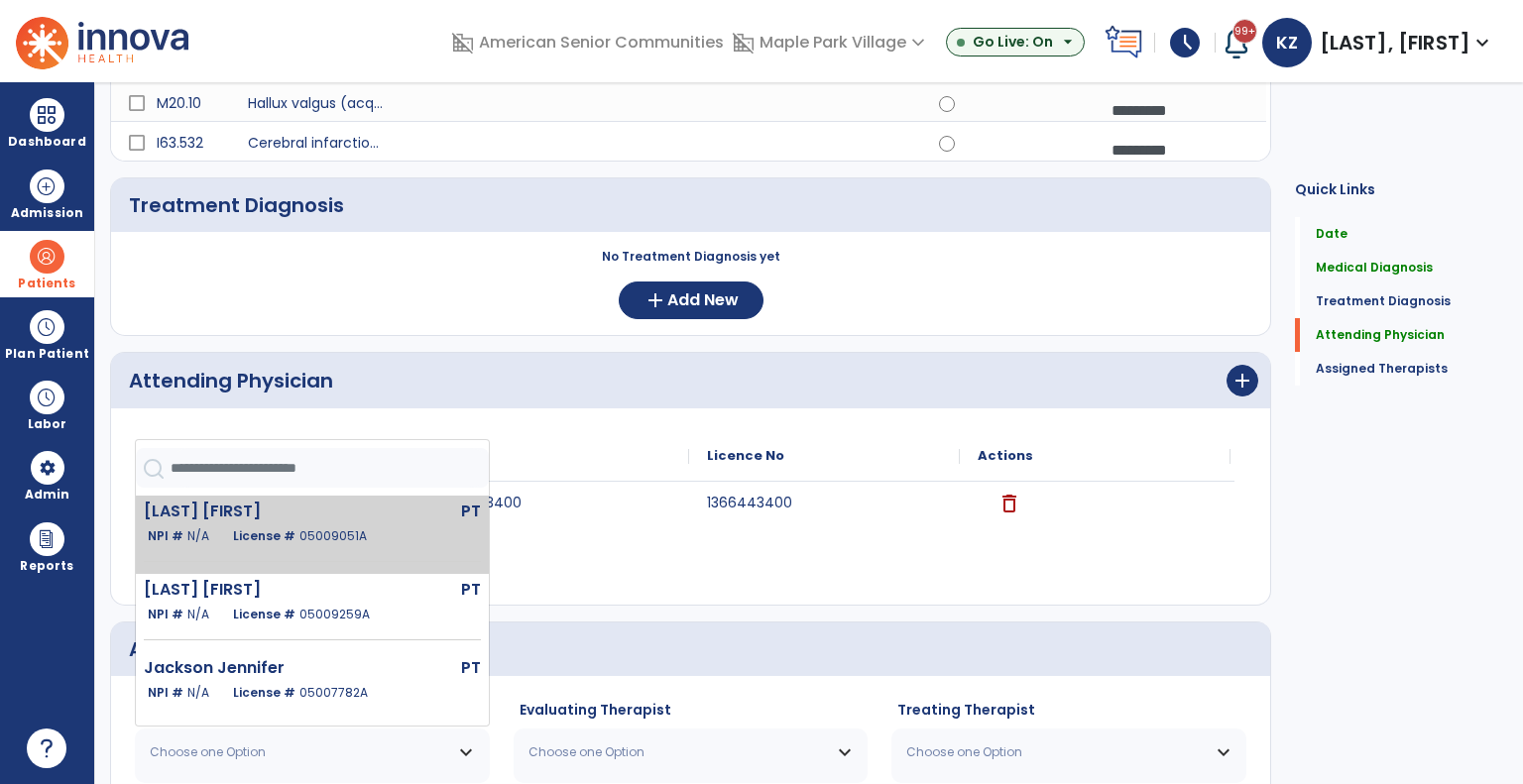 click on "Fenwick Sarah" 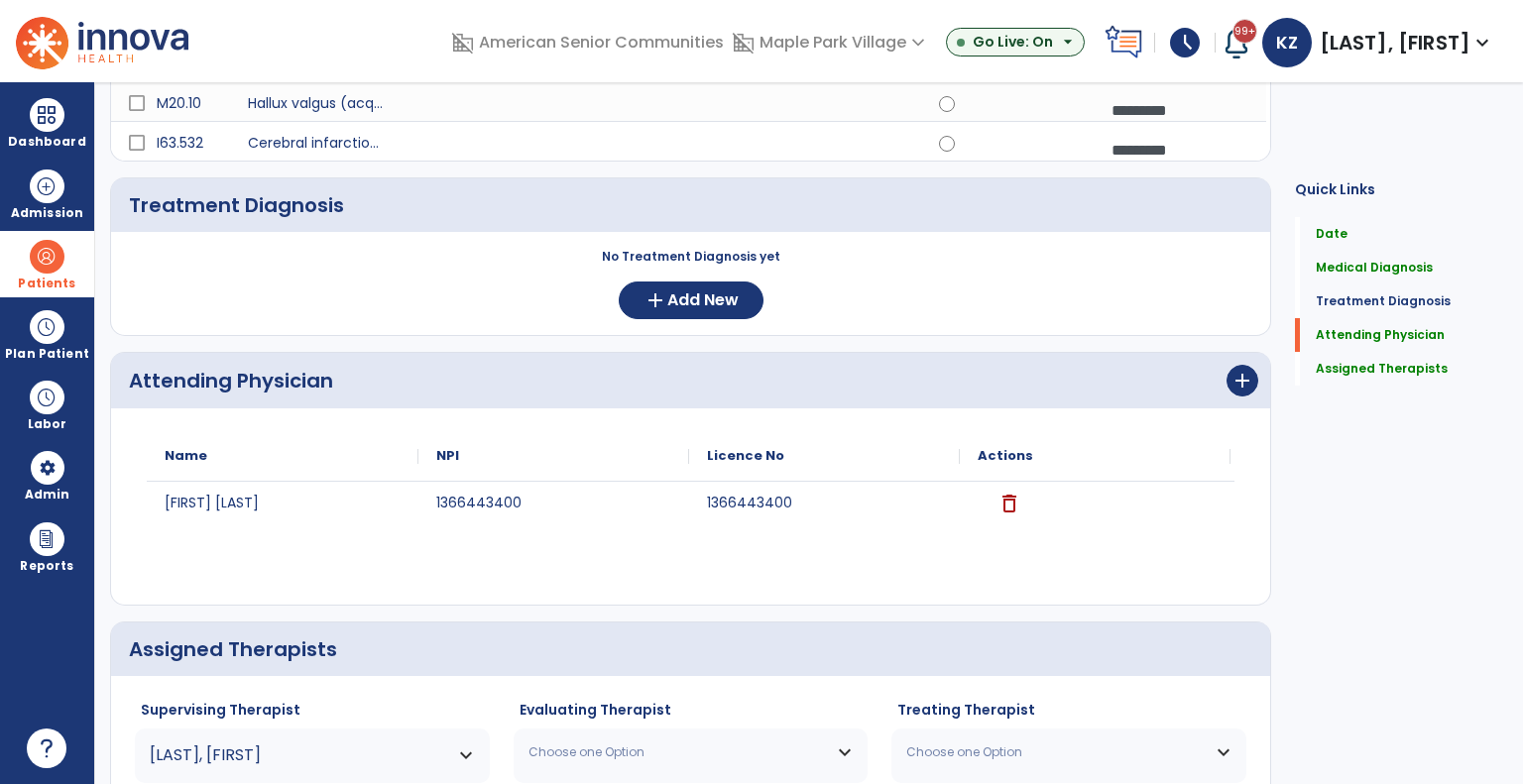 click on "Choose one Option" at bounding box center (678, 752) 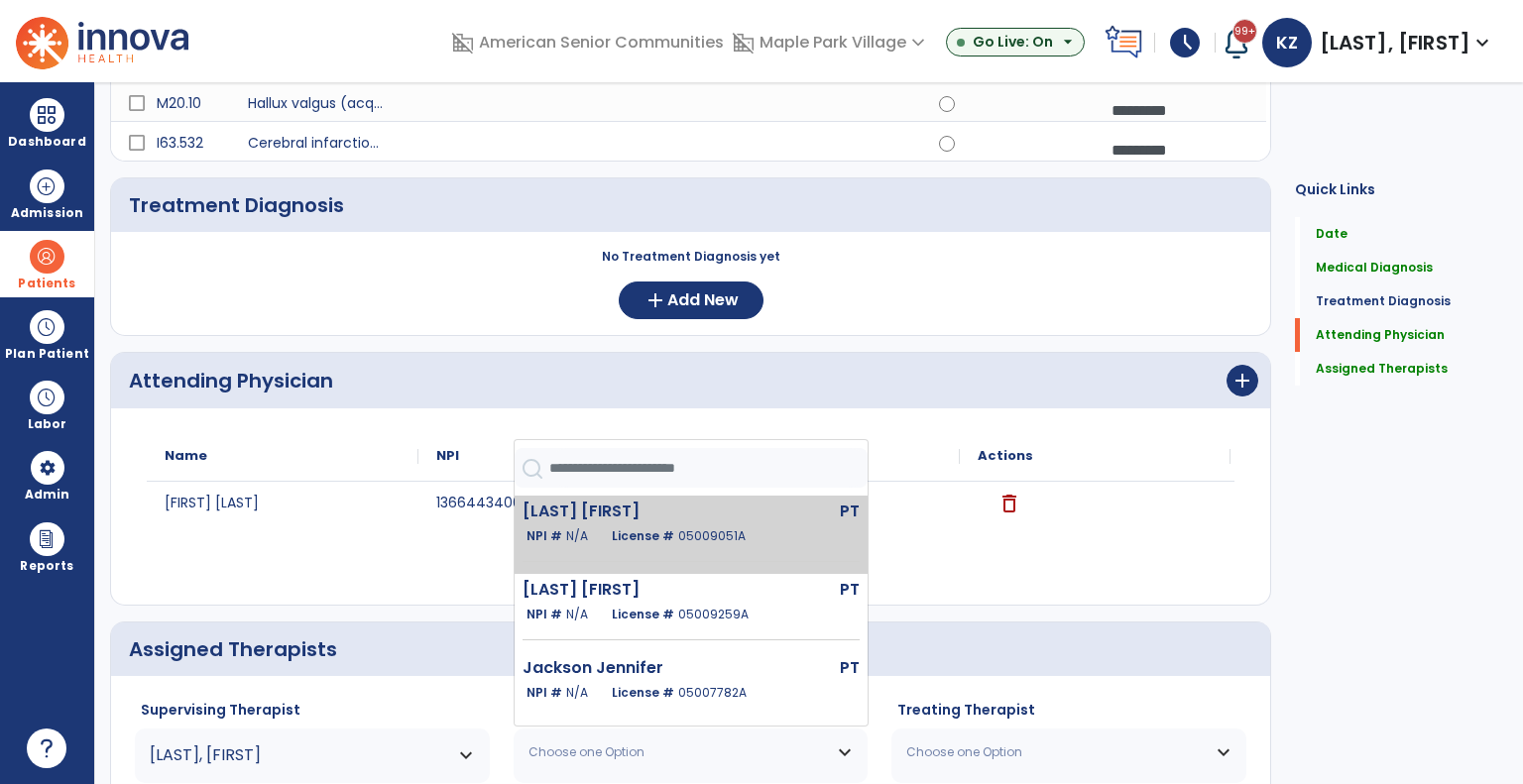 click on "Fenwick Sarah  PT   NPI #  N/A   License #  05009051A" 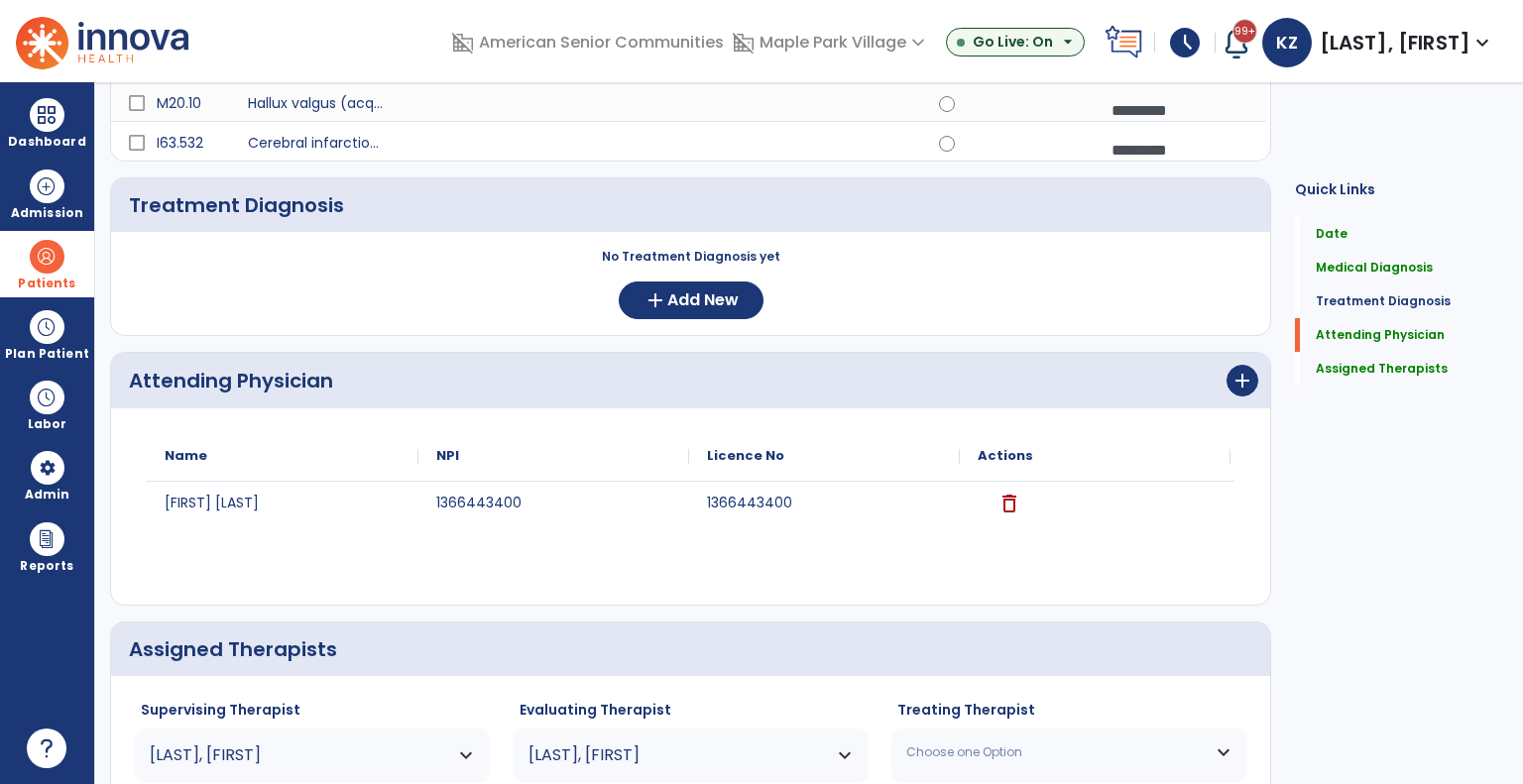 click on "Choose one Option" at bounding box center [1056, 752] 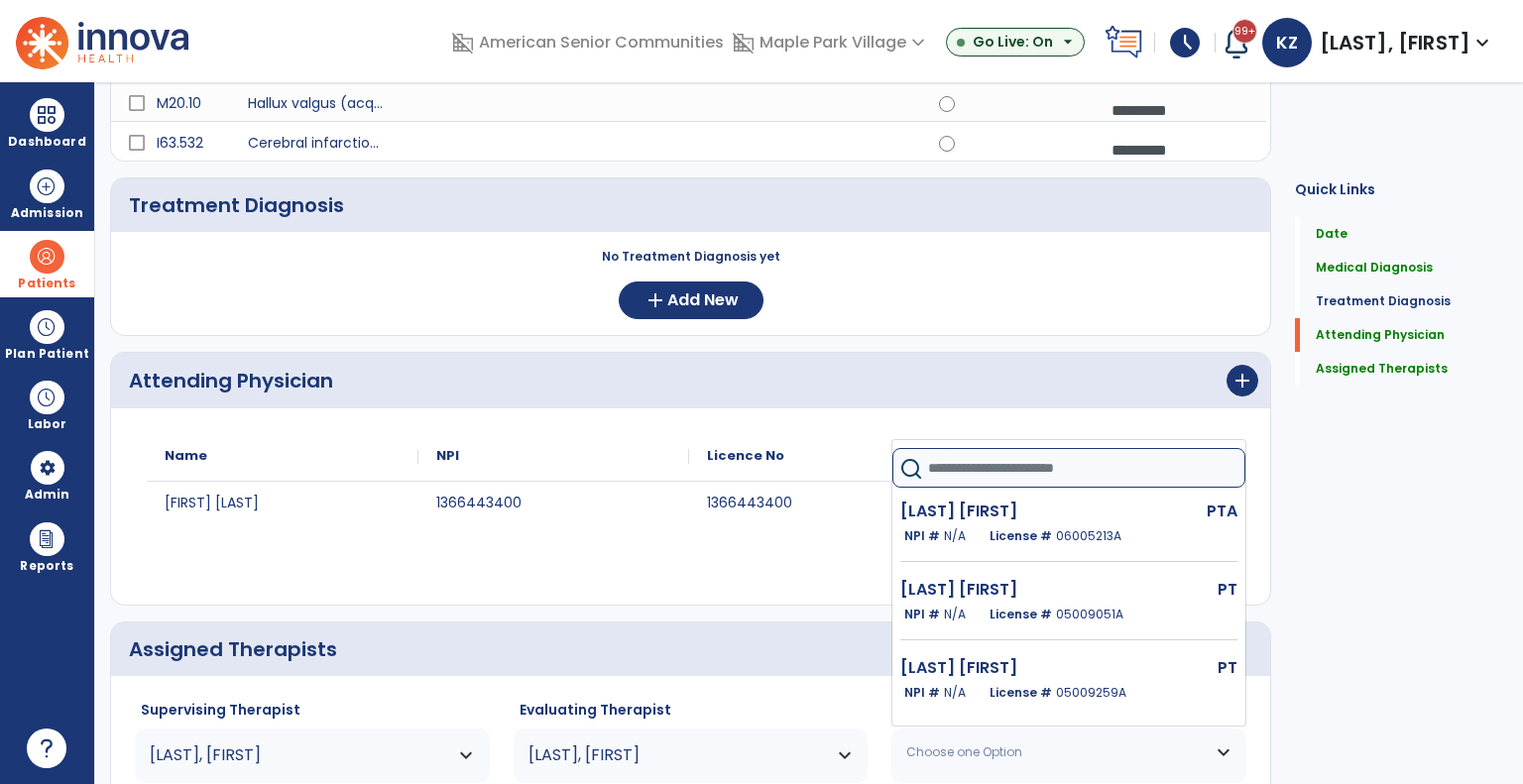 click 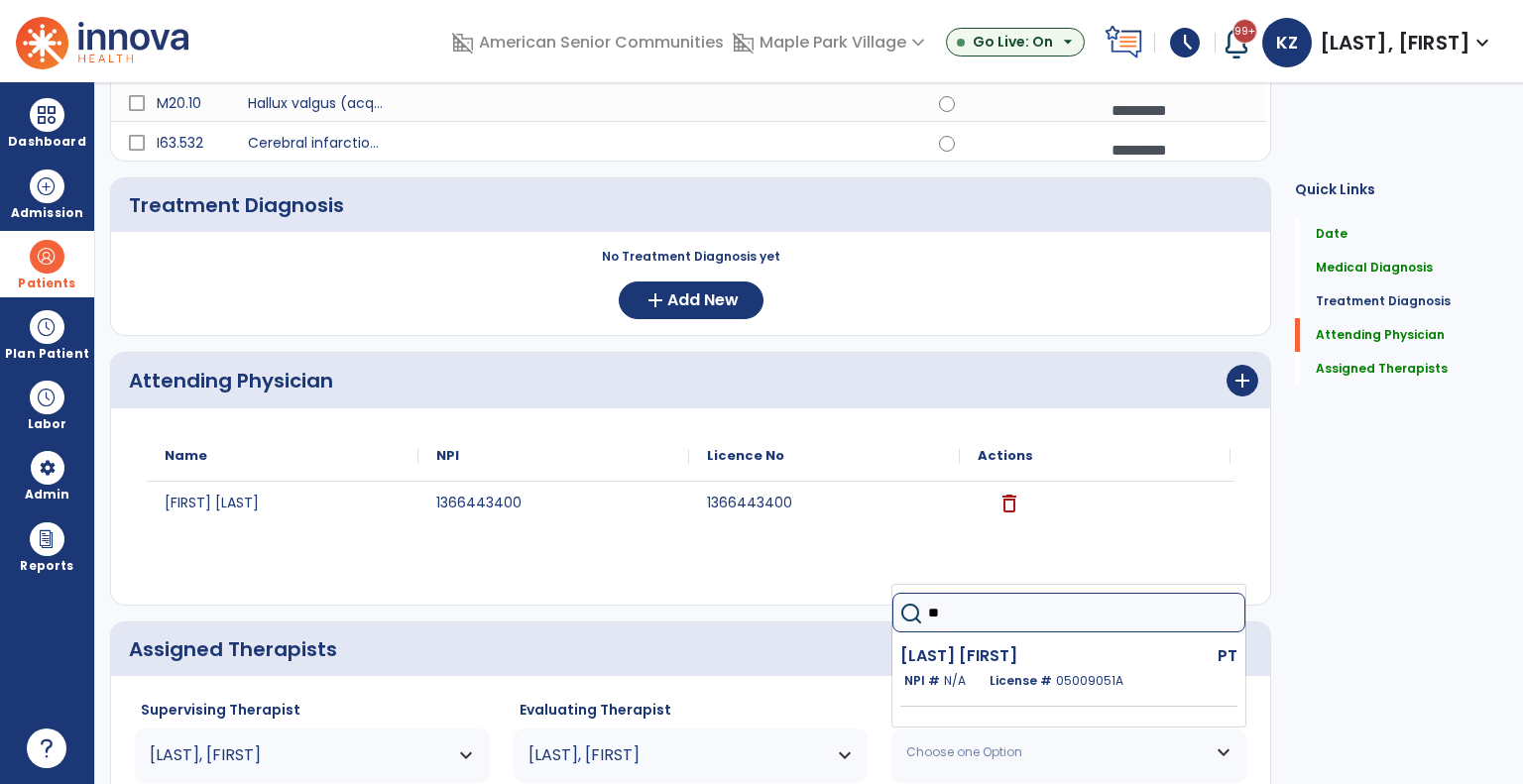 type on "*" 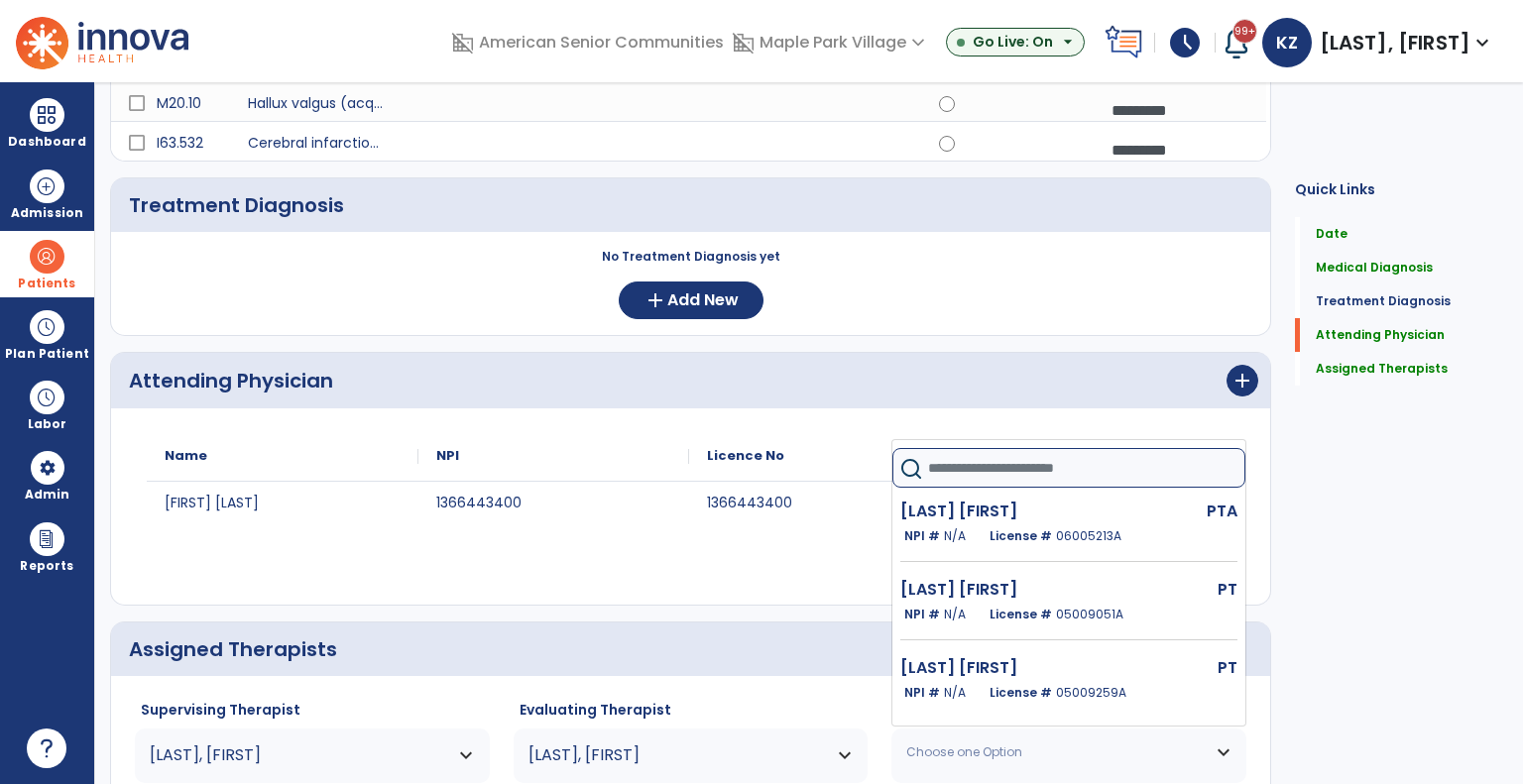type on "*" 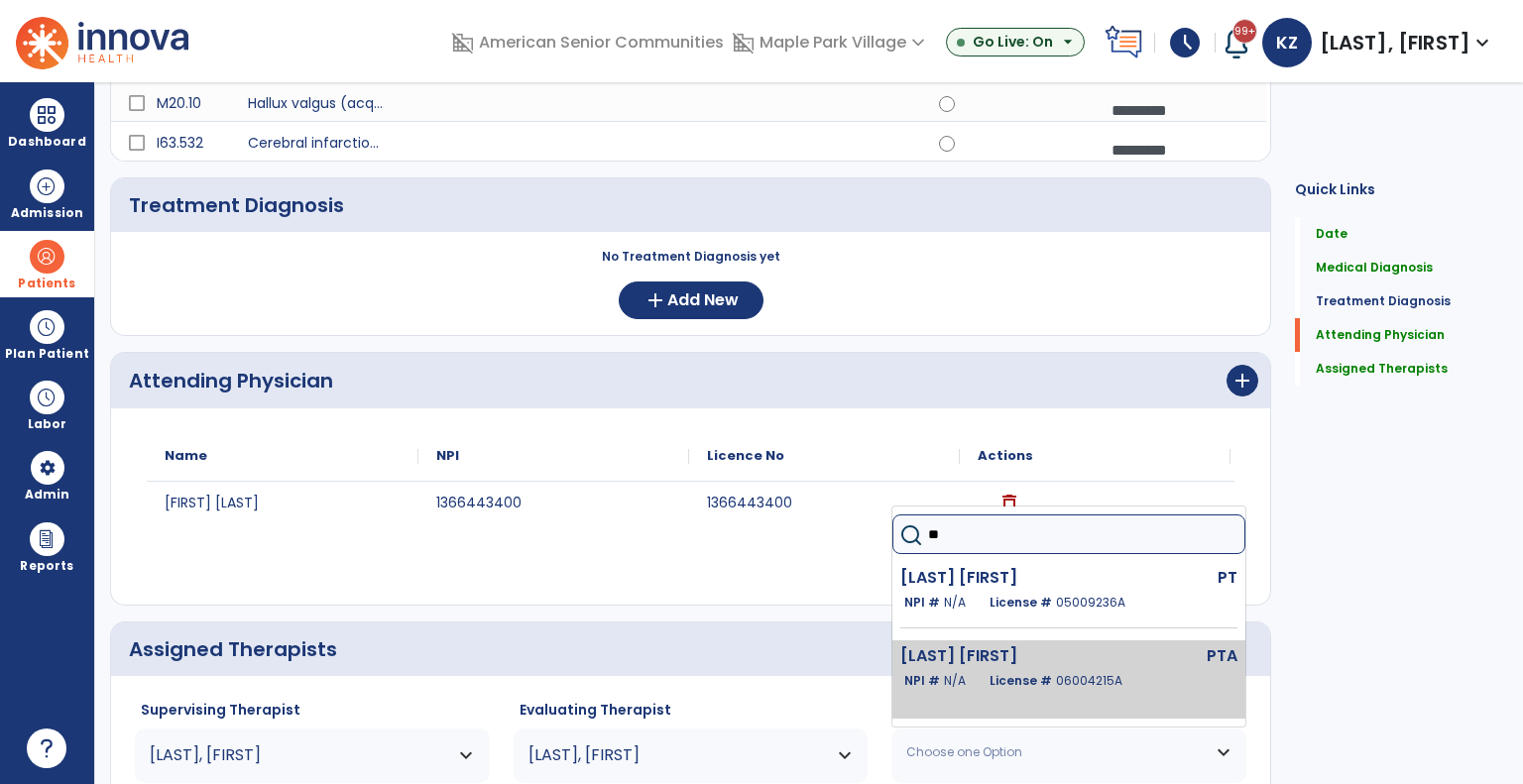 type on "**" 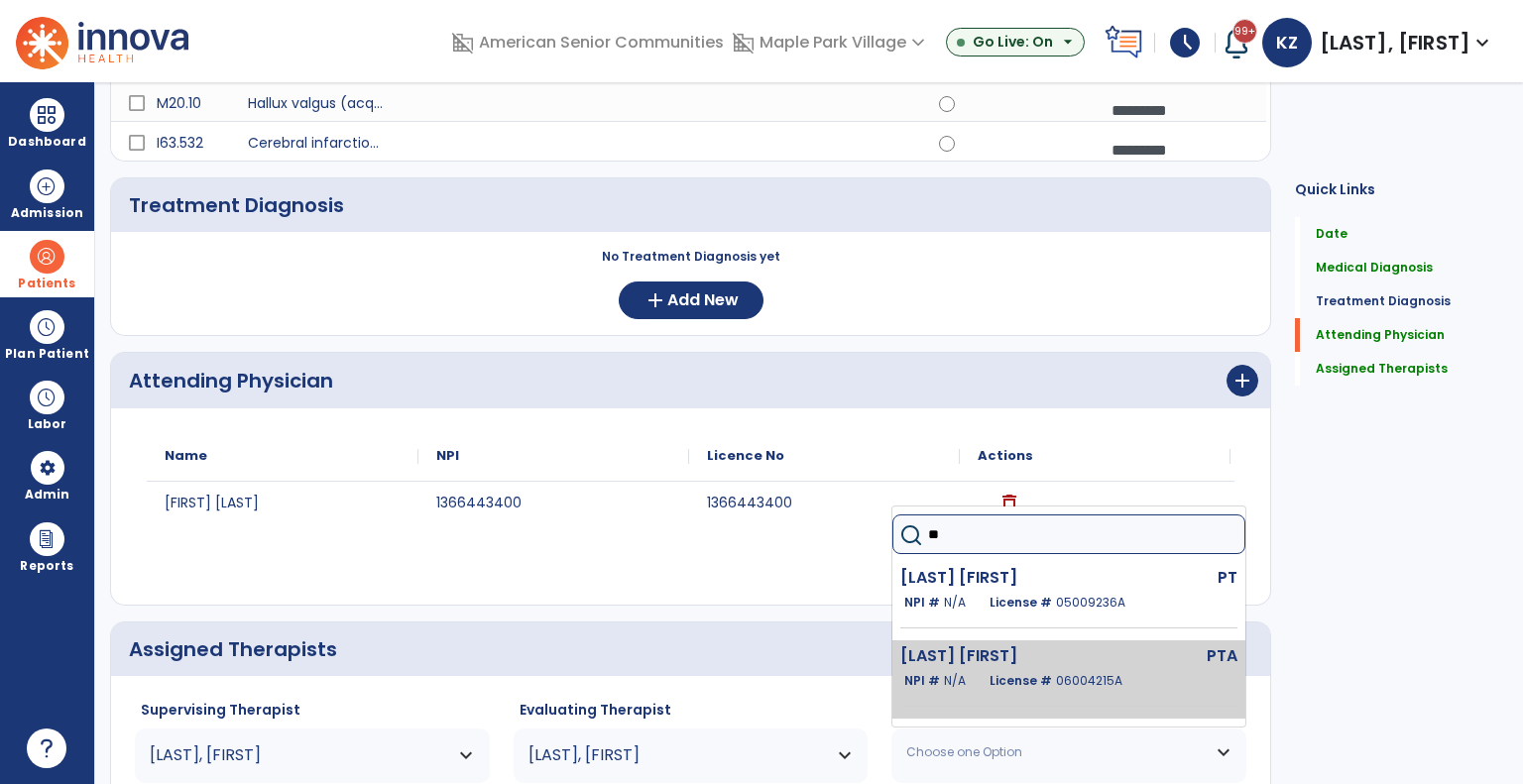 click on "Maqsood Shazia" 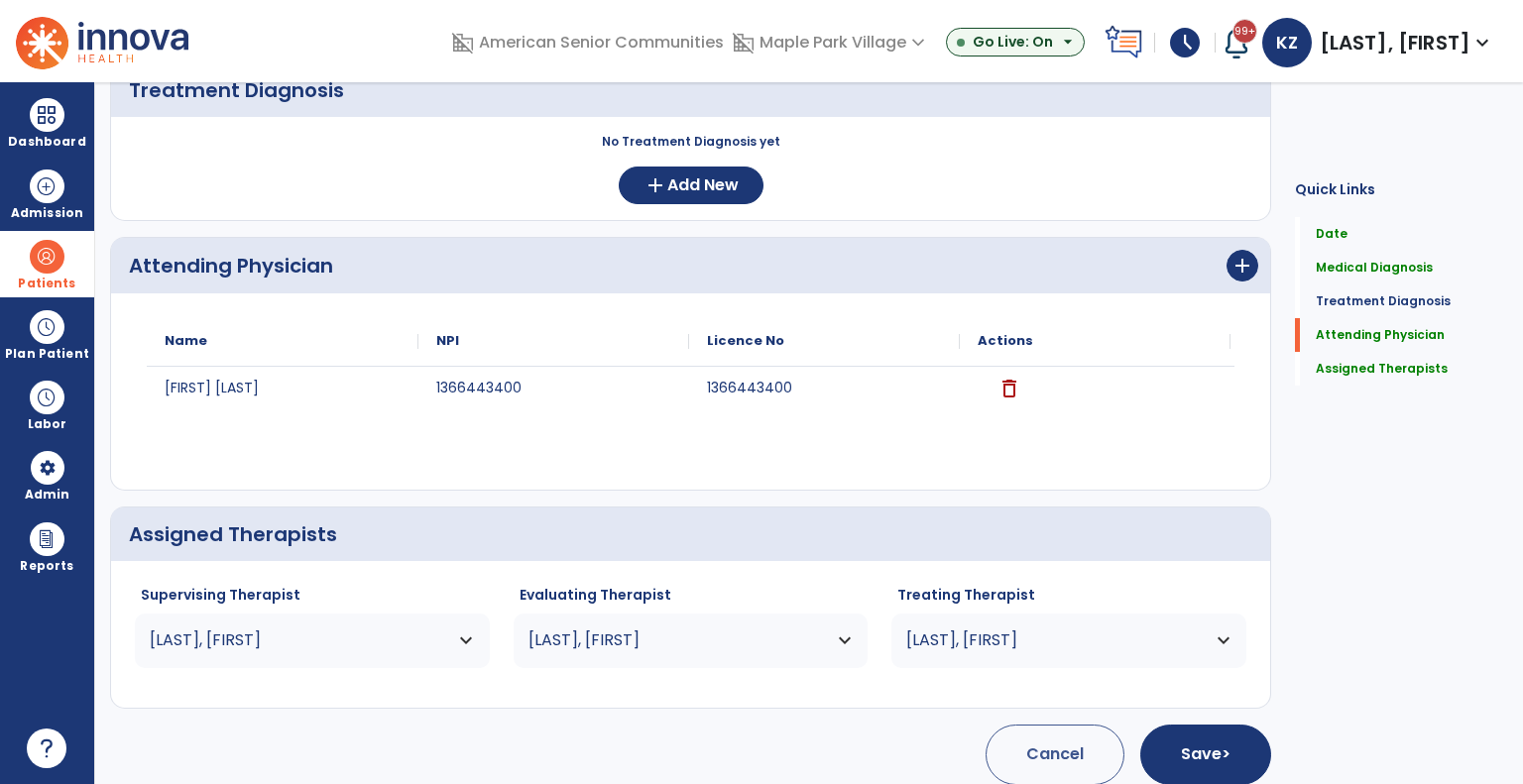 scroll, scrollTop: 1416, scrollLeft: 0, axis: vertical 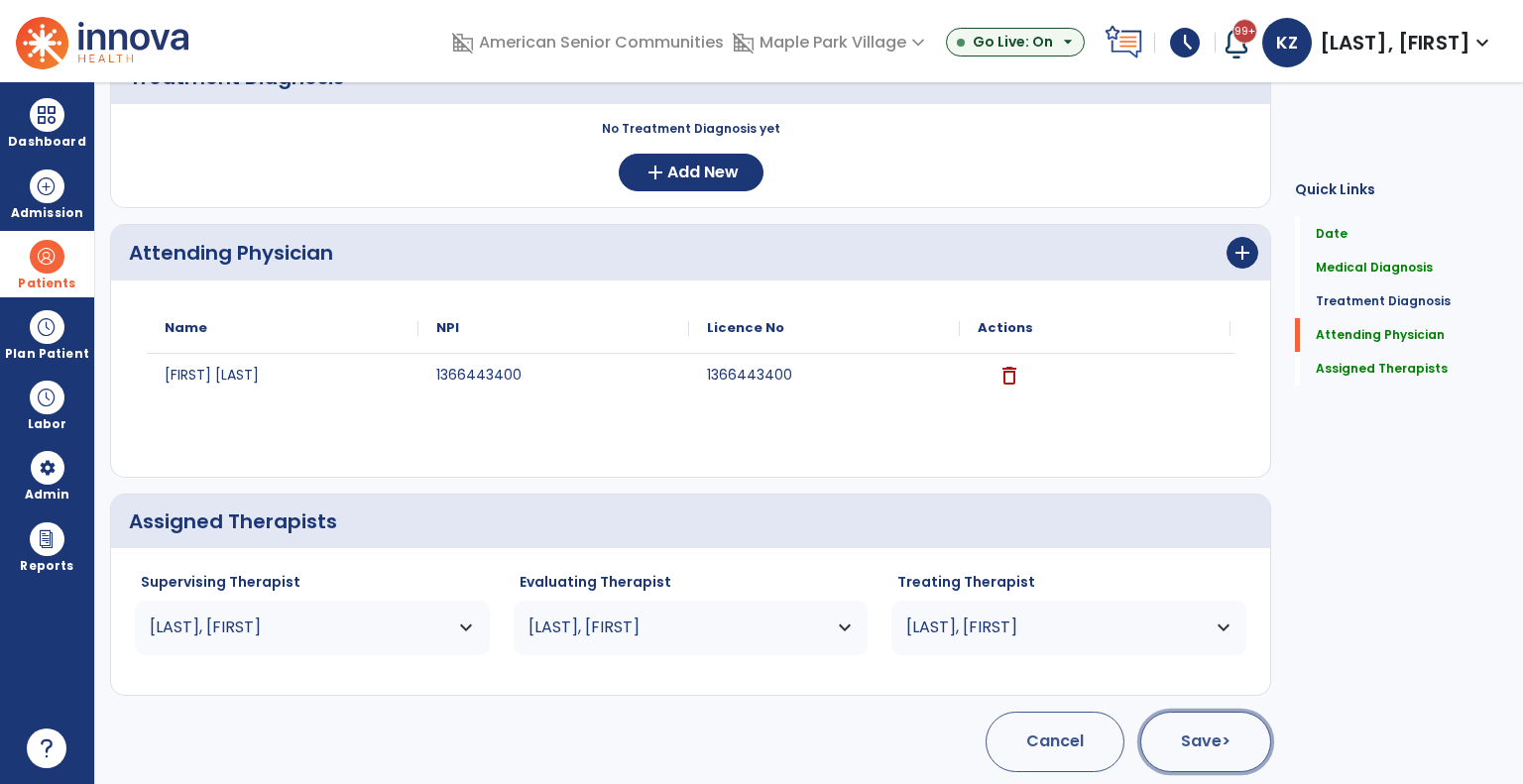 click on "Save  >" 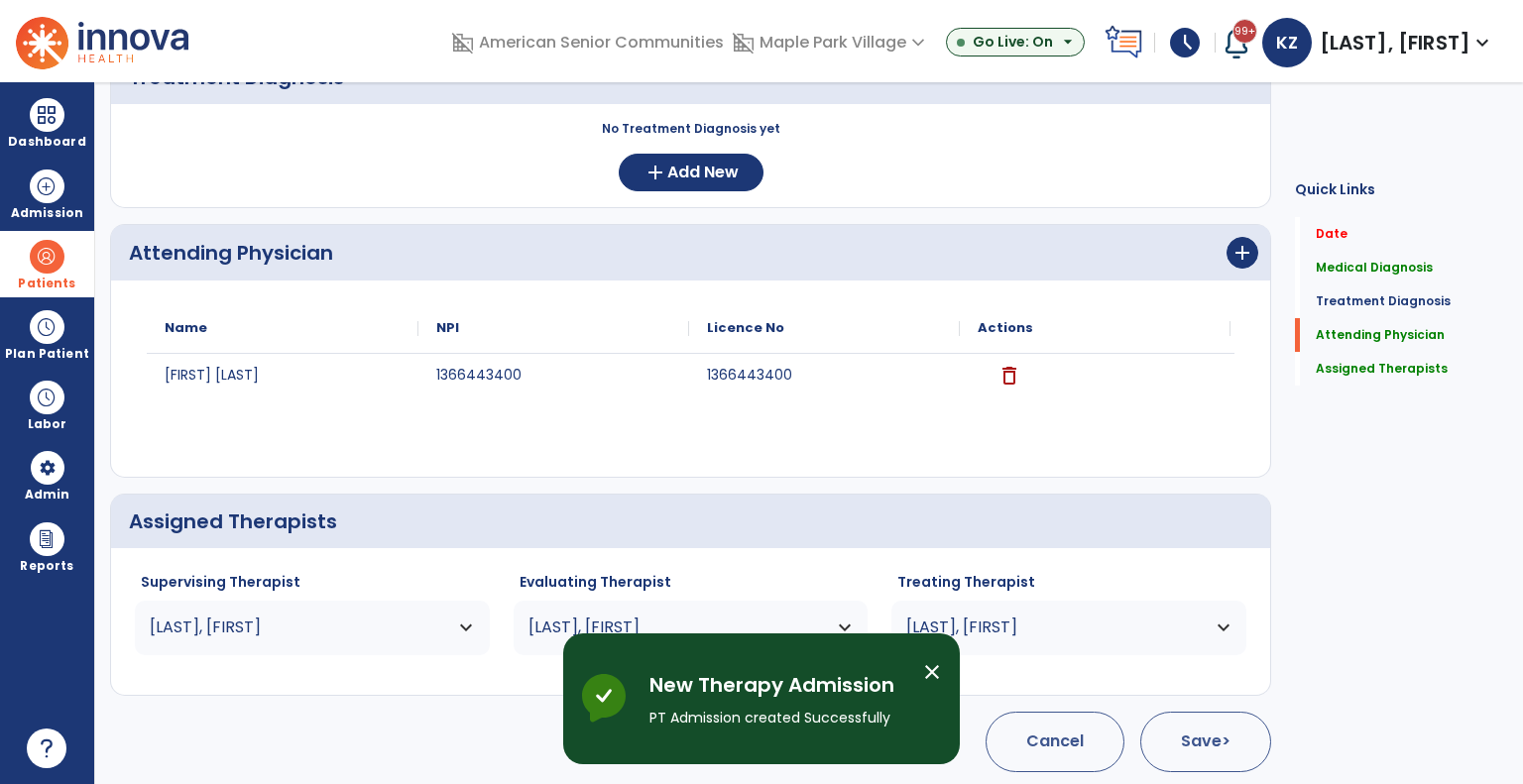 type 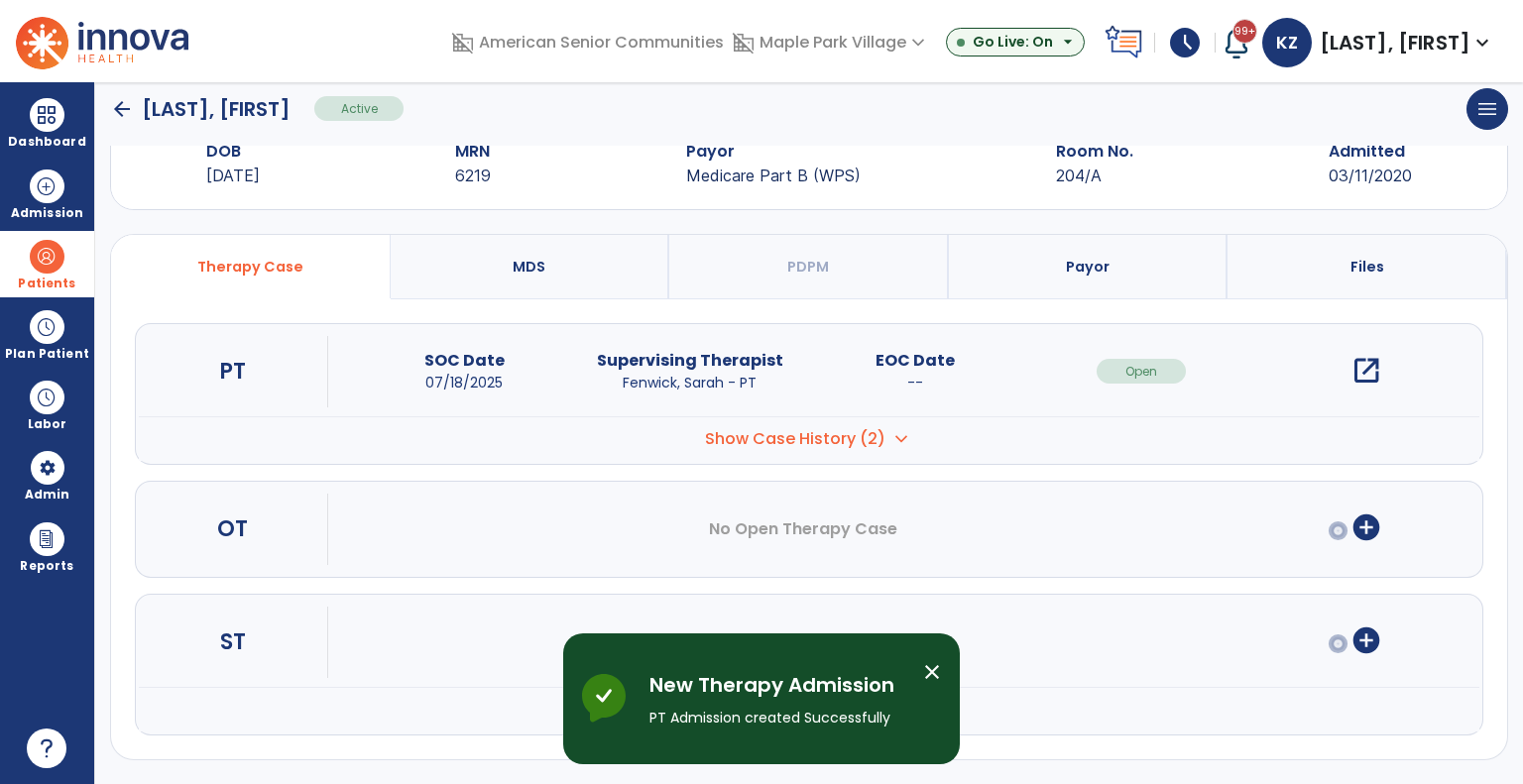 scroll, scrollTop: 56, scrollLeft: 0, axis: vertical 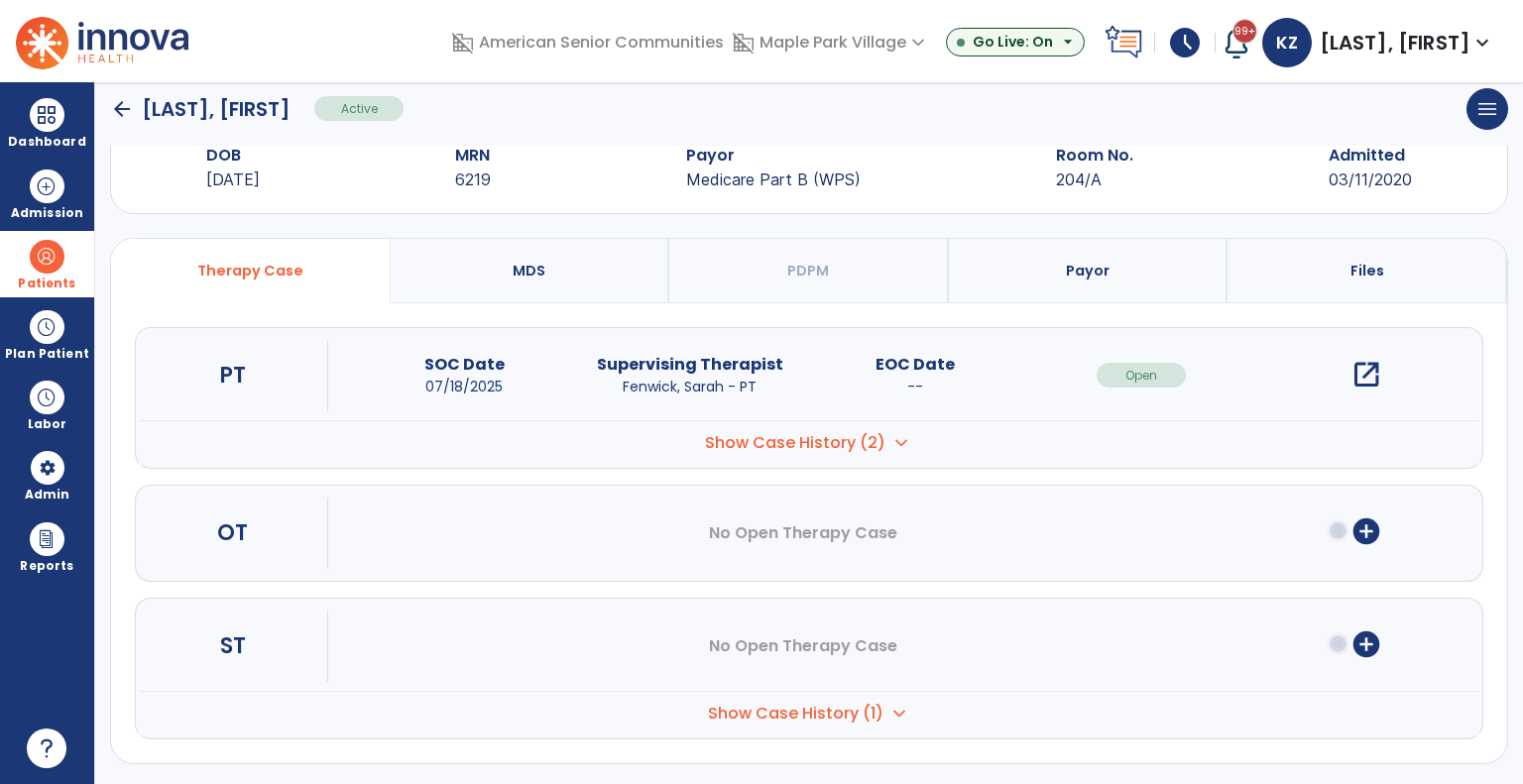 click on "Patients" at bounding box center [47, 264] 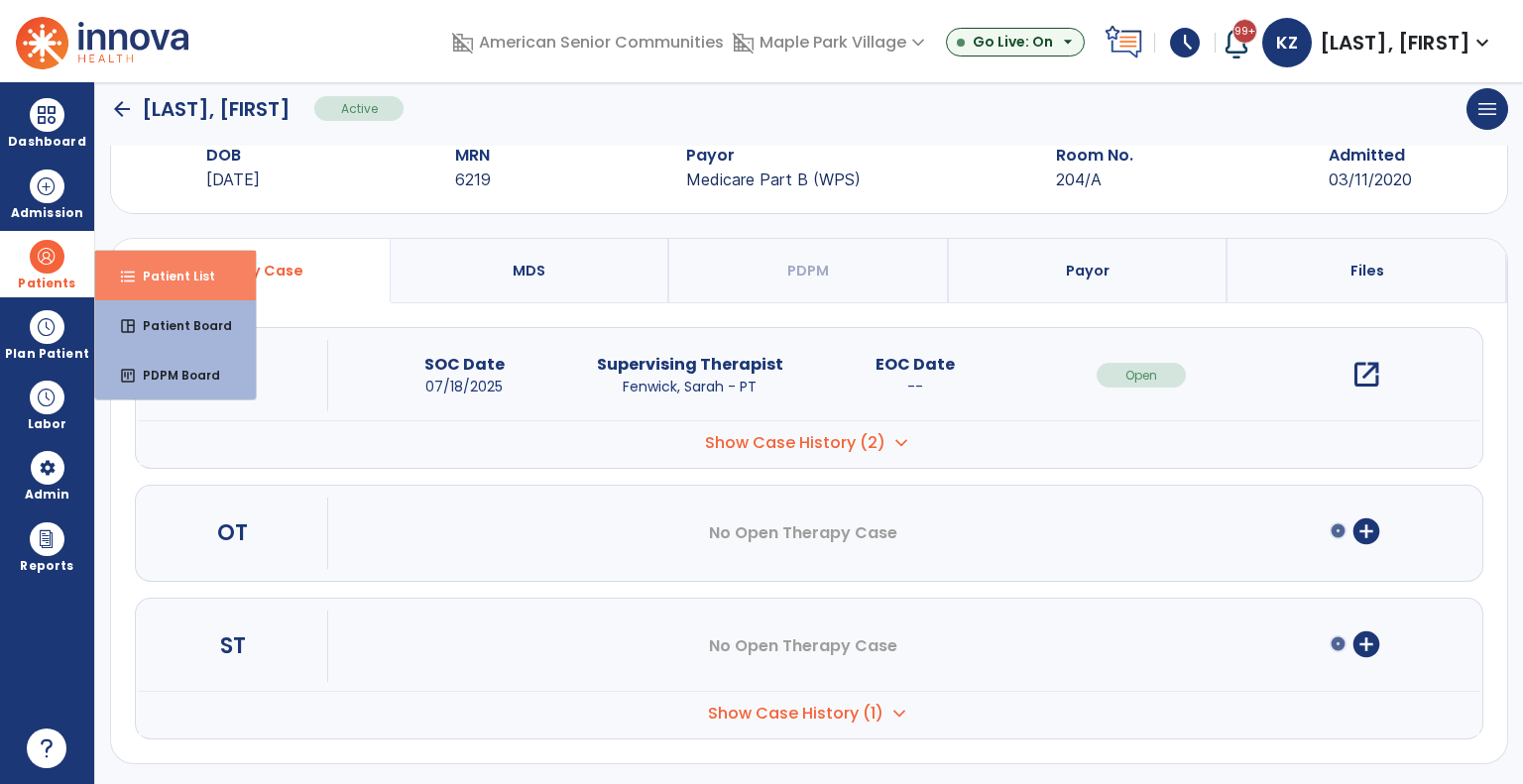 click on "Patient List" at bounding box center (171, 276) 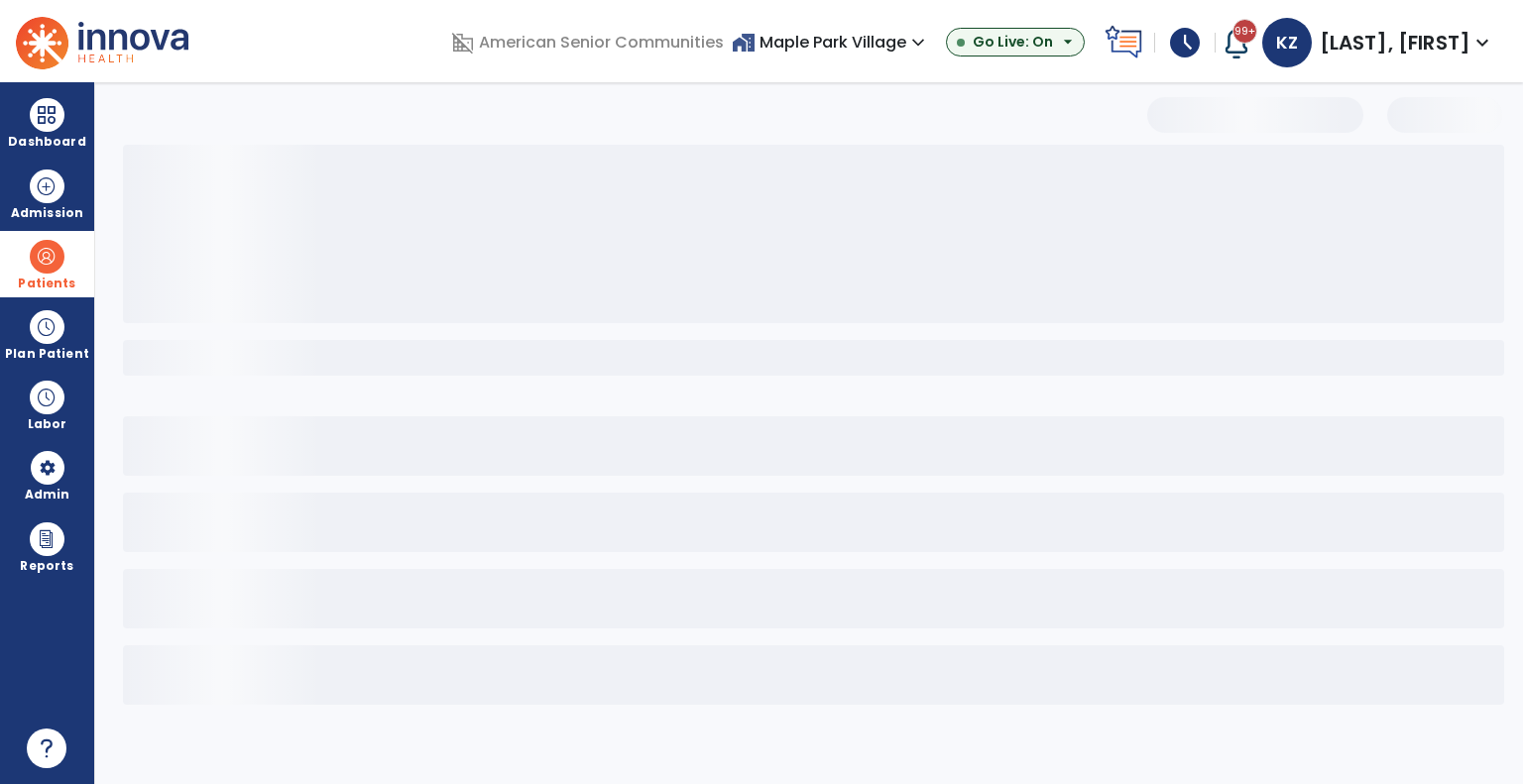 scroll, scrollTop: 0, scrollLeft: 0, axis: both 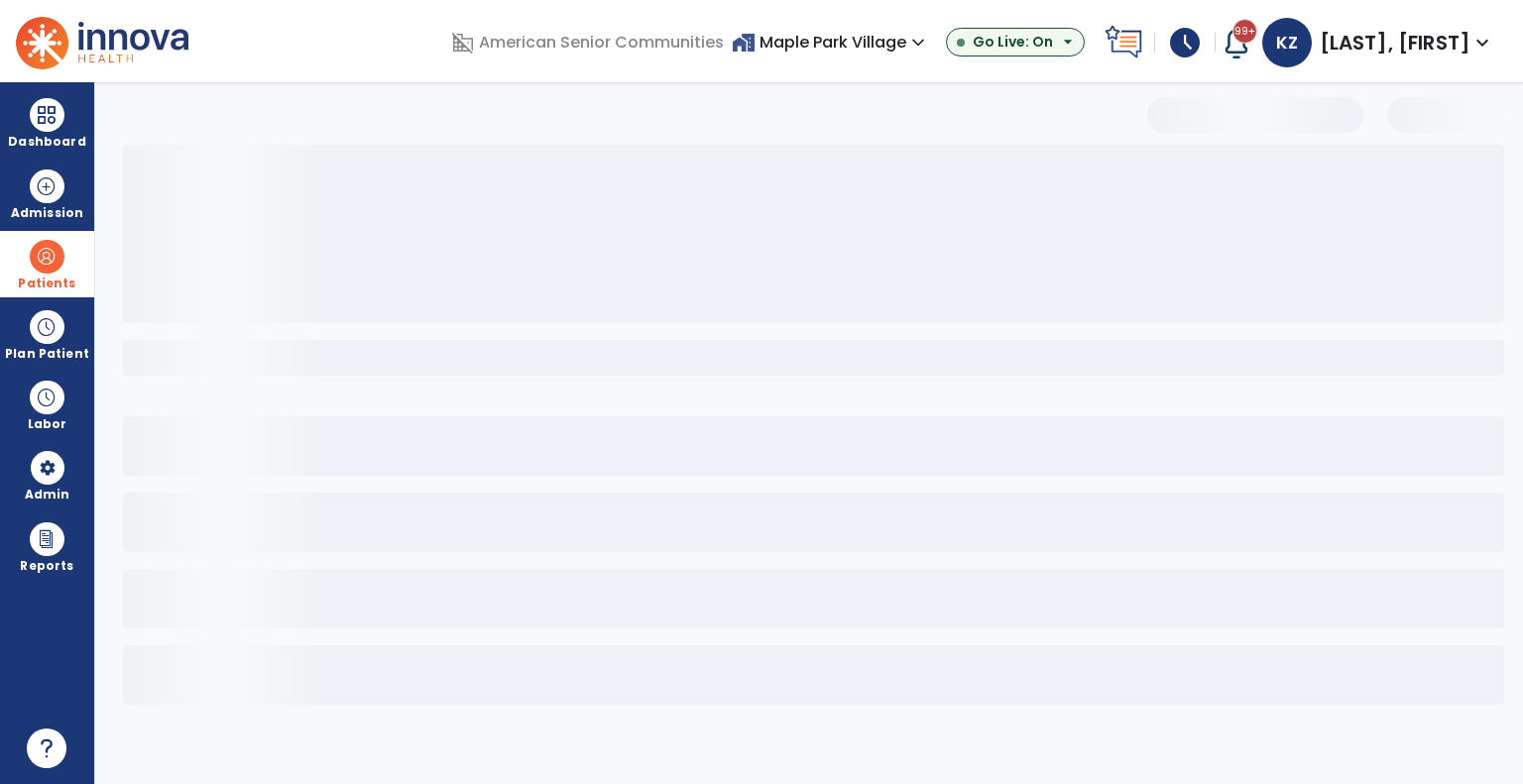 select on "***" 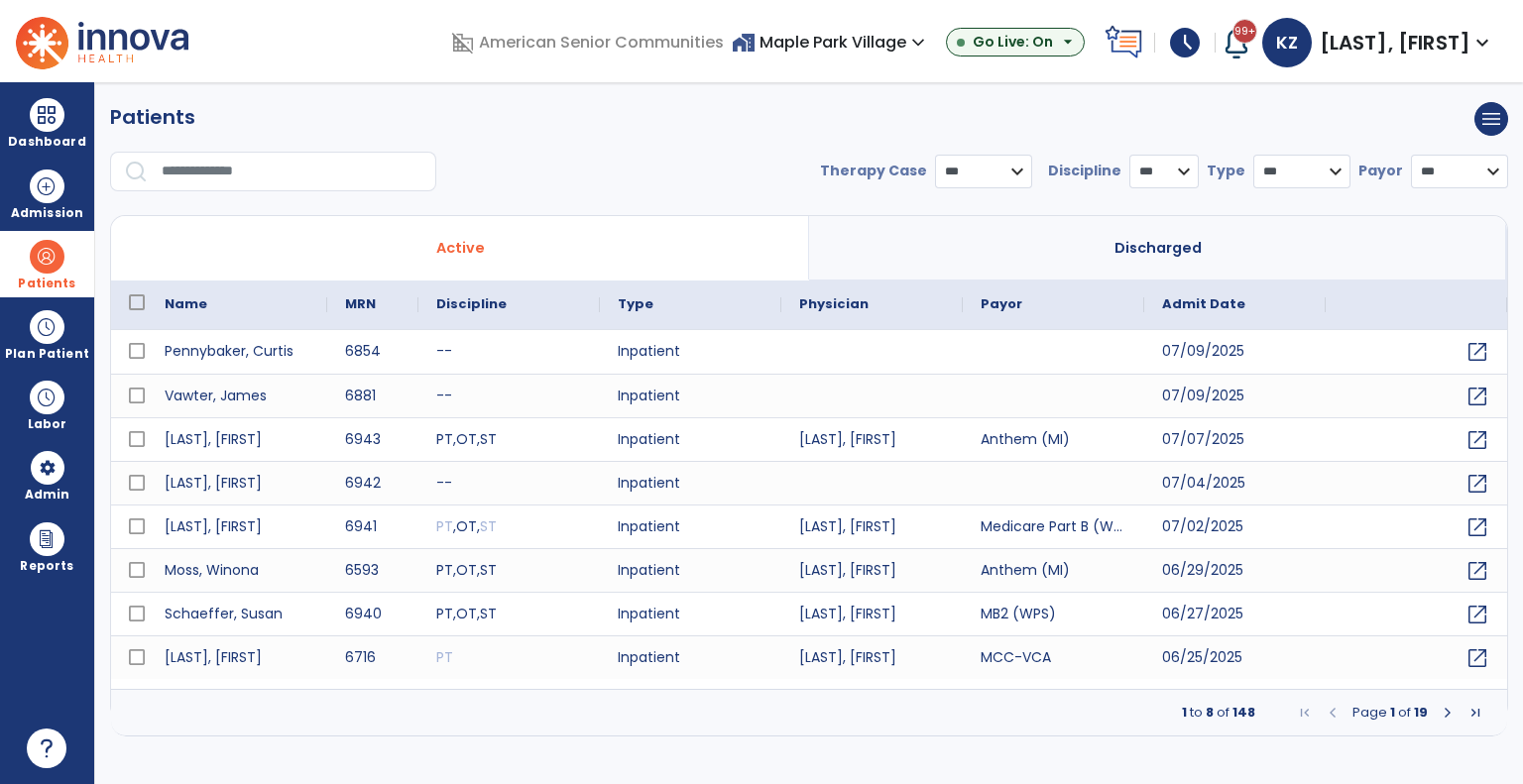 click at bounding box center (292, 171) 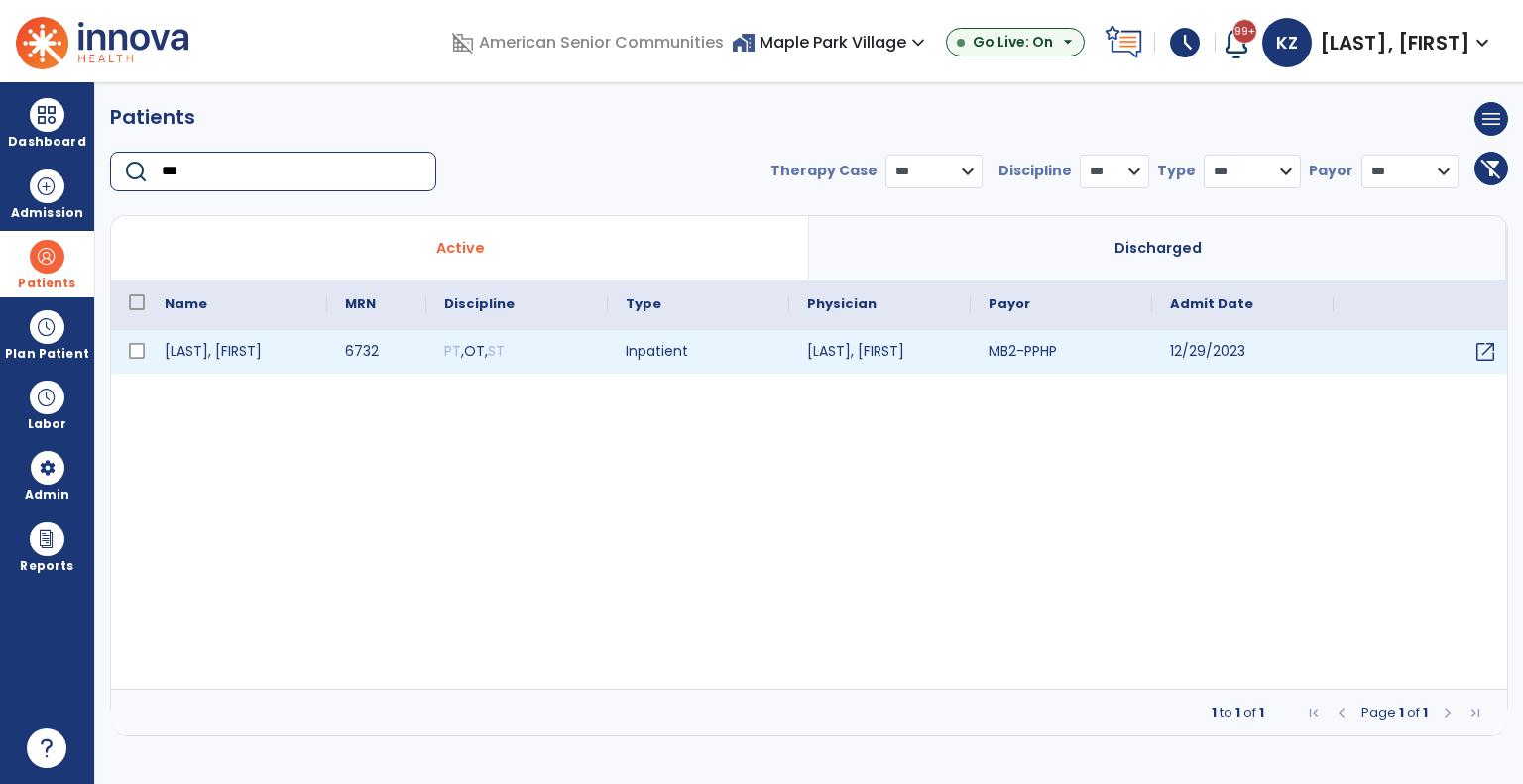 type on "***" 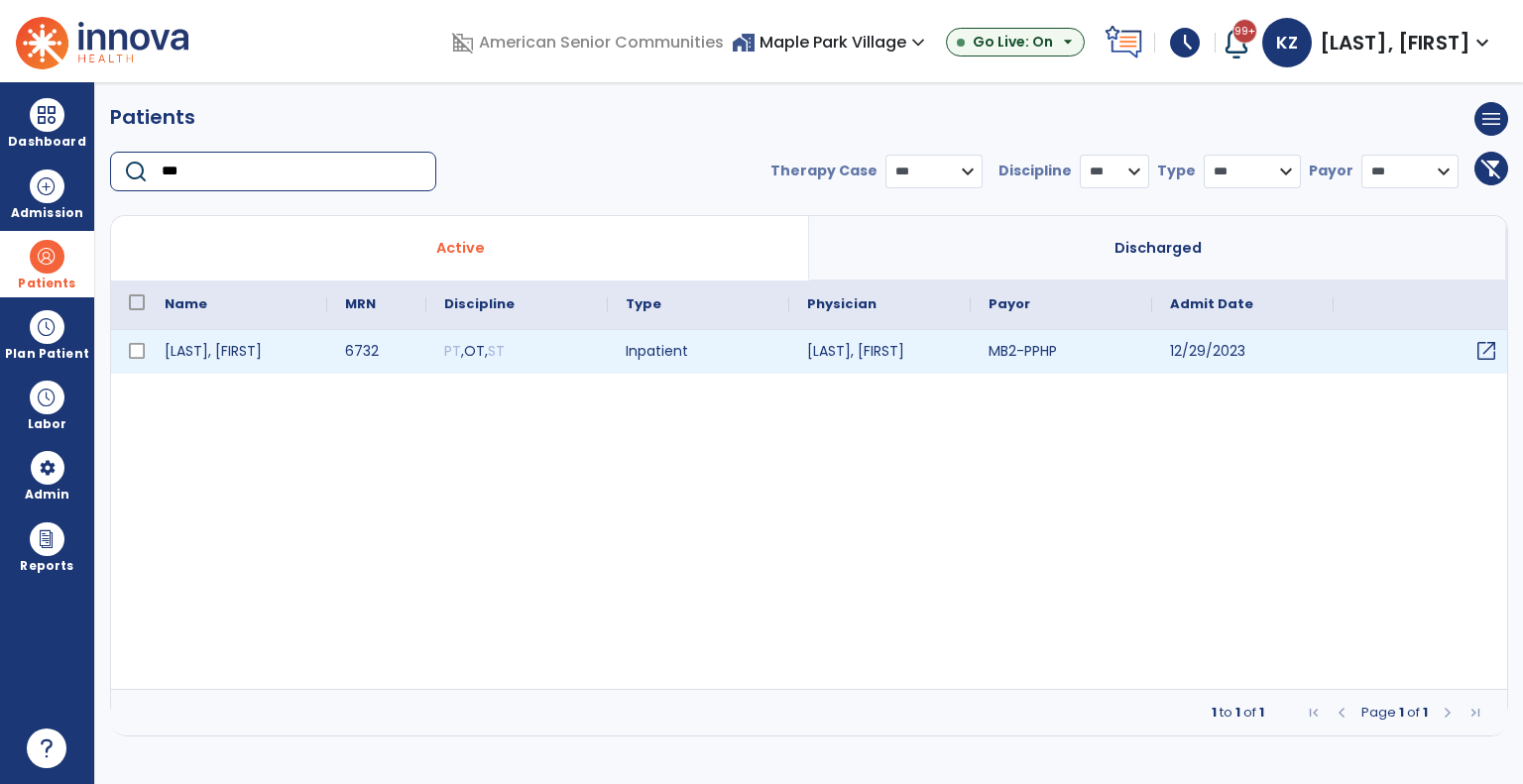 click on "open_in_new" at bounding box center [1486, 351] 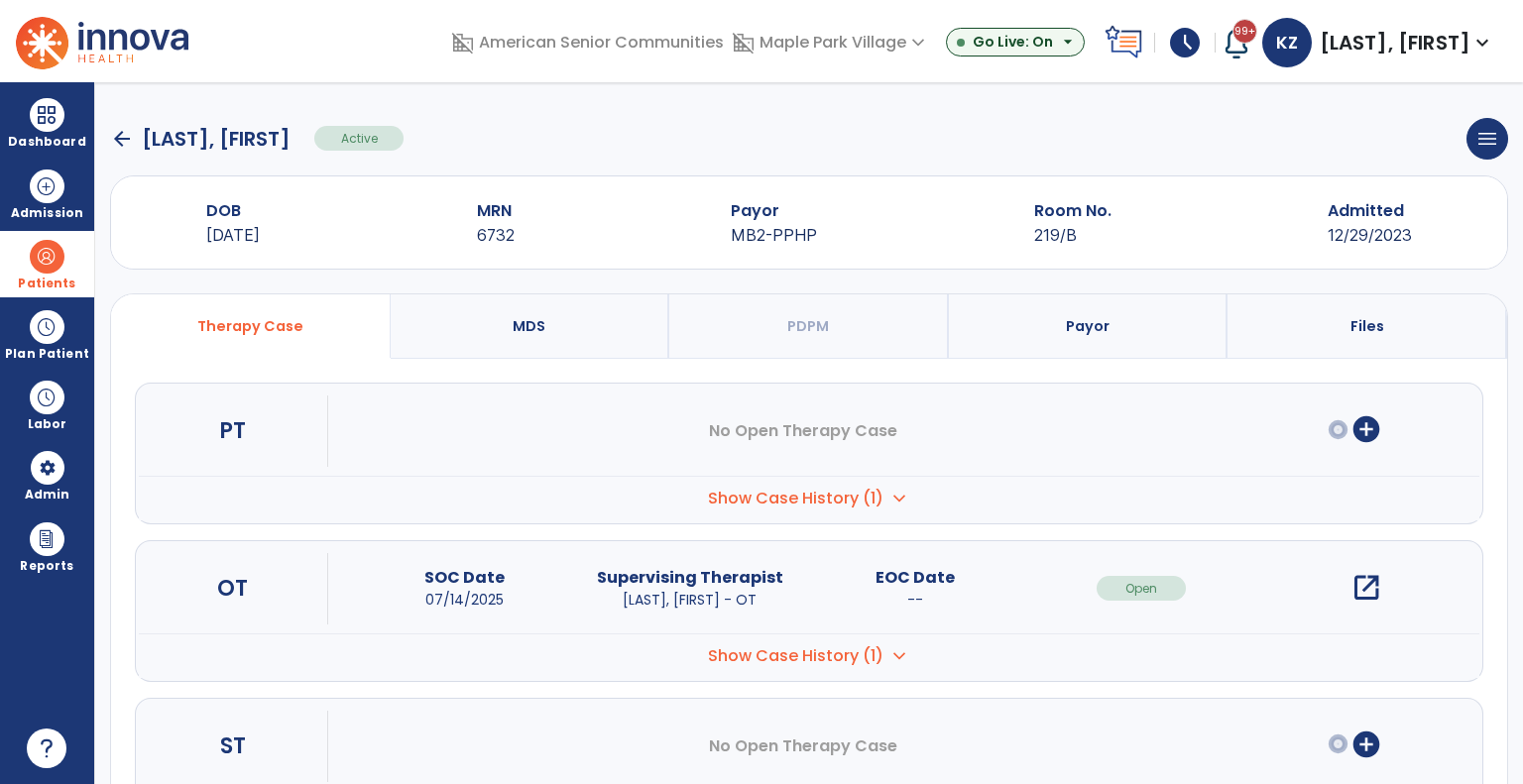 click on "open_in_new" at bounding box center (1366, 588) 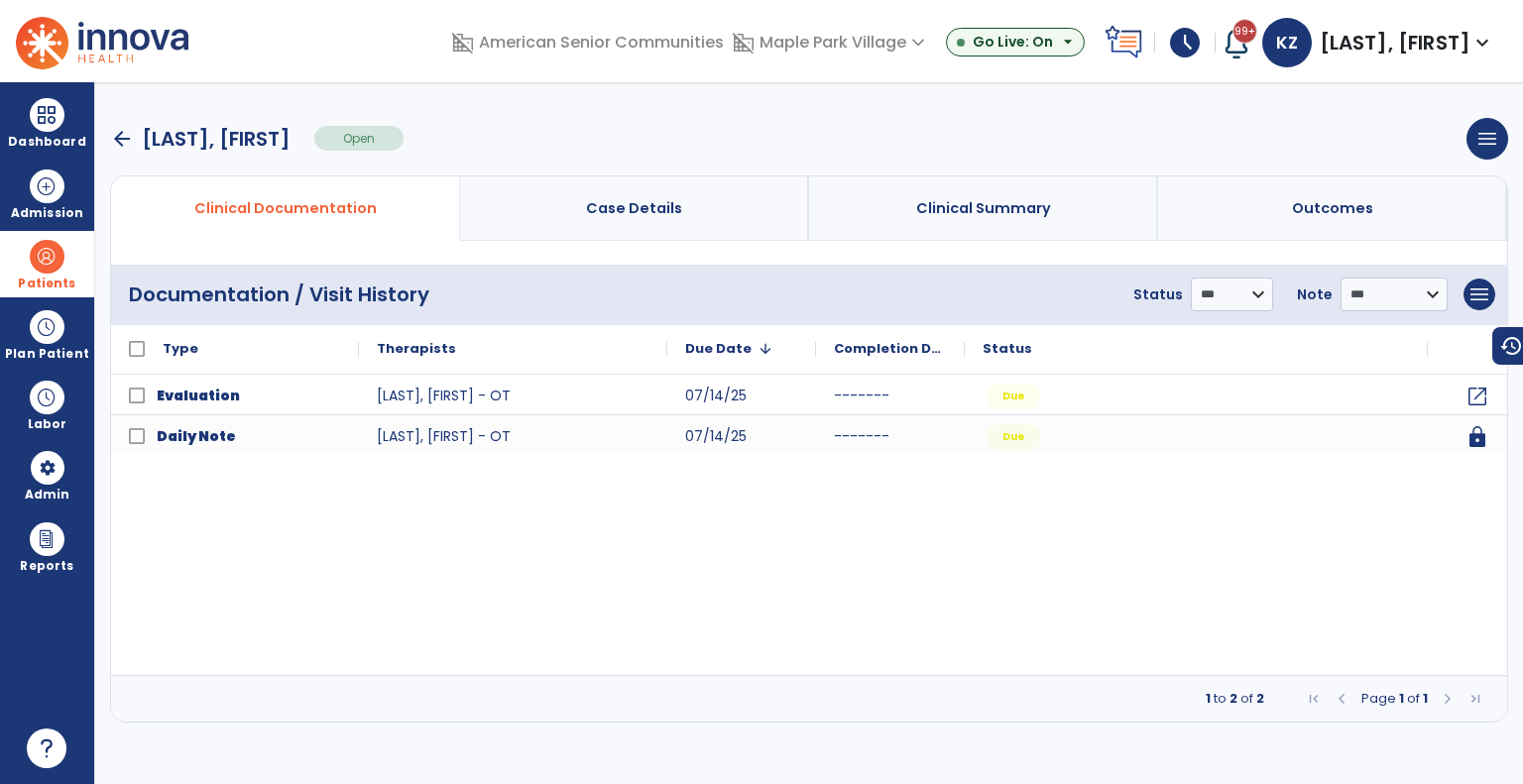 click at bounding box center [47, 257] 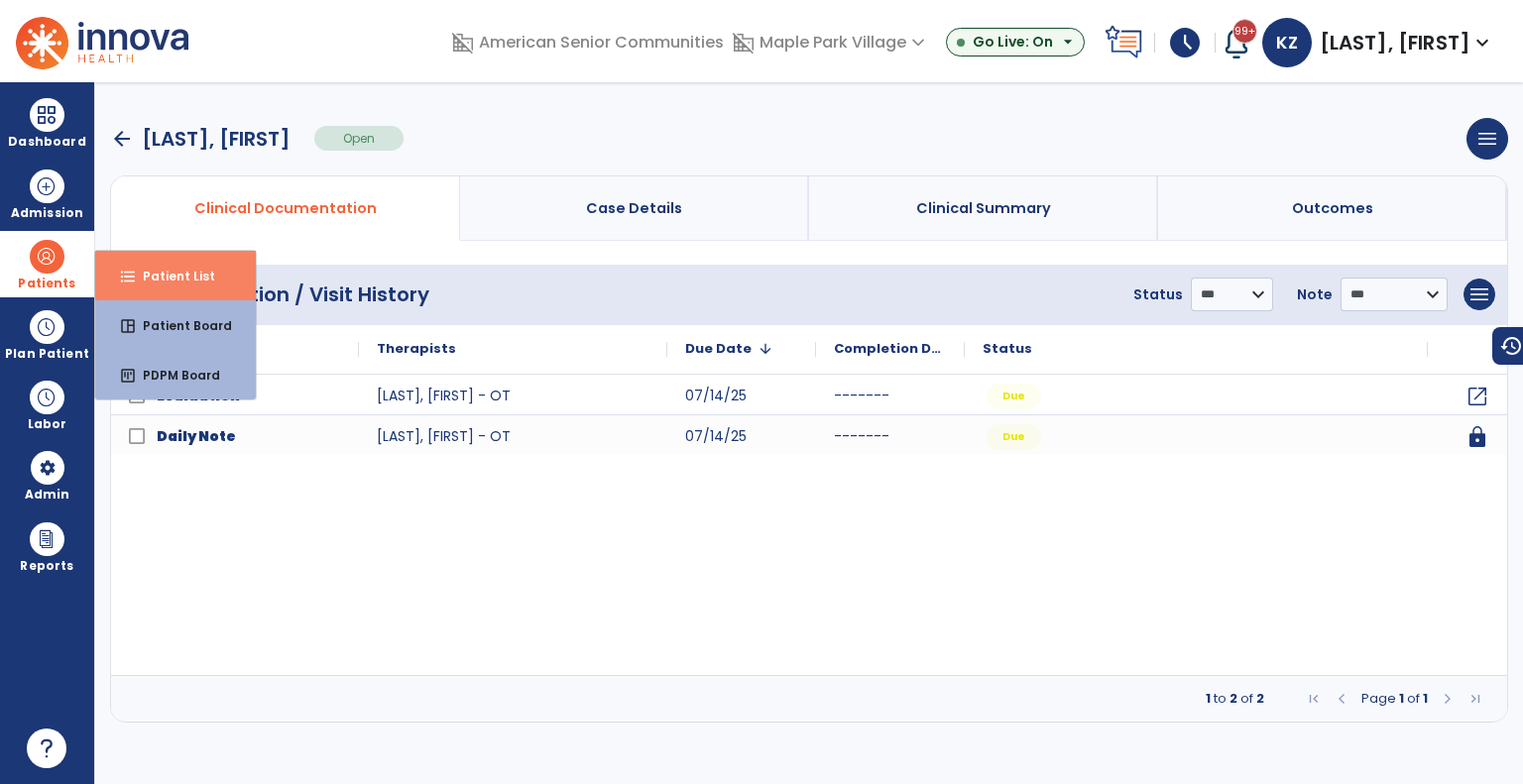 click on "Patient List" at bounding box center [171, 276] 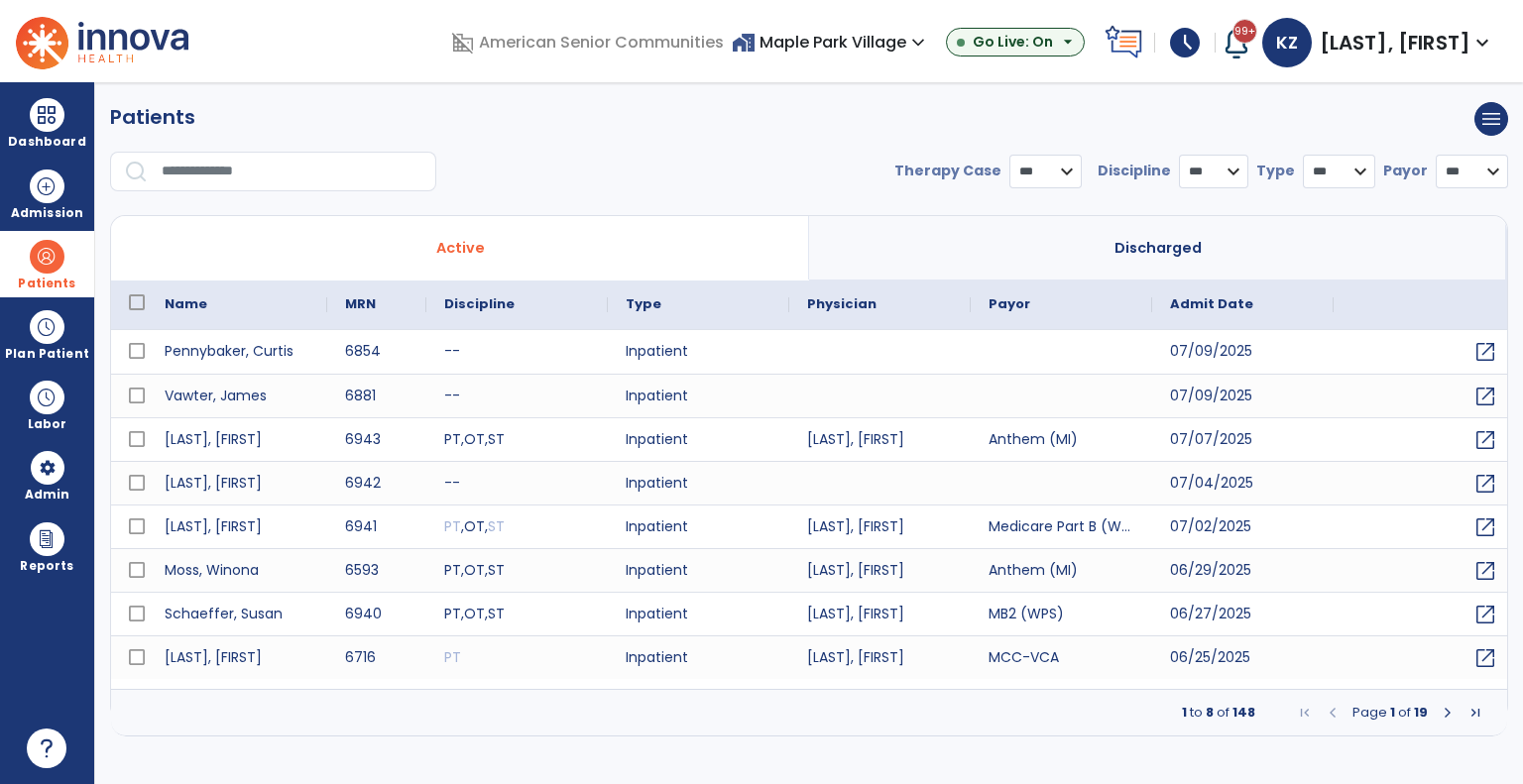 select on "***" 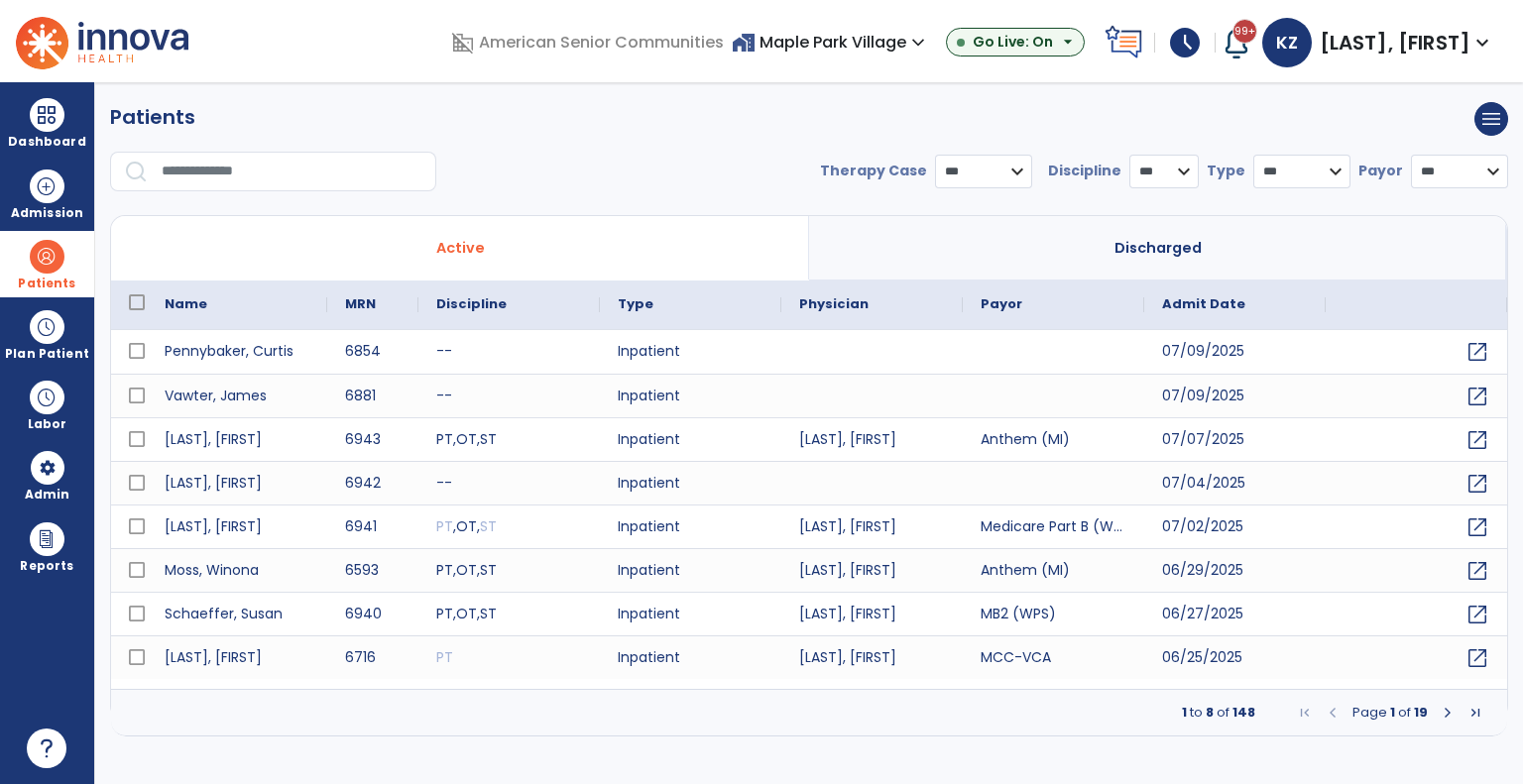click at bounding box center (292, 171) 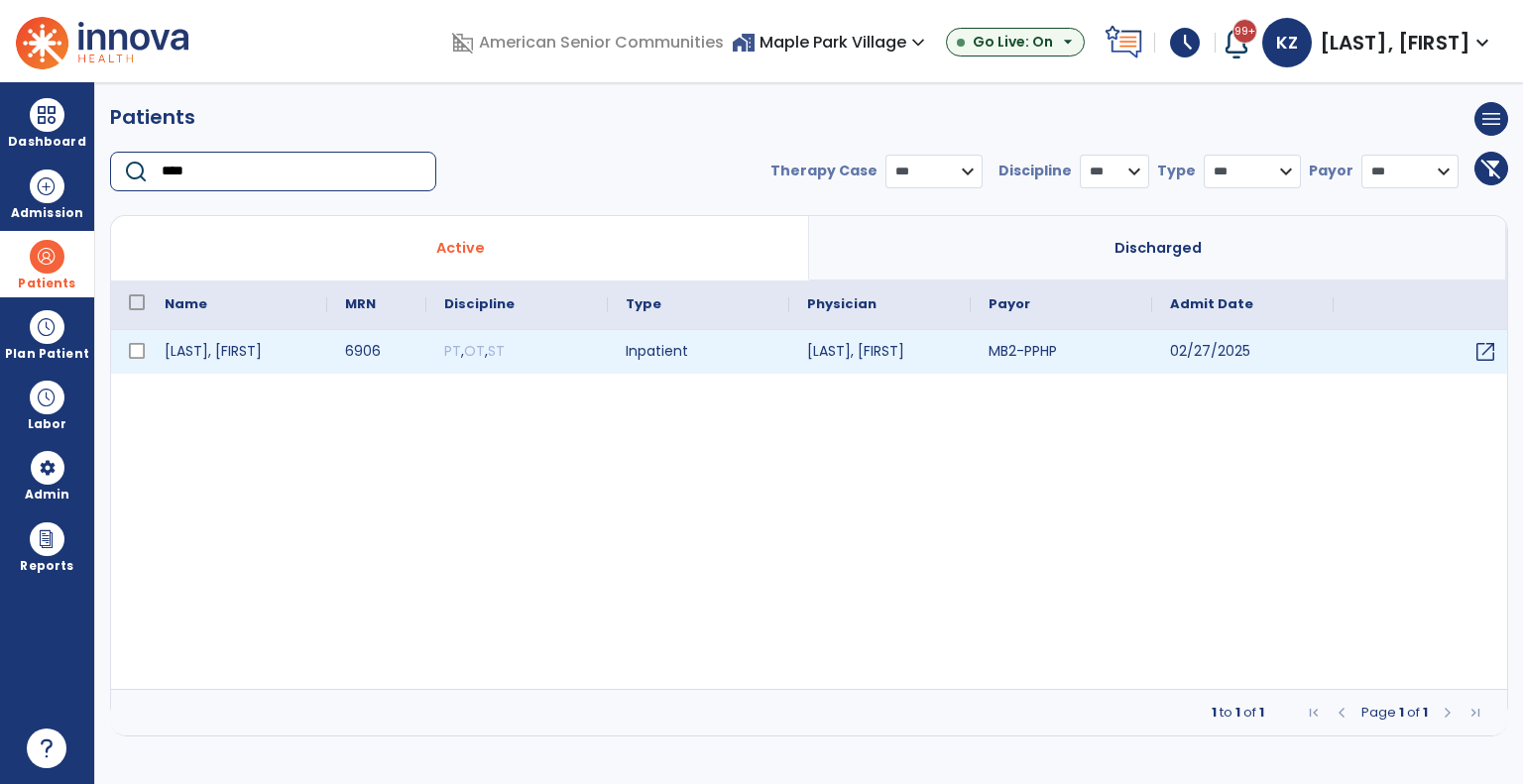 type on "****" 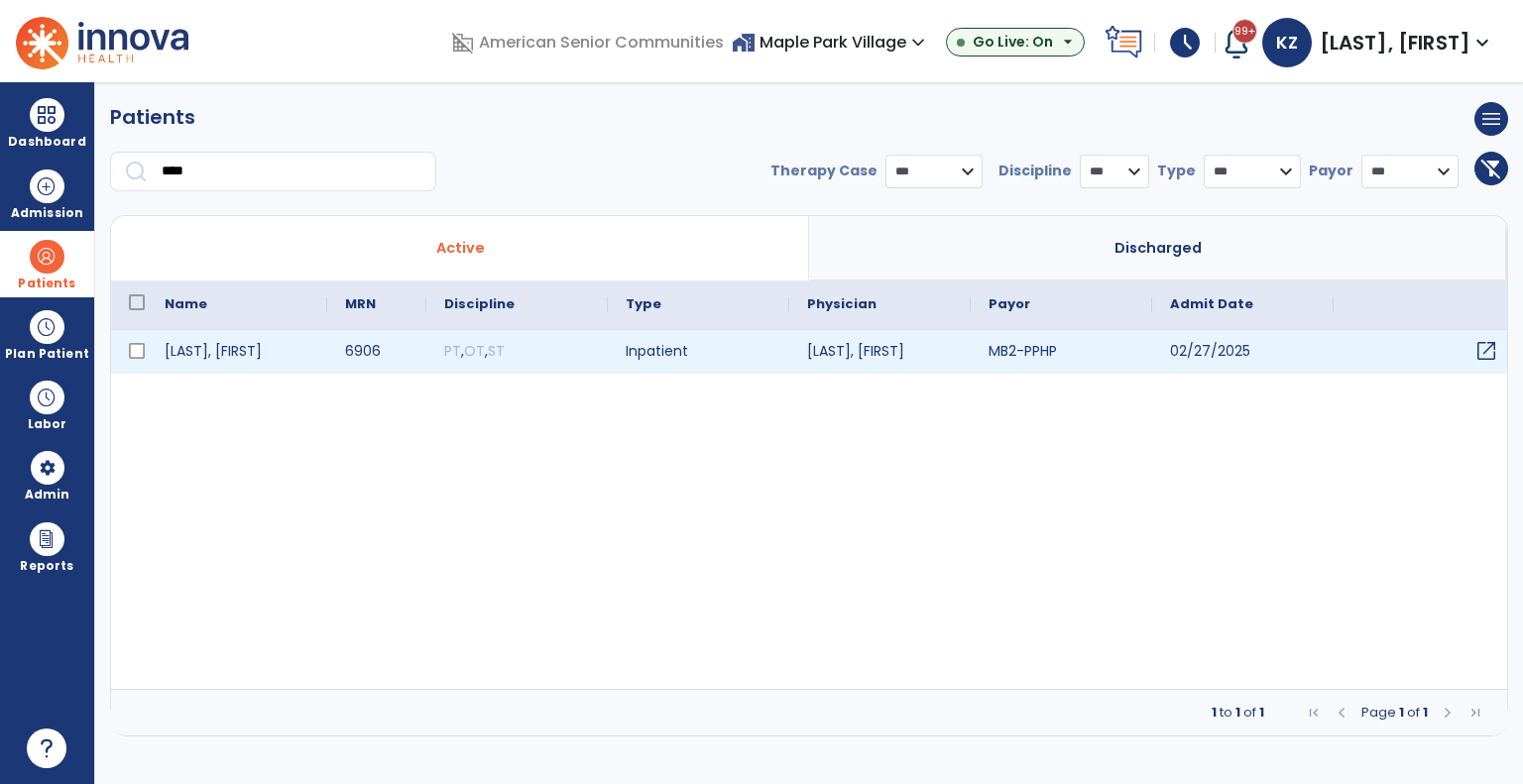 click on "open_in_new" at bounding box center (1486, 351) 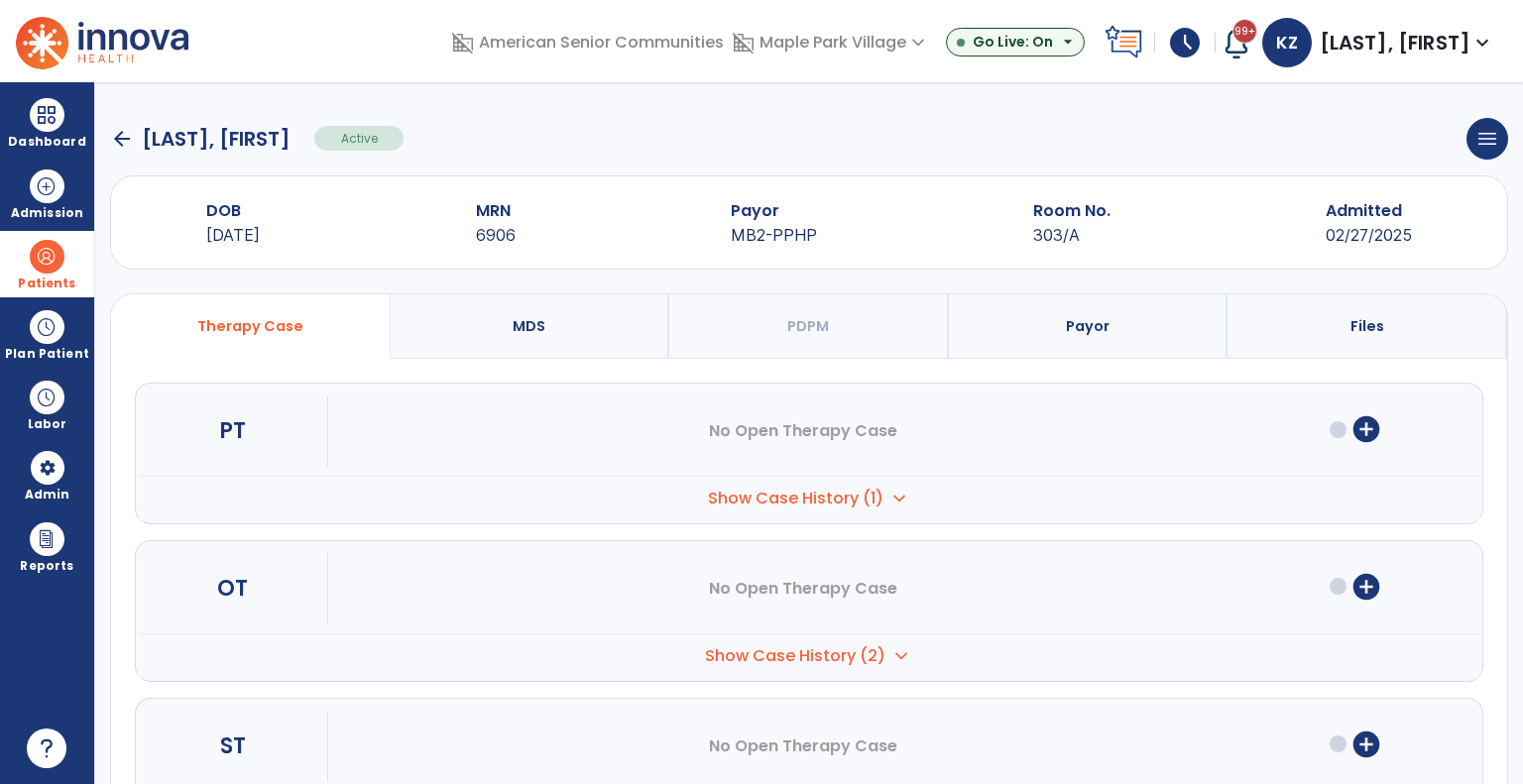 click at bounding box center (47, 257) 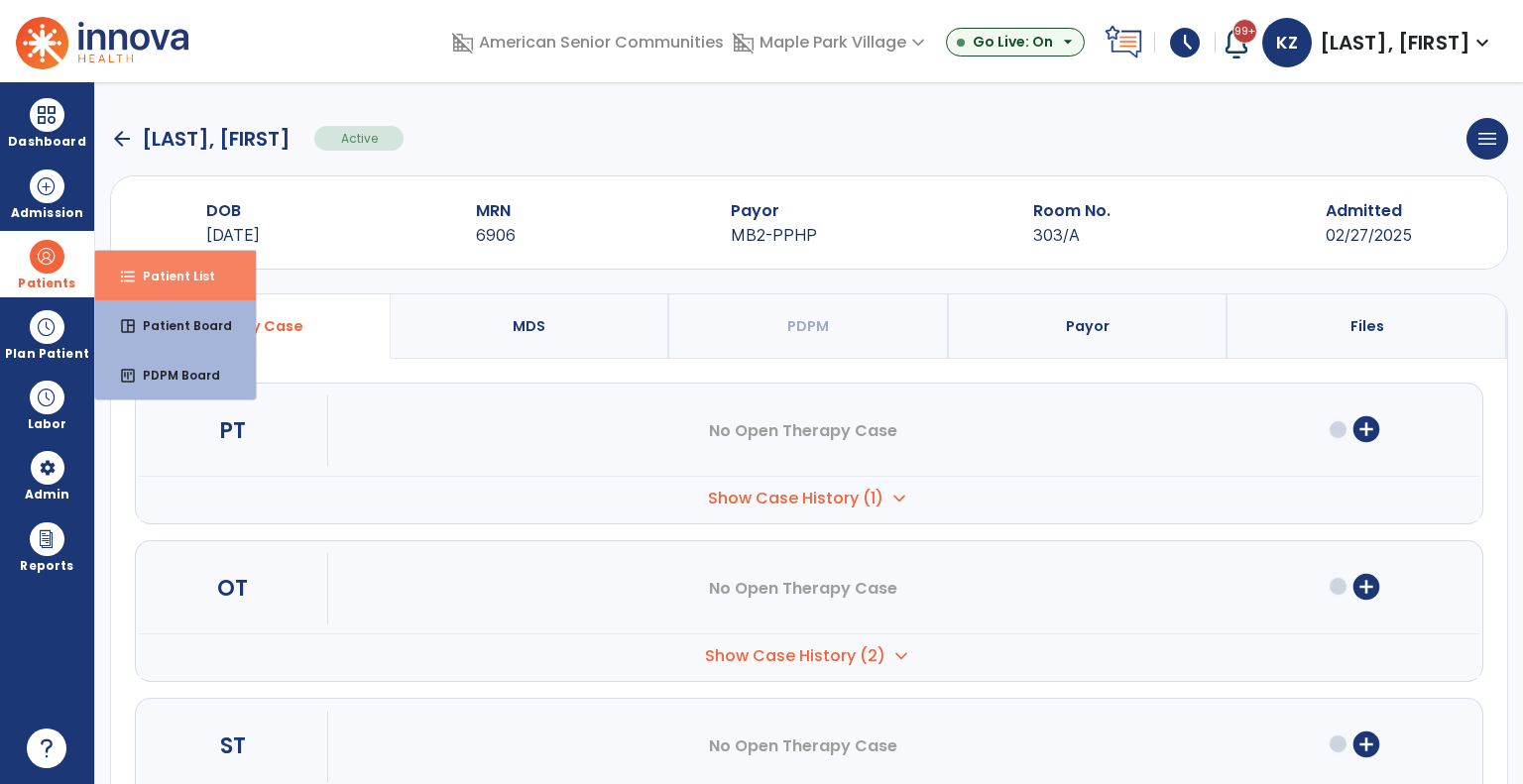 click on "format_list_bulleted  Patient List" at bounding box center (176, 276) 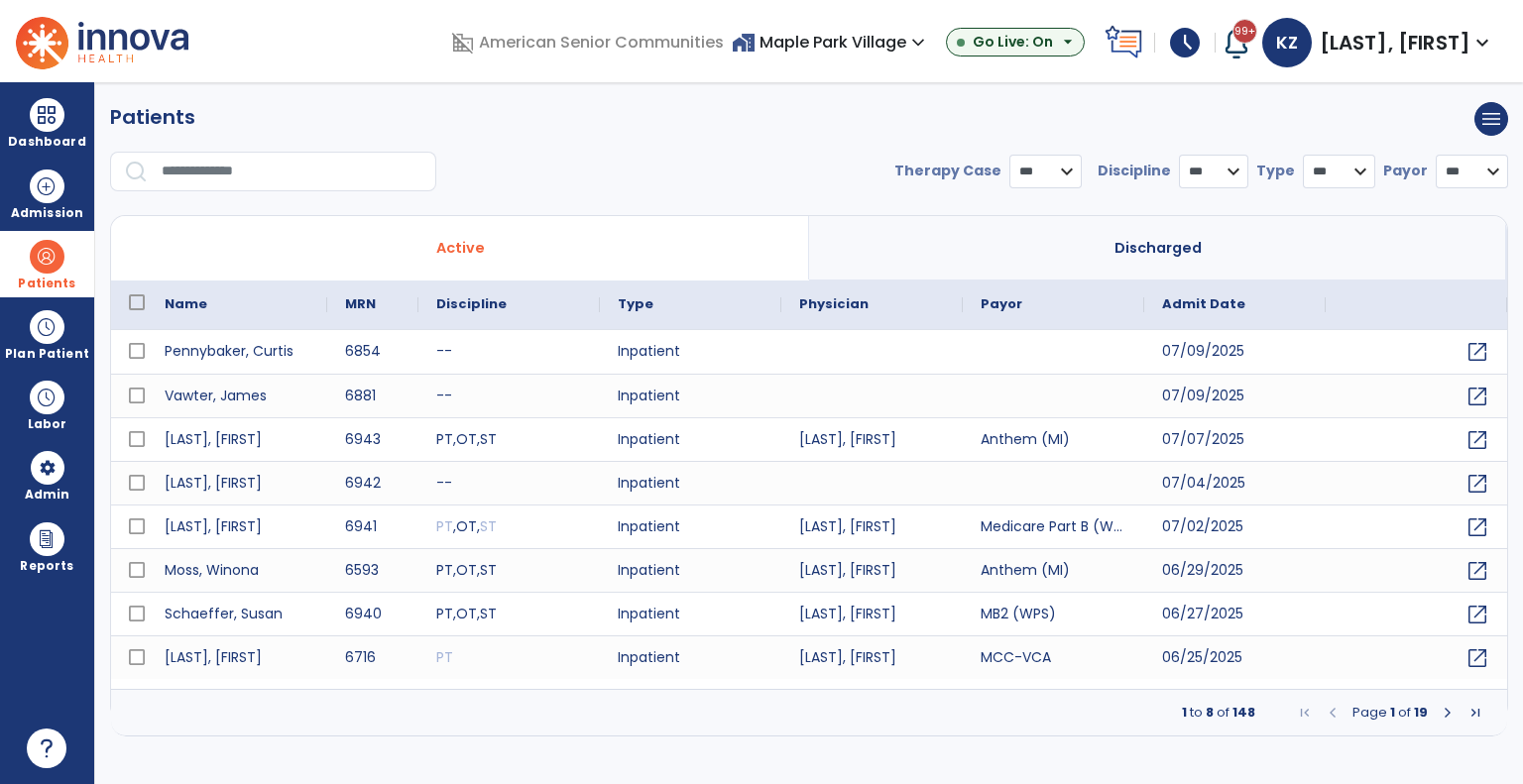 select on "***" 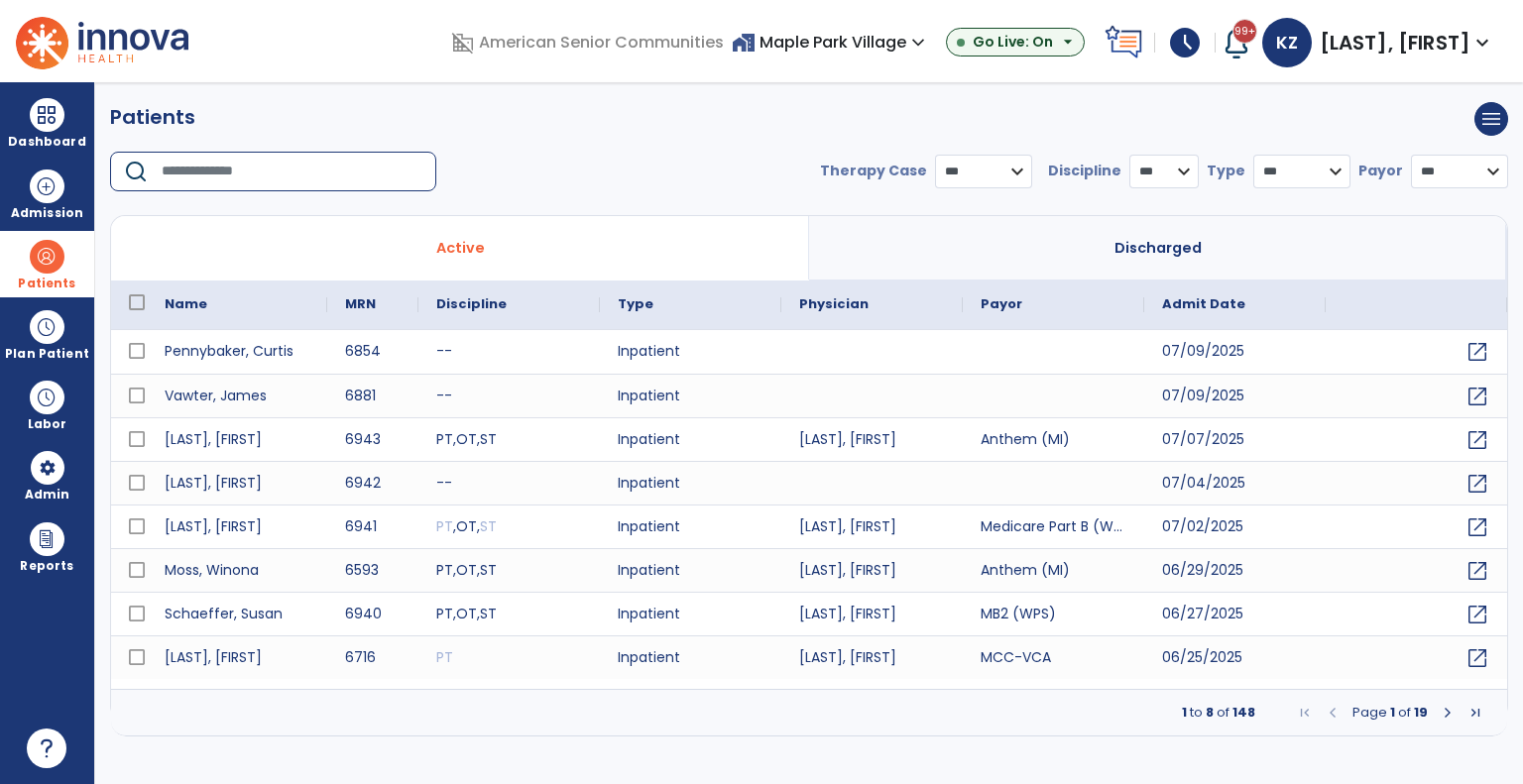 click at bounding box center [292, 171] 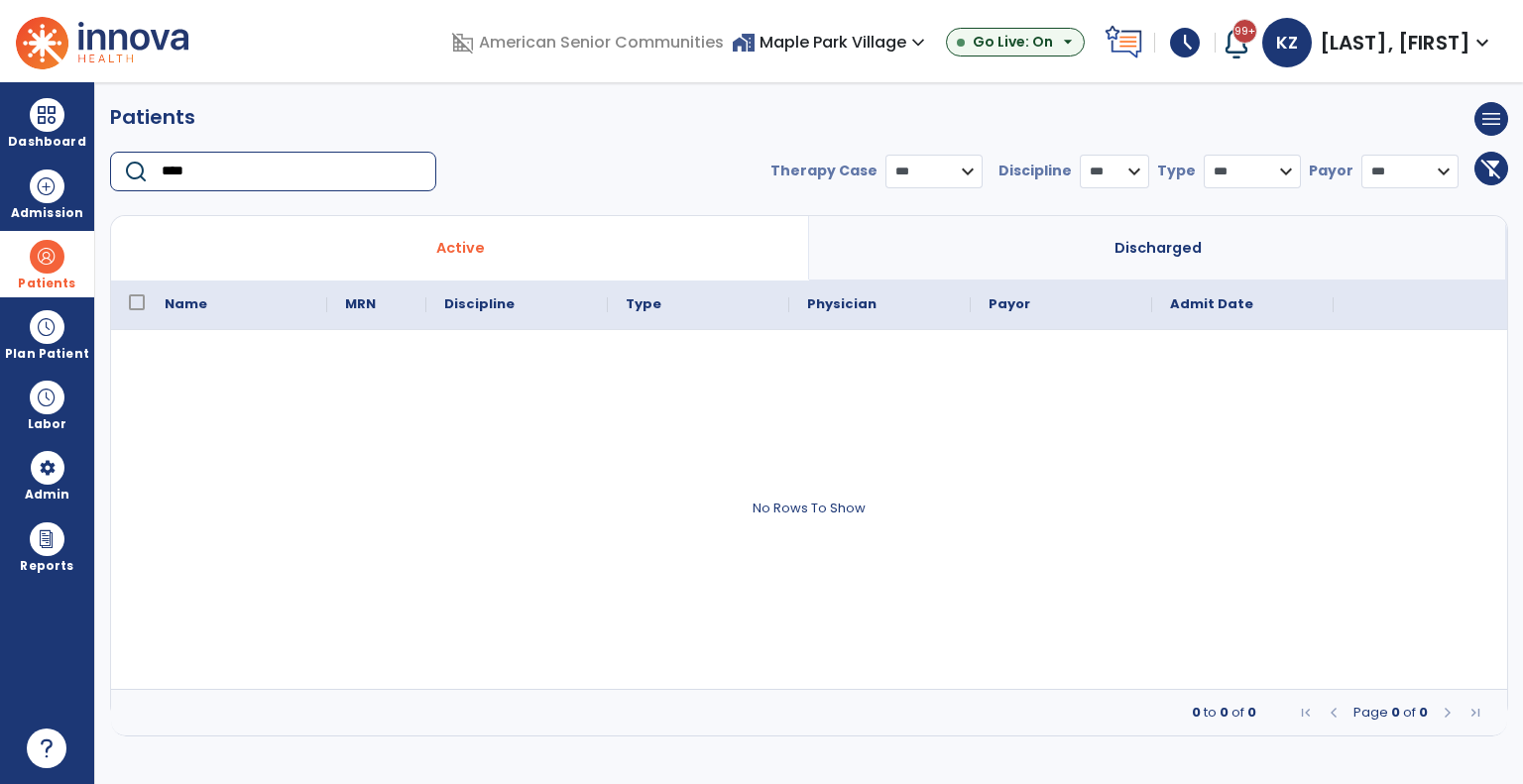 type on "****" 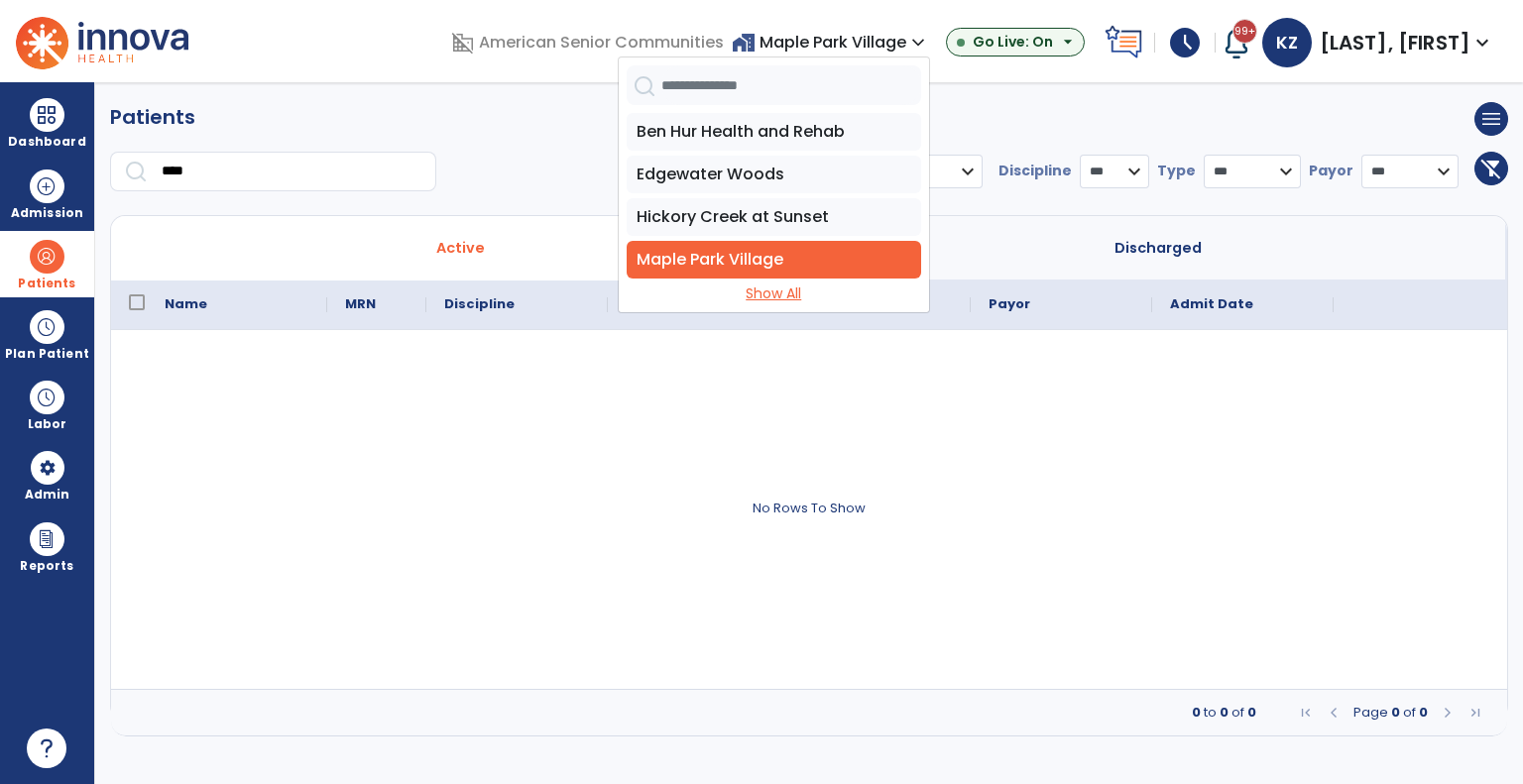 click on "Show All" at bounding box center [773, 293] 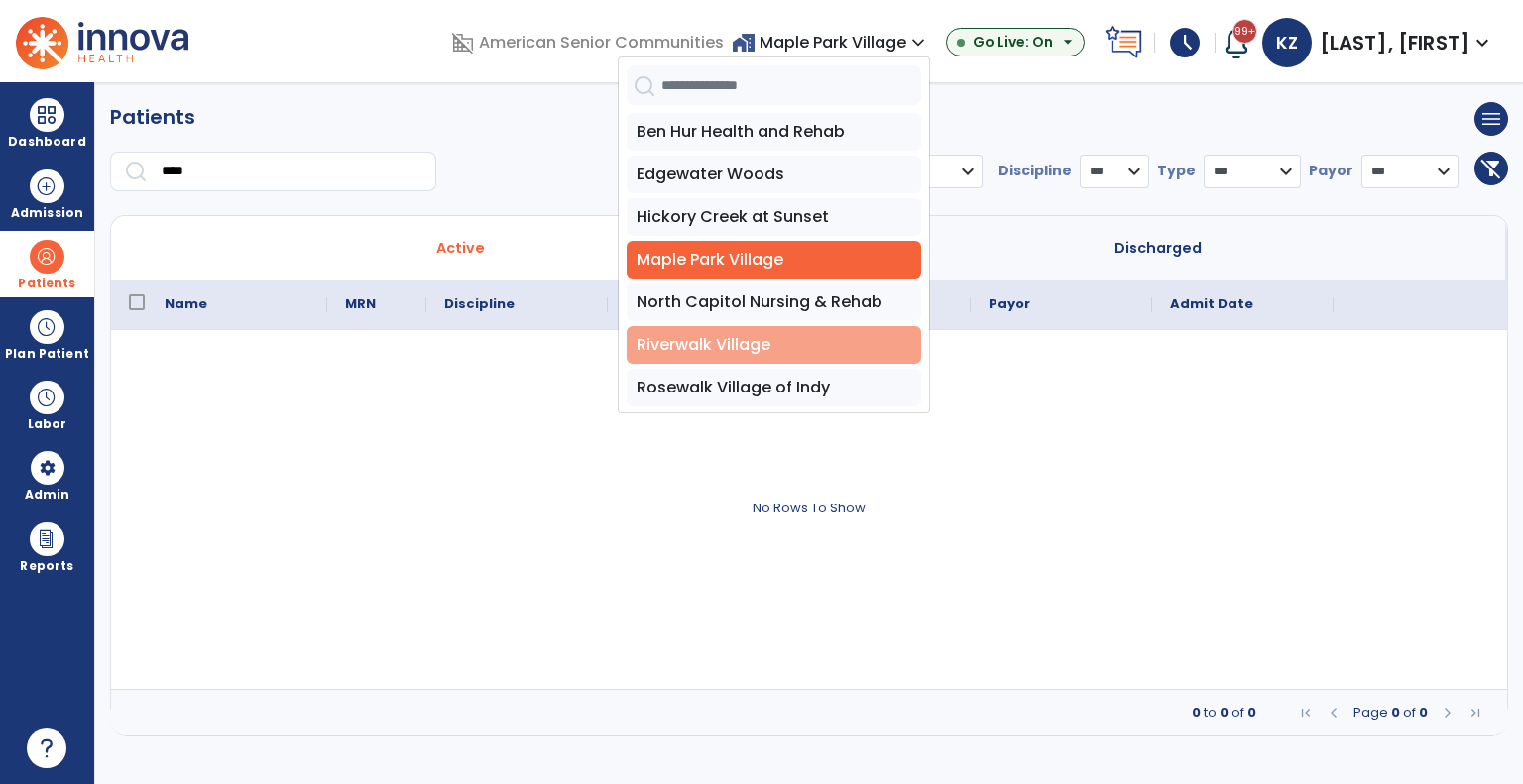 click on "Riverwalk Village" at bounding box center [773, 345] 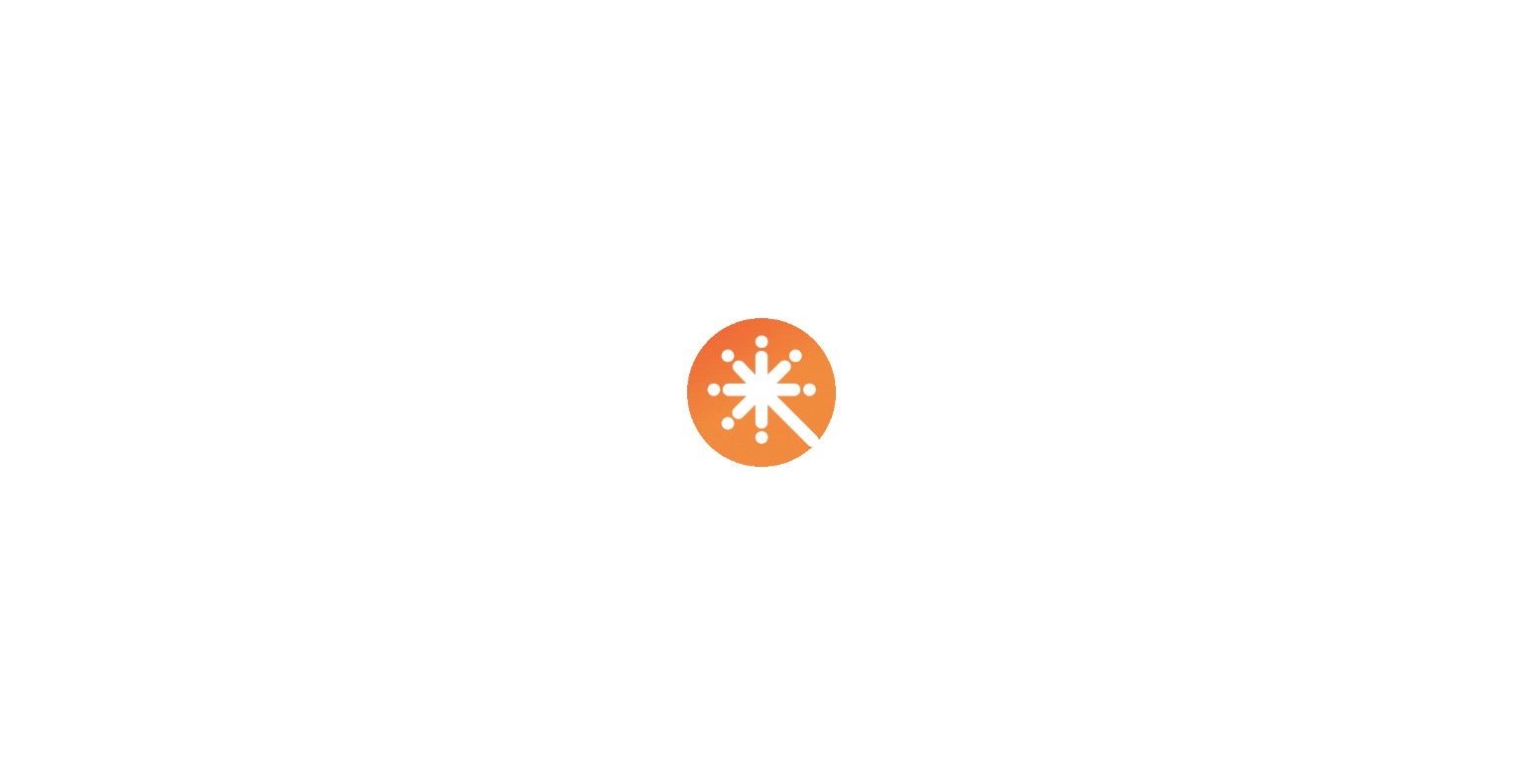scroll, scrollTop: 0, scrollLeft: 0, axis: both 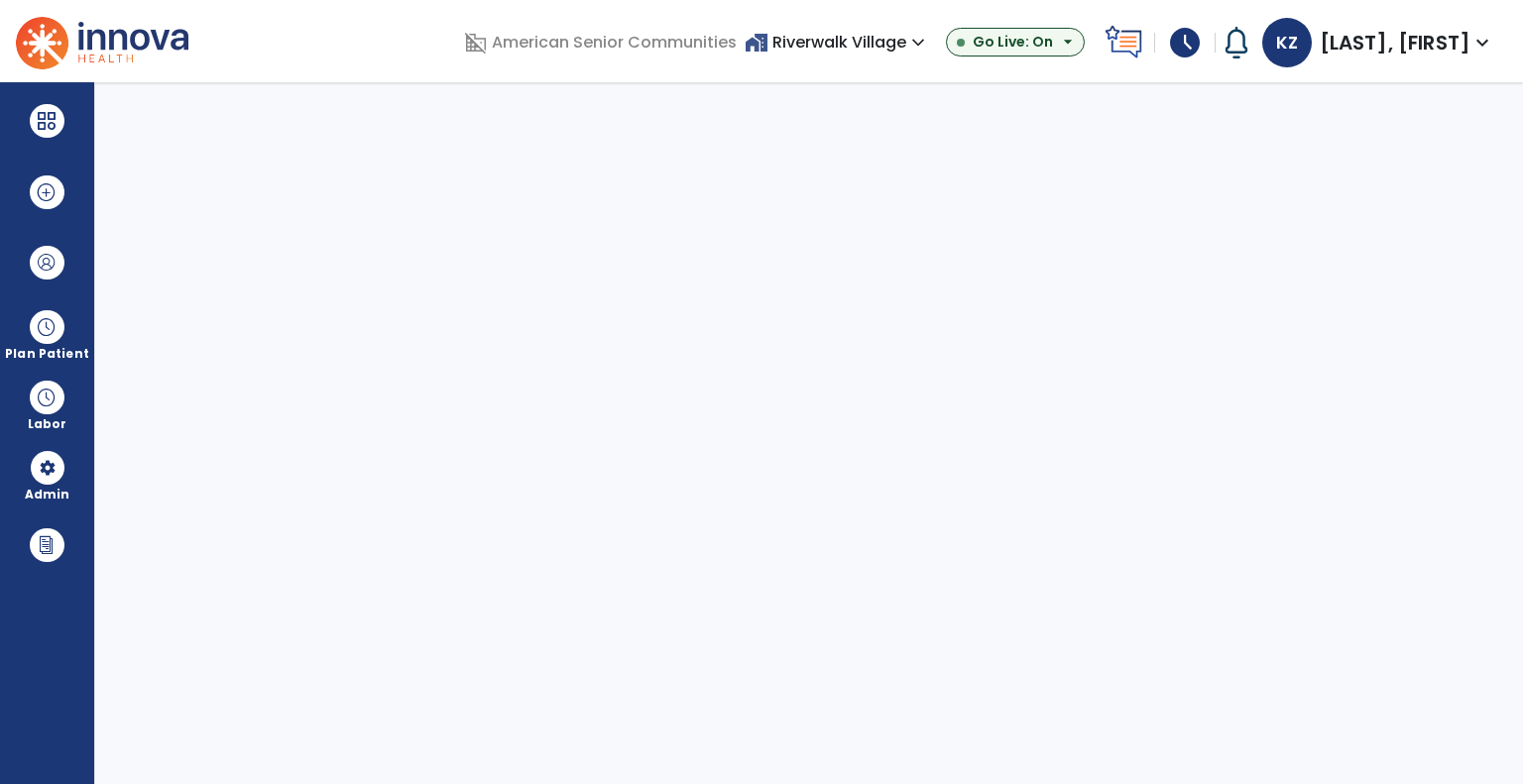 select on "***" 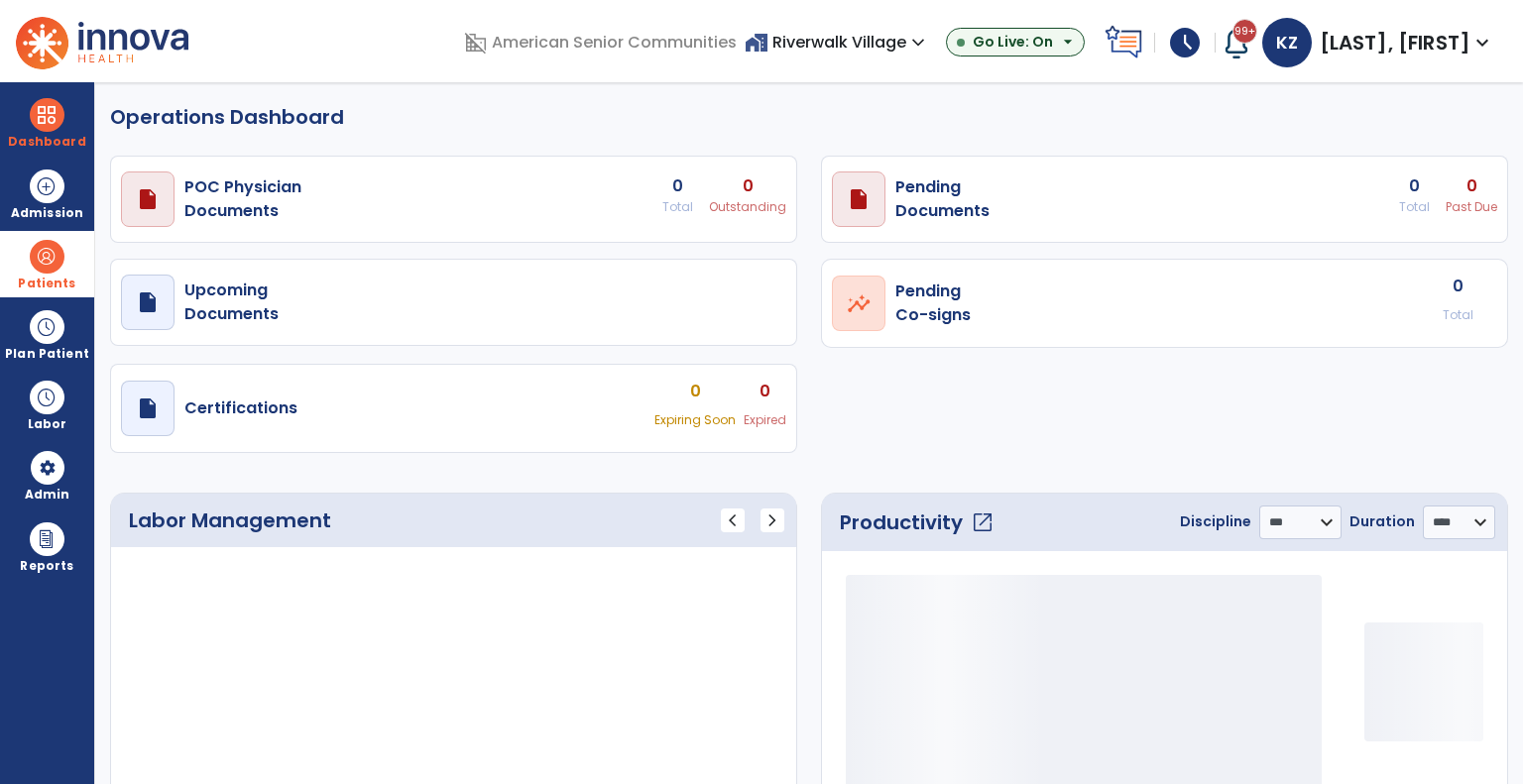 select on "***" 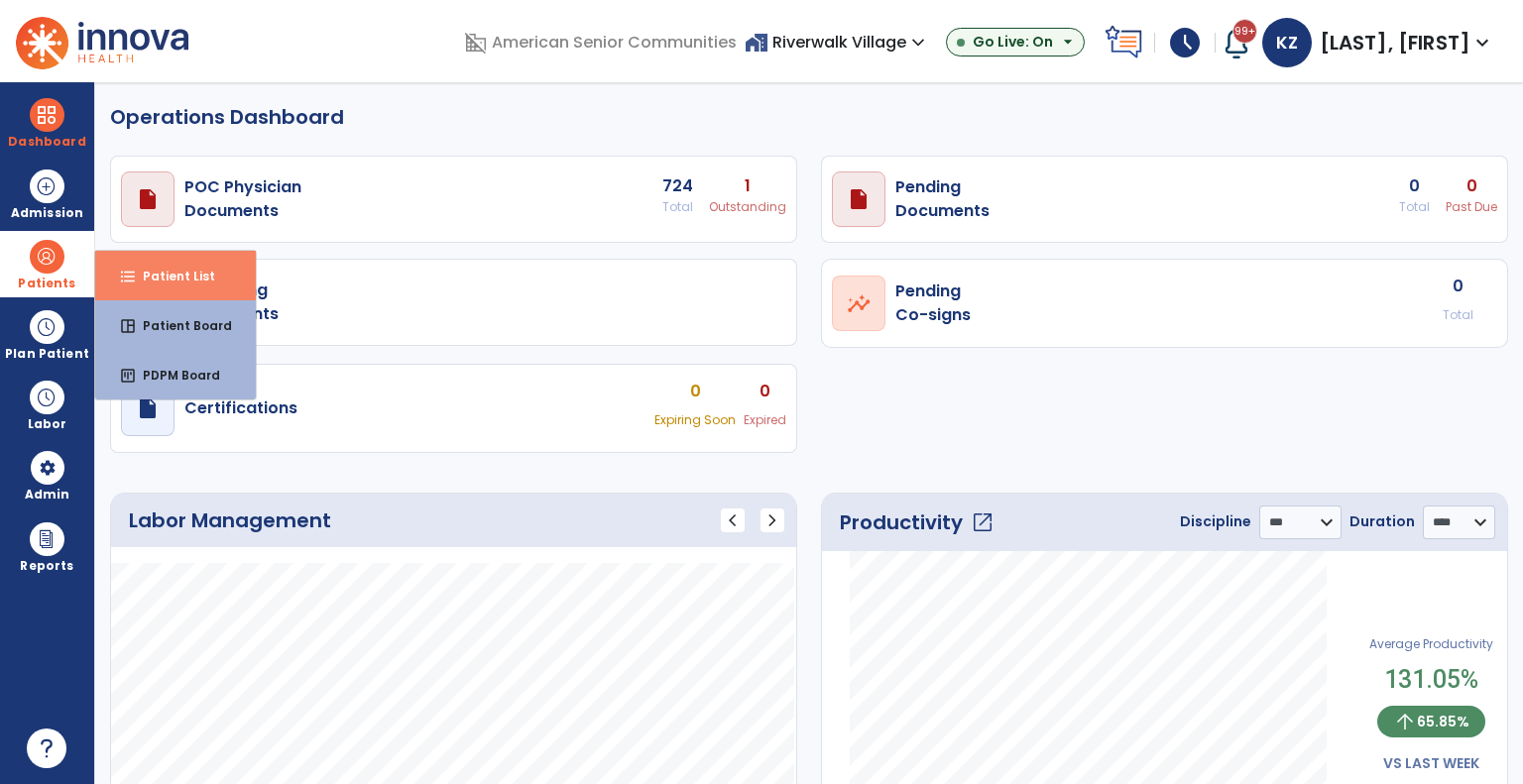click on "Patient List" at bounding box center (171, 276) 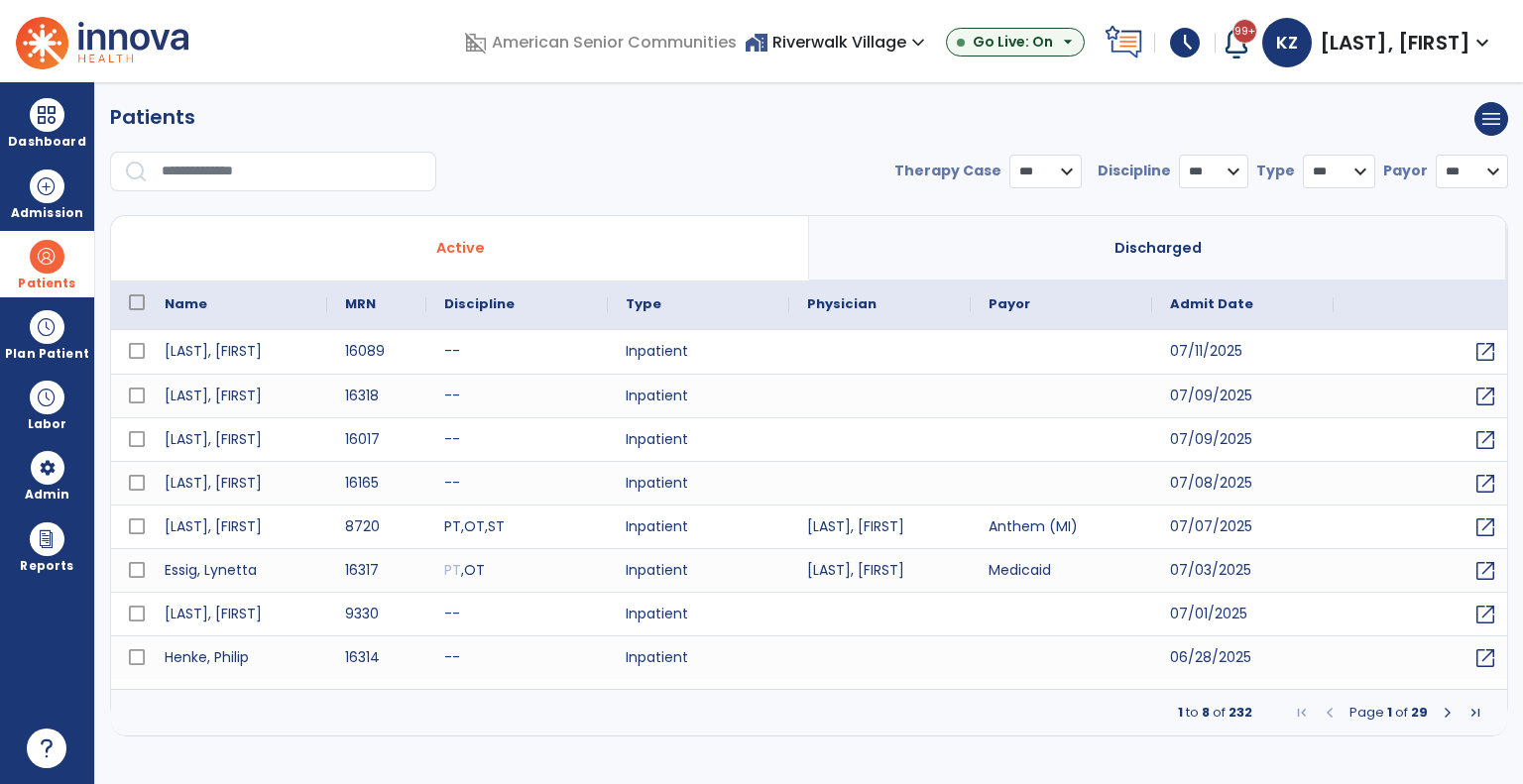 select on "***" 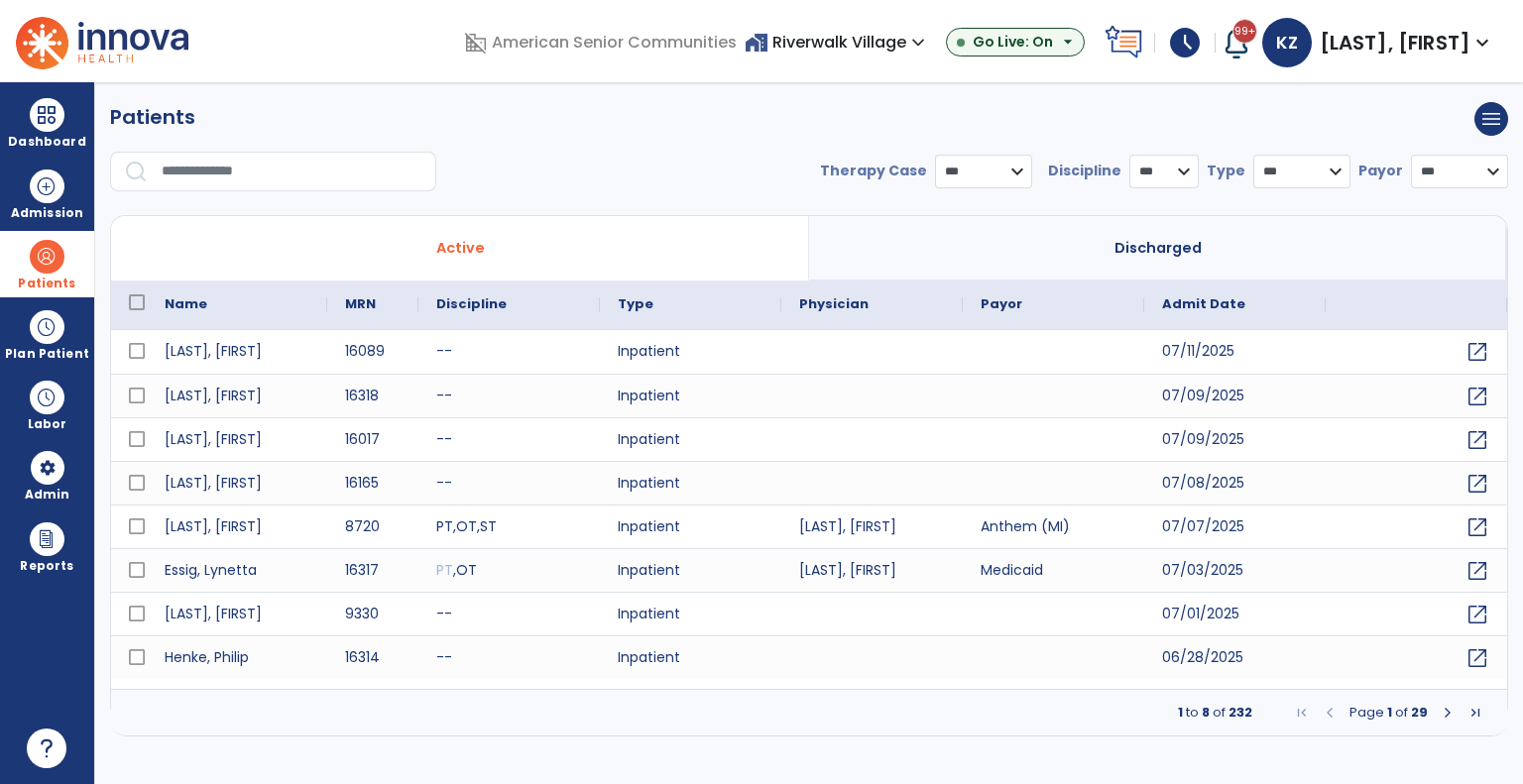 click at bounding box center [292, 171] 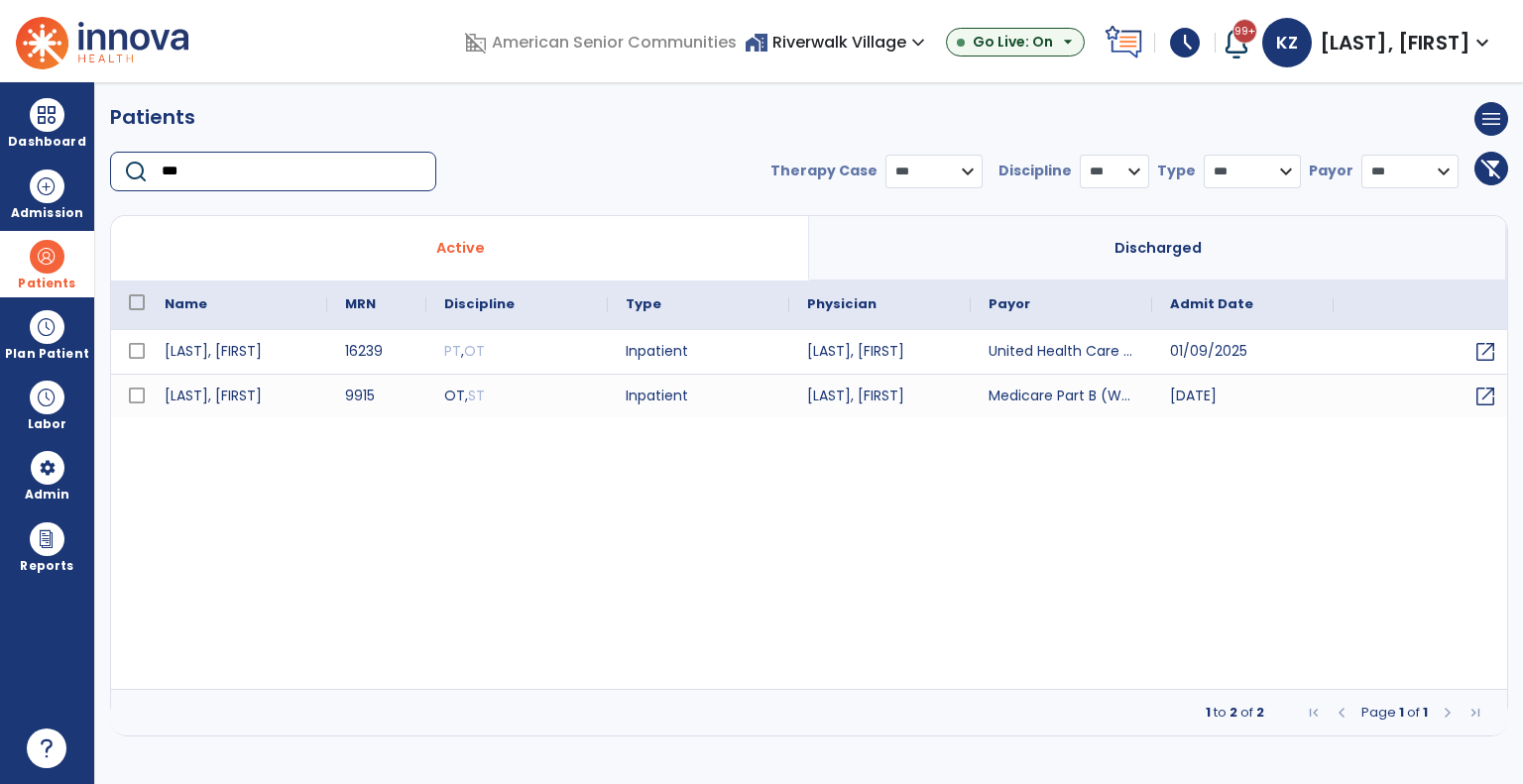 type on "***" 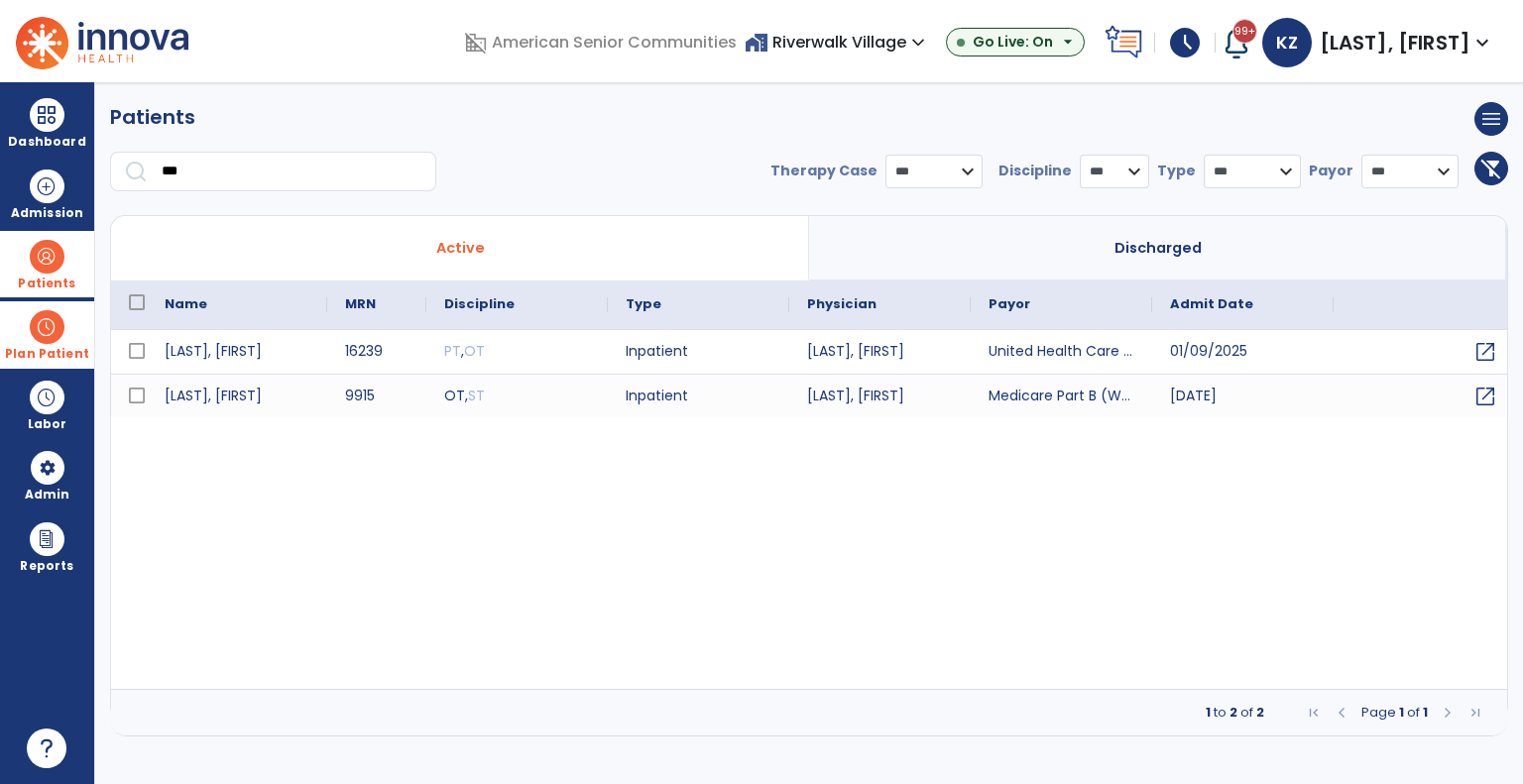 click at bounding box center [47, 327] 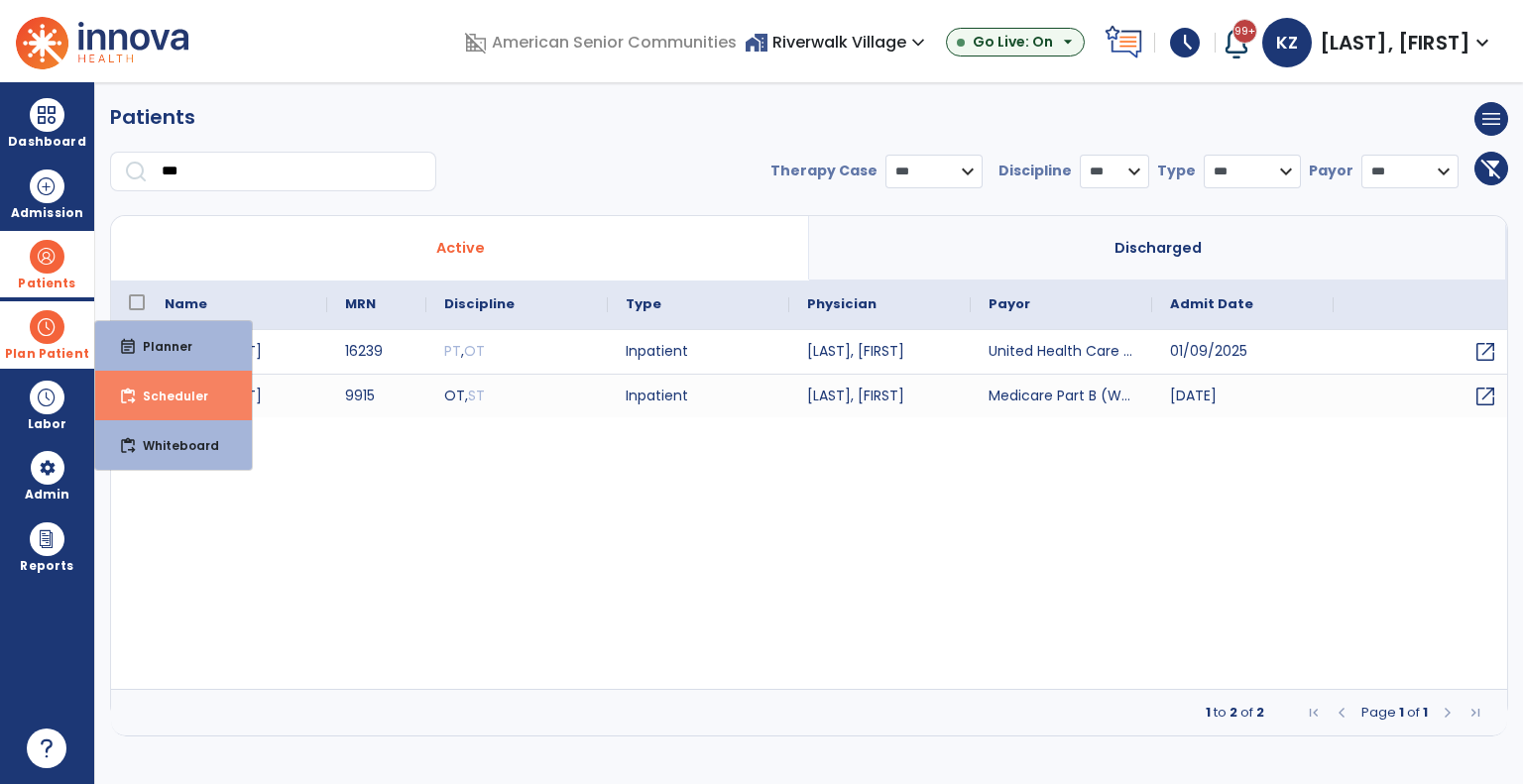 click on "content_paste_go" at bounding box center (128, 396) 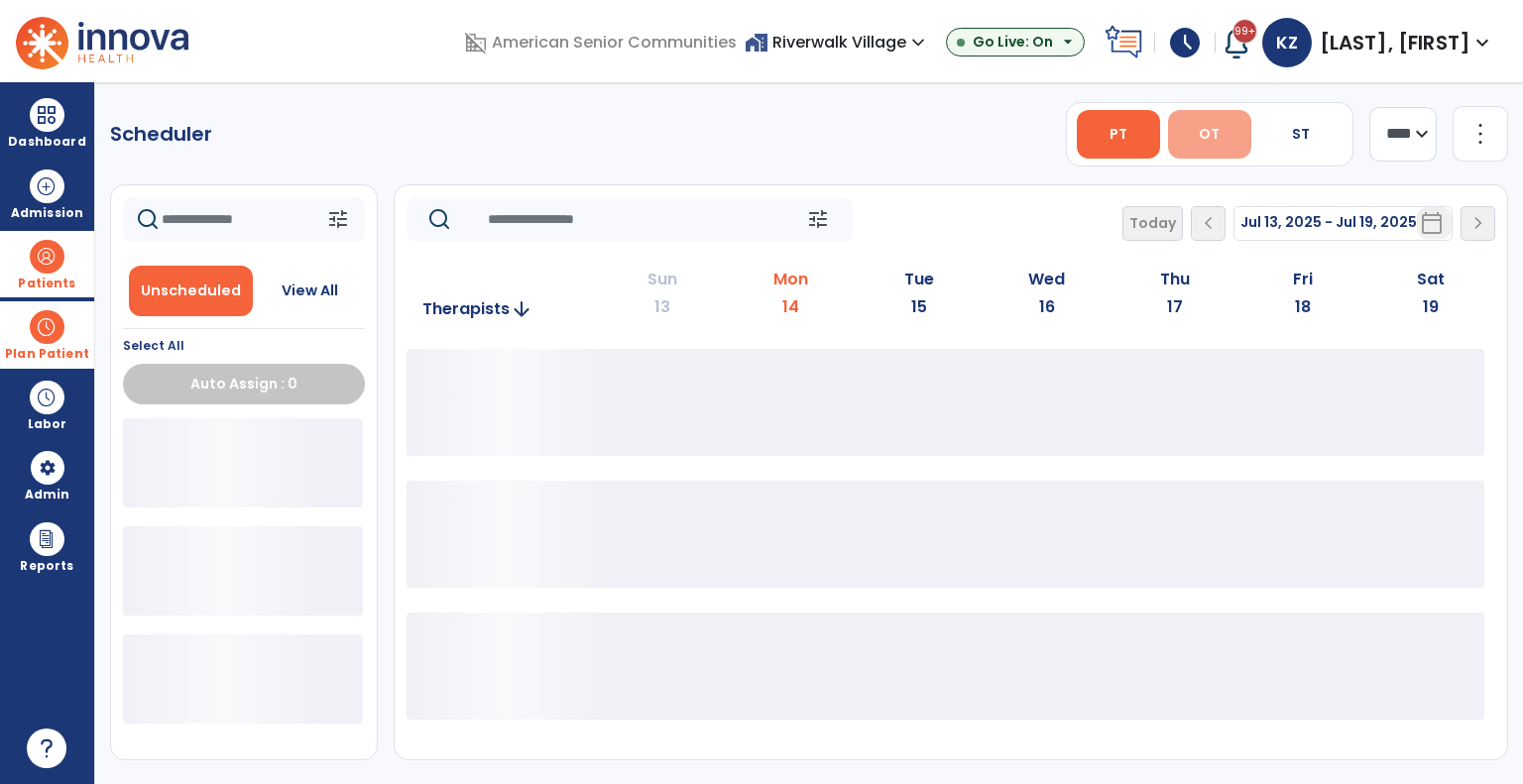 click on "OT" at bounding box center (1209, 134) 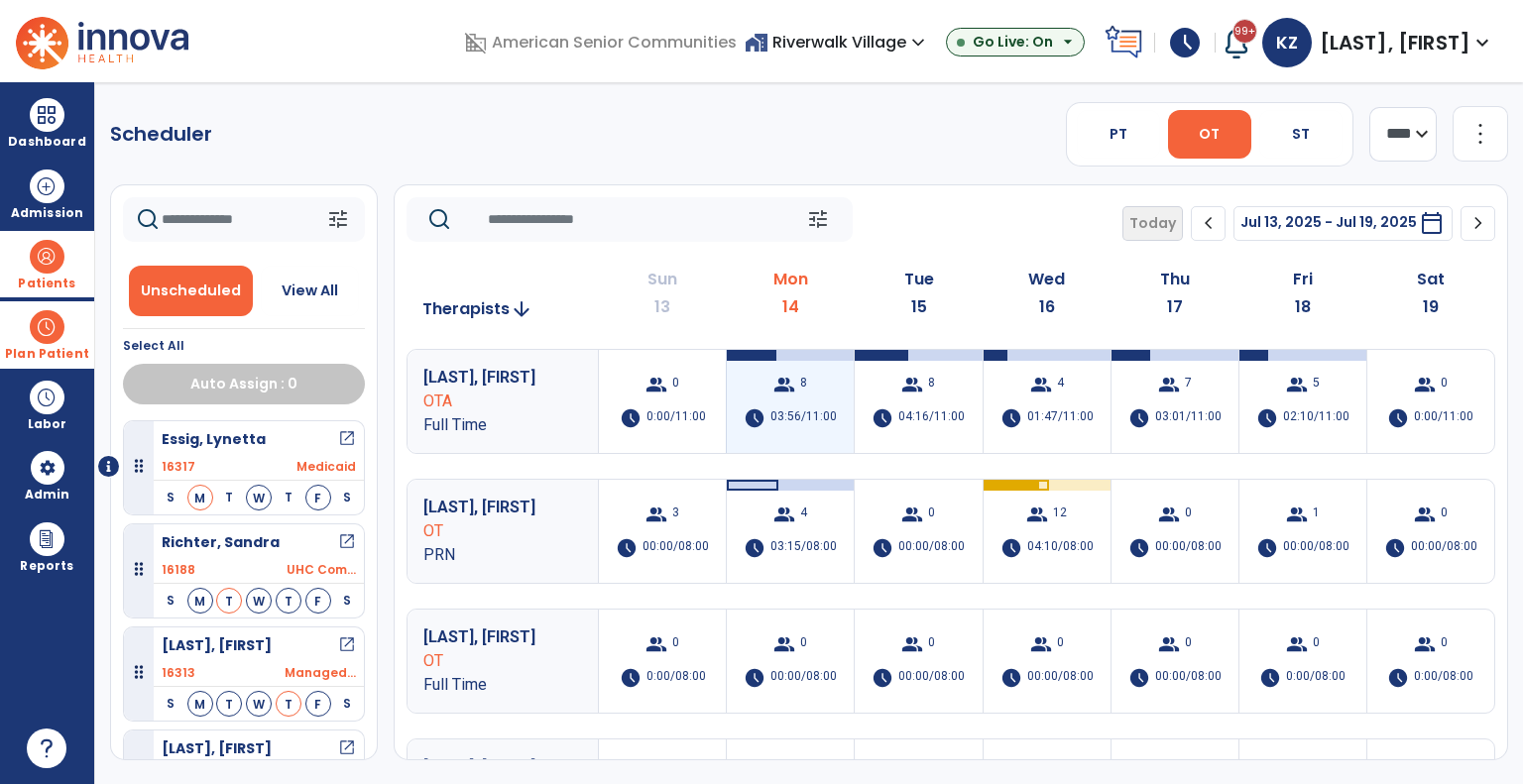 click on "schedule  03:56/11:00" at bounding box center [790, 418] 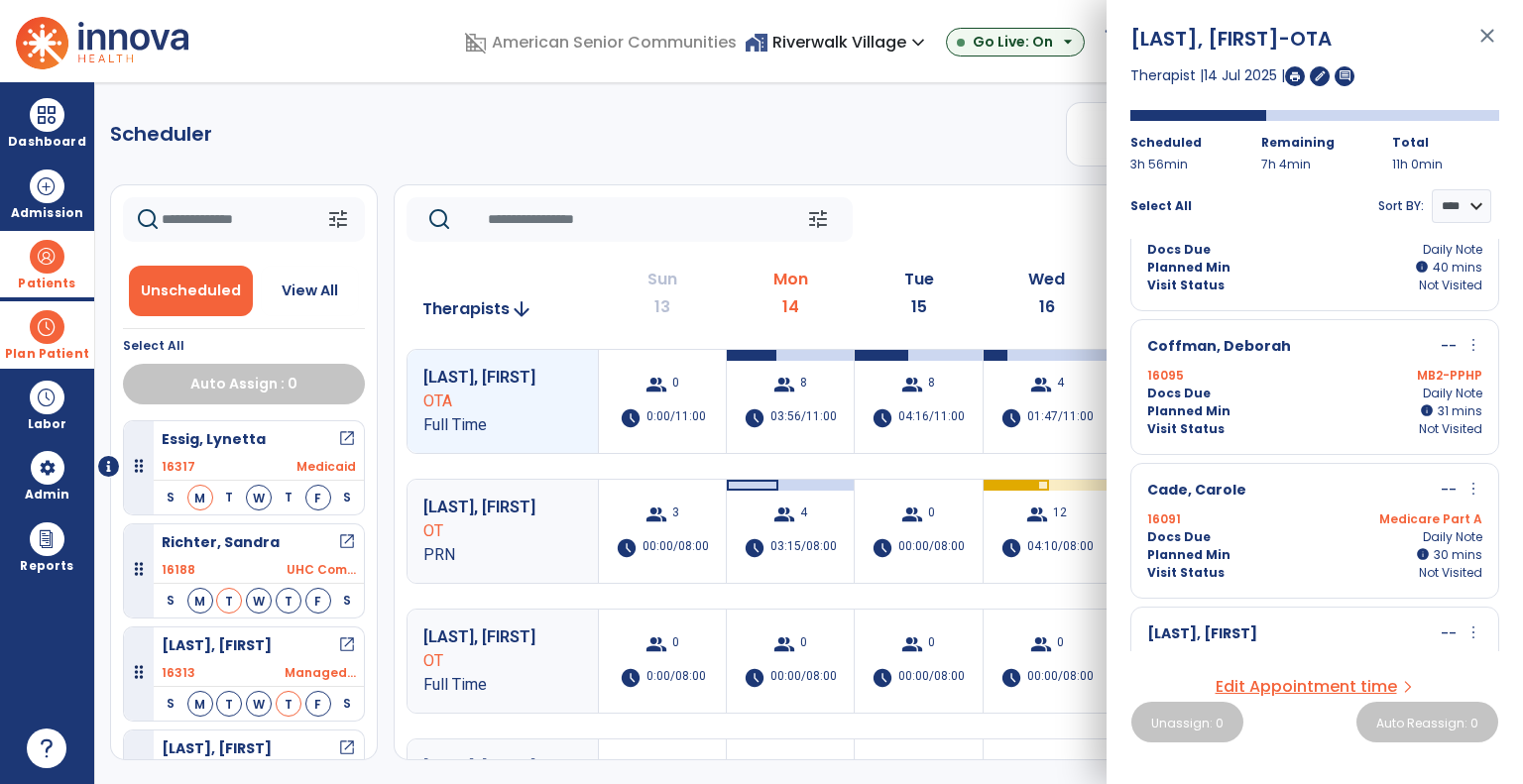 scroll, scrollTop: 39, scrollLeft: 0, axis: vertical 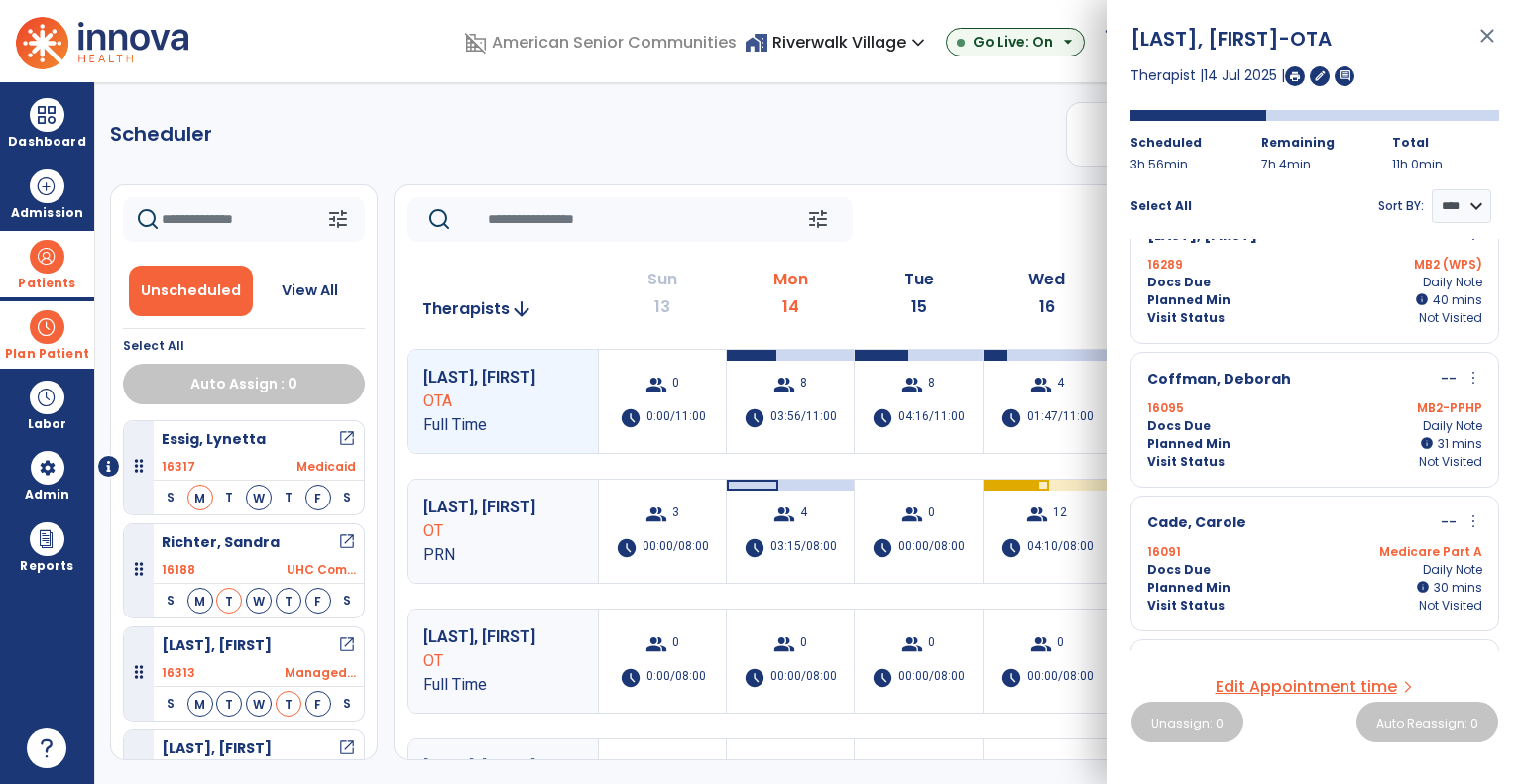 click on "Planned Min  info   31 I 31 mins" at bounding box center (1315, 444) 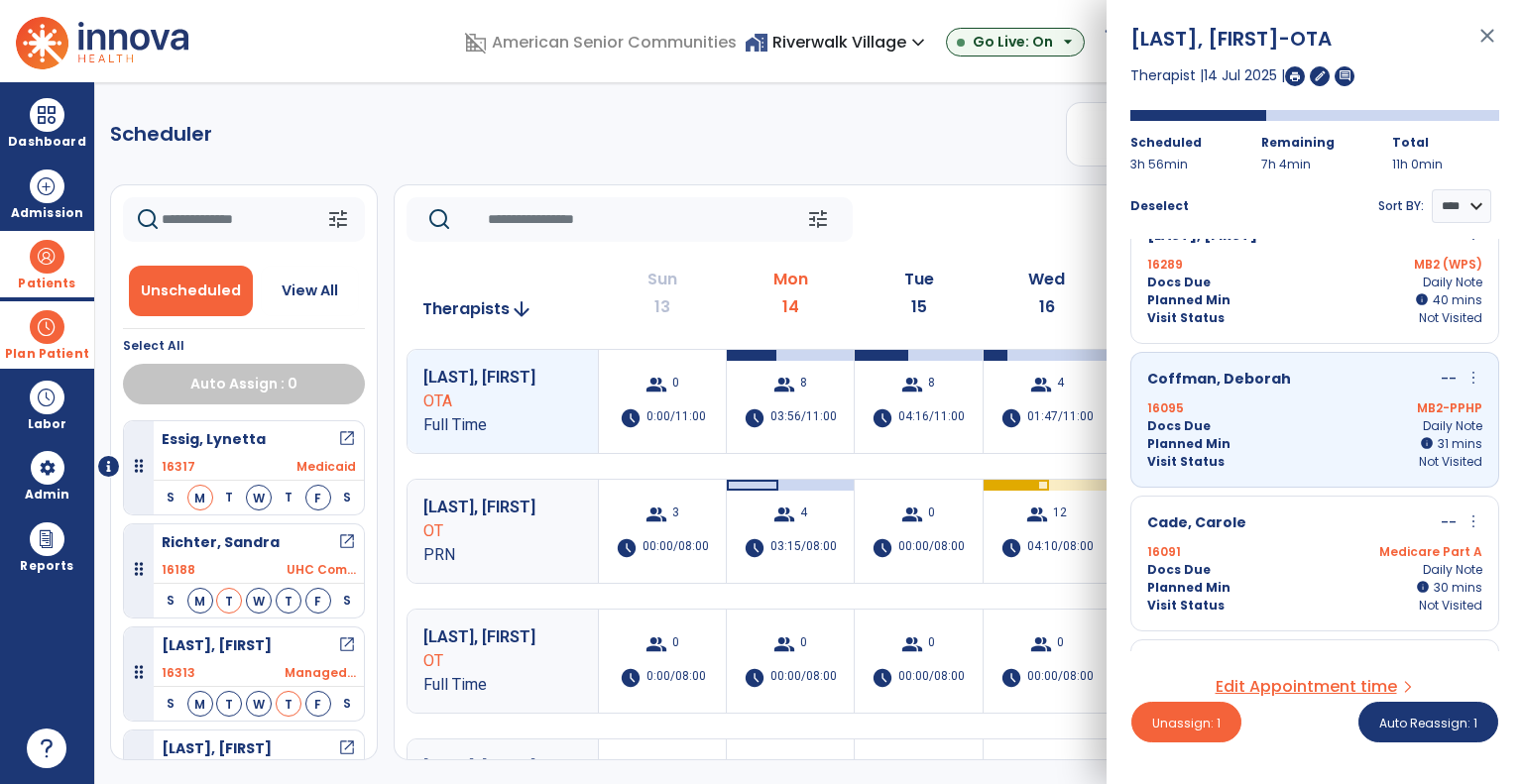 click on "[LAST], [FIRST]  -OTA close  Therapist |   [DATE] |   edit   comment  Scheduled 3h 56min Remaining  7h 4min  Total 11h 0min  Deselect   Sort BY:  **** ****  [LAST], [FIRST]   --  more_vert  edit   Edit Session   alt_route   Split Minutes  16289 MB2 (WPS)  Docs Due Daily Note   Planned Min  info   40 I 40 mins  Visit Status  Not Visited   Coffman, Deborah   --  more_vert  edit   Edit Session   alt_route   Split Minutes  16095 MB2-PPHP  Docs Due Daily Note   Planned Min  info   31 I 31 mins  Visit Status  Not Visited   Cade, Carole   --  more_vert  edit   Edit Session   alt_route   Split Minutes  16091 Medicare Part A  Docs Due Daily Note   Planned Min  info   30 I 30 mins  Visit Status  Not Visited   Fraser, John   --  more_vert  edit   Edit Session   alt_route   Split Minutes  16309 MCC-VCA  Docs Due Daily Note   Planned Min  info   30 I 30 mins  Visit Status  Not Visited   Waltz, Robert   --  more_vert  edit   Edit Session   alt_route   Split Minutes  16313 Managed Insurance (MI)  Docs Due Daily Note" at bounding box center [1315, 392] 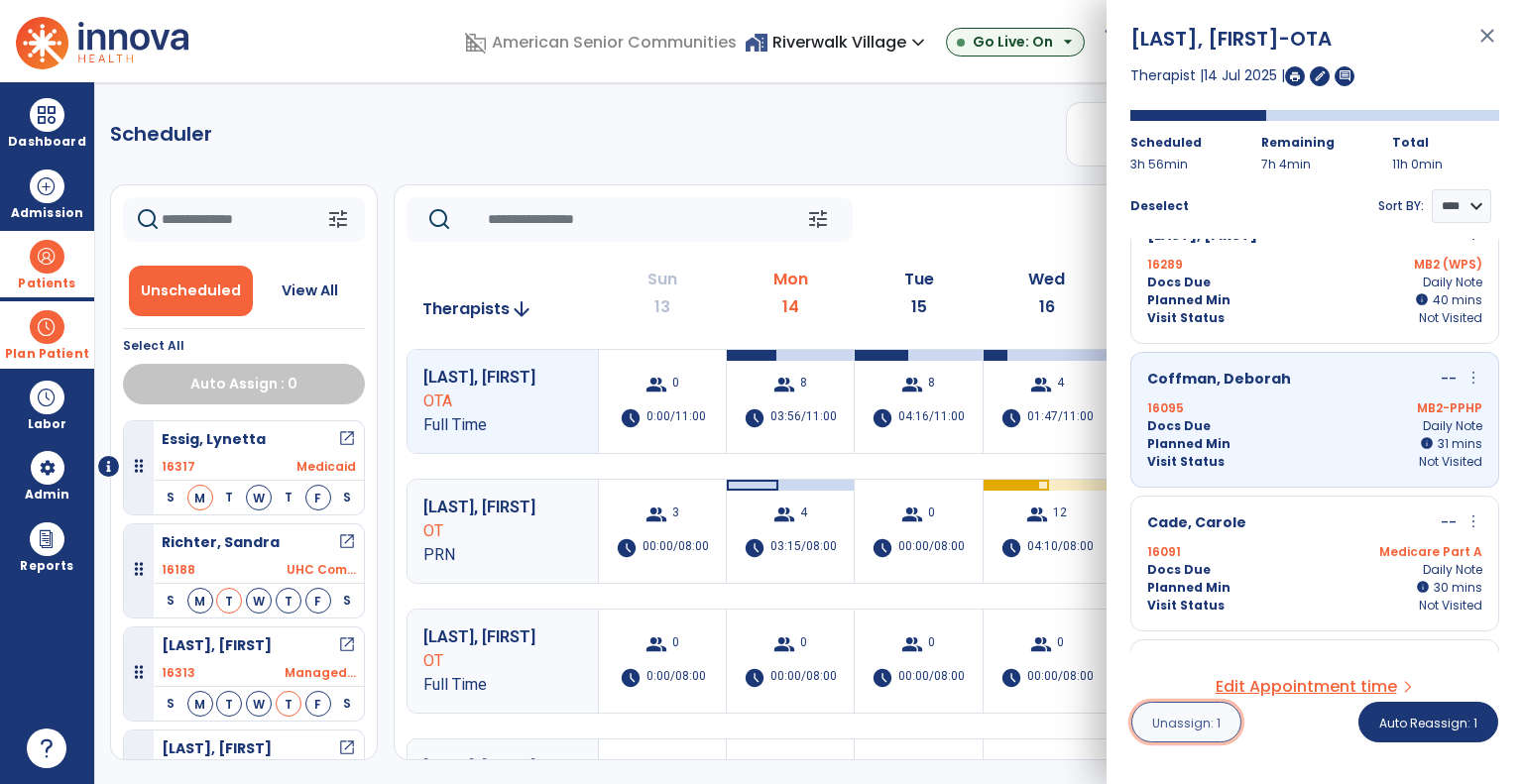 click on "Unassign: 1" at bounding box center [1186, 723] 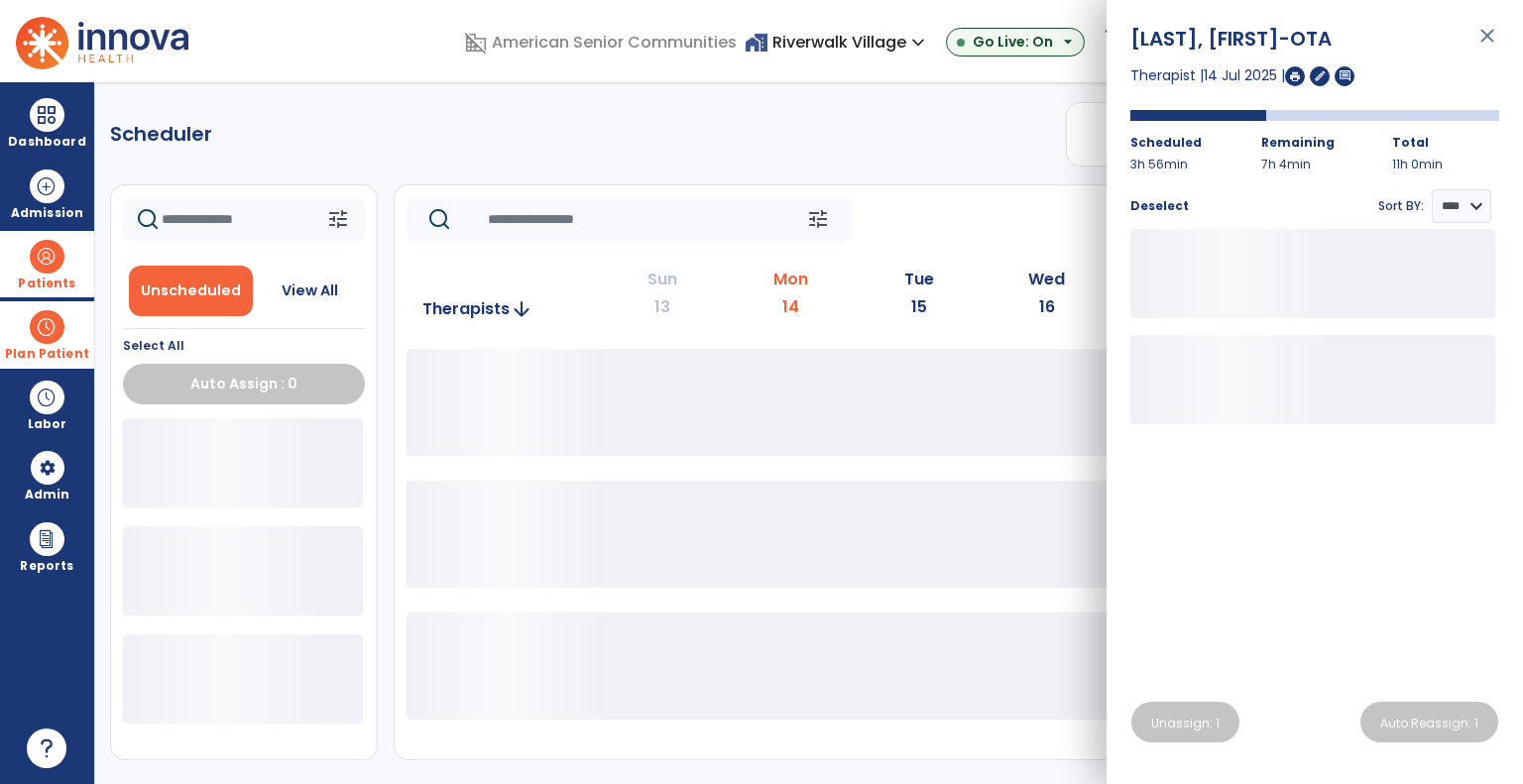 click on "tune   Today  chevron_left Jul 13, 2025 - Jul 19, 2025  *********  calendar_today  chevron_right" 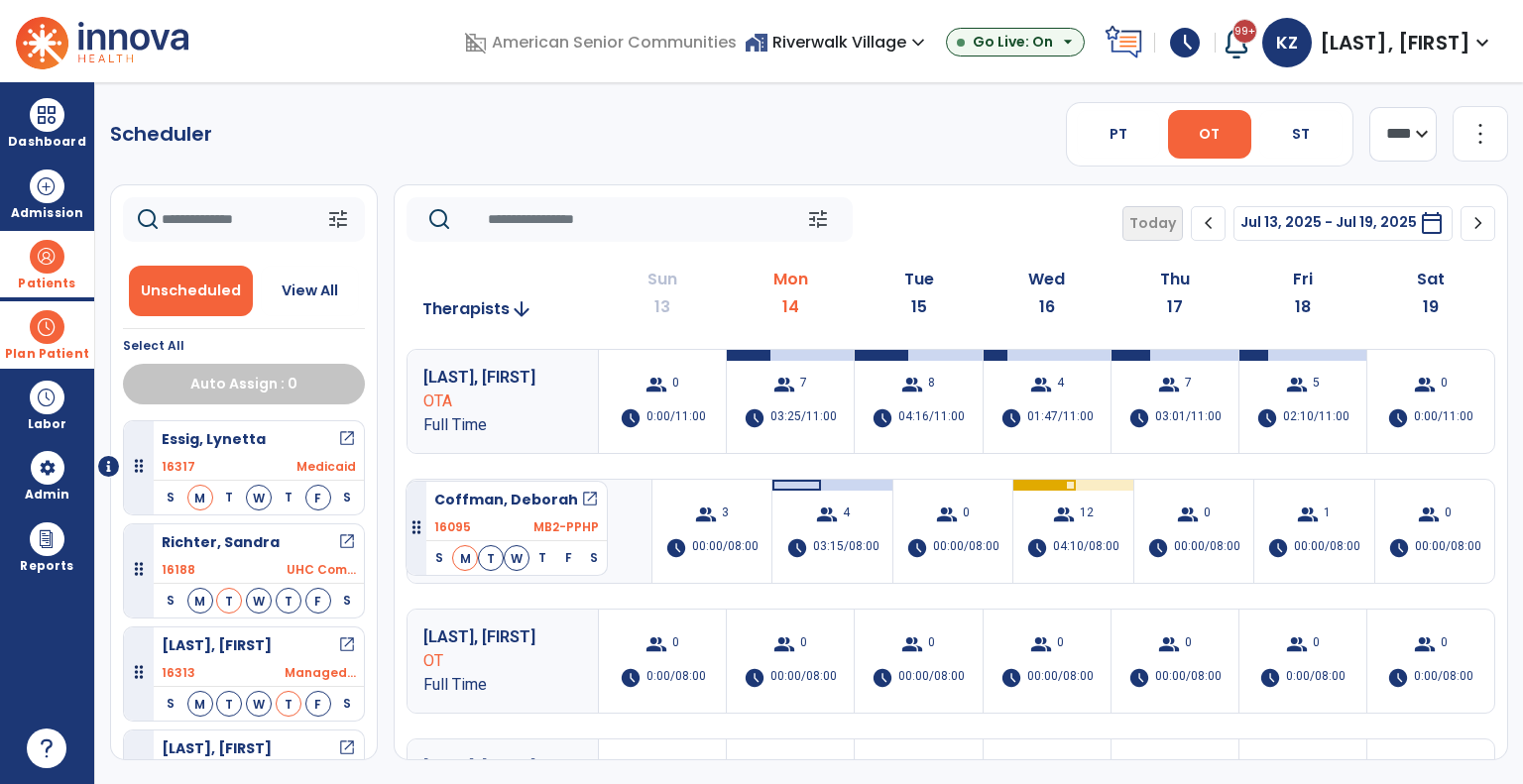 drag, startPoint x: 282, startPoint y: 461, endPoint x: 406, endPoint y: 473, distance: 124.57929 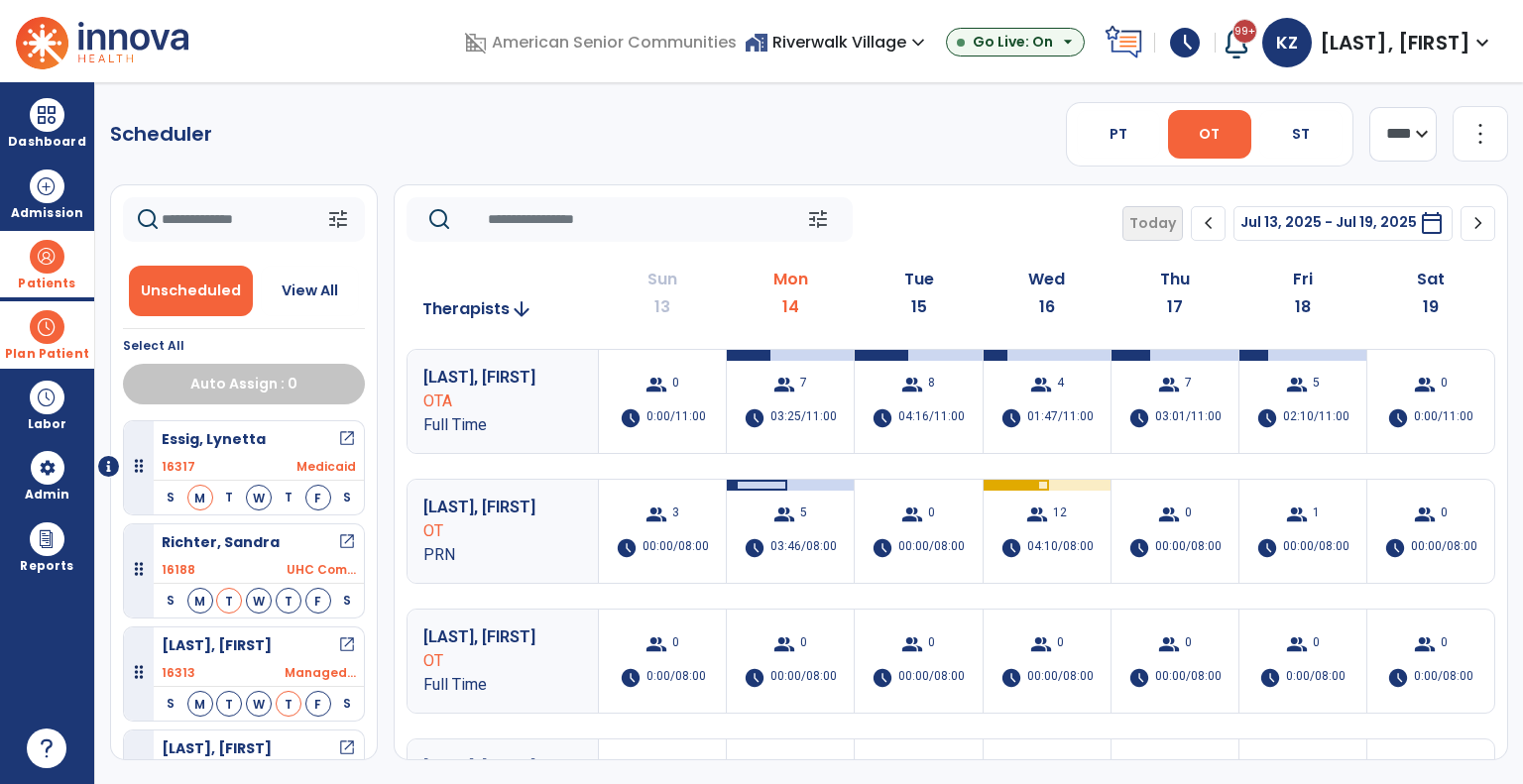 click on "03:25/11:00" at bounding box center (803, 418) 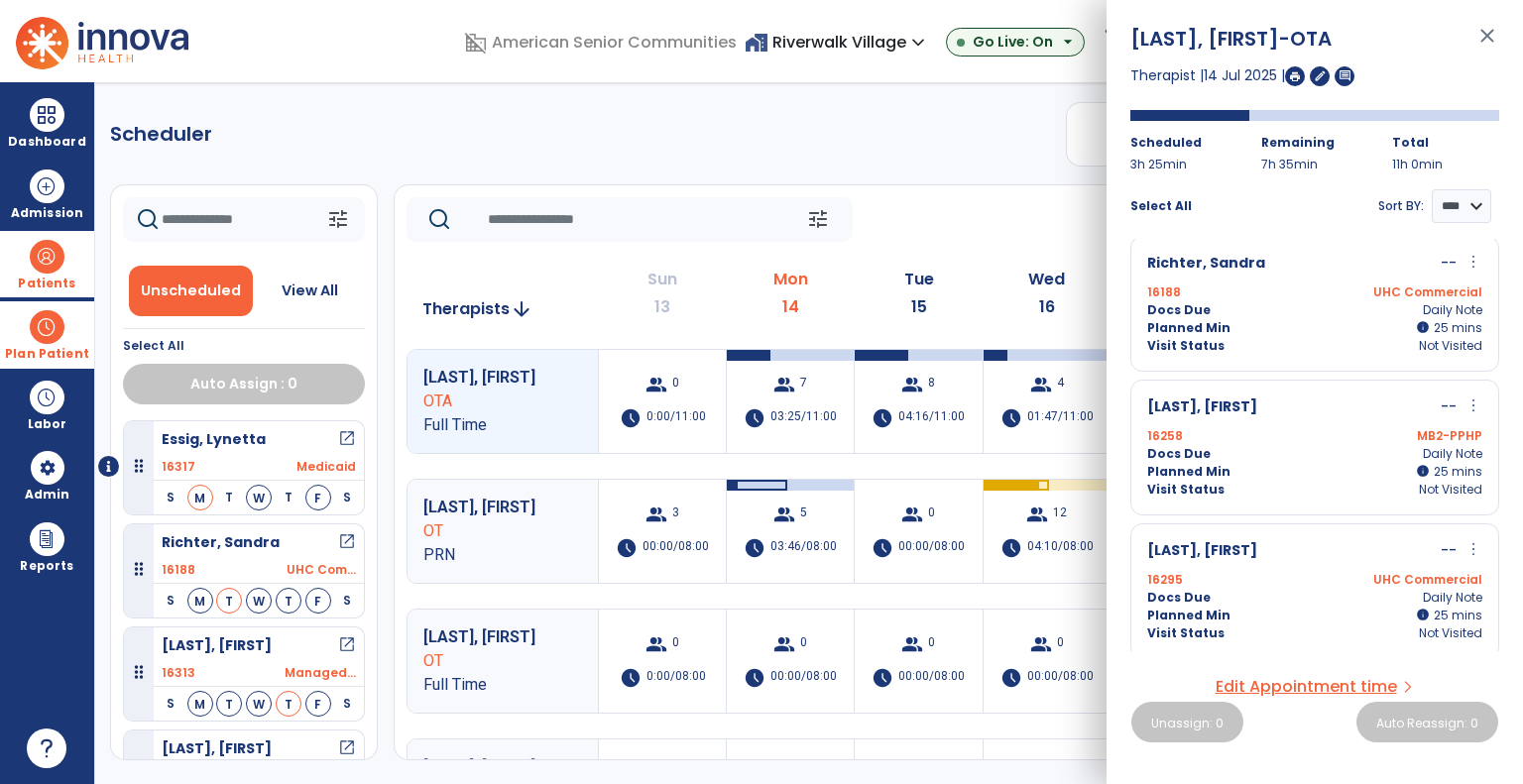 scroll, scrollTop: 589, scrollLeft: 0, axis: vertical 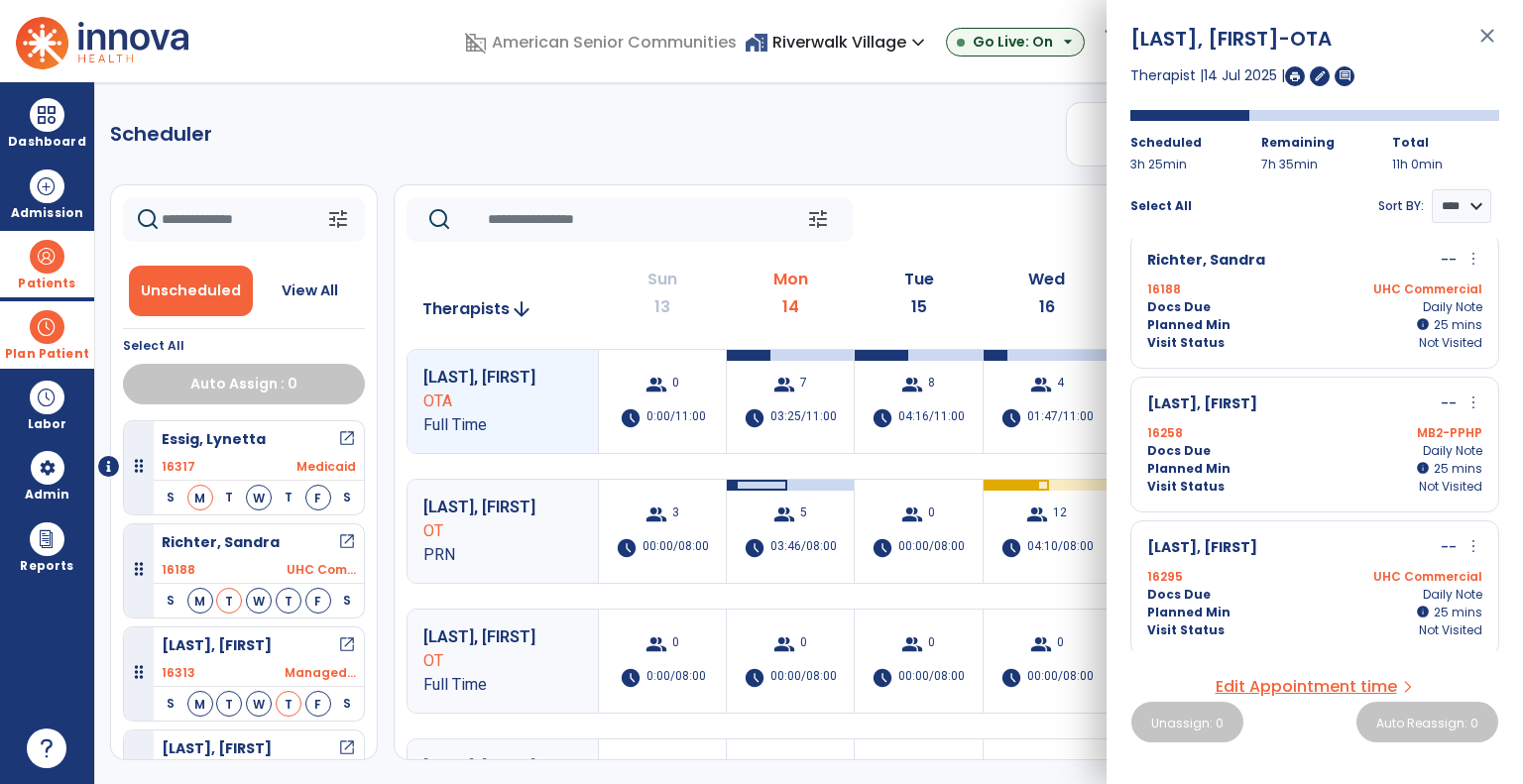 click on "Scheduler   PT   OT   ST  **** *** more_vert  Manage Labor   View All Therapists   Print" 